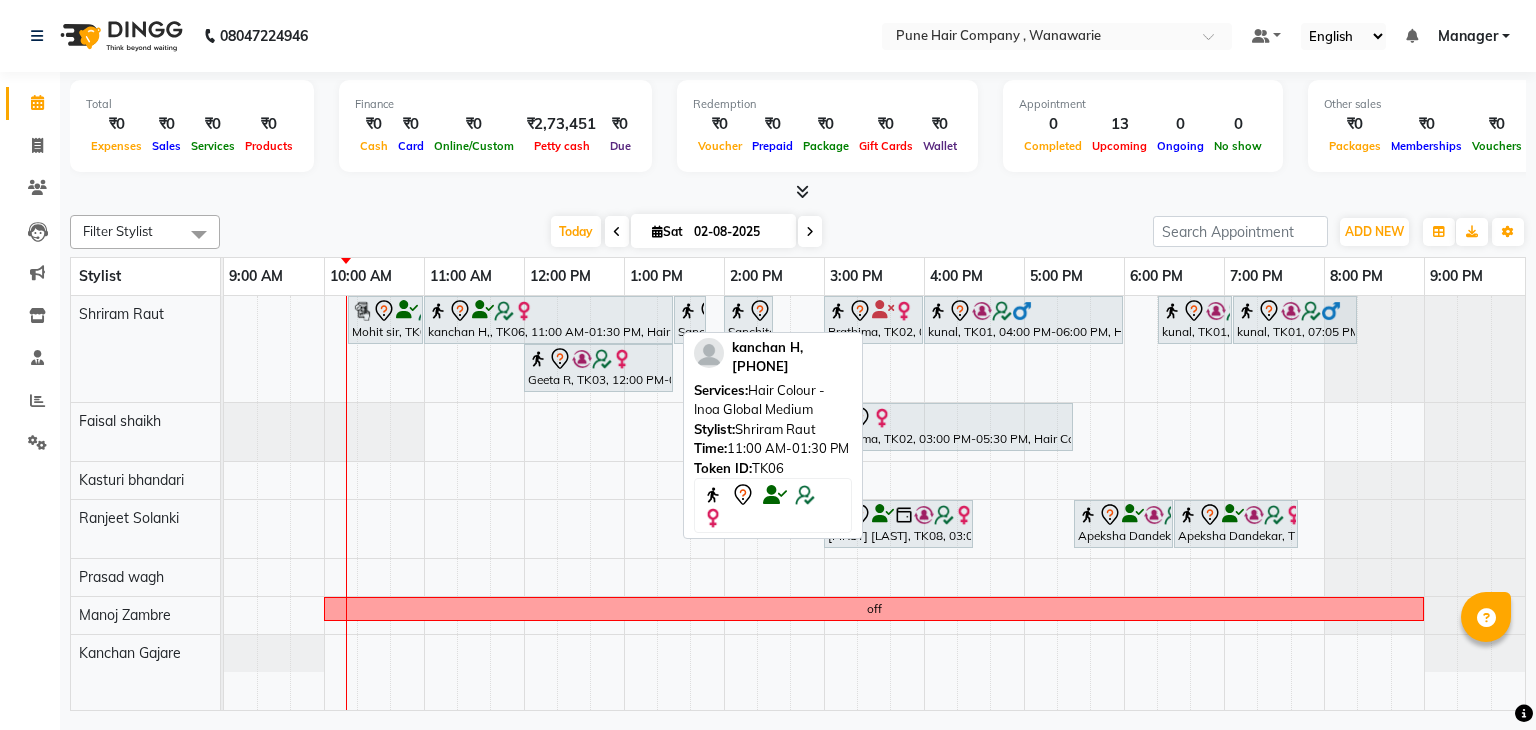 scroll, scrollTop: 0, scrollLeft: 0, axis: both 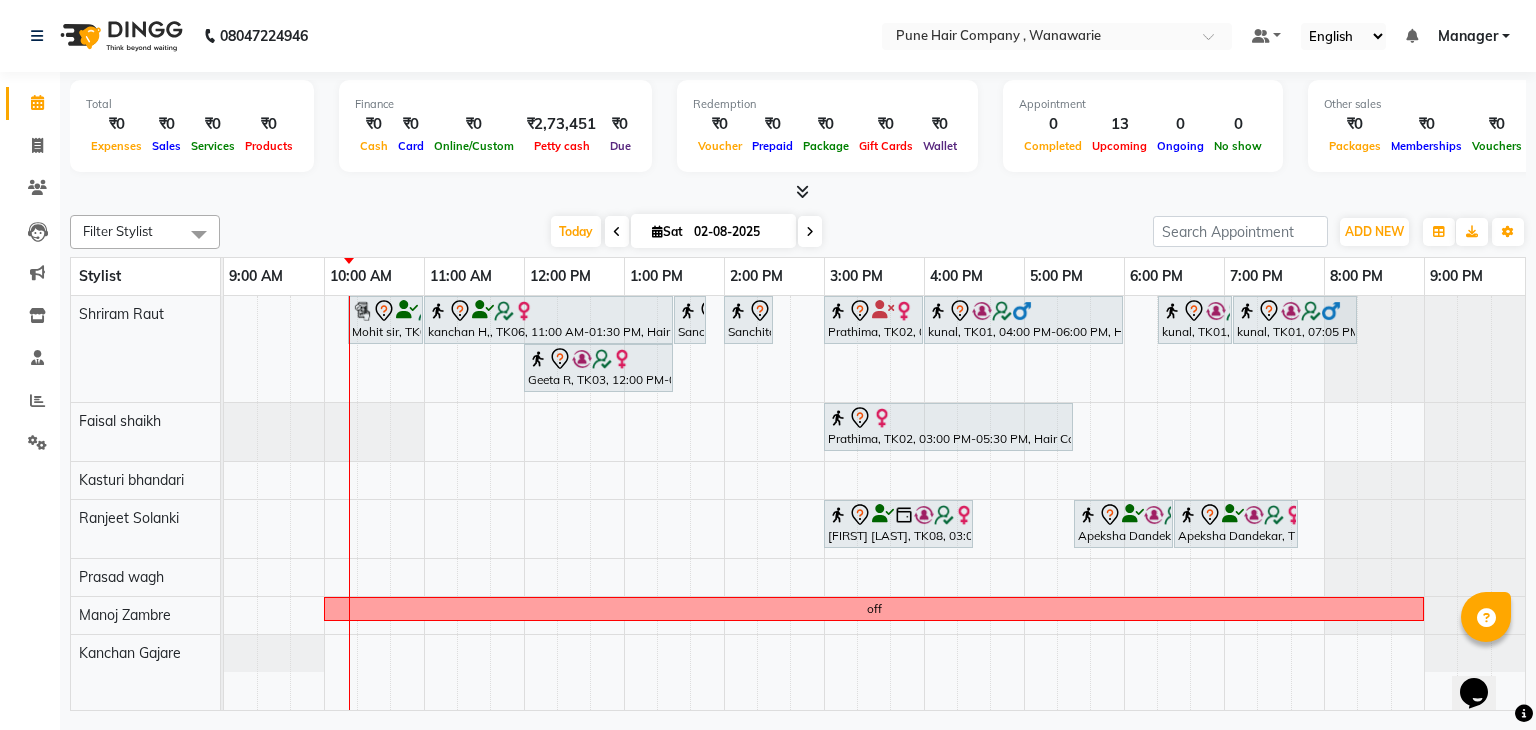 click at bounding box center (307, 503) 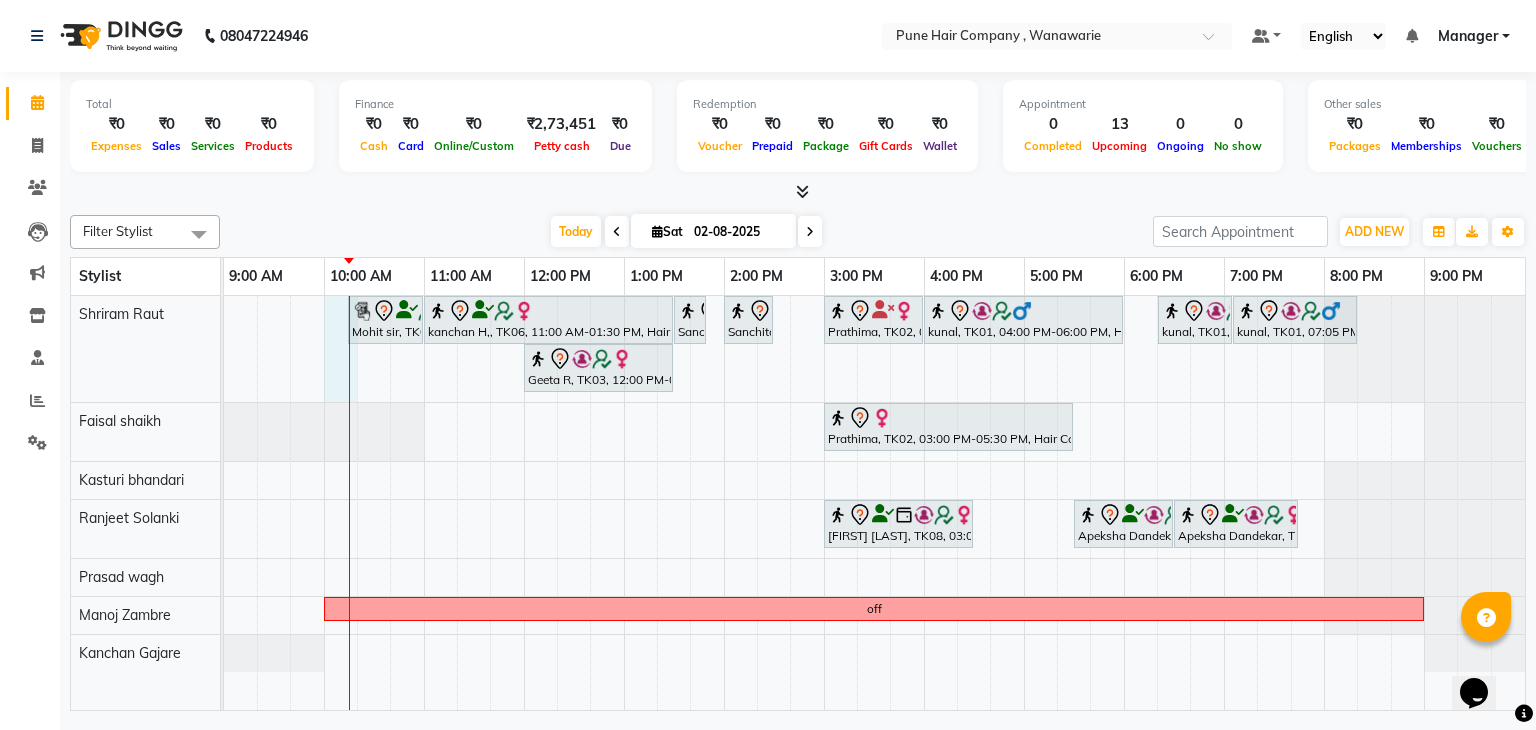 click on "[FIRST] sir, TK05, 10:15 AM-11:00 AM, Male Haircut By Senior Stylist             [FIRST] [INITIAL], TK06, 11:00 AM-01:30 PM, Hair Colour - Inoa Global Medium             [FIRST] [LAST], TK04, 01:30 PM-01:50 PM, Male Beard Shaving/ Beard Trim Beard             [FIRST] [LAST], TK04, 02:00 PM-02:30 PM, Hair Treatments - Head Massage (30 mins)             [FIRST], TK02, 03:00 PM-04:00 PM, Hair Treatments - Molecular Deep Damage Repair Medium             [FIRST], TK01, 04:00 PM-06:00 PM, Hair Colour - Inoa Global Short             [FIRST], TK01, 06:20 PM-07:05 PM, Male Haircut By Senior Stylist             [FIRST], TK01, 07:05 PM-08:20 PM, Male Hair Colour - Inoa Global Colour (includes moustache)             [FIRST] [INITIAL], TK03, 12:00 PM-01:30 PM, Hair Colour - Inoa Touch-up (Upto 2 Inches)             [FIRST], TK02, 03:00 PM-05:30 PM, Hair Colour - Majirel Global Medium             [FIRST] [LAST], TK08, 03:00 PM-04:30 PM,  Pedicure - Pedicure AVL Deep moisturizing                          off" at bounding box center [874, 503] 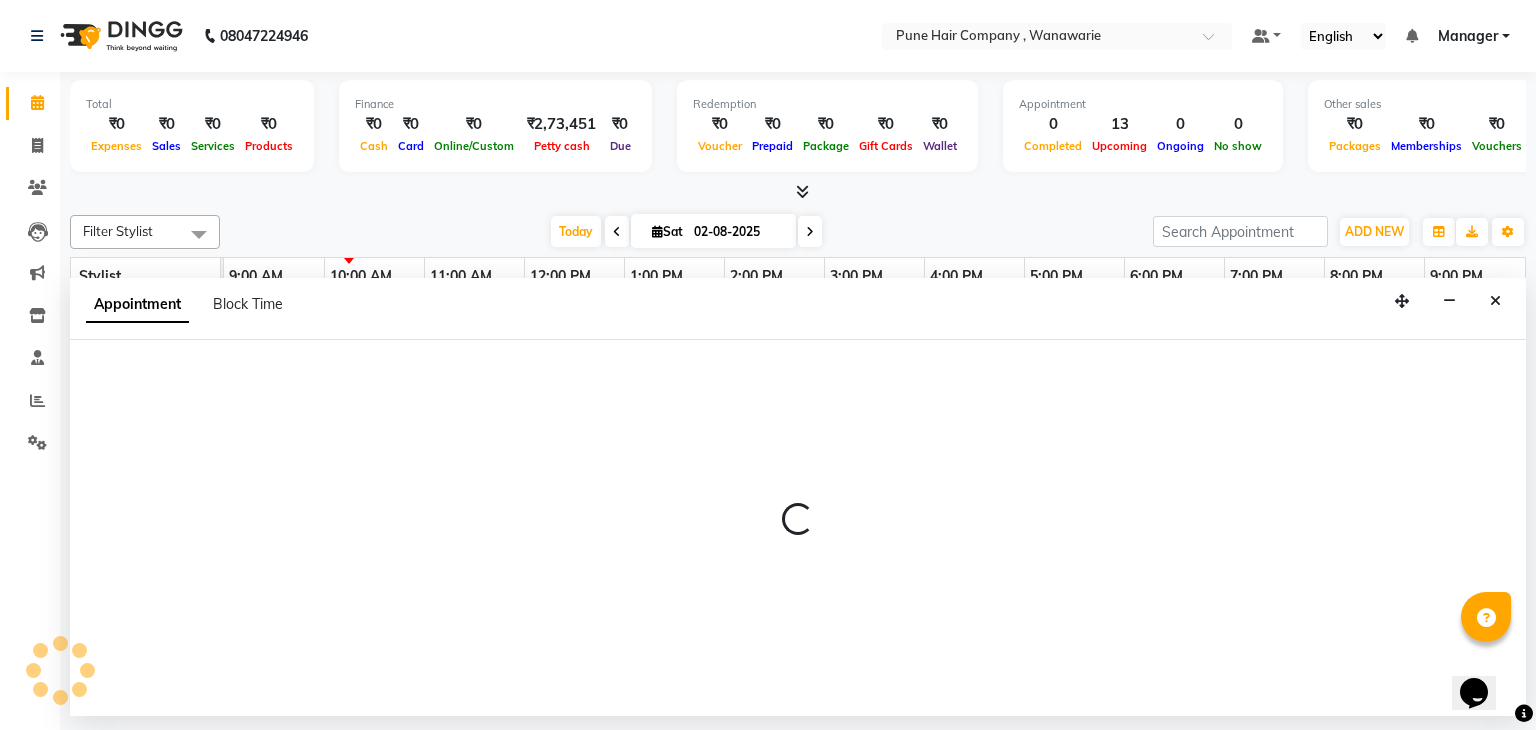 select on "74577" 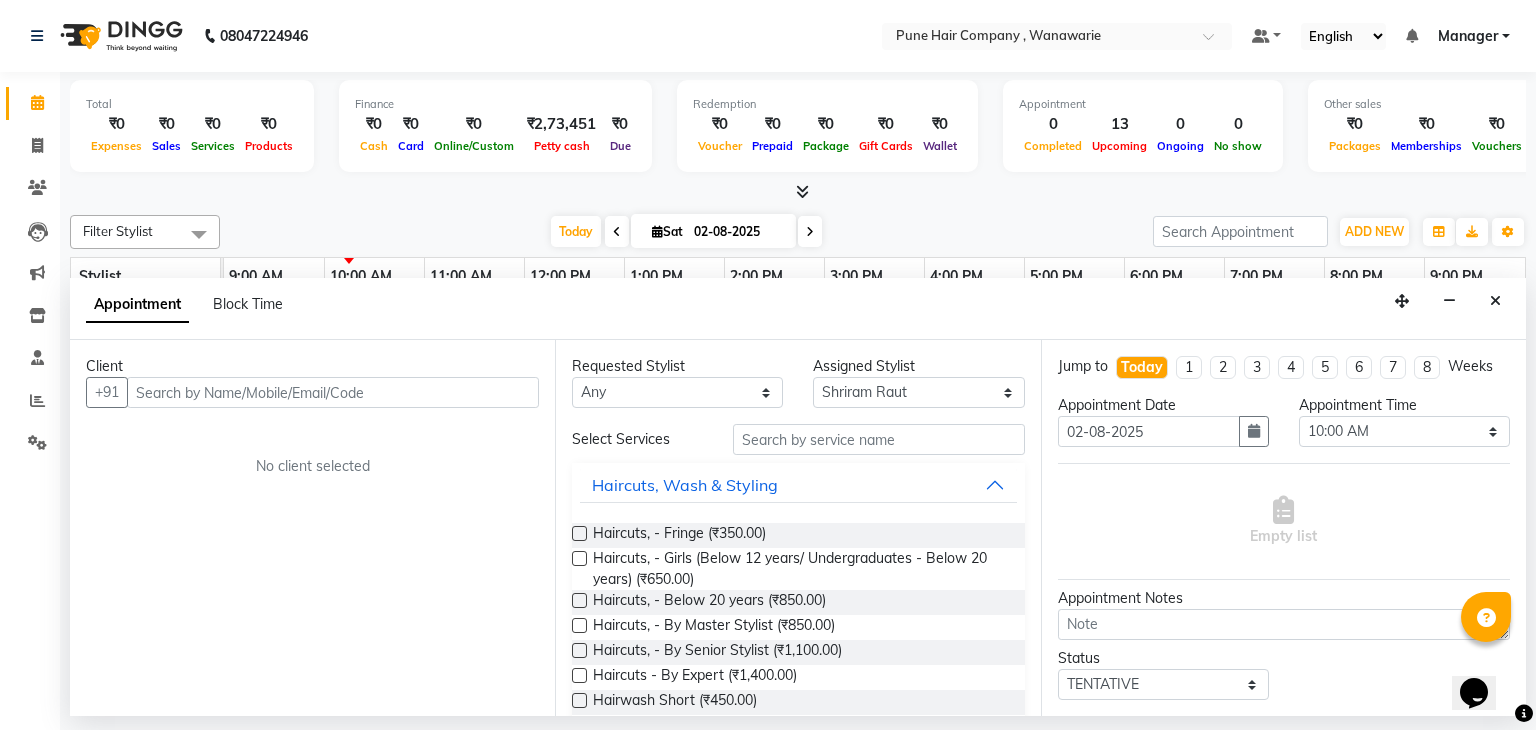 click at bounding box center [333, 392] 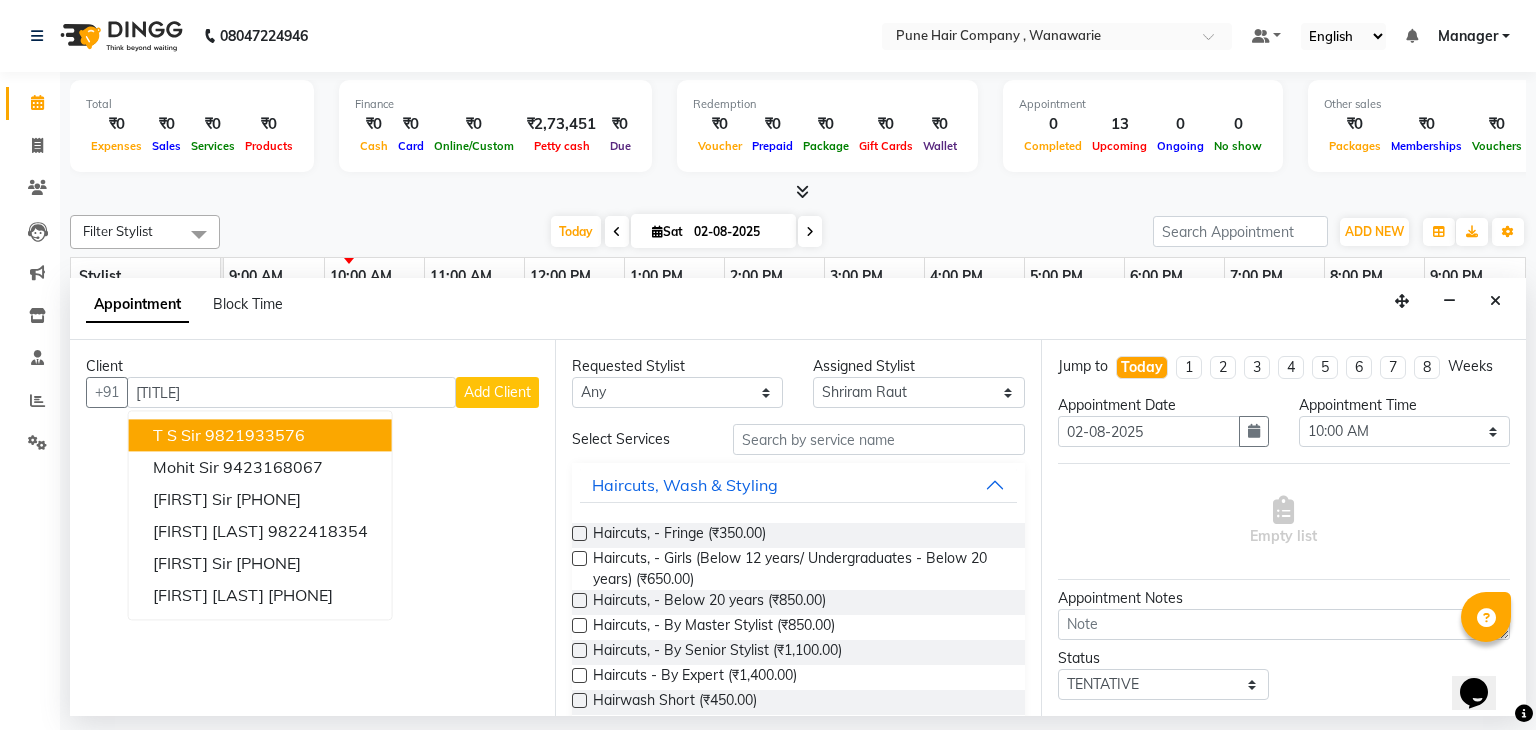 click on "9821933576" at bounding box center (255, 436) 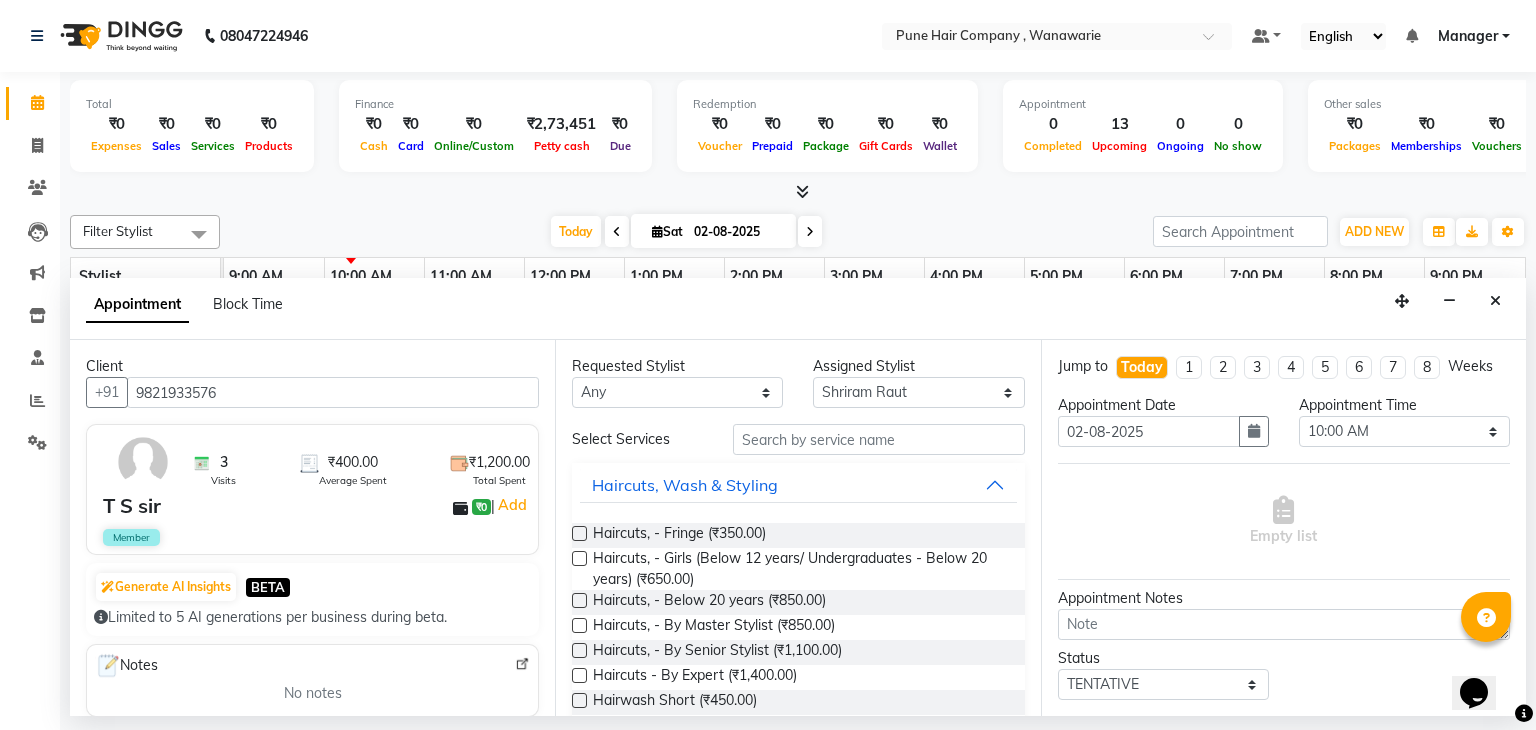 type on "9821933576" 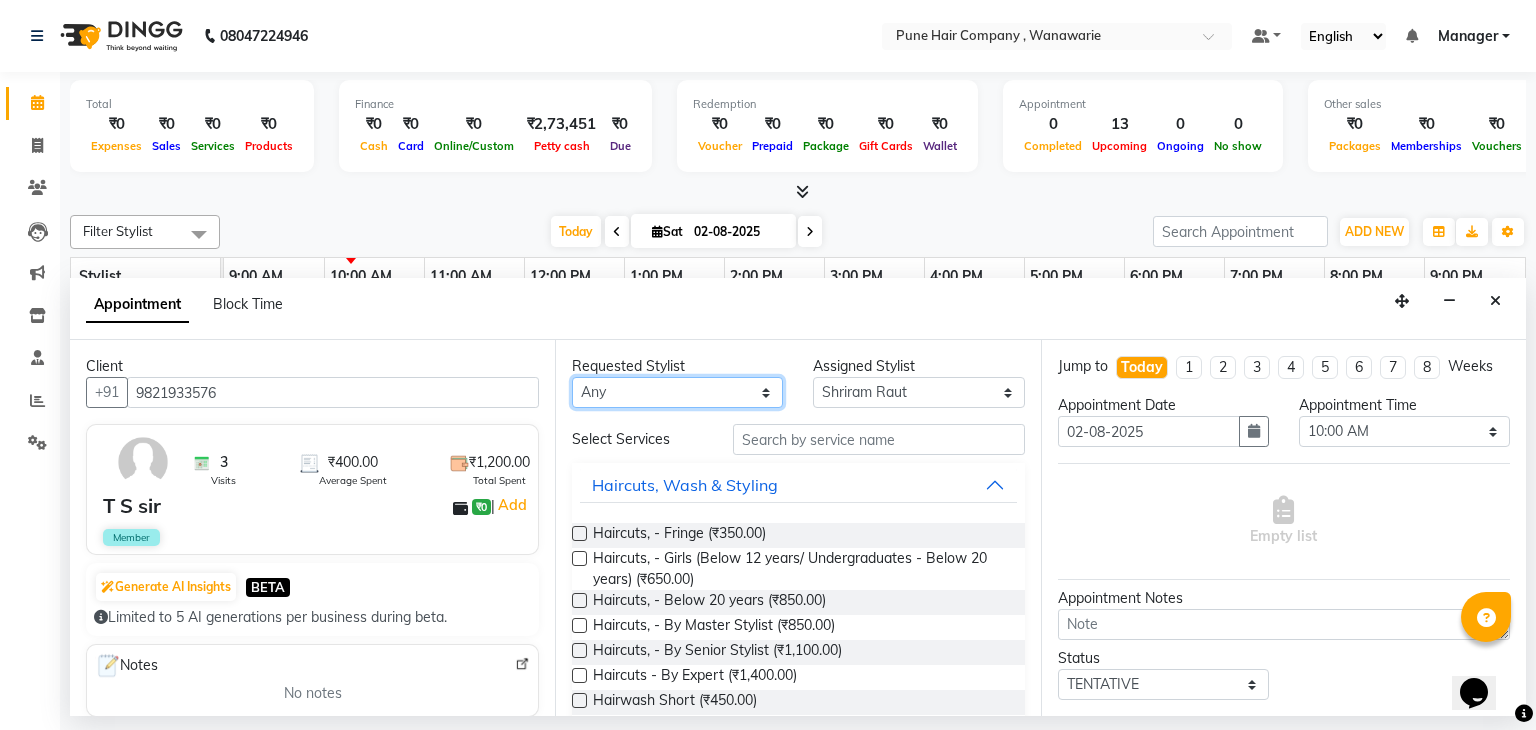 click on "Any Faisal shaikh Kanchan Gajare  Kasturi bhandari Manoj Zambre Prasad wagh Ranjeet Solanki Shriram Raut" at bounding box center [677, 392] 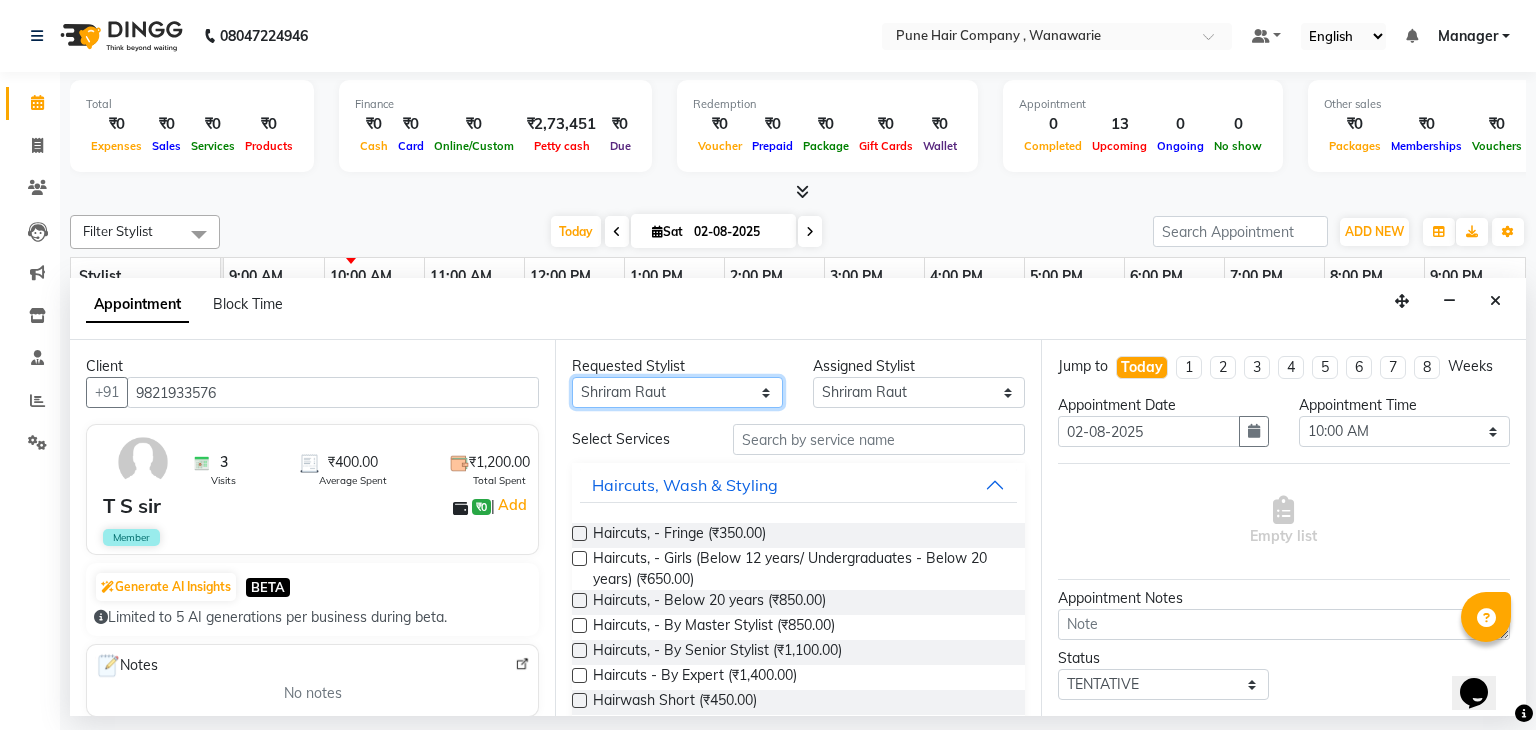 click on "Any Faisal shaikh Kanchan Gajare  Kasturi bhandari Manoj Zambre Prasad wagh Ranjeet Solanki Shriram Raut" at bounding box center [677, 392] 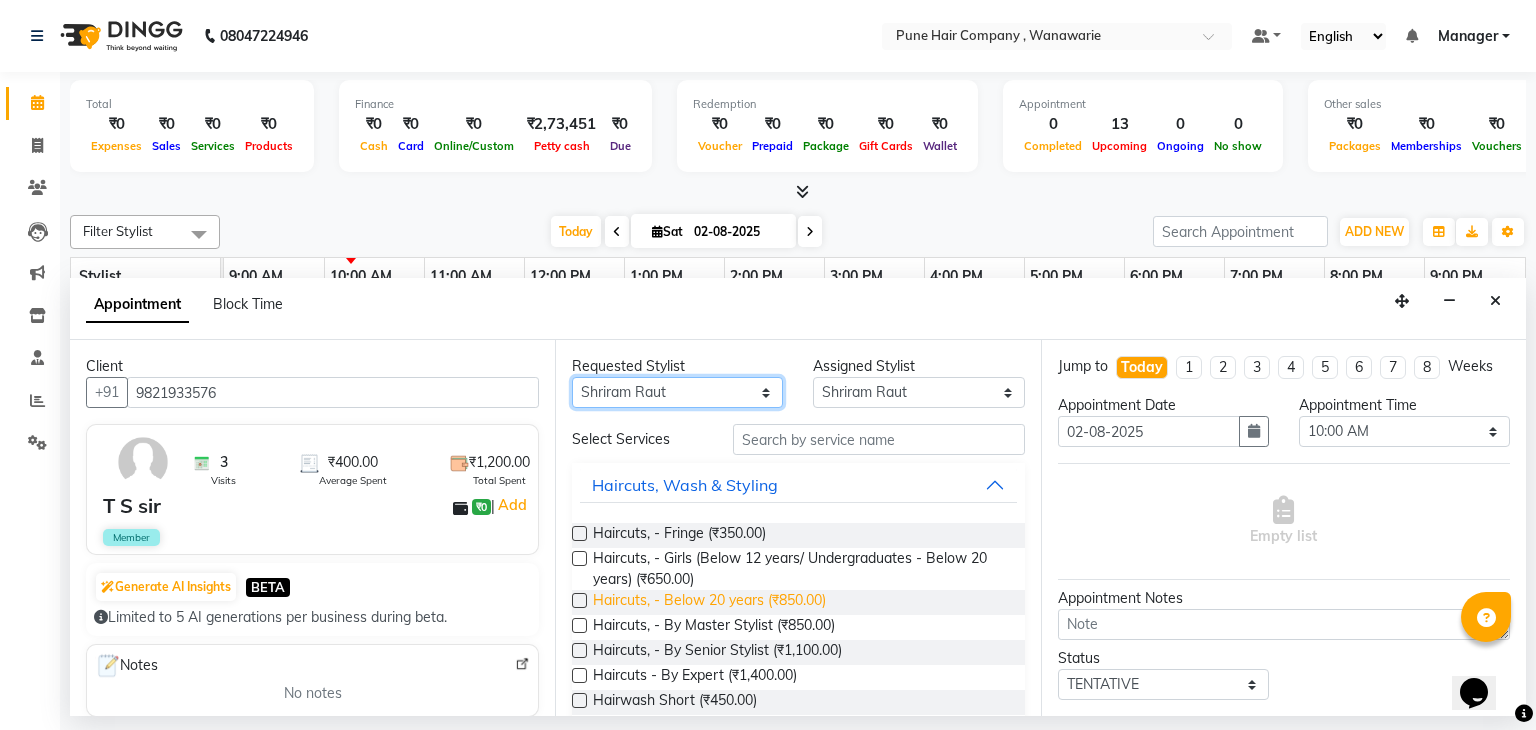 scroll, scrollTop: 745, scrollLeft: 0, axis: vertical 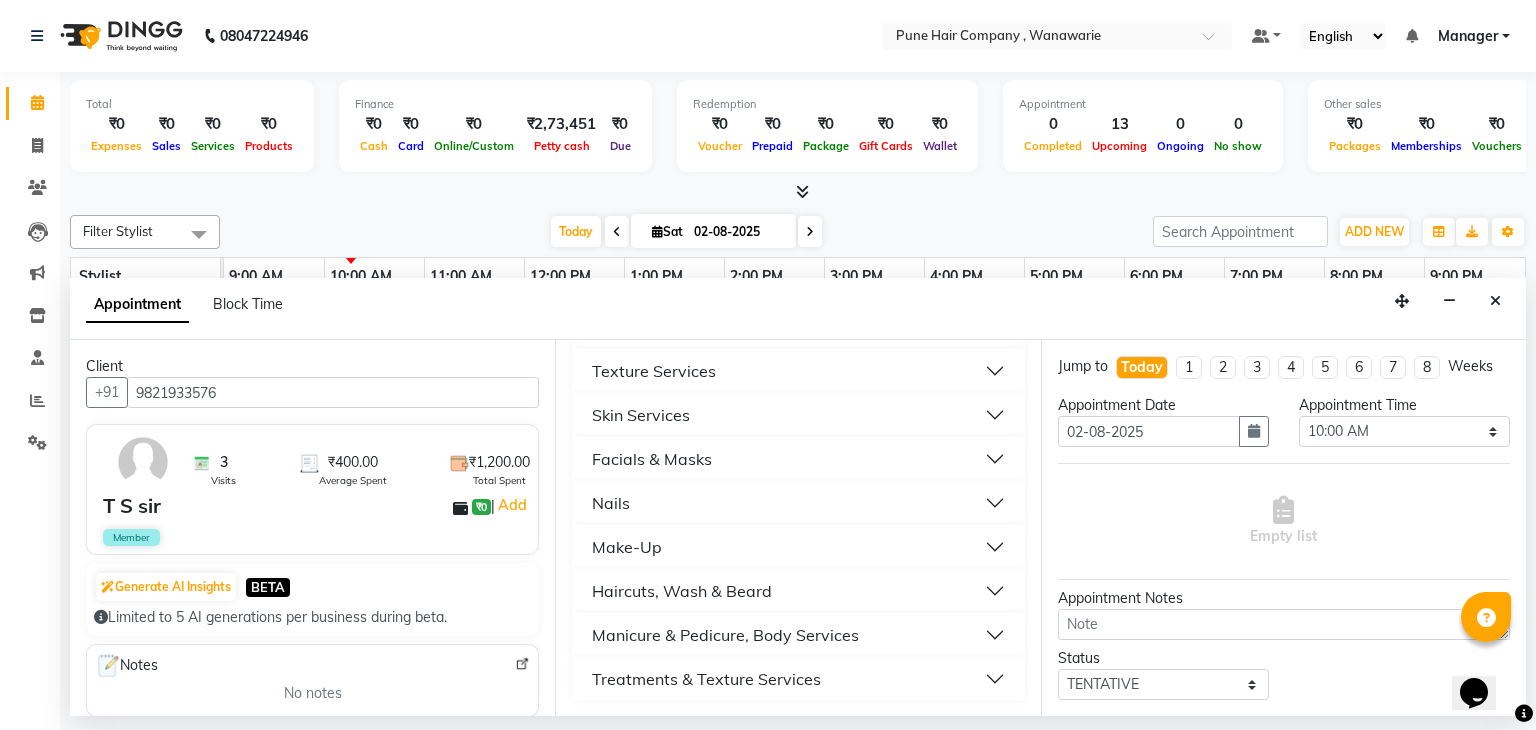 click on "Haircuts, Wash & Beard" at bounding box center (682, 591) 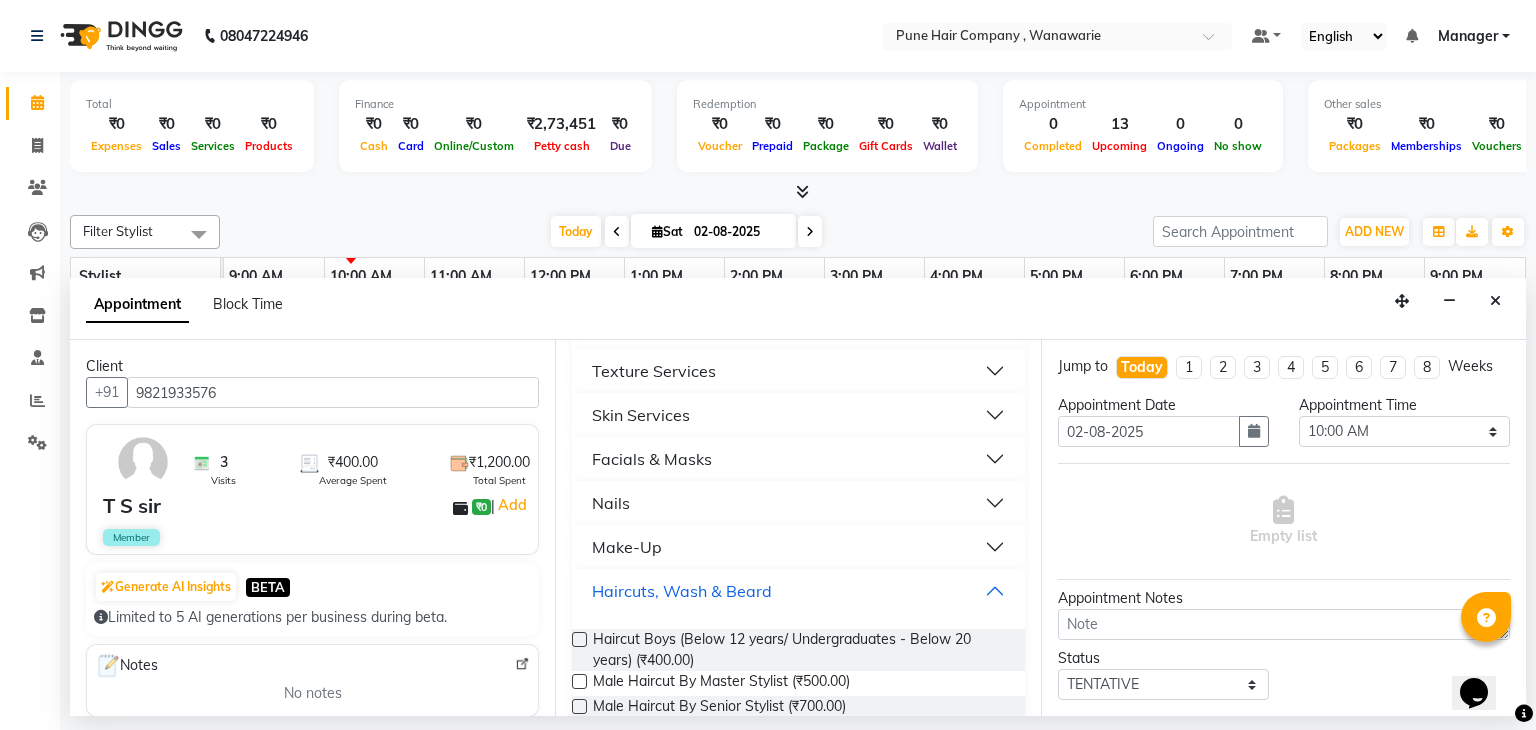 scroll, scrollTop: 1044, scrollLeft: 0, axis: vertical 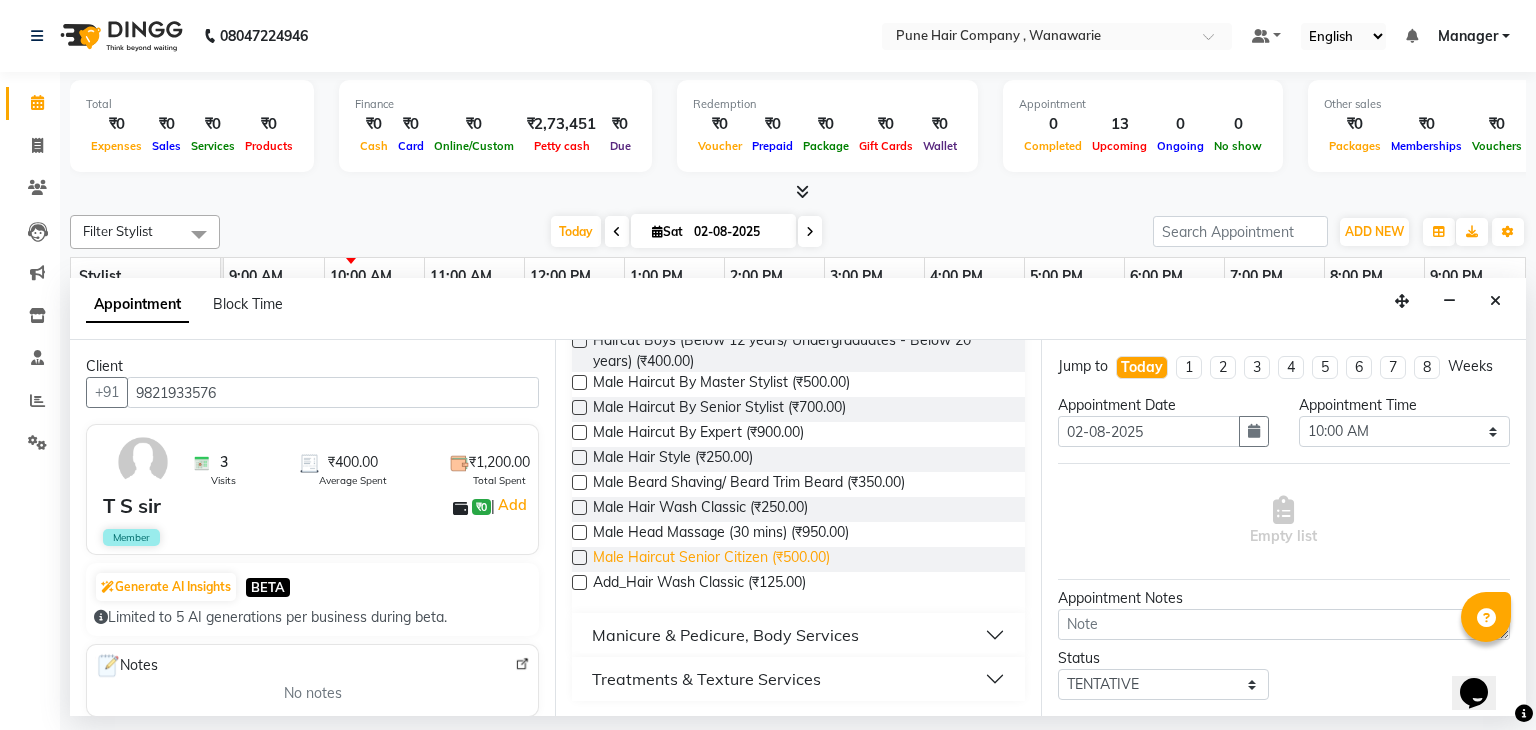 click on "Male Haircut Senior Citizen (₹500.00)" at bounding box center (711, 559) 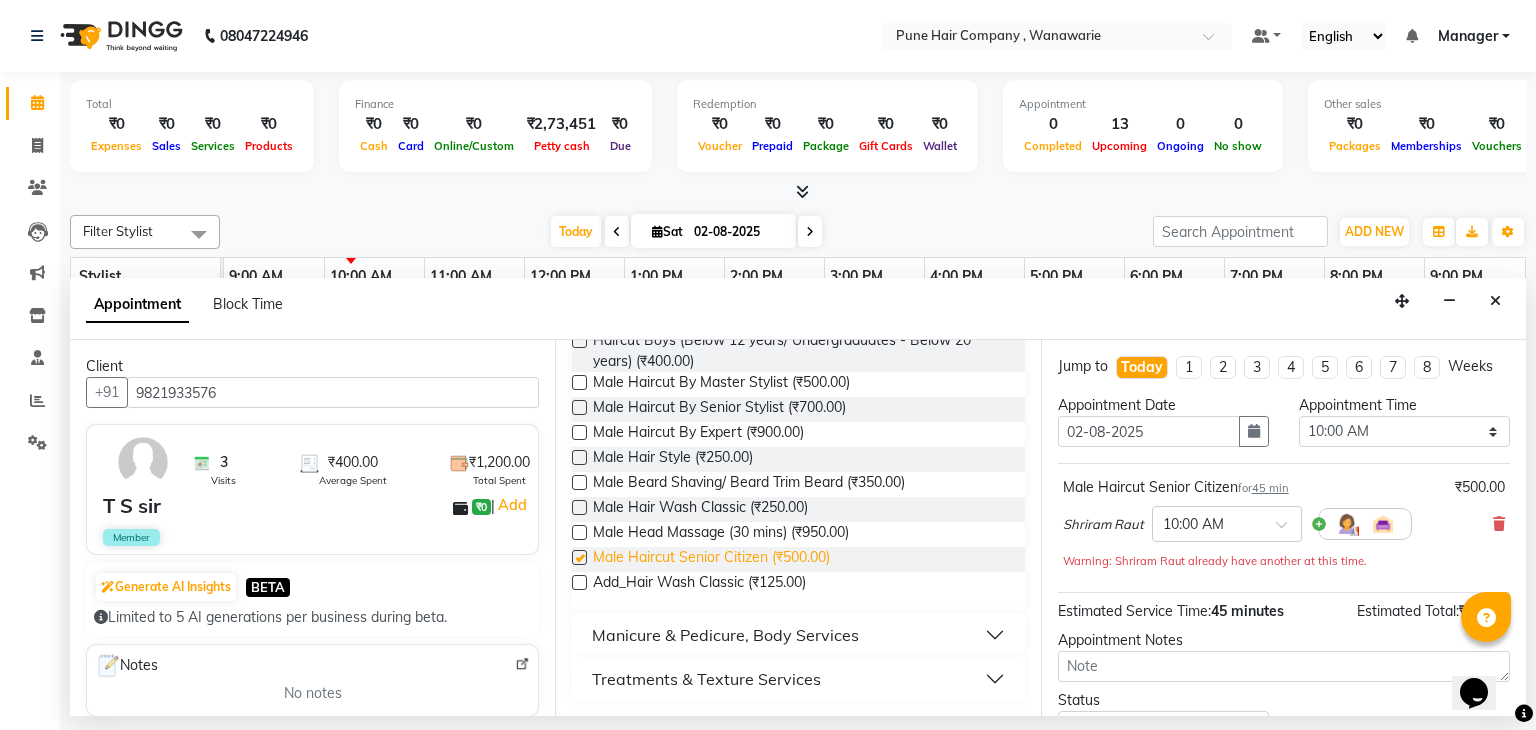 checkbox on "false" 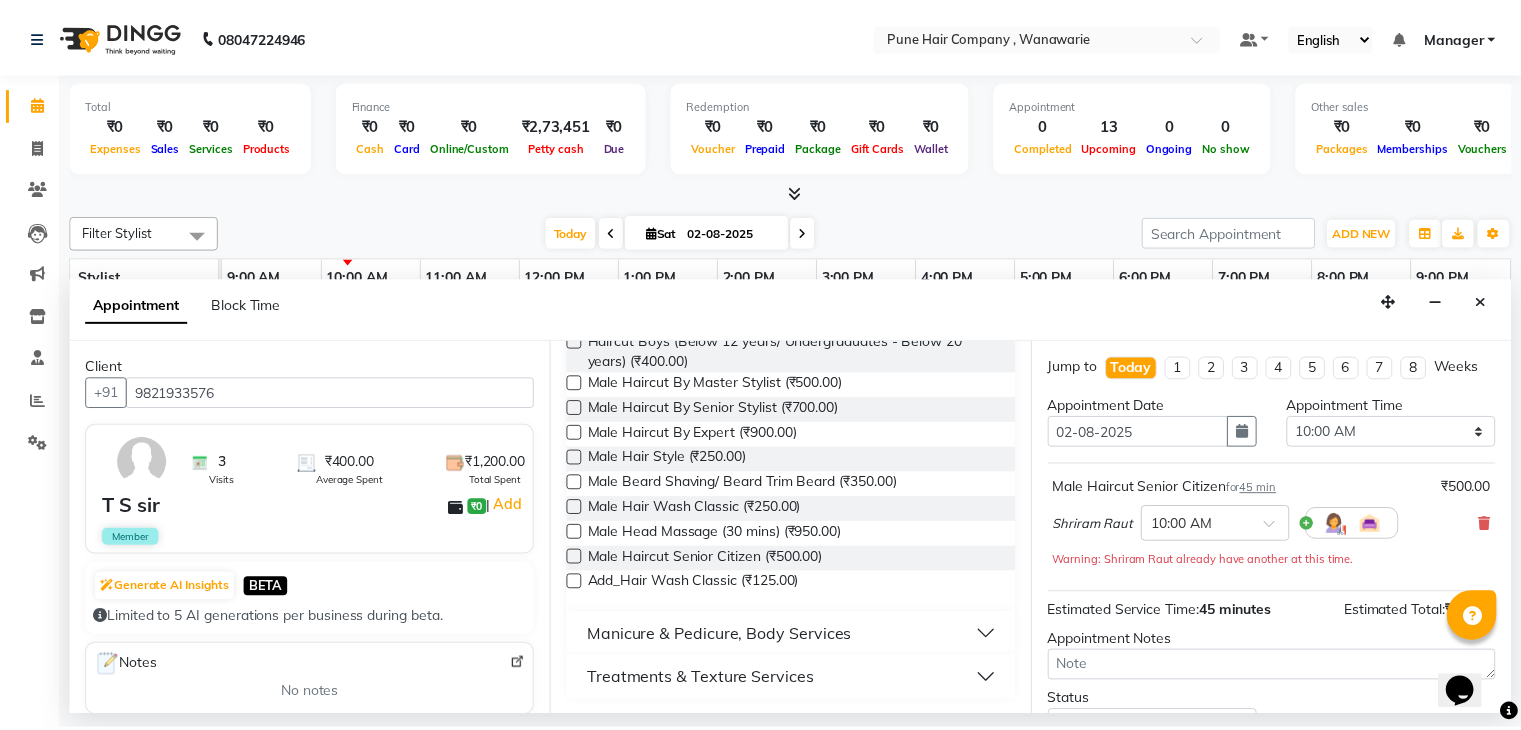 scroll, scrollTop: 151, scrollLeft: 0, axis: vertical 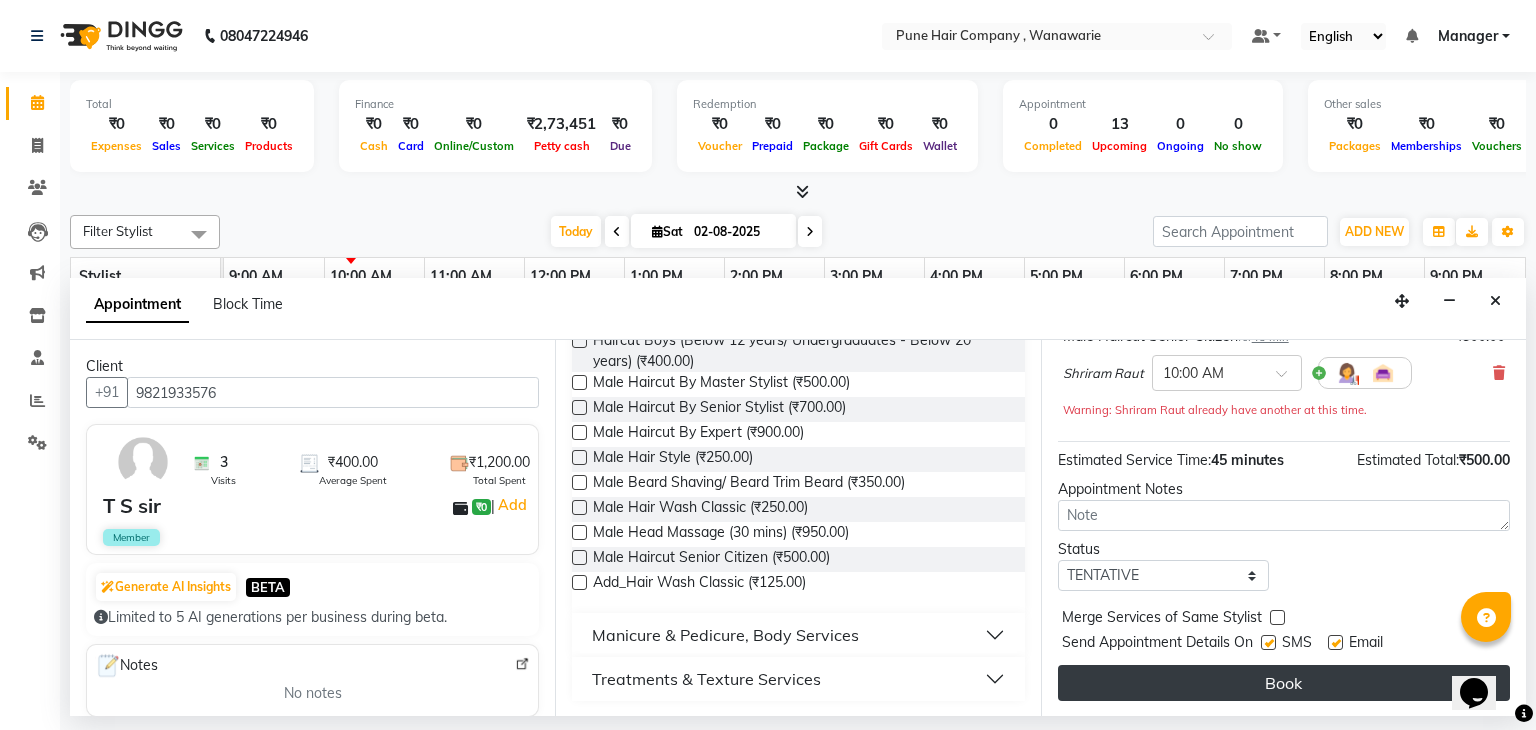 click on "Book" at bounding box center [1284, 683] 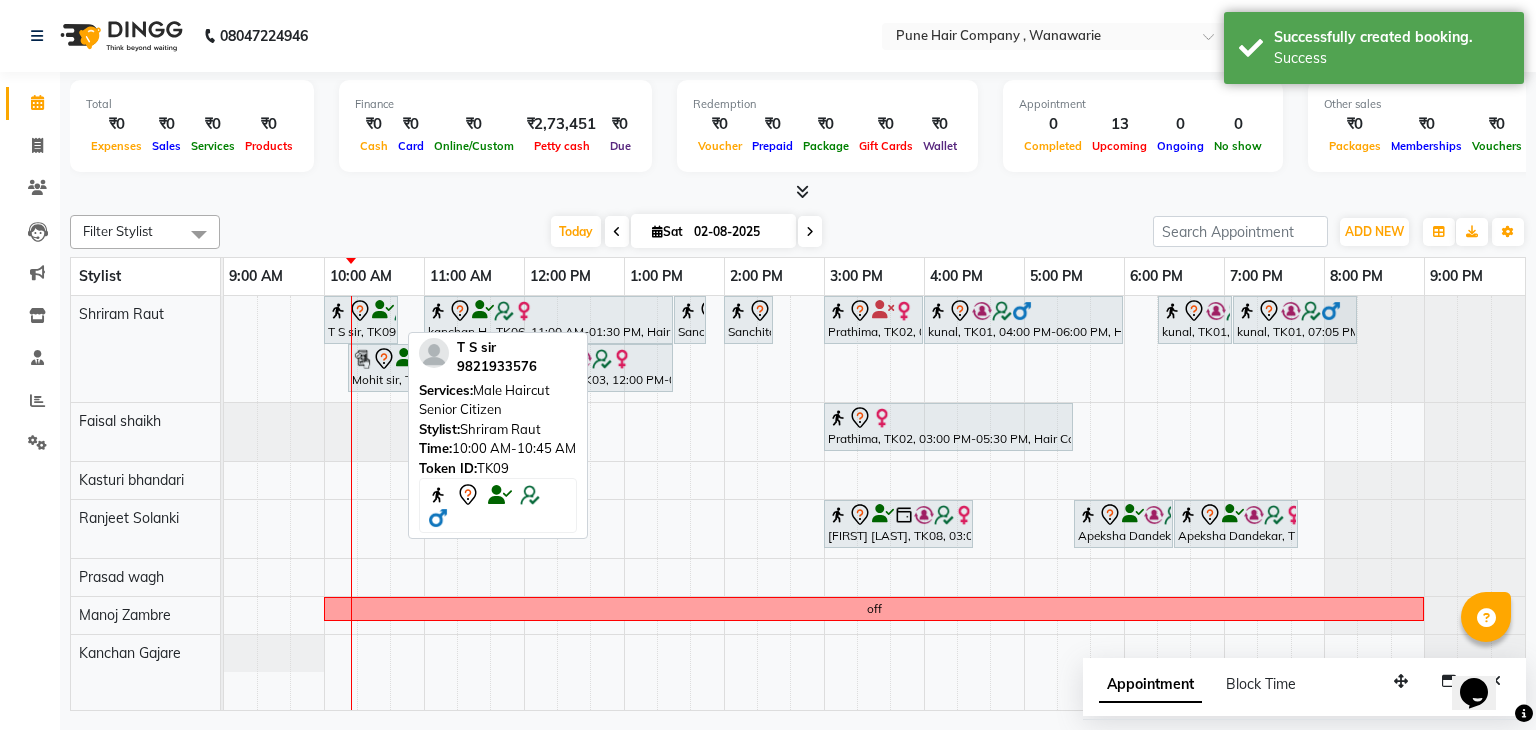 click at bounding box center [338, 311] 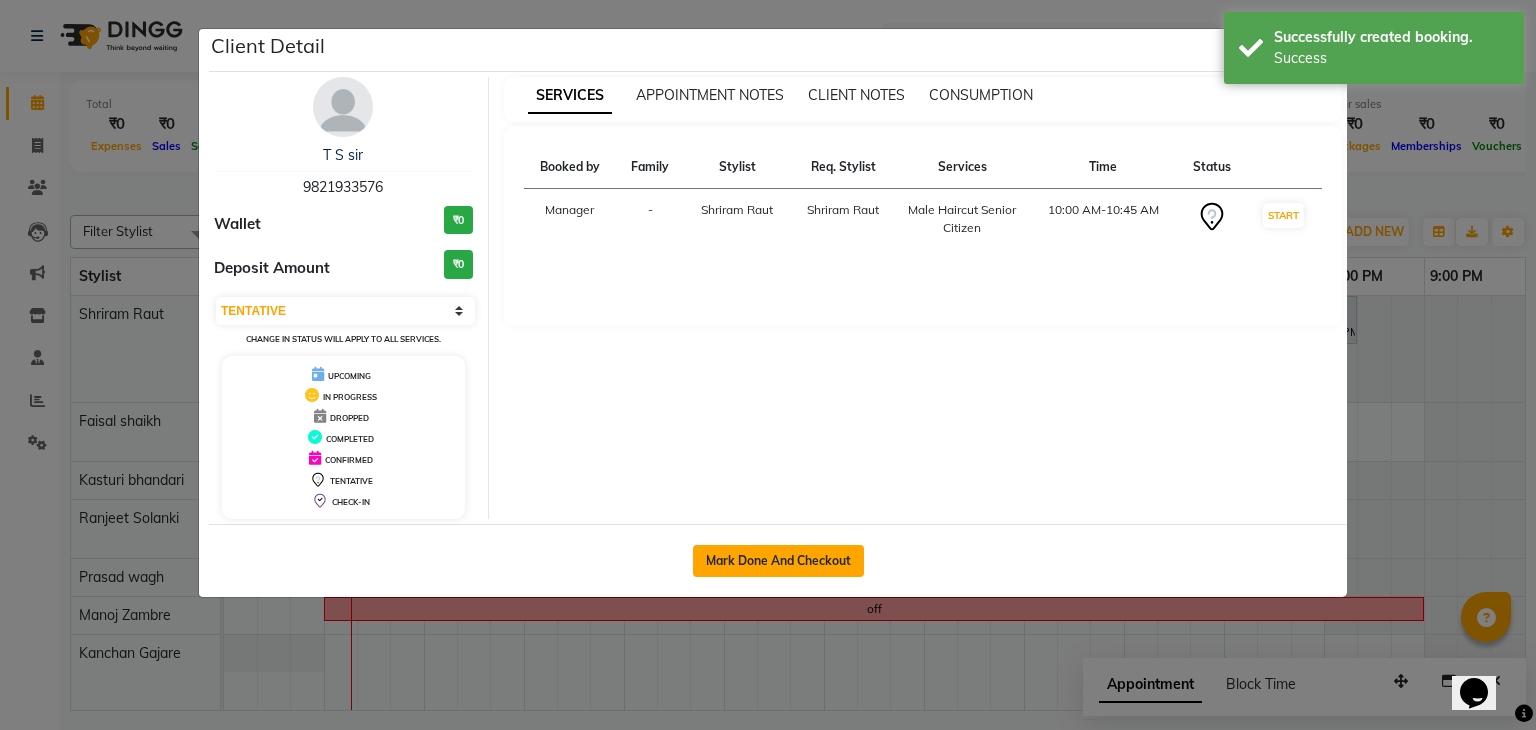 click on "Mark Done And Checkout" 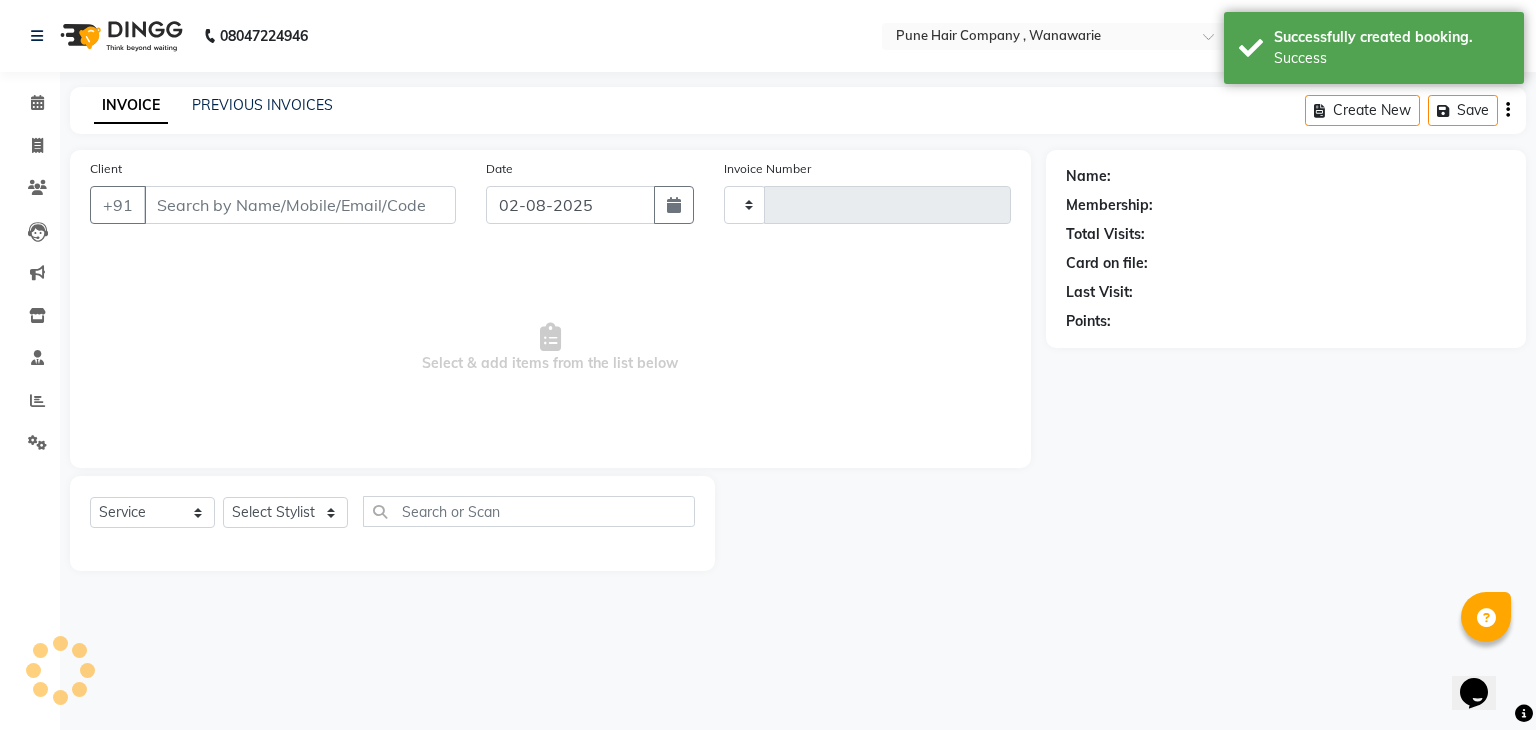type on "1363" 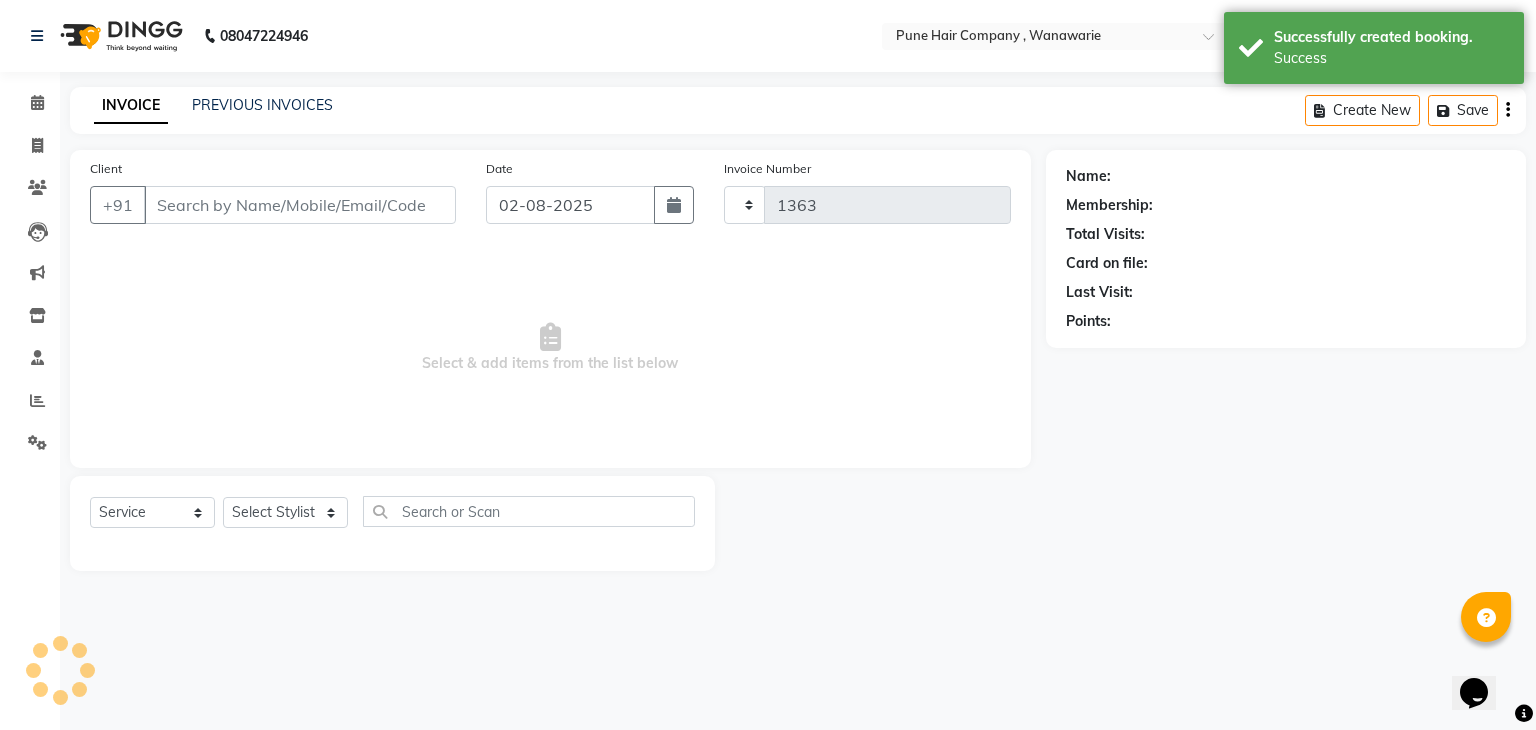 select on "8072" 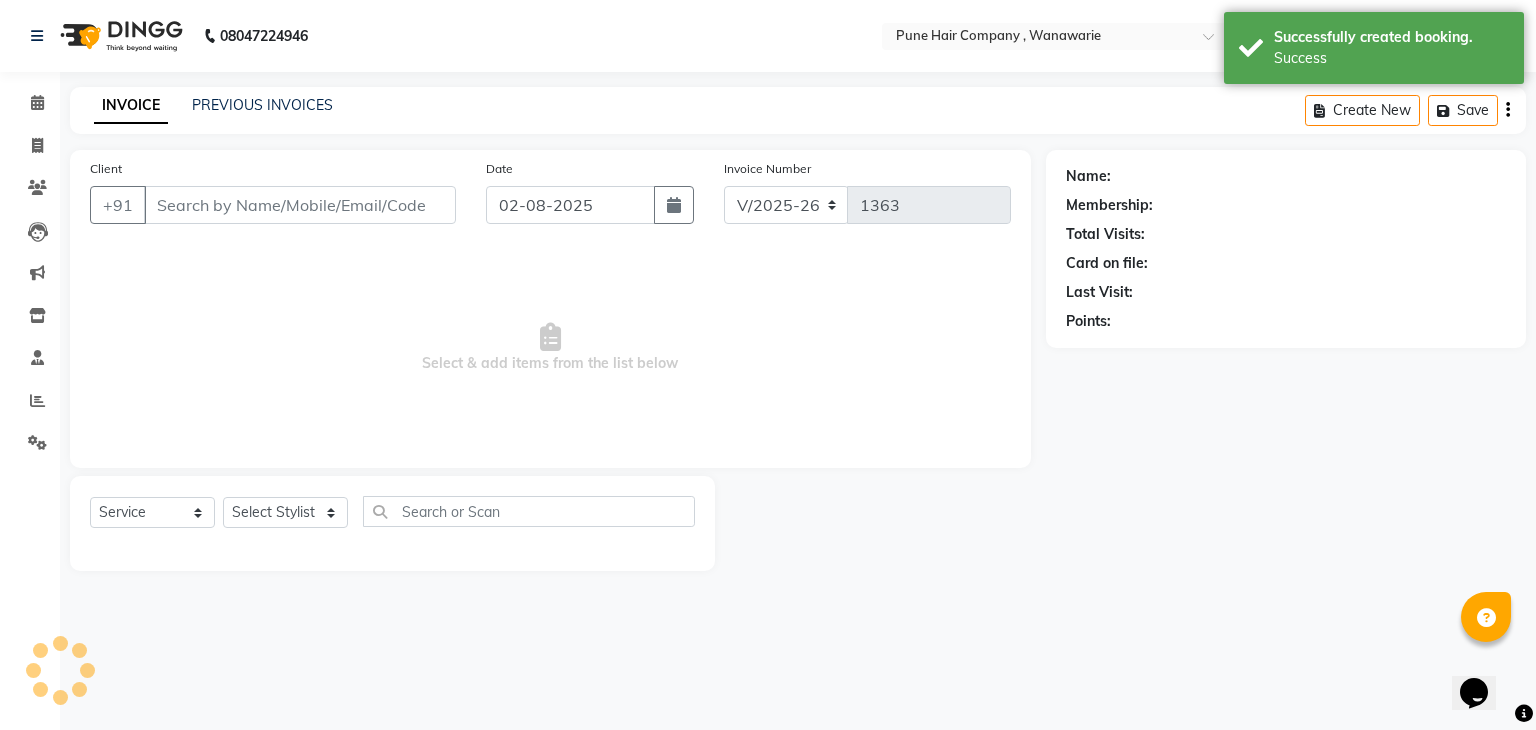 select on "3" 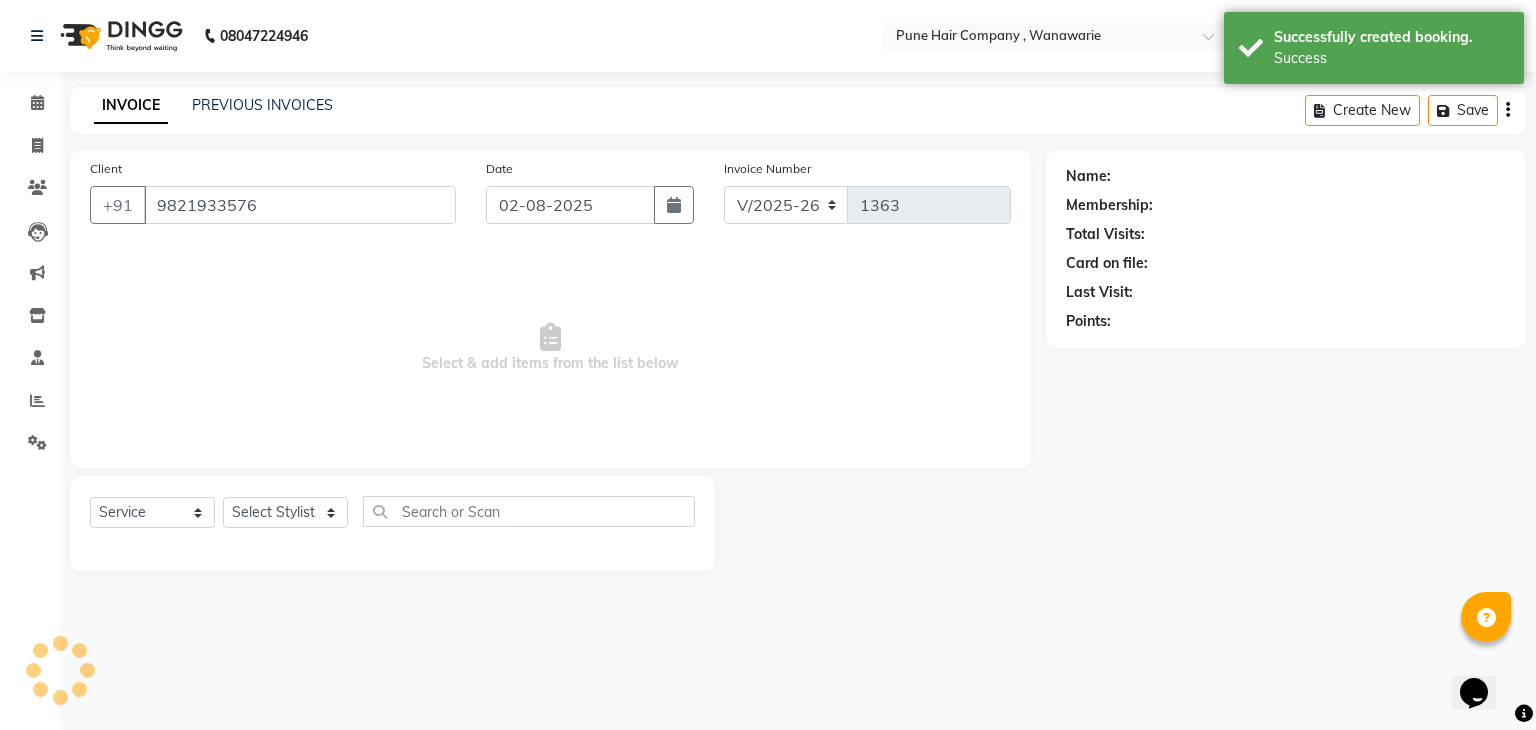 select on "74577" 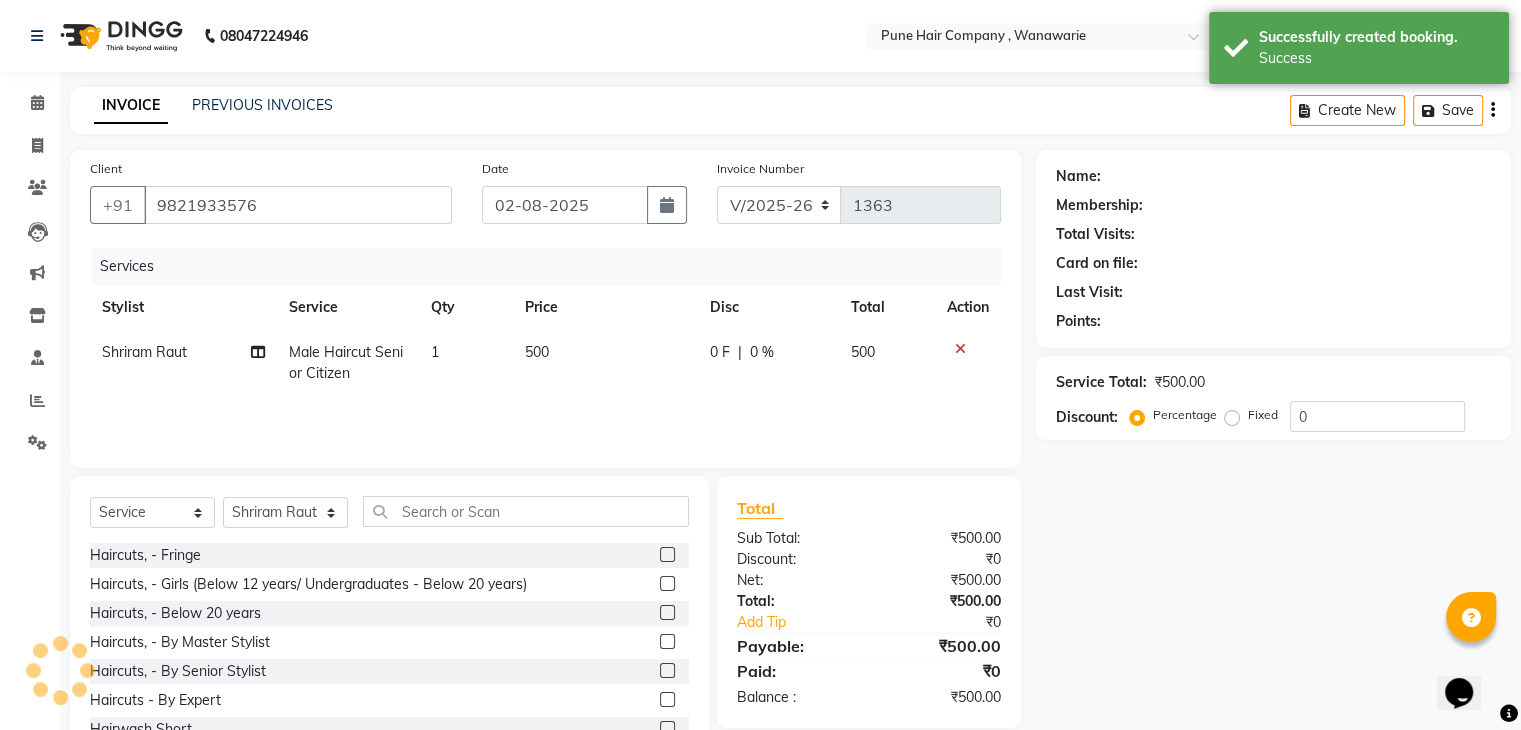 select on "1: Object" 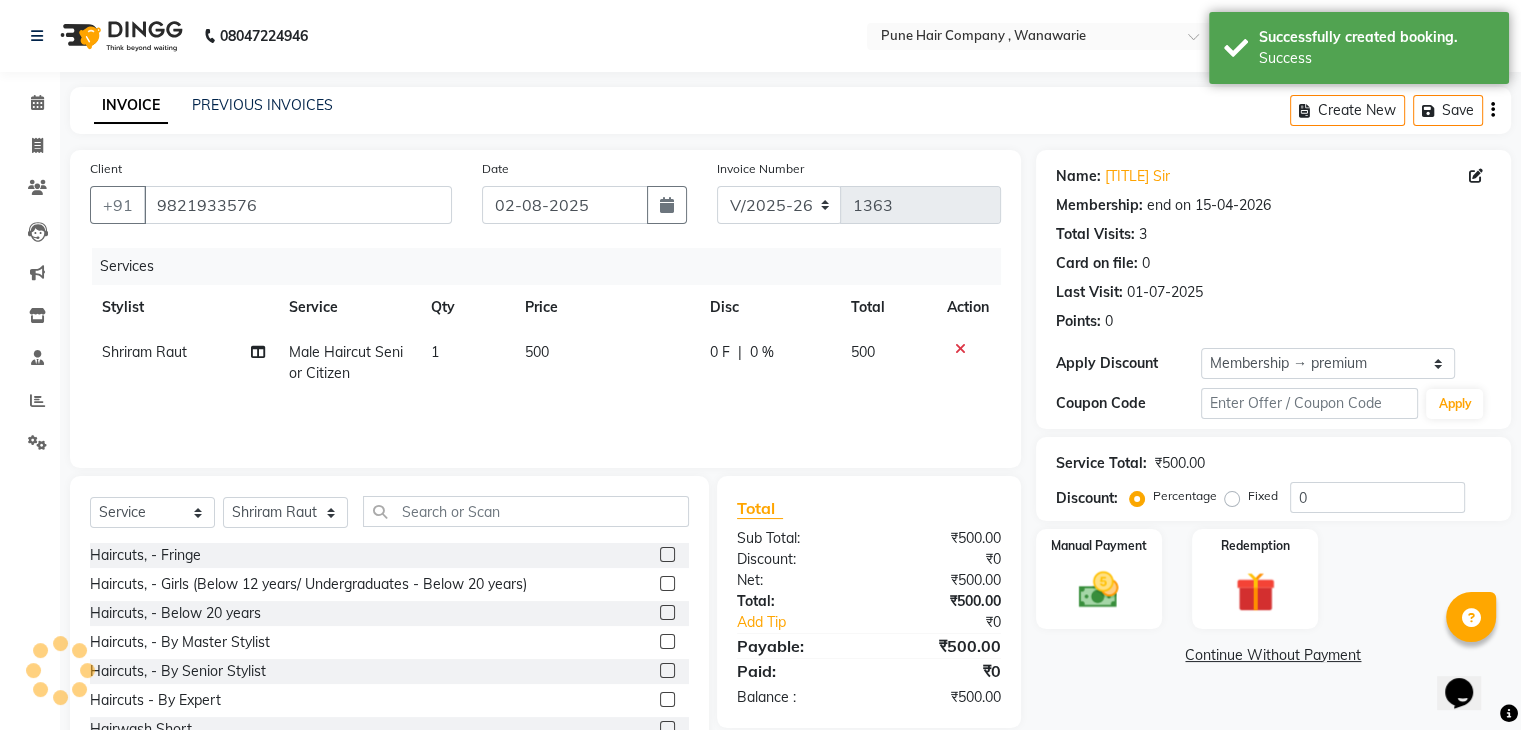 type on "20" 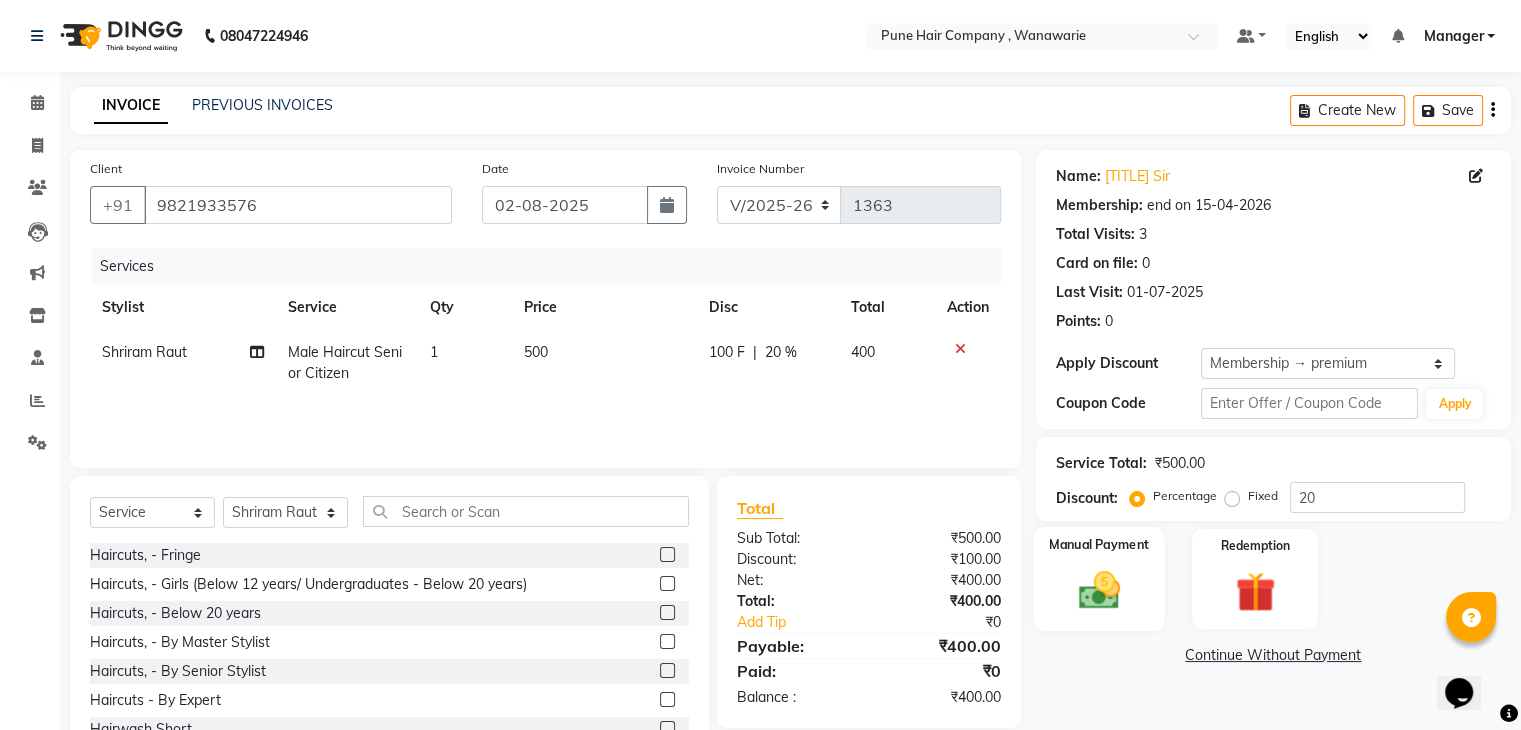 click 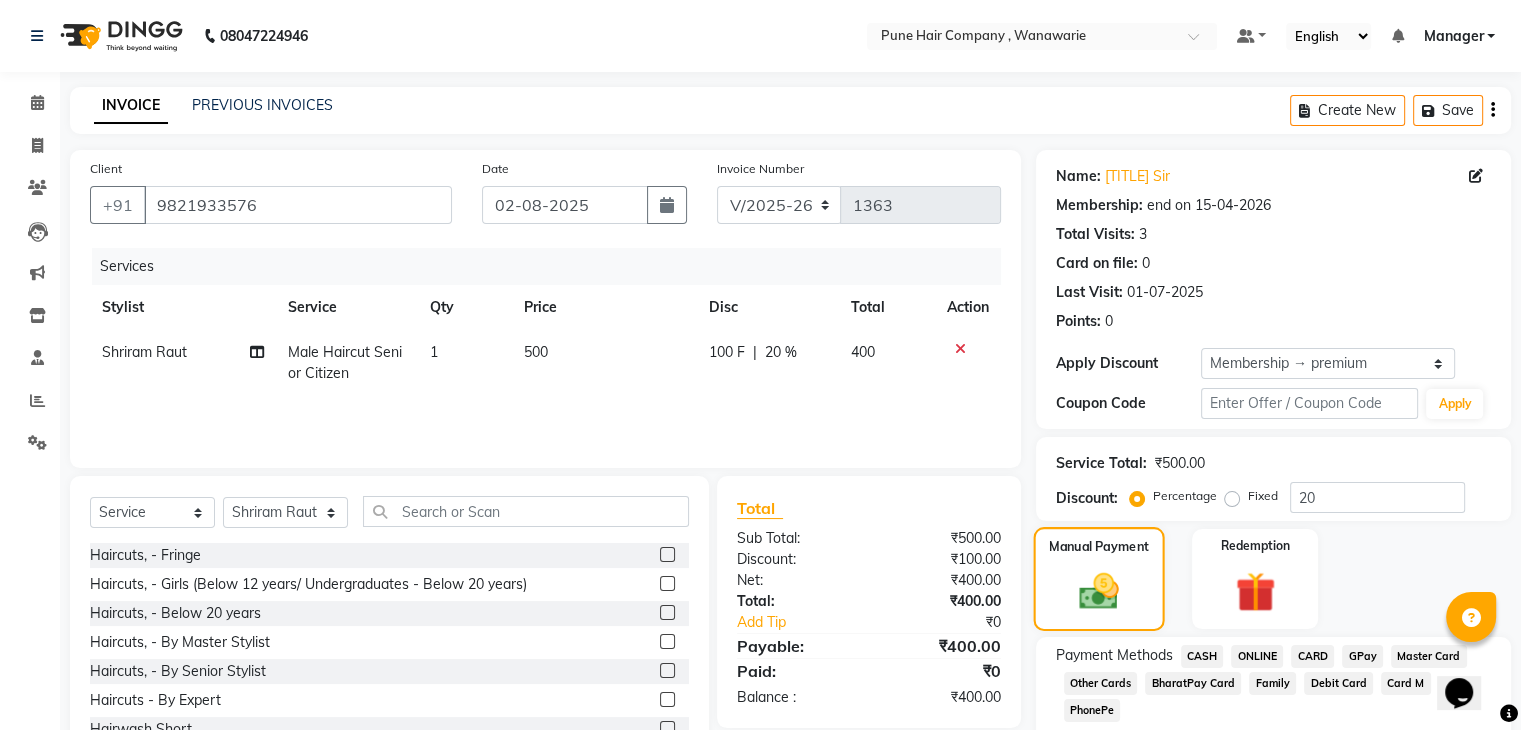 scroll, scrollTop: 97, scrollLeft: 0, axis: vertical 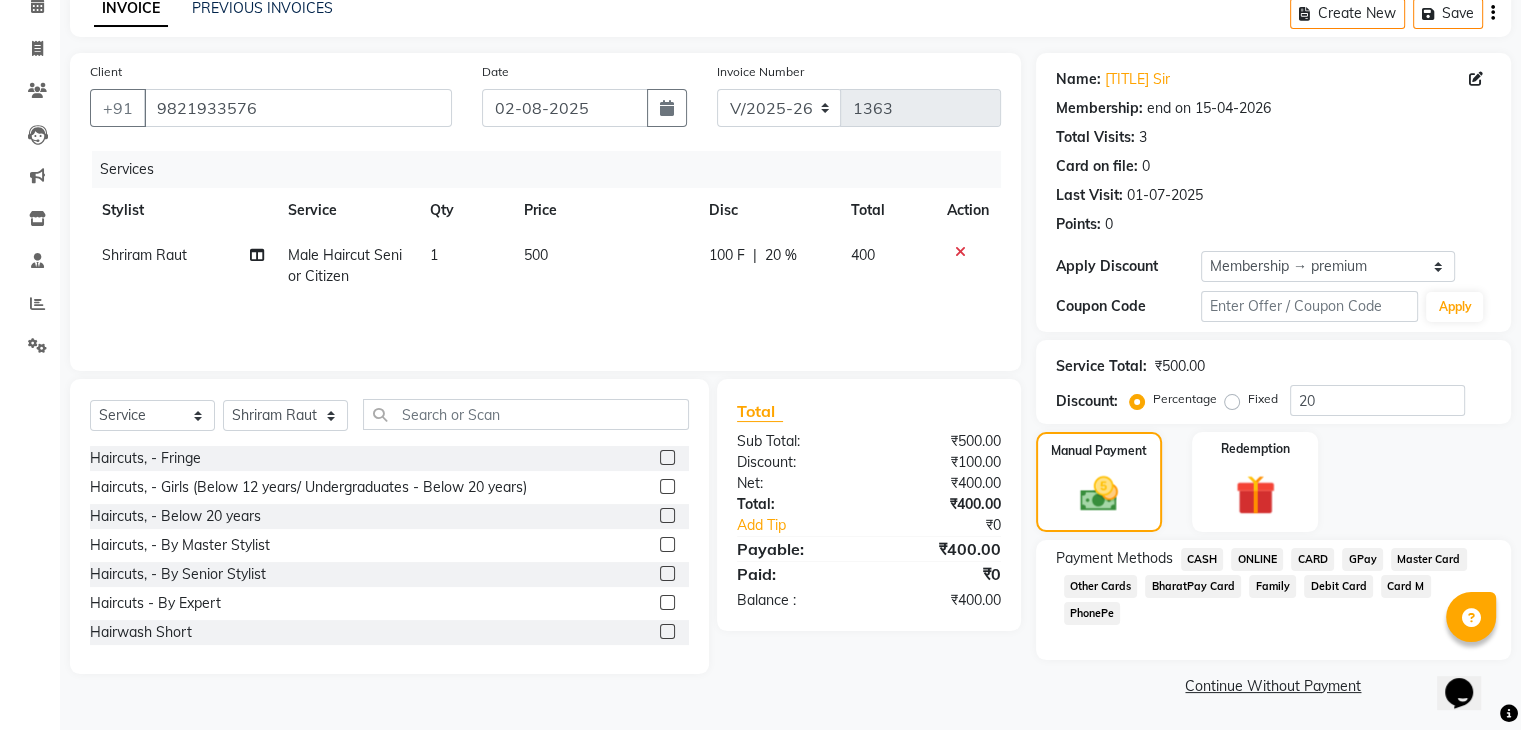 click on "GPay" 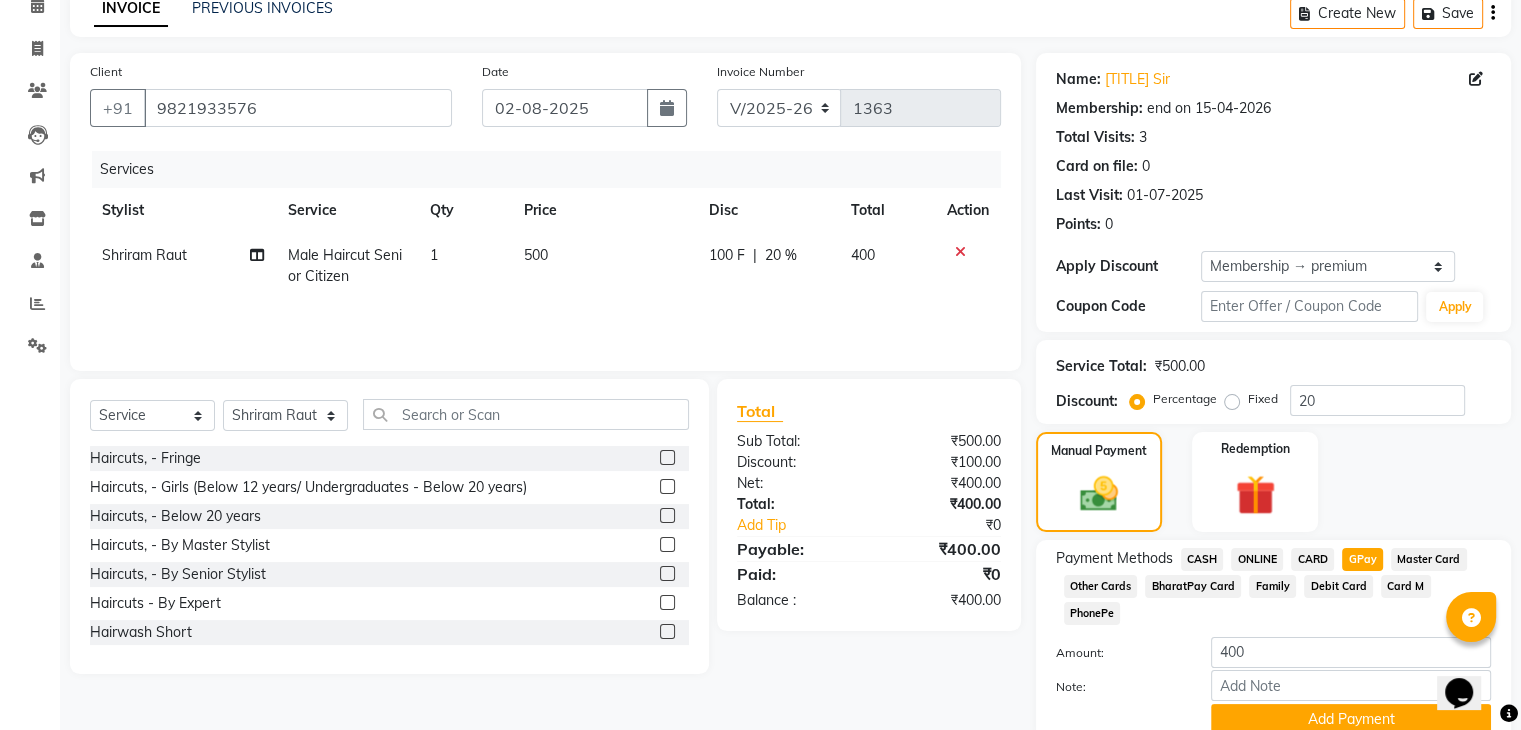 scroll, scrollTop: 156, scrollLeft: 0, axis: vertical 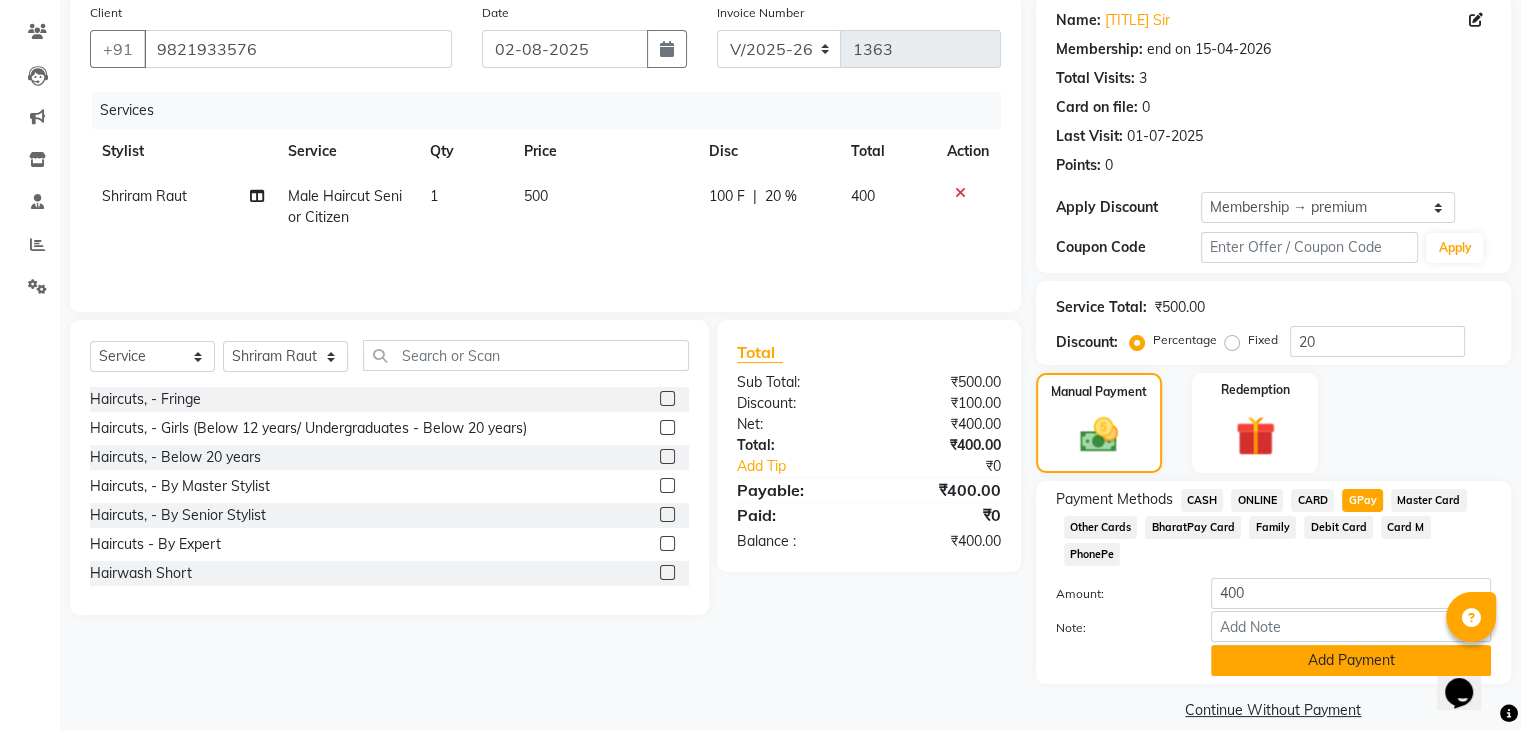 click on "Add Payment" 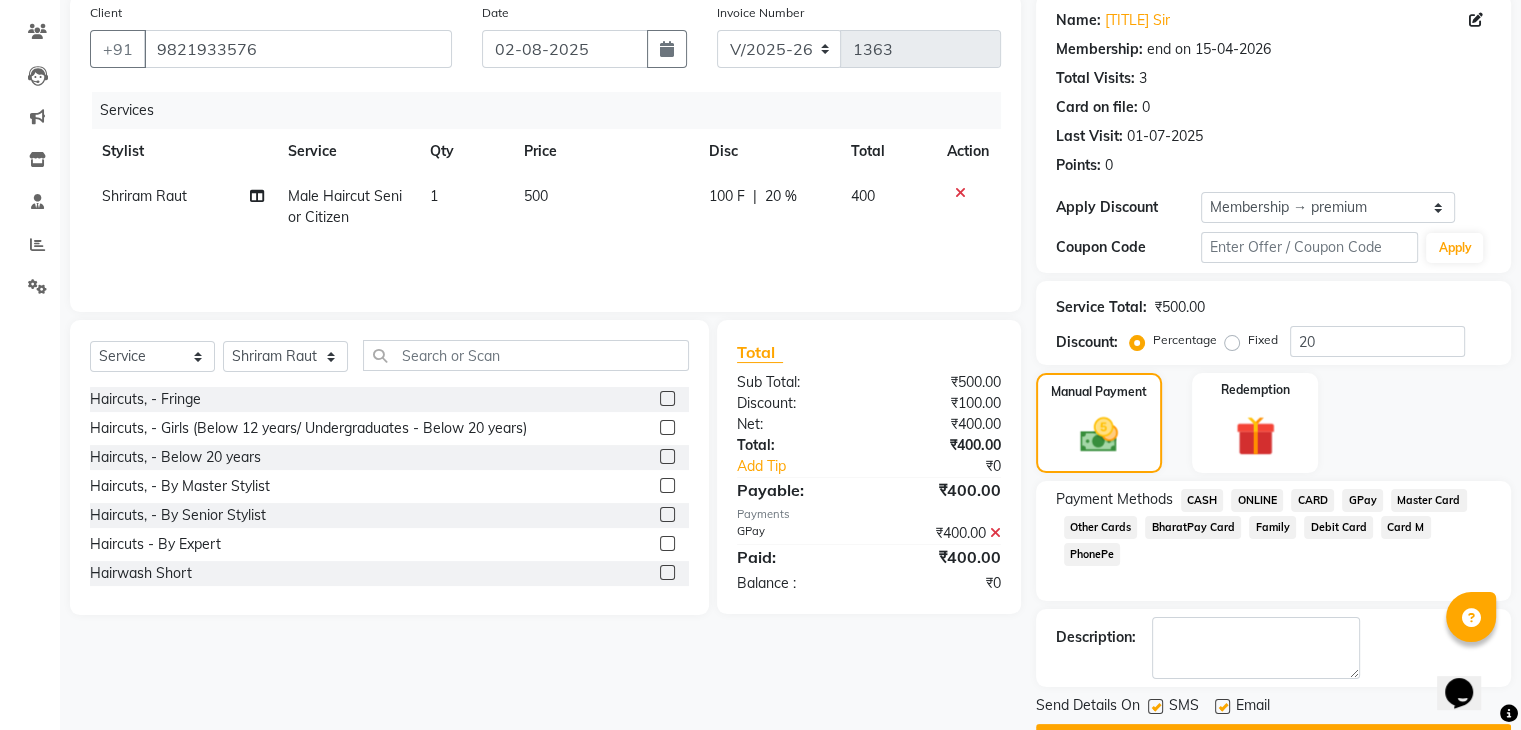 scroll, scrollTop: 209, scrollLeft: 0, axis: vertical 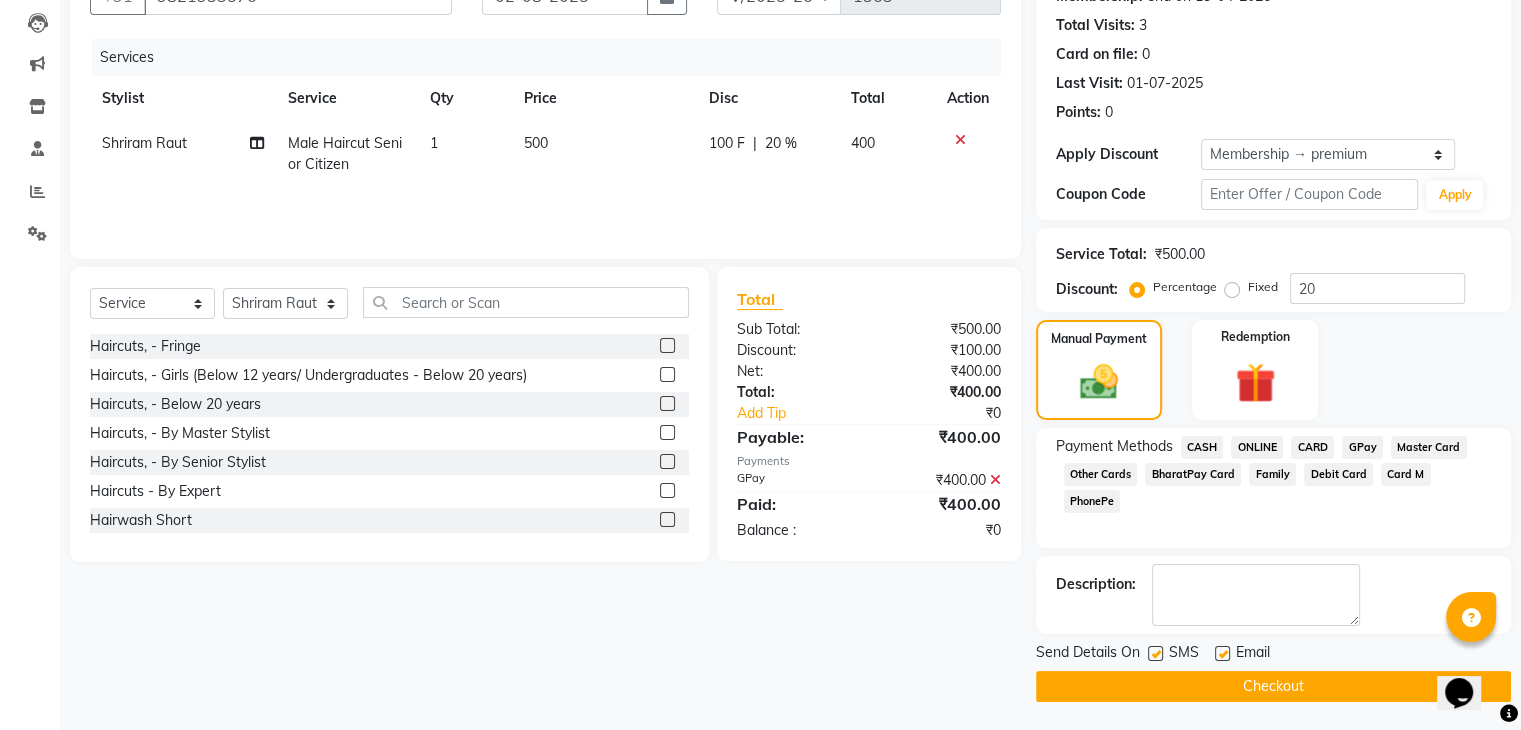 click on "Checkout" 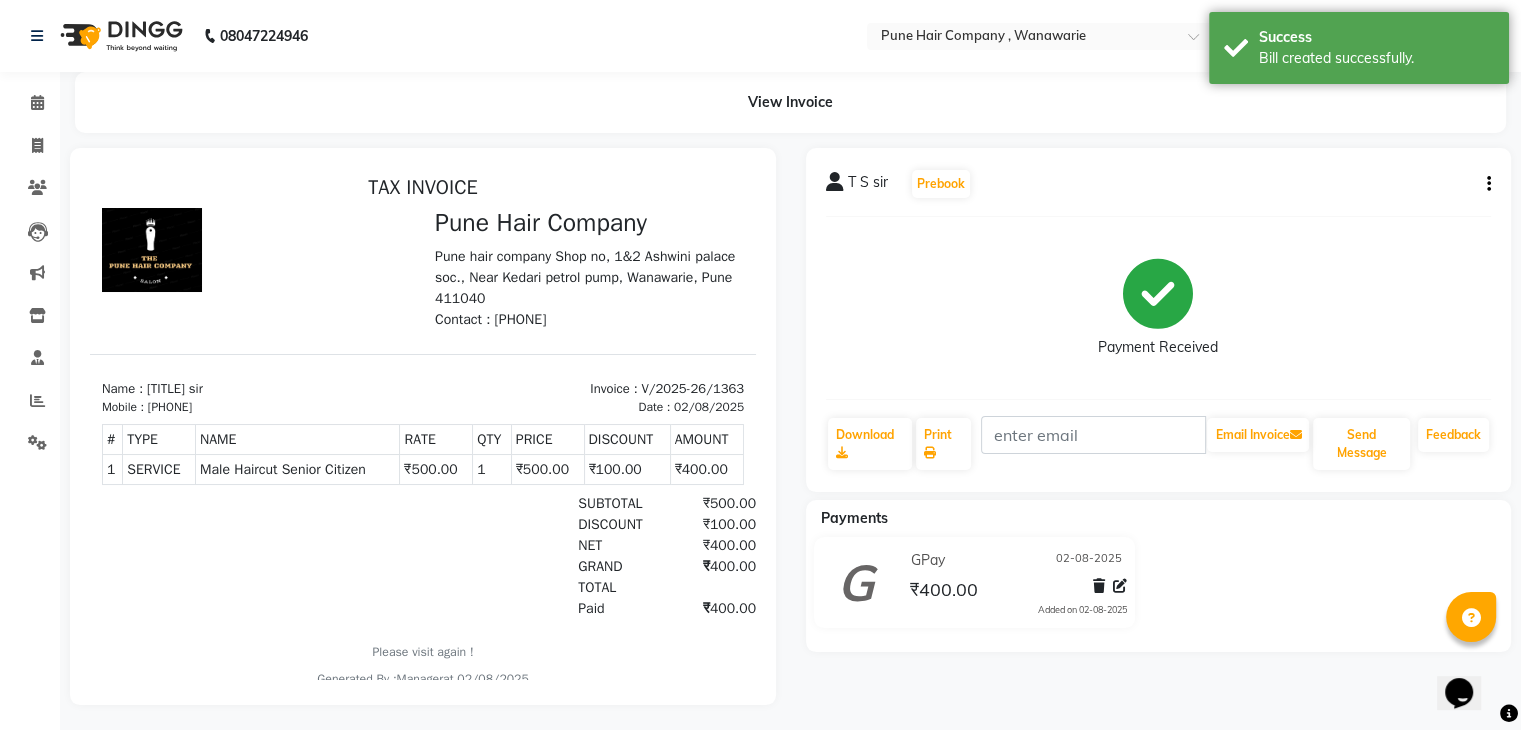 scroll, scrollTop: 0, scrollLeft: 0, axis: both 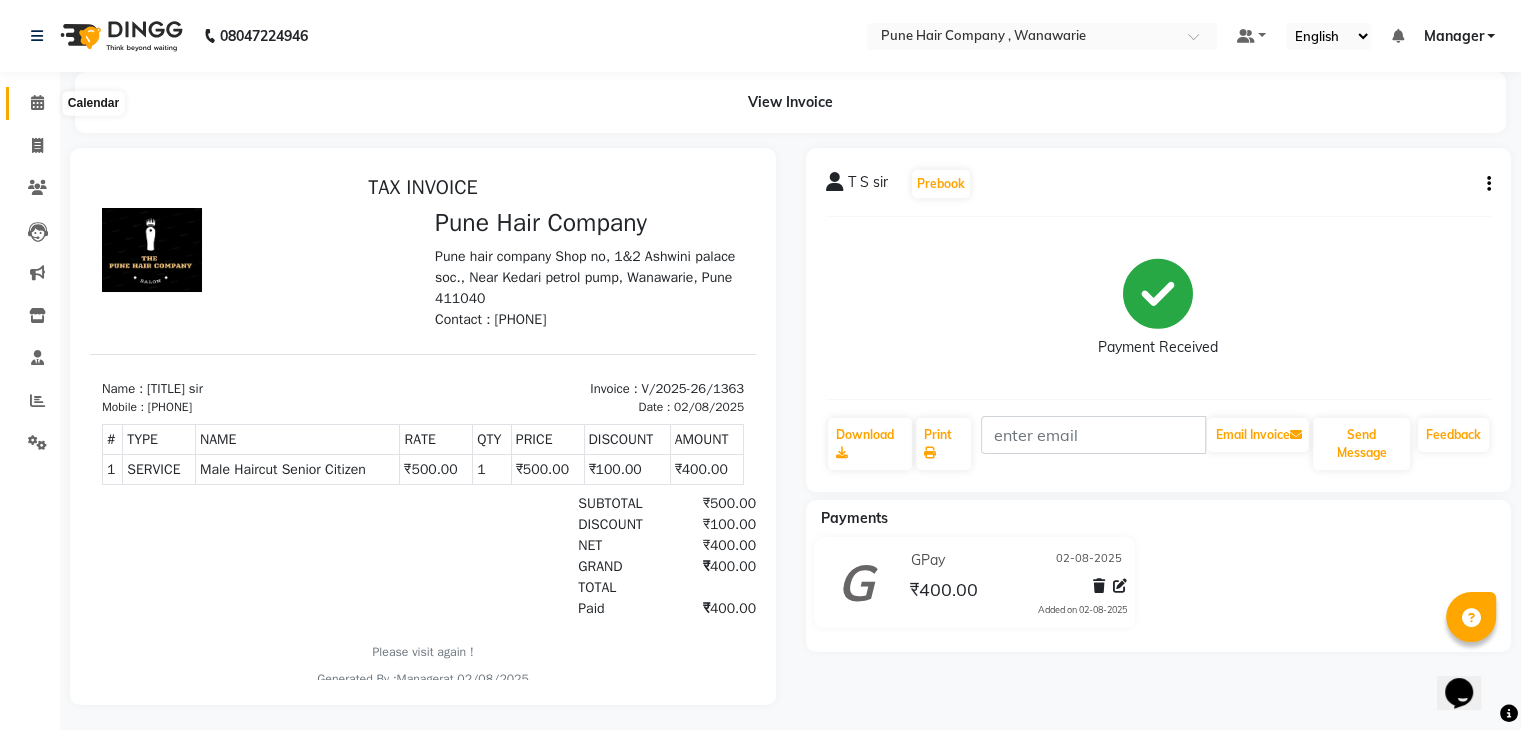 click 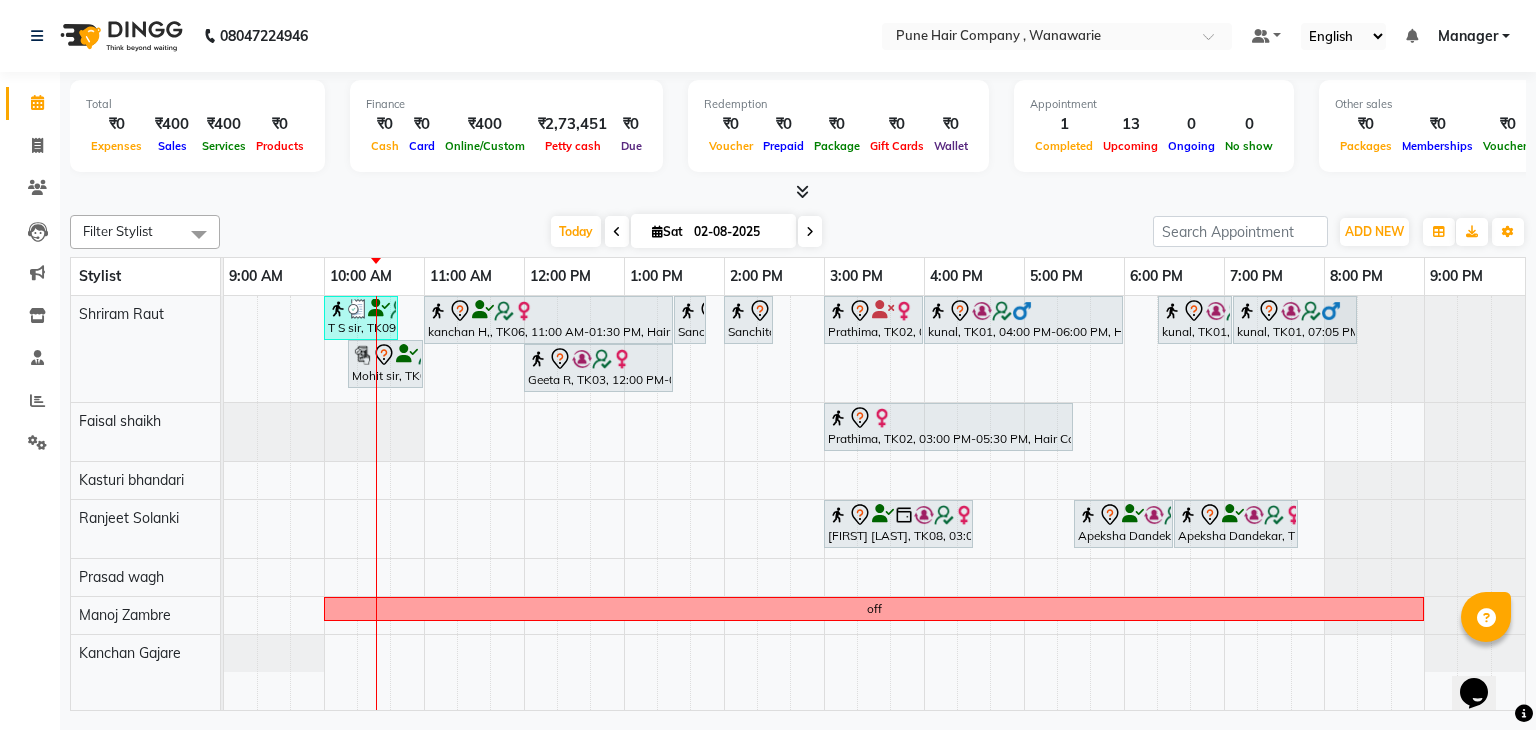 click at bounding box center (802, 191) 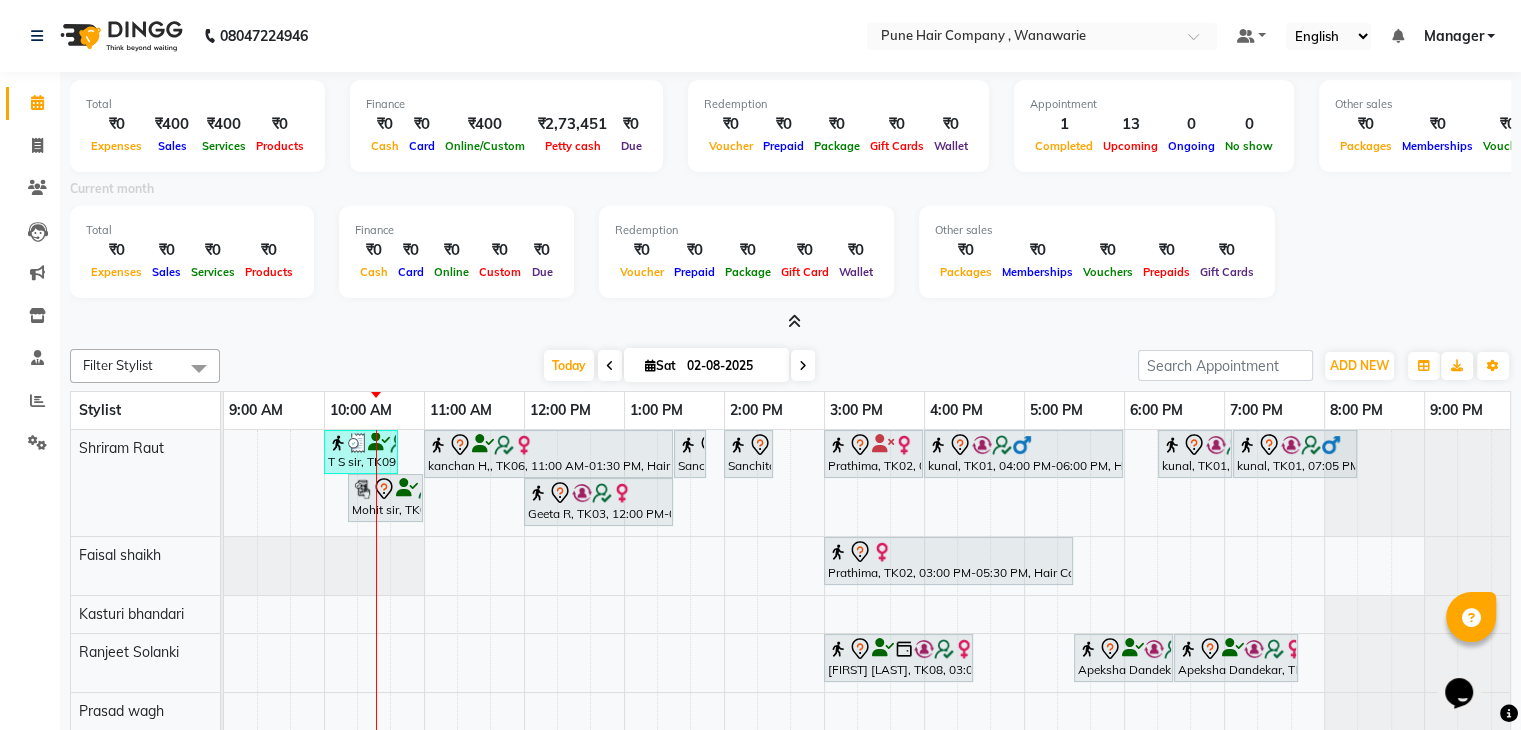 click at bounding box center (794, 321) 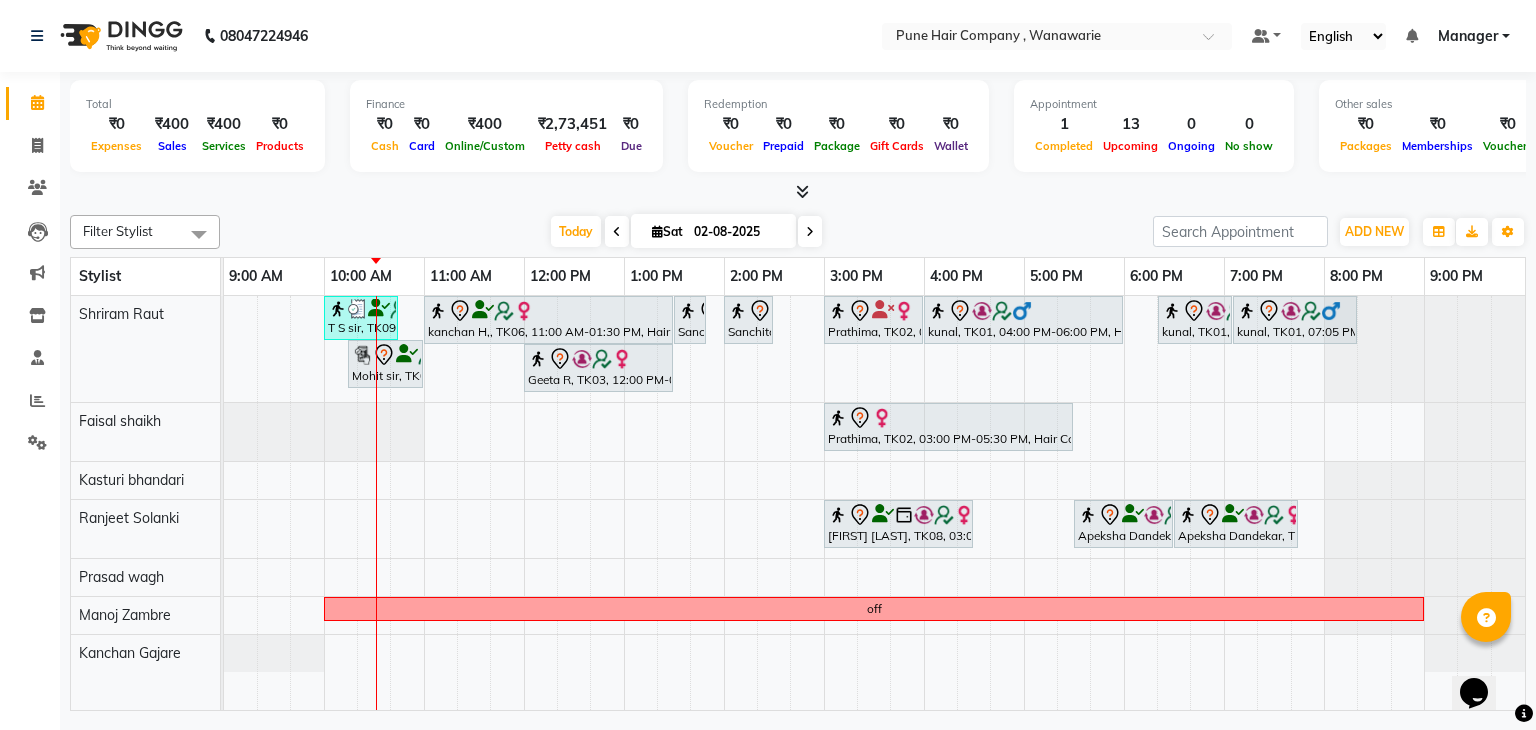 click at bounding box center (802, 191) 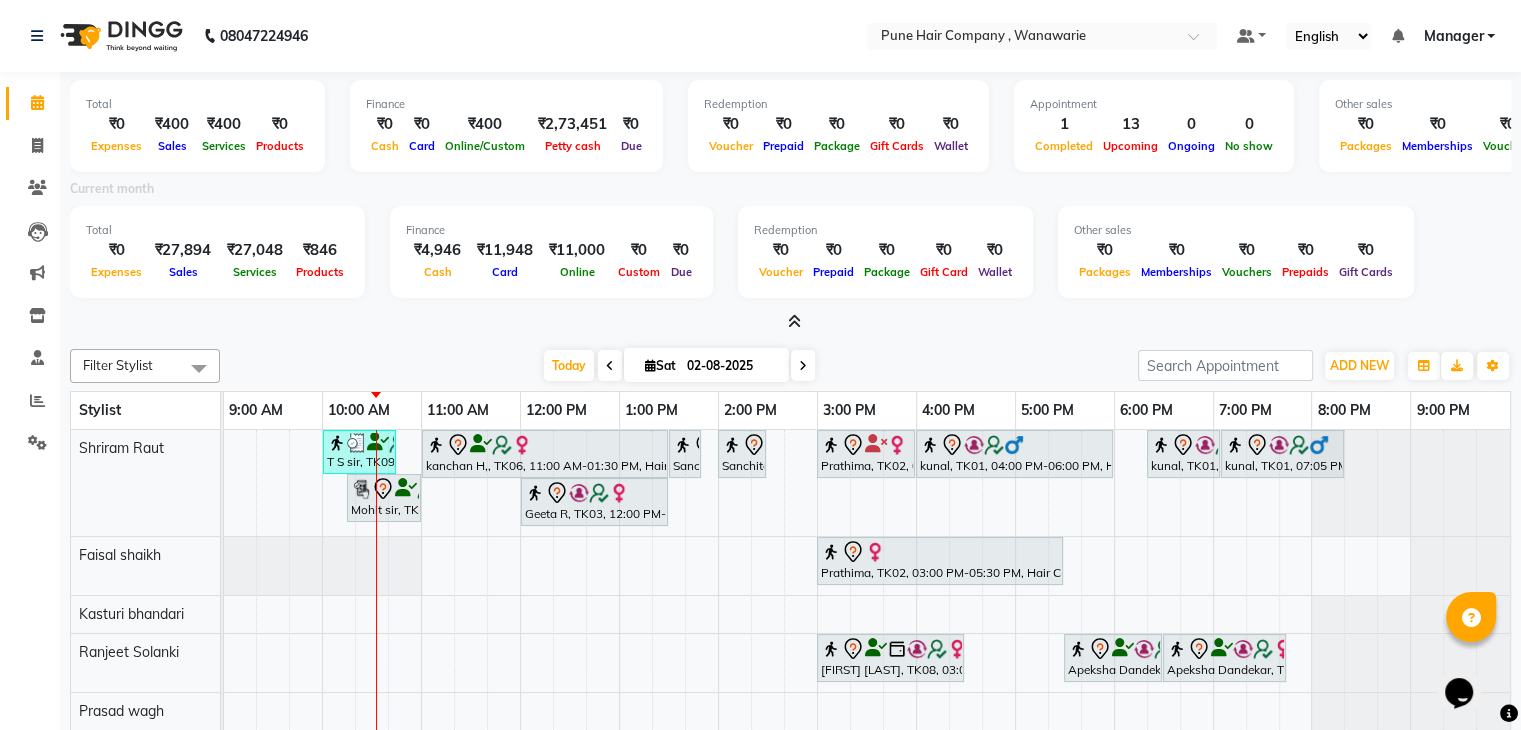 scroll, scrollTop: 120, scrollLeft: 0, axis: vertical 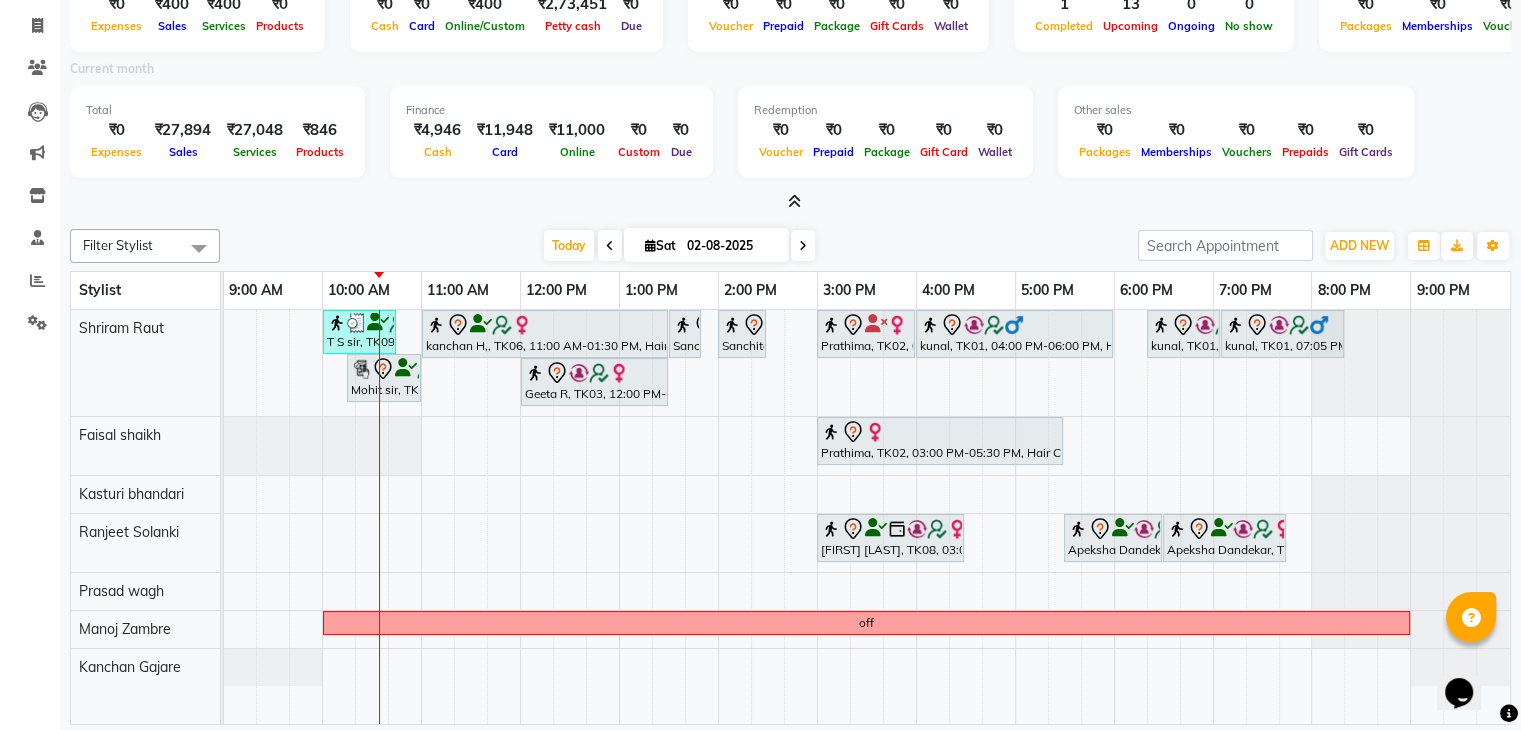 click at bounding box center [794, 201] 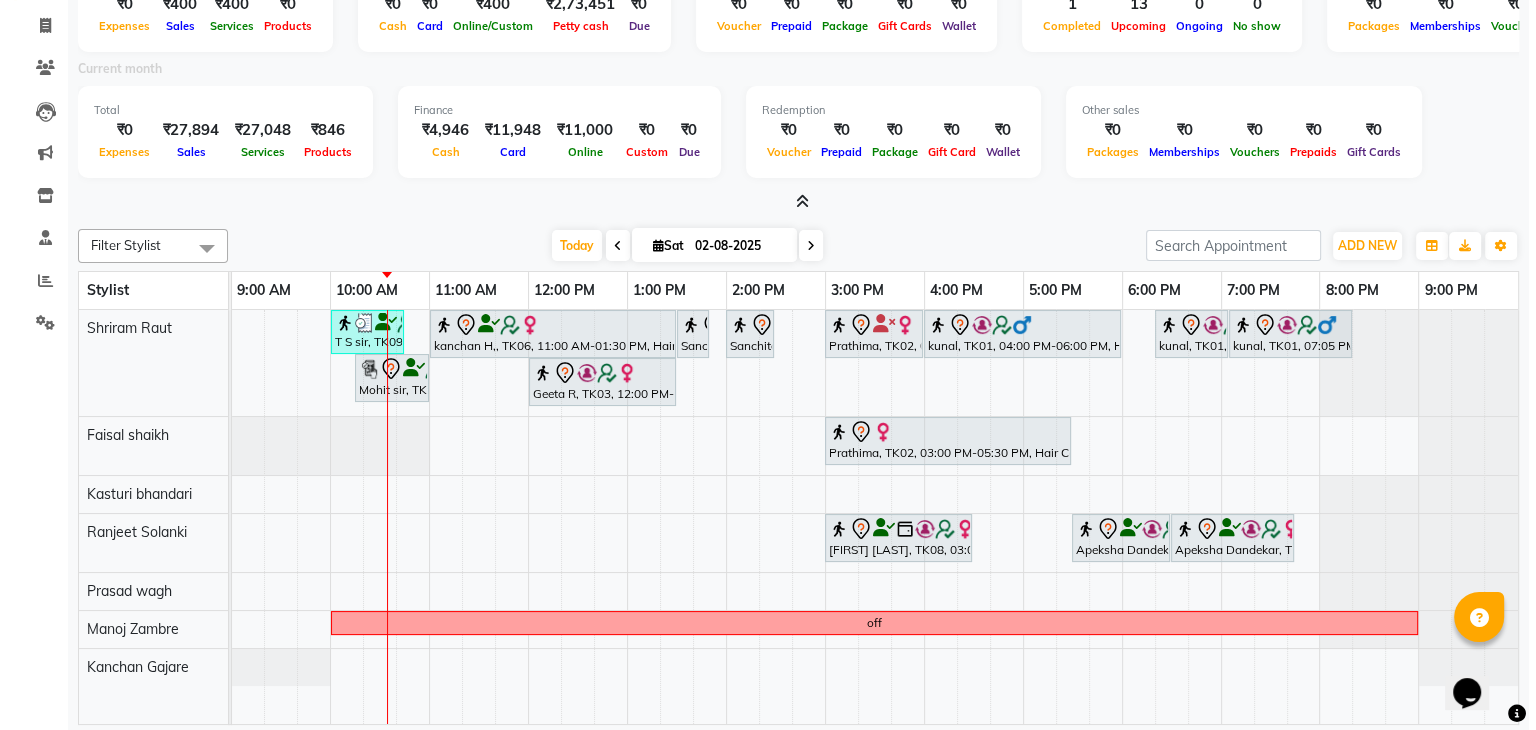 scroll, scrollTop: 0, scrollLeft: 0, axis: both 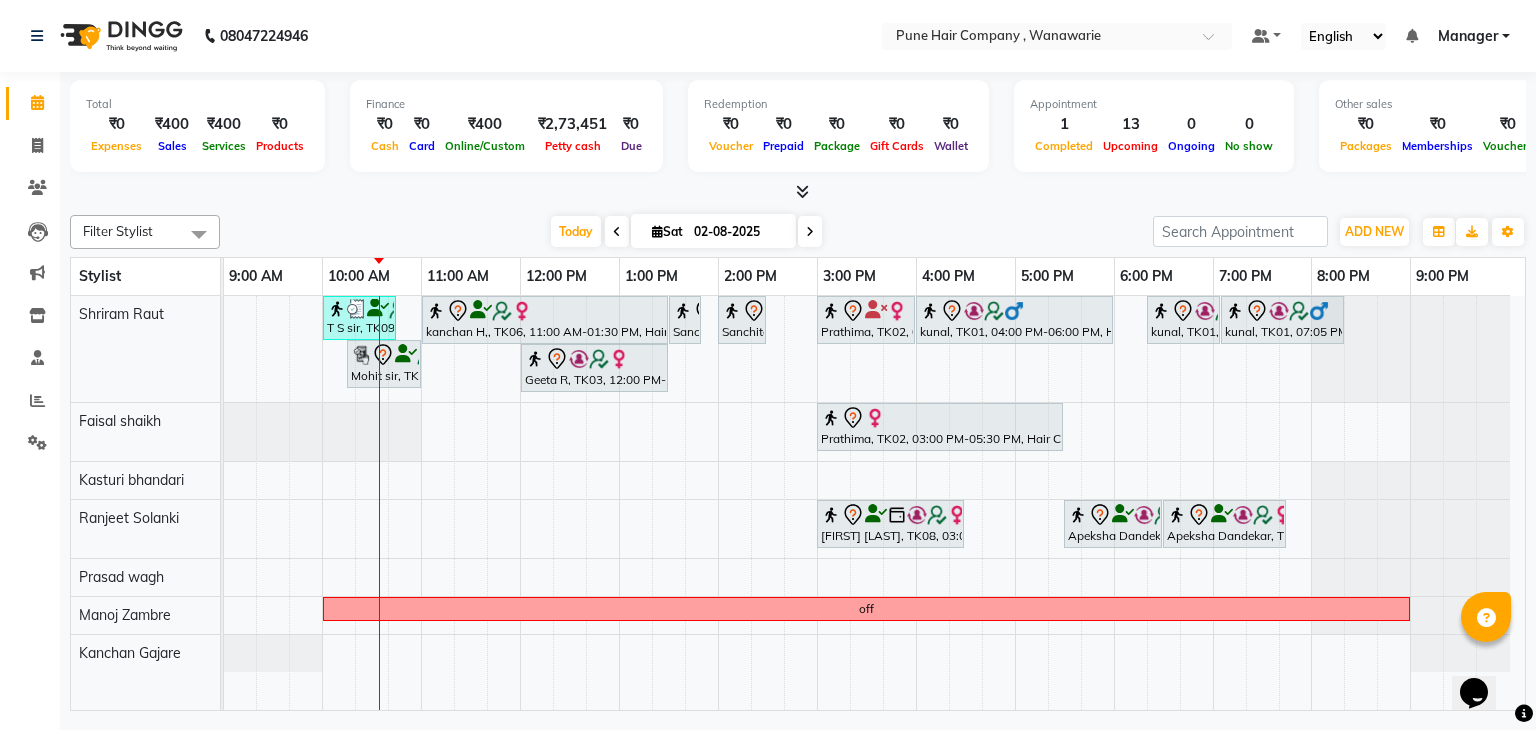 click at bounding box center (798, 192) 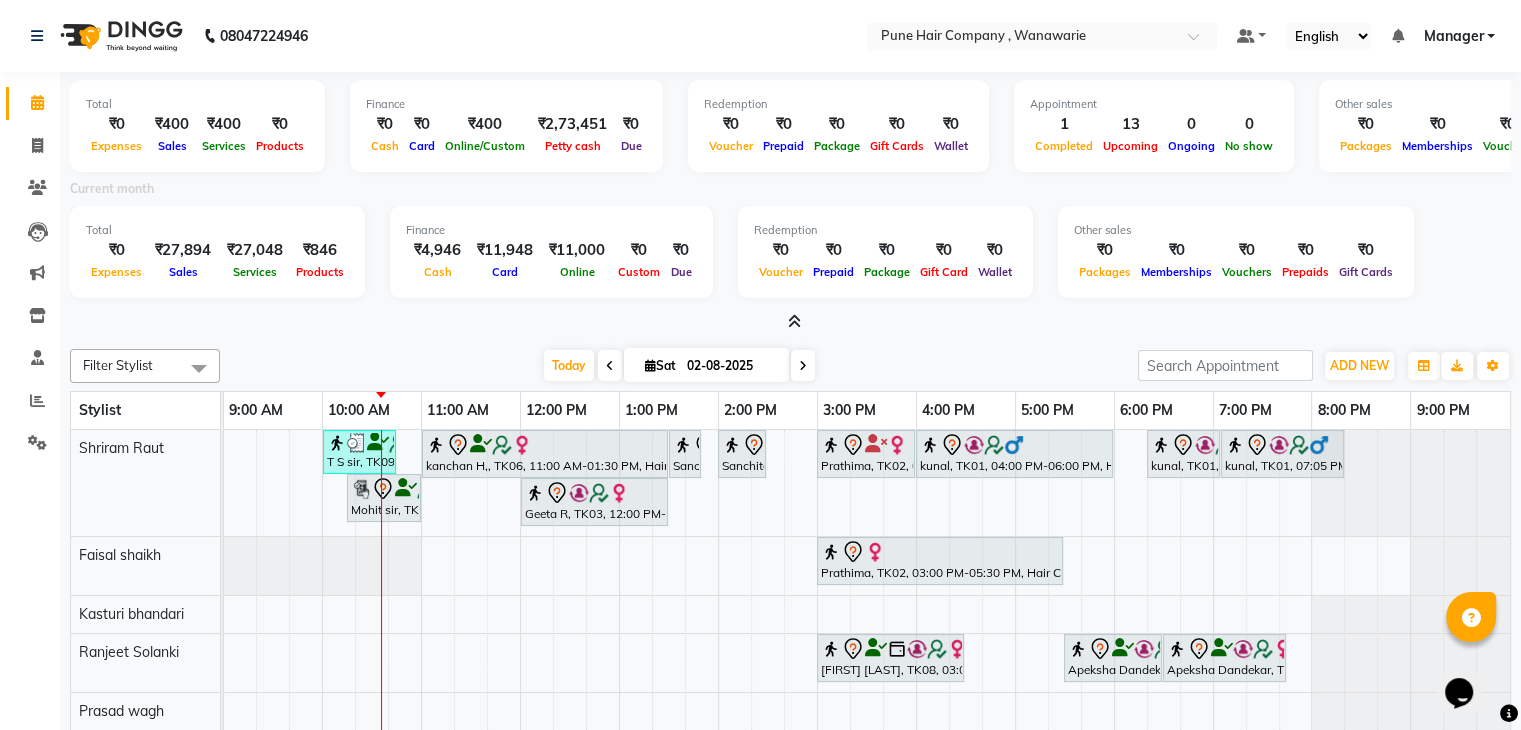 click at bounding box center (794, 321) 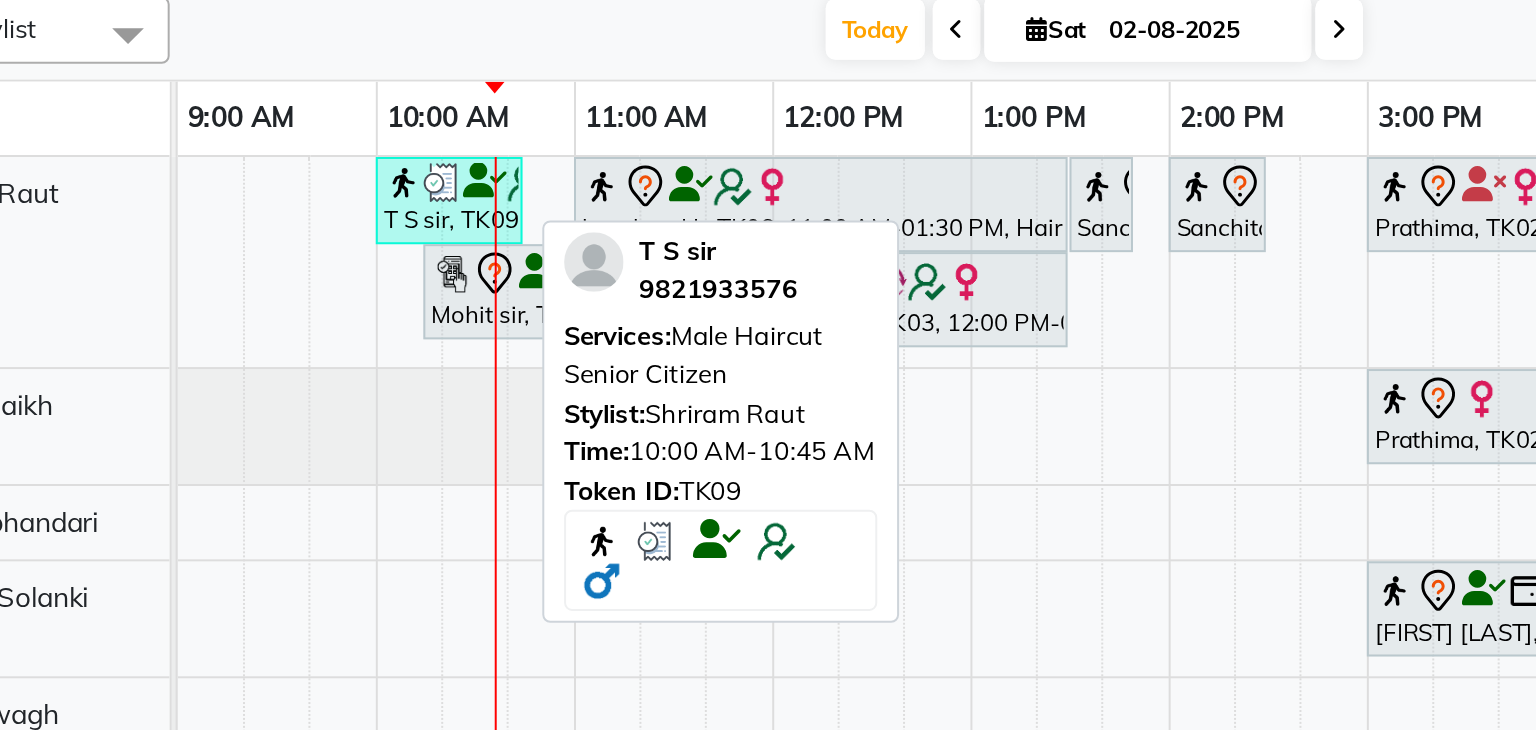 click on "T S sir, TK09, 10:00 AM-10:45 AM, Male Haircut Senior Citizen" at bounding box center [361, 318] 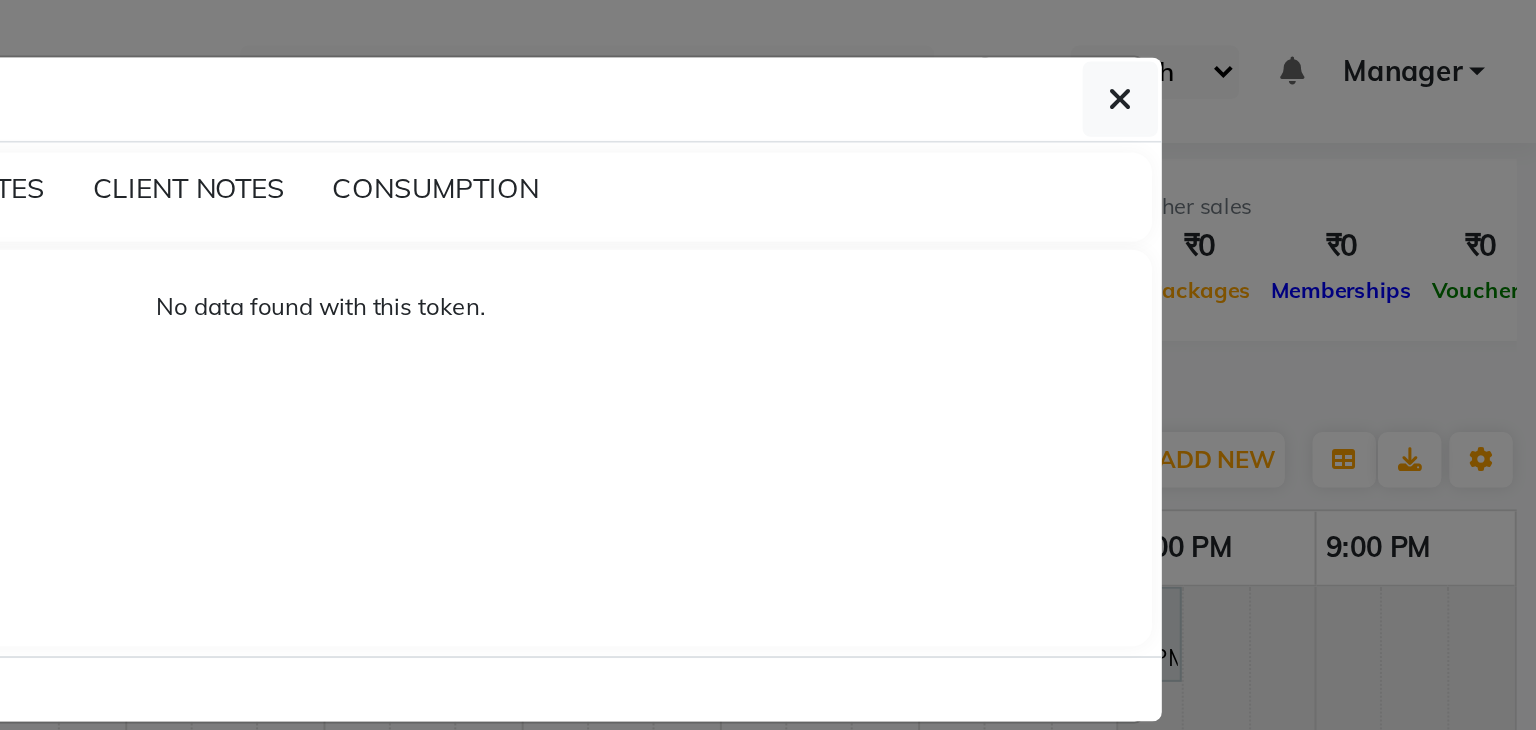 select on "3" 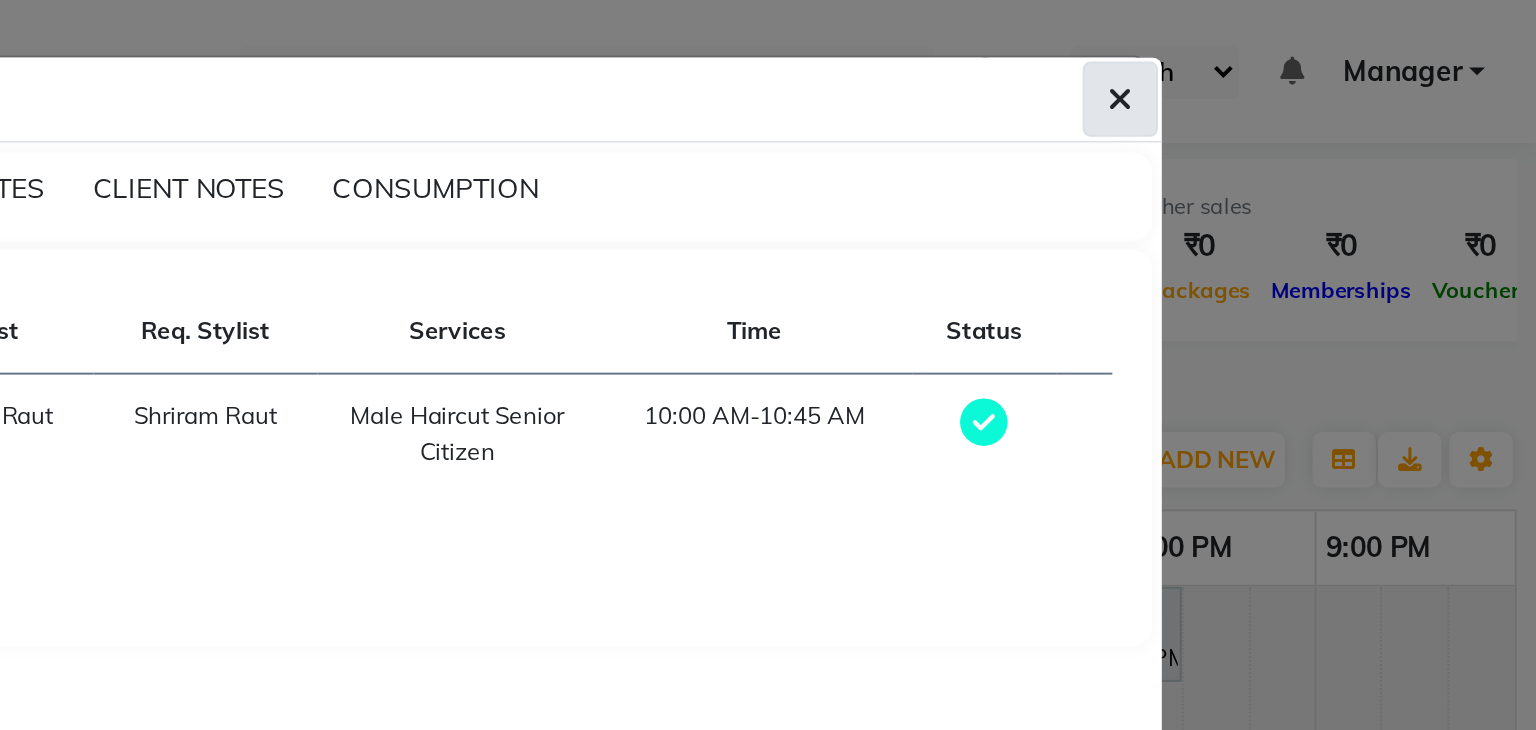 click 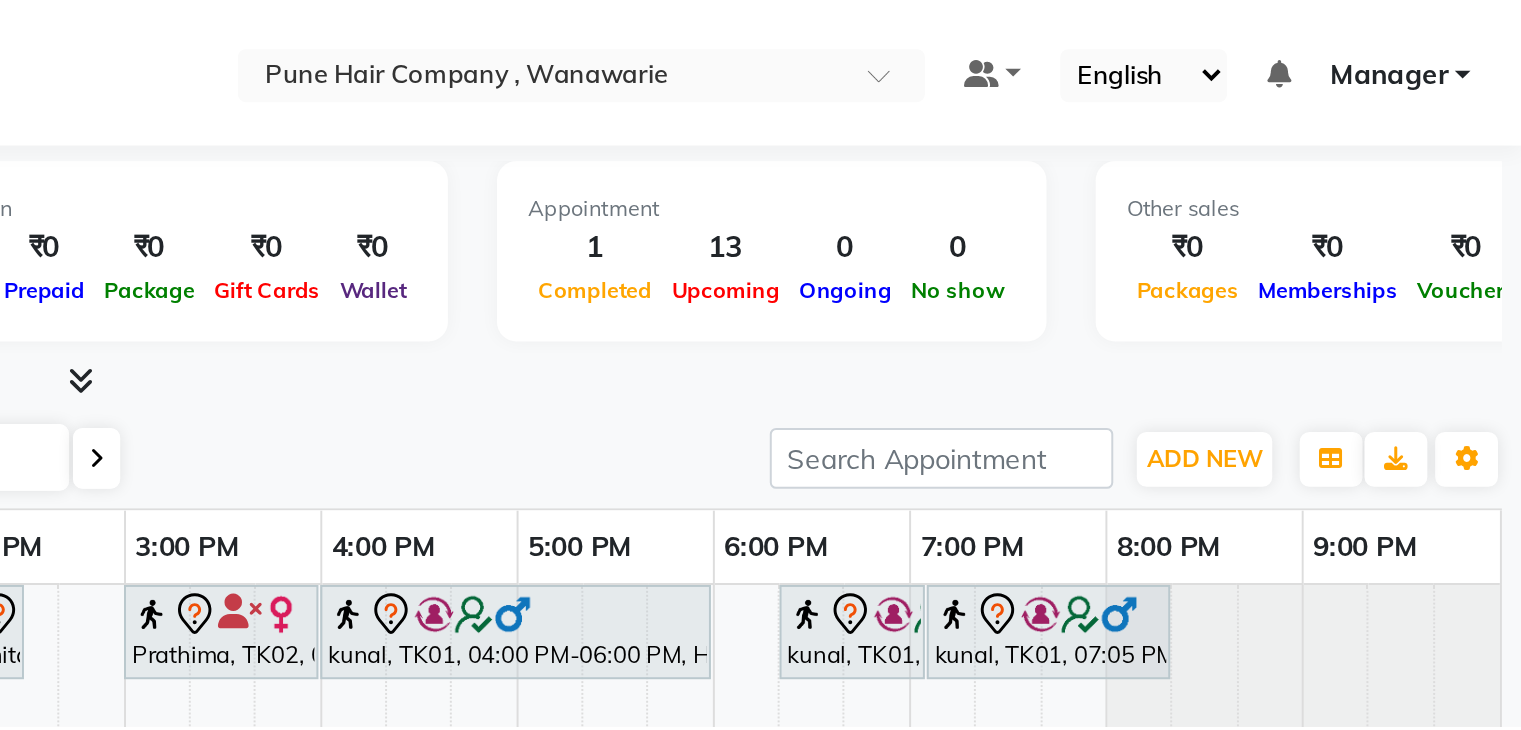 scroll, scrollTop: 0, scrollLeft: 0, axis: both 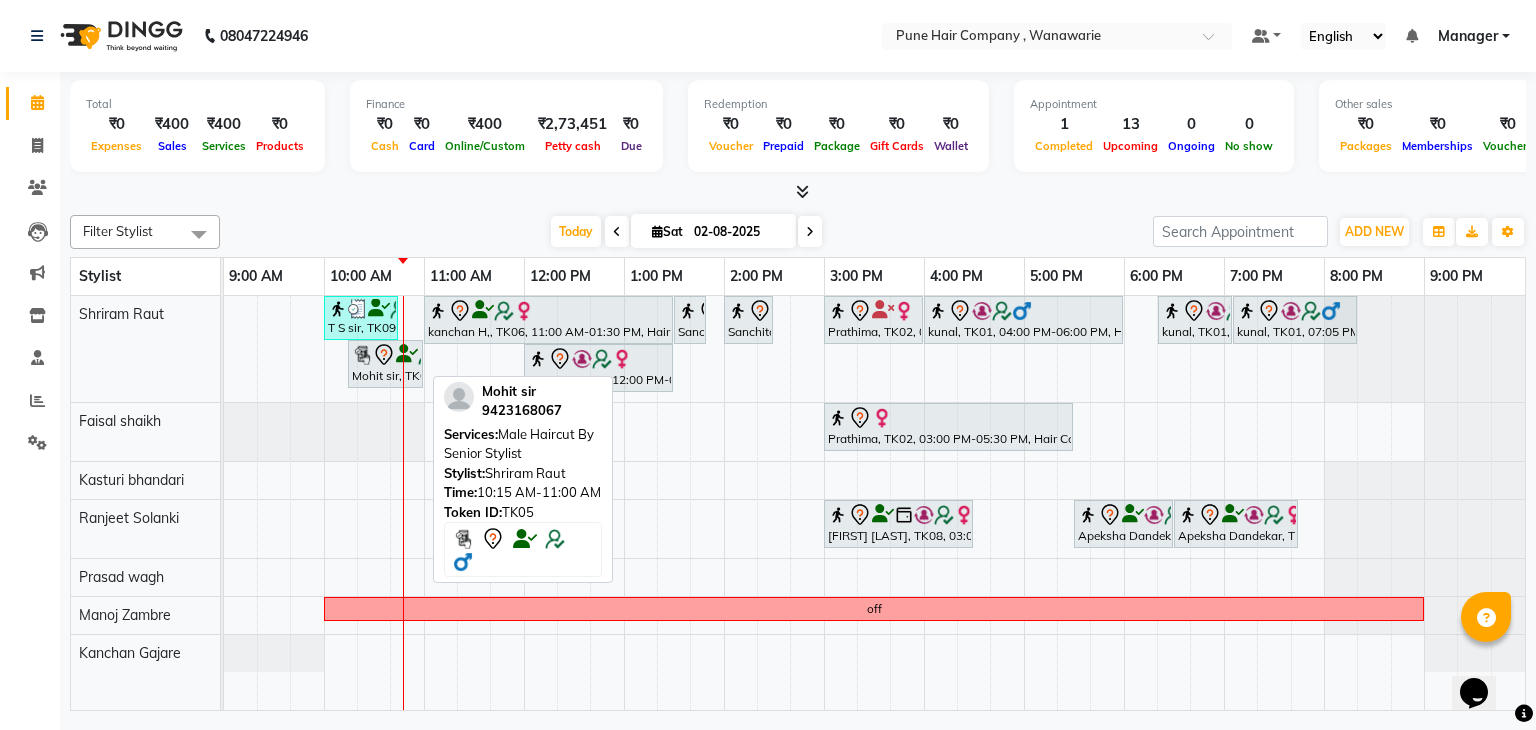 click at bounding box center [362, 355] 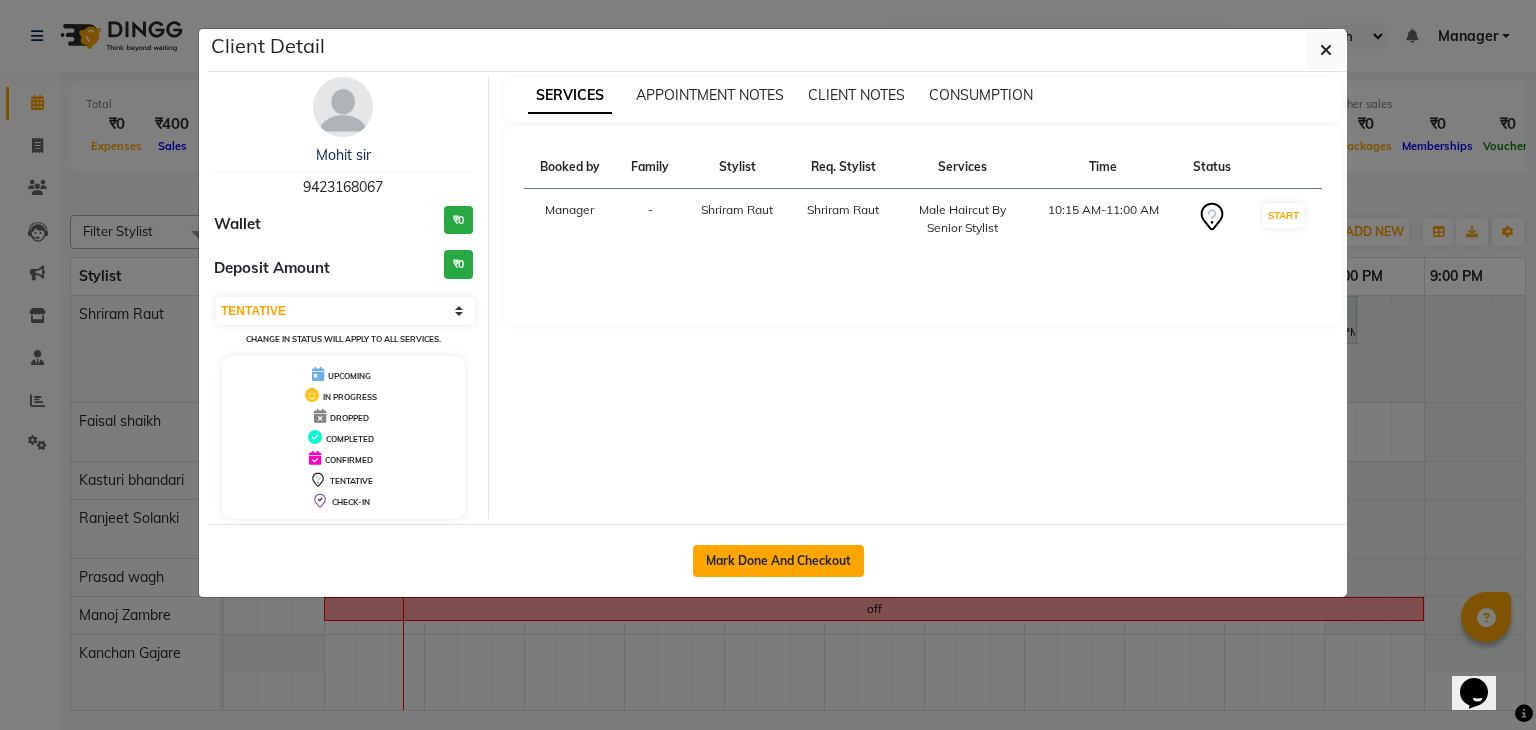 click on "Mark Done And Checkout" 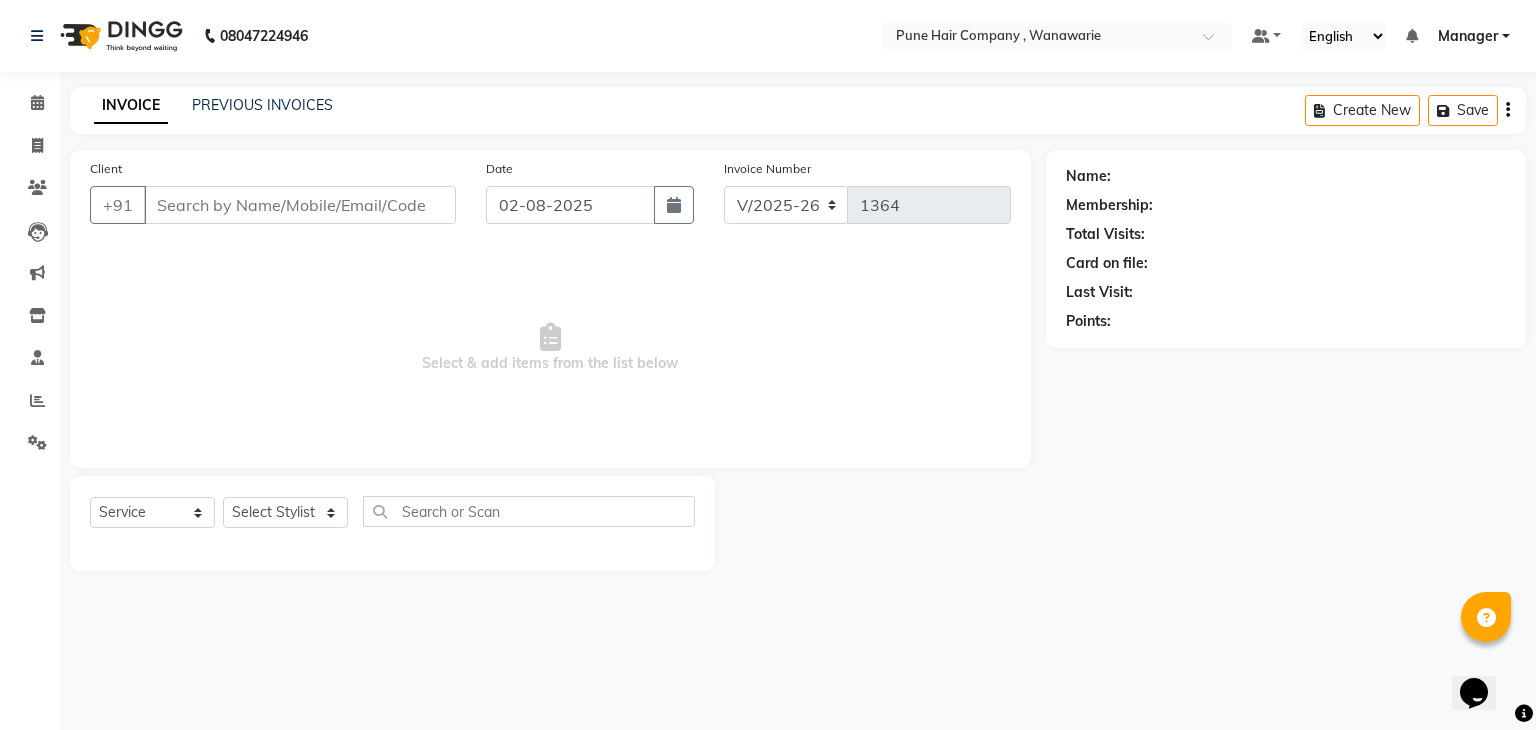 select on "3" 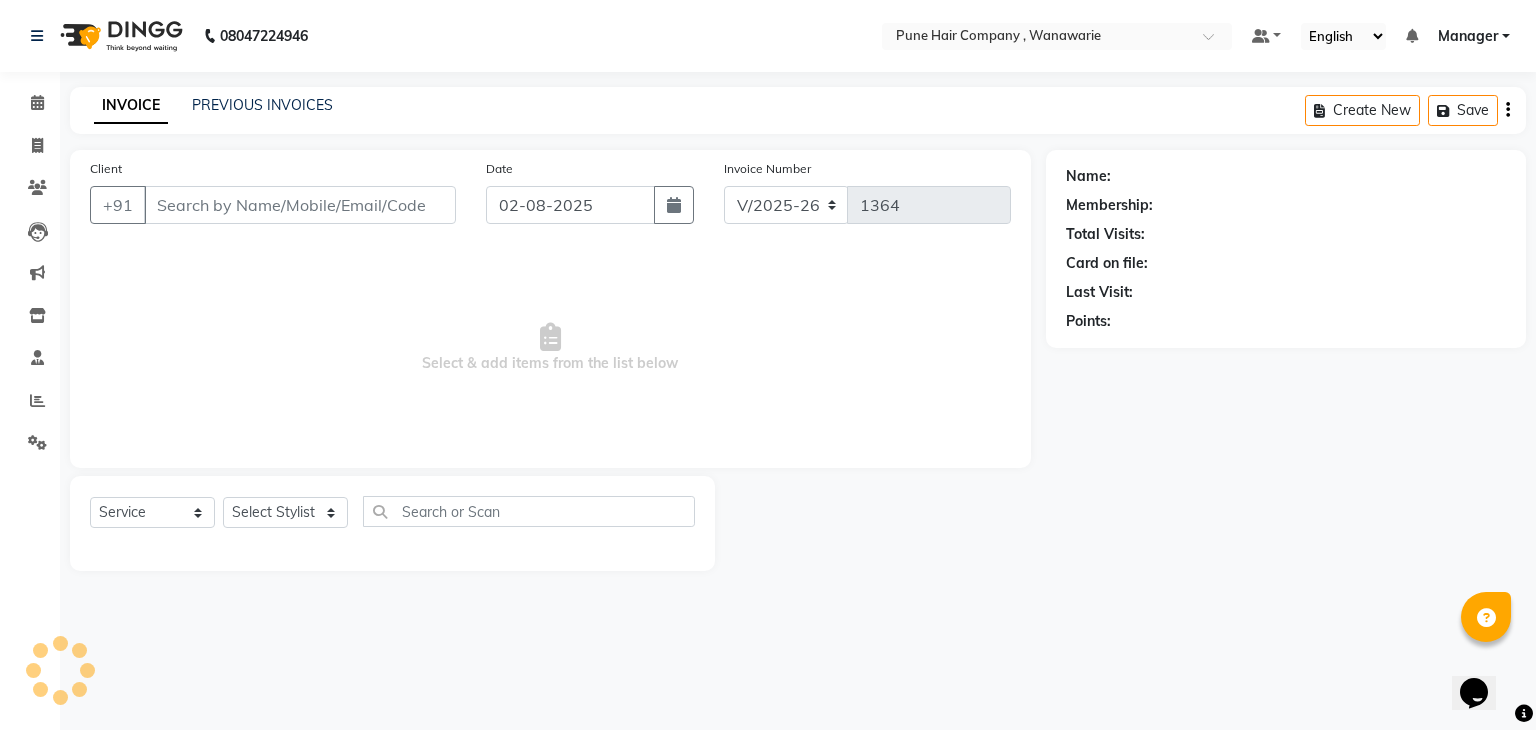 type on "9423168067" 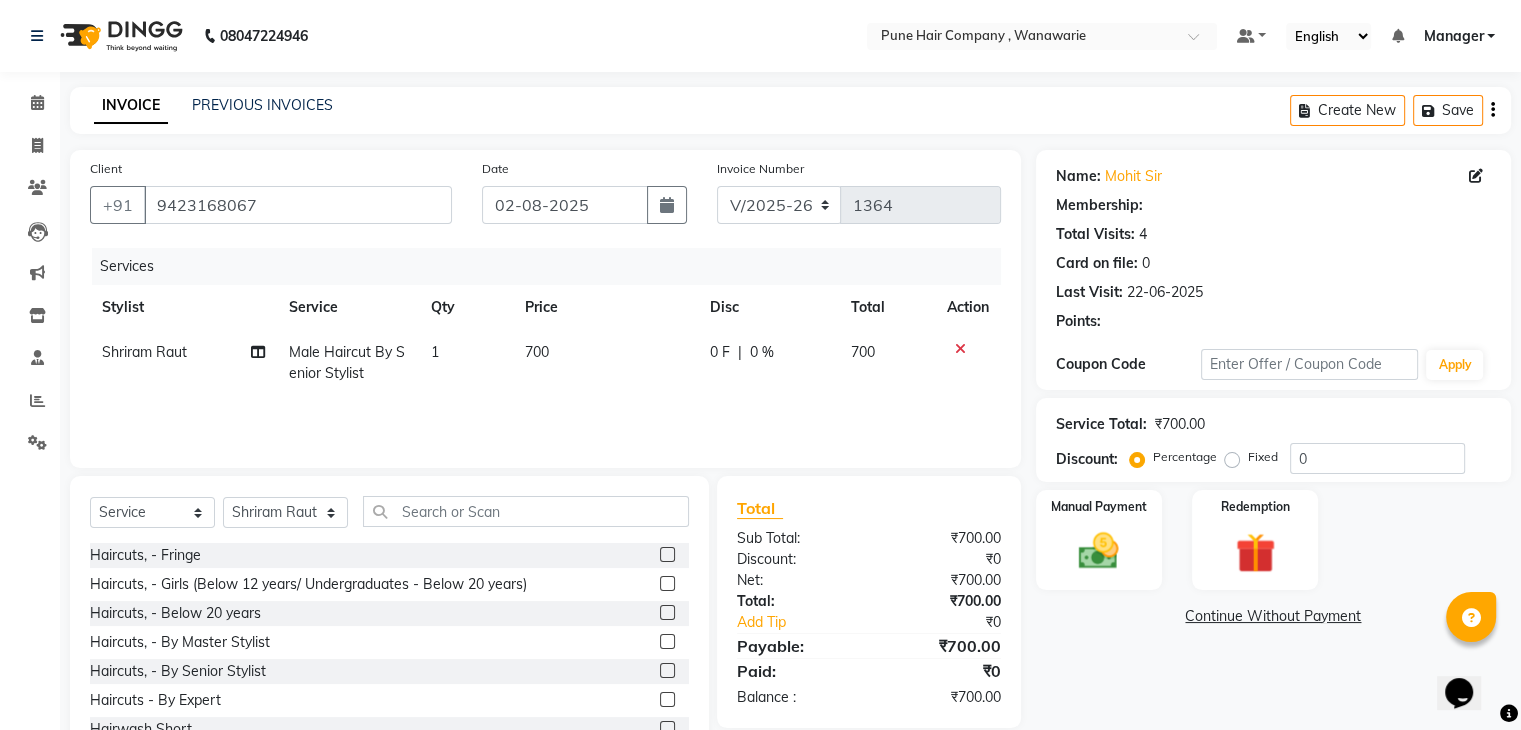 type on "20" 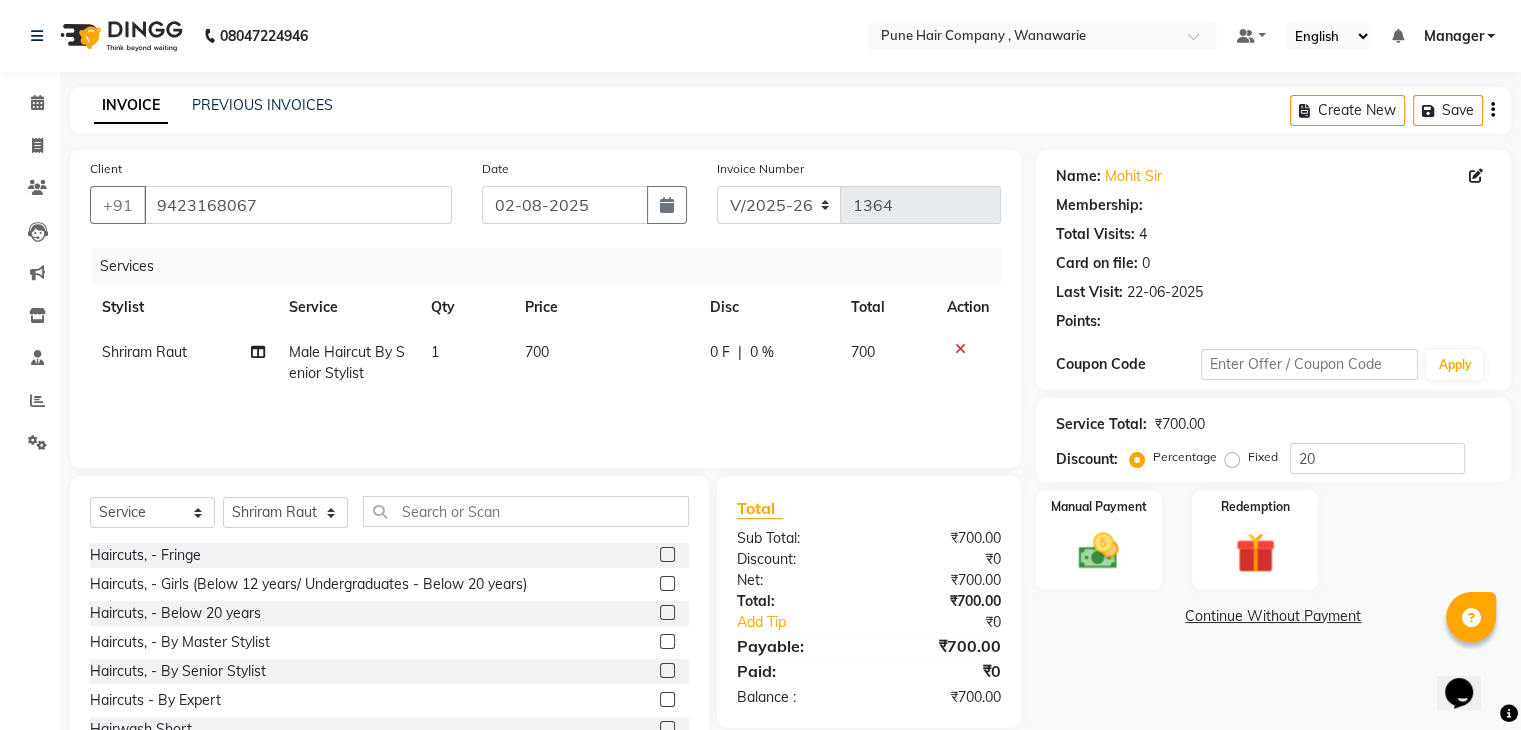 select on "1: Object" 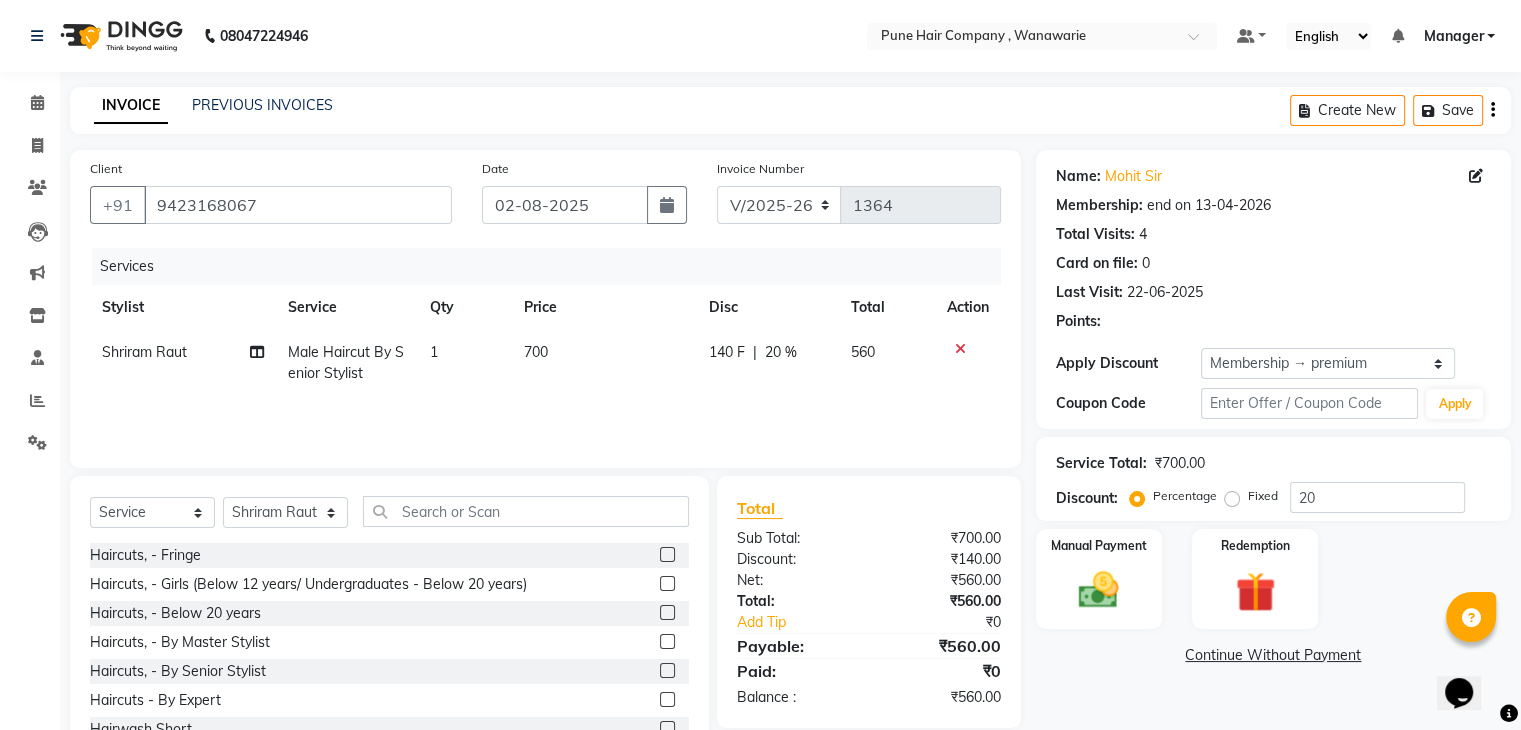 scroll, scrollTop: 72, scrollLeft: 0, axis: vertical 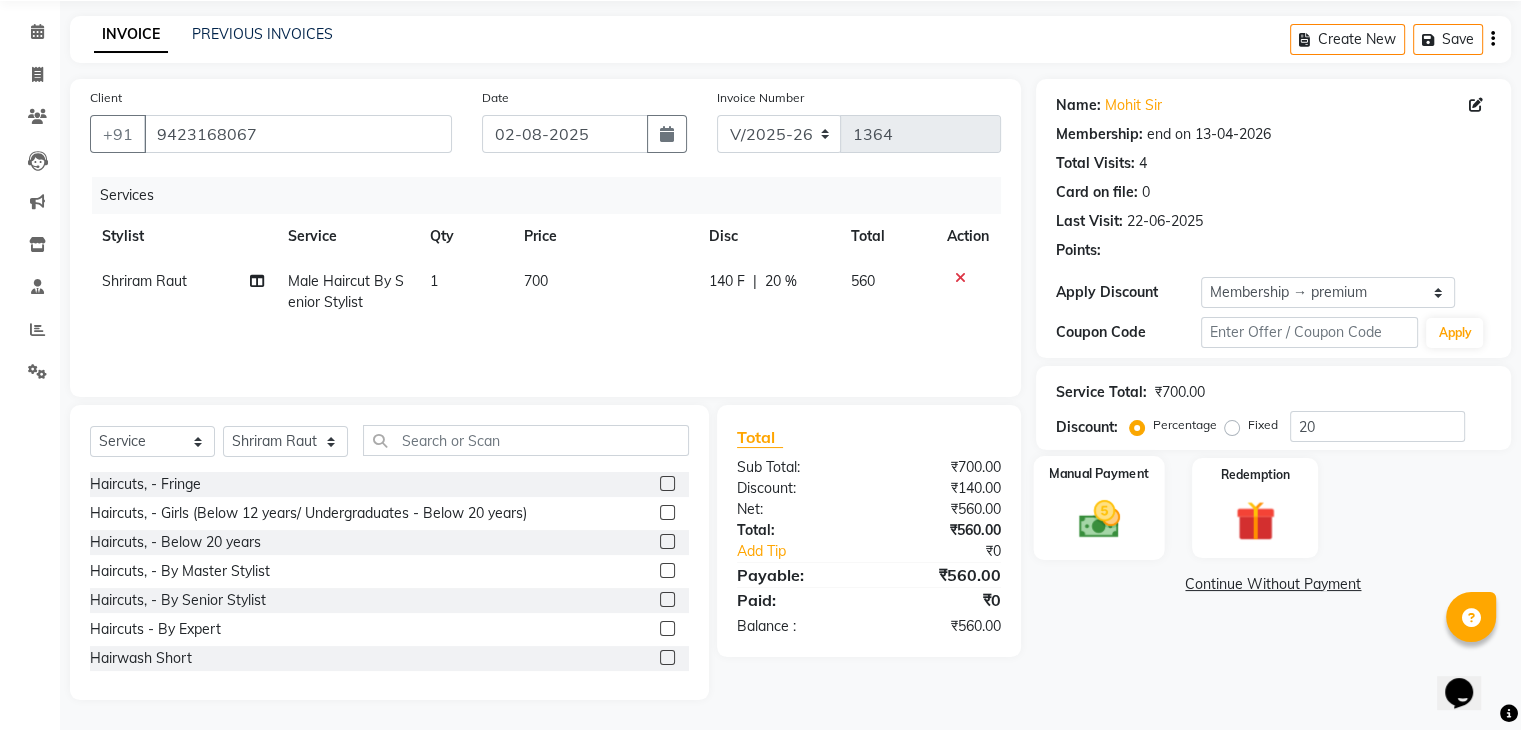 click 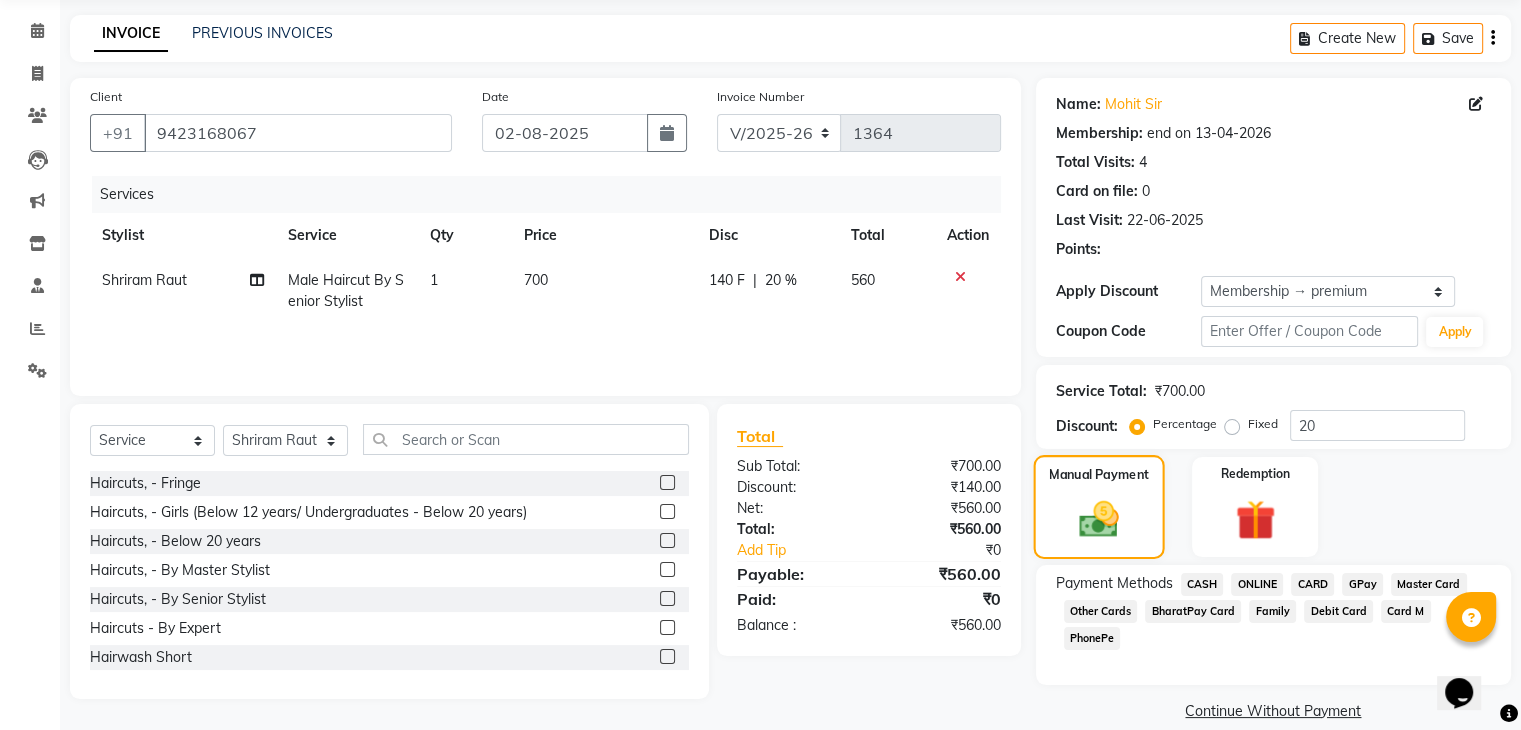 scroll, scrollTop: 97, scrollLeft: 0, axis: vertical 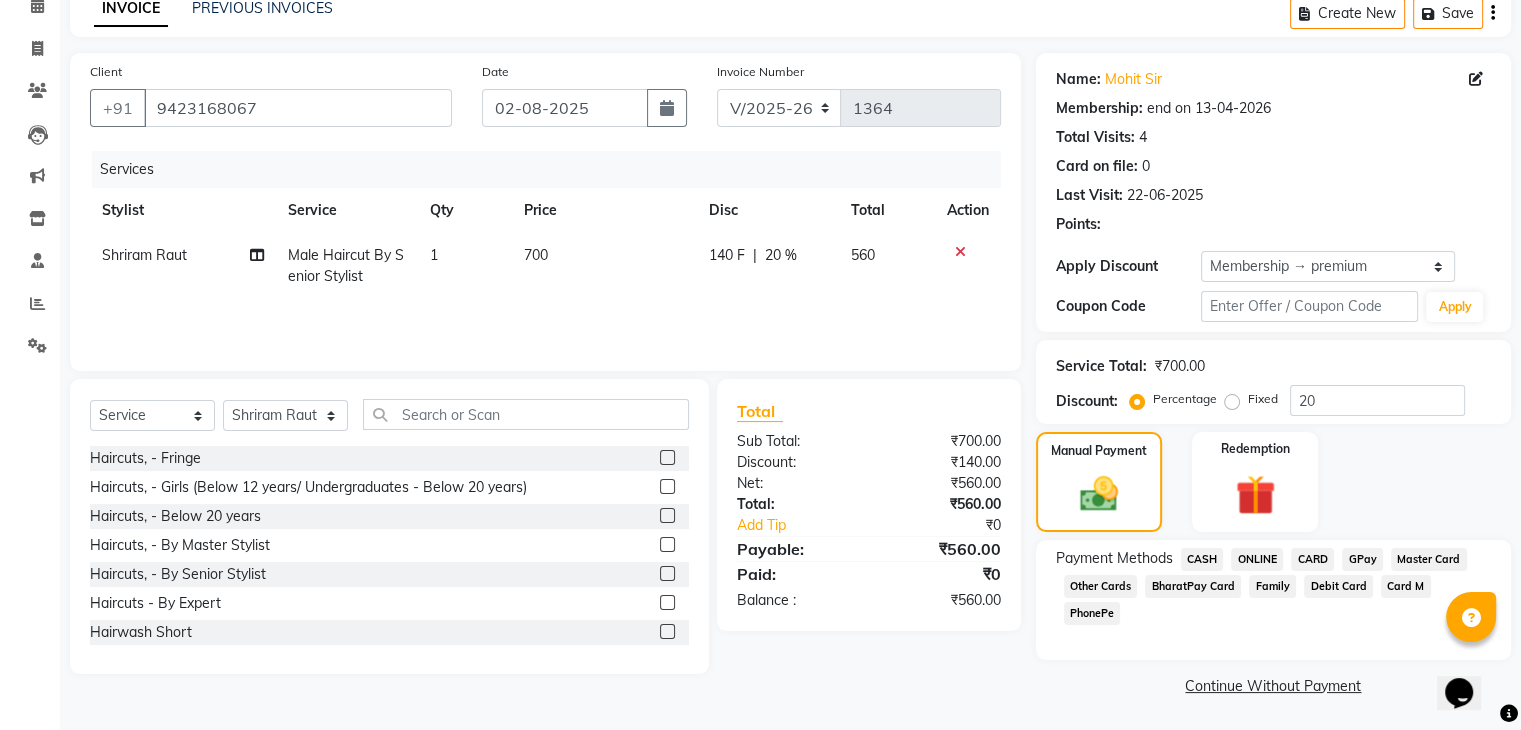 click on "GPay" 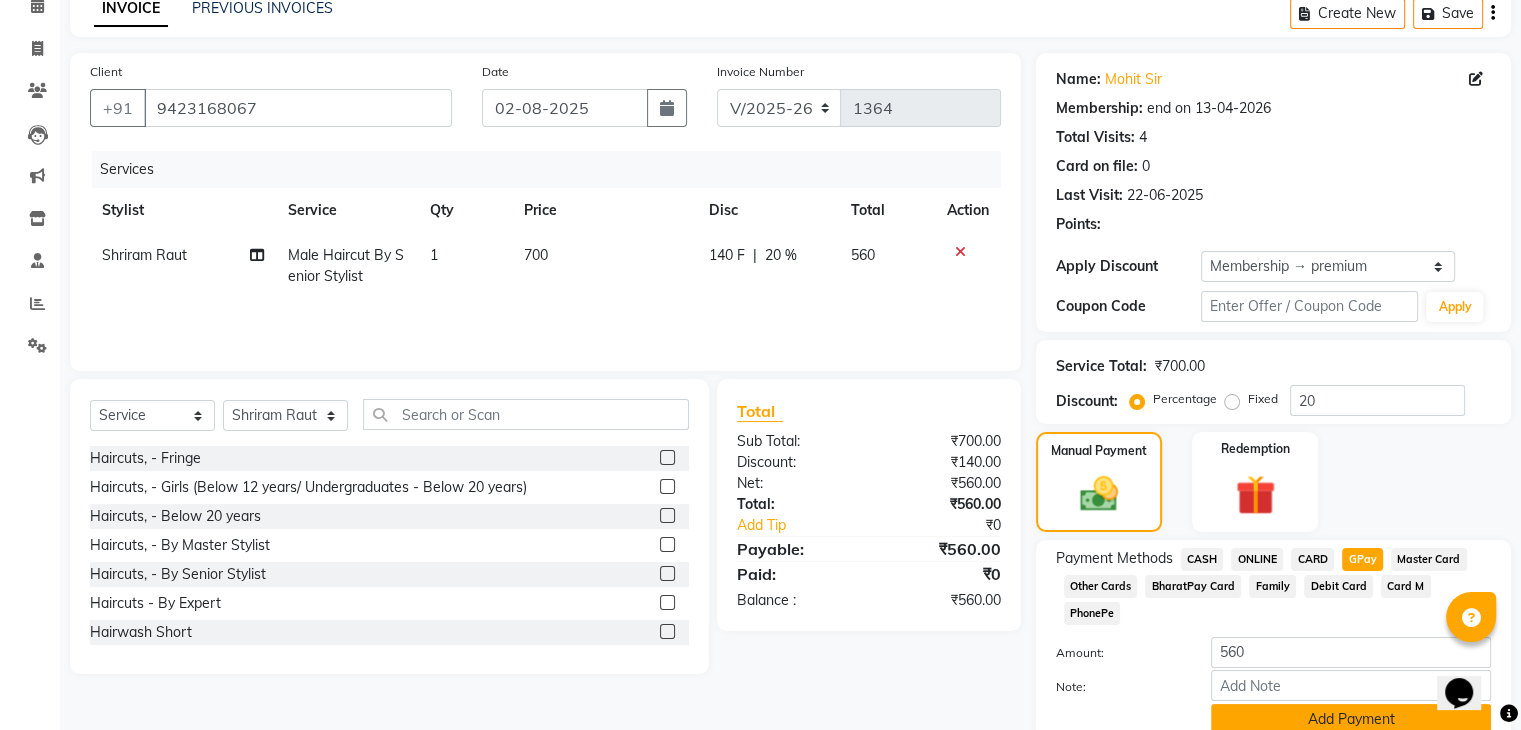 click on "Add Payment" 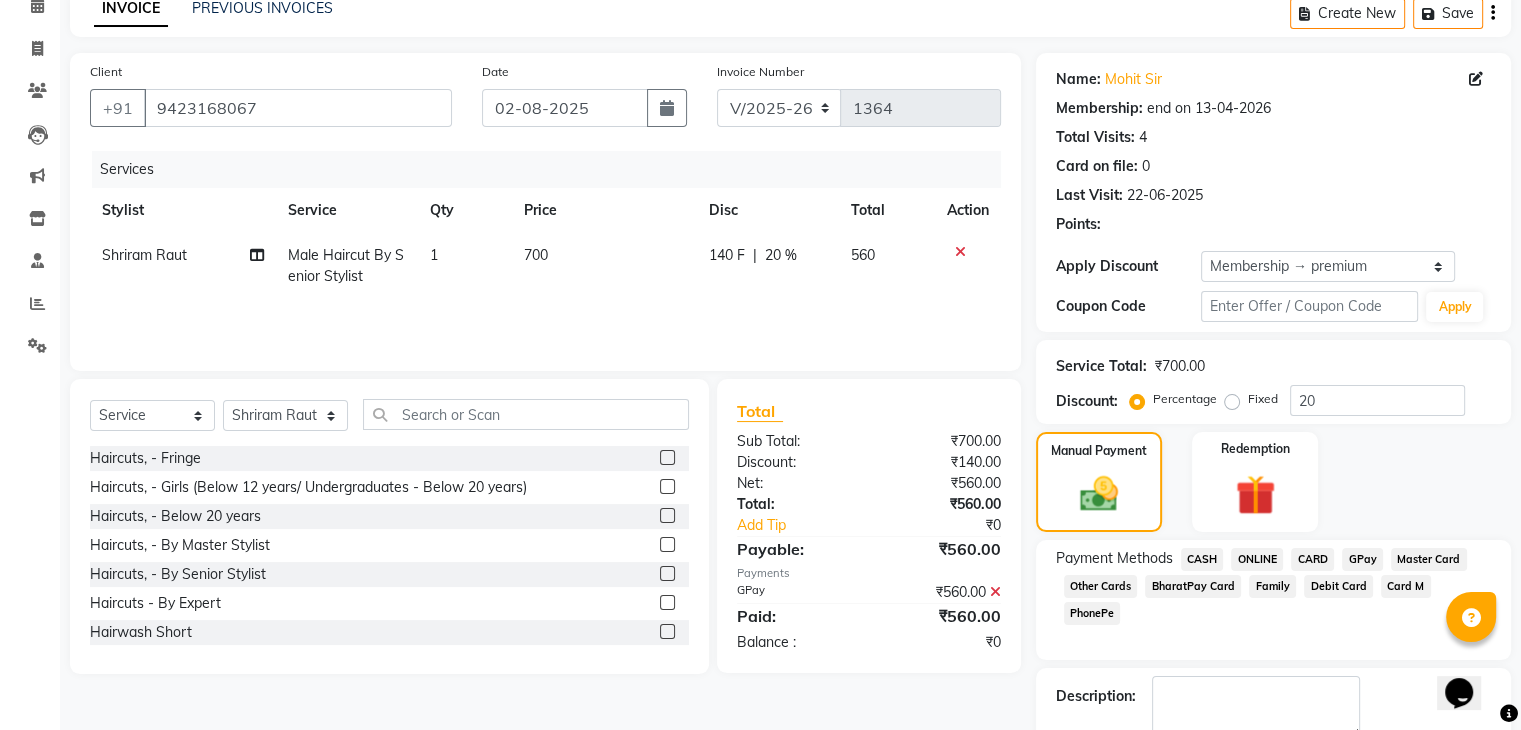 scroll, scrollTop: 209, scrollLeft: 0, axis: vertical 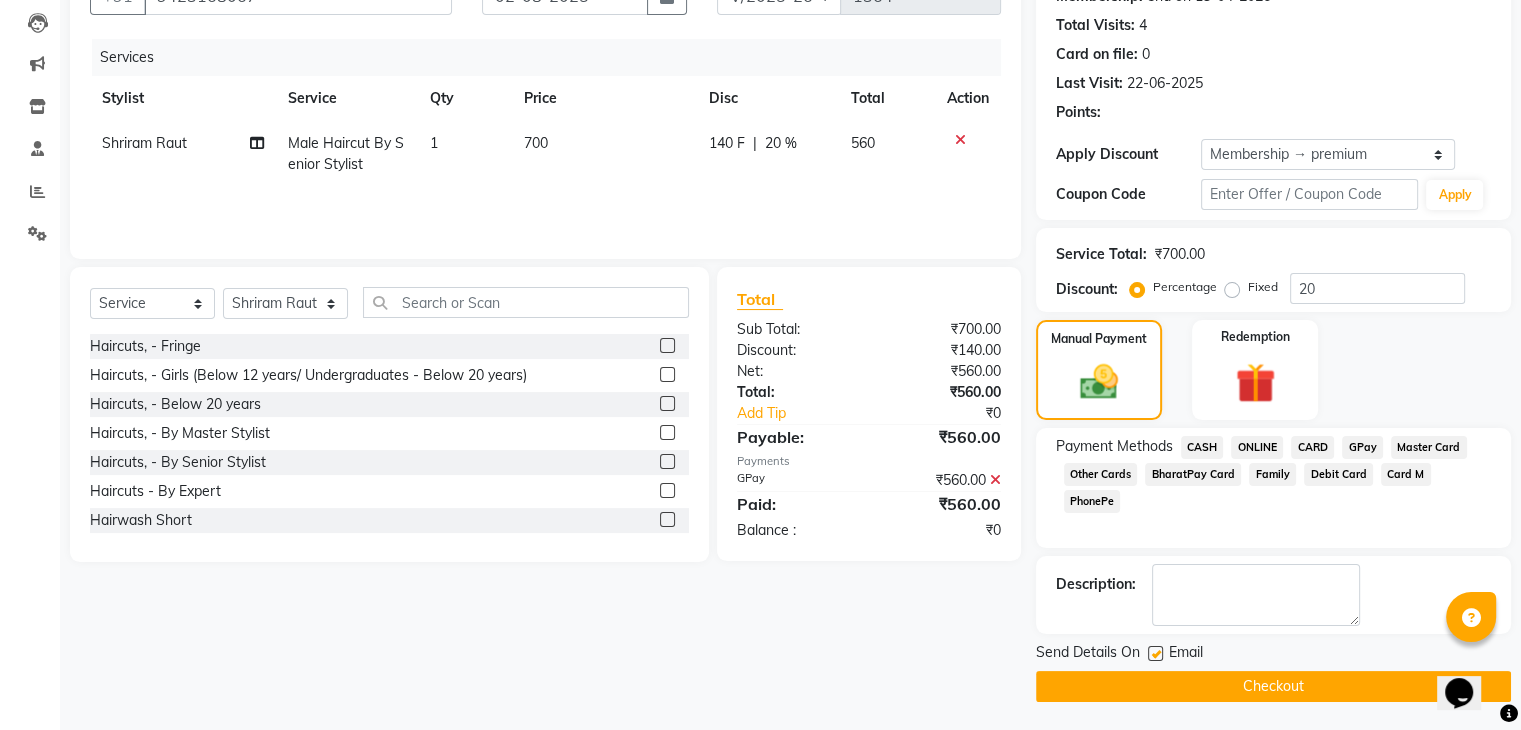 click on "GPay" 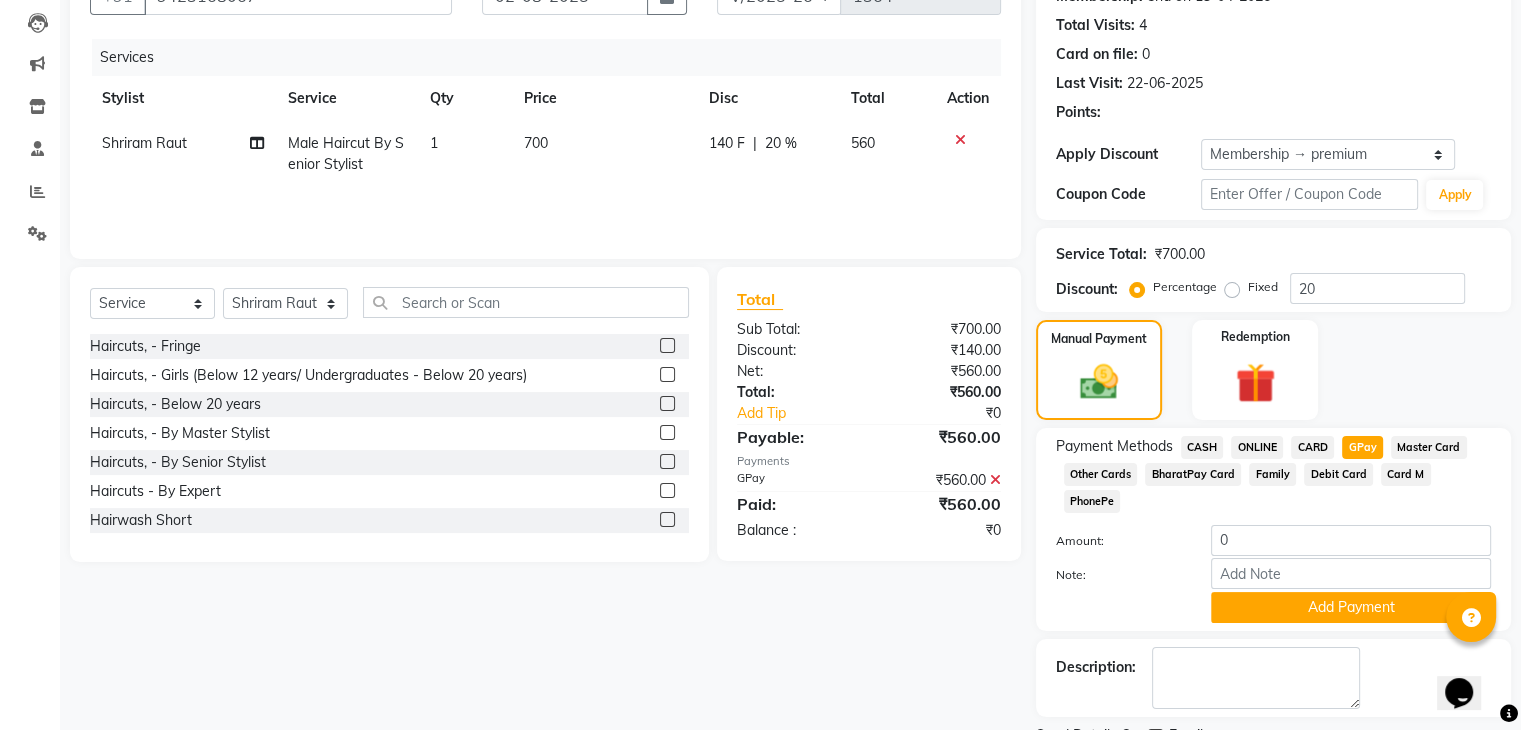 scroll, scrollTop: 268, scrollLeft: 0, axis: vertical 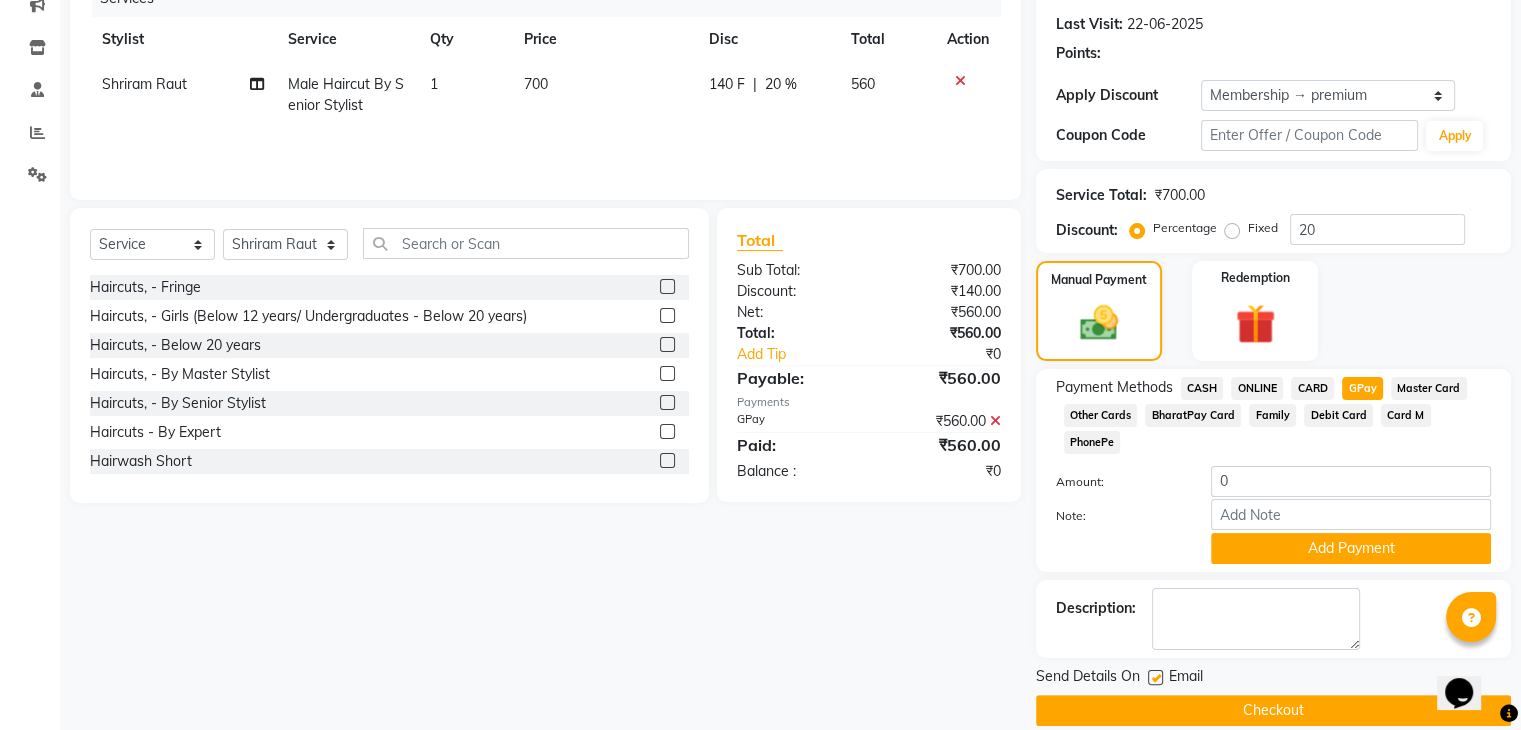 click on "Checkout" 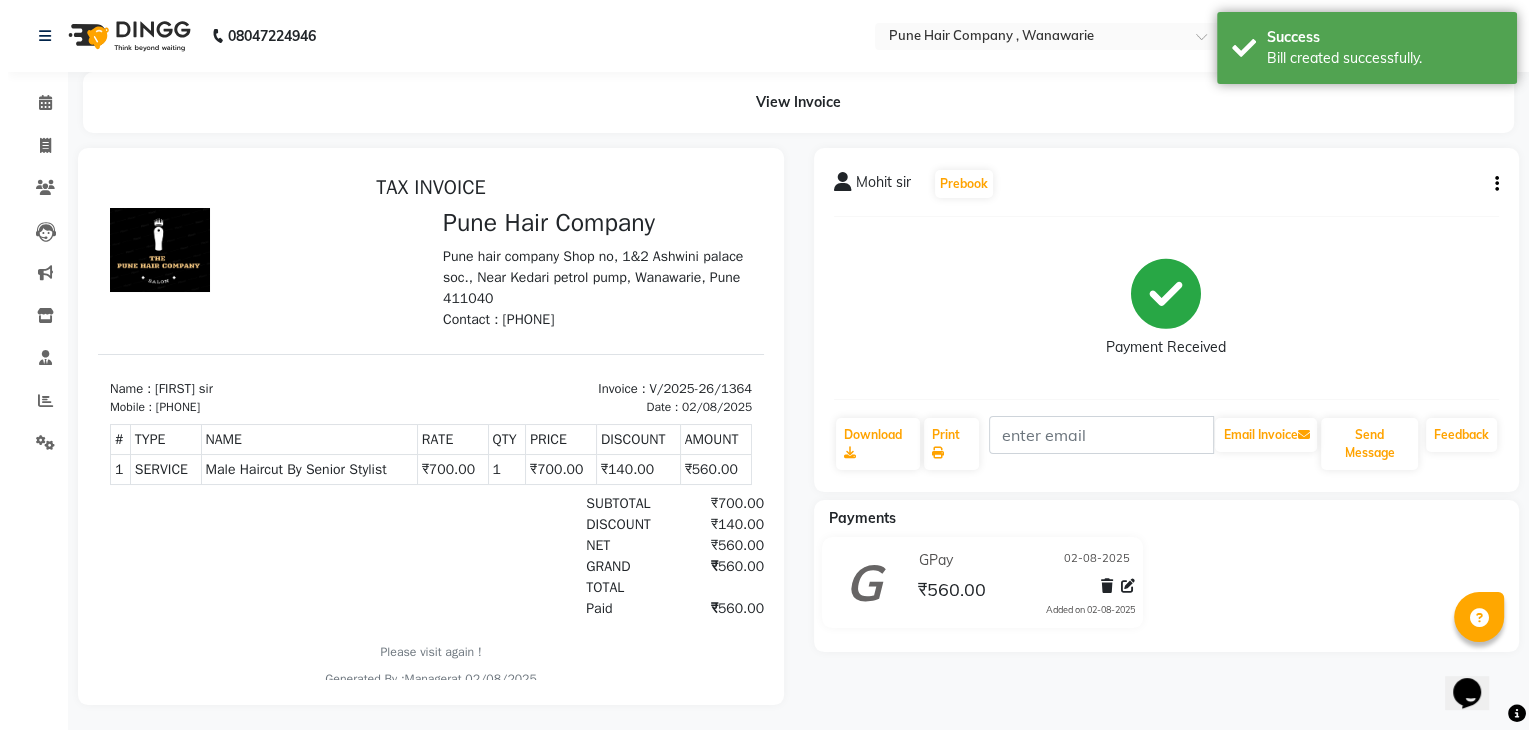 scroll, scrollTop: 0, scrollLeft: 0, axis: both 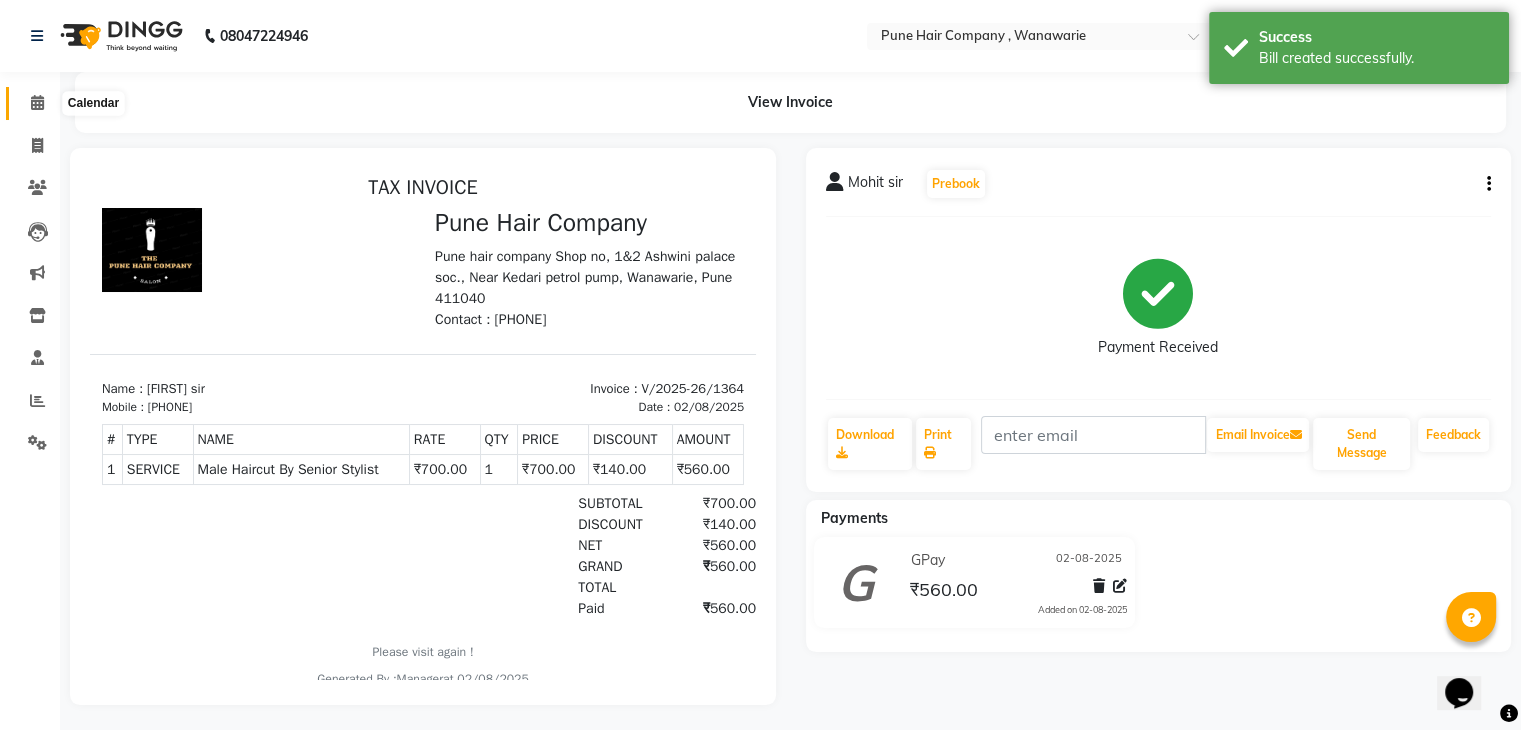 click 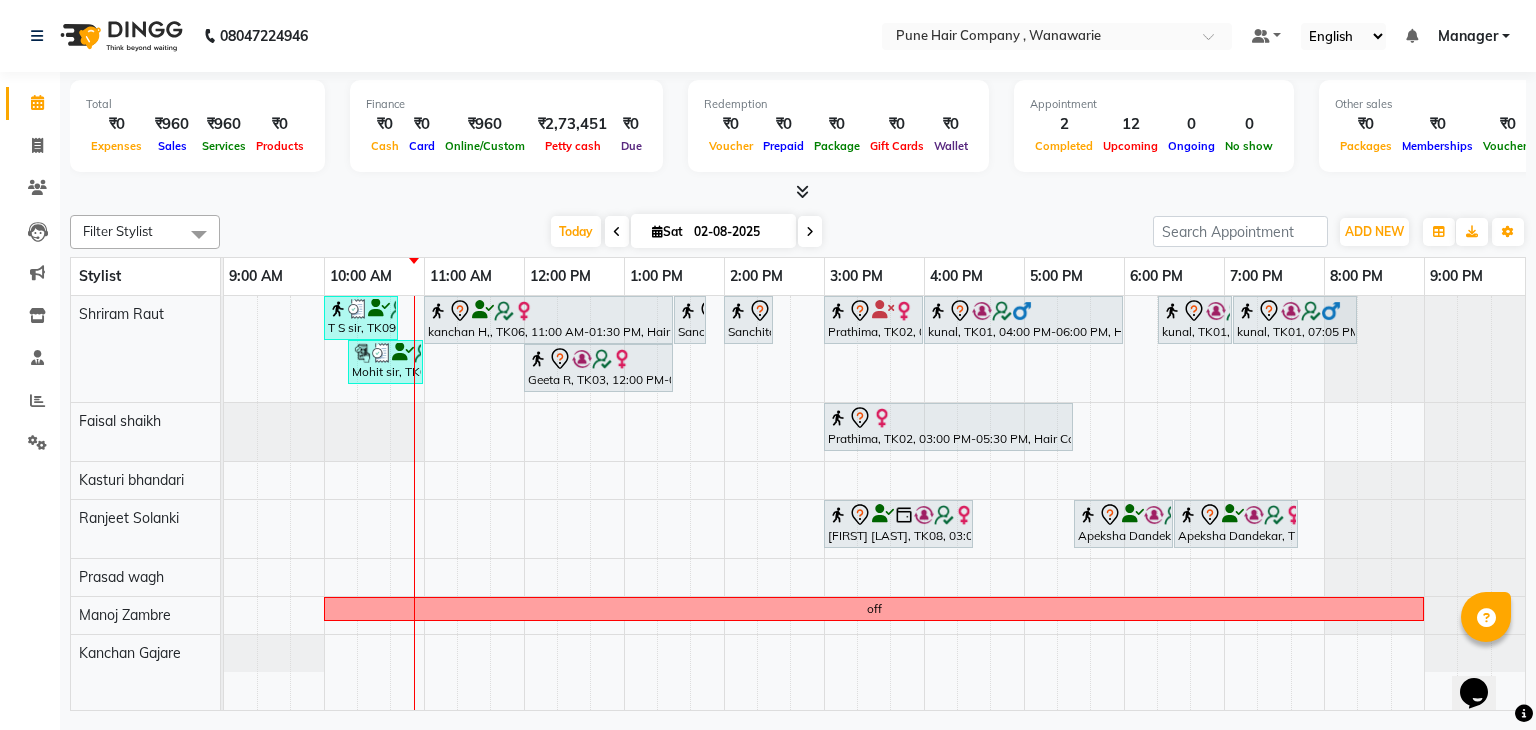 click on "02-08-2025" at bounding box center [738, 232] 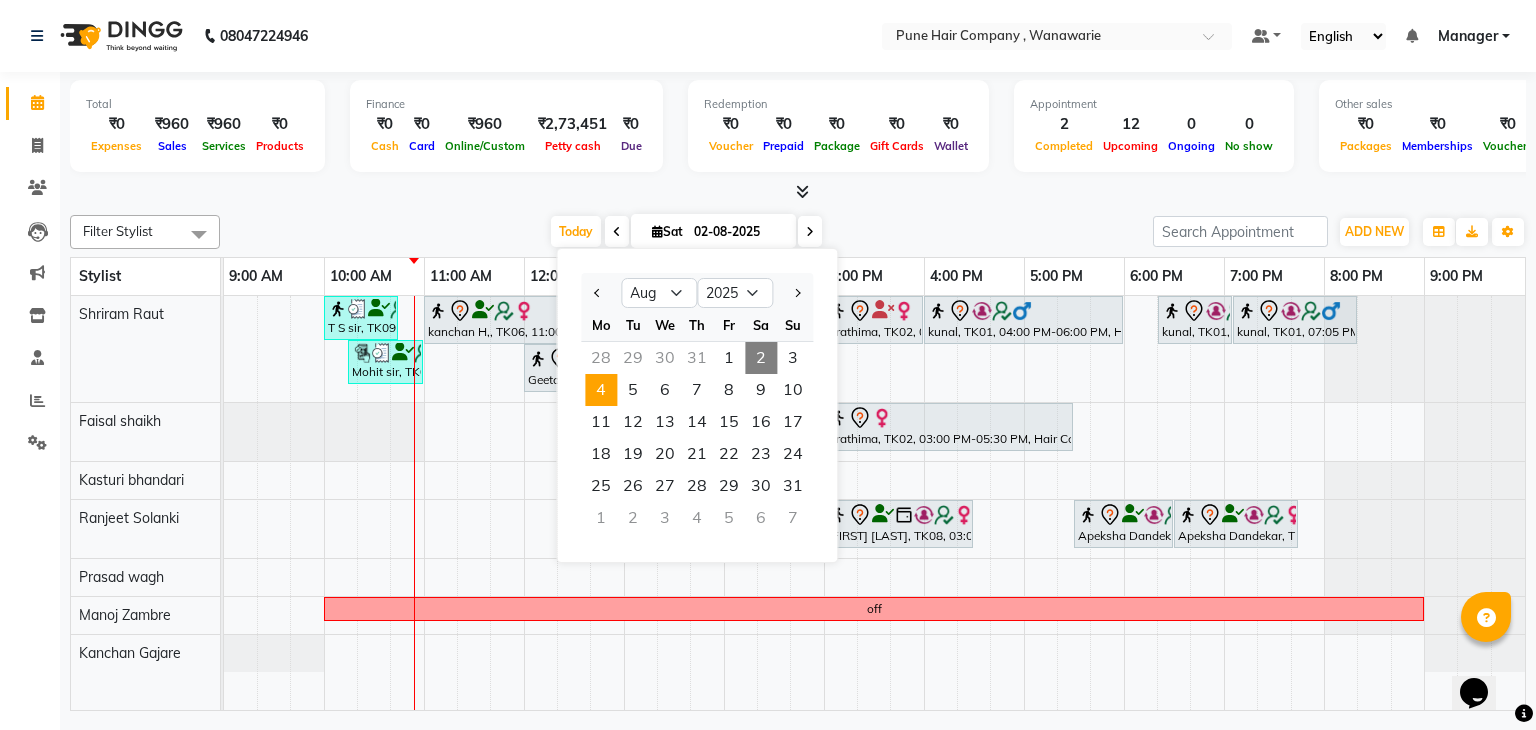 click on "4" at bounding box center [601, 390] 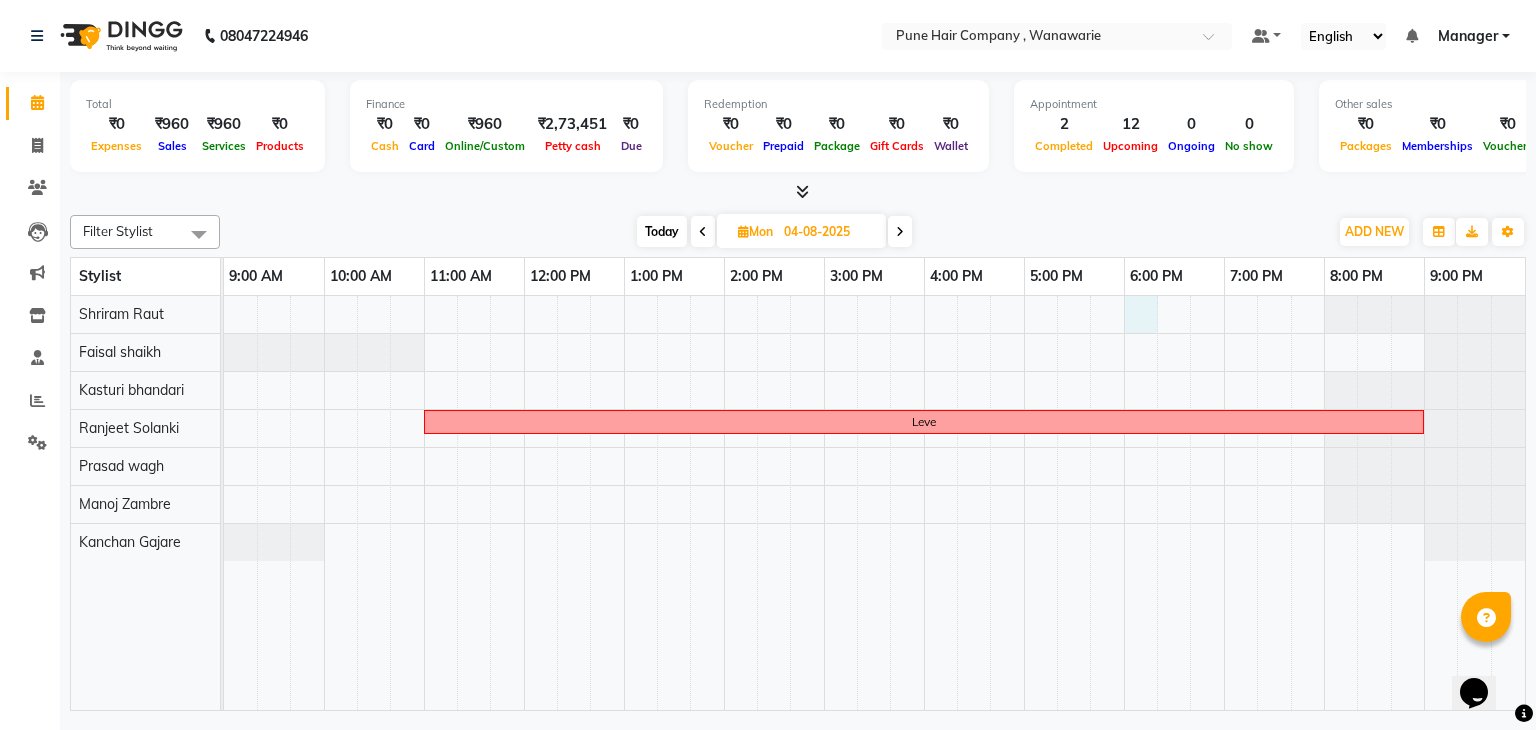 click on "Leve" at bounding box center [874, 503] 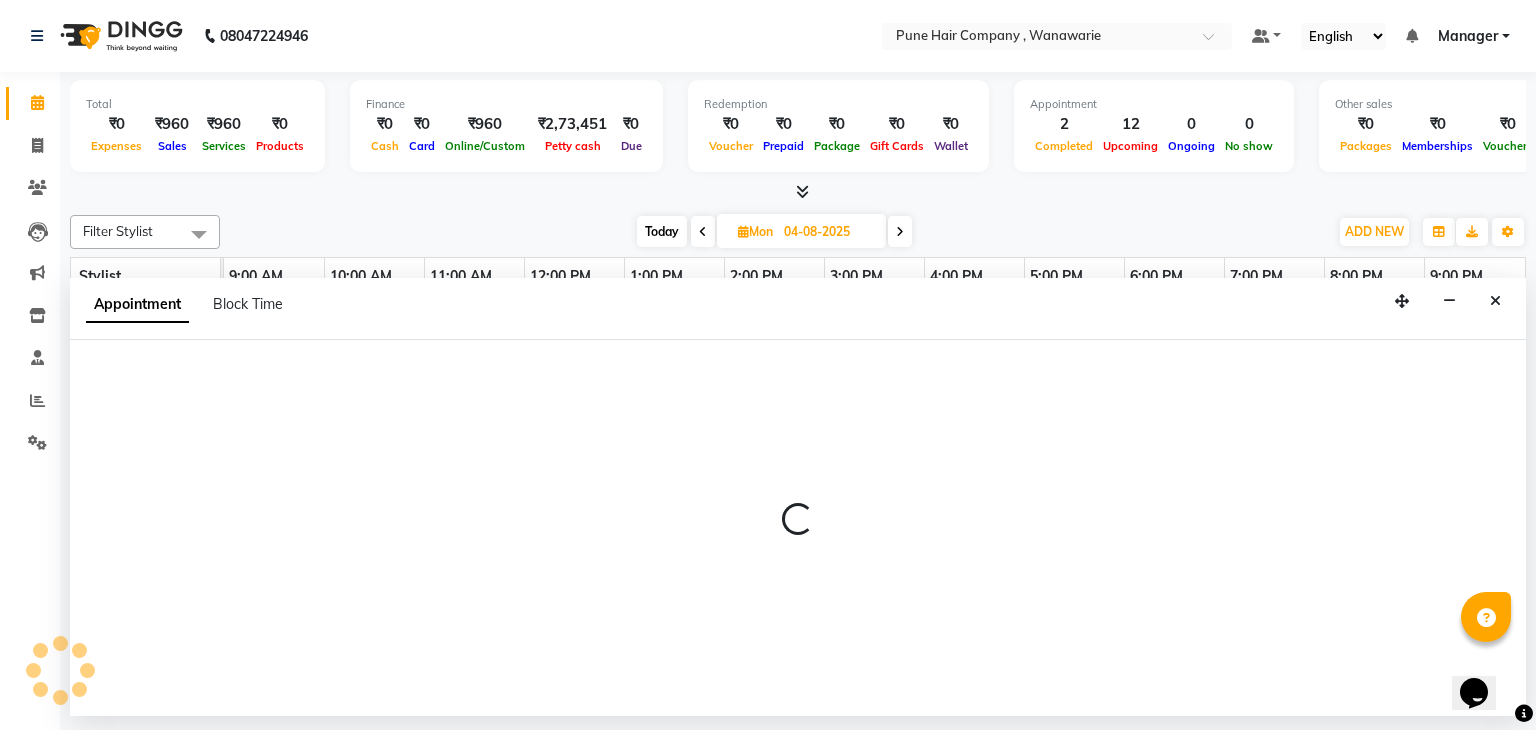 select on "74577" 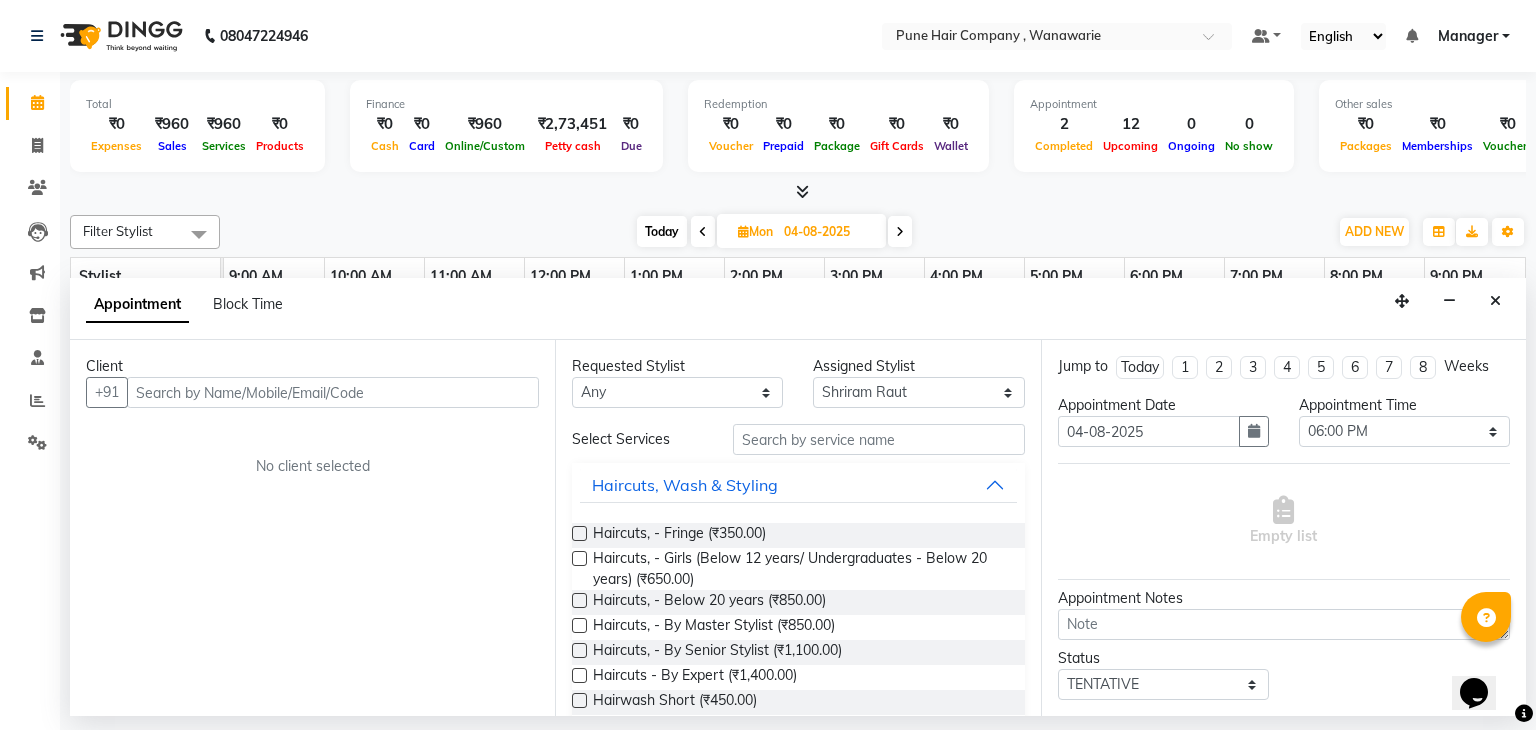 click at bounding box center [333, 392] 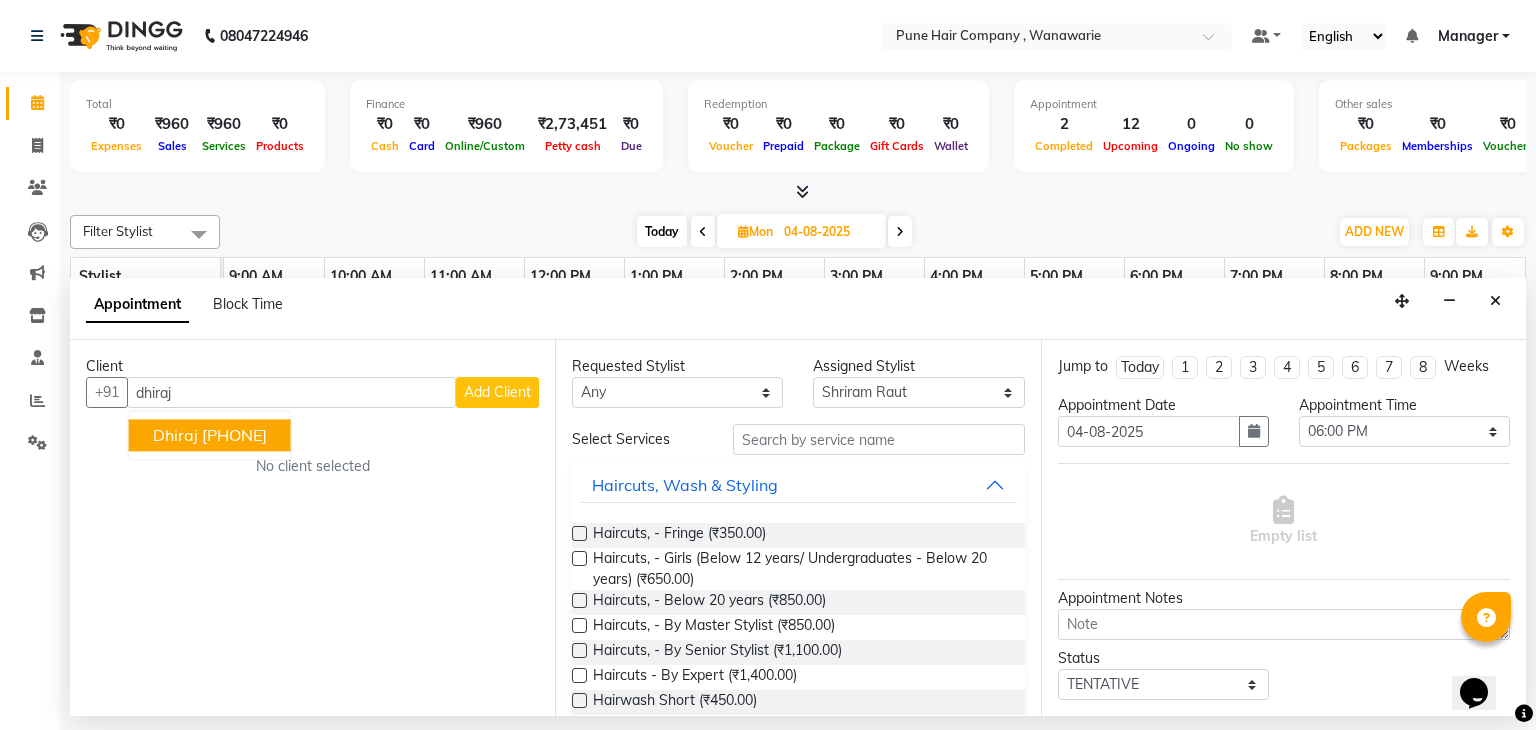 click on "7218219290" at bounding box center [234, 436] 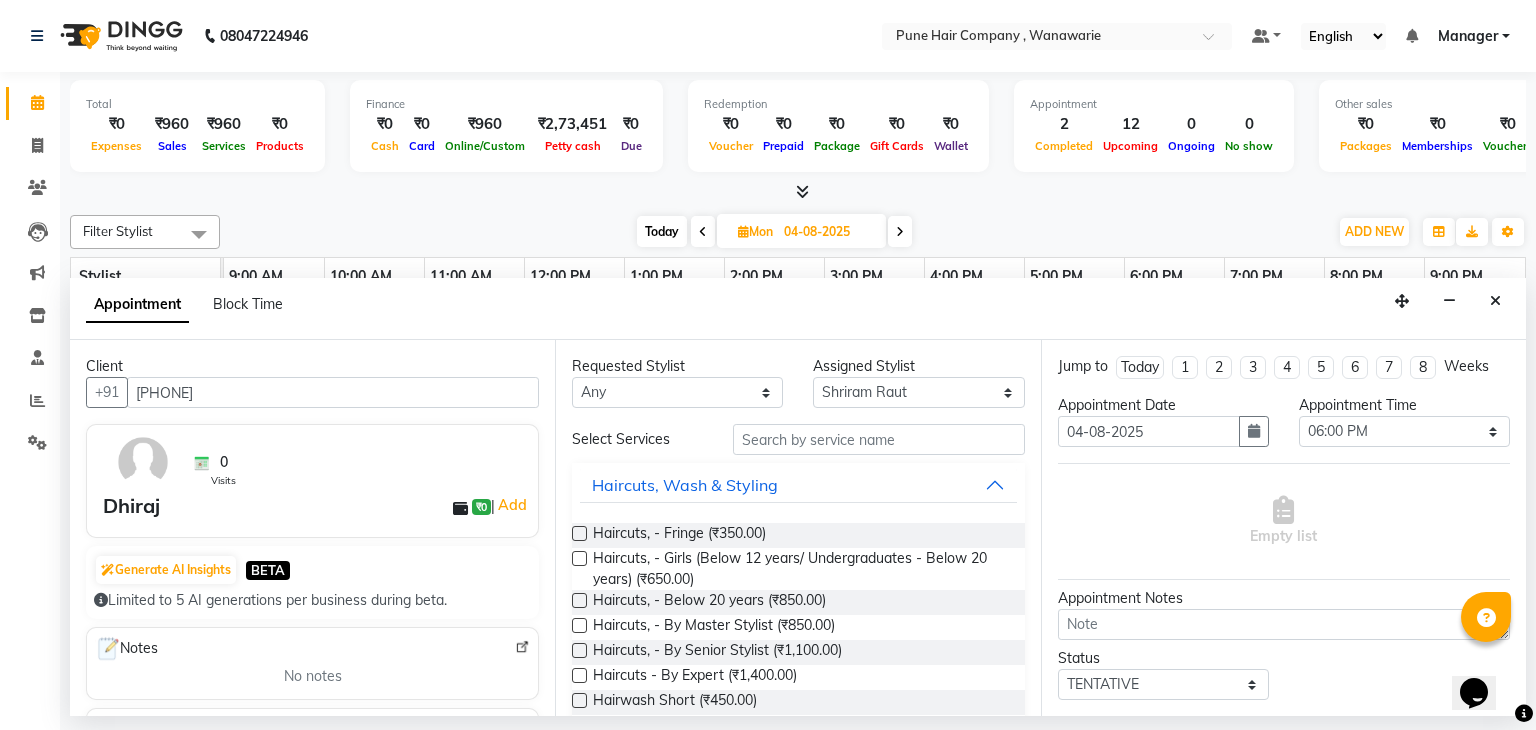 click on "7218219290" at bounding box center [333, 392] 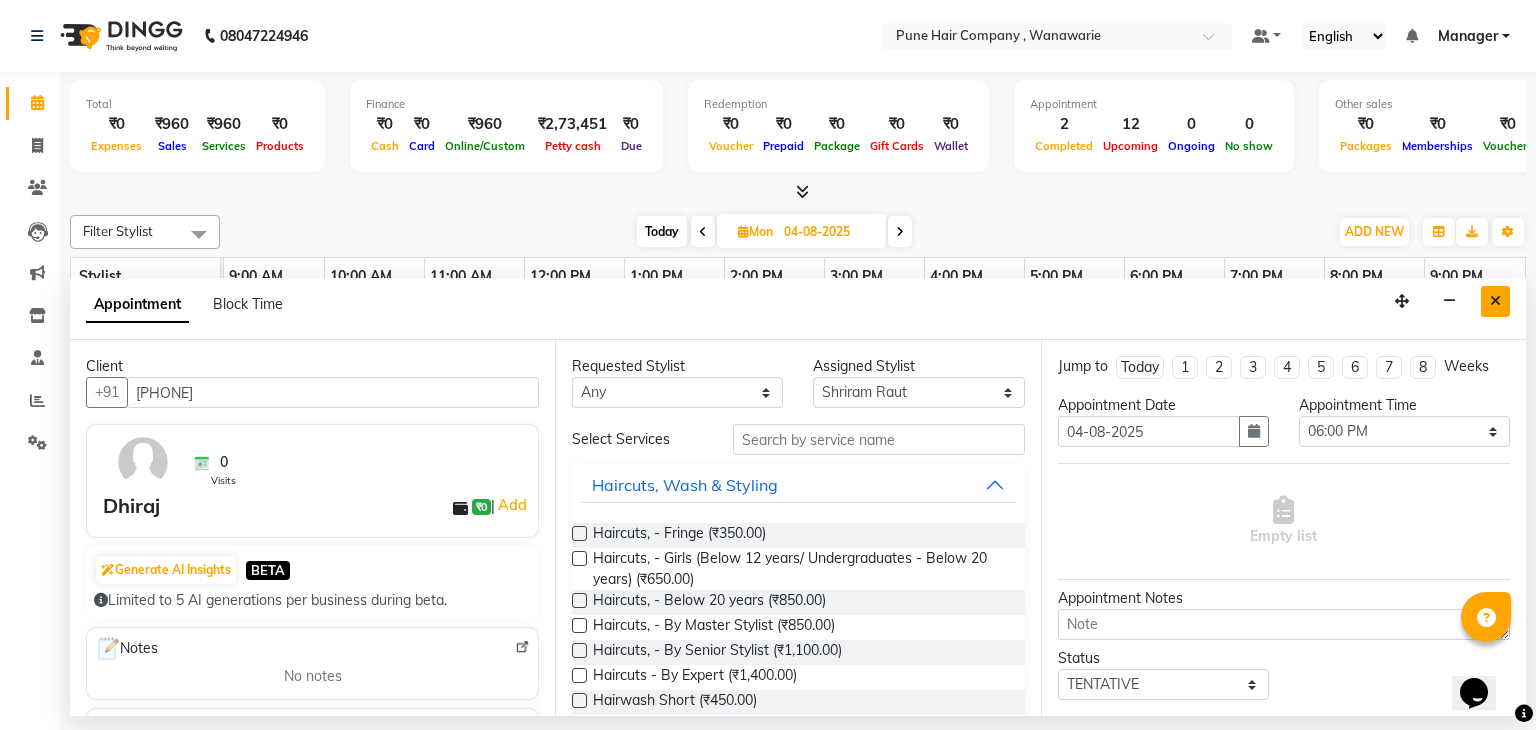 type on "7218219290" 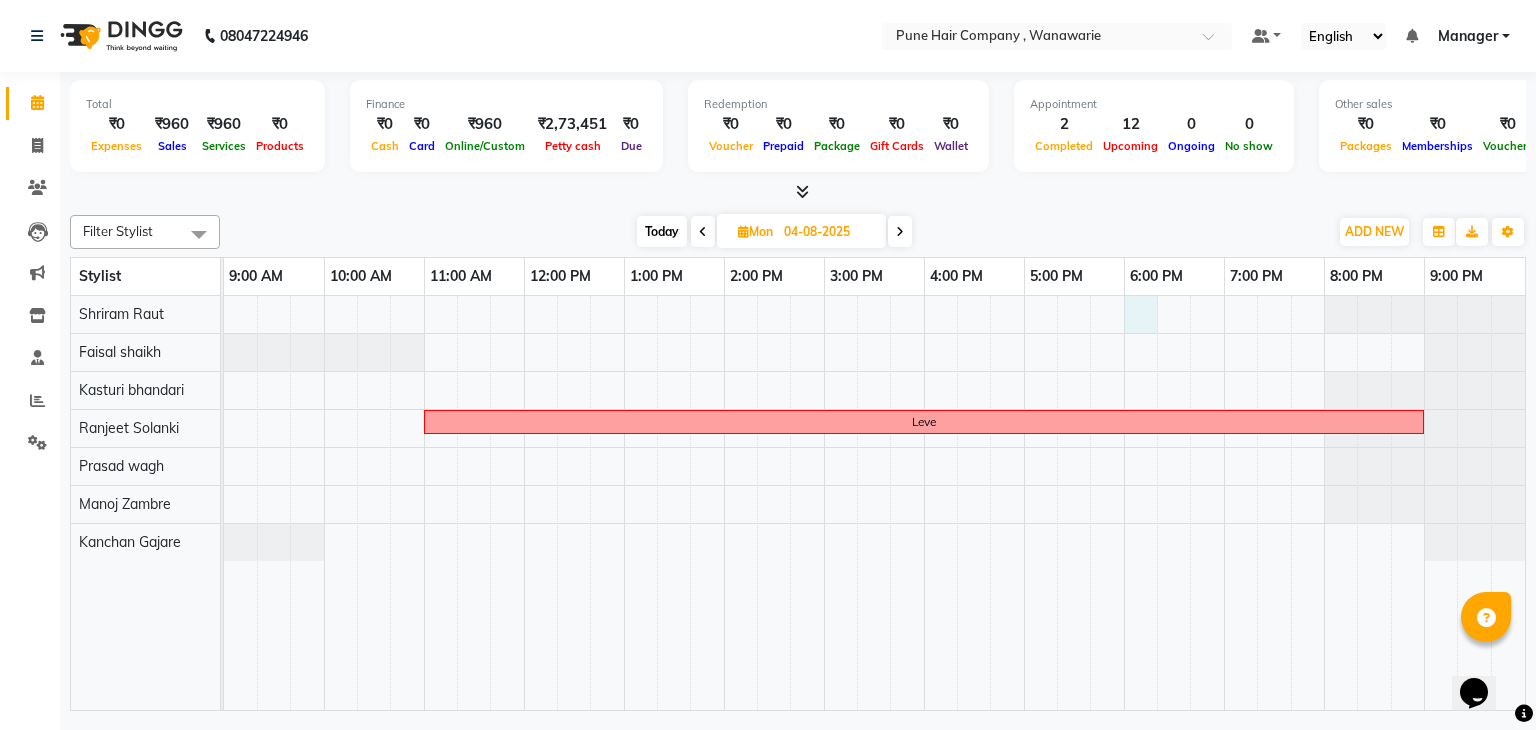 click on "Leve" at bounding box center (874, 503) 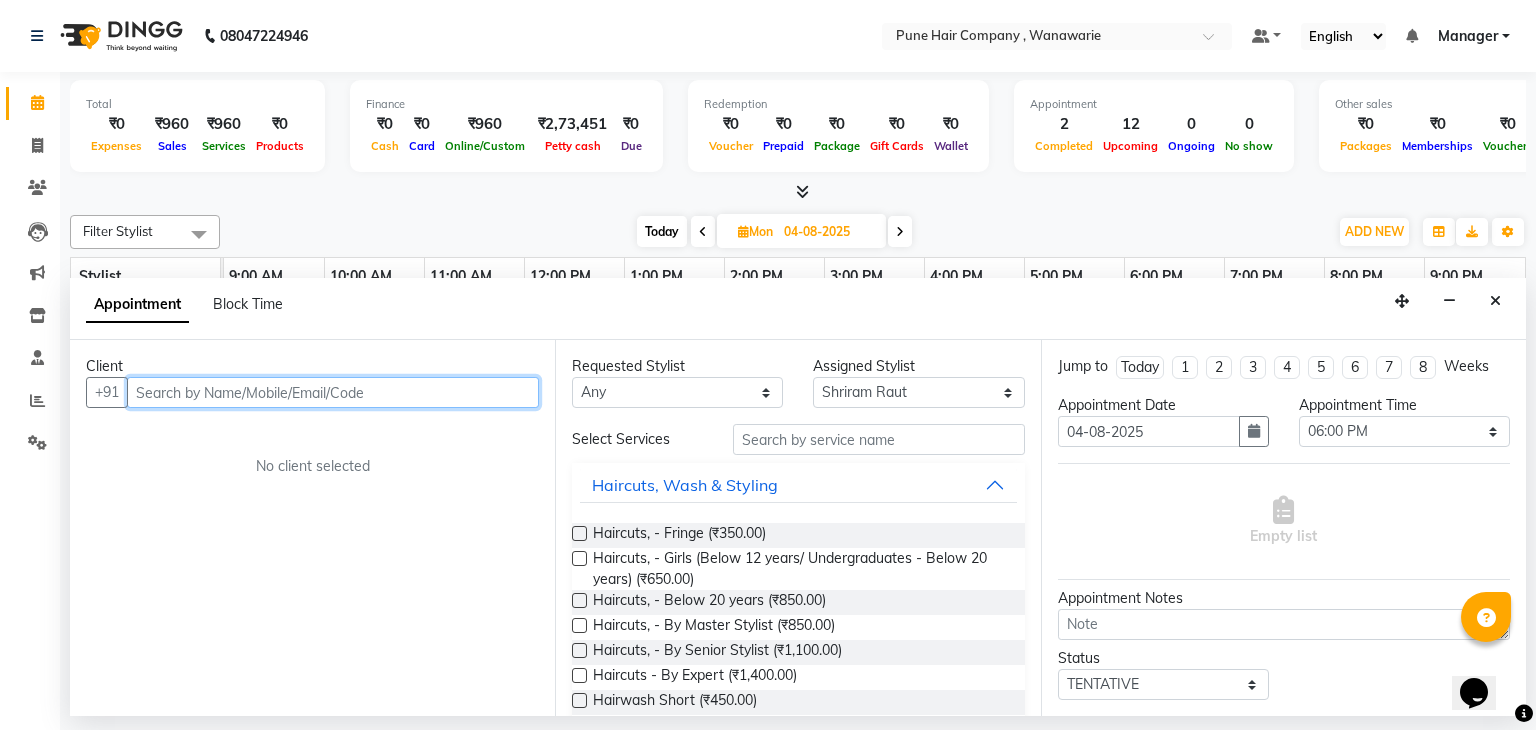 click at bounding box center [333, 392] 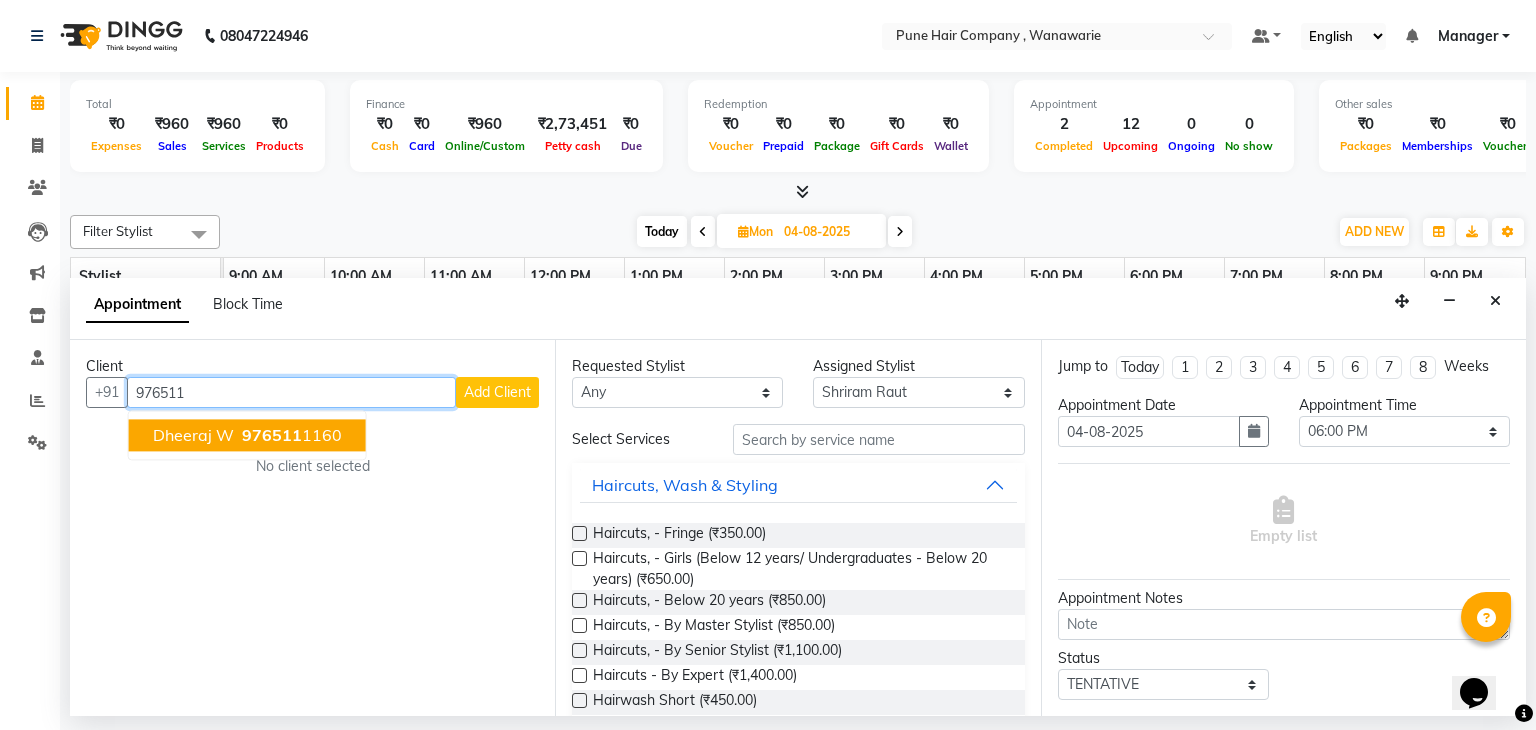 click on "Dheeraj W" at bounding box center (193, 436) 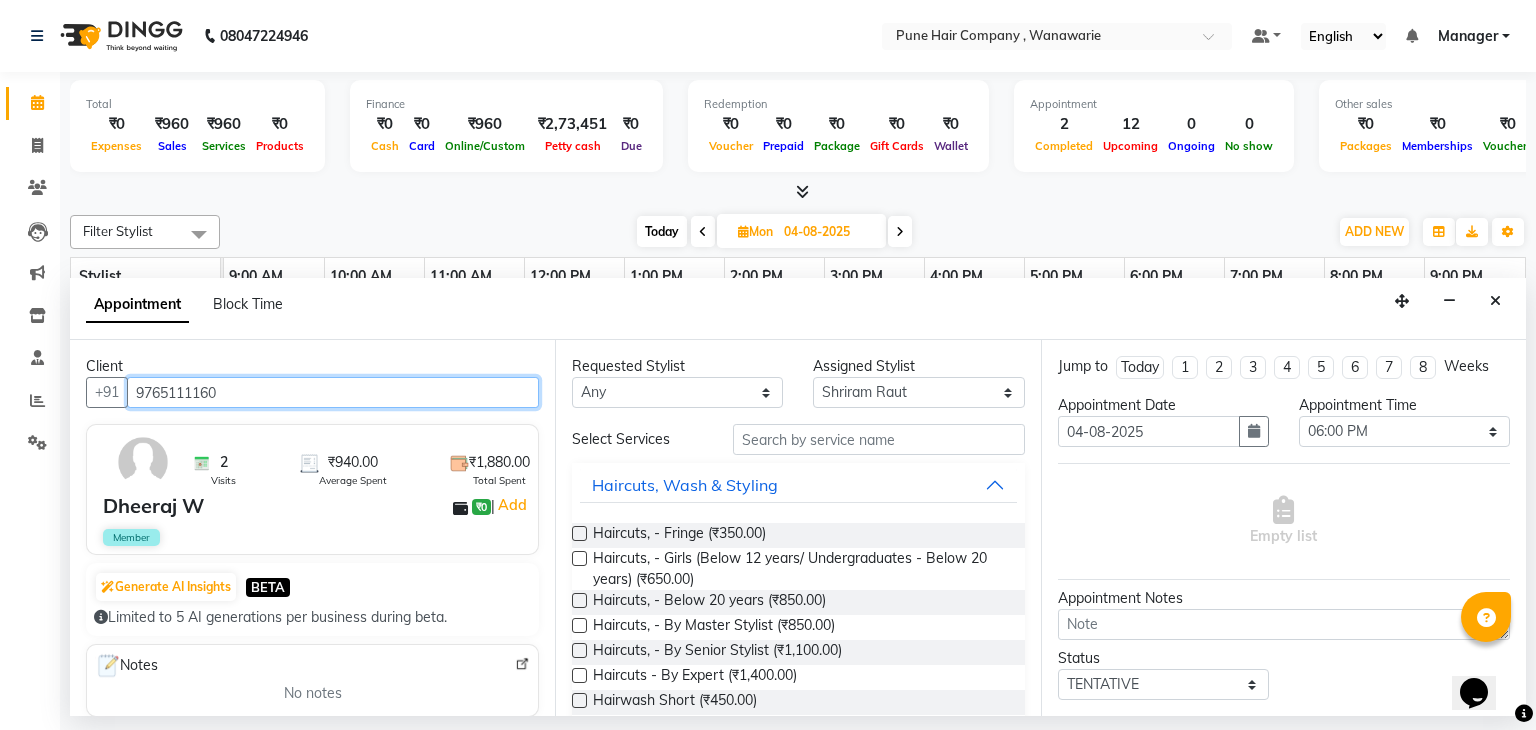 type on "9765111160" 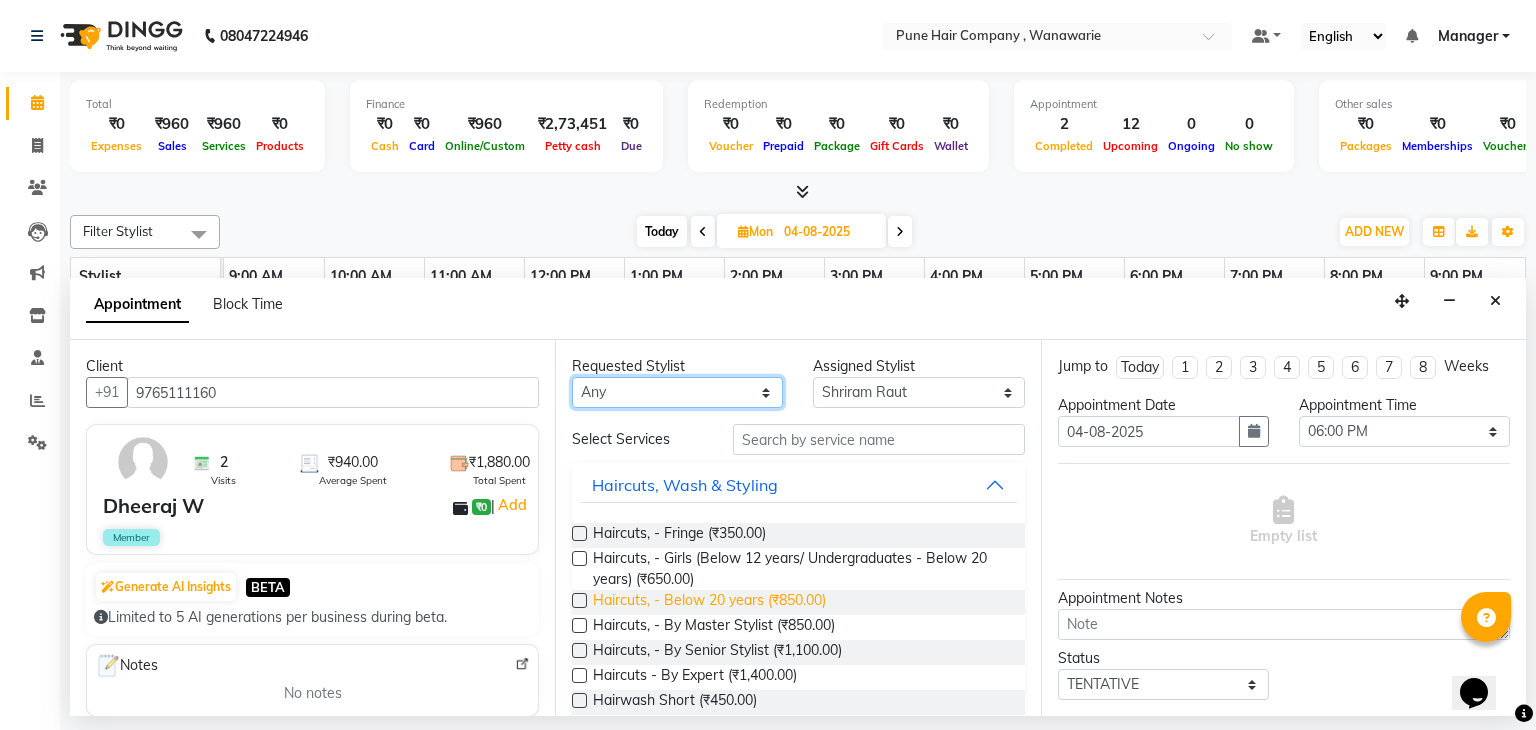 drag, startPoint x: 737, startPoint y: 386, endPoint x: 631, endPoint y: 606, distance: 244.20483 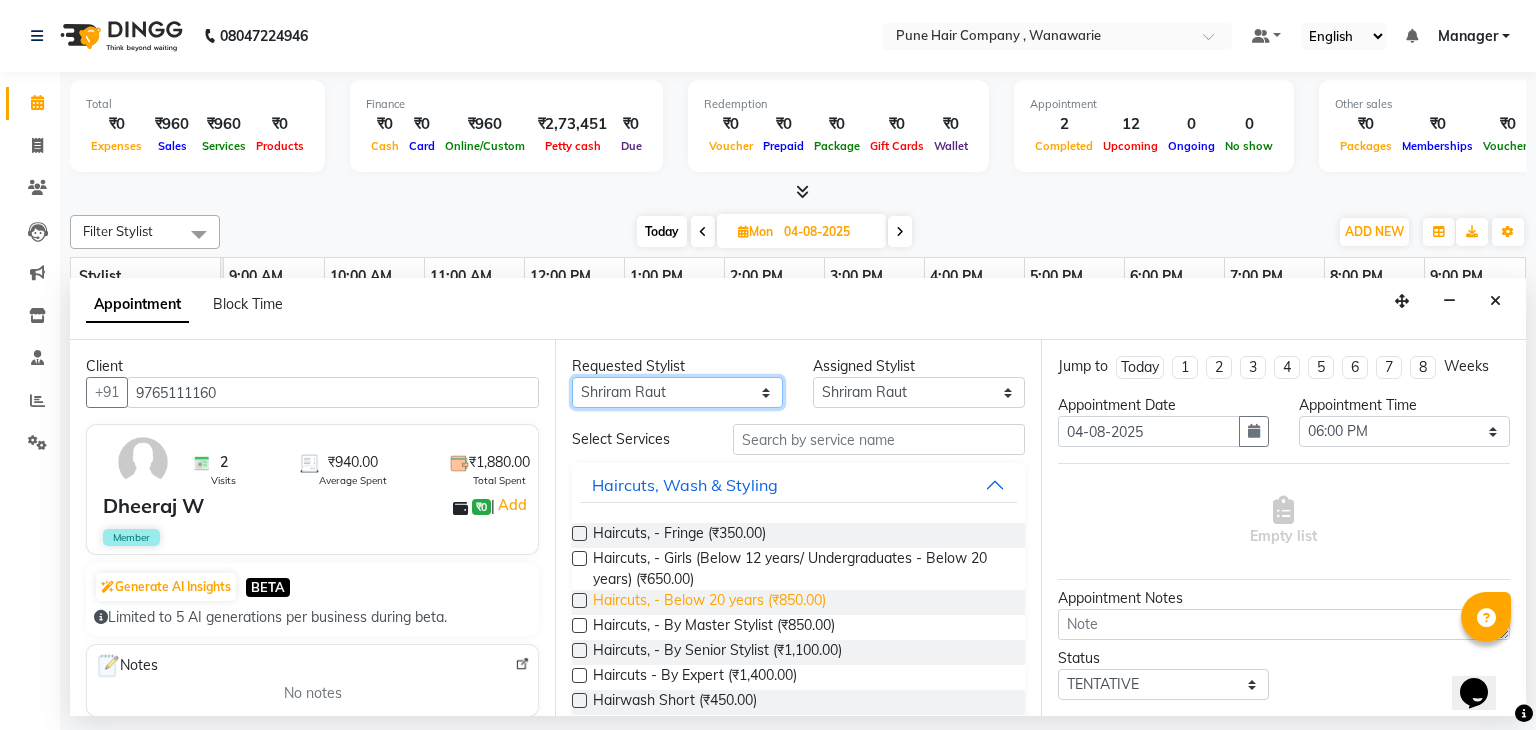 click on "Any Faisal shaikh Kanchan Gajare  Kasturi bhandari Manoj Zambre Prasad wagh Ranjeet Solanki Shriram Raut" at bounding box center (677, 392) 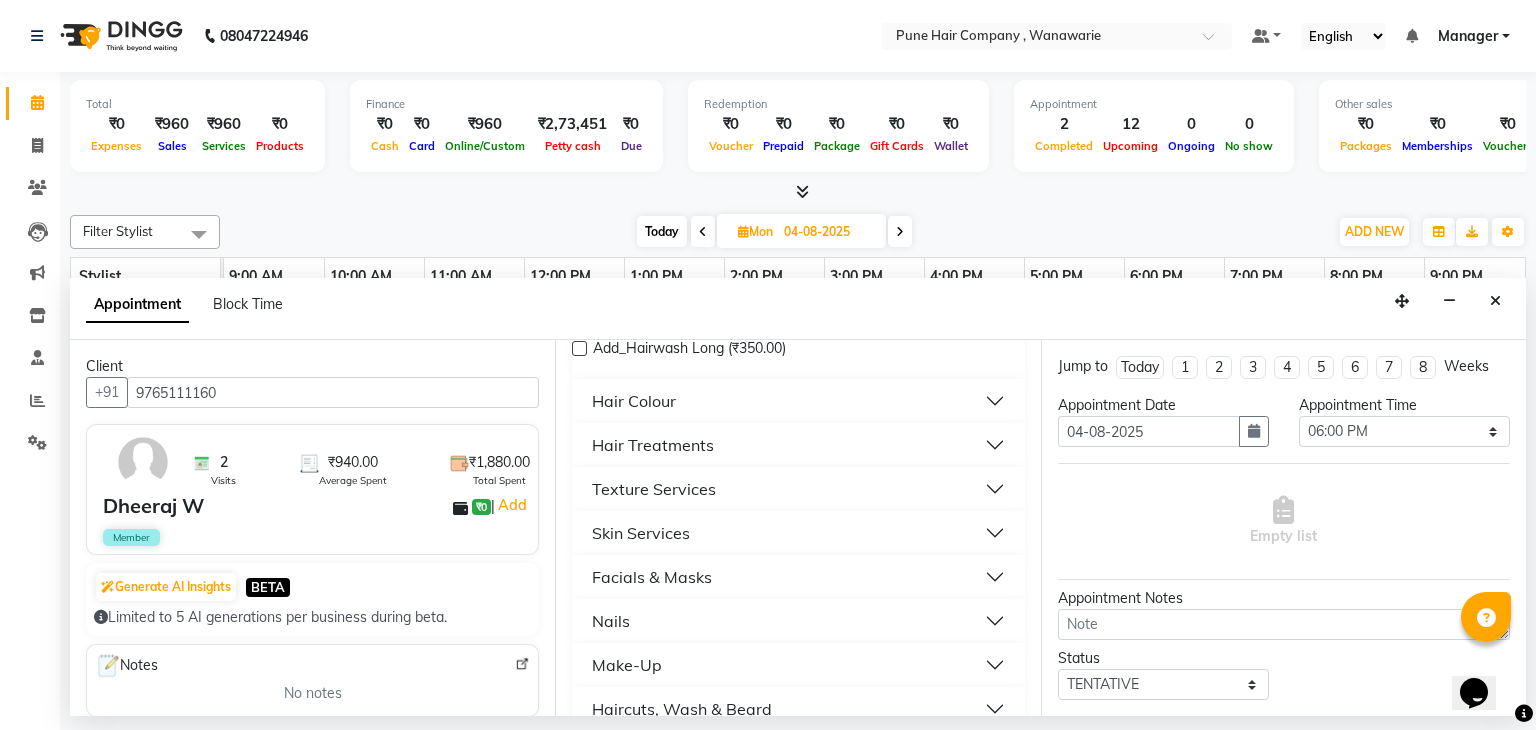 scroll, scrollTop: 745, scrollLeft: 0, axis: vertical 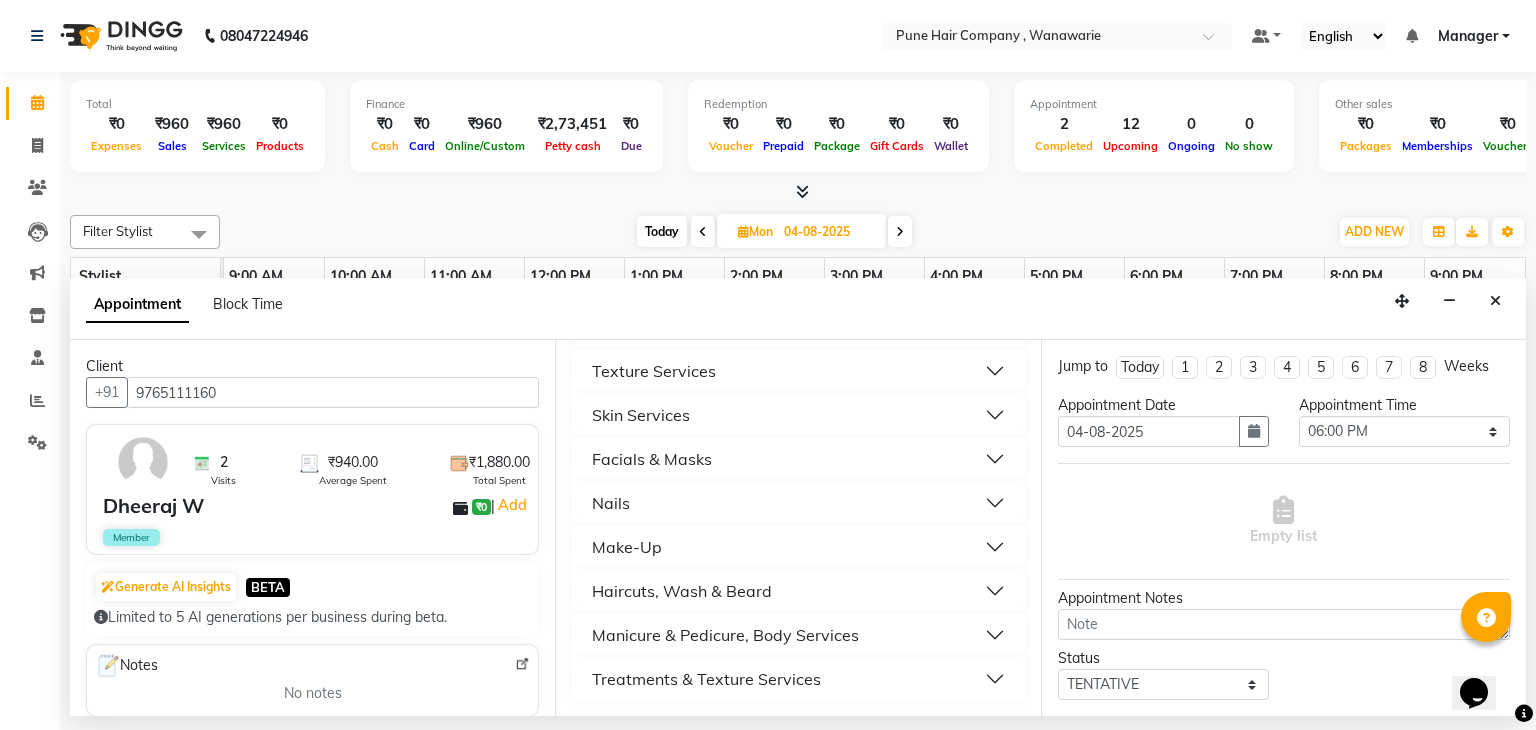 click on "Haircuts, Wash & Beard" at bounding box center (682, 591) 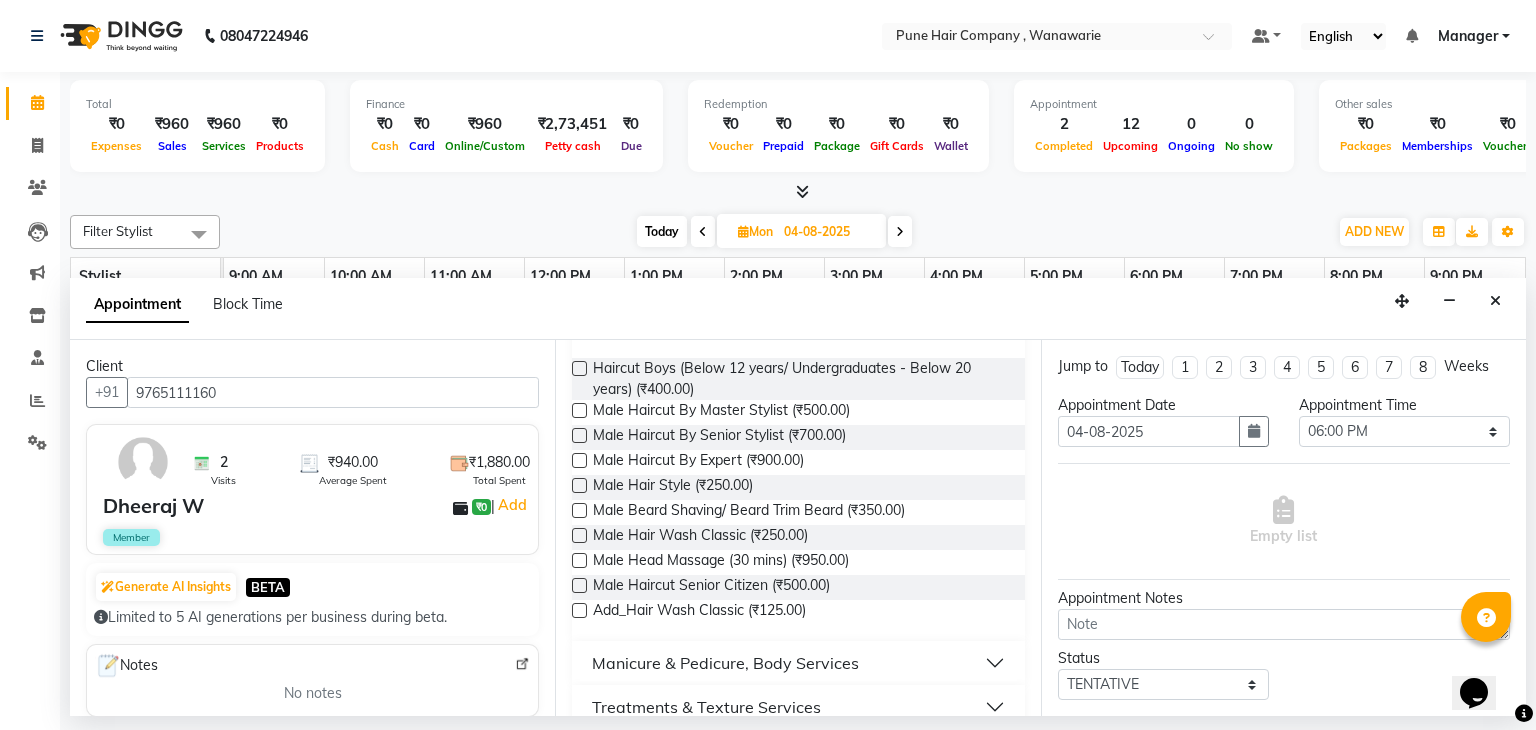 scroll, scrollTop: 1016, scrollLeft: 0, axis: vertical 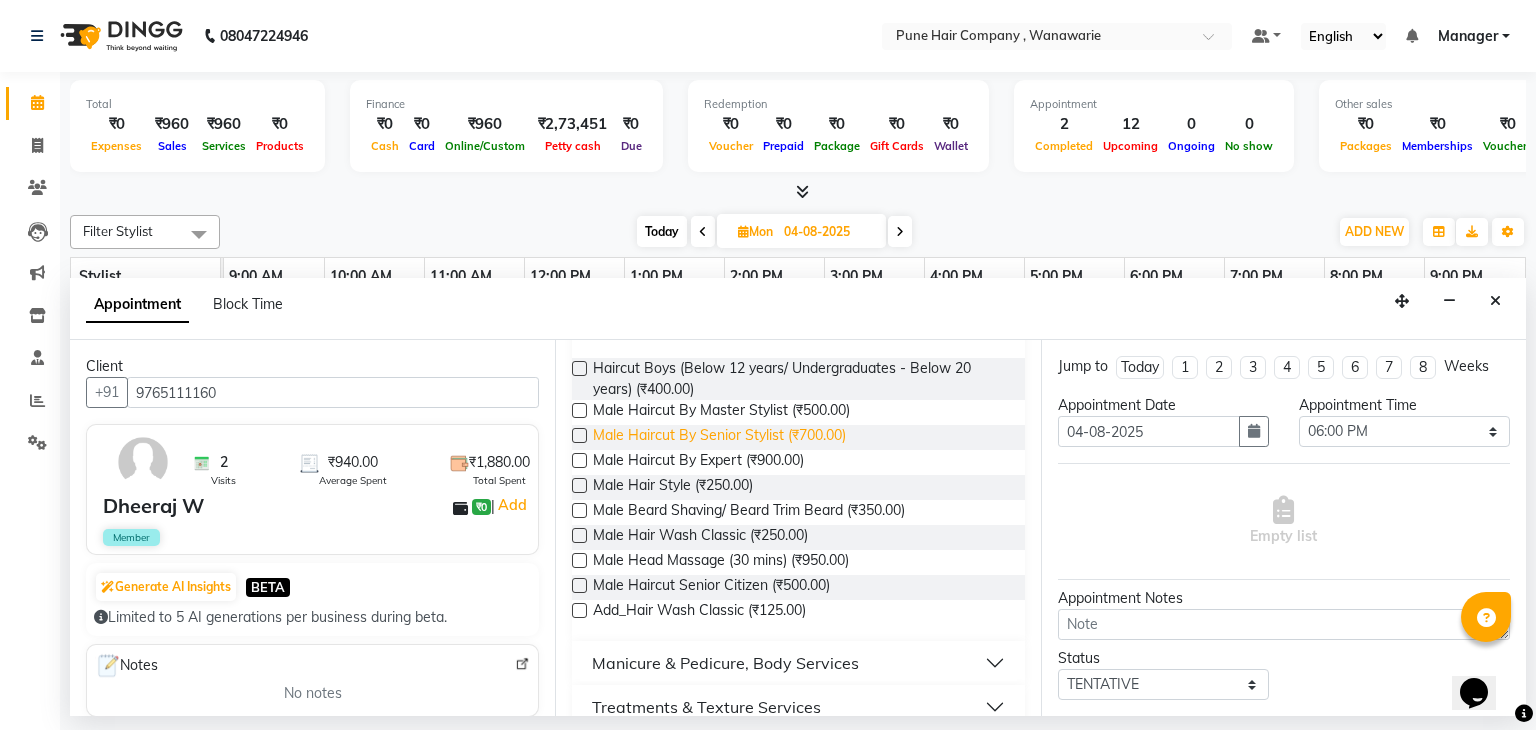 click on "Male Haircut By Senior Stylist (₹700.00)" at bounding box center (719, 437) 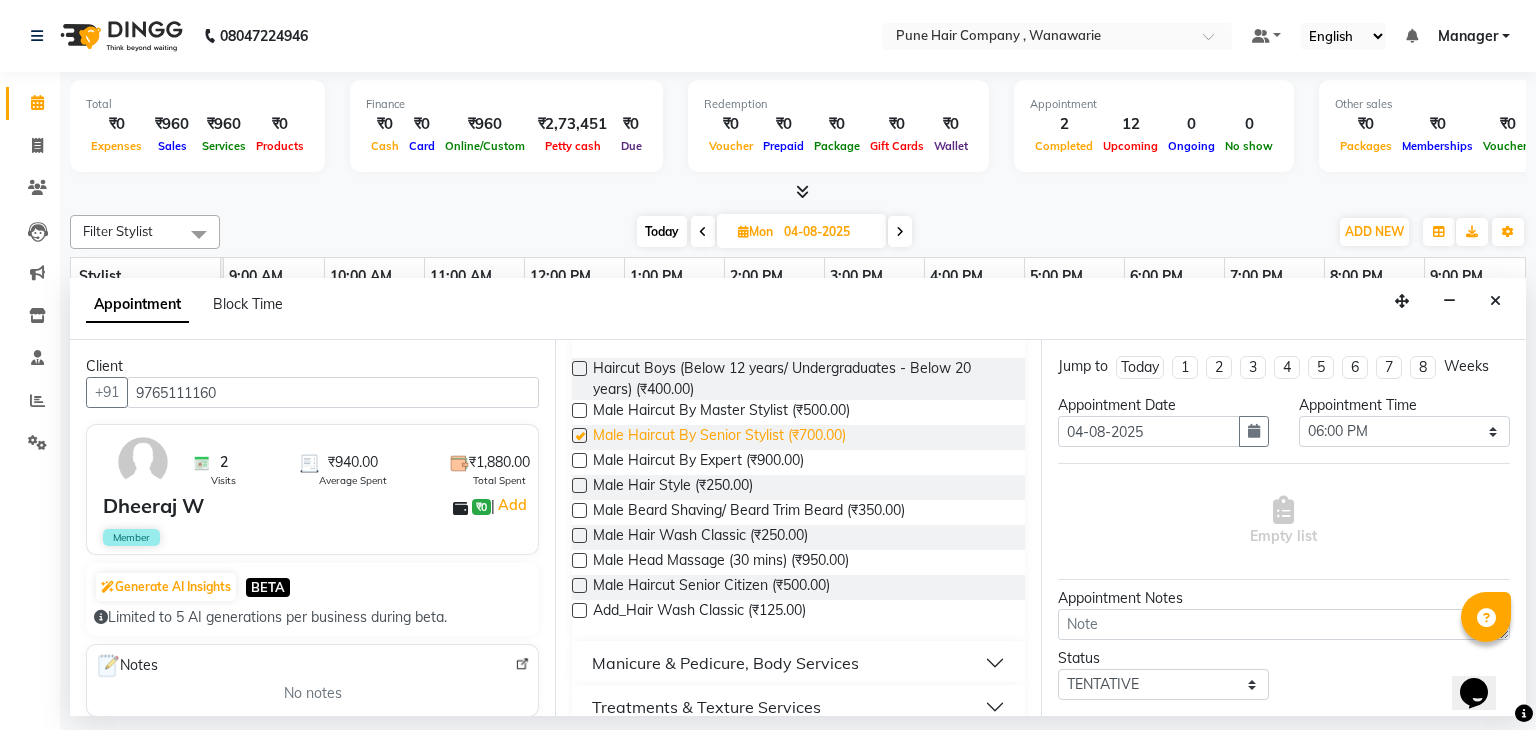 checkbox on "false" 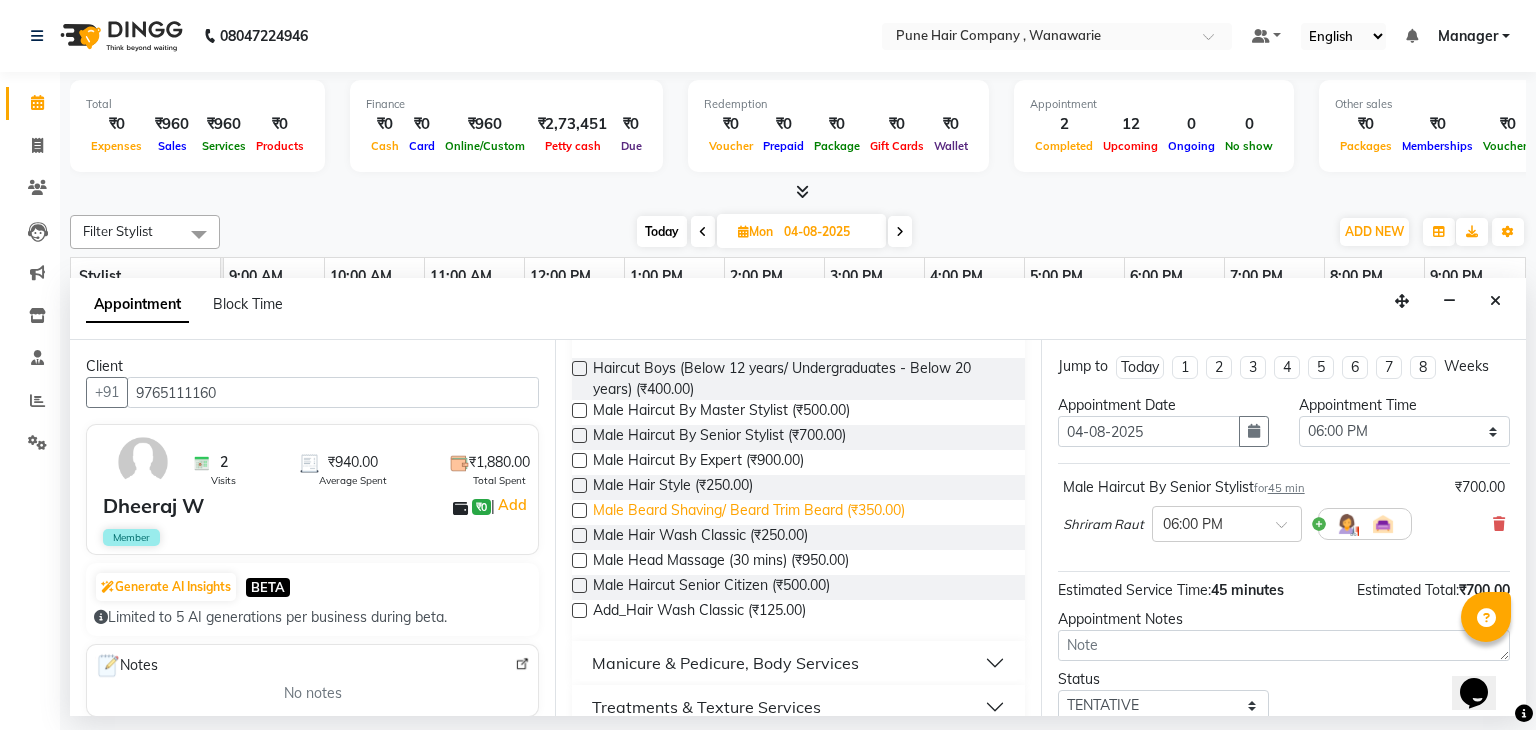 click on "Male Beard Shaving/ Beard Trim Beard (₹350.00)" at bounding box center [749, 512] 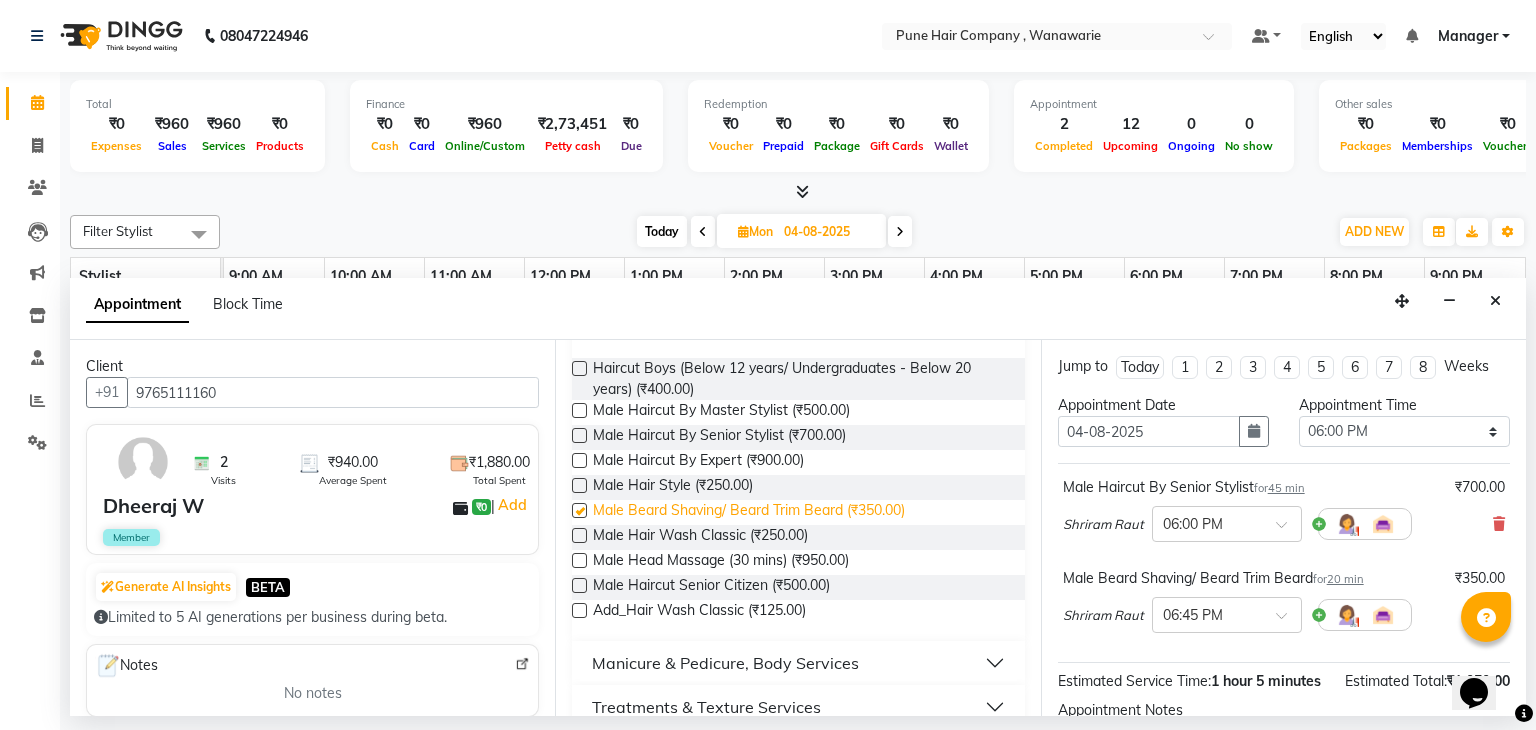 checkbox on "false" 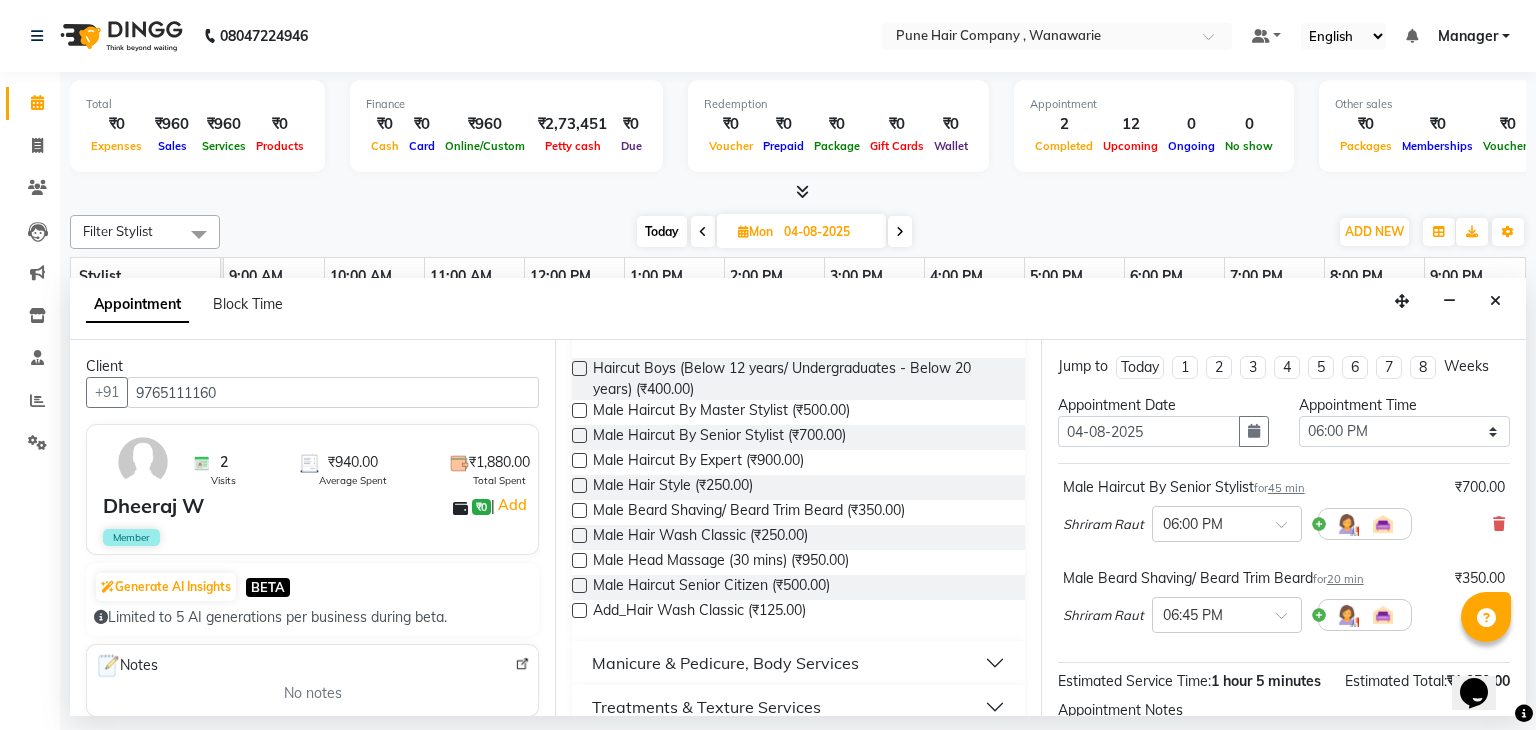 scroll, scrollTop: 242, scrollLeft: 0, axis: vertical 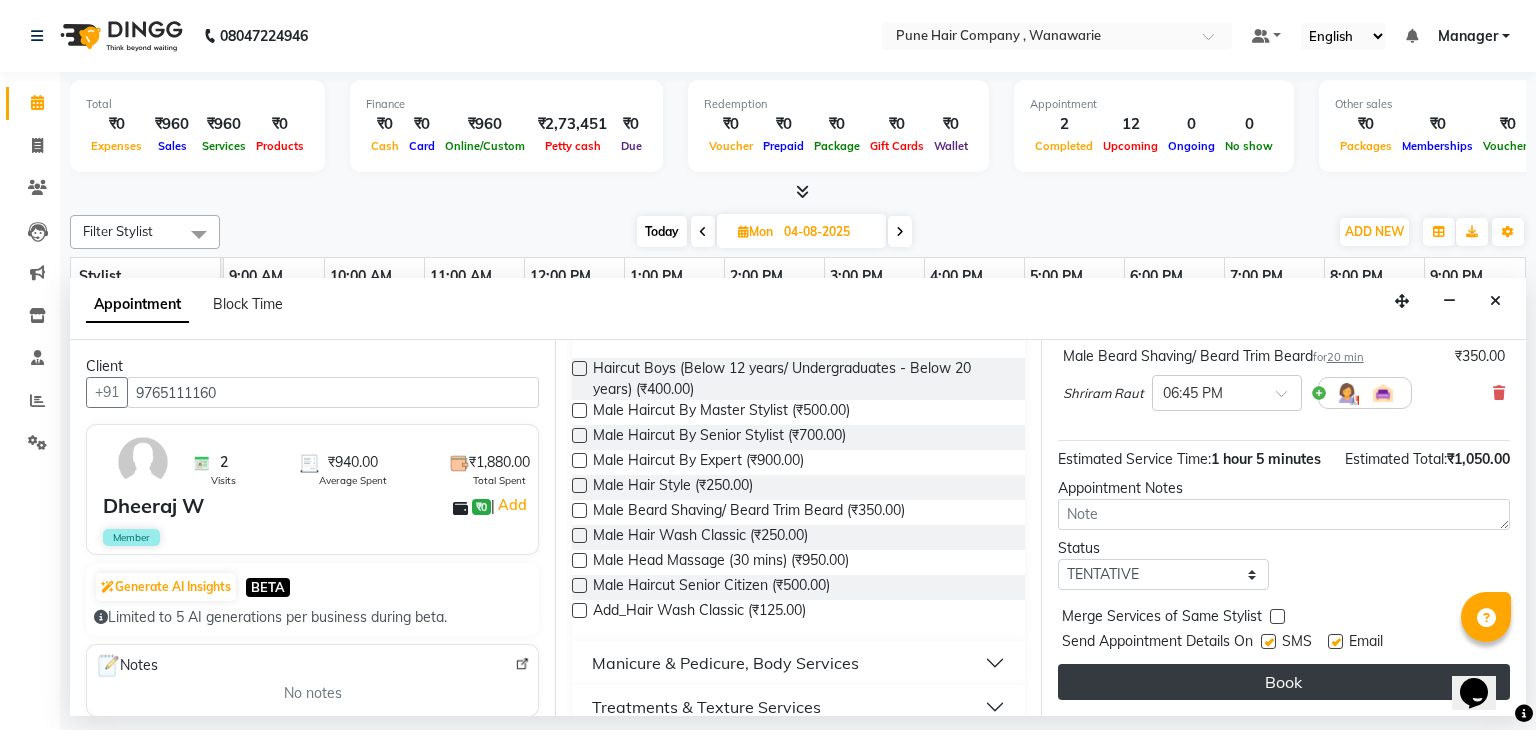 click on "Book" at bounding box center [1284, 682] 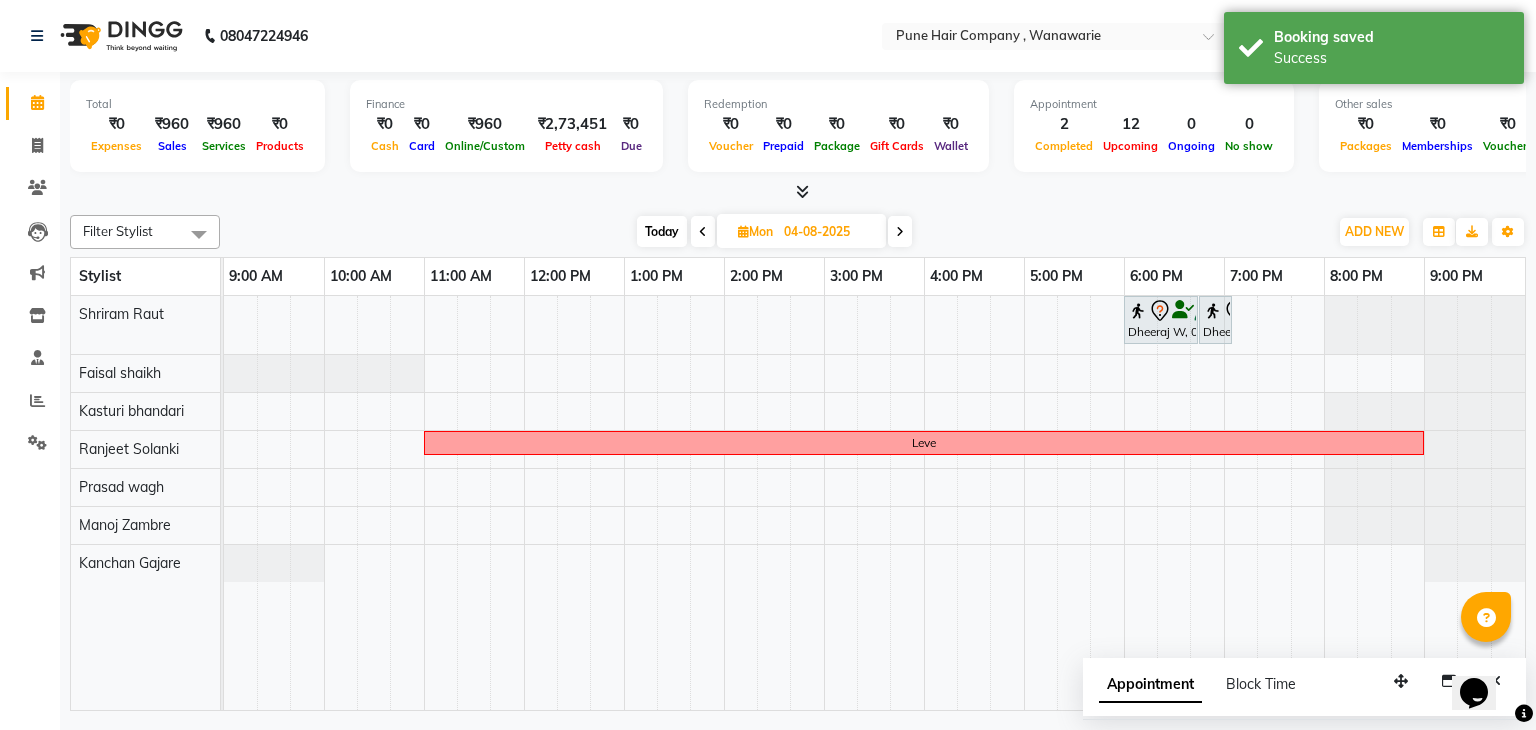 click on "Today" at bounding box center (662, 231) 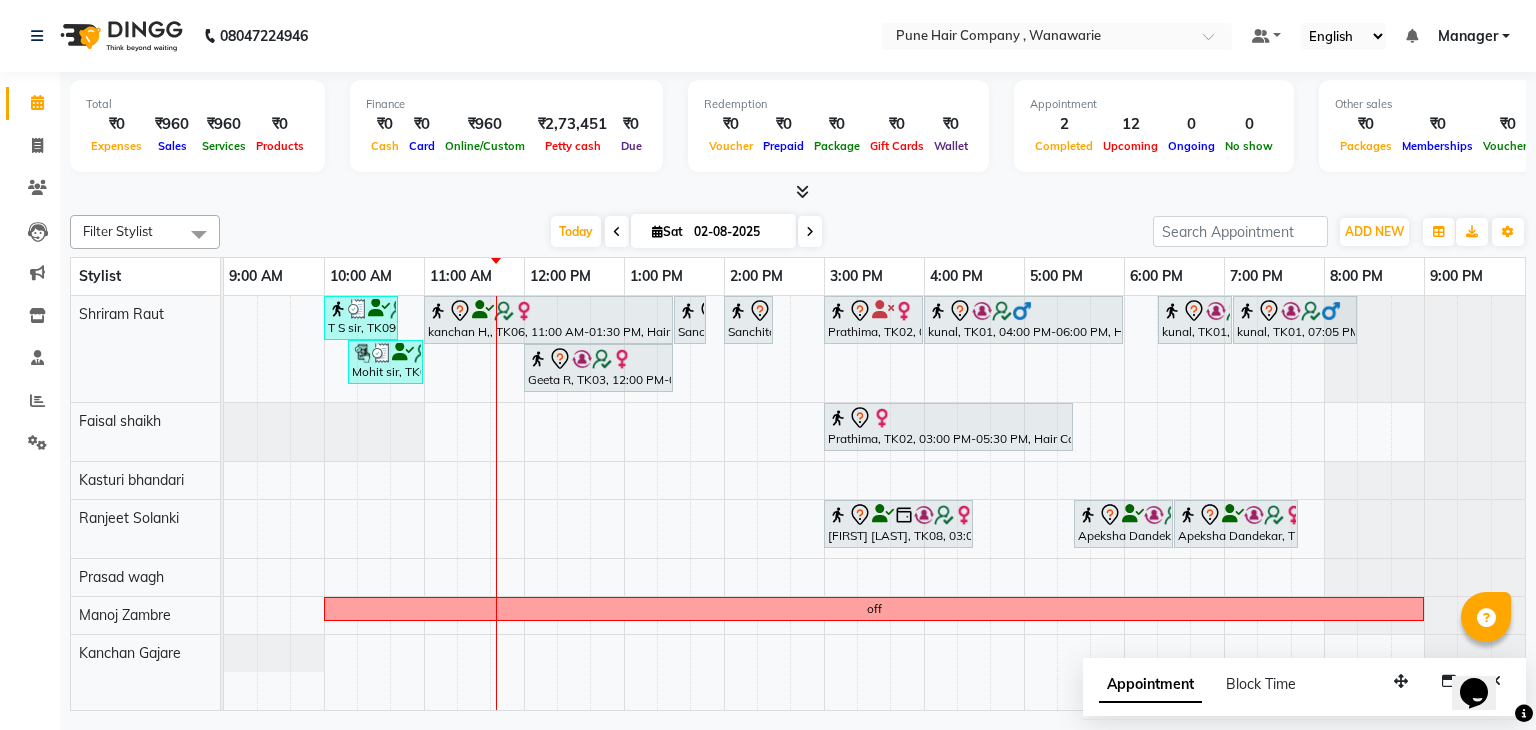click at bounding box center (810, 232) 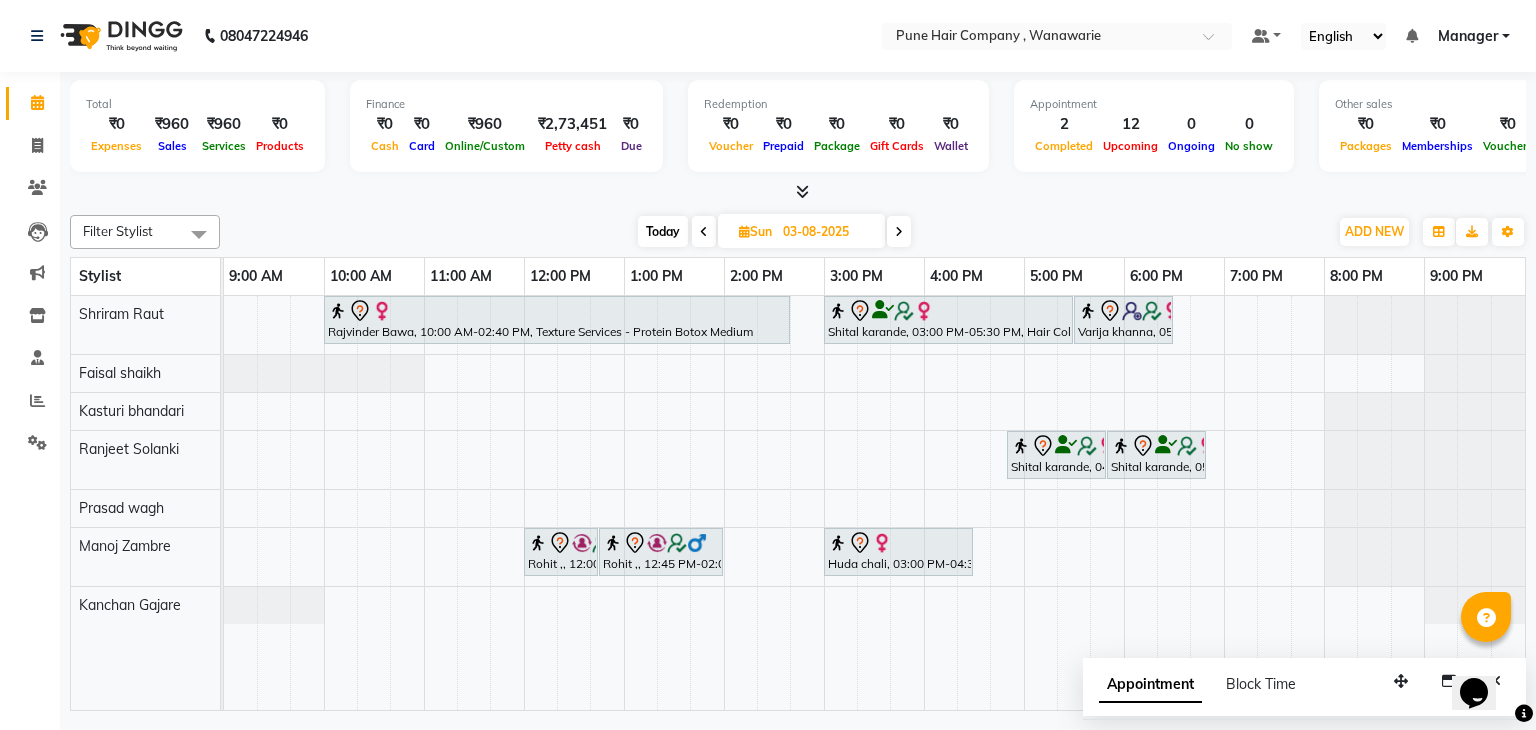 click at bounding box center (704, 232) 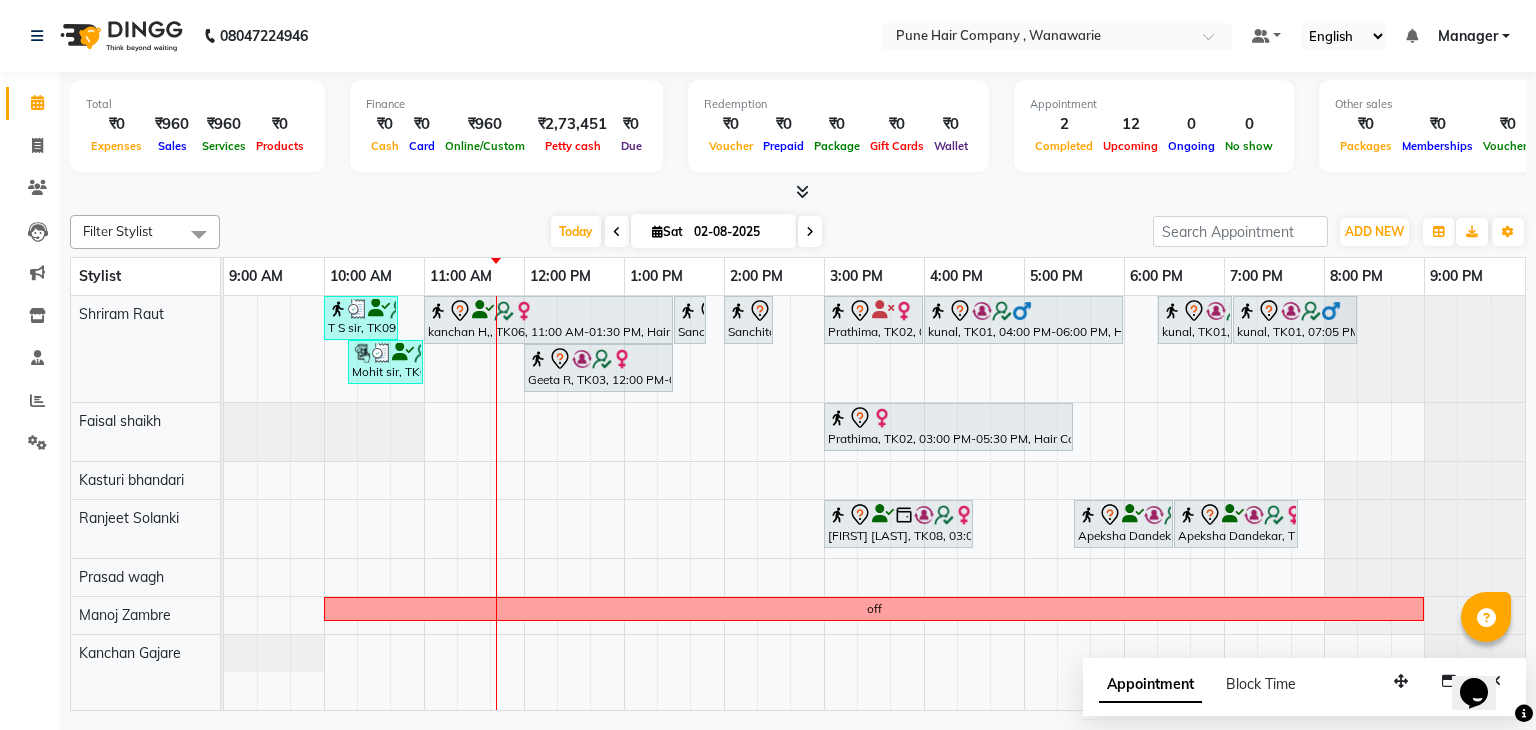 click at bounding box center [810, 232] 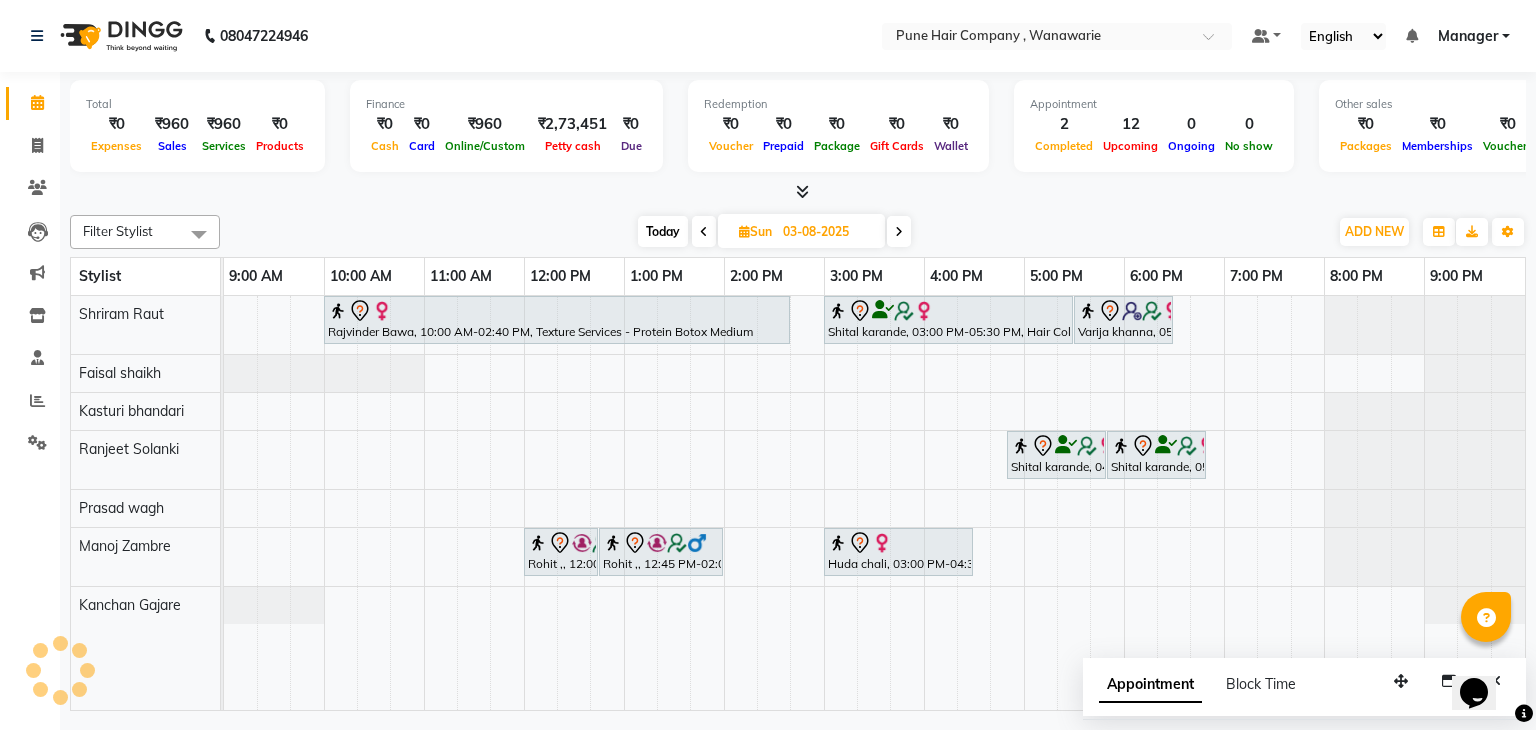 click on "Today" at bounding box center [663, 231] 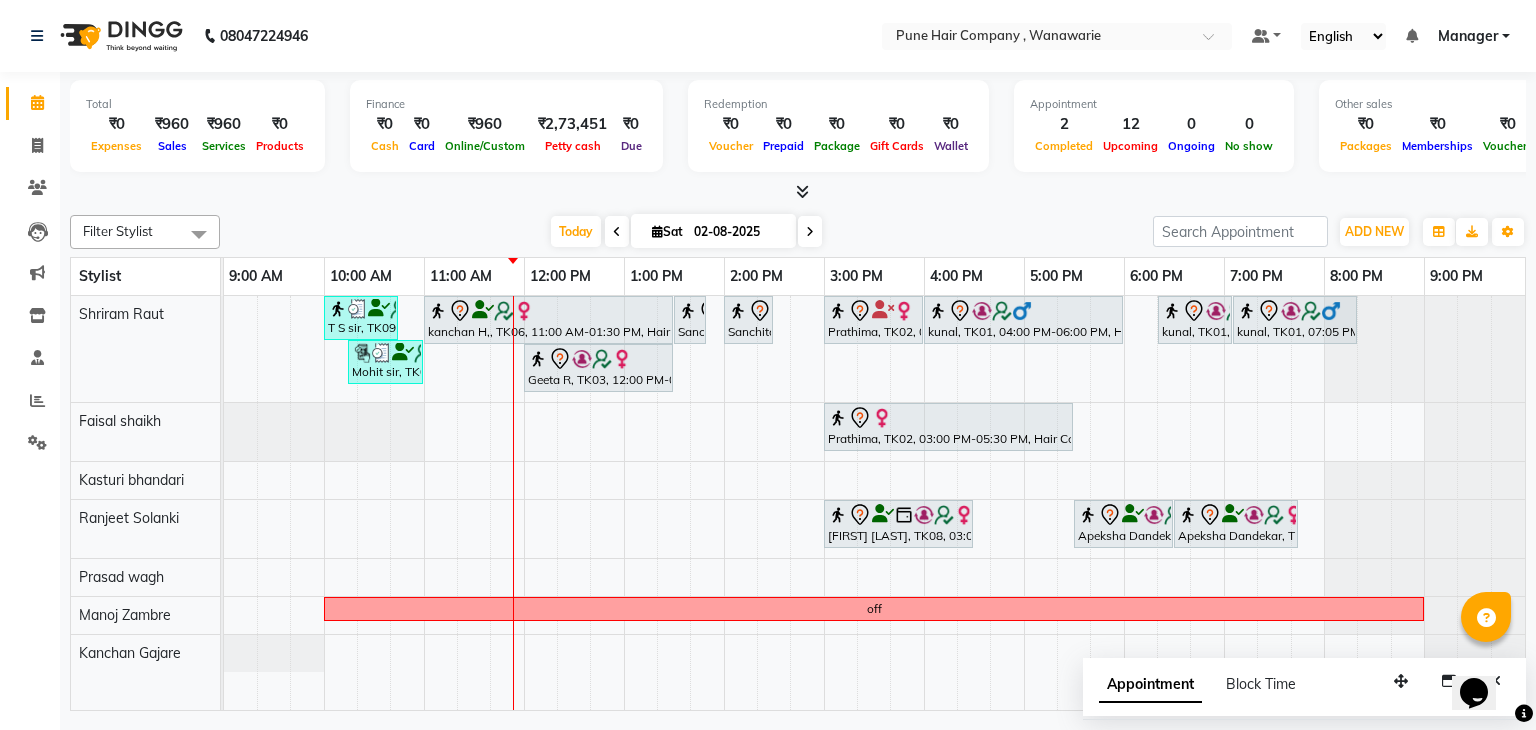 click on "T S sir, TK09, 10:00 AM-10:45 AM, Male Haircut Senior Citizen             kanchan H,, TK06, 11:00 AM-01:30 PM, Hair Colour - Inoa Global Medium             Sanchita mitra, TK04, 01:30 PM-01:50 PM, Male Beard Shaving/ Beard Trim Beard             Sanchita mitra, TK04, 02:00 PM-02:30 PM, Hair Treatments - Head Massage (30 mins)             Prathima, TK02, 03:00 PM-04:00 PM, Hair Treatments - Molecular Deep Damage Repair Medium             kunal, TK01, 04:00 PM-06:00 PM, Hair Colour - Inoa Global Short             kunal, TK01, 06:20 PM-07:05 PM, Male Haircut By Senior Stylist             kunal, TK01, 07:05 PM-08:20 PM, Male Hair Colour - Inoa Global Colour (includes moustache)     Mohit sir, TK05, 10:15 AM-11:00 AM, Male Haircut By Senior Stylist             Geeta R, TK03, 12:00 PM-01:30 PM, Hair Colour - Inoa Touch-up (Upto 2 Inches)             Prathima, TK02, 03:00 PM-05:30 PM, Hair Colour - Majirel Global Medium                         Apeksha Dandekar, TK07, 05:30 PM-06:30 PM, Manicure - Manicure Luxury" at bounding box center (874, 503) 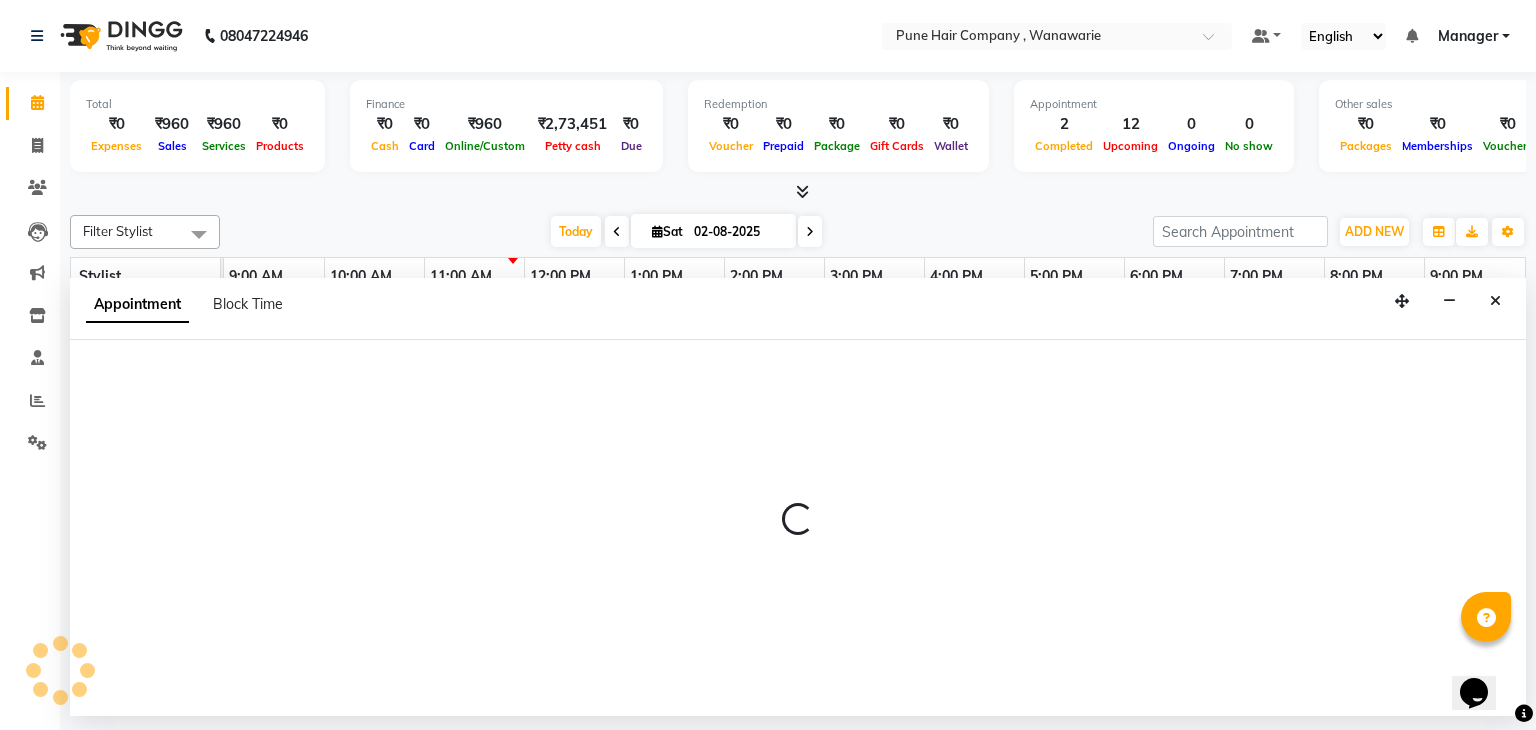 select on "74580" 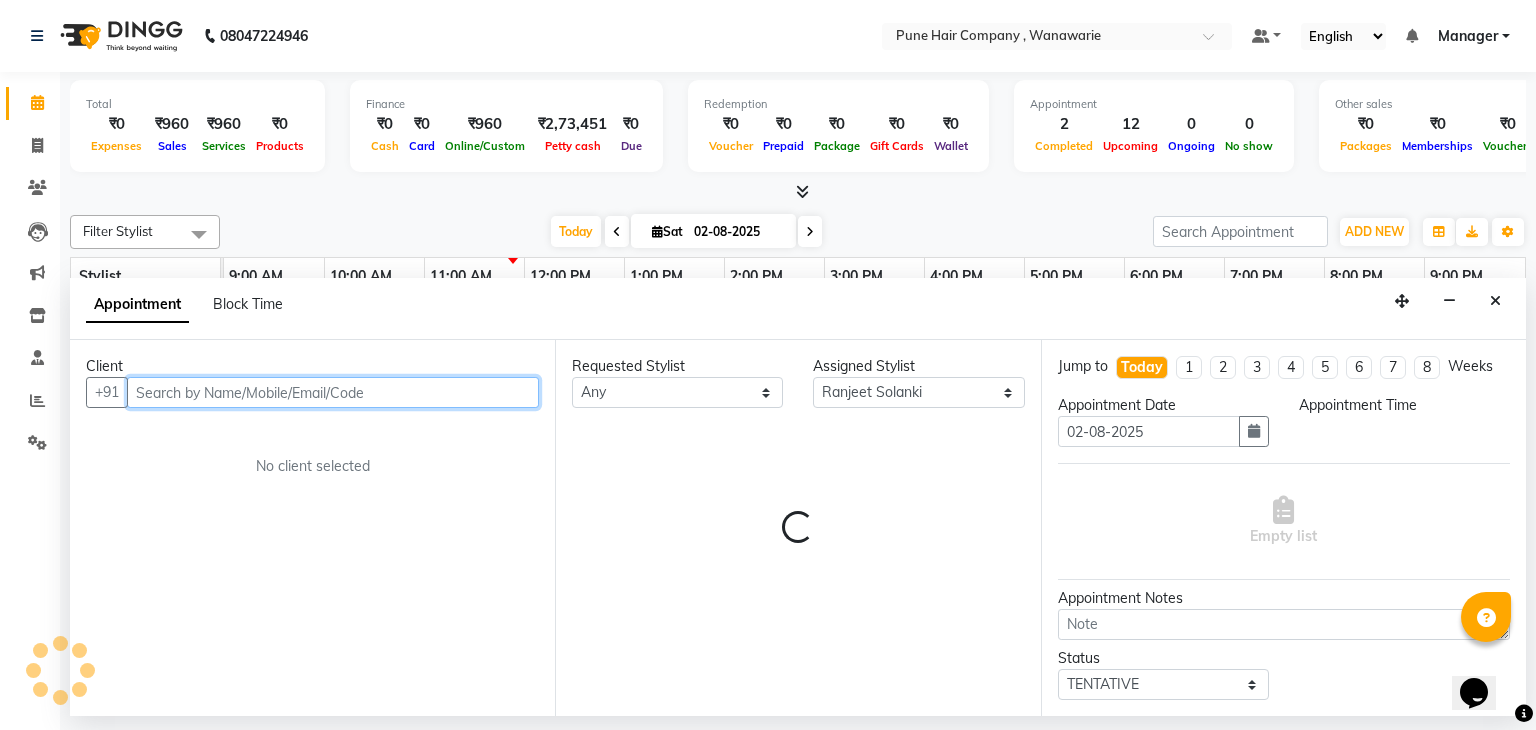 select on "795" 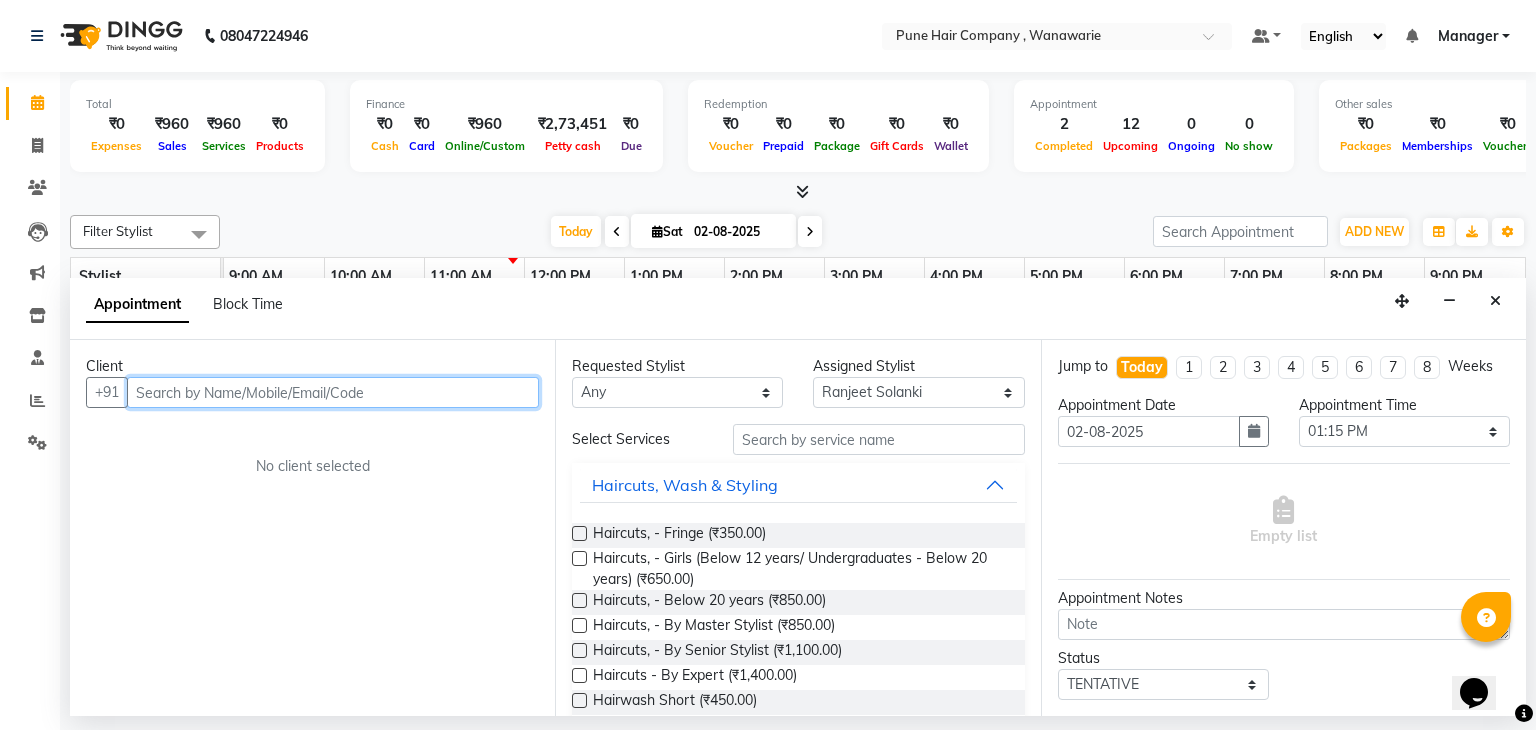 click at bounding box center [333, 392] 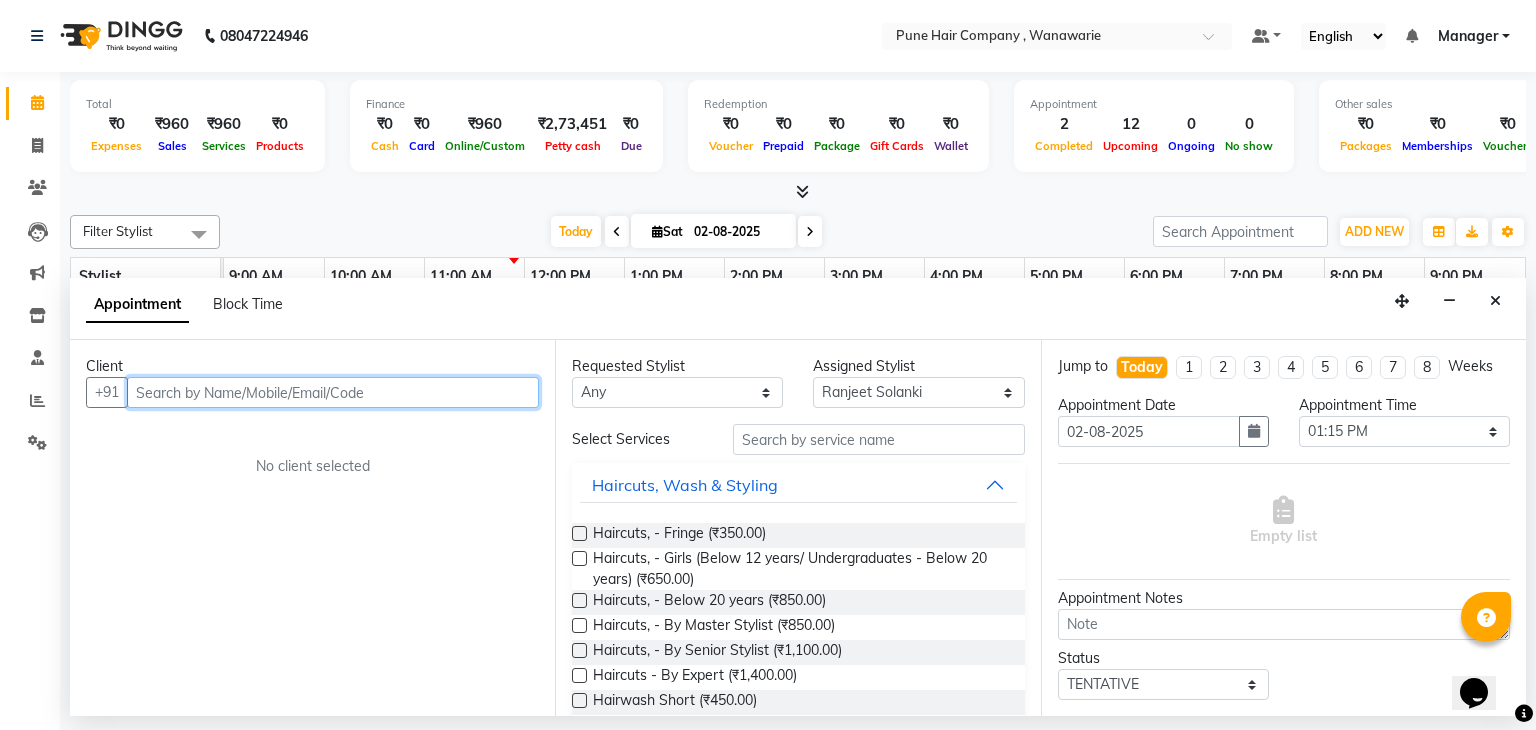 click at bounding box center [333, 392] 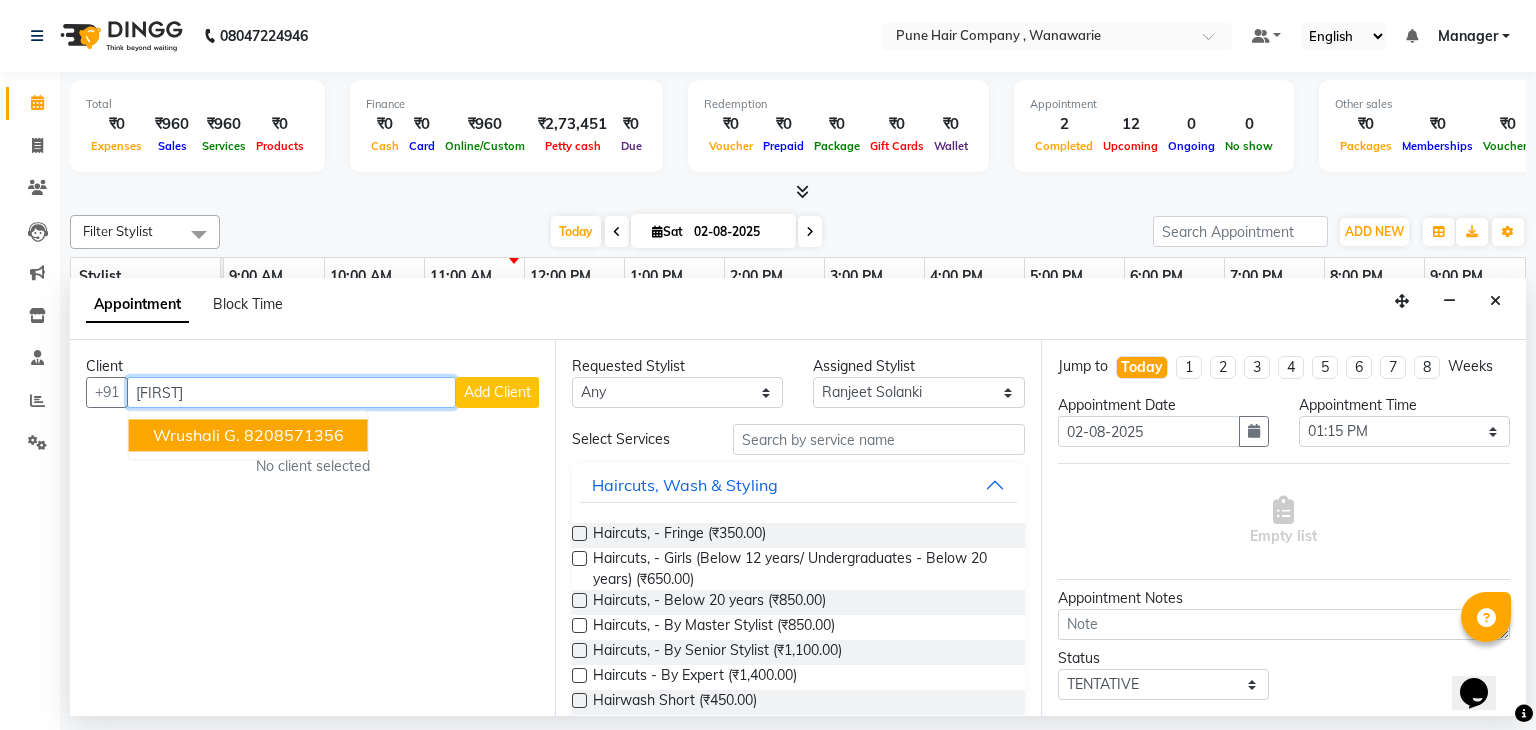 click on "8208571356" at bounding box center (294, 436) 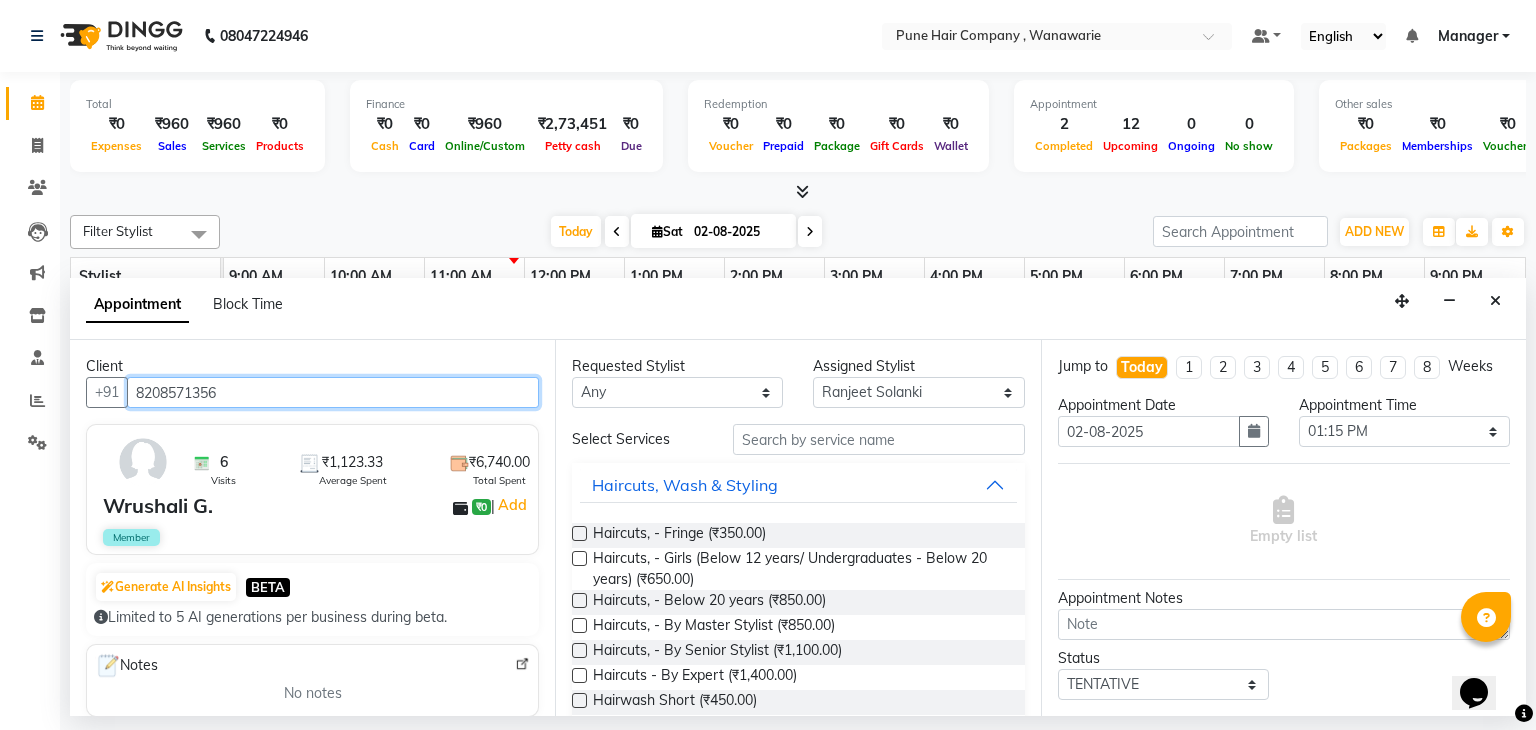type on "8208571356" 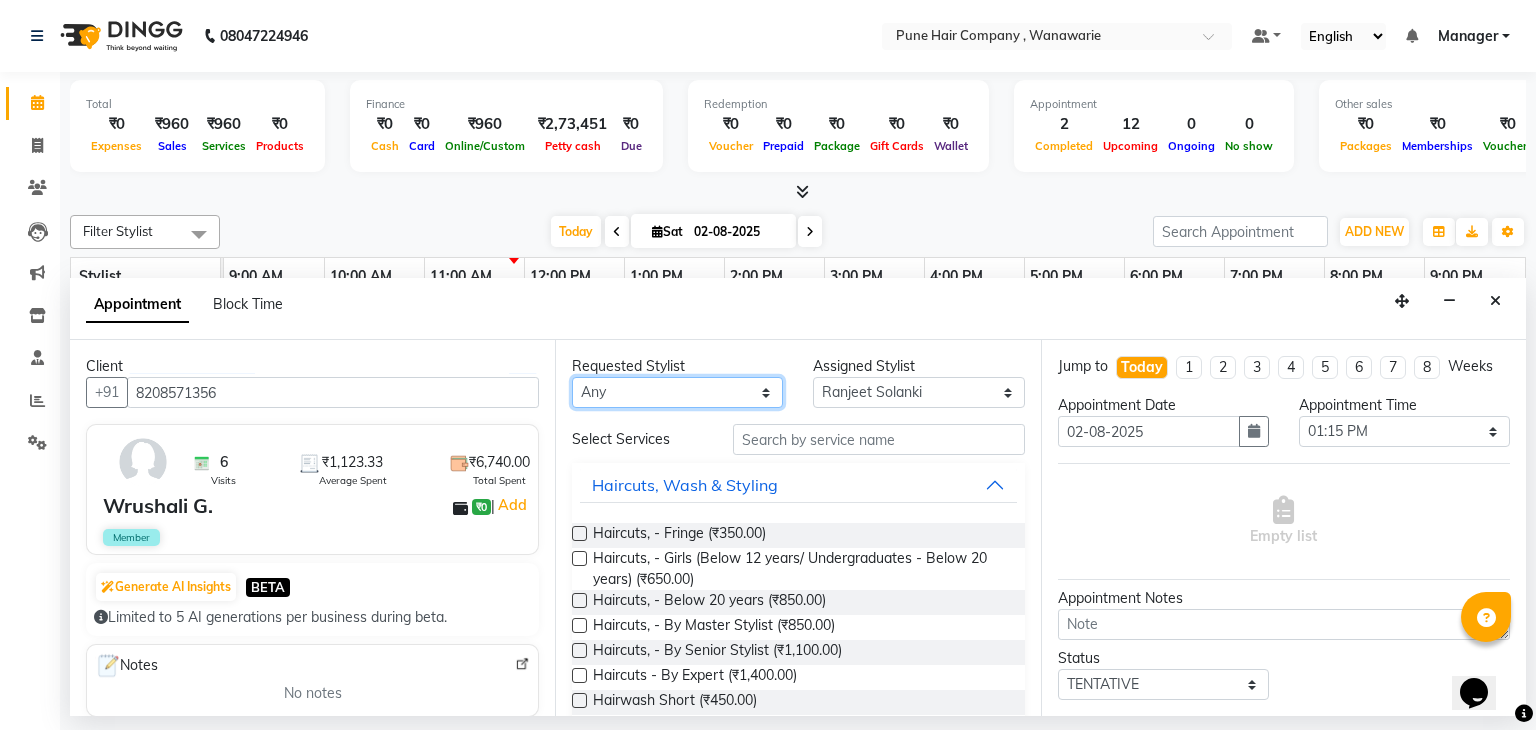 click on "Any Faisal shaikh Kanchan Gajare  Kasturi bhandari Manoj Zambre Prasad wagh Ranjeet Solanki Shriram Raut" at bounding box center (677, 392) 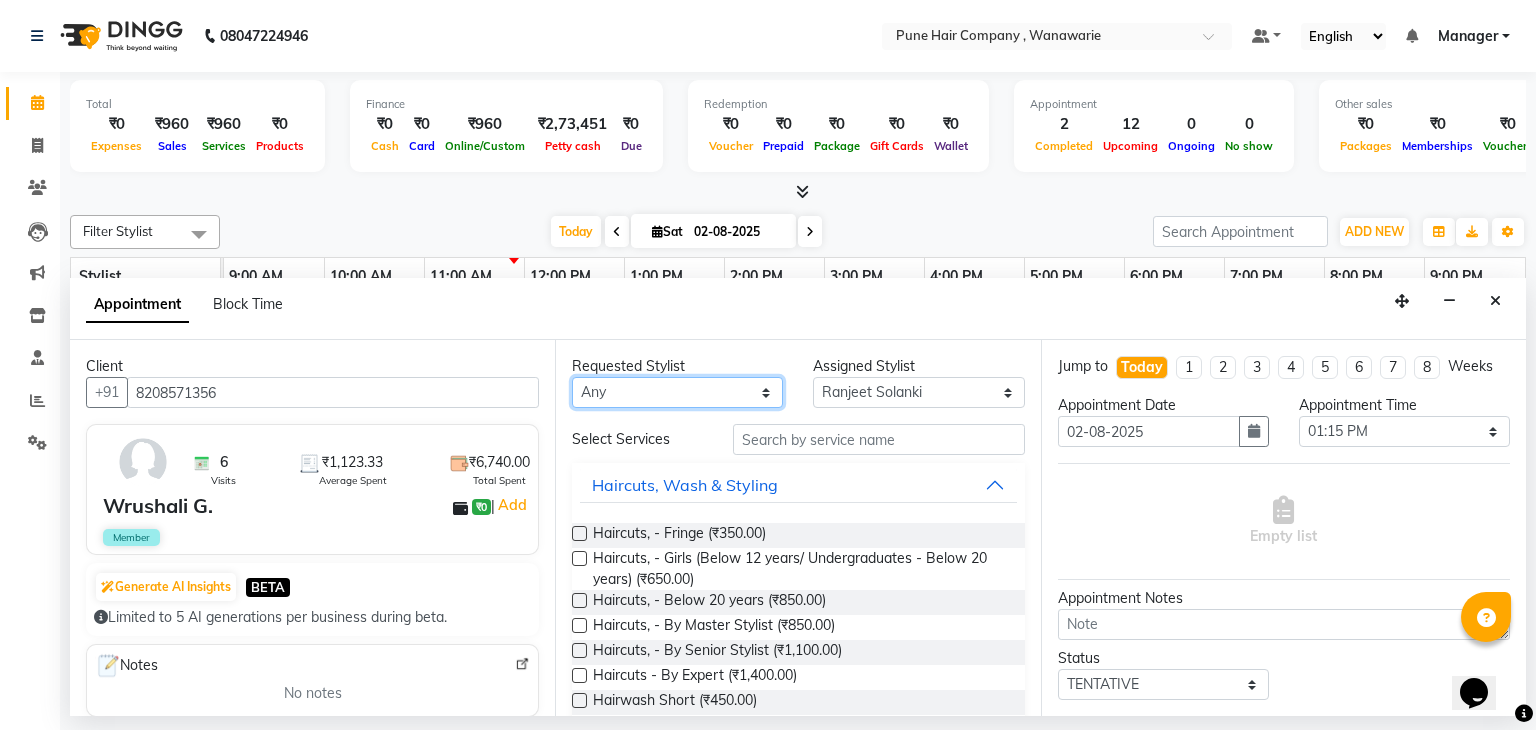 select on "74580" 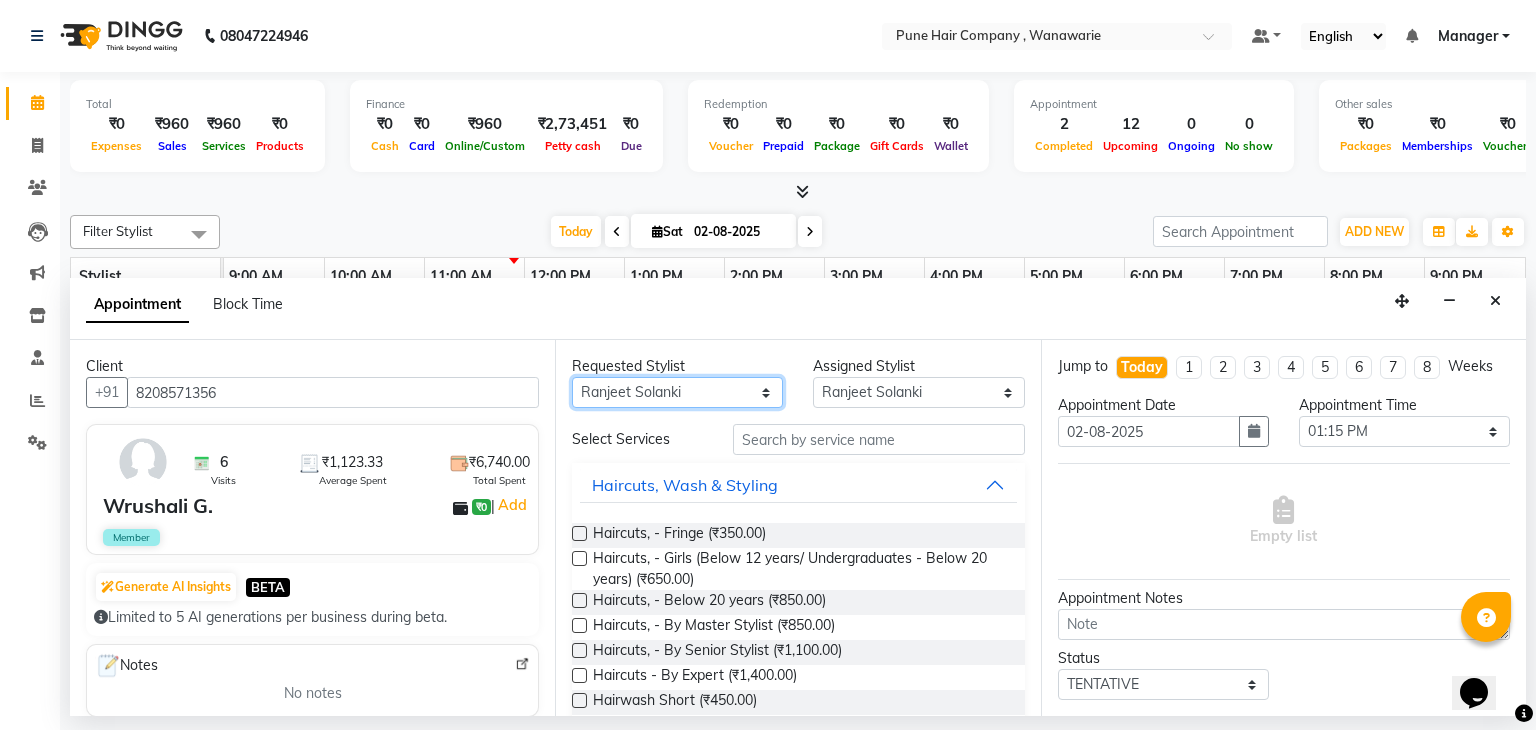 click on "Any Faisal shaikh Kanchan Gajare  Kasturi bhandari Manoj Zambre Prasad wagh Ranjeet Solanki Shriram Raut" at bounding box center [677, 392] 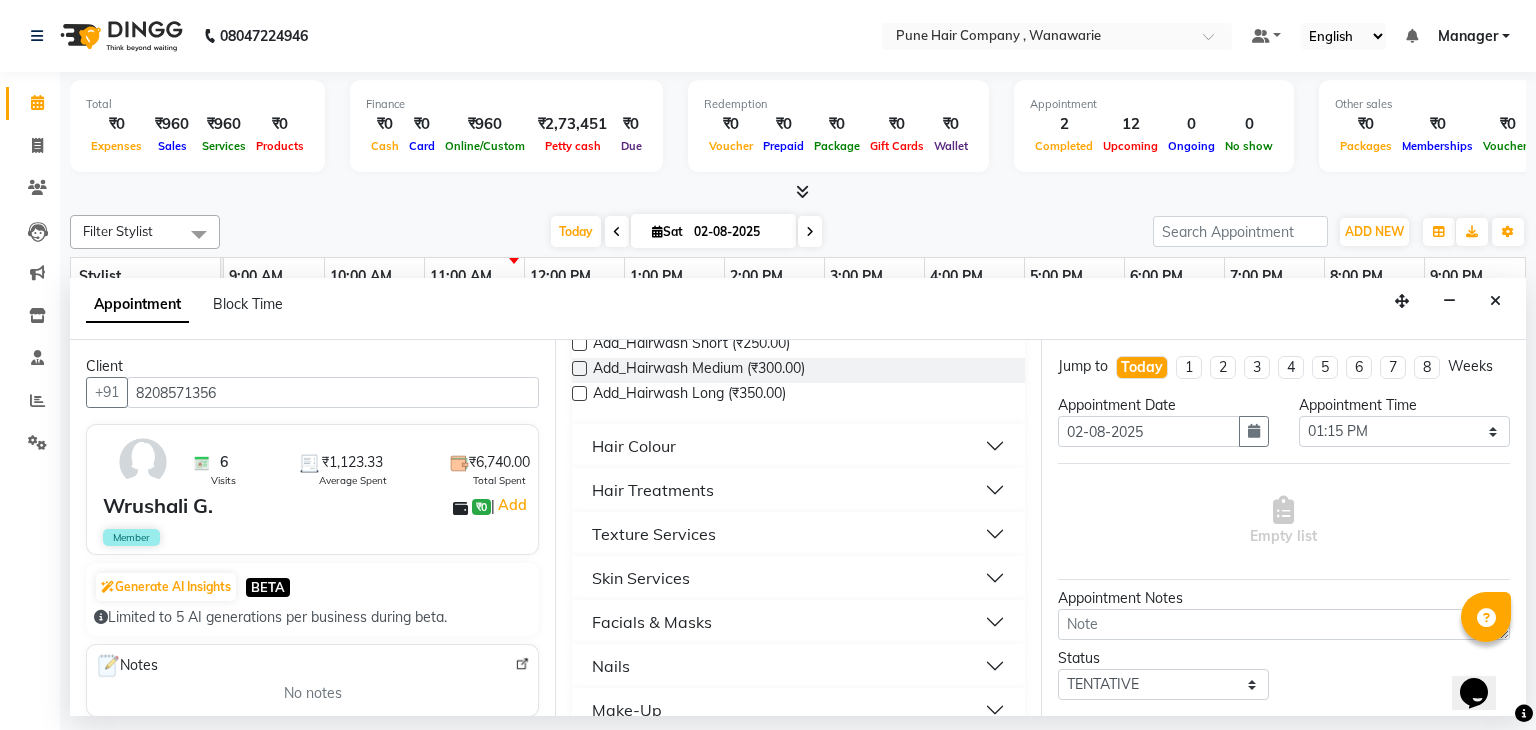 scroll, scrollTop: 745, scrollLeft: 0, axis: vertical 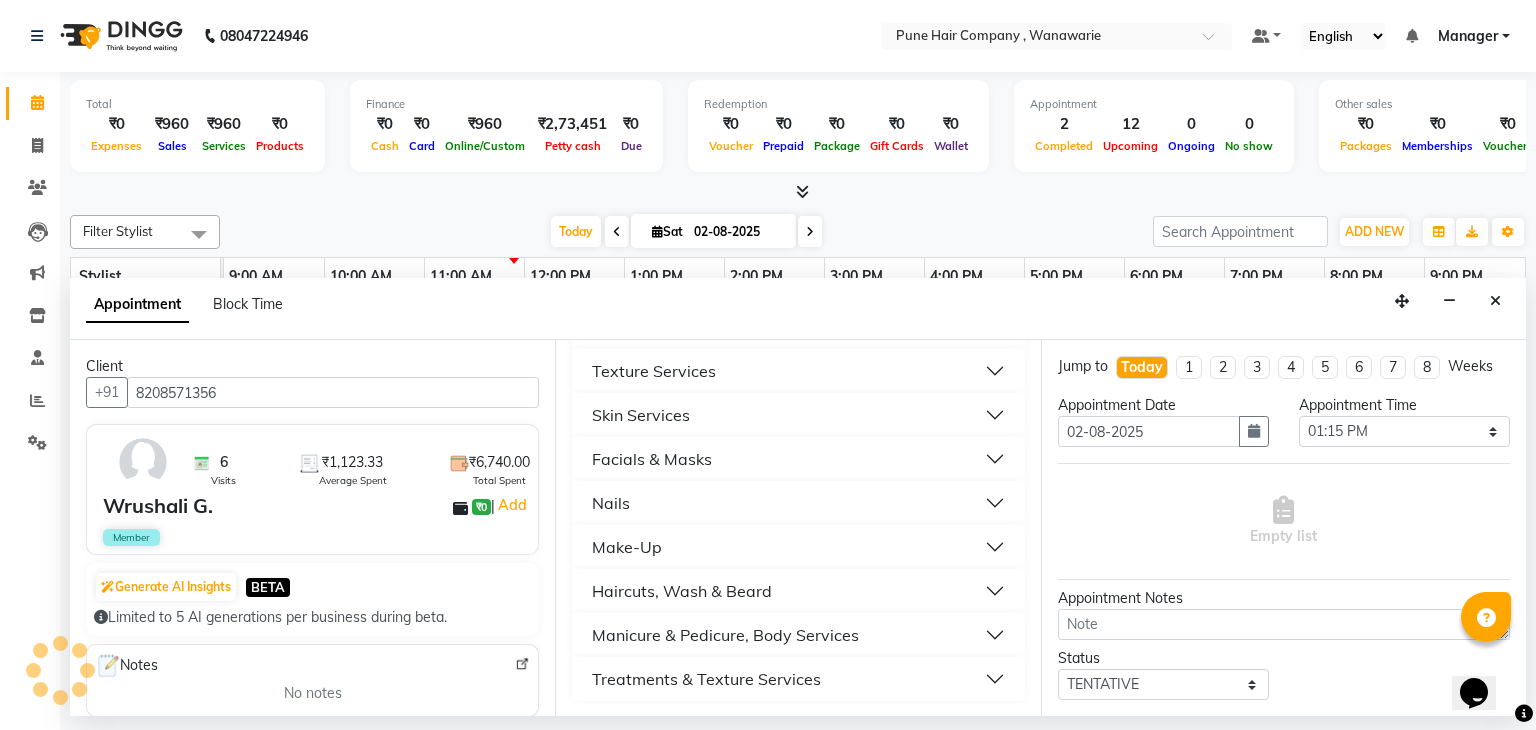 click on "Manicure & Pedicure, Body Services" at bounding box center [725, 635] 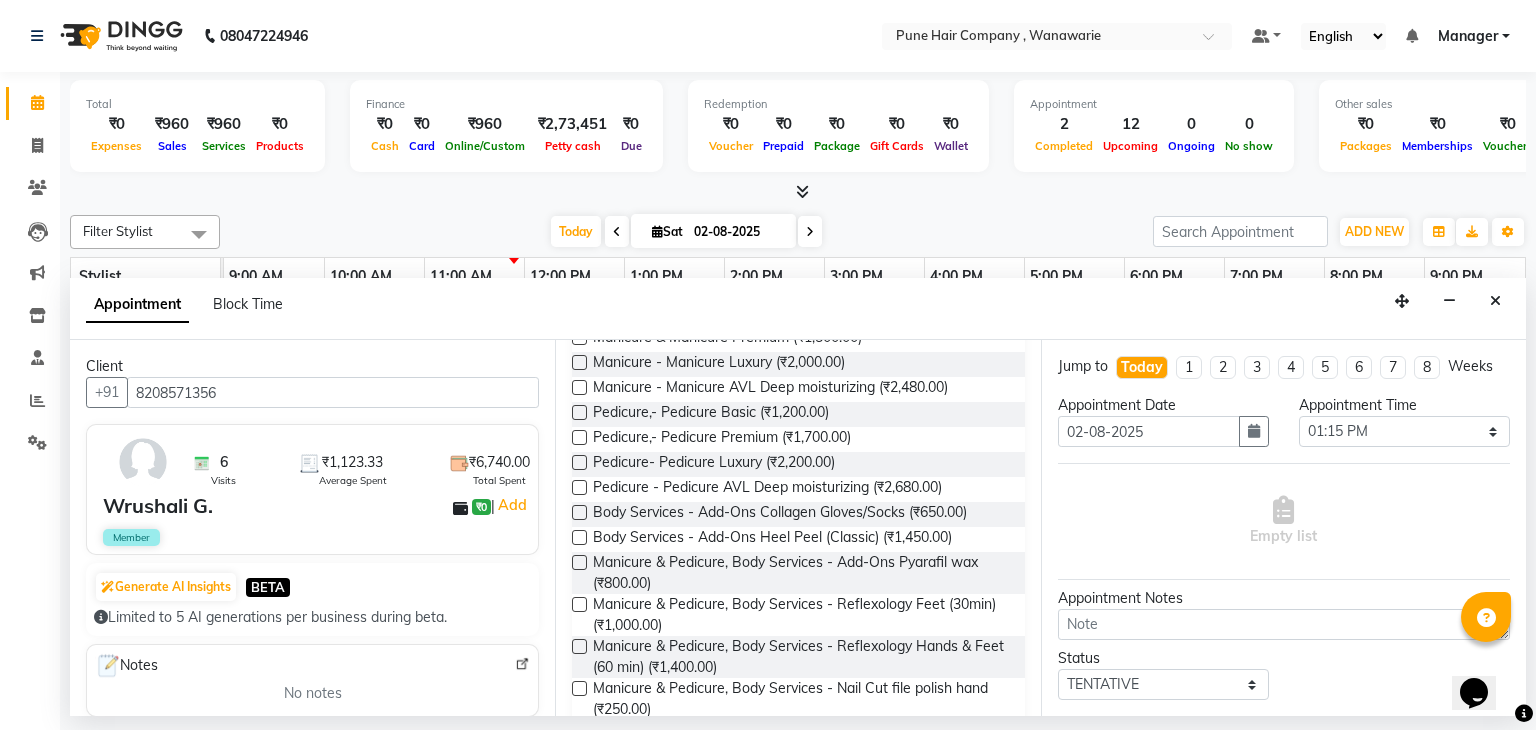 scroll, scrollTop: 1124, scrollLeft: 0, axis: vertical 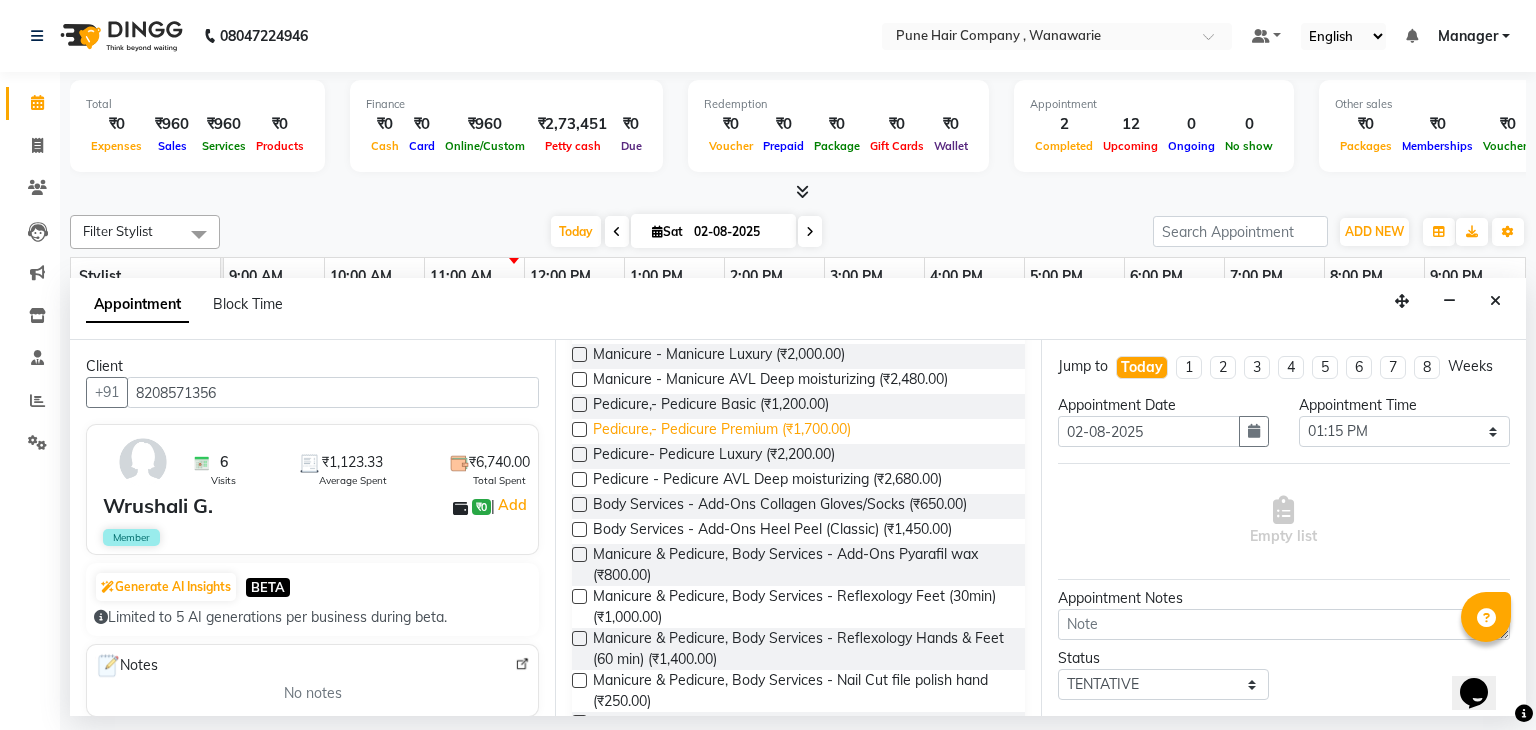 click on "Pedicure,- Pedicure Premium (₹1,700.00)" at bounding box center [722, 431] 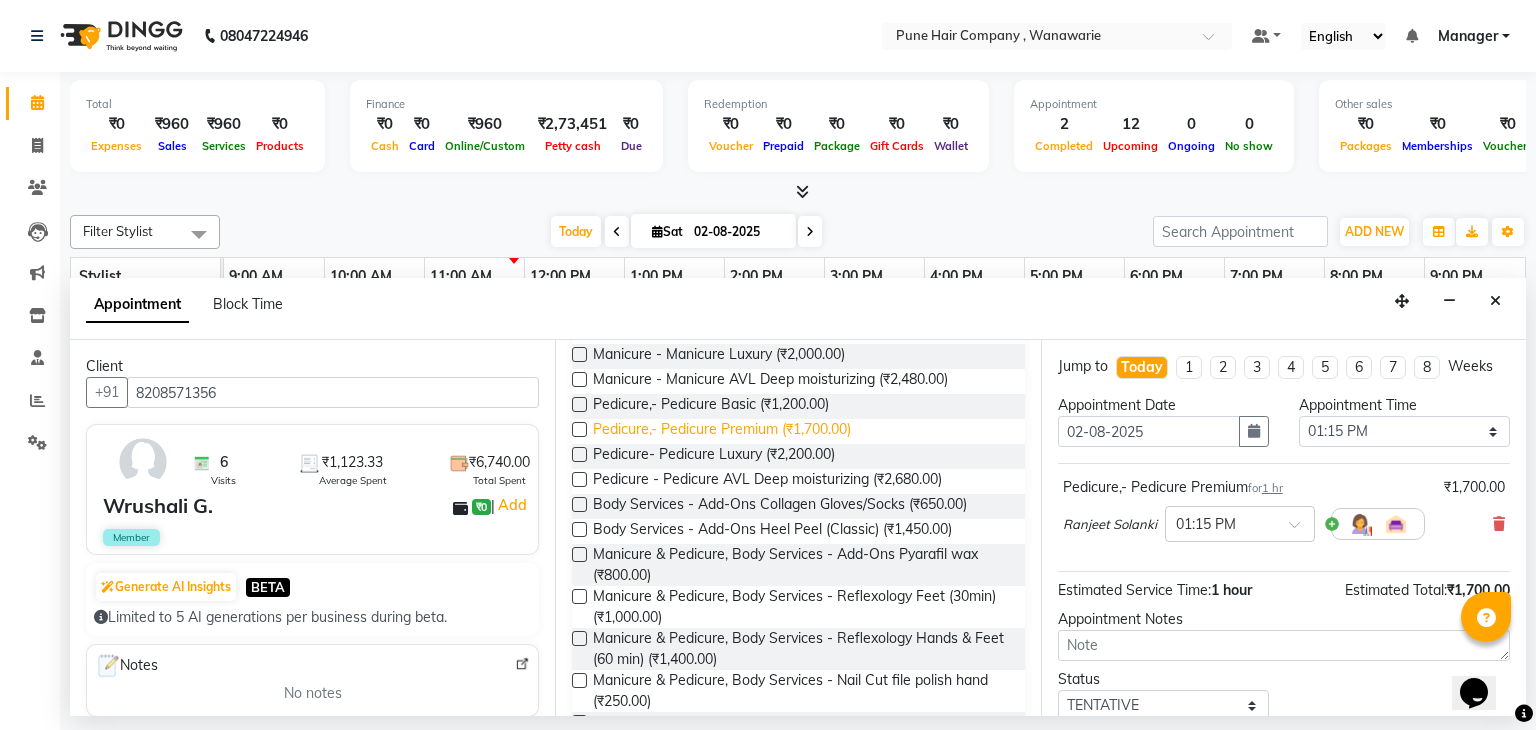 click on "Pedicure,- Pedicure Premium (₹1,700.00)" at bounding box center [722, 431] 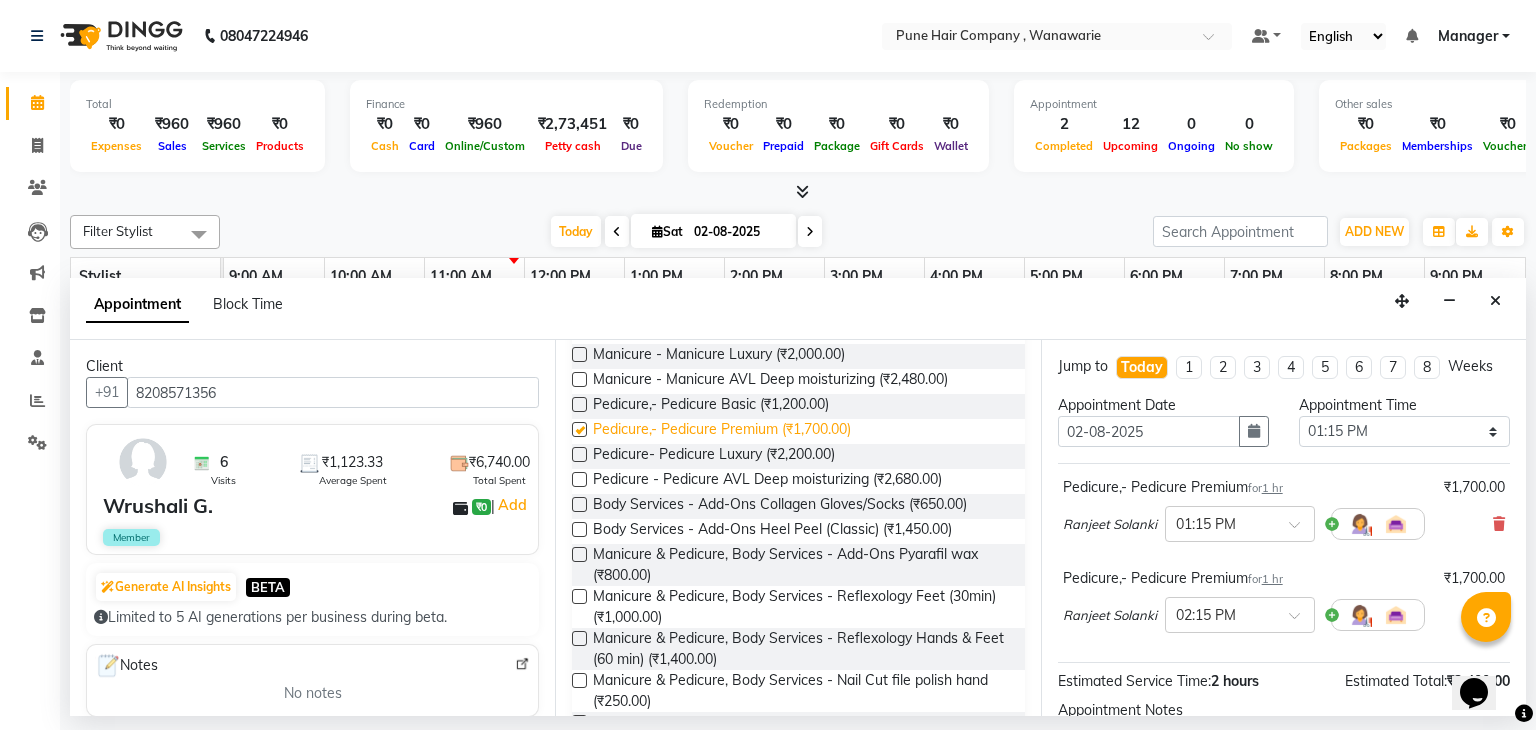 checkbox on "false" 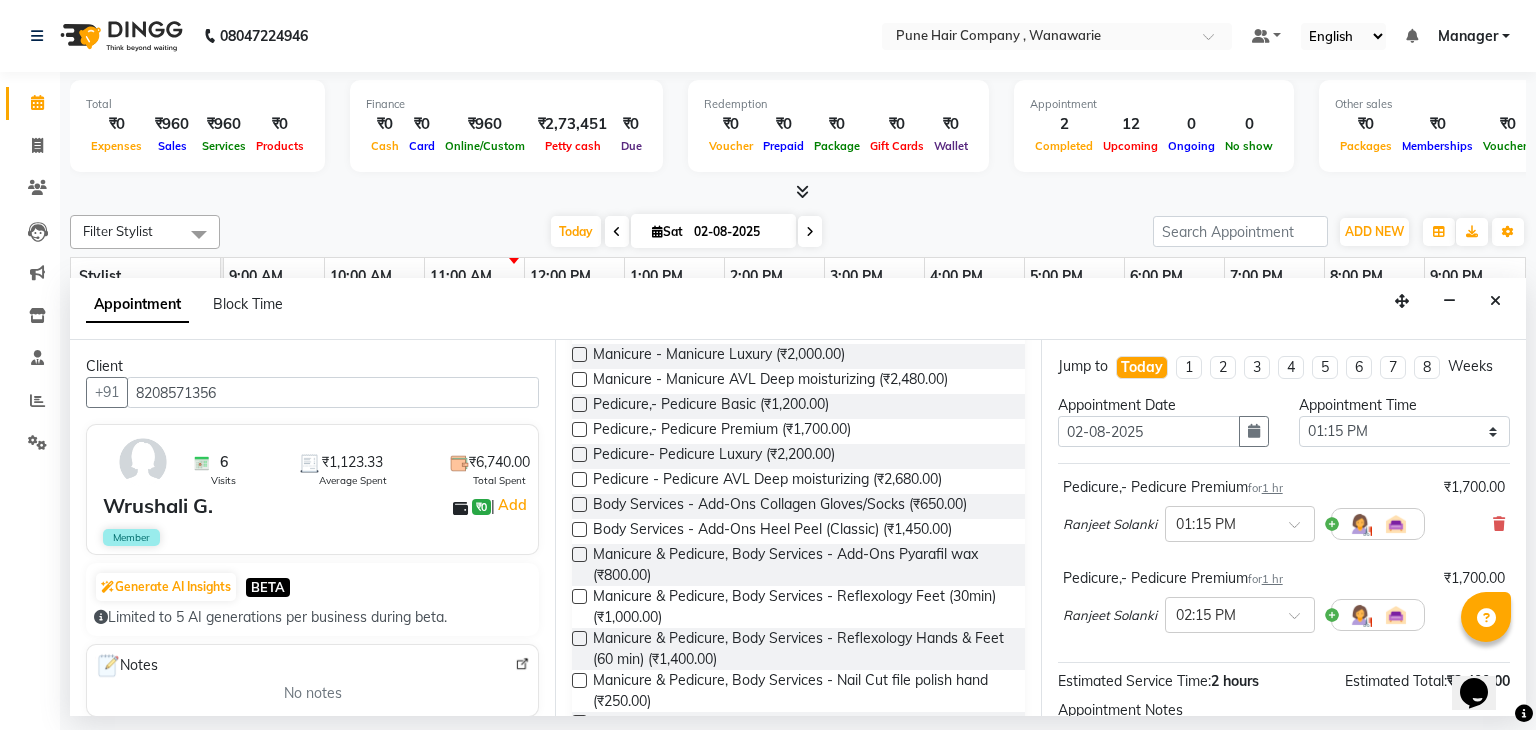 scroll, scrollTop: 220, scrollLeft: 0, axis: vertical 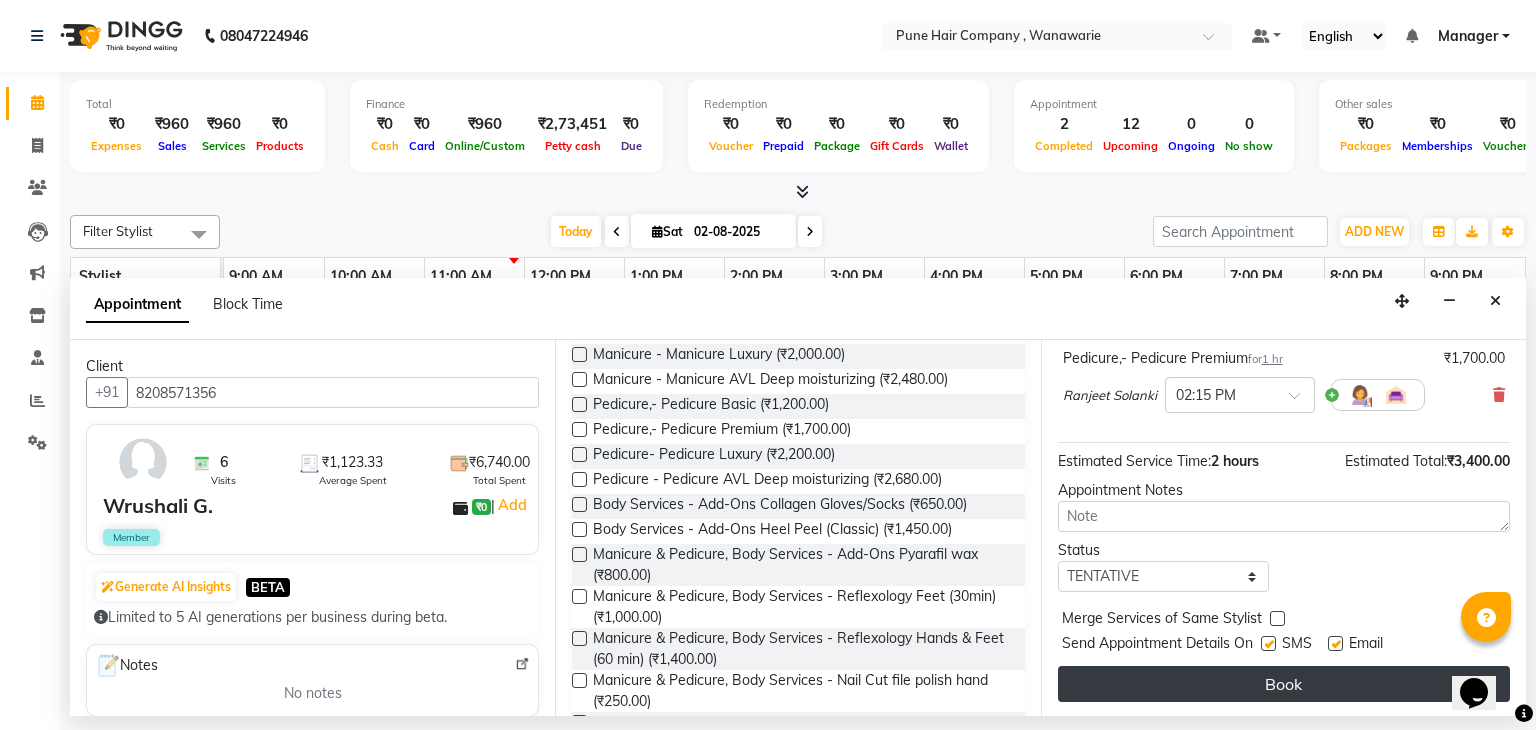 click on "Book" at bounding box center [1284, 684] 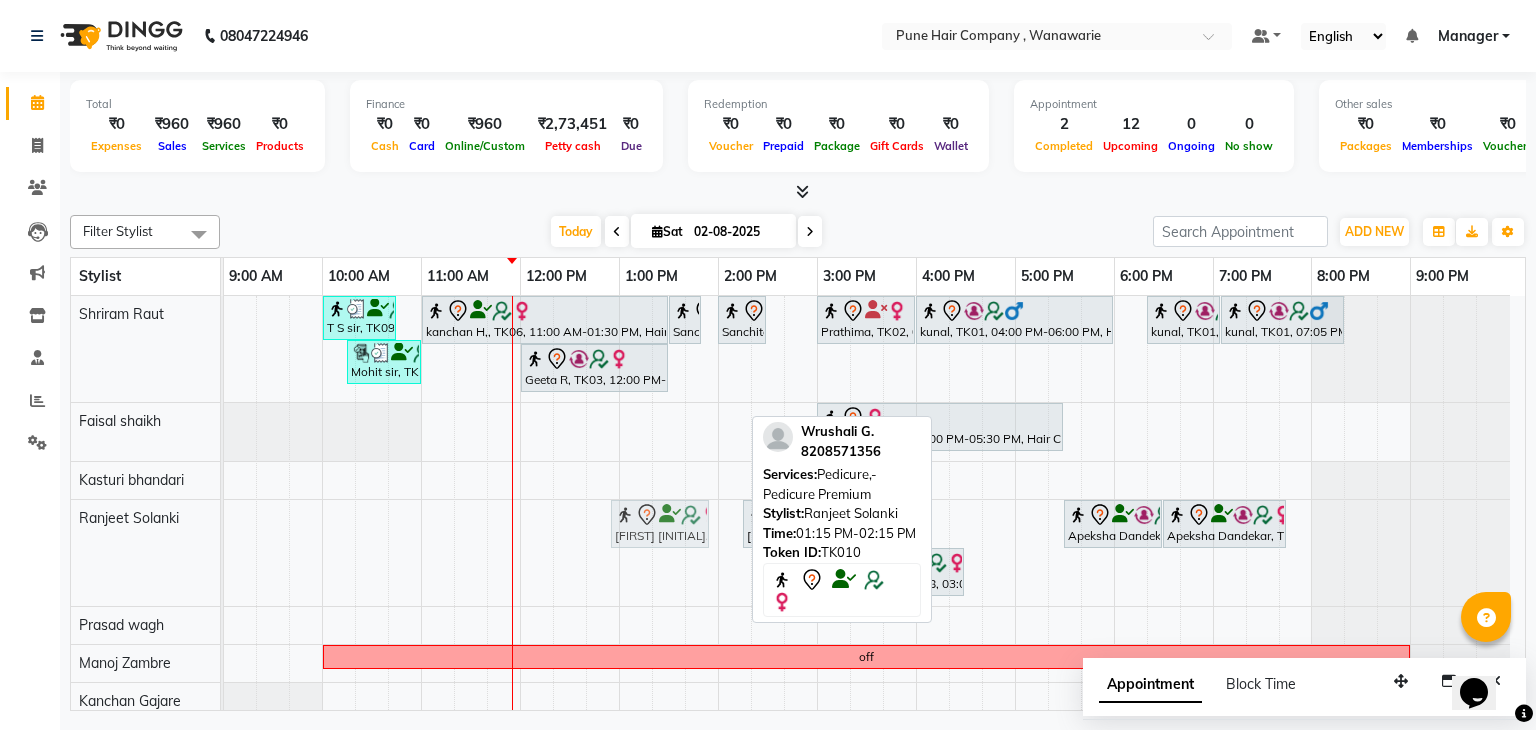 drag, startPoint x: 666, startPoint y: 527, endPoint x: 648, endPoint y: 530, distance: 18.248287 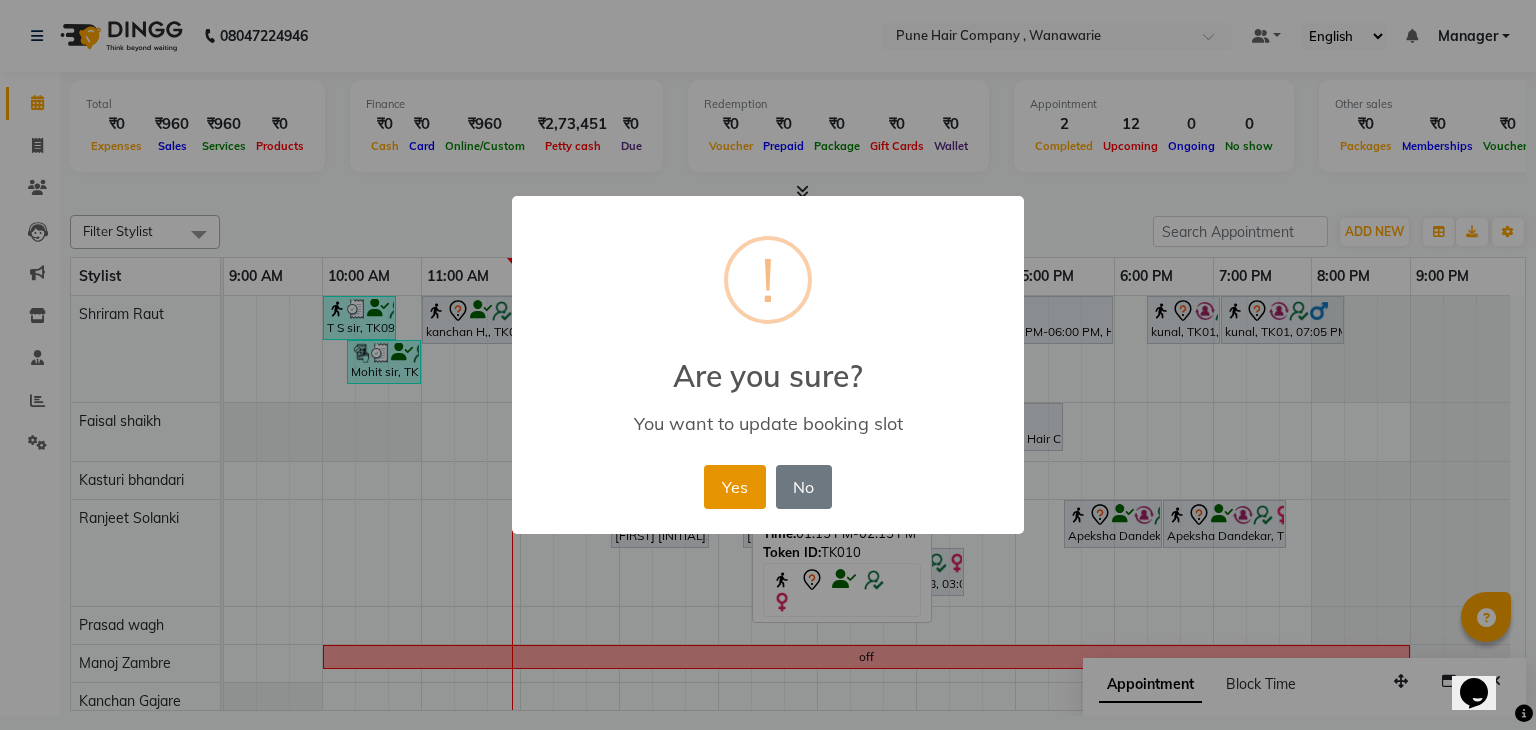 click on "Yes" at bounding box center [734, 487] 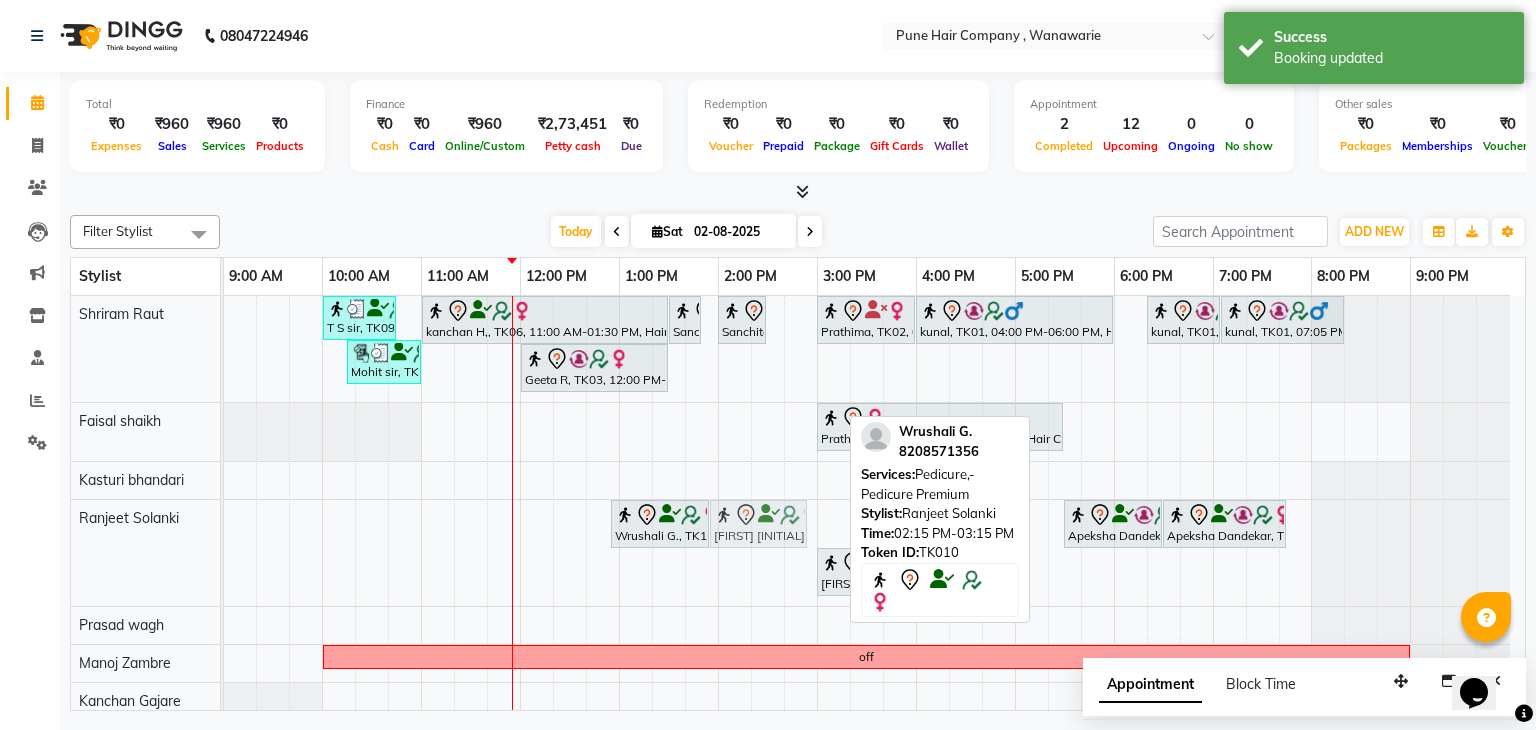 drag, startPoint x: 770, startPoint y: 525, endPoint x: 748, endPoint y: 529, distance: 22.36068 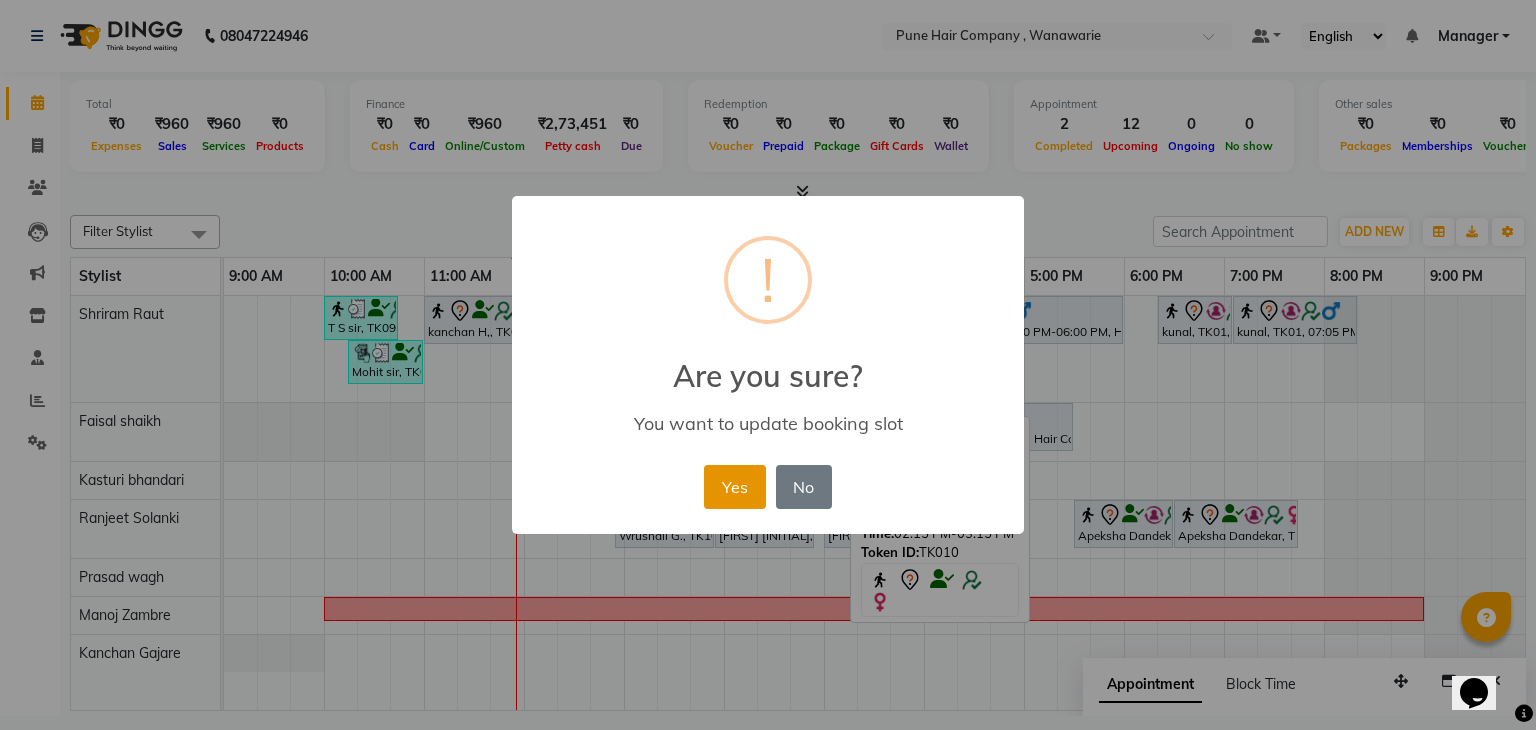 click on "Yes" at bounding box center [734, 487] 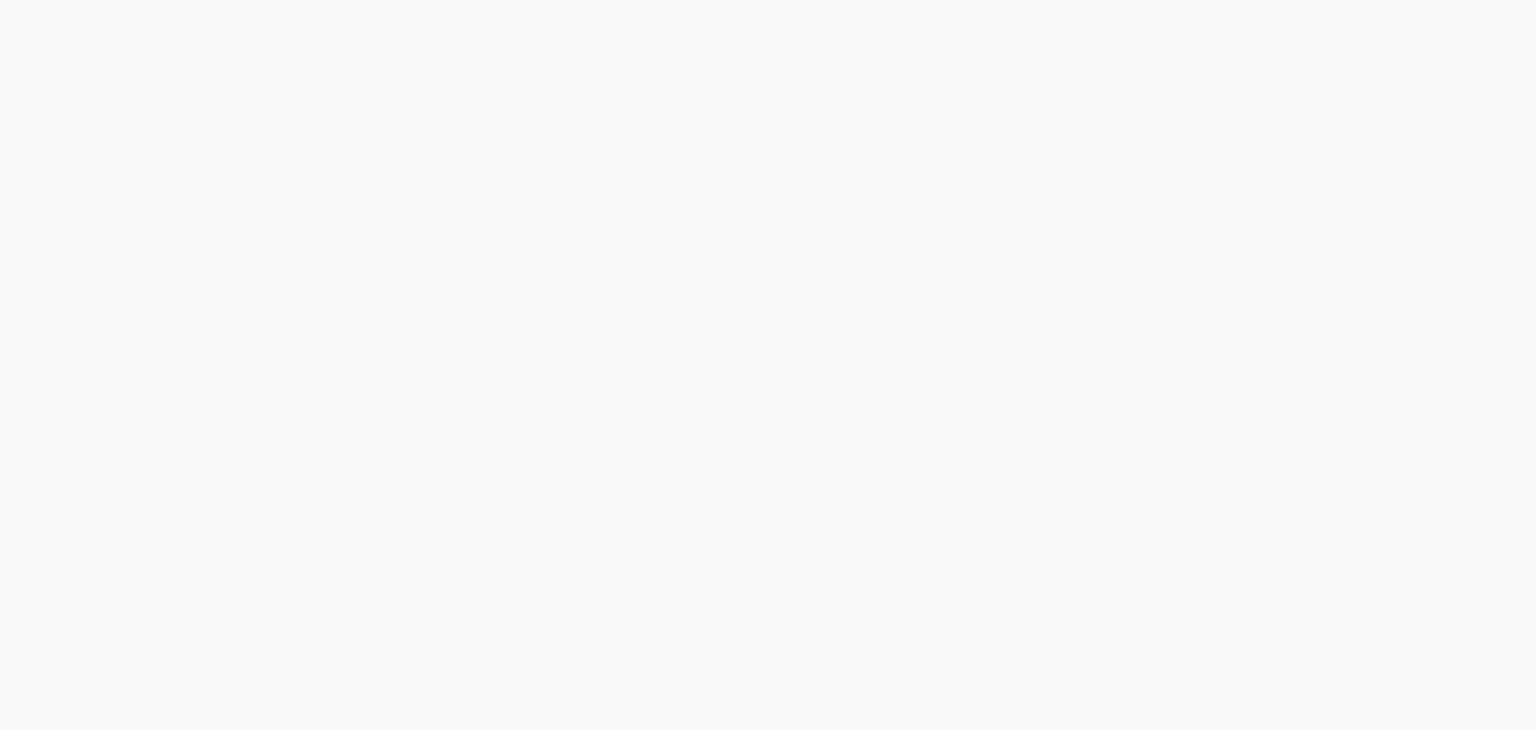 scroll, scrollTop: 0, scrollLeft: 0, axis: both 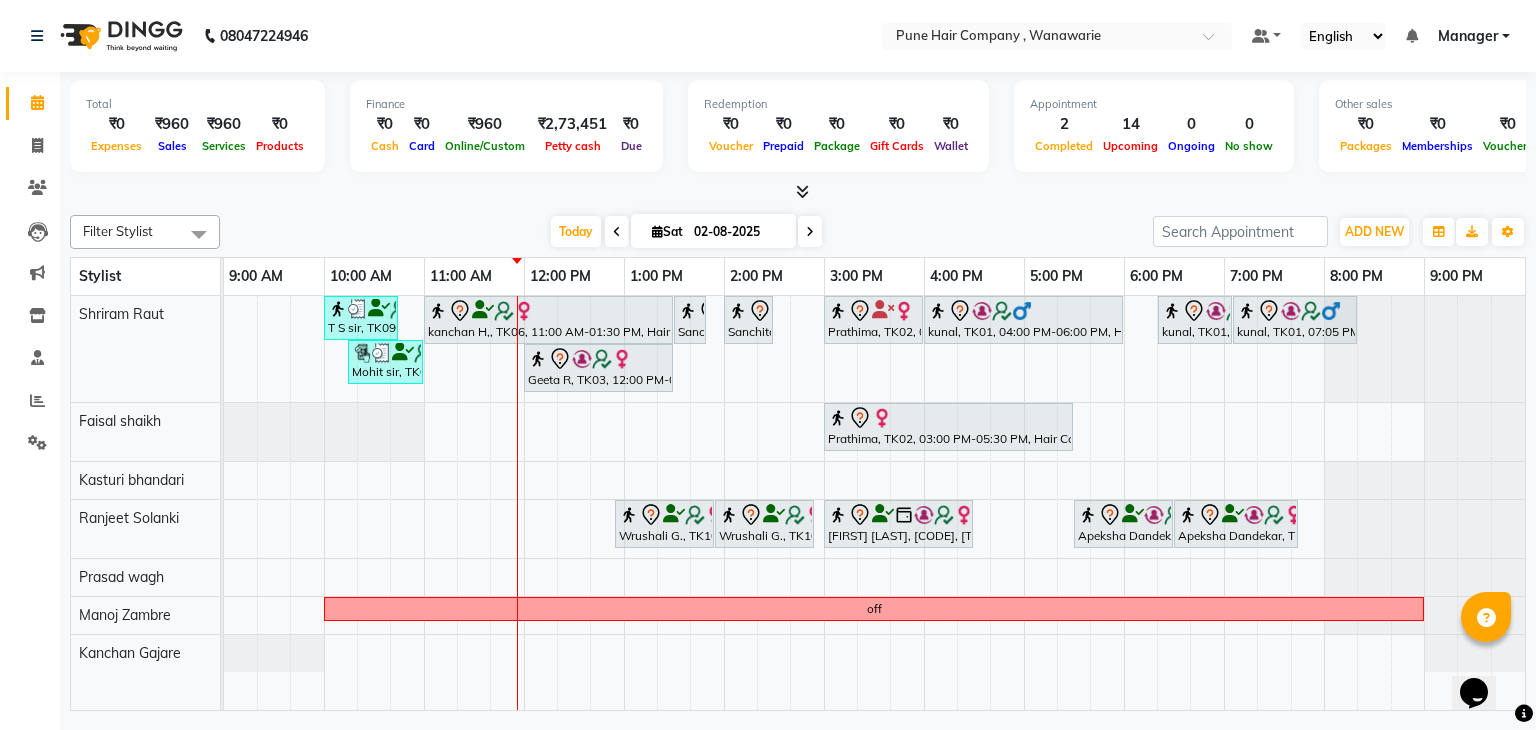 click at bounding box center (810, 232) 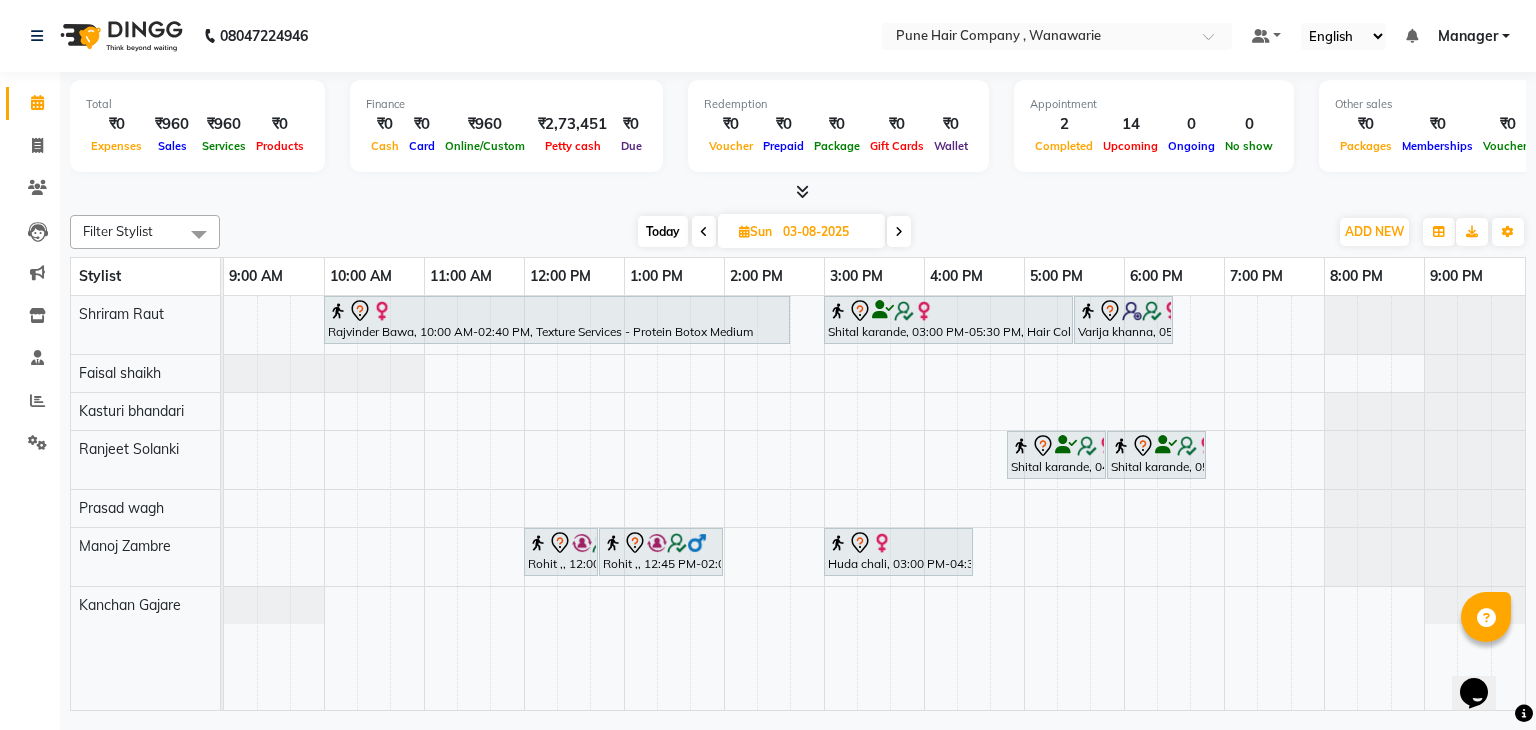 click at bounding box center (899, 232) 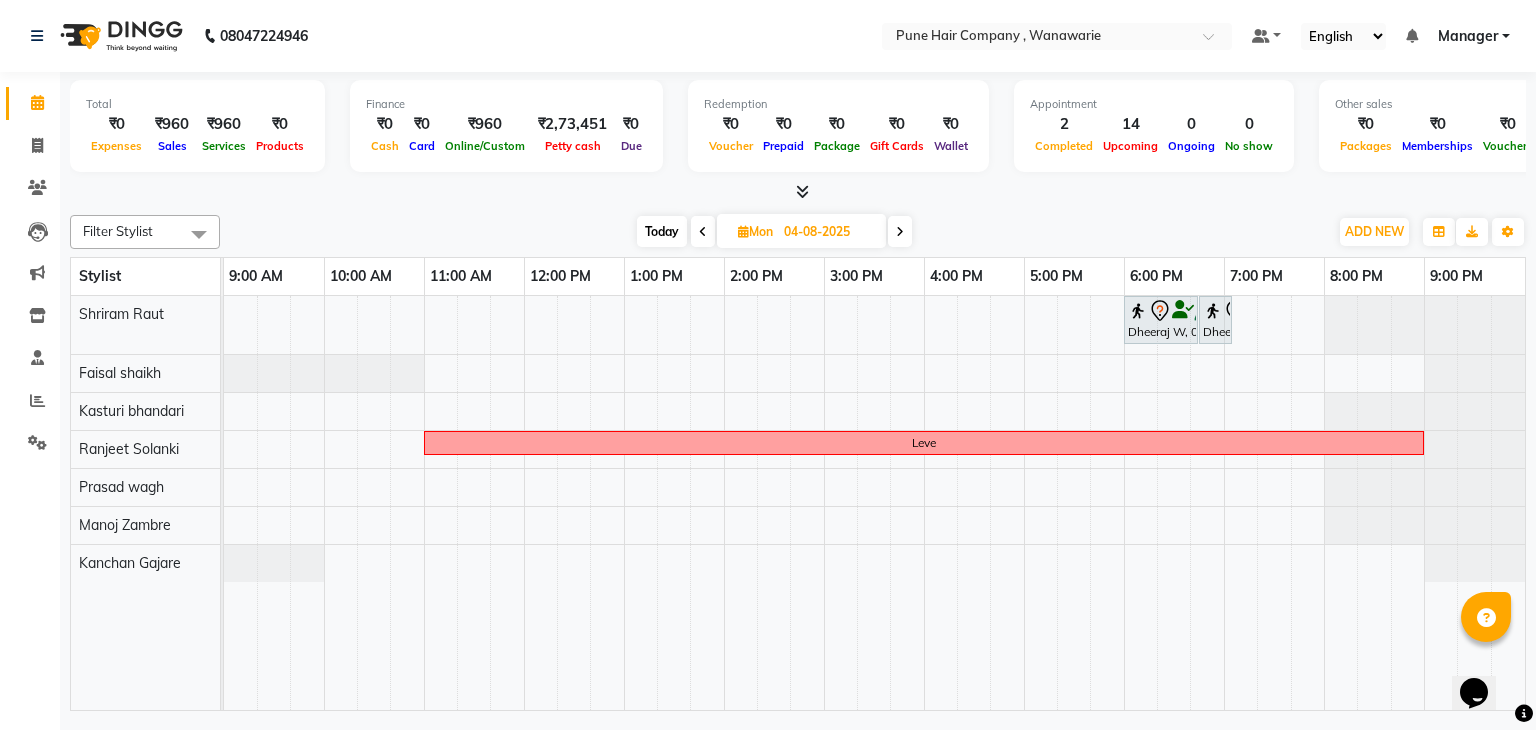 click at bounding box center [900, 232] 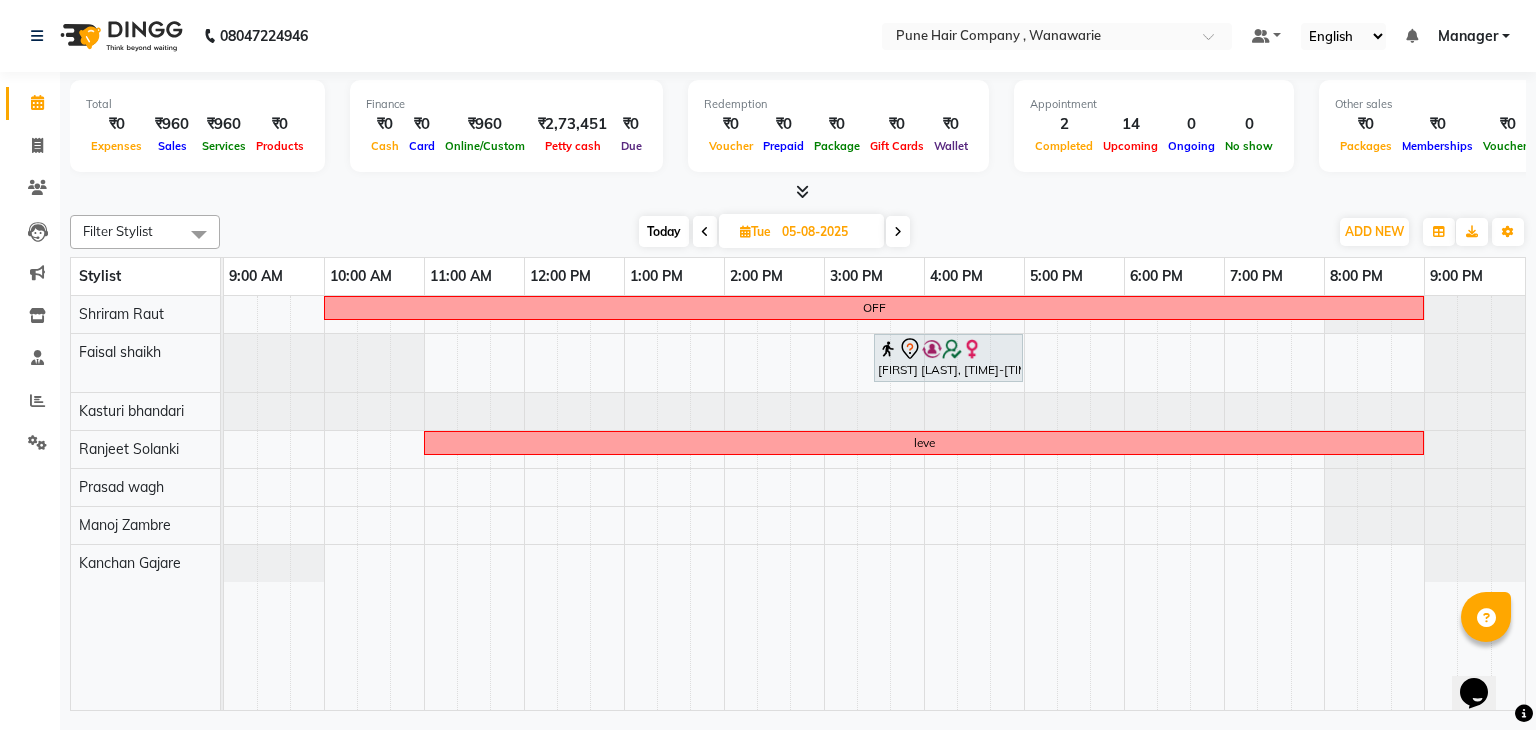 click at bounding box center [898, 232] 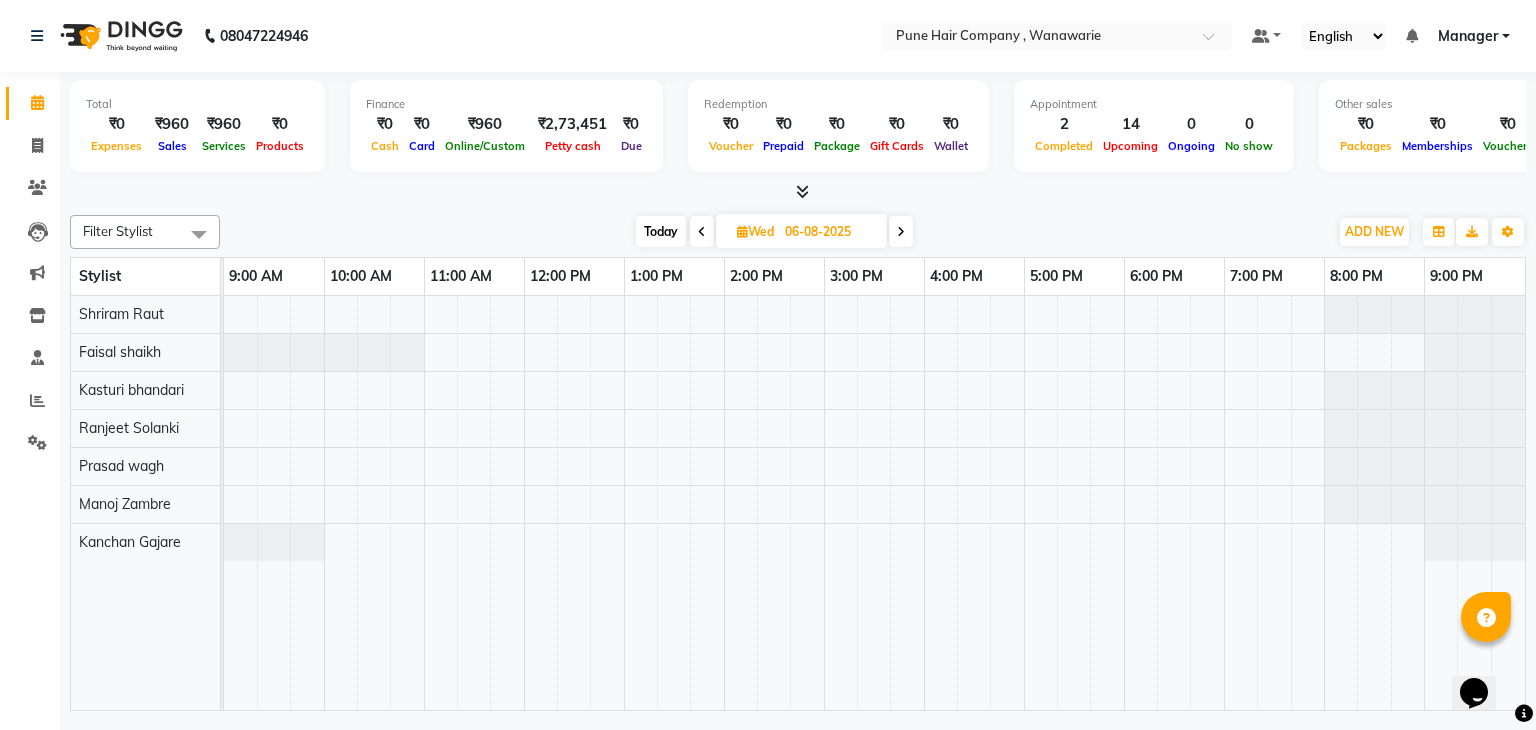 click on "Today" at bounding box center (661, 231) 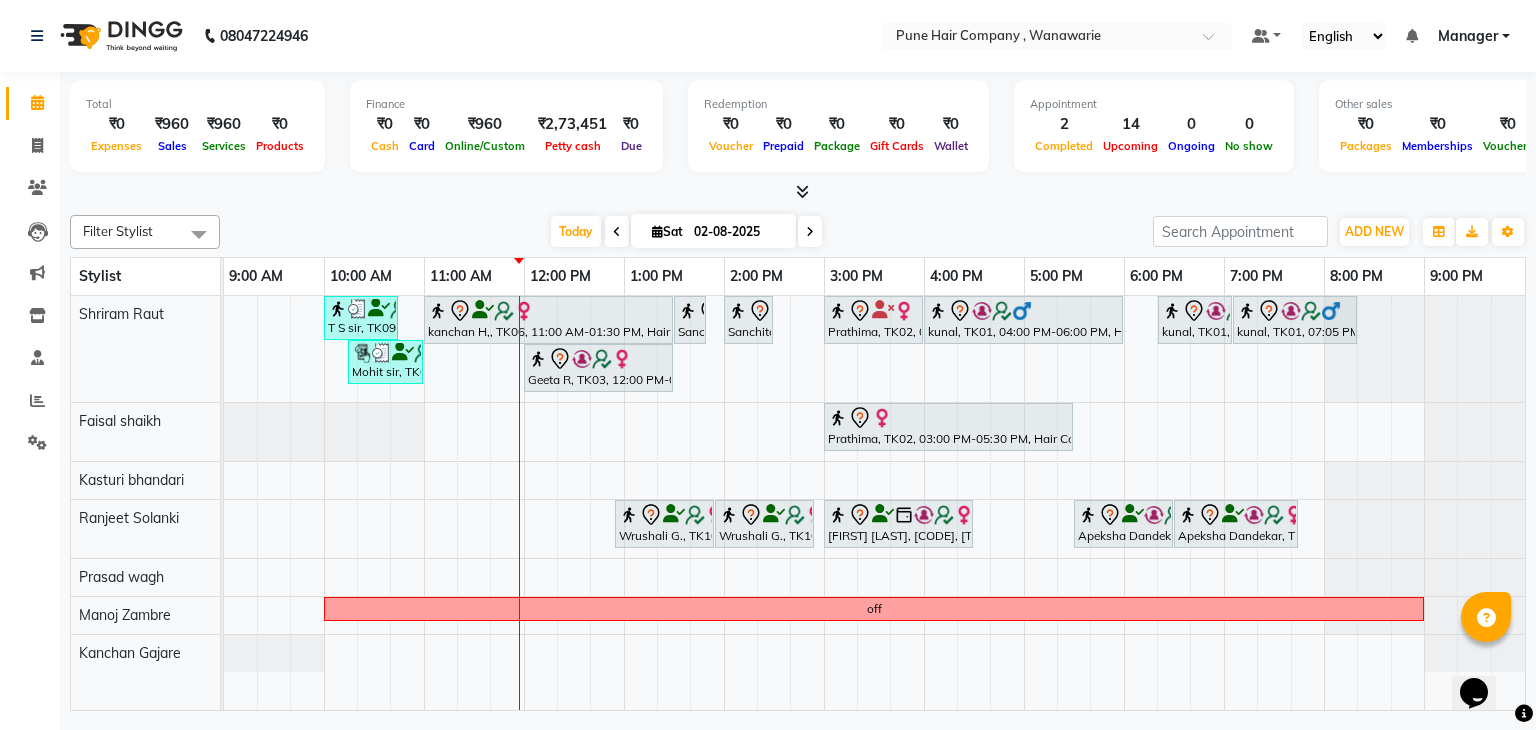 click at bounding box center [802, 191] 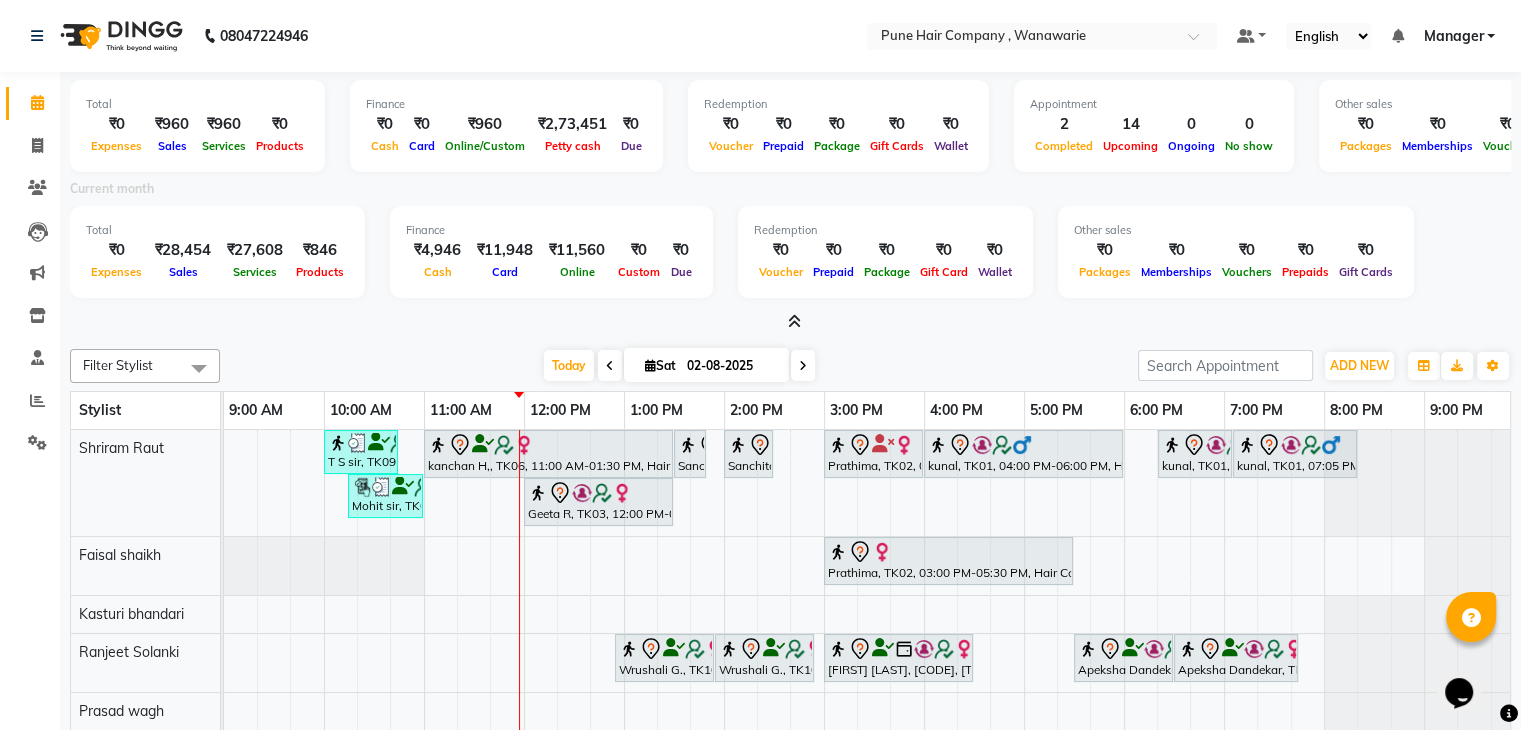 click at bounding box center (794, 321) 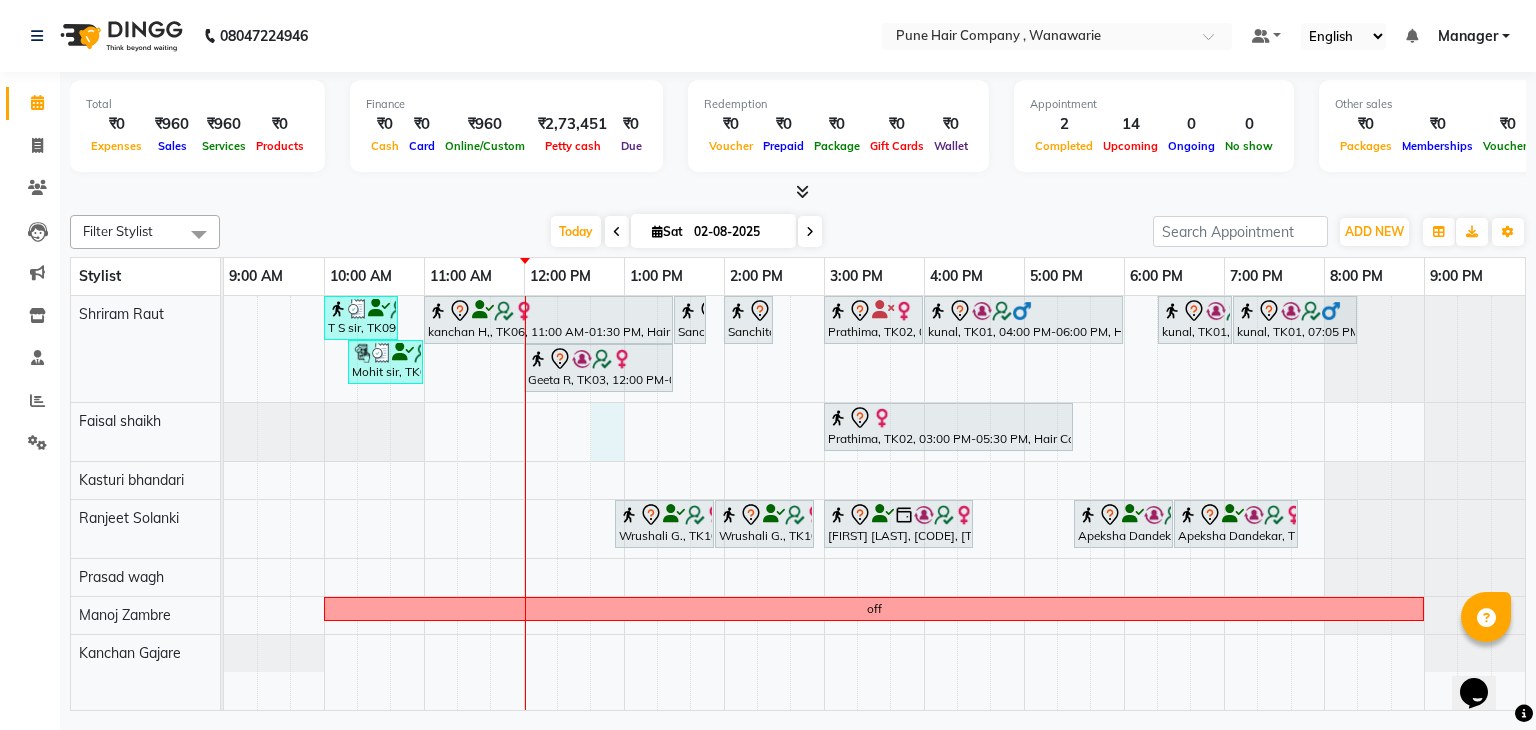 click at bounding box center (640, 503) 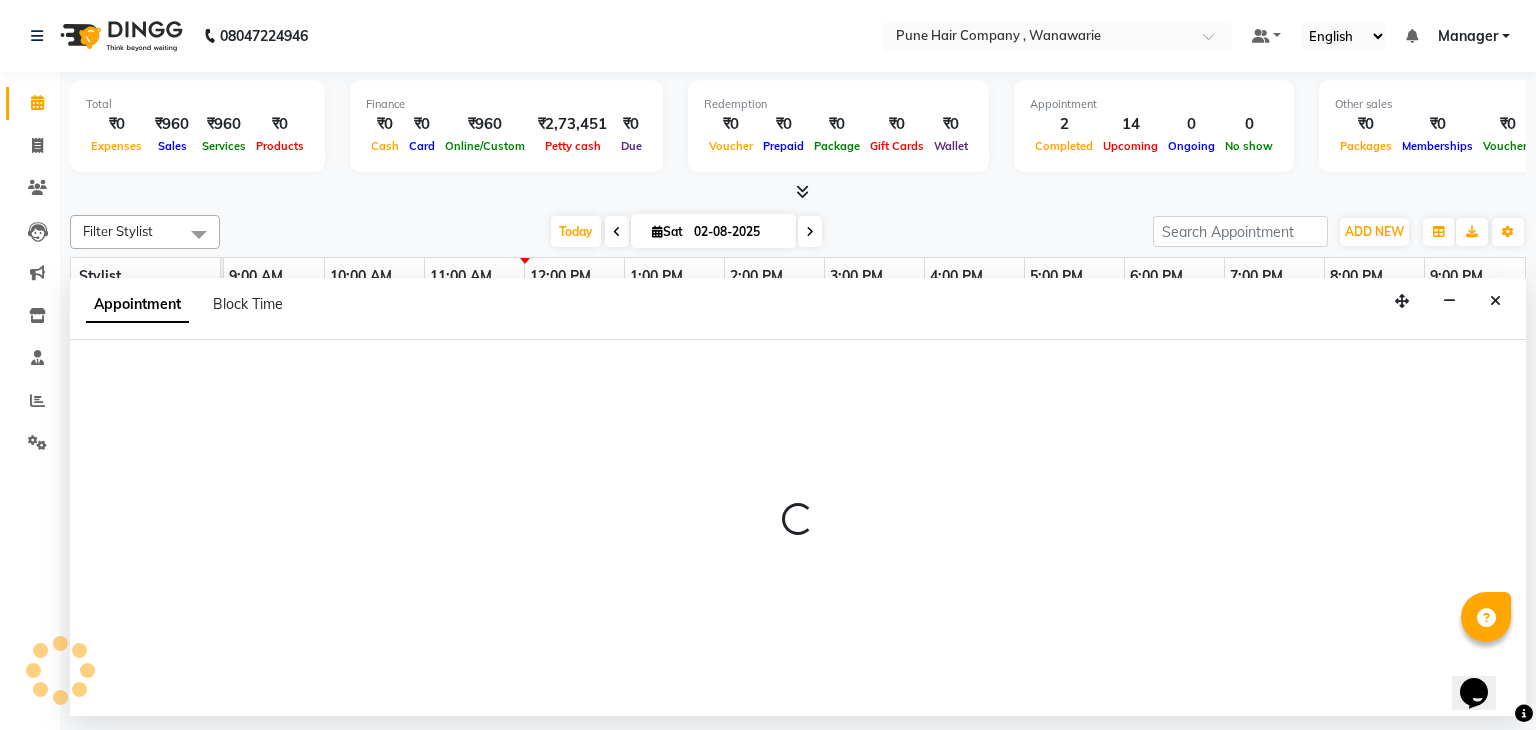 select on "74578" 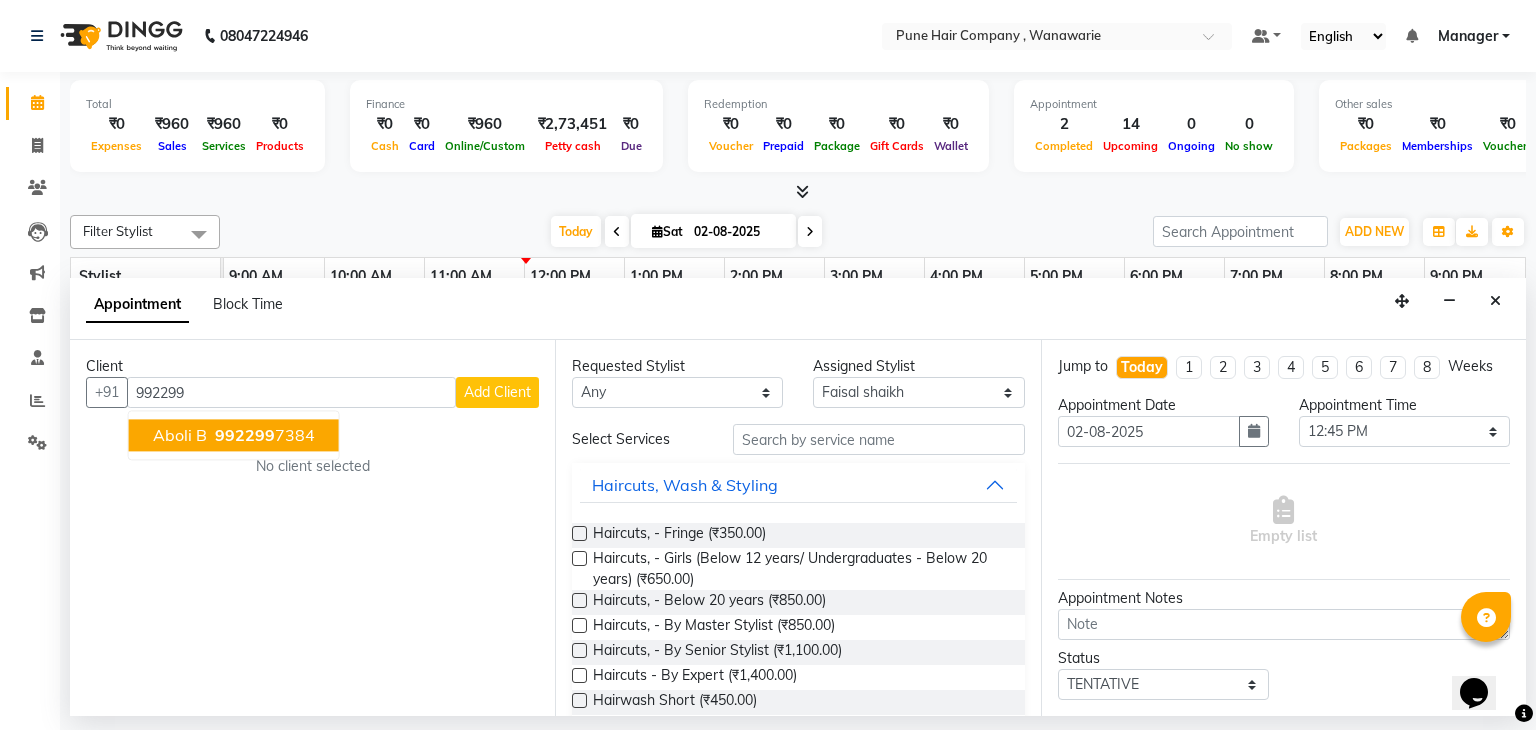 click on "992299 7384" at bounding box center [263, 436] 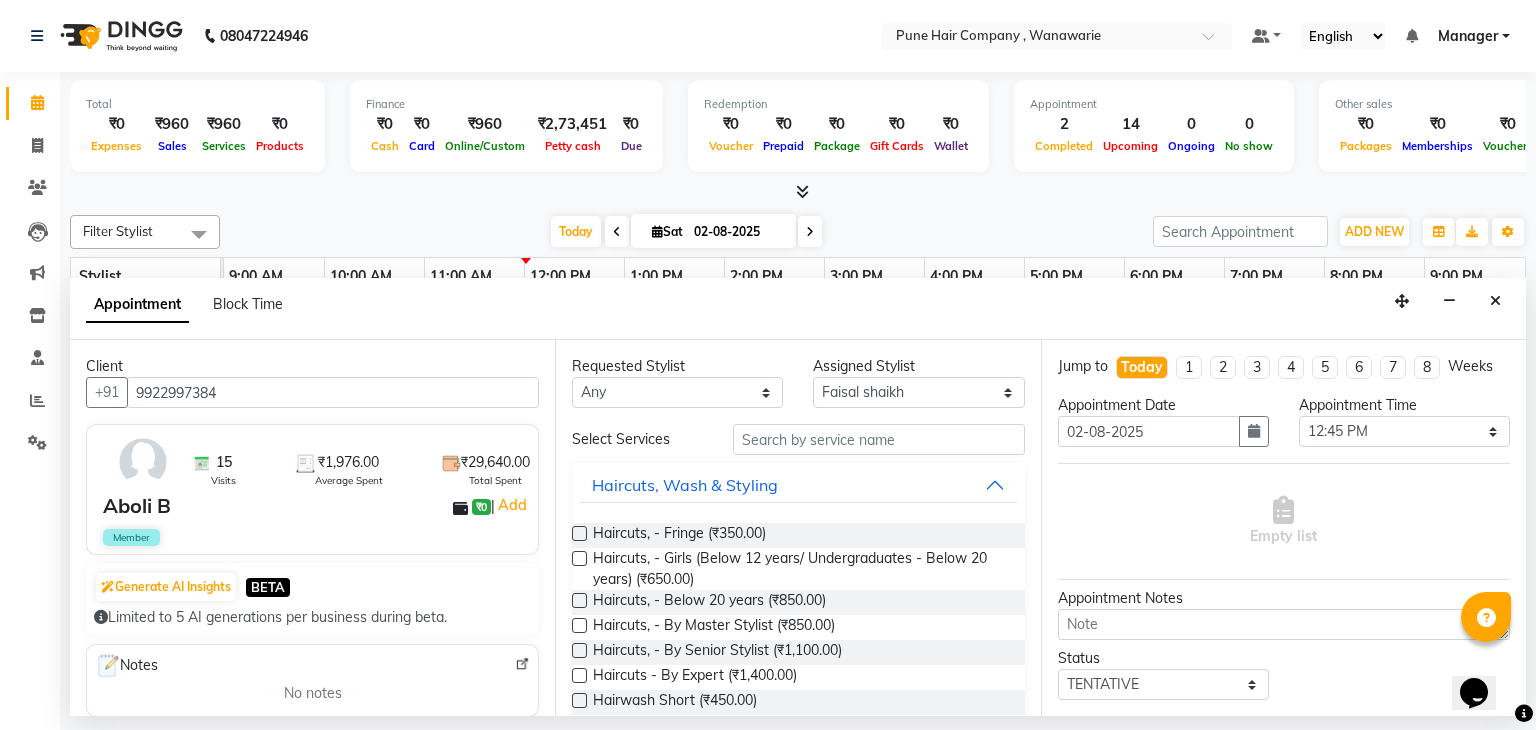type on "9922997384" 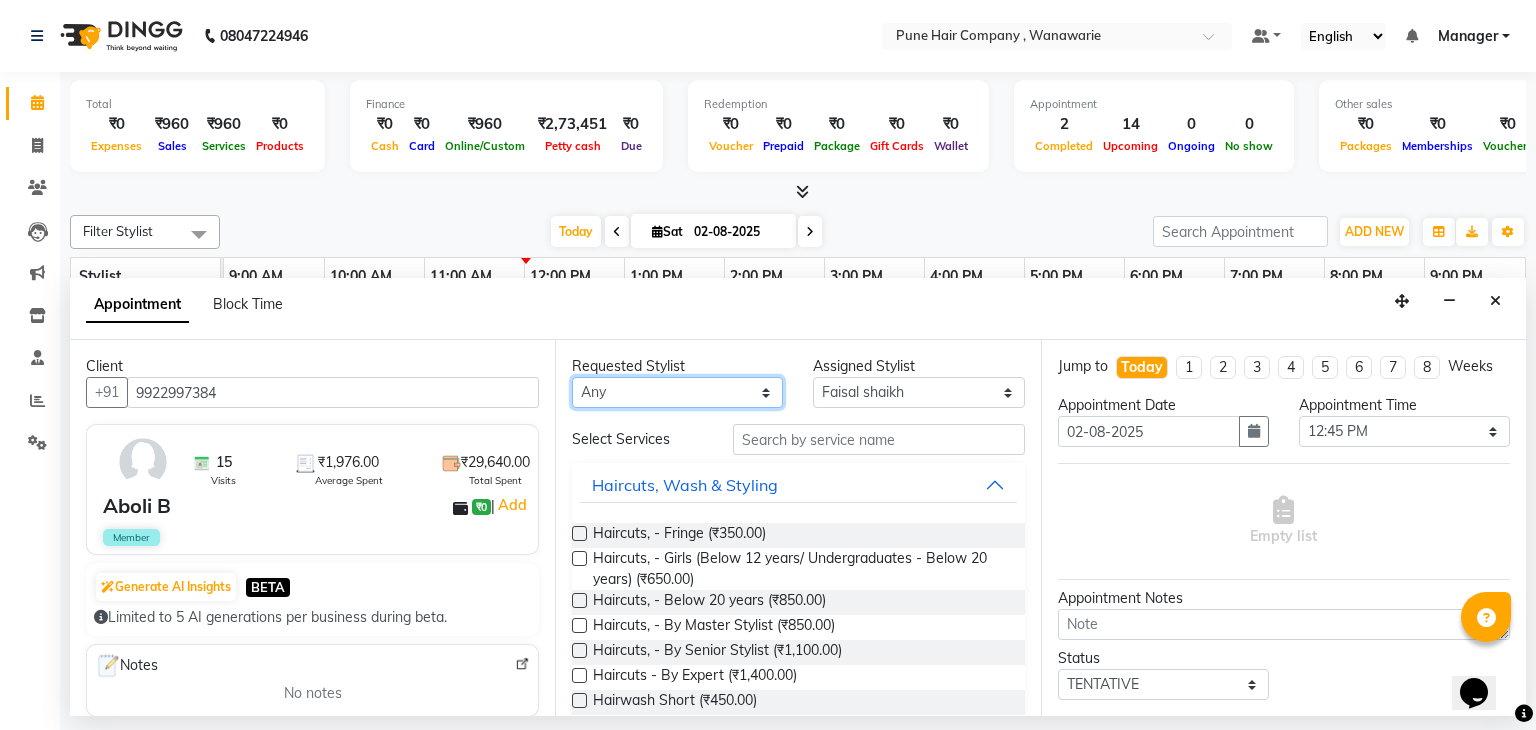 click on "Any Faisal shaikh Kanchan Gajare  Kasturi bhandari Manoj Zambre Prasad wagh Ranjeet Solanki Shriram Raut" at bounding box center (677, 392) 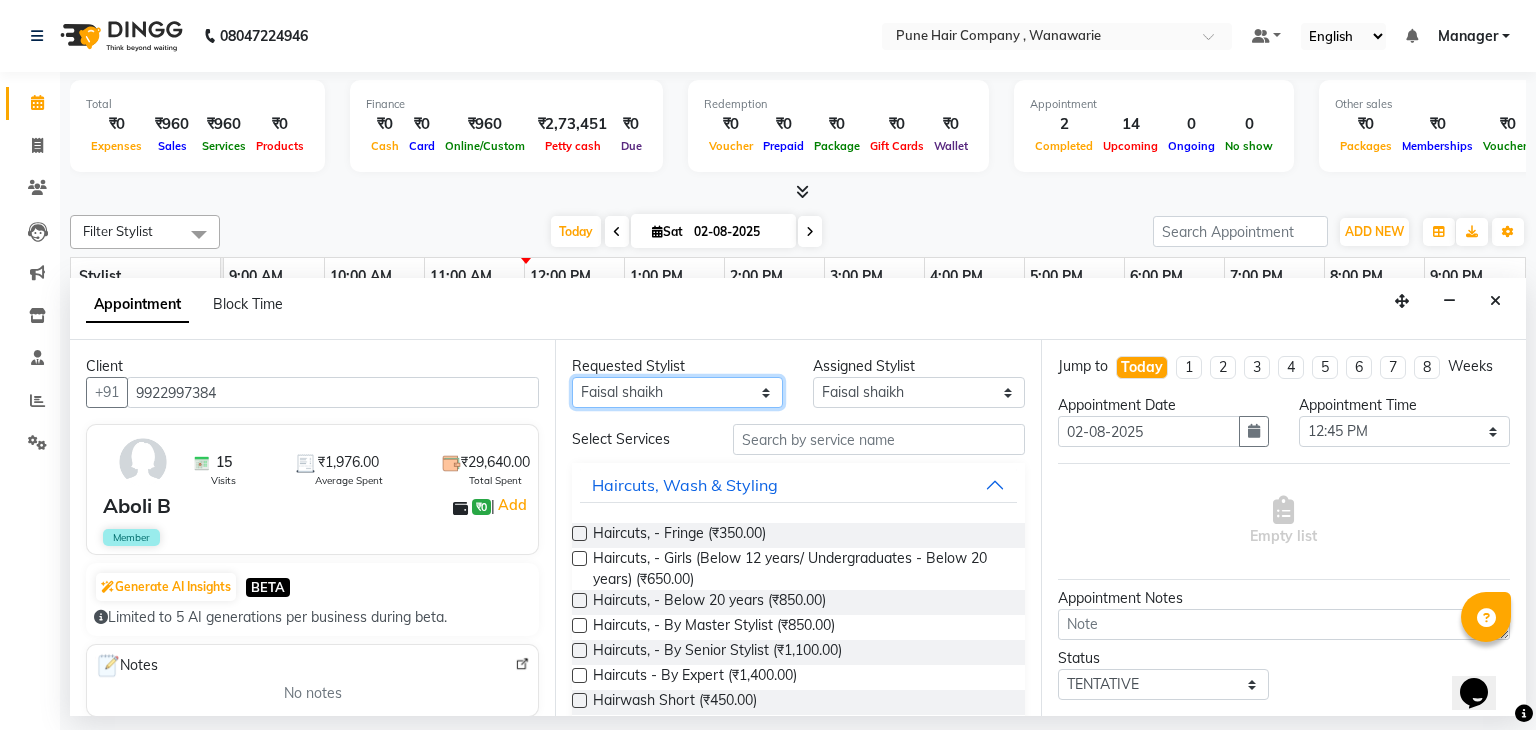 click on "Any Faisal shaikh Kanchan Gajare  Kasturi bhandari Manoj Zambre Prasad wagh Ranjeet Solanki Shriram Raut" at bounding box center [677, 392] 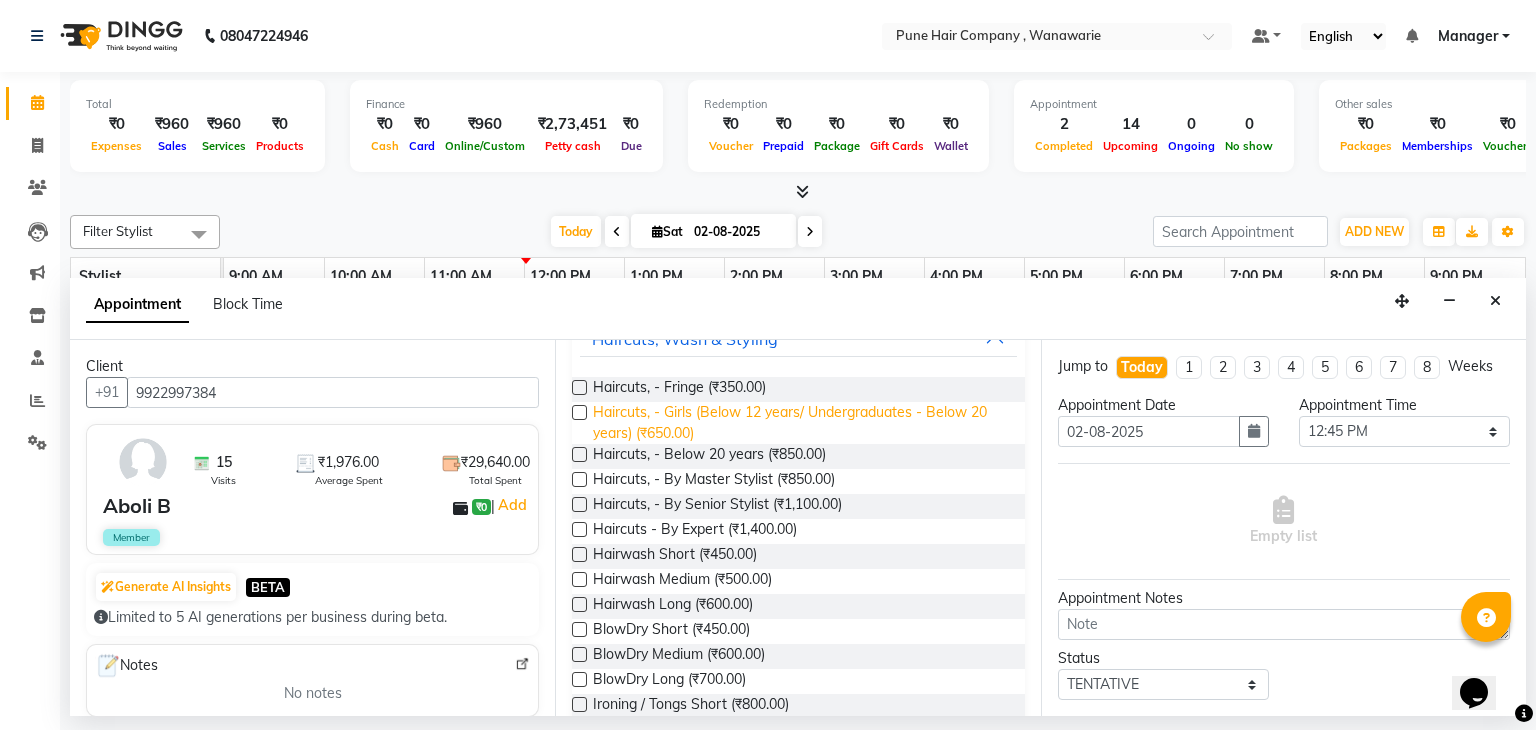 scroll, scrollTop: 152, scrollLeft: 0, axis: vertical 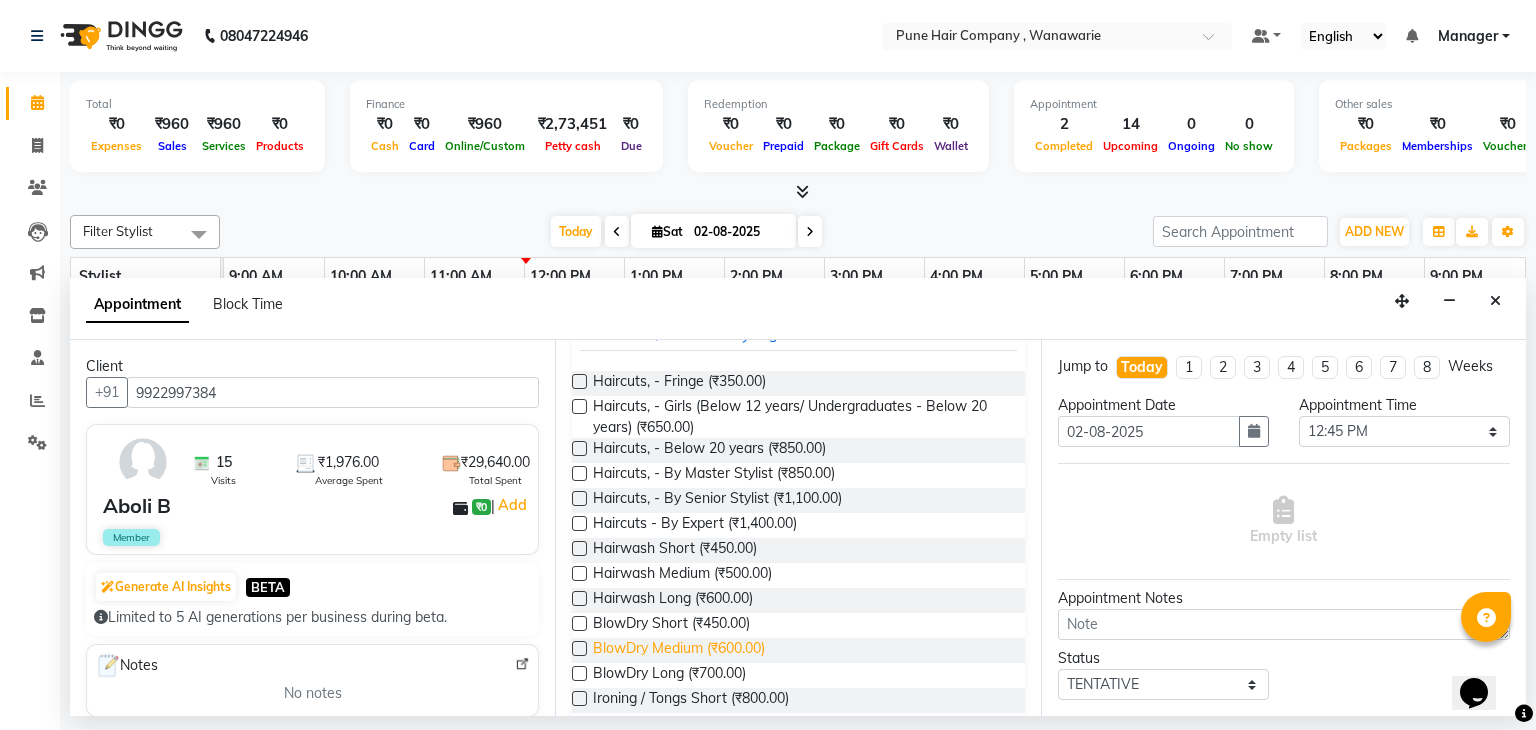 click on "BlowDry Medium (₹600.00)" at bounding box center (679, 650) 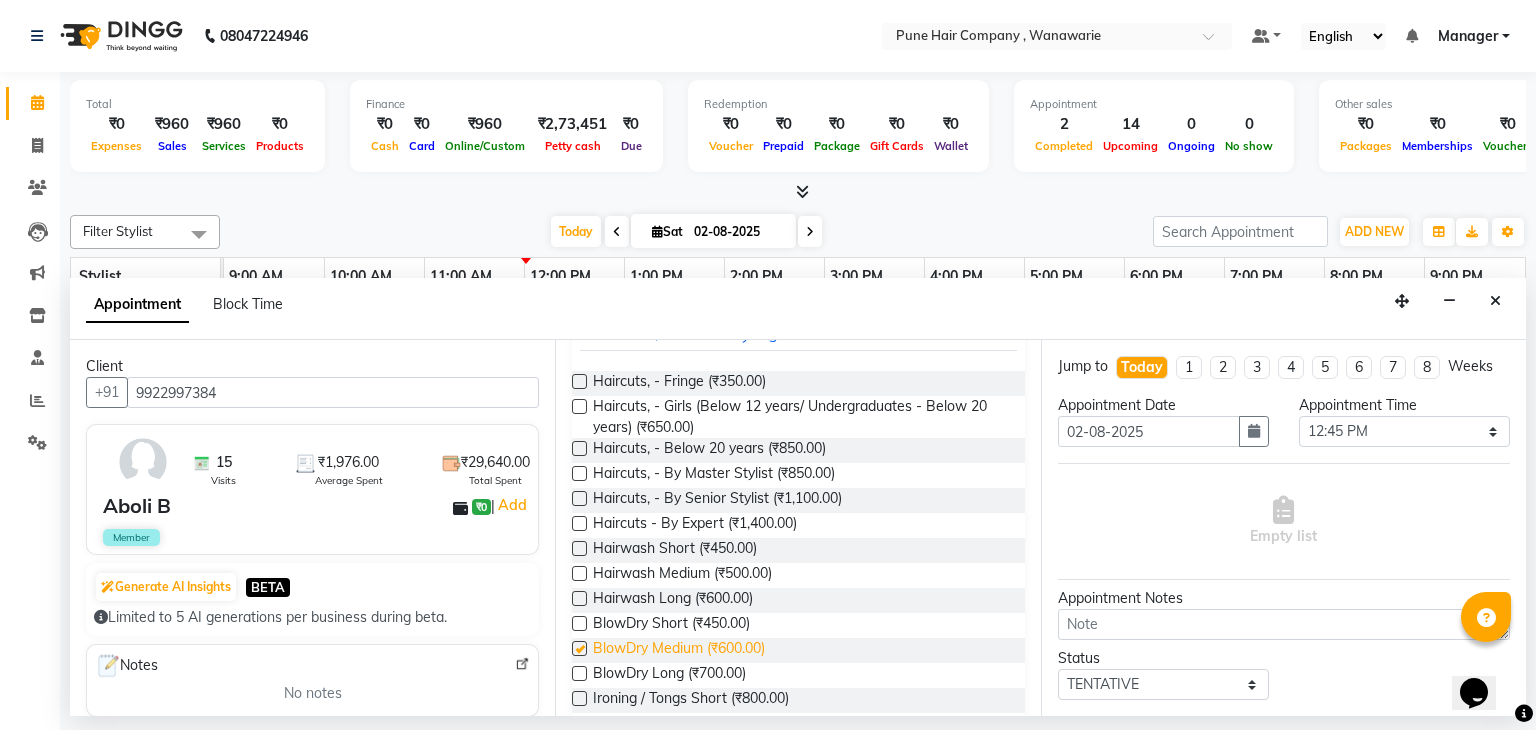 checkbox on "false" 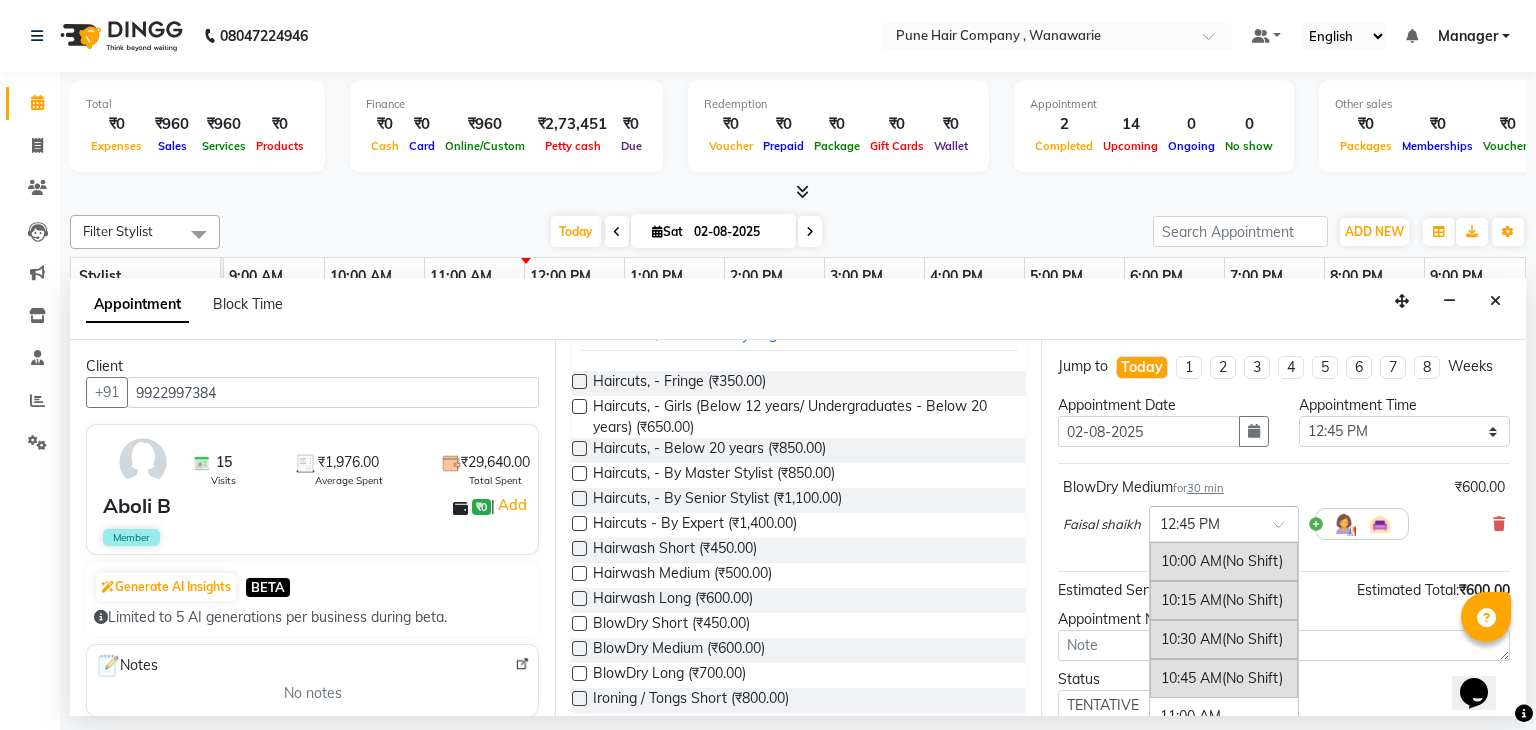 scroll, scrollTop: 412, scrollLeft: 0, axis: vertical 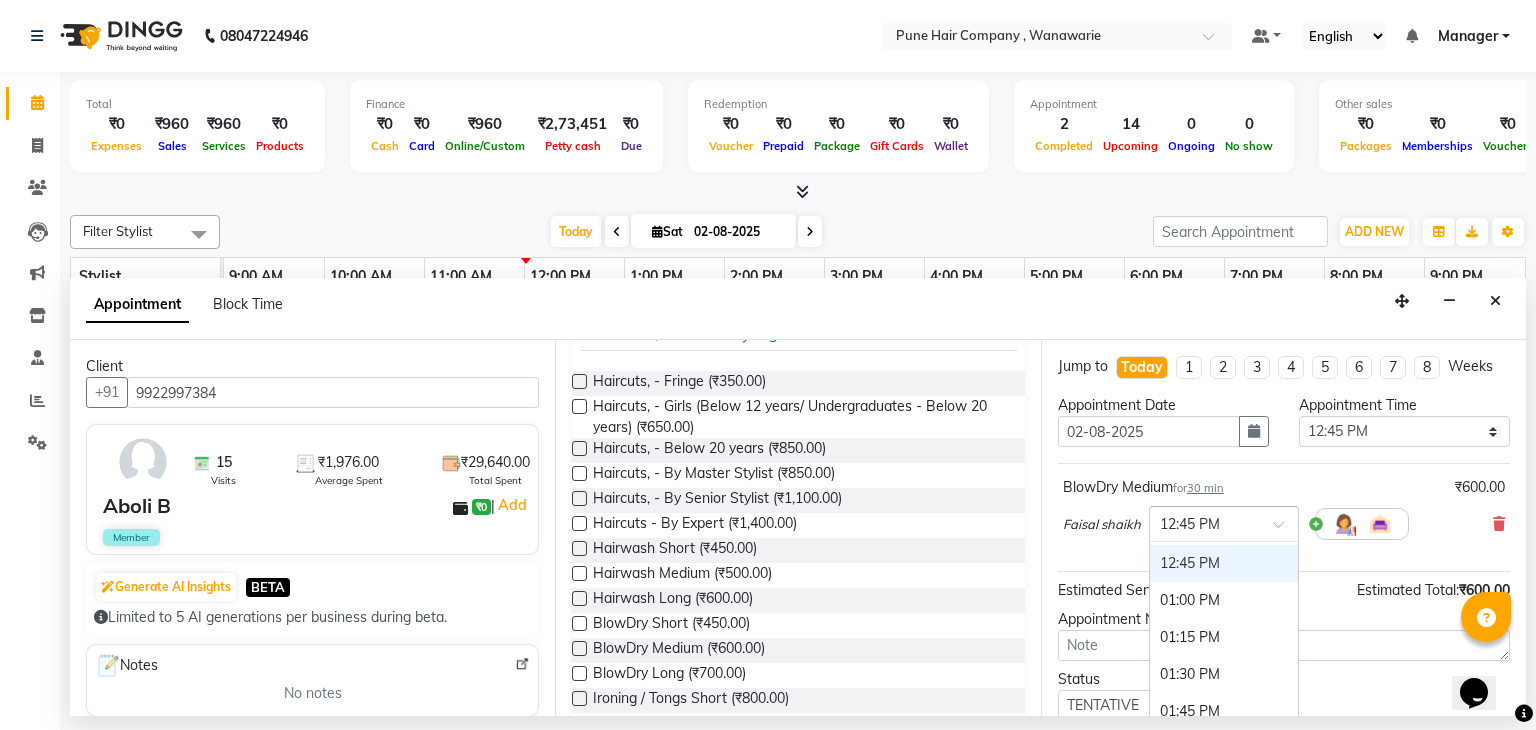 click at bounding box center (1224, 522) 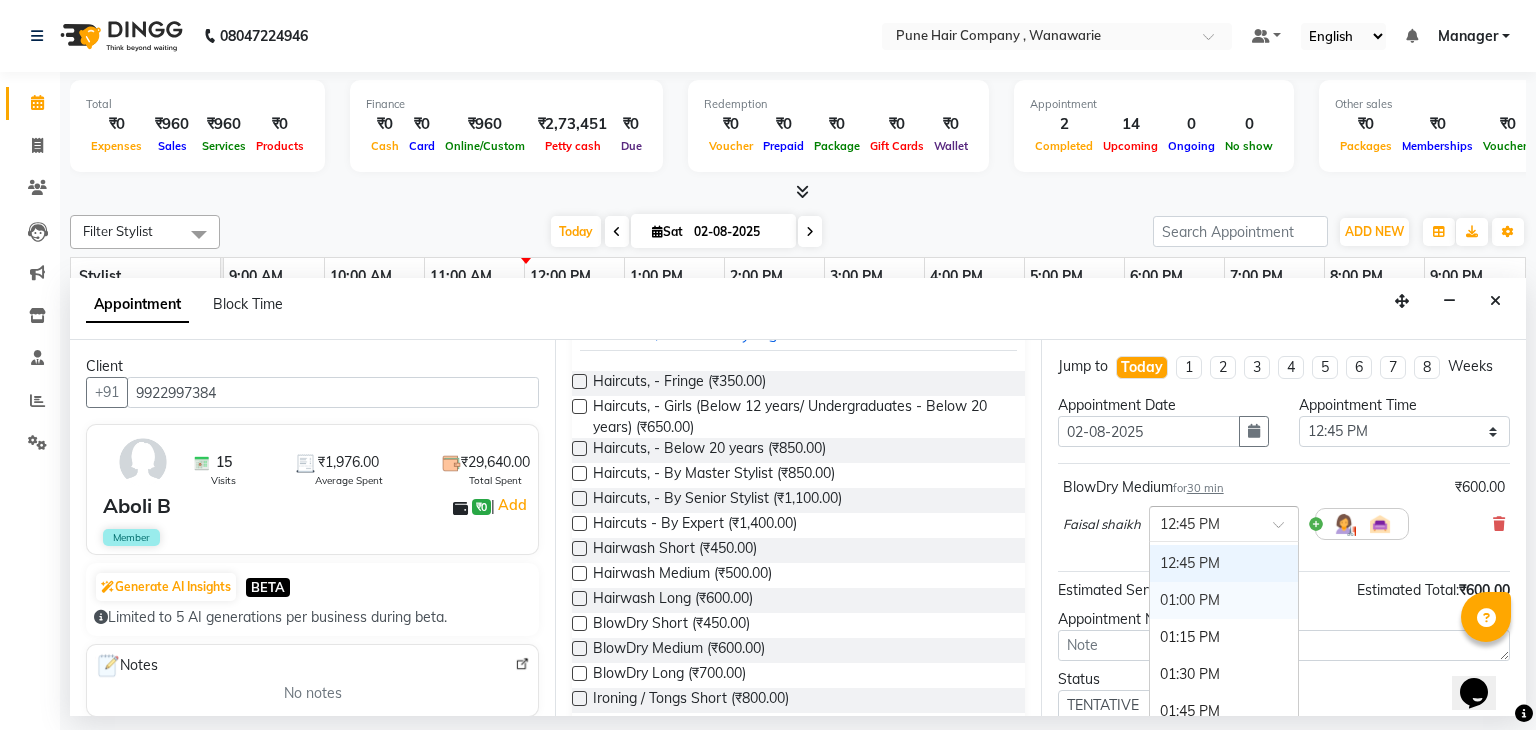 click on "01:00 PM" at bounding box center [1224, 600] 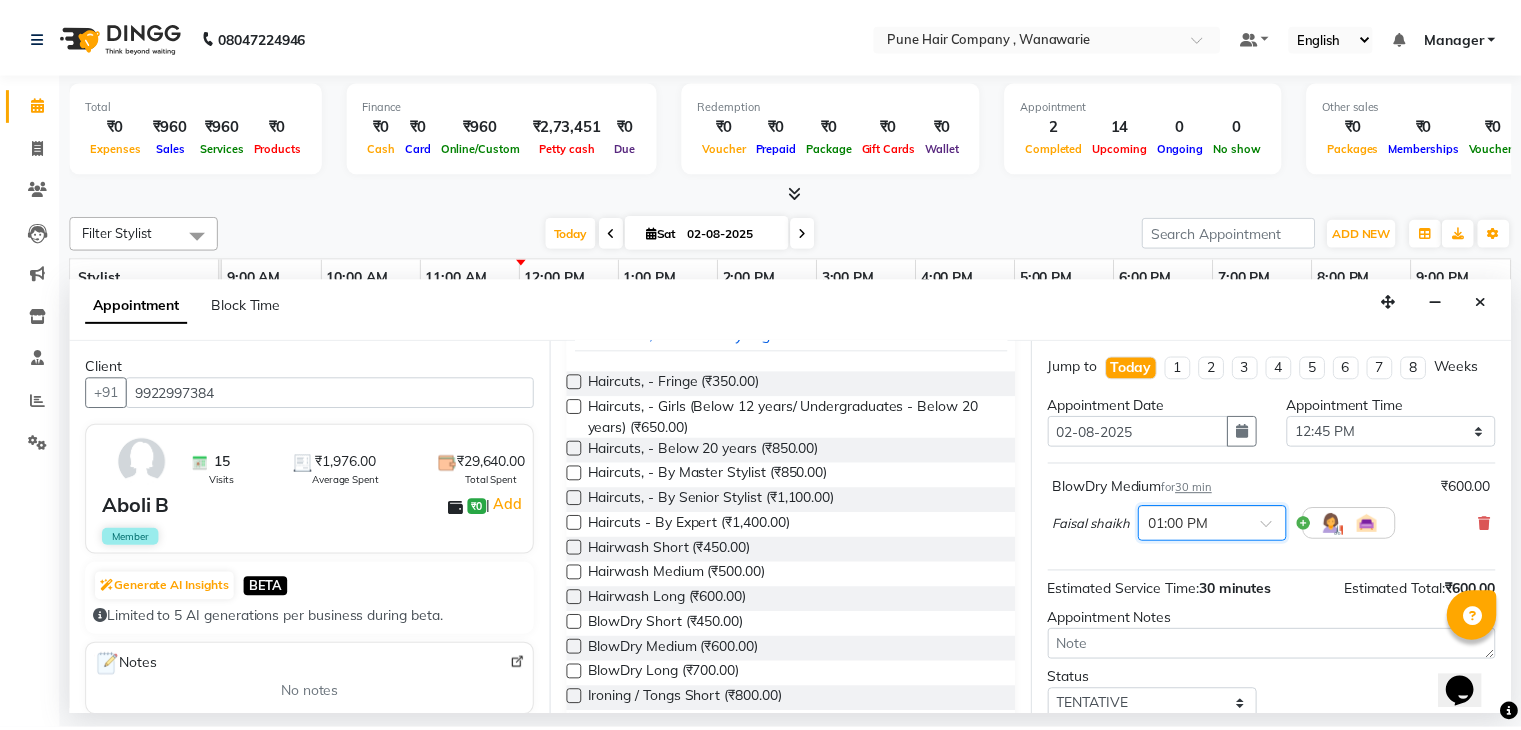 scroll, scrollTop: 130, scrollLeft: 0, axis: vertical 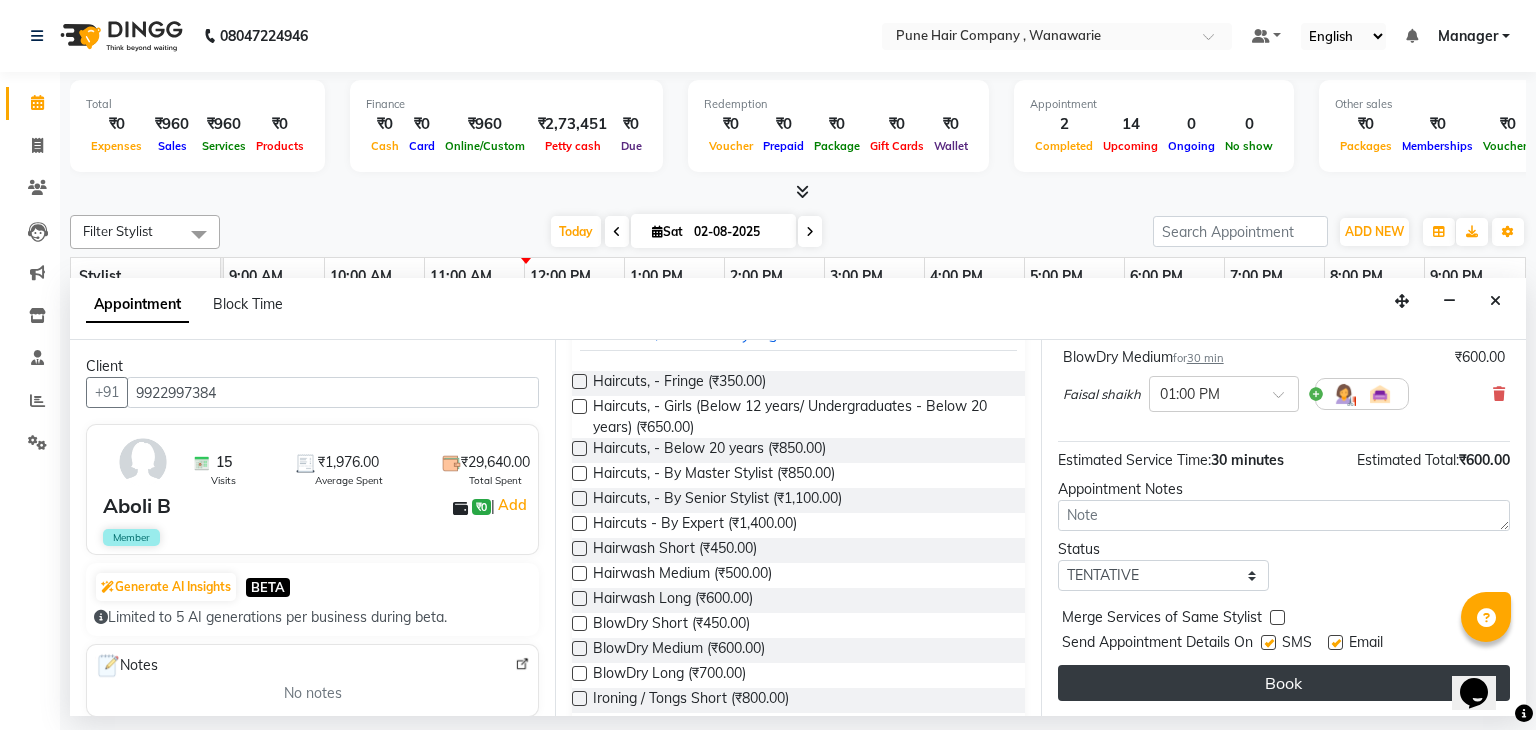 click on "Book" at bounding box center (1284, 683) 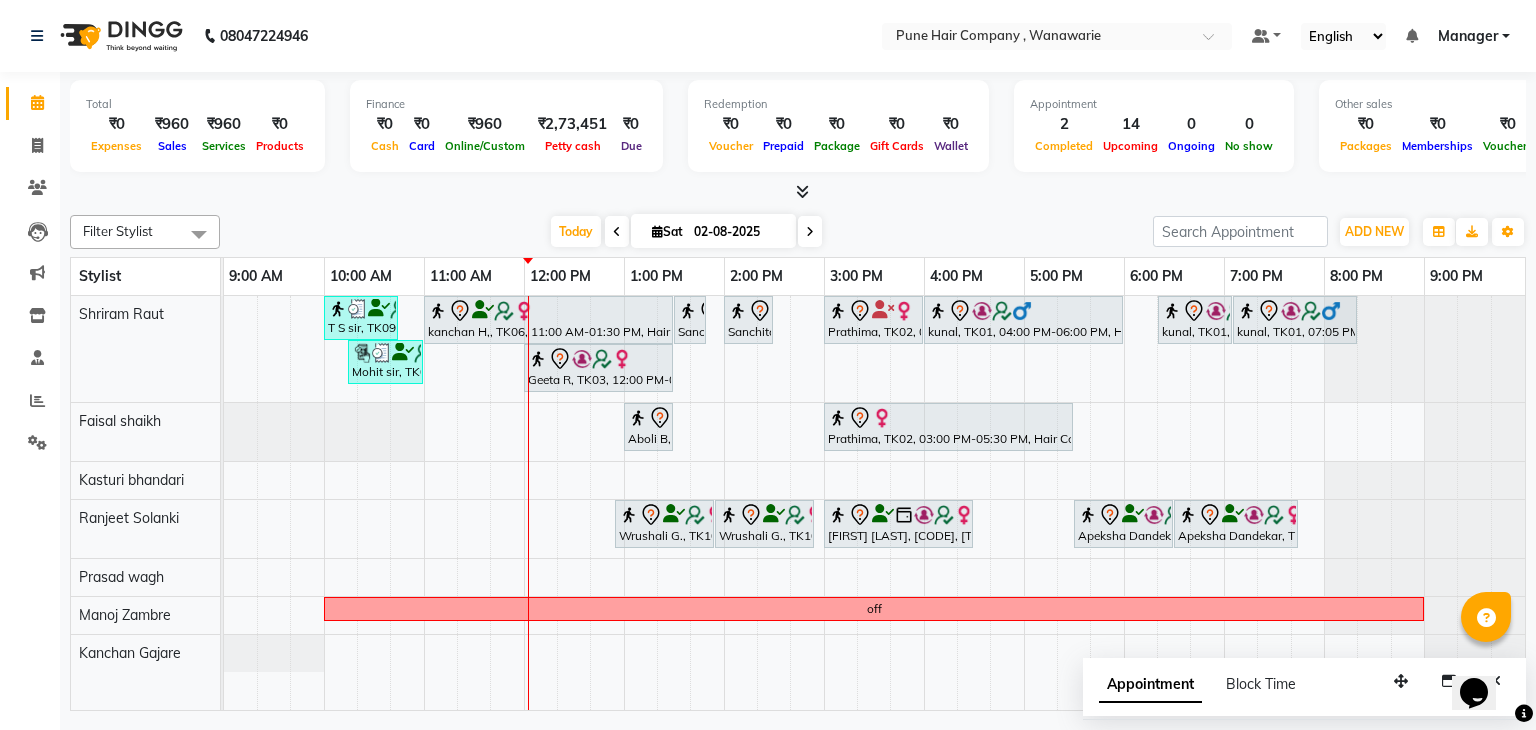 click at bounding box center [802, 191] 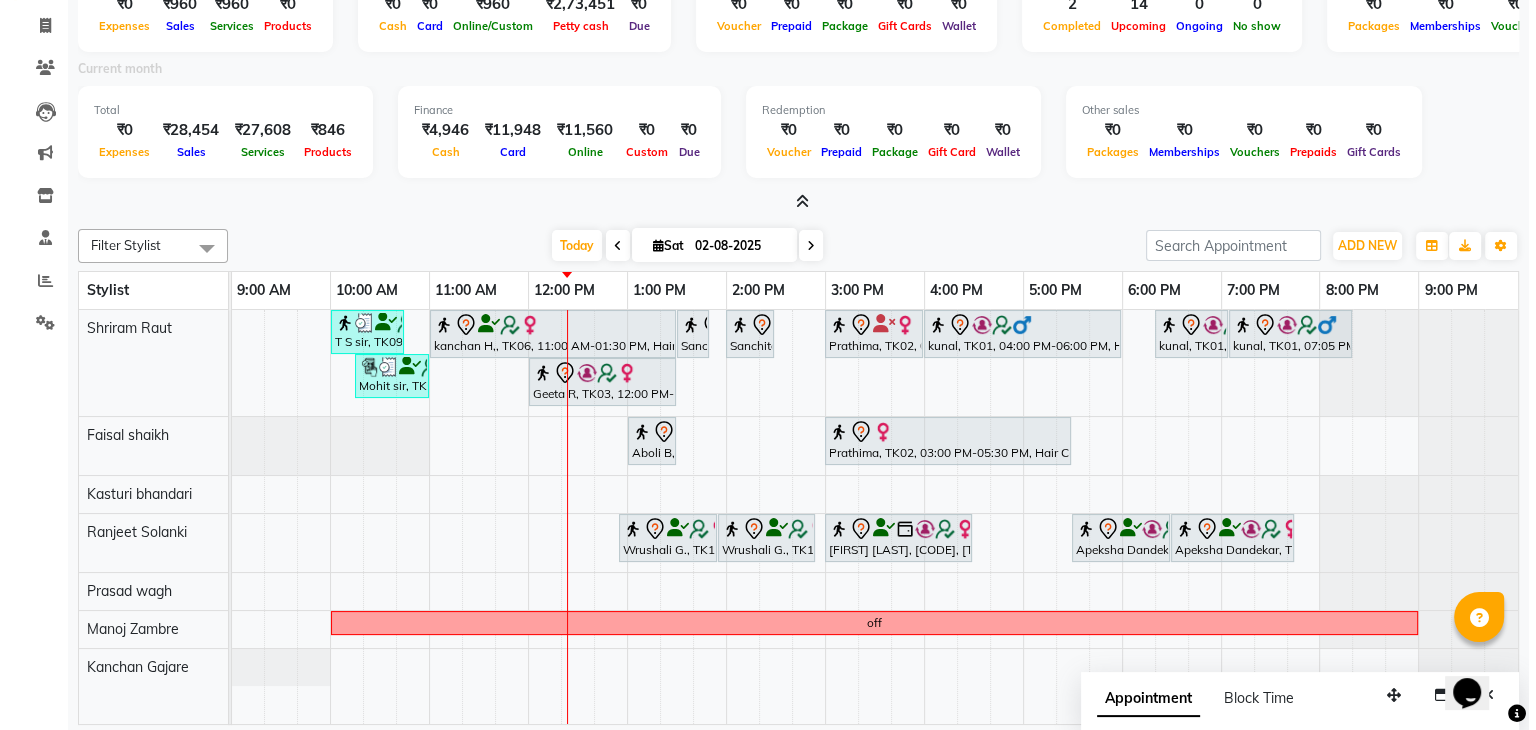 scroll, scrollTop: 0, scrollLeft: 0, axis: both 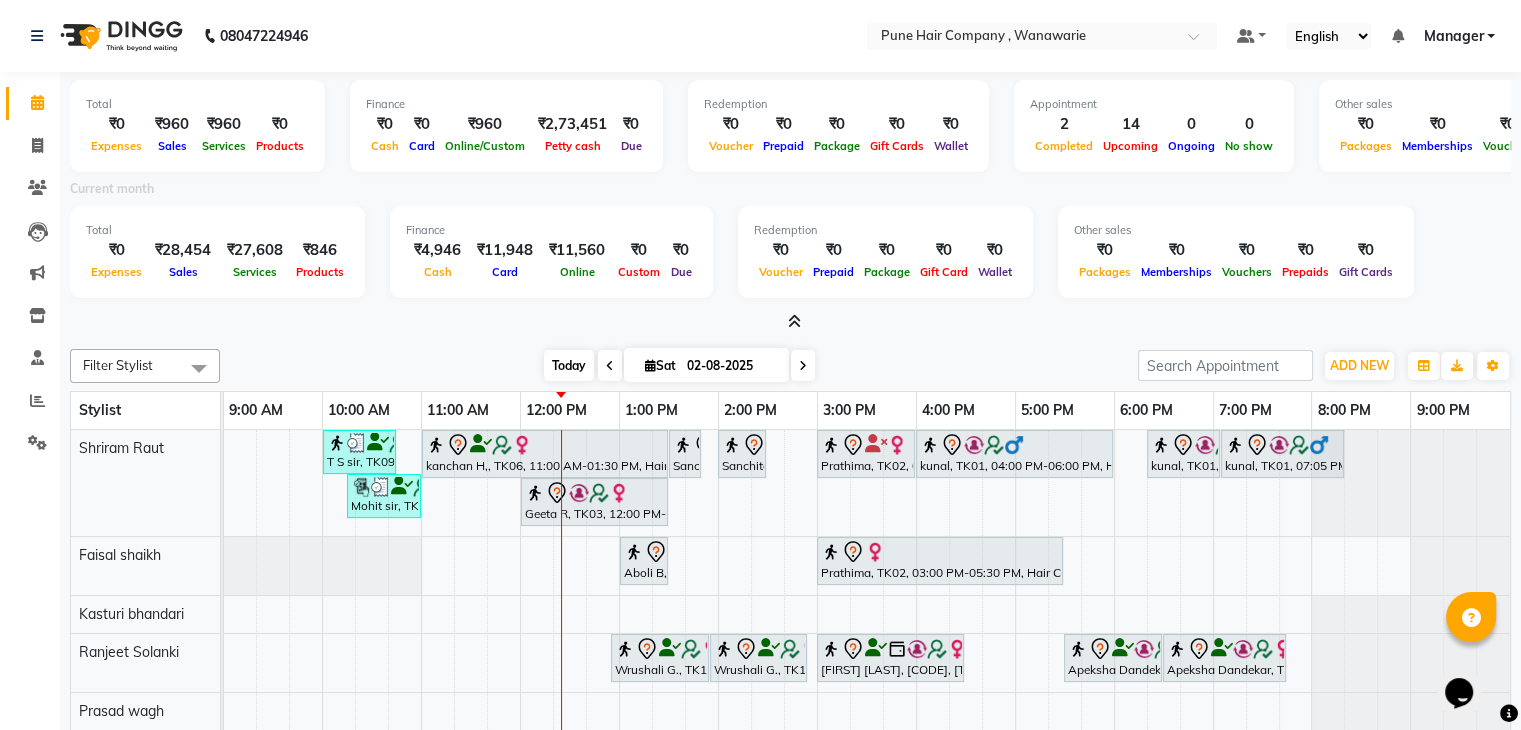 click on "Today" at bounding box center [569, 365] 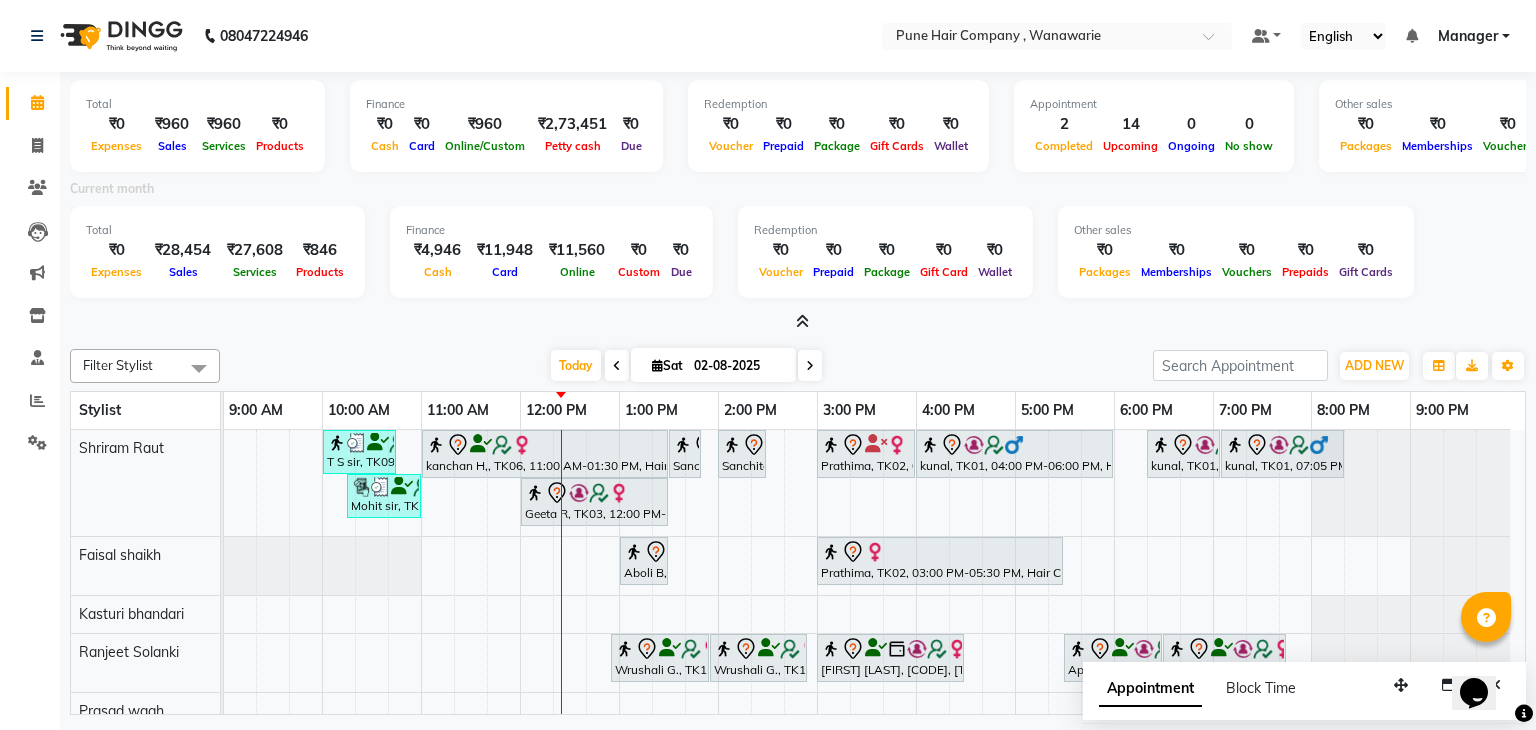 click 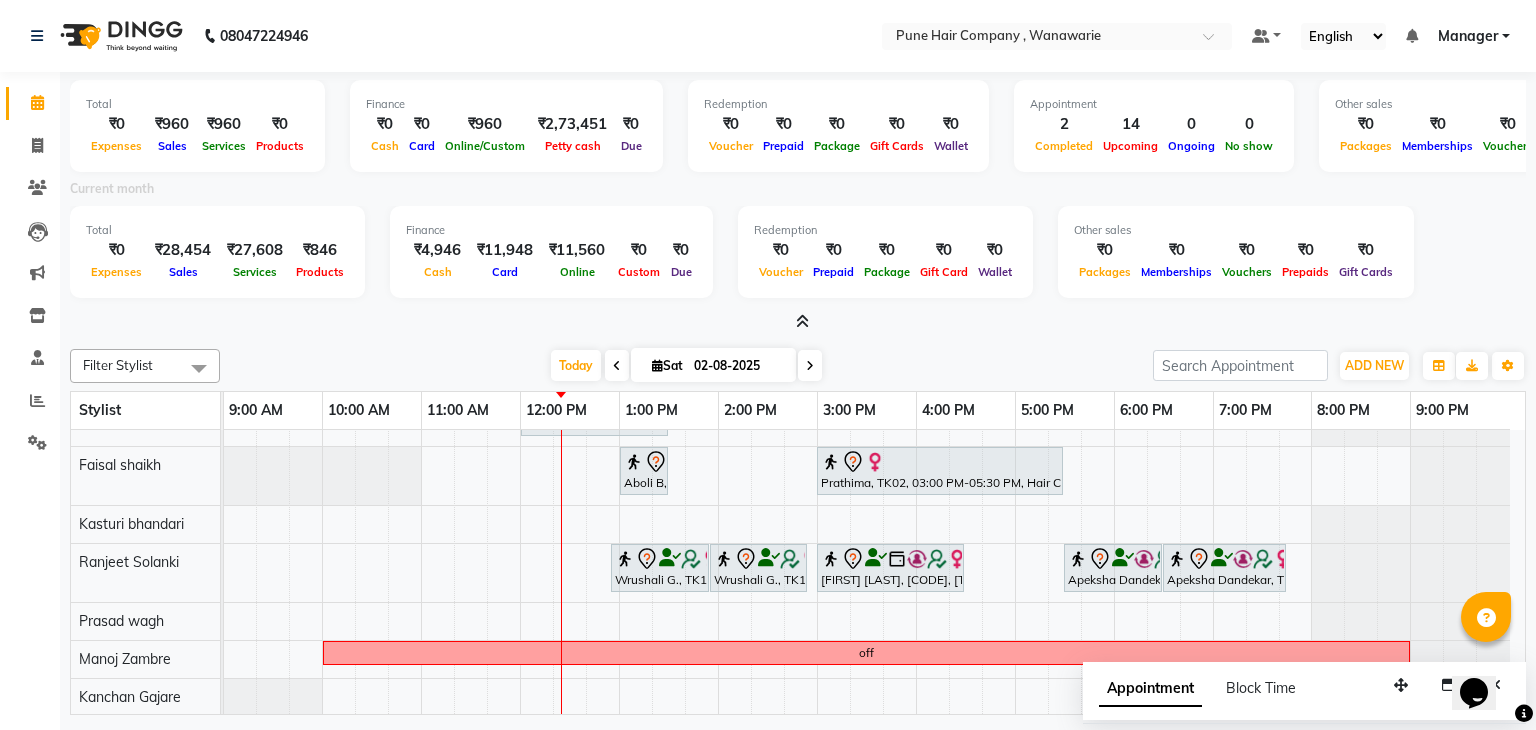 scroll, scrollTop: 88, scrollLeft: 0, axis: vertical 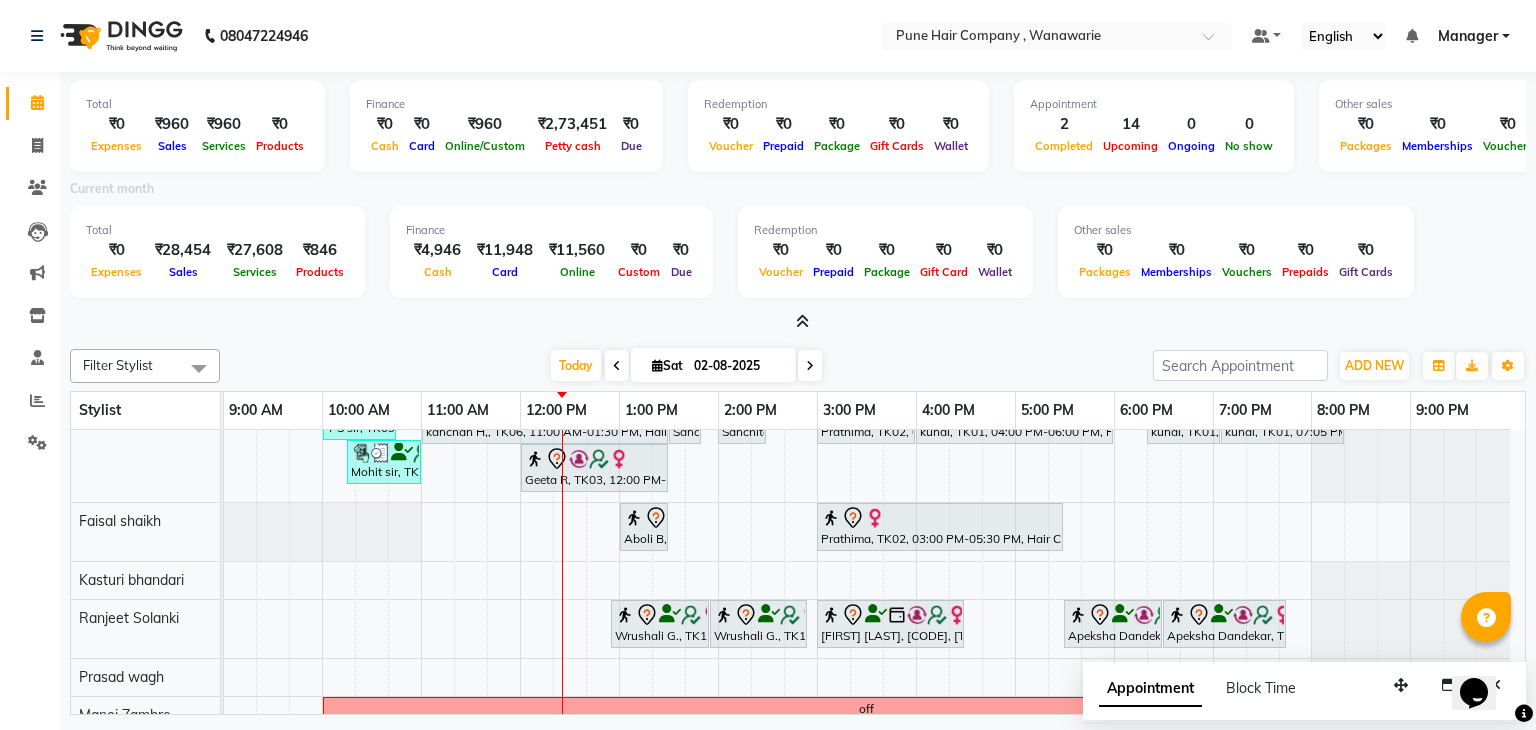 click at bounding box center (810, 365) 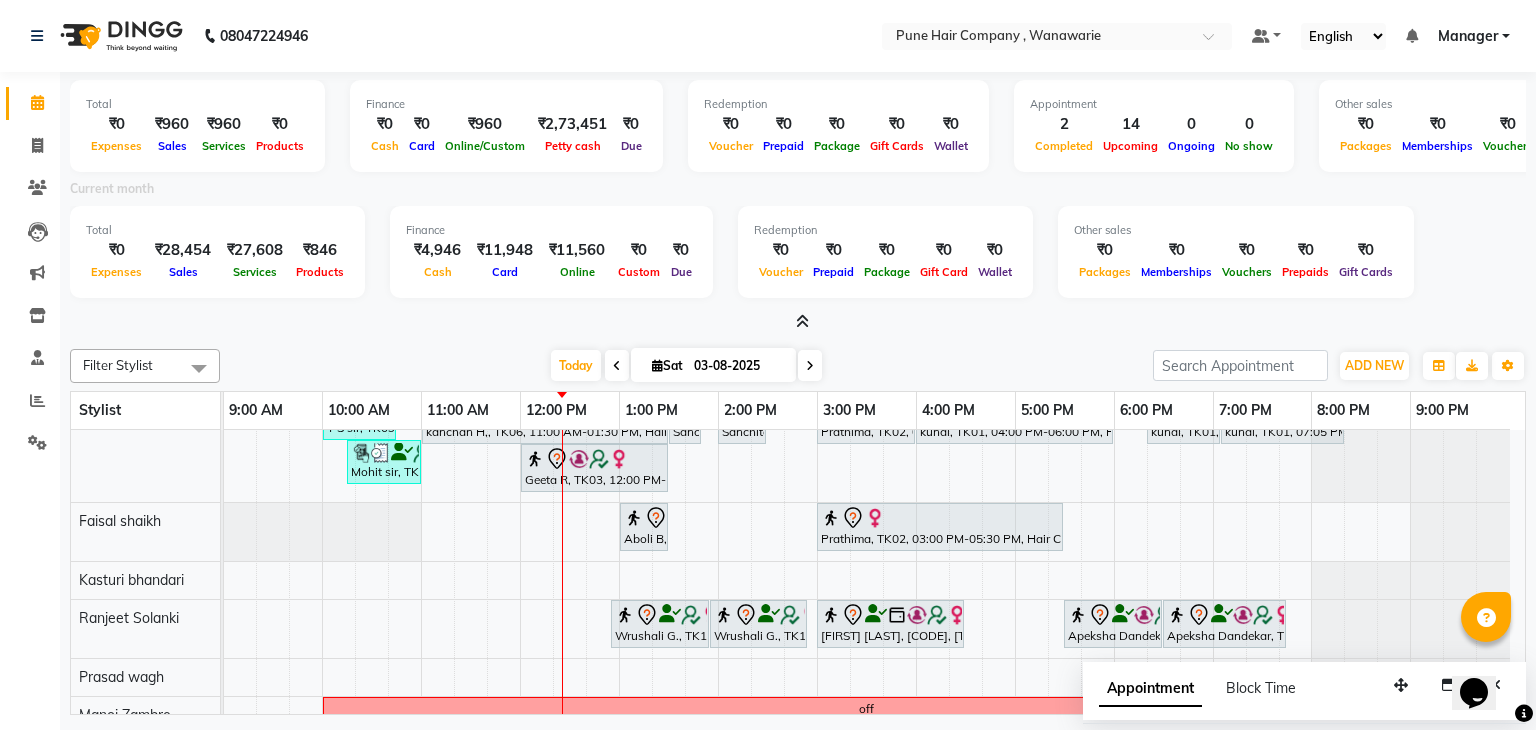 scroll, scrollTop: 0, scrollLeft: 0, axis: both 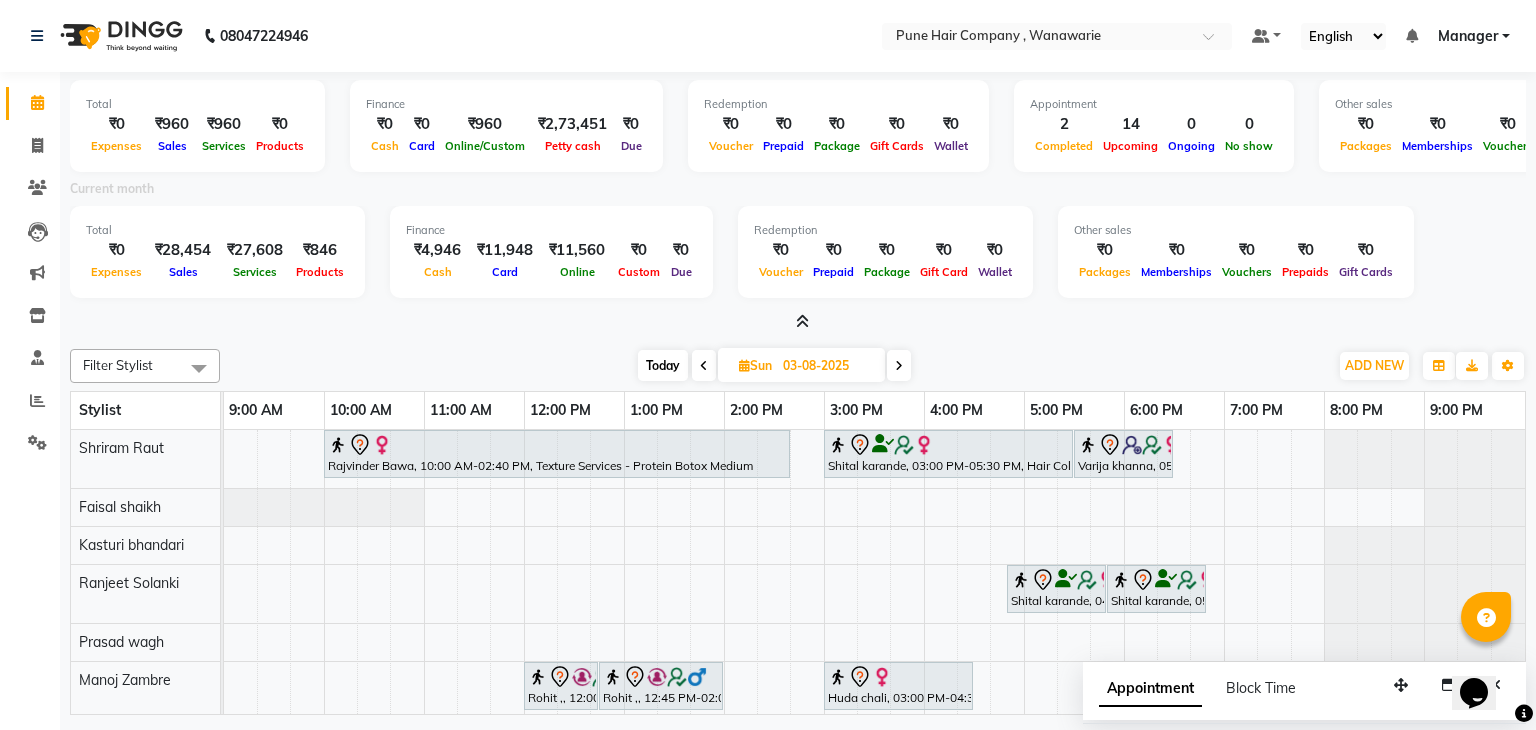 click on "Today" at bounding box center [663, 365] 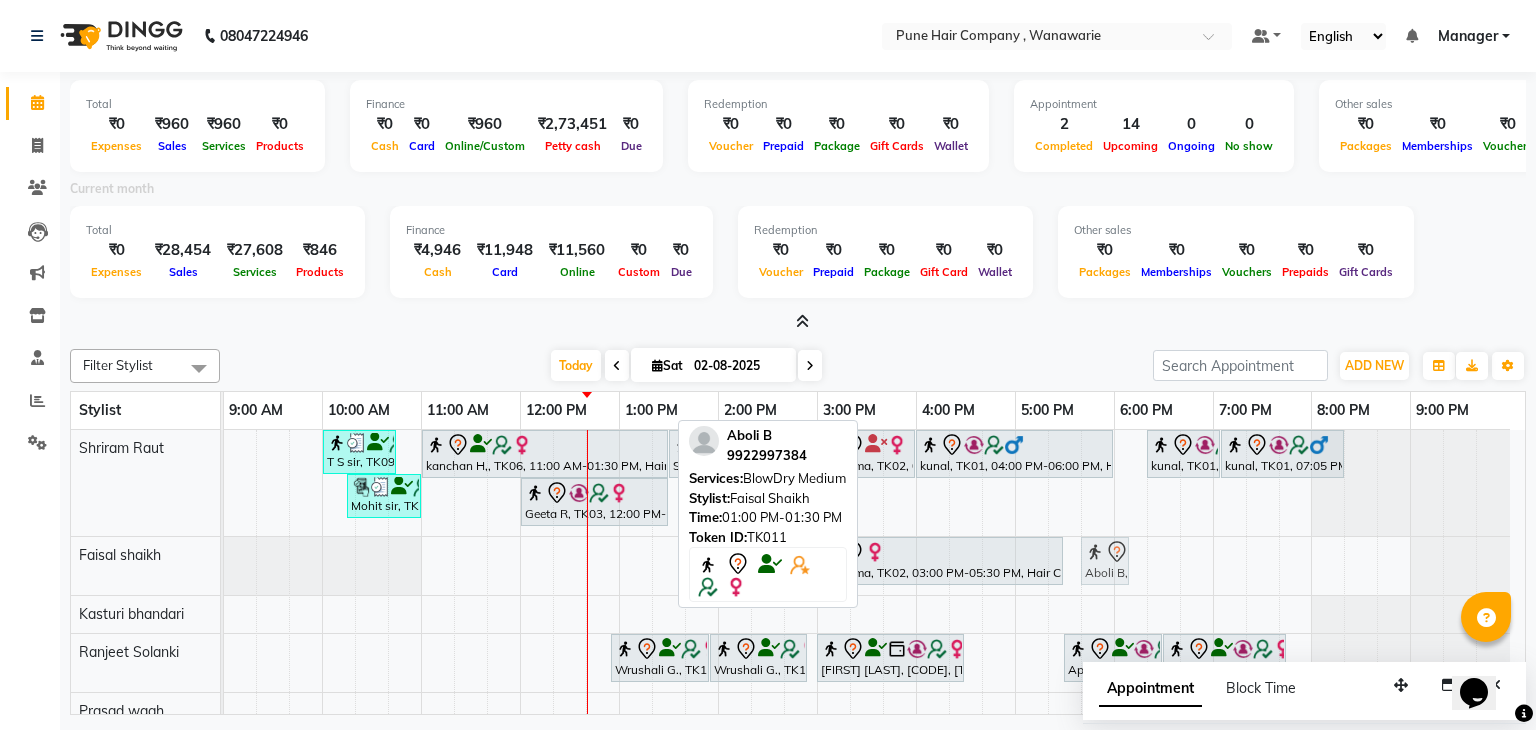 drag, startPoint x: 645, startPoint y: 553, endPoint x: 1100, endPoint y: 559, distance: 455.03955 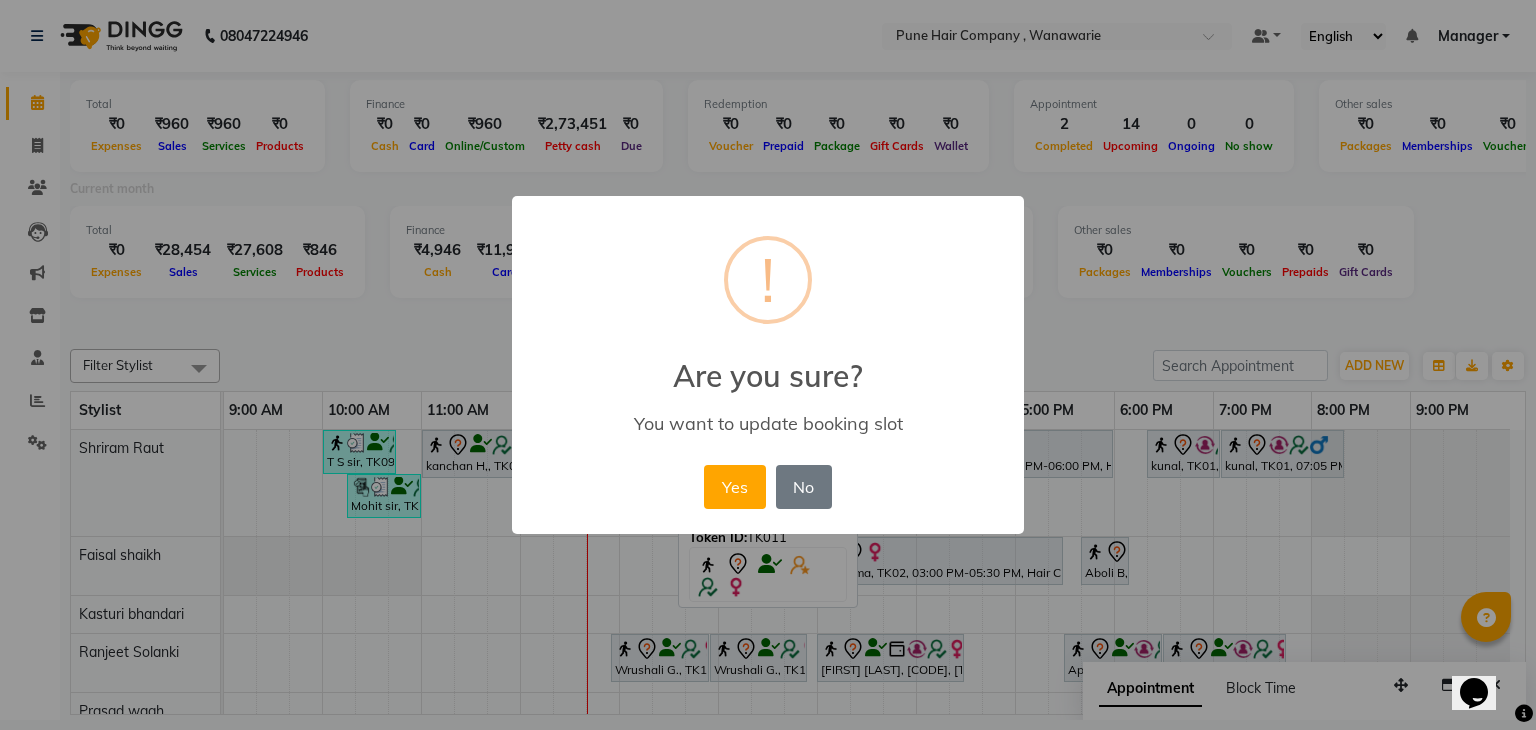 click on "× ! Are you sure? You want to update booking slot Yes No No" at bounding box center (768, 365) 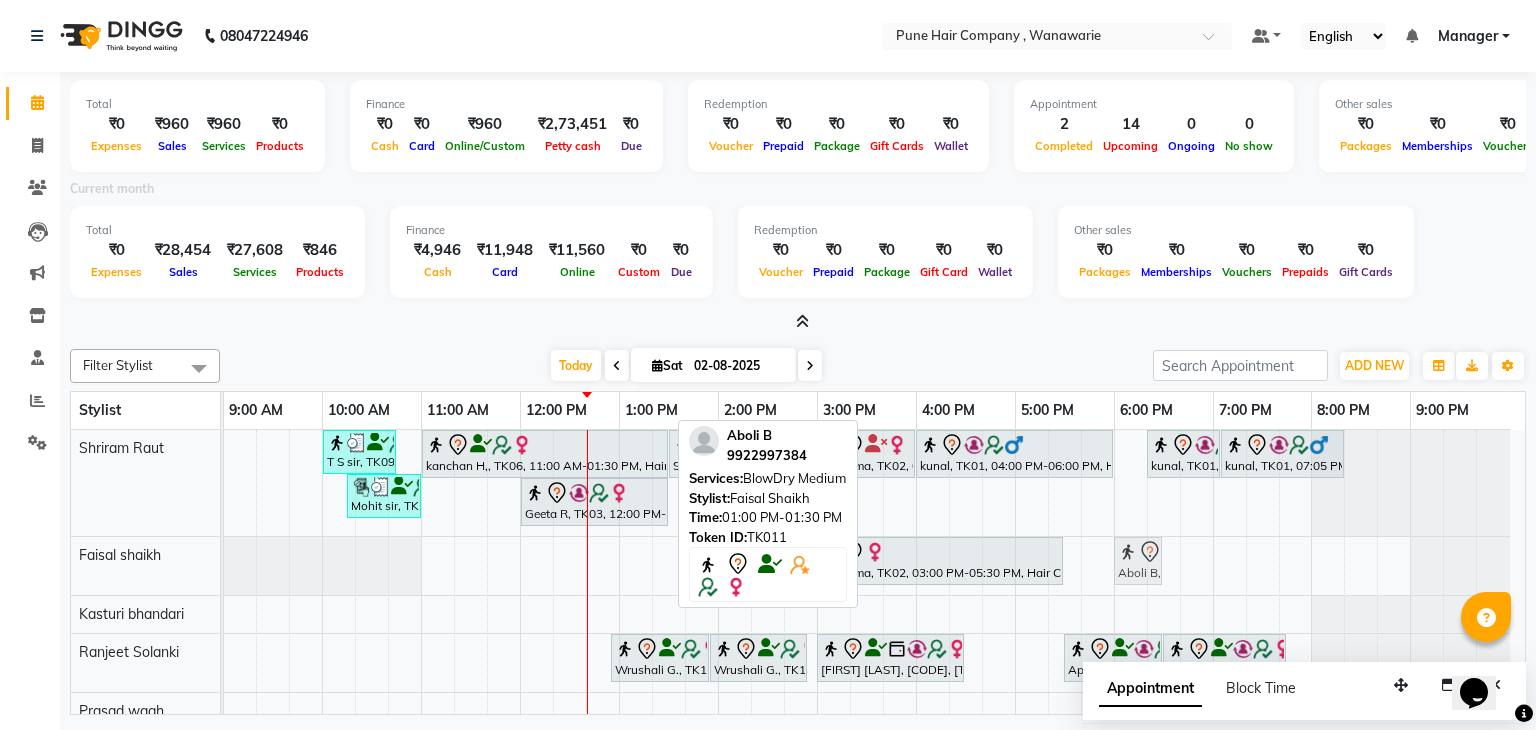 drag, startPoint x: 652, startPoint y: 569, endPoint x: 1140, endPoint y: 558, distance: 488.12396 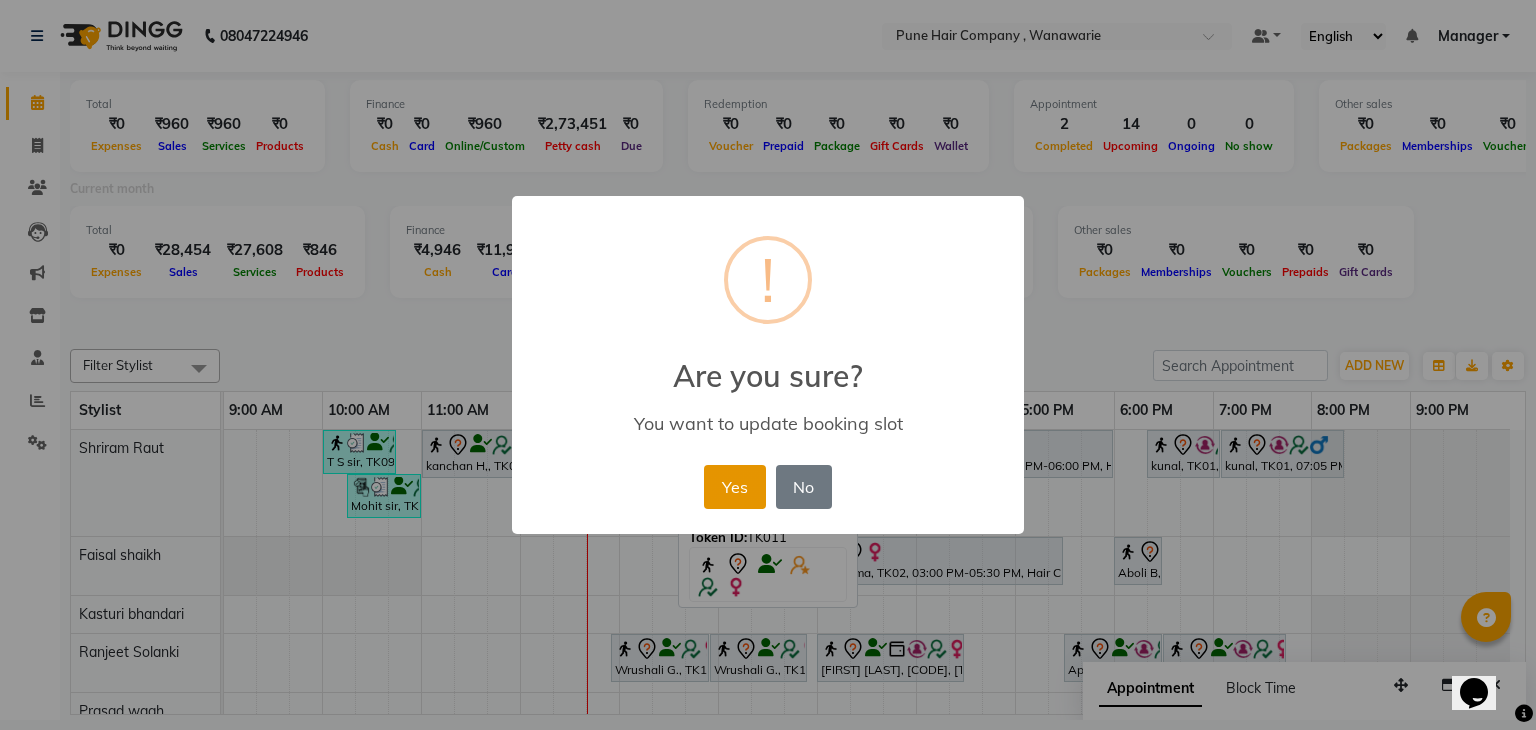 click on "Yes" at bounding box center (734, 487) 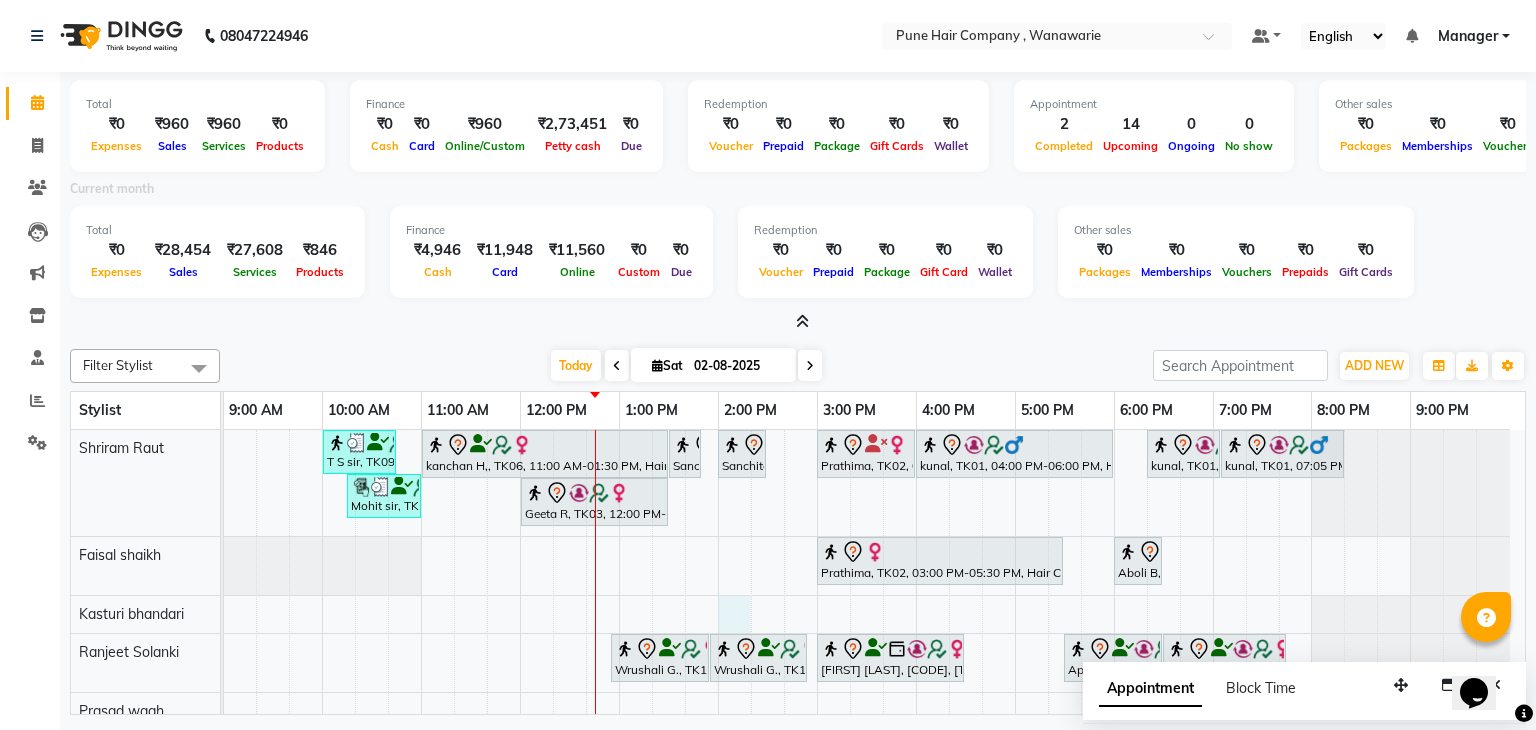 click on "T S sir, TK09, 10:00 AM-10:45 AM, Male Haircut Senior Citizen             kanchan H,, TK06, 11:00 AM-01:30 PM, Hair Colour - Inoa Global Medium             Sanchita mitra, TK04, 01:30 PM-01:50 PM, Male Beard Shaving/ Beard Trim Beard             Sanchita mitra, TK04, 02:00 PM-02:30 PM, Hair Treatments - Head Massage (30 mins)             Prathima, TK02, 03:00 PM-04:00 PM, Hair Treatments - Molecular Deep Damage Repair Medium             kunal, TK01, 04:00 PM-06:00 PM, Hair Colour - Inoa Global Short             kunal, TK01, 06:20 PM-07:05 PM, Male Haircut By Senior Stylist             kunal, TK01, 07:05 PM-08:20 PM, Male Hair Colour - Inoa Global Colour (includes moustache)     Mohit sir, TK05, 10:15 AM-11:00 AM, Male Haircut By Senior Stylist             Geeta R, TK03, 12:00 PM-01:30 PM, Hair Colour - Inoa Touch-up (Upto 2 Inches)             Prathima, TK02, 03:00 PM-05:30 PM, Hair Colour - Majirel Global Medium             Aboli B, TK11, 06:00 PM-06:30 PM, BlowDry Medium" at bounding box center (874, 618) 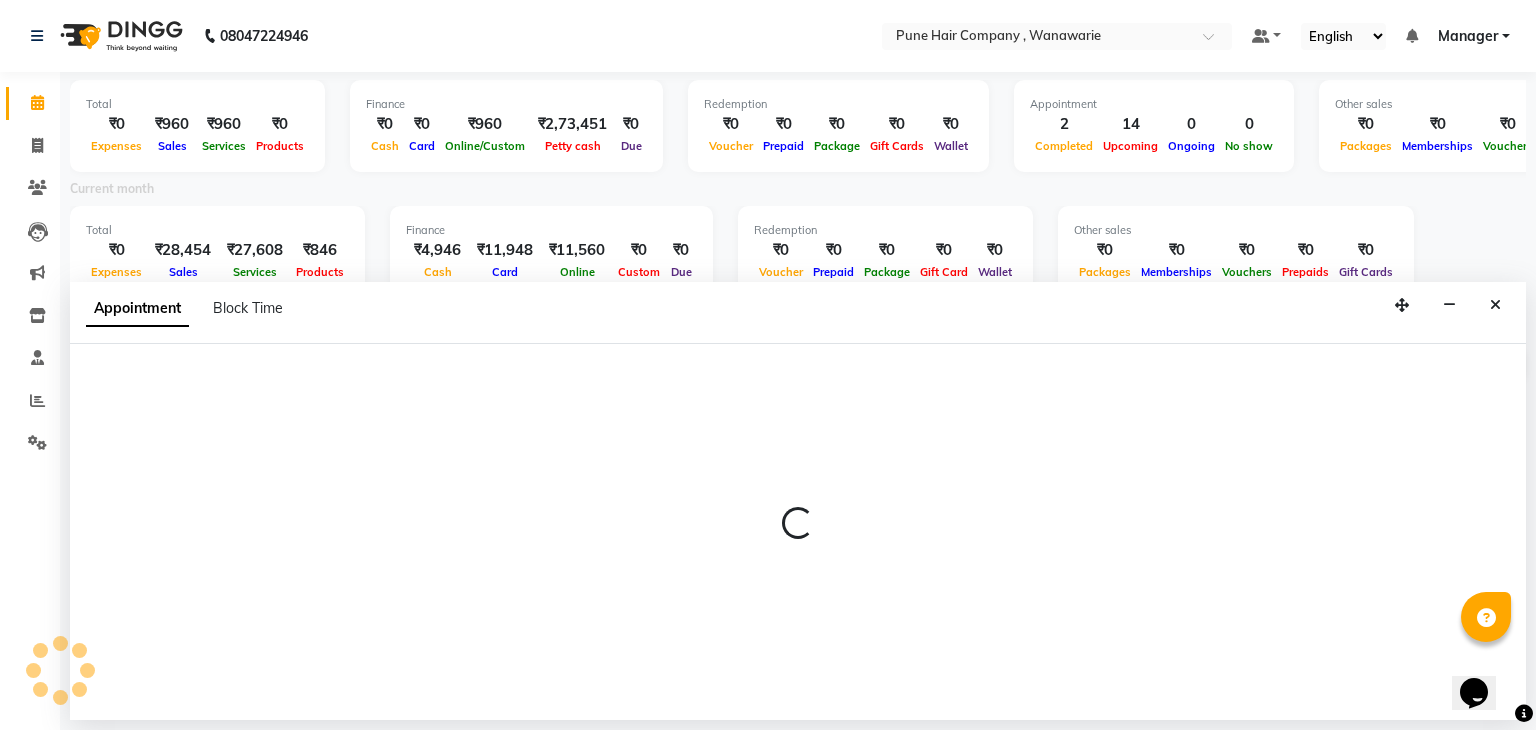 select on "74579" 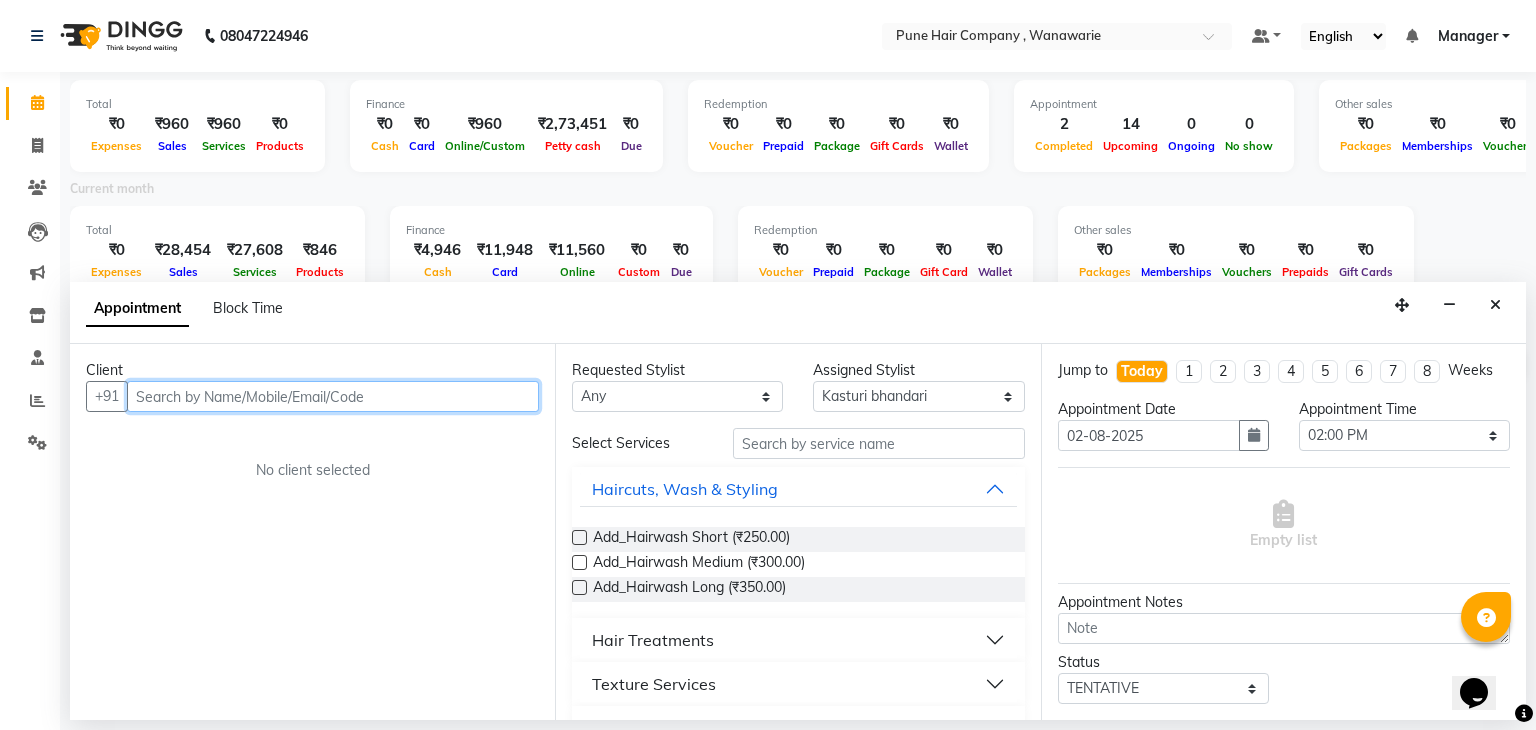 click at bounding box center (333, 396) 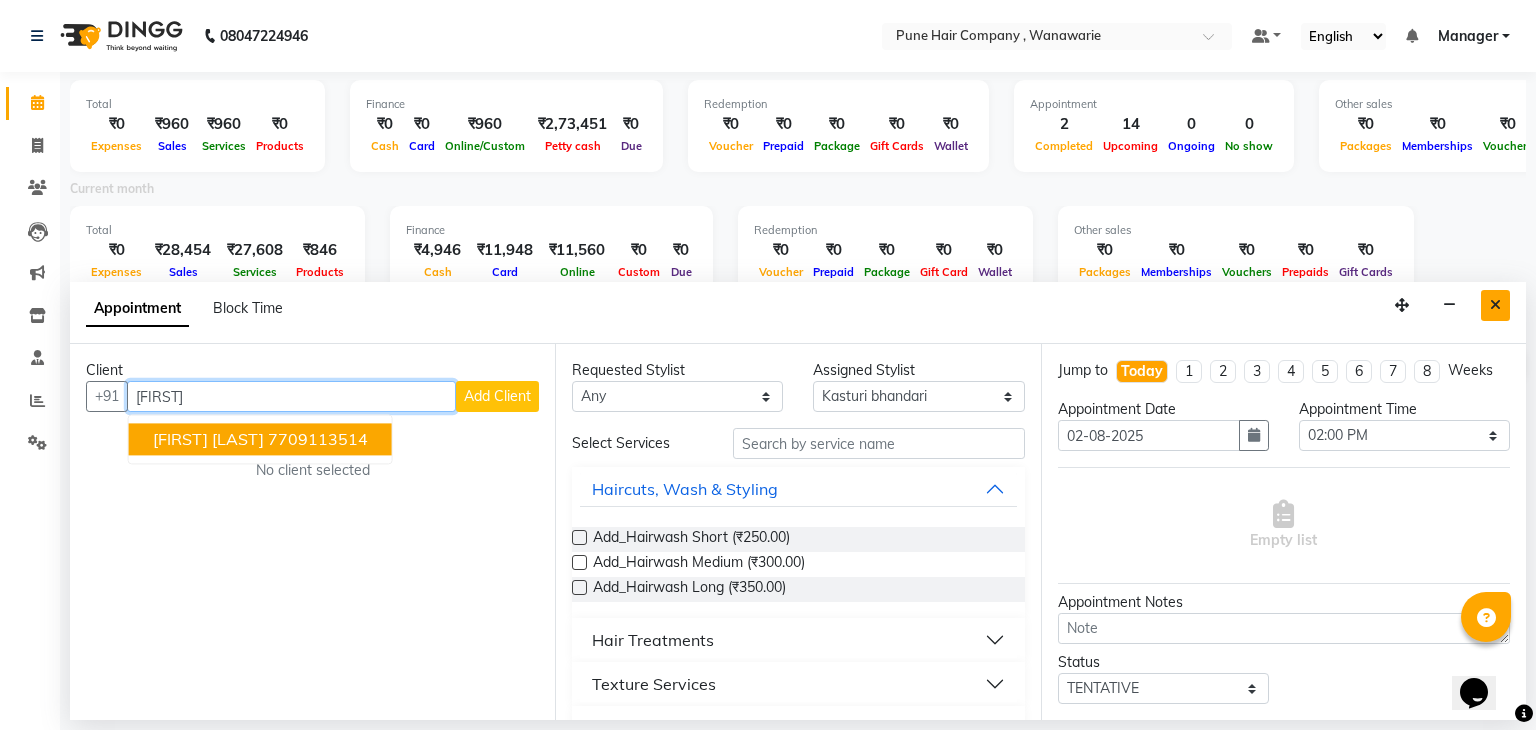 type on "Aamrpali" 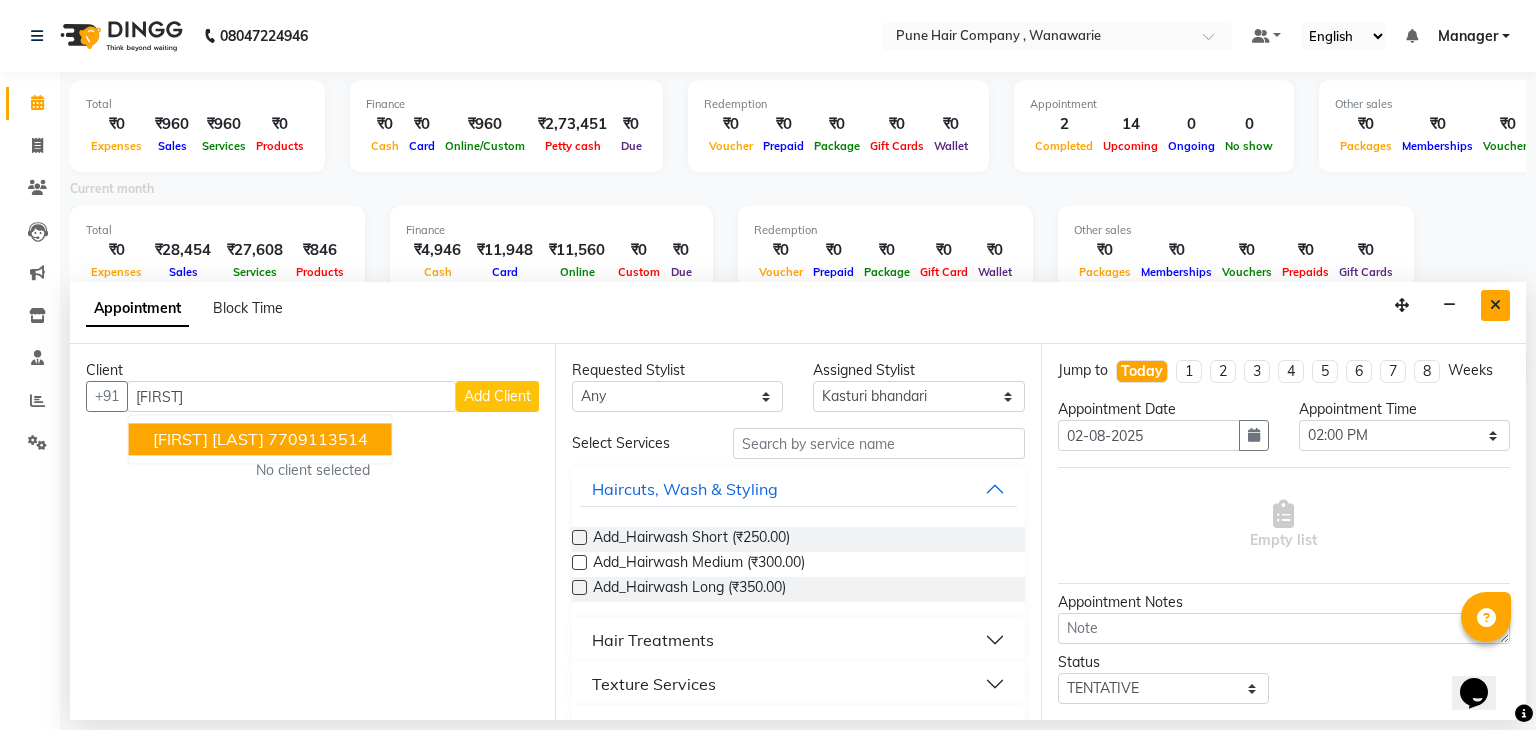click at bounding box center (1495, 305) 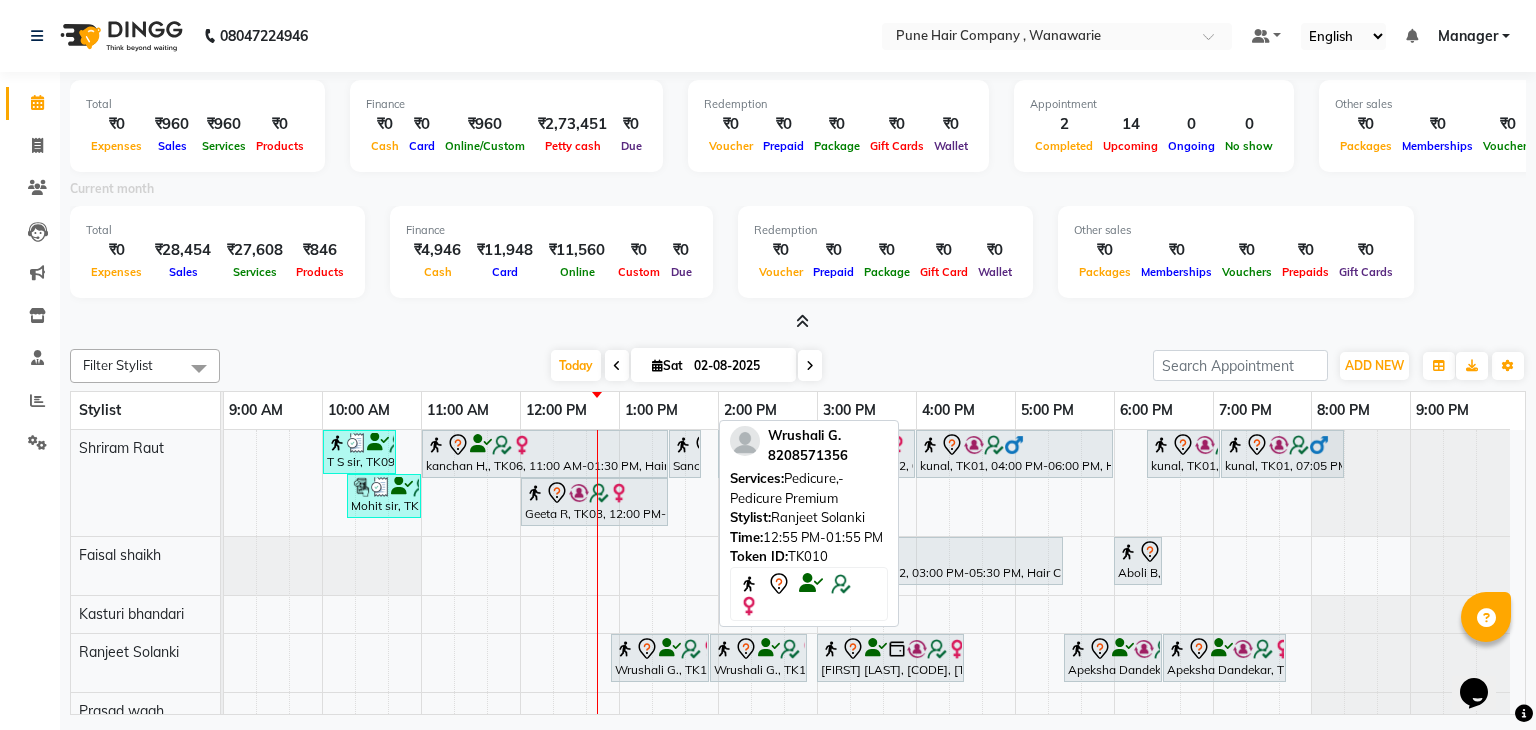 scroll, scrollTop: 90, scrollLeft: 0, axis: vertical 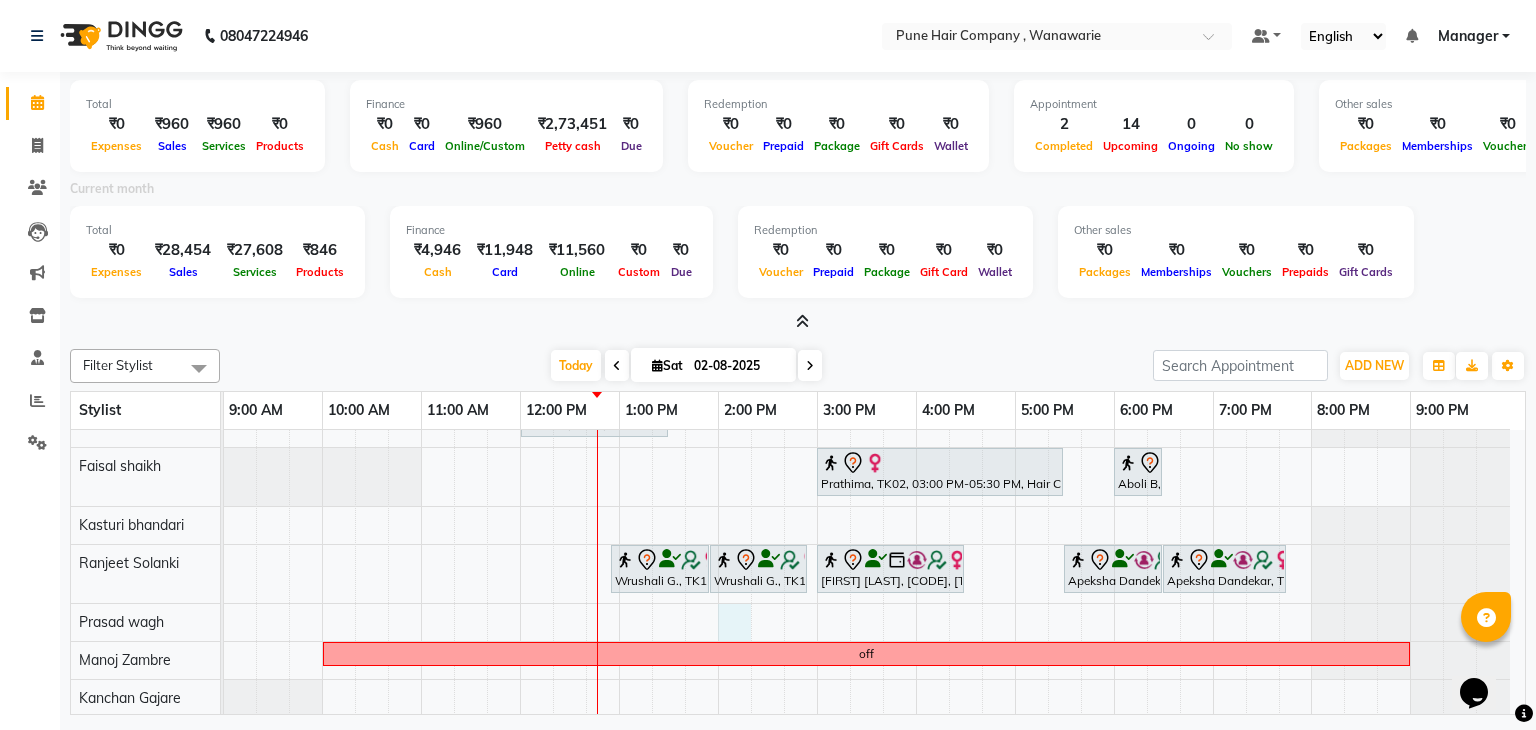 click on "T S sir, TK09, 10:00 AM-10:45 AM, Male Haircut Senior Citizen             kanchan H,, TK06, 11:00 AM-01:30 PM, Hair Colour - Inoa Global Medium             Sanchita mitra, TK04, 01:30 PM-01:50 PM, Male Beard Shaving/ Beard Trim Beard             Sanchita mitra, TK04, 02:00 PM-02:30 PM, Hair Treatments - Head Massage (30 mins)             Prathima, TK02, 03:00 PM-04:00 PM, Hair Treatments - Molecular Deep Damage Repair Medium             kunal, TK01, 04:00 PM-06:00 PM, Hair Colour - Inoa Global Short             kunal, TK01, 06:20 PM-07:05 PM, Male Haircut By Senior Stylist             kunal, TK01, 07:05 PM-08:20 PM, Male Hair Colour - Inoa Global Colour (includes moustache)     Mohit sir, TK05, 10:15 AM-11:00 AM, Male Haircut By Senior Stylist             Geeta R, TK03, 12:00 PM-01:30 PM, Hair Colour - Inoa Touch-up (Upto 2 Inches)             Prathima, TK02, 03:00 PM-05:30 PM, Hair Colour - Majirel Global Medium             Aboli B, TK11, 06:00 PM-06:30 PM, BlowDry Medium" at bounding box center (874, 529) 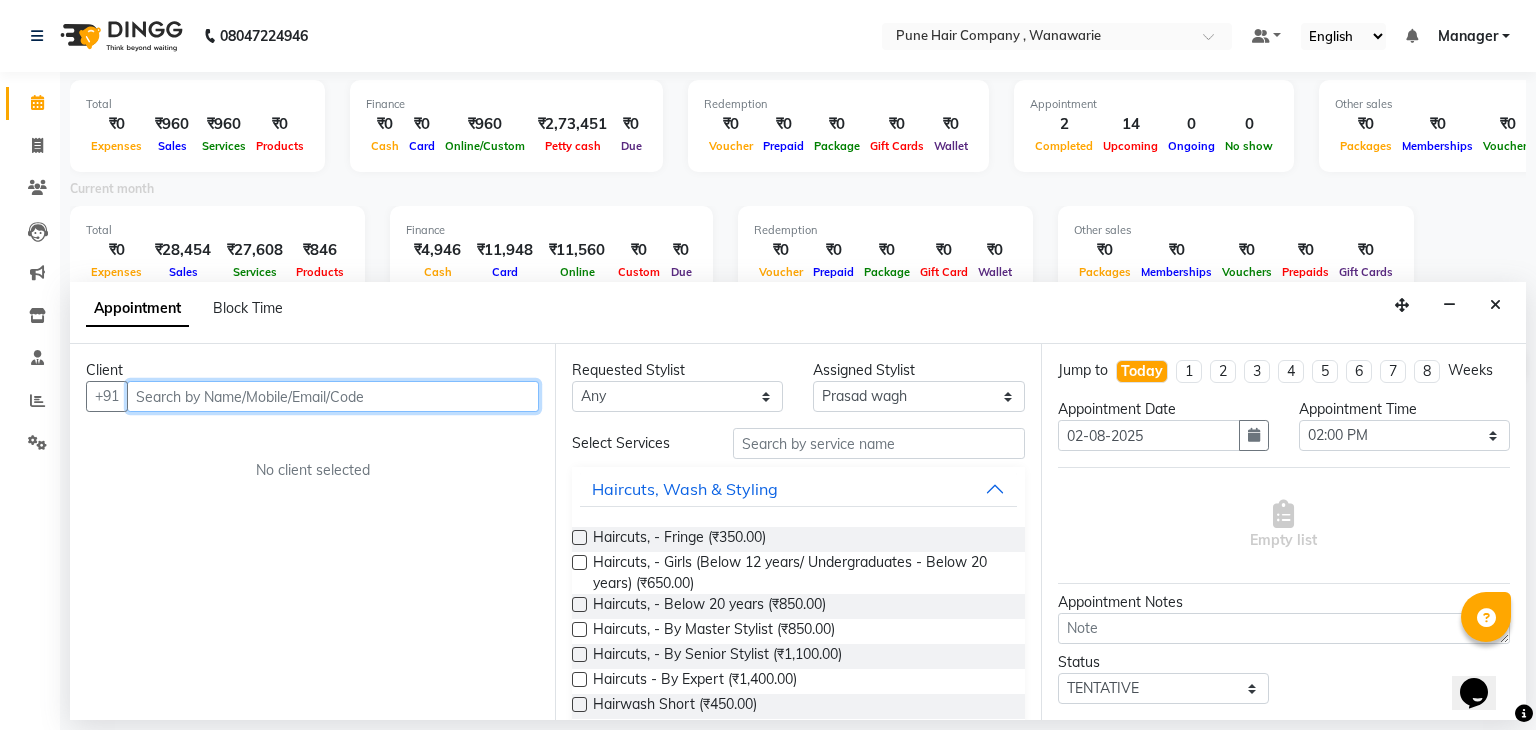 click at bounding box center (333, 396) 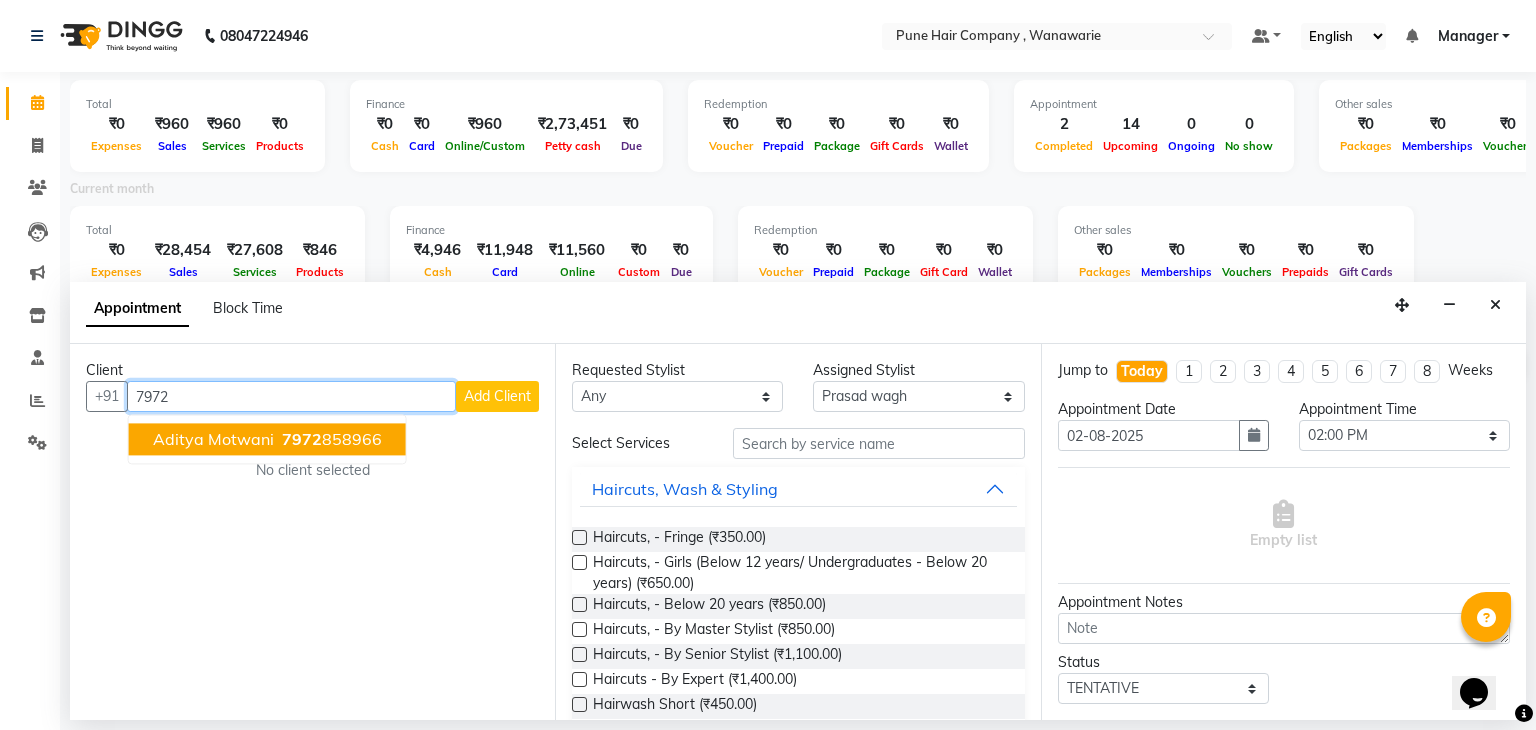 click on "Aditya Motwani" at bounding box center [213, 440] 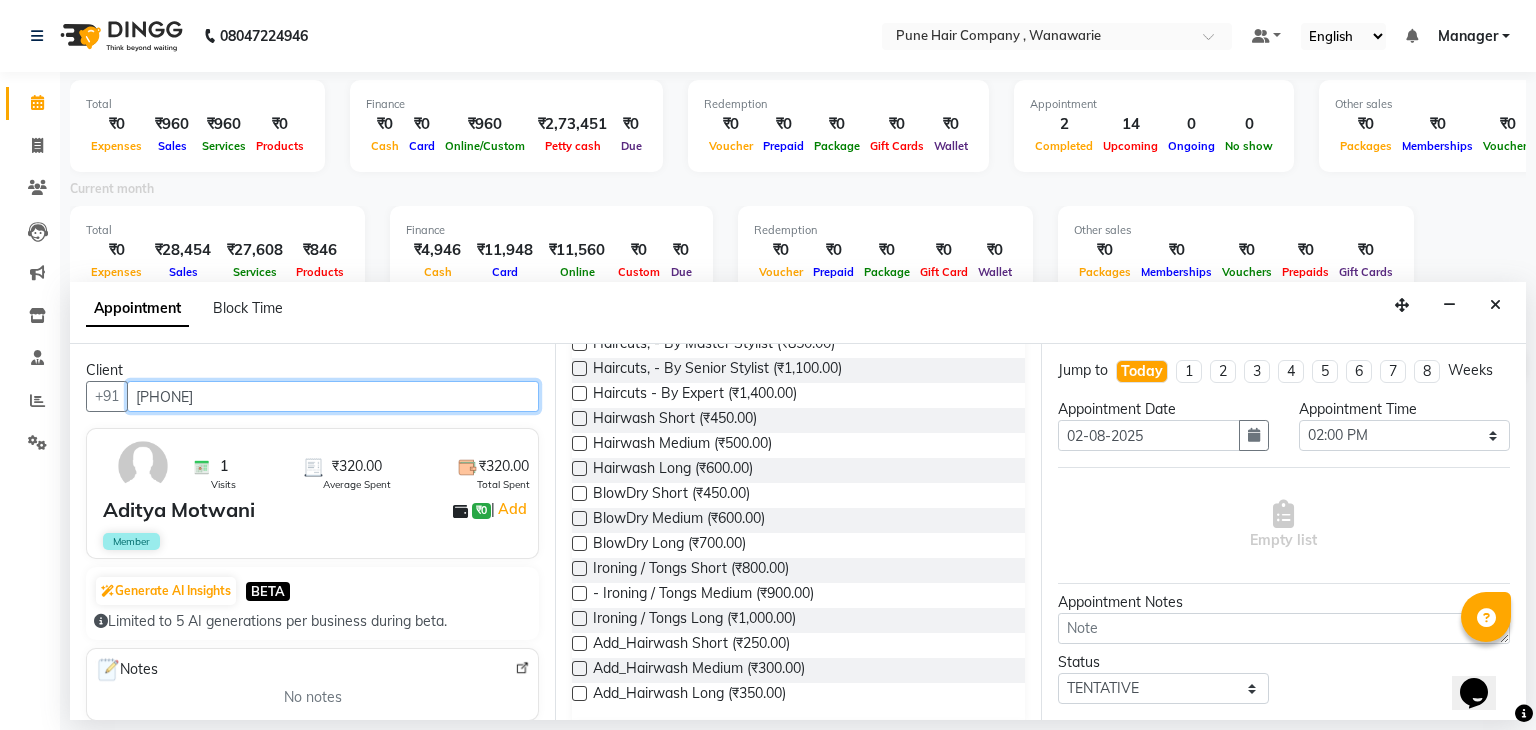 scroll, scrollTop: 745, scrollLeft: 0, axis: vertical 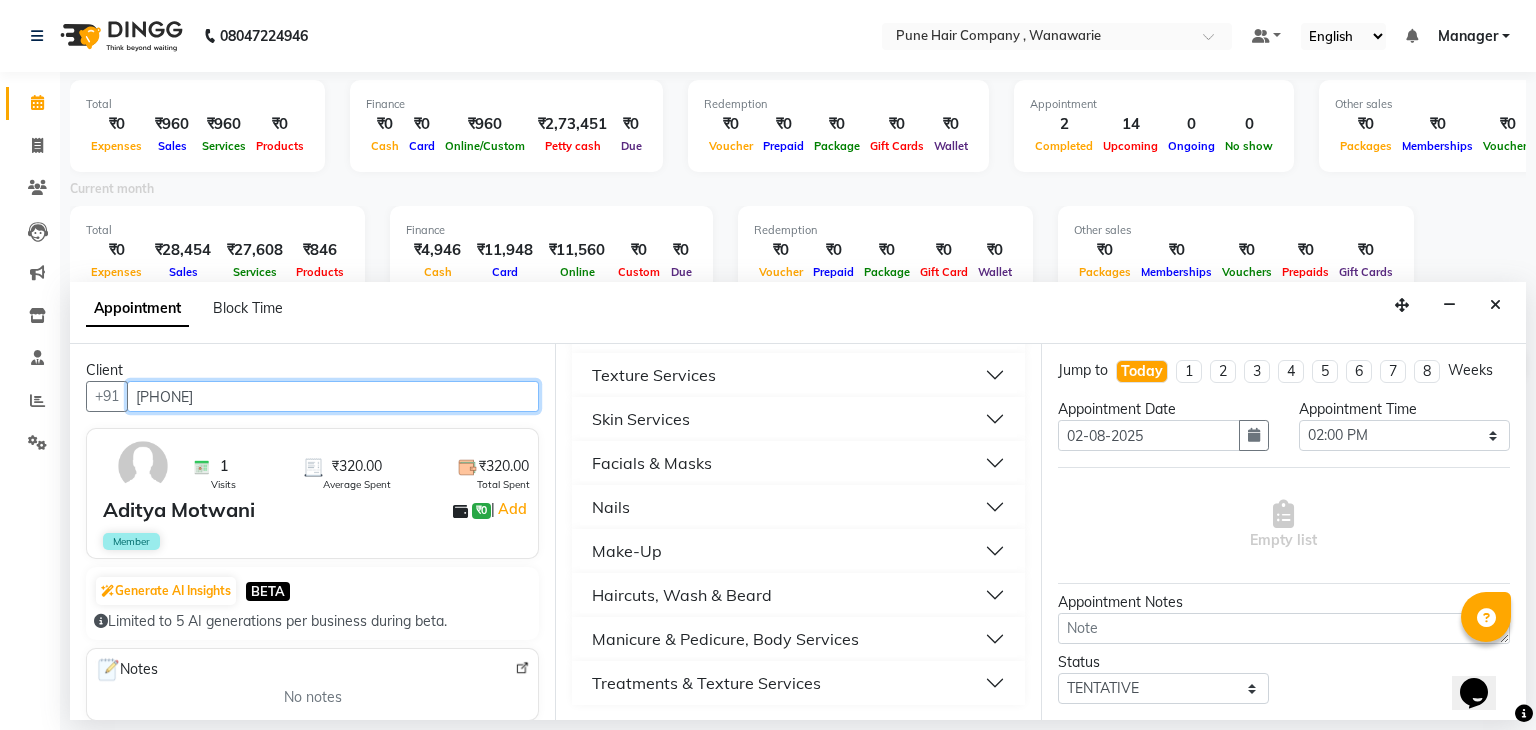 type on "[PHONE]" 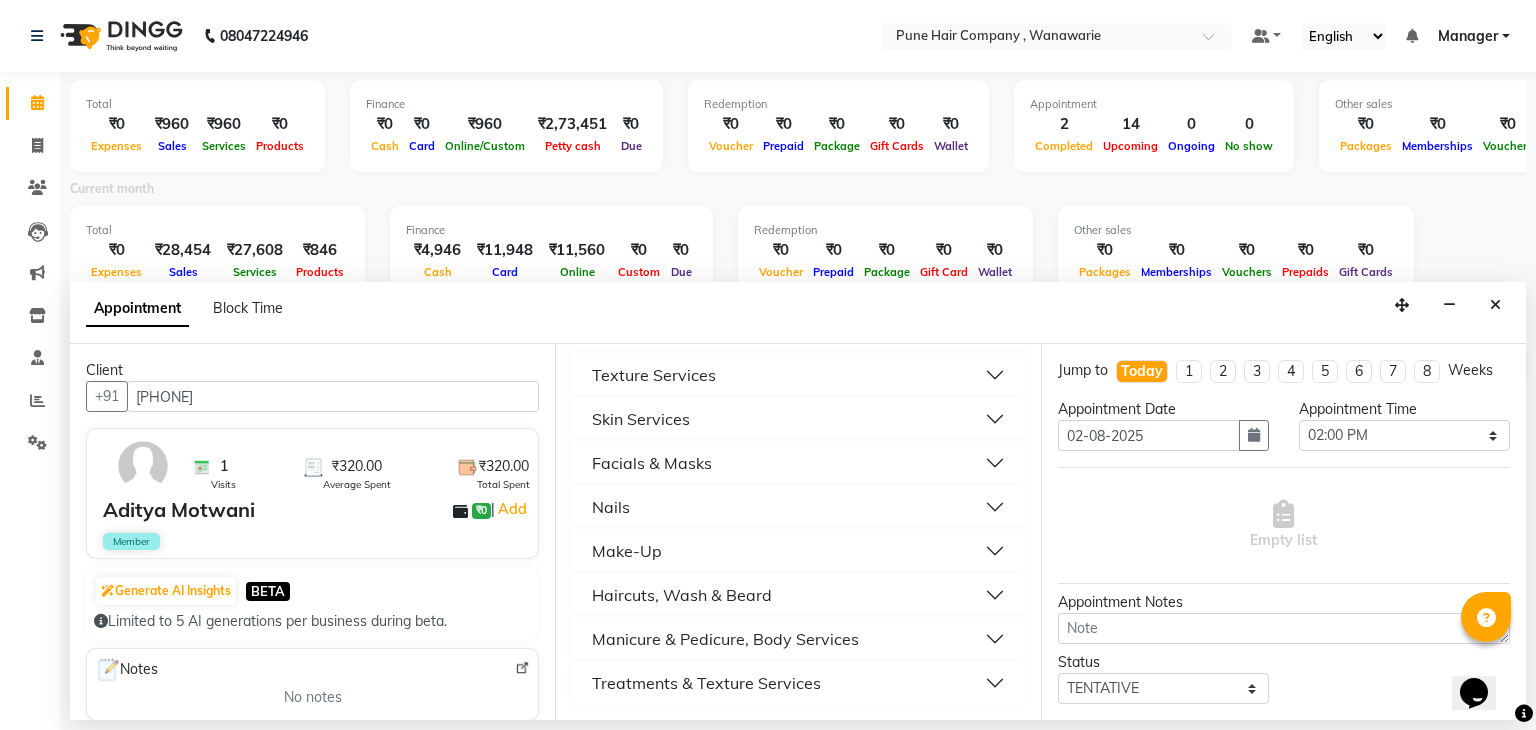 click on "Haircuts, Wash & Beard" at bounding box center (682, 595) 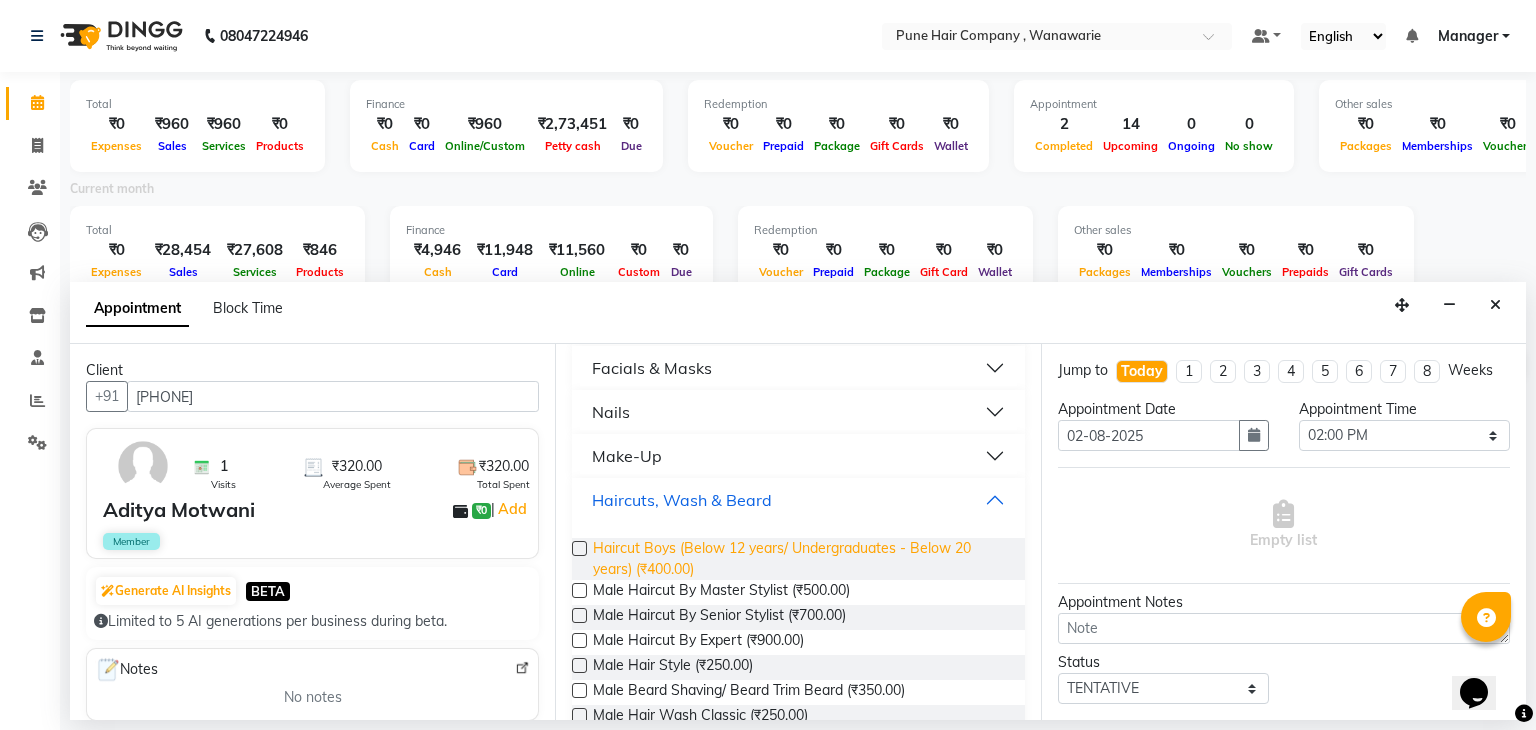 scroll, scrollTop: 845, scrollLeft: 0, axis: vertical 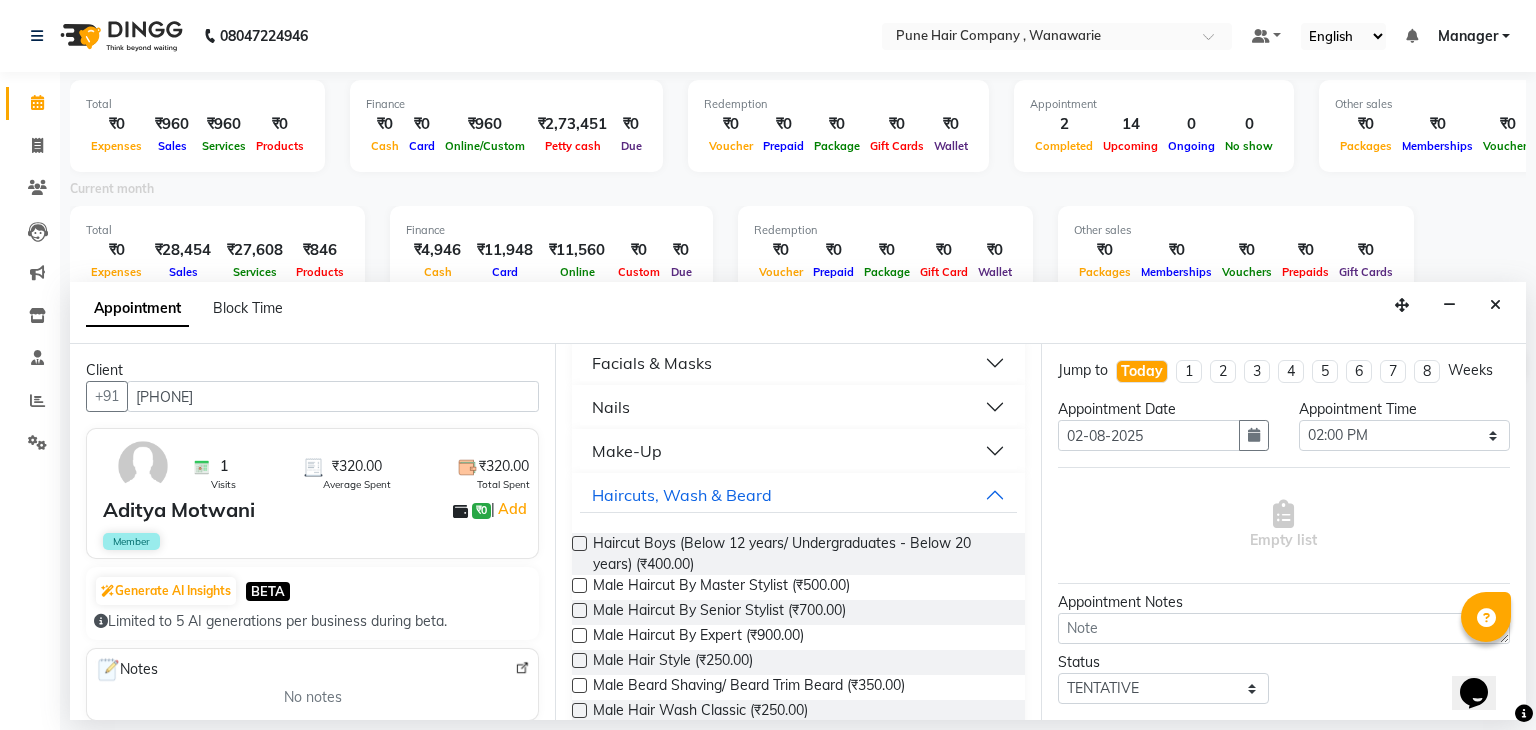 click at bounding box center [579, 585] 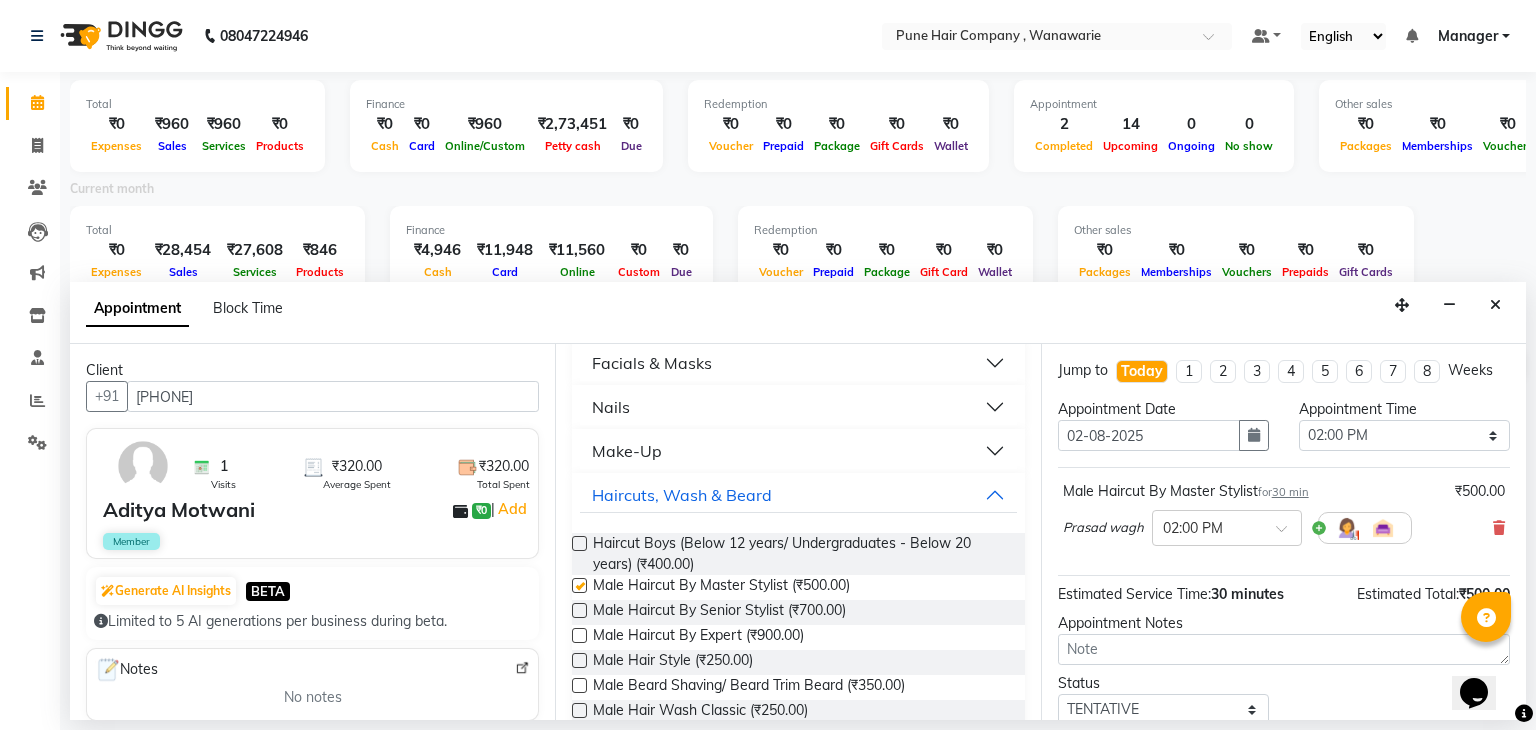 checkbox on "false" 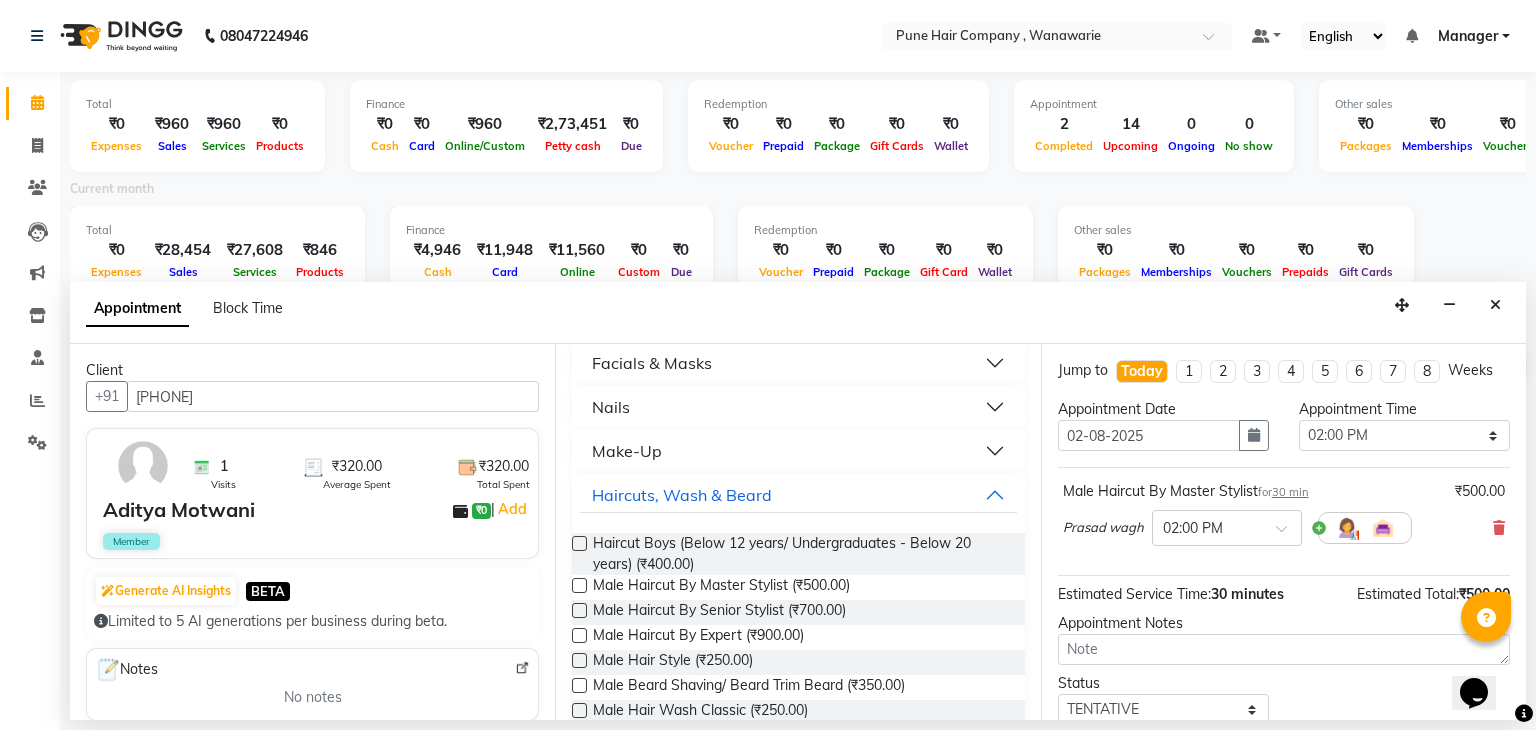 scroll, scrollTop: 130, scrollLeft: 0, axis: vertical 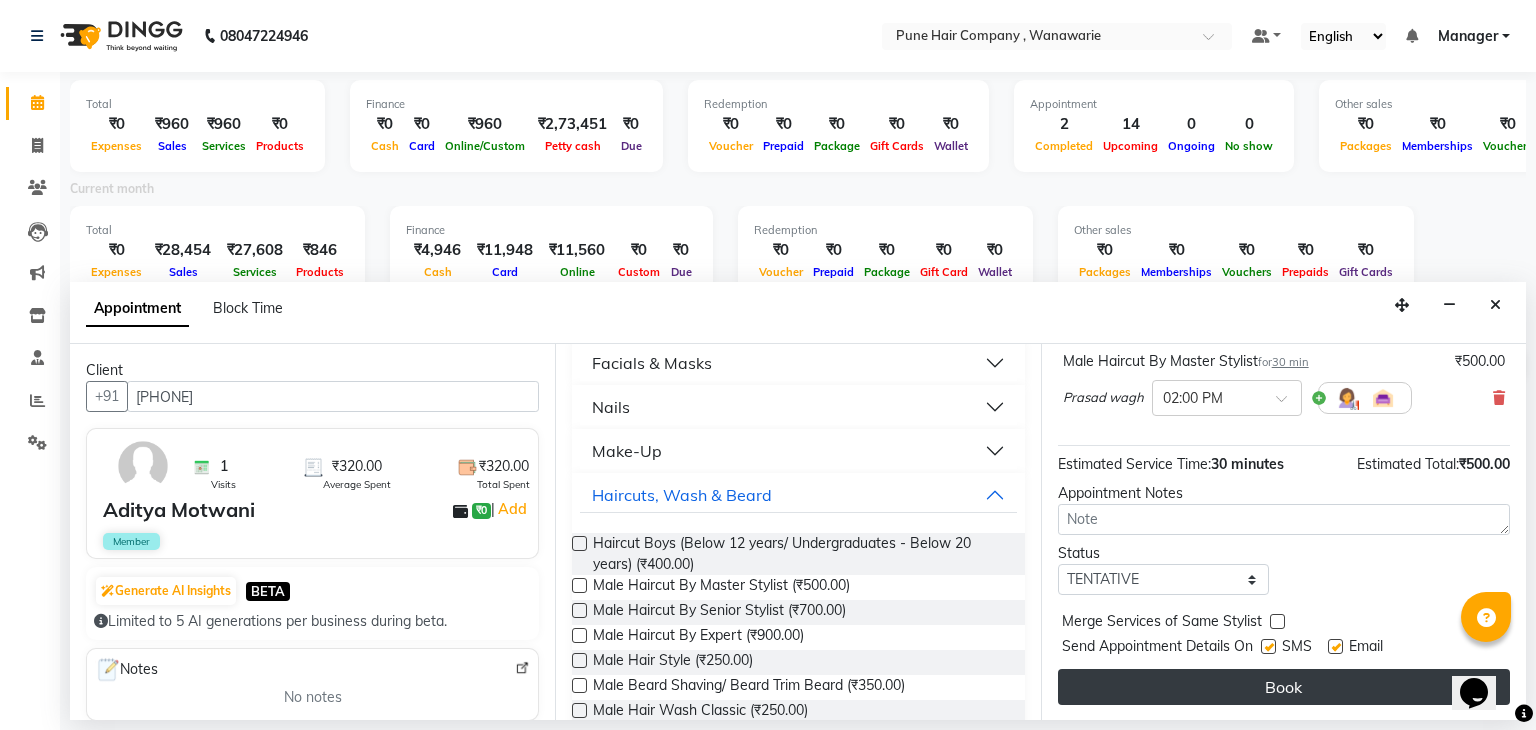 click on "Book" at bounding box center [1284, 687] 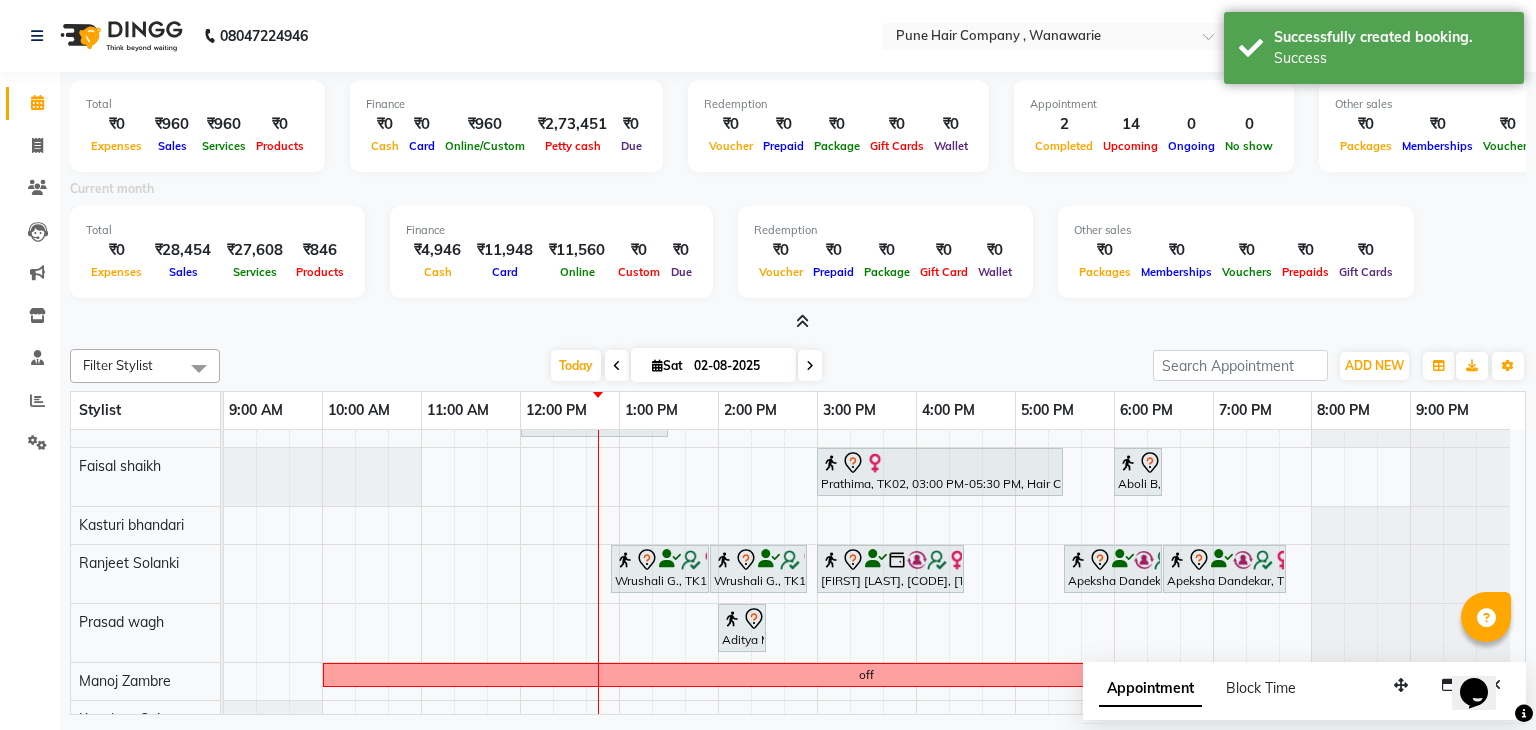 click at bounding box center (735, 539) 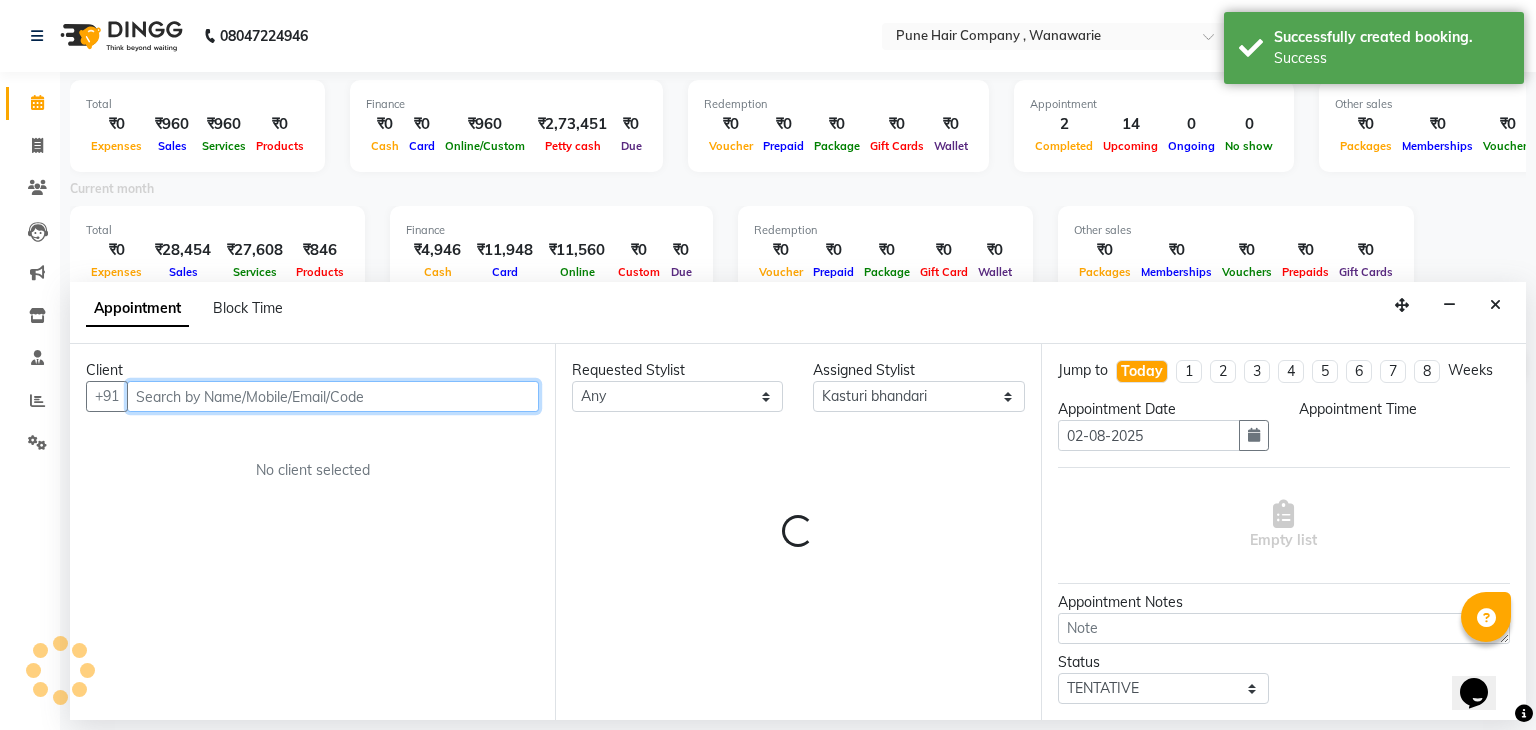 select on "825" 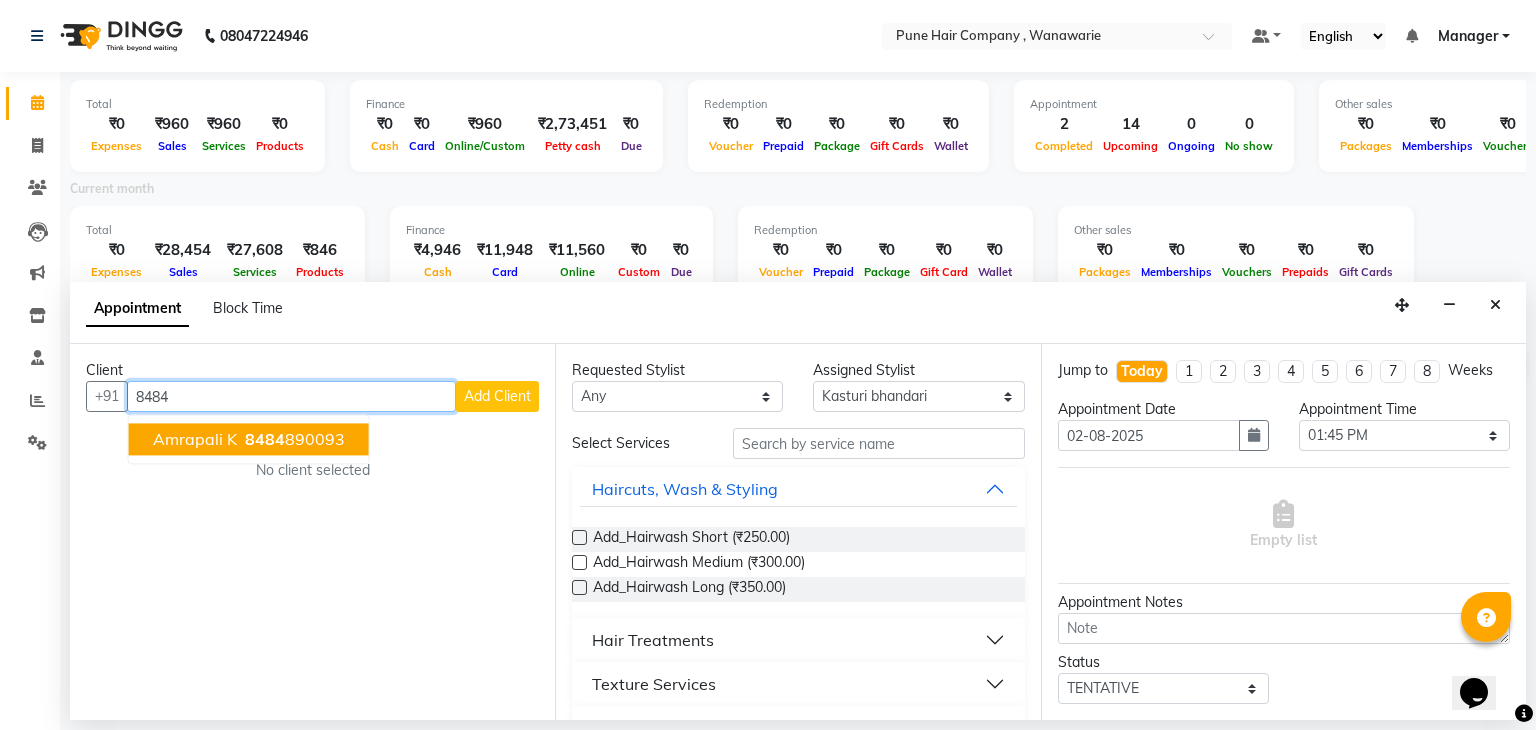 click on "Amrapali K" at bounding box center [195, 440] 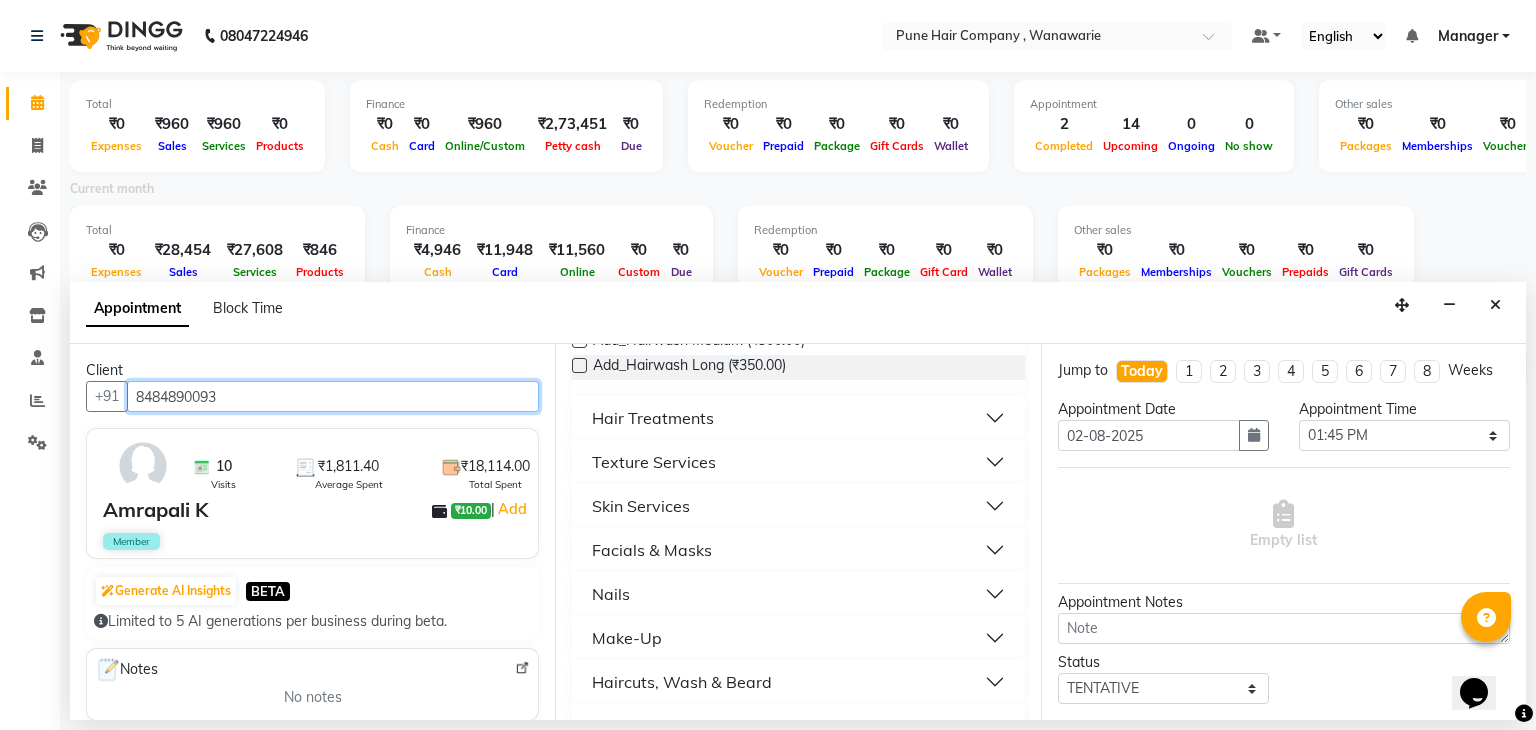 scroll, scrollTop: 268, scrollLeft: 0, axis: vertical 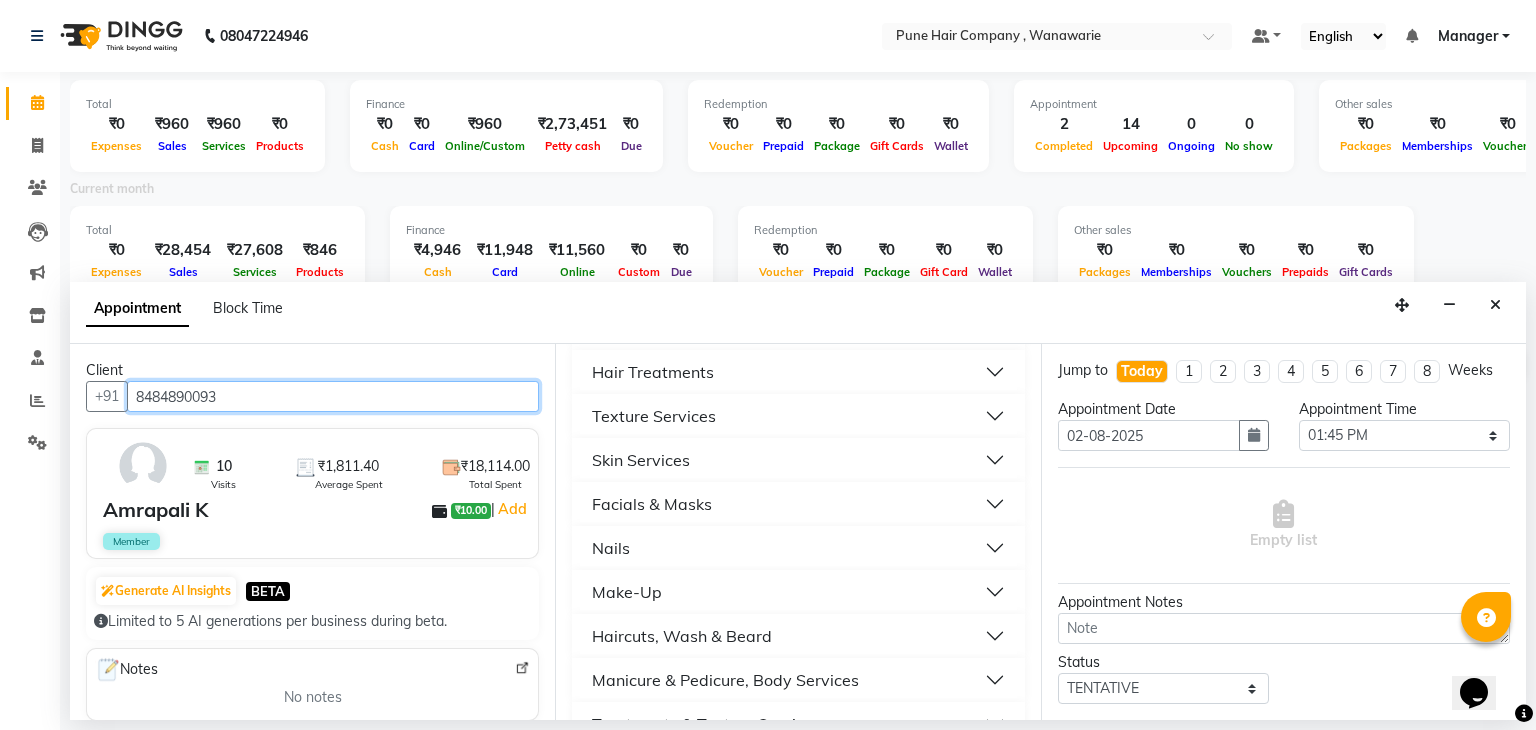 type on "8484890093" 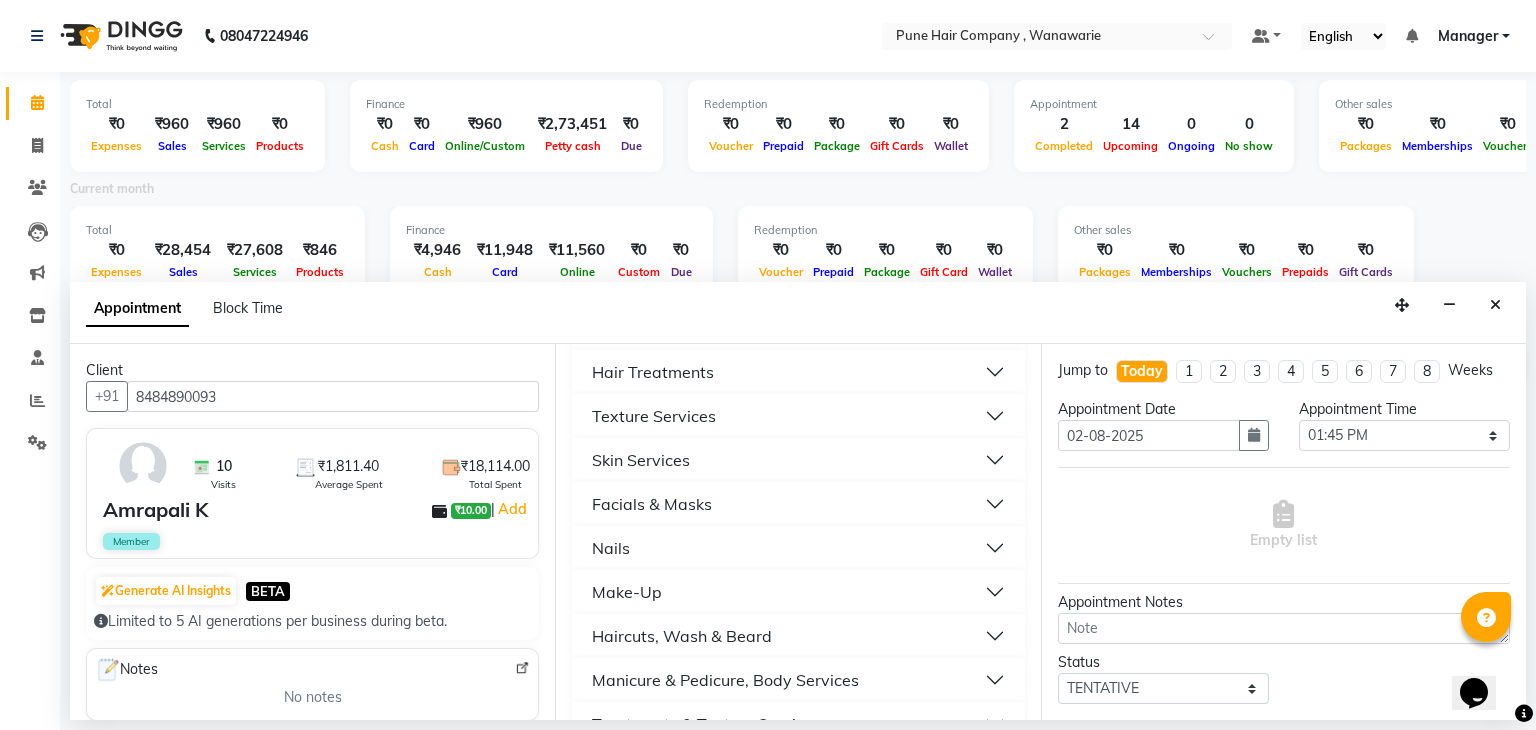 click on "Skin Services" at bounding box center (798, 460) 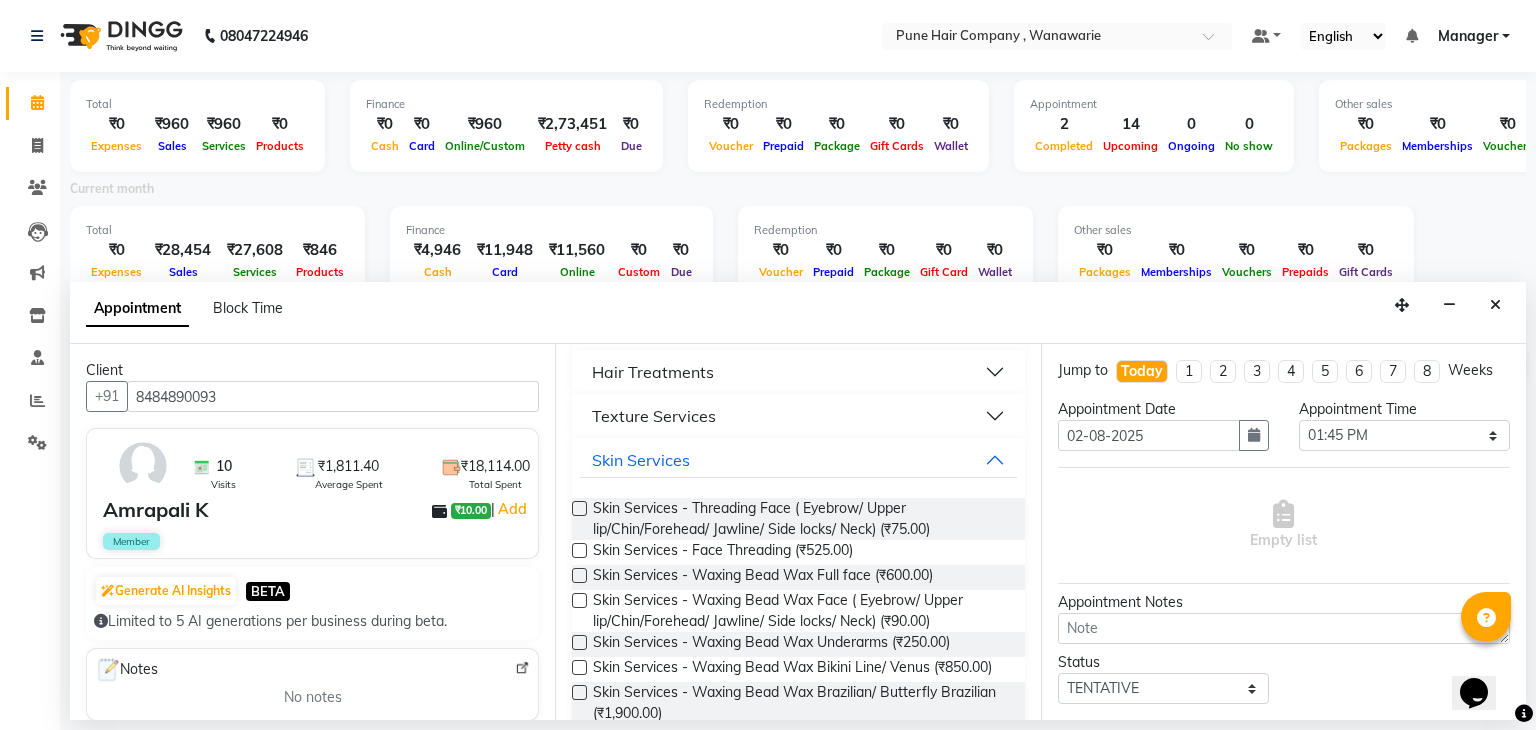 click at bounding box center [579, 508] 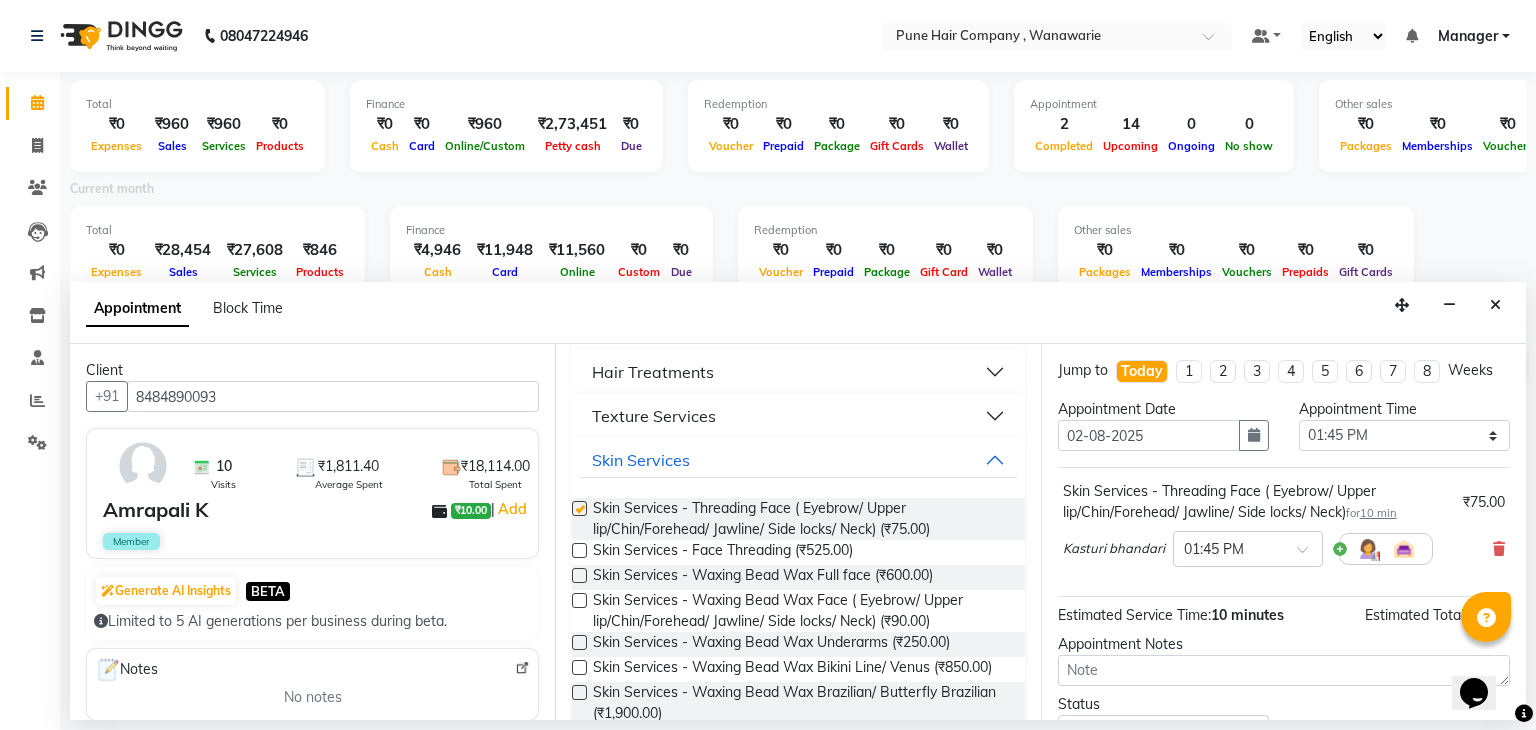 checkbox on "false" 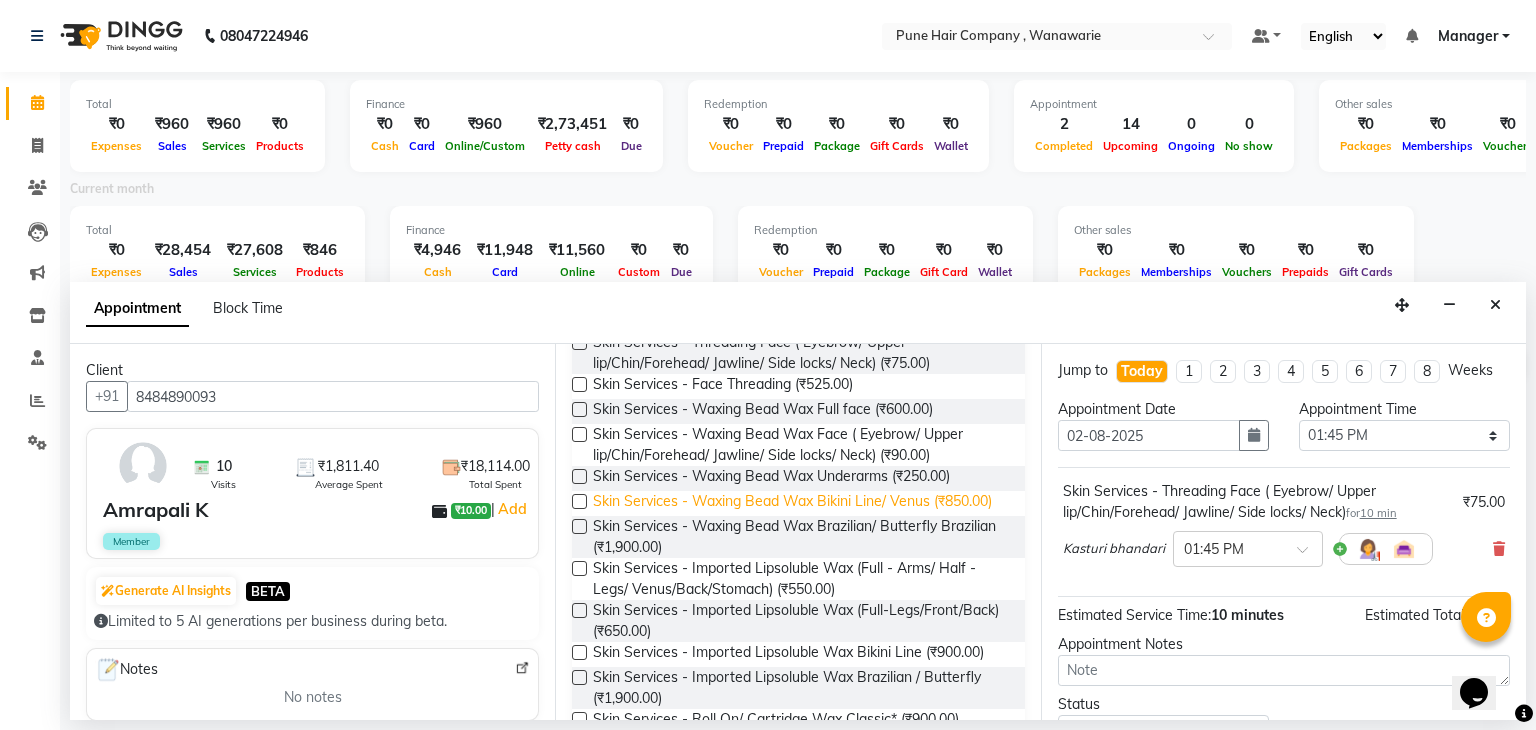 scroll, scrollTop: 451, scrollLeft: 0, axis: vertical 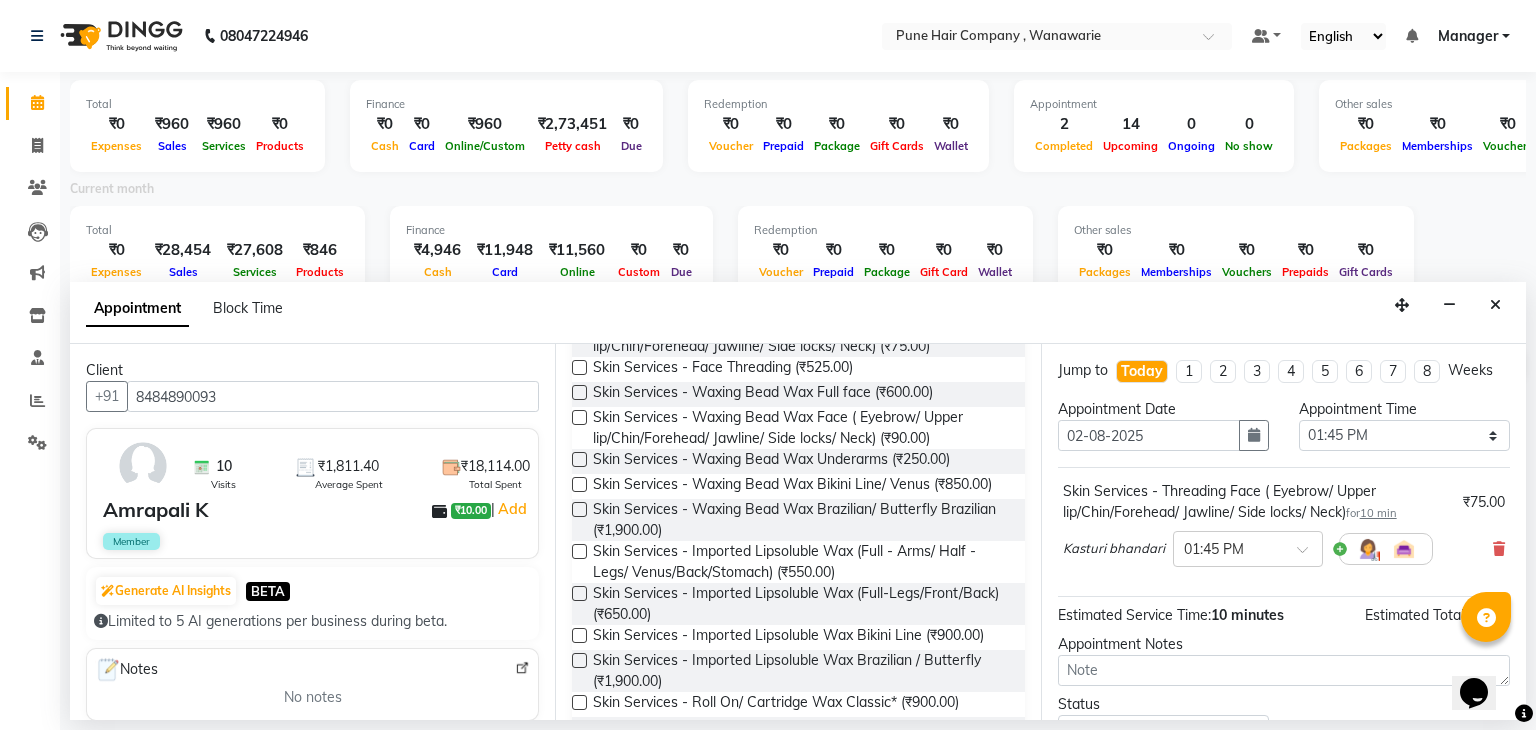 click at bounding box center [579, 551] 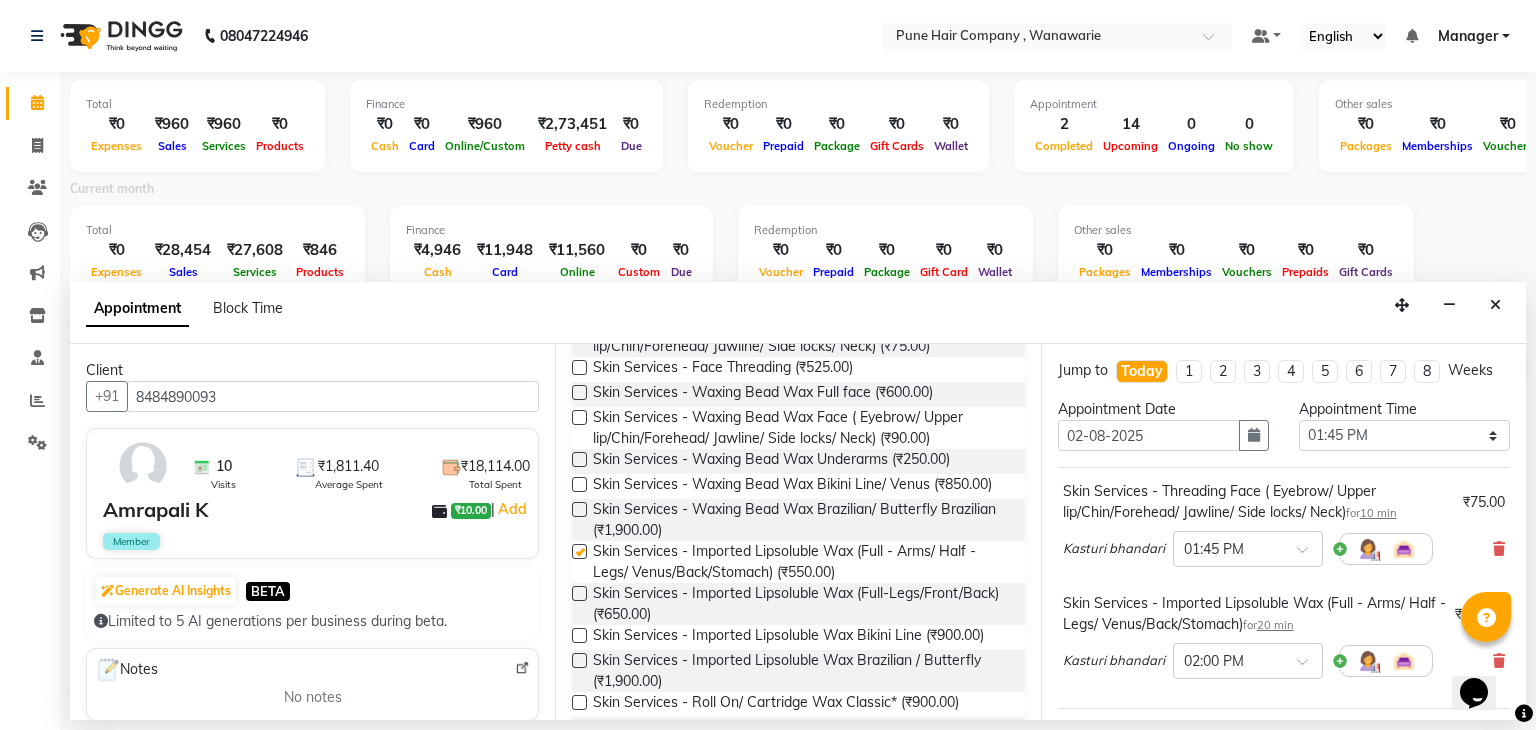 checkbox on "false" 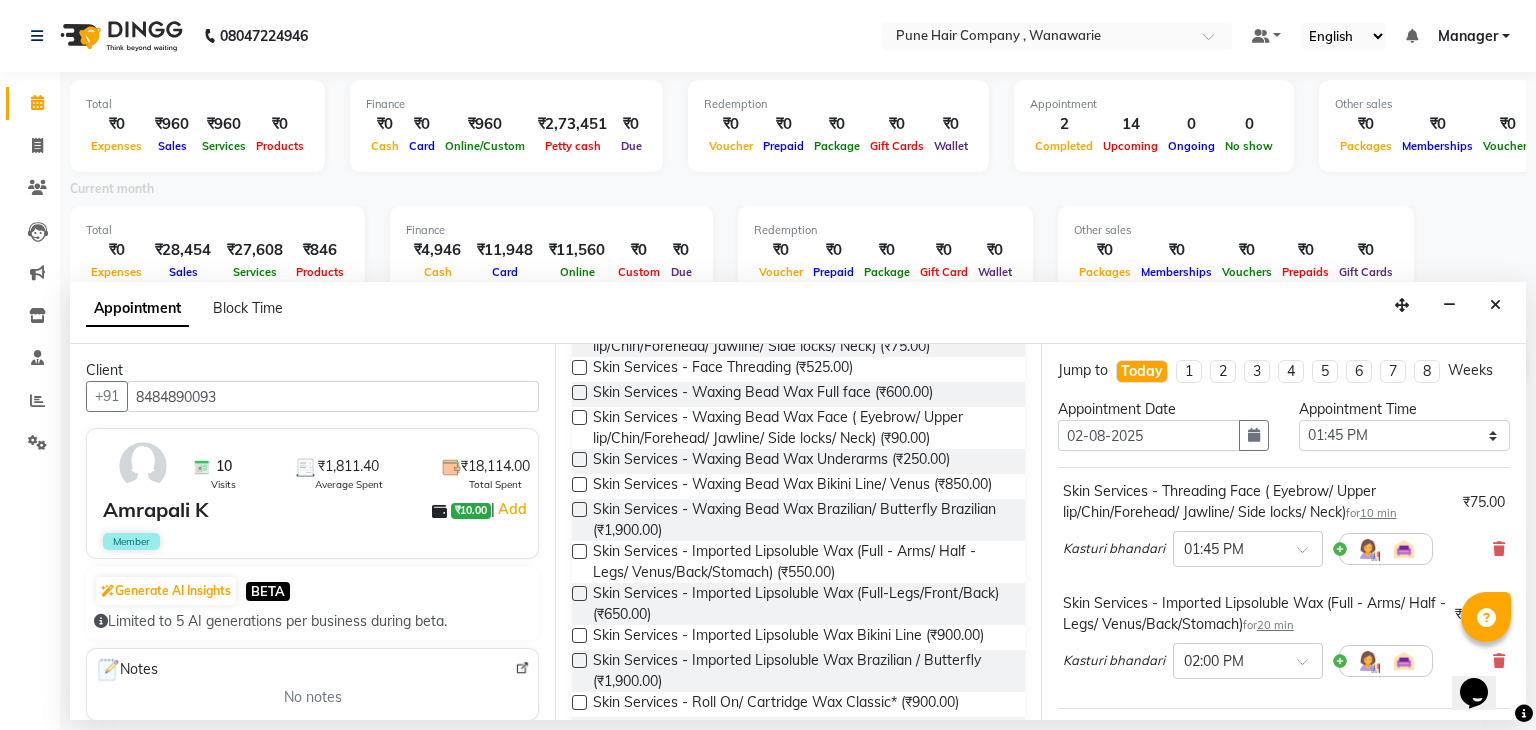 scroll, scrollTop: 263, scrollLeft: 0, axis: vertical 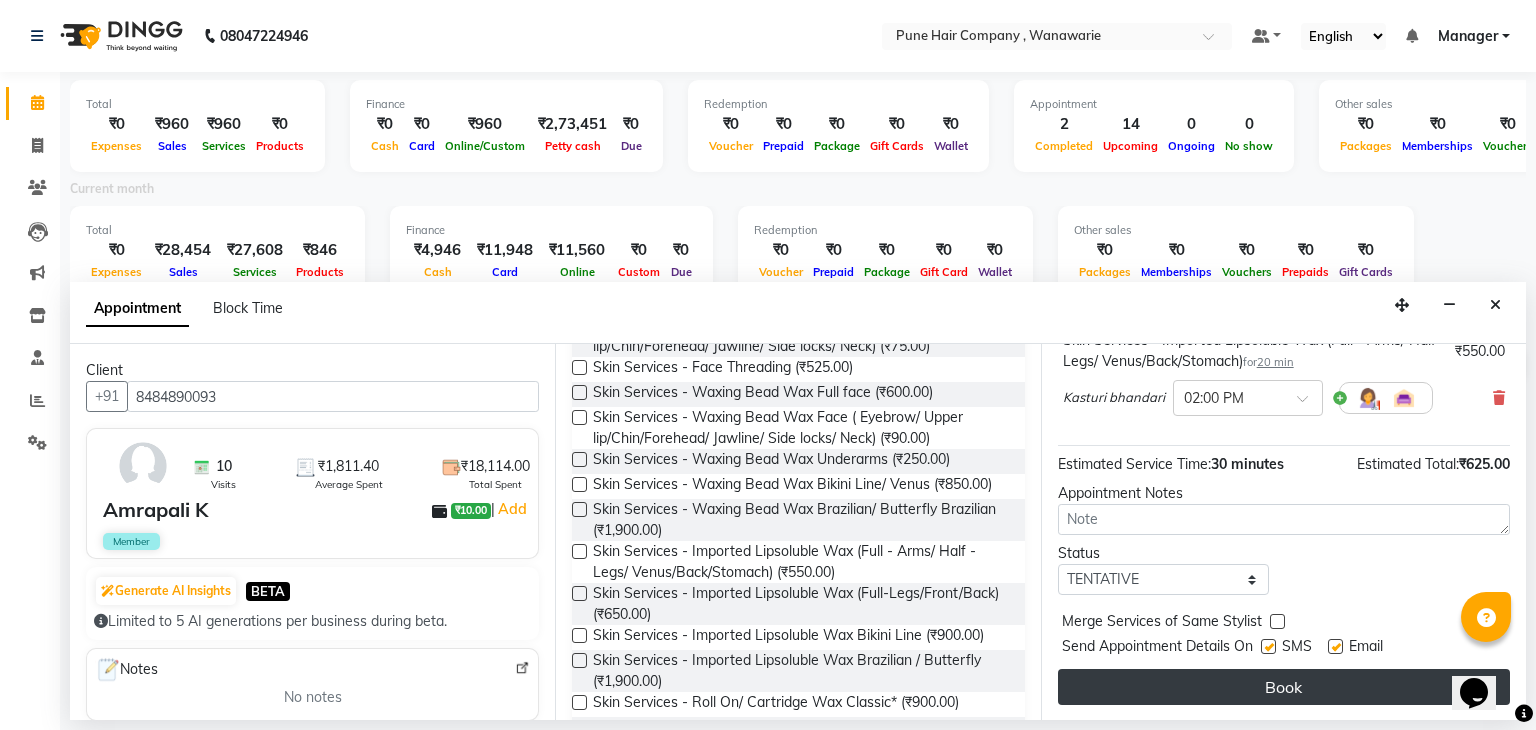 click on "Book" at bounding box center [1284, 687] 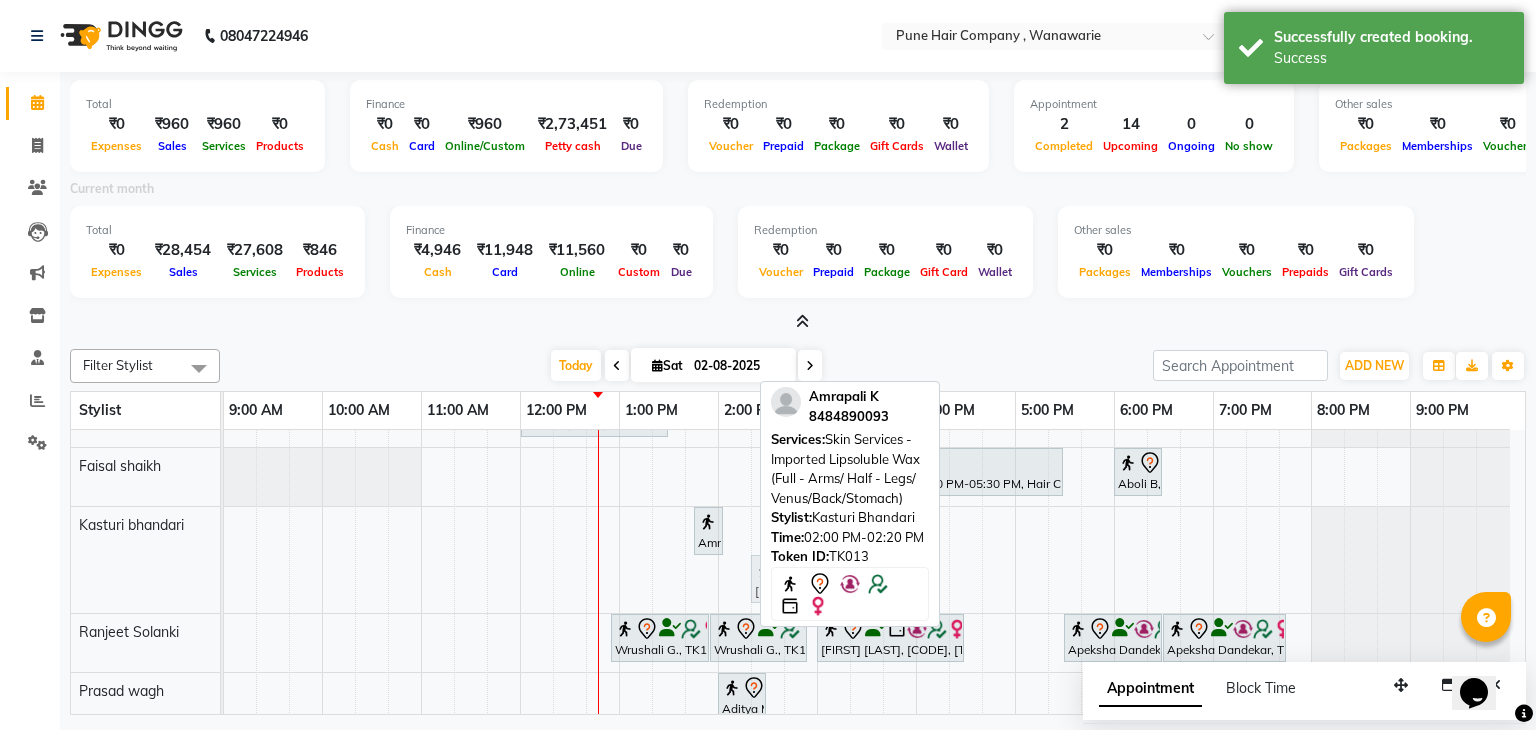 drag, startPoint x: 729, startPoint y: 572, endPoint x: 747, endPoint y: 523, distance: 52.201534 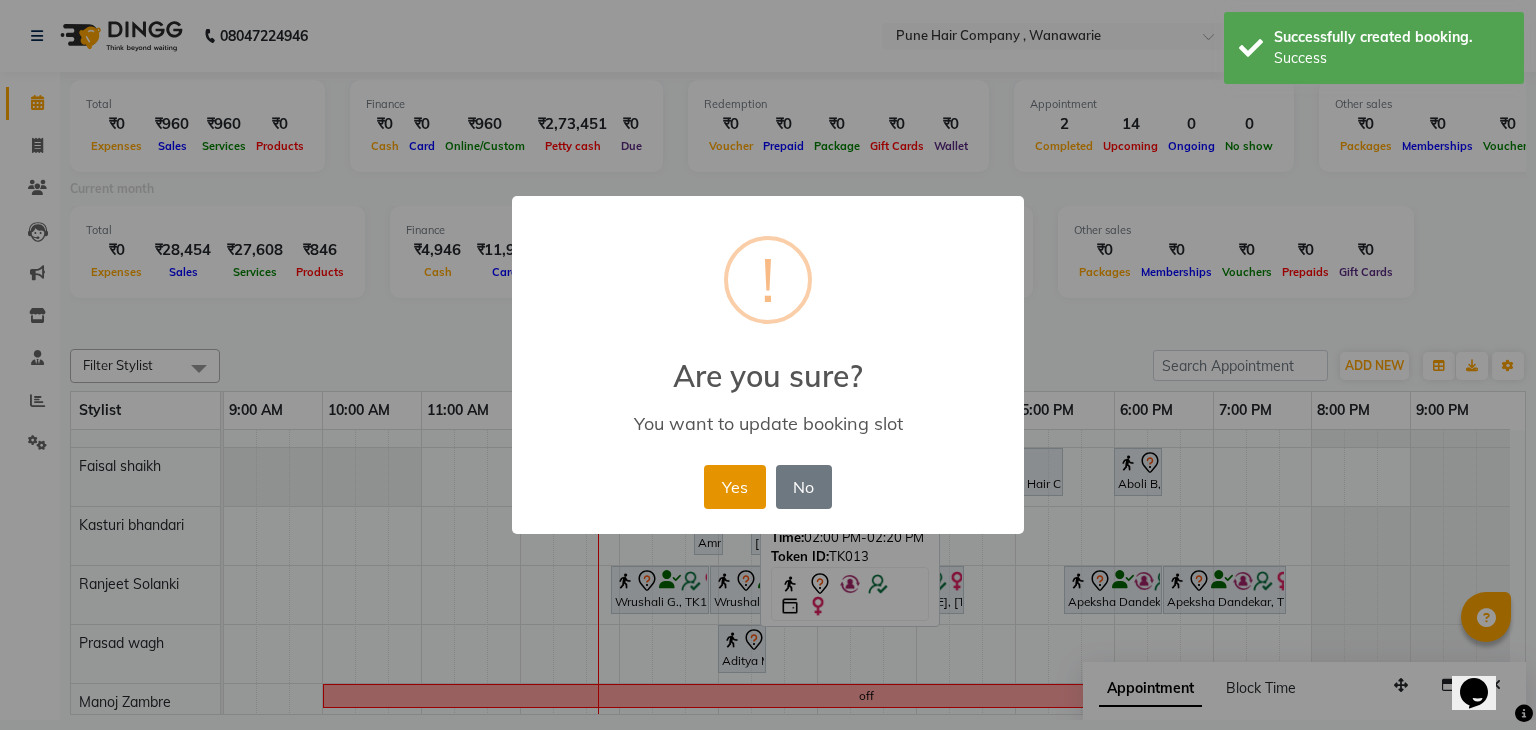 click on "Yes" at bounding box center [734, 487] 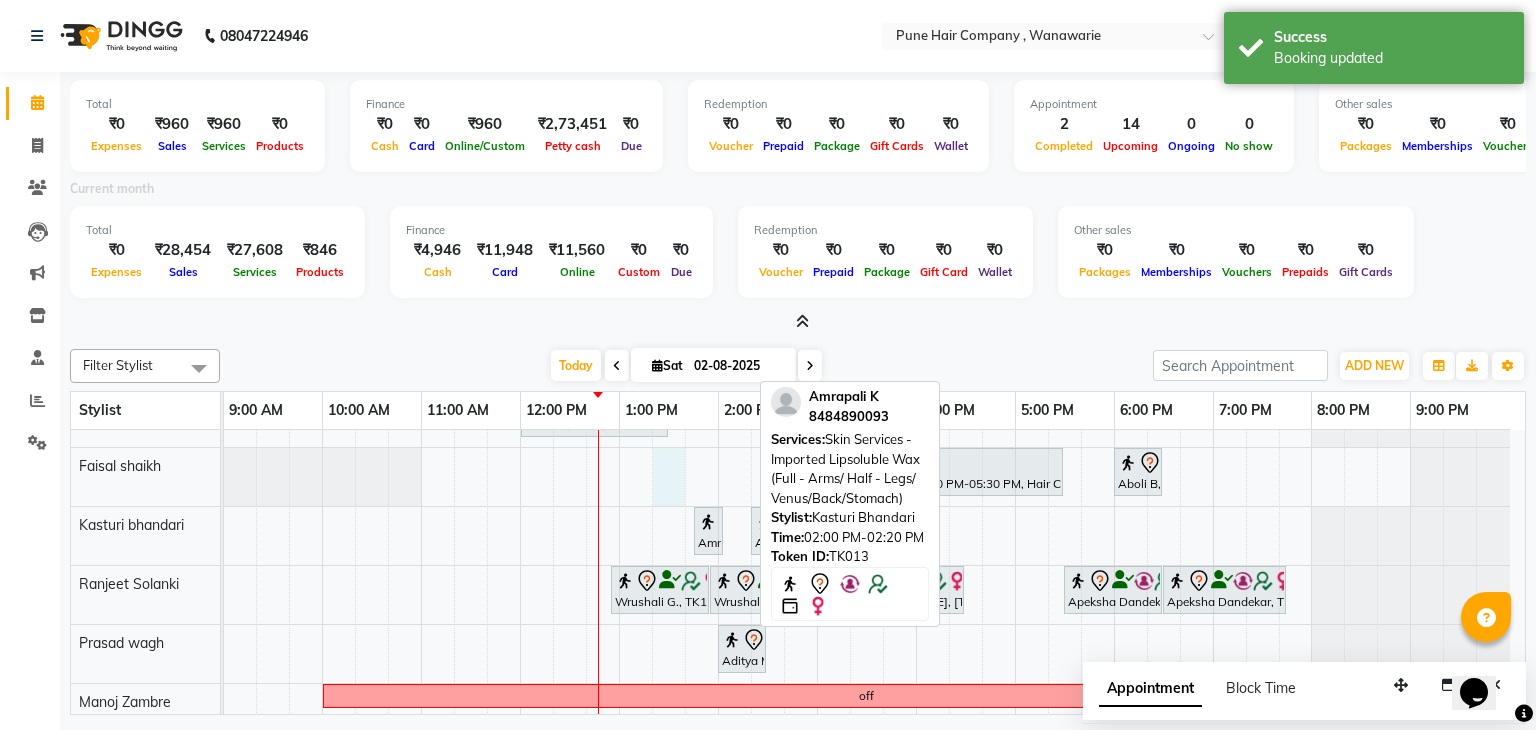 click on "T S sir, TK09, 10:00 AM-10:45 AM, Male Haircut Senior Citizen             kanchan H,, TK06, 11:00 AM-01:30 PM, Hair Colour - Inoa Global Medium             Sanchita mitra, TK04, 01:30 PM-01:50 PM, Male Beard Shaving/ Beard Trim Beard             Sanchita mitra, TK04, 02:00 PM-02:30 PM, Hair Treatments - Head Massage (30 mins)             Prathima, TK02, 03:00 PM-04:00 PM, Hair Treatments - Molecular Deep Damage Repair Medium             kunal, TK01, 04:00 PM-06:00 PM, Hair Colour - Inoa Global Short             kunal, TK01, 06:20 PM-07:05 PM, Male Haircut By Senior Stylist             kunal, TK01, 07:05 PM-08:20 PM, Male Hair Colour - Inoa Global Colour (includes moustache)     Mohit sir, TK05, 10:15 AM-11:00 AM, Male Haircut By Senior Stylist             Geeta R, TK03, 12:00 PM-01:30 PM, Hair Colour - Inoa Touch-up (Upto 2 Inches)             Prathima, TK02, 03:00 PM-05:30 PM, Hair Colour - Majirel Global Medium             Aboli B, TK11, 06:00 PM-06:30 PM, BlowDry Medium" at bounding box center [874, 550] 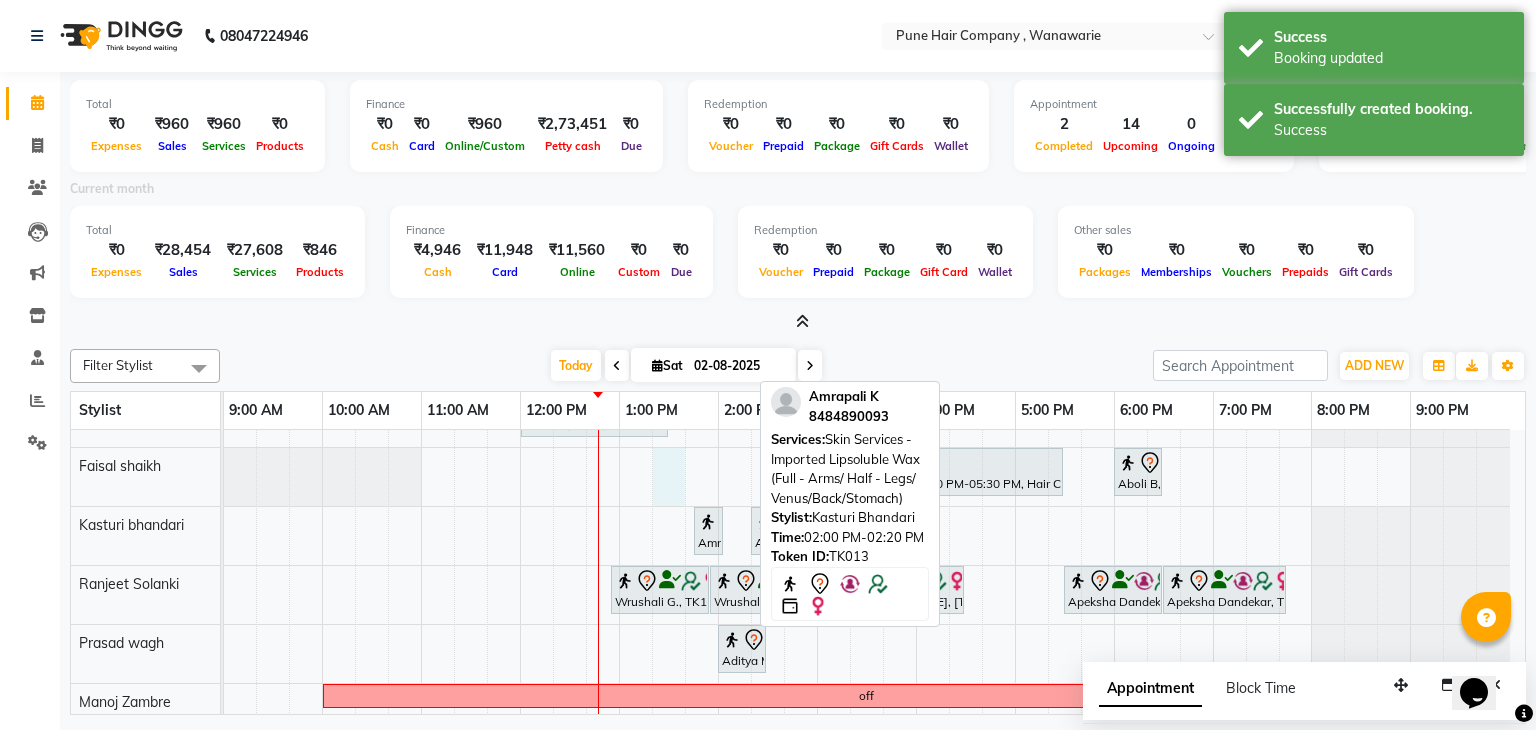 select on "74578" 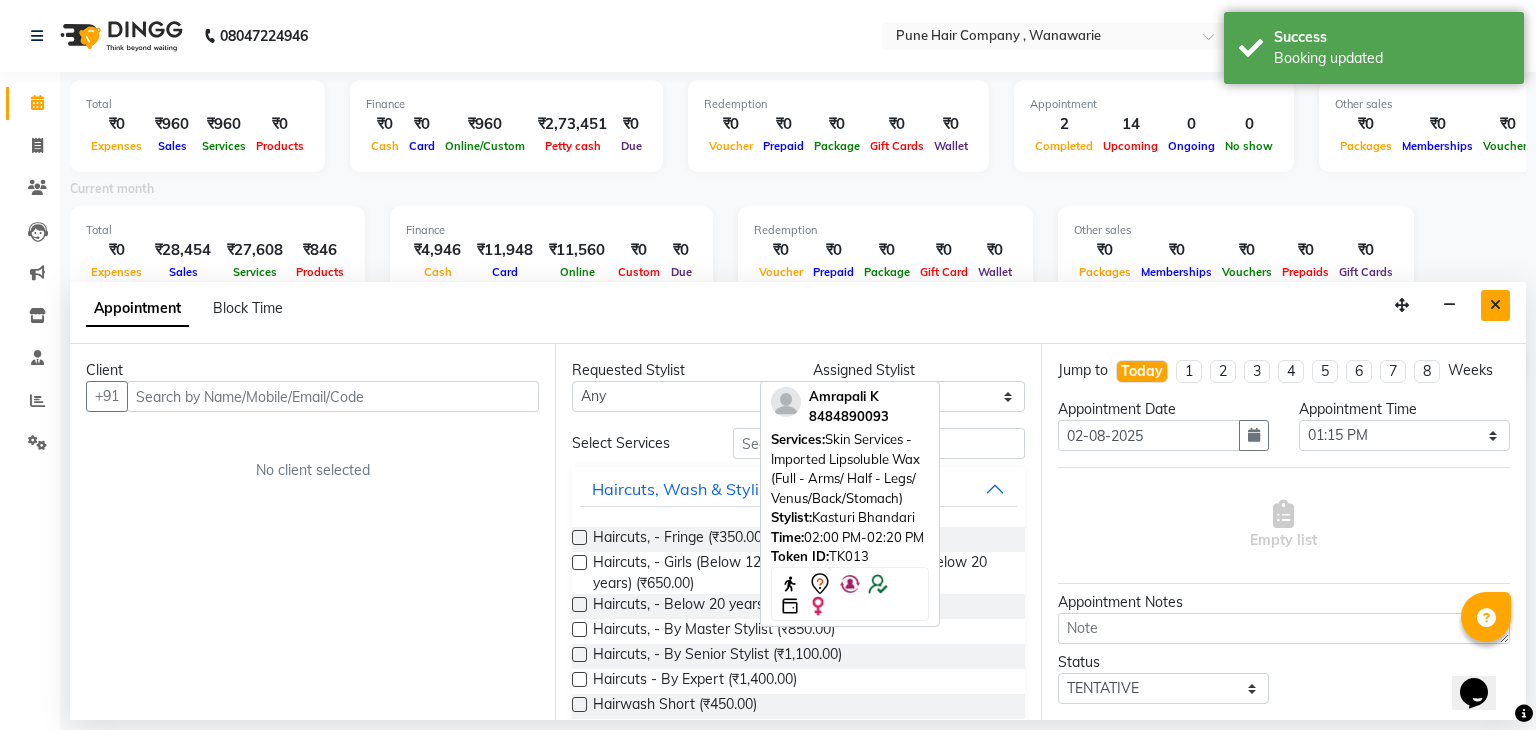 click at bounding box center (1495, 305) 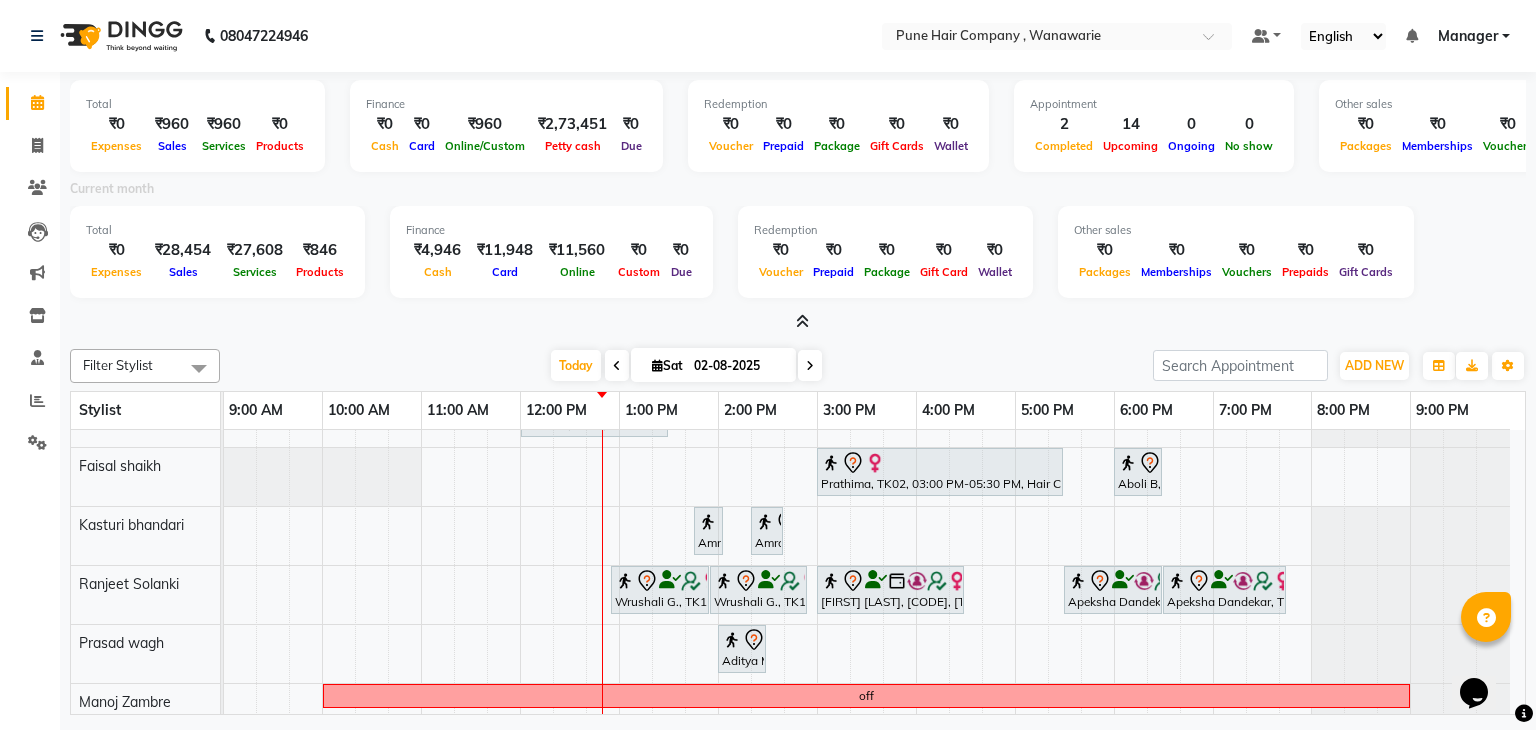scroll, scrollTop: 132, scrollLeft: 0, axis: vertical 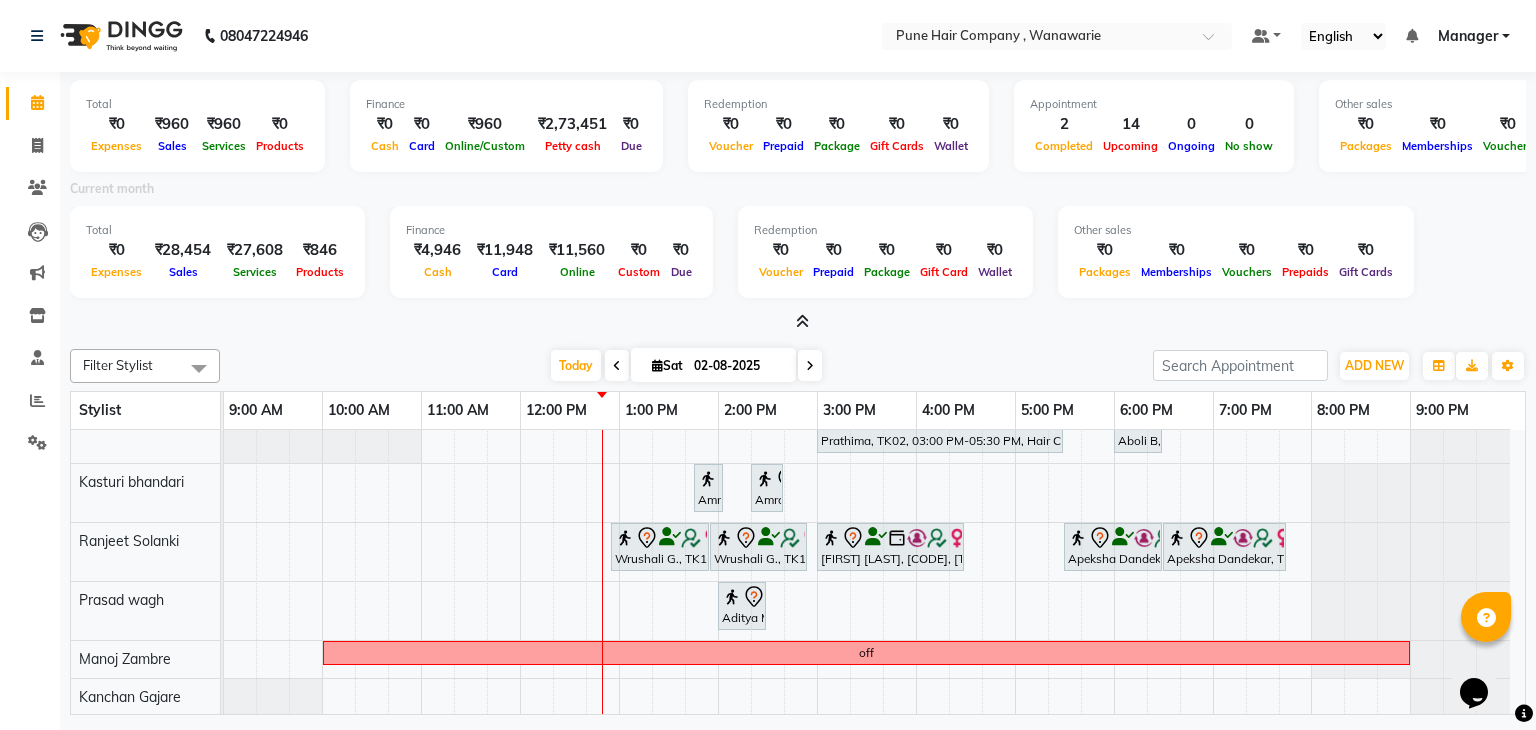 click at bounding box center [802, 321] 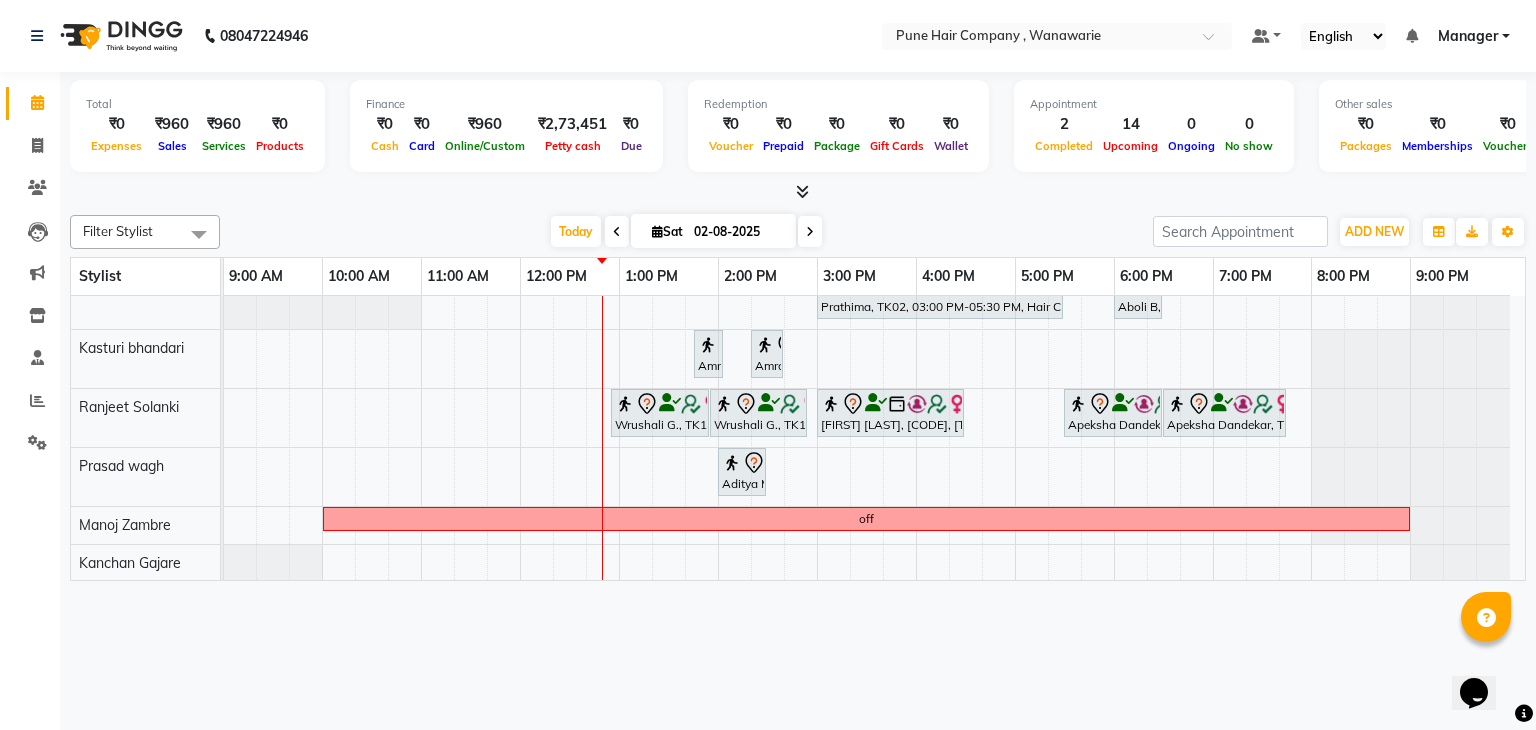scroll, scrollTop: 0, scrollLeft: 0, axis: both 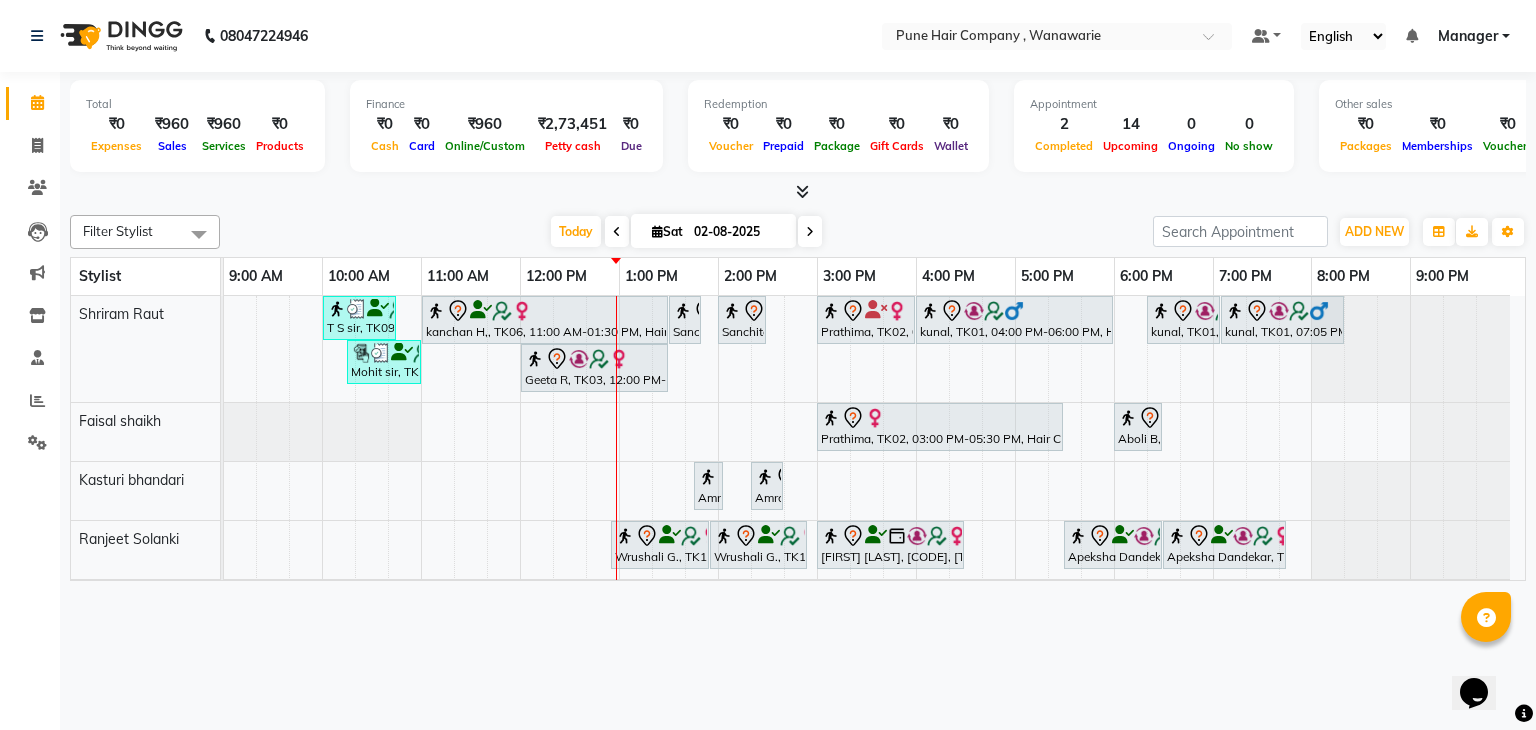 click at bounding box center [810, 232] 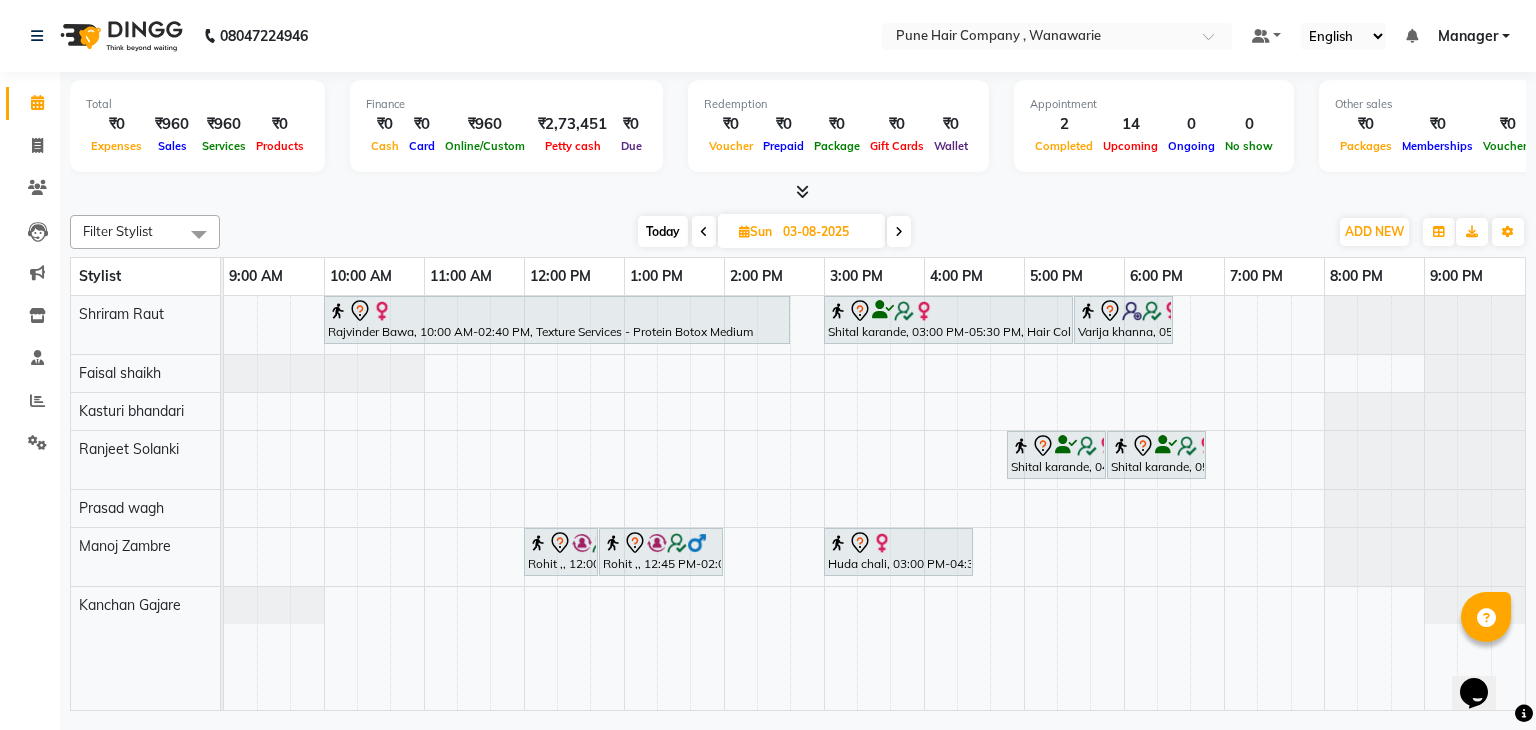 click at bounding box center (704, 232) 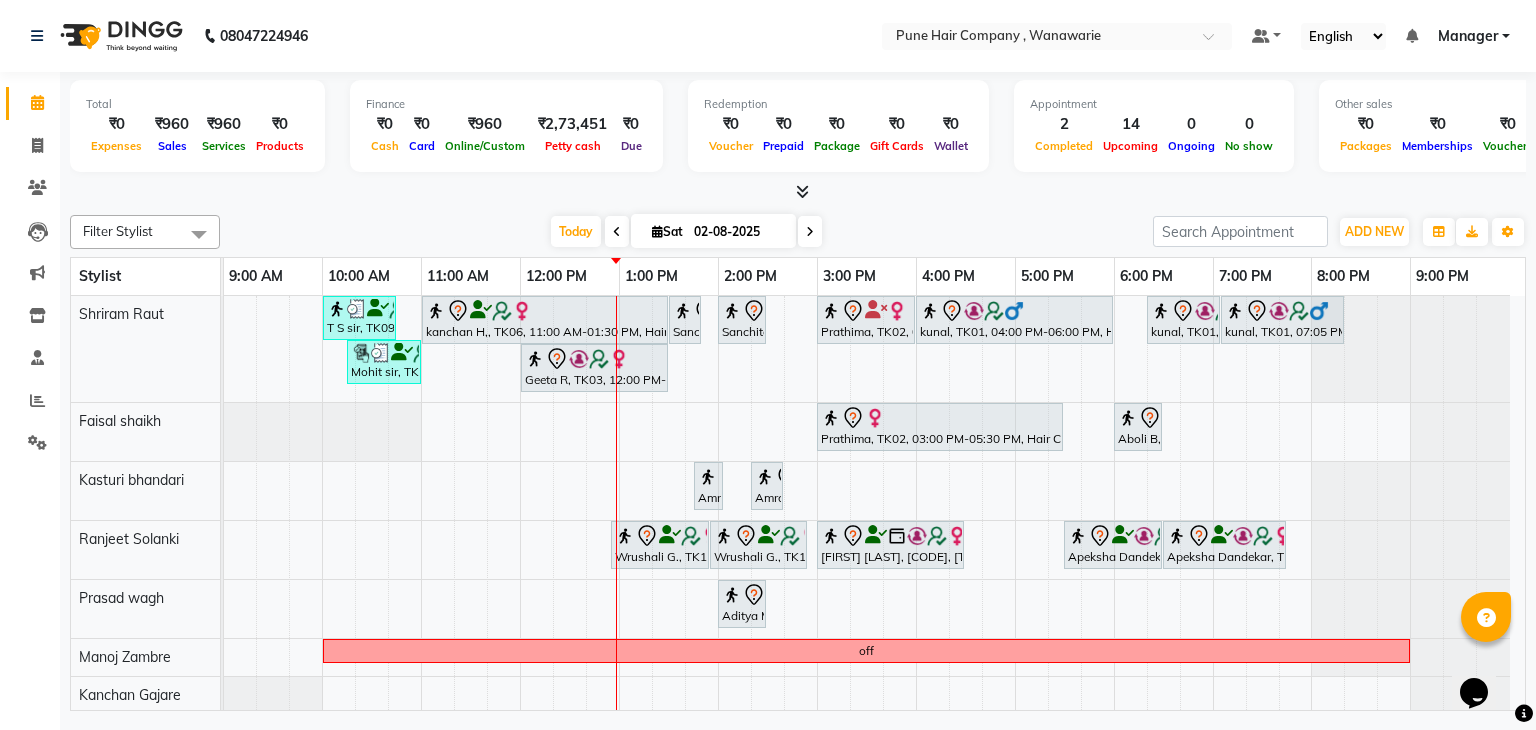 click at bounding box center [810, 231] 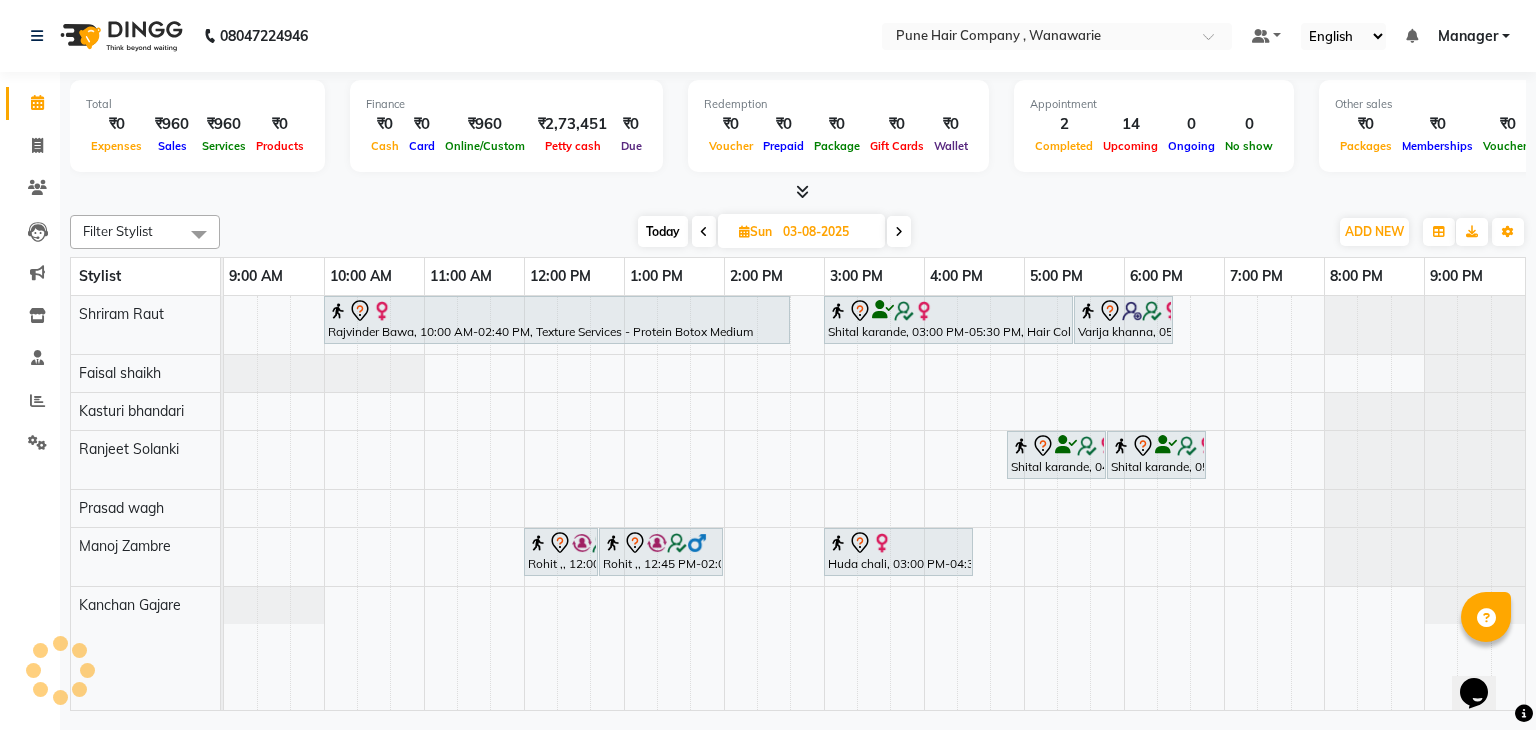 click at bounding box center [899, 232] 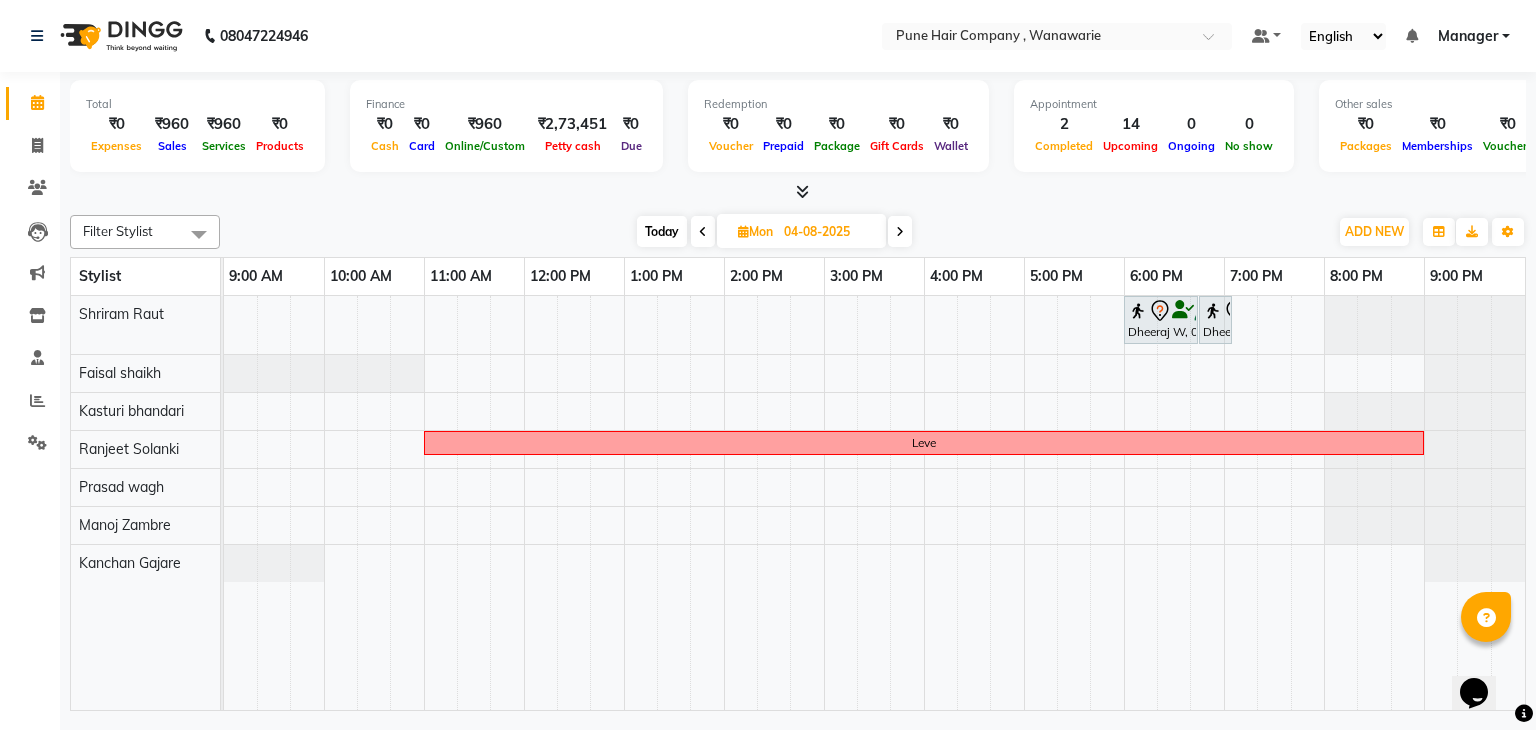 click on "Dheeraj W, 06:00 PM-06:45 PM, Male Haircut By Senior Stylist             Dheeraj W, 06:45 PM-07:05 PM, Male Beard Shaving/ Beard Trim Beard  Leve" at bounding box center (874, 503) 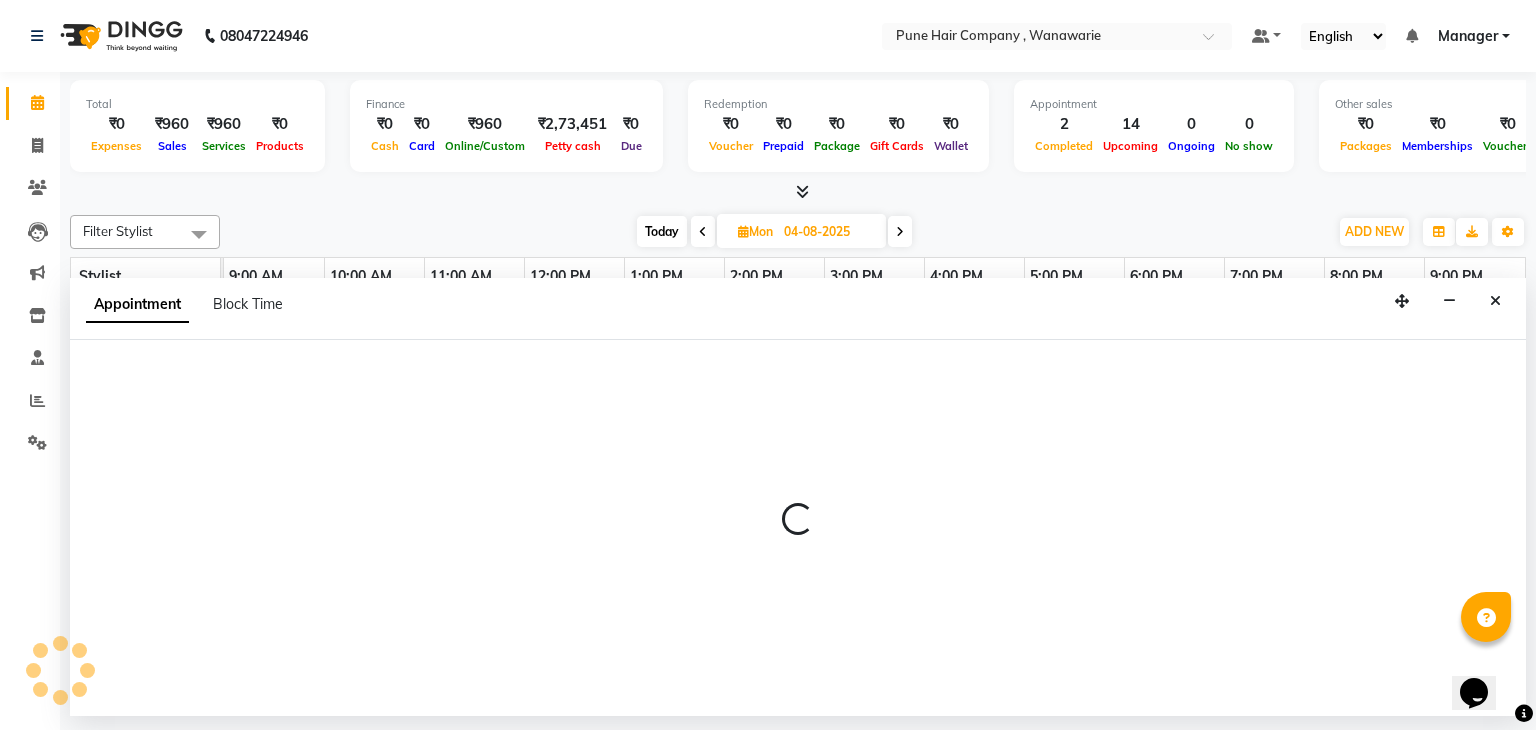 select on "74577" 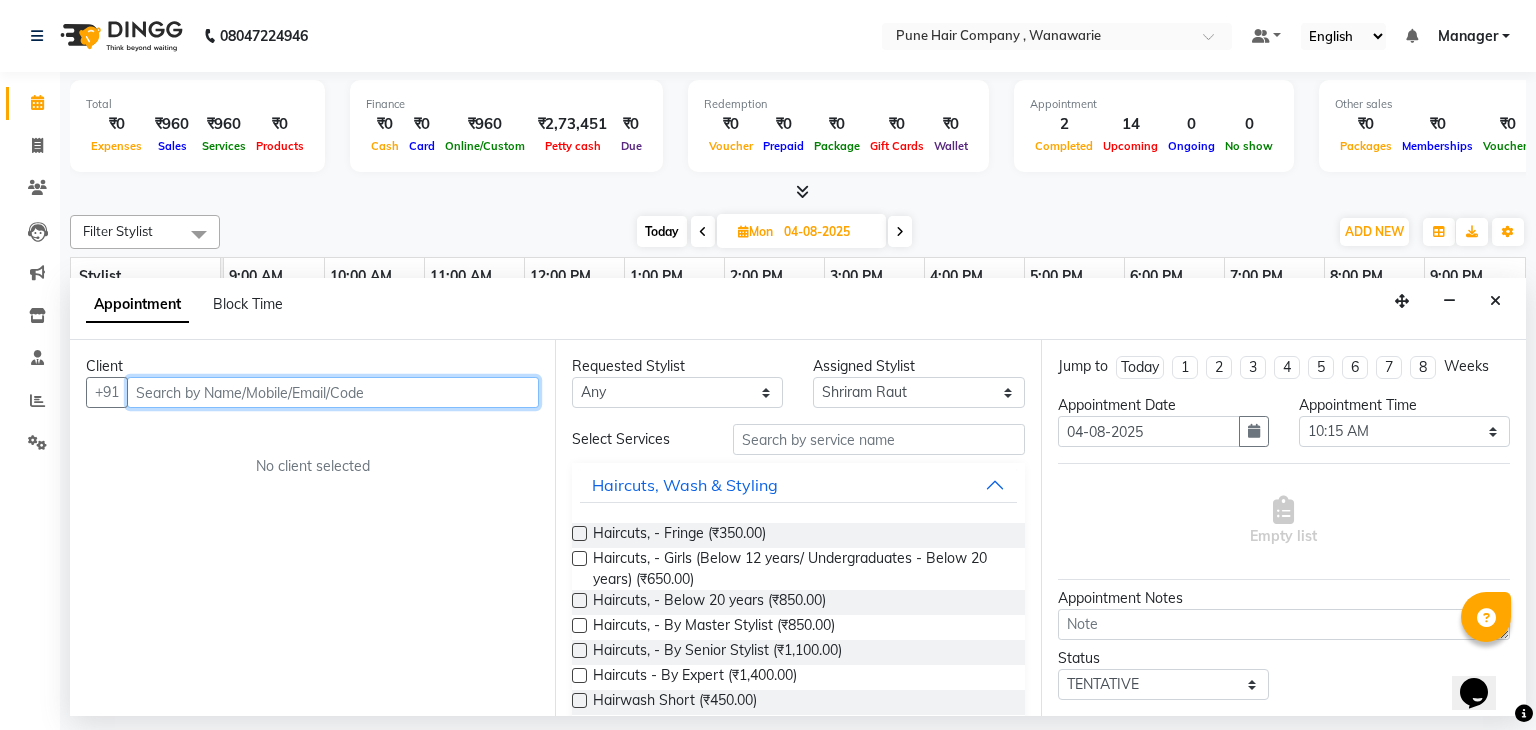 click at bounding box center (333, 392) 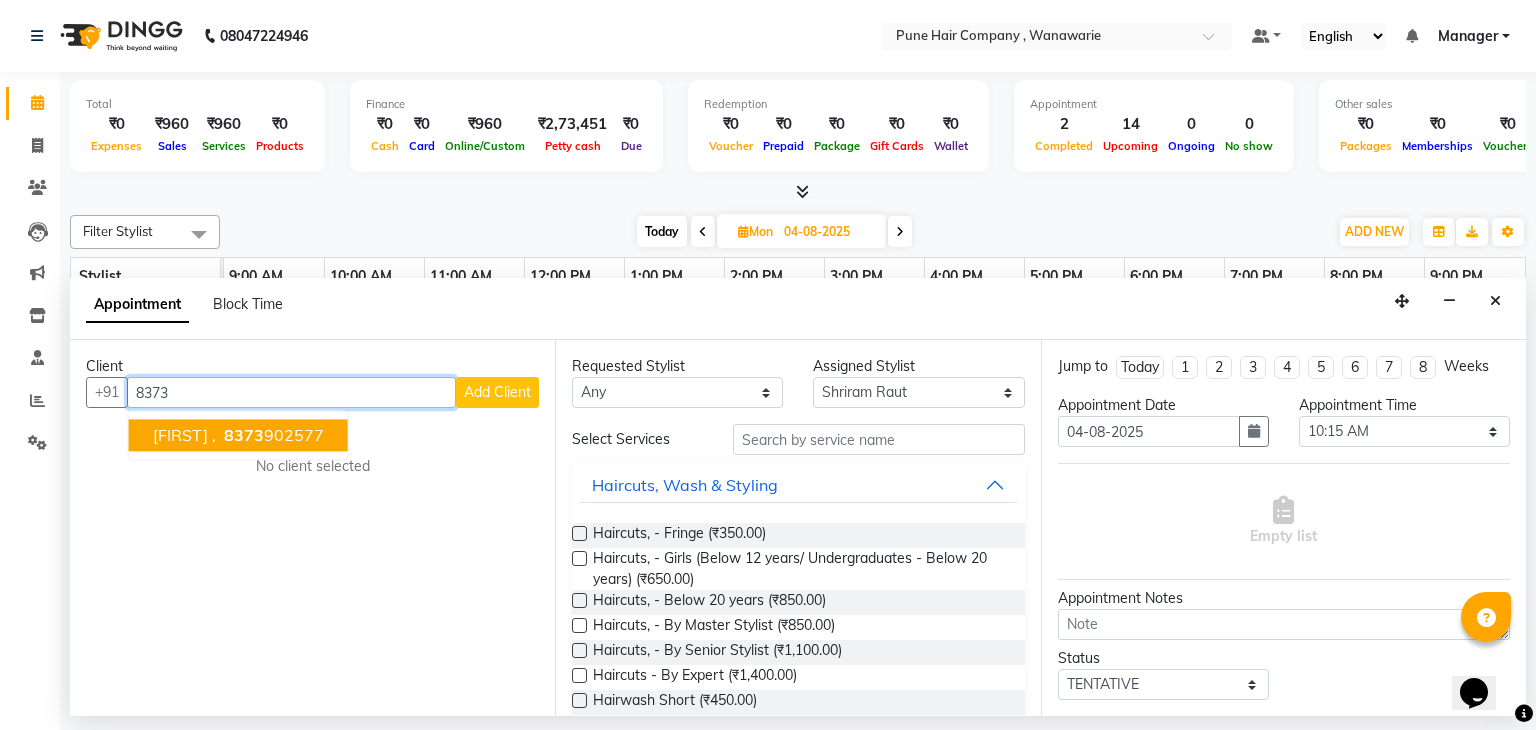 click on "8373" at bounding box center (244, 436) 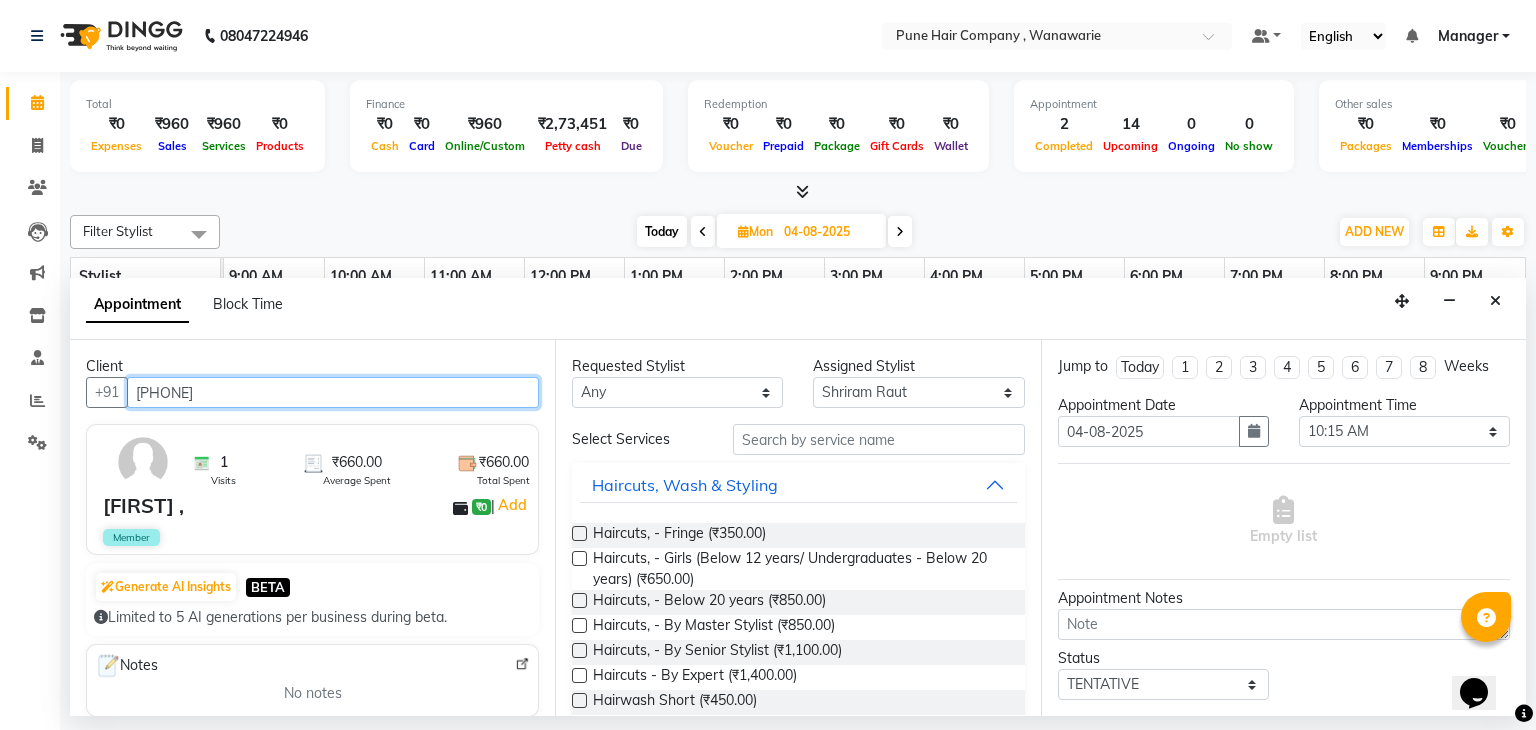 type on "[PHONE]" 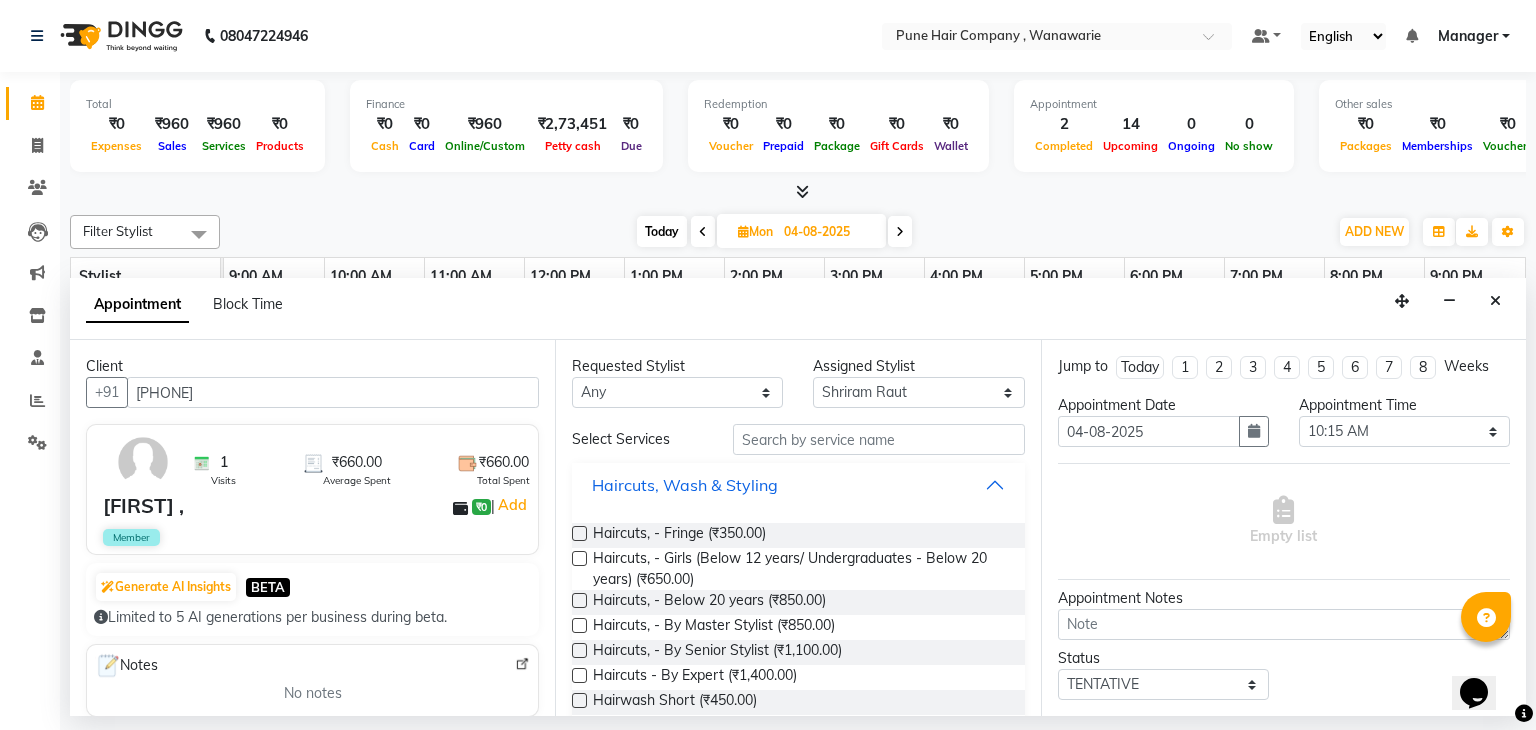 click on "Haircuts, Wash & Styling" at bounding box center [798, 485] 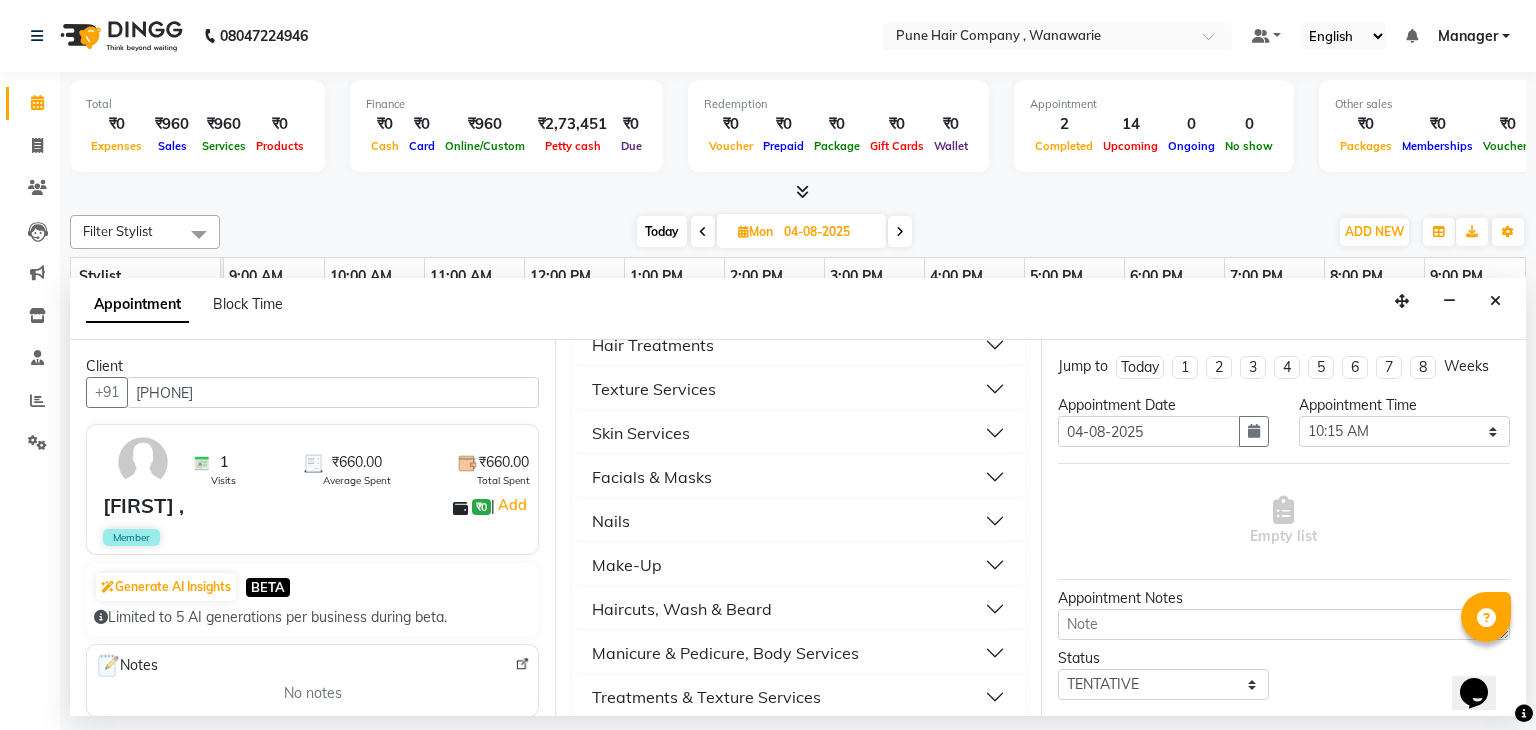 scroll, scrollTop: 247, scrollLeft: 0, axis: vertical 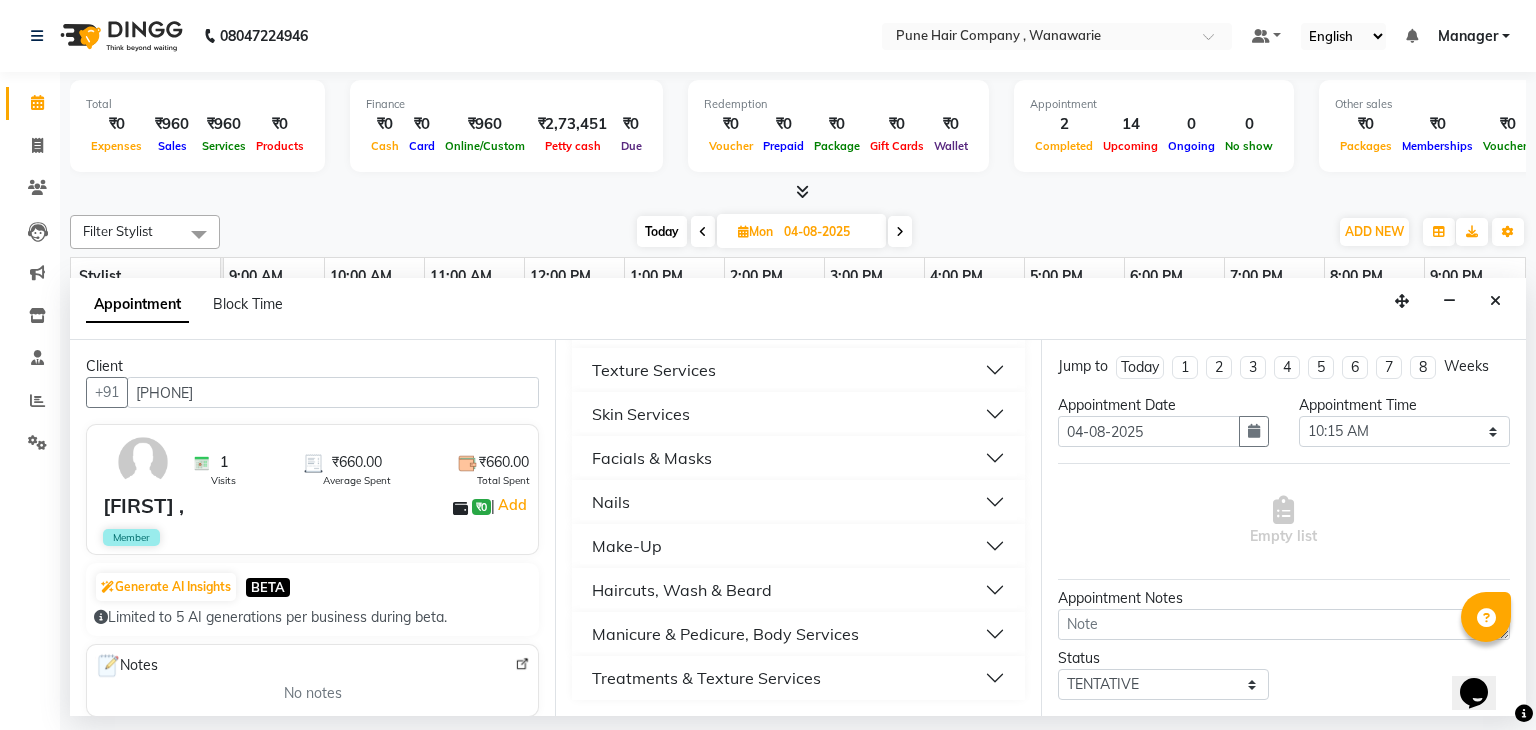 click on "Haircuts, Wash & Beard" at bounding box center [798, 590] 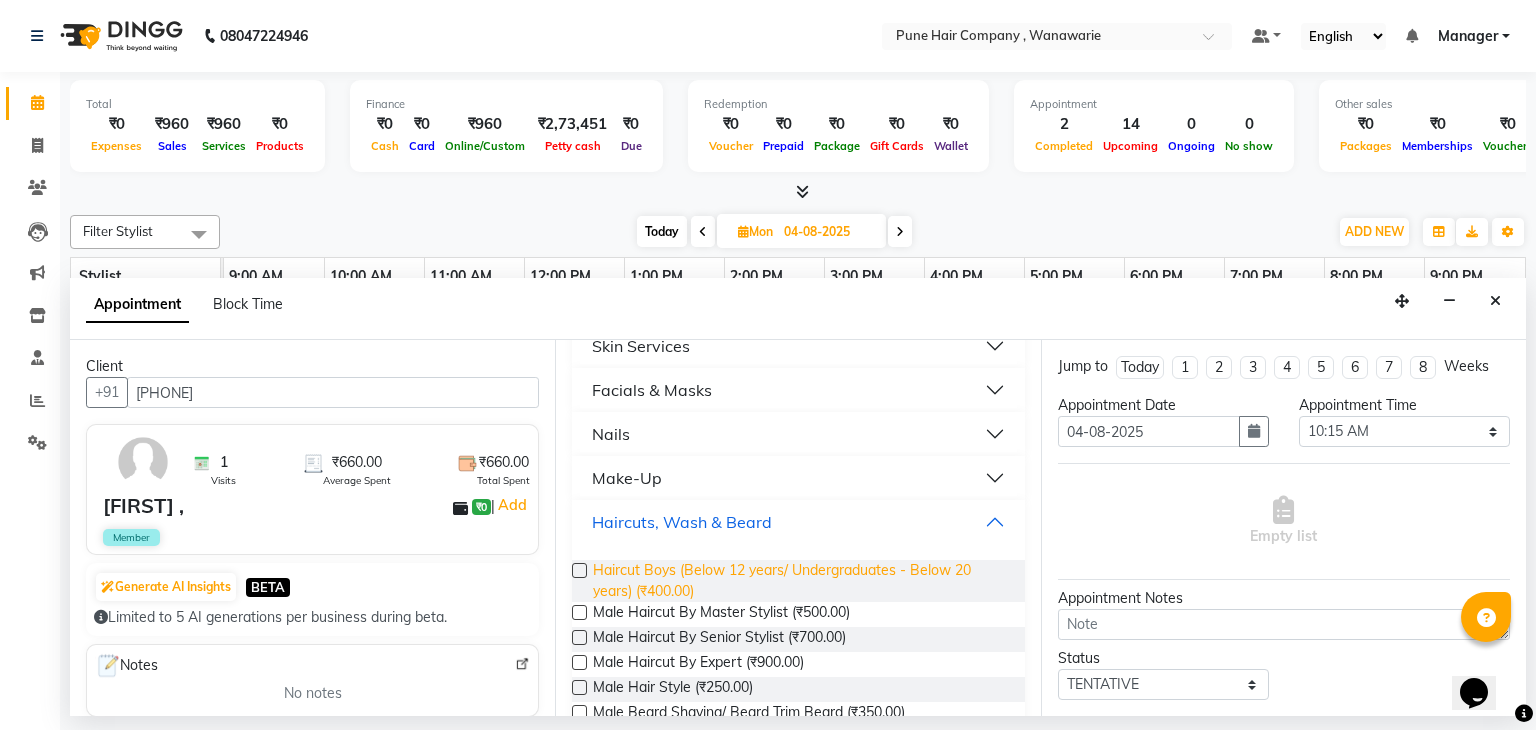 scroll, scrollTop: 323, scrollLeft: 0, axis: vertical 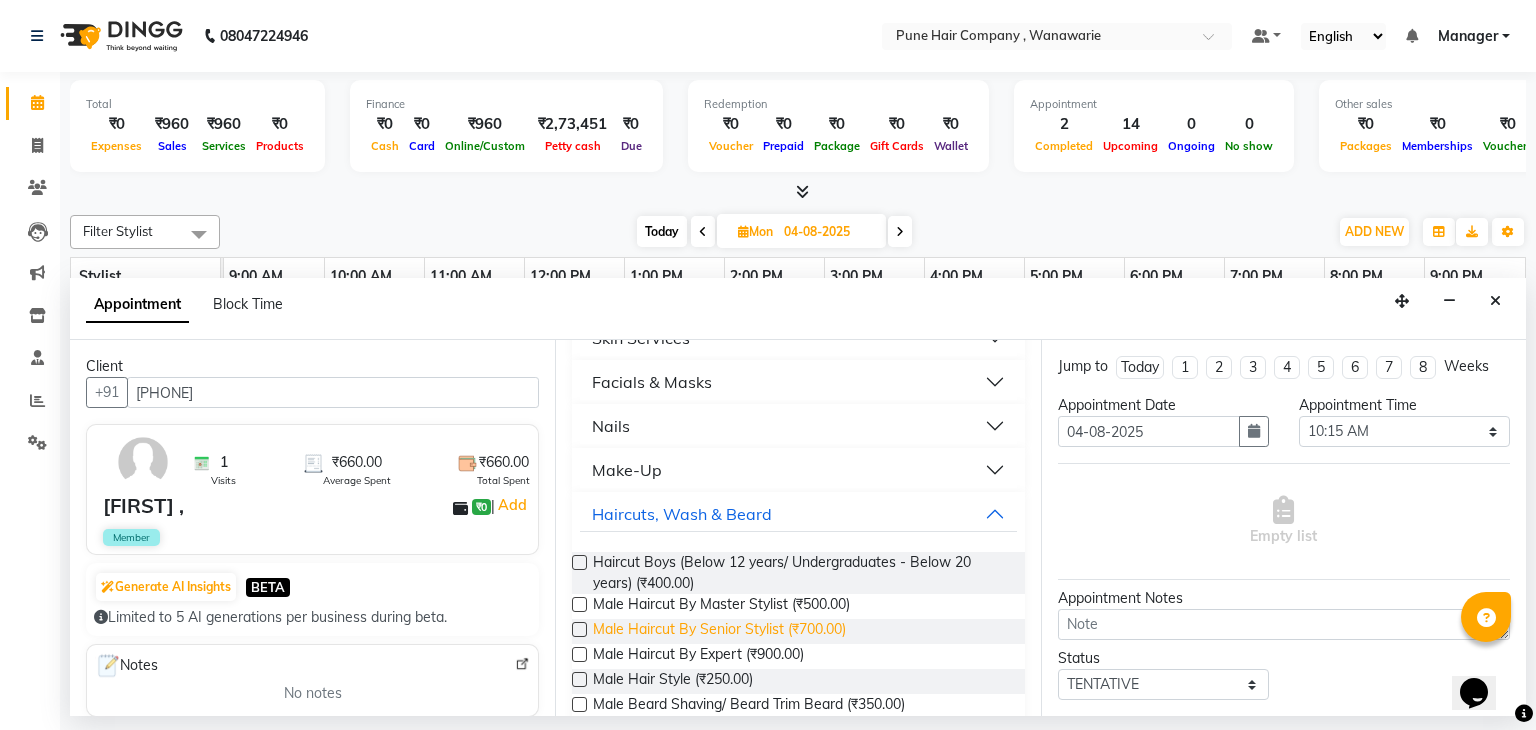 click on "Male Haircut By Senior Stylist (₹700.00)" at bounding box center [719, 631] 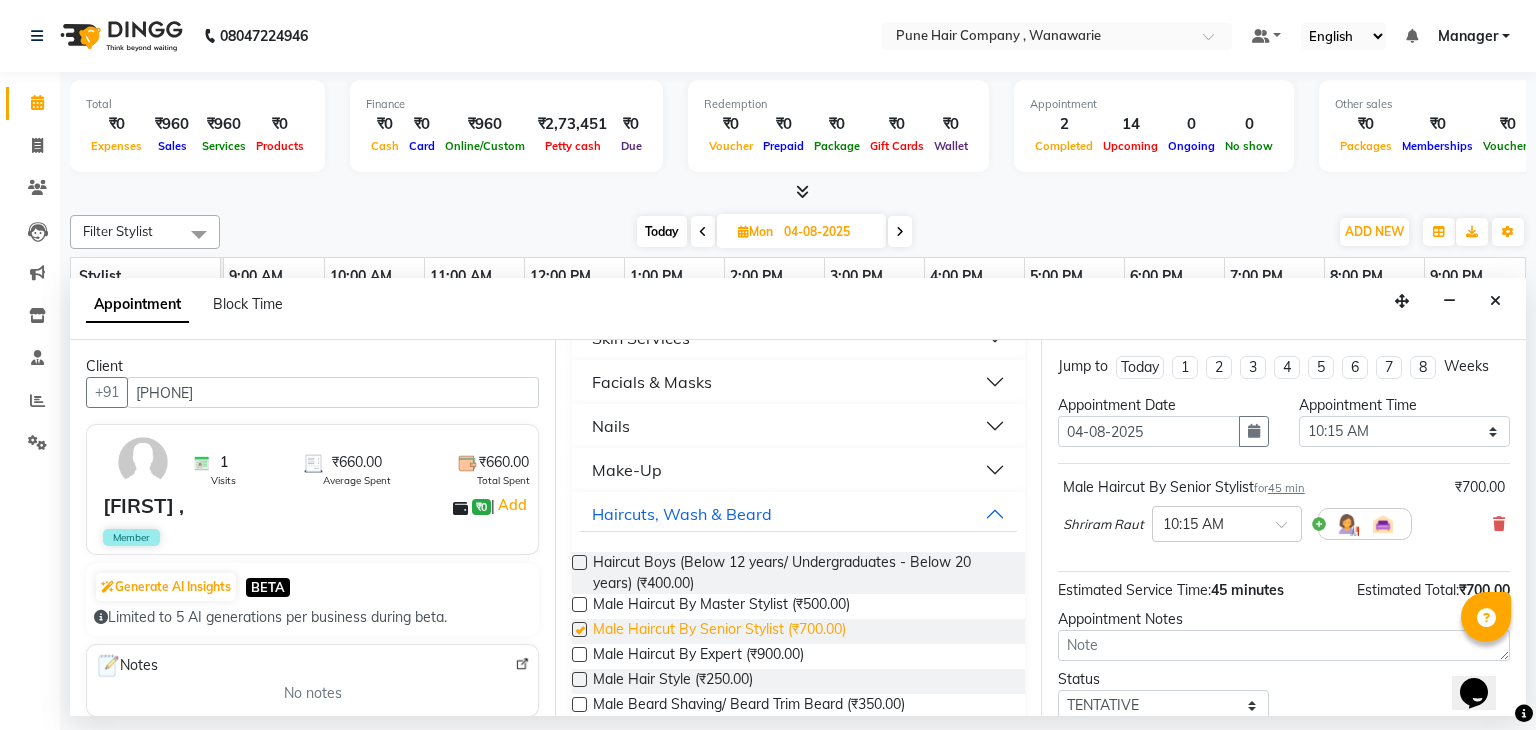 checkbox on "false" 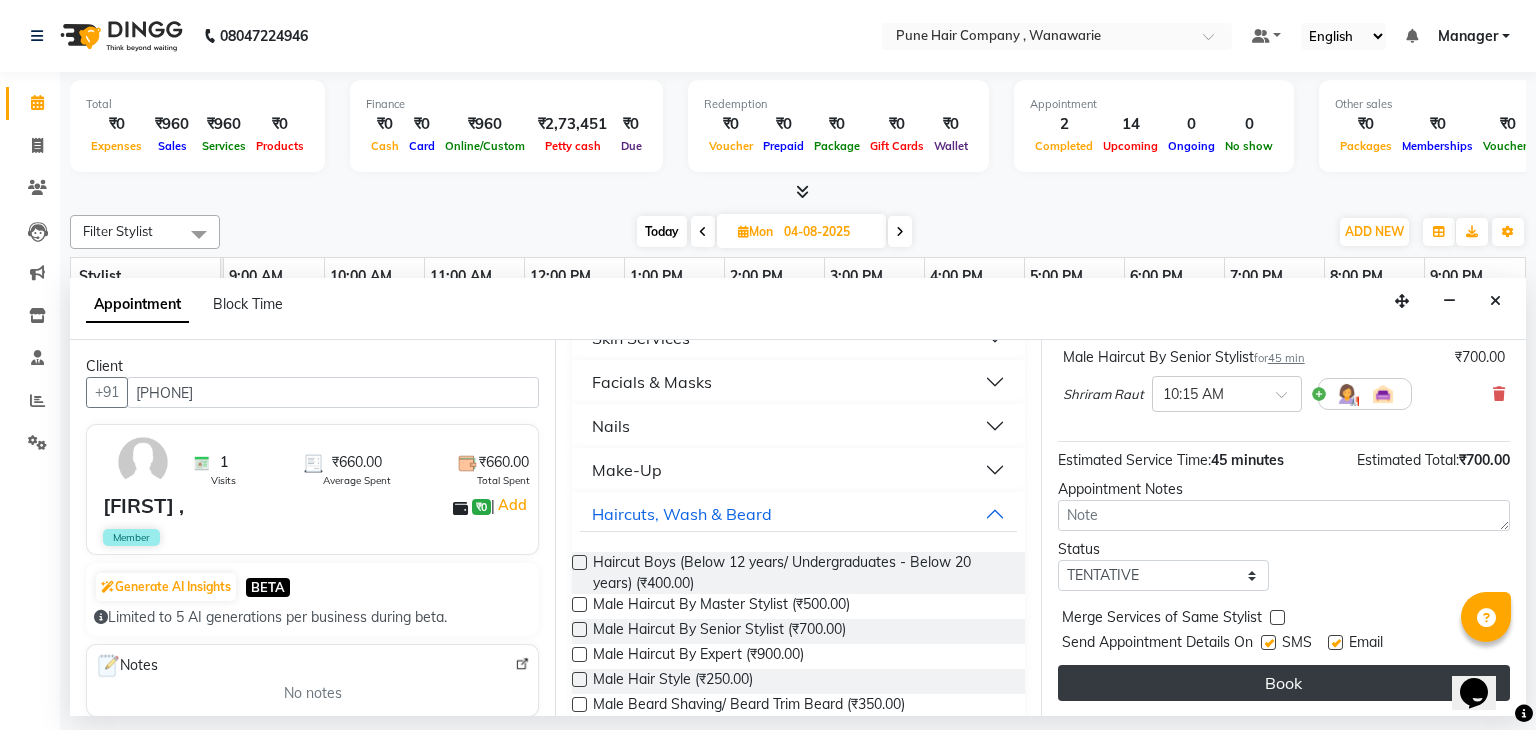 scroll, scrollTop: 129, scrollLeft: 0, axis: vertical 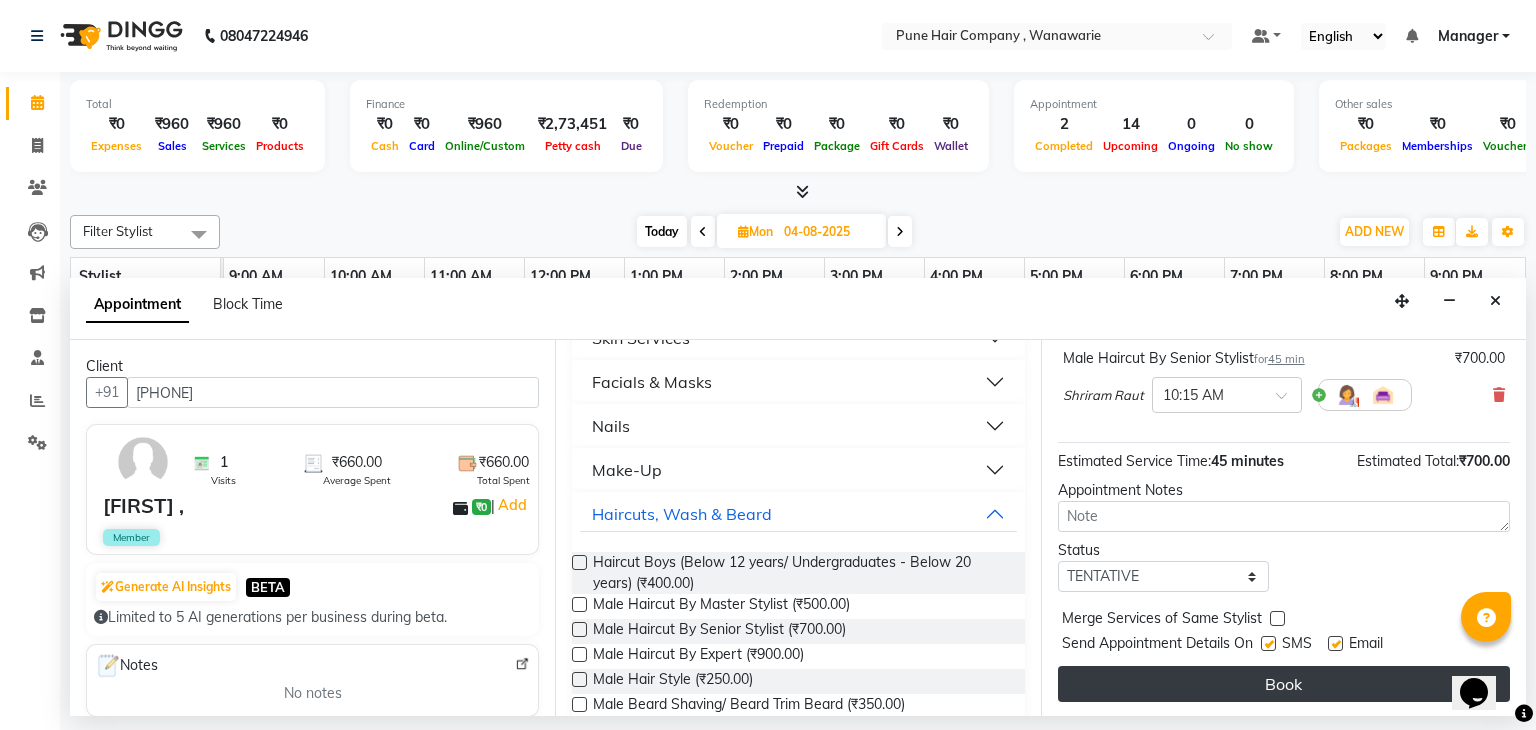 click on "Book" at bounding box center [1284, 684] 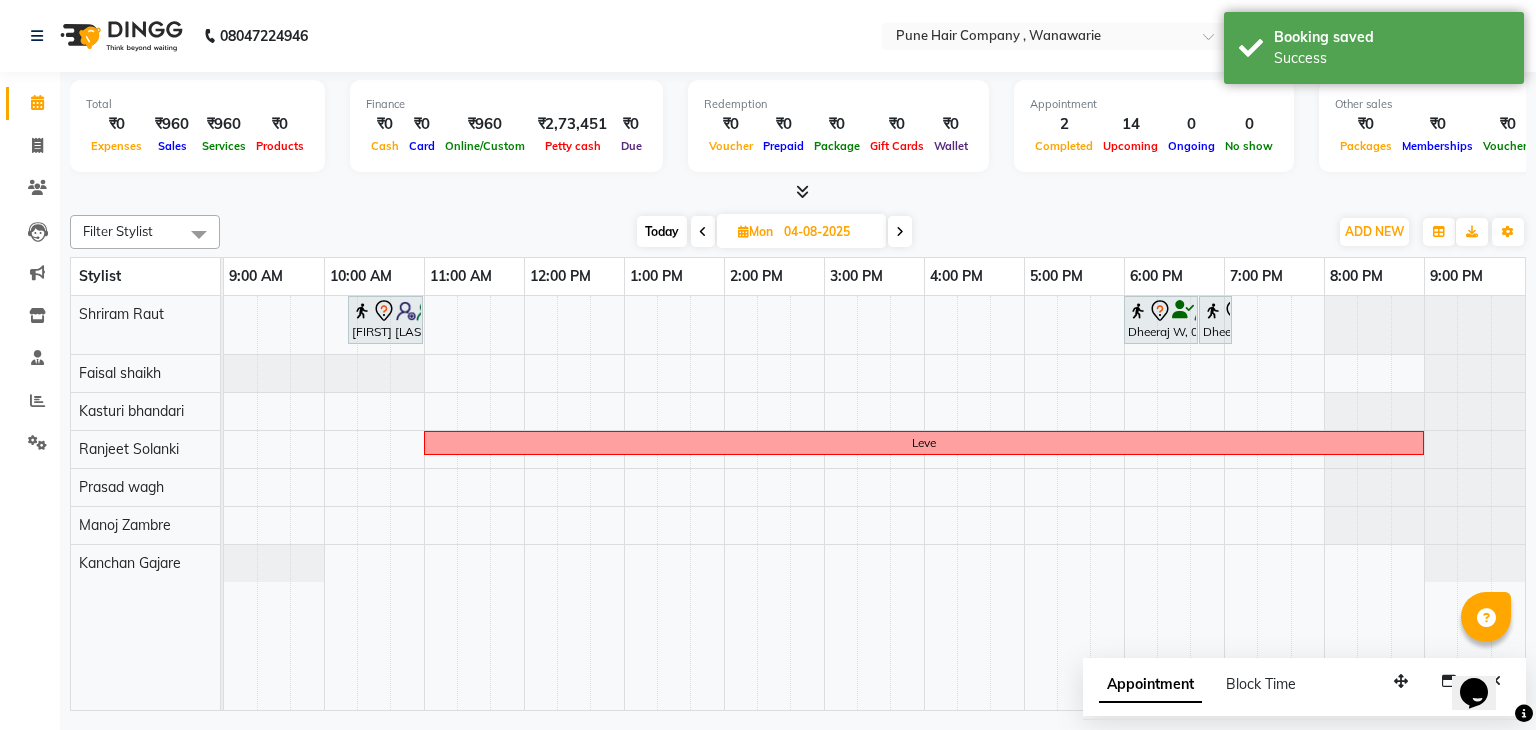 click on "Today" at bounding box center (662, 231) 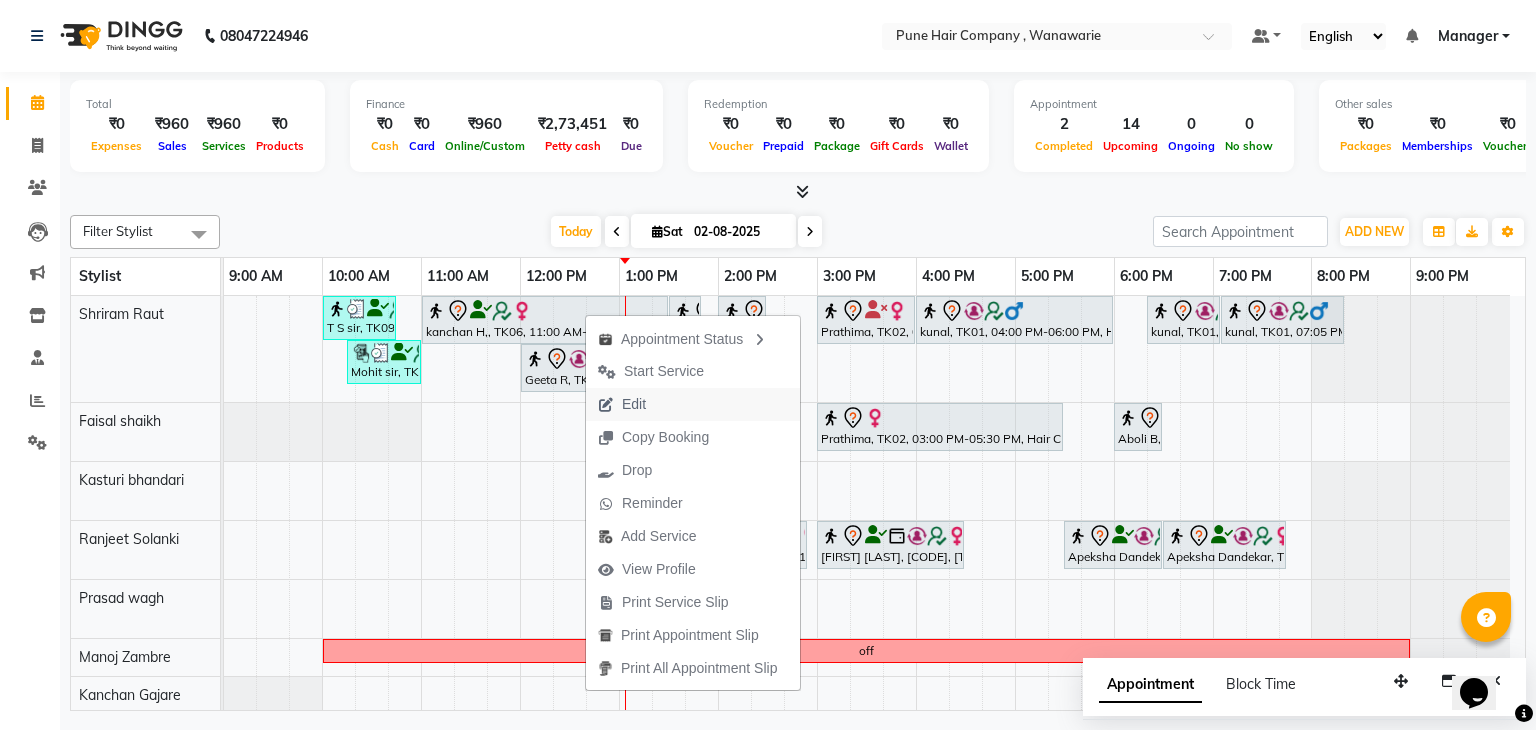 click on "Edit" at bounding box center (634, 404) 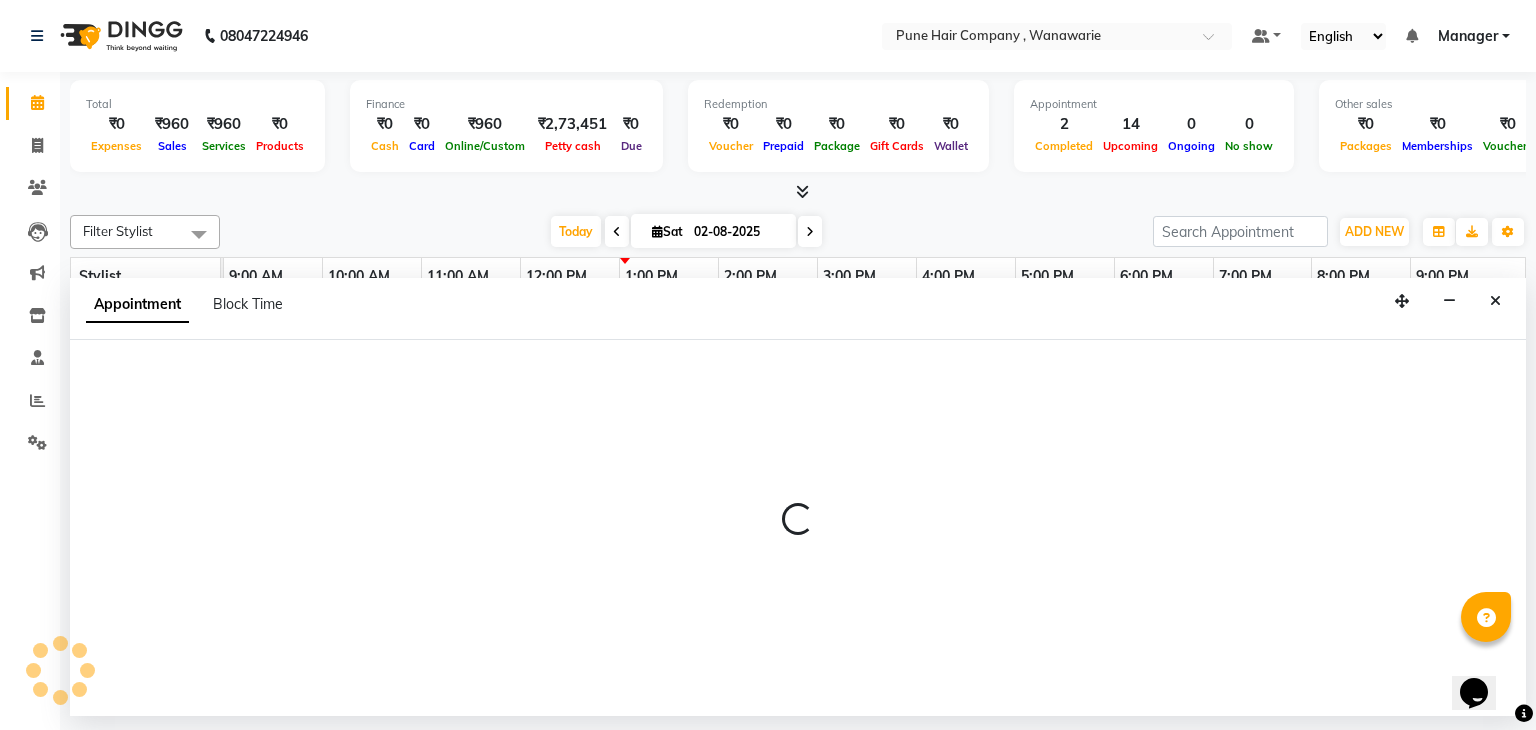 select on "660" 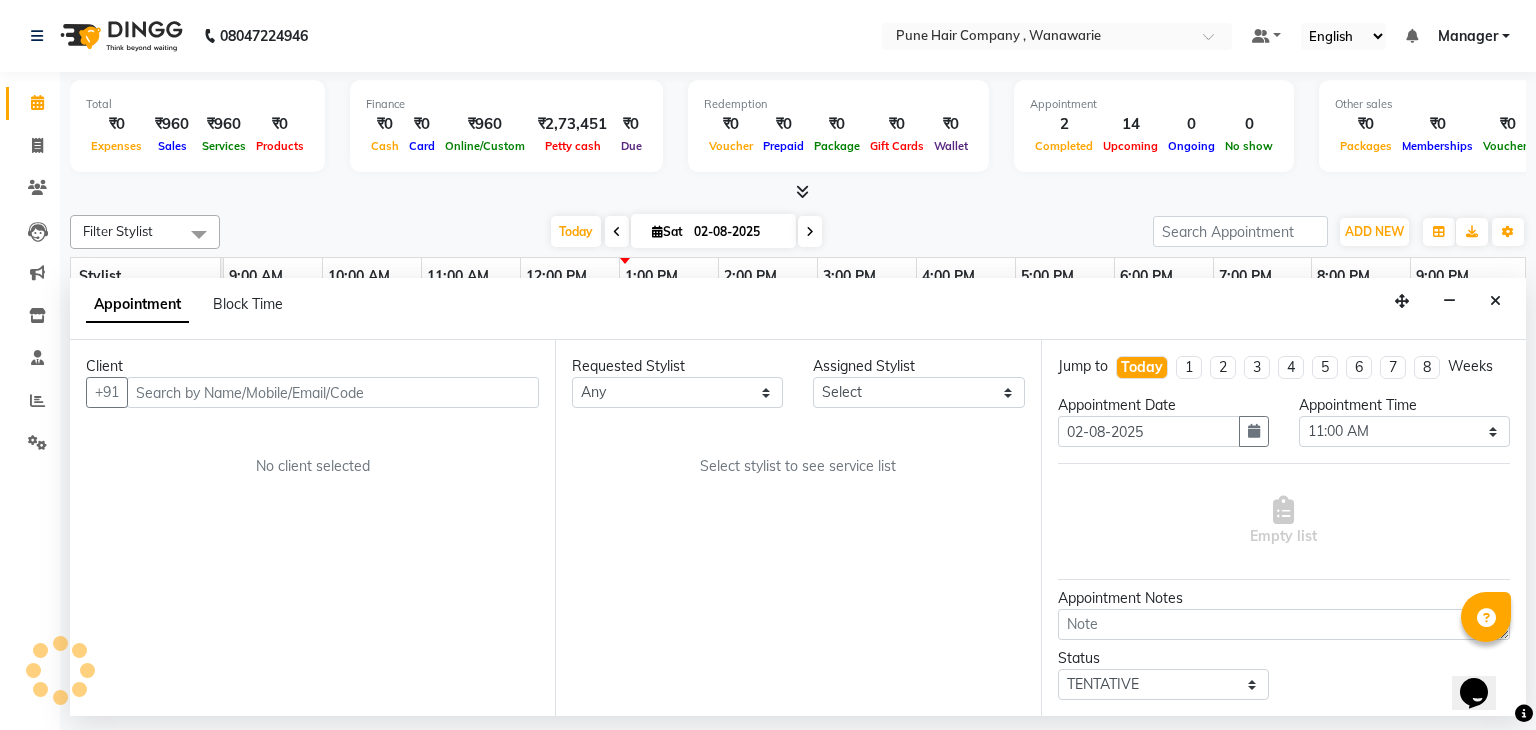select on "74577" 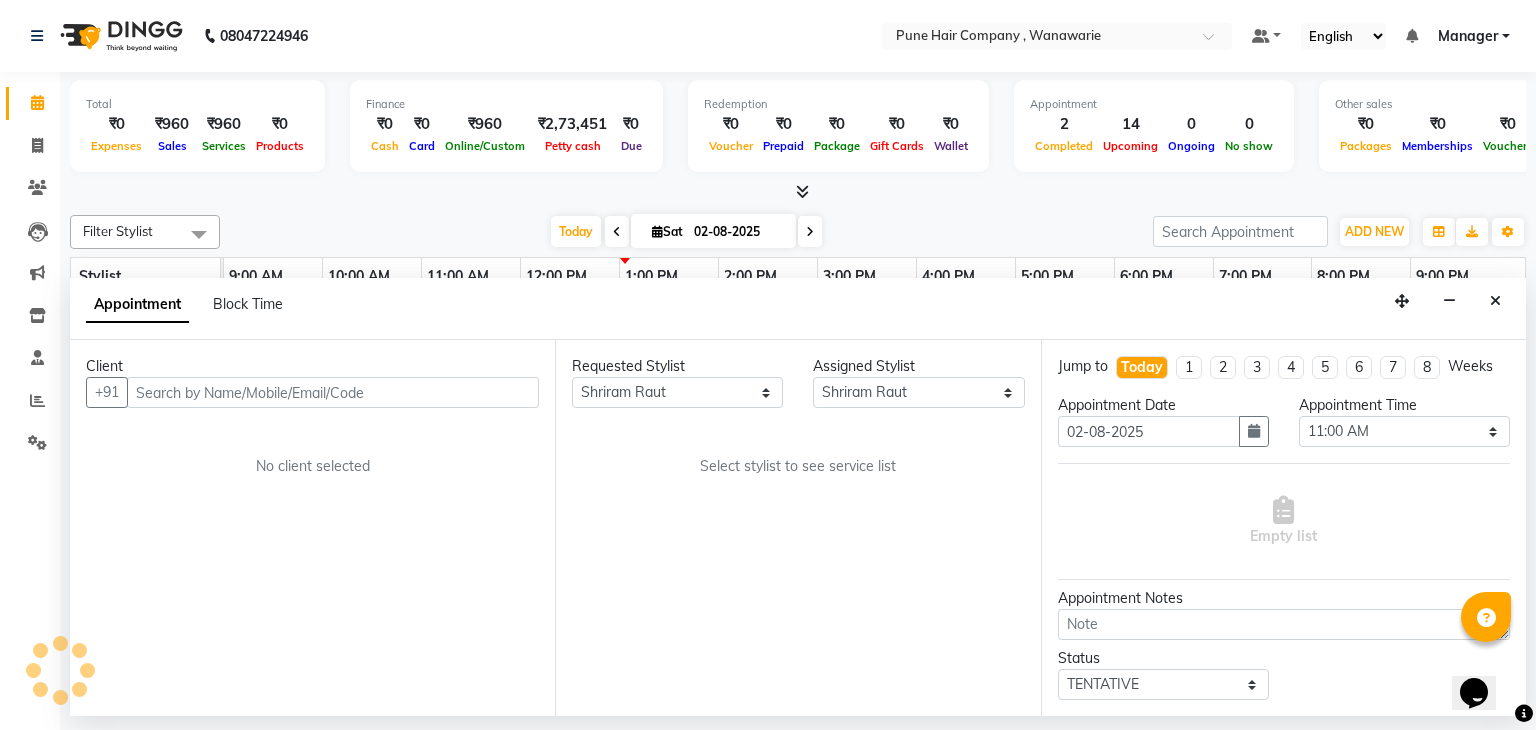 select on "4060" 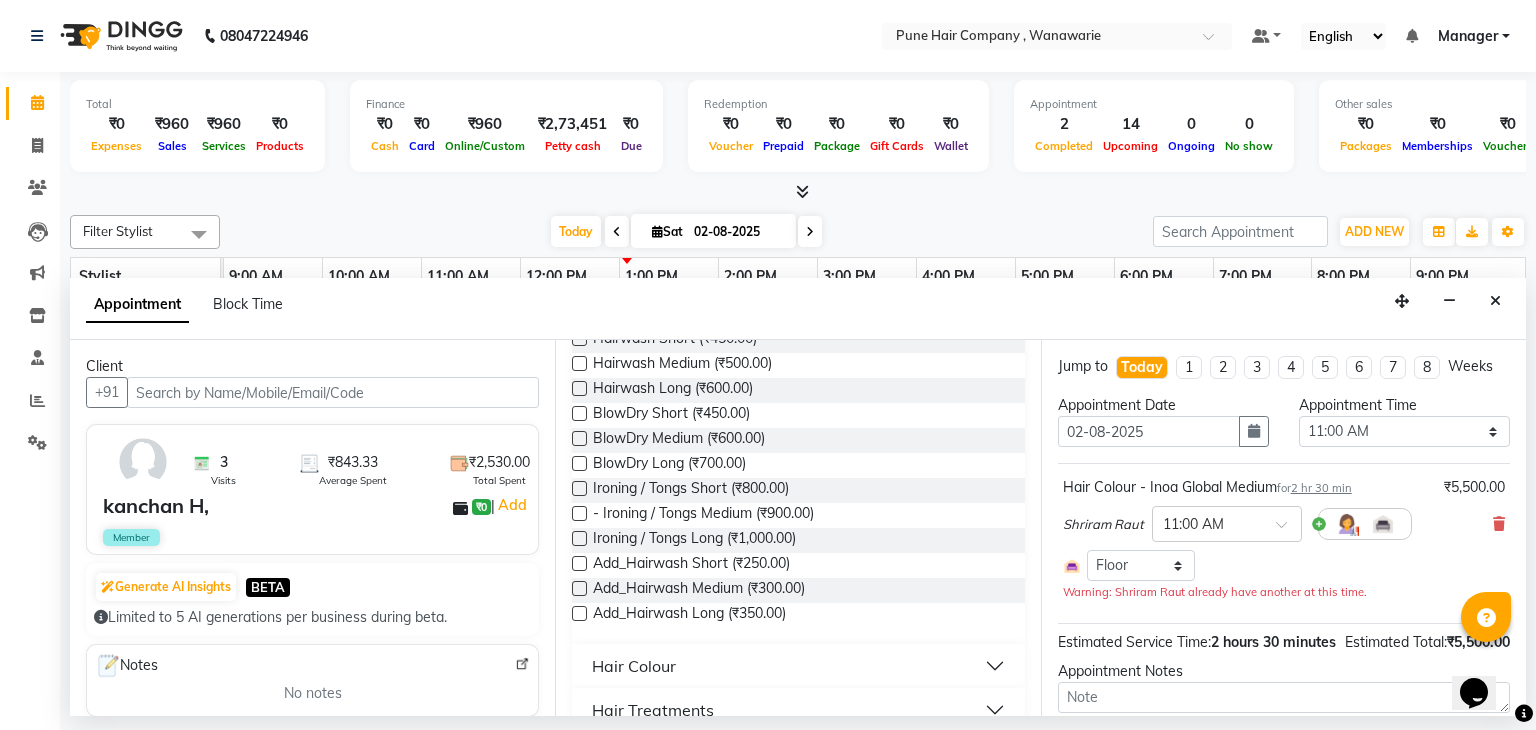 scroll, scrollTop: 368, scrollLeft: 0, axis: vertical 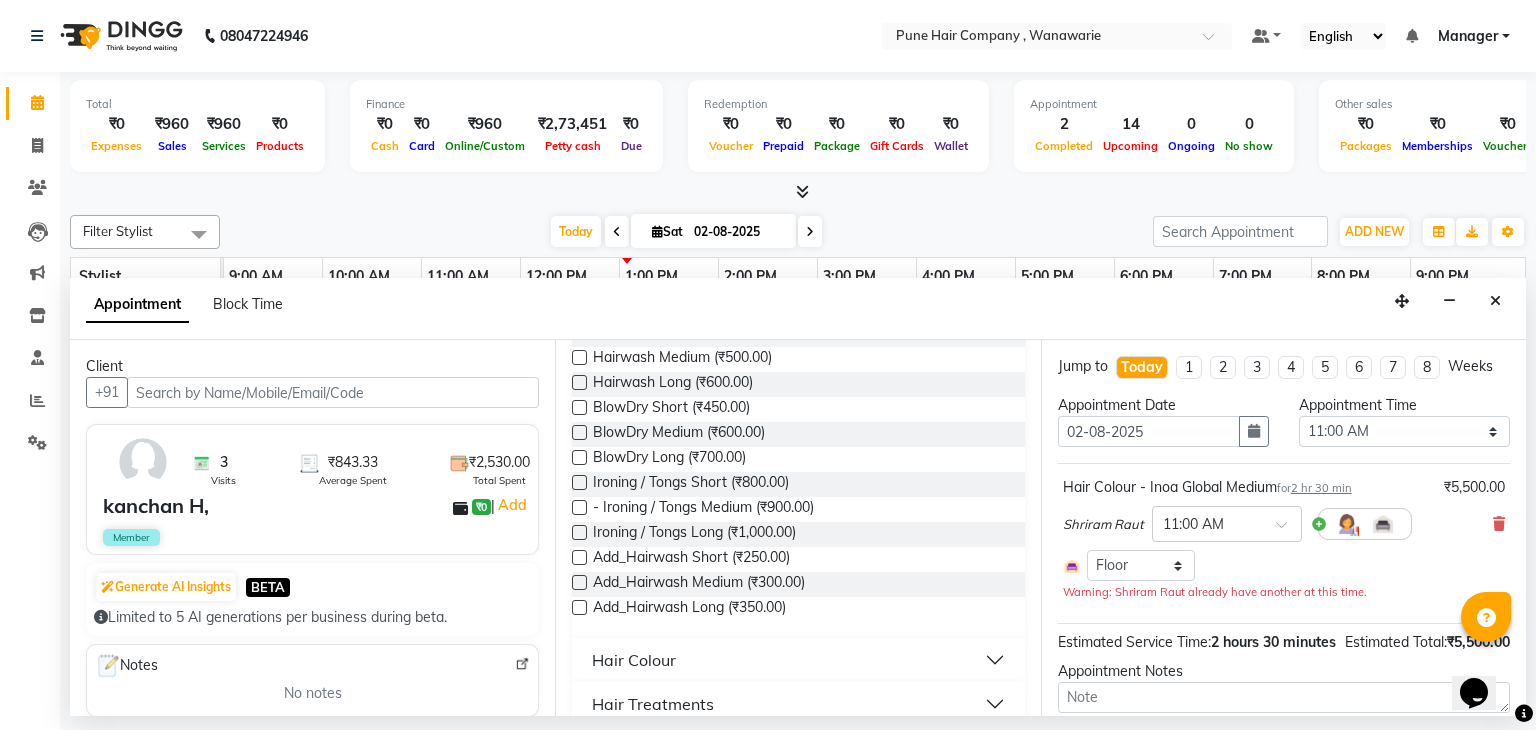 click at bounding box center [579, 582] 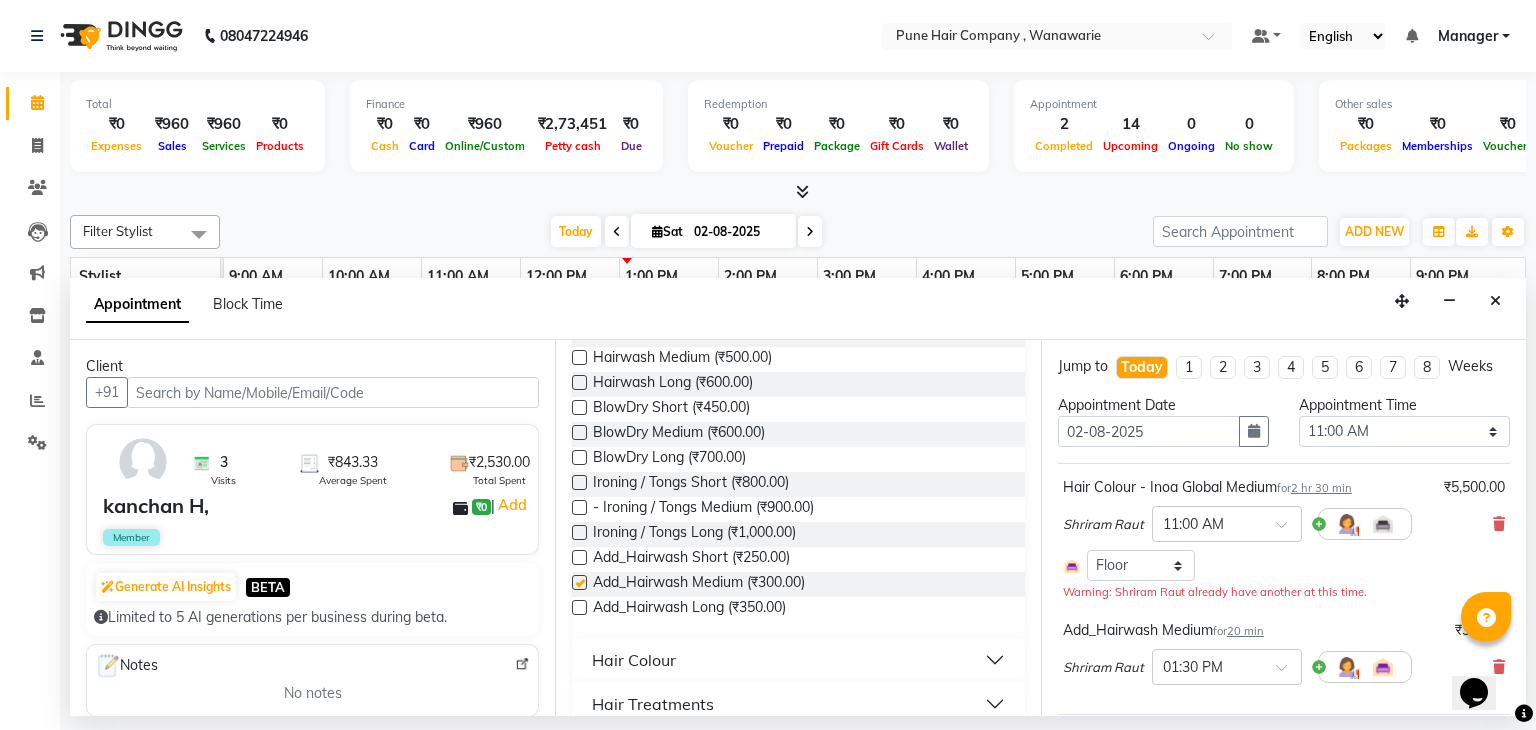 checkbox on "false" 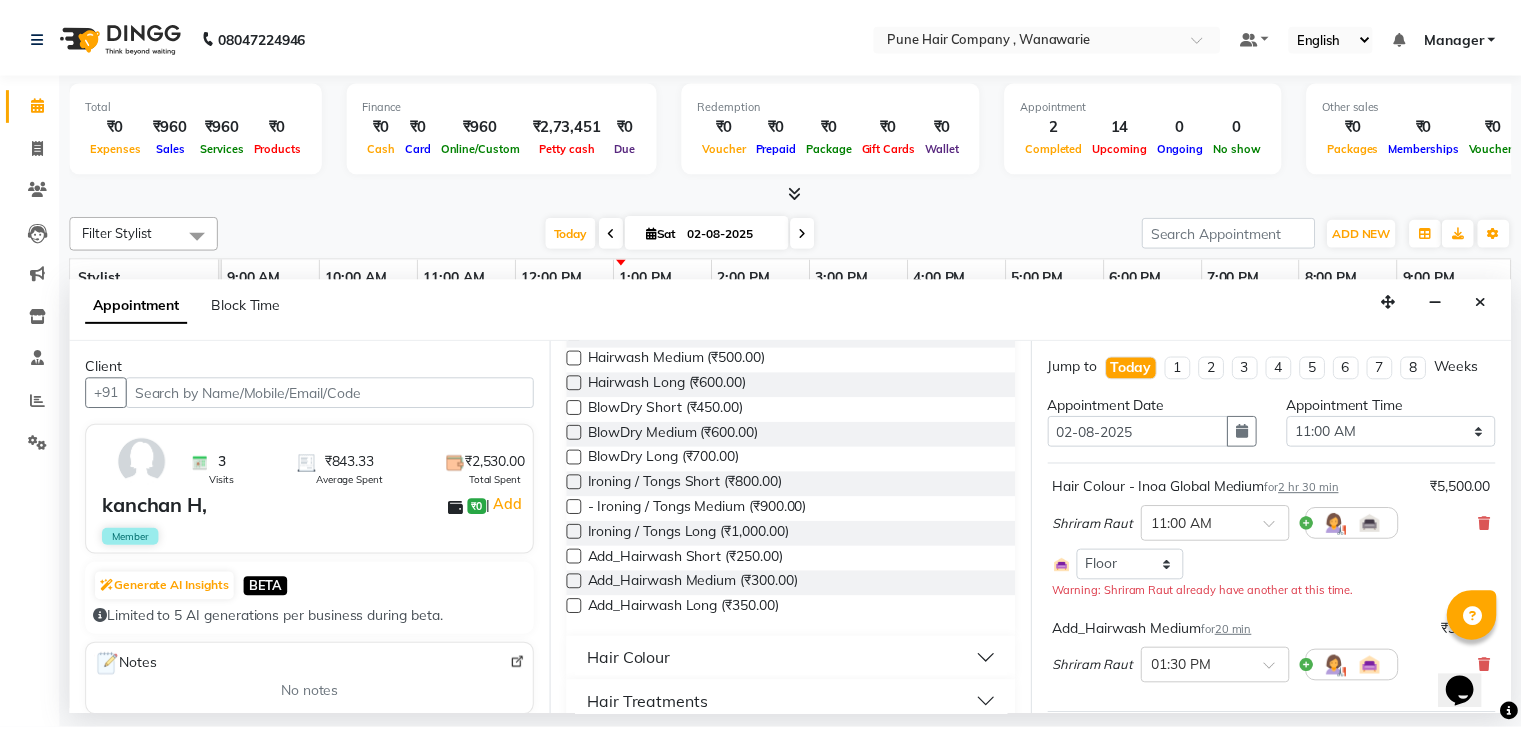 scroll, scrollTop: 236, scrollLeft: 0, axis: vertical 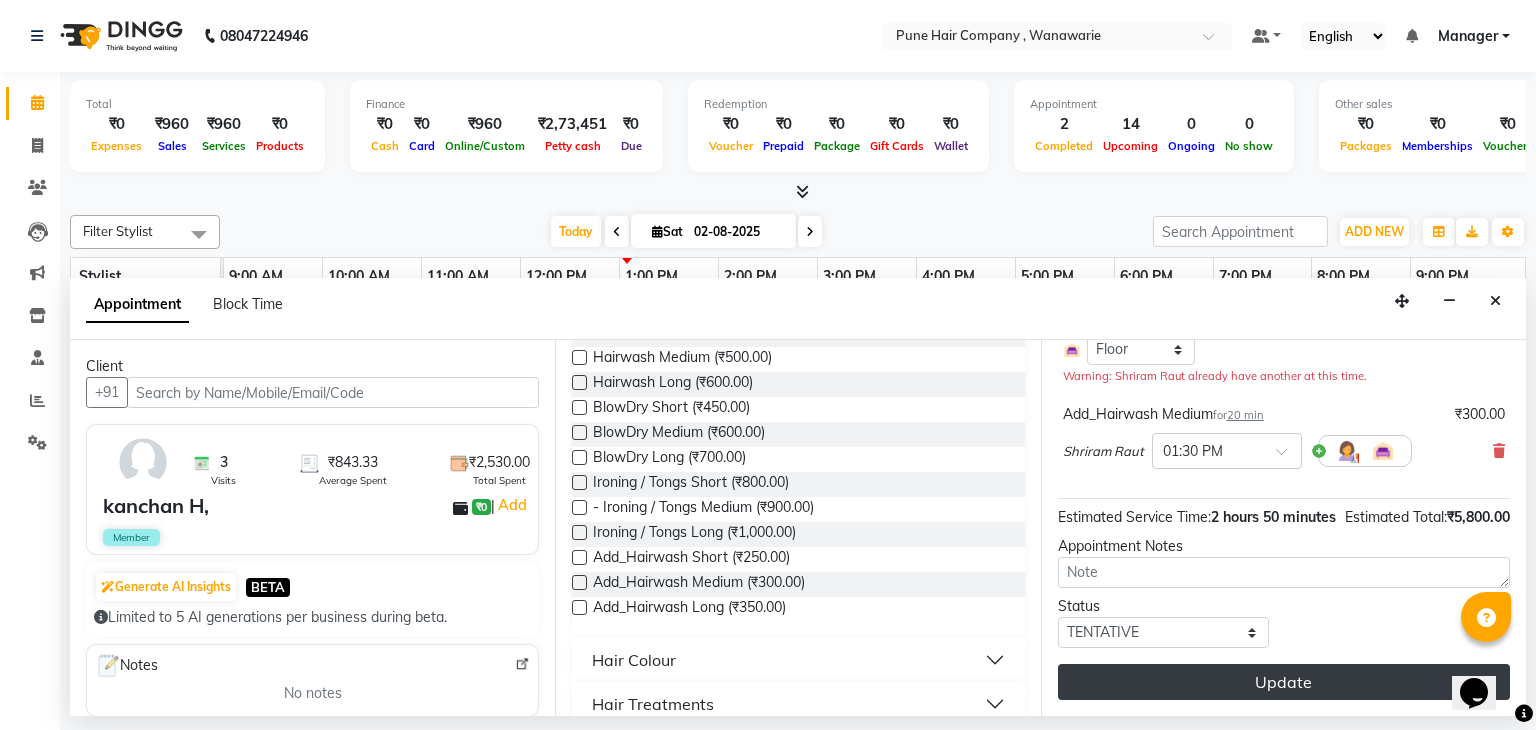 click on "Update" at bounding box center (1284, 682) 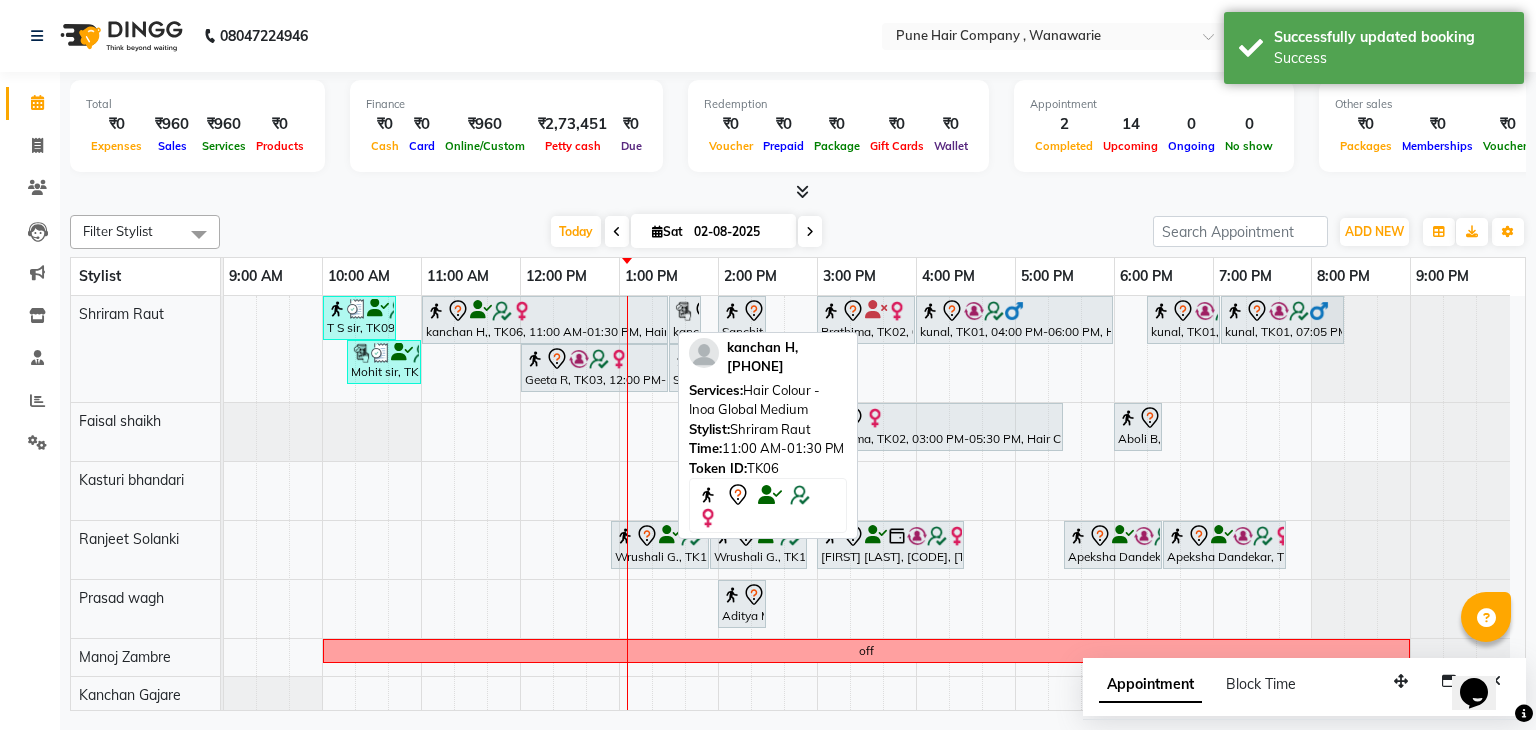 click at bounding box center (545, 311) 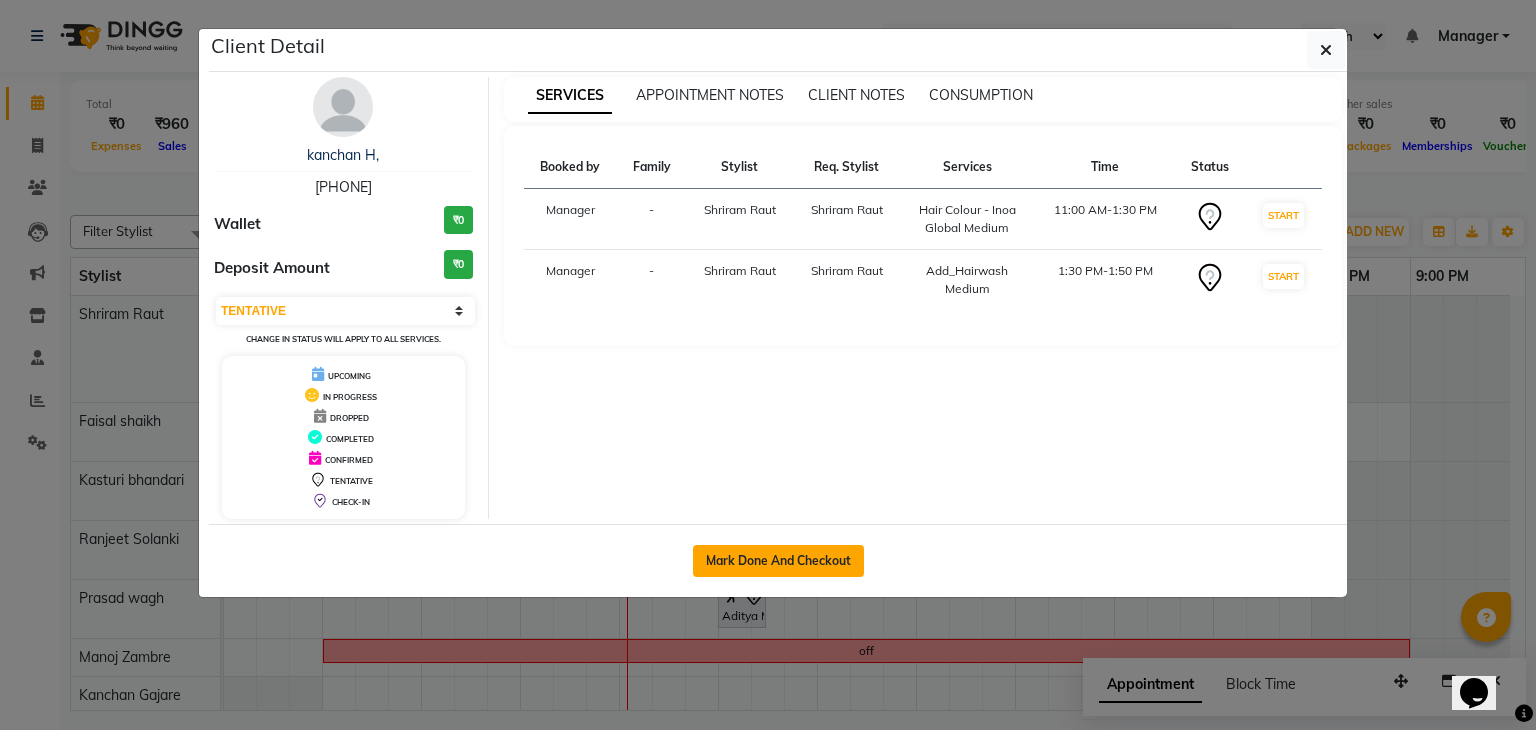 click on "Mark Done And Checkout" 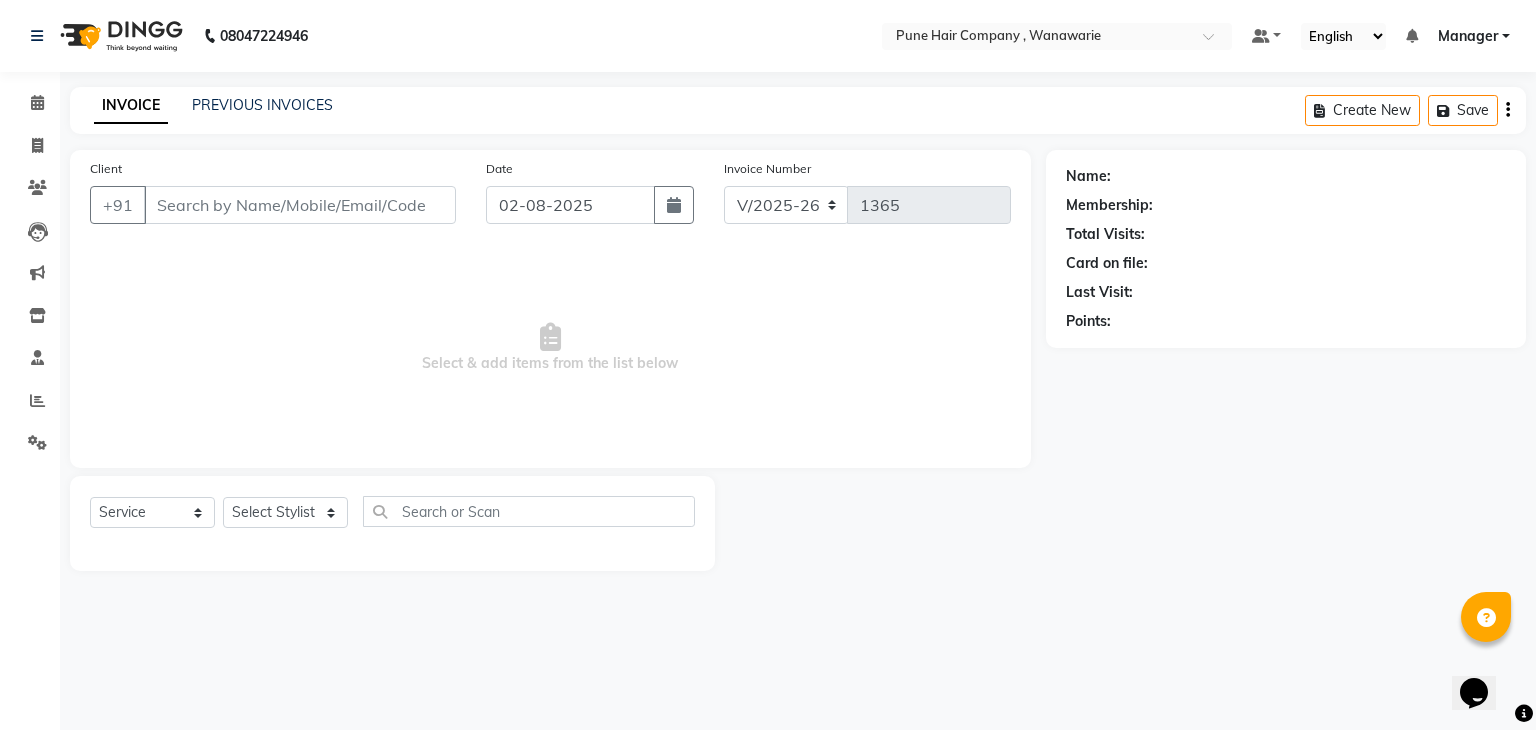 type on "[PHONE]" 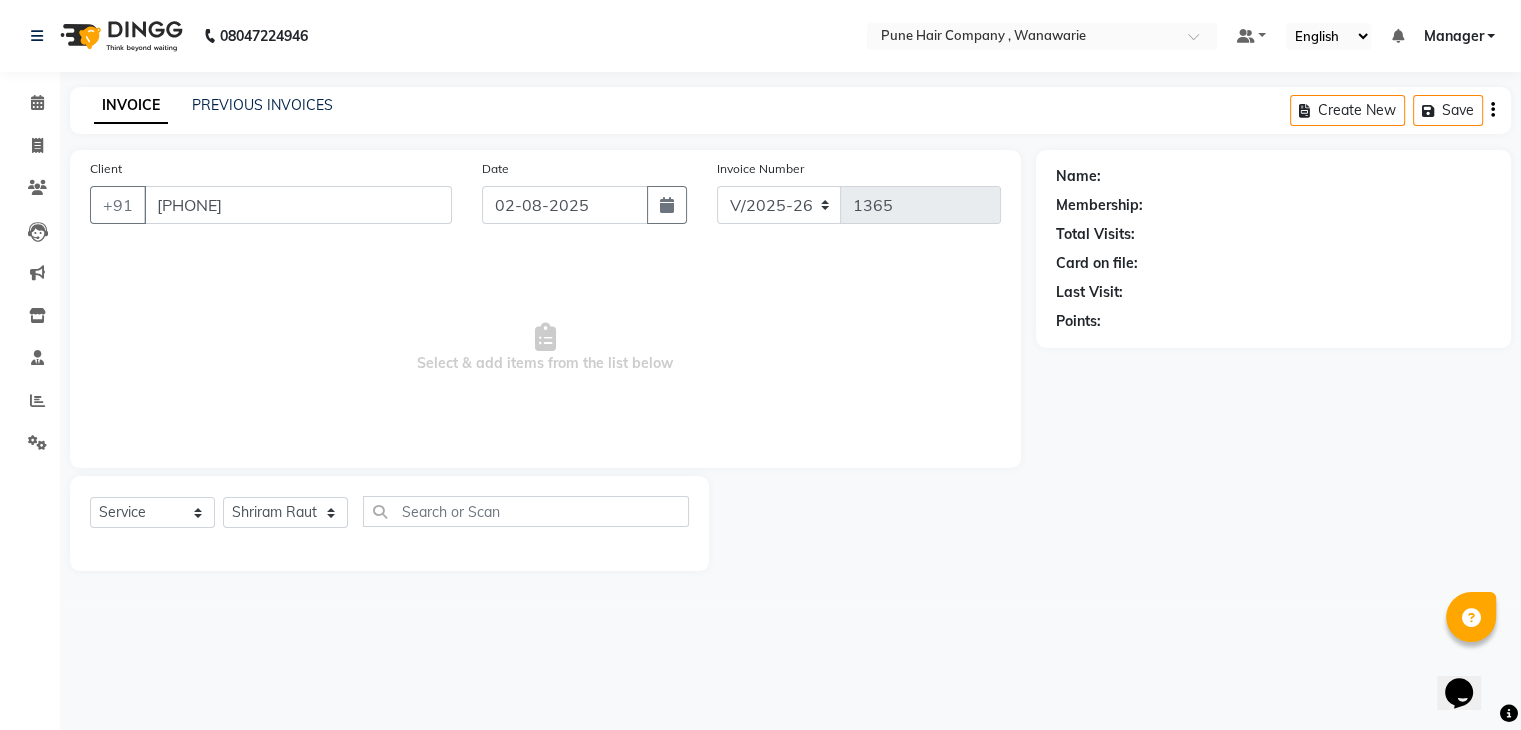 select on "1: Object" 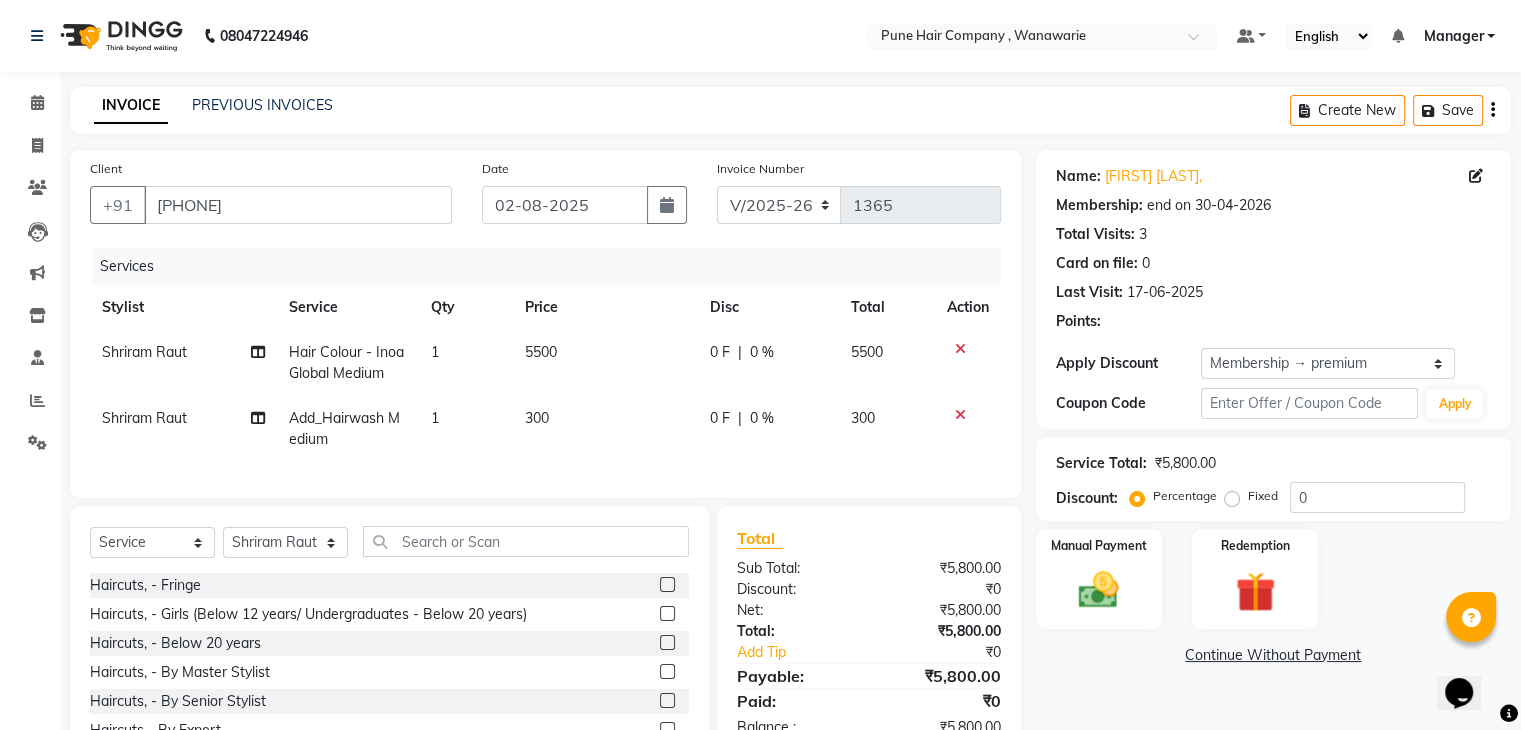 type on "20" 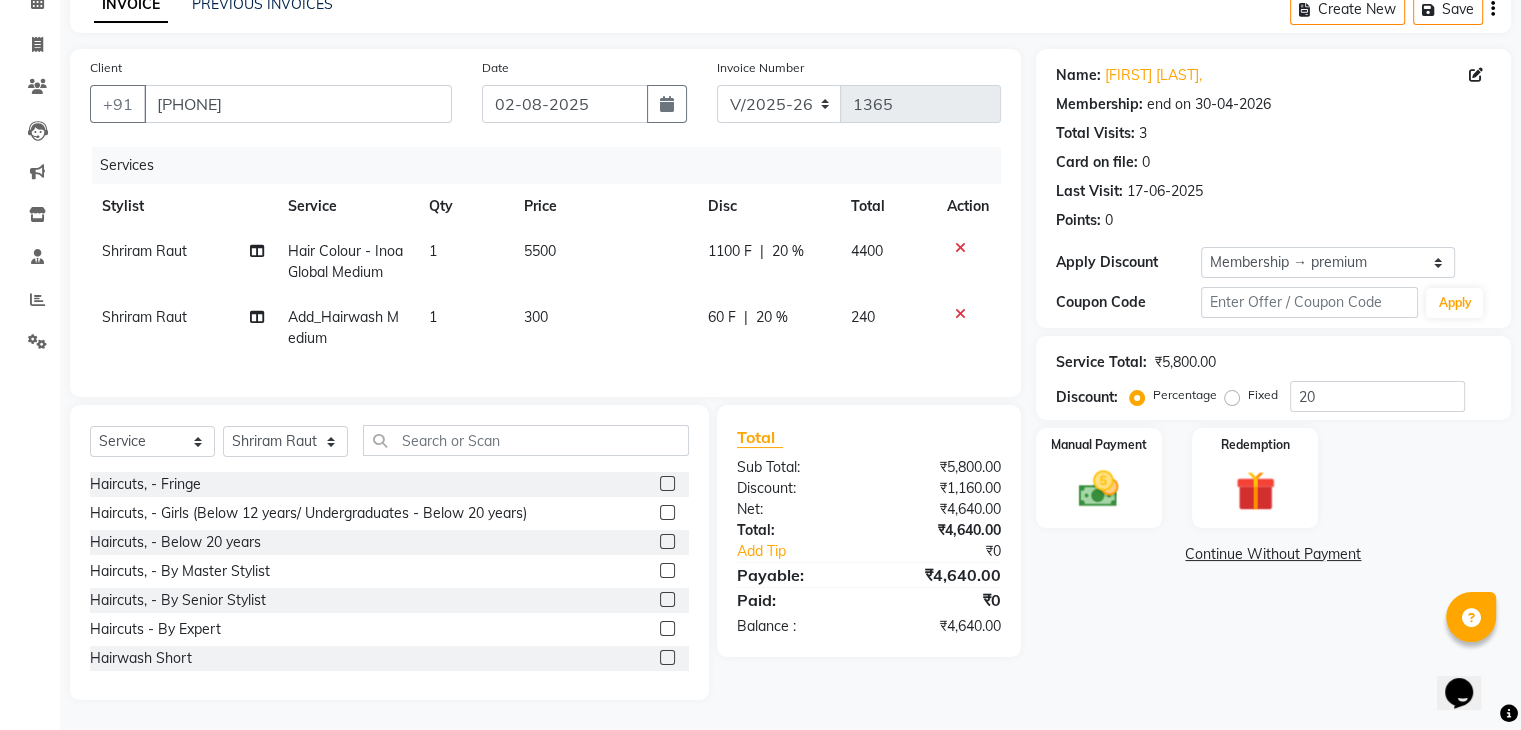 scroll, scrollTop: 108, scrollLeft: 0, axis: vertical 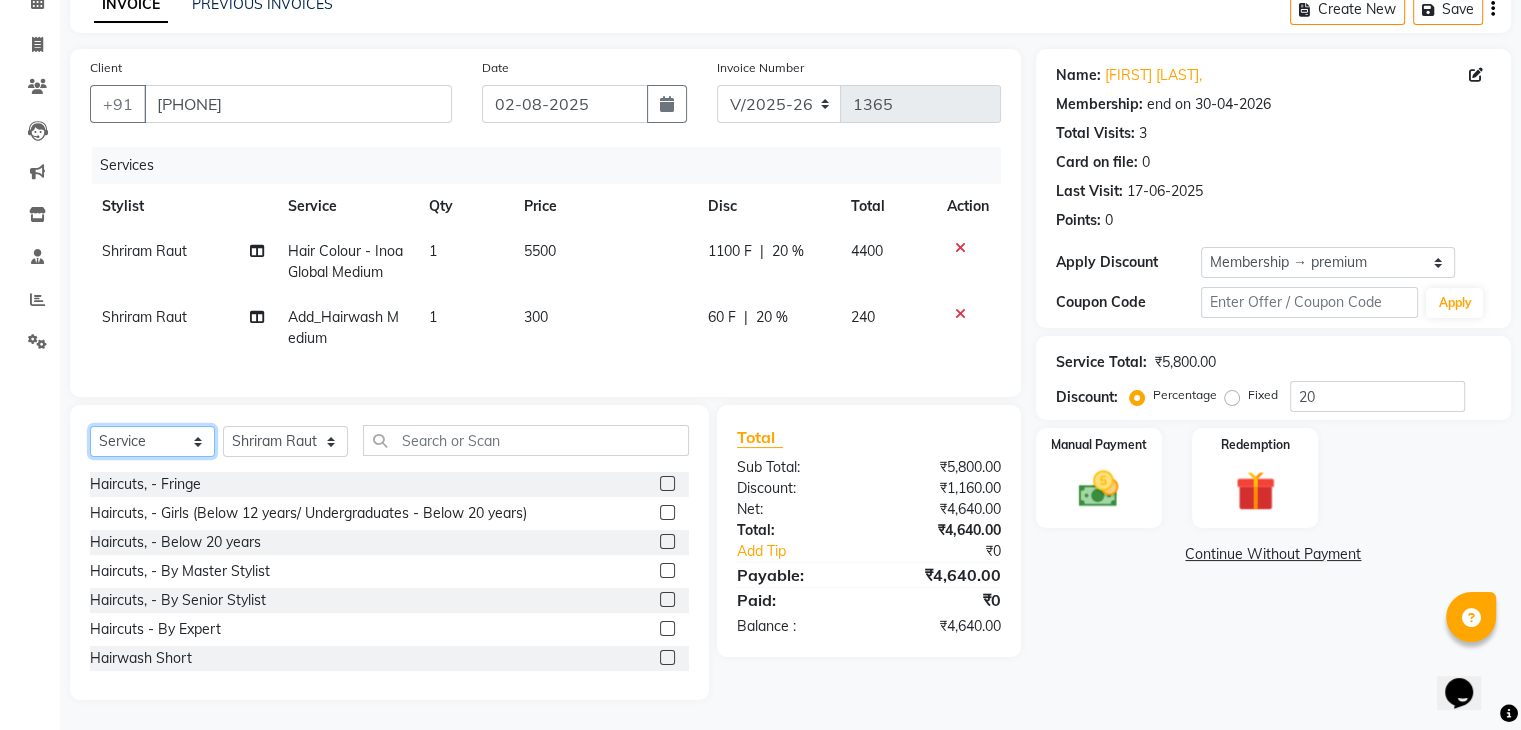 click on "Select  Service  Product  Membership  Package Voucher Prepaid Gift Card" 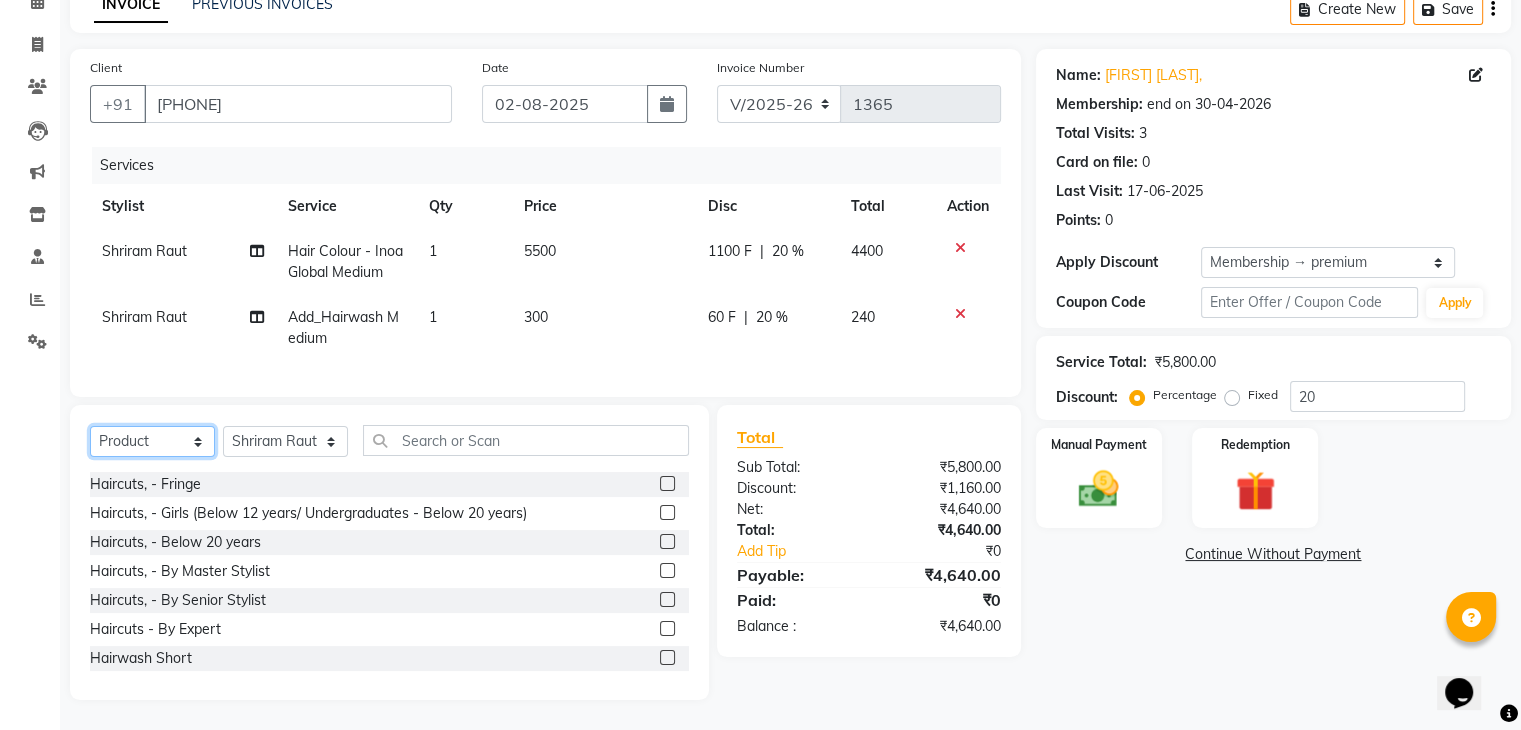 click on "Select  Service  Product  Membership  Package Voucher Prepaid Gift Card" 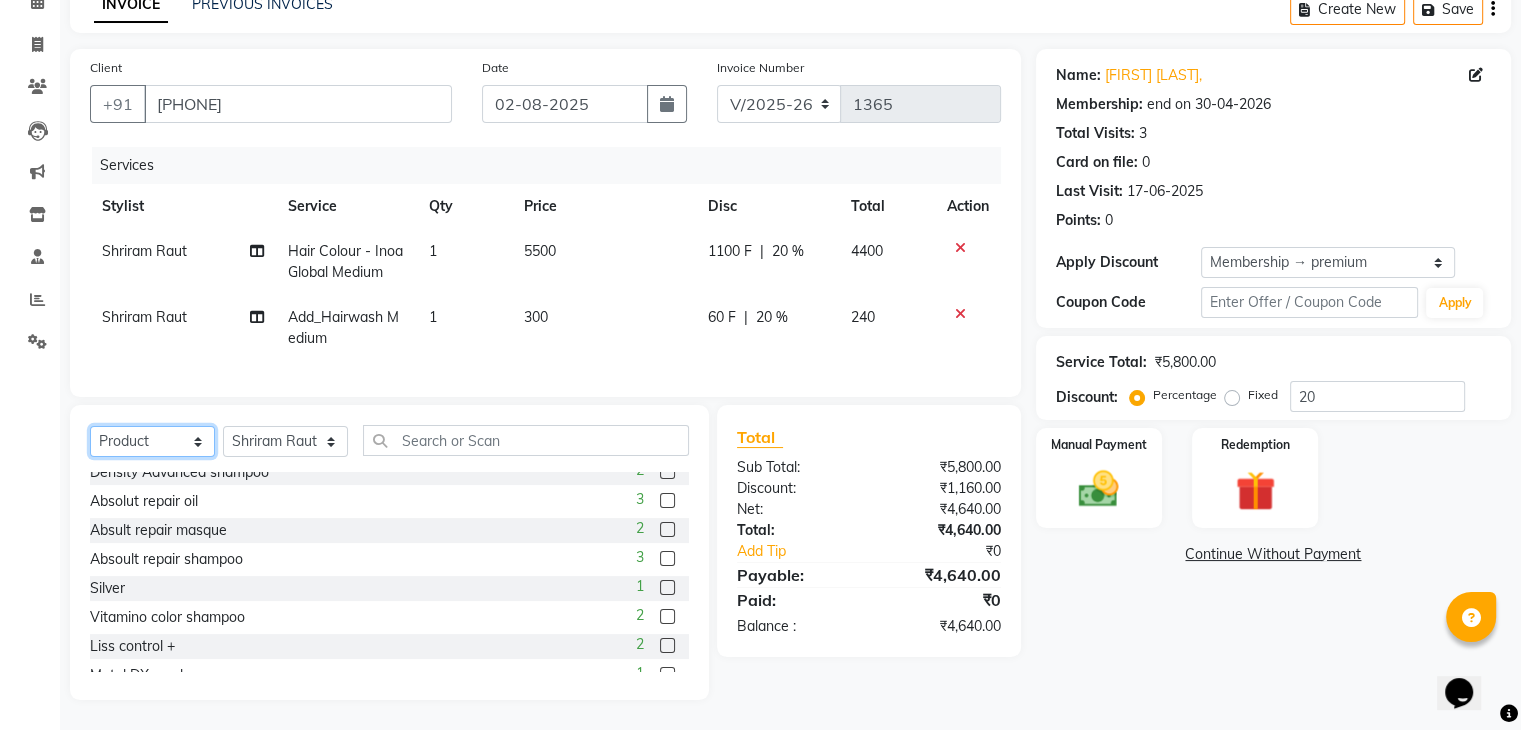scroll, scrollTop: 132, scrollLeft: 0, axis: vertical 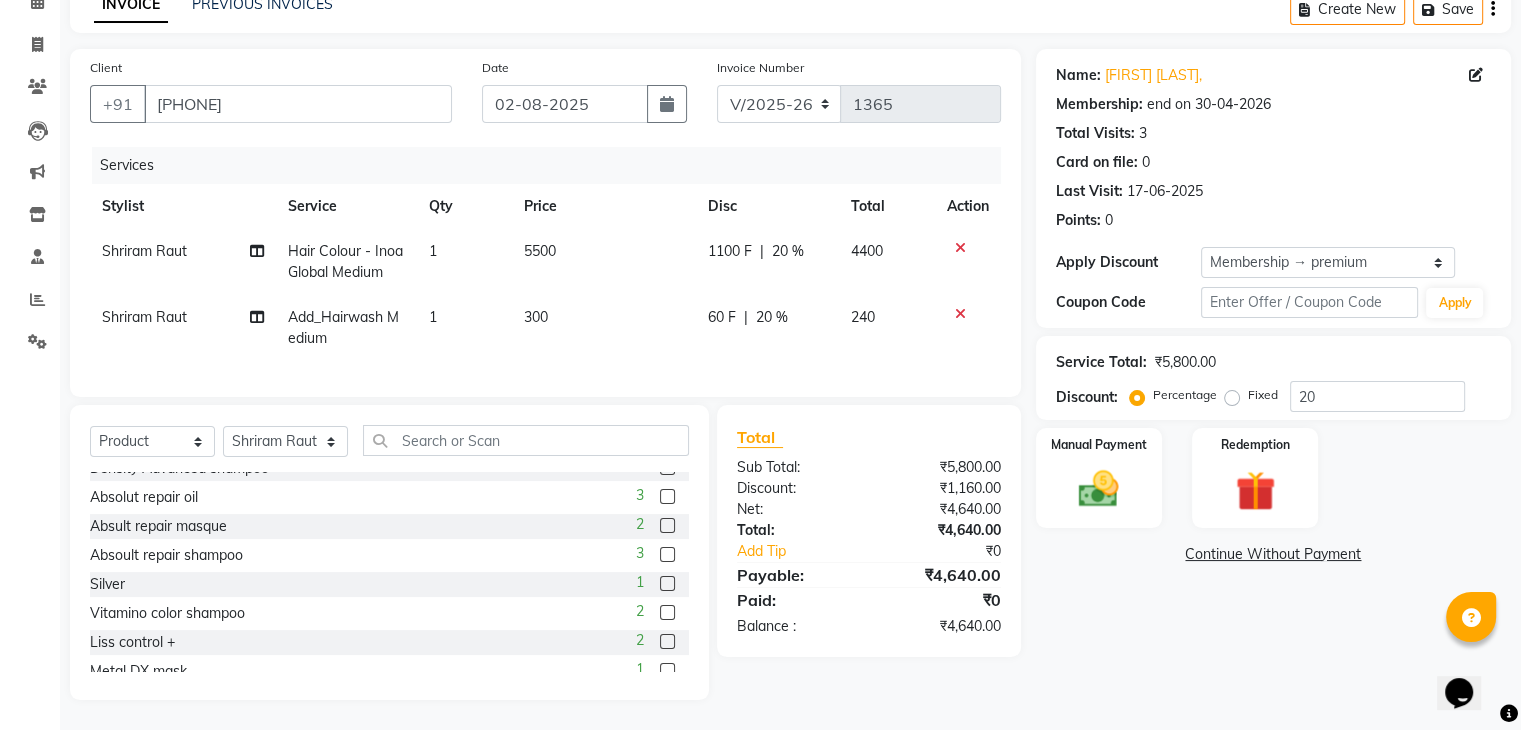 click 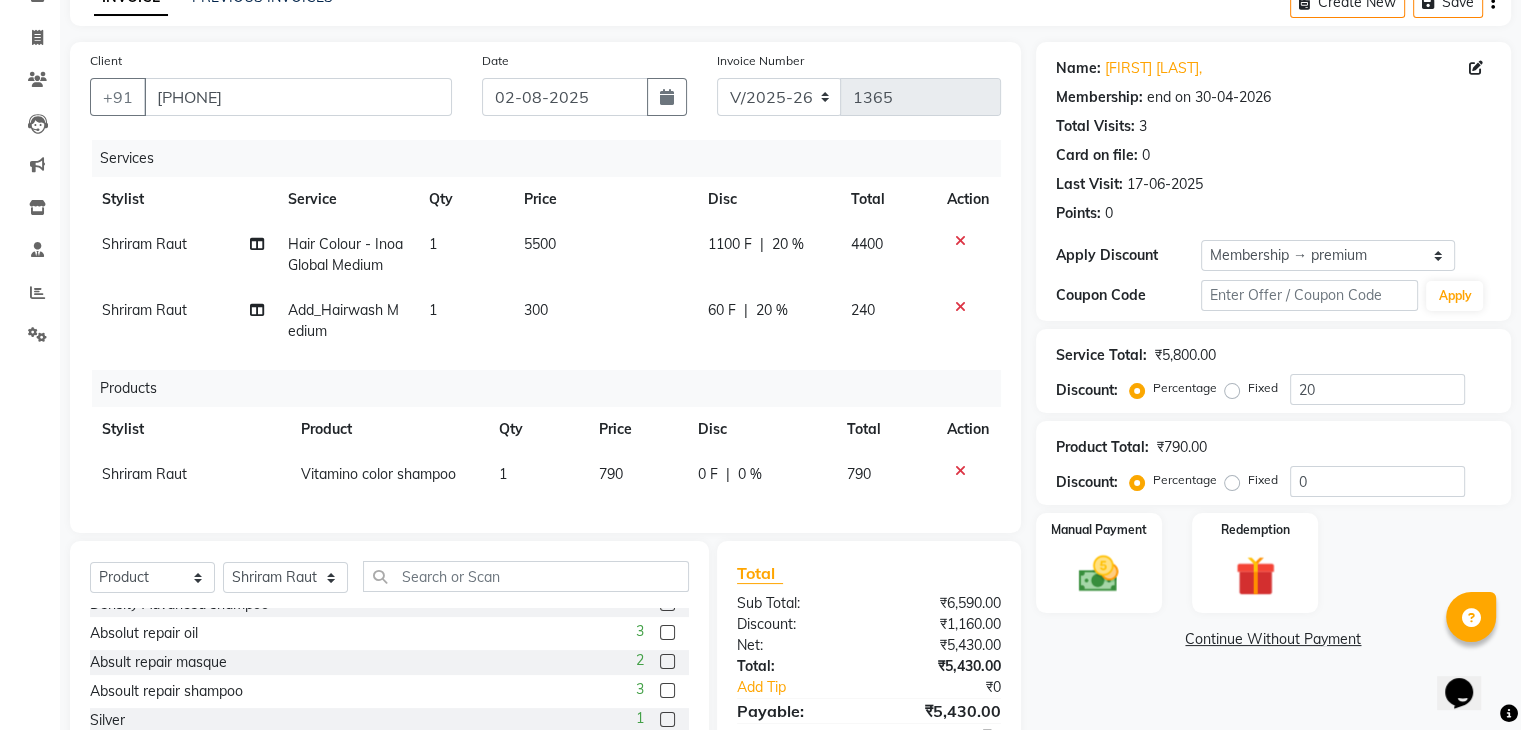 checkbox on "false" 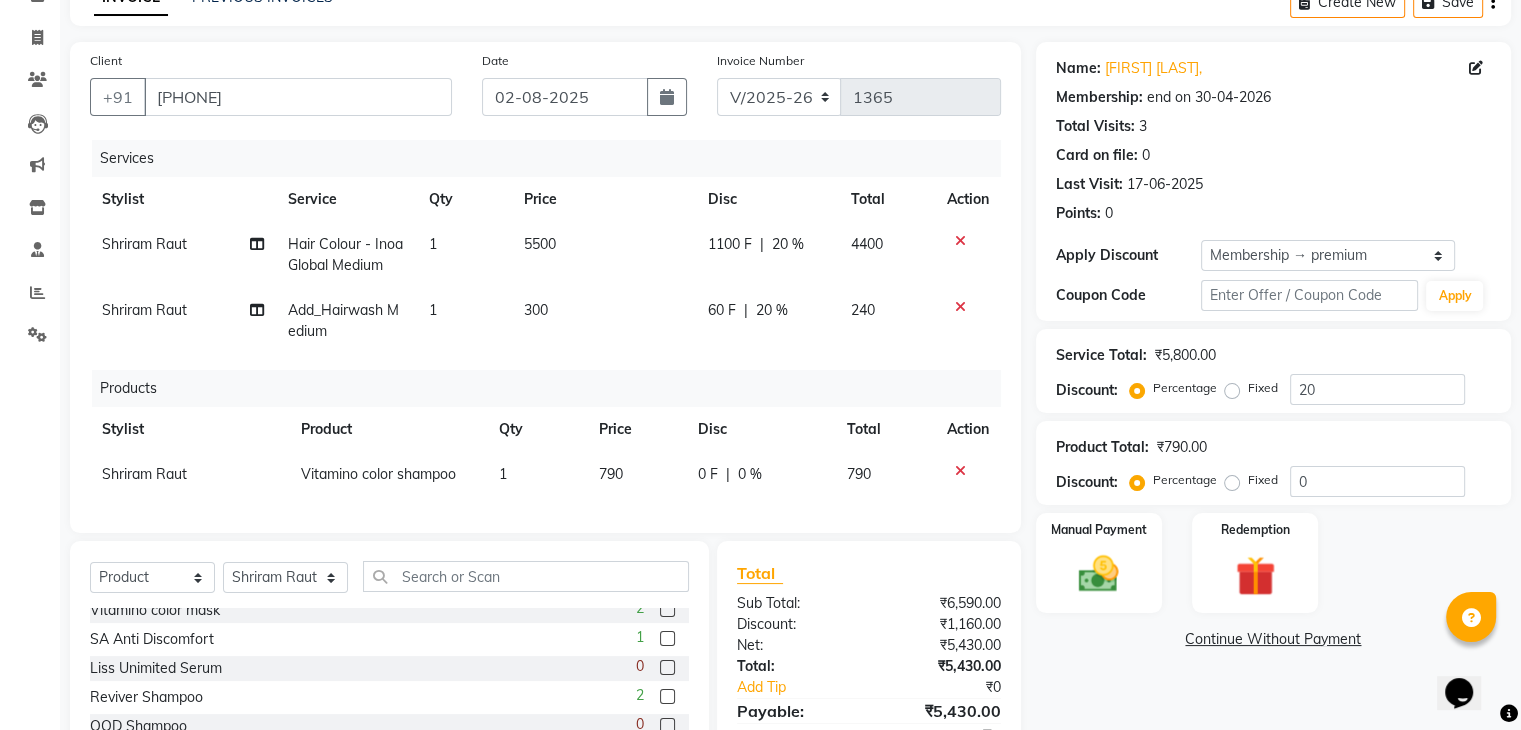 scroll, scrollTop: 786, scrollLeft: 0, axis: vertical 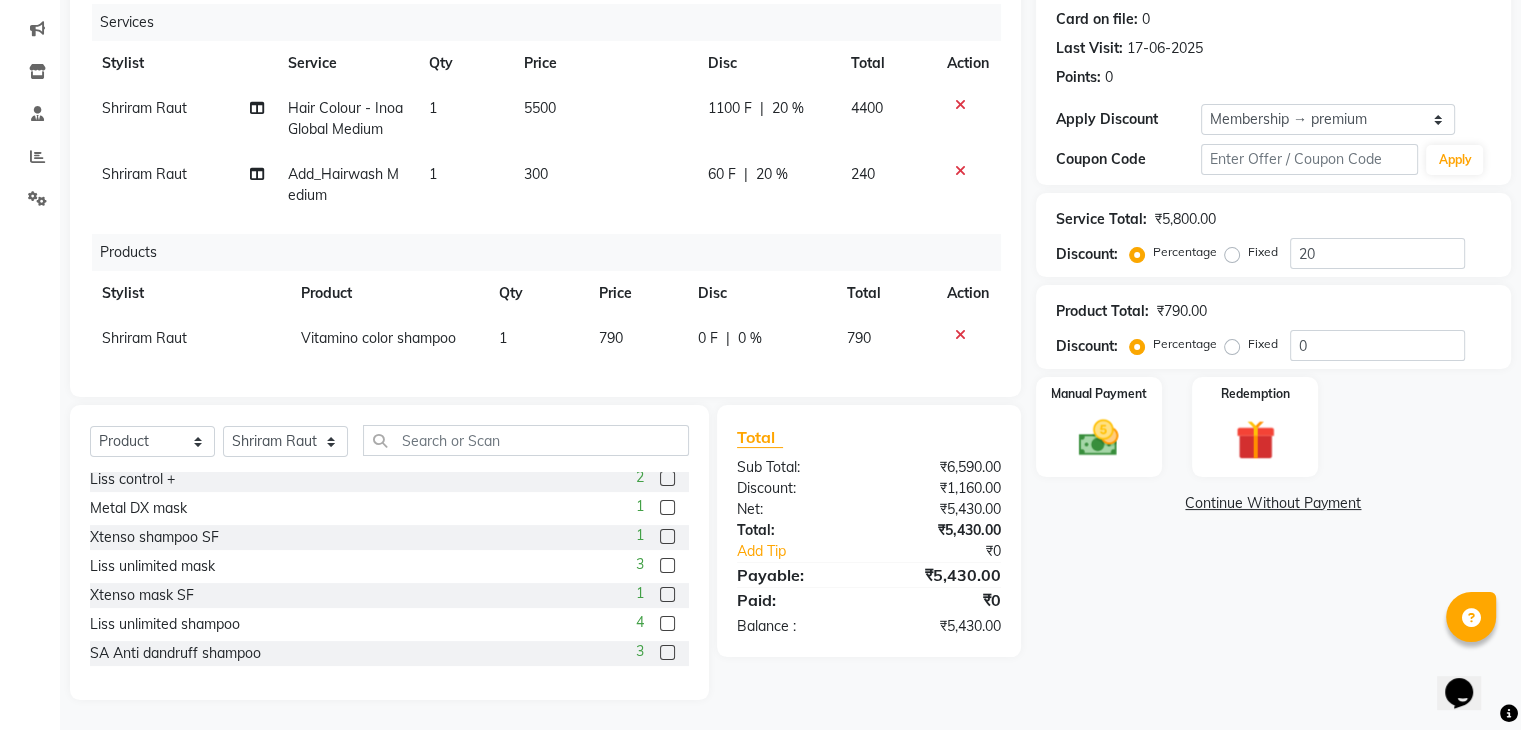 click 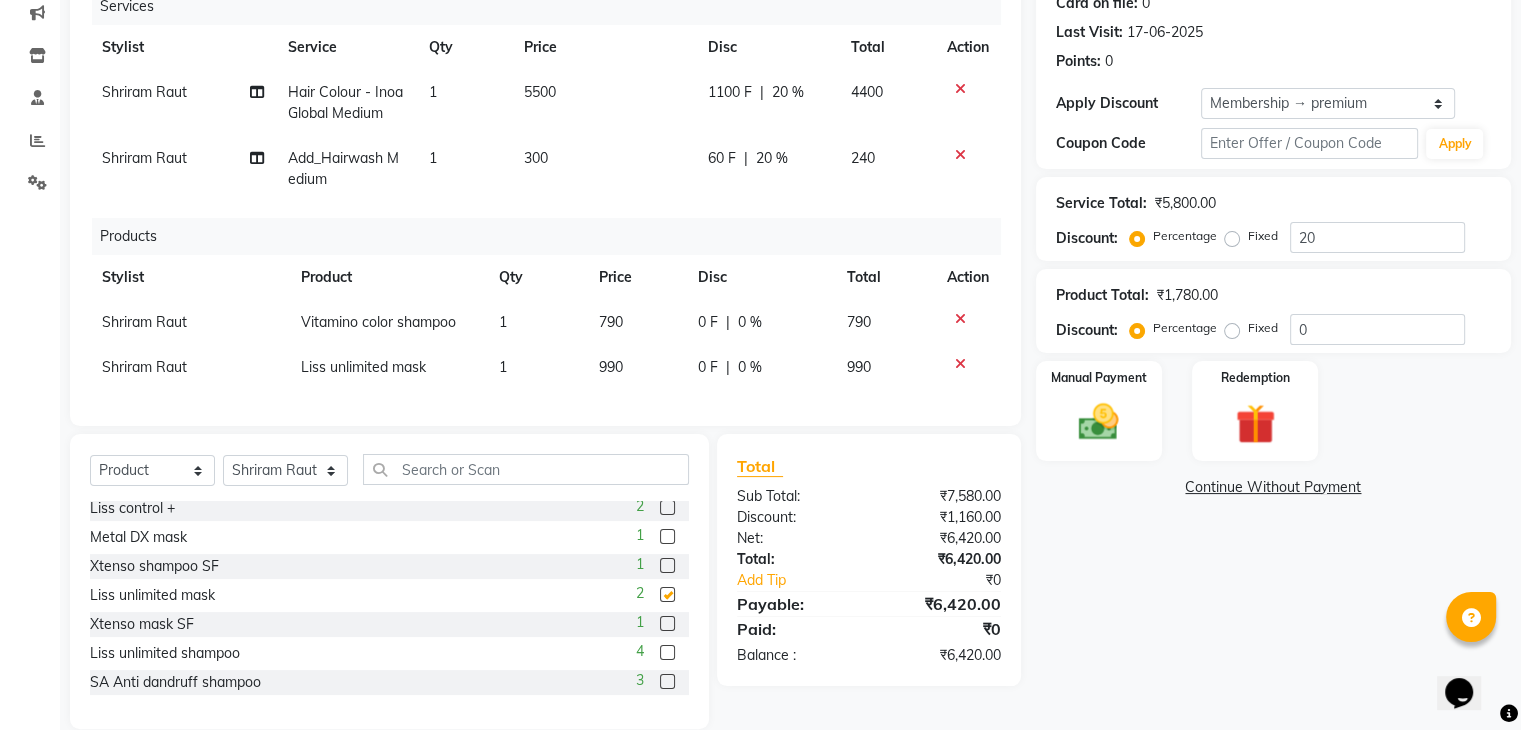 checkbox on "false" 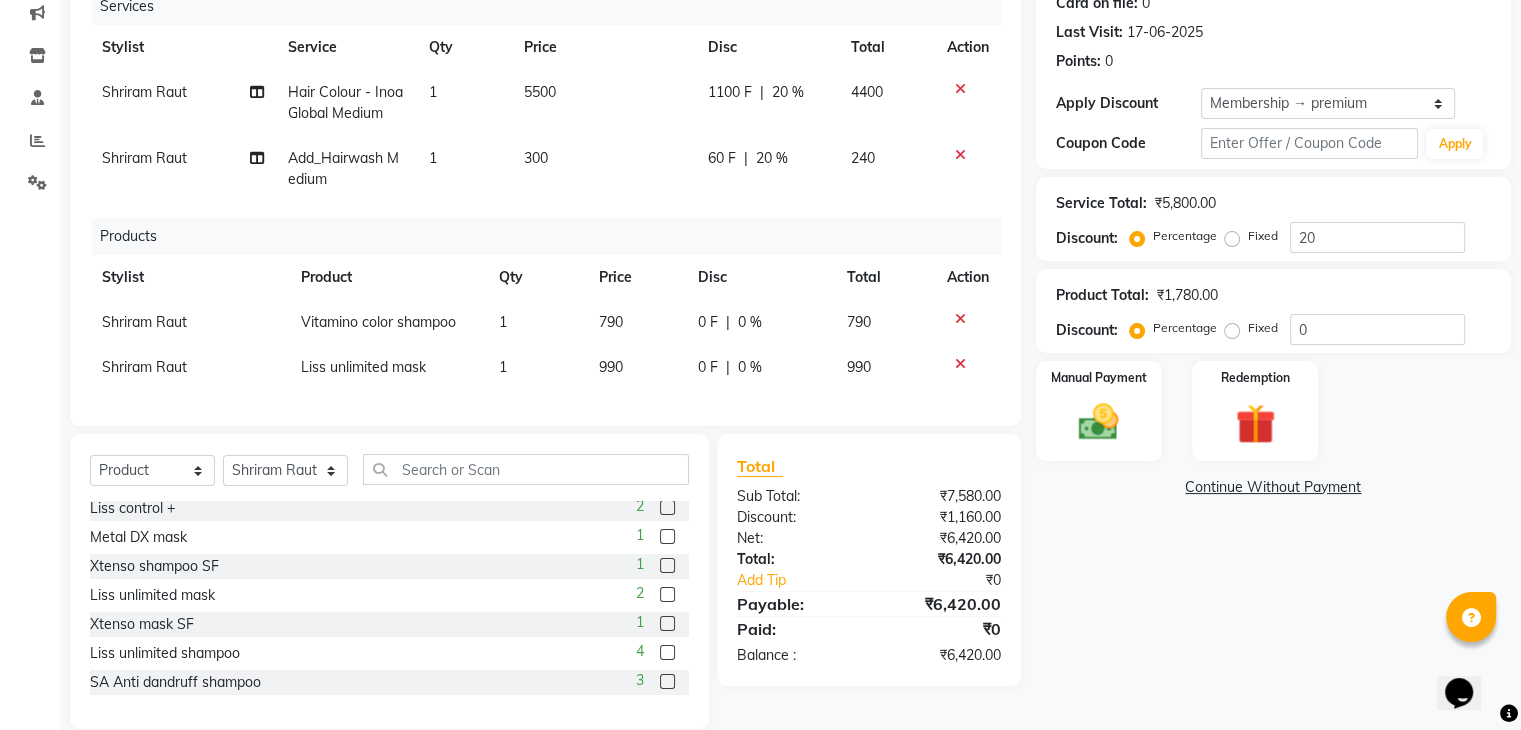click on "0 F | 0 %" 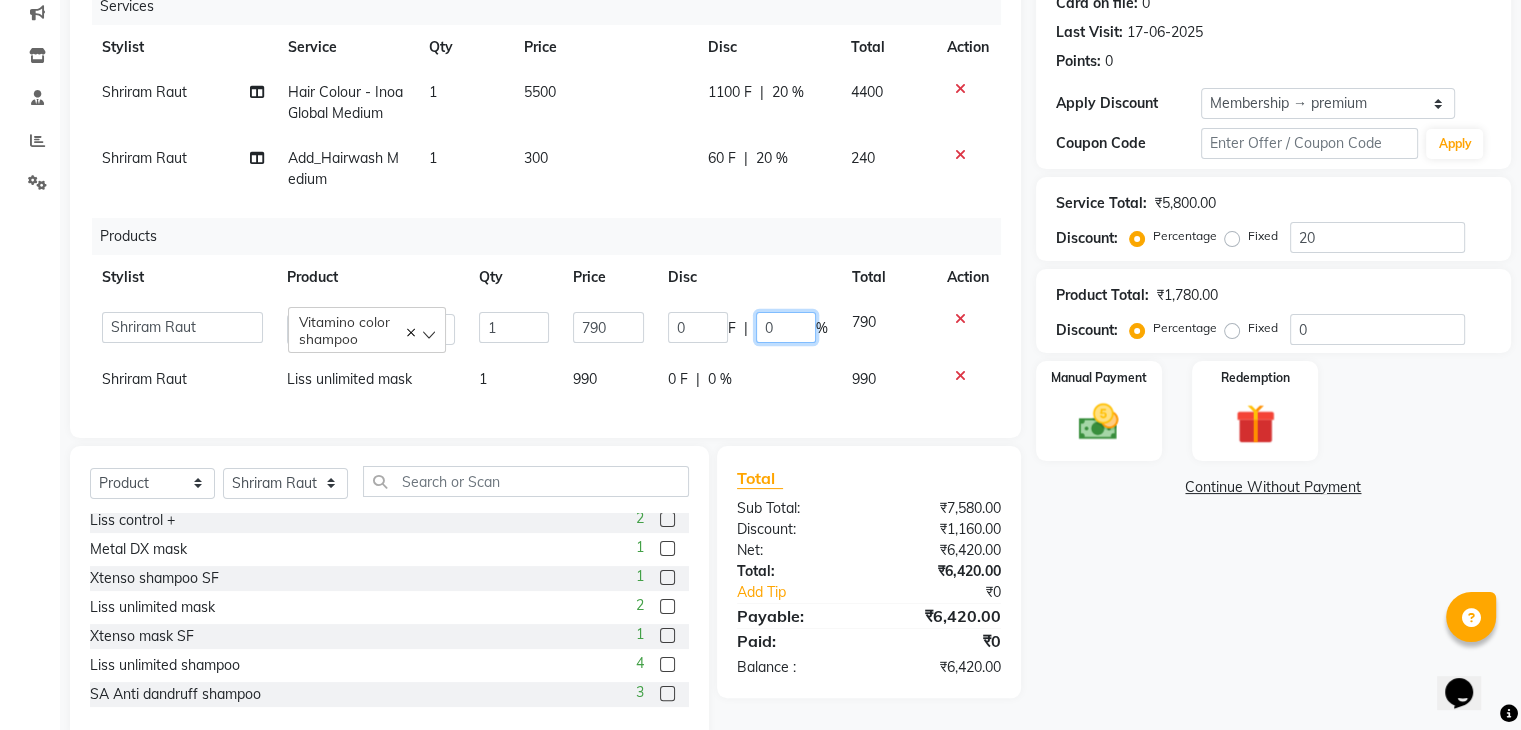 click on "0" 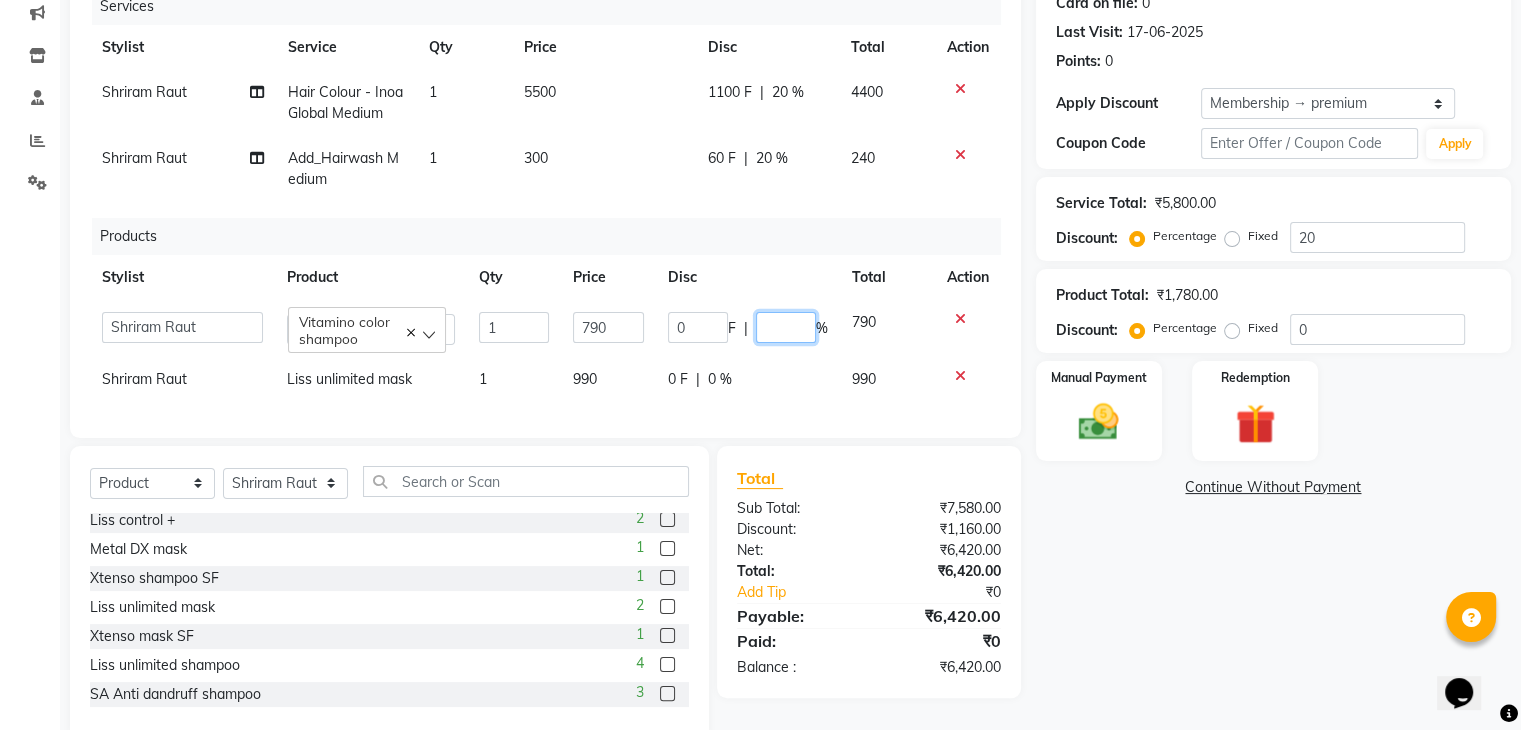 type on "5" 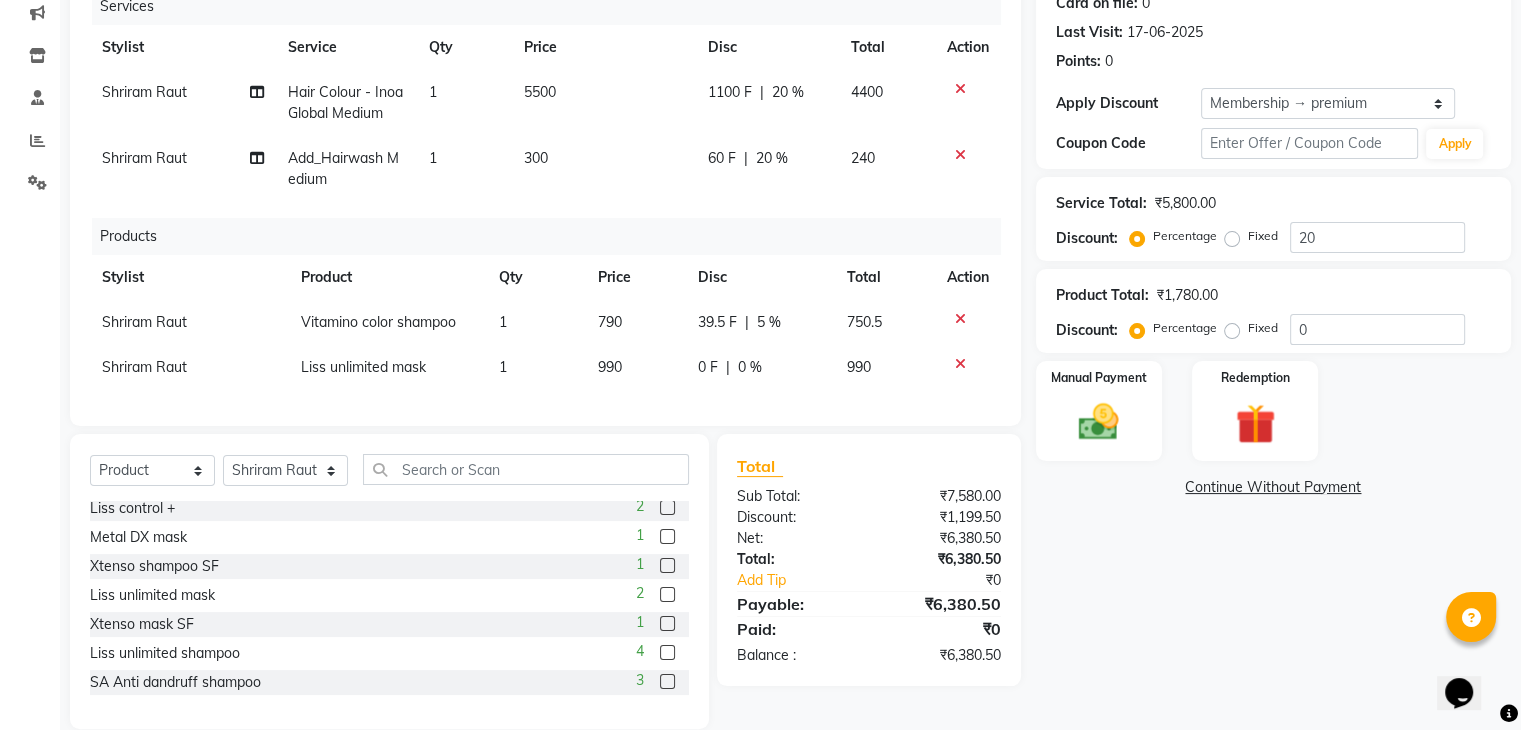 click on "0 F | 0 %" 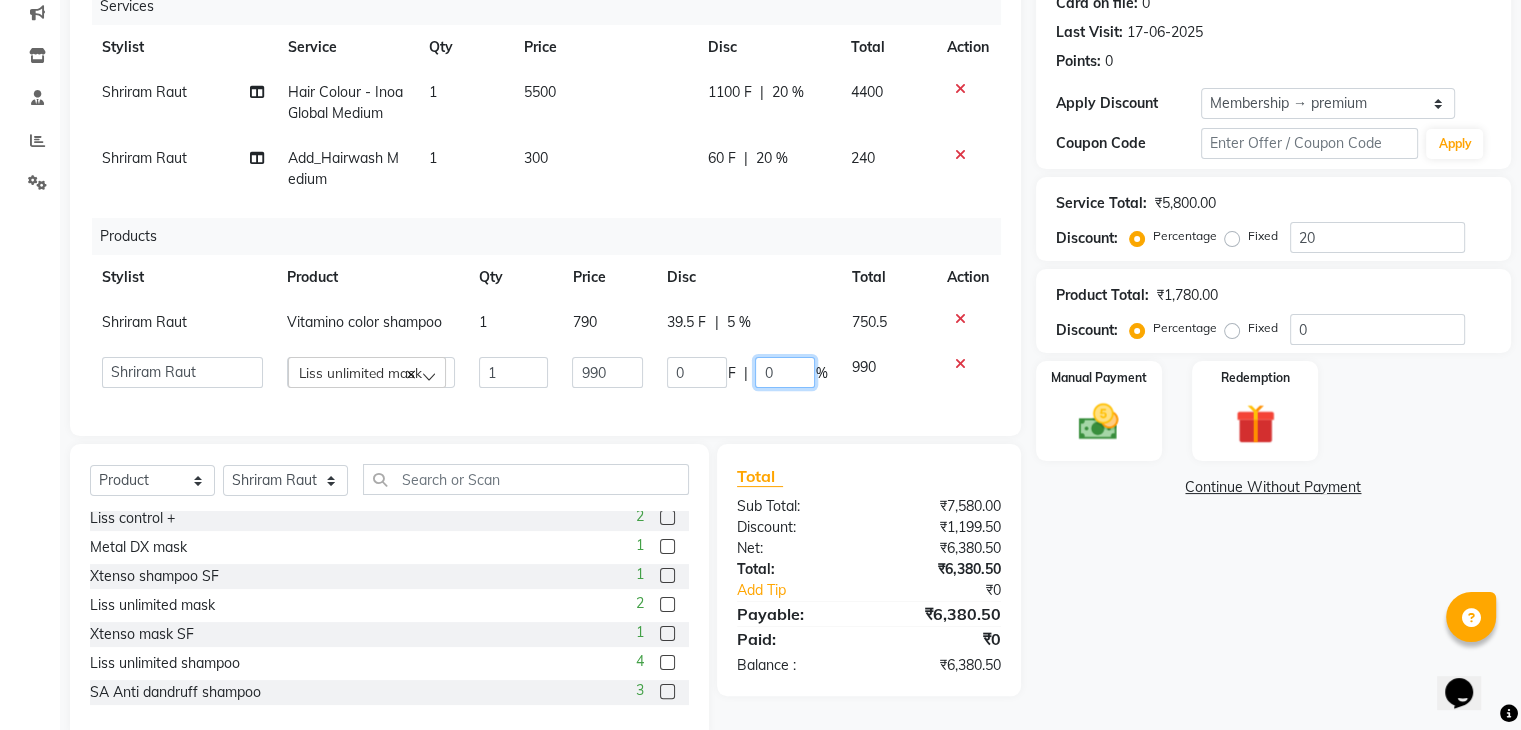 click on "0" 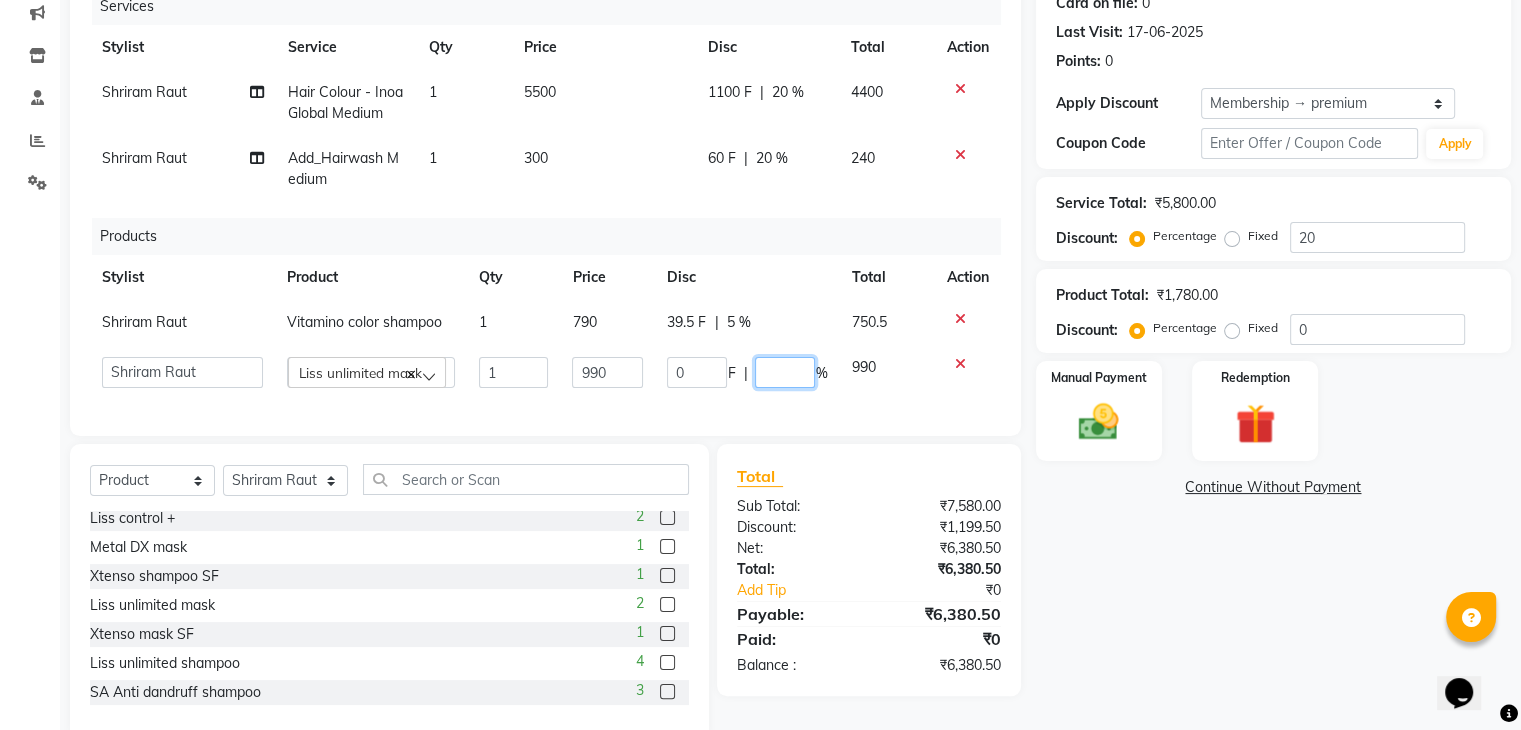 type on "5" 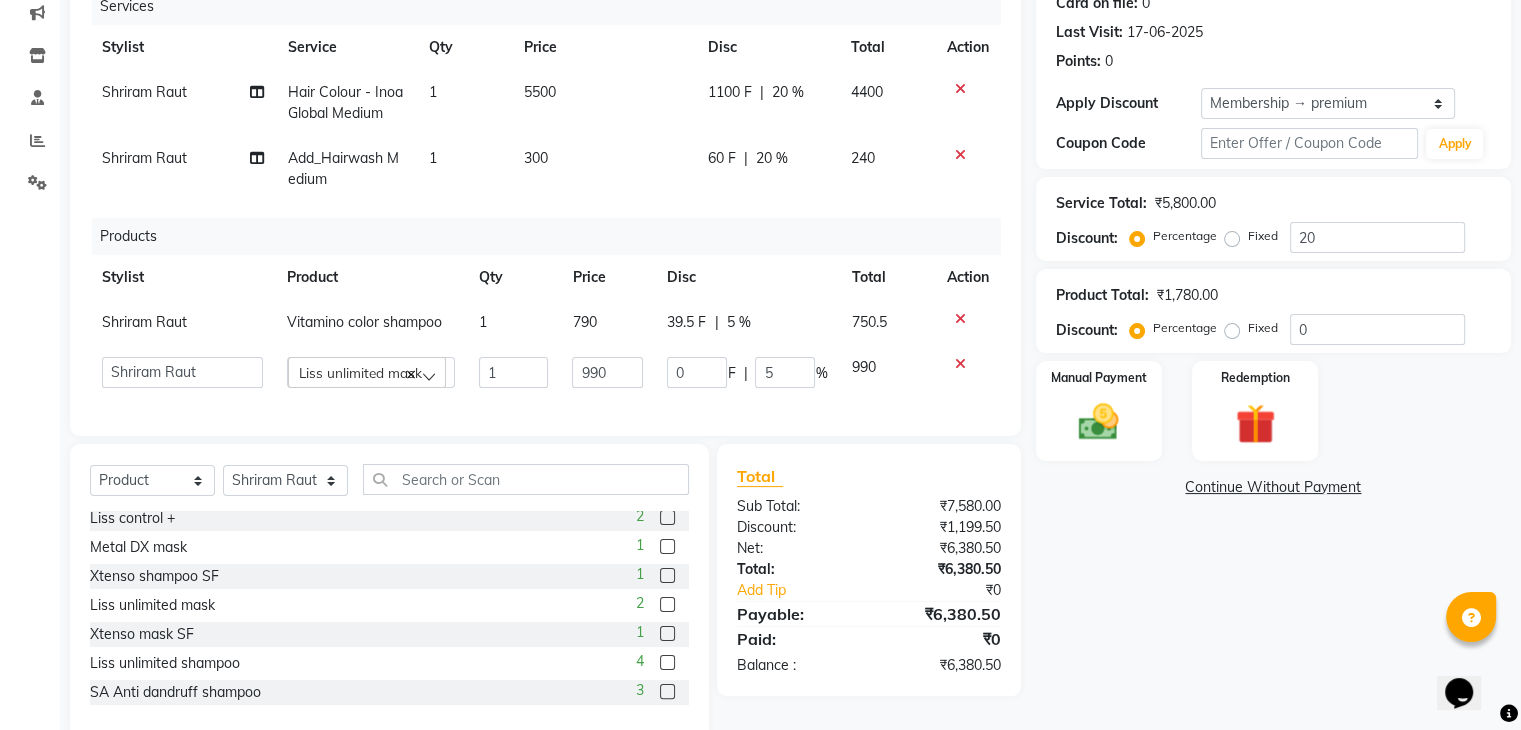 click on "990" 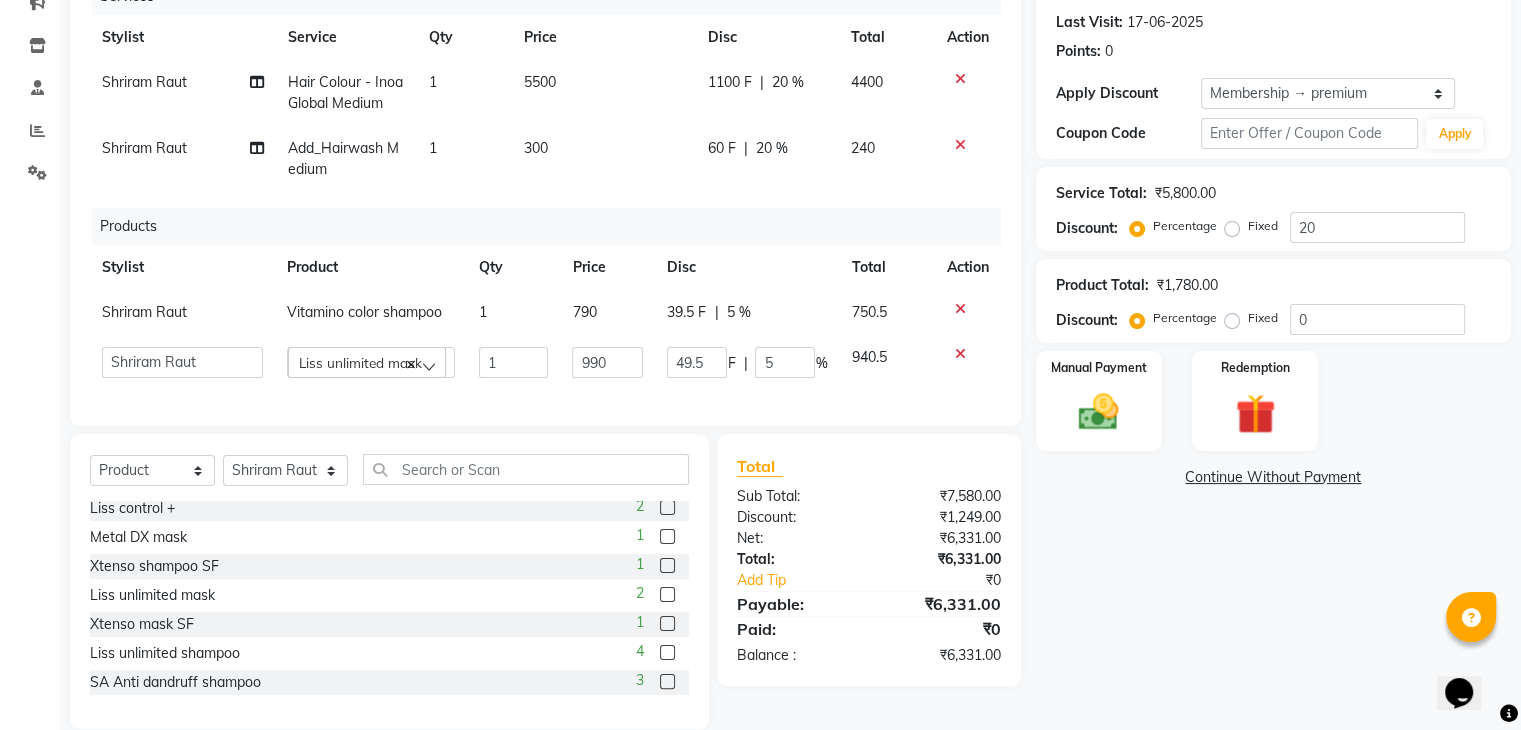 scroll, scrollTop: 280, scrollLeft: 0, axis: vertical 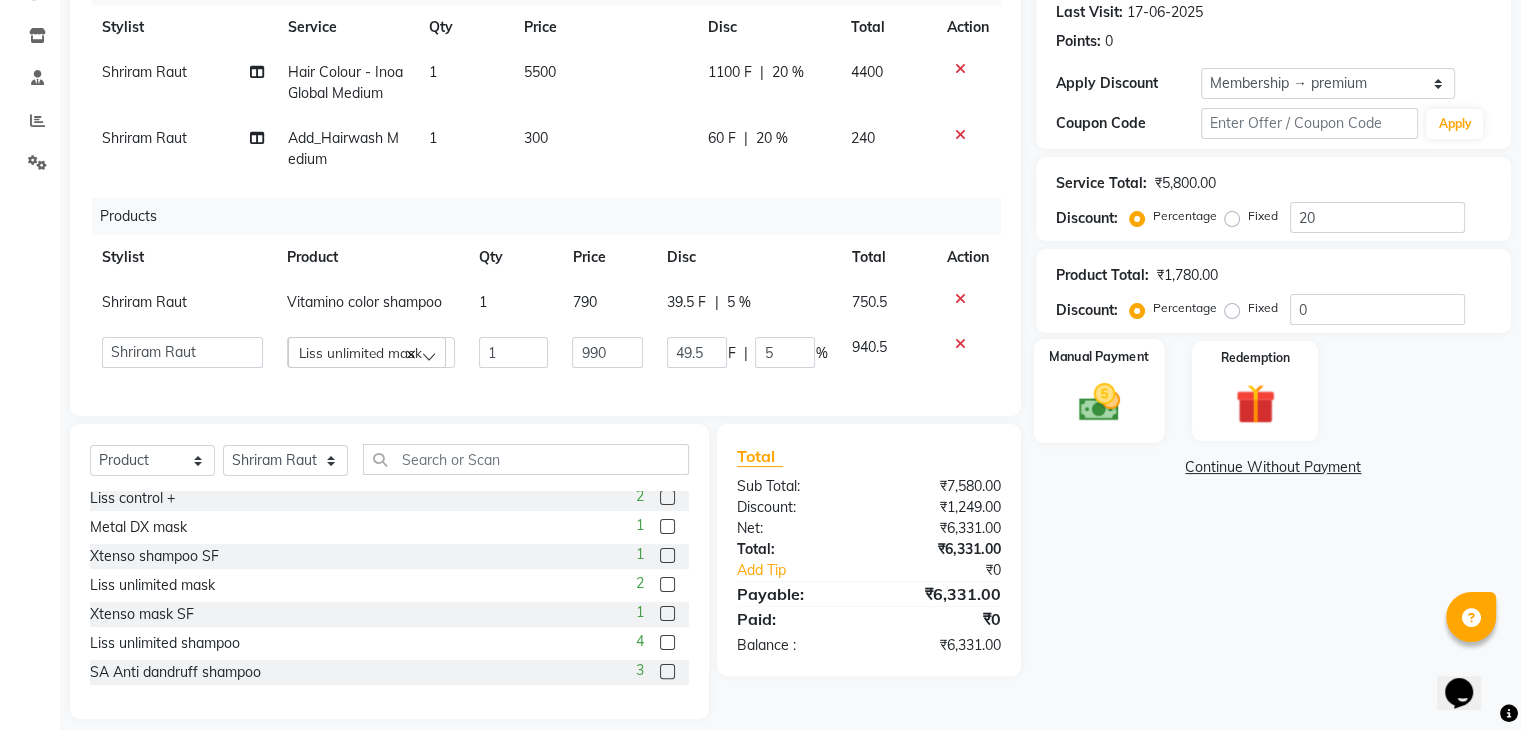 click on "Manual Payment" 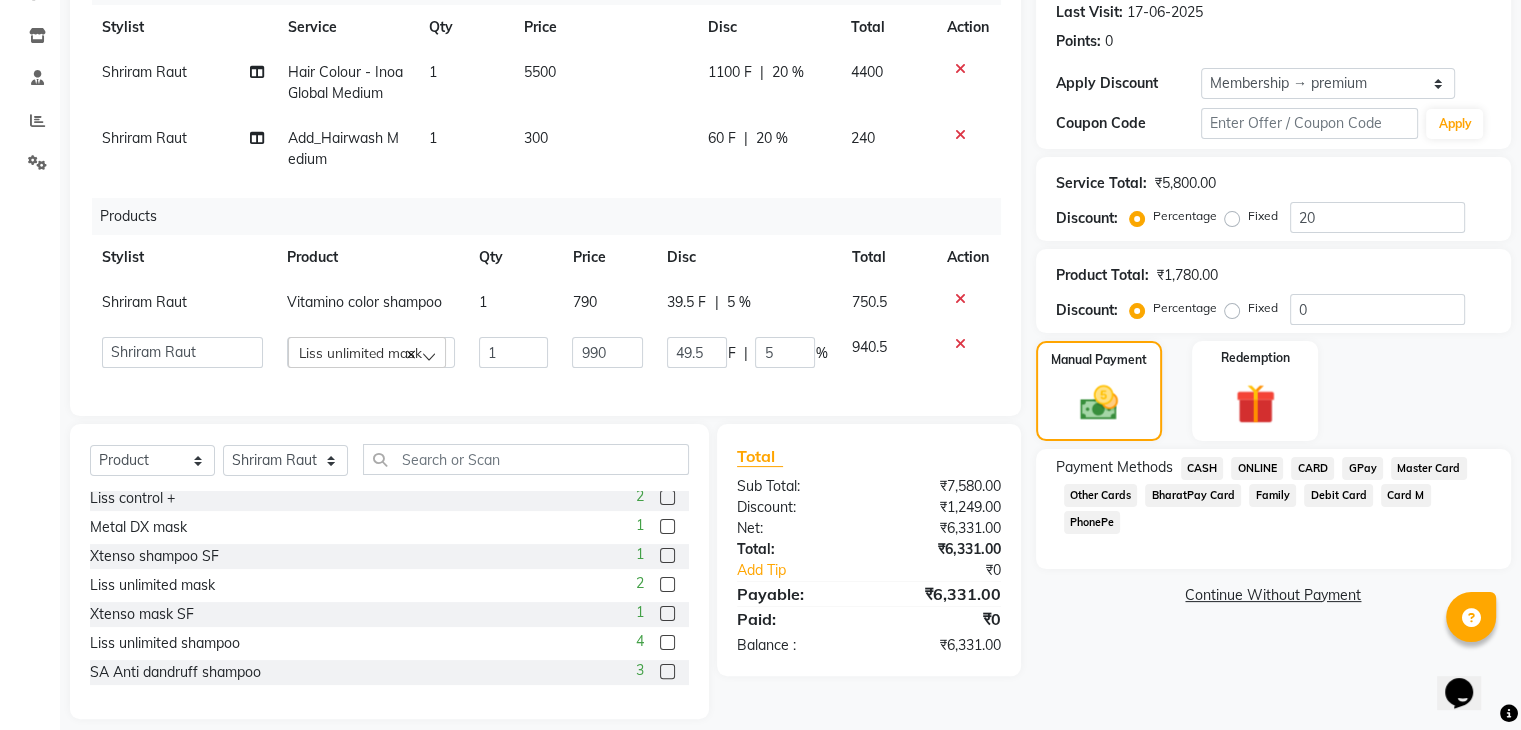 click on "CARD" 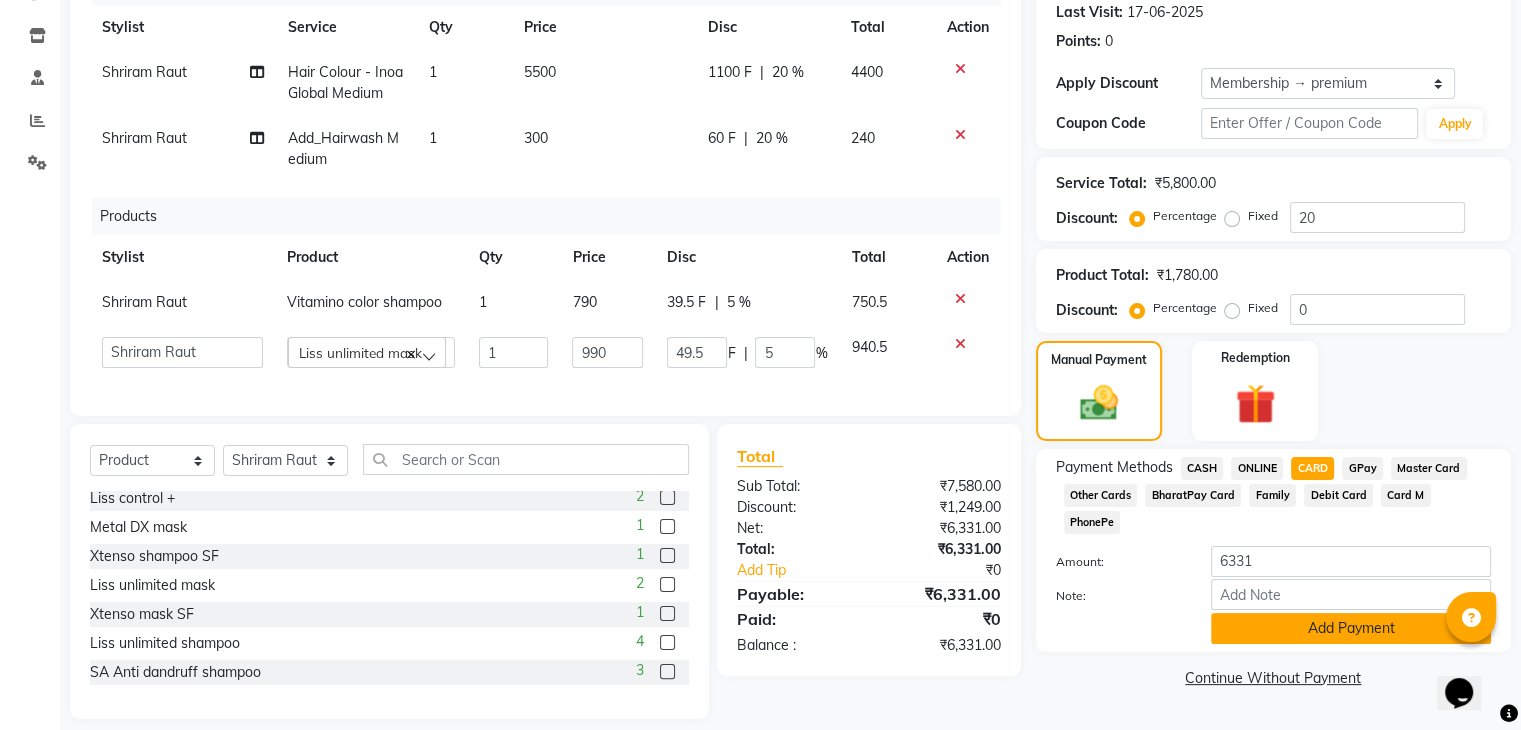 click on "Add Payment" 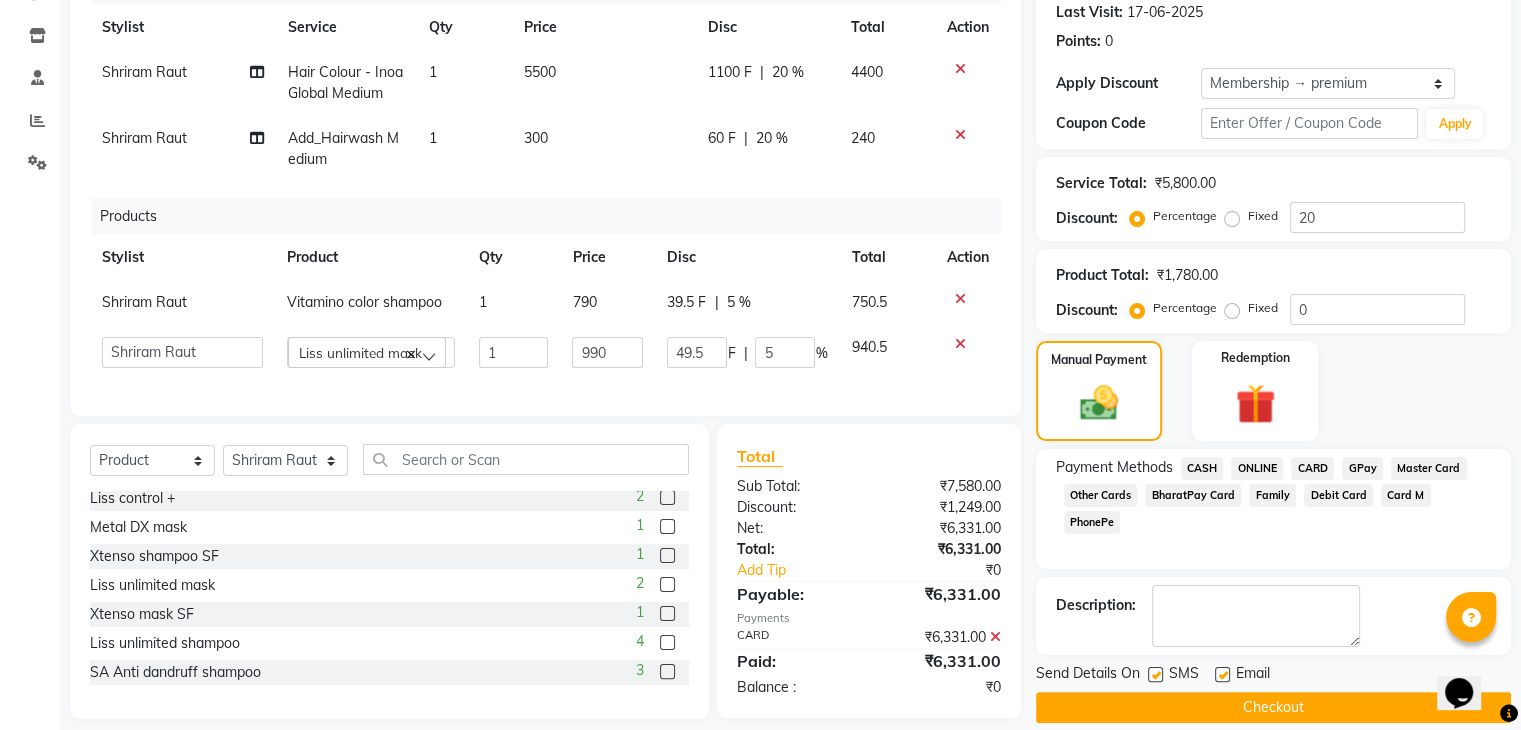 click on "Checkout" 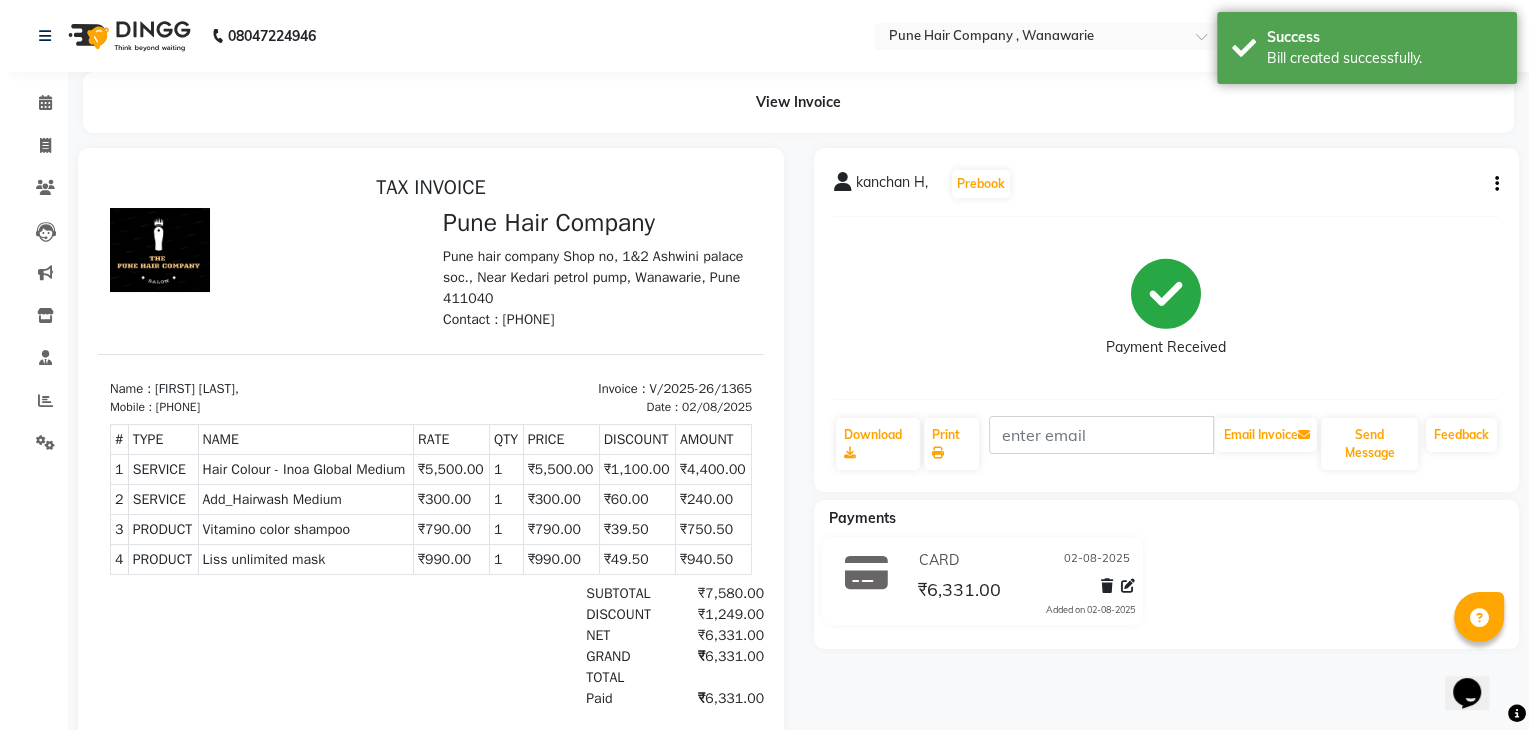 scroll, scrollTop: 0, scrollLeft: 0, axis: both 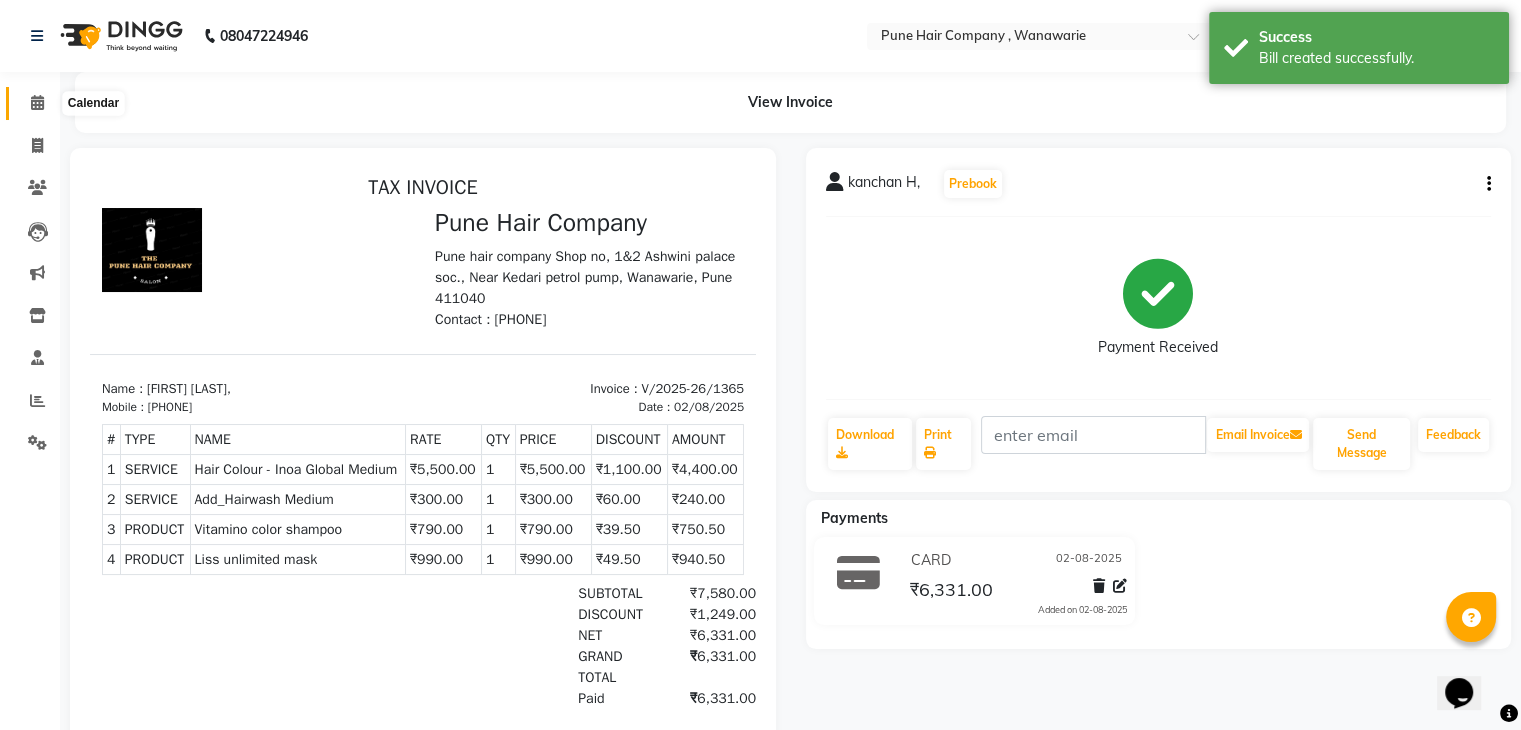 click 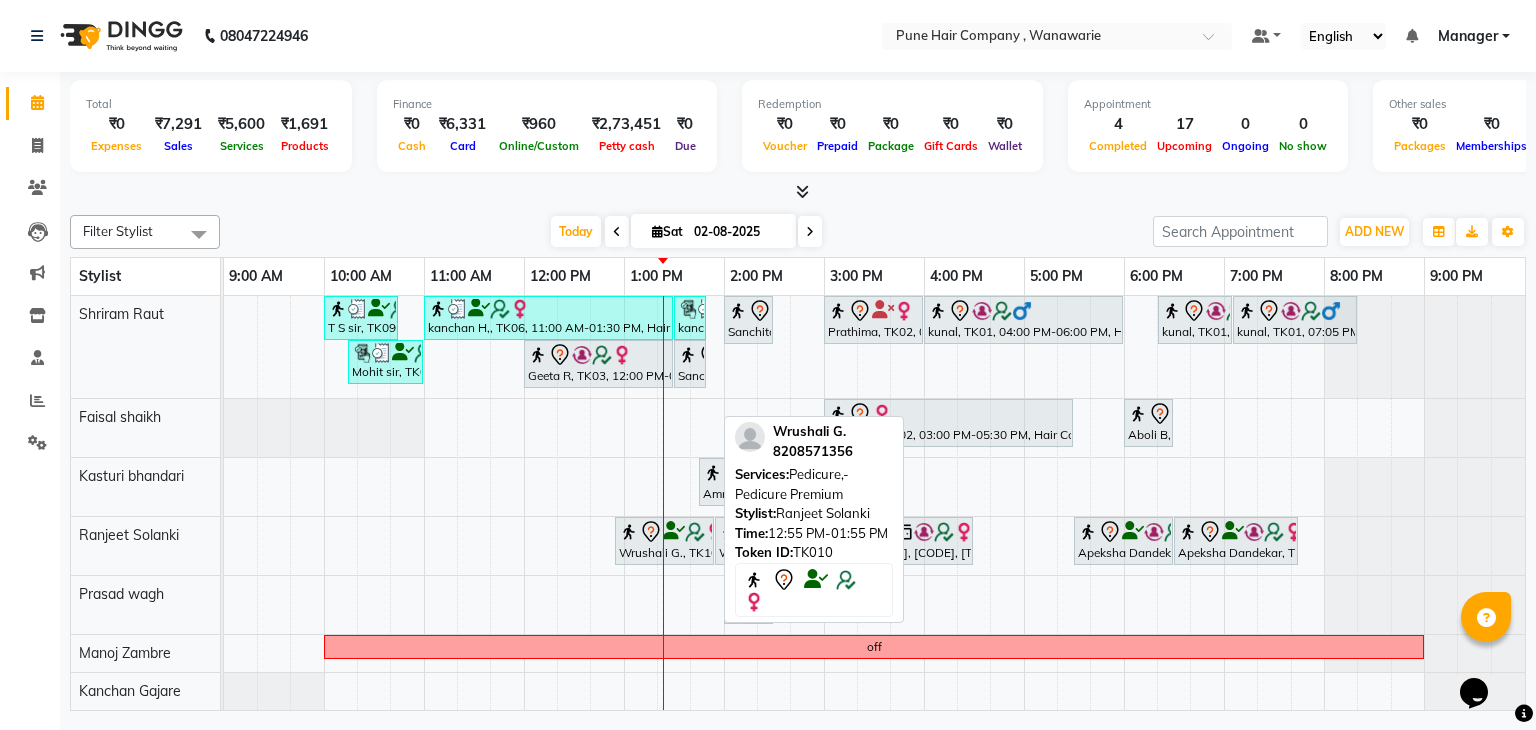 click on "Wrushali G., TK10, 12:55 PM-01:55 PM,  Pedicure,- Pedicure Premium" at bounding box center (664, 541) 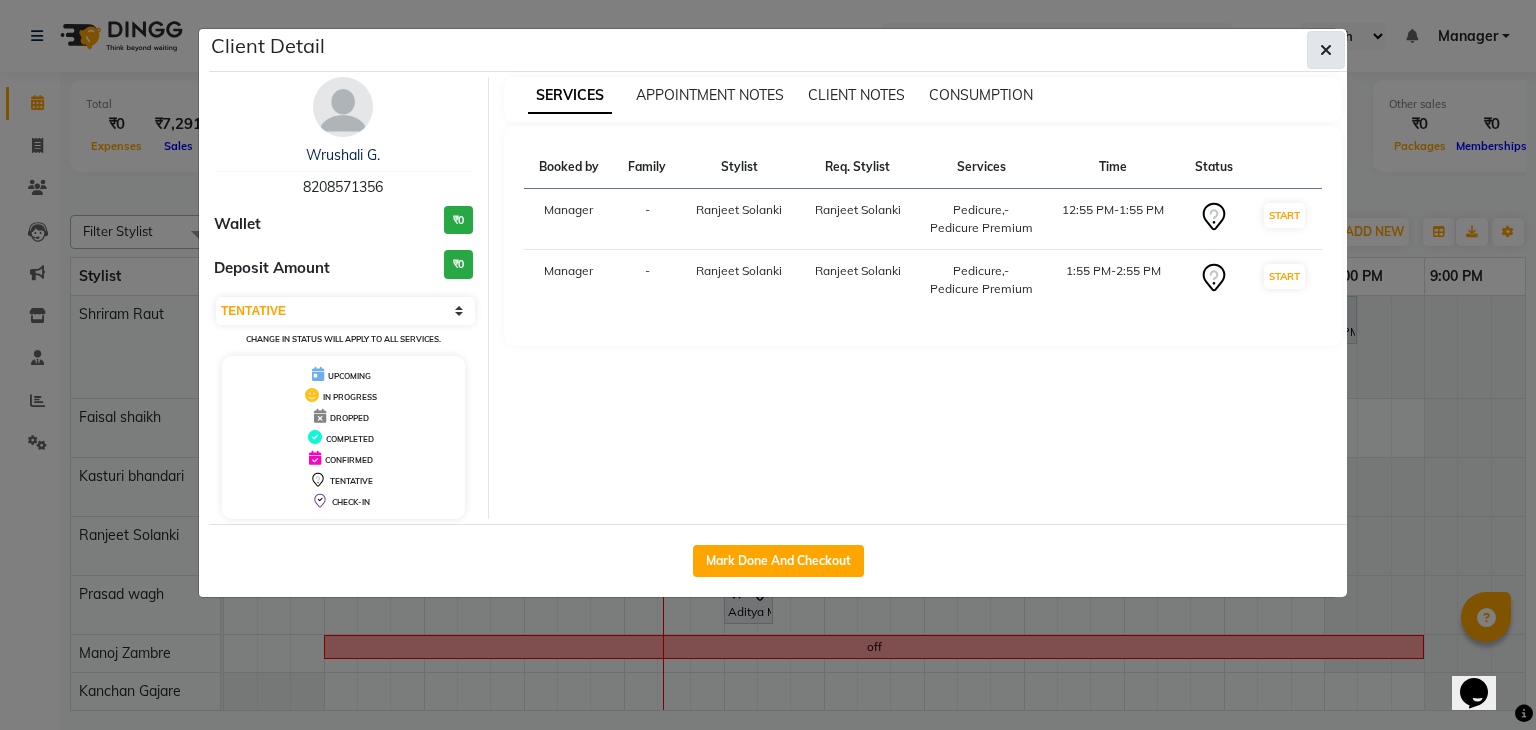 click 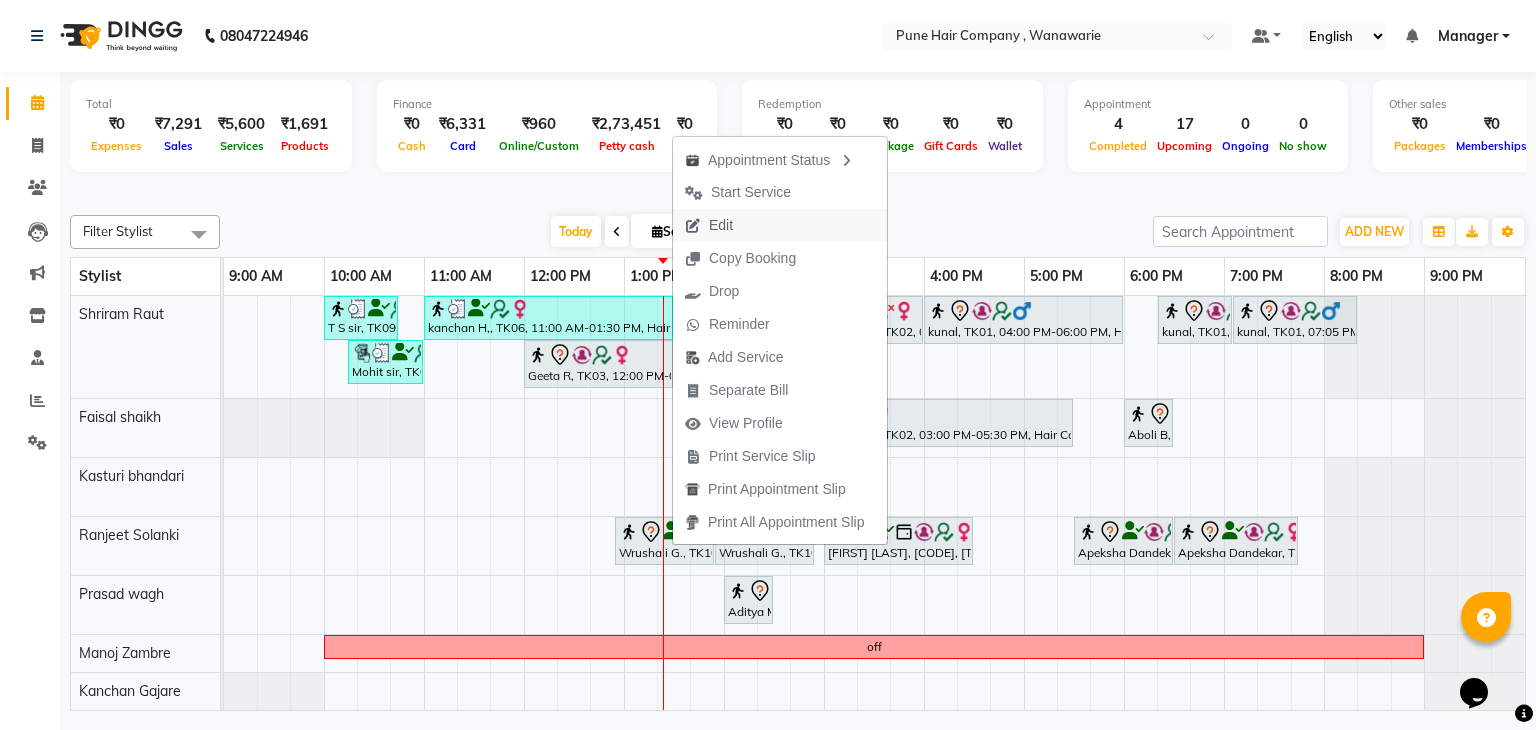 click on "Edit" at bounding box center [721, 225] 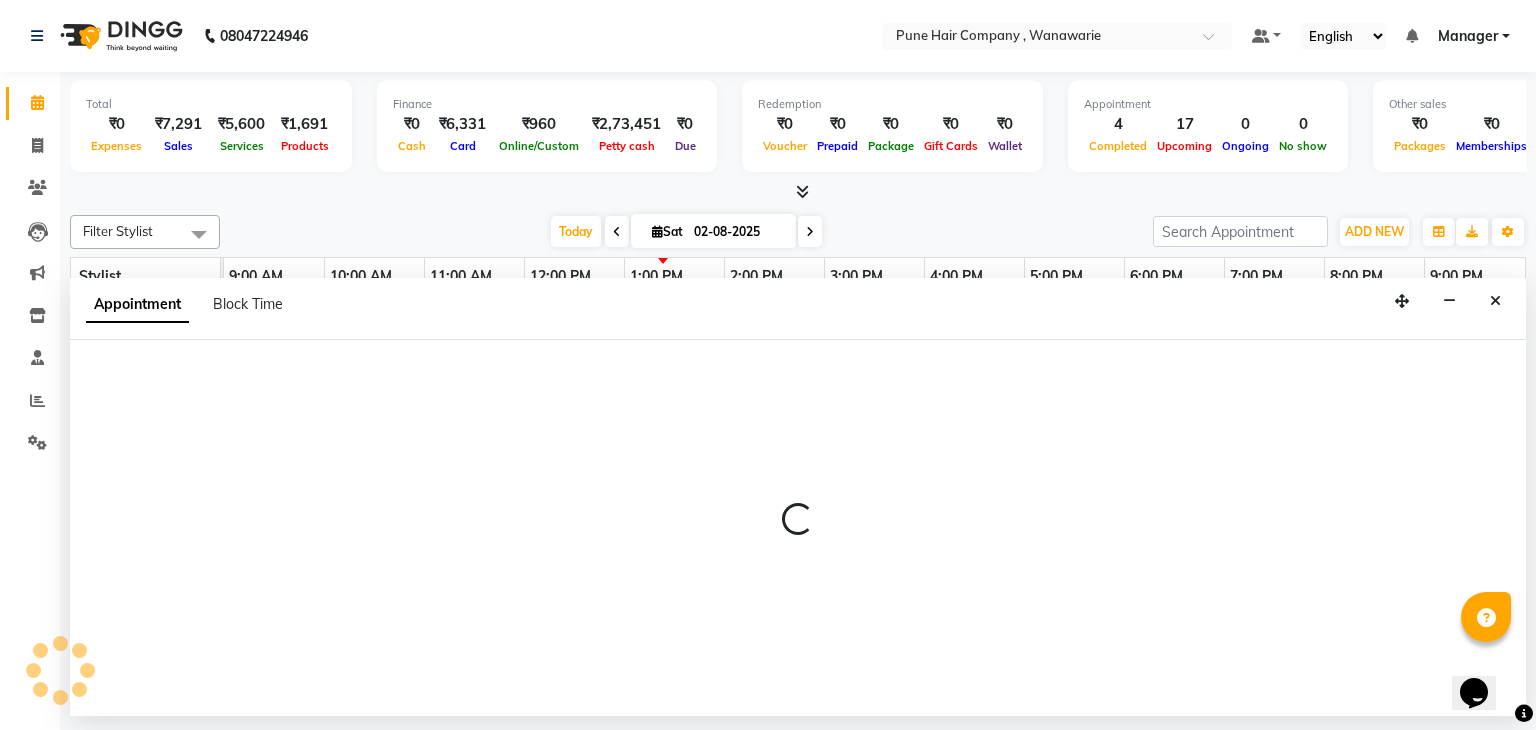 select on "tentative" 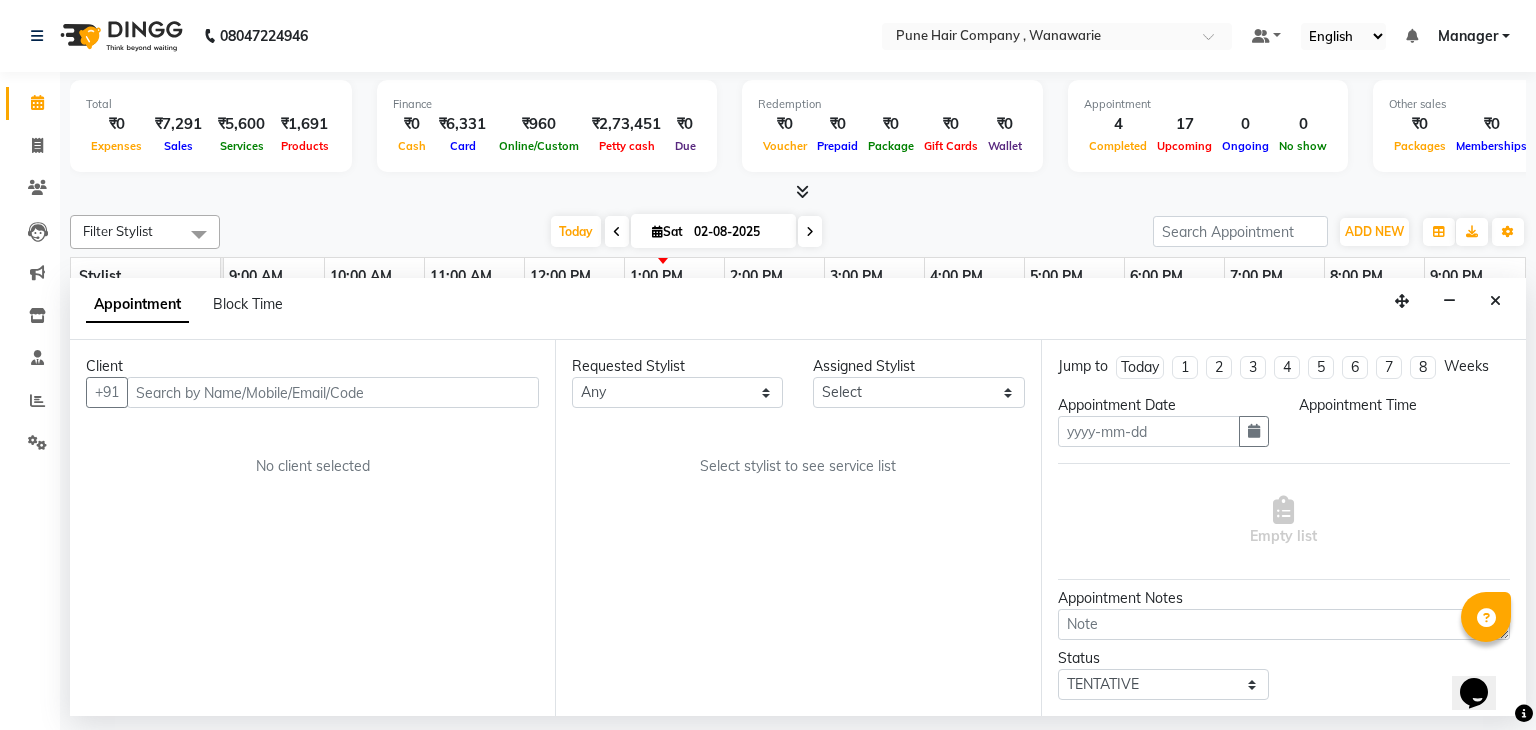 type on "02-08-2025" 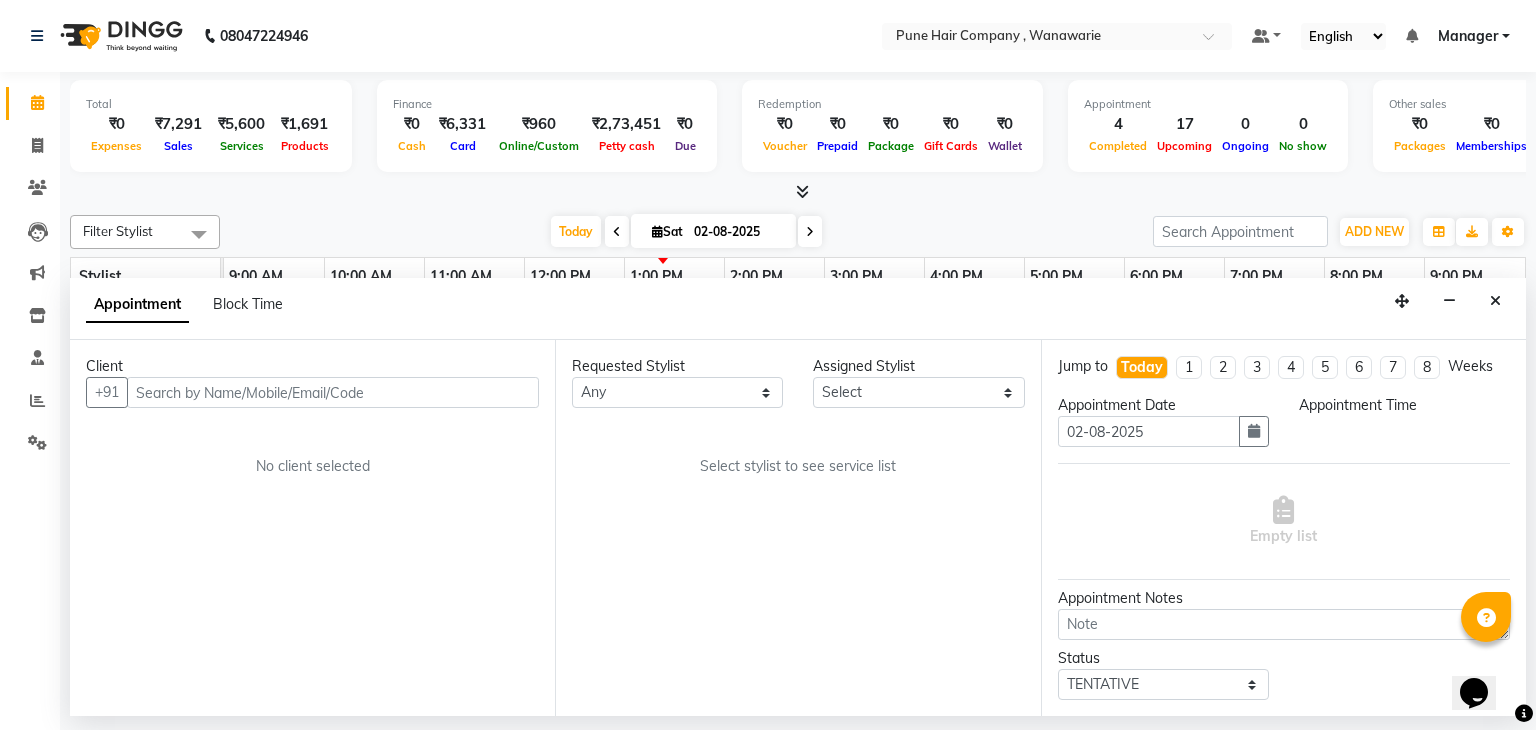select on "74580" 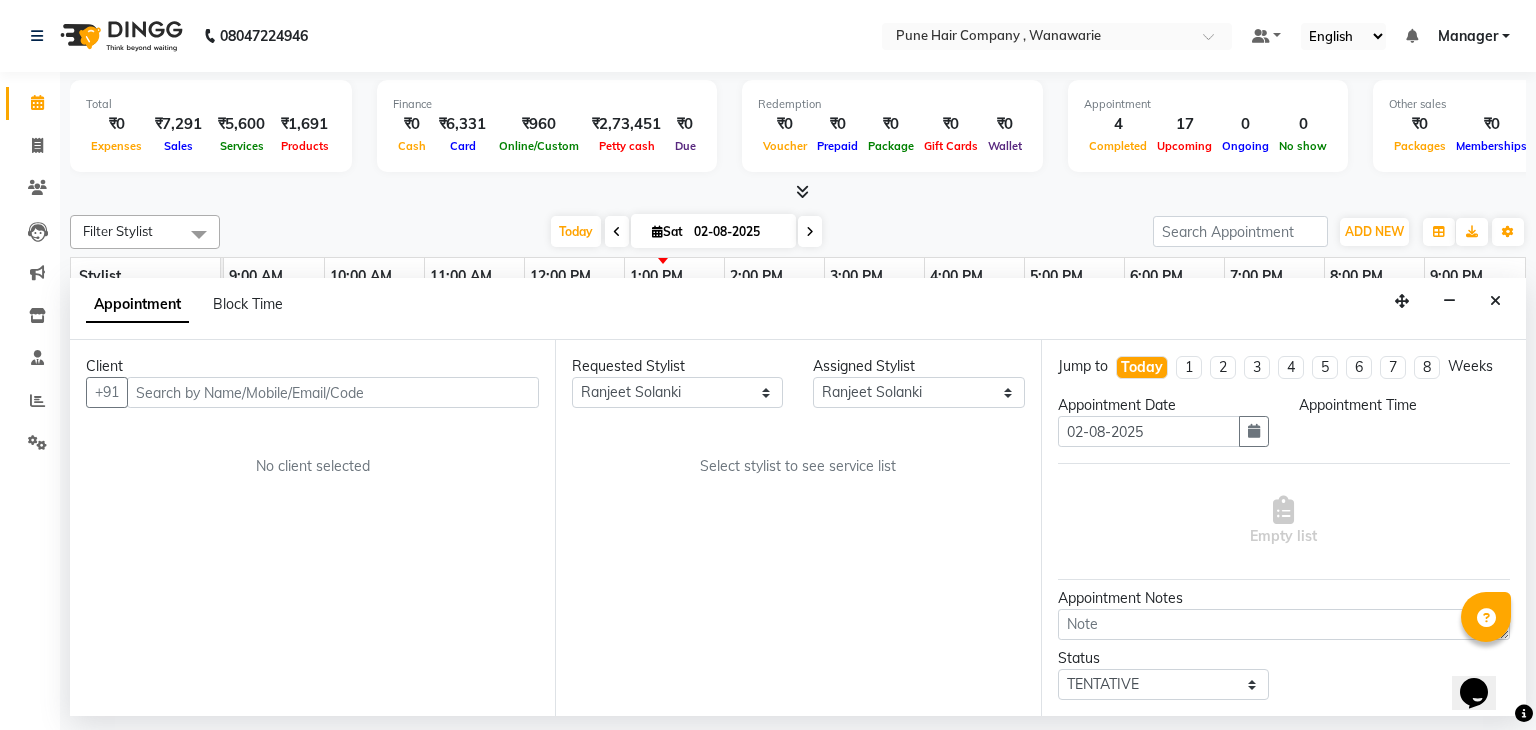 select on "4060" 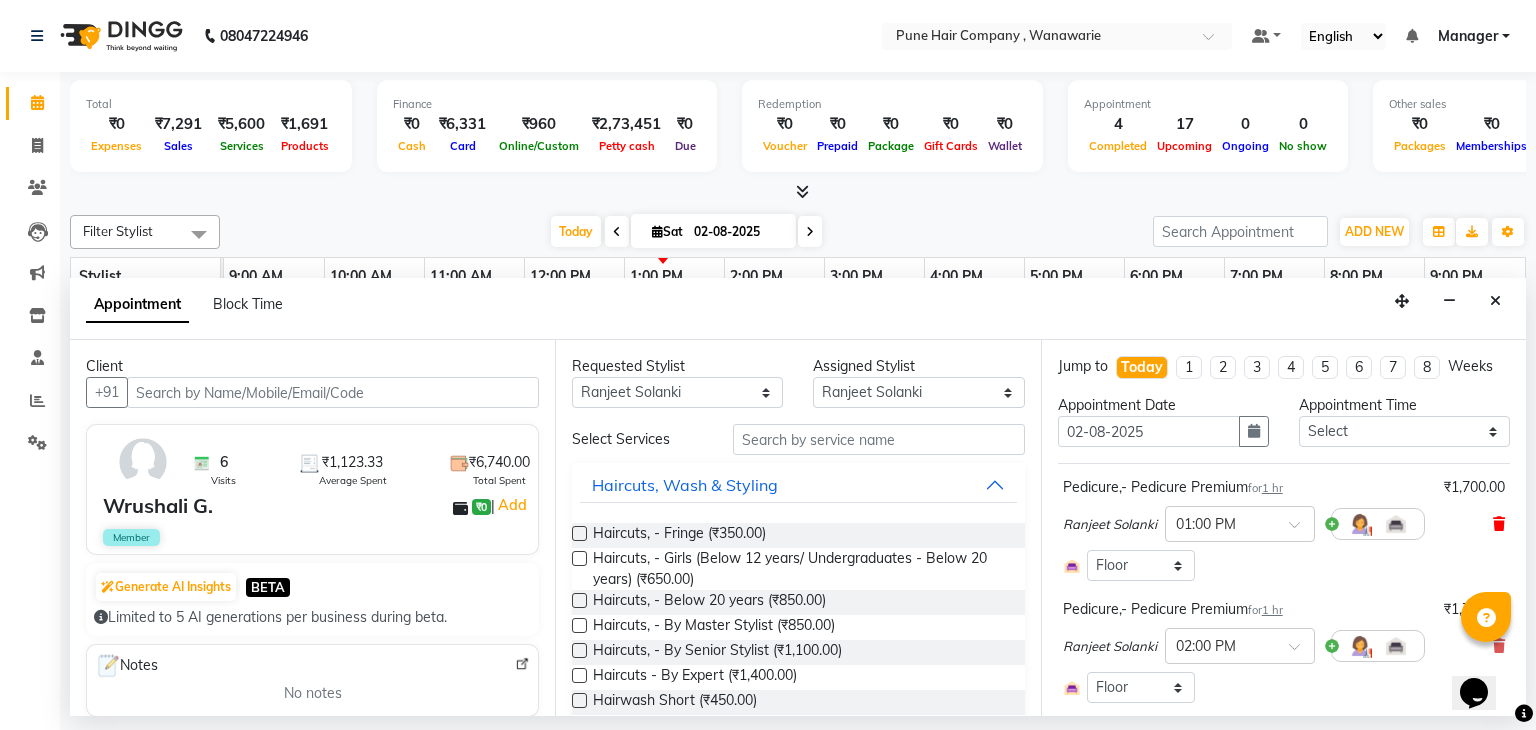 click at bounding box center (1499, 524) 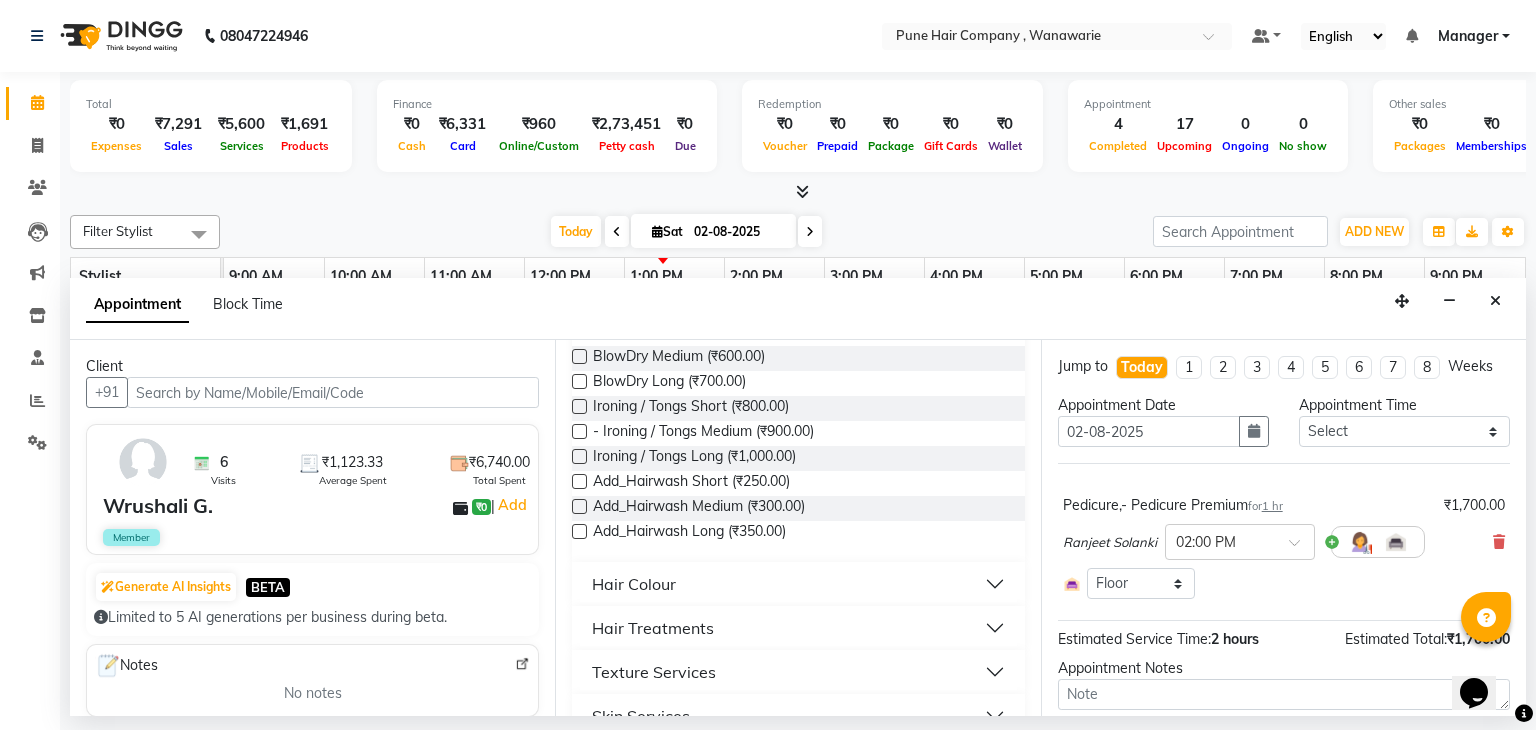 scroll, scrollTop: 745, scrollLeft: 0, axis: vertical 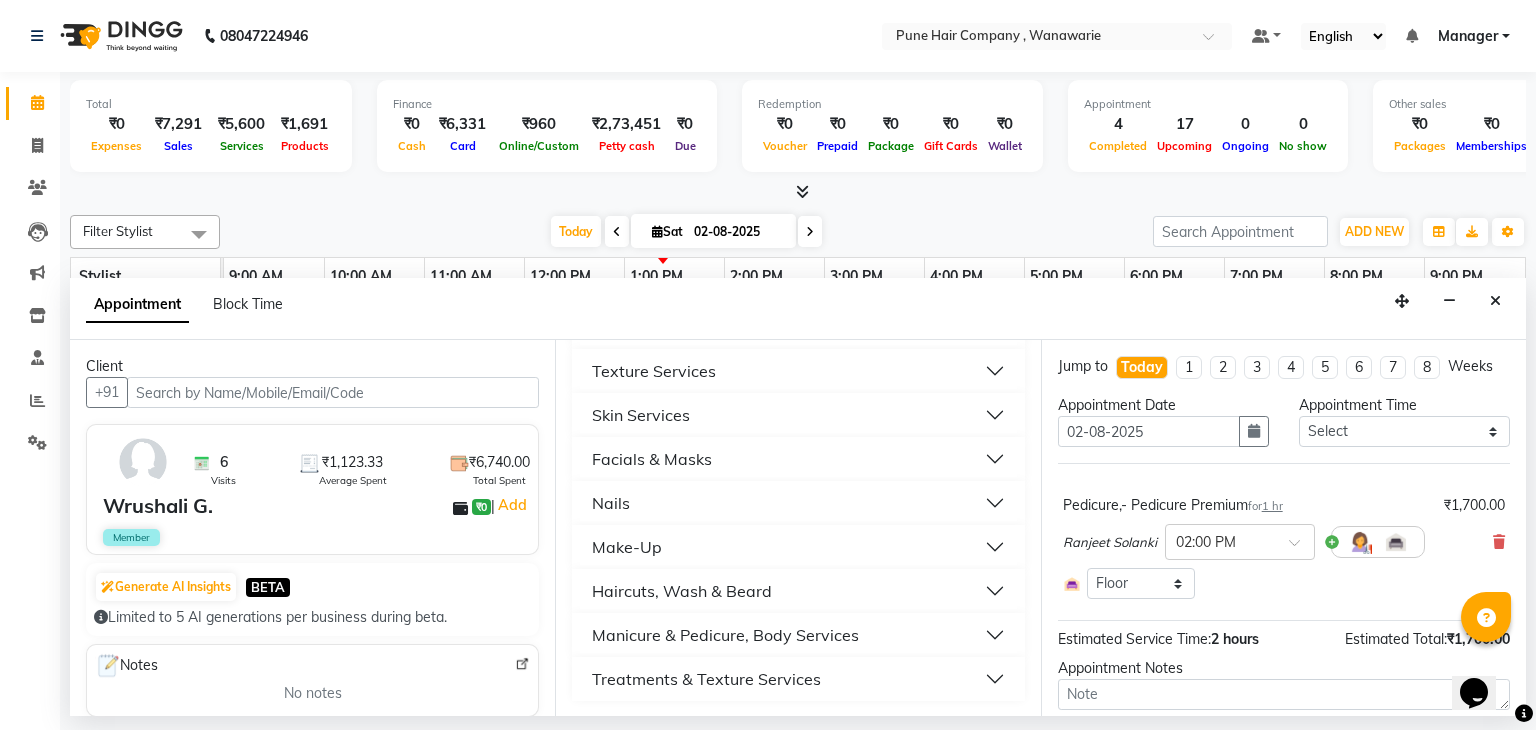 click on "Manicure & Pedicure, Body Services" at bounding box center (725, 635) 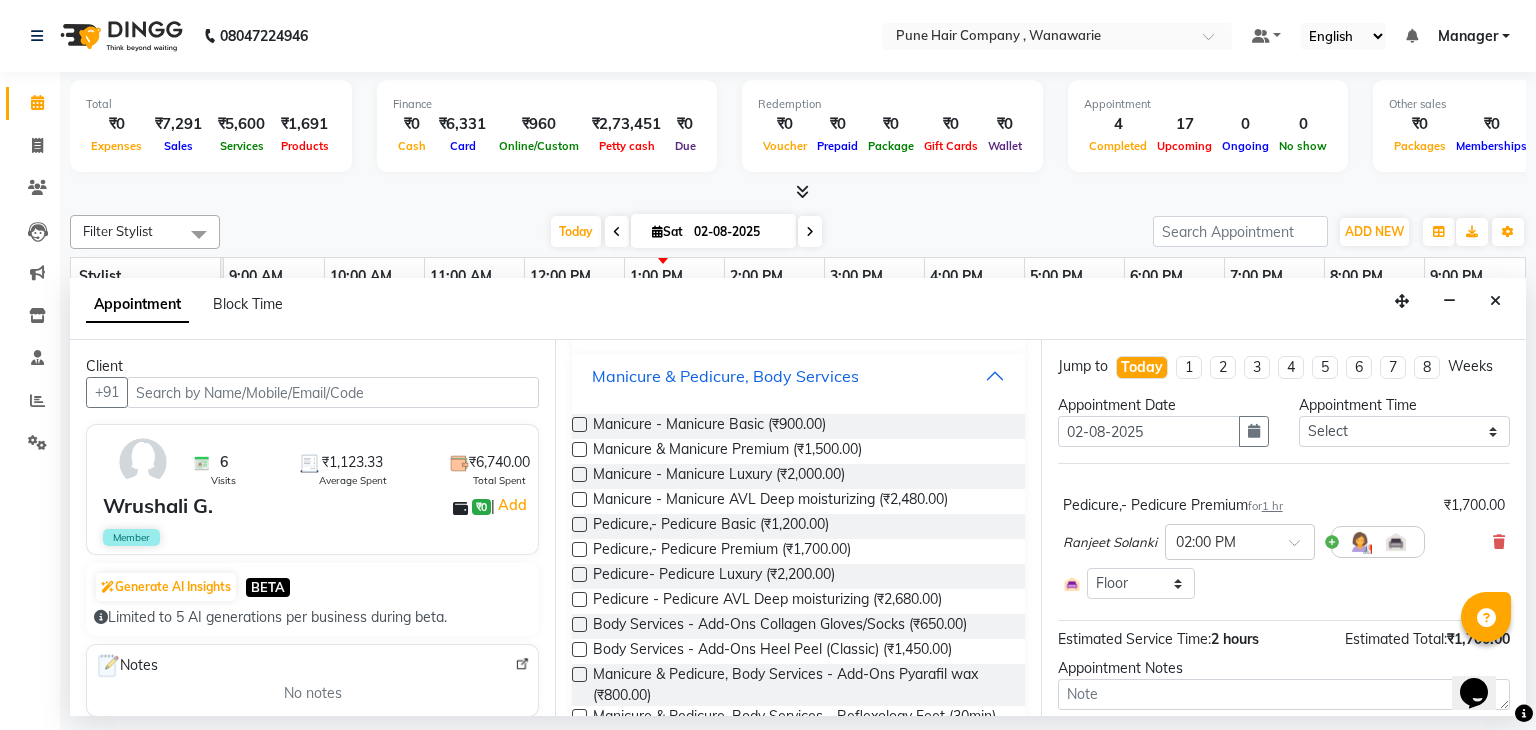 scroll, scrollTop: 1004, scrollLeft: 0, axis: vertical 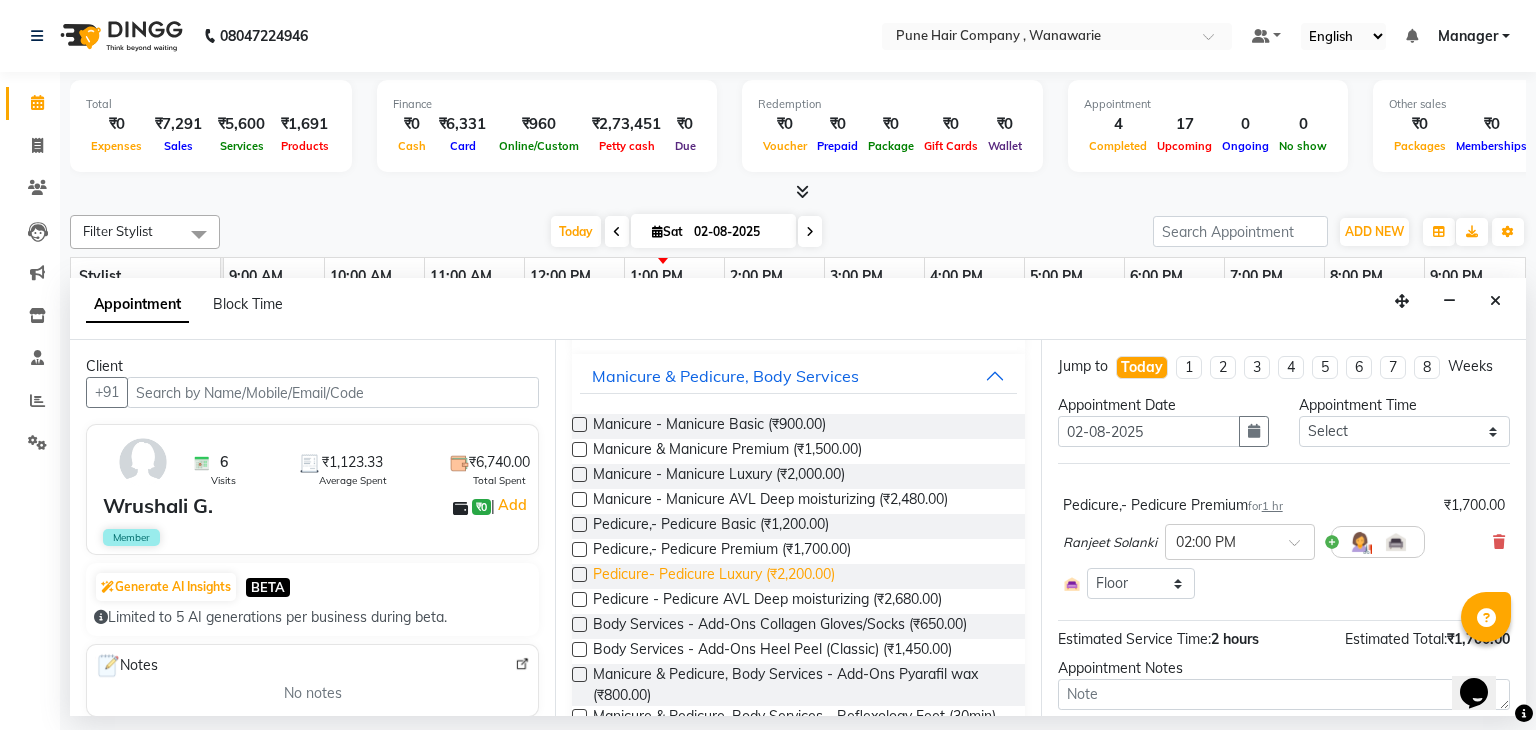 click on "Pedicure- Pedicure Luxury (₹2,200.00)" at bounding box center (714, 576) 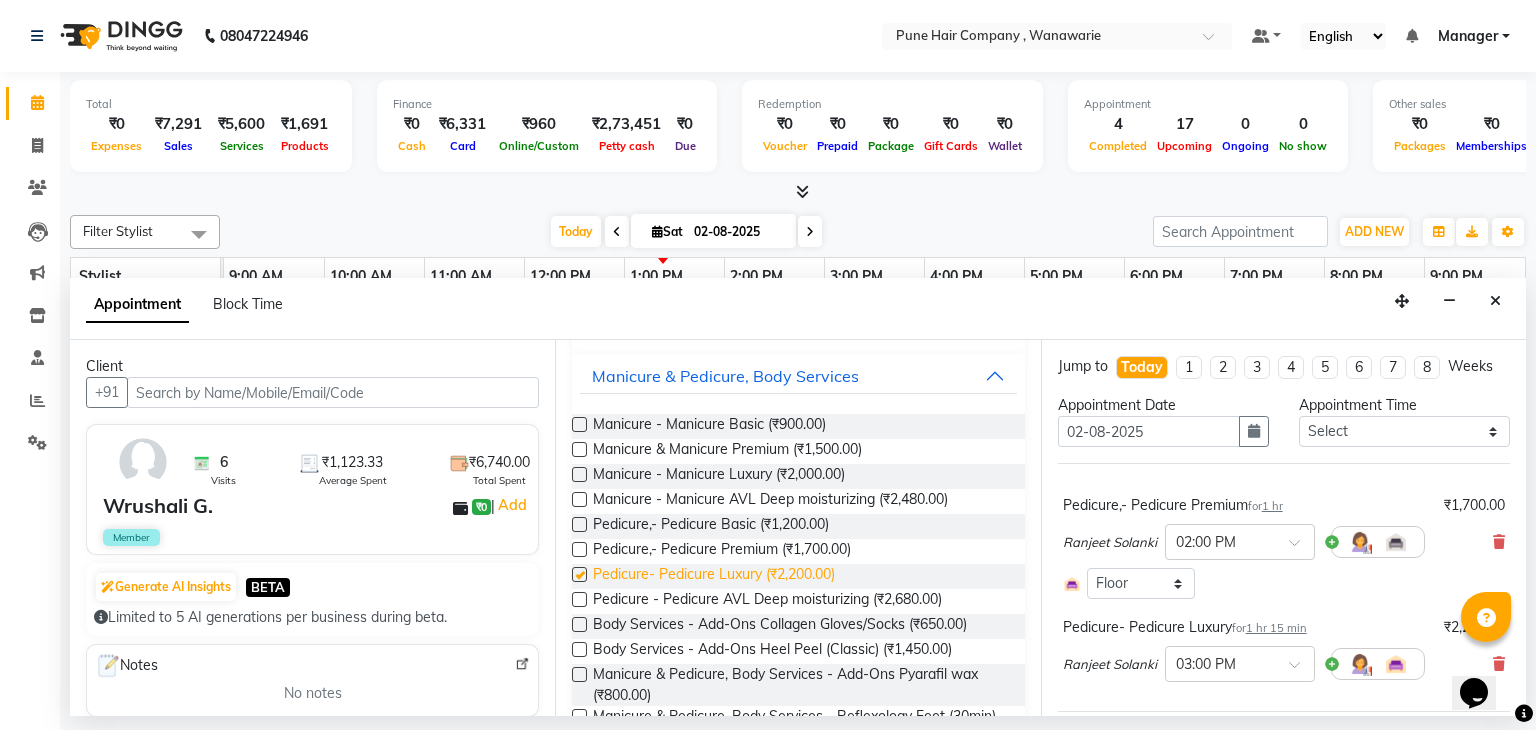 checkbox on "false" 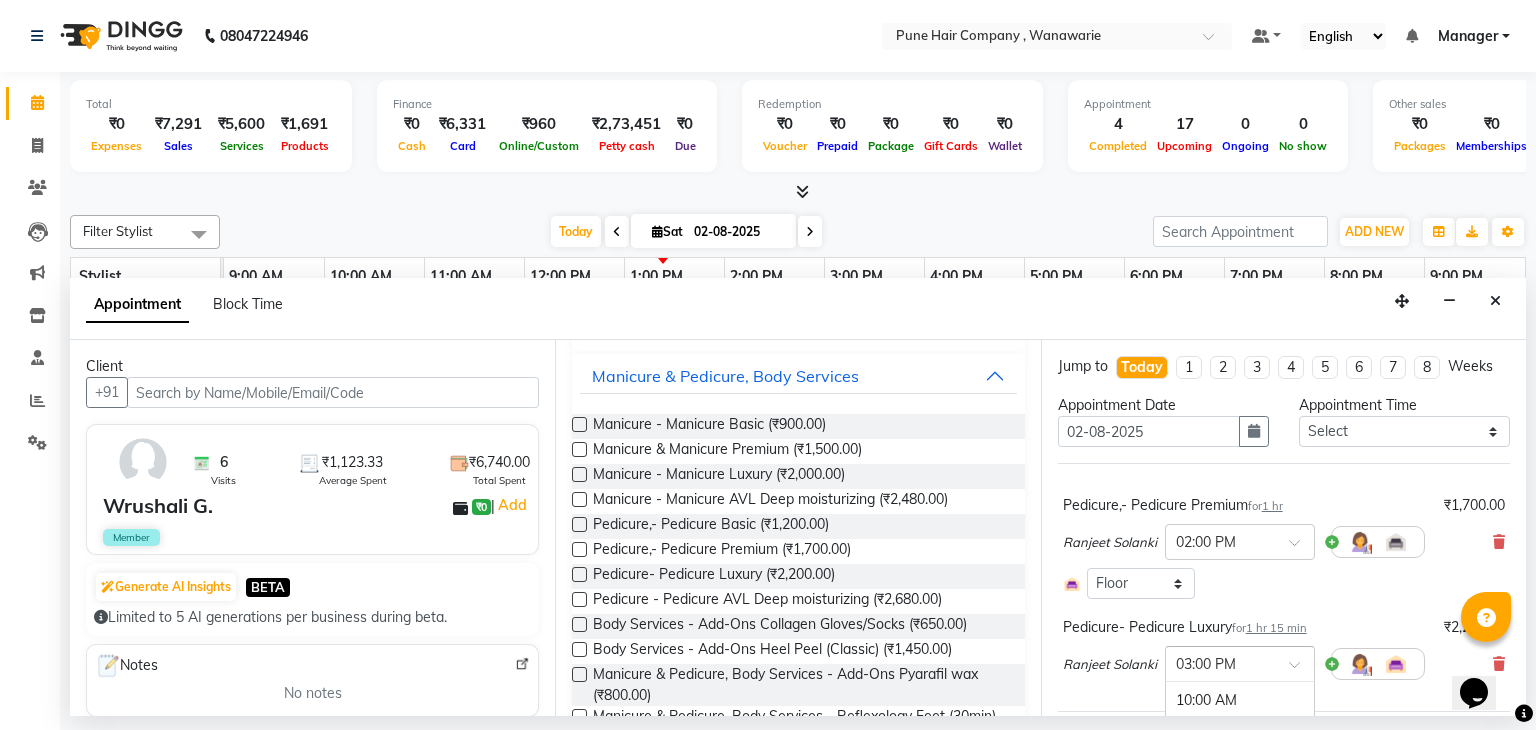 click at bounding box center [1301, 670] 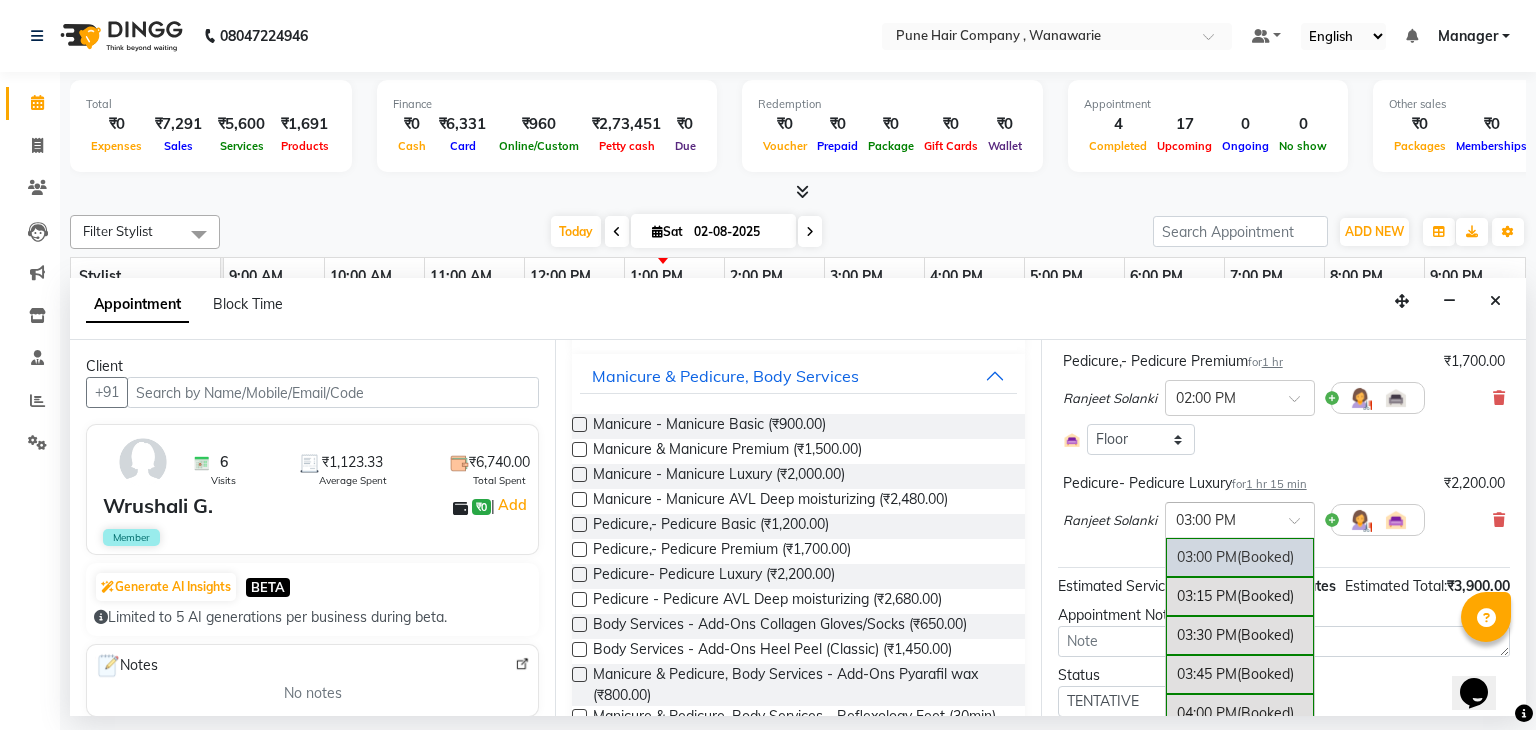 scroll, scrollTop: 154, scrollLeft: 0, axis: vertical 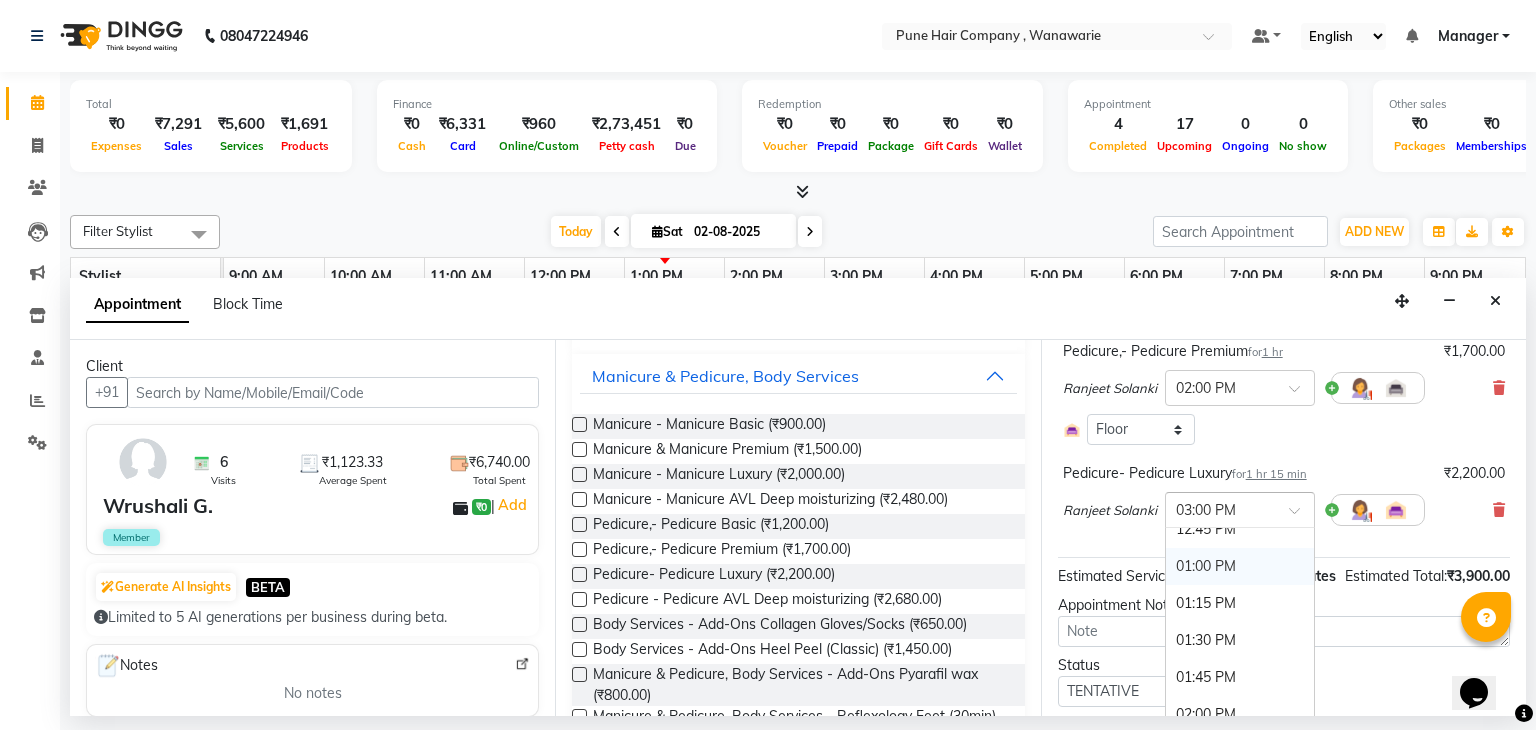 click on "01:00 PM" at bounding box center (1240, 566) 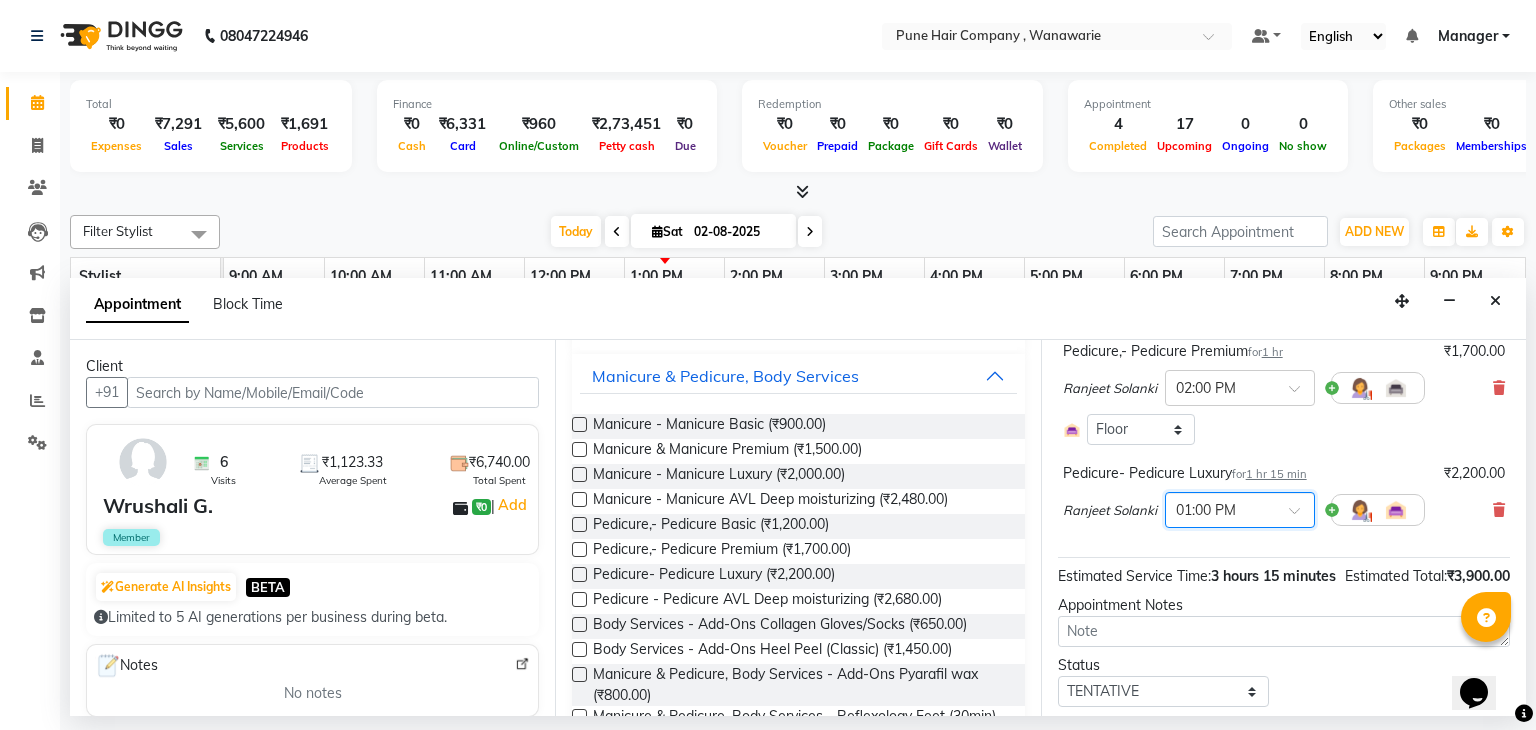 scroll, scrollTop: 232, scrollLeft: 0, axis: vertical 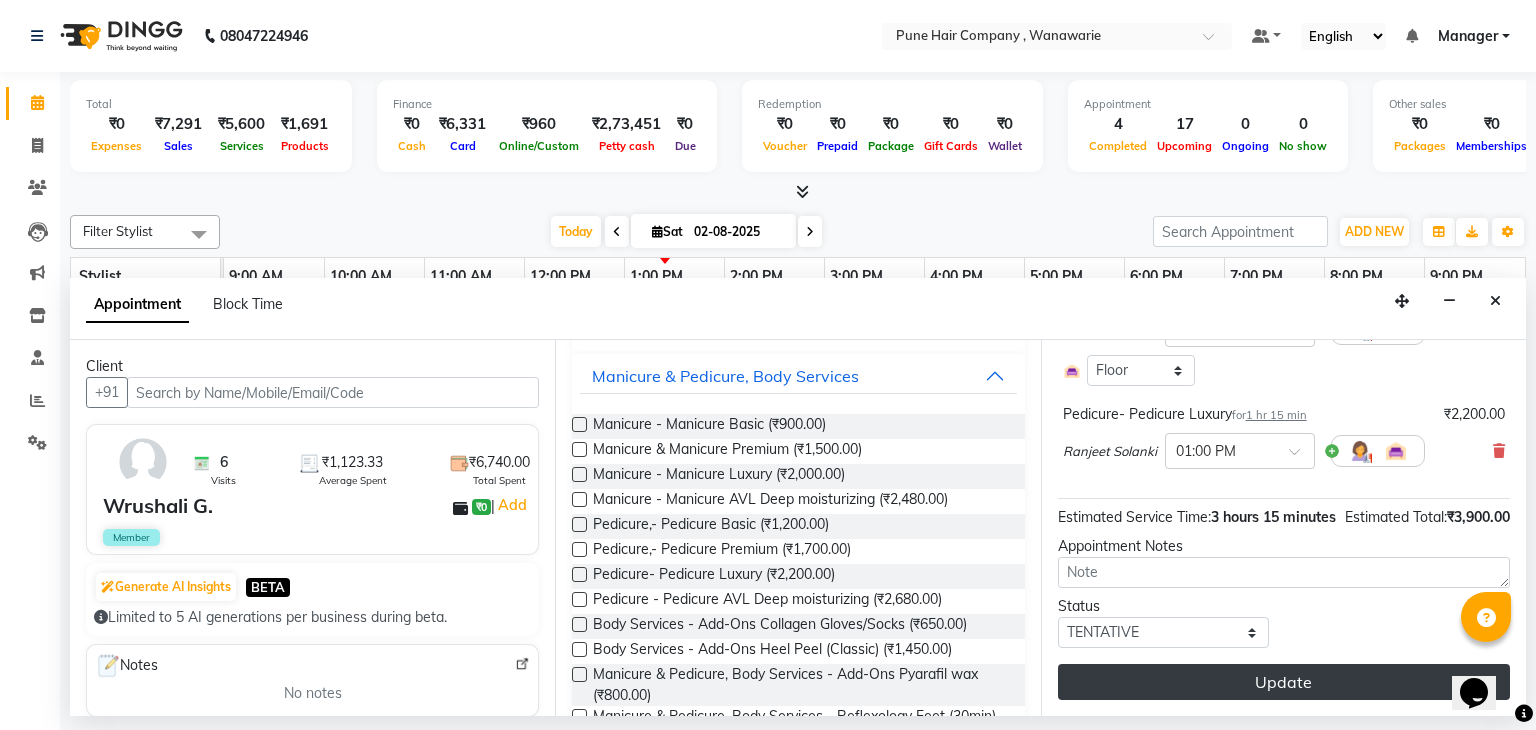 click on "Update" at bounding box center [1284, 682] 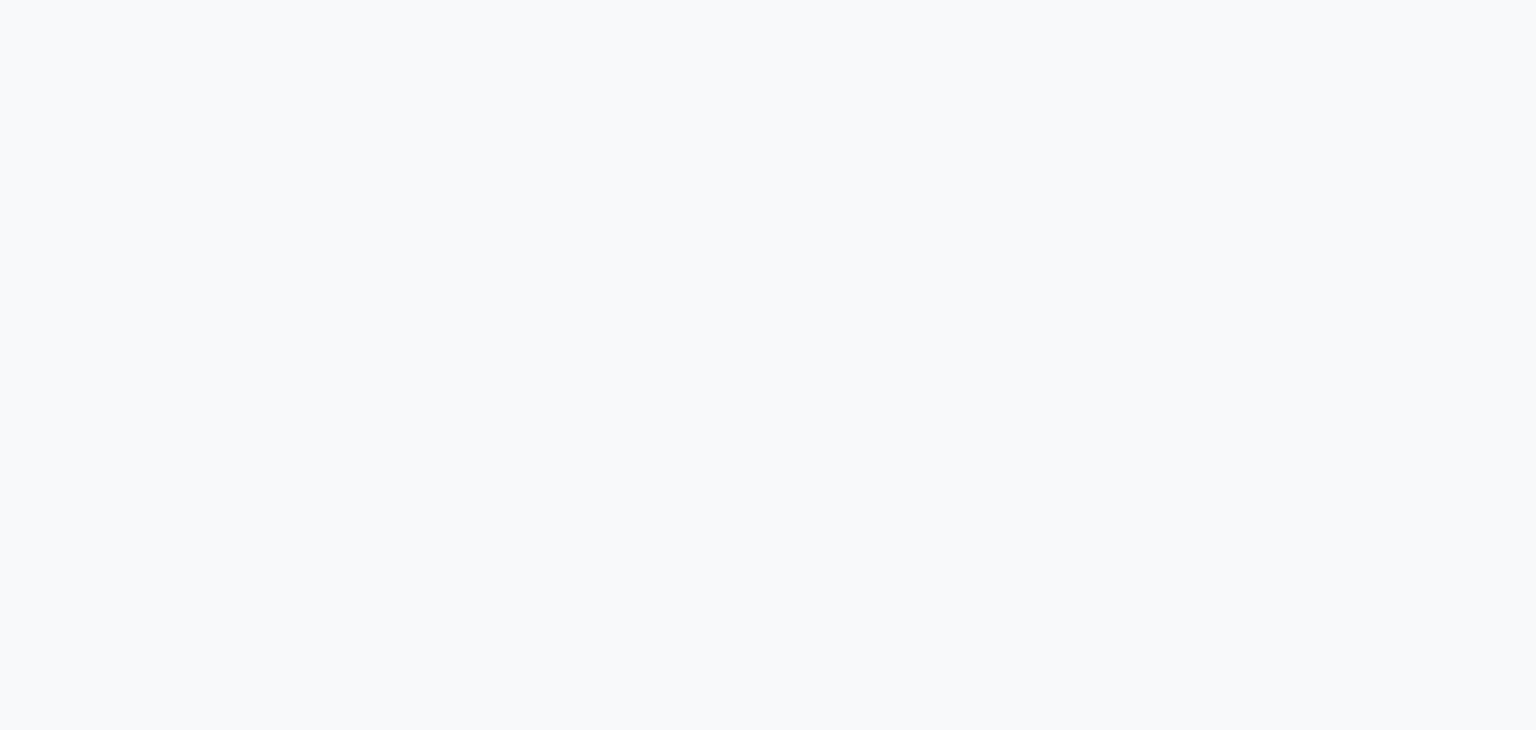 scroll, scrollTop: 0, scrollLeft: 0, axis: both 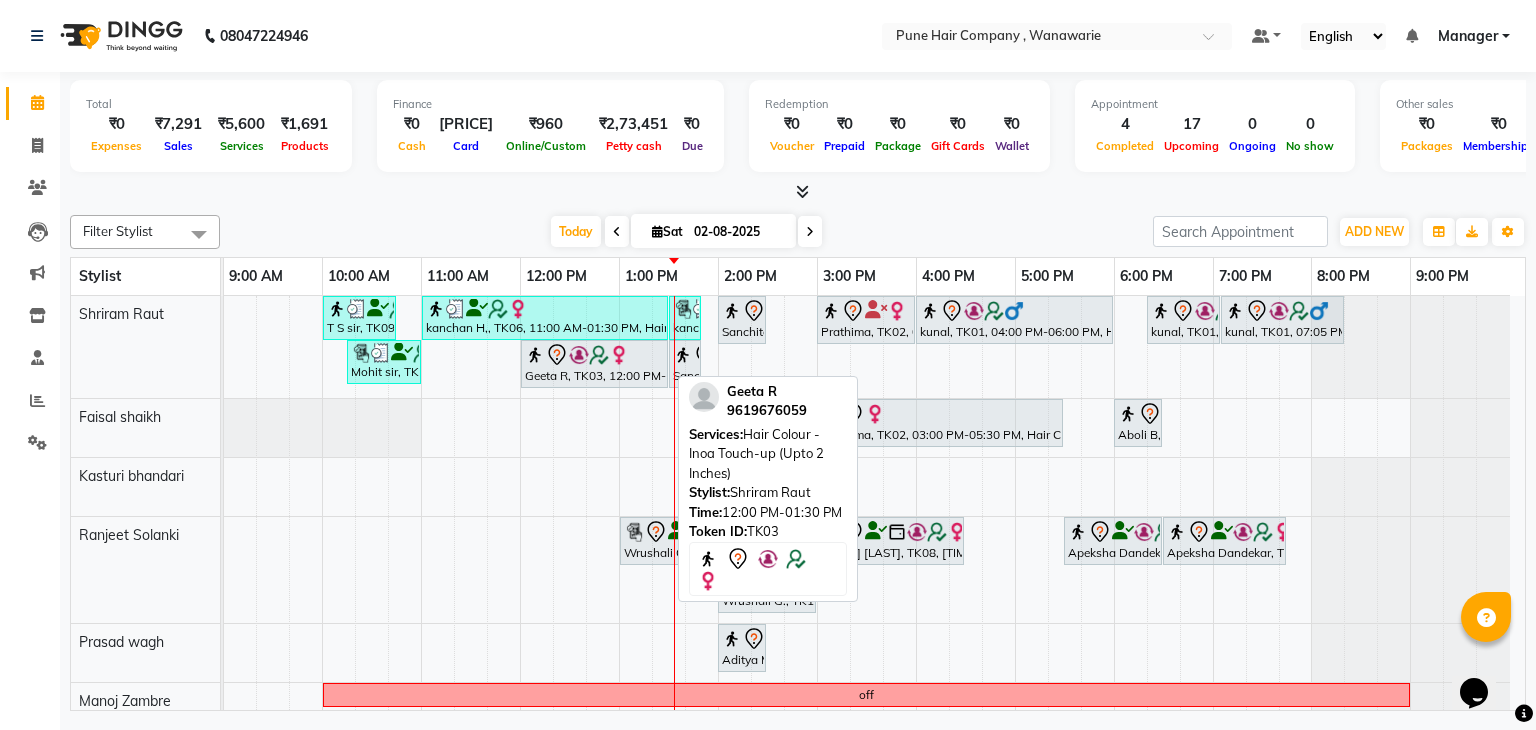 click on "Geeta R, TK03, 12:00 PM-01:30 PM, Hair Colour - Inoa Touch-up (Upto 2 Inches)" at bounding box center (594, 364) 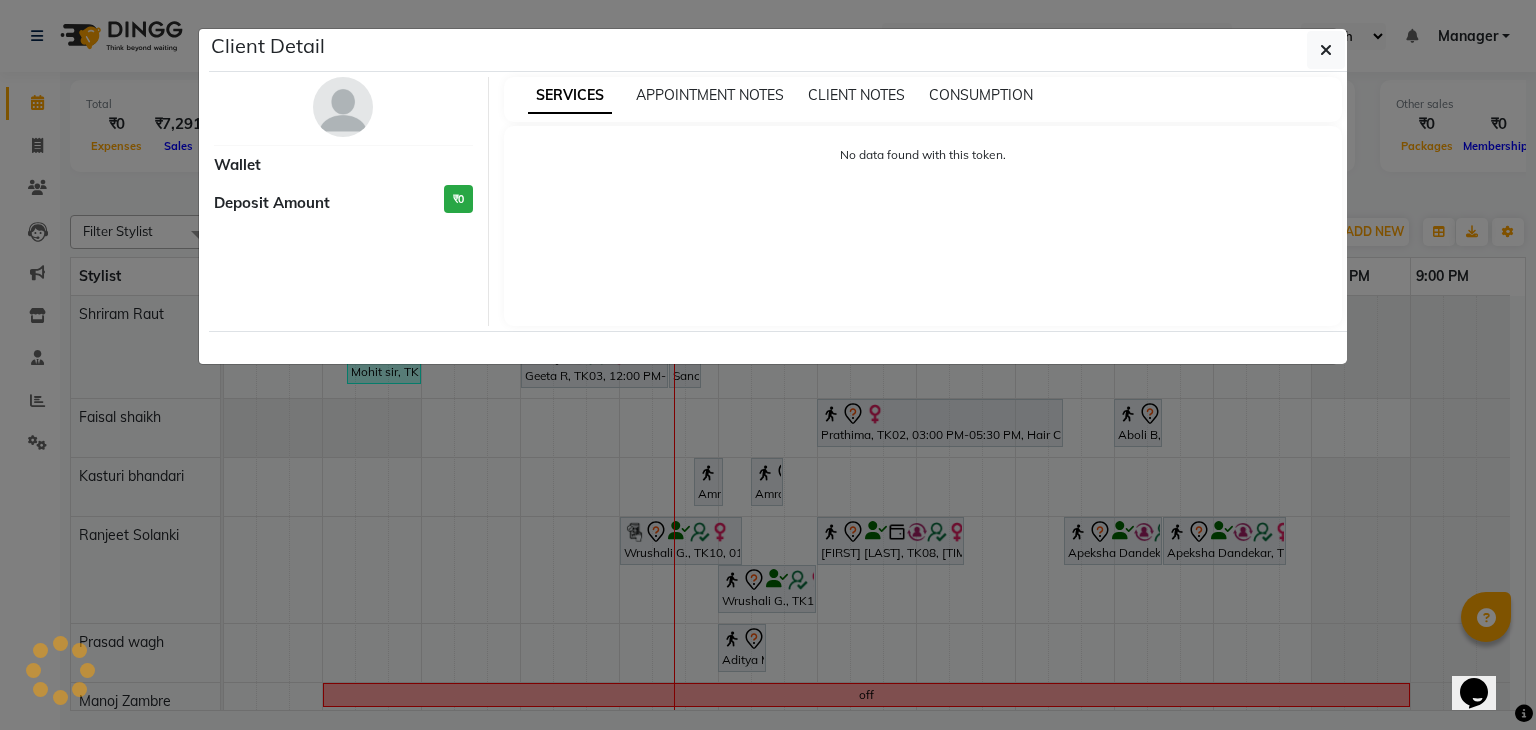 select on "7" 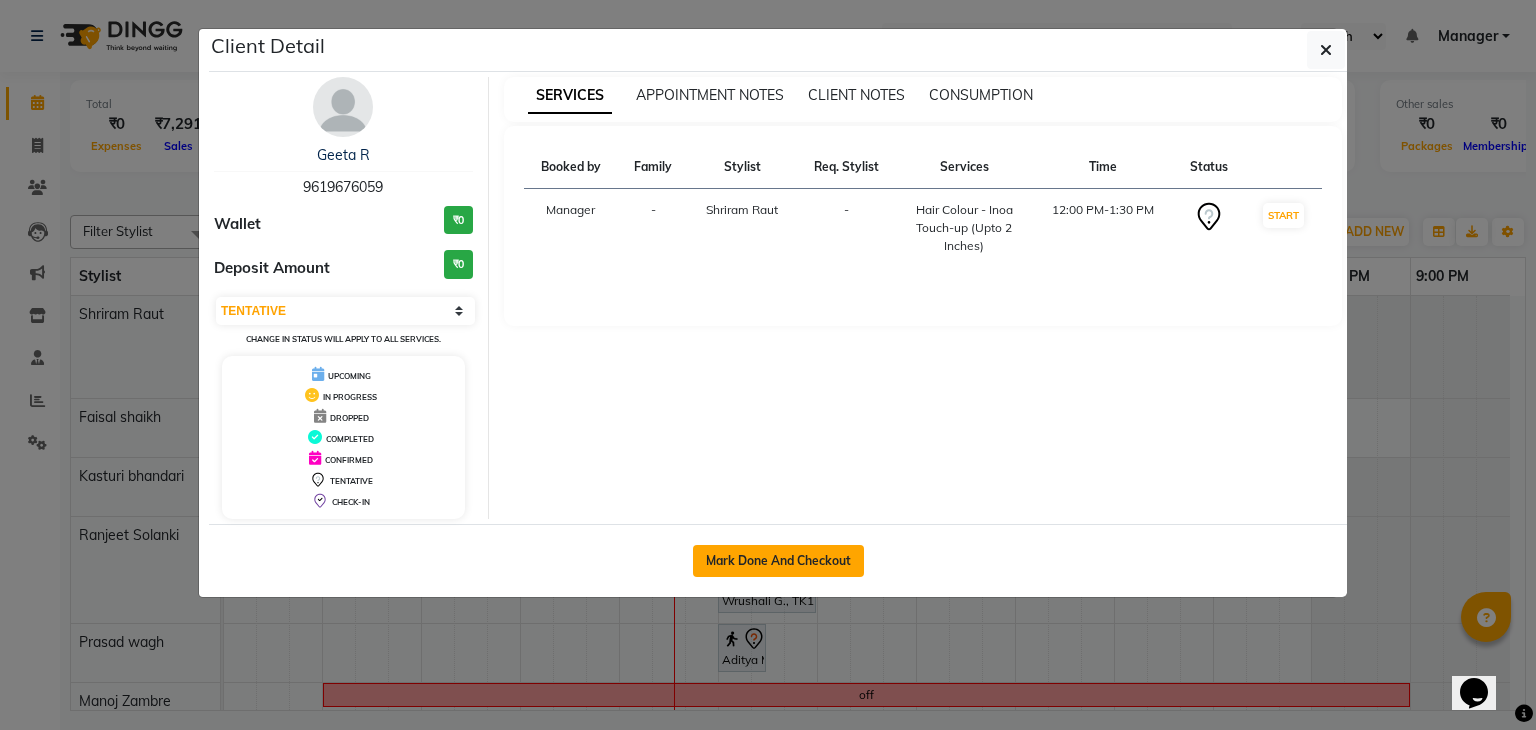 click on "Mark Done And Checkout" 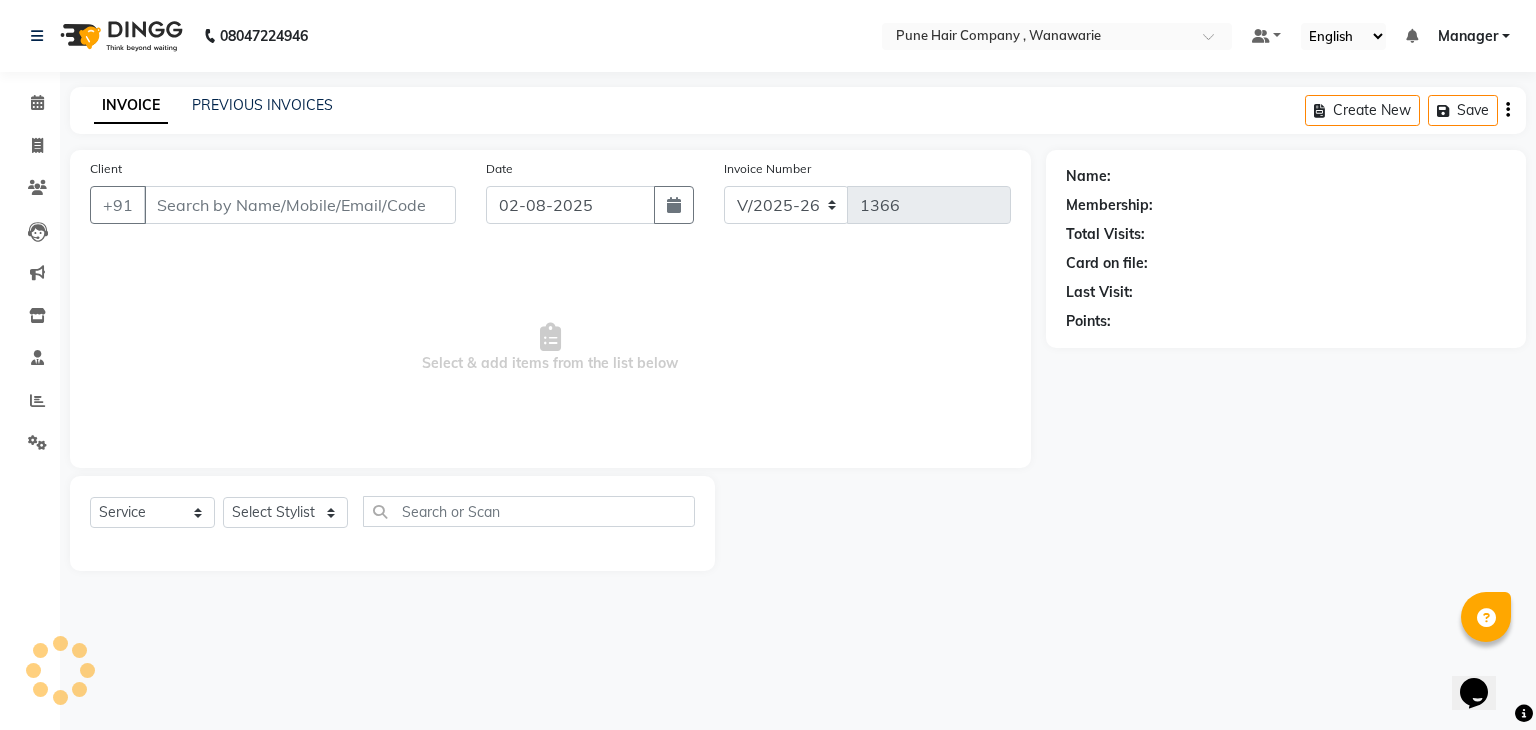 select on "3" 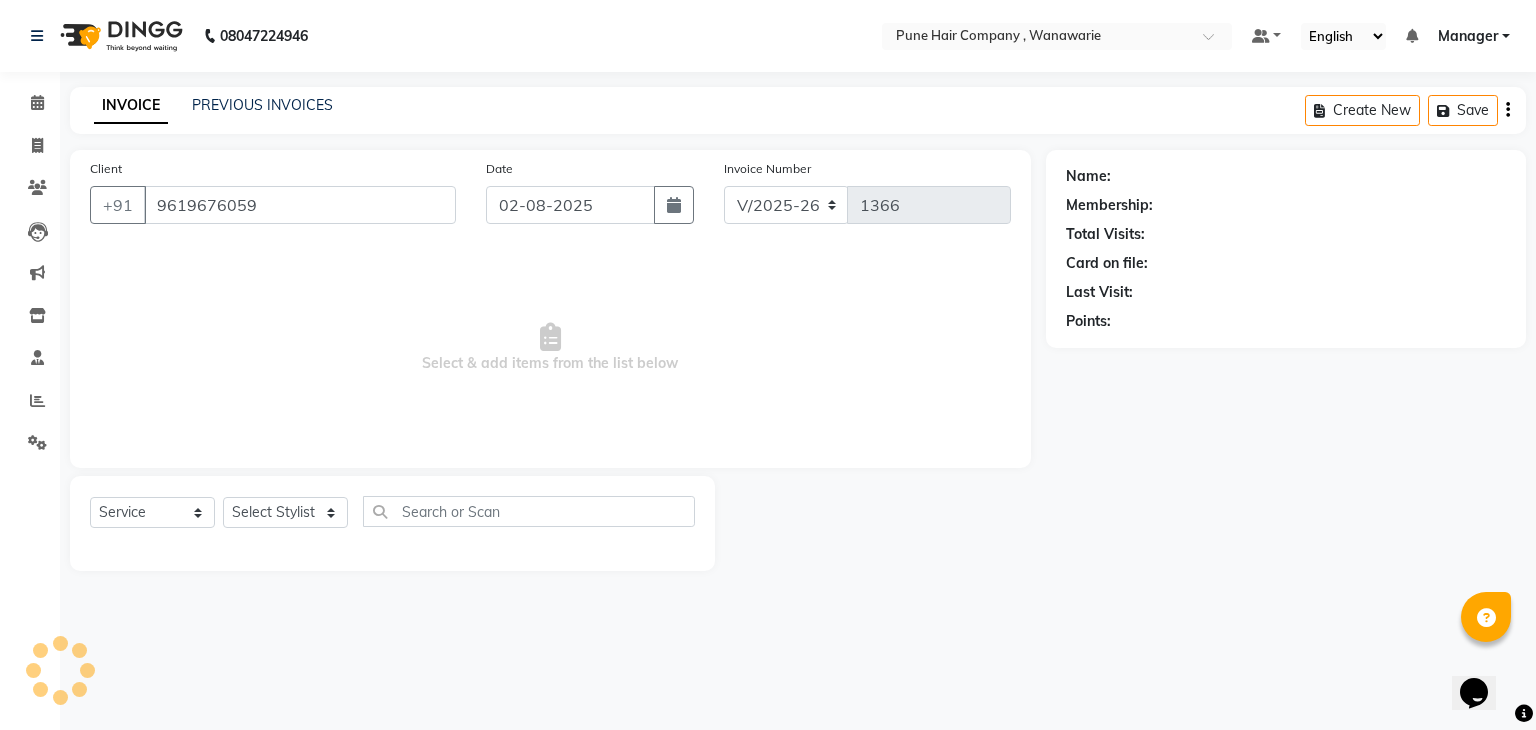 select on "74577" 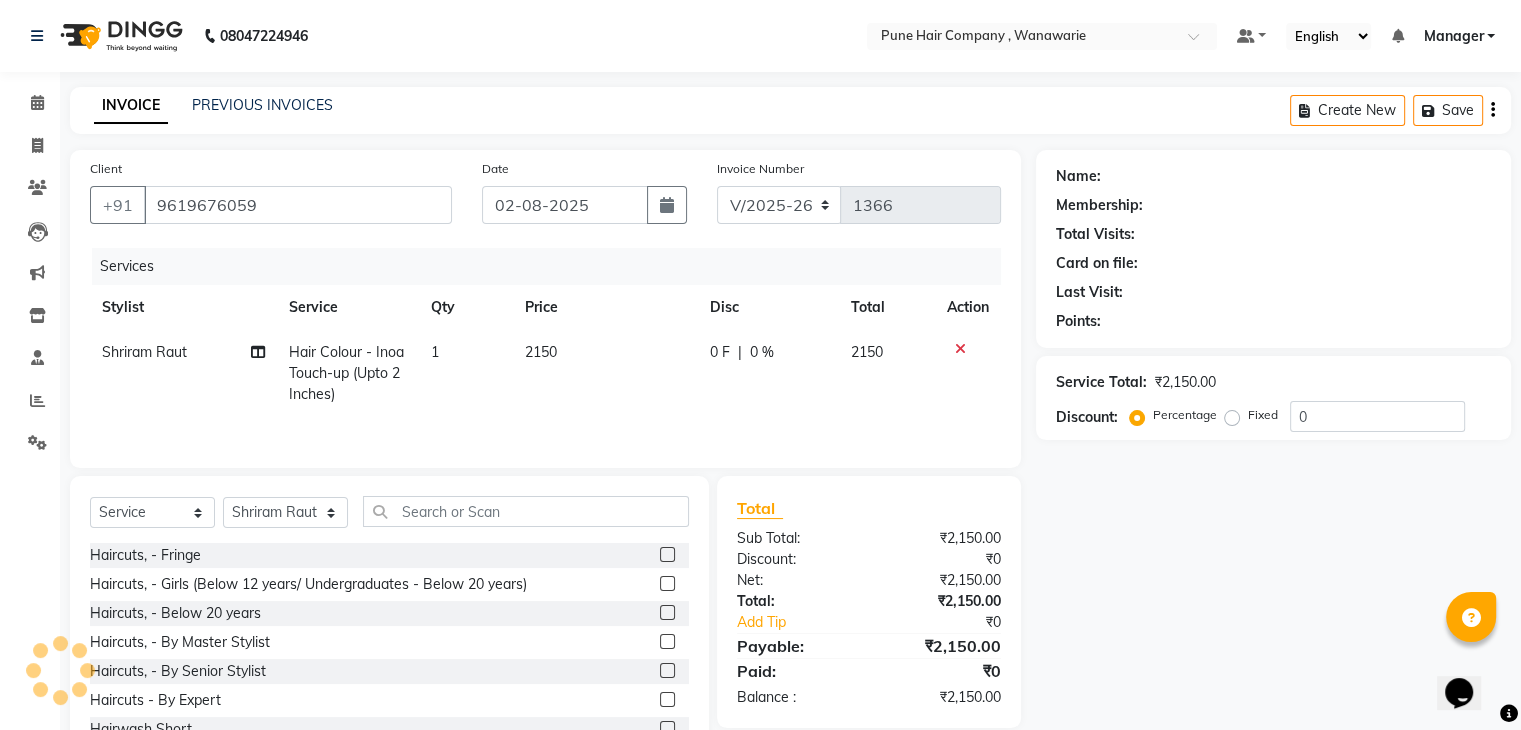 select on "1: Object" 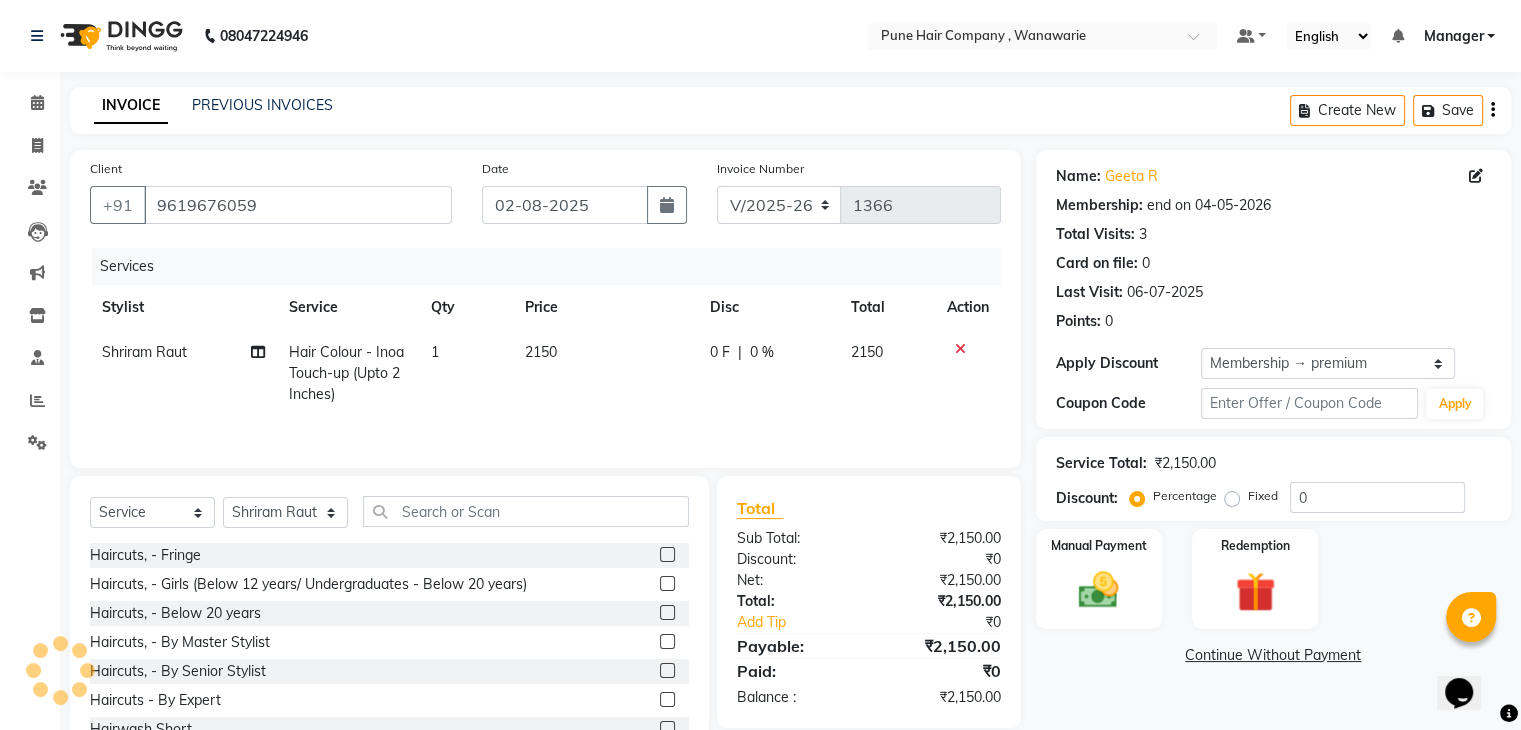 type on "20" 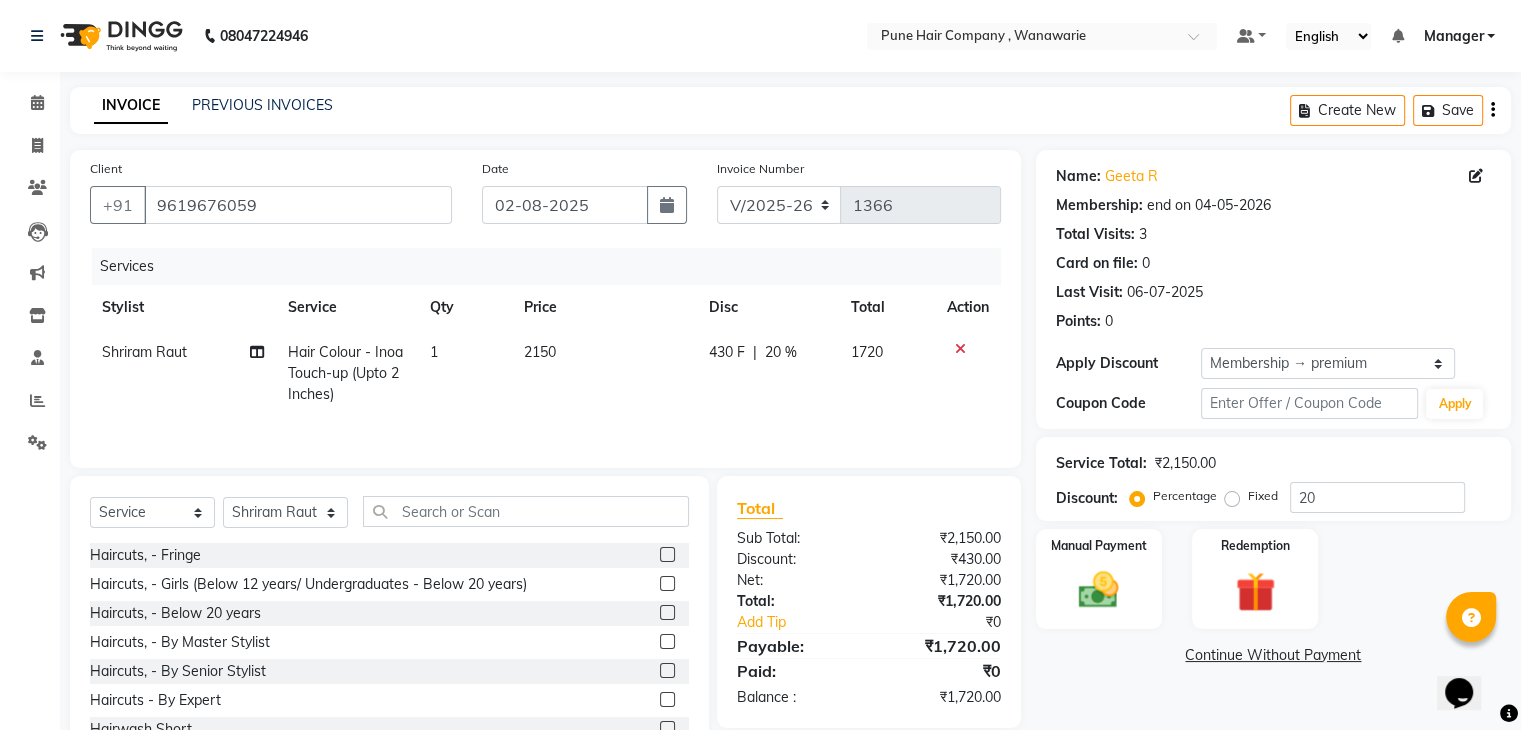 scroll, scrollTop: 72, scrollLeft: 0, axis: vertical 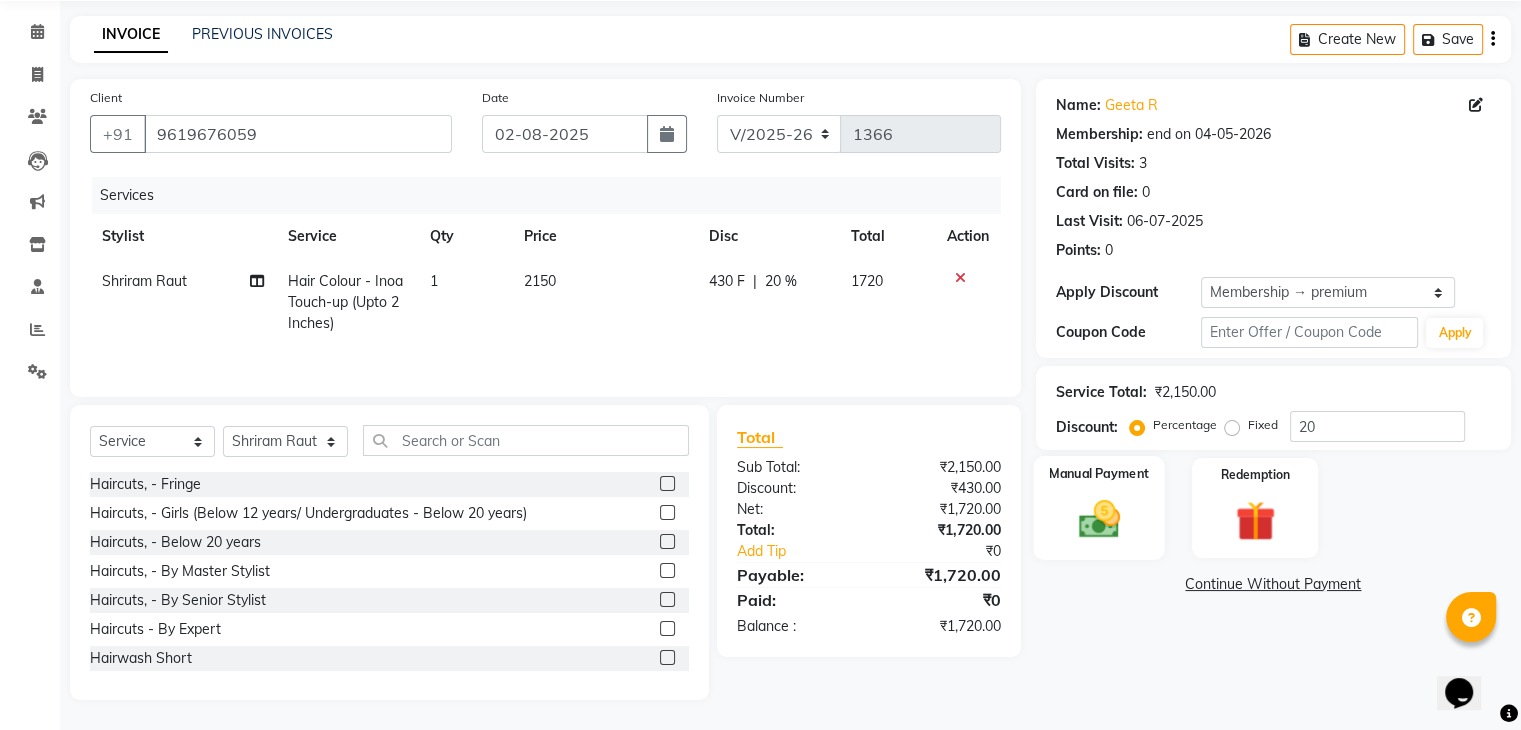 click on "Manual Payment" 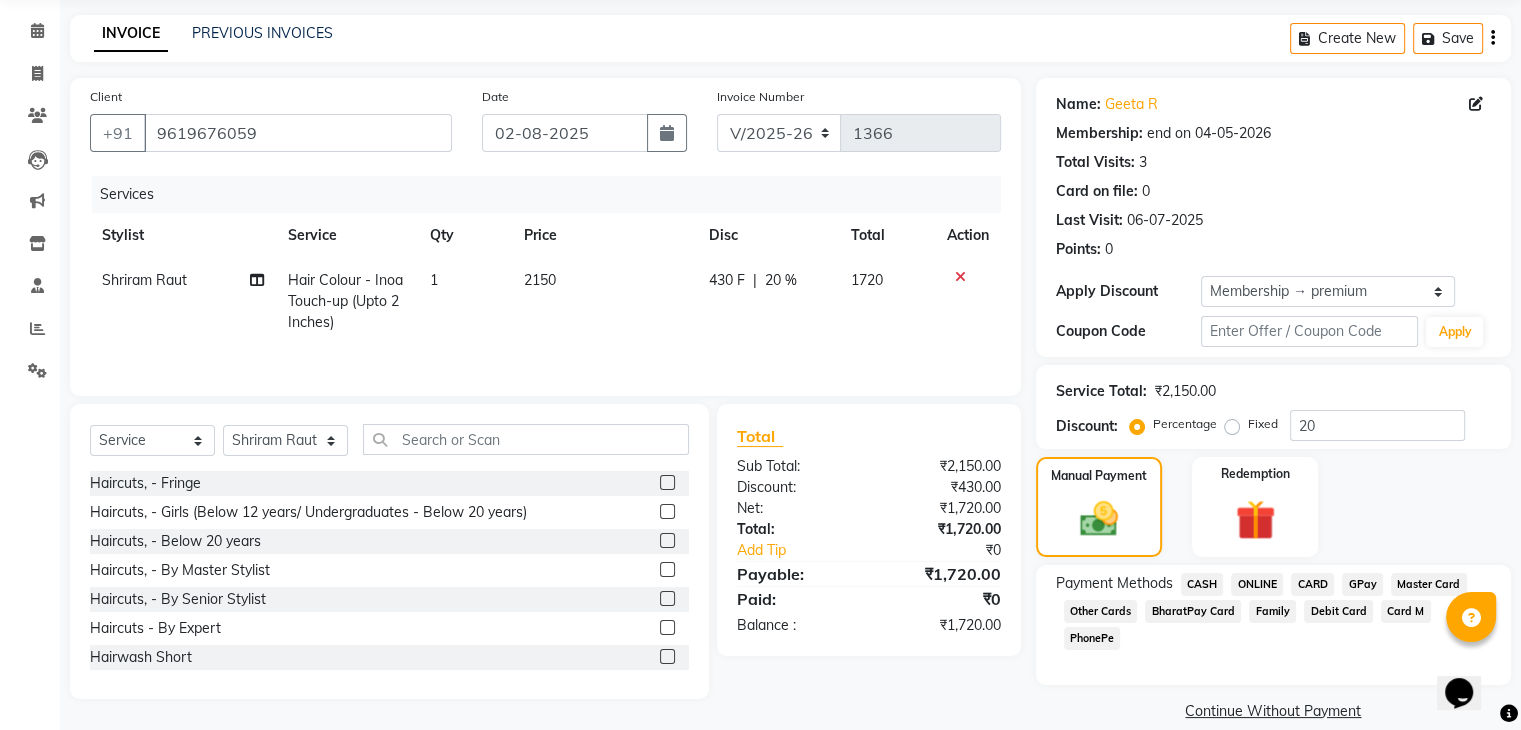click on "CASH" 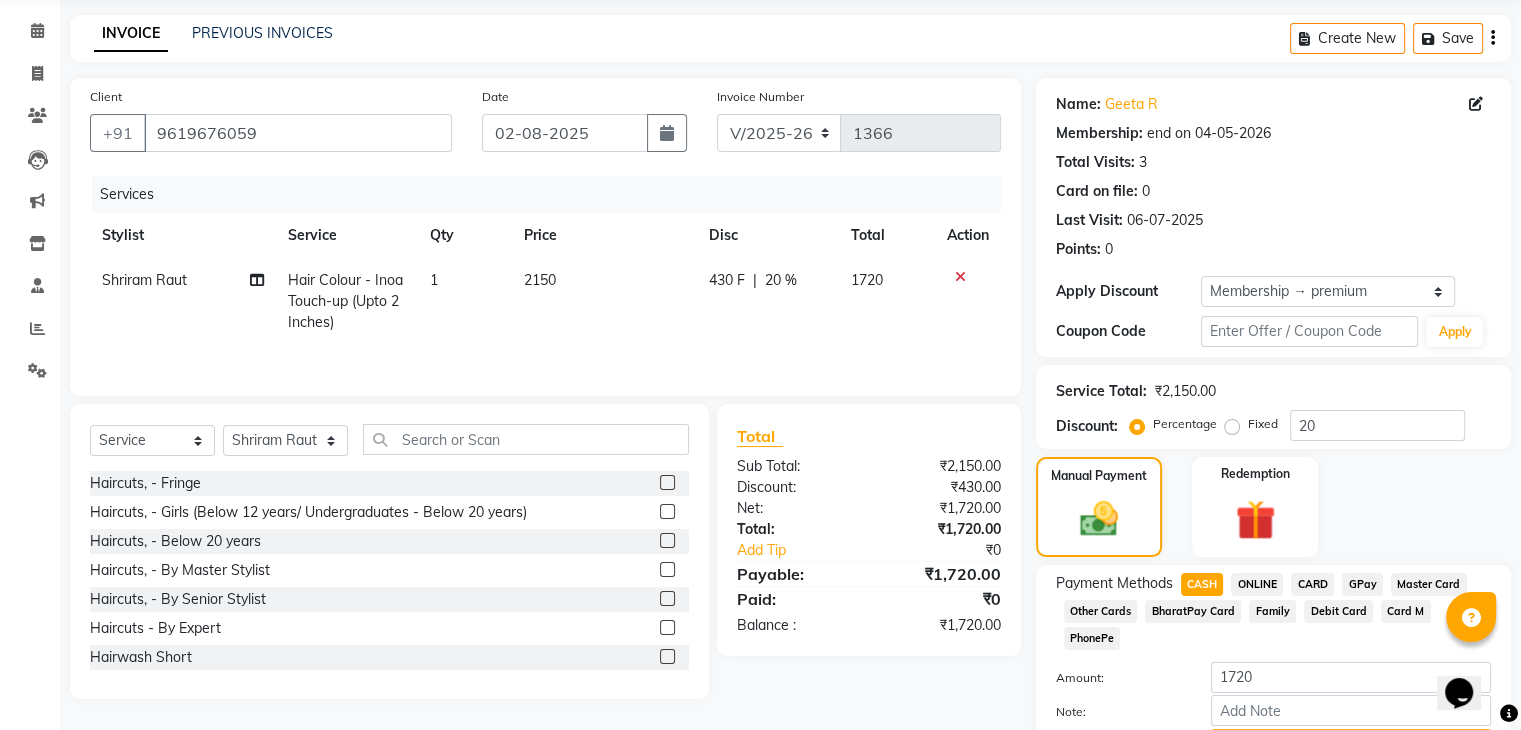 scroll, scrollTop: 156, scrollLeft: 0, axis: vertical 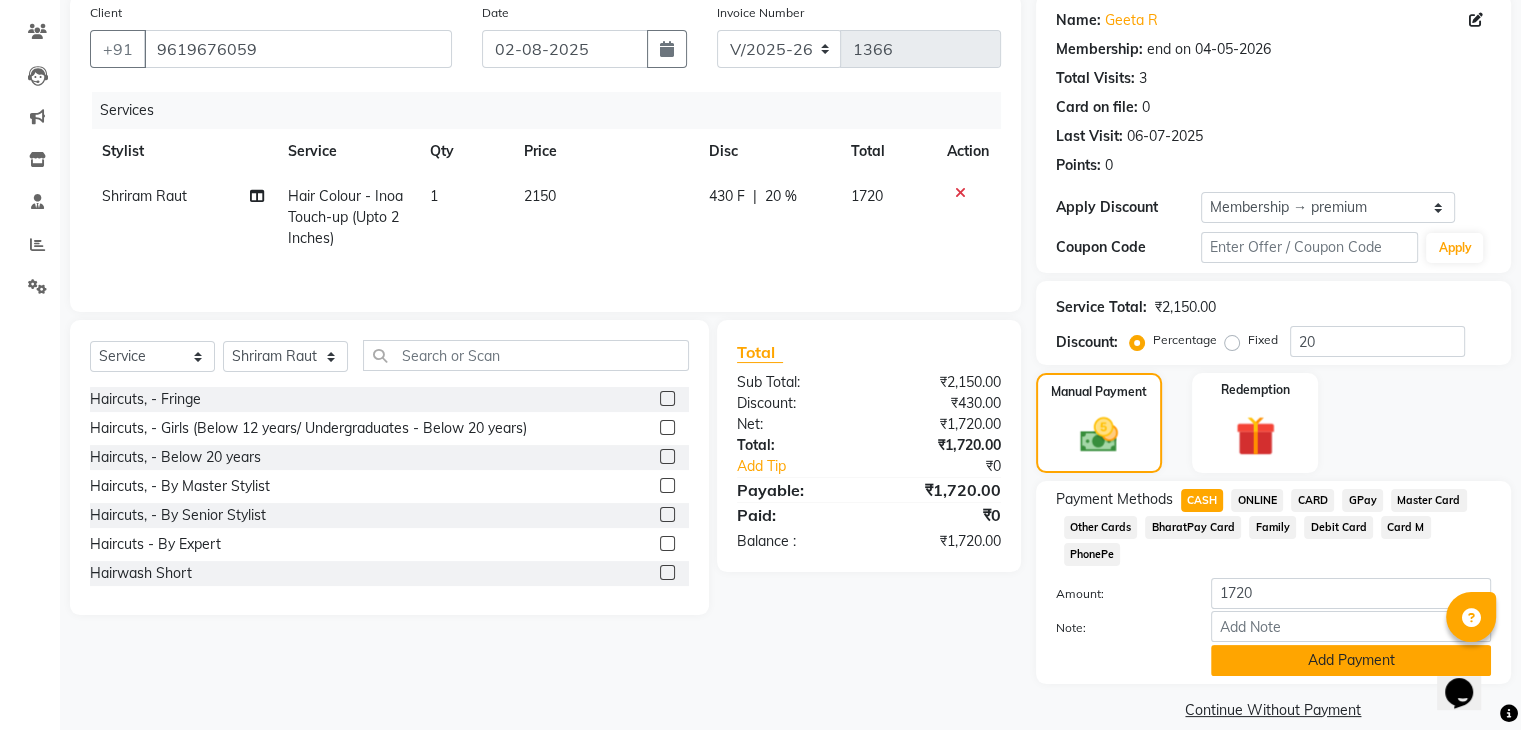 click on "Add Payment" 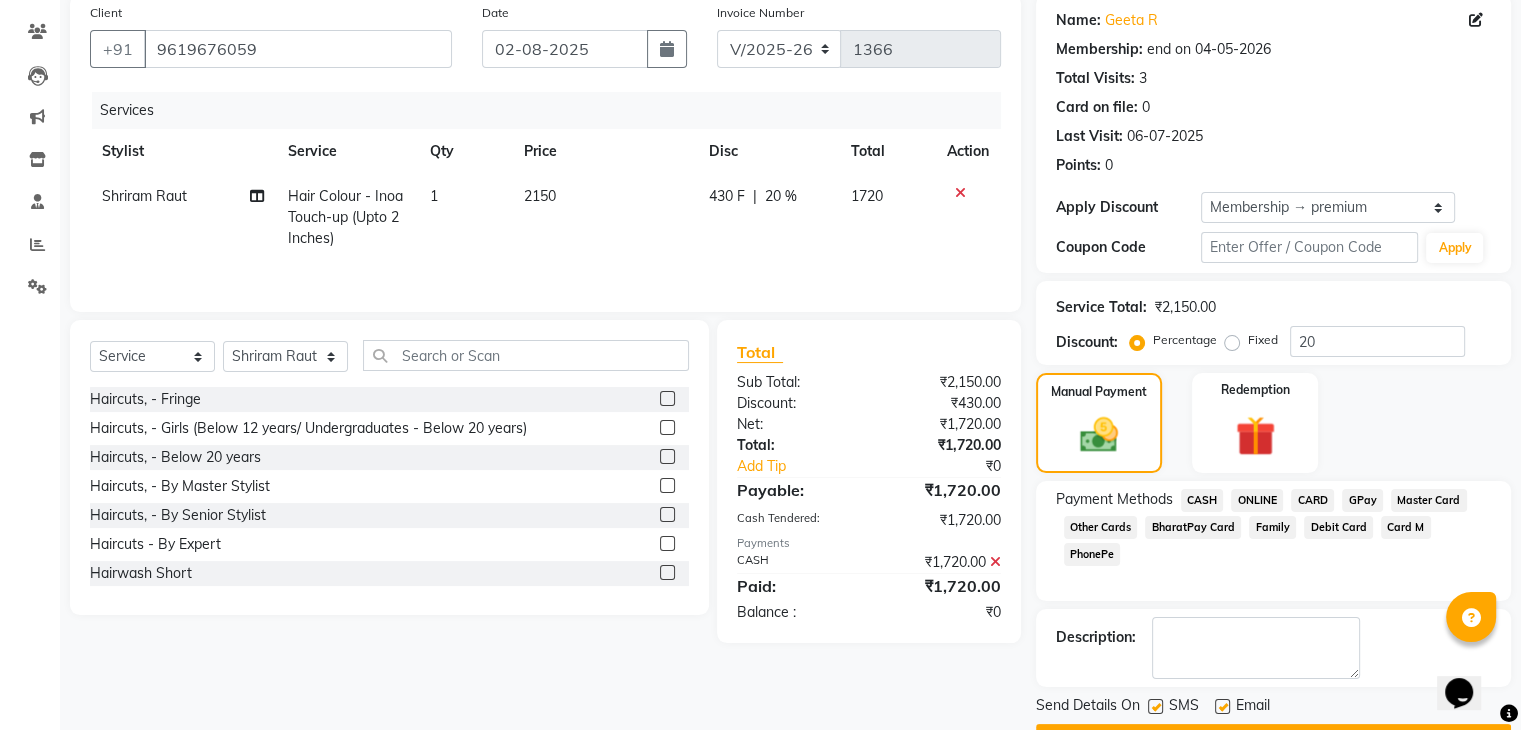 scroll, scrollTop: 209, scrollLeft: 0, axis: vertical 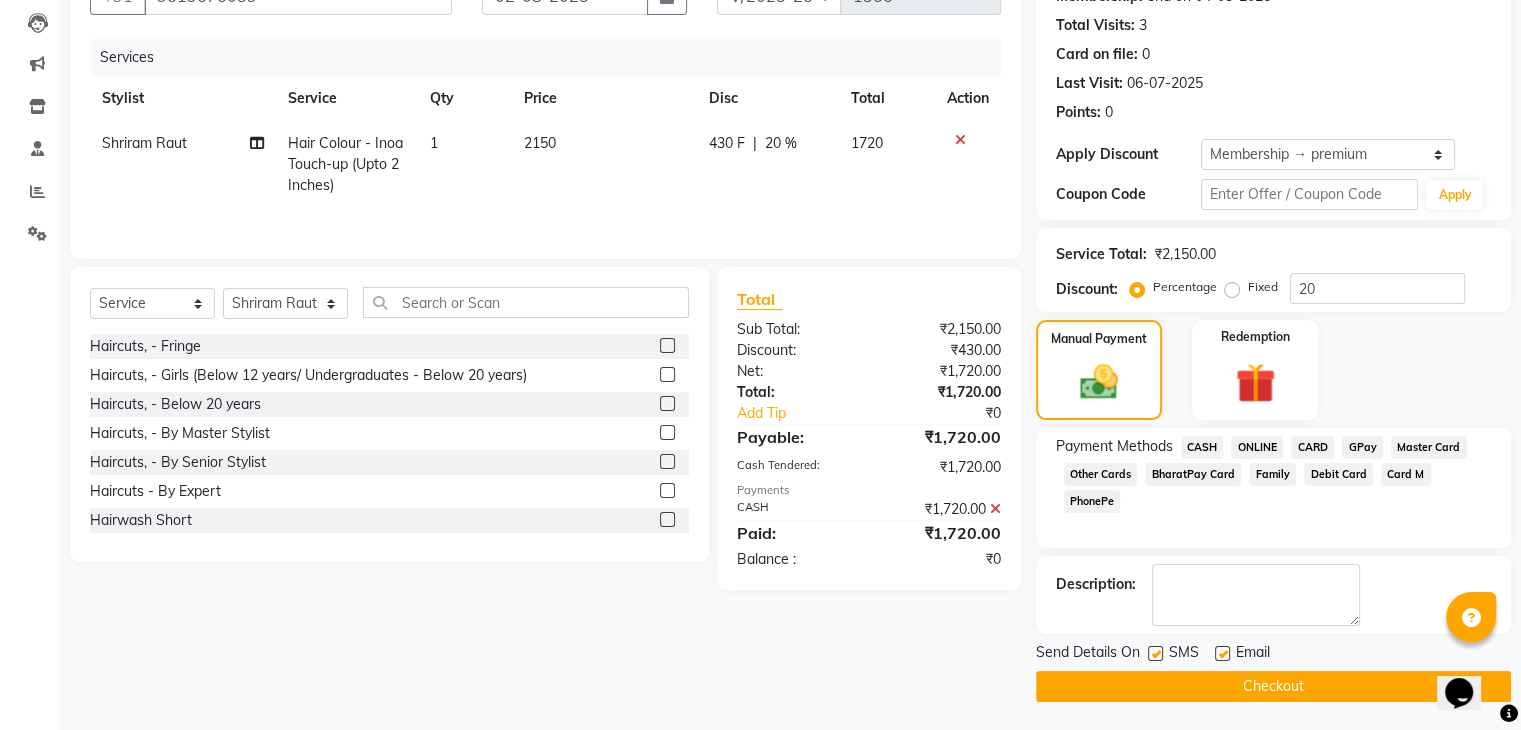 click on "Checkout" 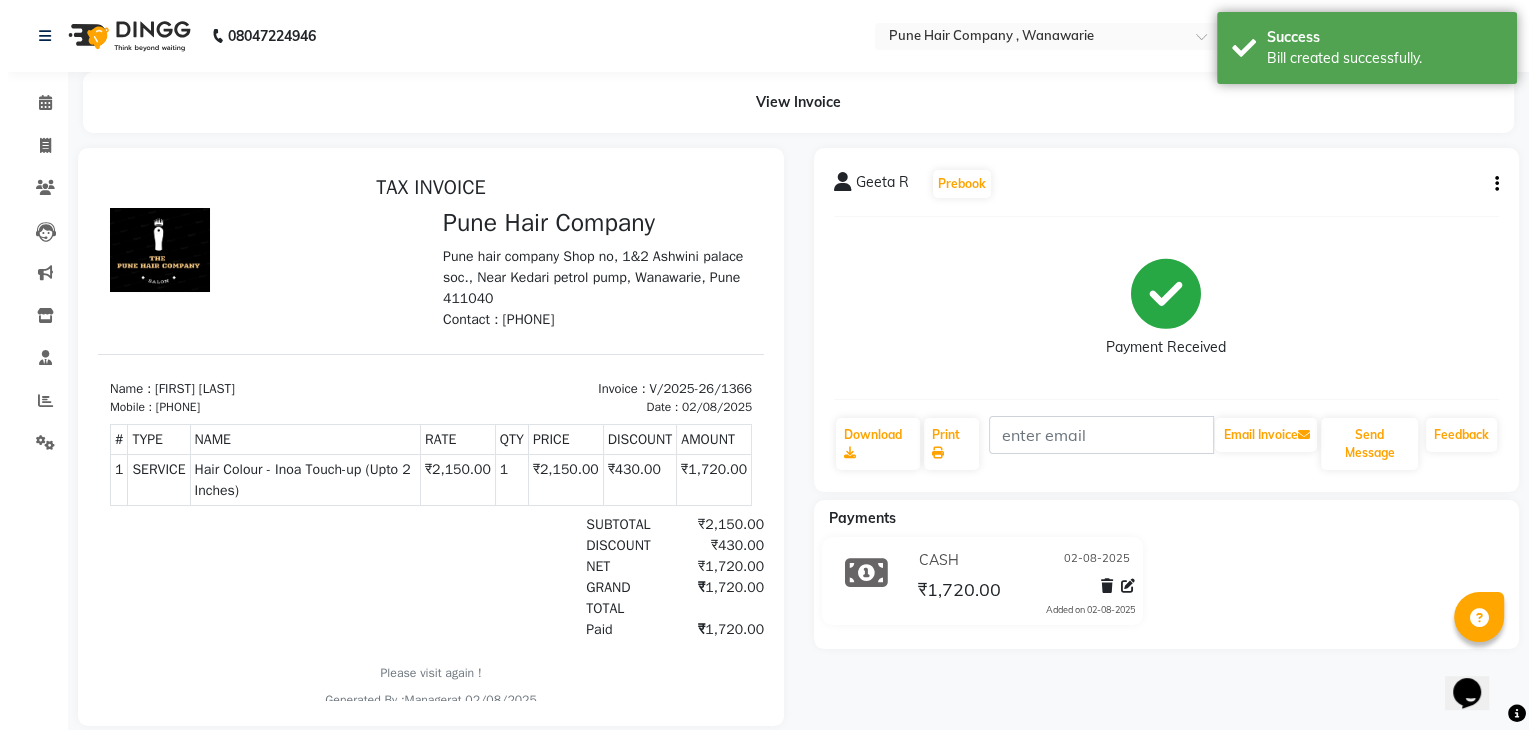 scroll, scrollTop: 0, scrollLeft: 0, axis: both 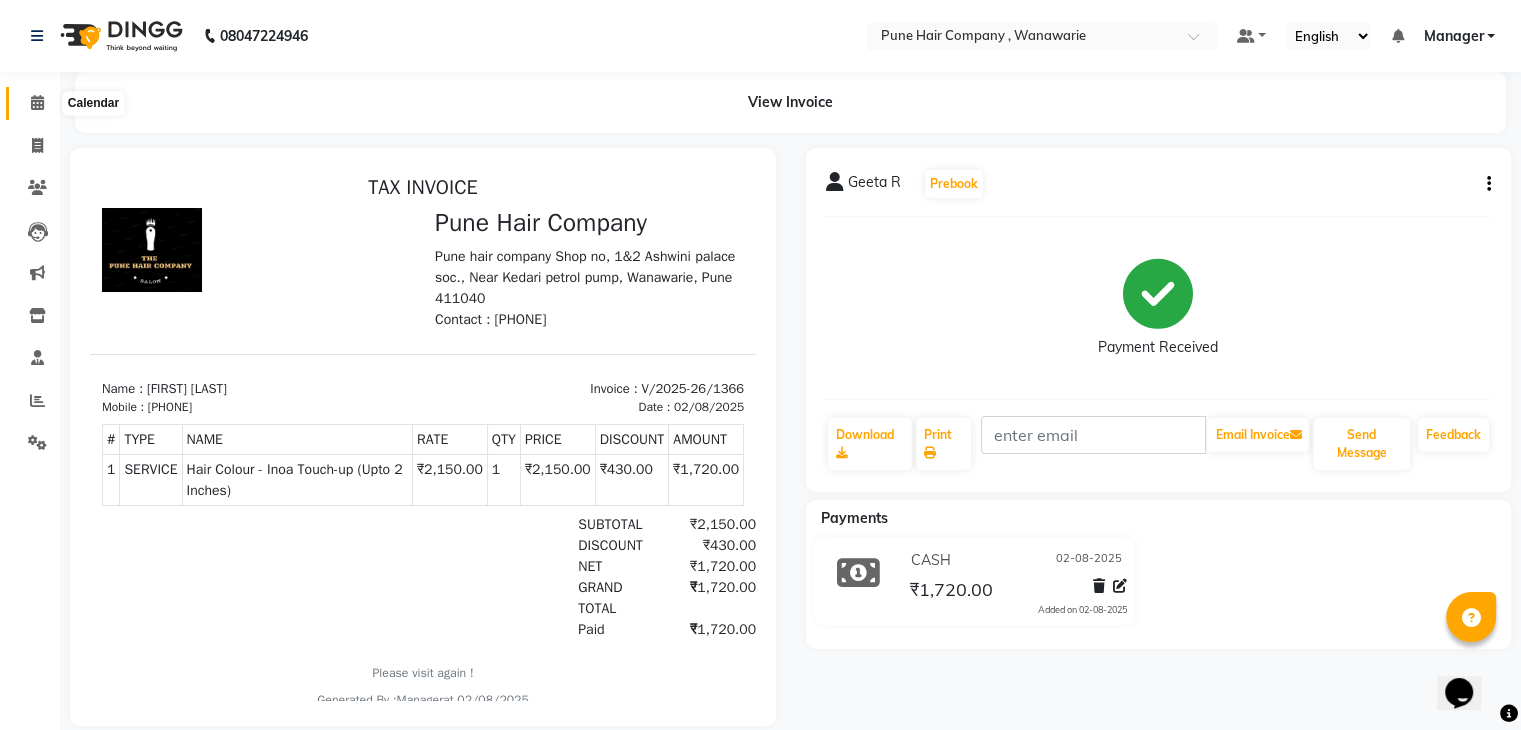 click 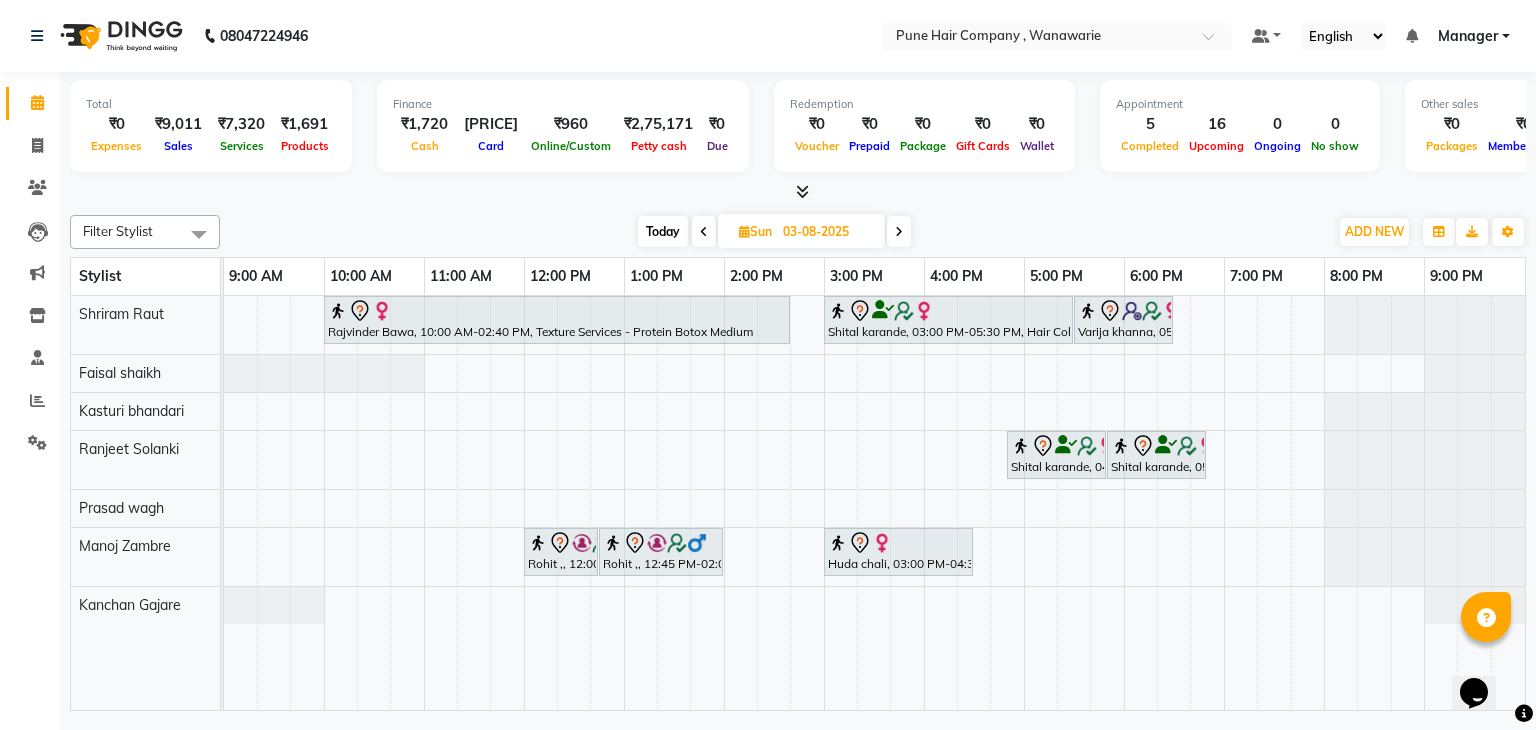 click on "Today" at bounding box center [663, 231] 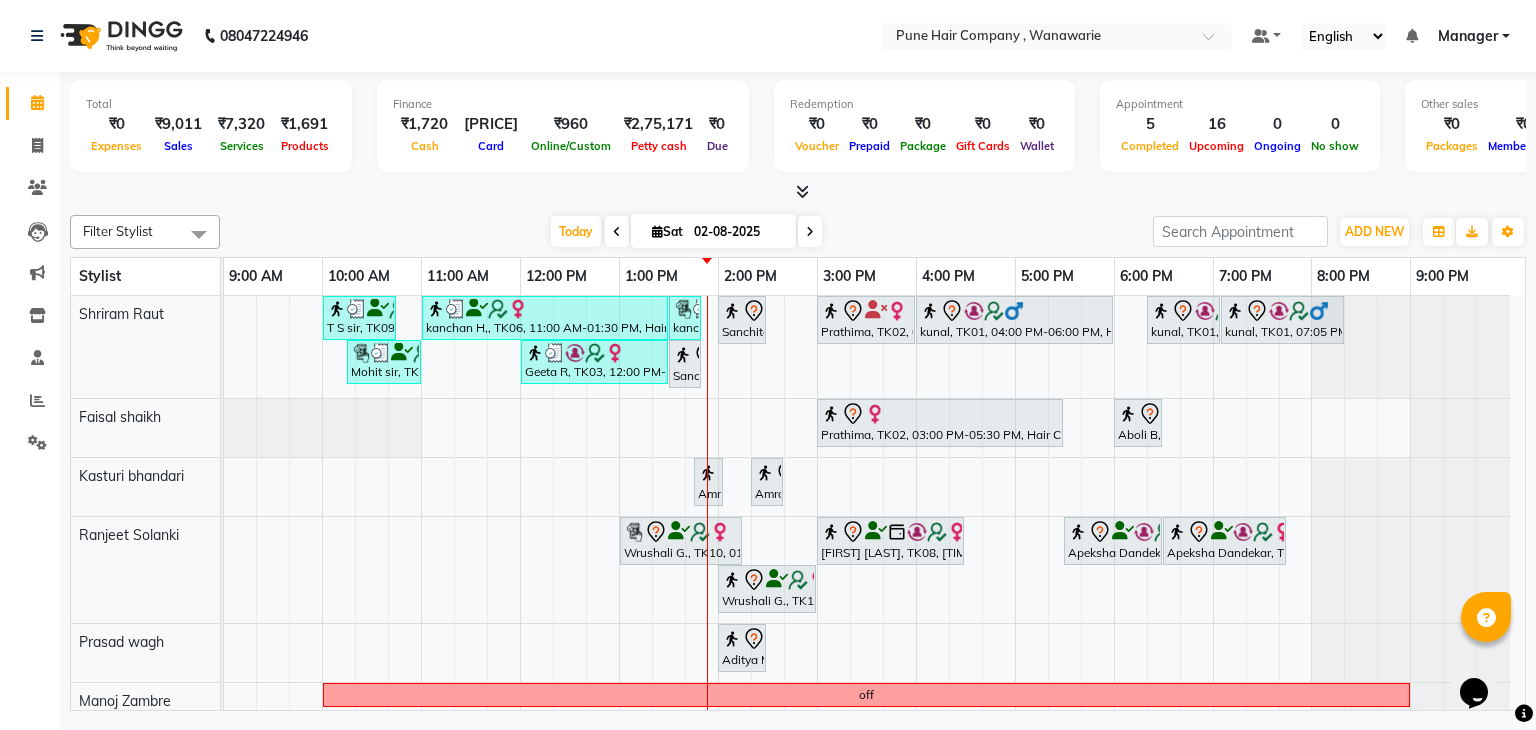 click on "02-08-2025" at bounding box center [738, 232] 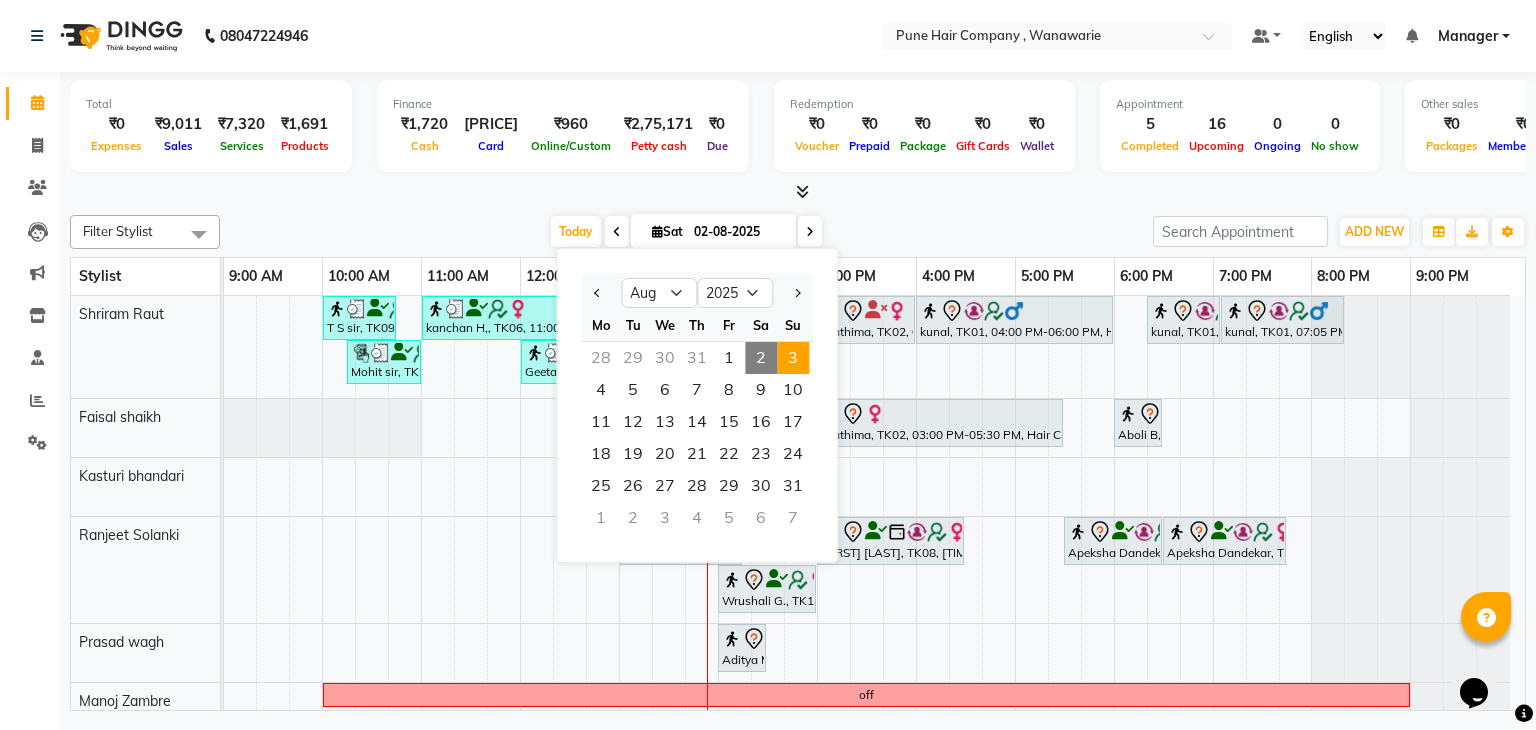 click on "3" at bounding box center [793, 358] 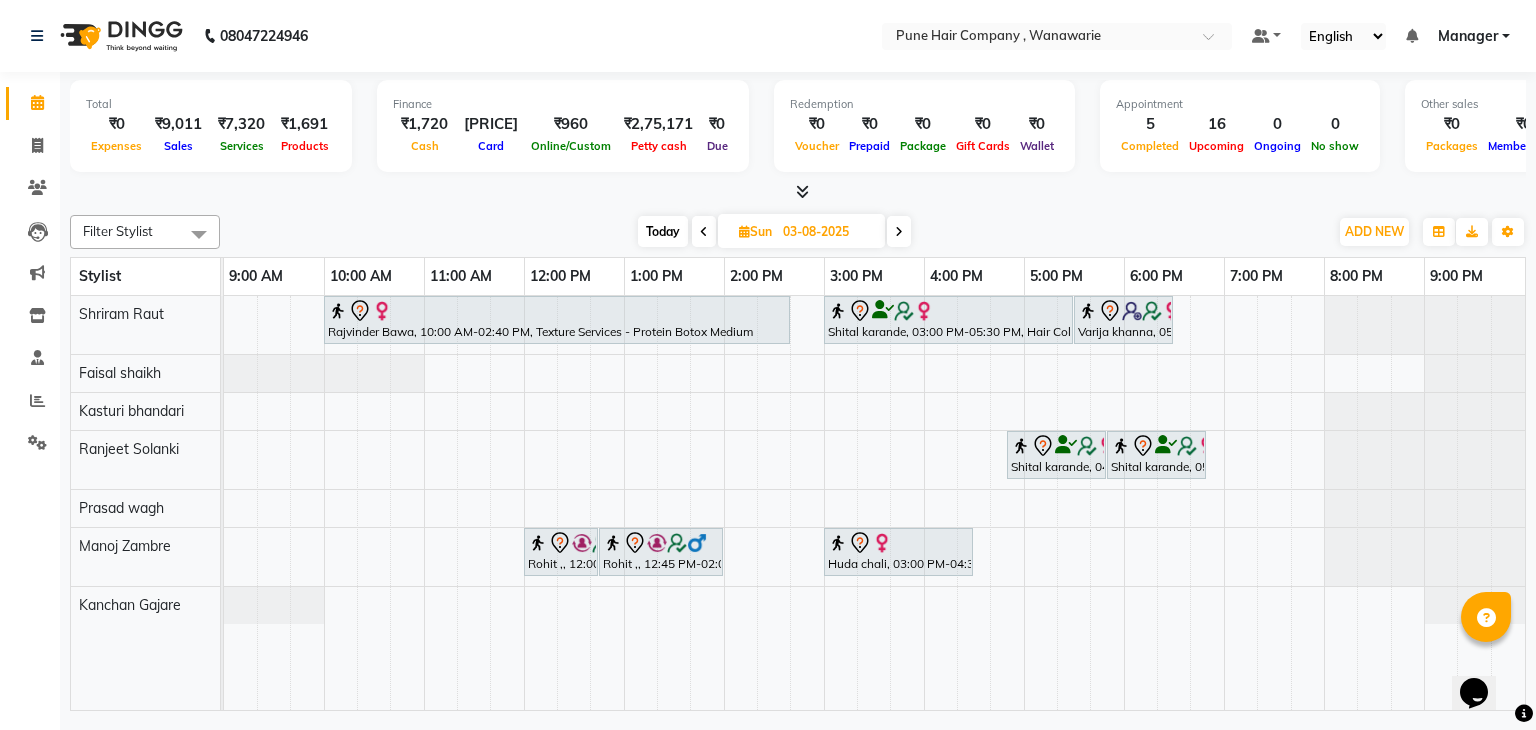 click on "Today" at bounding box center (663, 231) 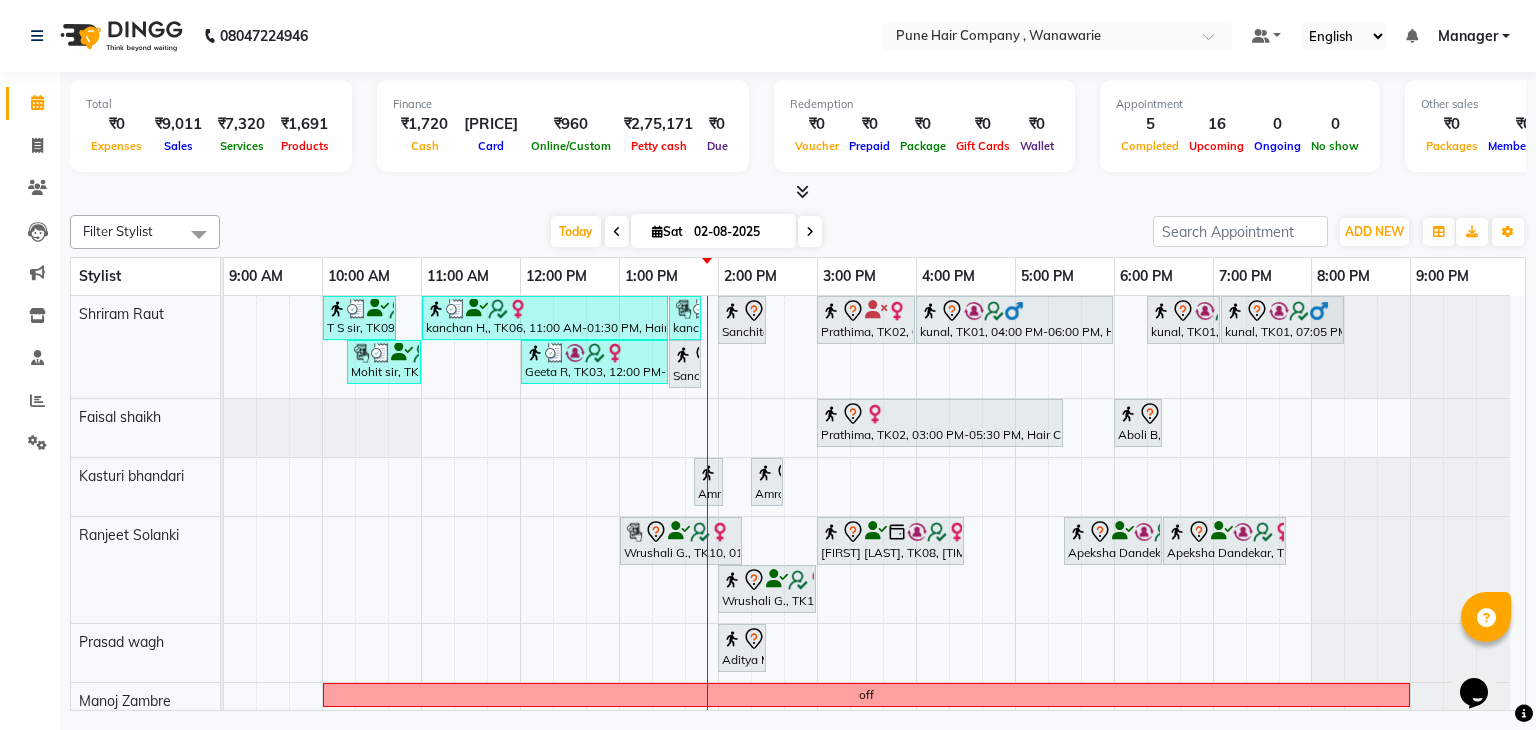 click on "02-08-2025" at bounding box center [738, 232] 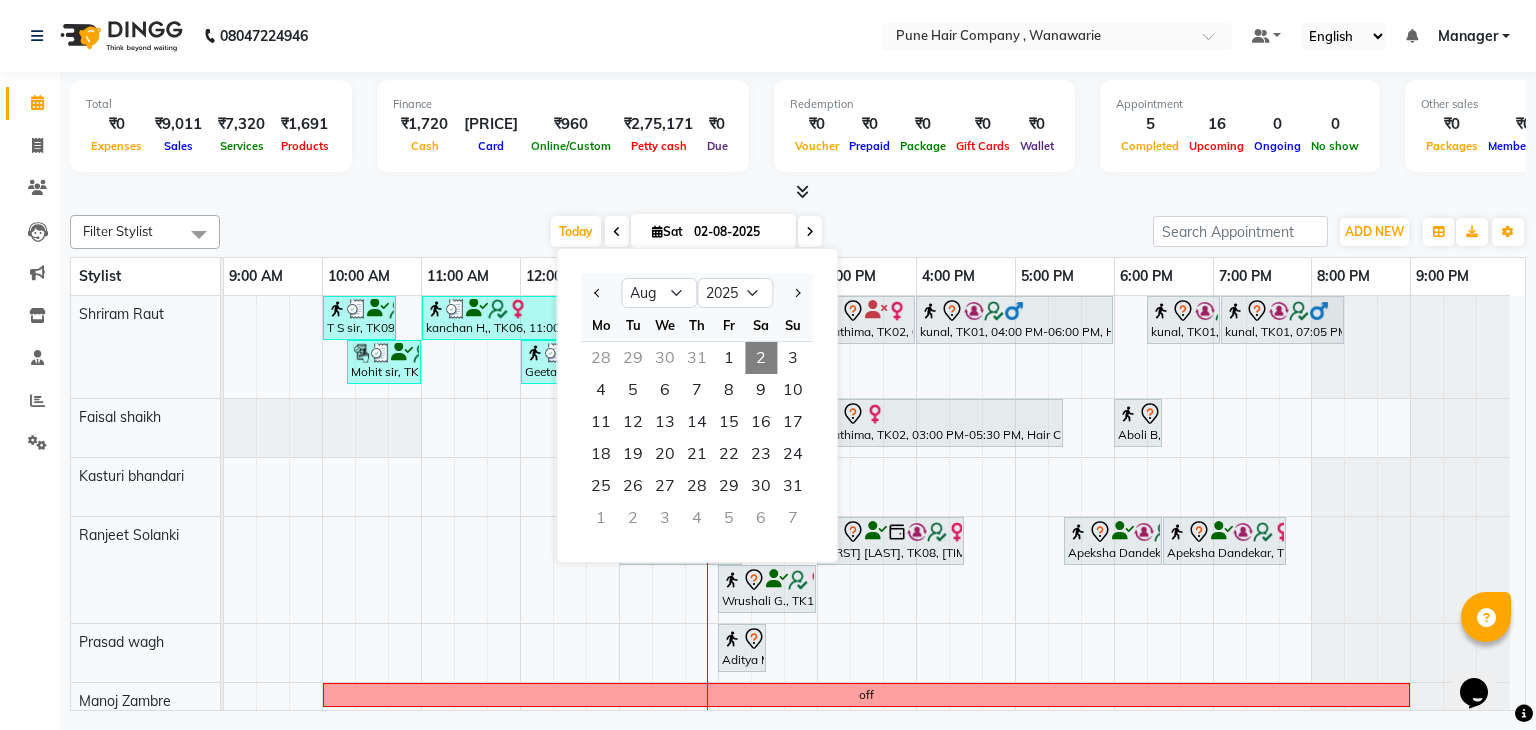 click on "Filter Stylist Select All Faisal shaikh Kanchan Gajare  Kasturi bhandari Manoj Zambre Prasad wagh Ranjeet Solanki Shriram Raut Today  Sat 02-08-2025 Jan Feb Mar Apr May Jun Jul Aug Sep Oct Nov Dec 2015 2016 2017 2018 2019 2020 2021 2022 2023 2024 2025 2026 2027 2028 2029 2030 2031 2032 2033 2034 2035 Mo Tu We Th Fr Sa Su  28   29   30   31   1   2   3   4   5   6   7   8   9   10   11   12   13   14   15   16   17   18   19   20   21   22   23   24   25   26   27   28   29   30   31   1   2   3   4   5   6   7  Toggle Dropdown Add Appointment Add Invoice Add Expense Add Attendance Add Client Add Transaction Toggle Dropdown Add Appointment Add Invoice Add Expense Add Attendance Add Client ADD NEW Toggle Dropdown Add Appointment Add Invoice Add Expense Add Attendance Add Client Add Transaction Filter Stylist Select All Faisal shaikh Kanchan Gajare  Kasturi bhandari Manoj Zambre Prasad wagh Ranjeet Solanki Shriram Raut Group By  Staff View   Room View  View as Vertical  Vertical - Week View  Horizontal  List" at bounding box center (798, 232) 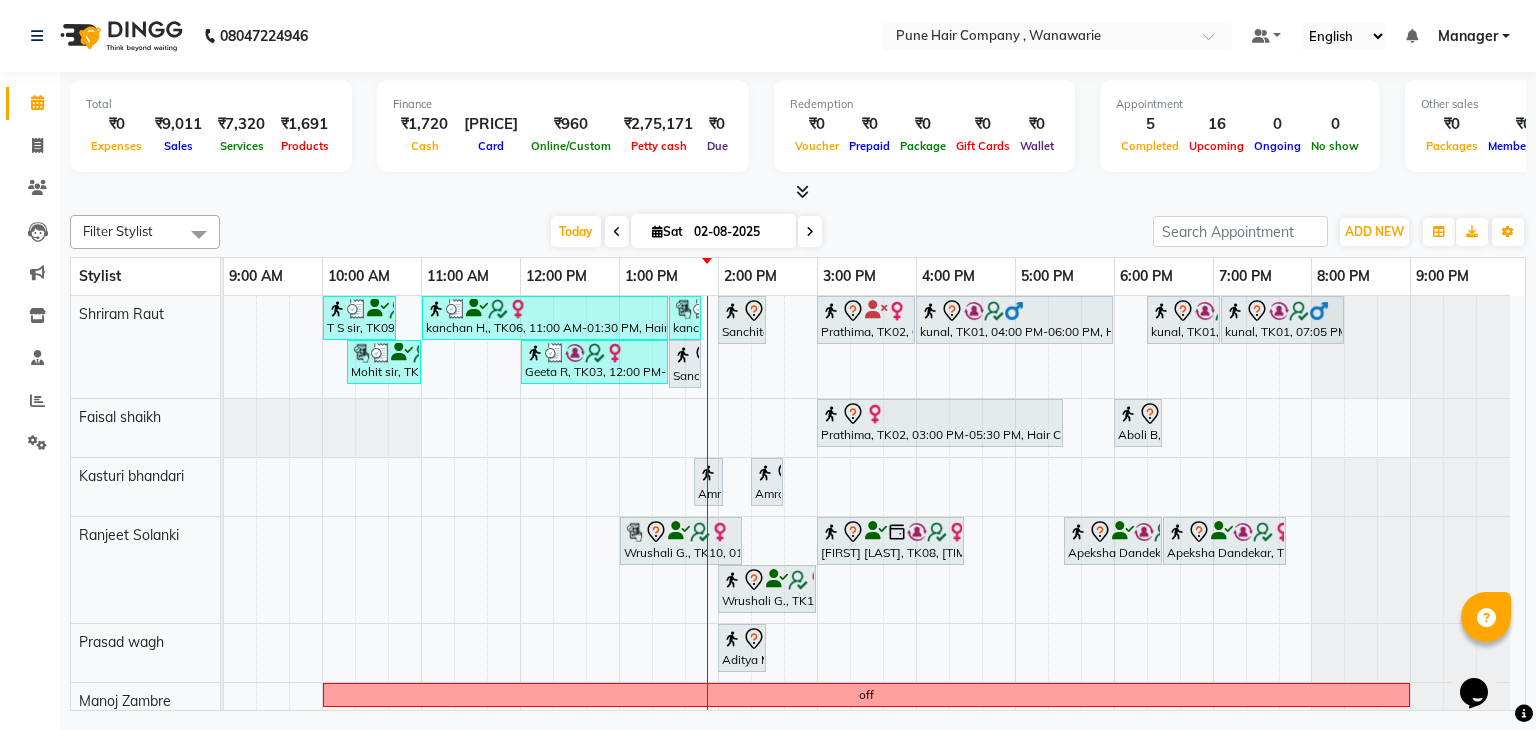 click at bounding box center (802, 191) 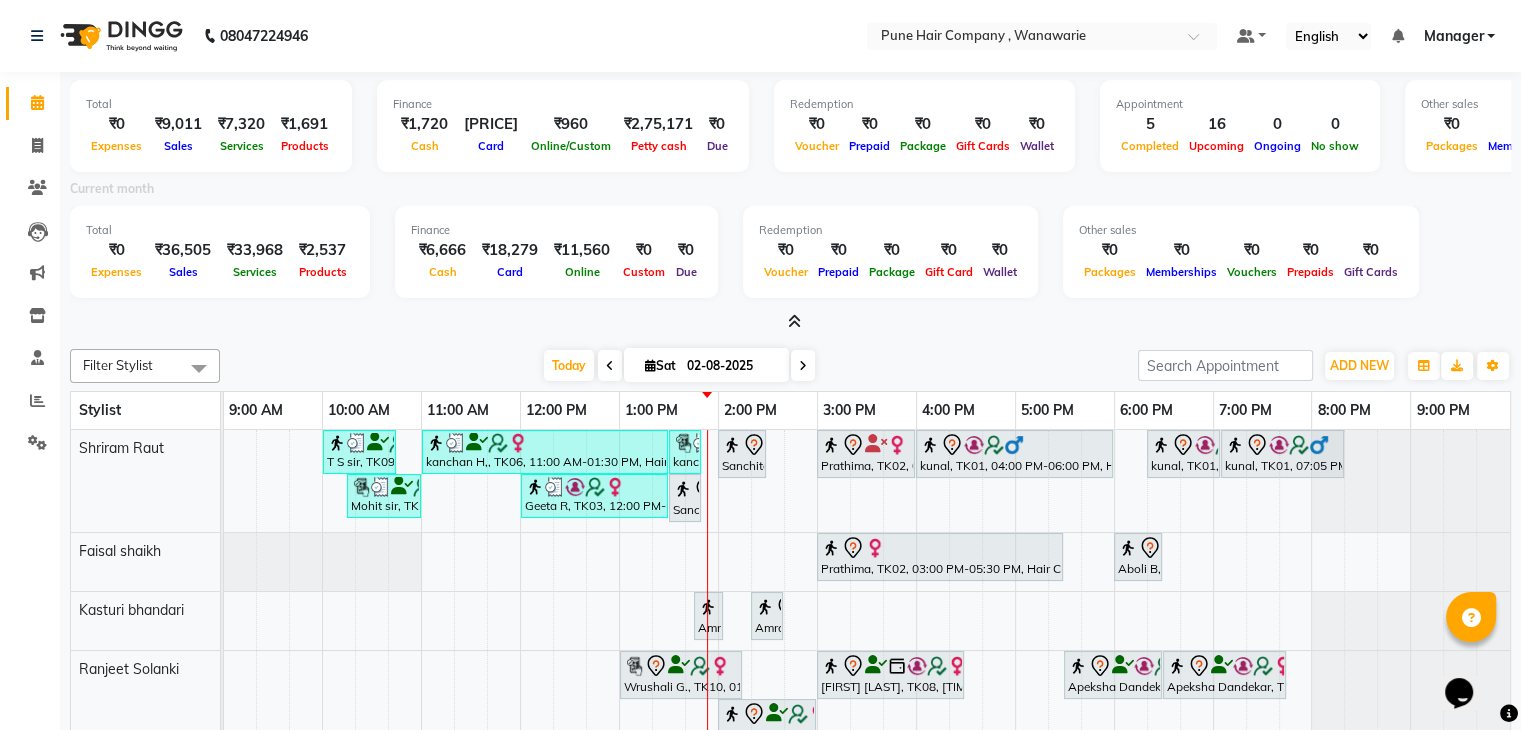 click at bounding box center (794, 321) 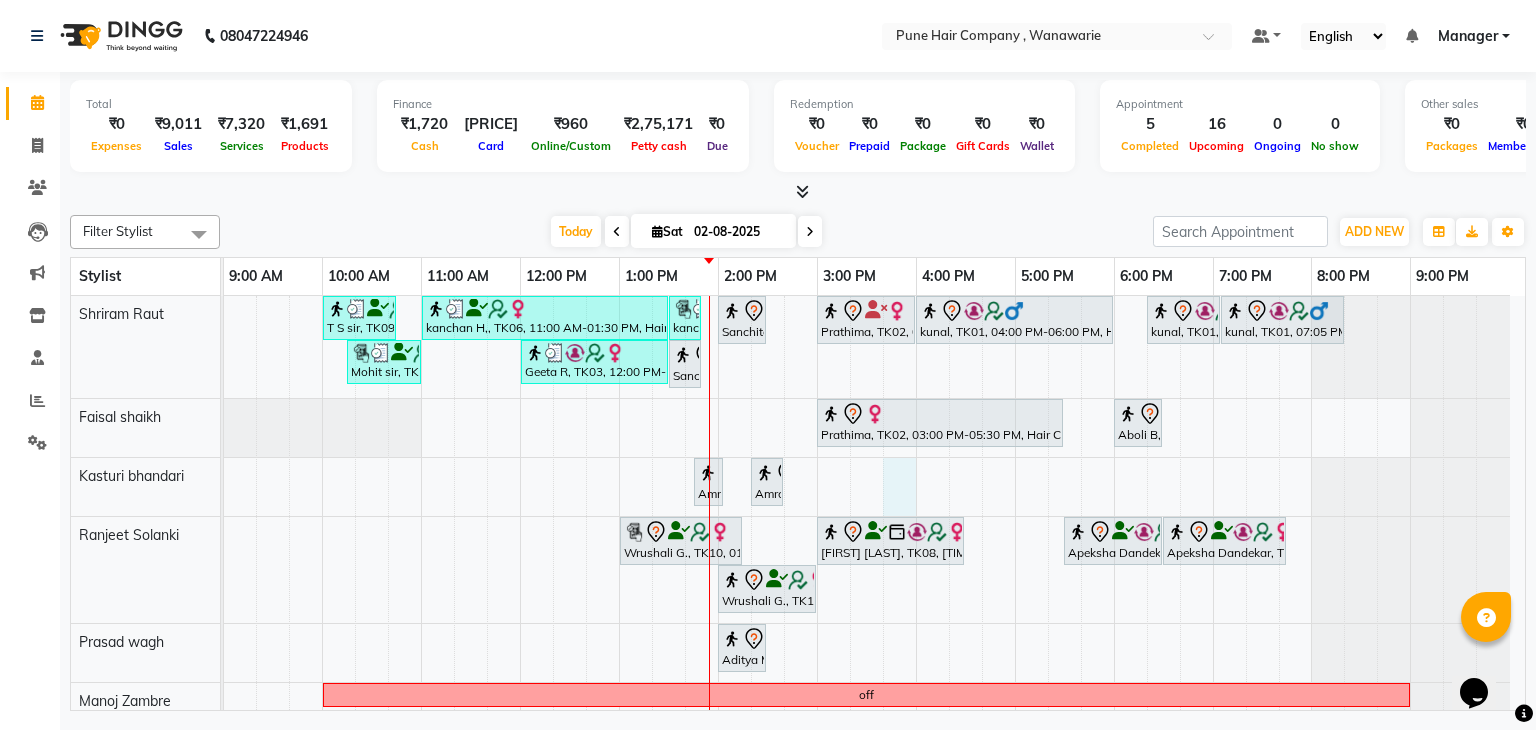 click on "T S sir, TK09, 10:00 AM-10:45 AM, Male Haircut Senior Citizen     kanchan H,, TK06, 11:00 AM-01:30 PM, Hair Colour - Inoa Global Medium     kanchan H,, TK06, 01:30 PM-01:50 PM, Add_Hairwash Medium             Sanchita mitra, TK04, 02:00 PM-02:30 PM, Hair Treatments - Head Massage (30 mins)             Prathima, TK02, 03:00 PM-04:00 PM, Hair Treatments - Molecular Deep Damage Repair Medium             kunal, TK01, 04:00 PM-06:00 PM, Hair Colour - Inoa Global Short             kunal, TK01, 06:20 PM-07:05 PM, Male Haircut By Senior Stylist             kunal, TK01, 07:05 PM-08:20 PM, Male Hair Colour - Inoa Global Colour (includes moustache)     Mohit sir, TK05, 10:15 AM-11:00 AM, Male Haircut By Senior Stylist     Geeta R, TK03, 12:00 PM-01:30 PM, Hair Colour - Inoa Touch-up (Upto 2 Inches)             Sanchita mitra, TK04, 01:30 PM-01:50 PM, Male Beard Shaving/ Beard Trim Beard             Prathima, TK02, 03:00 PM-05:30 PM, Hair Colour - Majirel Global Medium" at bounding box center [874, 527] 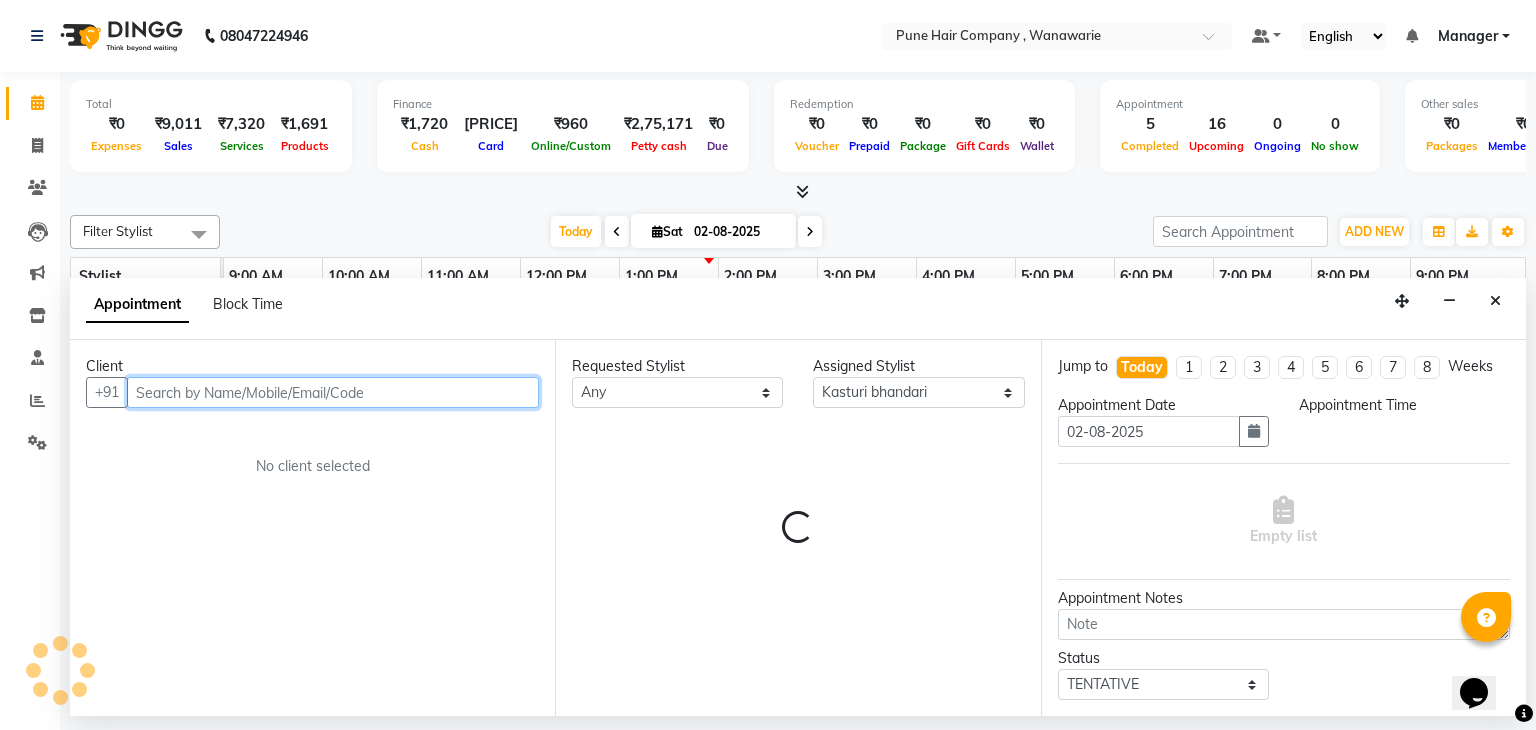 select on "945" 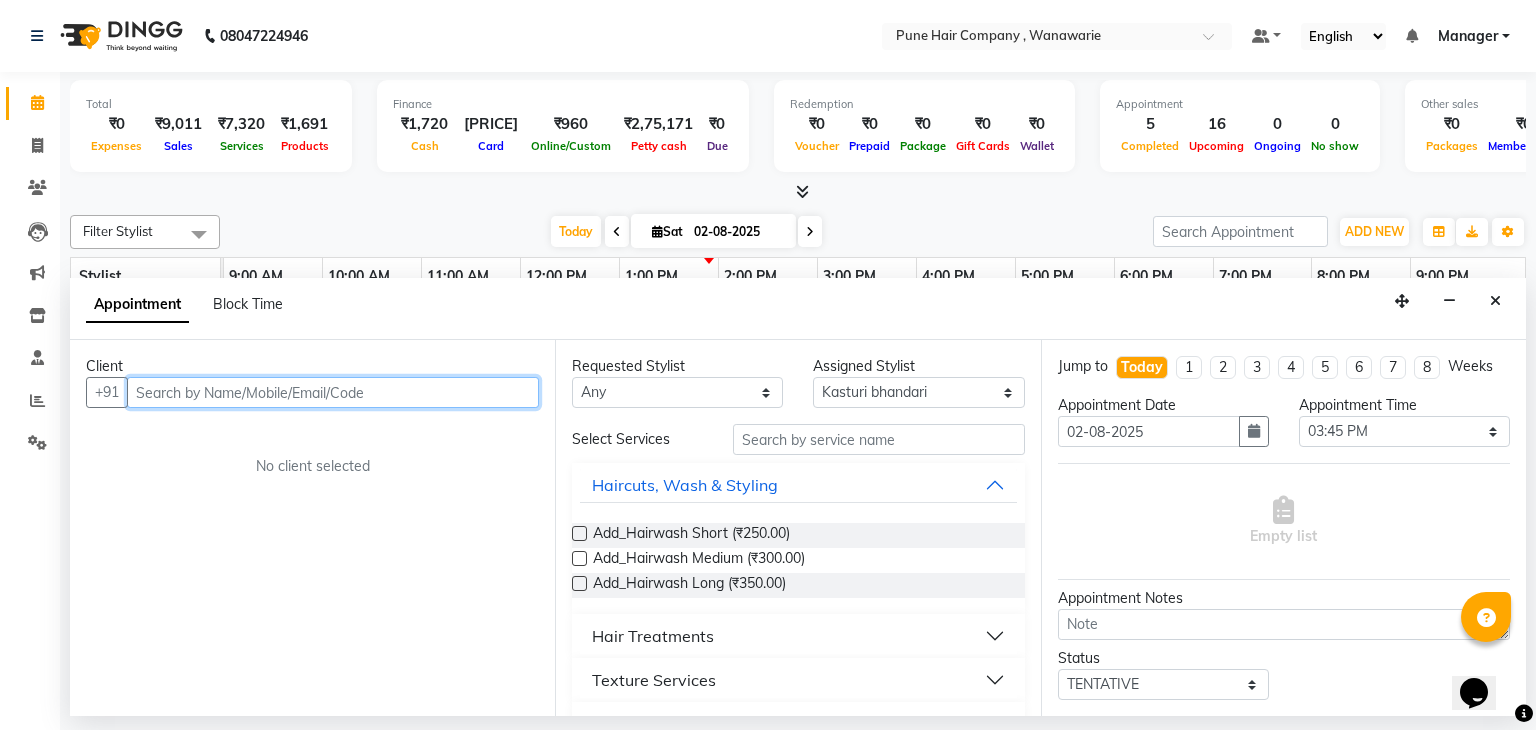 click at bounding box center (333, 392) 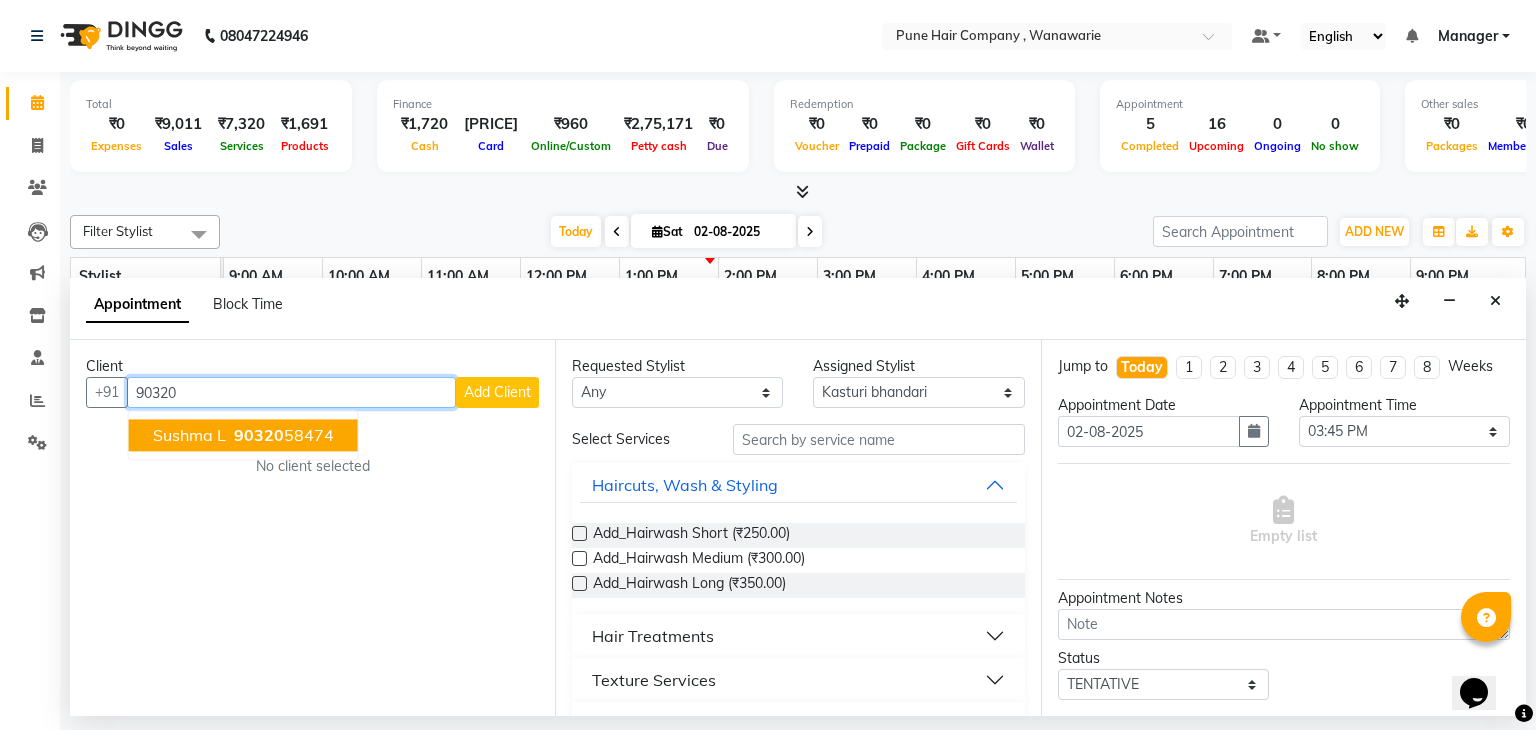 click on "Sushma L" at bounding box center [189, 436] 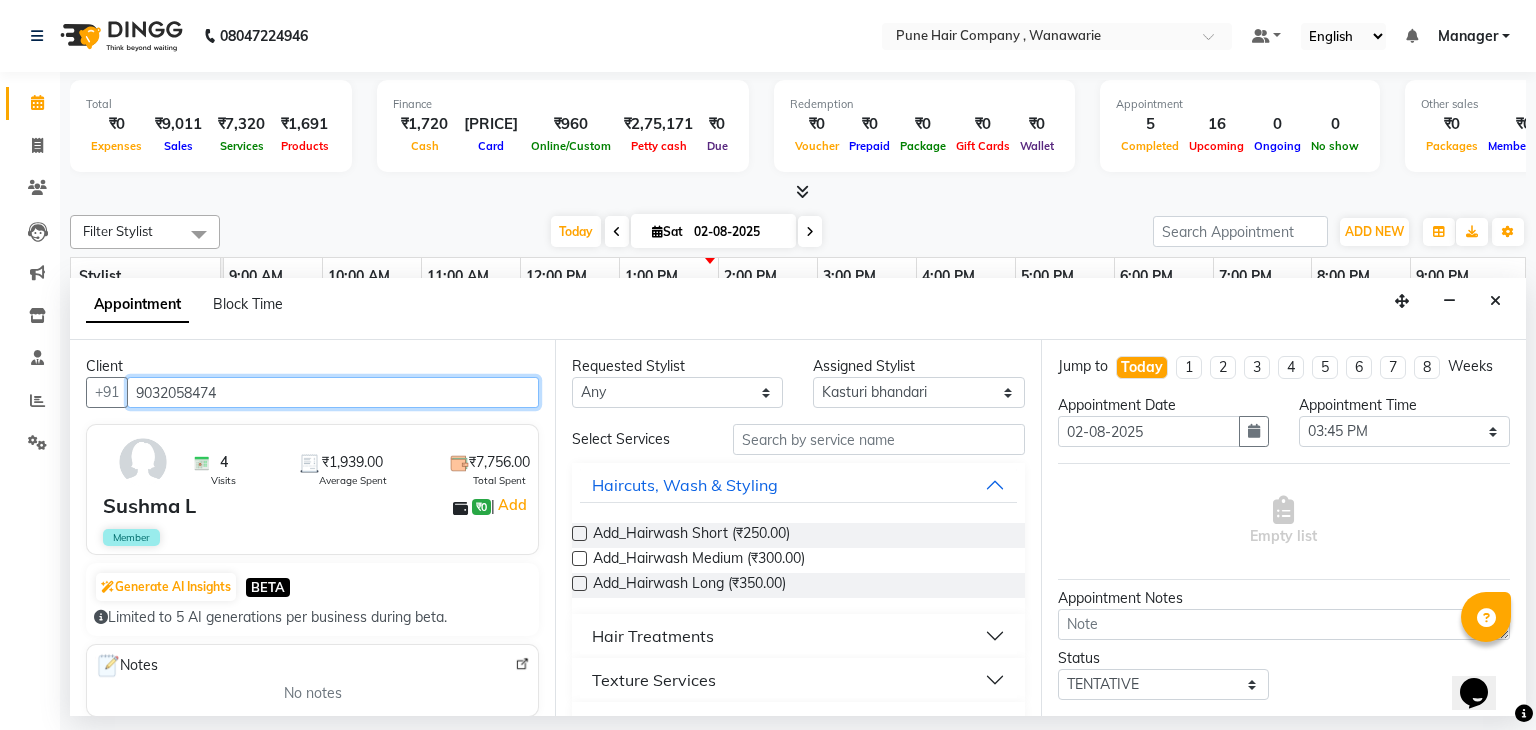 type on "9032058474" 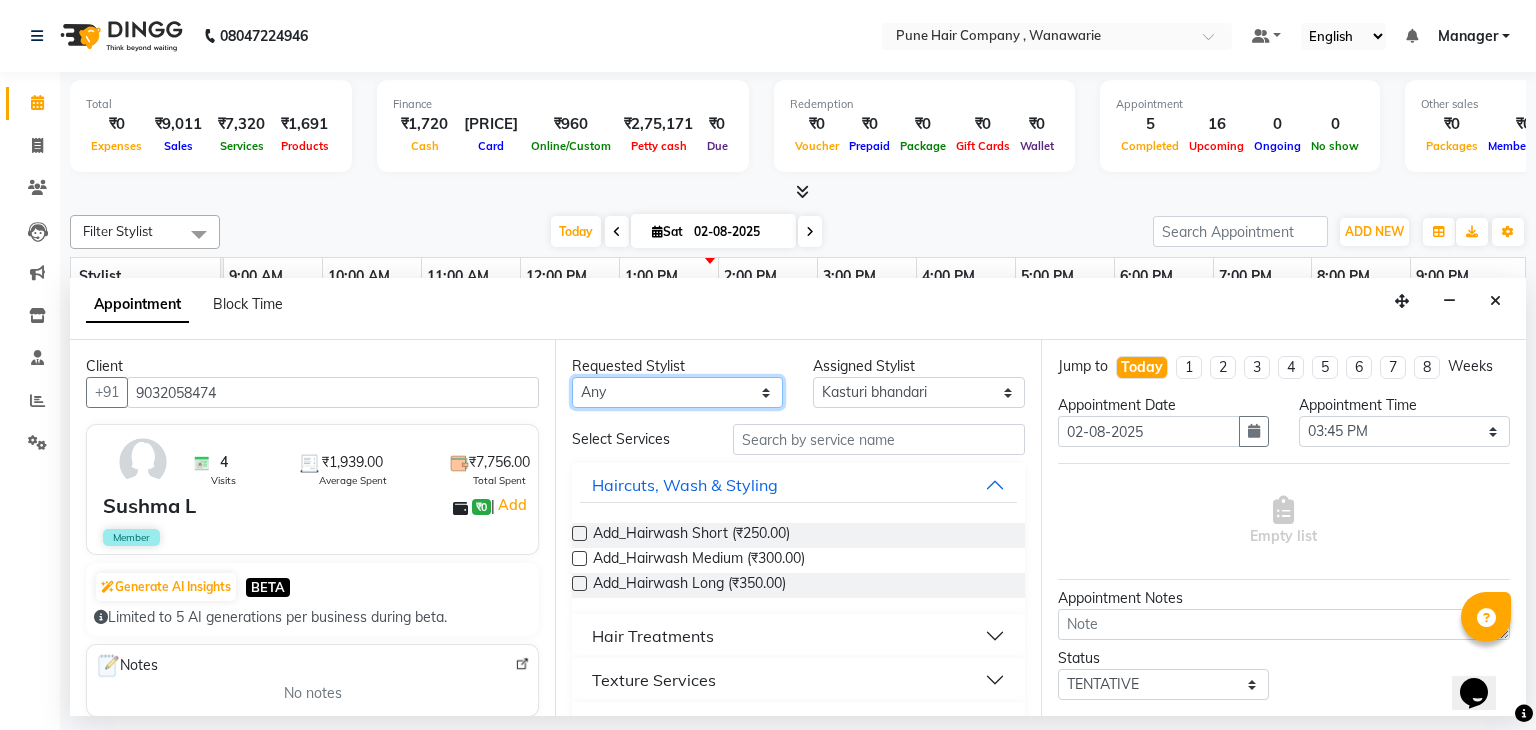 click on "Any Faisal shaikh Kanchan Gajare  Kasturi bhandari Manoj Zambre Prasad wagh Ranjeet Solanki Shriram Raut" at bounding box center (677, 392) 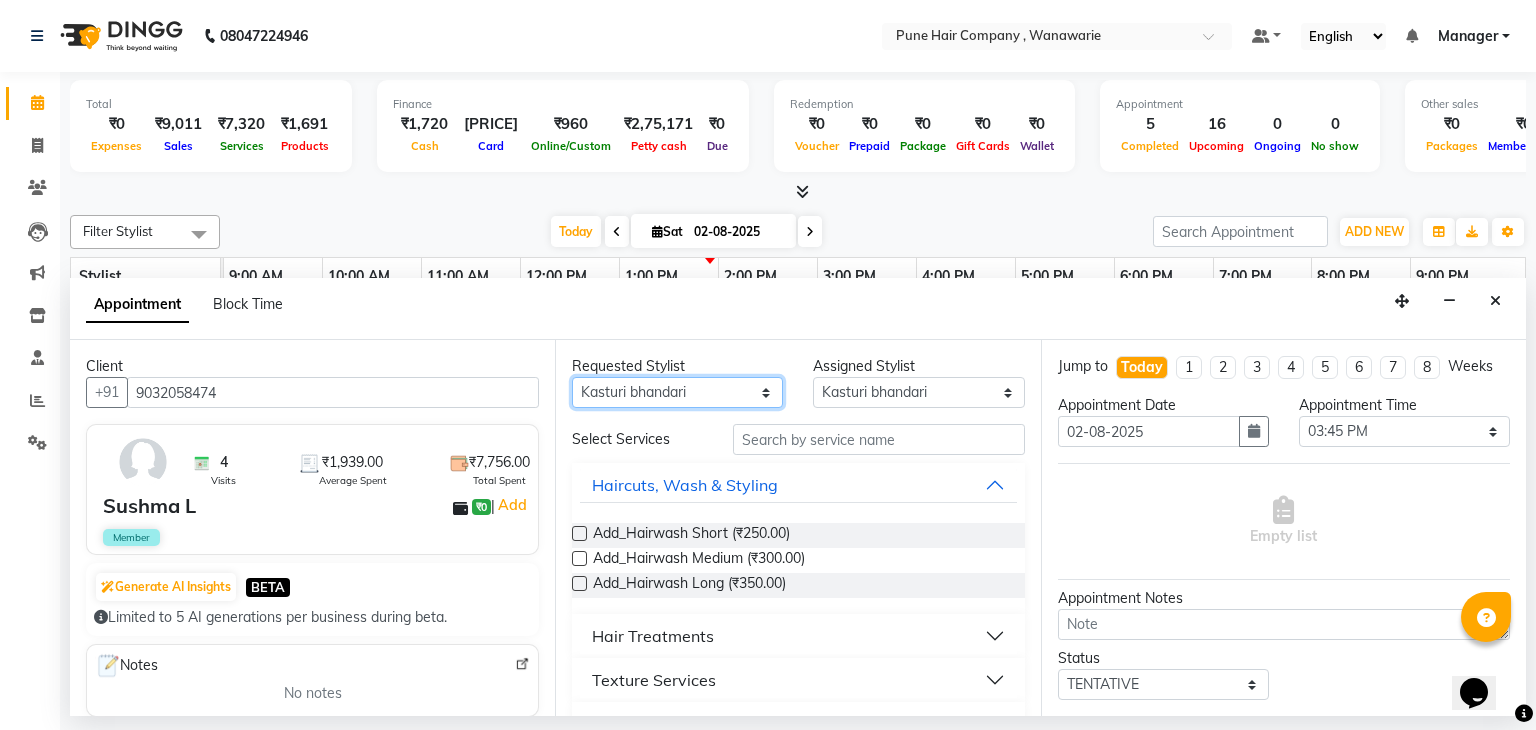 click on "Any Faisal shaikh Kanchan Gajare  Kasturi bhandari Manoj Zambre Prasad wagh Ranjeet Solanki Shriram Raut" at bounding box center [677, 392] 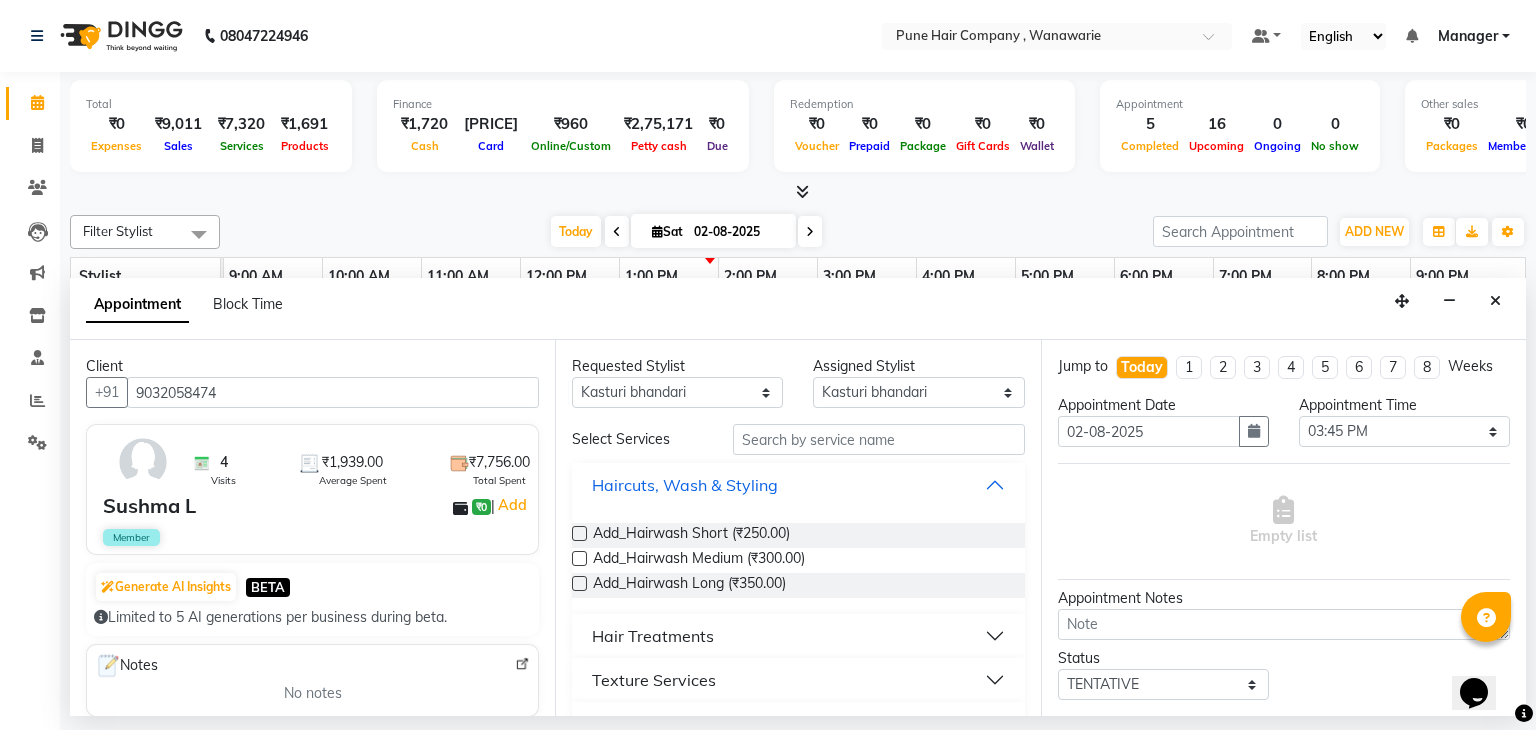 click on "Haircuts, Wash & Styling" at bounding box center (798, 485) 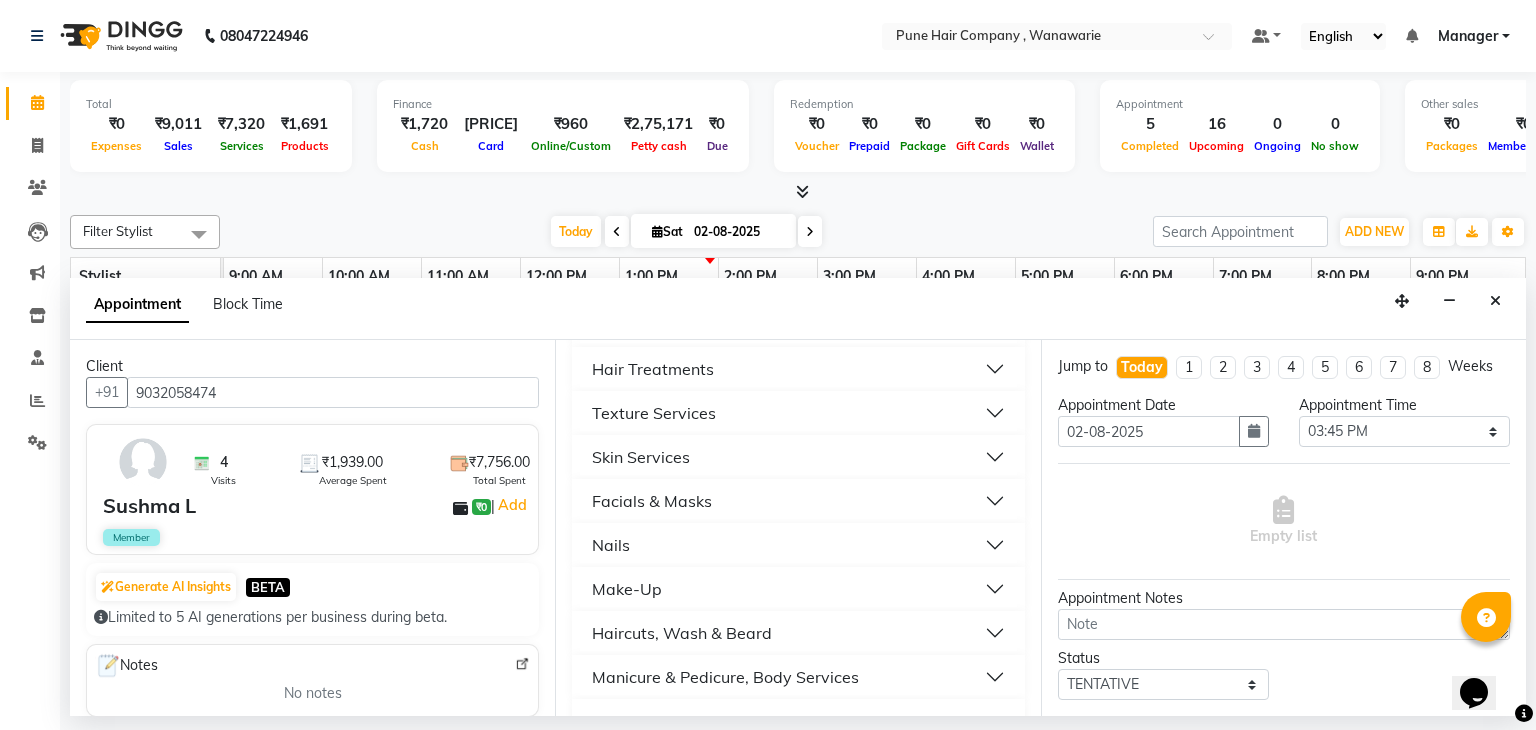scroll, scrollTop: 200, scrollLeft: 0, axis: vertical 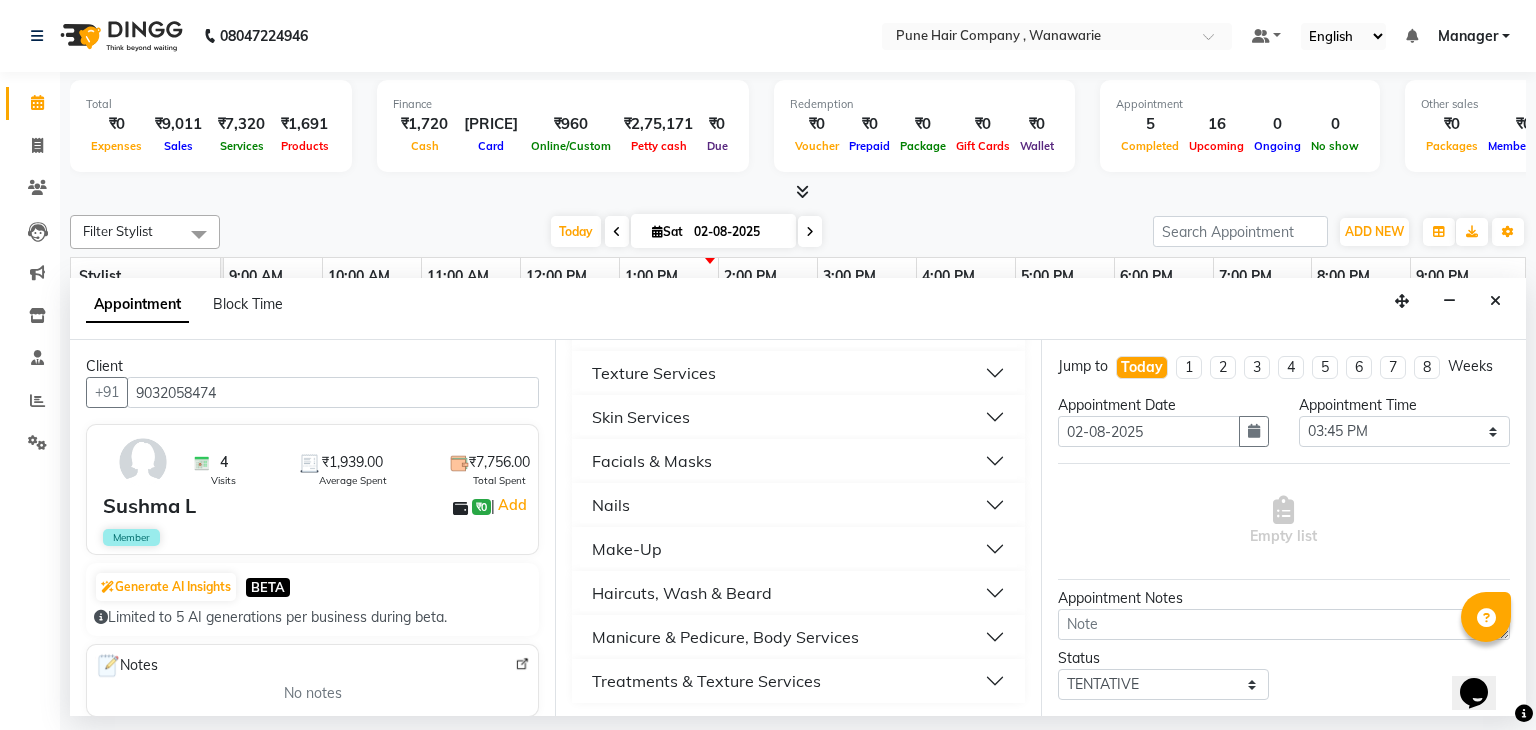 click on "Skin Services" at bounding box center (798, 417) 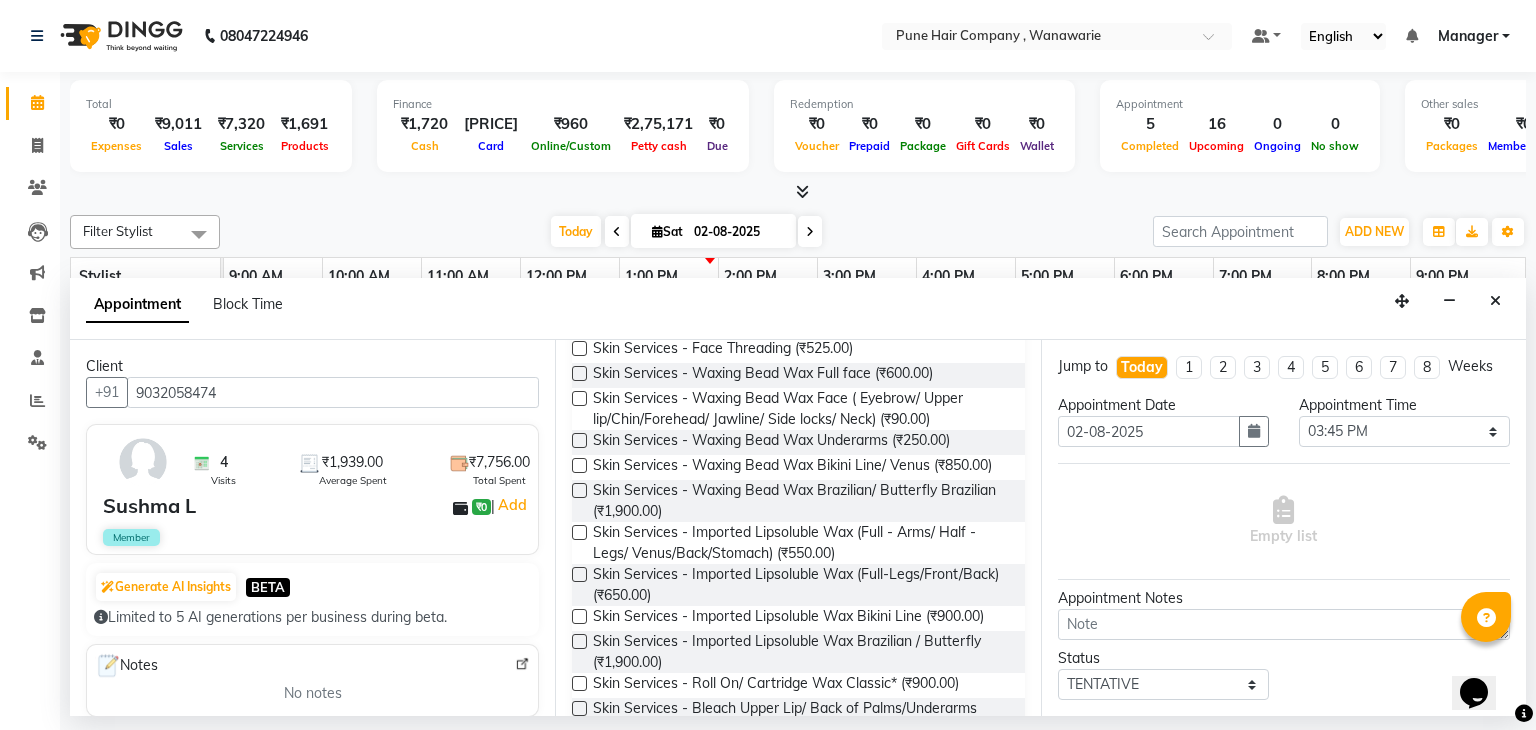 scroll, scrollTop: 360, scrollLeft: 0, axis: vertical 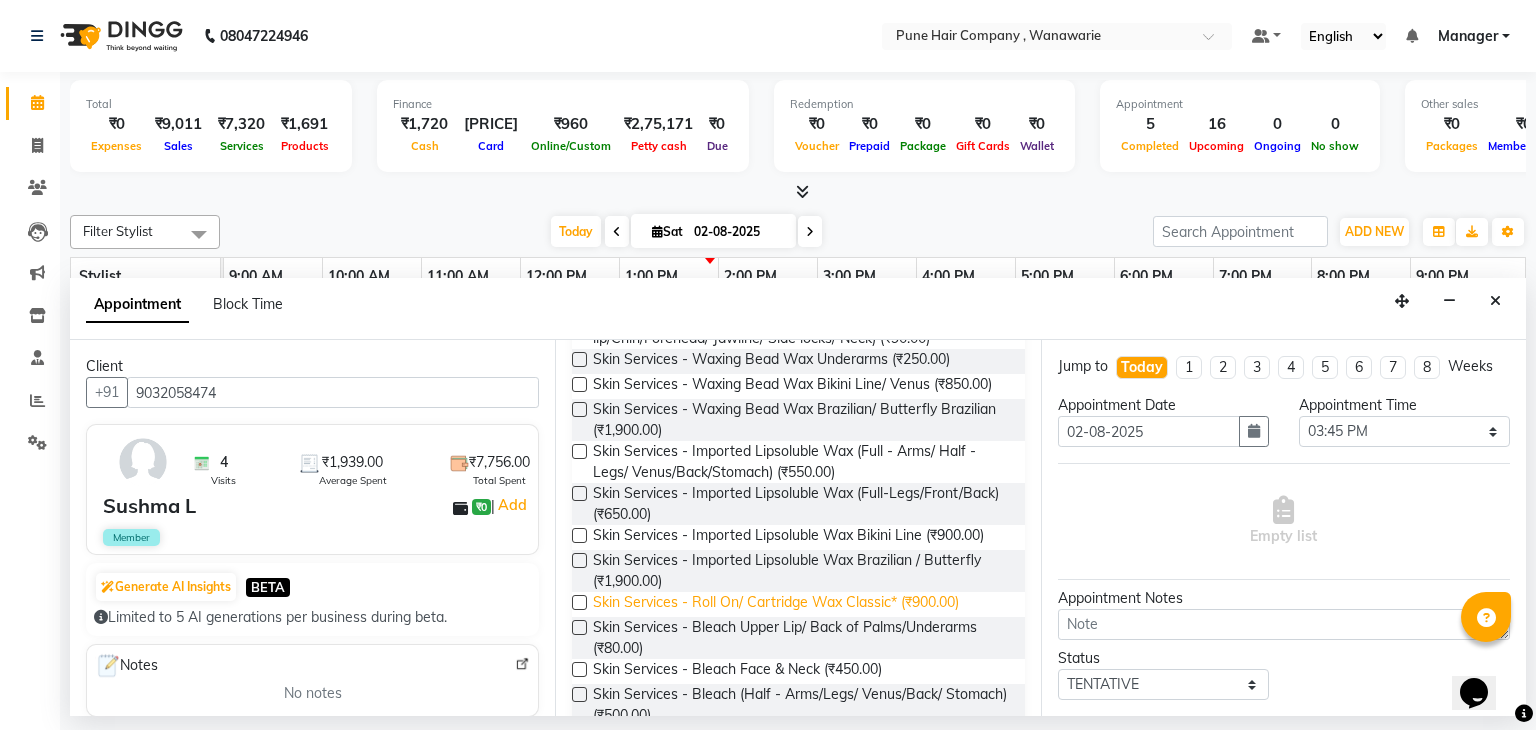 click on "Skin Services - Roll On/ Cartridge Wax Classic* (₹900.00)" at bounding box center (776, 604) 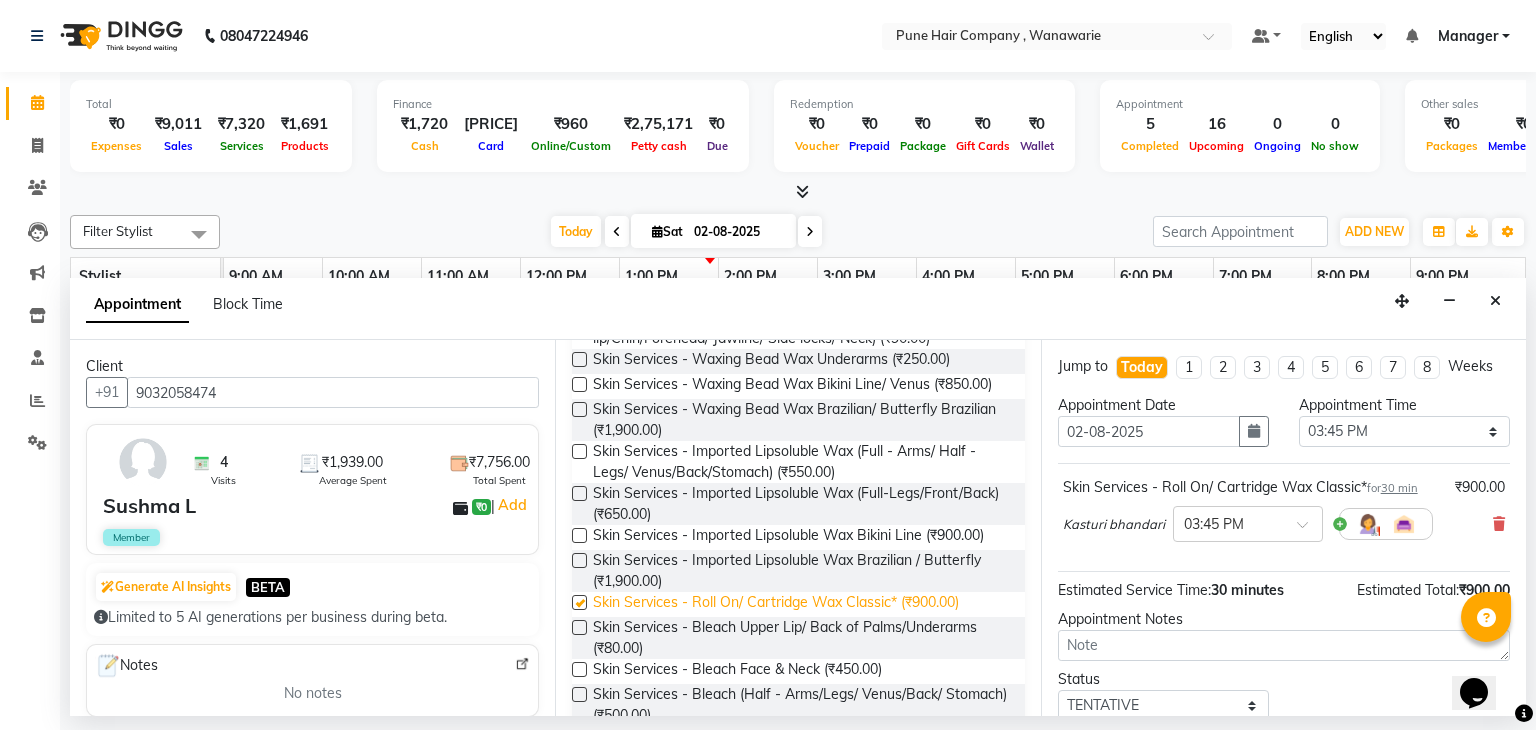 checkbox on "false" 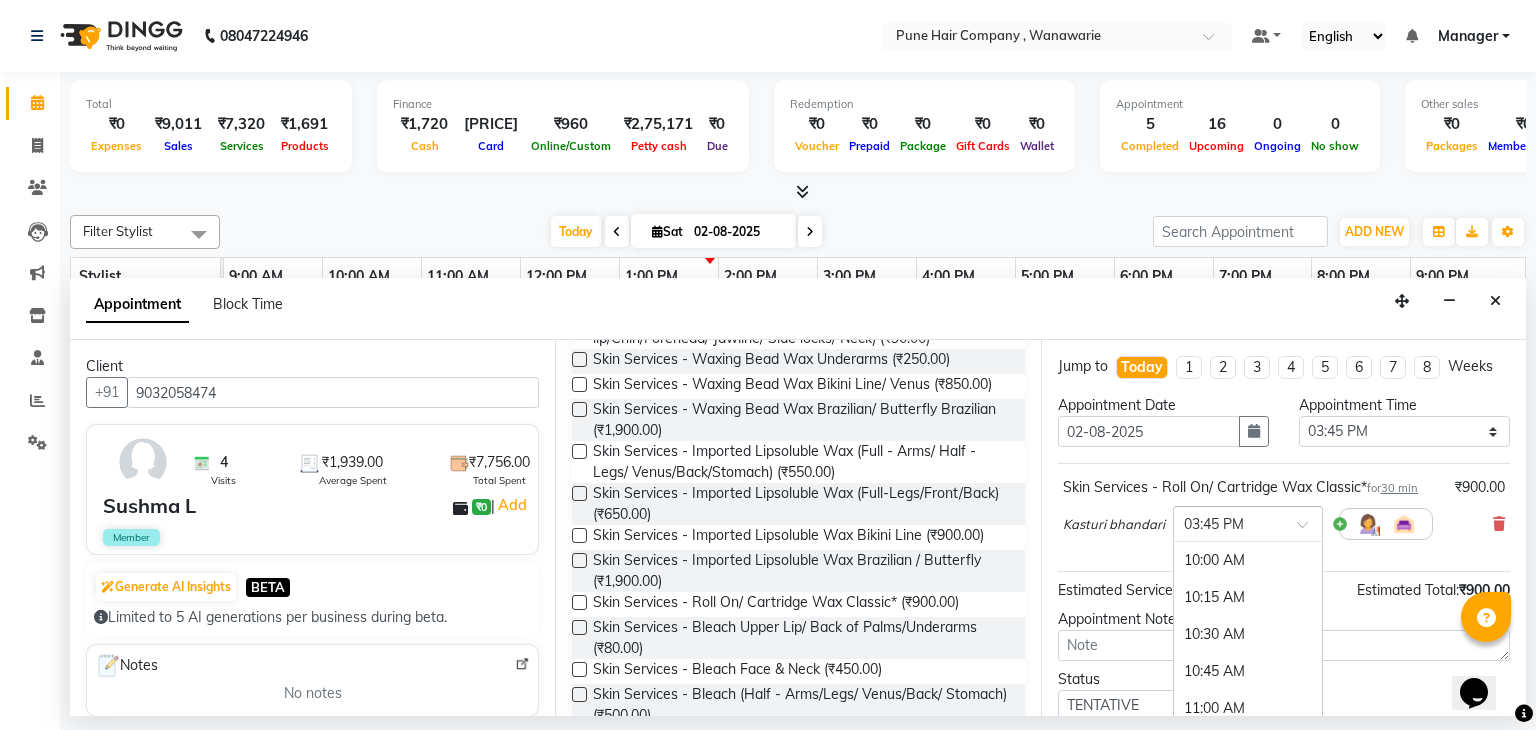 click at bounding box center (1248, 522) 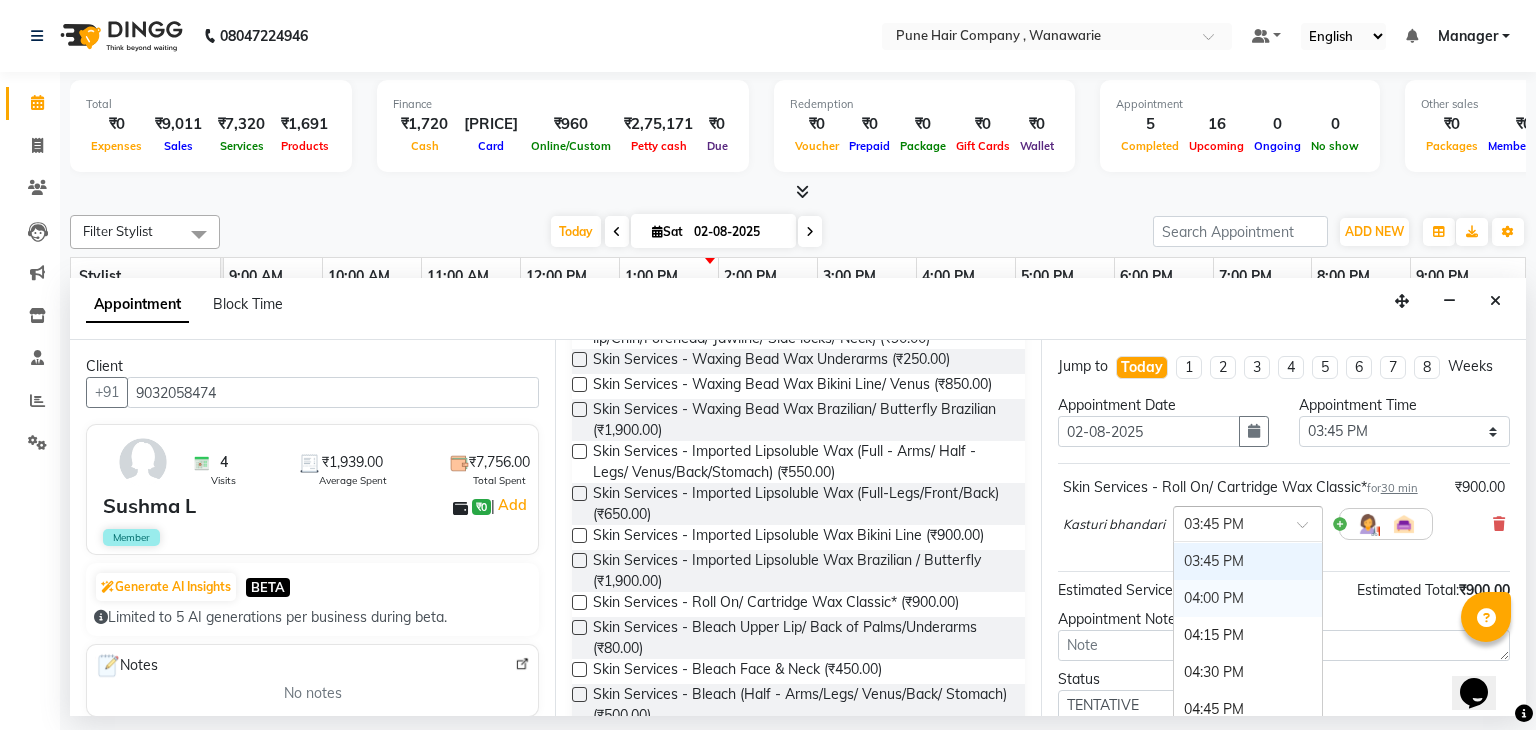 click on "04:00 PM" at bounding box center [1248, 598] 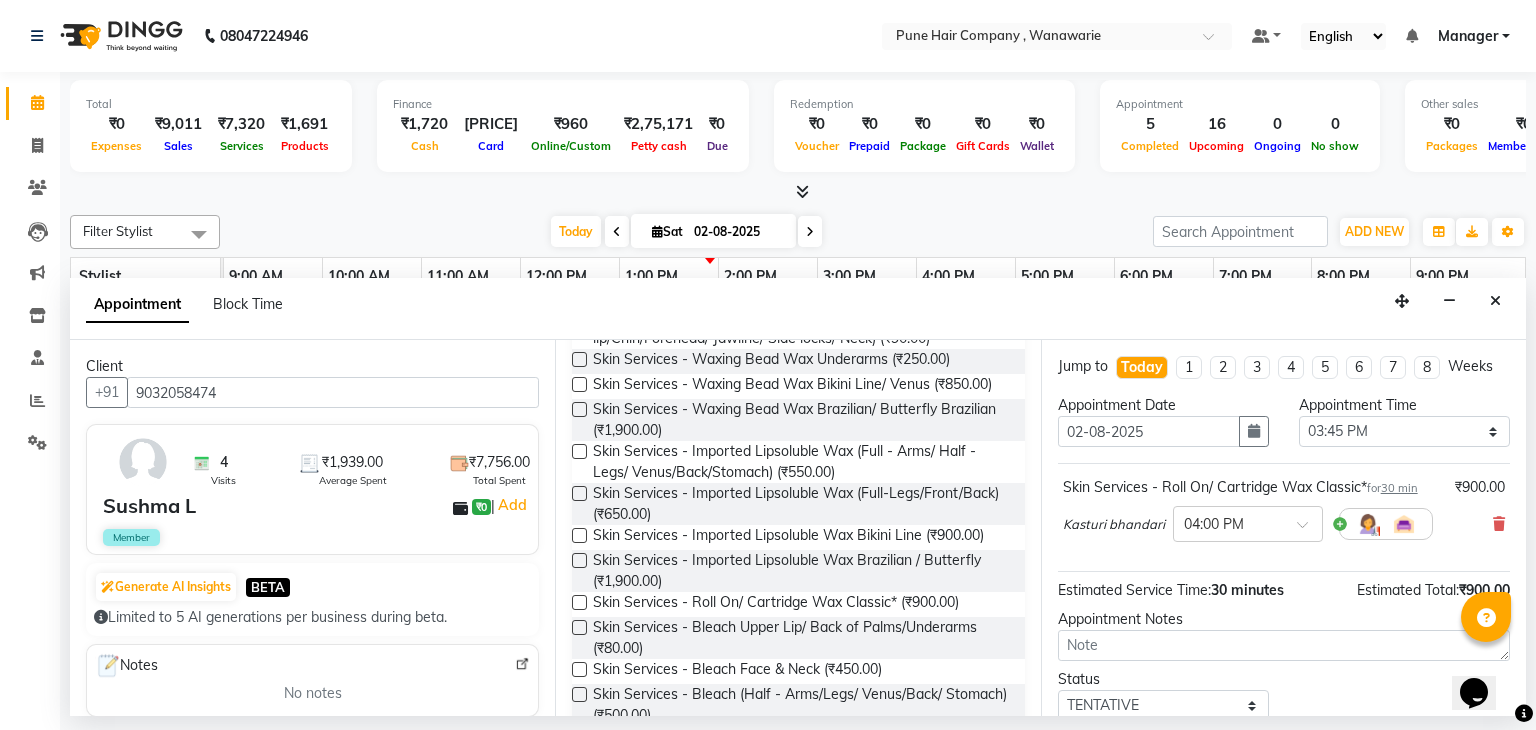 click on "Status Select TENTATIVE CONFIRM CHECK-IN UPCOMING" at bounding box center [1284, 695] 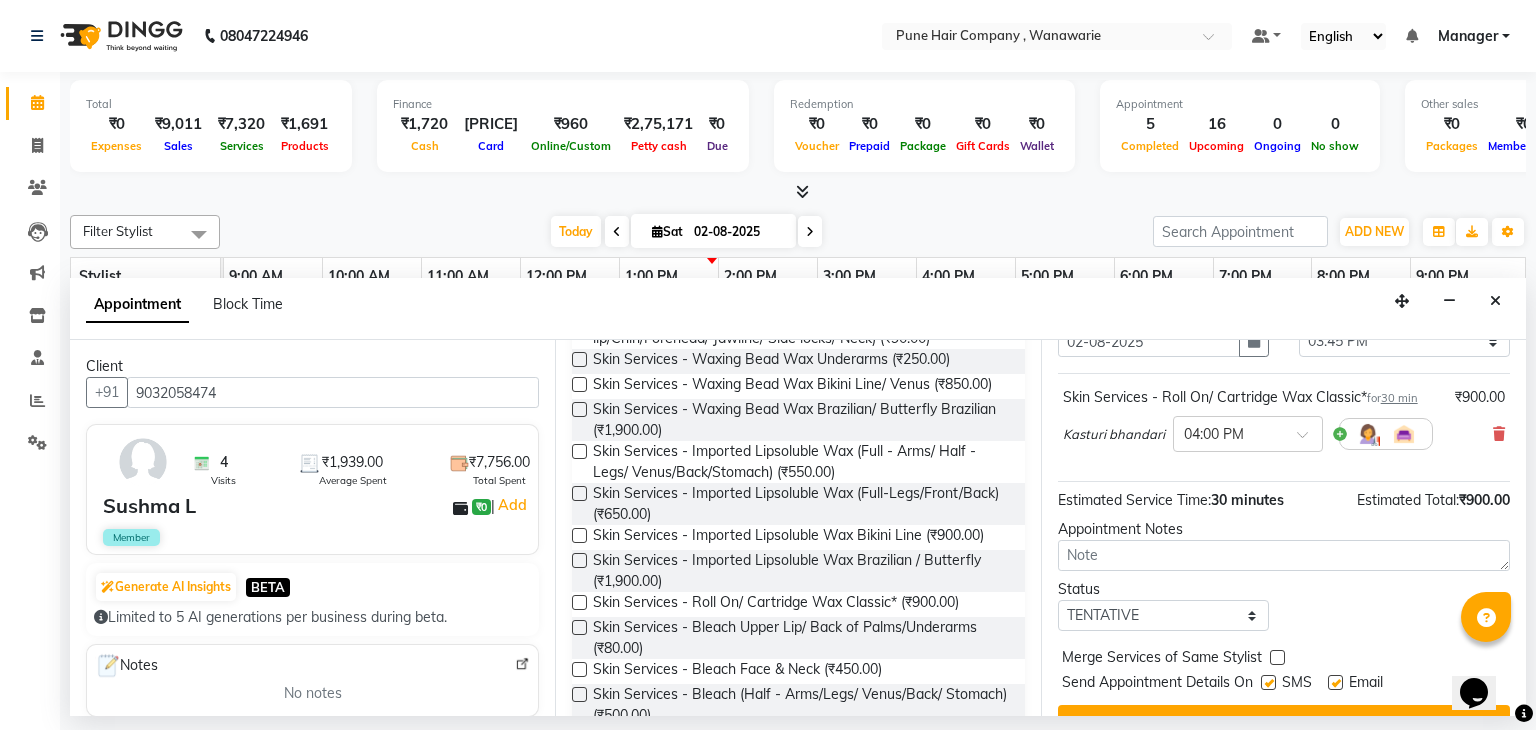 scroll, scrollTop: 130, scrollLeft: 0, axis: vertical 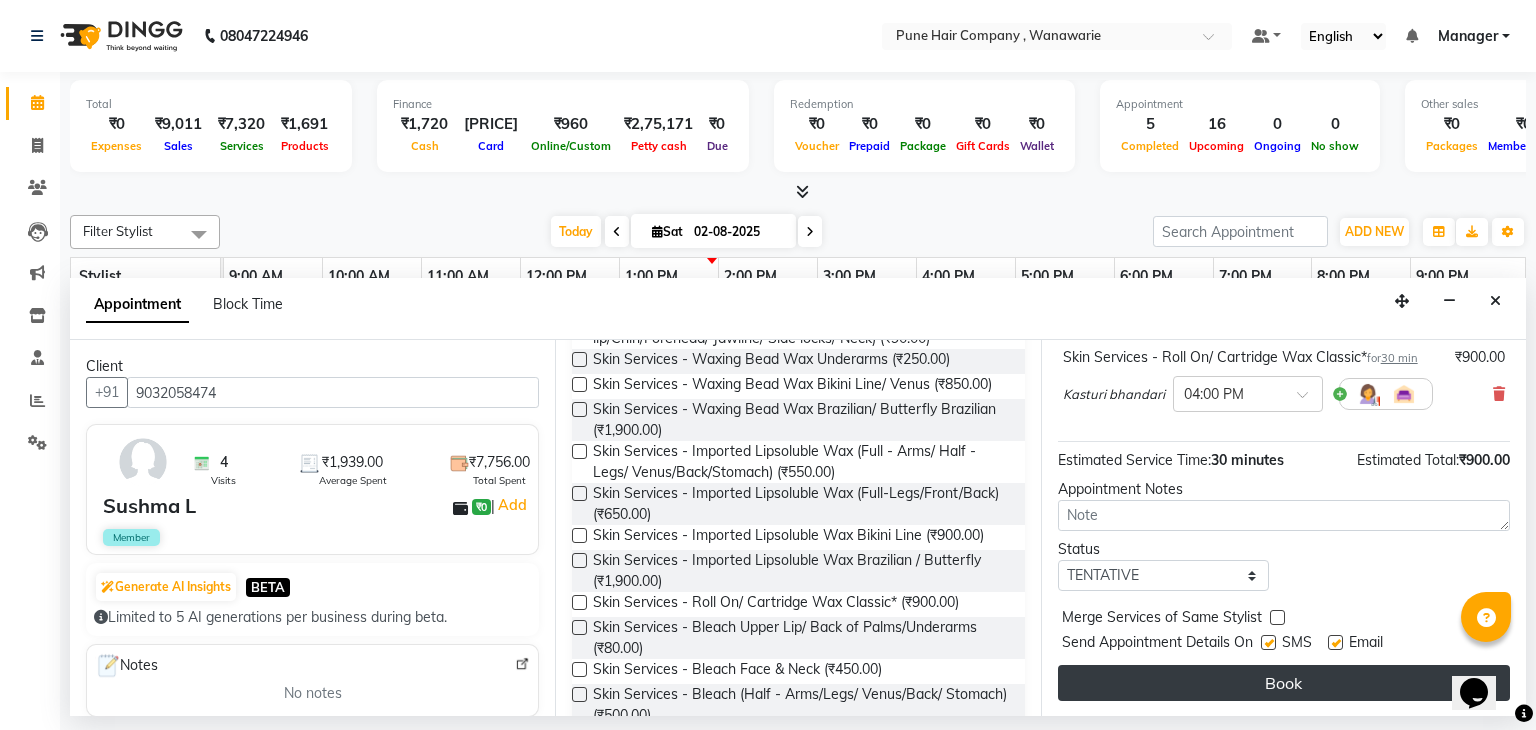 click on "Book" at bounding box center [1284, 683] 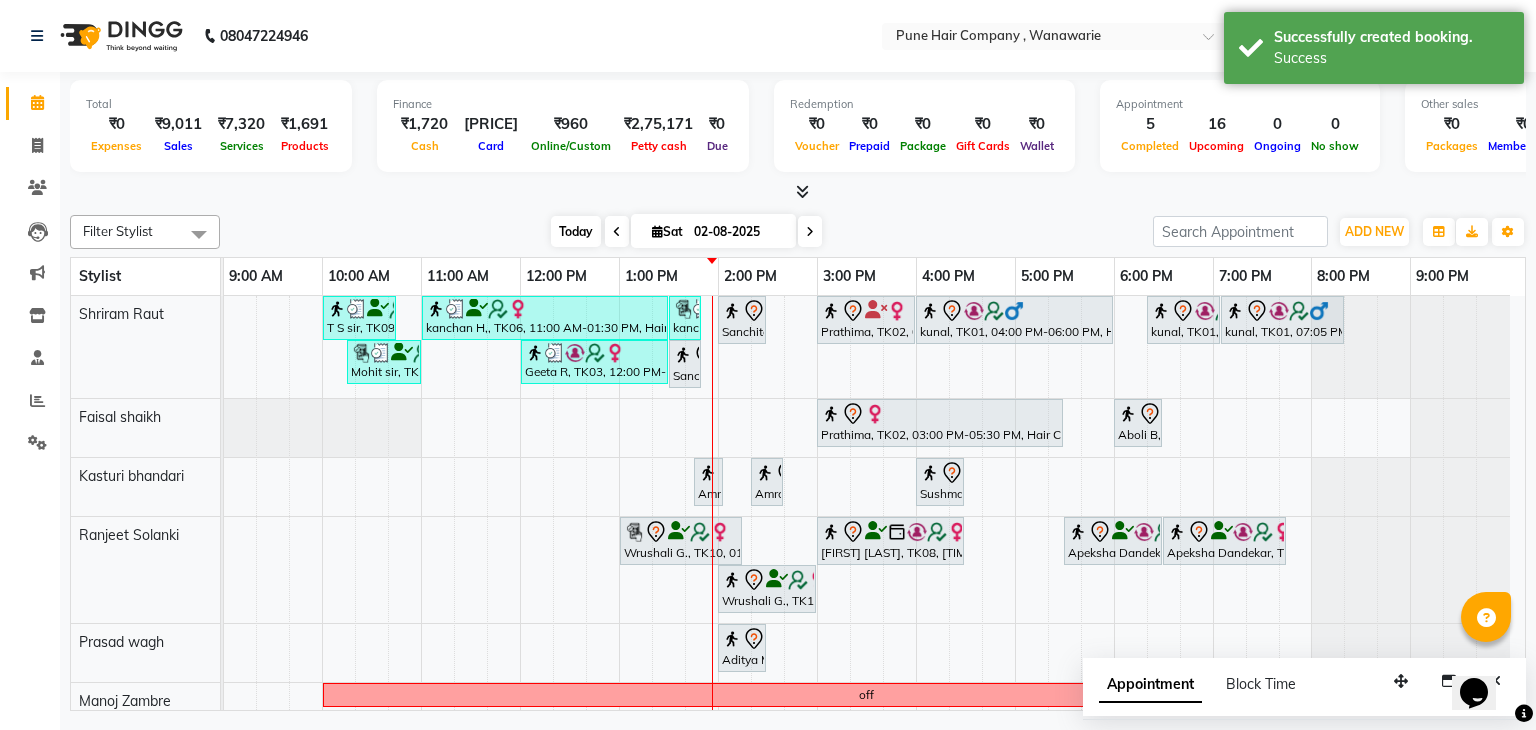 click on "Today" at bounding box center [576, 231] 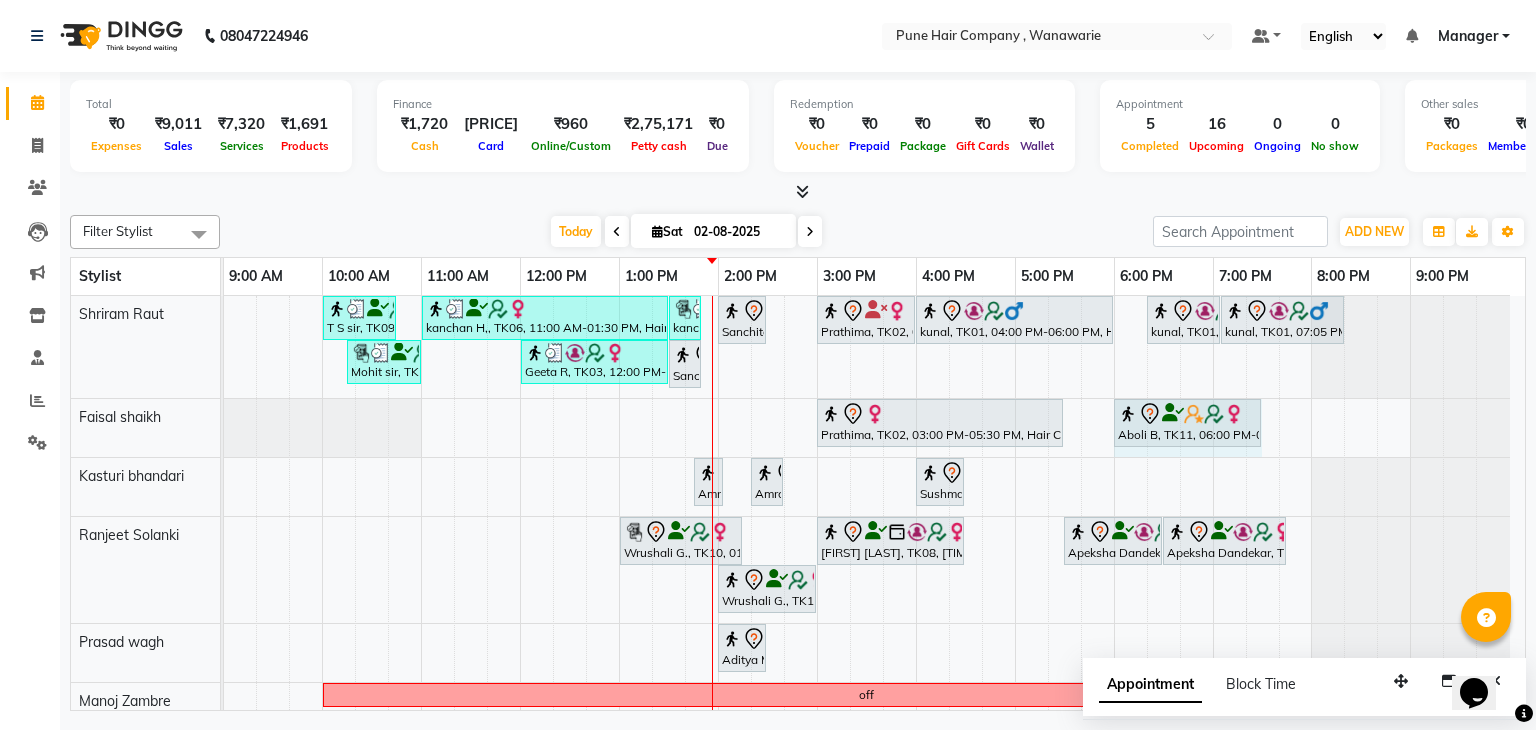 drag, startPoint x: 1160, startPoint y: 415, endPoint x: 1255, endPoint y: 423, distance: 95.33625 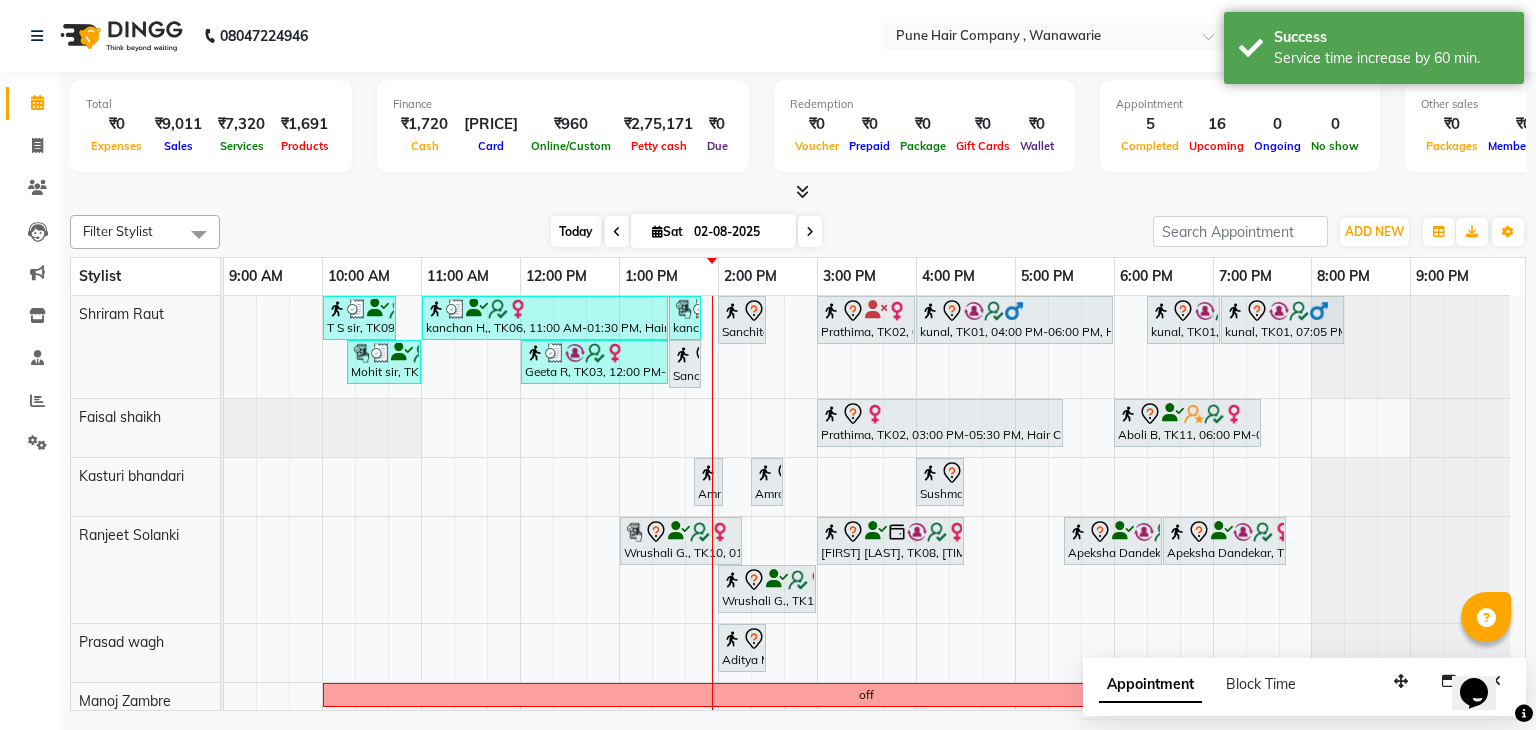 click on "Today" at bounding box center (576, 231) 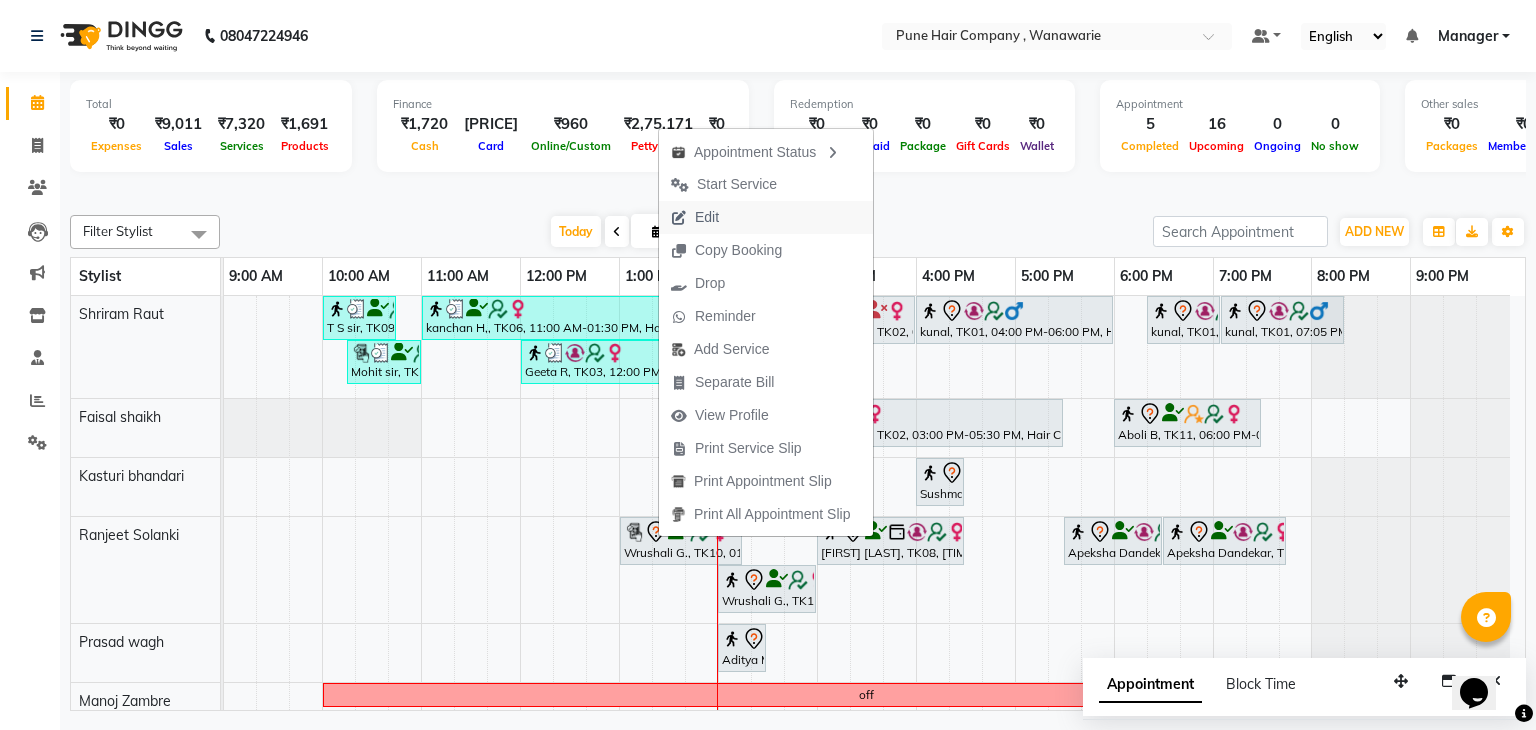 click on "Edit" at bounding box center [707, 217] 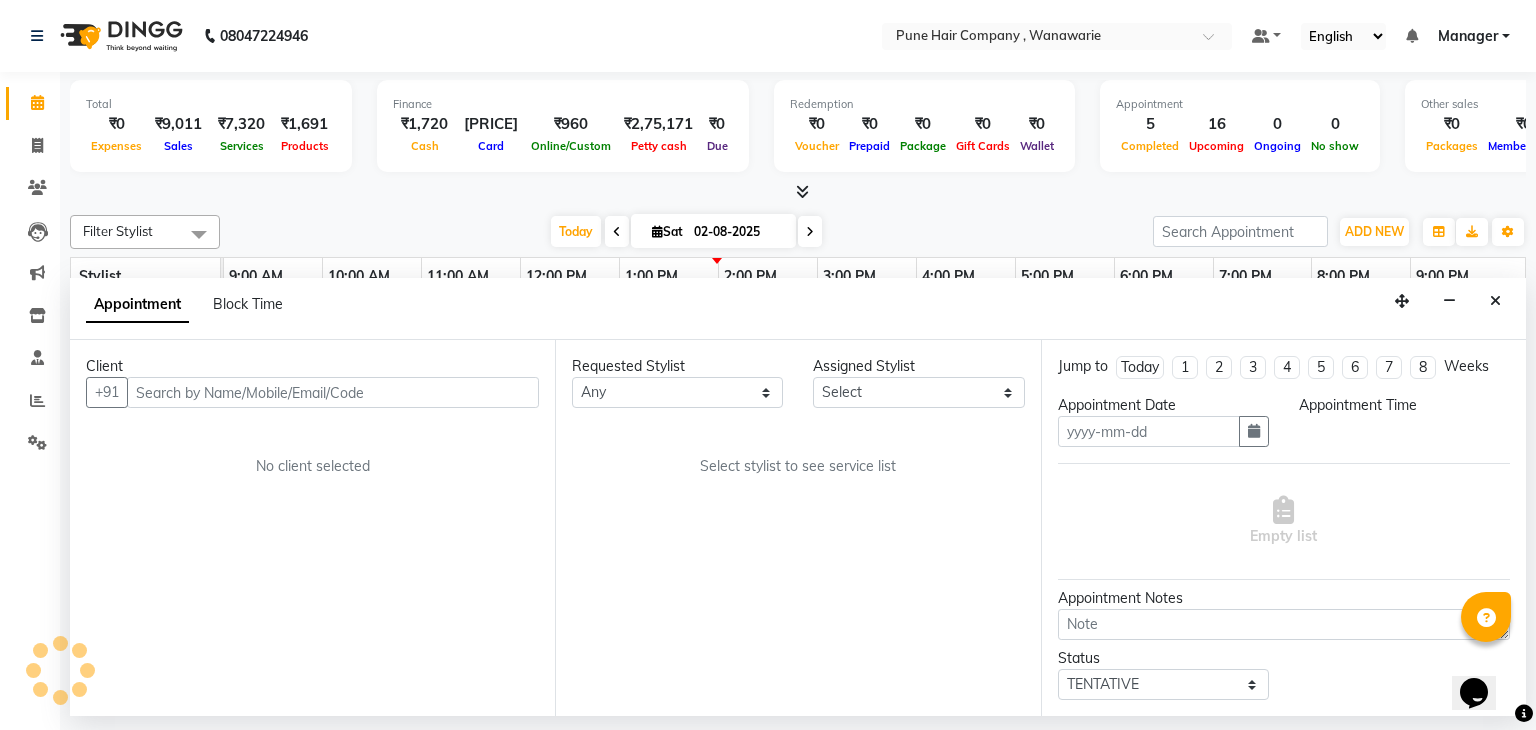type on "02-08-2025" 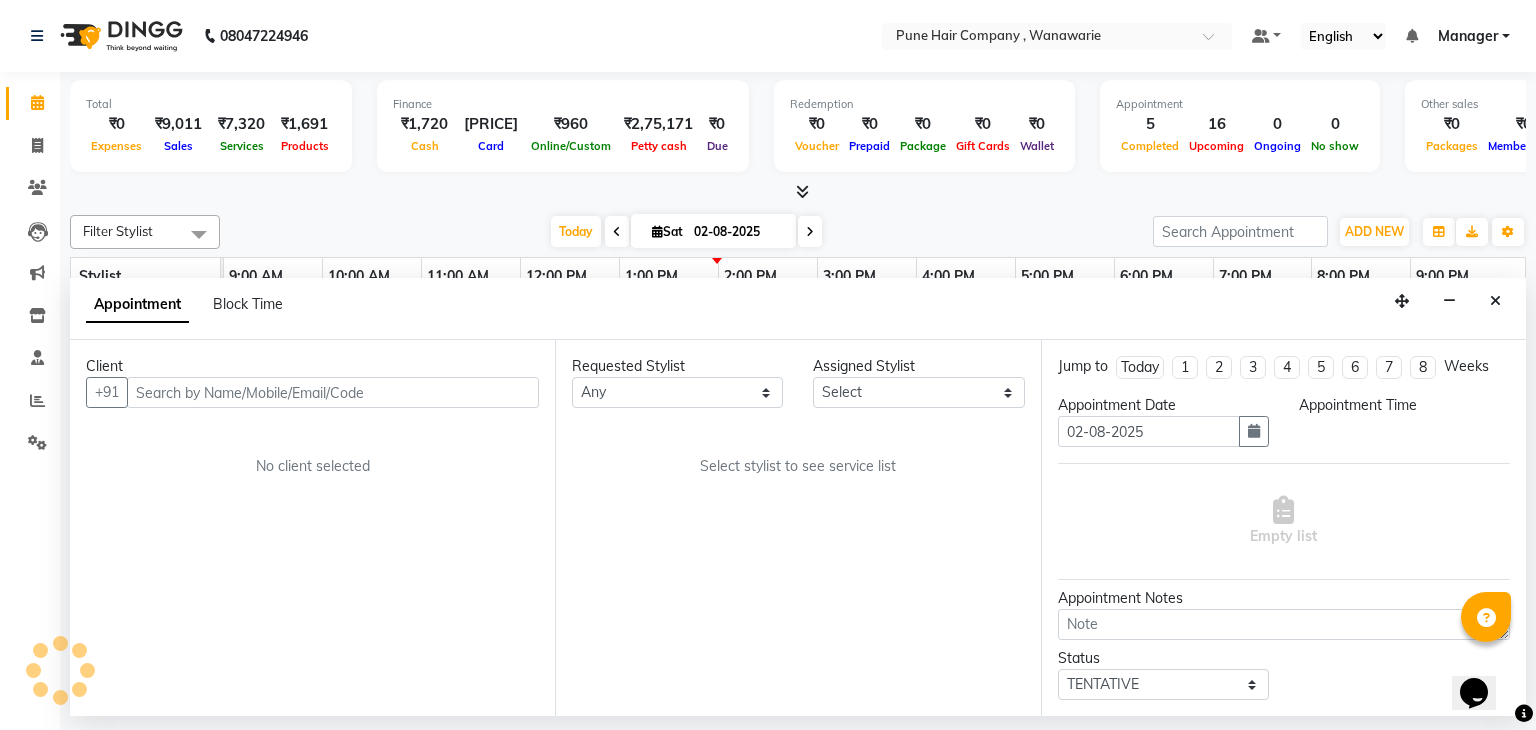 select on "780" 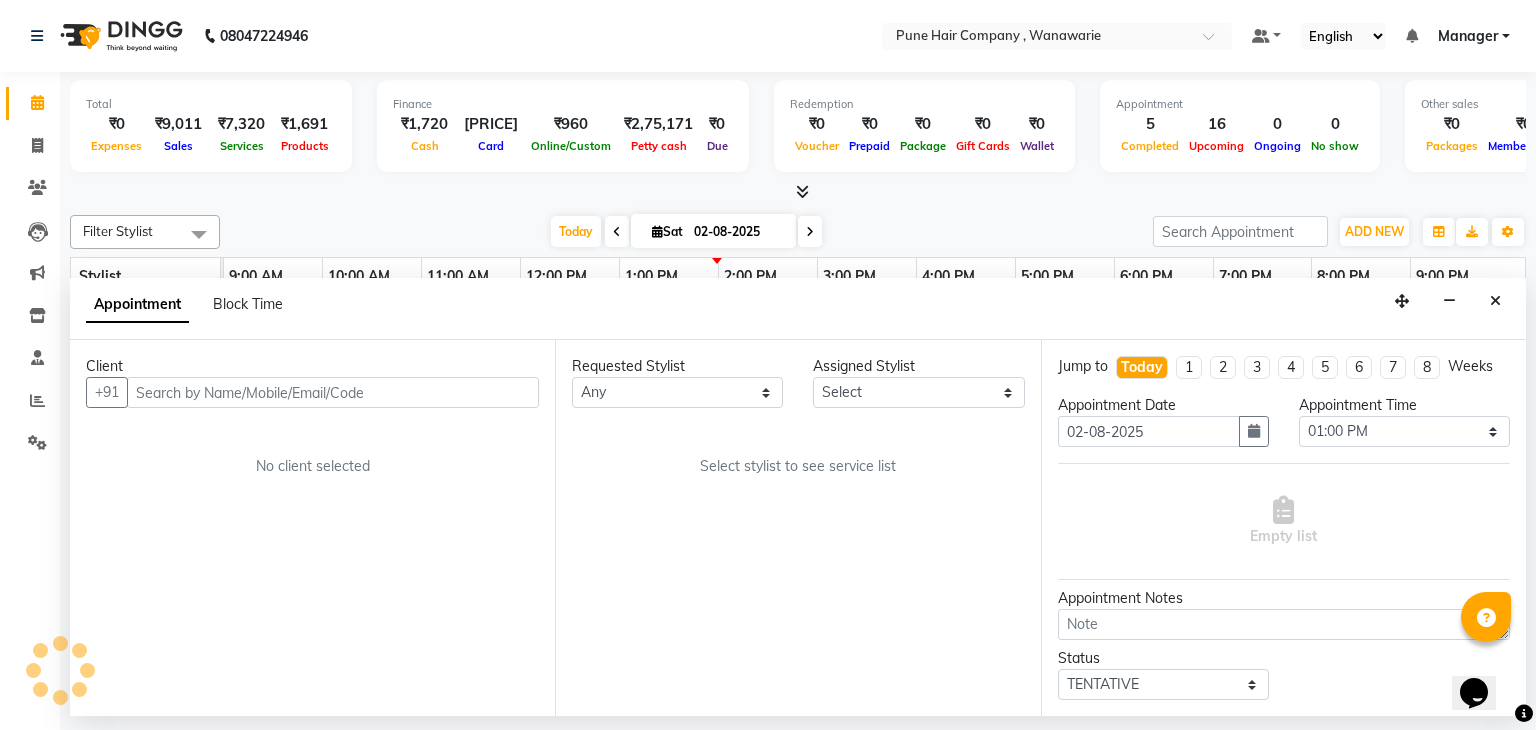select on "74580" 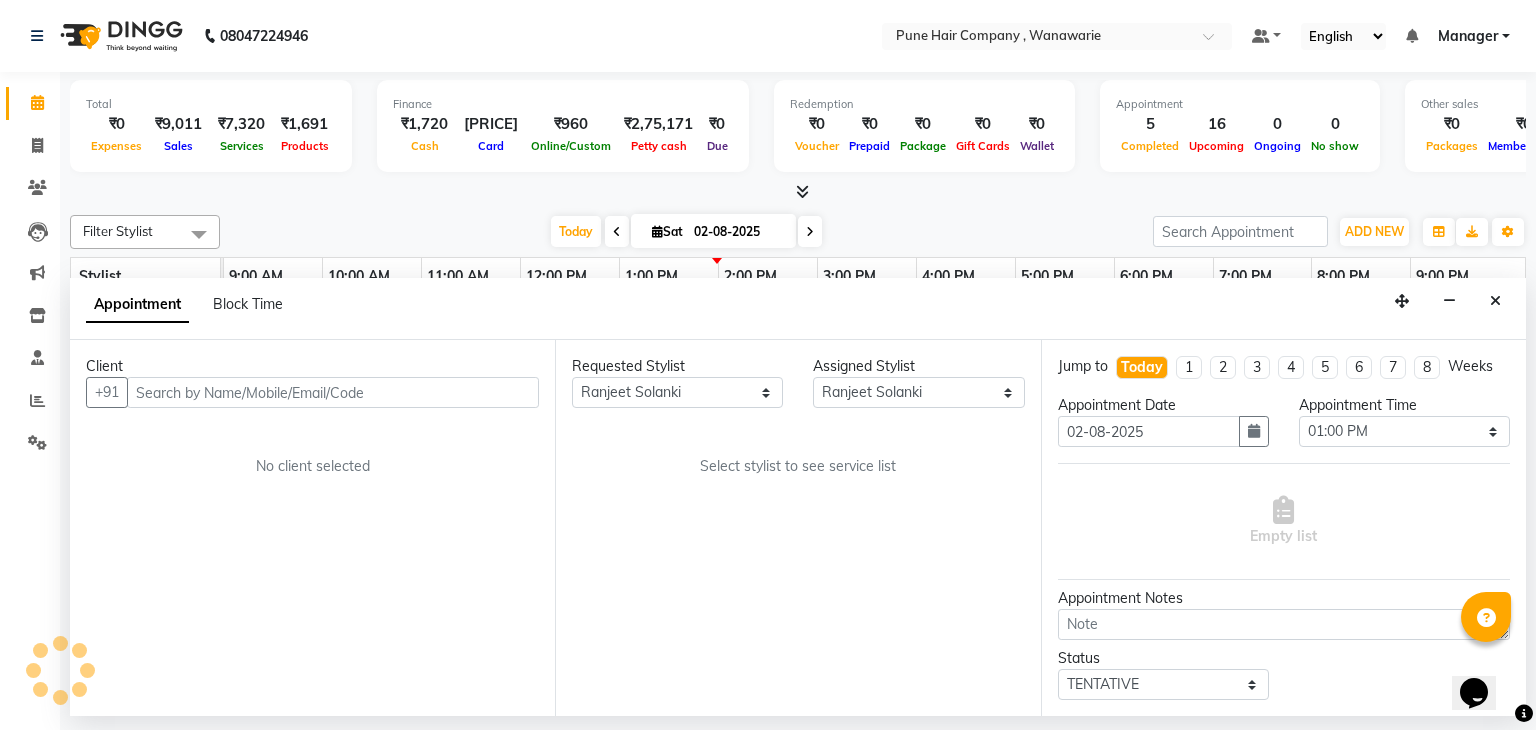select on "4060" 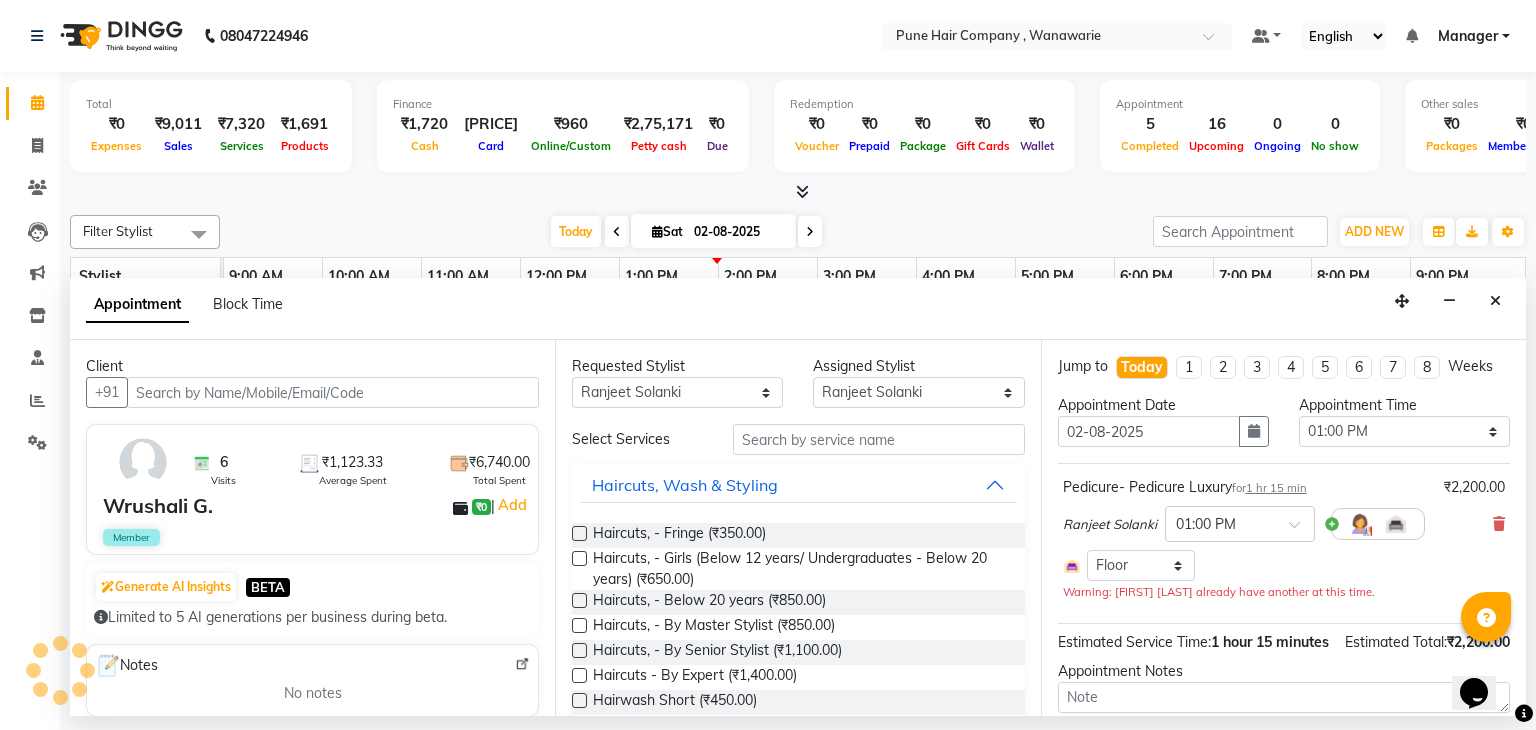 select on "4060" 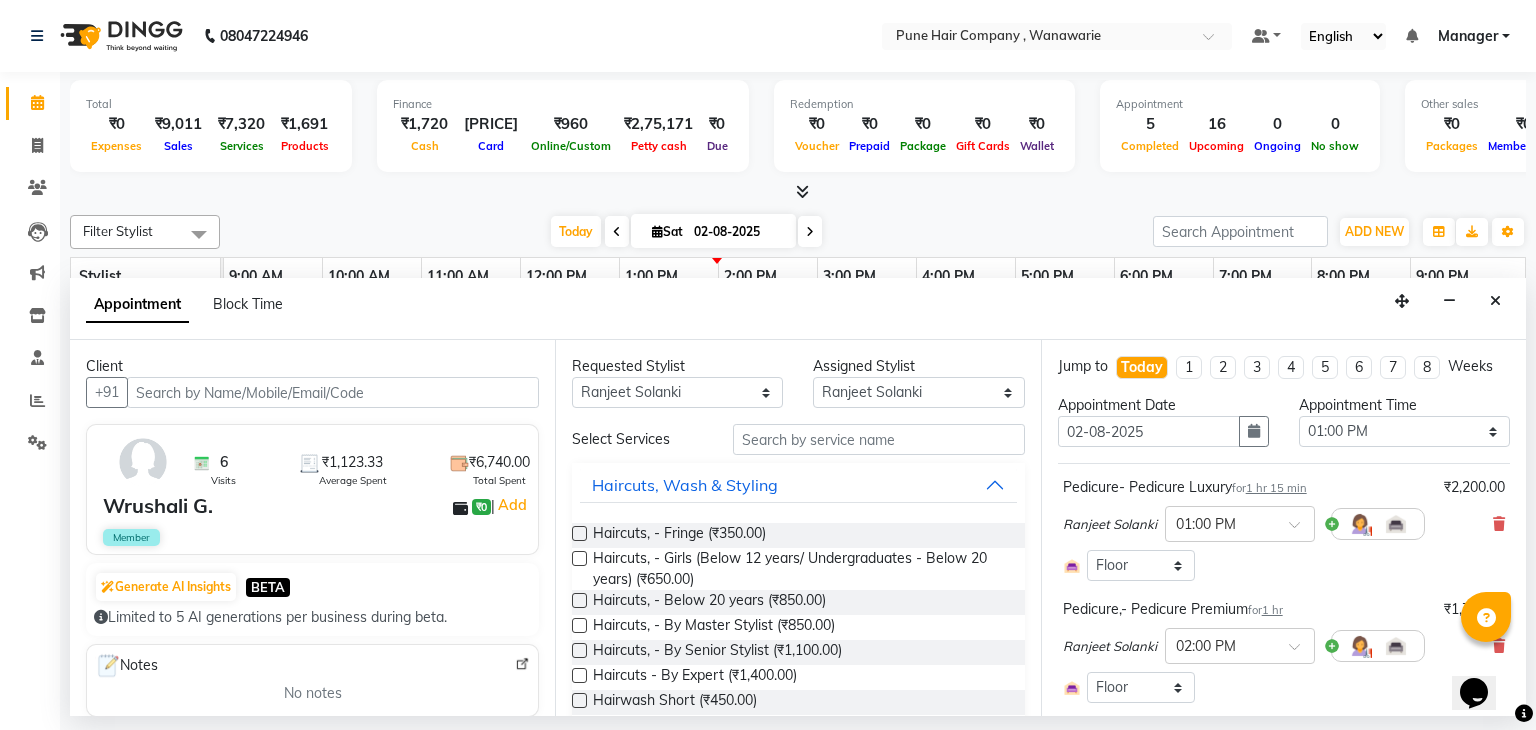 click on "02-08-2025" at bounding box center (738, 232) 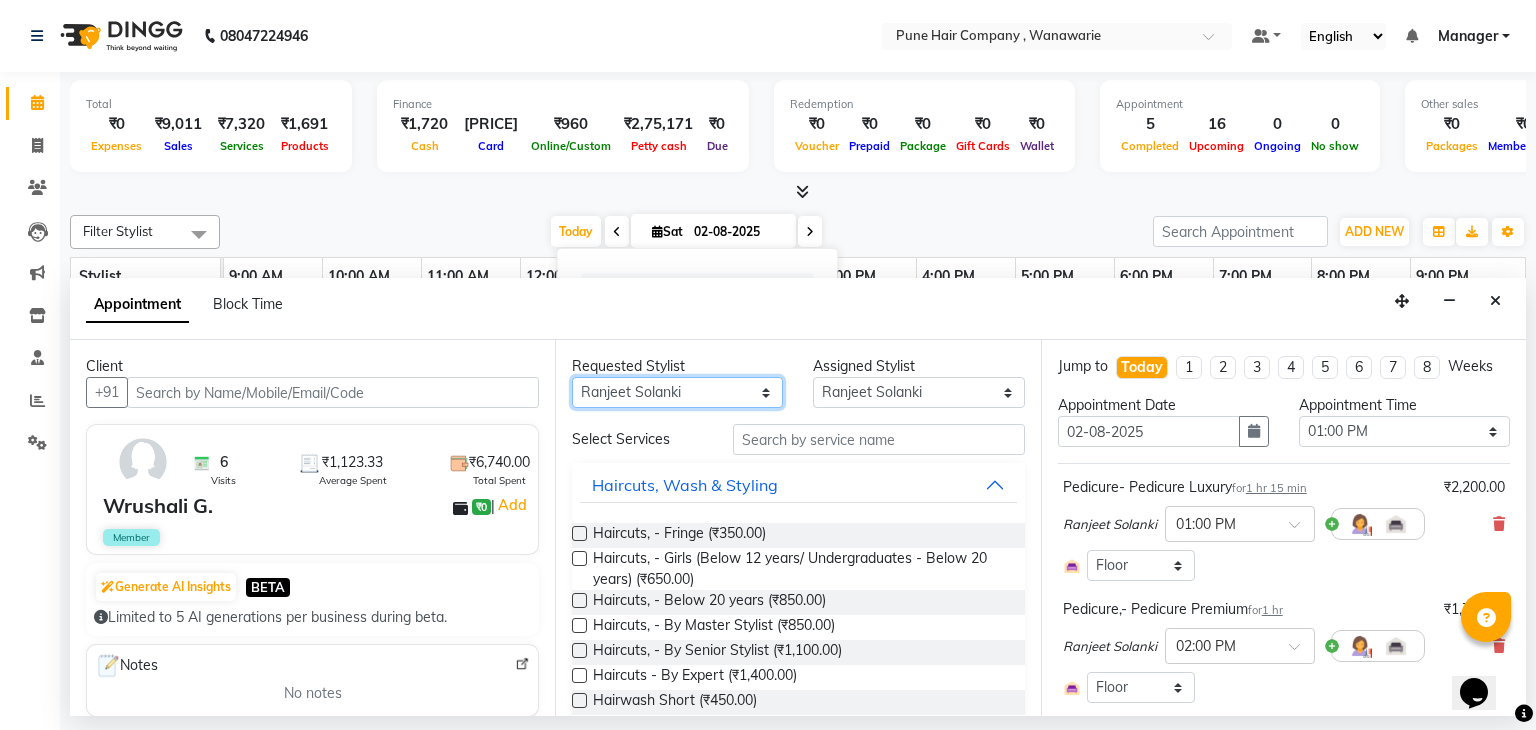 click on "Any Faisal shaikh Kanchan Gajare  Kasturi bhandari Manoj Zambre Prasad wagh Ranjeet Solanki Shriram Raut" at bounding box center [677, 392] 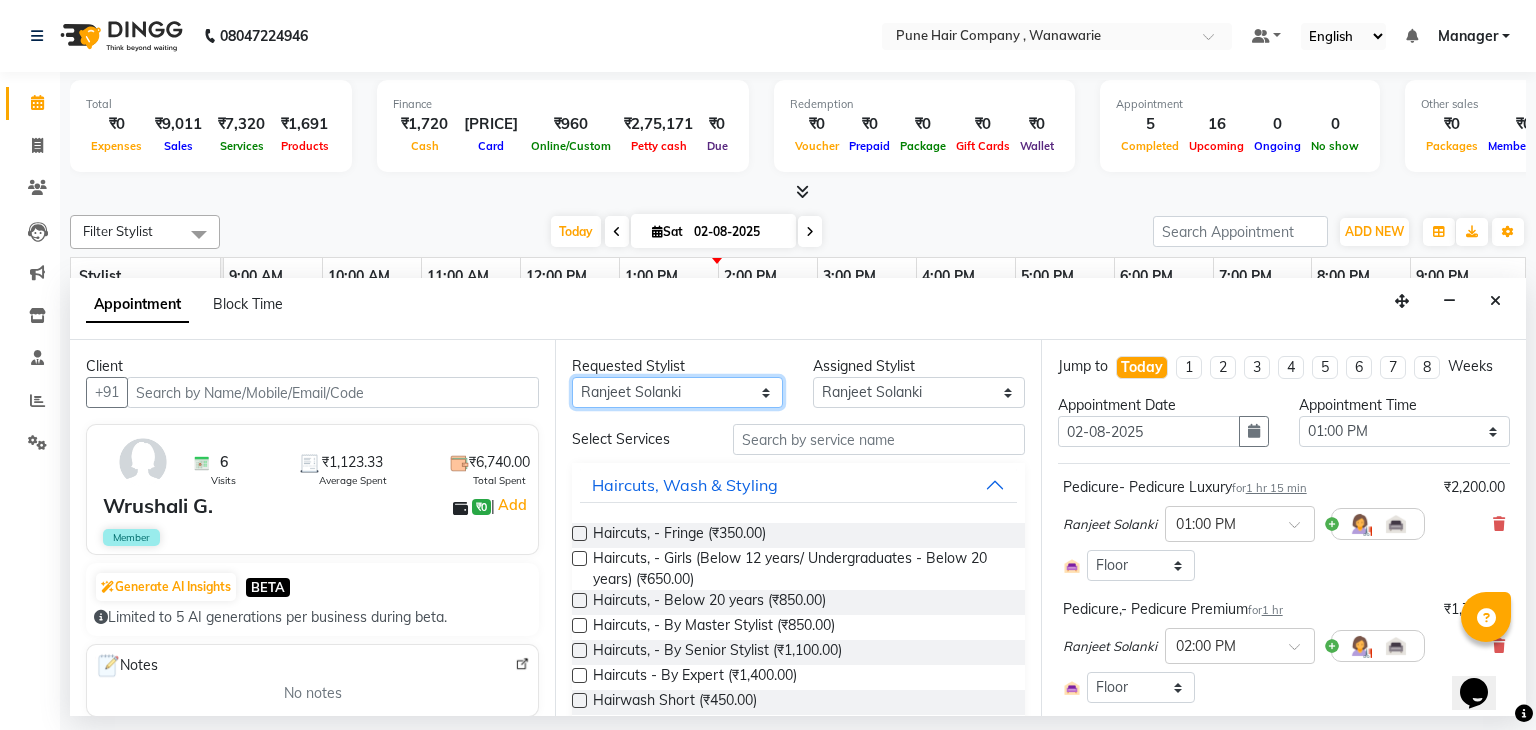 click on "Any Faisal shaikh Kanchan Gajare  Kasturi bhandari Manoj Zambre Prasad wagh Ranjeet Solanki Shriram Raut" at bounding box center (677, 392) 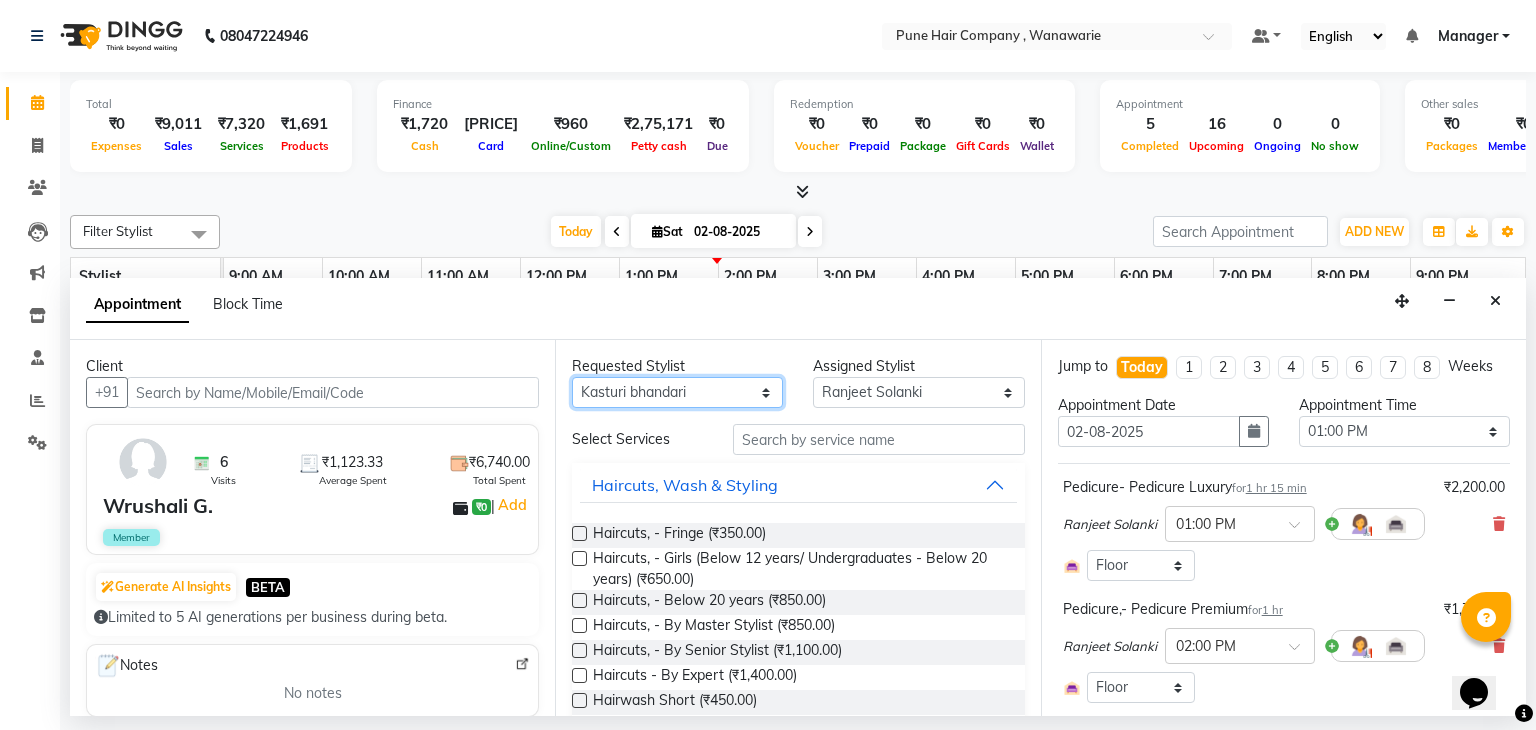 click on "Any Faisal shaikh Kanchan Gajare  Kasturi bhandari Manoj Zambre Prasad wagh Ranjeet Solanki Shriram Raut" at bounding box center (677, 392) 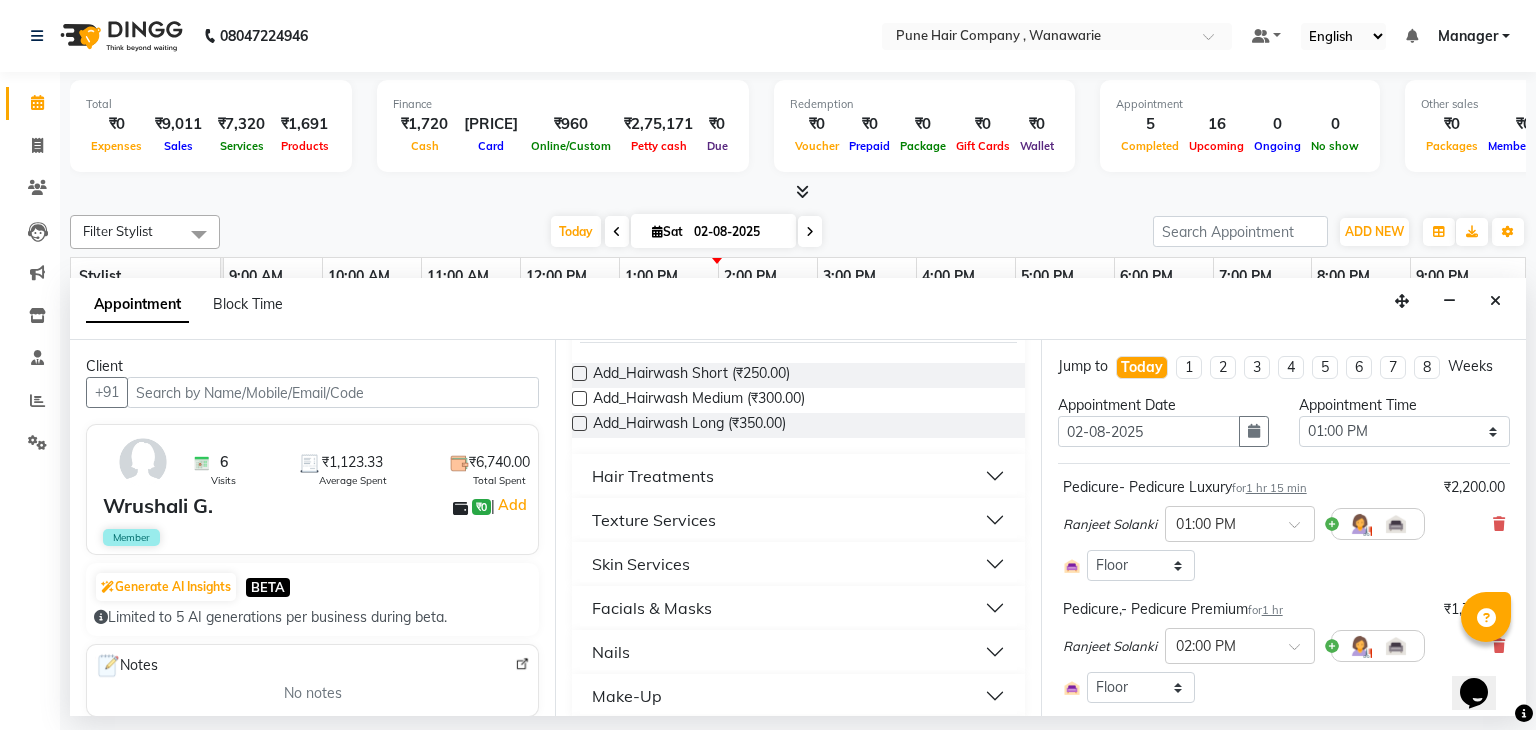 scroll, scrollTop: 164, scrollLeft: 0, axis: vertical 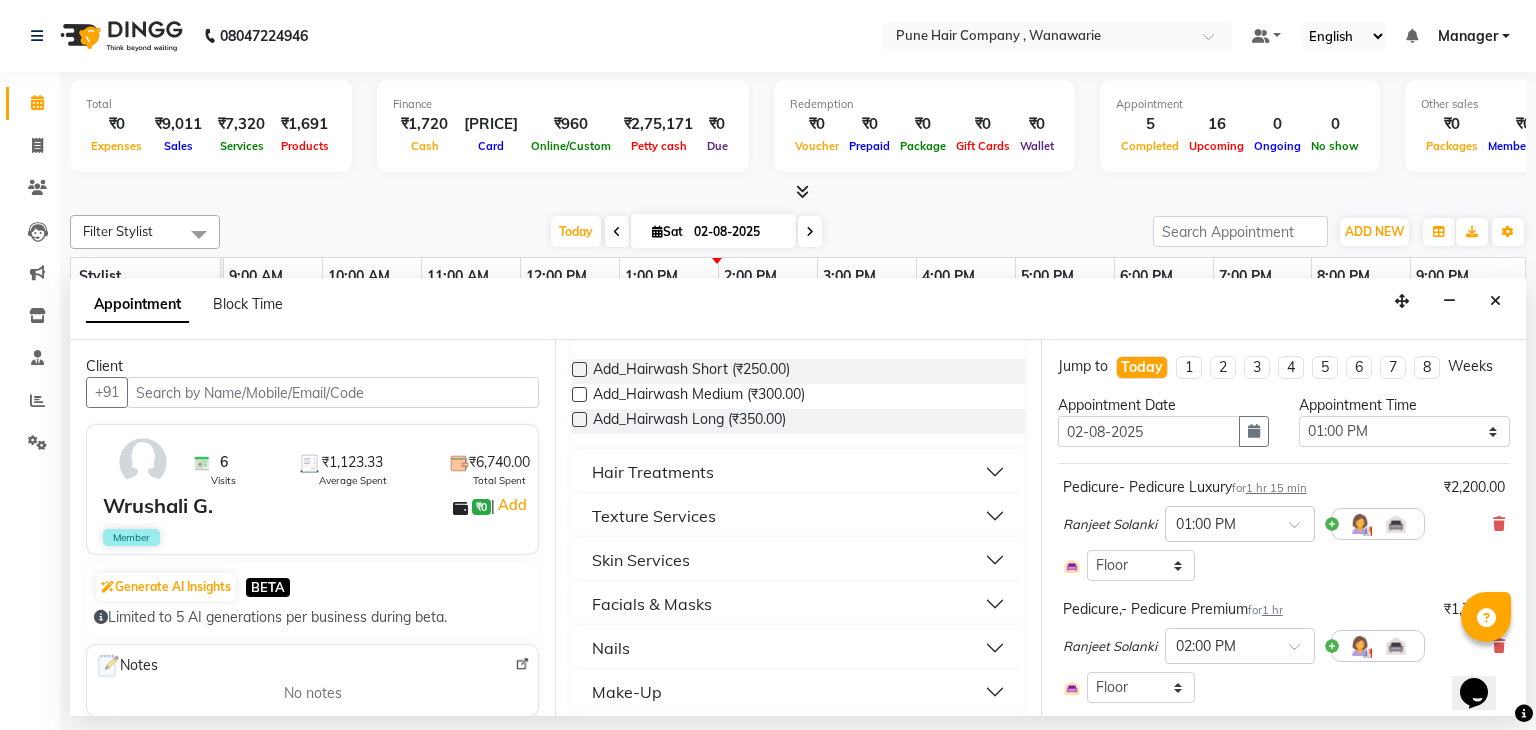 click on "Skin Services" at bounding box center (798, 560) 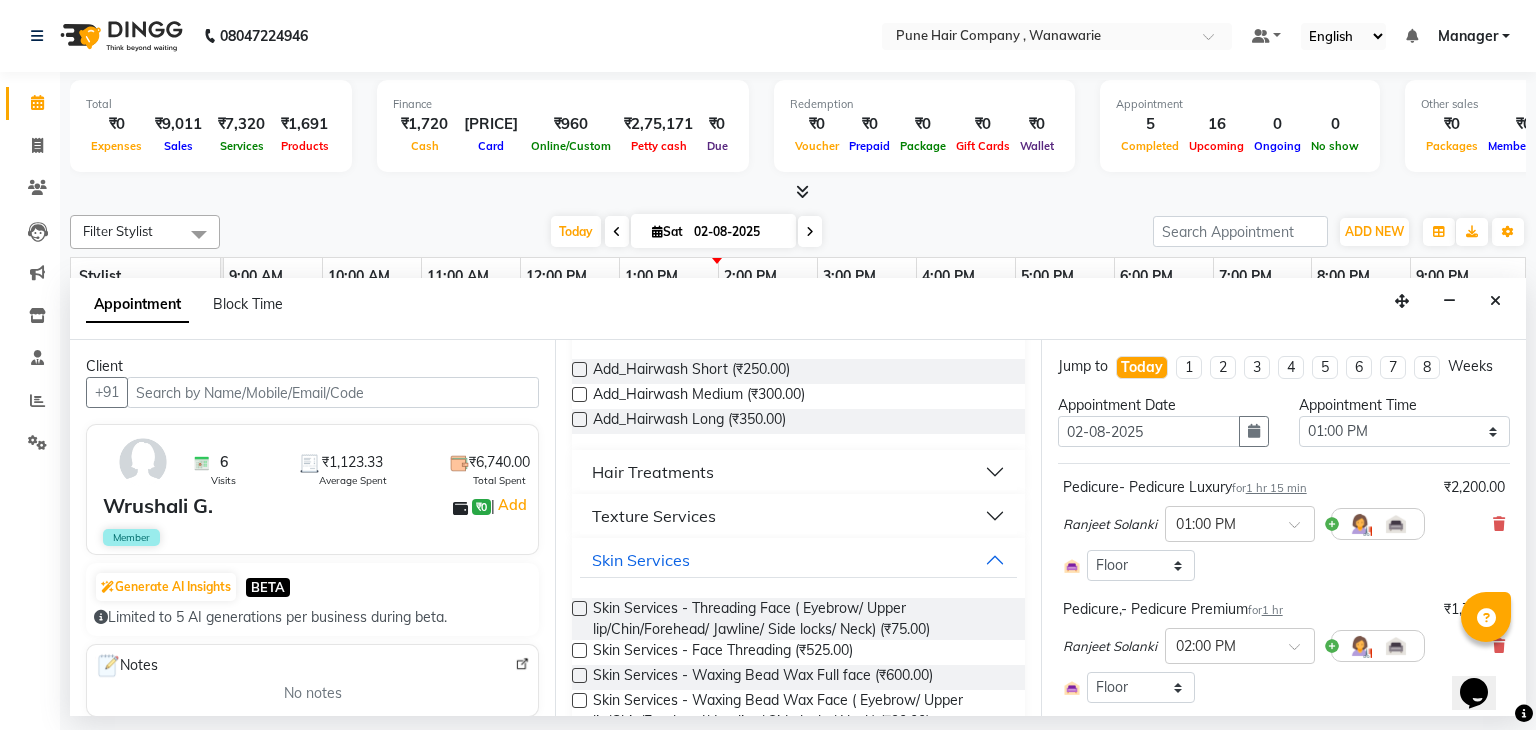 click at bounding box center [579, 608] 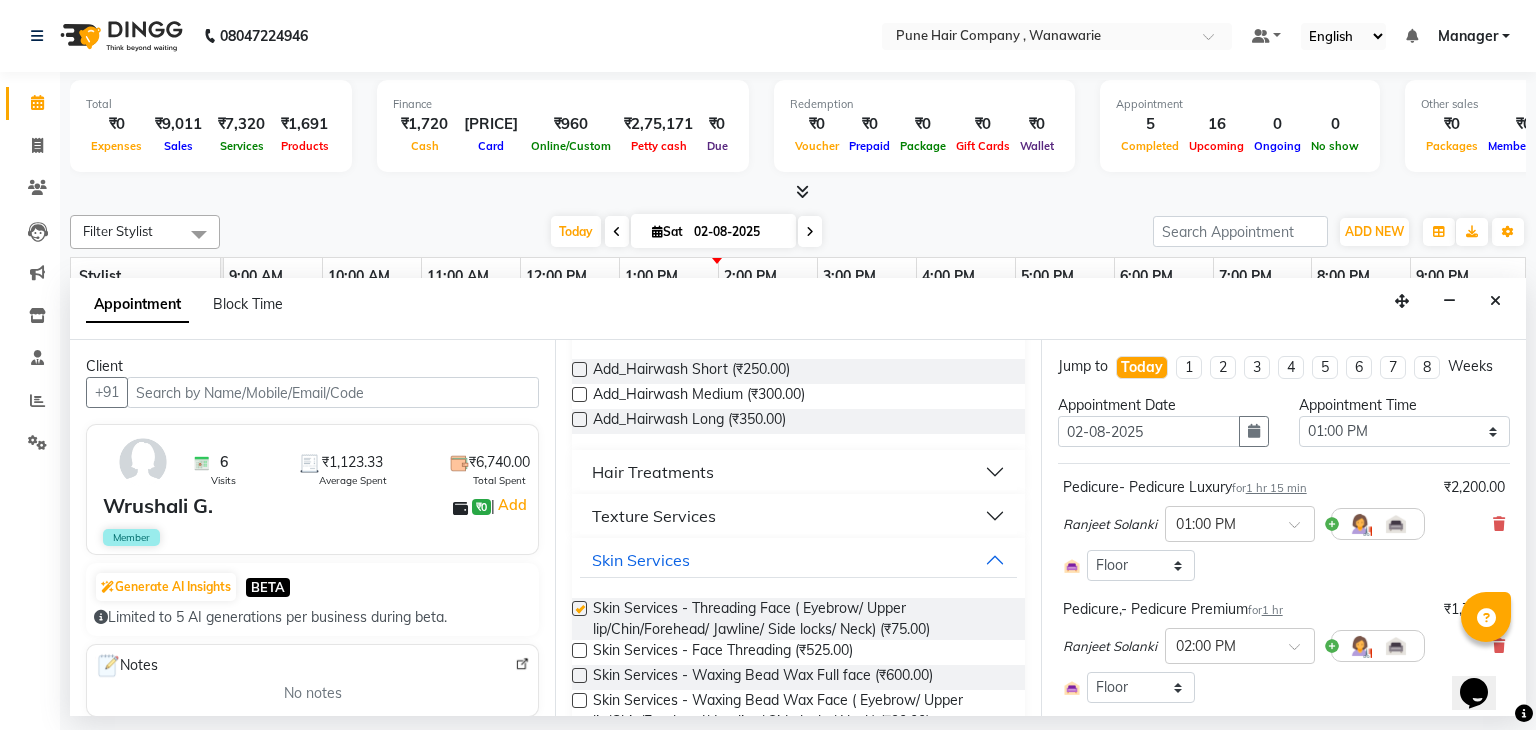 checkbox on "false" 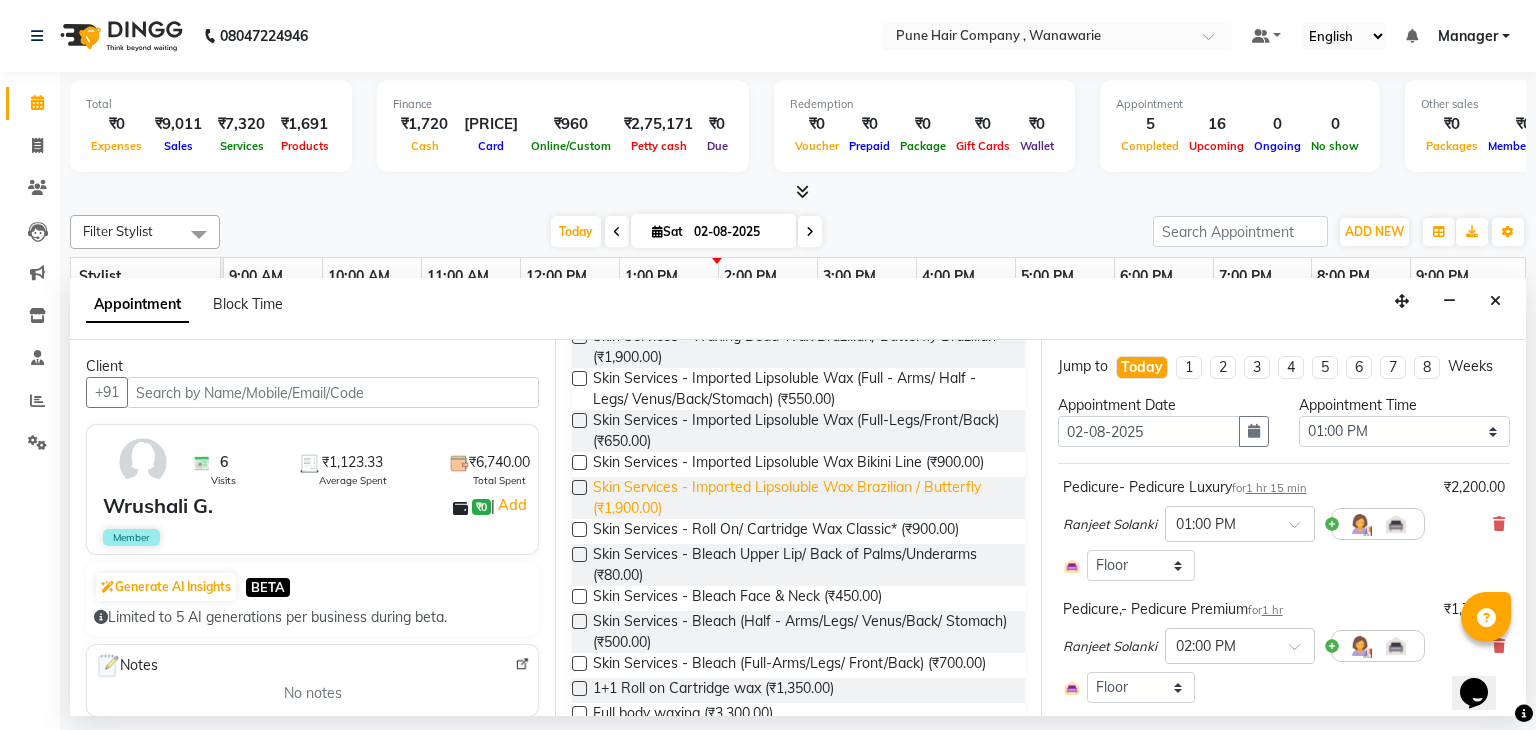 scroll, scrollTop: 632, scrollLeft: 0, axis: vertical 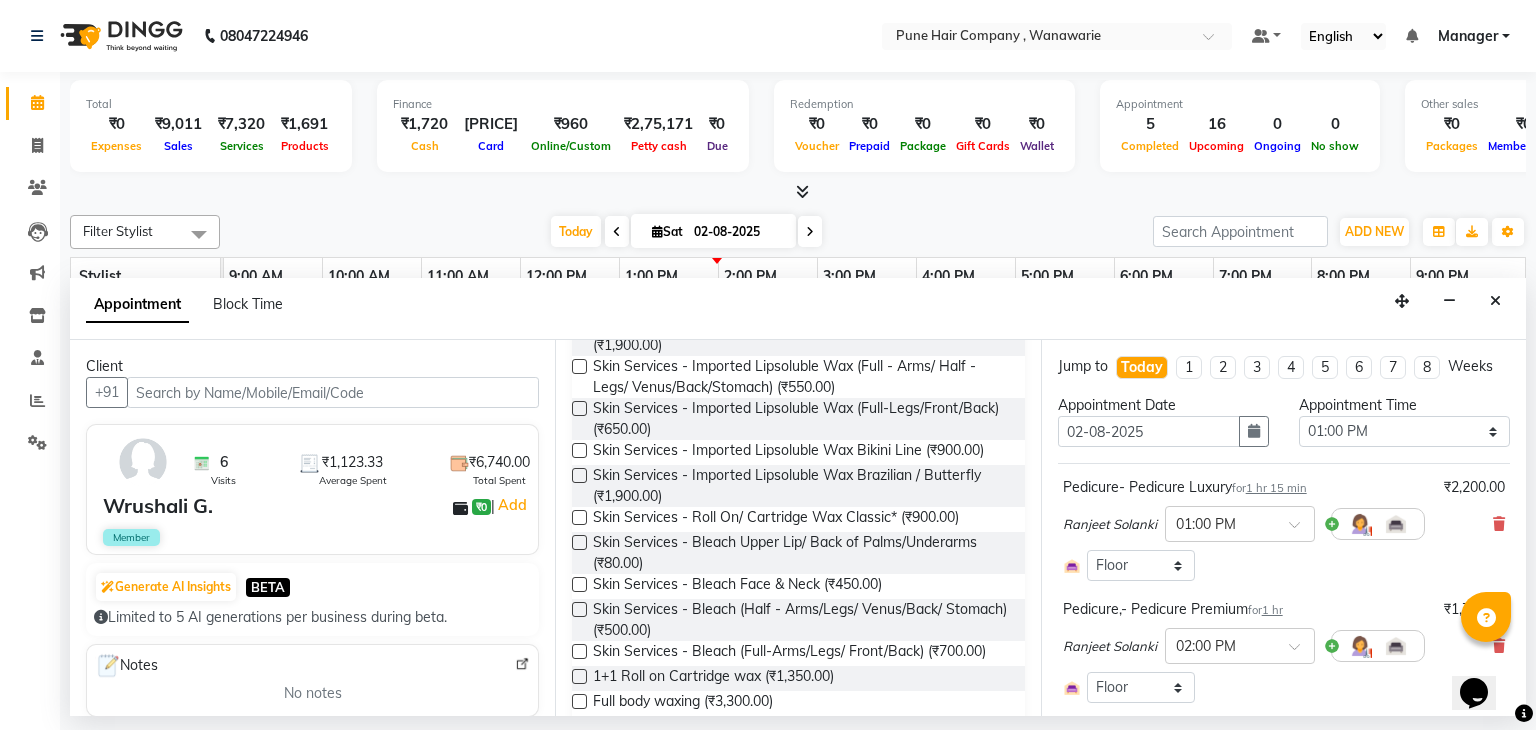 click at bounding box center [579, 584] 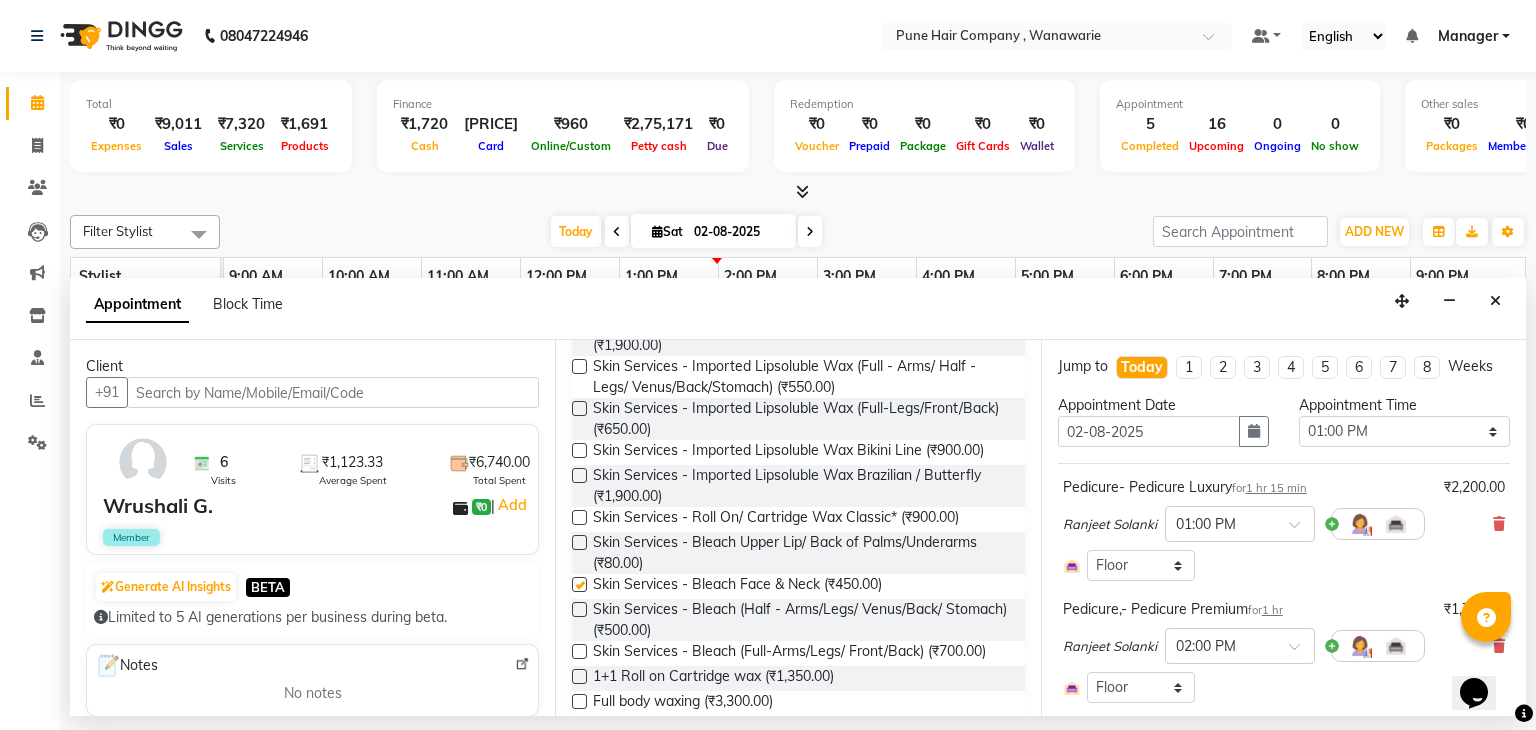 checkbox on "false" 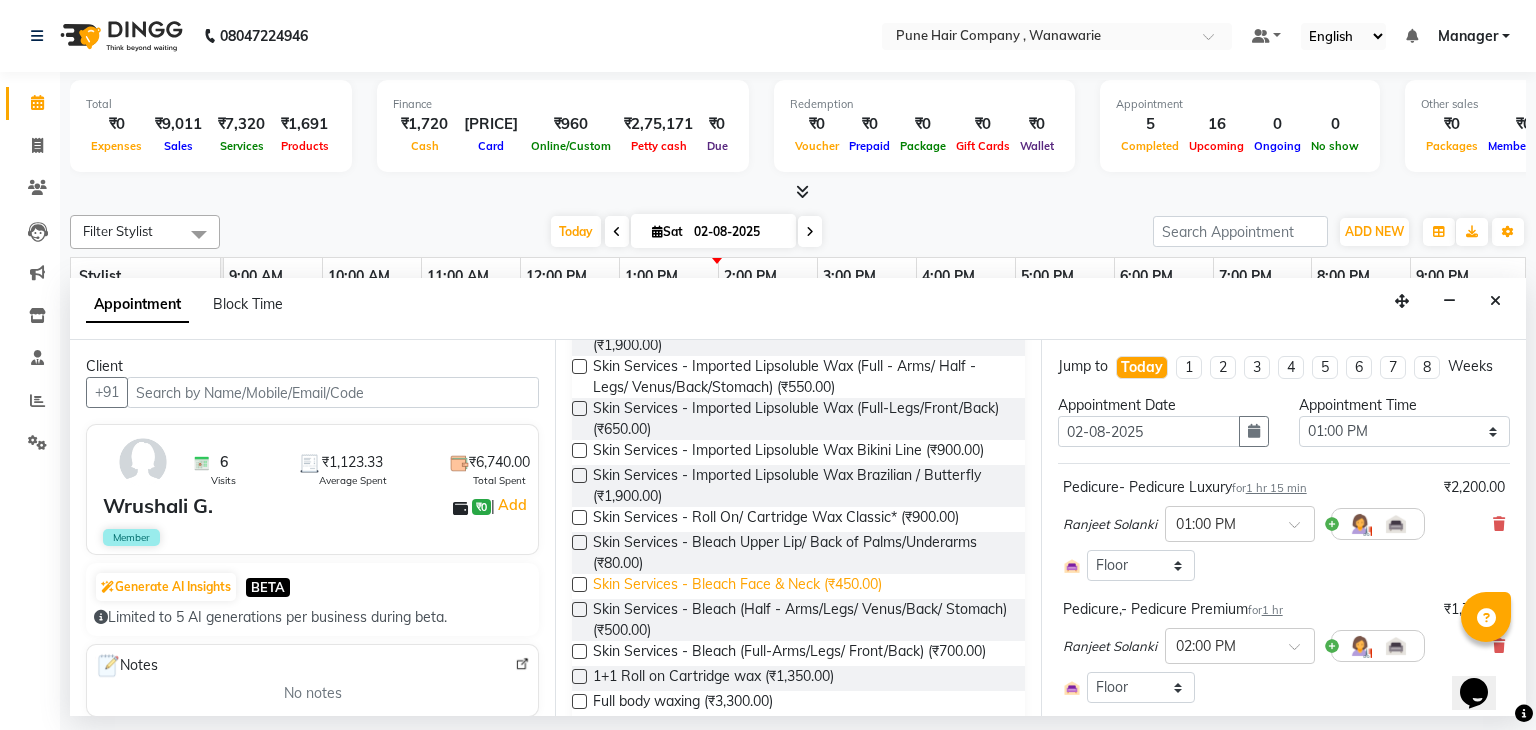 scroll, scrollTop: 969, scrollLeft: 0, axis: vertical 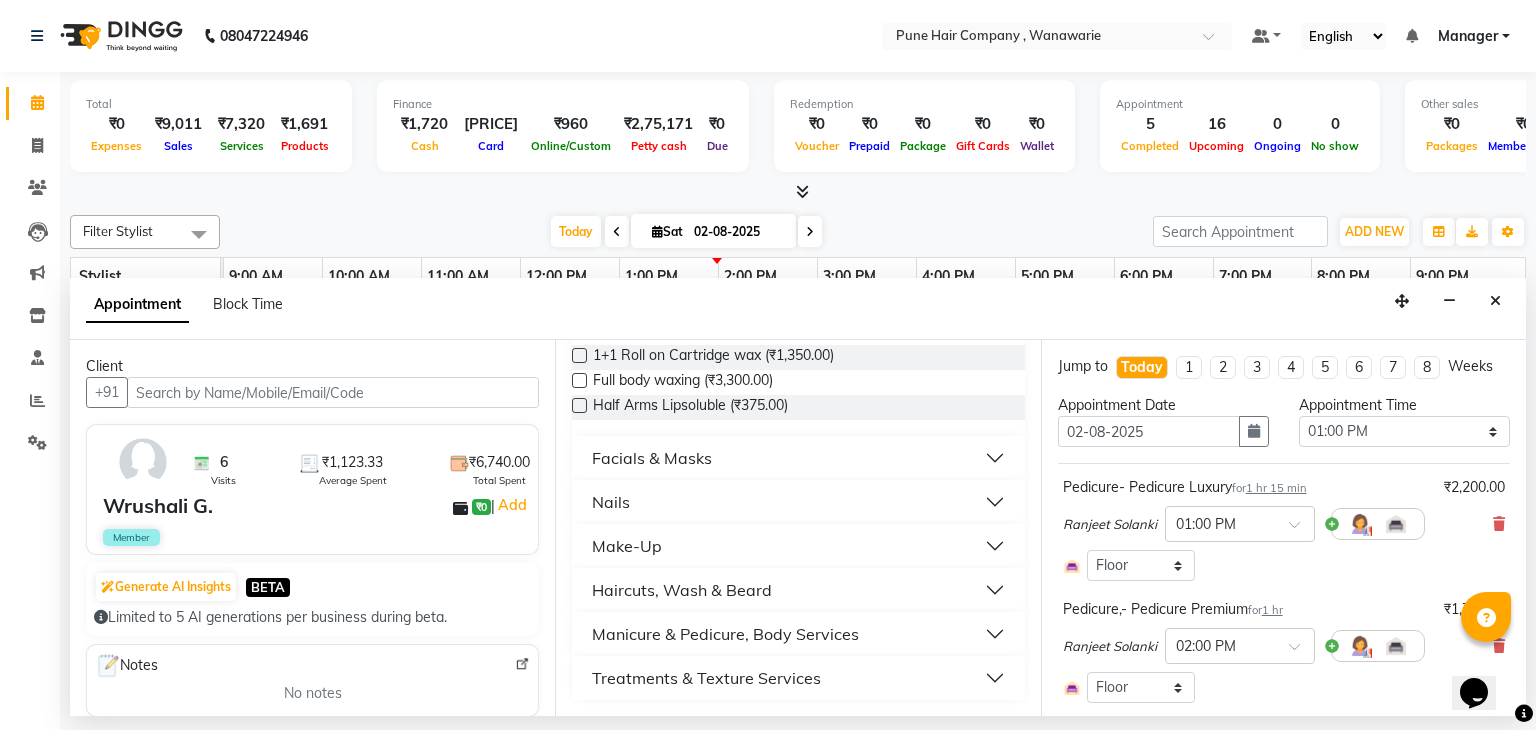 click on "Facials & Masks" at bounding box center (798, 458) 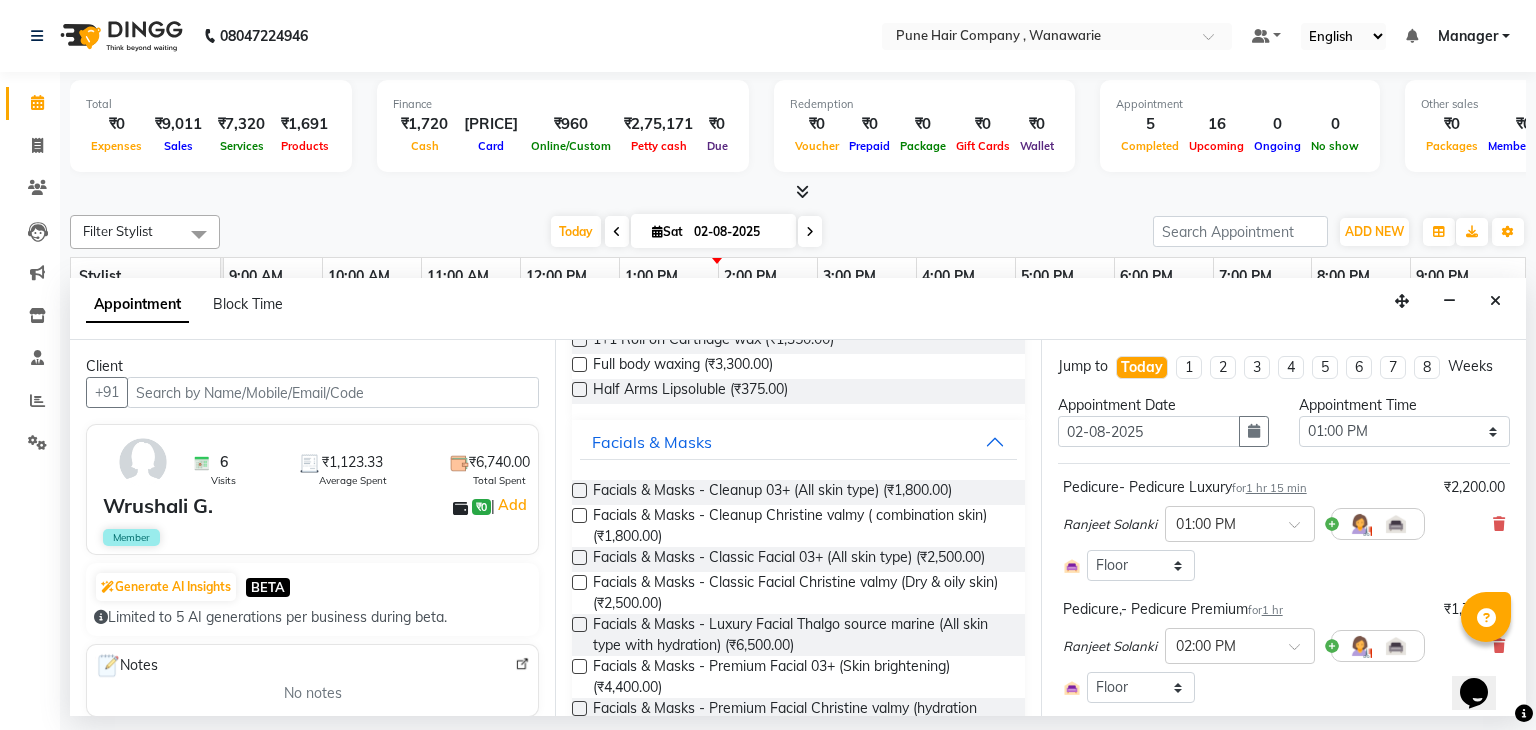 click at bounding box center (579, 557) 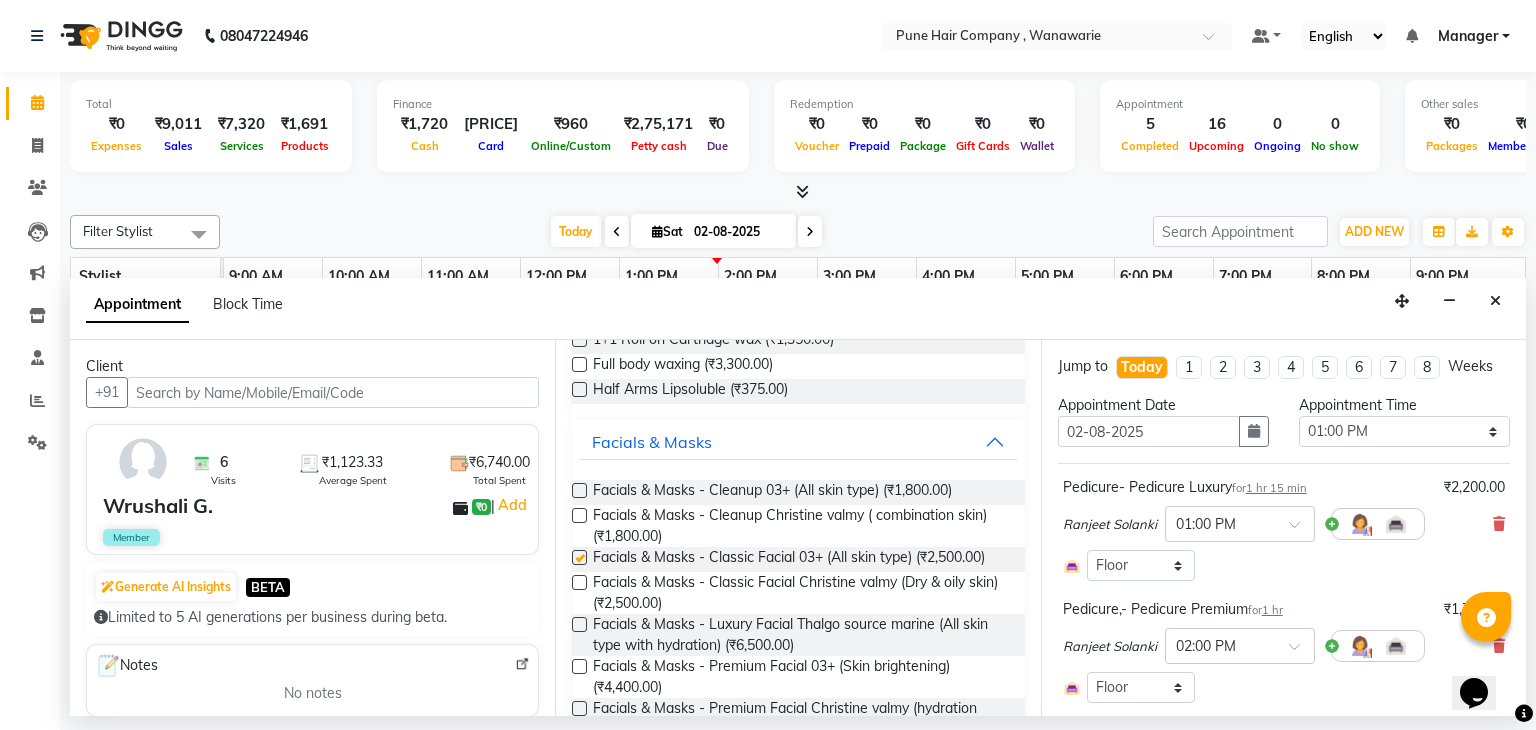 checkbox on "false" 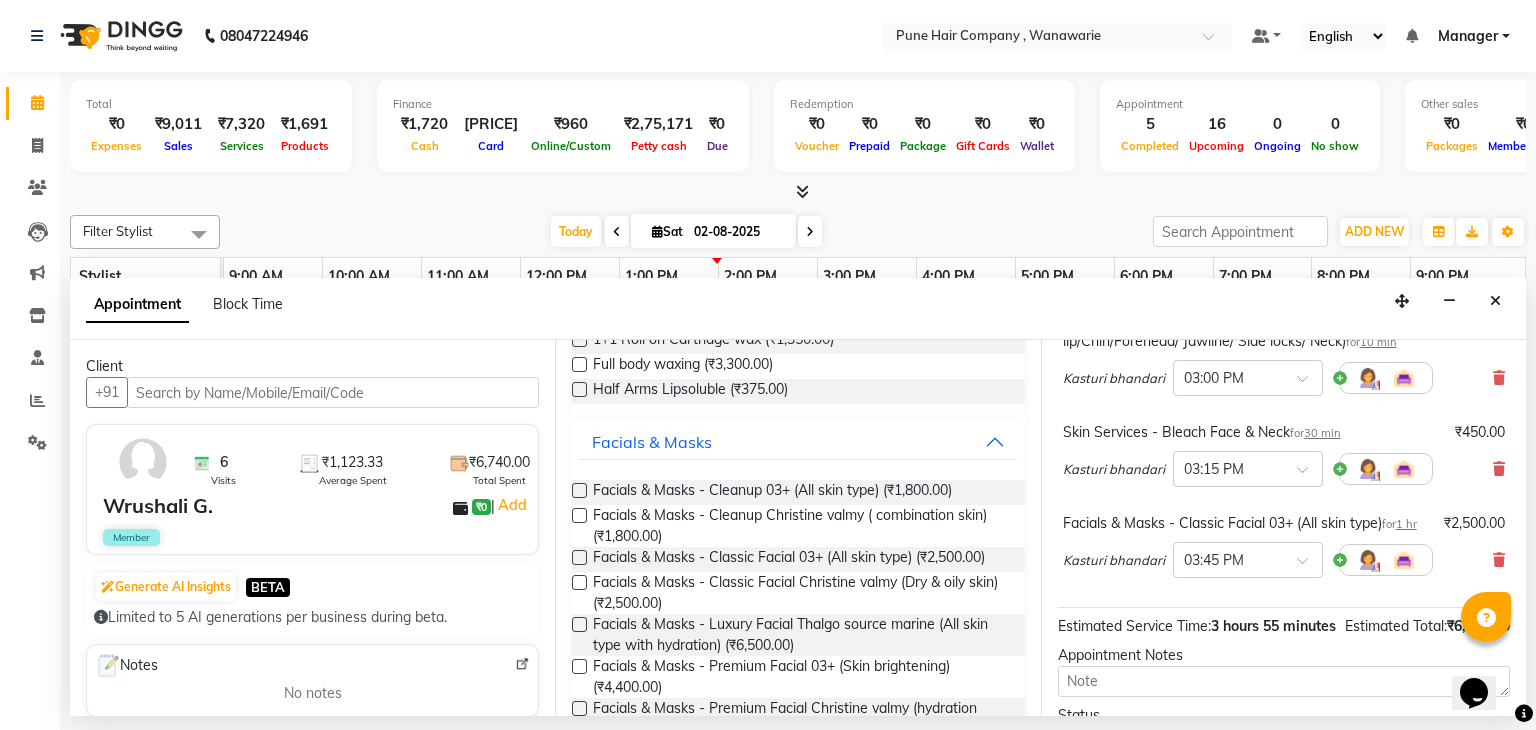 scroll, scrollTop: 560, scrollLeft: 0, axis: vertical 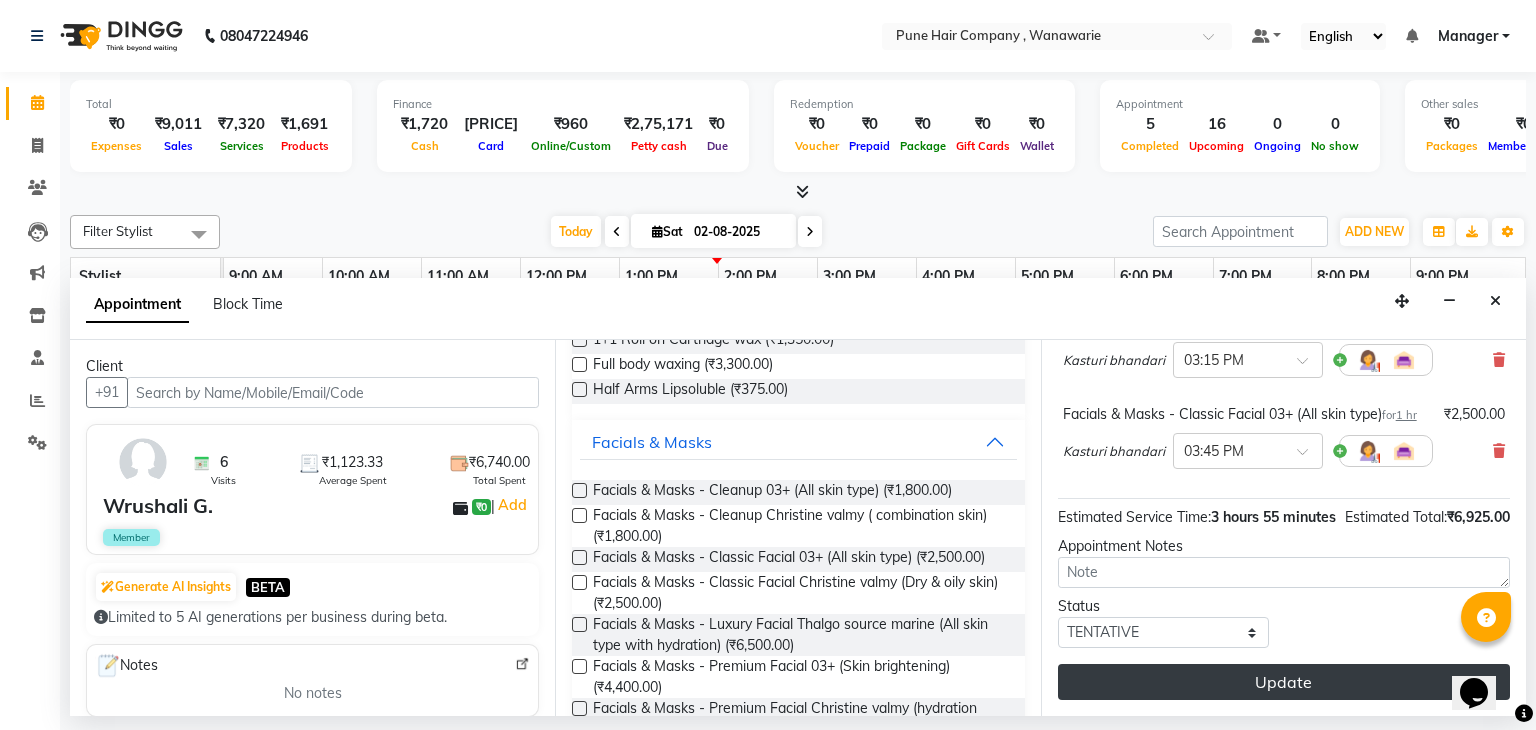 click on "Update" at bounding box center [1284, 682] 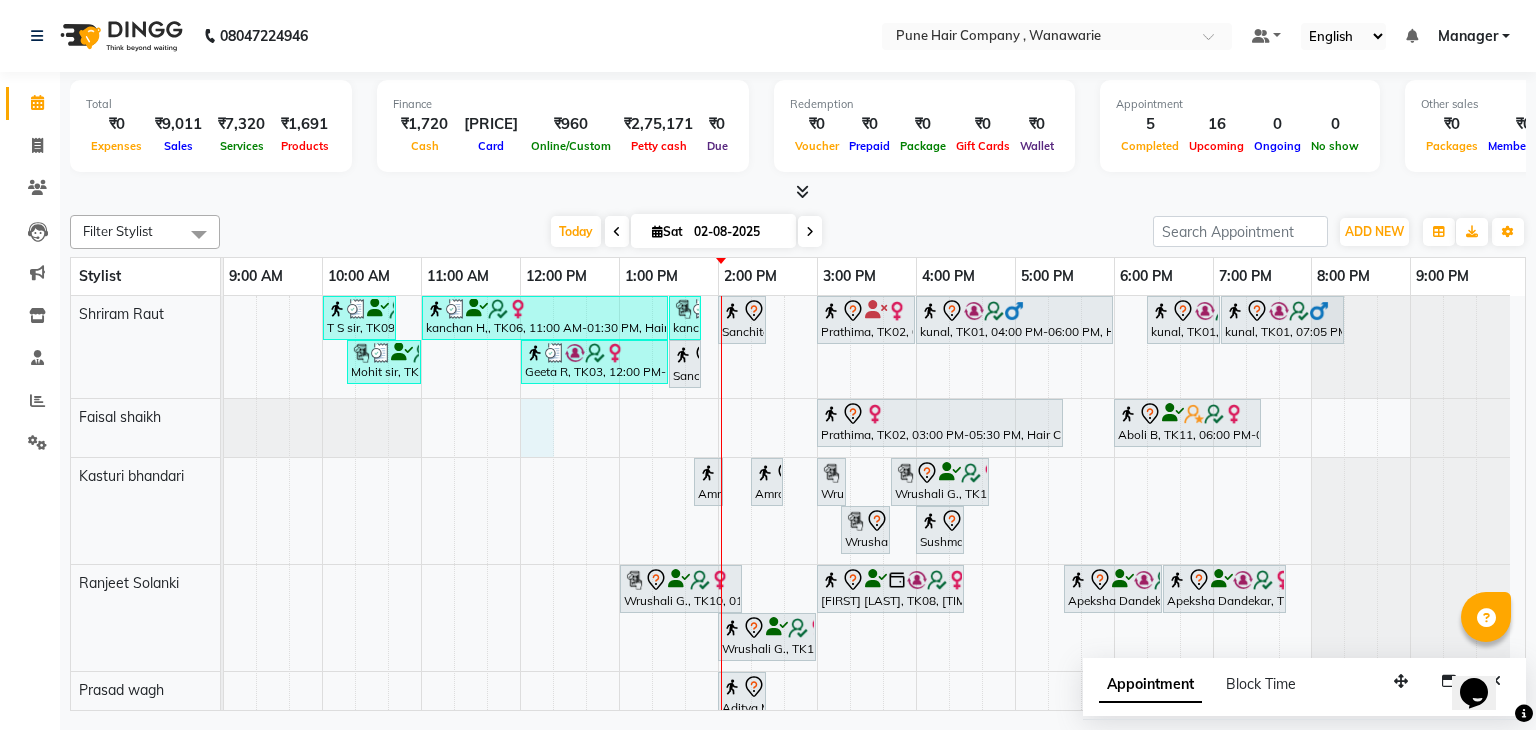 click on "T S sir, TK09, 10:00 AM-10:45 AM, Male Haircut Senior Citizen     kanchan H,, TK06, 11:00 AM-01:30 PM, Hair Colour - Inoa Global Medium     kanchan H,, TK06, 01:30 PM-01:50 PM, Add_Hairwash Medium             Sanchita mitra, TK04, 02:00 PM-02:30 PM, Hair Treatments - Head Massage (30 mins)             Prathima, TK02, 03:00 PM-04:00 PM, Hair Treatments - Molecular Deep Damage Repair Medium             kunal, TK01, 04:00 PM-06:00 PM, Hair Colour - Inoa Global Short             kunal, TK01, 06:20 PM-07:05 PM, Male Haircut By Senior Stylist             kunal, TK01, 07:05 PM-08:20 PM, Male Hair Colour - Inoa Global Colour (includes moustache)     Mohit sir, TK05, 10:15 AM-11:00 AM, Male Haircut By Senior Stylist     Geeta R, TK03, 12:00 PM-01:30 PM, Hair Colour - Inoa Touch-up (Upto 2 Inches)             Sanchita mitra, TK04, 01:30 PM-01:50 PM, Male Beard Shaving/ Beard Trim Beard             Prathima, TK02, 03:00 PM-05:30 PM, Hair Colour - Majirel Global Medium" at bounding box center (874, 551) 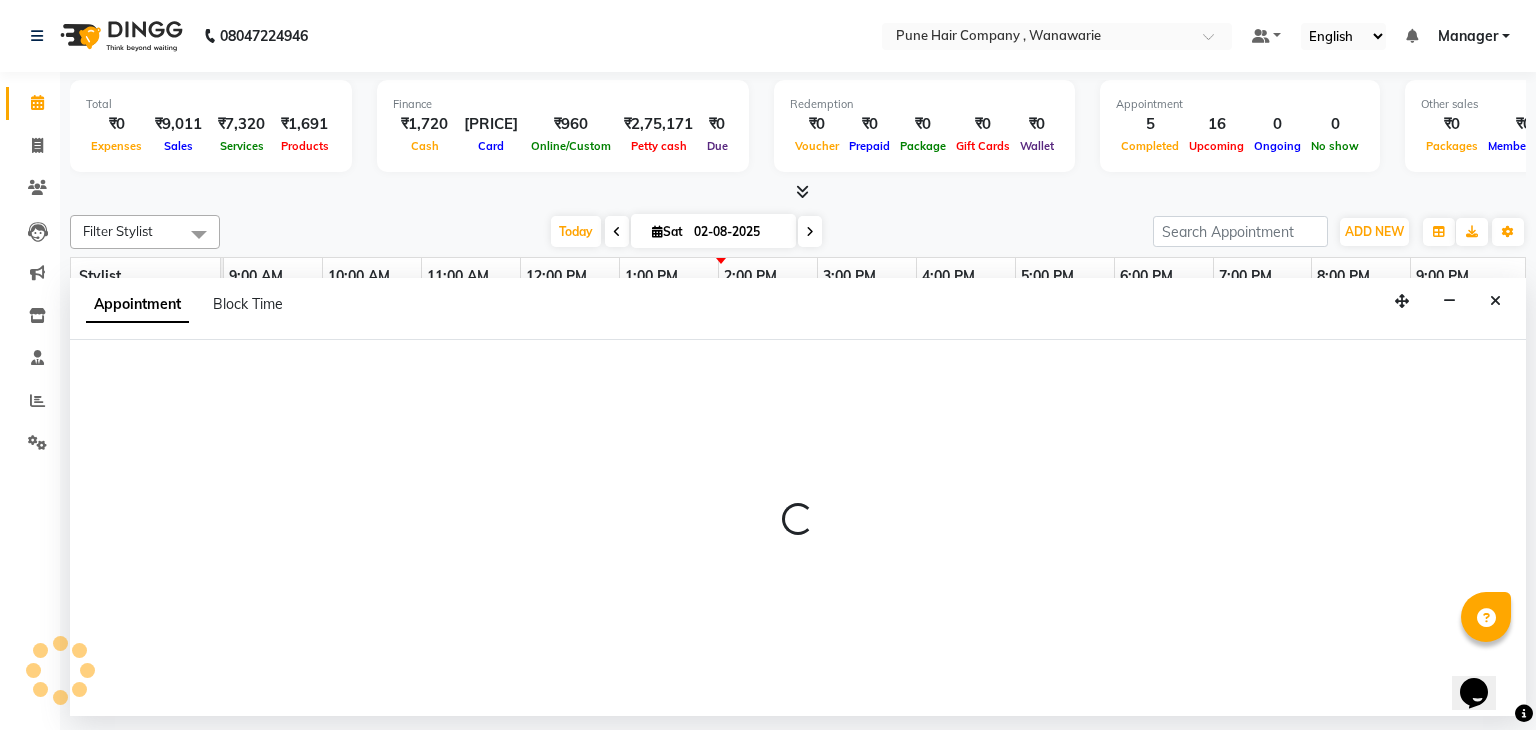 select on "74578" 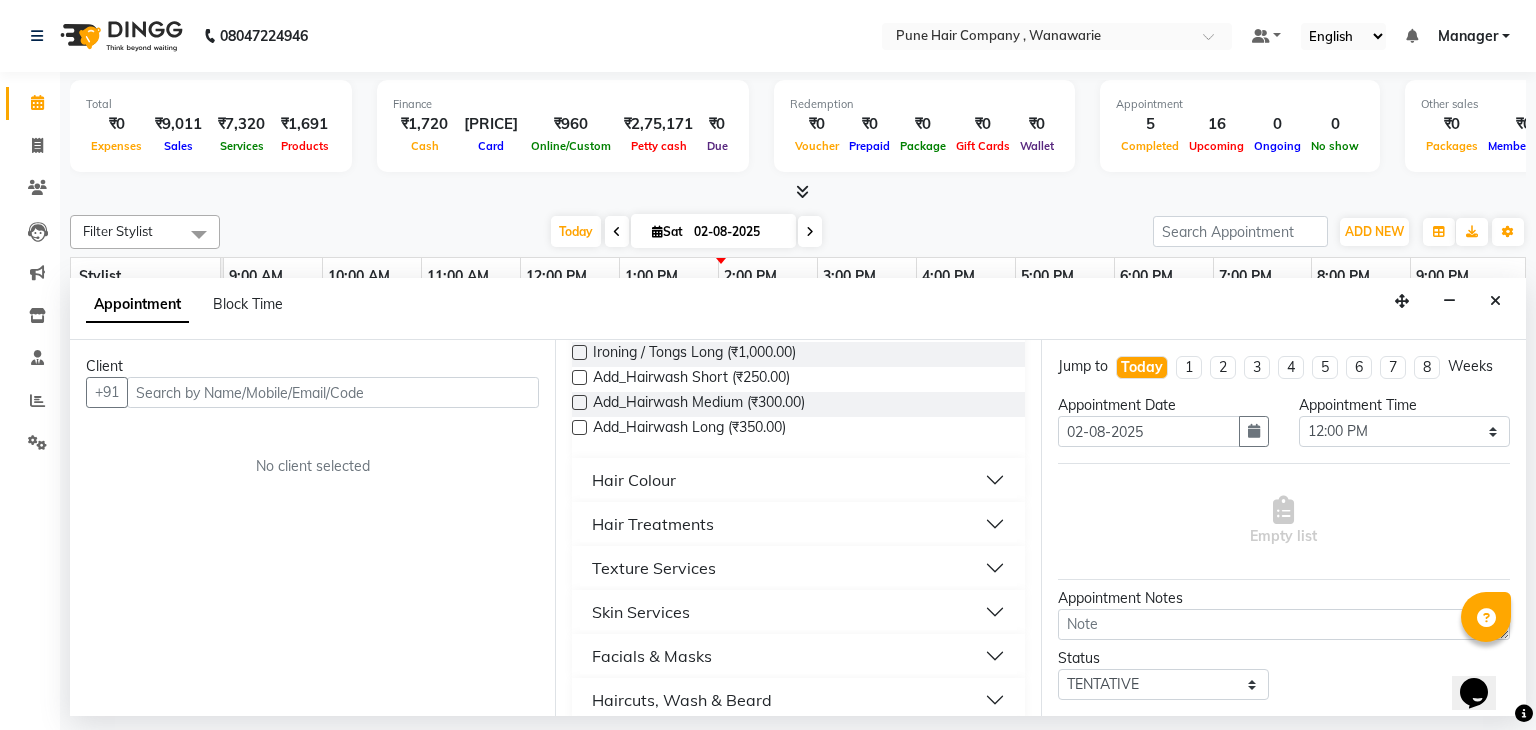 scroll, scrollTop: 657, scrollLeft: 0, axis: vertical 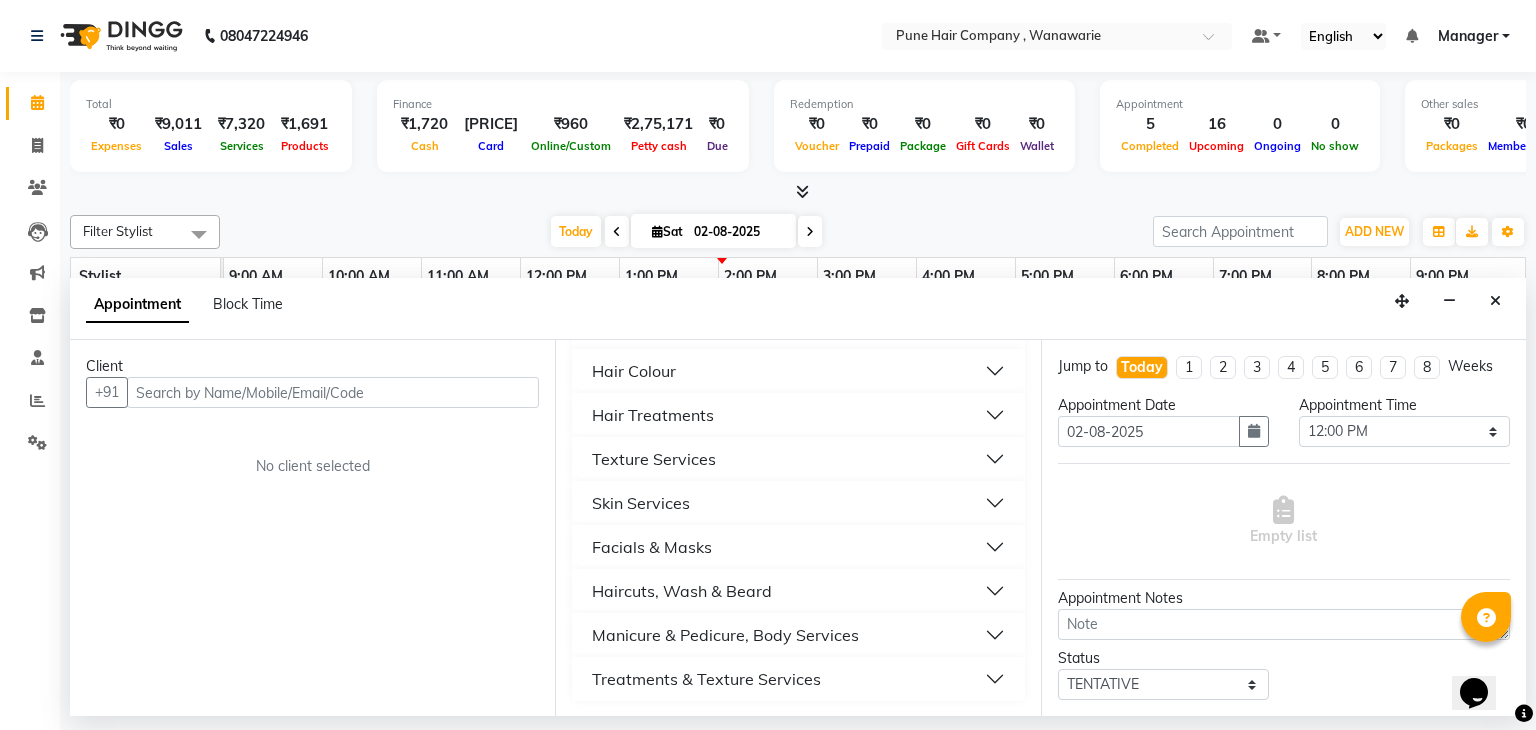 click on "Hair Treatments" at bounding box center (653, 415) 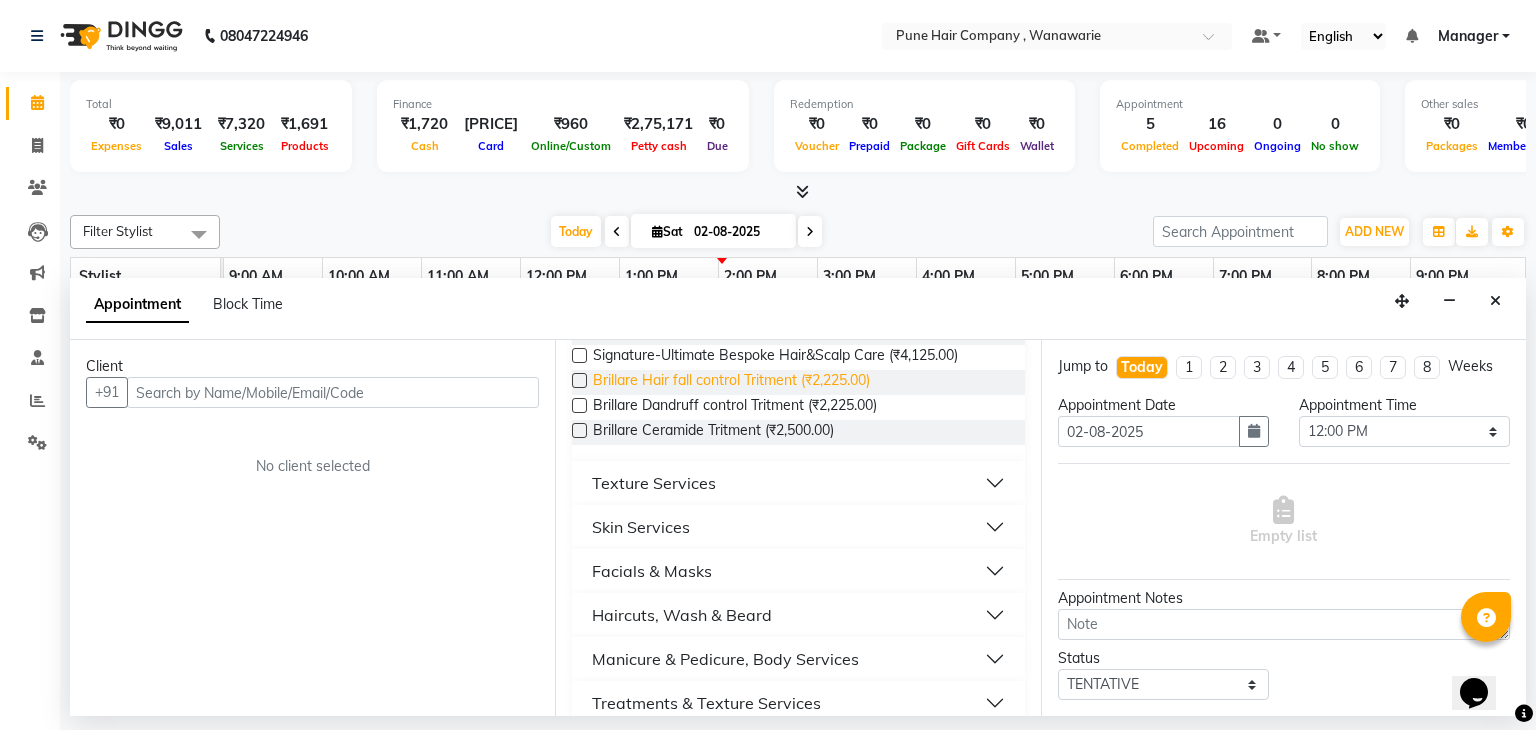 scroll, scrollTop: 1347, scrollLeft: 0, axis: vertical 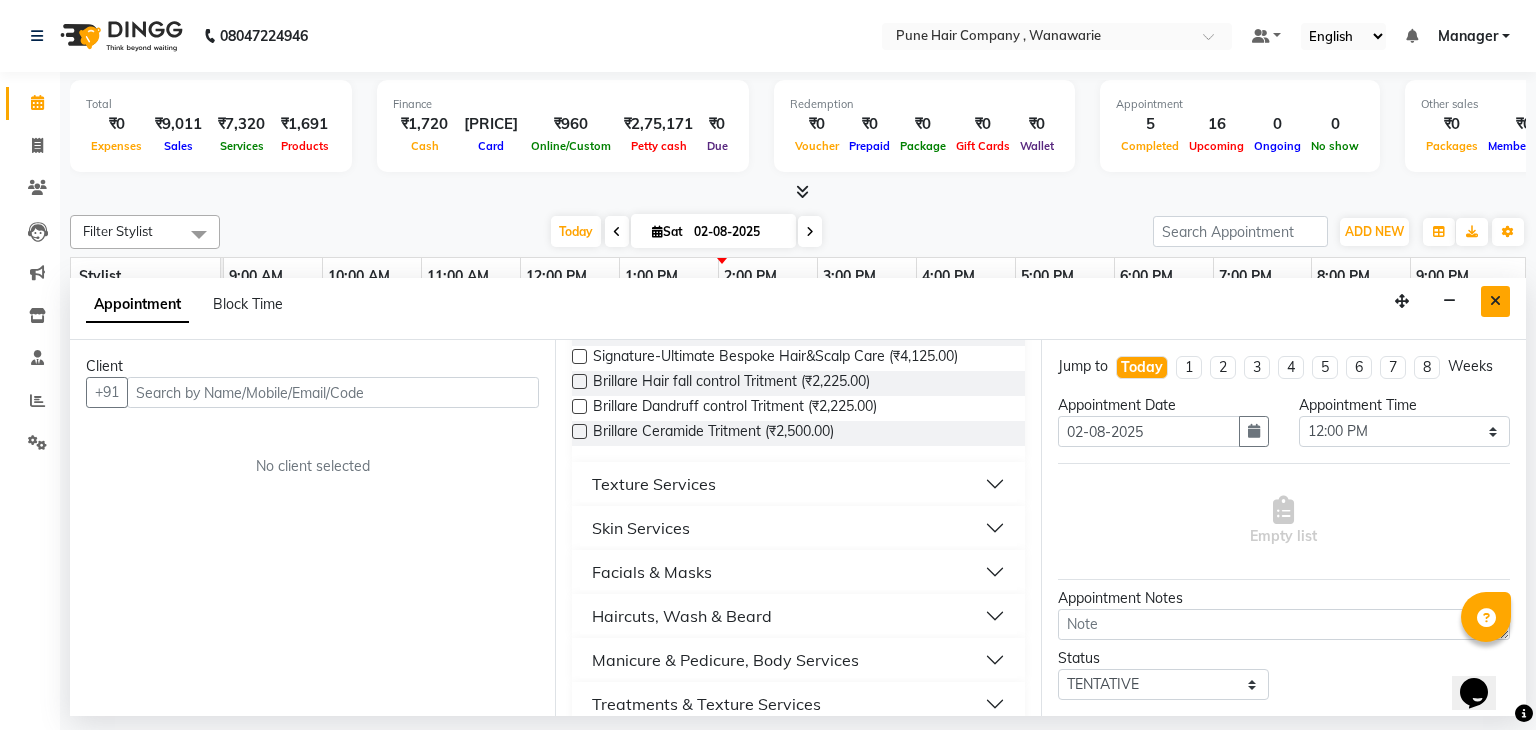 click at bounding box center (1495, 301) 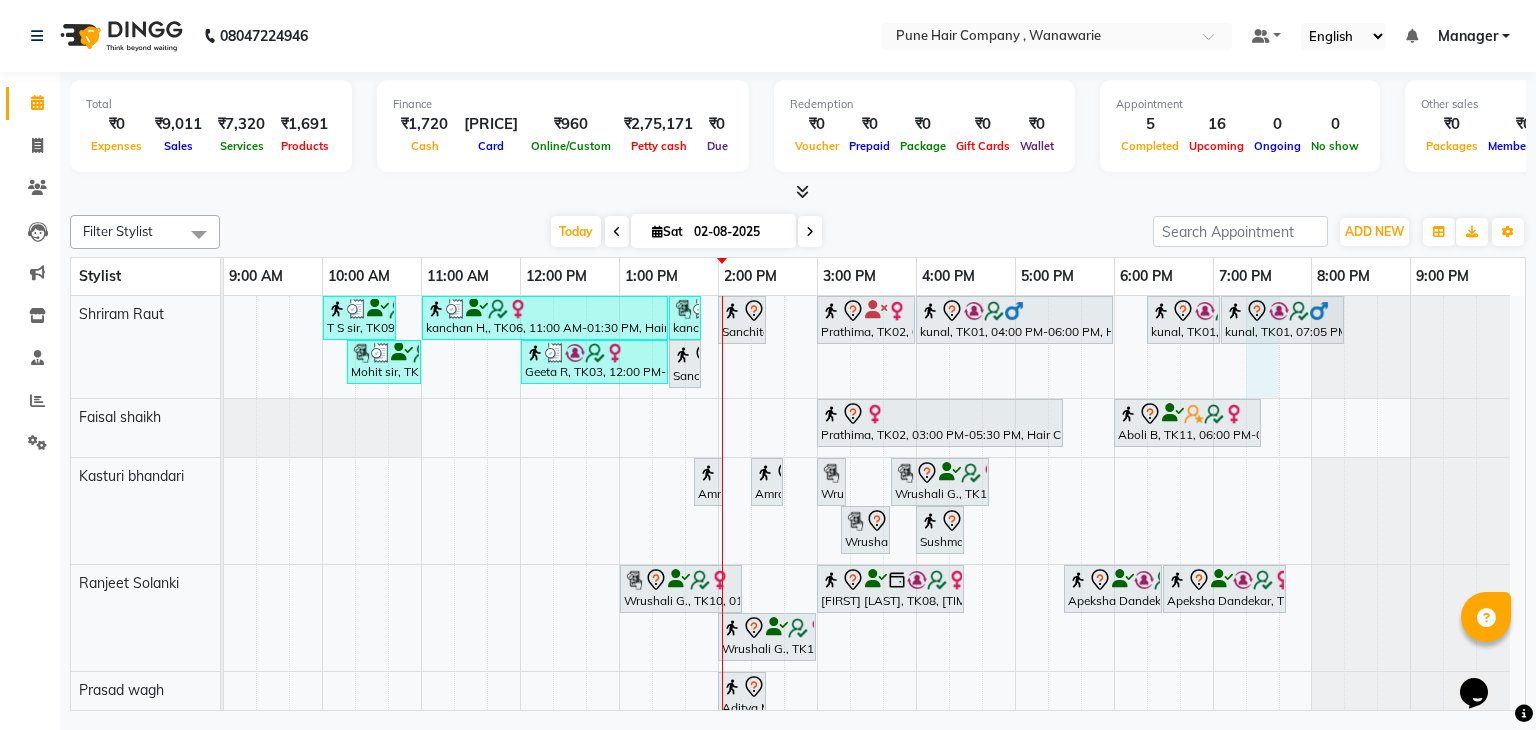 click on "T S sir, TK09, 10:00 AM-10:45 AM, Male Haircut Senior Citizen     kanchan H,, TK06, 11:00 AM-01:30 PM, Hair Colour - Inoa Global Medium     kanchan H,, TK06, 01:30 PM-01:50 PM, Add_Hairwash Medium             Sanchita mitra, TK04, 02:00 PM-02:30 PM, Hair Treatments - Head Massage (30 mins)             Prathima, TK02, 03:00 PM-04:00 PM, Hair Treatments - Molecular Deep Damage Repair Medium             kunal, TK01, 04:00 PM-06:00 PM, Hair Colour - Inoa Global Short             kunal, TK01, 06:20 PM-07:05 PM, Male Haircut By Senior Stylist             kunal, TK01, 07:05 PM-08:20 PM, Male Hair Colour - Inoa Global Colour (includes moustache)     Mohit sir, TK05, 10:15 AM-11:00 AM, Male Haircut By Senior Stylist     Geeta R, TK03, 12:00 PM-01:30 PM, Hair Colour - Inoa Touch-up (Upto 2 Inches)             Sanchita mitra, TK04, 01:30 PM-01:50 PM, Male Beard Shaving/ Beard Trim Beard             Prathima, TK02, 03:00 PM-05:30 PM, Hair Colour - Majirel Global Medium" at bounding box center [874, 551] 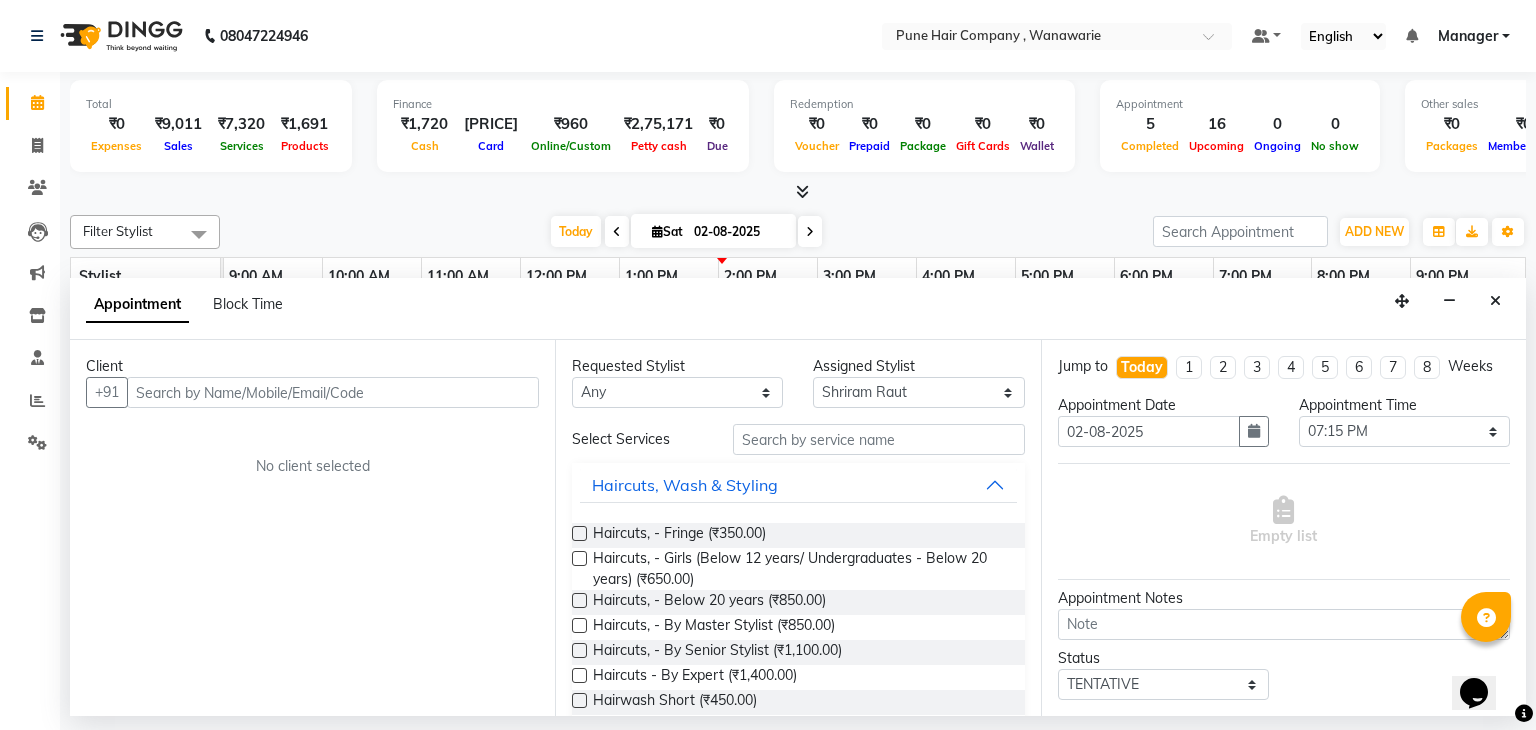 click at bounding box center [333, 392] 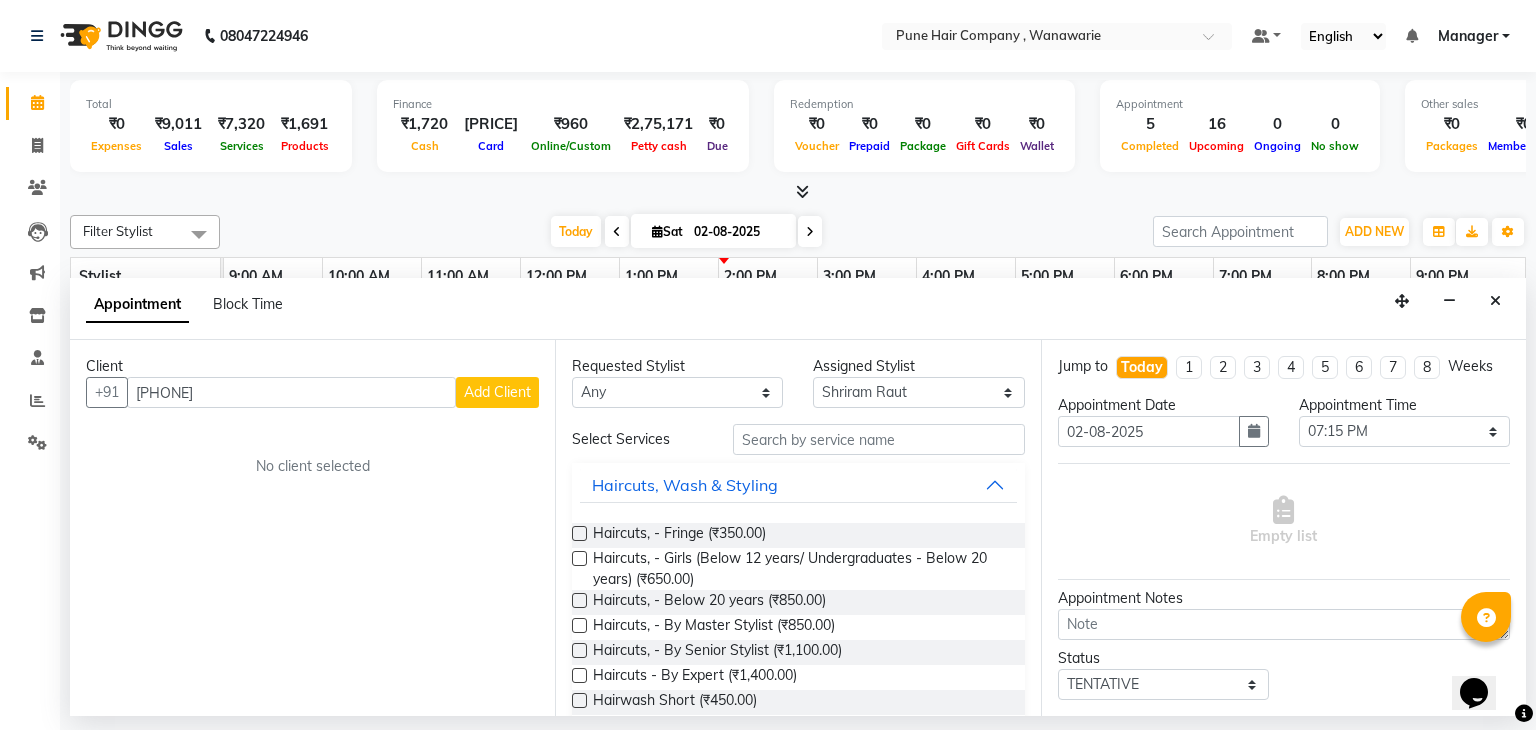 type on "[PHONE]" 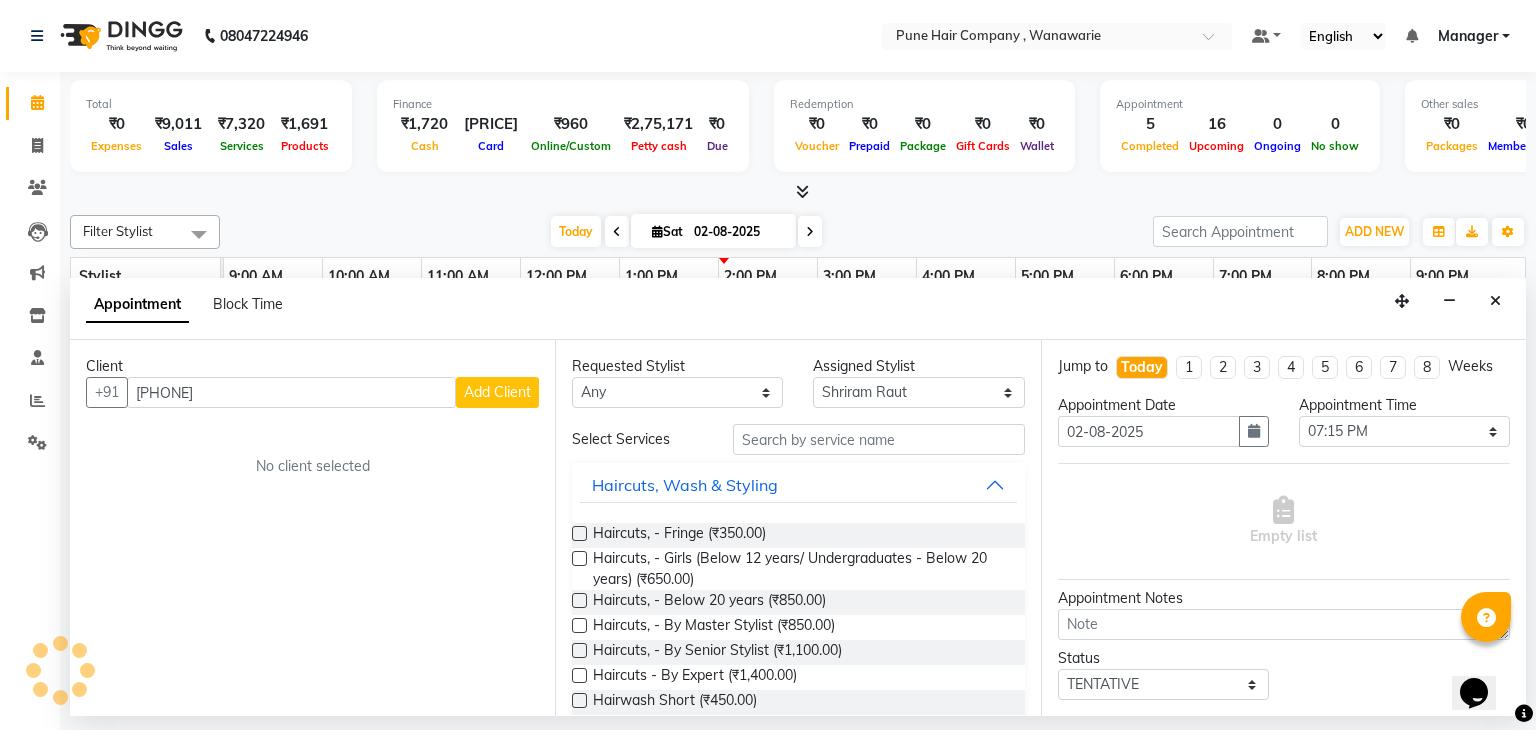 click on "Add Client" at bounding box center [497, 392] 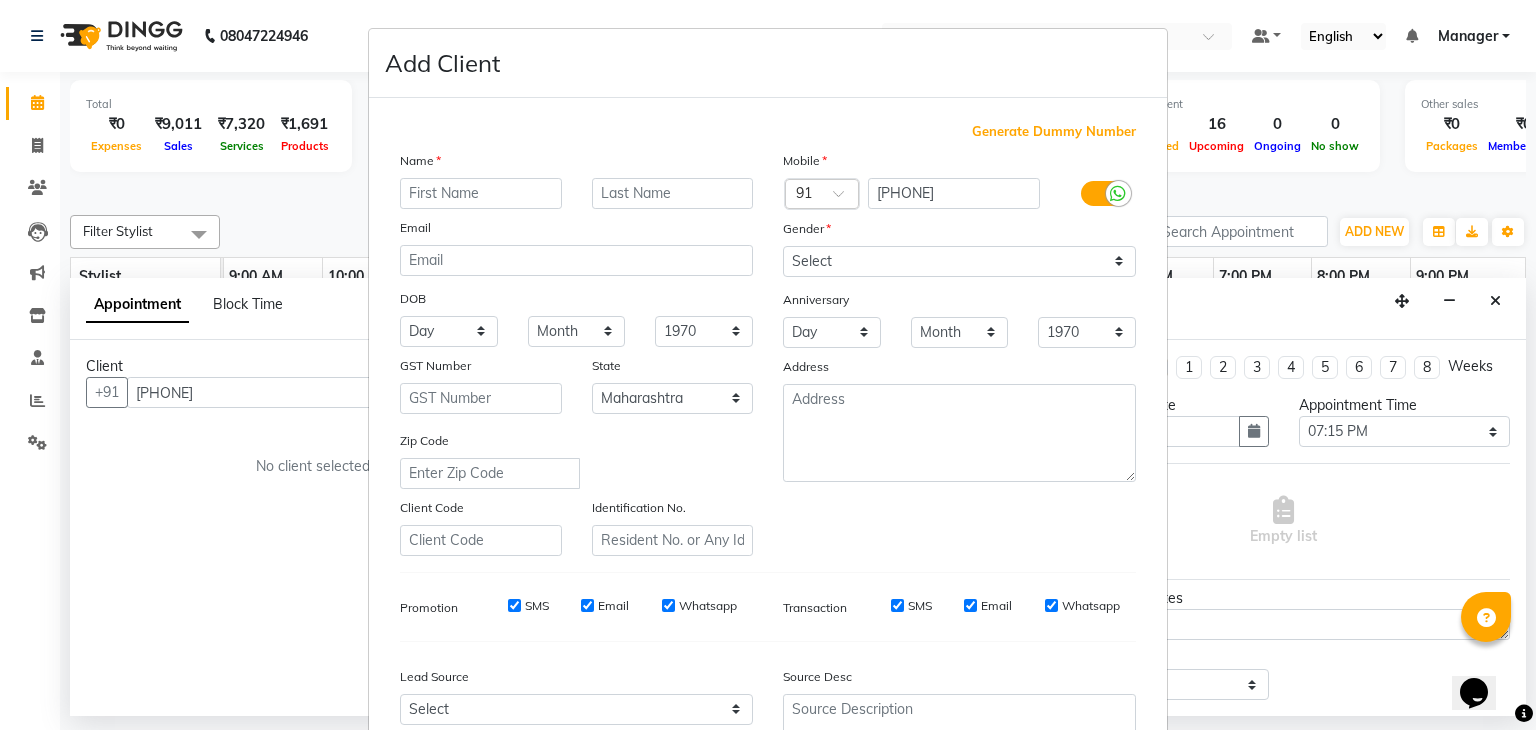 click at bounding box center [481, 193] 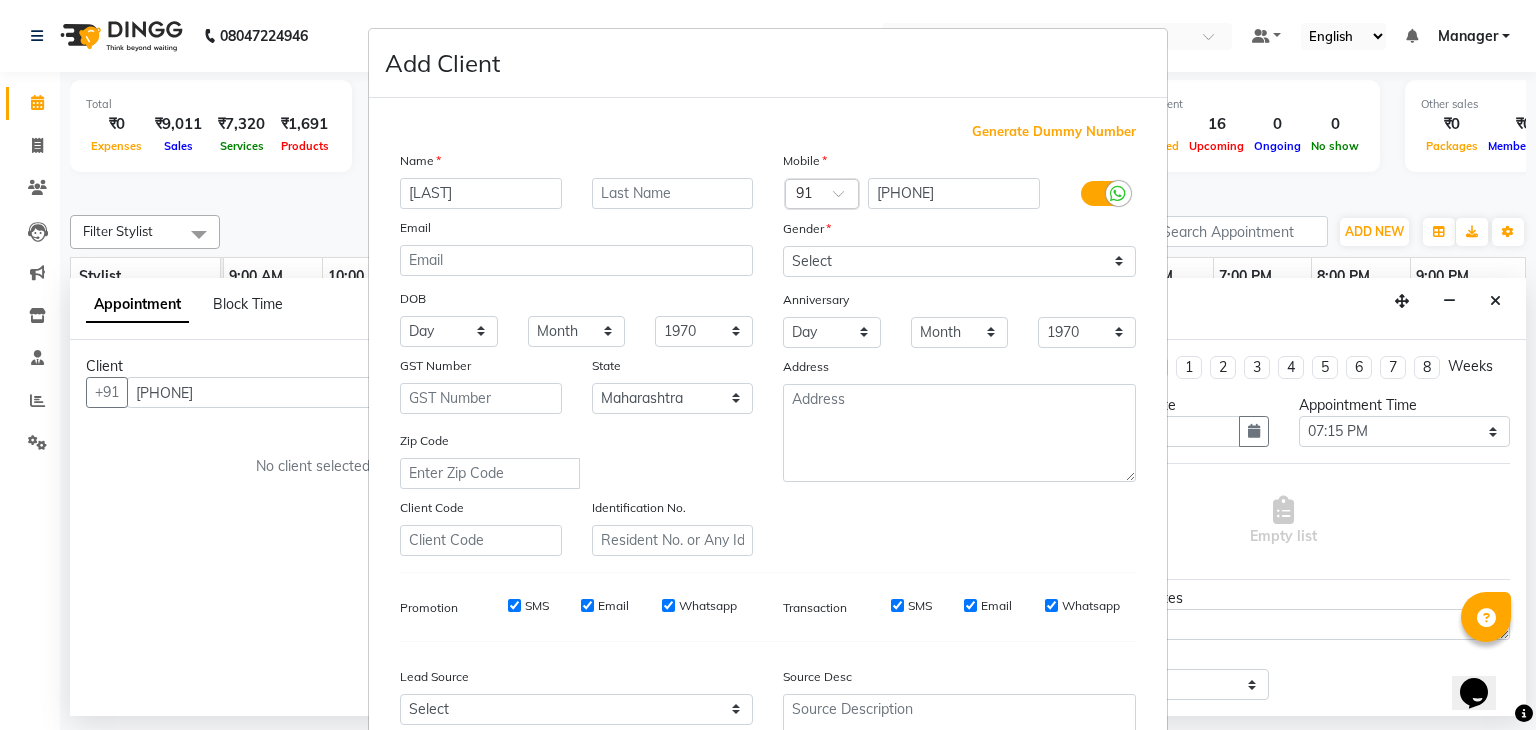 type on "Taneem" 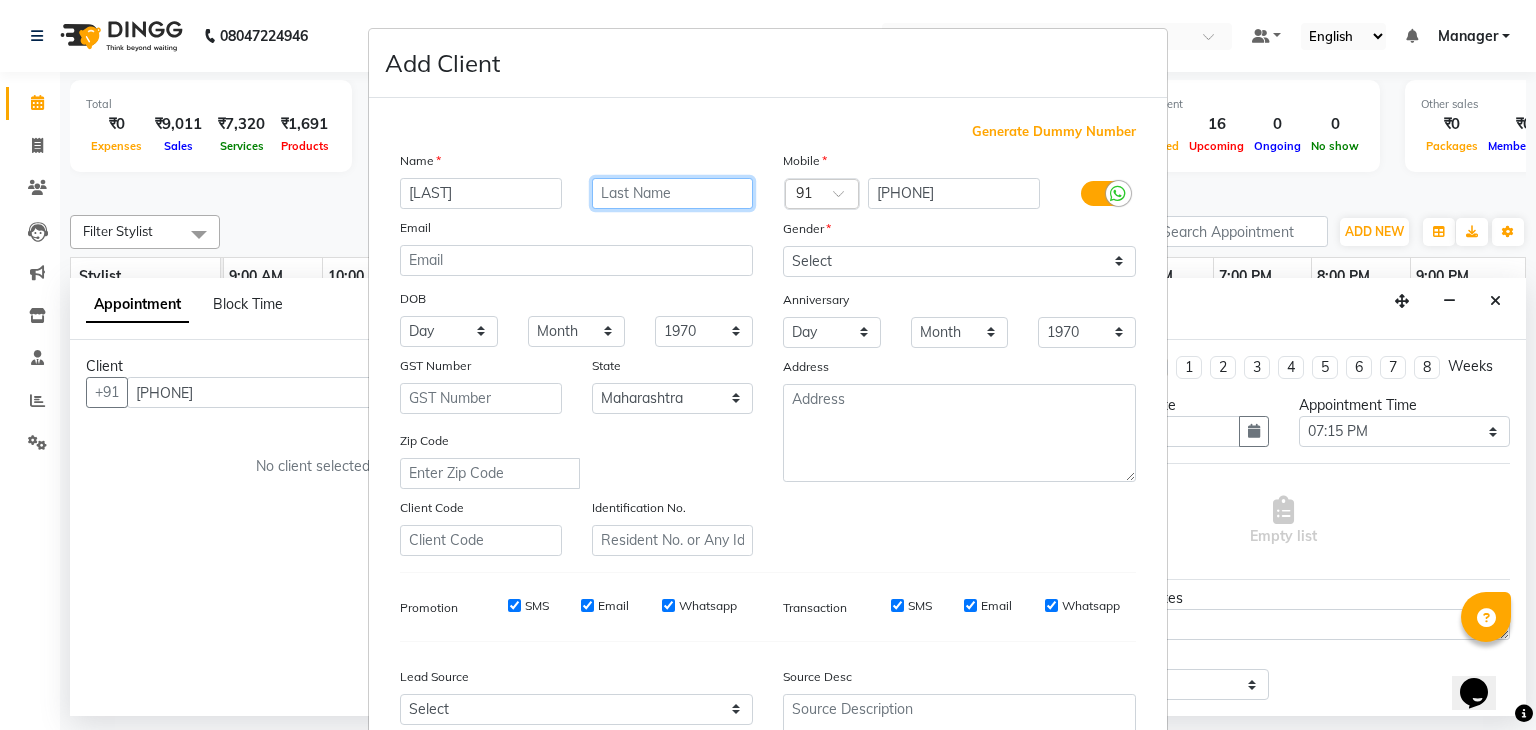 click at bounding box center (673, 193) 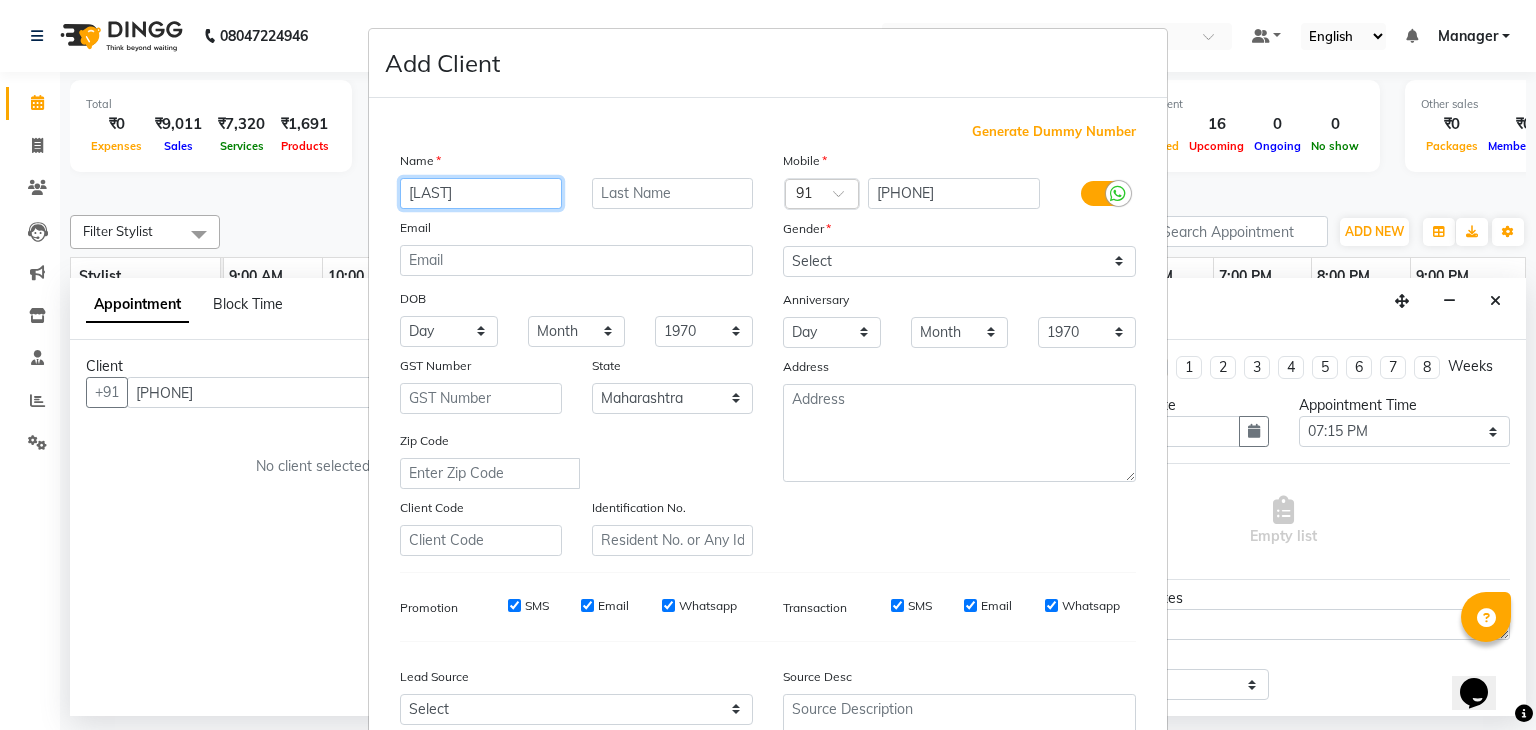 click on "Taneem" at bounding box center [481, 193] 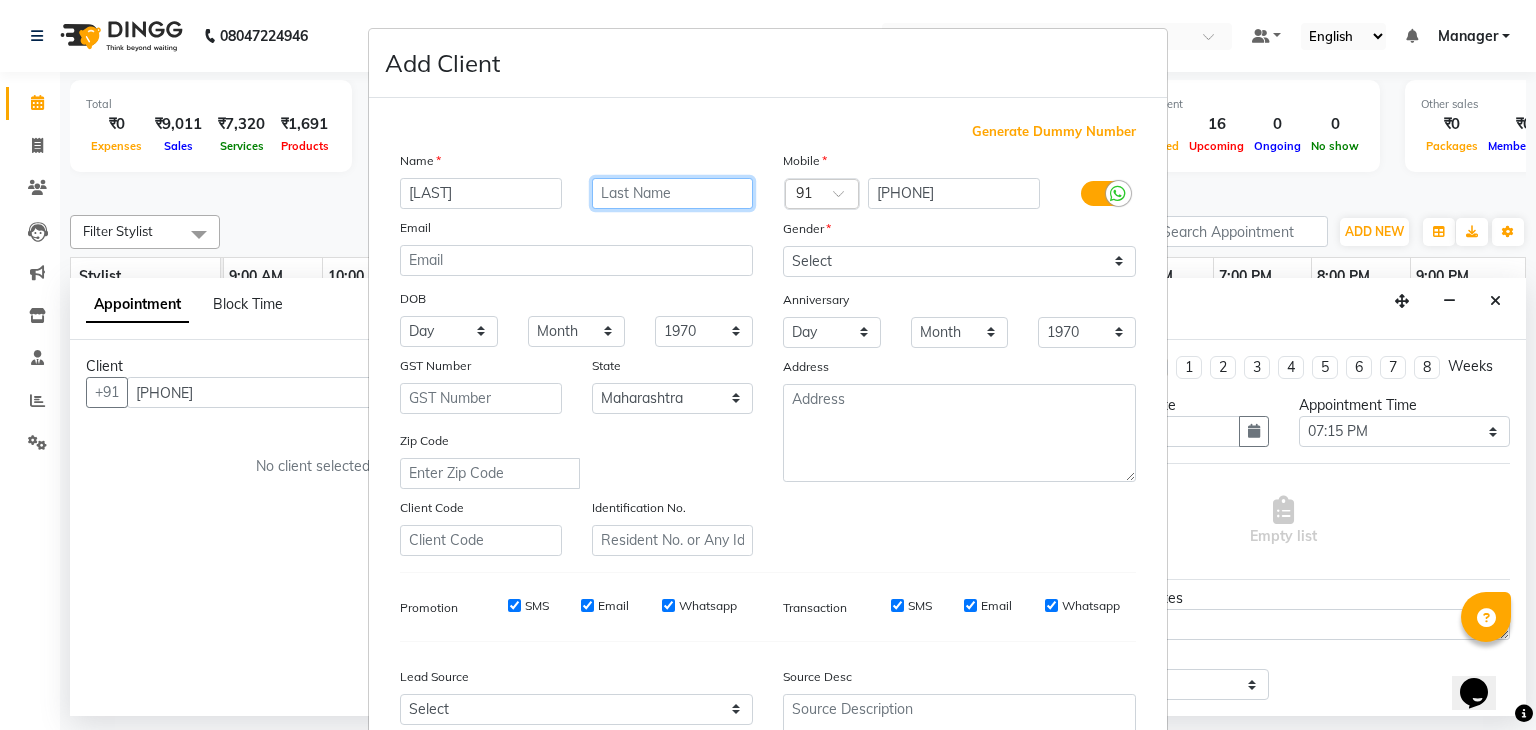 click at bounding box center [673, 193] 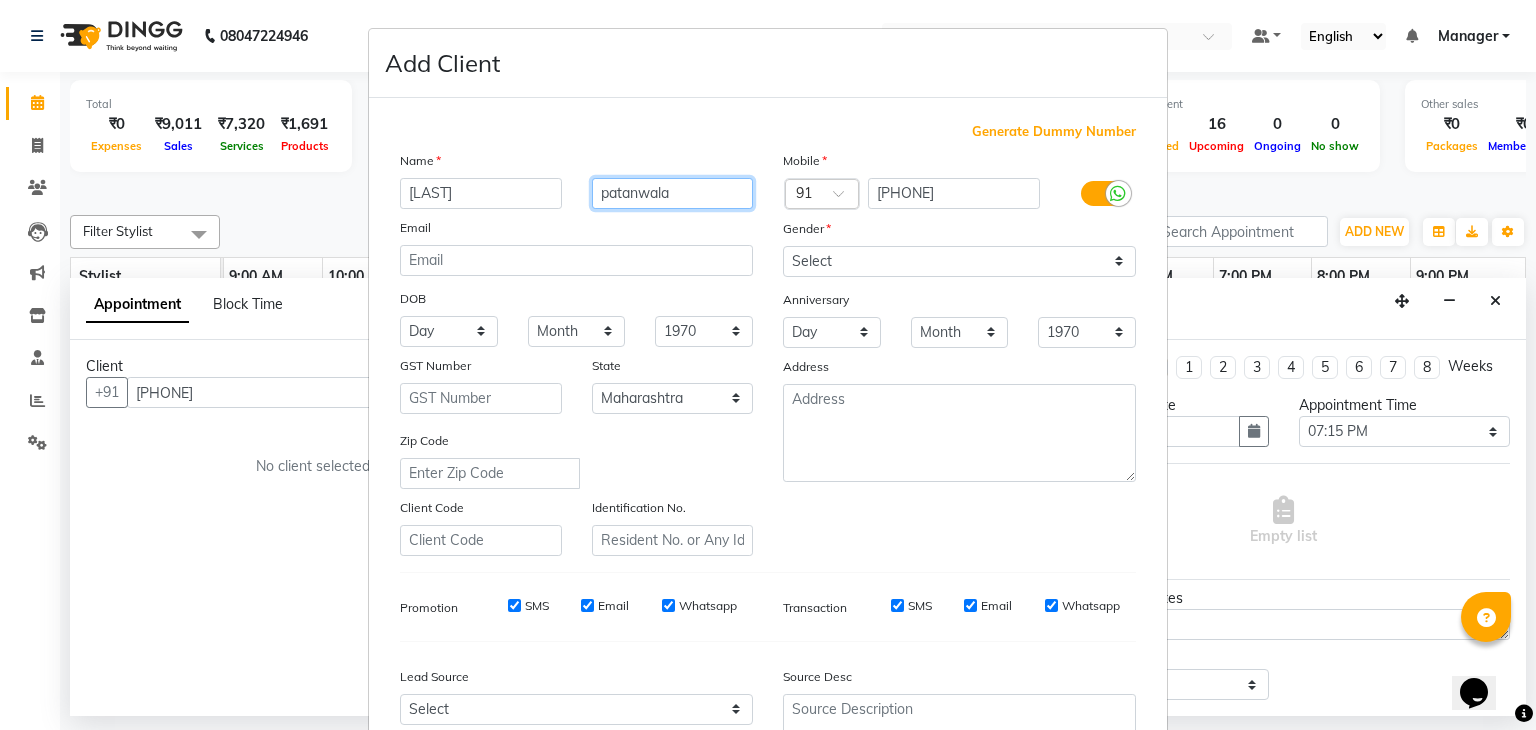 type on "patanwala" 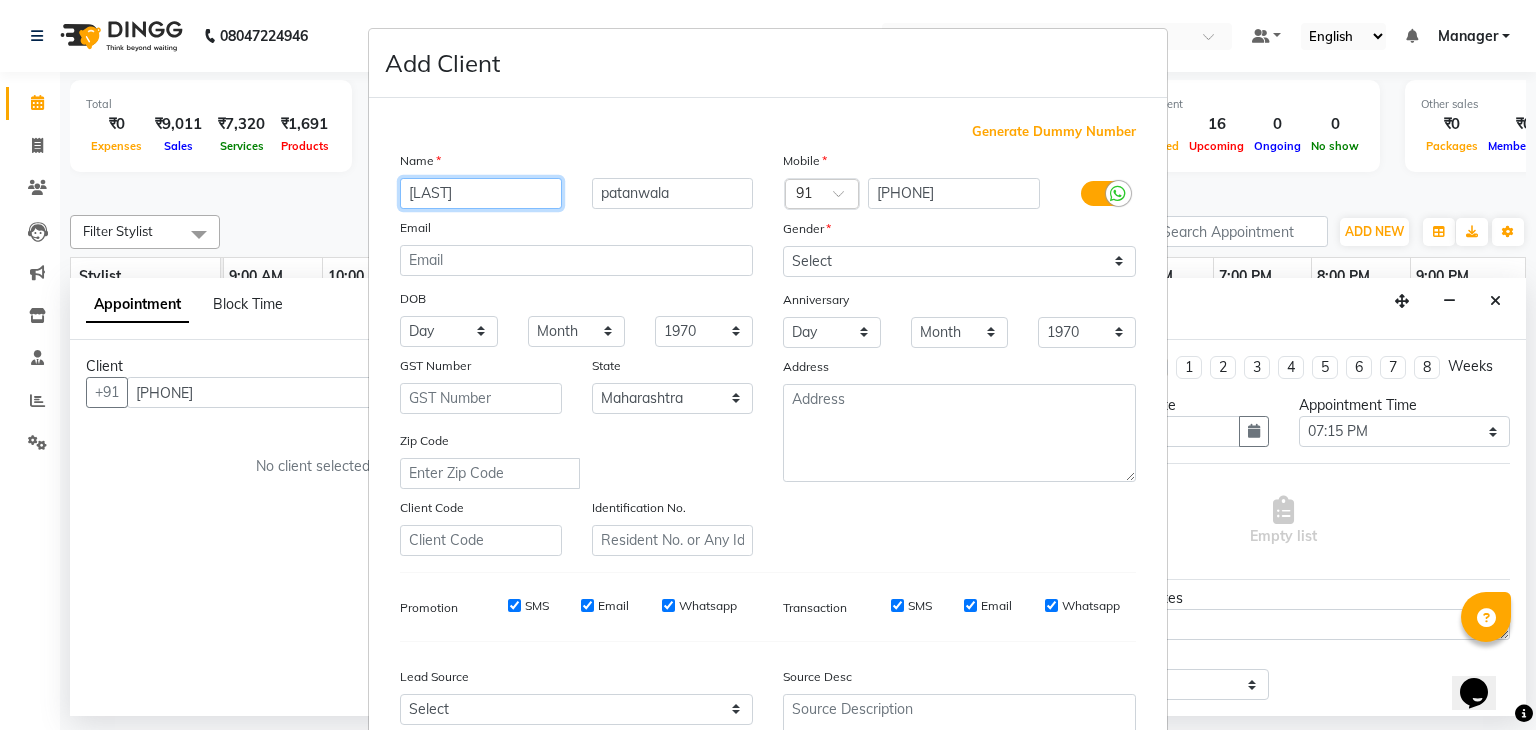 click on "Taneem" at bounding box center [481, 193] 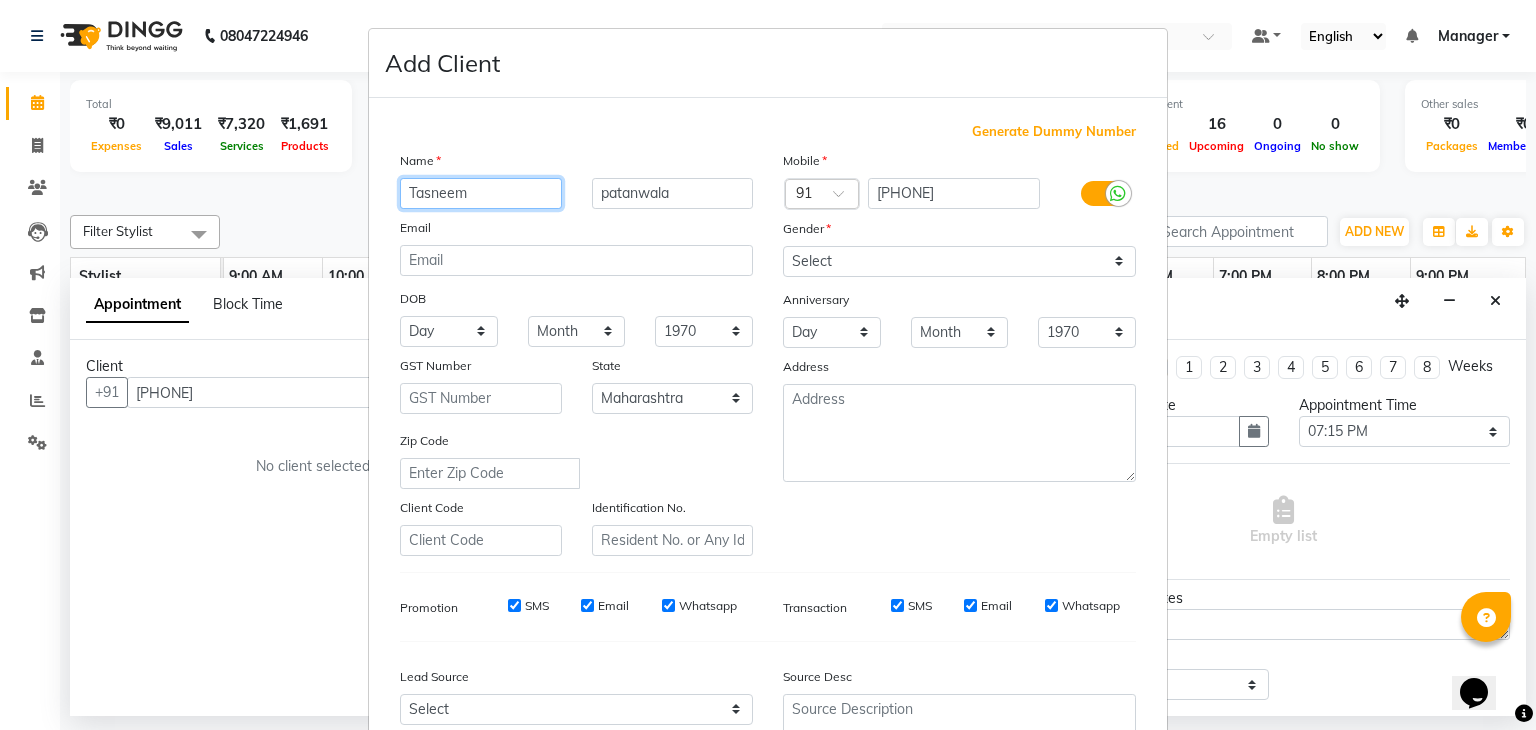 type on "Tasneem" 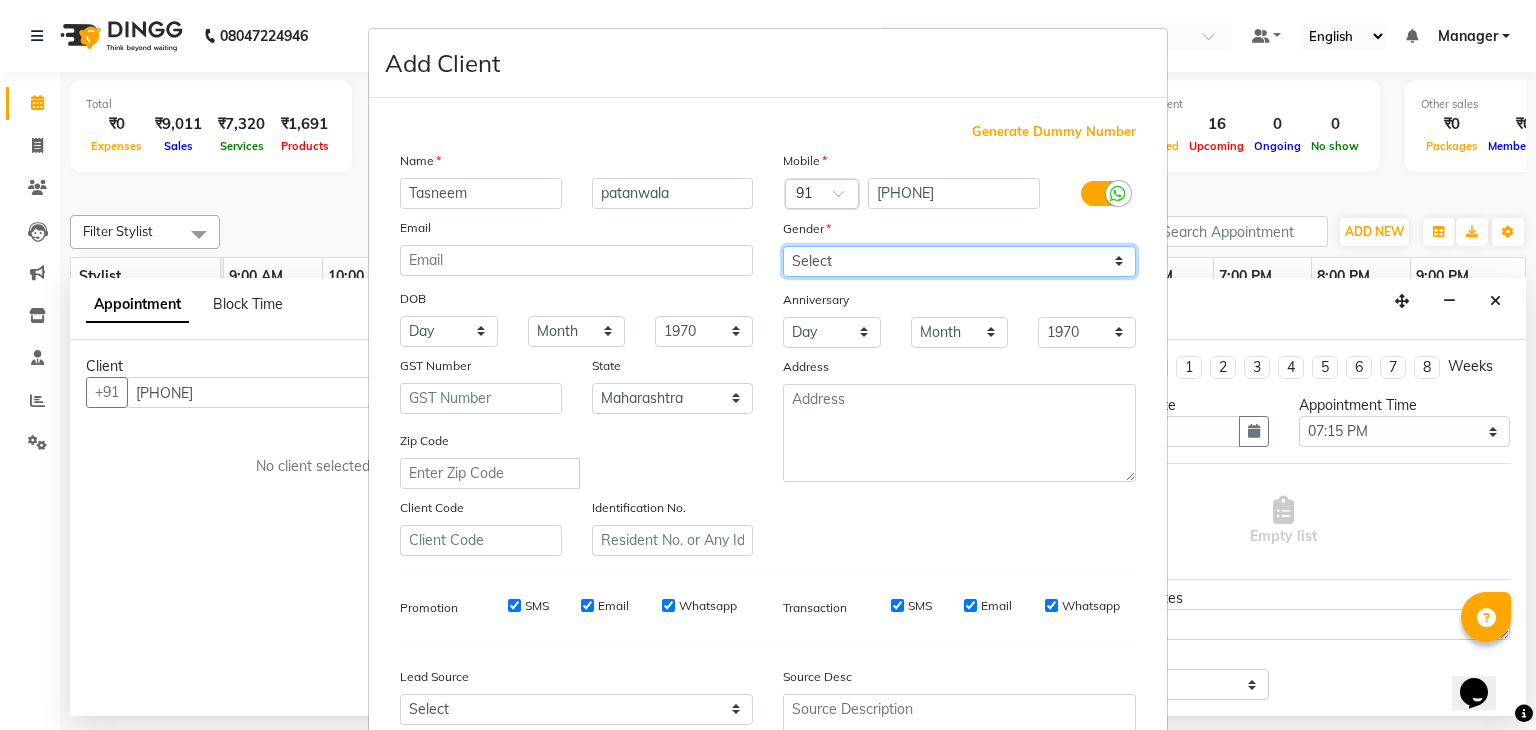 click on "Select Male Female Other Prefer Not To Say" at bounding box center (959, 261) 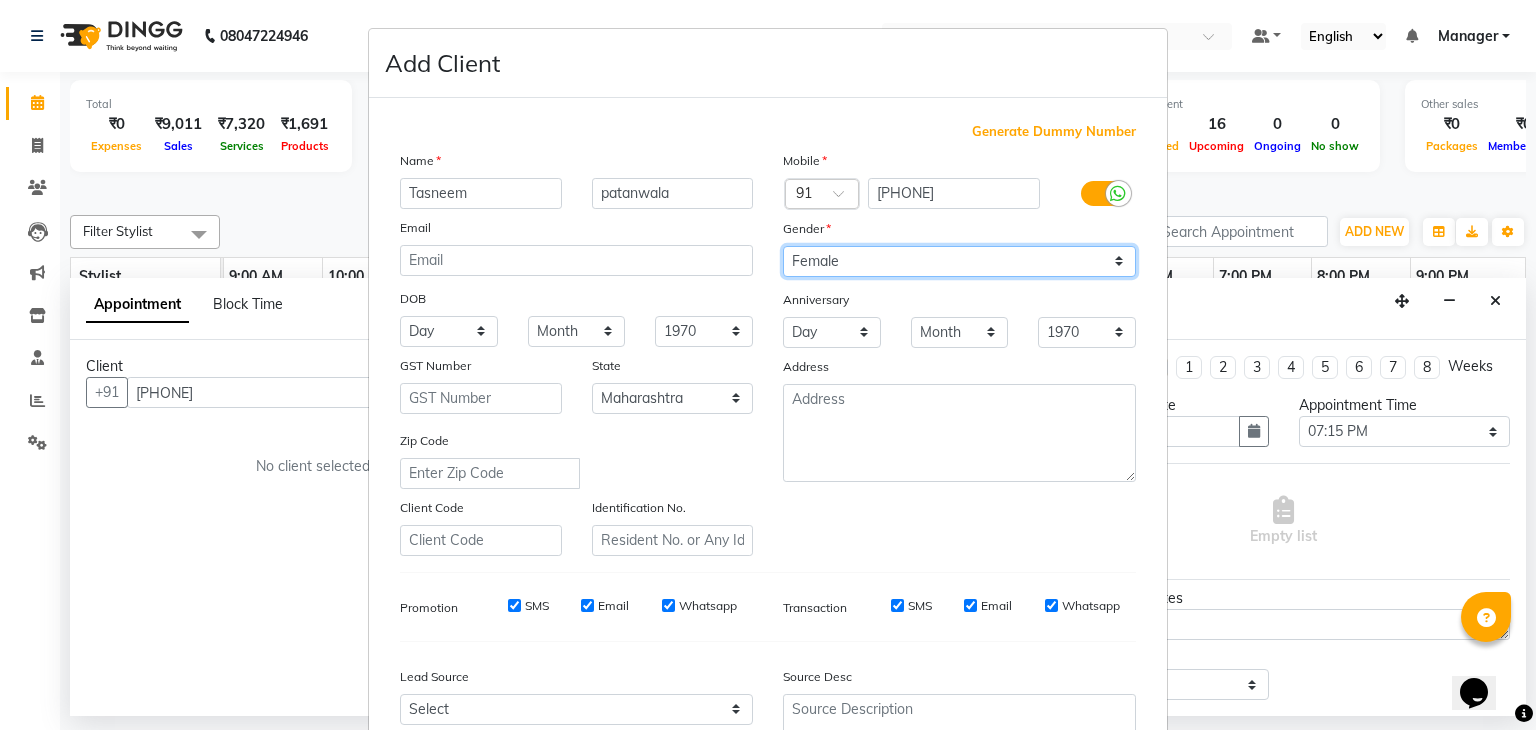 click on "Select Male Female Other Prefer Not To Say" at bounding box center [959, 261] 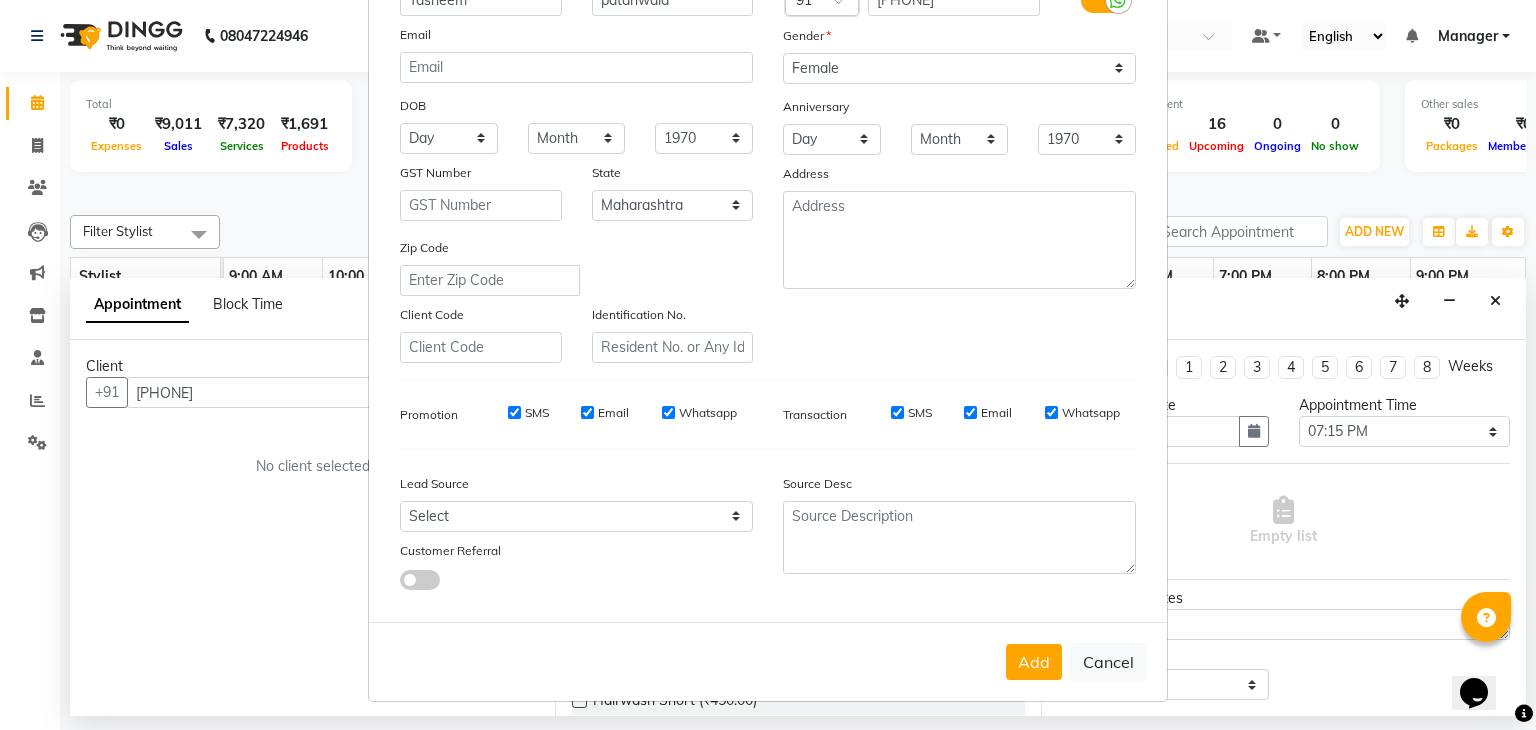 click on "Add" at bounding box center [1034, 662] 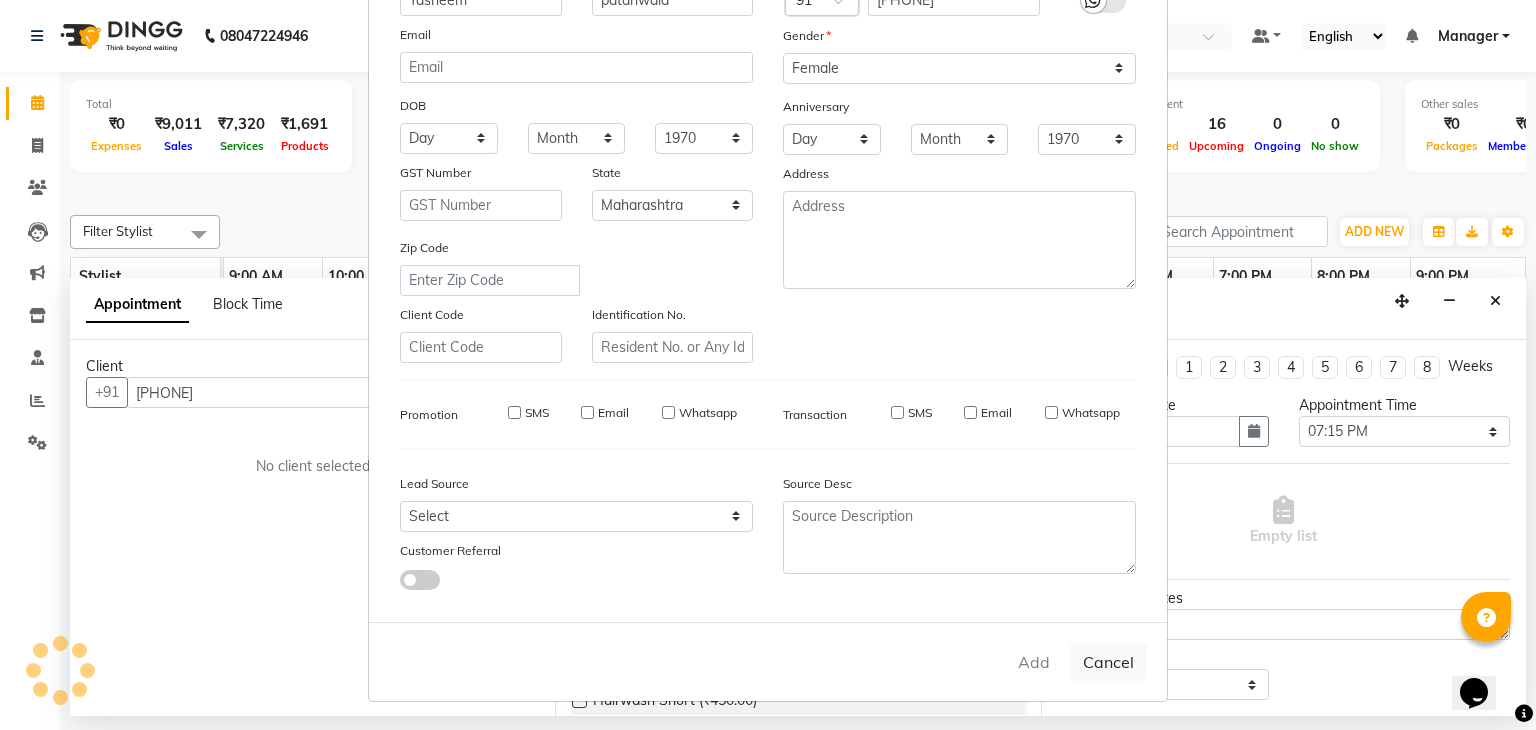 type 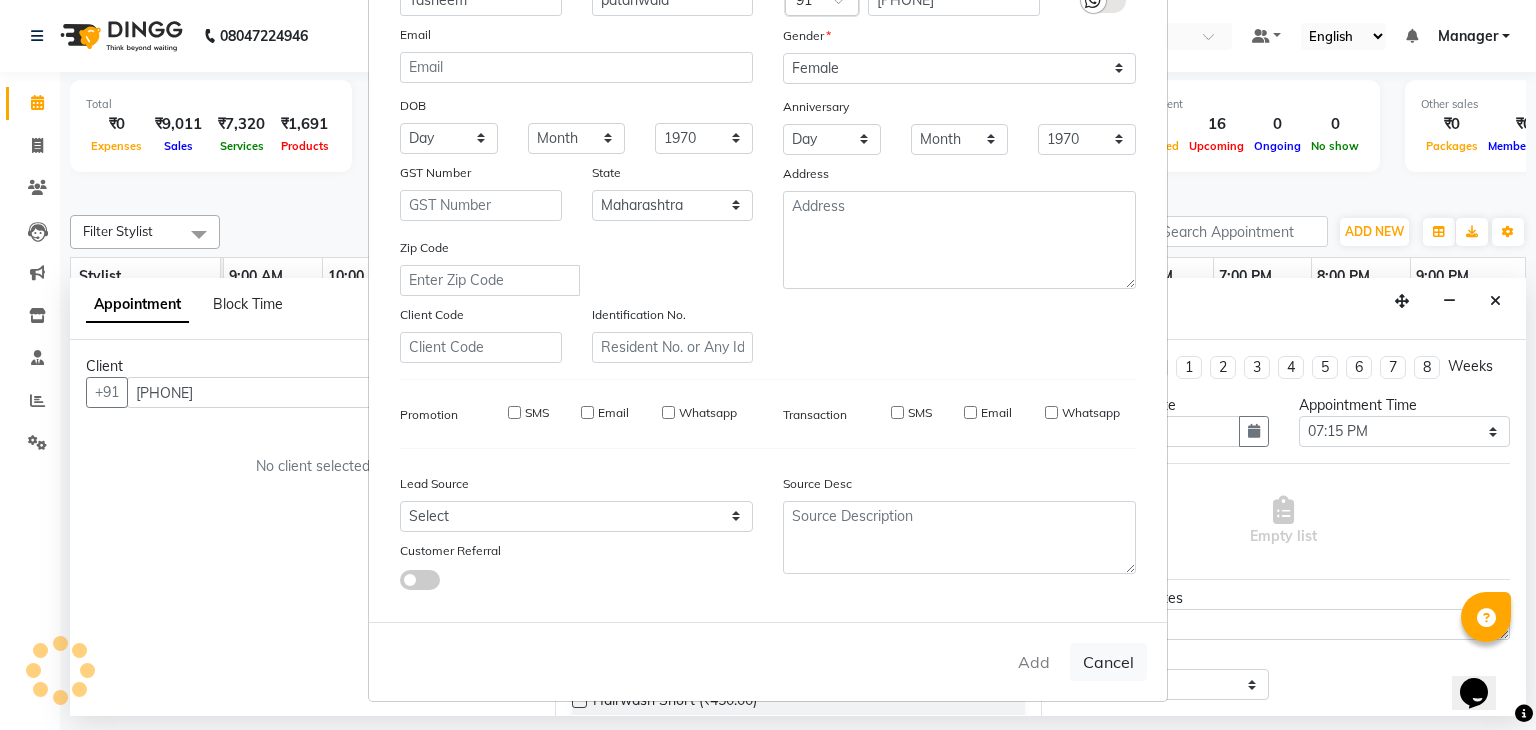 type 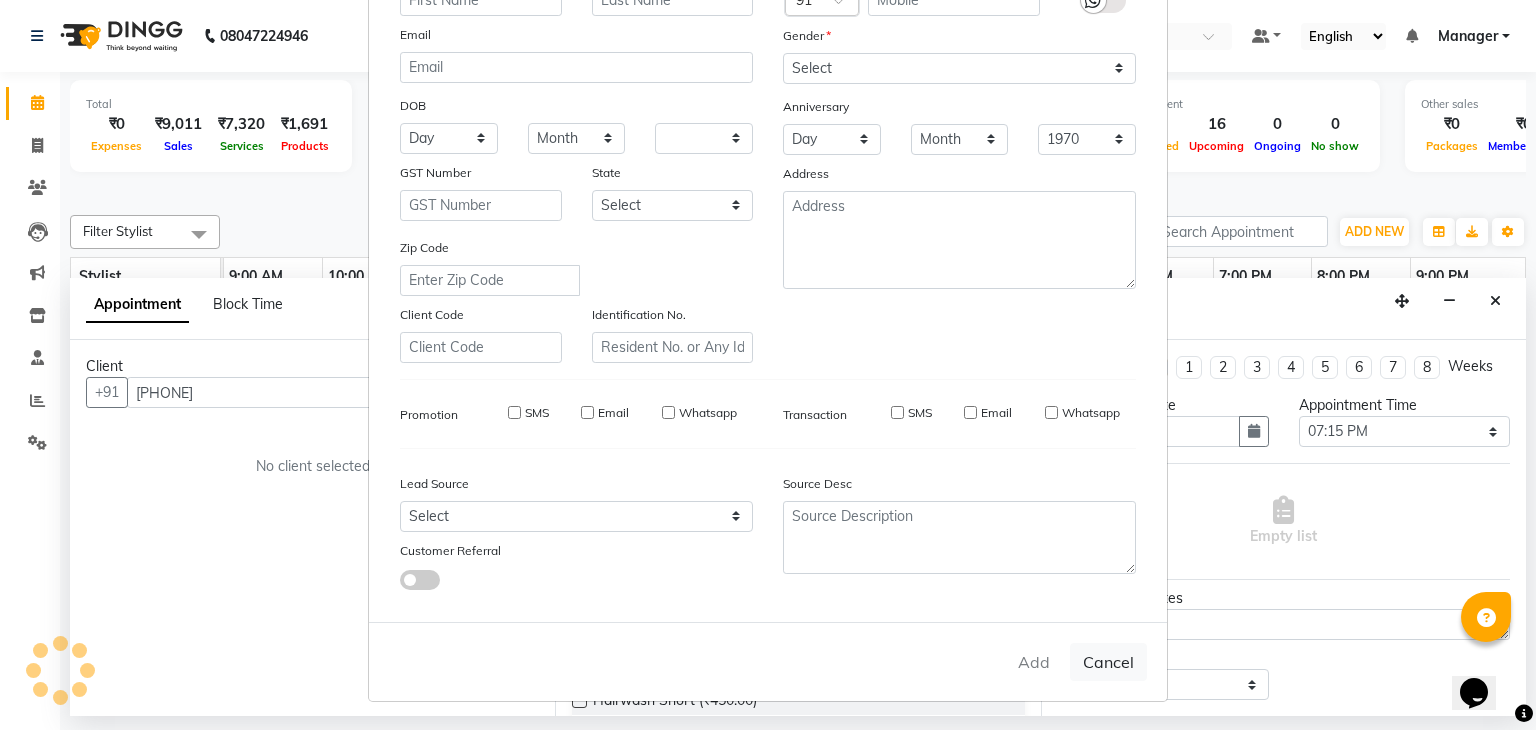 select 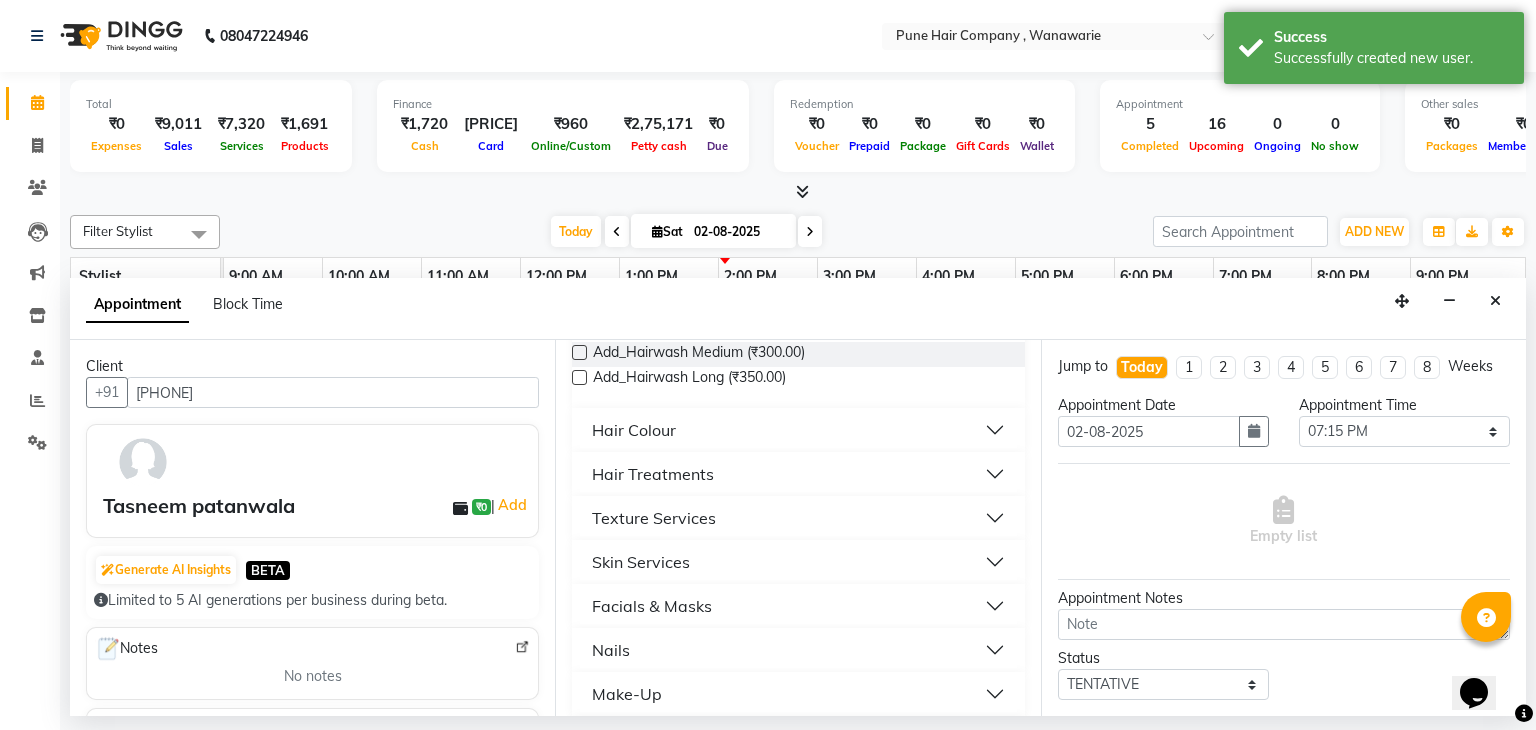 scroll, scrollTop: 604, scrollLeft: 0, axis: vertical 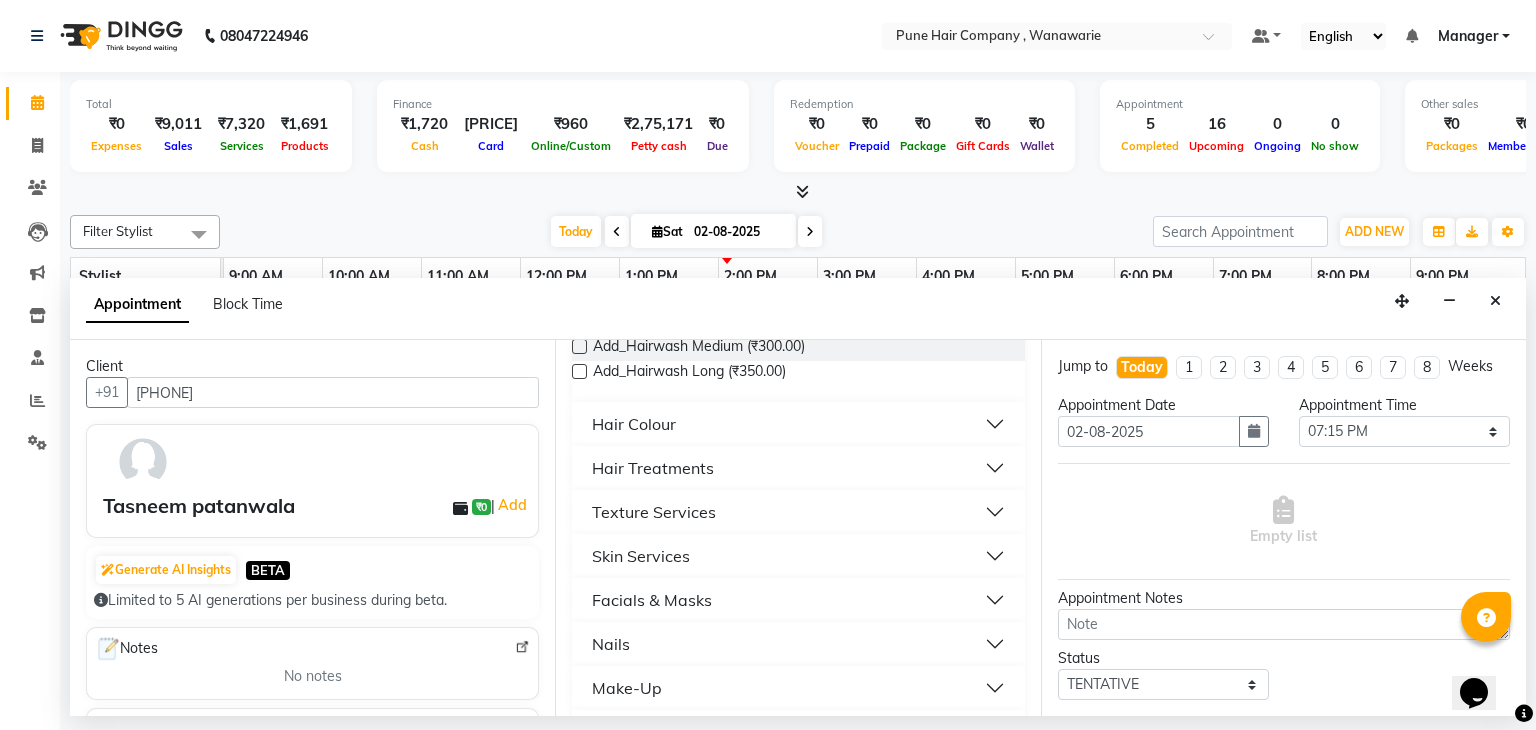click on "Hair Treatments" at bounding box center (798, 468) 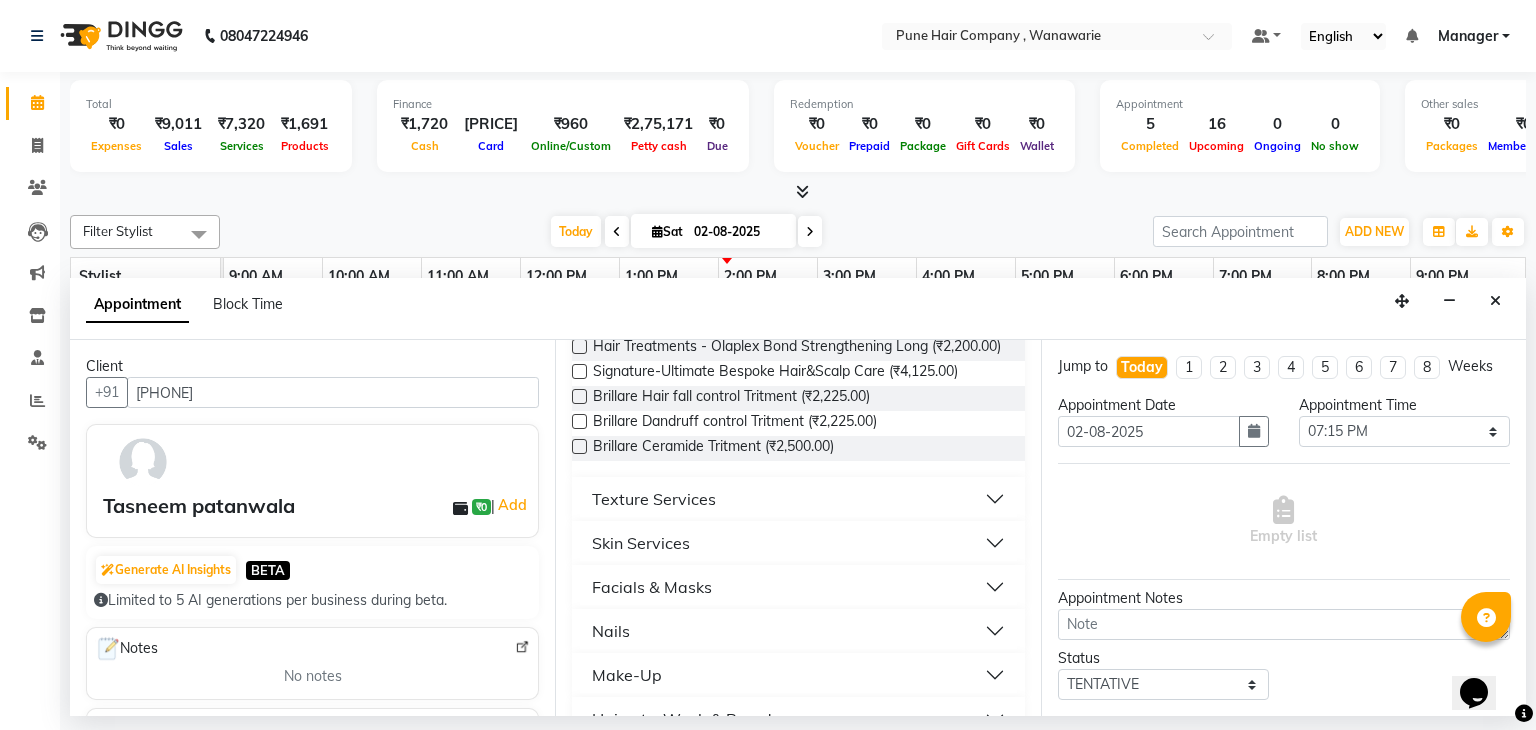 scroll, scrollTop: 1330, scrollLeft: 0, axis: vertical 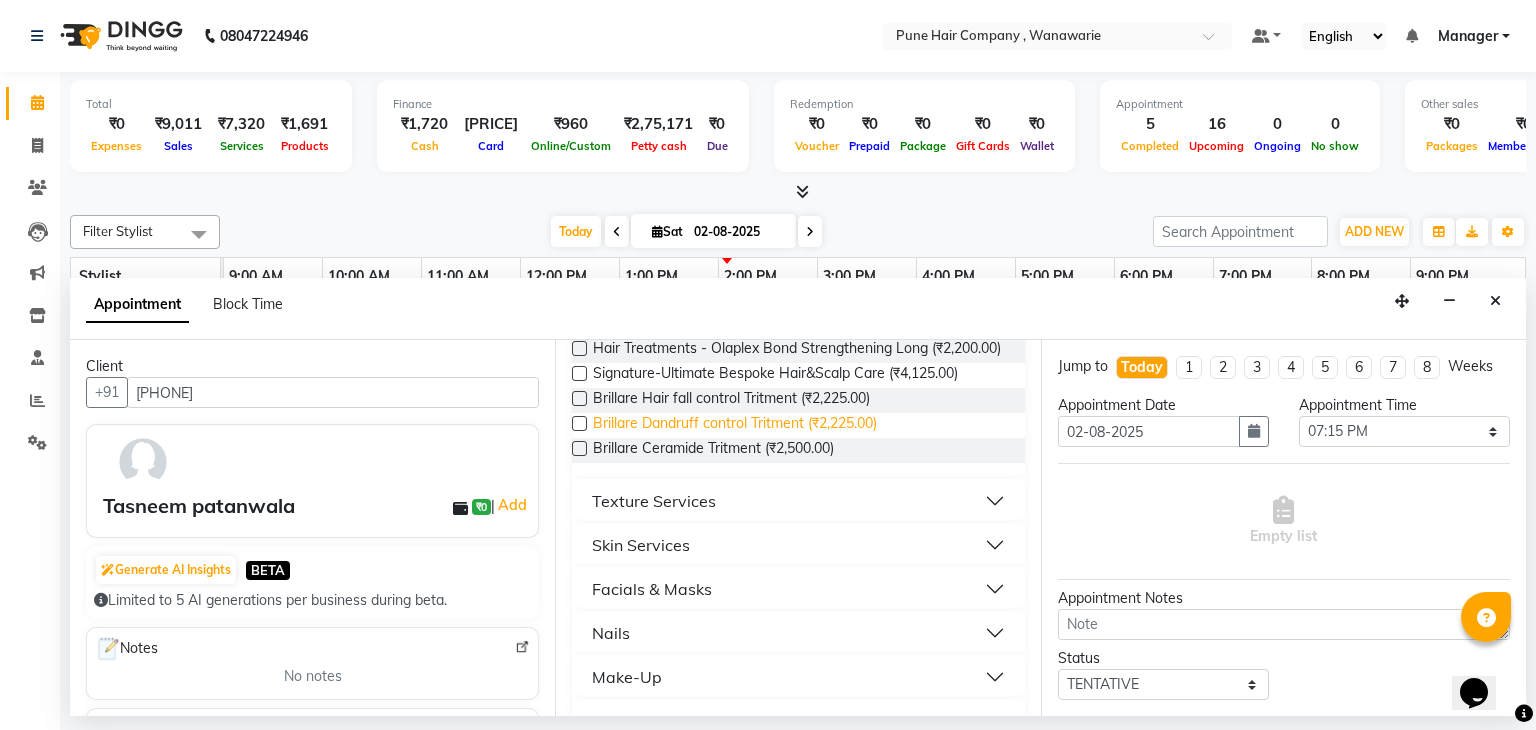 click on "Brillare Dandruff control Tritment (₹2,225.00)" at bounding box center [735, 425] 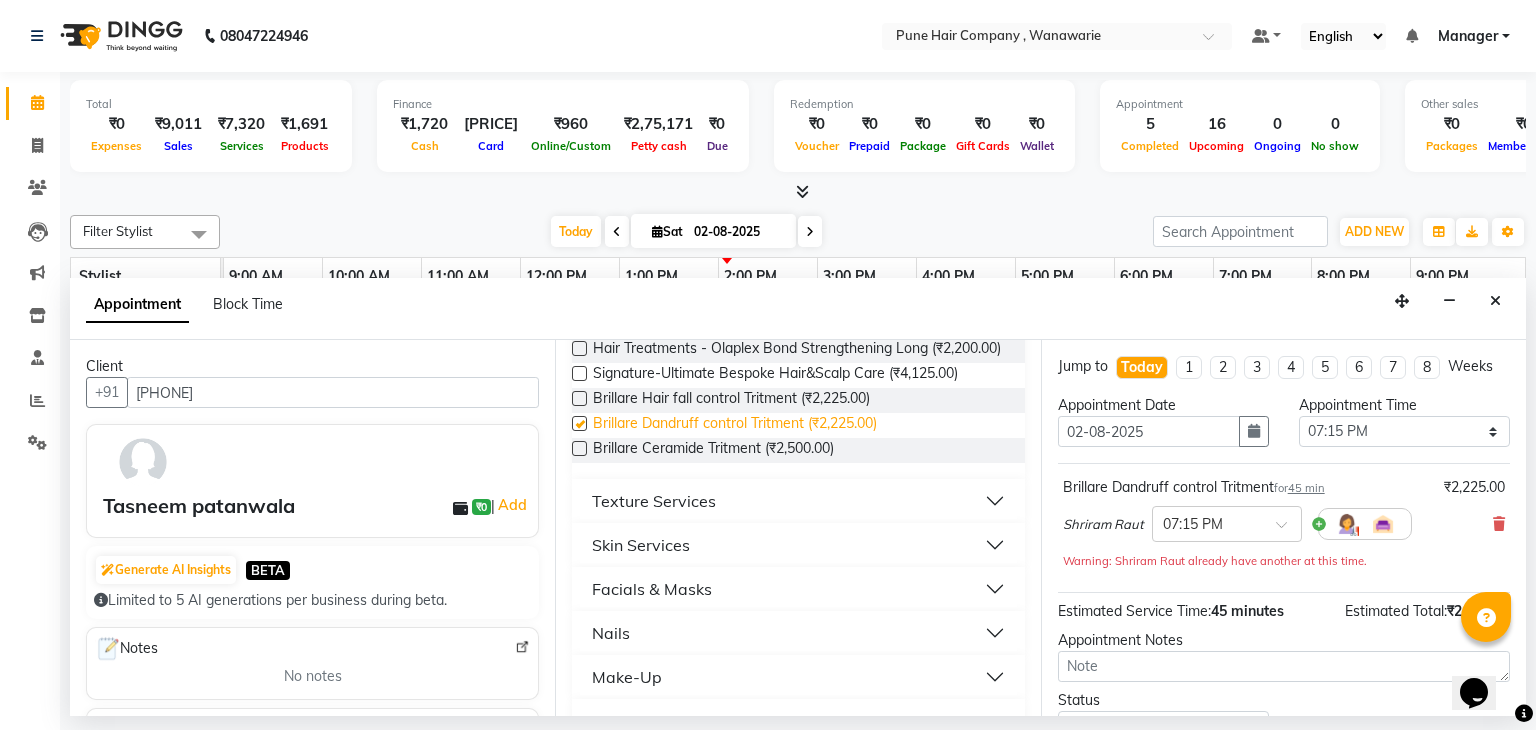 checkbox on "false" 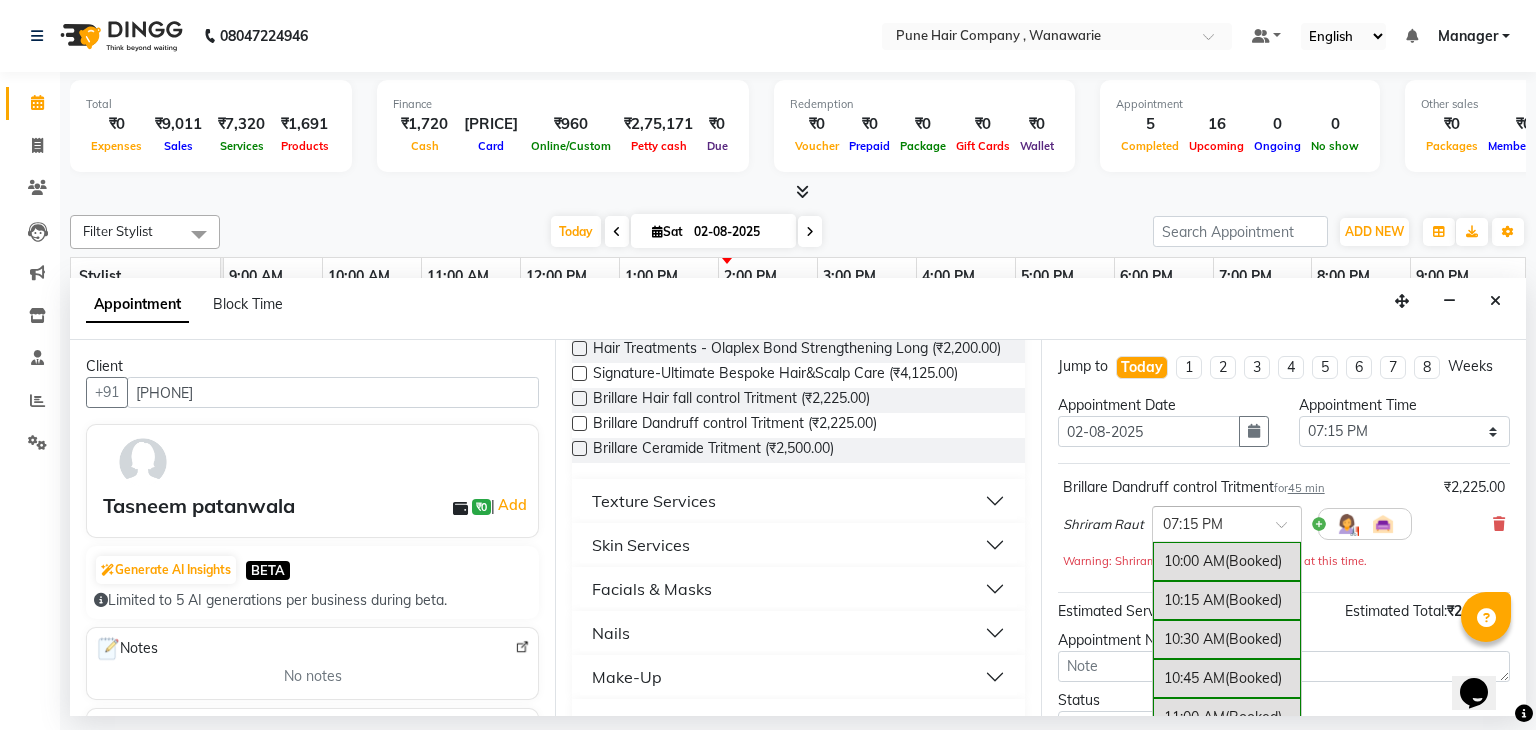 click at bounding box center [1227, 522] 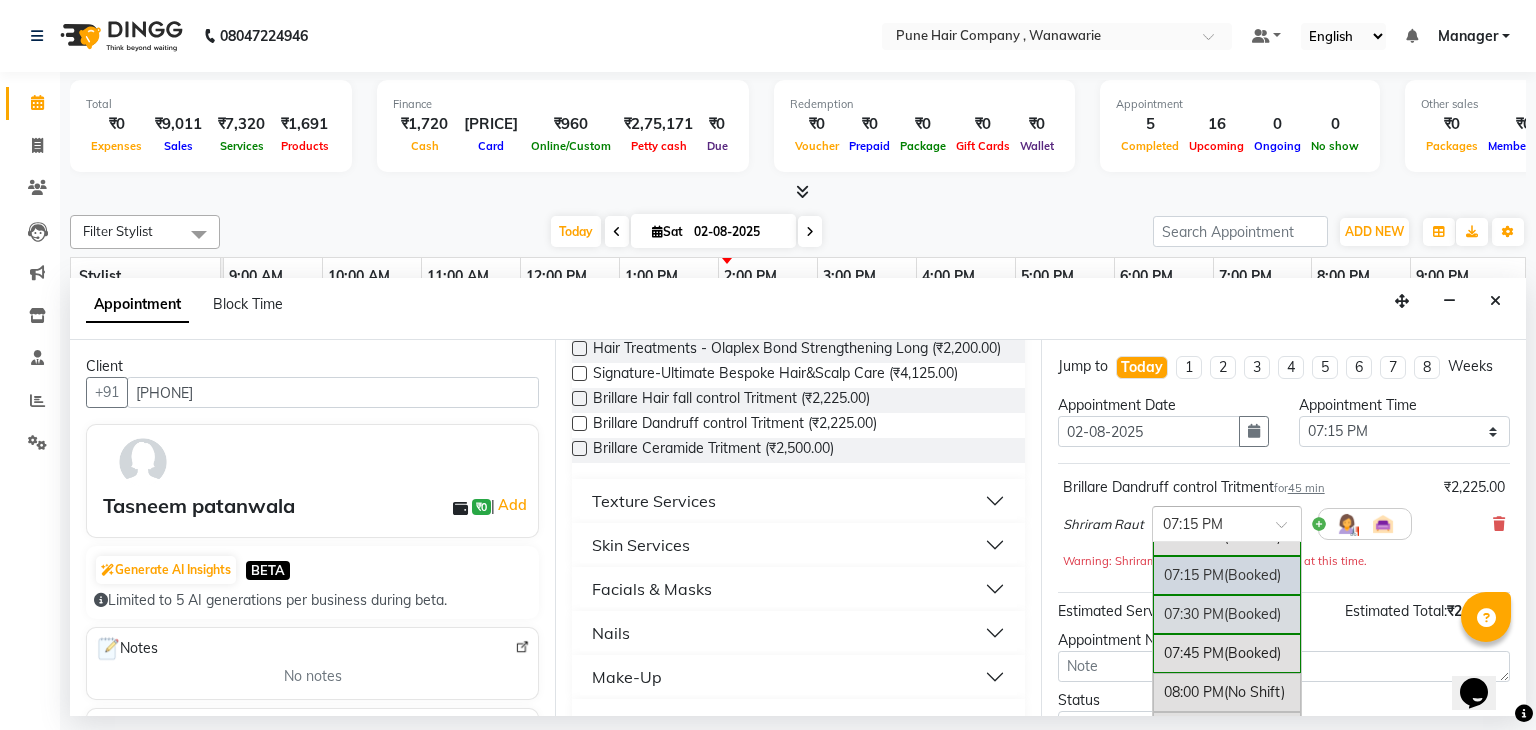 click on "07:30 PM   (Booked)" at bounding box center (1227, 614) 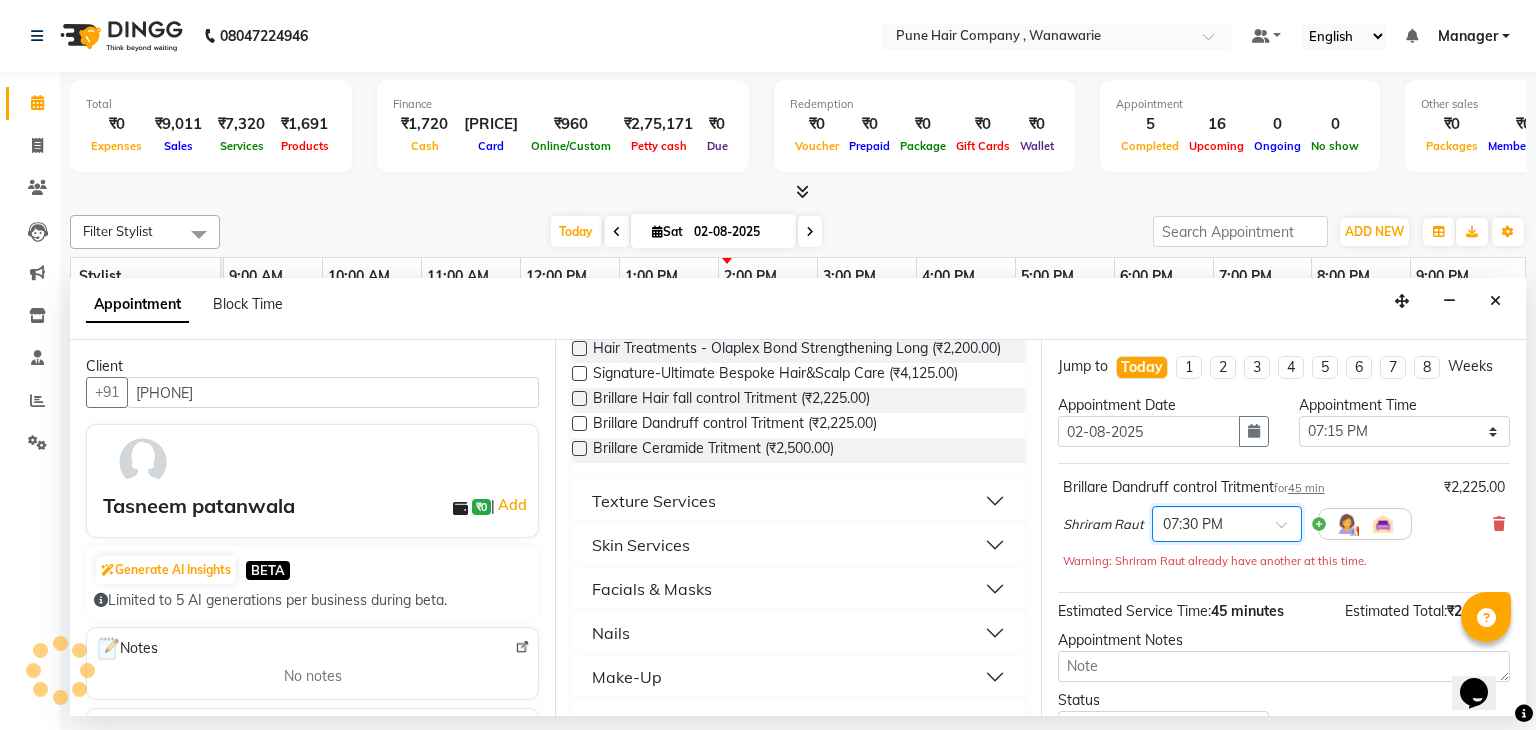 scroll, scrollTop: 151, scrollLeft: 0, axis: vertical 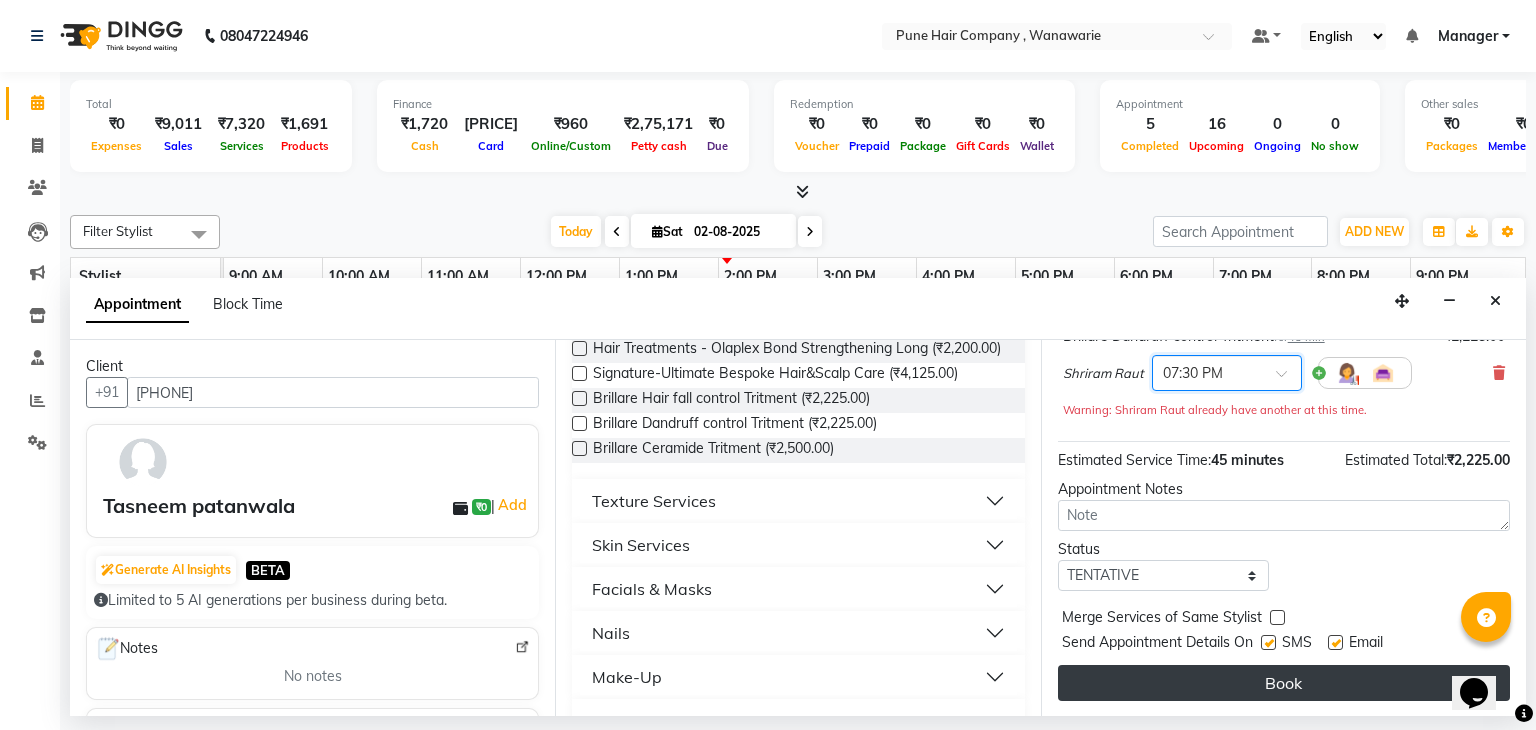 click on "Book" at bounding box center [1284, 683] 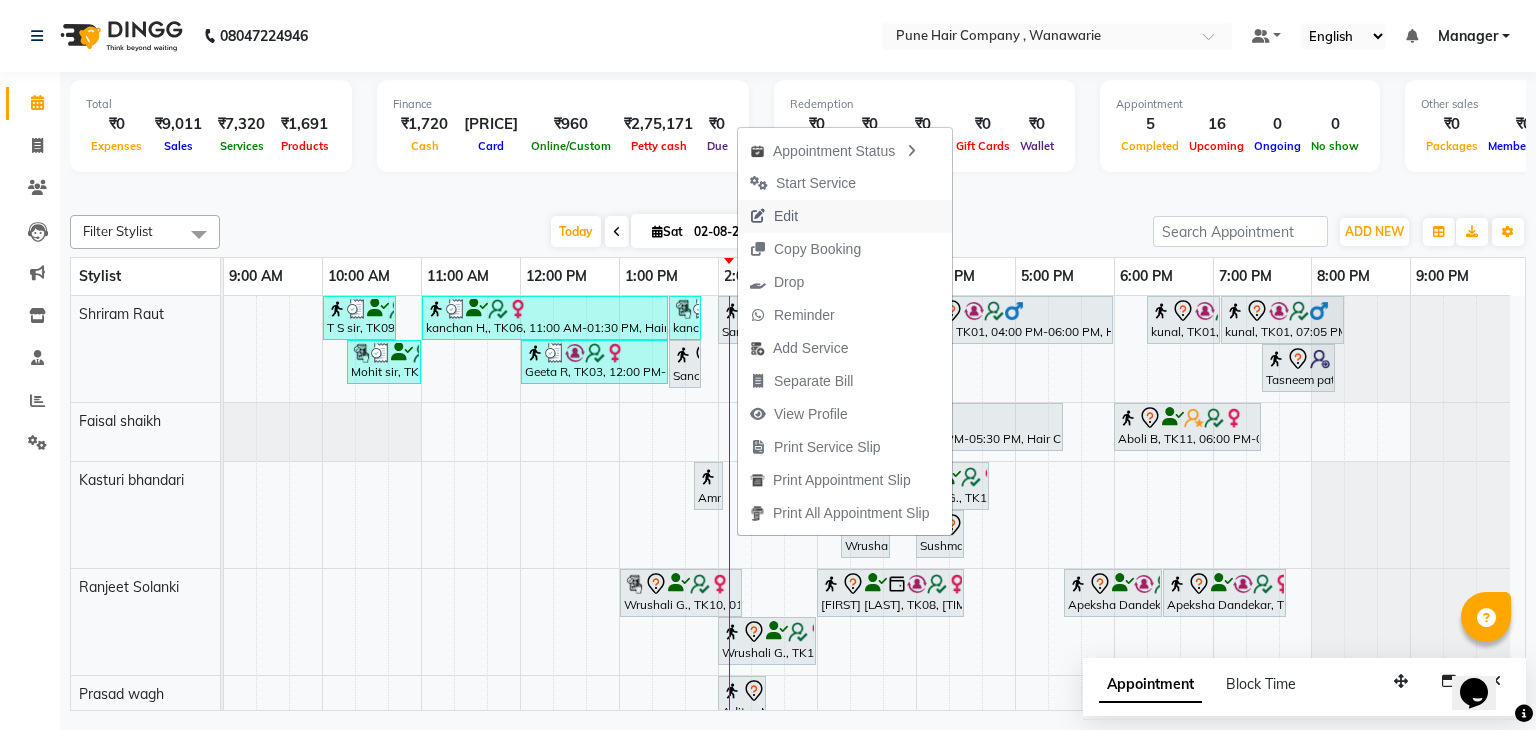 click on "Edit" at bounding box center (845, 216) 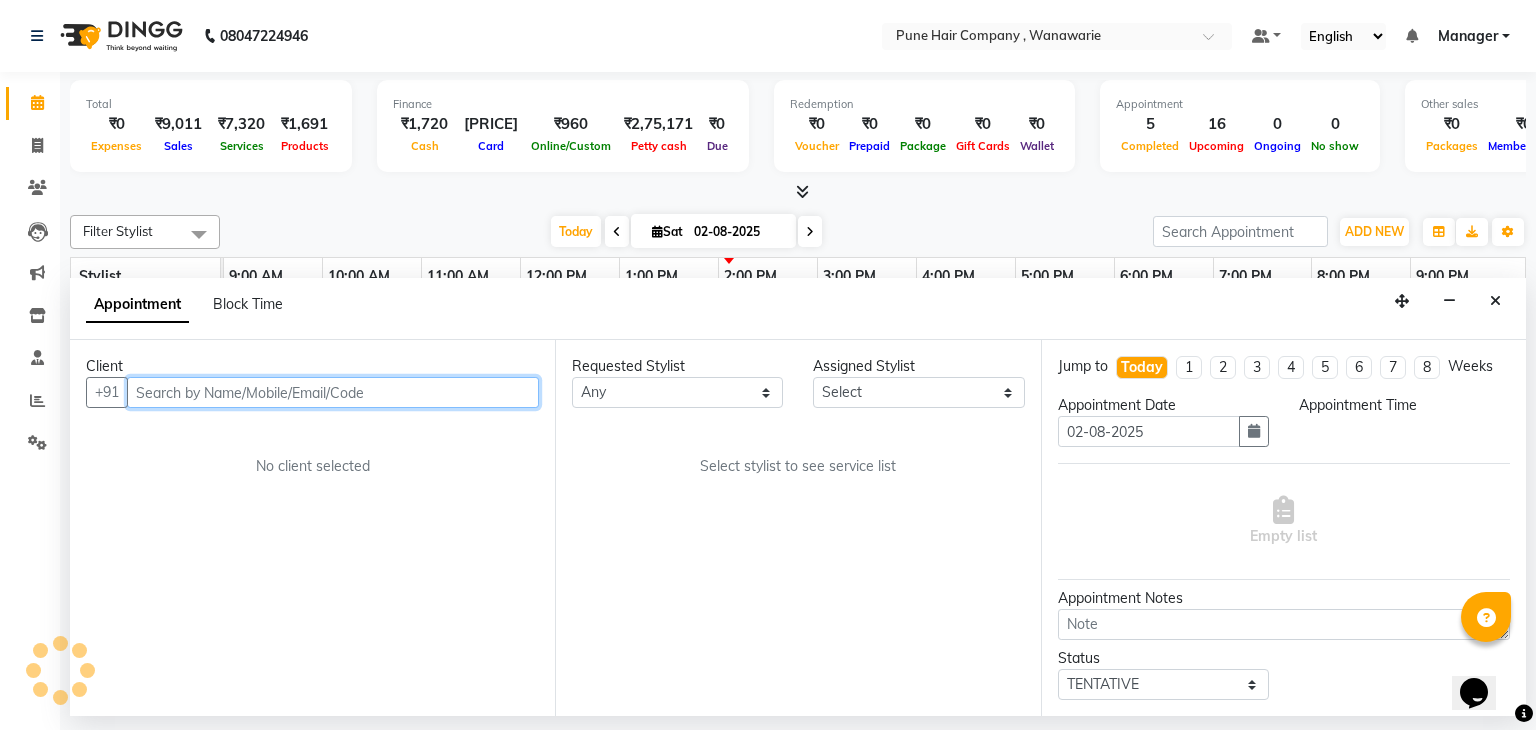 select on "74577" 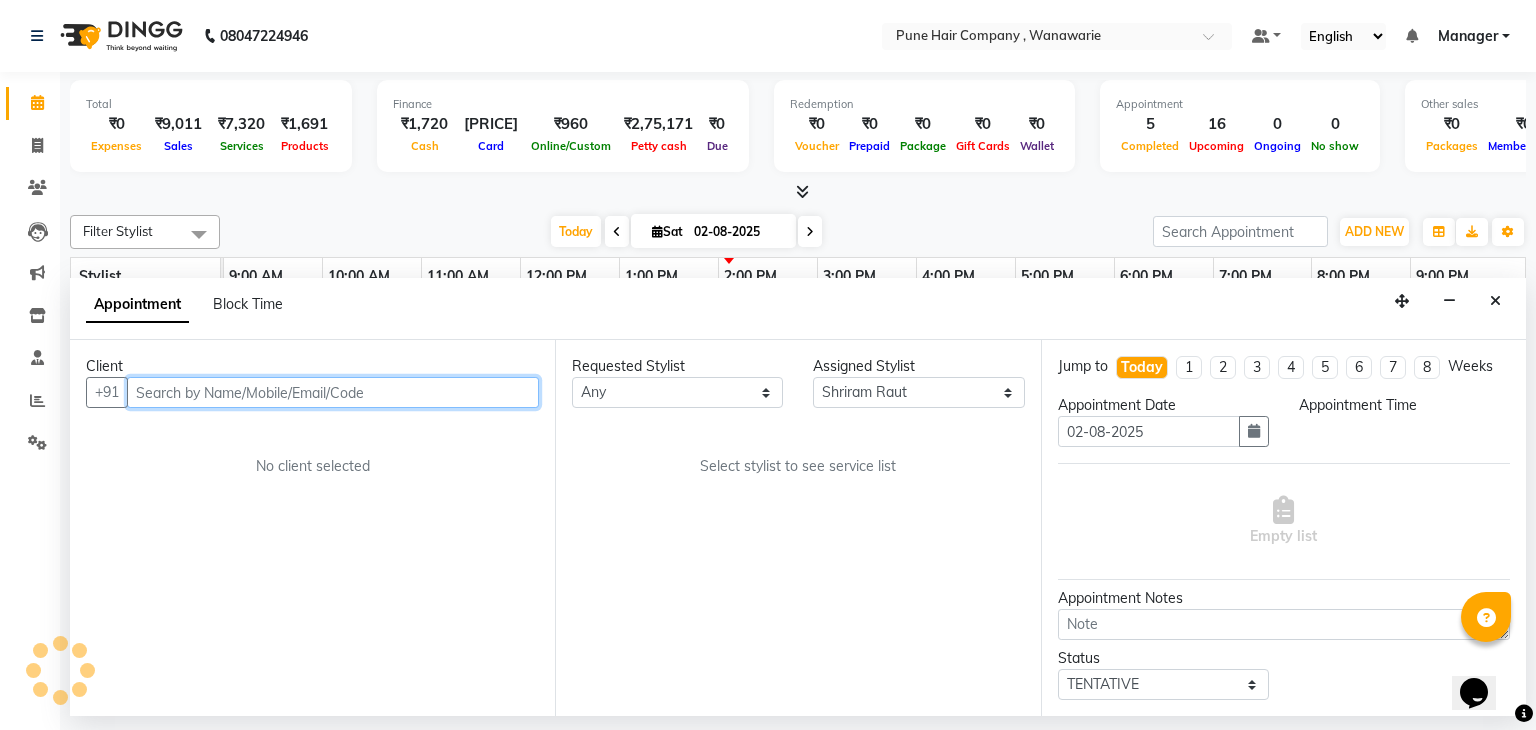 select on "810" 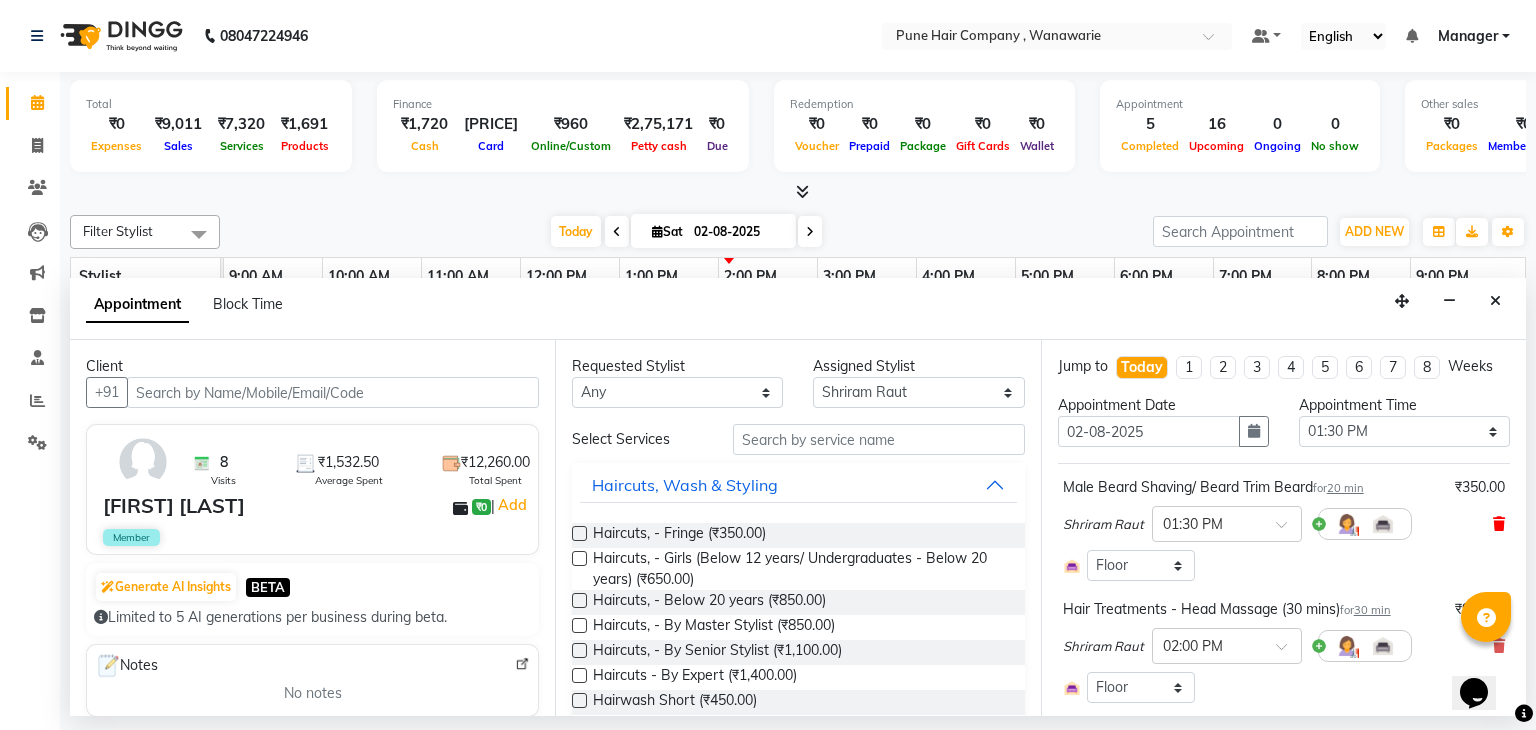 click at bounding box center [1499, 524] 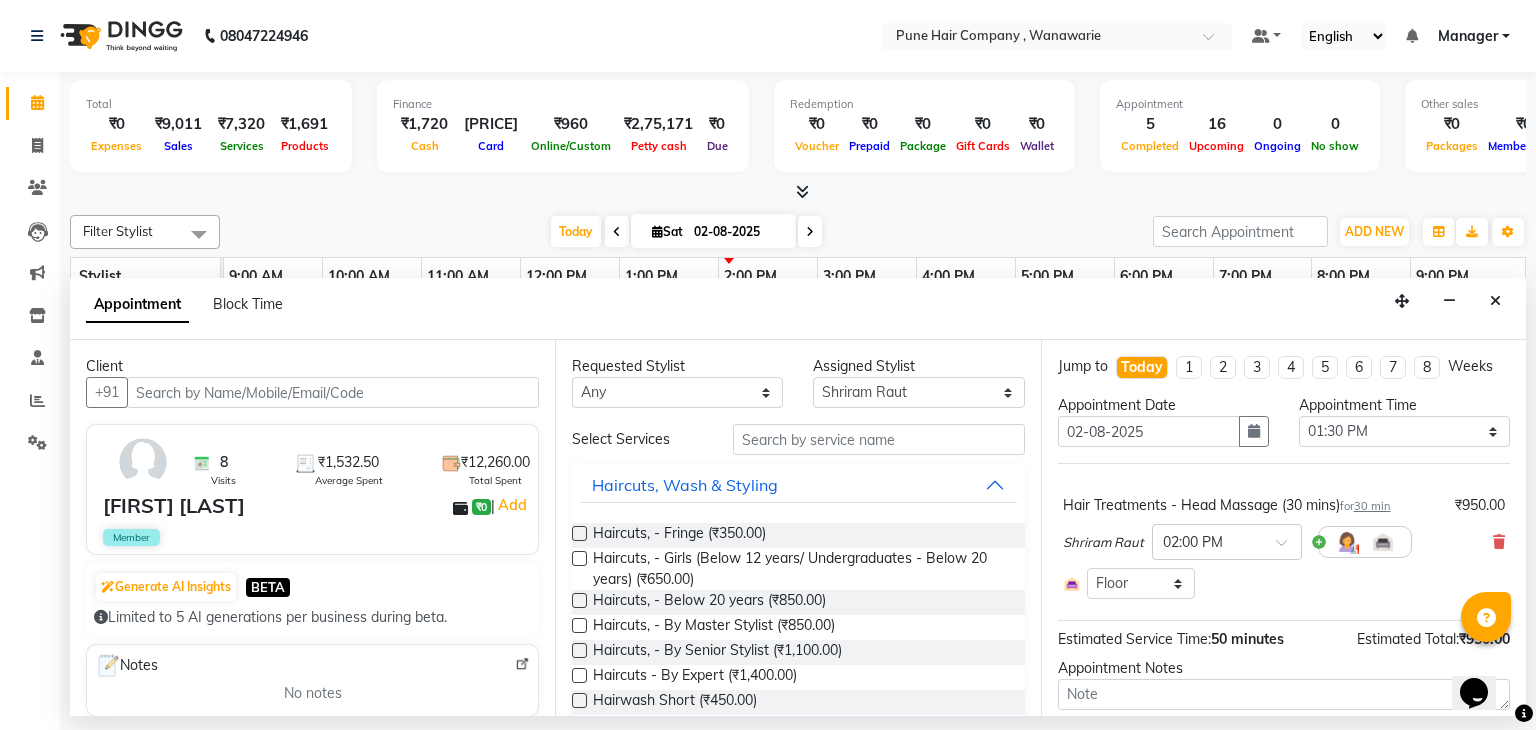 scroll, scrollTop: 120, scrollLeft: 0, axis: vertical 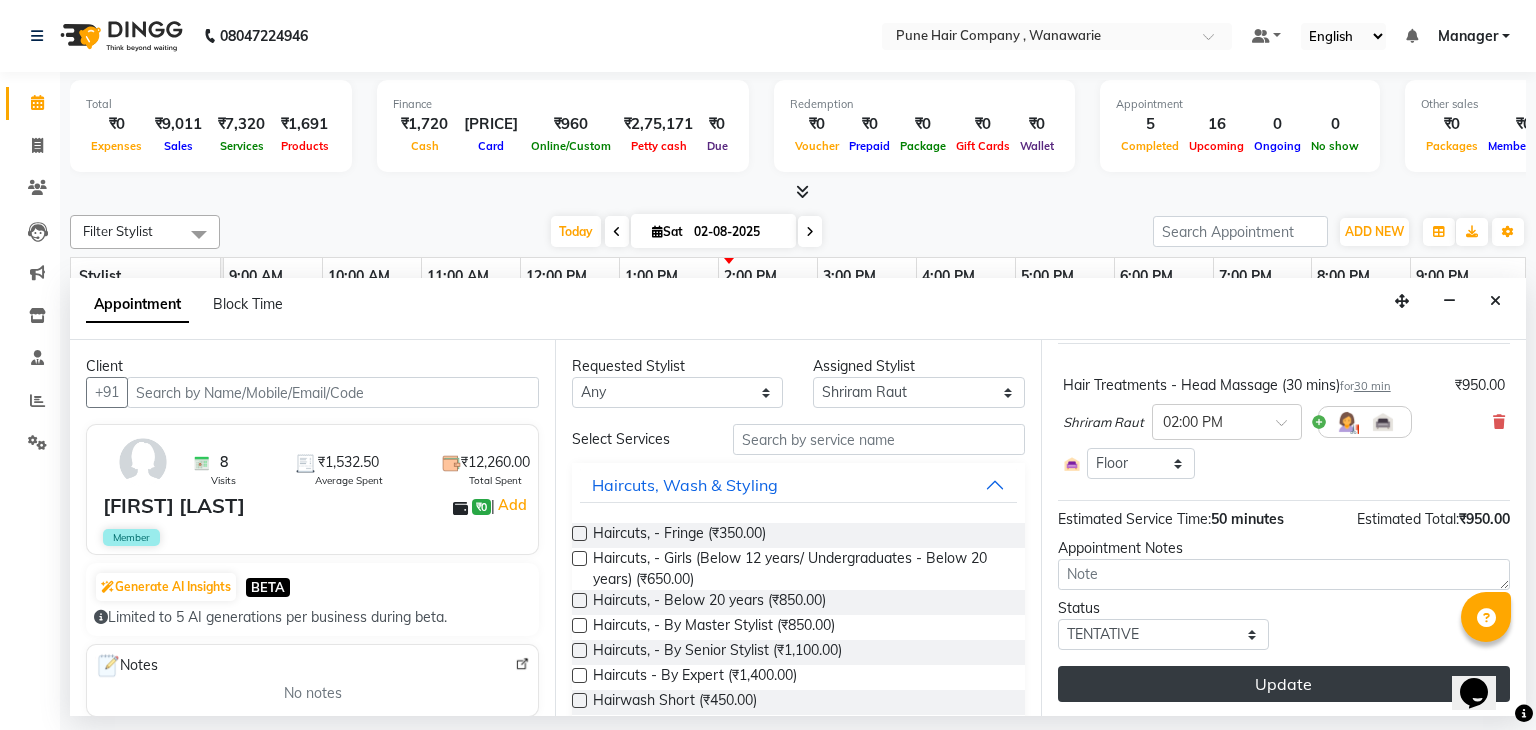 click on "Update" at bounding box center (1284, 684) 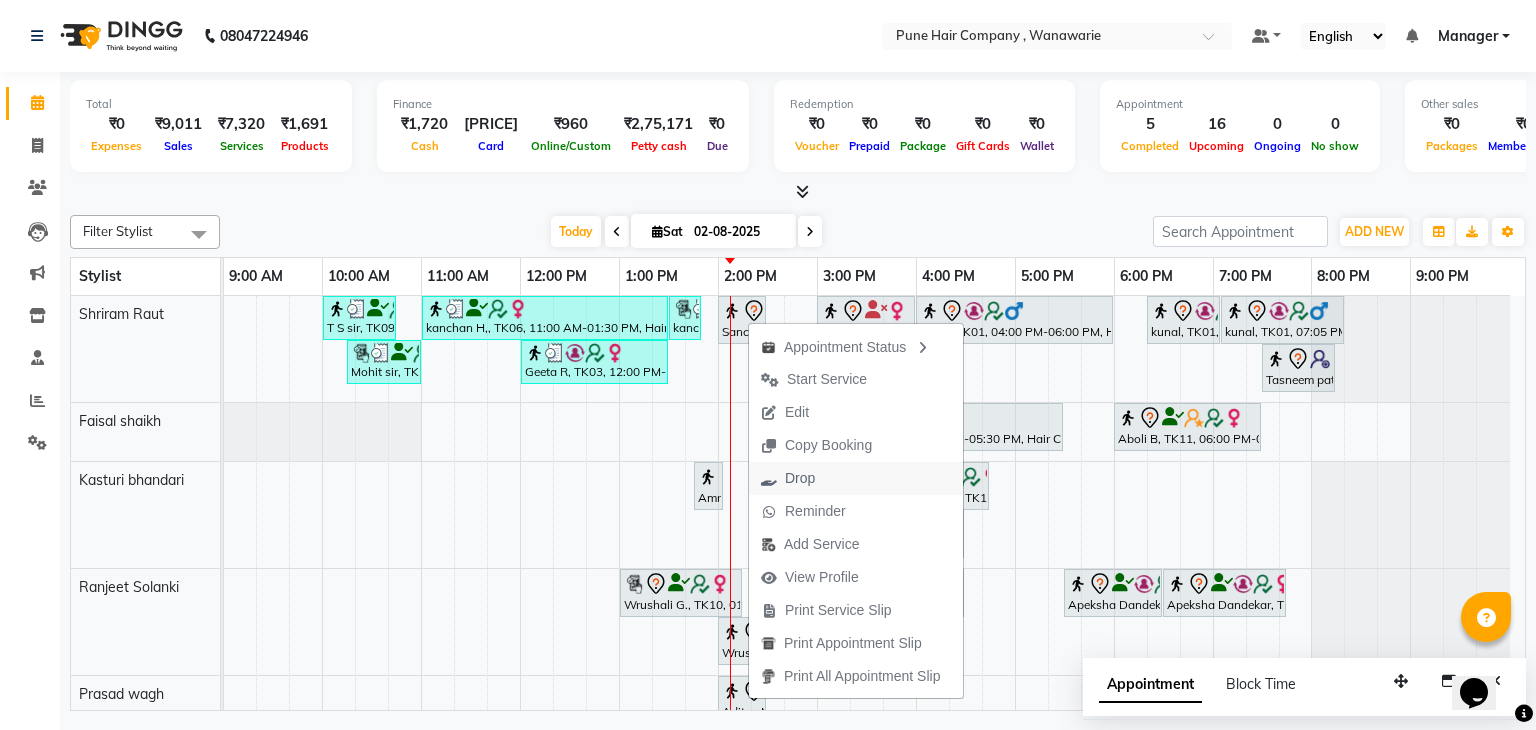 click on "Drop" at bounding box center [800, 478] 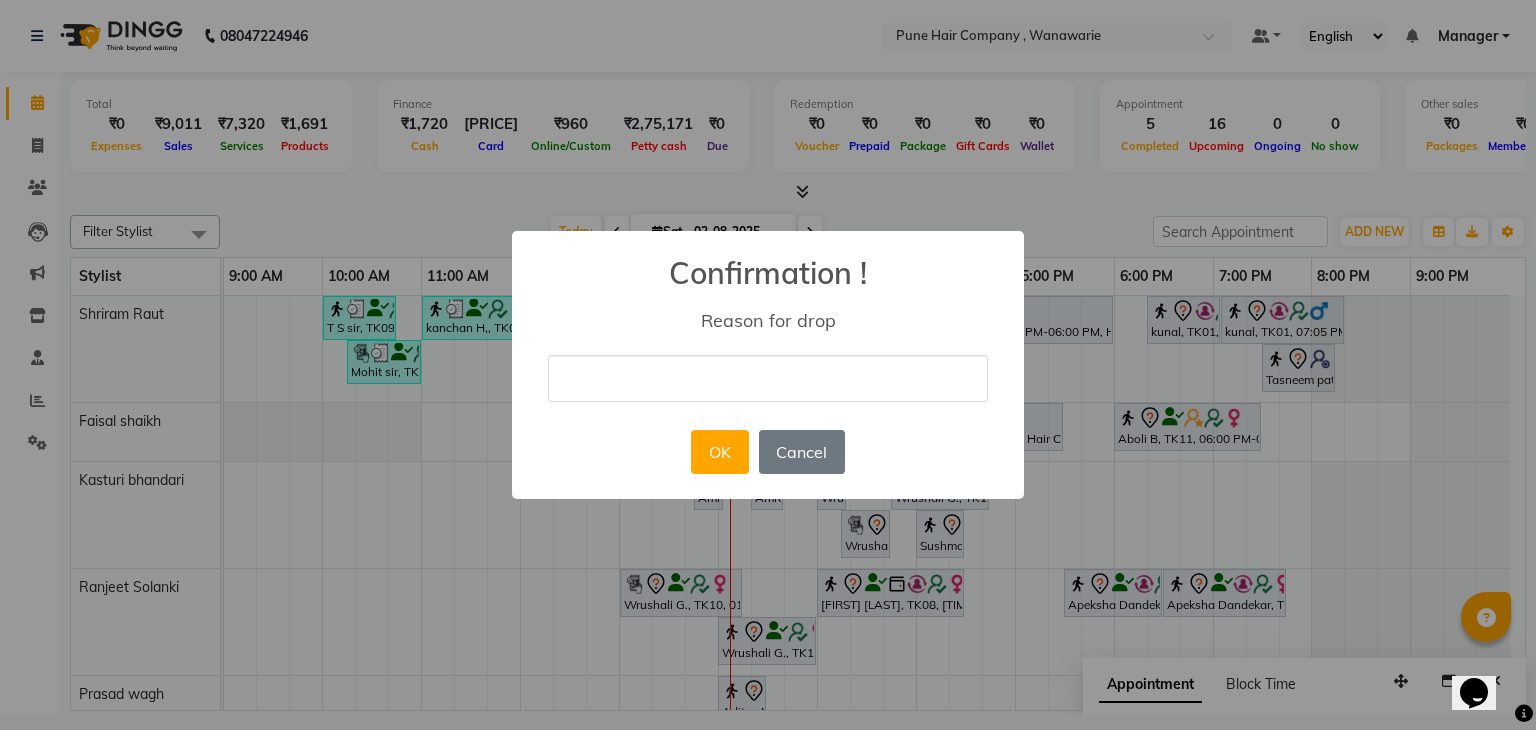 click at bounding box center [768, 378] 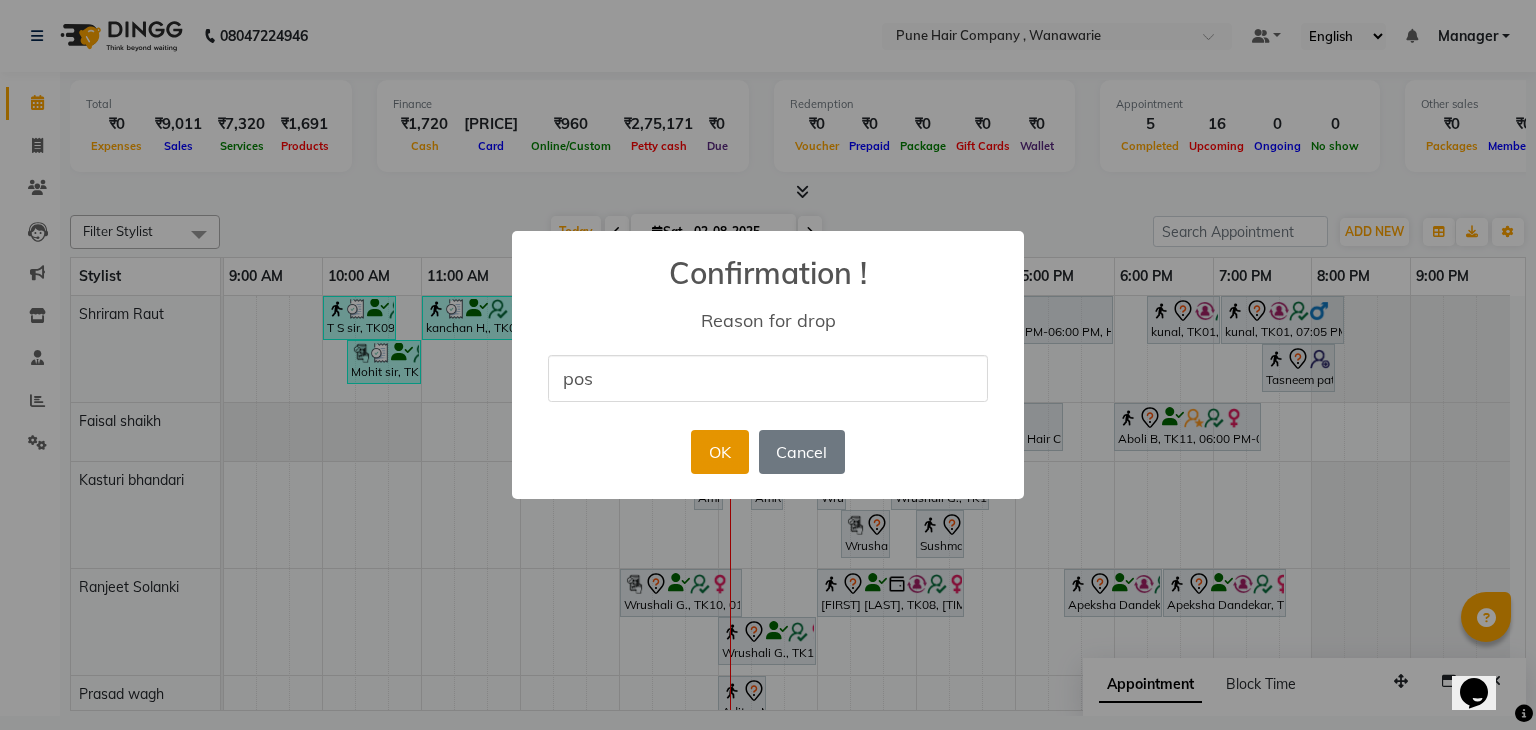 click on "OK" at bounding box center [719, 452] 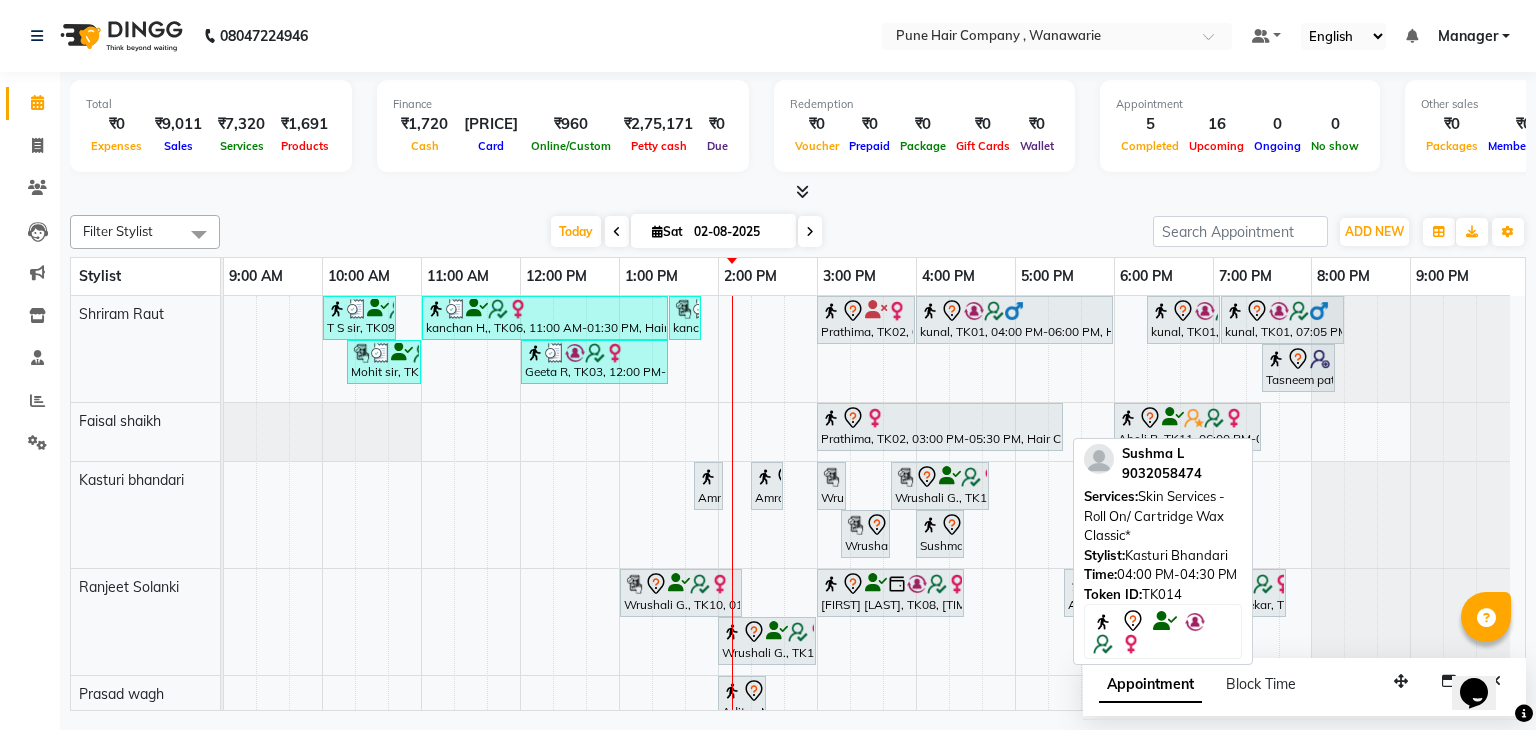 scroll, scrollTop: 97, scrollLeft: 0, axis: vertical 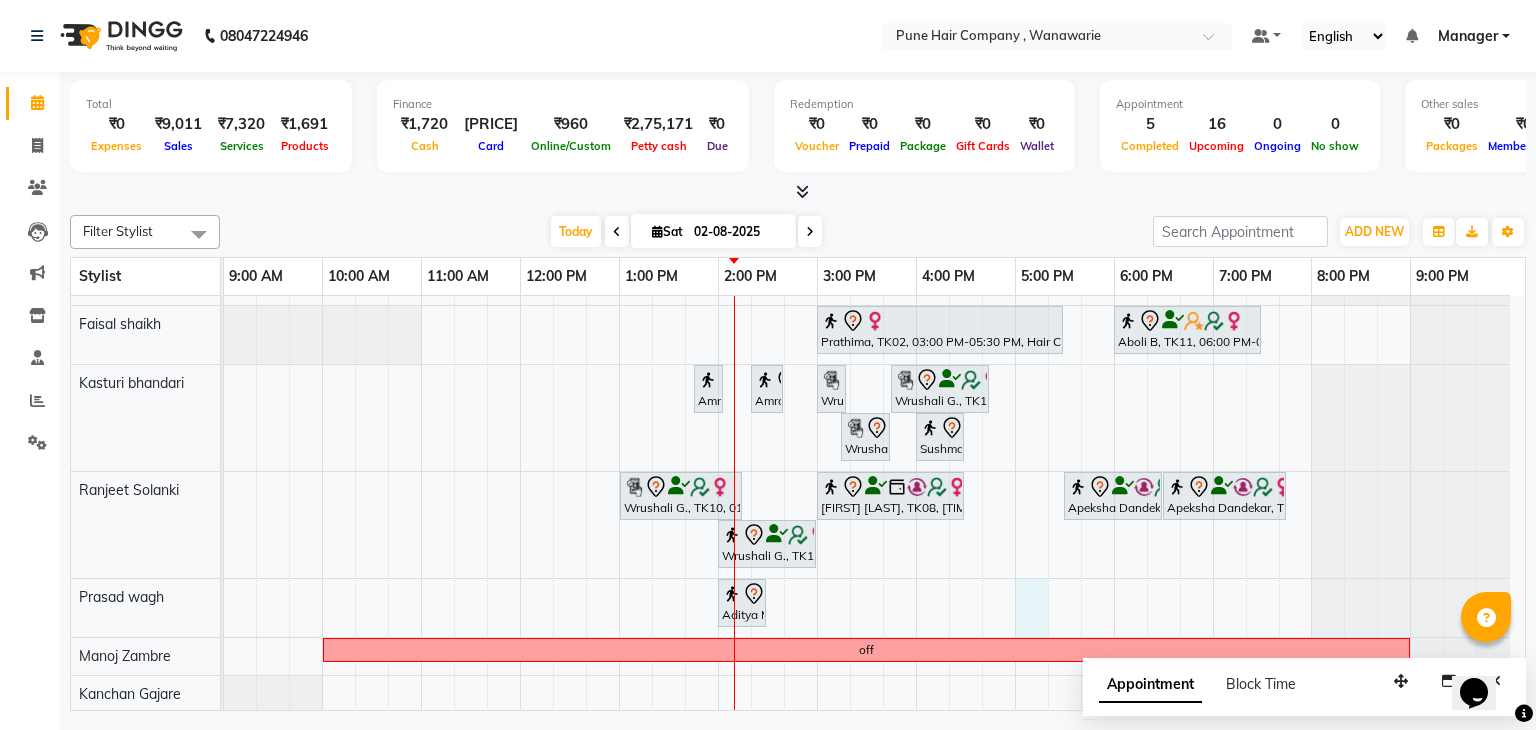 click on "T S sir, TK09, 10:00 AM-10:45 AM, Male Haircut Senior Citizen     kanchan H,, TK06, 11:00 AM-01:30 PM, Hair Colour - Inoa Global Medium     kanchan H,, TK06, 01:30 PM-01:50 PM, Add_Hairwash Medium             Prathima, TK02, 03:00 PM-04:00 PM, Hair Treatments - Molecular Deep Damage Repair Medium             kunal, TK01, 04:00 PM-06:00 PM, Hair Colour - Inoa Global Short             kunal, TK01, 06:20 PM-07:05 PM, Male Haircut By Senior Stylist             kunal, TK01, 07:05 PM-08:20 PM, Male Hair Colour - Inoa Global Colour (includes moustache)     Mohit sir, TK05, 10:15 AM-11:00 AM, Male Haircut By Senior Stylist     Geeta R, TK03, 12:00 PM-01:30 PM, Hair Colour - Inoa Touch-up (Upto 2 Inches)             Tasneem patanwala, TK15, 07:30 PM-08:15 PM, Brillare Dandruff control Tritment             Prathima, TK02, 03:00 PM-05:30 PM, Hair Colour - Majirel Global Medium             Aboli B, TK11, 06:00 PM-07:30 PM, BlowDry Medium" at bounding box center [874, 456] 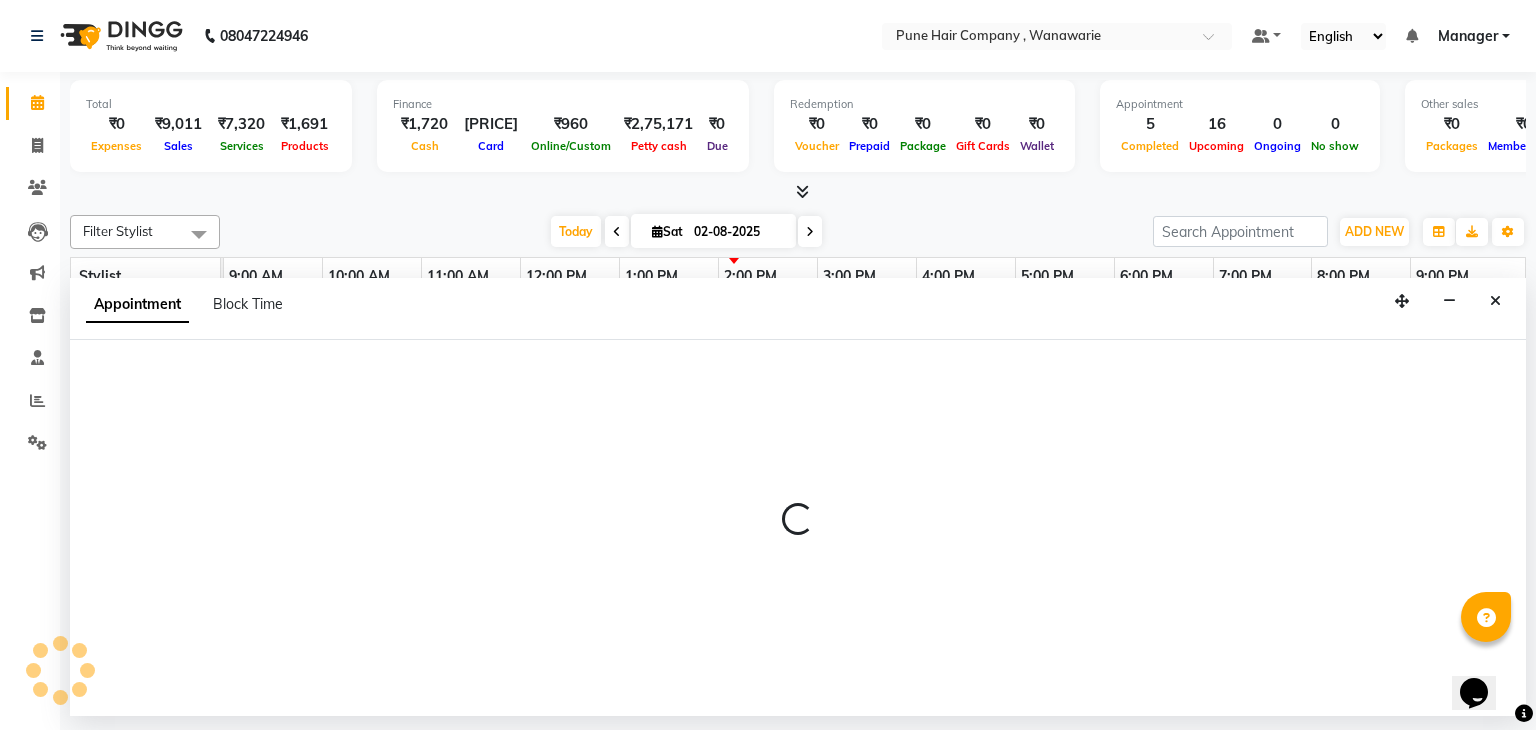 select on "74596" 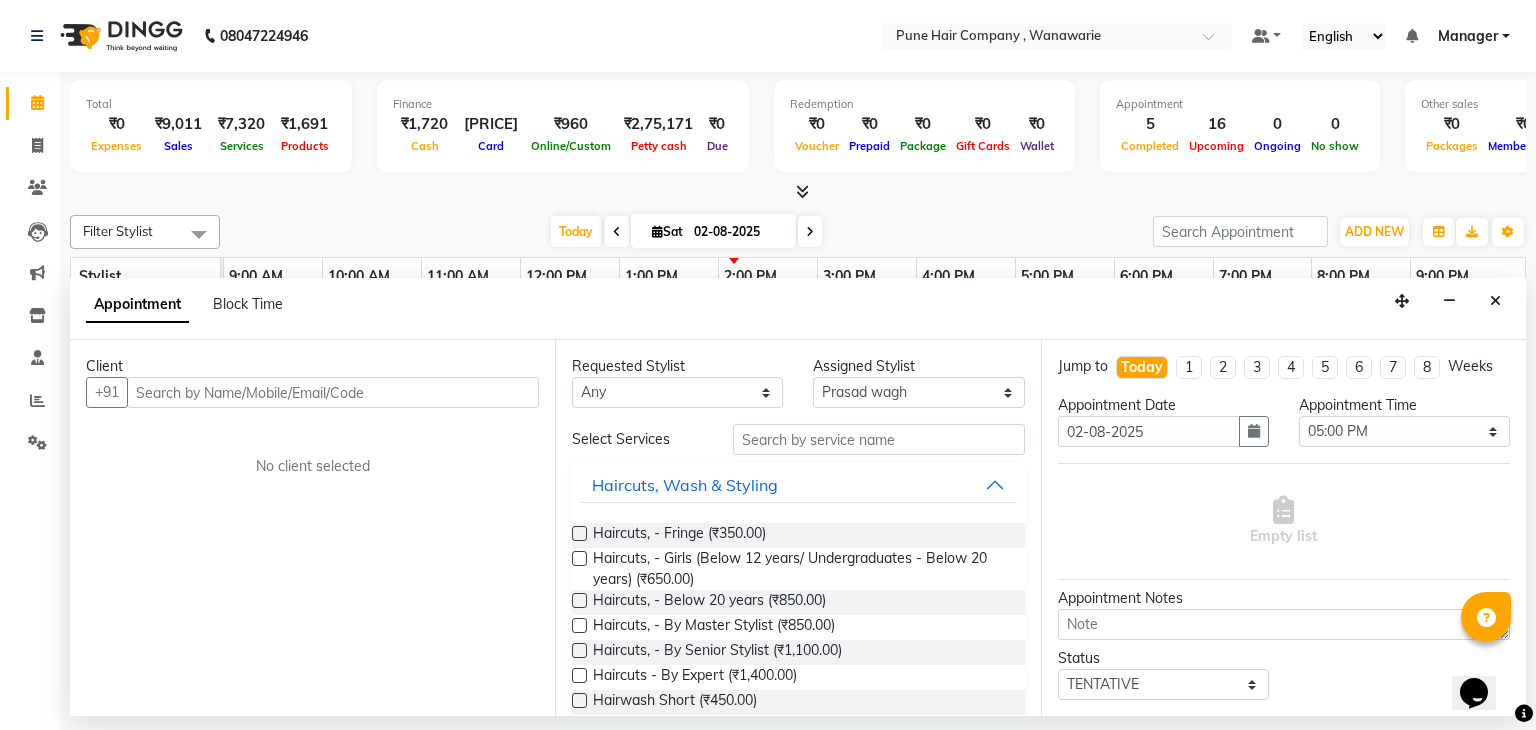 click at bounding box center (333, 392) 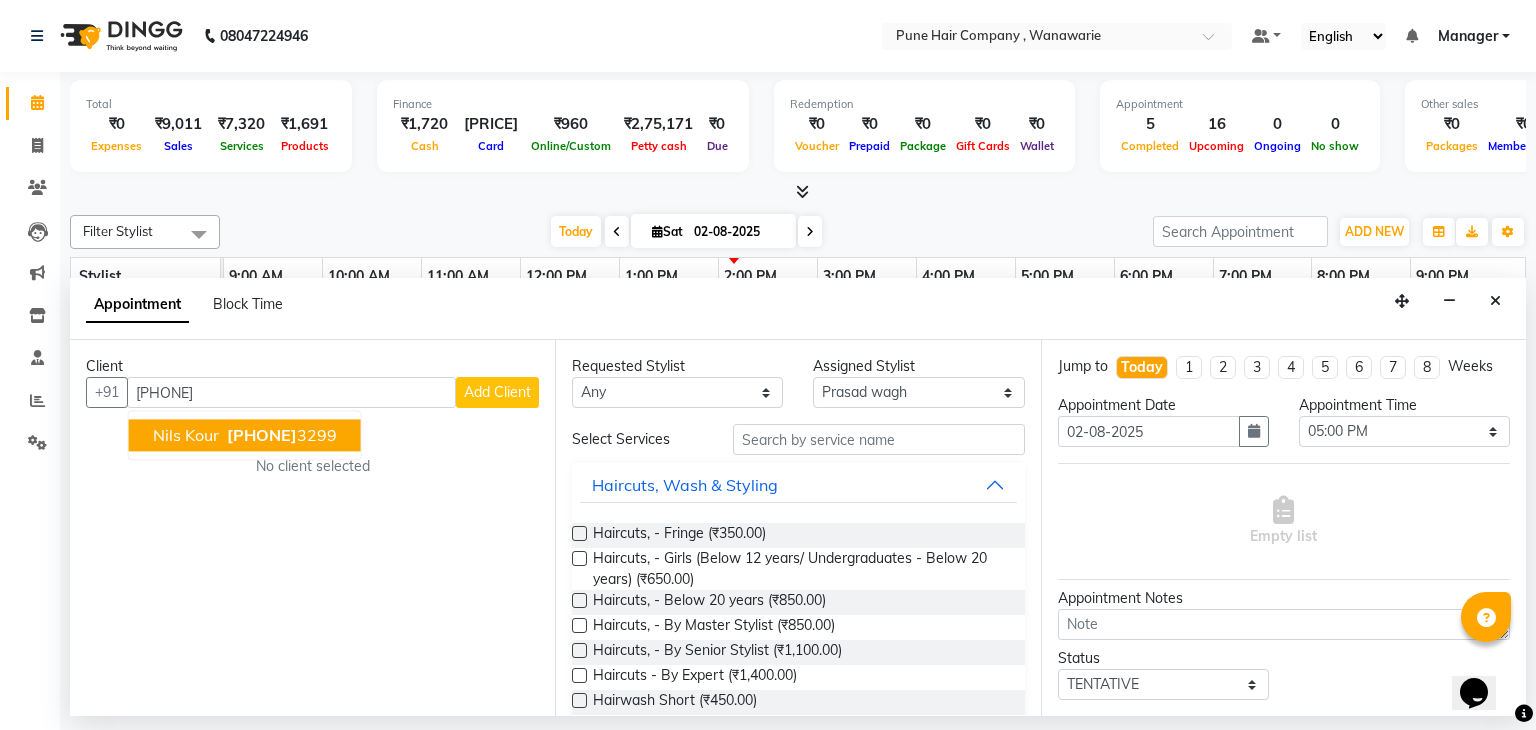 click on "901111" at bounding box center [262, 436] 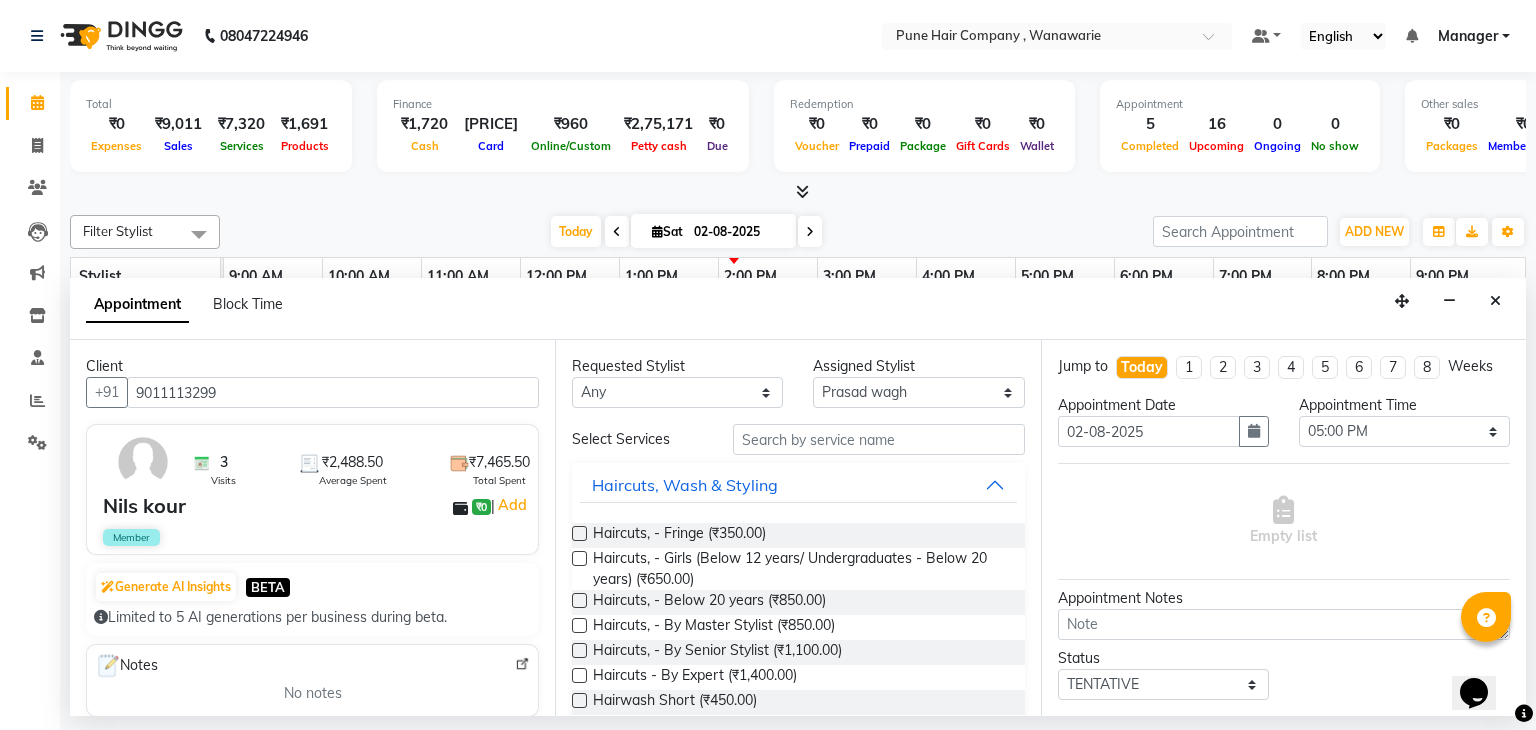 type on "9011113299" 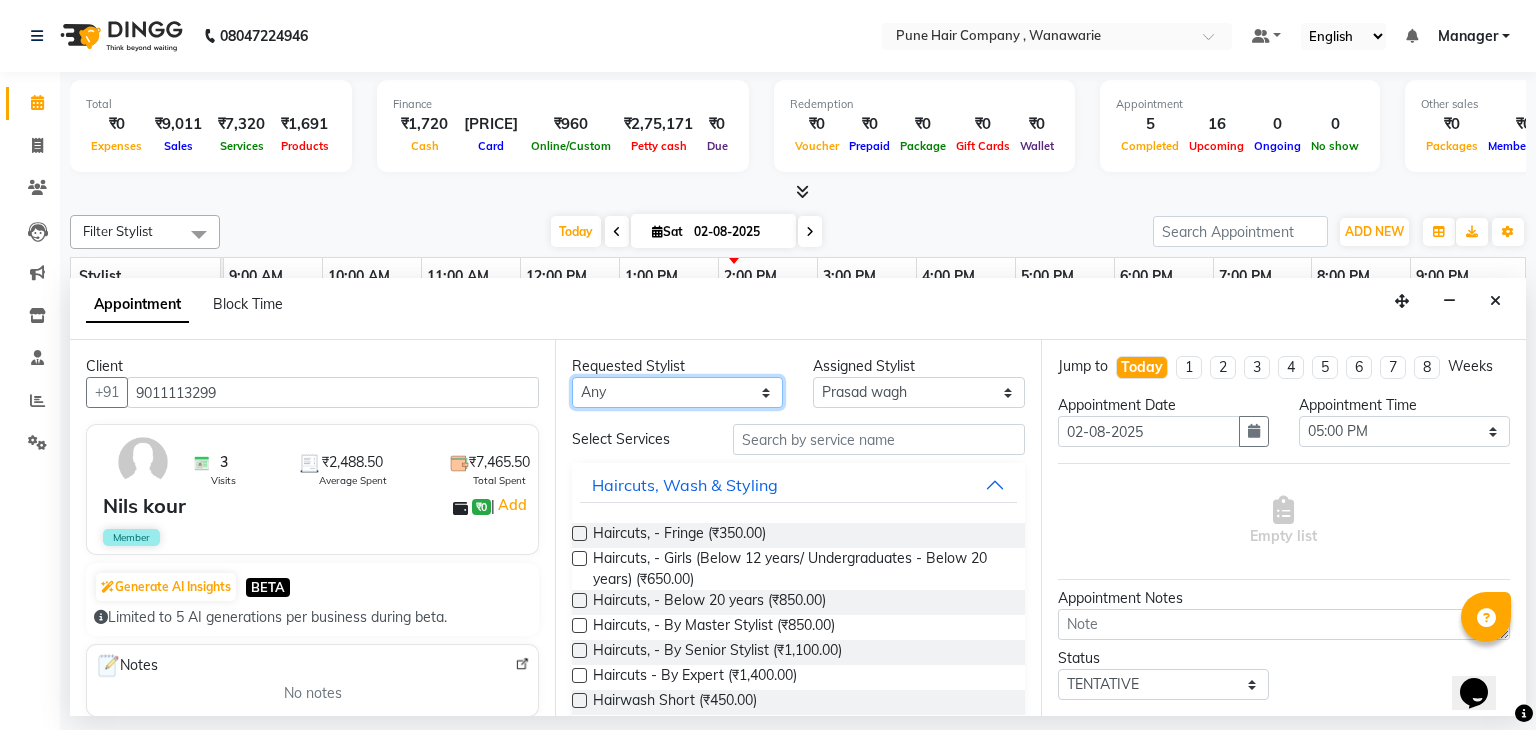 click on "Any Faisal shaikh Kanchan Gajare  Kasturi bhandari Manoj Zambre Prasad wagh Ranjeet Solanki Shriram Raut" at bounding box center [677, 392] 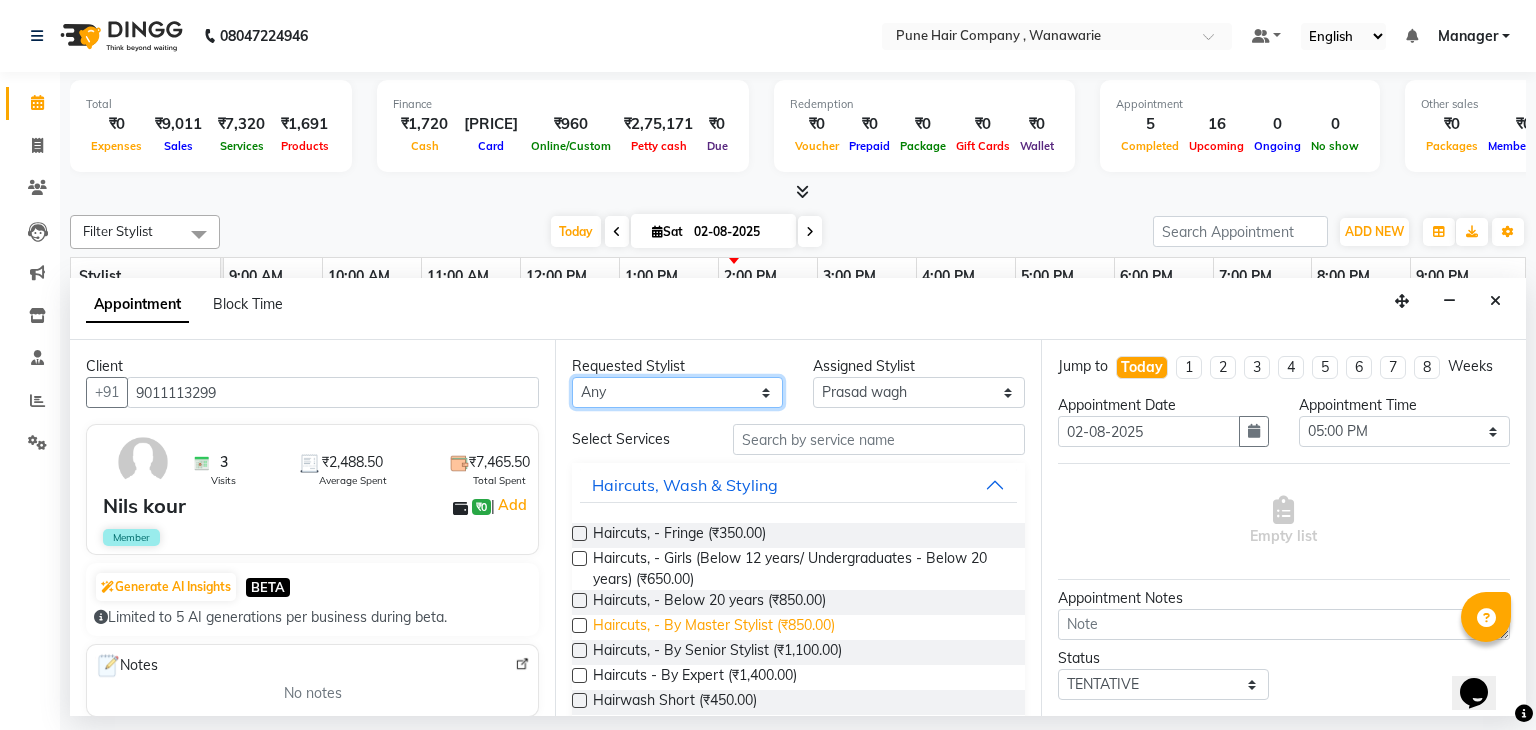 select on "74596" 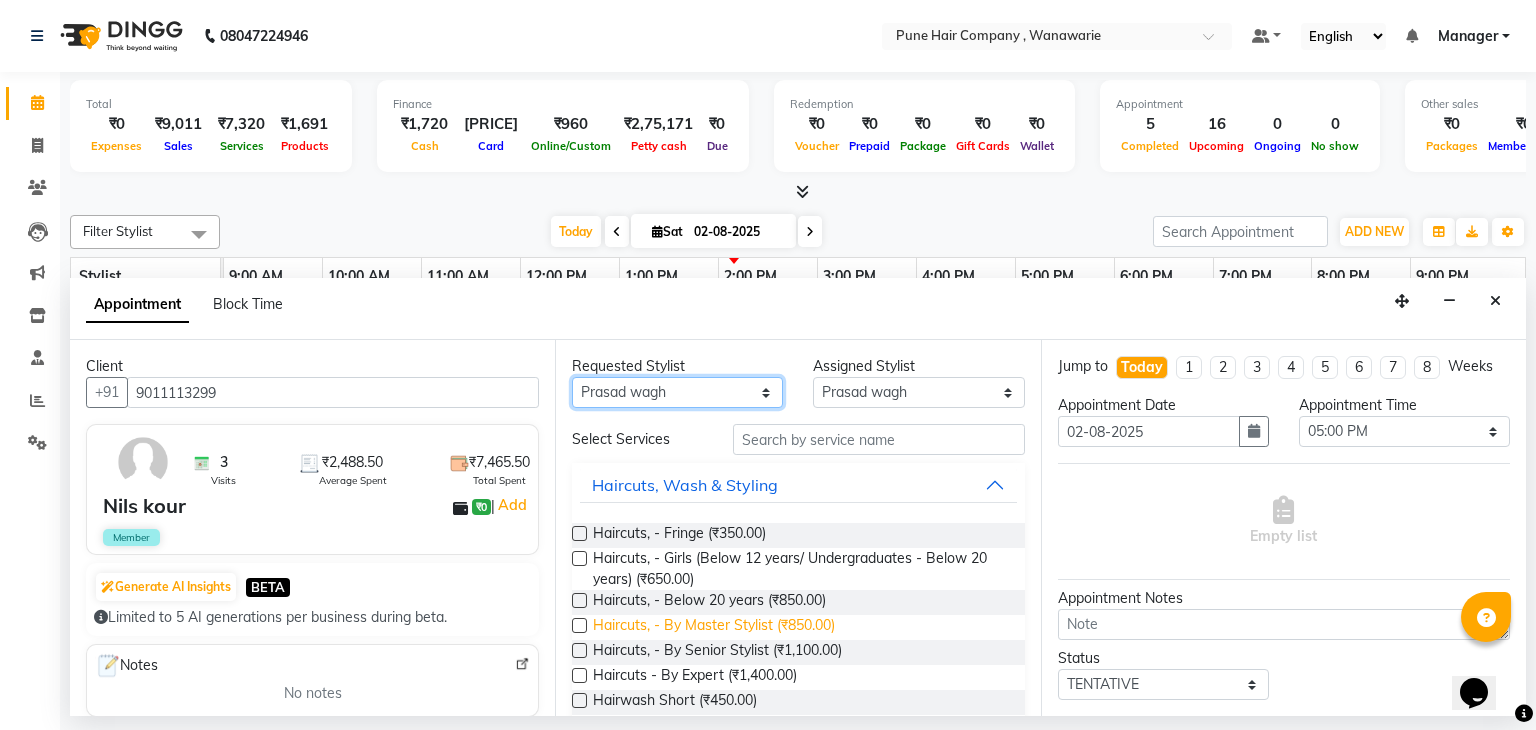 click on "Any Faisal shaikh Kanchan Gajare  Kasturi bhandari Manoj Zambre Prasad wagh Ranjeet Solanki Shriram Raut" at bounding box center [677, 392] 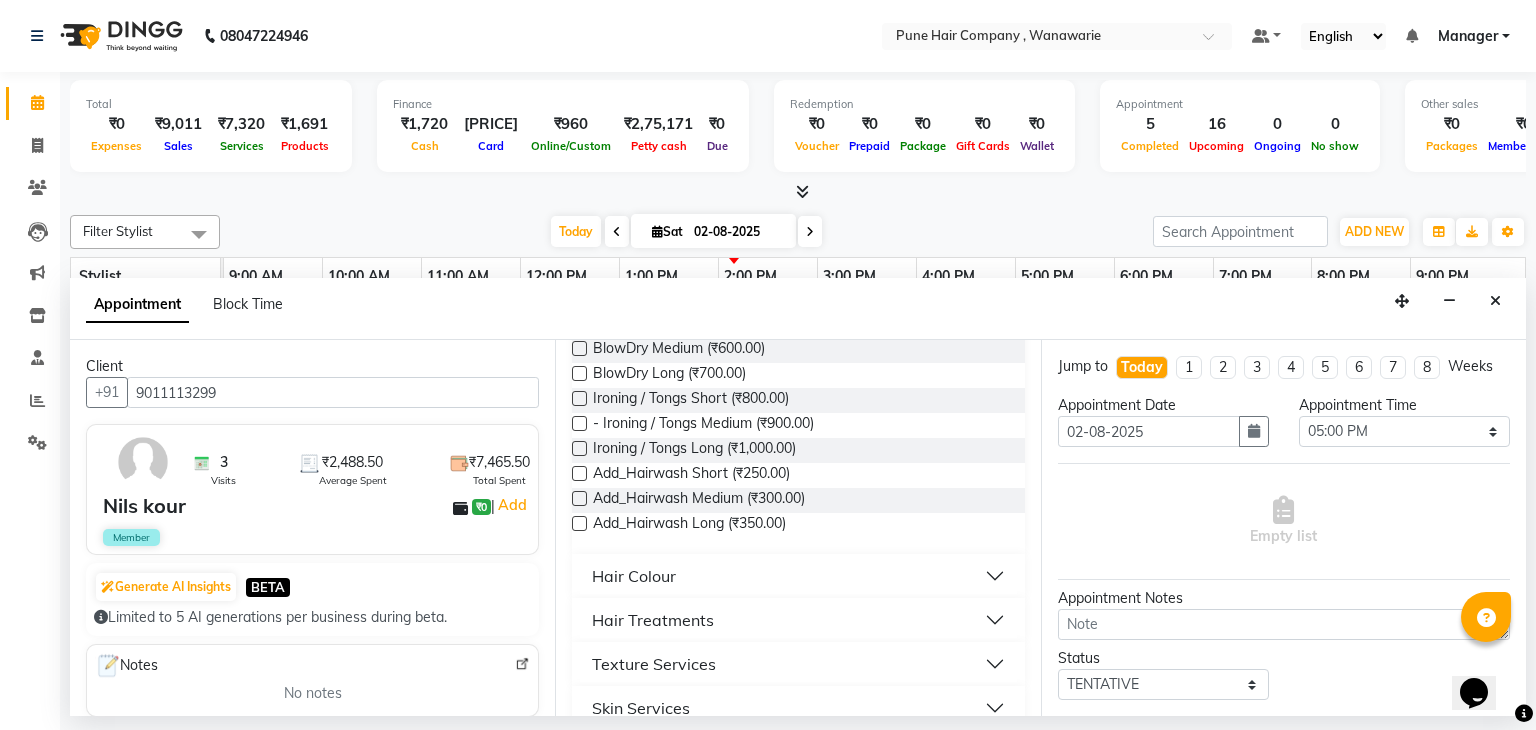 scroll, scrollTop: 745, scrollLeft: 0, axis: vertical 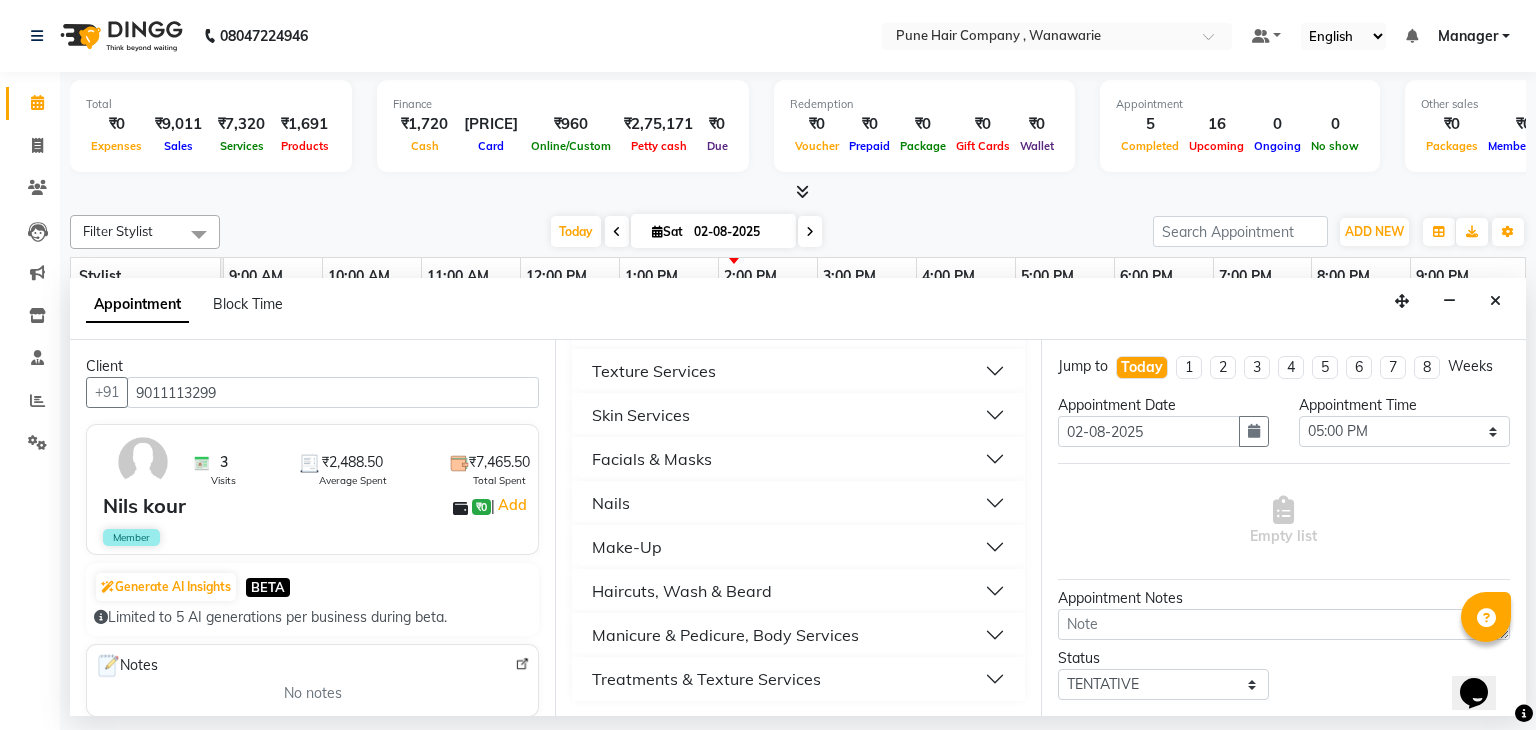 click on "Haircuts, Wash & Beard" at bounding box center (682, 591) 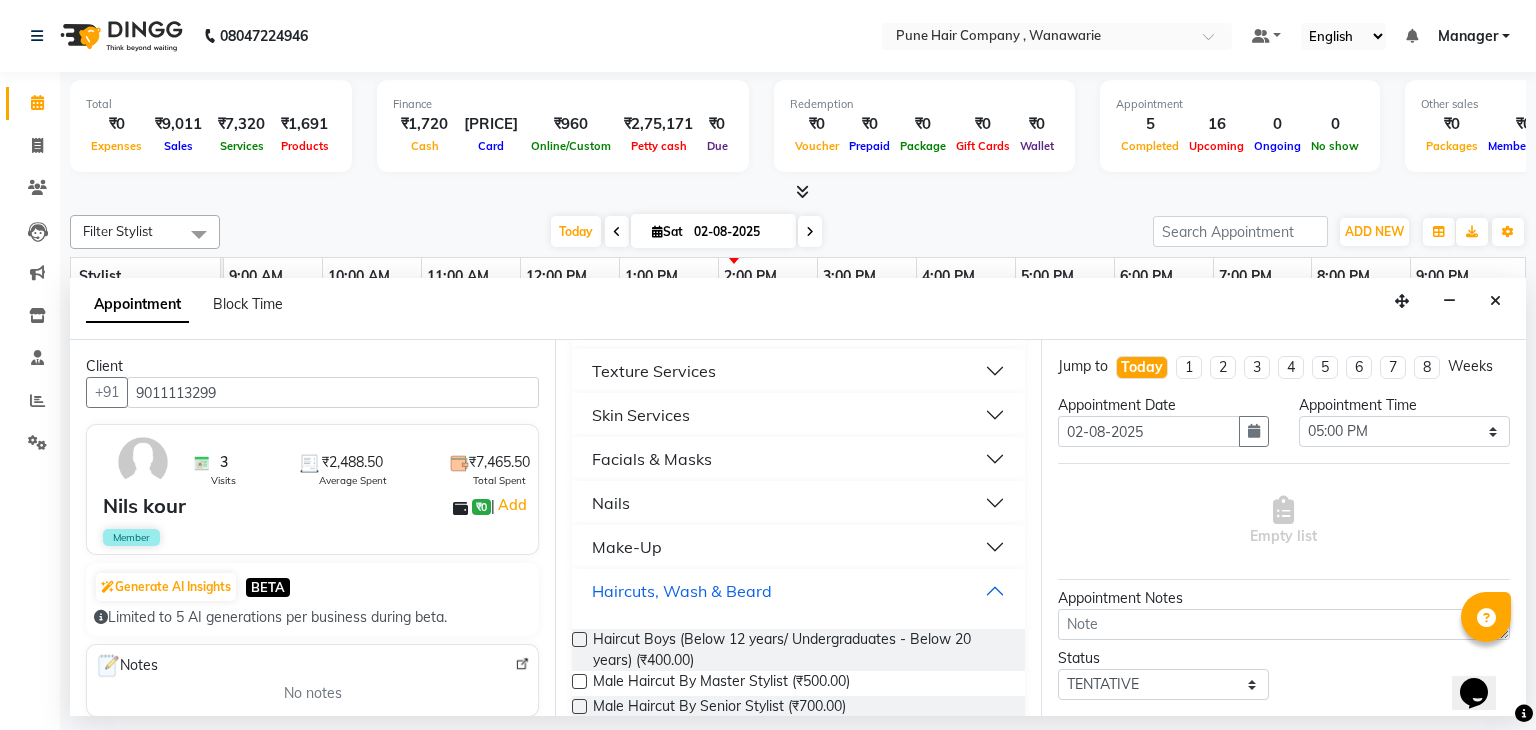 scroll, scrollTop: 877, scrollLeft: 0, axis: vertical 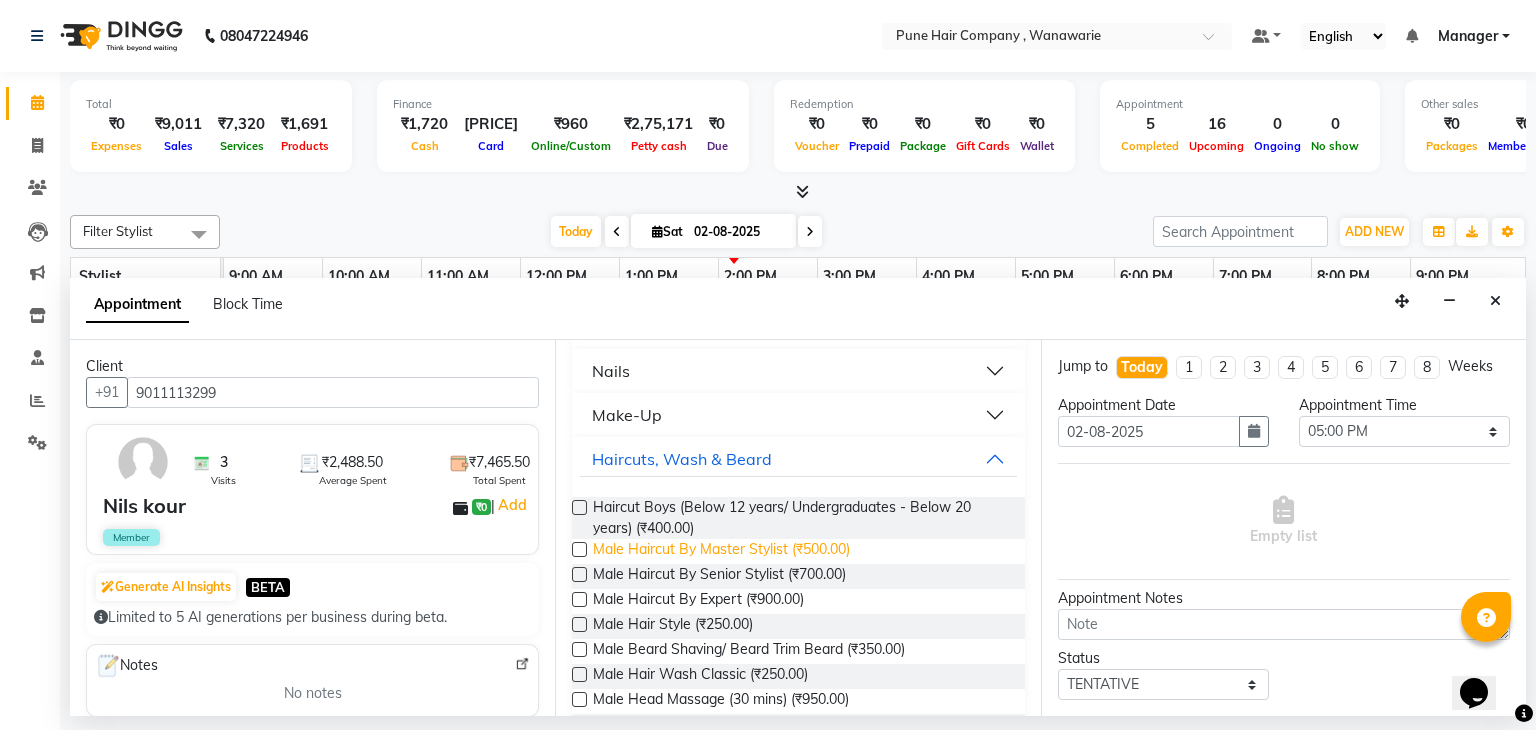 click on "Male Haircut By Master Stylist (₹500.00)" at bounding box center (721, 551) 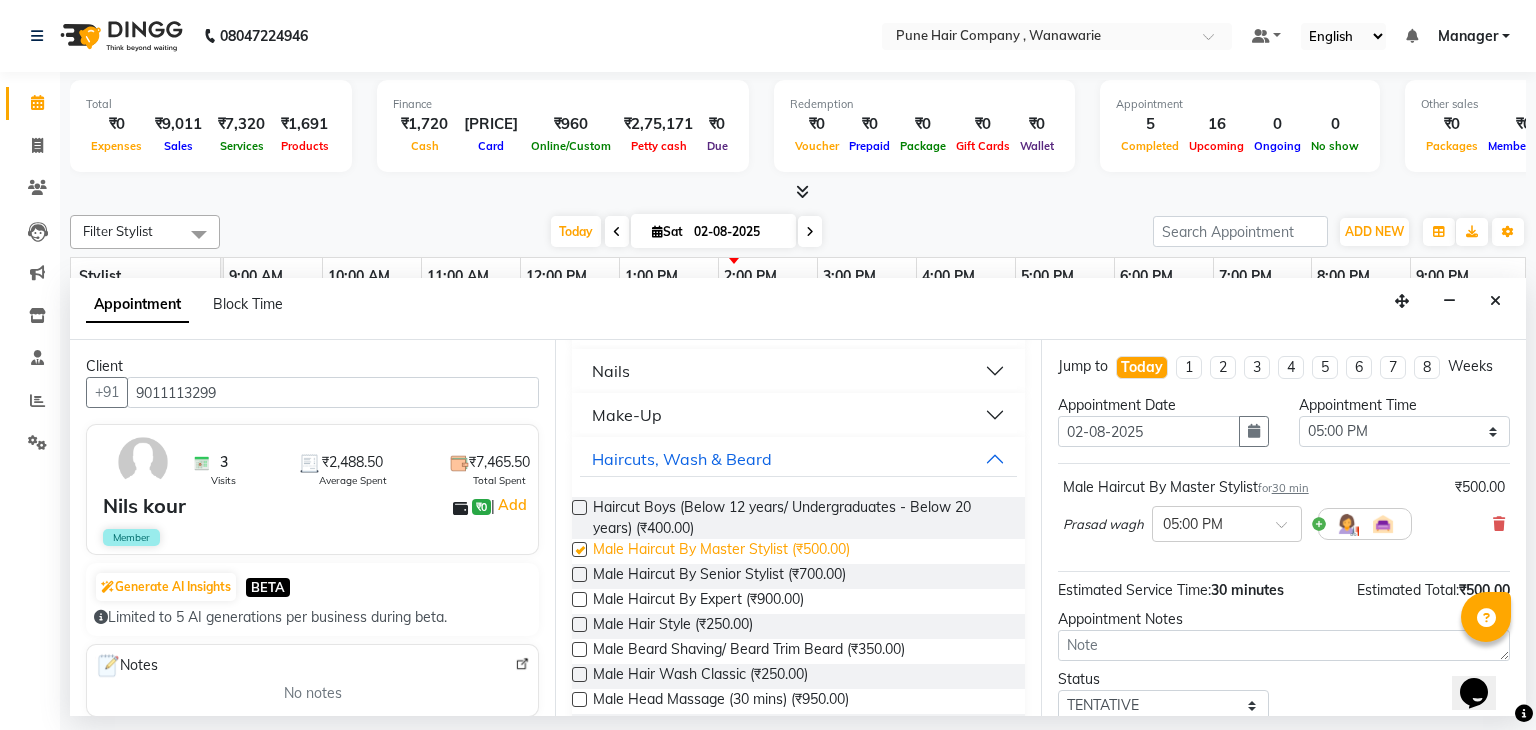 checkbox on "false" 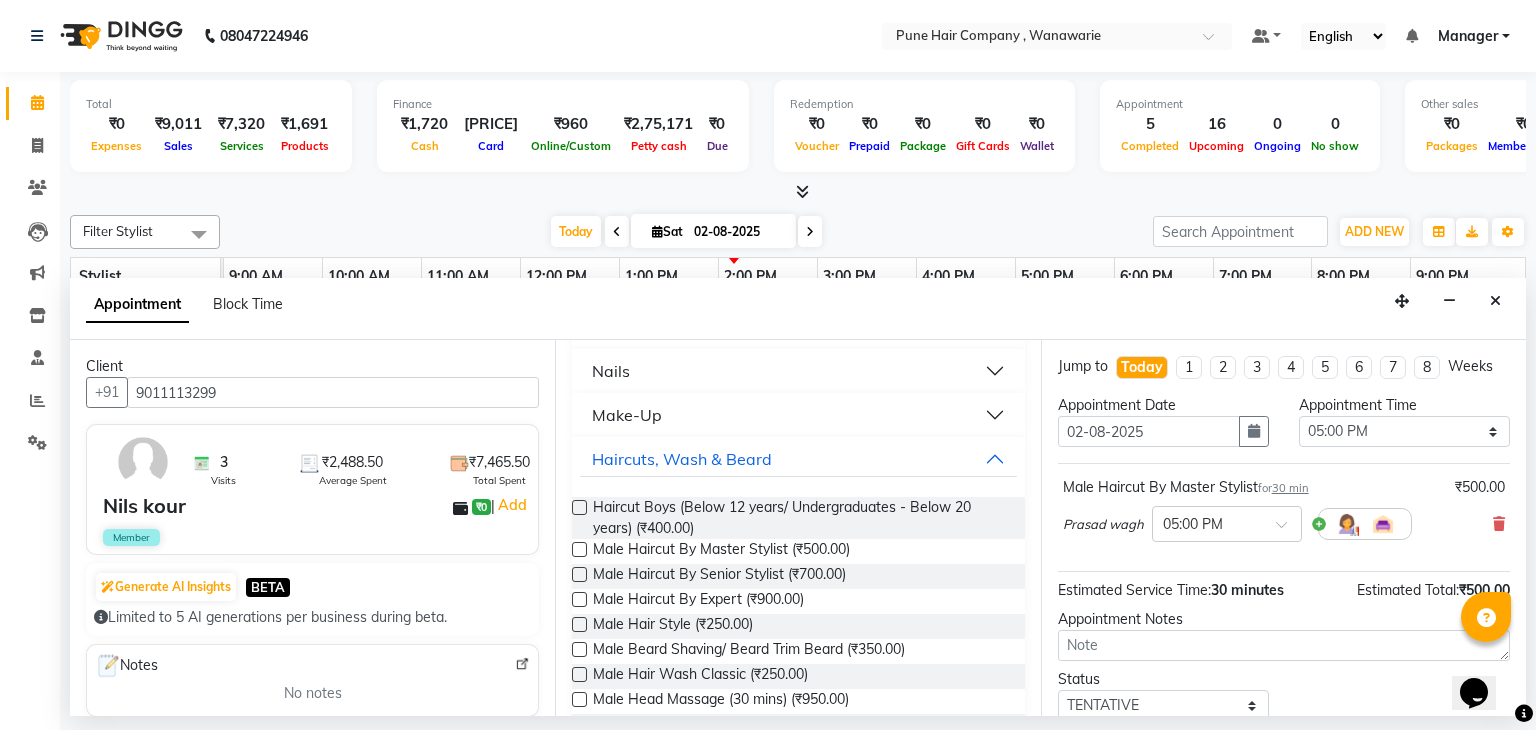 scroll, scrollTop: 130, scrollLeft: 0, axis: vertical 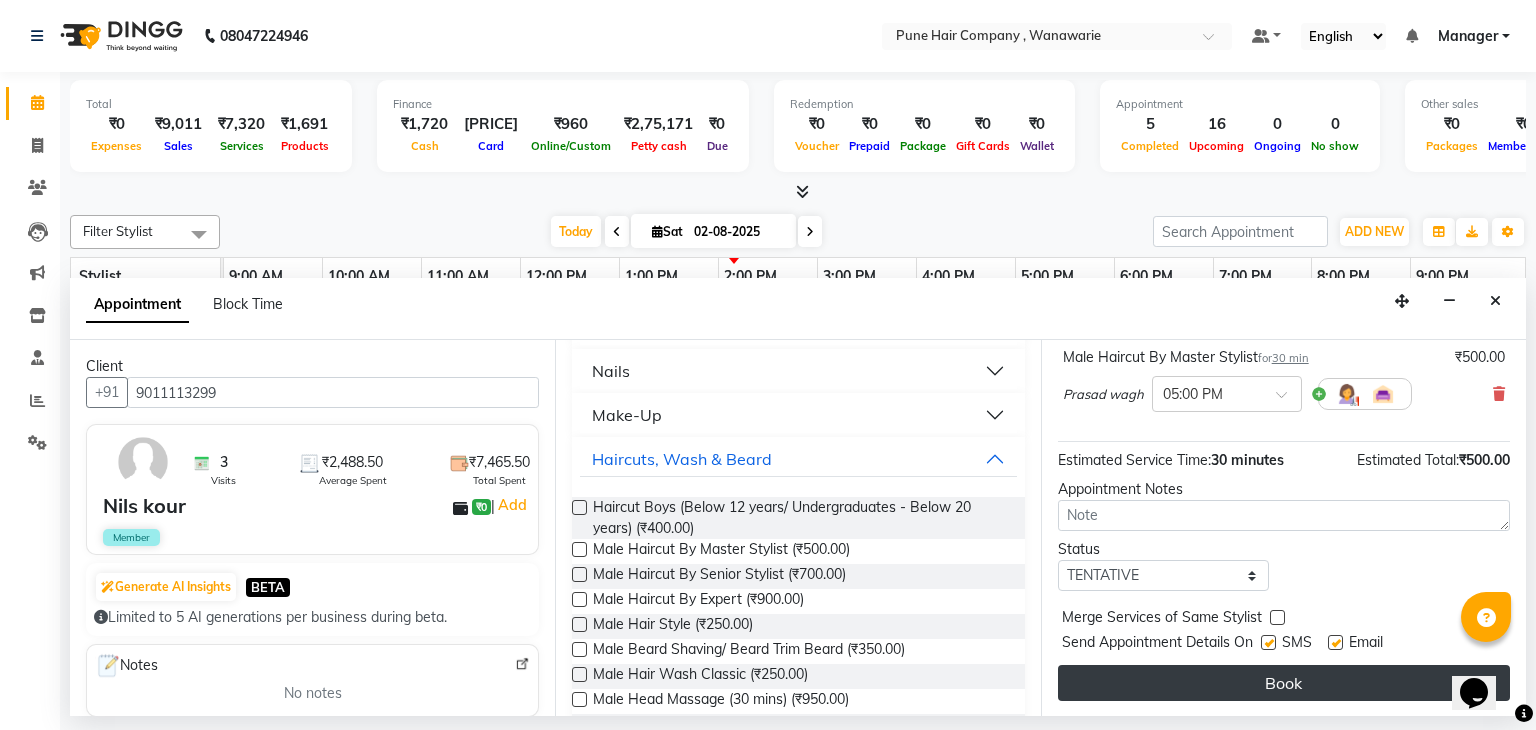 click on "Book" at bounding box center (1284, 683) 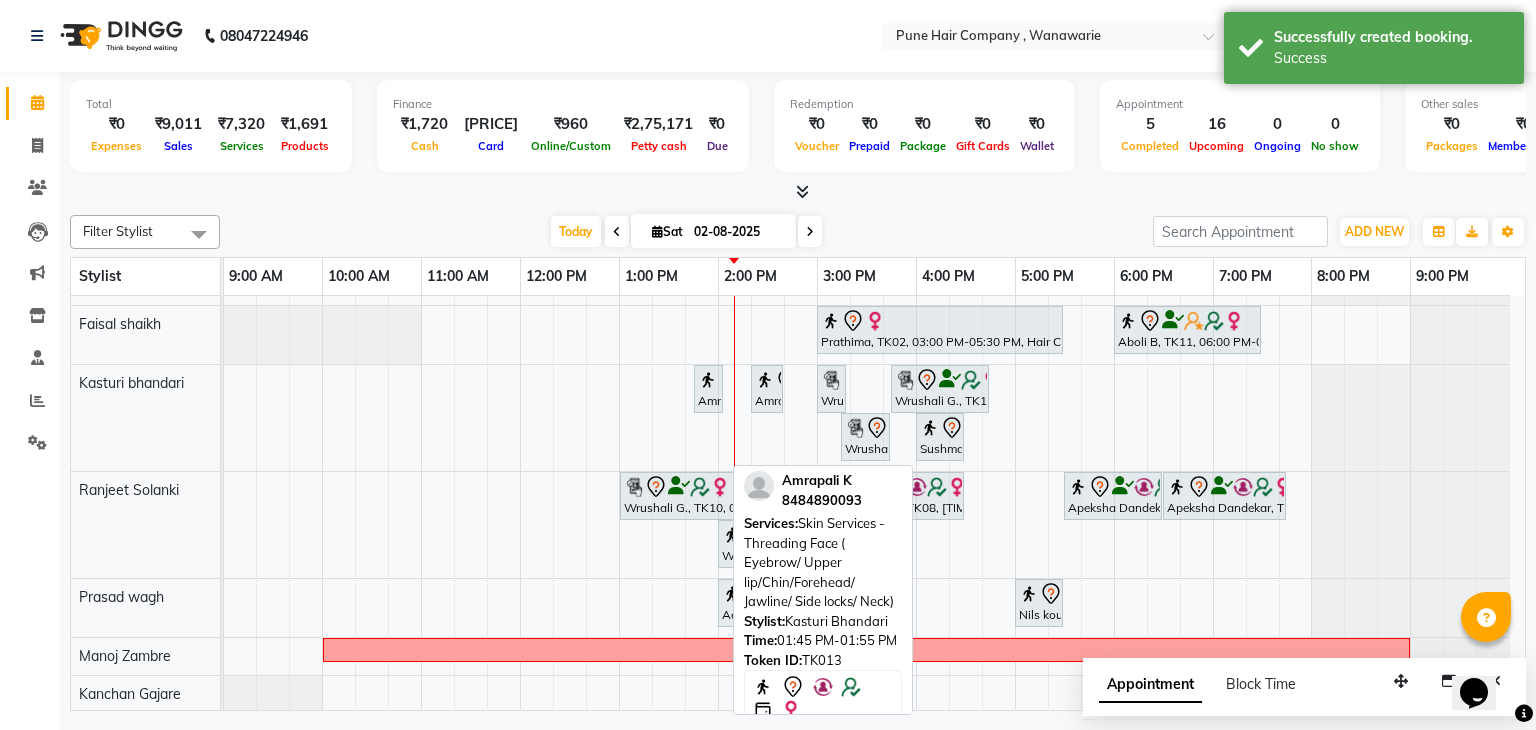 scroll, scrollTop: 26, scrollLeft: 0, axis: vertical 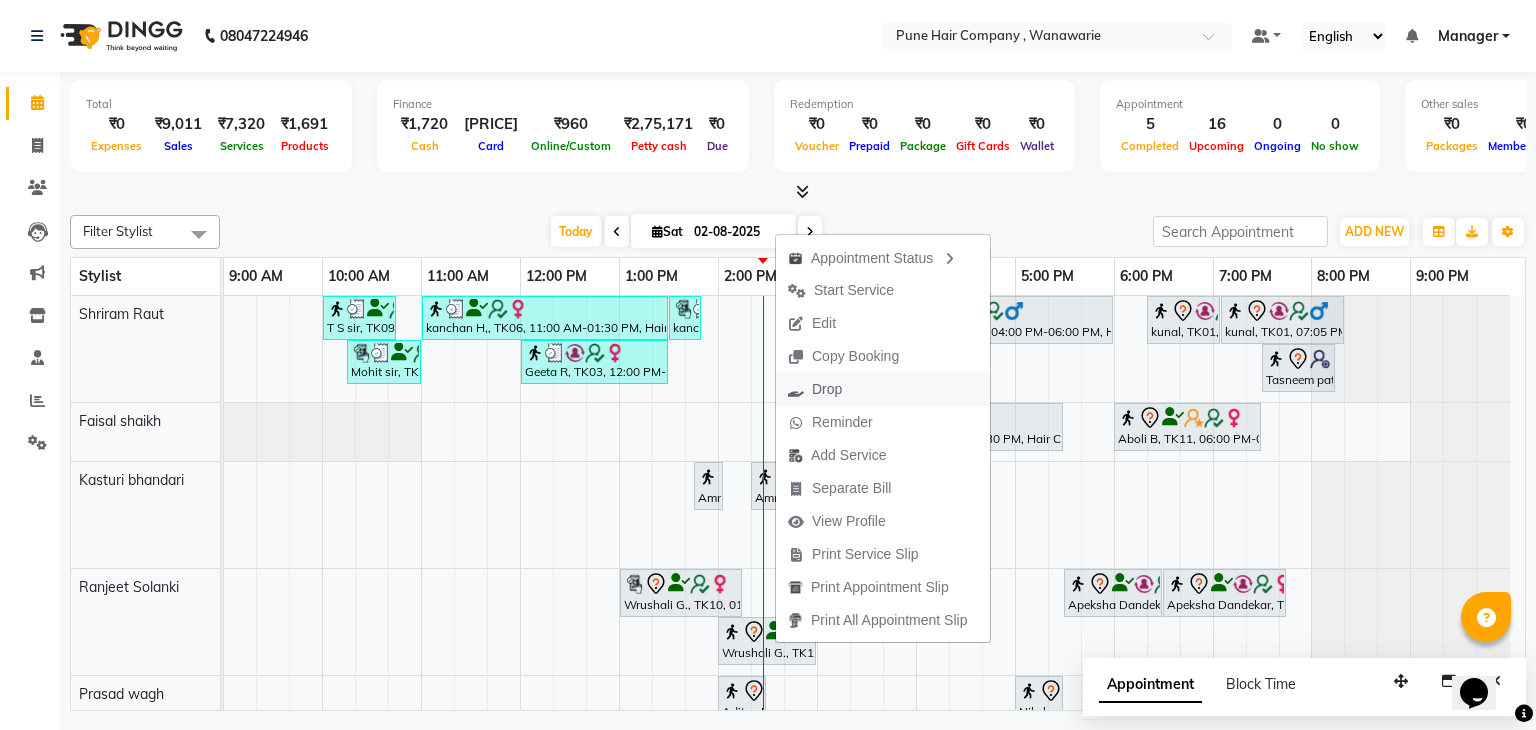 click on "Drop" at bounding box center (827, 389) 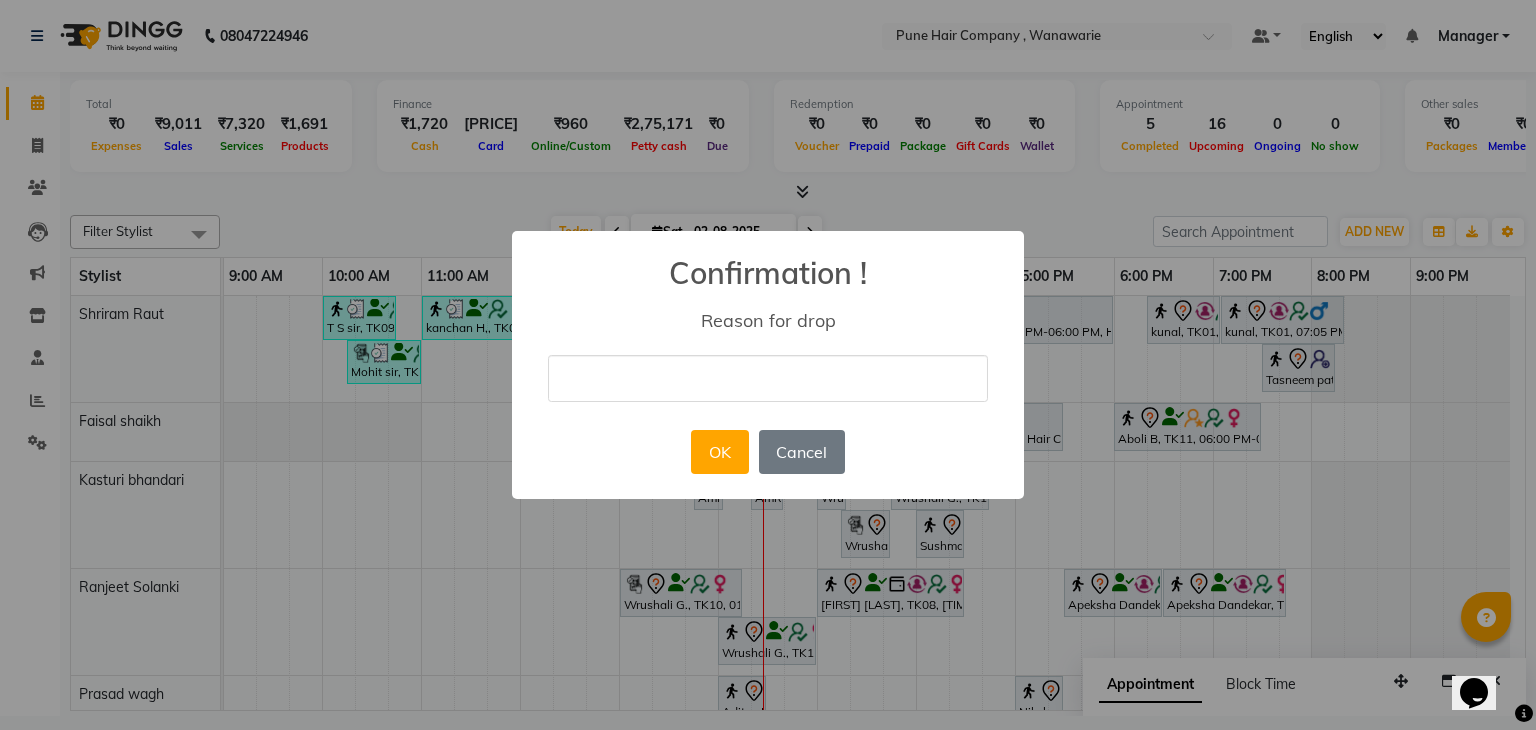 click at bounding box center (768, 378) 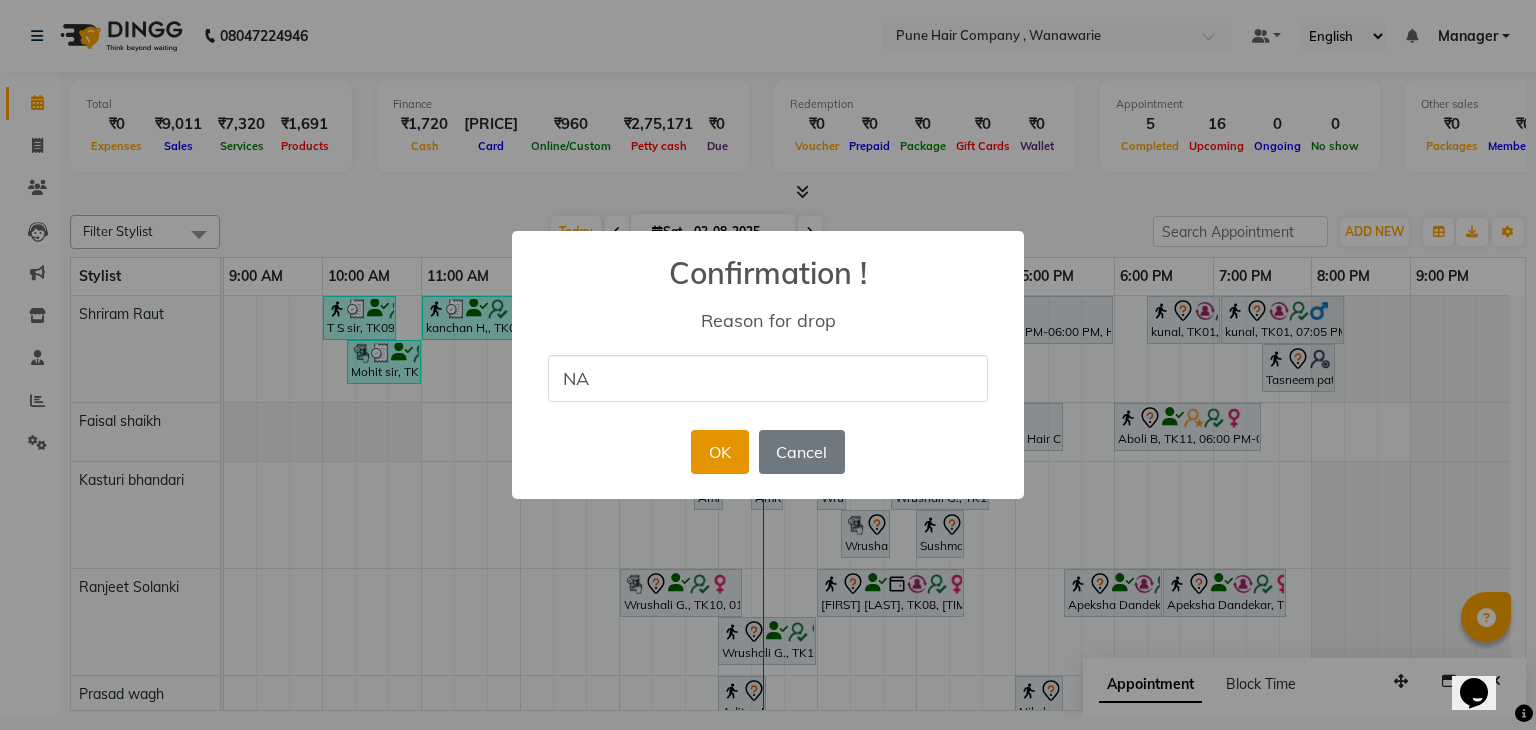 click on "OK" at bounding box center (719, 452) 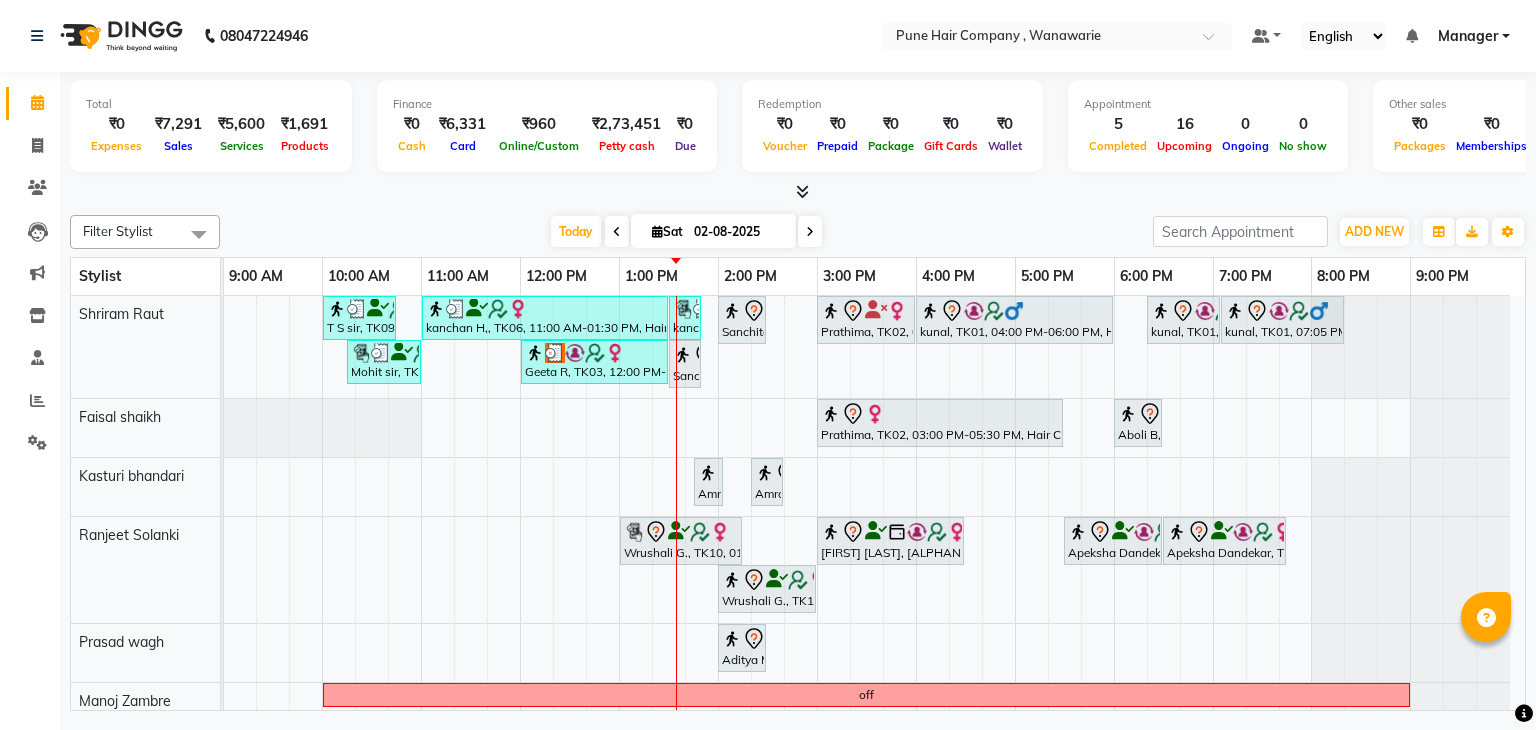scroll, scrollTop: 0, scrollLeft: 0, axis: both 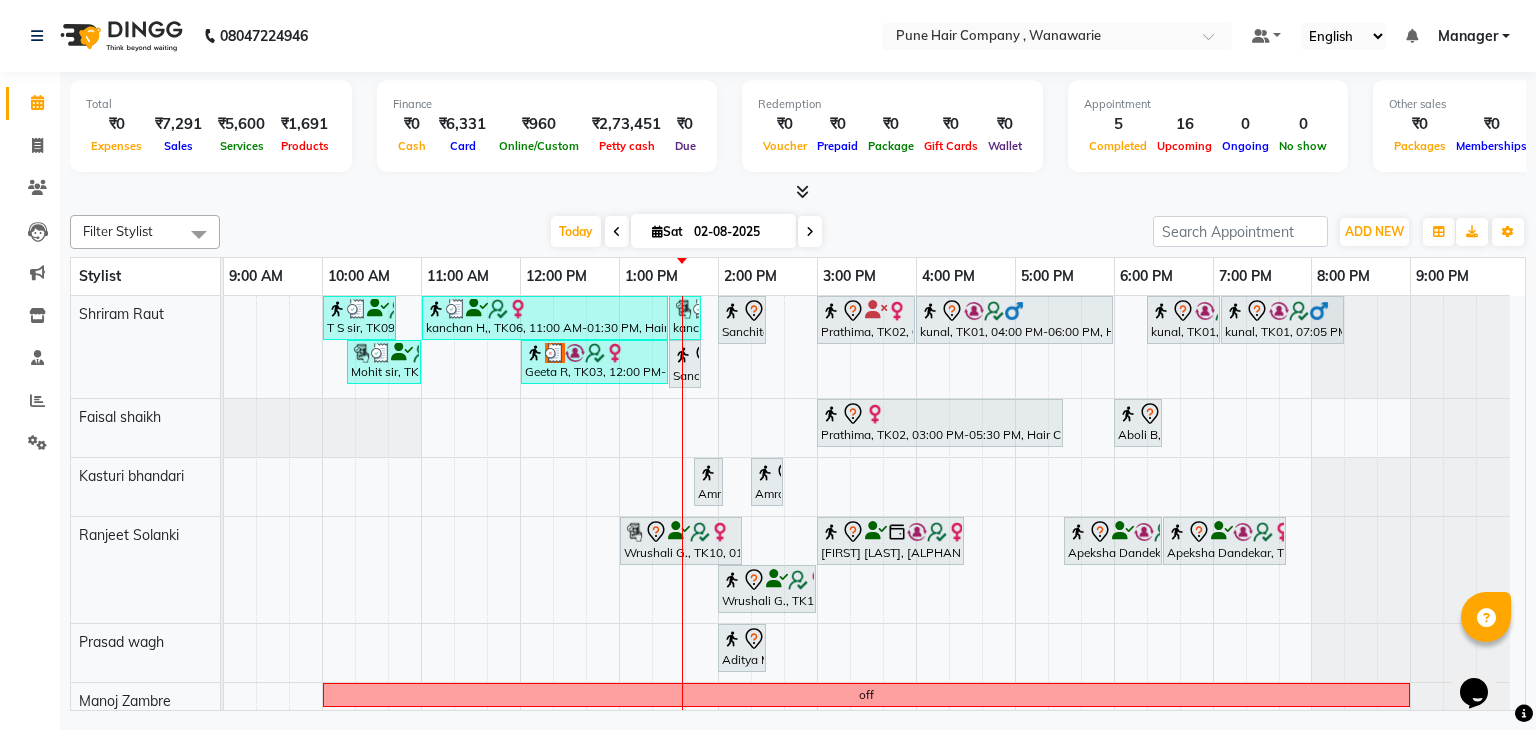 click on "Today  Sat 02-08-2025" at bounding box center [686, 232] 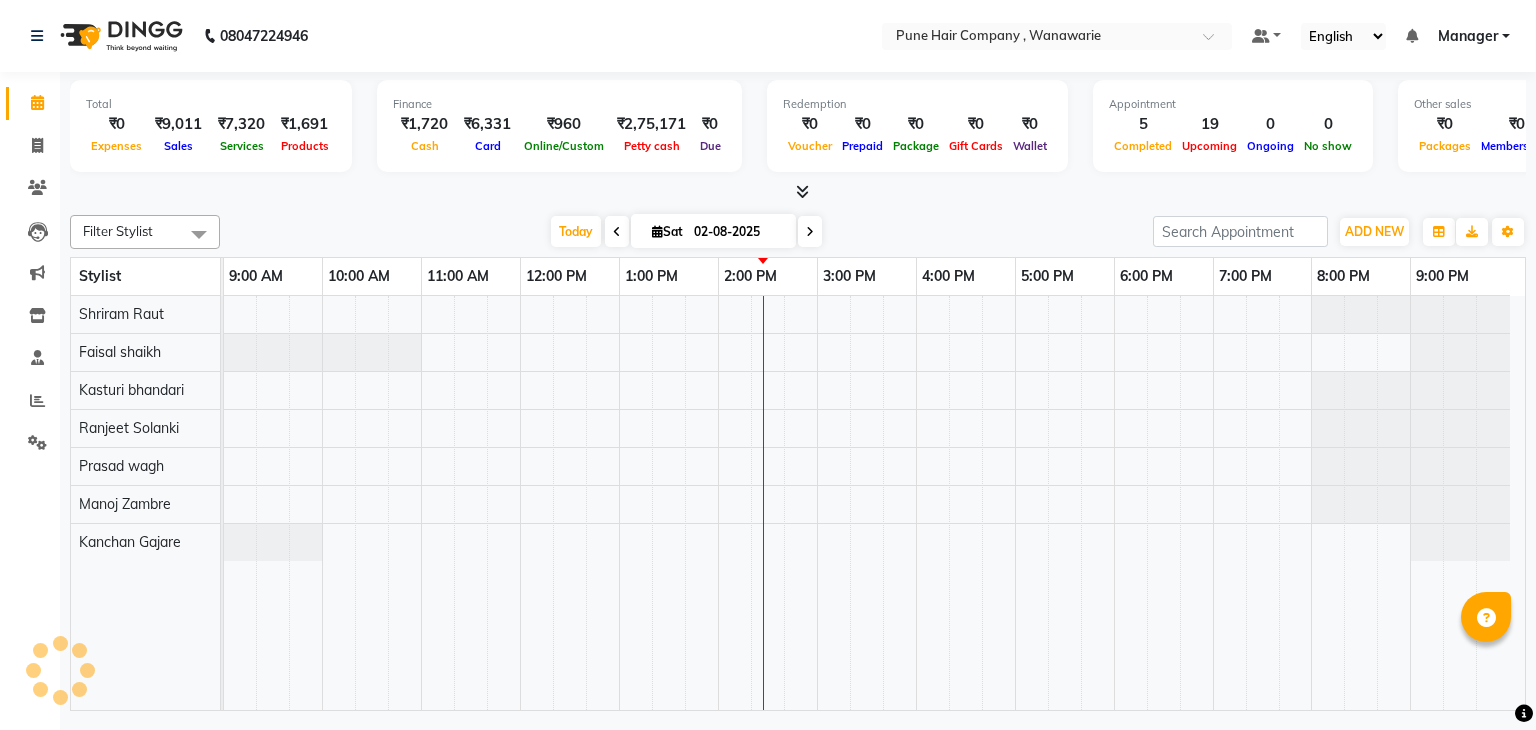 scroll, scrollTop: 0, scrollLeft: 0, axis: both 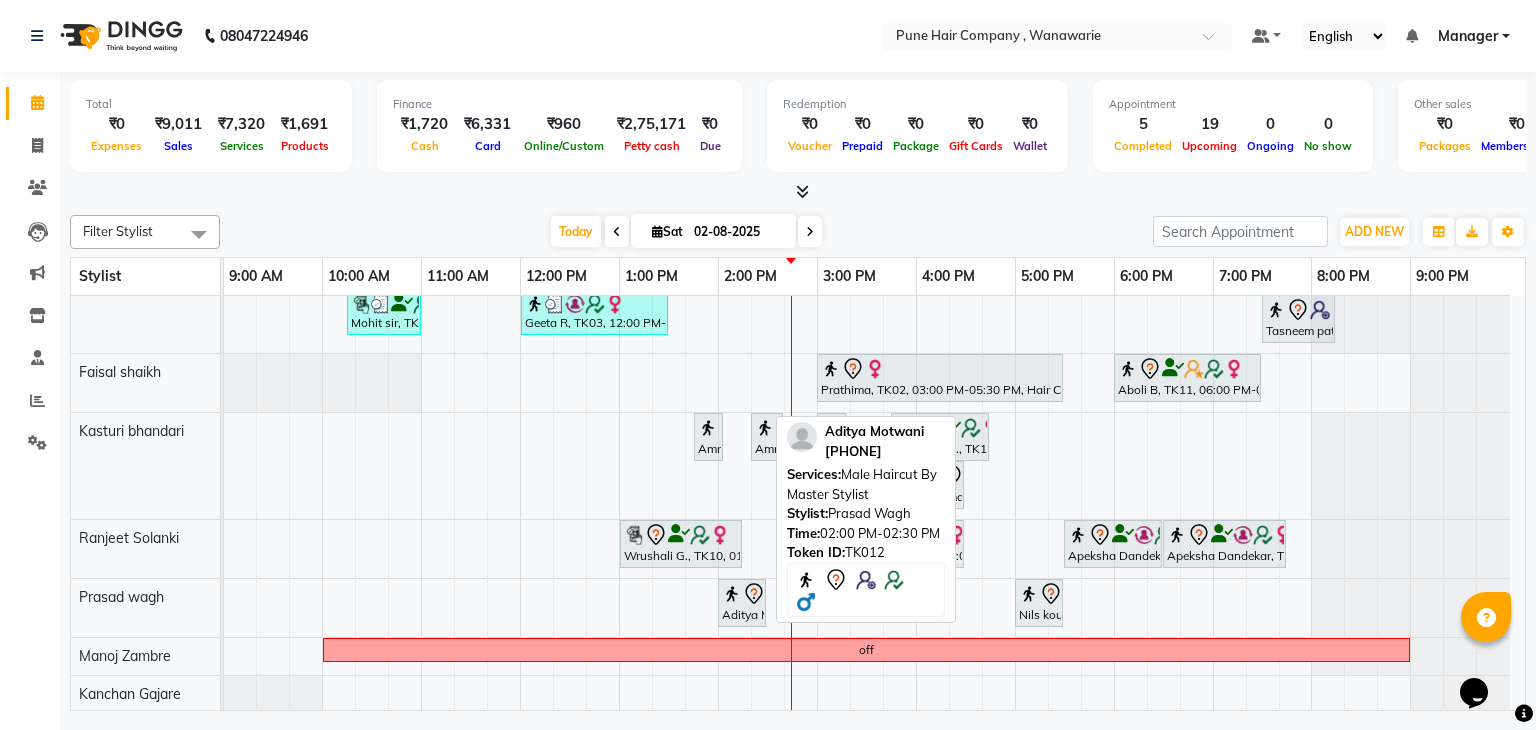 click on "Aditya Motwani, TK12, 02:00 PM-02:30 PM, Male Haircut By Master Stylist" at bounding box center [742, 603] 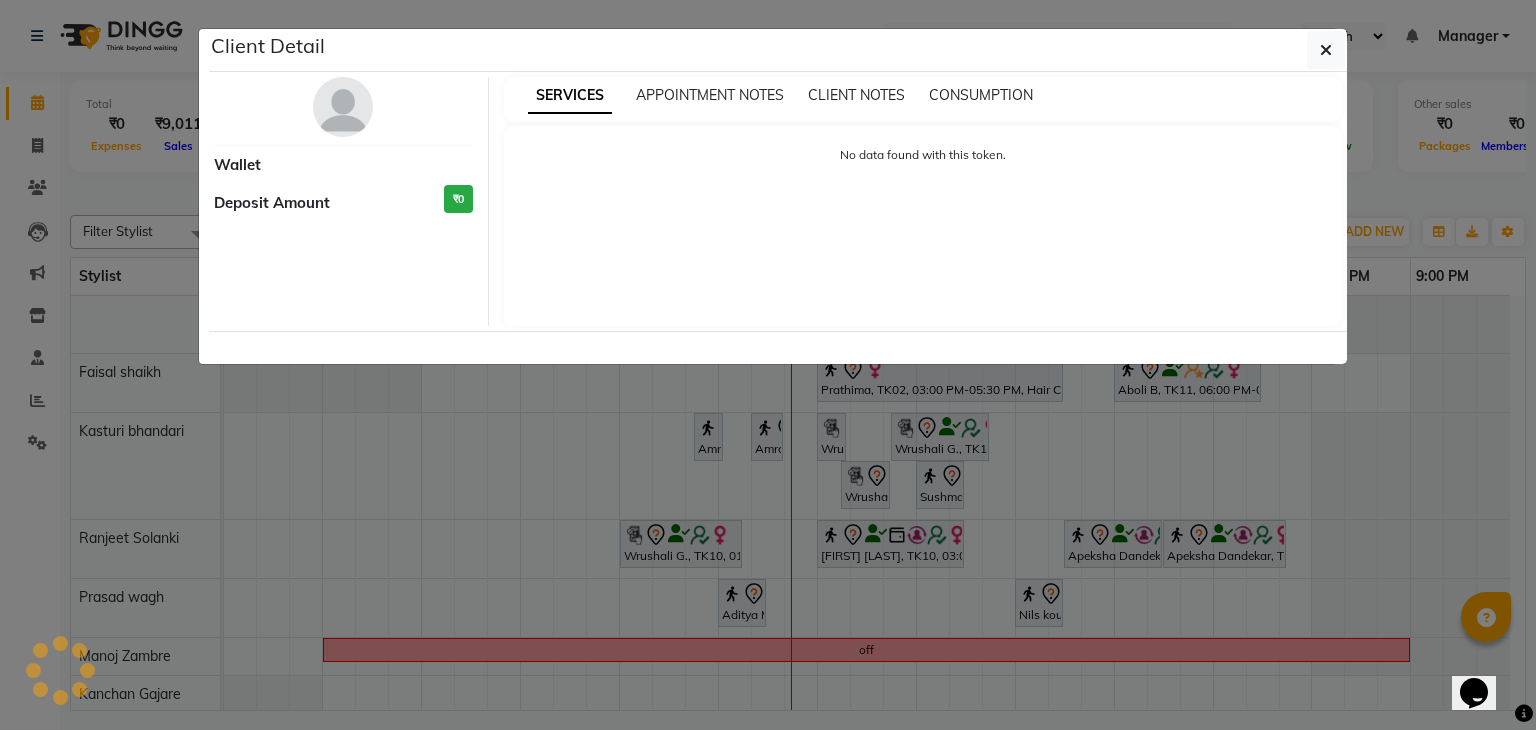 select on "7" 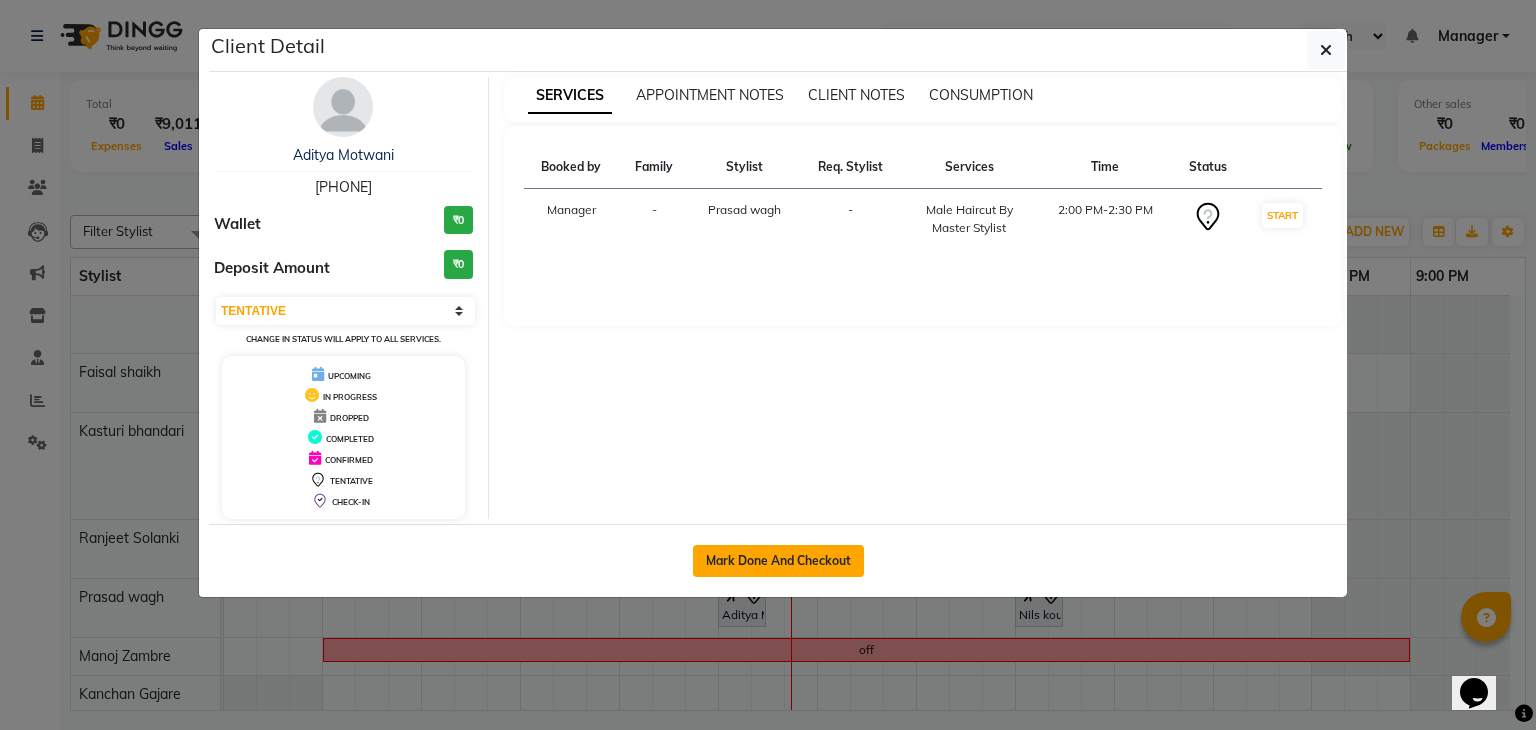 click on "Mark Done And Checkout" 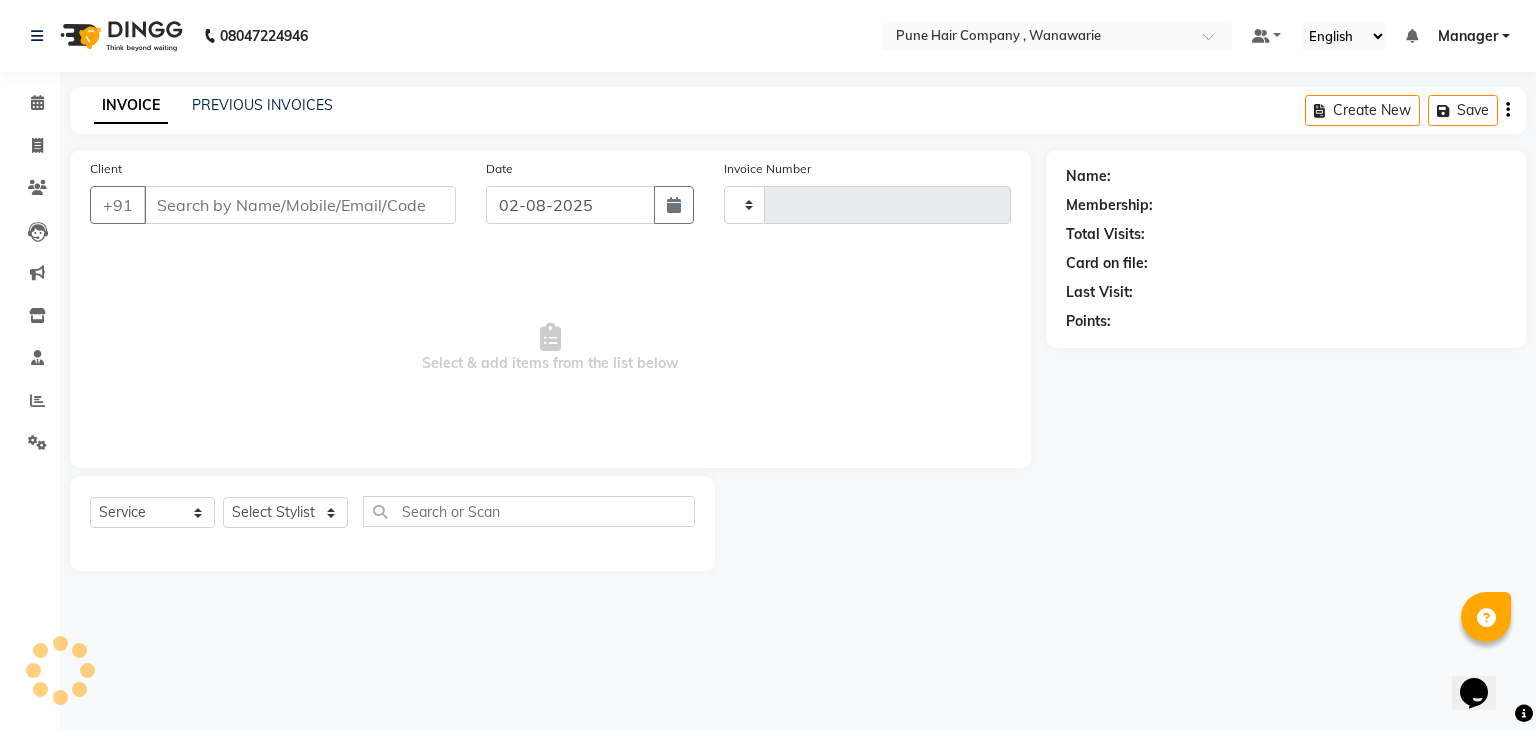 select on "3" 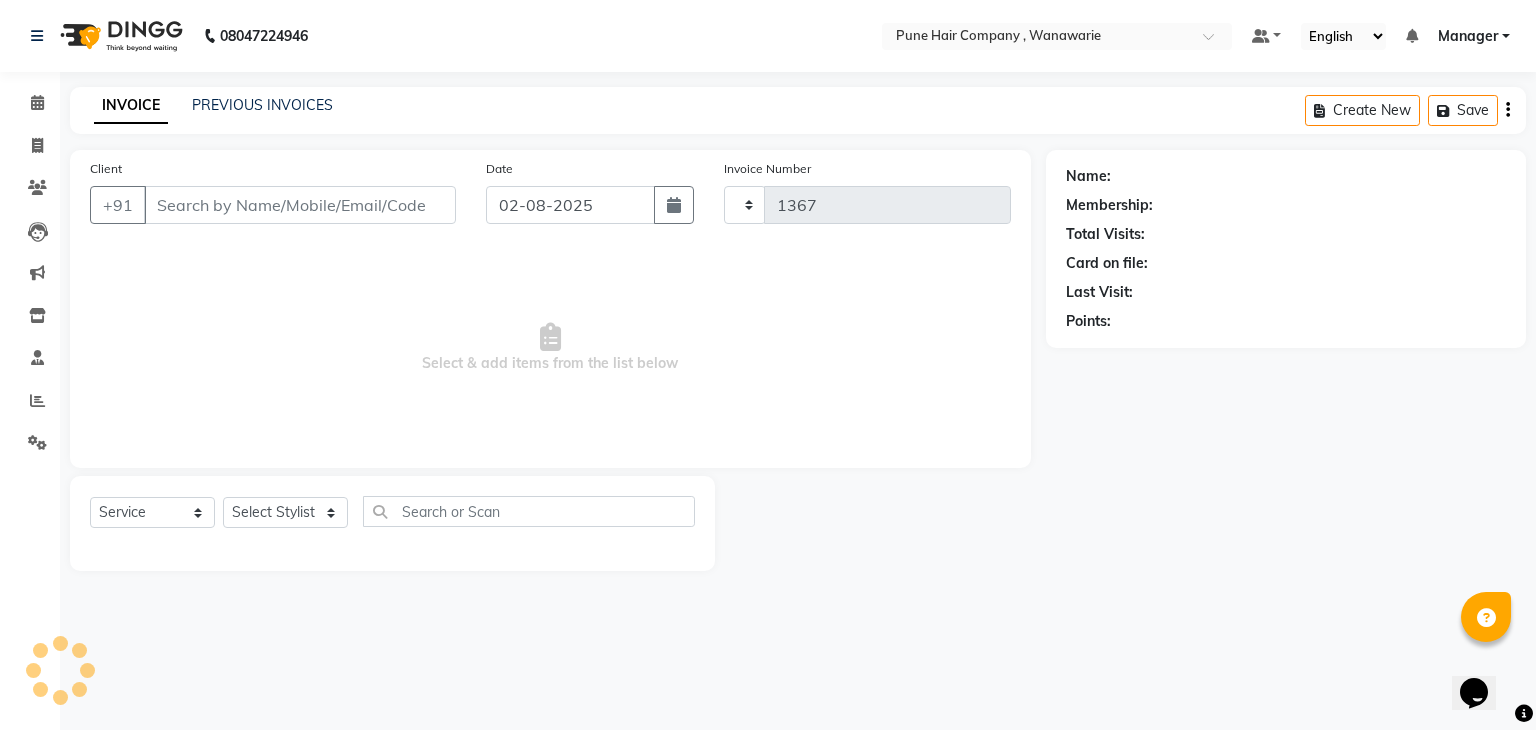 select on "8072" 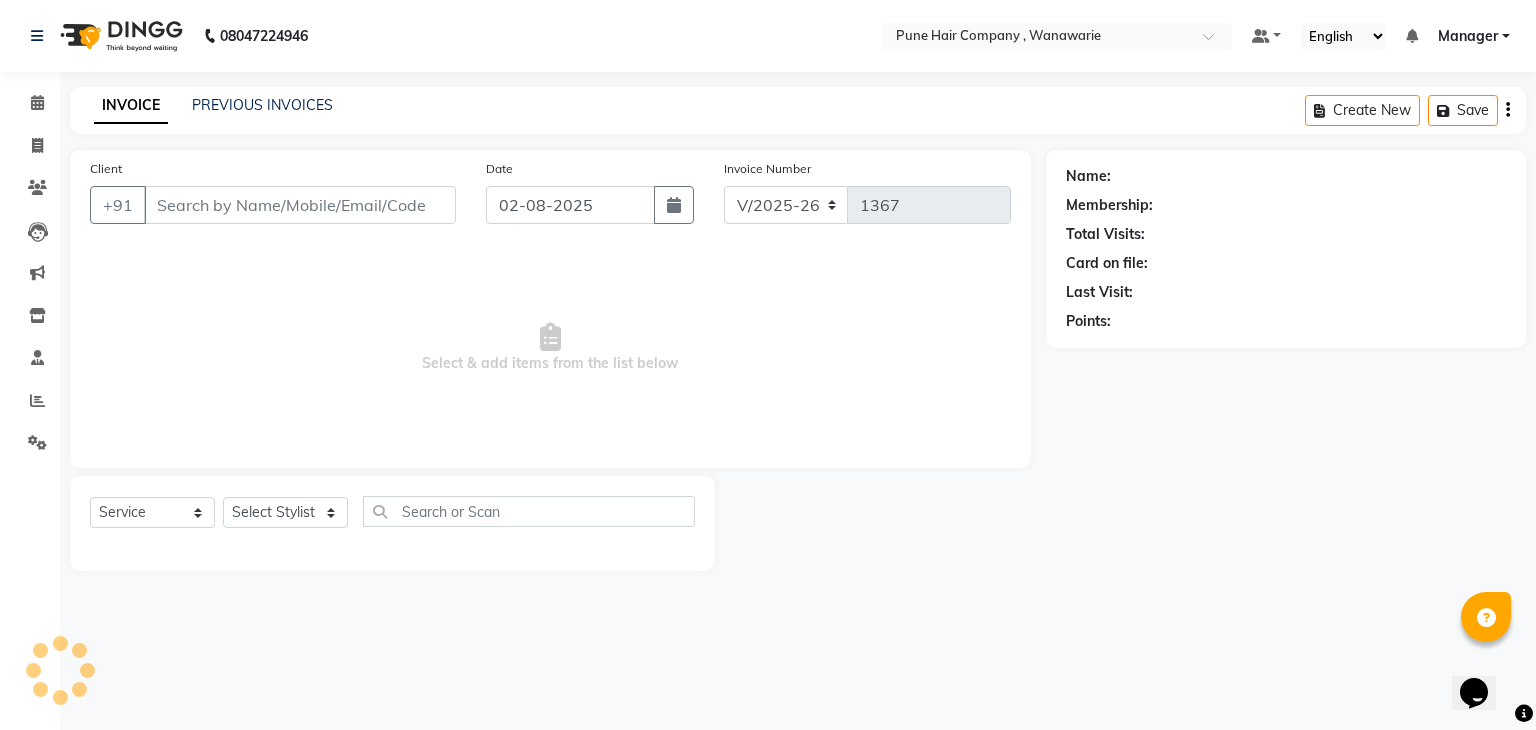 type on "[PHONE]" 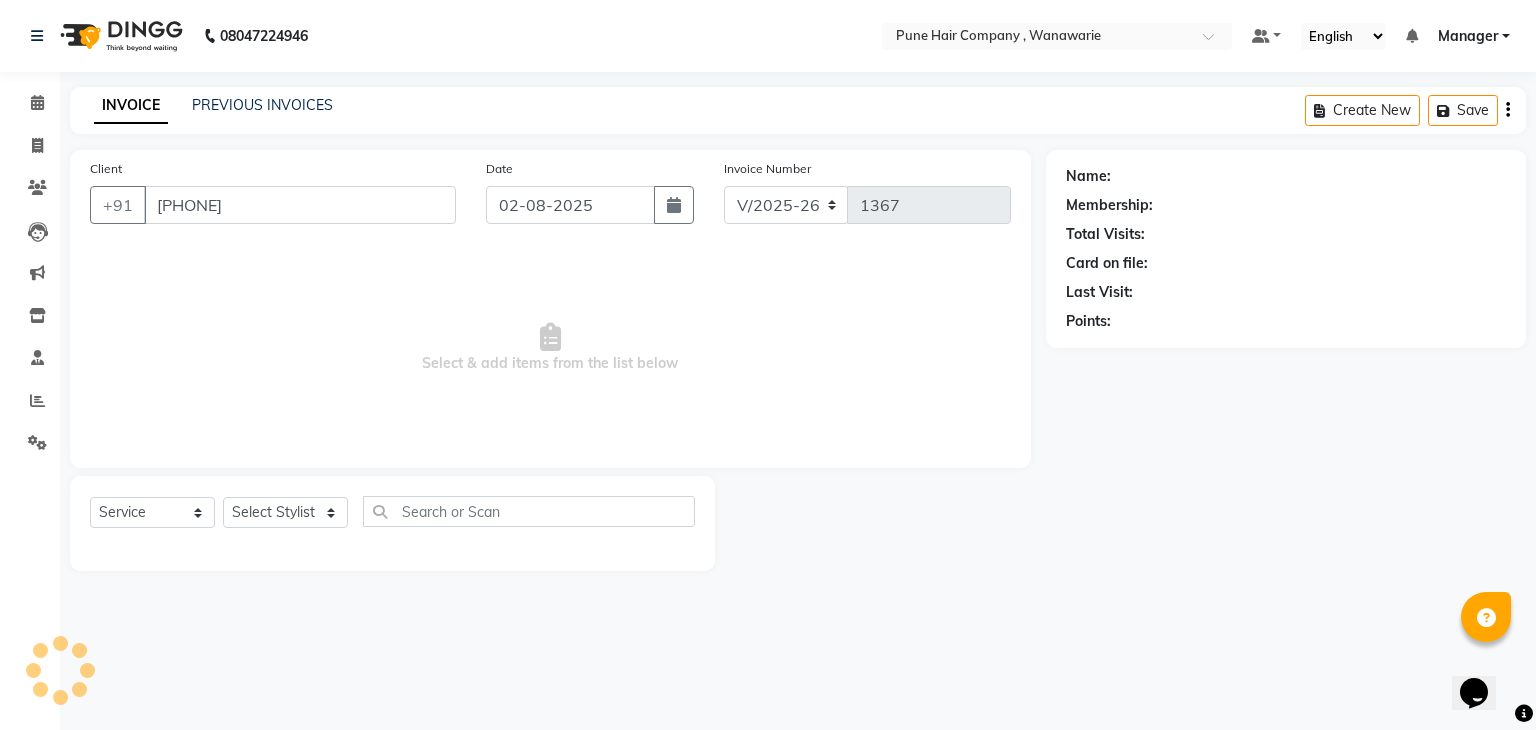 select on "74596" 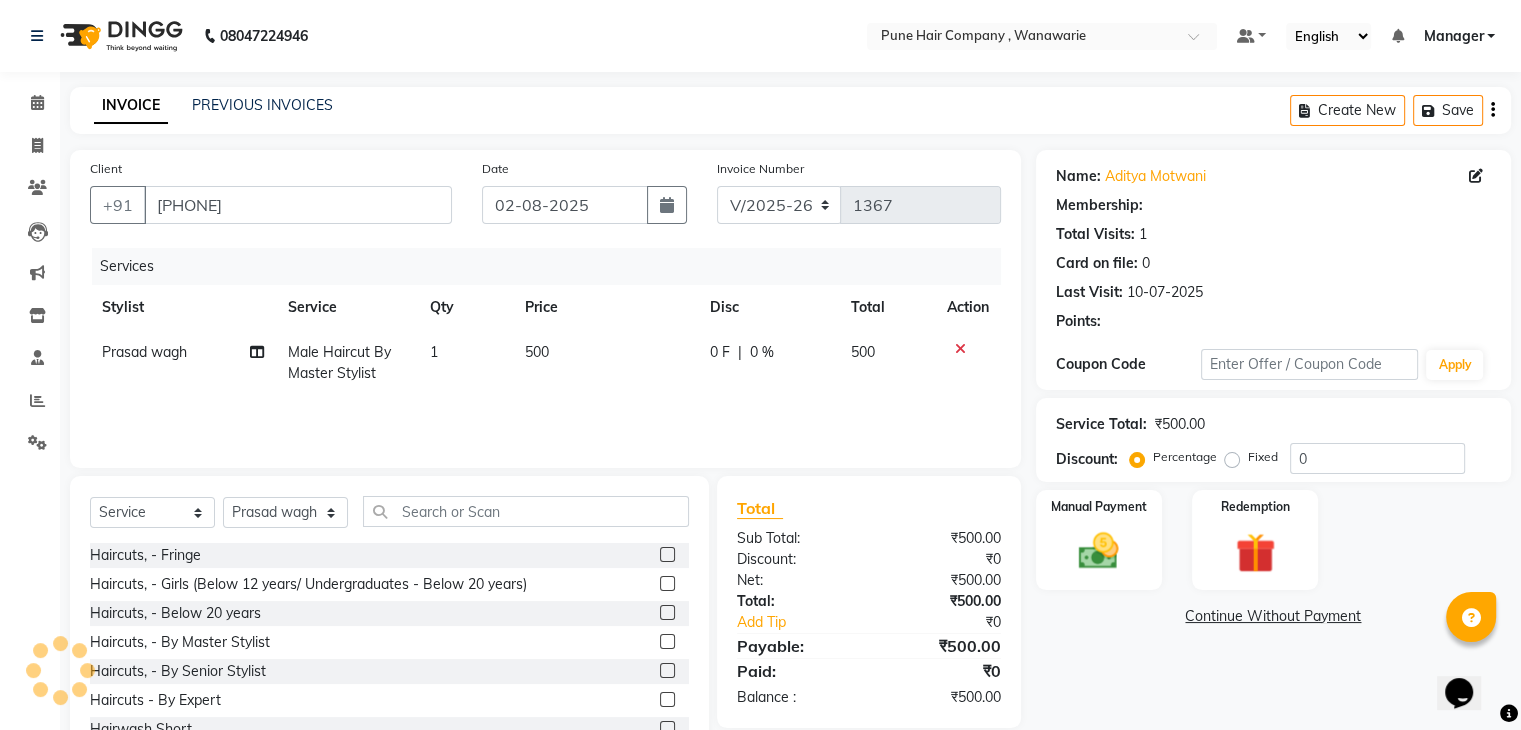 type on "20" 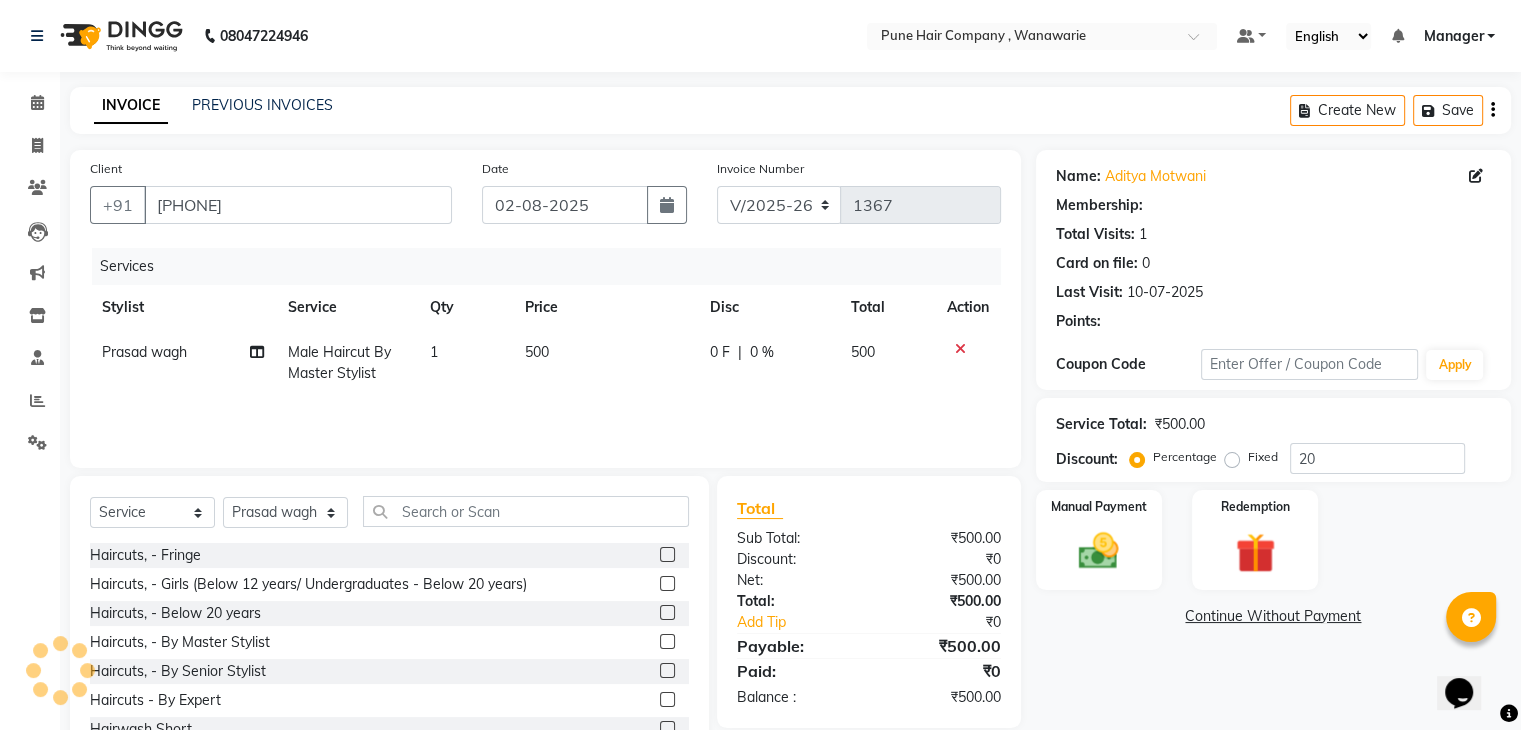 select on "1: Object" 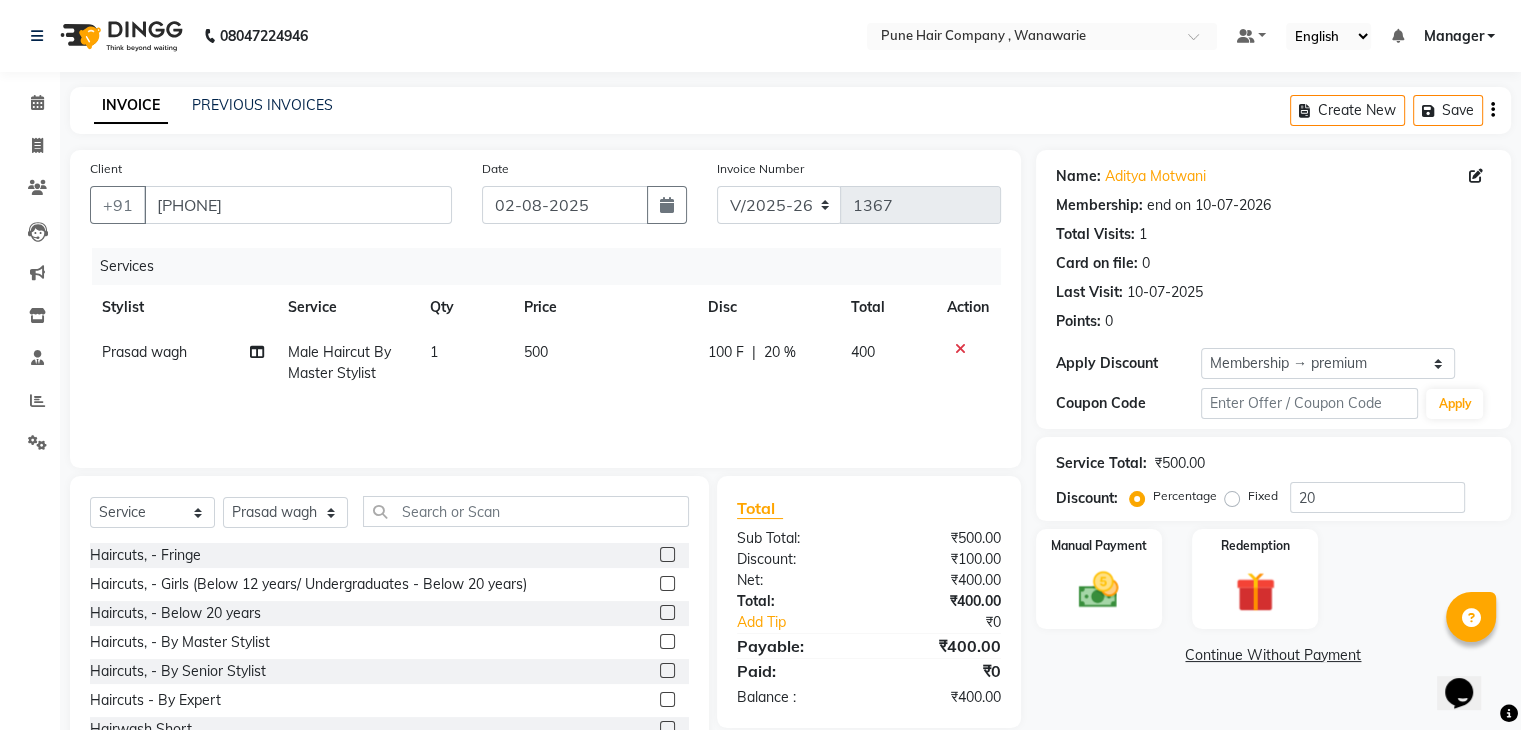 scroll, scrollTop: 72, scrollLeft: 0, axis: vertical 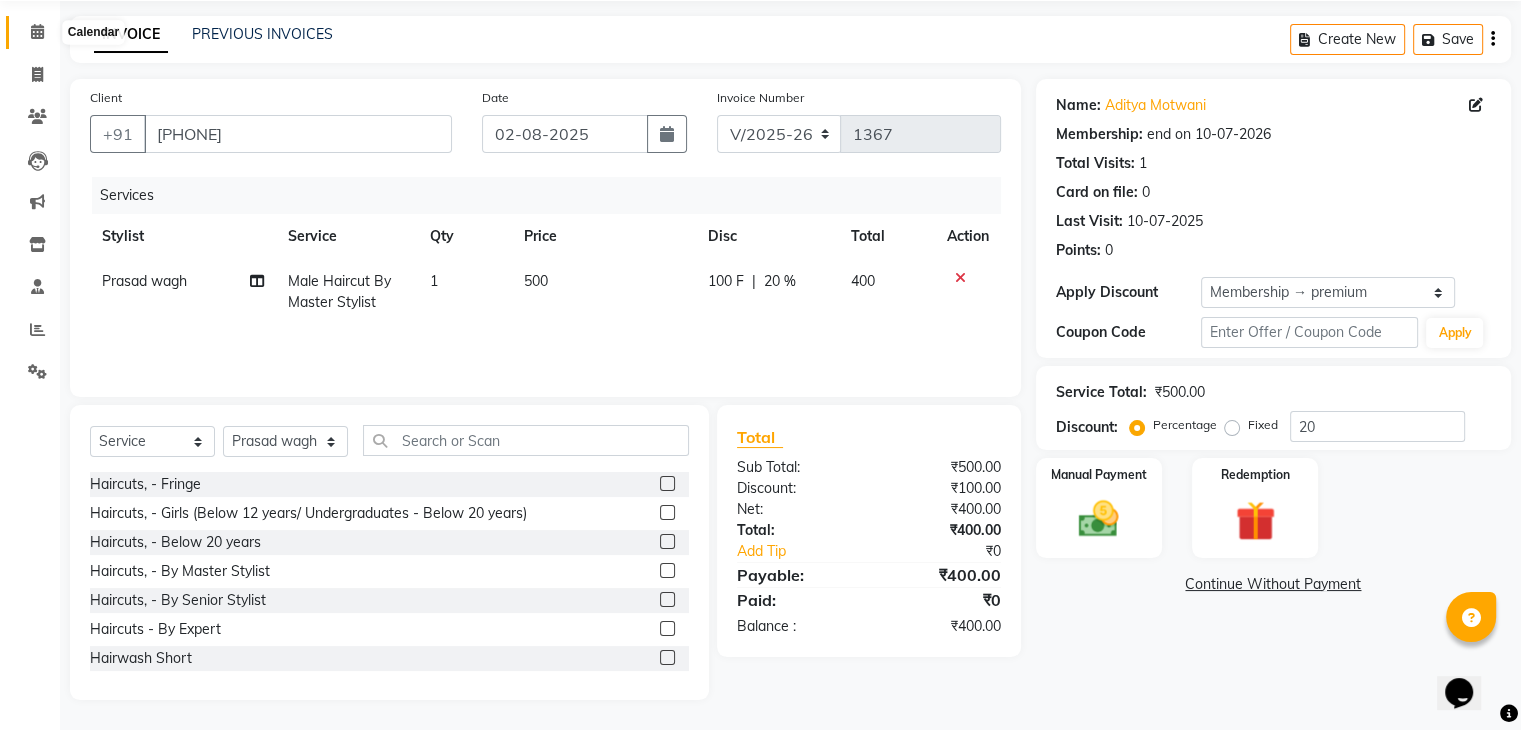 click 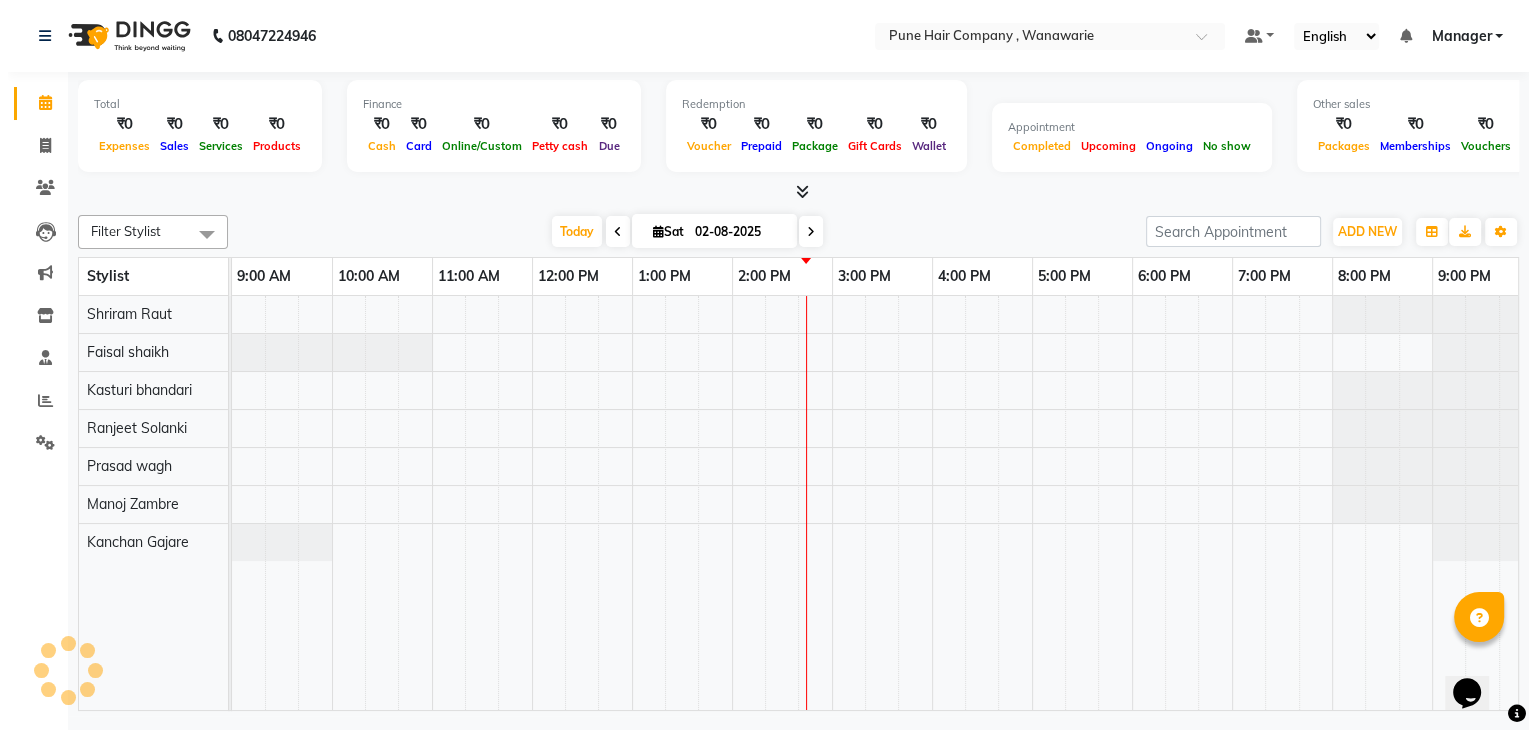 scroll, scrollTop: 0, scrollLeft: 0, axis: both 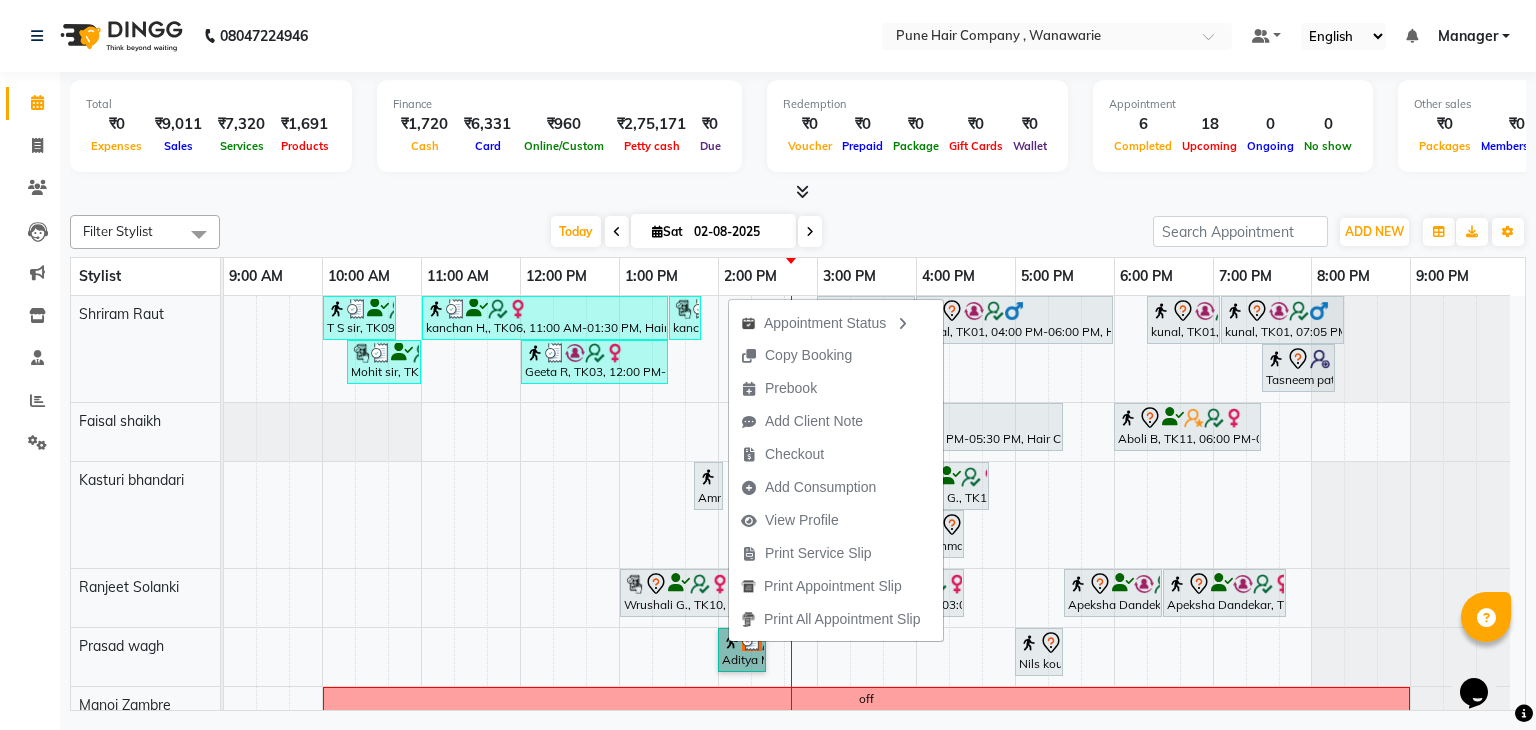 click on "Wrushali G., TK10, 01:00 PM-02:15 PM,  Pedicure- Pedicure Luxury" at bounding box center [681, 593] 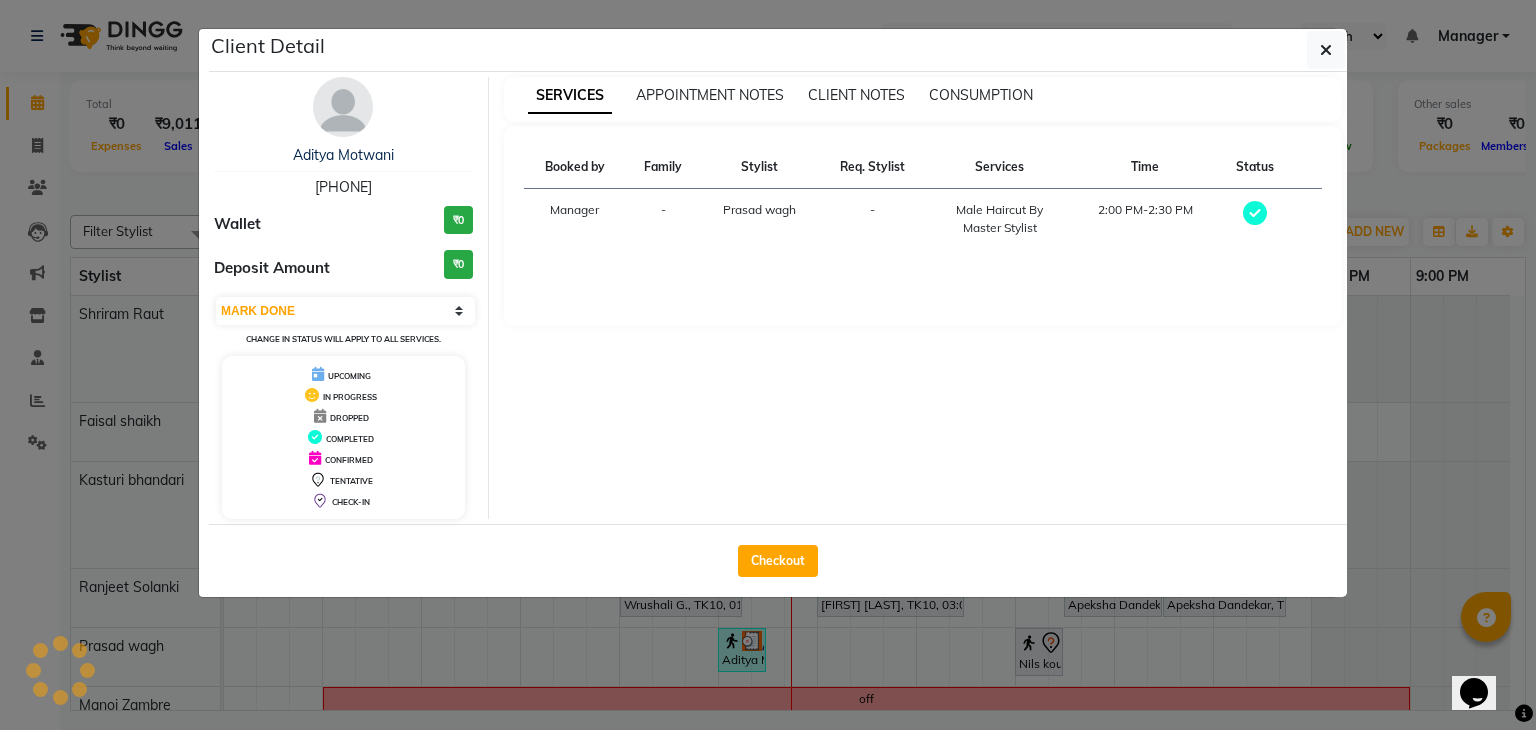 select on "select" 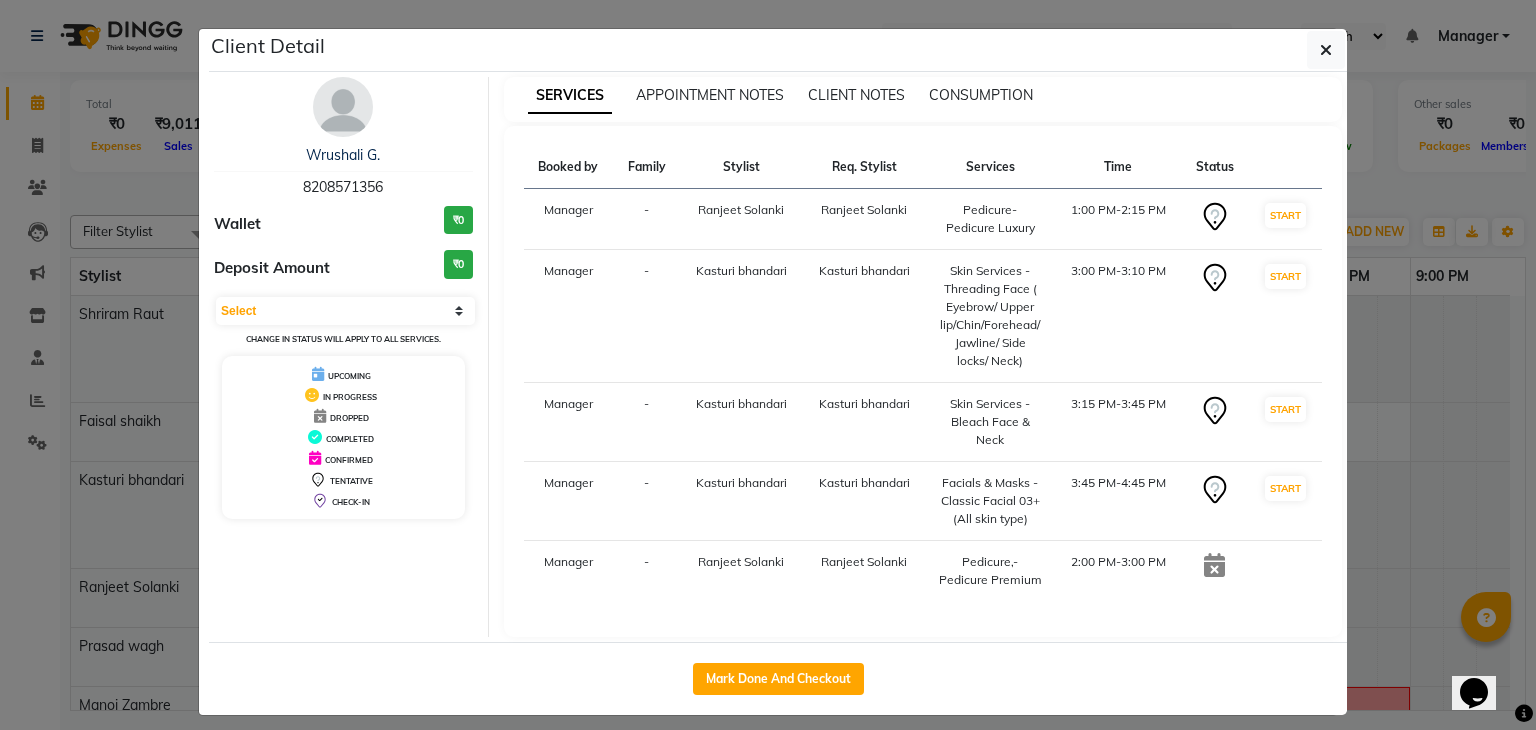 click on "Client Detail  [FIRST] [LAST]   [PHONE] Wallet ₹0 Deposit Amount  ₹0  Select IN SERVICE CONFIRMED TENTATIVE CHECK IN MARK DONE DROPPED UPCOMING Change in status will apply to all services. UPCOMING IN PROGRESS DROPPED COMPLETED CONFIRMED TENTATIVE CHECK-IN SERVICES APPOINTMENT NOTES CLIENT NOTES CONSUMPTION Booked by Family Stylist Req. Stylist Services Time Status  Manager  - [FIRST] [LAST] [FIRST] [LAST]   Pedicure- Pedicure Luxury   1:00 PM-2:15 PM   START   Manager  - [FIRST] [LAST] [FIRST] [LAST]  Skin Services - Threading Face ( Eyebrow/ Upper lip/Chin/Forehead/ Jawline/ Side locks/ Neck)   3:00 PM-3:10 PM   START   Manager  - [FIRST] [LAST] [FIRST] [LAST]  Skin Services - Bleach Face & Neck   3:15 PM-3:45 PM   START   Manager  - [FIRST] [LAST] [FIRST] [LAST]  Facials & Masks - Classic Facial 03+ (All skin type)   3:45 PM-4:45 PM   START   Manager  - [FIRST] [LAST] [FIRST] [LAST]  Pedicure,- Pedicure Premium   2:00 PM-3:00 PM   Mark Done And Checkout" 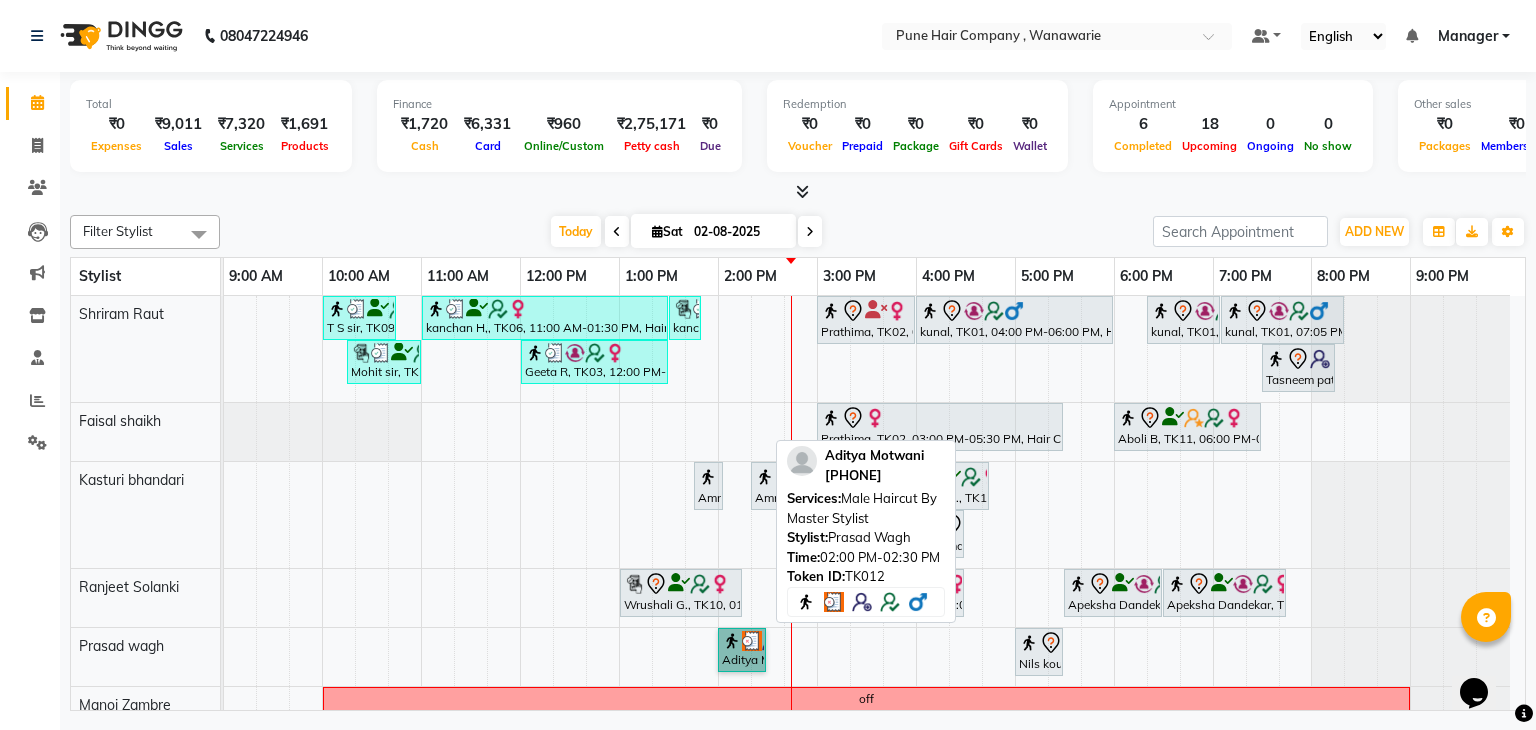 click on "Aditya Motwani, TK12, 02:00 PM-02:30 PM, Male Haircut By Master Stylist" at bounding box center [742, 650] 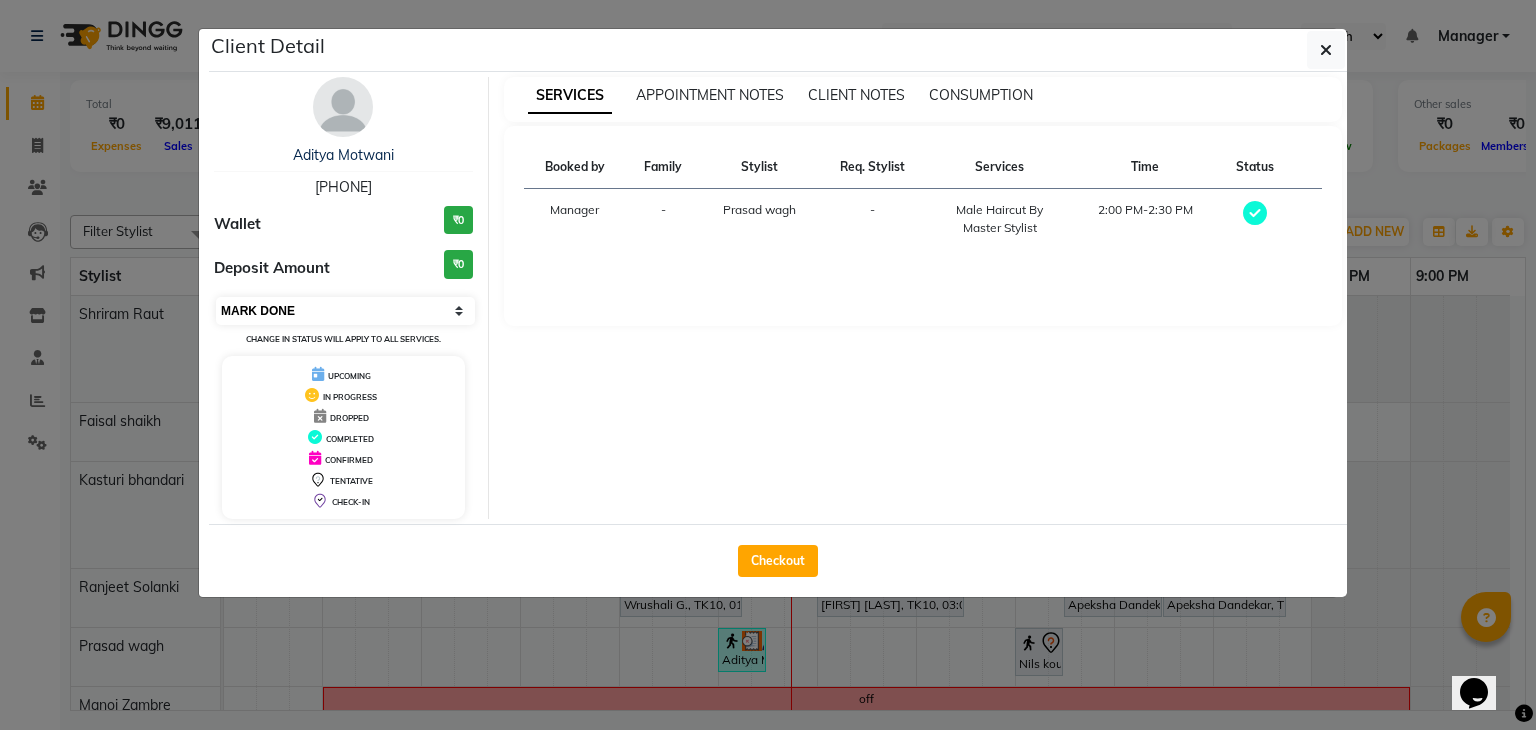 click on "Select MARK DONE UPCOMING" at bounding box center [345, 311] 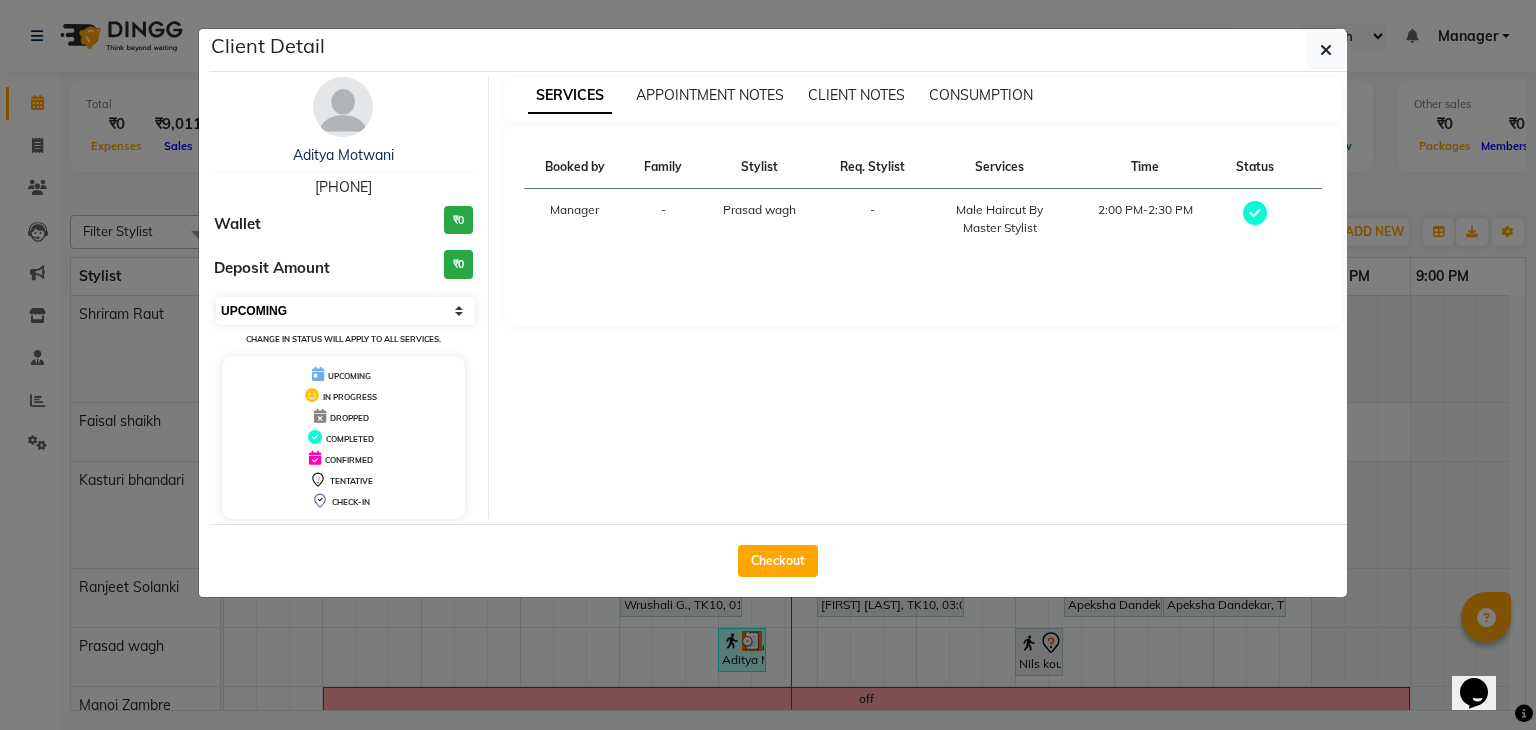 click on "Select MARK DONE UPCOMING" at bounding box center (345, 311) 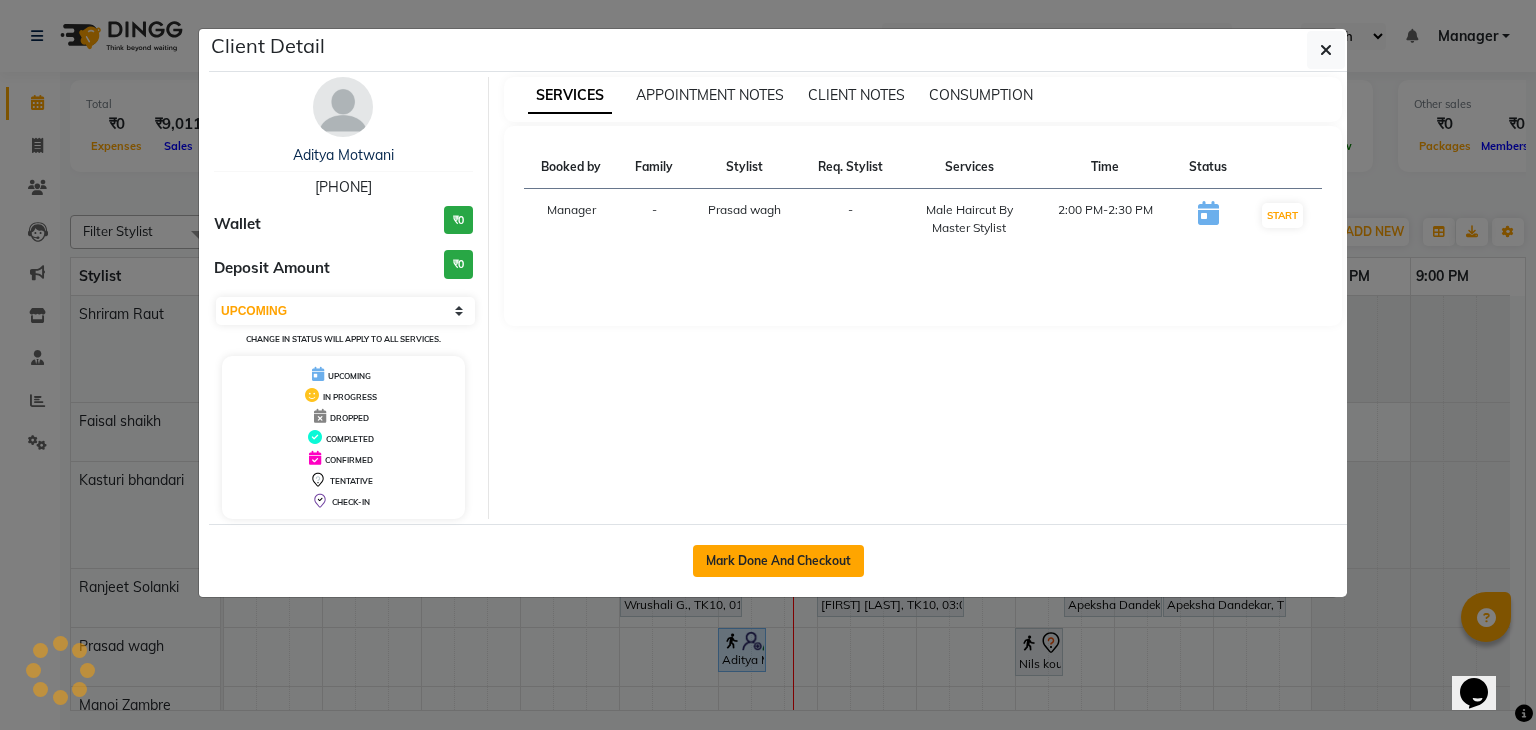 click on "Mark Done And Checkout" 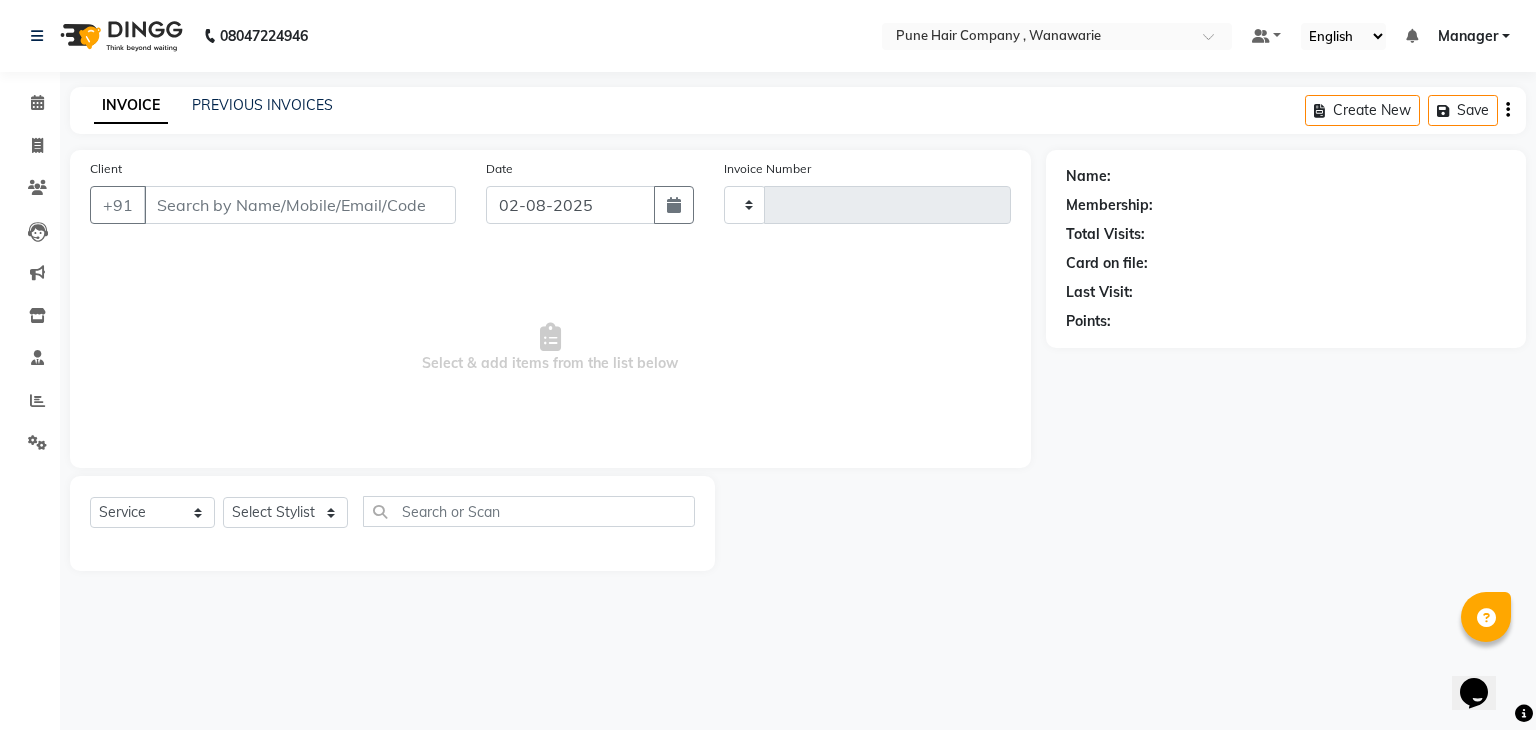type on "1367" 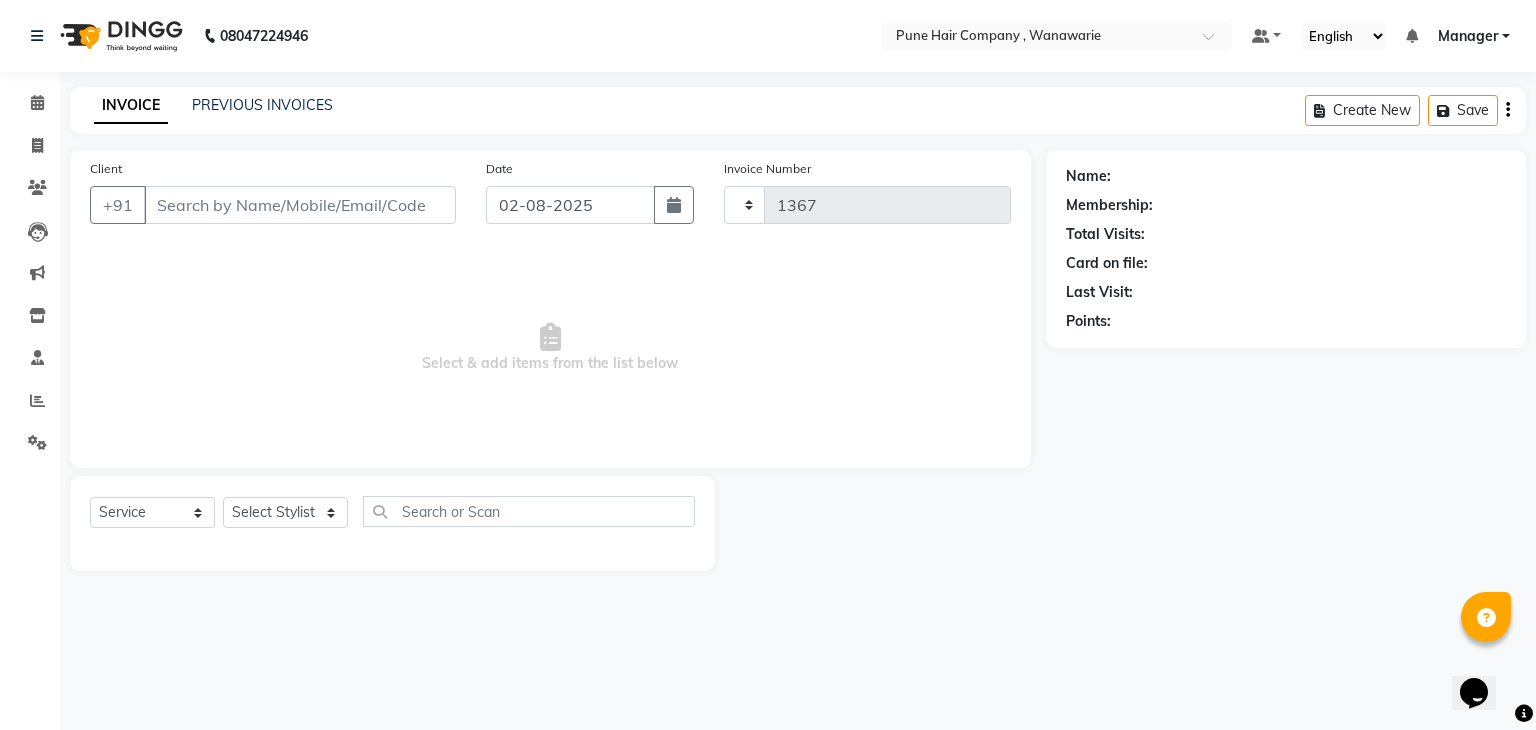 select on "8072" 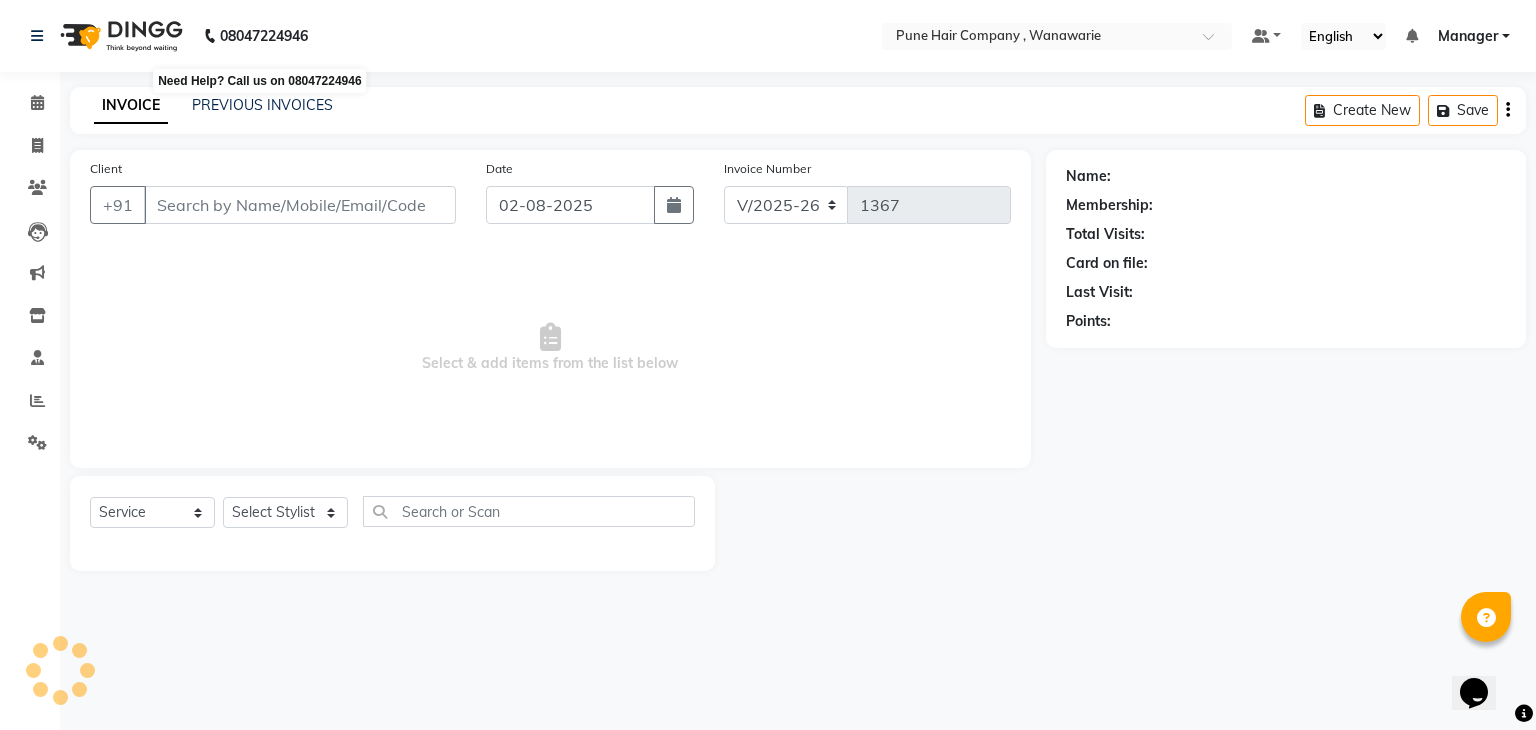 type on "[PHONE]" 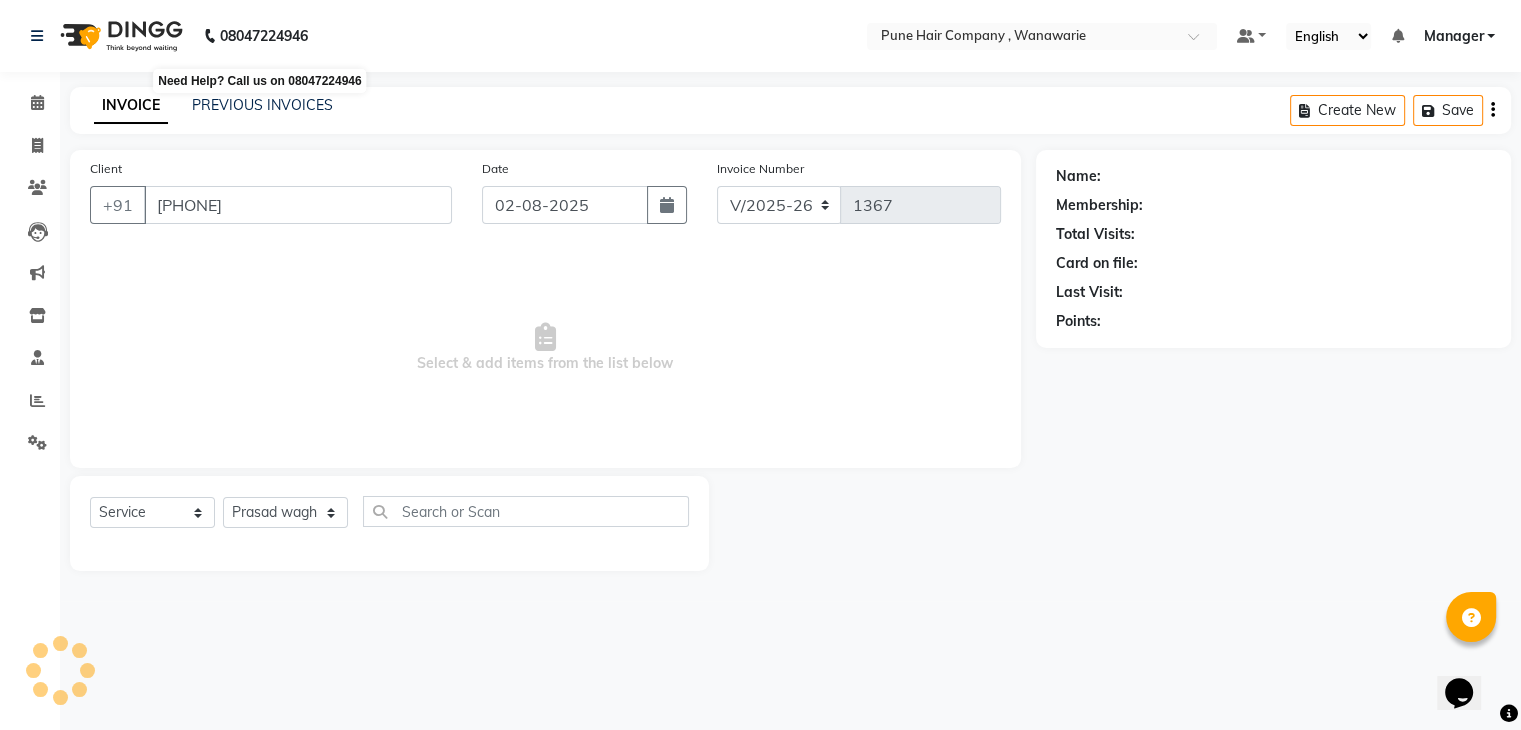 select on "1: Object" 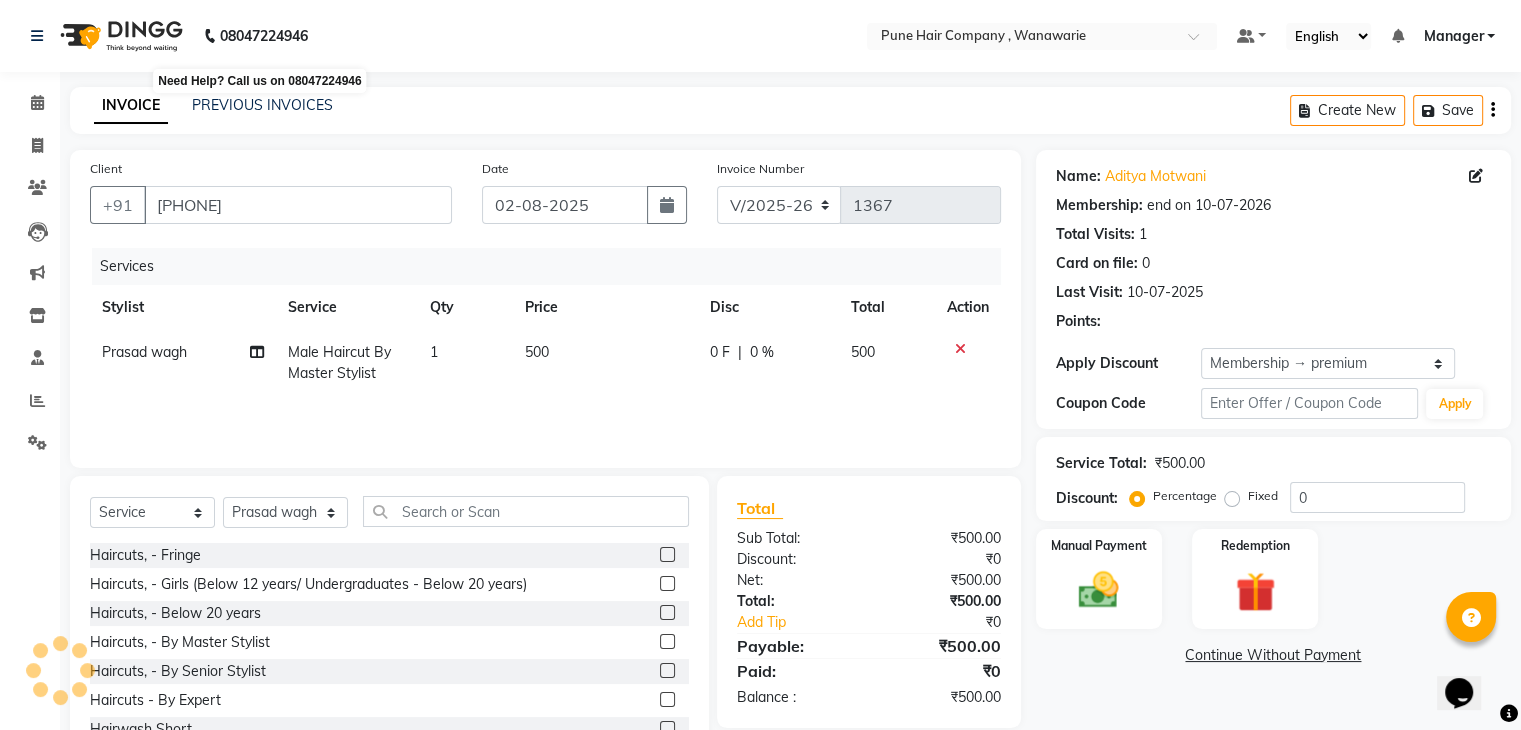 type on "20" 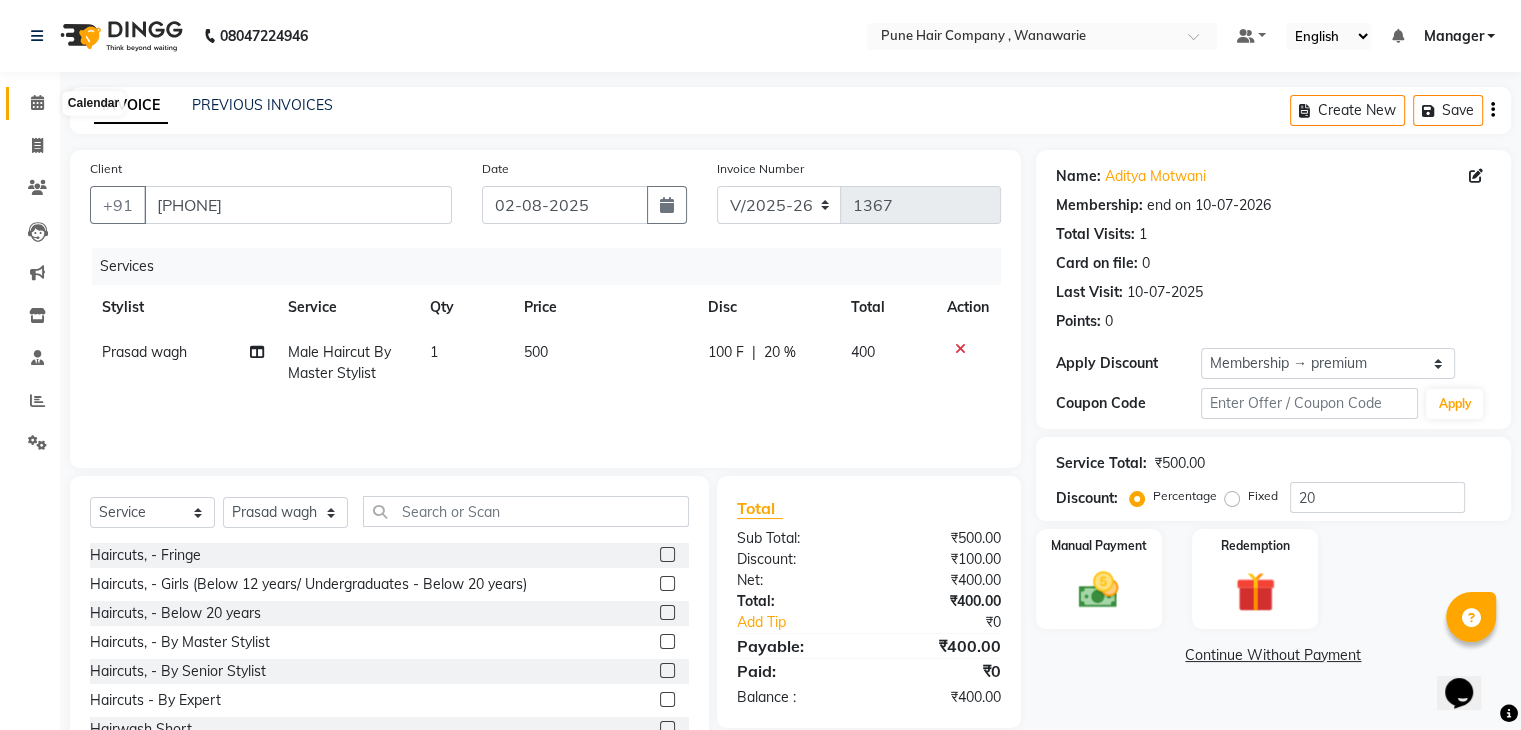 click 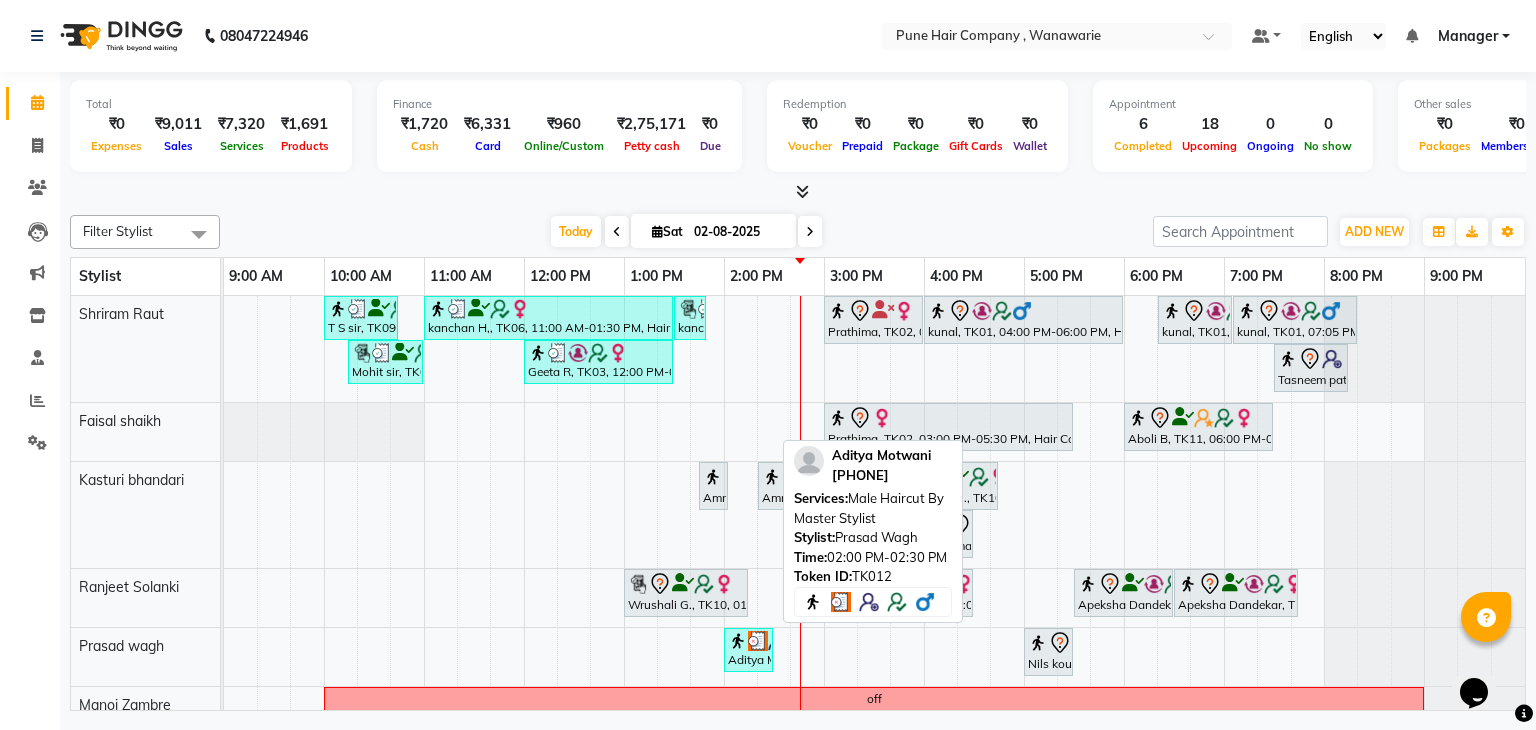 click at bounding box center [758, 641] 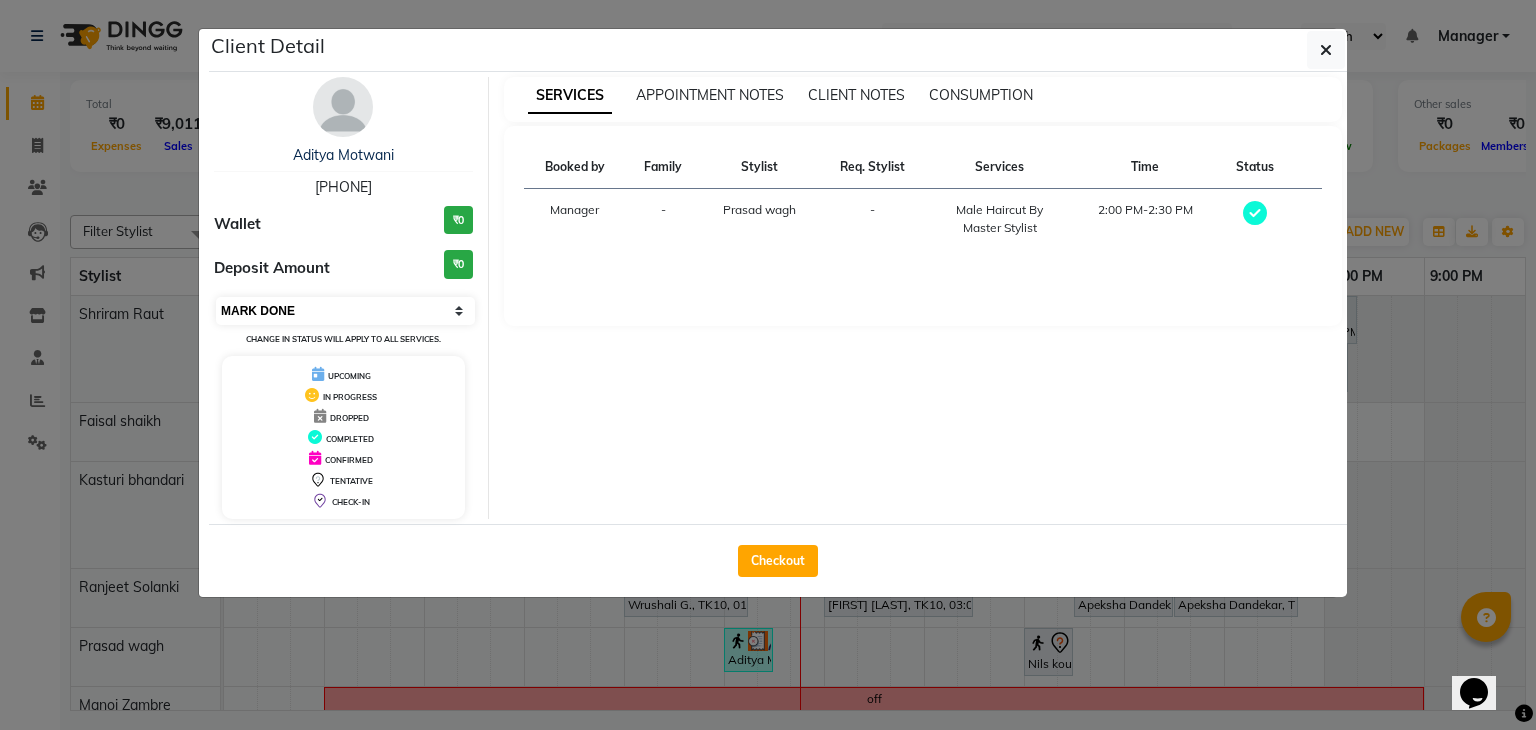 click on "Select MARK DONE UPCOMING" at bounding box center (345, 311) 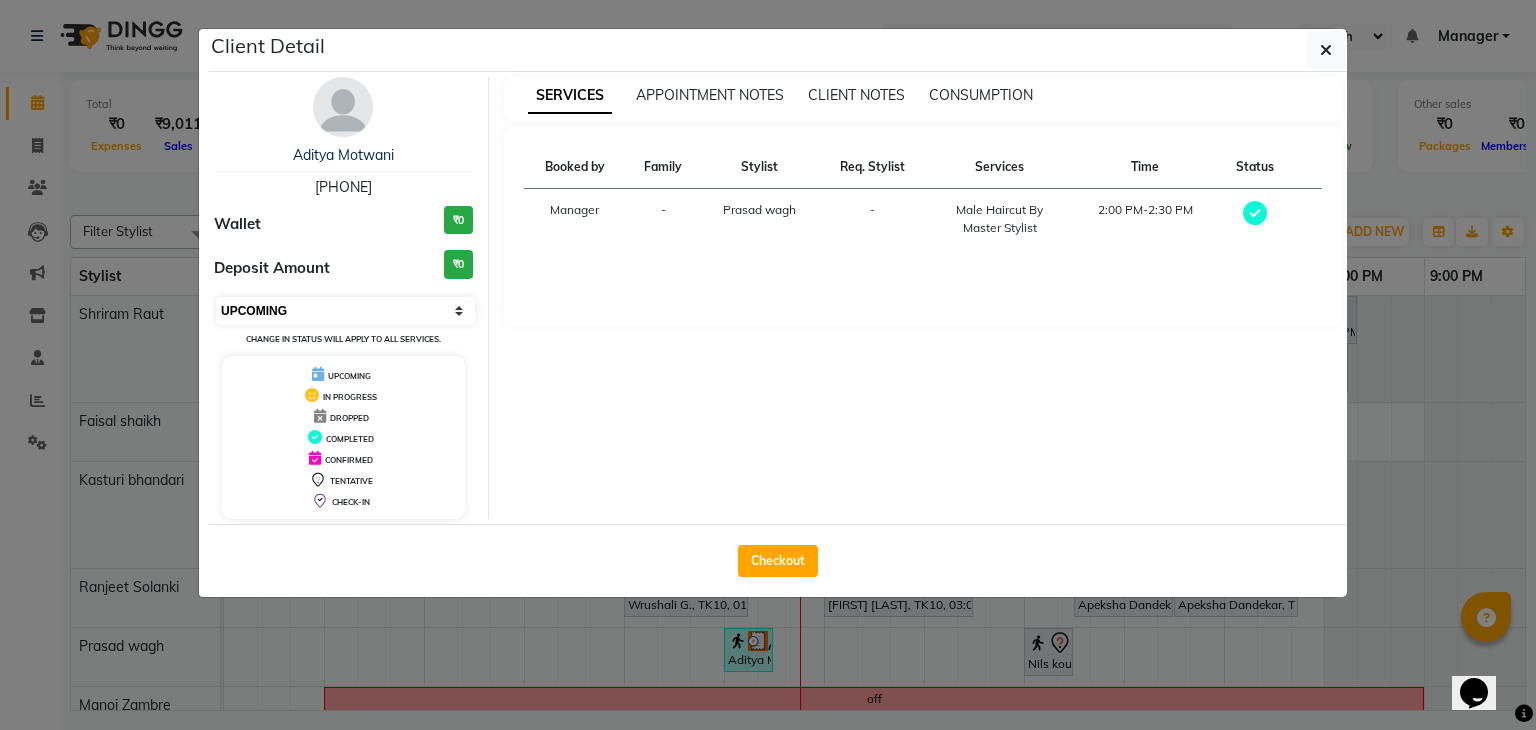 click on "Select MARK DONE UPCOMING" at bounding box center [345, 311] 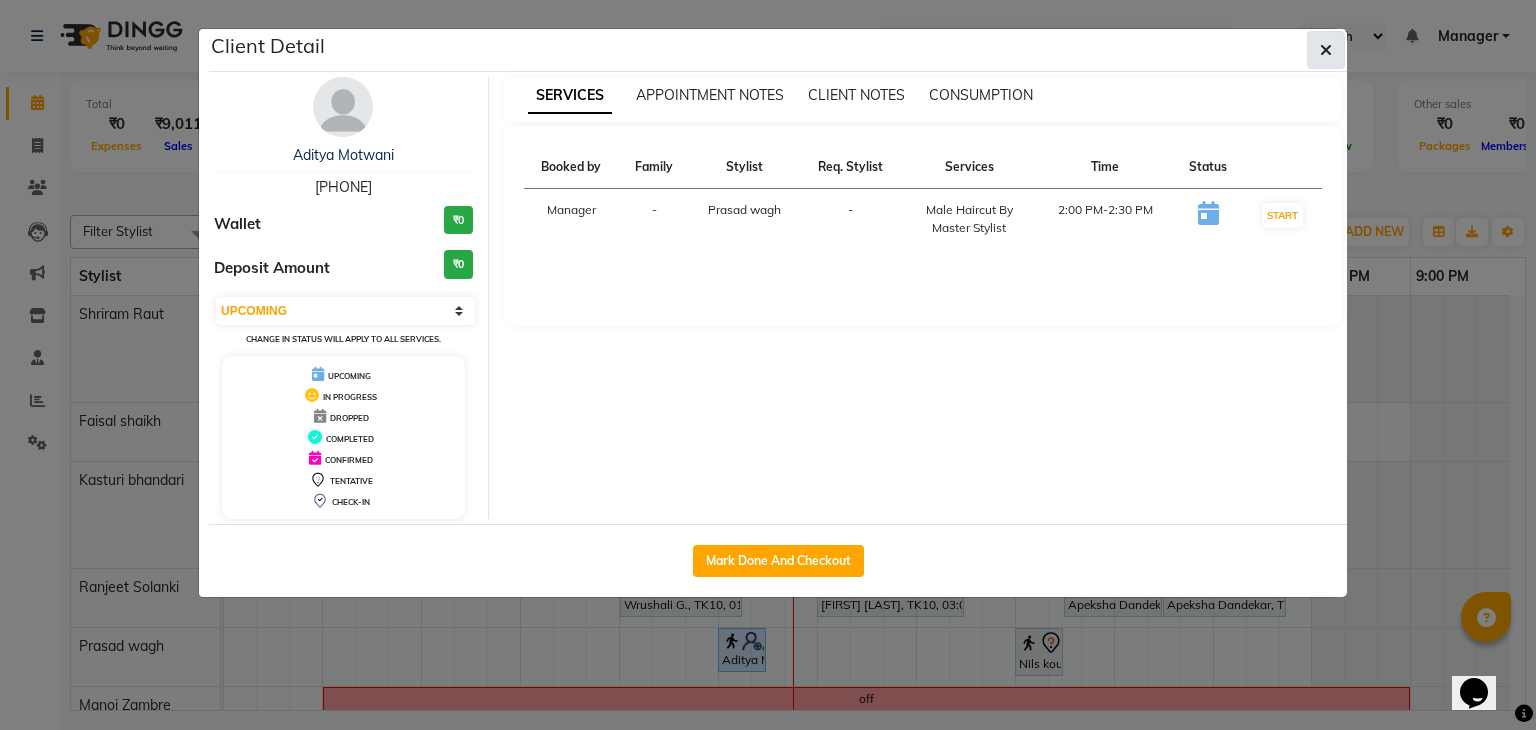 click 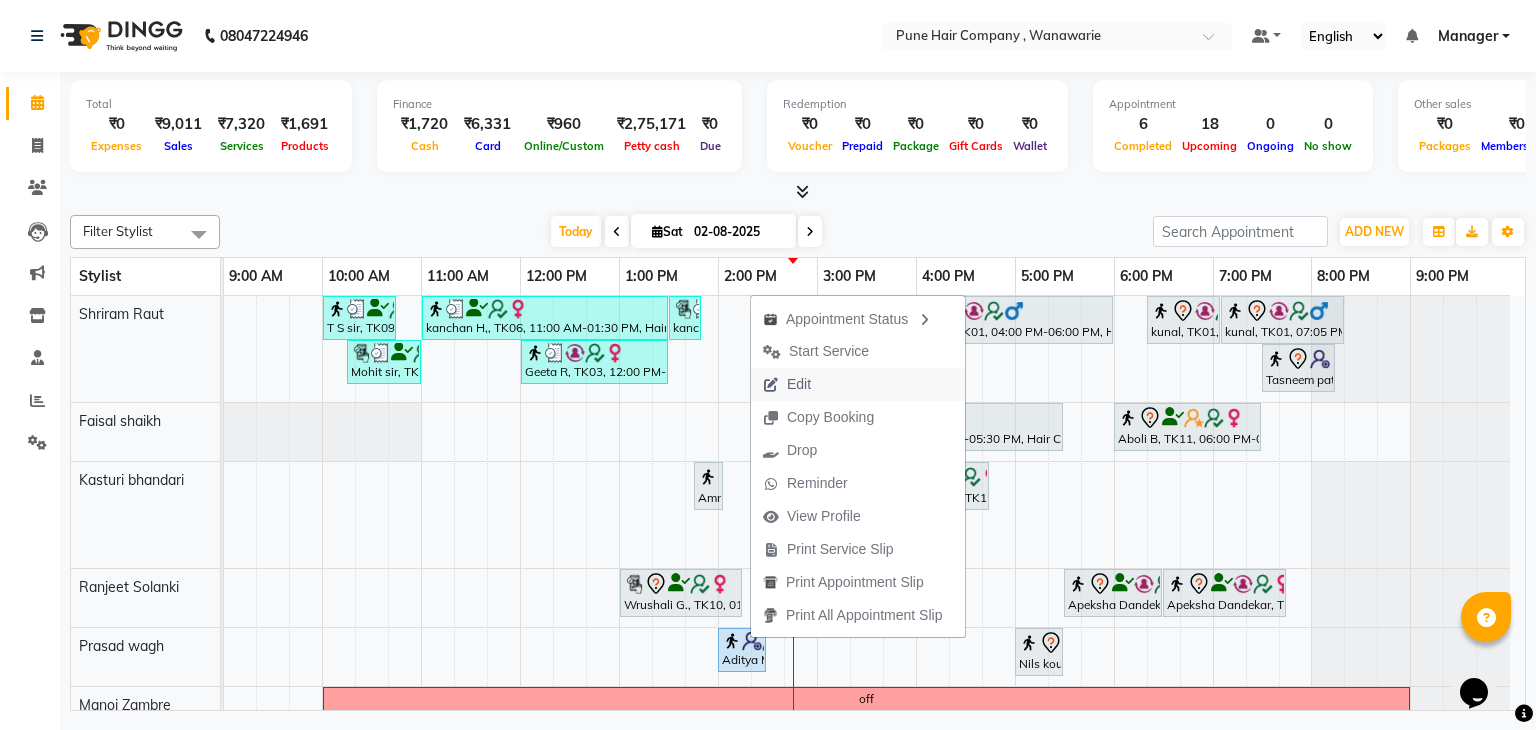 click on "Edit" at bounding box center [799, 384] 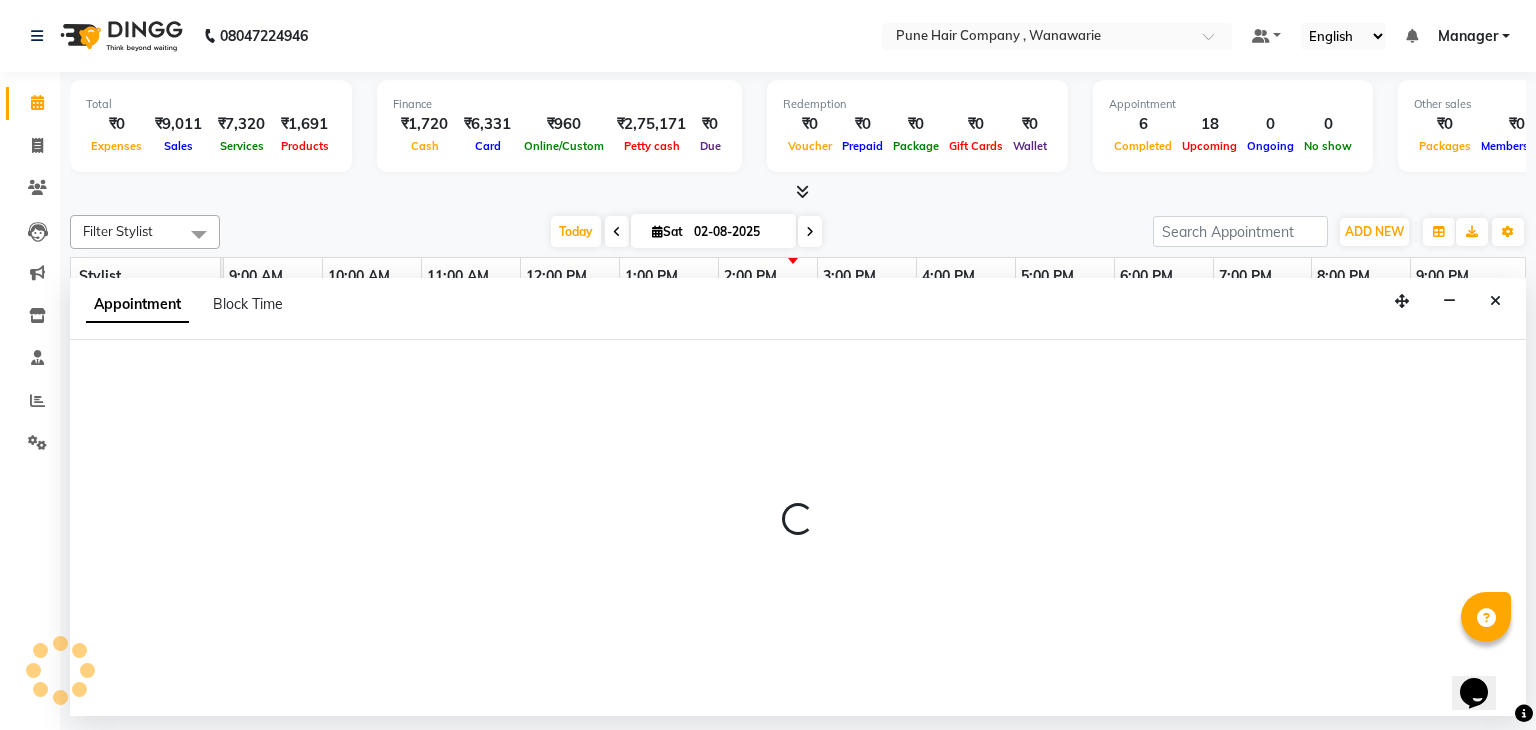 select on "tentative" 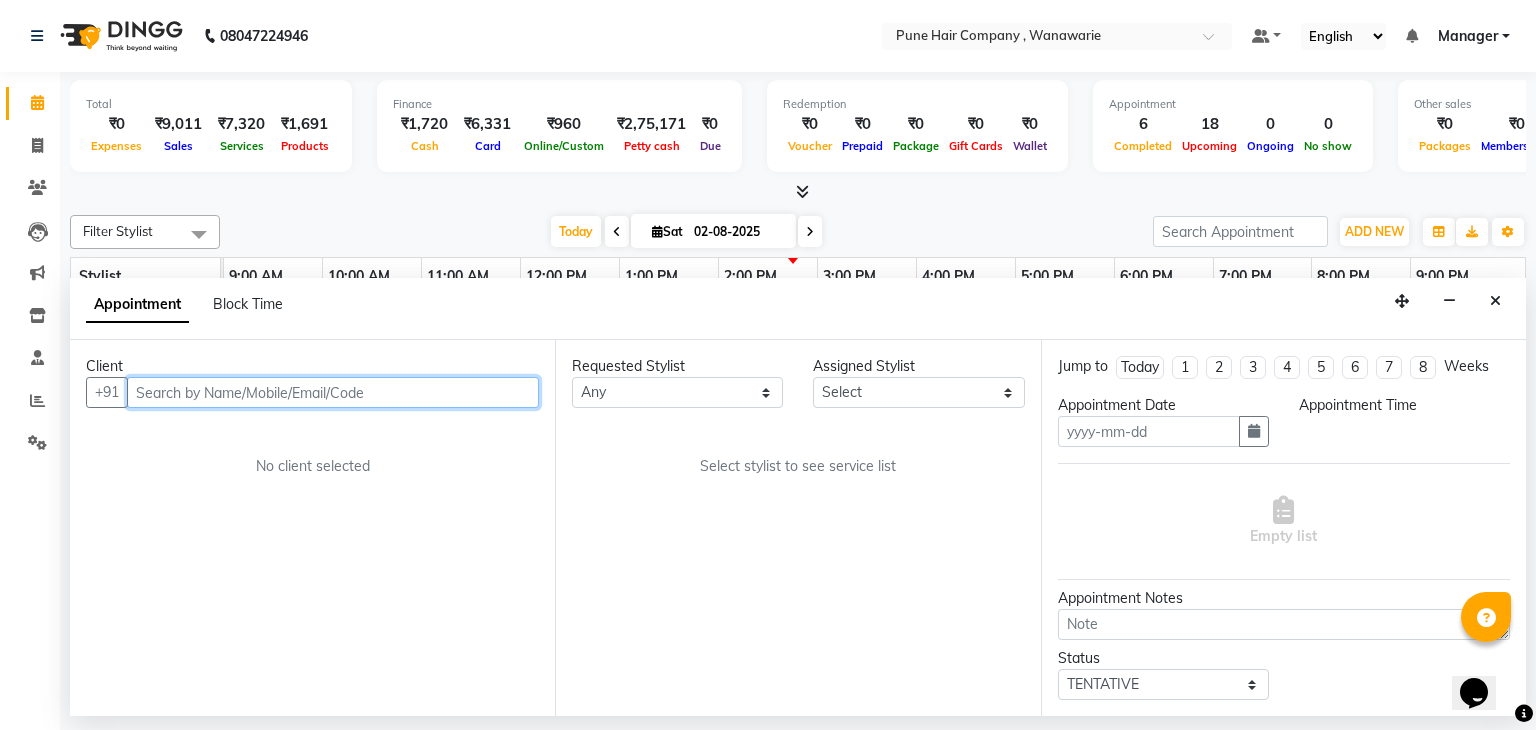 type on "02-08-2025" 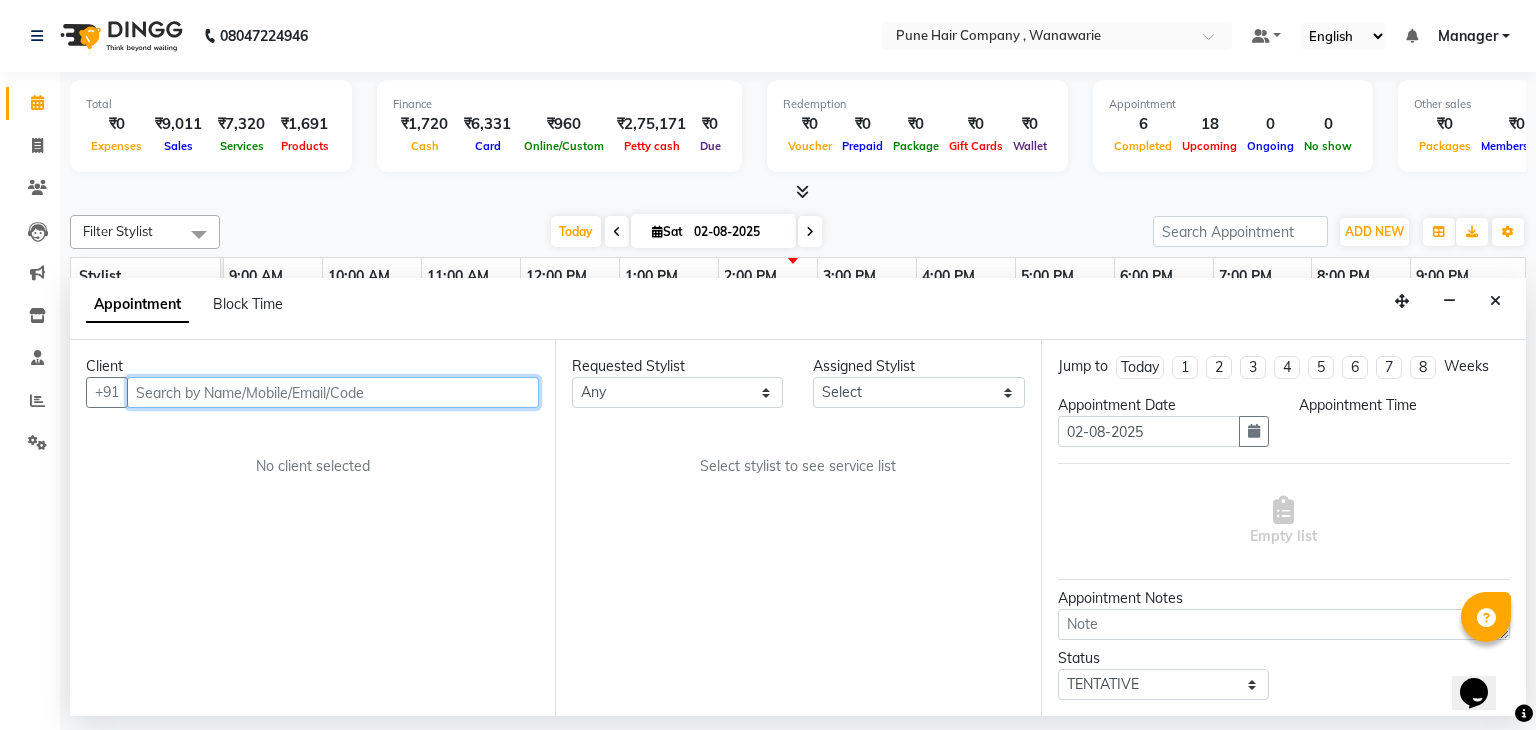 select on "upcoming" 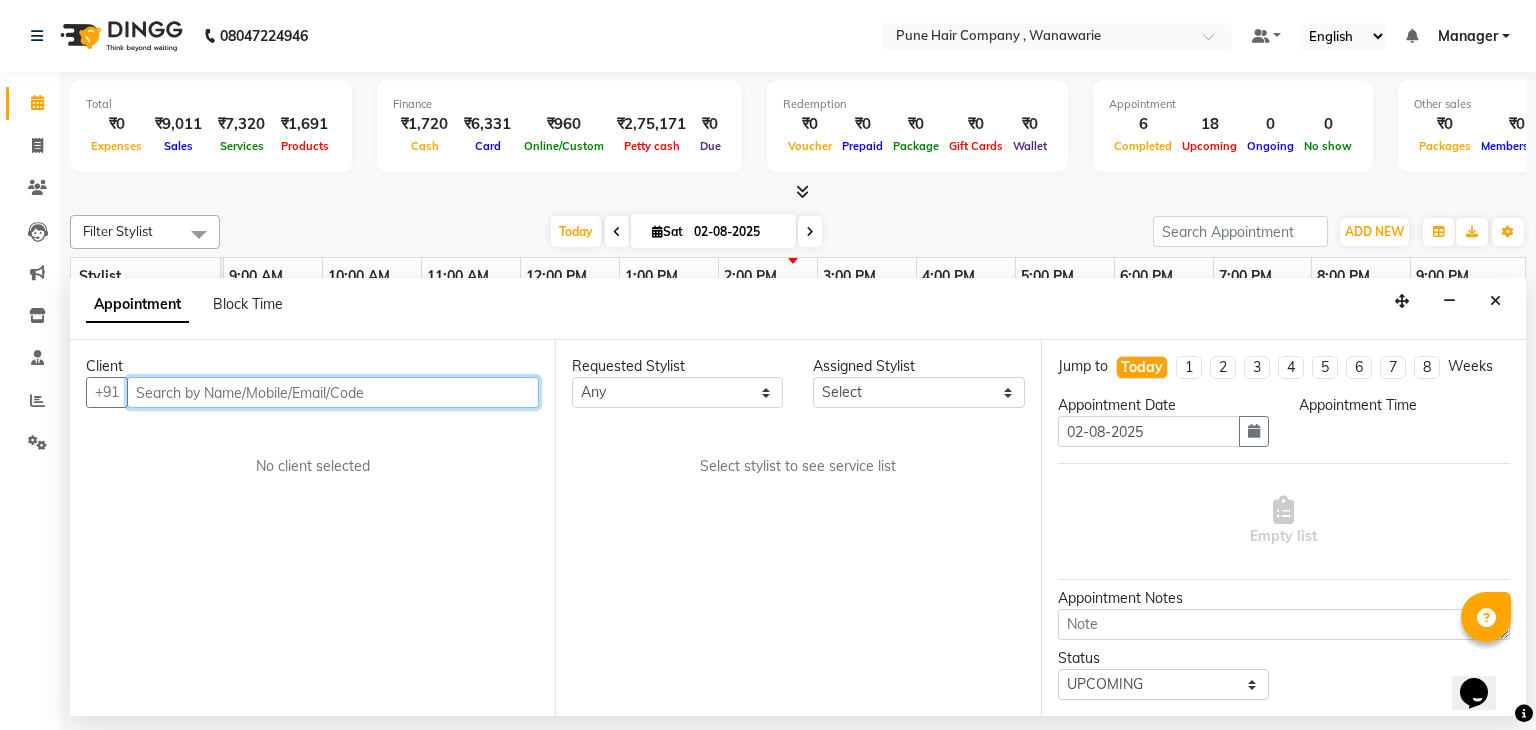 select on "74596" 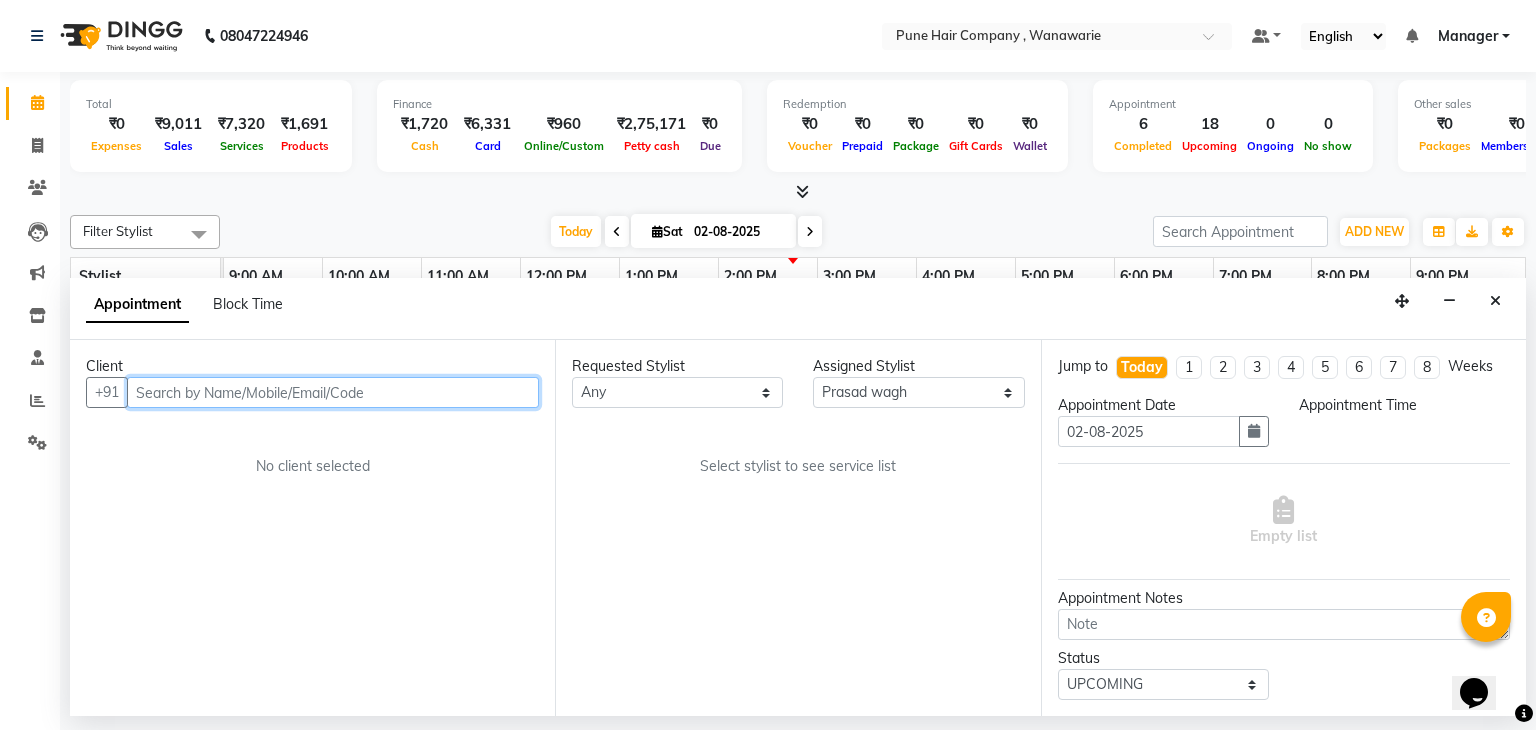 select on "840" 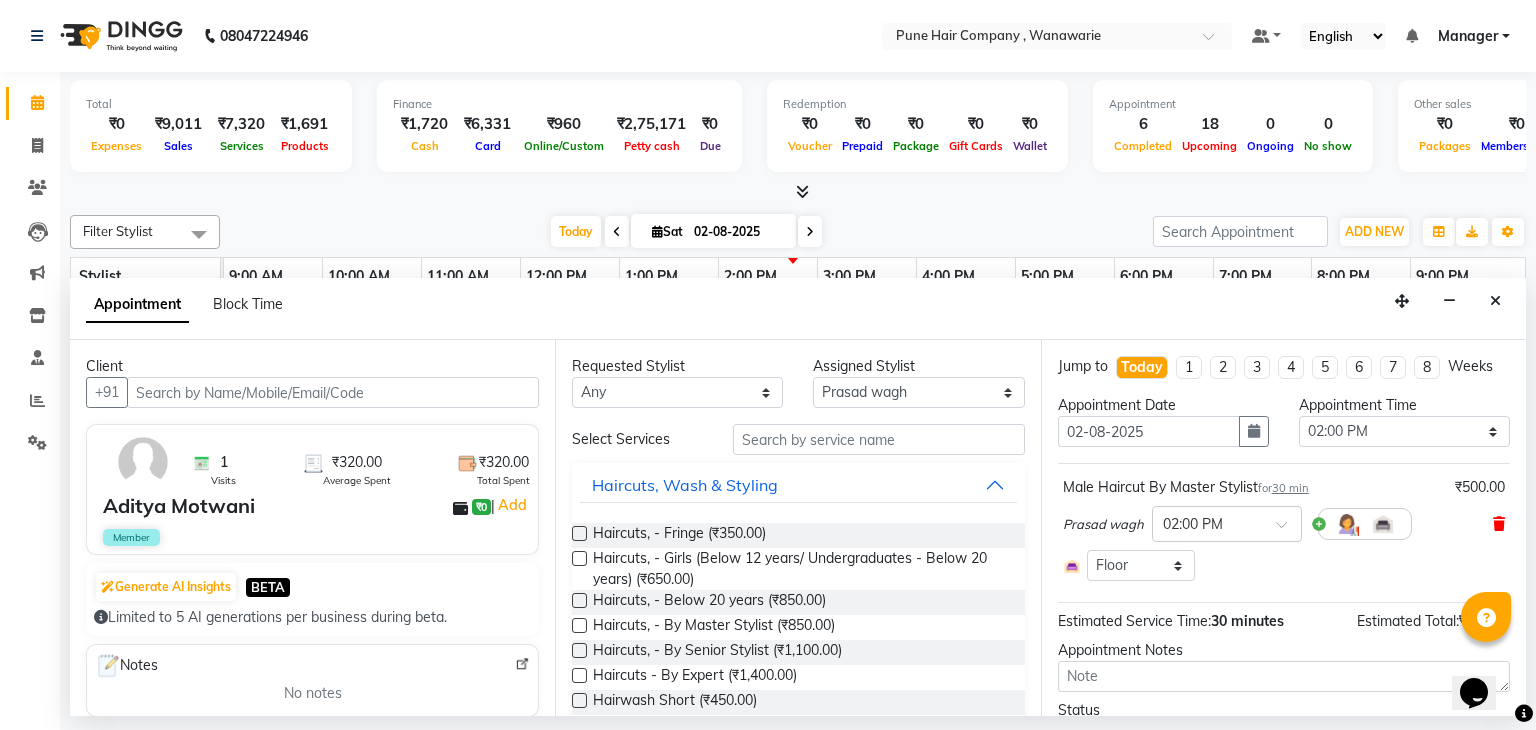 click at bounding box center [1499, 524] 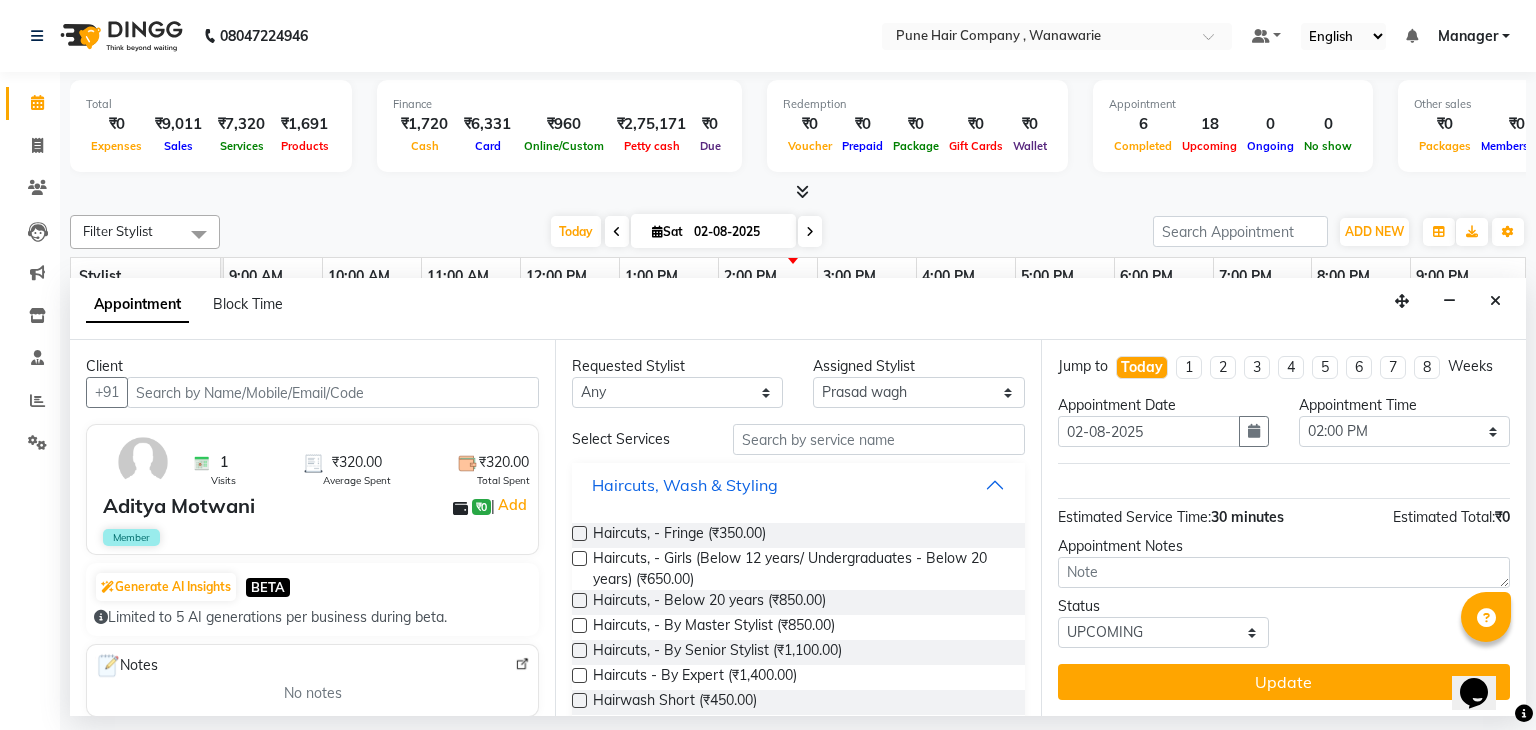 click on "Haircuts, Wash & Styling" at bounding box center (798, 485) 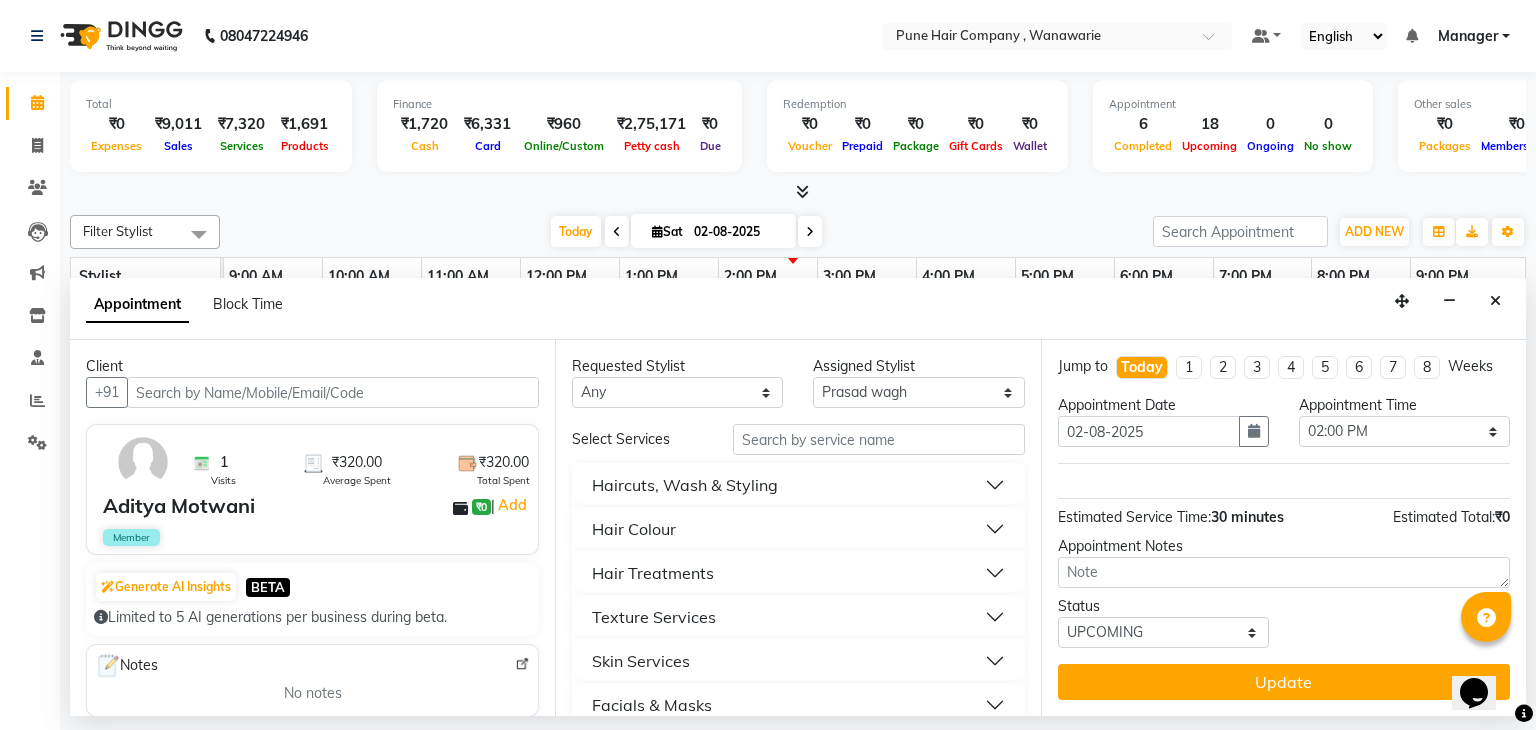 scroll, scrollTop: 247, scrollLeft: 0, axis: vertical 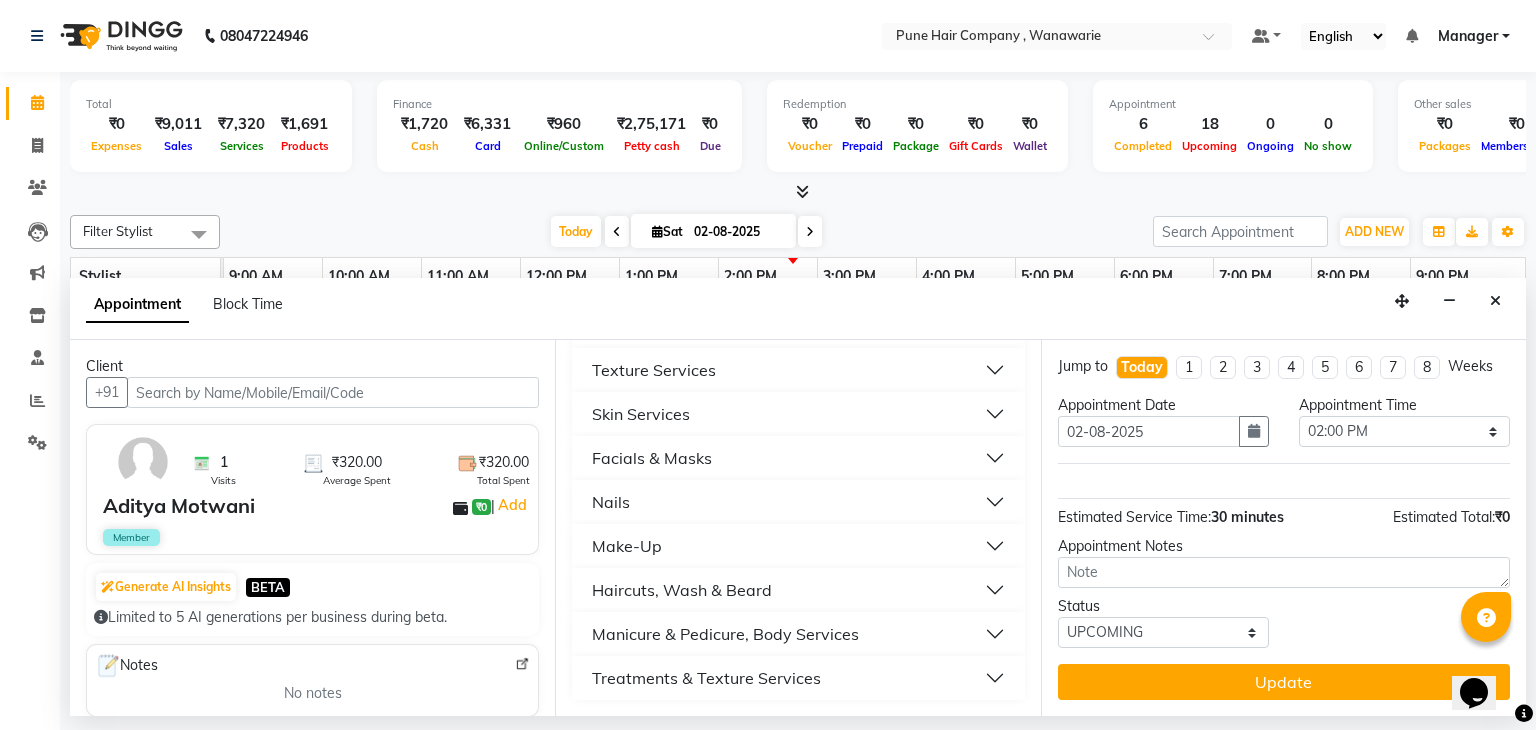 click on "Haircuts, Wash & Beard" at bounding box center [682, 590] 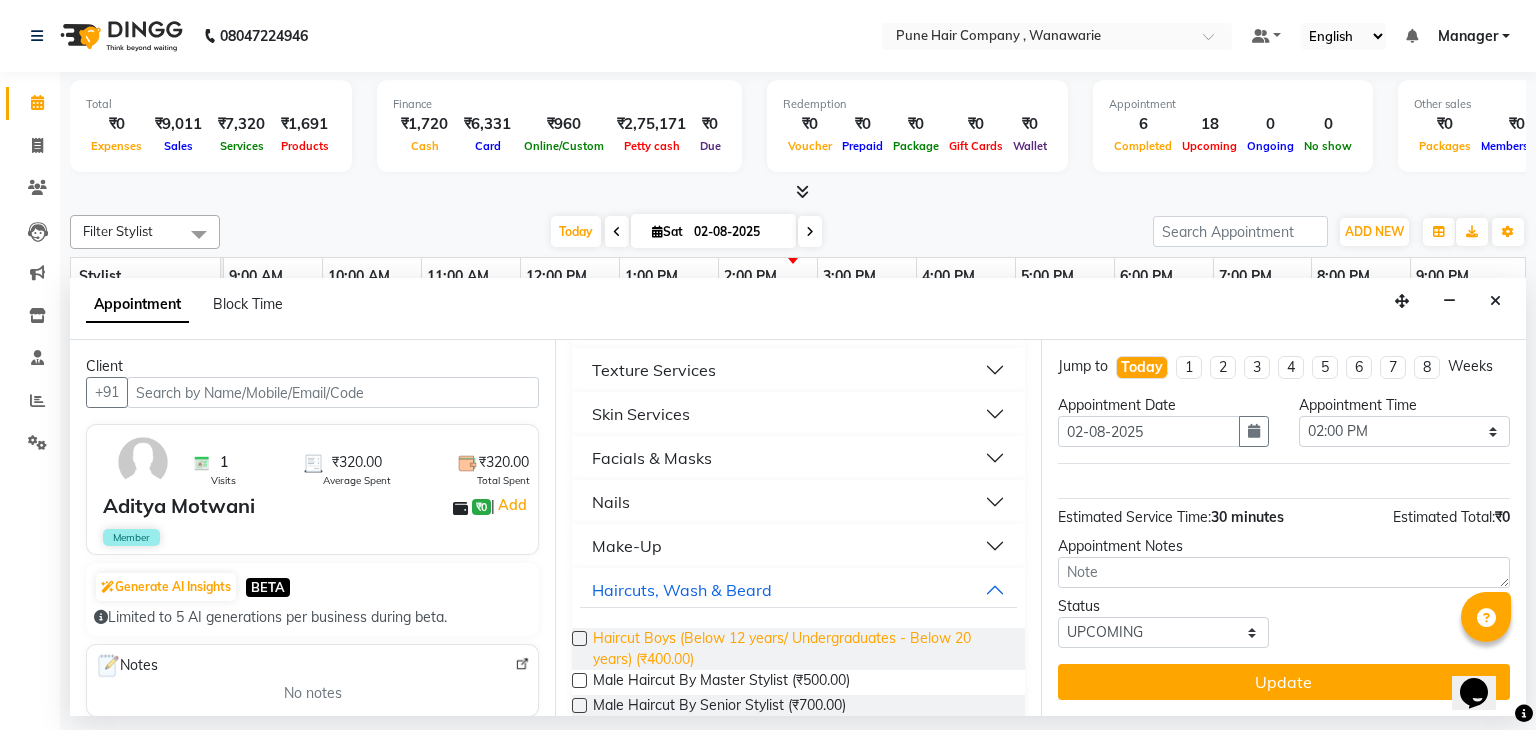 click on "Haircut Boys (Below 12 years/ Undergraduates - Below 20 years) (₹400.00)" at bounding box center (800, 649) 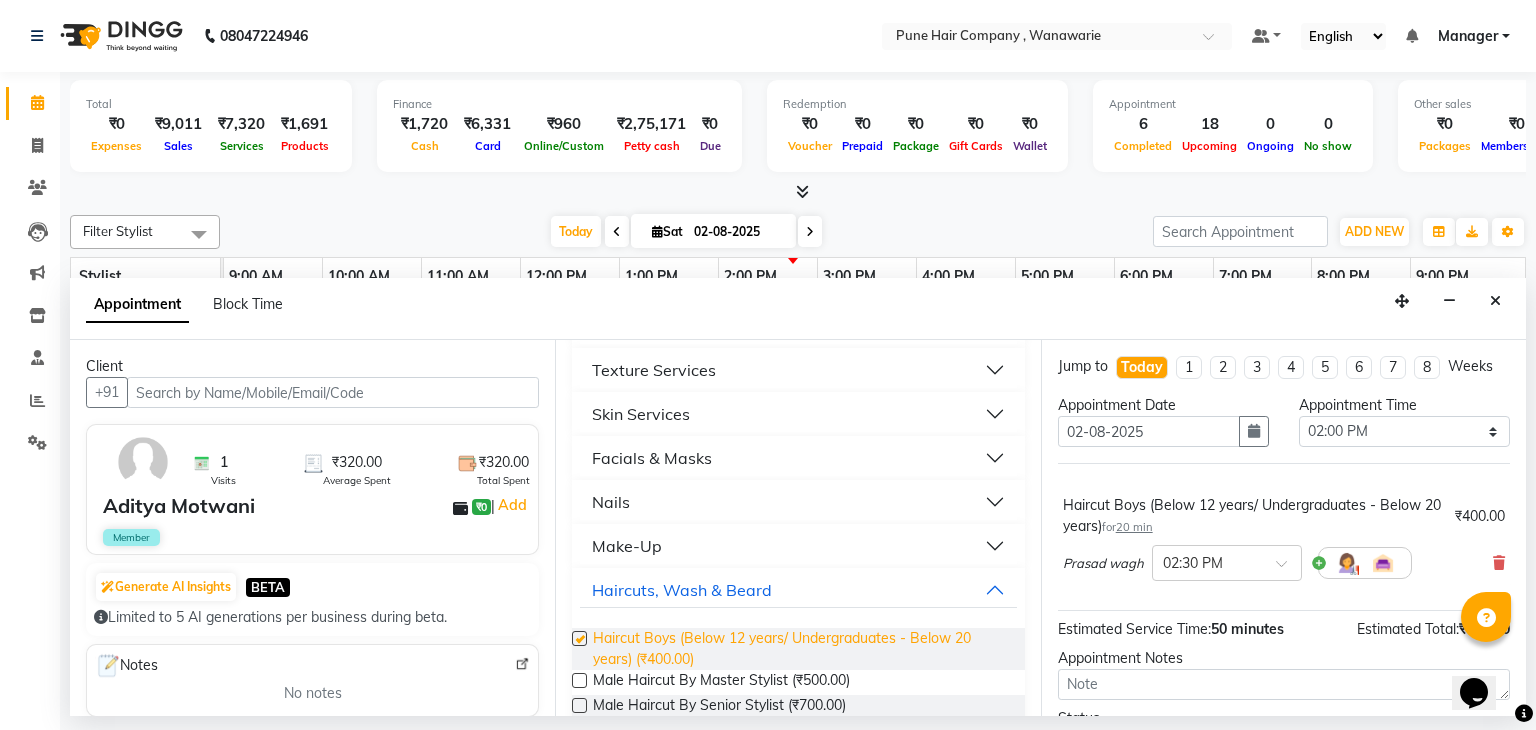 checkbox on "false" 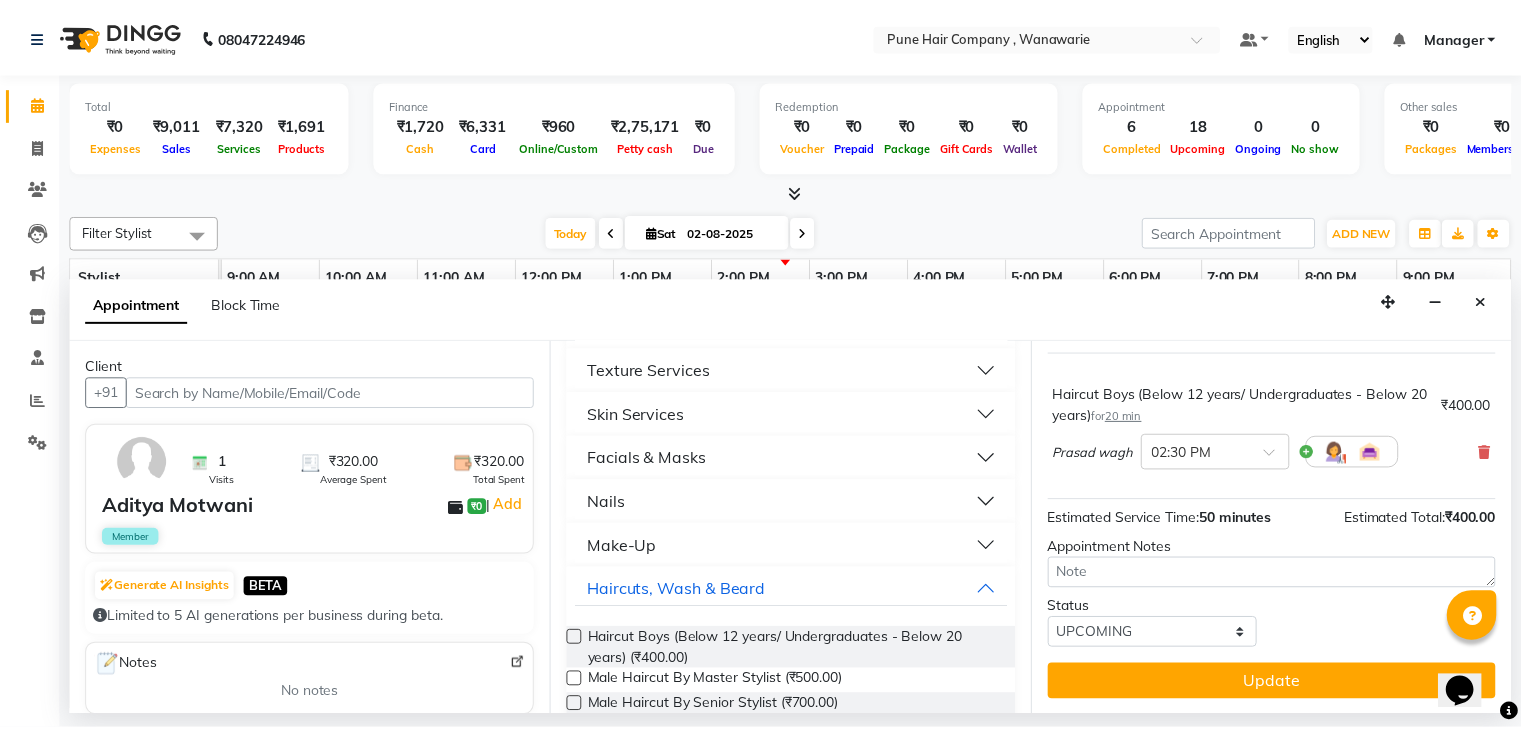 scroll, scrollTop: 110, scrollLeft: 0, axis: vertical 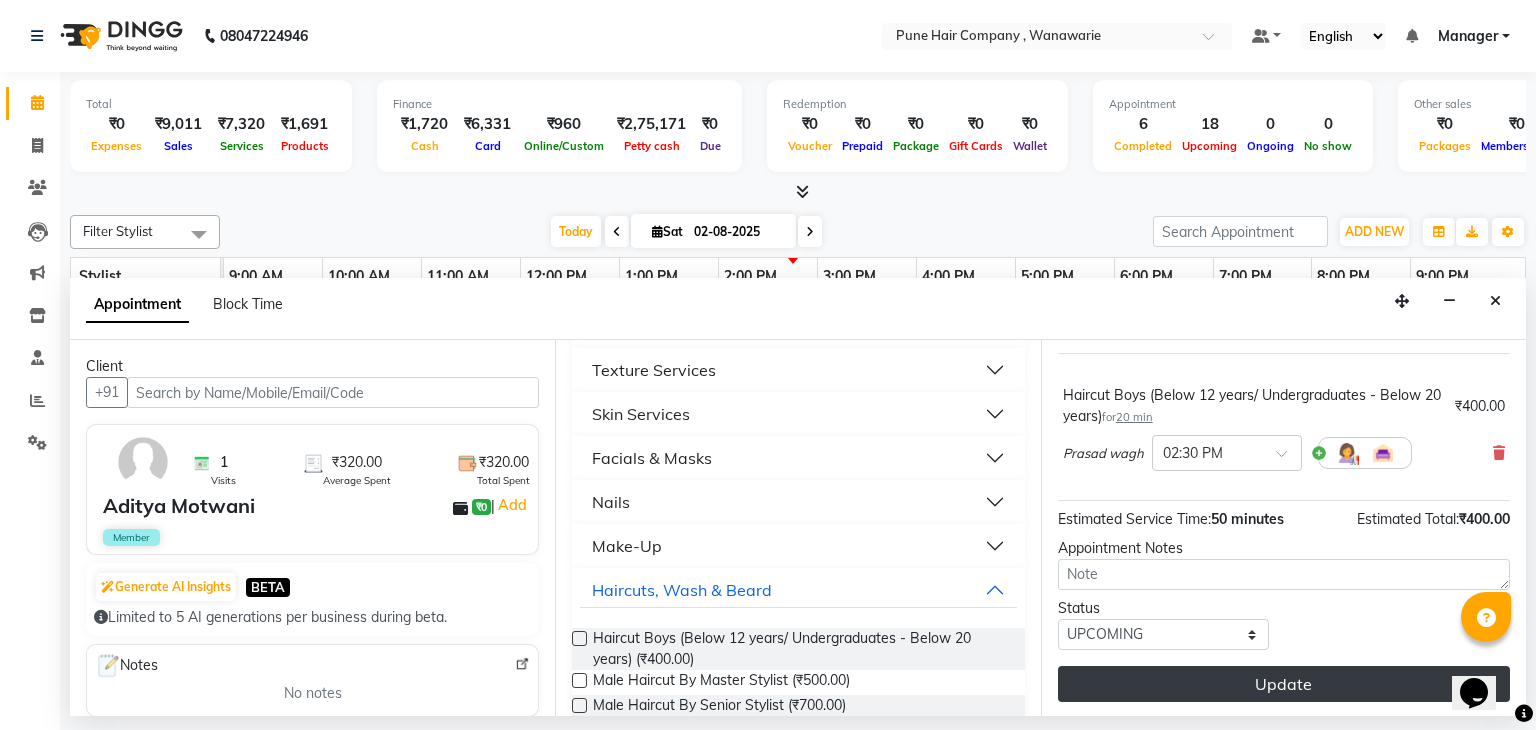 click on "Update" at bounding box center (1284, 684) 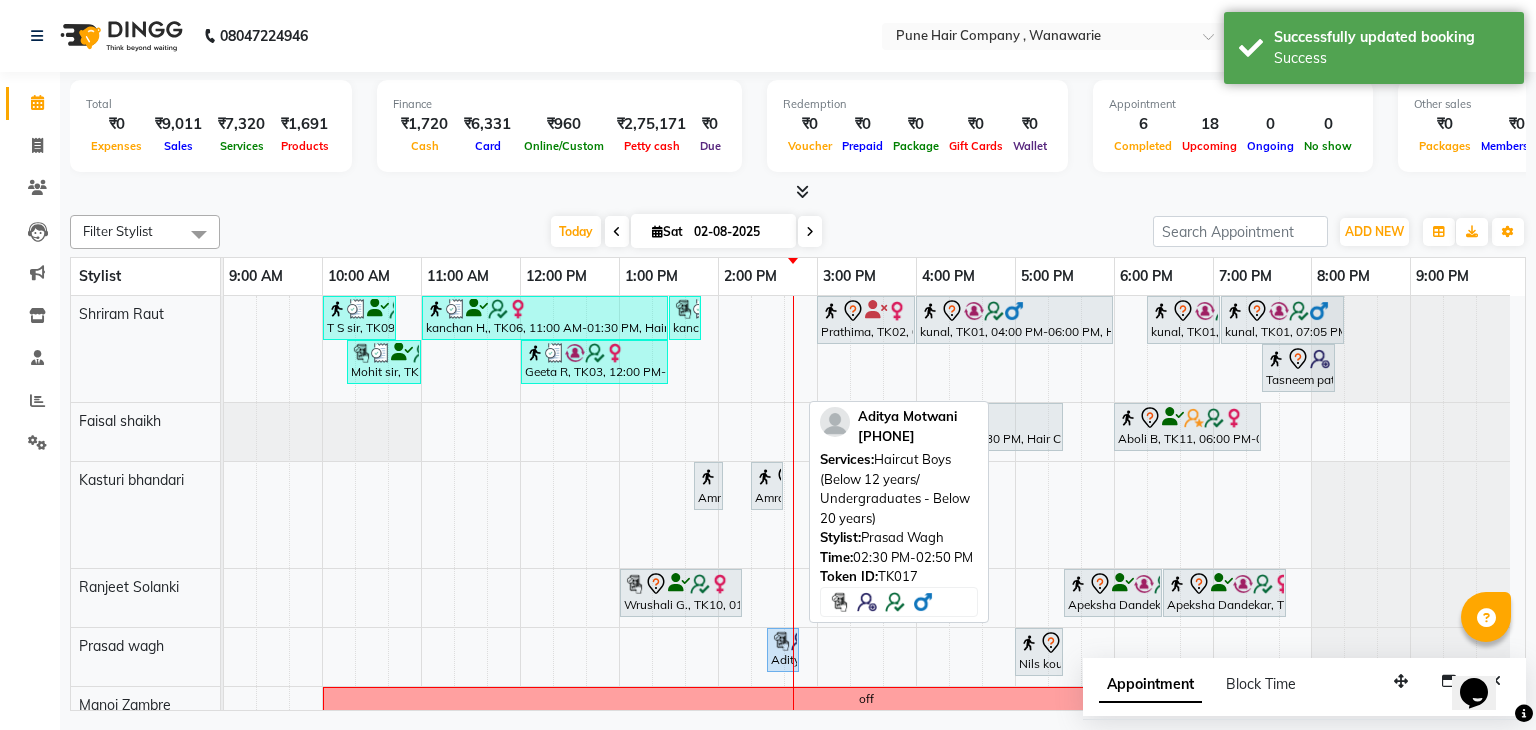 click at bounding box center [781, 641] 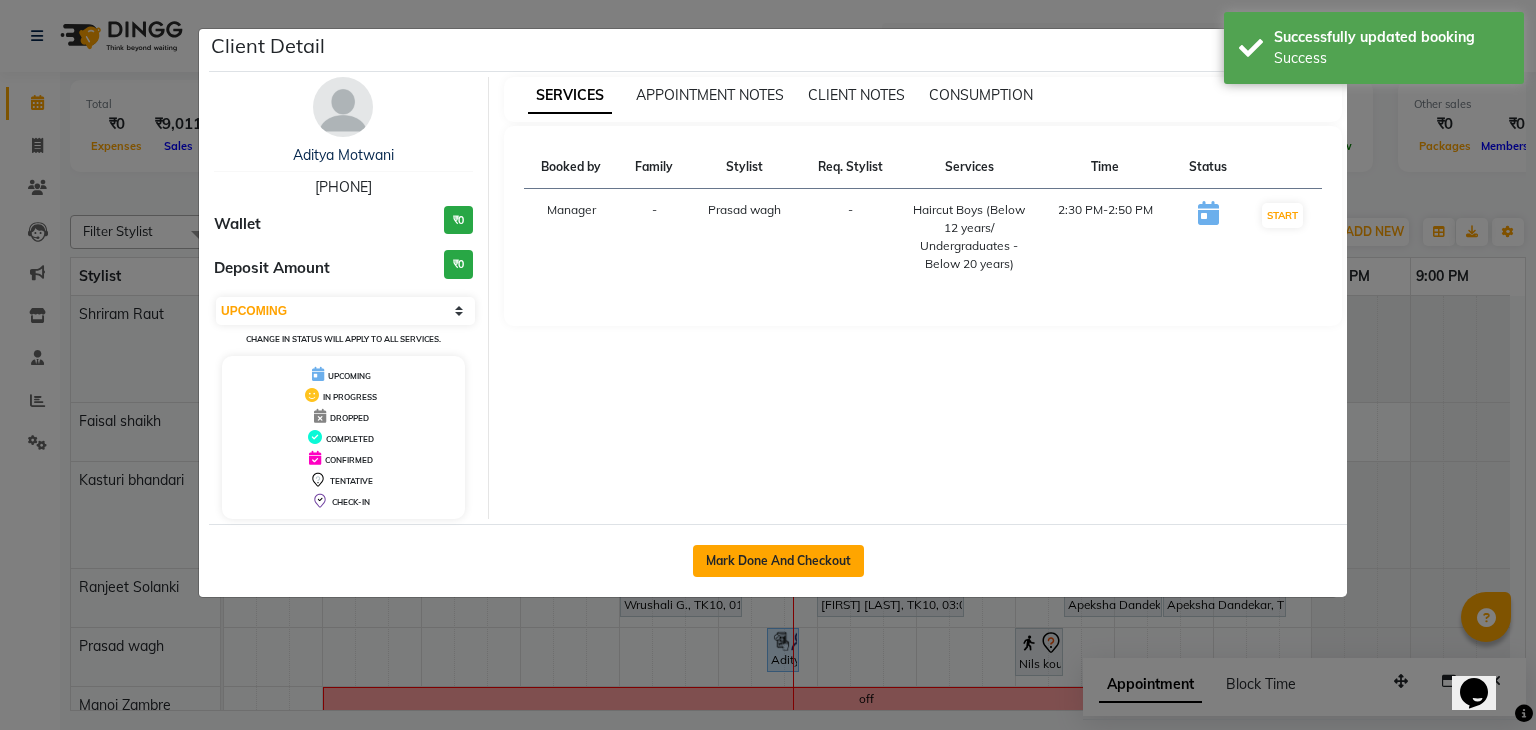 click on "Mark Done And Checkout" 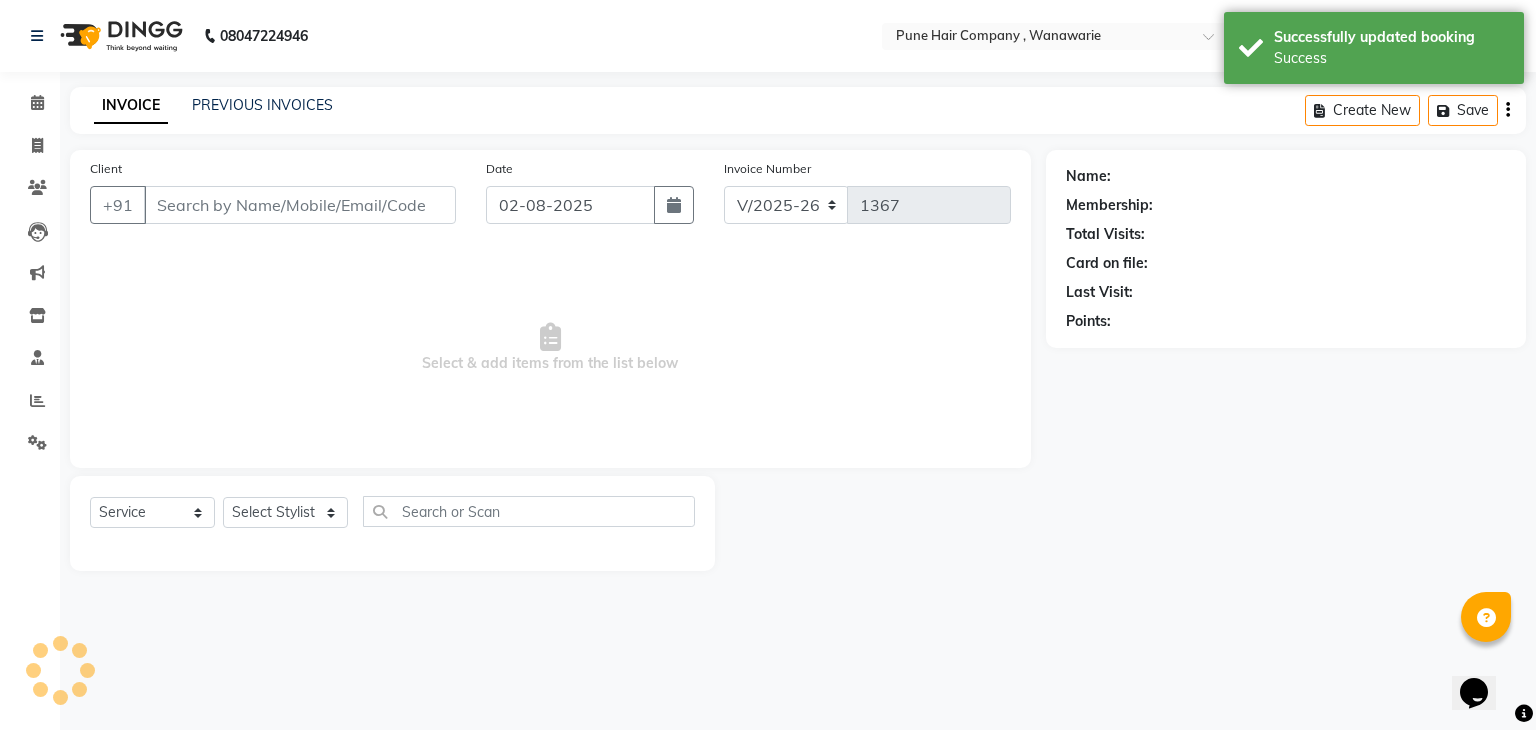 type on "[PHONE]" 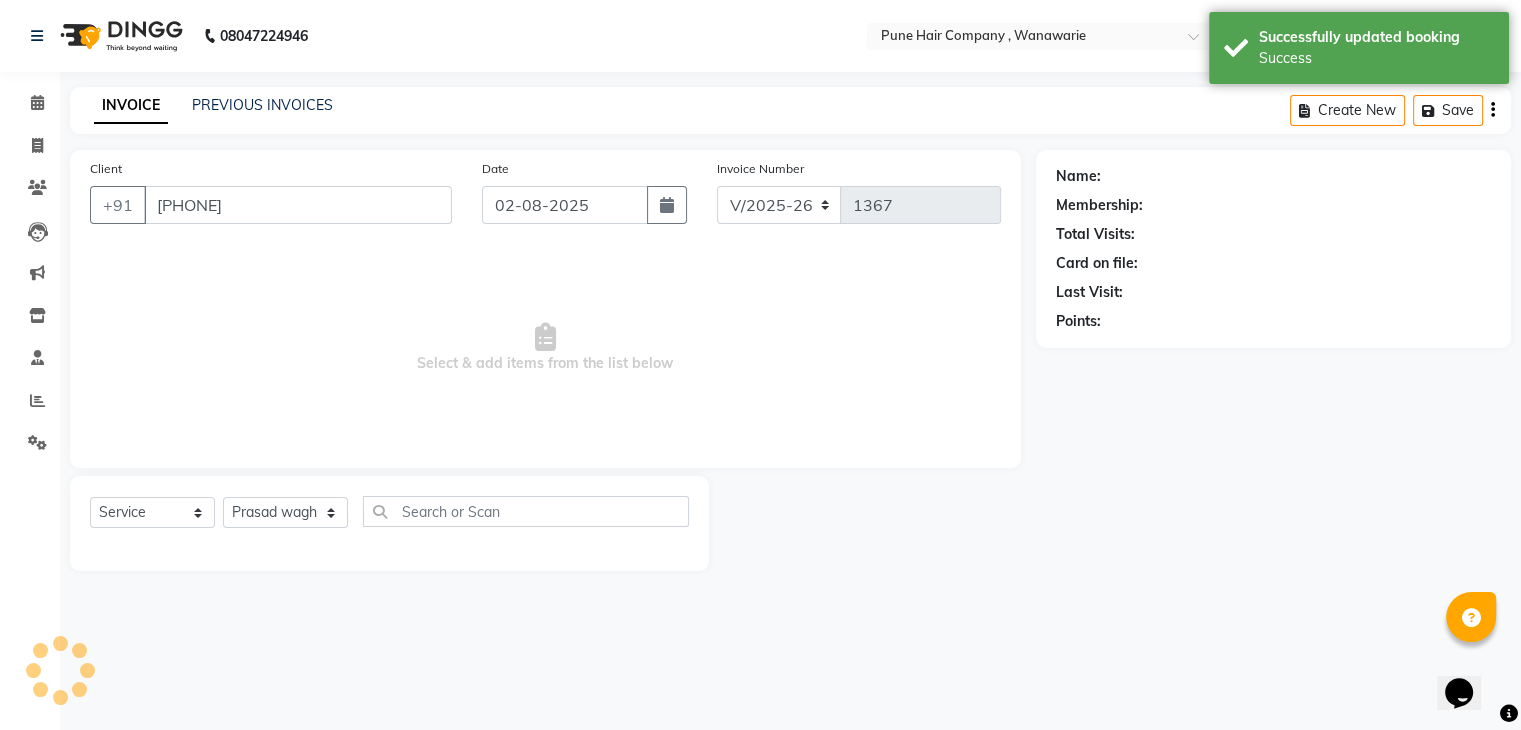 select on "1: Object" 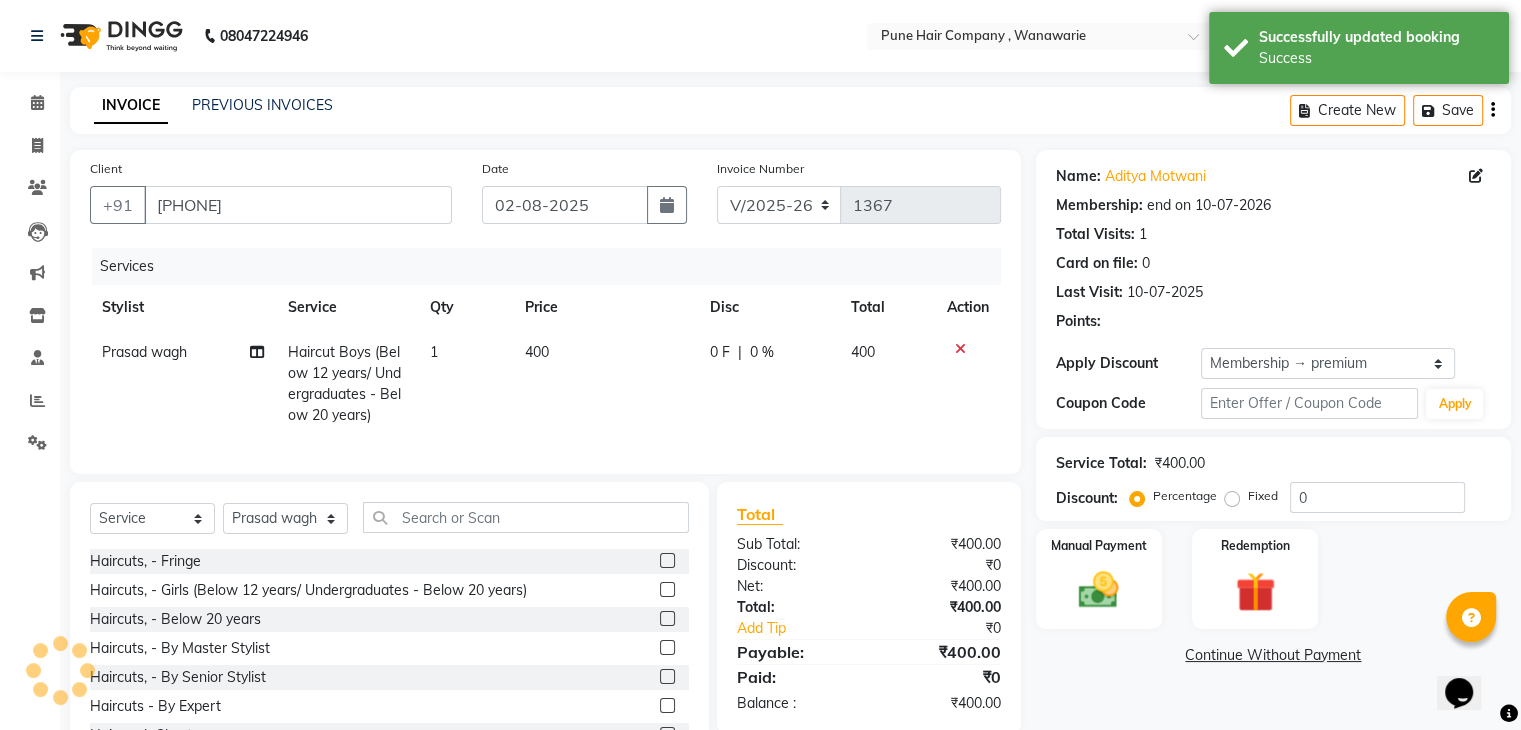 type on "20" 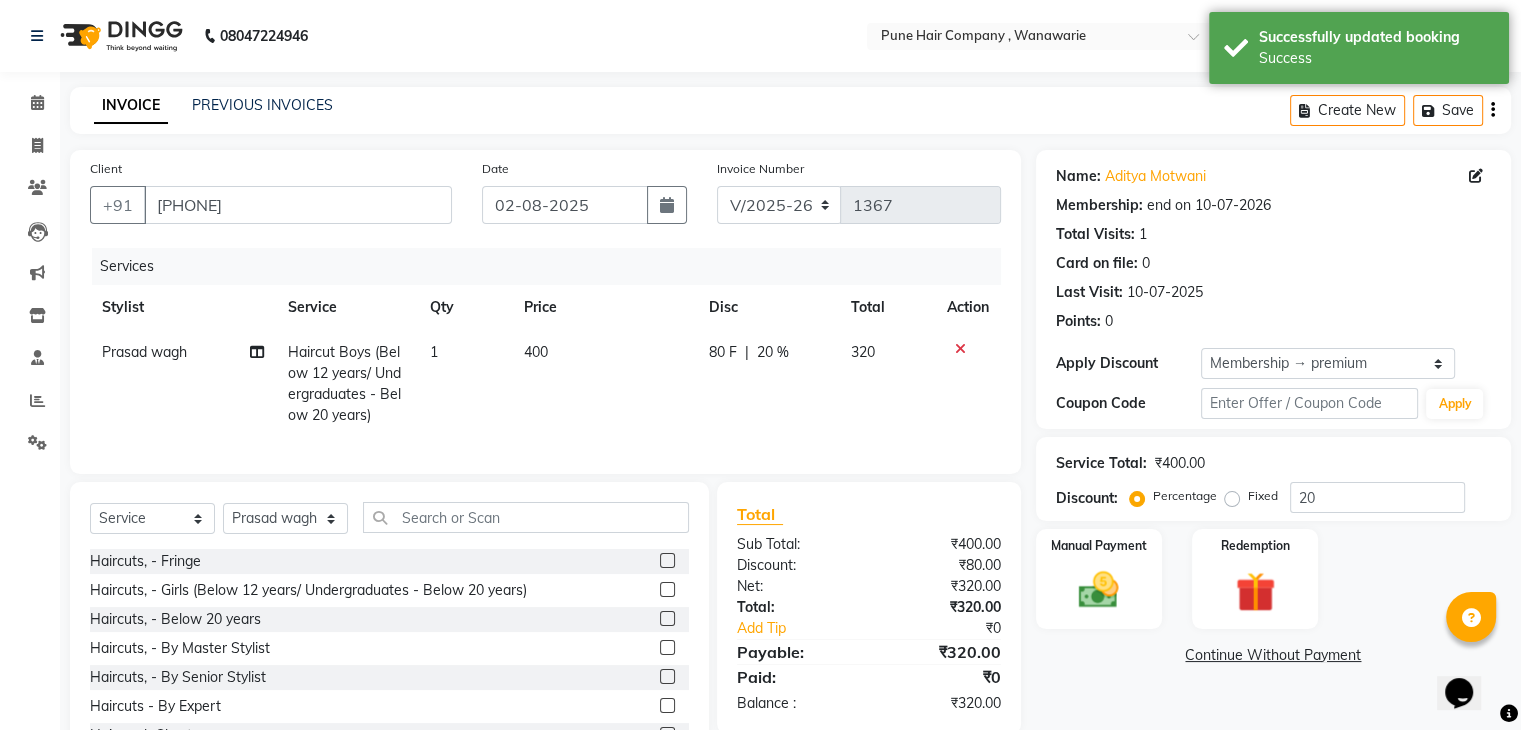 scroll, scrollTop: 93, scrollLeft: 0, axis: vertical 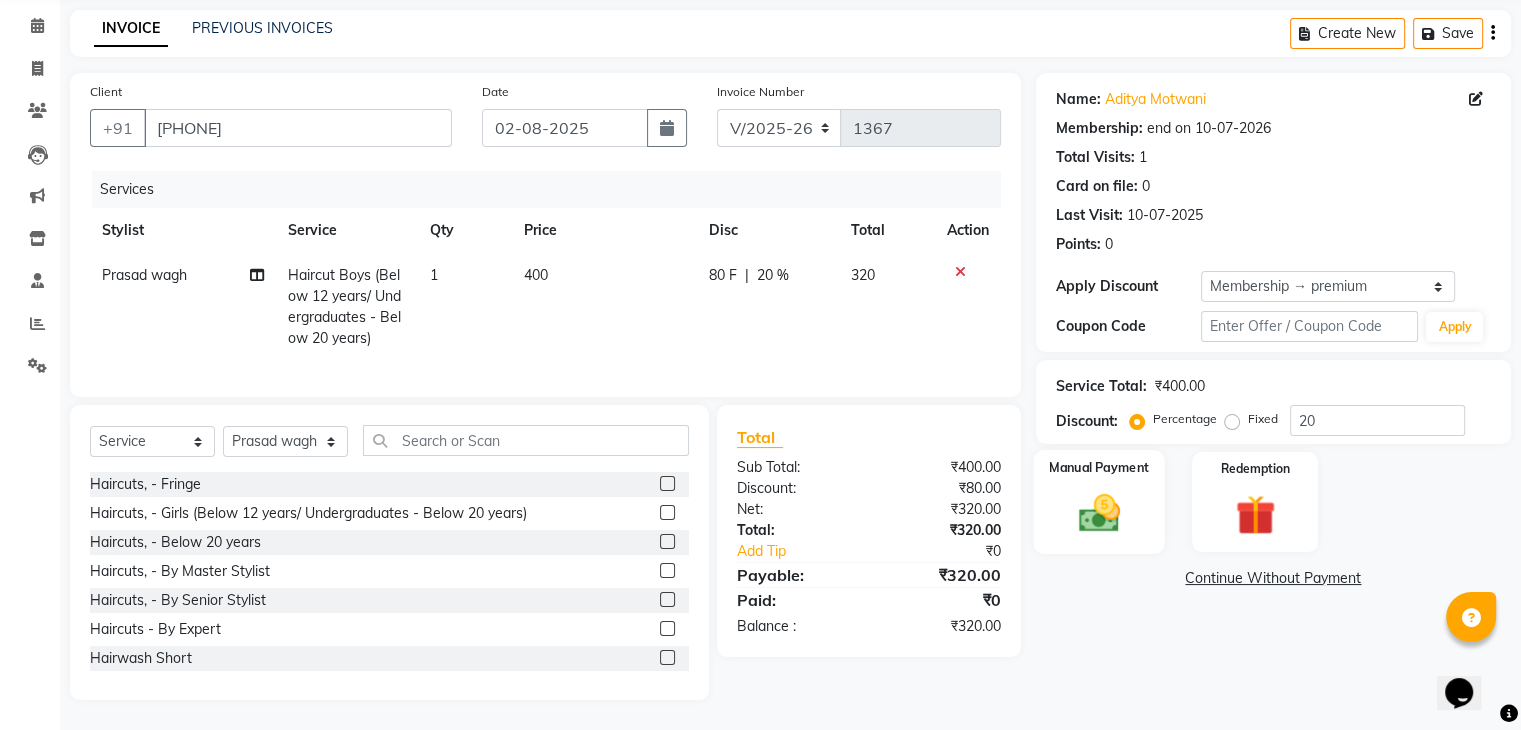 click 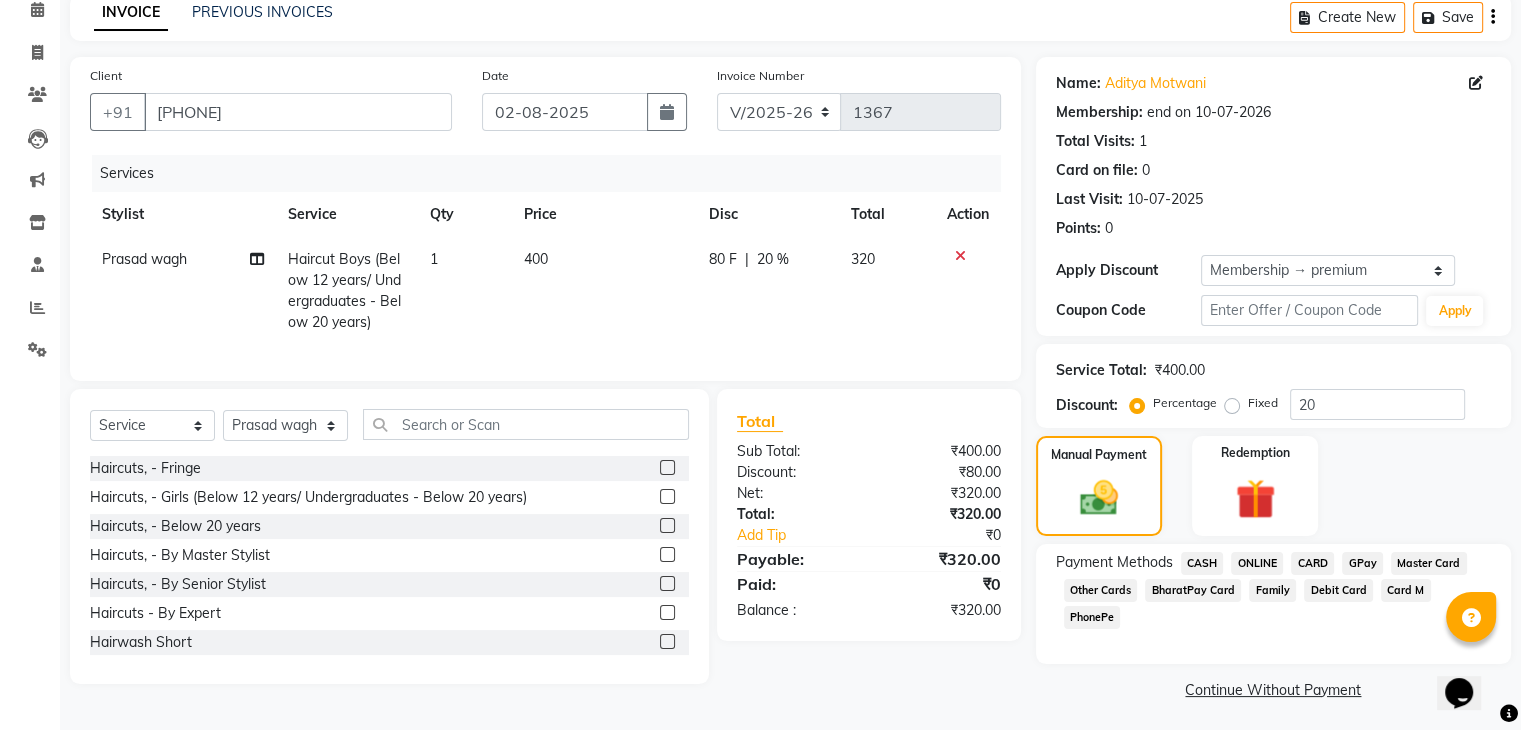 click on "CASH" 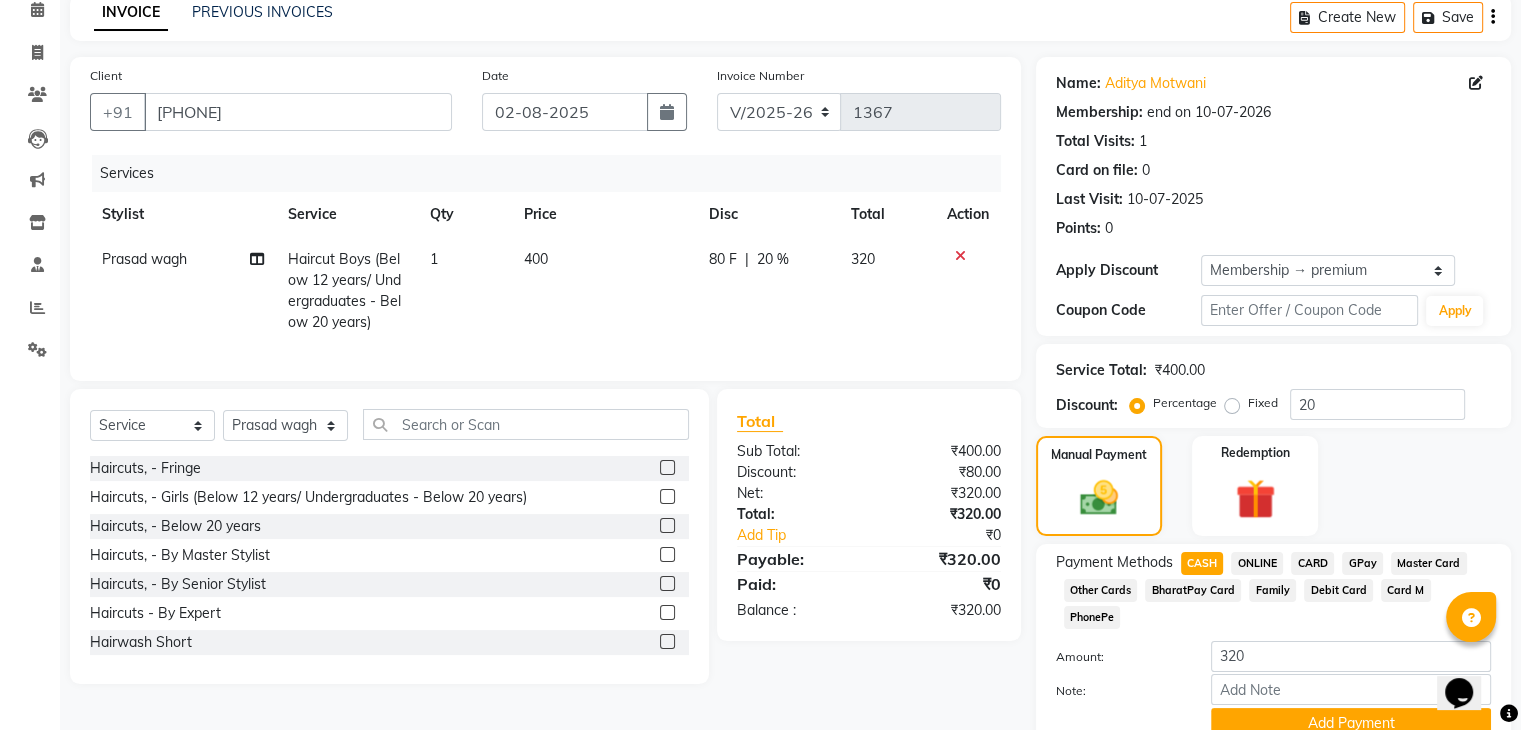 scroll, scrollTop: 156, scrollLeft: 0, axis: vertical 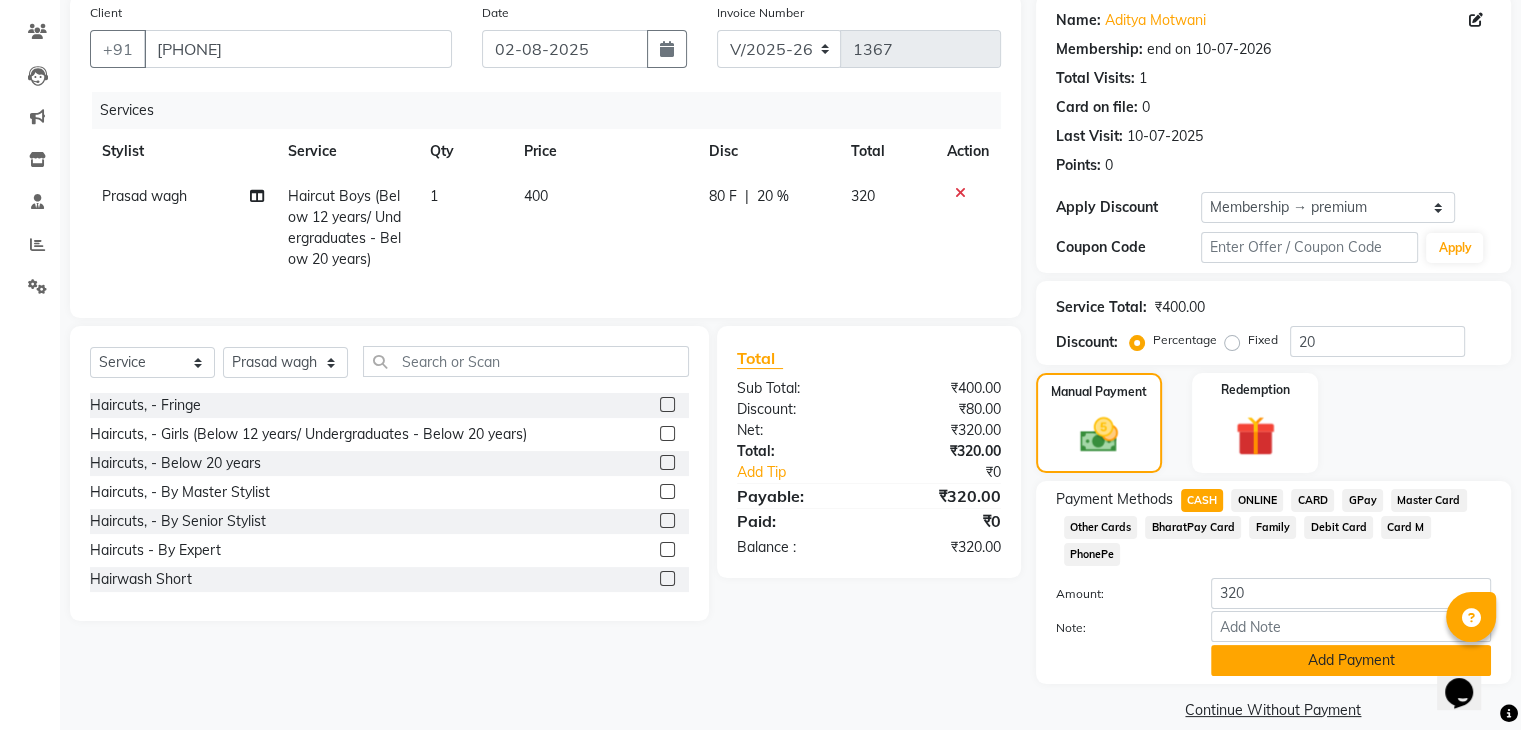 click on "Add Payment" 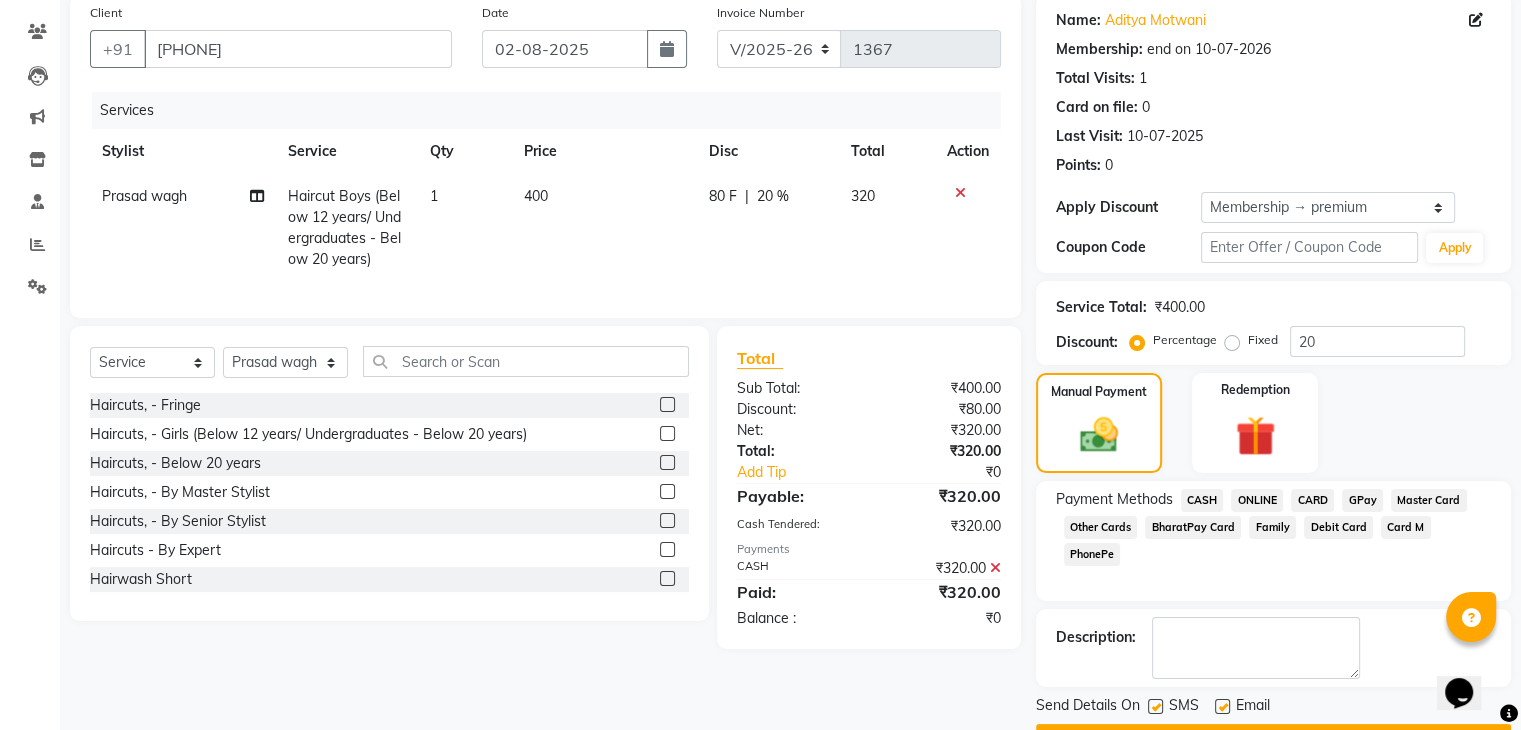 scroll, scrollTop: 209, scrollLeft: 0, axis: vertical 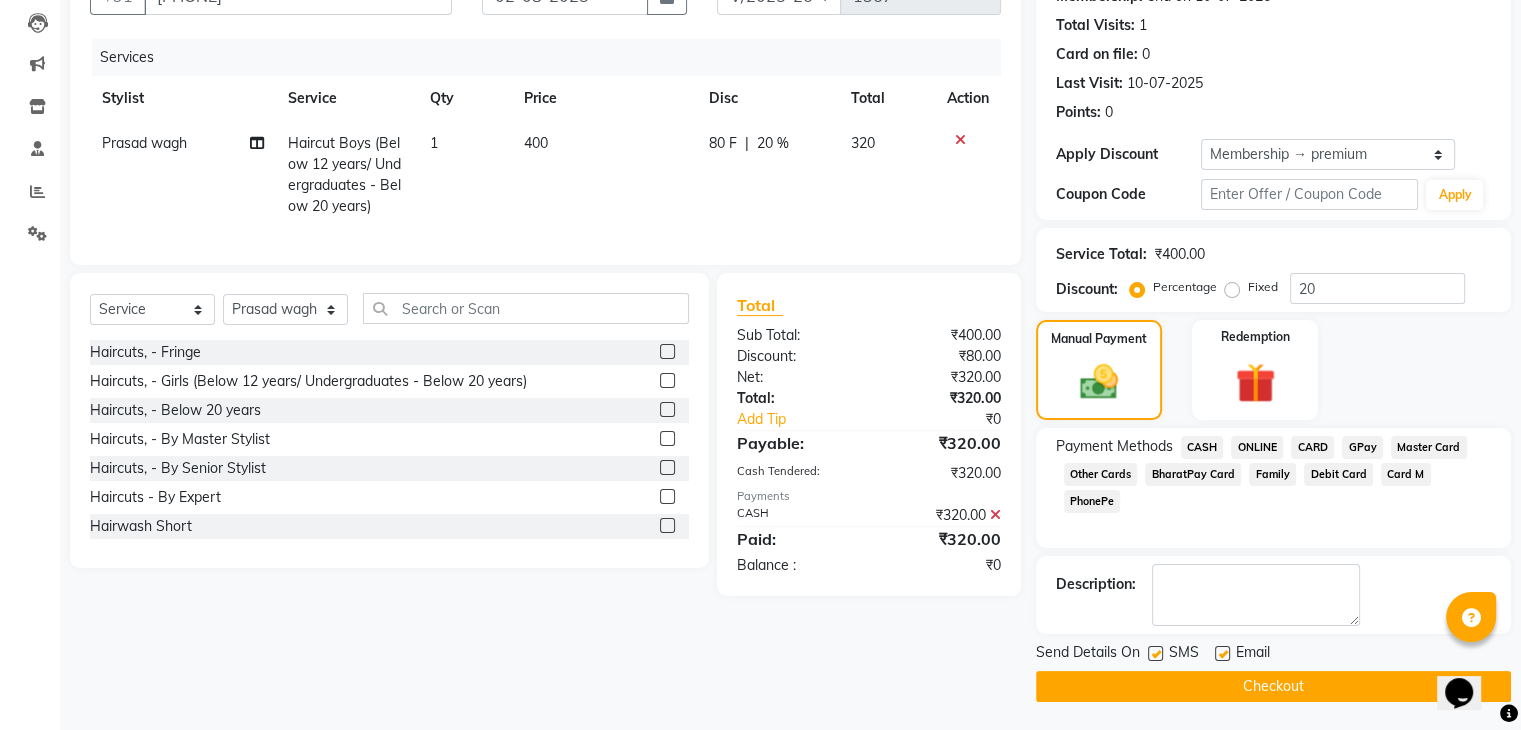 click on "Checkout" 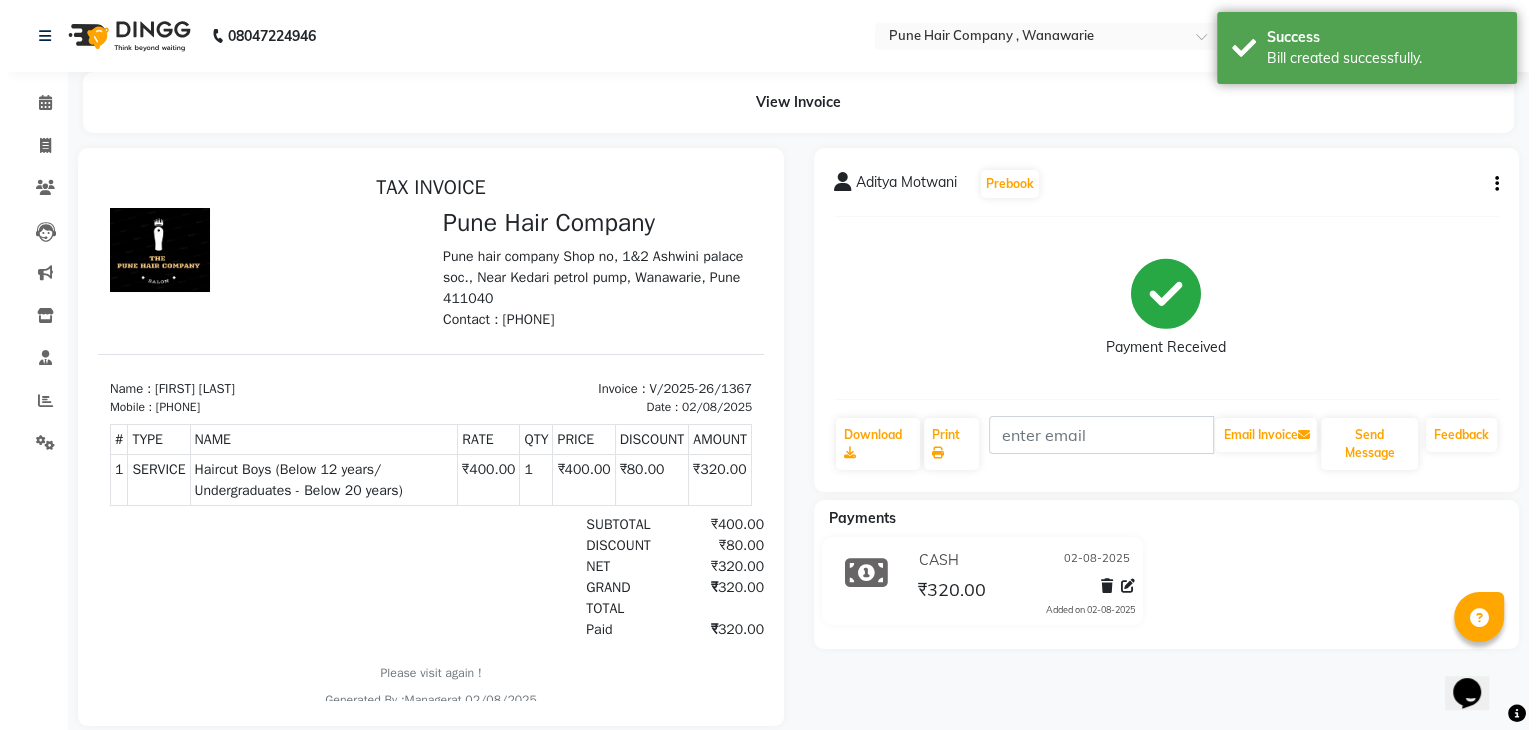scroll, scrollTop: 0, scrollLeft: 0, axis: both 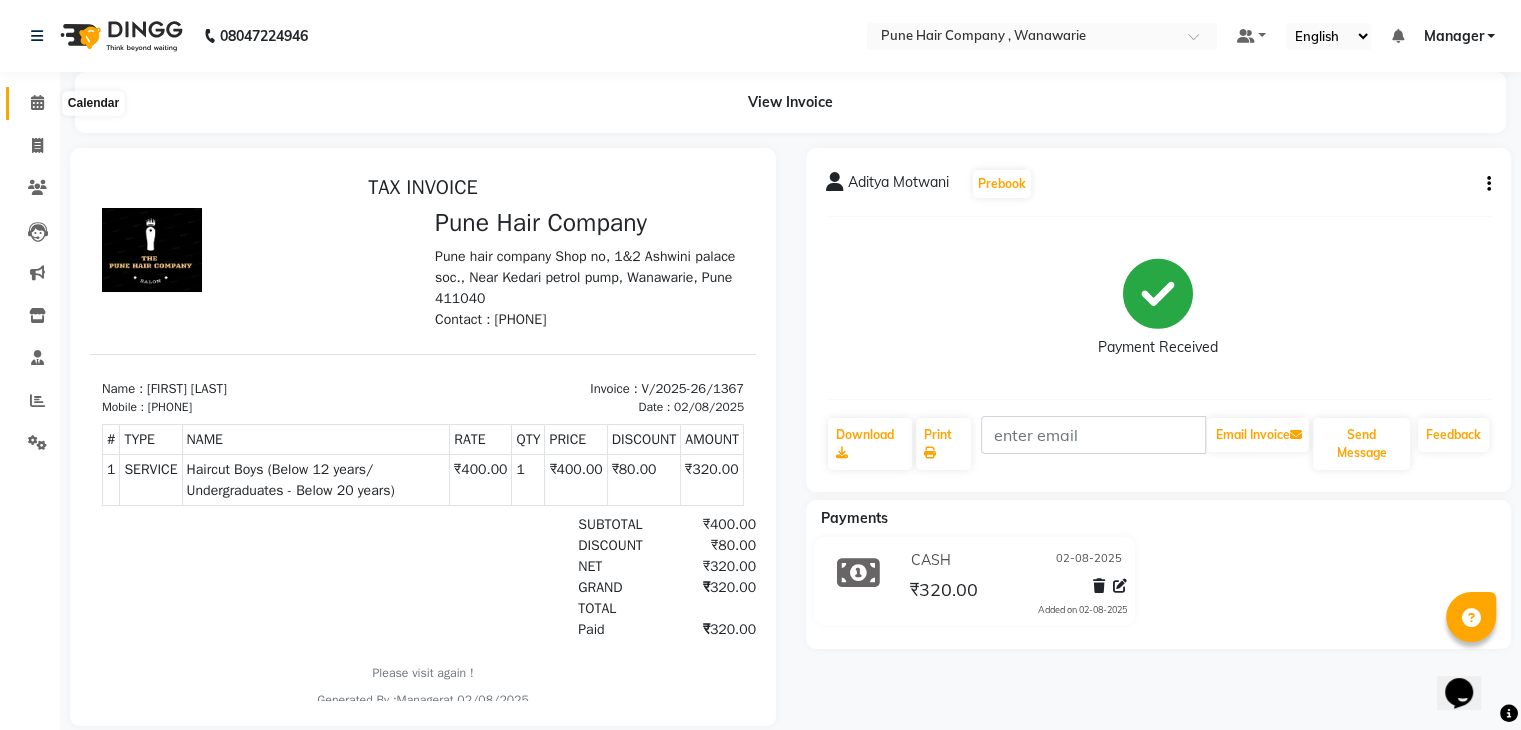 click 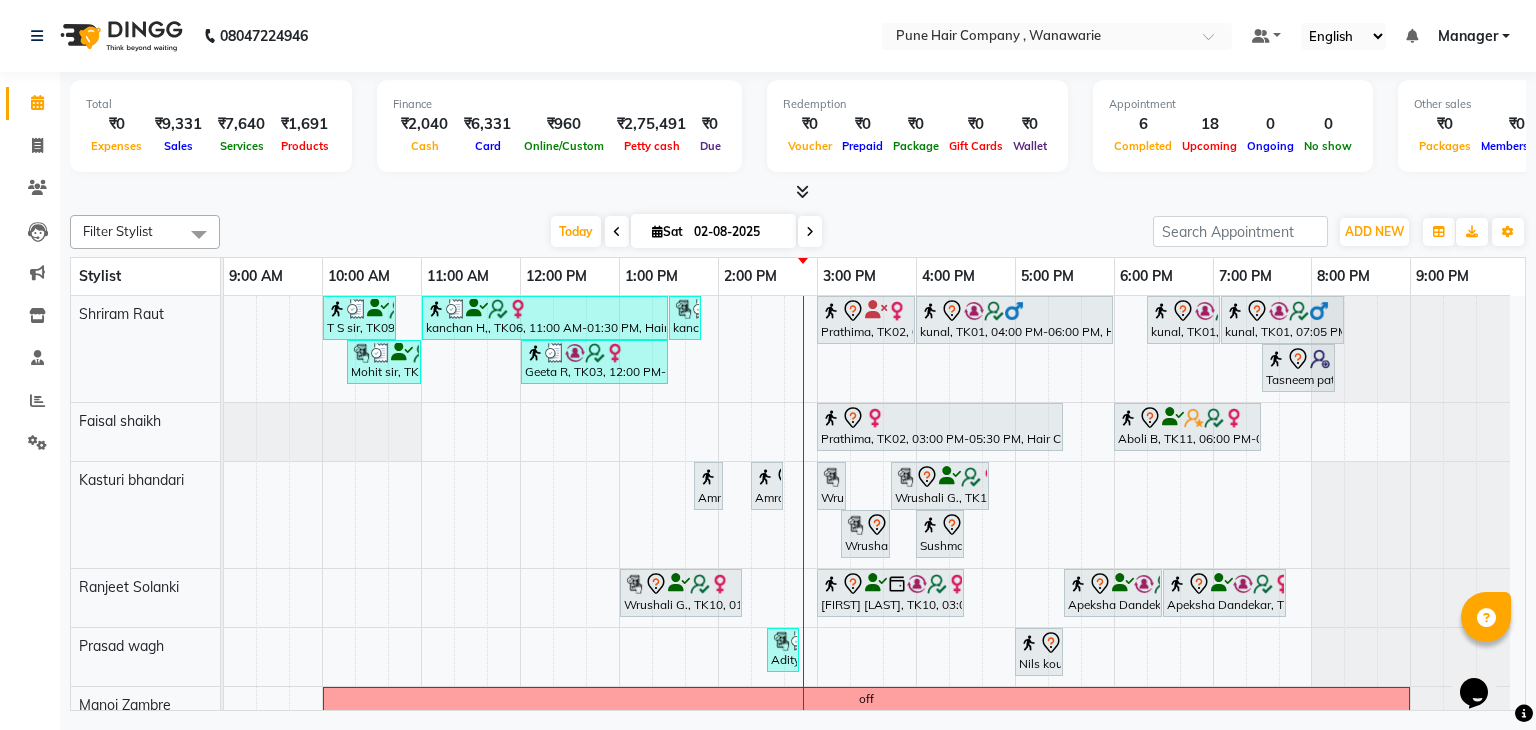scroll, scrollTop: 49, scrollLeft: 0, axis: vertical 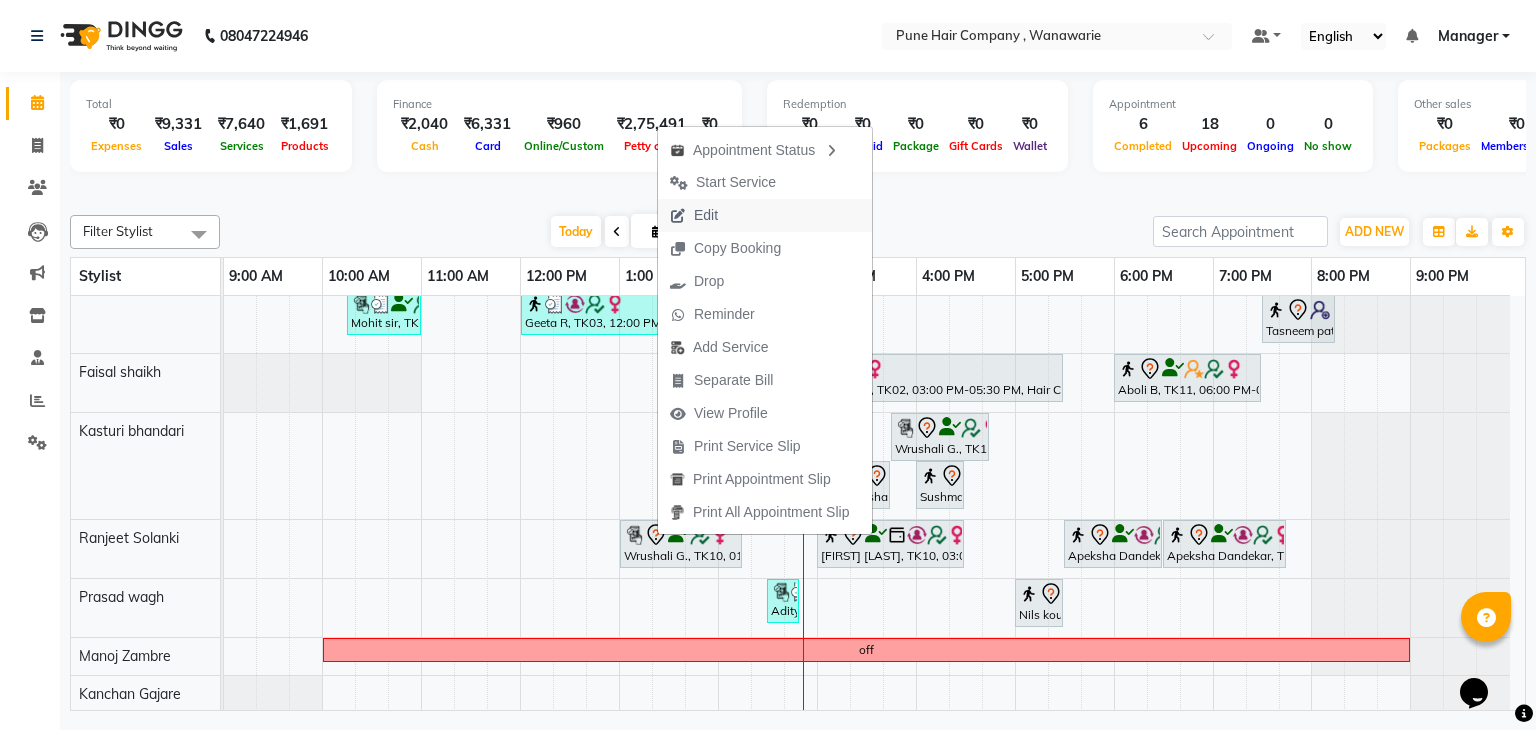 click on "Edit" at bounding box center (694, 215) 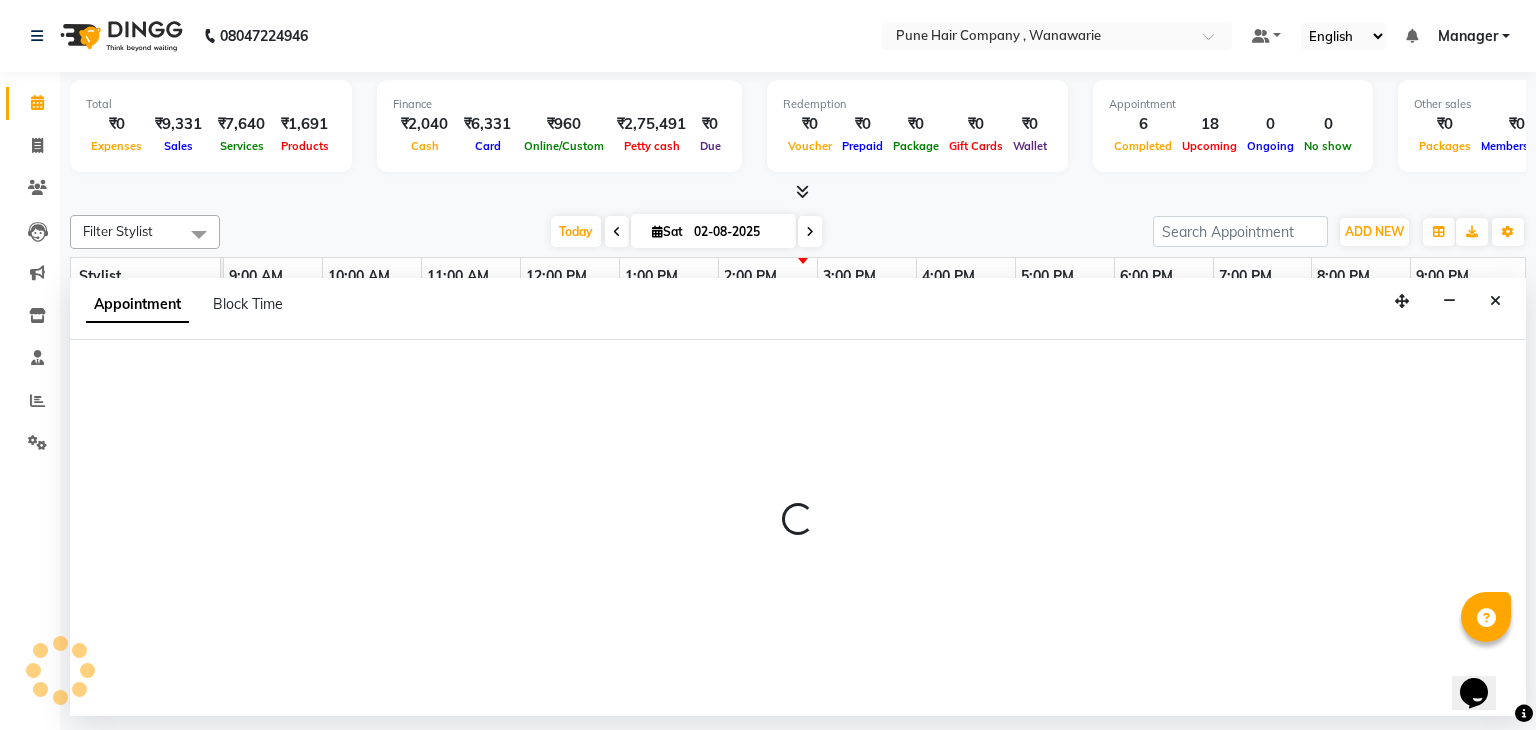 select on "tentative" 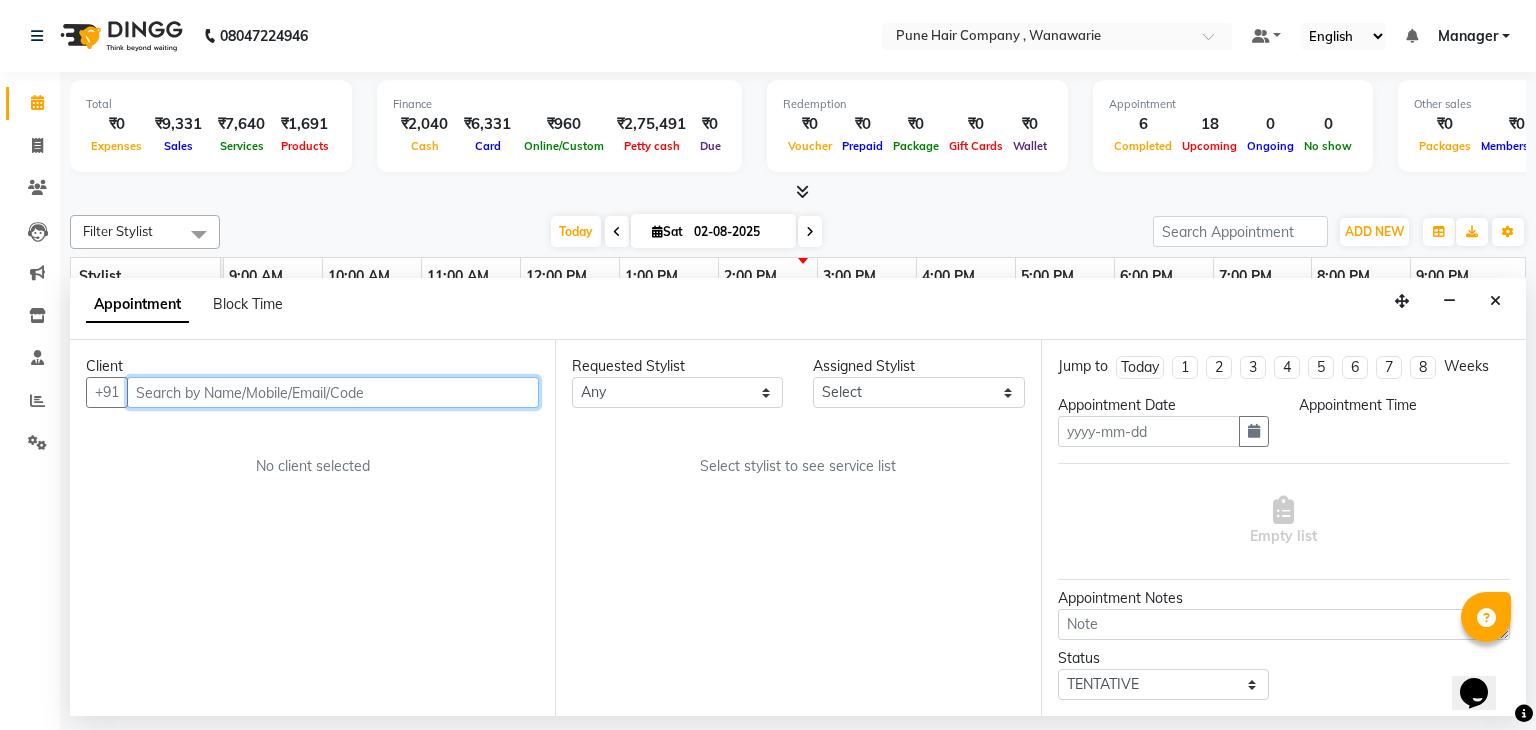 type on "02-08-2025" 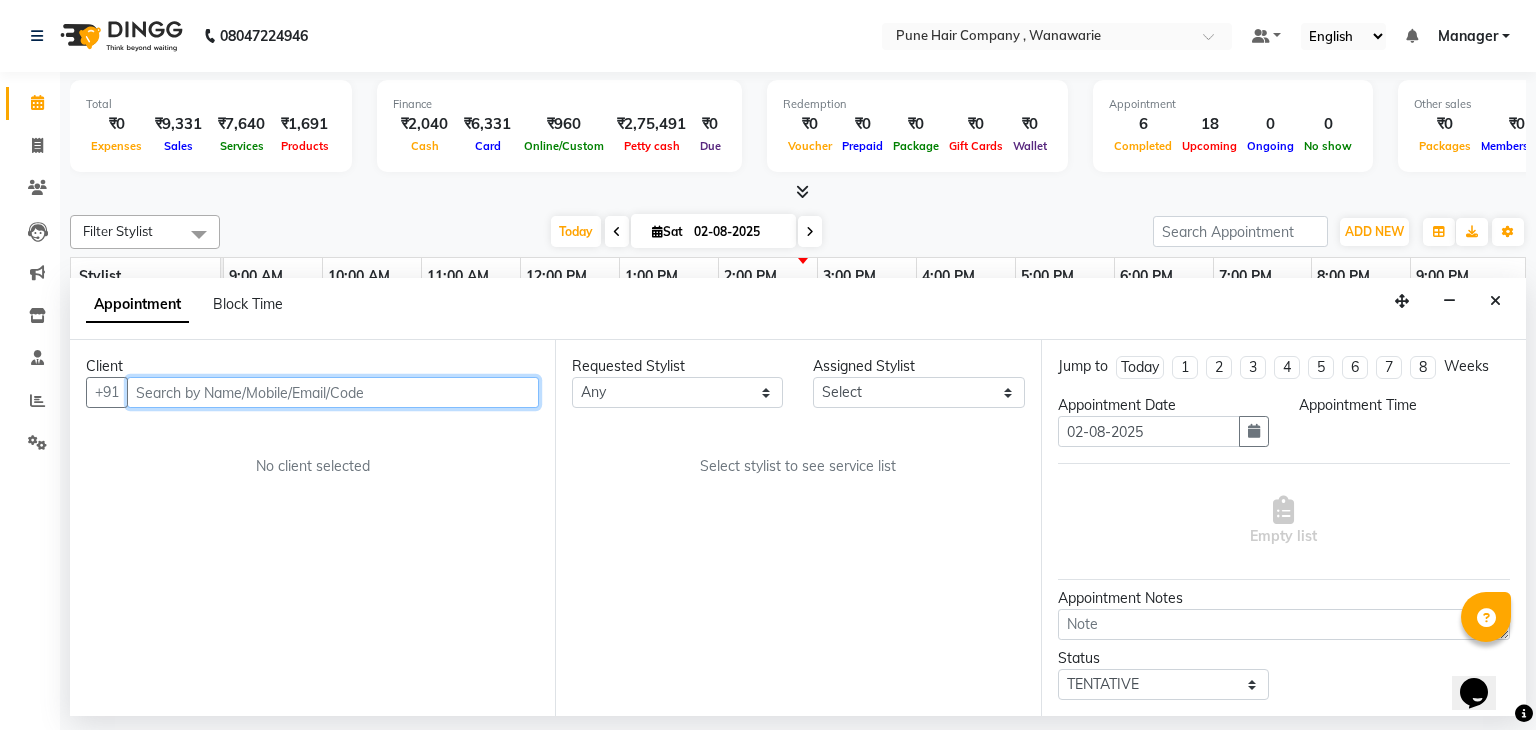 select on "780" 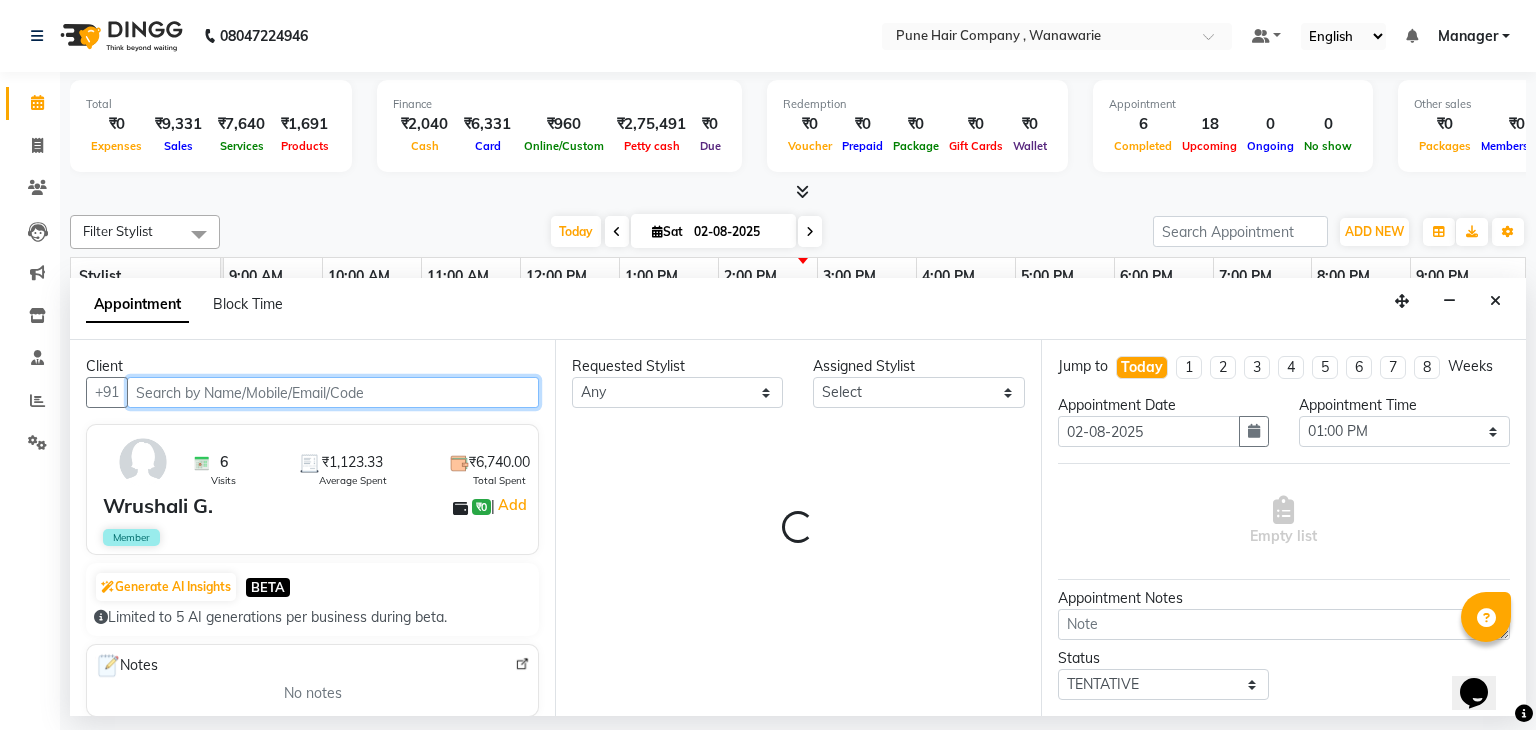 select on "74579" 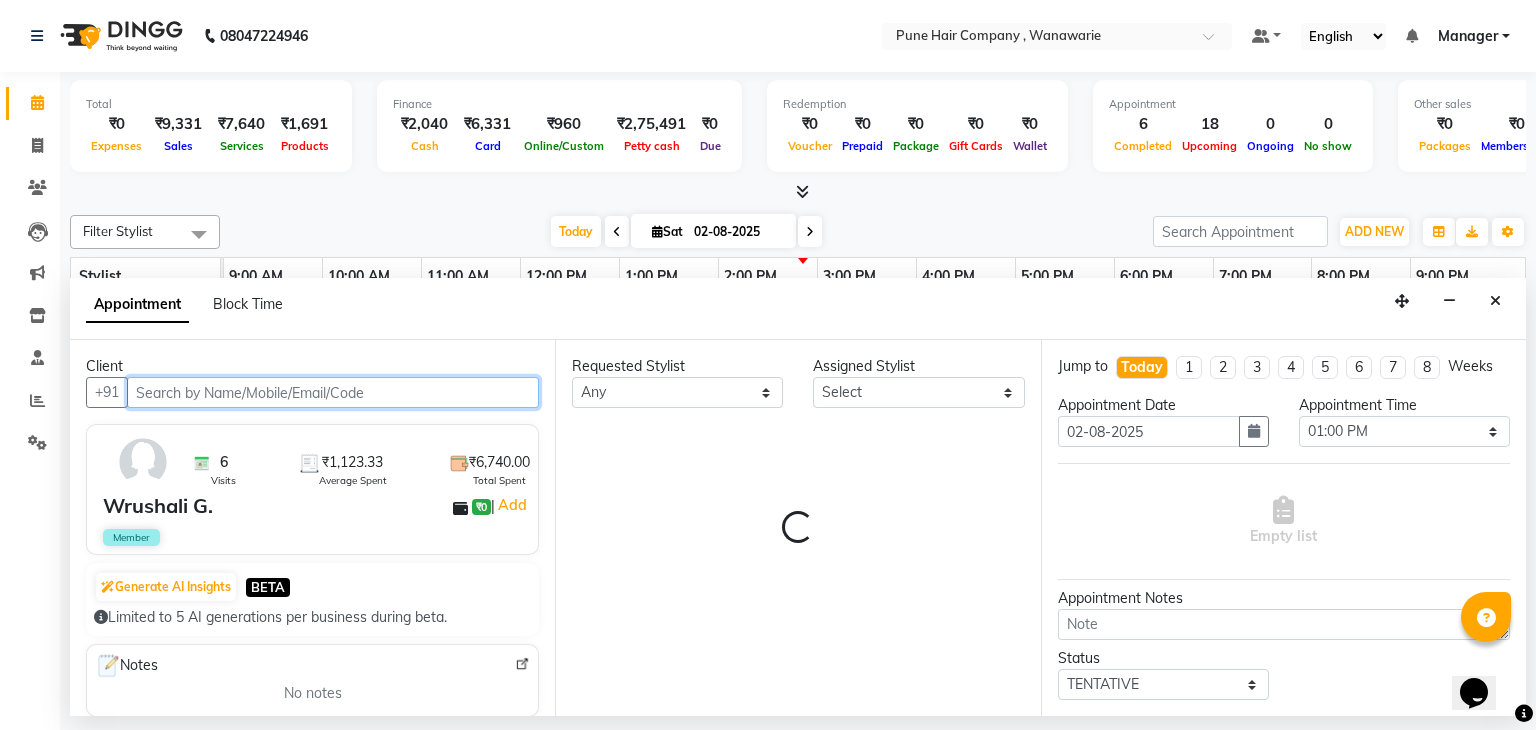 select on "74579" 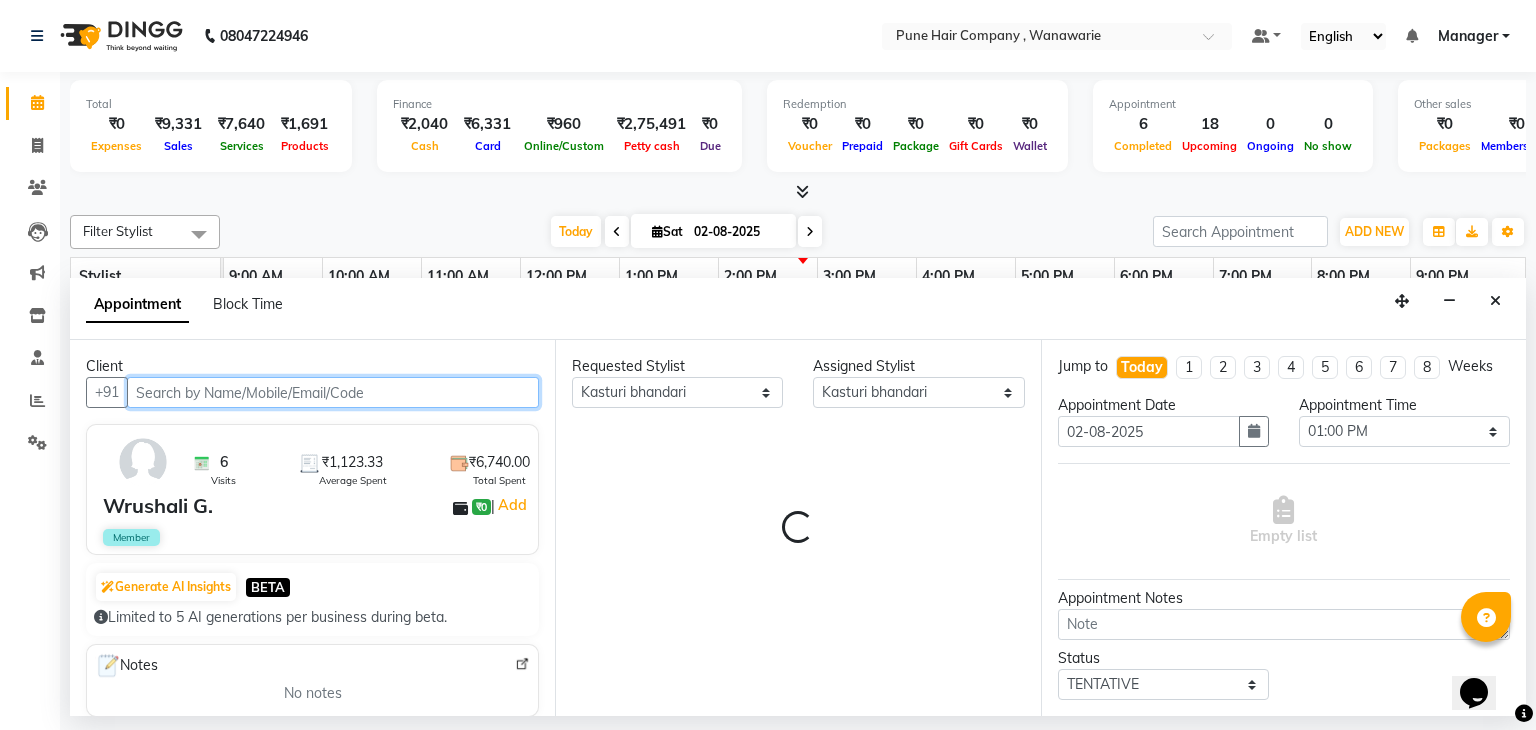 select on "4060" 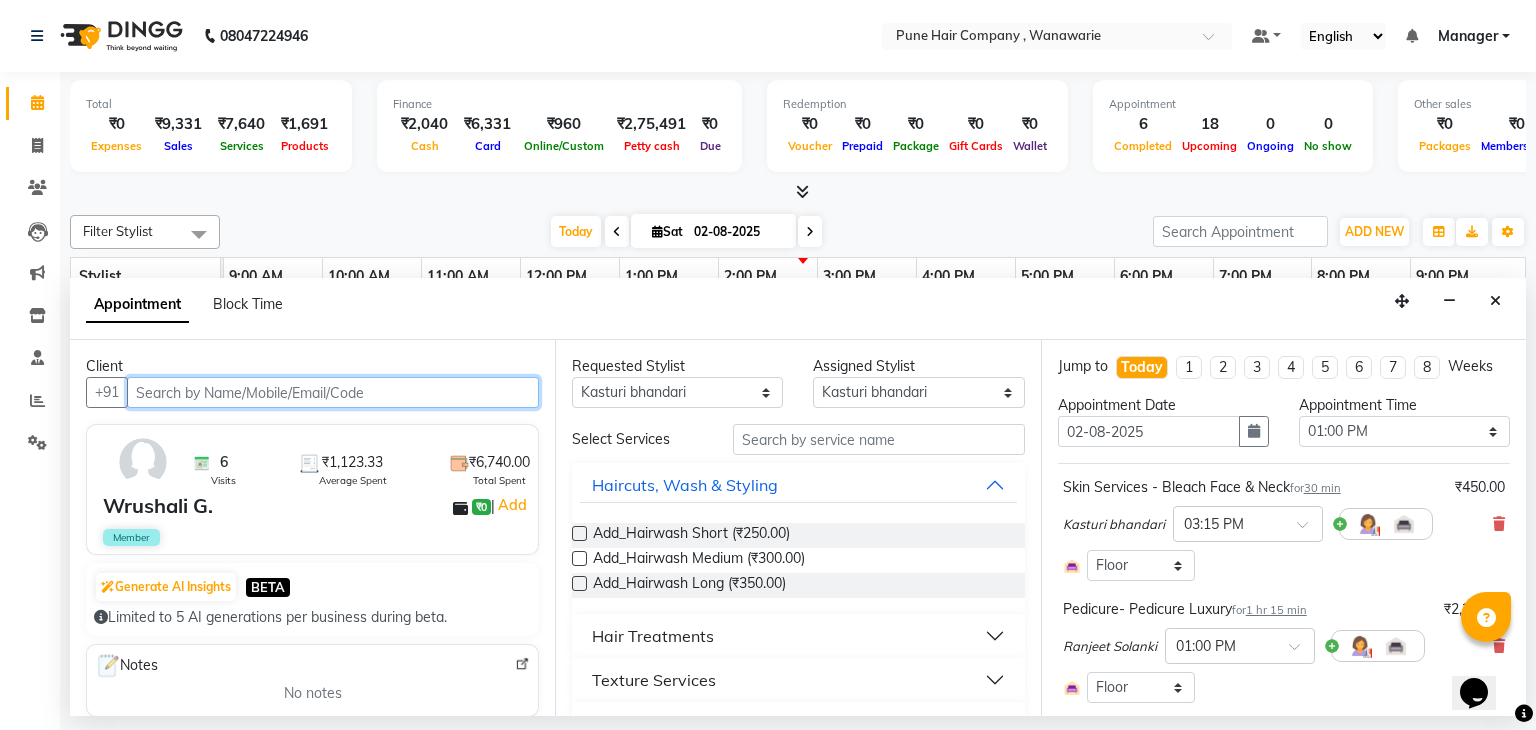 select on "4060" 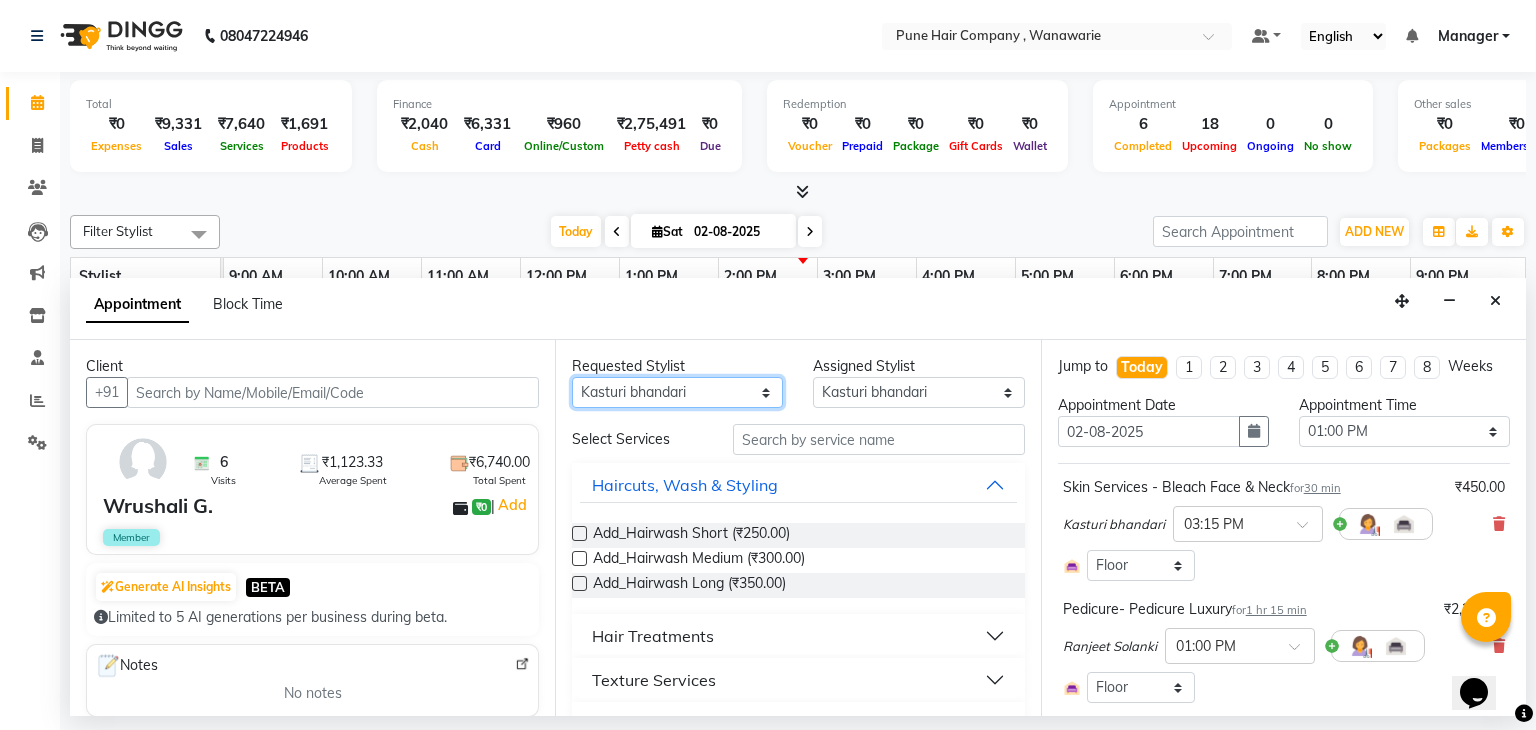click on "Any Faisal shaikh Kanchan Gajare  Kasturi bhandari Manoj Zambre Prasad wagh Ranjeet Solanki Shriram Raut" at bounding box center [677, 392] 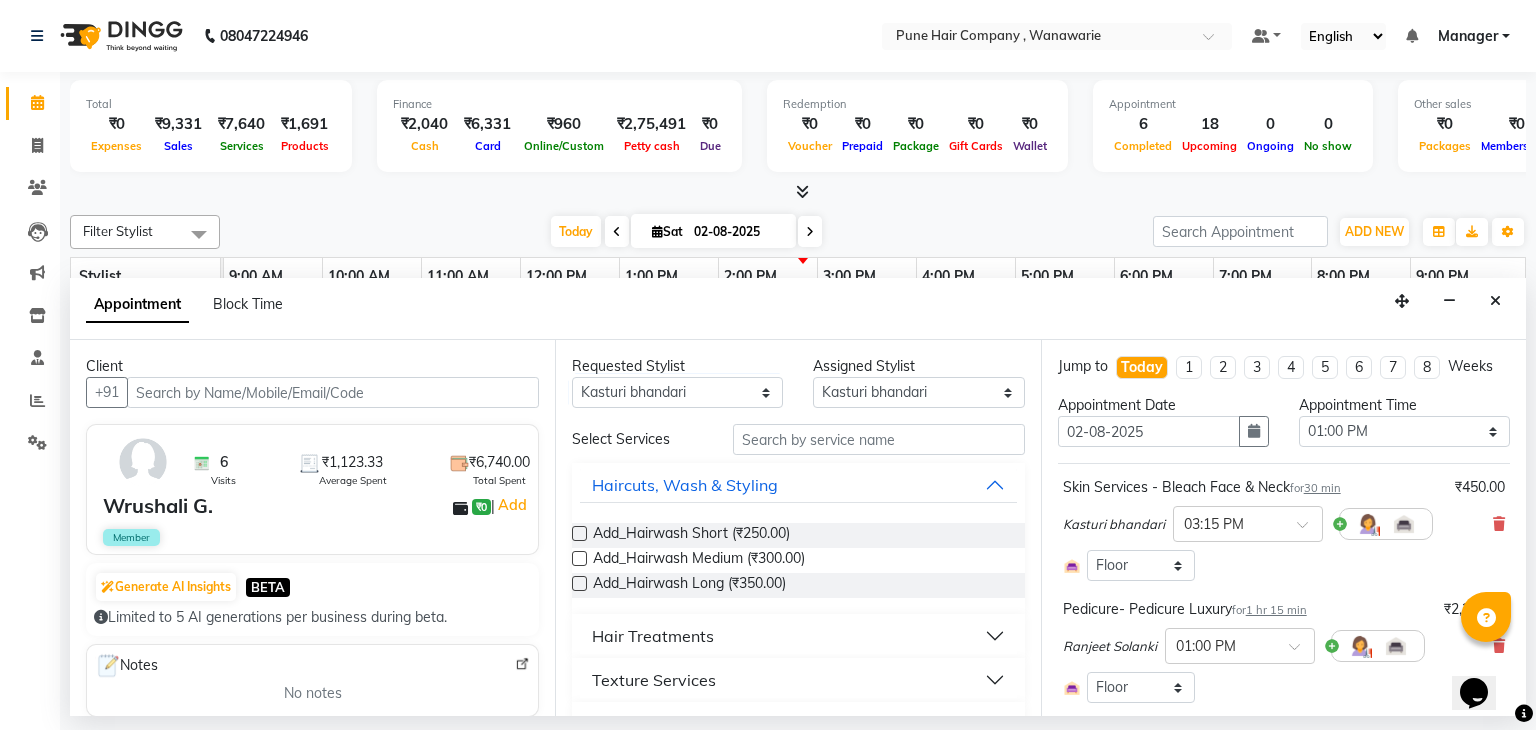 click on "Hair Treatments" at bounding box center (798, 636) 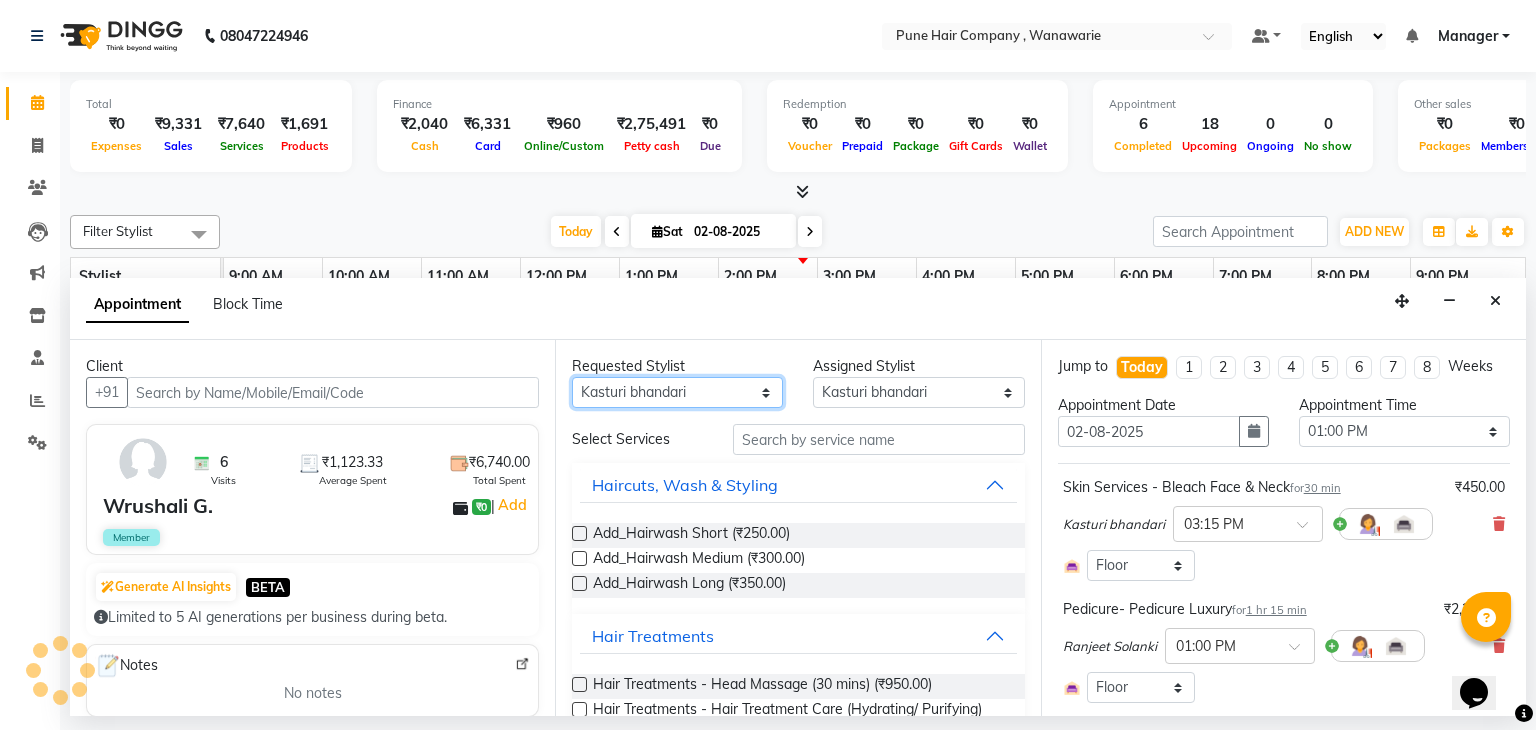 click on "Any Faisal shaikh Kanchan Gajare  Kasturi bhandari Manoj Zambre Prasad wagh Ranjeet Solanki Shriram Raut" at bounding box center (677, 392) 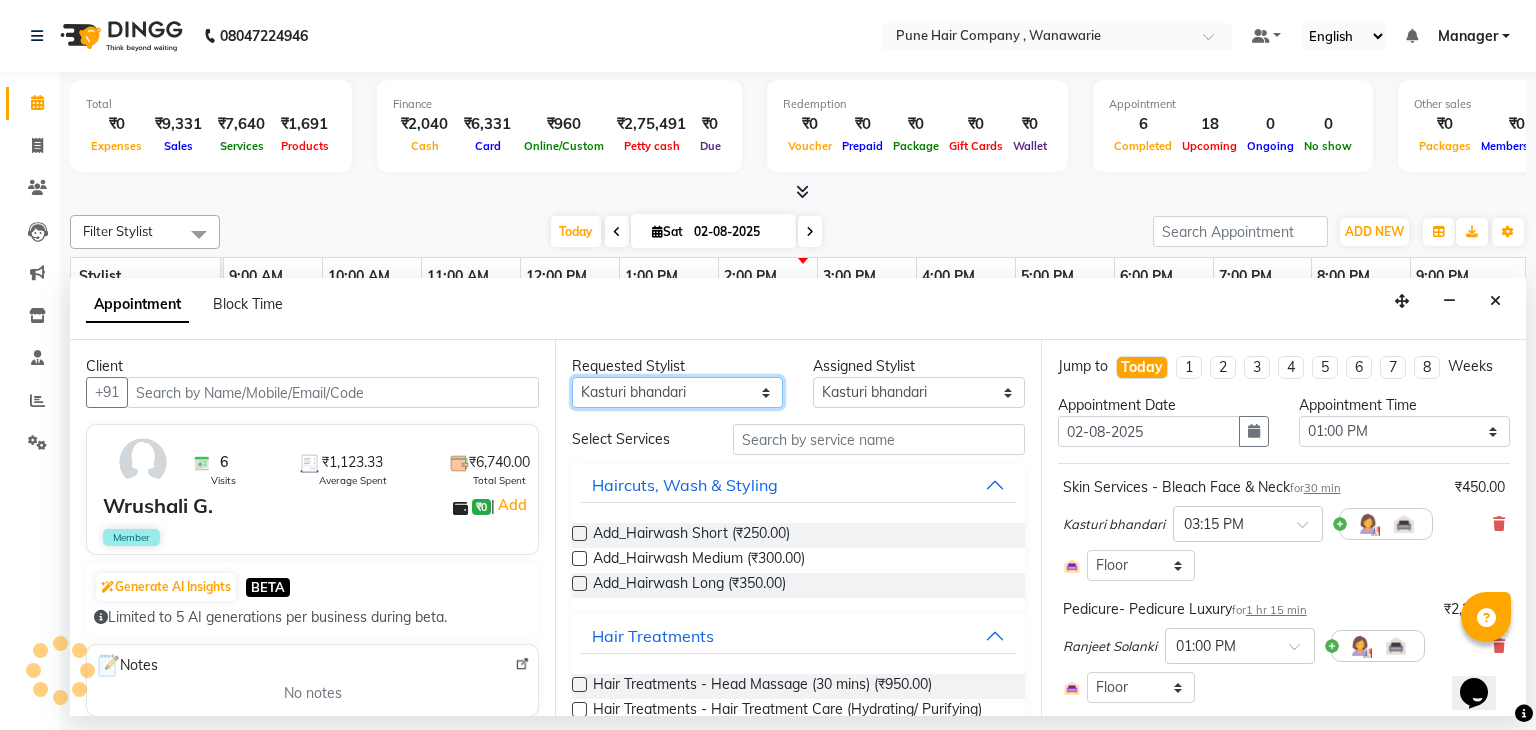 select on "74577" 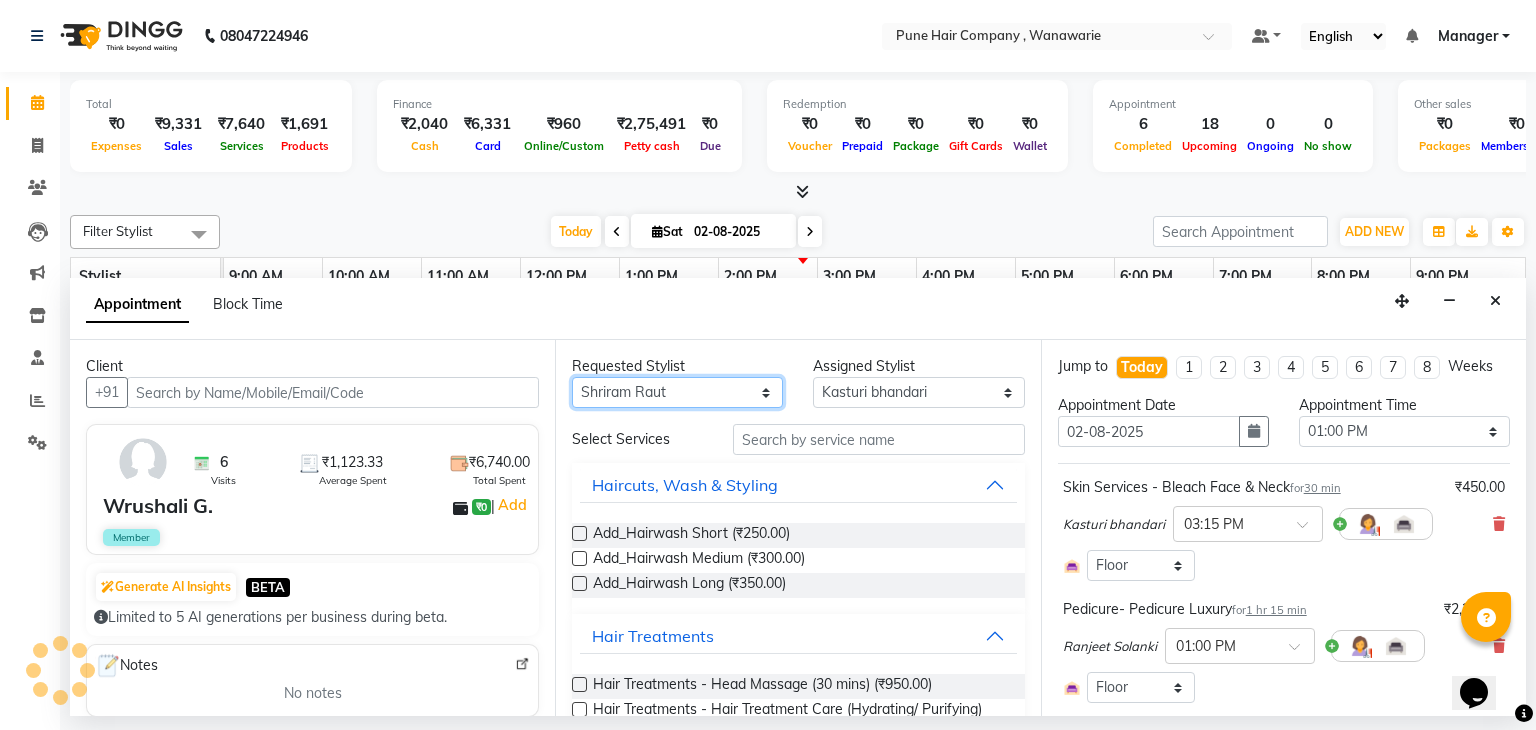 click on "Any Faisal shaikh Kanchan Gajare  Kasturi bhandari Manoj Zambre Prasad wagh Ranjeet Solanki Shriram Raut" at bounding box center (677, 392) 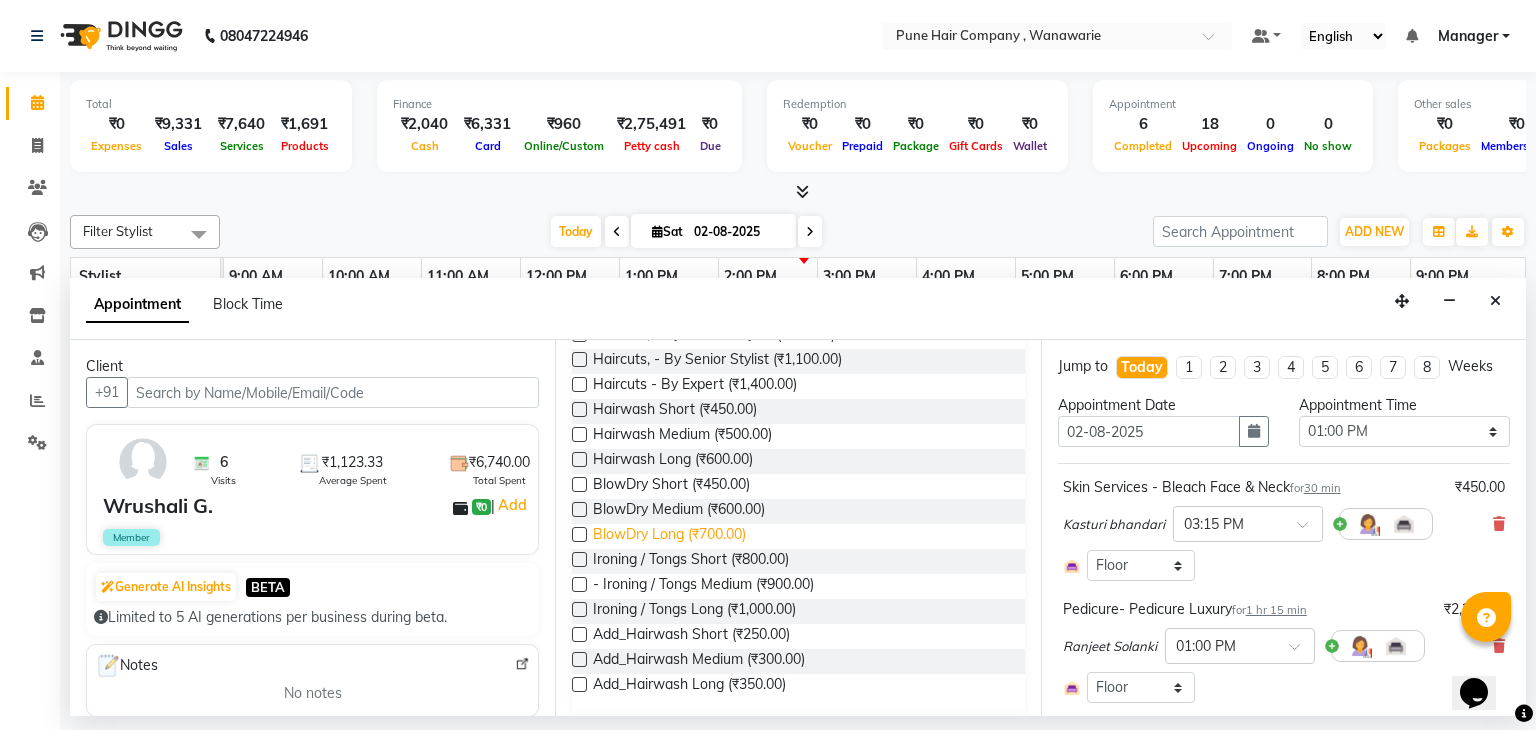 scroll, scrollTop: 288, scrollLeft: 0, axis: vertical 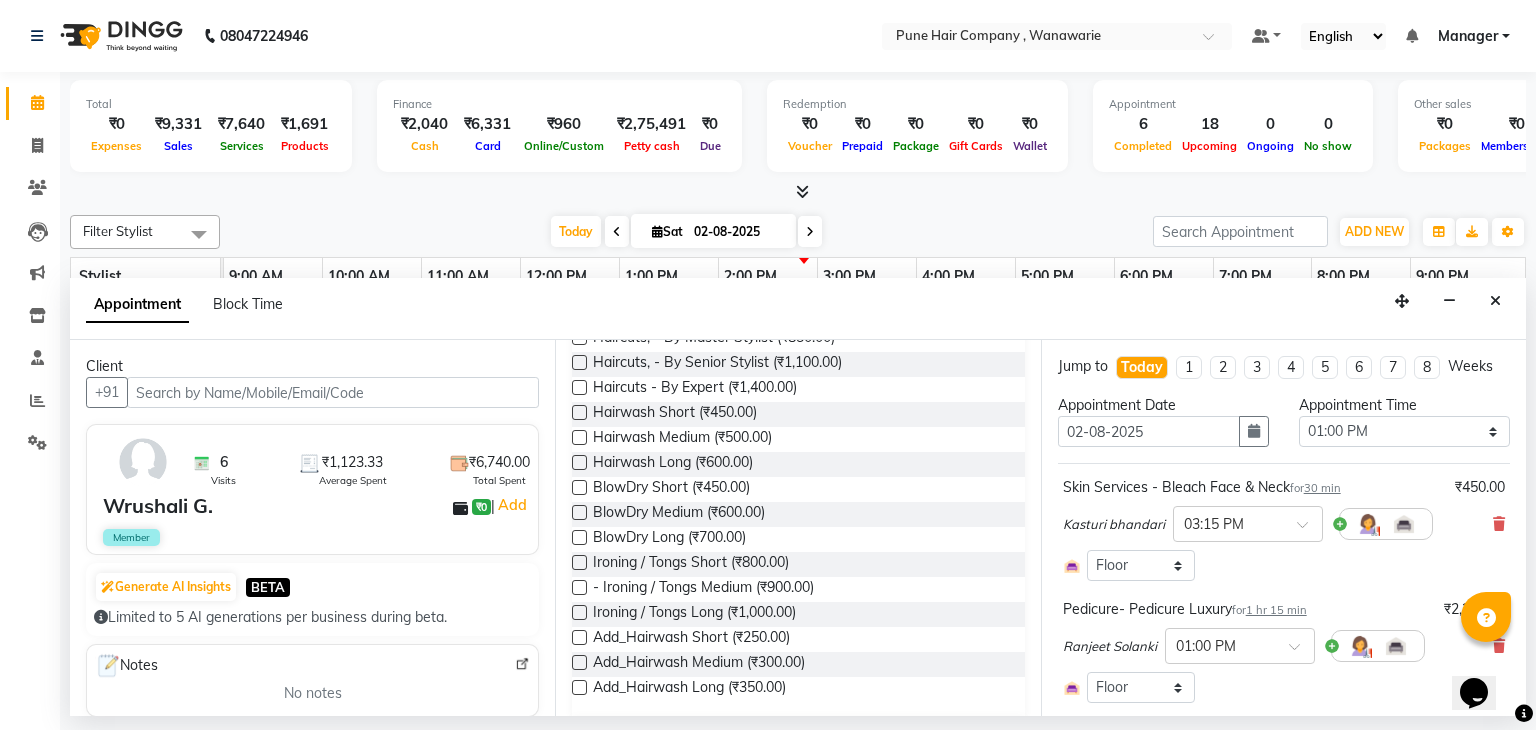 click at bounding box center [579, 412] 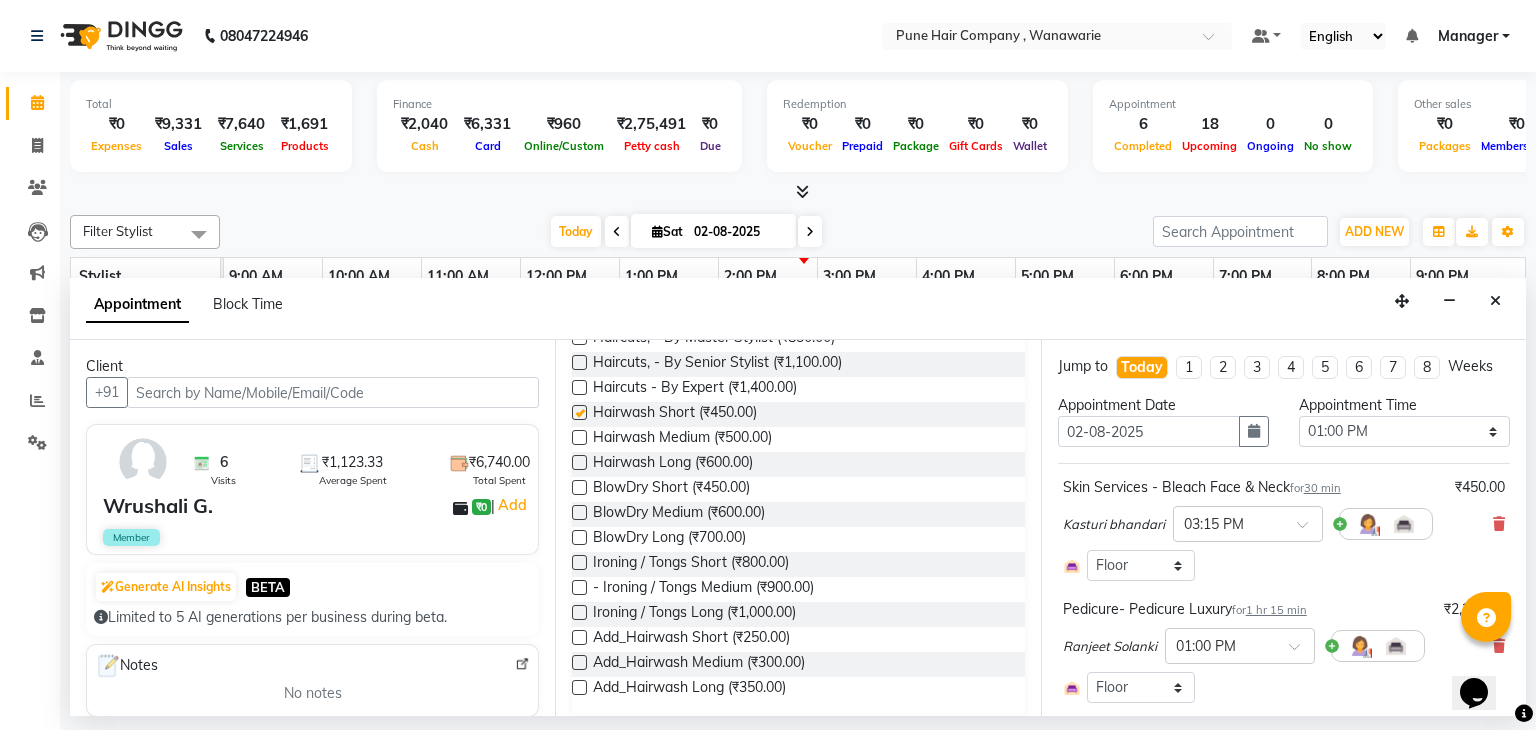 checkbox on "false" 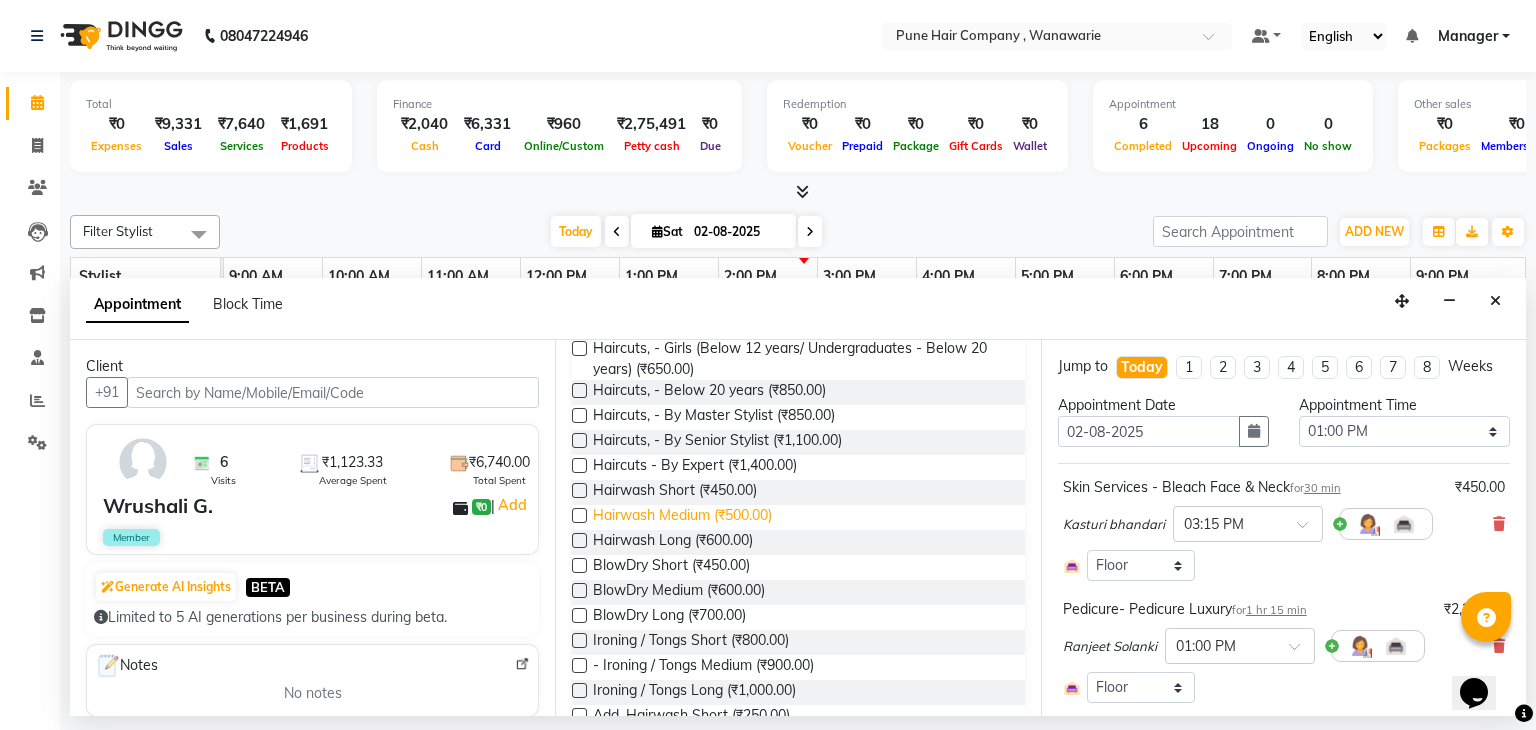 scroll, scrollTop: 200, scrollLeft: 0, axis: vertical 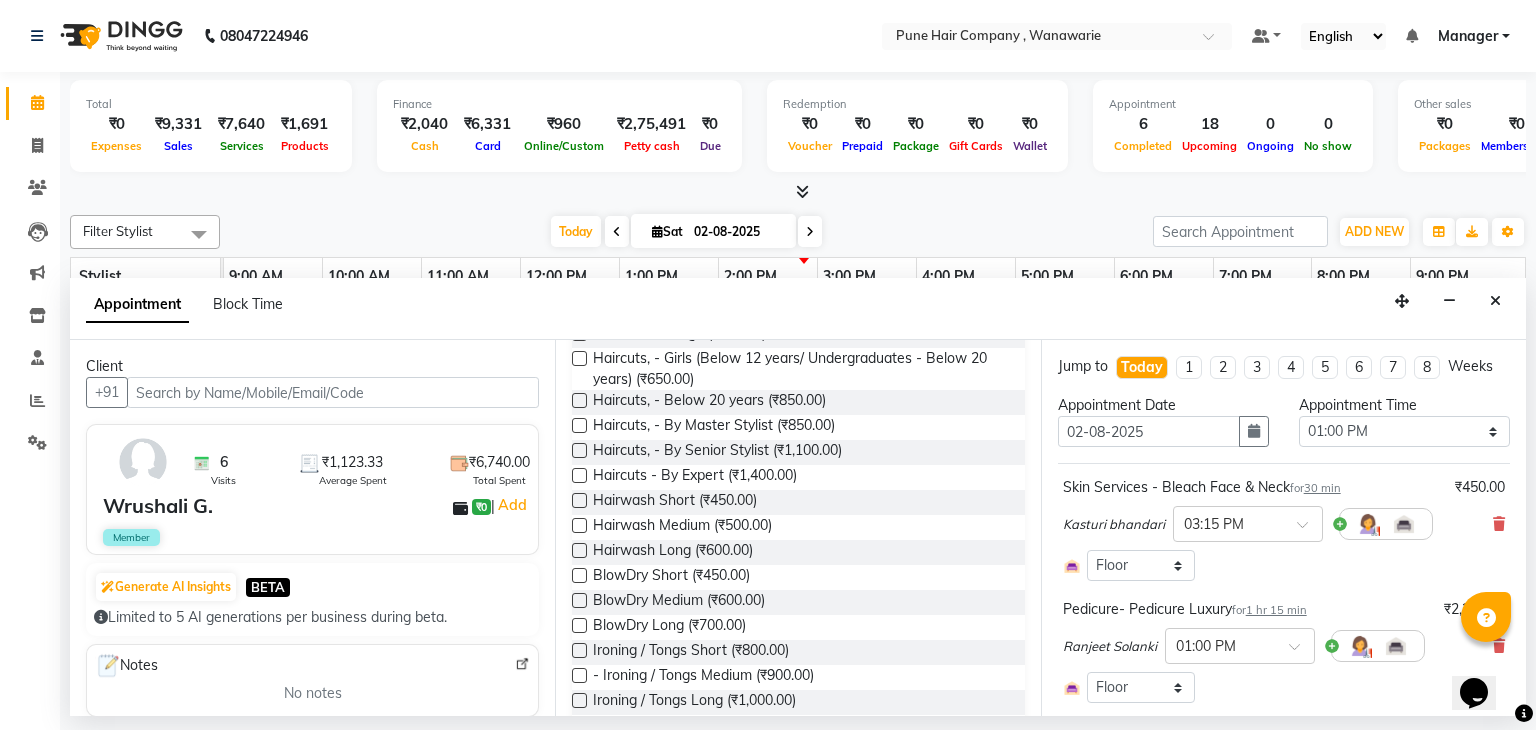 click at bounding box center (579, 425) 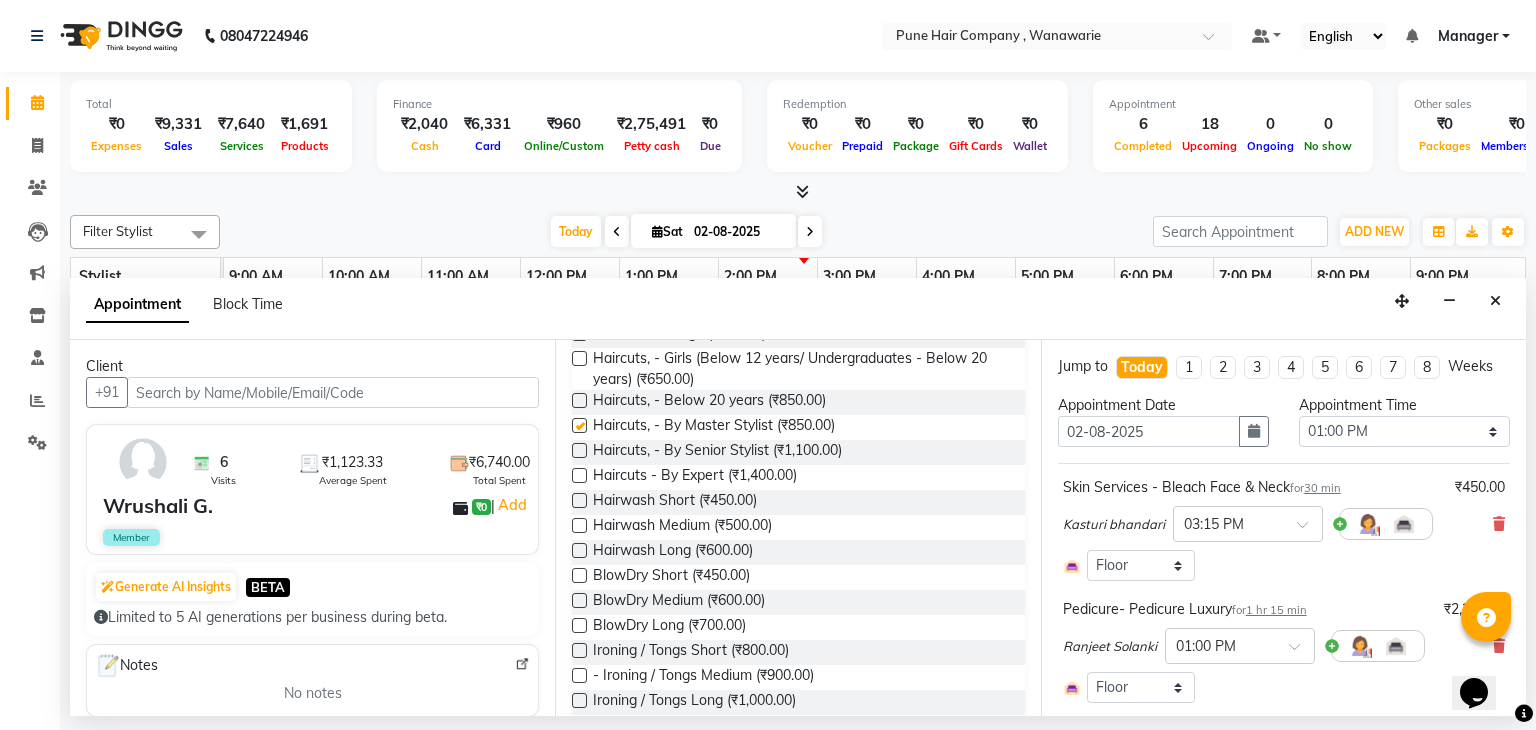 checkbox on "false" 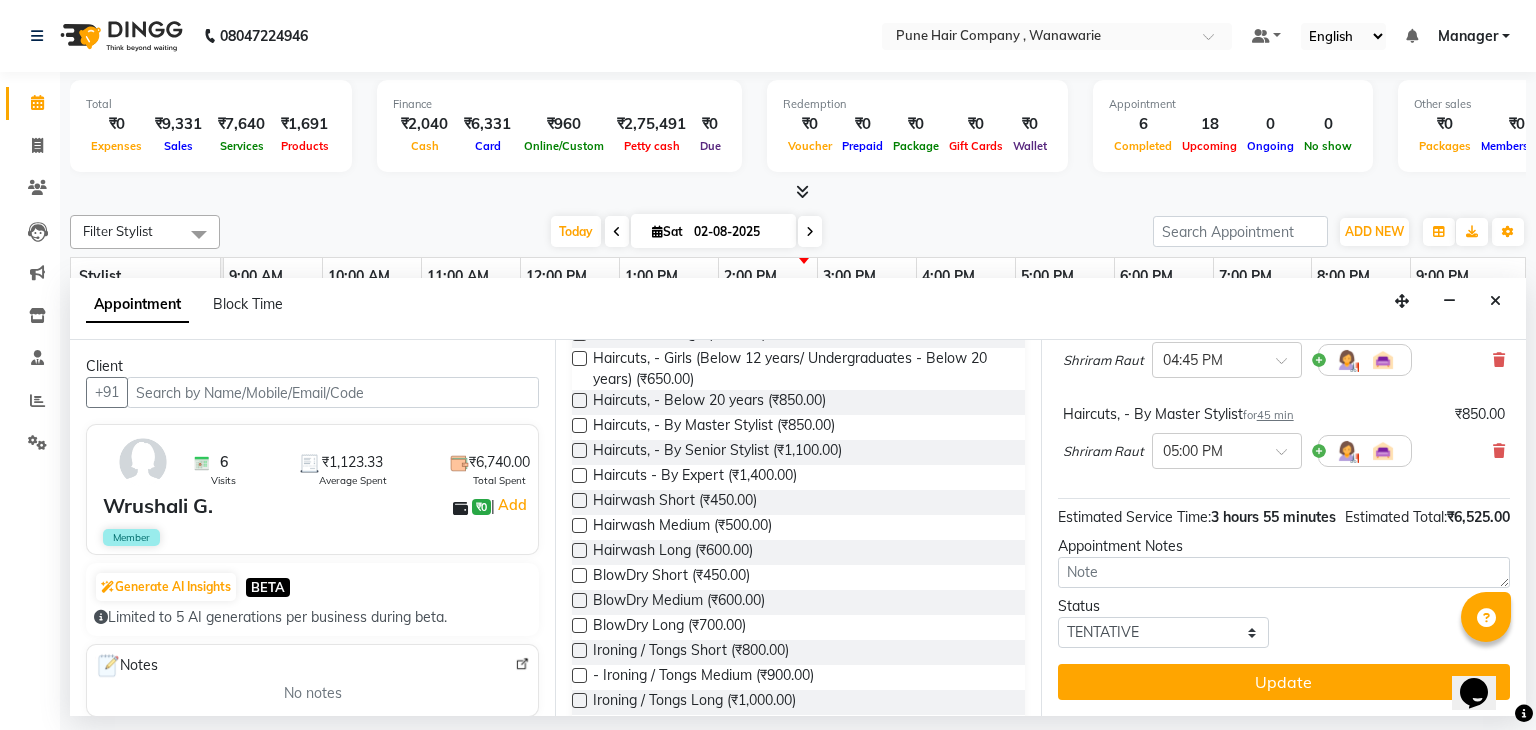 scroll, scrollTop: 714, scrollLeft: 0, axis: vertical 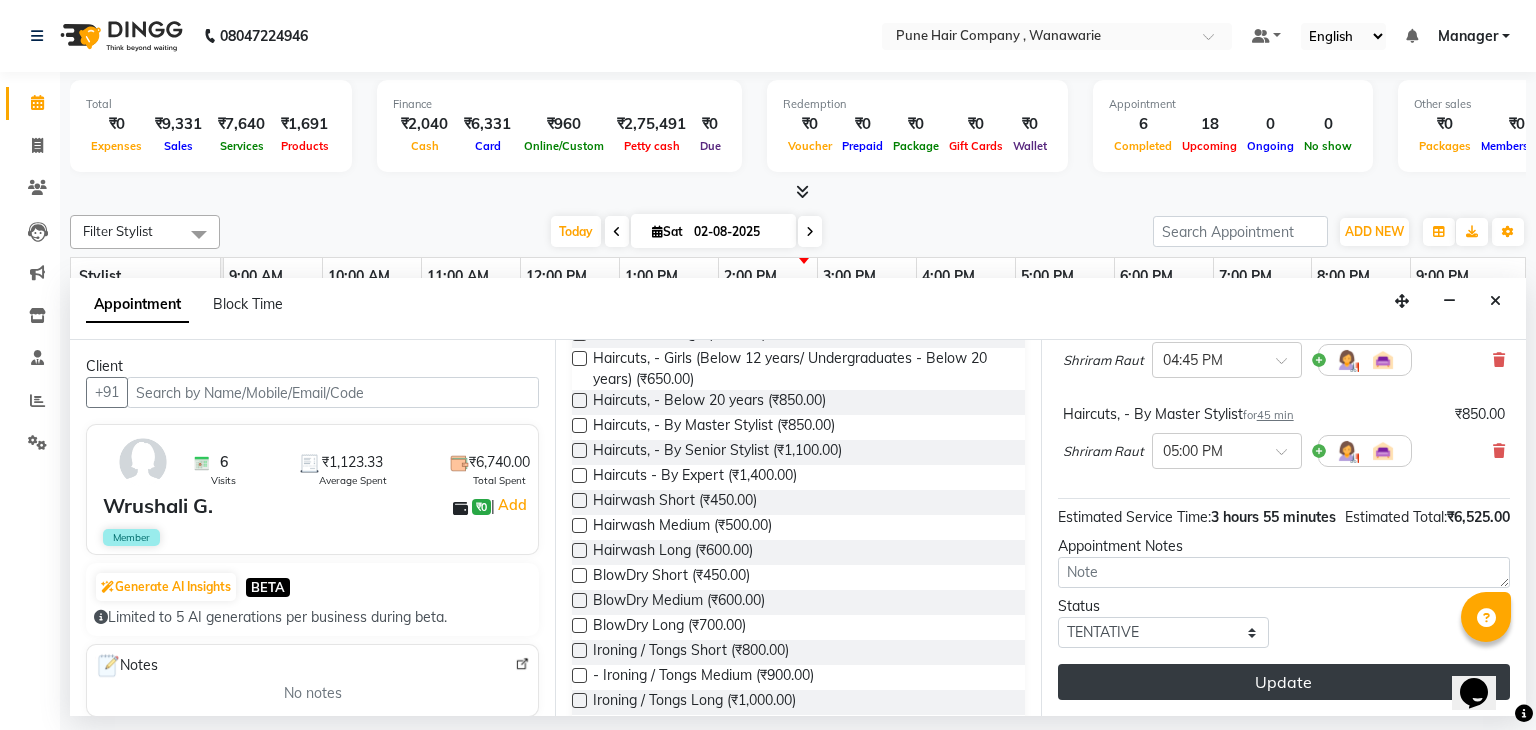 click on "Update" at bounding box center [1284, 682] 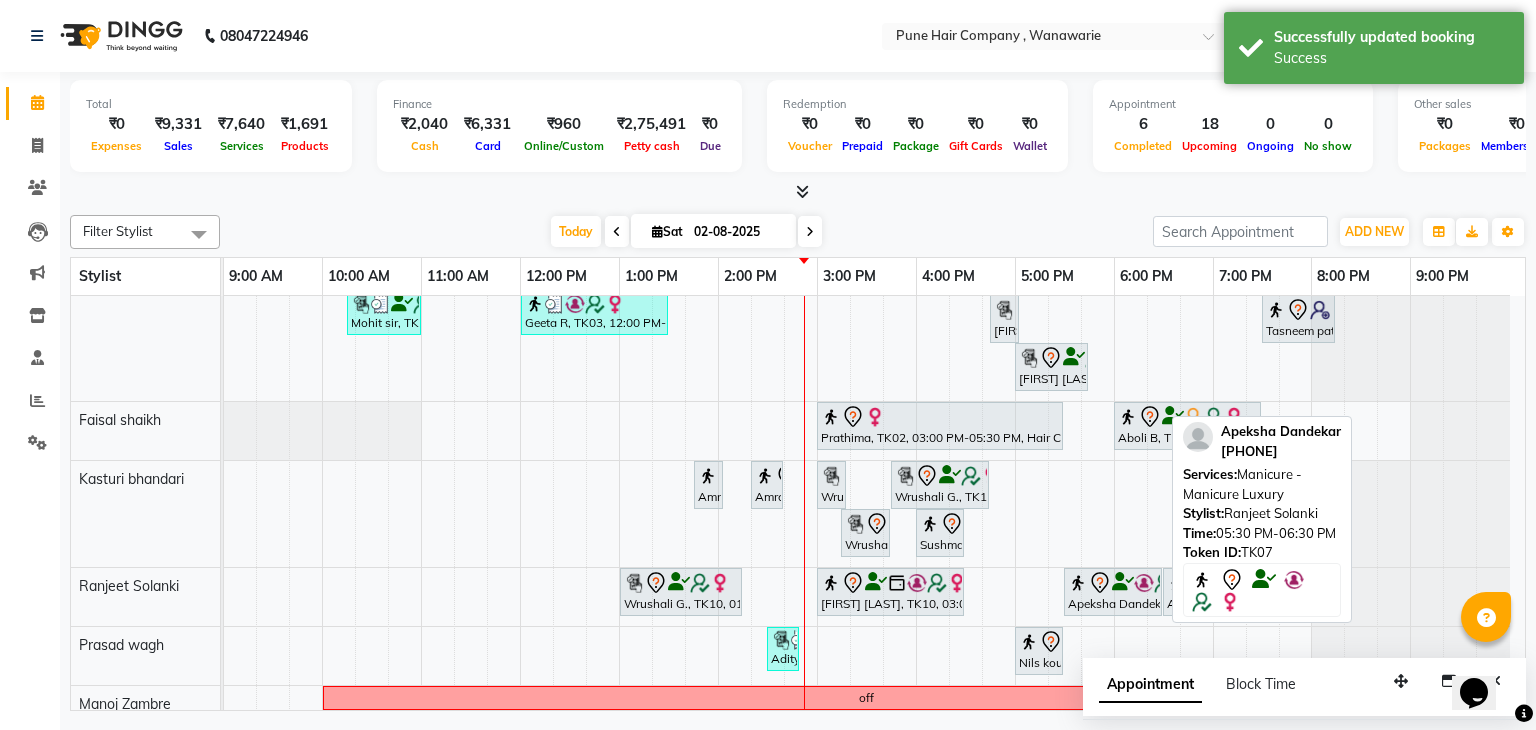 scroll, scrollTop: 0, scrollLeft: 0, axis: both 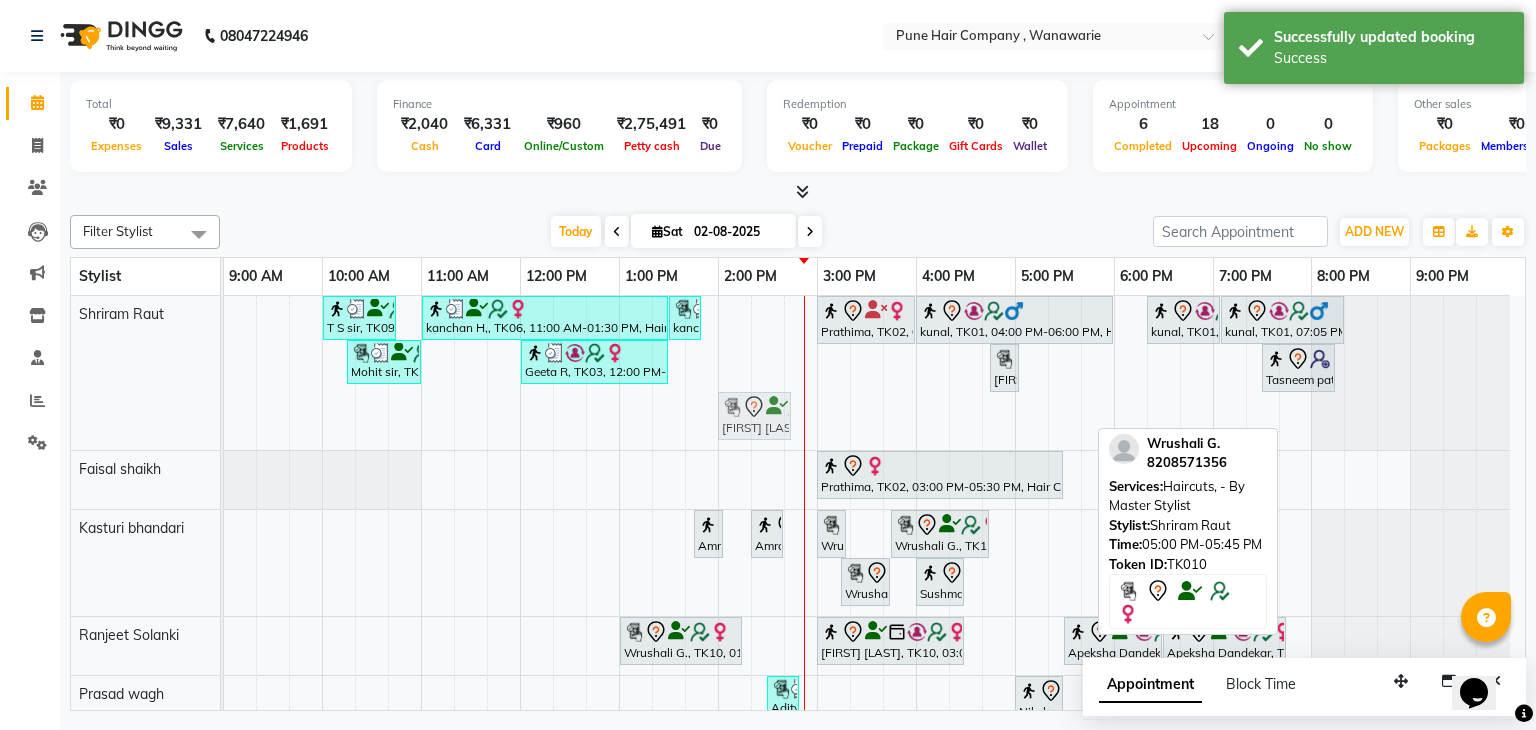 drag, startPoint x: 1063, startPoint y: 419, endPoint x: 765, endPoint y: 341, distance: 308.03897 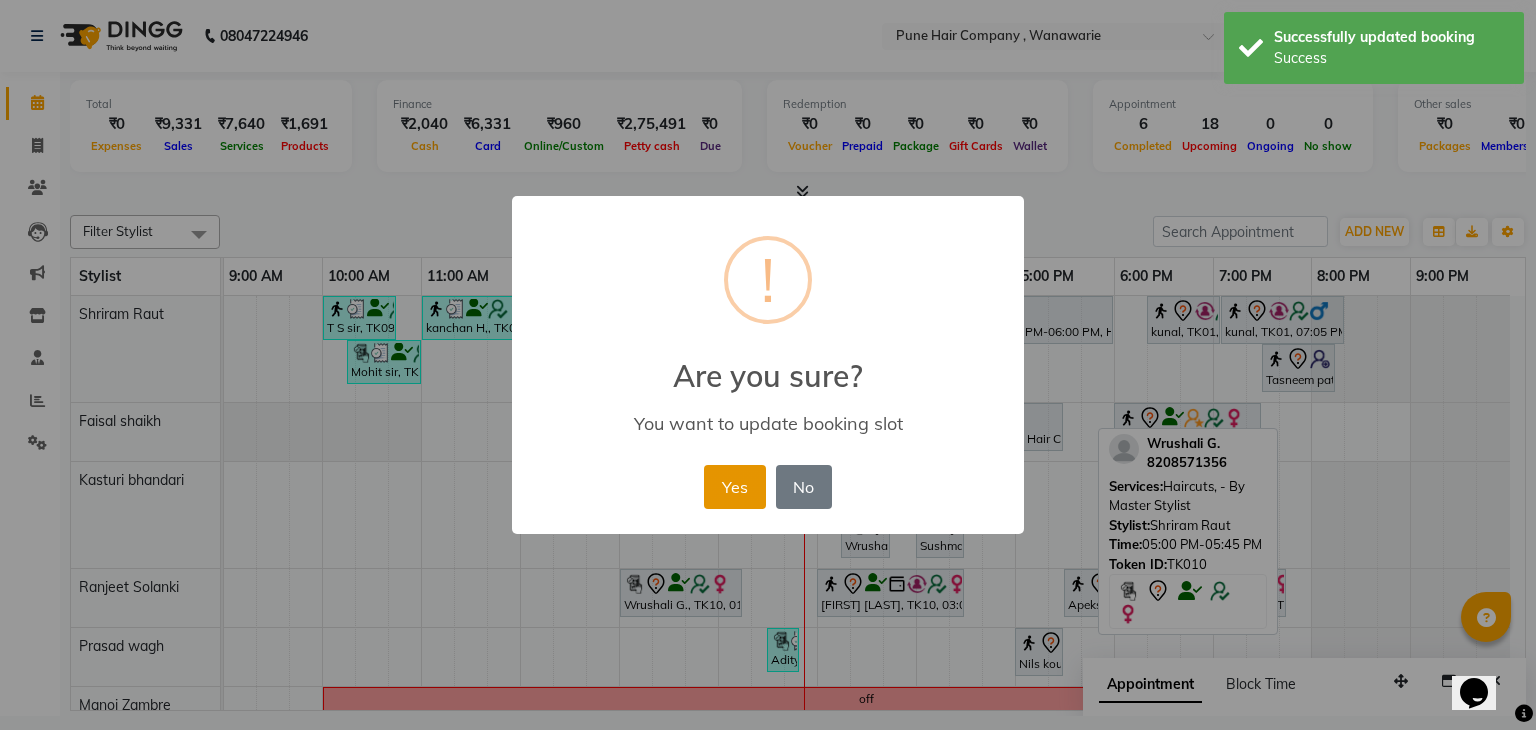 click on "Yes" at bounding box center [734, 487] 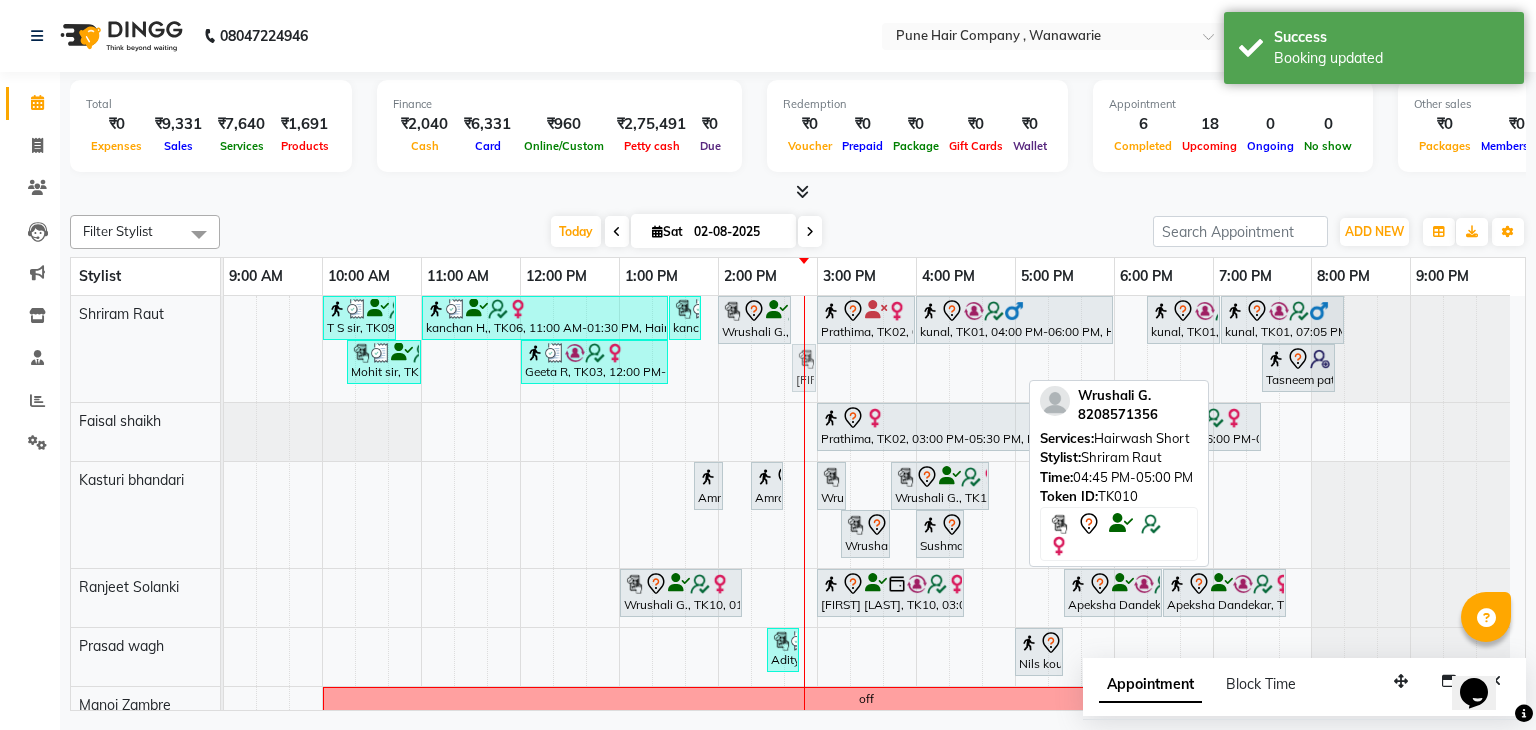 drag, startPoint x: 1008, startPoint y: 370, endPoint x: 803, endPoint y: 362, distance: 205.15604 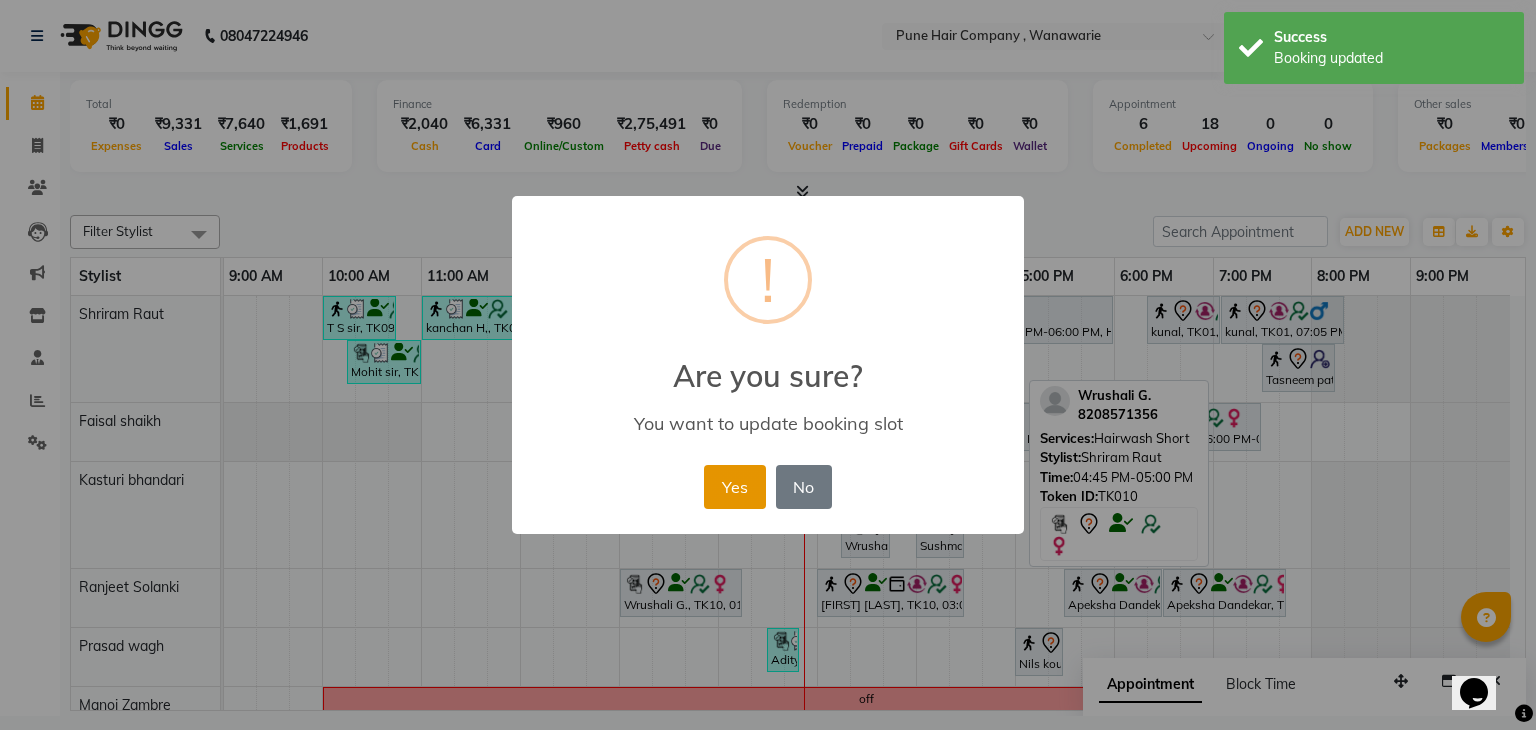 click on "Yes" at bounding box center [734, 487] 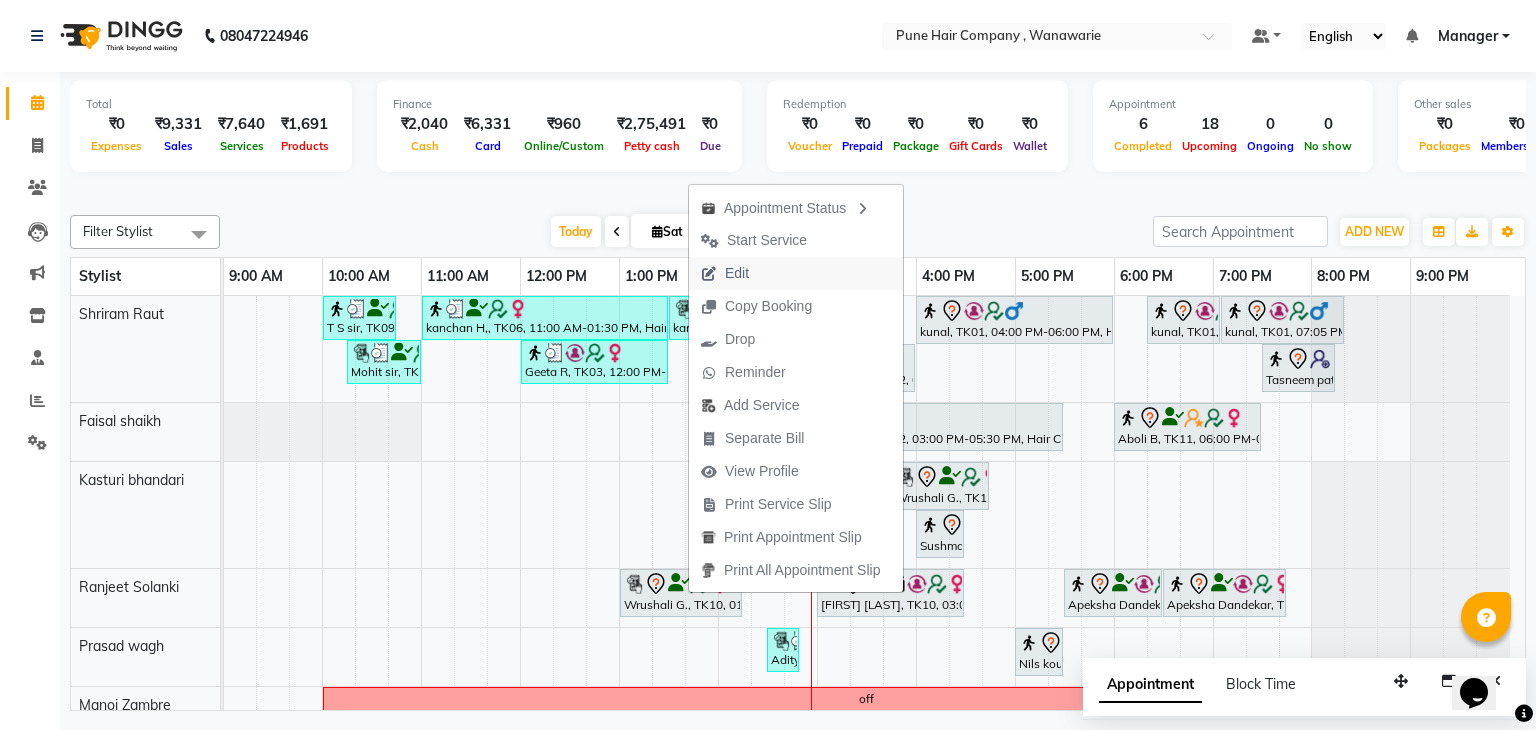 click on "Edit" at bounding box center [737, 273] 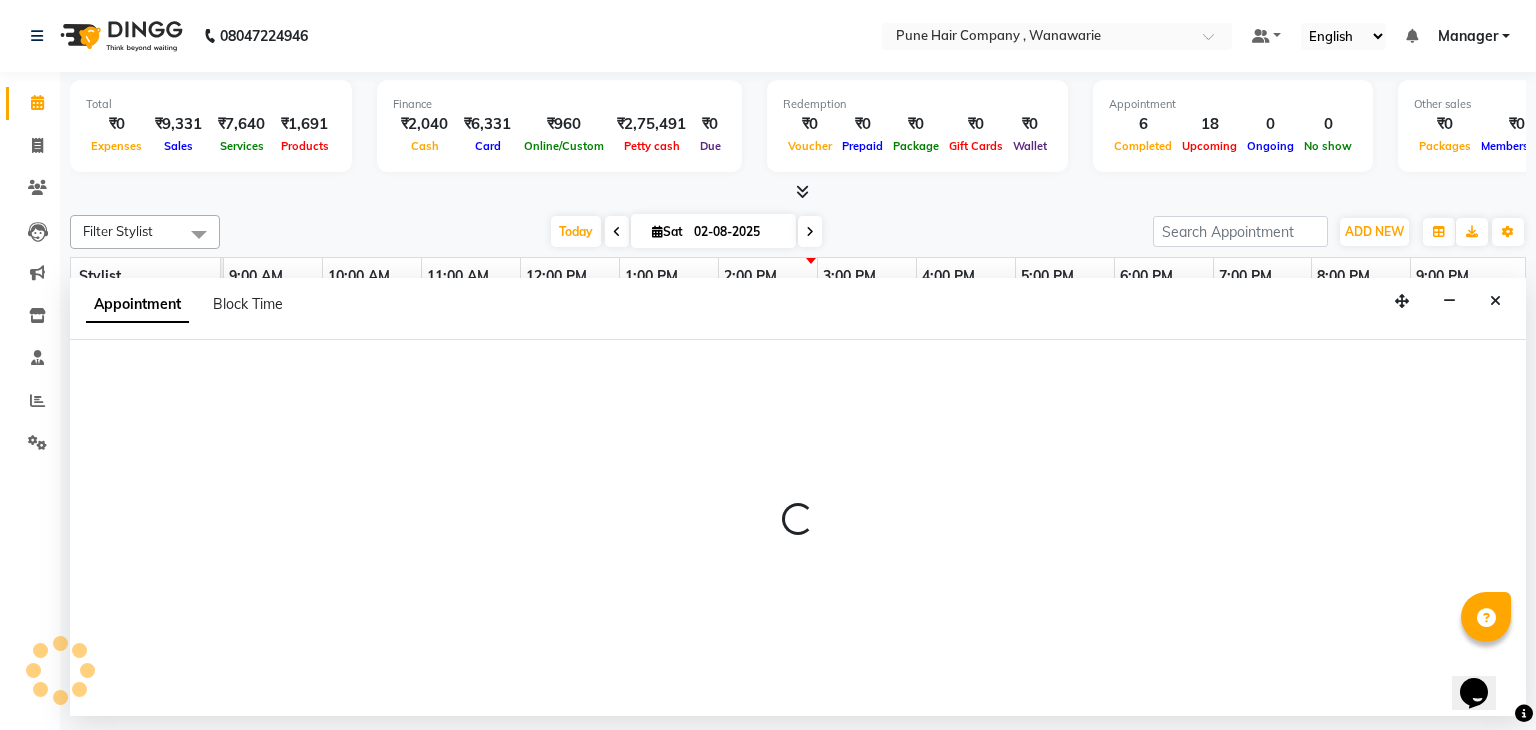 select on "tentative" 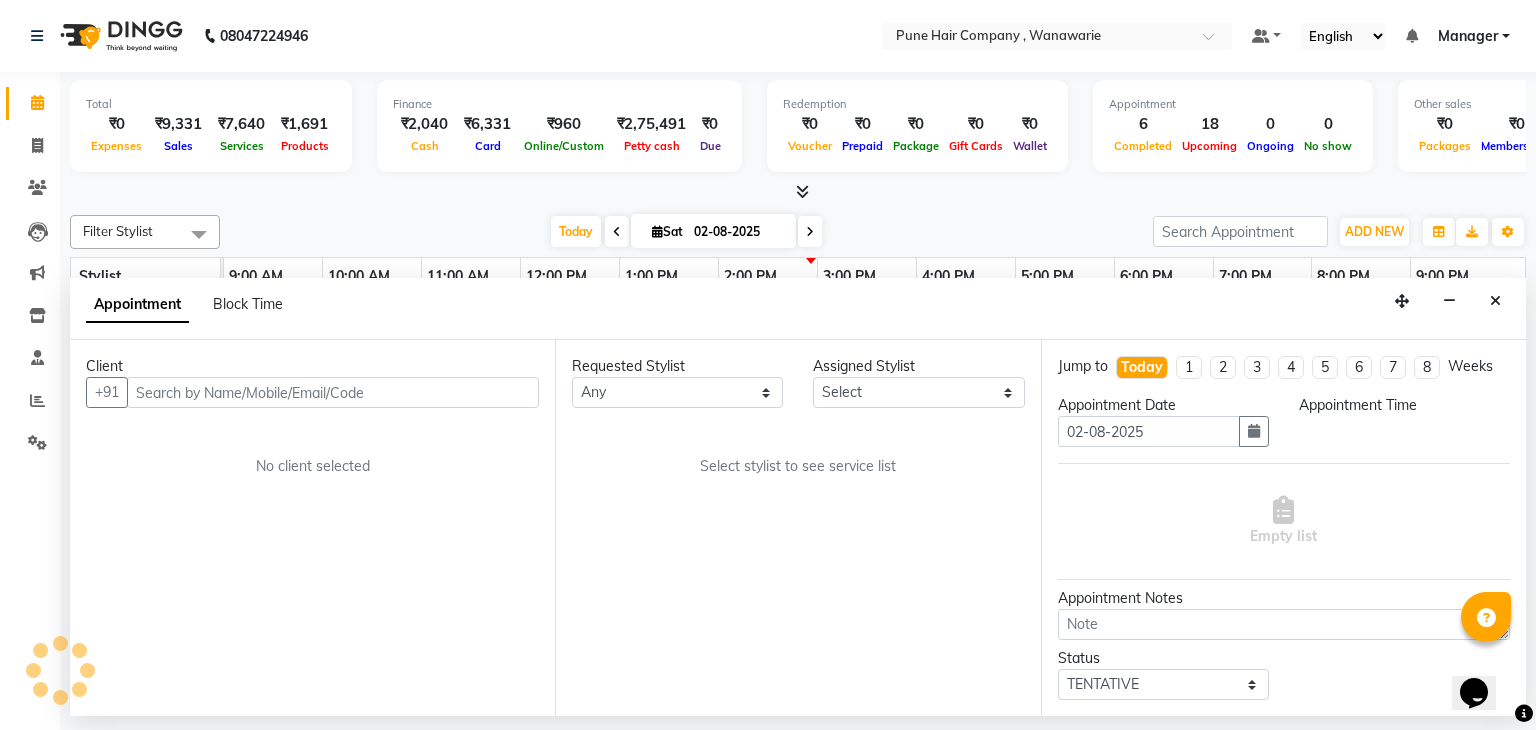 select on "74579" 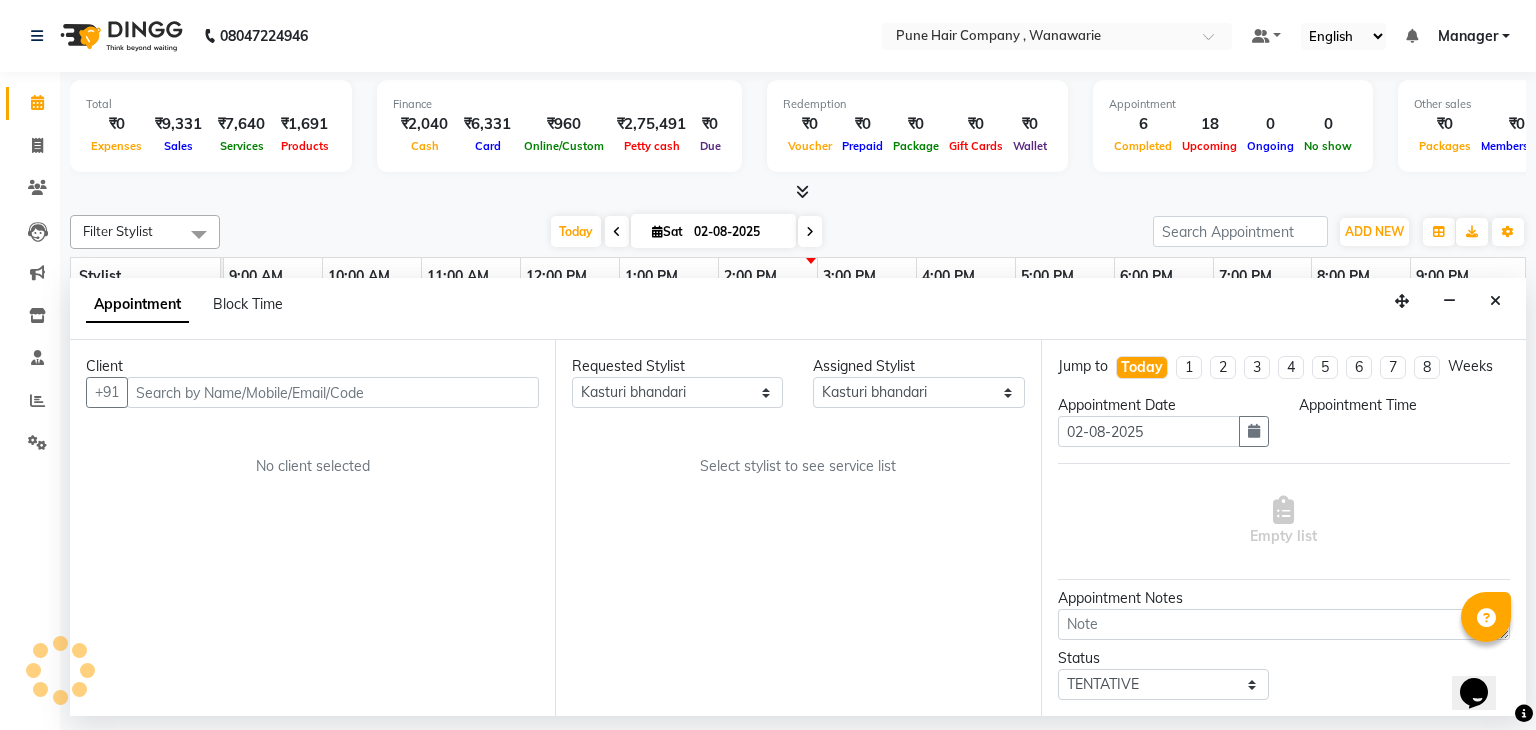 select on "780" 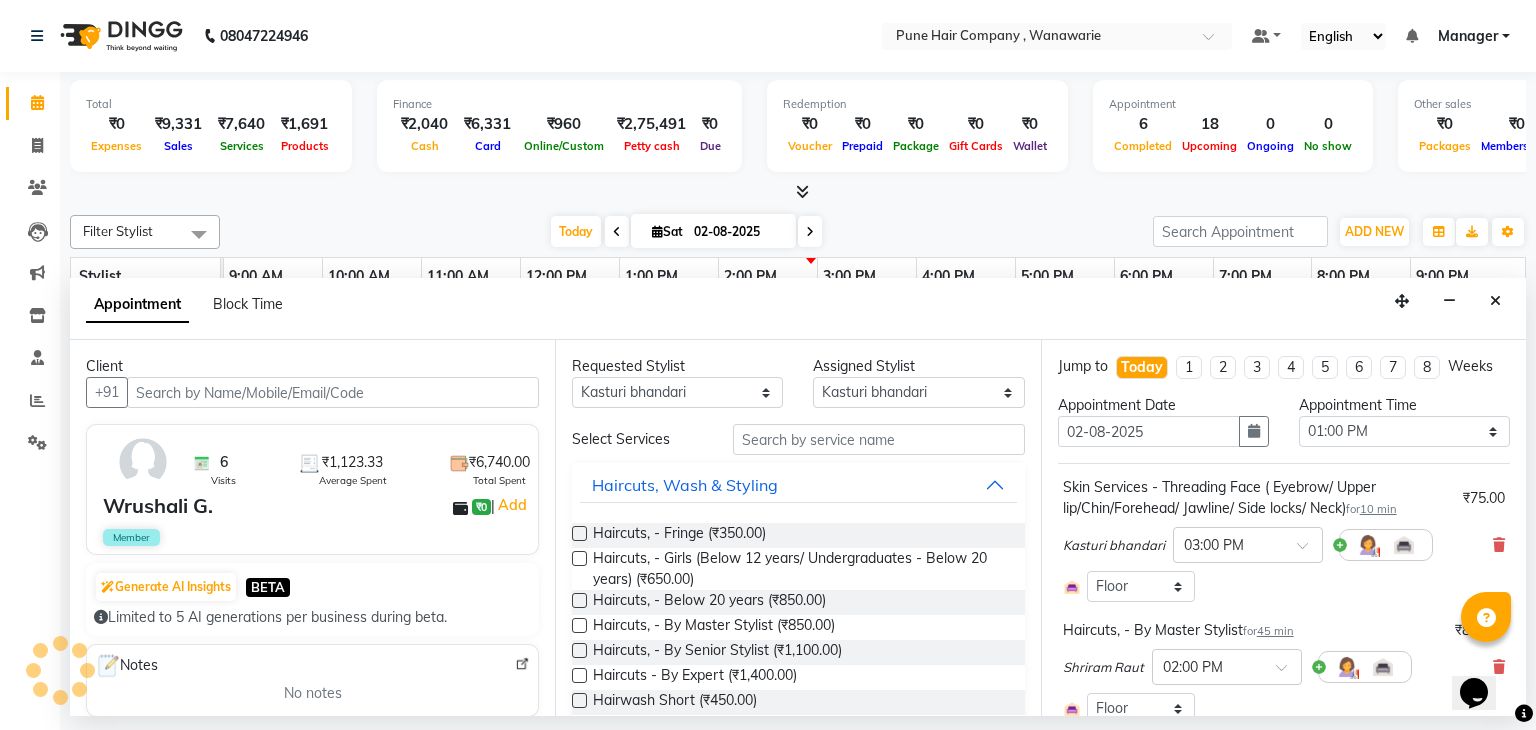 select on "4060" 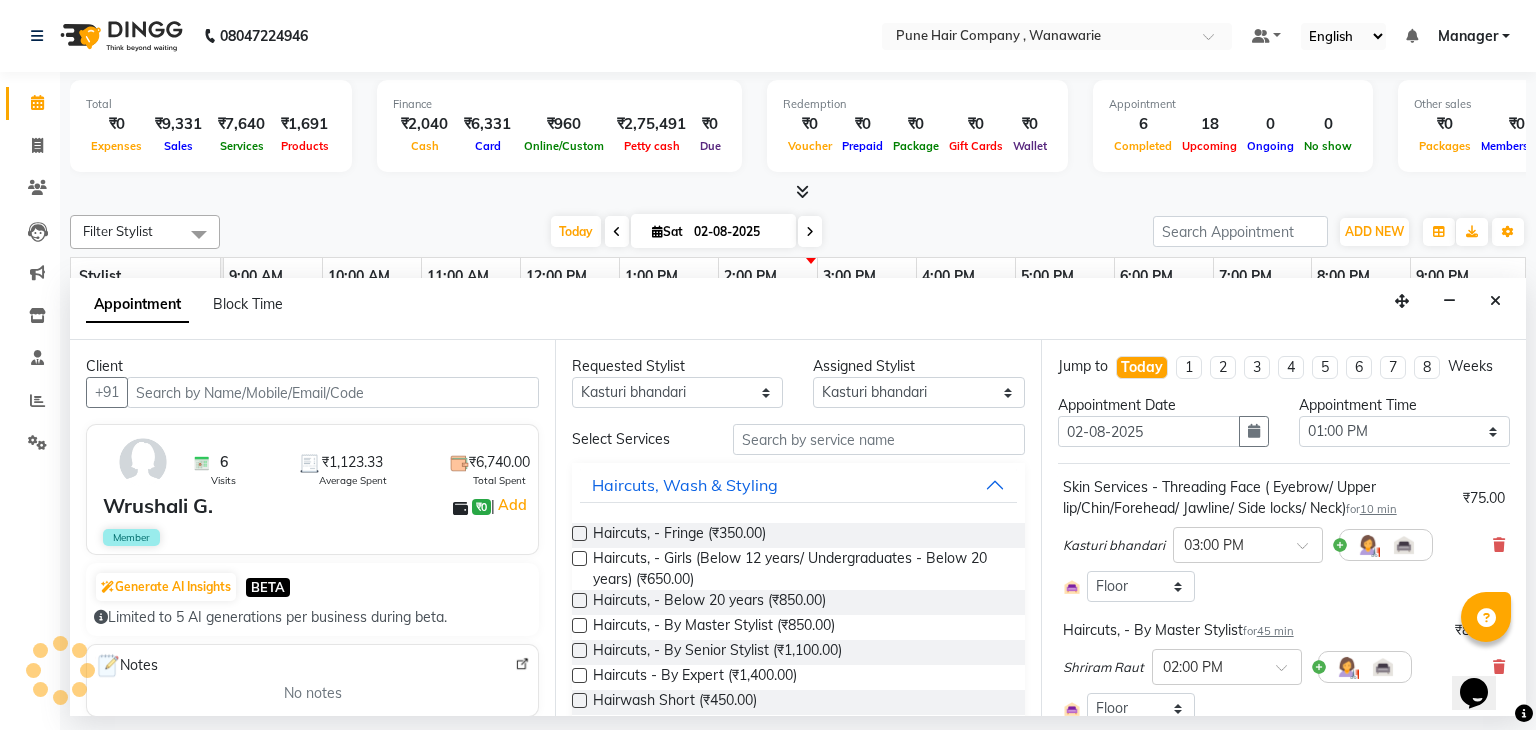 select on "4060" 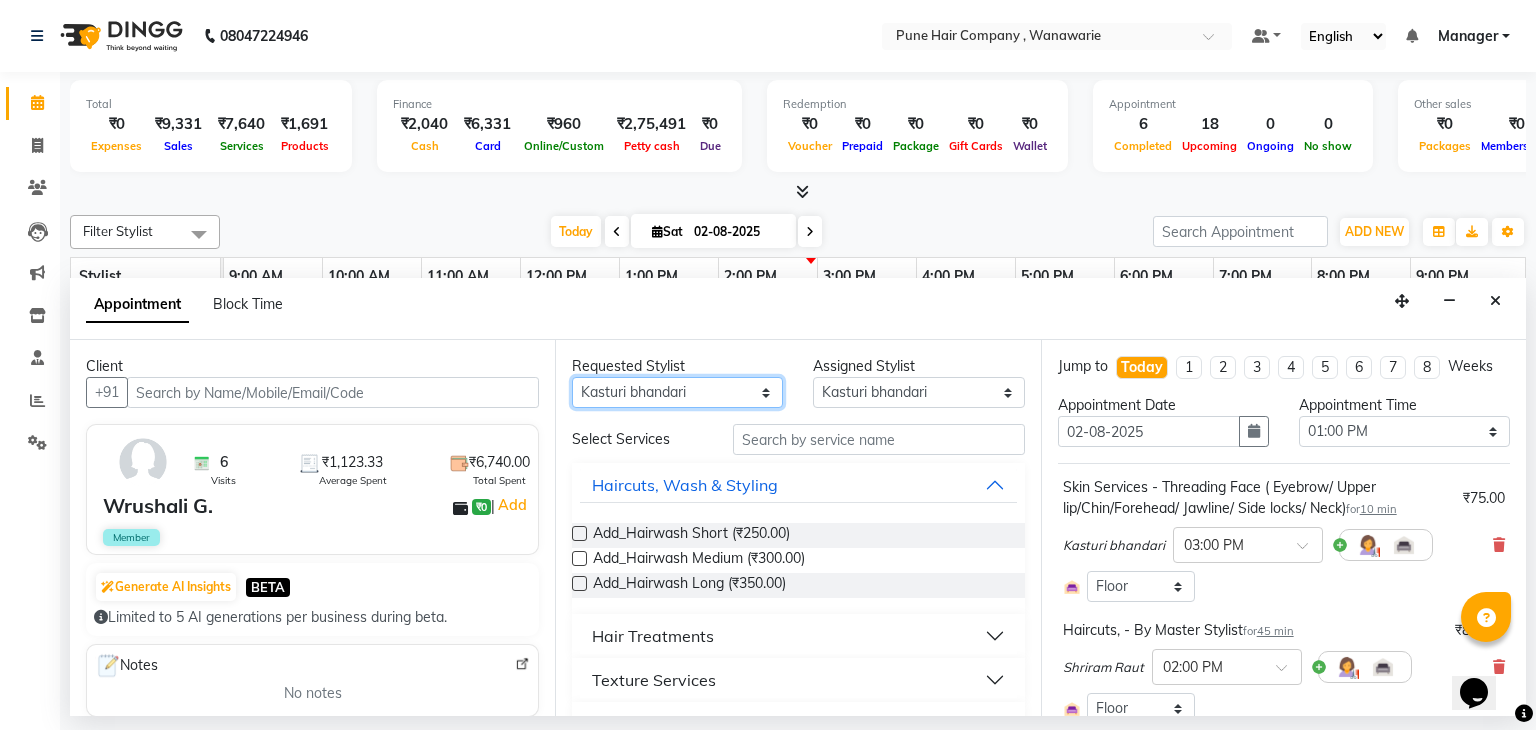click on "Any Faisal shaikh Kanchan Gajare  Kasturi bhandari Manoj Zambre Prasad wagh Ranjeet Solanki Shriram Raut" at bounding box center [677, 392] 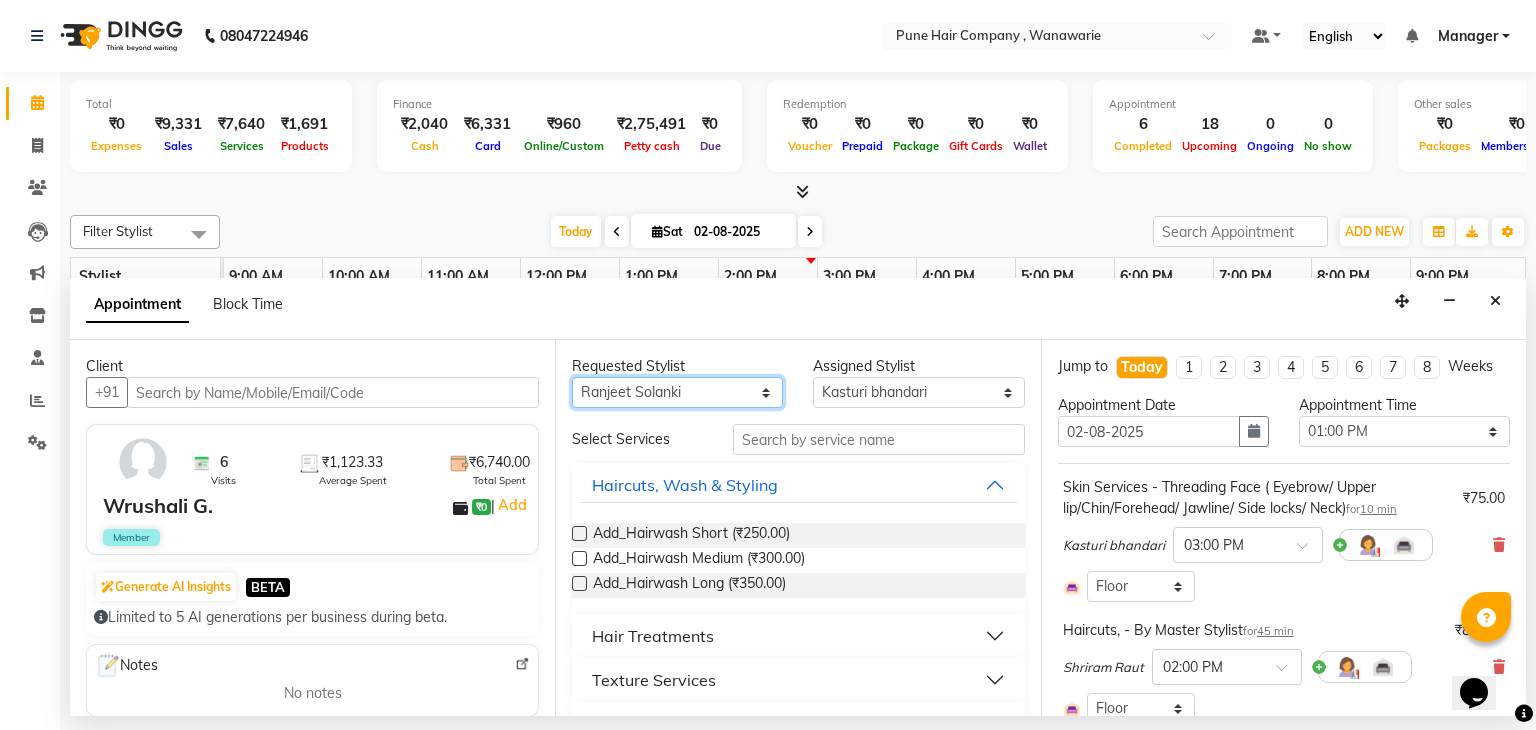 click on "Any Faisal shaikh Kanchan Gajare  Kasturi bhandari Manoj Zambre Prasad wagh Ranjeet Solanki Shriram Raut" at bounding box center [677, 392] 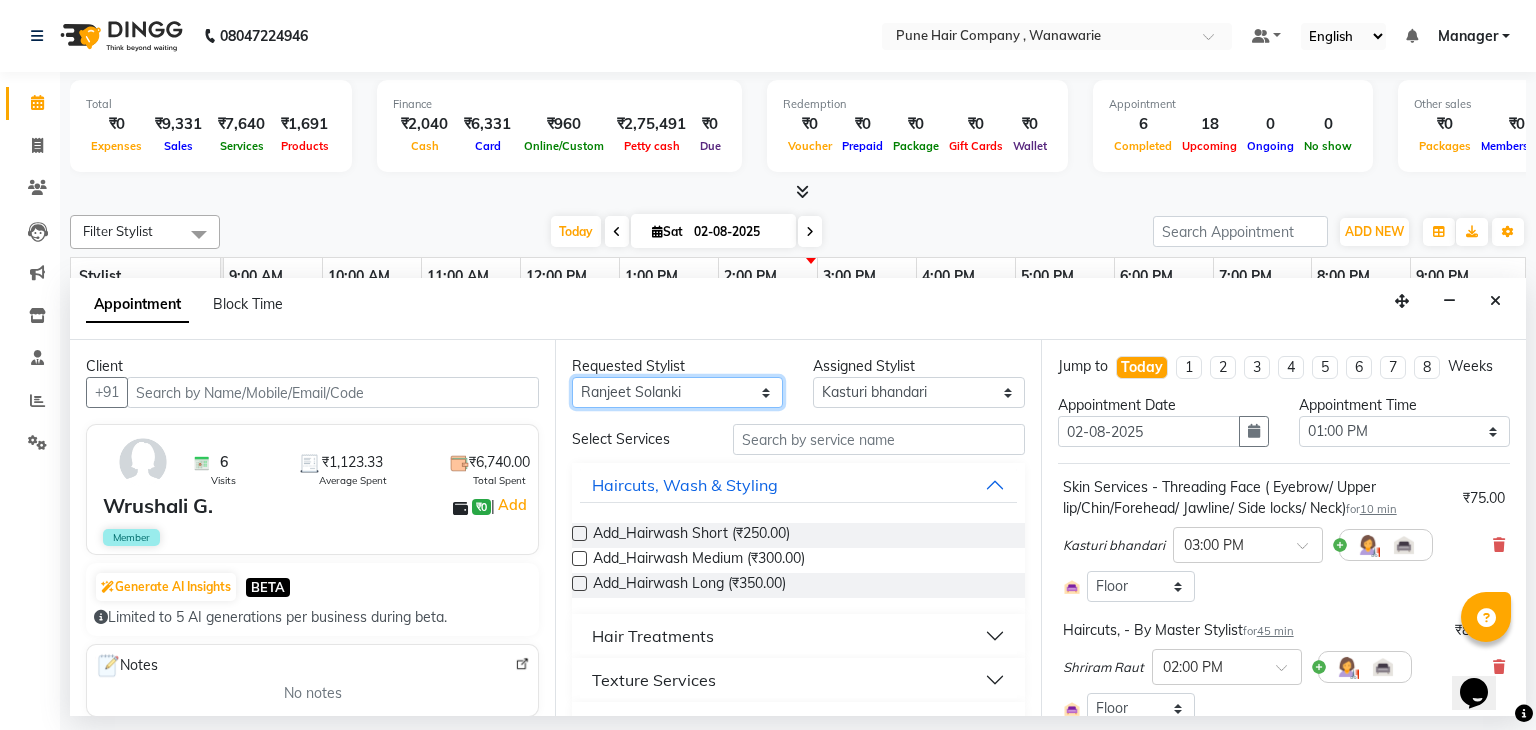 select on "74580" 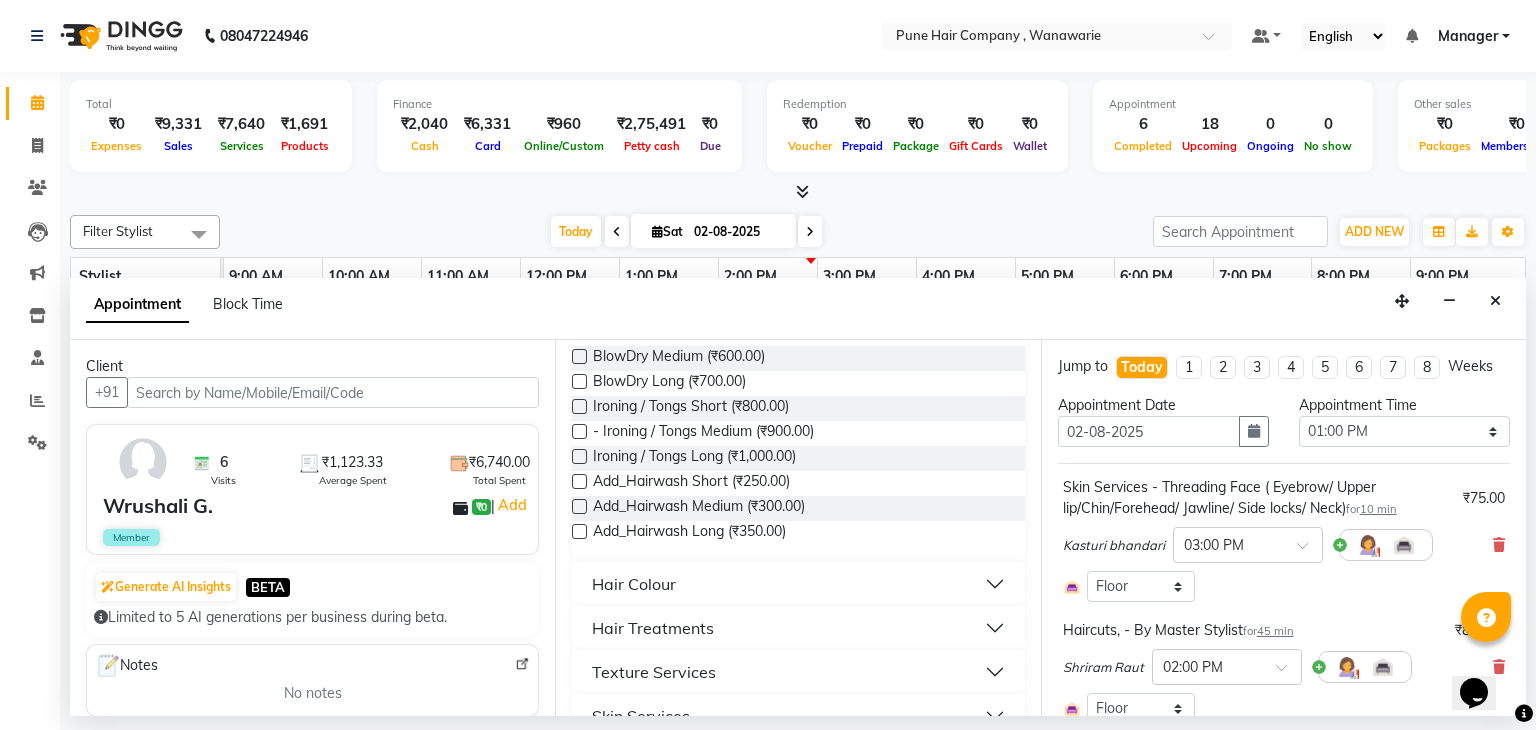 scroll, scrollTop: 745, scrollLeft: 0, axis: vertical 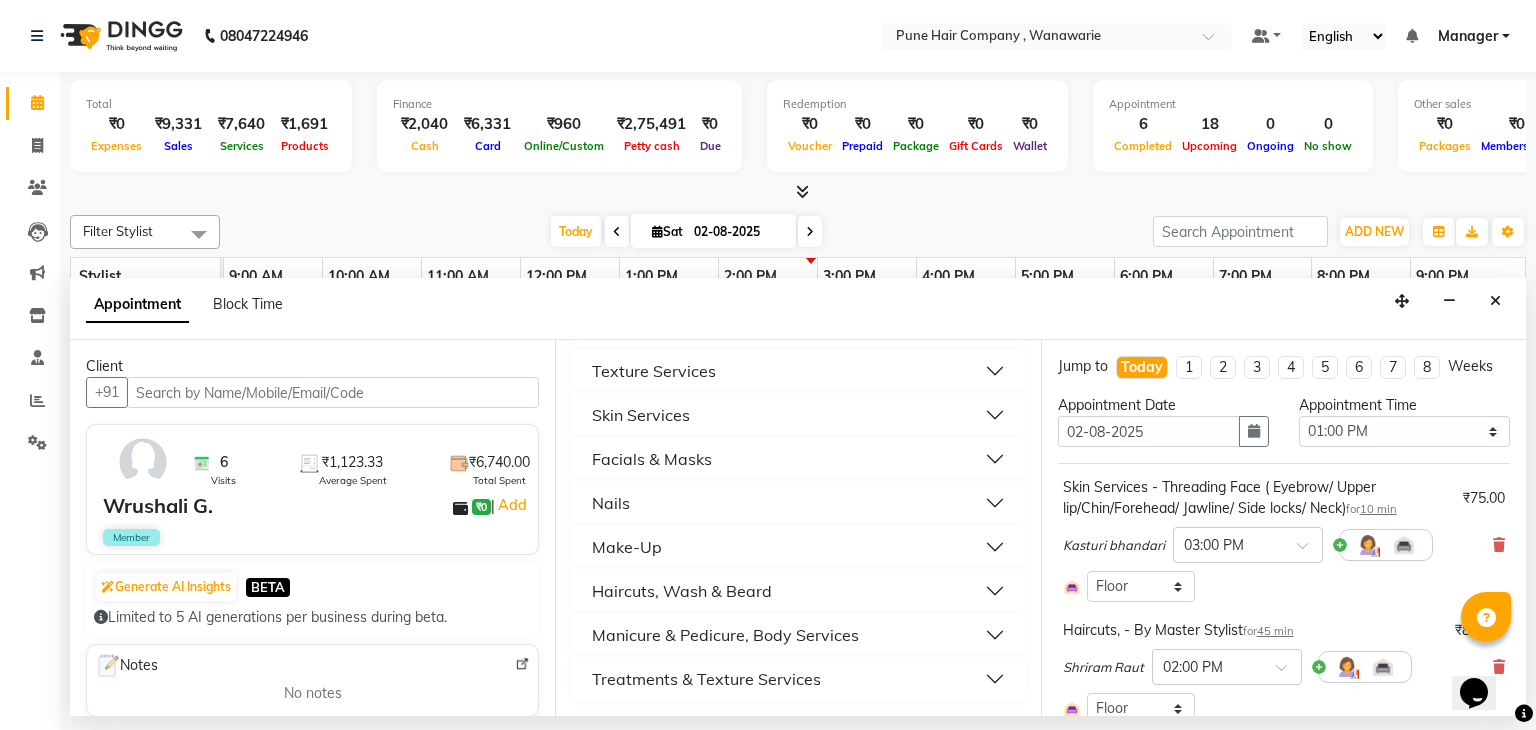 click on "Manicure & Pedicure, Body Services" at bounding box center [725, 635] 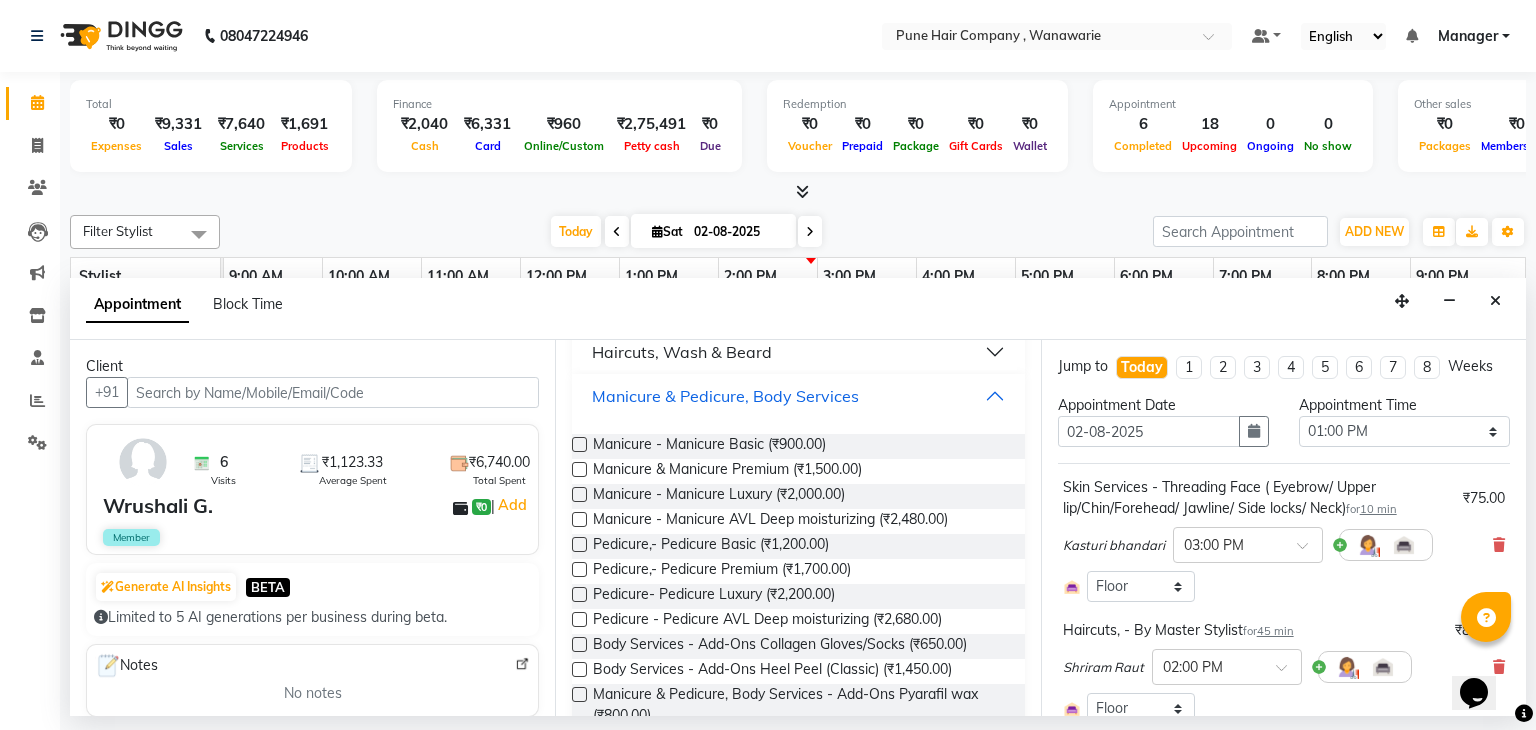 scroll, scrollTop: 993, scrollLeft: 0, axis: vertical 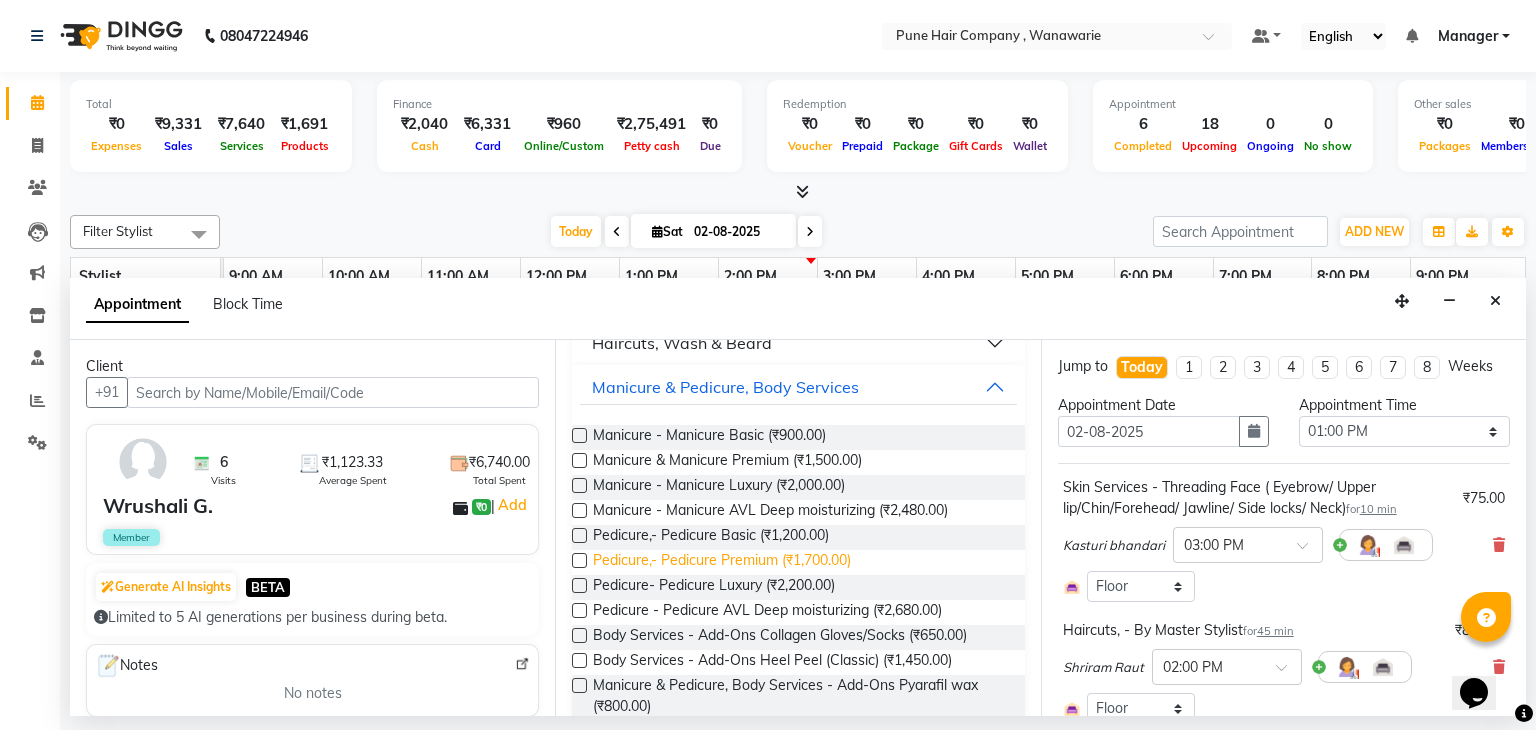 click on "Pedicure,- Pedicure Premium (₹1,700.00)" at bounding box center (722, 562) 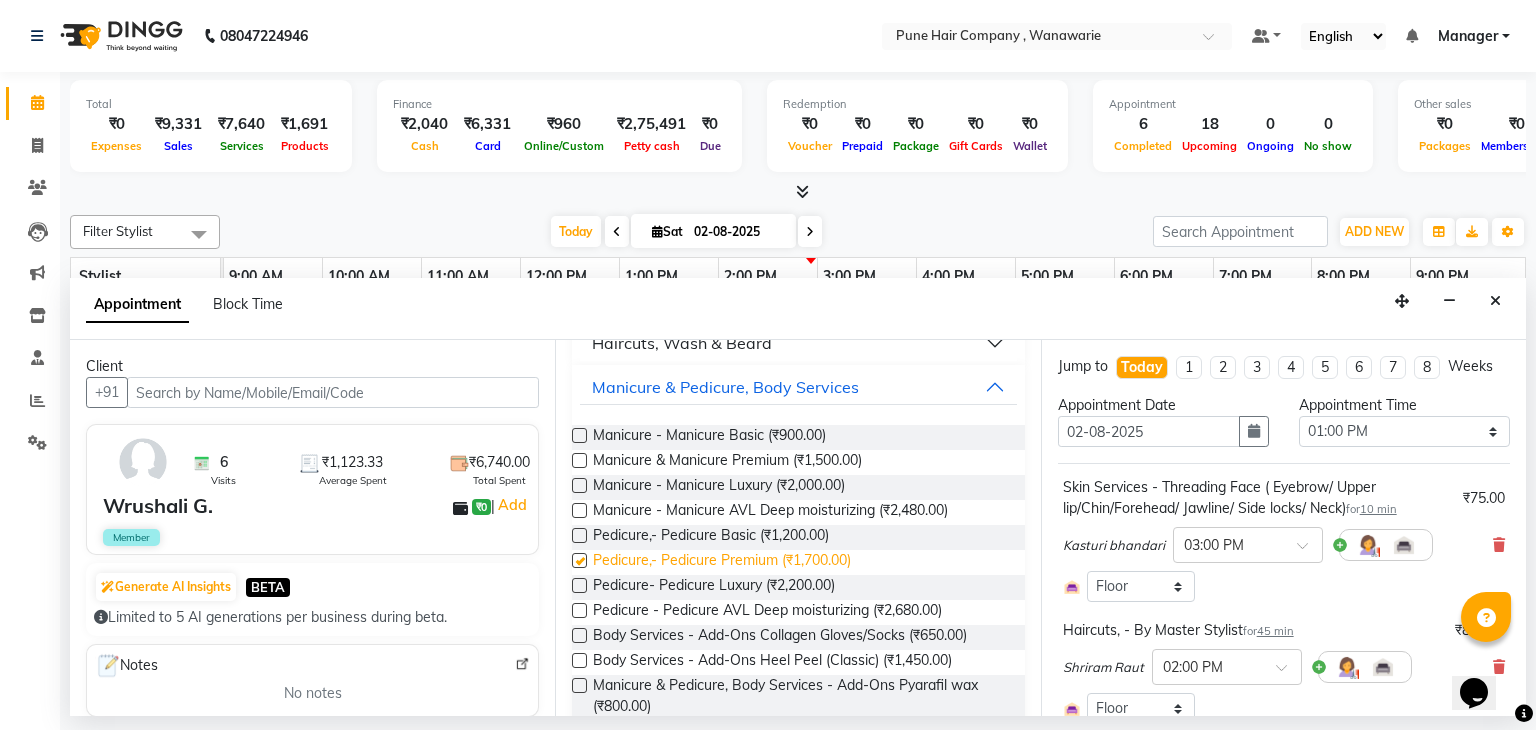checkbox on "false" 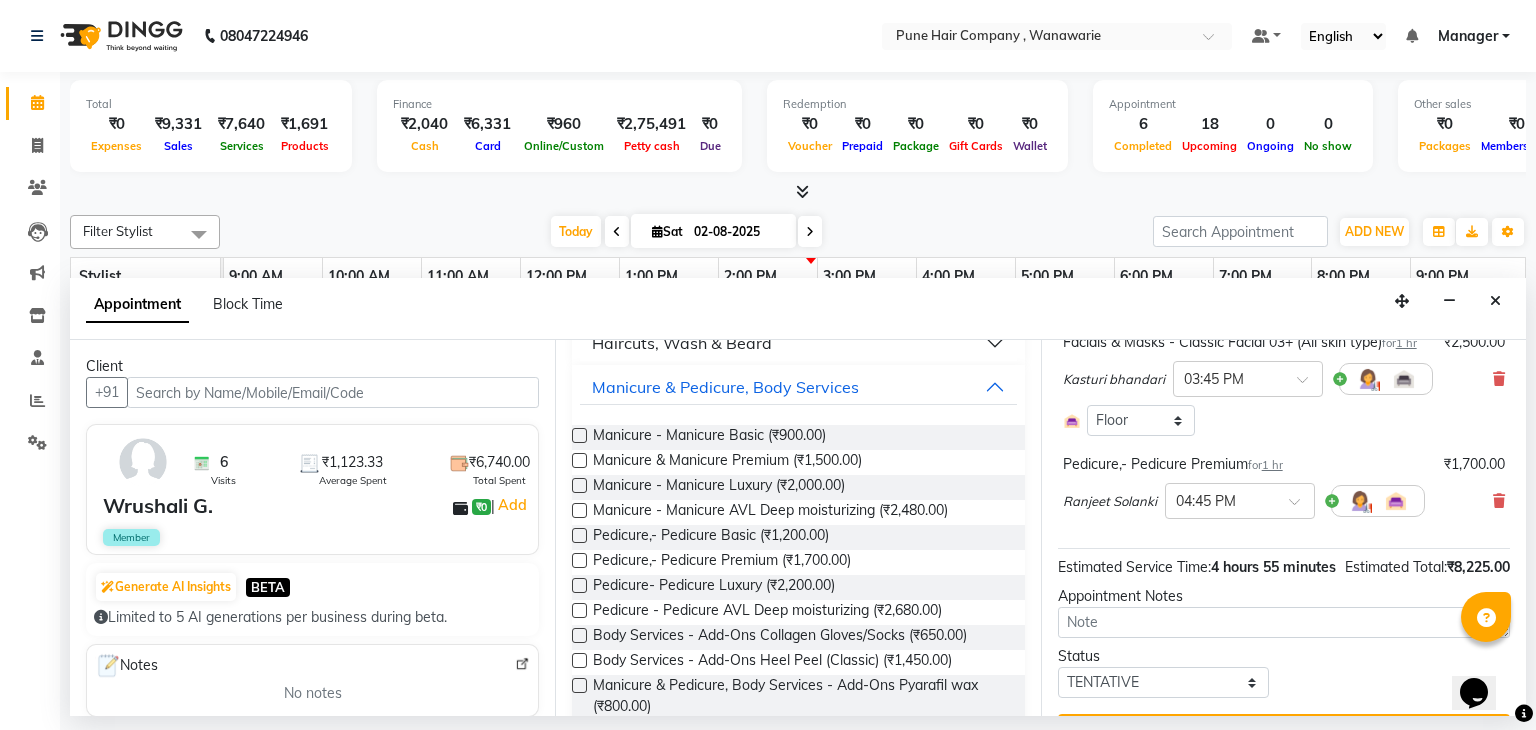 scroll, scrollTop: 867, scrollLeft: 0, axis: vertical 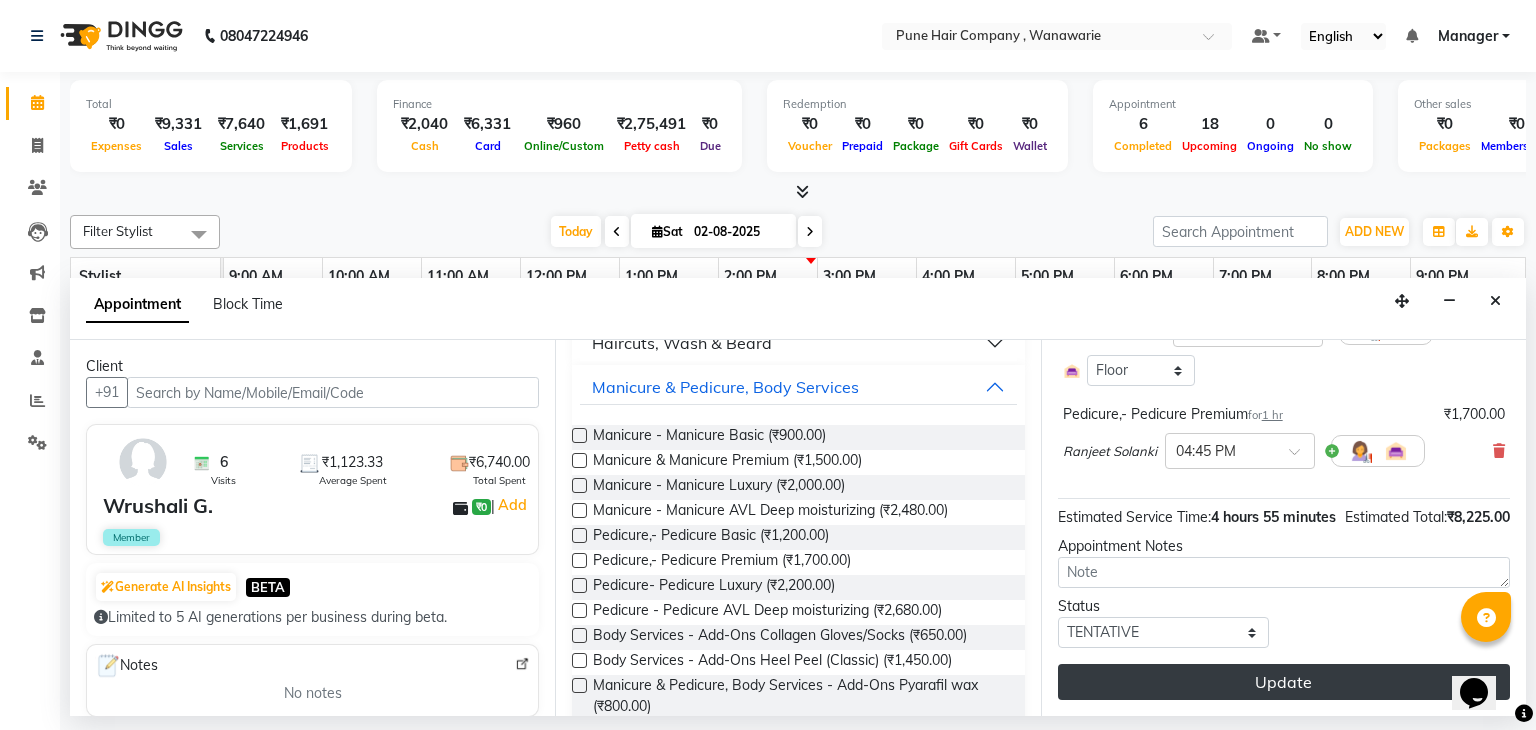 click on "Update" at bounding box center [1284, 682] 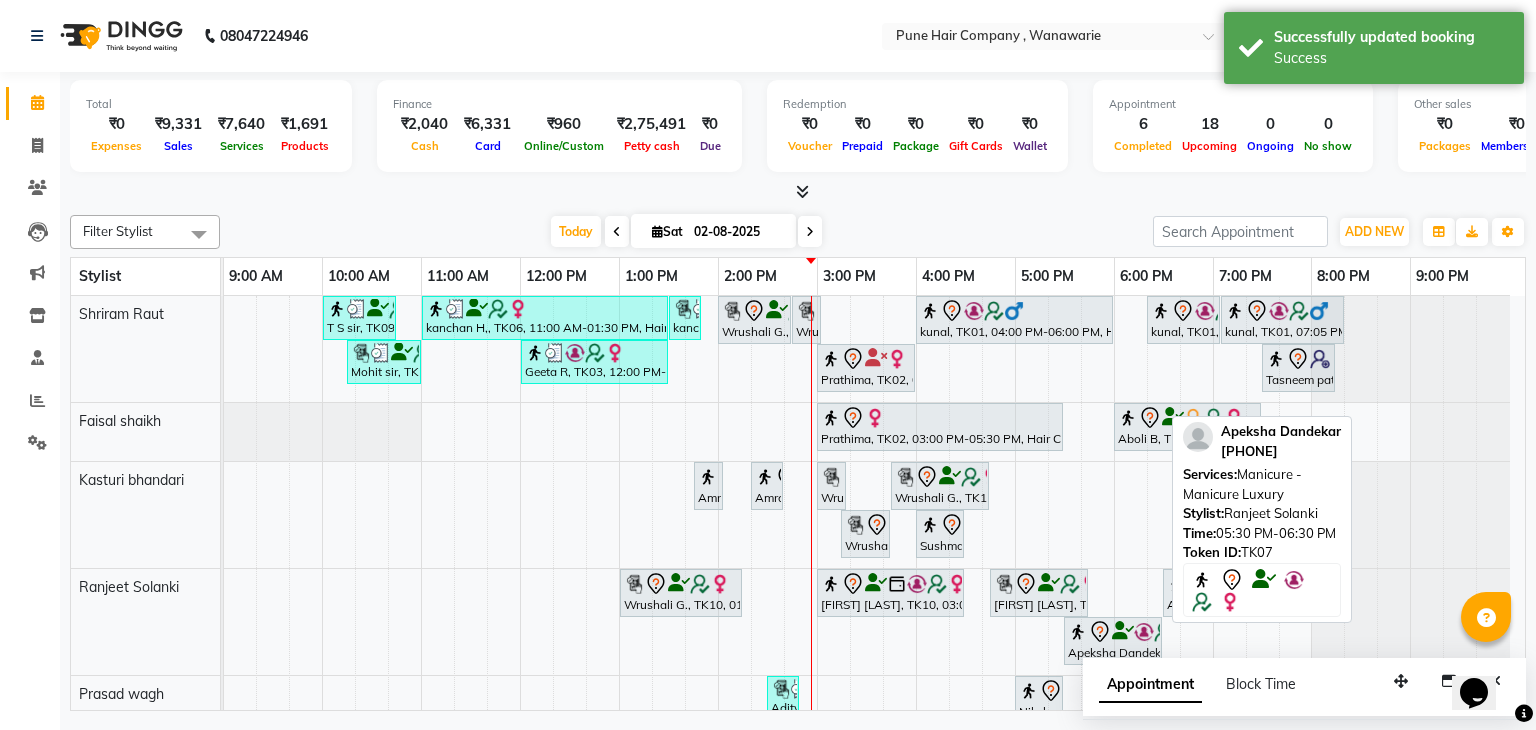 scroll, scrollTop: 97, scrollLeft: 0, axis: vertical 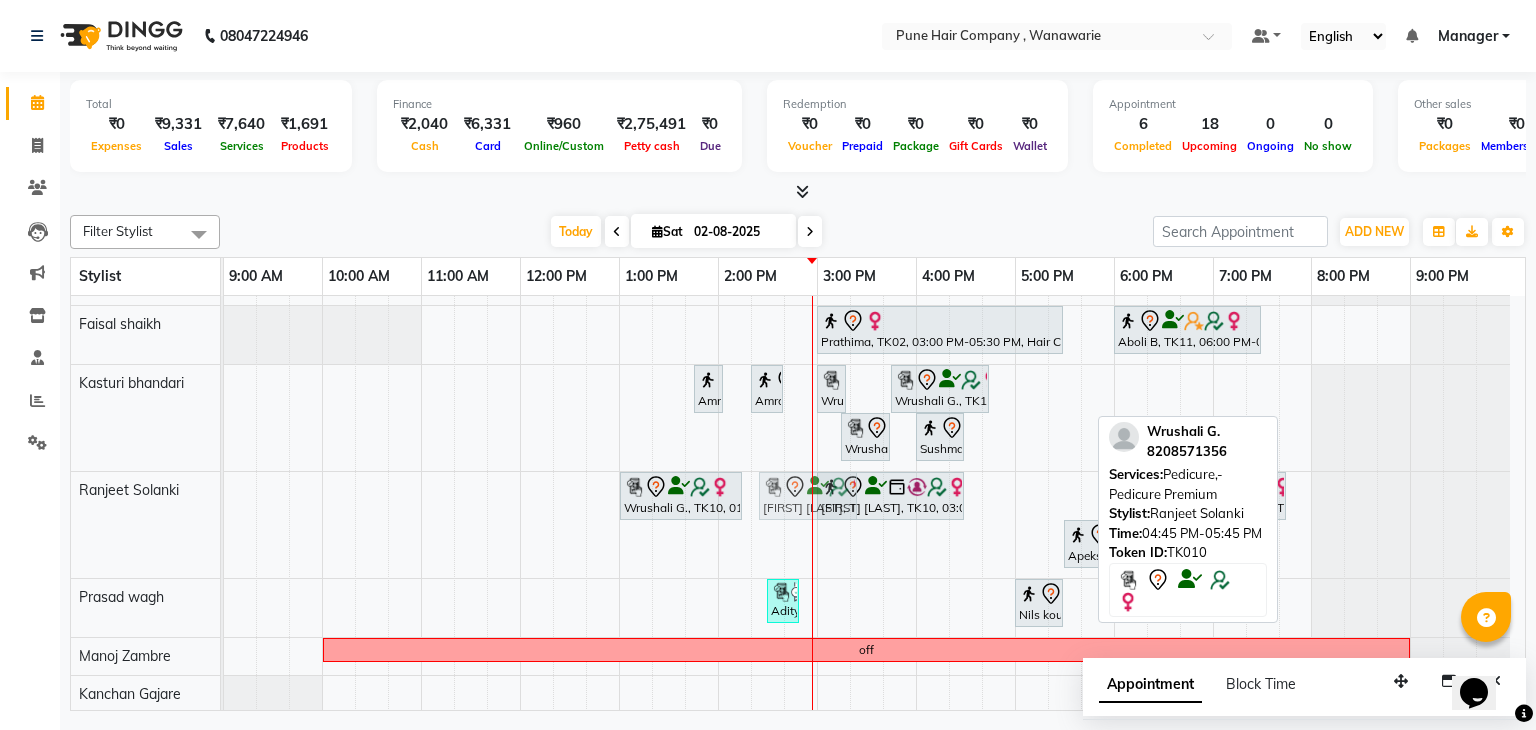 drag, startPoint x: 1029, startPoint y: 495, endPoint x: 786, endPoint y: 541, distance: 247.31558 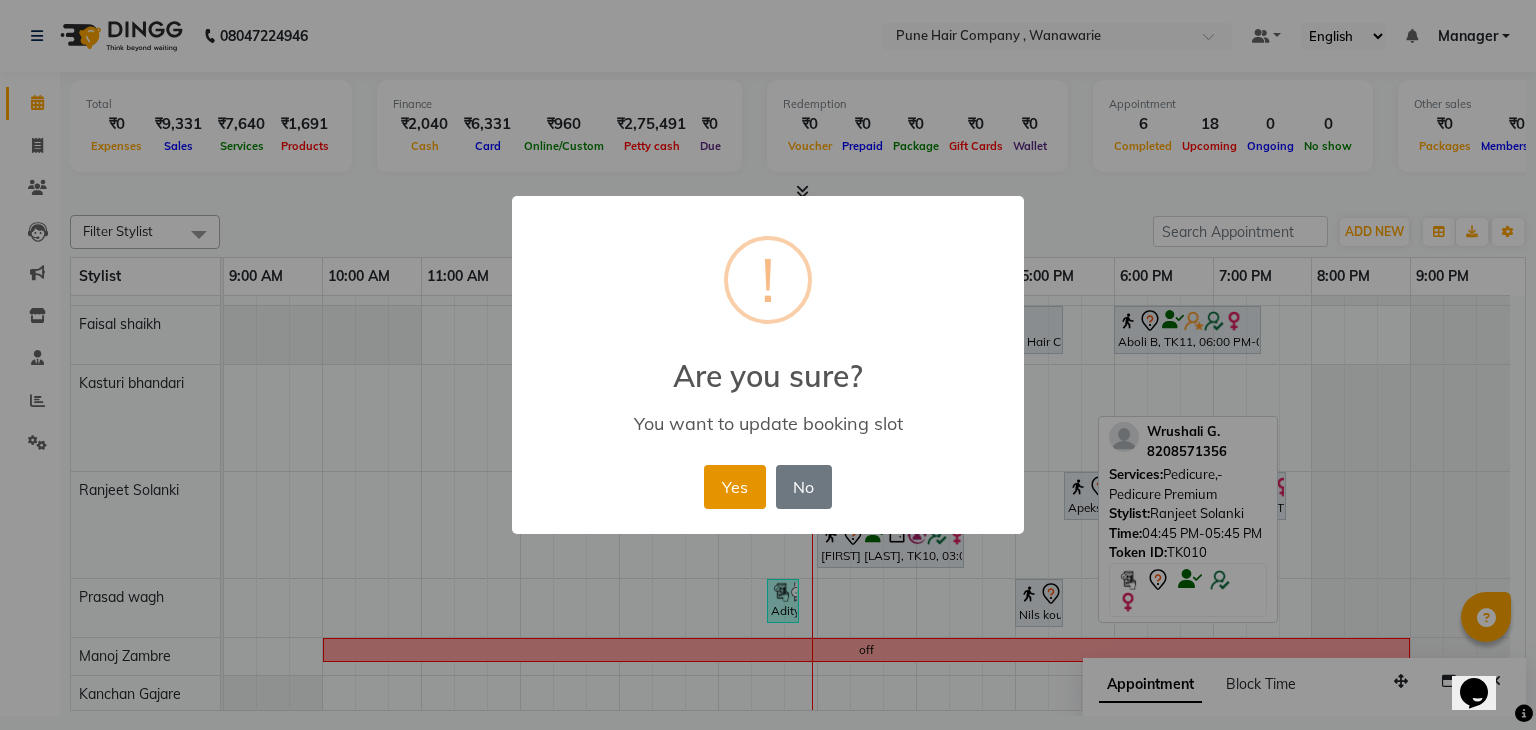 click on "Yes" at bounding box center (734, 487) 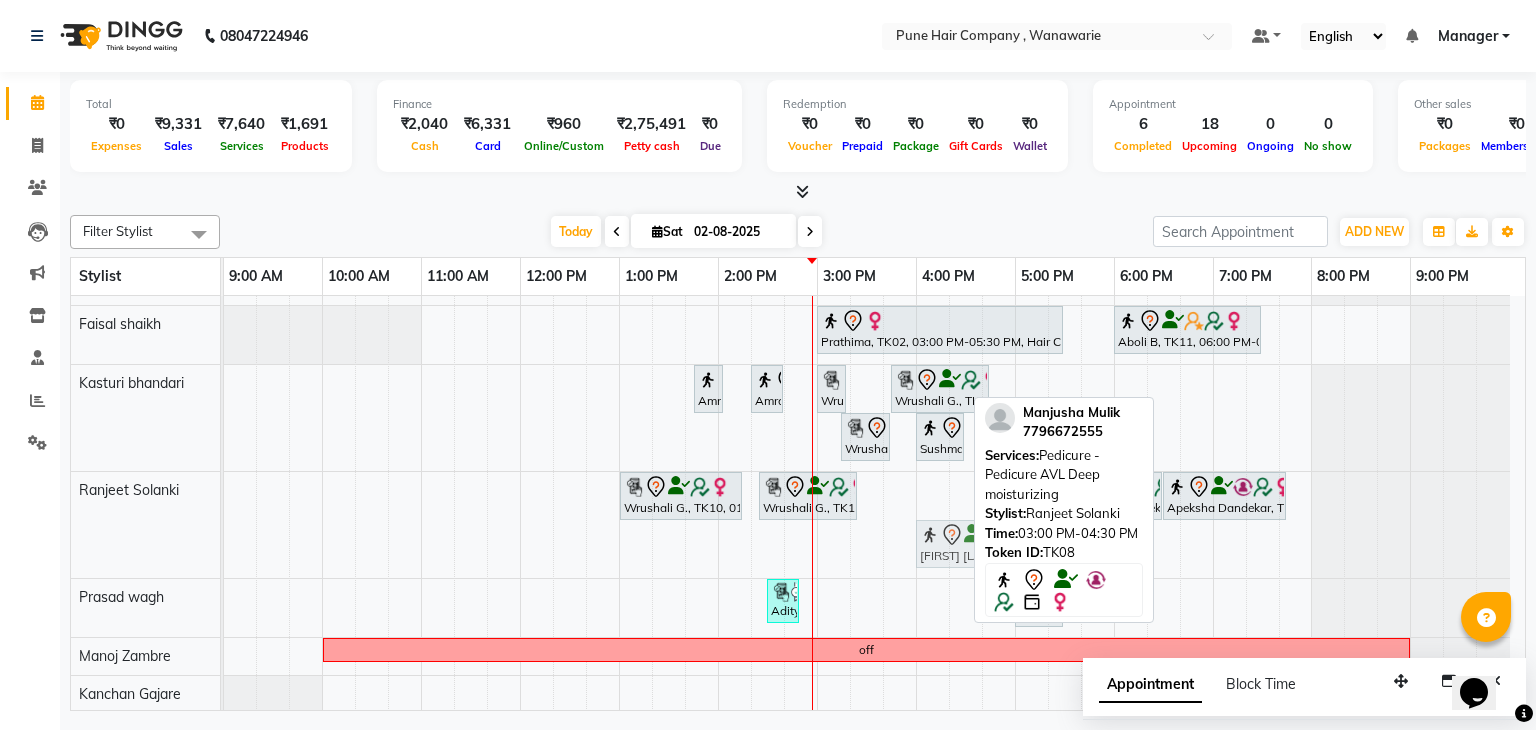 drag, startPoint x: 881, startPoint y: 525, endPoint x: 975, endPoint y: 513, distance: 94.76286 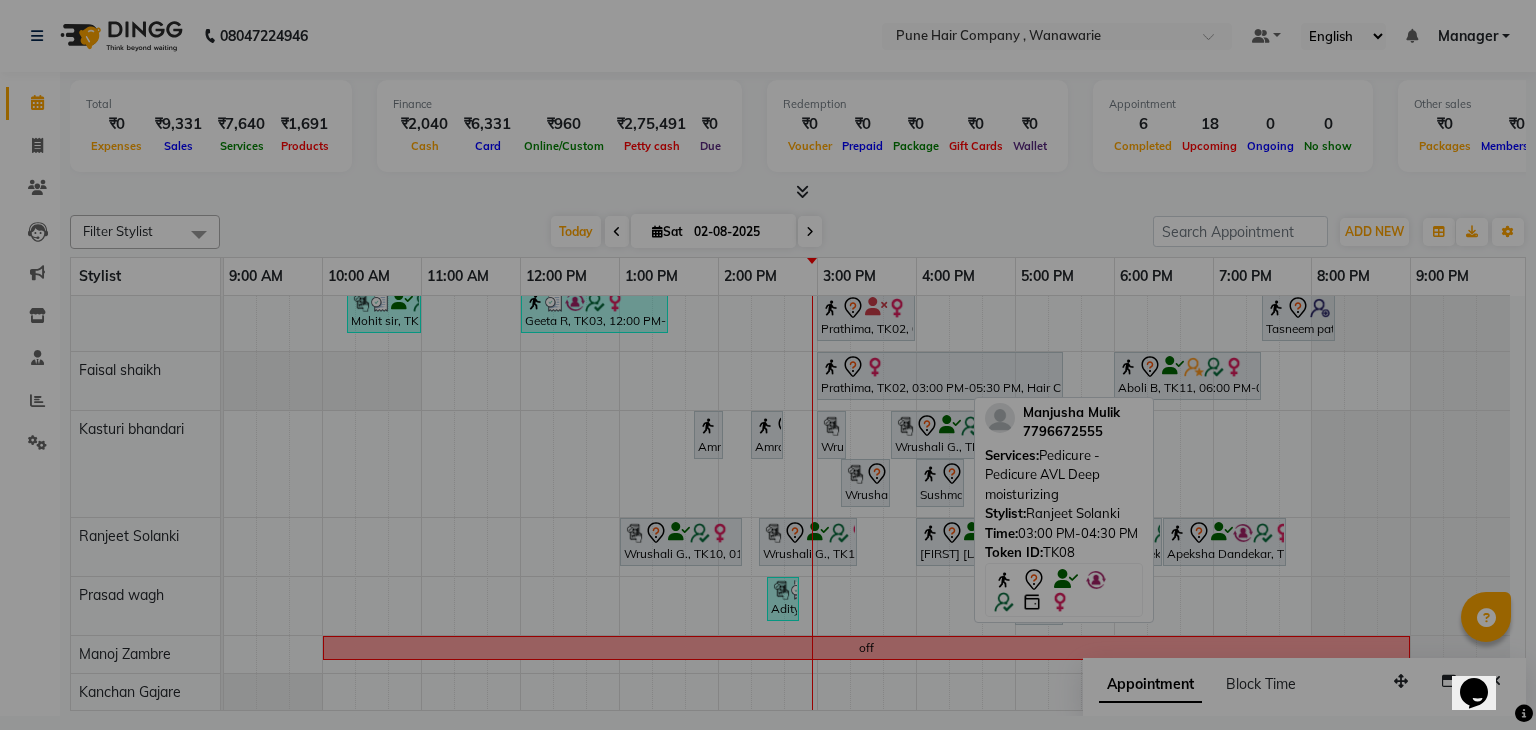 scroll, scrollTop: 49, scrollLeft: 0, axis: vertical 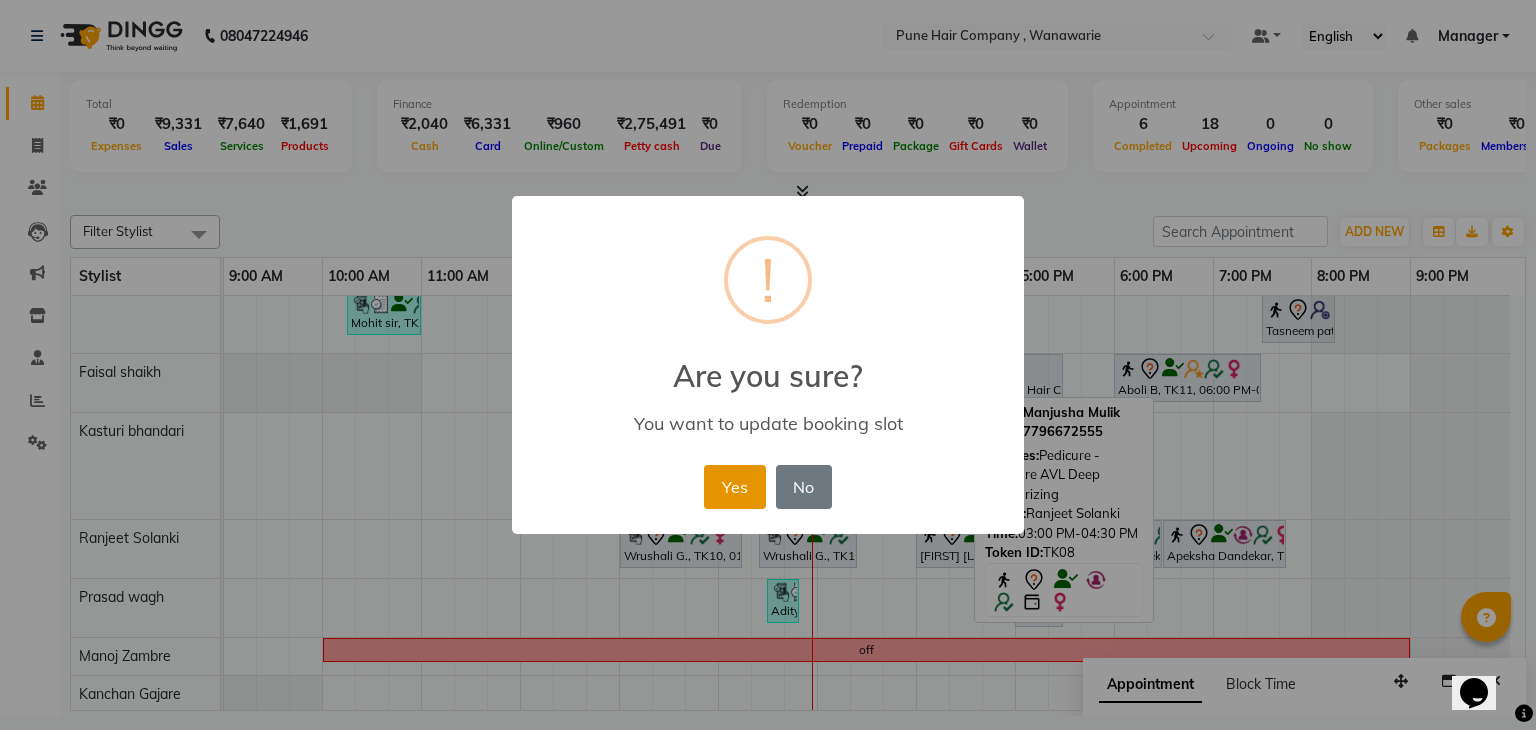 click on "Yes" at bounding box center (734, 487) 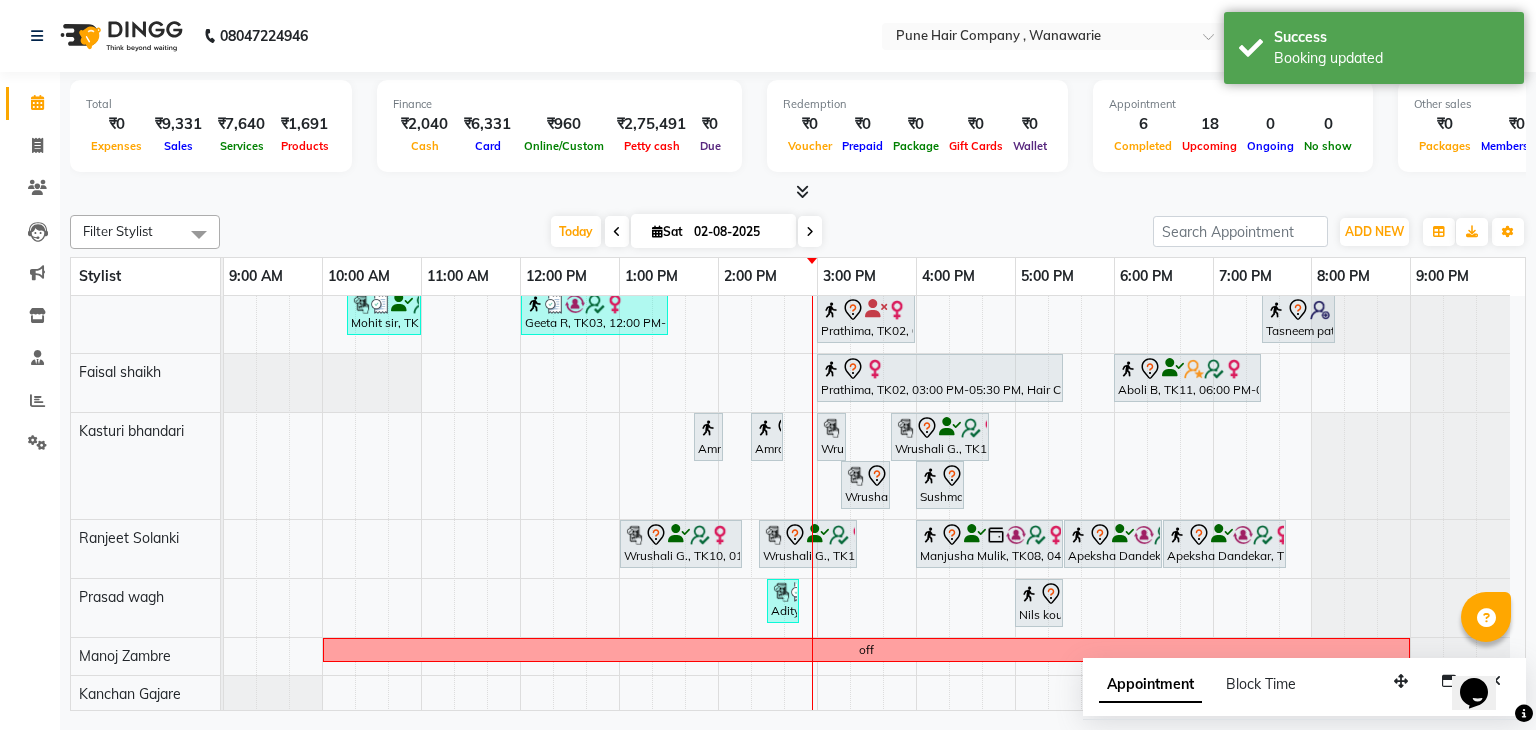 scroll, scrollTop: 0, scrollLeft: 0, axis: both 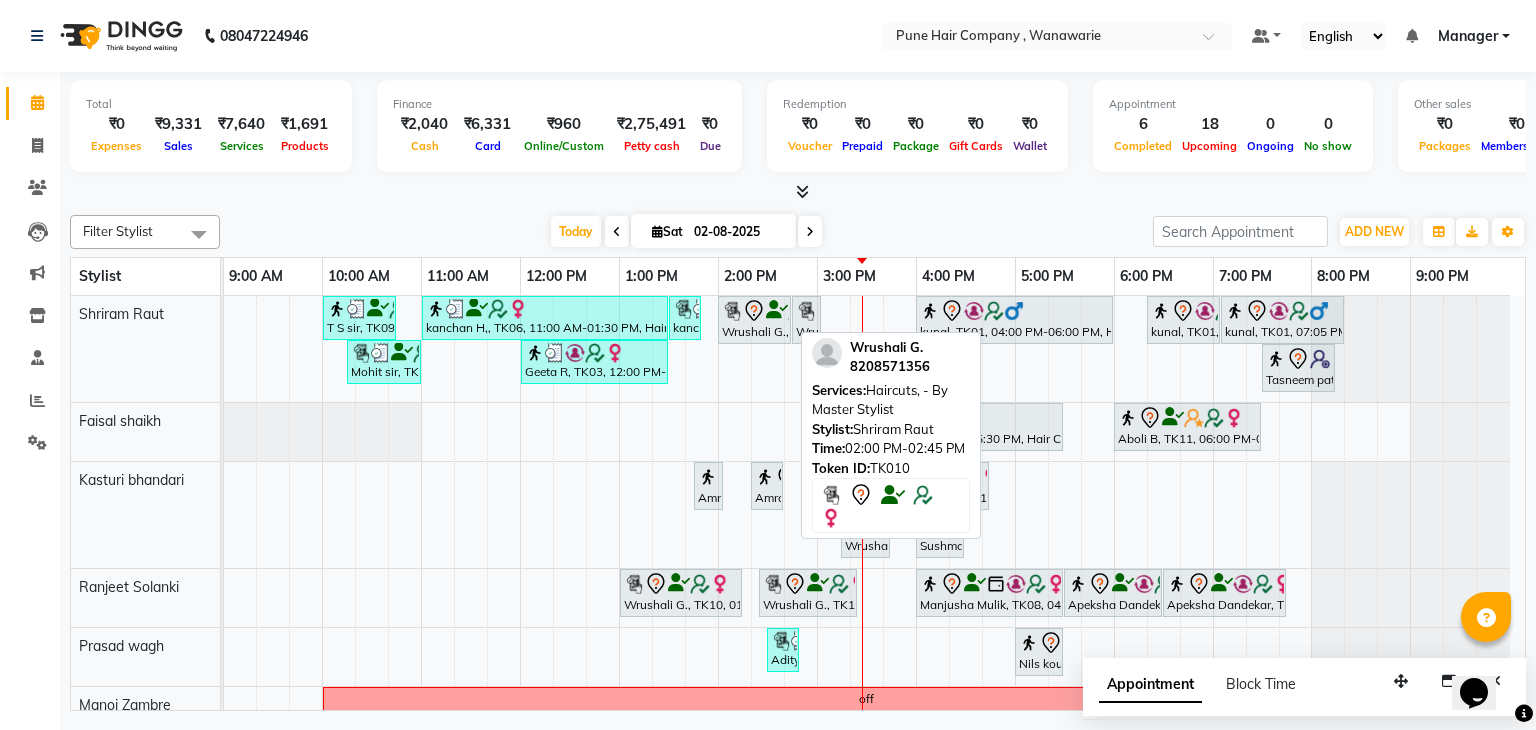 click on "Wrushali G., TK10, 02:00 PM-02:45 PM, Haircuts, - By Master Stylist" at bounding box center (754, 320) 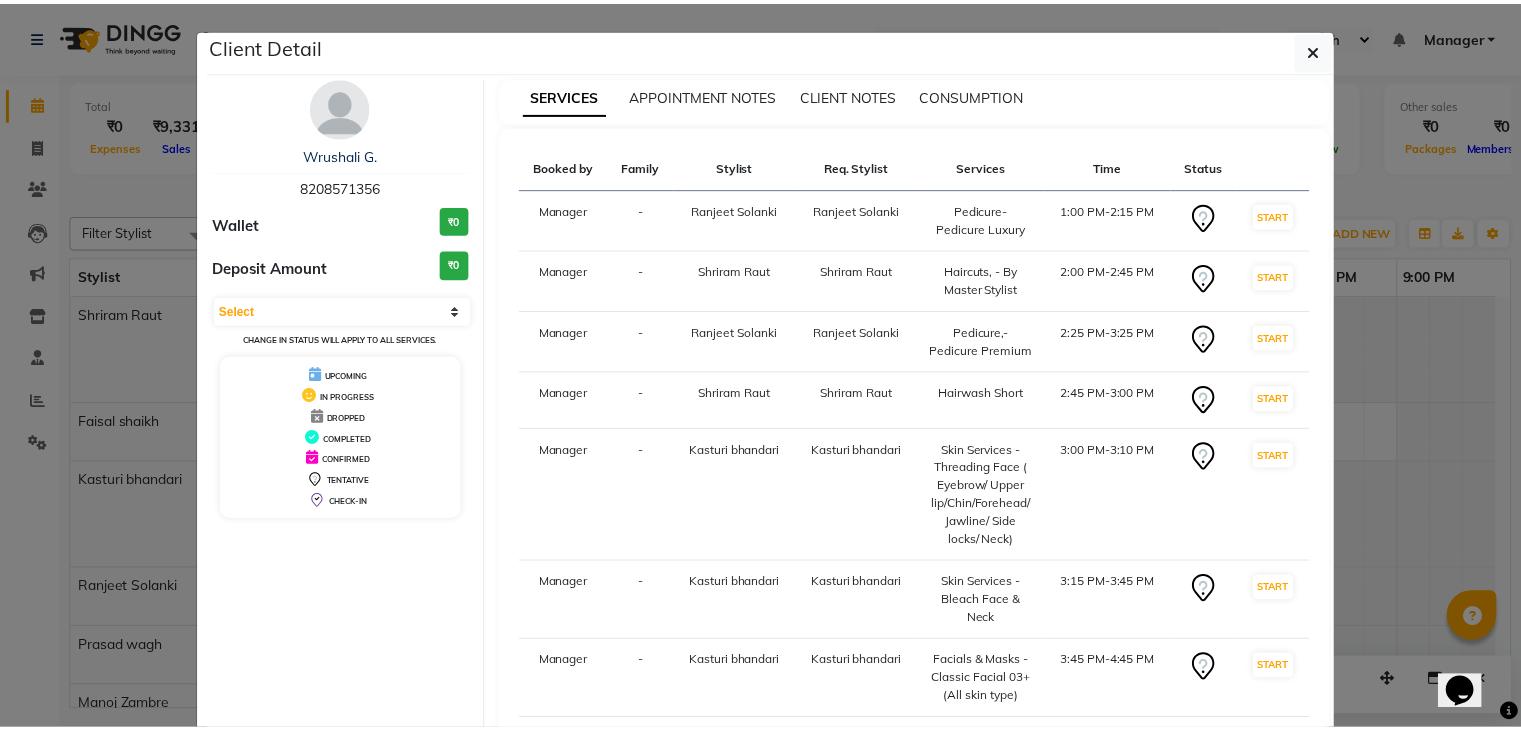 scroll, scrollTop: 190, scrollLeft: 0, axis: vertical 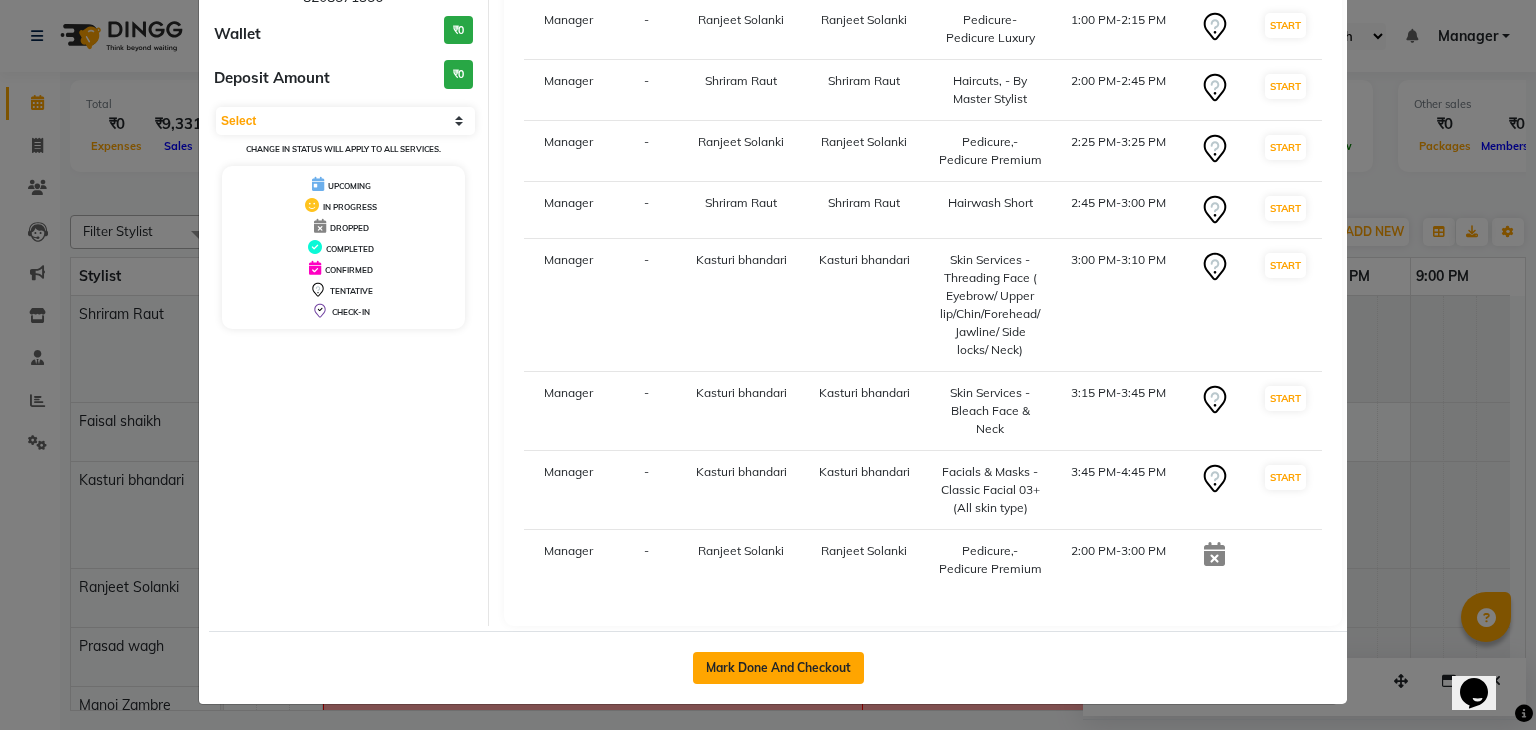 click on "Mark Done And Checkout" 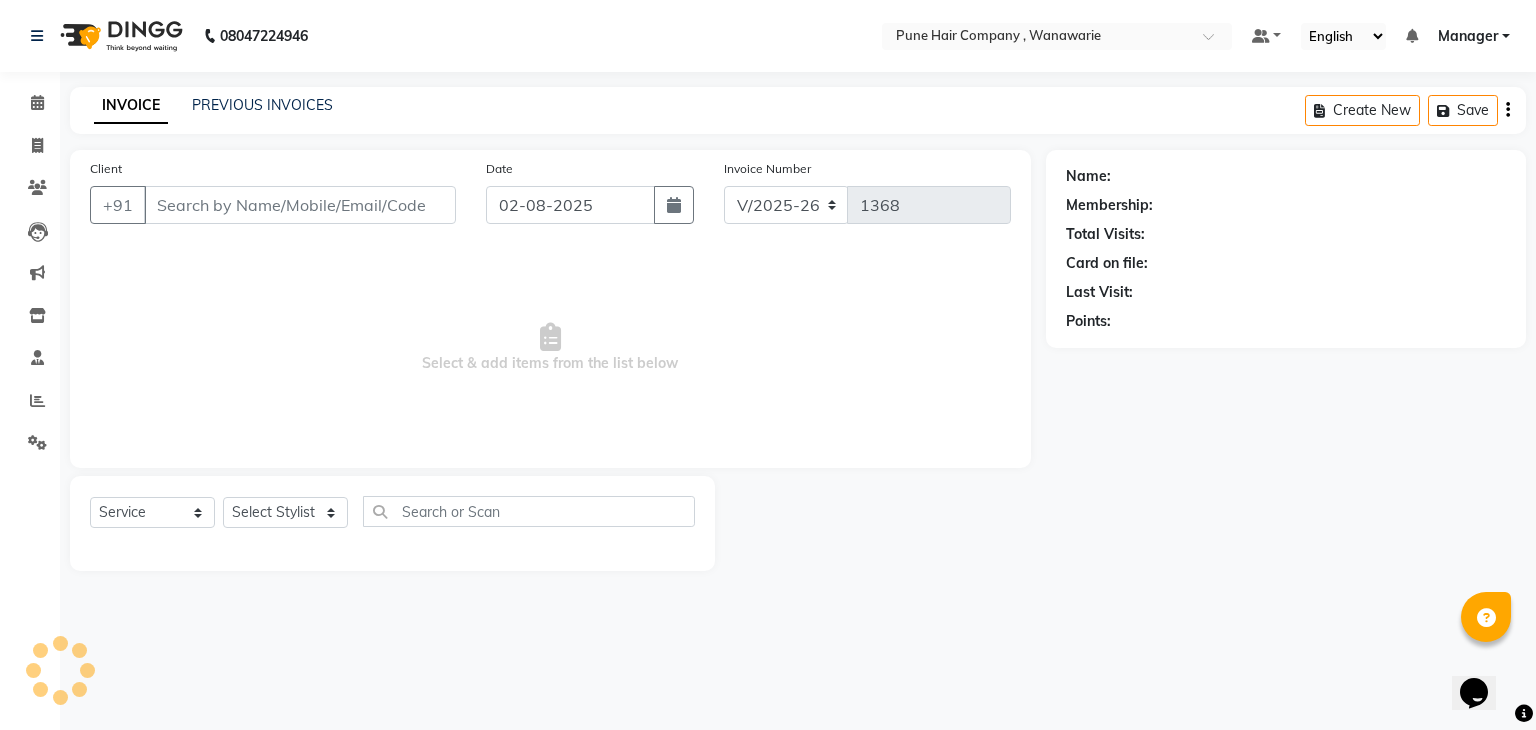 type on "8208571356" 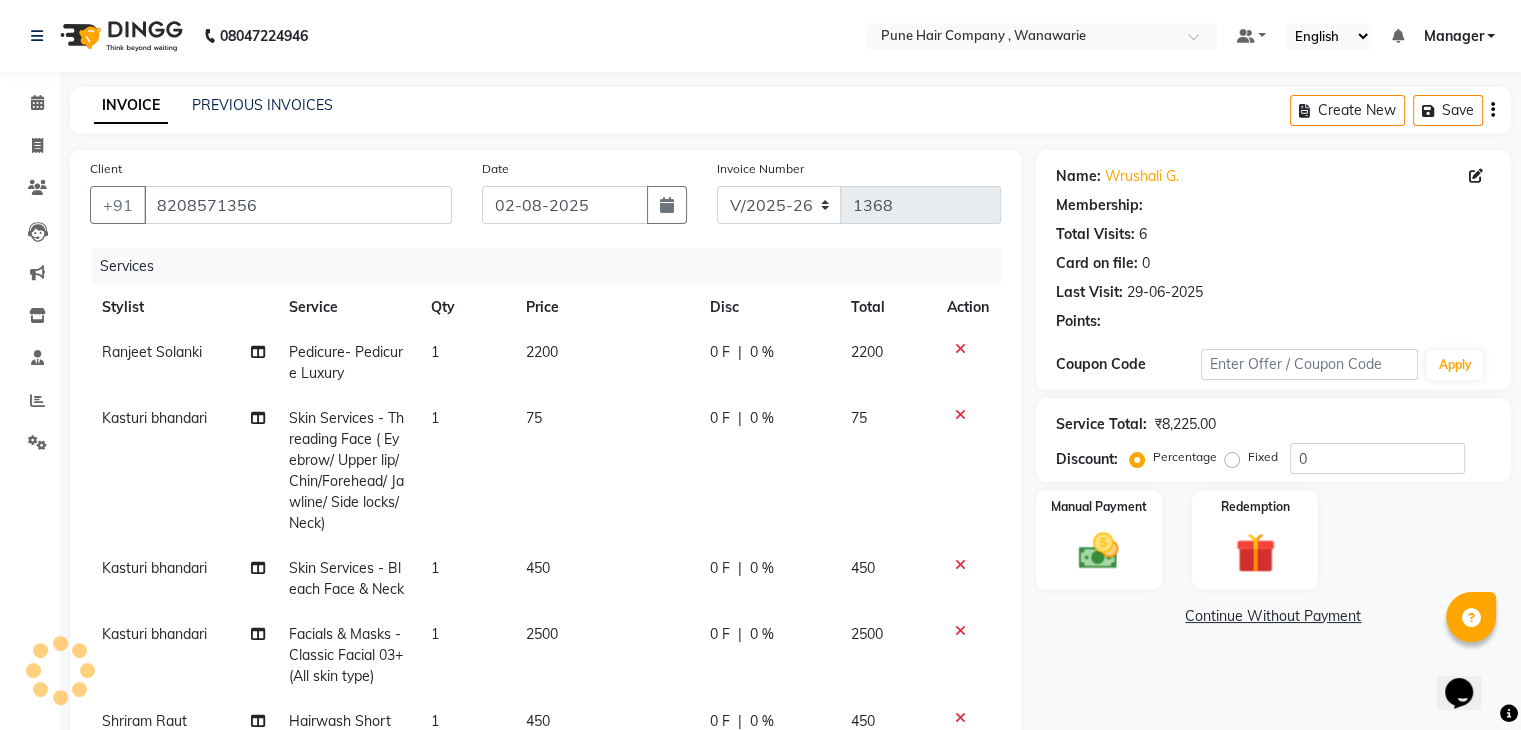 type on "20" 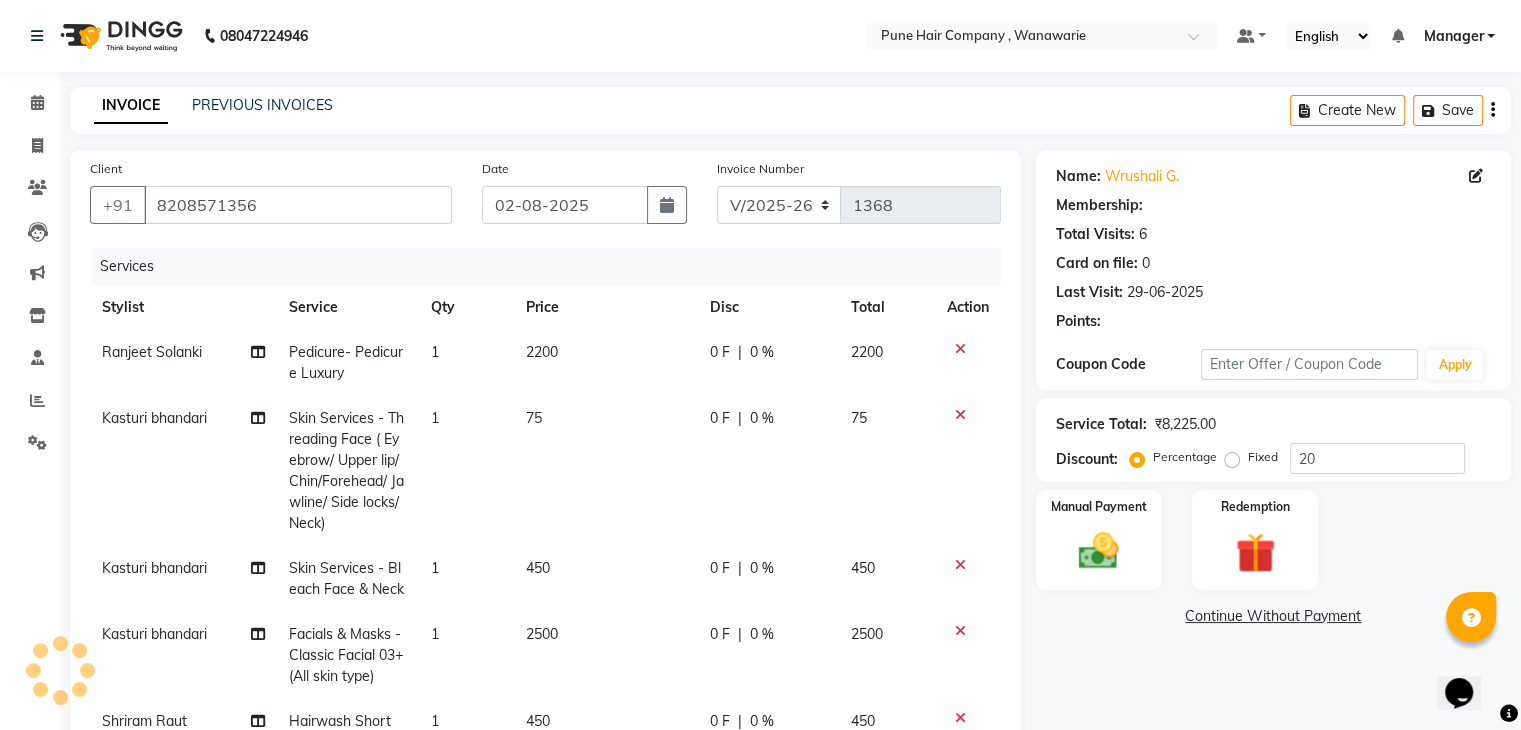 select on "1: Object" 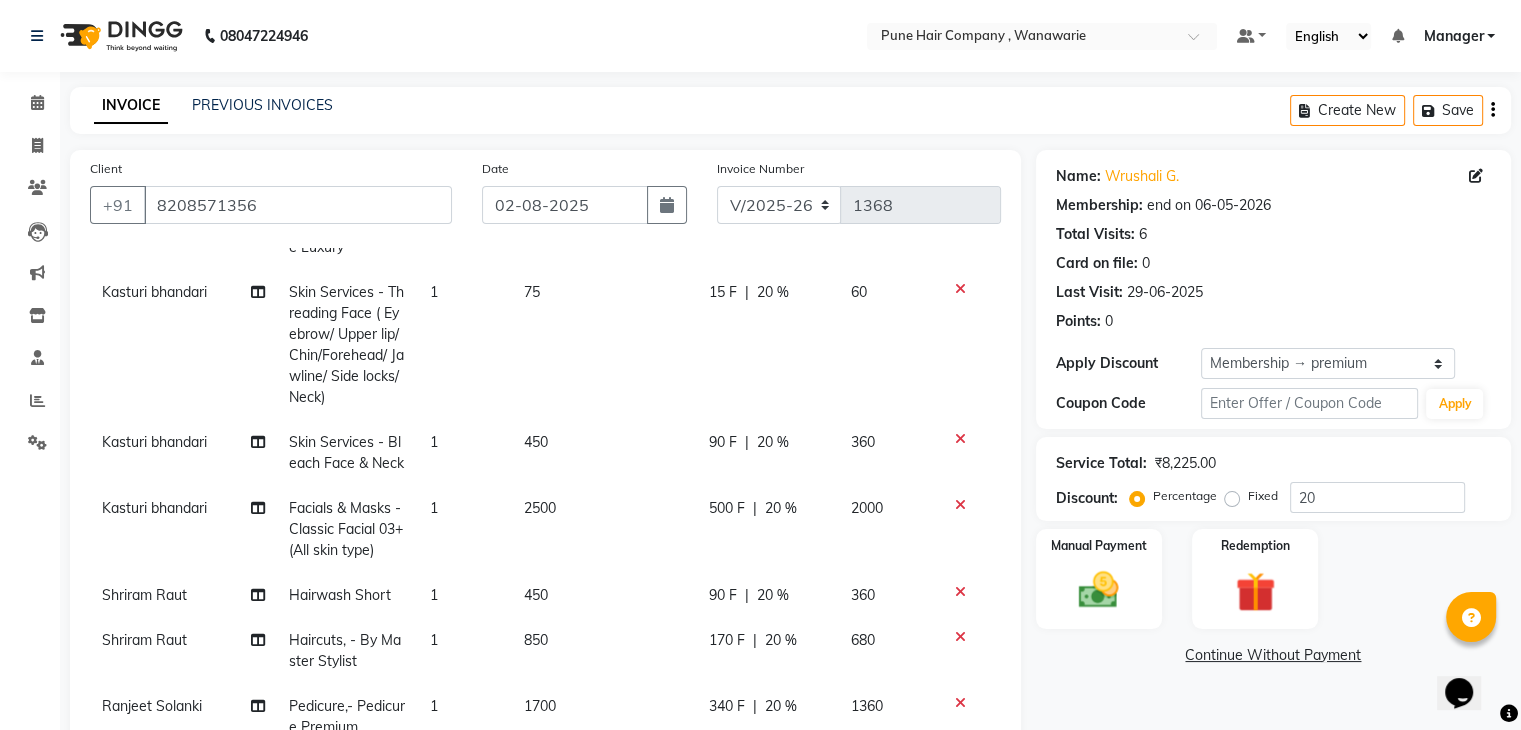 scroll, scrollTop: 159, scrollLeft: 0, axis: vertical 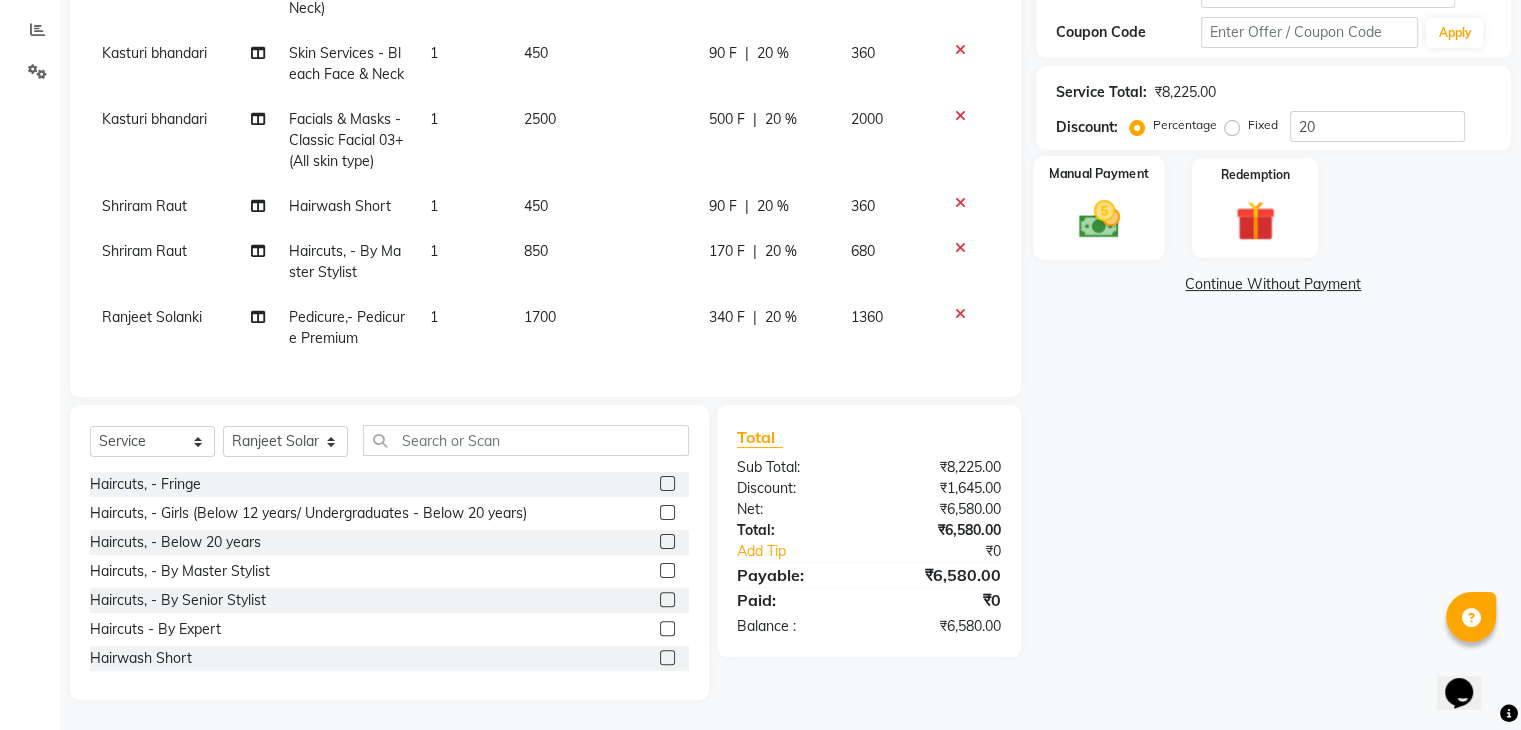 click on "Manual Payment" 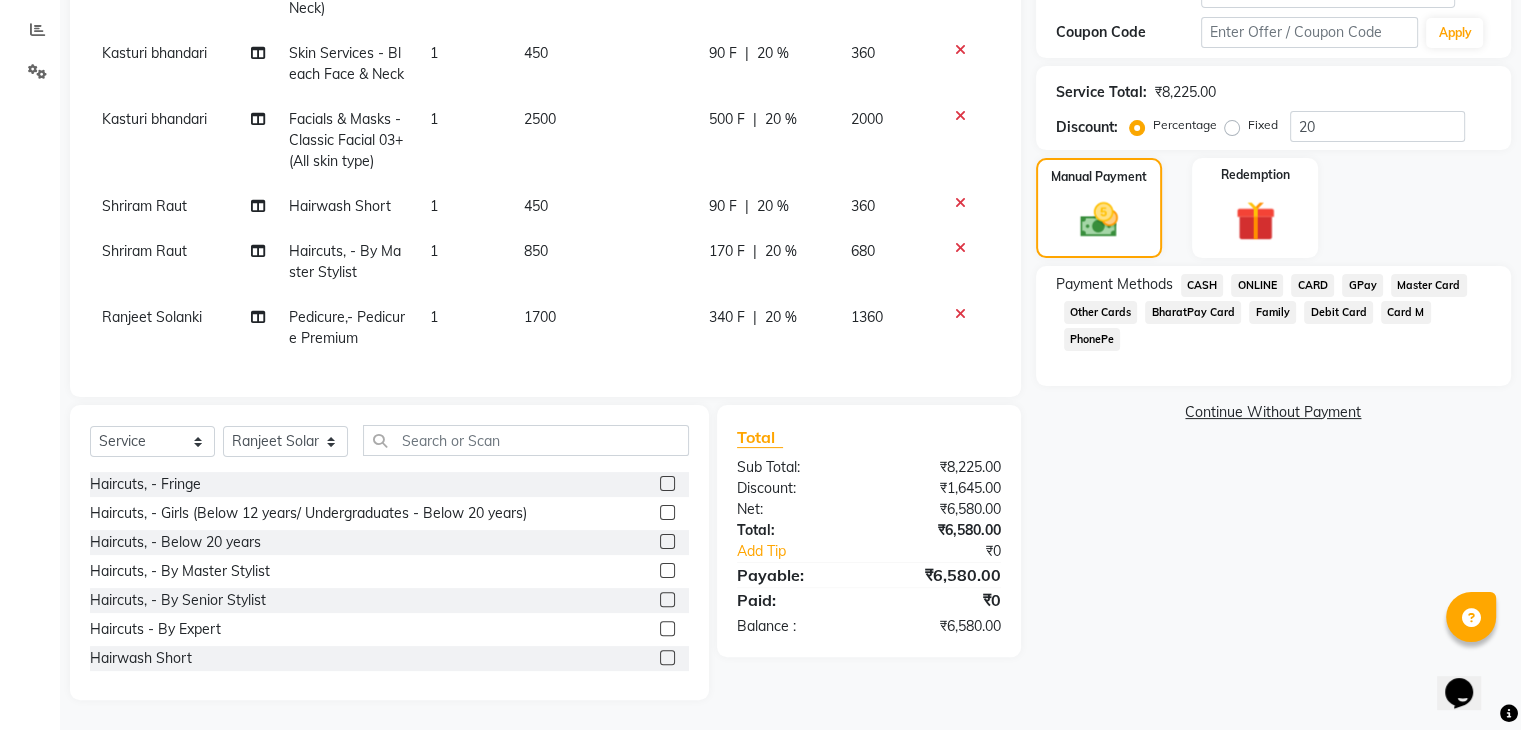 click on "CARD" 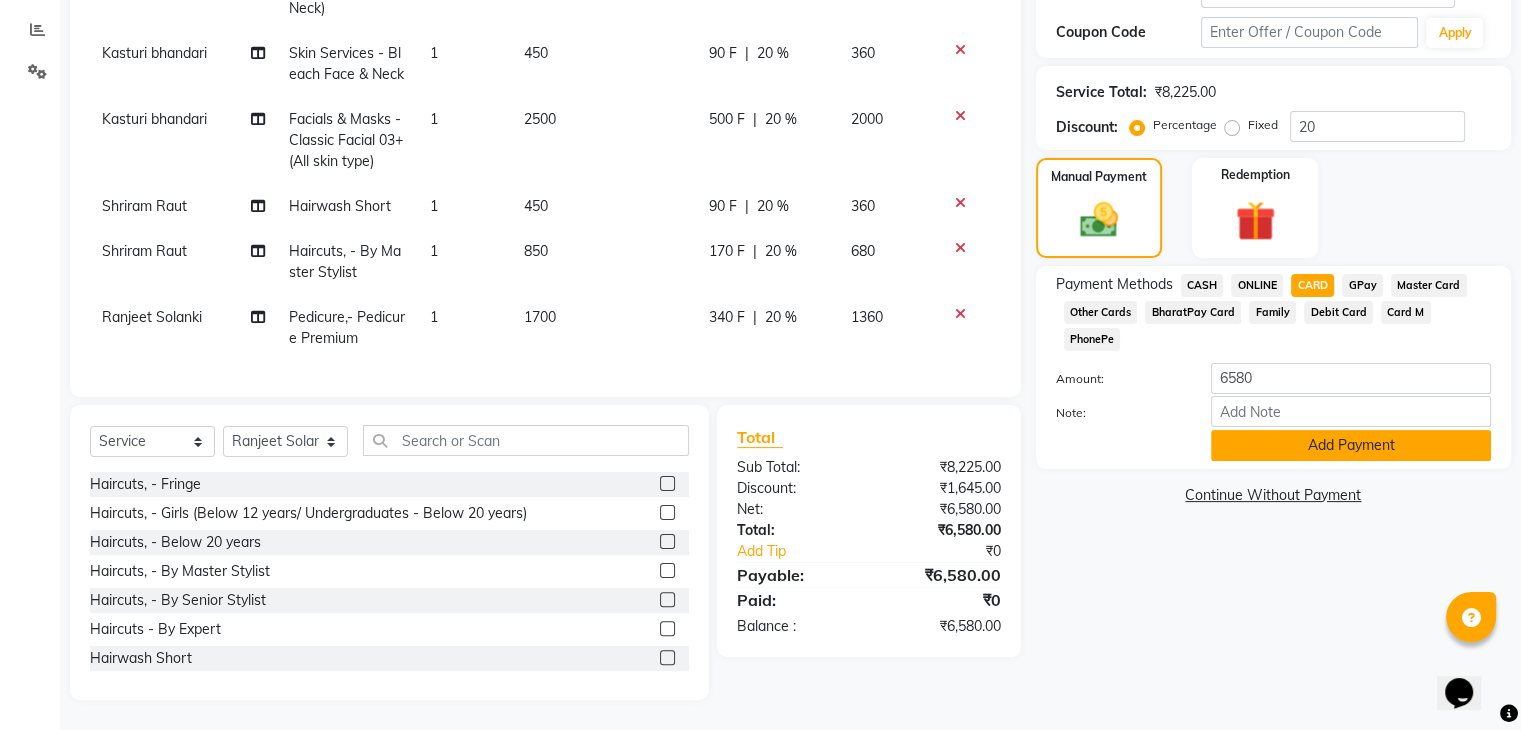 click on "Add Payment" 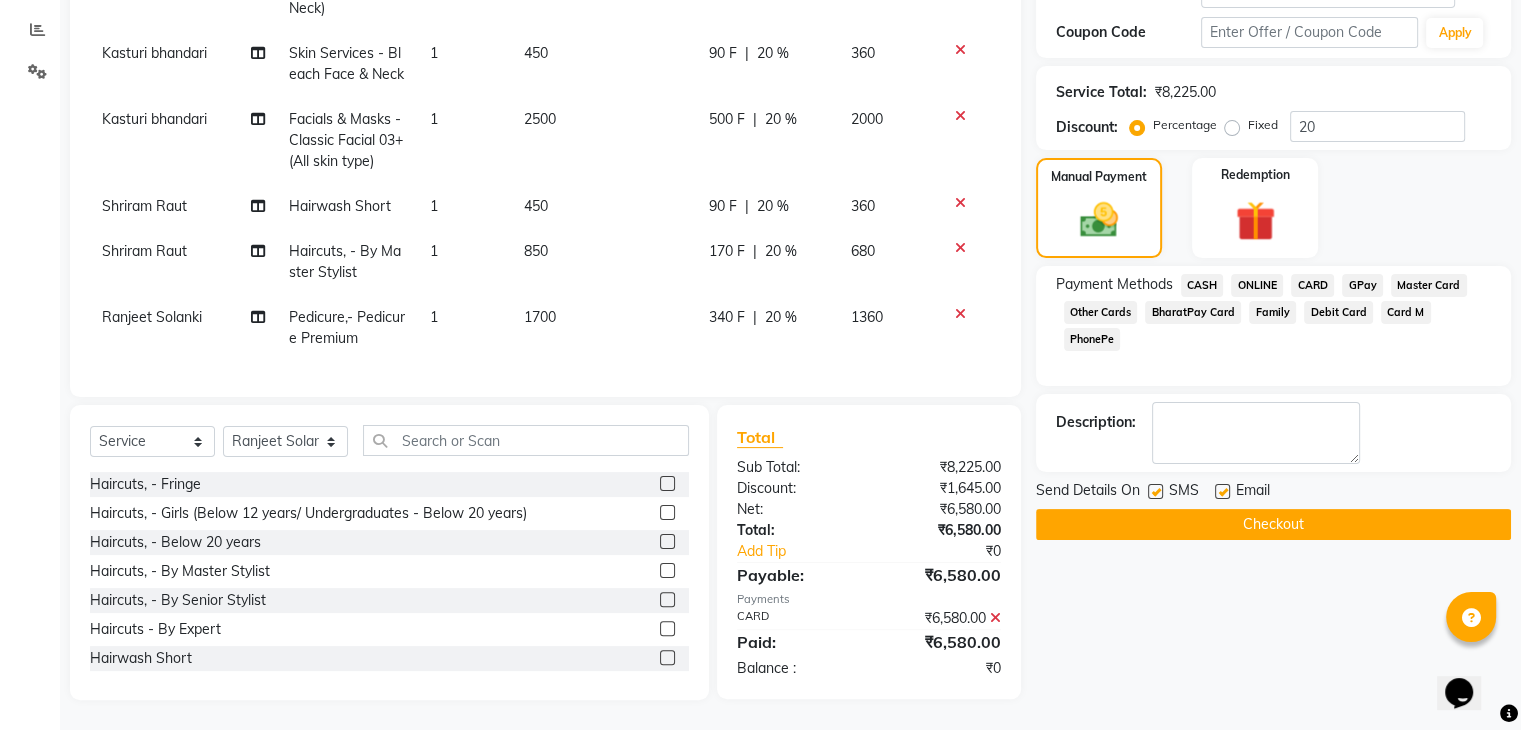 click on "Checkout" 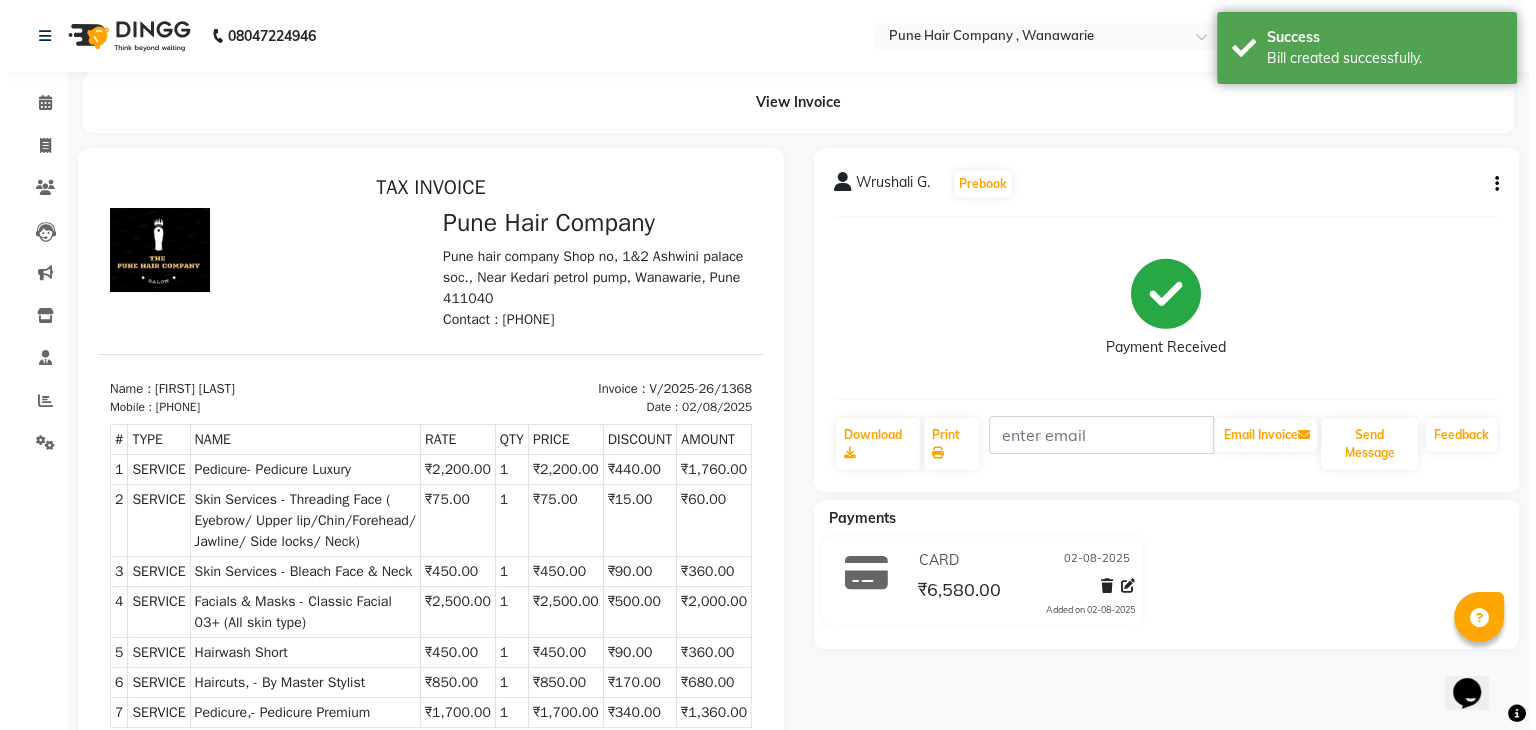 scroll, scrollTop: 0, scrollLeft: 0, axis: both 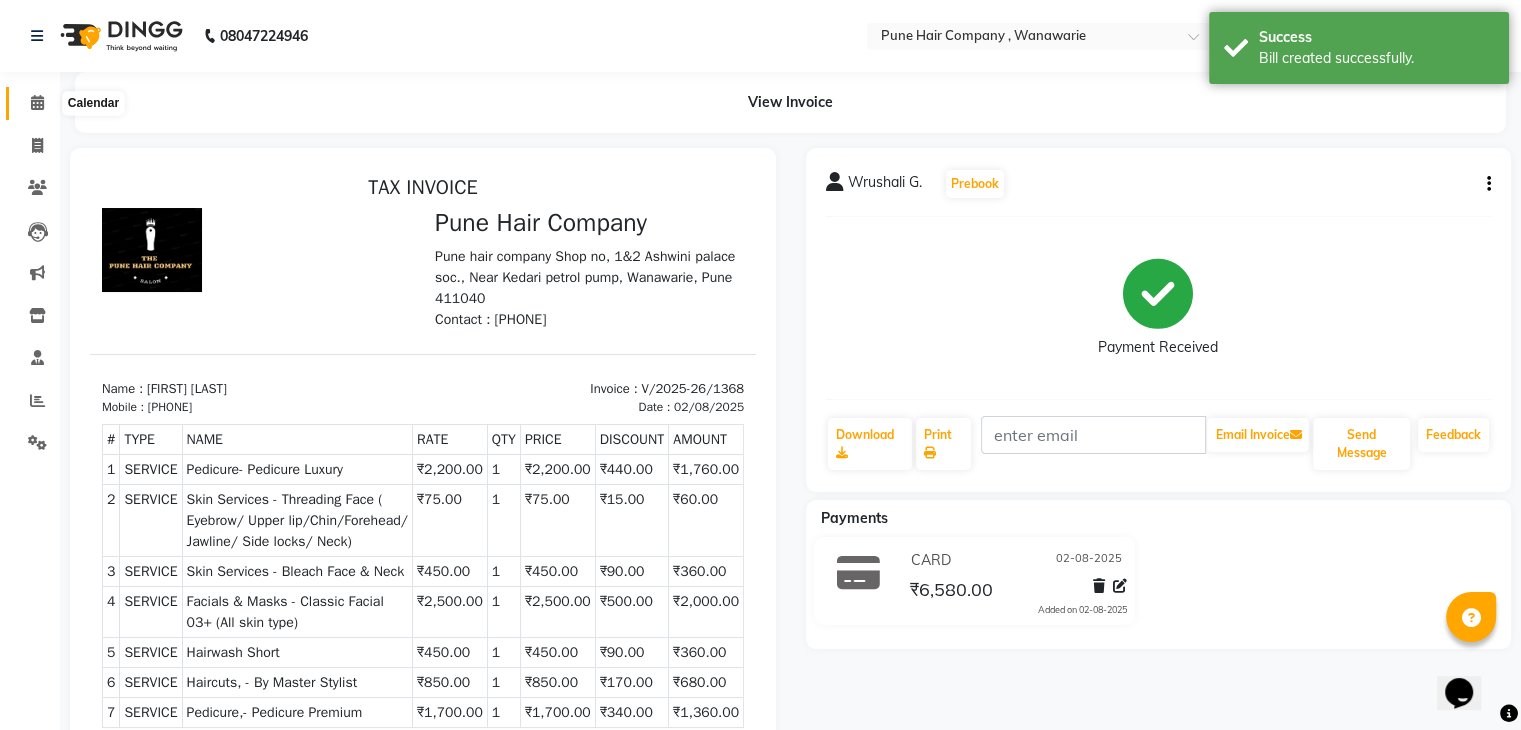 click 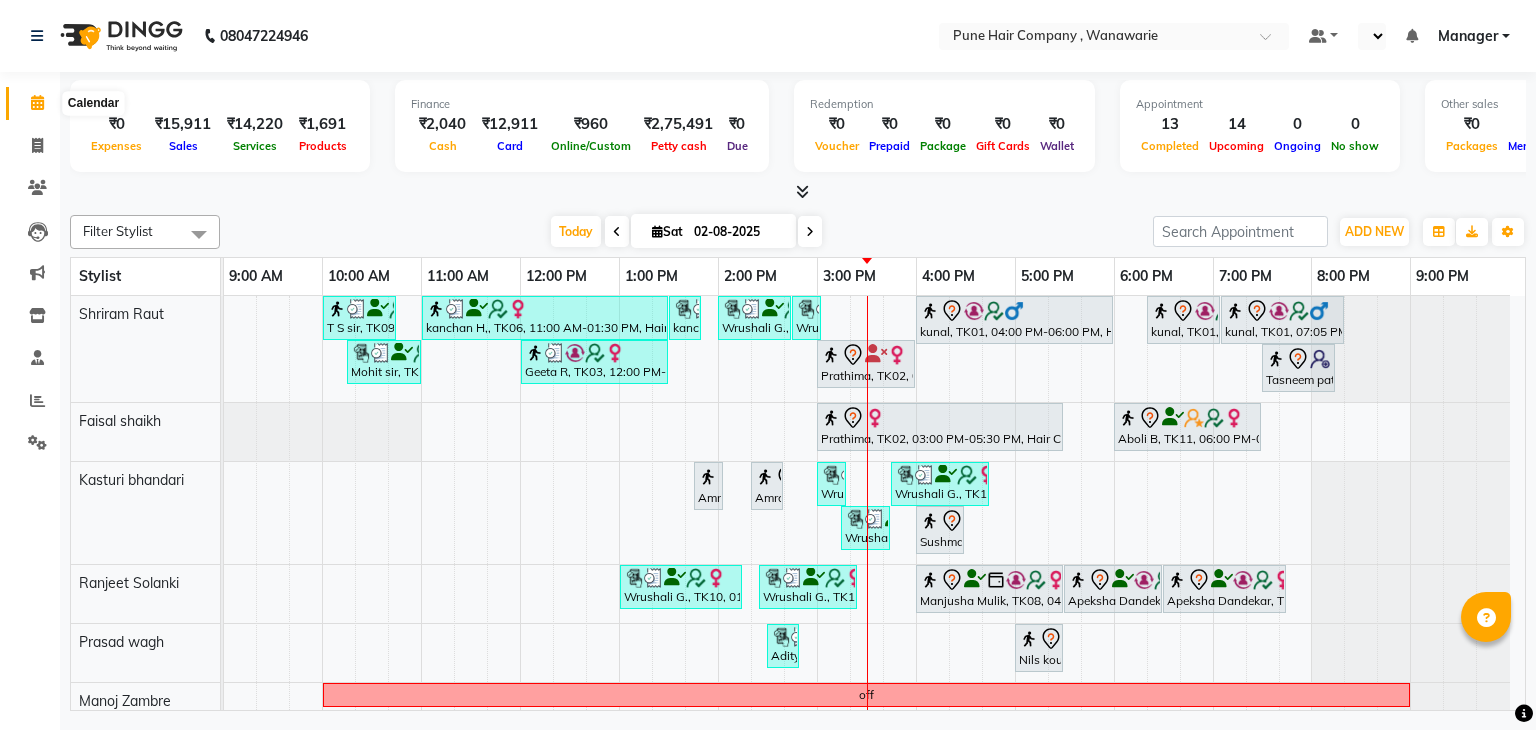 scroll, scrollTop: 0, scrollLeft: 0, axis: both 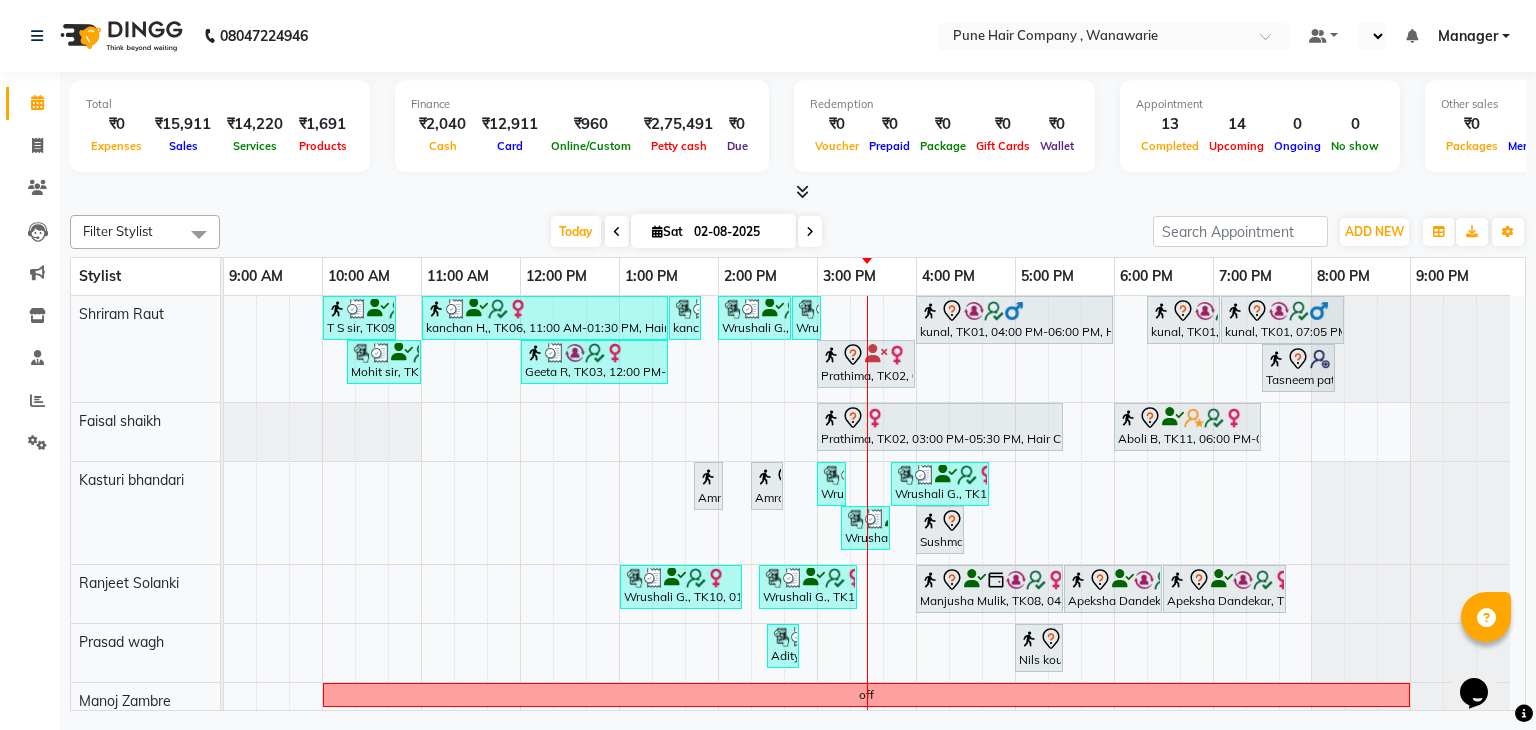 click on "Today  Sat 02-08-2025" at bounding box center (686, 232) 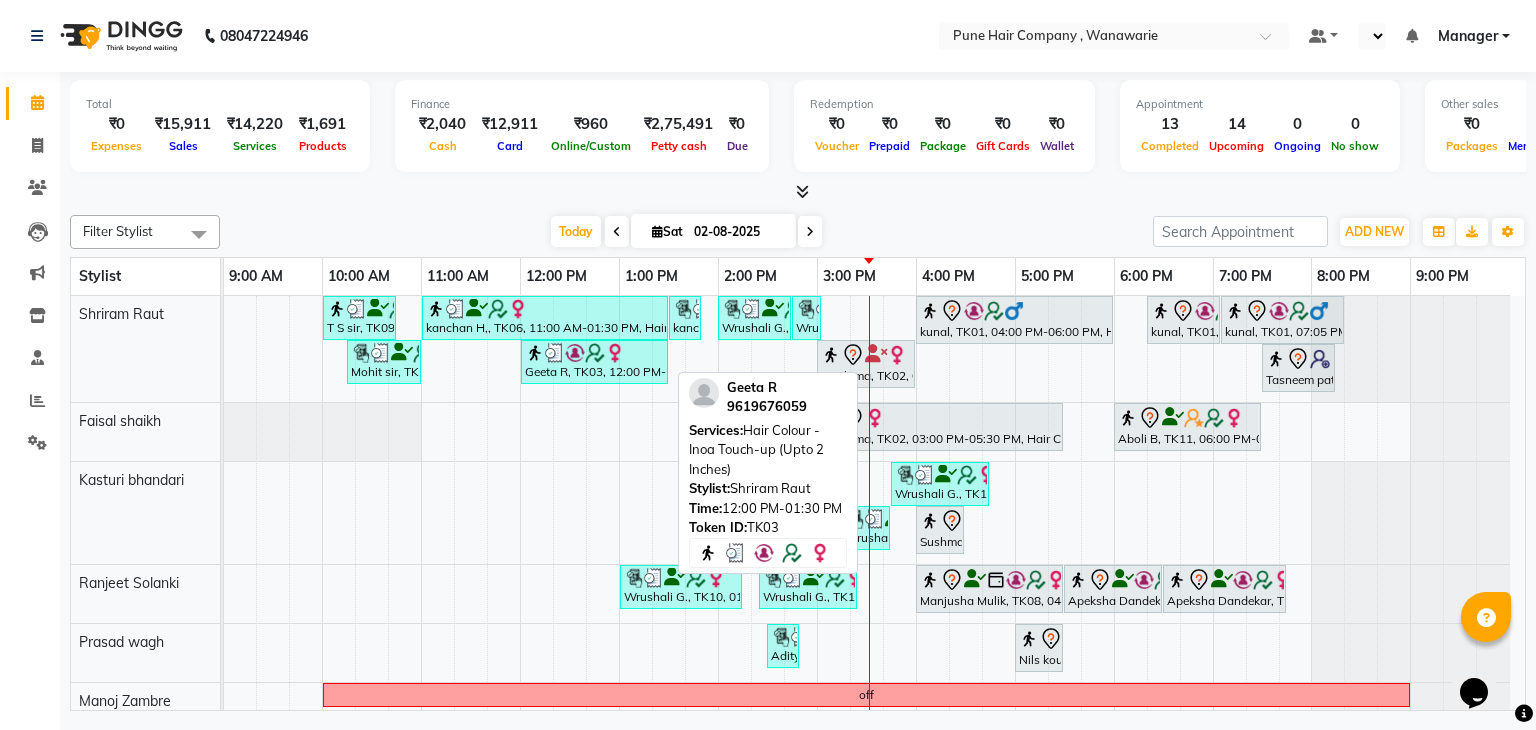scroll, scrollTop: 45, scrollLeft: 0, axis: vertical 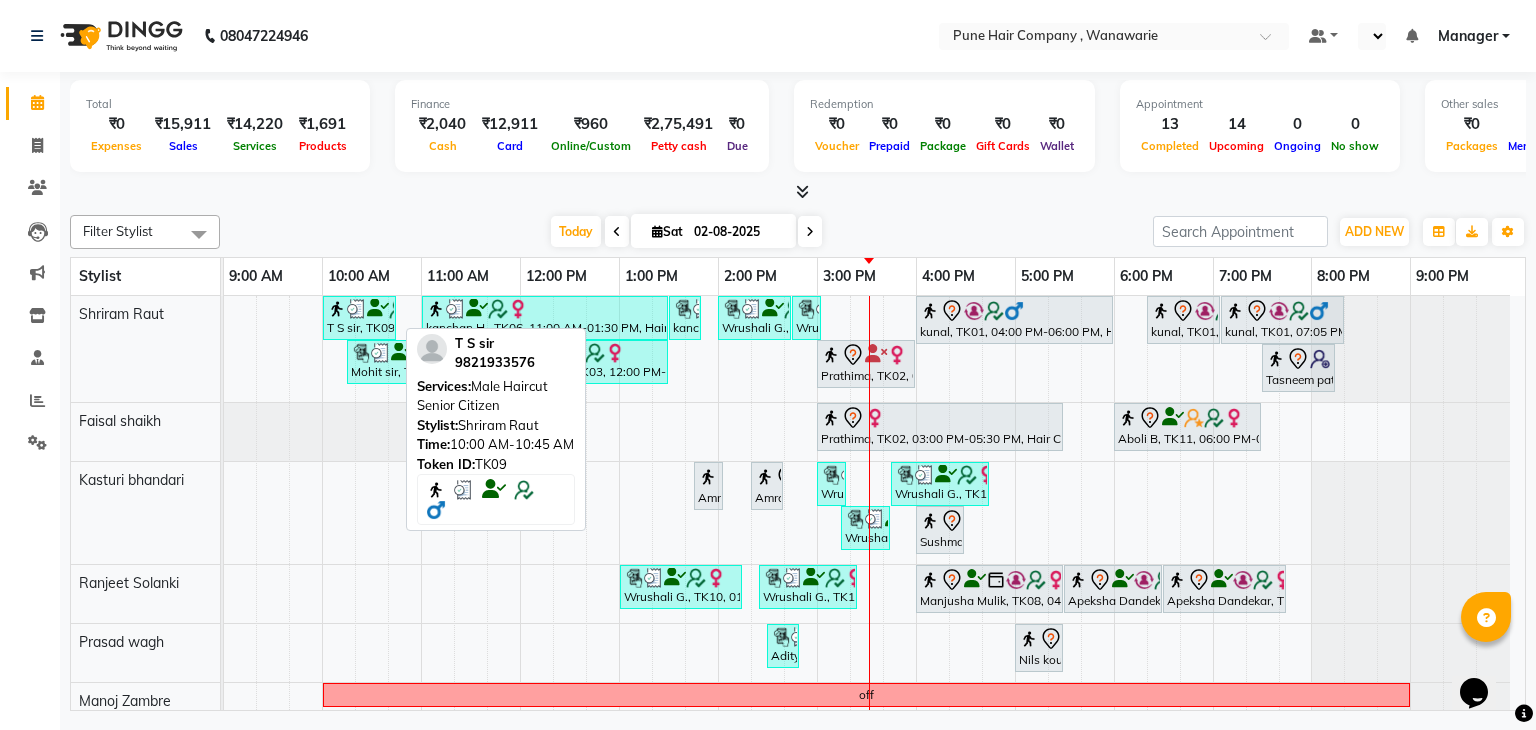 click at bounding box center (357, 309) 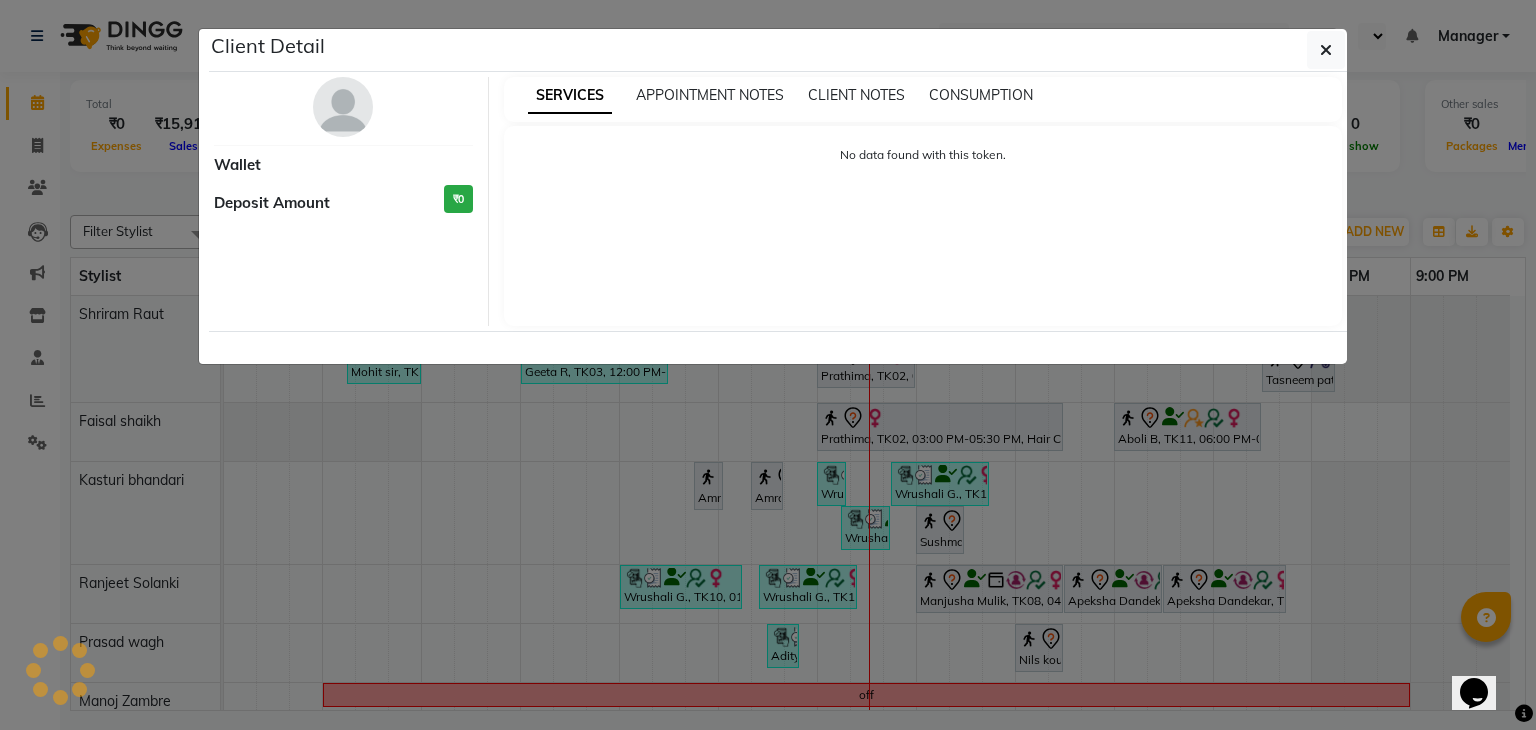 select on "3" 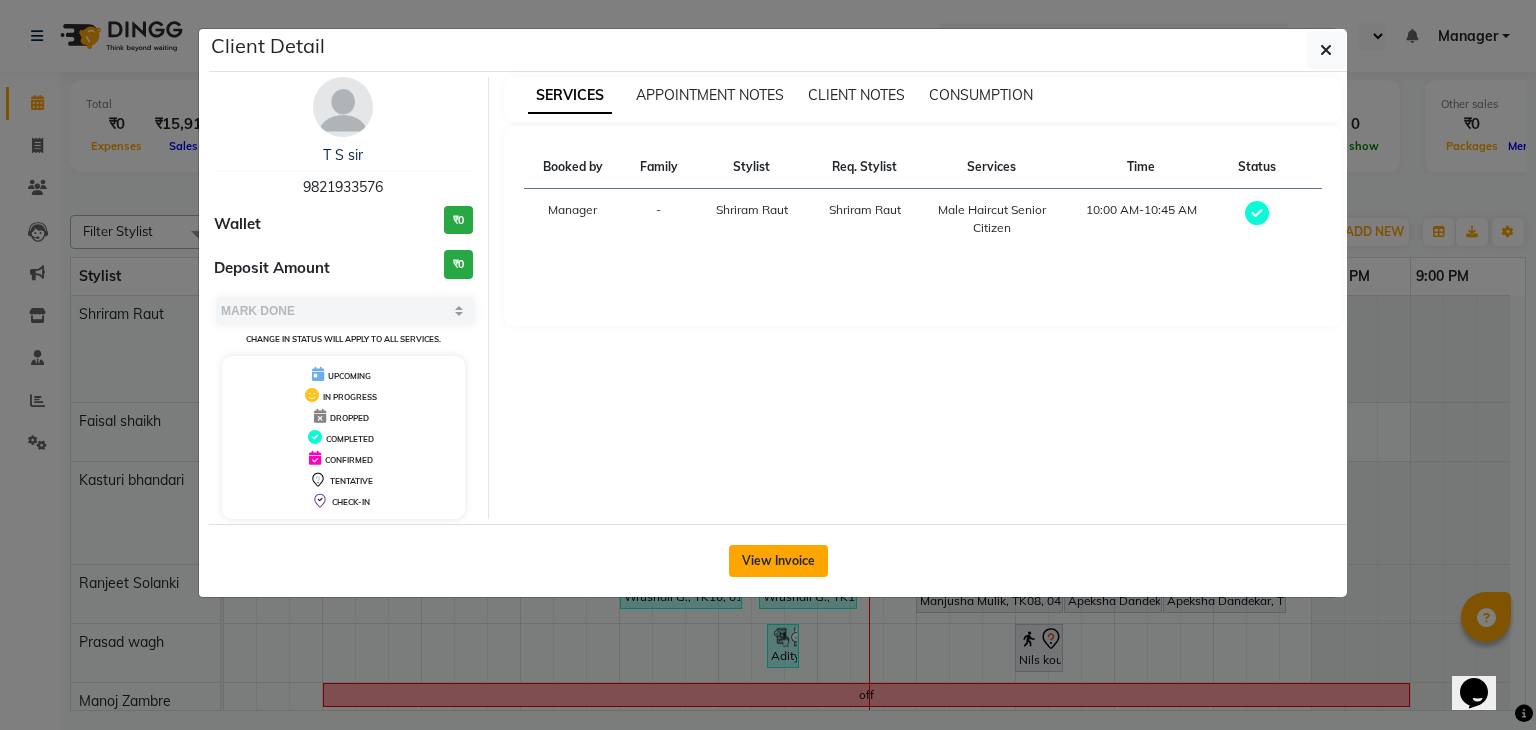 click on "View Invoice" 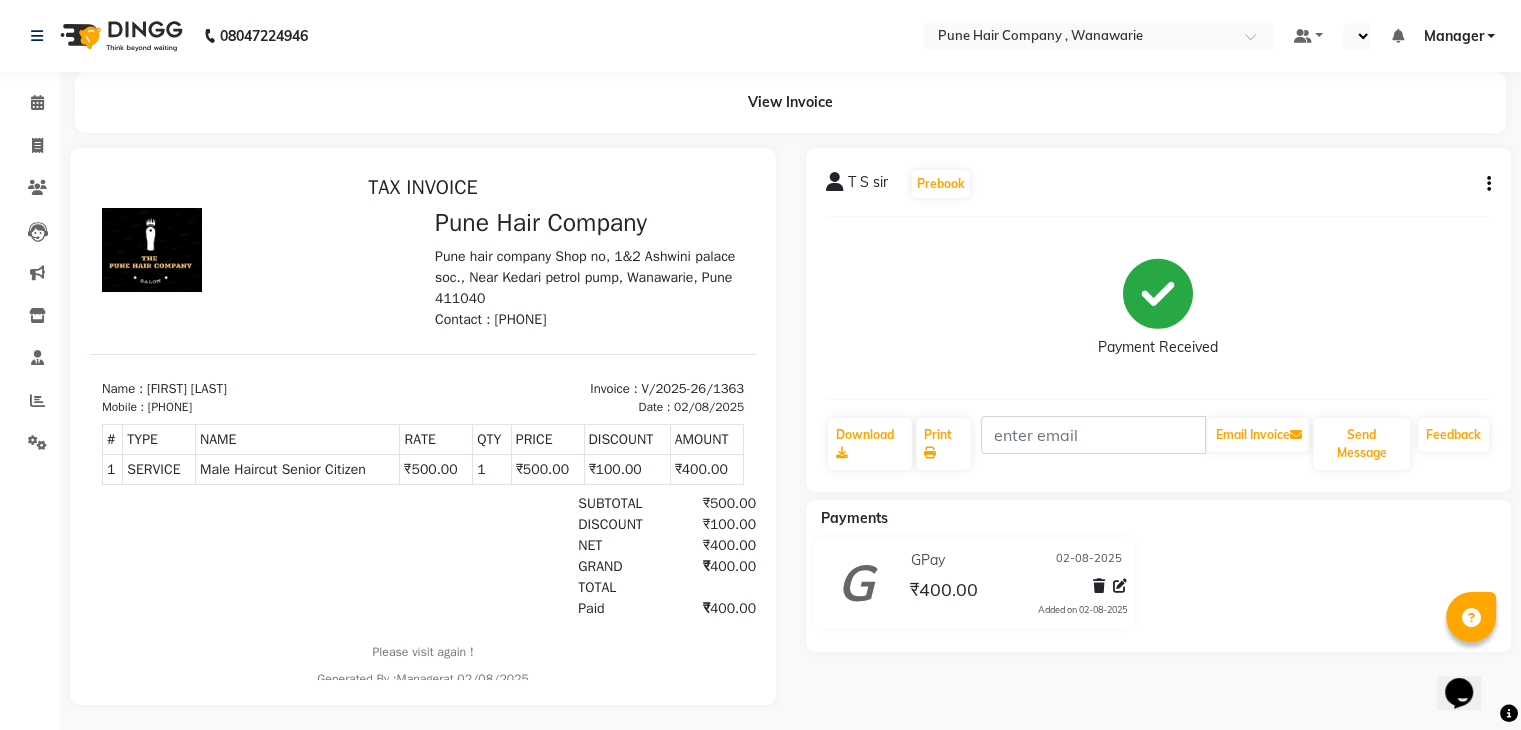 scroll, scrollTop: 0, scrollLeft: 0, axis: both 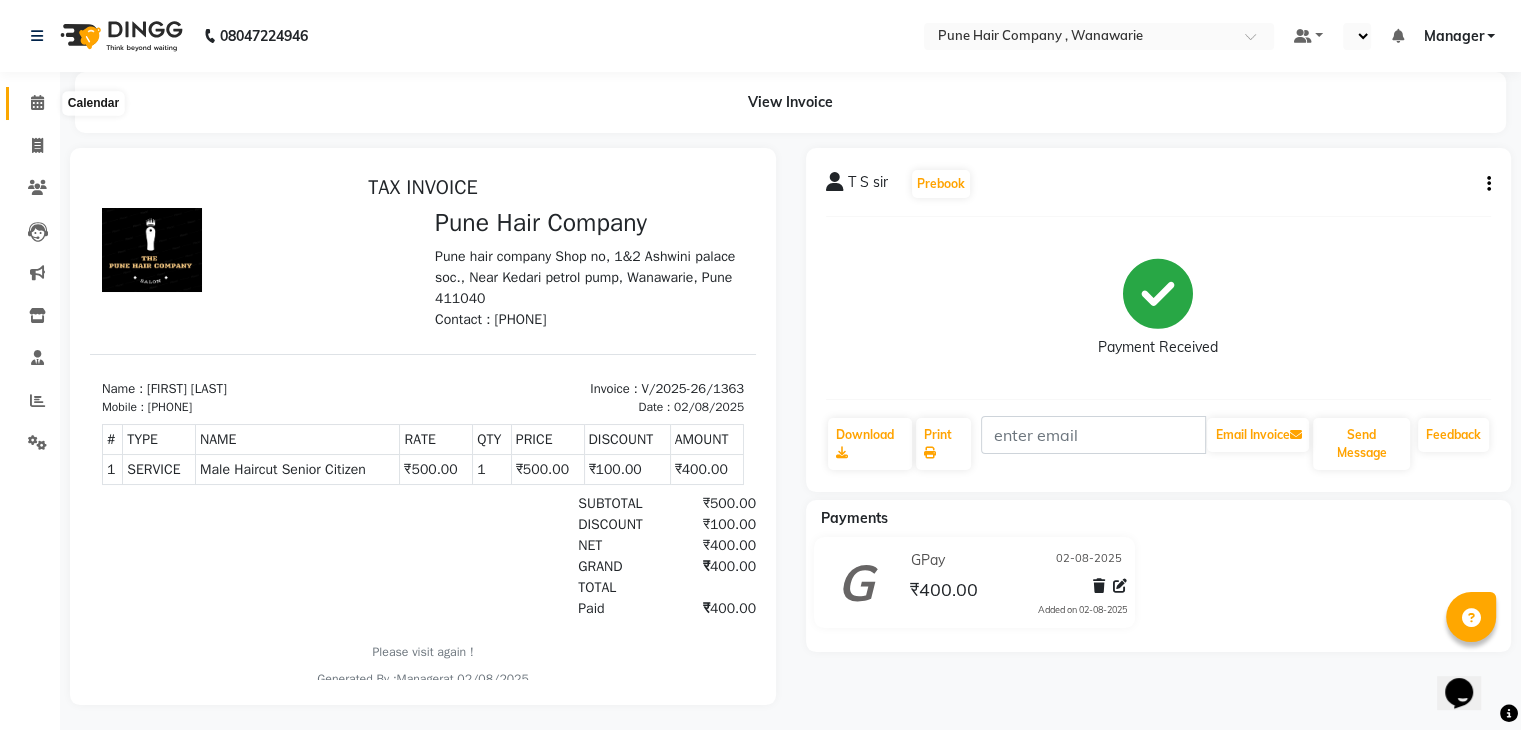 click 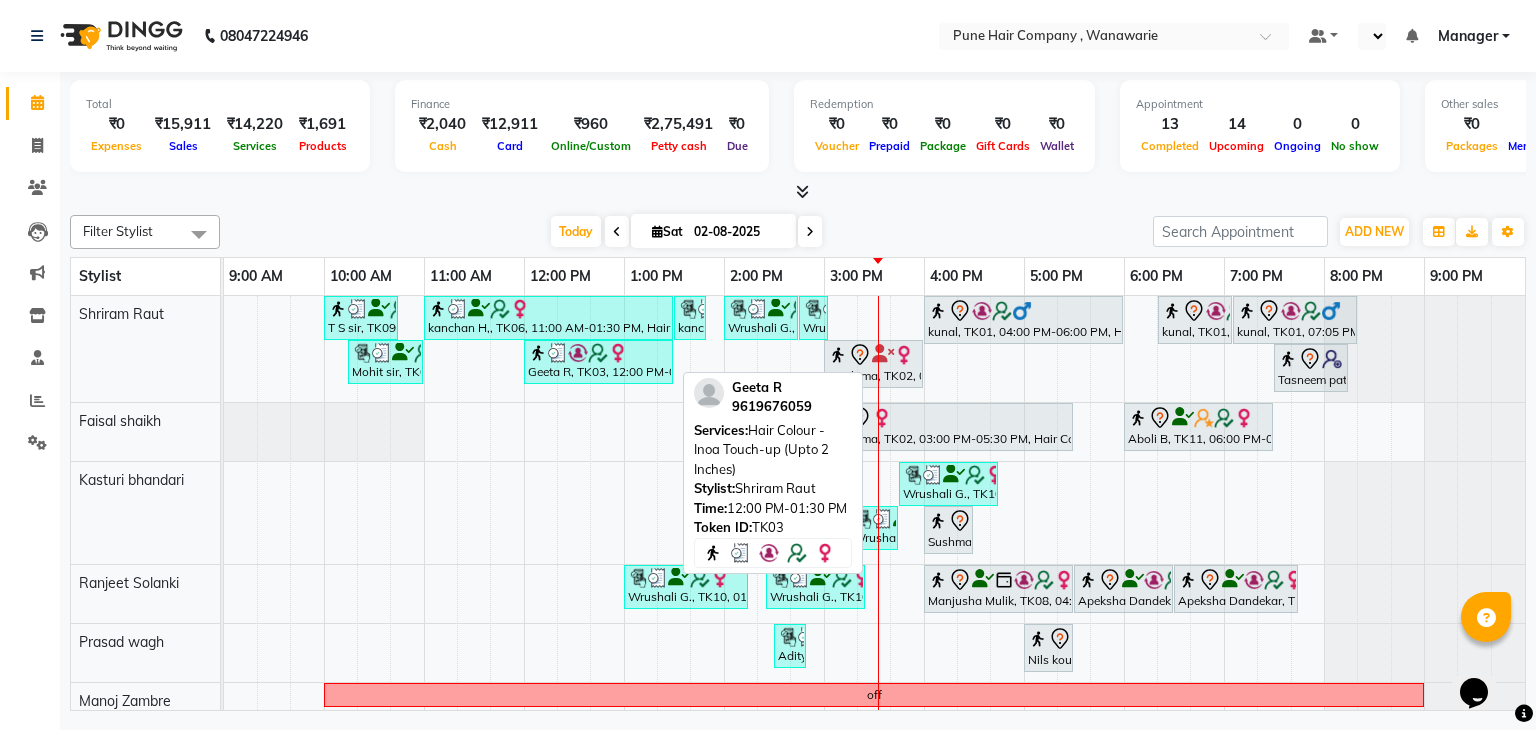 click on "Geeta R, TK03, 12:00 PM-01:30 PM, Hair Colour - Inoa Touch-up (Upto 2 Inches)" at bounding box center [598, 362] 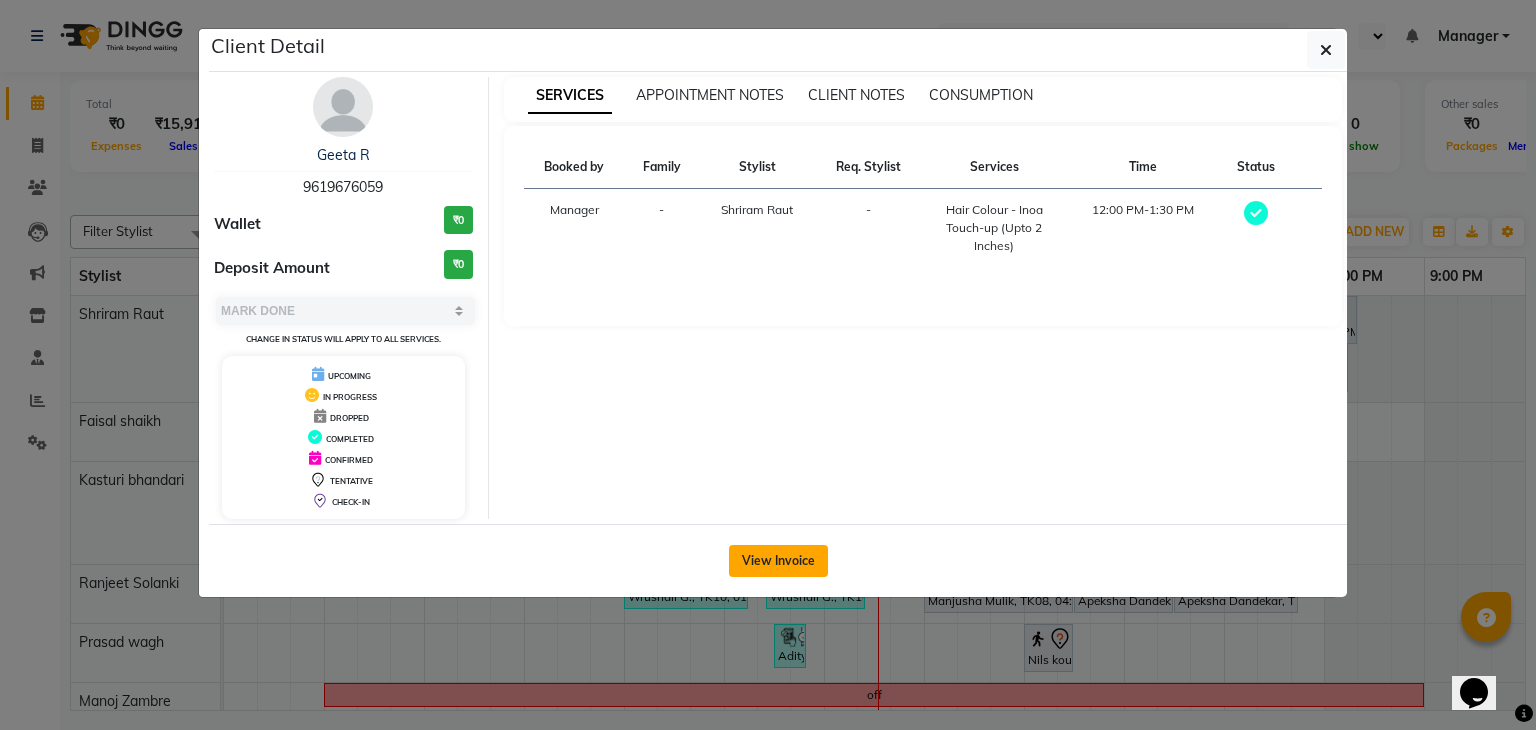 click on "View Invoice" 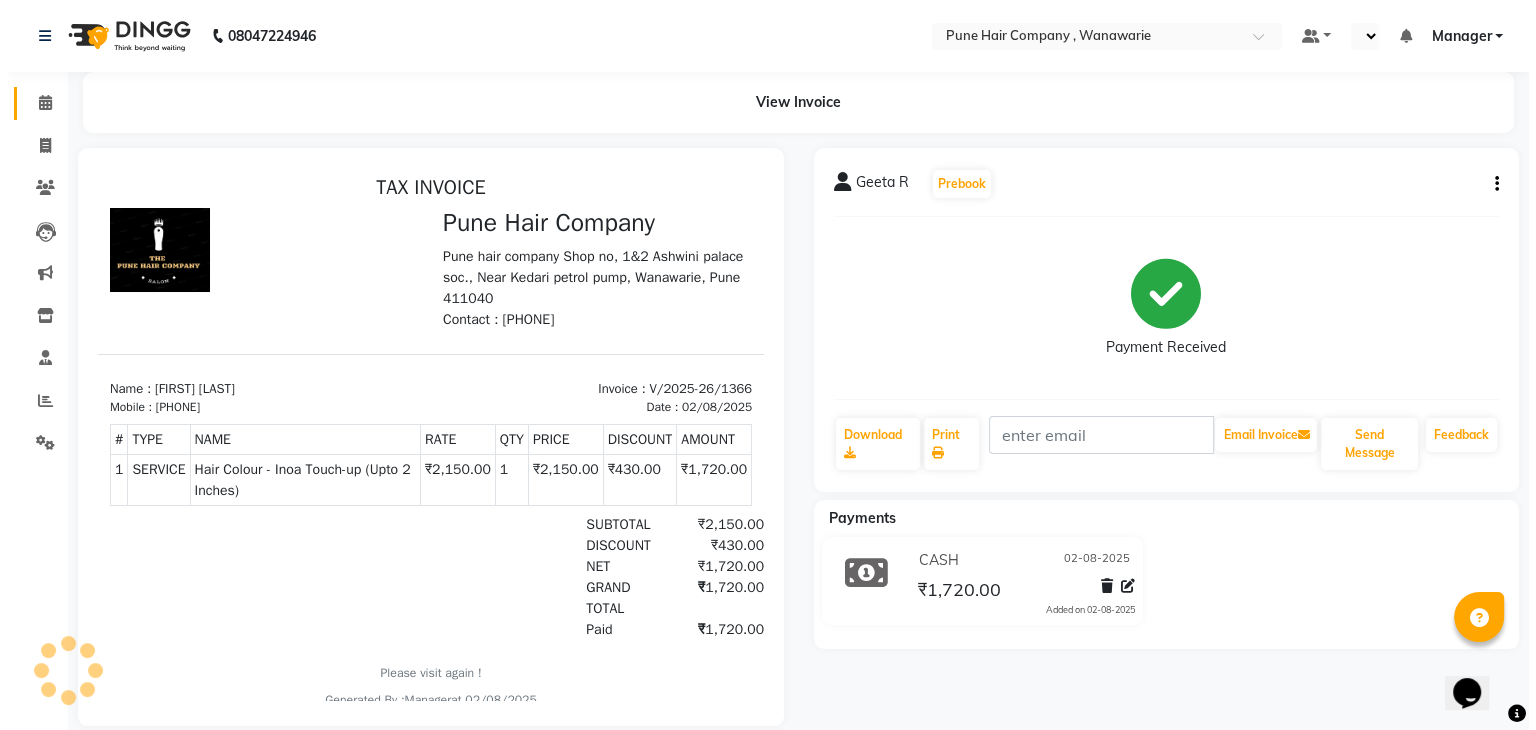 scroll, scrollTop: 0, scrollLeft: 0, axis: both 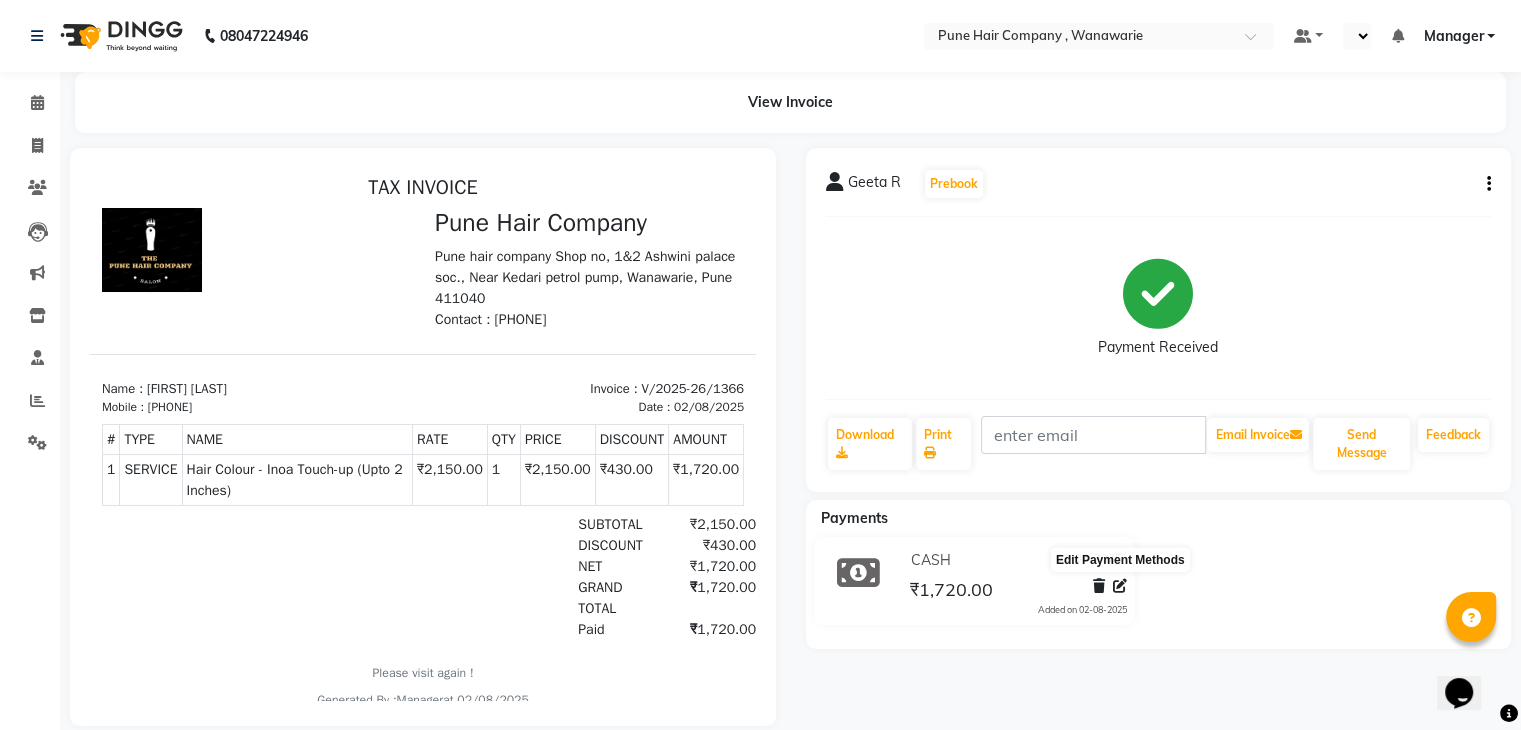 click 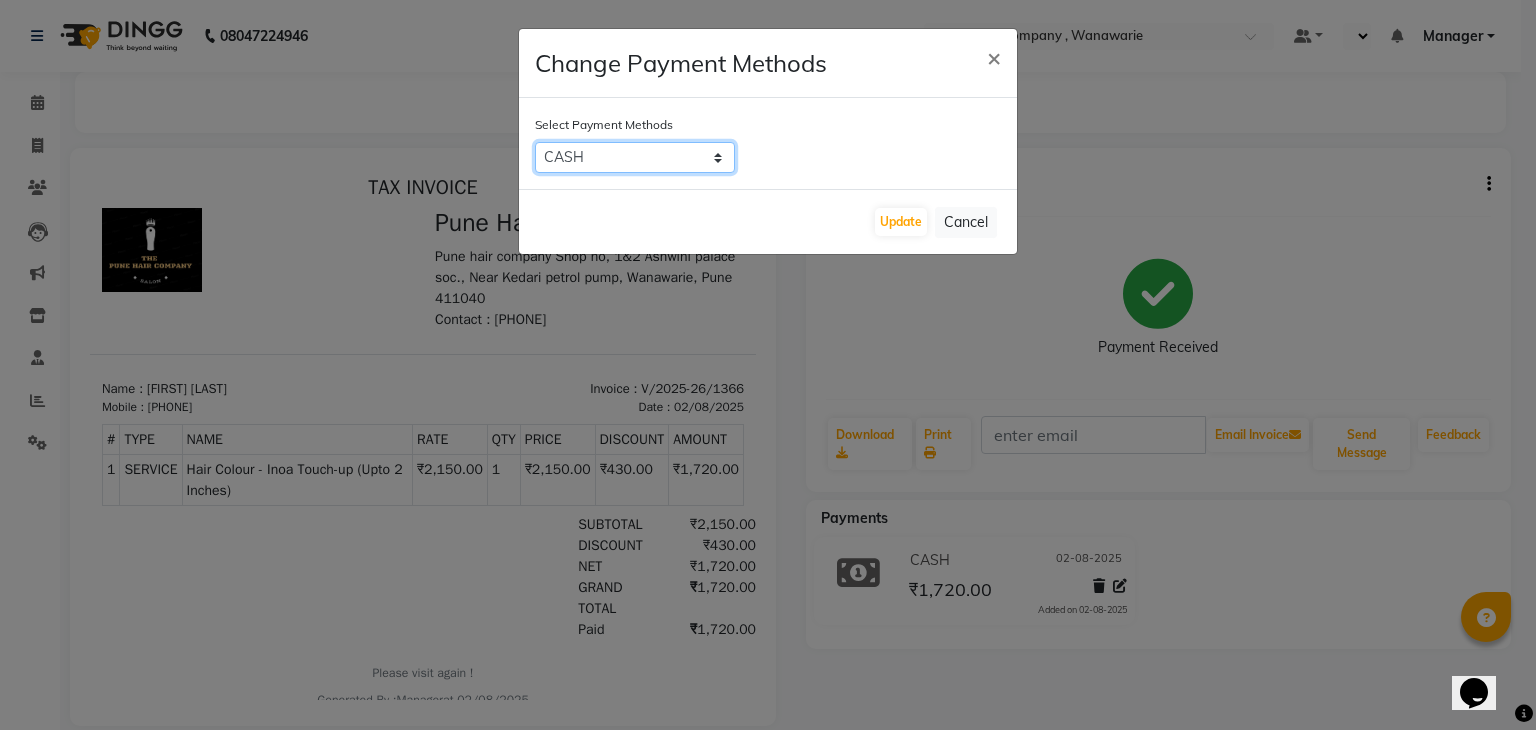 click on "CASH   ONLINE   CARD   GPay   Master Card   Other Cards   BharatPay Card   Family   Debit Card   Card M   PhonePe" 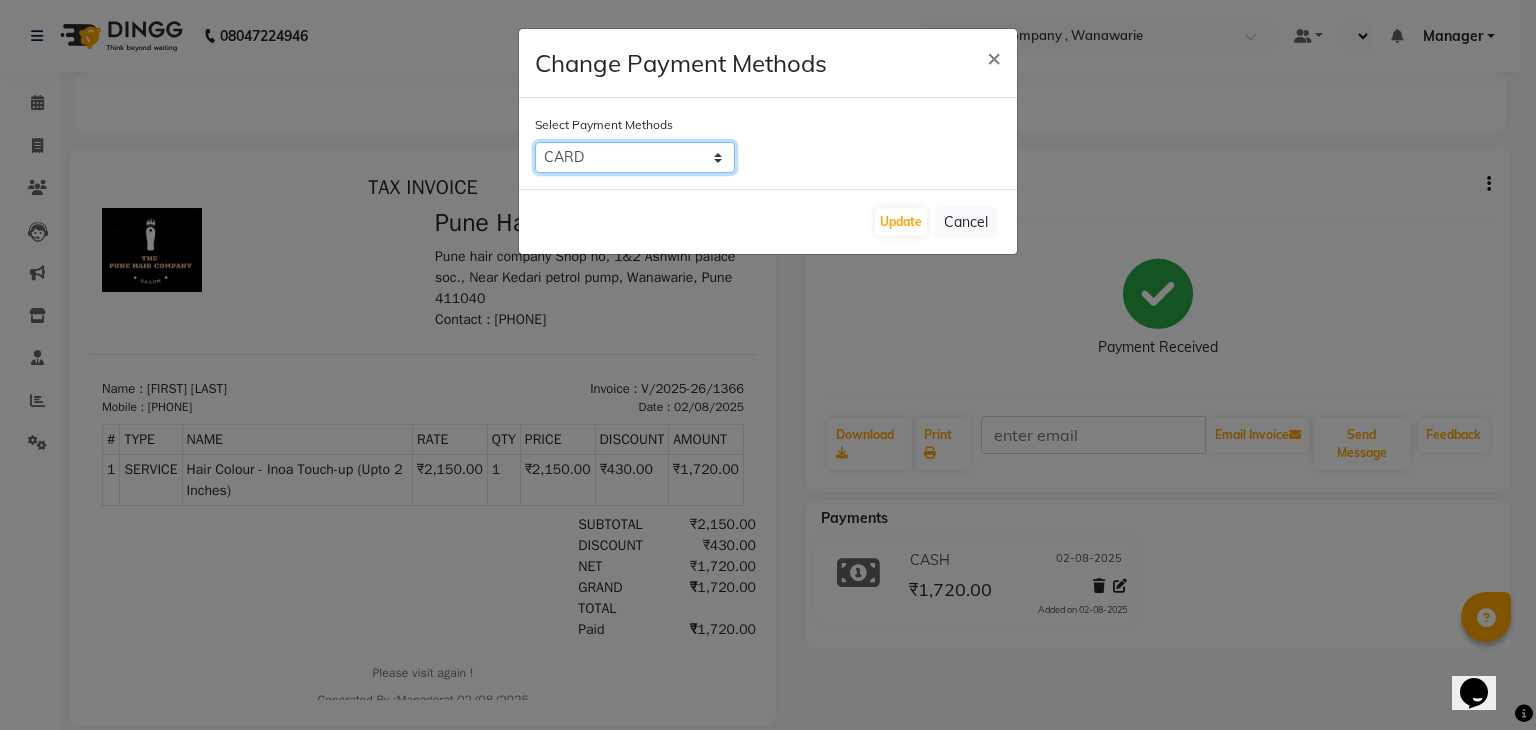 click on "CASH   ONLINE   CARD   GPay   Master Card   Other Cards   BharatPay Card   Family   Debit Card   Card M   PhonePe" 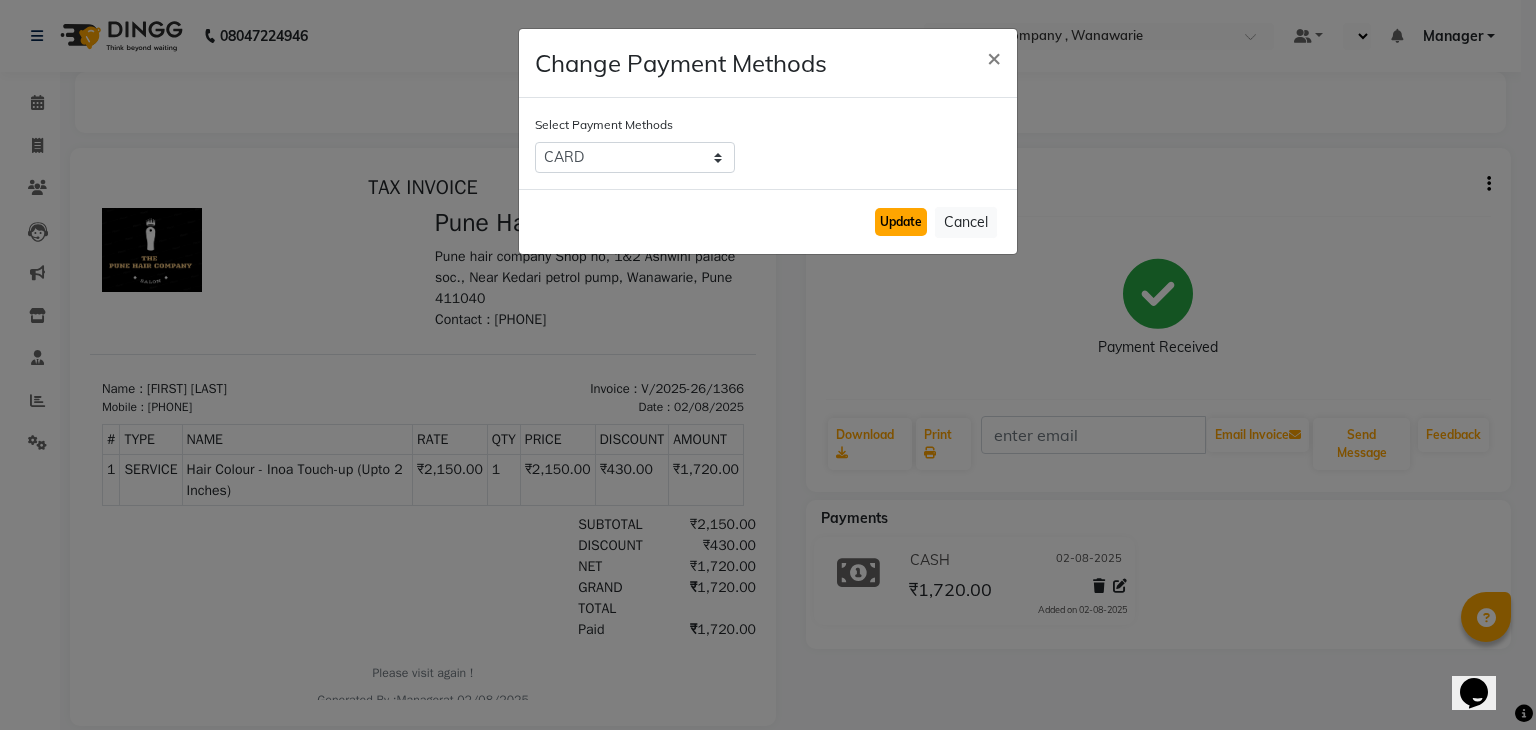 click on "Update" 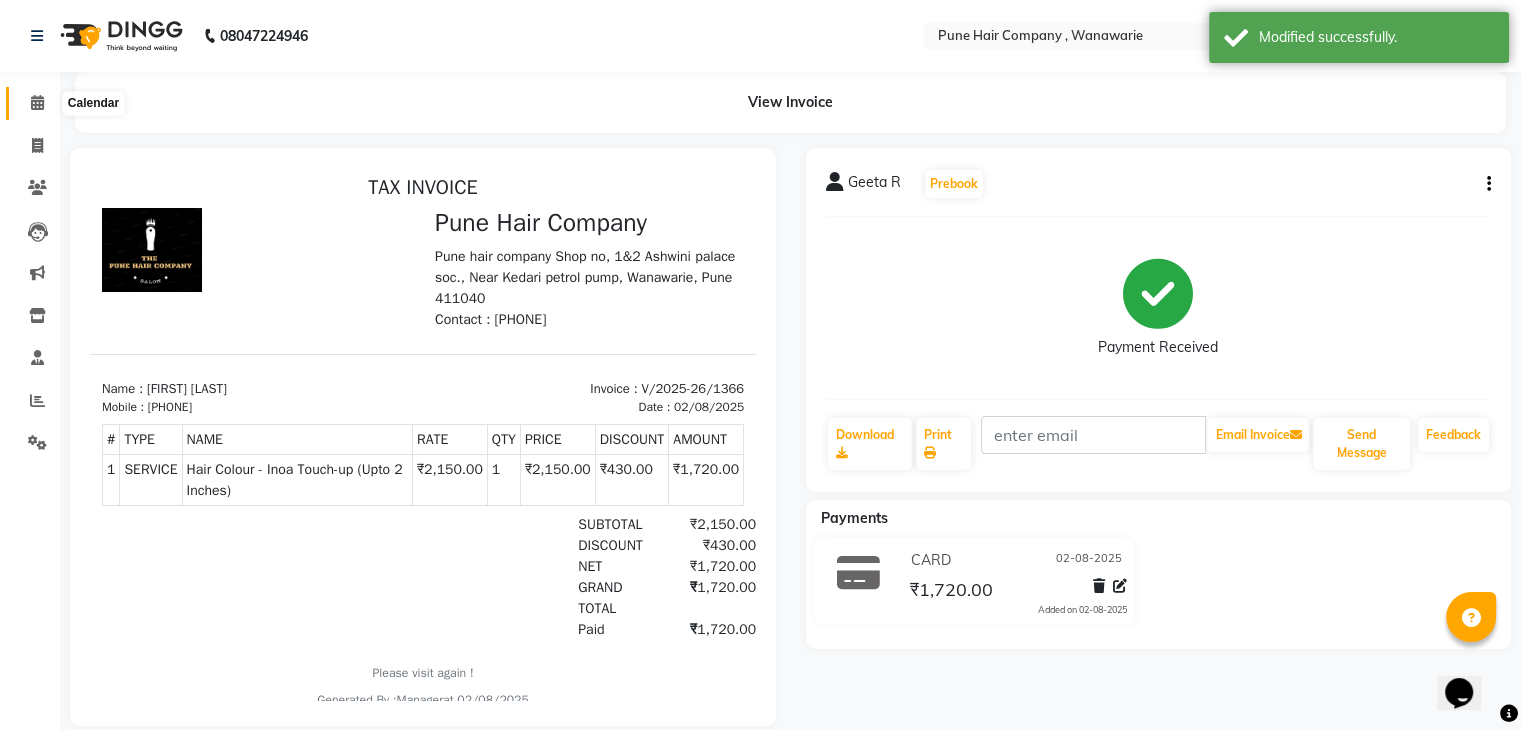 click 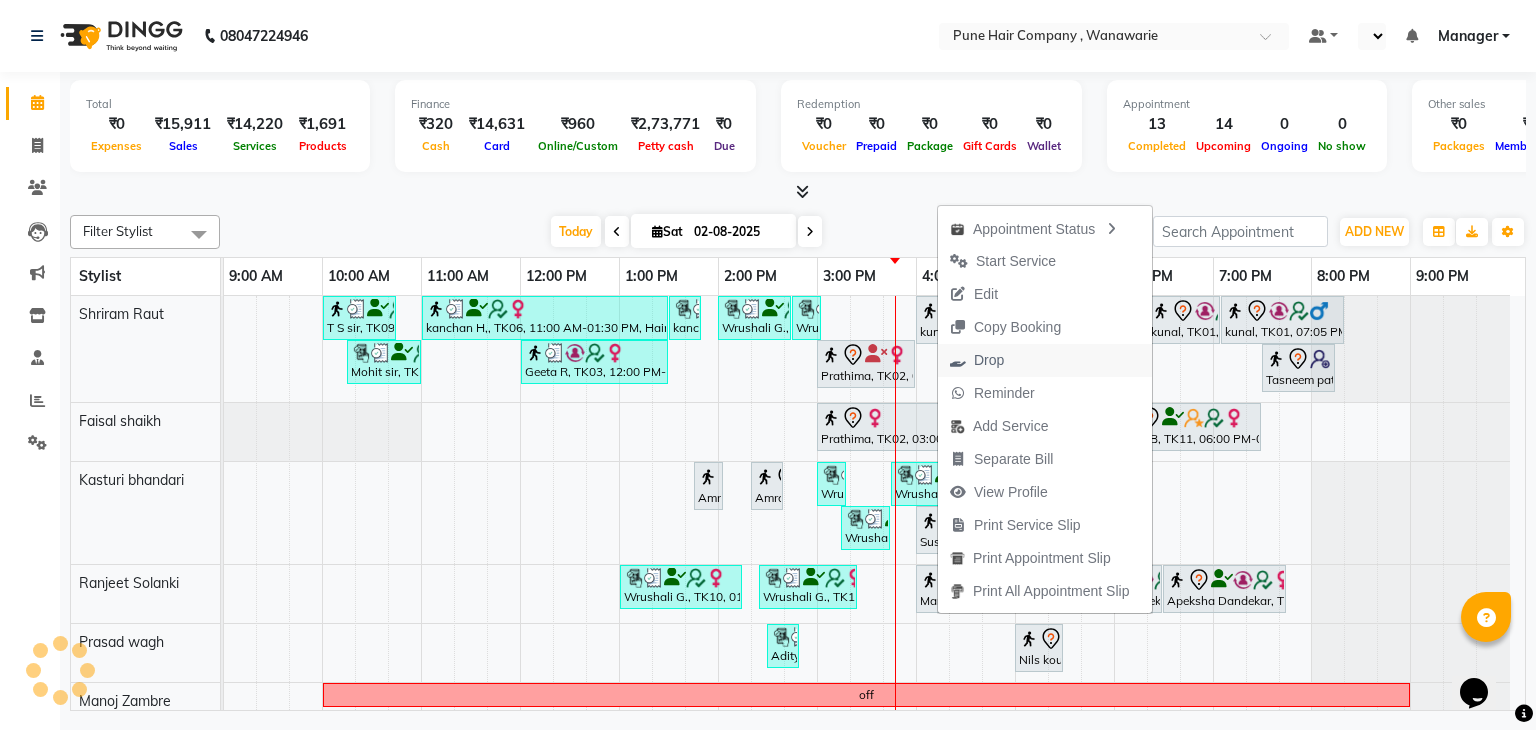 click on "Drop" at bounding box center [989, 360] 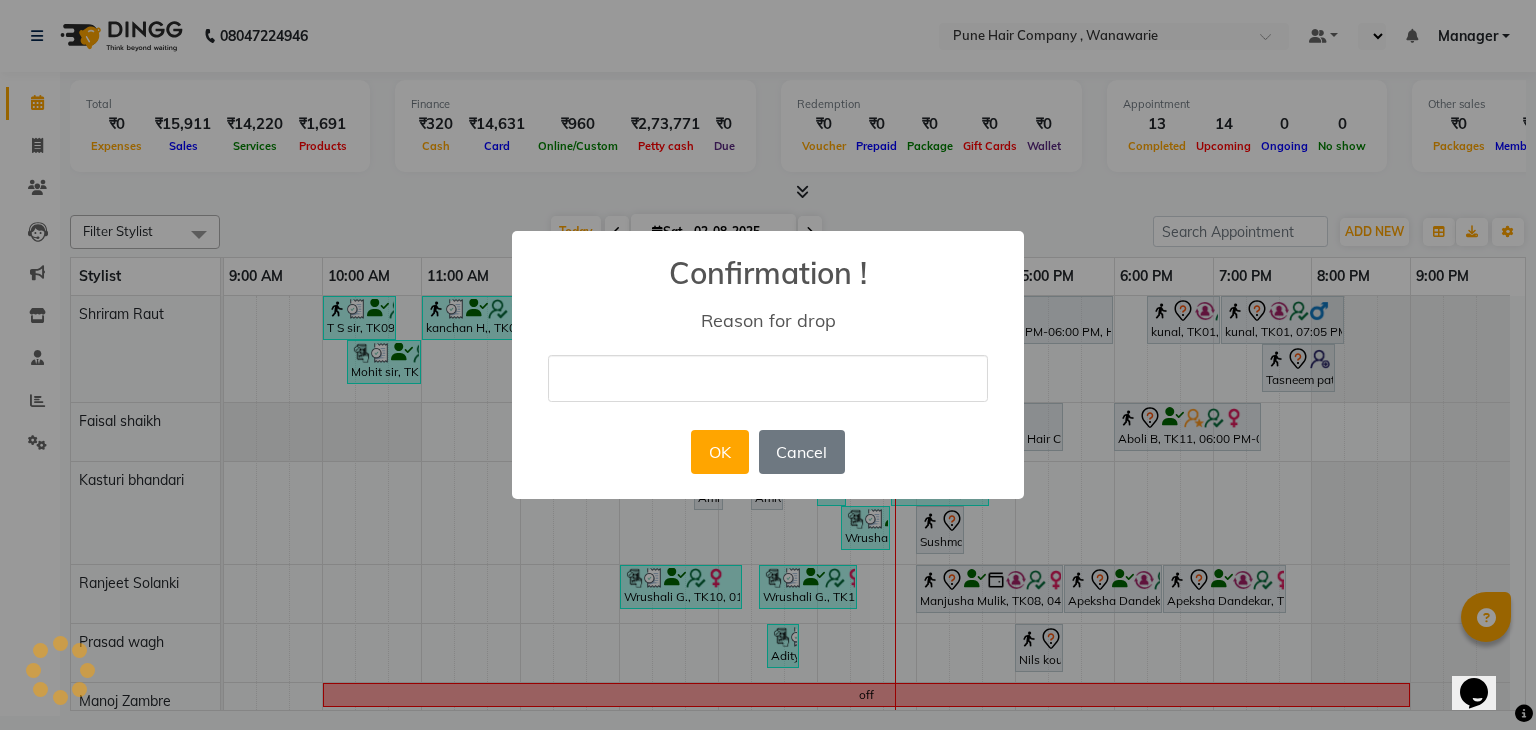 click at bounding box center (768, 378) 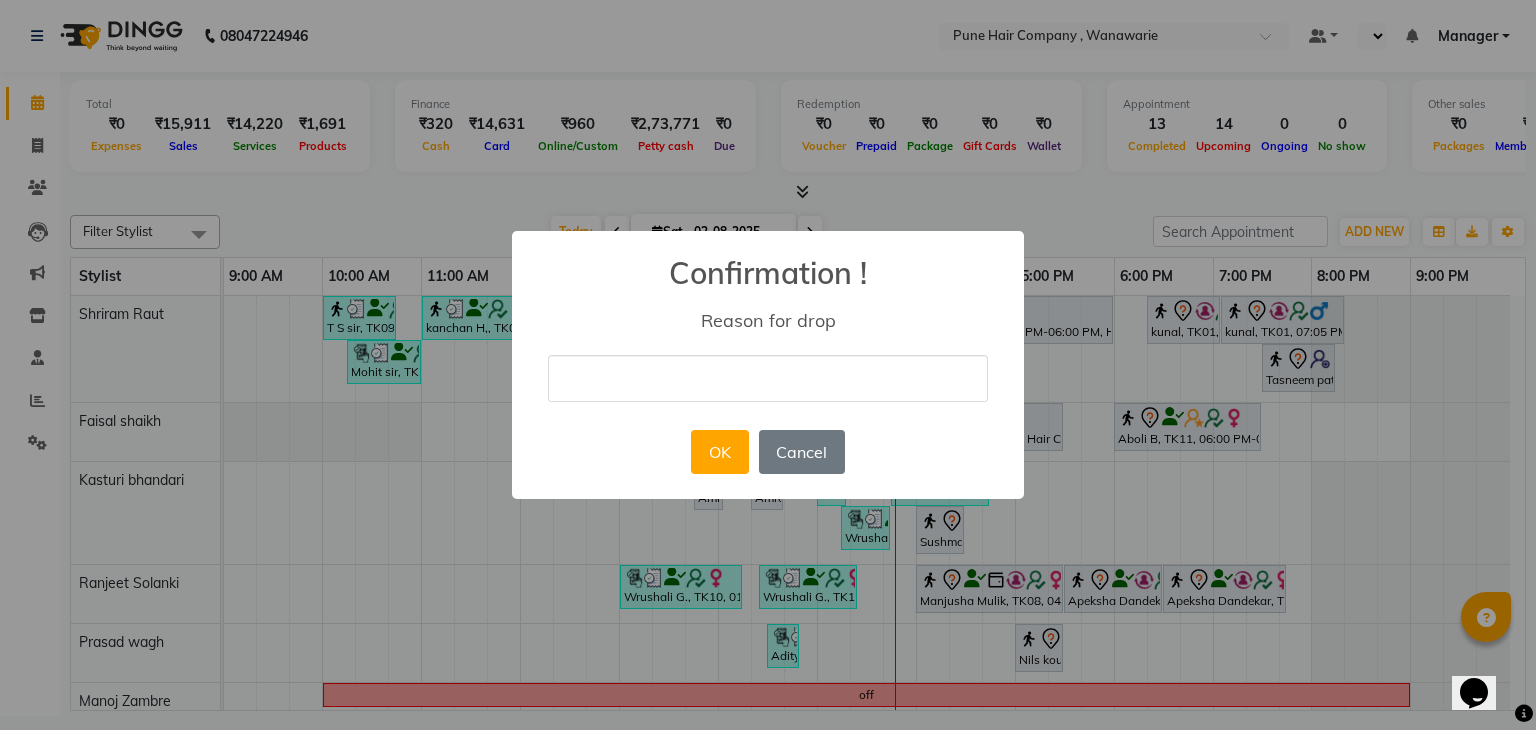 type on "pos" 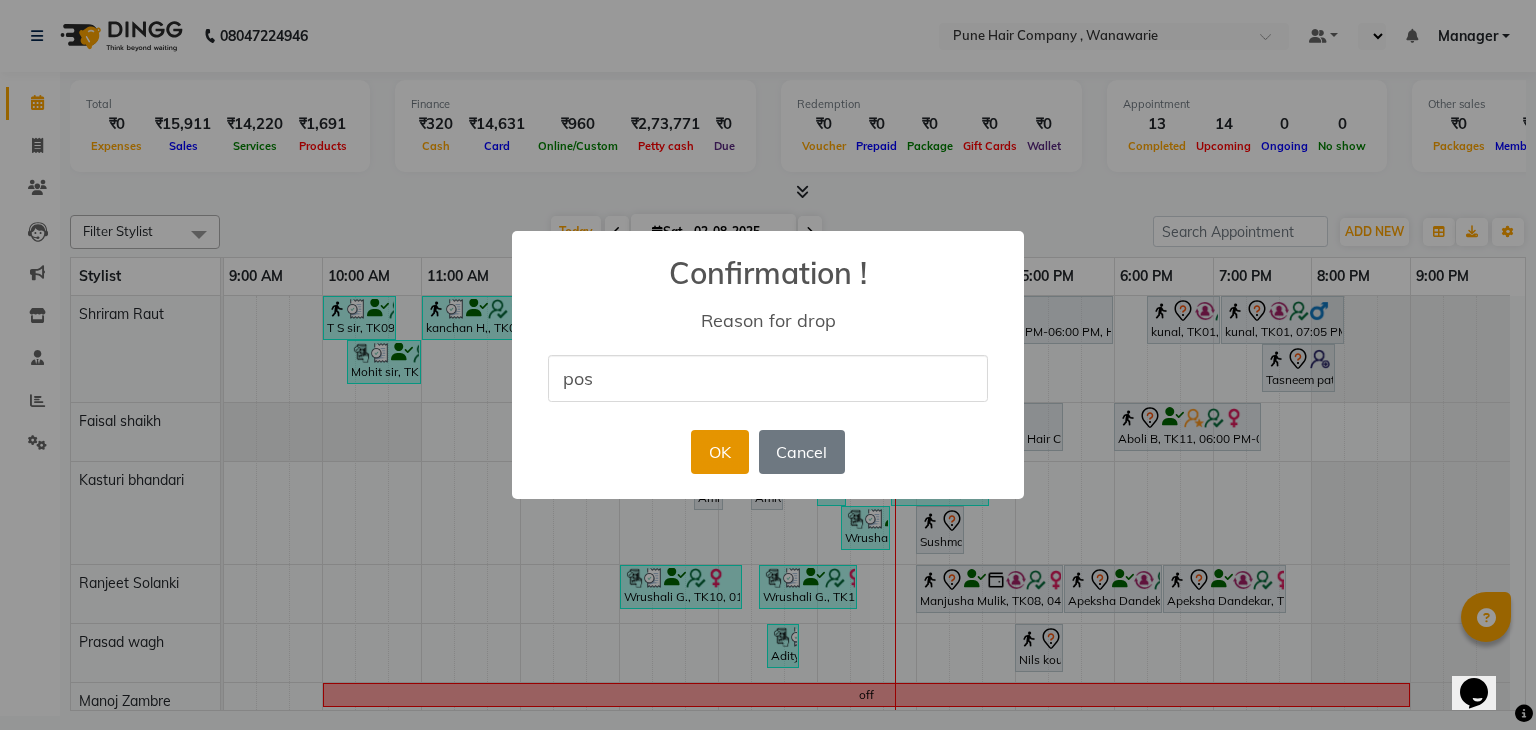 click on "OK" at bounding box center [719, 452] 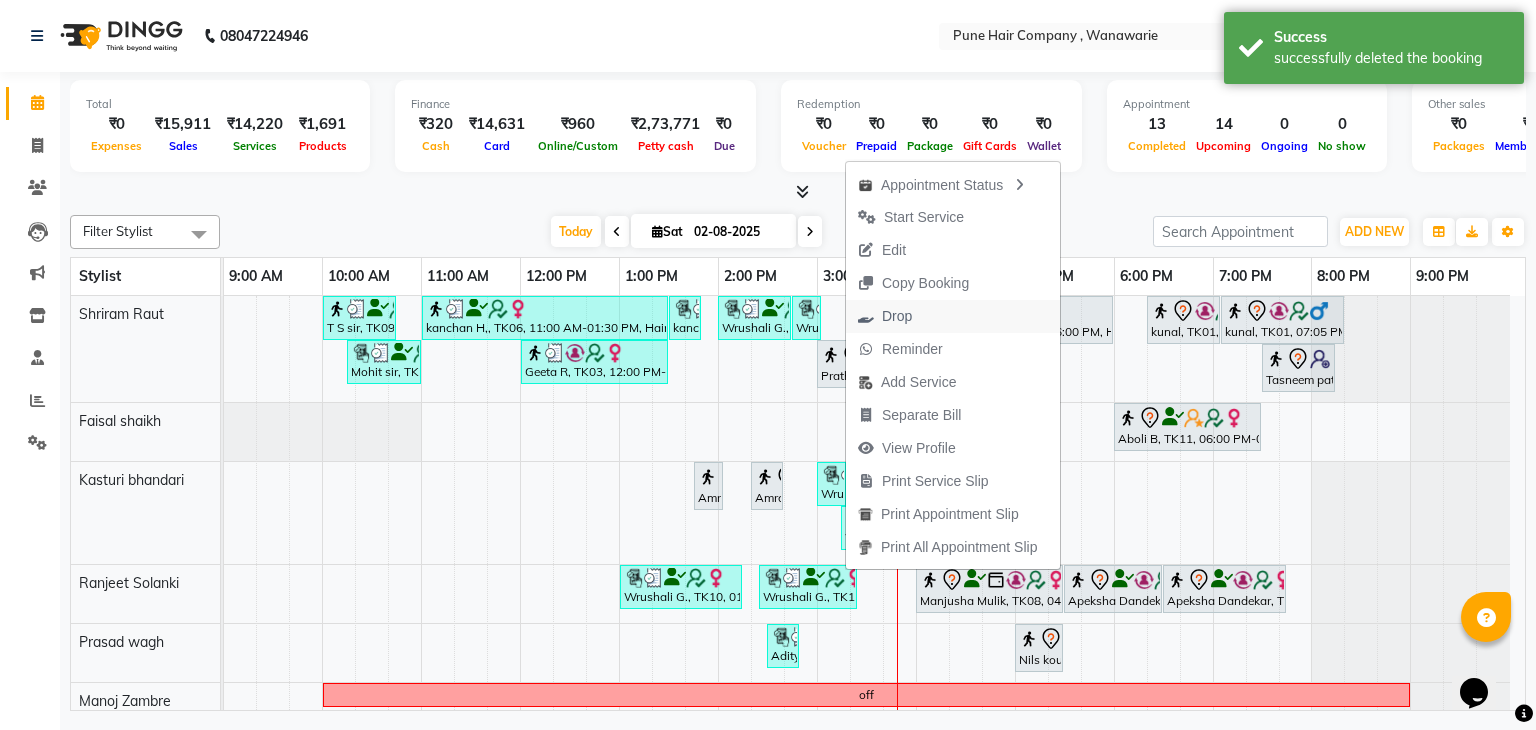 click on "Drop" at bounding box center [897, 316] 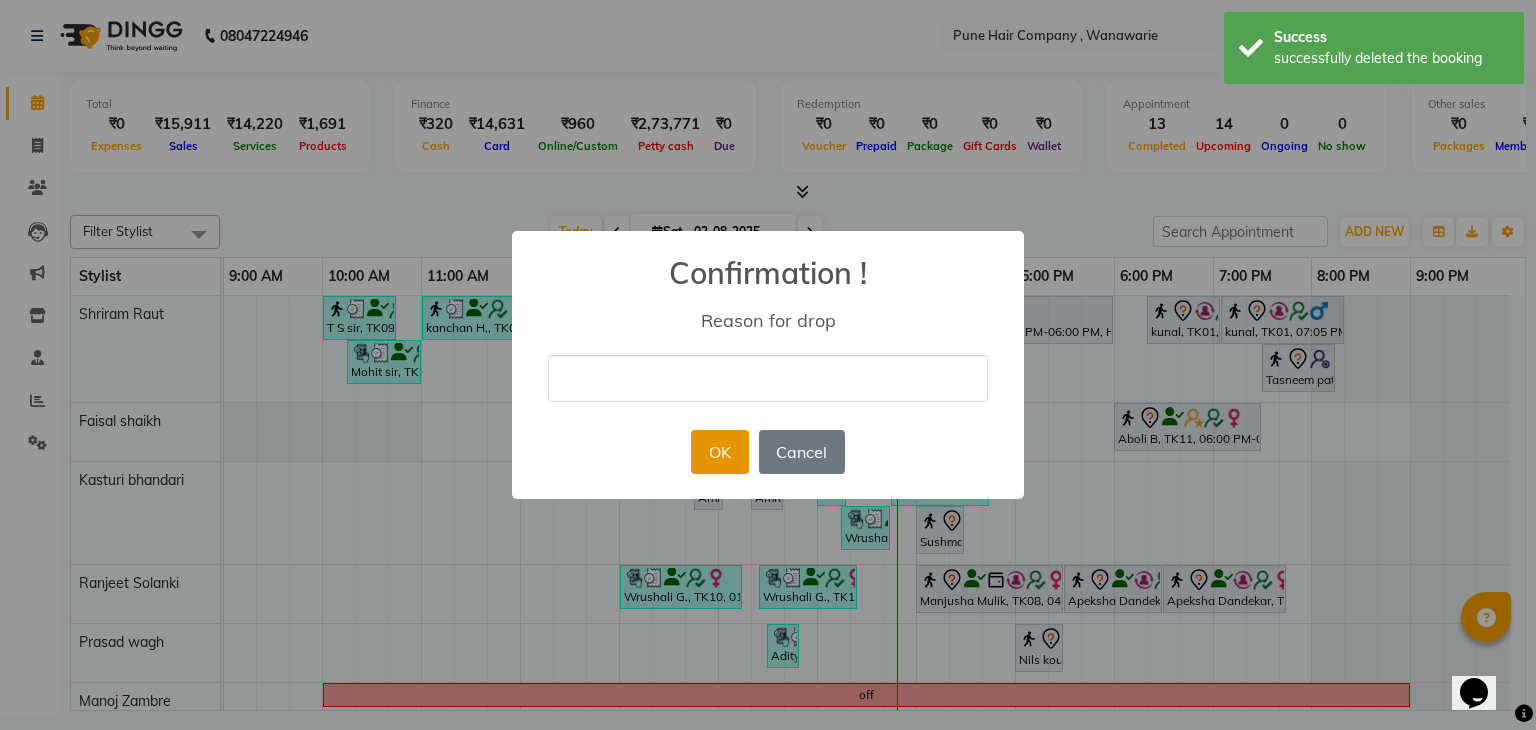 drag, startPoint x: 736, startPoint y: 377, endPoint x: 723, endPoint y: 463, distance: 86.977005 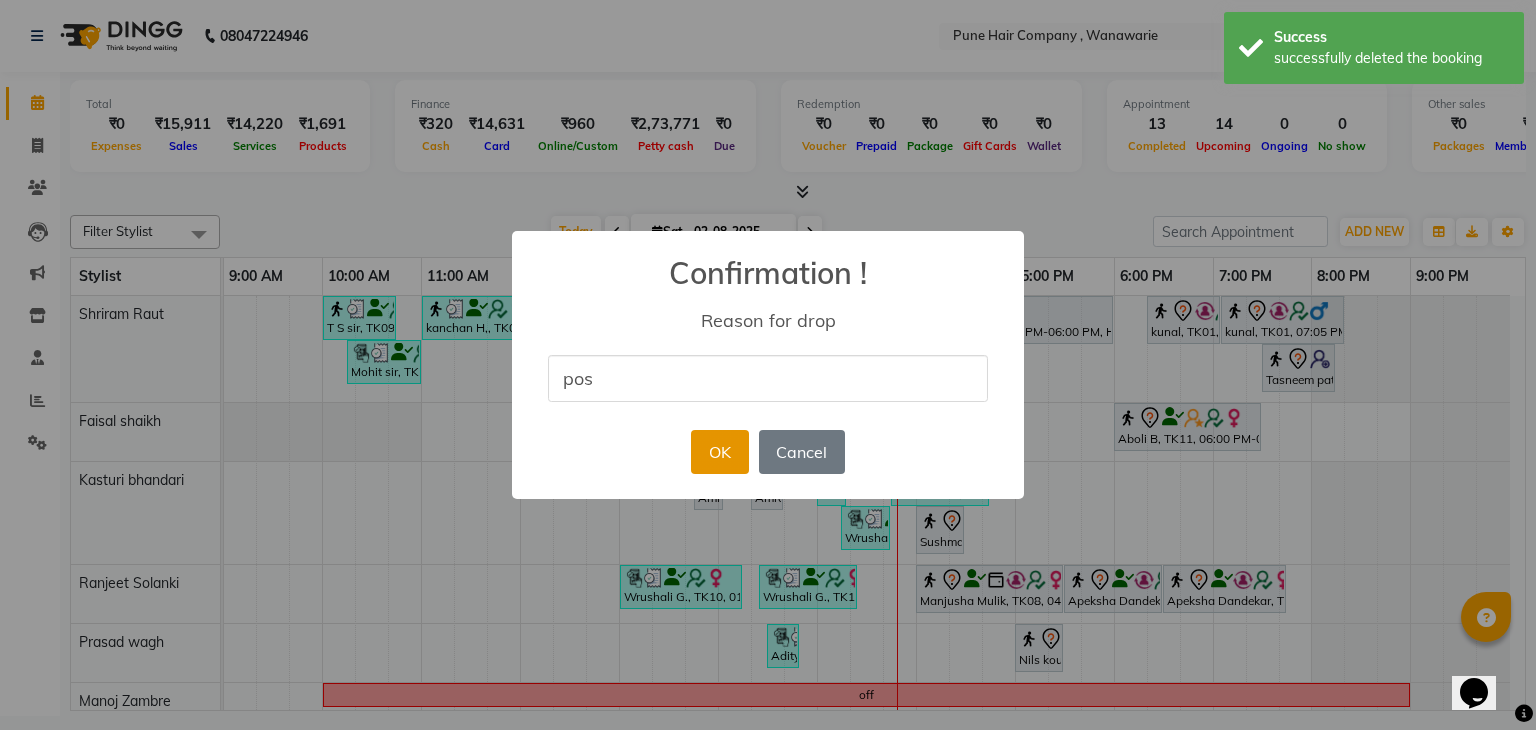 click on "OK" at bounding box center (719, 452) 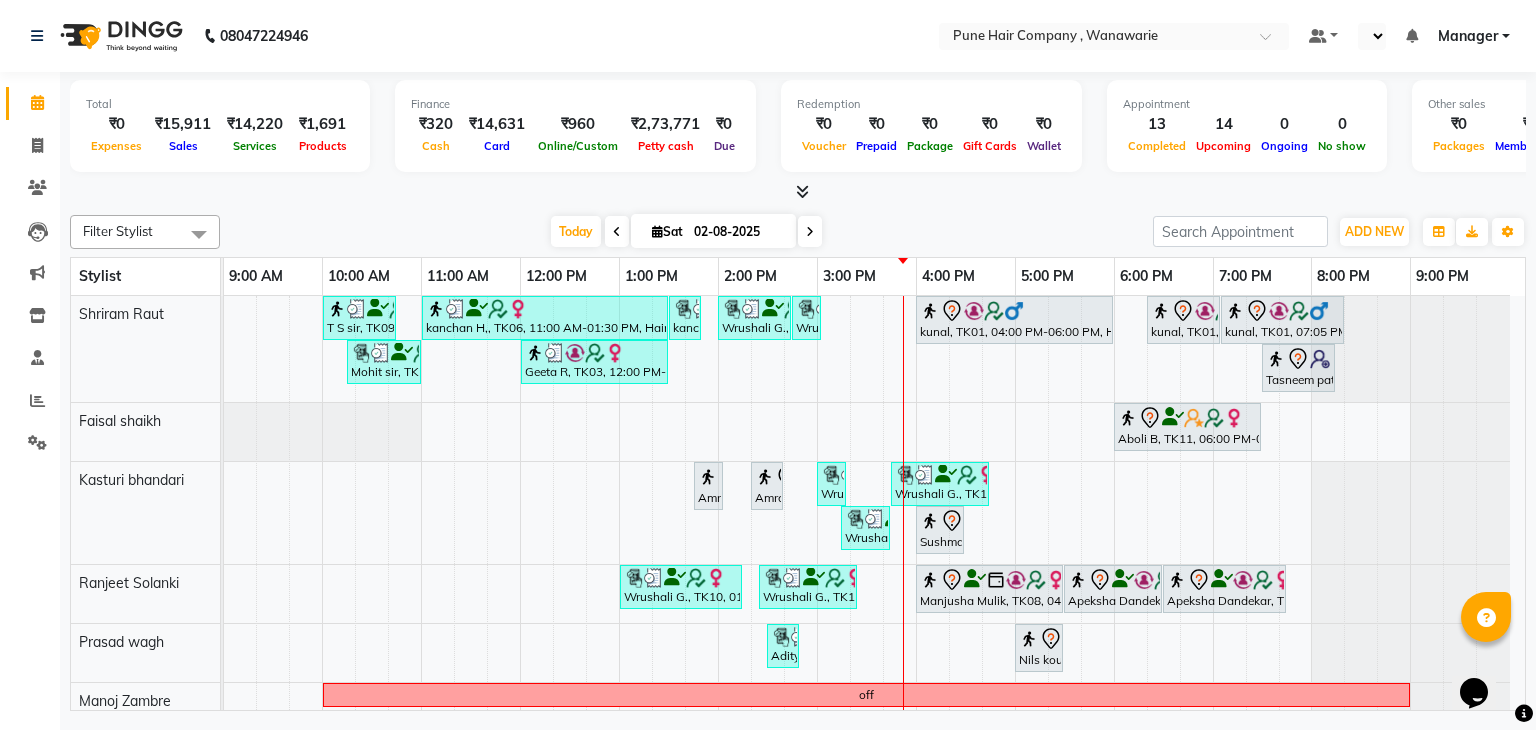 scroll, scrollTop: 45, scrollLeft: 0, axis: vertical 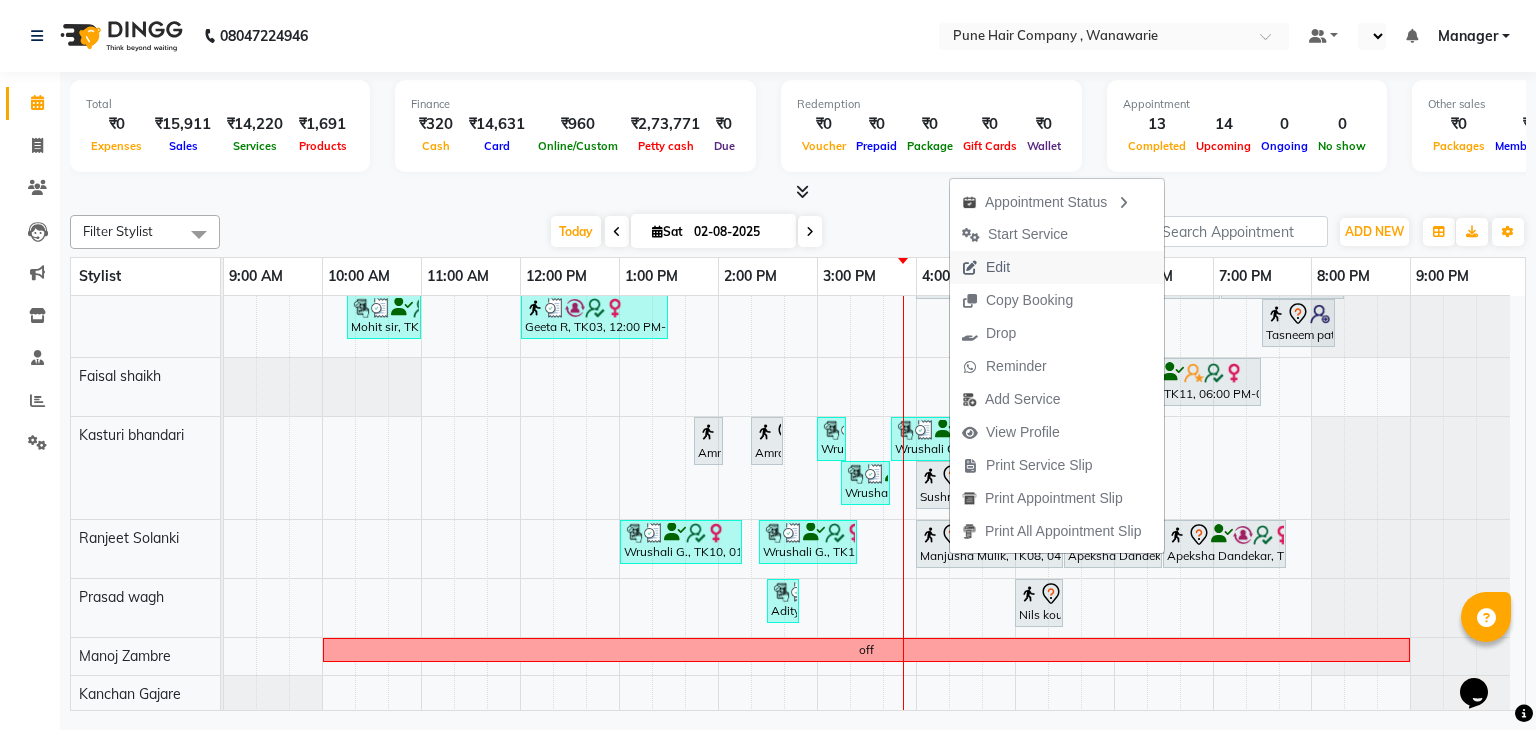 click on "Edit" at bounding box center (998, 267) 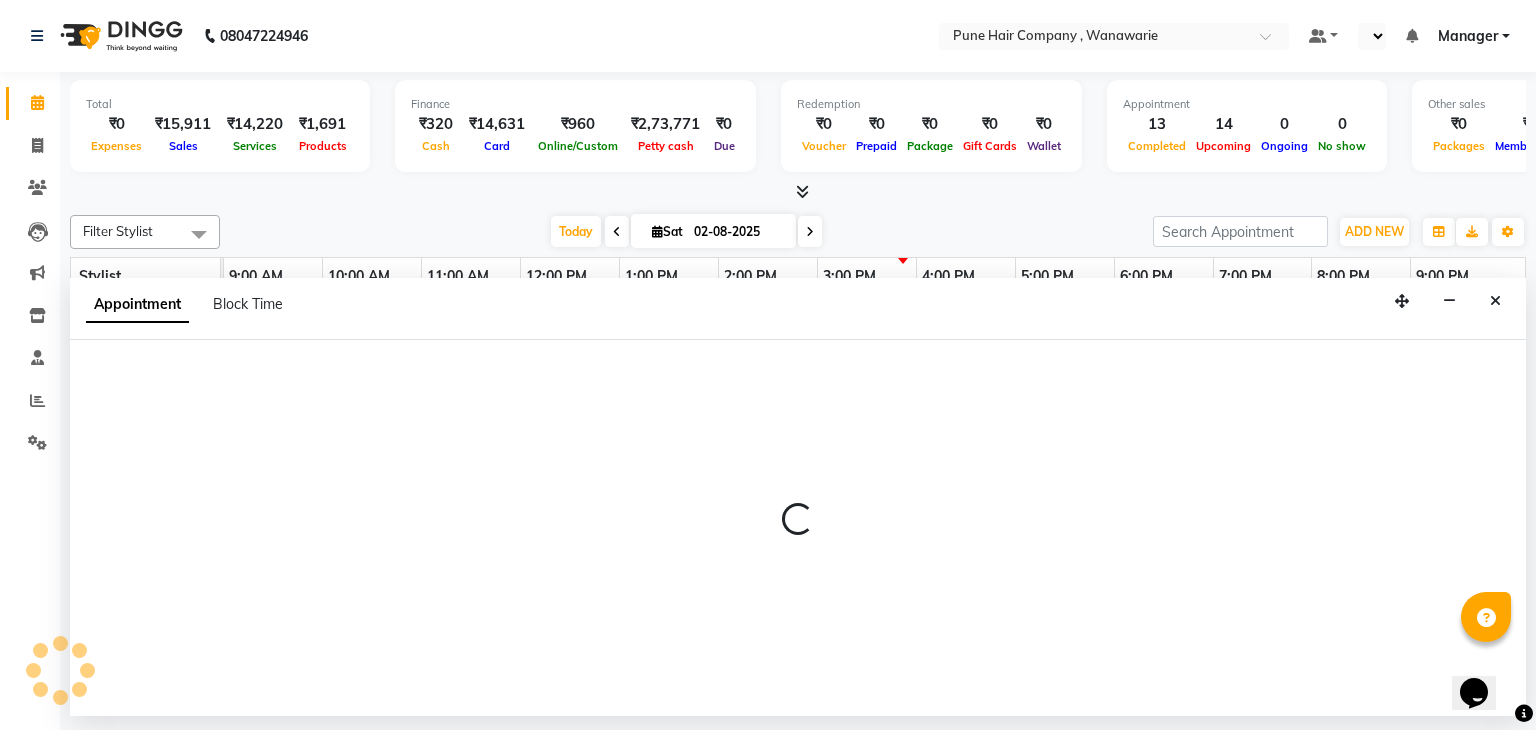 select on "74580" 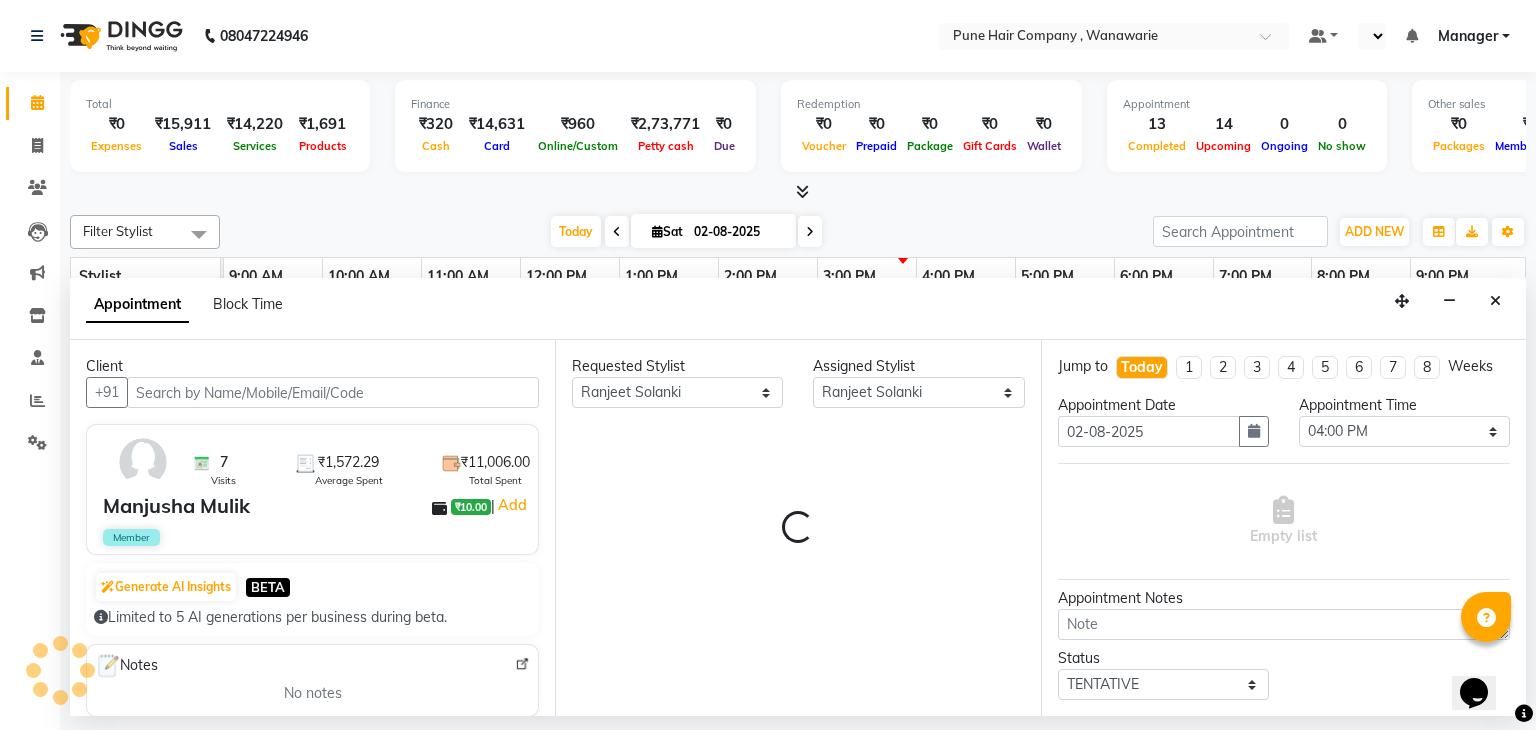 select on "4060" 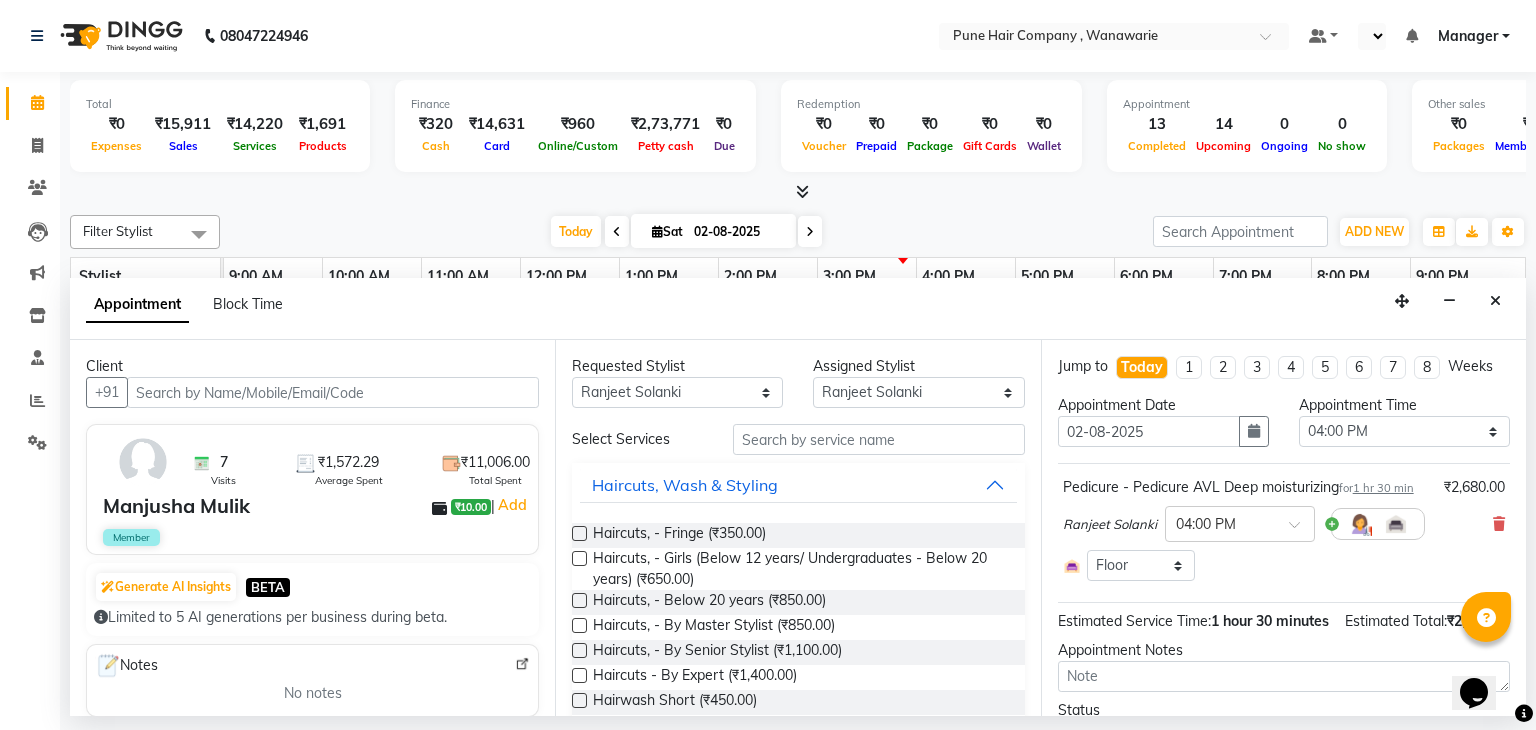 scroll, scrollTop: 144, scrollLeft: 0, axis: vertical 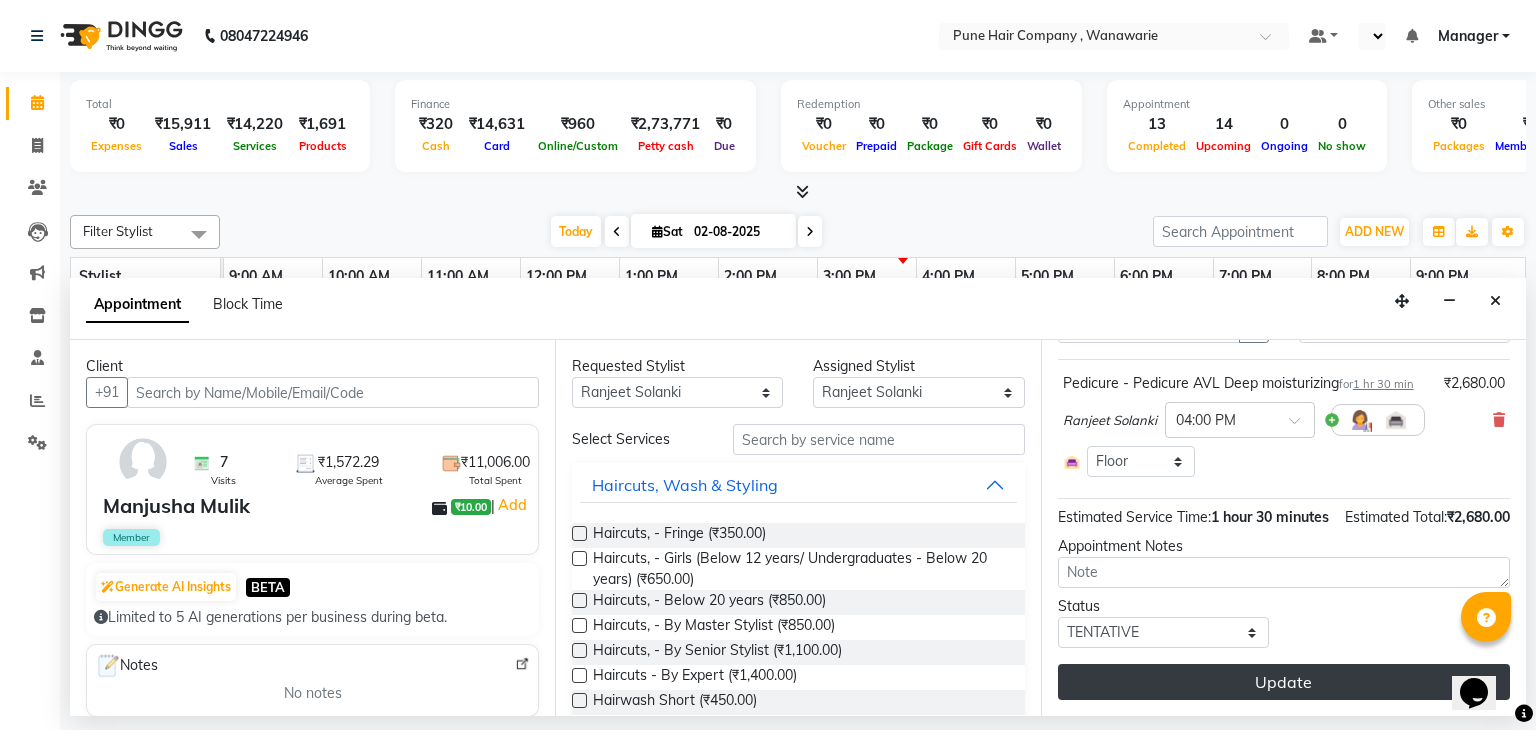 click on "Update" at bounding box center (1284, 682) 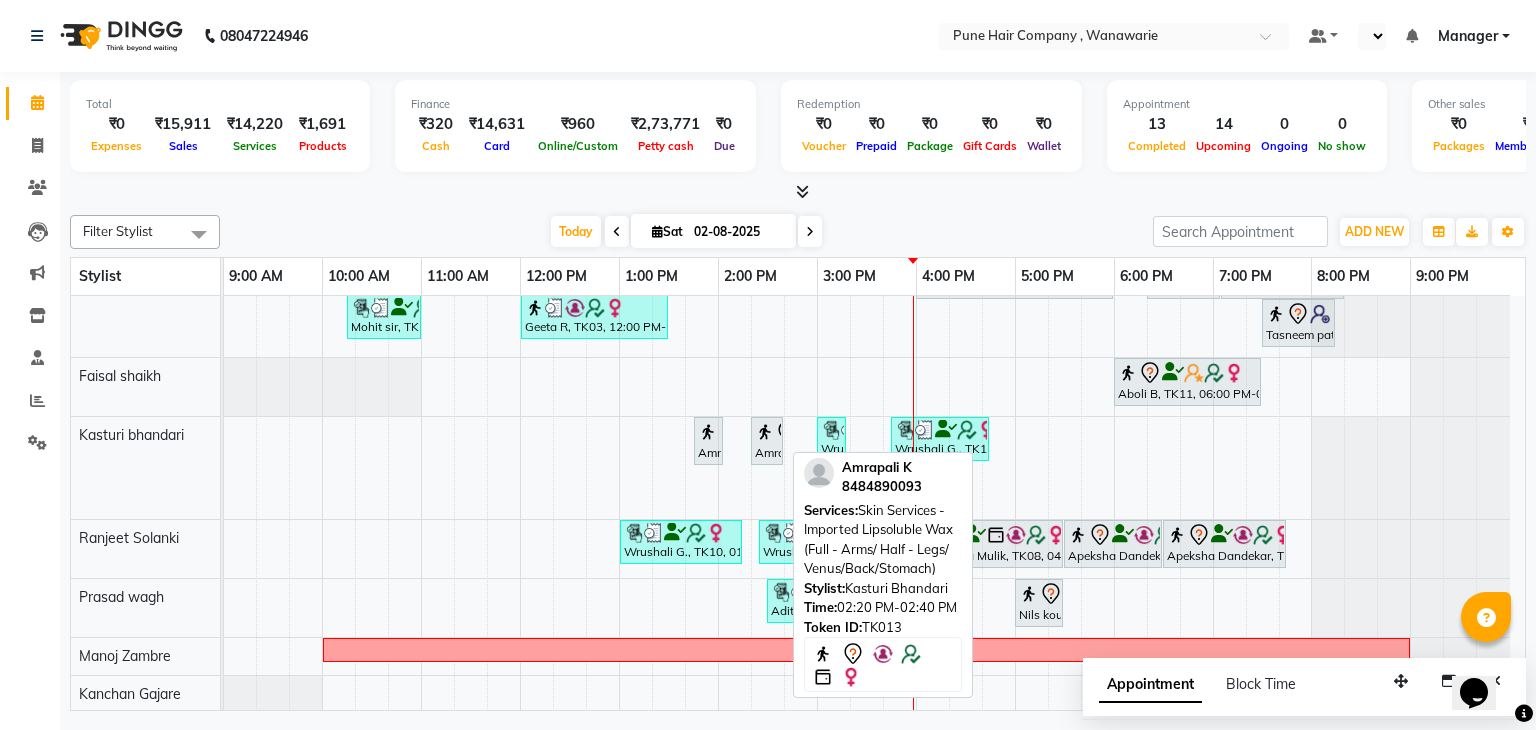 click on "Amrapali K, TK13, 02:20 PM-02:40 PM, Skin Services - Imported Lipsoluble Wax (Full - Arms/ Half - Legs/ Venus/Back/Stomach)" at bounding box center [767, 441] 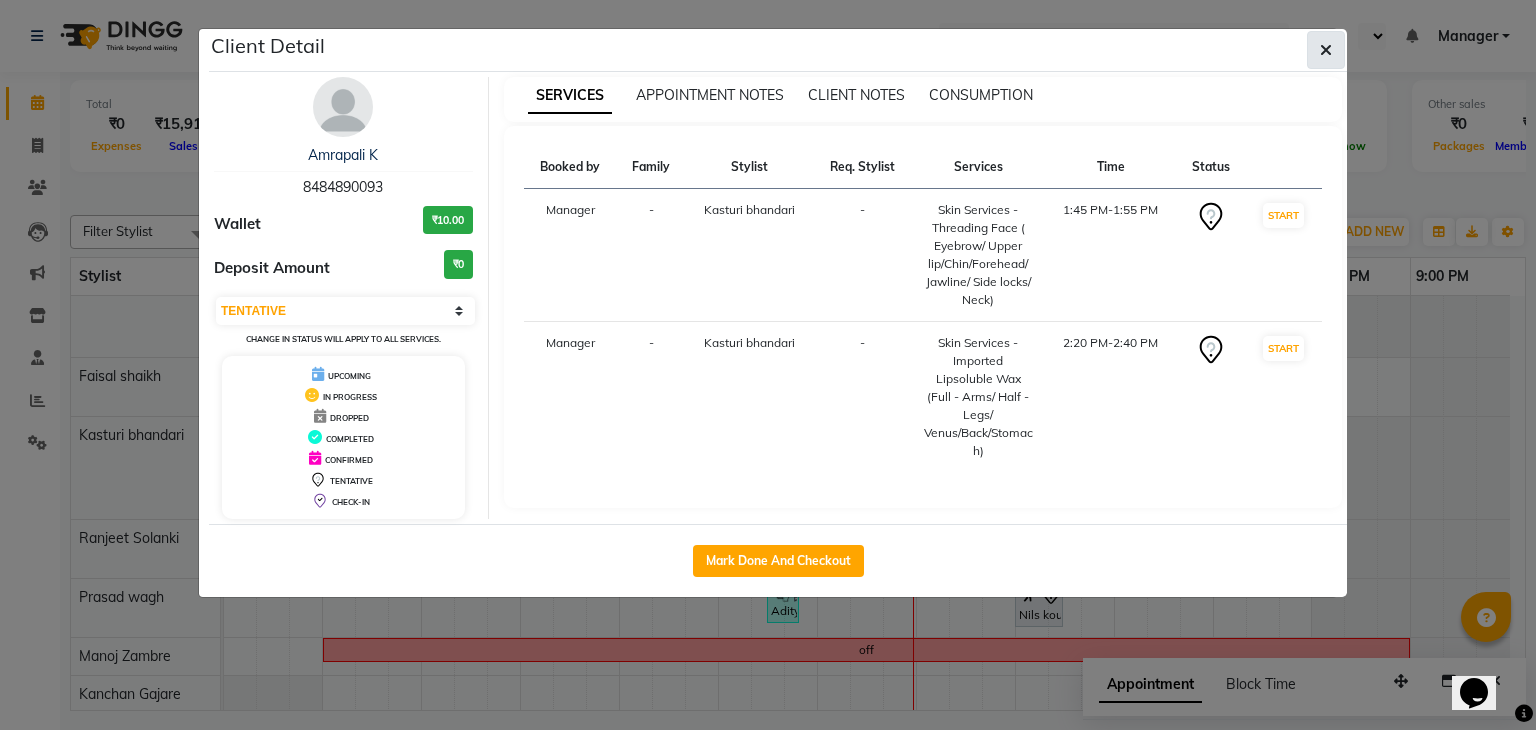 click 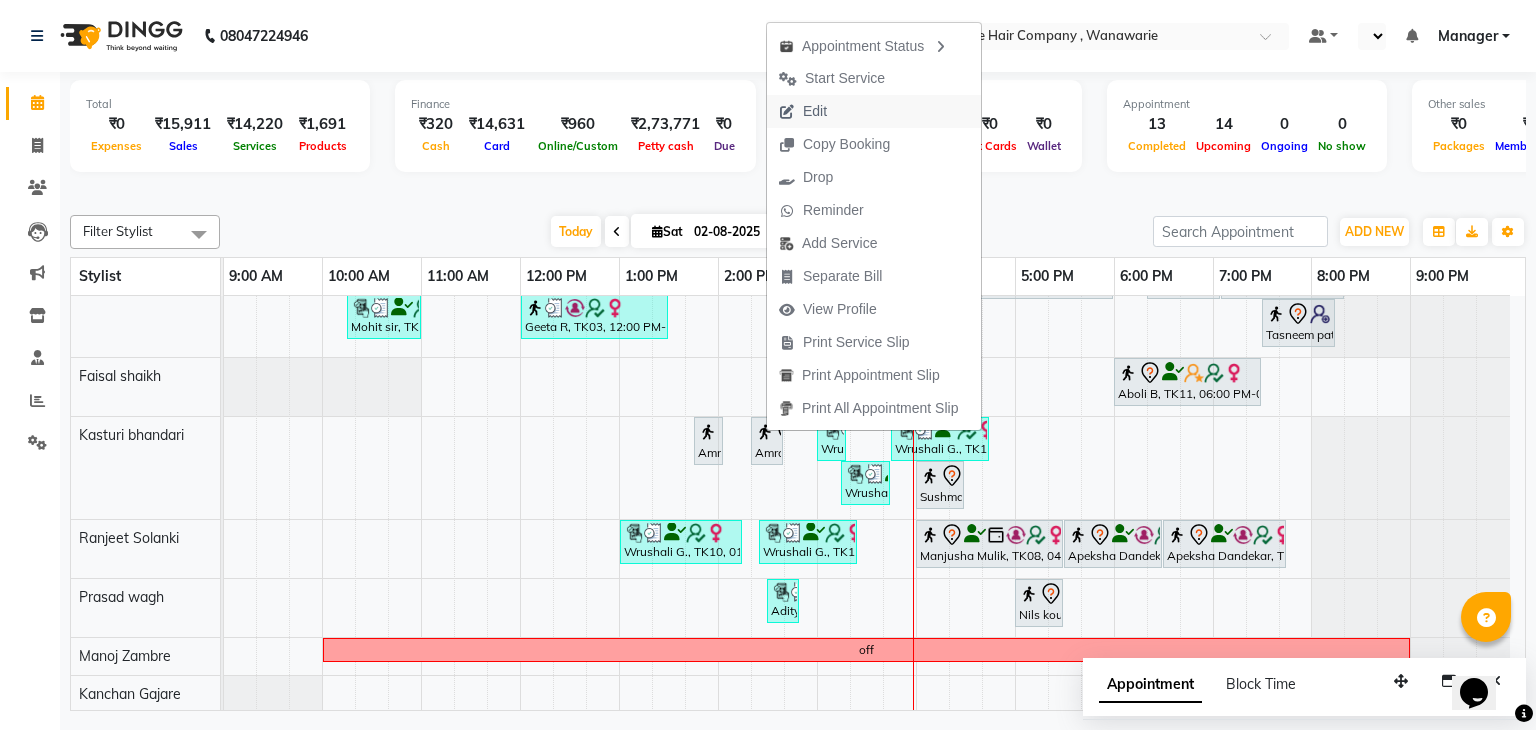 click on "Edit" at bounding box center (815, 111) 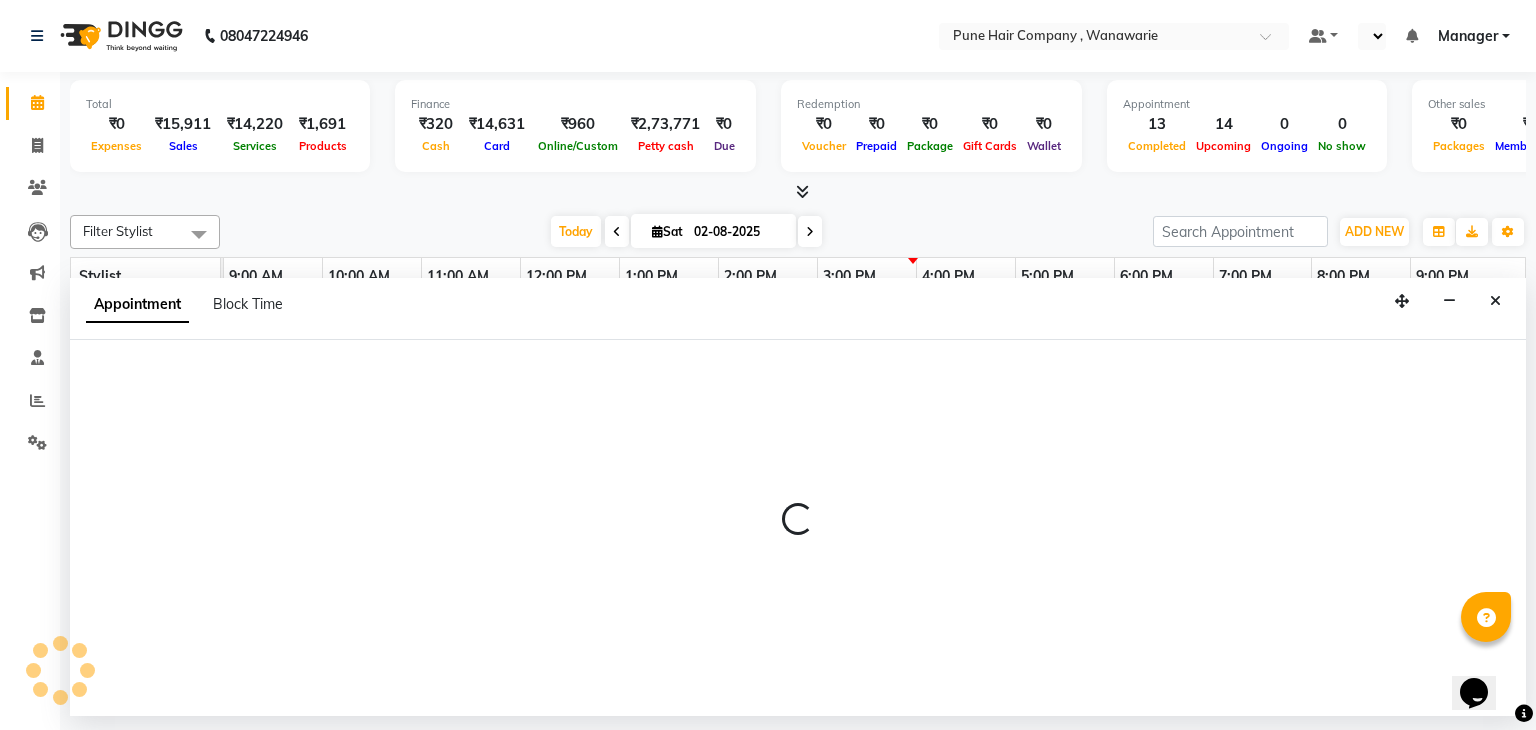 select on "tentative" 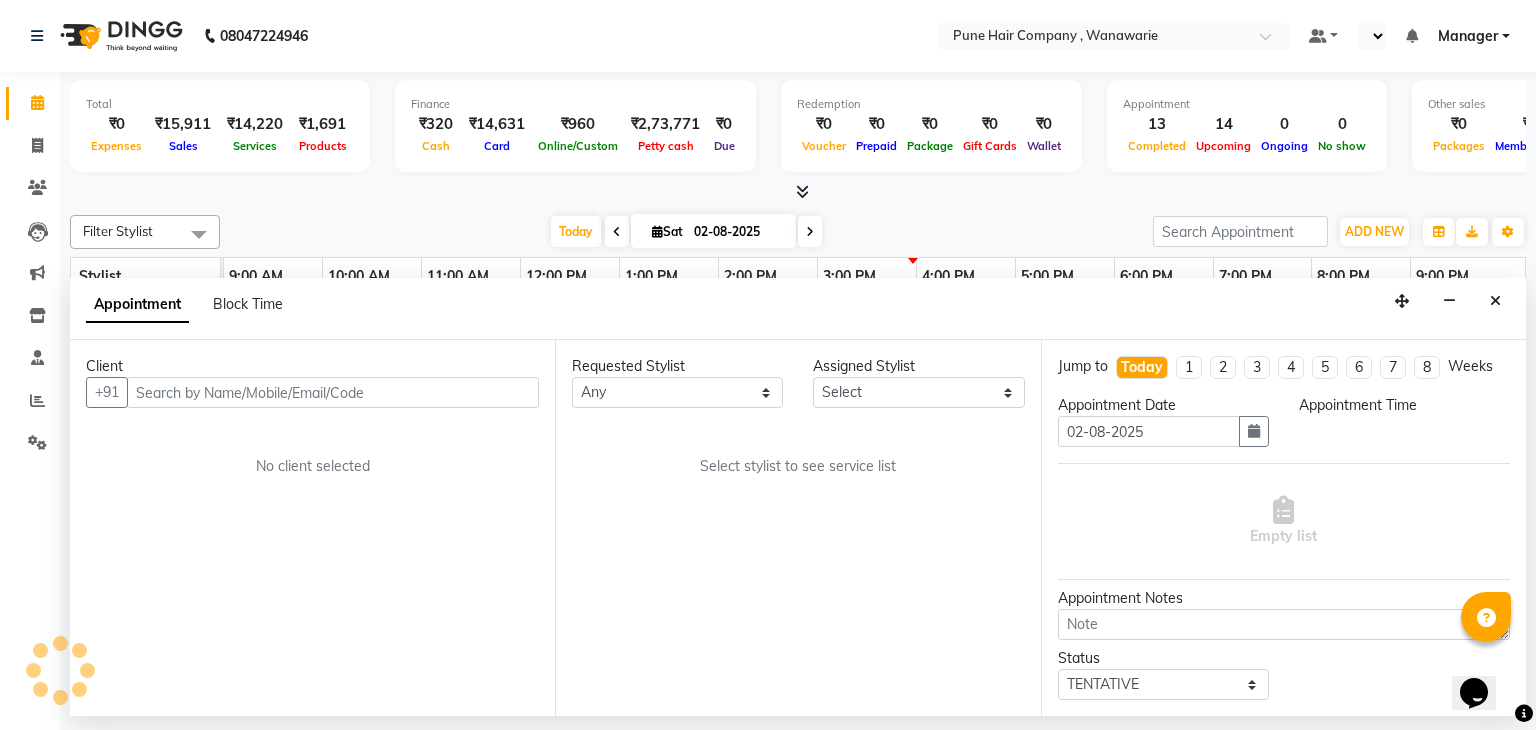 select on "74579" 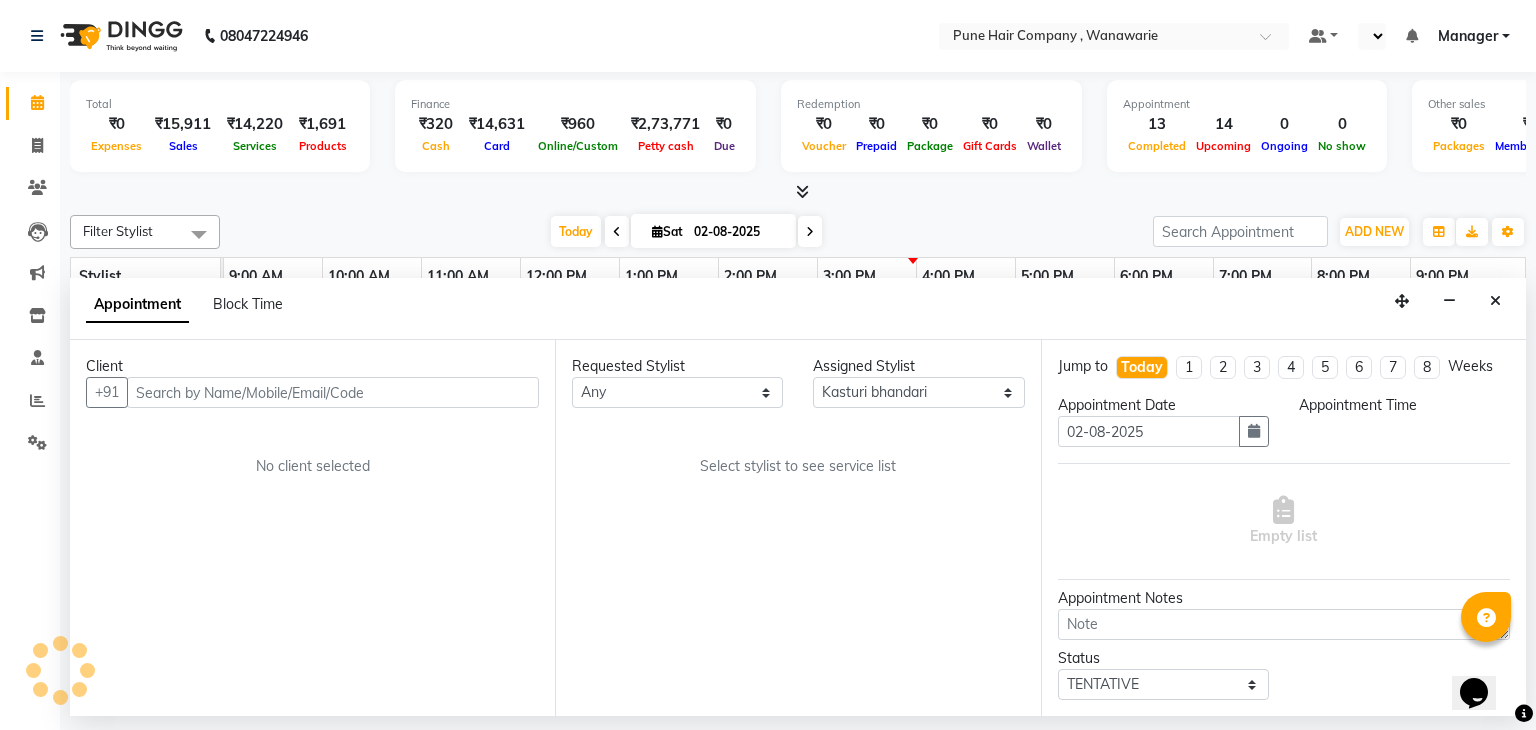 select on "825" 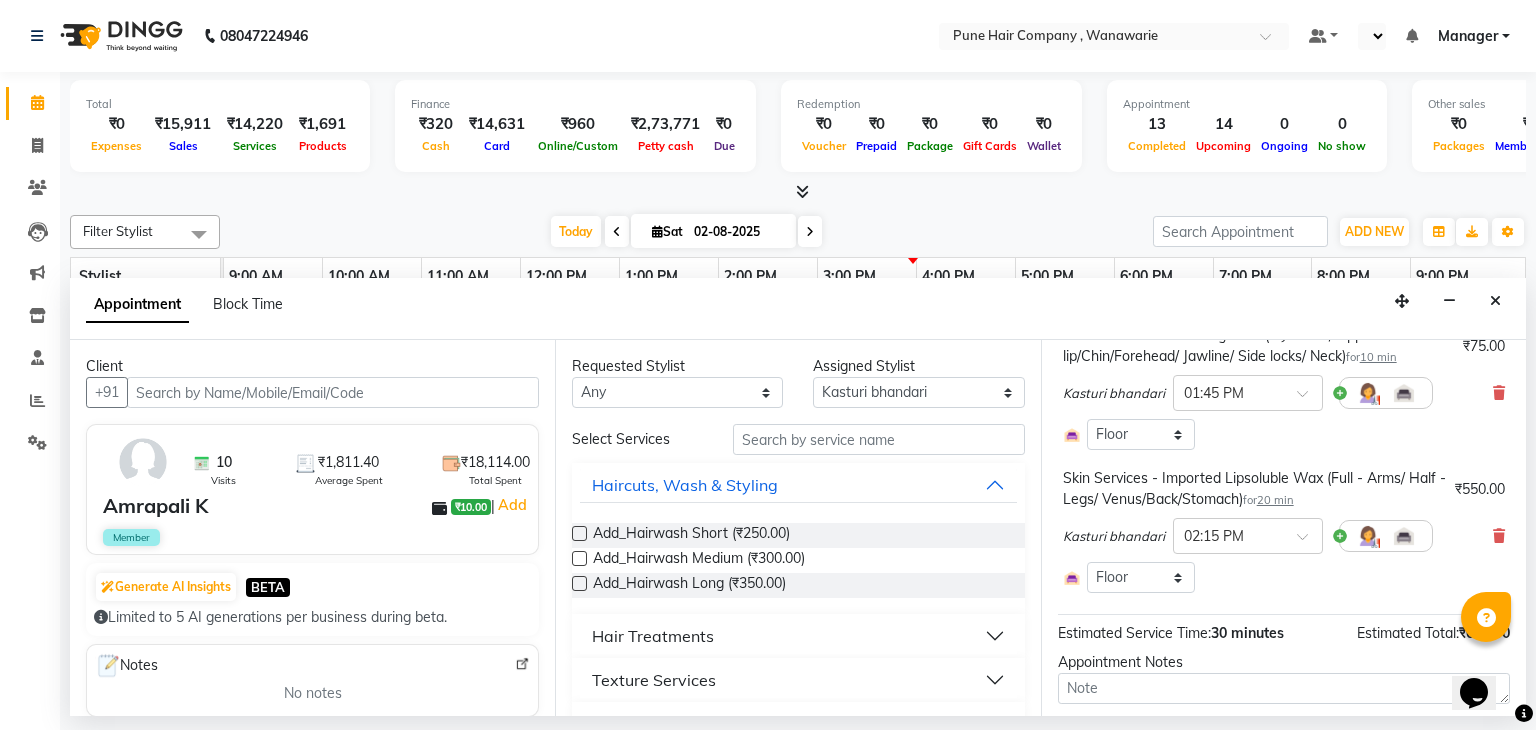 scroll, scrollTop: 154, scrollLeft: 0, axis: vertical 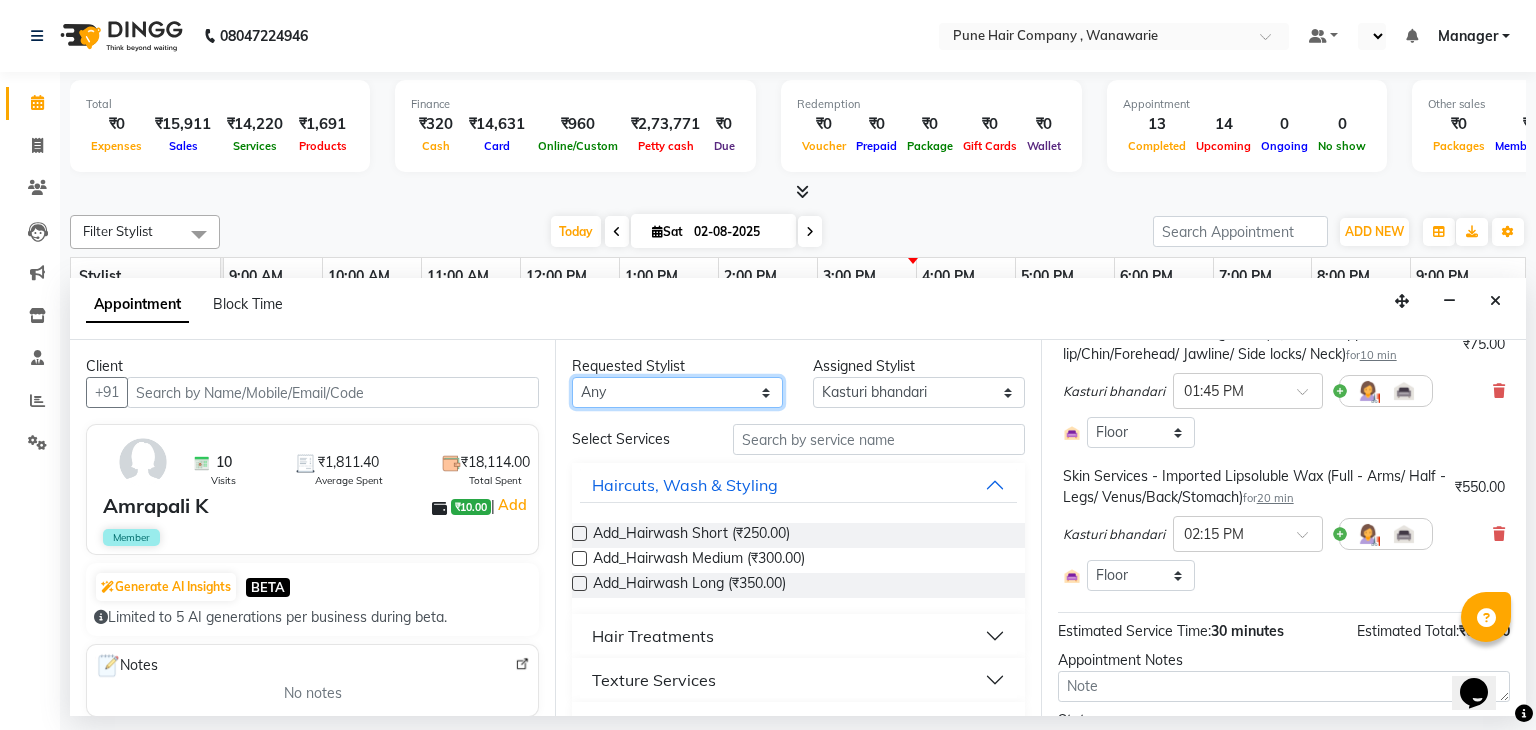 click on "Any Faisal shaikh Kanchan Gajare  Kasturi bhandari Manoj Zambre Prasad wagh Ranjeet Solanki Shriram Raut" at bounding box center [677, 392] 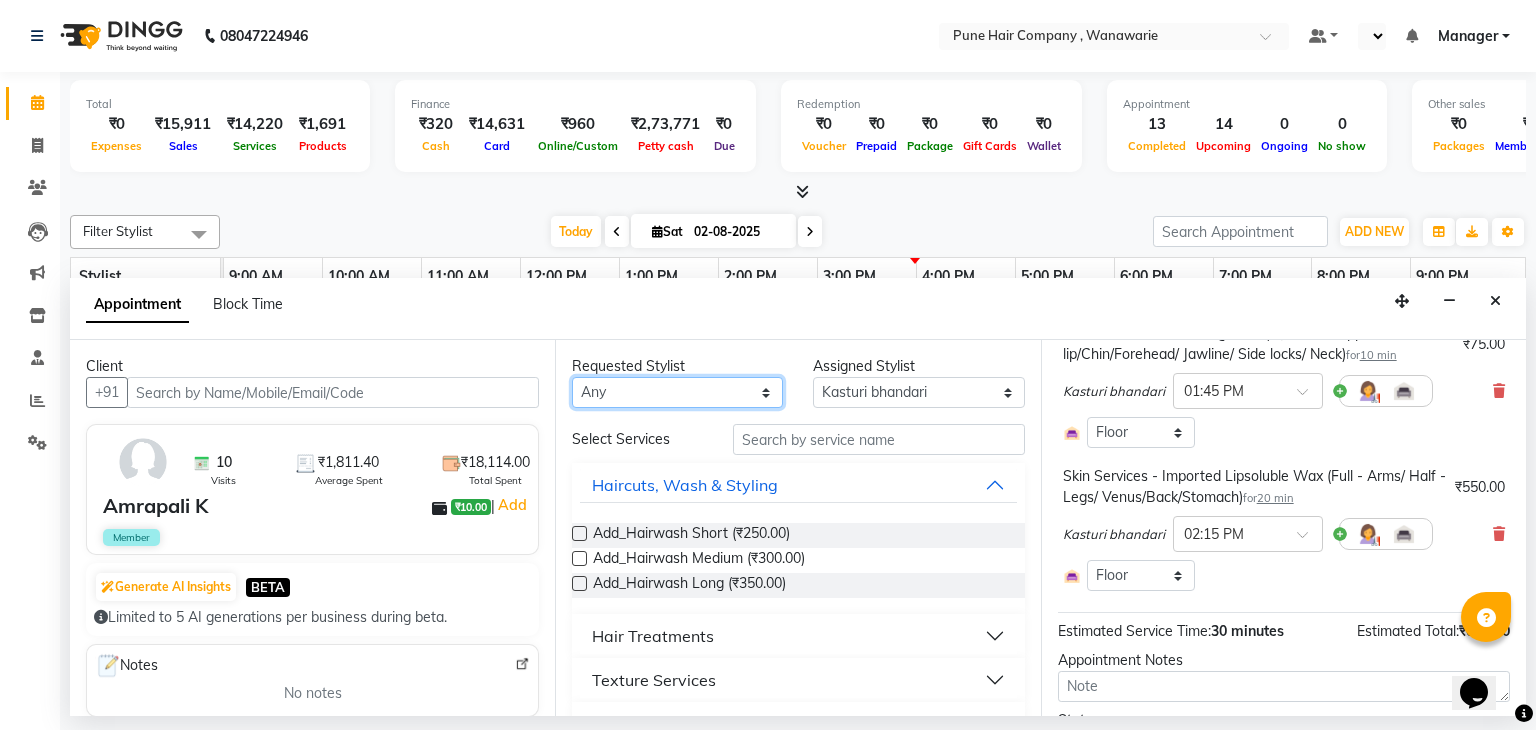 select on "74579" 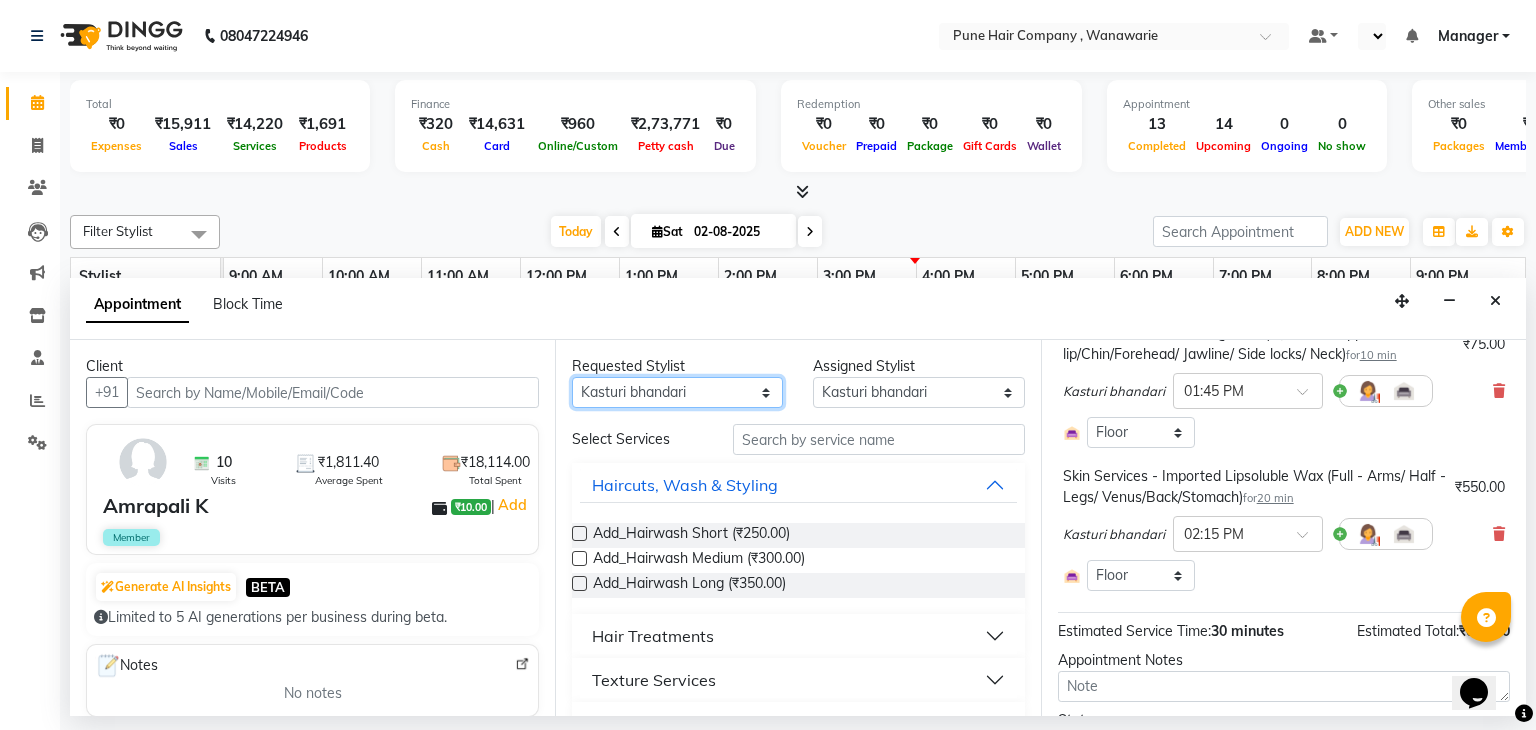 click on "Any Faisal shaikh Kanchan Gajare  Kasturi bhandari Manoj Zambre Prasad wagh Ranjeet Solanki Shriram Raut" at bounding box center [677, 392] 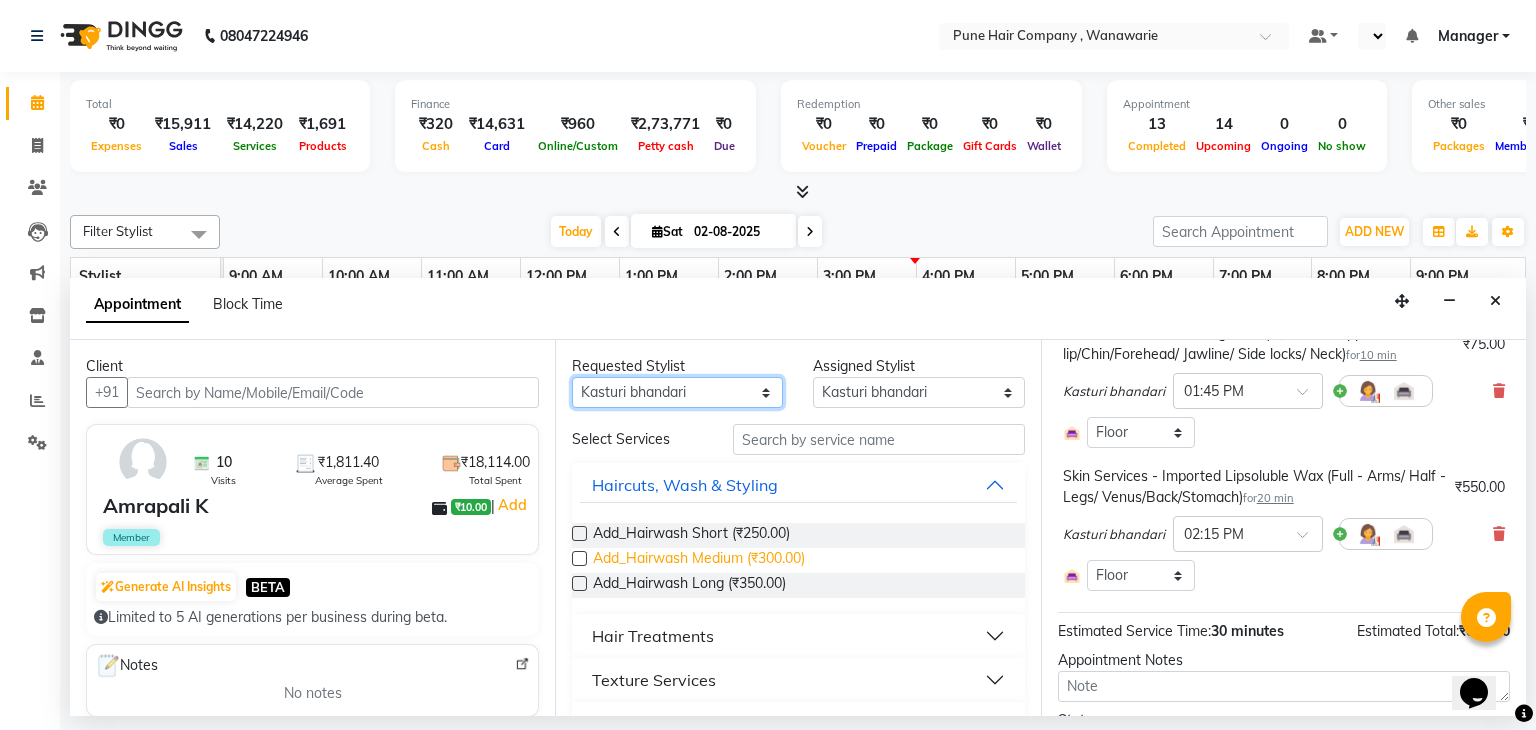 scroll, scrollTop: 292, scrollLeft: 0, axis: vertical 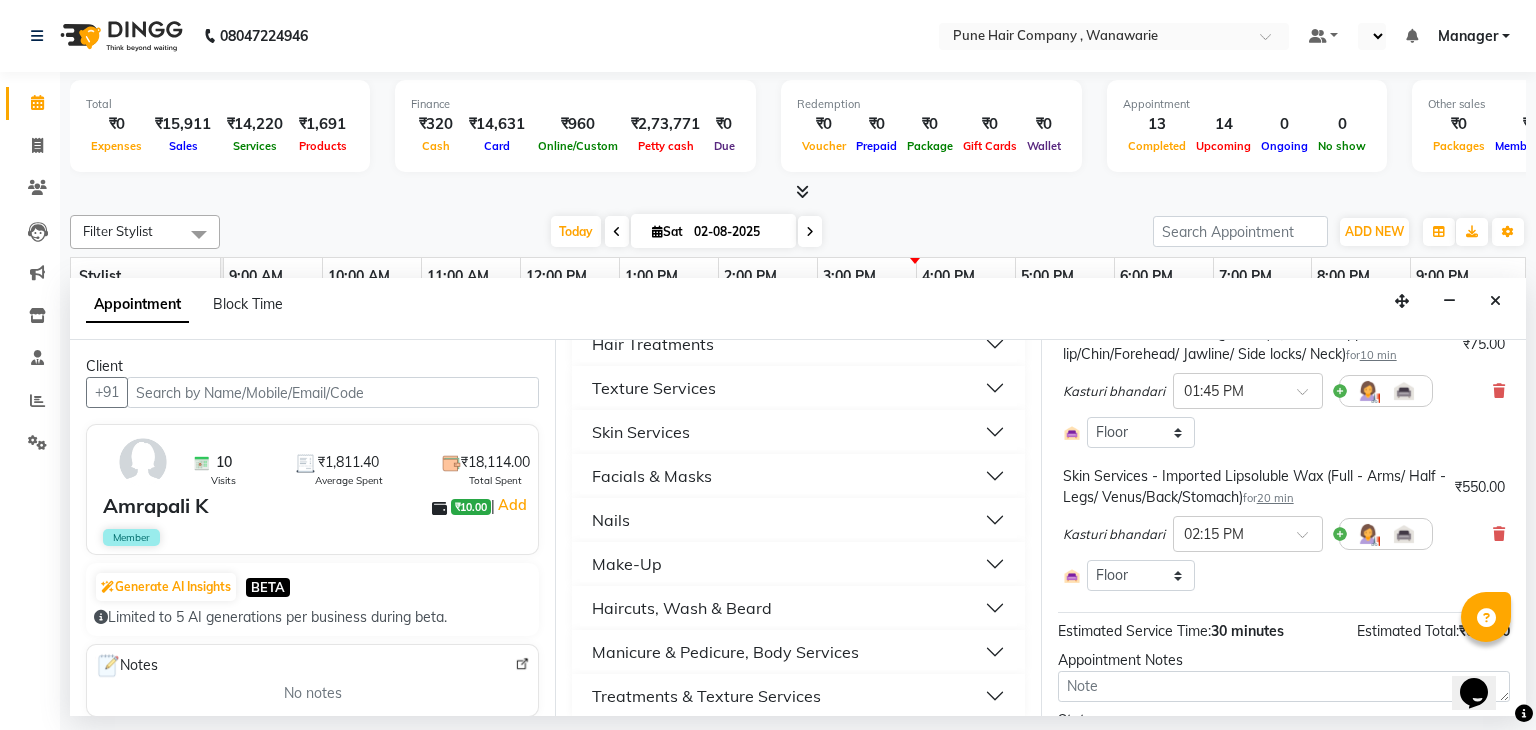 click on "Skin Services" at bounding box center [641, 432] 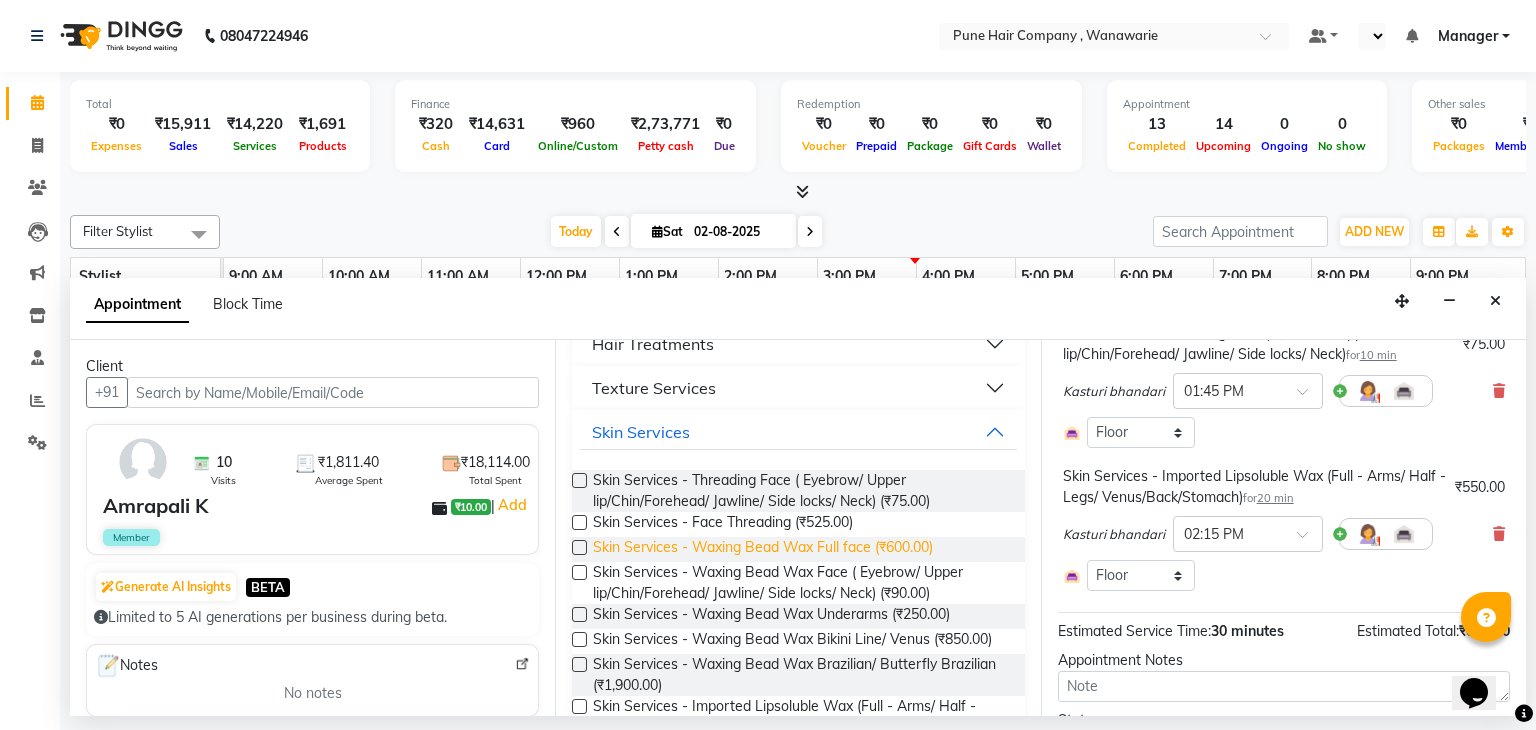 click on "Skin Services - Waxing Bead Wax Full face (₹600.00)" at bounding box center (763, 549) 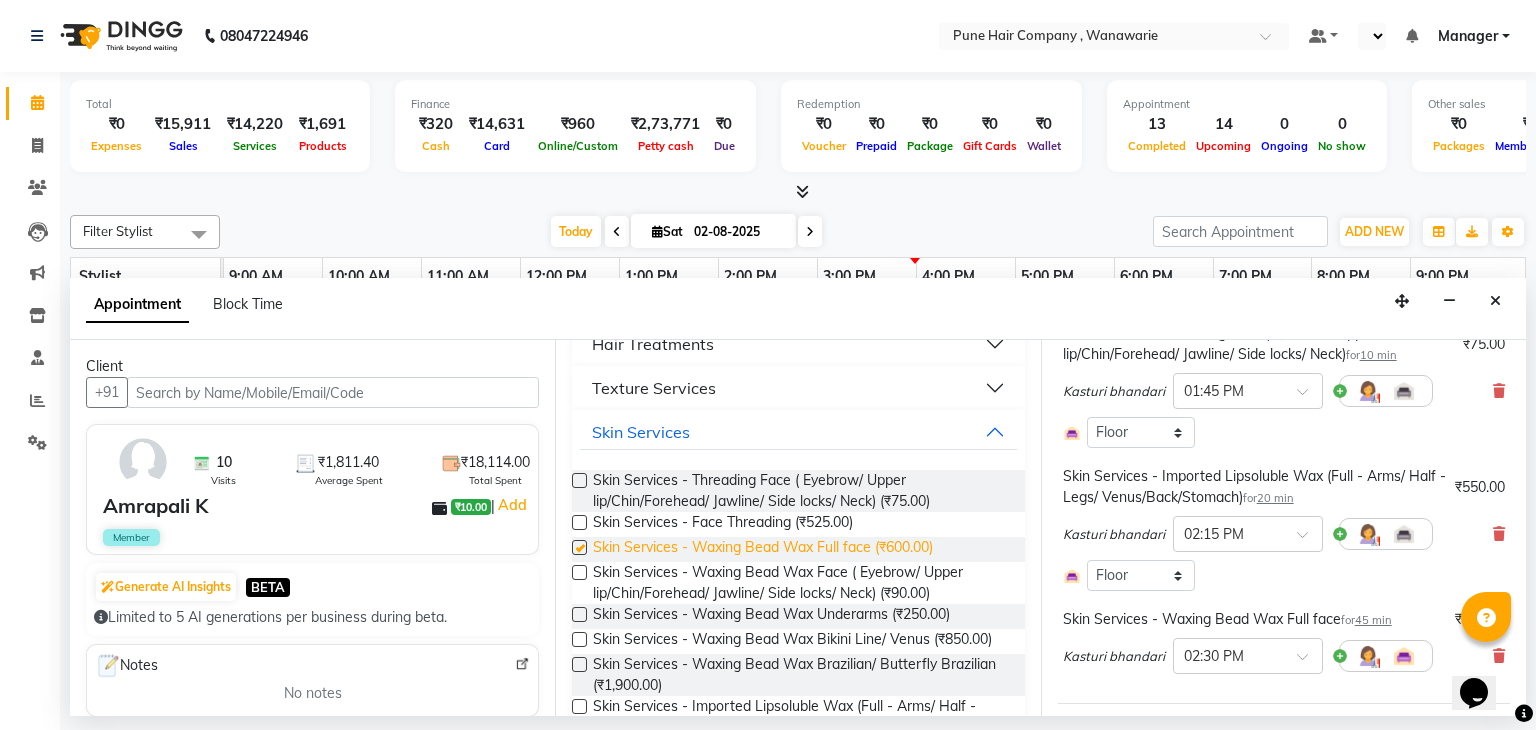 checkbox on "false" 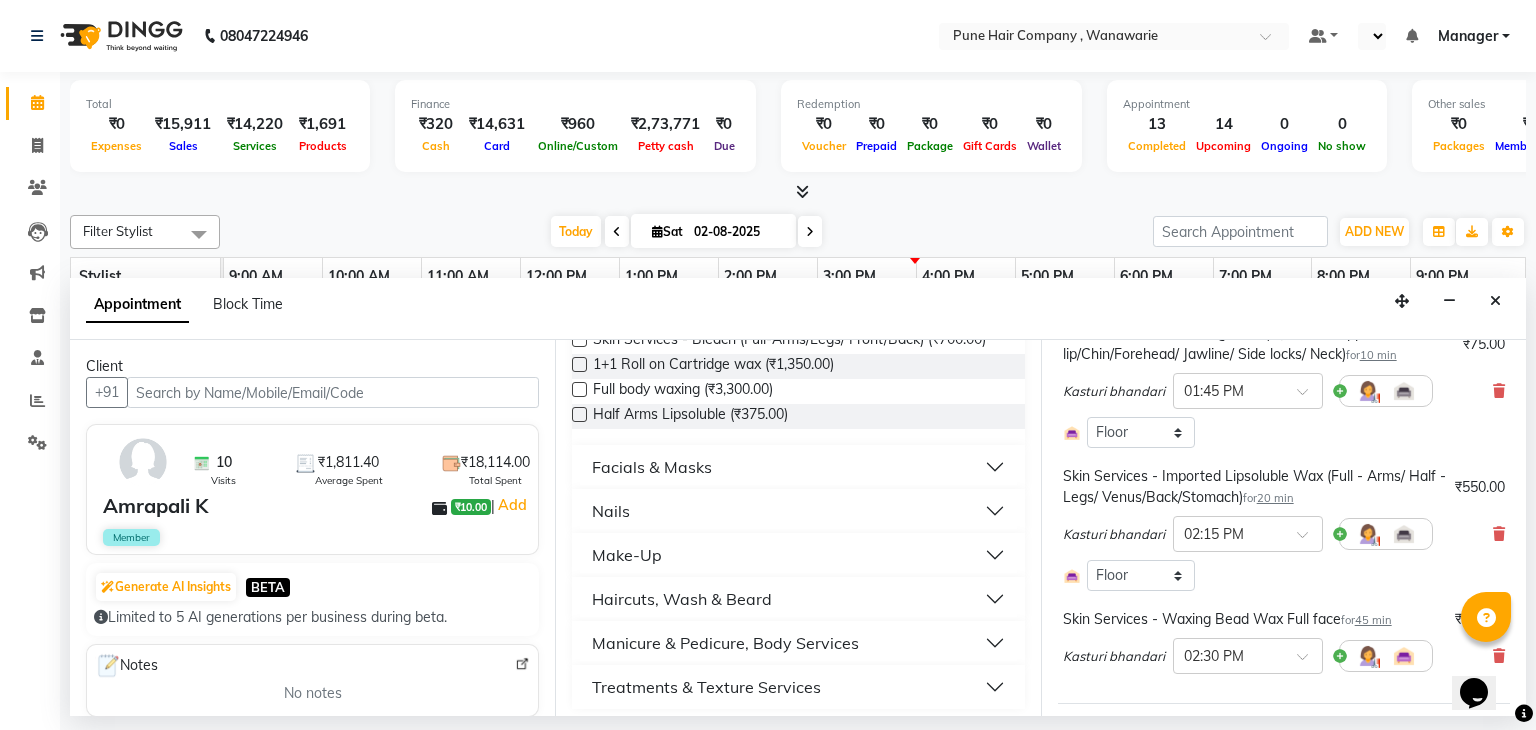 scroll, scrollTop: 969, scrollLeft: 0, axis: vertical 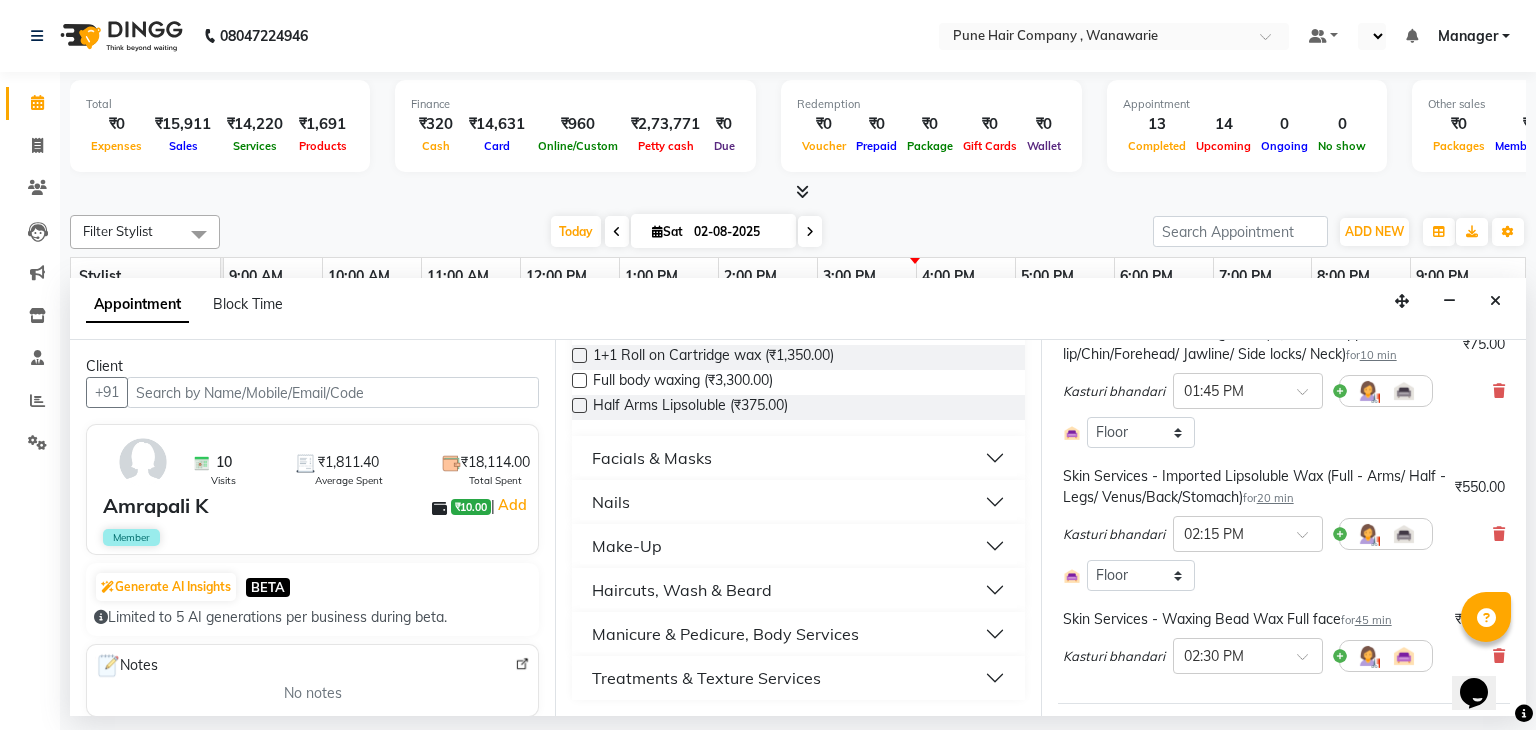 click on "Facials & Masks" at bounding box center [798, 458] 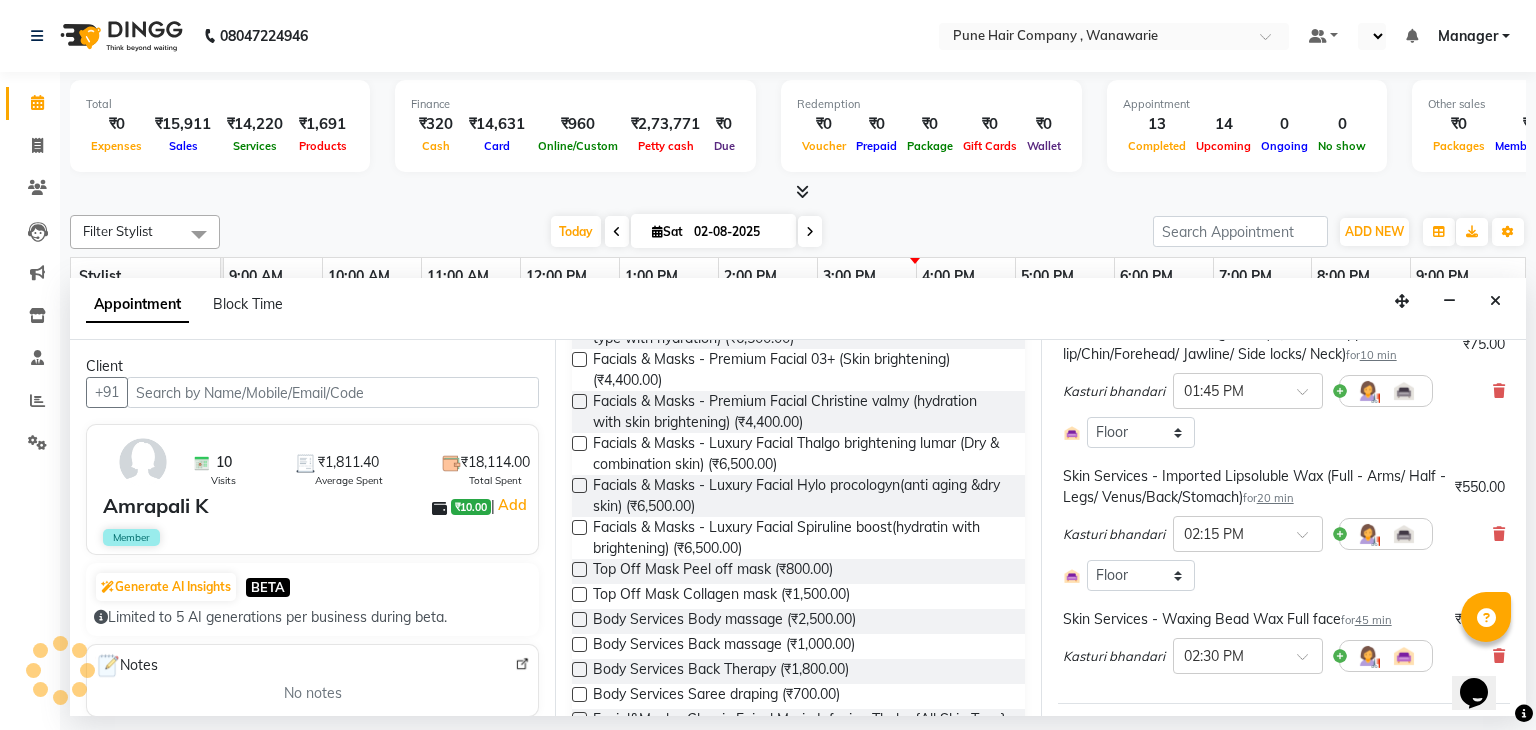 scroll, scrollTop: 1272, scrollLeft: 0, axis: vertical 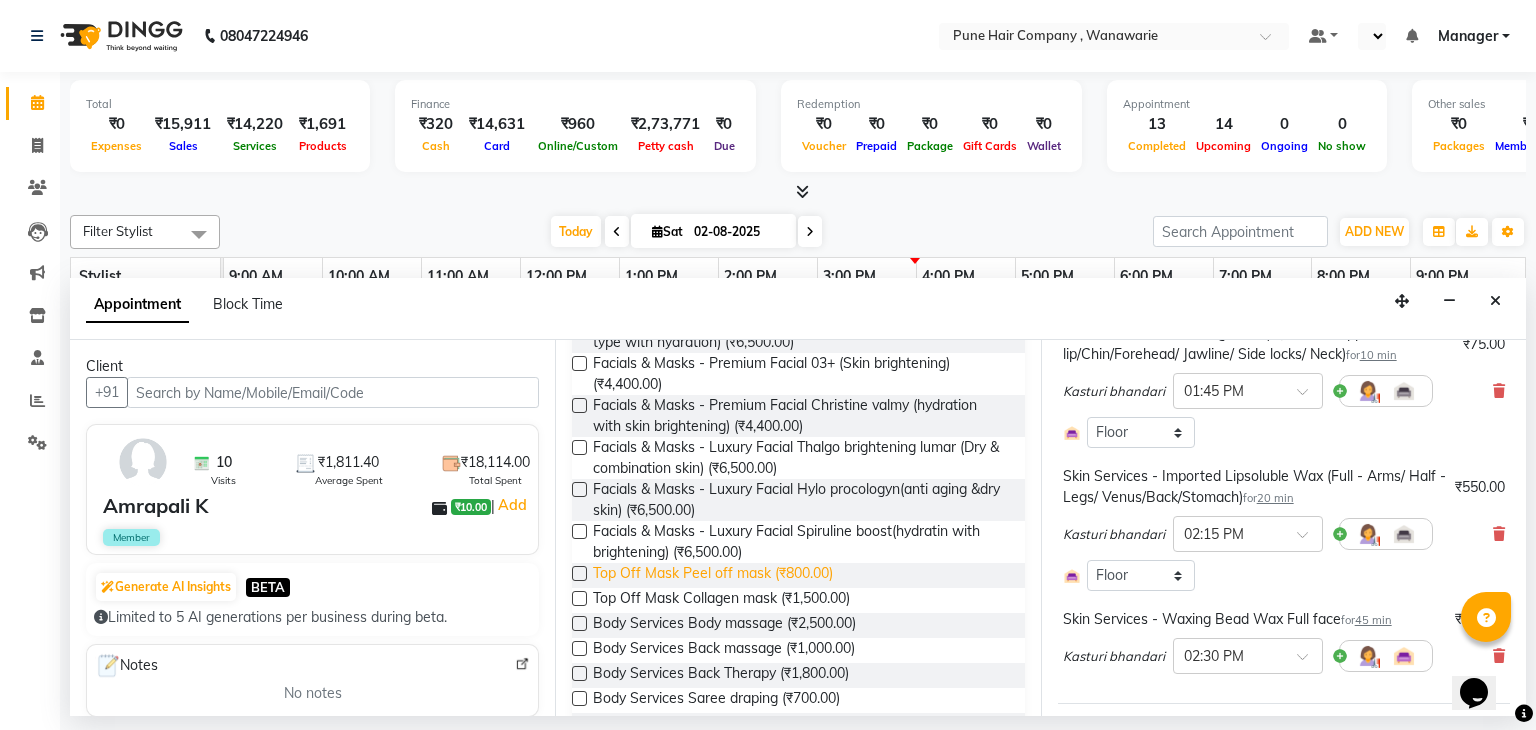 click on "Top Off Mask Peel off mask (₹800.00)" at bounding box center [713, 575] 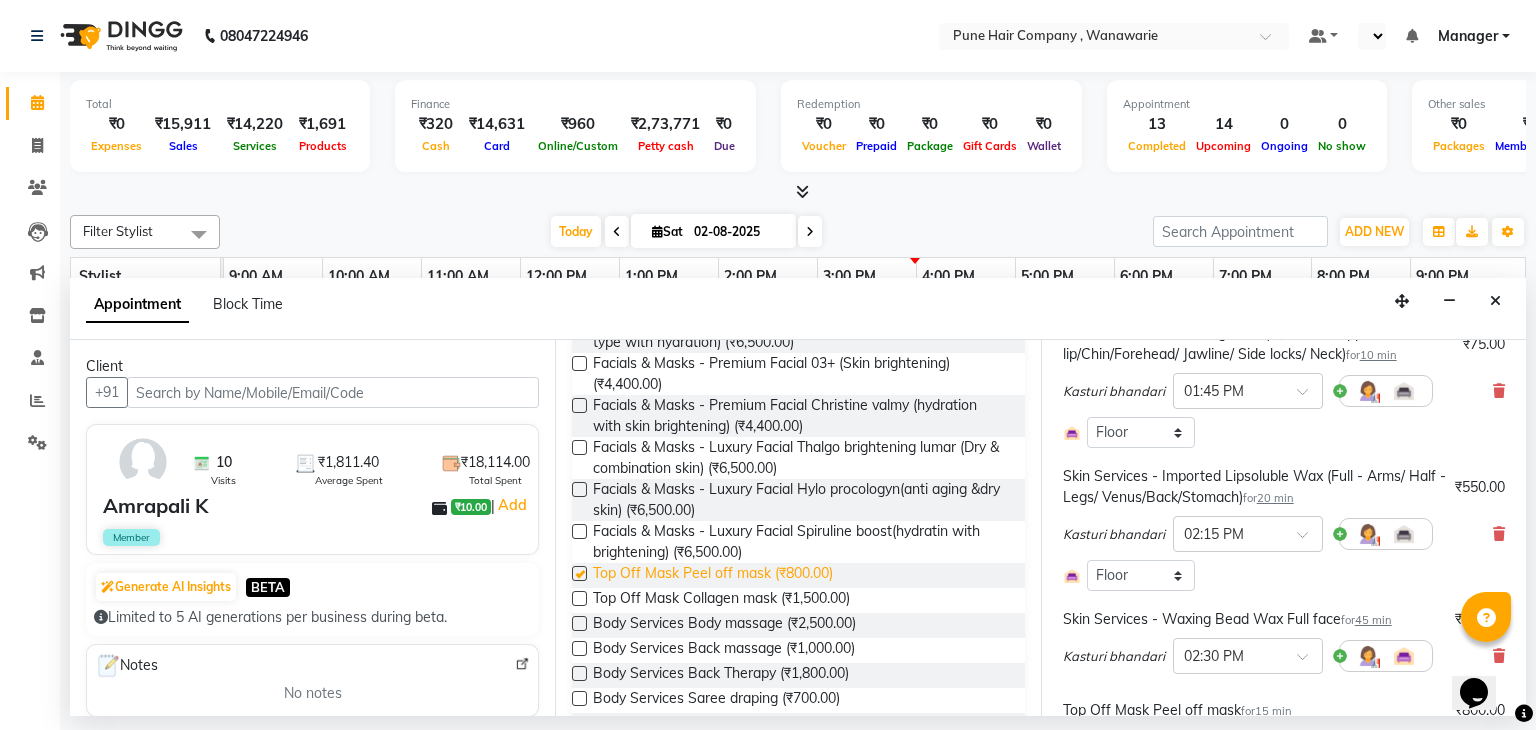 checkbox on "false" 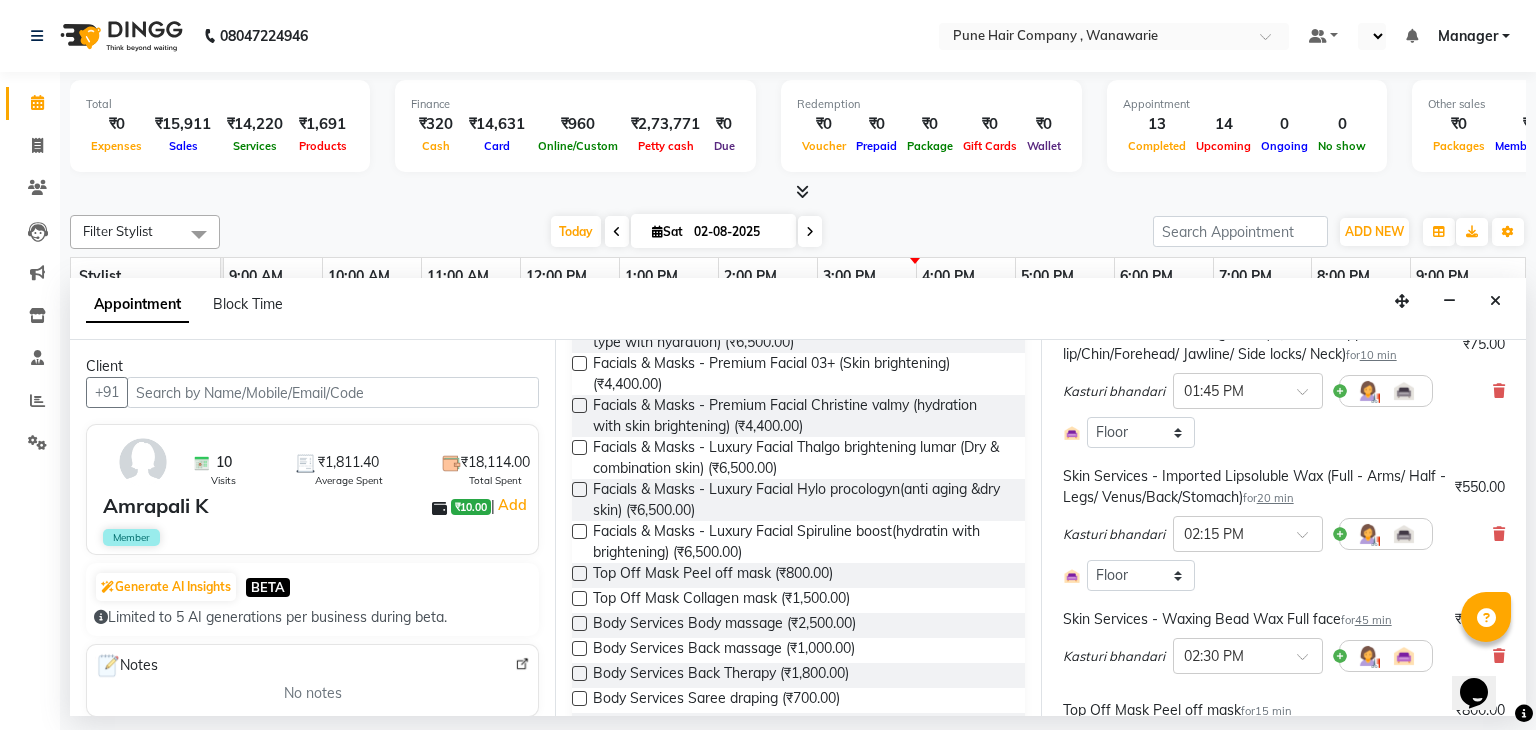 scroll, scrollTop: 470, scrollLeft: 0, axis: vertical 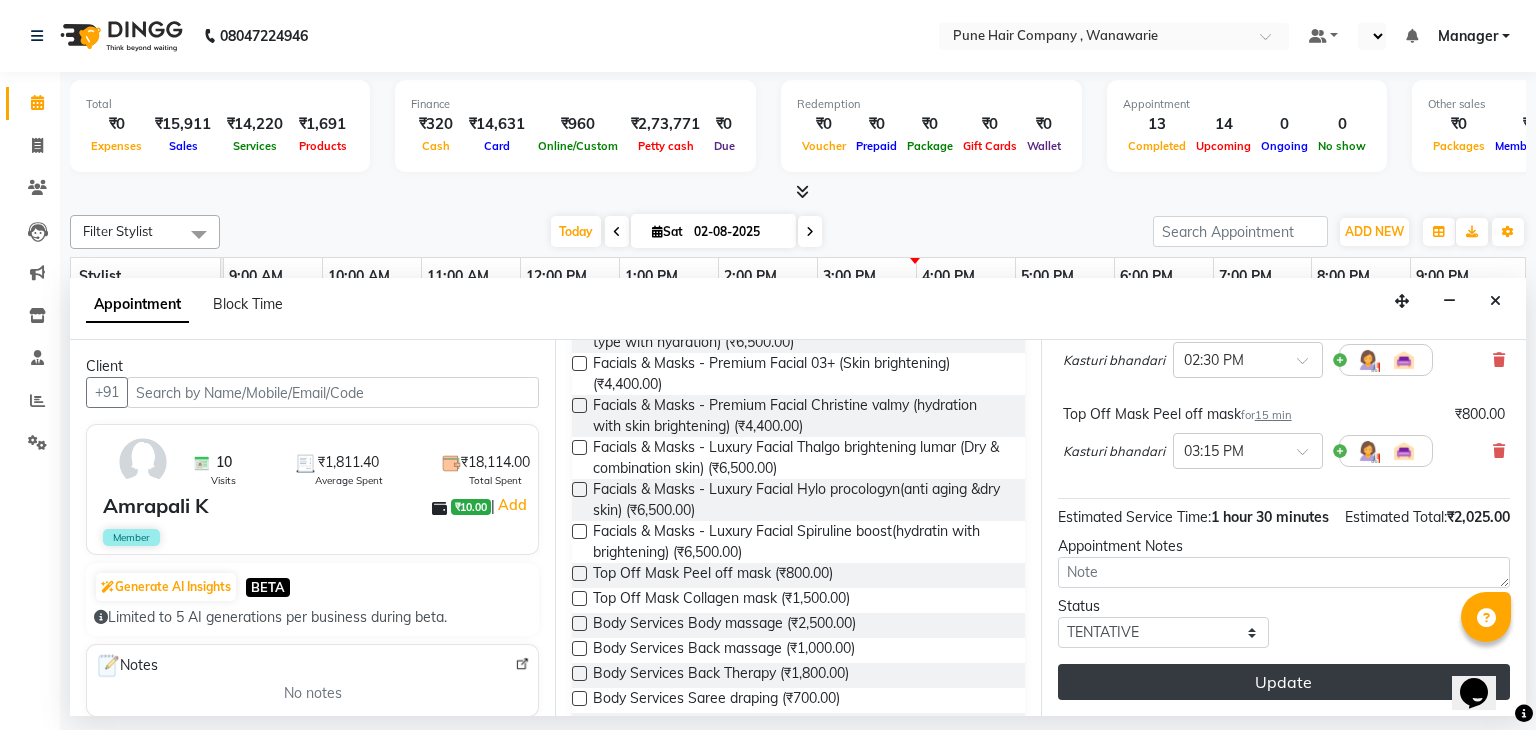 click on "Update" at bounding box center [1284, 682] 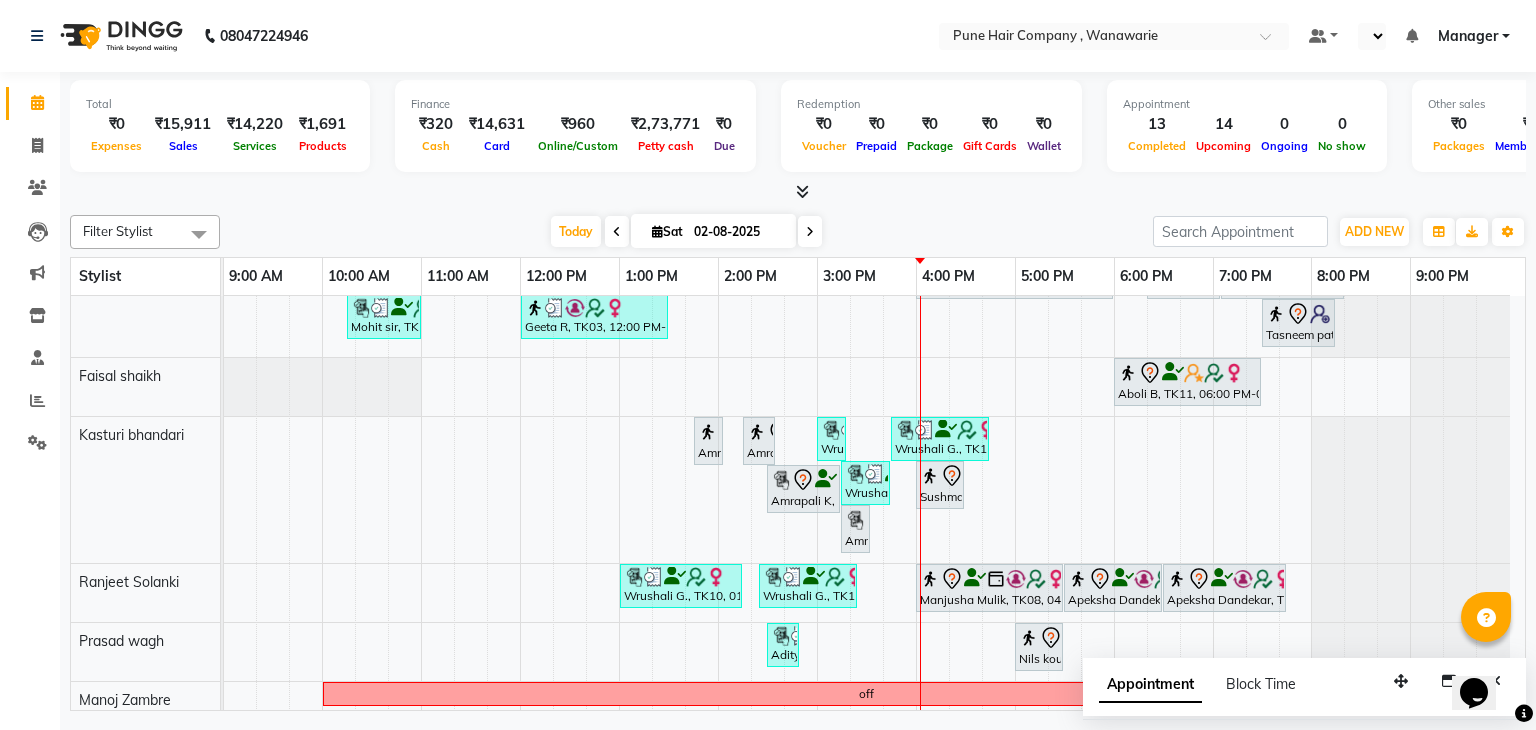 scroll, scrollTop: 0, scrollLeft: 0, axis: both 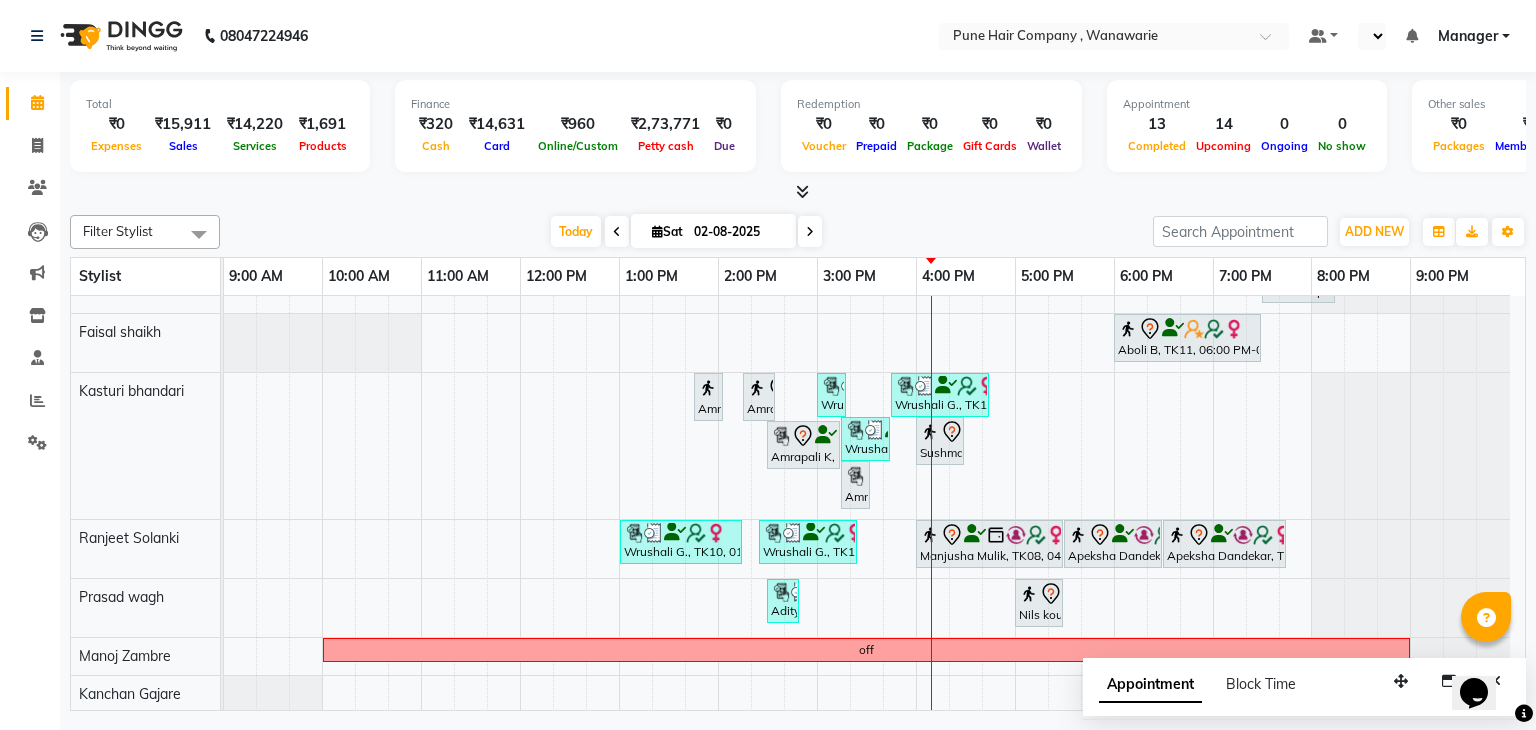click at bounding box center (810, 231) 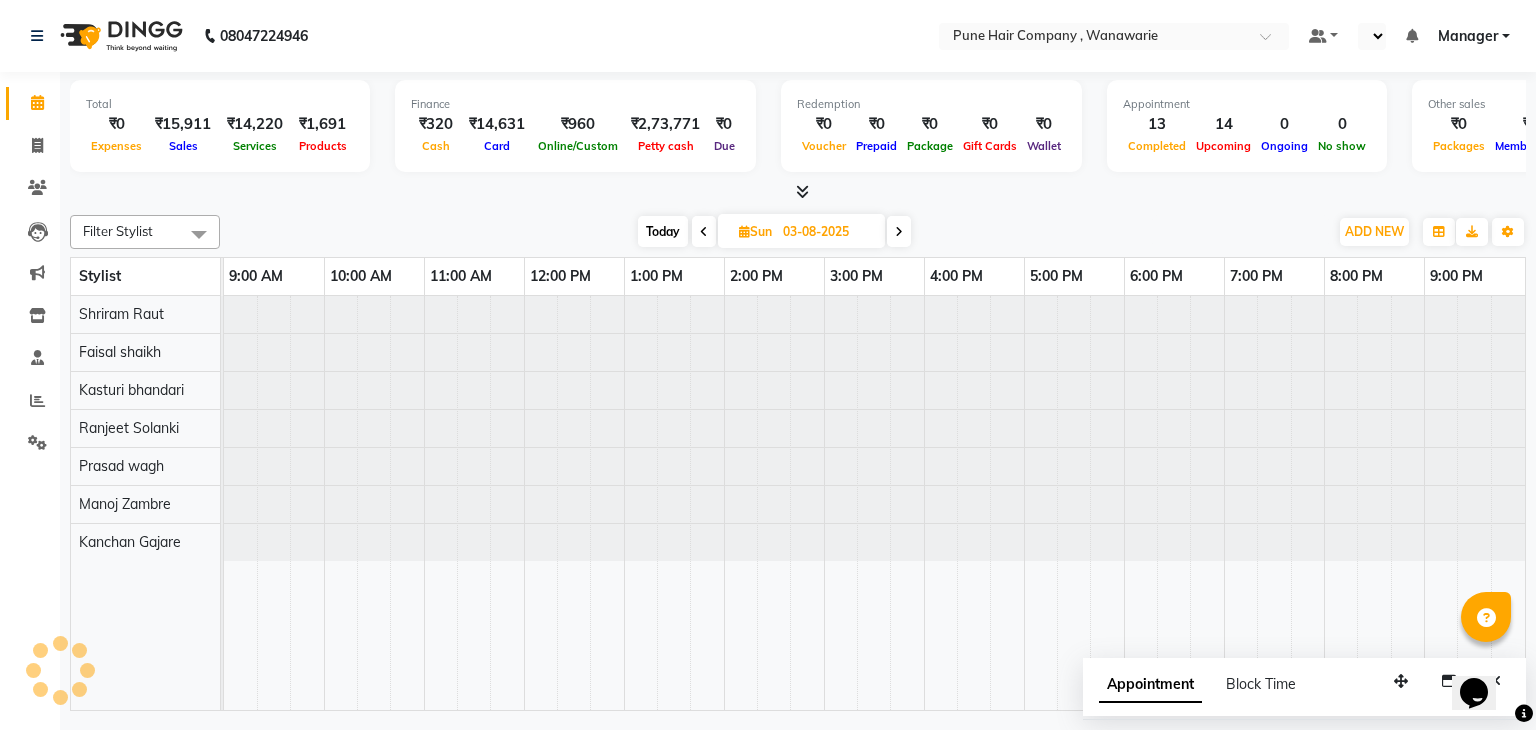 scroll, scrollTop: 0, scrollLeft: 0, axis: both 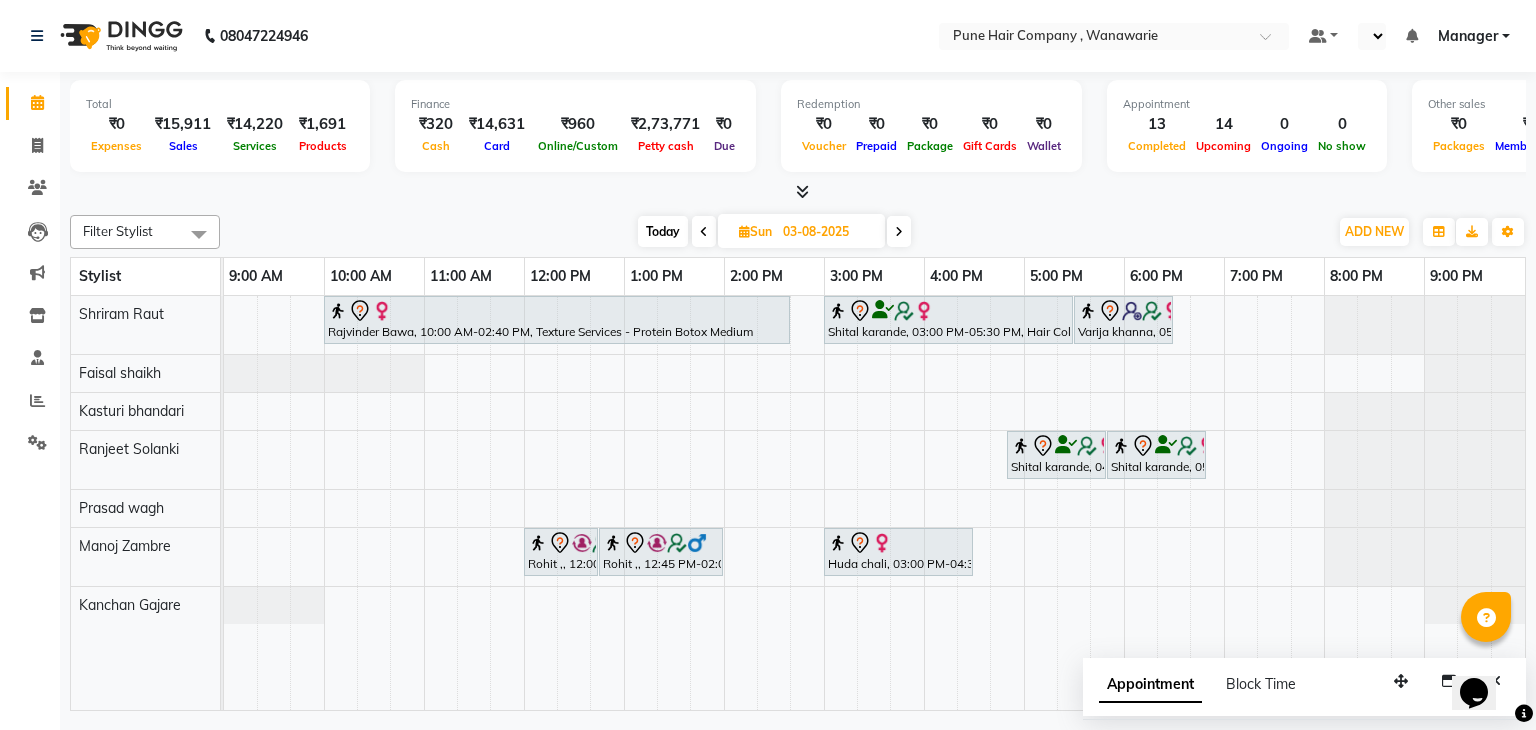 click at bounding box center (899, 231) 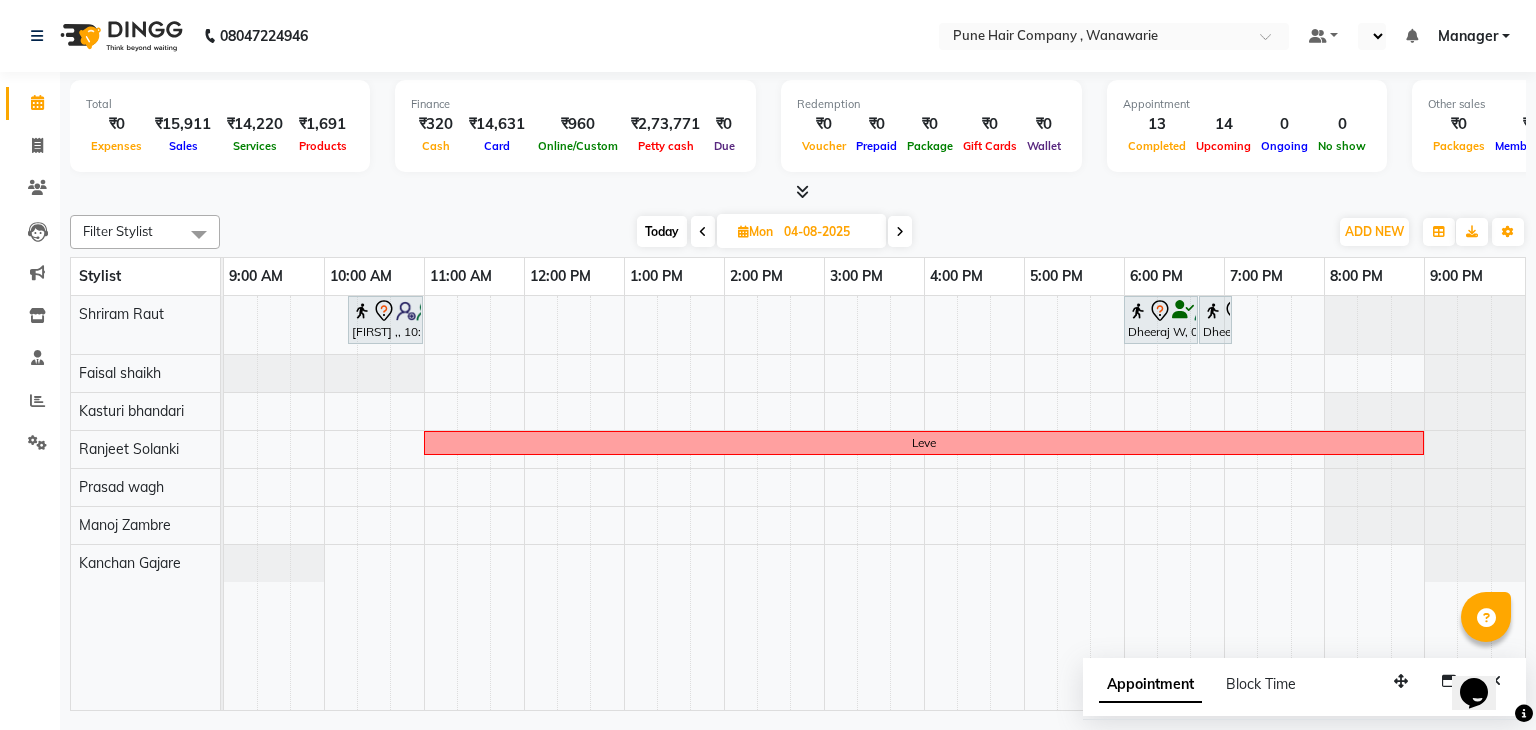 click at bounding box center [703, 232] 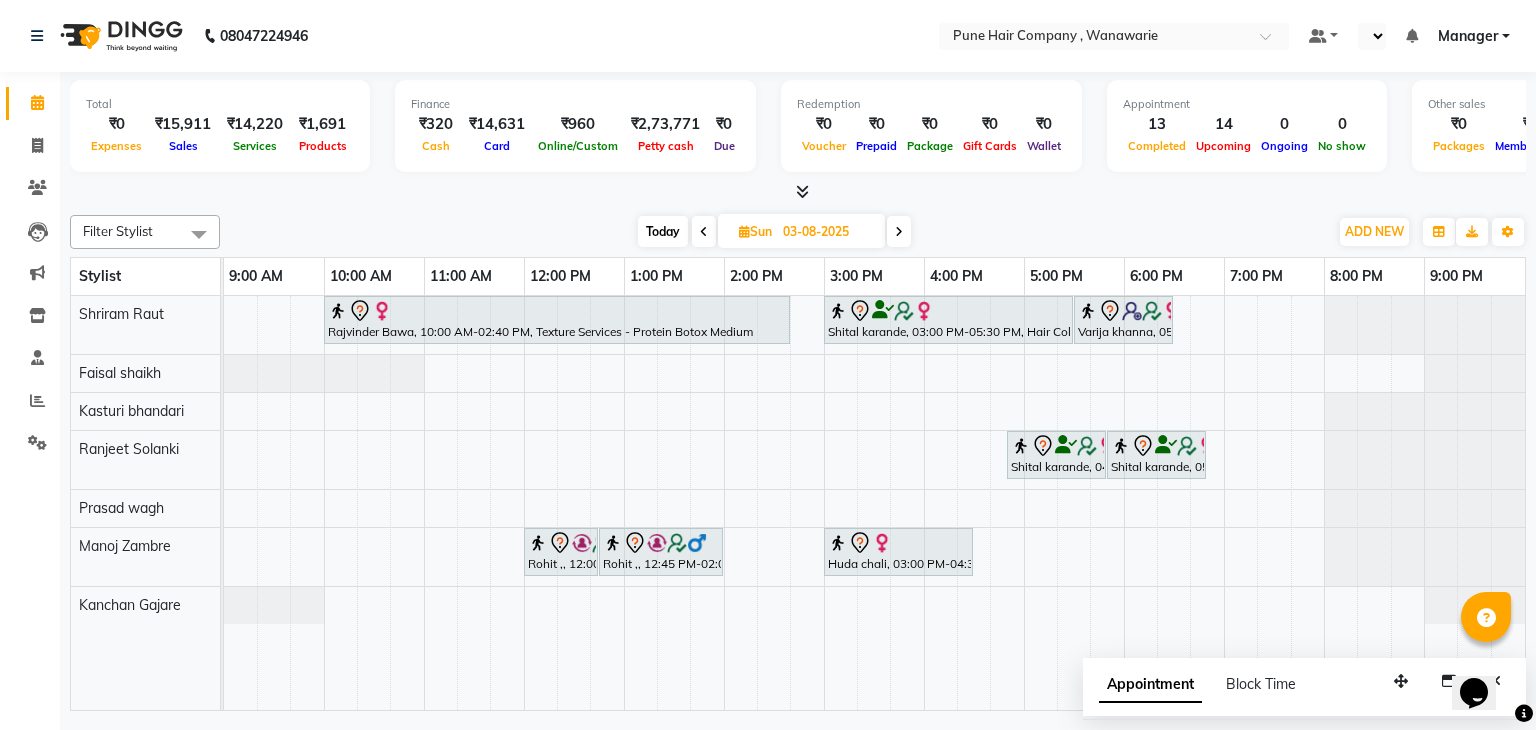 click on "Today" at bounding box center (663, 231) 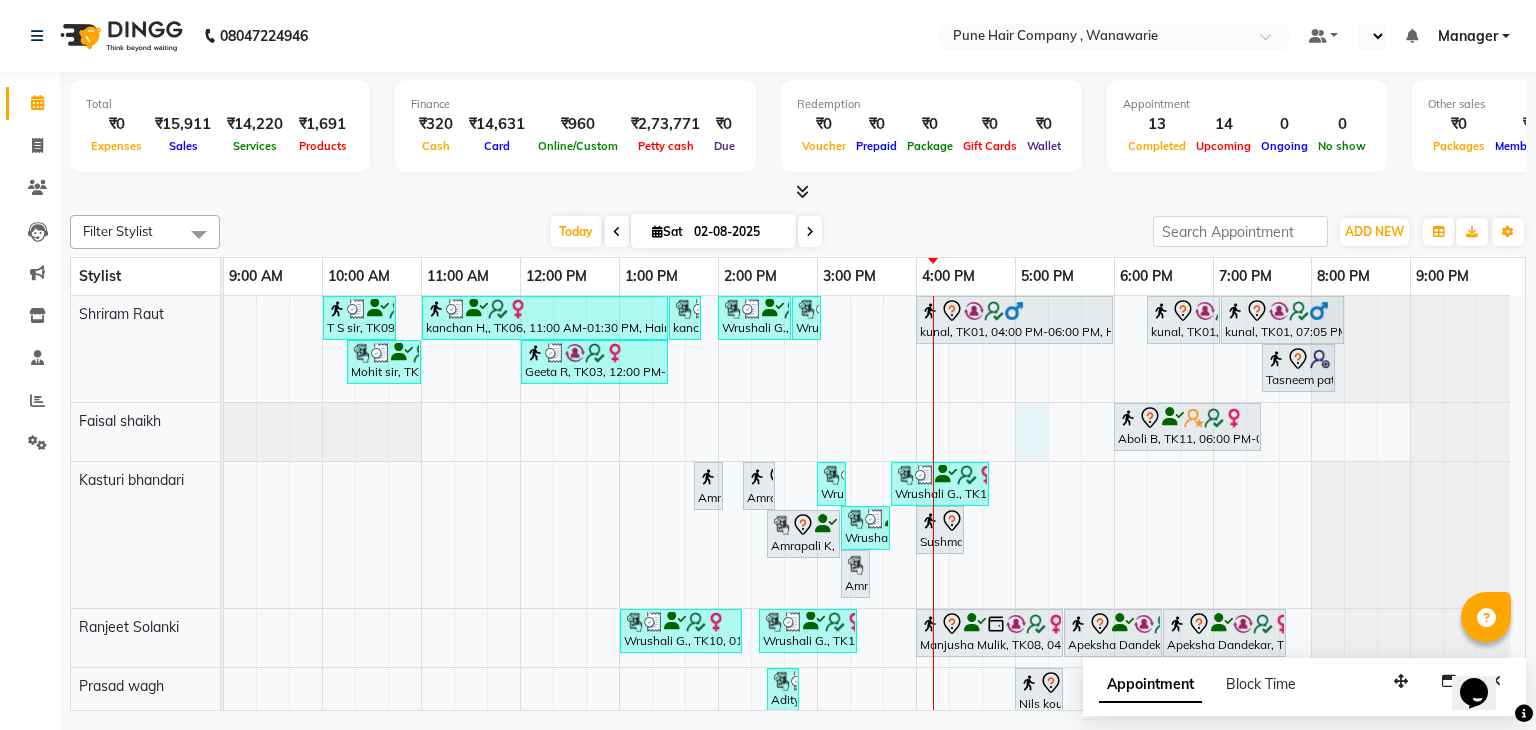 click on "T S sir, TK09, 10:00 AM-10:45 AM, Male Haircut Senior Citizen     kanchan H,, TK06, 11:00 AM-01:30 PM, Hair Colour - Inoa Global Medium     kanchan H,, TK06, 01:30 PM-01:50 PM, Add_Hairwash Medium     Wrushali G., TK10, 02:00 PM-02:45 PM, Haircuts, - By Master Stylist     Wrushali G., TK10, 02:45 PM-03:00 PM,  Hairwash Short             kunal, TK01, 04:00 PM-06:00 PM, Hair Colour - Inoa Global Short             kunal, TK01, 06:20 PM-07:05 PM, Male Haircut By Senior Stylist             kunal, TK01, 07:05 PM-08:20 PM, Male Hair Colour - Inoa Global Colour (includes moustache)     Mohit sir, TK05, 10:15 AM-11:00 AM, Male Haircut By Senior Stylist     Geeta R, TK03, 12:00 PM-01:30 PM, Hair Colour - Inoa Touch-up (Upto 2 Inches)             Tasneem patanwala, TK15, 07:30 PM-08:15 PM, Brillare Dandruff control Tritment             Aboli B, TK11, 06:00 PM-07:30 PM, BlowDry Medium                                 Wrushali G., TK10, 03:45 PM-04:45 PM, Facials & Masks - Classic Facial 03+ (All skin type)" at bounding box center [874, 549] 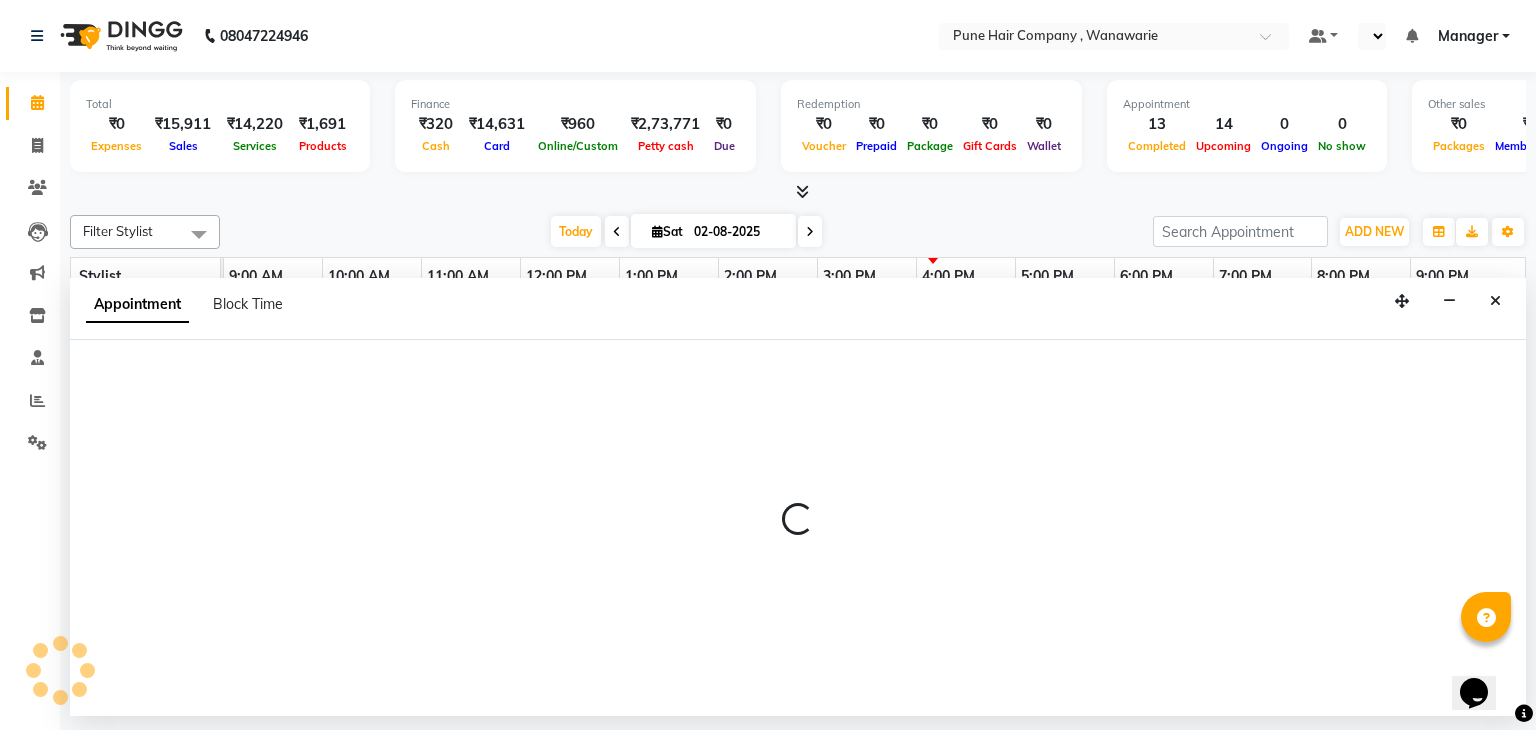 select on "74578" 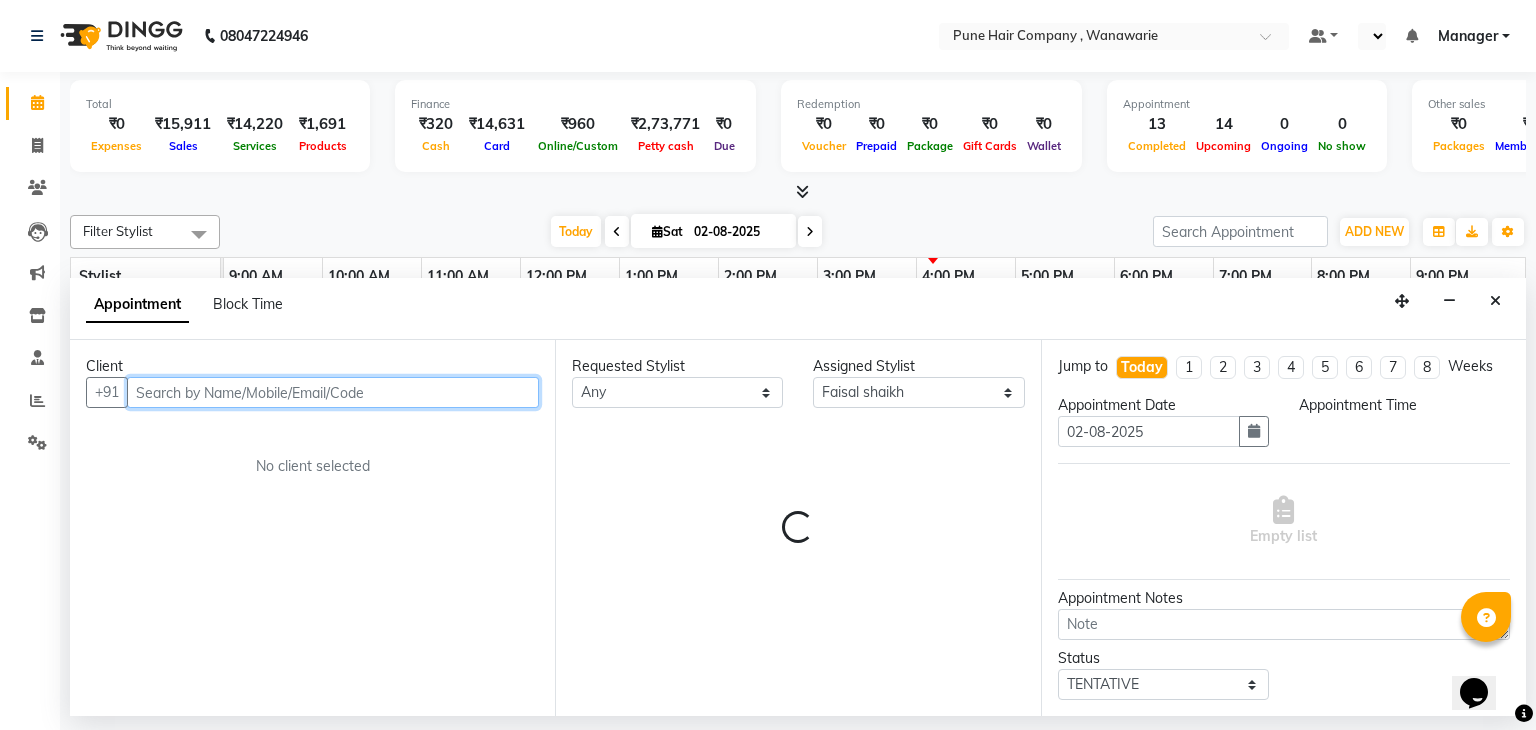 select on "1020" 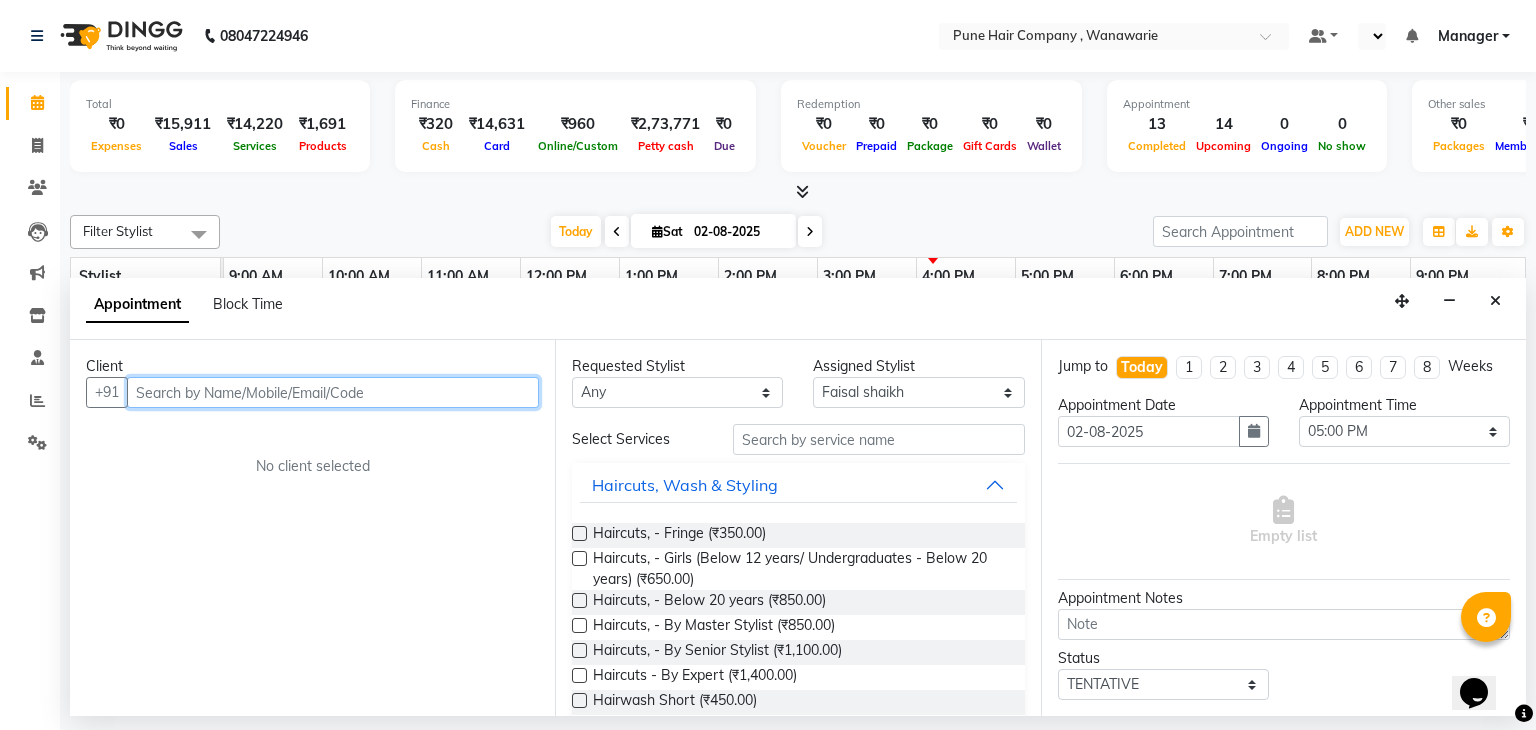 click at bounding box center [333, 392] 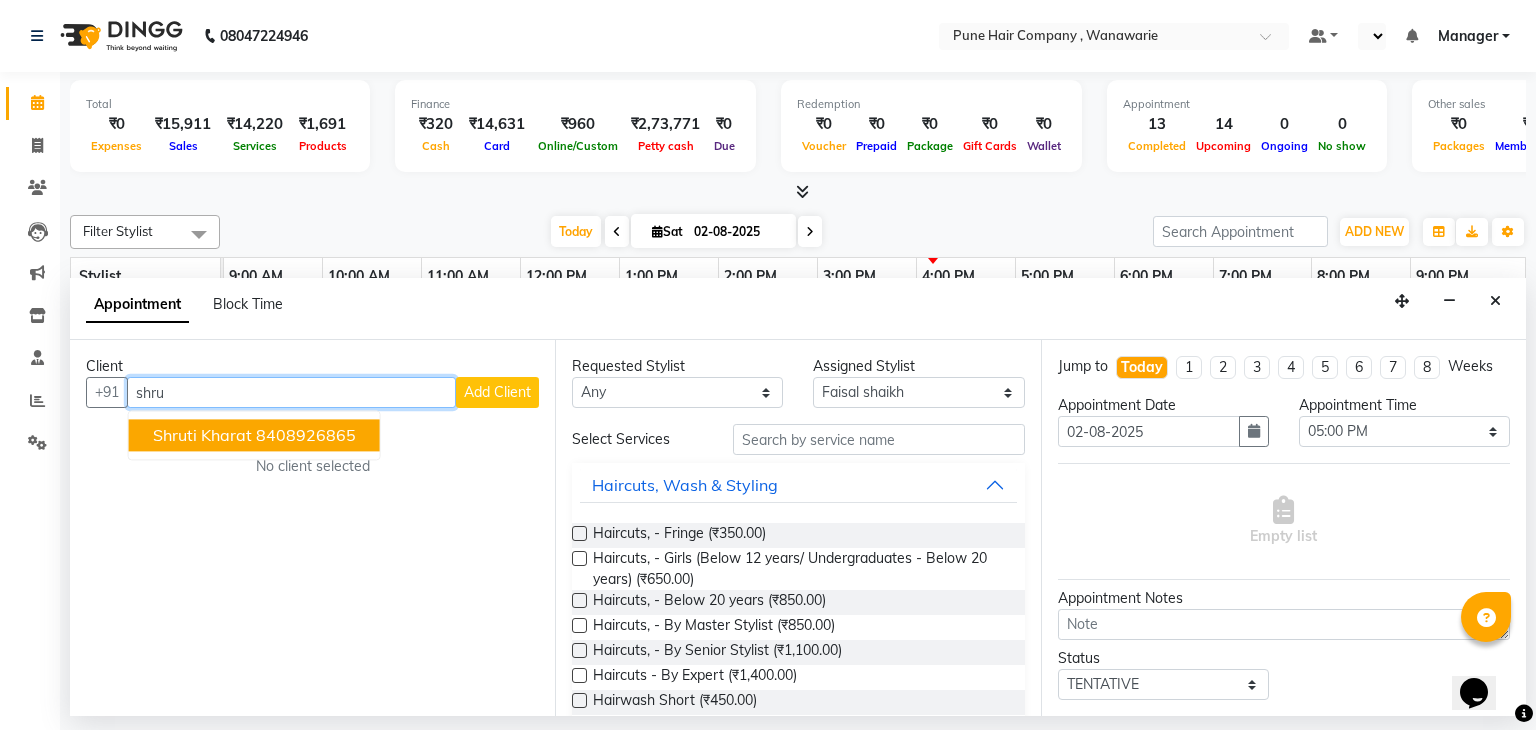 click on "8408926865" at bounding box center (306, 436) 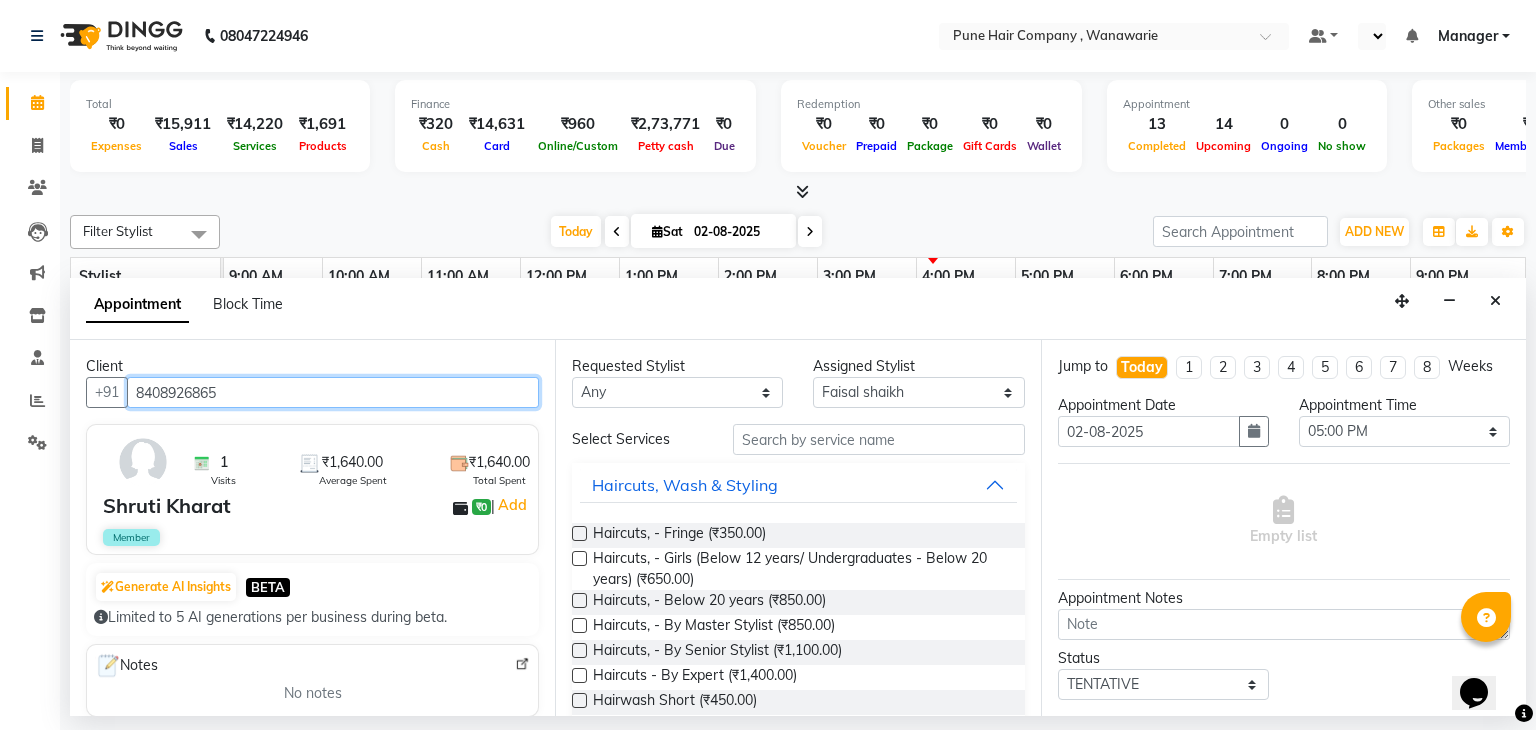 type on "8408926865" 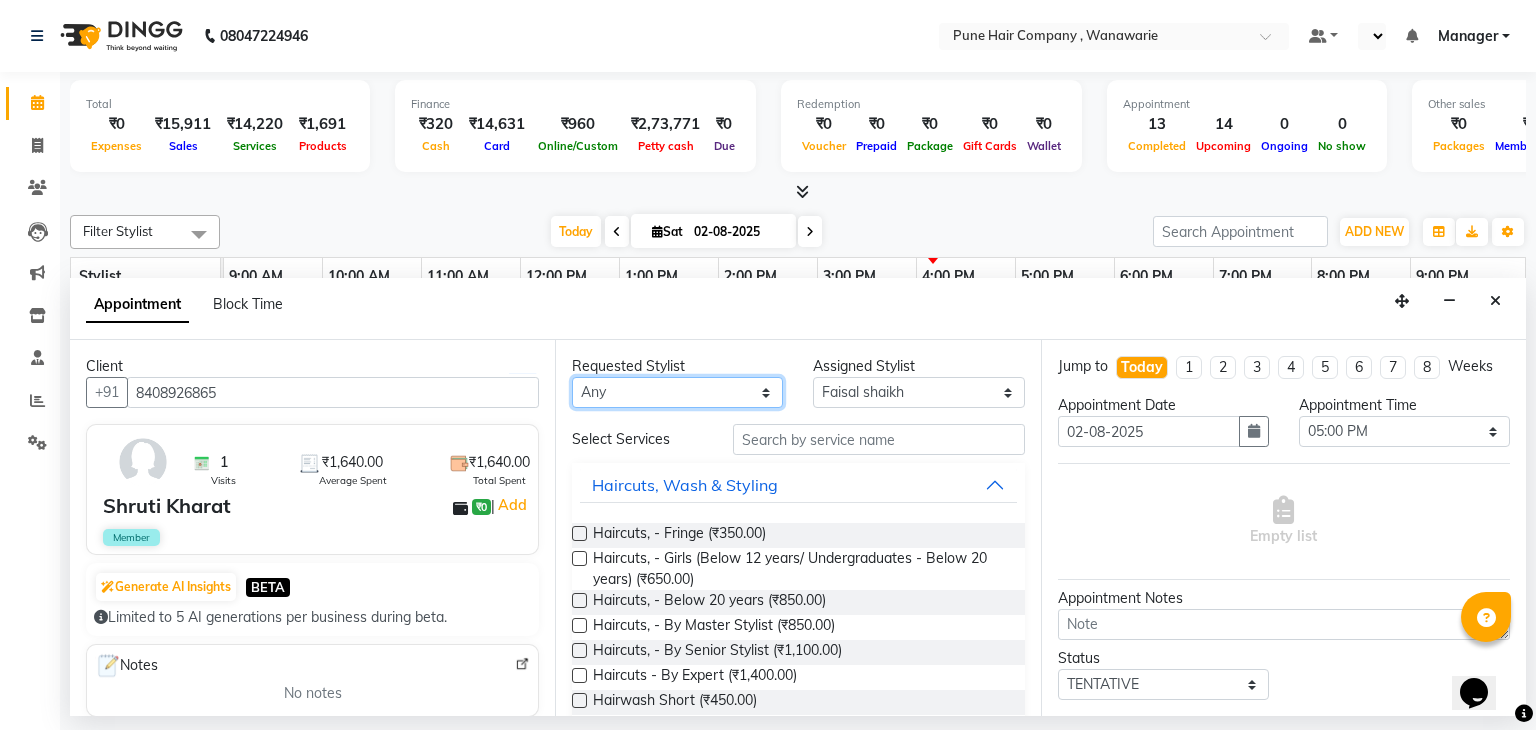 click on "Any Faisal shaikh Kanchan Gajare  Kasturi bhandari Manoj Zambre Prasad wagh Ranjeet Solanki Shriram Raut" at bounding box center [677, 392] 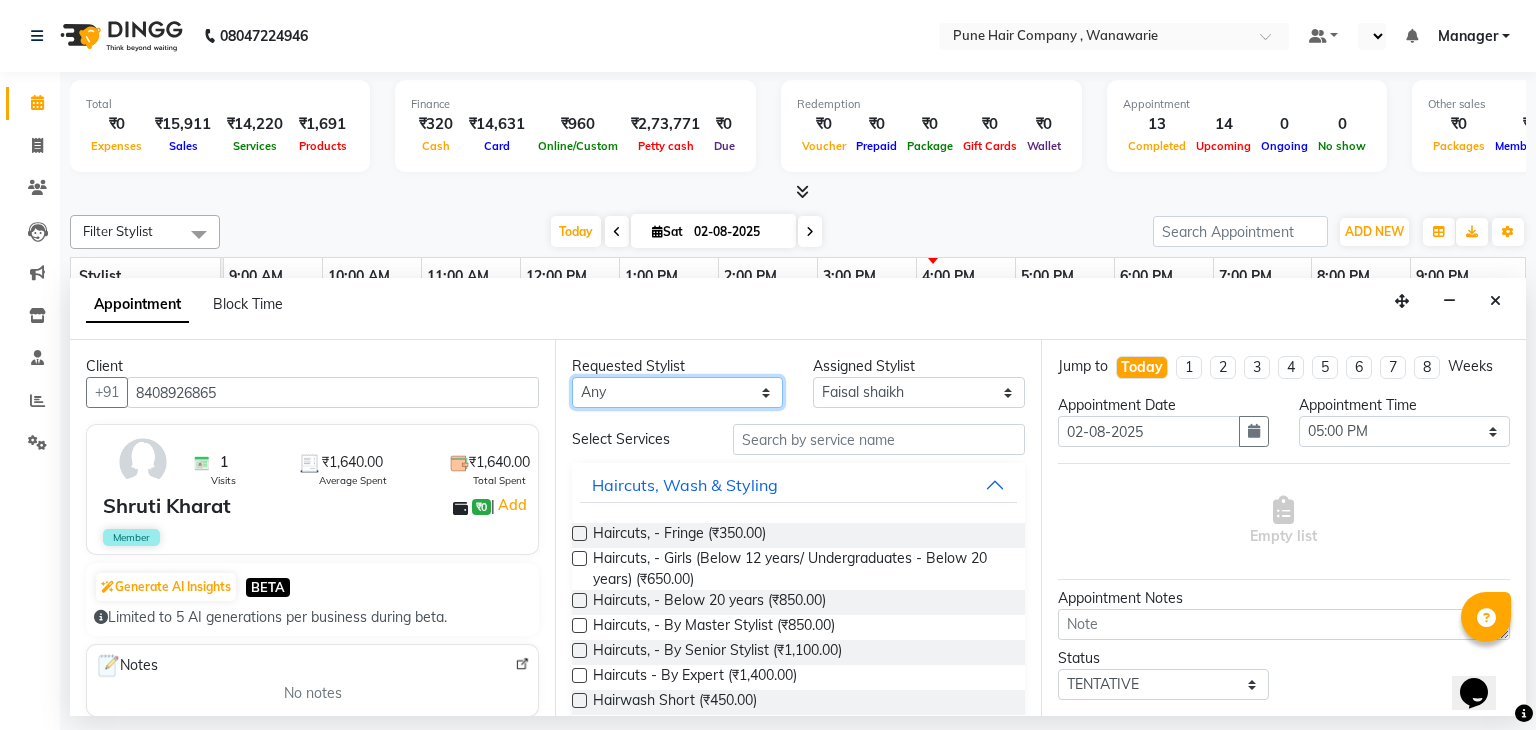 select on "74578" 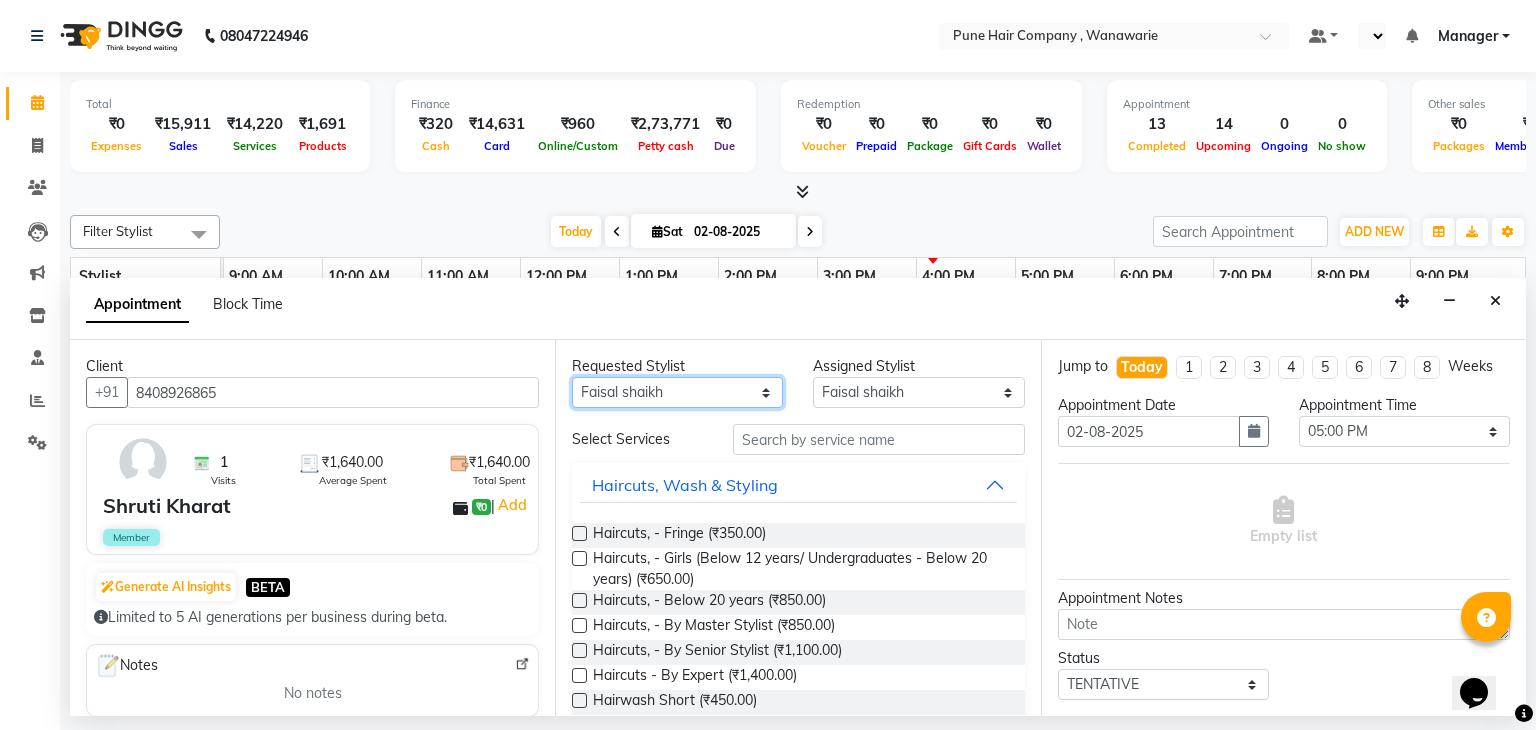 click on "Any Faisal shaikh Kanchan Gajare  Kasturi bhandari Manoj Zambre Prasad wagh Ranjeet Solanki Shriram Raut" at bounding box center (677, 392) 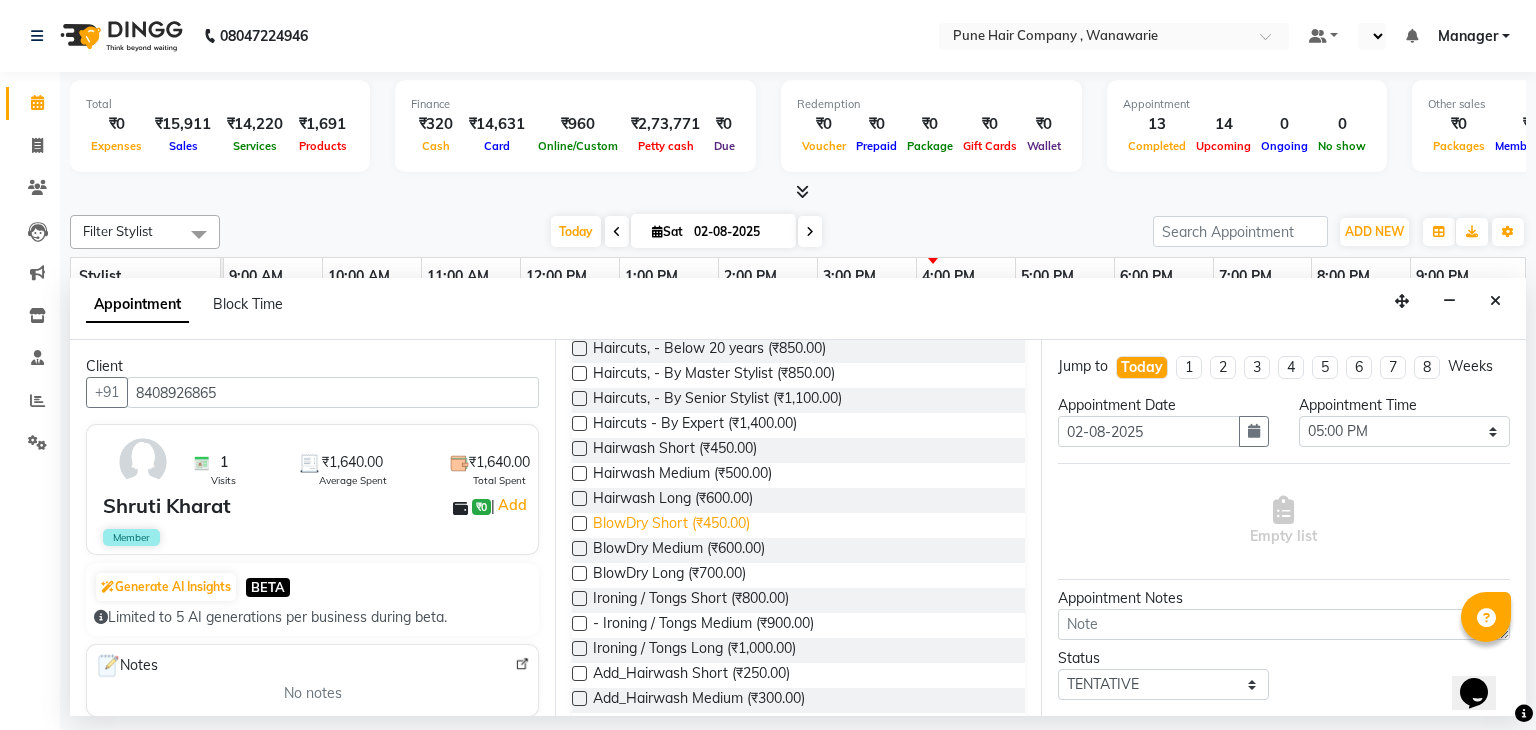 scroll, scrollTop: 263, scrollLeft: 0, axis: vertical 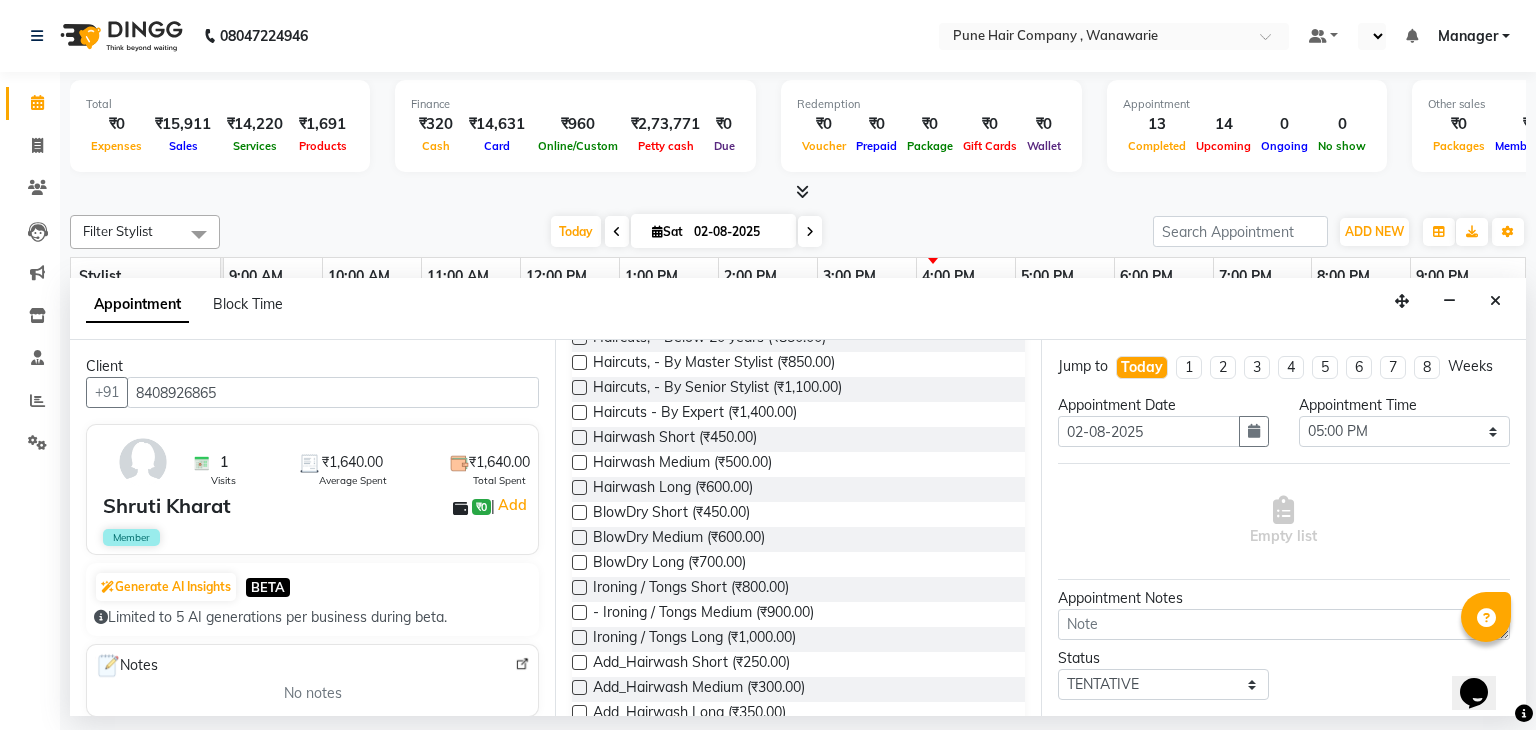 click at bounding box center [579, 687] 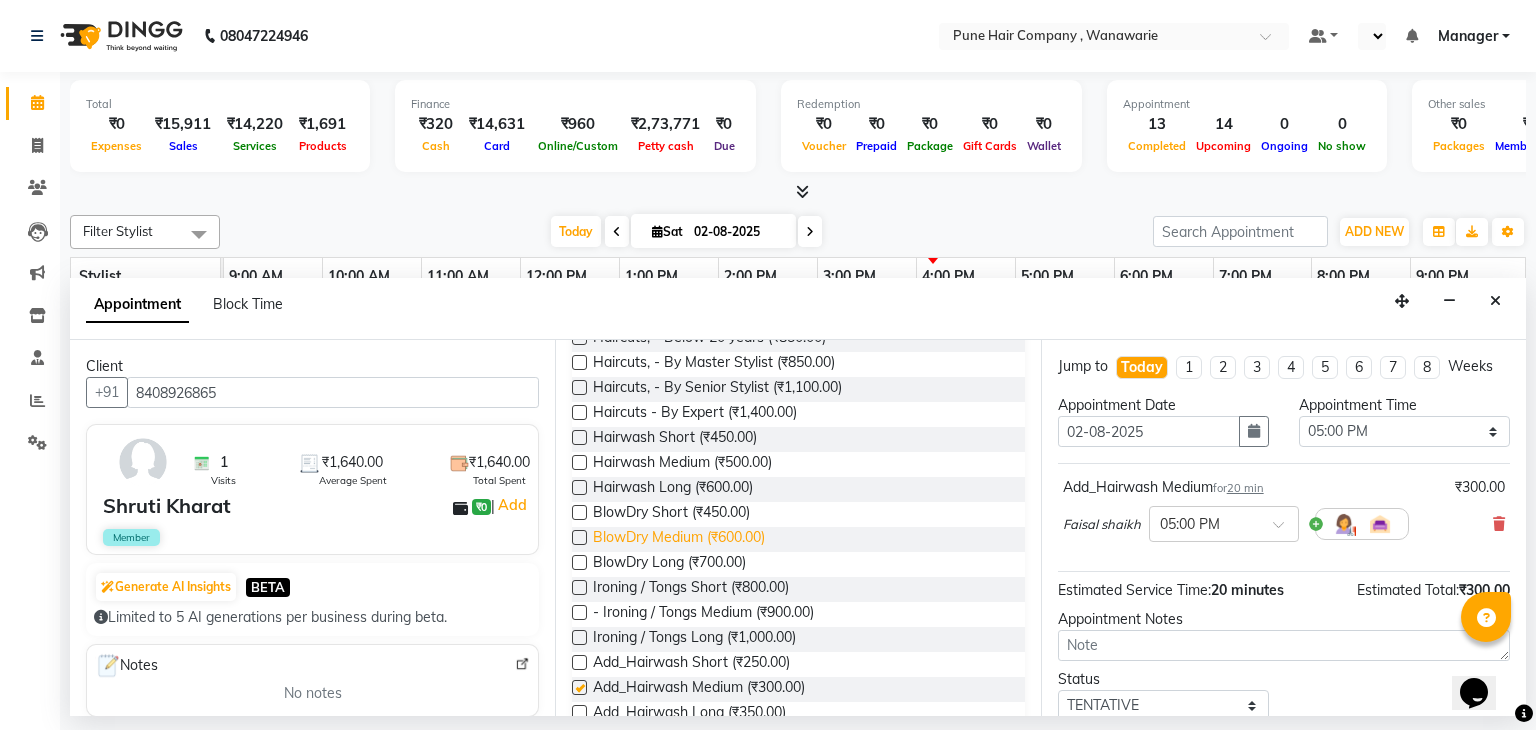 checkbox on "false" 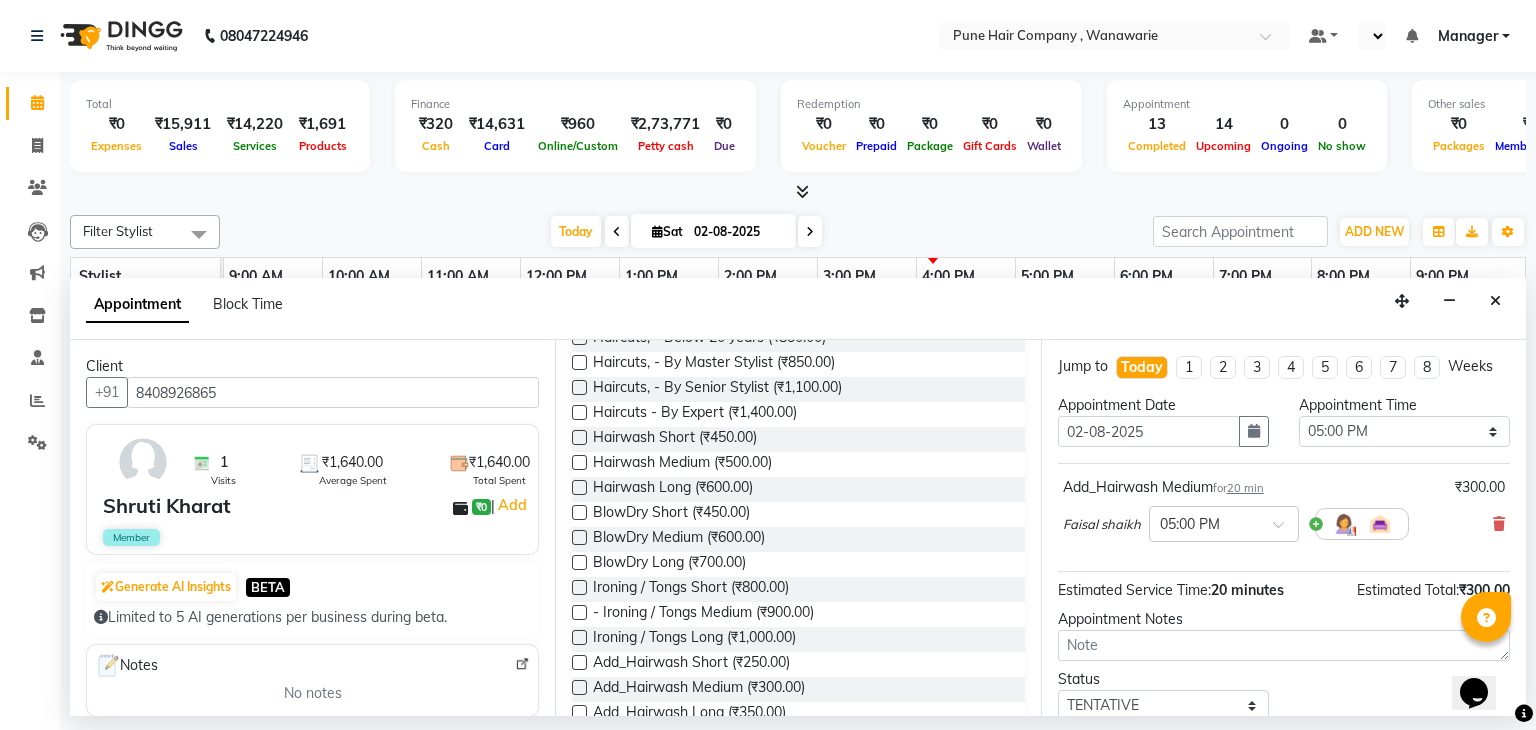click at bounding box center [579, 537] 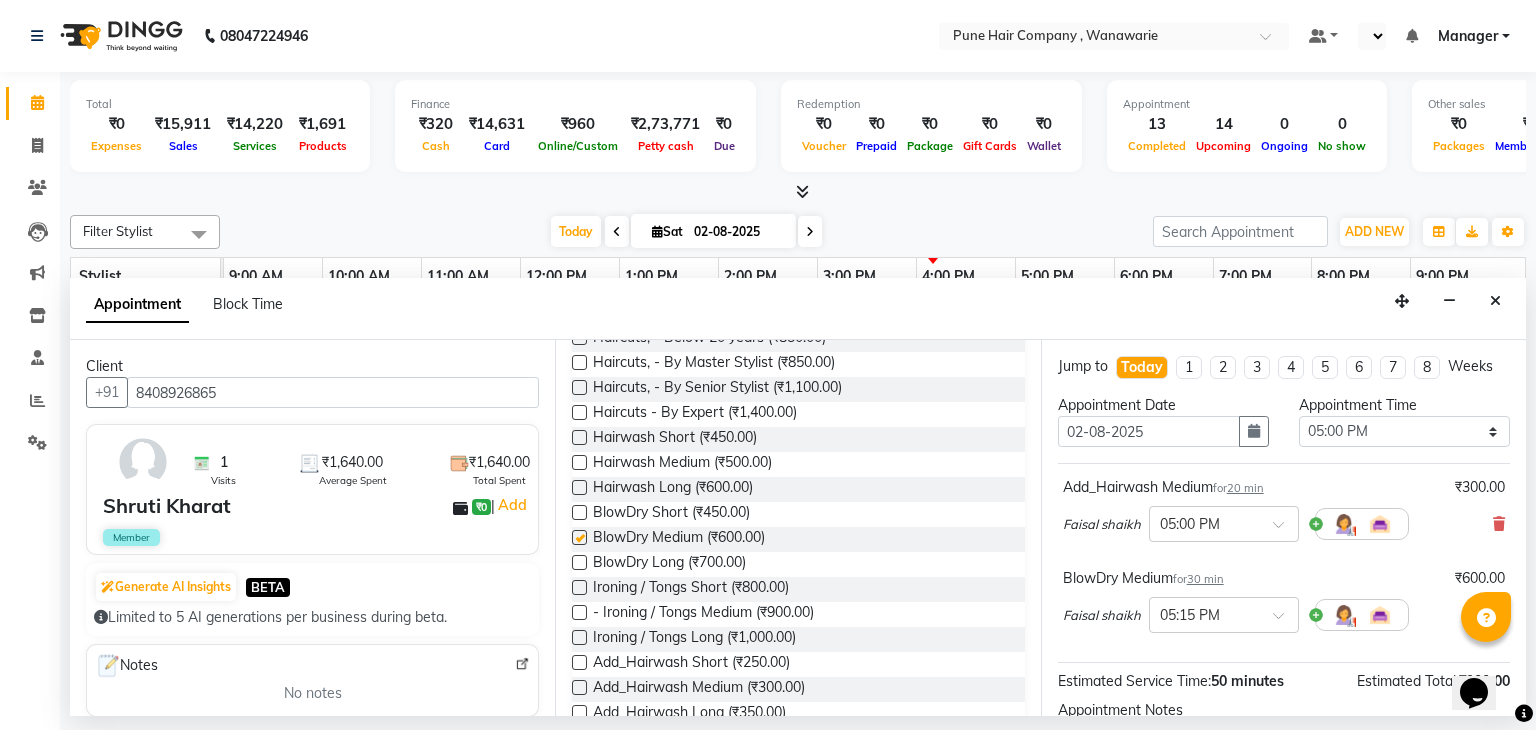 checkbox on "false" 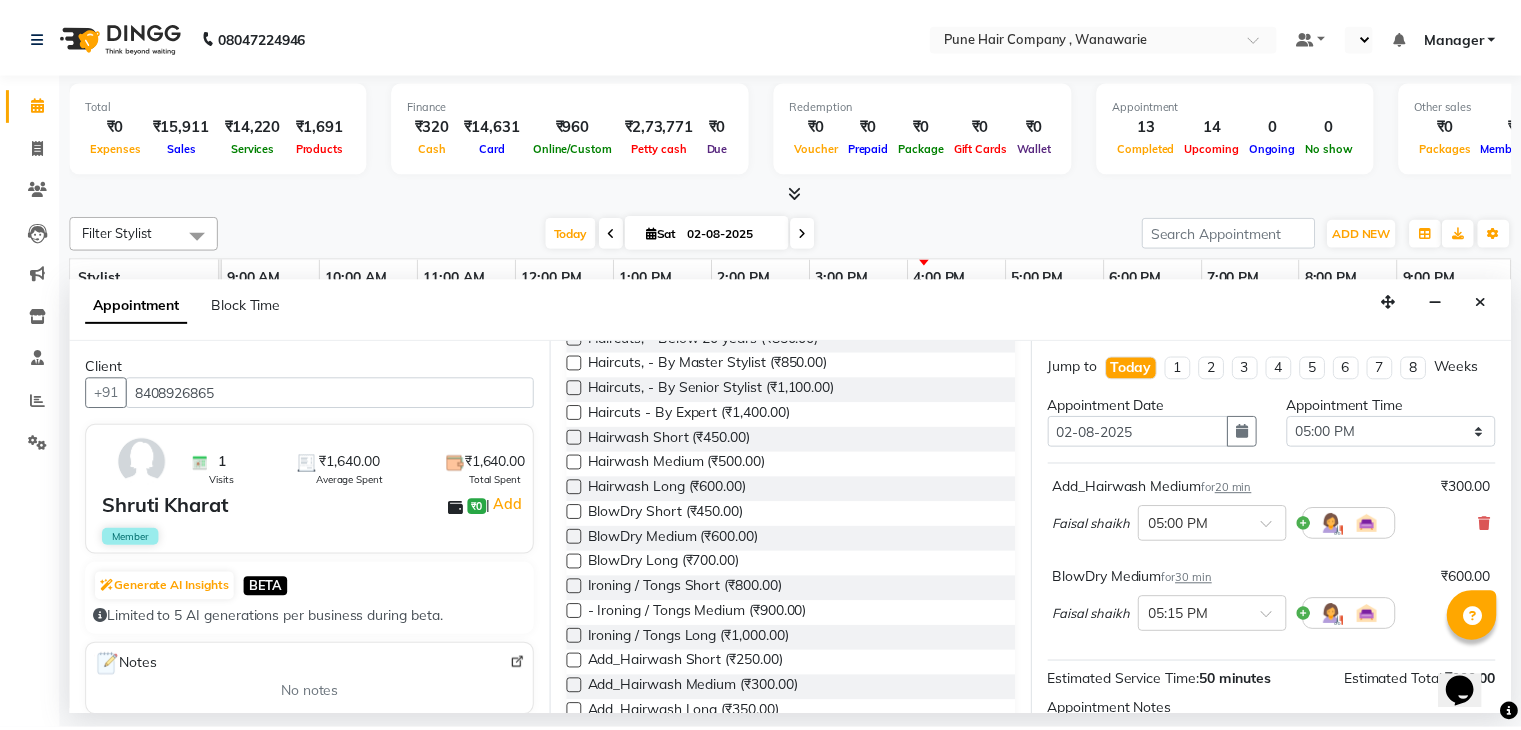 scroll, scrollTop: 220, scrollLeft: 0, axis: vertical 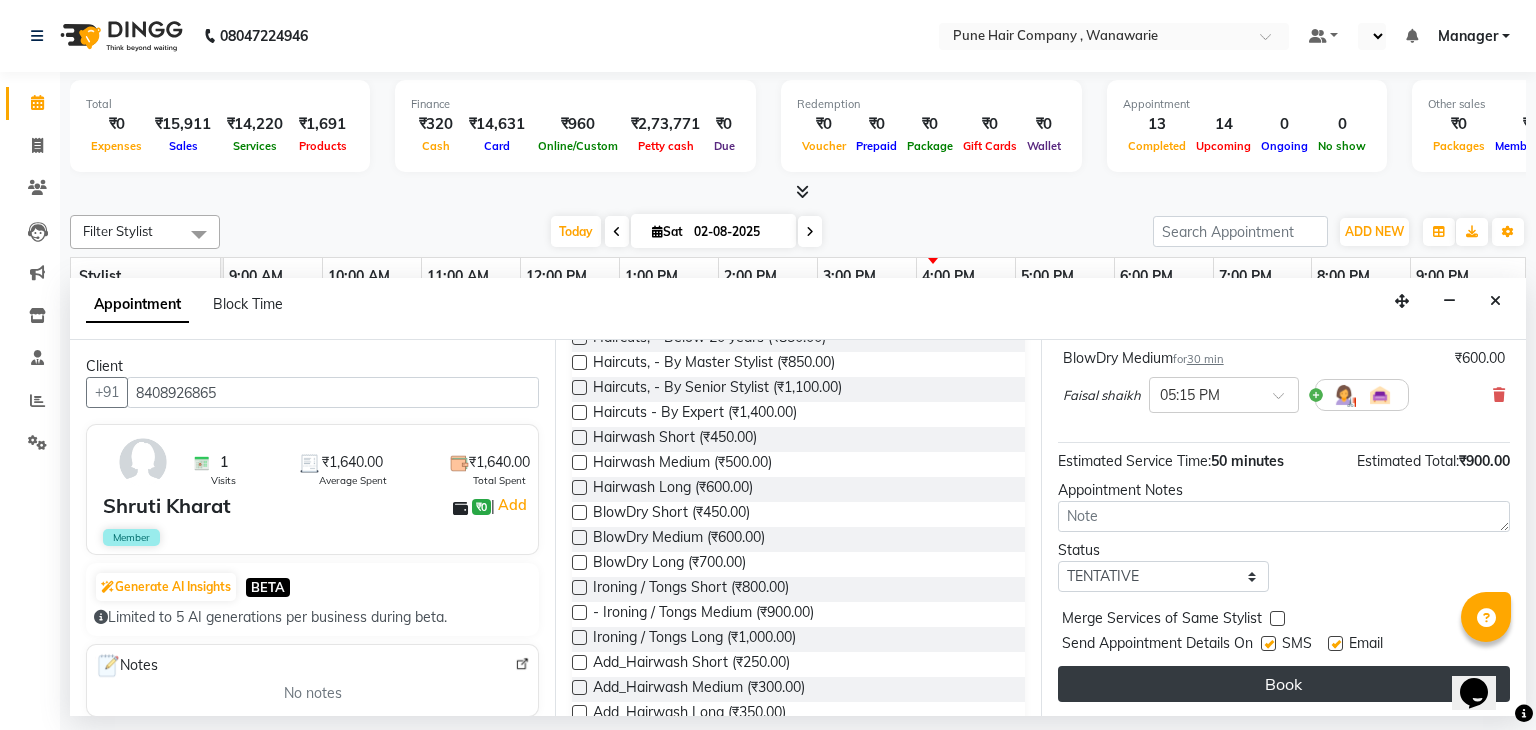 click on "Book" at bounding box center [1284, 684] 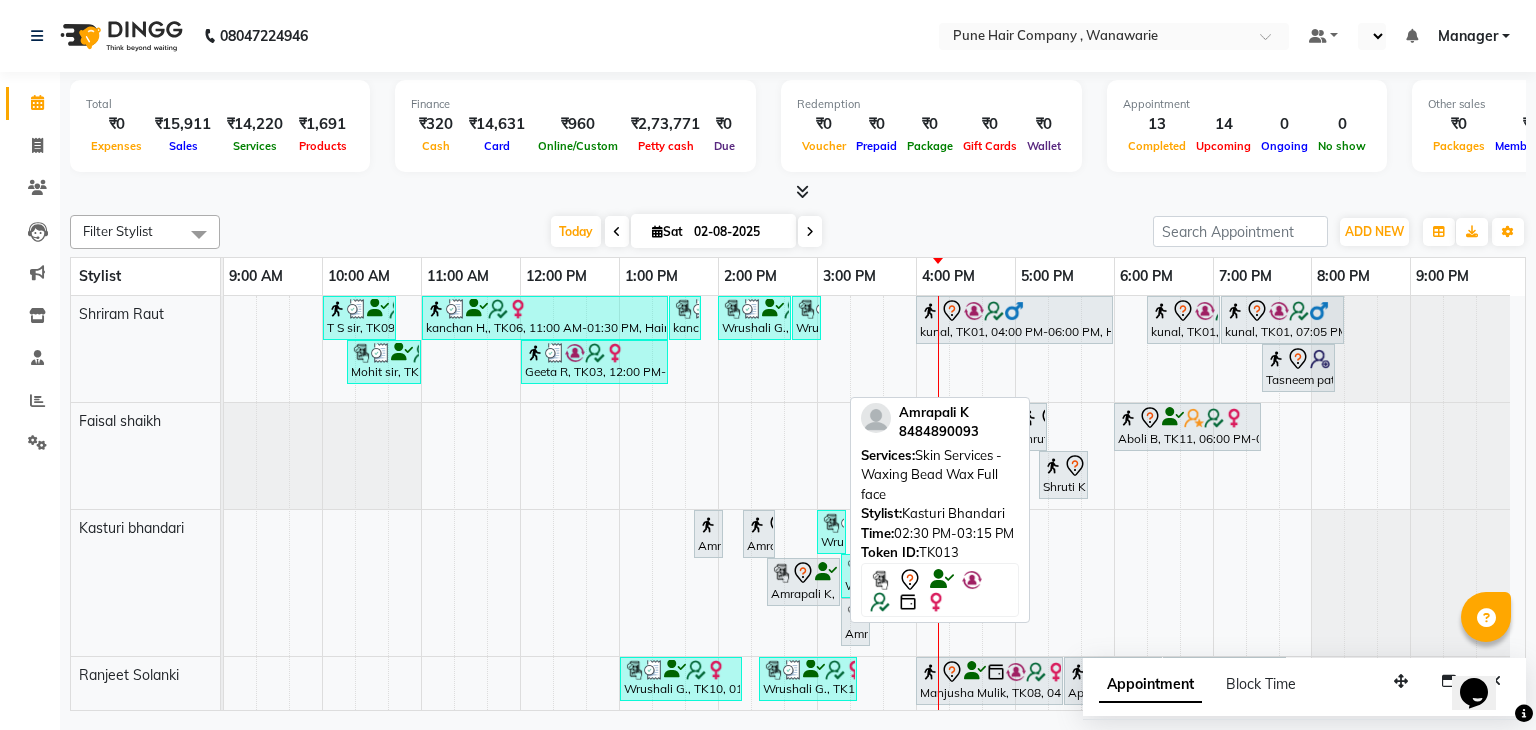 click on "Amrapali K, TK13, 02:30 PM-03:15 PM, Skin Services - Waxing Bead Wax Full face" at bounding box center [803, 582] 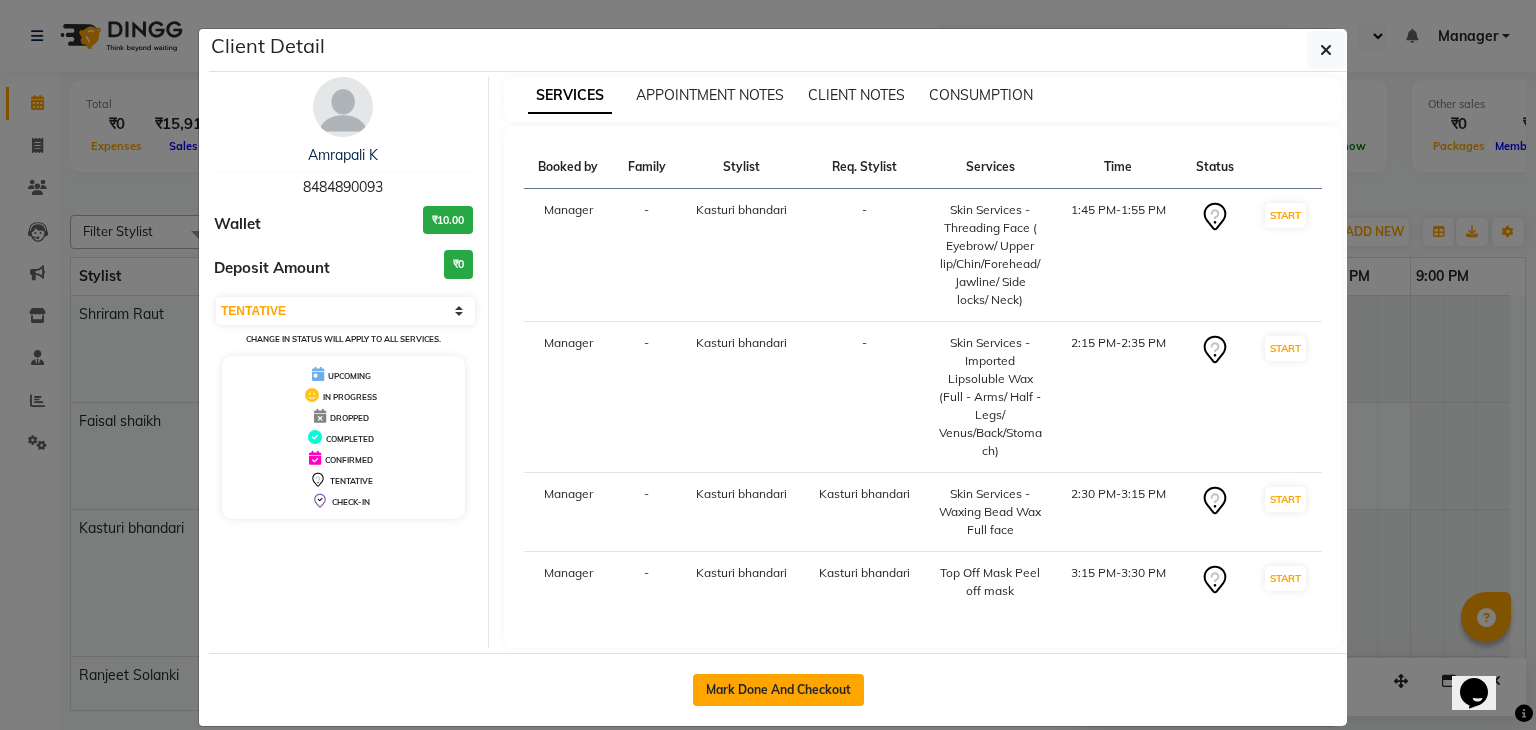 click on "Mark Done And Checkout" 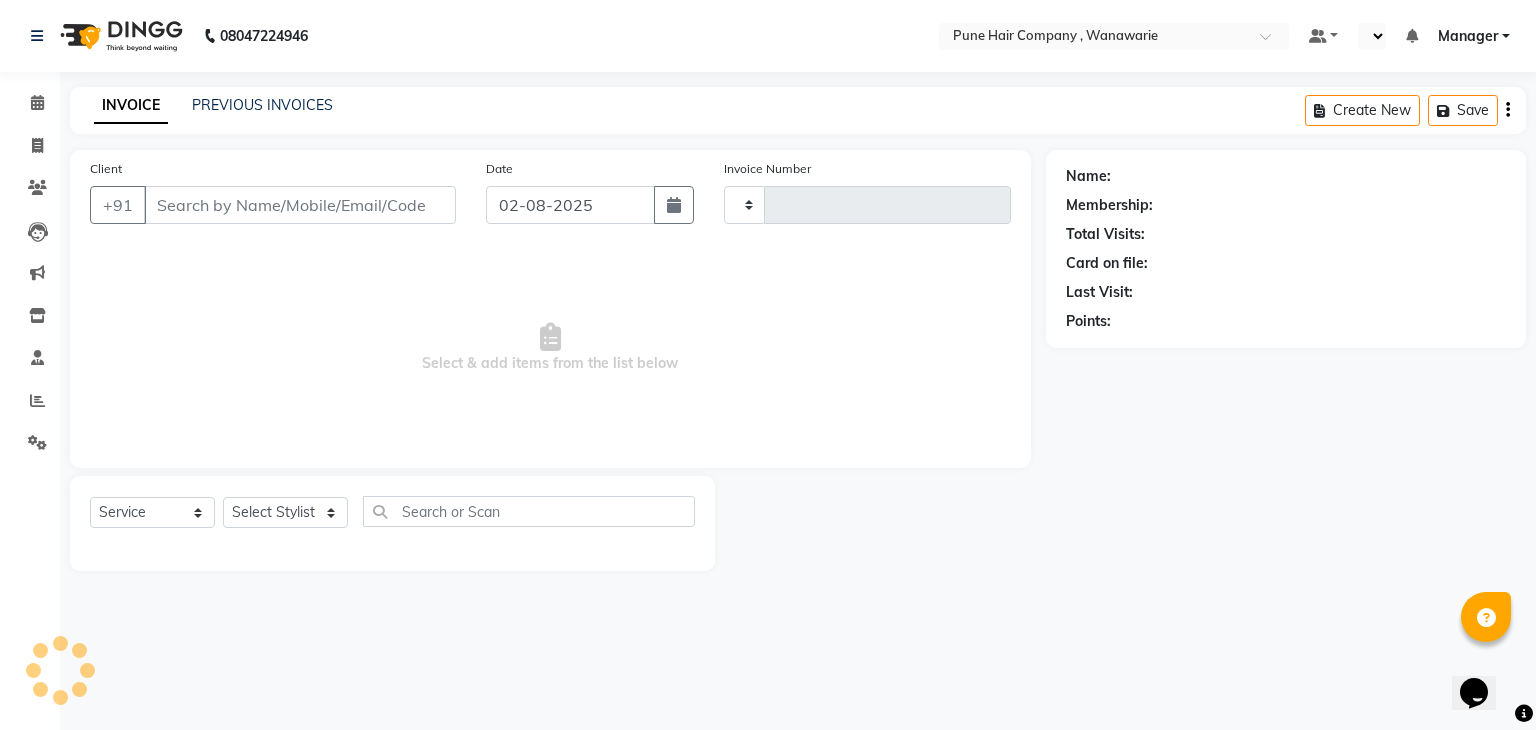 type on "1369" 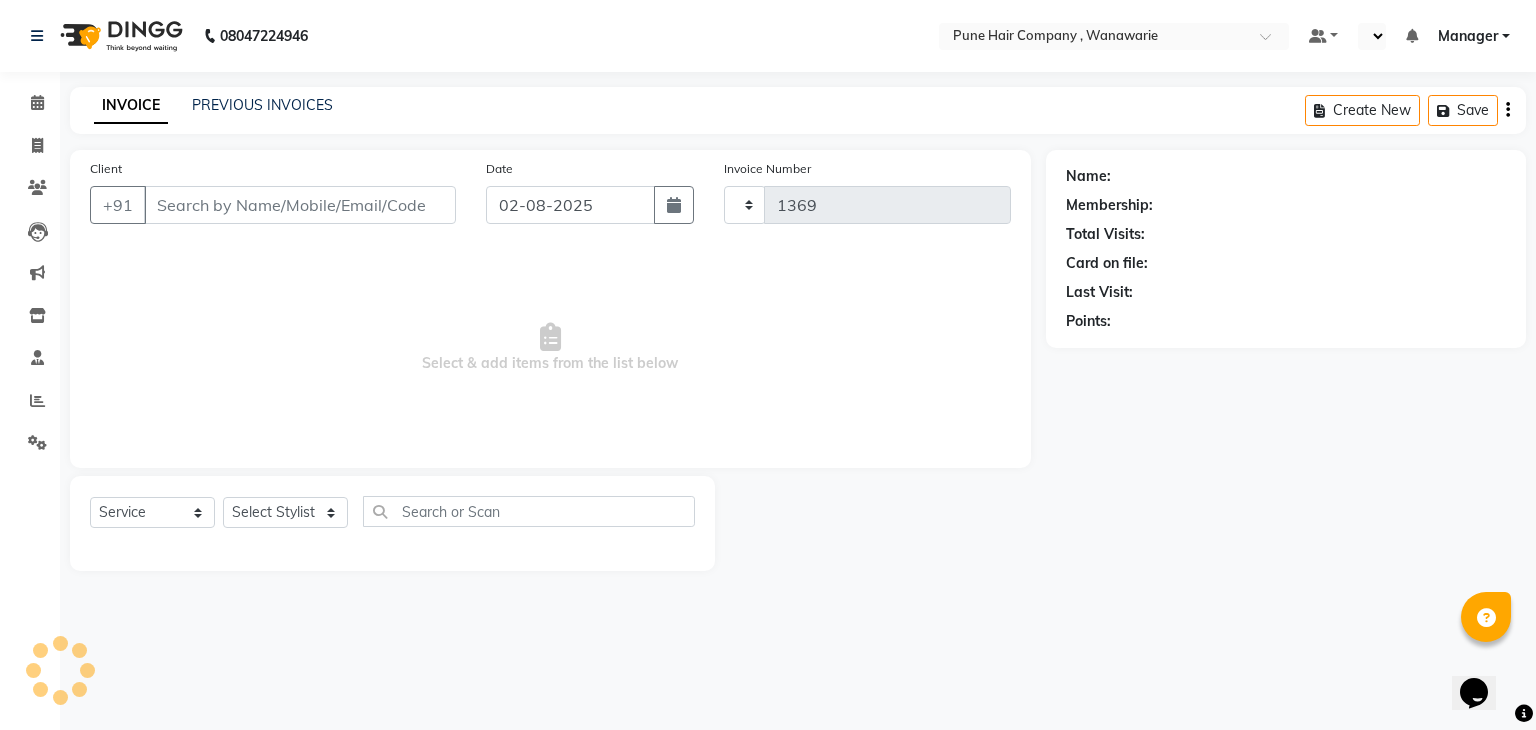 select on "8072" 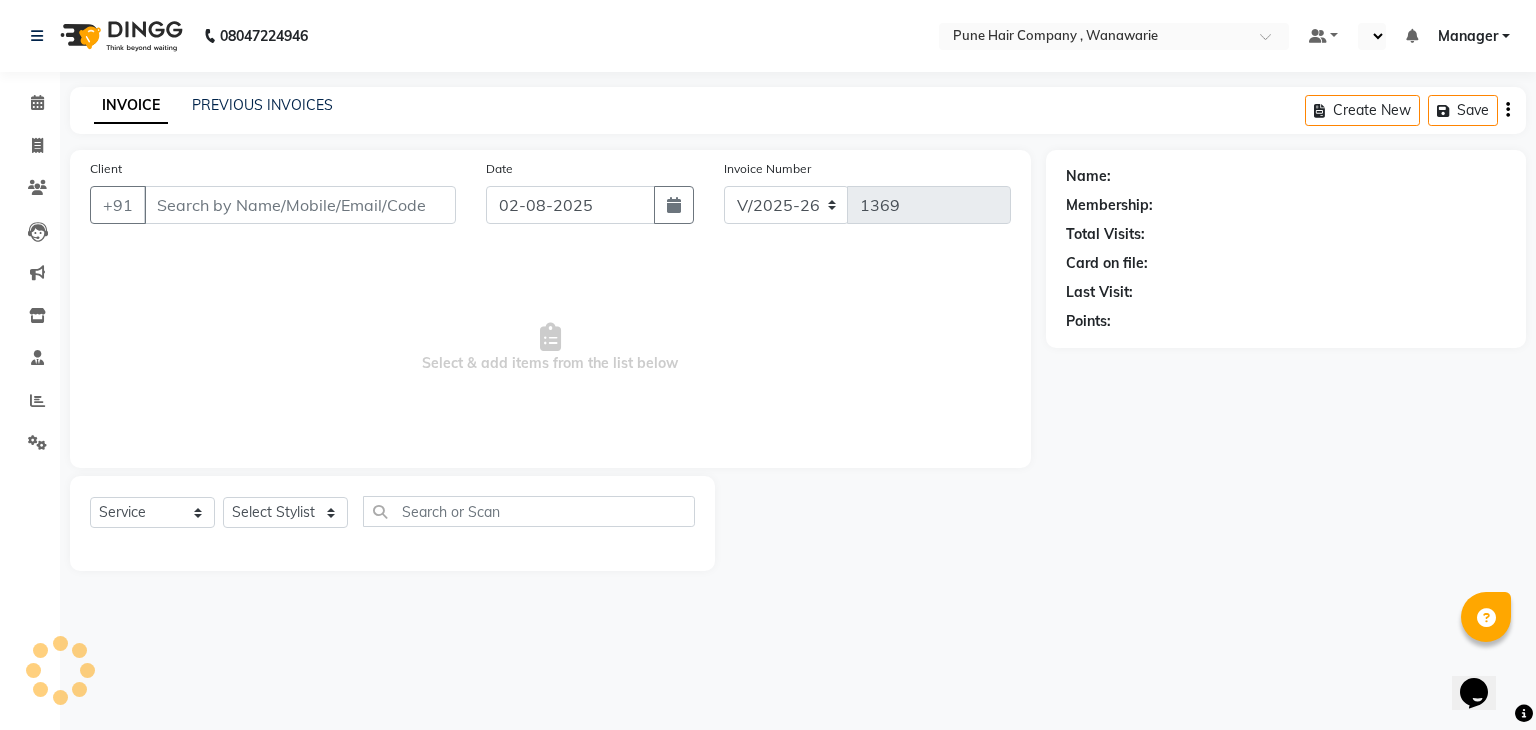 type on "8484890093" 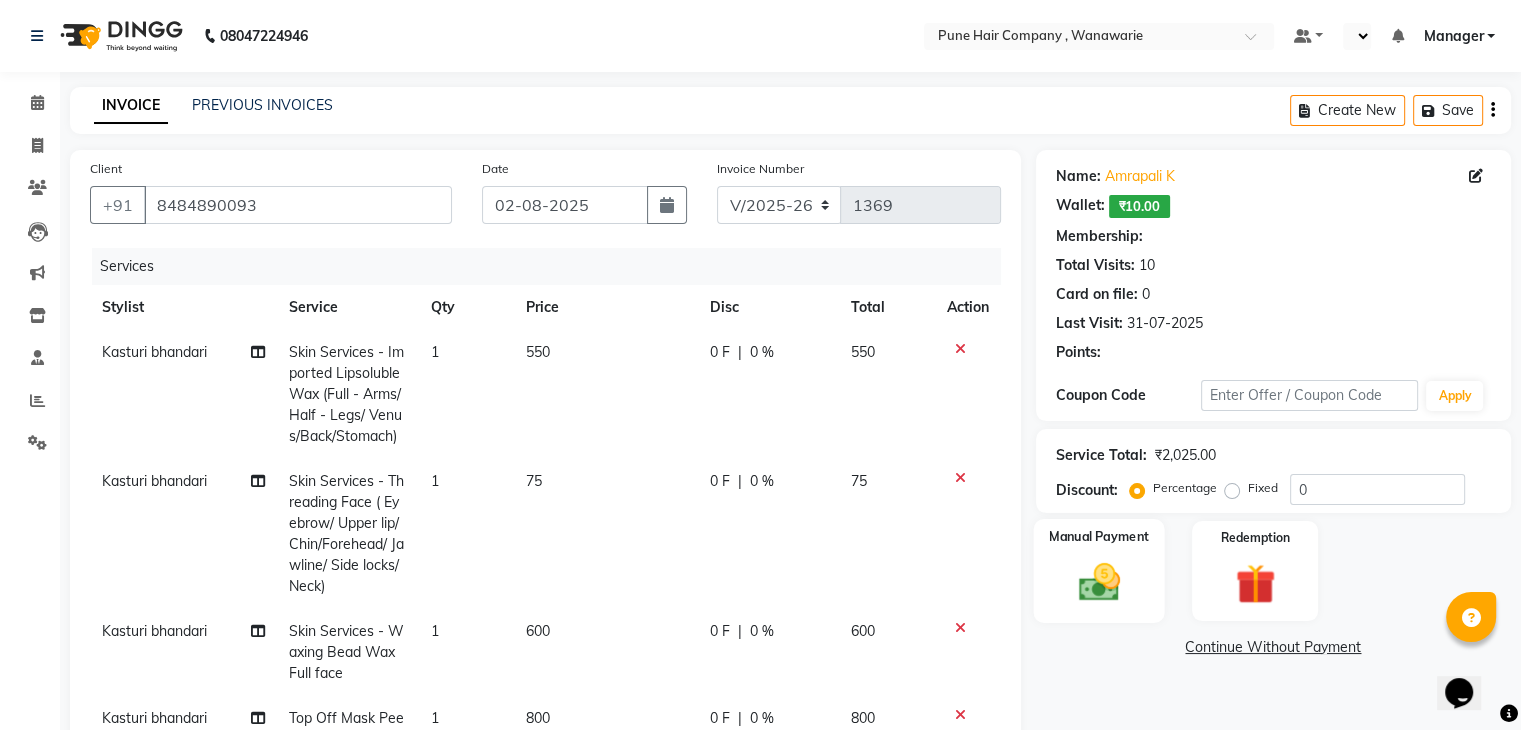 select on "1: Object" 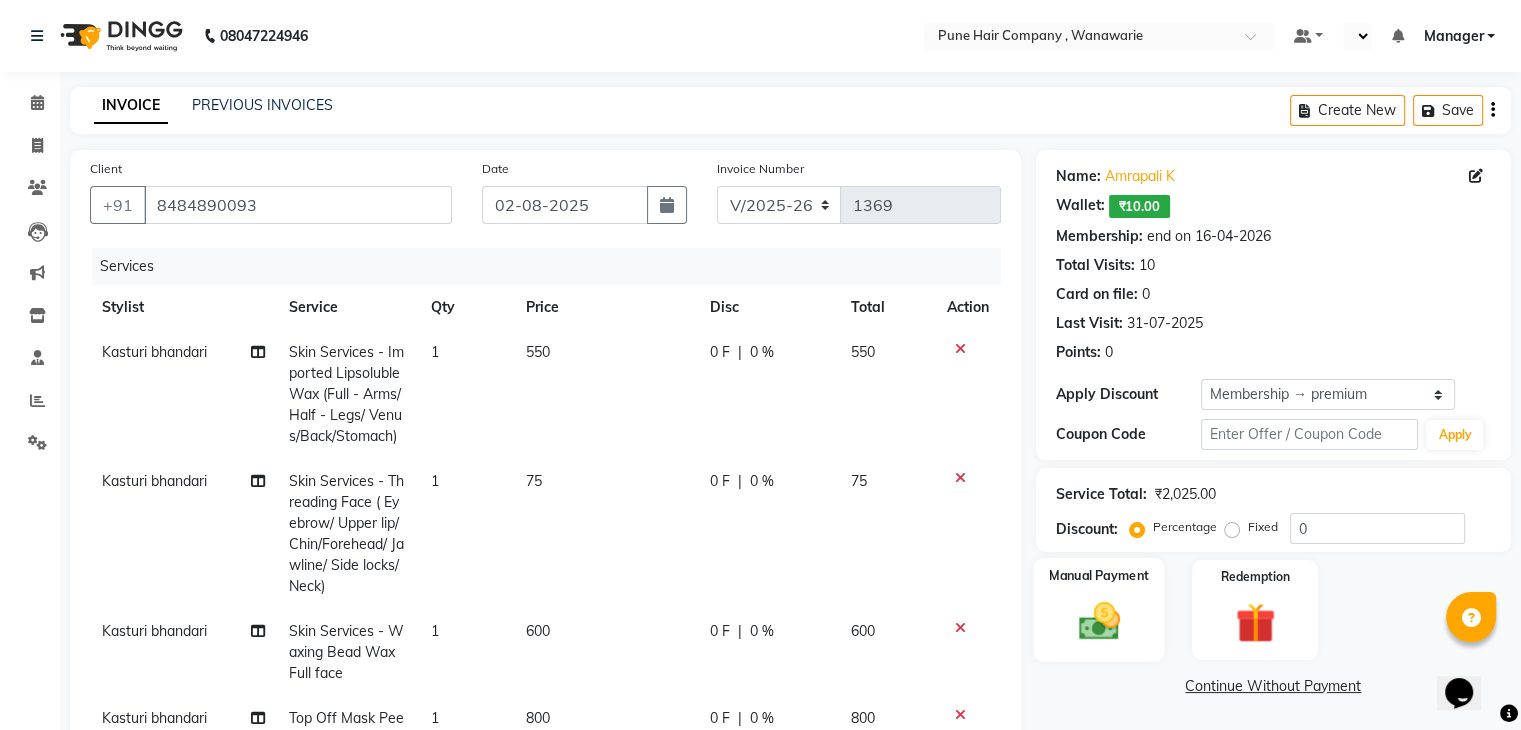type on "20" 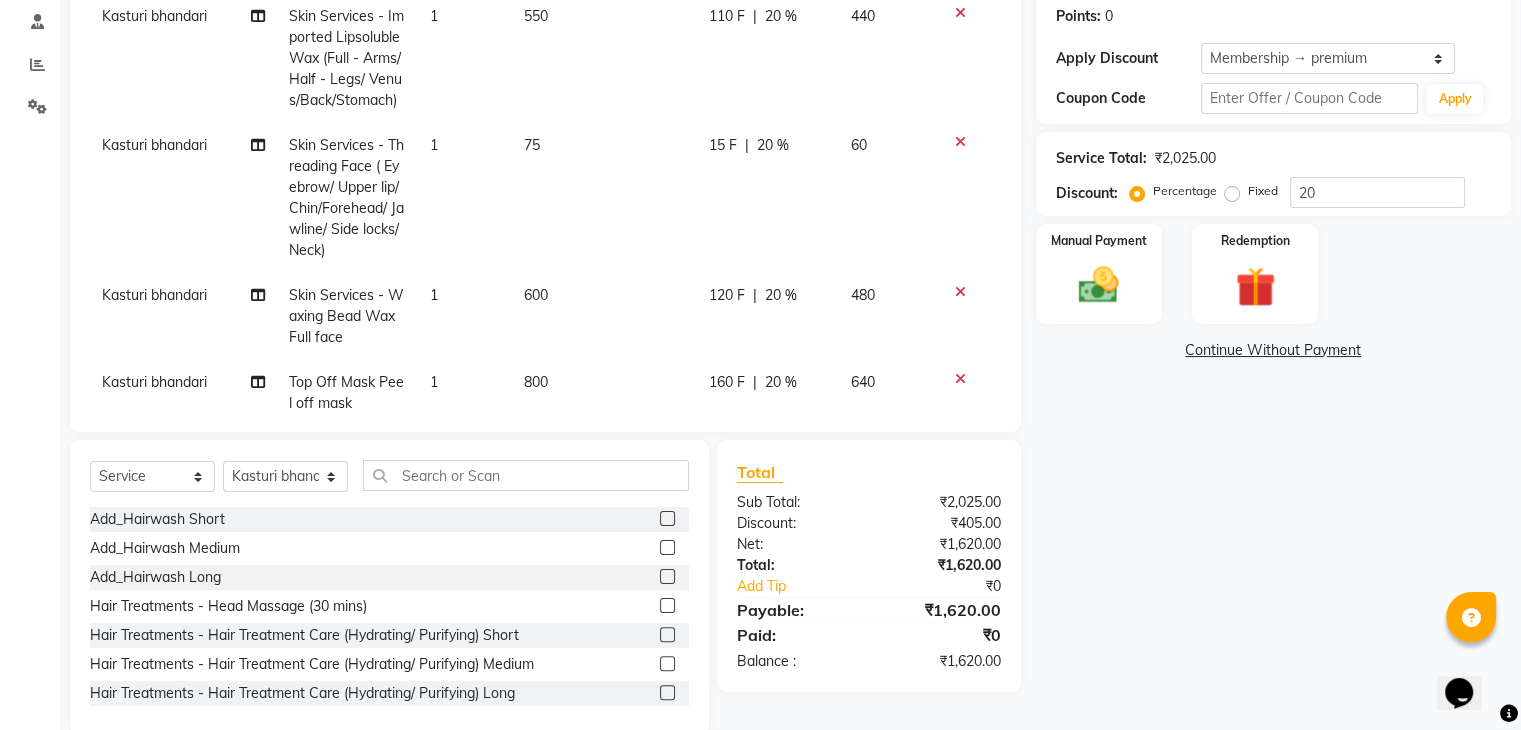 scroll, scrollTop: 372, scrollLeft: 0, axis: vertical 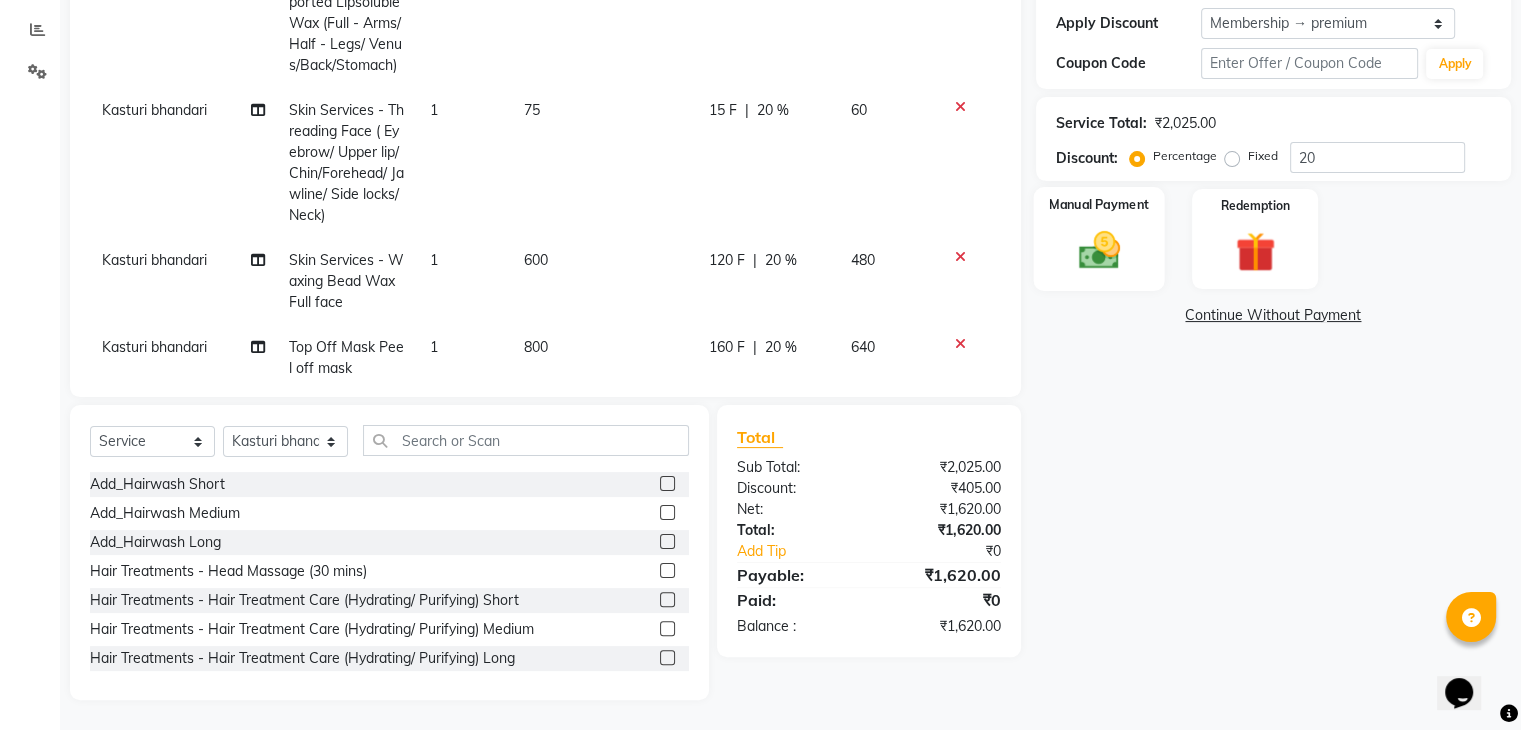 click on "Manual Payment" 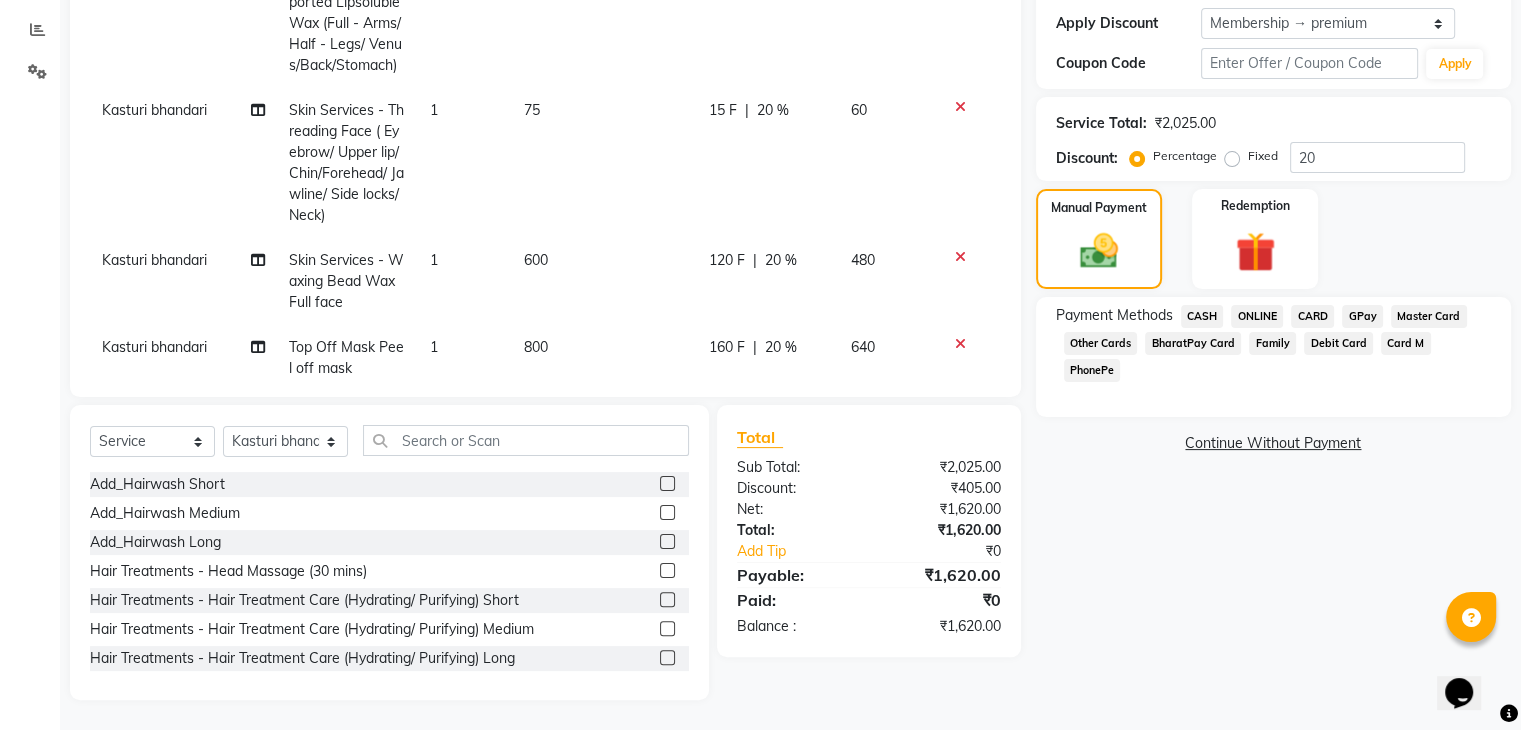 click on "GPay" 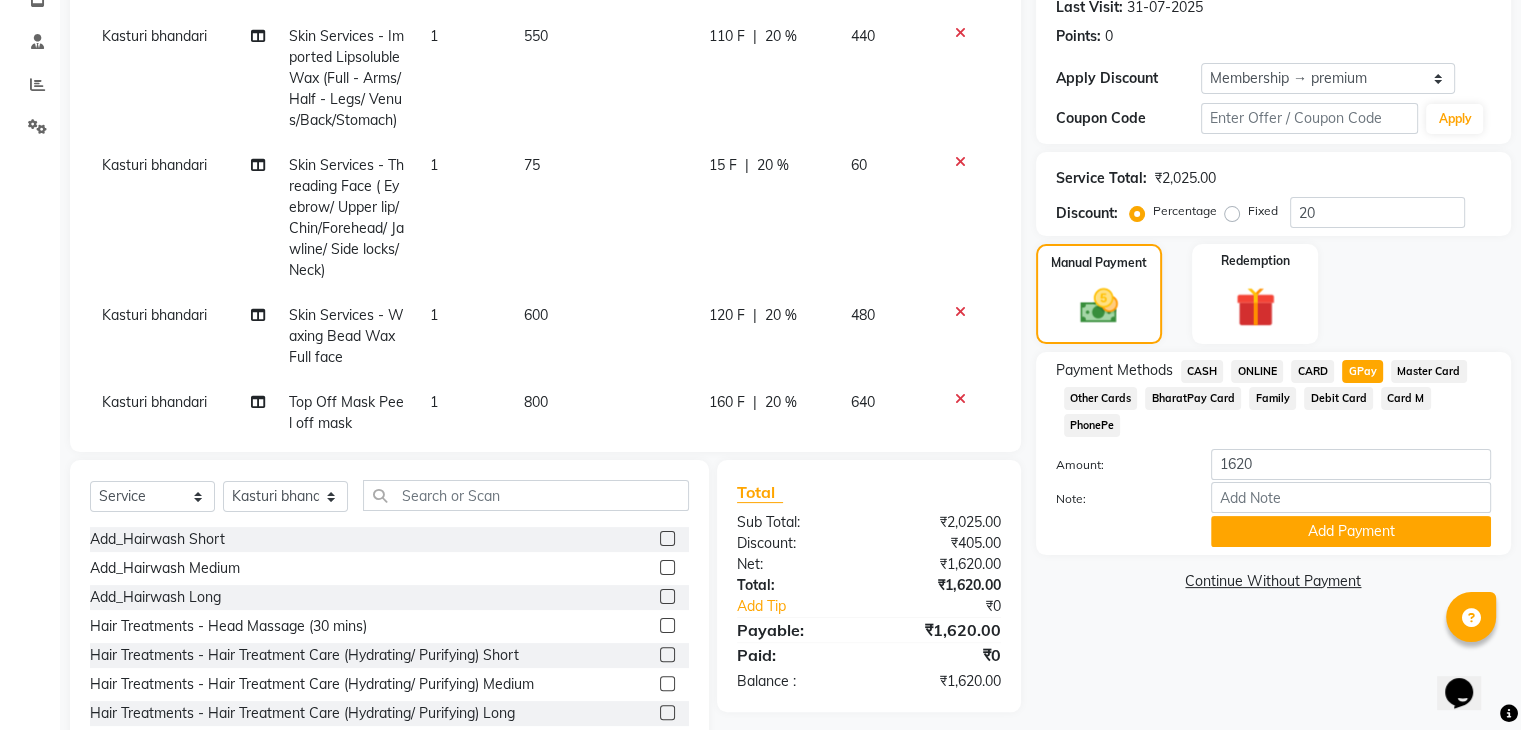 scroll, scrollTop: 340, scrollLeft: 0, axis: vertical 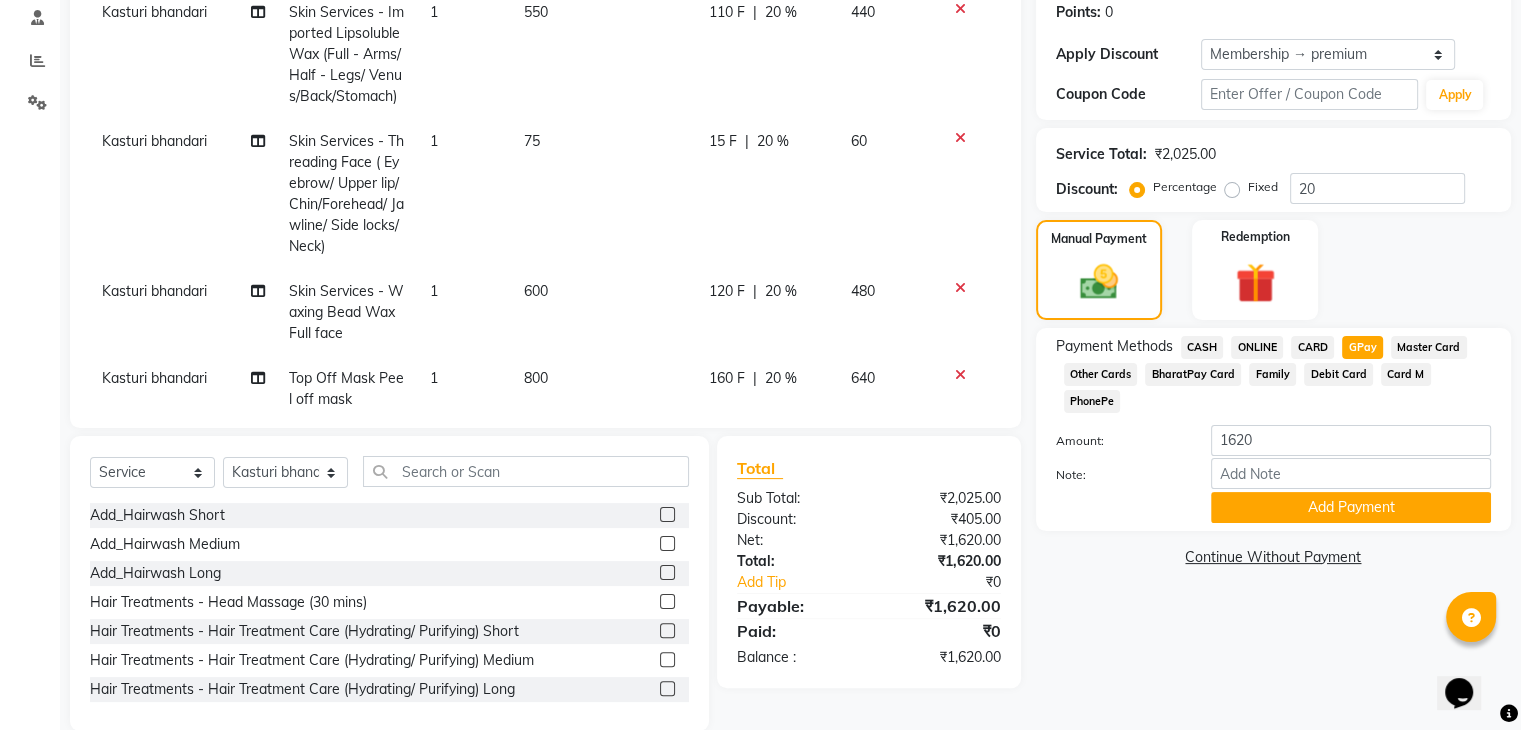 click on "GPay" 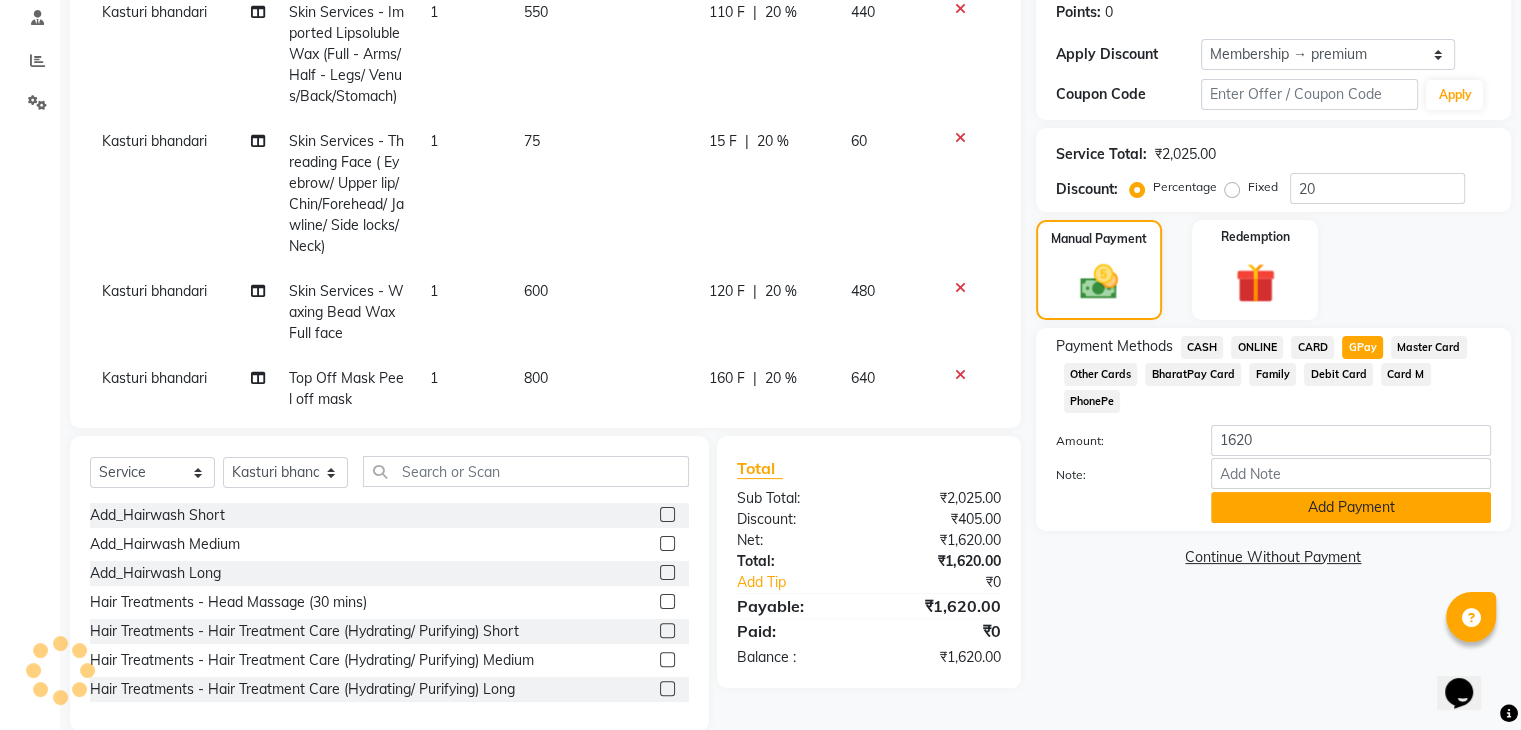 click on "Add Payment" 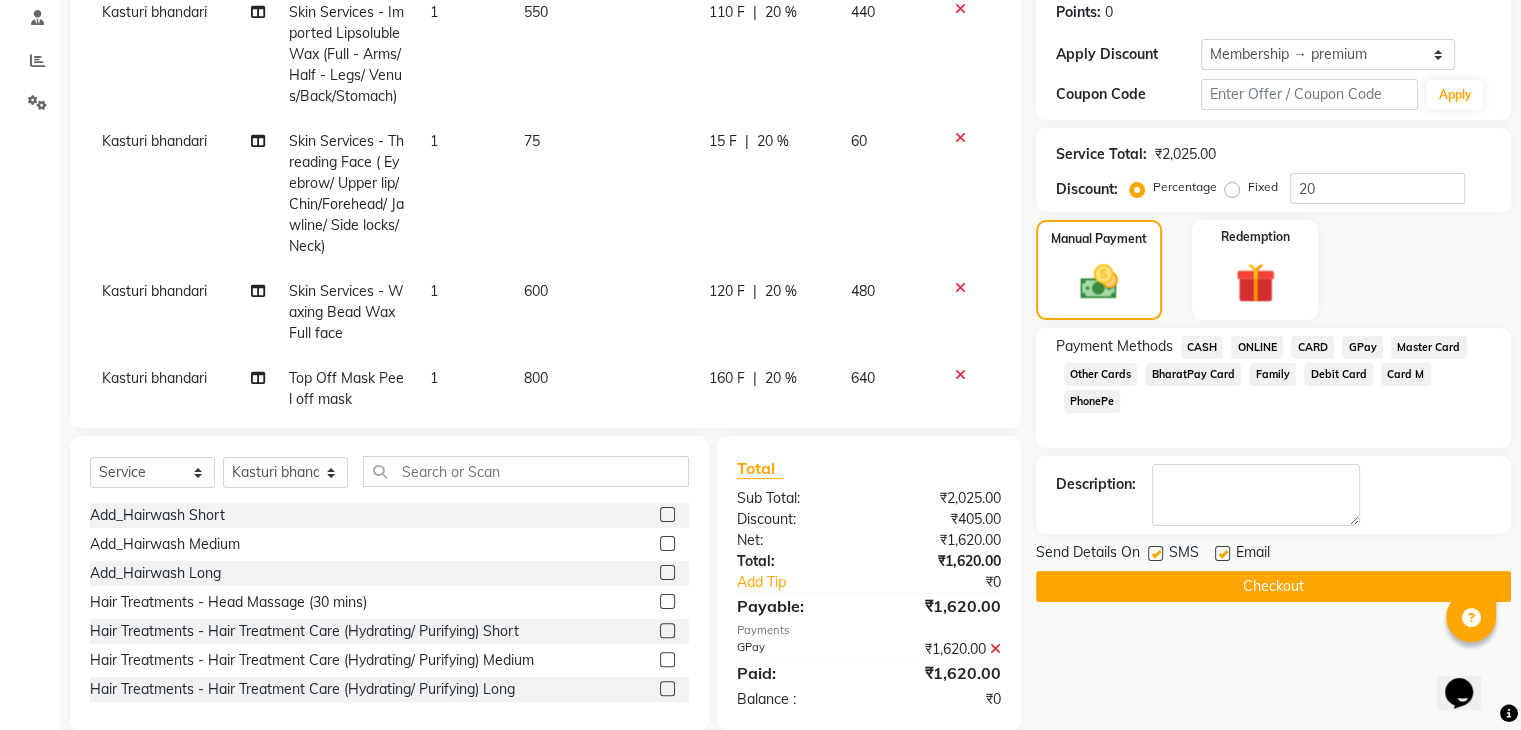 click on "Checkout" 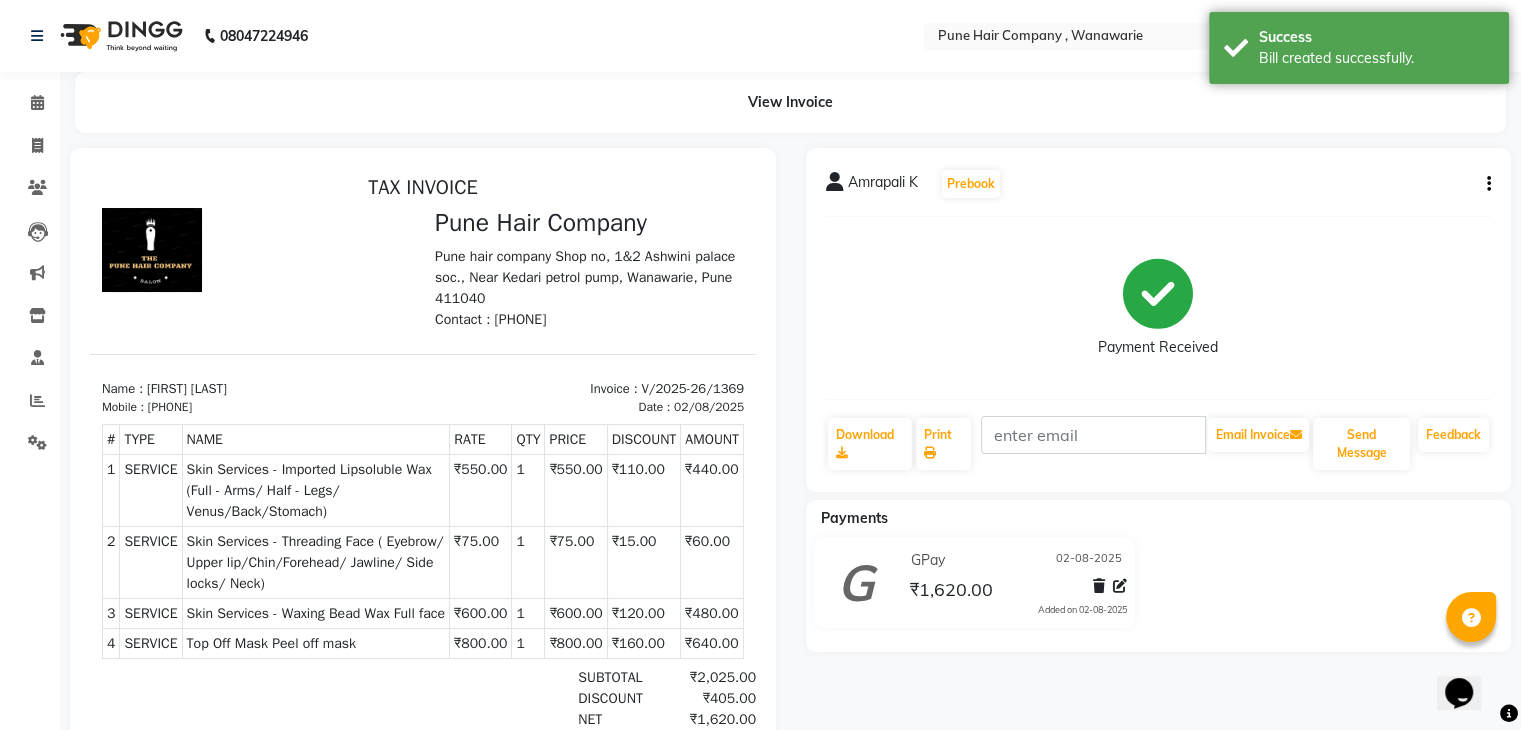 scroll, scrollTop: 0, scrollLeft: 0, axis: both 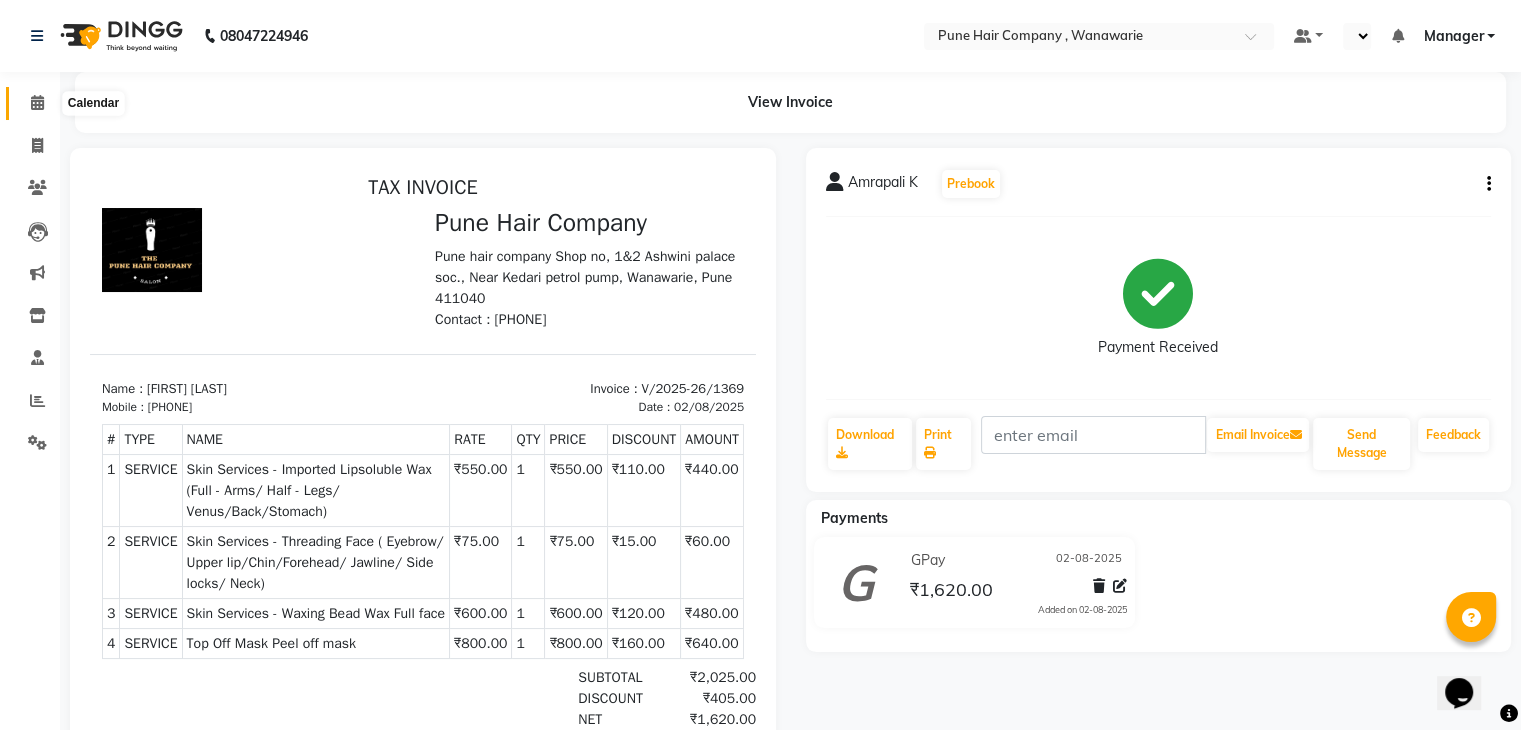 click 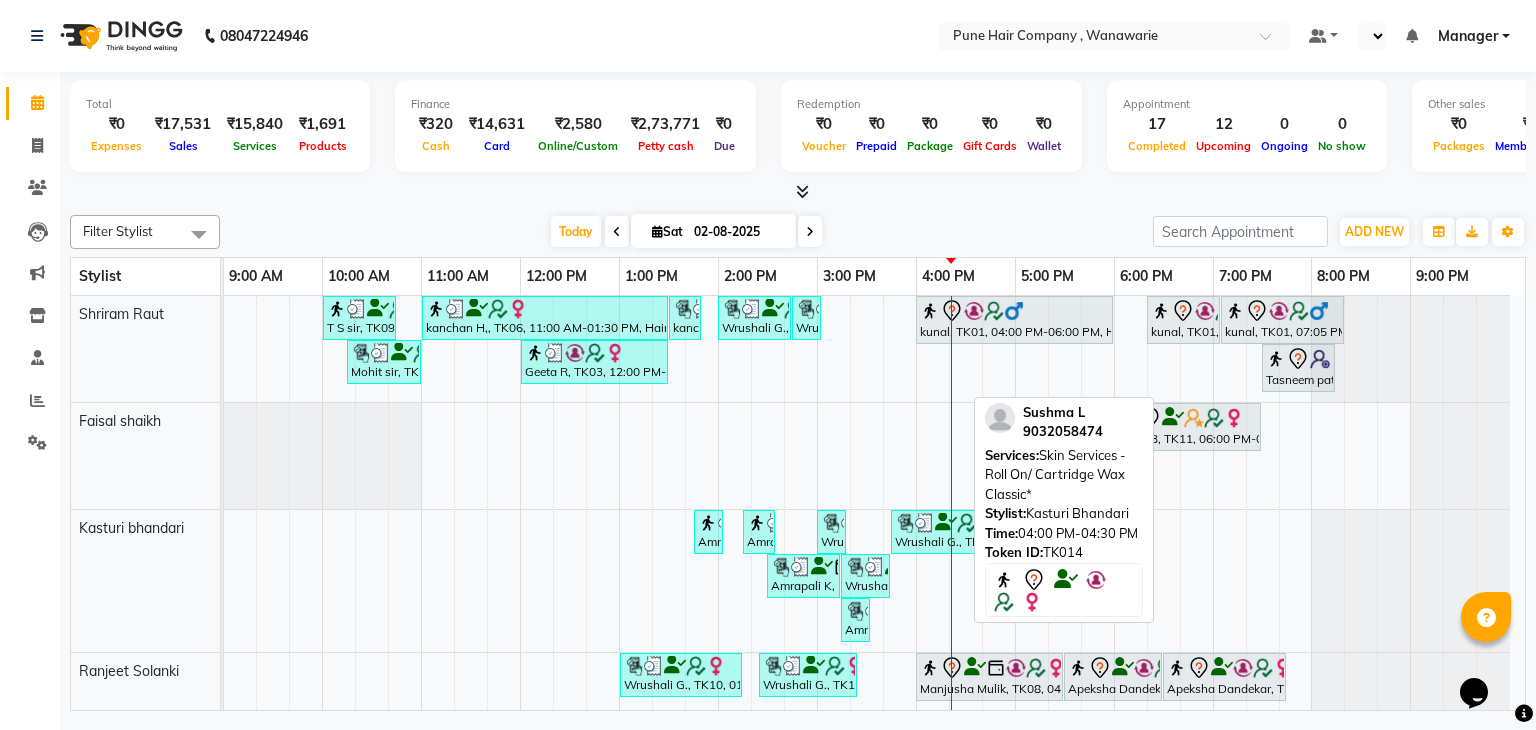 drag, startPoint x: 949, startPoint y: 592, endPoint x: 1052, endPoint y: 532, distance: 119.20151 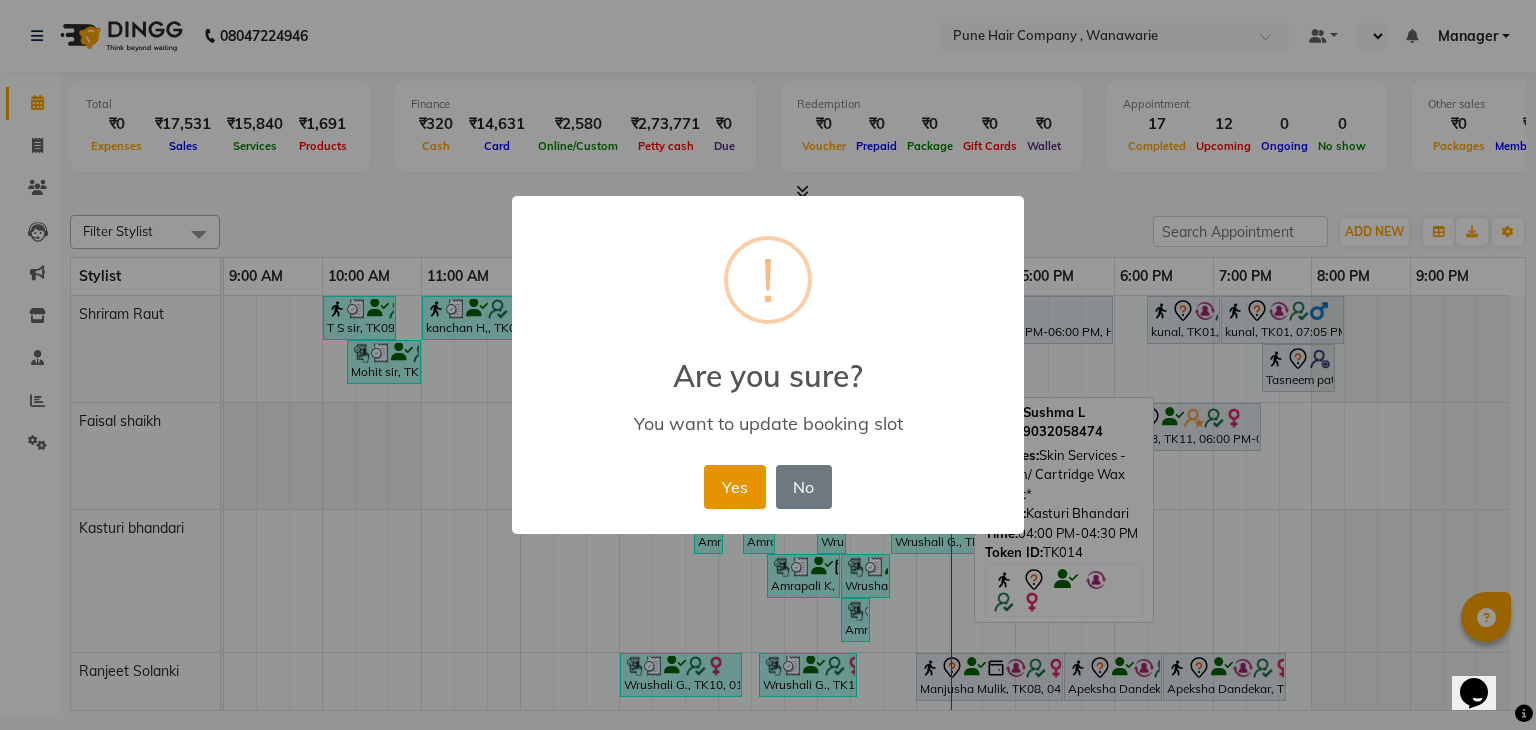 click on "Yes" at bounding box center [734, 487] 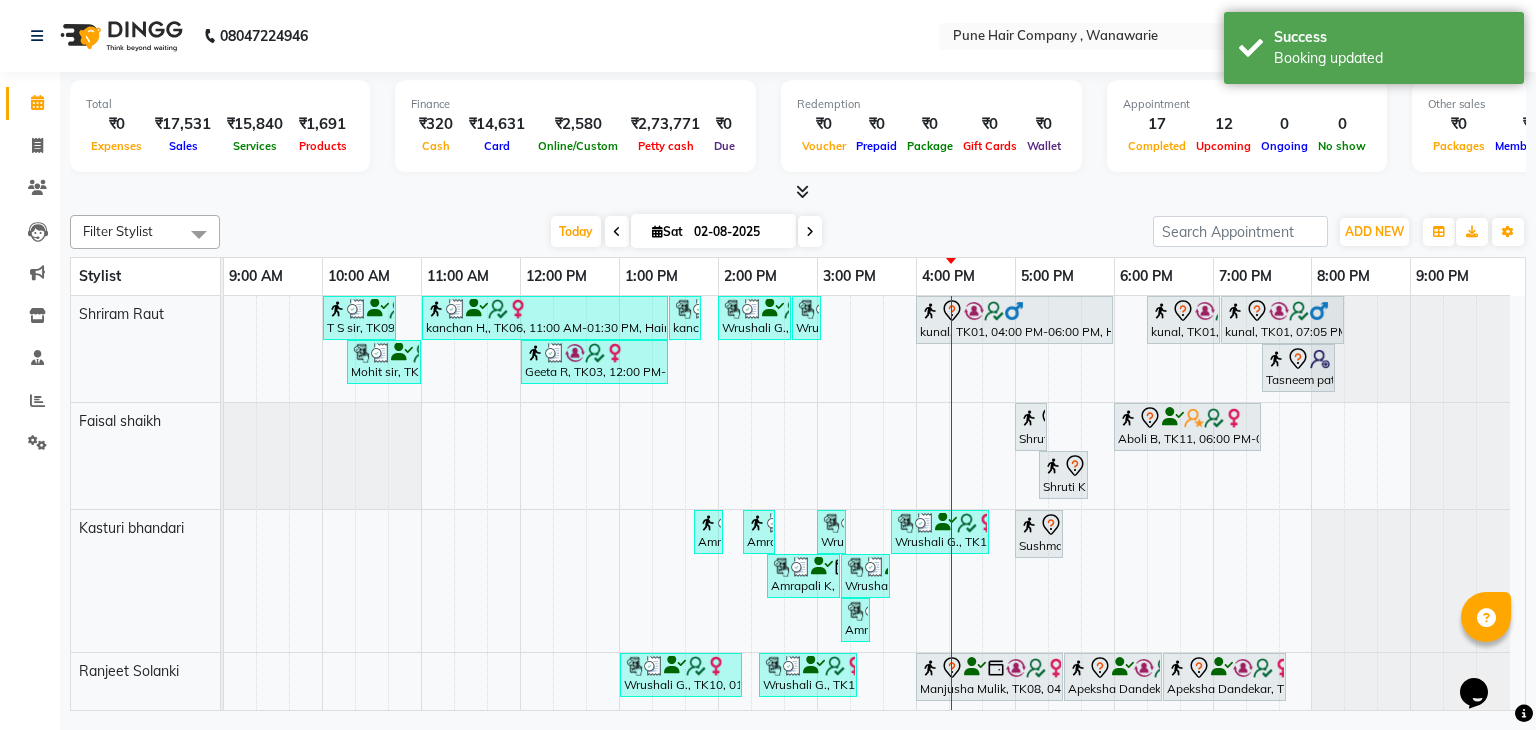 click at bounding box center [810, 232] 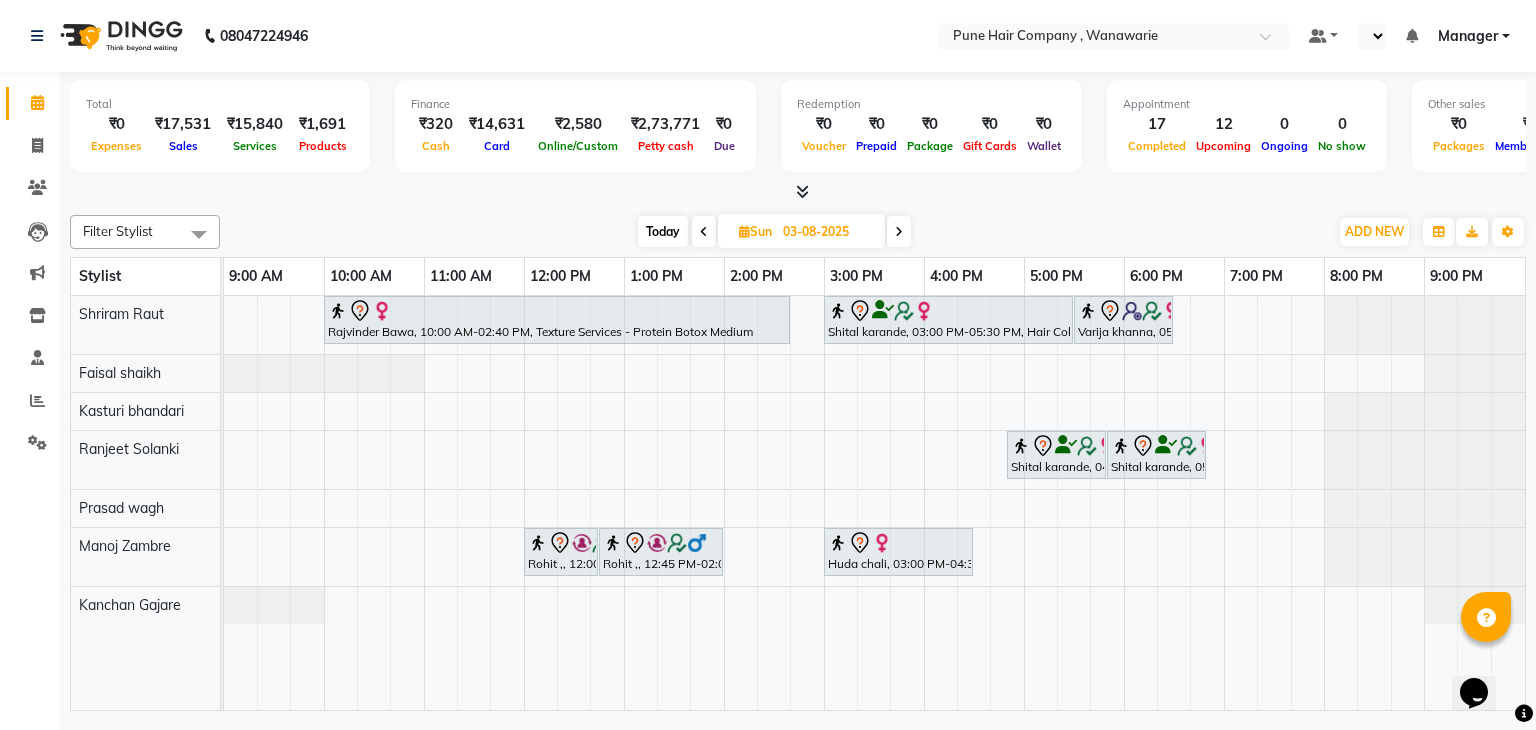click at bounding box center (899, 231) 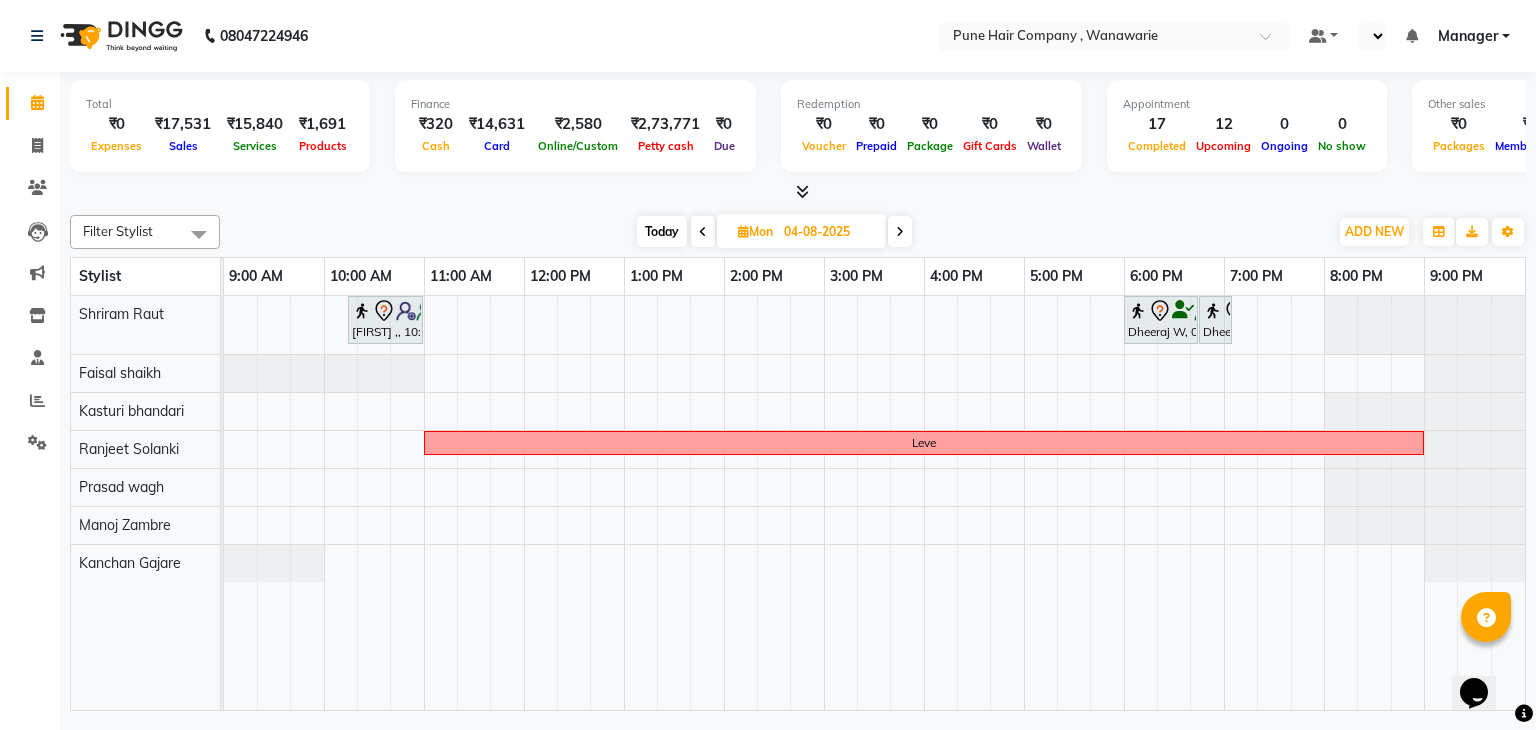 click at bounding box center [900, 231] 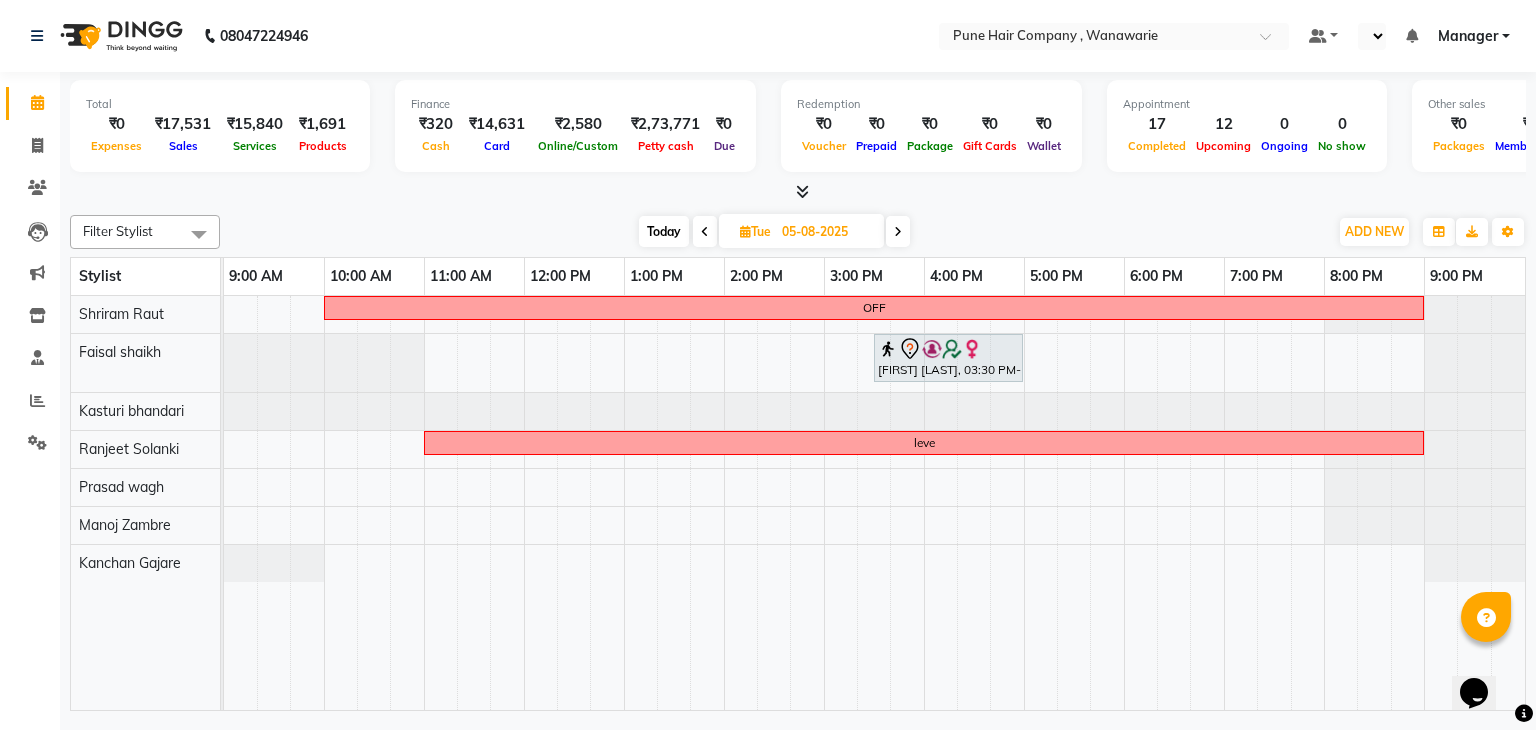click at bounding box center [898, 231] 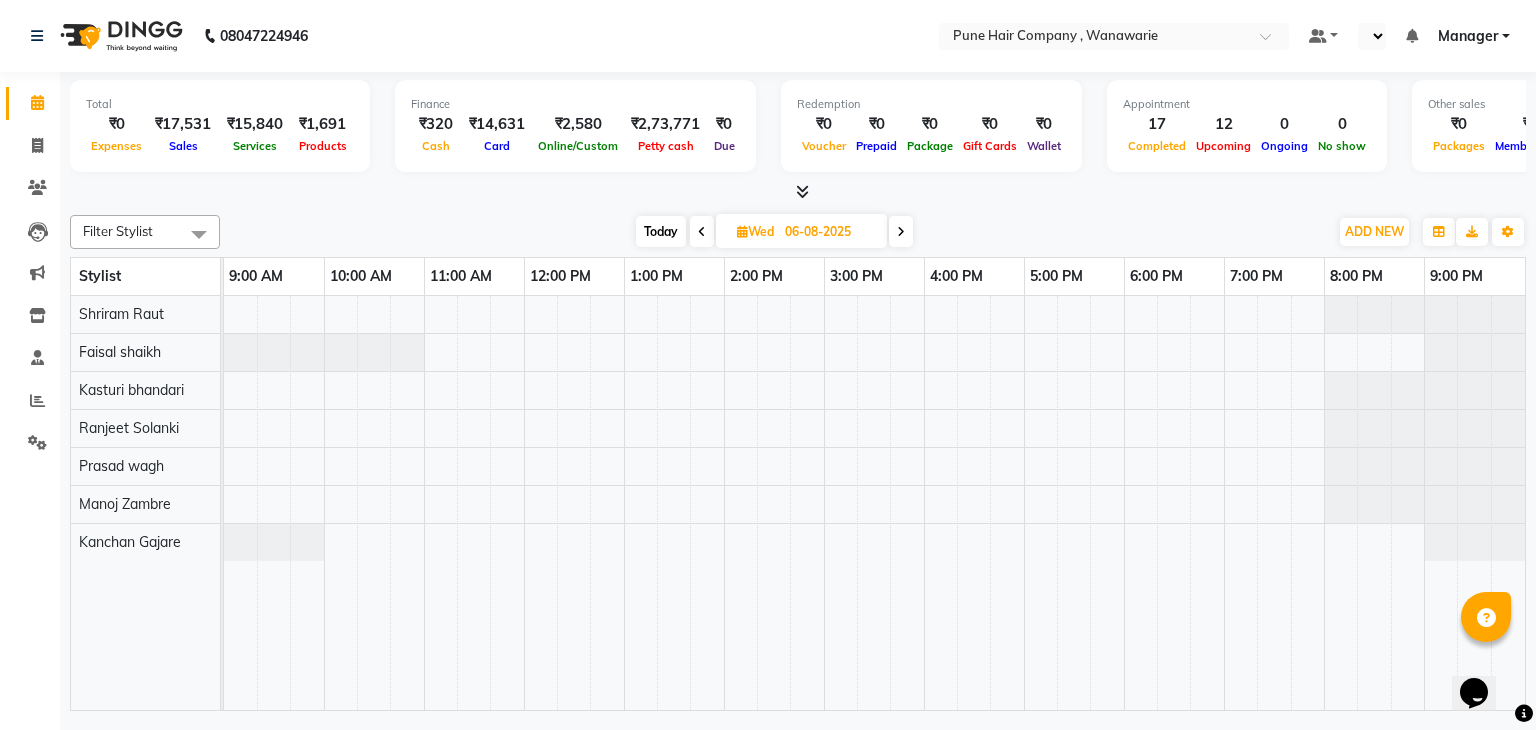 click at bounding box center (901, 231) 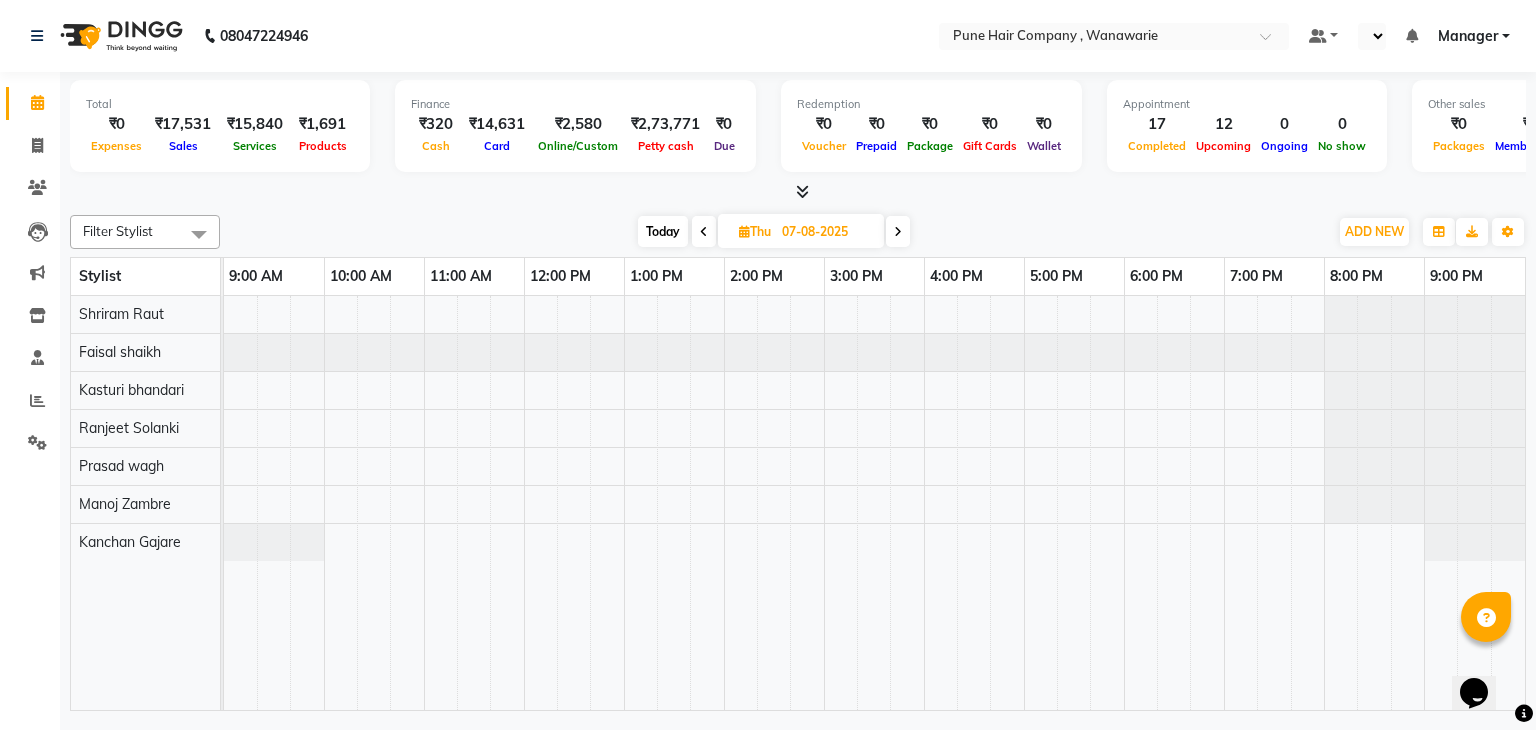 click at bounding box center (898, 231) 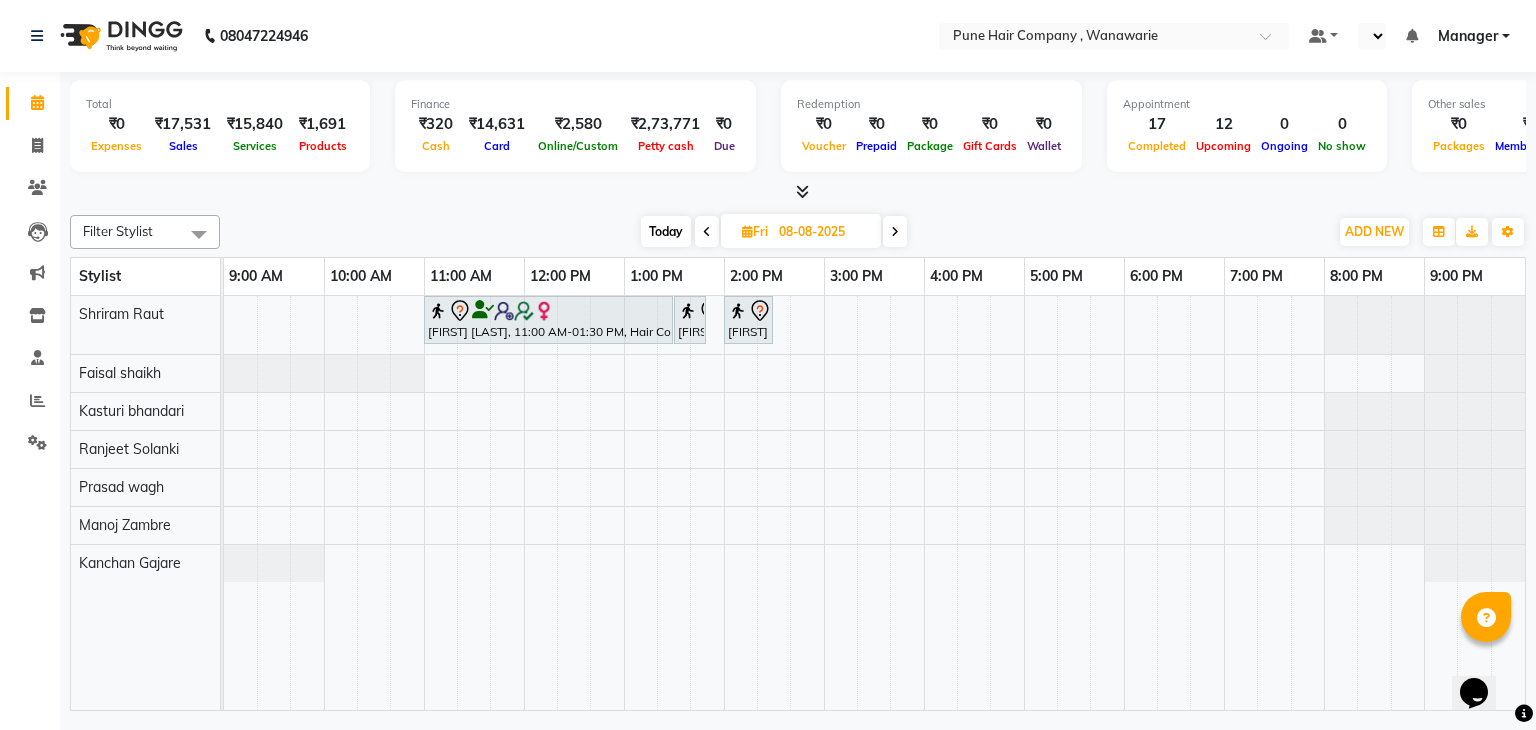 click at bounding box center (895, 232) 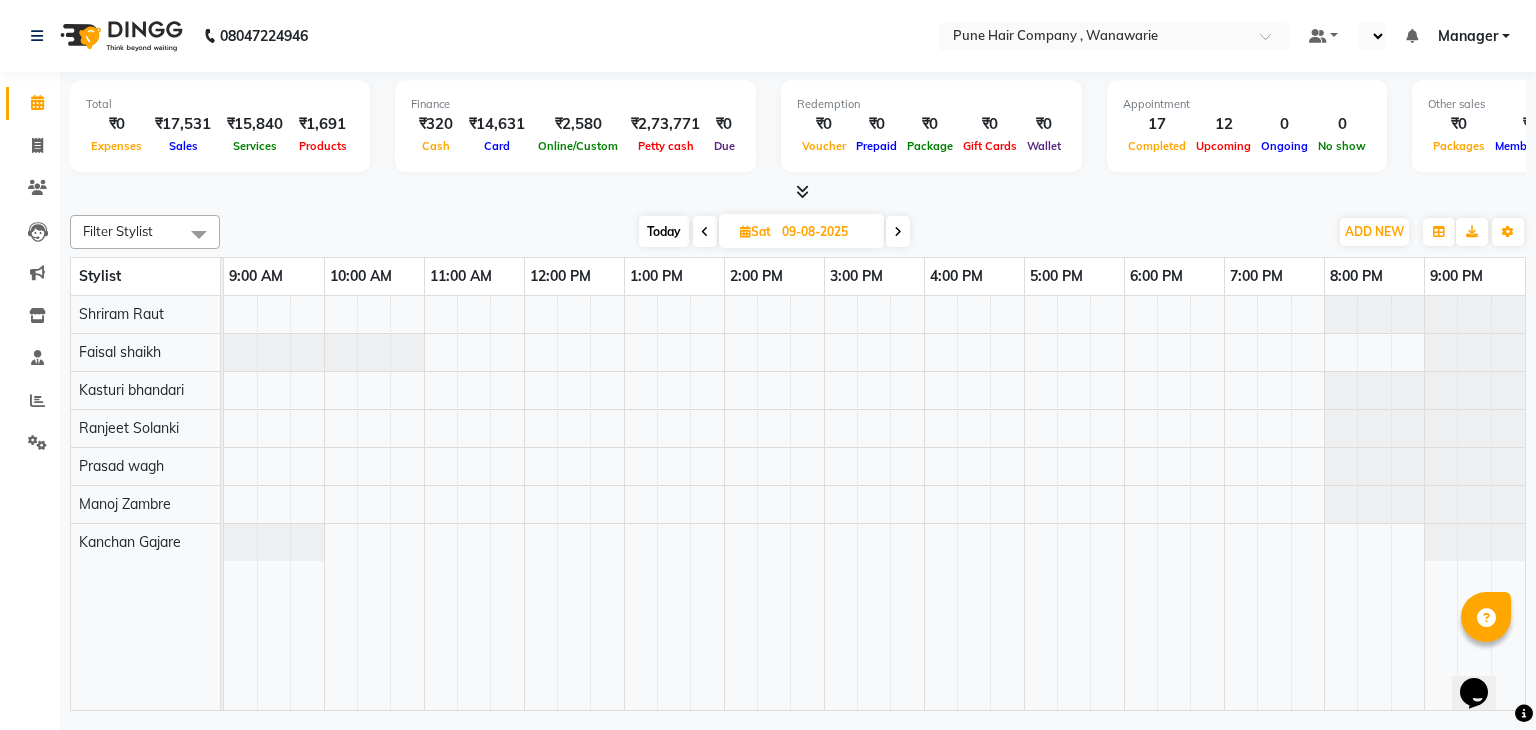 click on "Today" at bounding box center (664, 231) 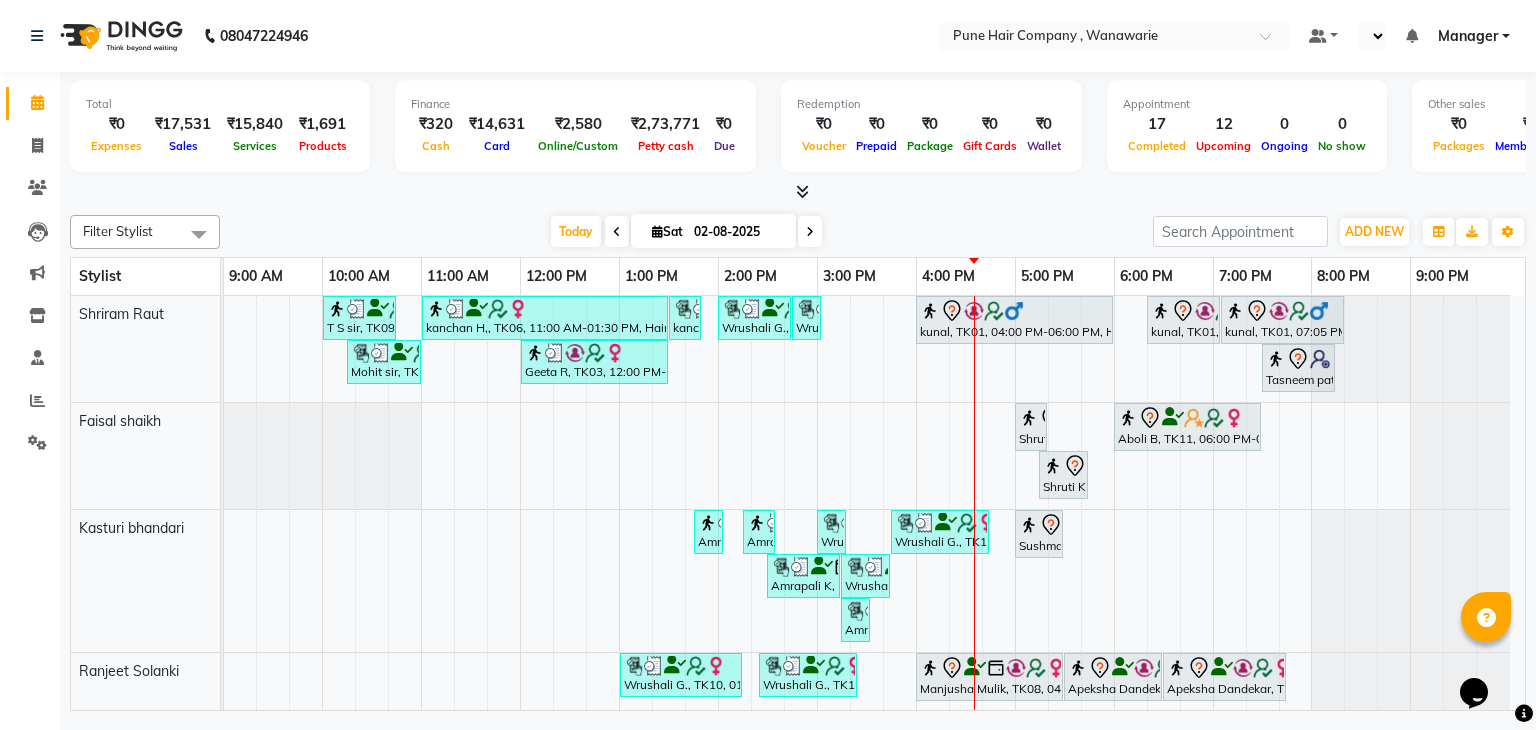 click at bounding box center [810, 232] 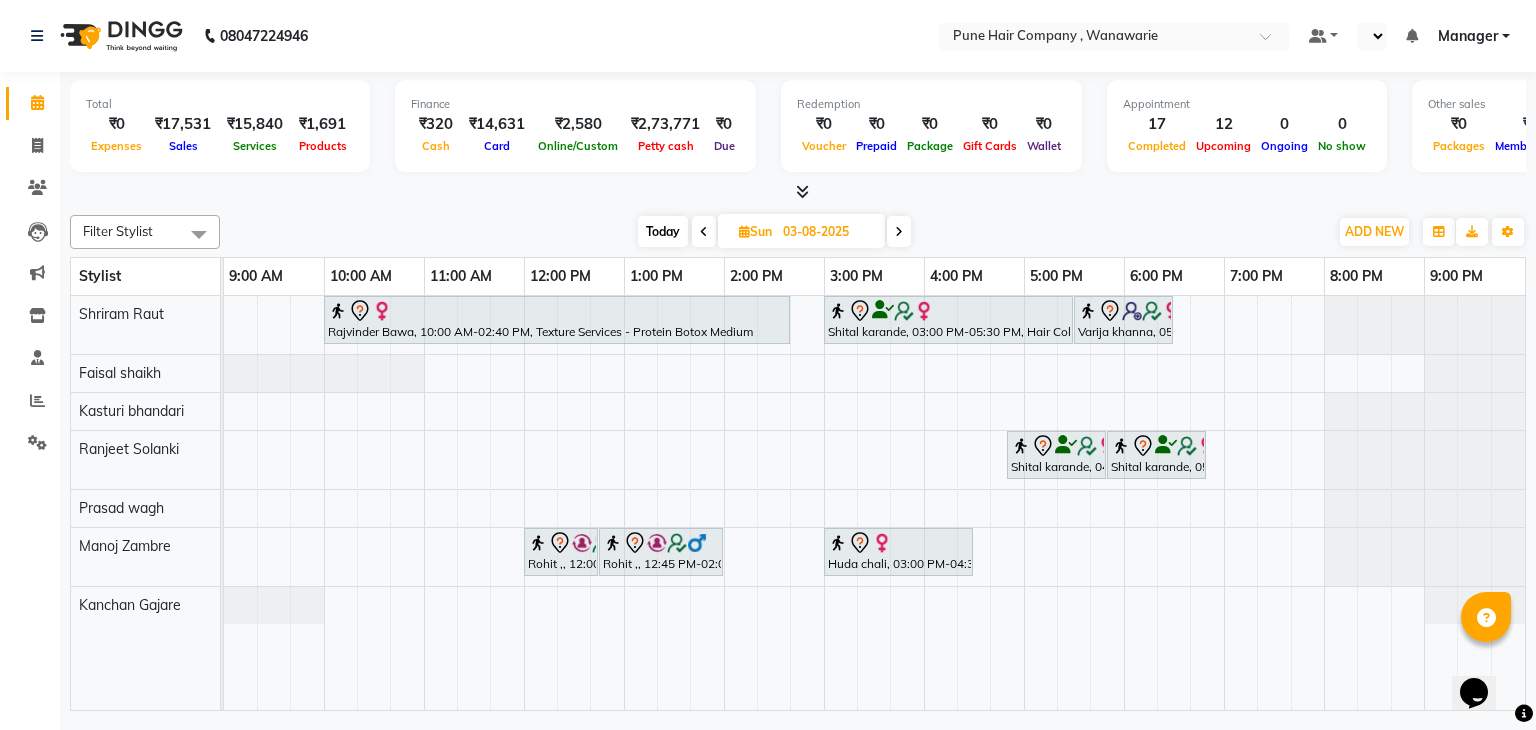 click on "Today" at bounding box center [663, 231] 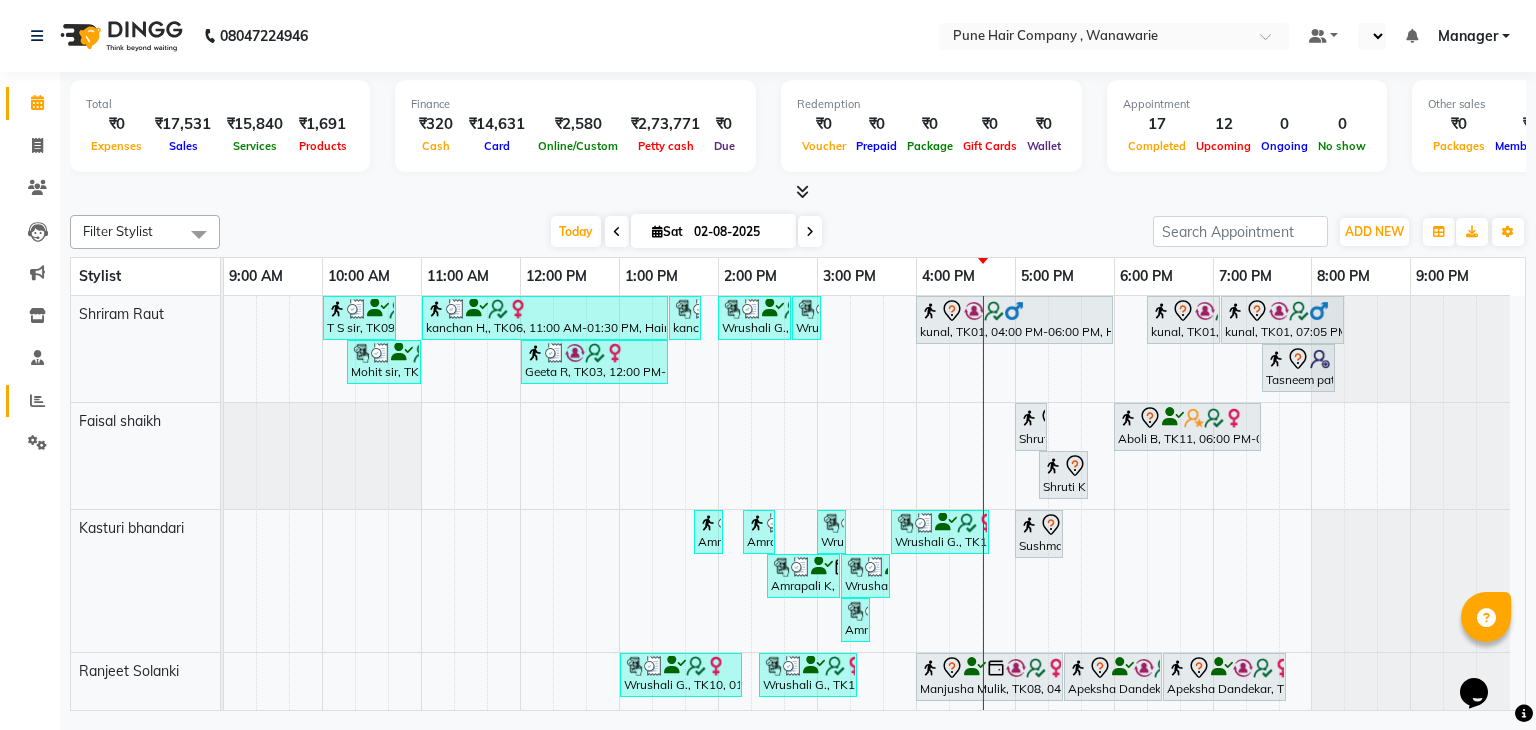 click 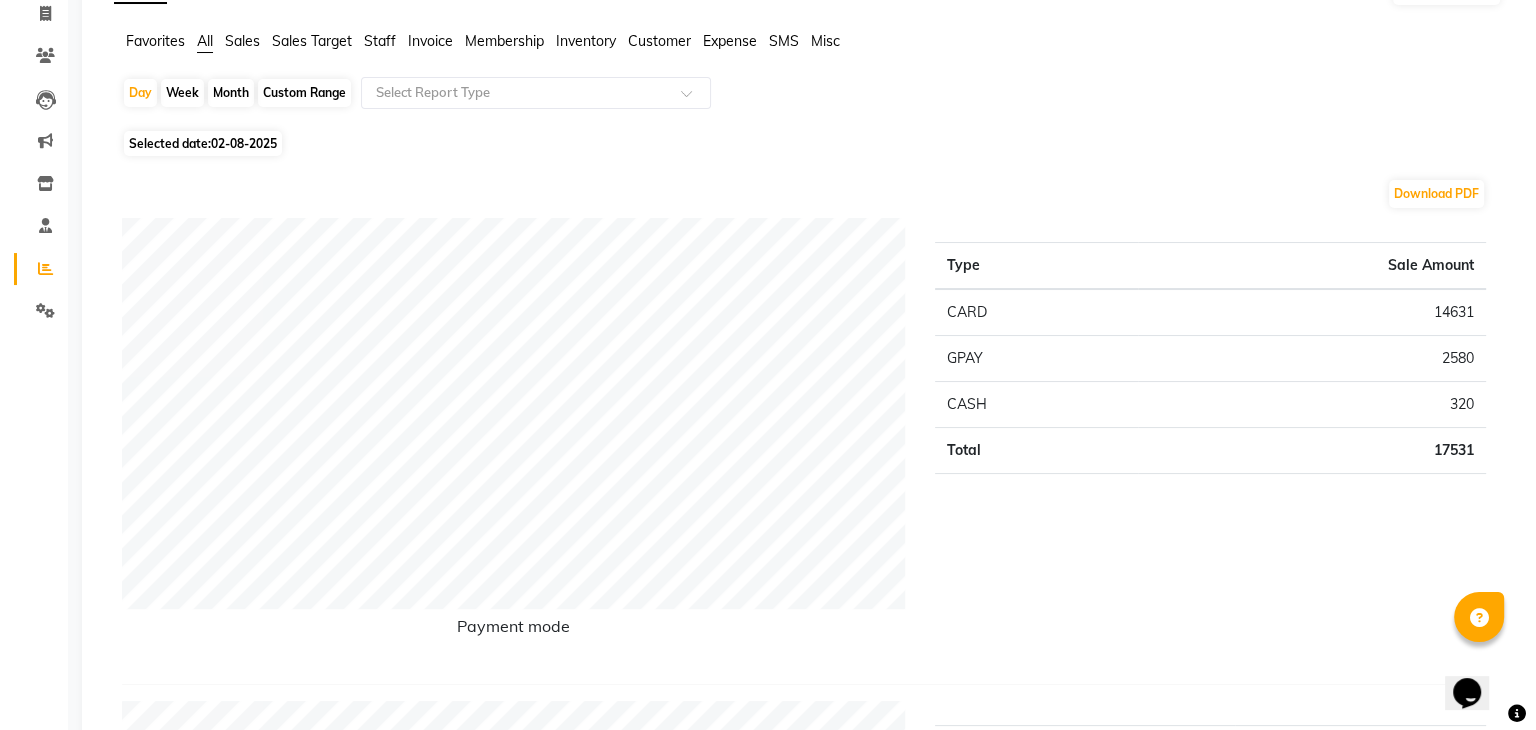 scroll, scrollTop: 0, scrollLeft: 0, axis: both 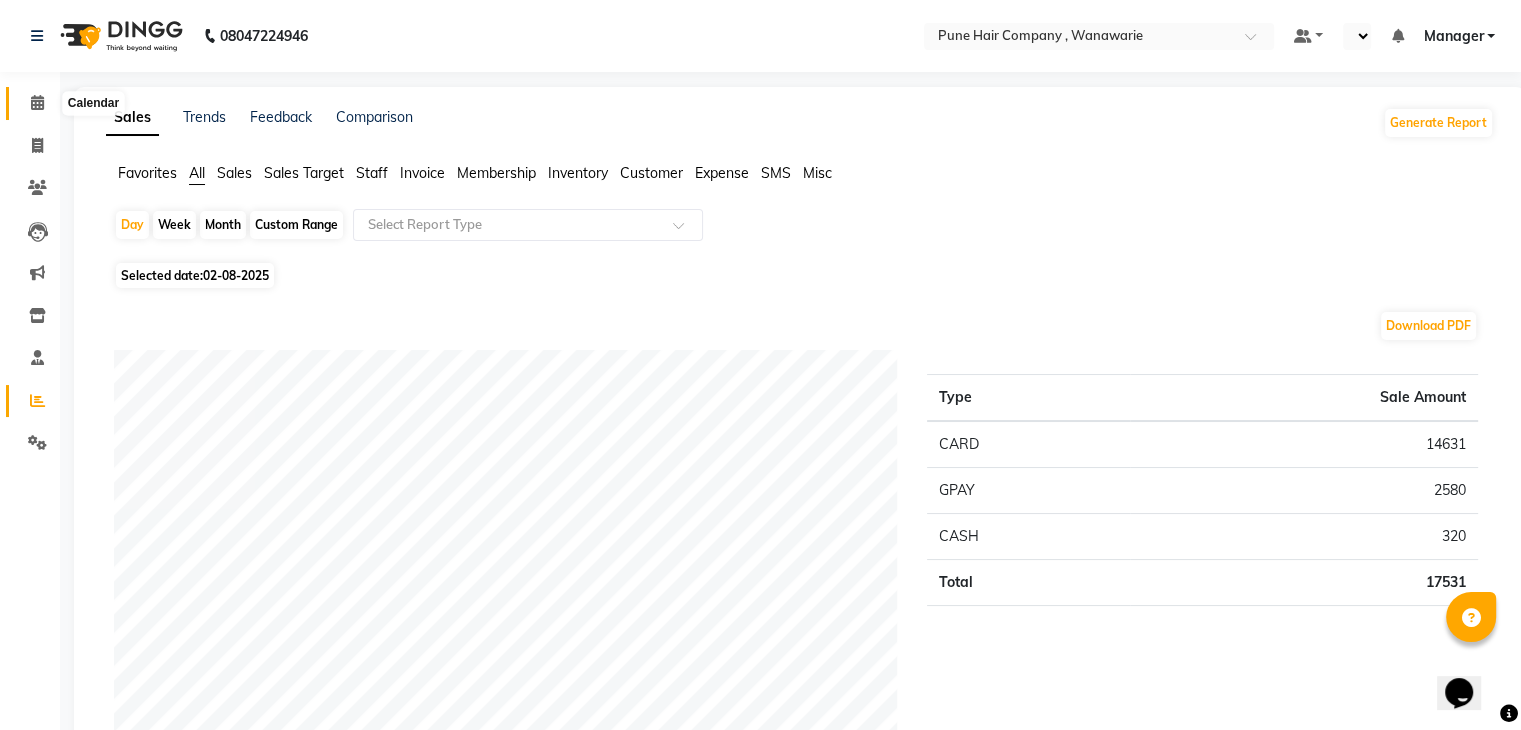 click 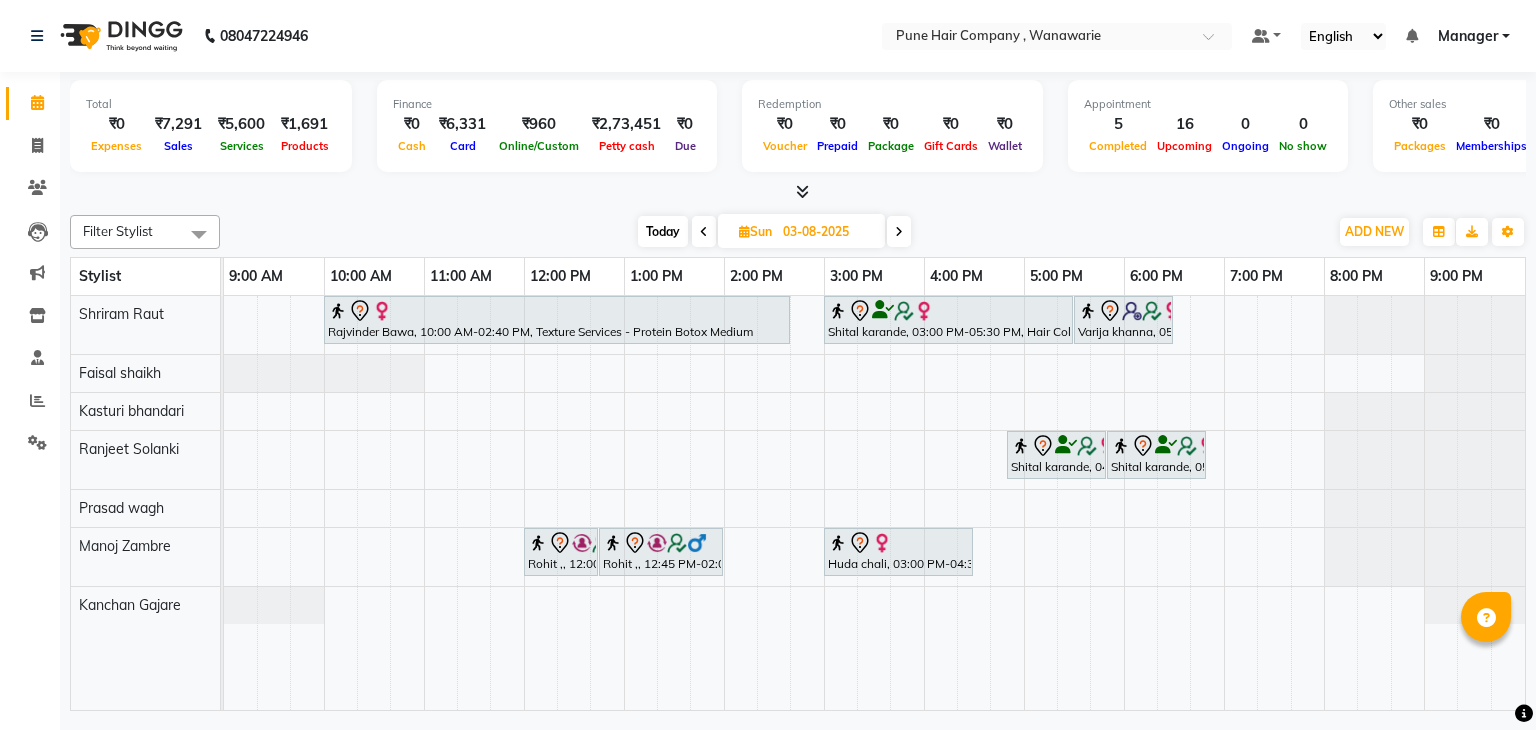 scroll, scrollTop: 0, scrollLeft: 0, axis: both 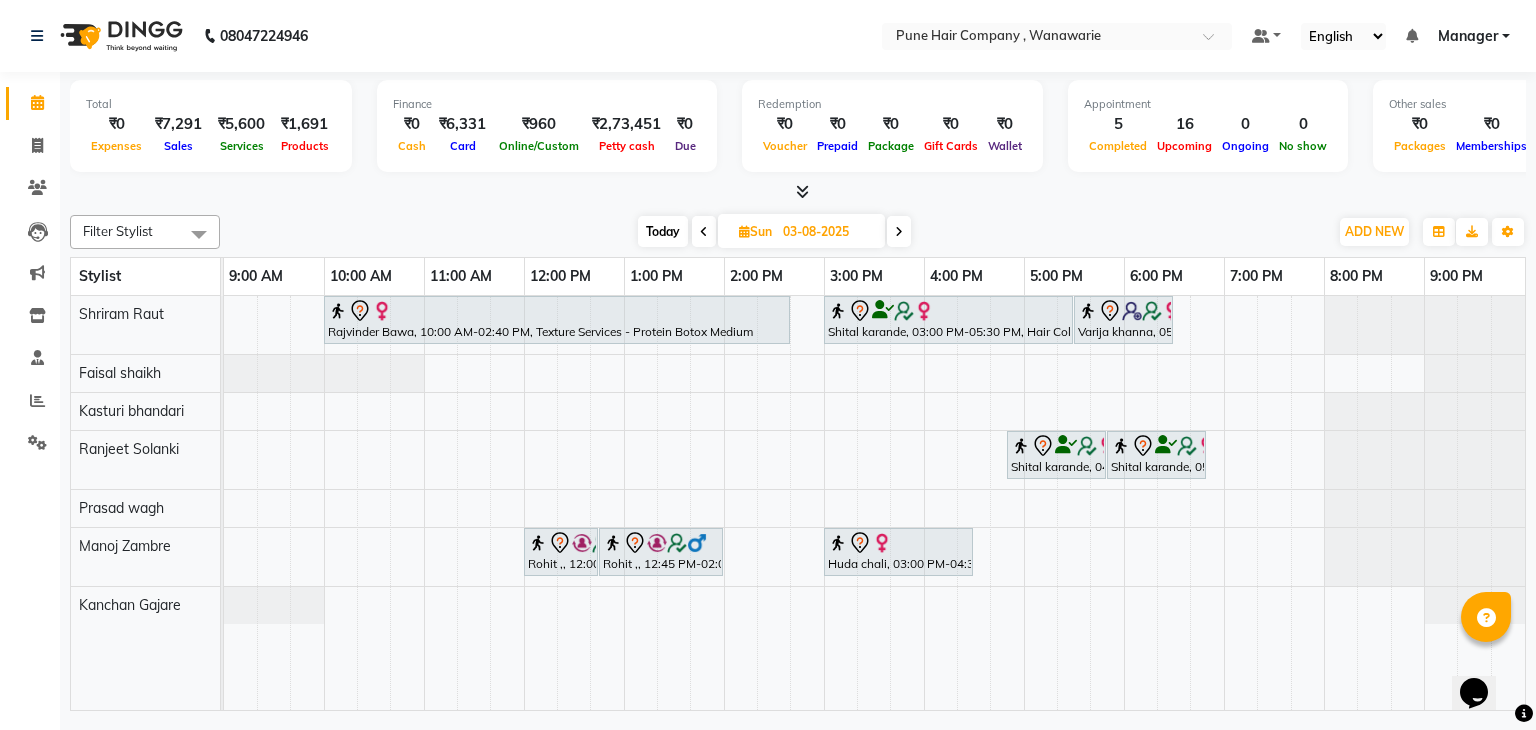 click on "Today" at bounding box center [663, 231] 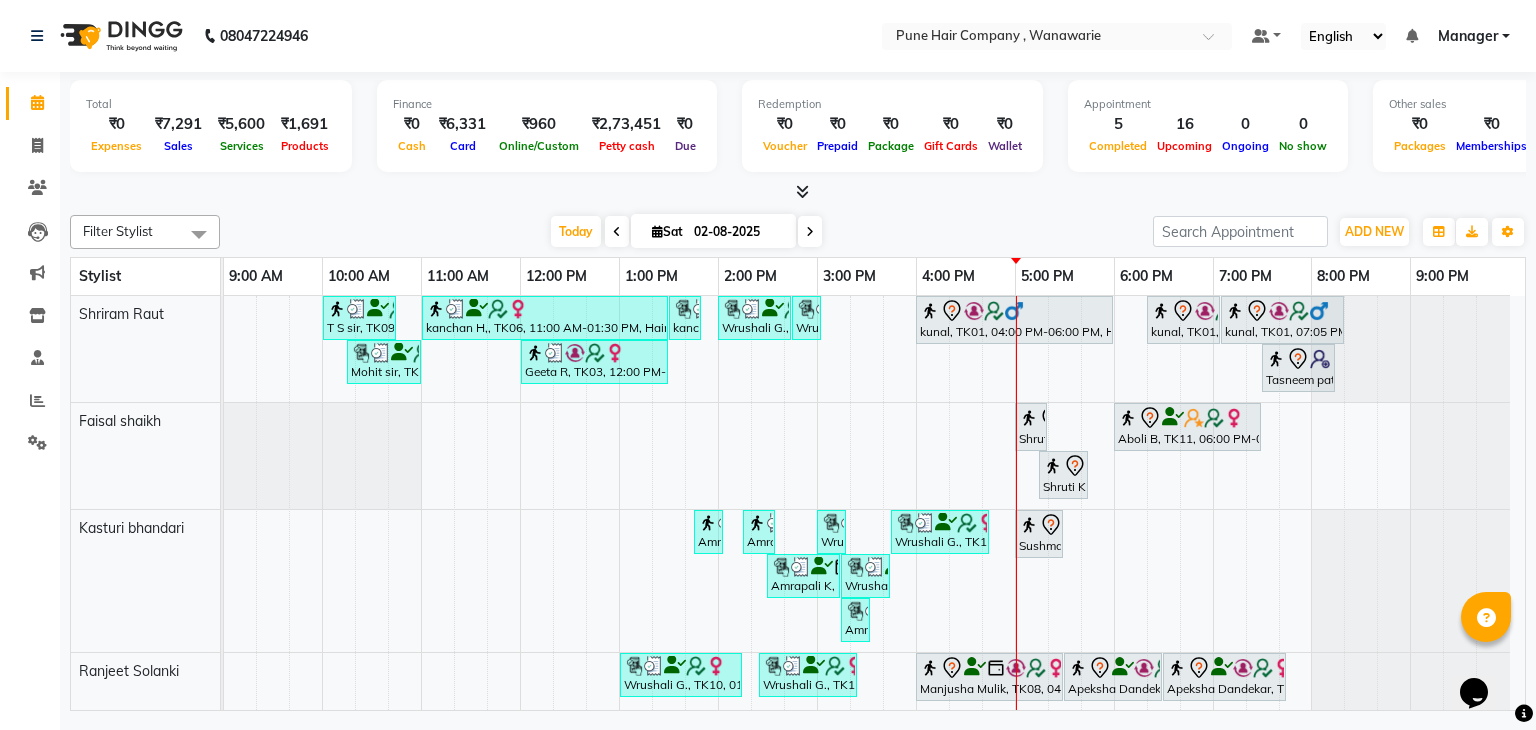 scroll, scrollTop: 133, scrollLeft: 0, axis: vertical 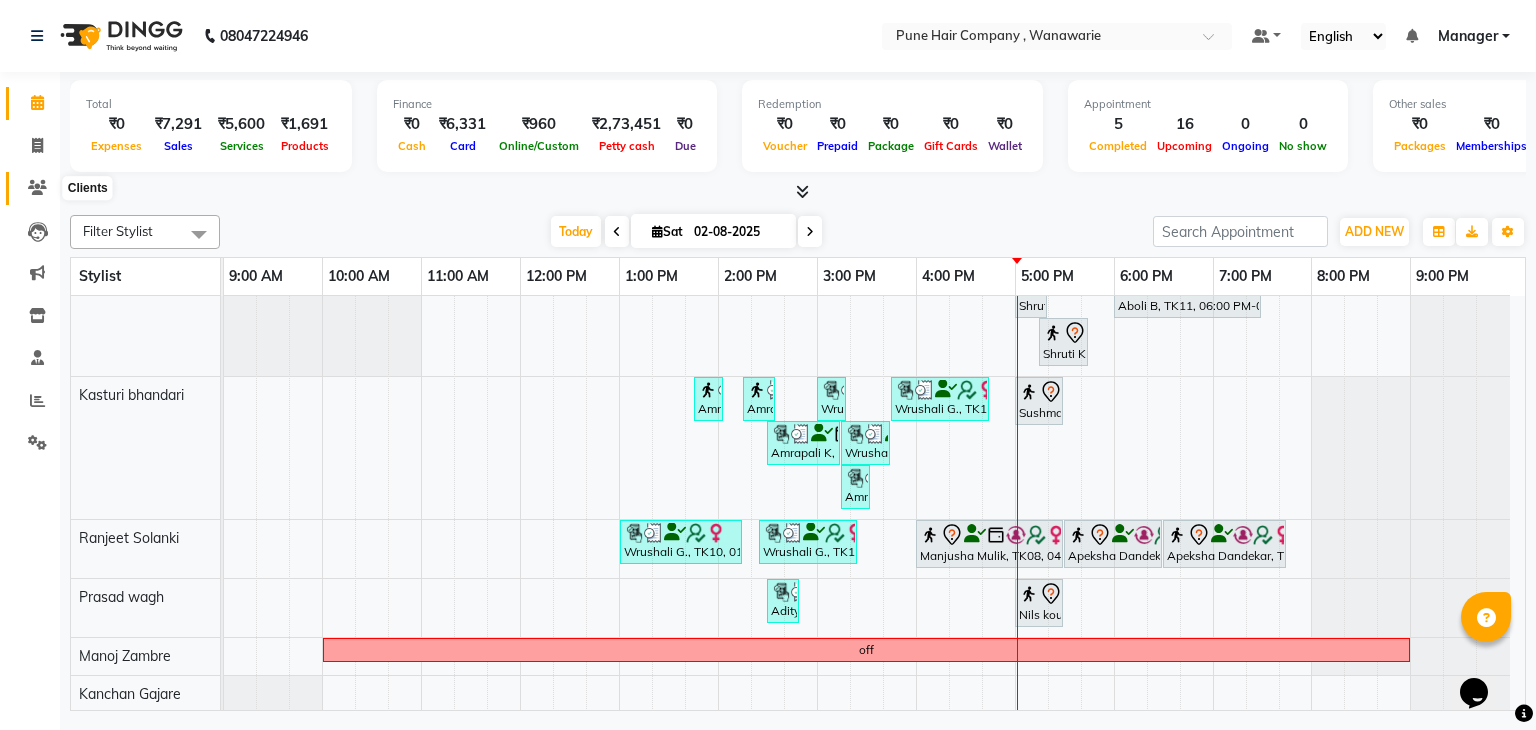 click 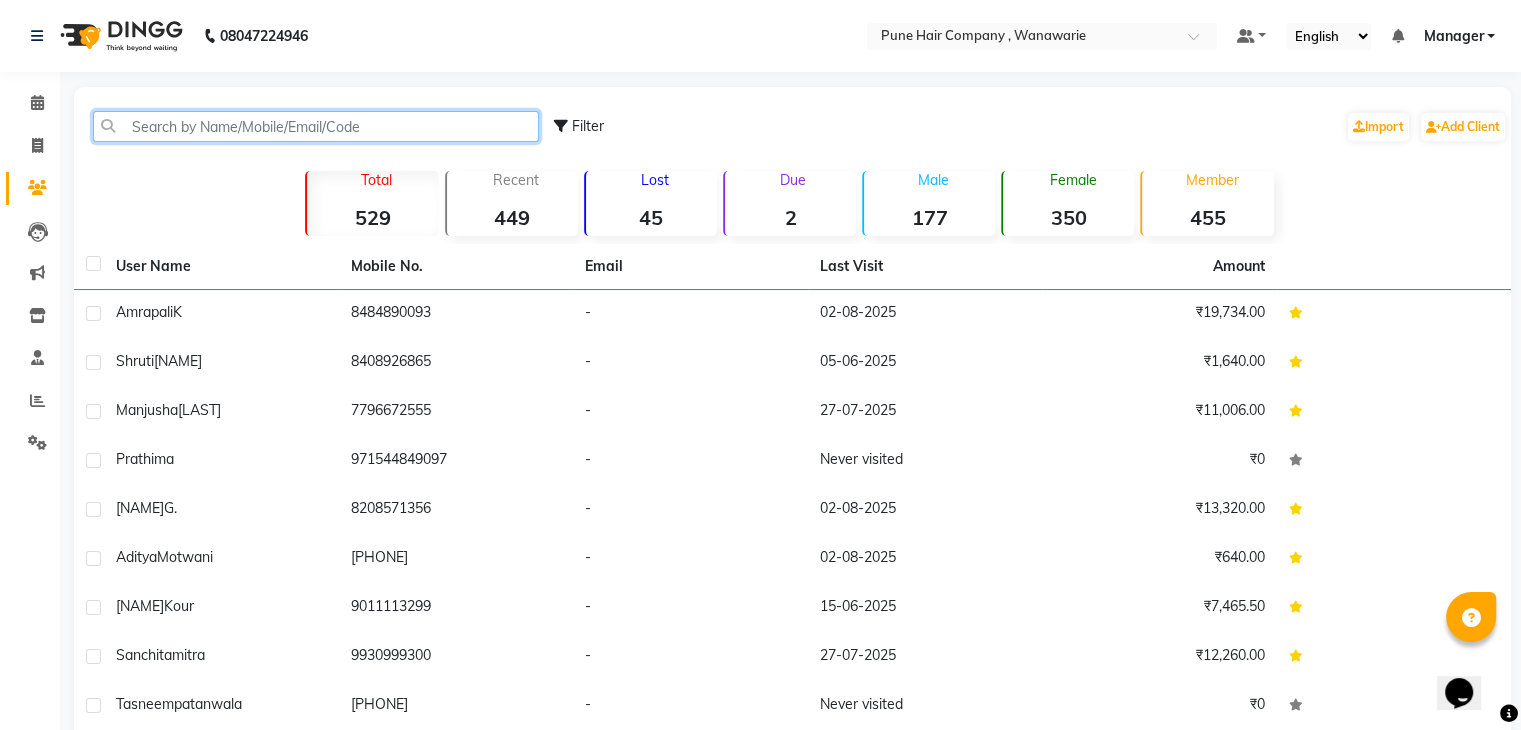 click 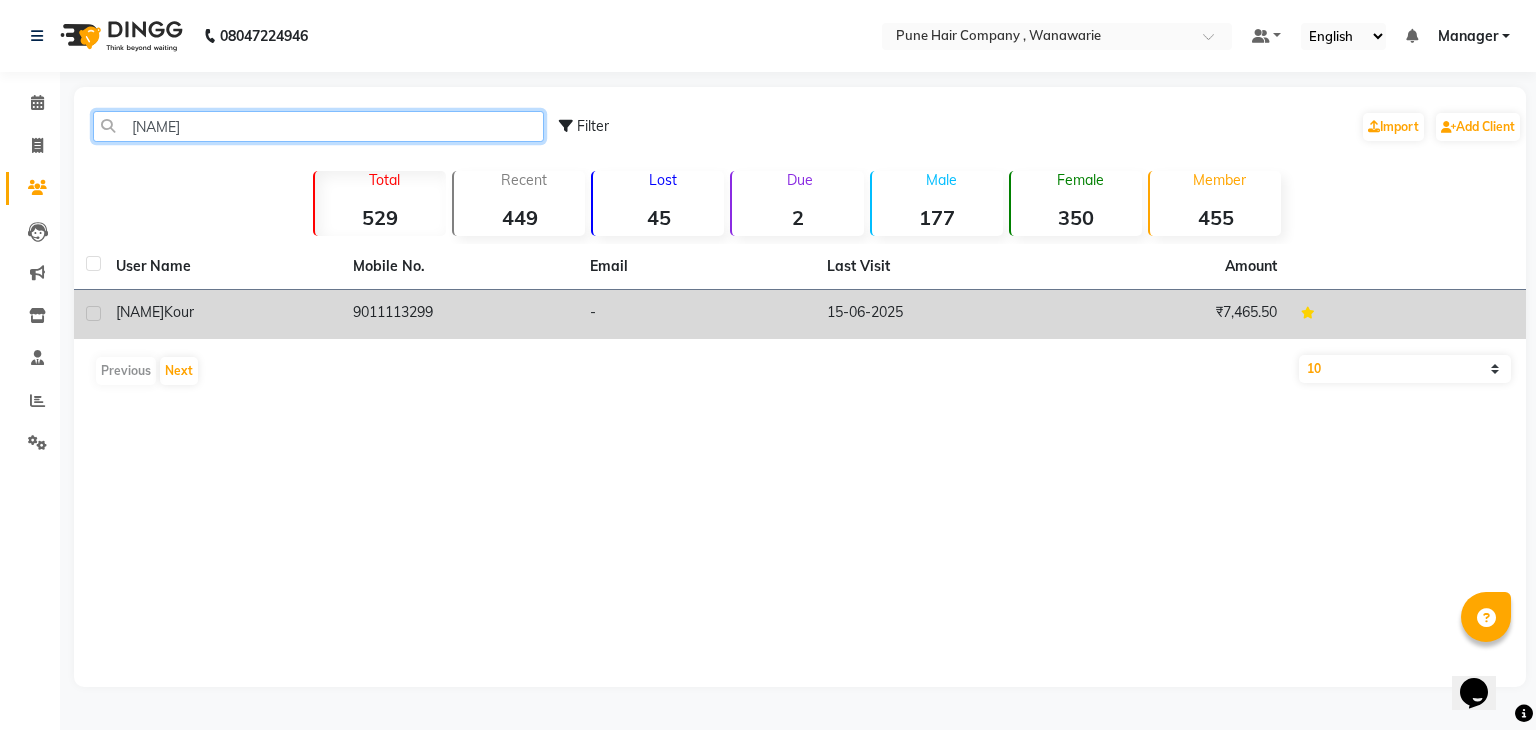 type on "[NAME]" 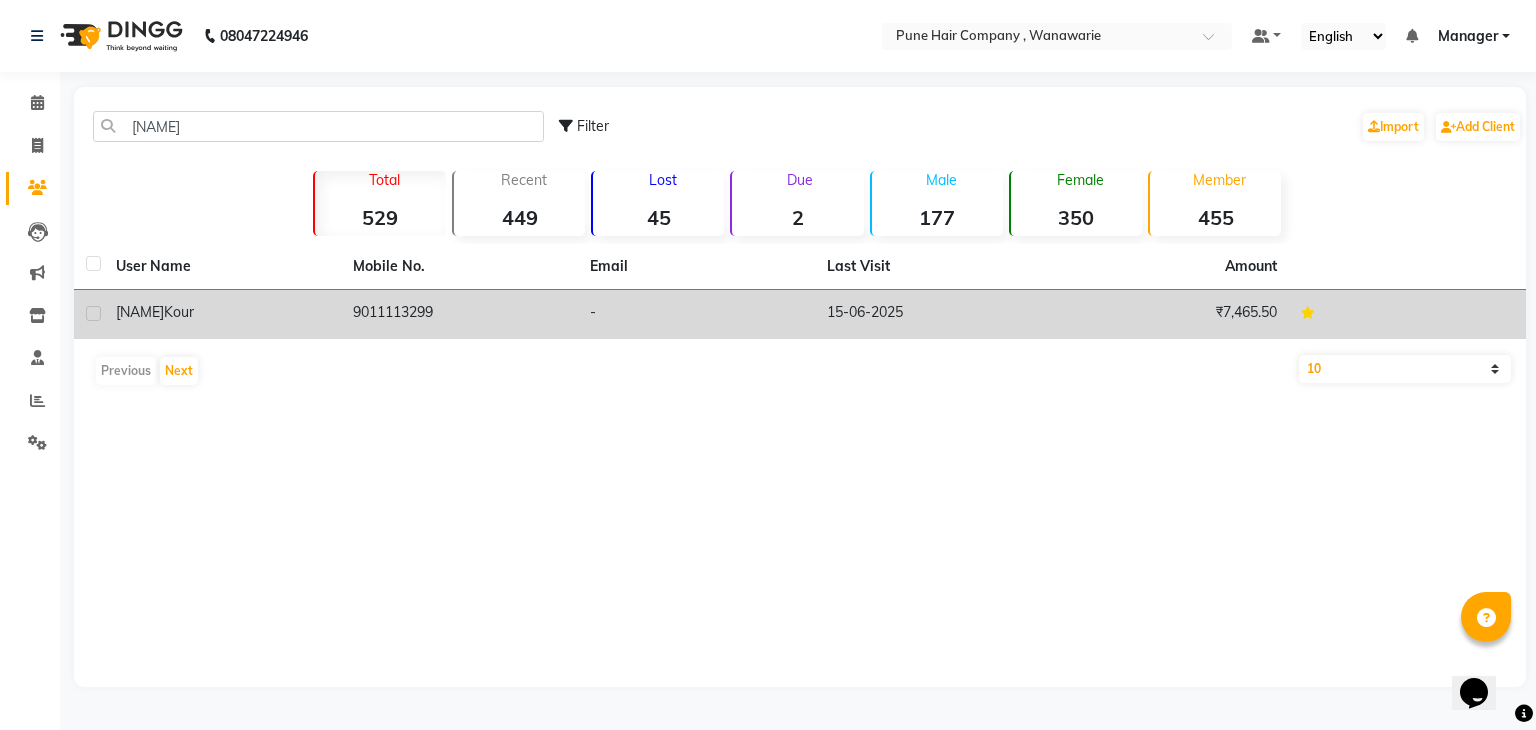 click on "[FIRST]  [LAST]" 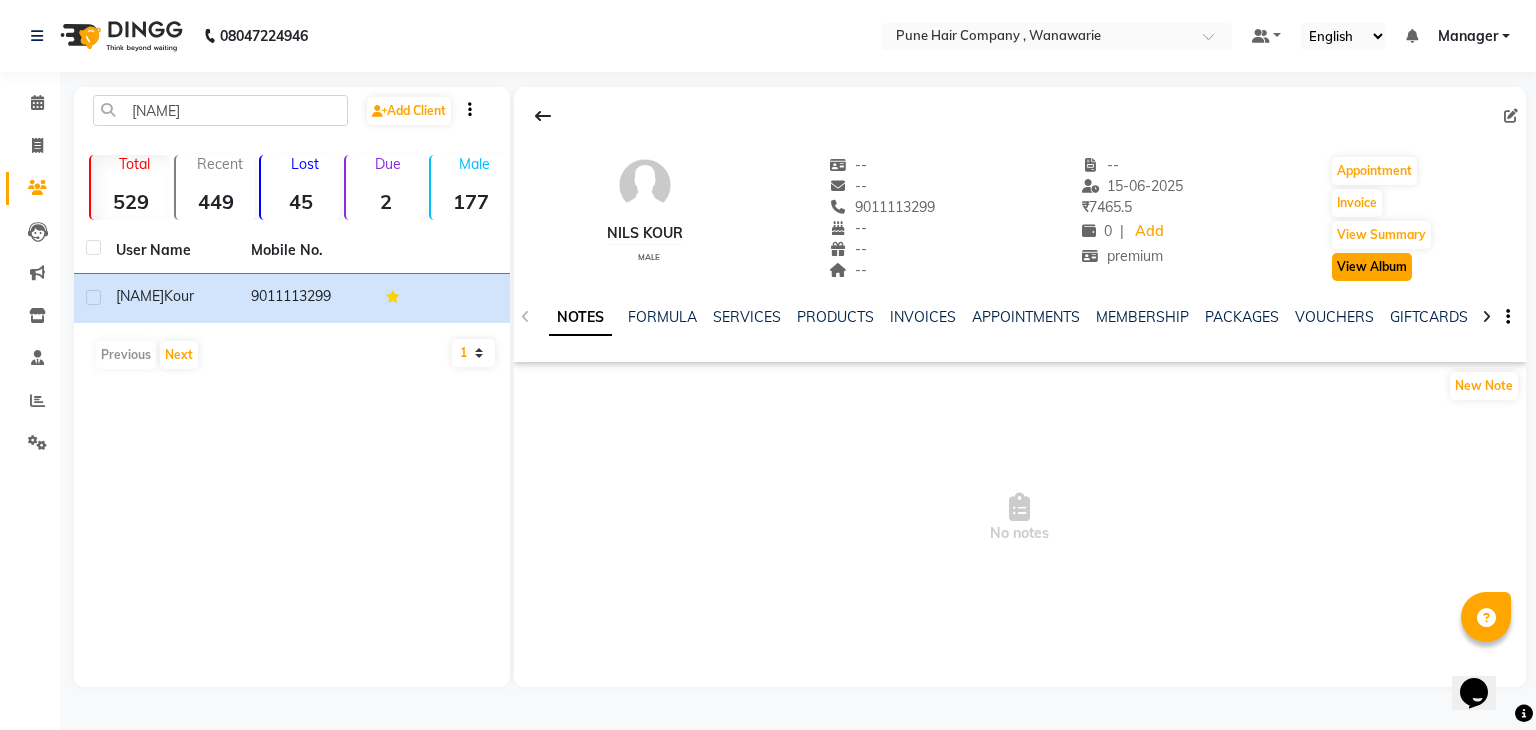 click on "View Album" 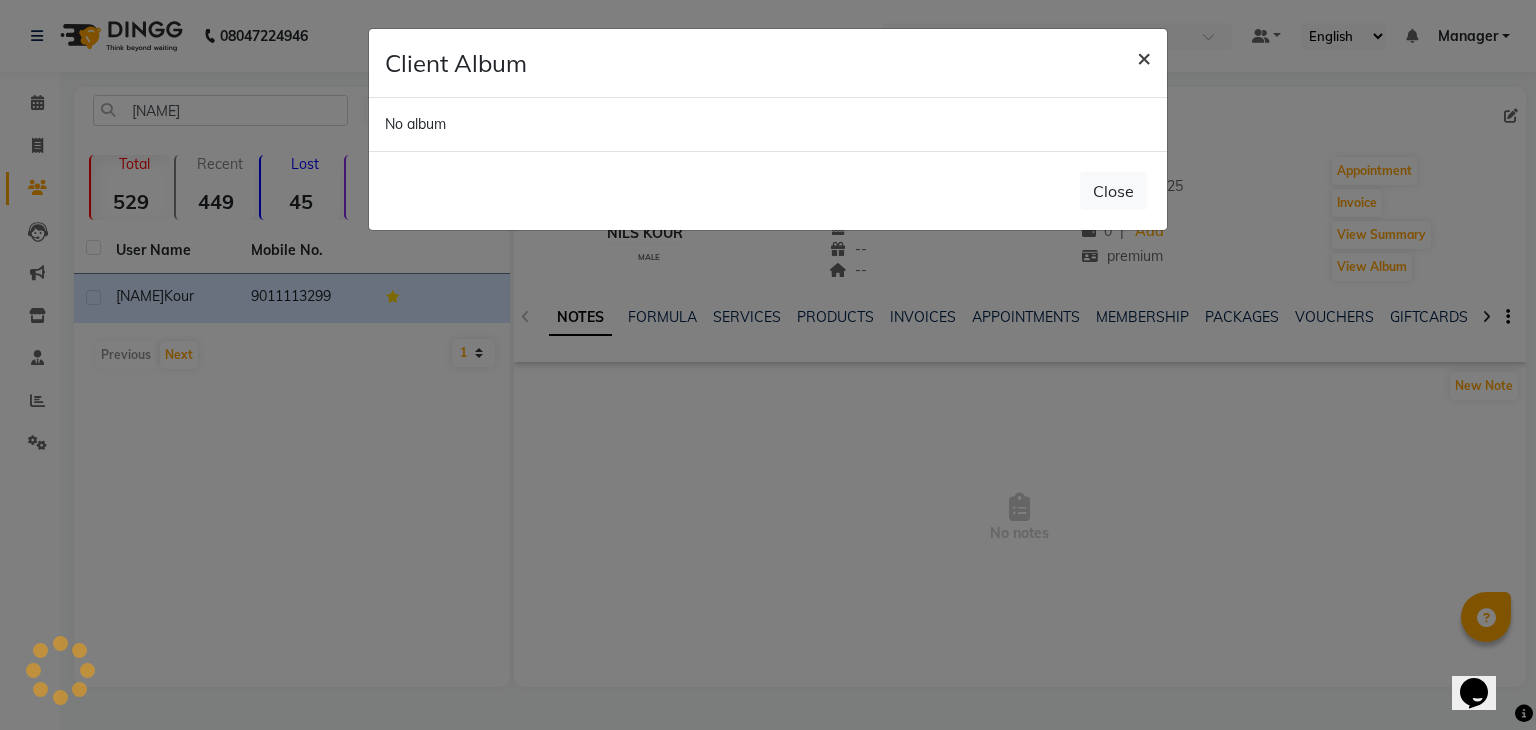 click on "×" 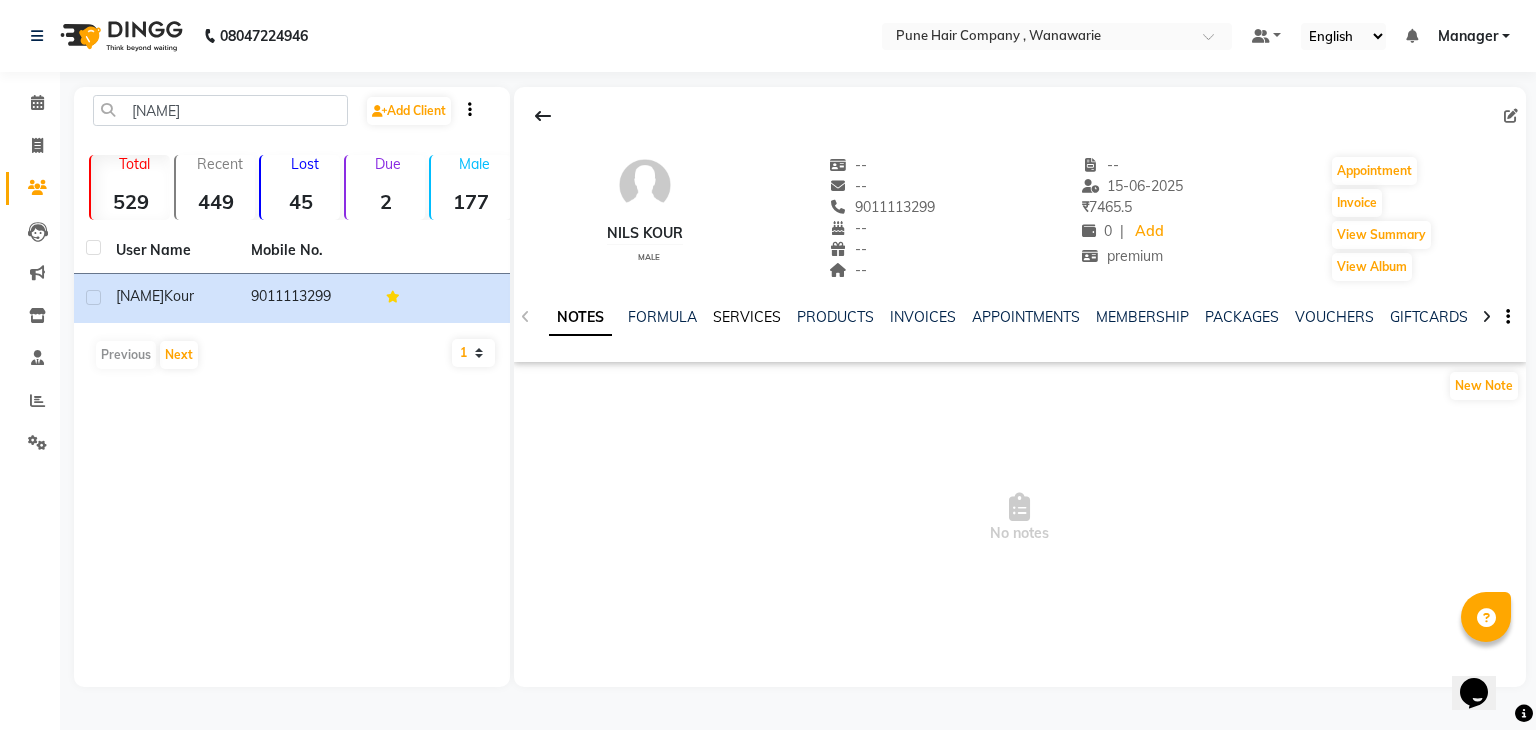 click on "SERVICES" 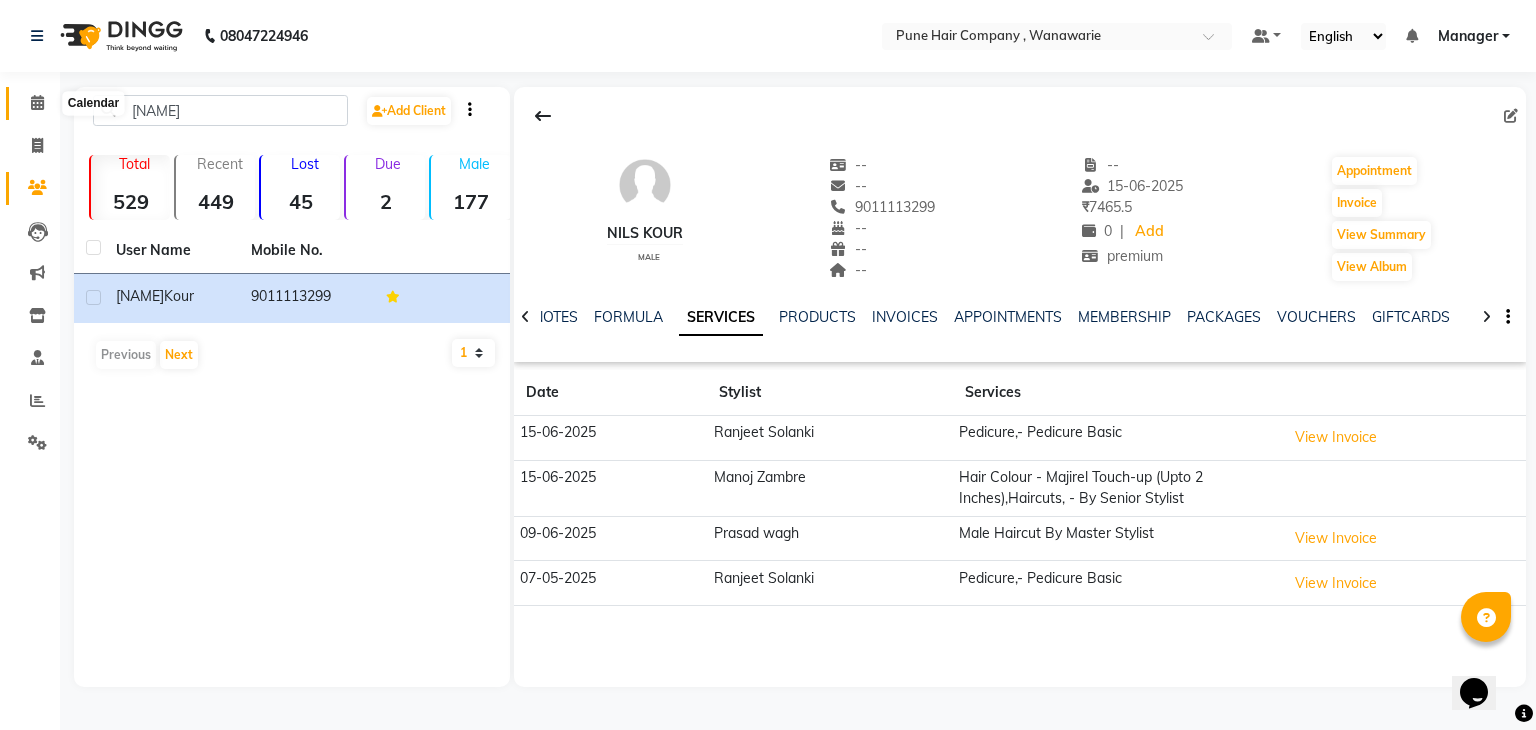 click 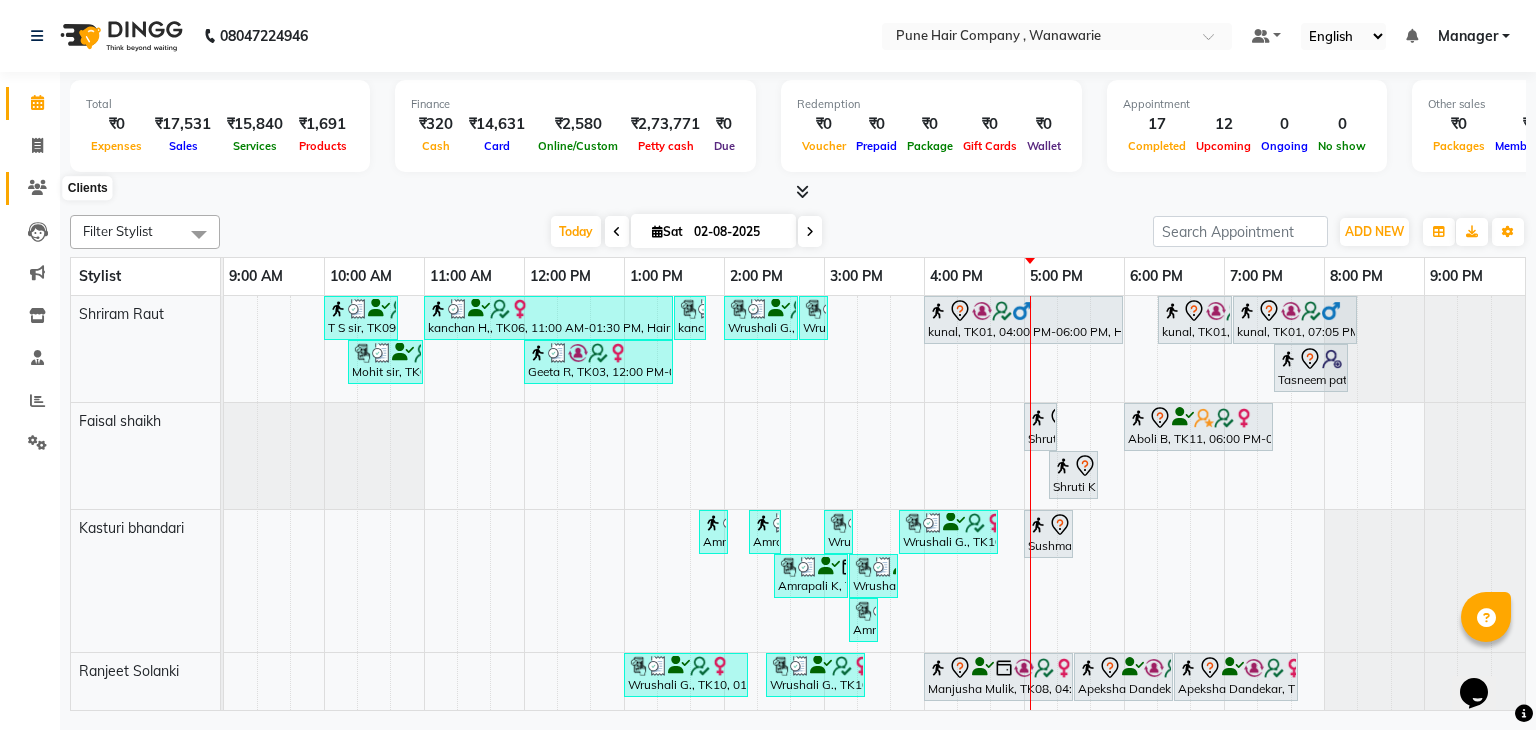 click 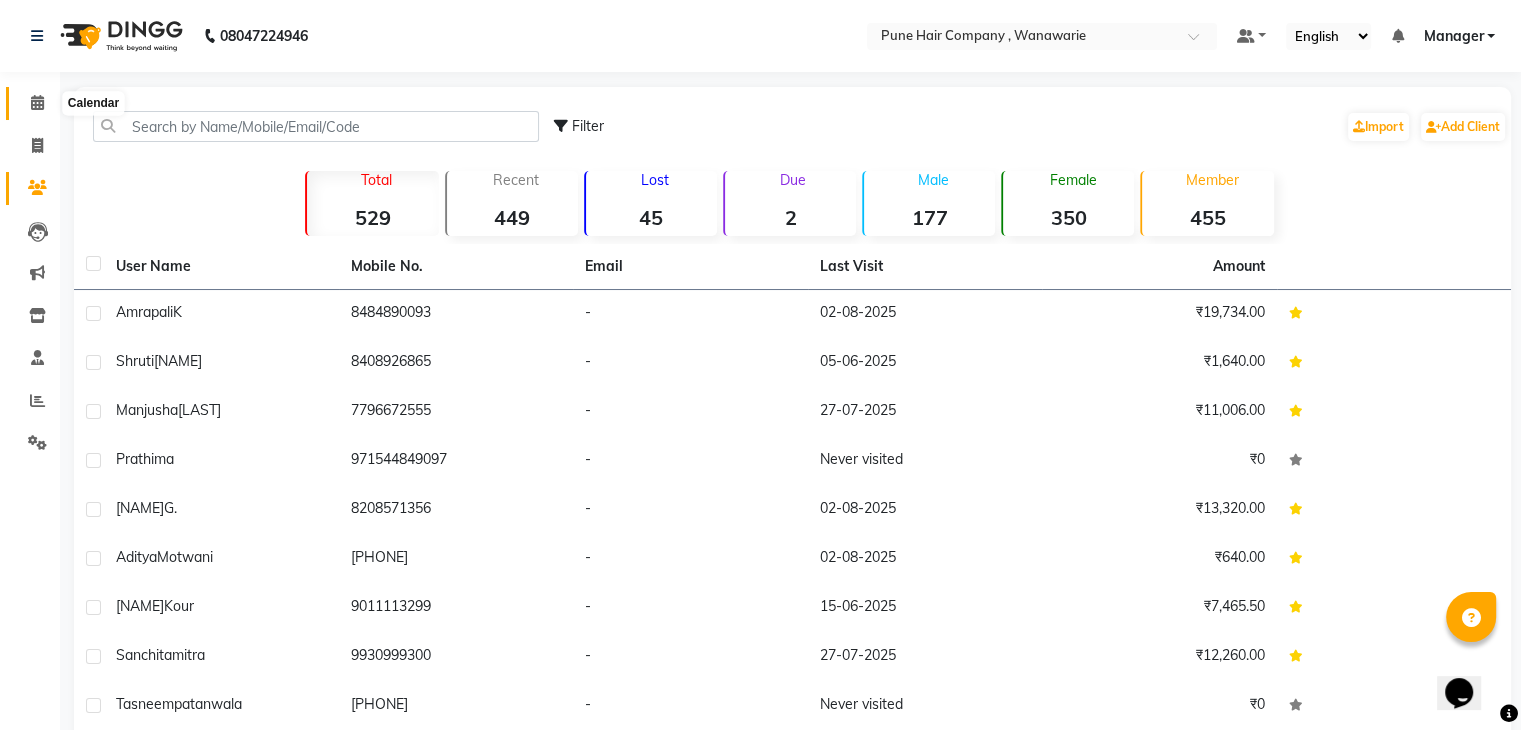 click 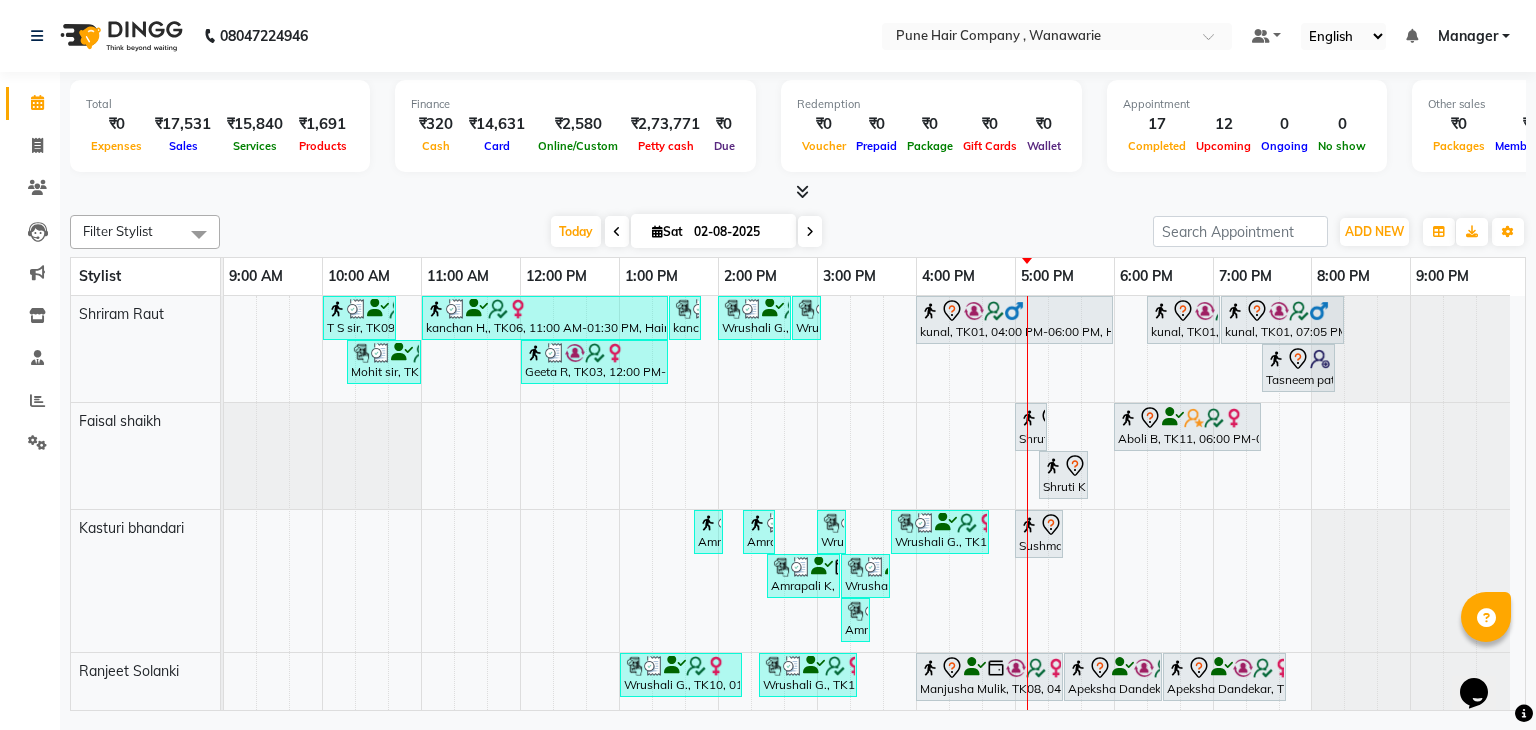 scroll, scrollTop: 133, scrollLeft: 0, axis: vertical 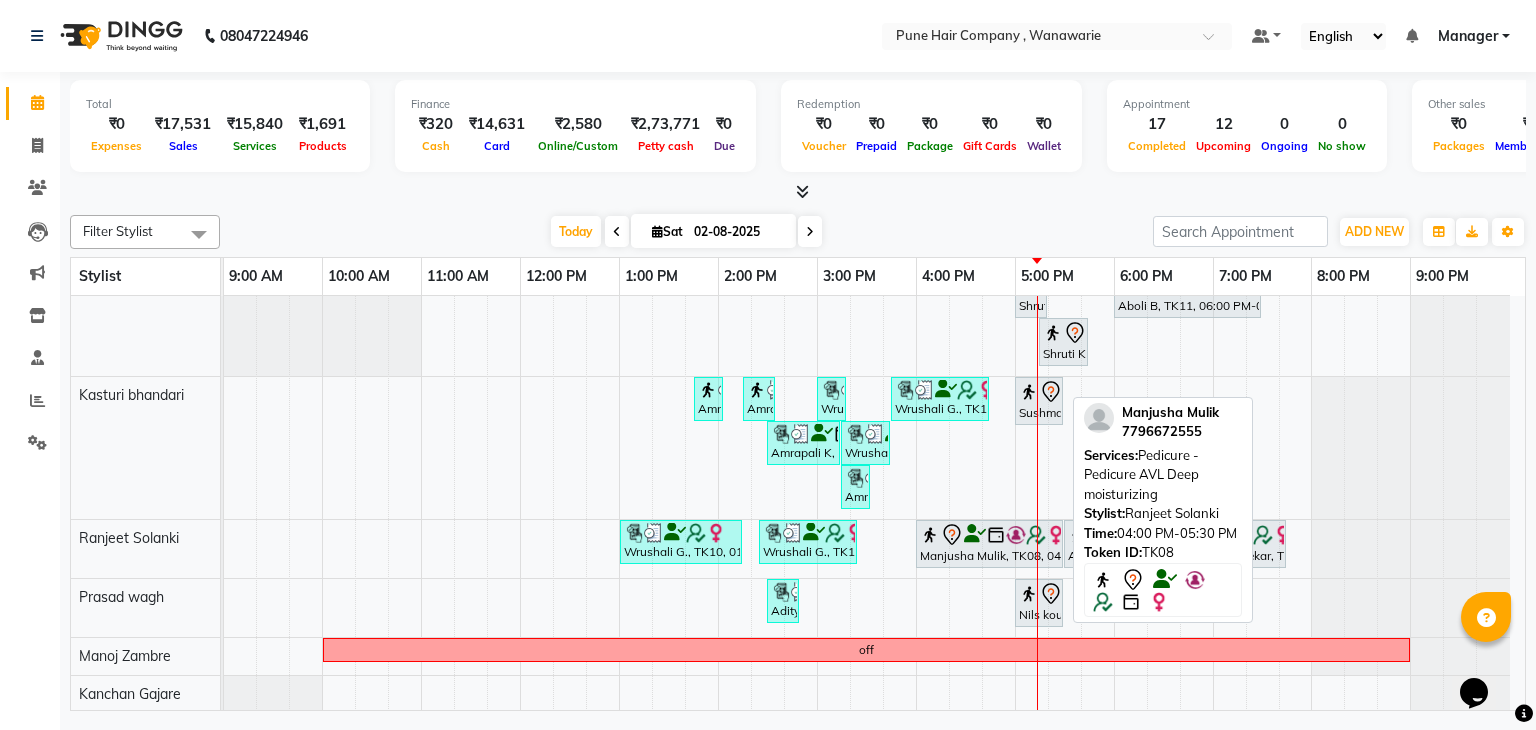 click on "Manjusha Mulik, TK08, 04:00 PM-05:30 PM,  Pedicure - Pedicure AVL Deep moisturizing" at bounding box center [989, 544] 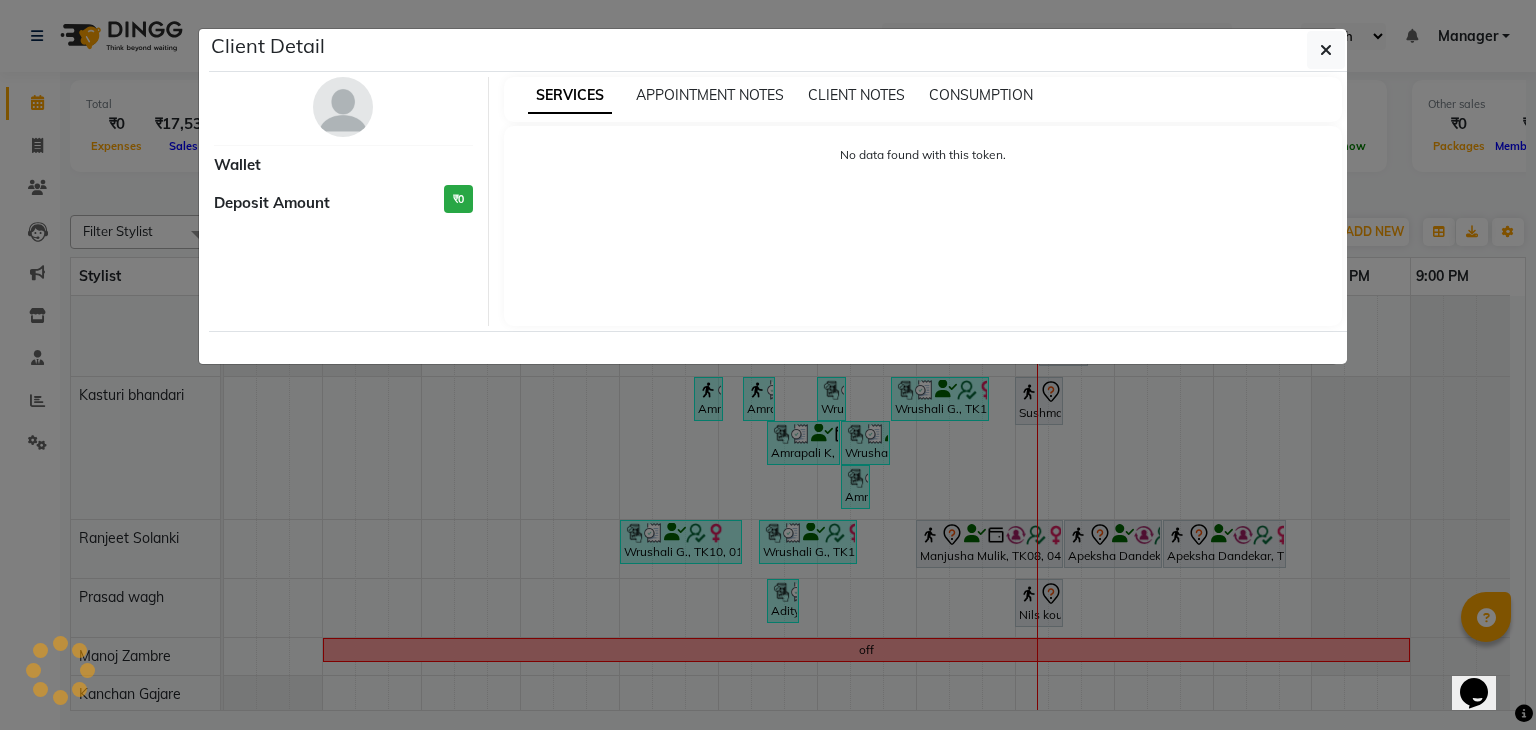 select on "7" 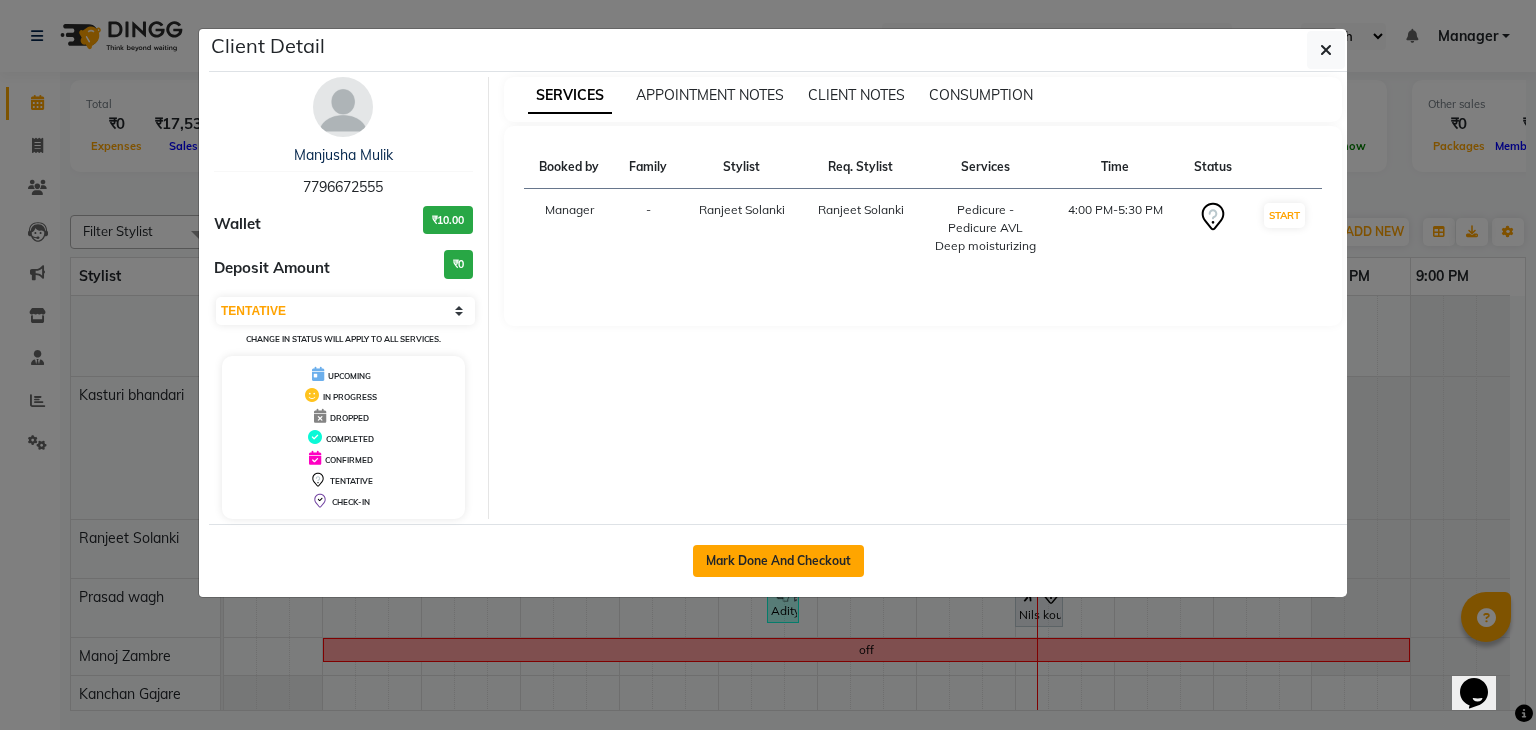 click on "Mark Done And Checkout" 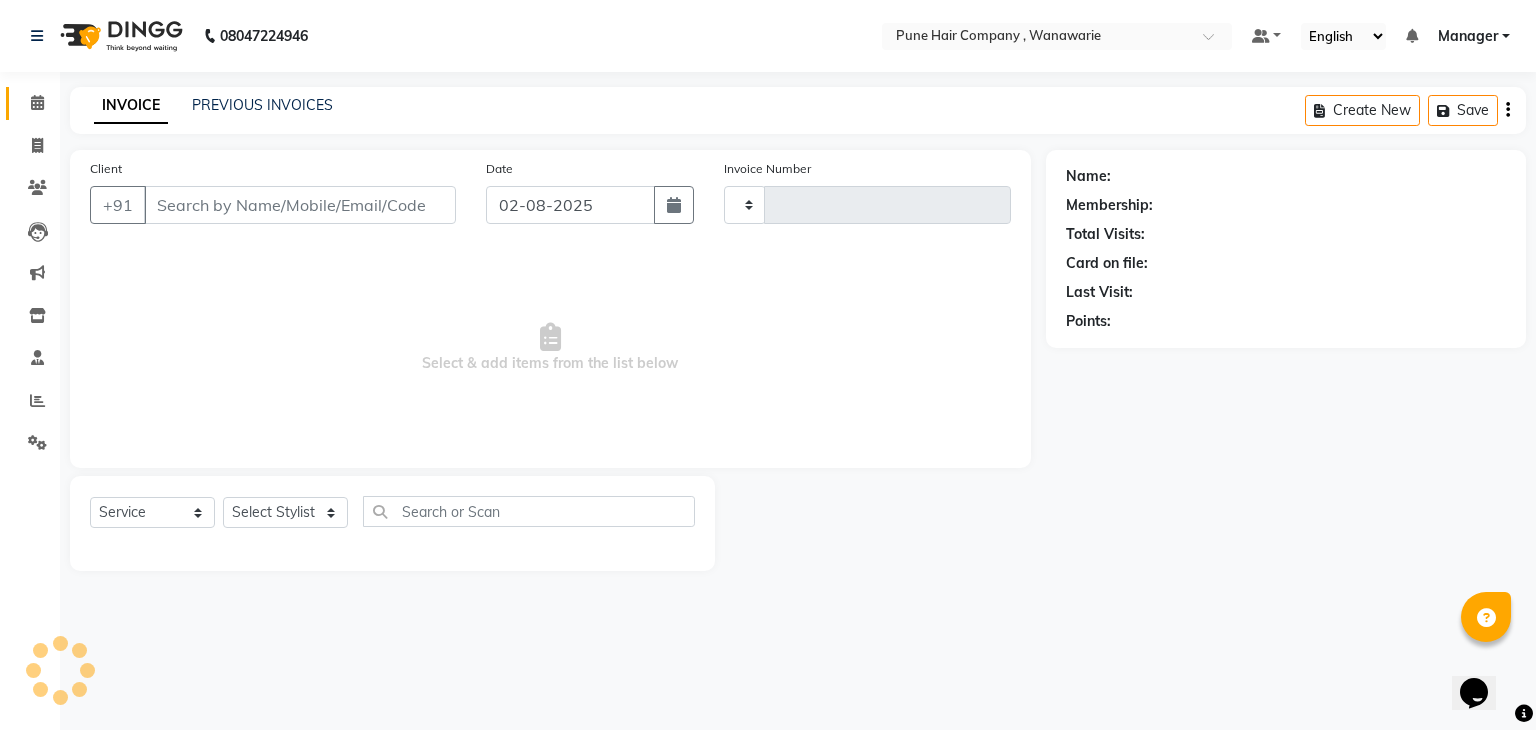 type on "1370" 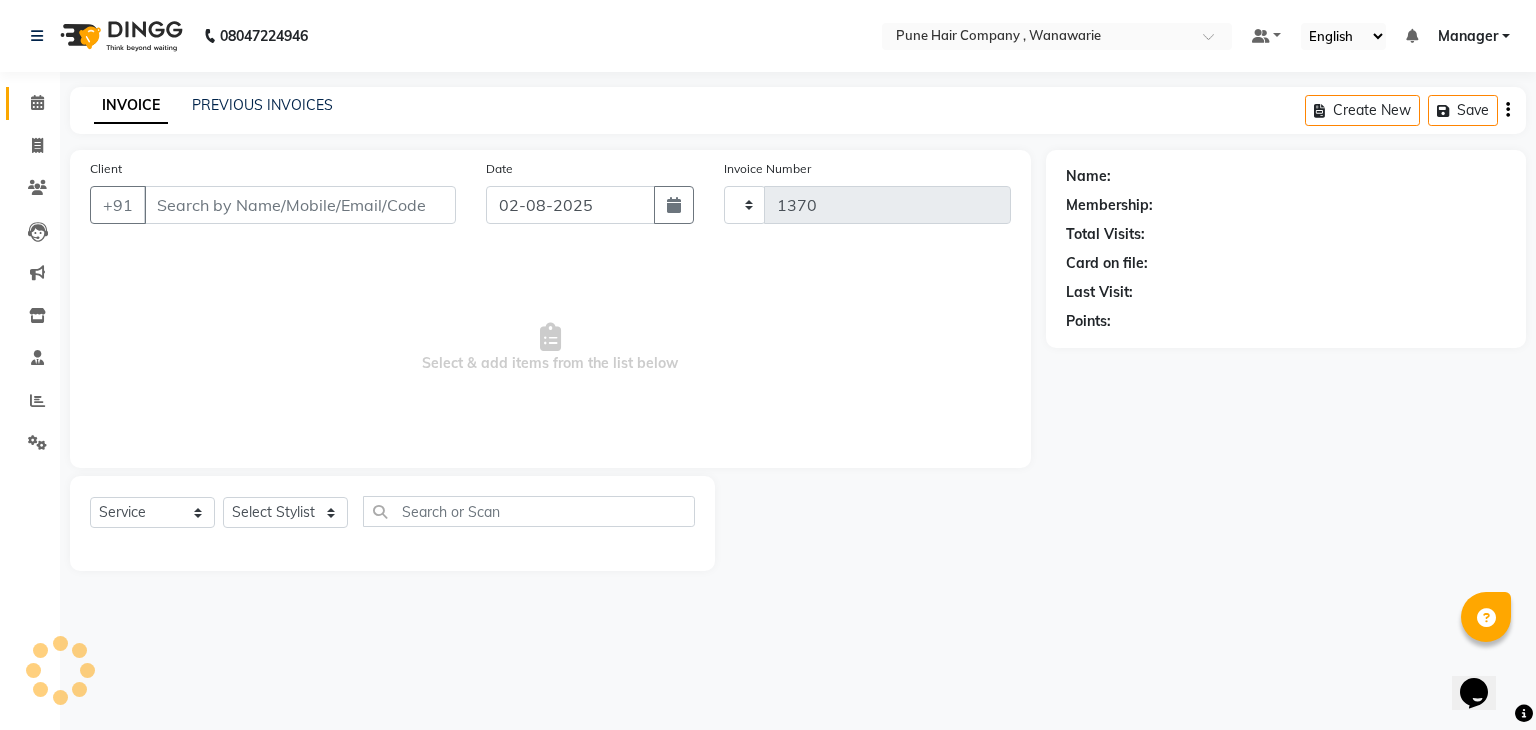 select on "3" 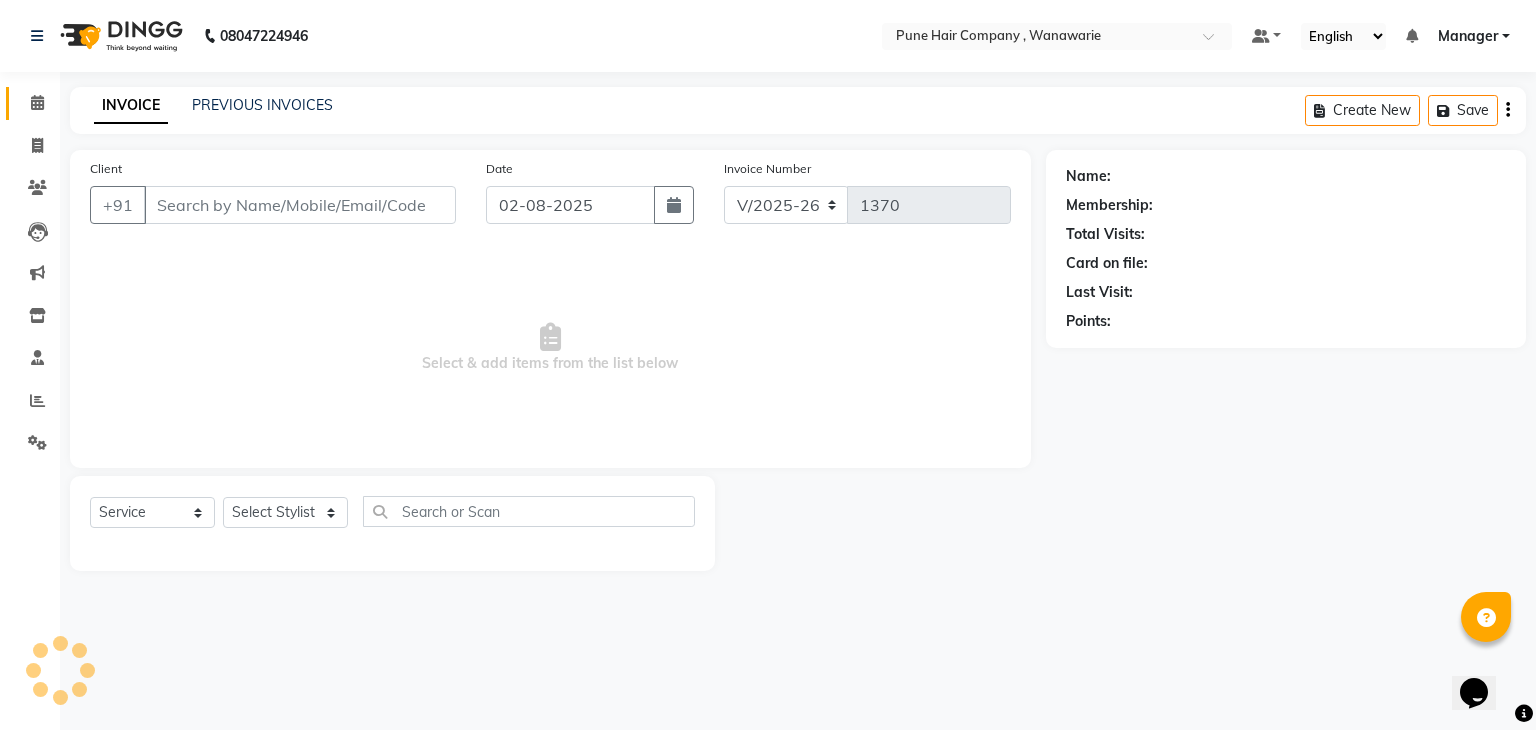 type on "7796672555" 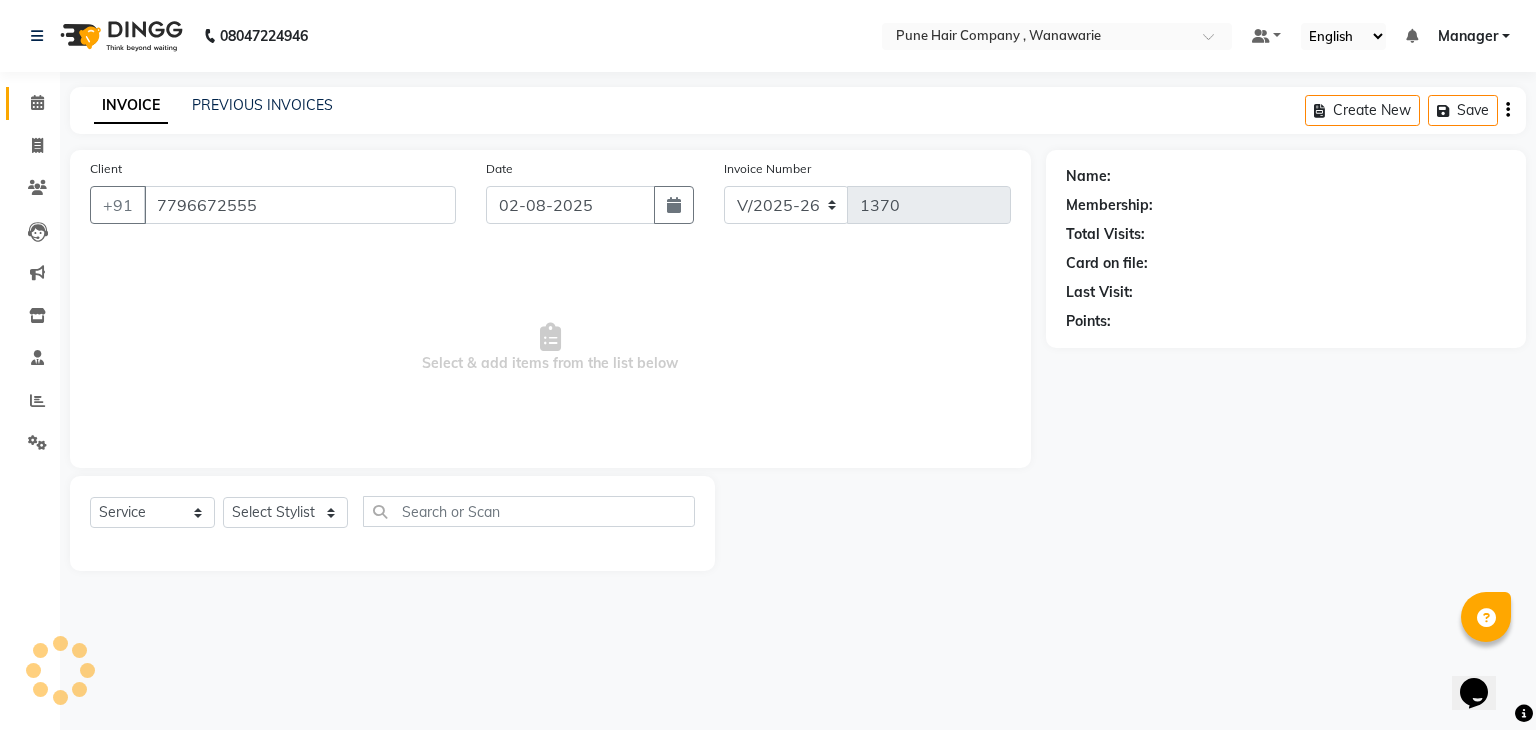 select on "74580" 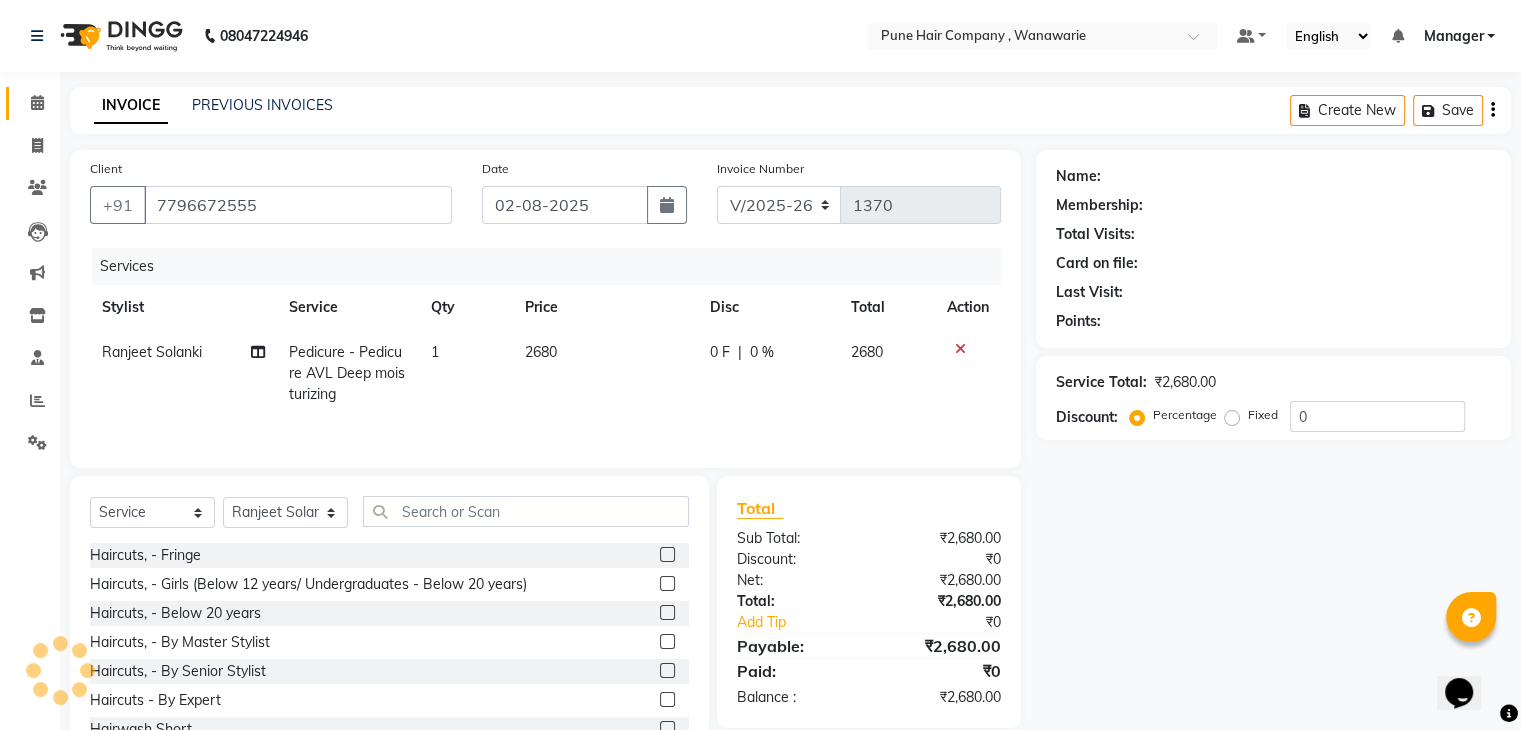 select on "1: Object" 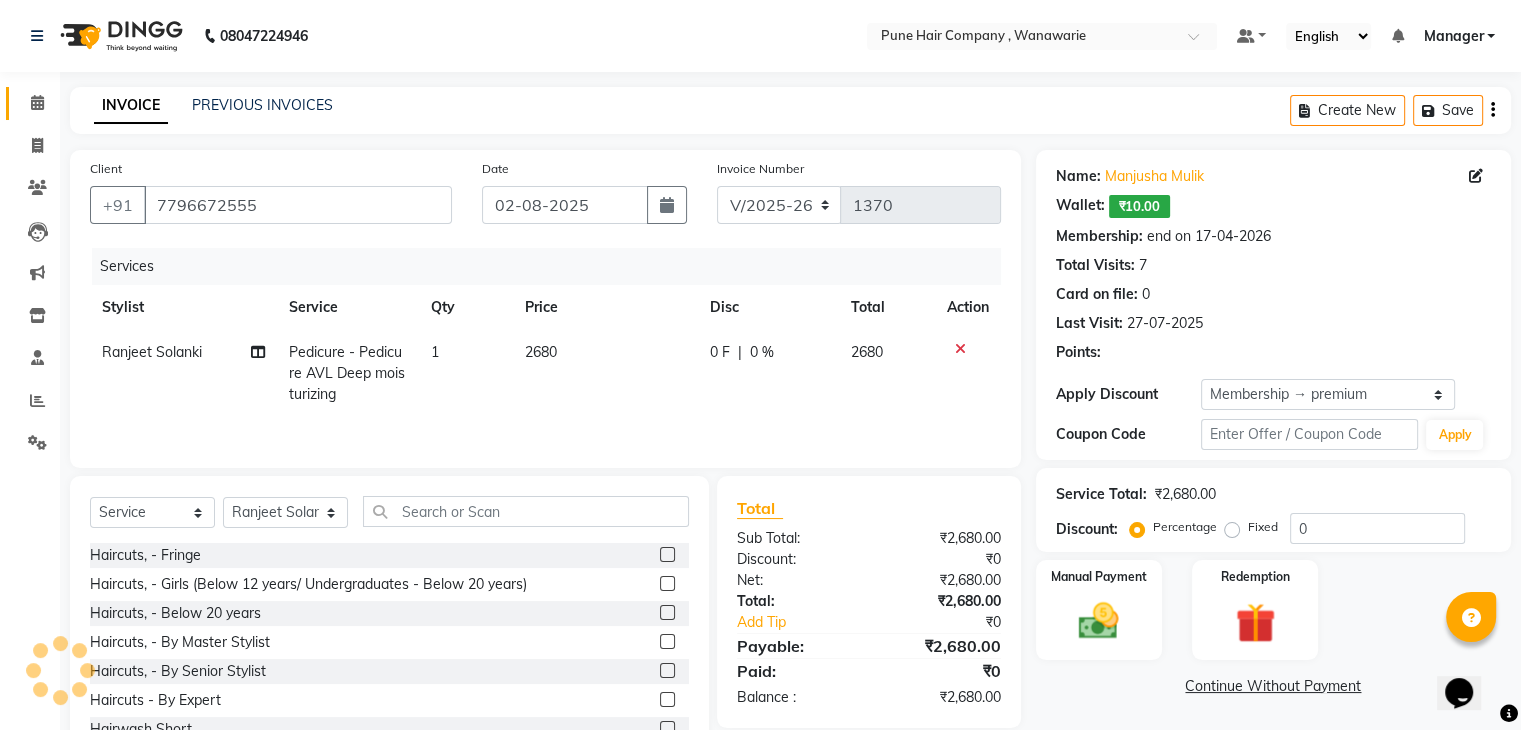 type on "20" 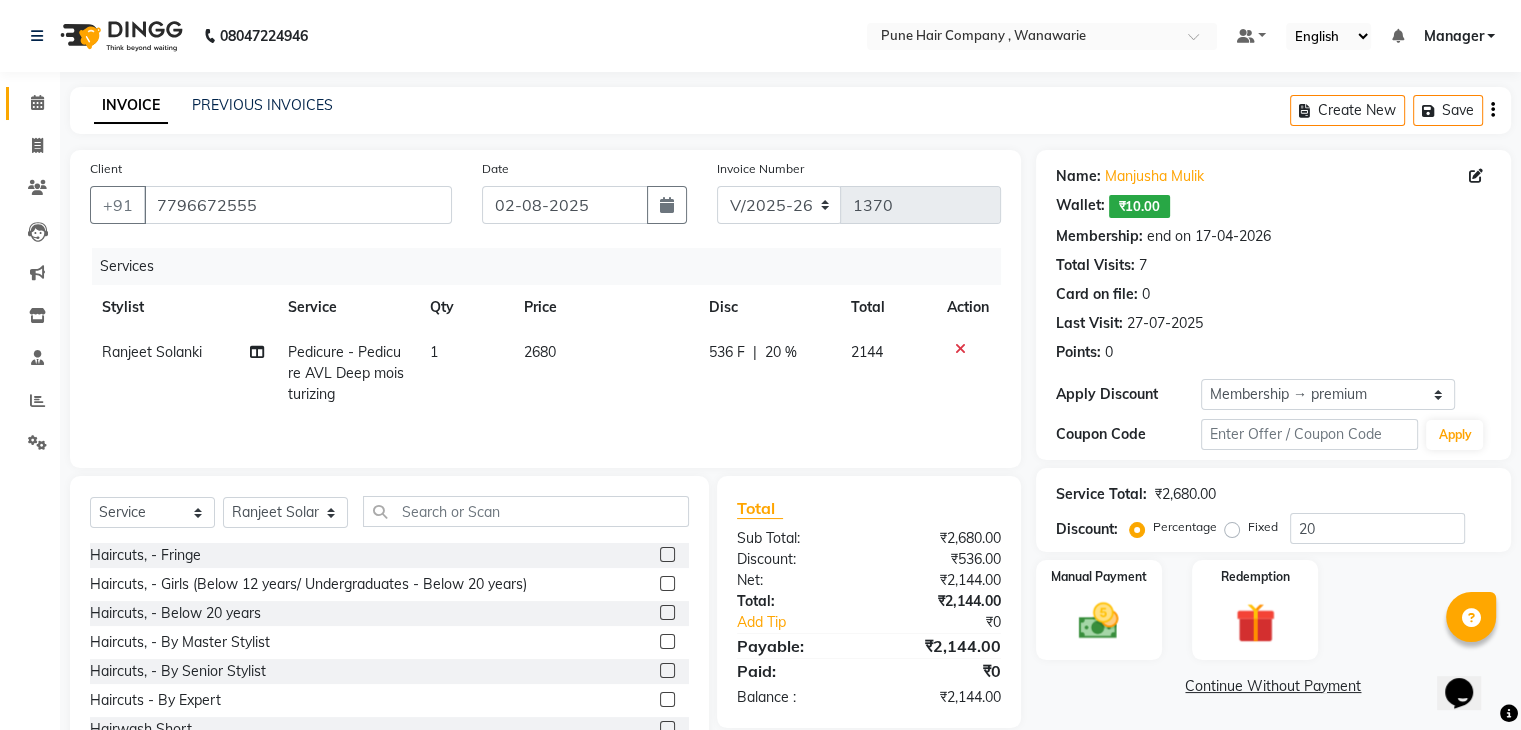 scroll, scrollTop: 72, scrollLeft: 0, axis: vertical 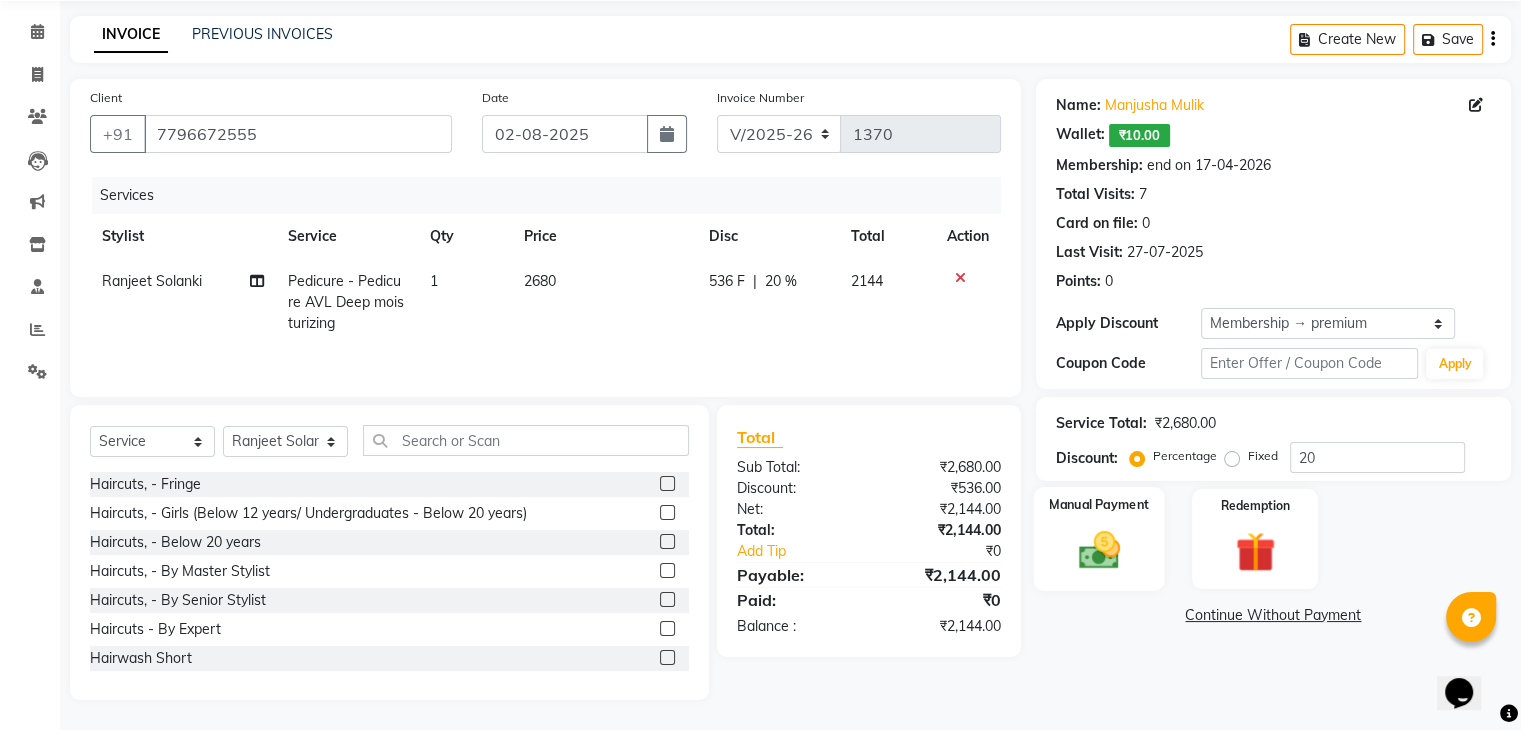 click 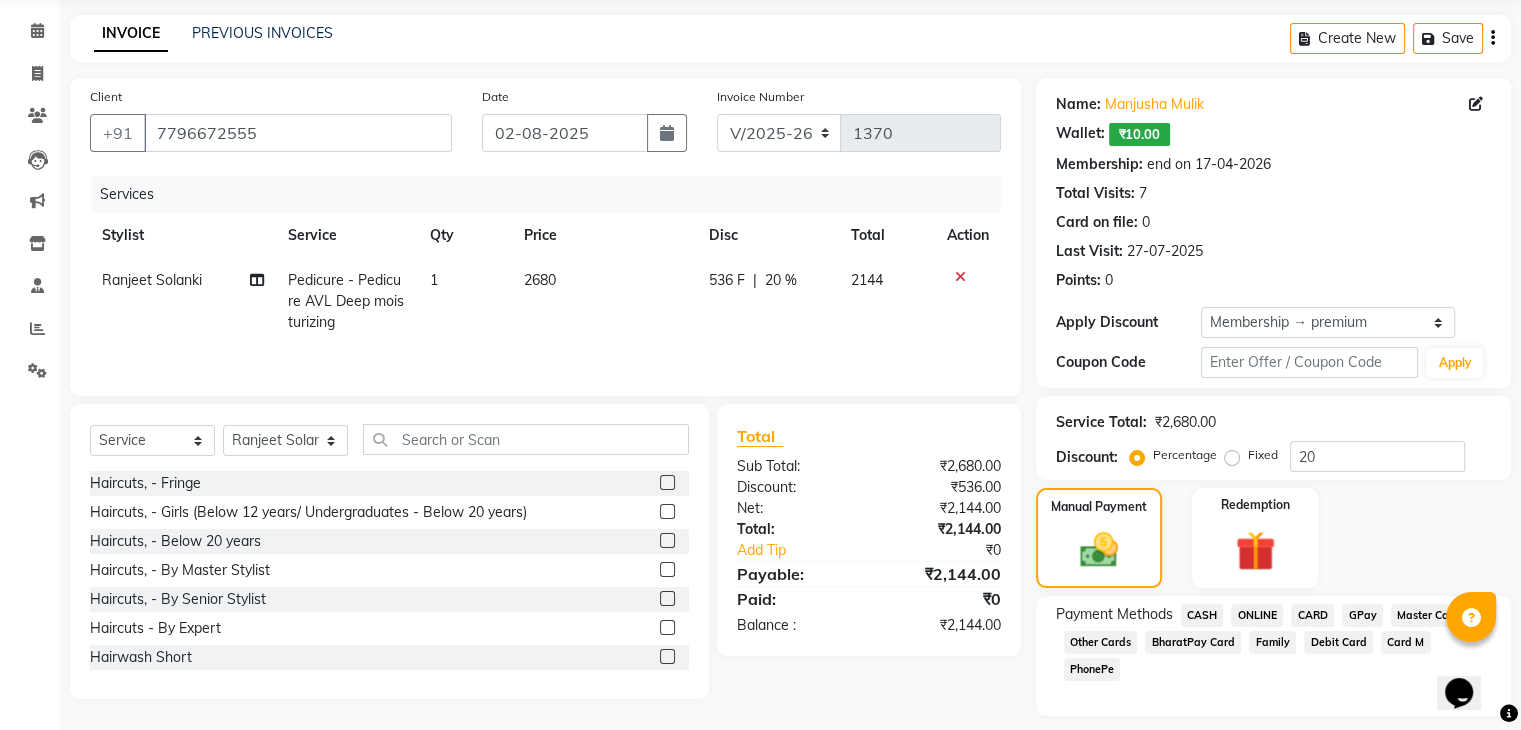 click on "CARD" 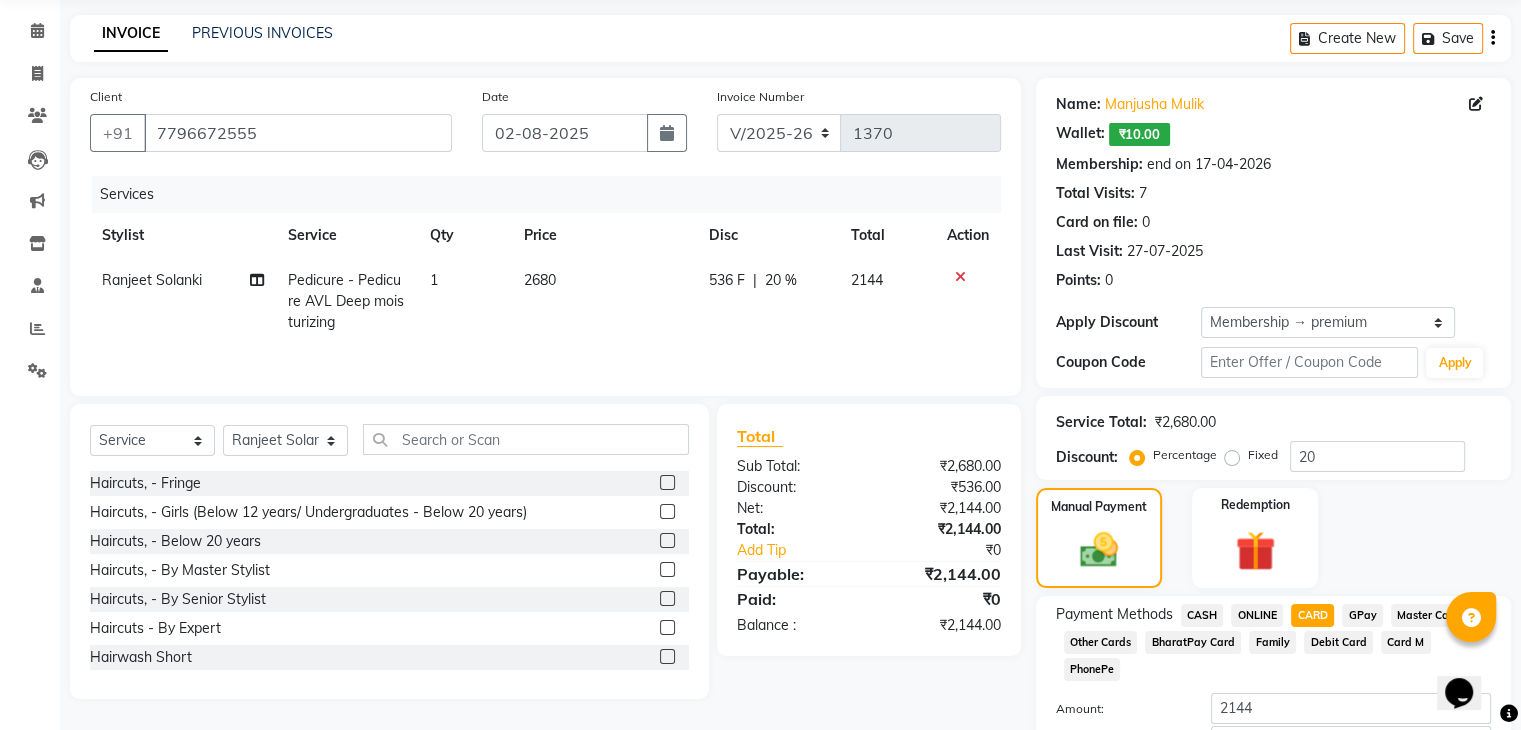 scroll, scrollTop: 187, scrollLeft: 0, axis: vertical 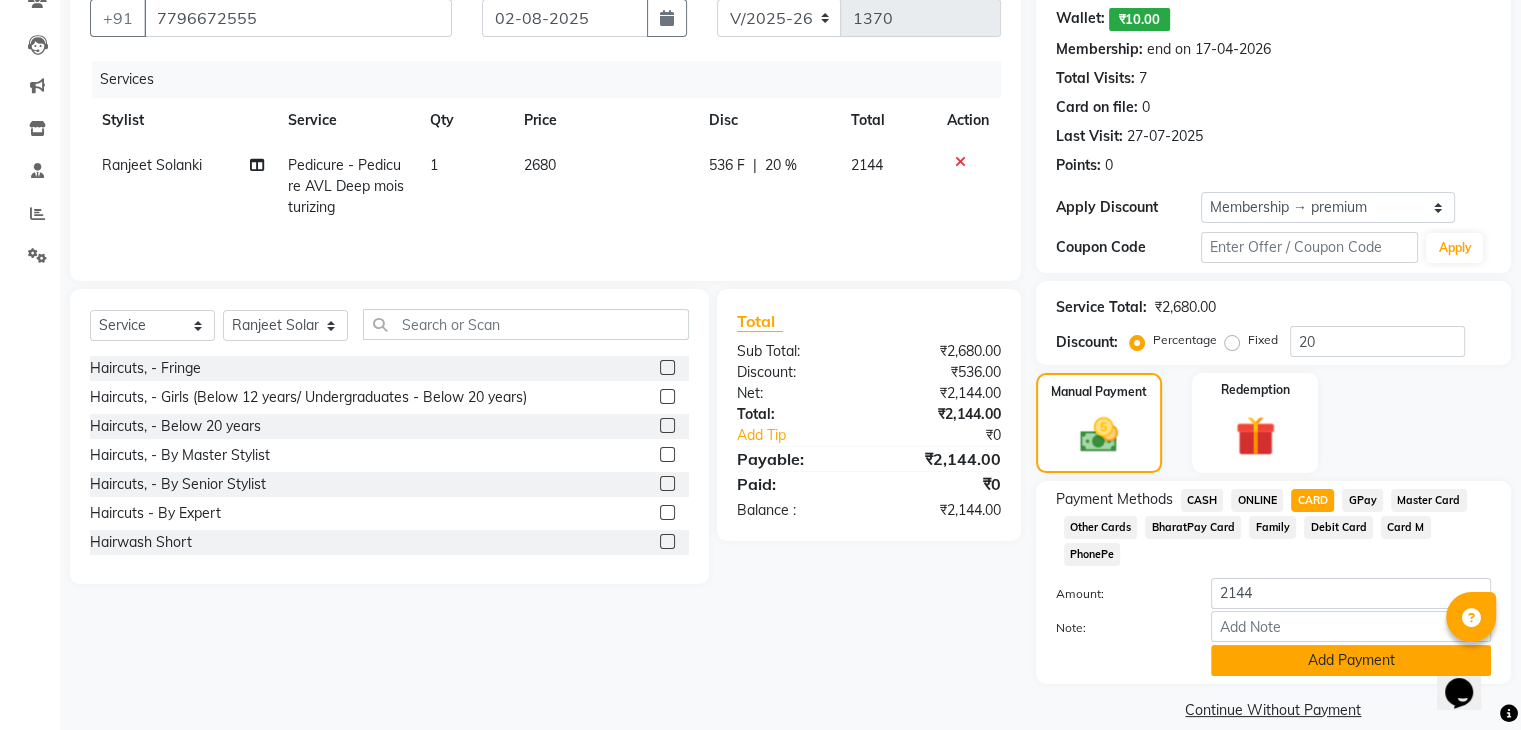 click on "Add Payment" 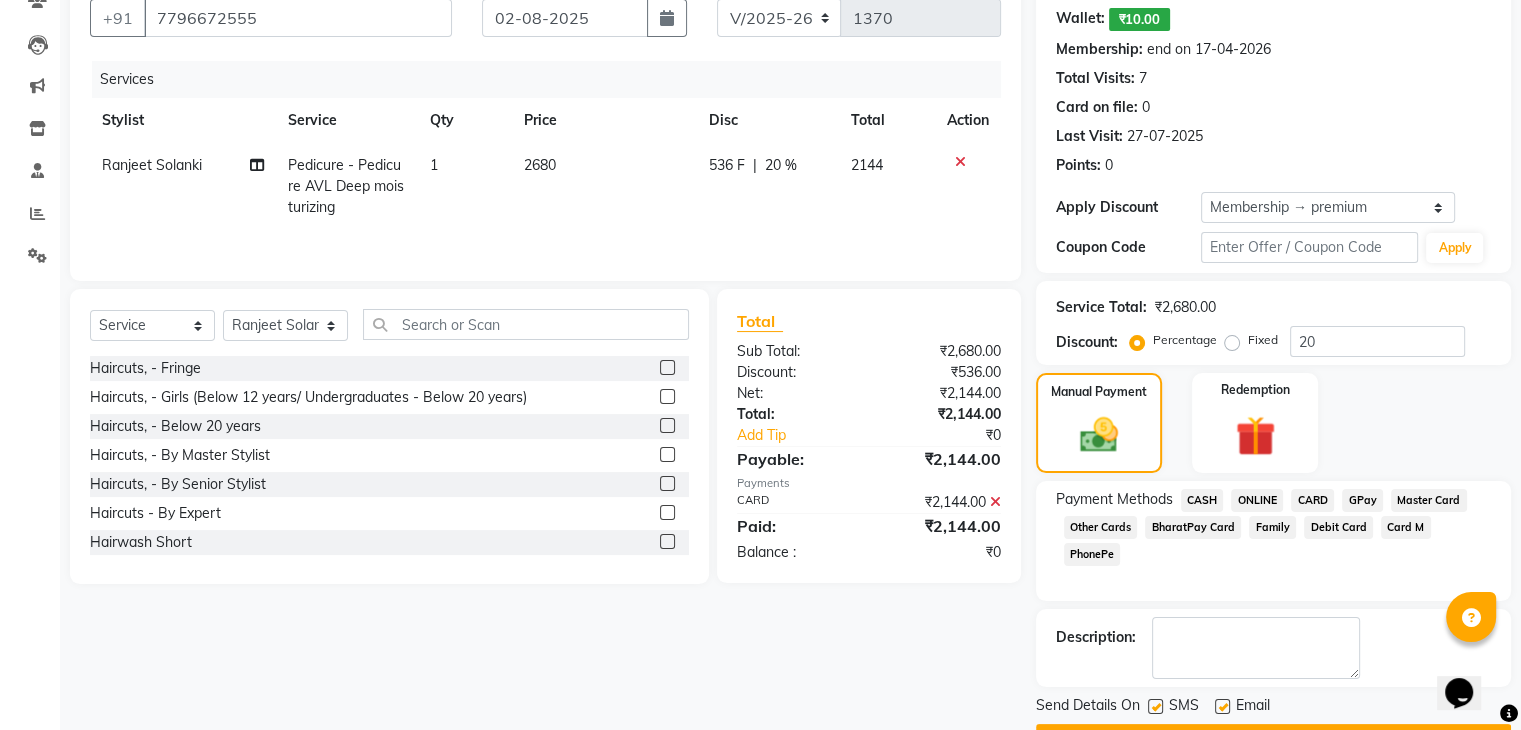 scroll, scrollTop: 240, scrollLeft: 0, axis: vertical 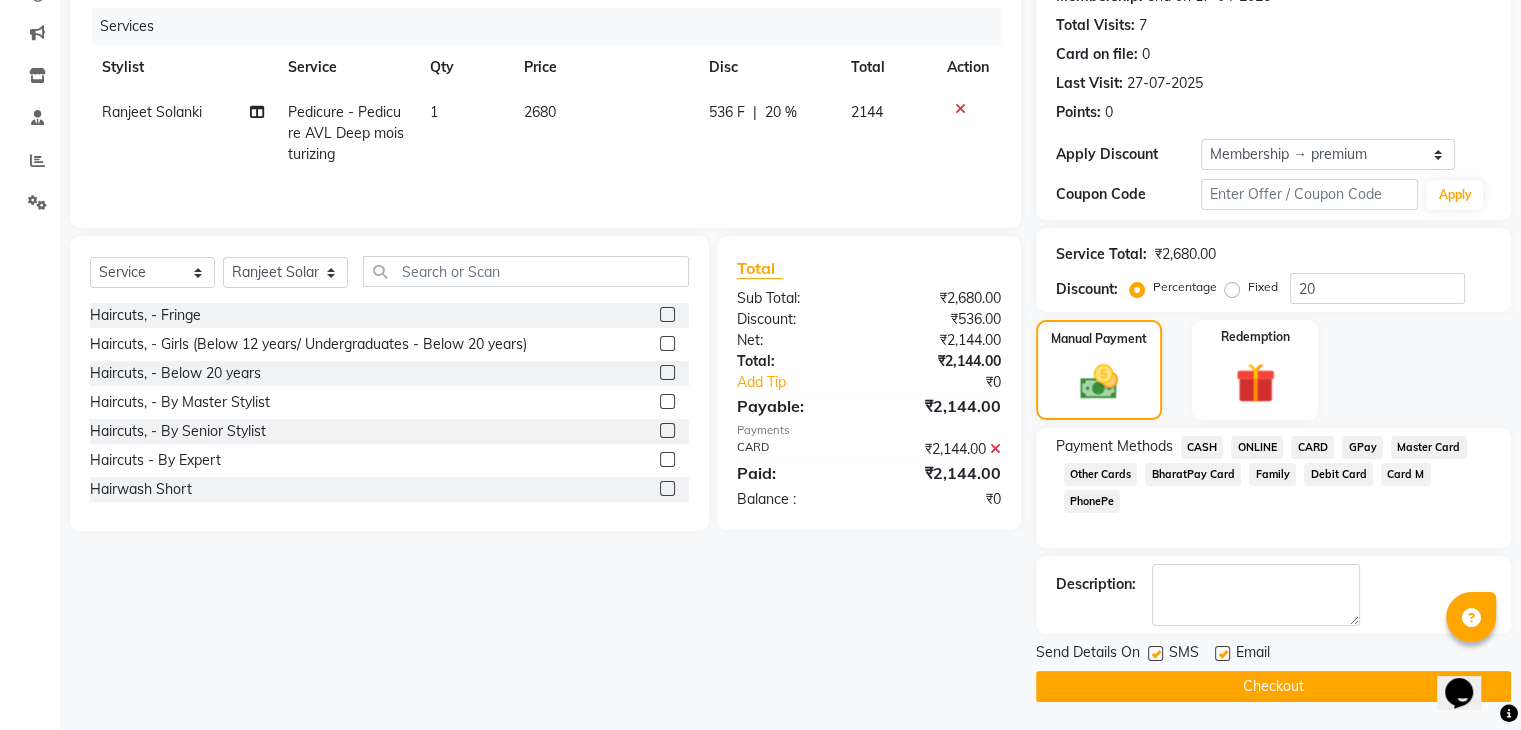 click on "Checkout" 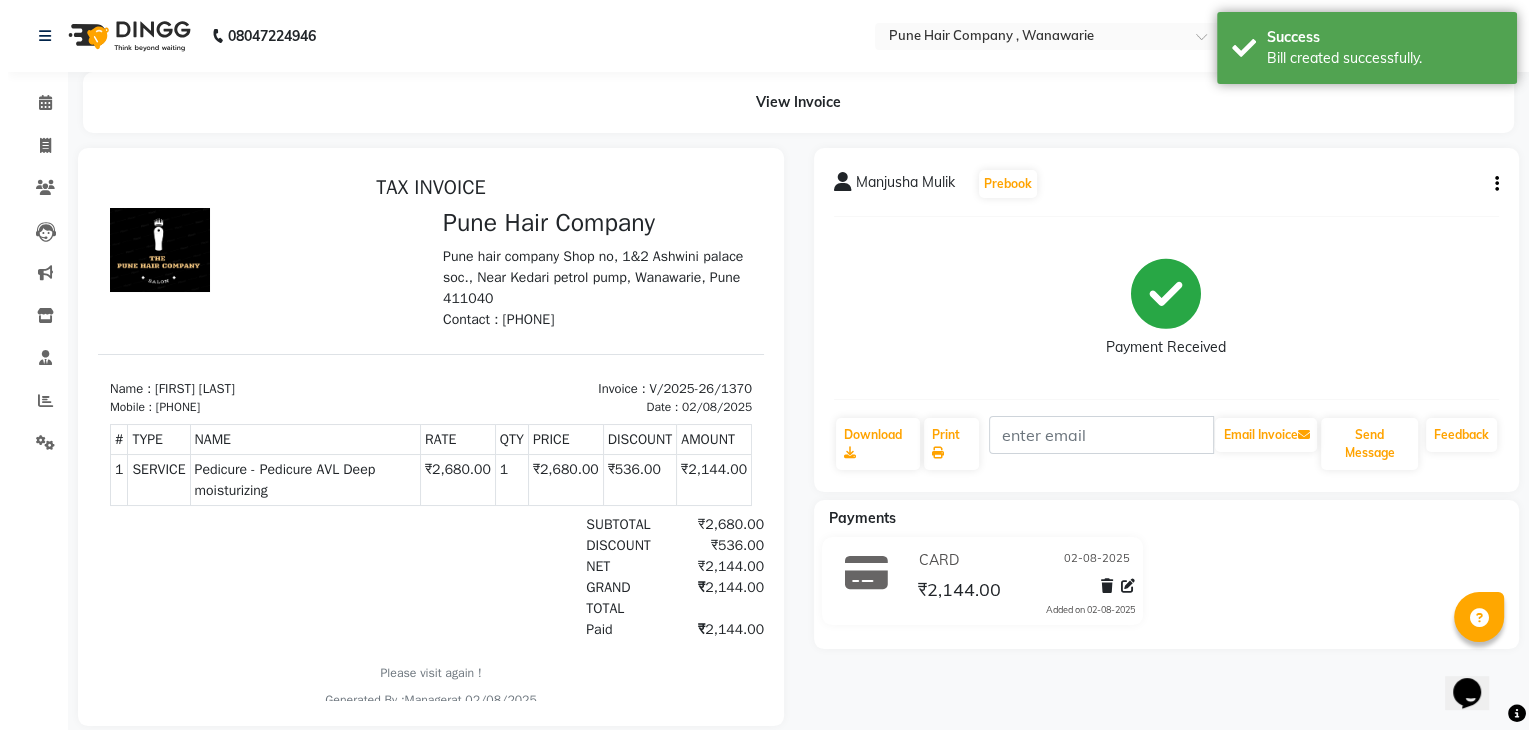 scroll, scrollTop: 0, scrollLeft: 0, axis: both 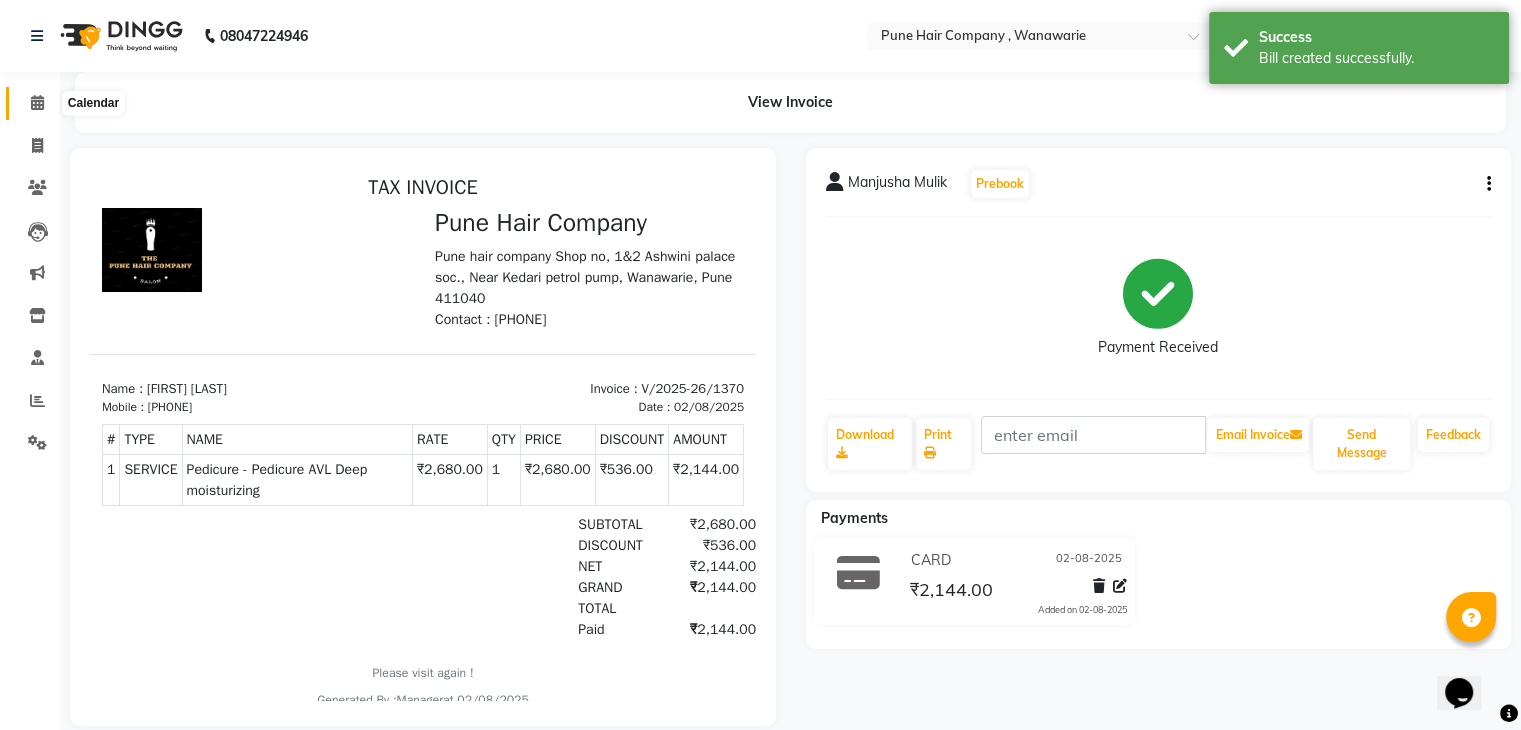 click 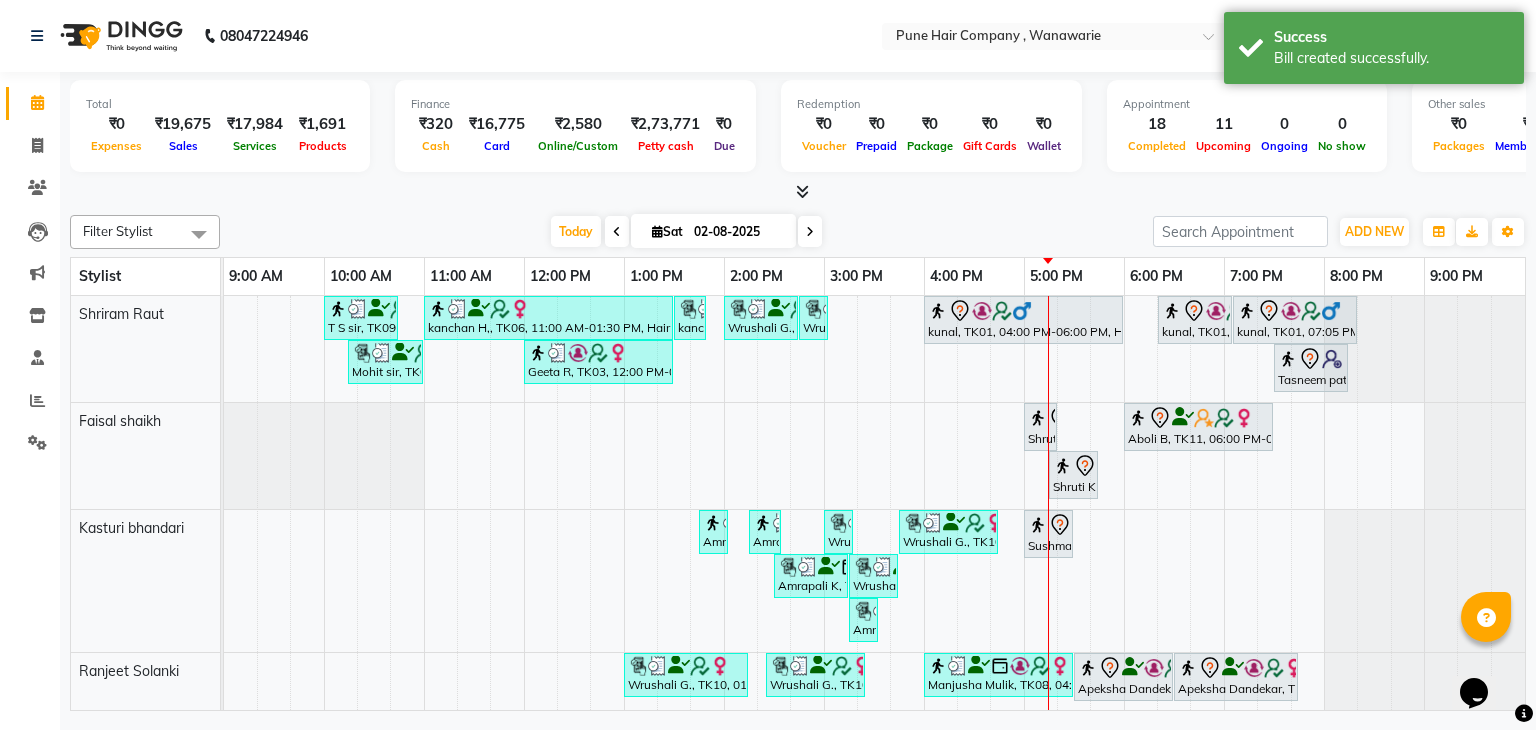 scroll, scrollTop: 148, scrollLeft: 0, axis: vertical 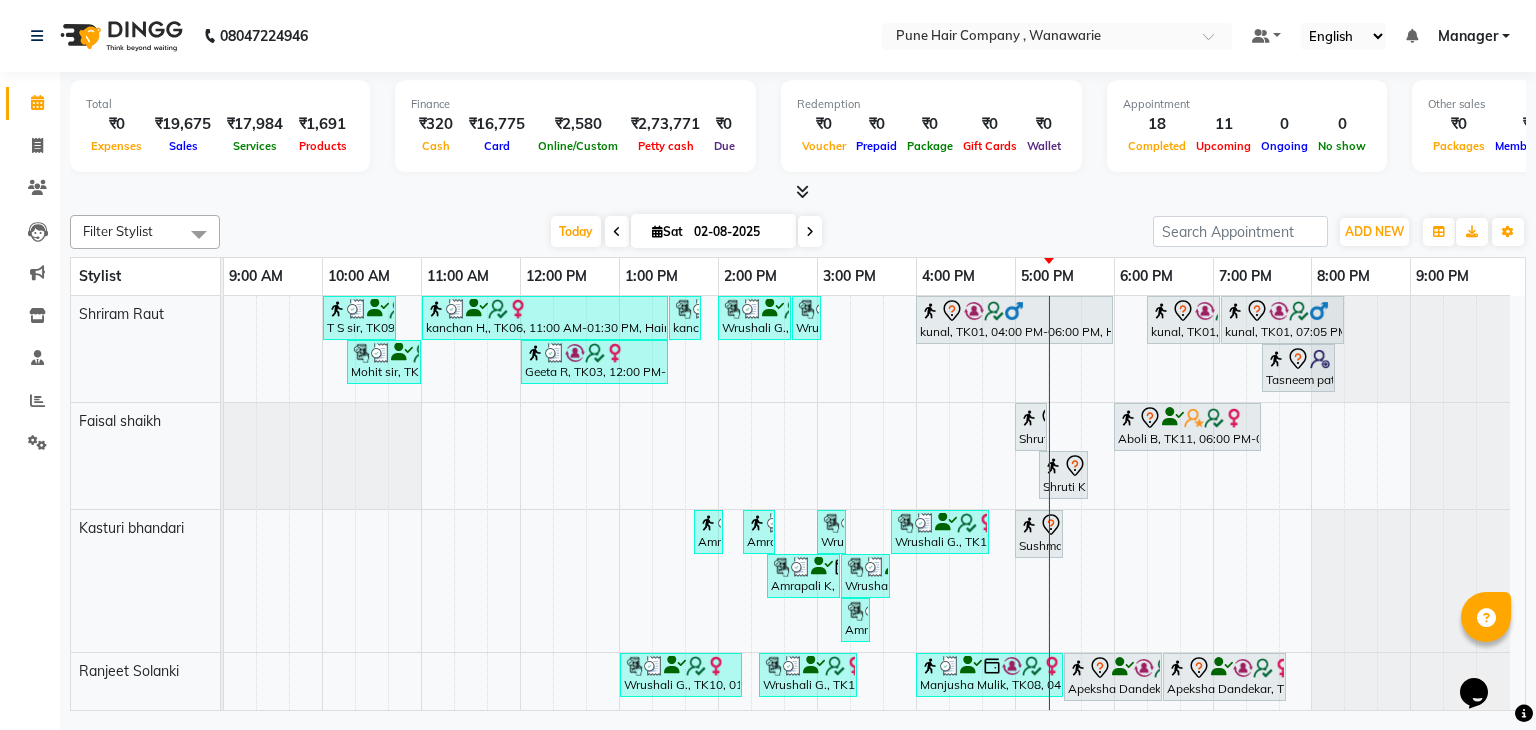 click at bounding box center [810, 231] 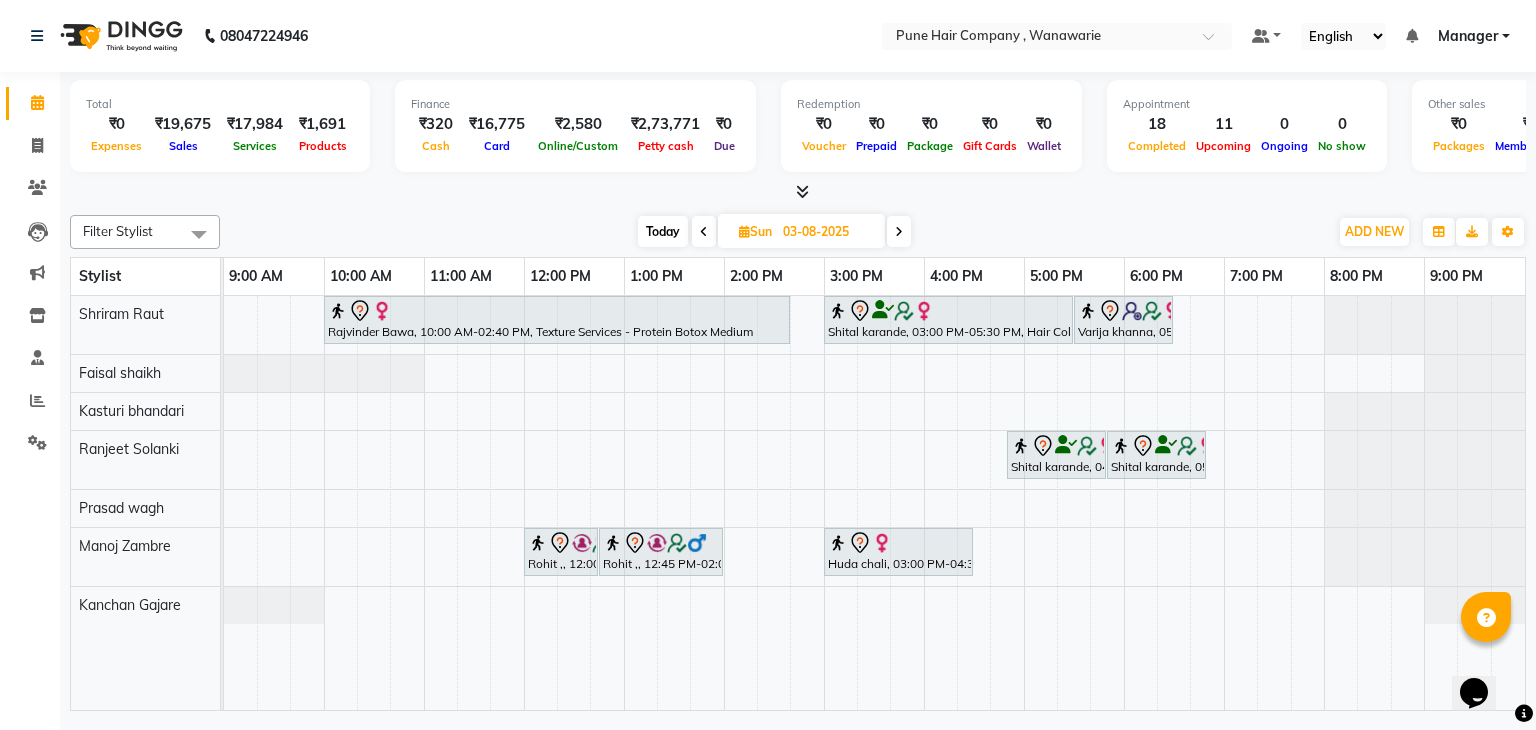 click on "Today" at bounding box center [663, 231] 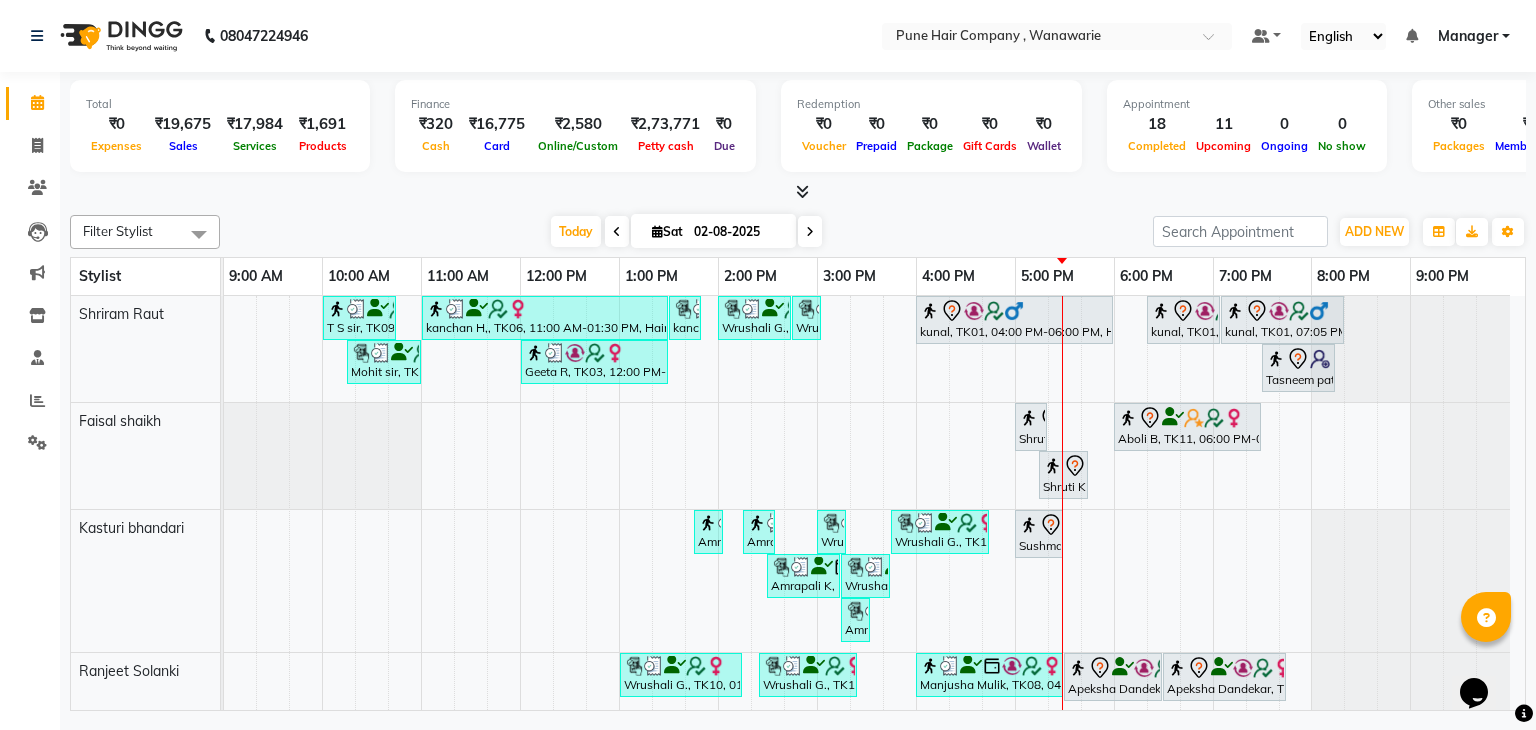 scroll, scrollTop: 133, scrollLeft: 0, axis: vertical 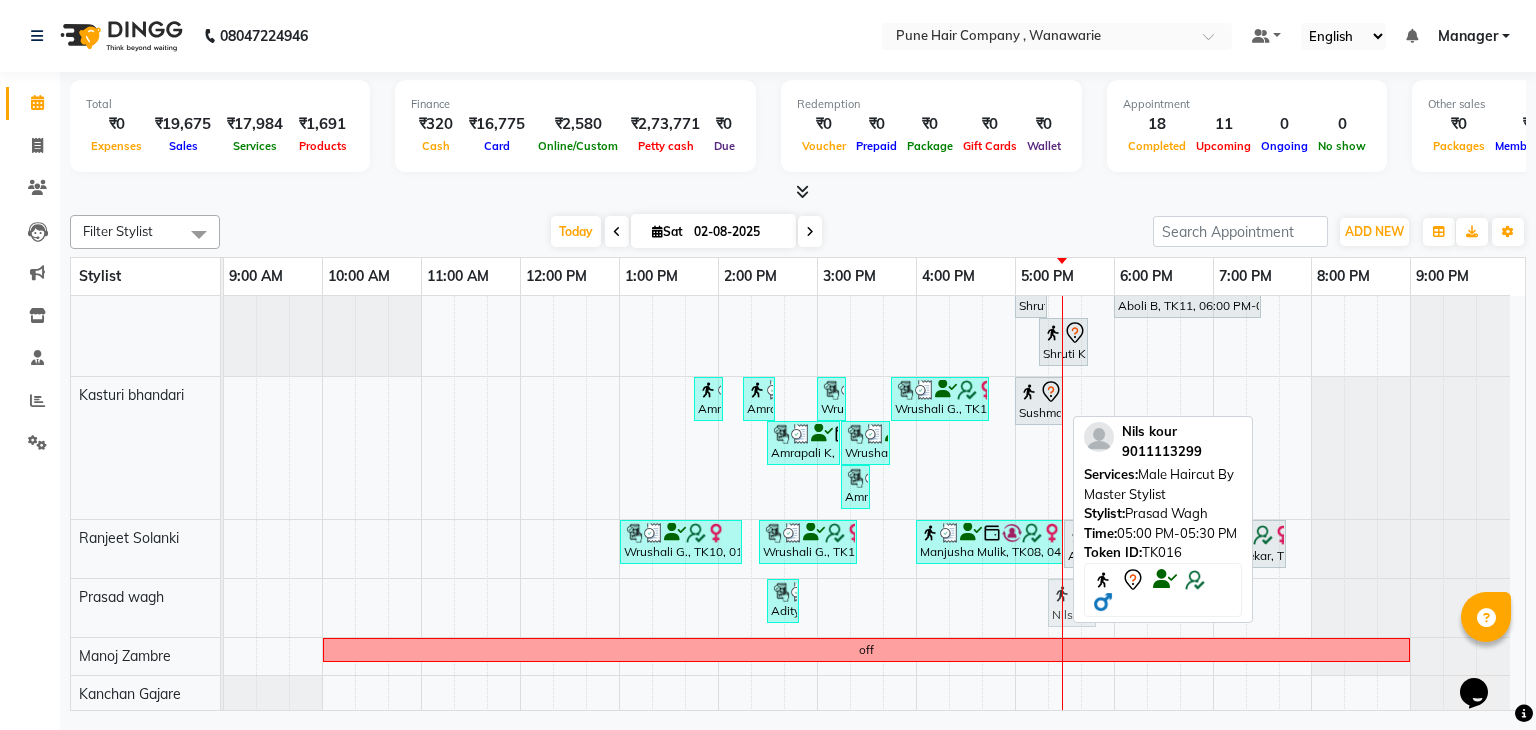 drag, startPoint x: 1024, startPoint y: 616, endPoint x: 1057, endPoint y: 612, distance: 33.24154 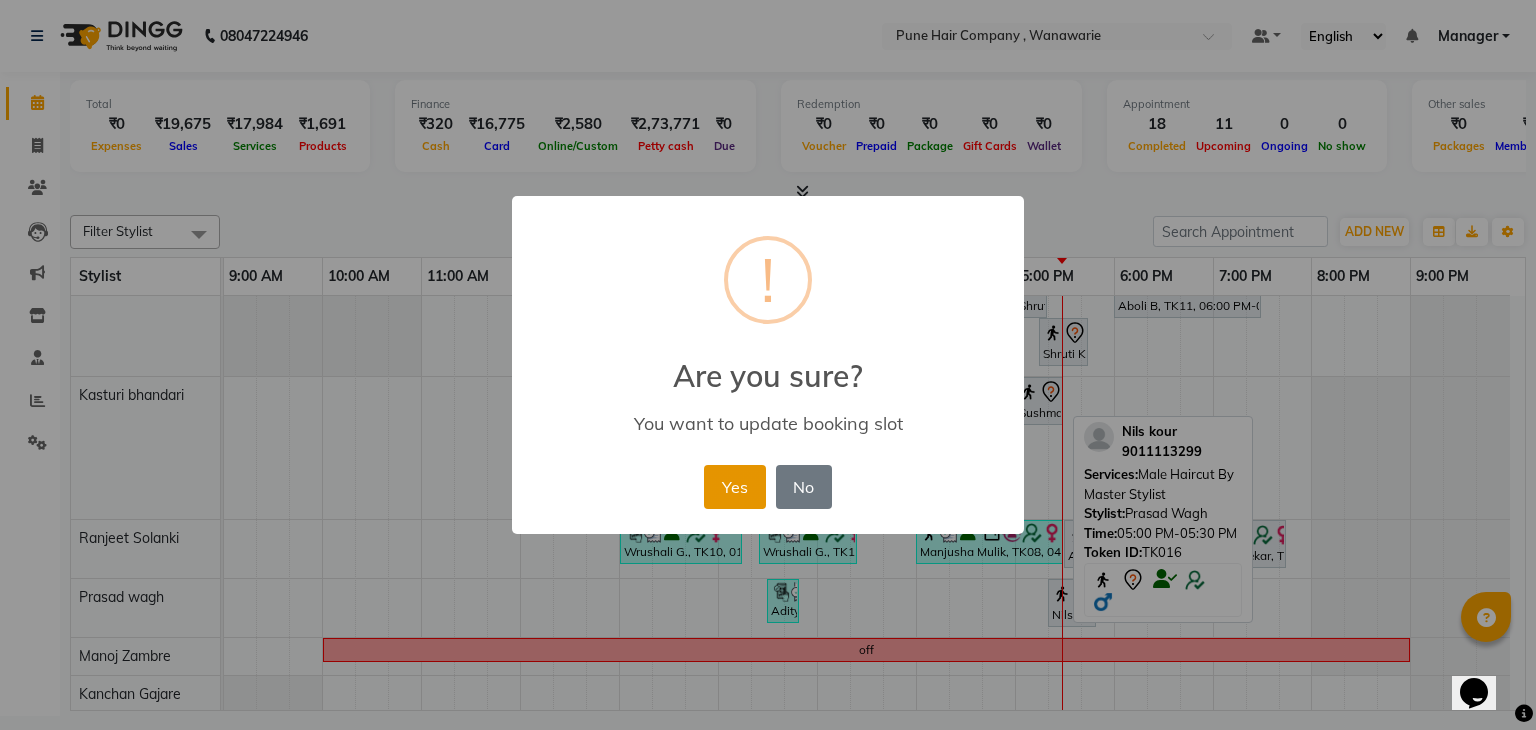 click on "Yes" at bounding box center [734, 487] 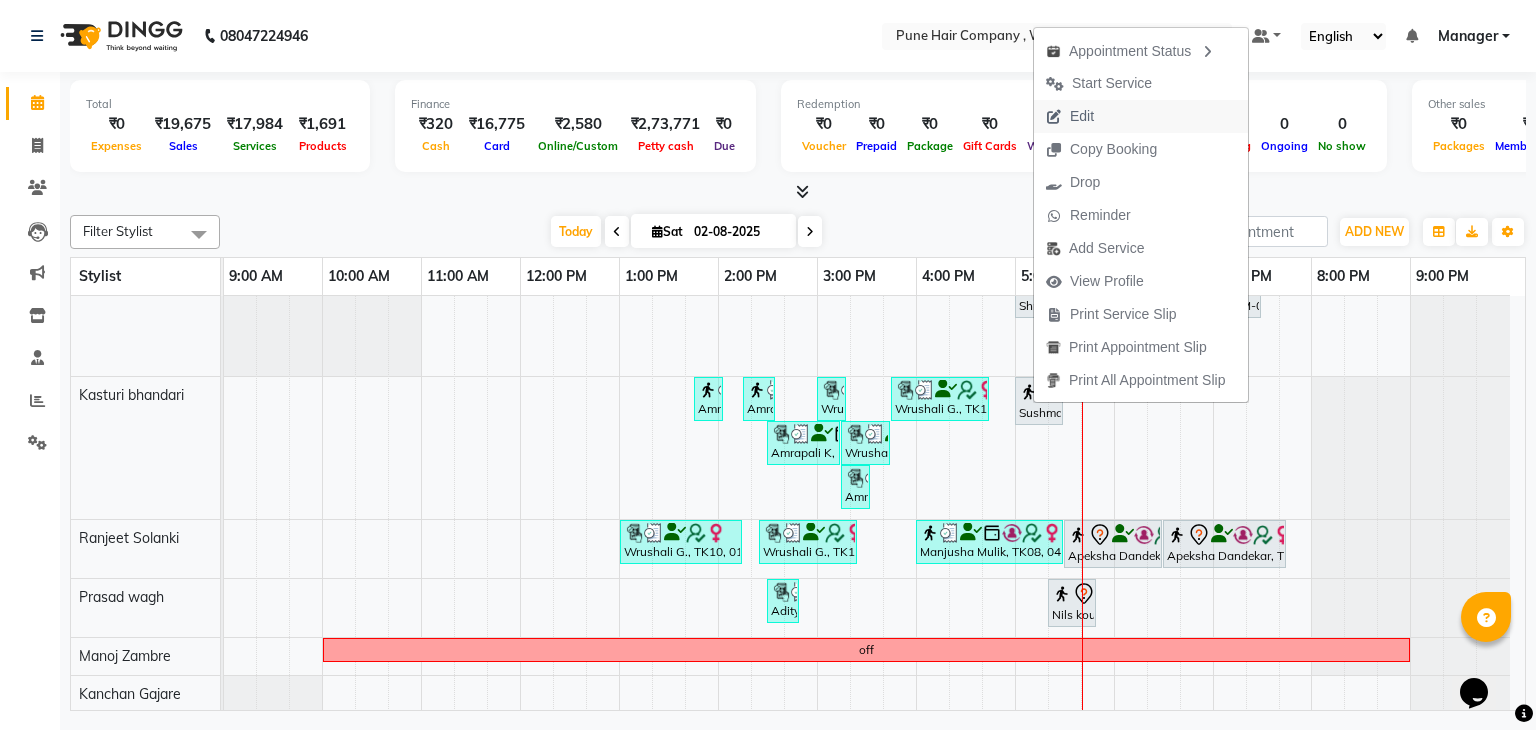 click on "Edit" at bounding box center [1070, 116] 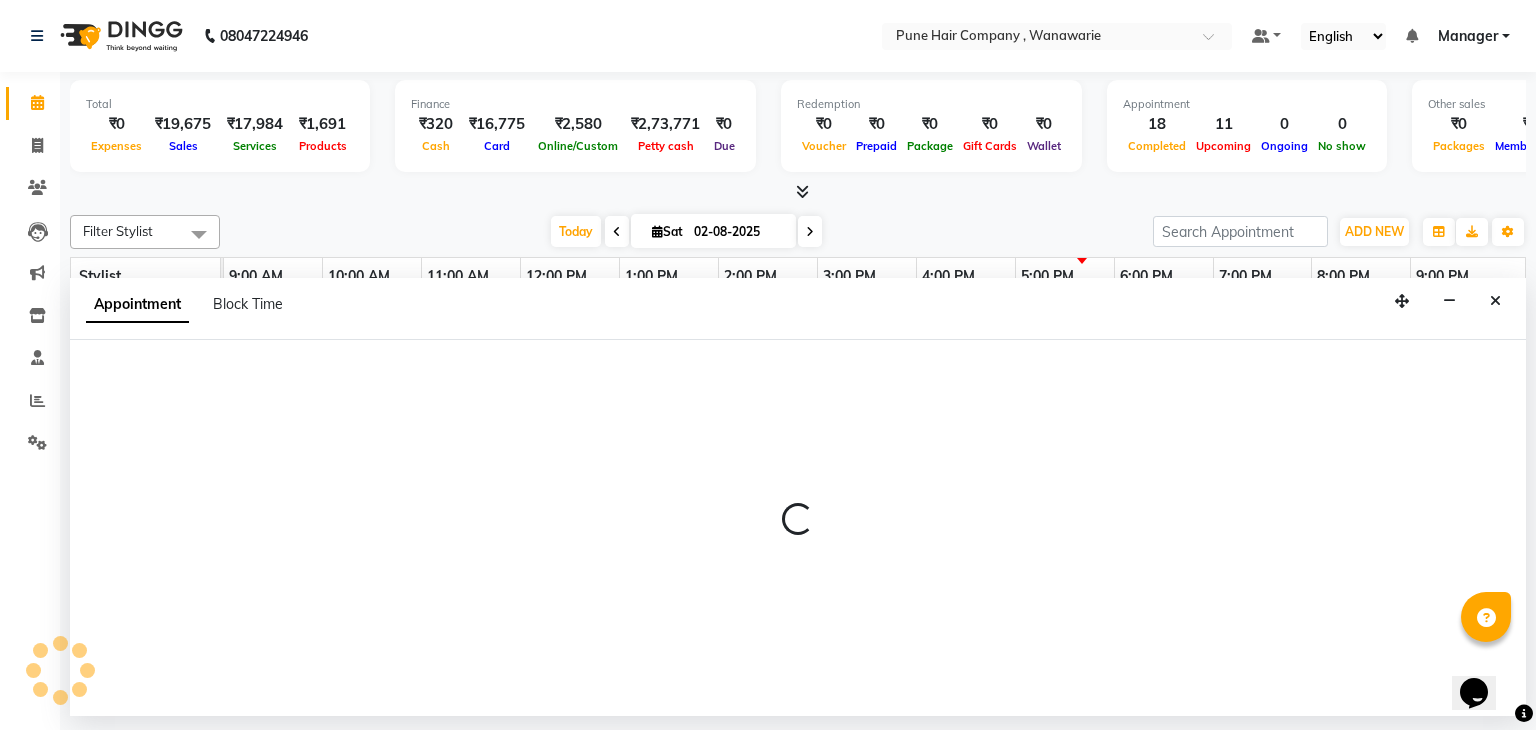 select on "74579" 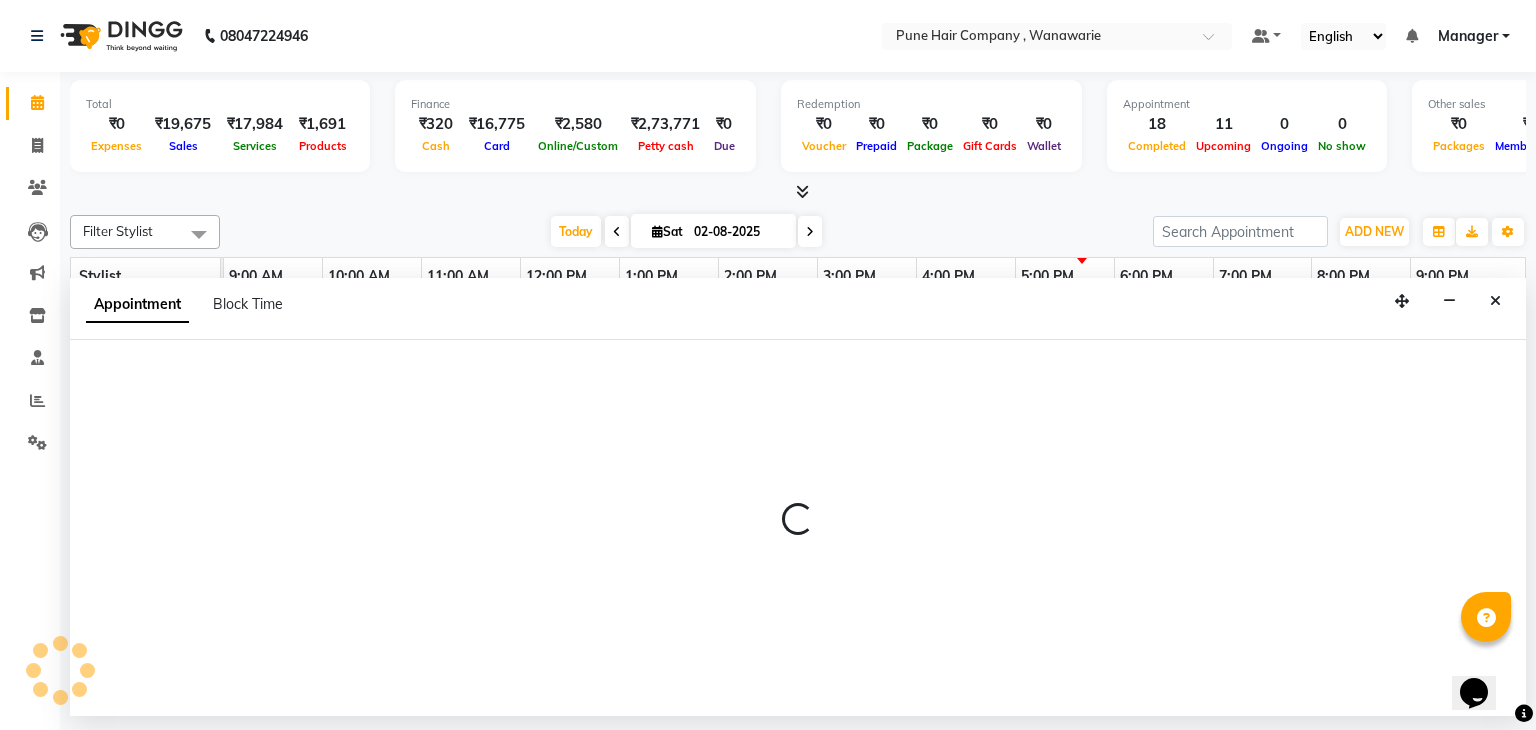 select on "74579" 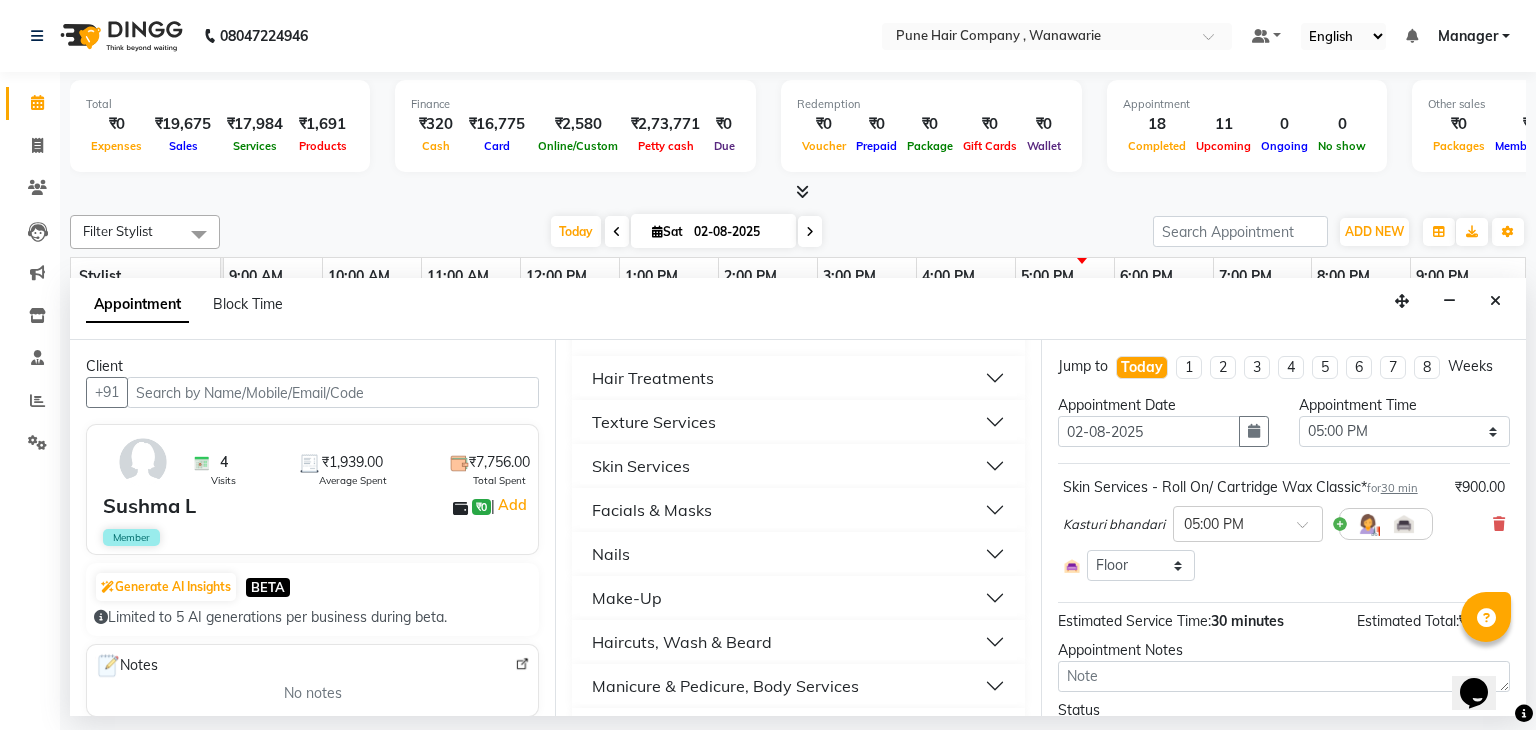 scroll, scrollTop: 260, scrollLeft: 0, axis: vertical 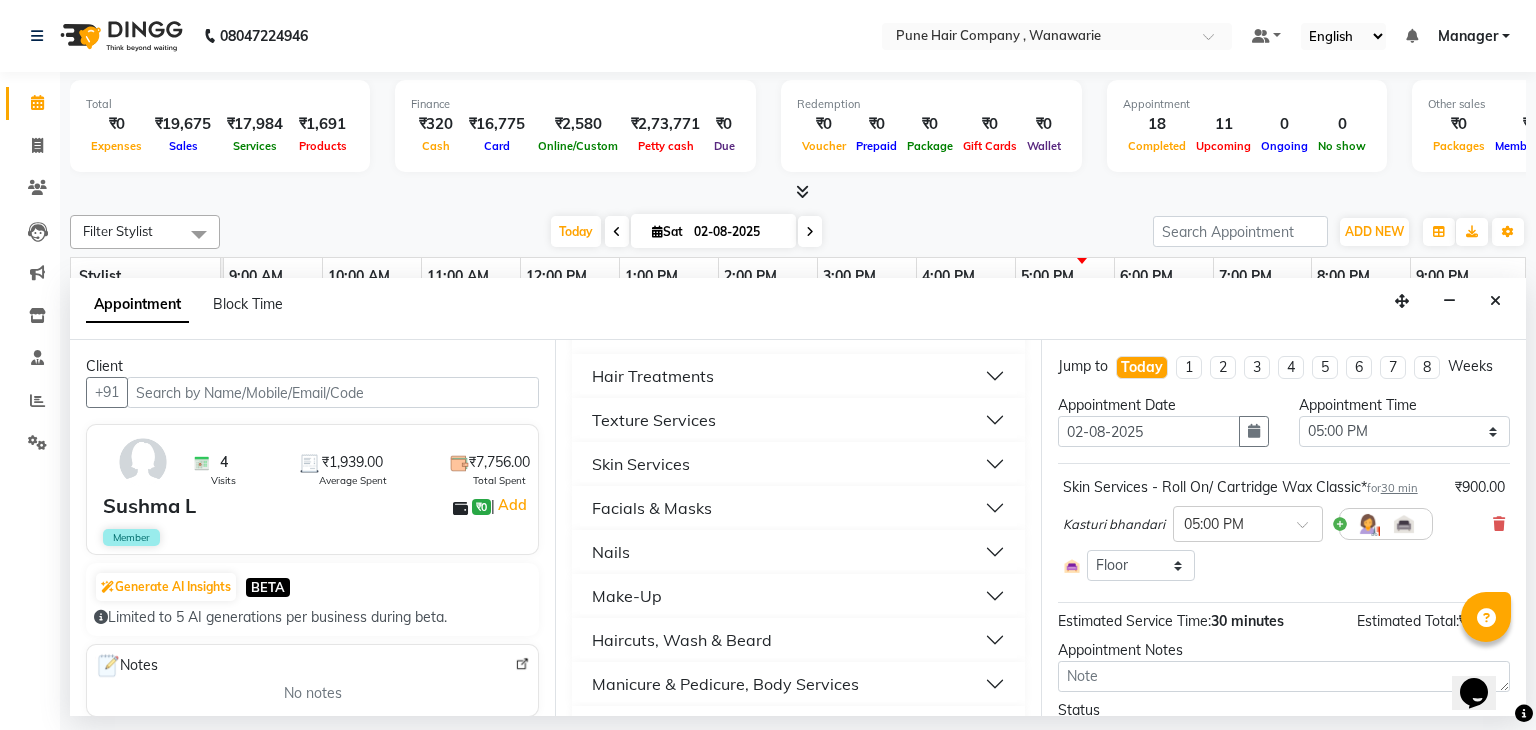 click on "Skin Services" at bounding box center (641, 464) 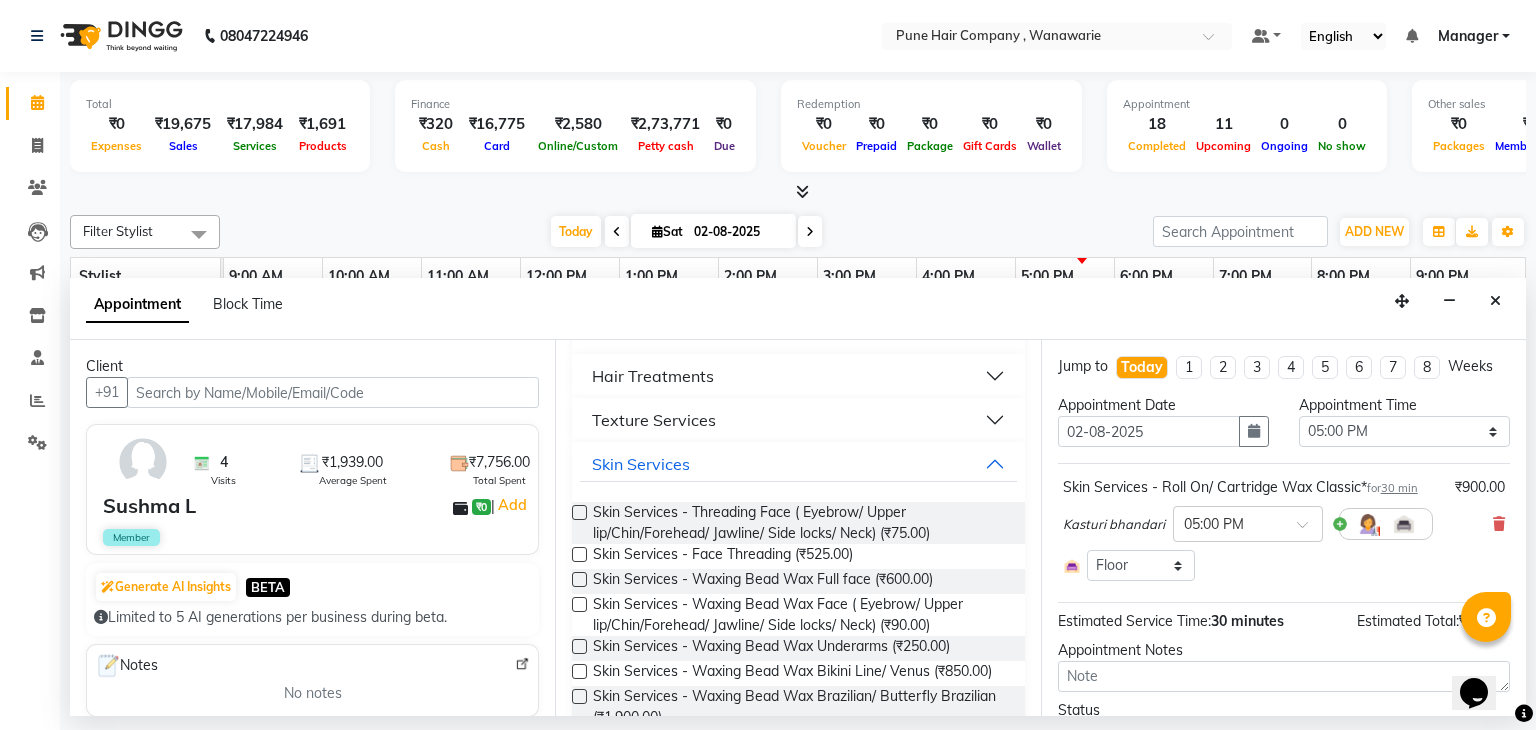 click at bounding box center [579, 512] 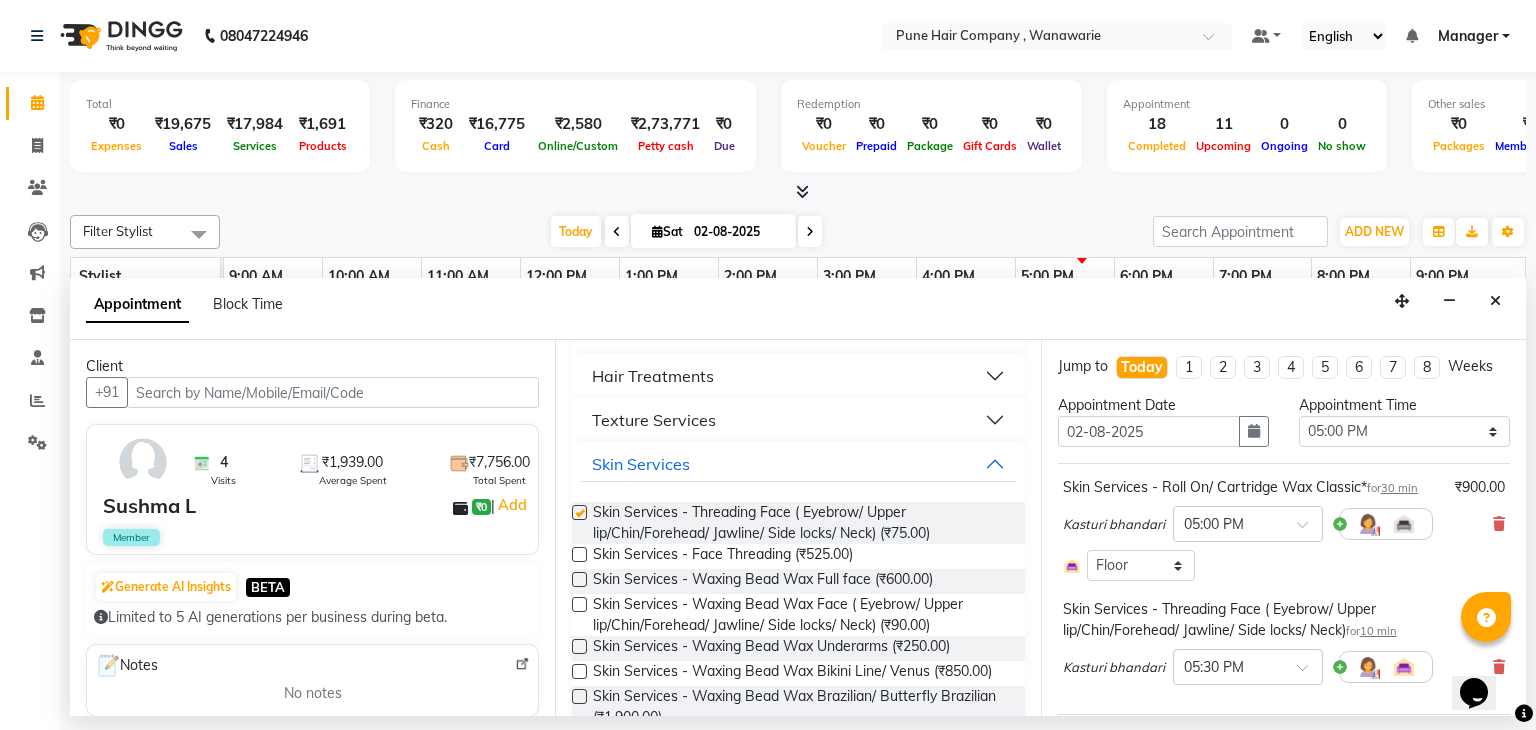 checkbox on "false" 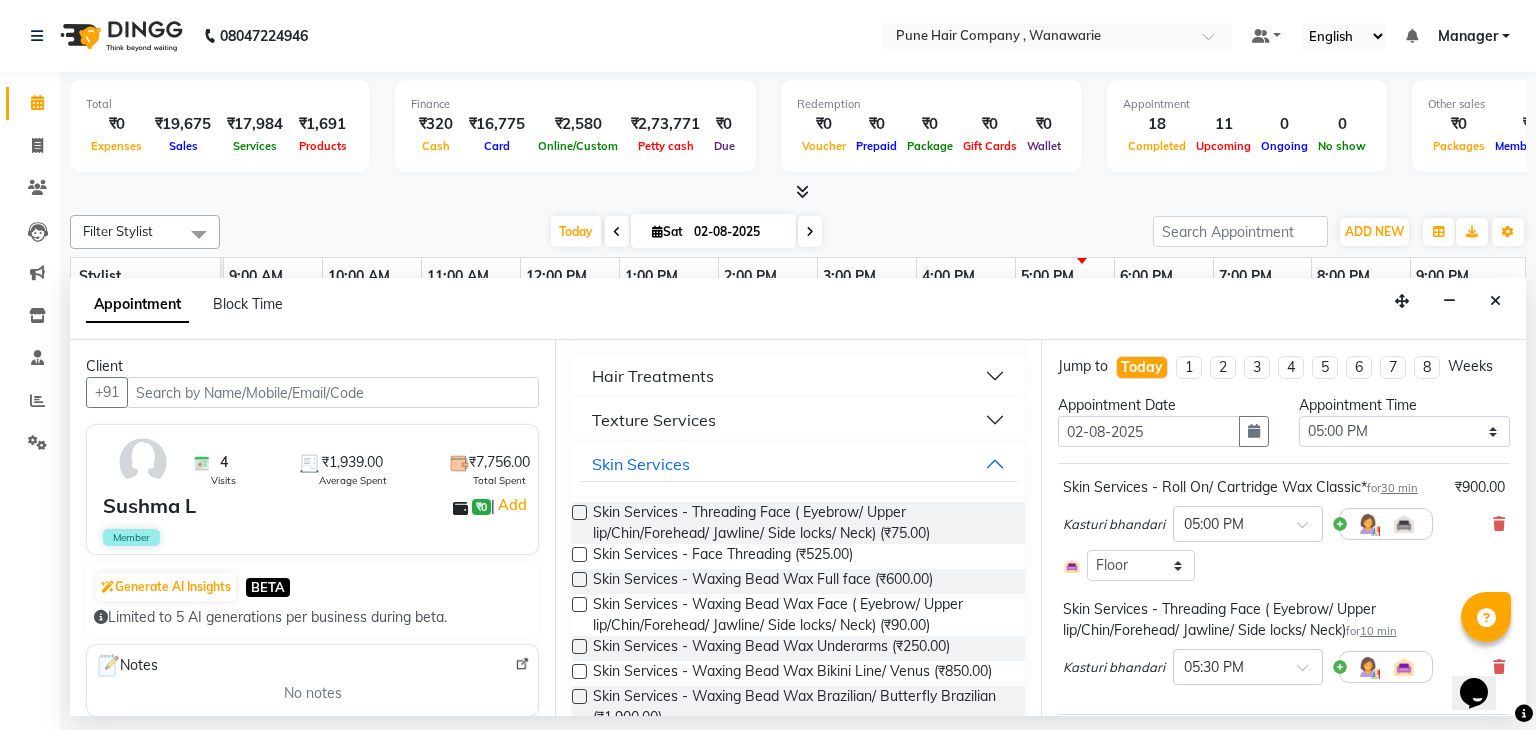 click at bounding box center (579, 646) 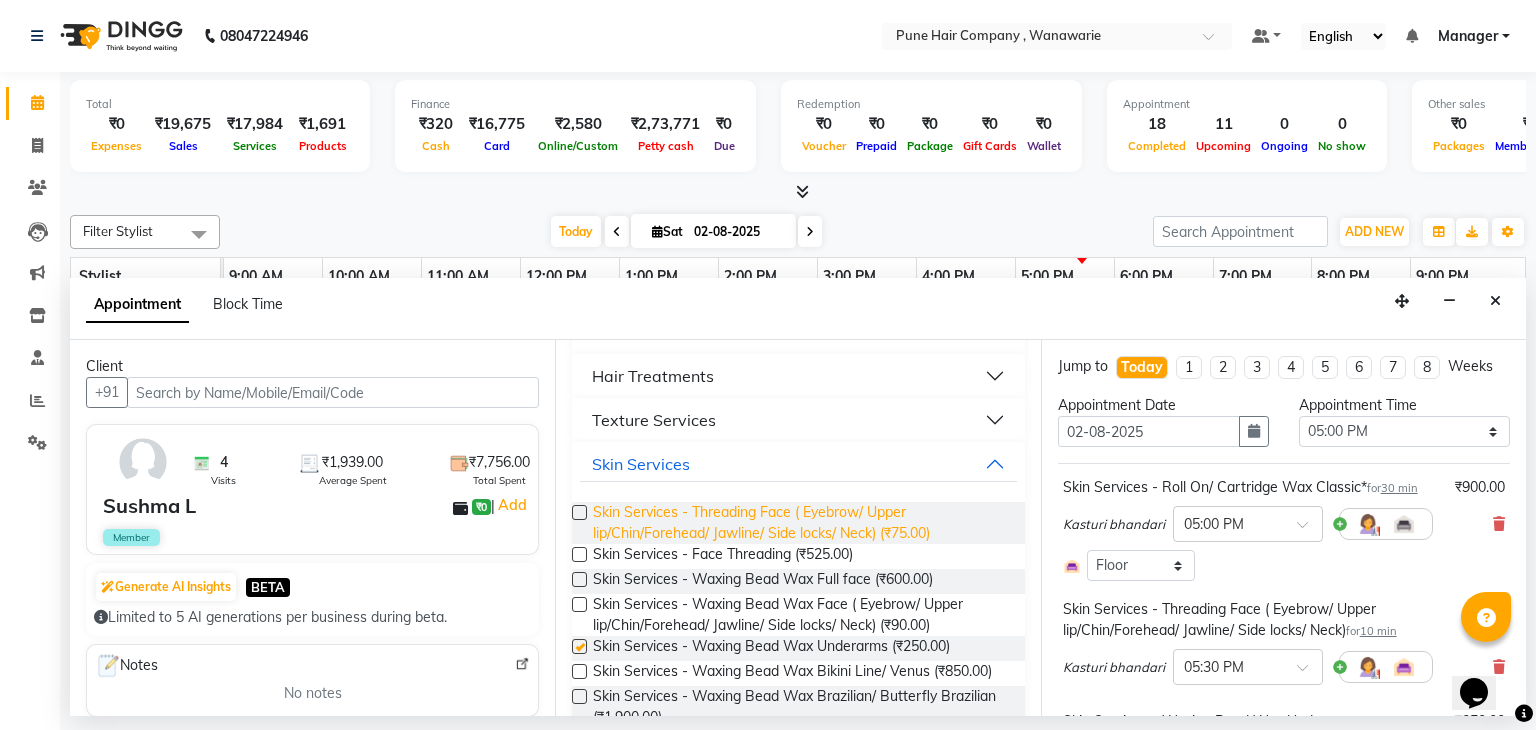 checkbox on "false" 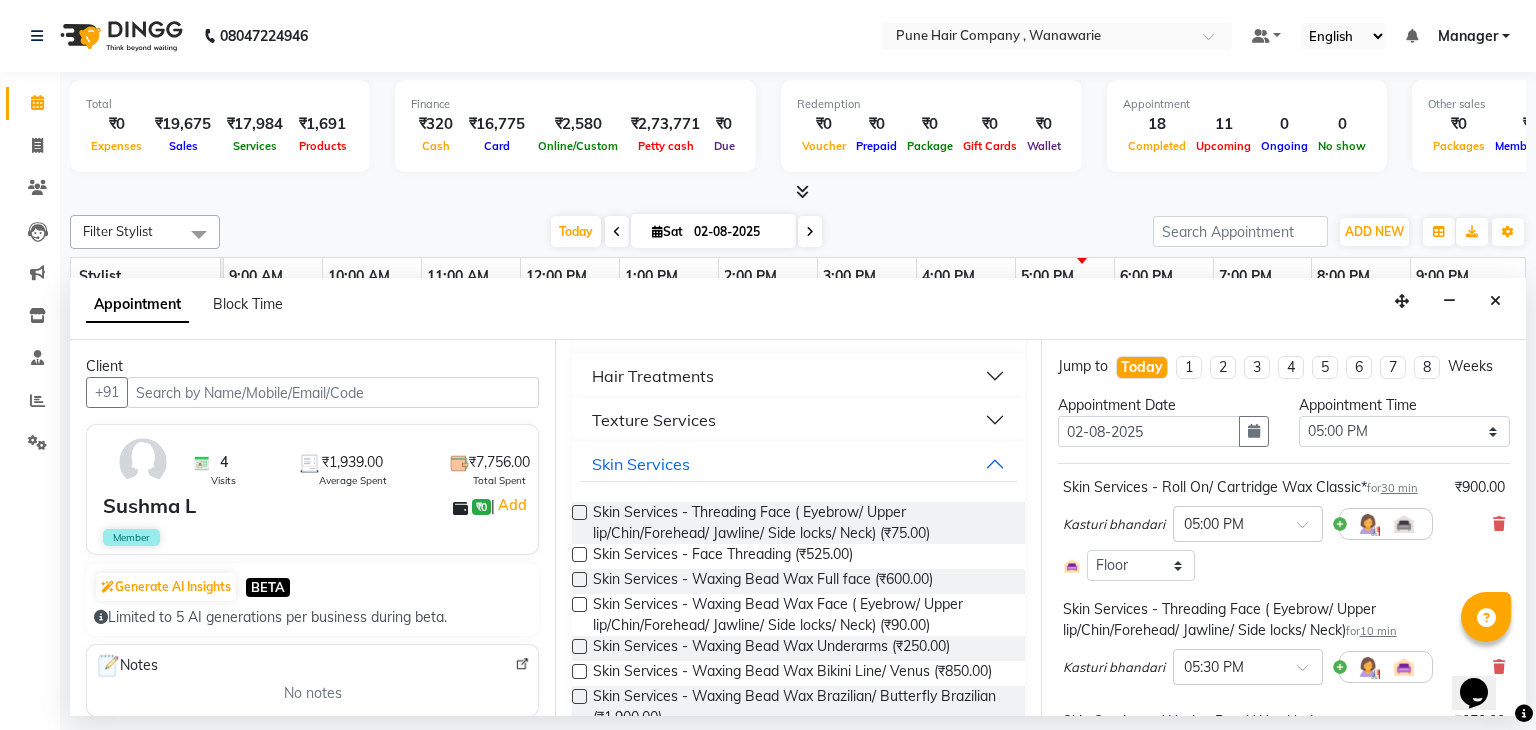 scroll, scrollTop: 306, scrollLeft: 0, axis: vertical 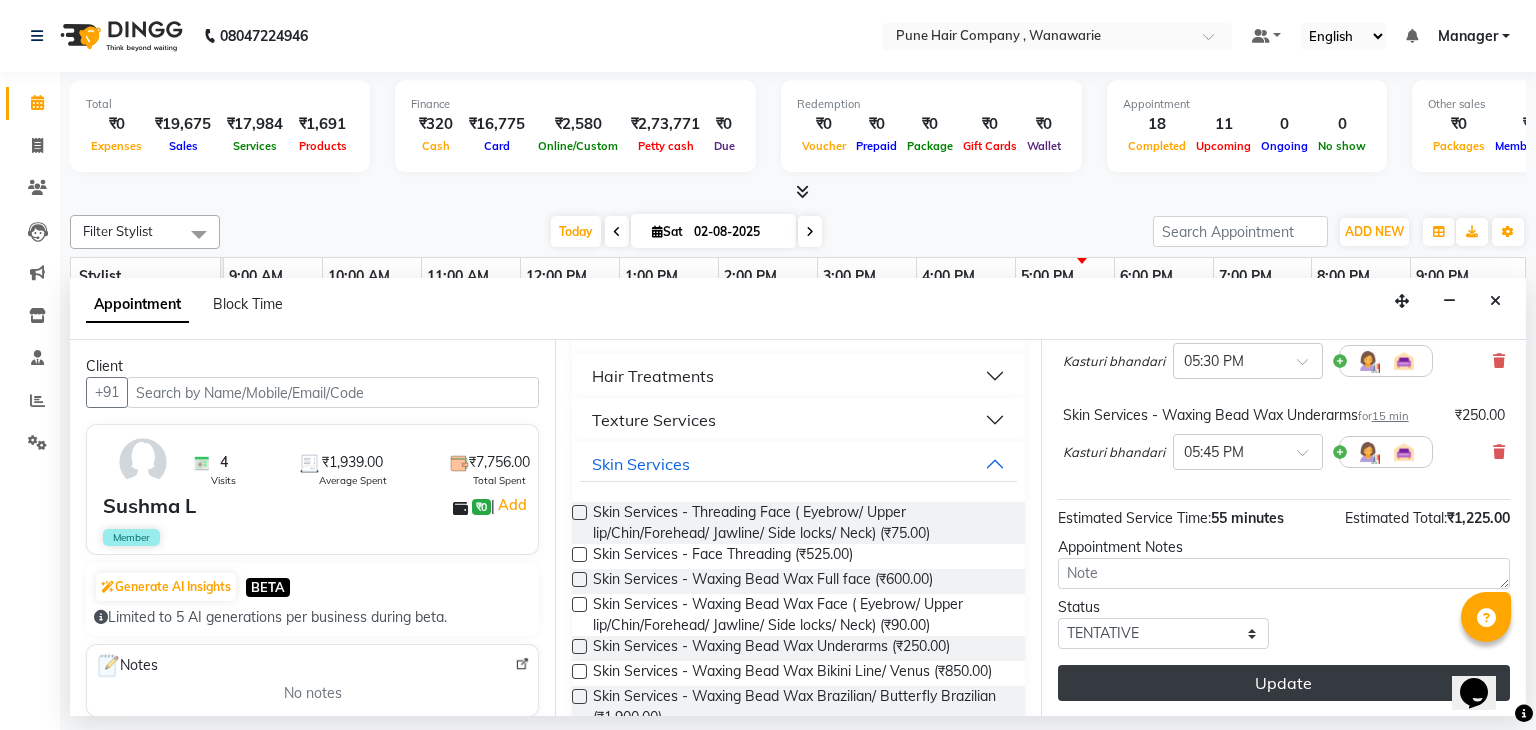 click on "Update" at bounding box center (1284, 683) 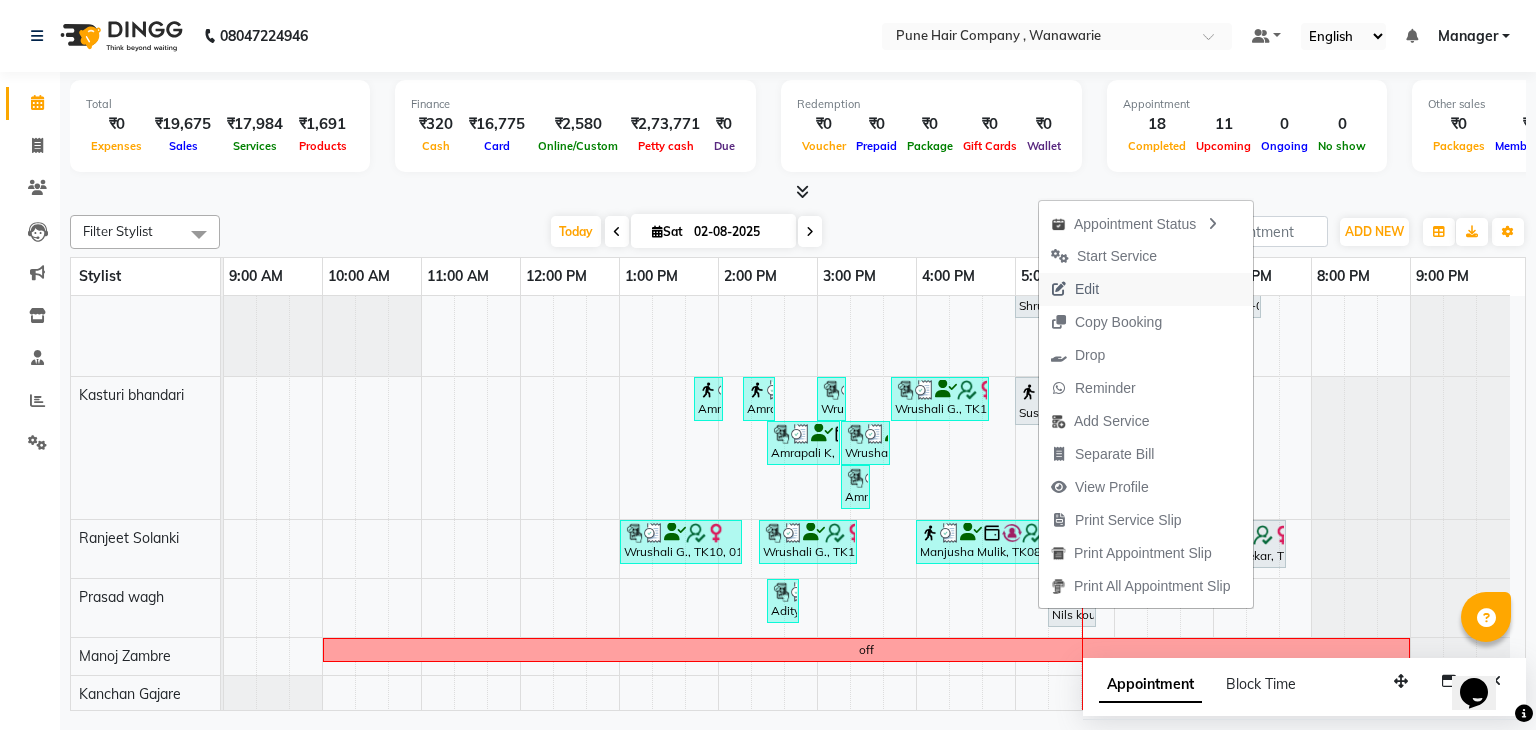 click on "Edit" at bounding box center (1087, 289) 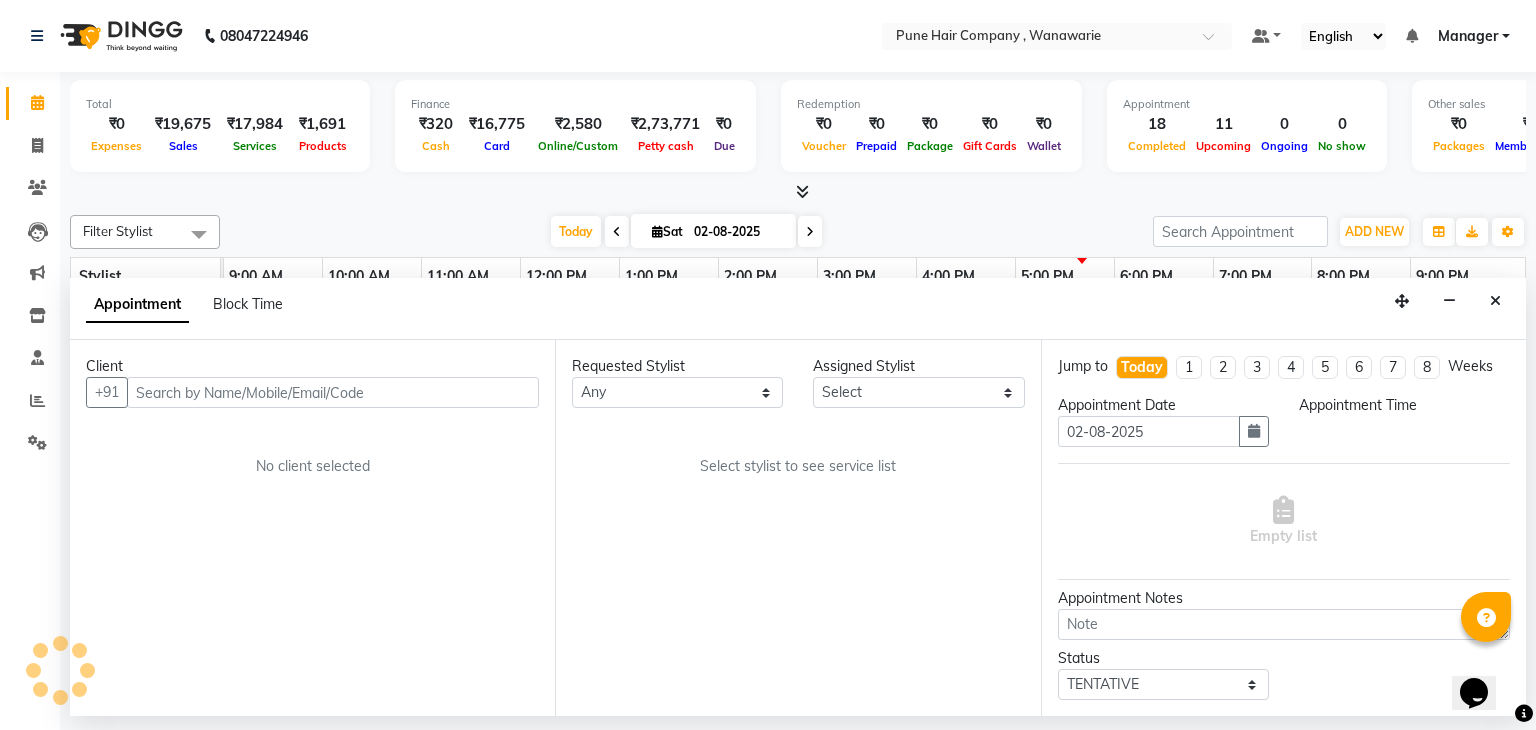 select on "74579" 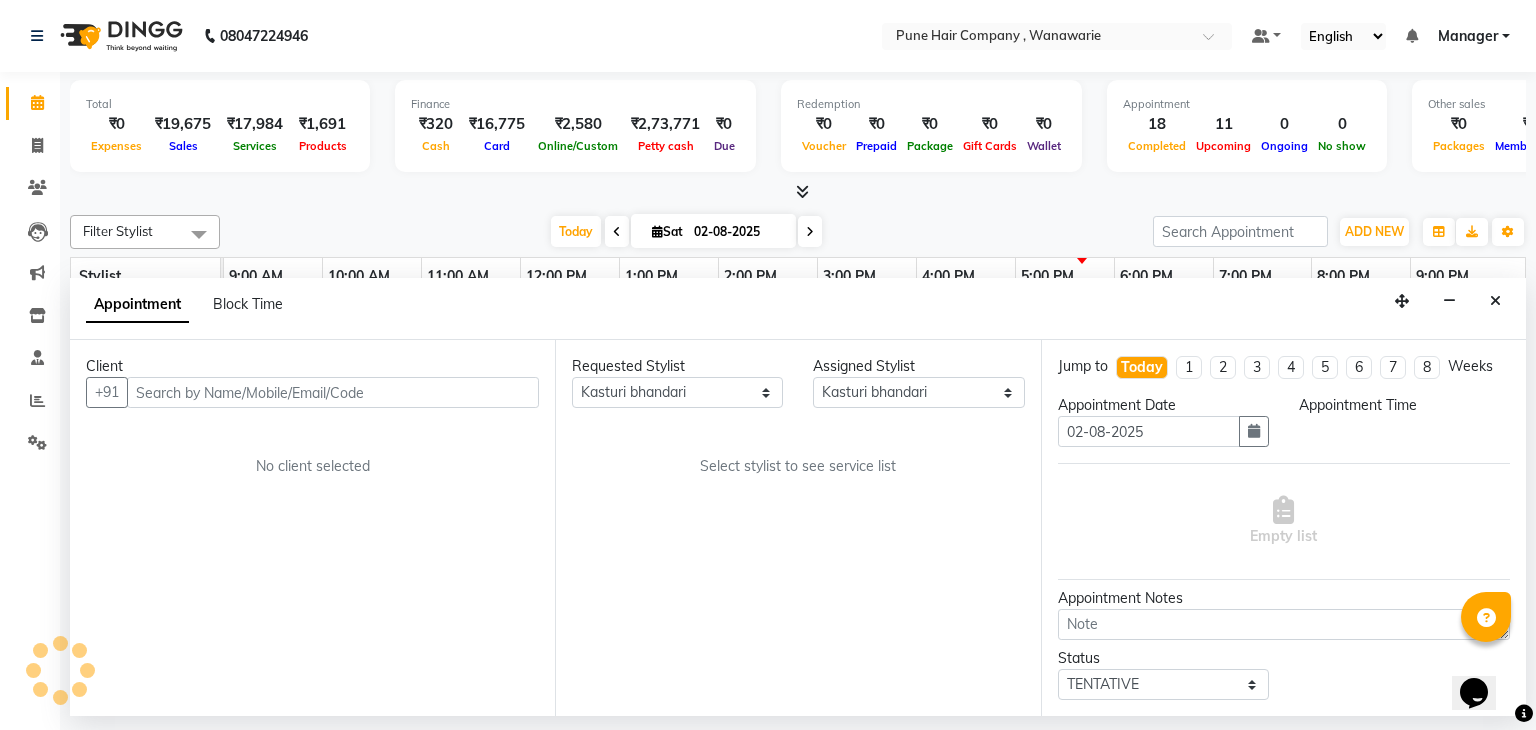 select on "1020" 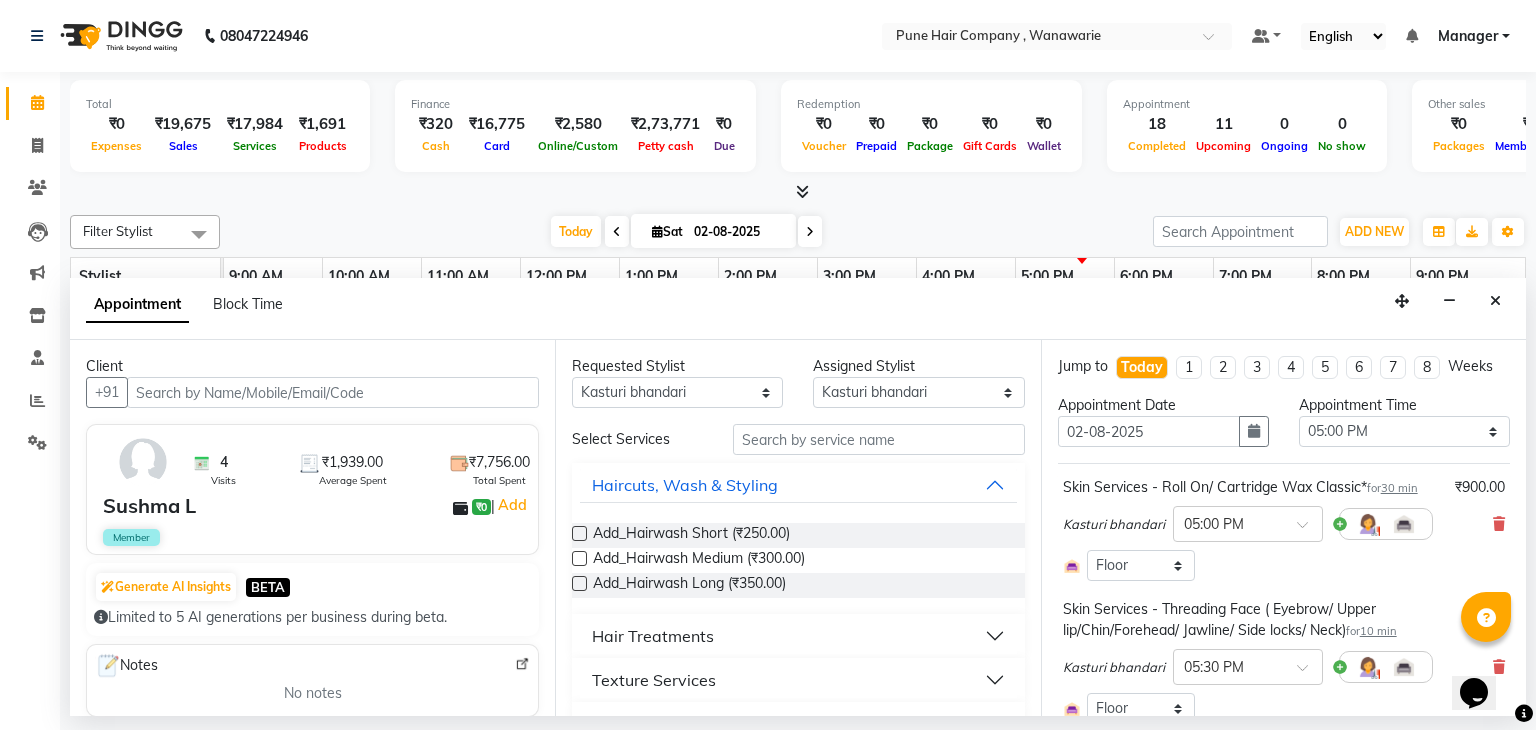 click on "Skin Services - Roll On/ Cartridge Wax Classic*   for  30 min ₹900.00 Kasturi bhandari × 05:00 PM Select Room Floor" at bounding box center [1284, 529] 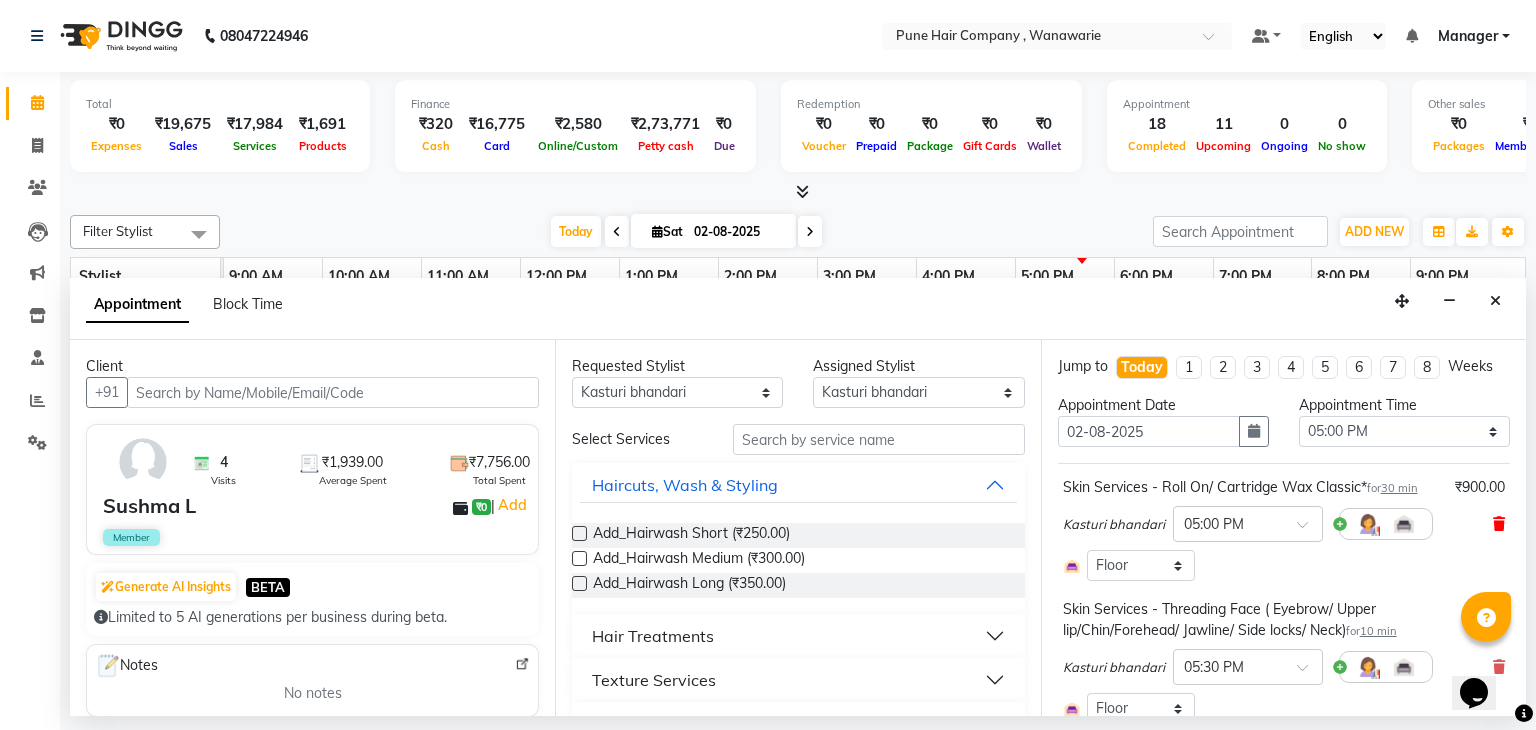 click at bounding box center (1499, 524) 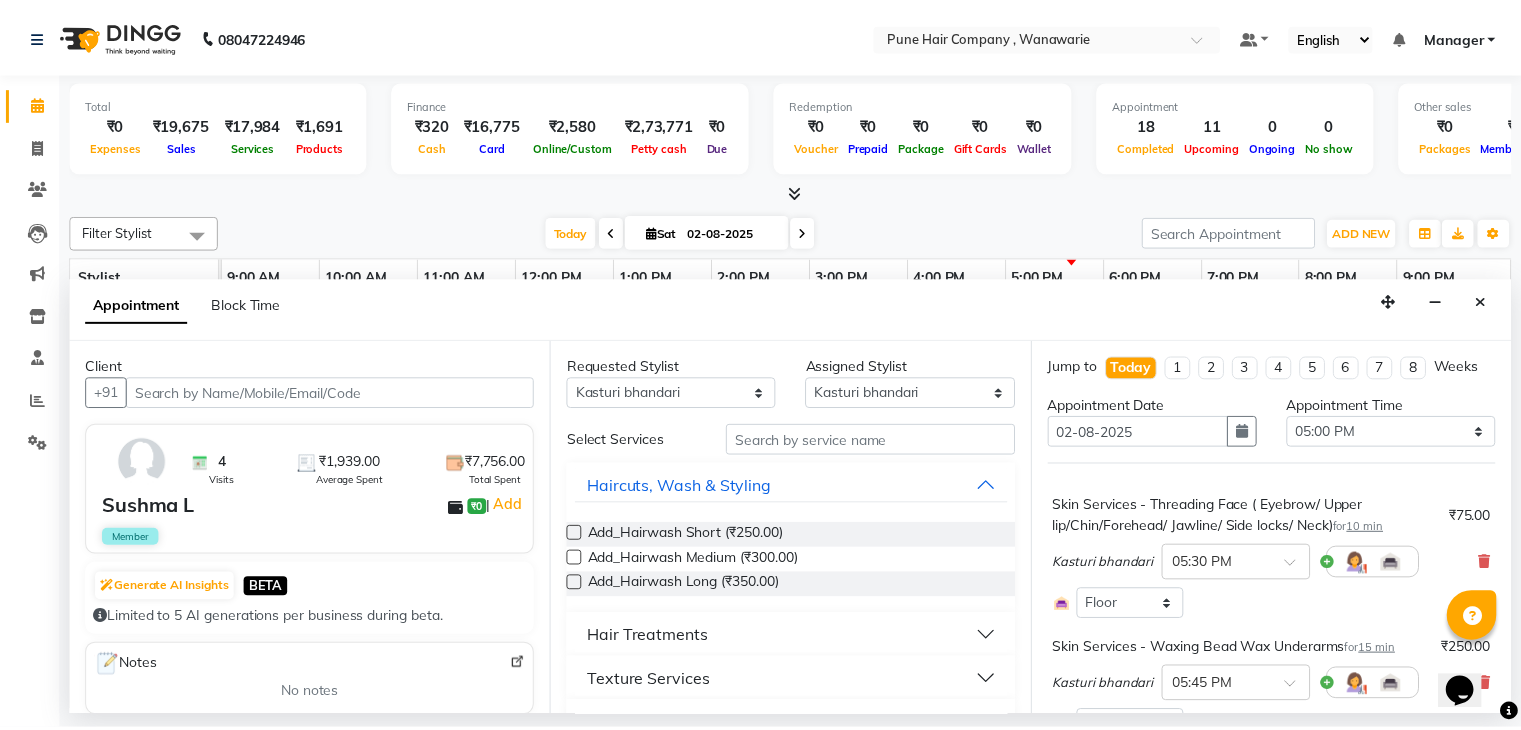 scroll, scrollTop: 264, scrollLeft: 0, axis: vertical 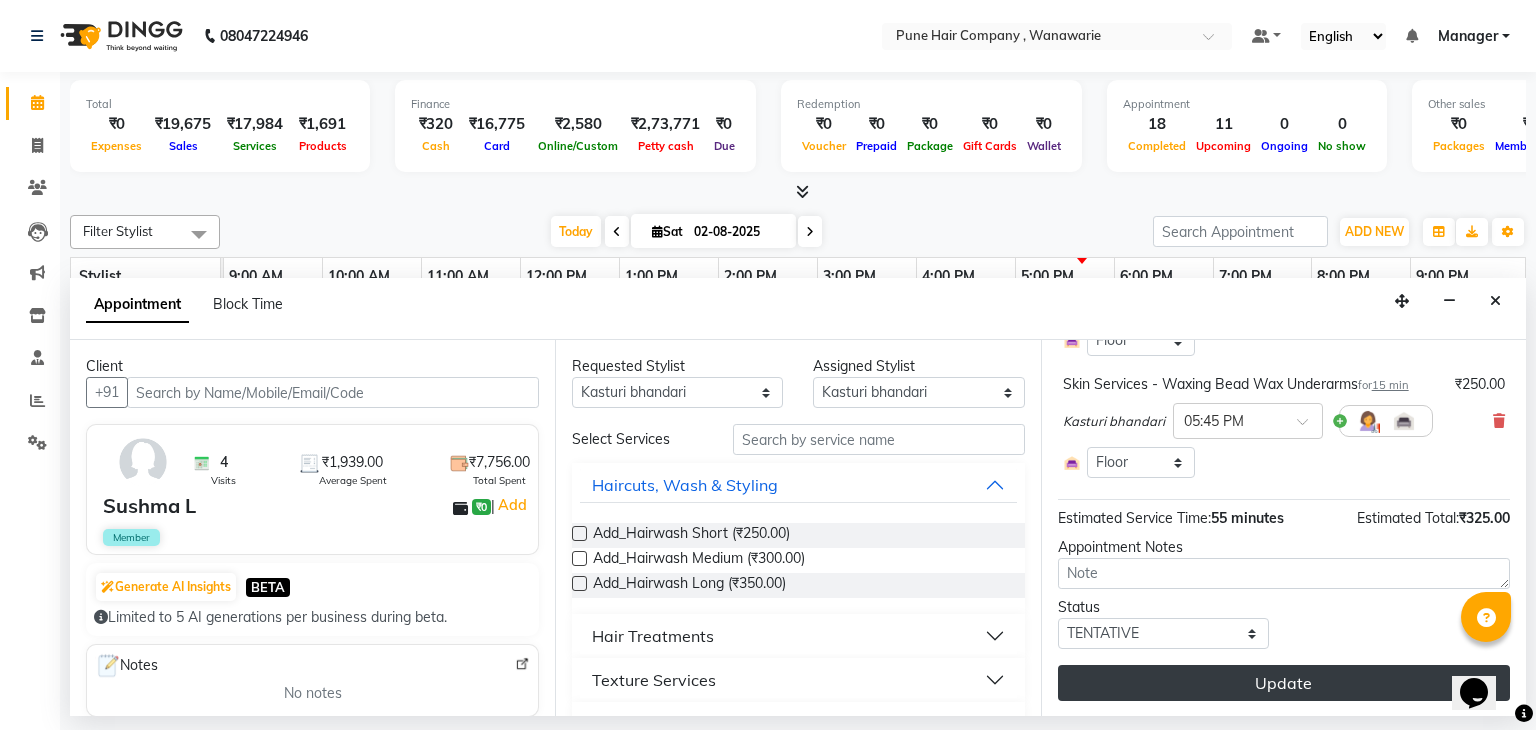 click on "Update" at bounding box center (1284, 683) 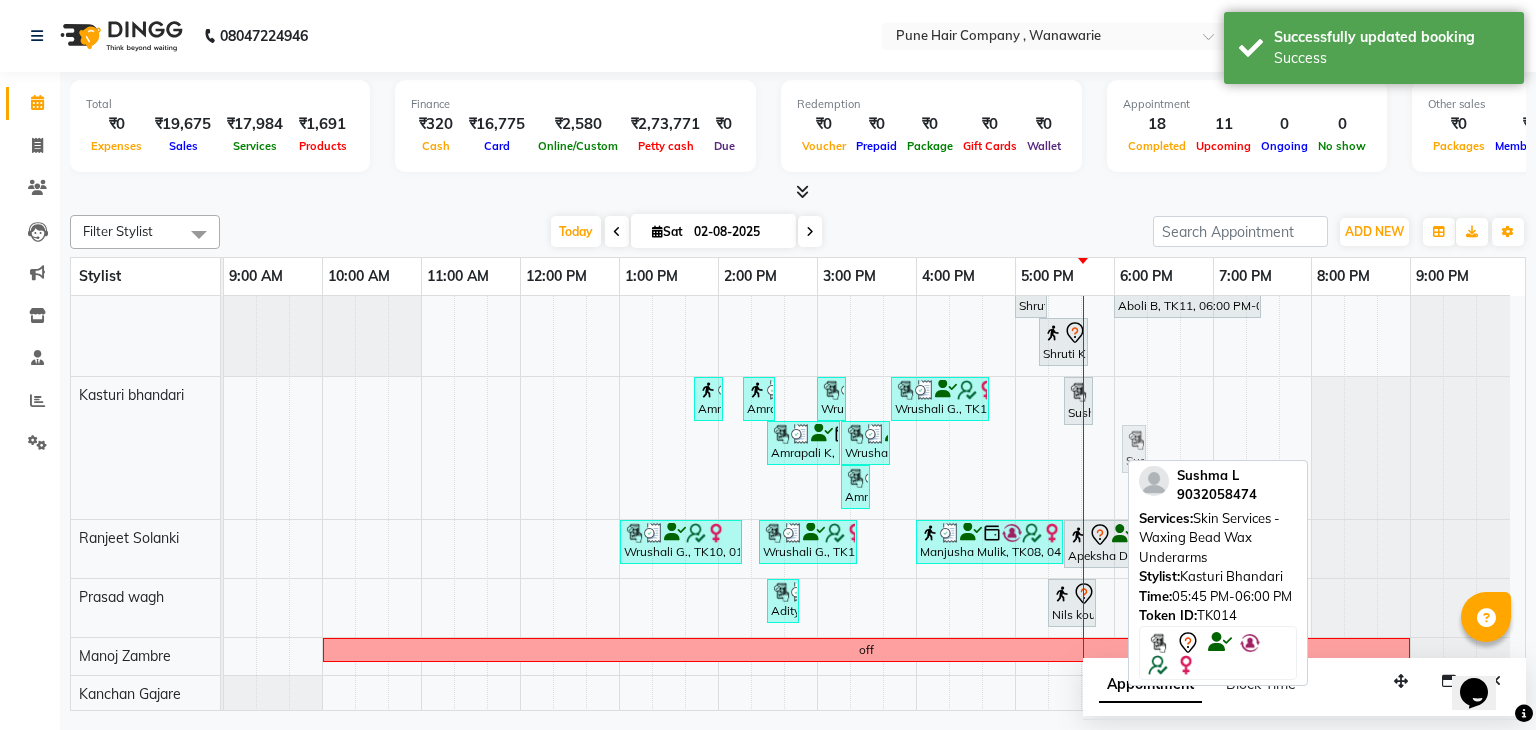 drag, startPoint x: 1104, startPoint y: 461, endPoint x: 1137, endPoint y: 401, distance: 68.47627 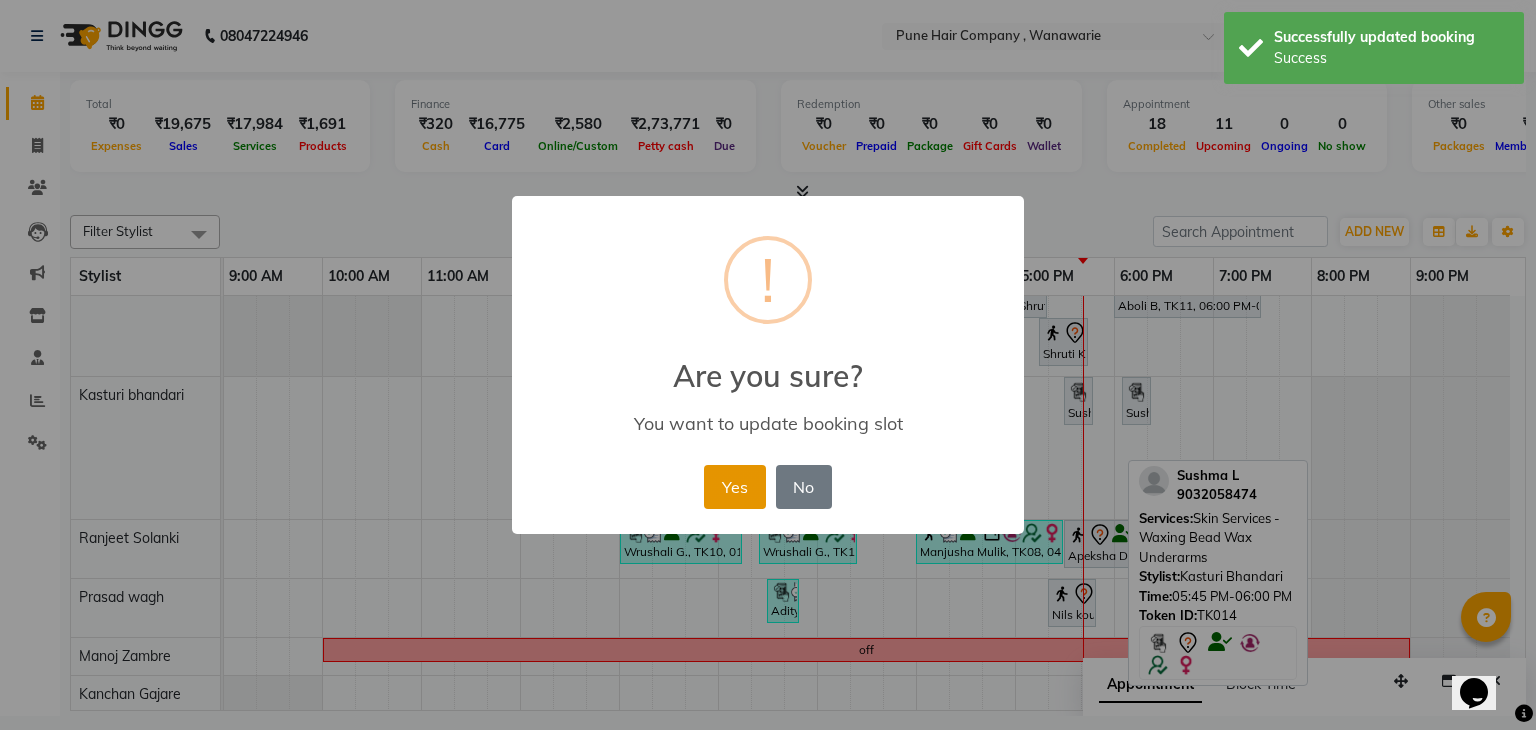 click on "Yes" at bounding box center [734, 487] 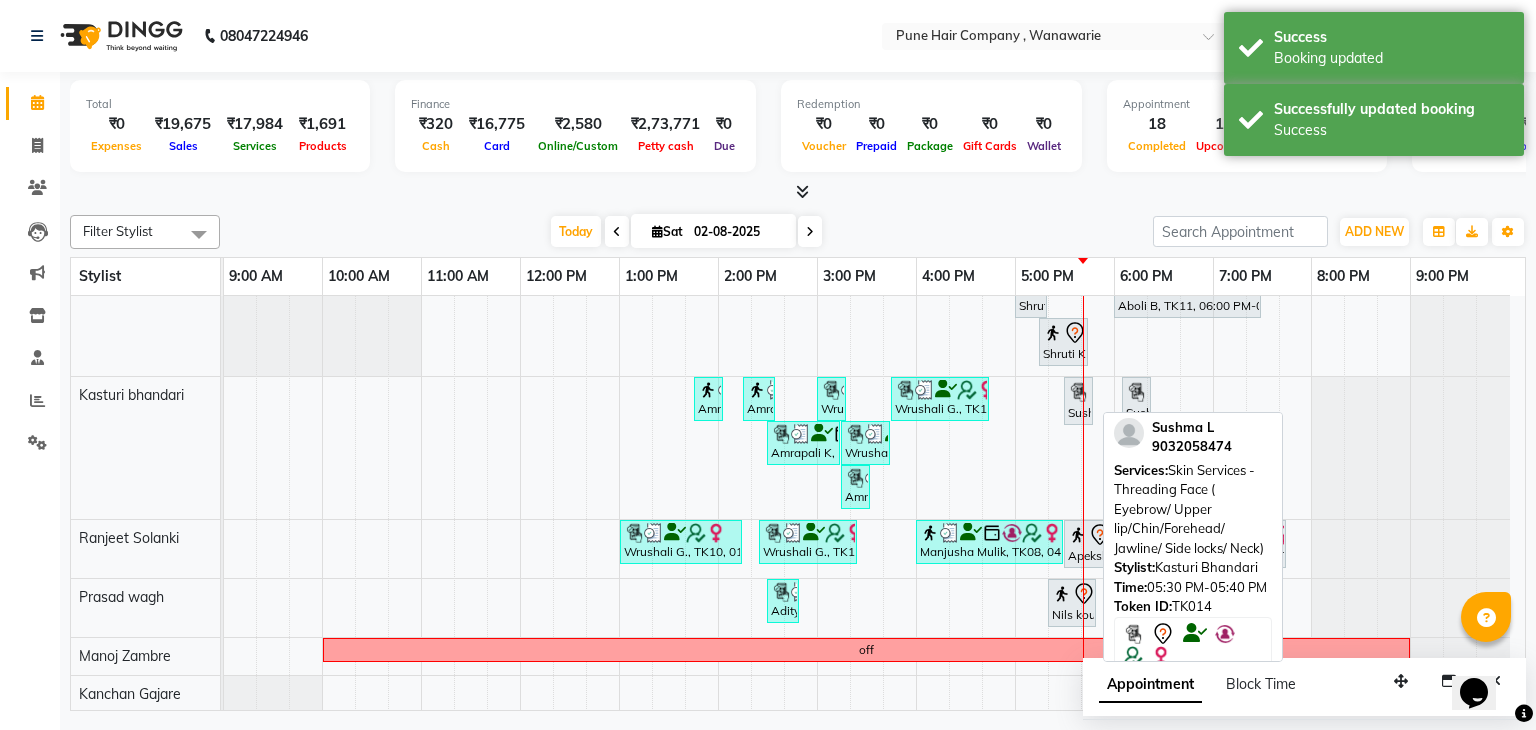click on "Sushma L, TK14, 05:30 PM-05:40 PM, Skin Services - Threading Face ( Eyebrow/ Upper lip/Chin/Forehead/ Jawline/ Side locks/ Neck)" at bounding box center (1078, 401) 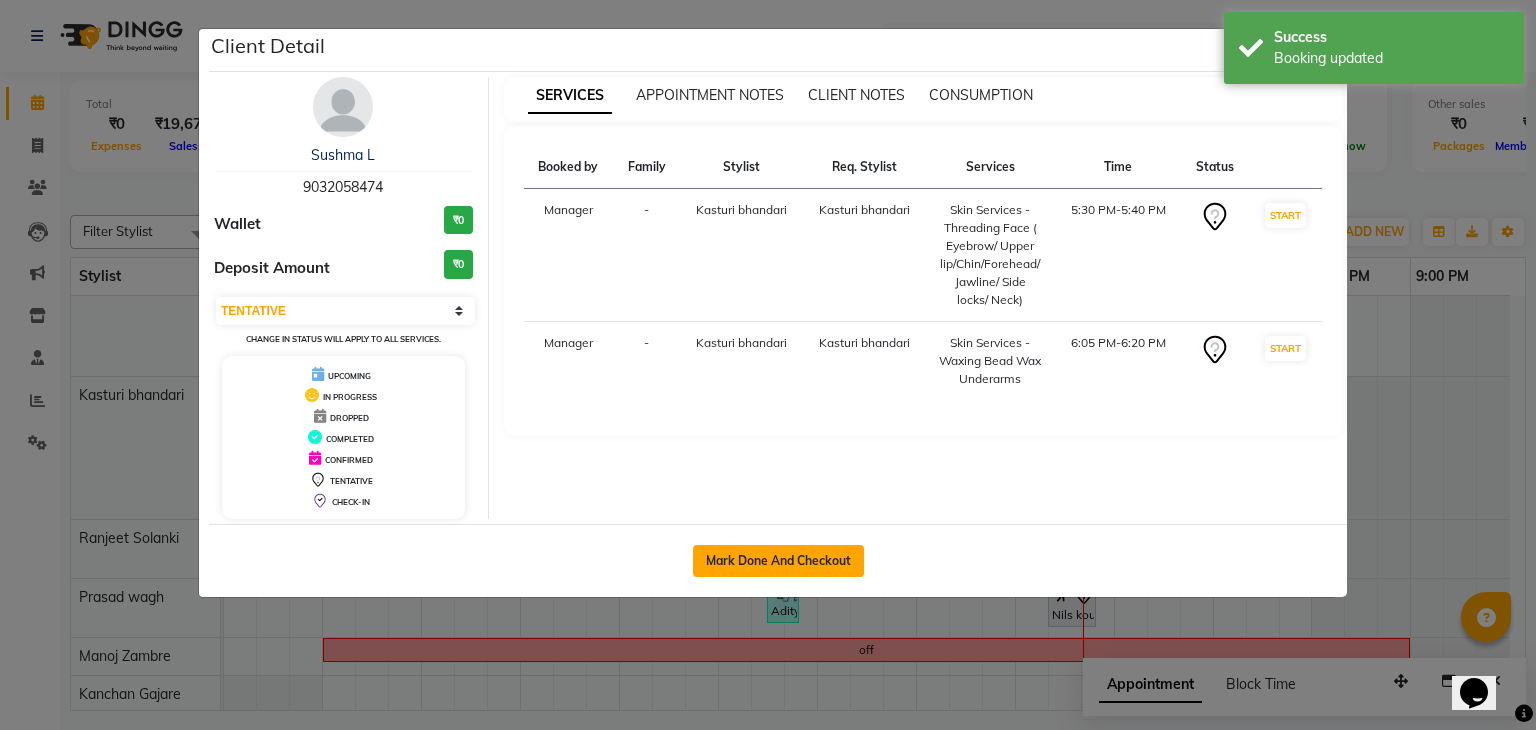 click on "Mark Done And Checkout" 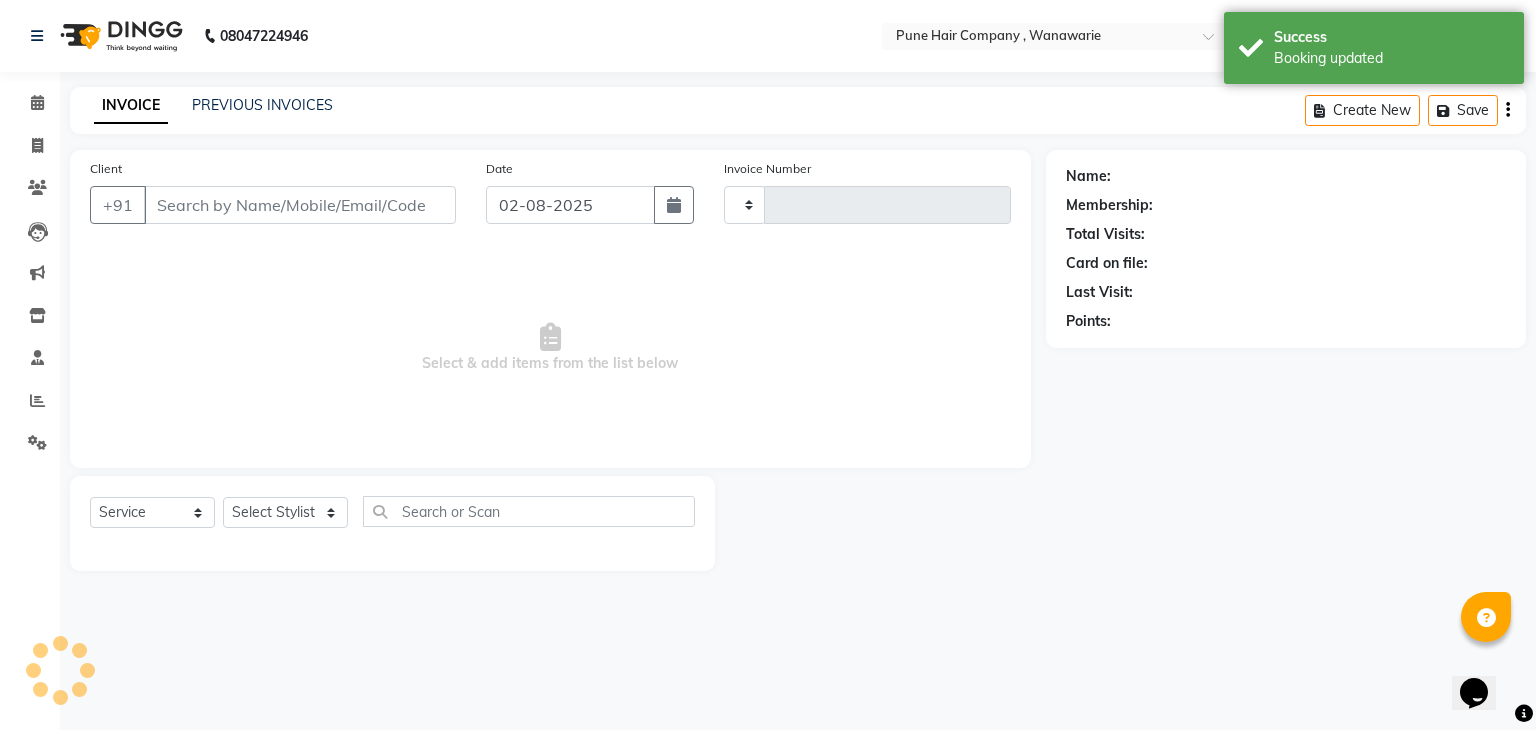 type on "1371" 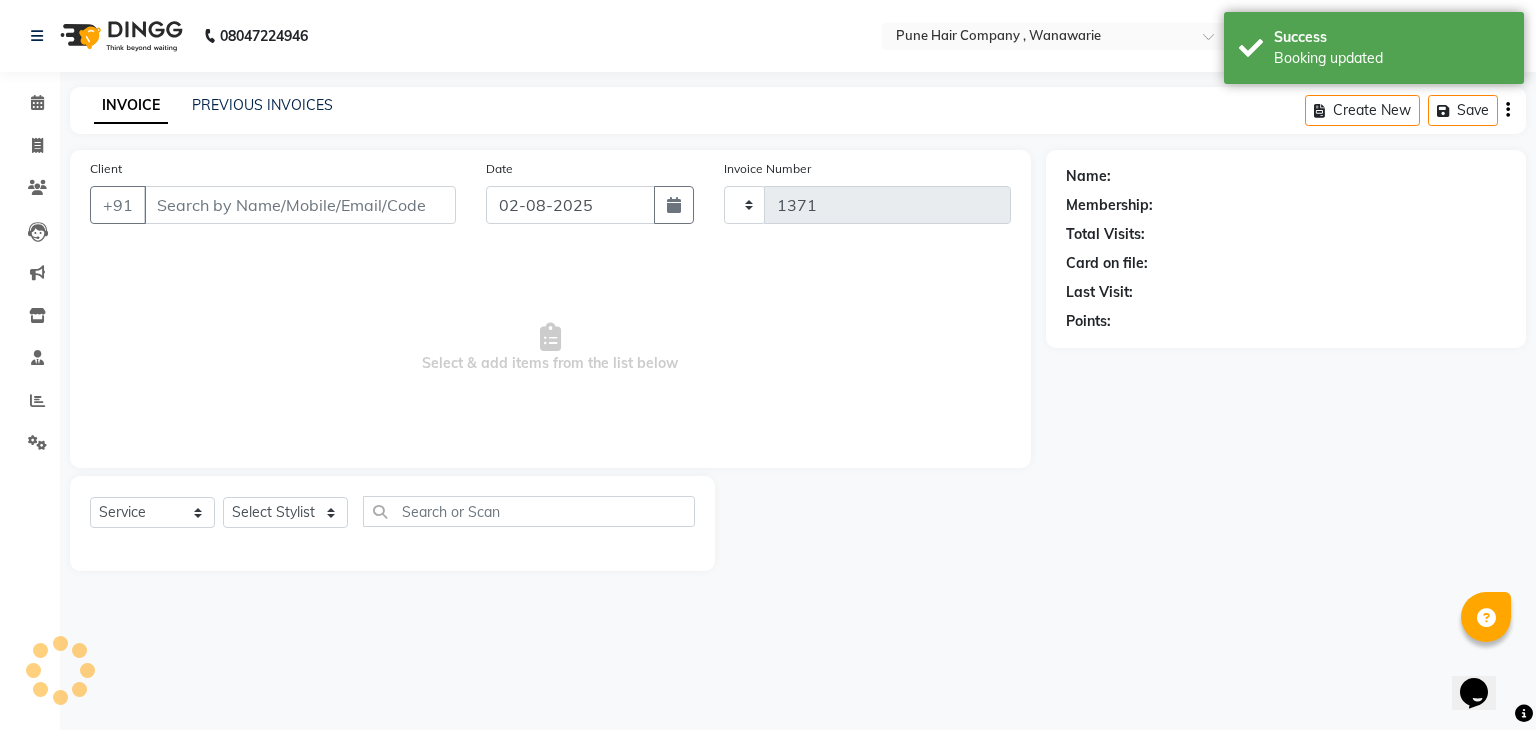 select on "3" 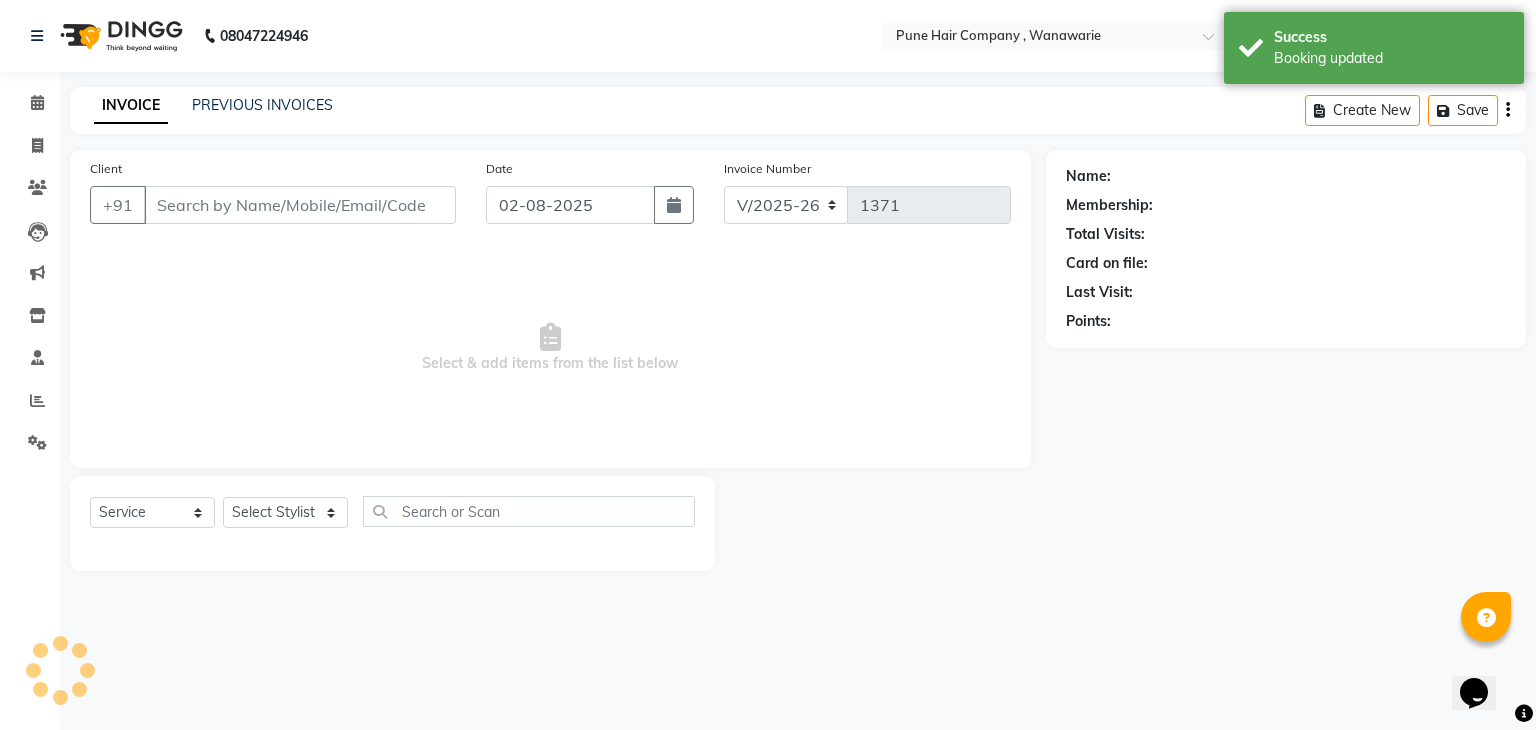 type on "9032058474" 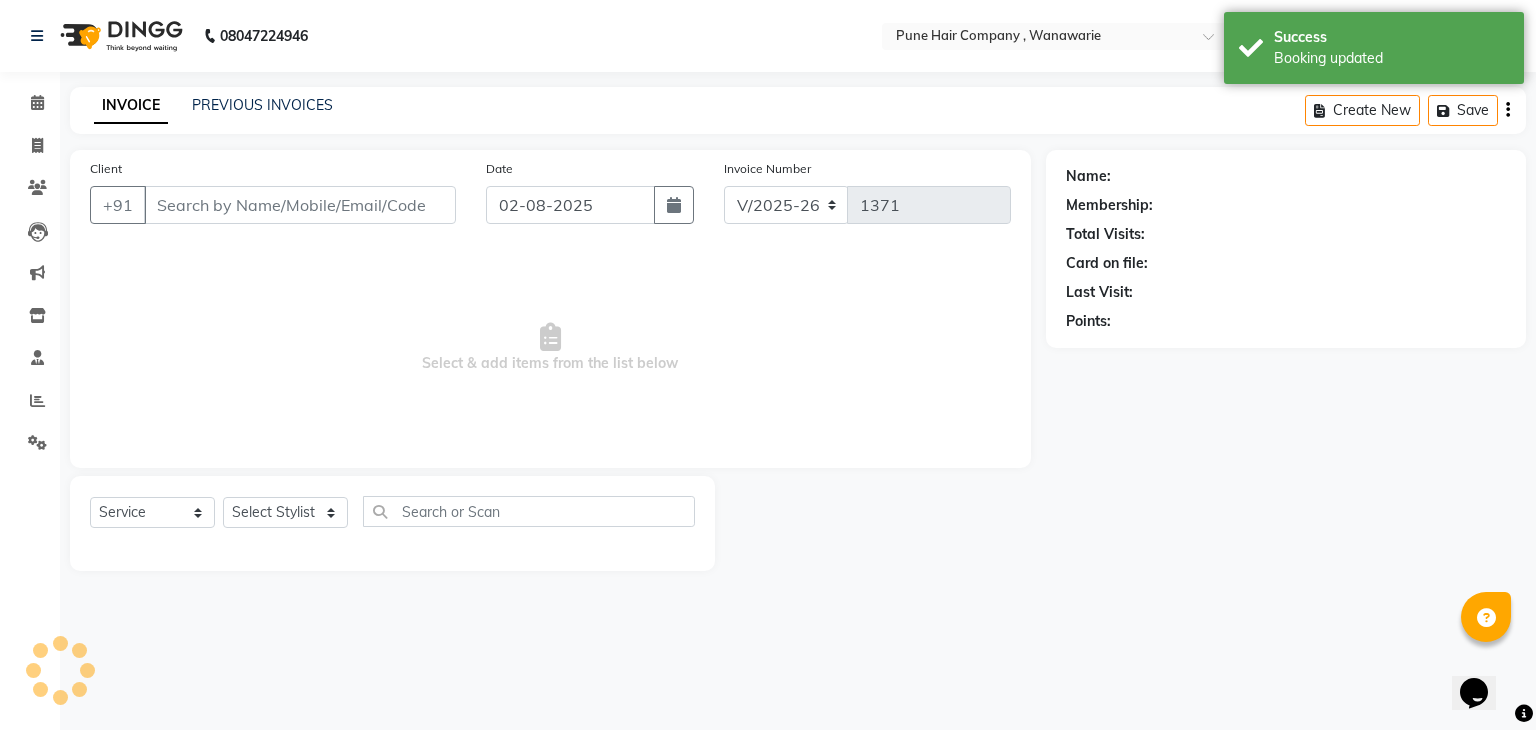 select on "74579" 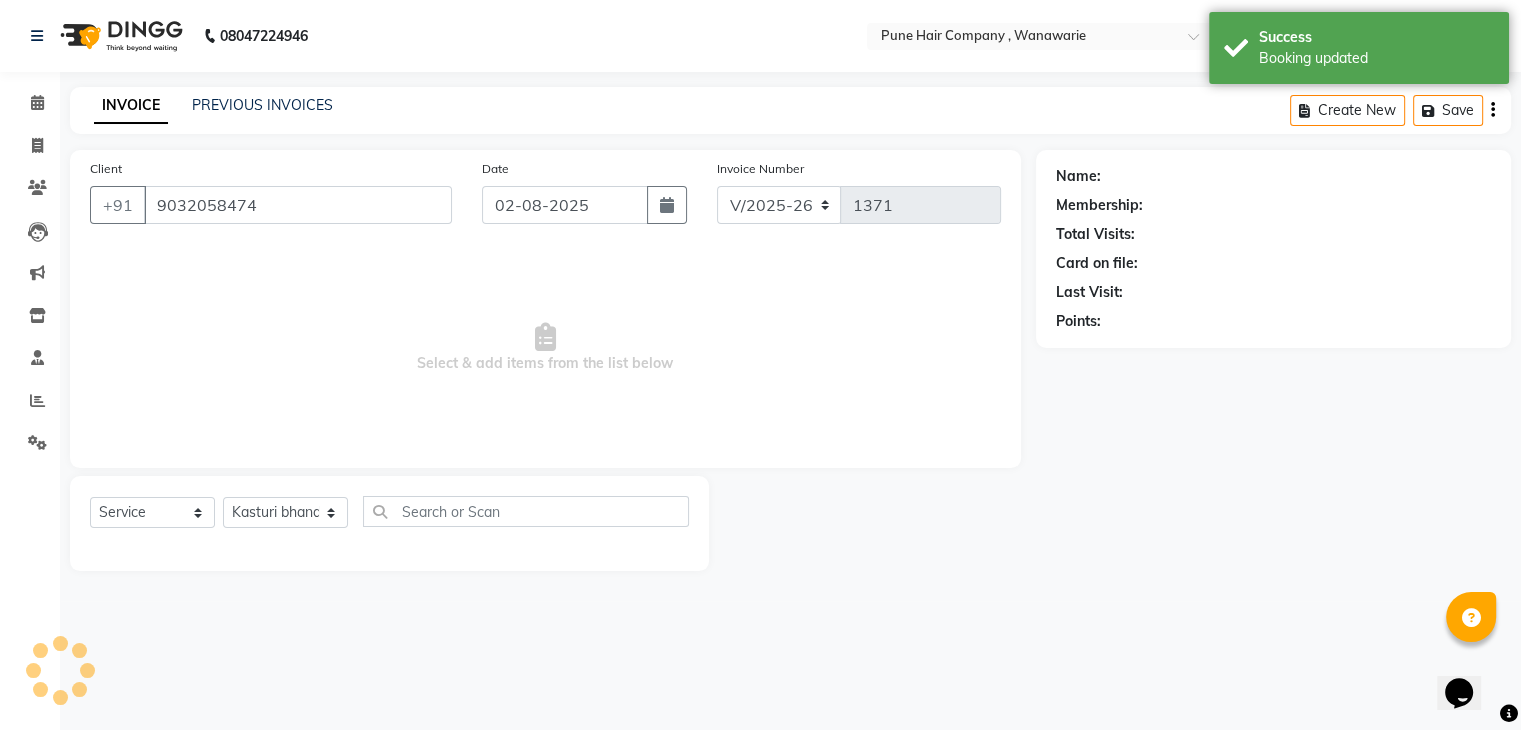 select on "1: Object" 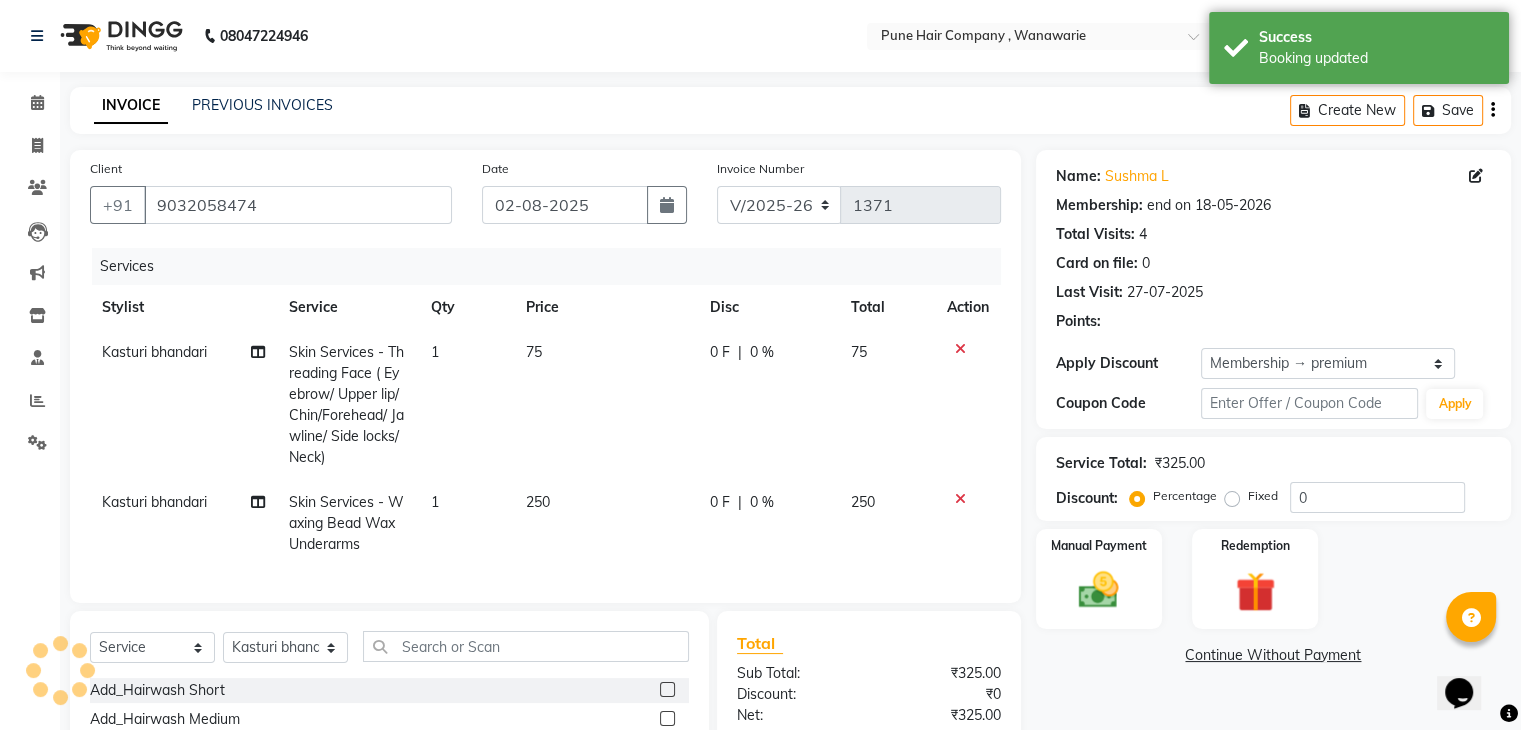 type on "20" 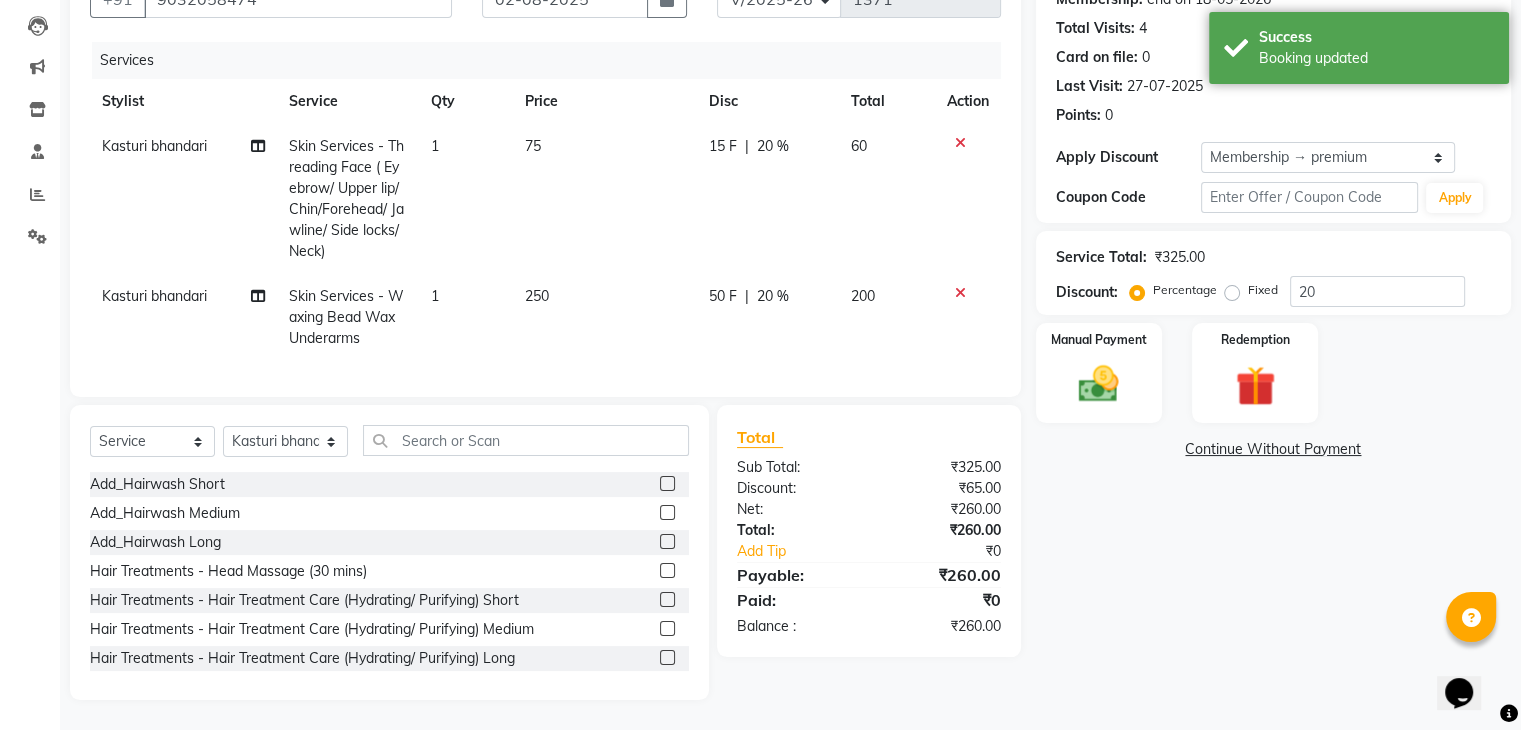 scroll, scrollTop: 222, scrollLeft: 0, axis: vertical 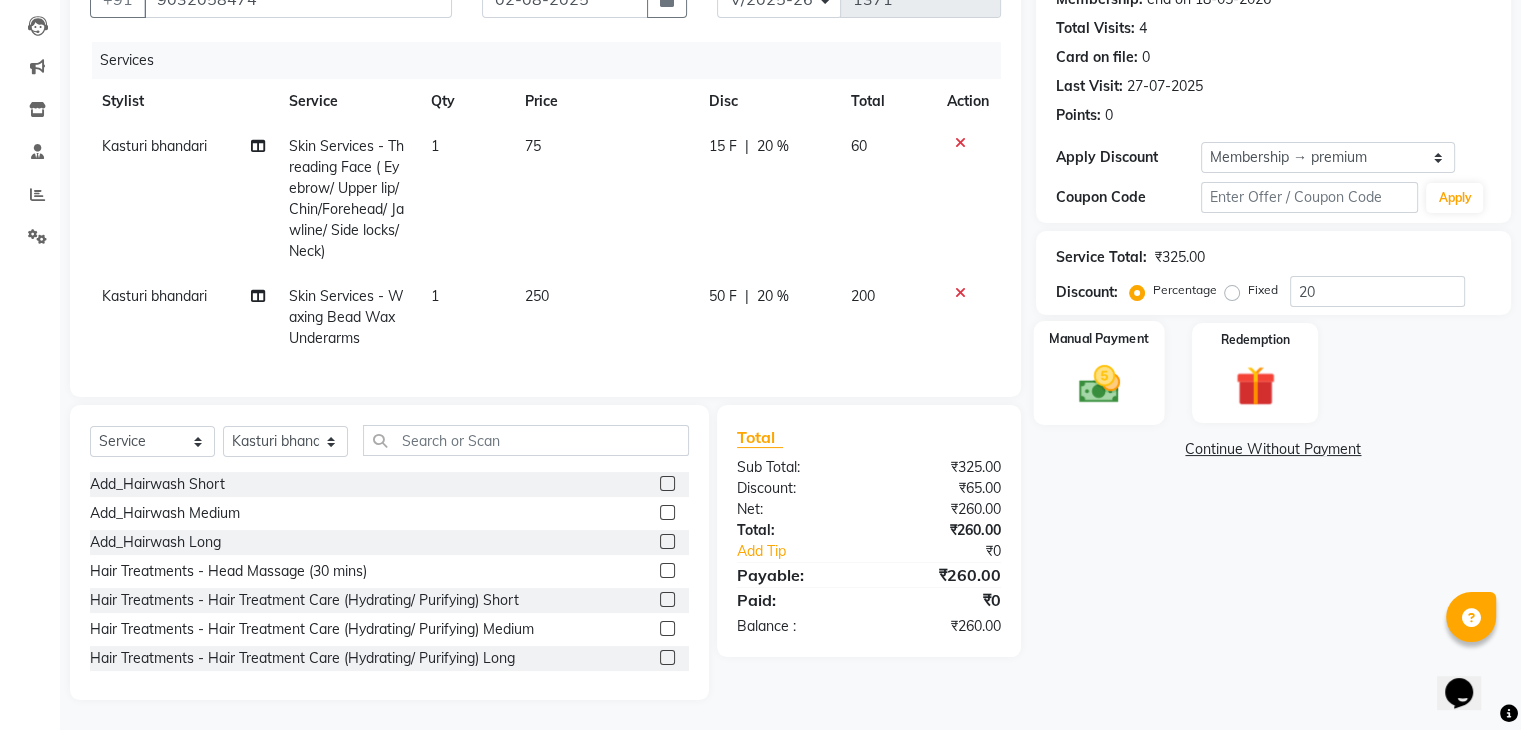 click 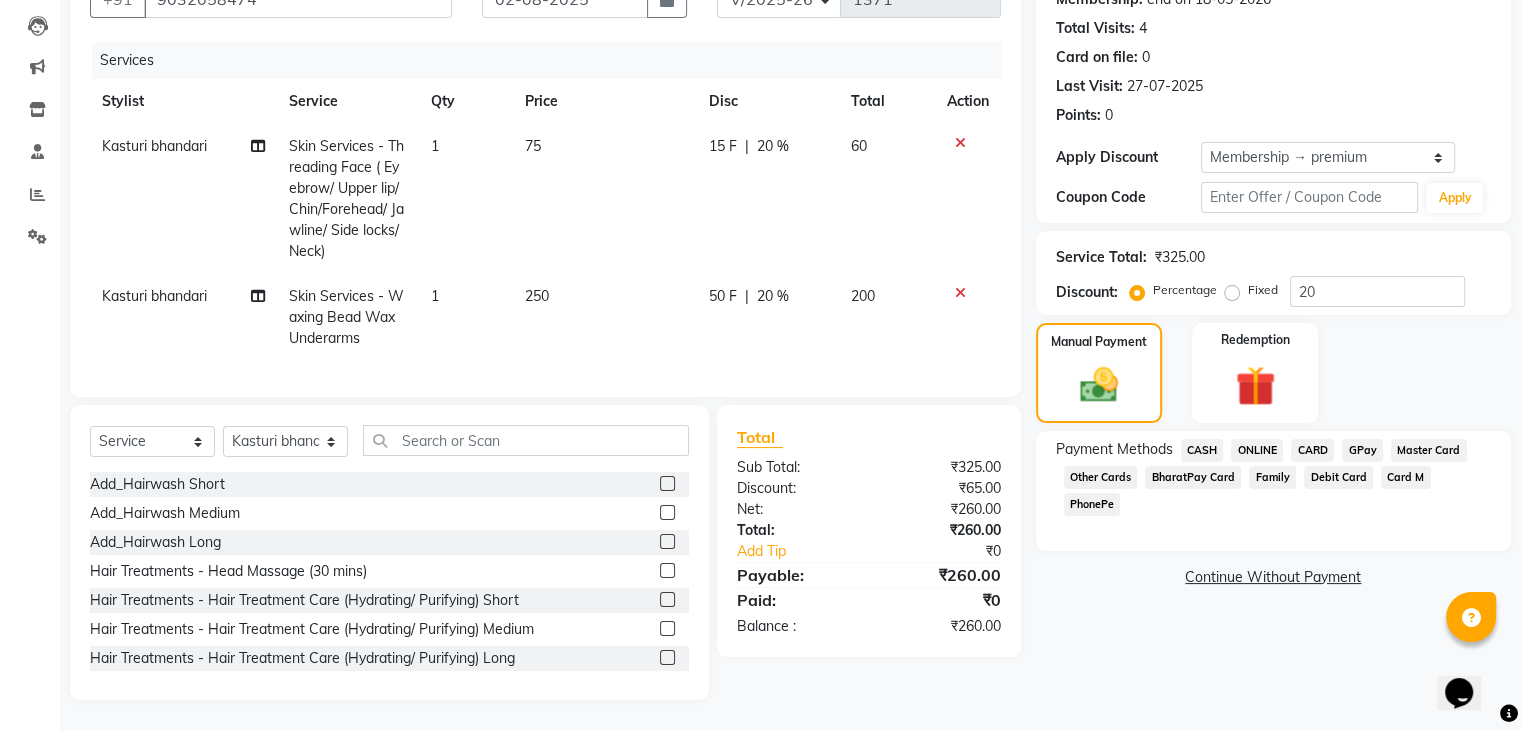 click on "GPay" 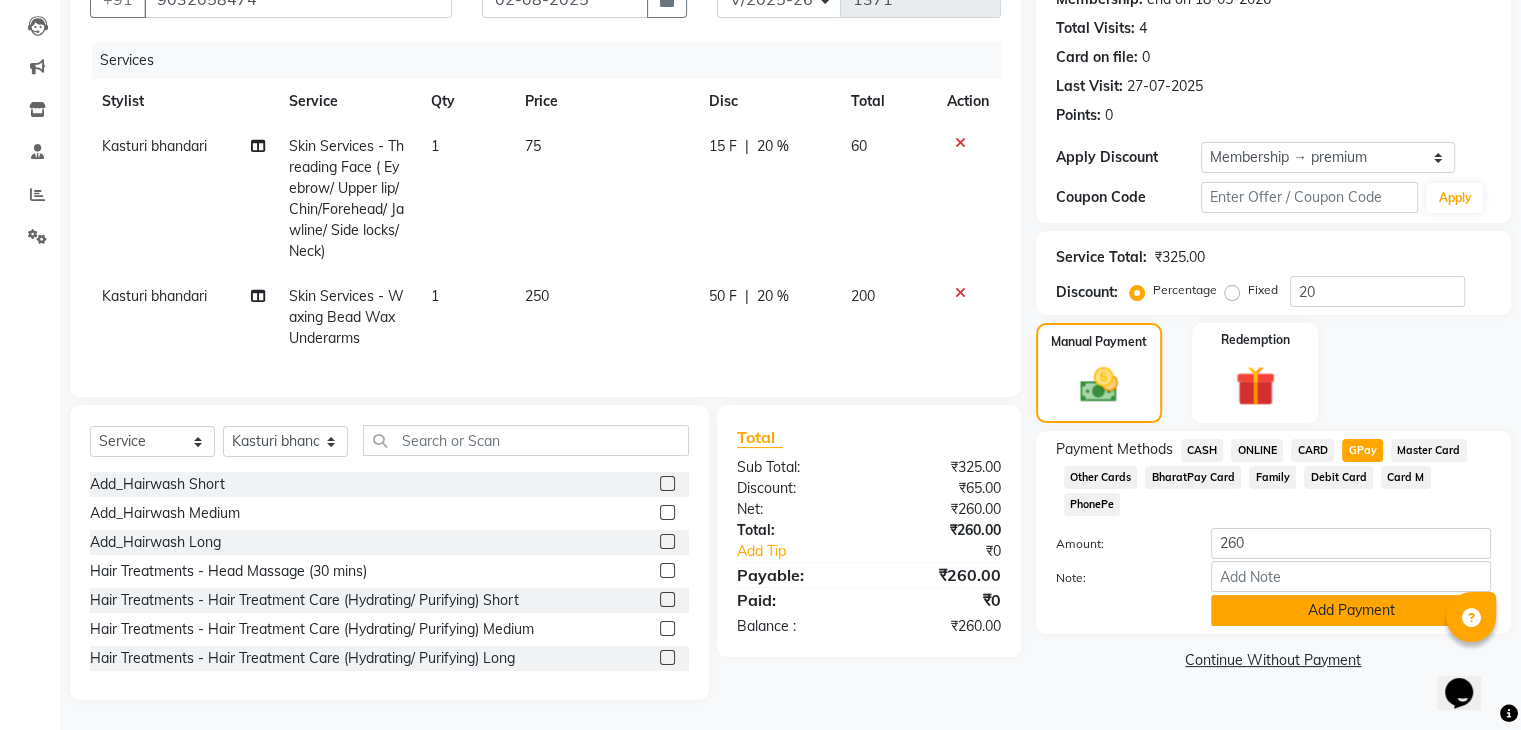 click on "Add Payment" 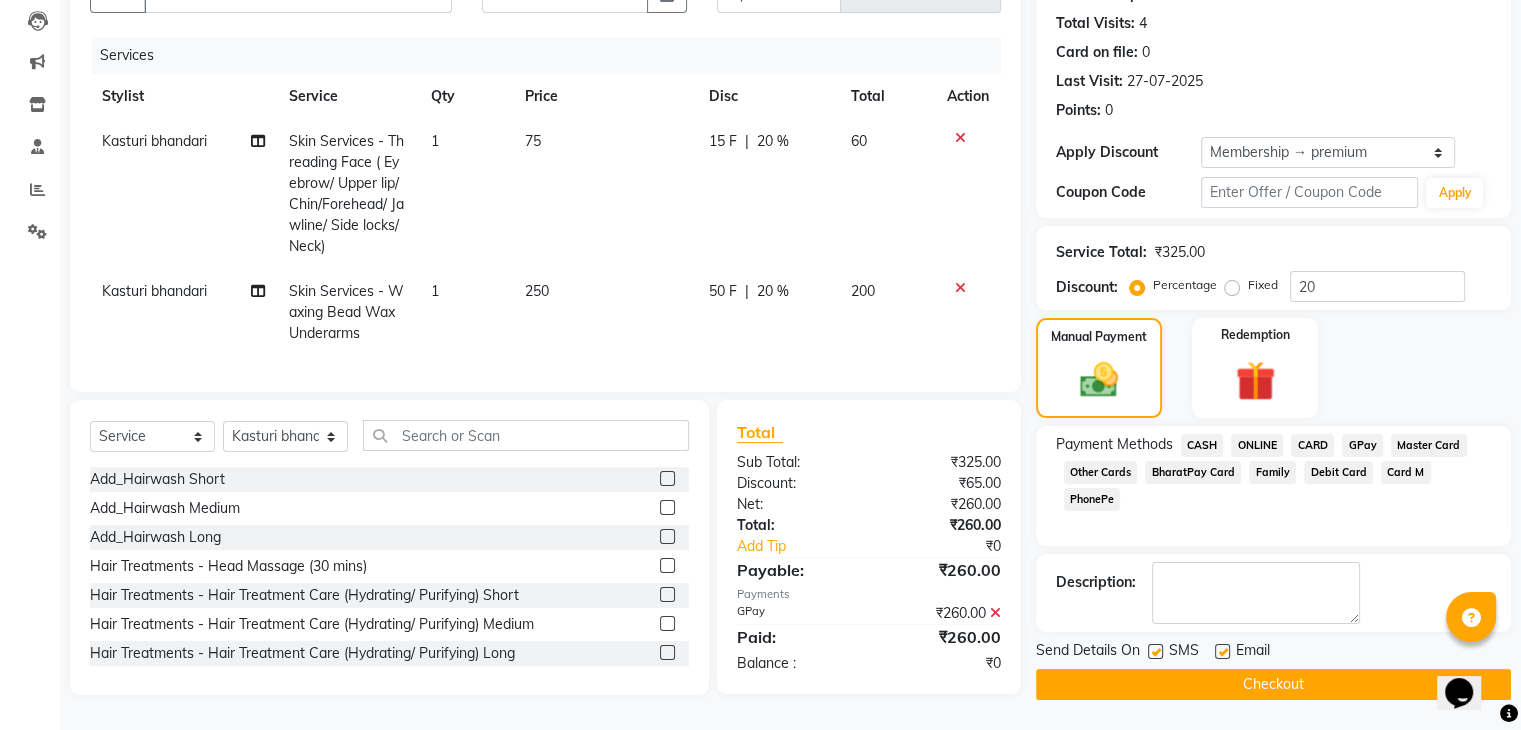 click on "Checkout" 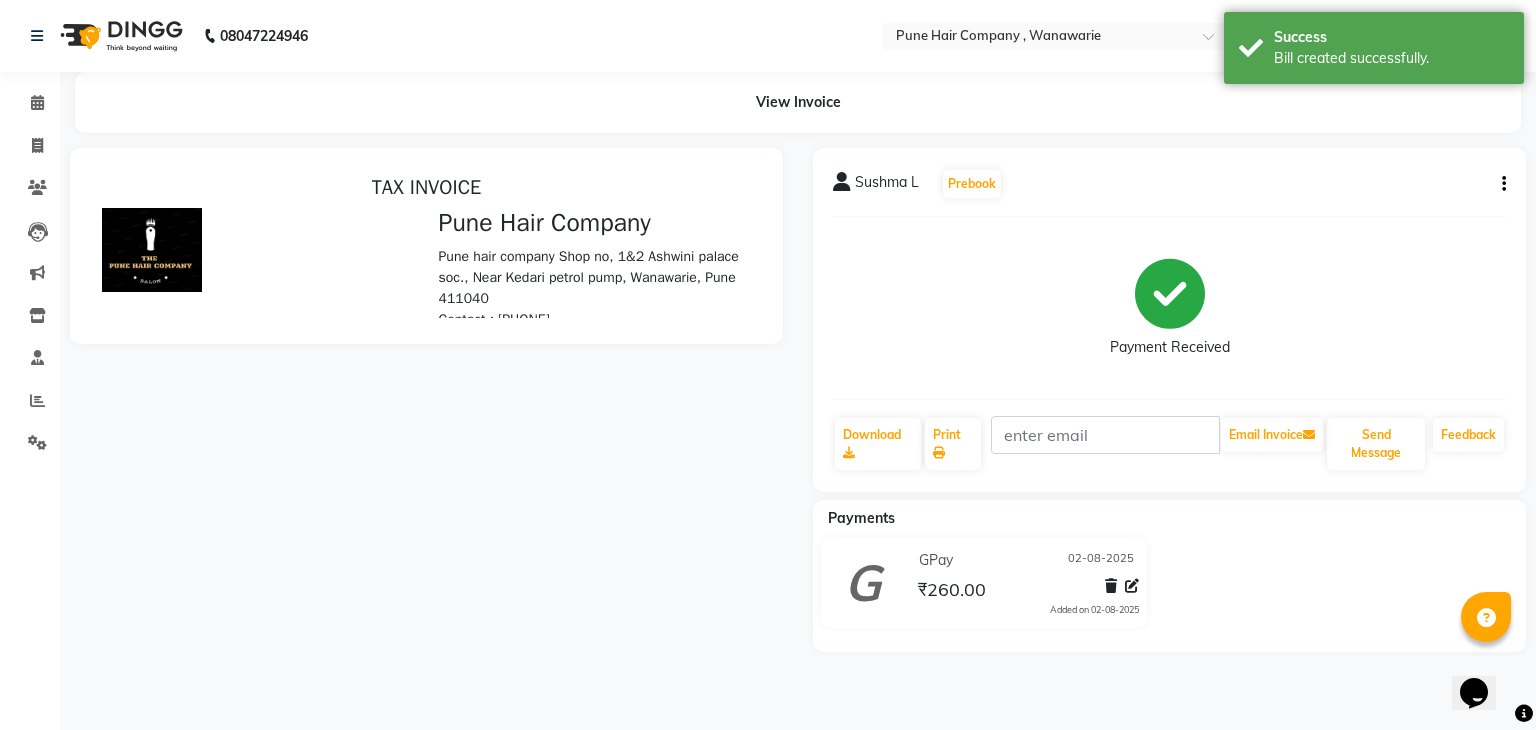 scroll, scrollTop: 0, scrollLeft: 0, axis: both 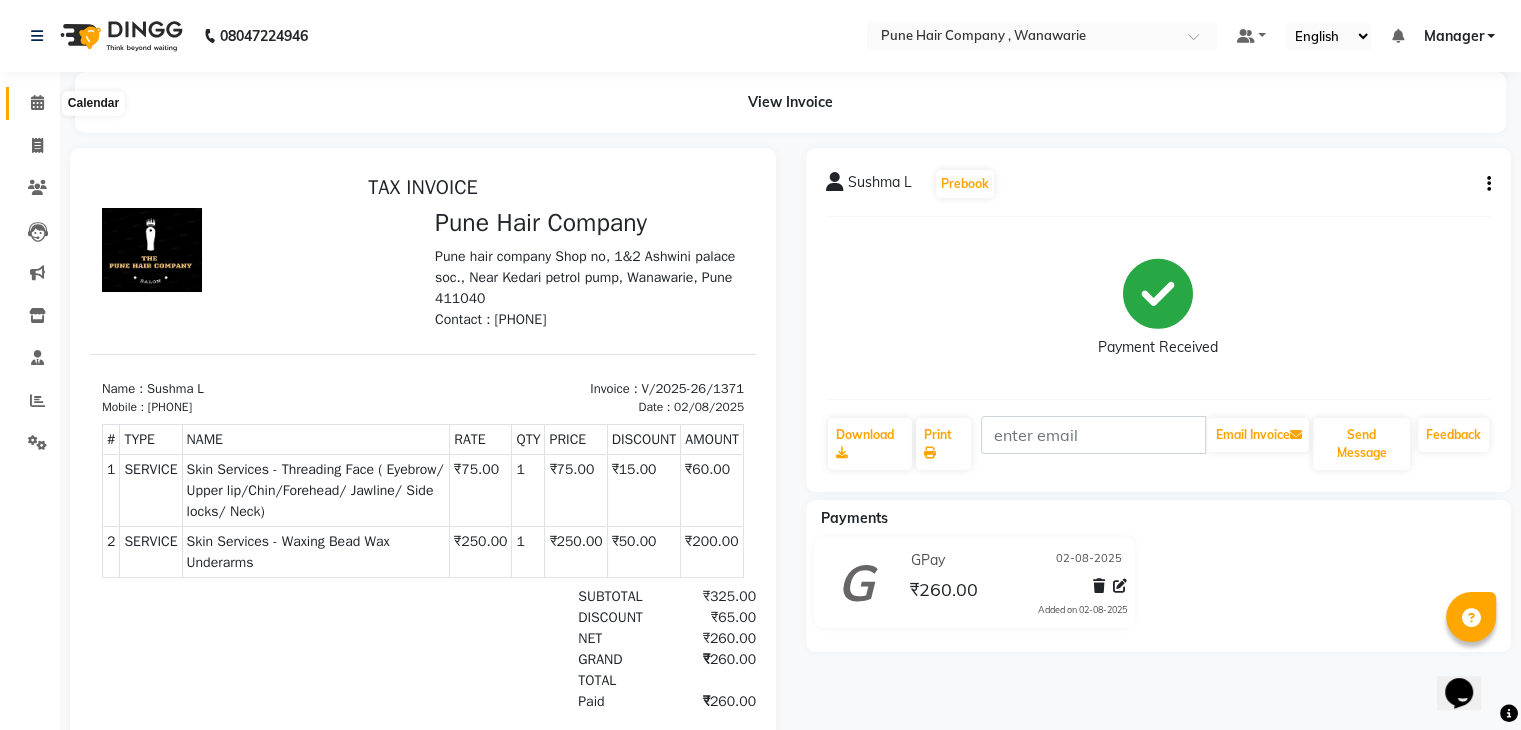 click 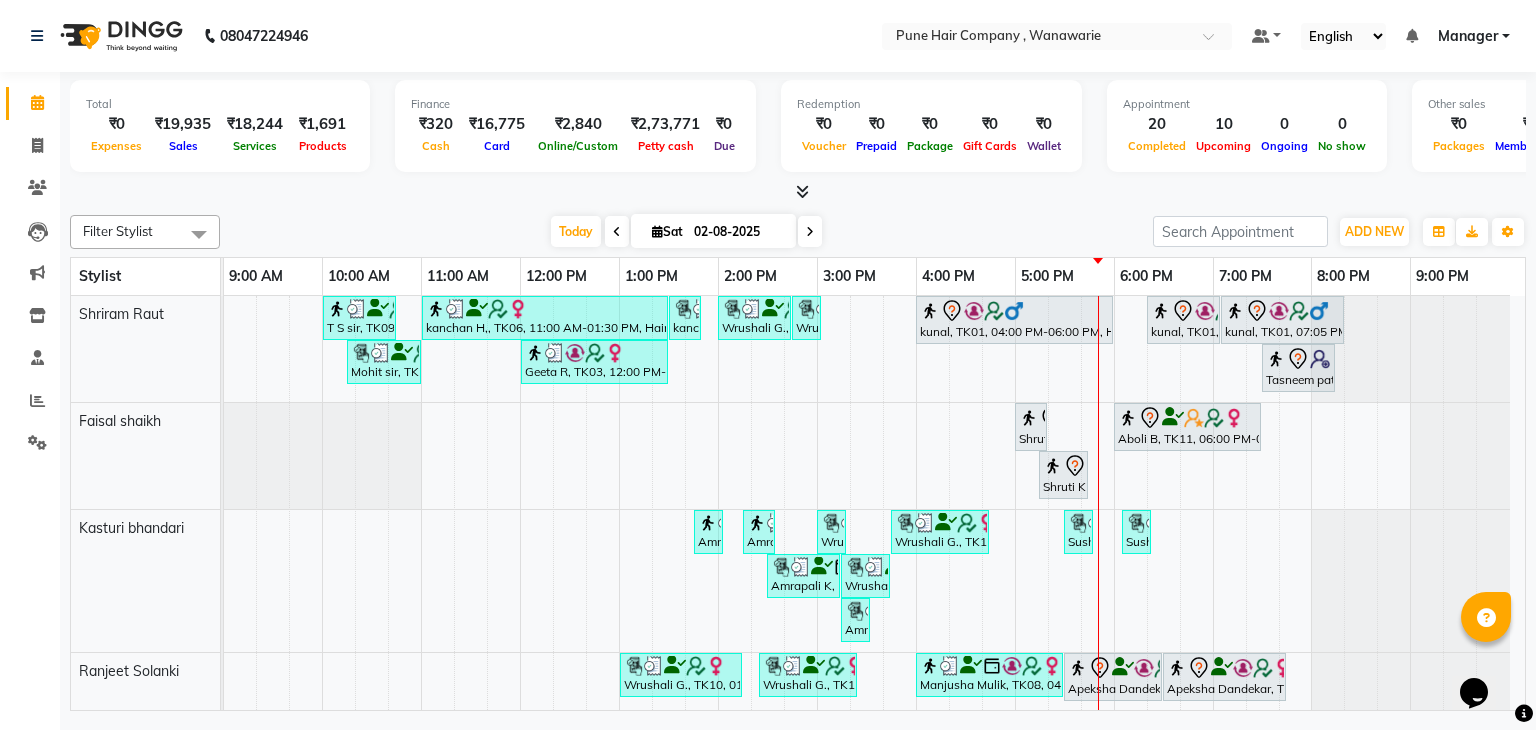 scroll, scrollTop: 133, scrollLeft: 0, axis: vertical 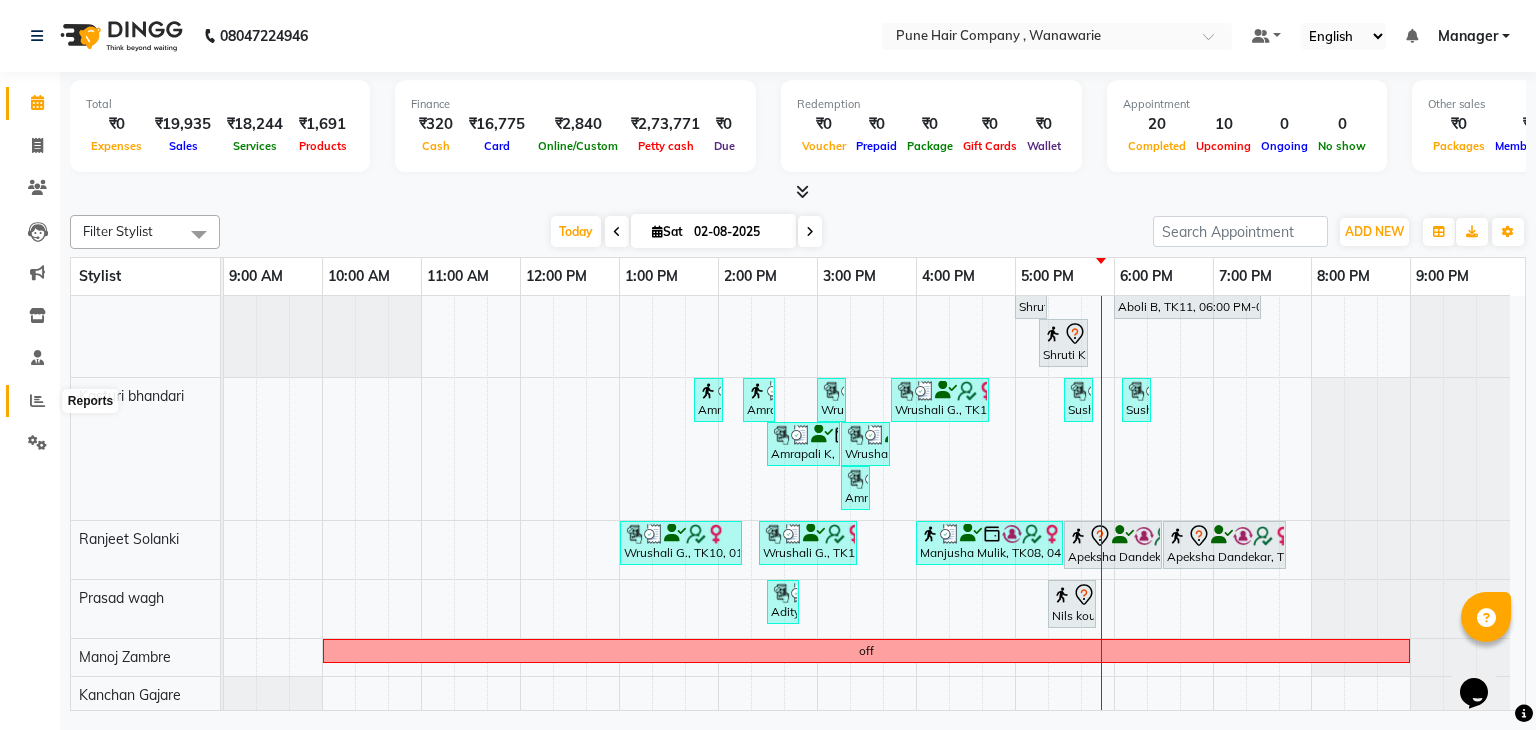 click 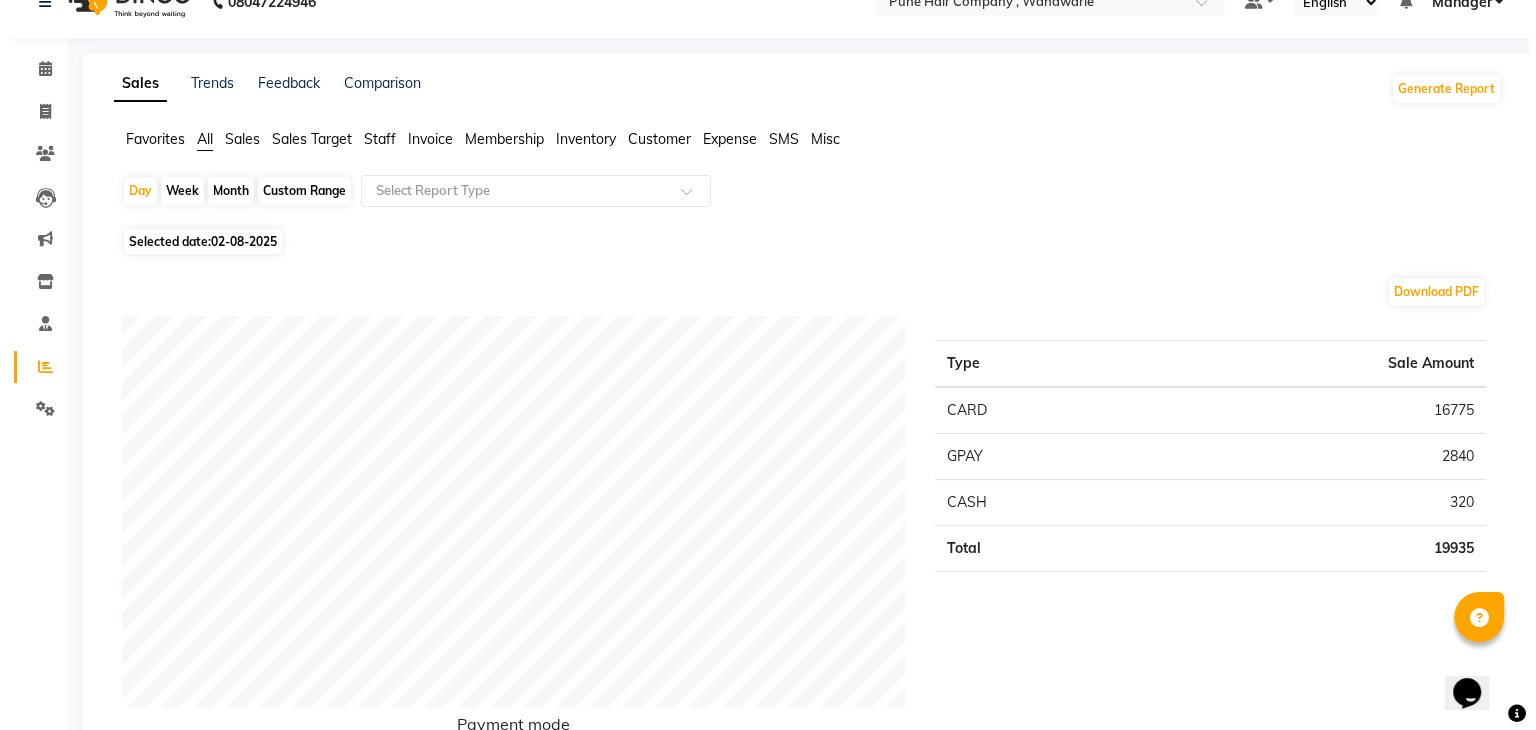 scroll, scrollTop: 0, scrollLeft: 0, axis: both 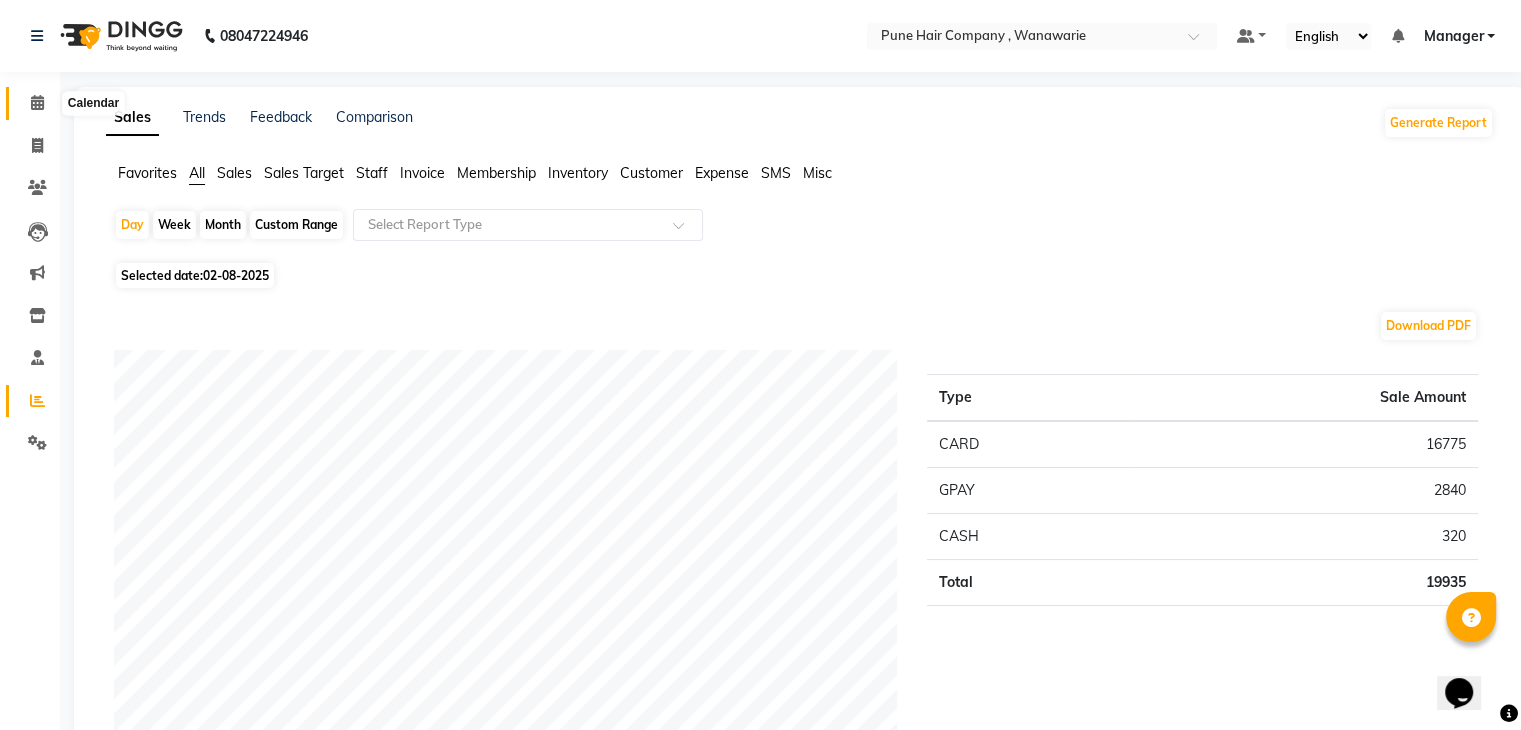 click 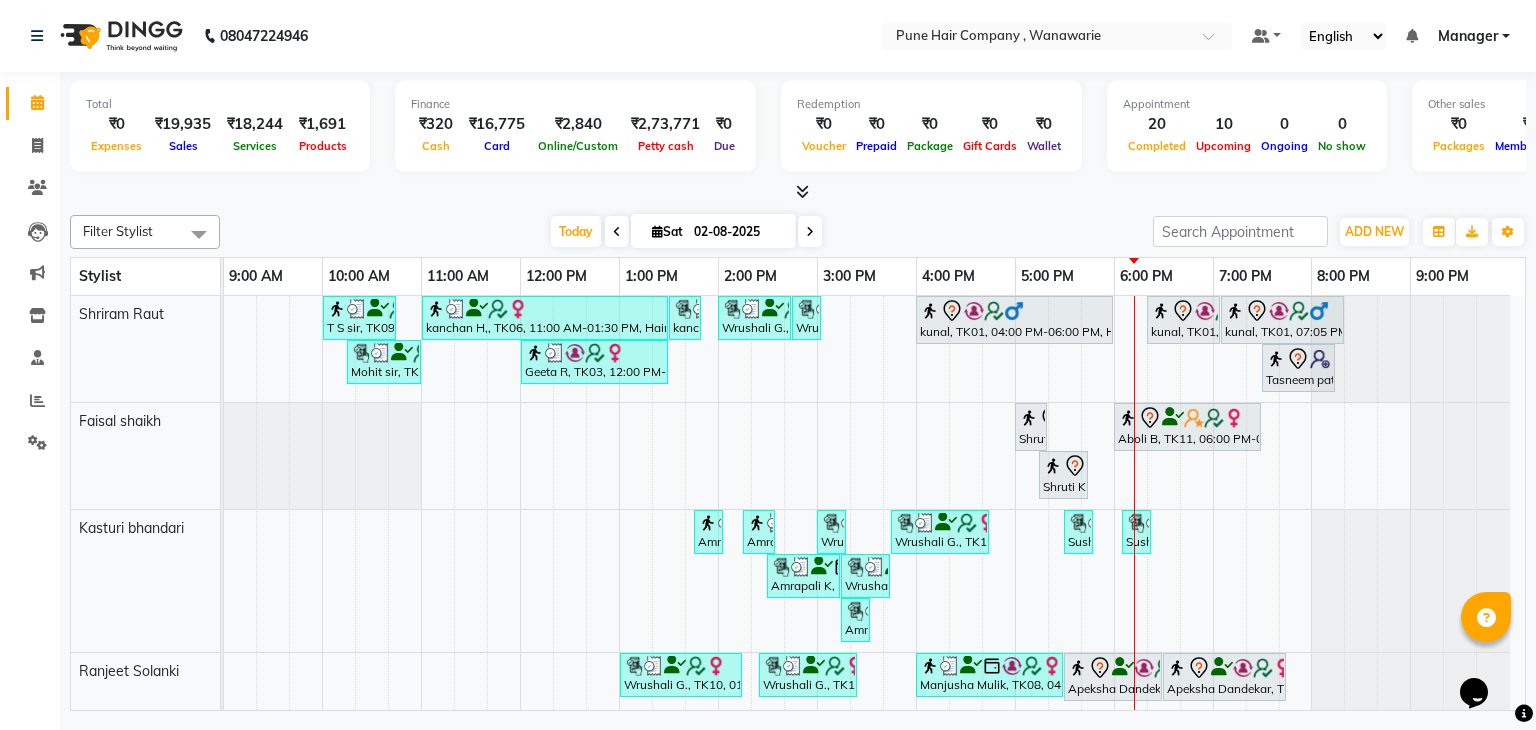 click at bounding box center [810, 232] 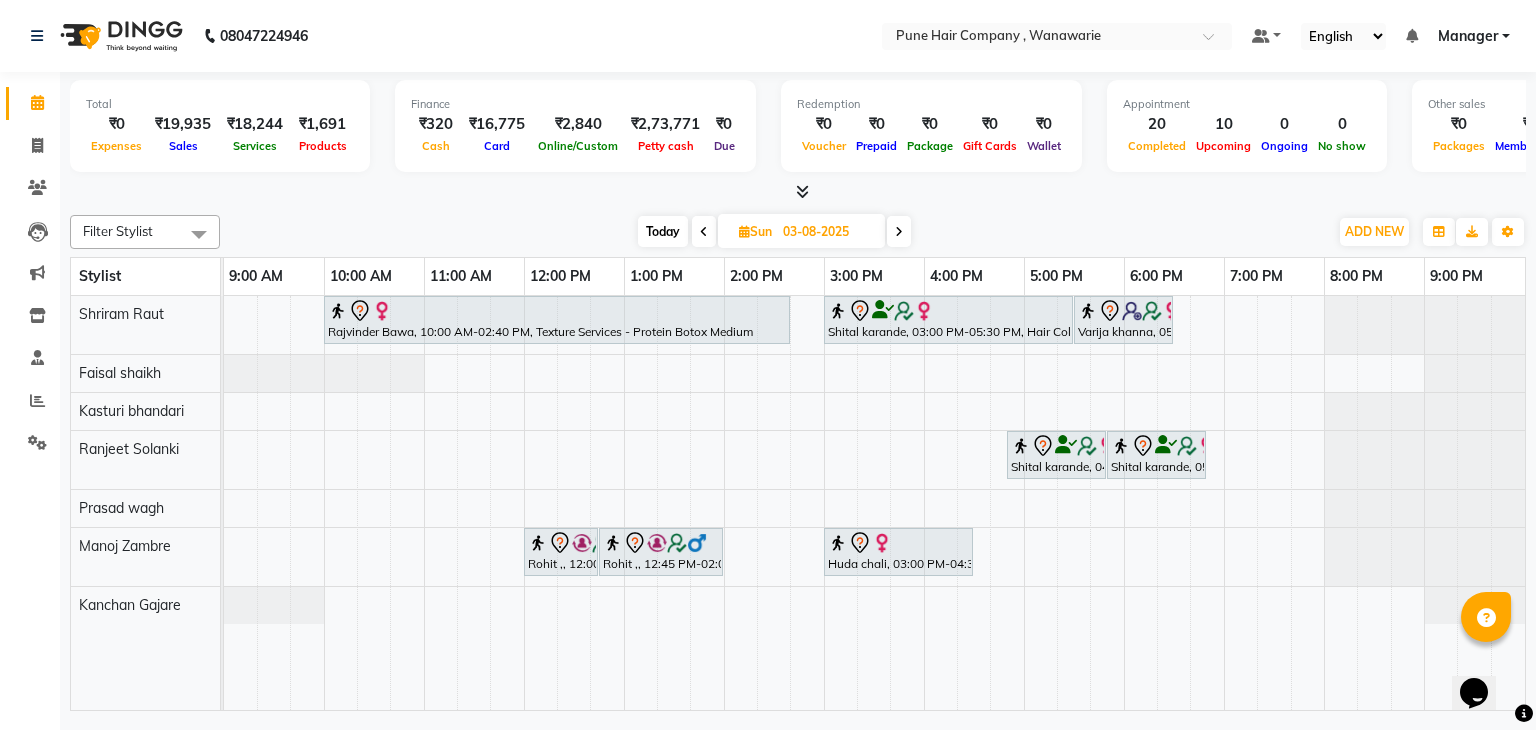 click on "Today" at bounding box center (663, 231) 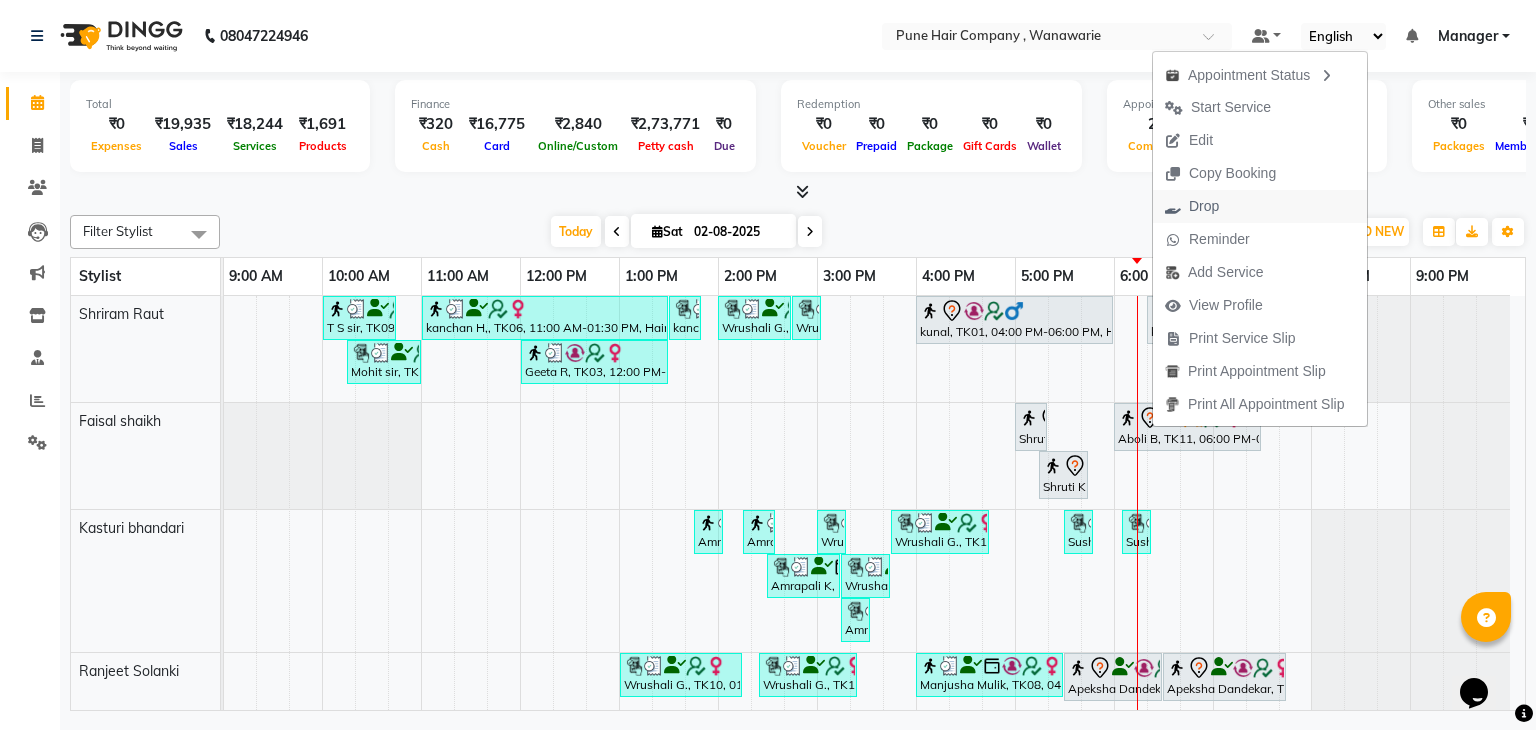 click on "Drop" at bounding box center (1204, 206) 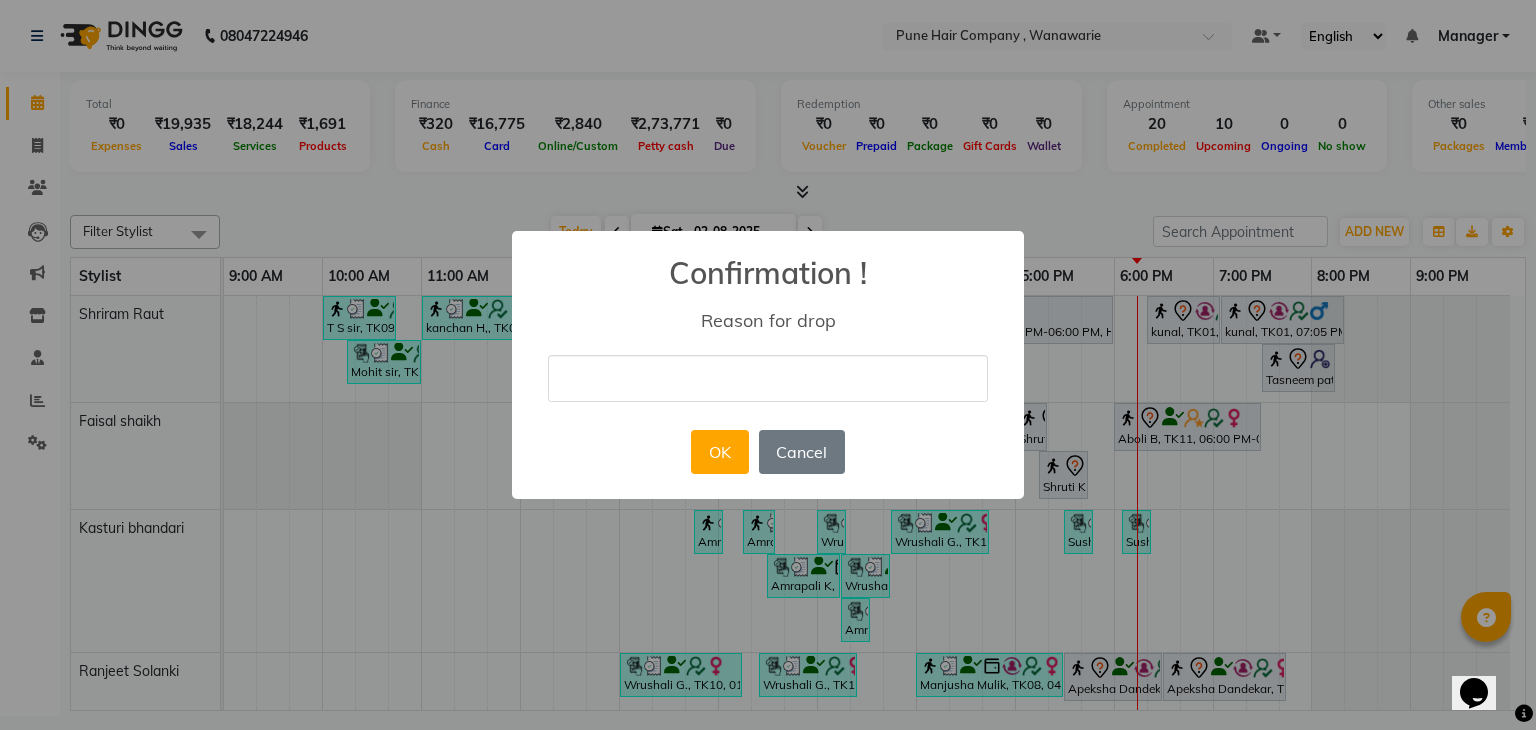 click at bounding box center (768, 378) 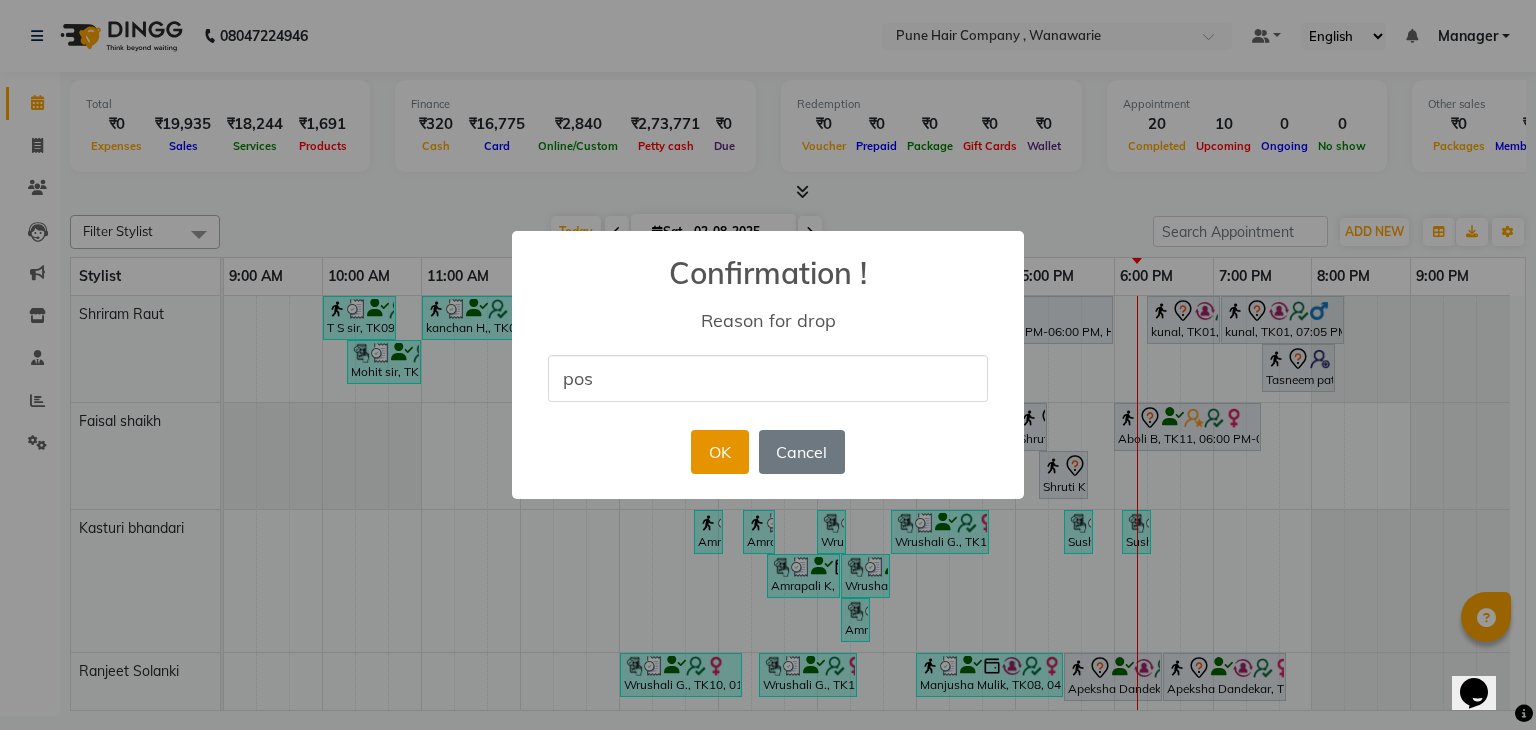 click on "OK" at bounding box center (719, 452) 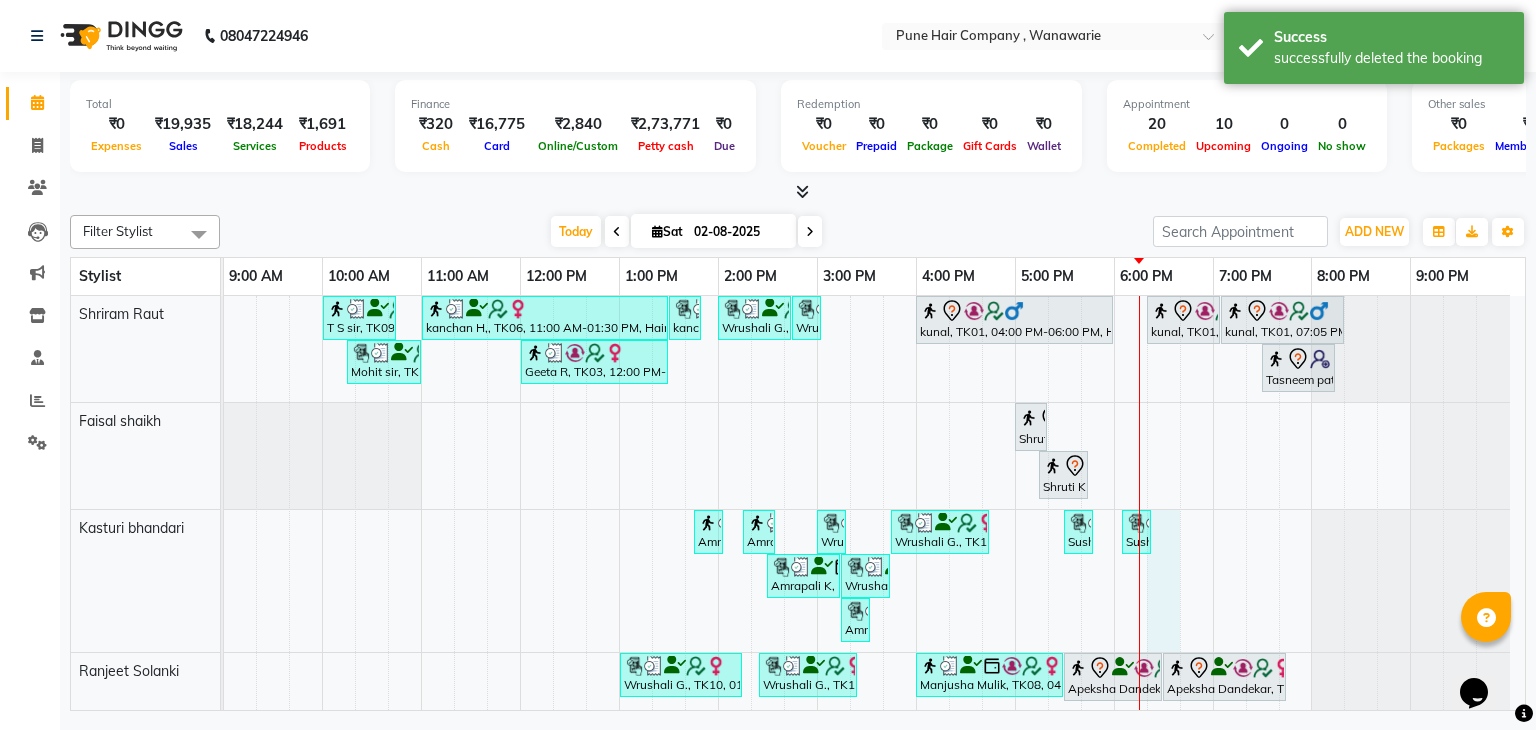 click on "T S sir, TK09, 10:00 AM-10:45 AM, Male Haircut Senior Citizen     kanchan H,, TK06, 11:00 AM-01:30 PM, Hair Colour - Inoa Global Medium     kanchan H,, TK06, 01:30 PM-01:50 PM, Add_Hairwash Medium     Wrushali G., TK10, 02:00 PM-02:45 PM, Haircuts, - By Master Stylist     Wrushali G., TK10, 02:45 PM-03:00 PM,  Hairwash Short             kunal, TK01, 04:00 PM-06:00 PM, Hair Colour - Inoa Global Short             kunal, TK01, 06:20 PM-07:05 PM, Male Haircut By Senior Stylist             kunal, TK01, 07:05 PM-08:20 PM, Male Hair Colour - Inoa Global Colour (includes moustache)     Mohit sir, TK05, 10:15 AM-11:00 AM, Male Haircut By Senior Stylist     Geeta R, TK03, 12:00 PM-01:30 PM, Hair Colour - Inoa Touch-up (Upto 2 Inches)             Tasneem patanwala, TK15, 07:30 PM-08:15 PM, Brillare Dandruff control Tritment             Shruti Kharat, TK18, 05:00 PM-05:20 PM, Add_Hairwash Medium             Shruti Kharat, TK18, 05:15 PM-05:45 PM, BlowDry Medium" at bounding box center [874, 571] 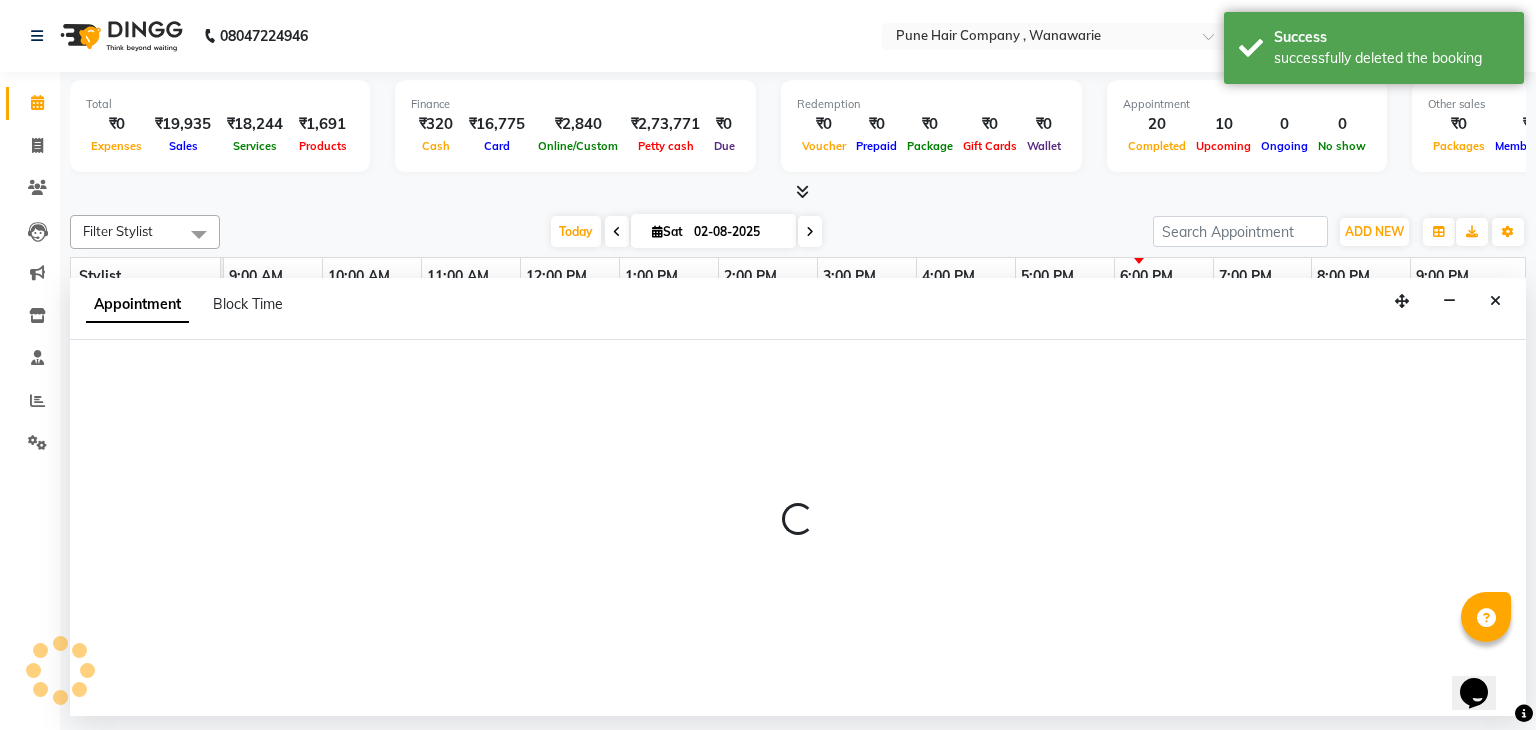 select on "74579" 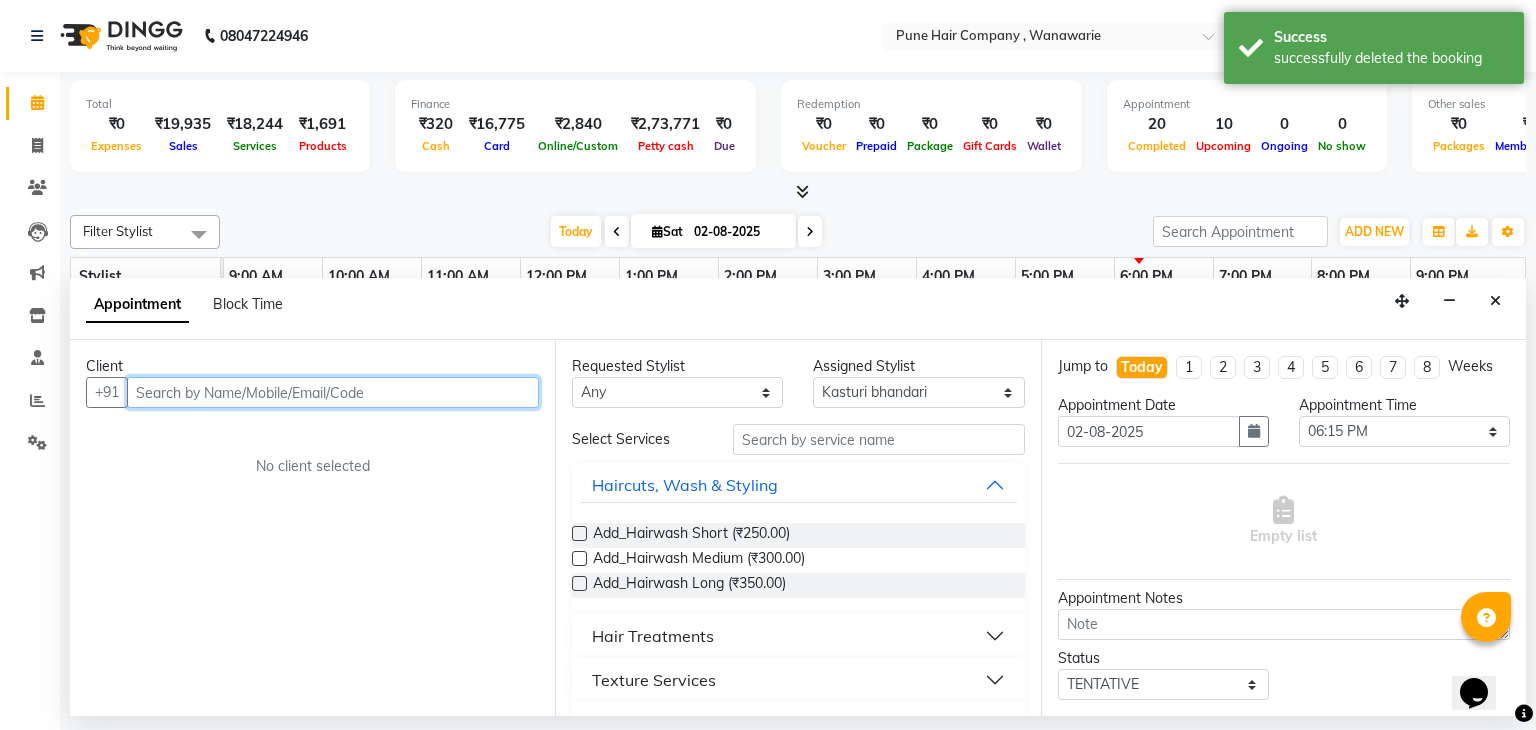 click at bounding box center (333, 392) 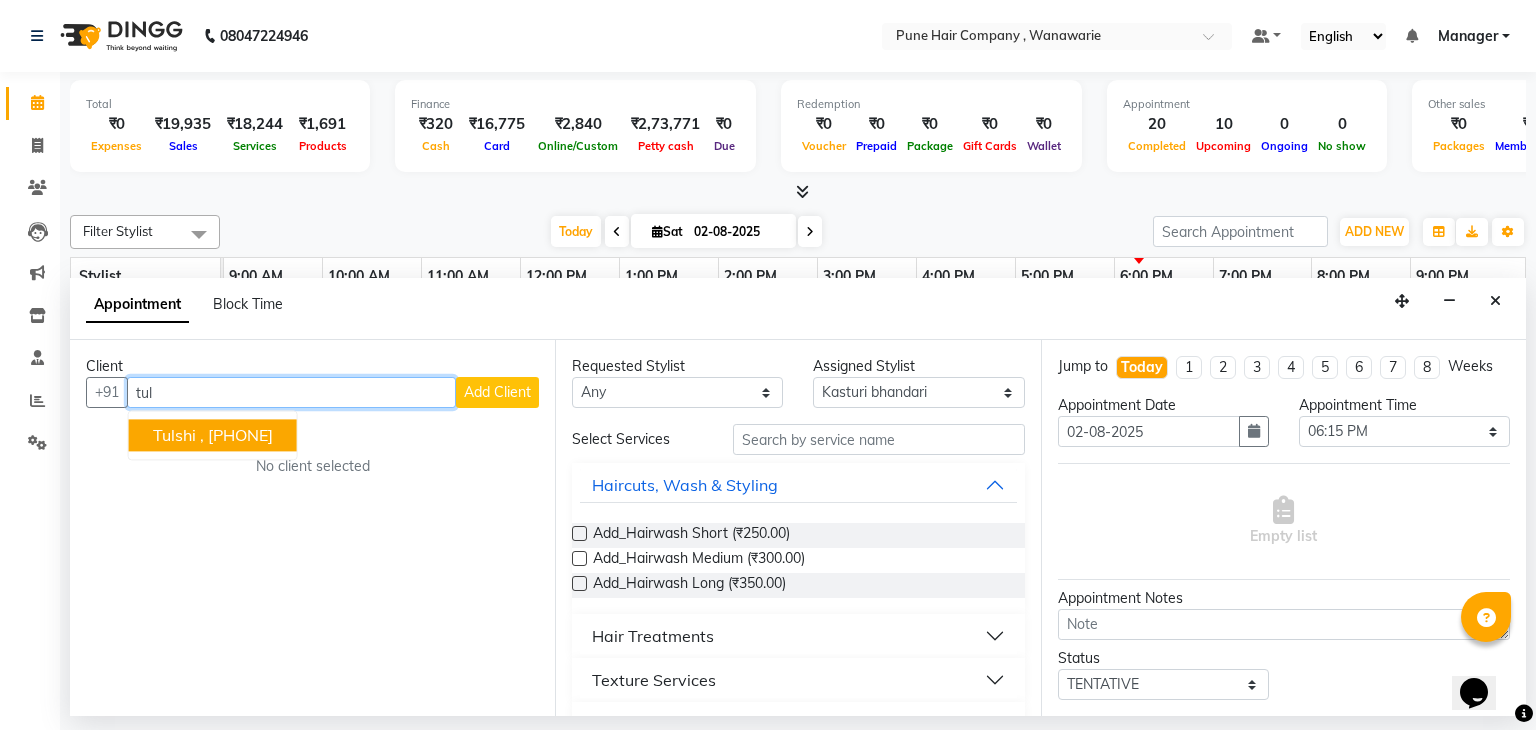 click on "Tulshi ,  9284905606" at bounding box center (213, 436) 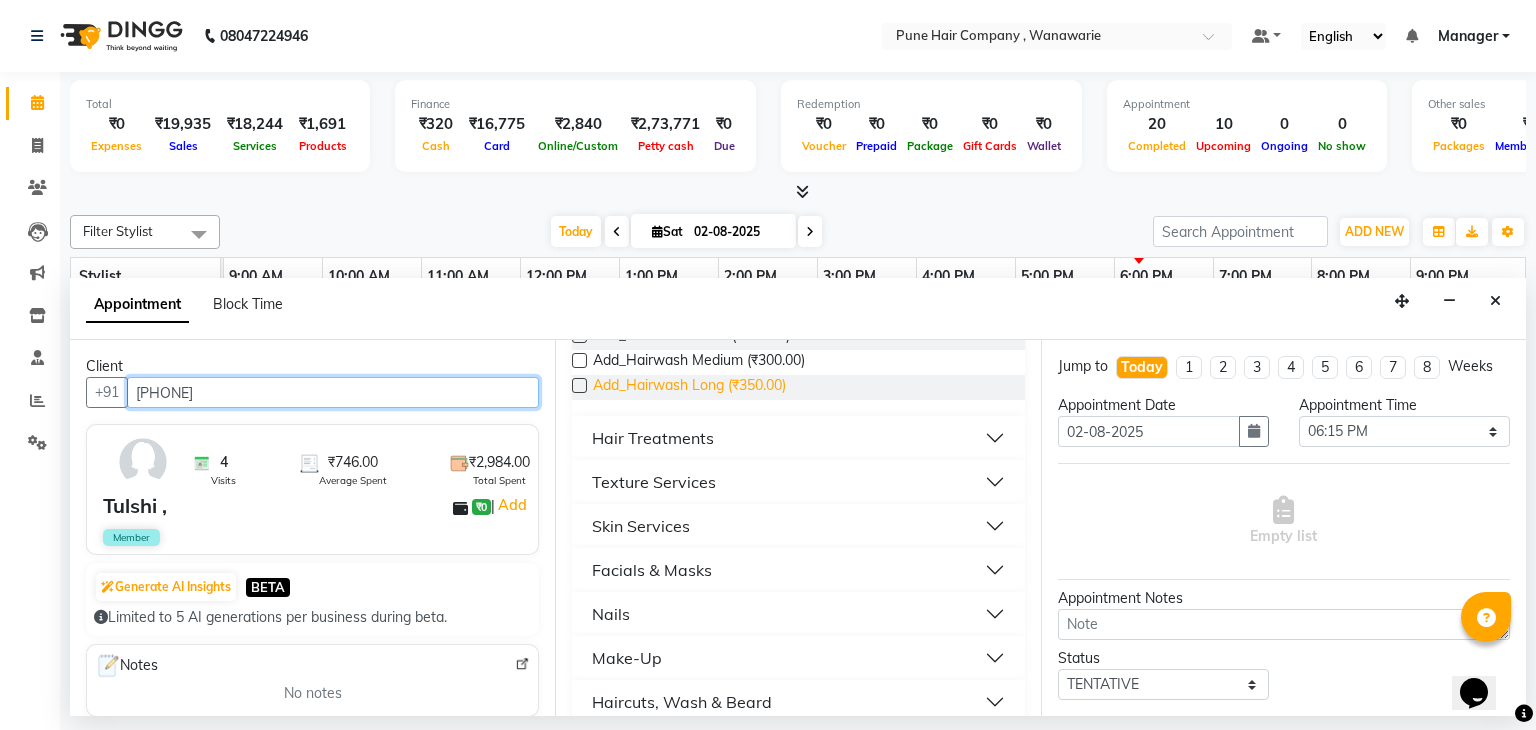 scroll, scrollTop: 203, scrollLeft: 0, axis: vertical 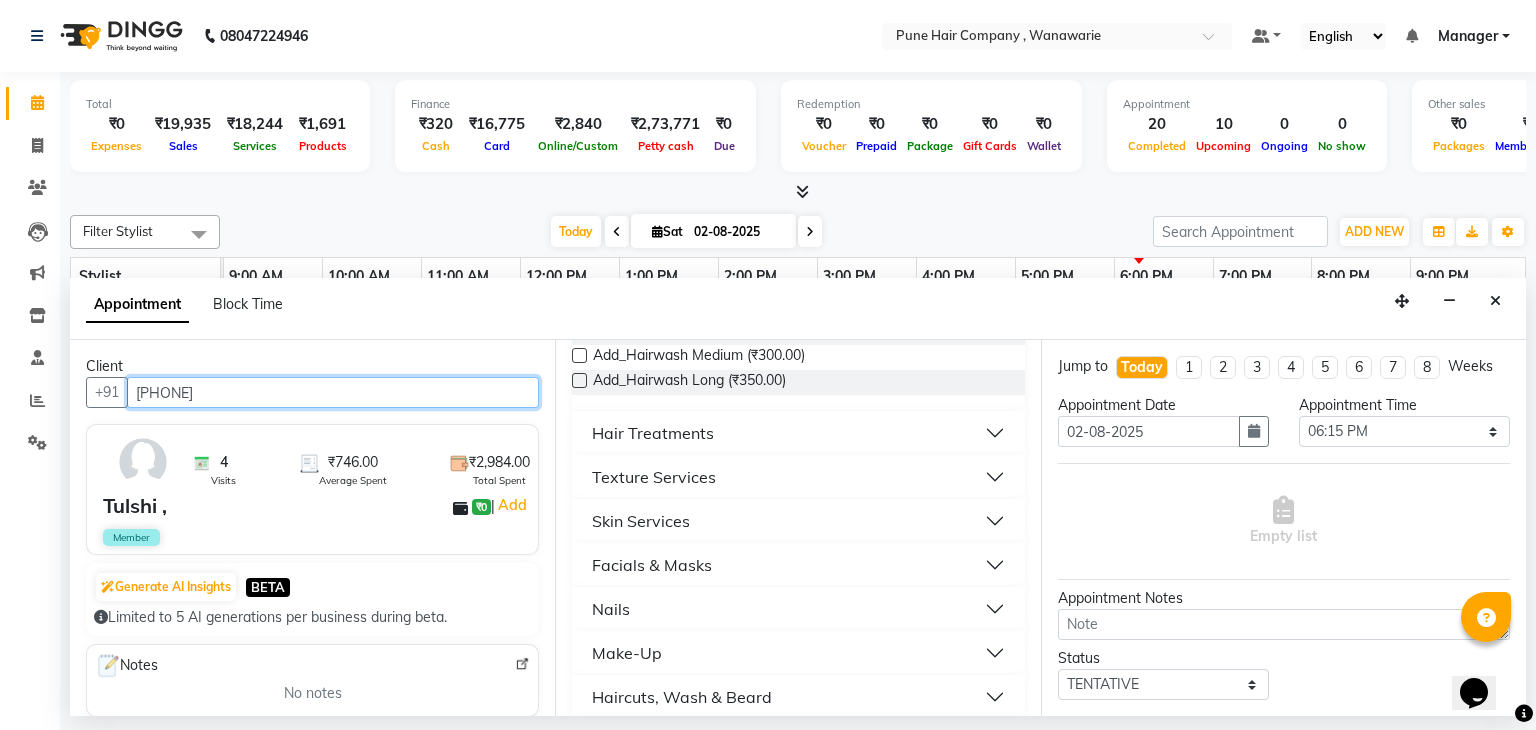 type on "9284905606" 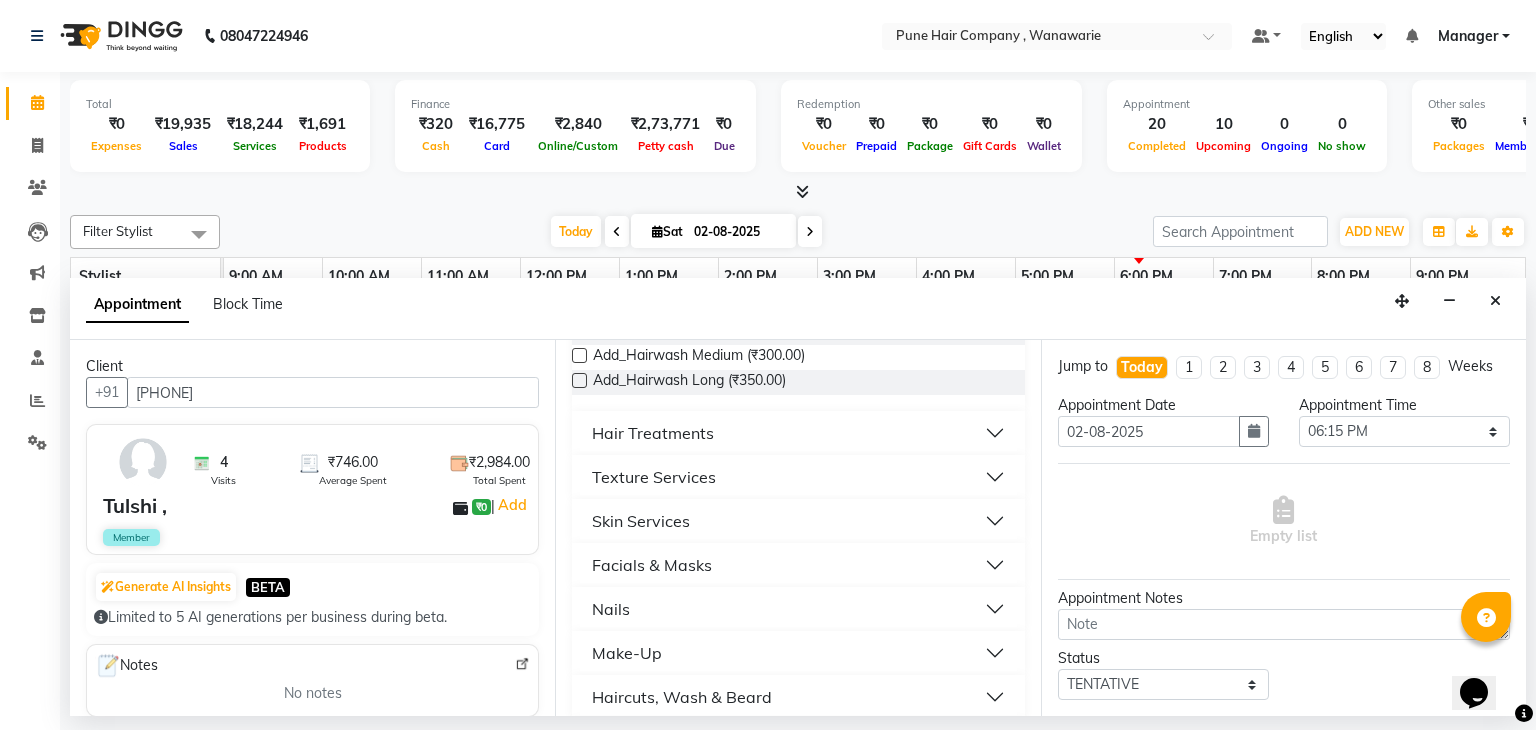 click on "Skin Services" at bounding box center (798, 521) 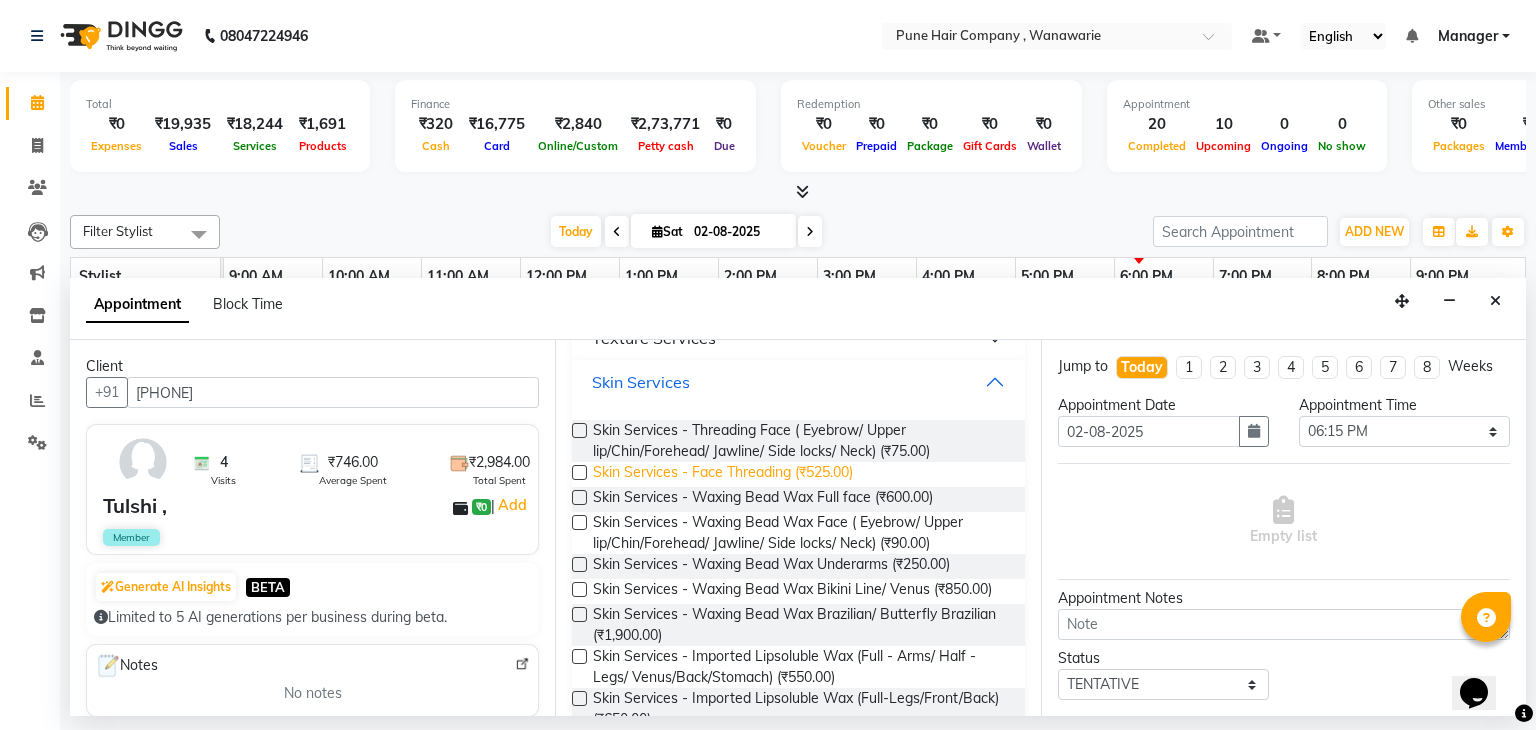 scroll, scrollTop: 348, scrollLeft: 0, axis: vertical 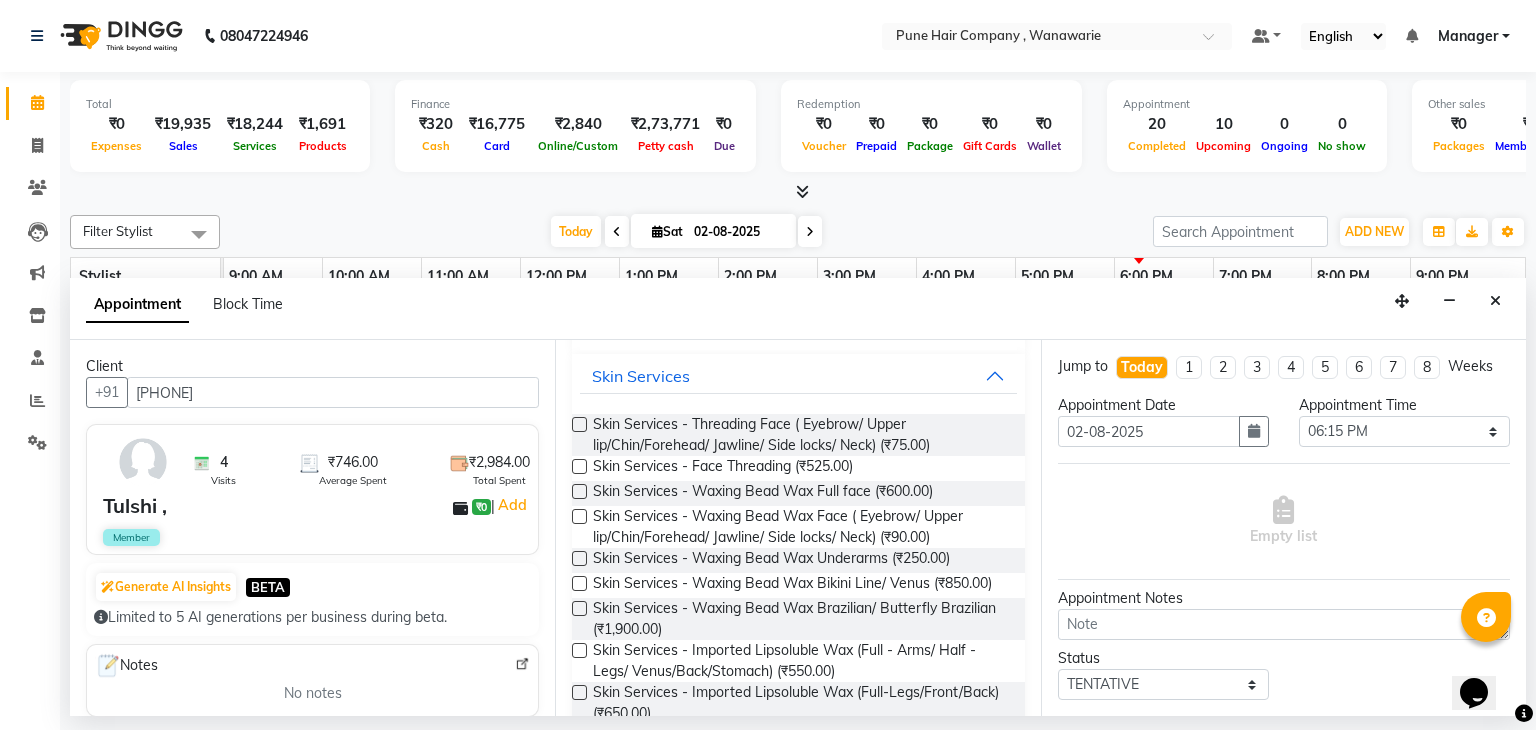 click at bounding box center (579, 650) 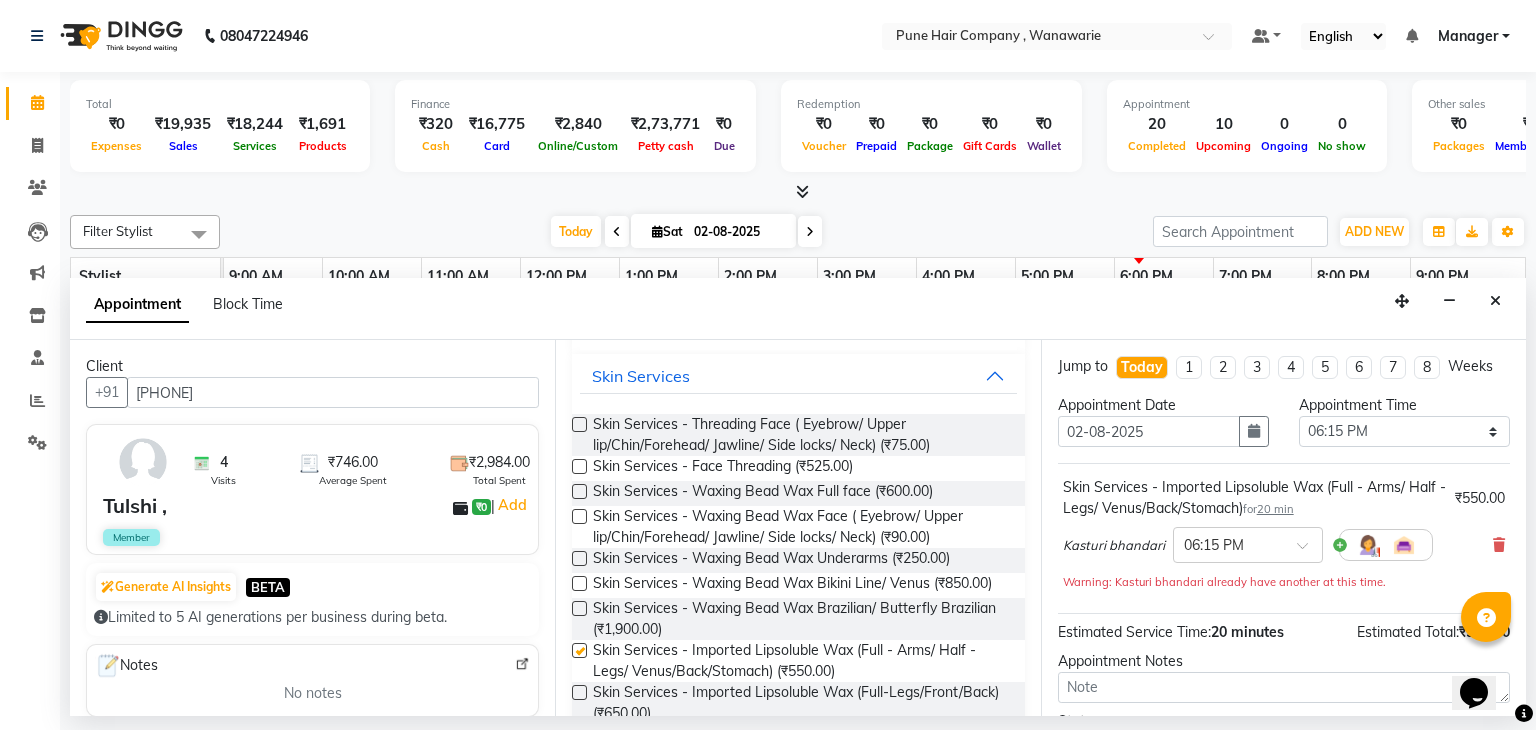 checkbox on "false" 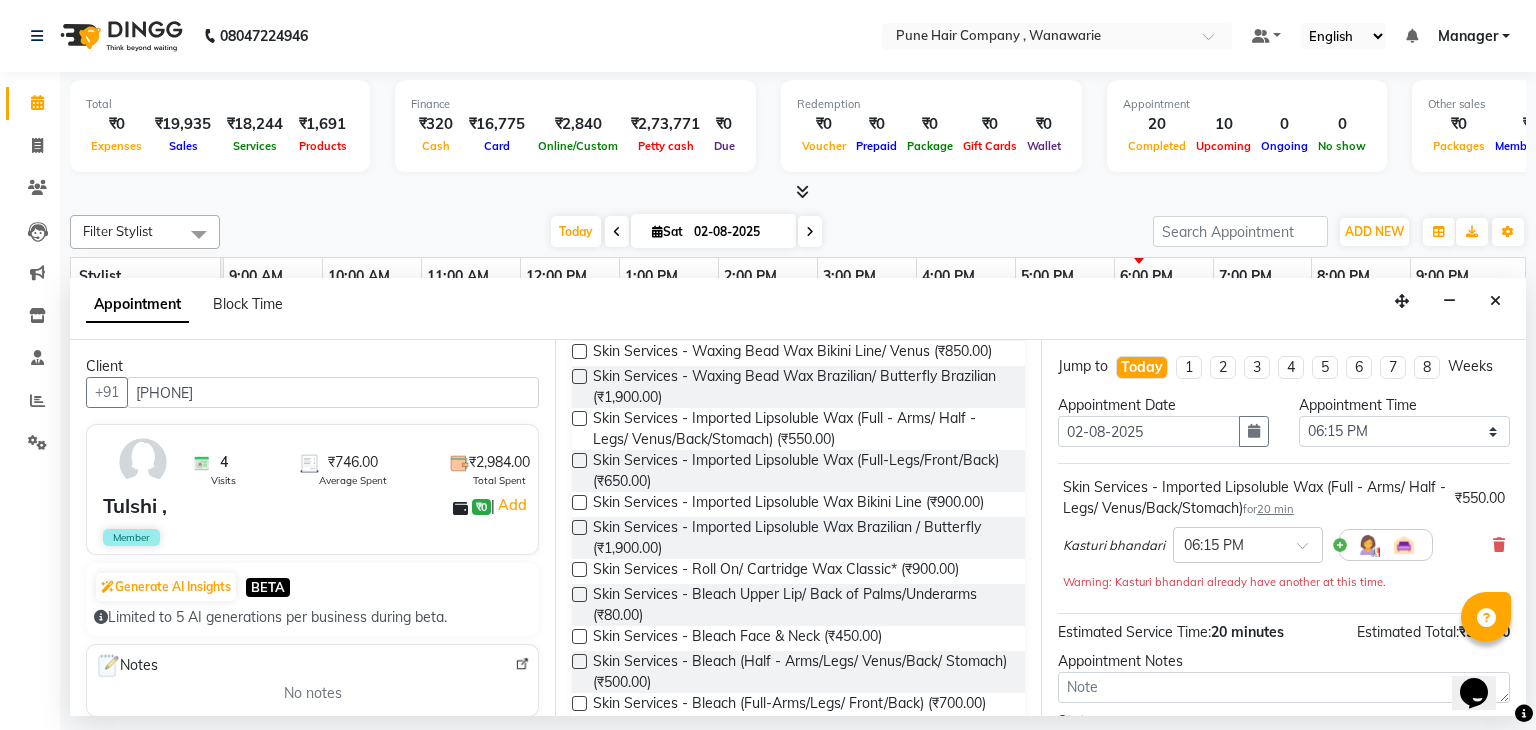 scroll, scrollTop: 0, scrollLeft: 0, axis: both 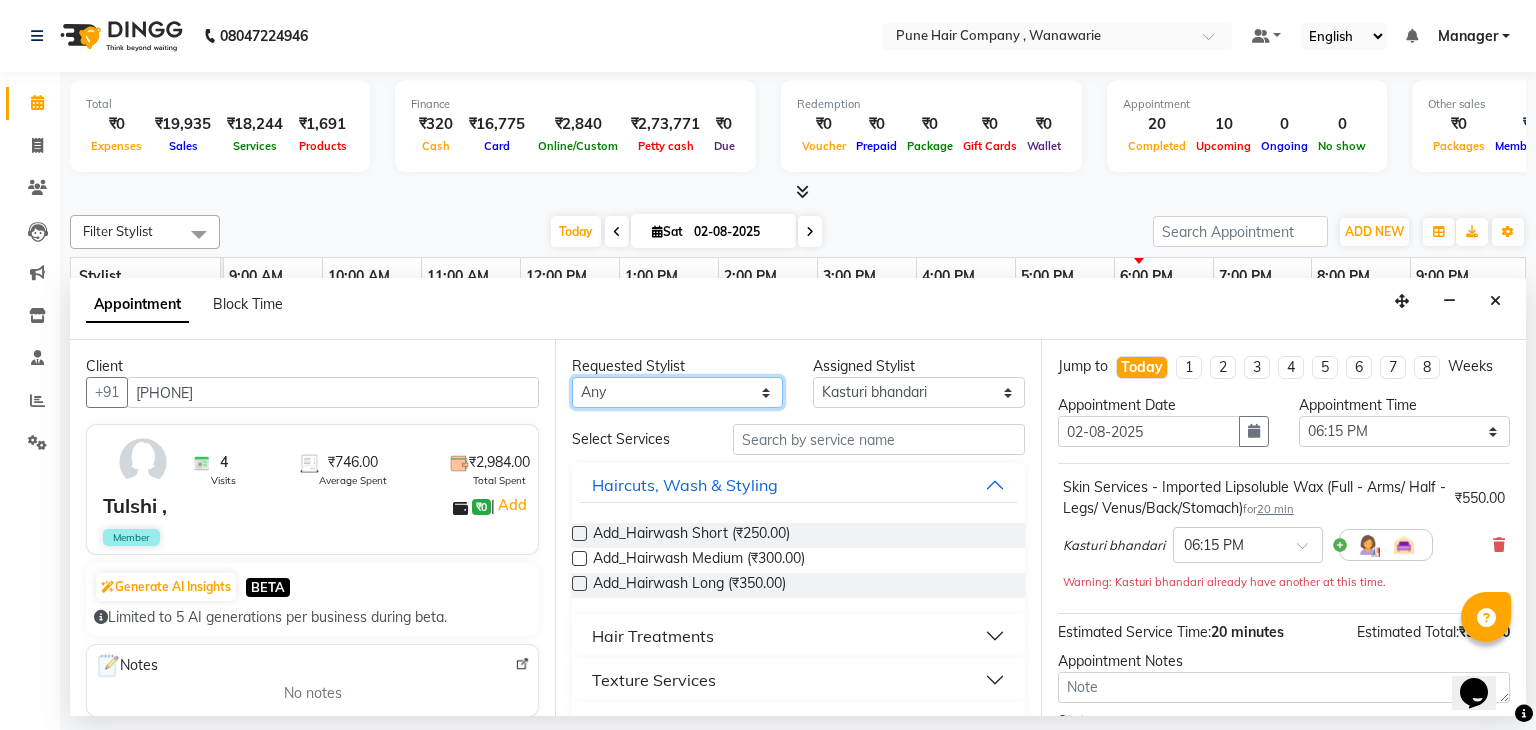 click on "Any Faisal shaikh Kanchan Gajare  Kasturi bhandari Manoj Zambre Prasad wagh Ranjeet Solanki Shriram Raut" at bounding box center (677, 392) 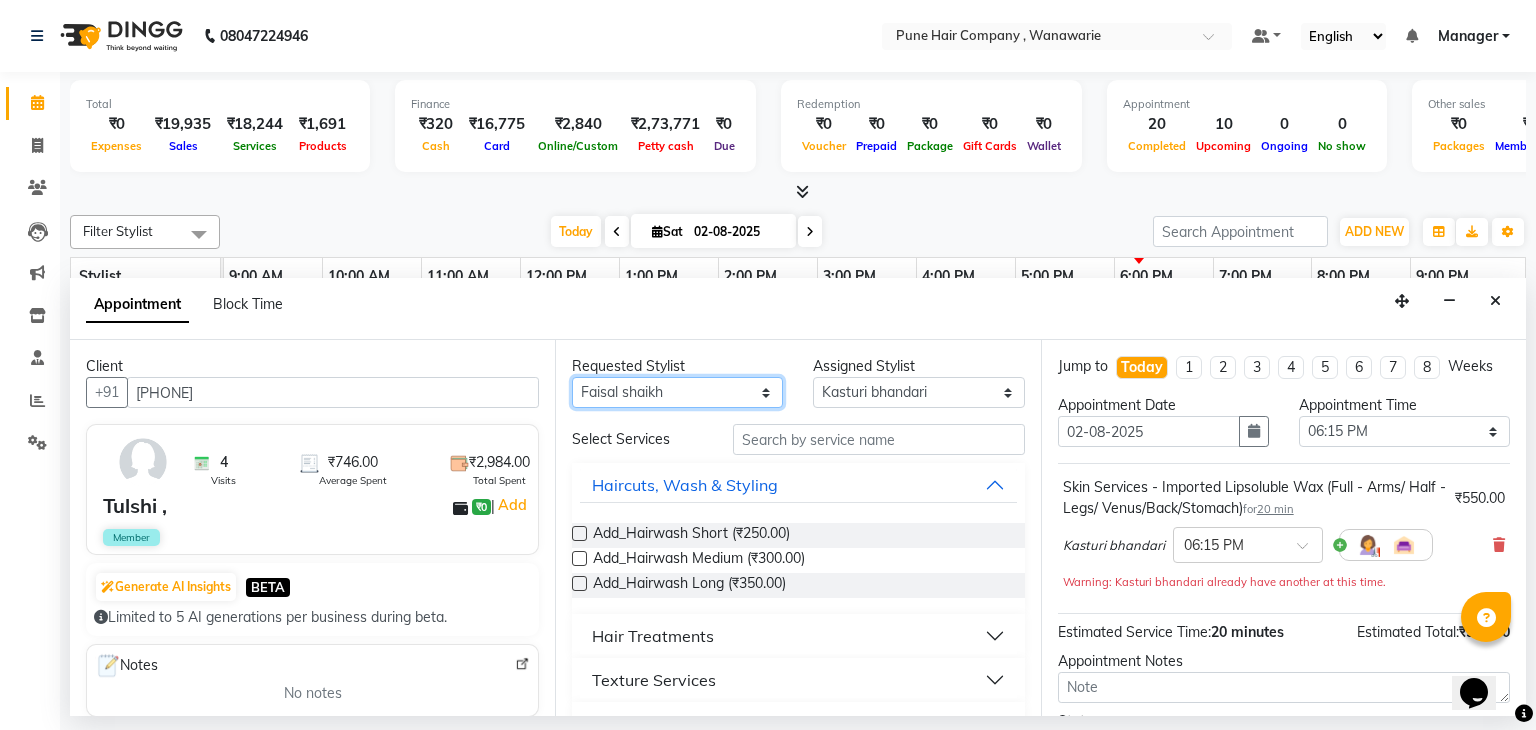 click on "Any Faisal shaikh Kanchan Gajare  Kasturi bhandari Manoj Zambre Prasad wagh Ranjeet Solanki Shriram Raut" at bounding box center (677, 392) 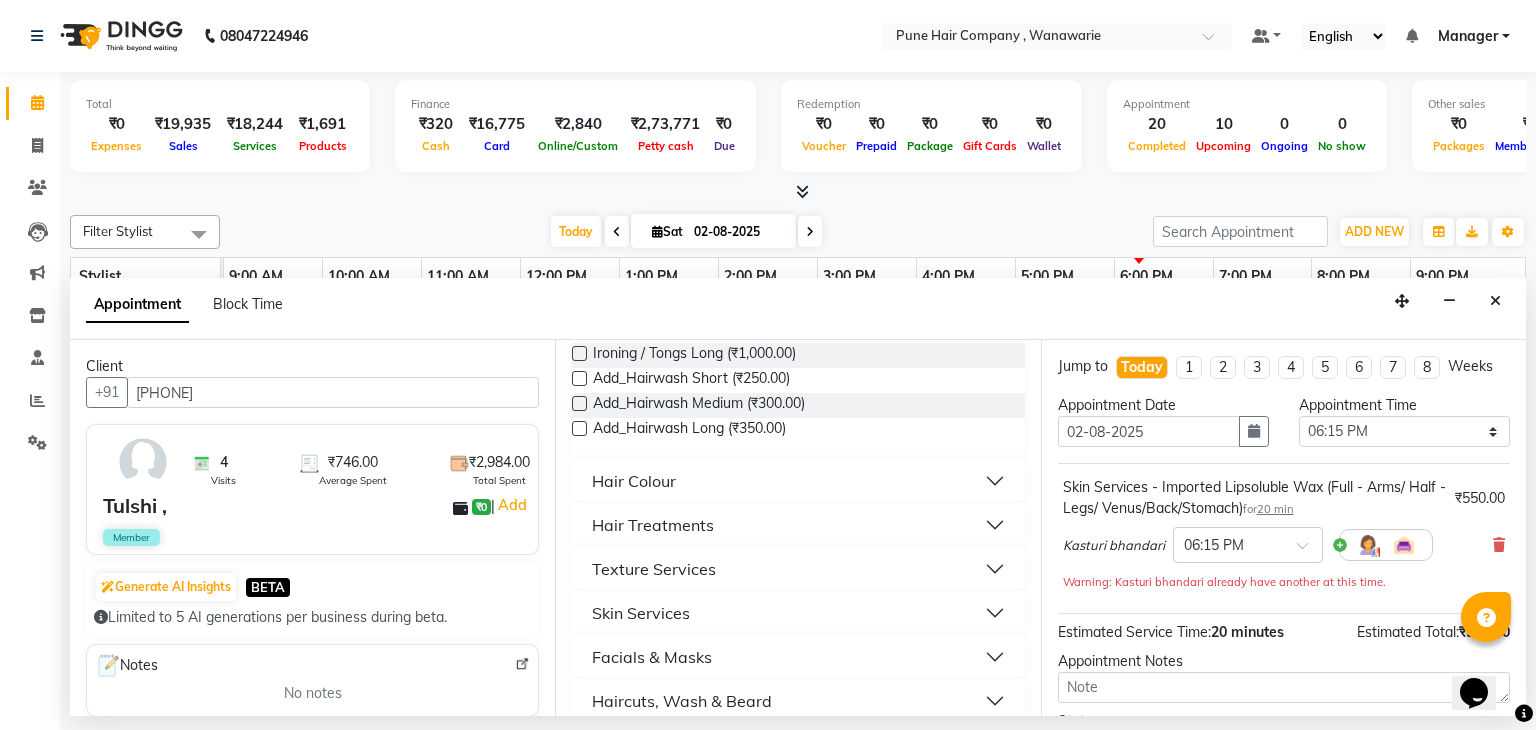 scroll, scrollTop: 555, scrollLeft: 0, axis: vertical 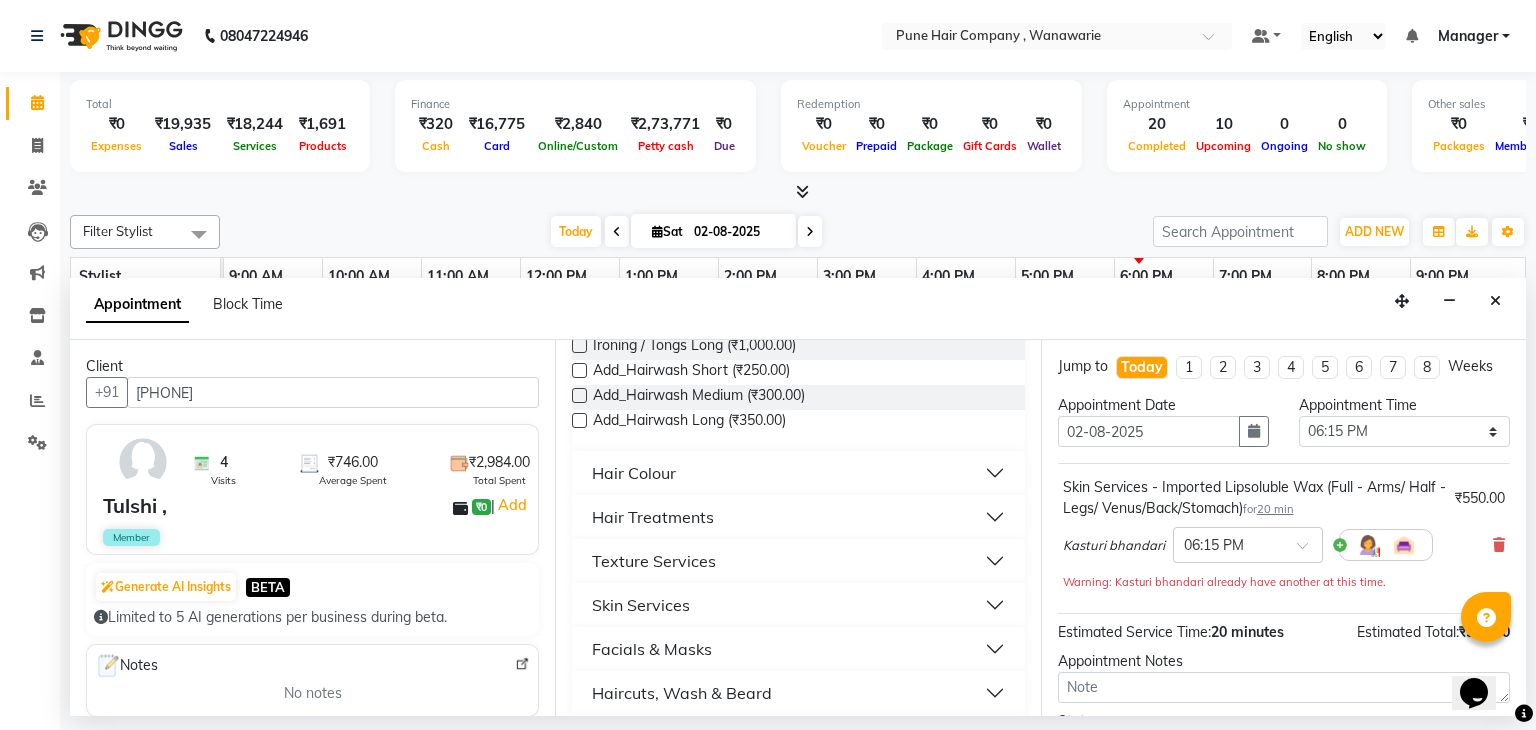 click on "Hair Treatments" at bounding box center [798, 517] 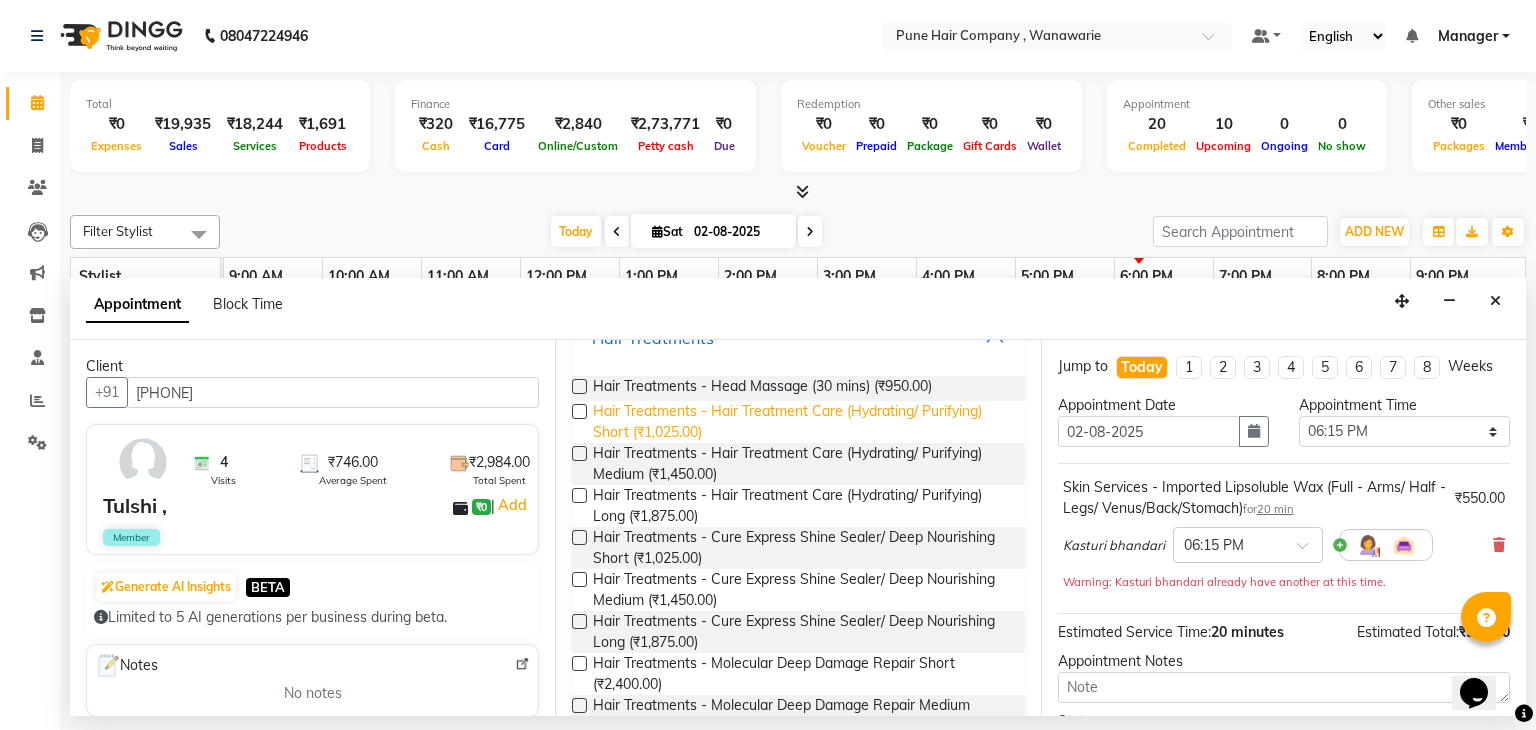 scroll, scrollTop: 735, scrollLeft: 0, axis: vertical 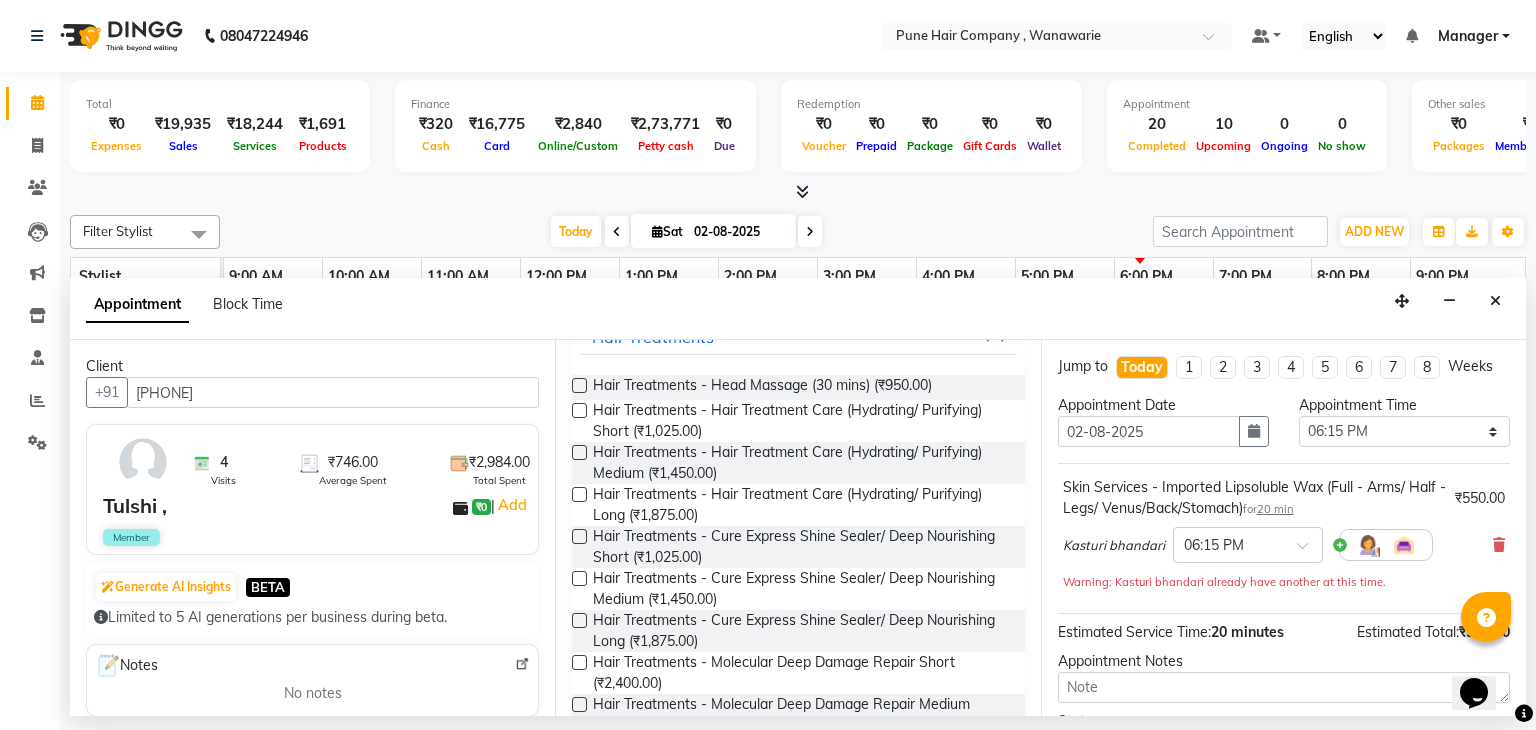 click at bounding box center (579, 452) 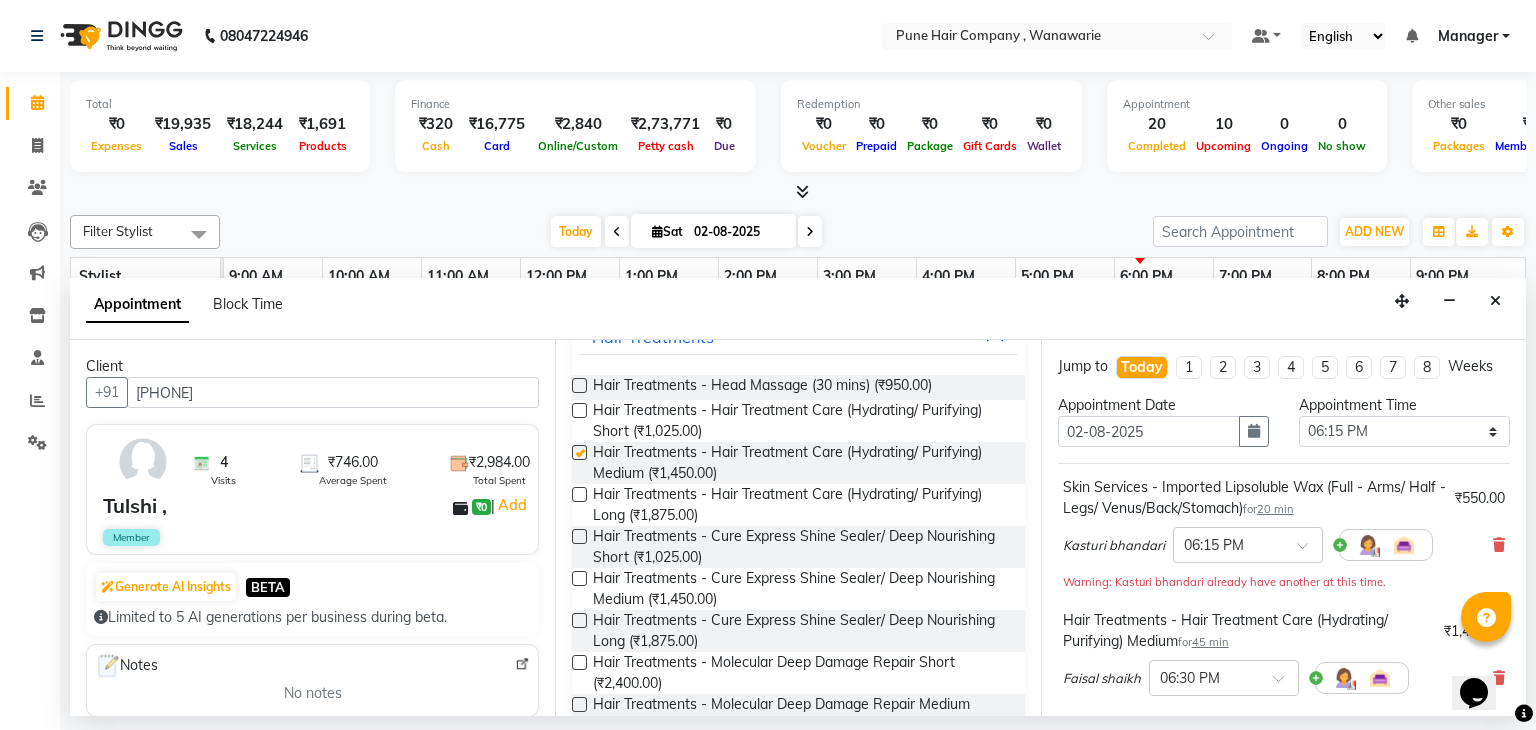 checkbox on "false" 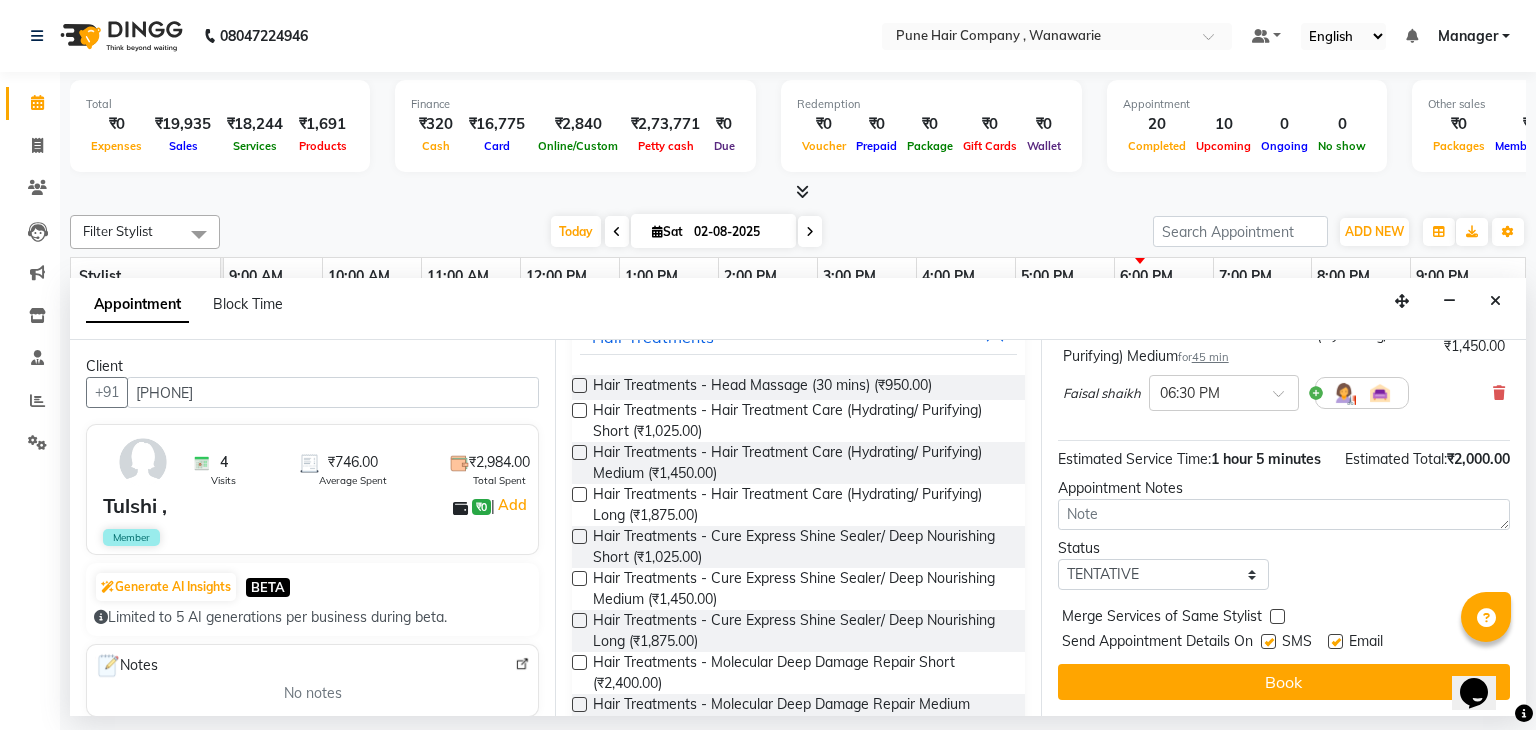 scroll, scrollTop: 304, scrollLeft: 0, axis: vertical 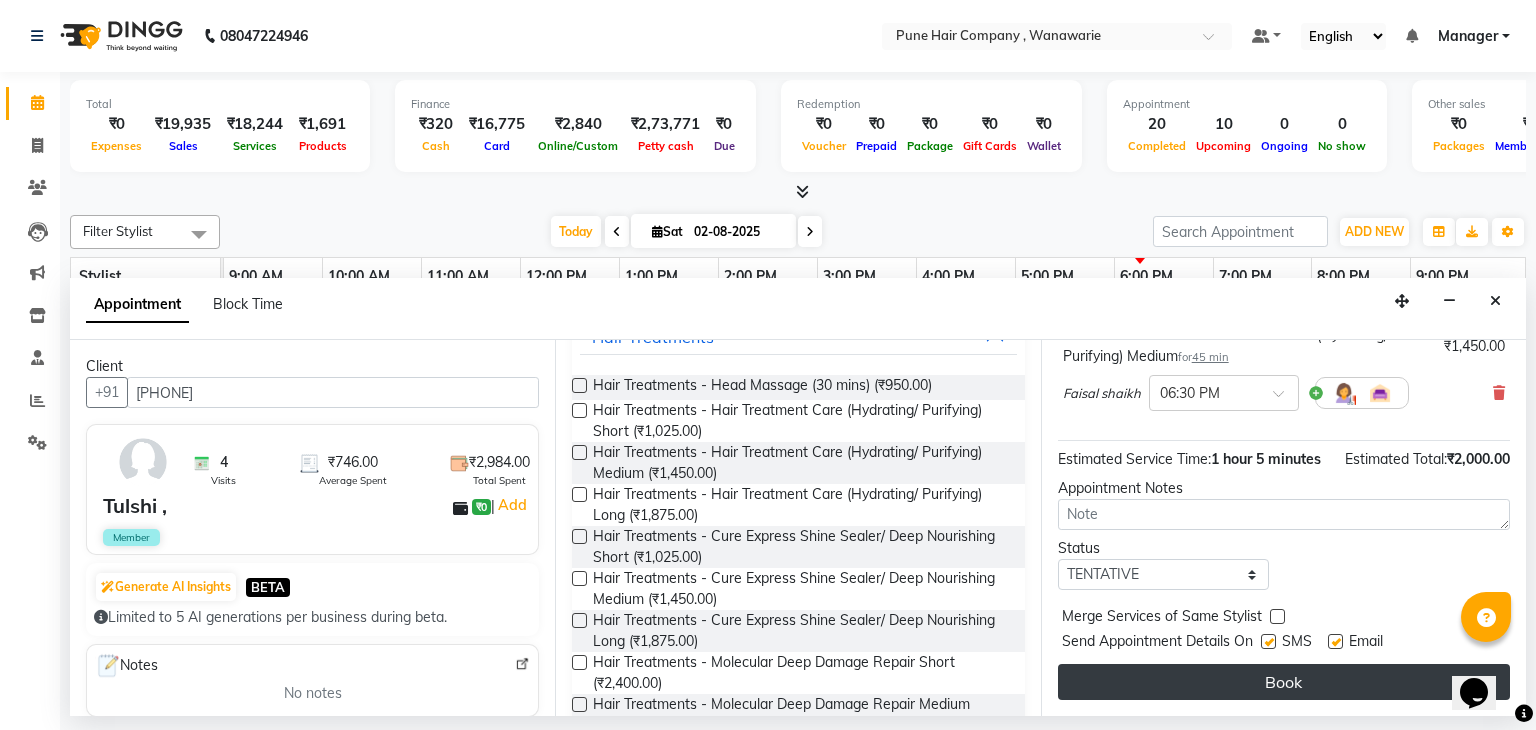 click on "Book" at bounding box center [1284, 682] 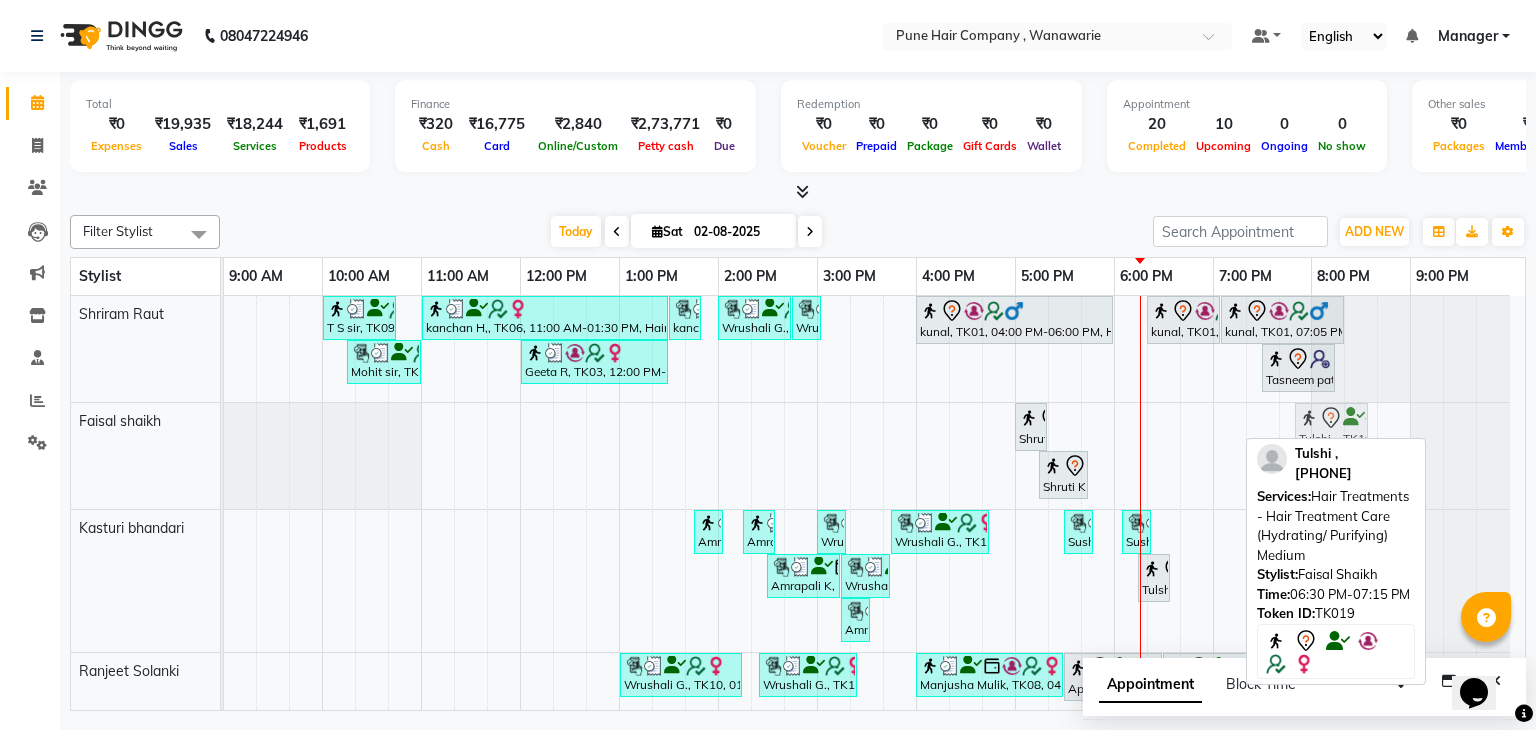 drag, startPoint x: 1197, startPoint y: 413, endPoint x: 1332, endPoint y: 425, distance: 135.53229 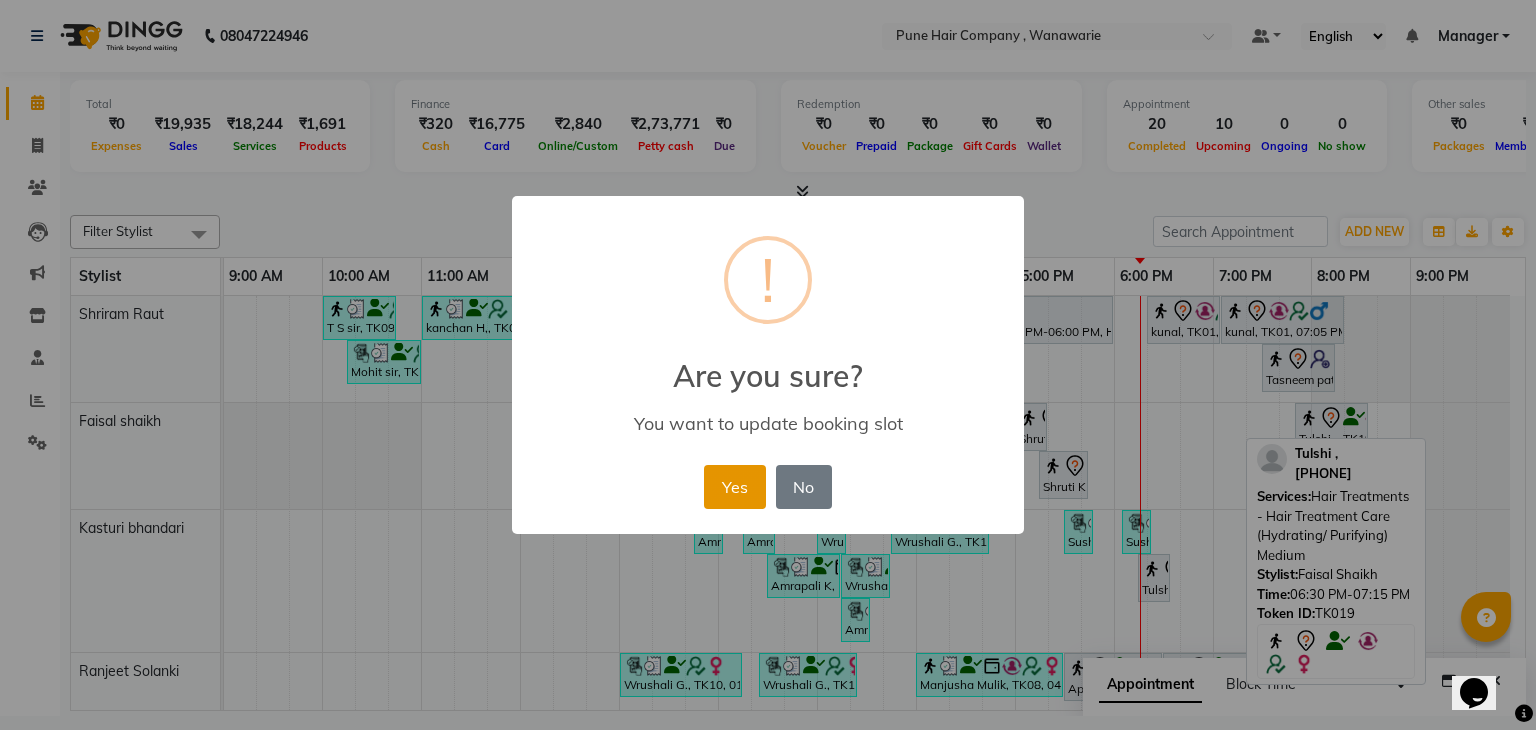 click on "Yes" at bounding box center [734, 487] 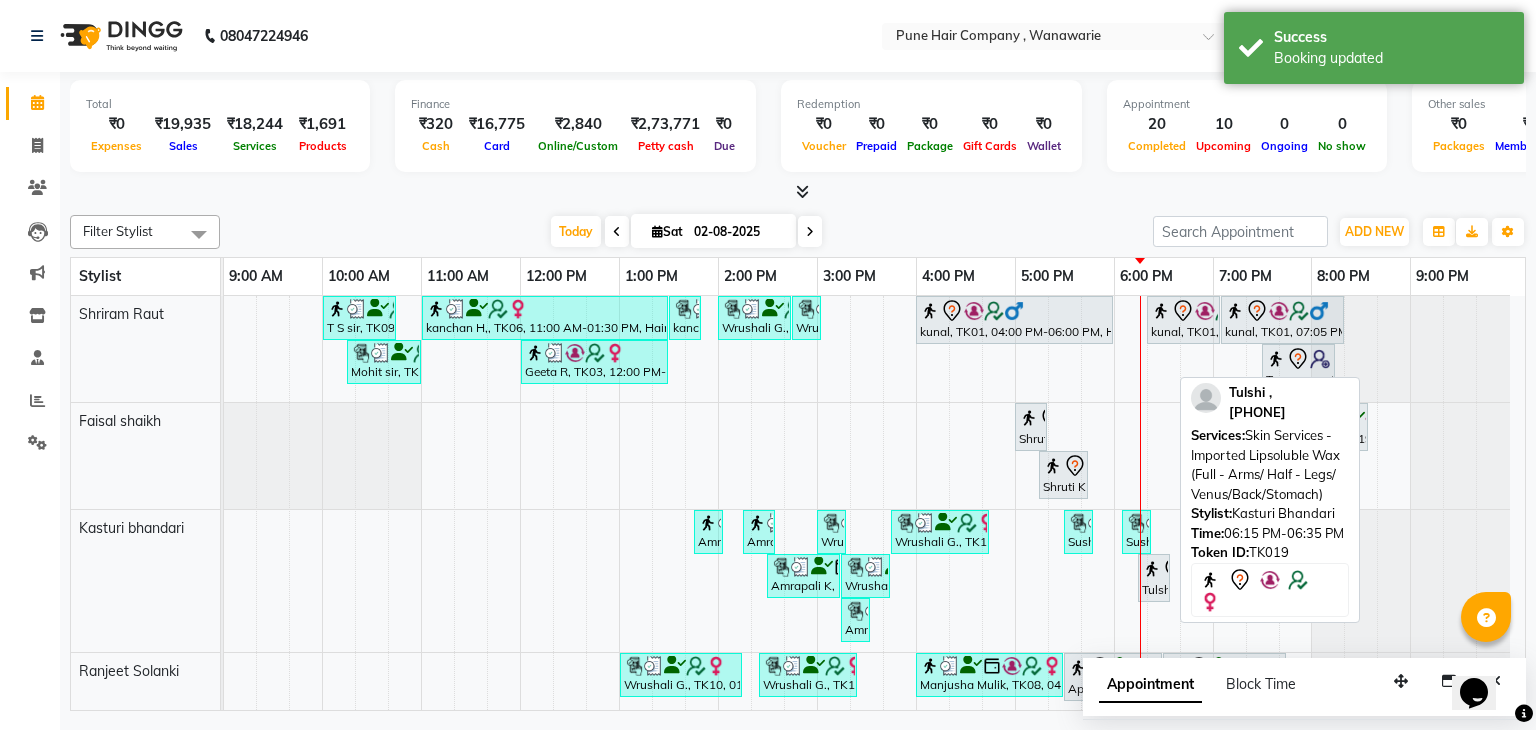 click on "Tulshi ,, TK19, 06:15 PM-06:35 PM, Skin Services - Imported Lipsoluble Wax (Full - Arms/ Half - Legs/ Venus/Back/Stomach)" at bounding box center [1154, 578] 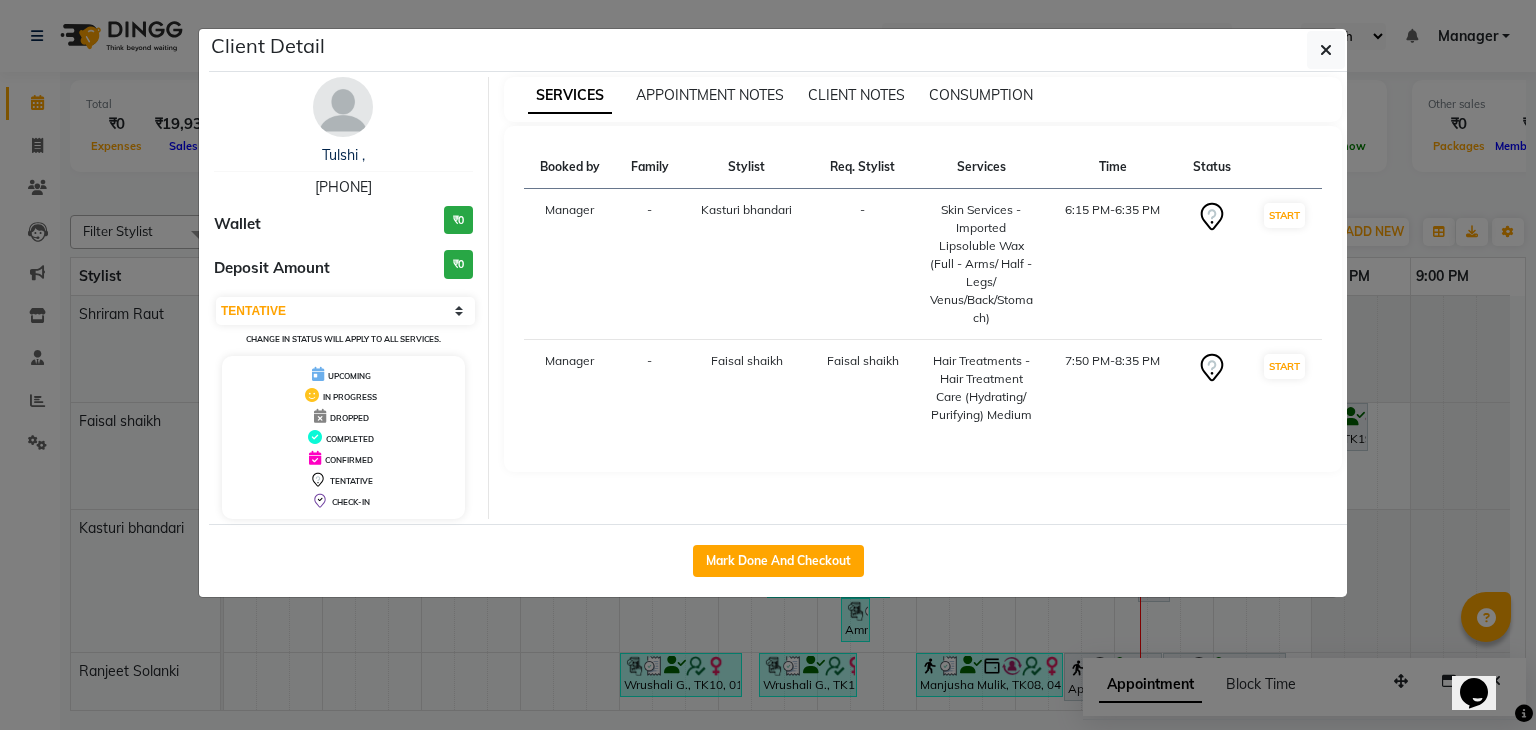 click on "Client Detail  Tulshi ,   9284905606 Wallet ₹0 Deposit Amount  ₹0  Select IN SERVICE CONFIRMED TENTATIVE CHECK IN MARK DONE DROPPED UPCOMING Change in status will apply to all services. UPCOMING IN PROGRESS DROPPED COMPLETED CONFIRMED TENTATIVE CHECK-IN SERVICES APPOINTMENT NOTES CLIENT NOTES CONSUMPTION Booked by Family Stylist Req. Stylist Services Time Status  Manager  - Kasturi bhandari -  Skin Services - Imported Lipsoluble Wax (Full - Arms/ Half - Legs/ Venus/Back/Stomach)   6:15 PM-6:35 PM   START   Manager  - Faisal shaikh Faisal shaikh  Hair Treatments - Hair Treatment Care (Hydrating/ Purifying) Medium   7:50 PM-8:35 PM   START   Mark Done And Checkout" 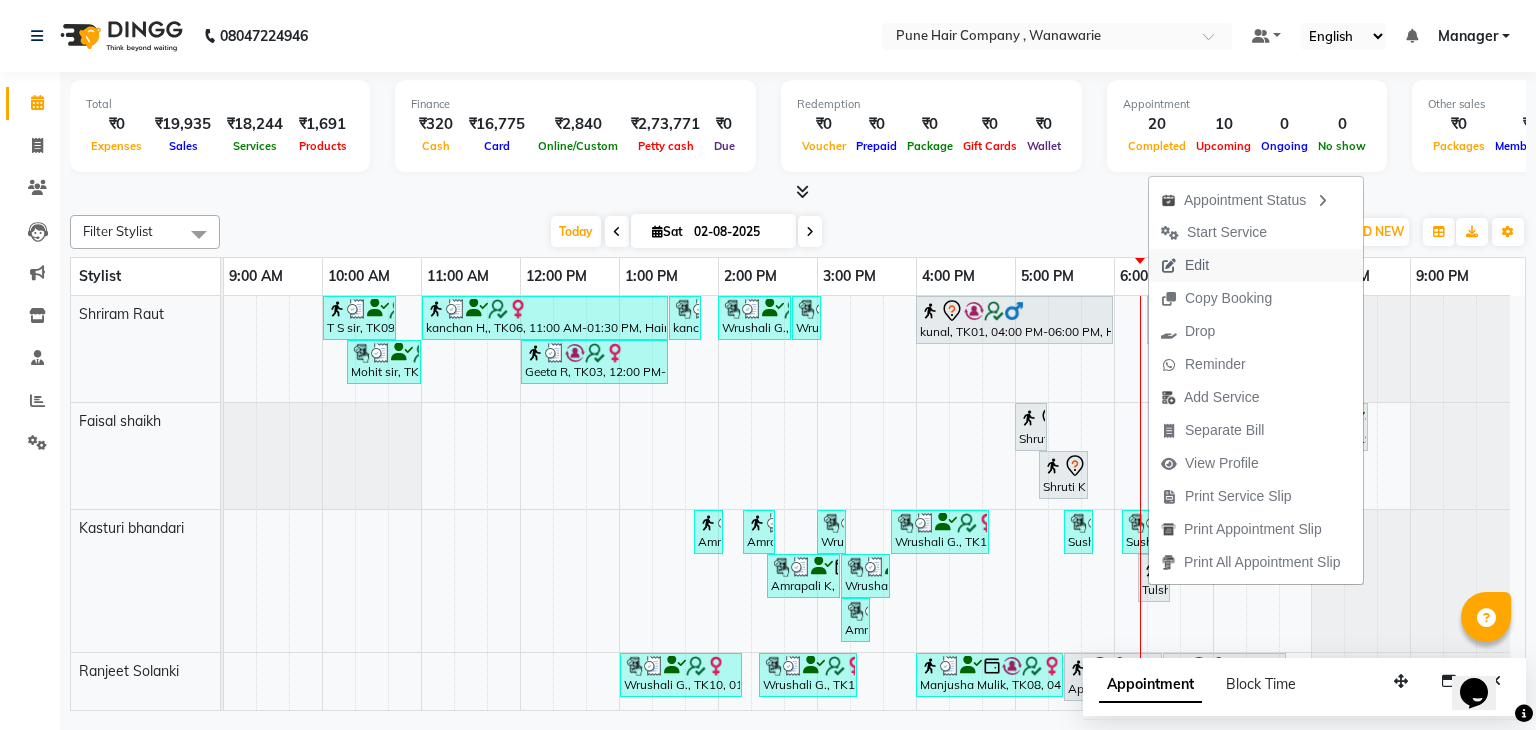 click on "Edit" at bounding box center (1197, 265) 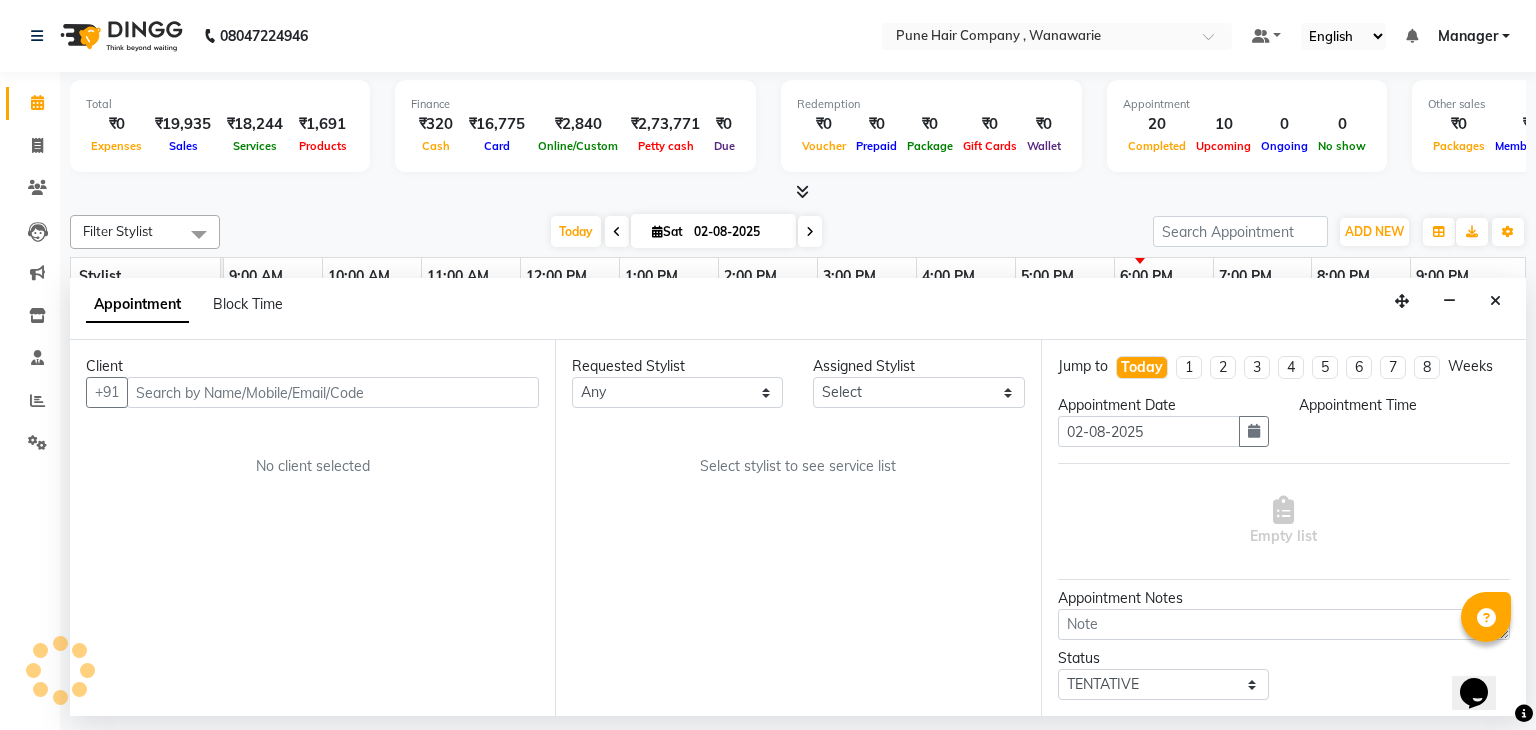 select on "74578" 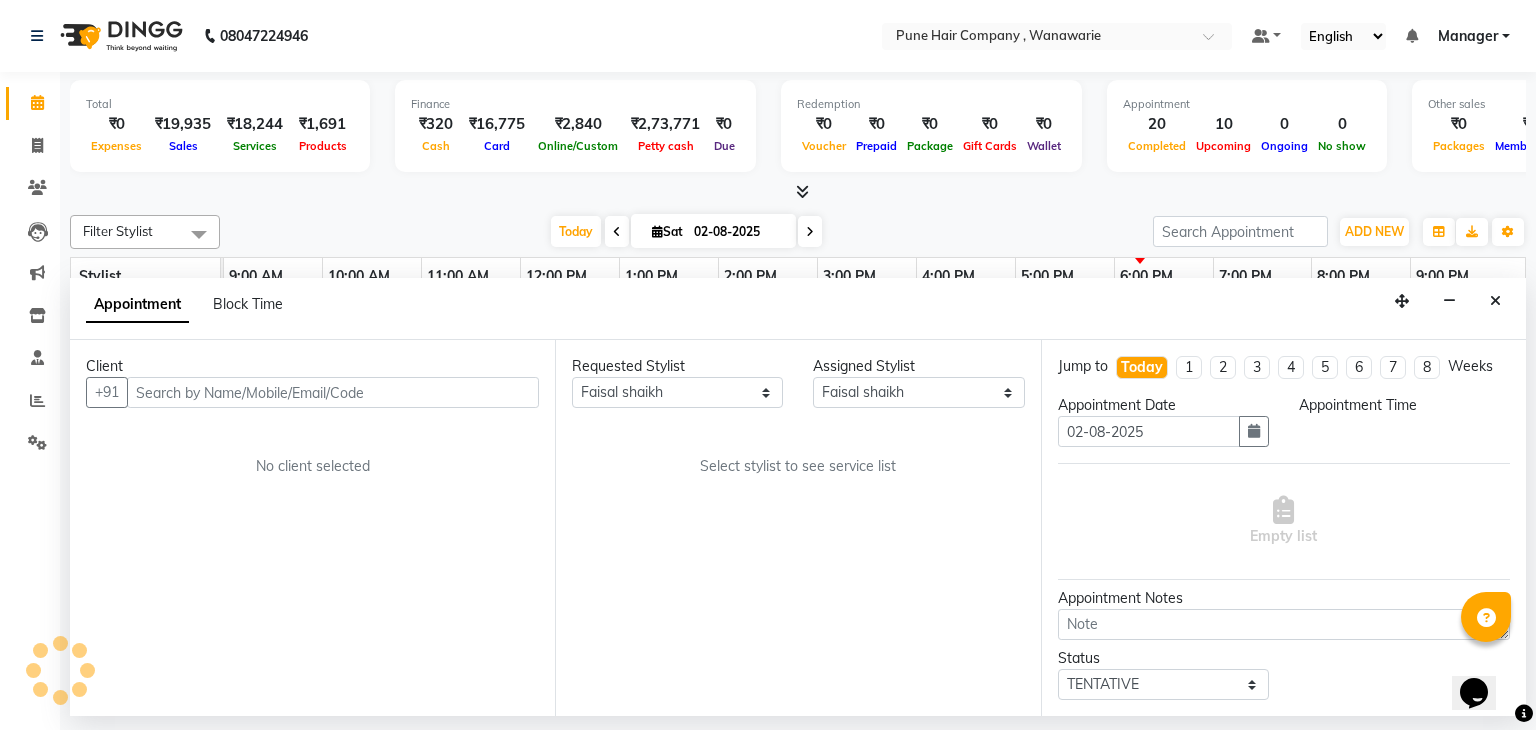 select on "1095" 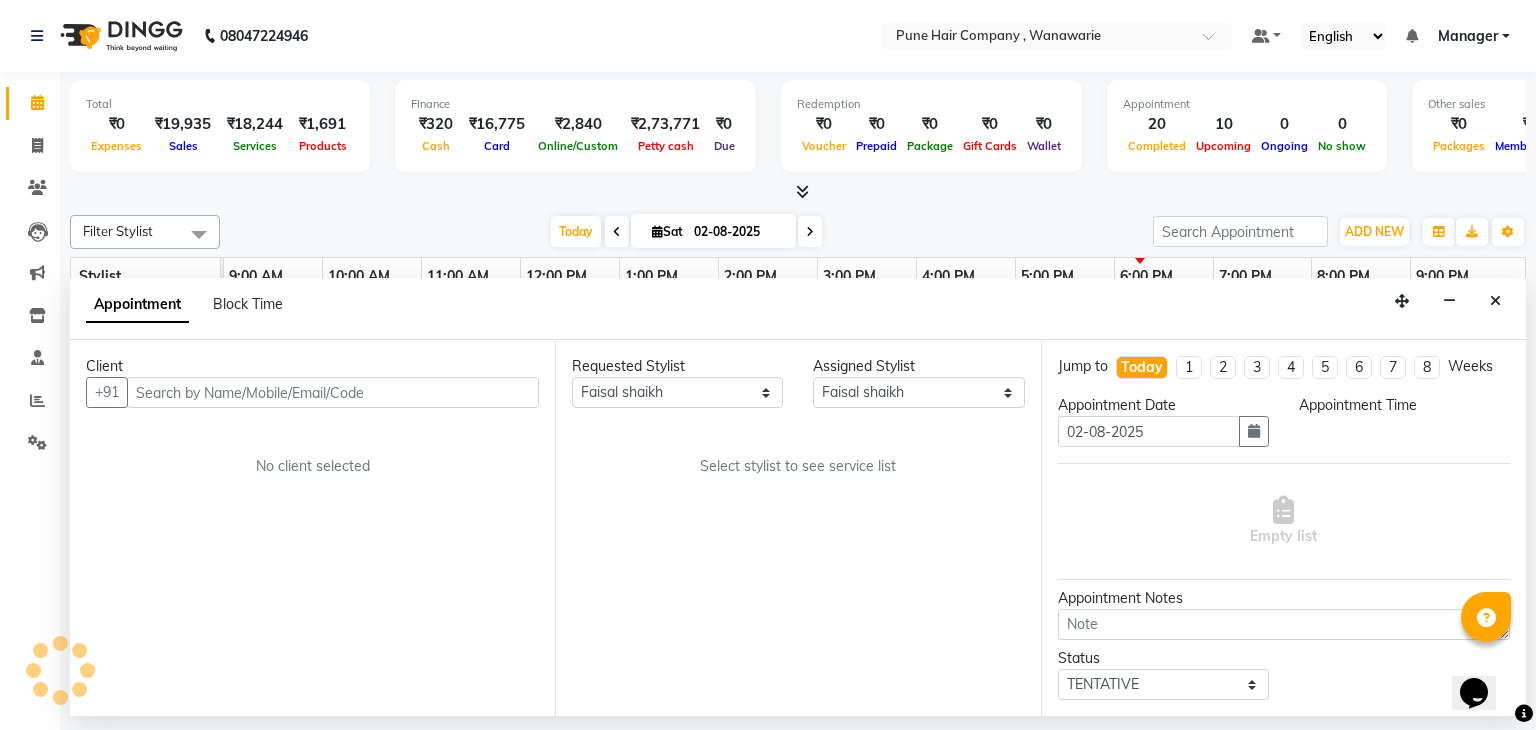 select on "4060" 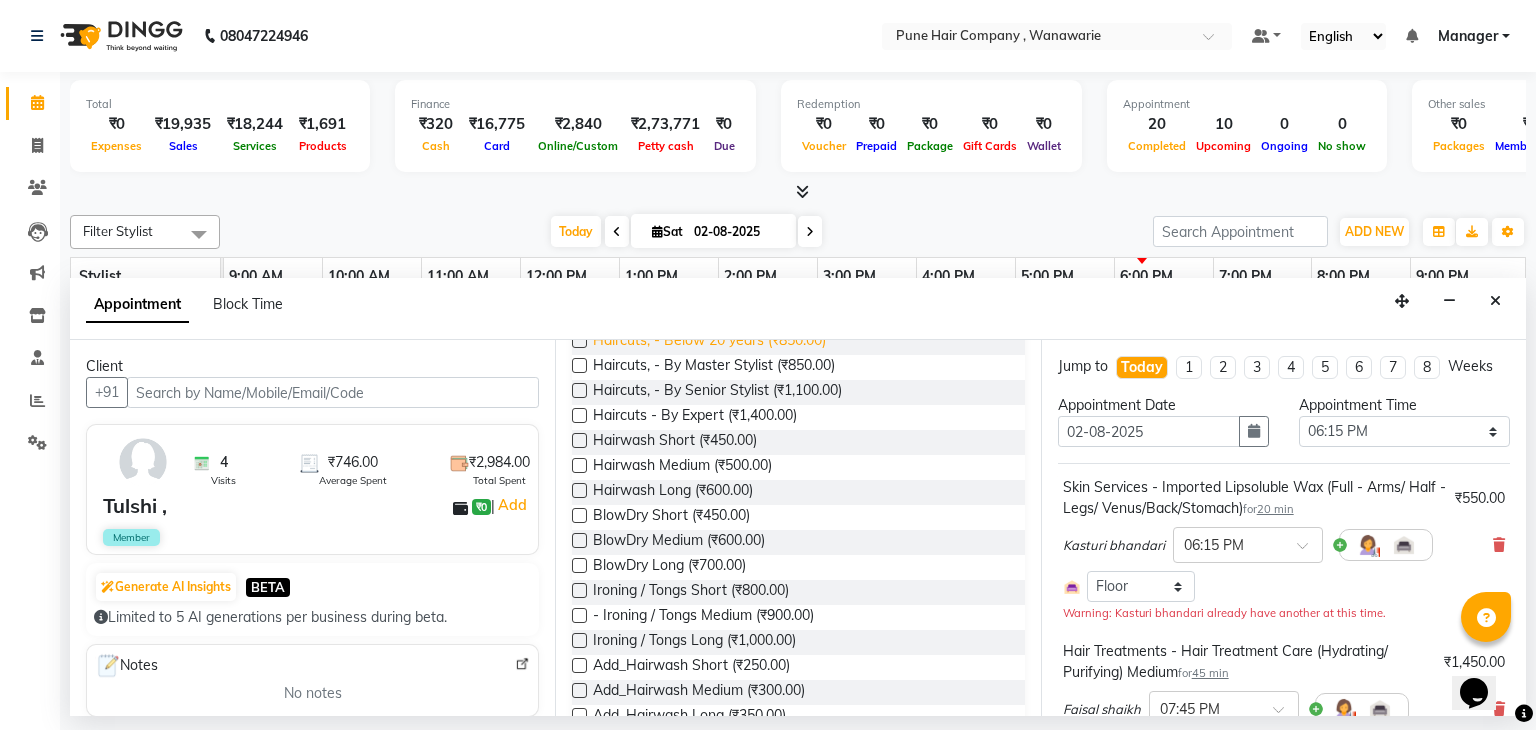 scroll, scrollTop: 0, scrollLeft: 0, axis: both 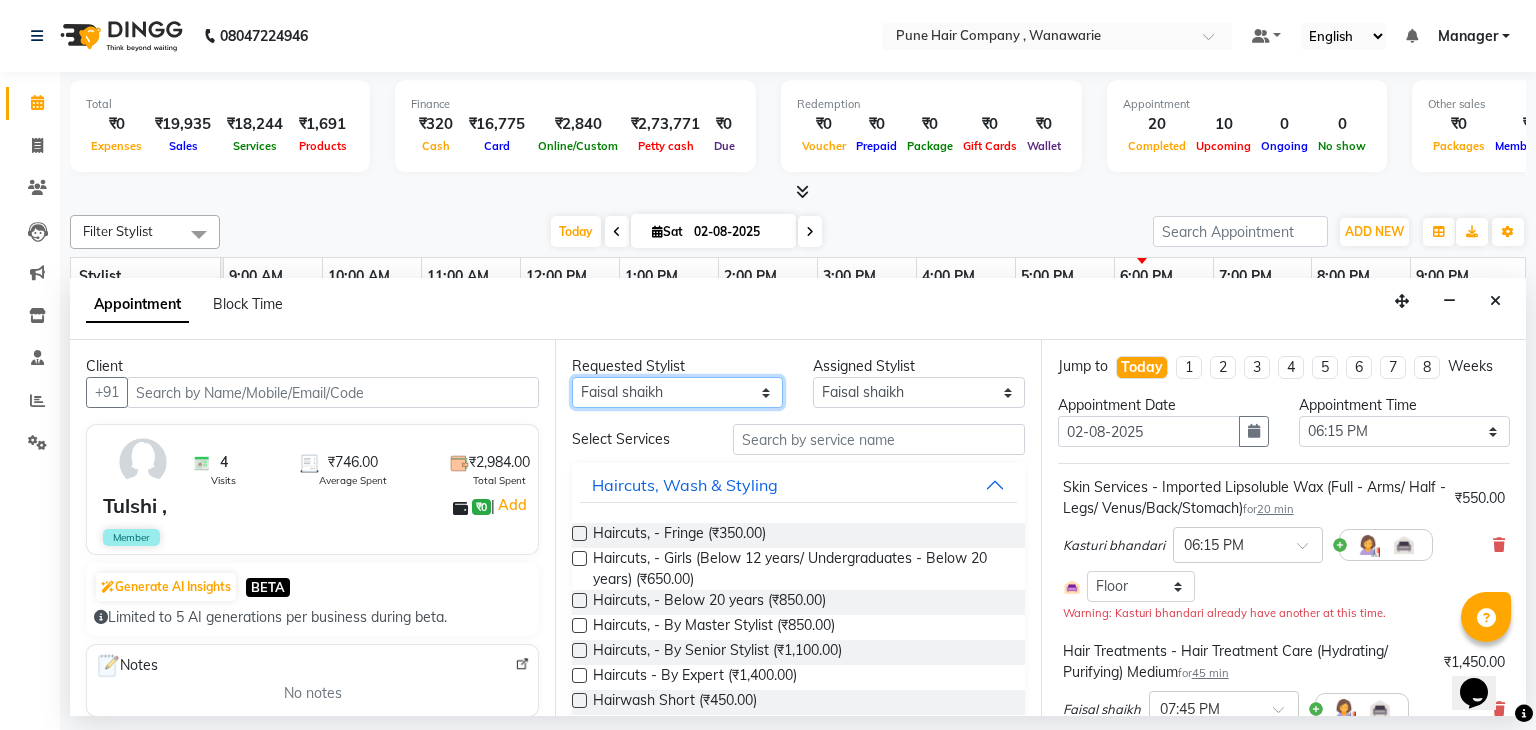 click on "Any Faisal shaikh Kanchan Gajare  Kasturi bhandari Manoj Zambre Prasad wagh Ranjeet Solanki Shriram Raut" at bounding box center [677, 392] 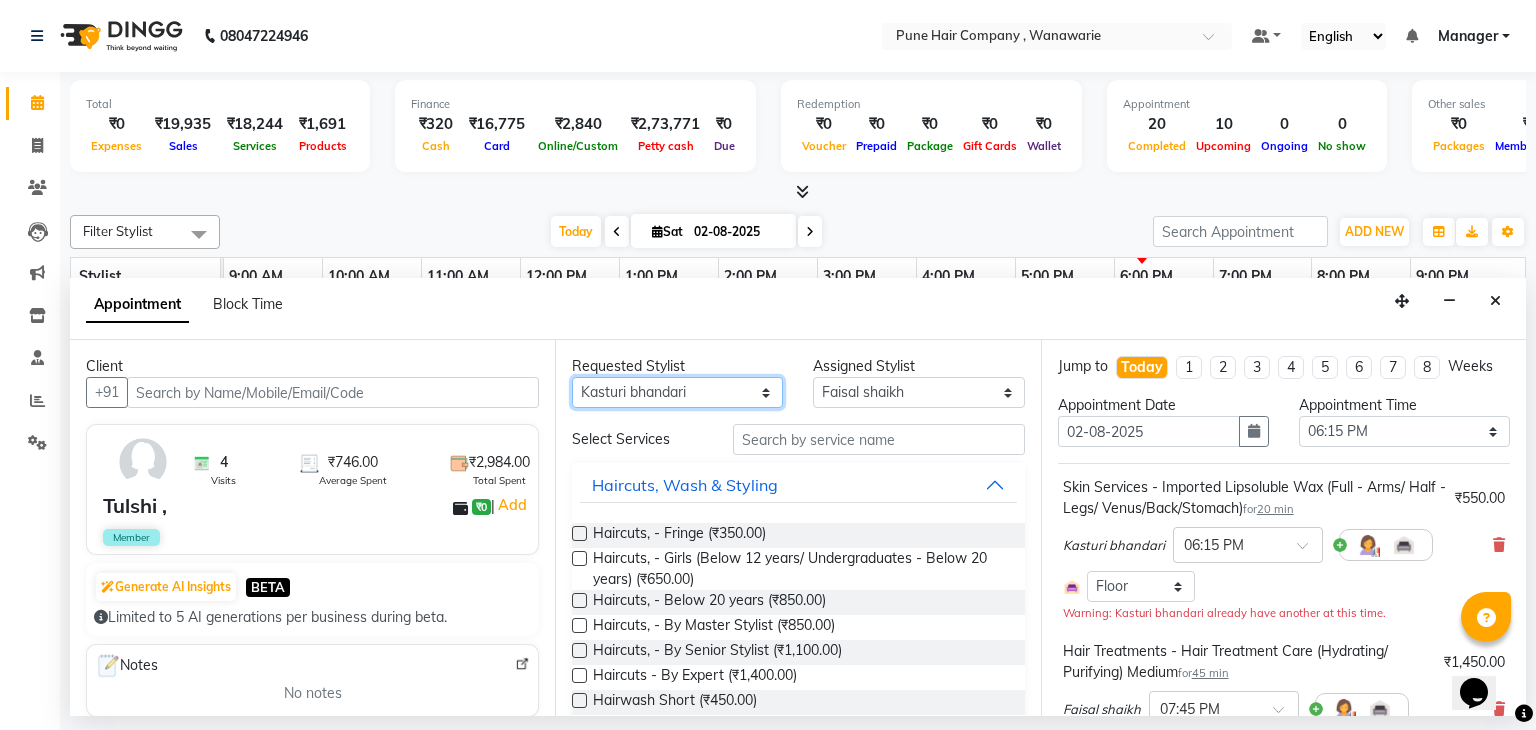 click on "Any Faisal shaikh Kanchan Gajare  Kasturi bhandari Manoj Zambre Prasad wagh Ranjeet Solanki Shriram Raut" at bounding box center [677, 392] 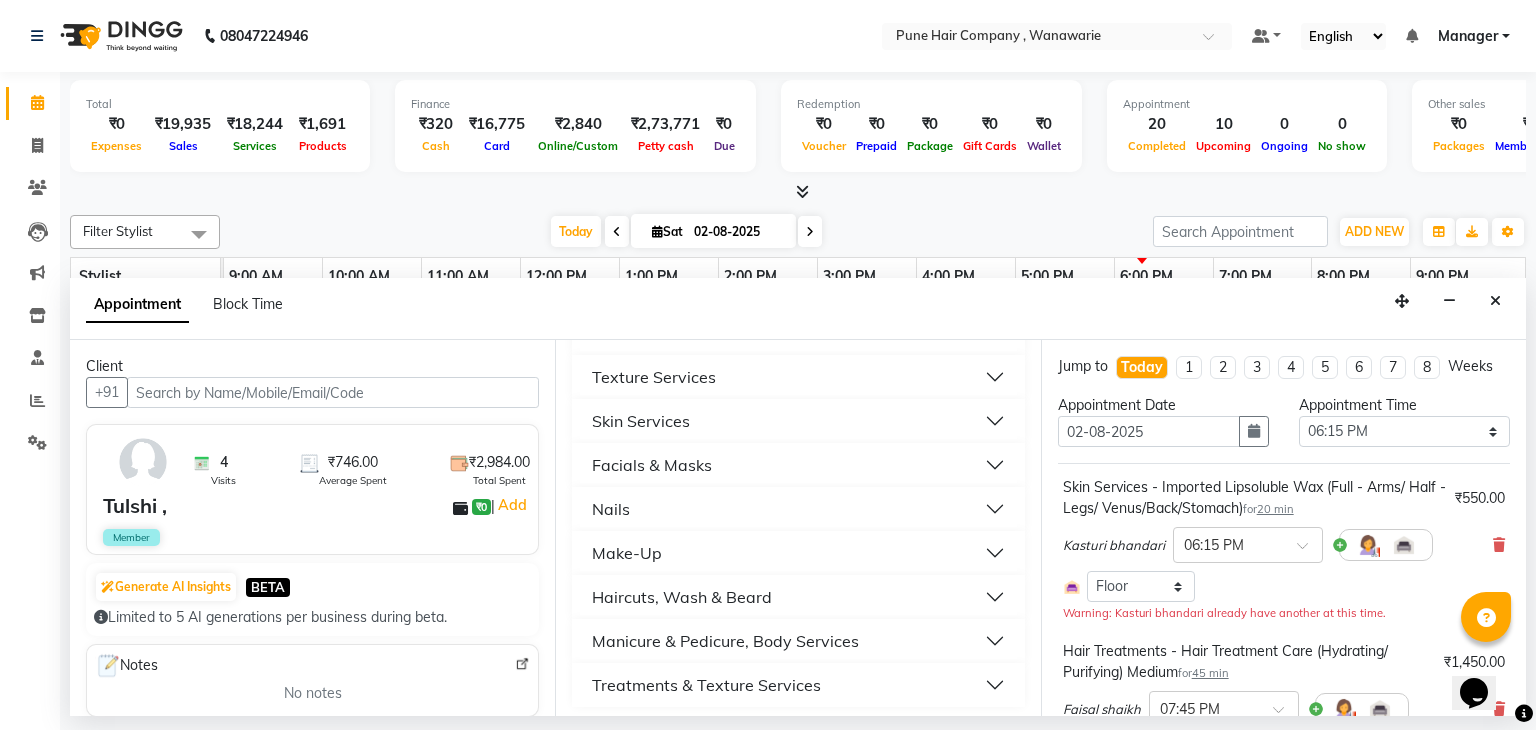 scroll, scrollTop: 309, scrollLeft: 0, axis: vertical 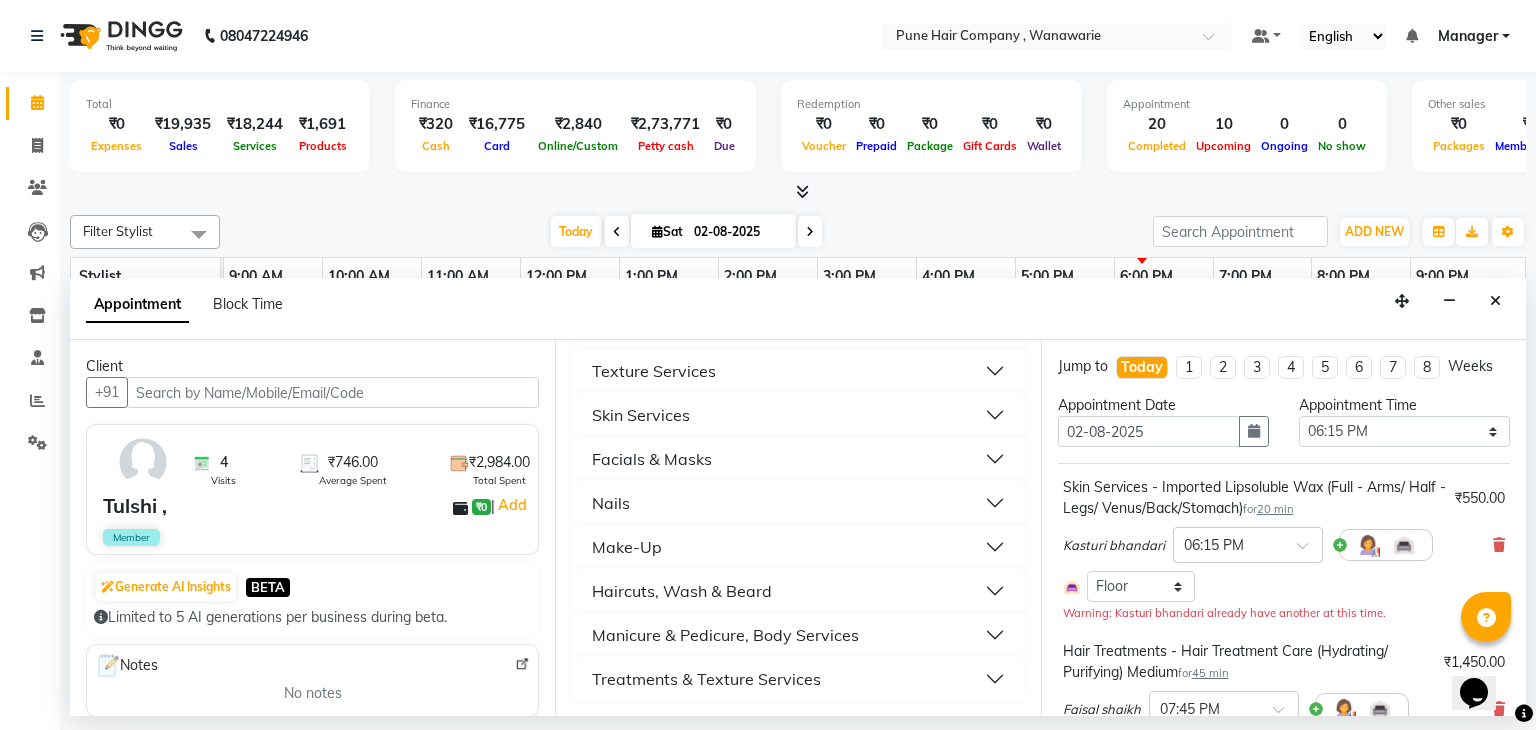 click on "Skin Services" at bounding box center (798, 415) 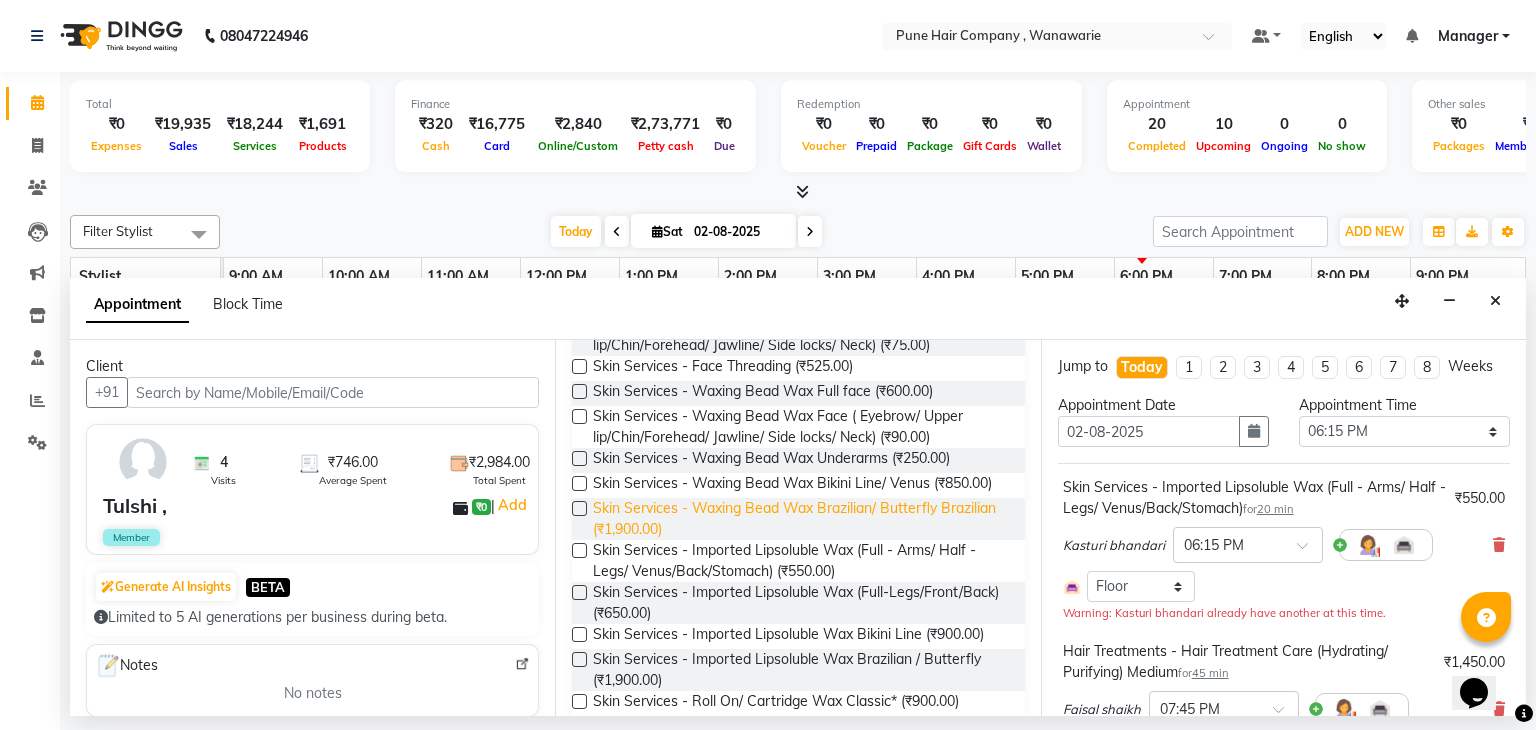 scroll, scrollTop: 466, scrollLeft: 0, axis: vertical 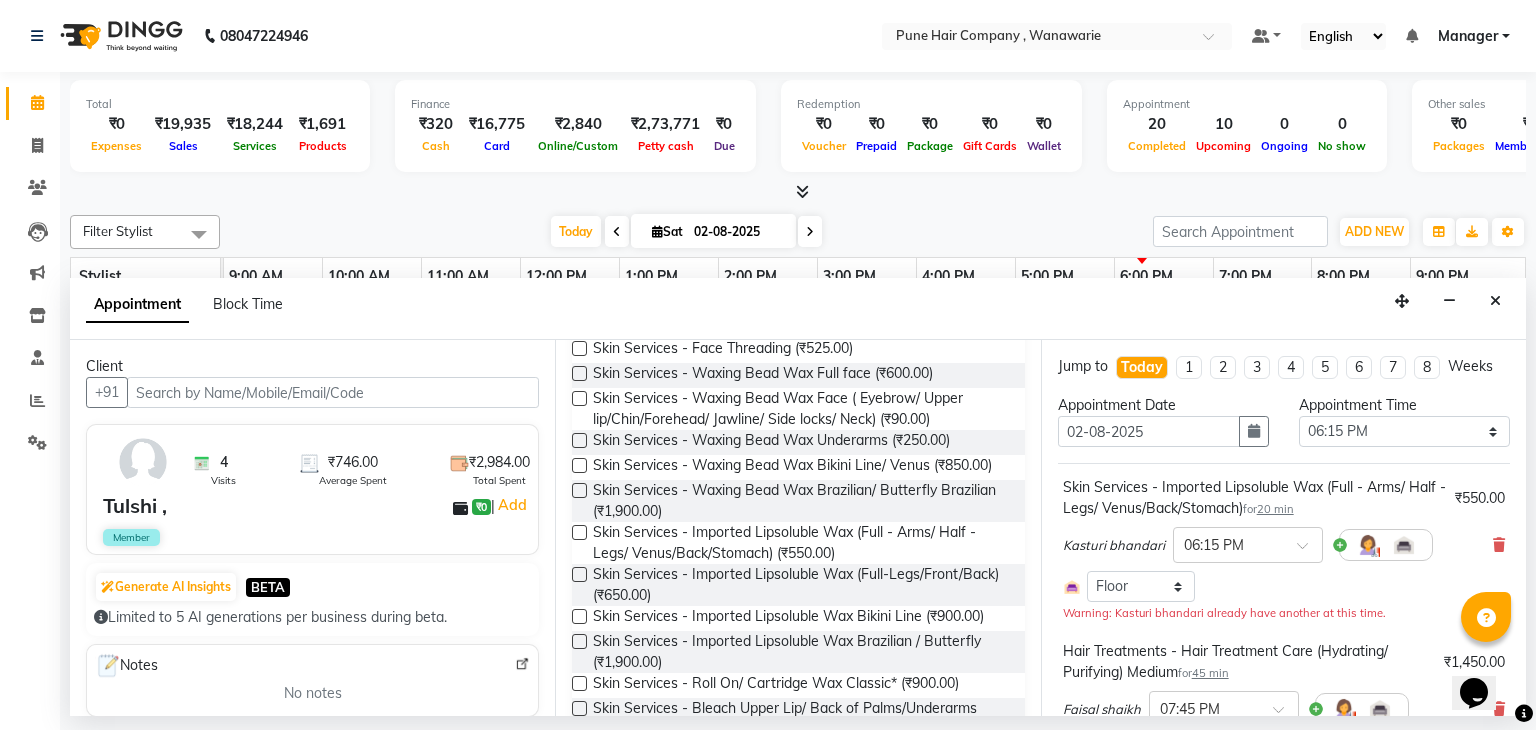 click at bounding box center (579, 574) 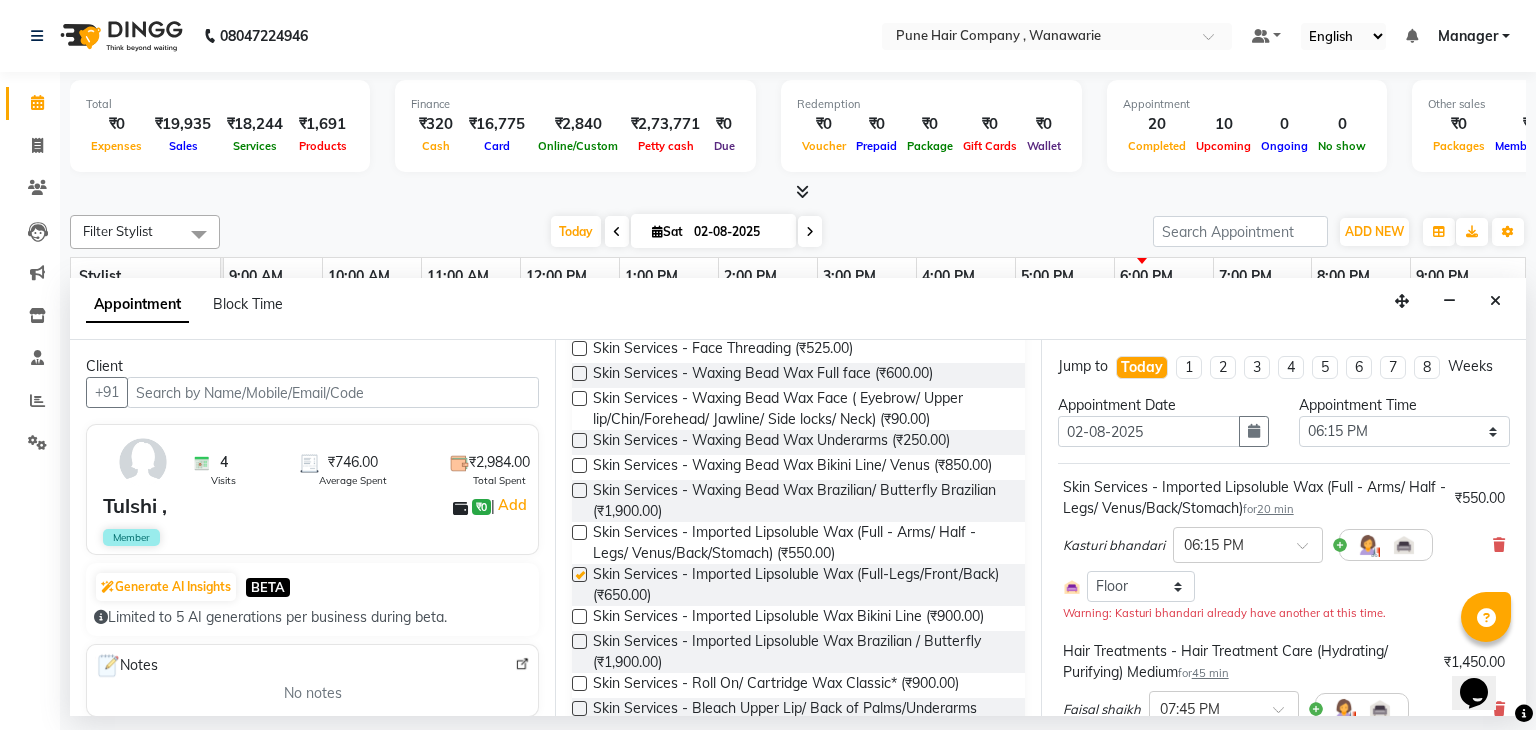 checkbox on "false" 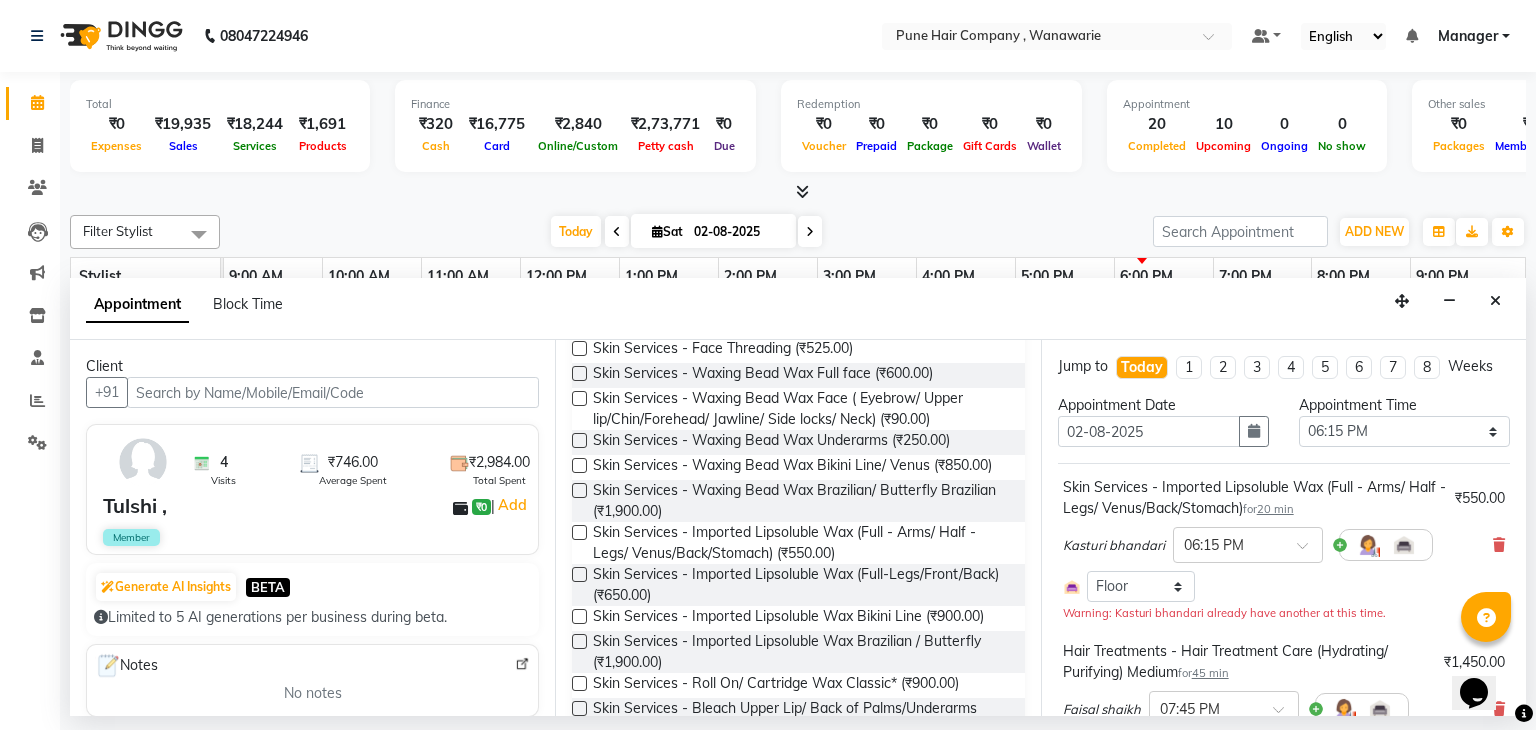 click at bounding box center [579, 532] 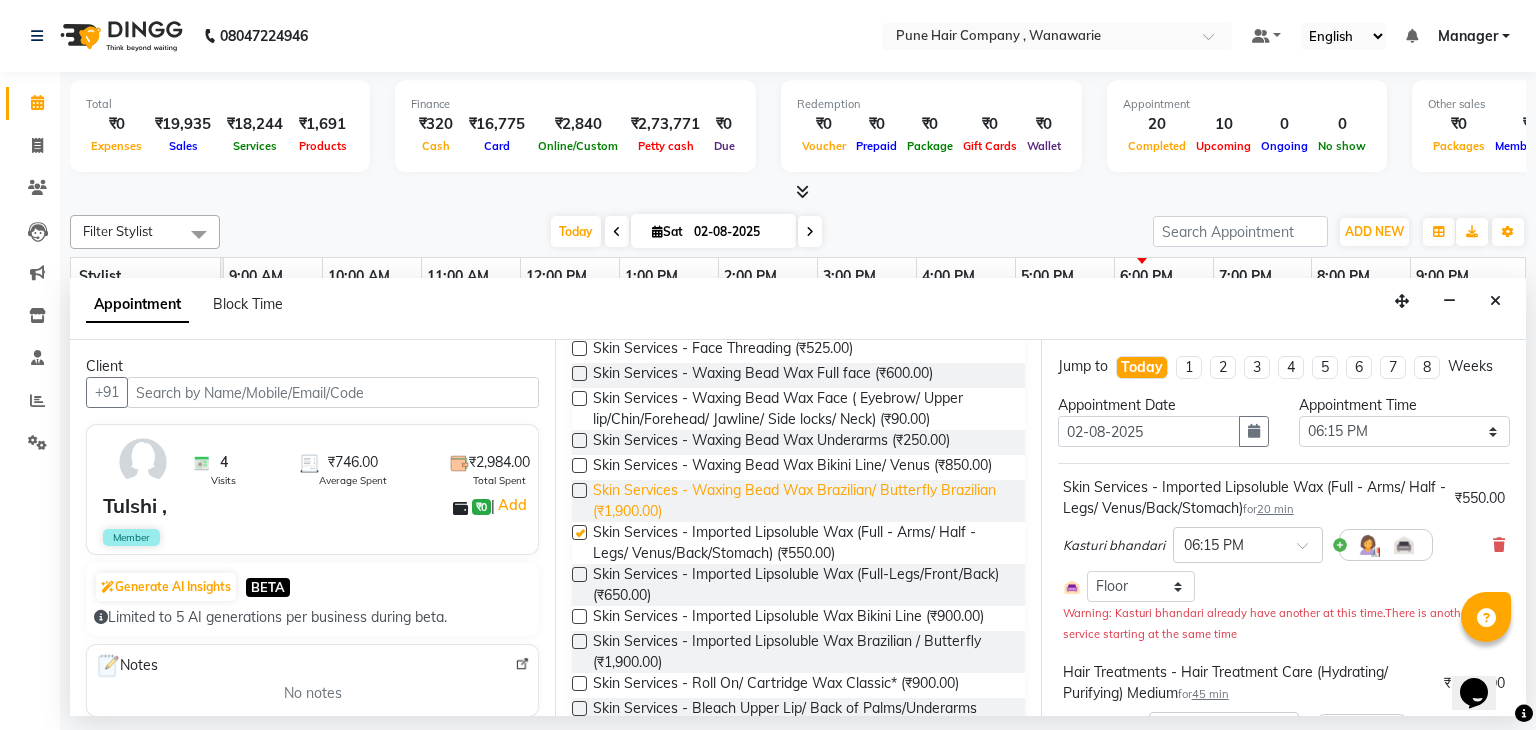 checkbox on "false" 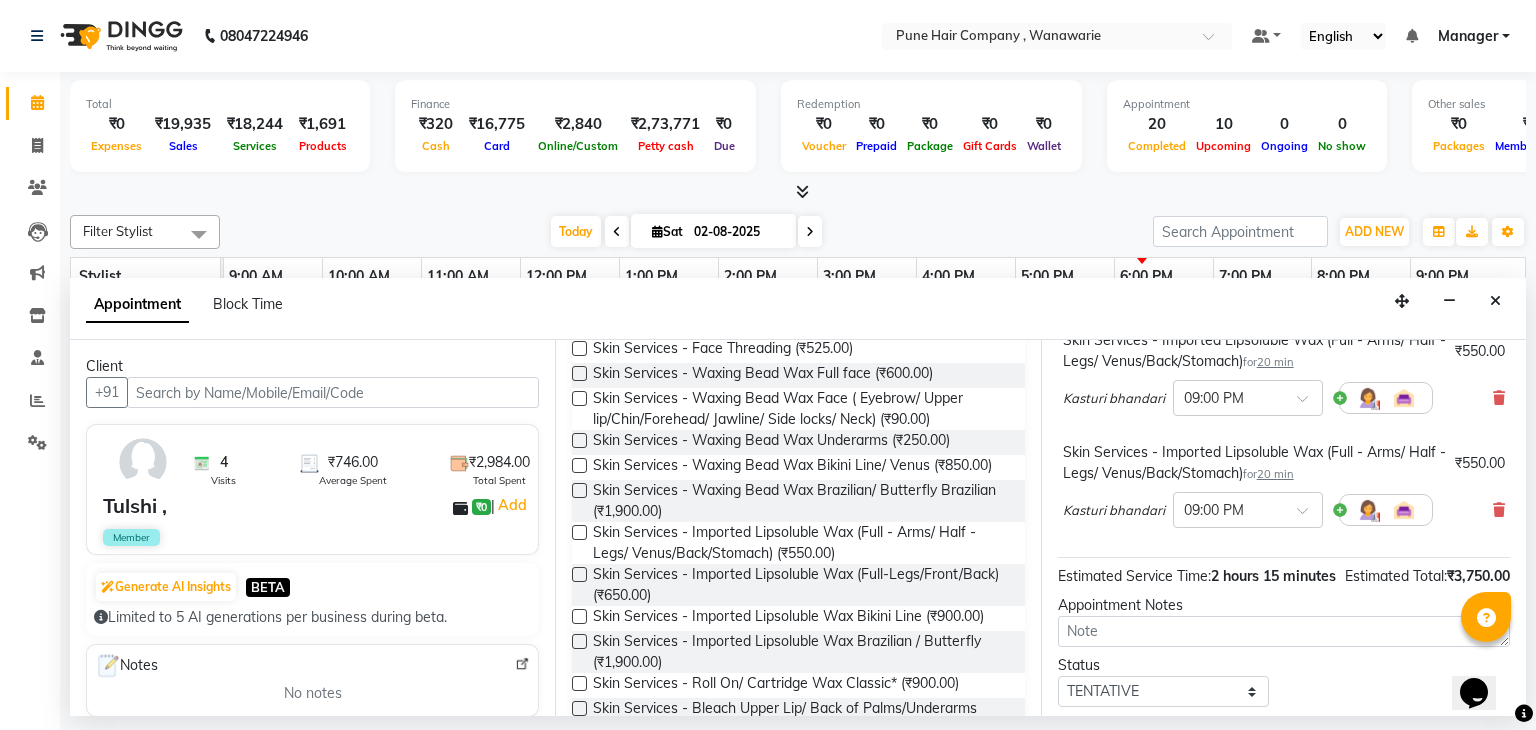 scroll, scrollTop: 666, scrollLeft: 0, axis: vertical 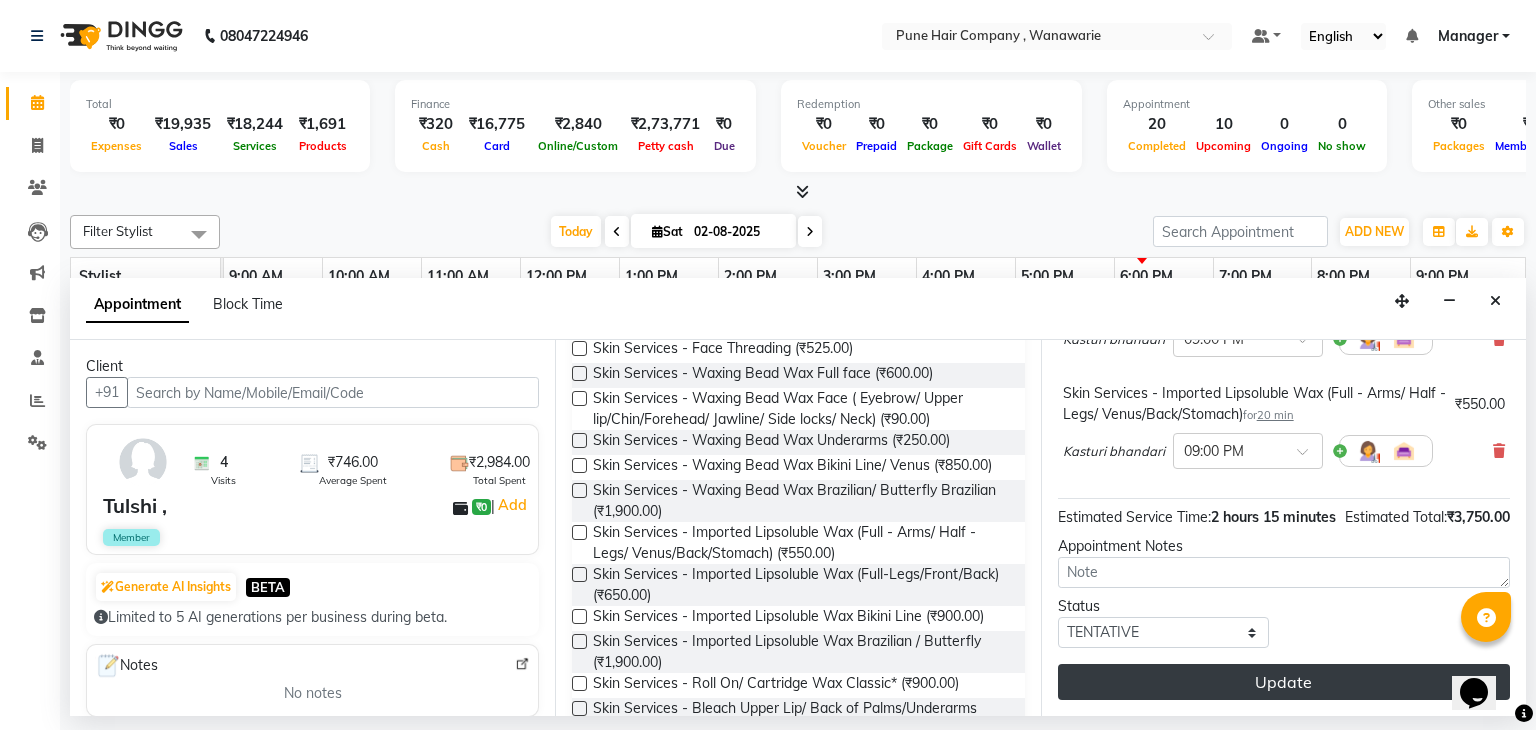 click on "Update" at bounding box center [1284, 682] 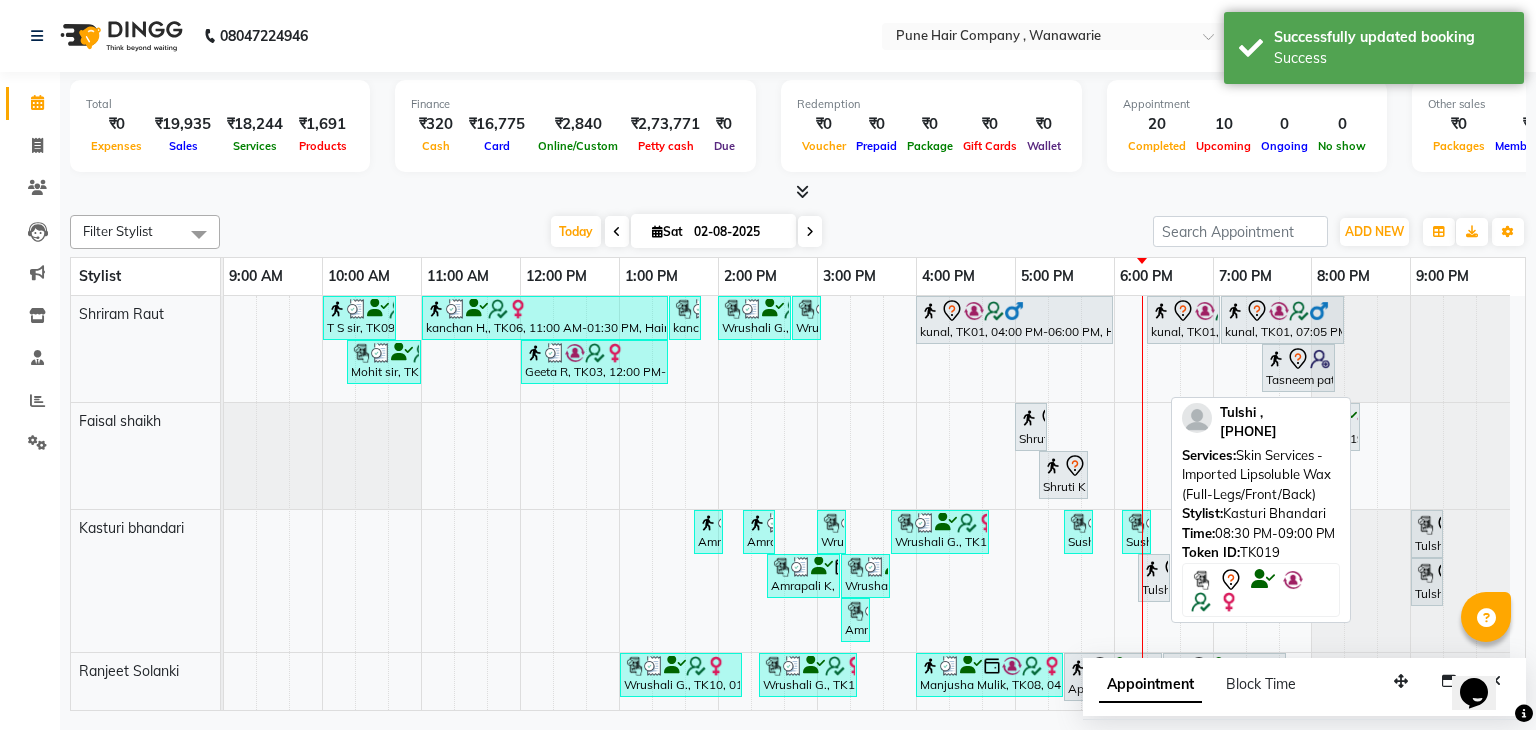 drag, startPoint x: 1370, startPoint y: 527, endPoint x: 1226, endPoint y: 534, distance: 144.17004 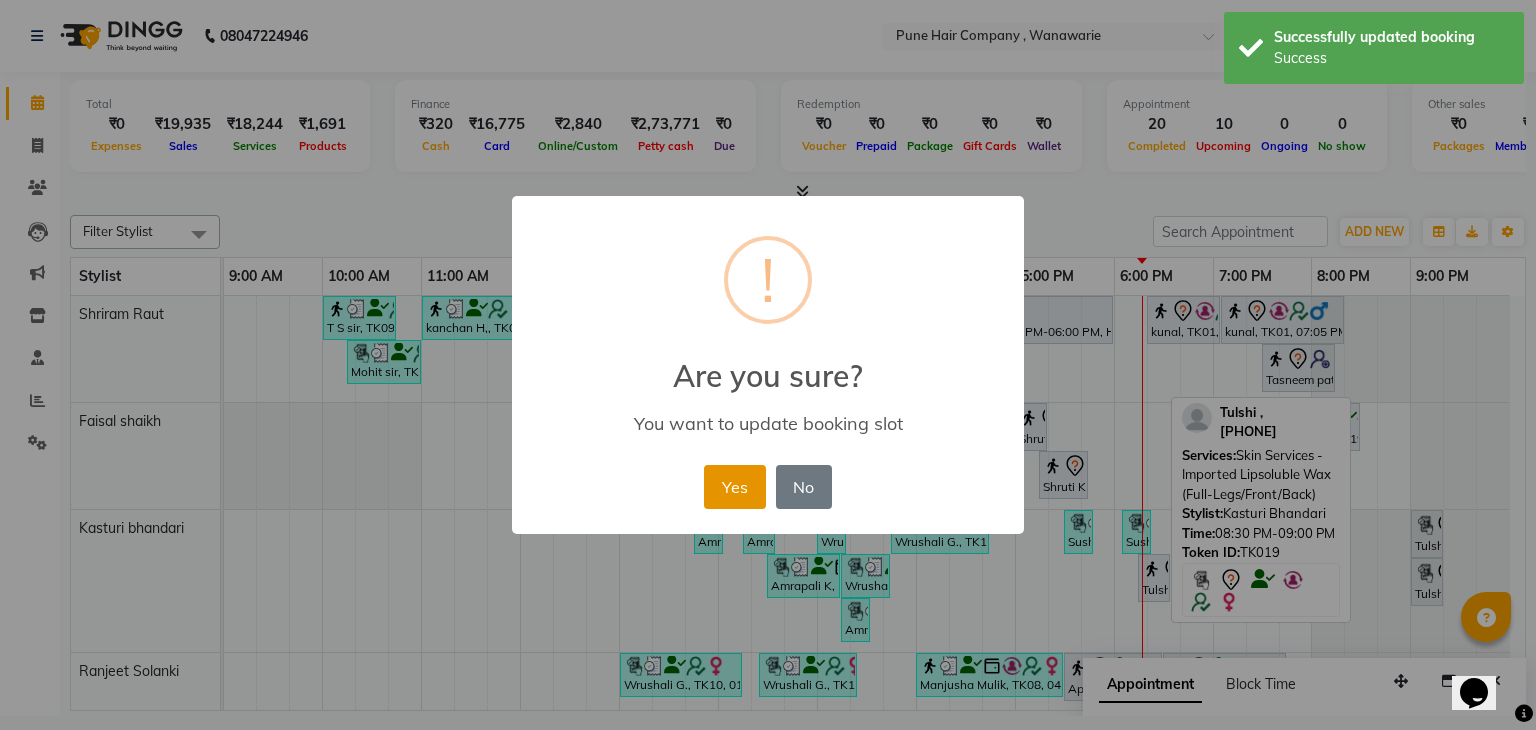click on "Yes" at bounding box center [734, 487] 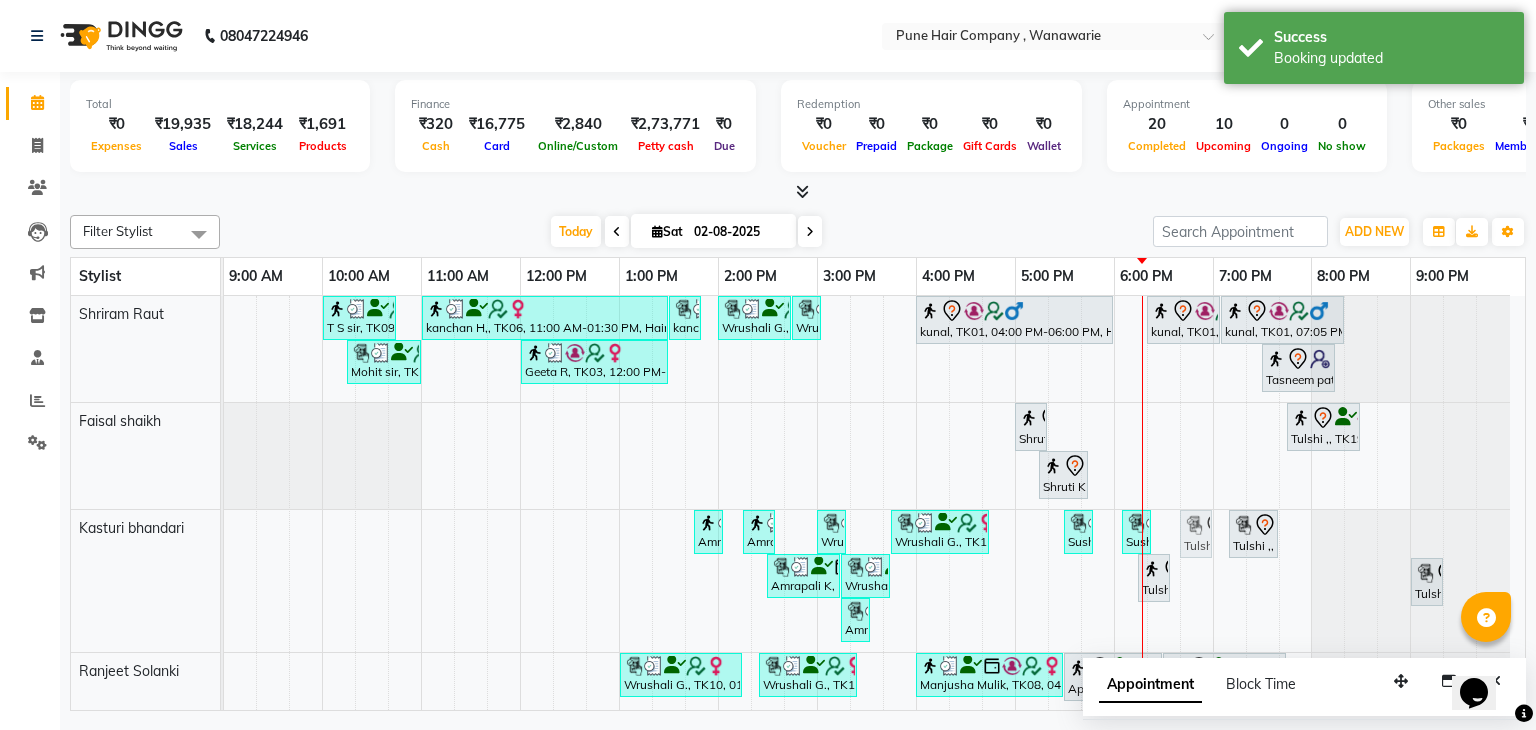 drag, startPoint x: 1426, startPoint y: 523, endPoint x: 1188, endPoint y: 520, distance: 238.0189 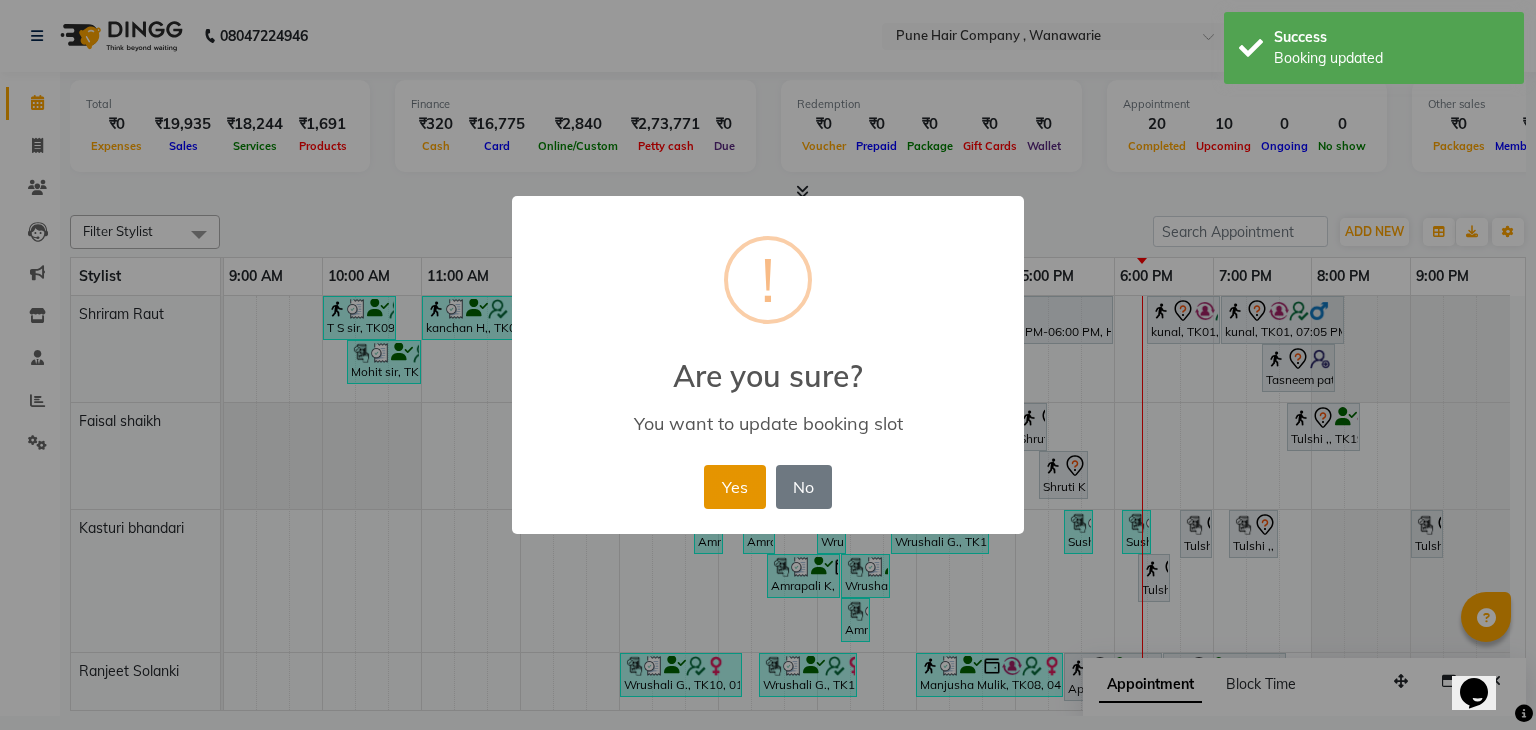 click on "Yes" at bounding box center [734, 487] 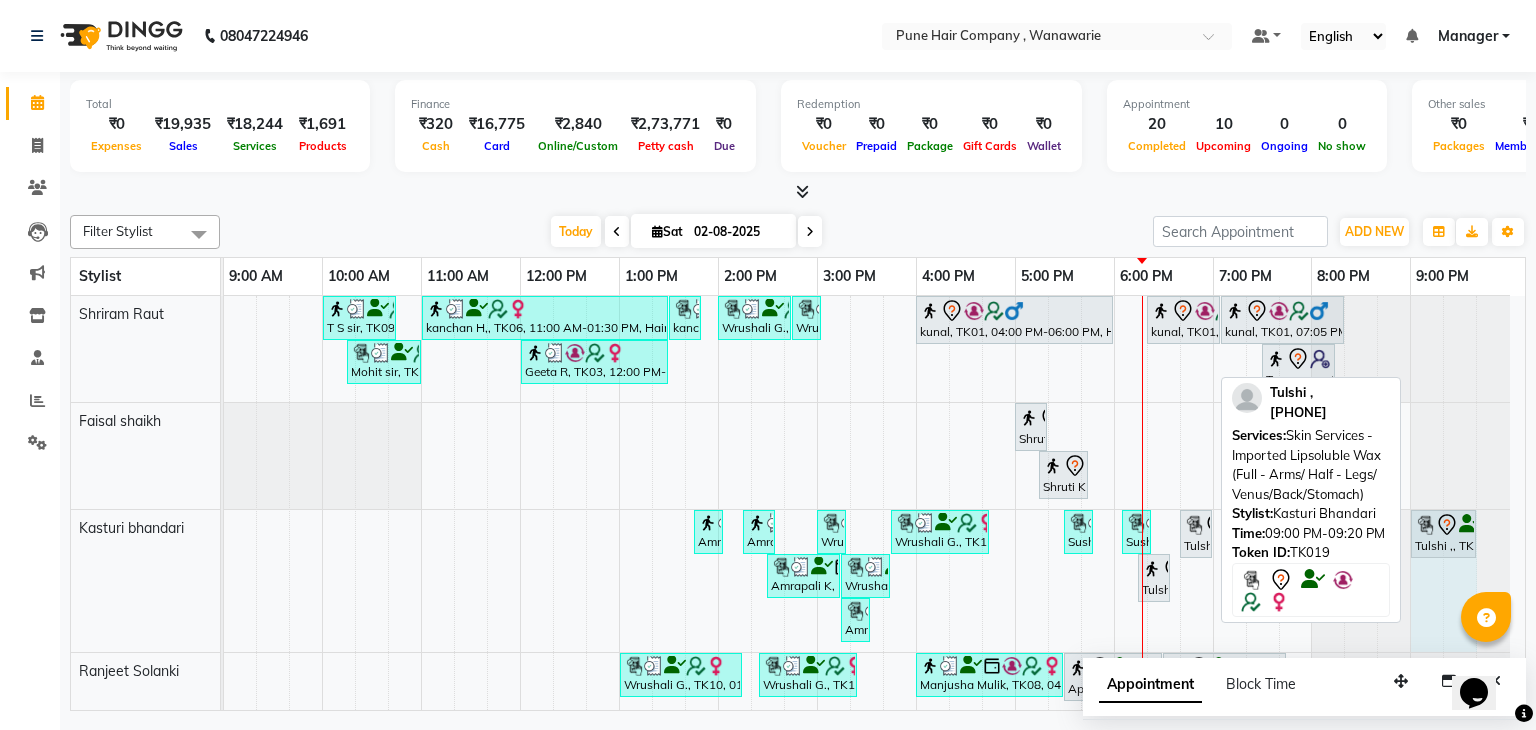 click on "Amrapali K, TK13, 01:45 PM-01:55 PM, Skin Services - Threading Face ( Eyebrow/ Upper lip/Chin/Forehead/ Jawline/ Side locks/ Neck)     Amrapali K, TK13, 02:15 PM-02:35 PM, Skin Services - Imported Lipsoluble Wax (Full - Arms/ Half - Legs/ Venus/Back/Stomach)     Wrushali G., TK10, 03:00 PM-03:10 PM, Skin Services - Threading Face ( Eyebrow/ Upper lip/Chin/Forehead/ Jawline/ Side locks/ Neck)     Wrushali G., TK10, 03:45 PM-04:45 PM, Facials & Masks - Classic Facial 03+ (All skin type)     Sushma L, TK14, 05:30 PM-05:40 PM, Skin Services - Threading Face ( Eyebrow/ Upper lip/Chin/Forehead/ Jawline/ Side locks/ Neck)     Sushma L, TK14, 06:05 PM-06:20 PM, Skin Services - Waxing Bead Wax Underarms             Tulshi ,, TK19, 06:40 PM-07:00 PM, Skin Services - Imported Lipsoluble Wax (Full - Arms/ Half - Legs/ Venus/Back/Stomach)             Tulshi ,, TK19, 07:10 PM-07:40 PM, Skin Services - Imported Lipsoluble Wax (Full-Legs/Front/Back)" at bounding box center (224, 581) 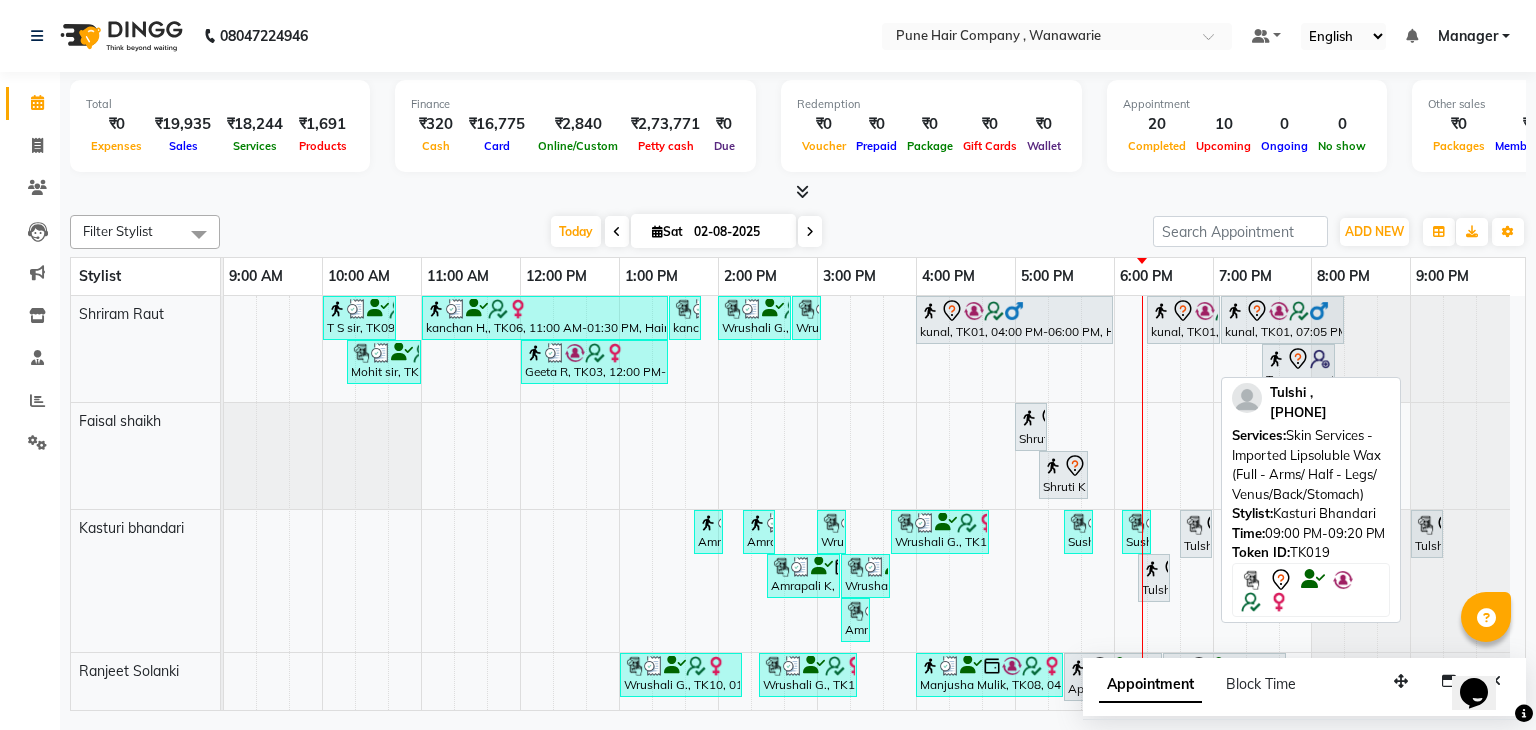 click on "Tulshi ,, TK19, 09:00 PM-09:20 PM, Skin Services - Imported Lipsoluble Wax (Full - Arms/ Half - Legs/ Venus/Back/Stomach)" at bounding box center [1427, 534] 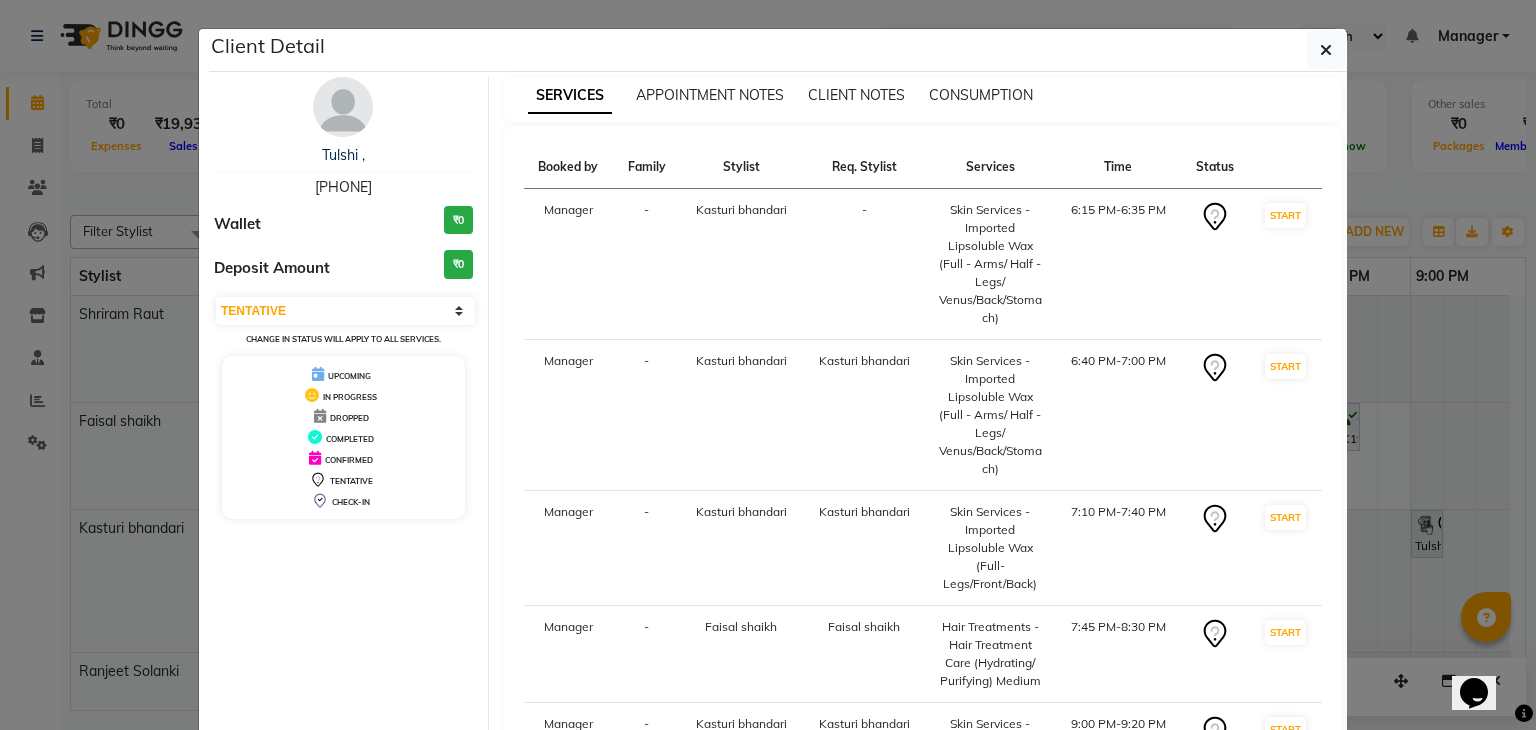 click on "Client Detail  Tulshi ,   9284905606 Wallet ₹0 Deposit Amount  ₹0  Select IN SERVICE CONFIRMED TENTATIVE CHECK IN MARK DONE DROPPED UPCOMING Change in status will apply to all services. UPCOMING IN PROGRESS DROPPED COMPLETED CONFIRMED TENTATIVE CHECK-IN SERVICES APPOINTMENT NOTES CLIENT NOTES CONSUMPTION Booked by Family Stylist Req. Stylist Services Time Status  Manager  - Kasturi bhandari -  Skin Services - Imported Lipsoluble Wax (Full - Arms/ Half - Legs/ Venus/Back/Stomach)   6:15 PM-6:35 PM   START   Manager  - Kasturi bhandari Kasturi bhandari  Skin Services - Imported Lipsoluble Wax (Full - Arms/ Half - Legs/ Venus/Back/Stomach)   6:40 PM-7:00 PM   START   Manager  - Kasturi bhandari Kasturi bhandari  Skin Services - Imported Lipsoluble Wax (Full-Legs/Front/Back)   7:10 PM-7:40 PM   START   Manager  - Faisal shaikh Faisal shaikh  Hair Treatments - Hair Treatment Care (Hydrating/ Purifying) Medium   7:45 PM-8:30 PM   START   Manager  - Kasturi bhandari Kasturi bhandari  9:00 PM-9:20 PM   START" 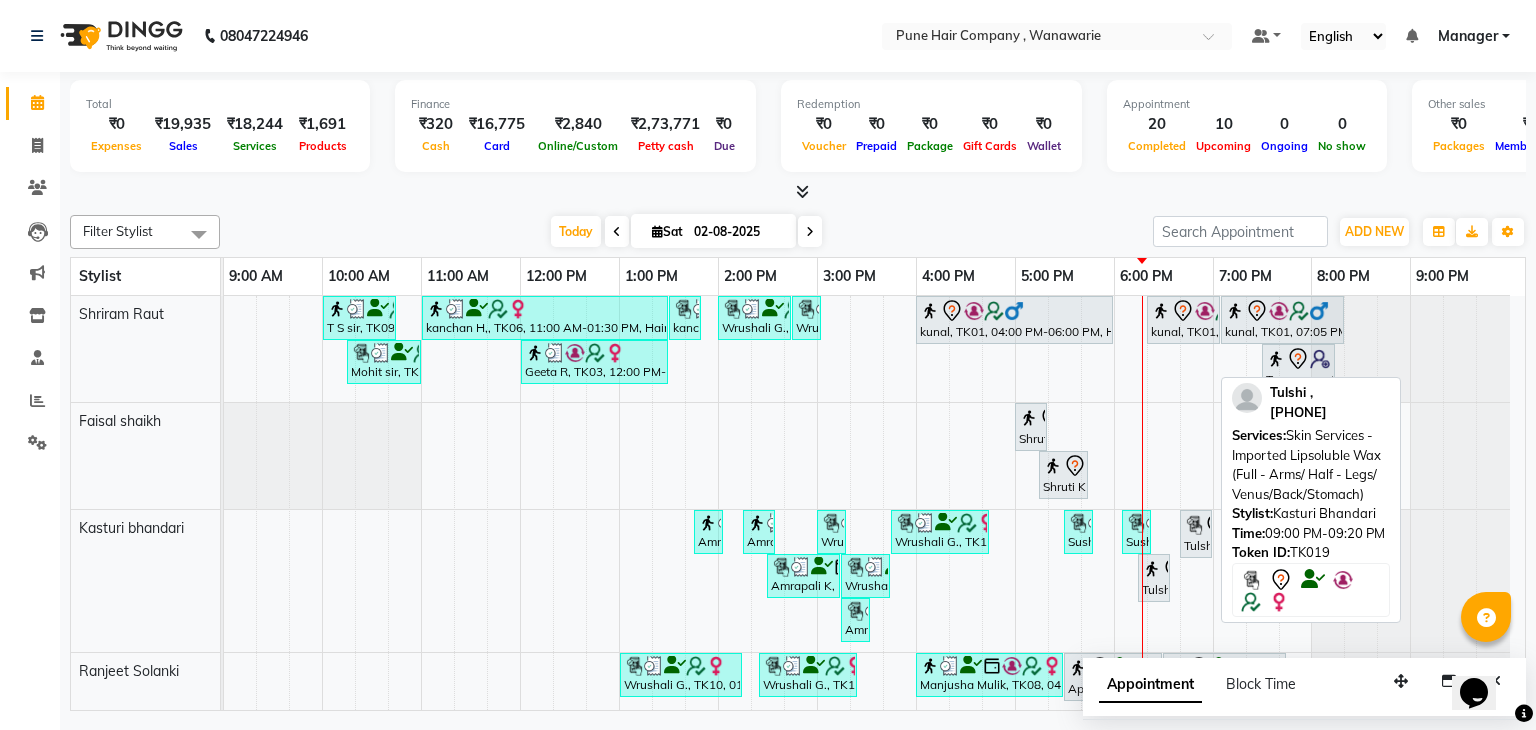 drag, startPoint x: 1428, startPoint y: 527, endPoint x: 1268, endPoint y: 588, distance: 171.23376 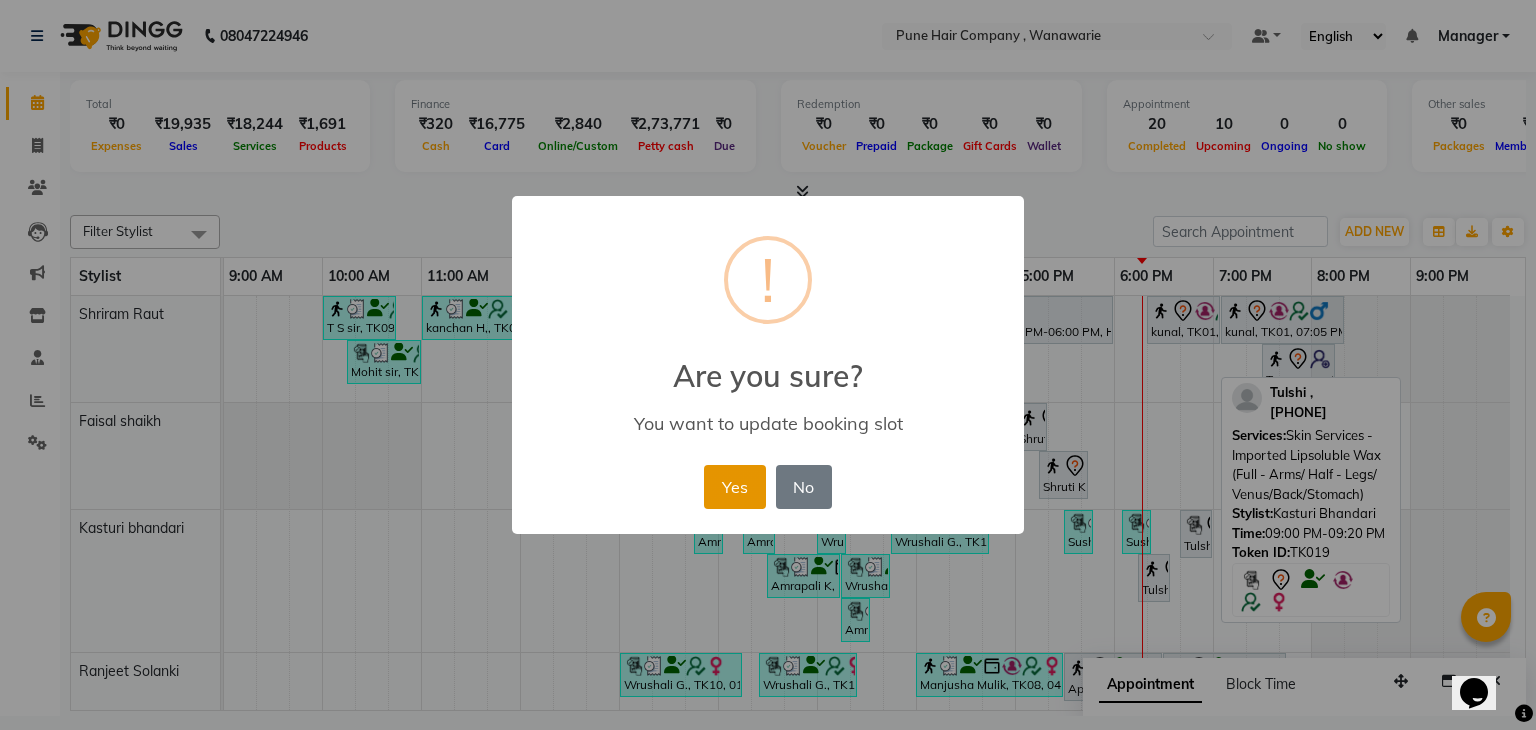click on "Yes" at bounding box center (734, 487) 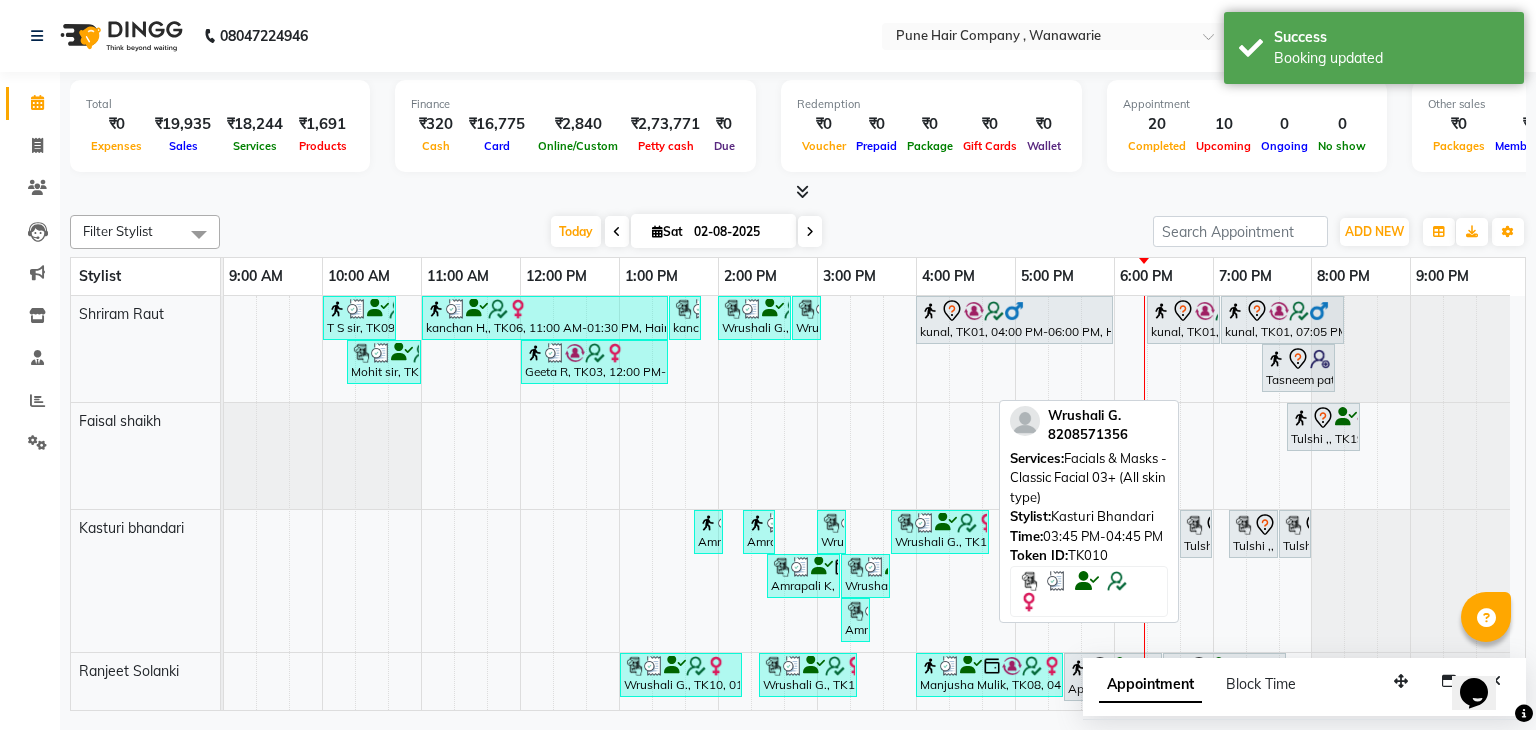 scroll, scrollTop: 133, scrollLeft: 0, axis: vertical 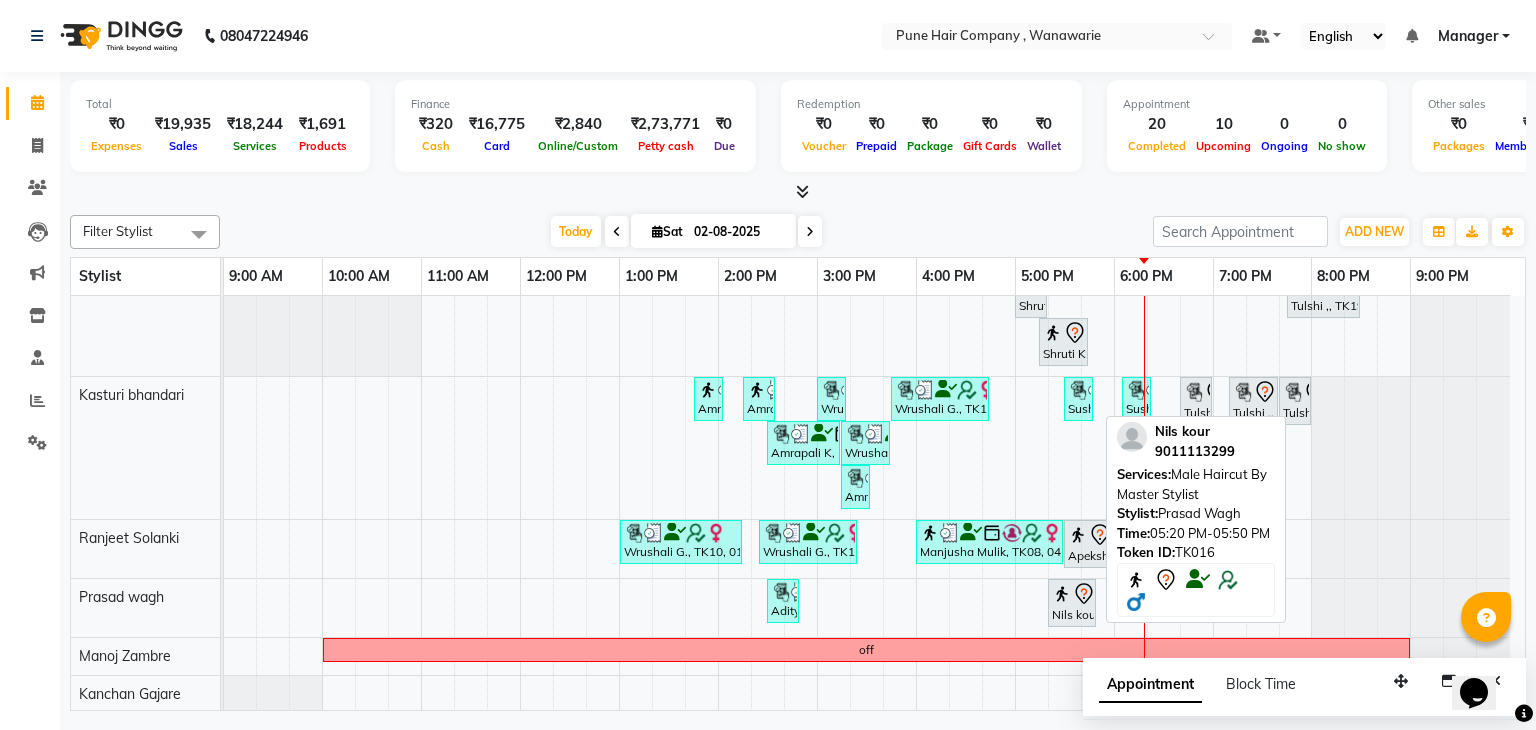 click at bounding box center (1062, 594) 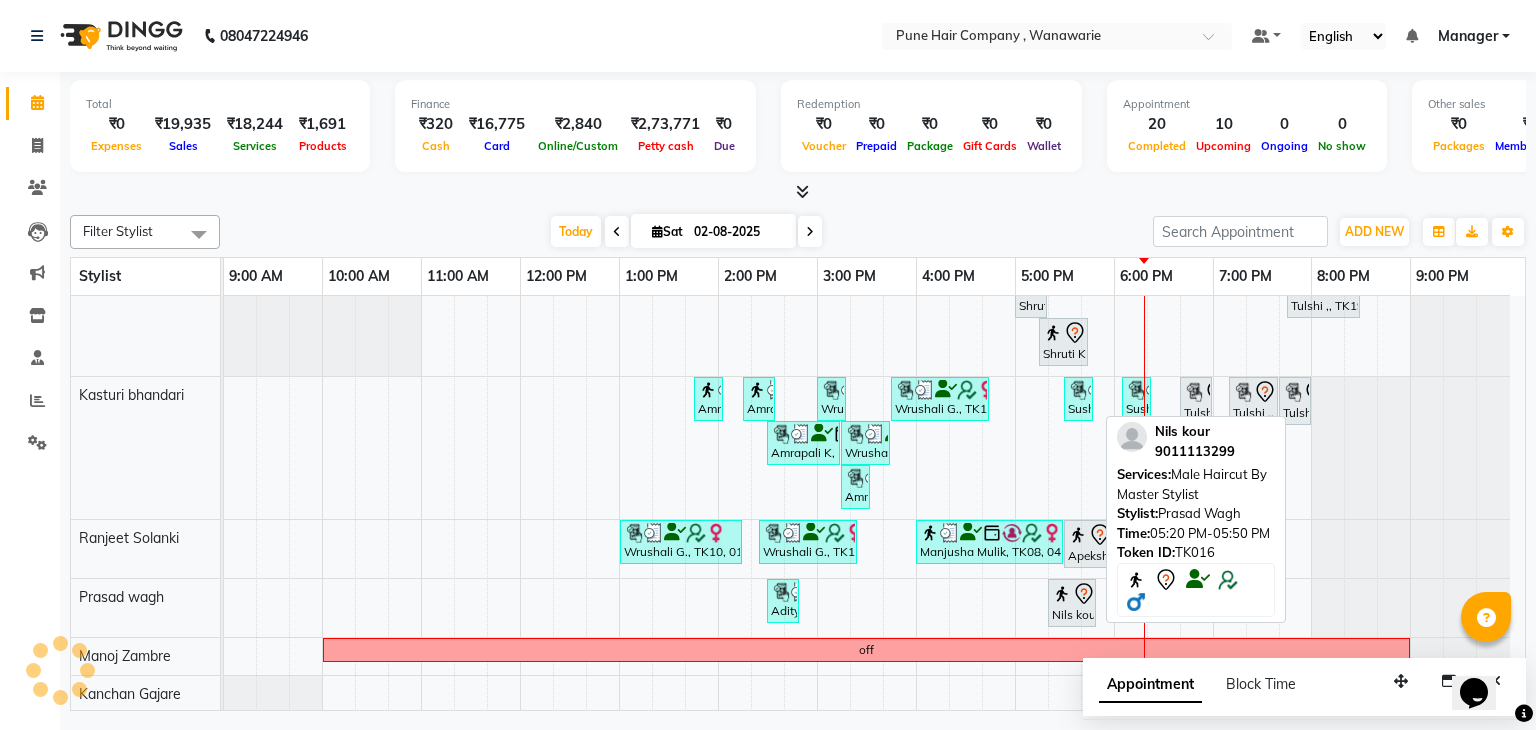 click at bounding box center [1062, 594] 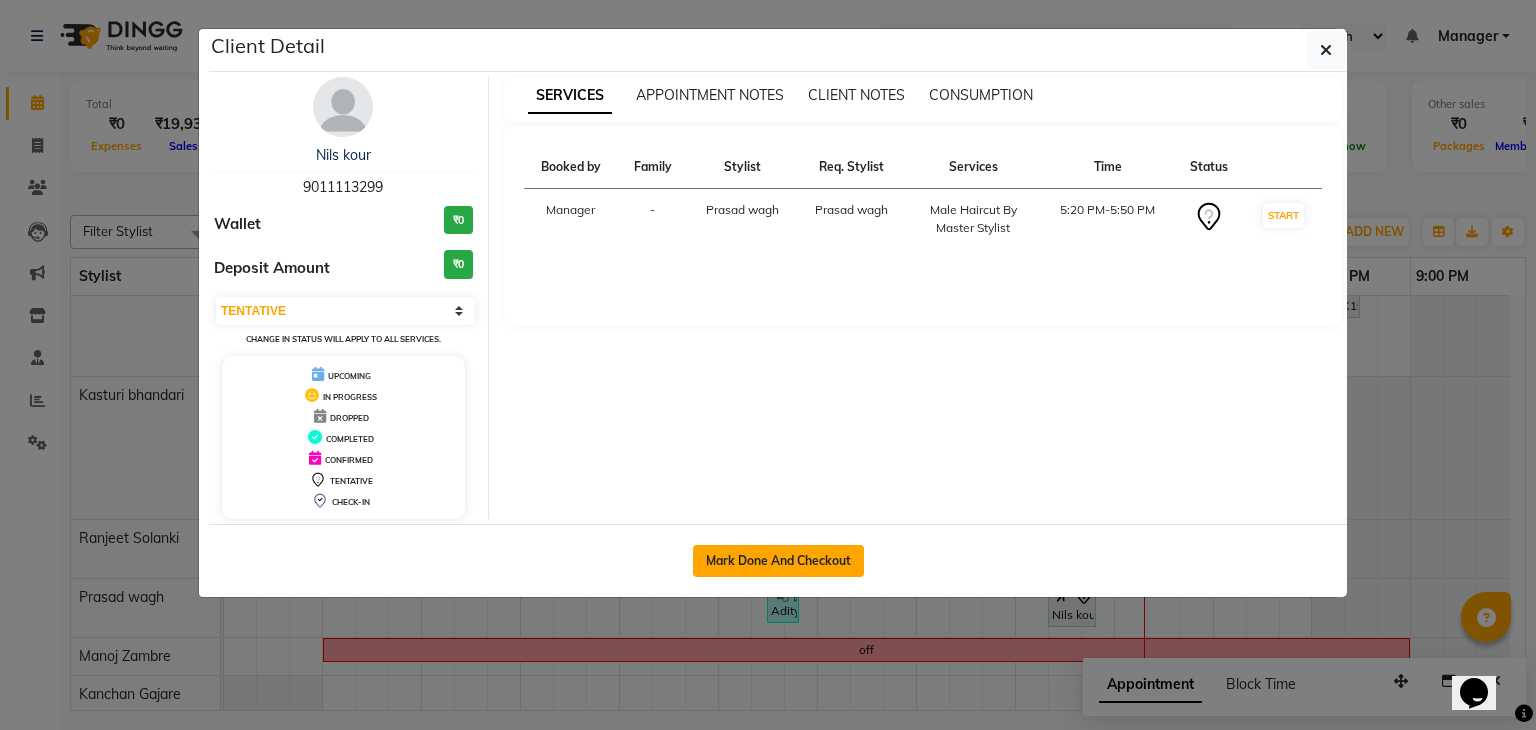 click on "Mark Done And Checkout" 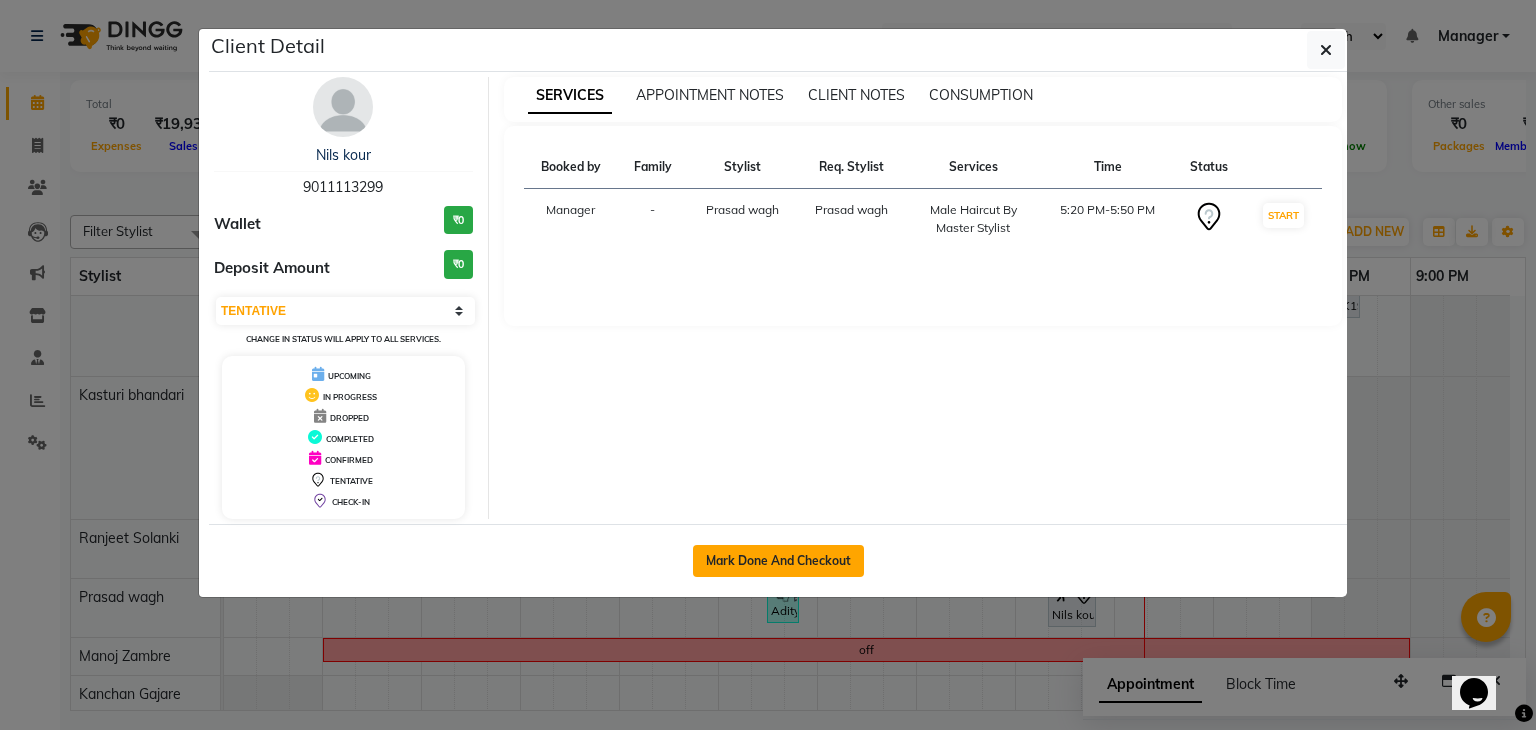 select on "service" 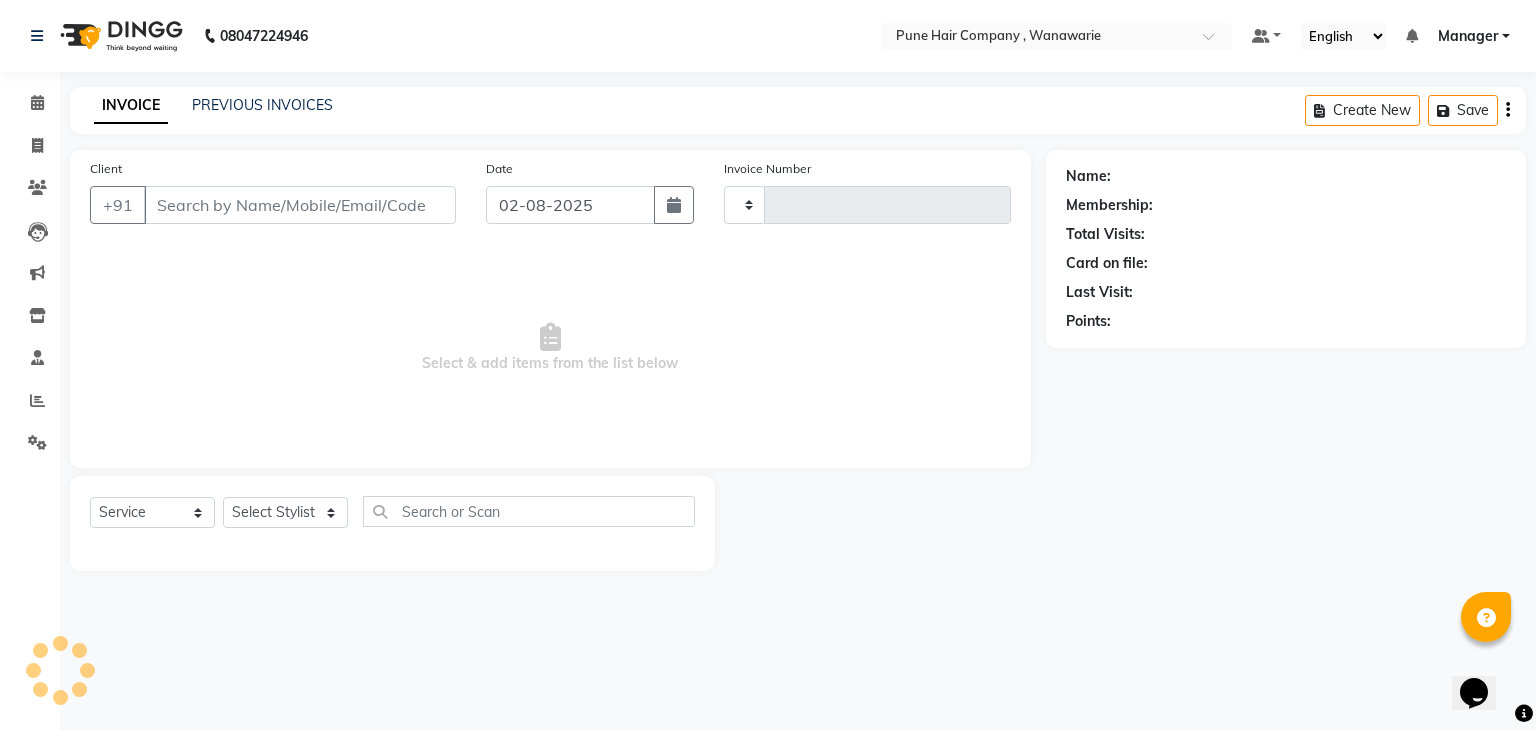 type on "1372" 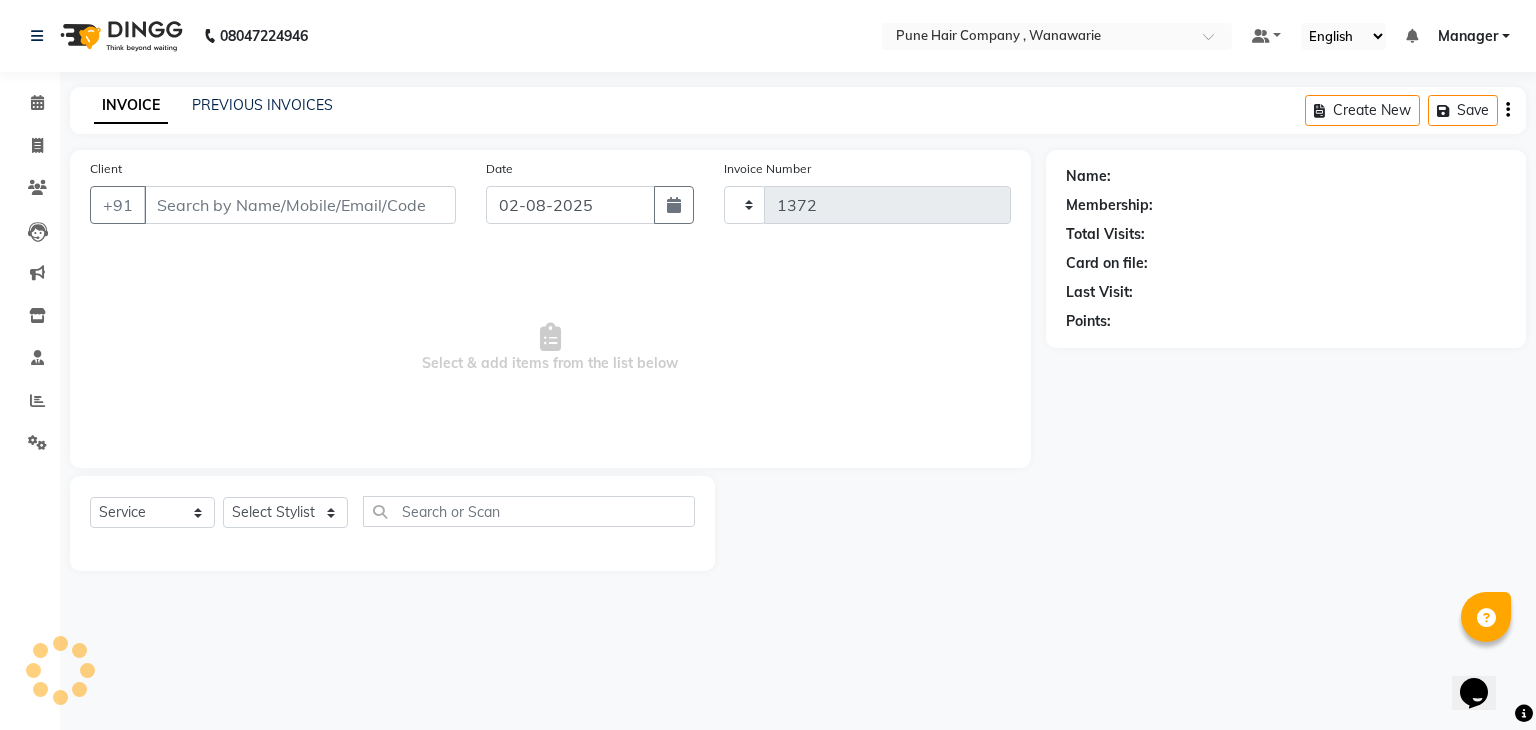 select on "8072" 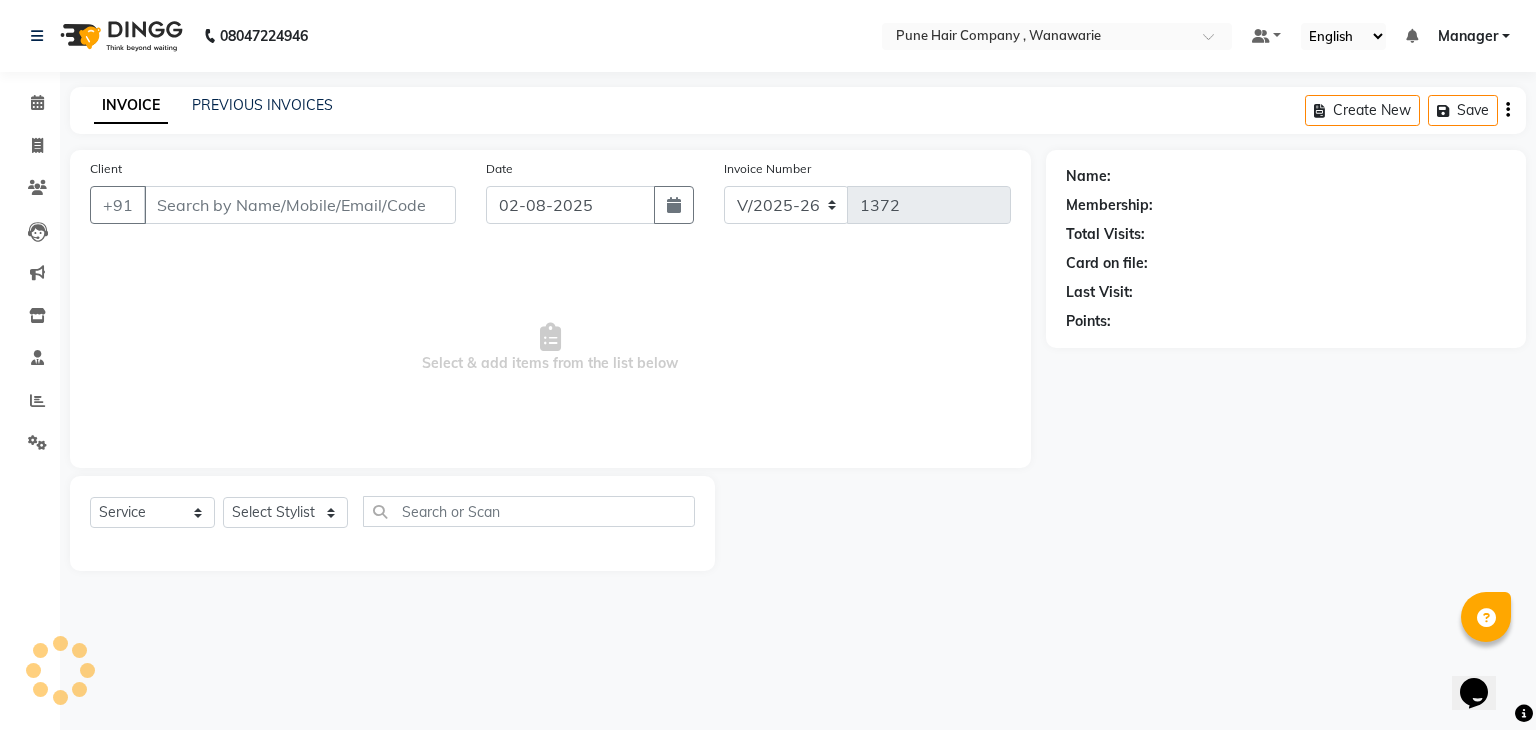 type on "9011113299" 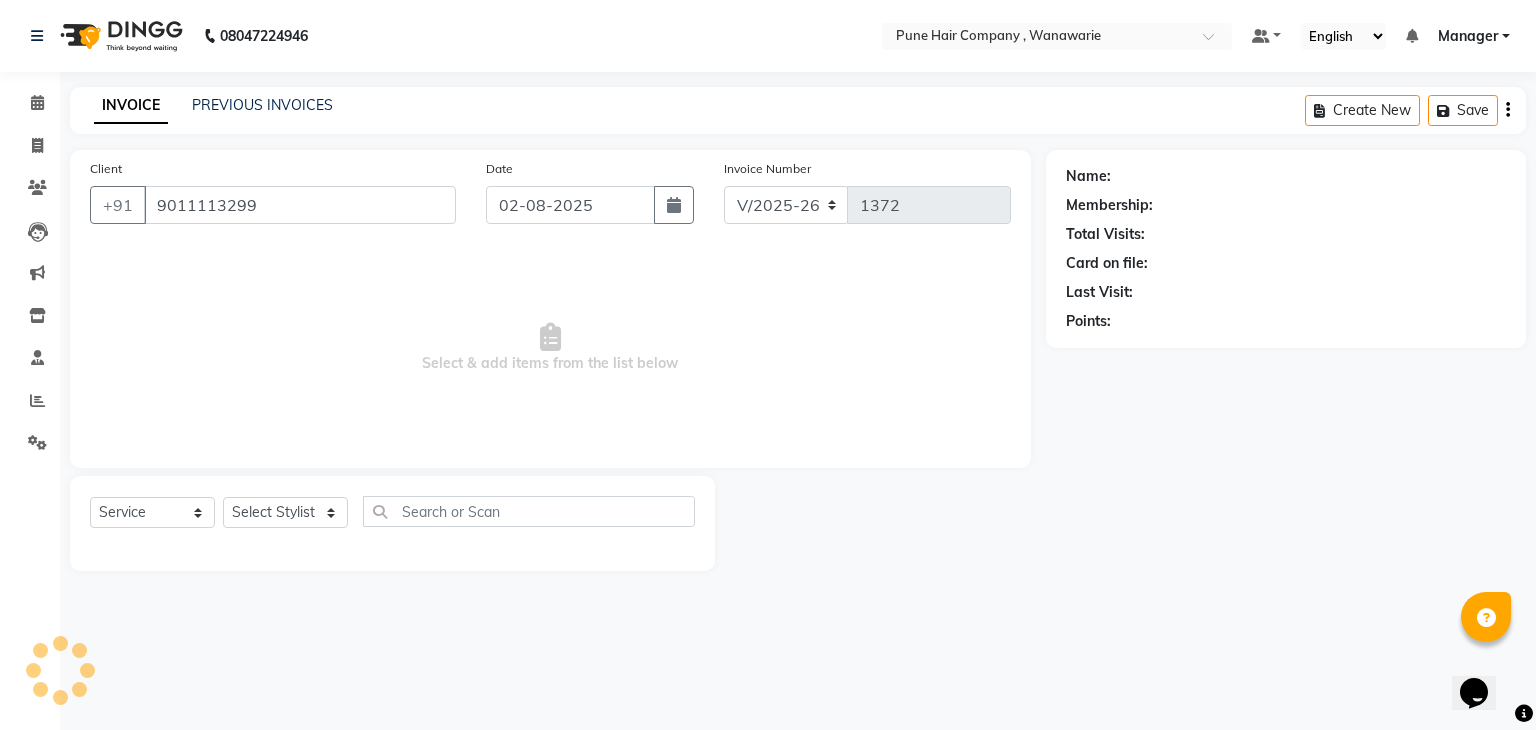 select on "74596" 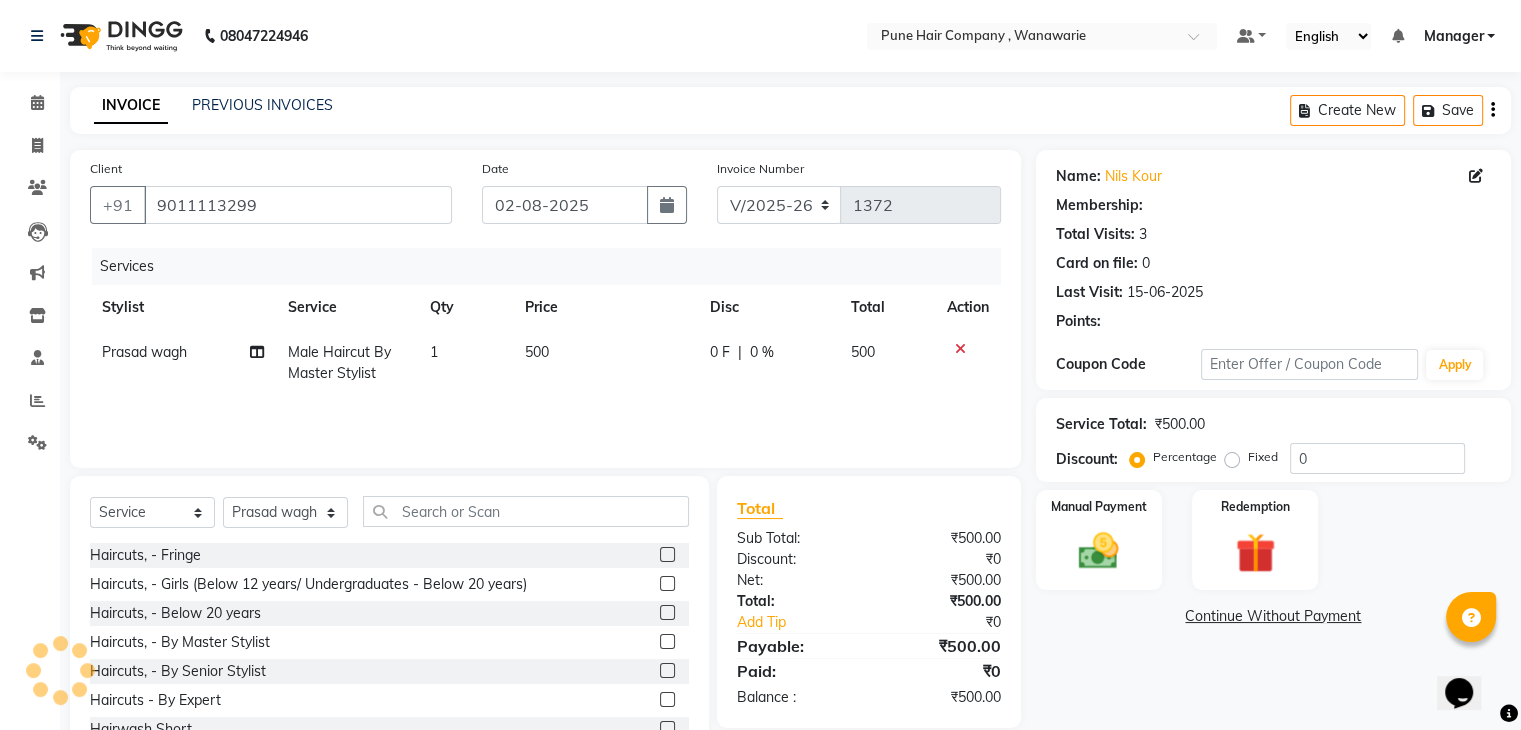 select on "1: Object" 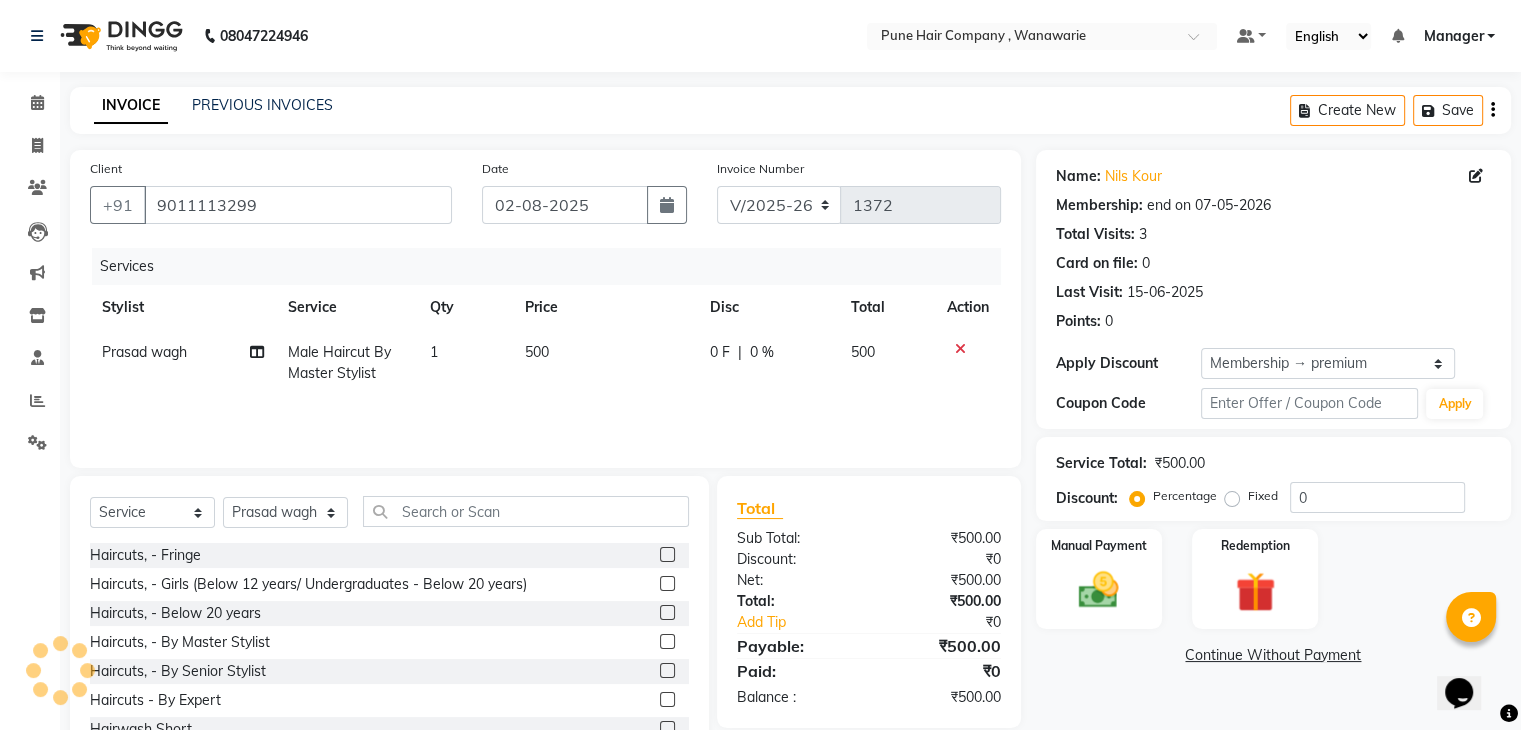 type on "20" 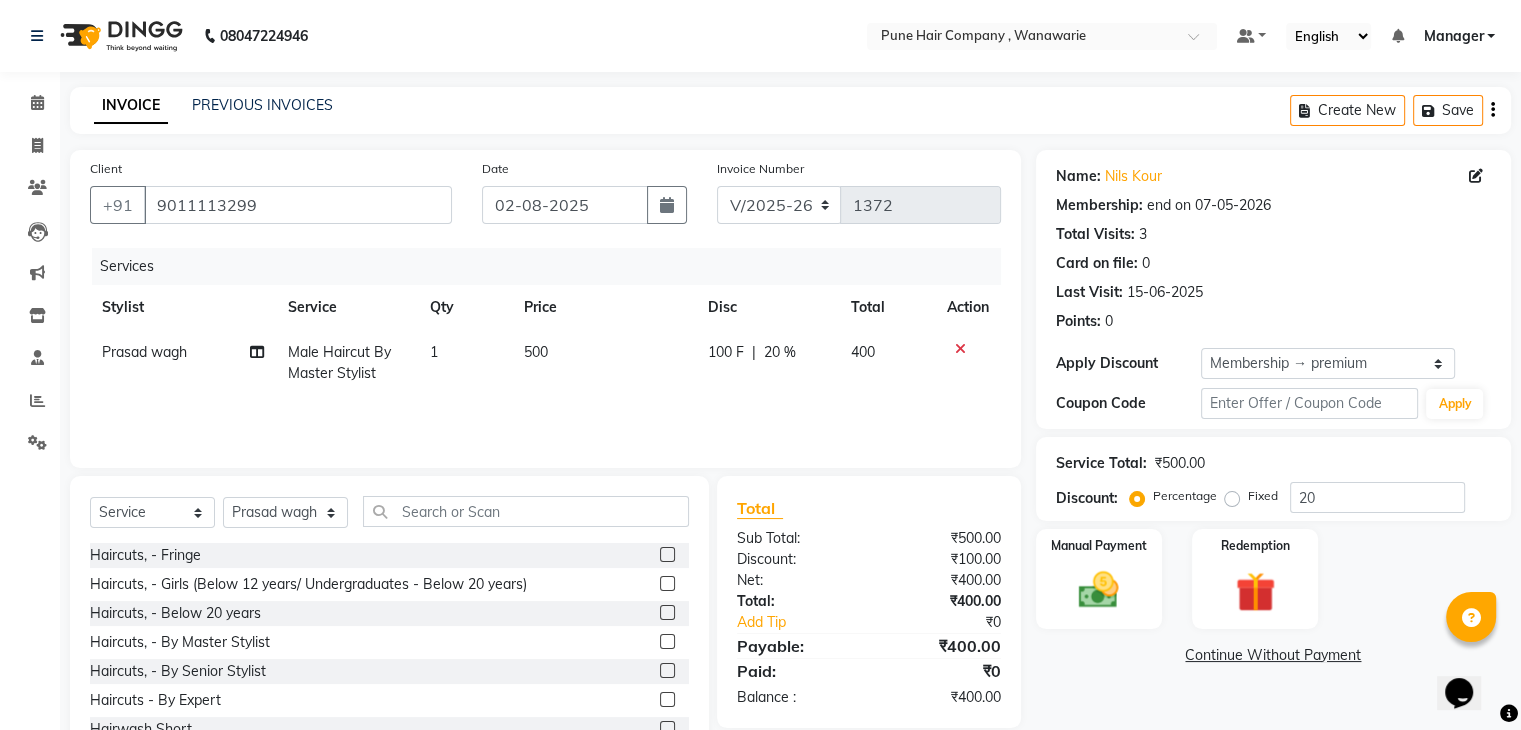 scroll, scrollTop: 72, scrollLeft: 0, axis: vertical 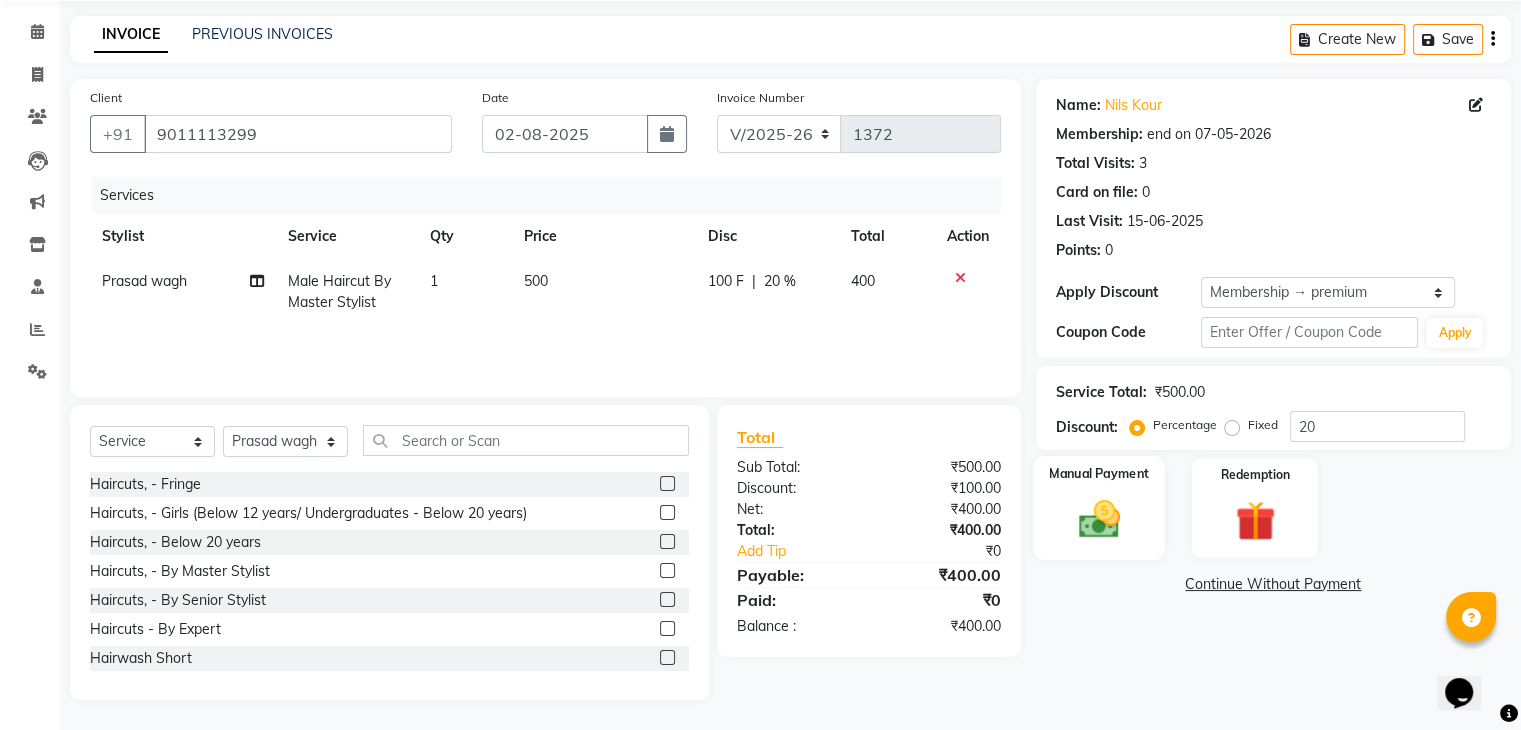 click on "Manual Payment" 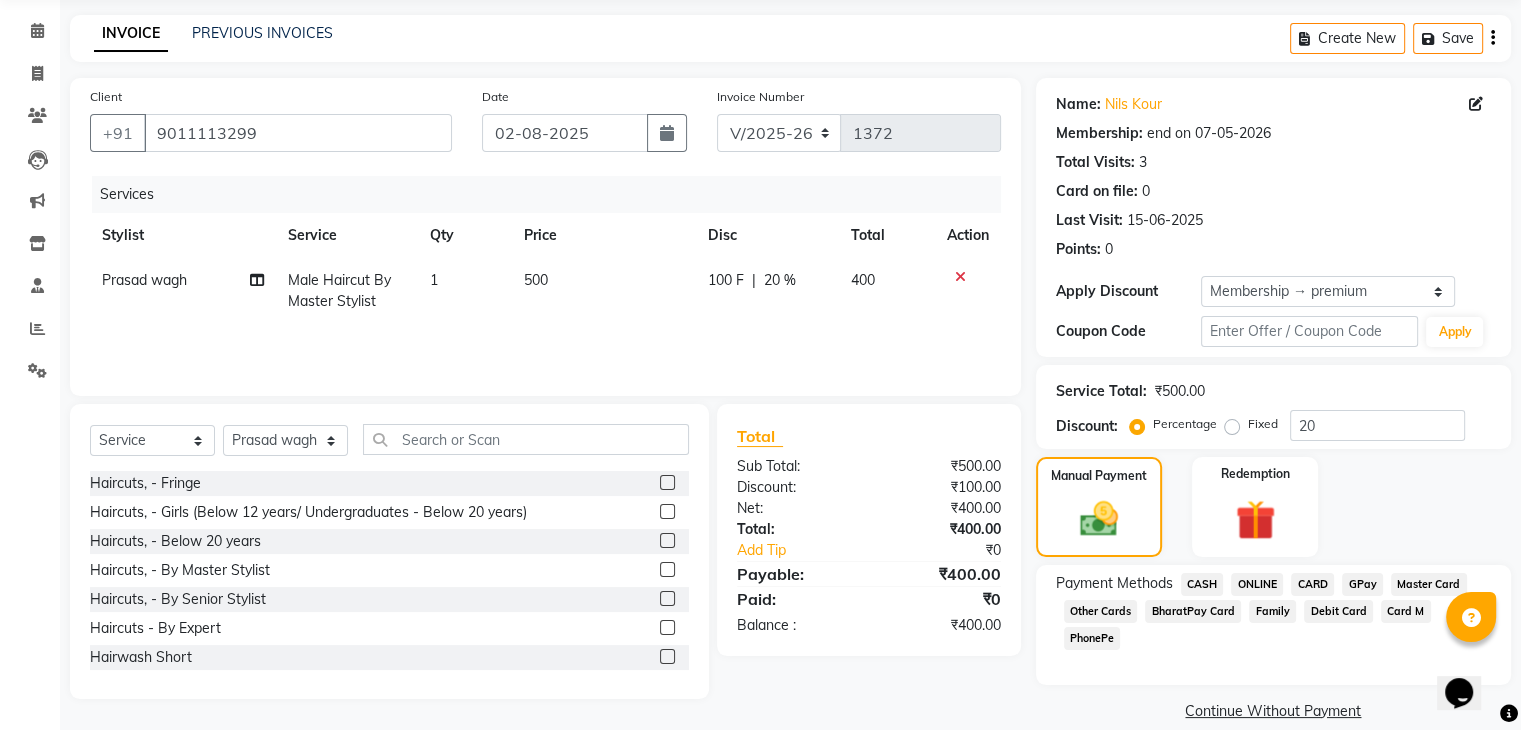 click on "CARD" 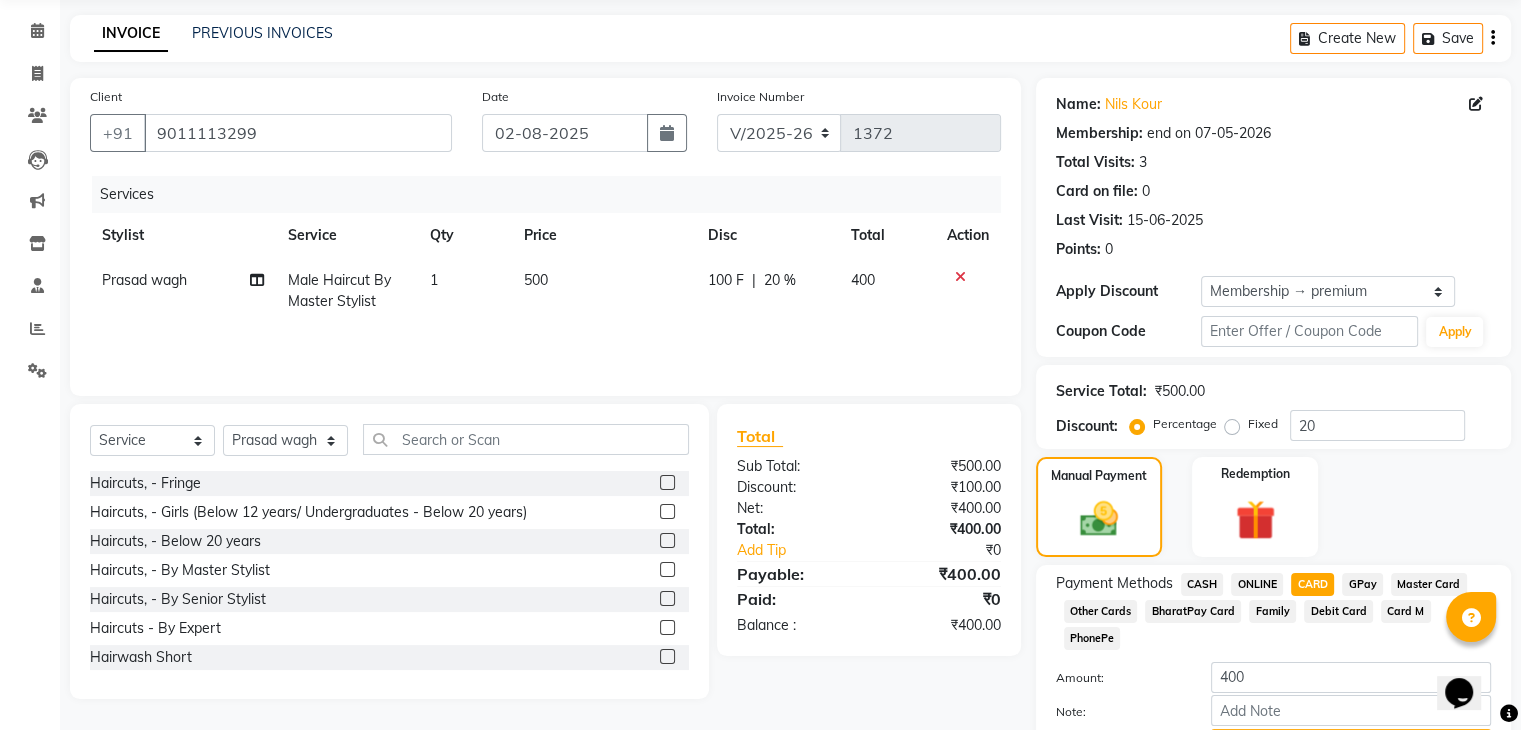 scroll, scrollTop: 156, scrollLeft: 0, axis: vertical 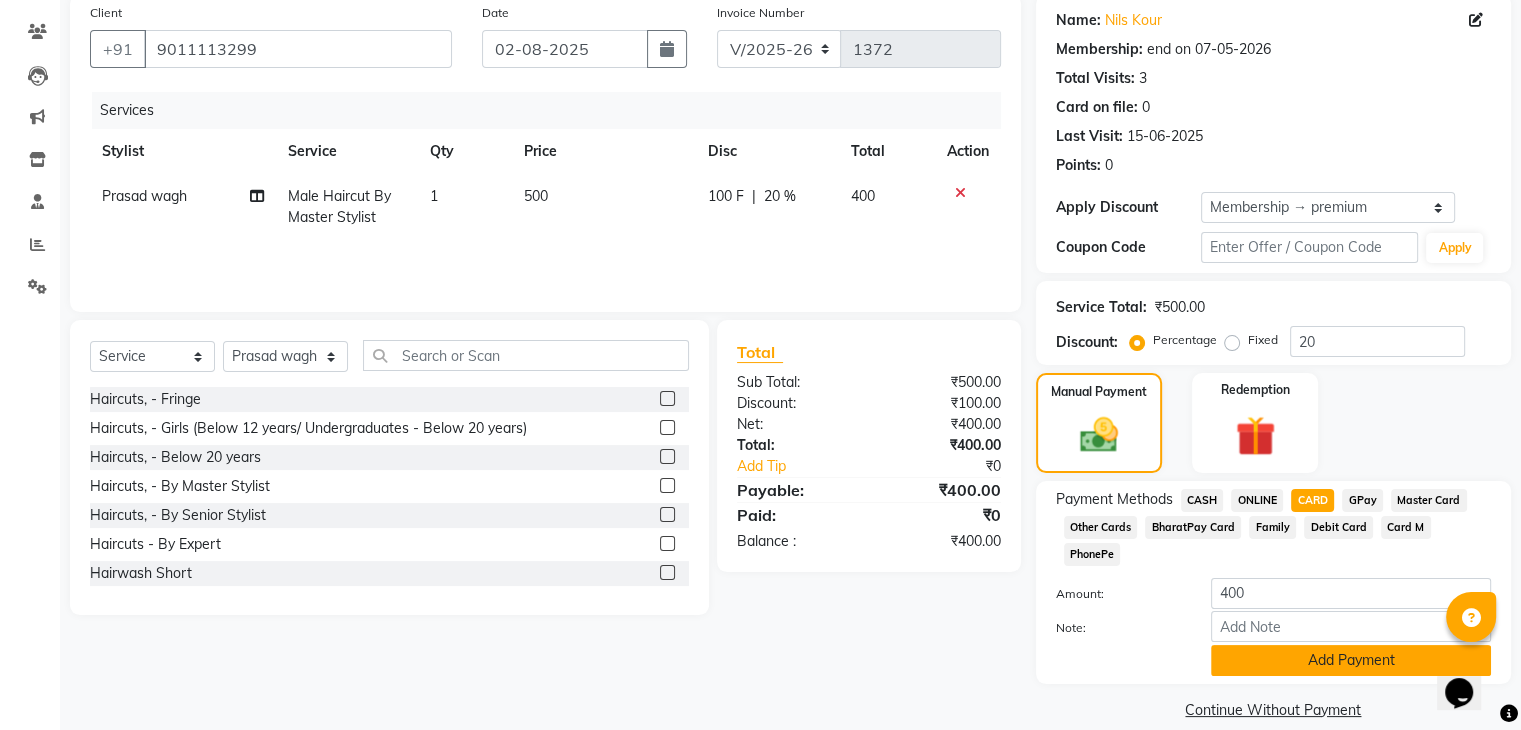 click on "Add Payment" 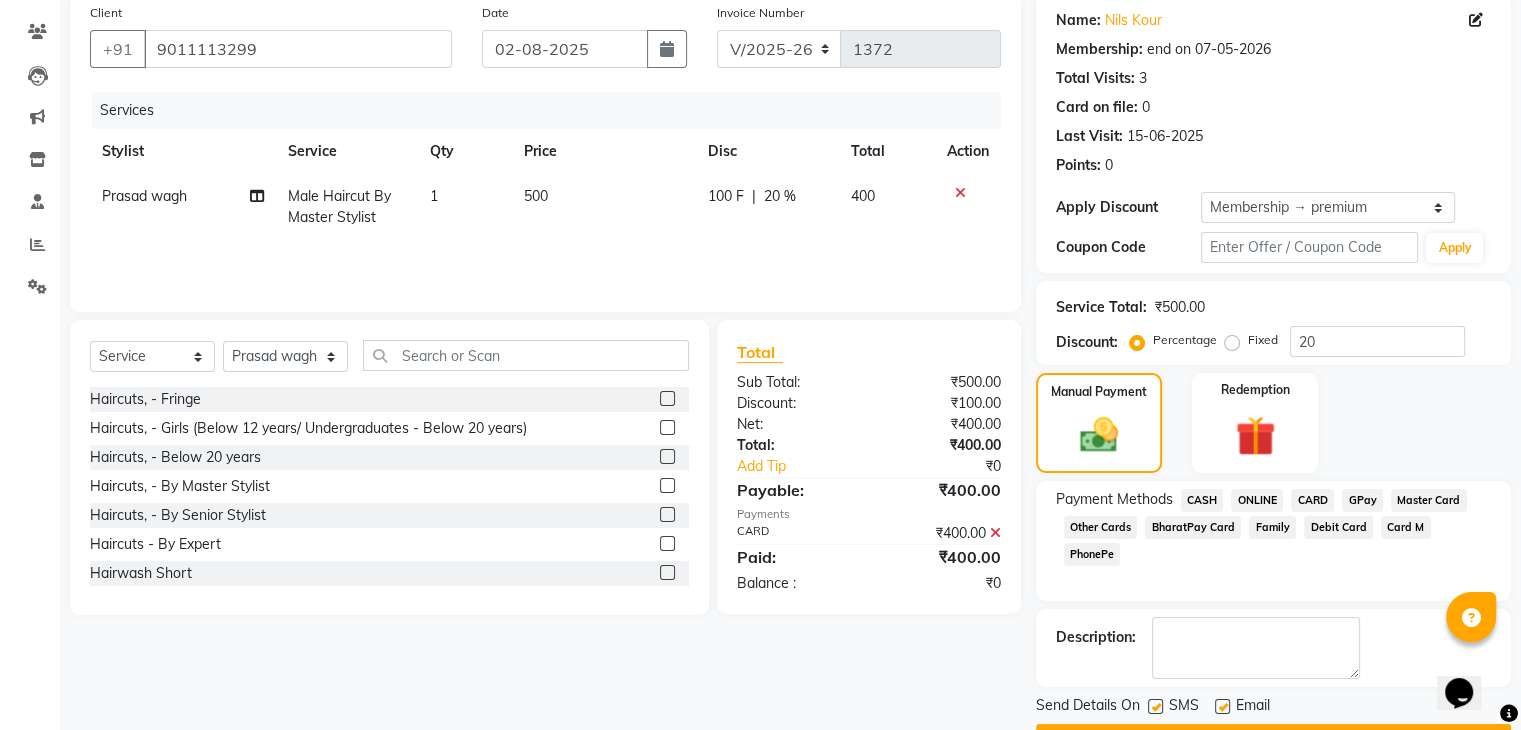 scroll, scrollTop: 209, scrollLeft: 0, axis: vertical 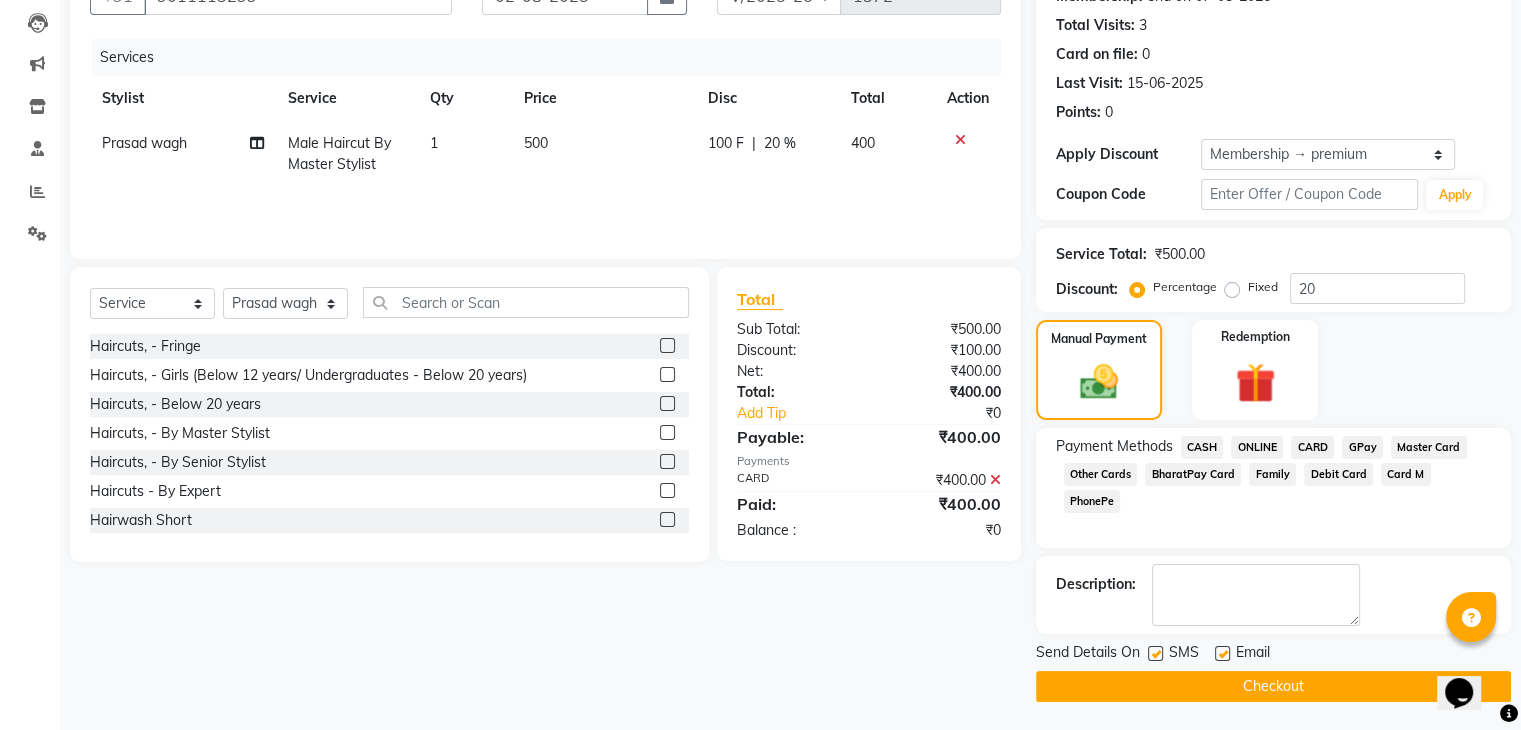 click on "Checkout" 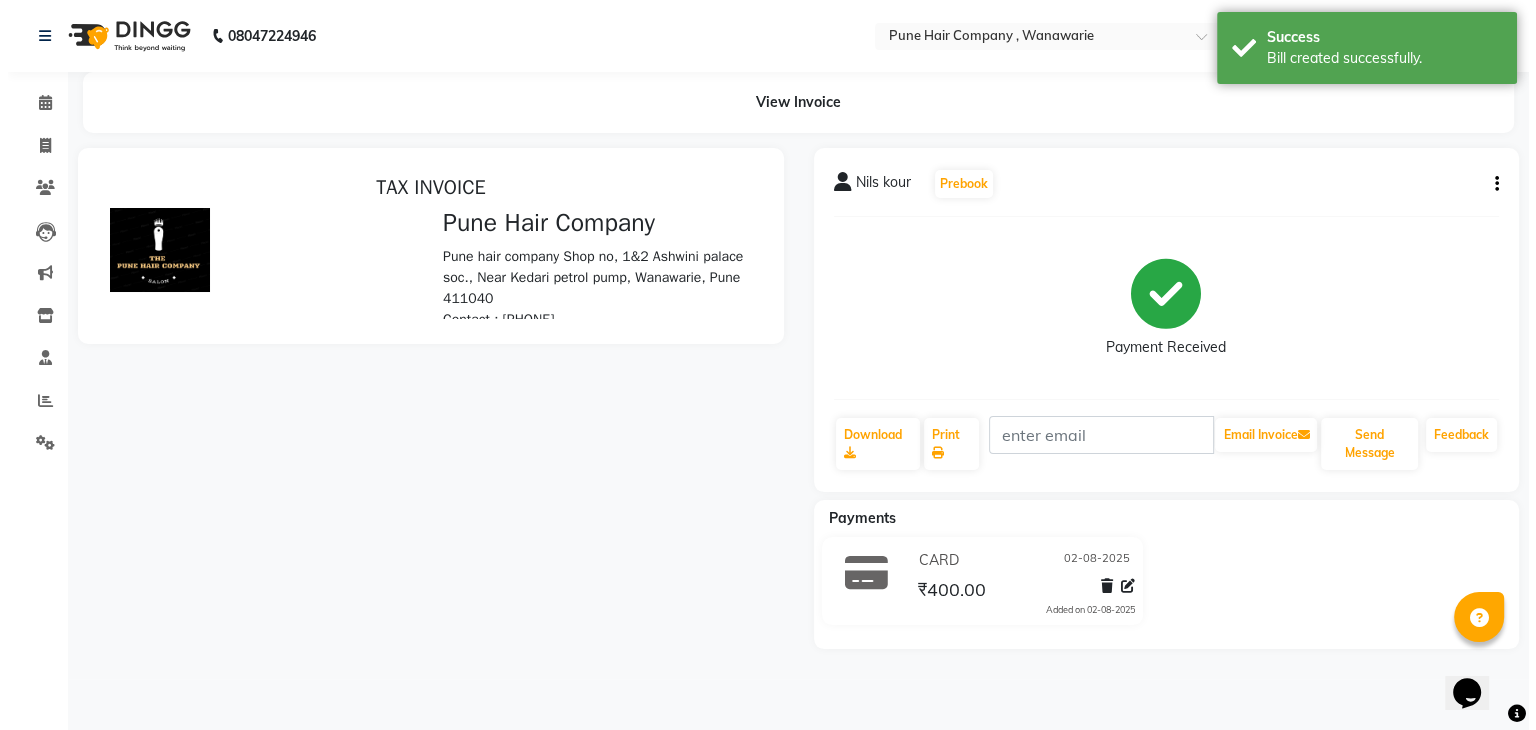 scroll, scrollTop: 0, scrollLeft: 0, axis: both 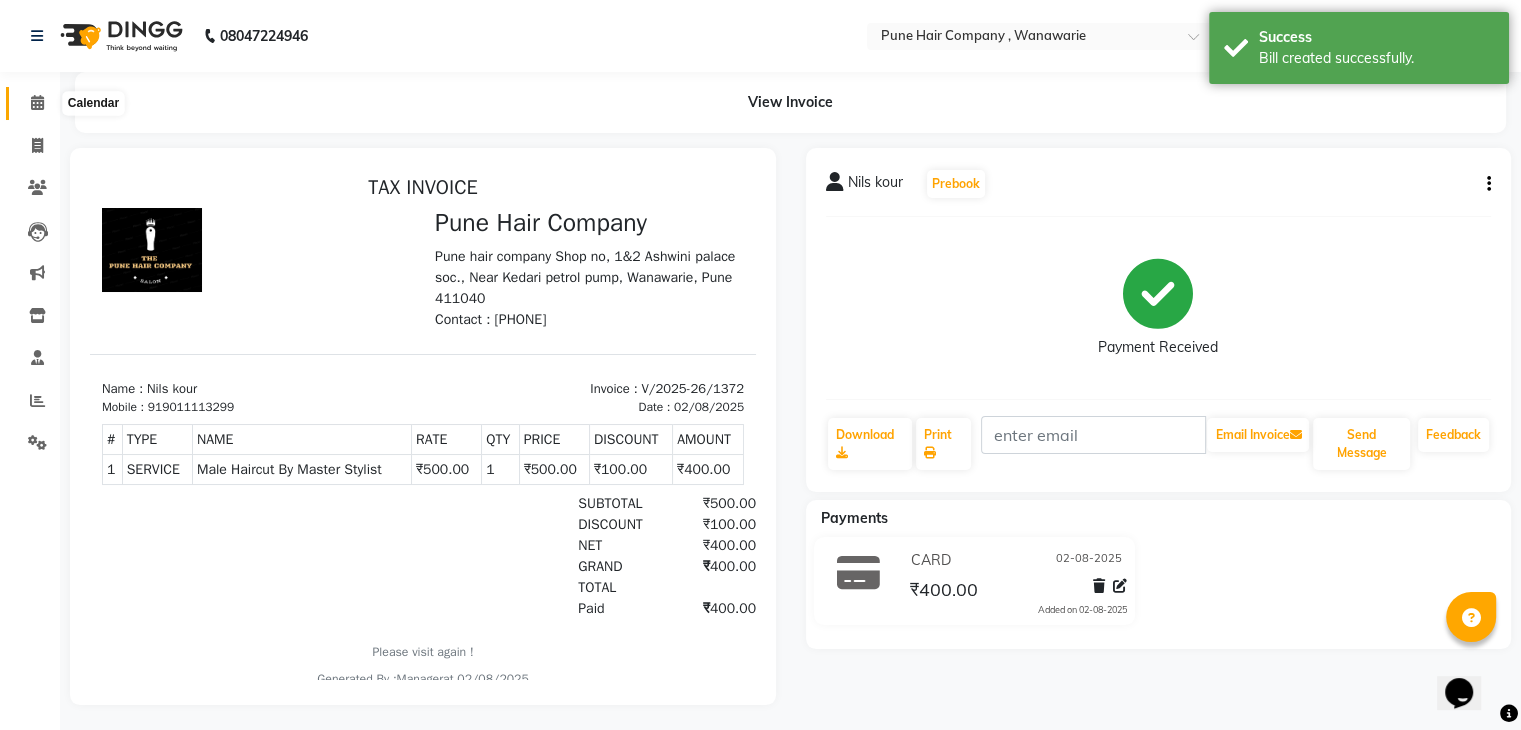 click 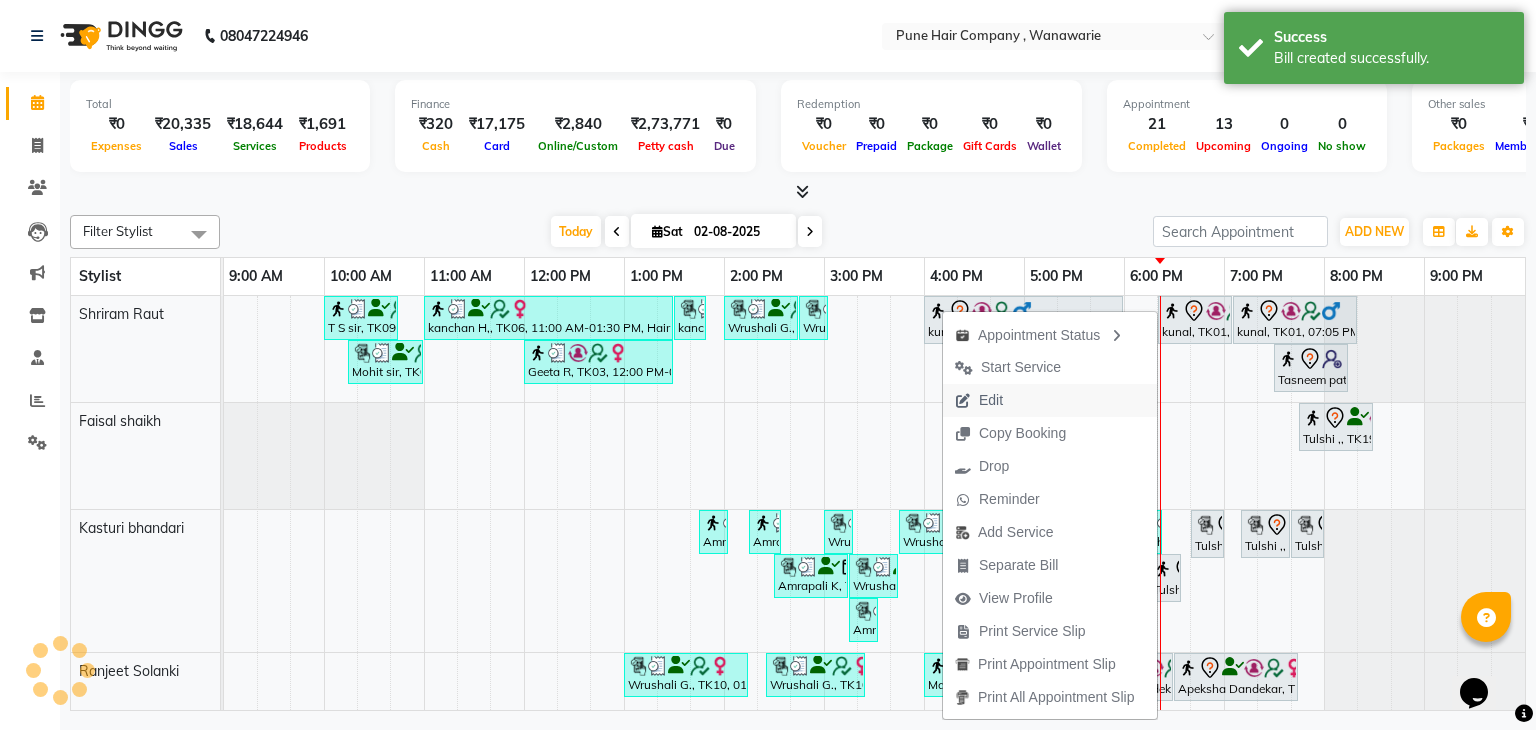 click on "Edit" at bounding box center [991, 400] 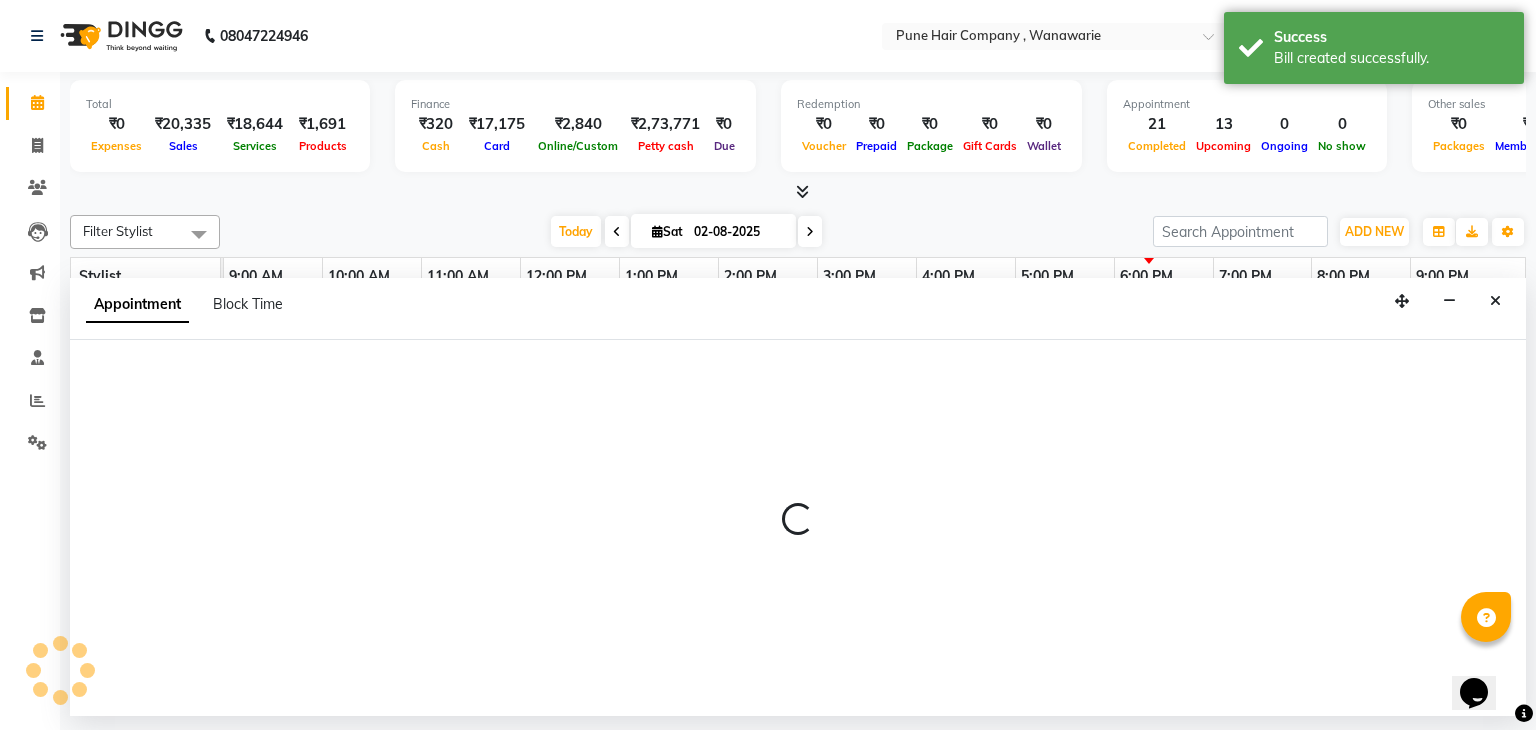 select on "tentative" 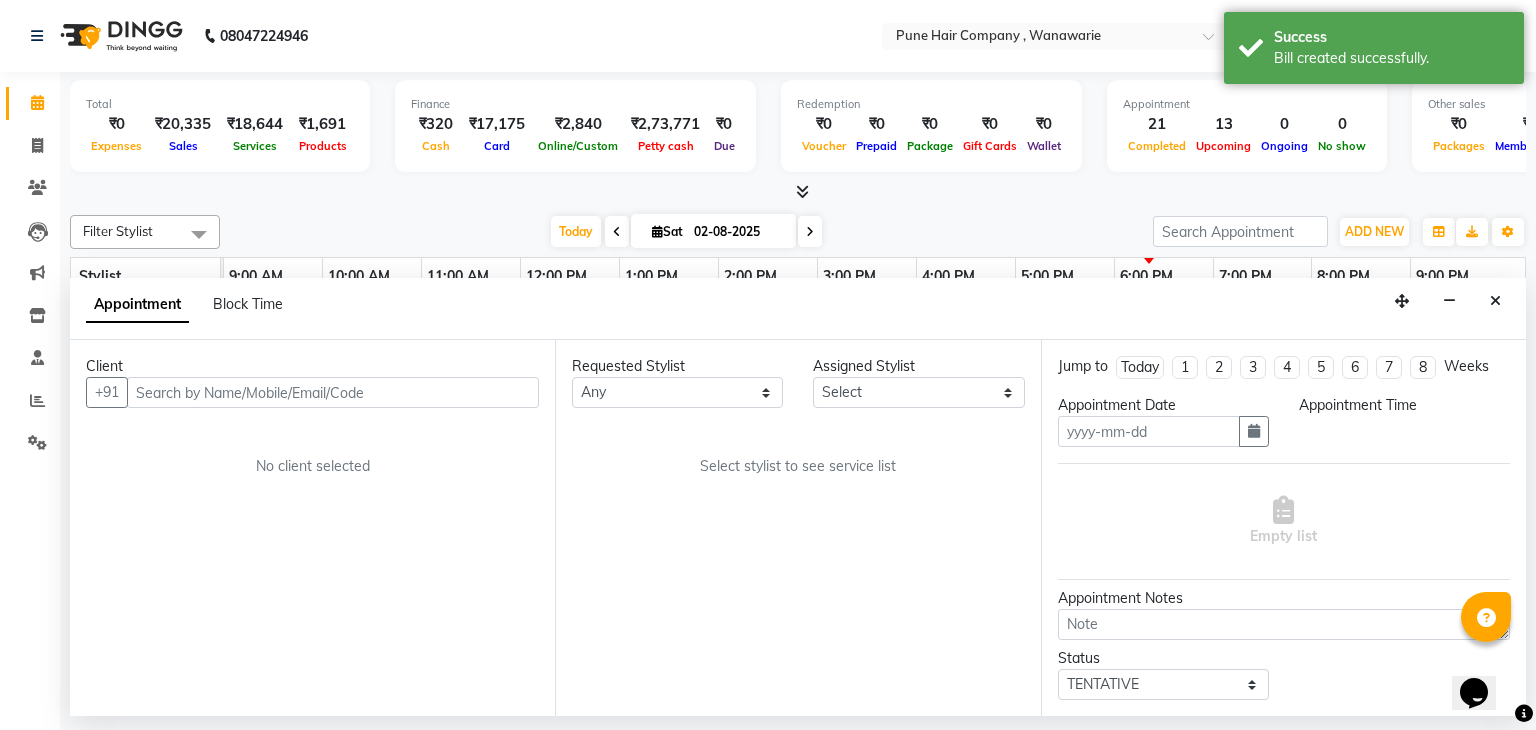 type on "02-08-2025" 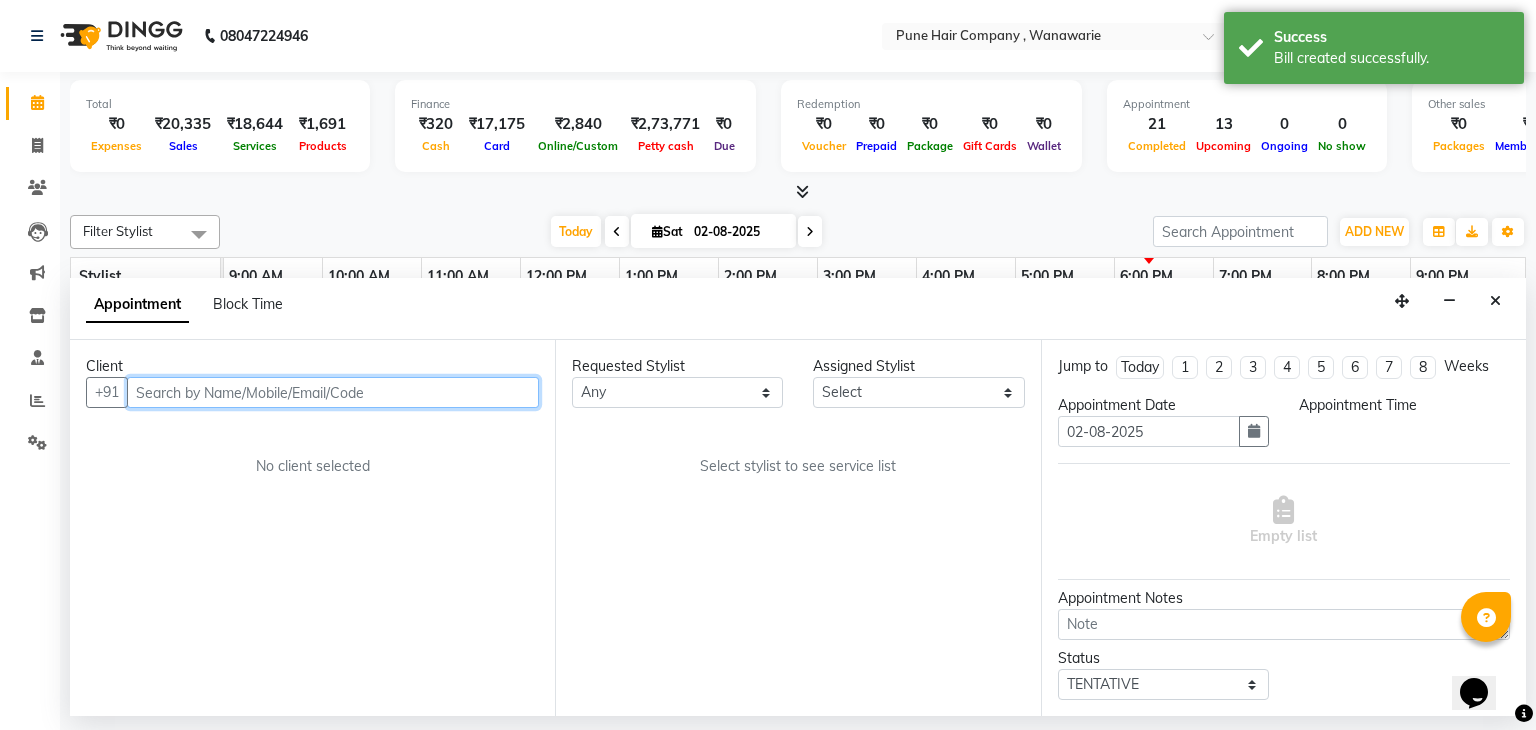 select on "960" 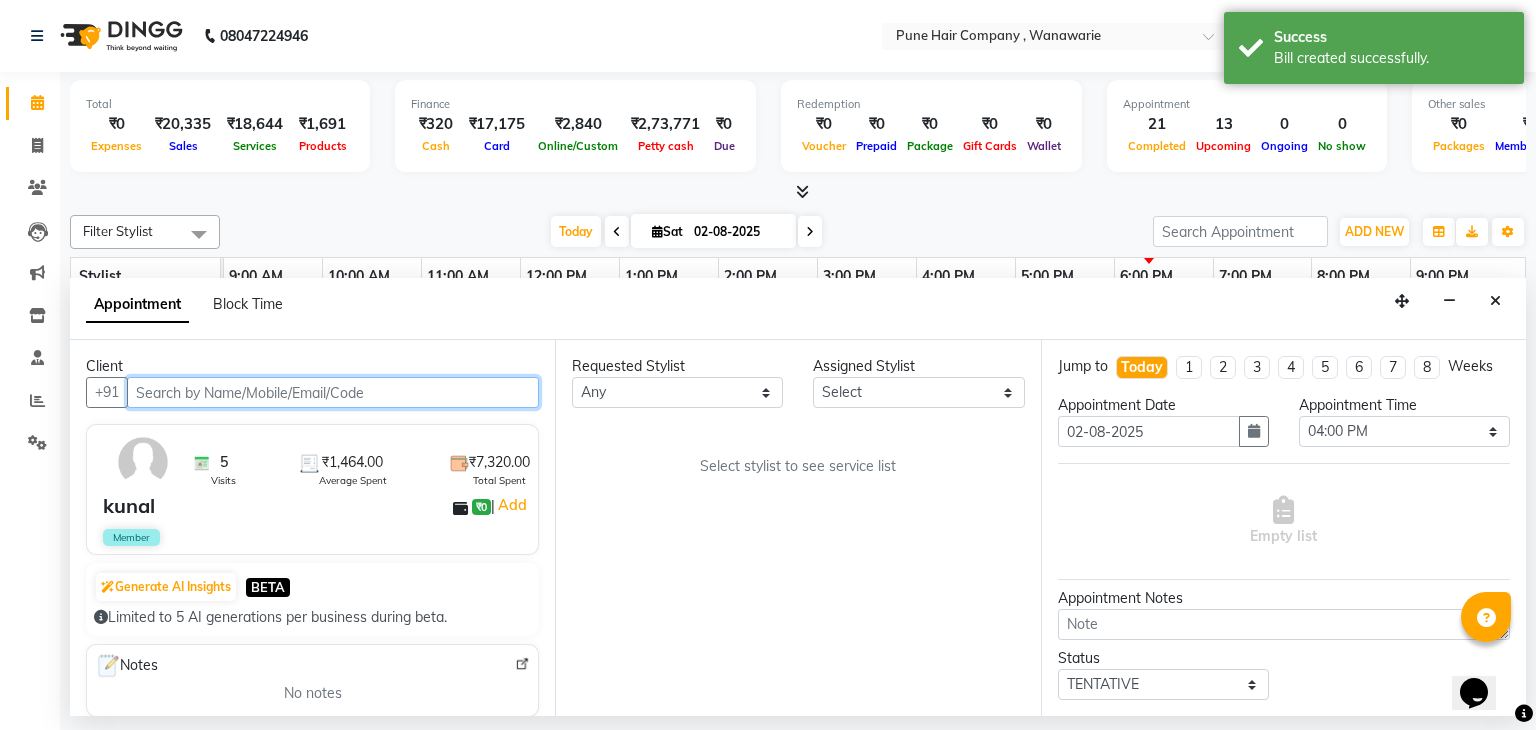 select on "74577" 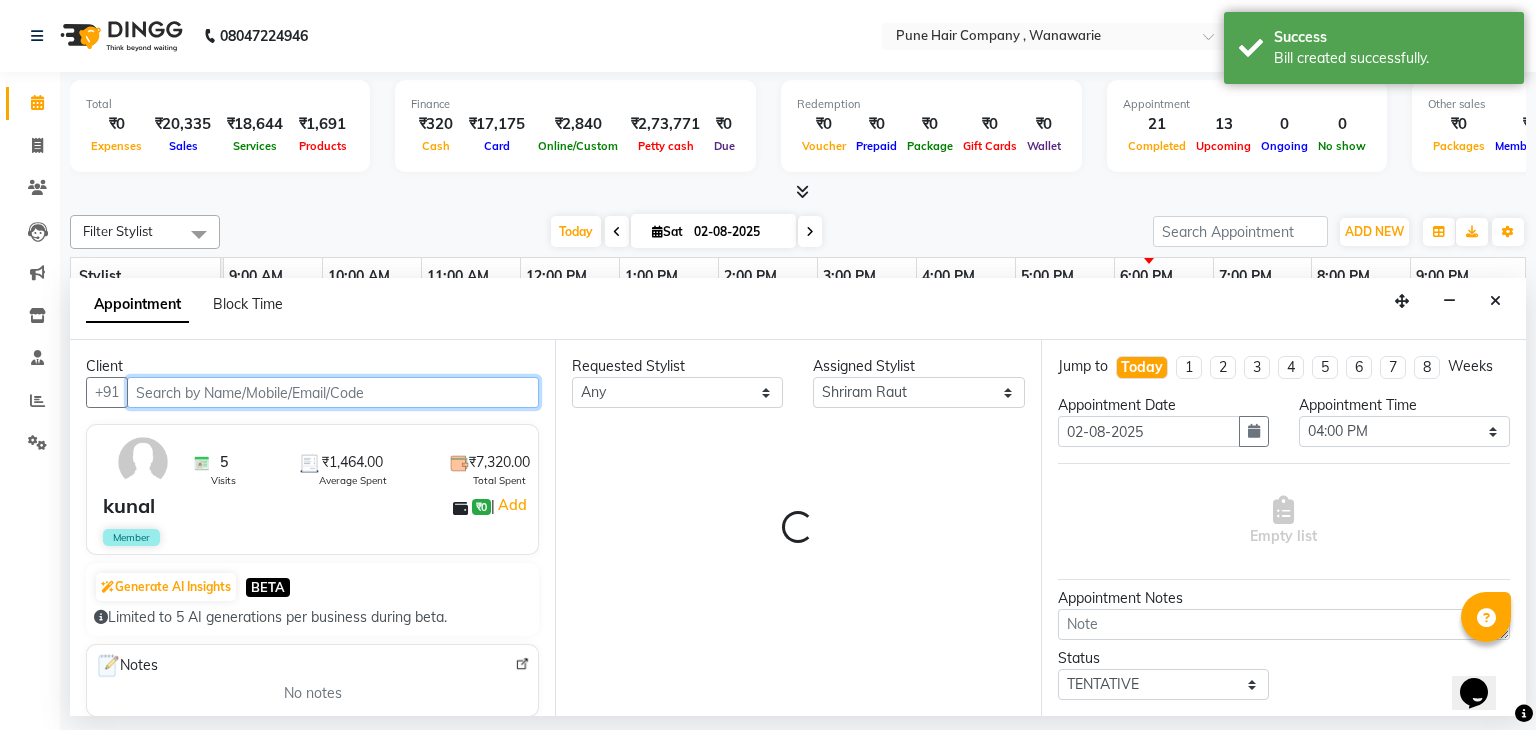 select on "4060" 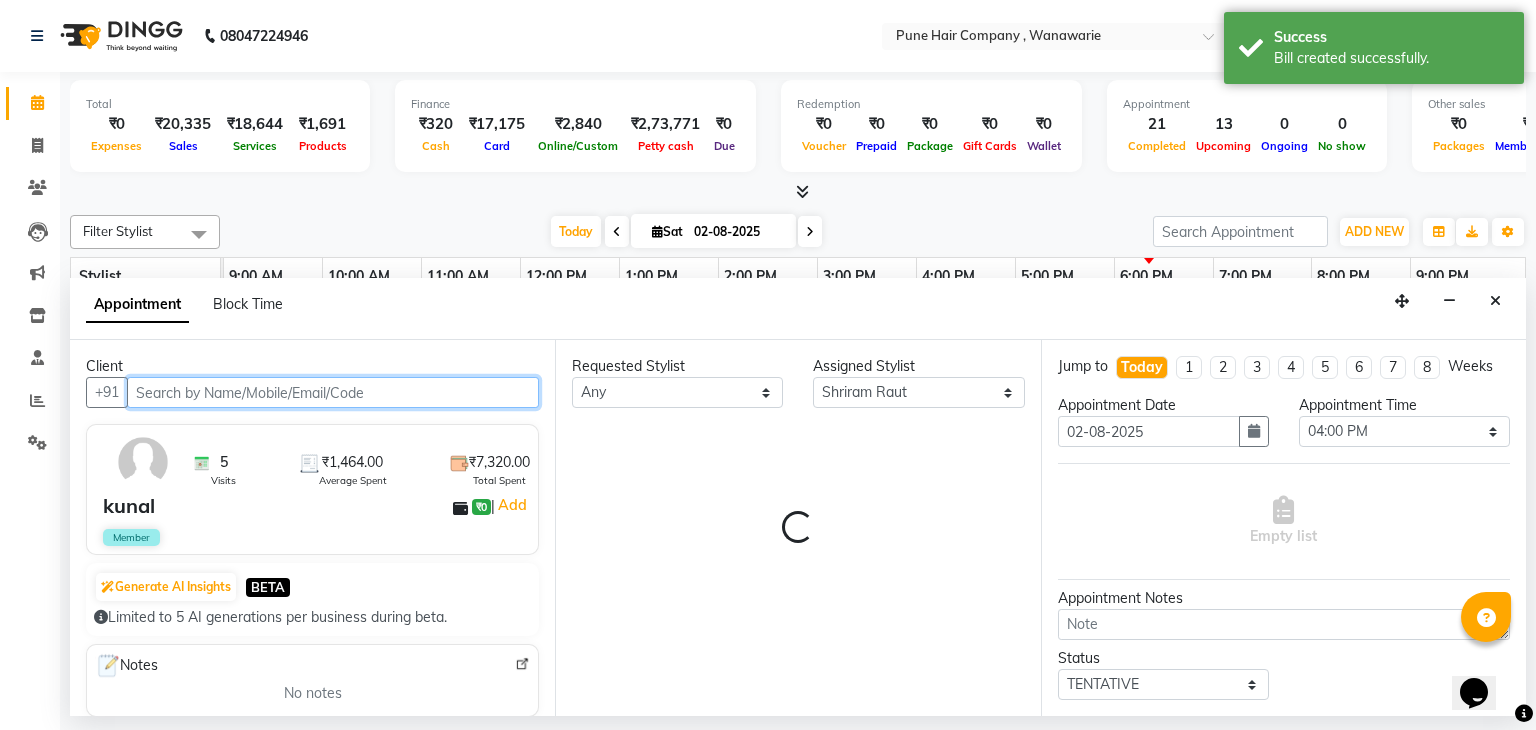 select on "4060" 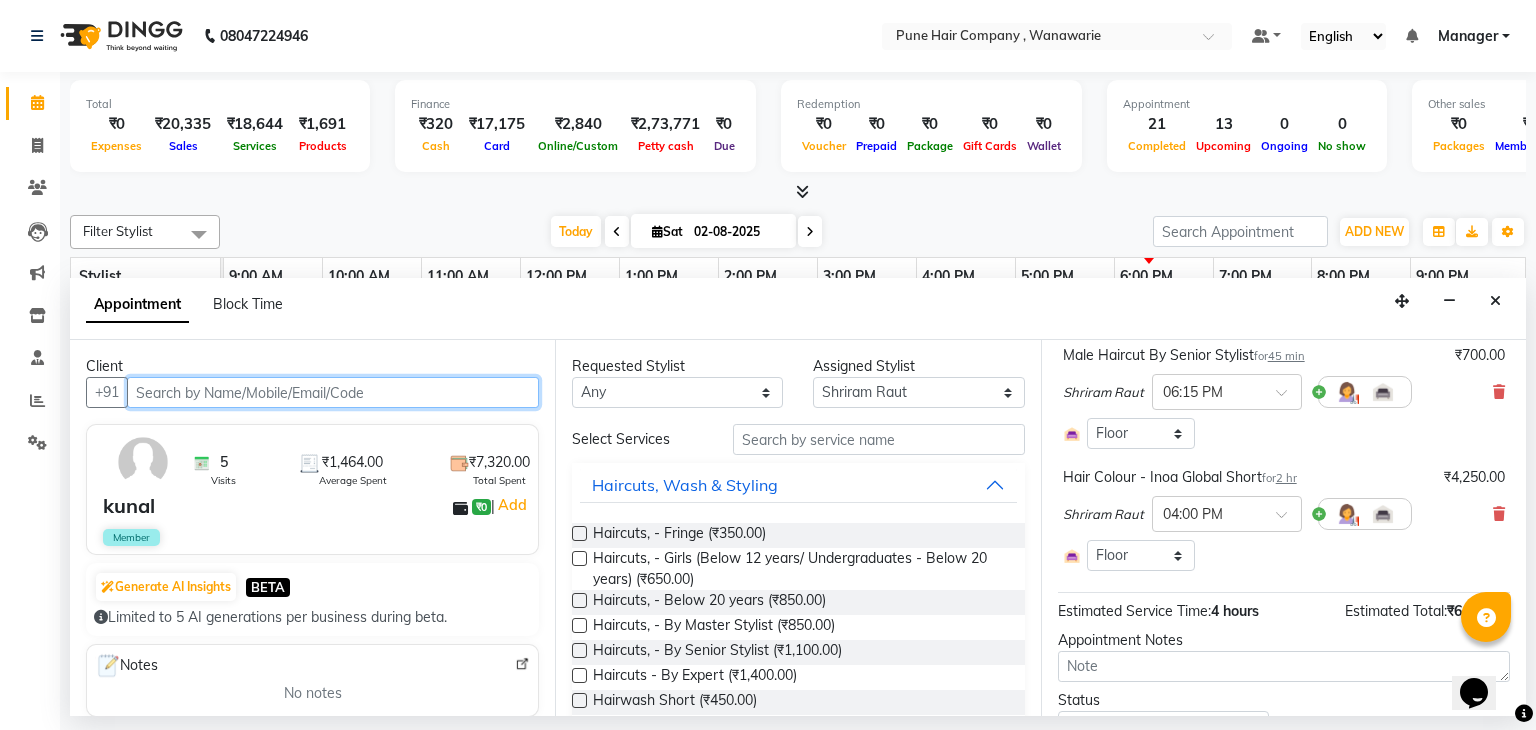 scroll, scrollTop: 388, scrollLeft: 0, axis: vertical 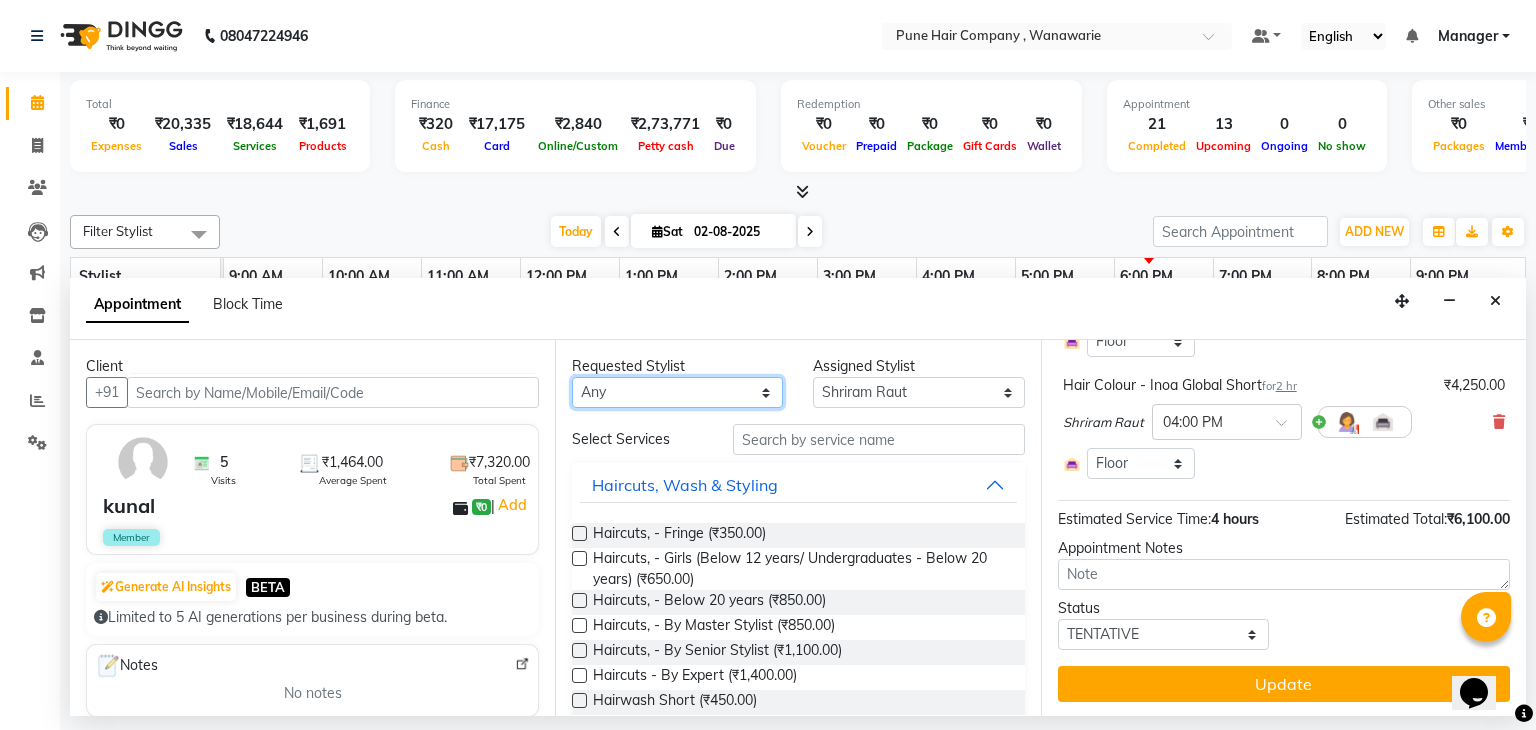 click on "Any Faisal shaikh Kanchan Gajare  Kasturi bhandari Manoj Zambre Prasad wagh Ranjeet Solanki Shriram Raut" at bounding box center (677, 392) 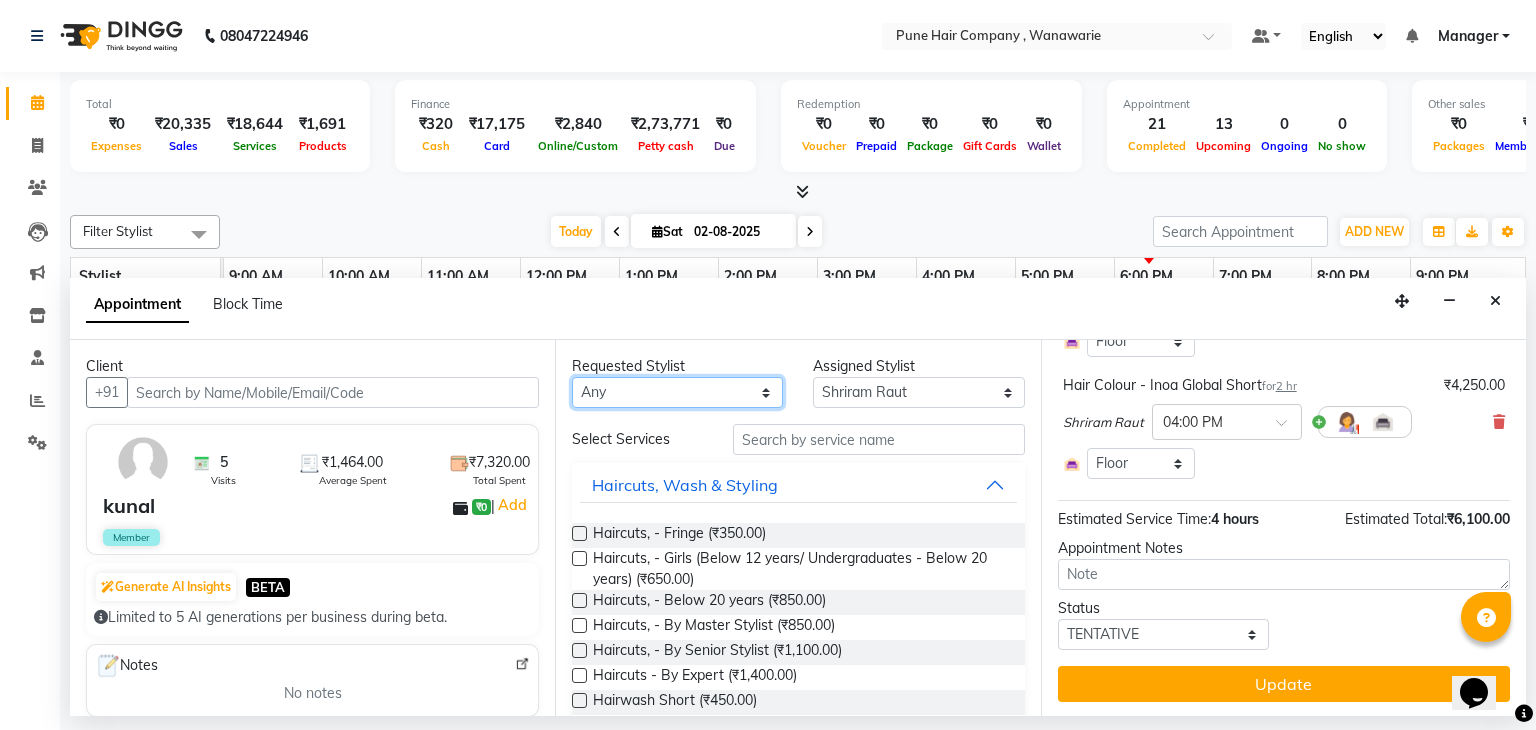 select on "74577" 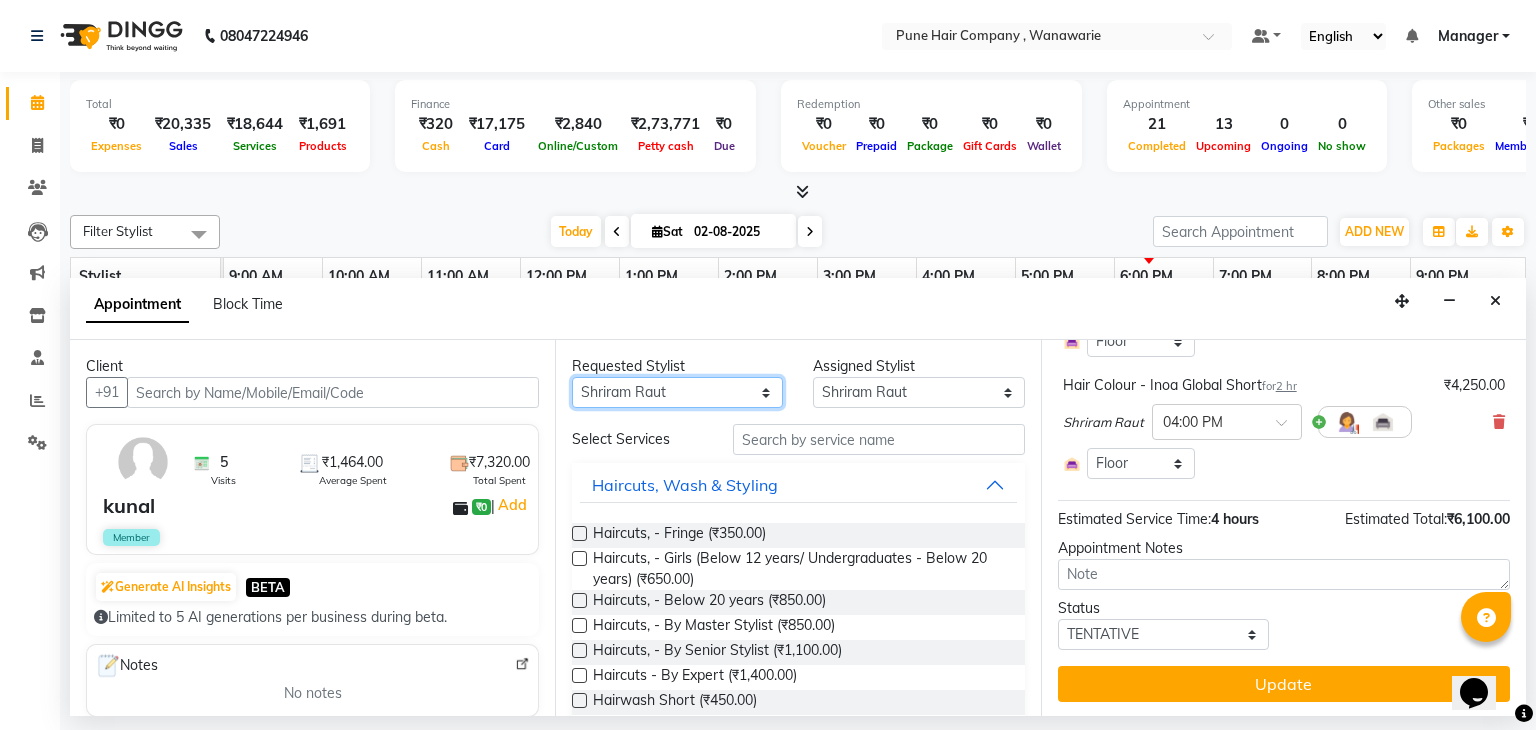 click on "Any Faisal shaikh Kanchan Gajare  Kasturi bhandari Manoj Zambre Prasad wagh Ranjeet Solanki Shriram Raut" at bounding box center (677, 392) 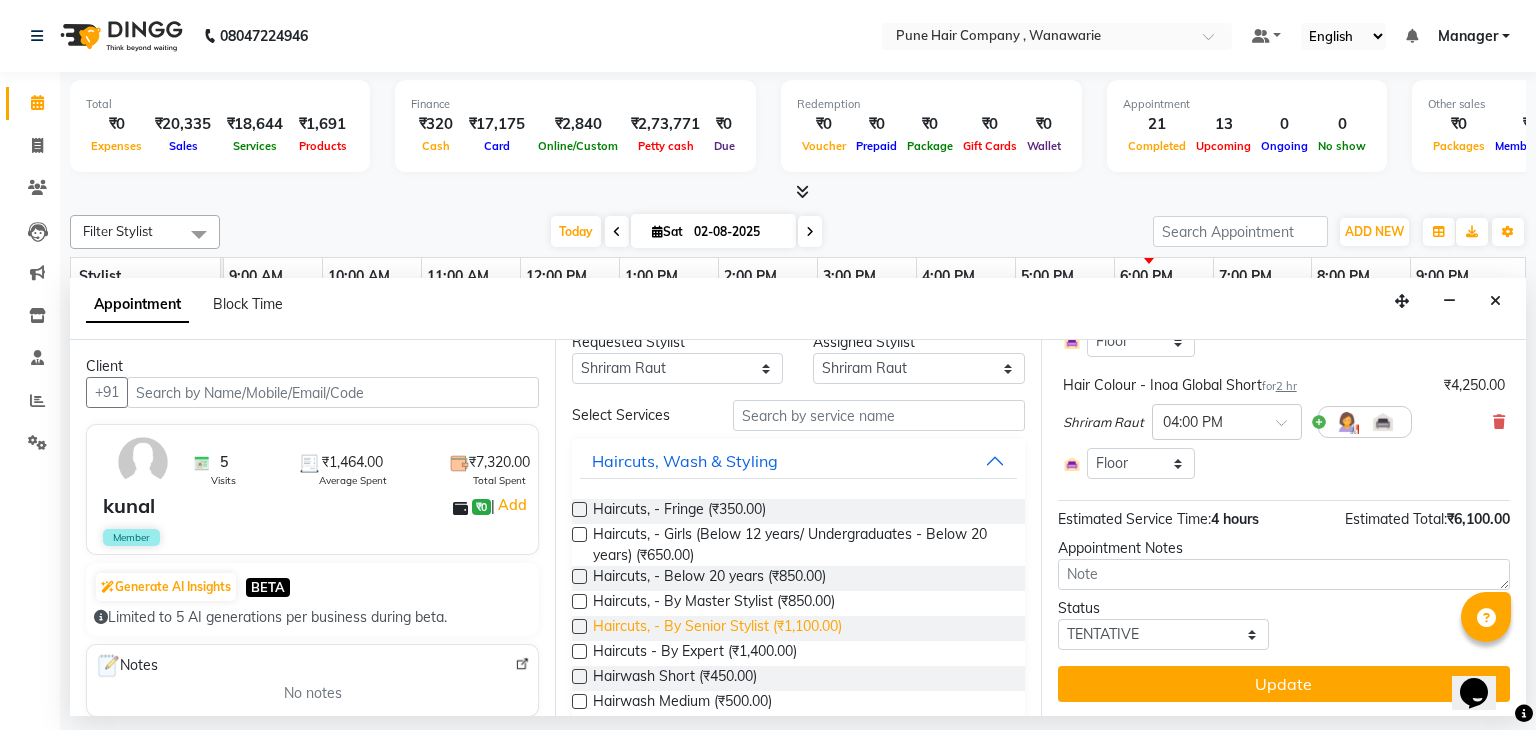 click on "Haircuts, - By Senior Stylist (₹1,100.00)" at bounding box center [717, 628] 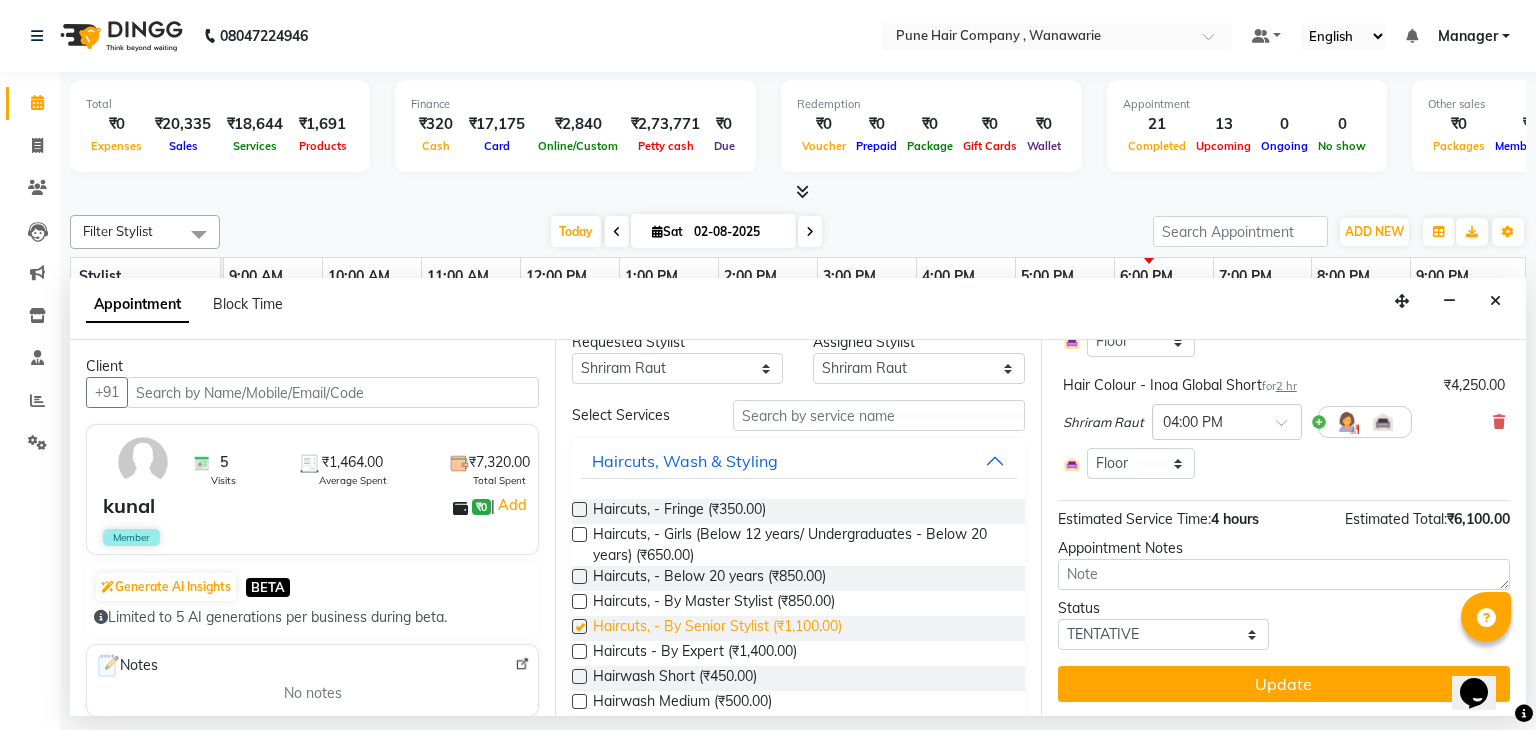 checkbox on "false" 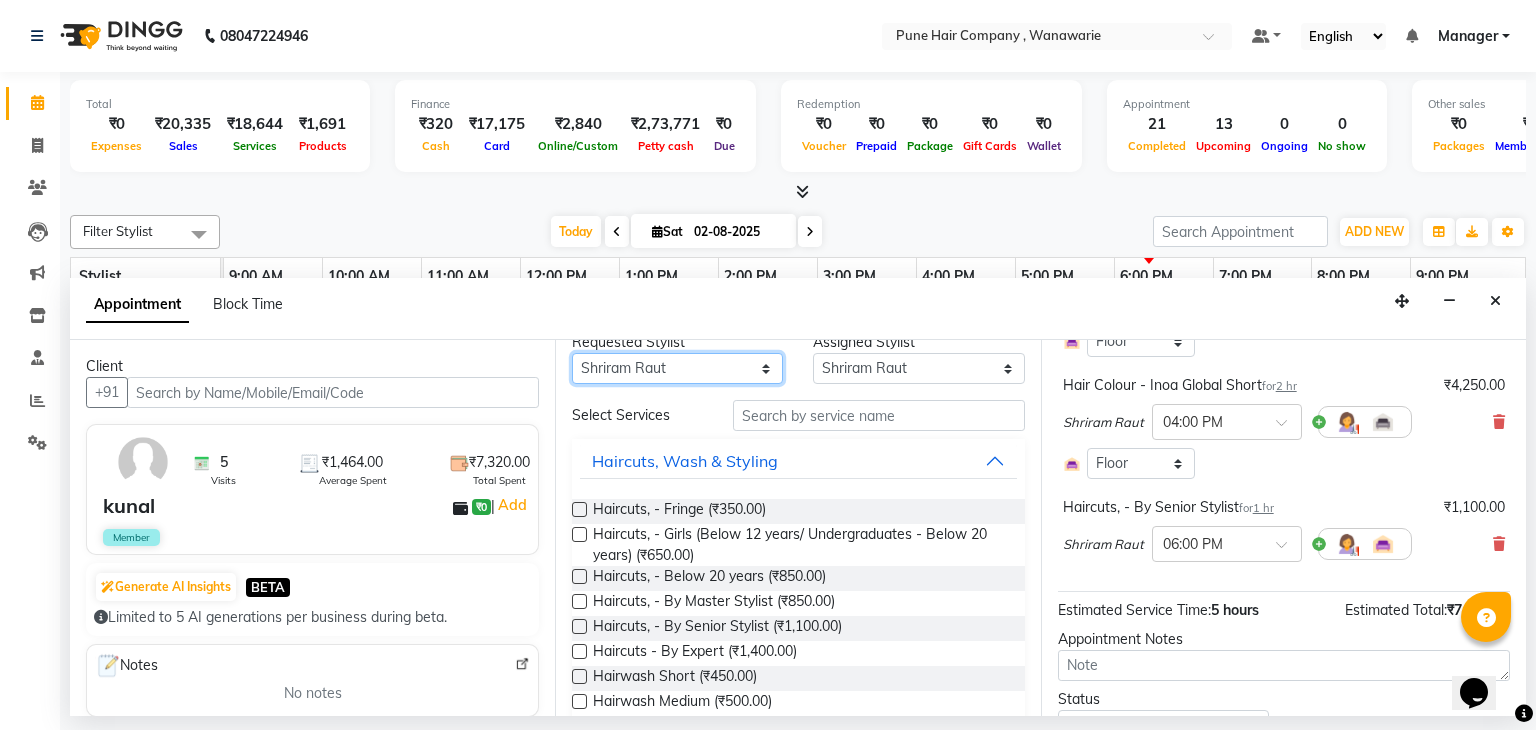 click on "Any Faisal shaikh Kanchan Gajare  Kasturi bhandari Manoj Zambre Prasad wagh Ranjeet Solanki Shriram Raut" at bounding box center [677, 368] 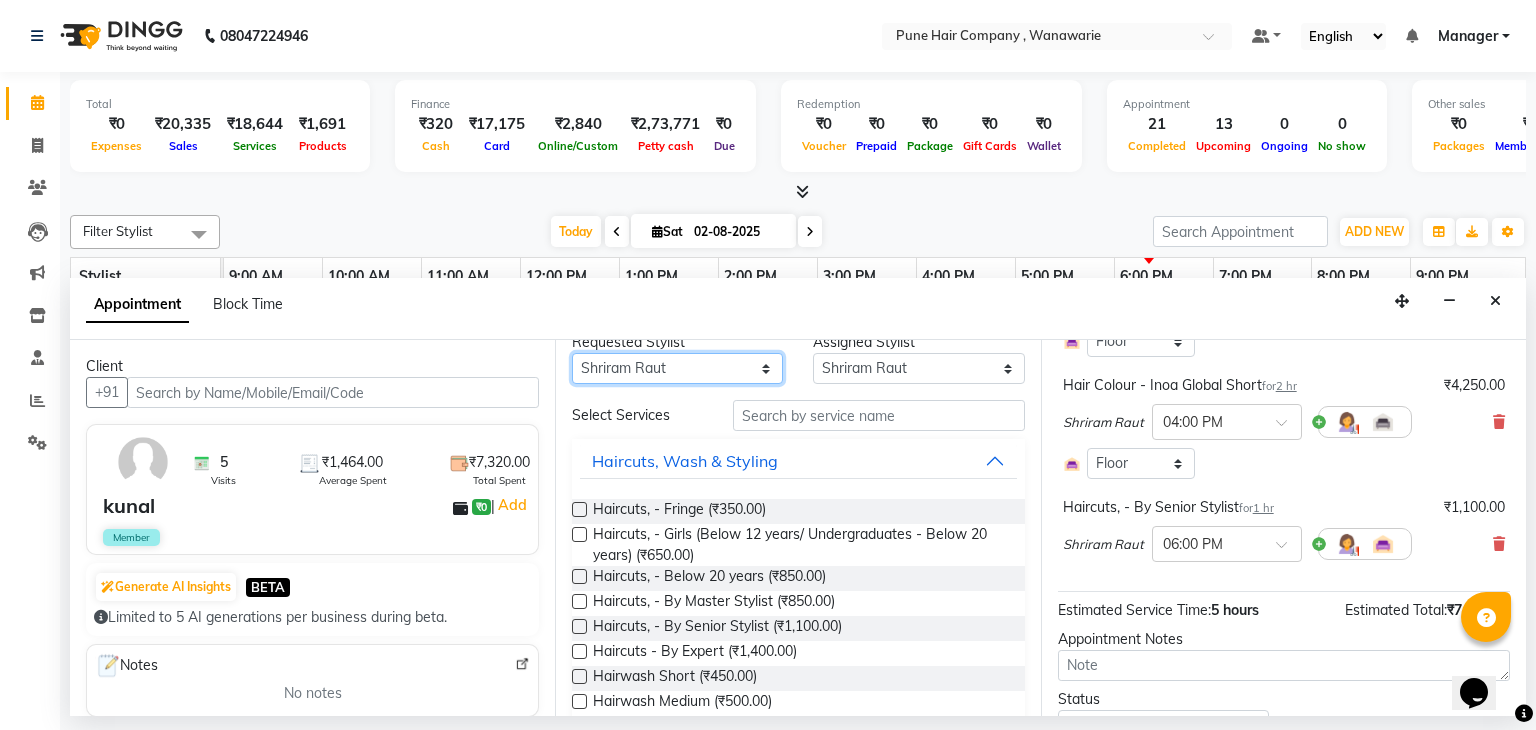 select on "74578" 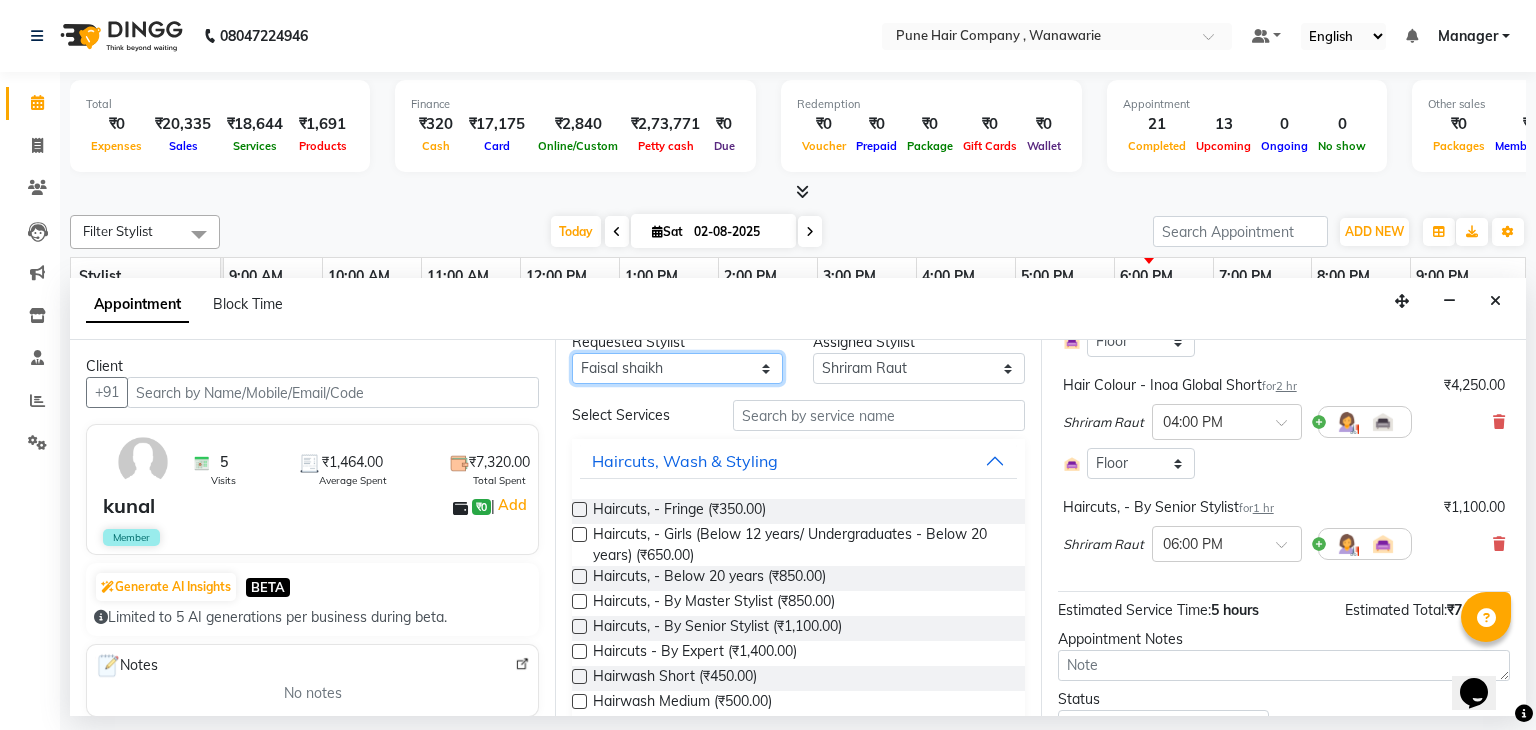click on "Any Faisal shaikh Kanchan Gajare  Kasturi bhandari Manoj Zambre Prasad wagh Ranjeet Solanki Shriram Raut" at bounding box center [677, 368] 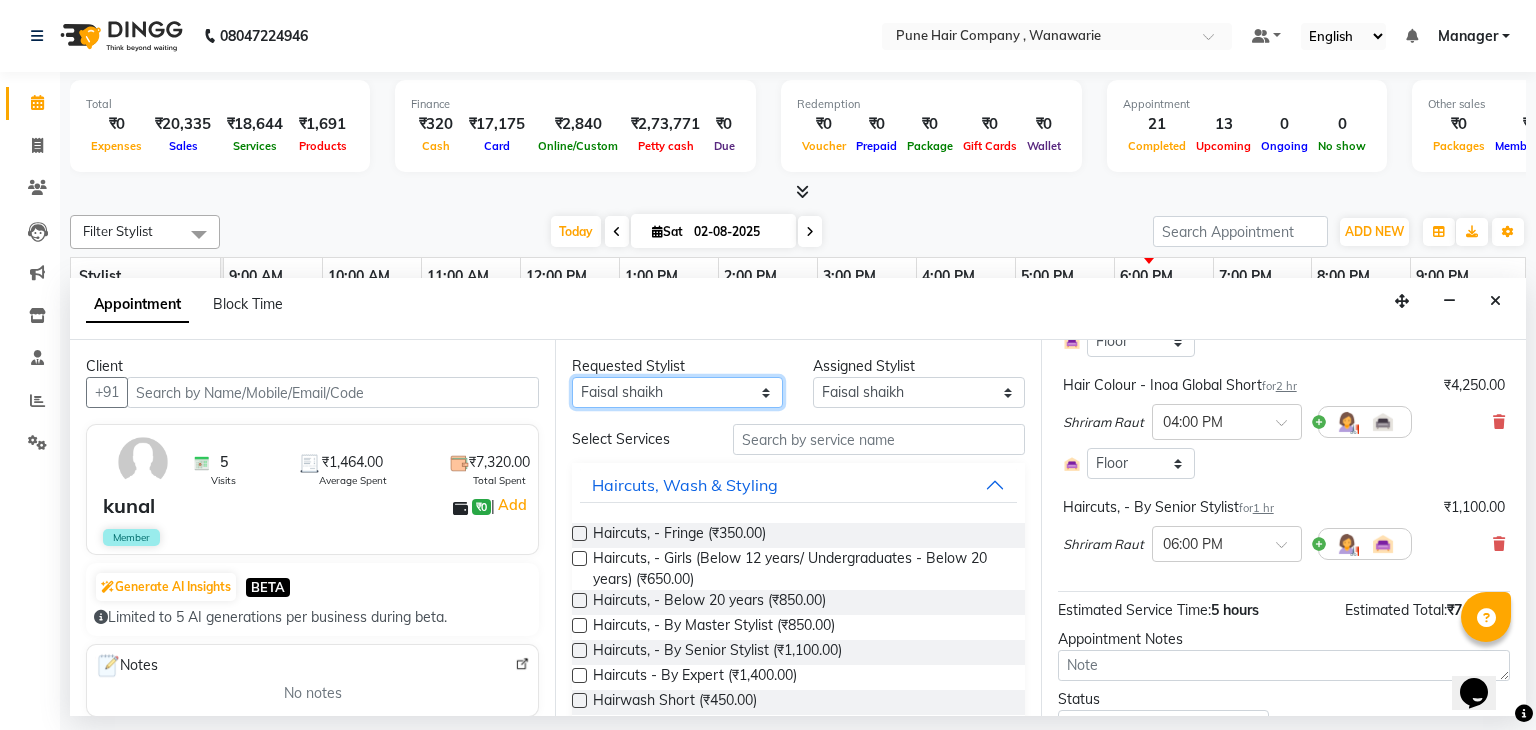 scroll, scrollTop: 657, scrollLeft: 0, axis: vertical 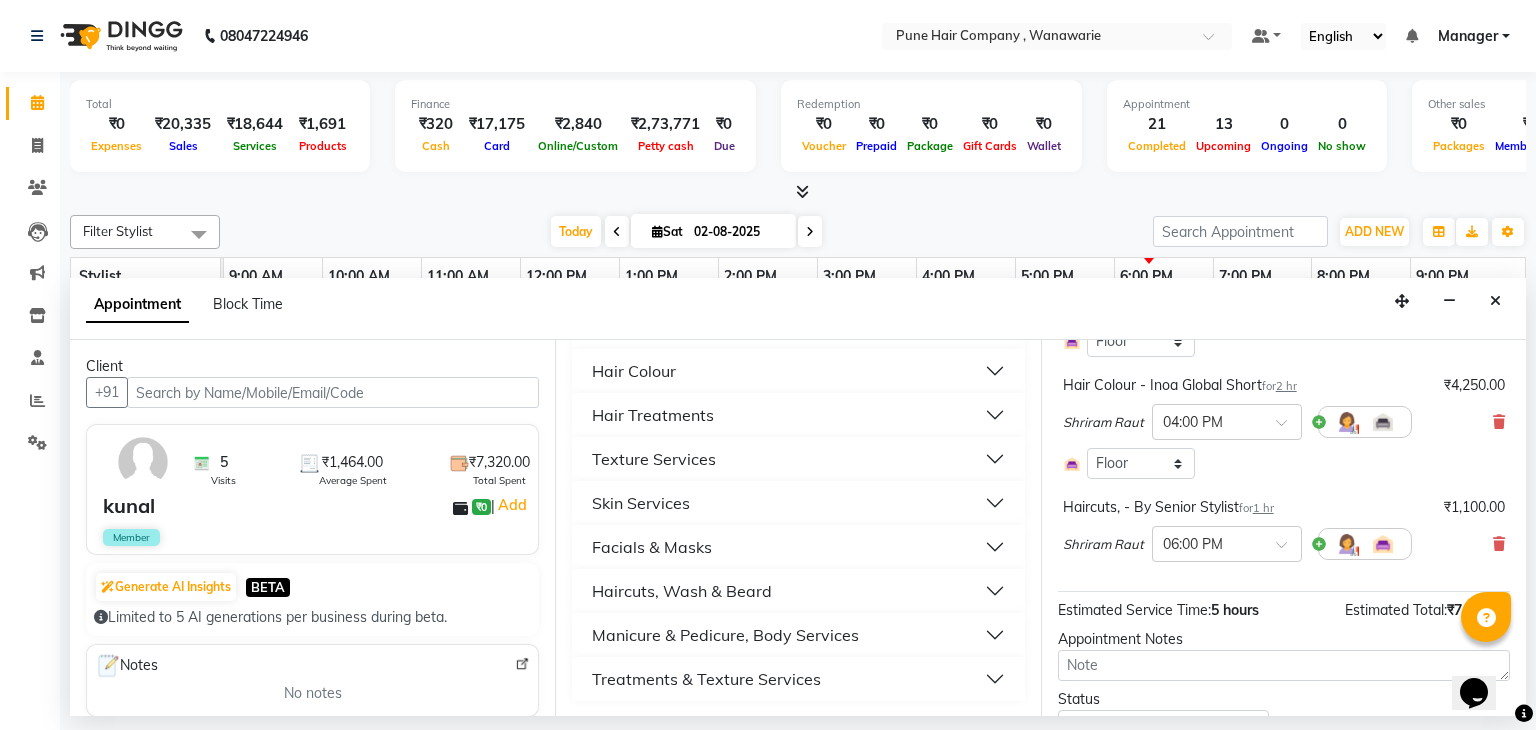 click on "Haircuts, Wash & Beard" at bounding box center [682, 591] 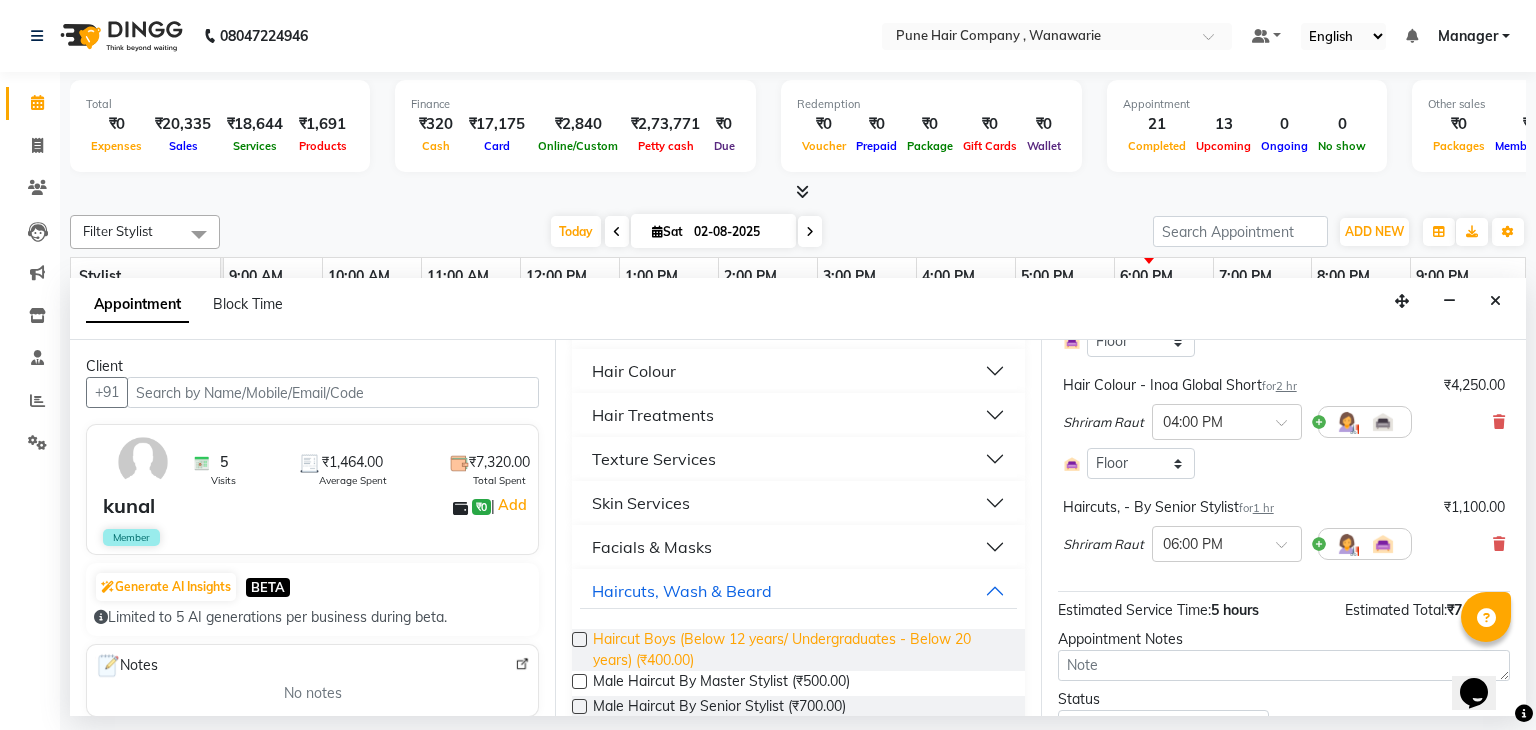 click on "Haircut Boys (Below 12 years/ Undergraduates - Below 20 years) (₹400.00)" at bounding box center [800, 650] 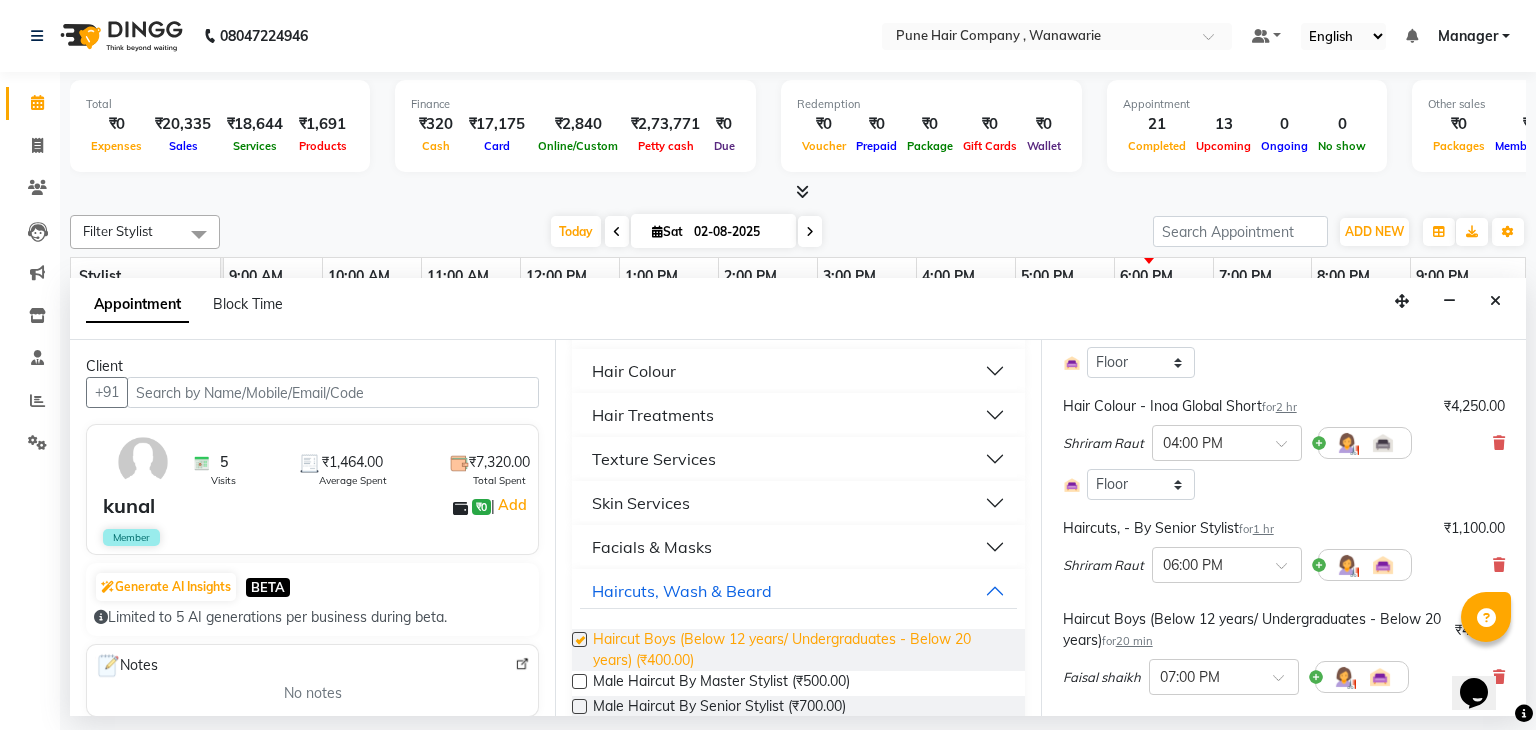 scroll, scrollTop: 409, scrollLeft: 0, axis: vertical 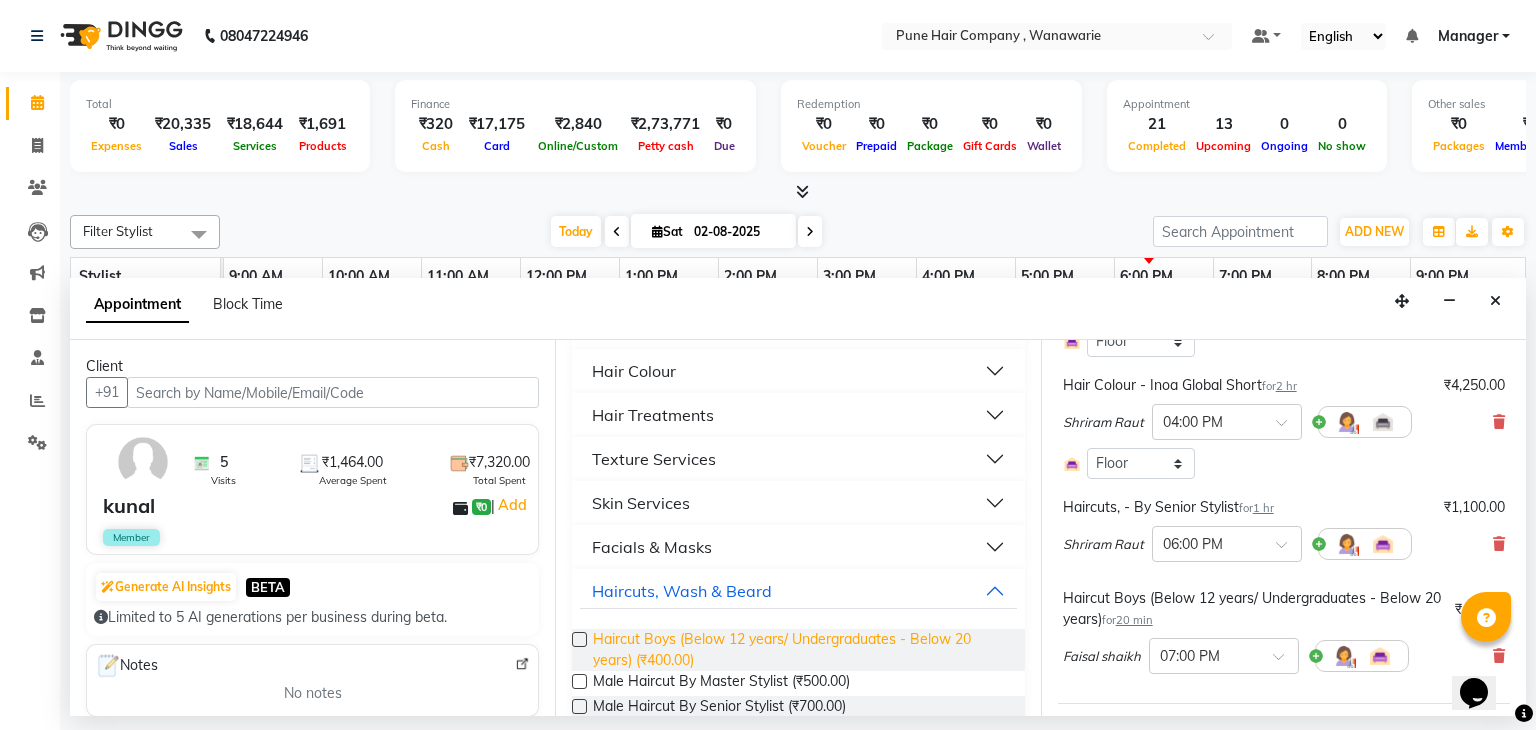 checkbox on "false" 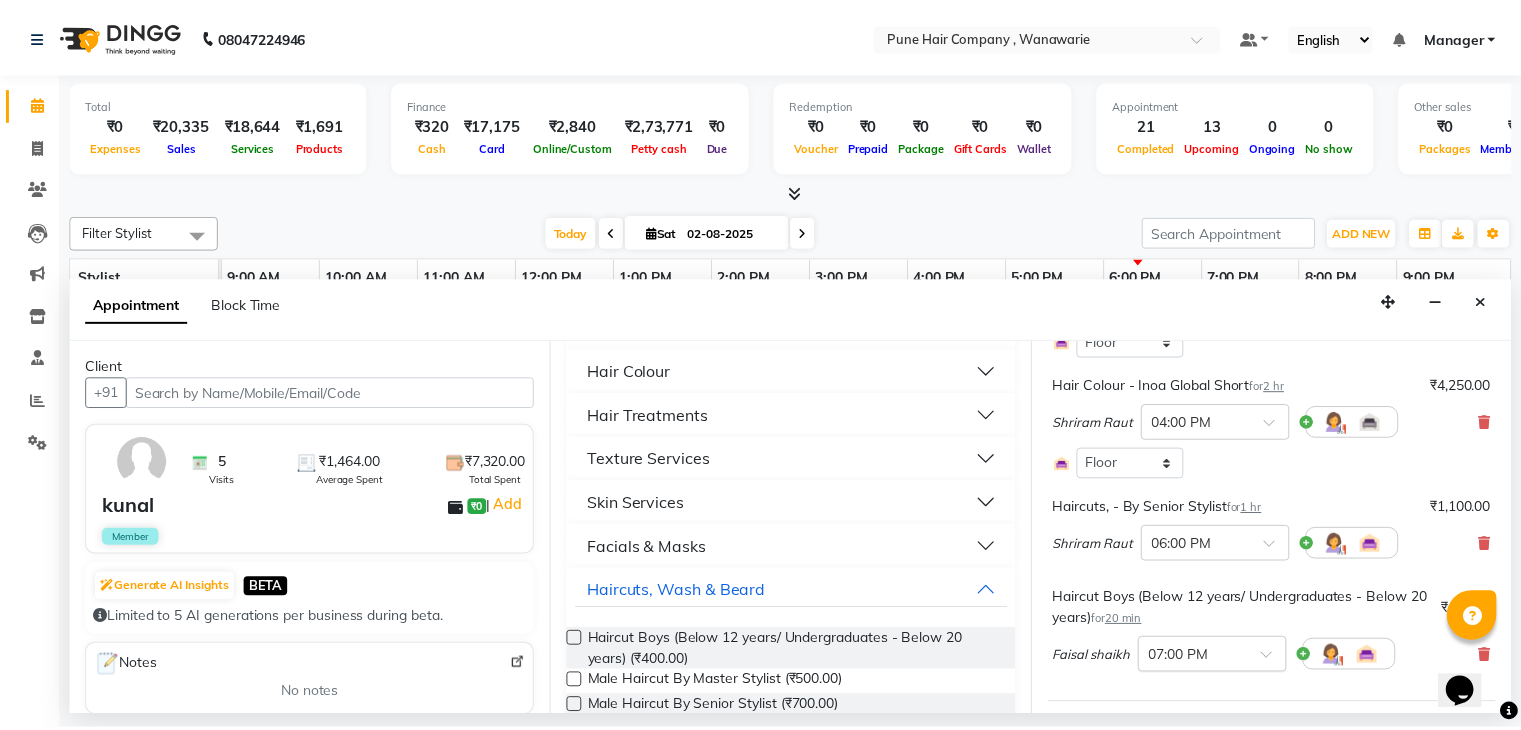 scroll, scrollTop: 634, scrollLeft: 0, axis: vertical 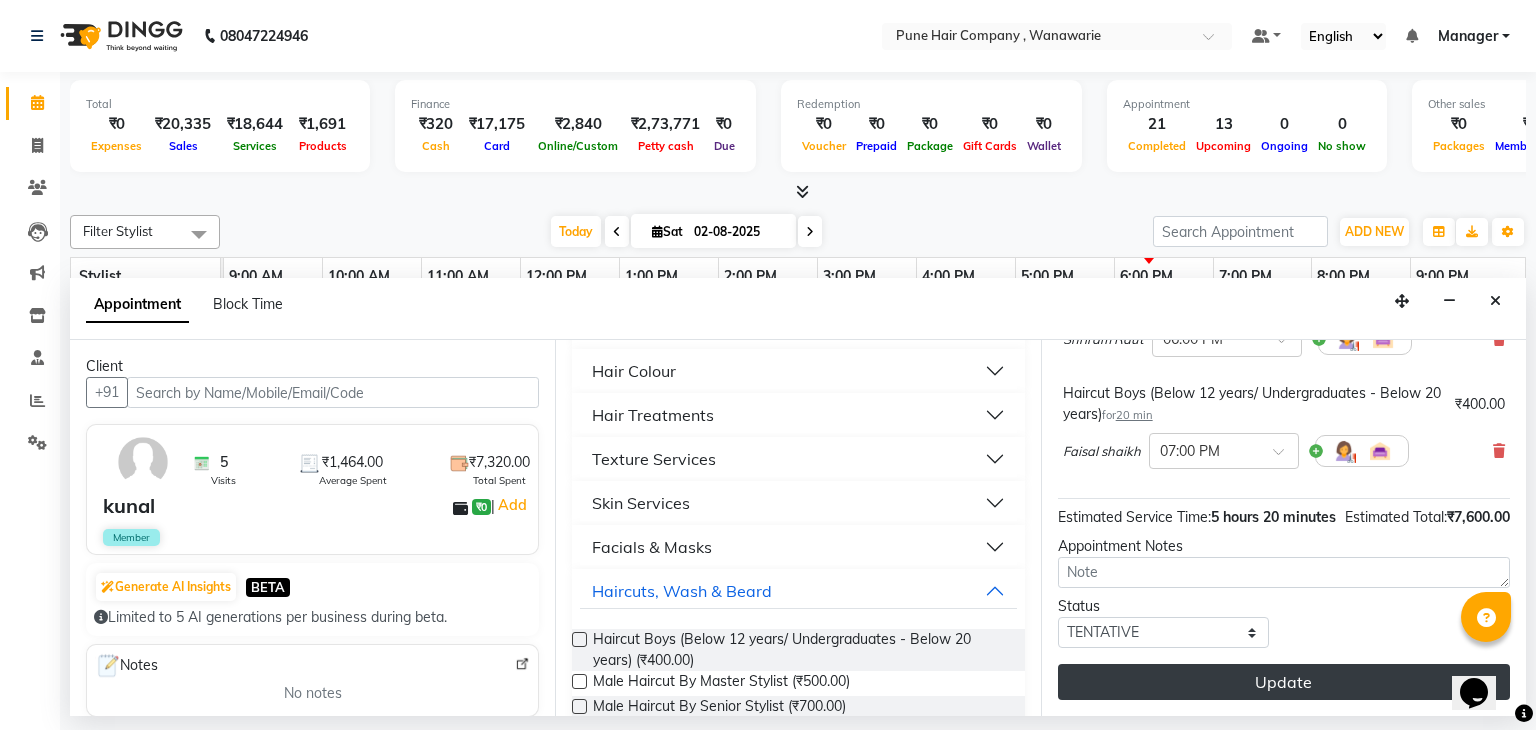 click on "Update" at bounding box center (1284, 682) 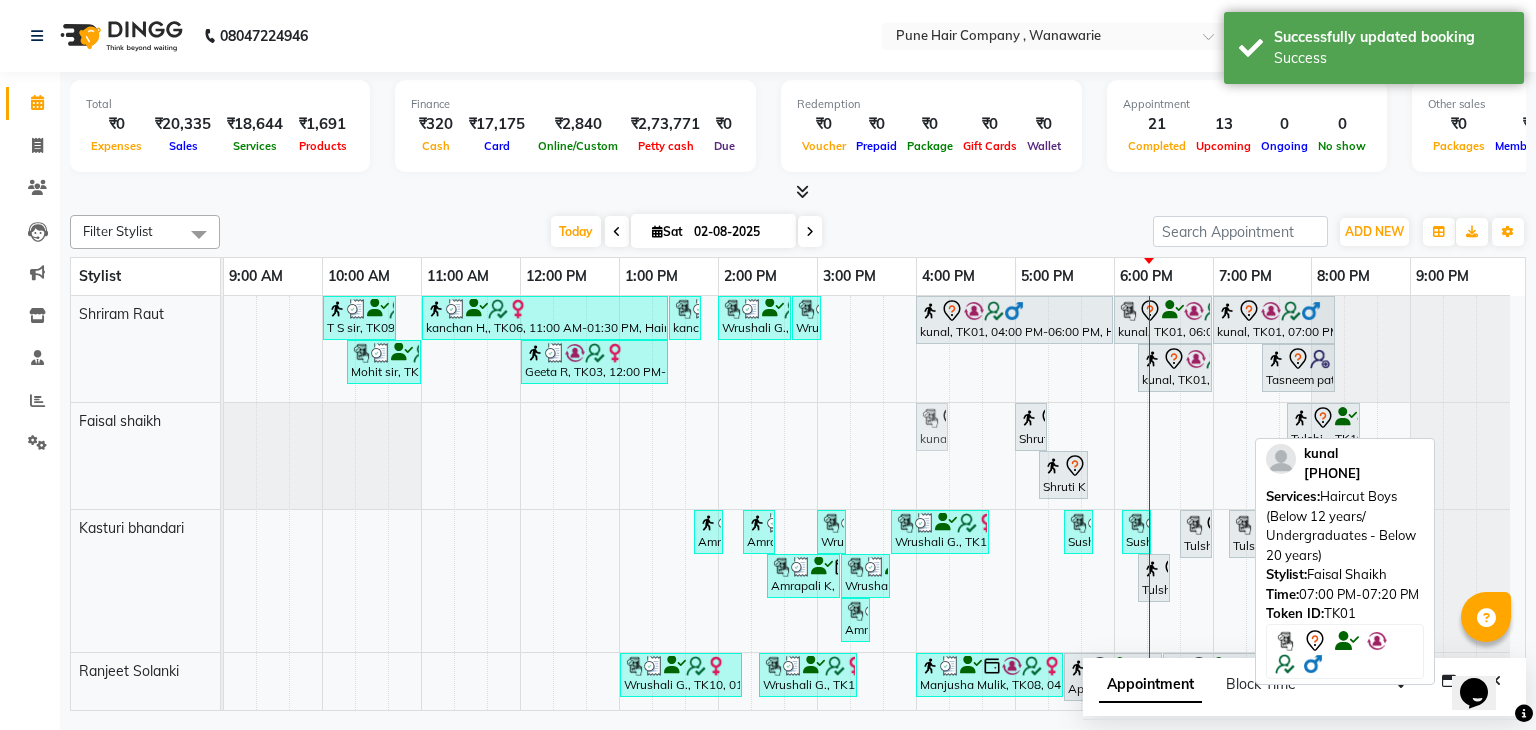 drag, startPoint x: 1236, startPoint y: 440, endPoint x: 923, endPoint y: 473, distance: 314.7348 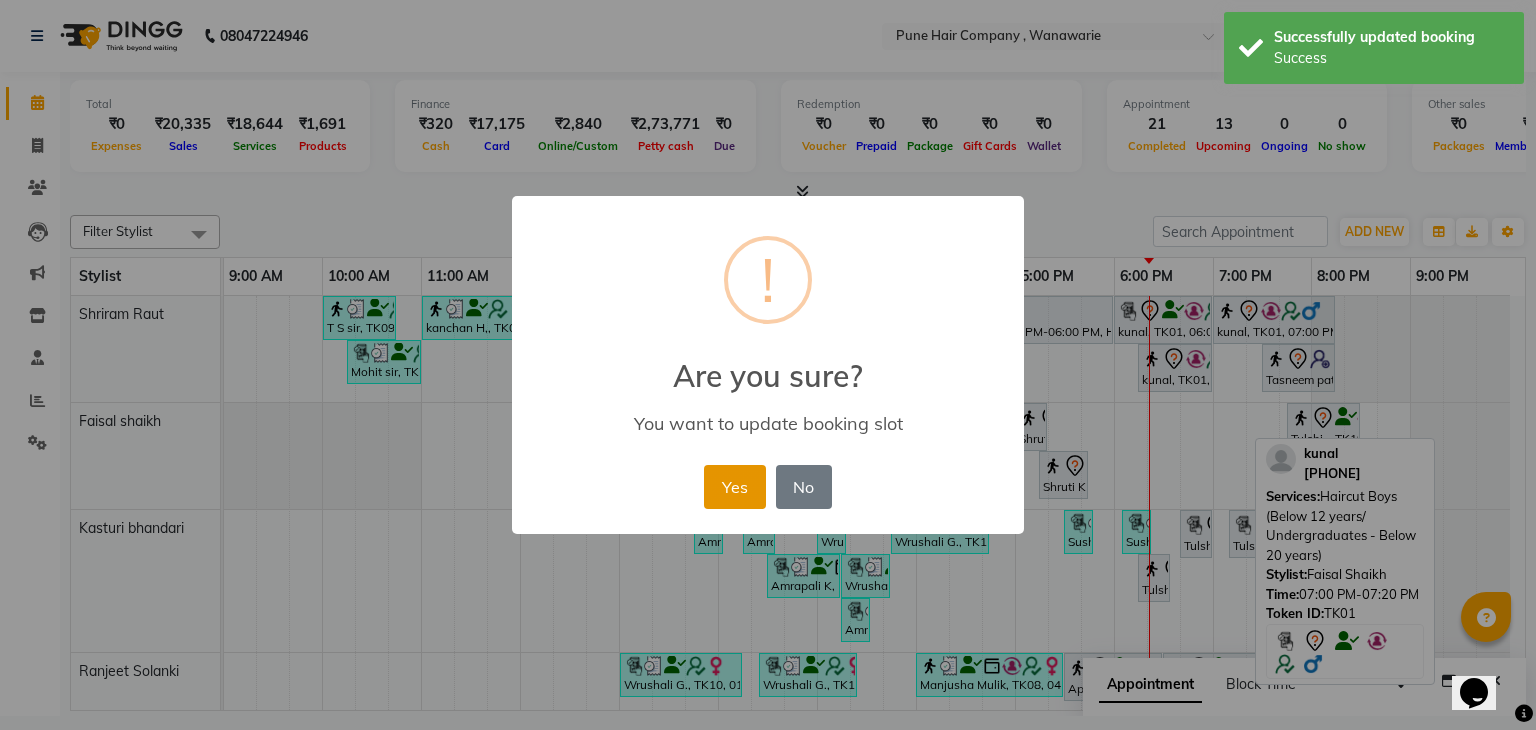 click on "Yes" at bounding box center (734, 487) 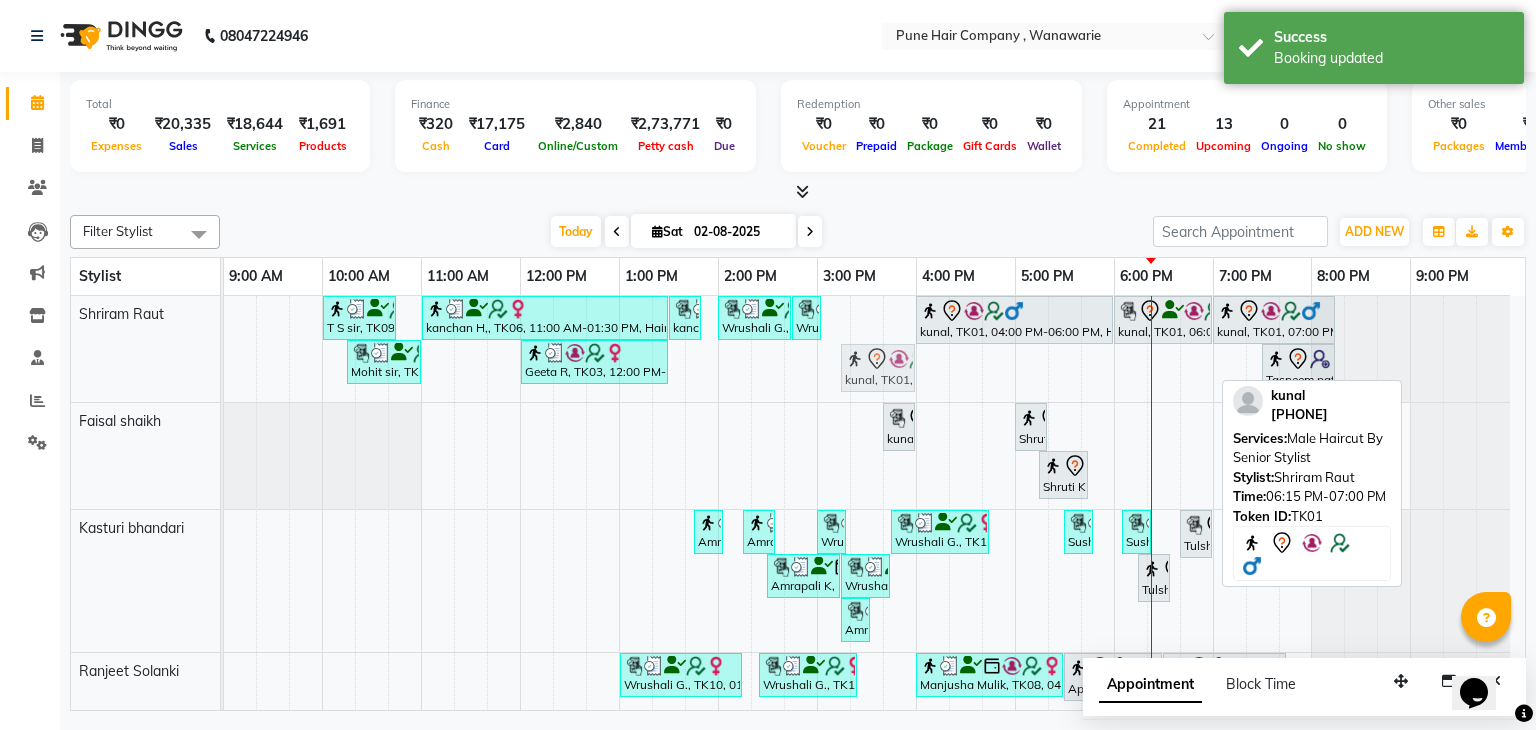 drag, startPoint x: 1168, startPoint y: 371, endPoint x: 874, endPoint y: 351, distance: 294.67947 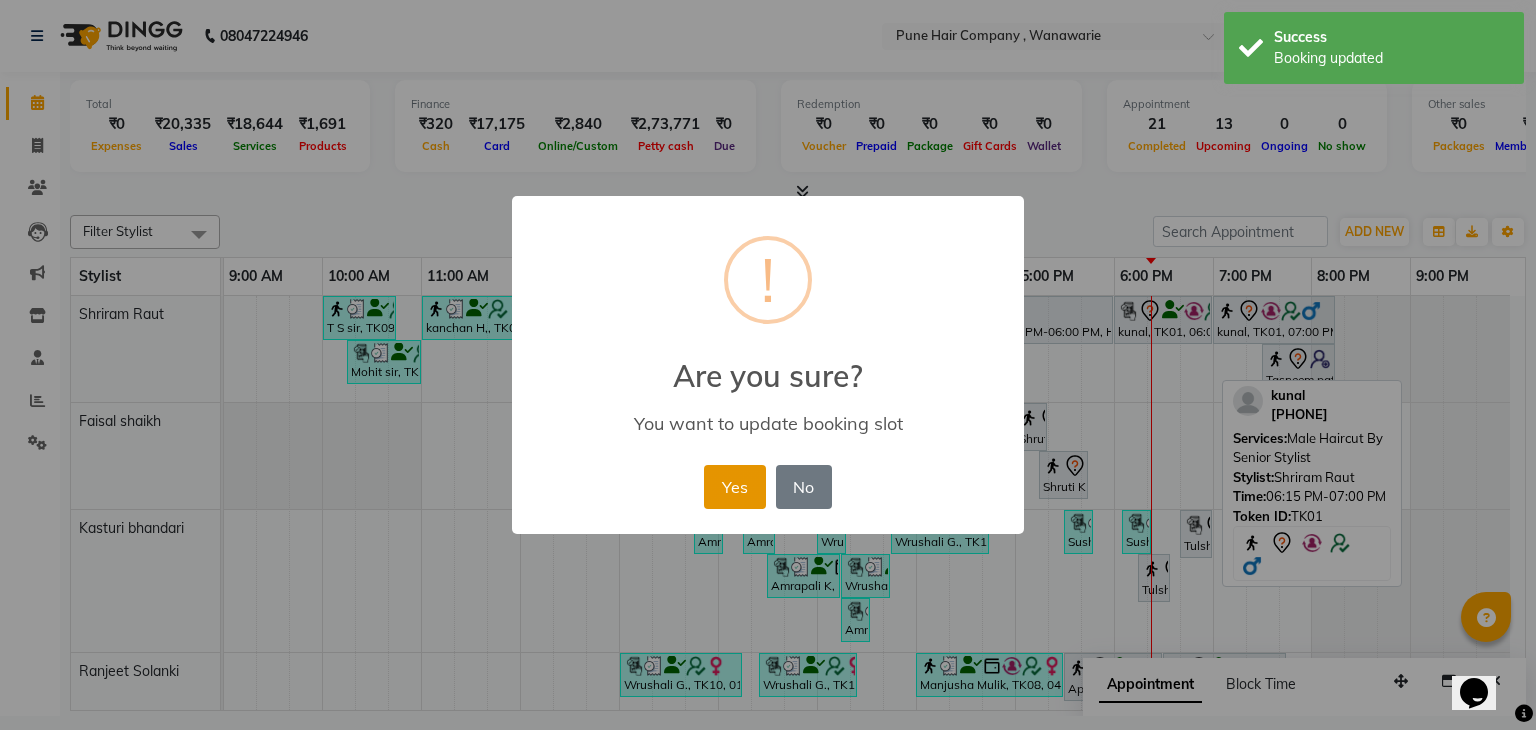 click on "Yes" at bounding box center (734, 487) 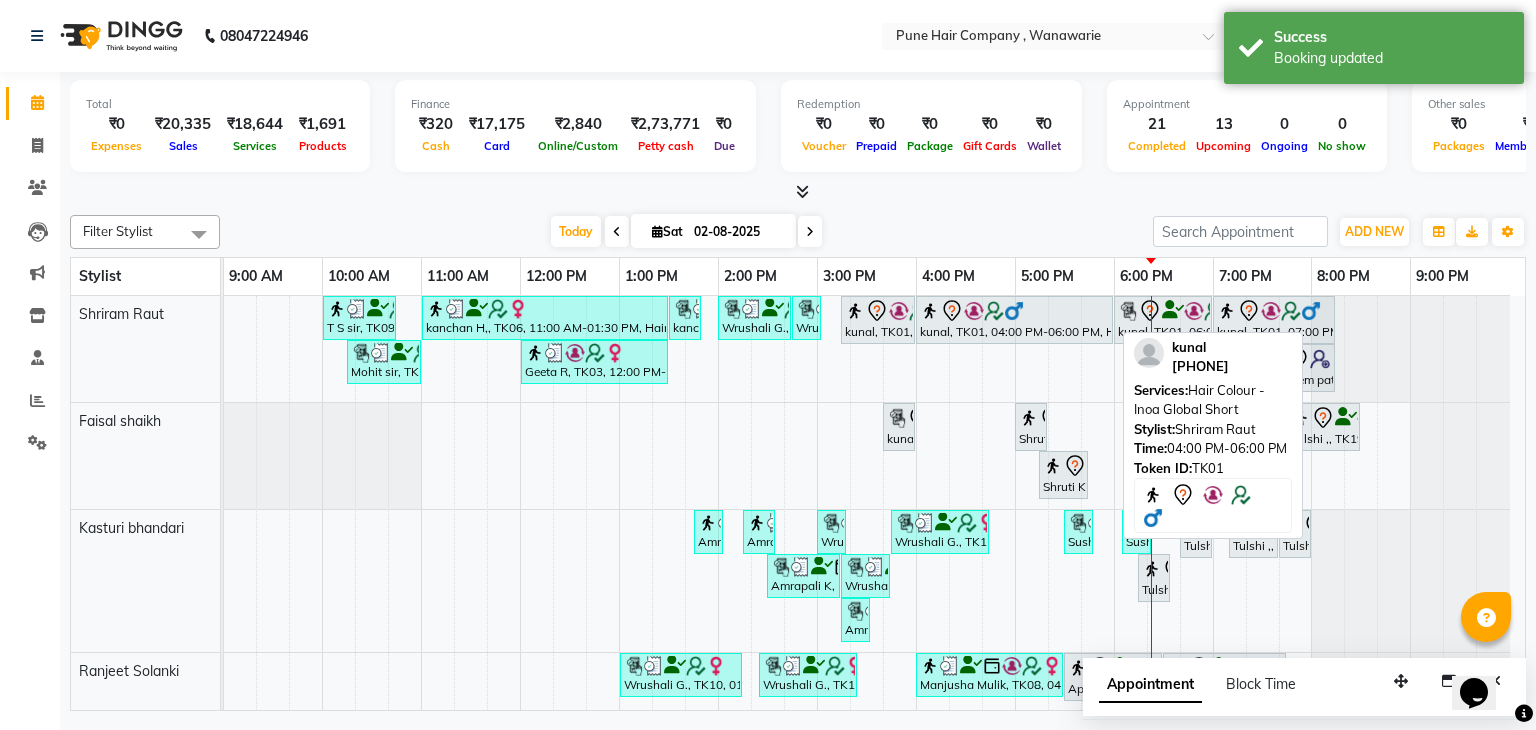 click at bounding box center [1014, 311] 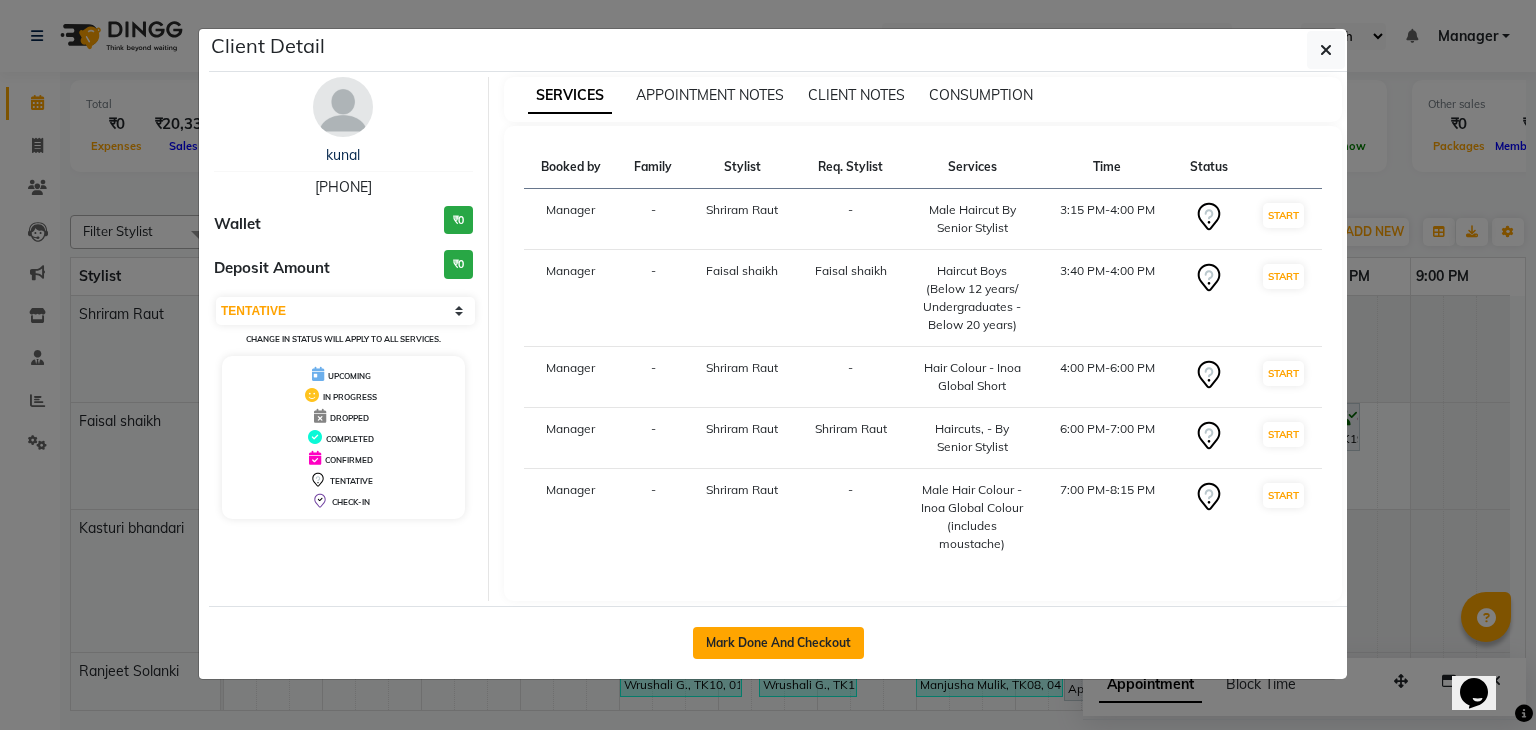 click on "Mark Done And Checkout" 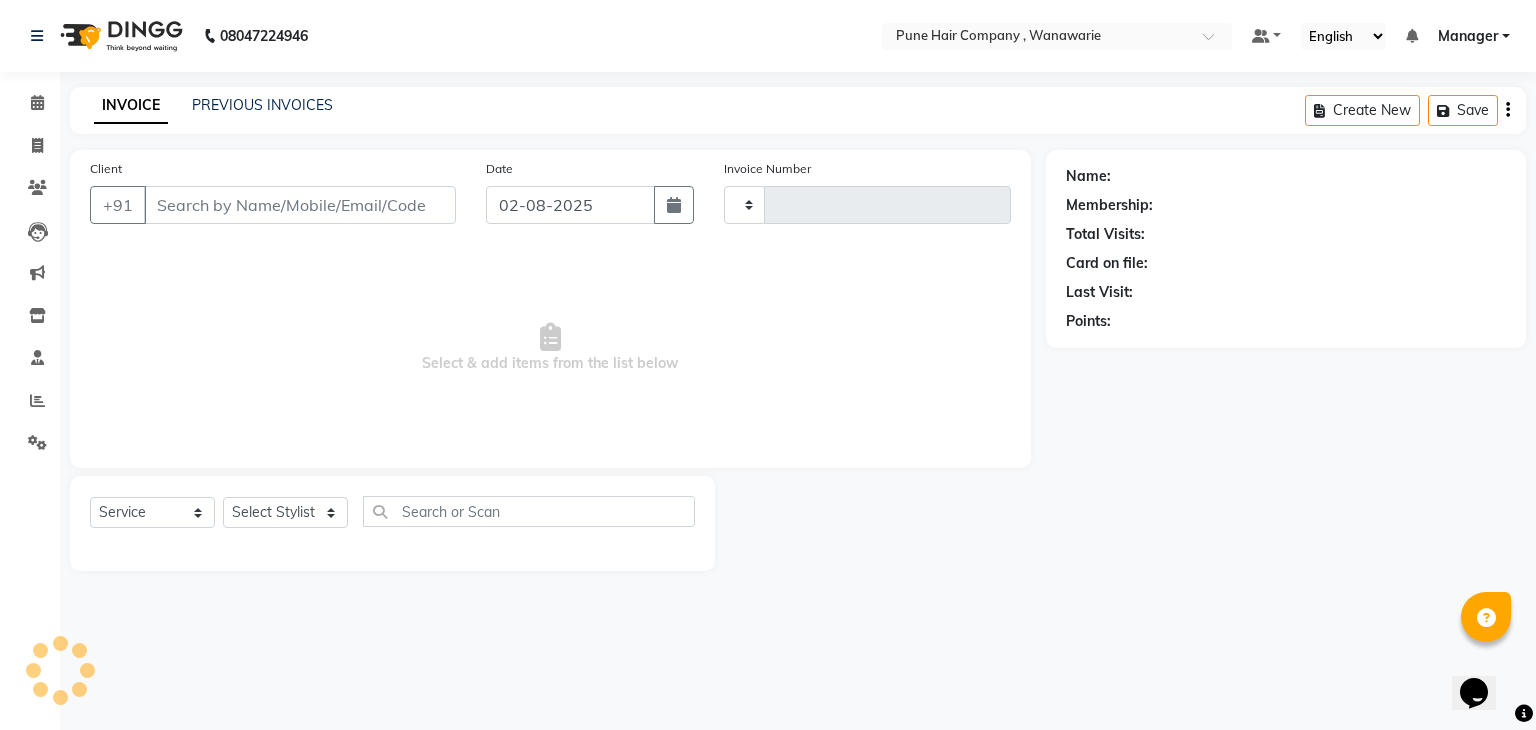 type on "1373" 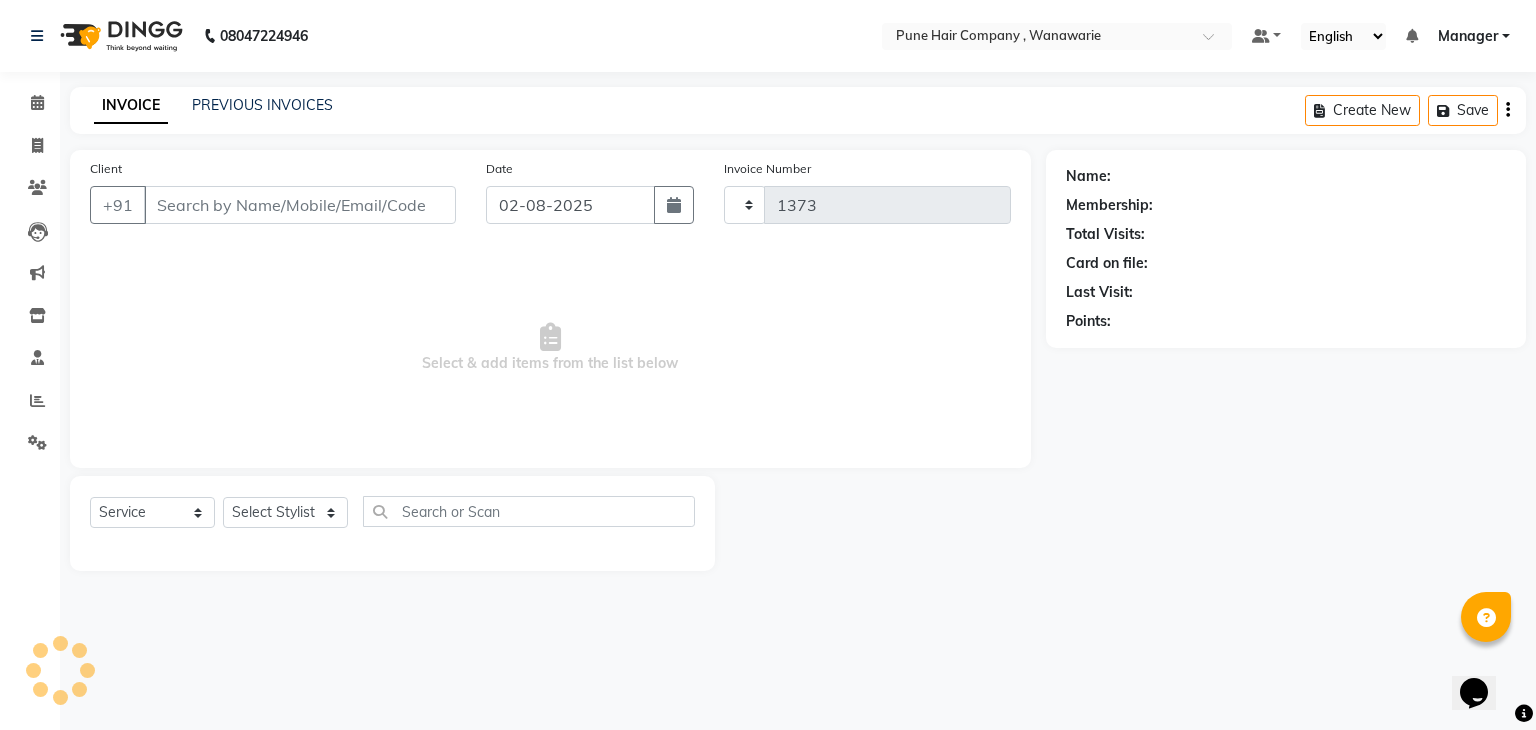 select on "8072" 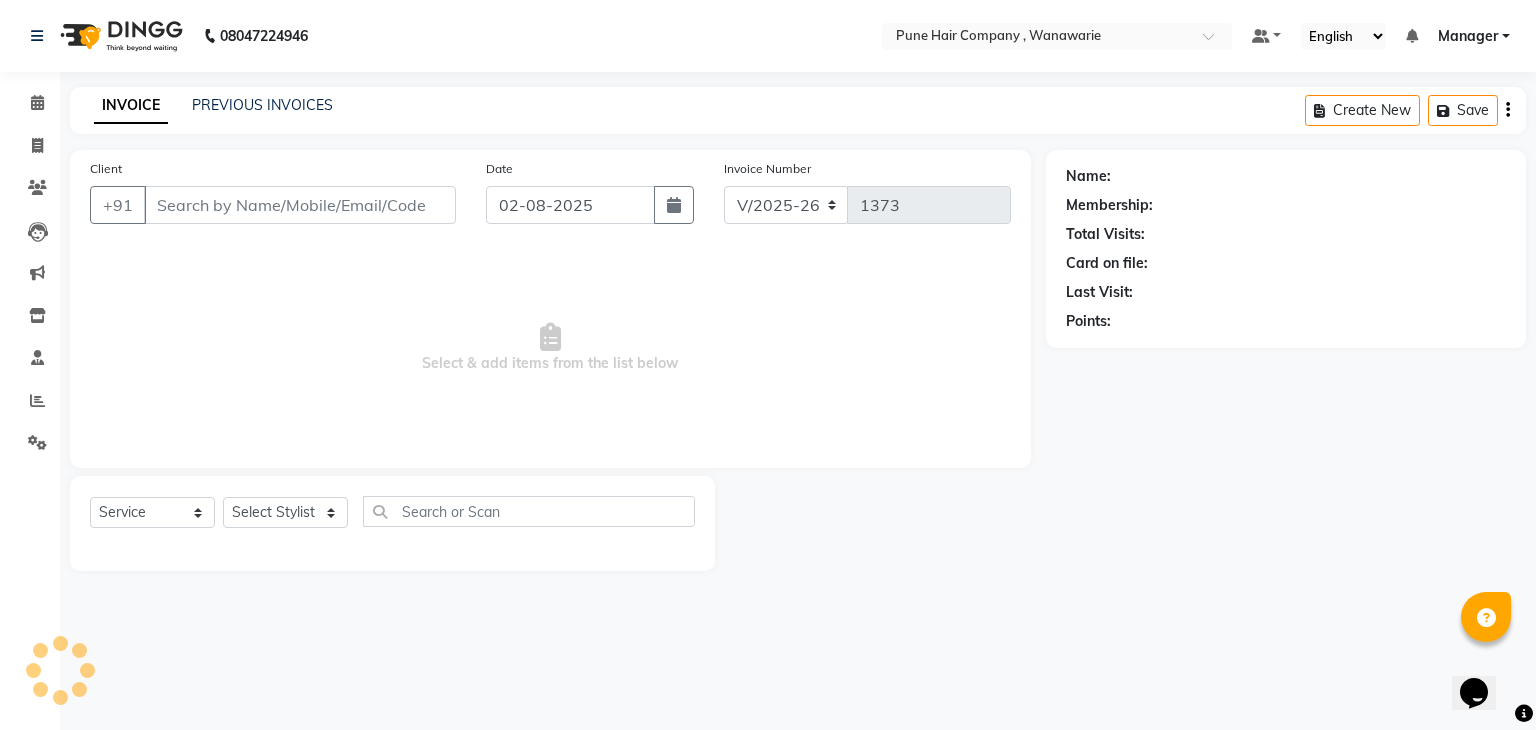 type on "9823399300" 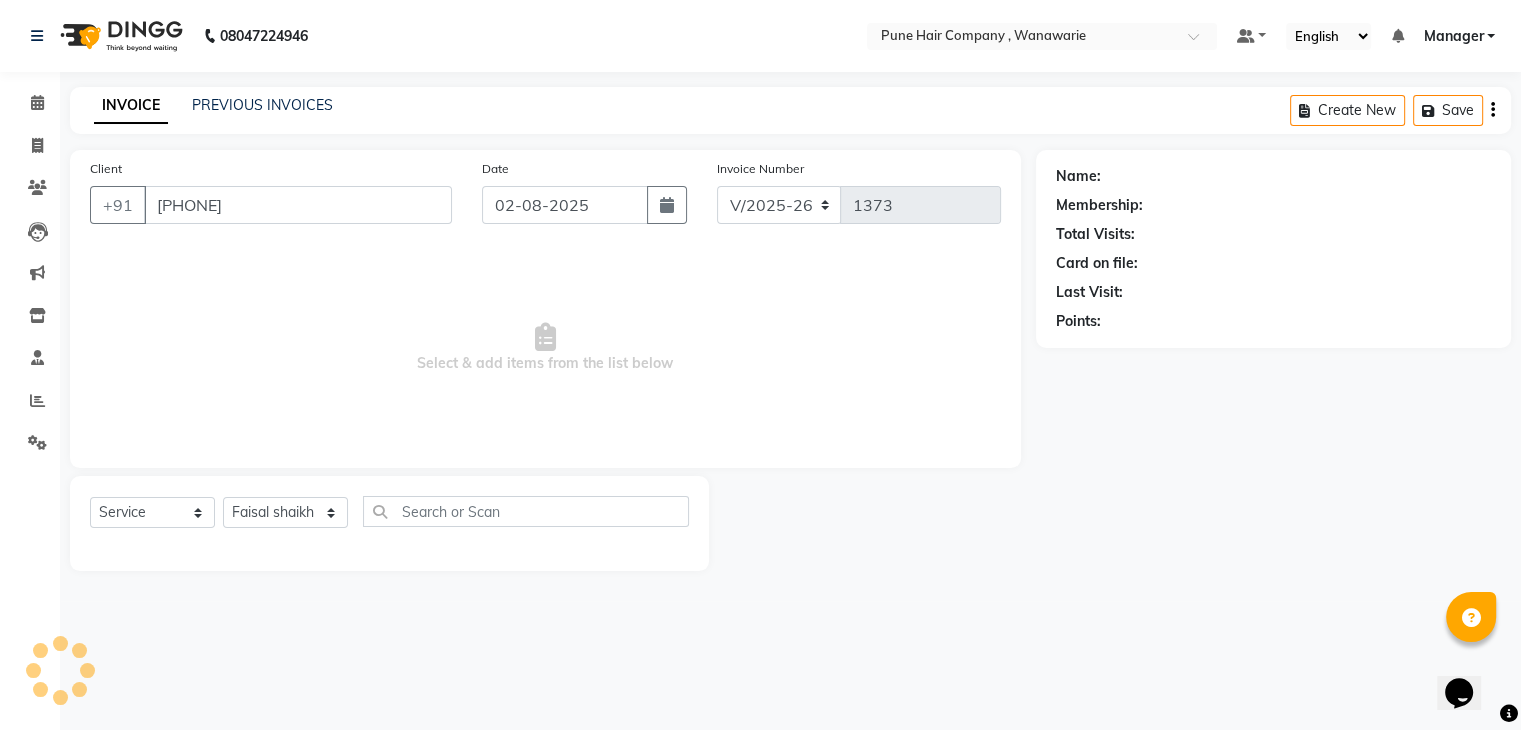 select on "1: Object" 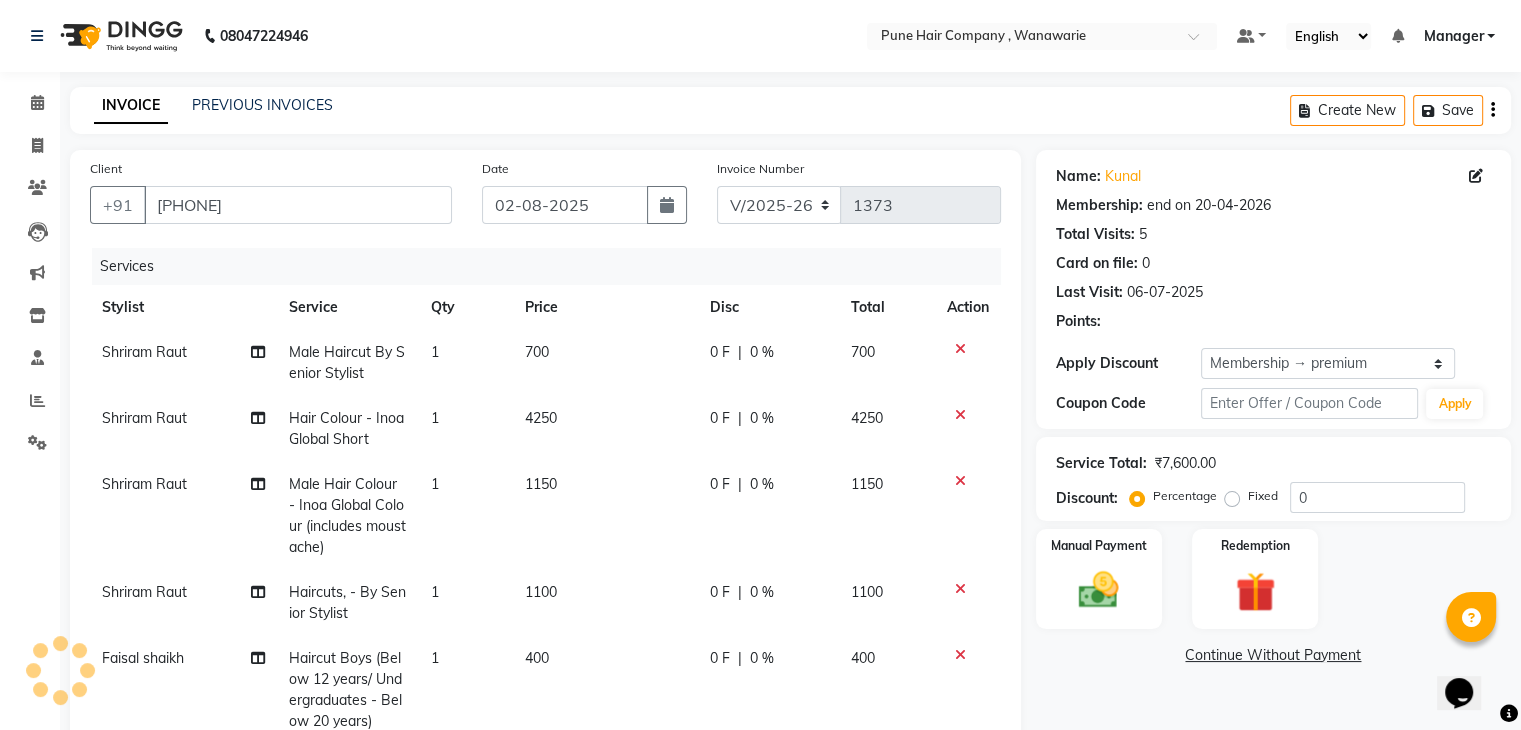 type on "20" 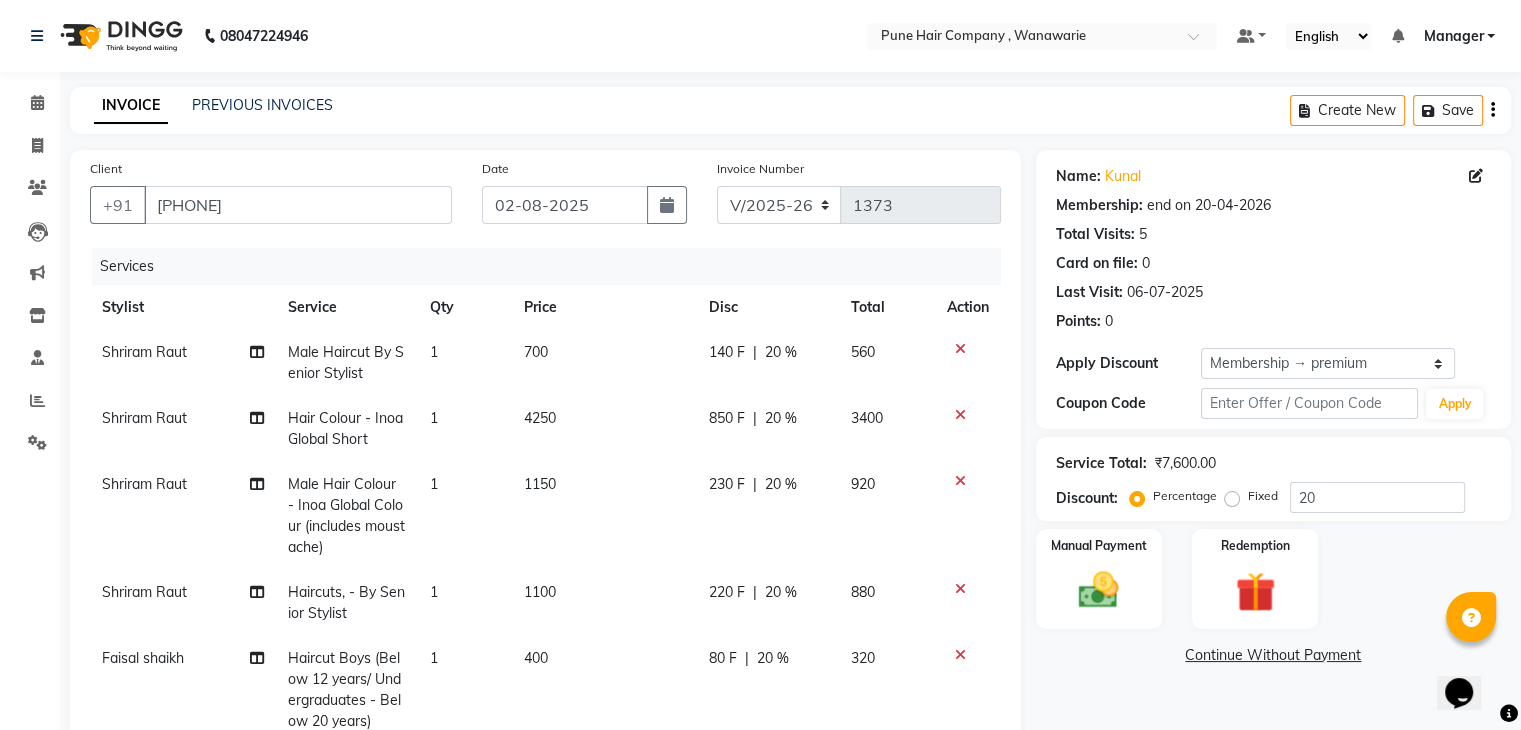 scroll, scrollTop: 27, scrollLeft: 0, axis: vertical 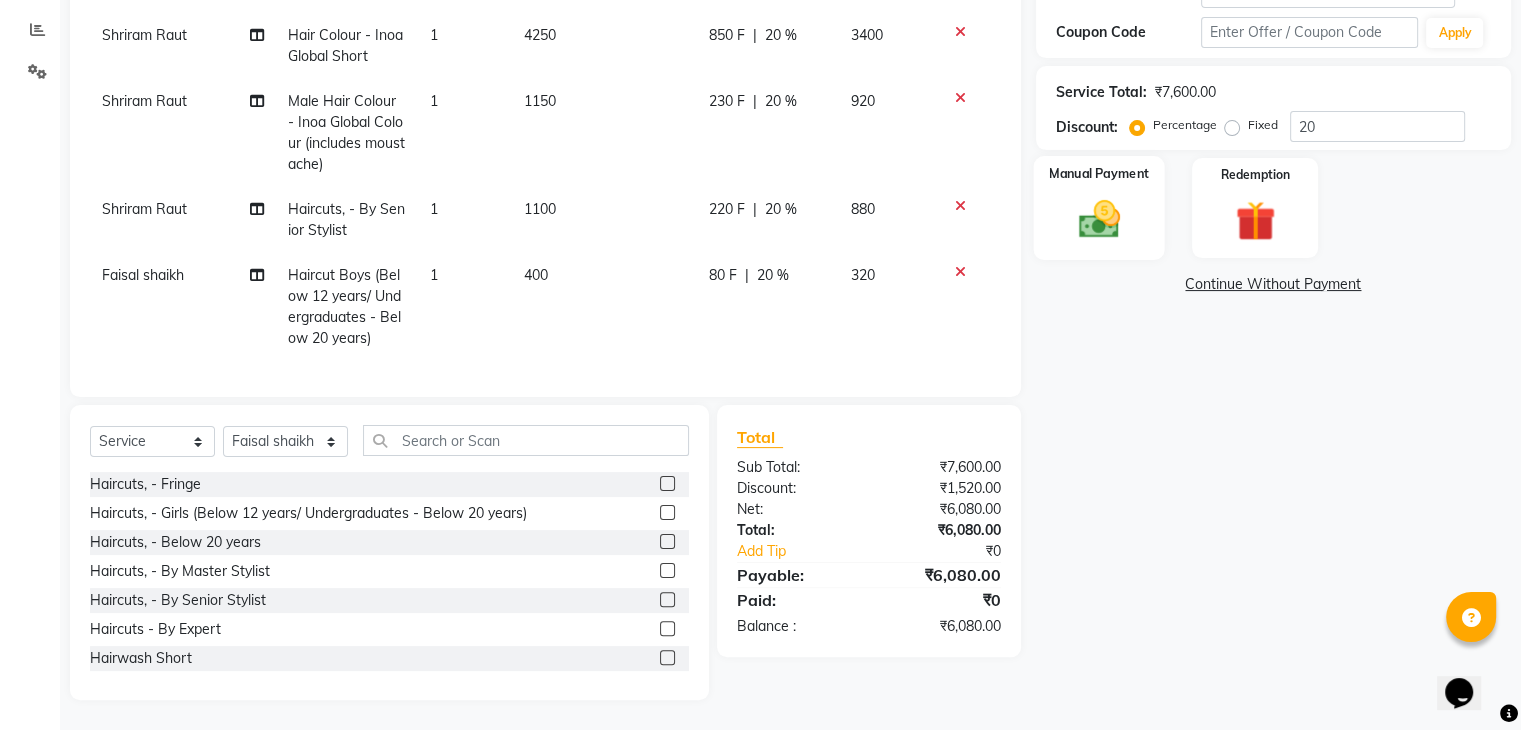 click on "Manual Payment" 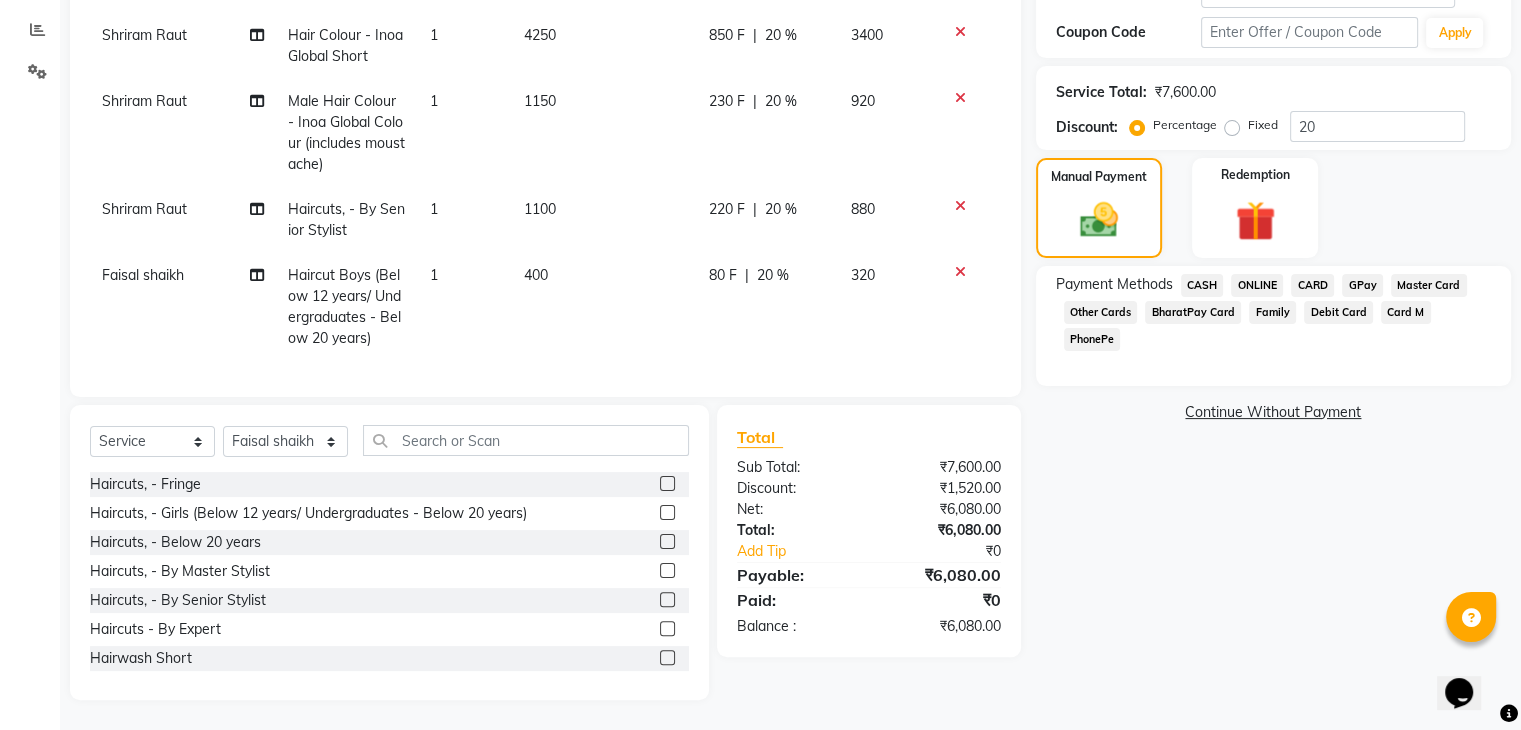 click on "GPay" 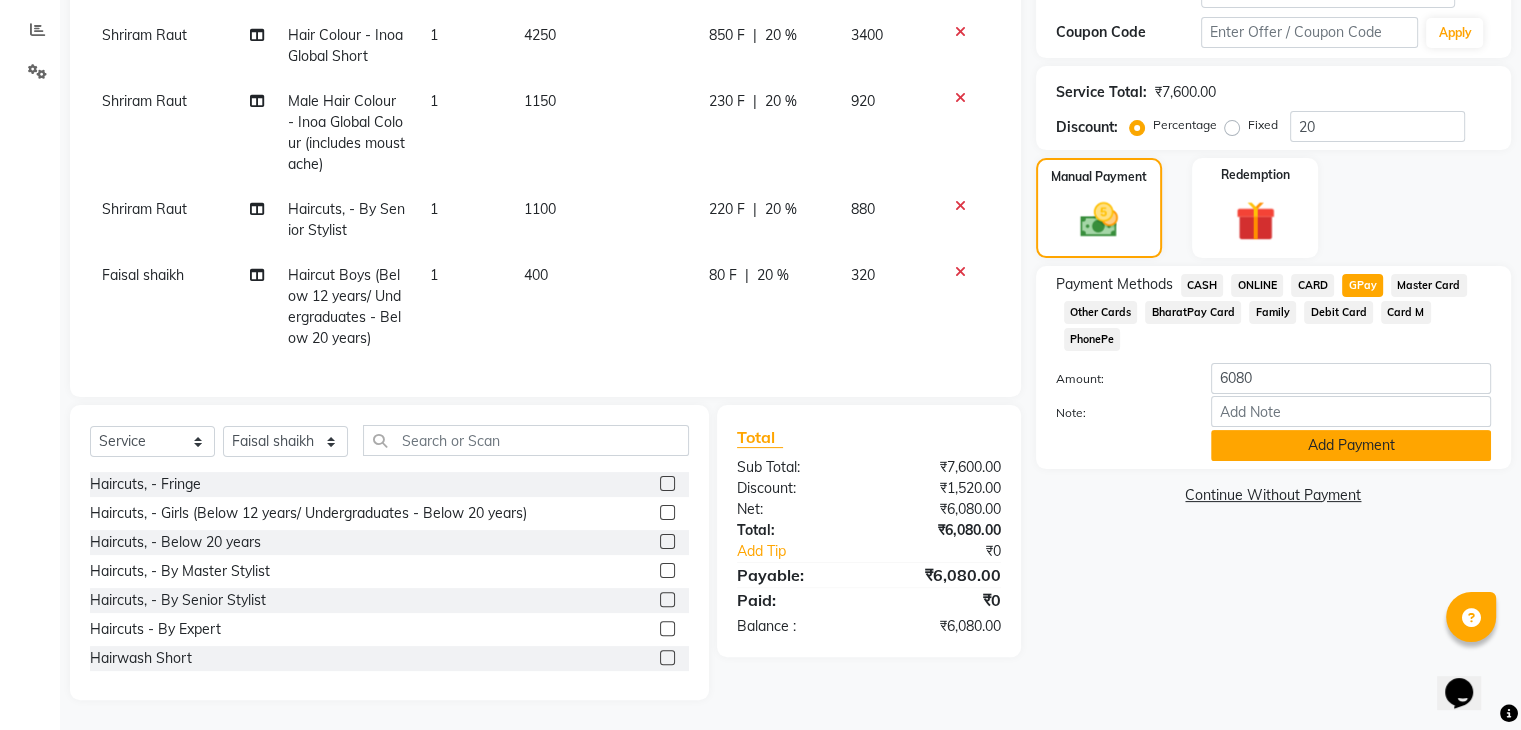 click on "Add Payment" 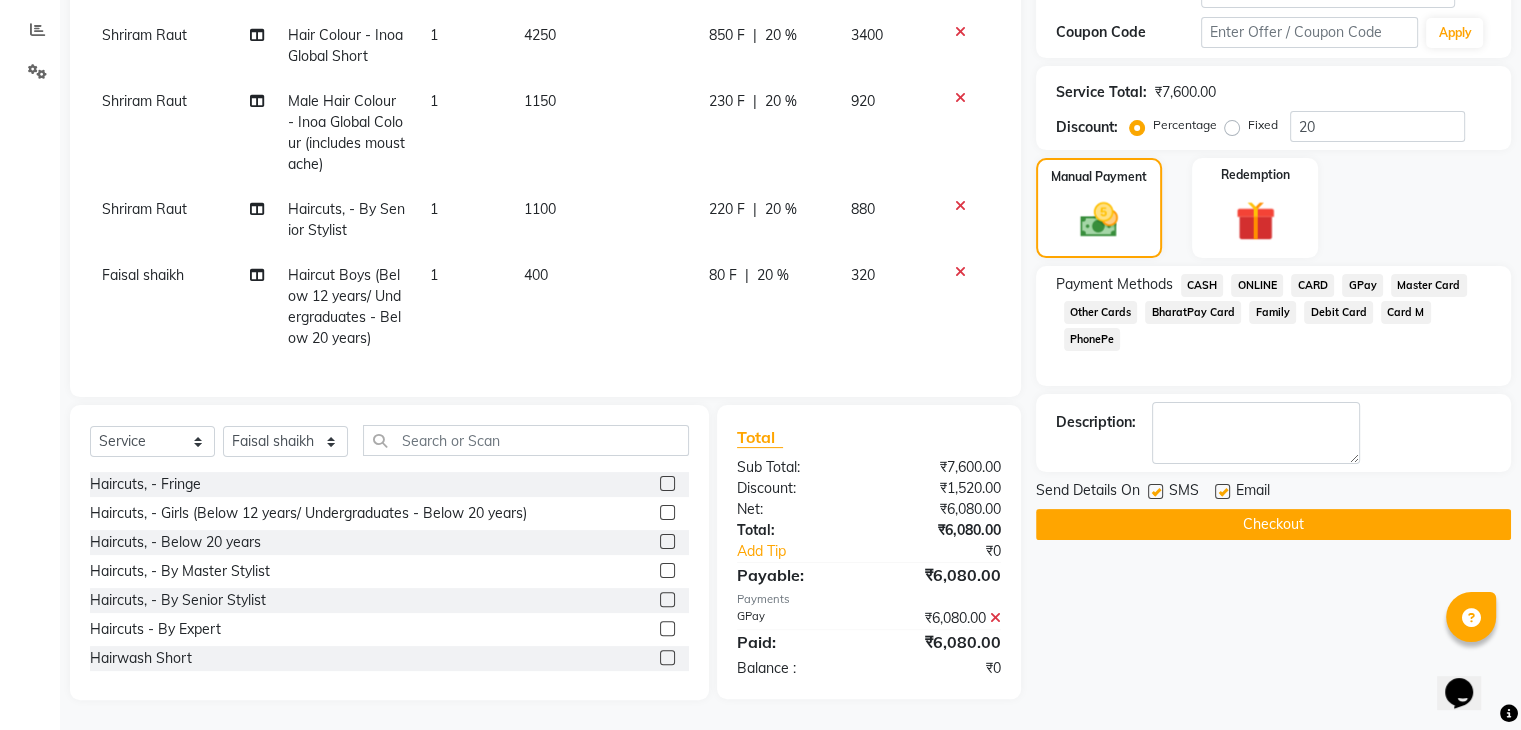 click on "Checkout" 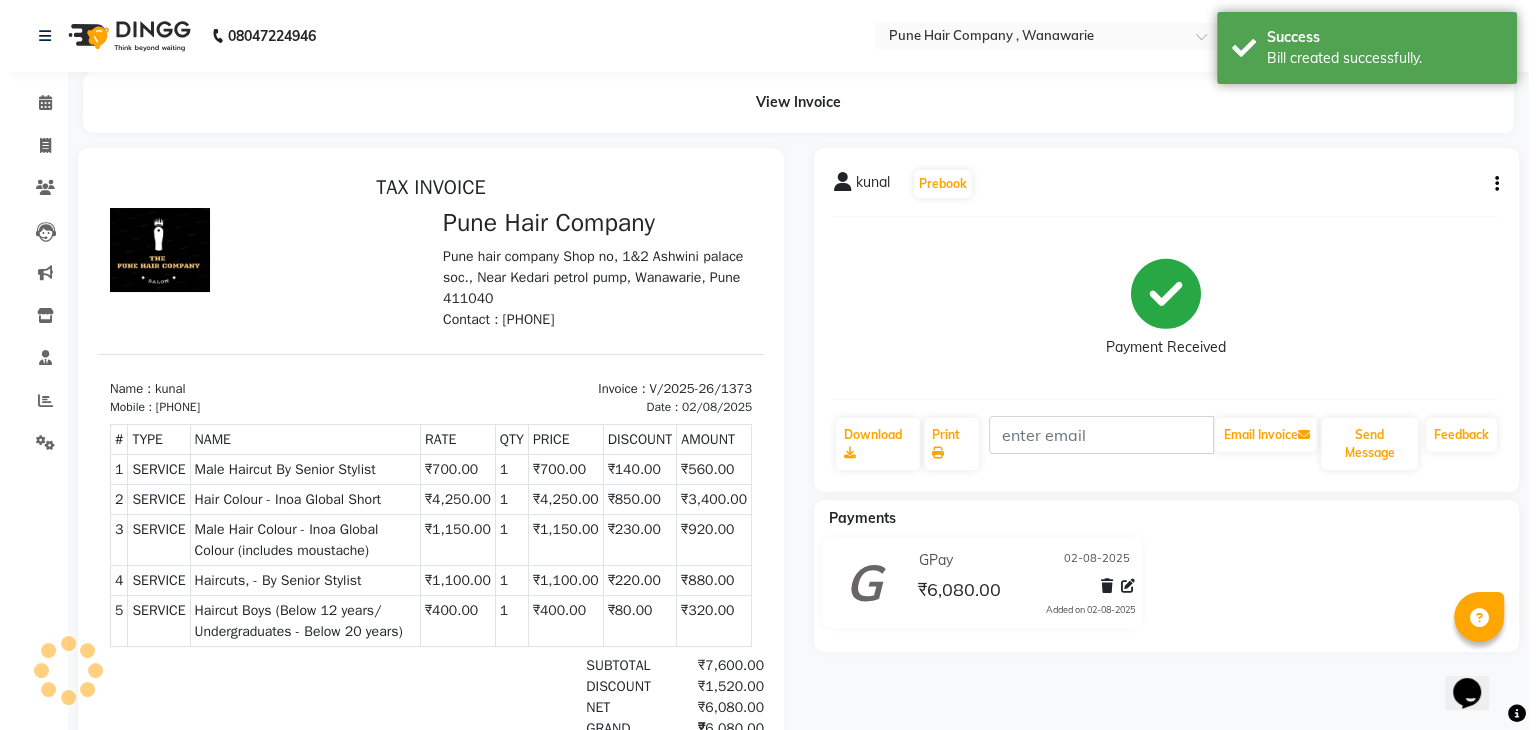 scroll, scrollTop: 0, scrollLeft: 0, axis: both 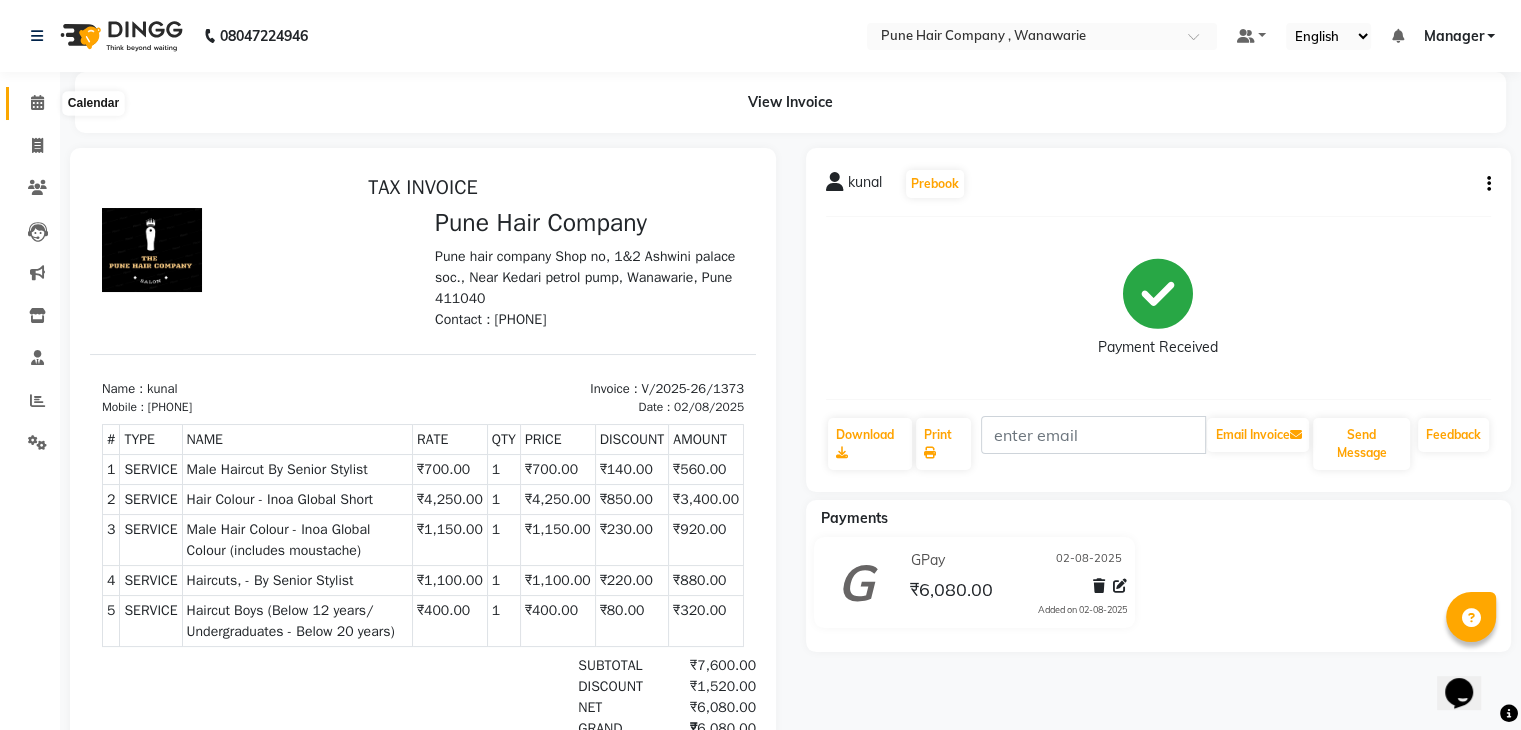 click 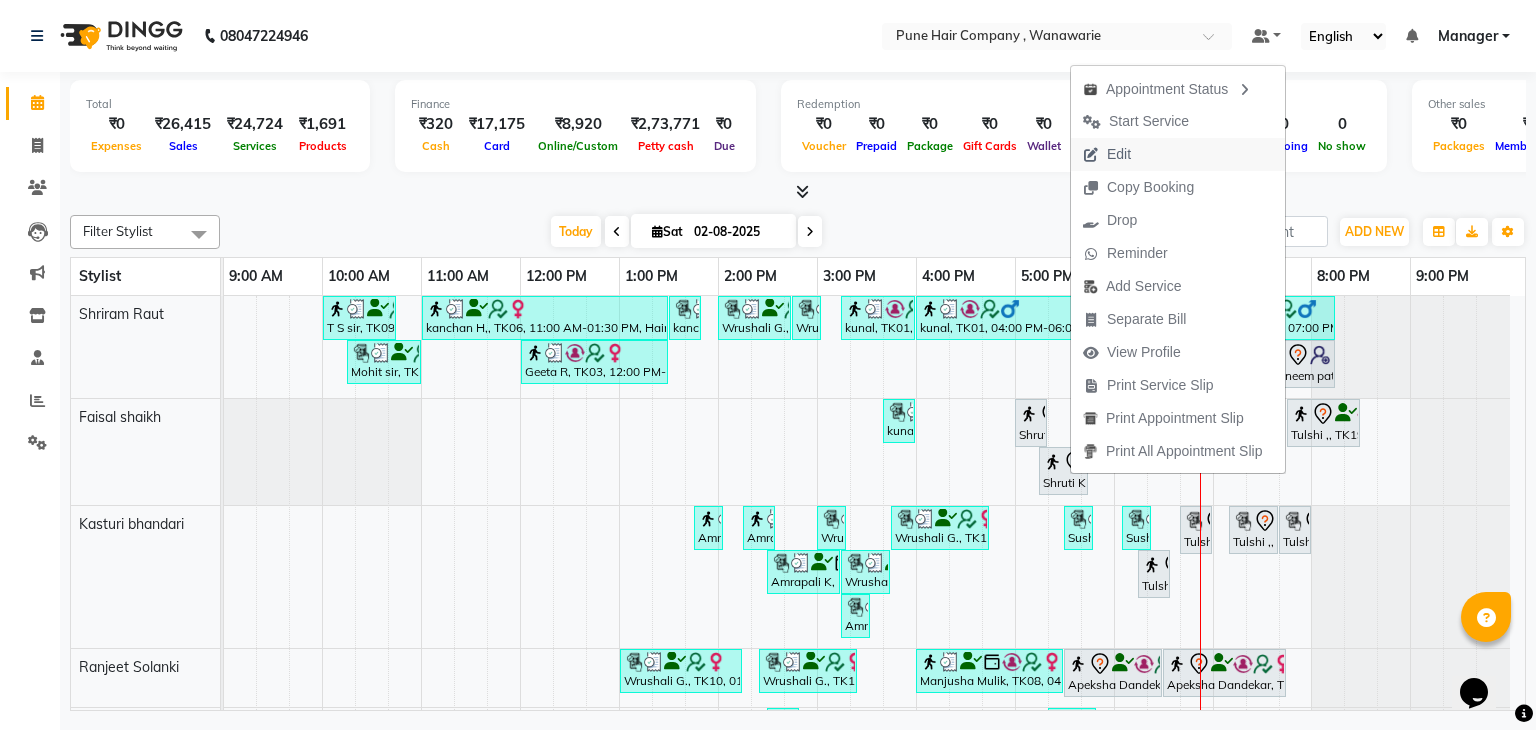 click on "Edit" at bounding box center [1119, 154] 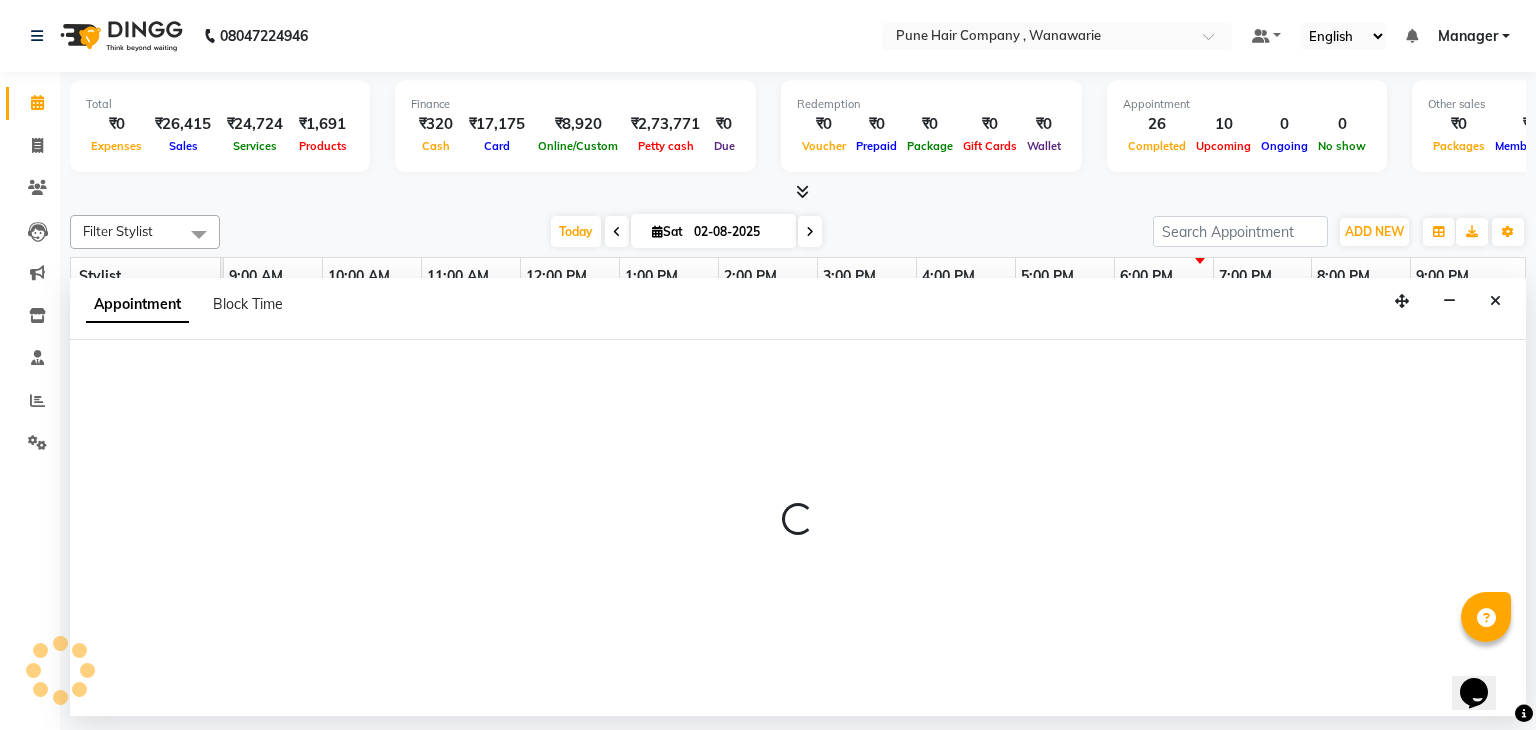select on "tentative" 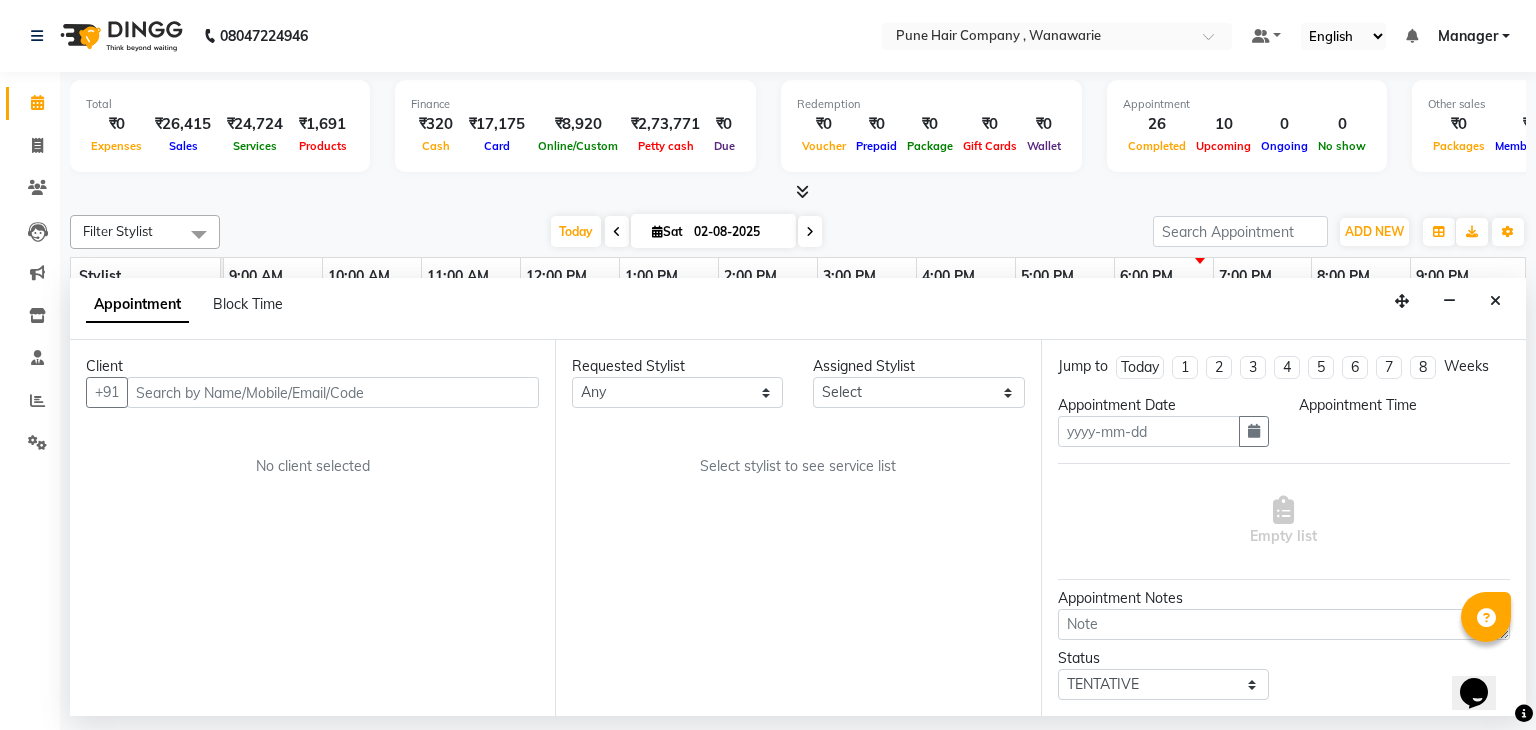 type on "02-08-2025" 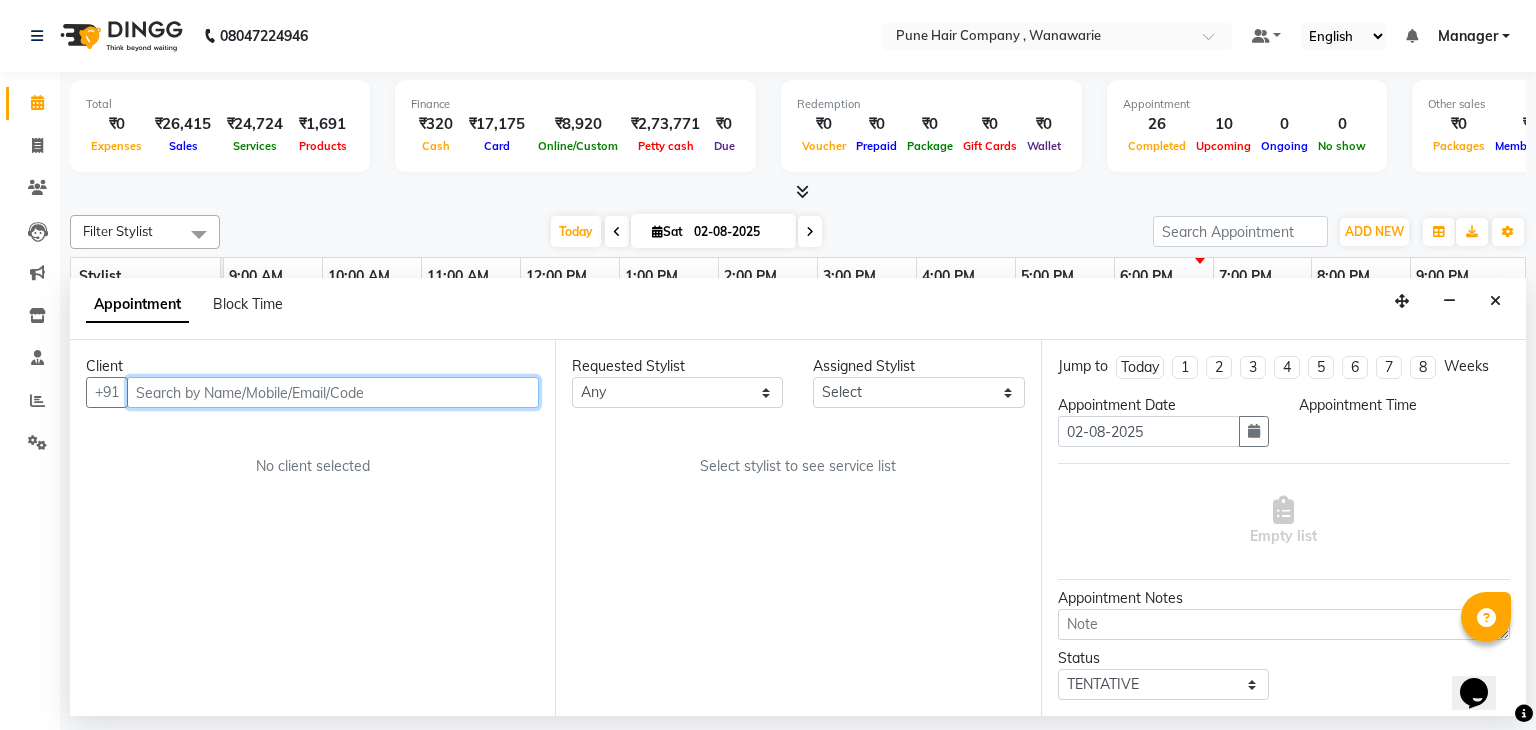 select on "74578" 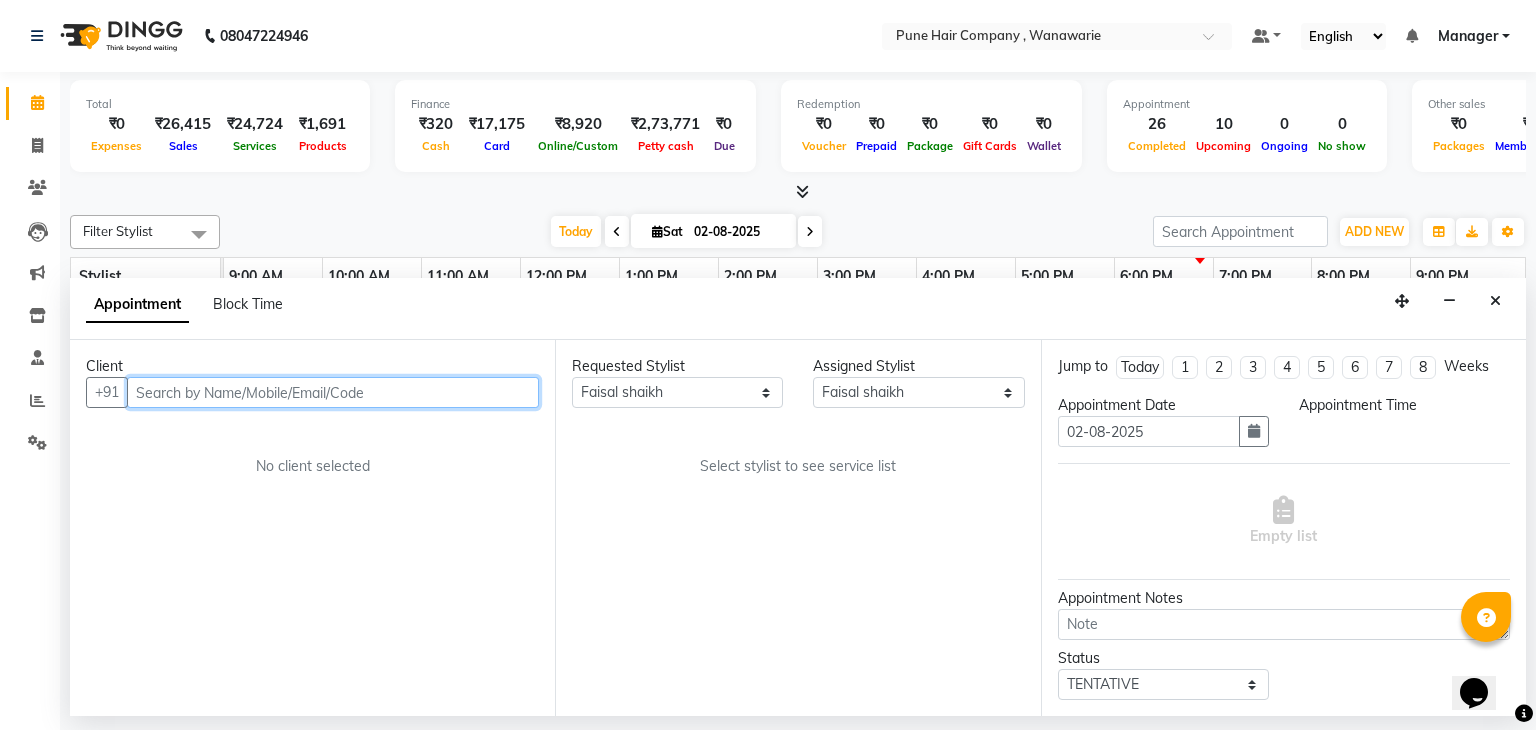 select on "1020" 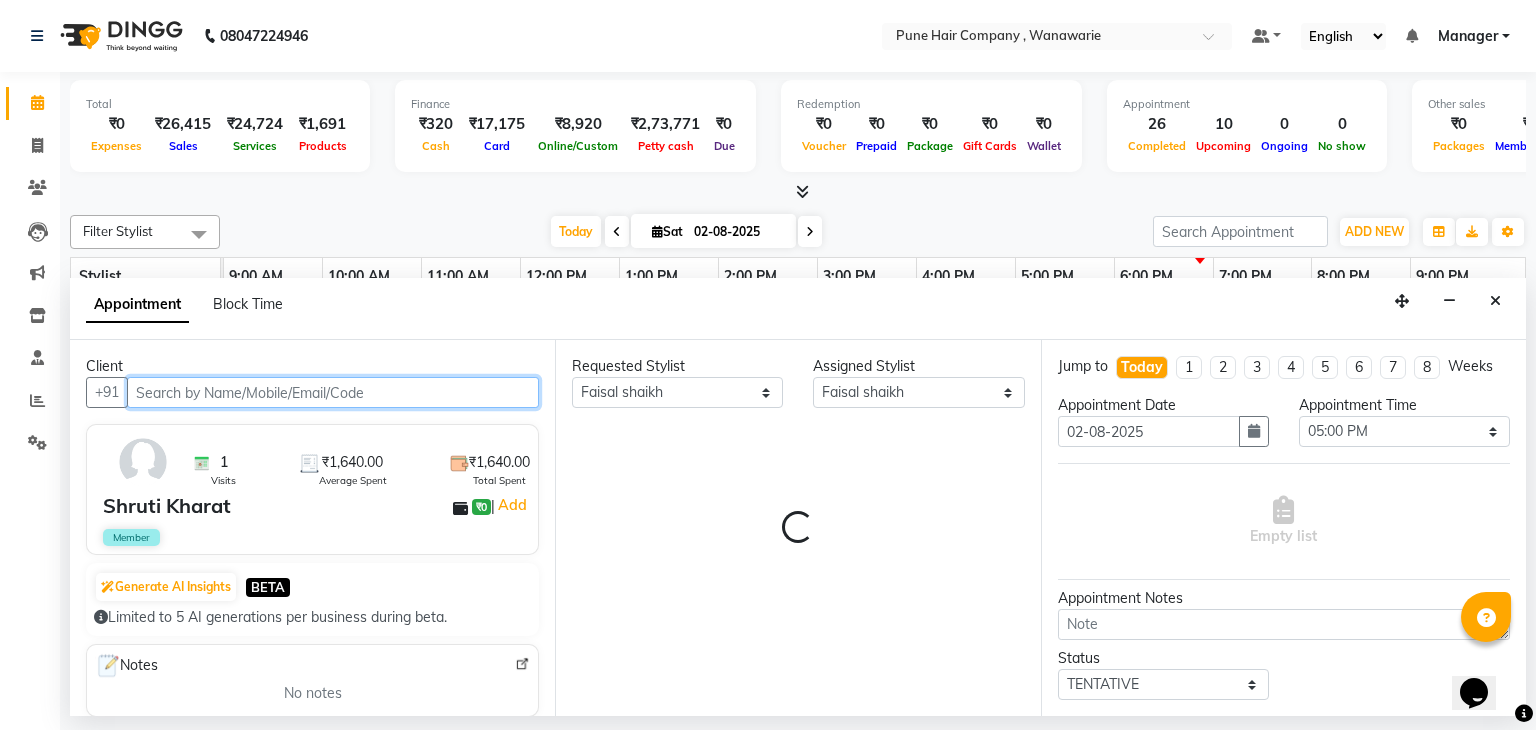 select on "4060" 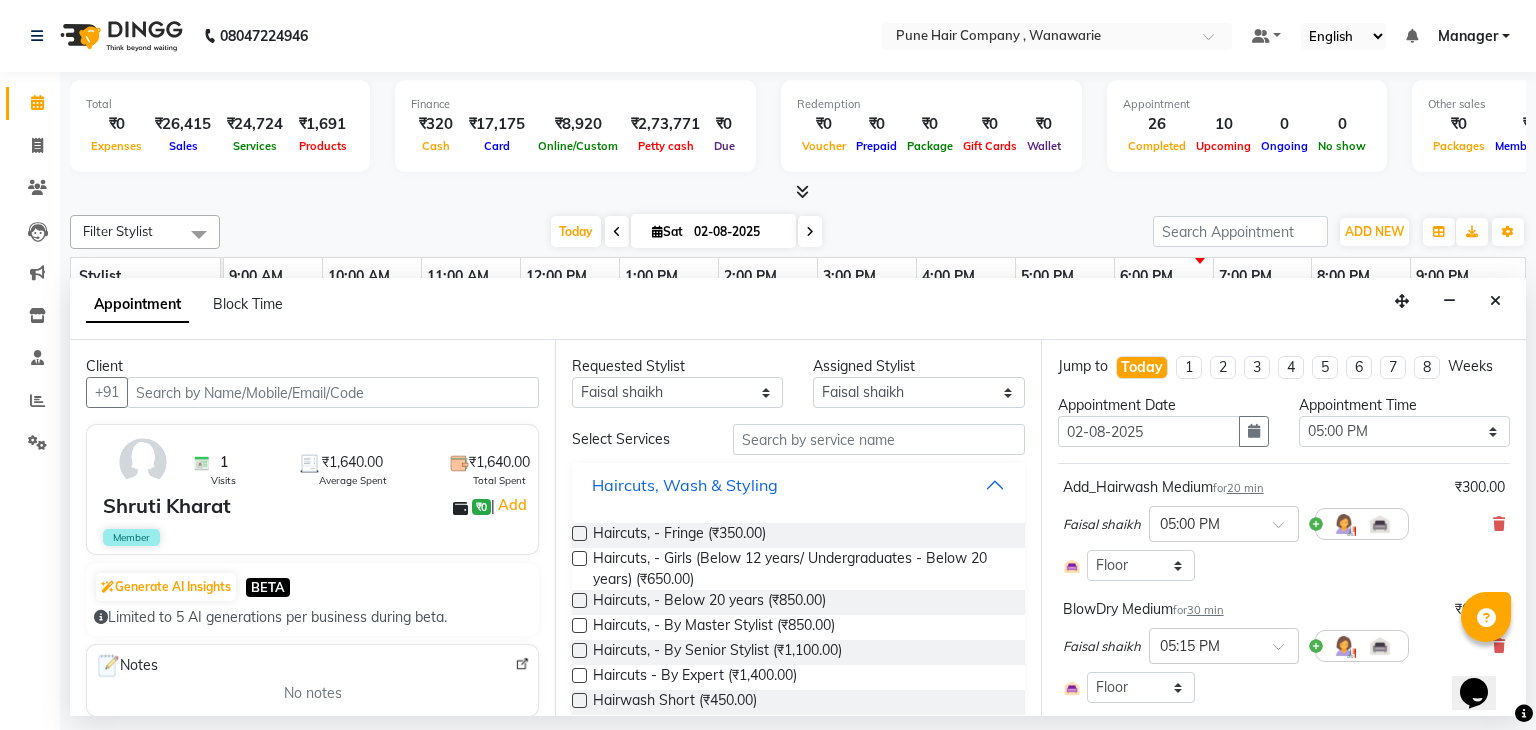 click on "Haircuts, Wash & Styling" at bounding box center (798, 485) 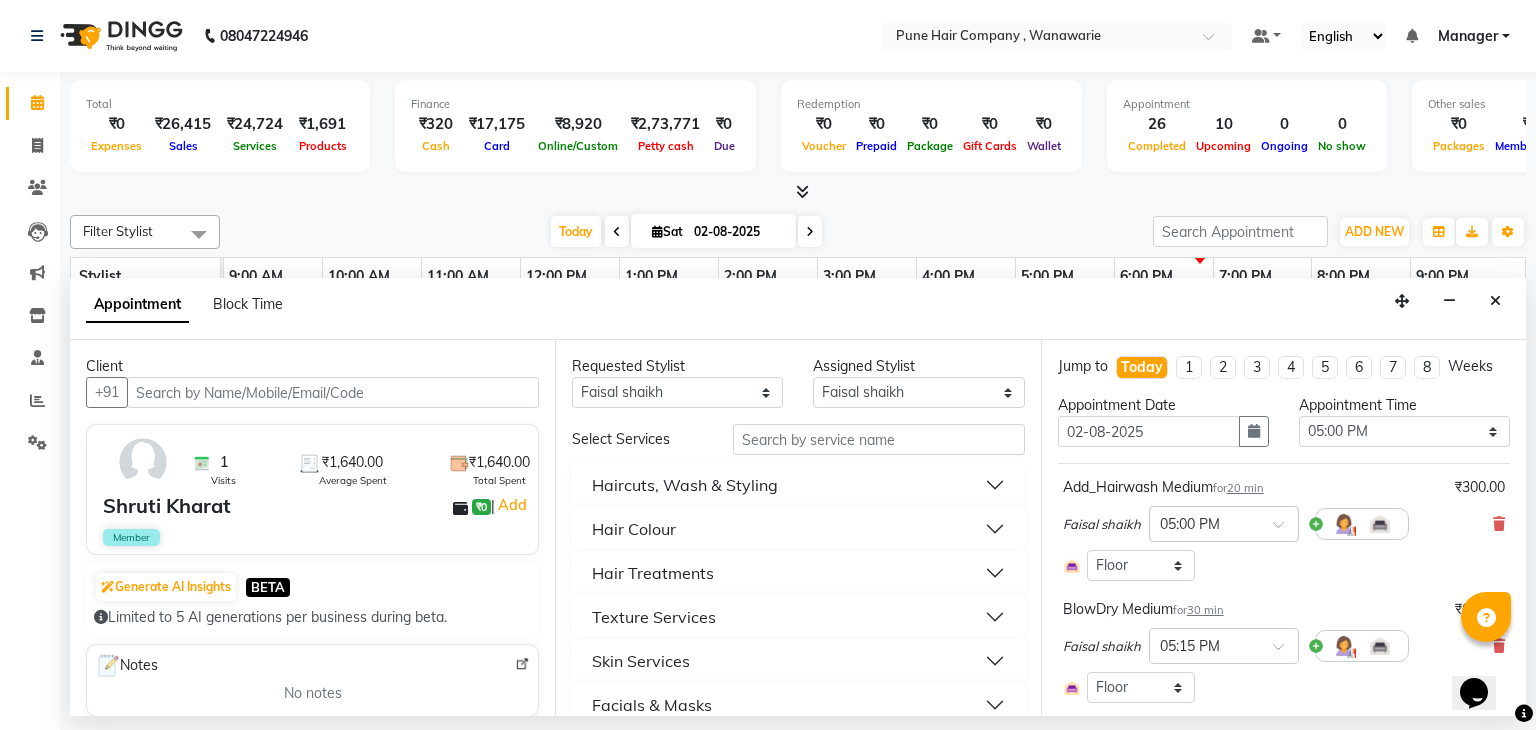 click on "Haircuts, Wash & Styling" at bounding box center (798, 485) 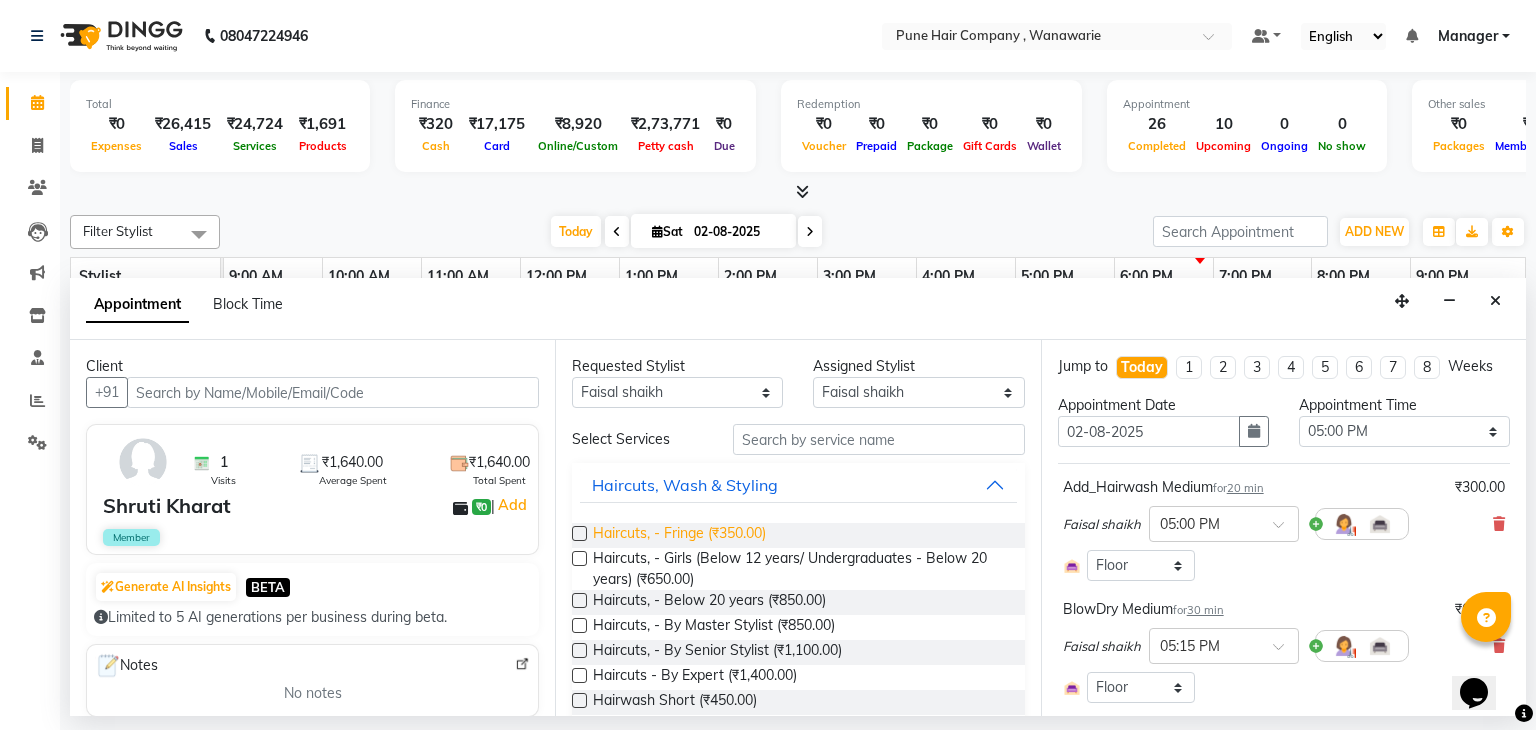 click on "Haircuts, - Fringe (₹350.00)" at bounding box center [679, 535] 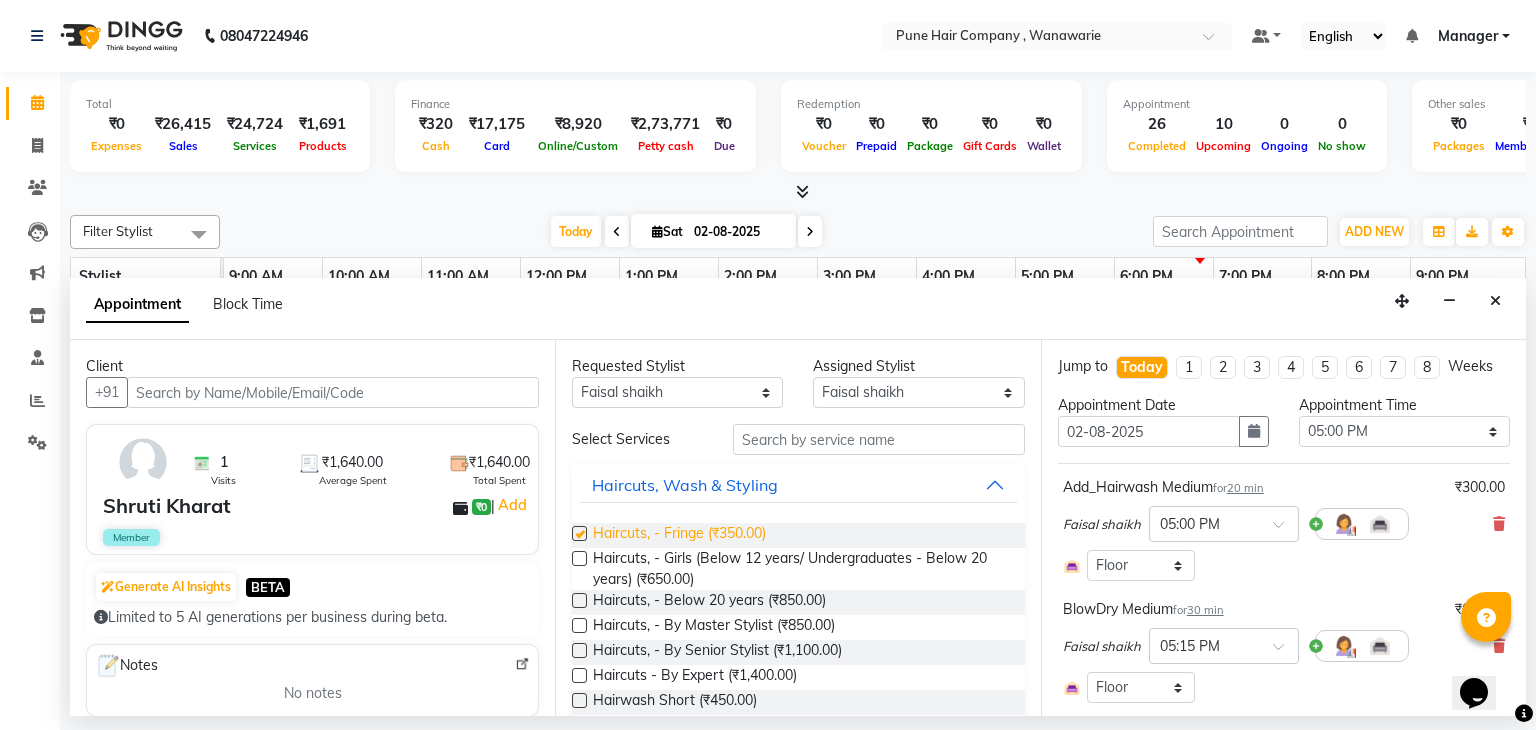 checkbox on "false" 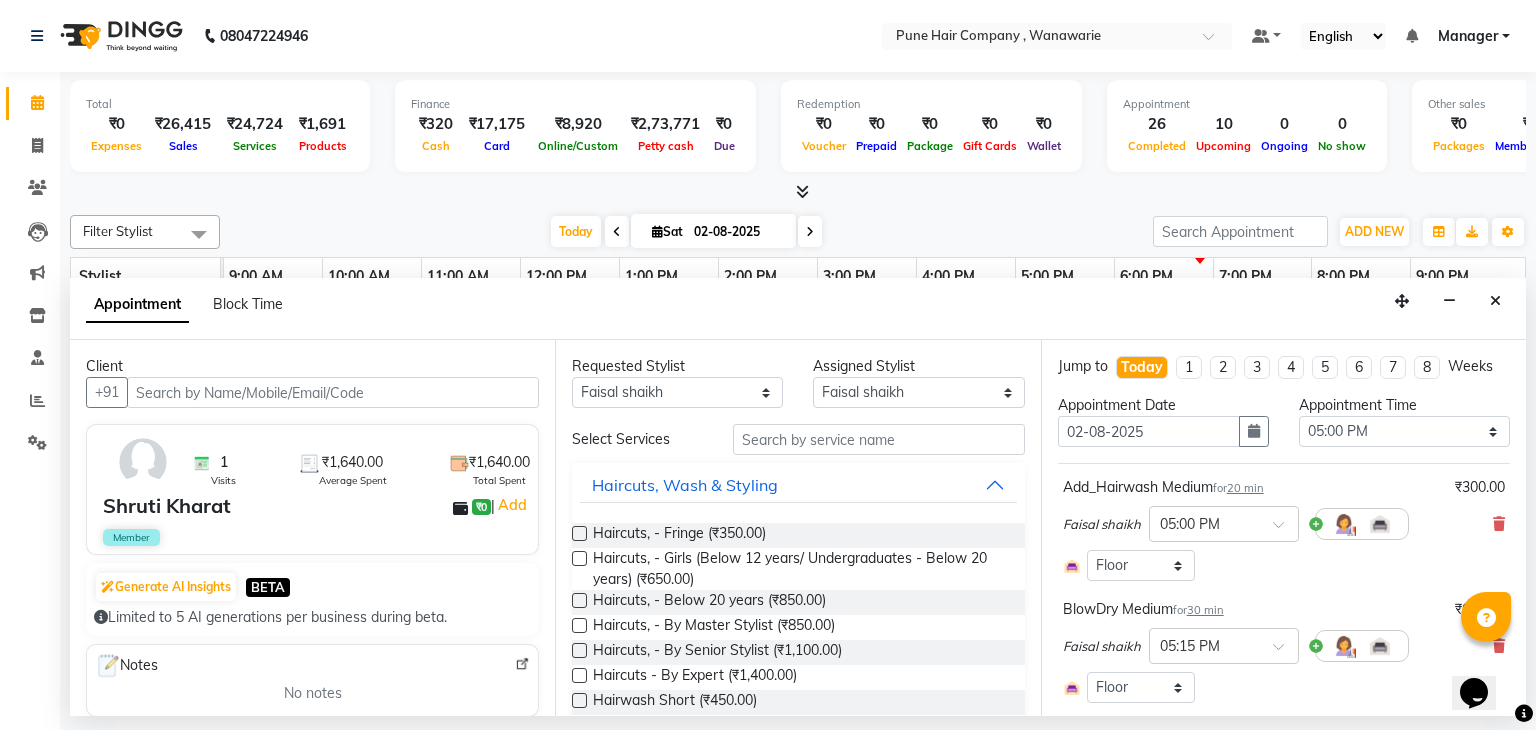 scroll, scrollTop: 336, scrollLeft: 0, axis: vertical 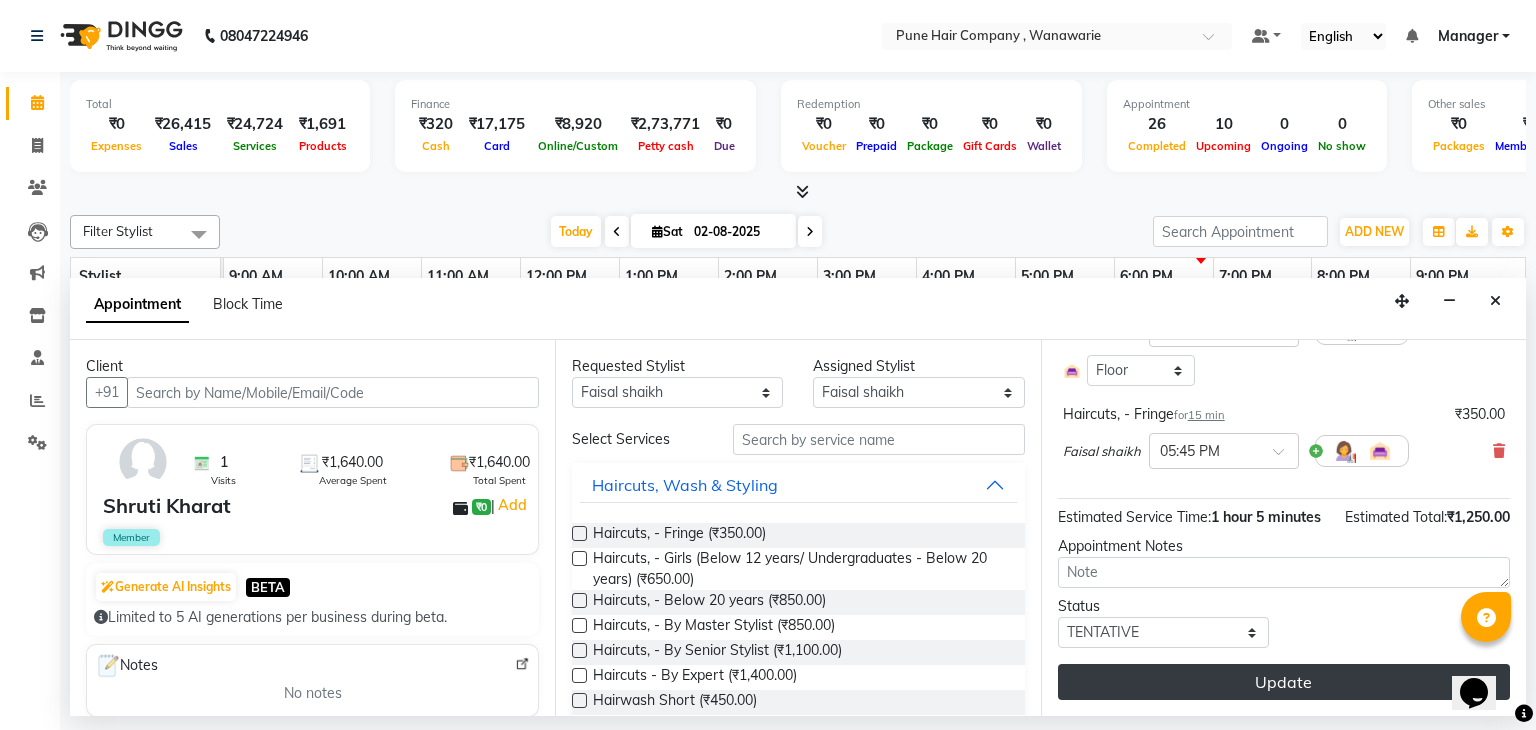 click on "Update" at bounding box center (1284, 682) 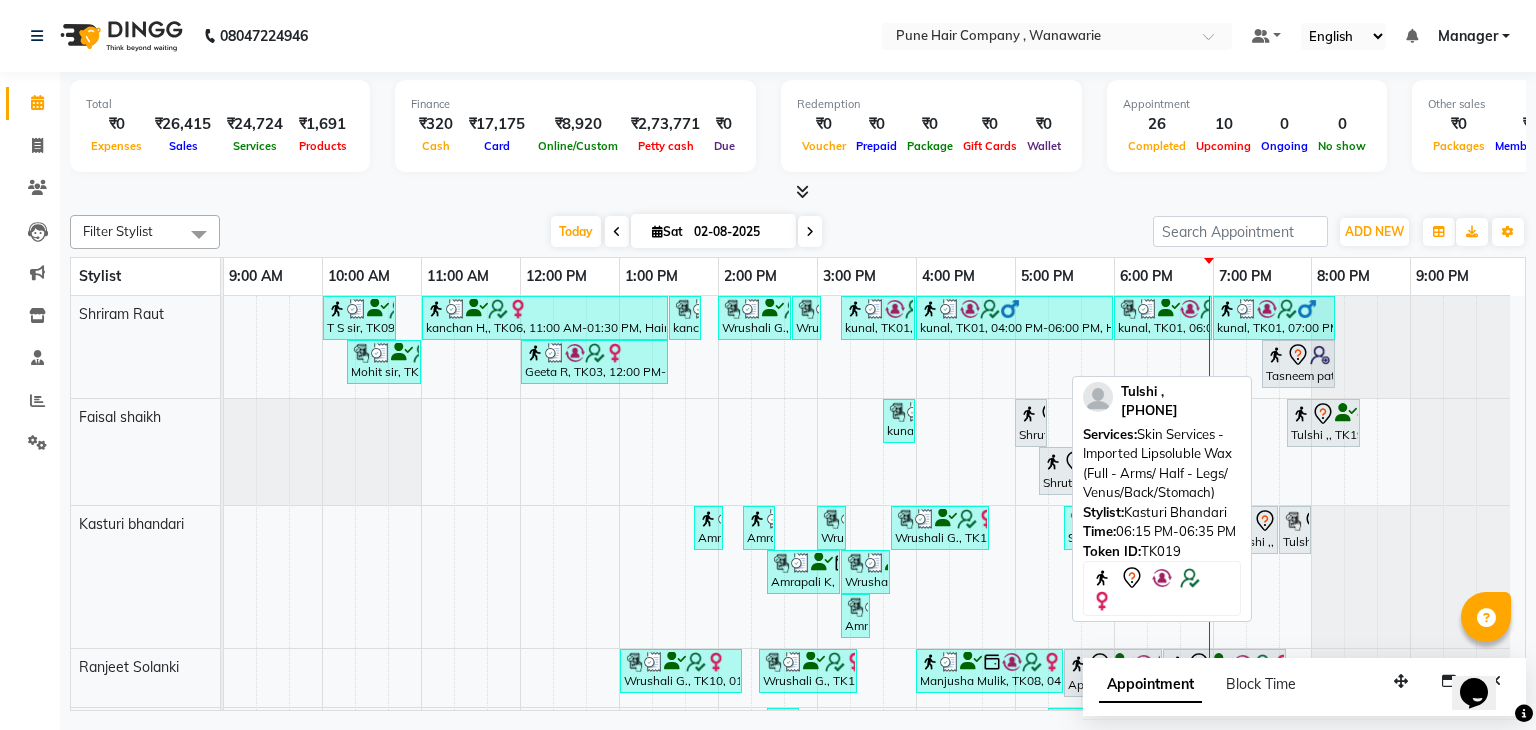 scroll, scrollTop: 125, scrollLeft: 0, axis: vertical 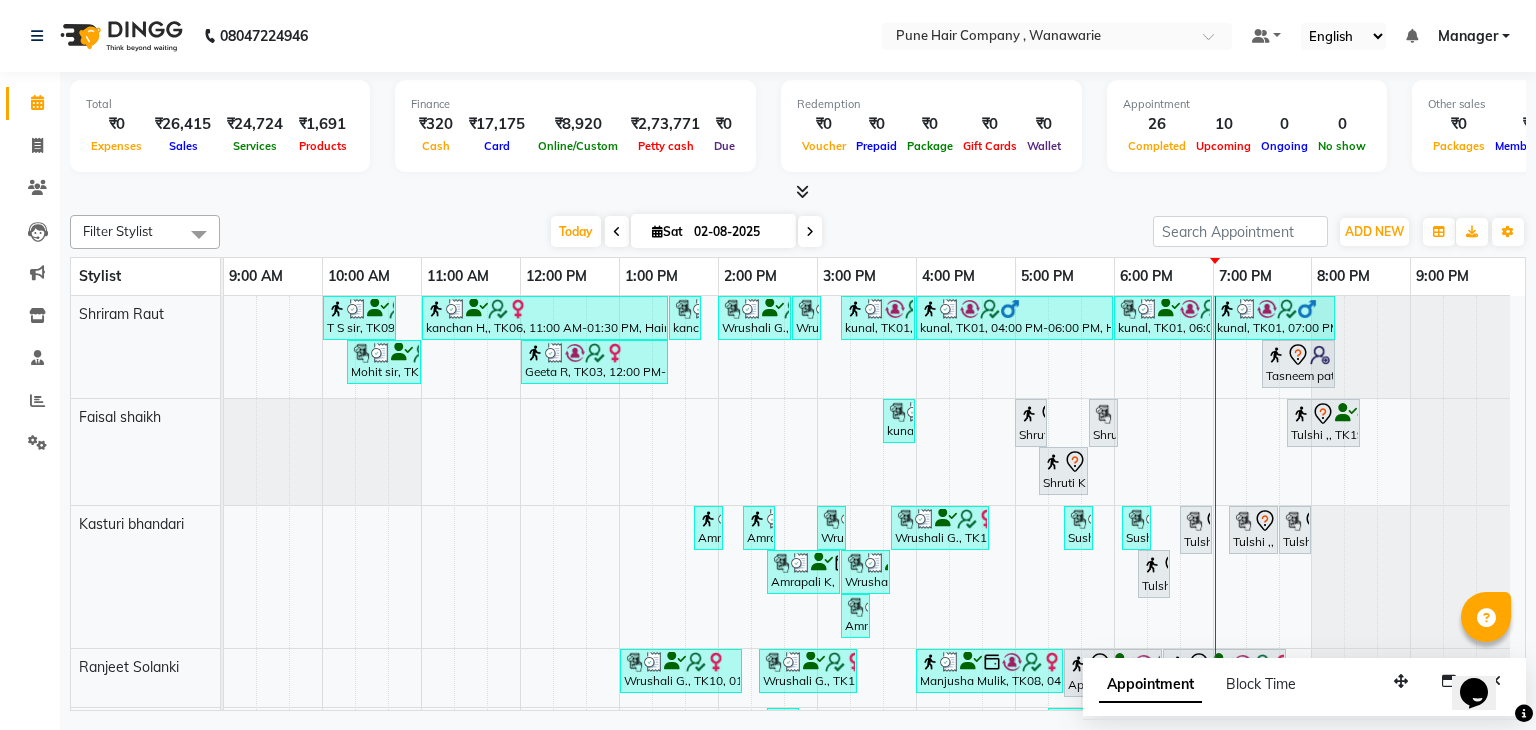 click at bounding box center (810, 231) 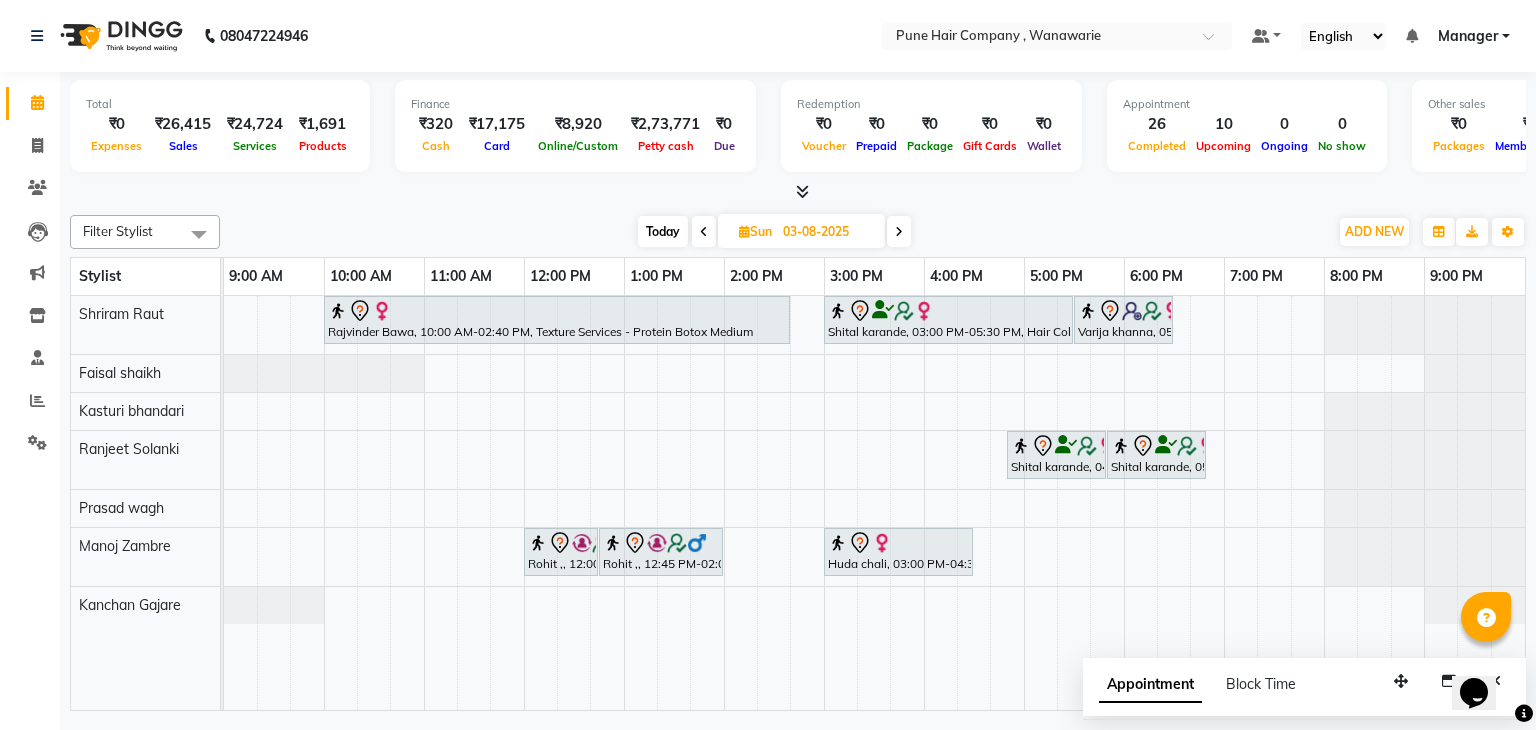 click on "Today" at bounding box center (663, 231) 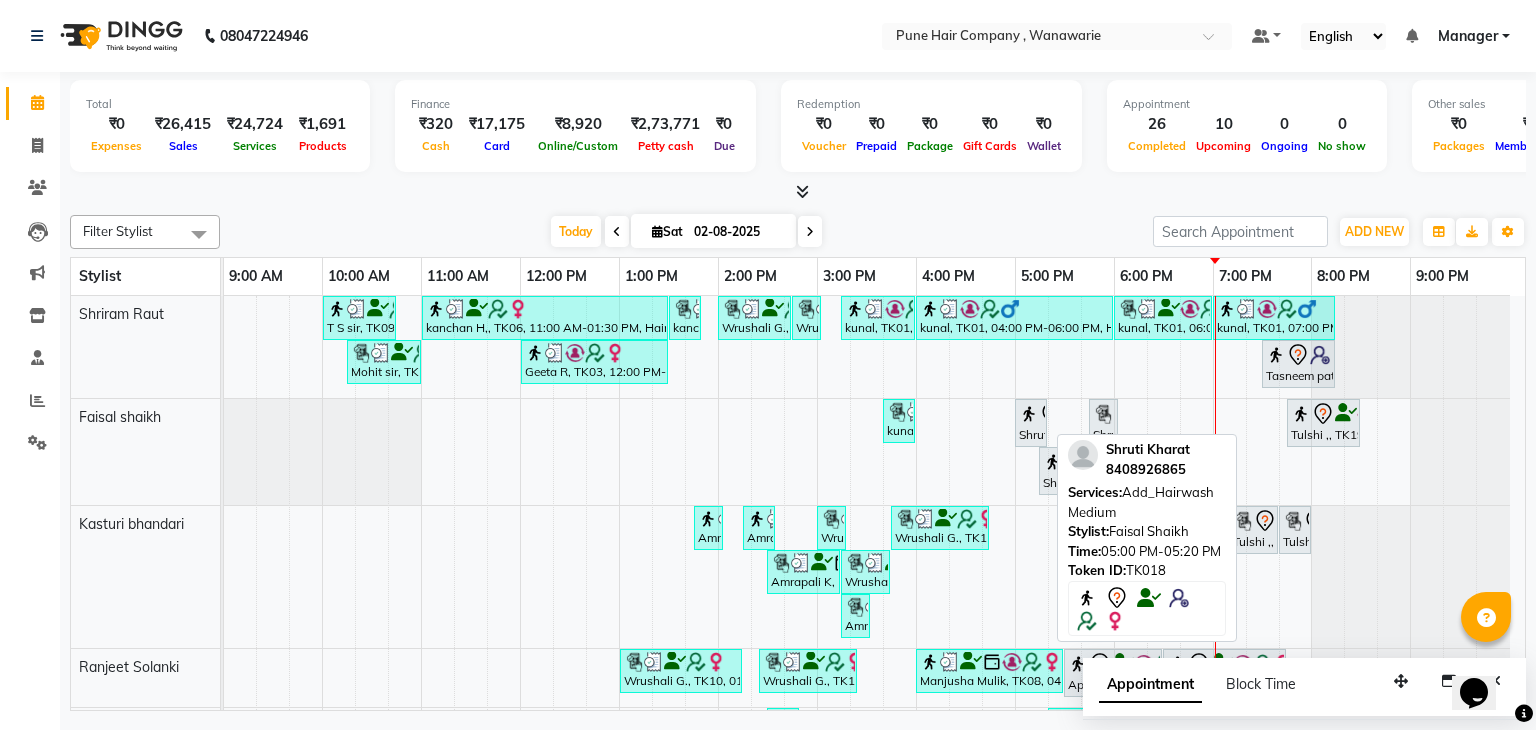 click at bounding box center [1029, 414] 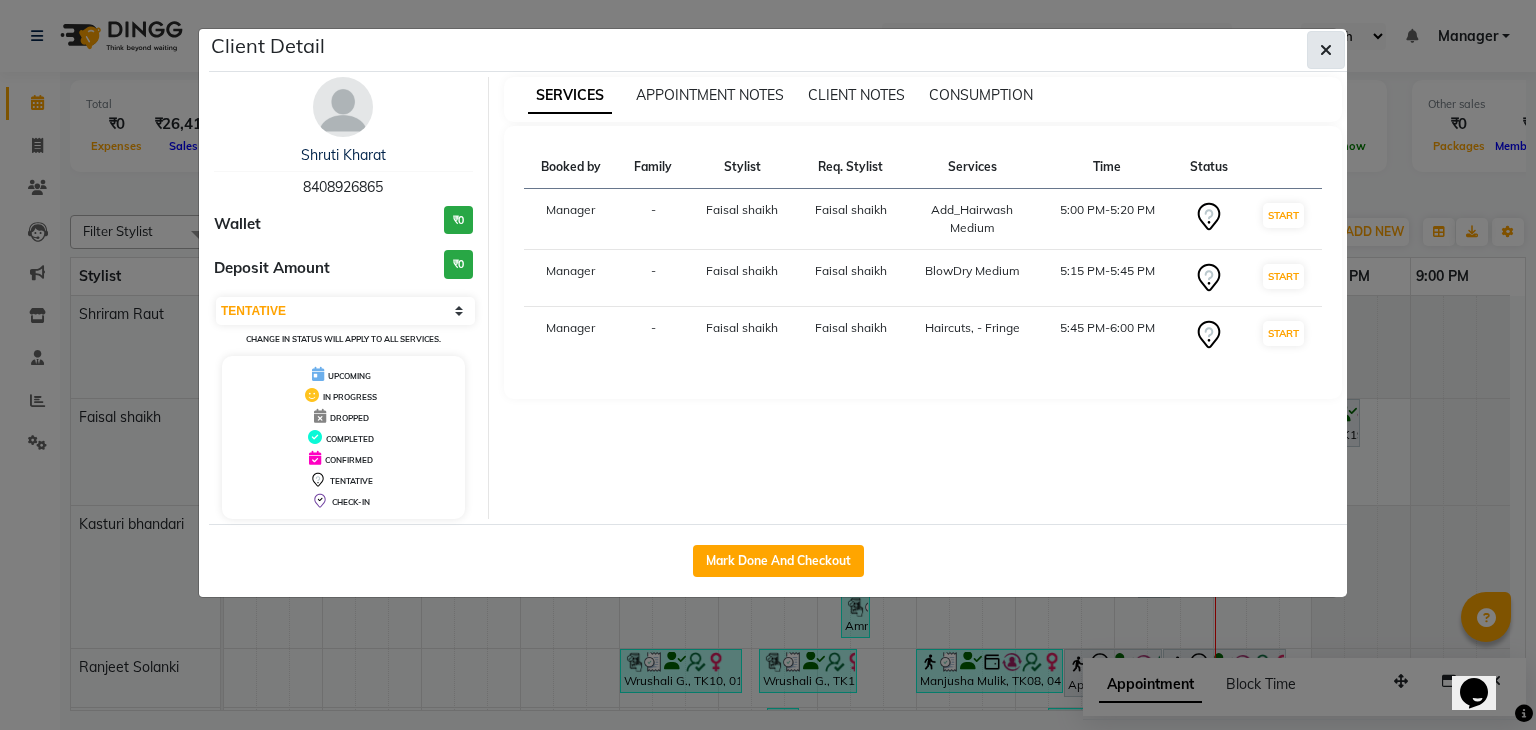 click 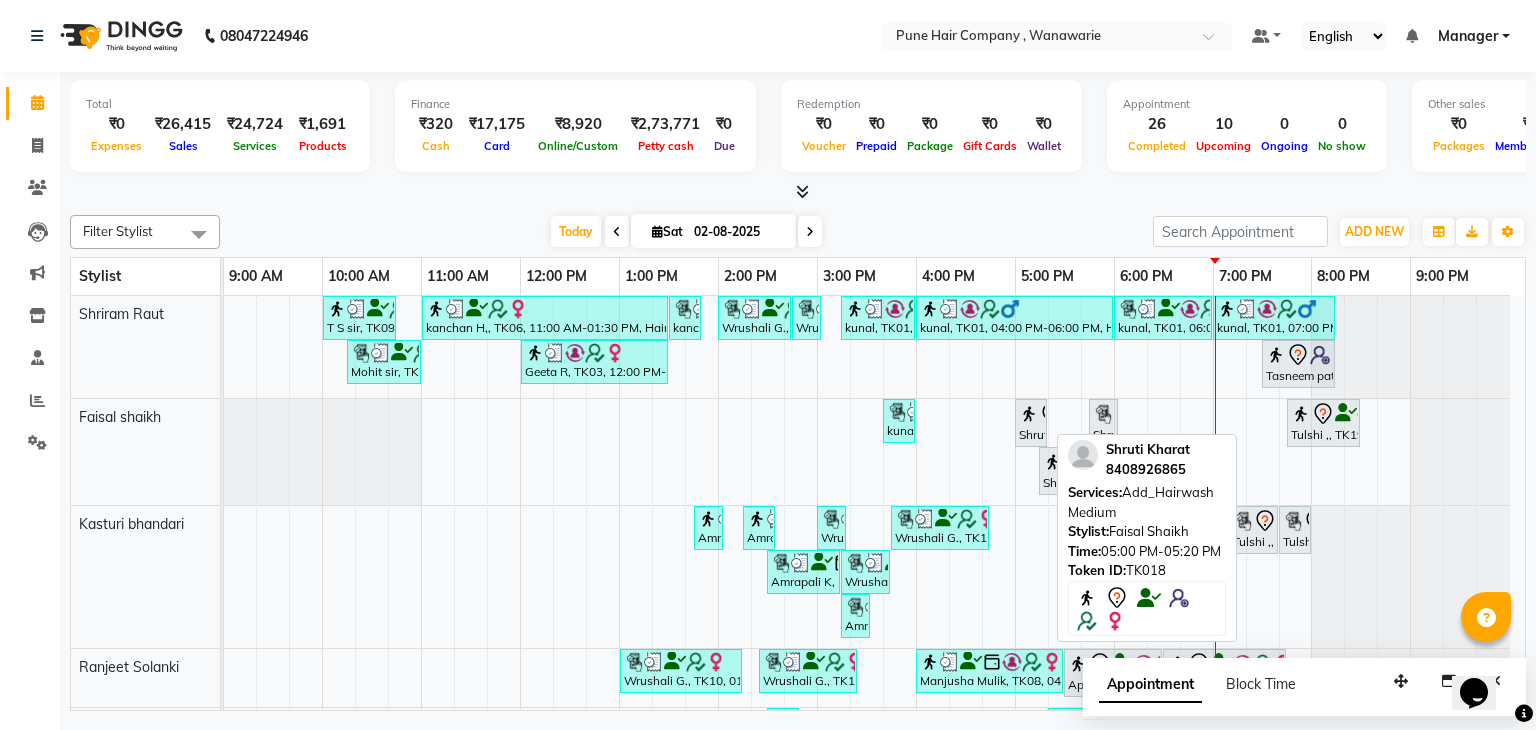 click at bounding box center [1029, 414] 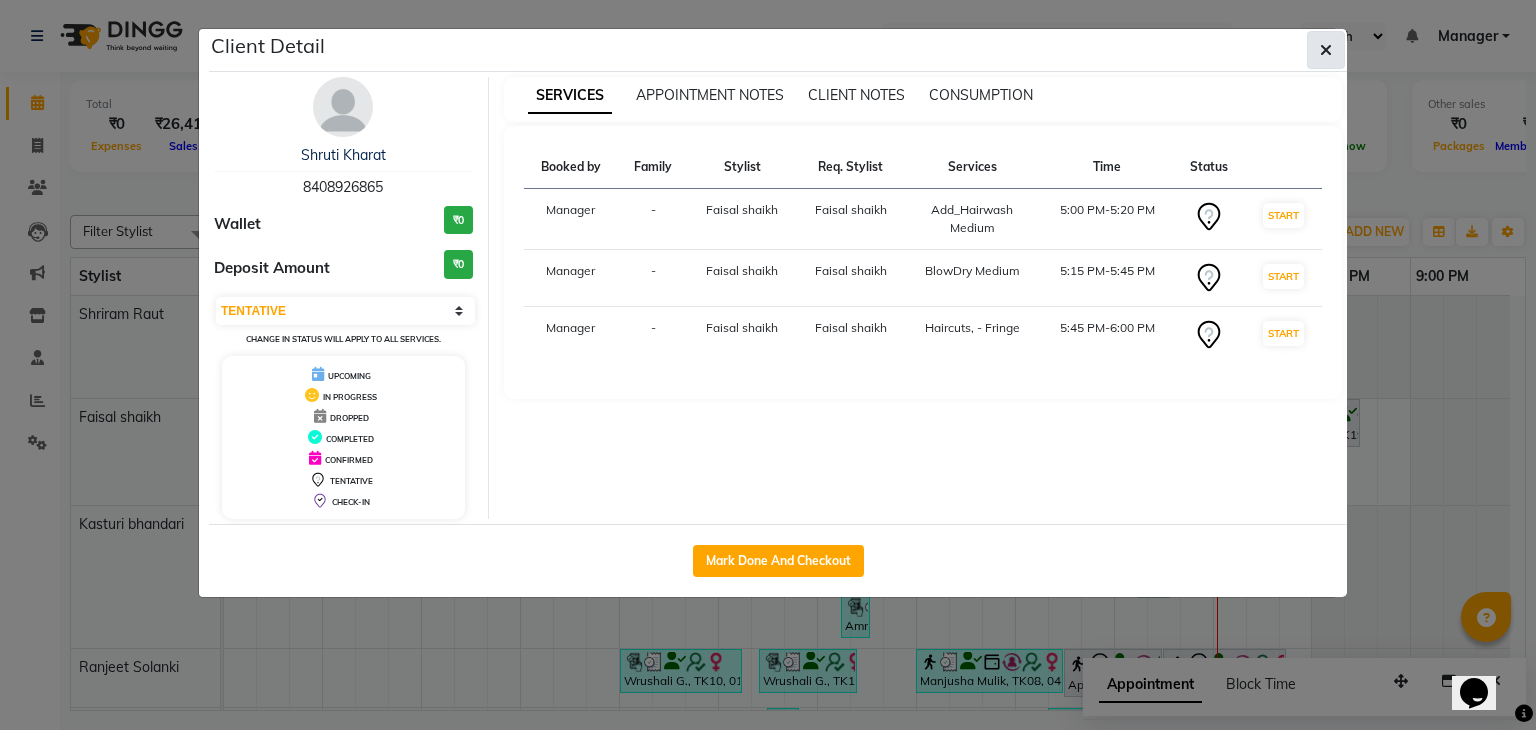 click 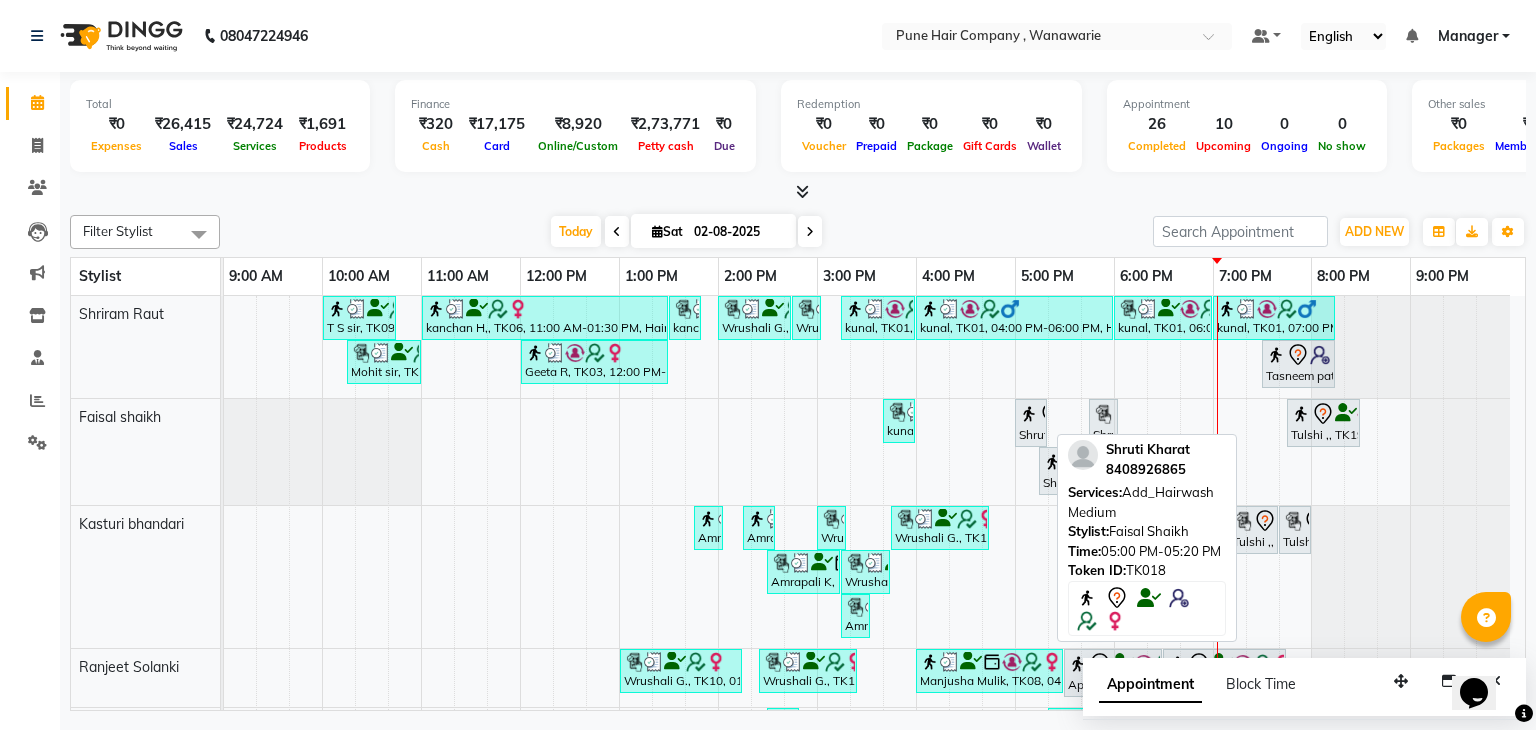 click at bounding box center (1031, 414) 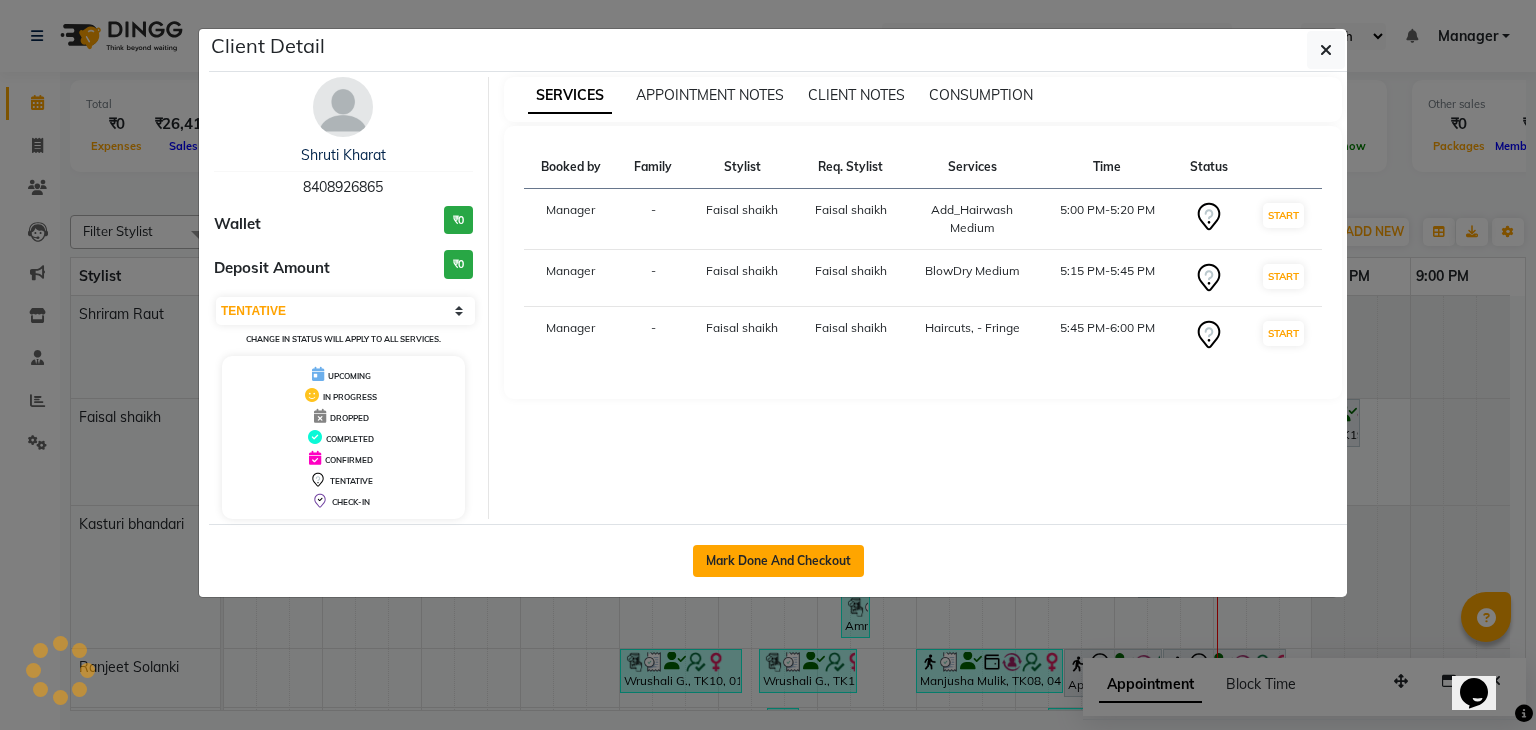 click on "Mark Done And Checkout" 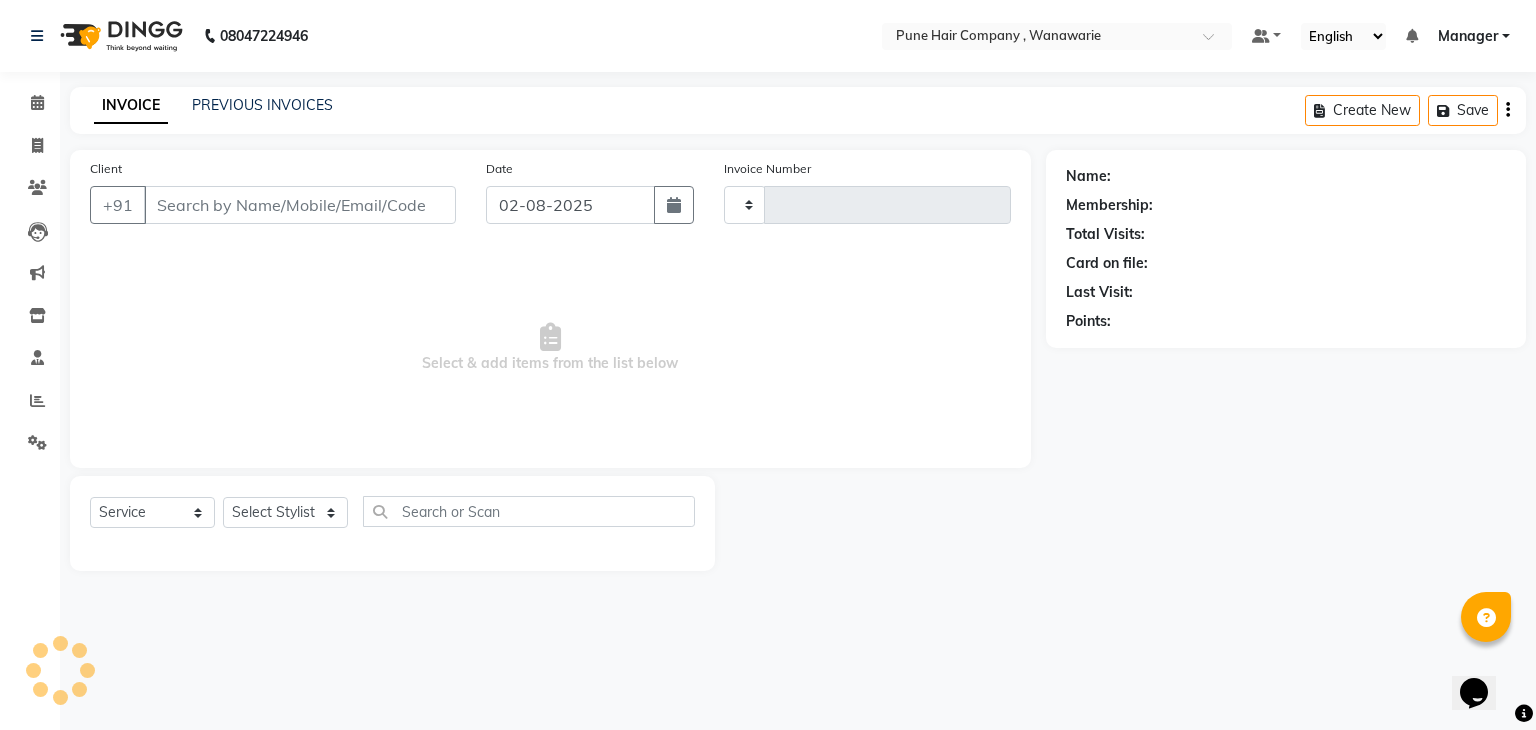 type on "1374" 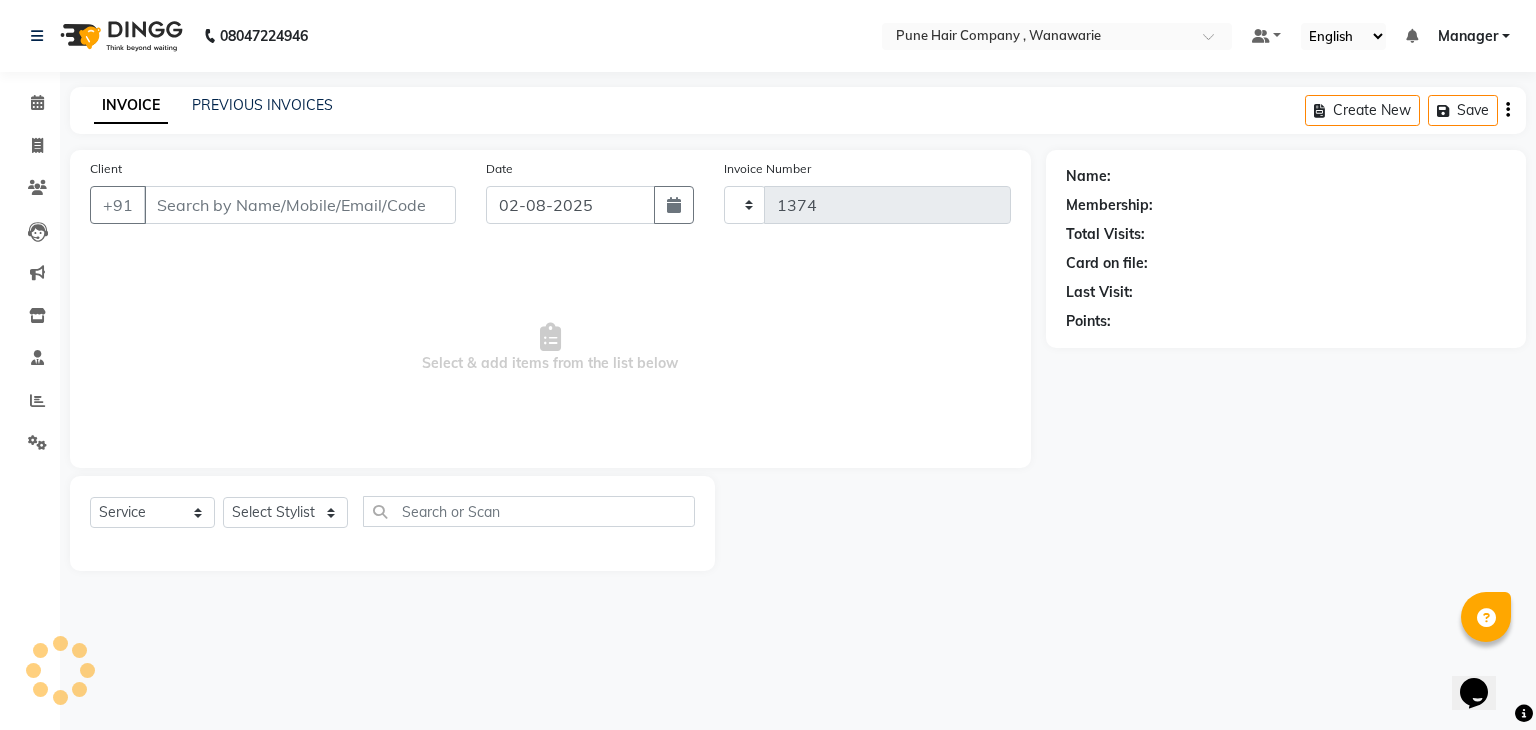 select on "8072" 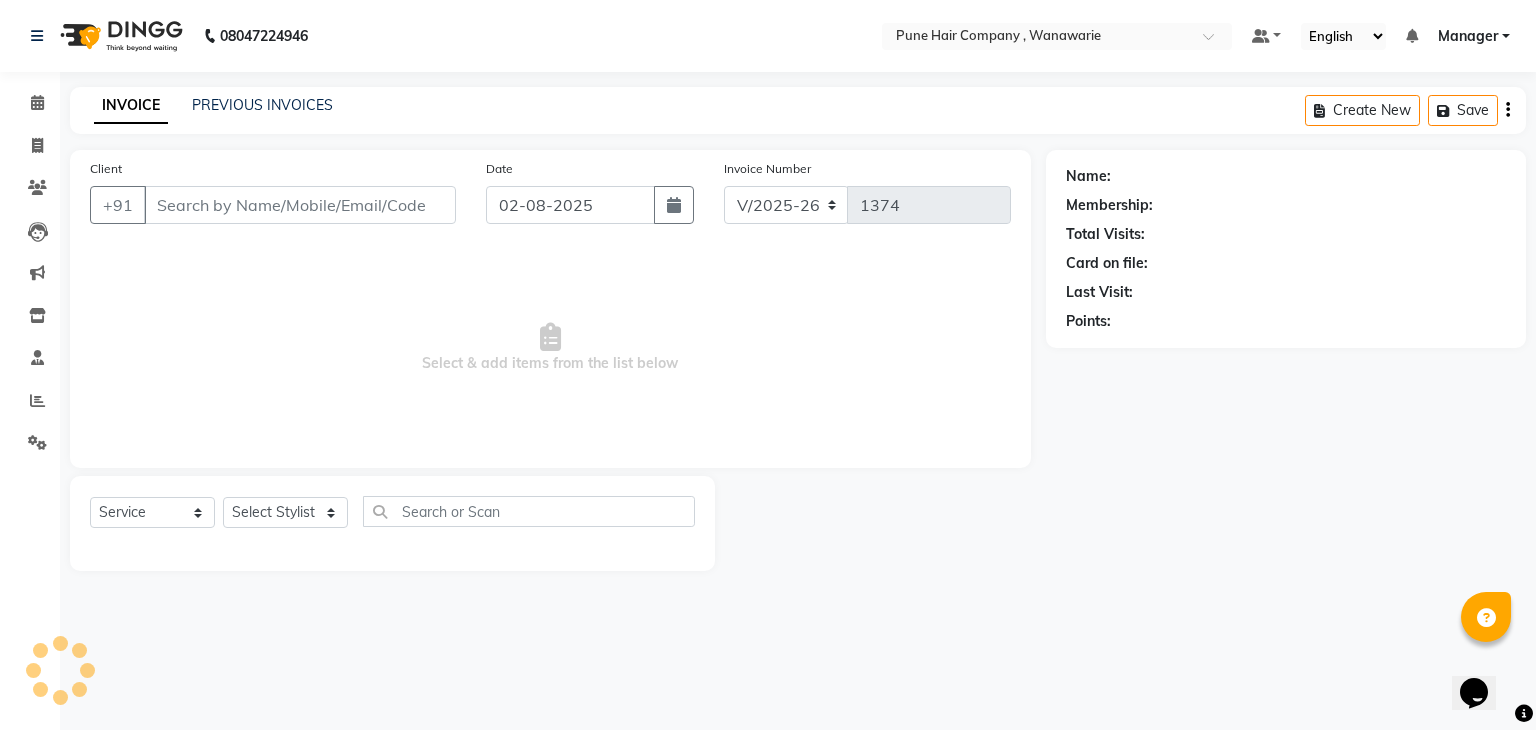 type on "8408926865" 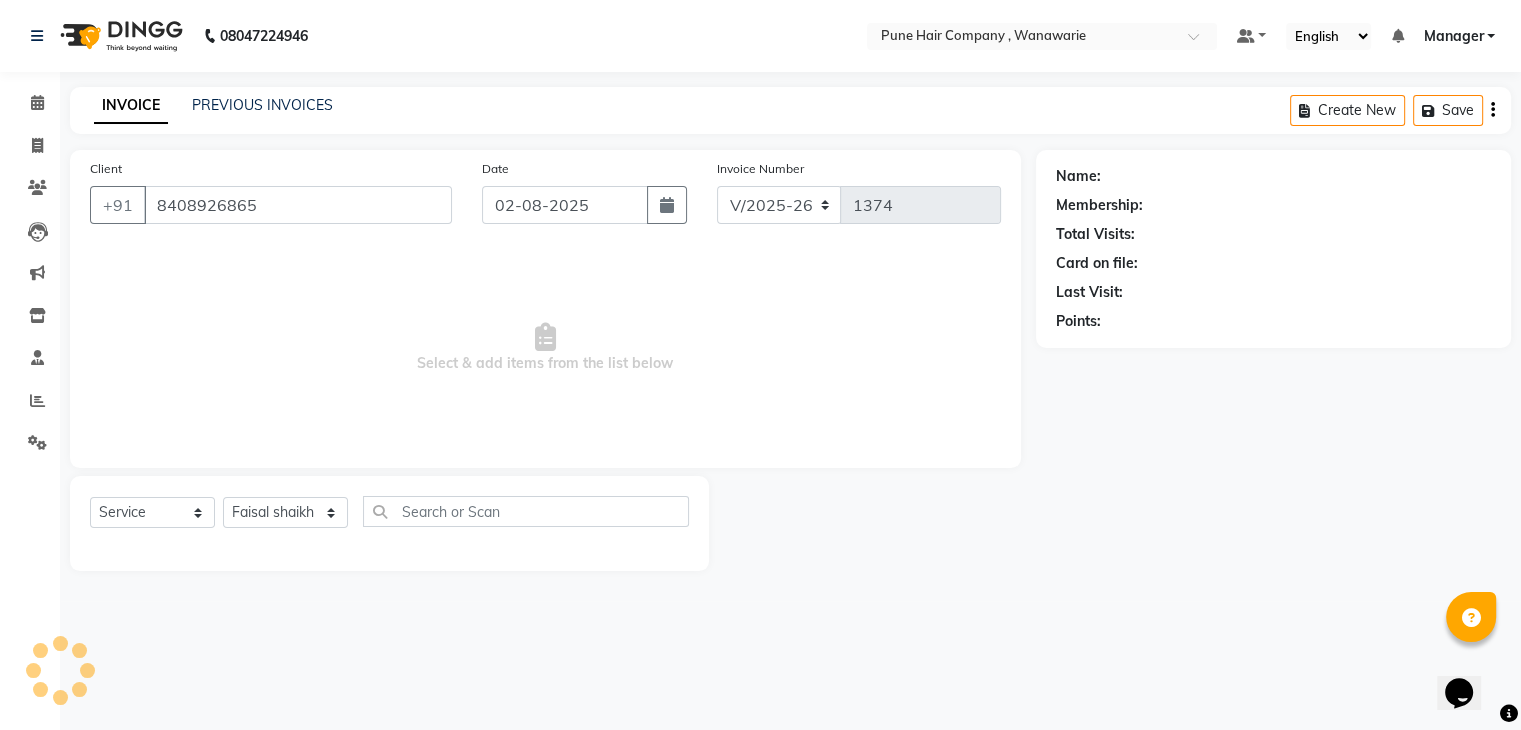 select on "1: Object" 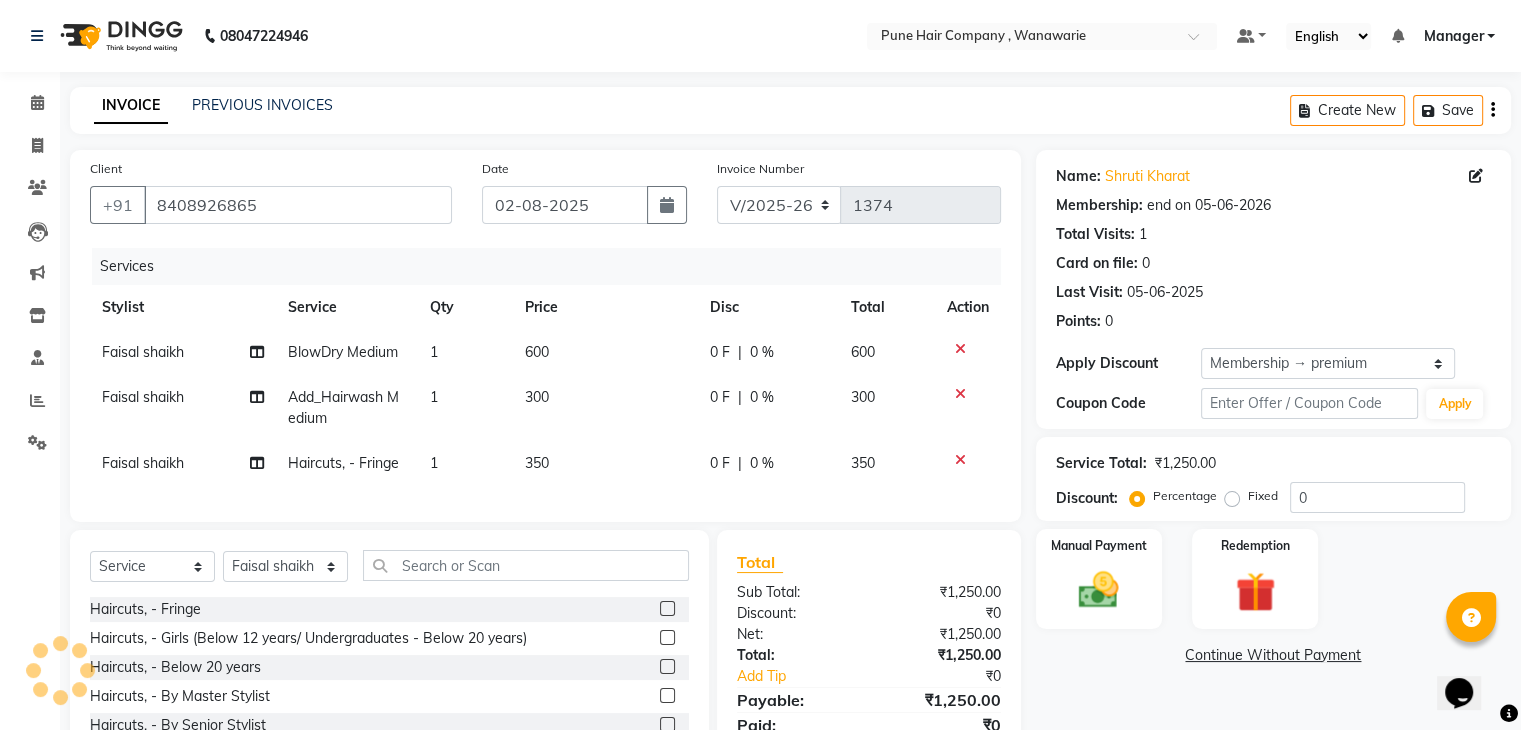 type on "20" 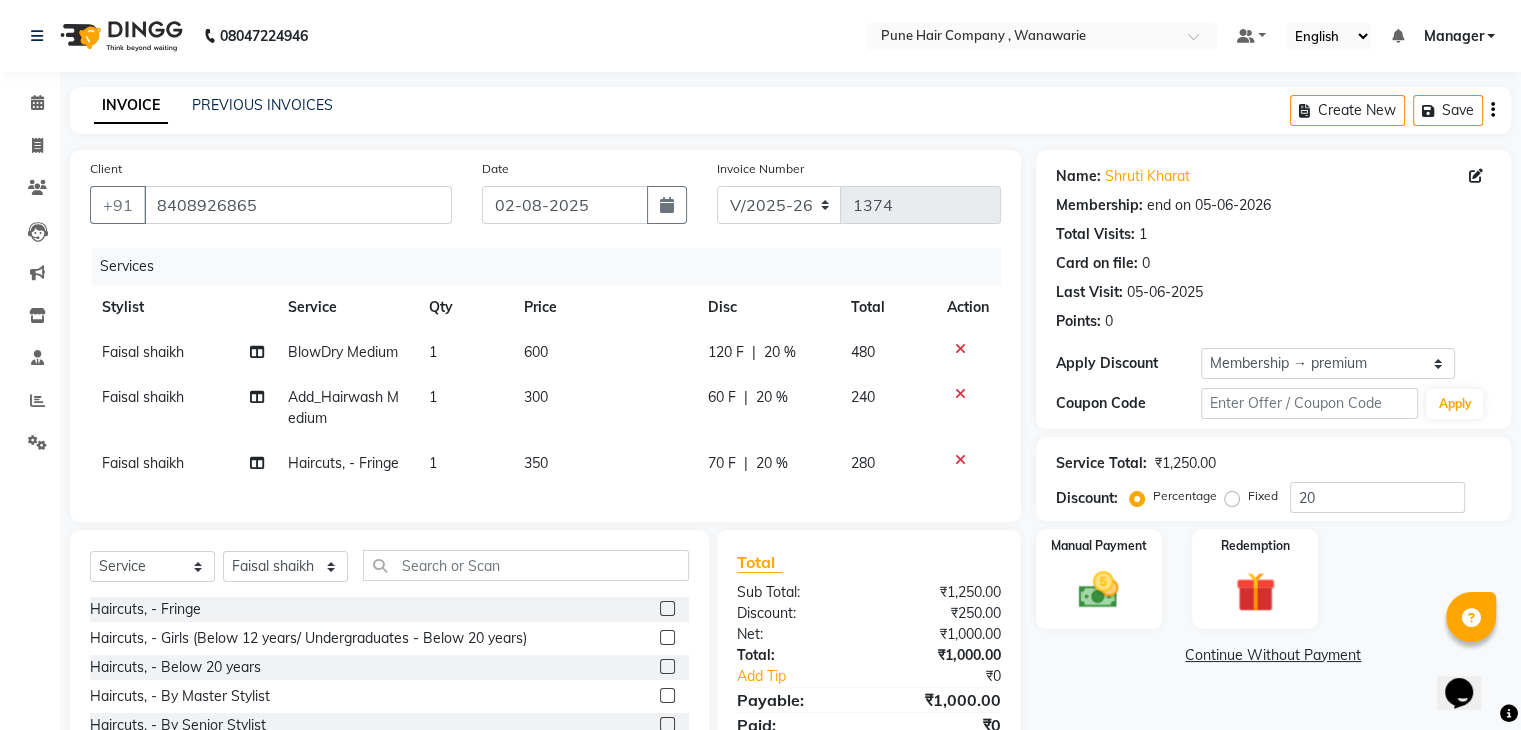 click on "20 %" 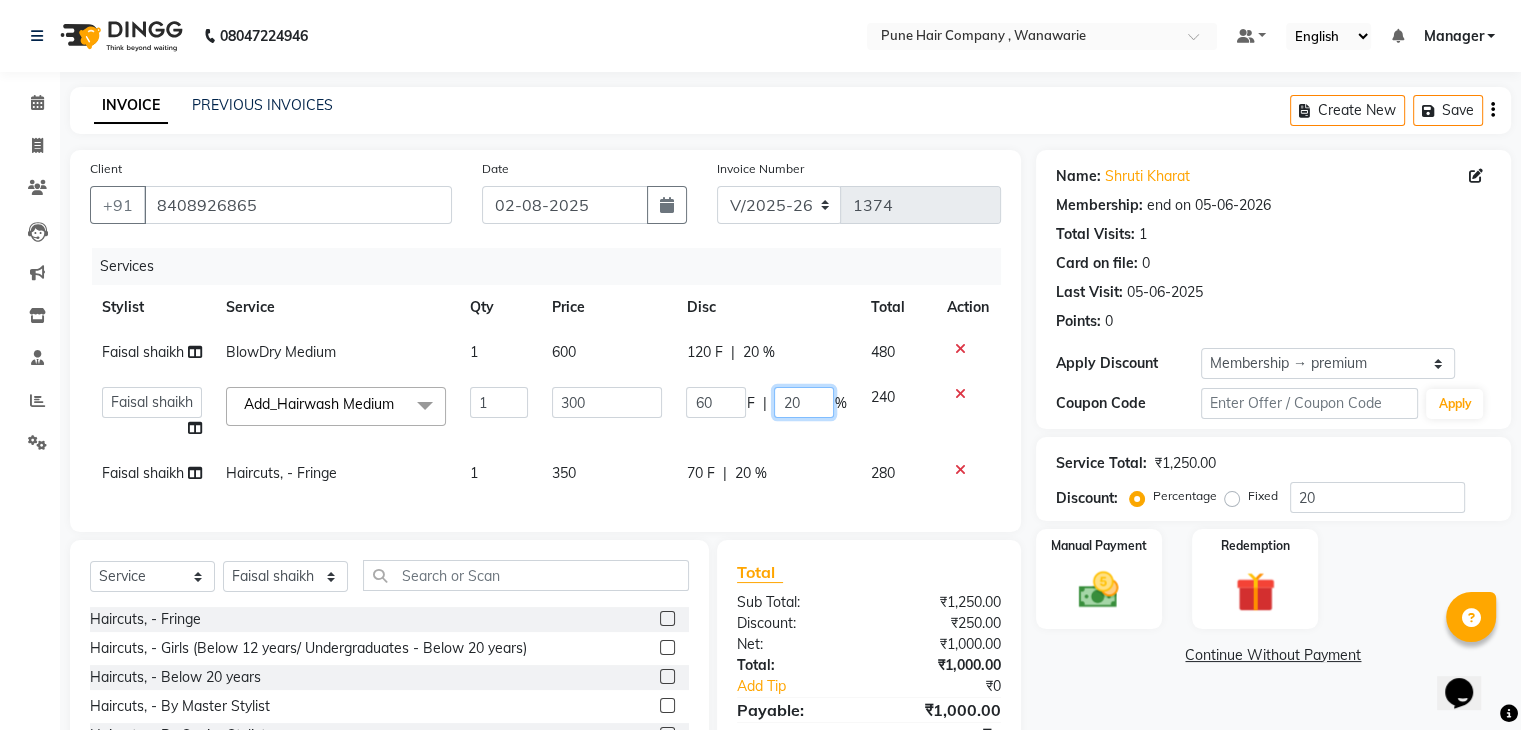 click on "20" 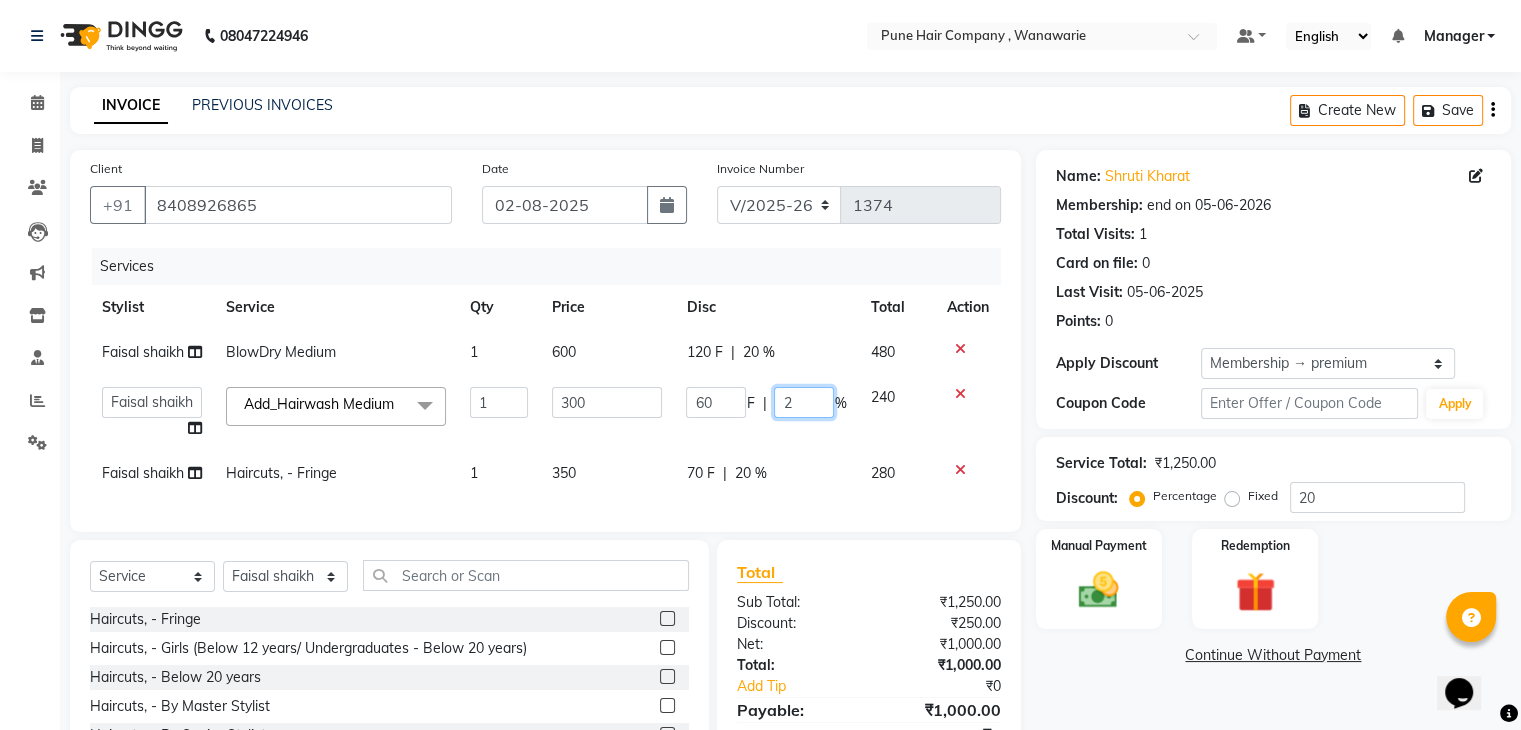 type 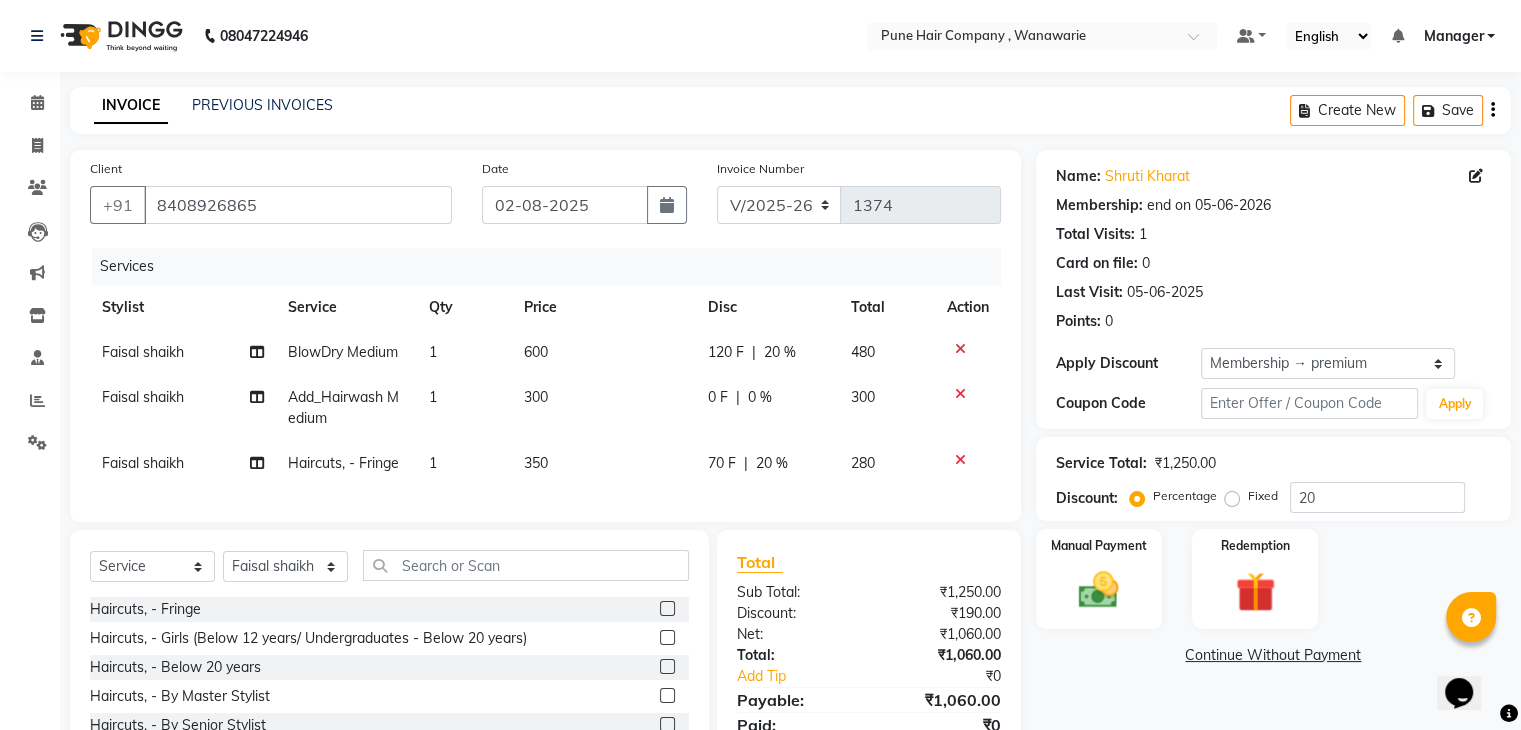 click on "Client +91 8408926865 Date 02-08-2025 Invoice Number V/2025 V/2025-26 1374 Services Stylist Service Qty Price Disc Total Action Faisal shaikh BlowDry Medium 1 600 120 F | 20 % 480 Faisal shaikh Add_Hairwash Medium 1 300 0 F | 0 % 300 Faisal shaikh Haircuts, - Fringe 1 350 70 F | 20 % 280 Select  Service  Product  Membership  Package Voucher Prepaid Gift Card  Select Stylist Faisal shaikh Kanchan Gajare  Kasturi bhandari Manager Manoj Zambre Prasad wagh Ranjeet Solanki Shriram Raut Haircuts, - Fringe  Haircuts, - Girls (Below 12 years/ Undergraduates - Below 20 years)  Haircuts, - Below 20 years  Haircuts, - By Master Stylist  Haircuts, - By Senior Stylist  Haircuts - By Expert   Hairwash Short   Hairwash Medium   Hairwash Long   BlowDry Short  BlowDry Medium   BlowDry Long   Ironing / Tongs Short   - Ironing / Tongs Medium  Ironing / Tongs Long  Add_Hairwash Short  Add_Hairwash Medium  Add_Hairwash Long  Hair Colour - Majirel Per Streak  Hair Colour - Majirel Touch-up (Upto 2 Inches)  Full body waxing  Total" 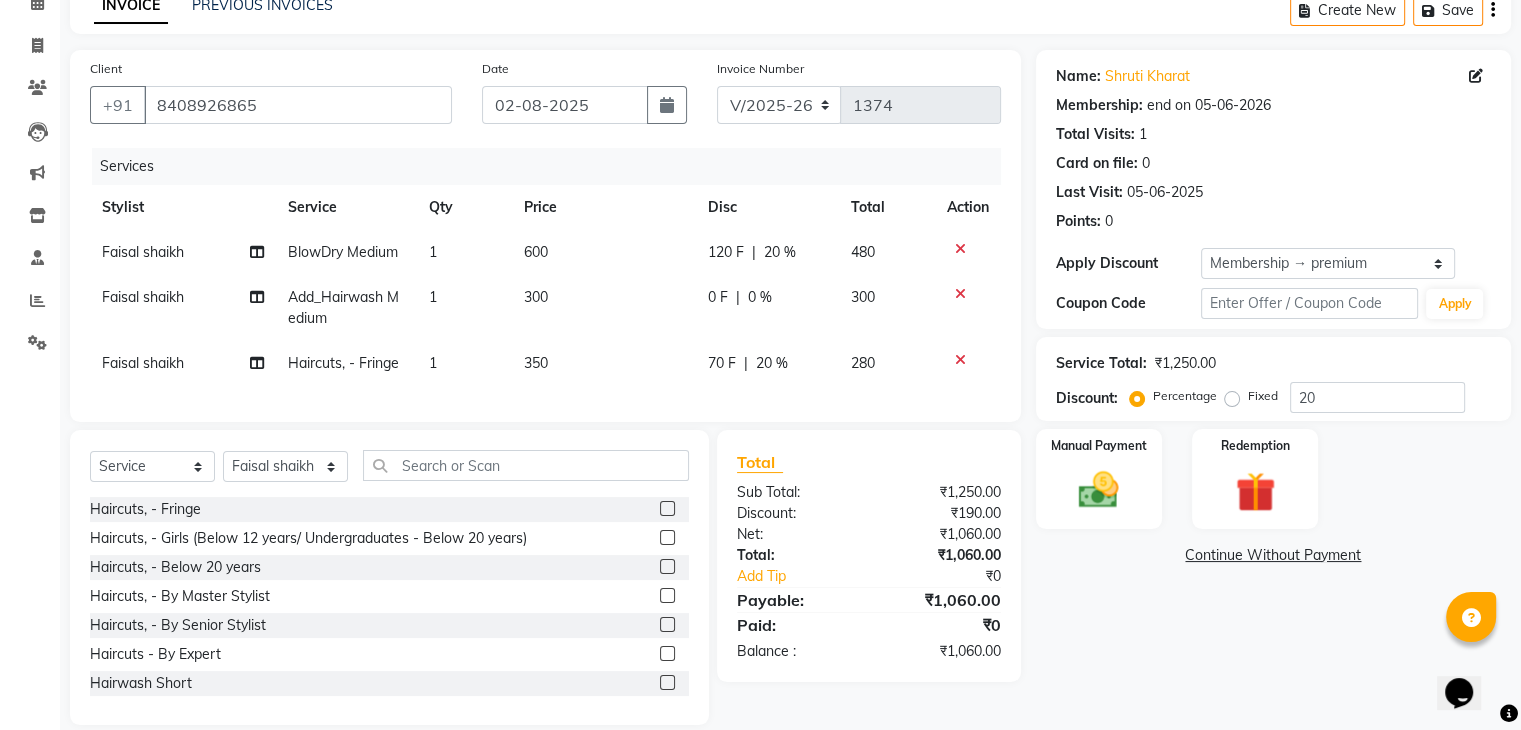 scroll, scrollTop: 141, scrollLeft: 0, axis: vertical 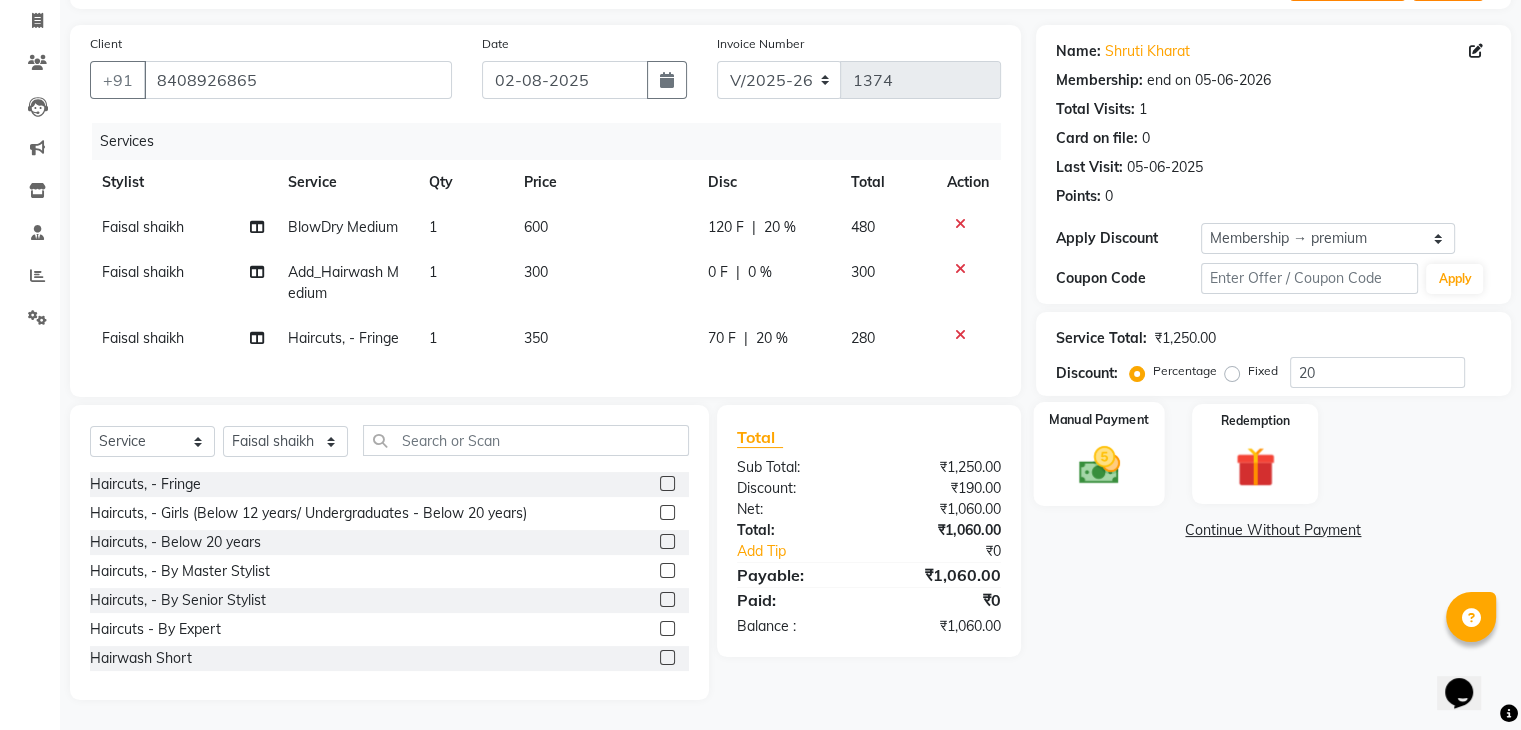 click 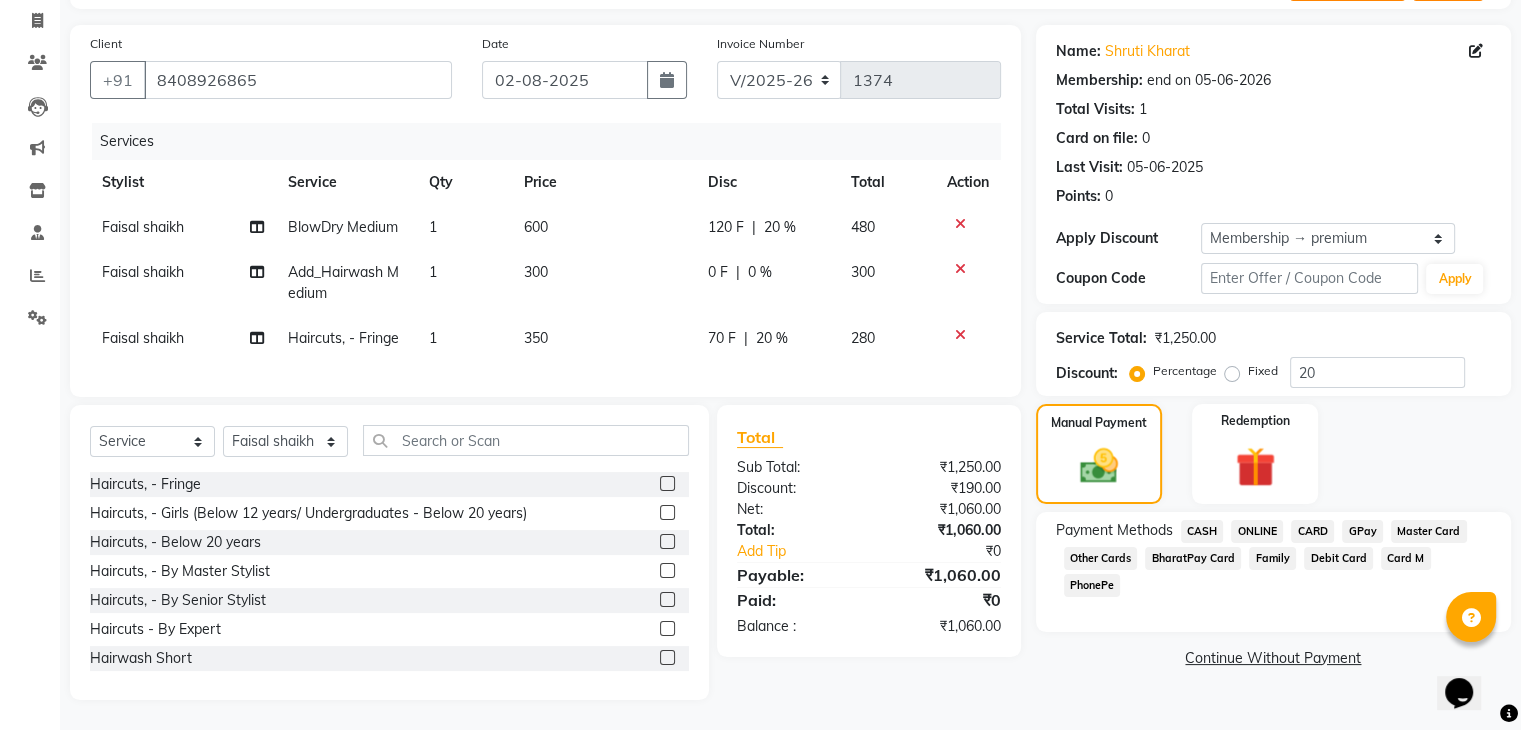 click on "GPay" 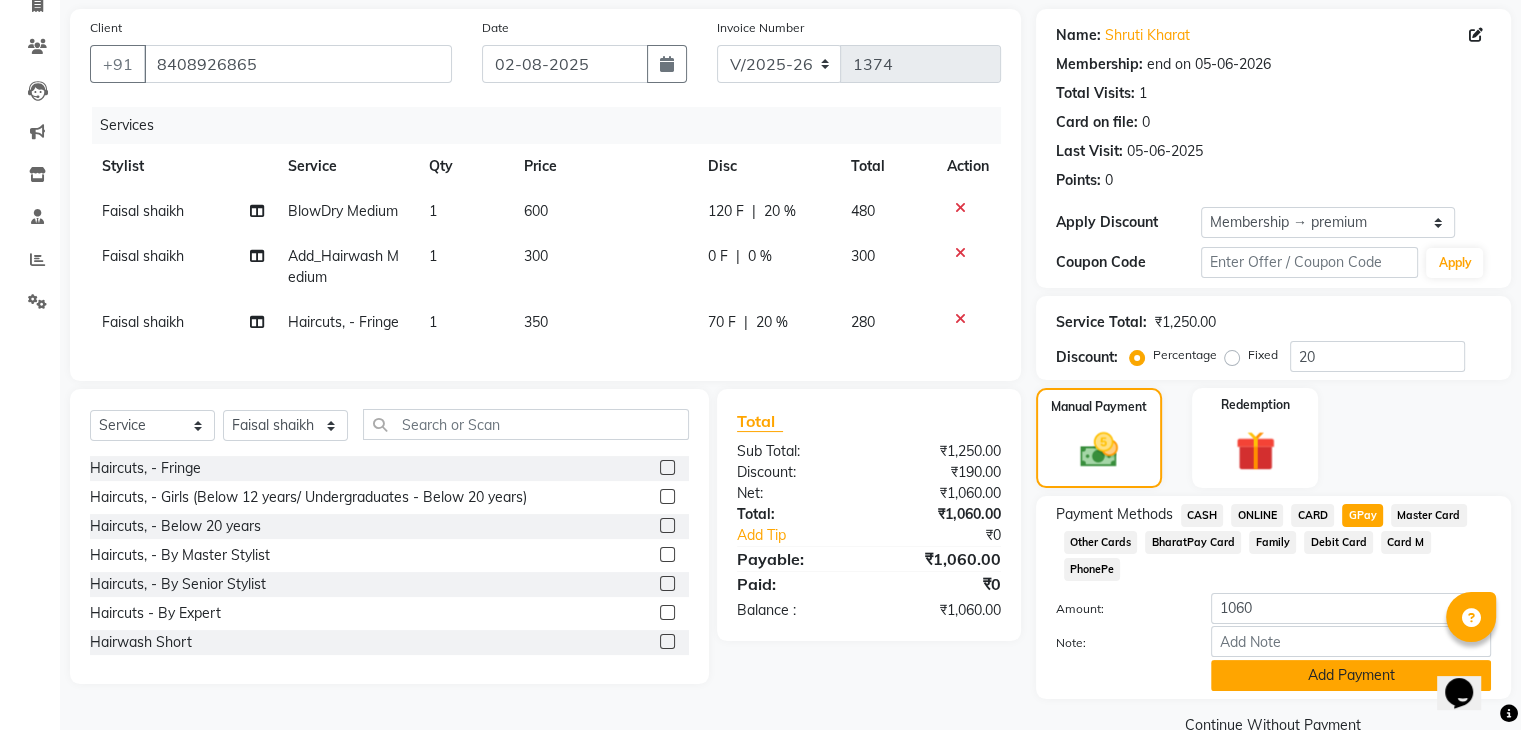 click on "Add Payment" 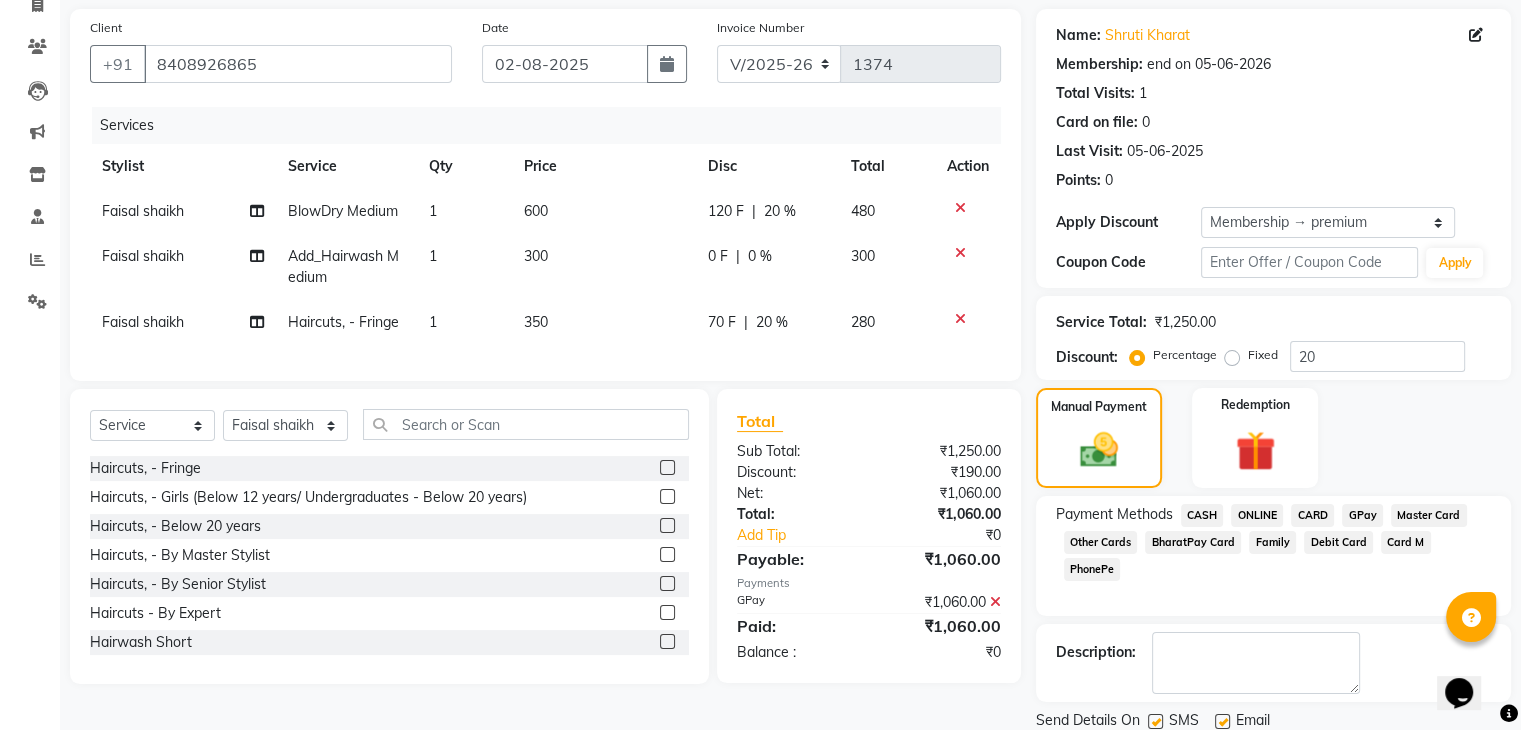 click on "Description:" 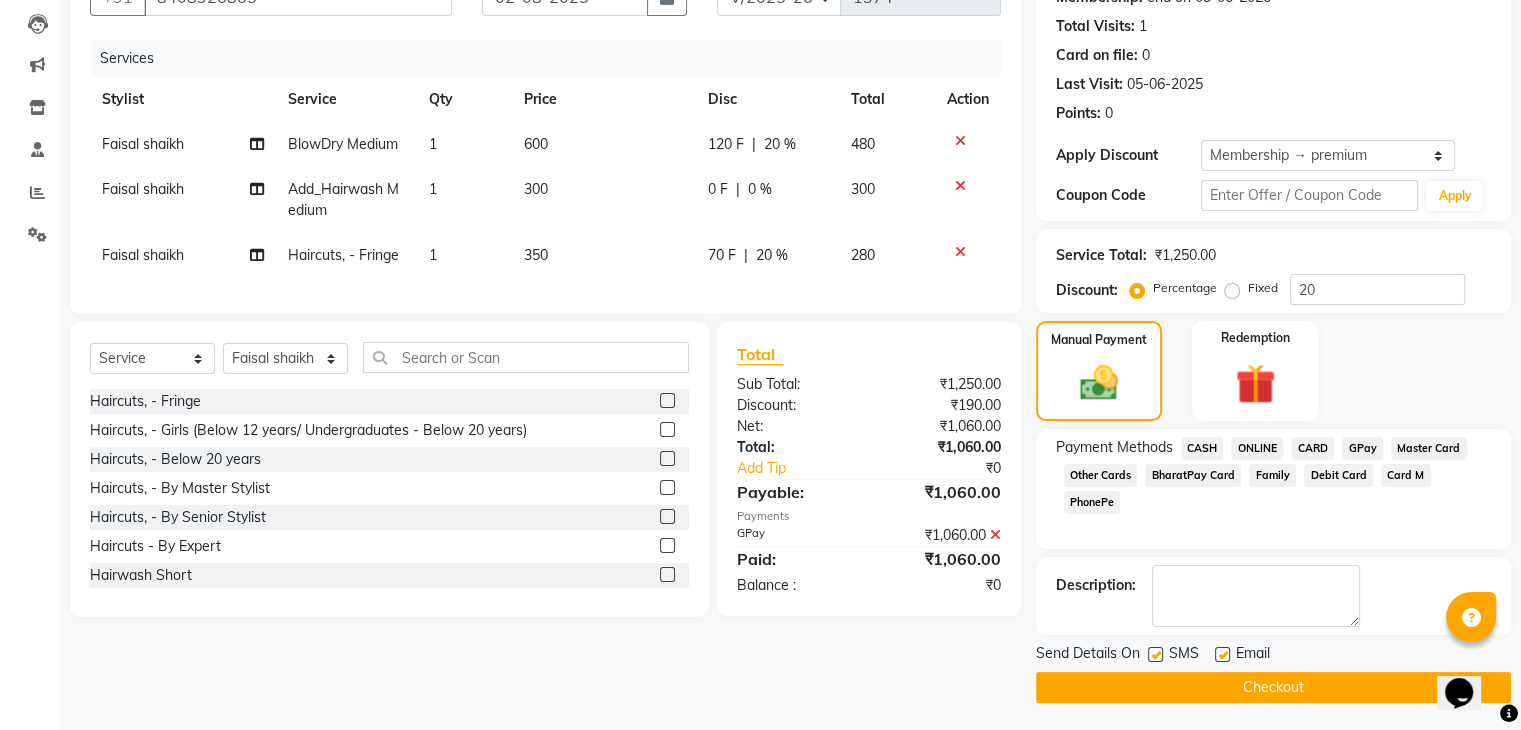 scroll, scrollTop: 209, scrollLeft: 0, axis: vertical 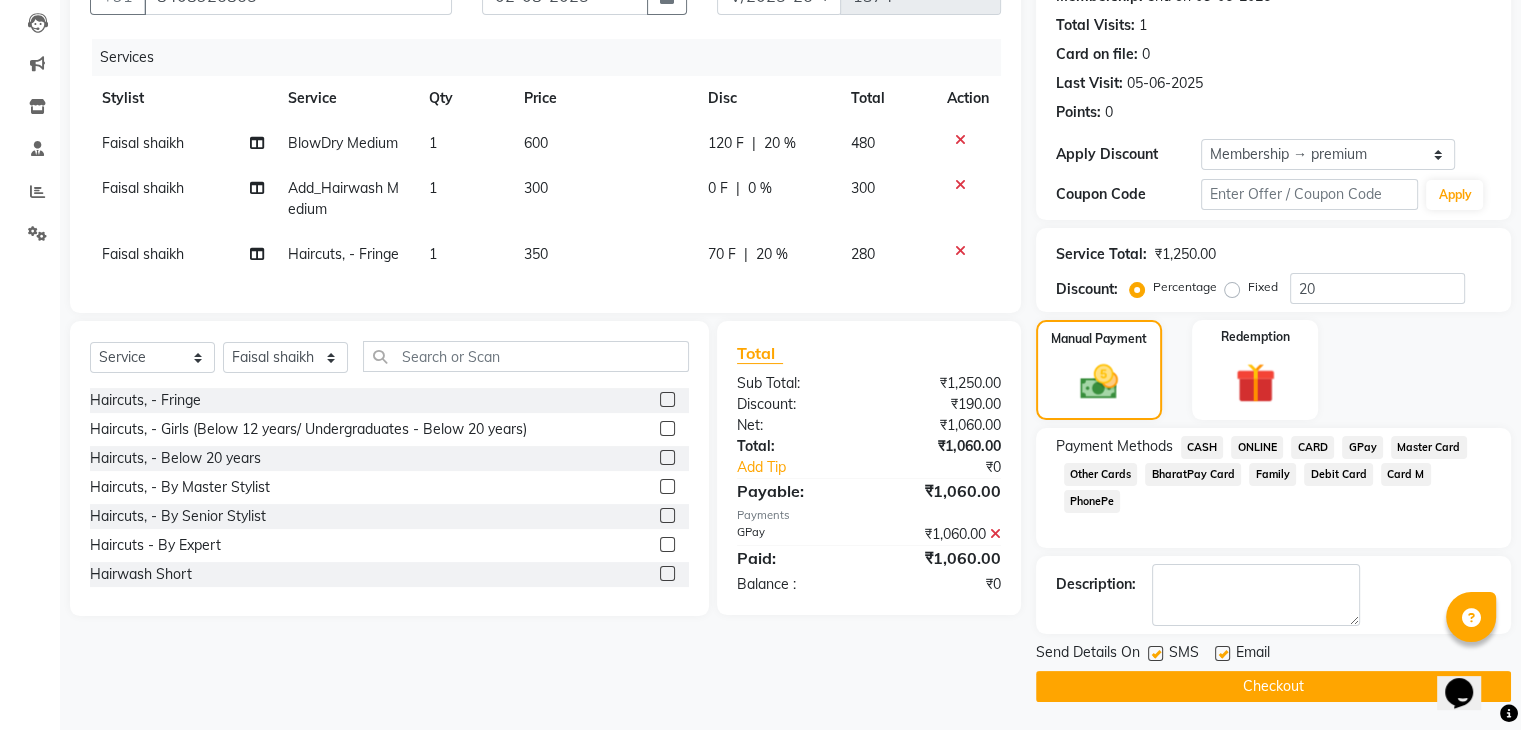 click on "Checkout" 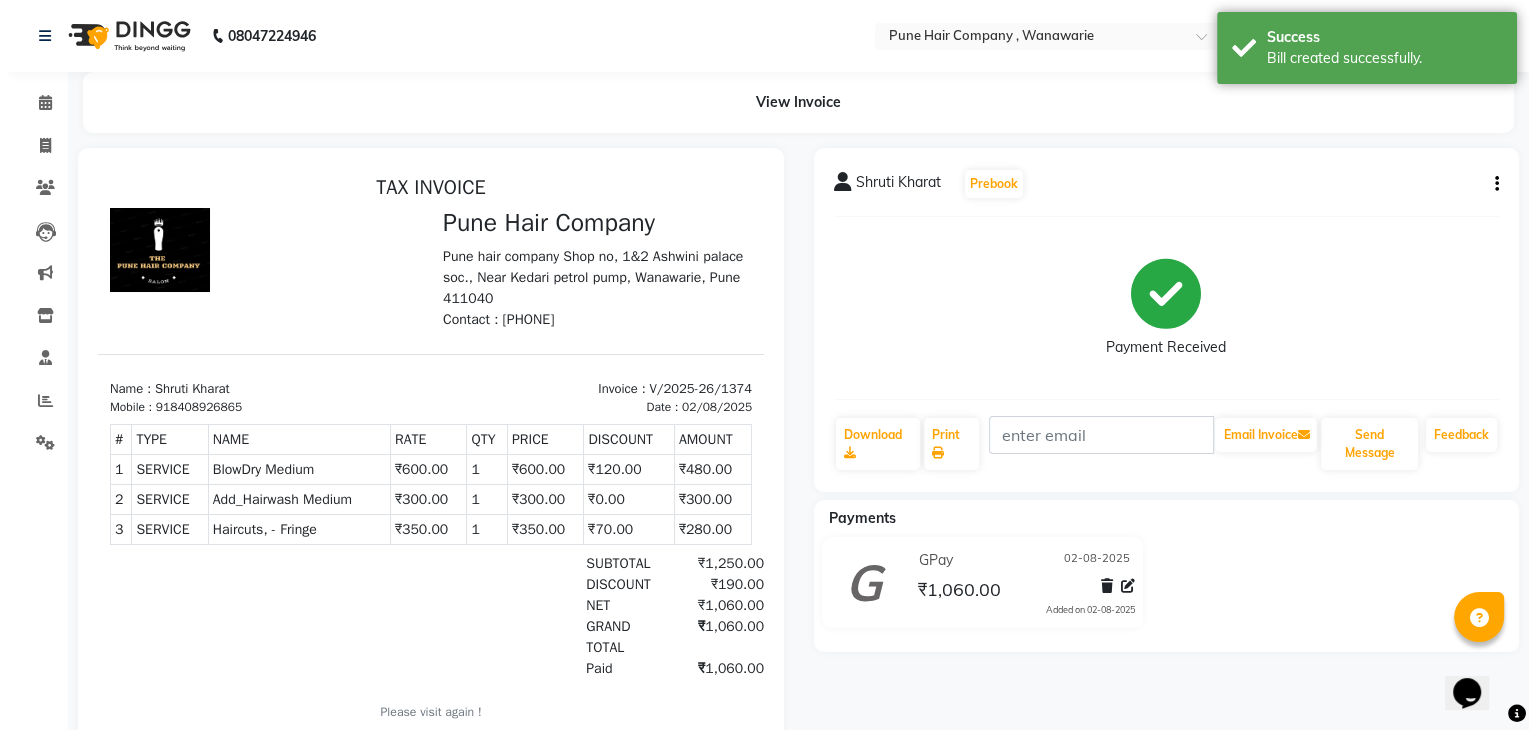 scroll, scrollTop: 0, scrollLeft: 0, axis: both 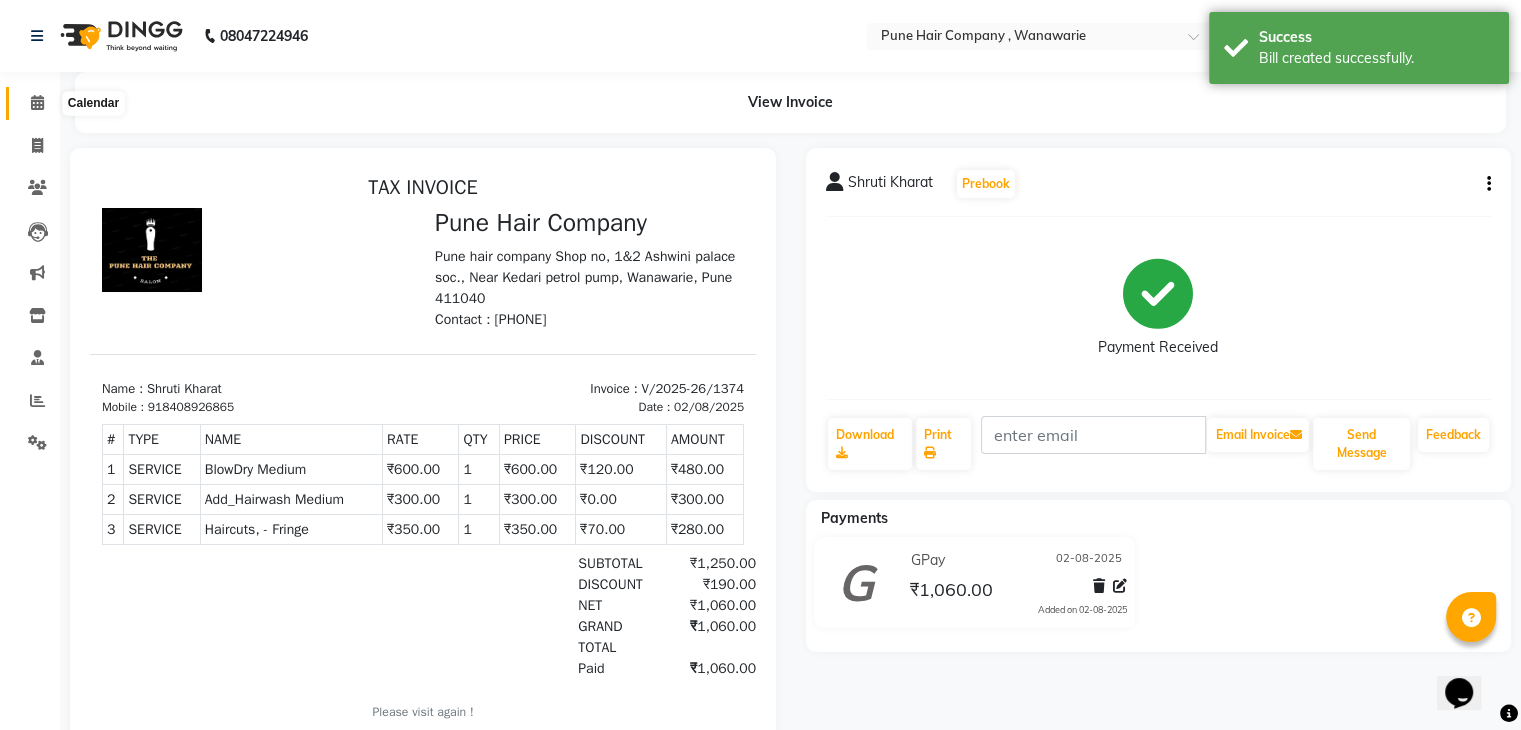 click 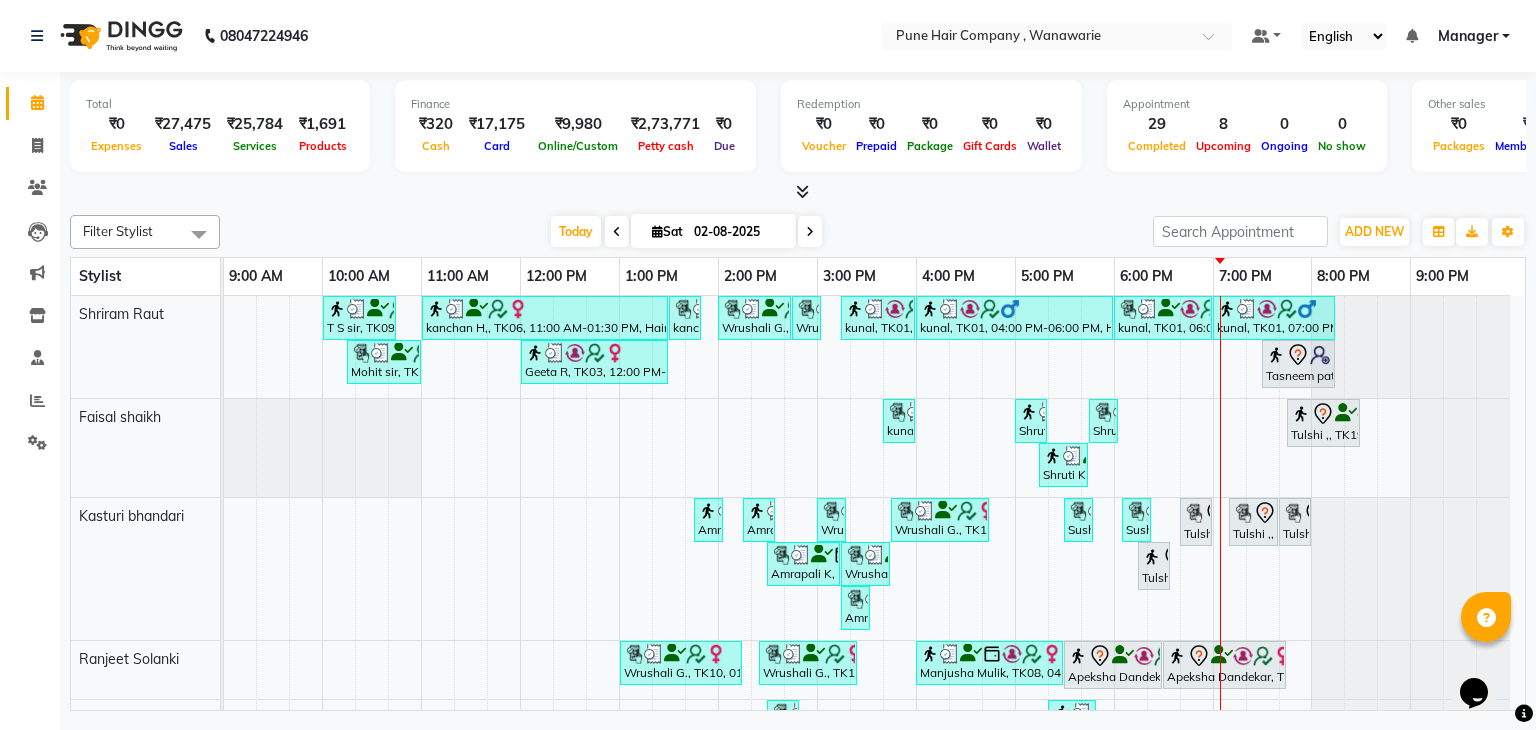 click at bounding box center (810, 231) 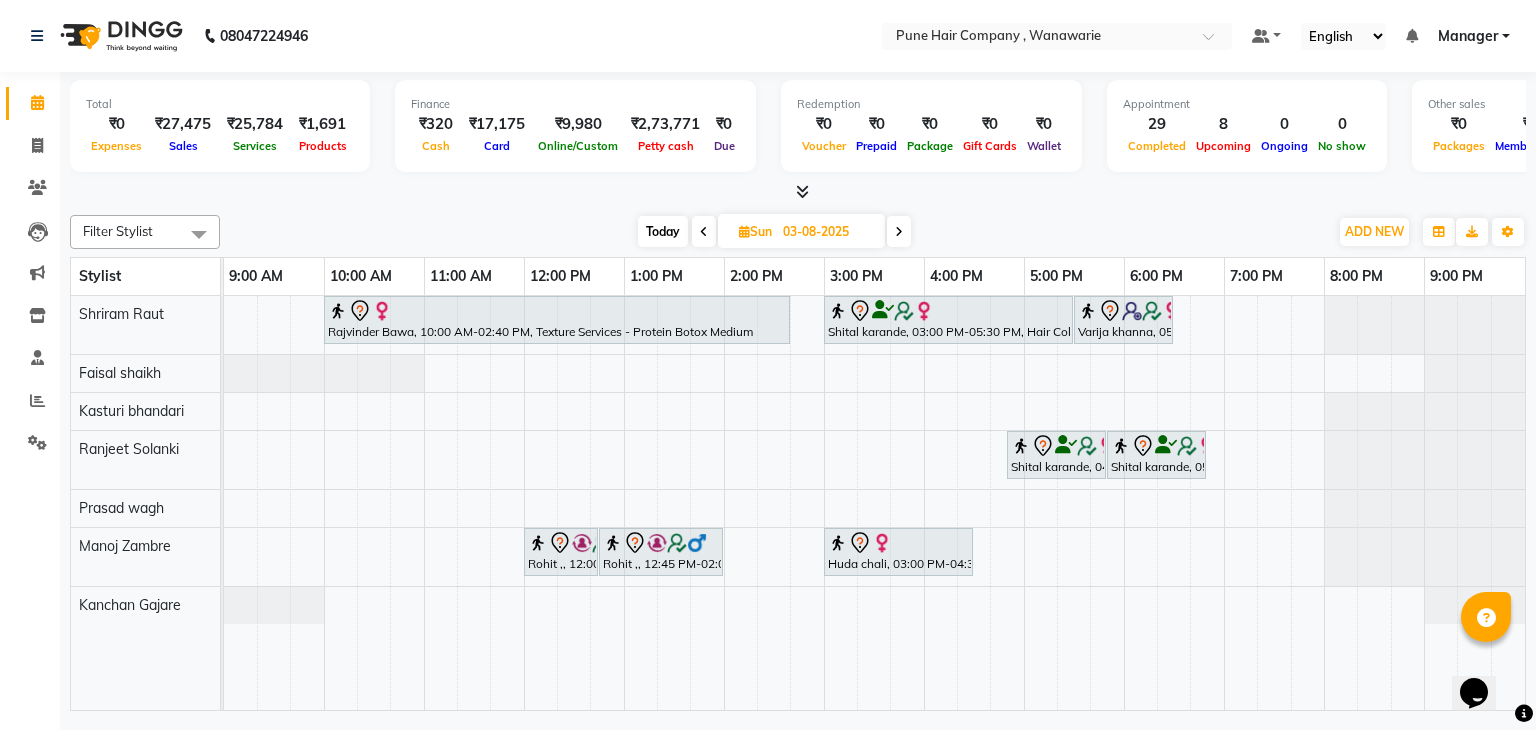 click on "Today" at bounding box center (663, 231) 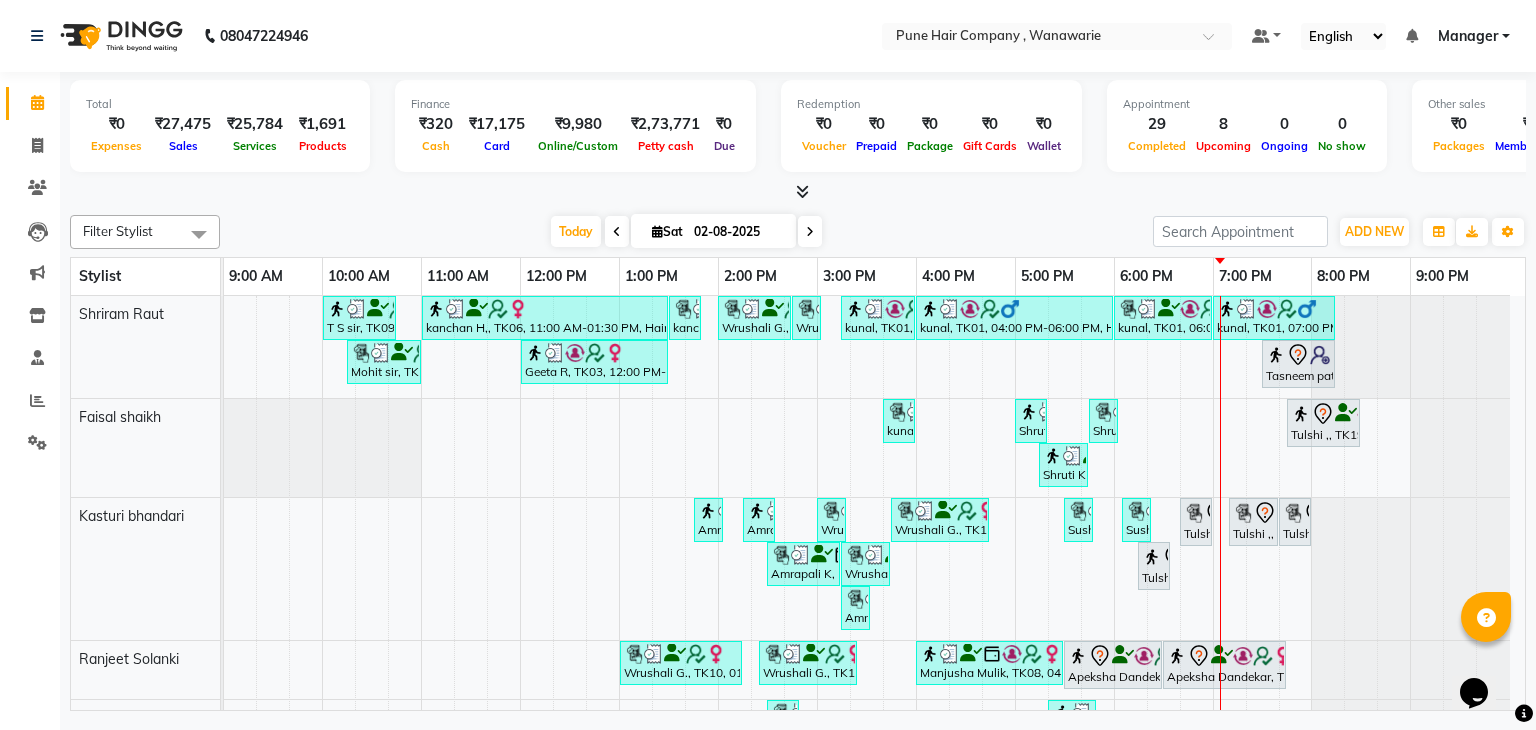 click at bounding box center (810, 232) 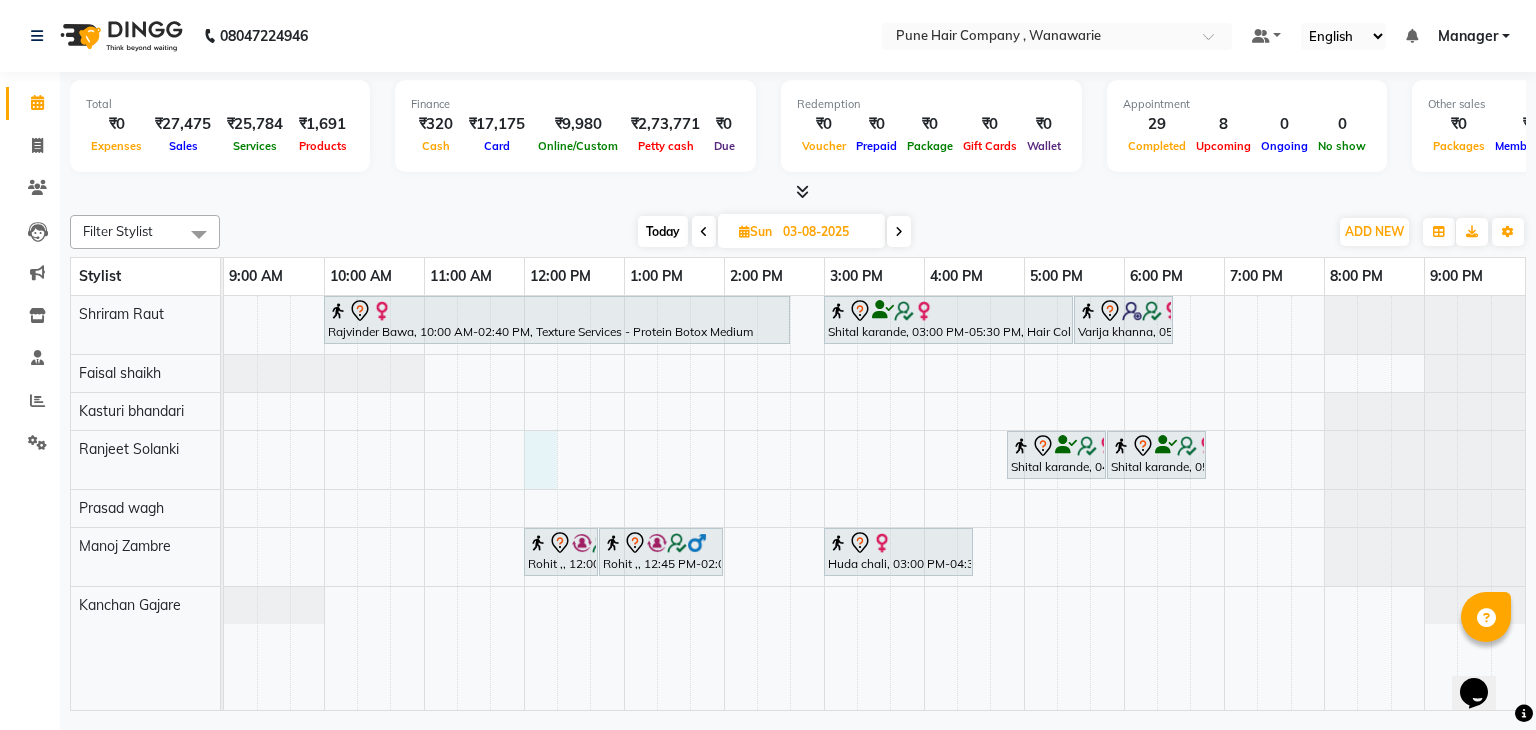 click on "Rajvinder Bawa, 10:00 AM-02:40 PM, Texture Services - Protein Botox Medium             Shital karande, 03:00 PM-05:30 PM, Hair Colour - Inoa Global Medium             Varija khanna, 05:30 PM-06:30 PM, Haircuts, - By Senior Stylist             Shital karande, 04:50 PM-05:50 PM, Manicure - Manicure Luxury             Shital karande, 05:50 PM-06:50 PM,  Pedicure,- Pedicure Premium             Rohit ,, 12:00 PM-12:45 PM, Male Haircut By Senior Stylist             Rohit ,, 12:45 PM-02:00 PM, Male Hair Colour - Majirel Global Colour (includes moustache)             Huda chali, 03:00 PM-04:30 PM, Hair Colour - Inoa Touch-up (Upto 2 Inches)" at bounding box center (874, 503) 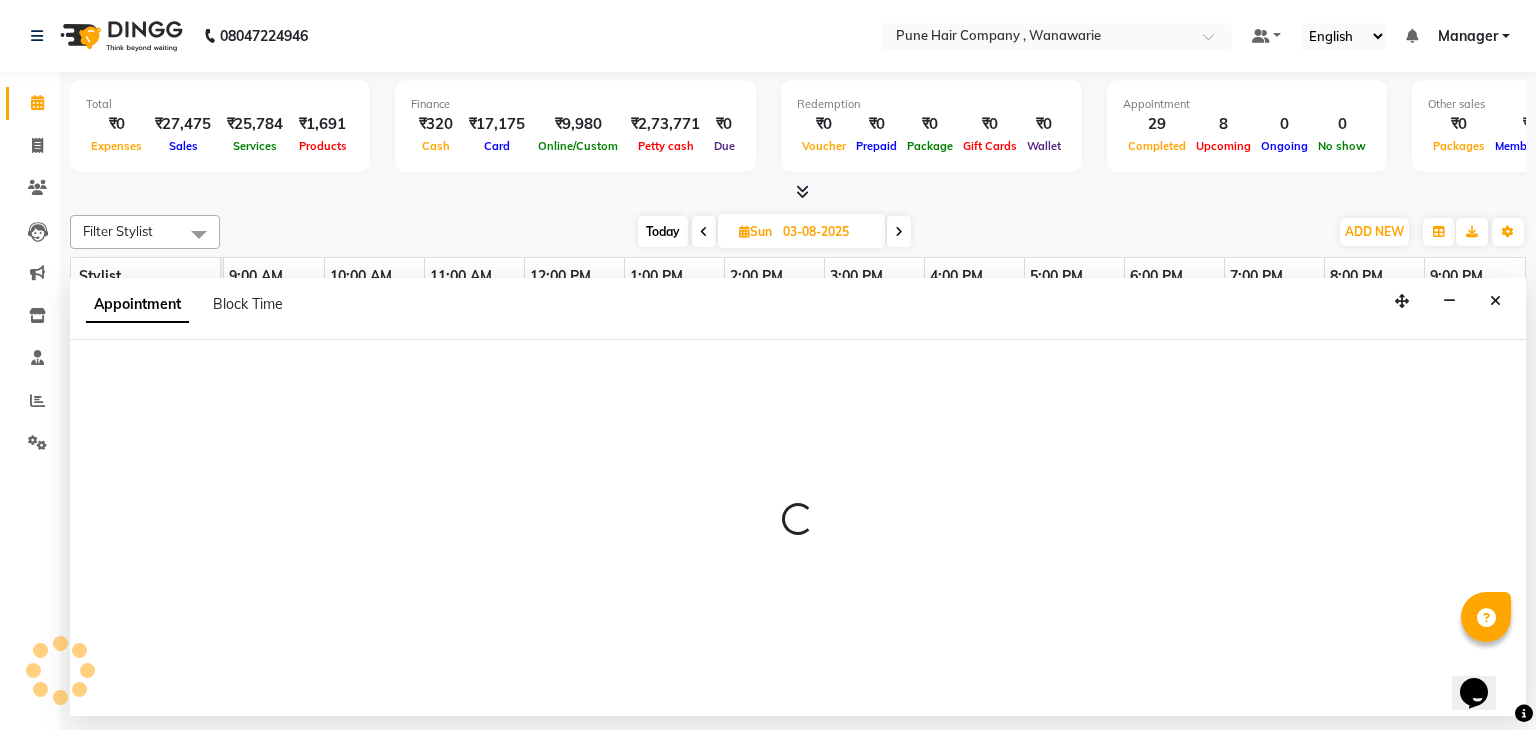 select on "74580" 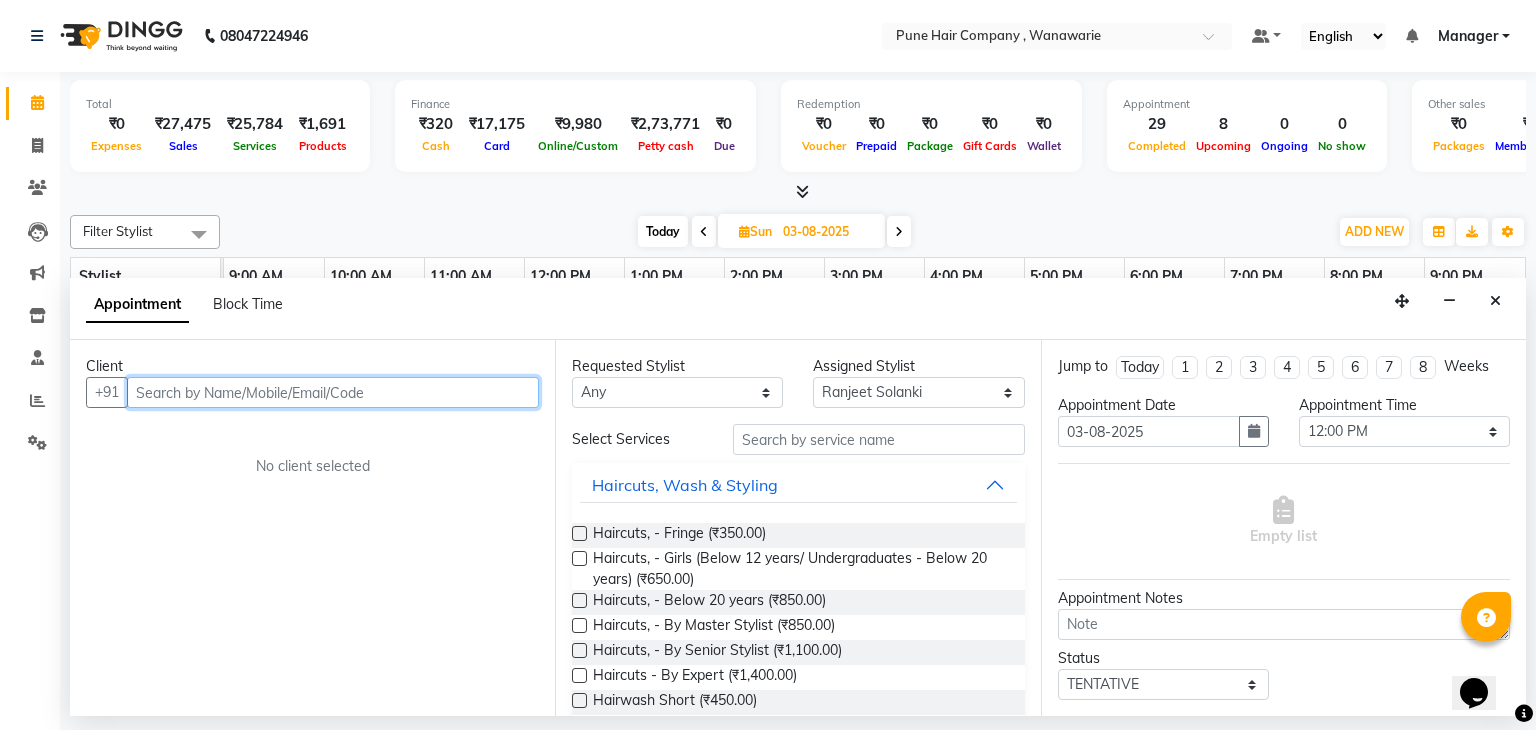 click at bounding box center (333, 392) 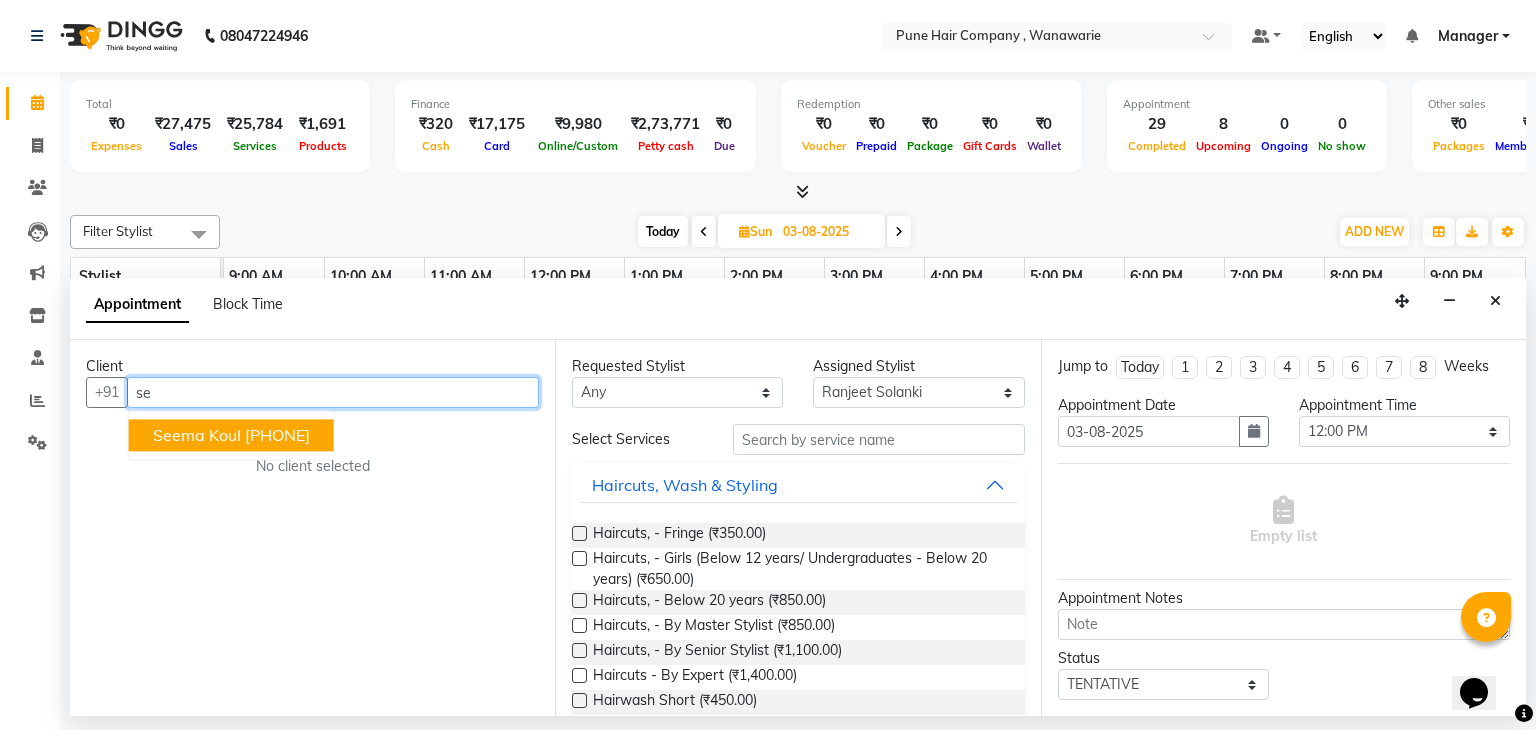 type on "s" 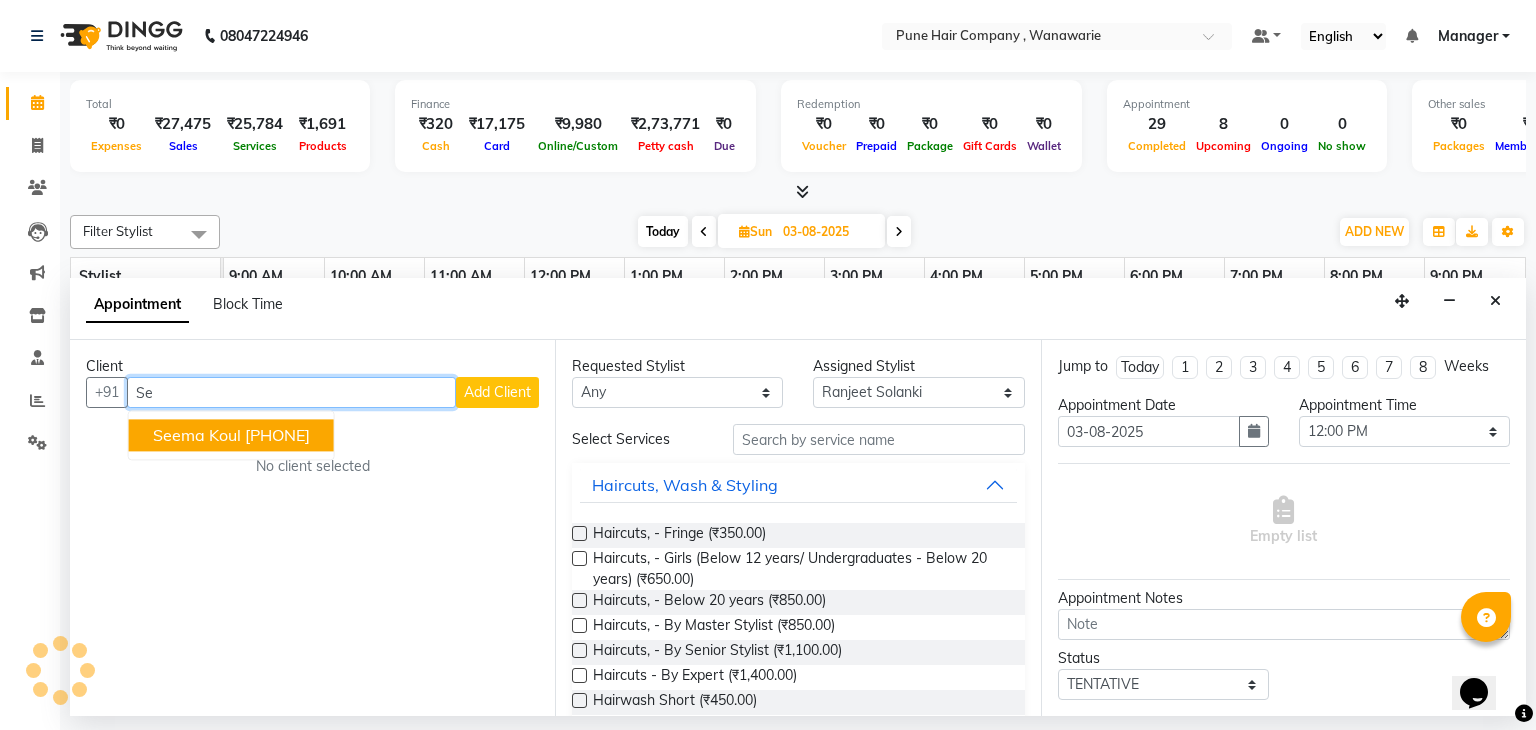 type on "S" 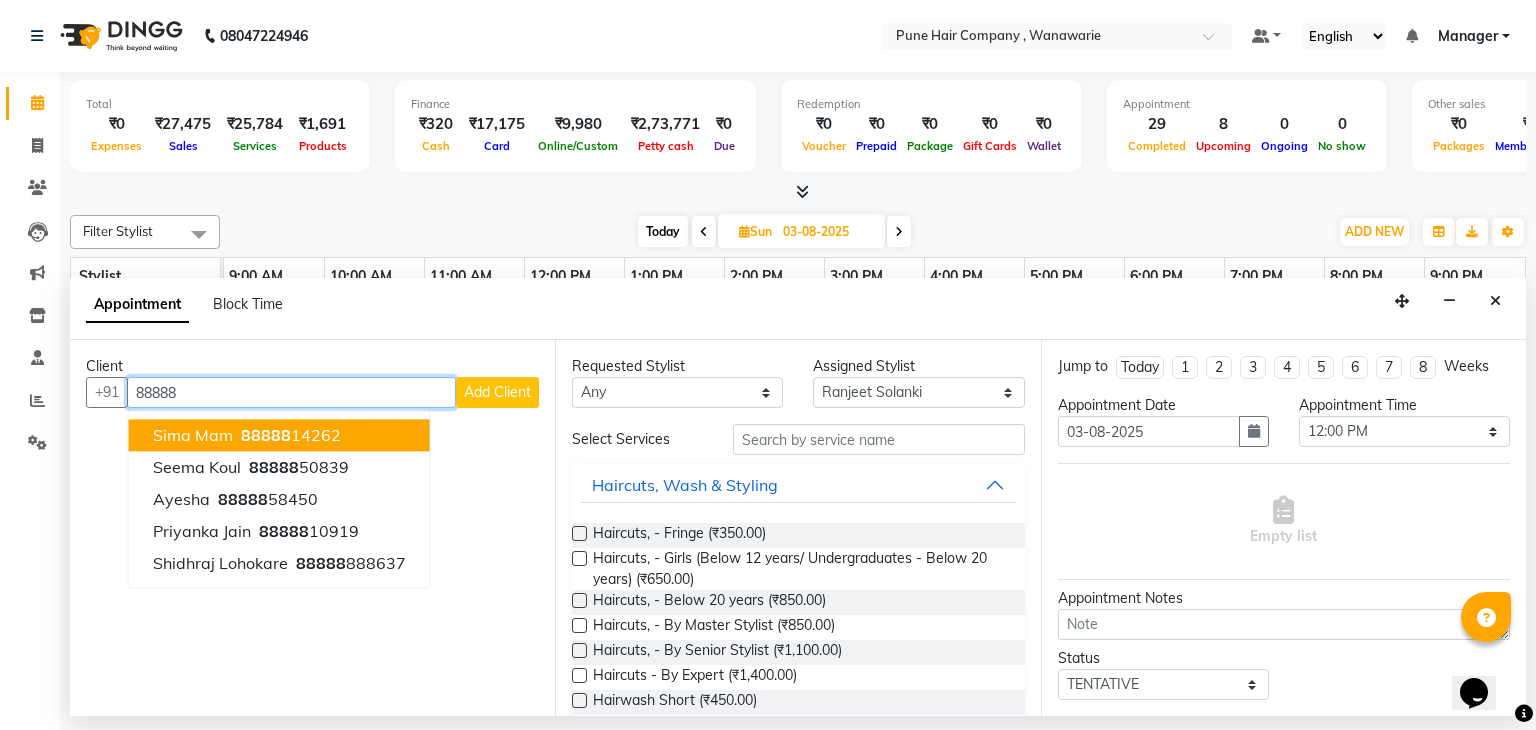 click on "88888" at bounding box center [266, 436] 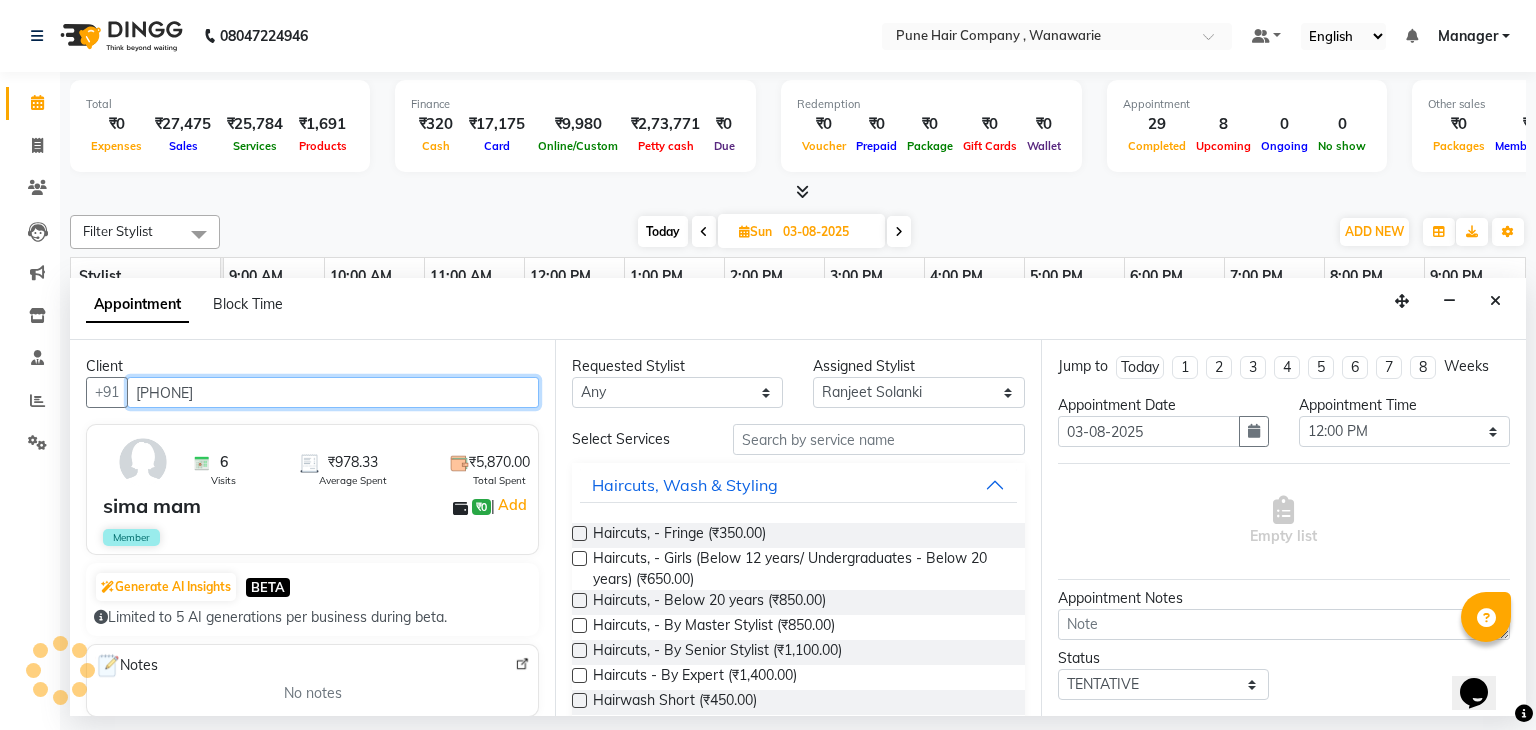 type on "8888814262" 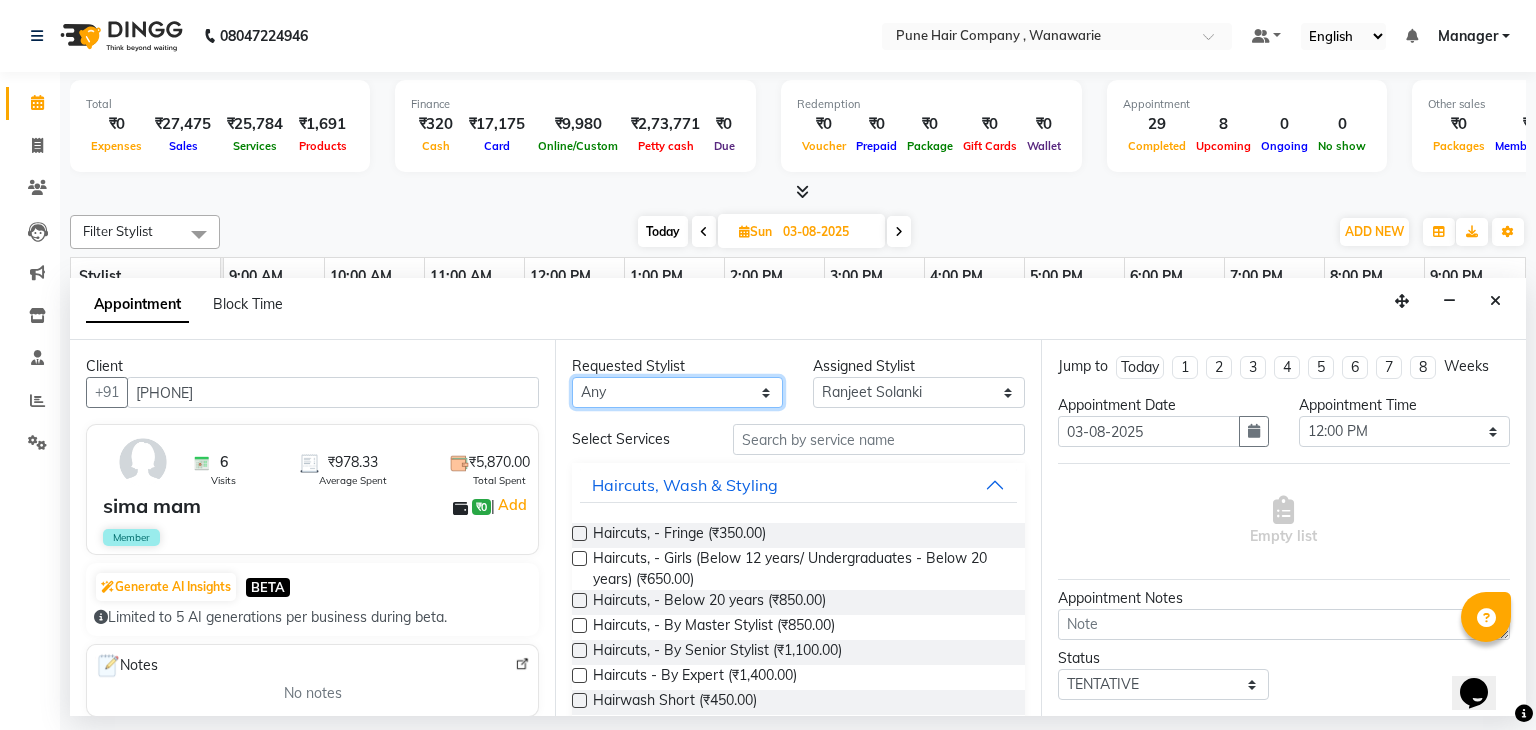 click on "Any Faisal shaikh Kanchan Gajare  Kasturi bhandari Manoj Zambre Prasad wagh Ranjeet Solanki Shriram Raut" at bounding box center (677, 392) 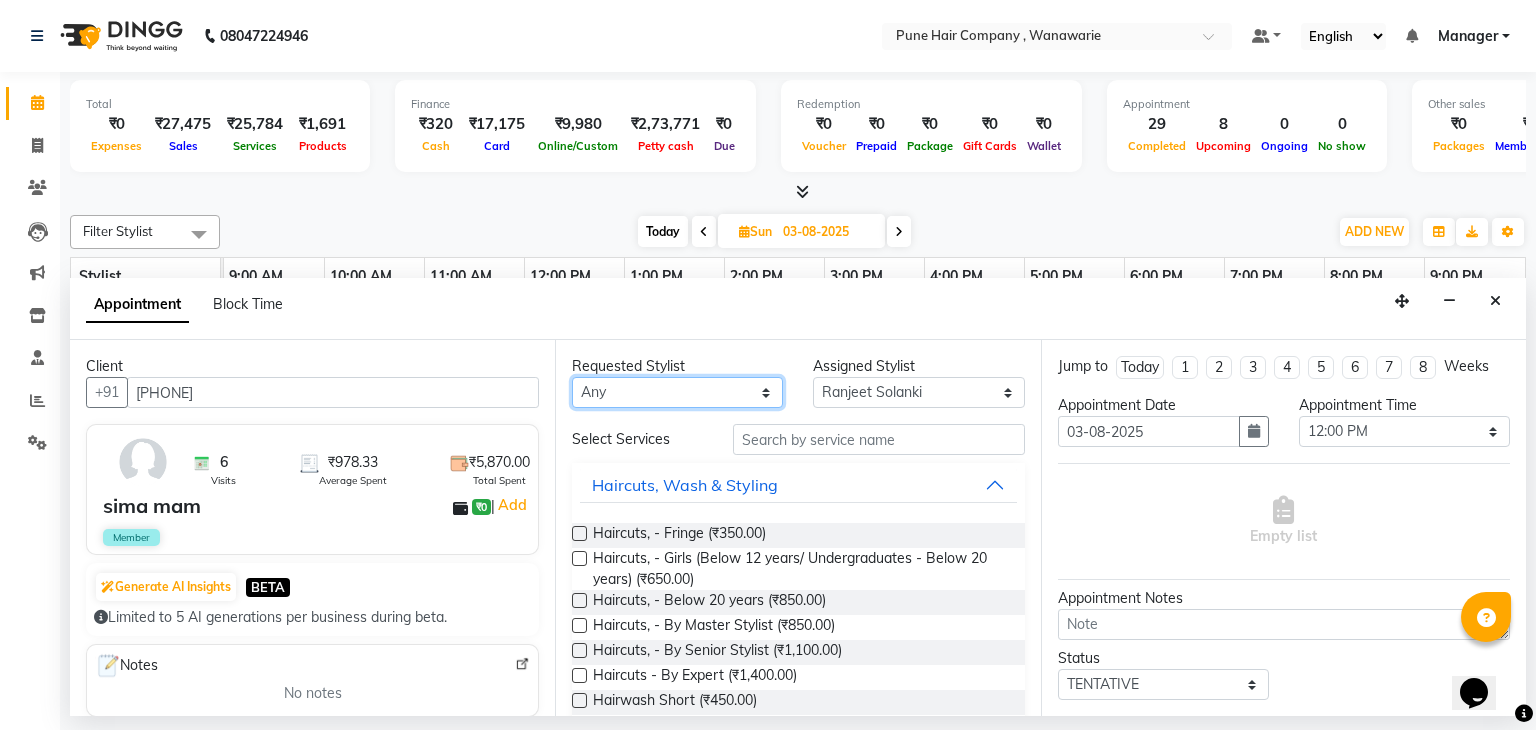 select on "79314" 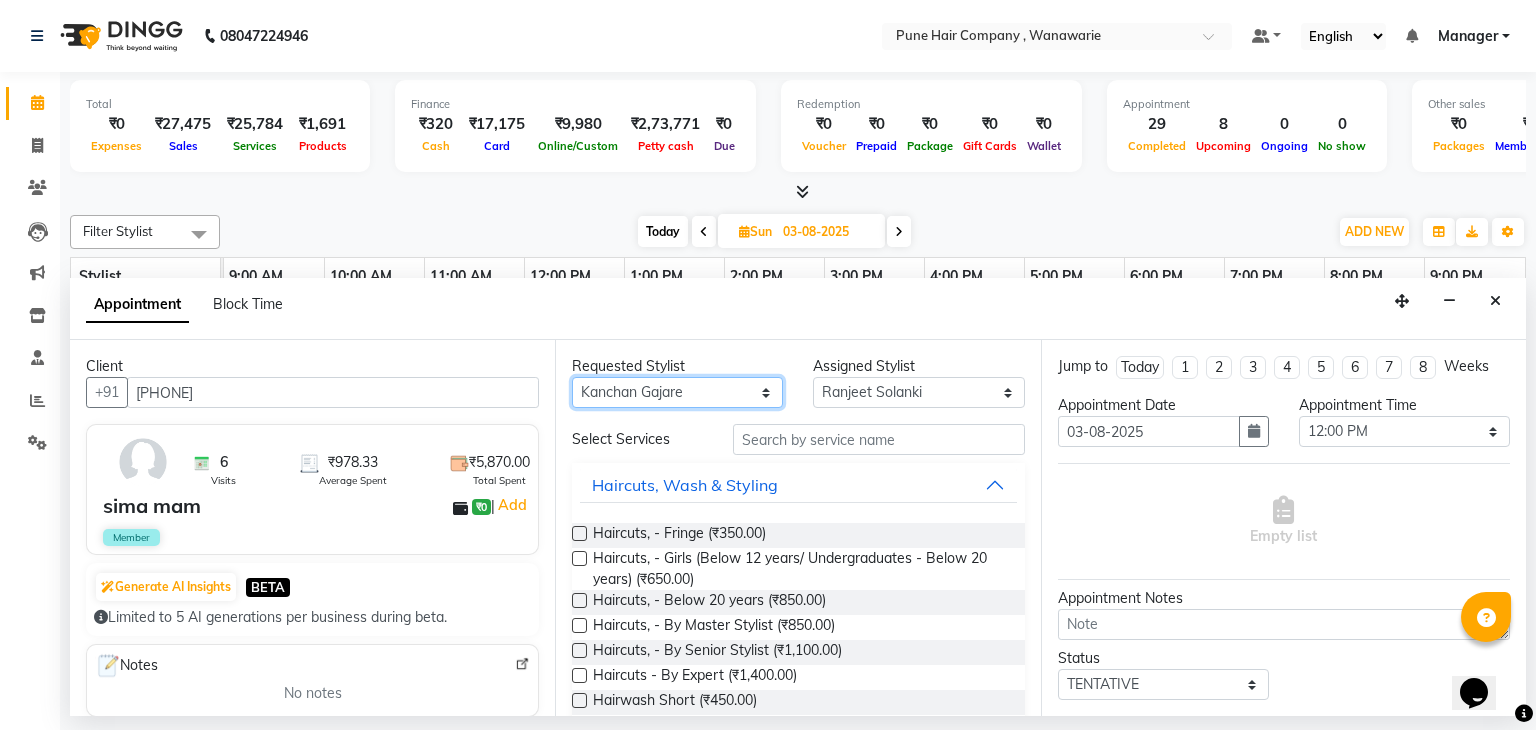 click on "Any Faisal shaikh Kanchan Gajare  Kasturi bhandari Manoj Zambre Prasad wagh Ranjeet Solanki Shriram Raut" at bounding box center (677, 392) 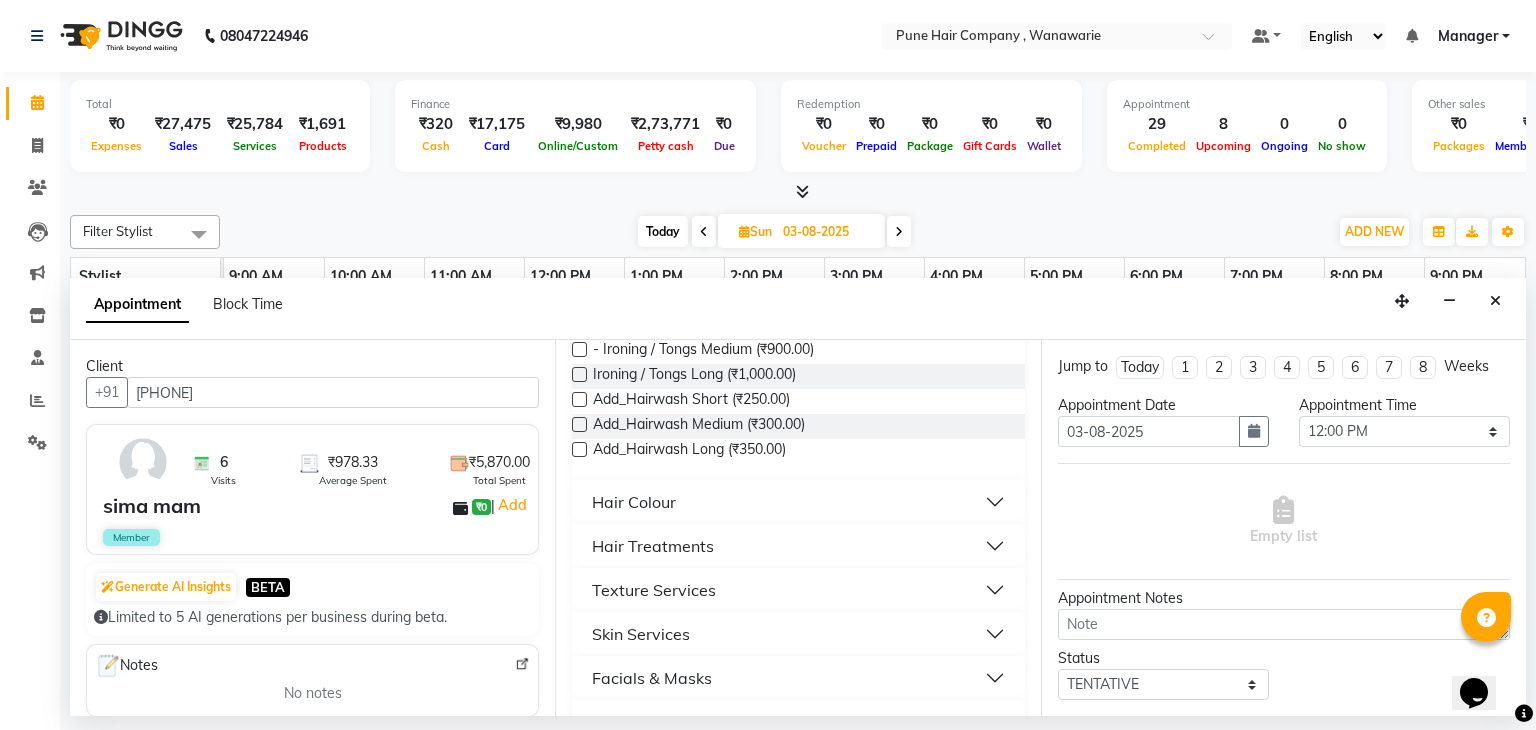 scroll, scrollTop: 527, scrollLeft: 0, axis: vertical 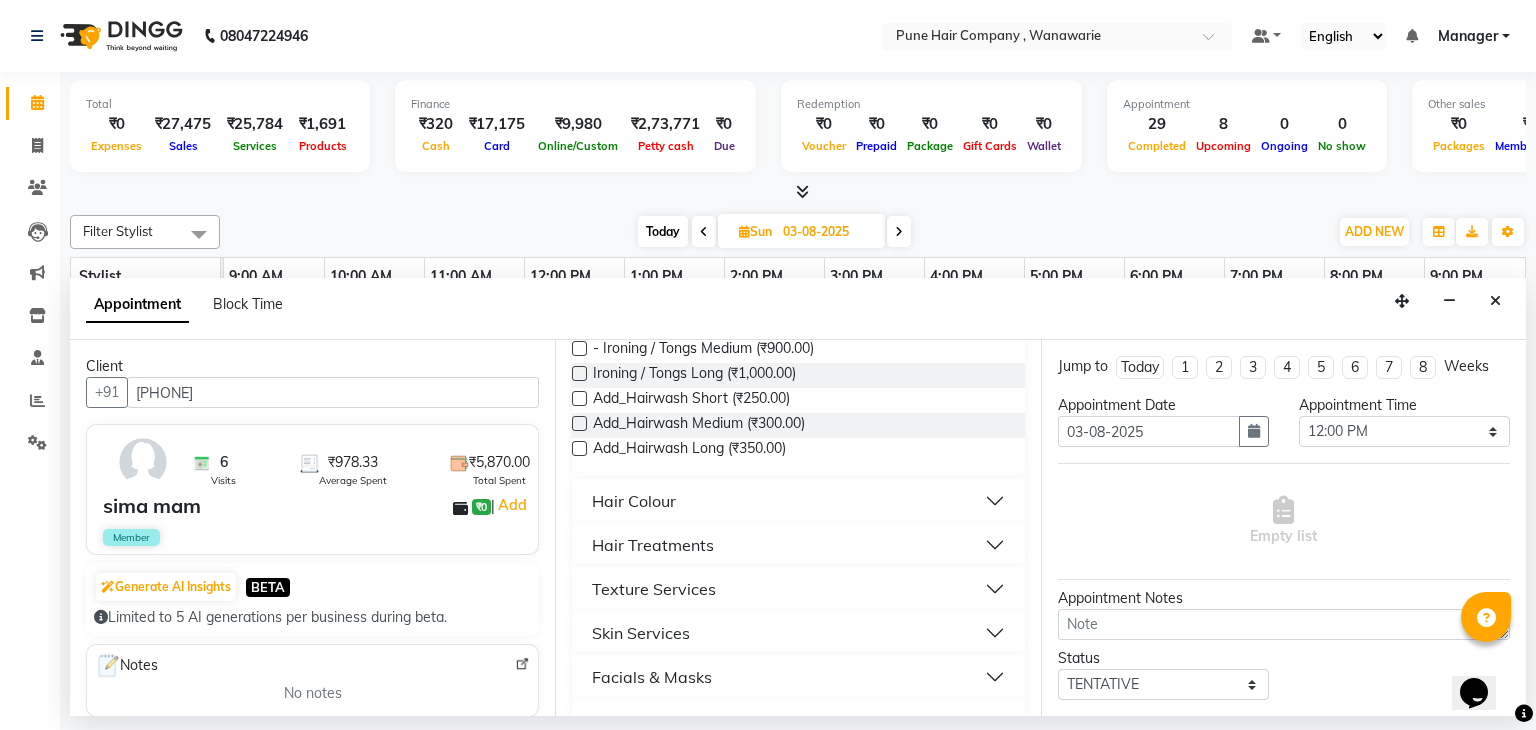 click on "Skin Services" at bounding box center (641, 633) 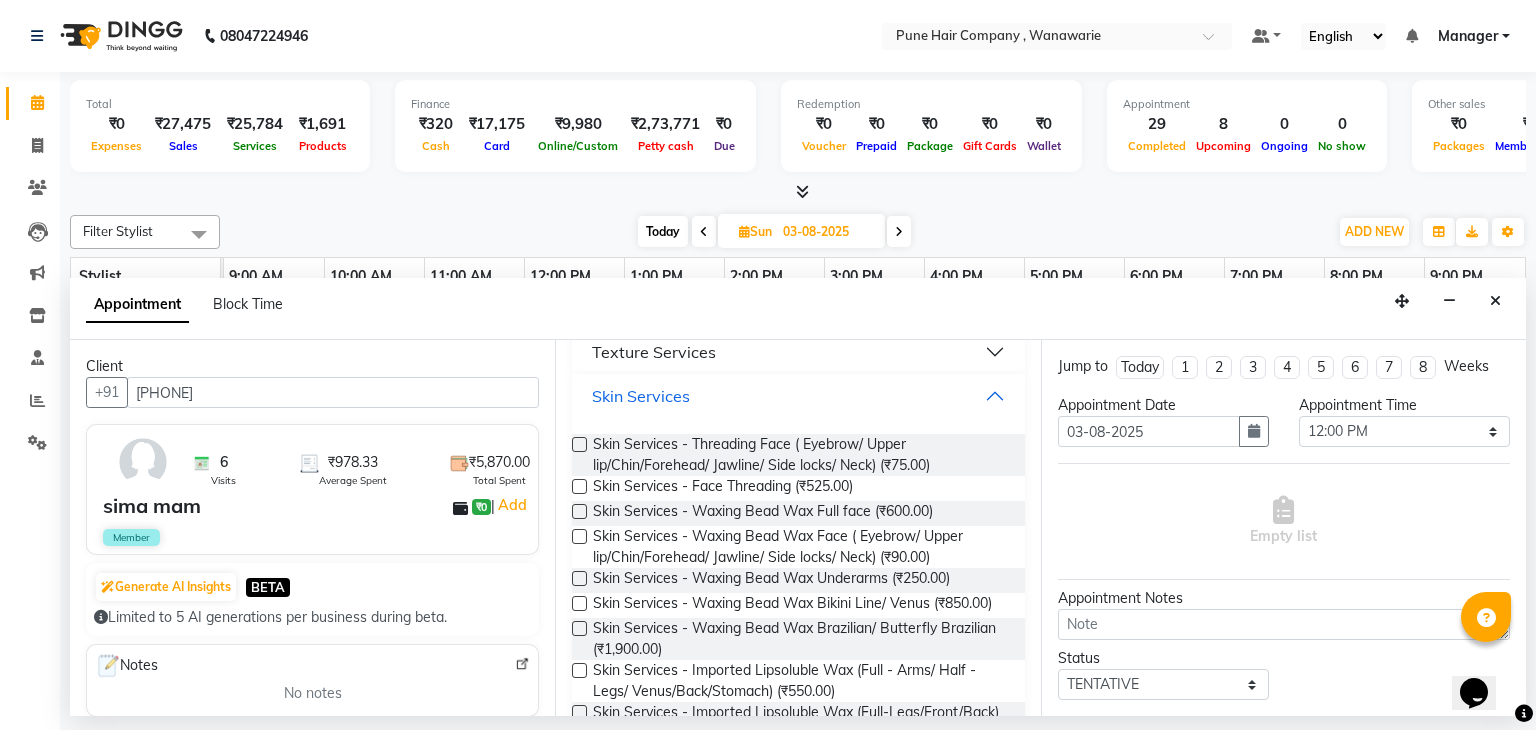 scroll, scrollTop: 782, scrollLeft: 0, axis: vertical 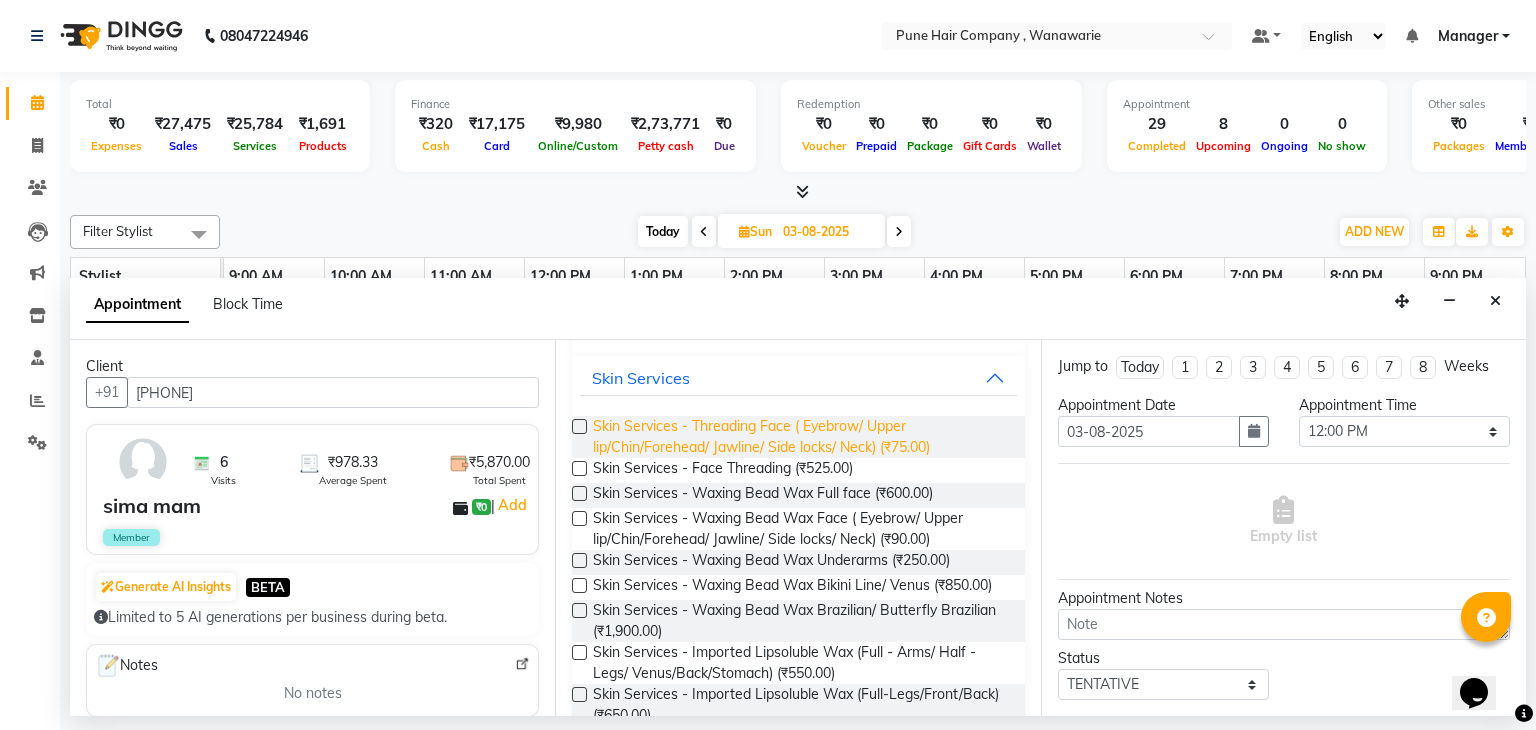 click on "Skin Services - Threading Face ( Eyebrow/ Upper lip/Chin/Forehead/ Jawline/ Side locks/ Neck) (₹75.00)" at bounding box center (800, 437) 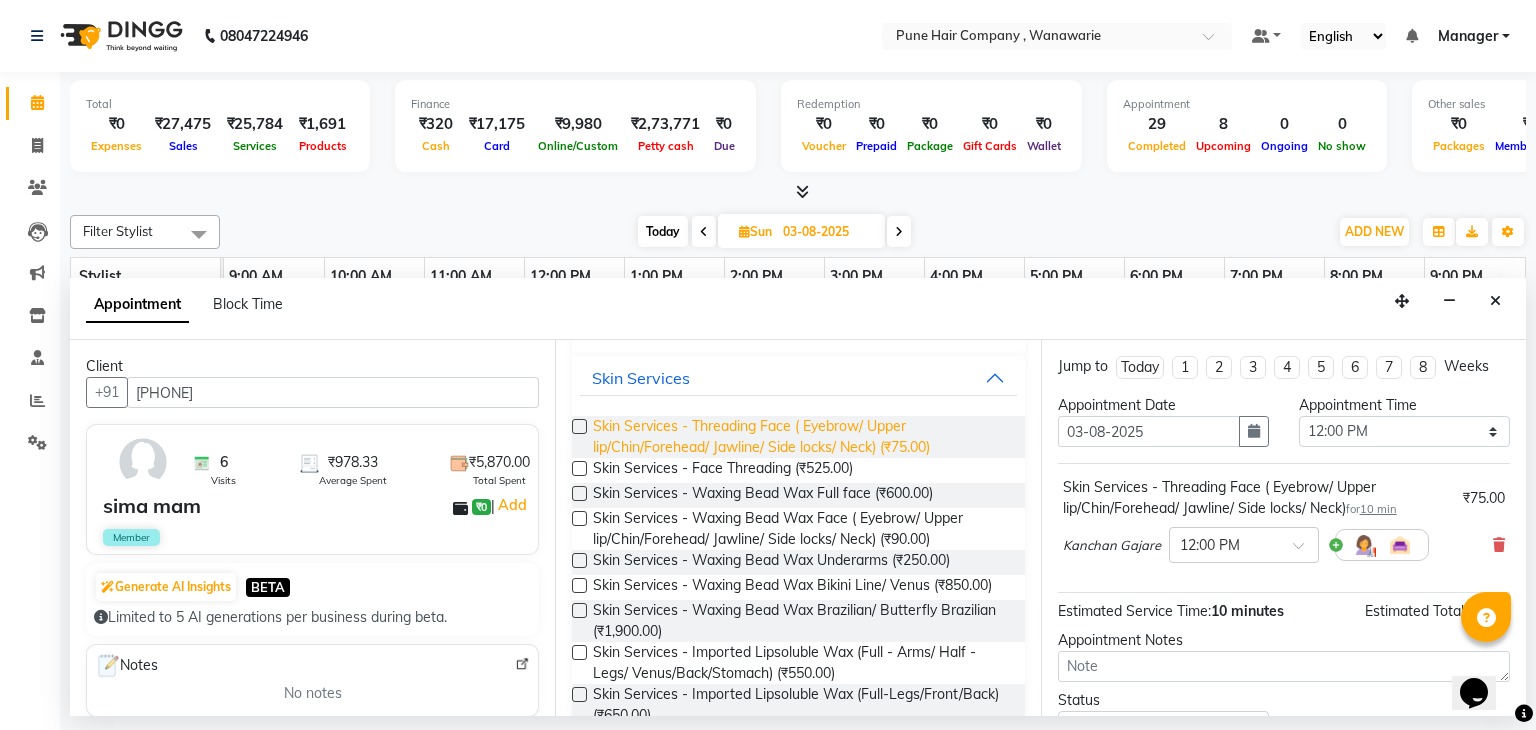 click on "Skin Services - Threading Face ( Eyebrow/ Upper lip/Chin/Forehead/ Jawline/ Side locks/ Neck) (₹75.00)" at bounding box center [800, 437] 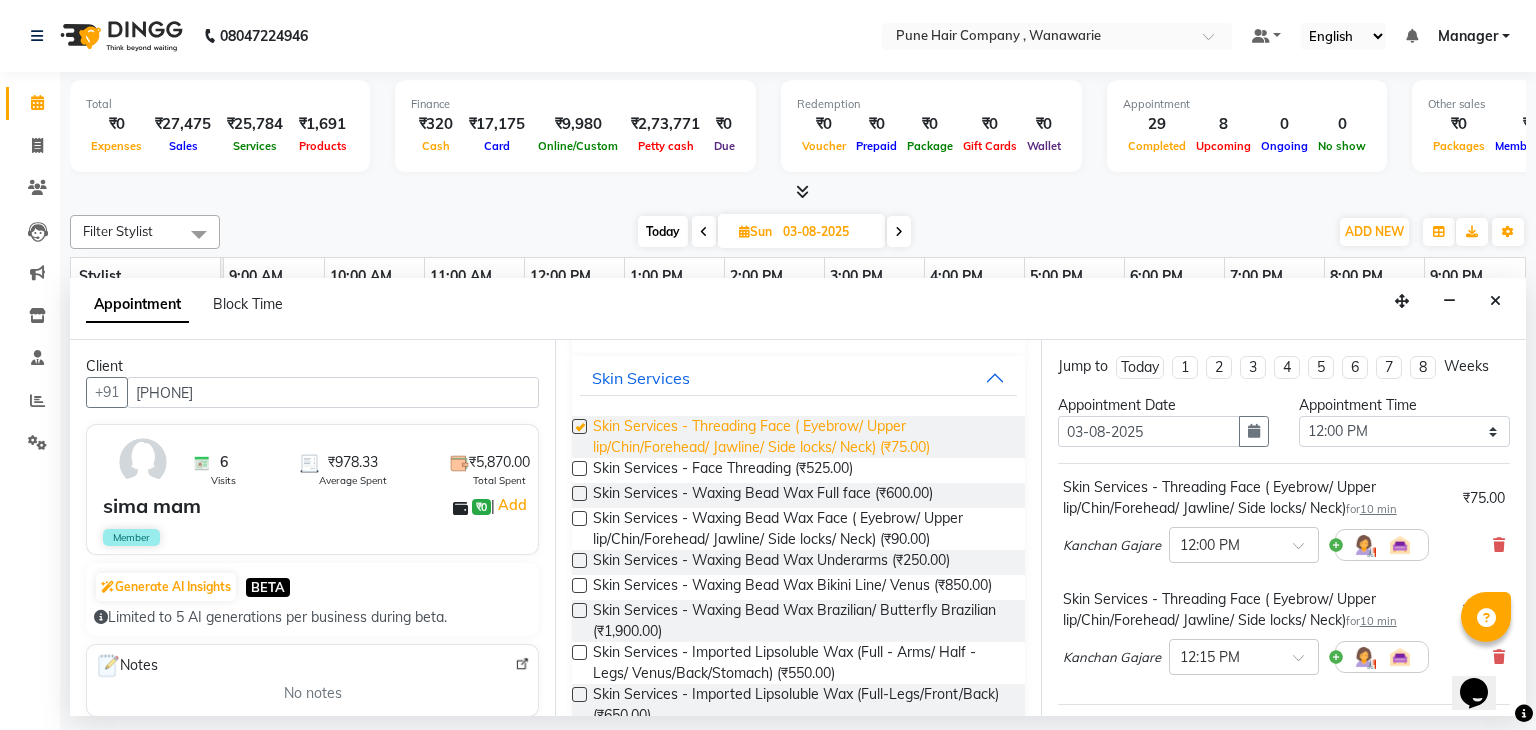 checkbox on "false" 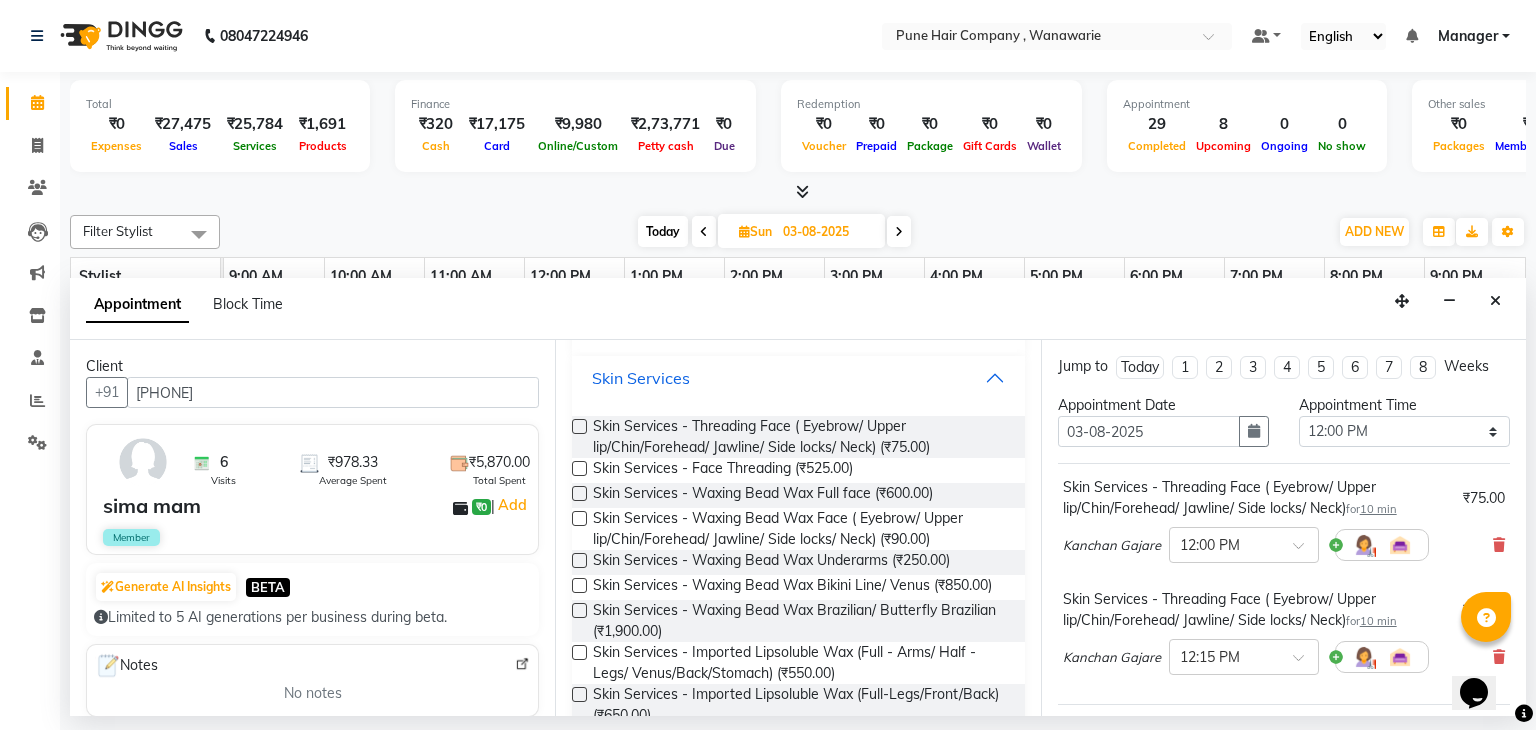 click on "Skin Services" at bounding box center (798, 378) 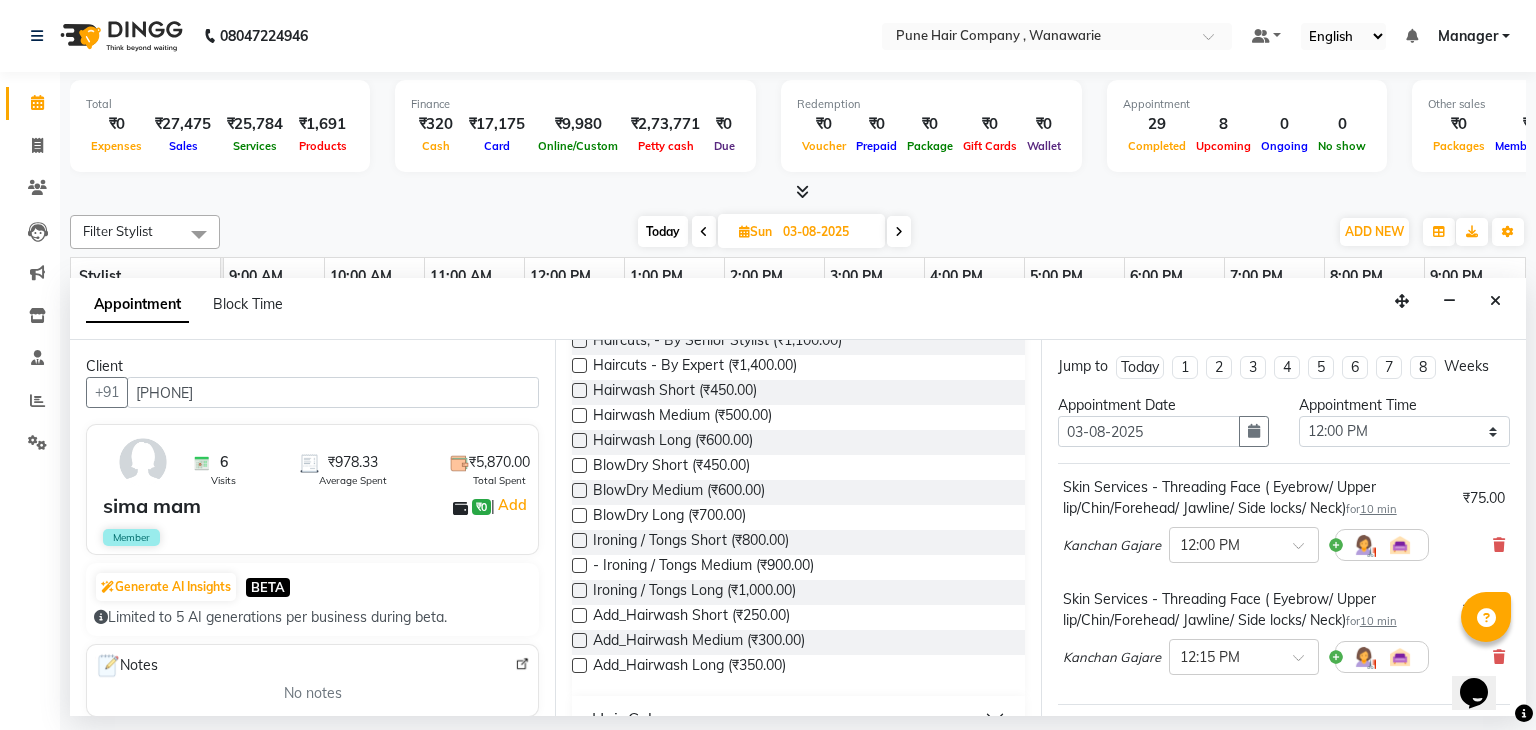 scroll, scrollTop: 0, scrollLeft: 0, axis: both 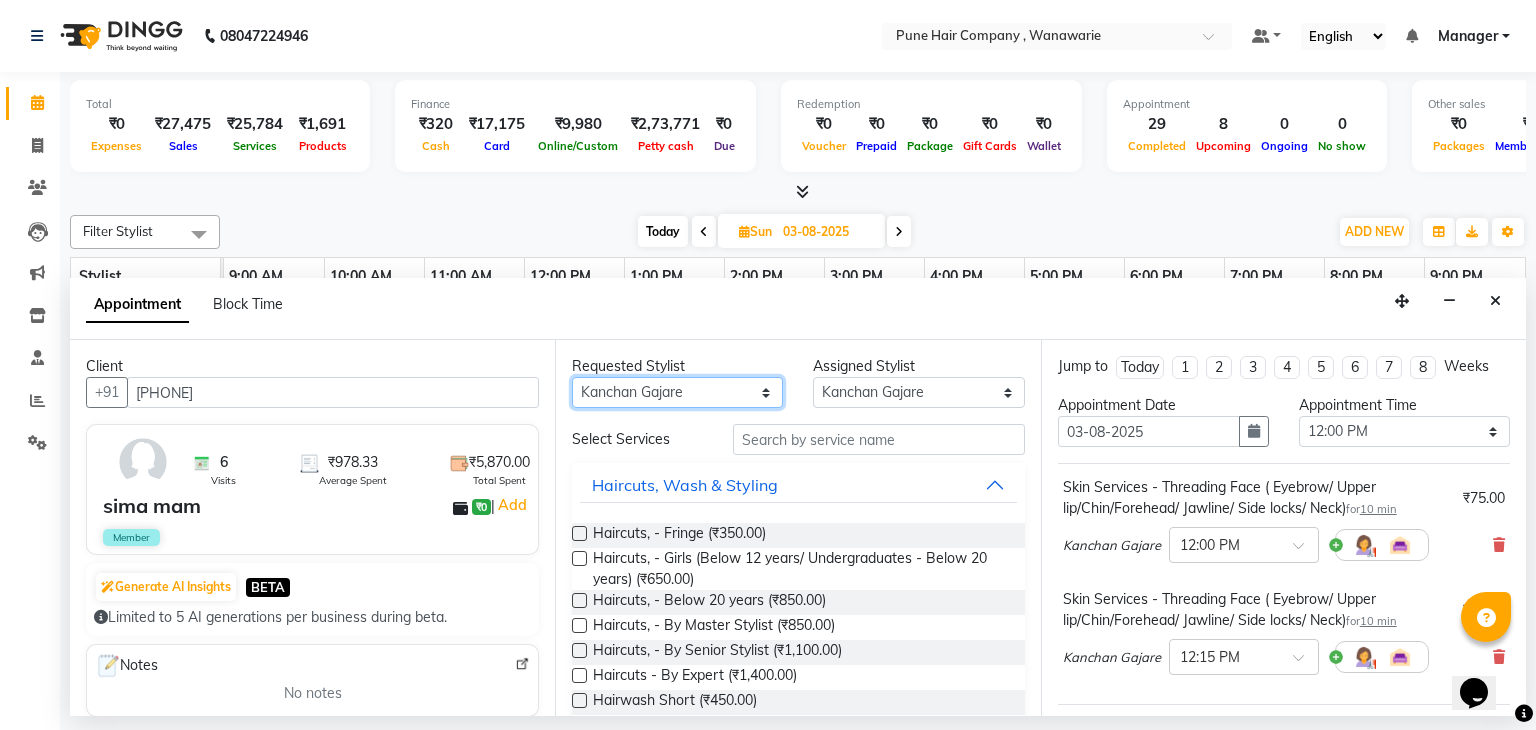 click on "Any Faisal shaikh Kanchan Gajare  Kasturi bhandari Manoj Zambre Prasad wagh Ranjeet Solanki Shriram Raut" at bounding box center [677, 392] 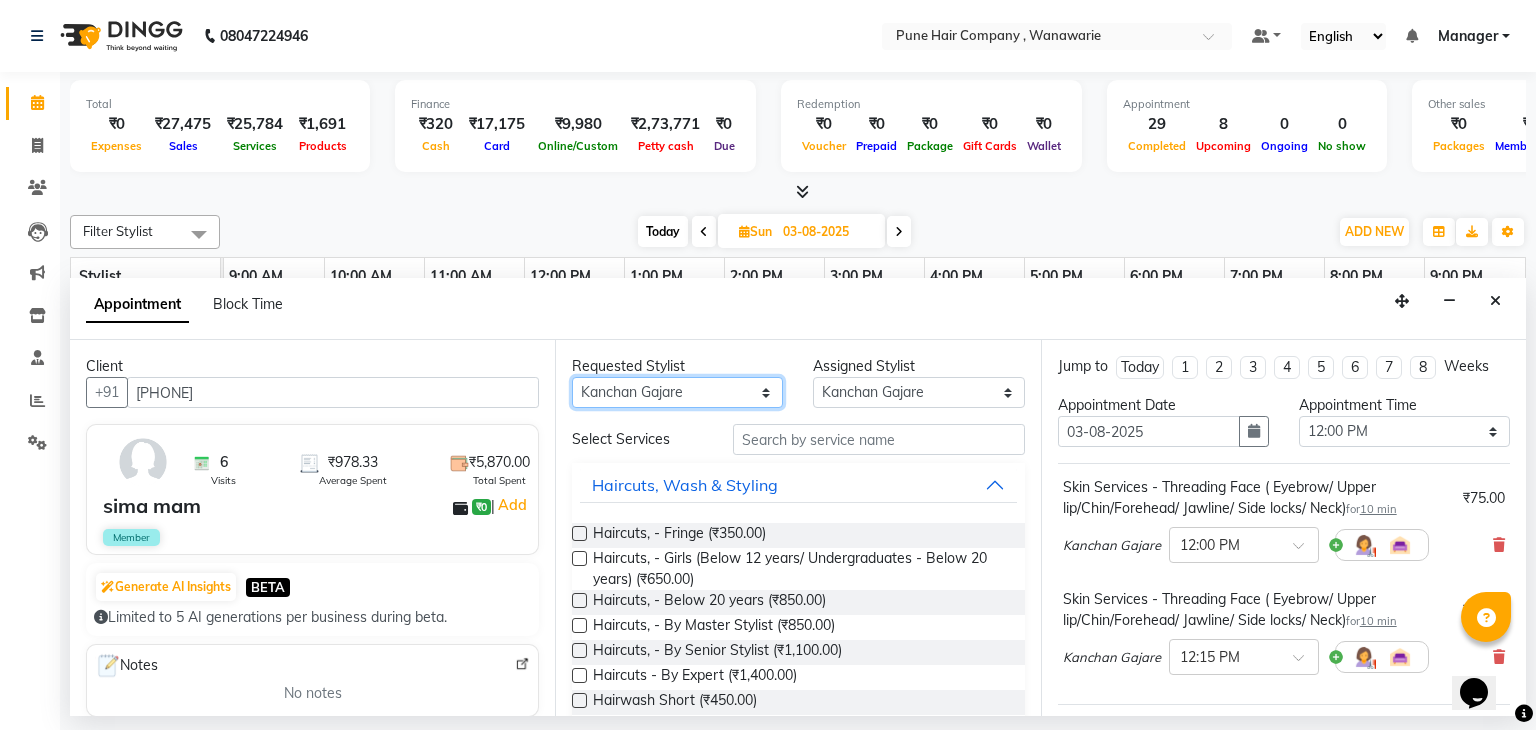select on "74580" 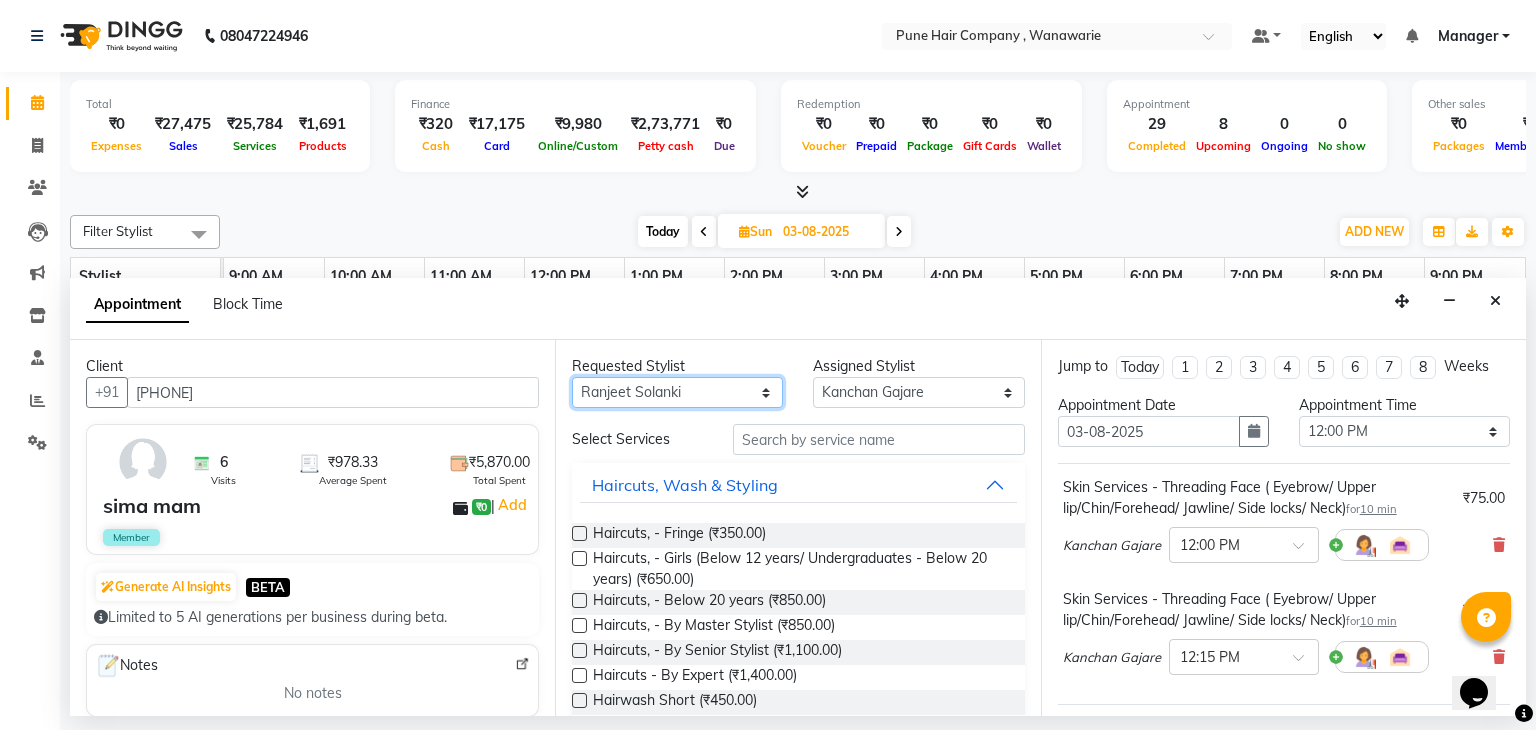 click on "Any Faisal shaikh Kanchan Gajare  Kasturi bhandari Manoj Zambre Prasad wagh Ranjeet Solanki Shriram Raut" at bounding box center [677, 392] 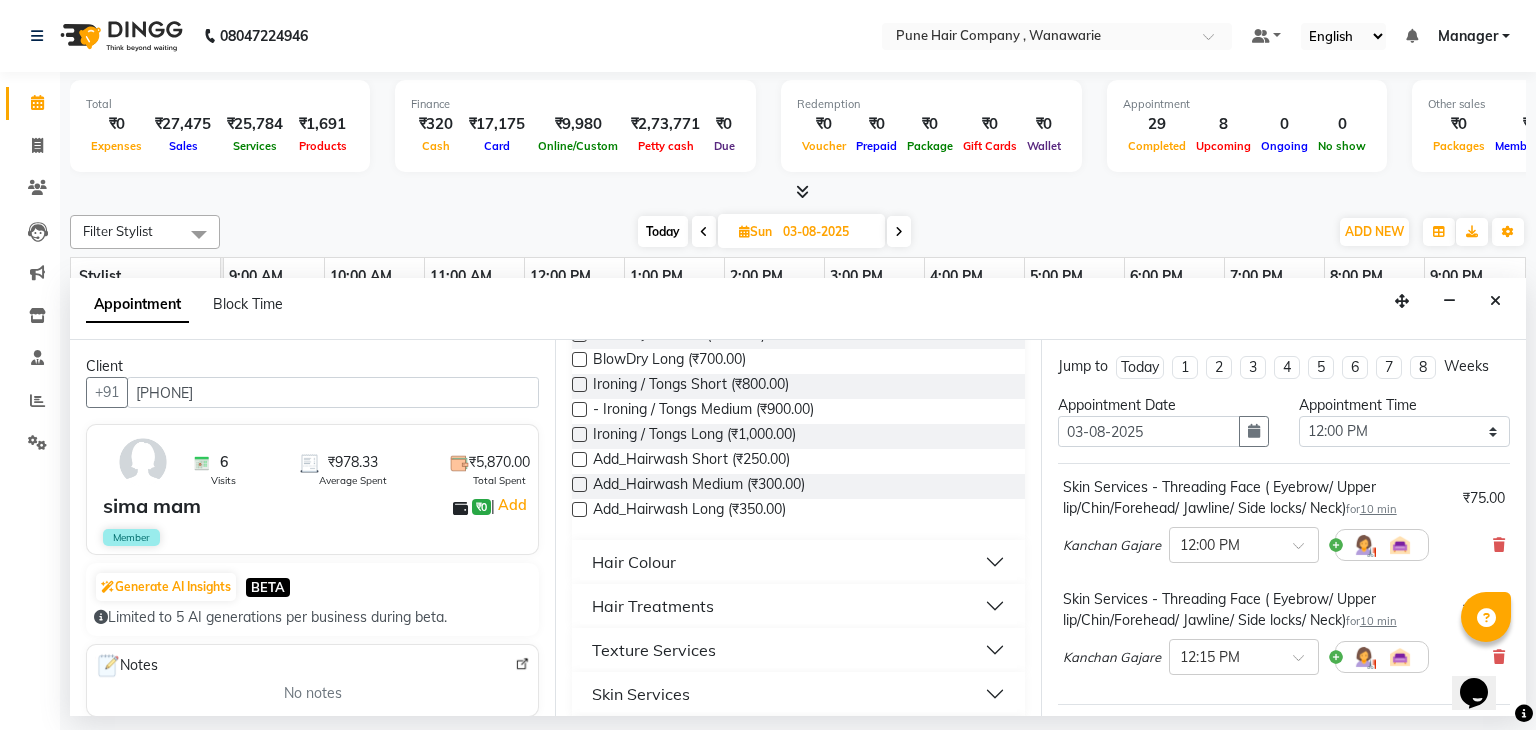 scroll, scrollTop: 745, scrollLeft: 0, axis: vertical 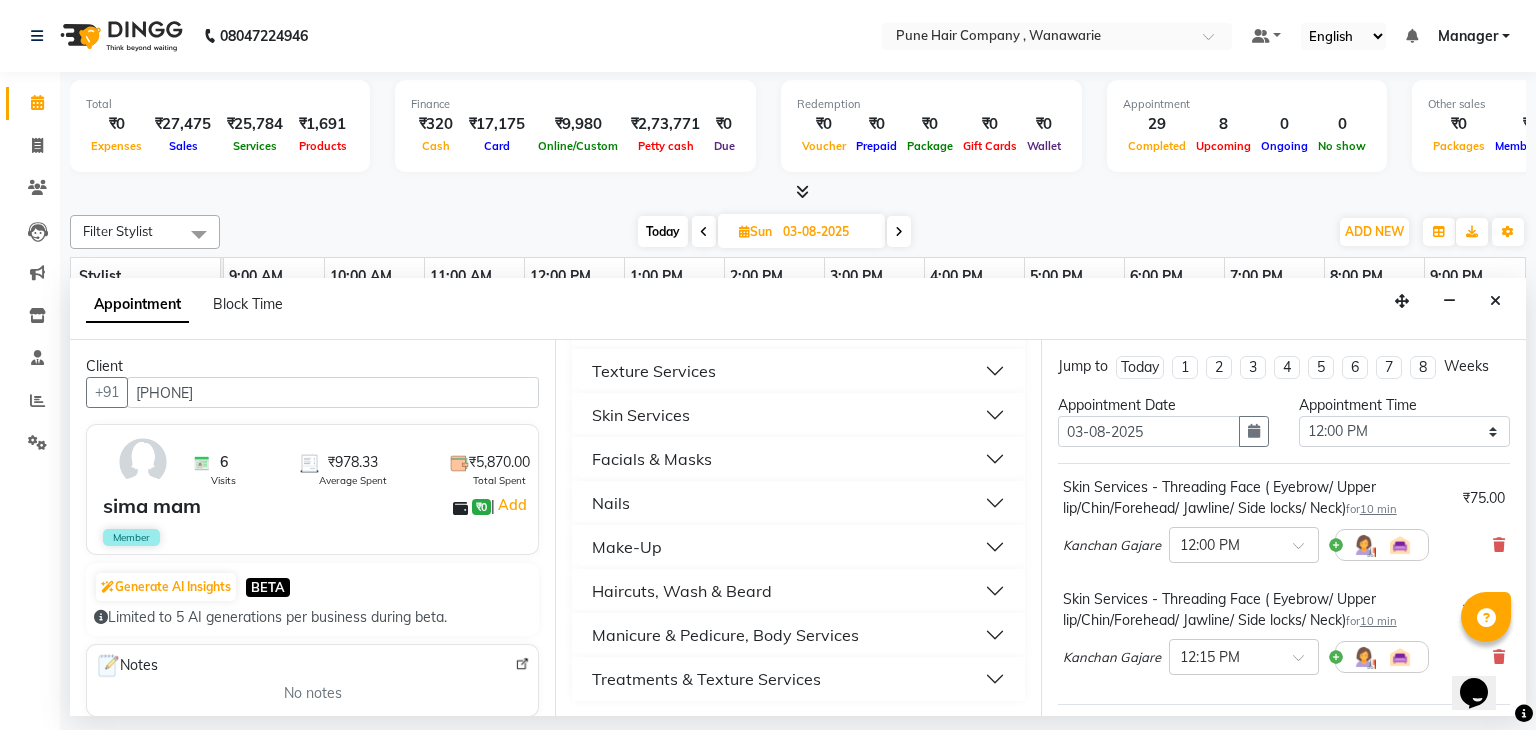 click on "Manicure & Pedicure, Body Services" at bounding box center [725, 635] 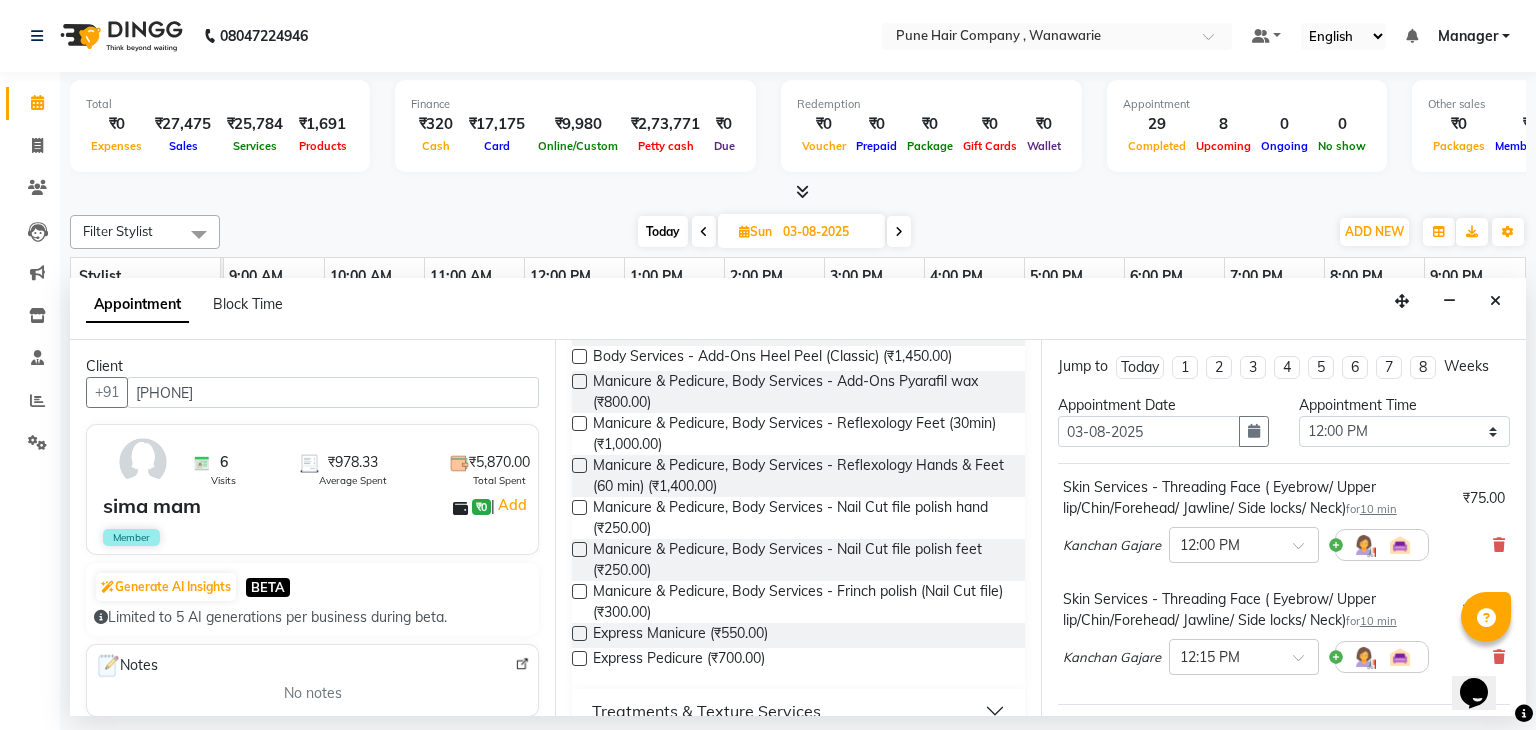 scroll, scrollTop: 1329, scrollLeft: 0, axis: vertical 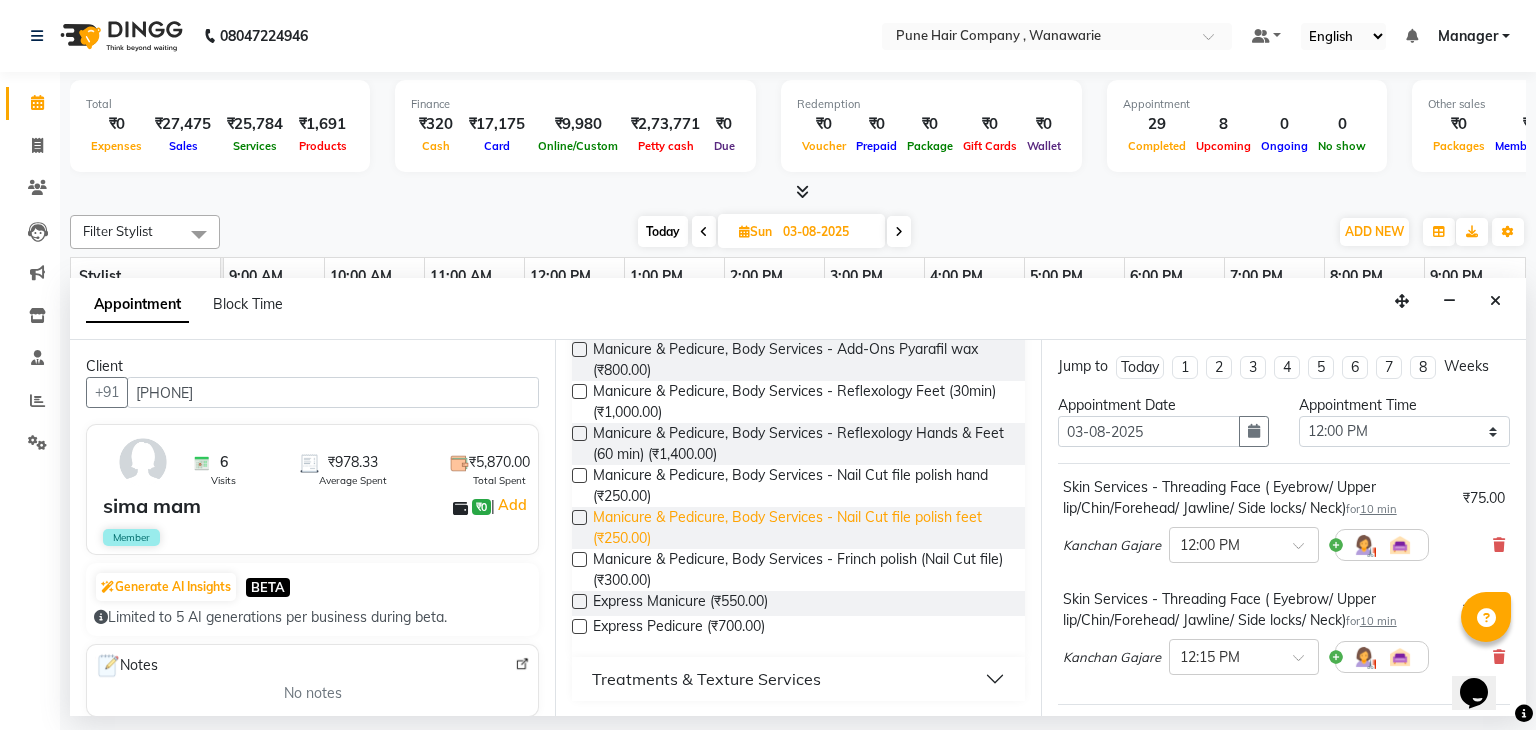 click on "Manicure & Pedicure, Body Services - Nail Cut file polish feet (₹250.00)" at bounding box center (800, 528) 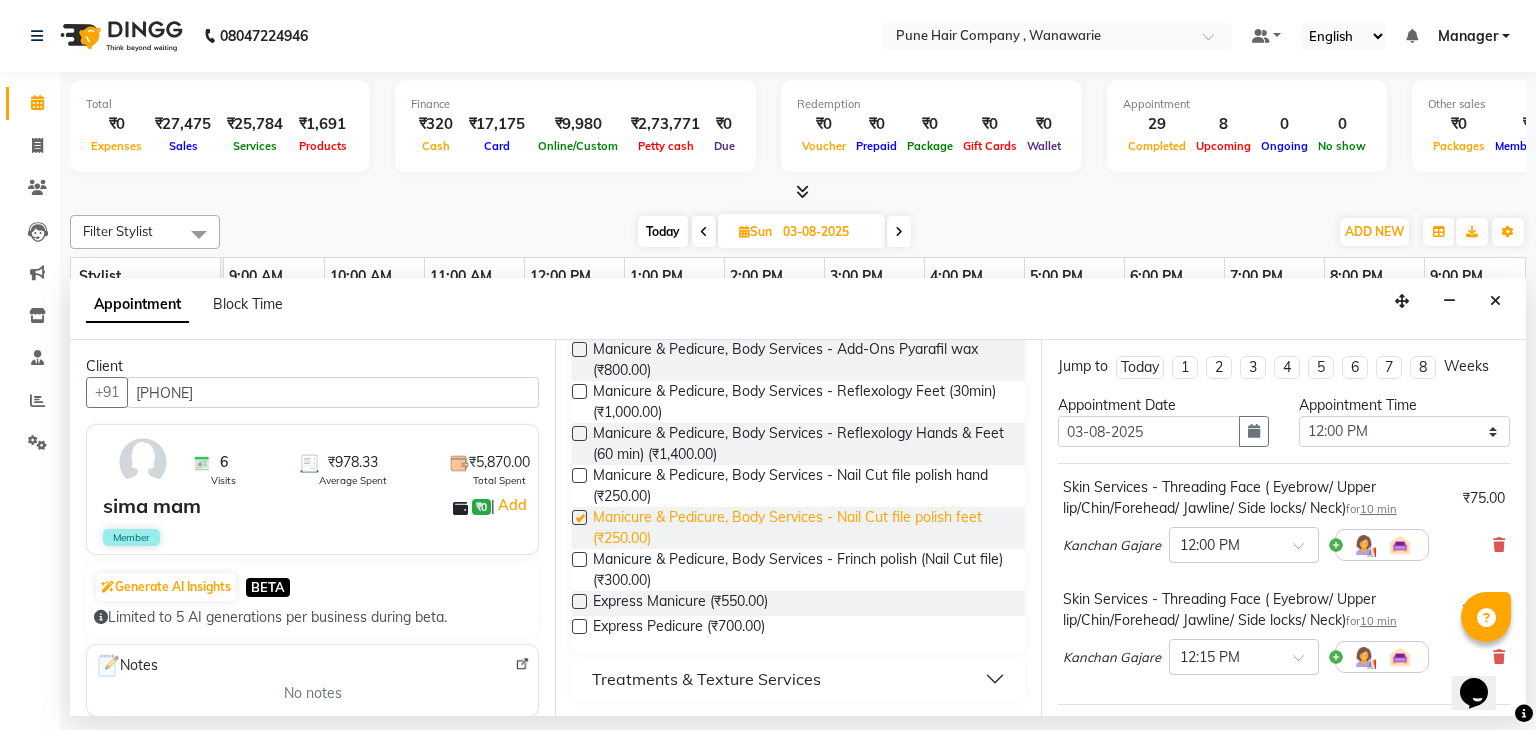 checkbox on "false" 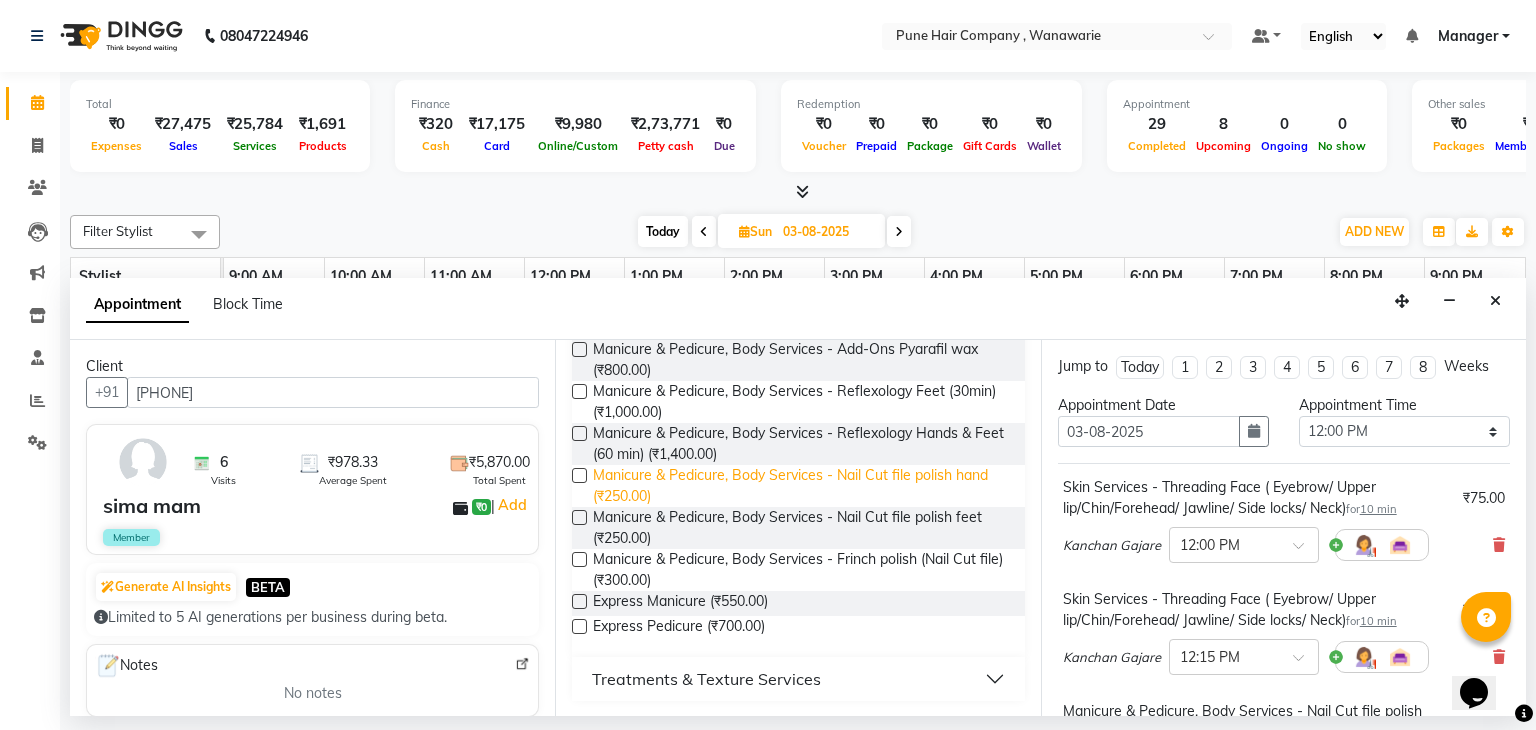 click on "Manicure & Pedicure, Body Services - Nail Cut file polish hand (₹250.00)" at bounding box center [800, 486] 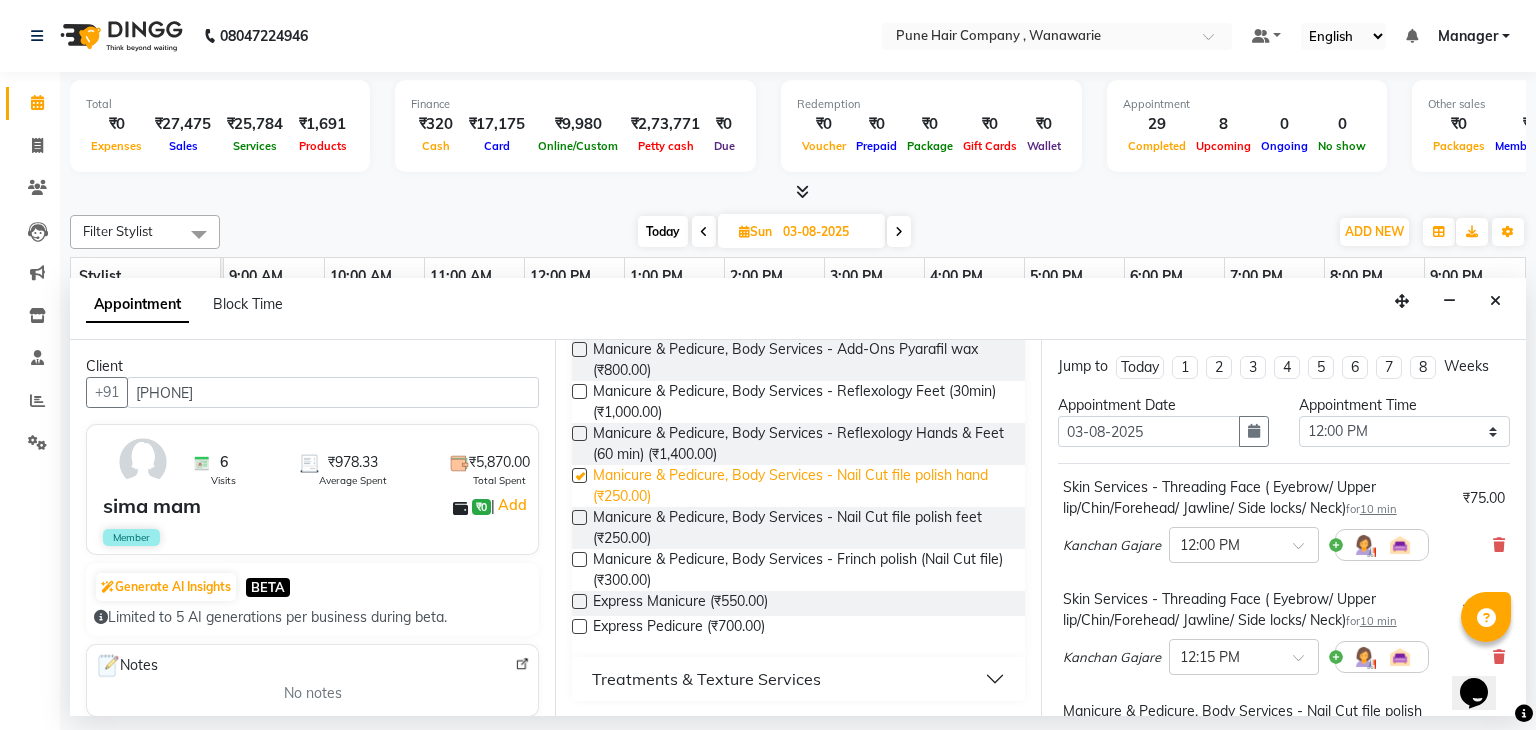 checkbox on "false" 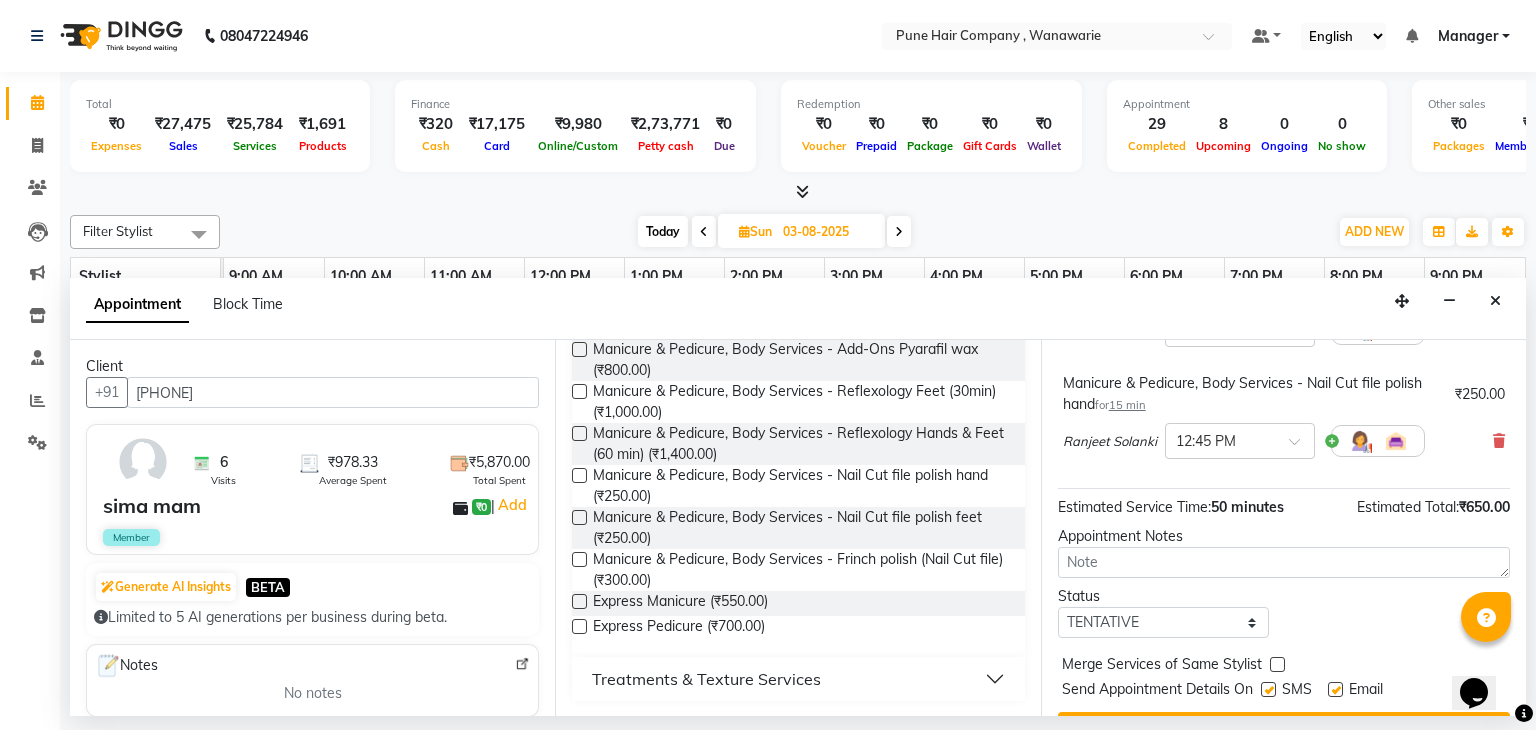 scroll, scrollTop: 487, scrollLeft: 0, axis: vertical 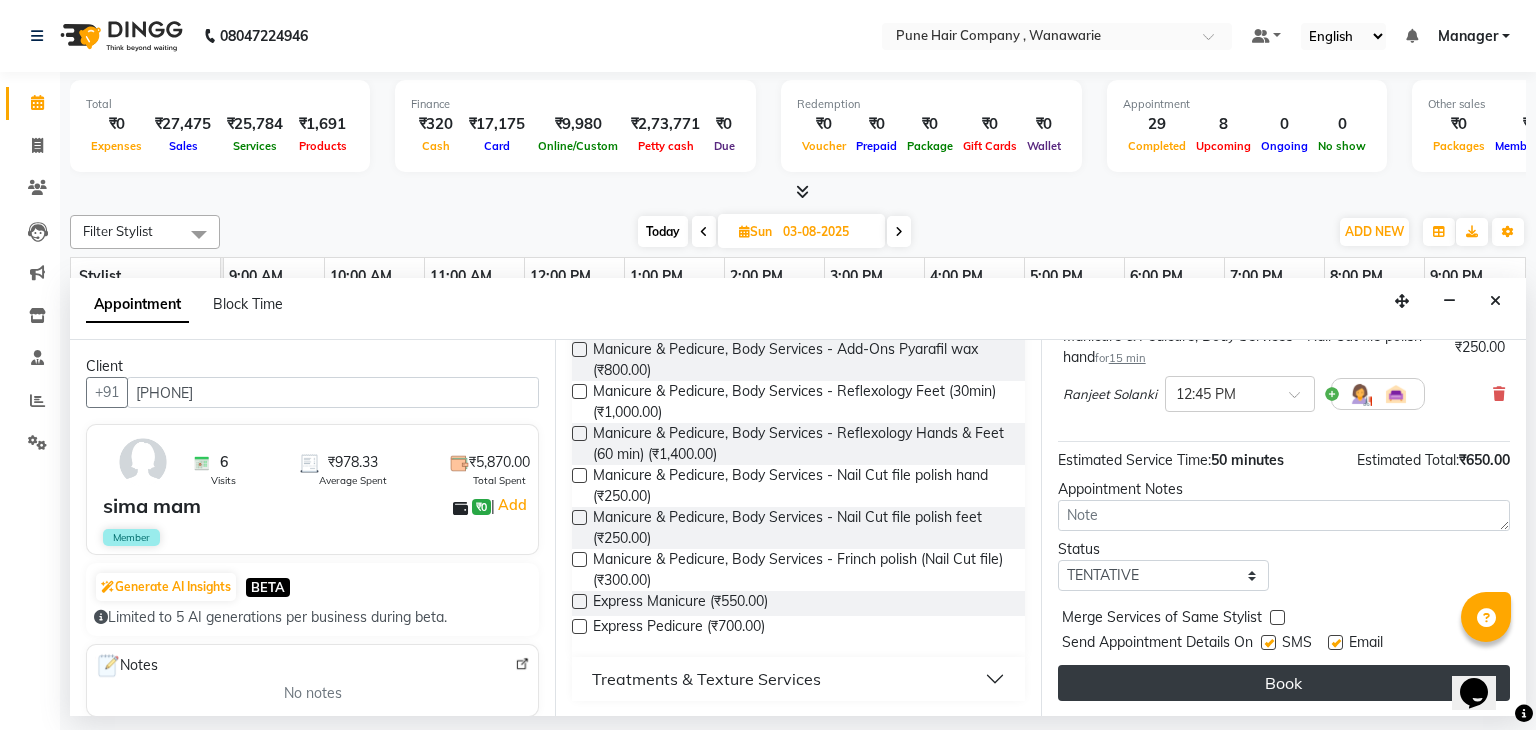 click on "Book" at bounding box center (1284, 683) 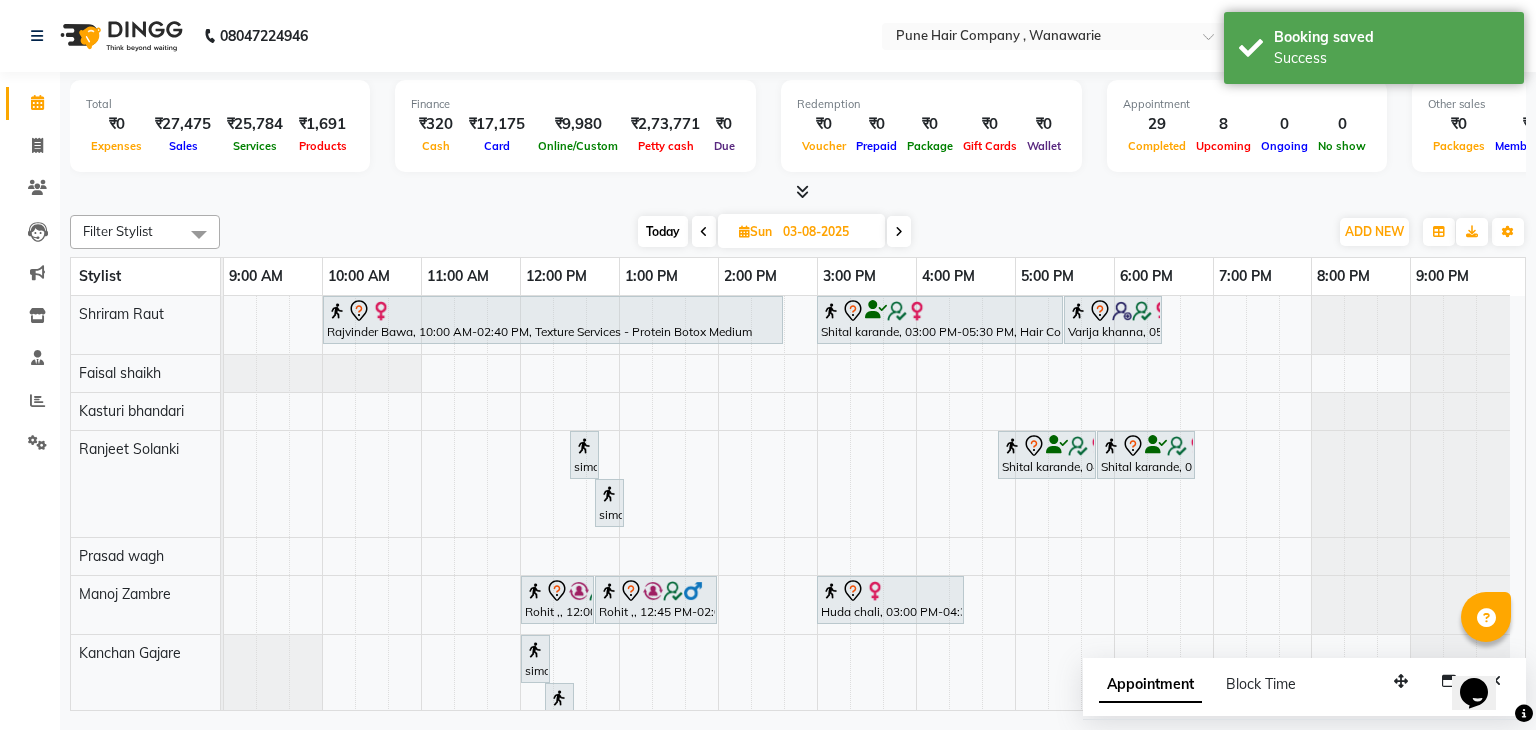 scroll, scrollTop: 28, scrollLeft: 0, axis: vertical 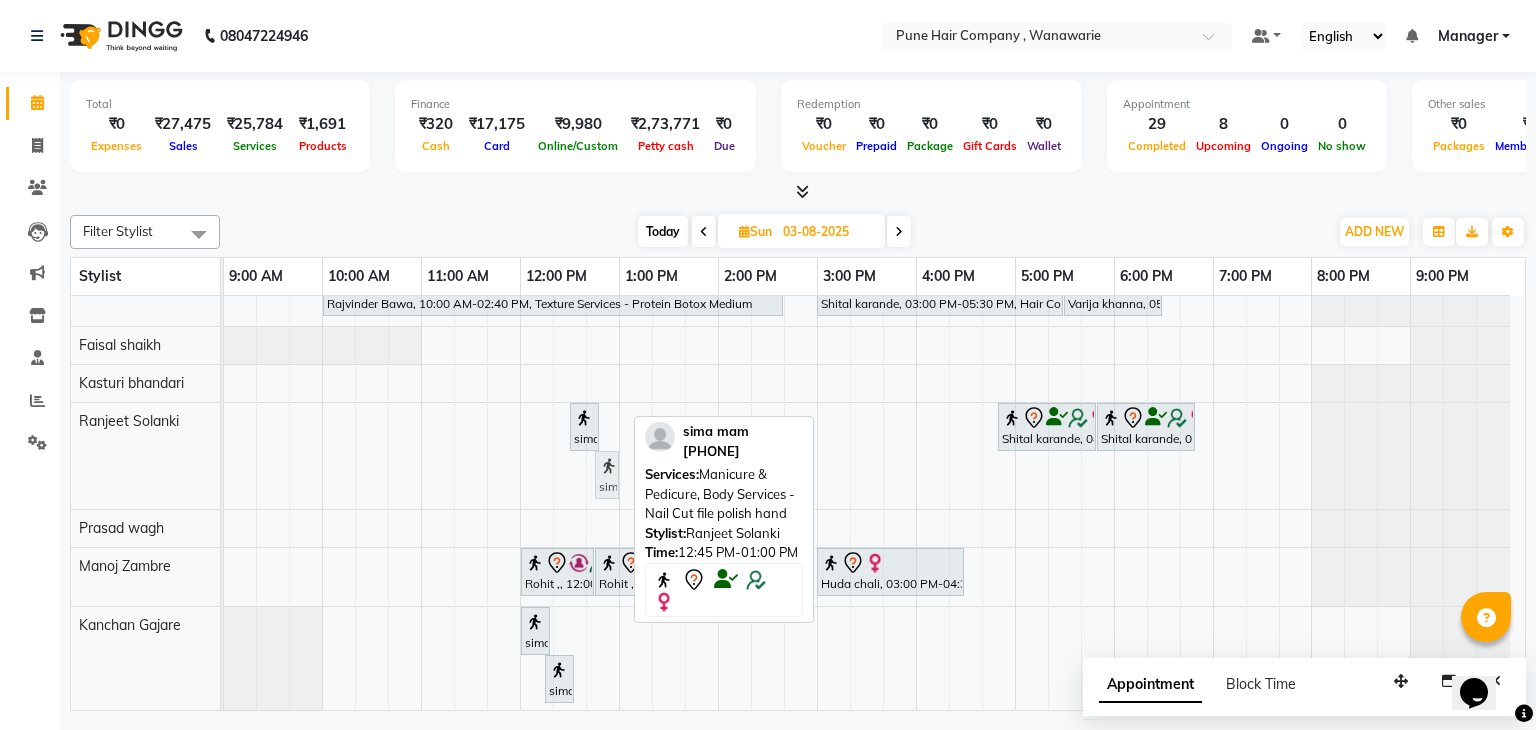 drag, startPoint x: 606, startPoint y: 469, endPoint x: 617, endPoint y: 416, distance: 54.129475 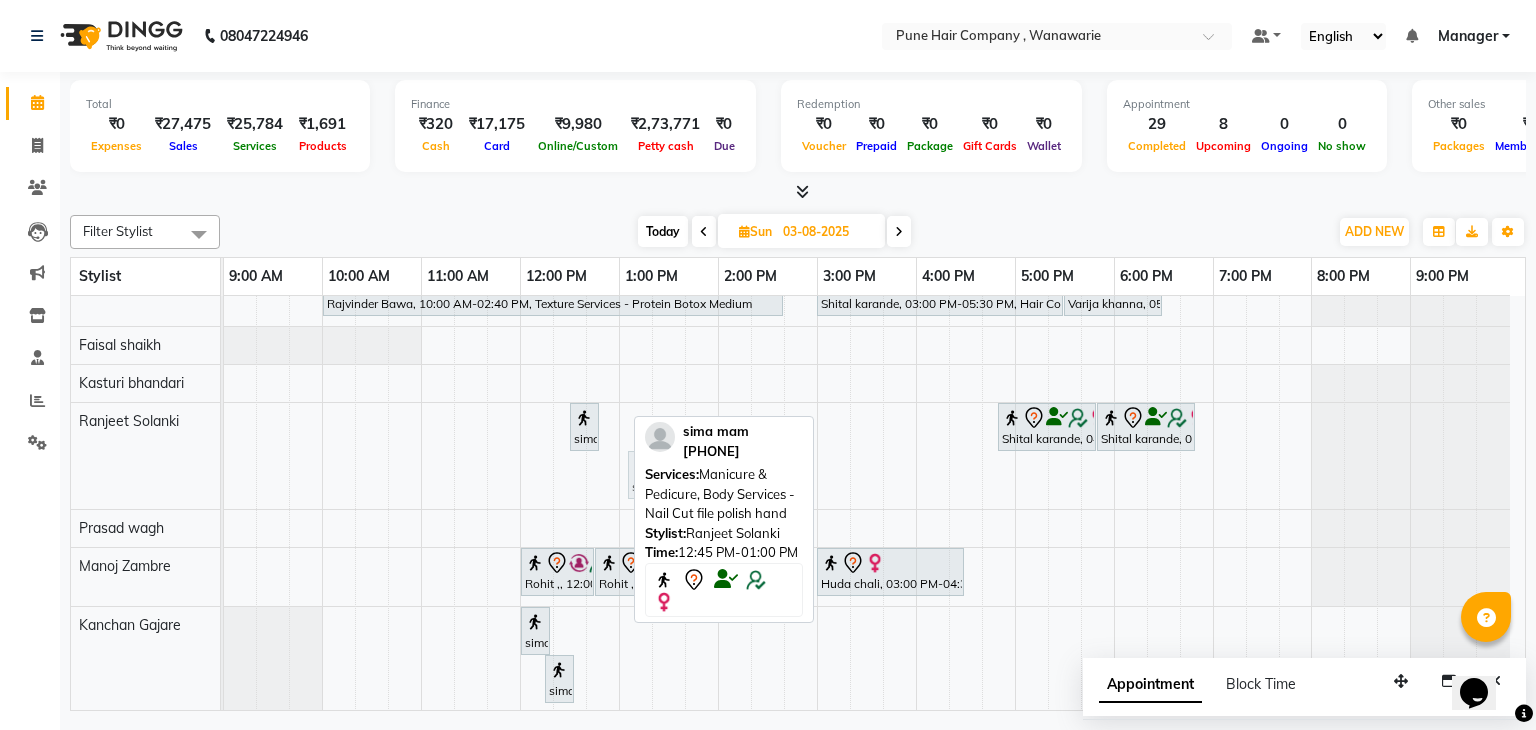 drag, startPoint x: 603, startPoint y: 467, endPoint x: 618, endPoint y: 461, distance: 16.155495 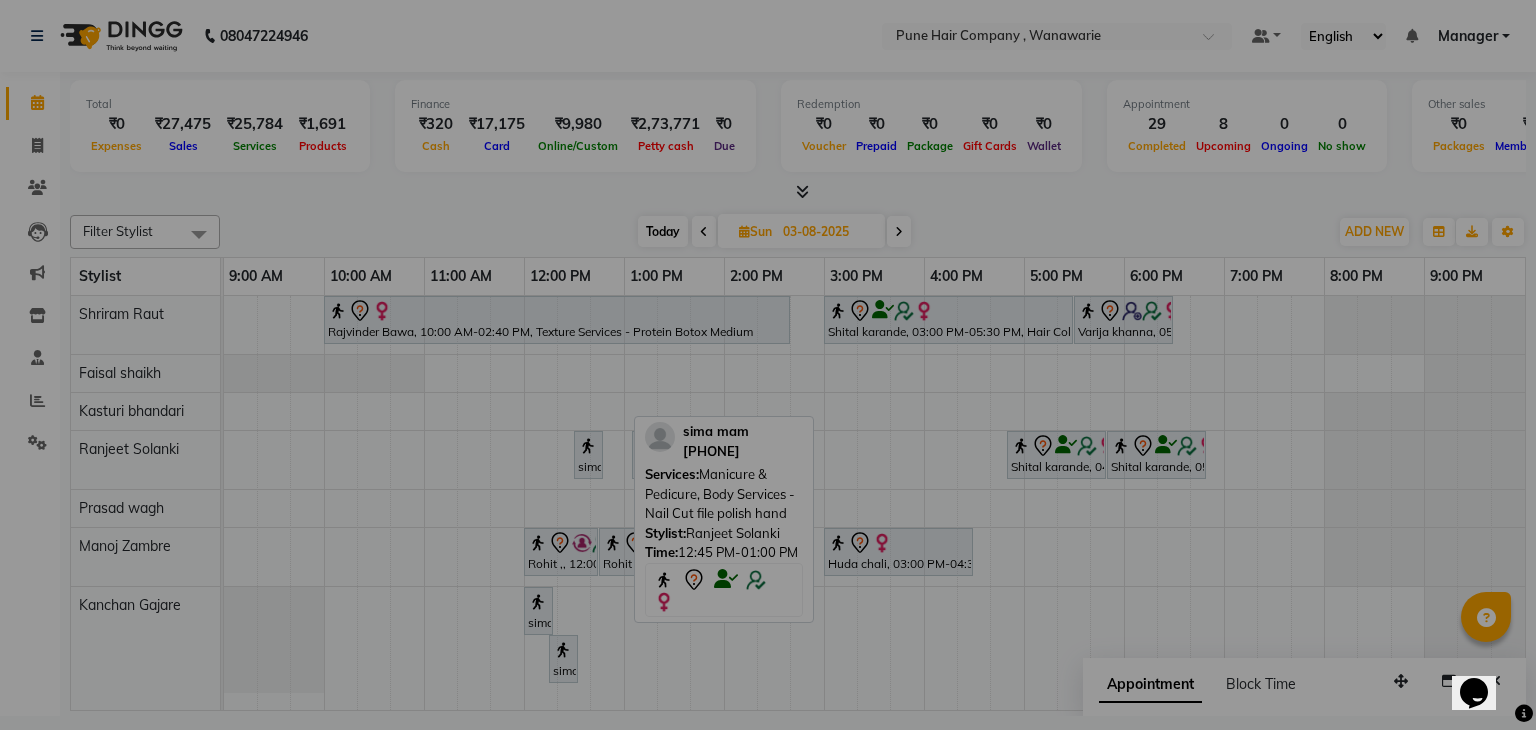 scroll, scrollTop: 0, scrollLeft: 0, axis: both 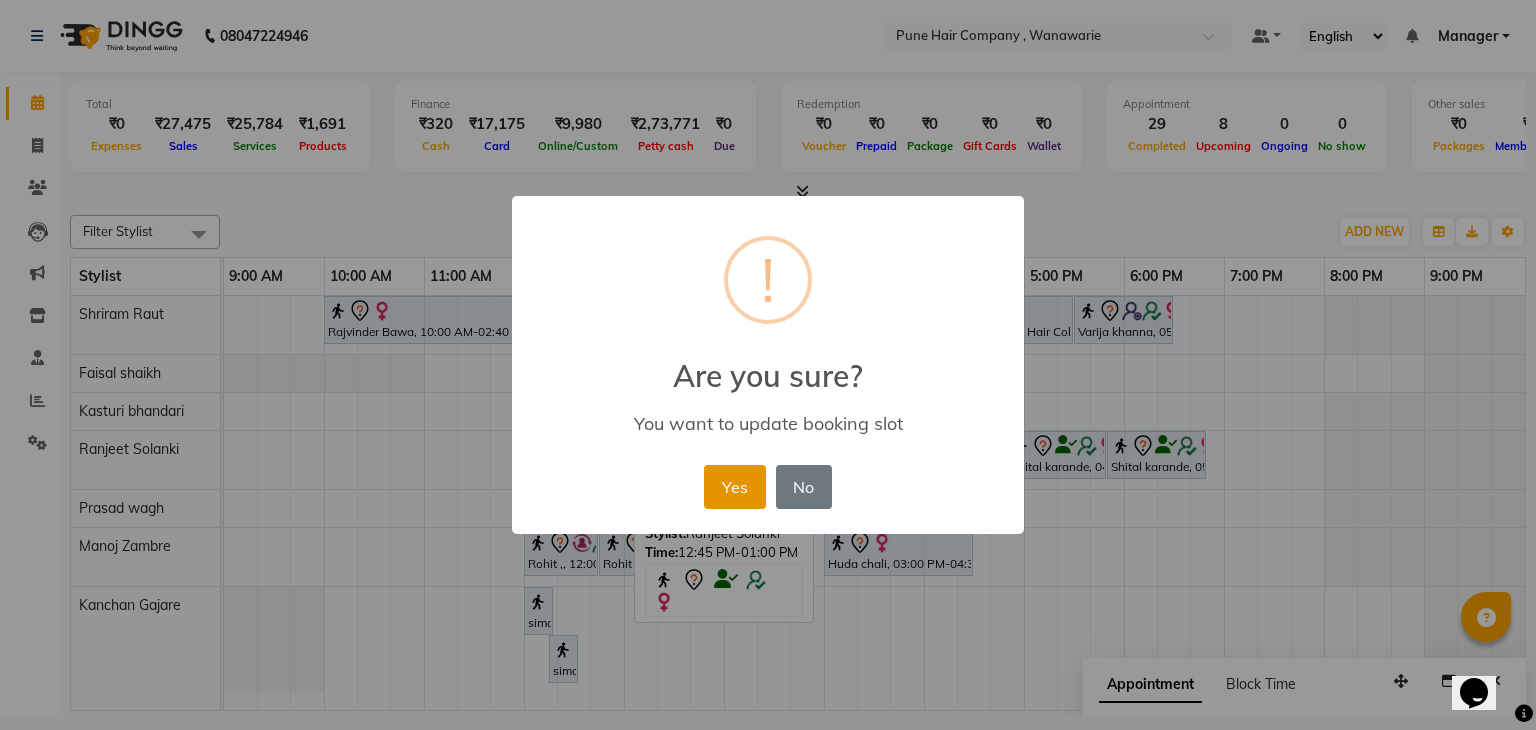 click on "Yes" at bounding box center (734, 487) 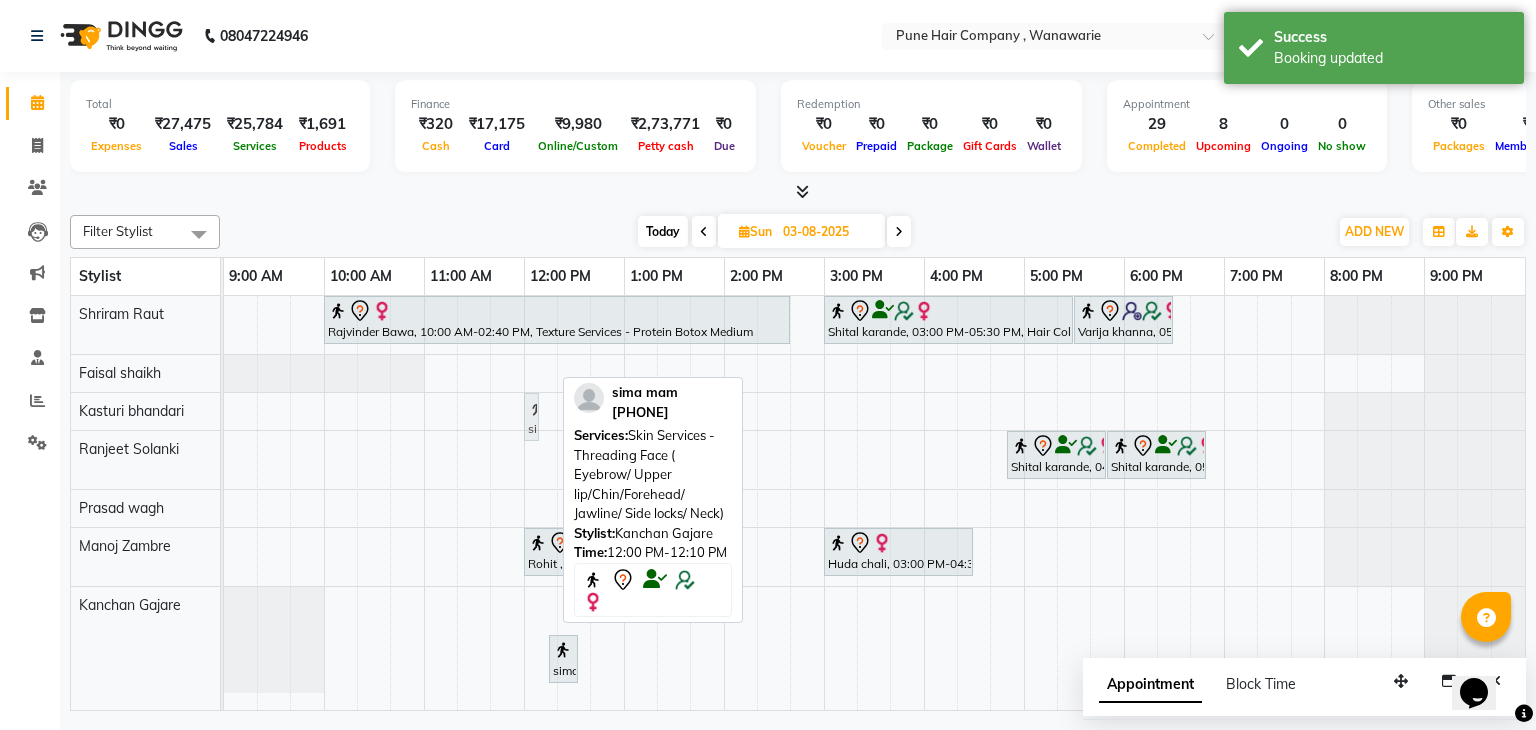 drag, startPoint x: 537, startPoint y: 598, endPoint x: 544, endPoint y: 401, distance: 197.12433 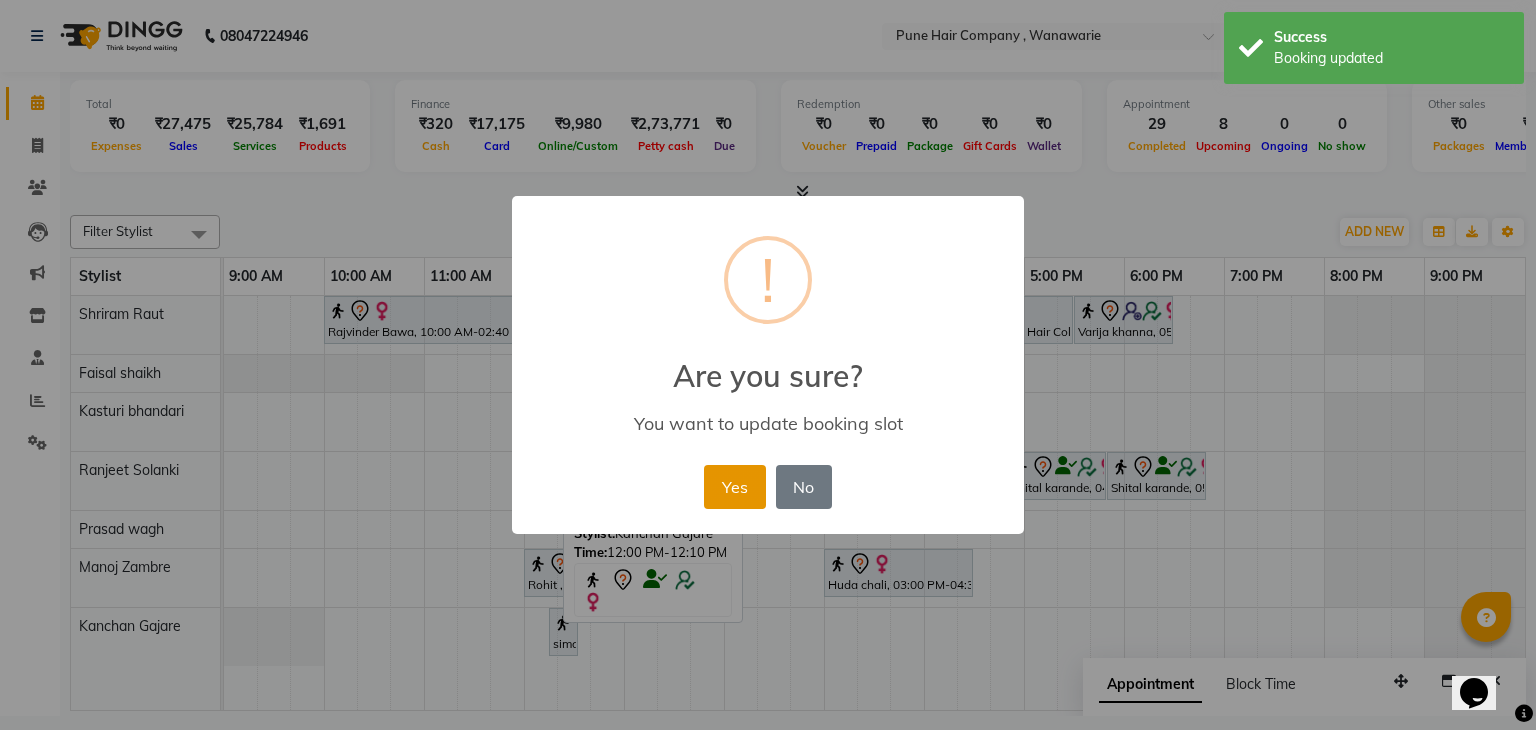 click on "Yes" at bounding box center (734, 487) 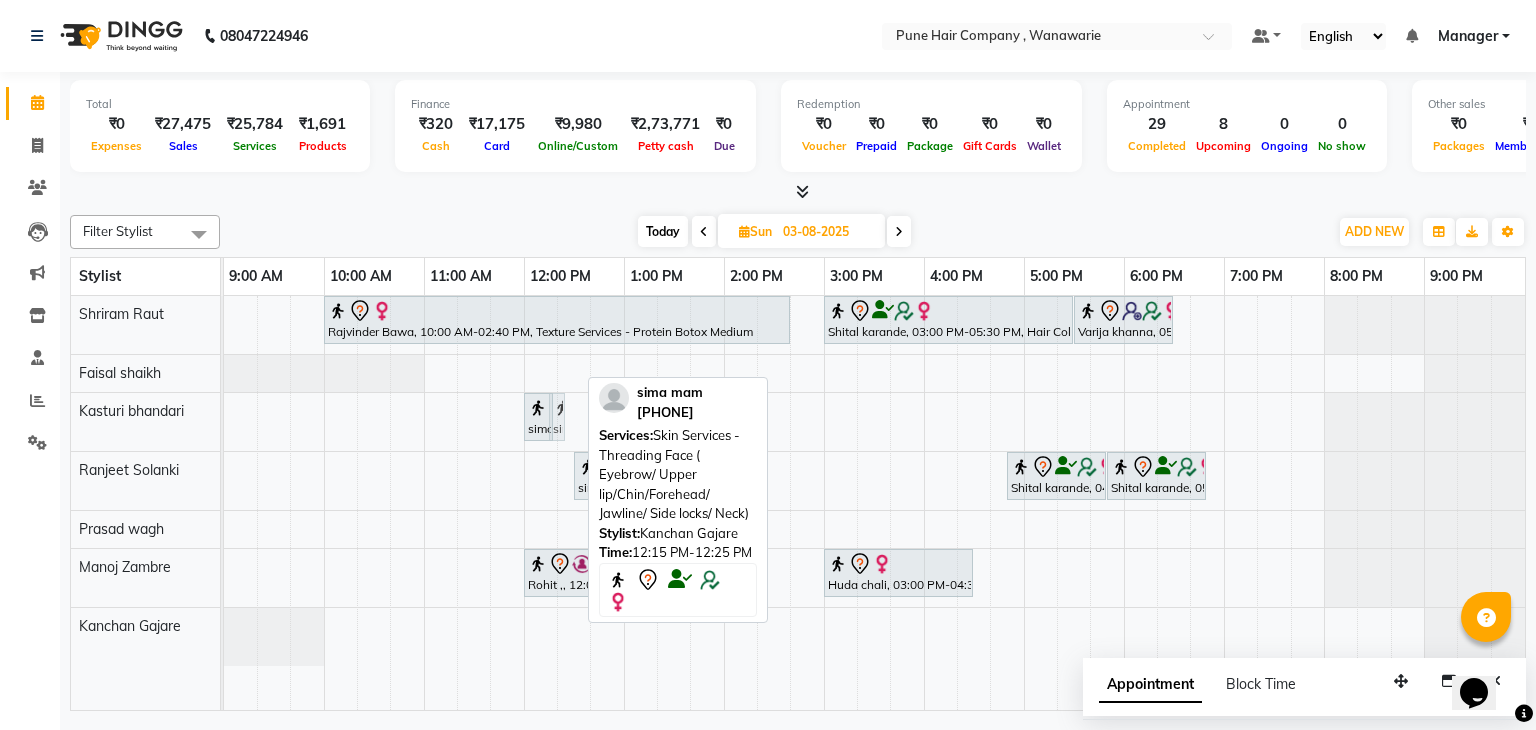 drag, startPoint x: 560, startPoint y: 642, endPoint x: 581, endPoint y: 452, distance: 191.157 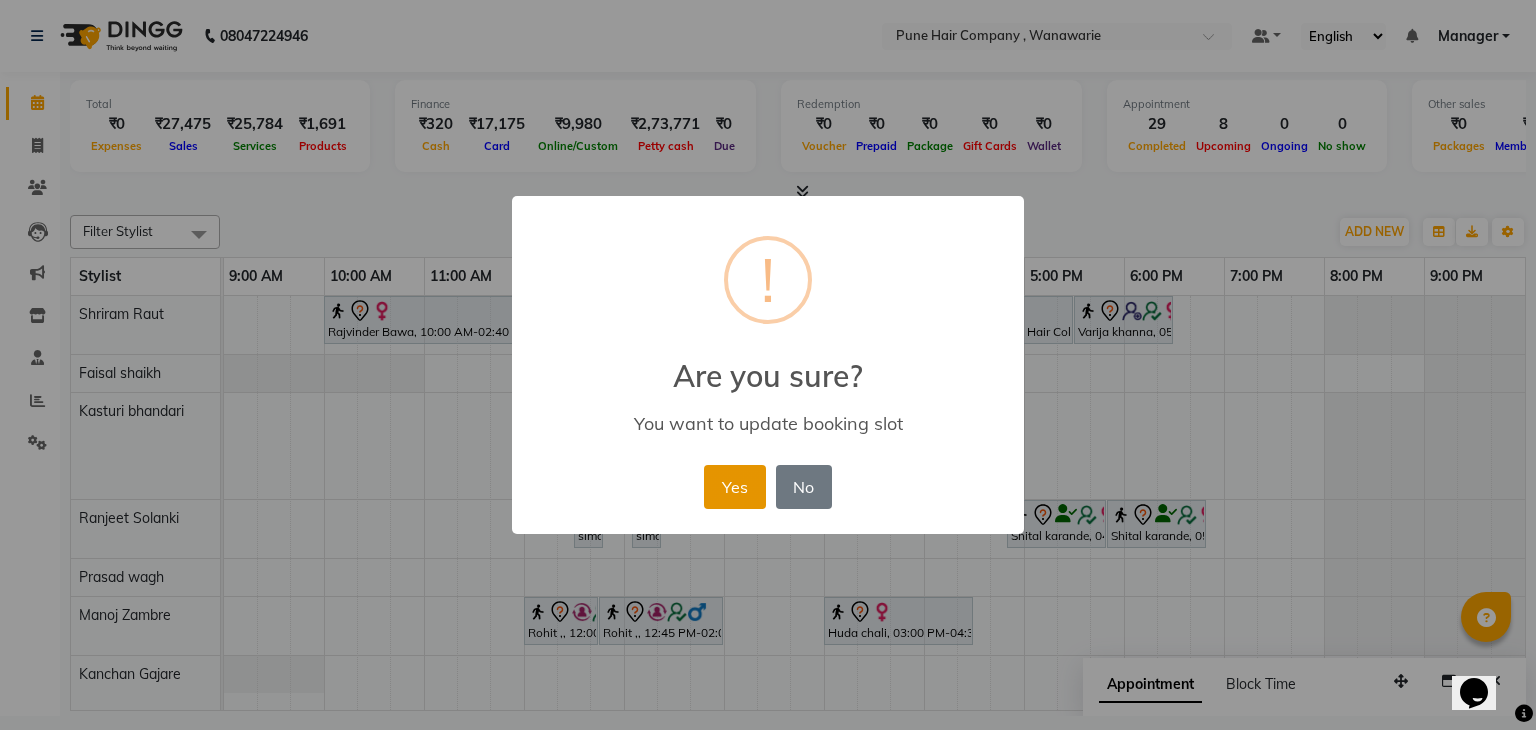 click on "Yes" at bounding box center (734, 487) 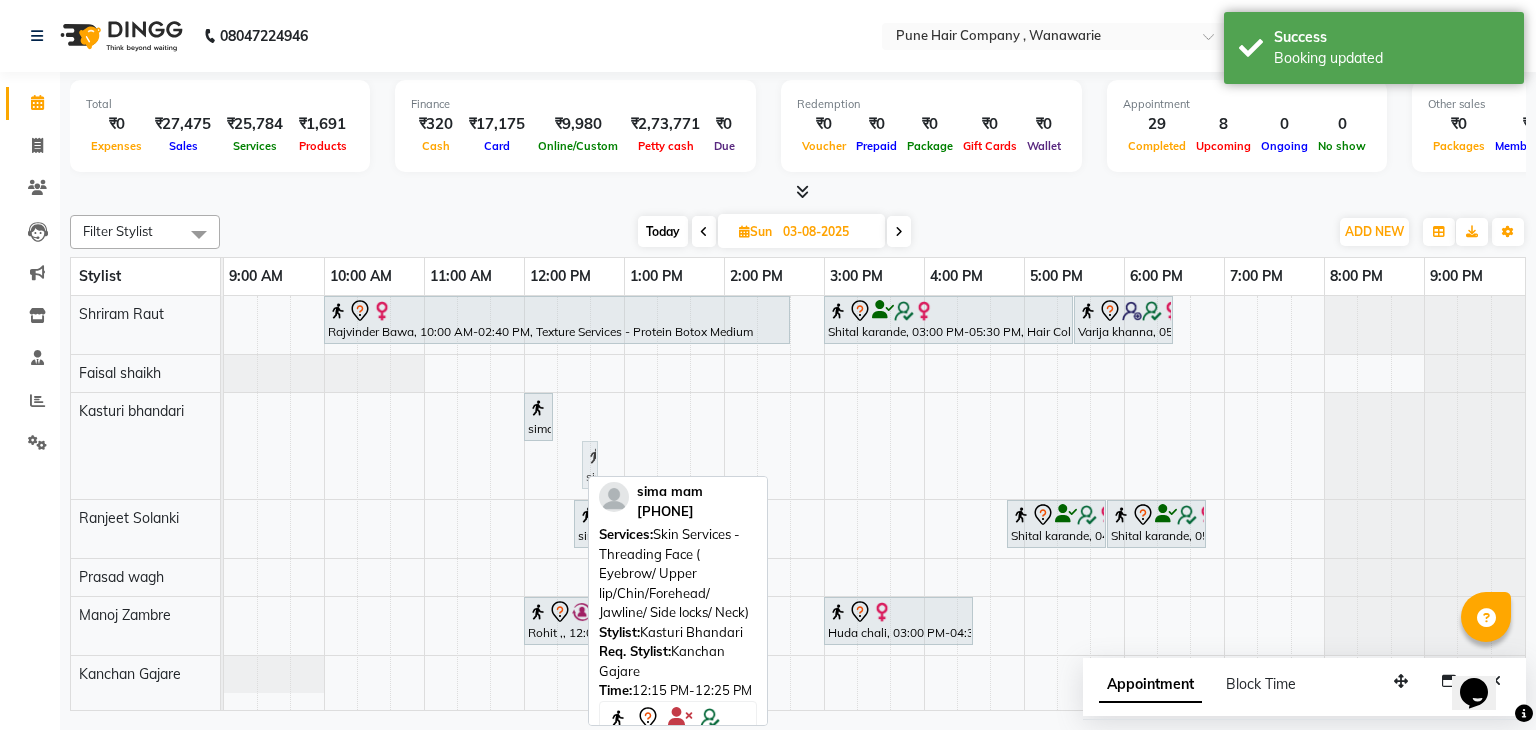 drag, startPoint x: 558, startPoint y: 462, endPoint x: 591, endPoint y: 401, distance: 69.354164 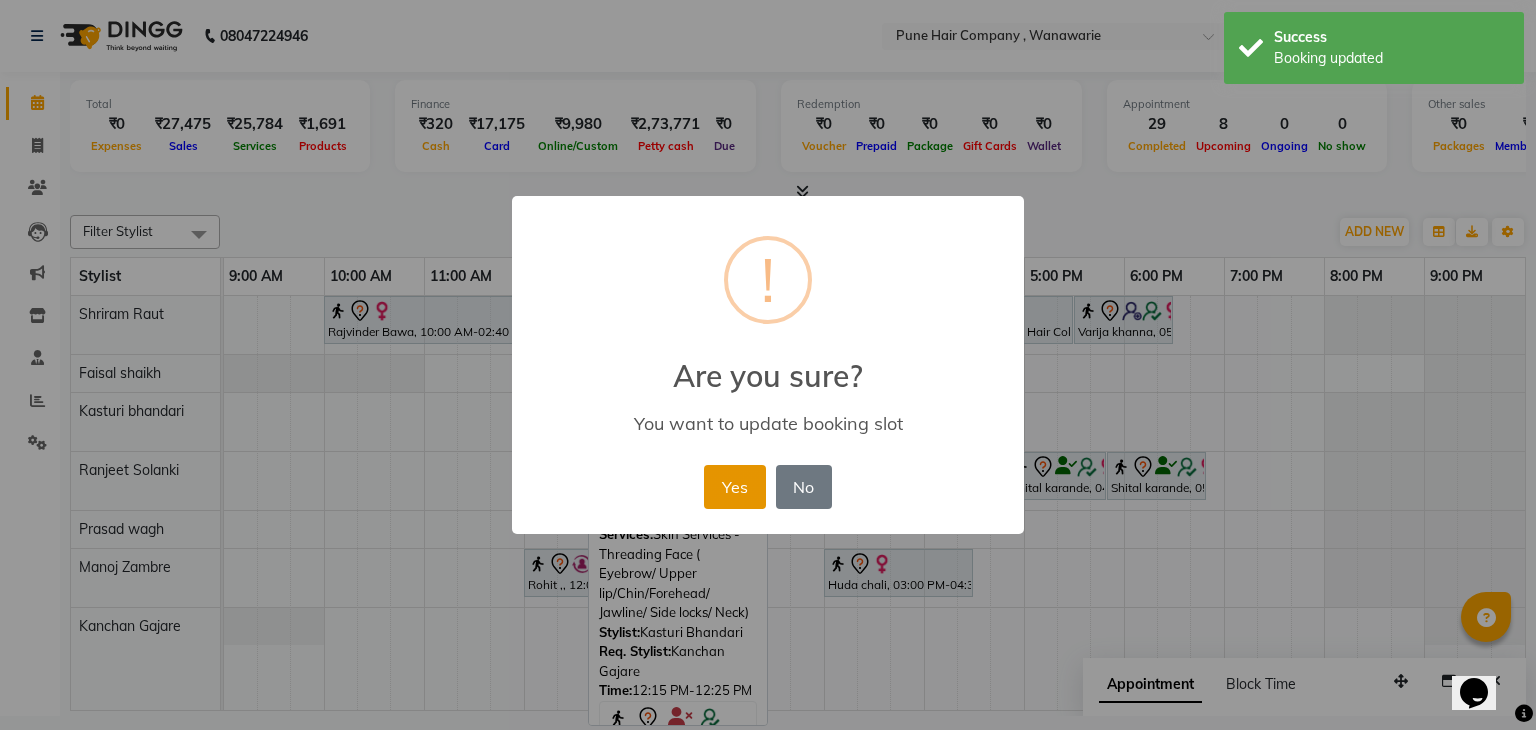 click on "Yes" at bounding box center [734, 487] 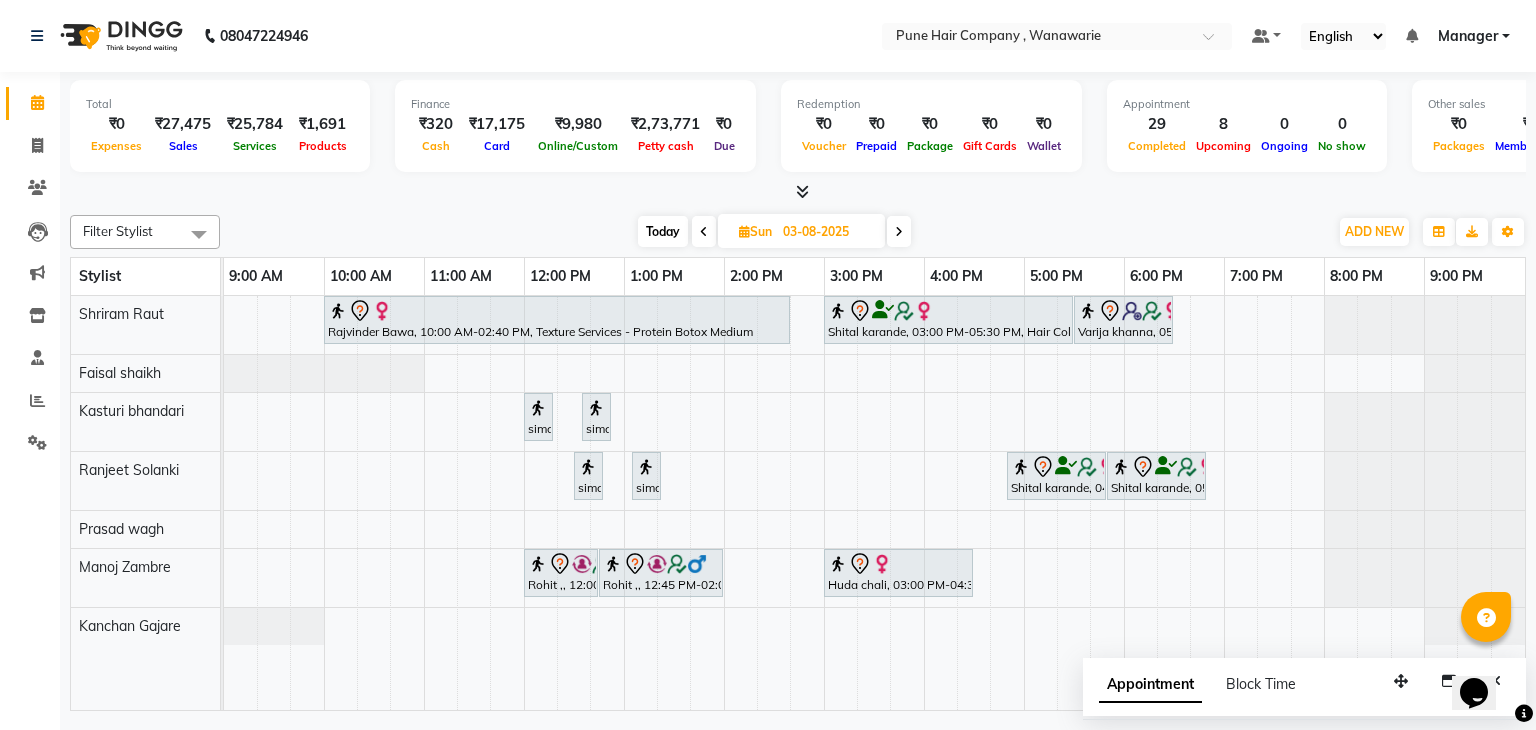 click on "Today  Sun 03-08-2025" at bounding box center (774, 232) 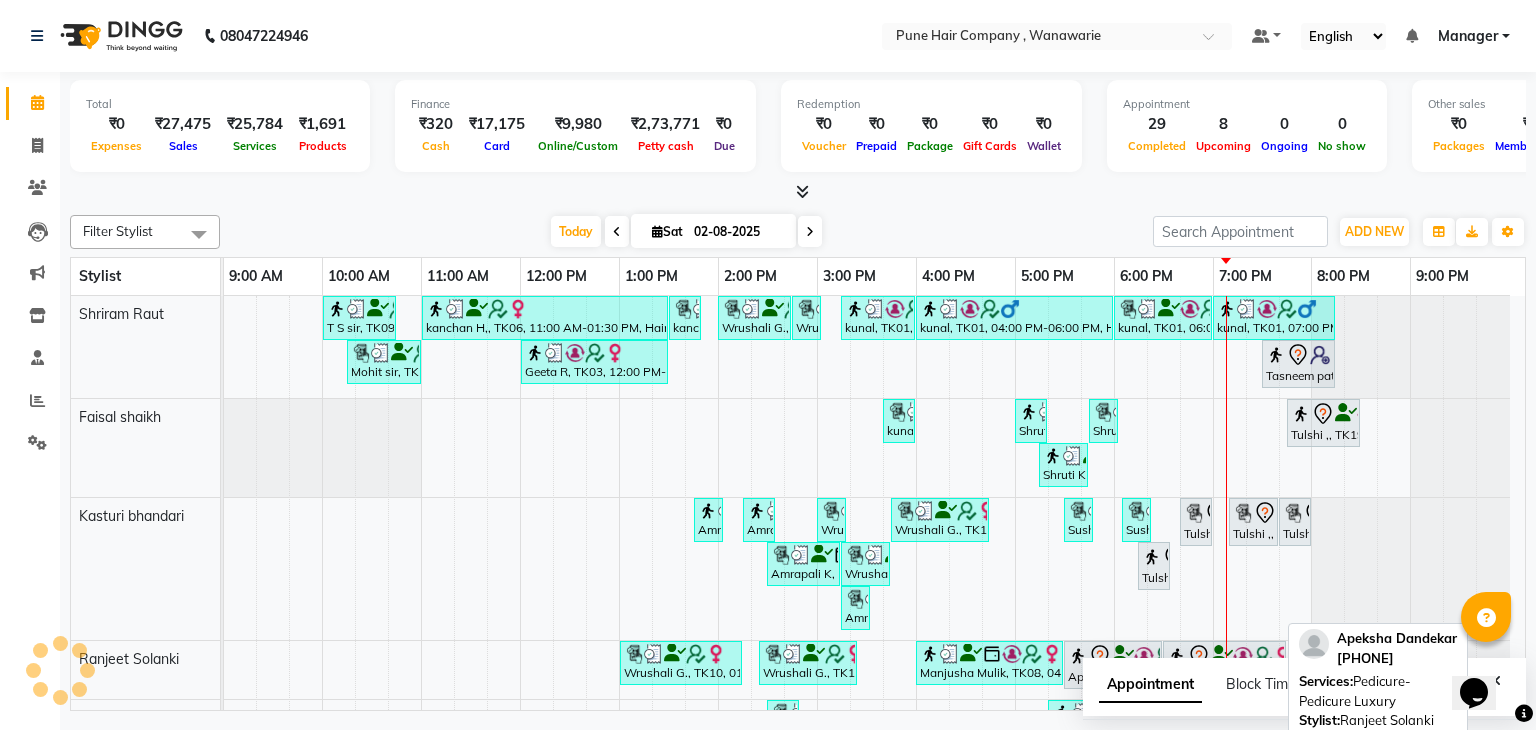 scroll, scrollTop: 117, scrollLeft: 0, axis: vertical 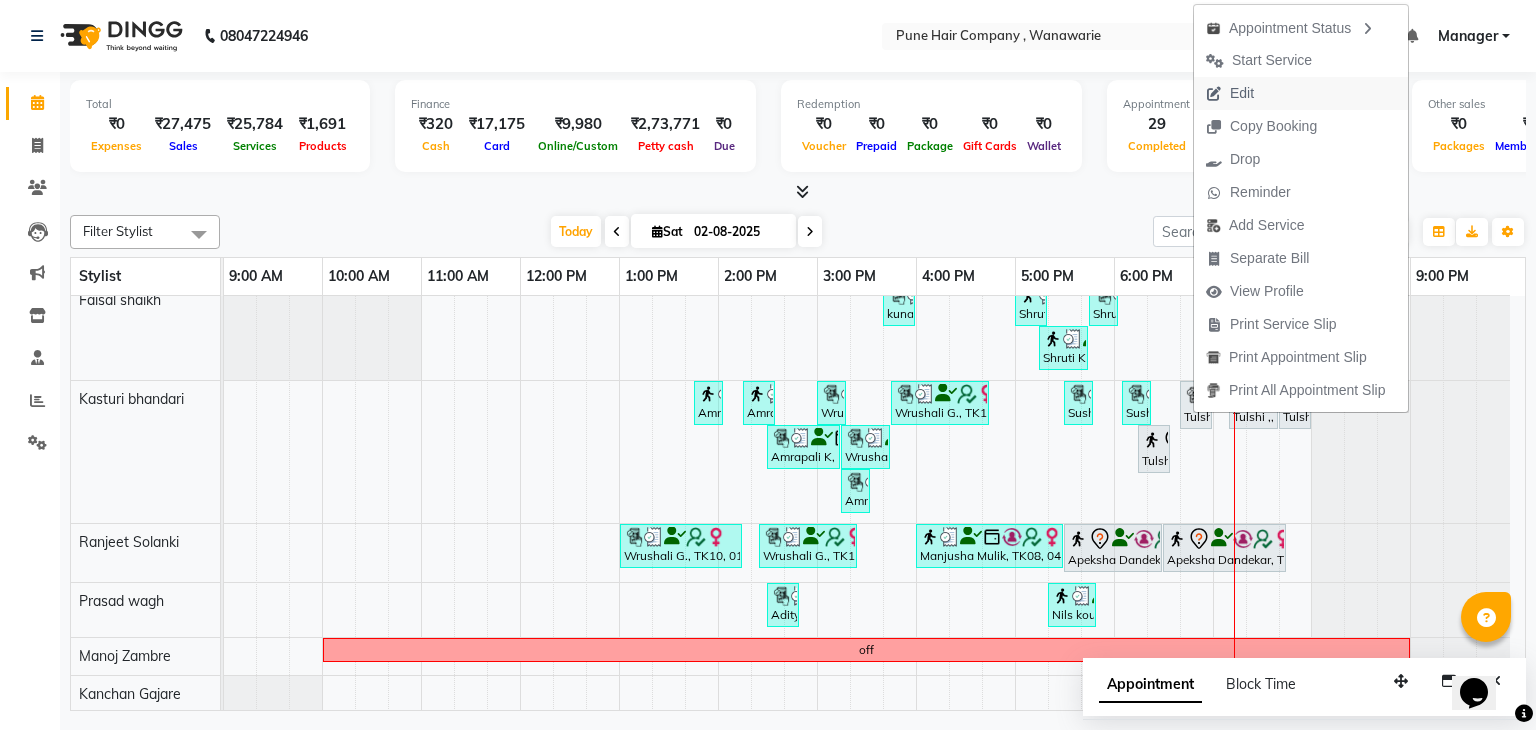 click on "Edit" at bounding box center [1230, 93] 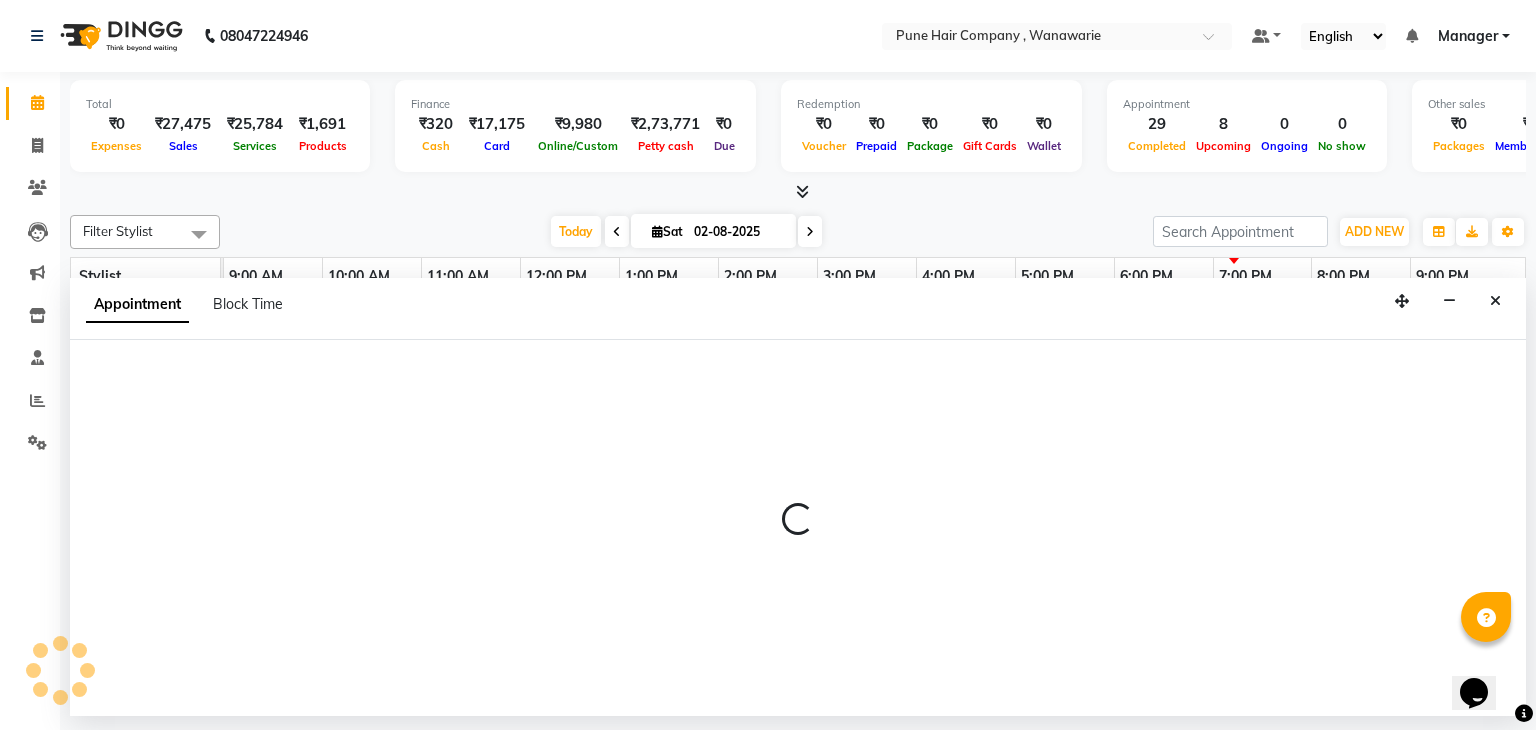 select on "tentative" 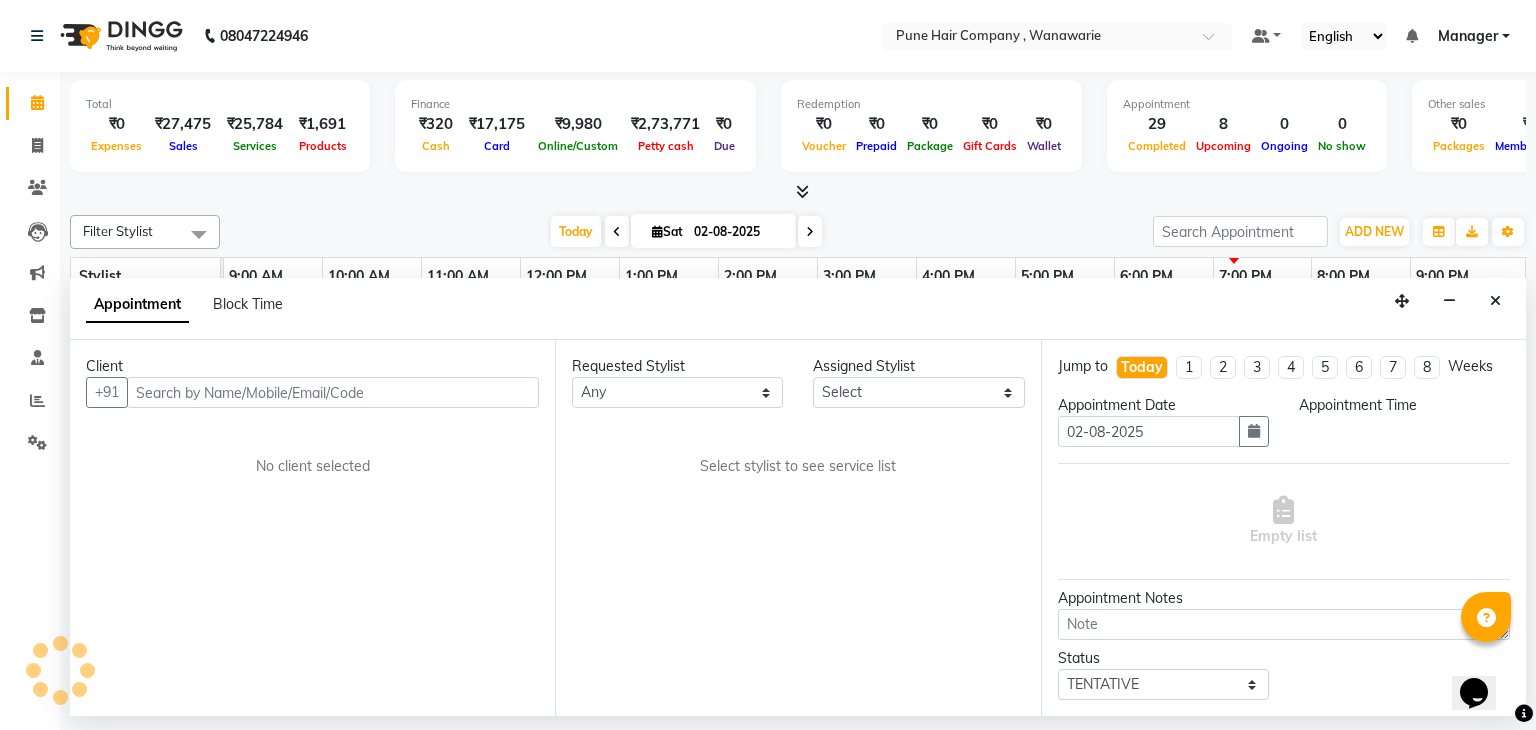 select on "74578" 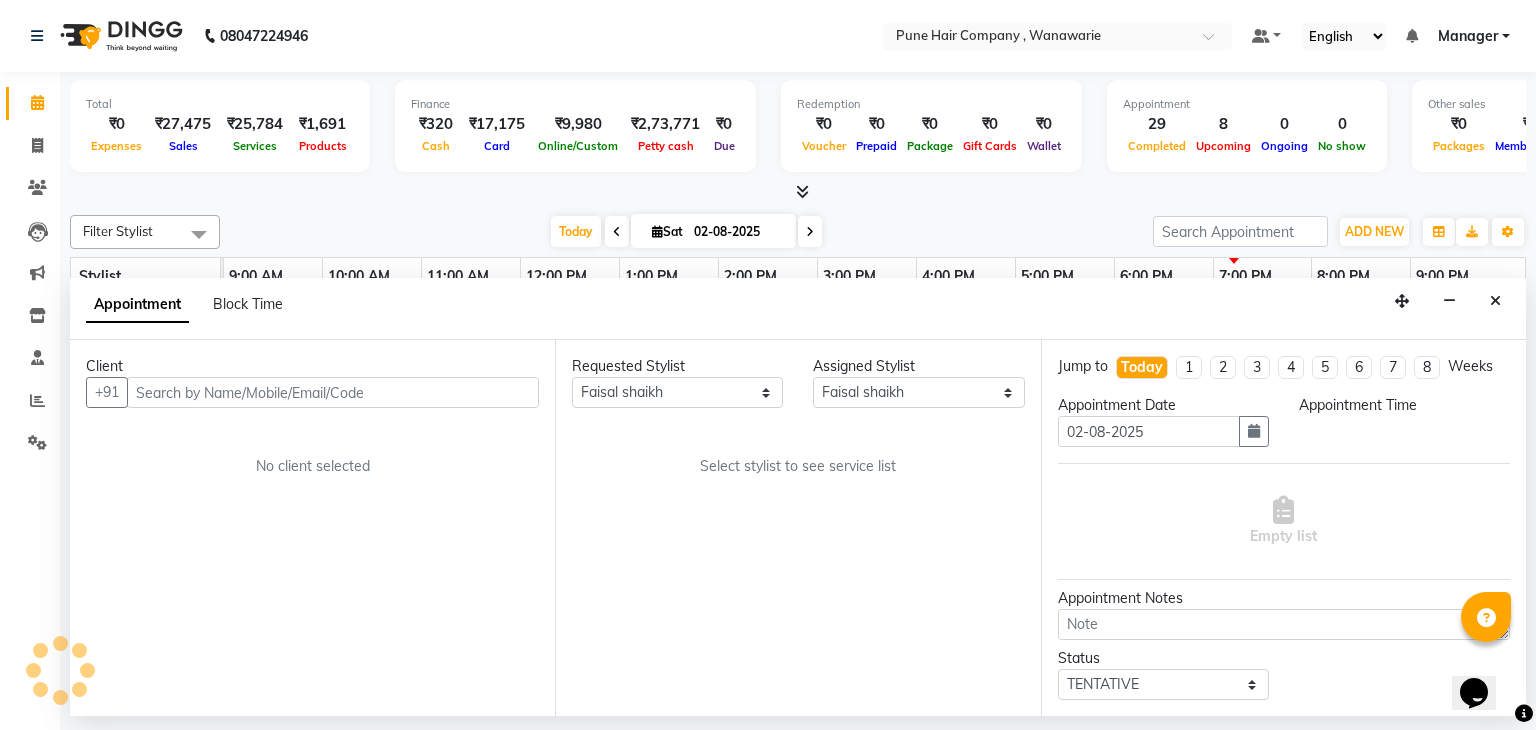select on "1095" 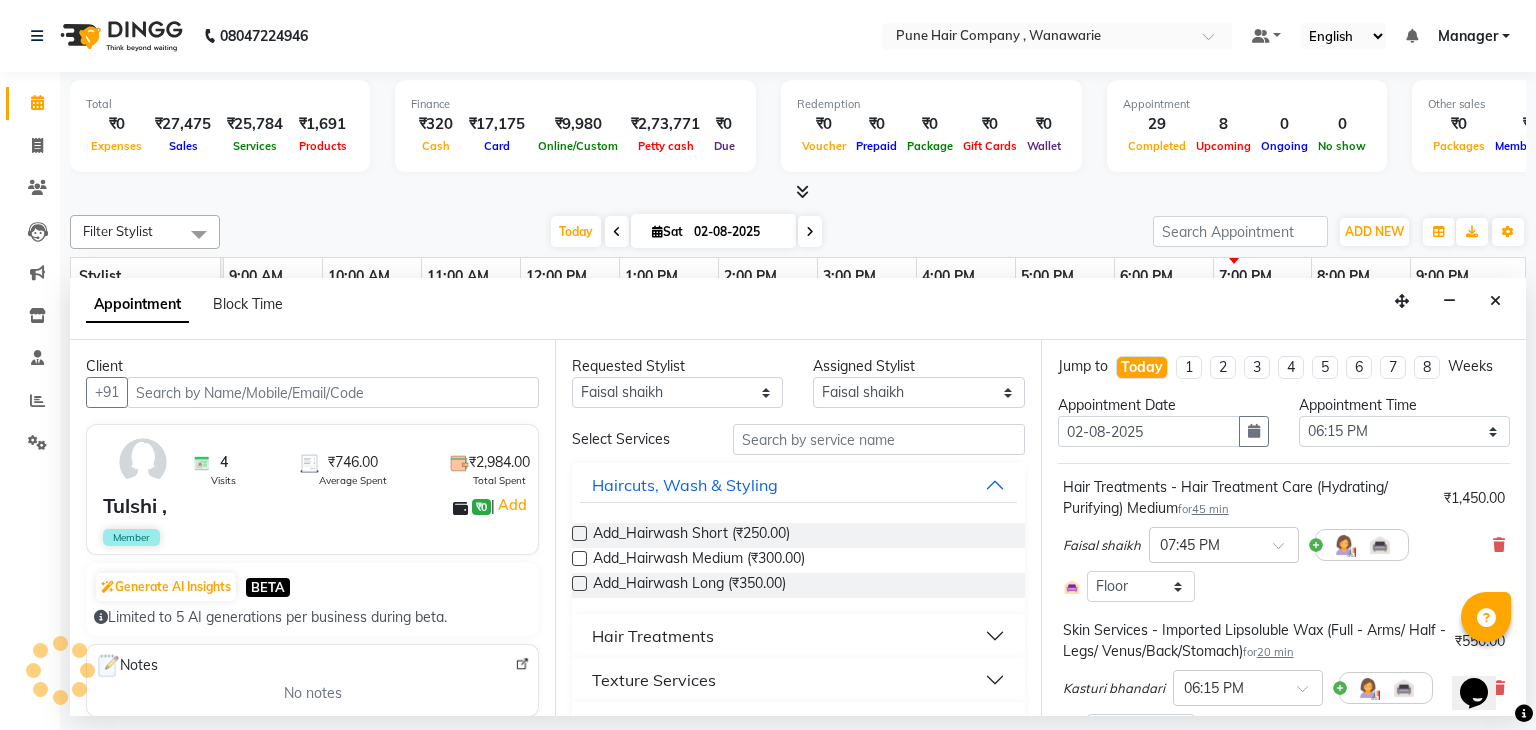 select on "4060" 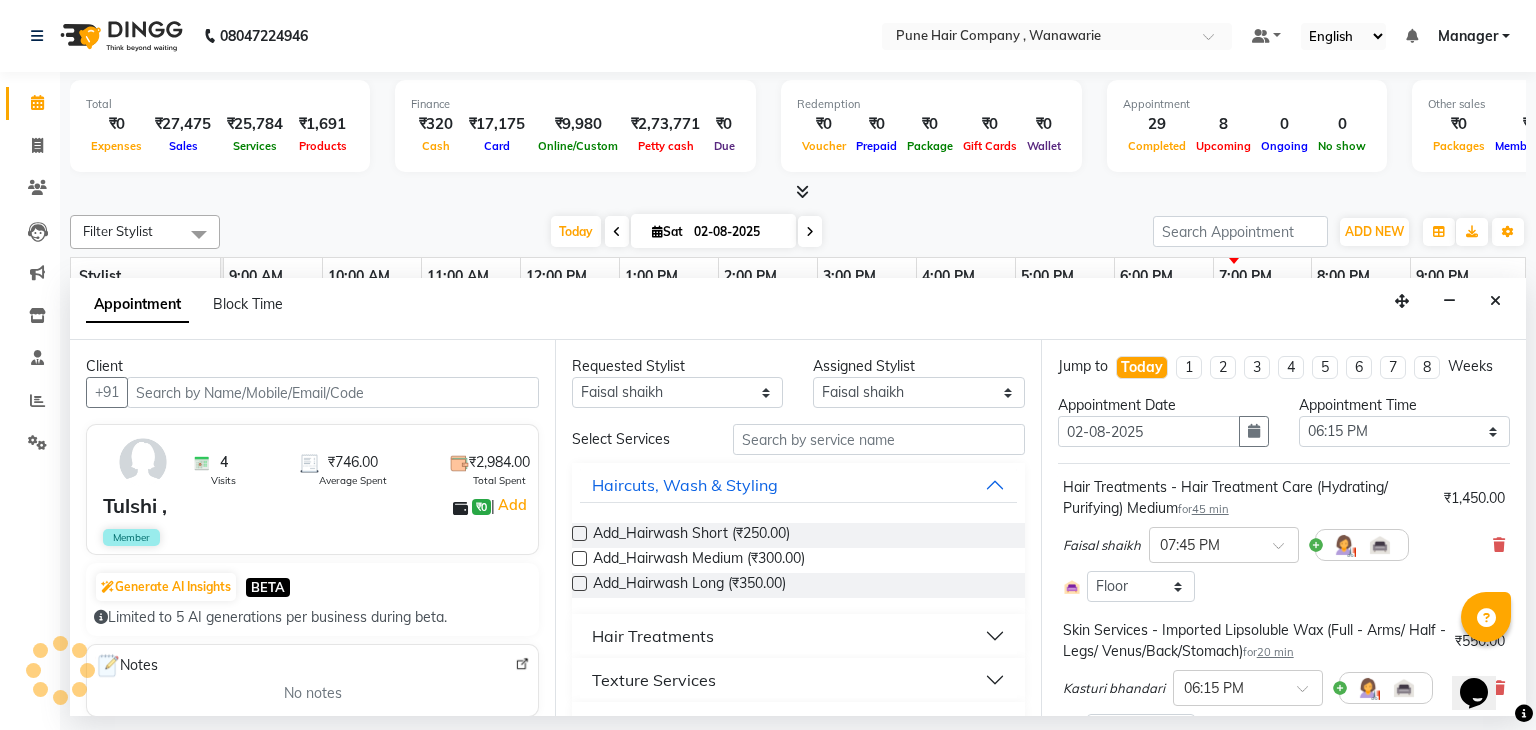 select on "4060" 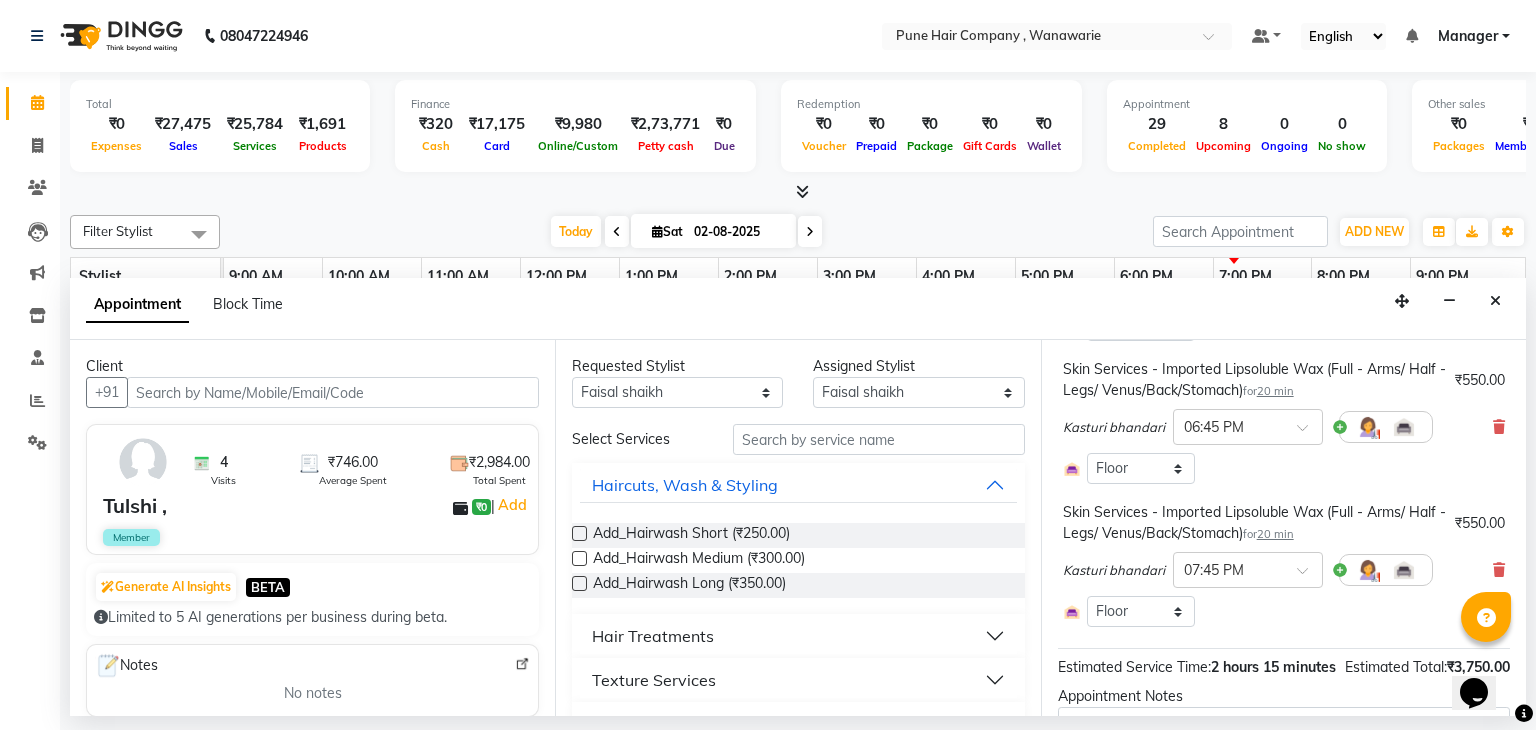 scroll, scrollTop: 568, scrollLeft: 0, axis: vertical 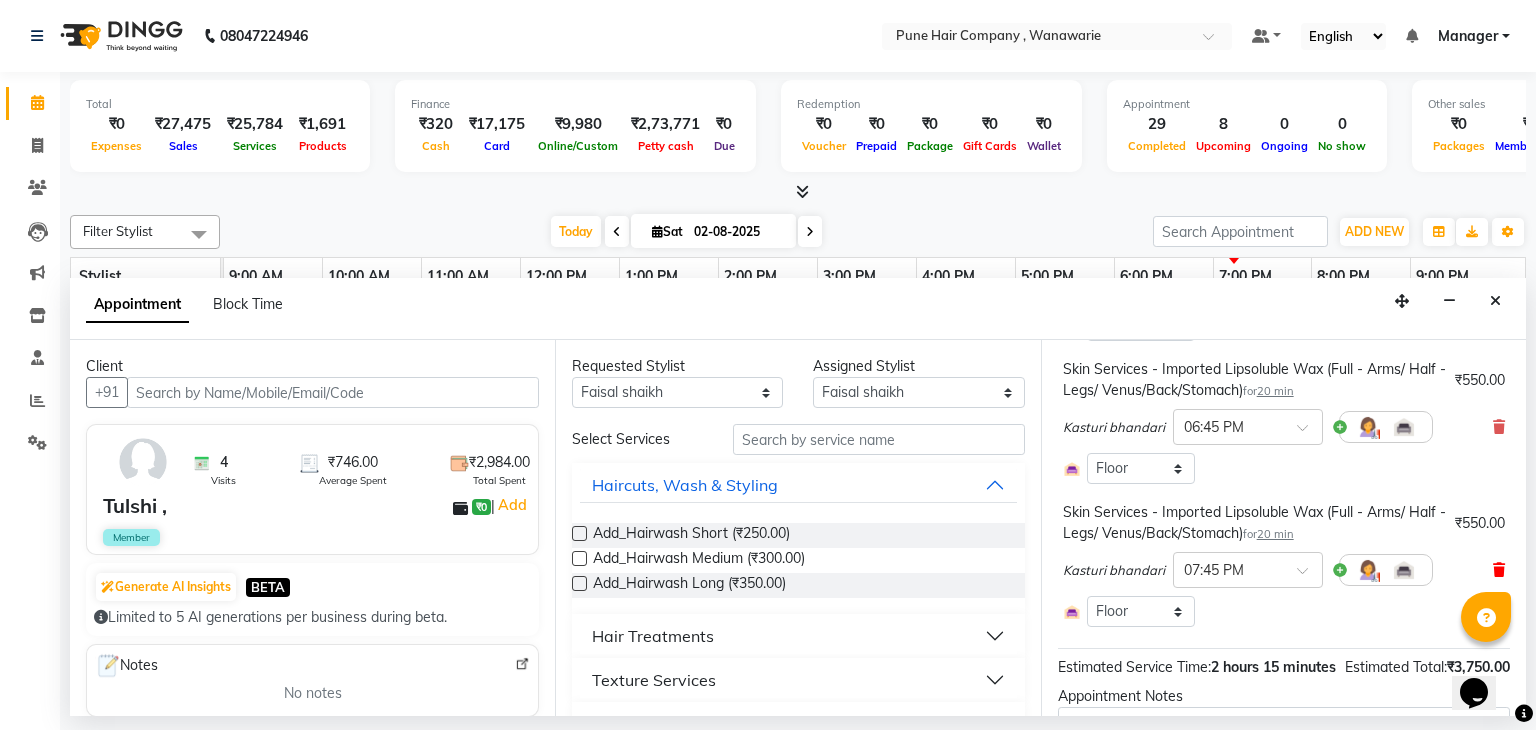 click at bounding box center (1499, 570) 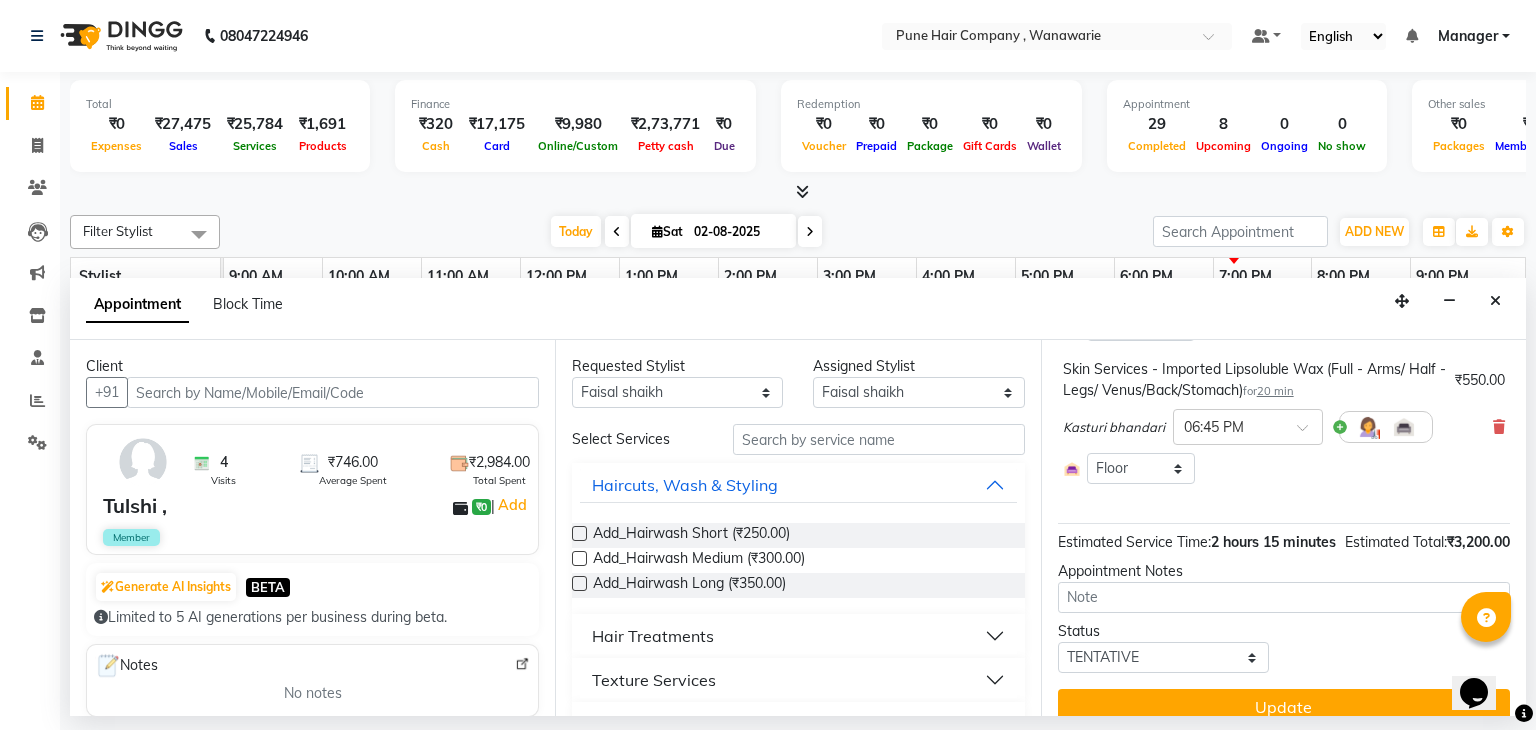 scroll, scrollTop: 612, scrollLeft: 0, axis: vertical 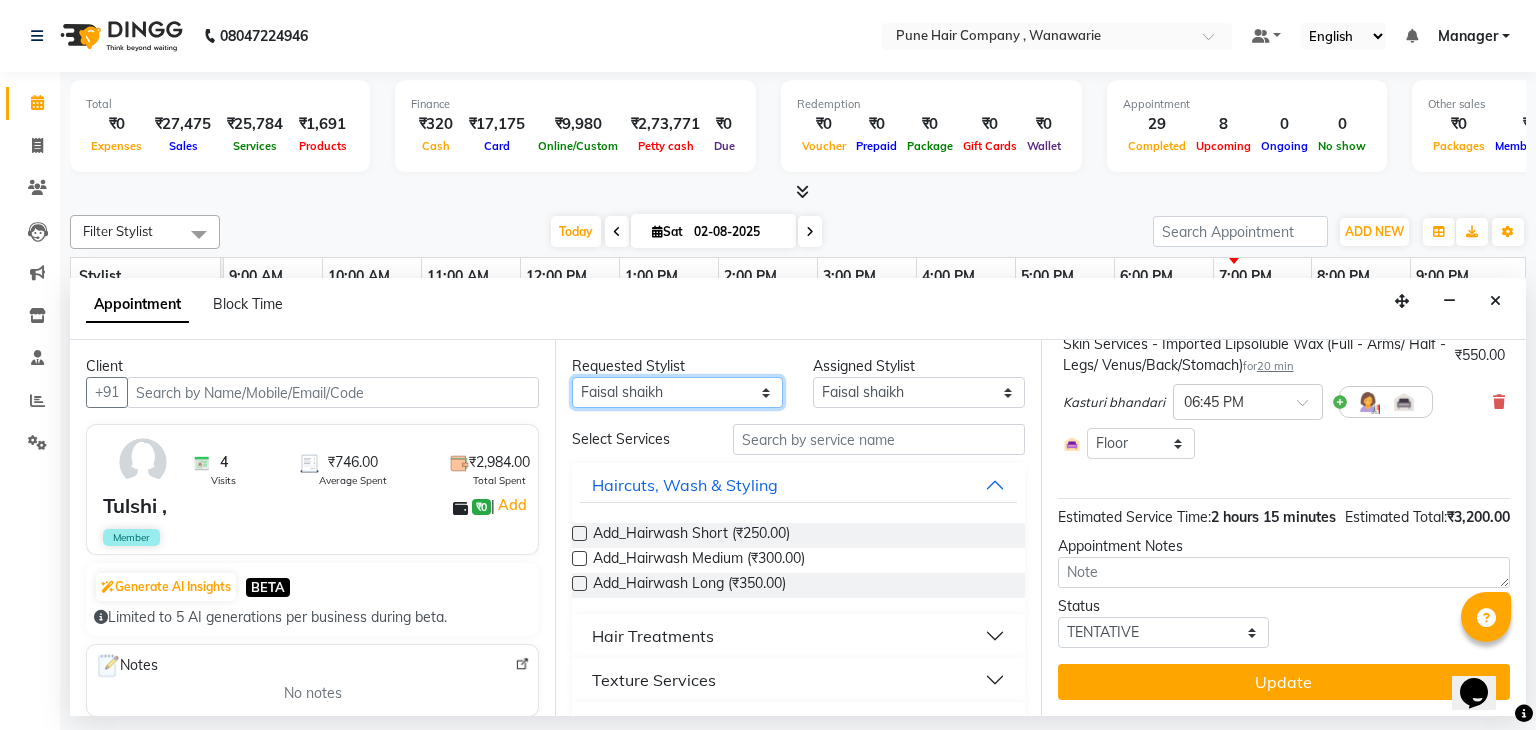 click on "Any Faisal shaikh Kanchan Gajare  Kasturi bhandari Manoj Zambre Prasad wagh Ranjeet Solanki Shriram Raut" at bounding box center (677, 392) 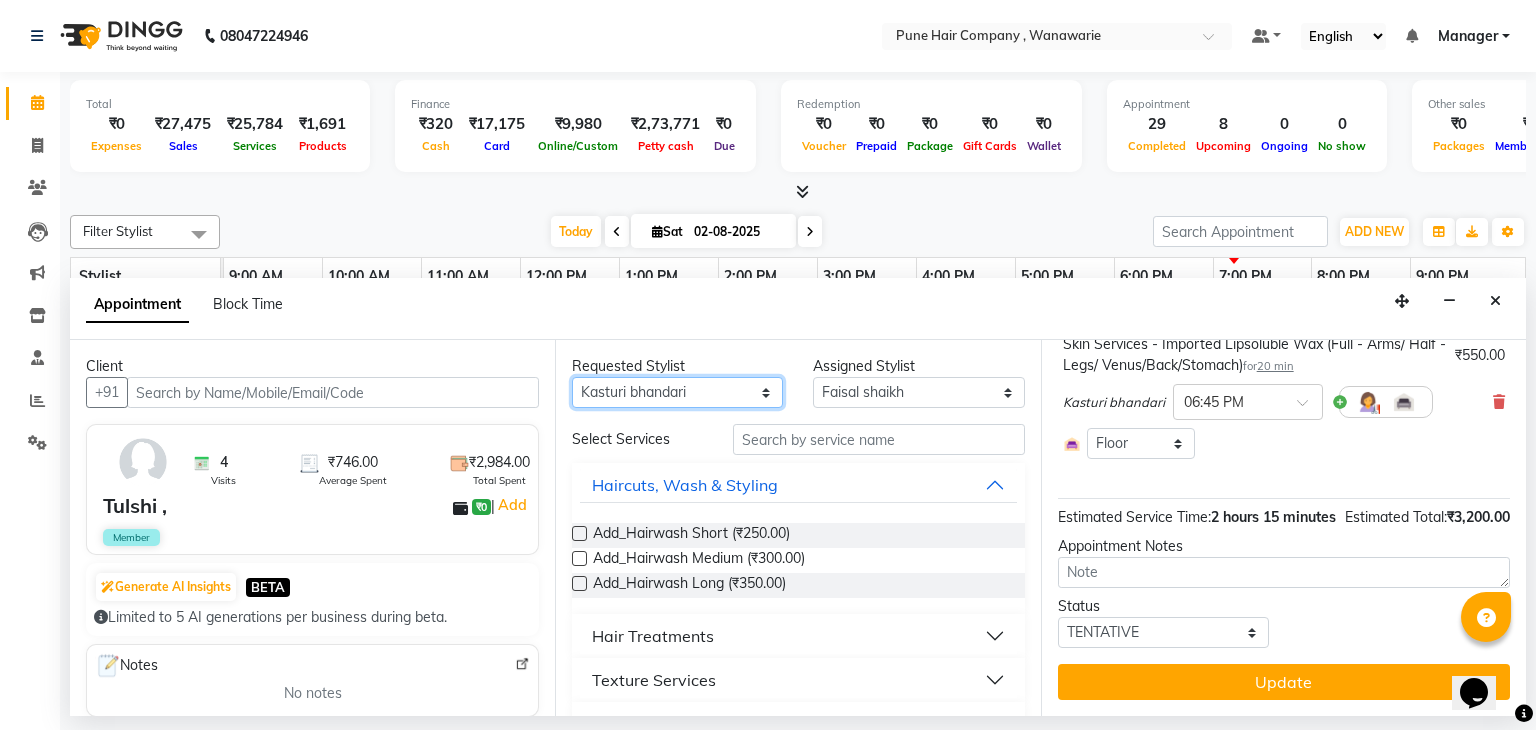 click on "Any Faisal shaikh Kanchan Gajare  Kasturi bhandari Manoj Zambre Prasad wagh Ranjeet Solanki Shriram Raut" at bounding box center (677, 392) 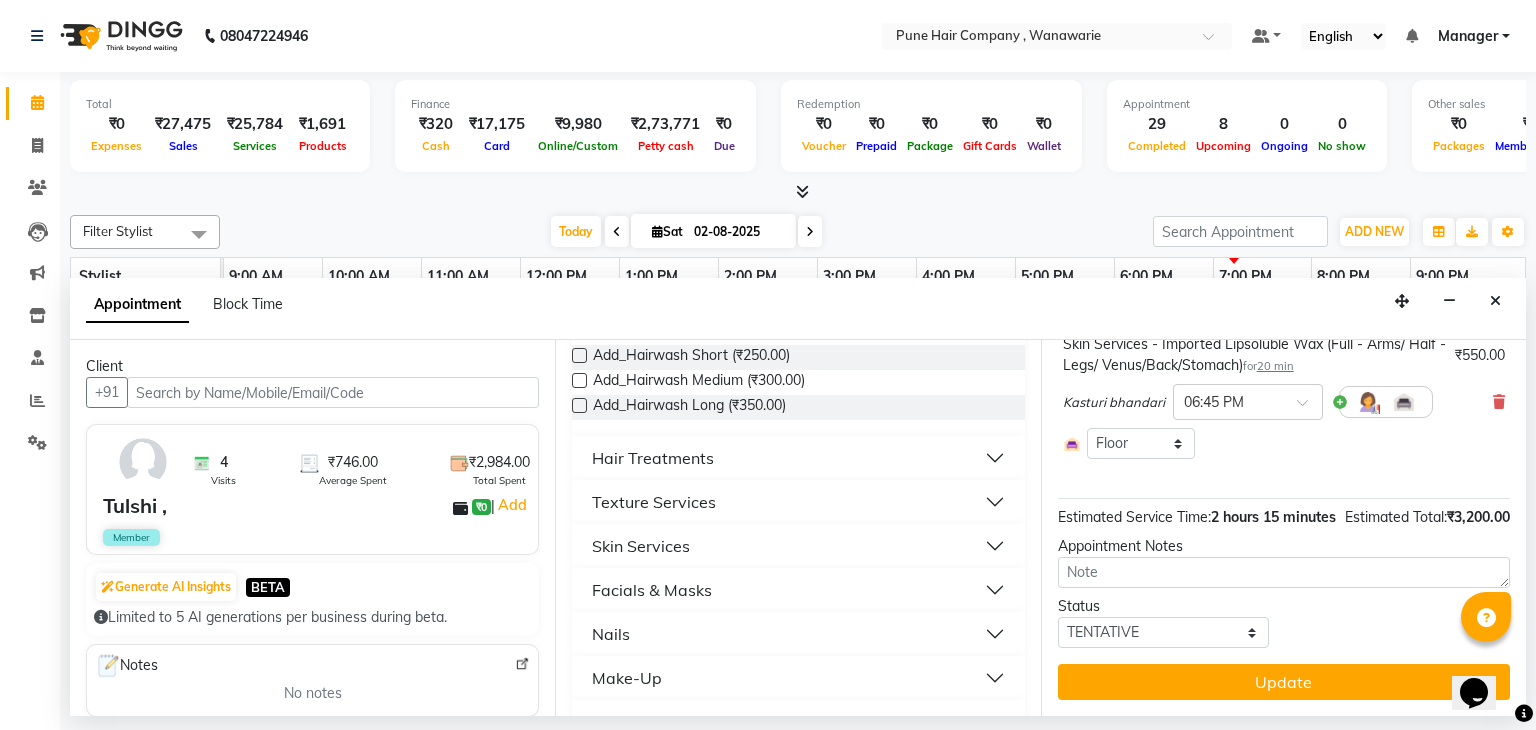 scroll, scrollTop: 183, scrollLeft: 0, axis: vertical 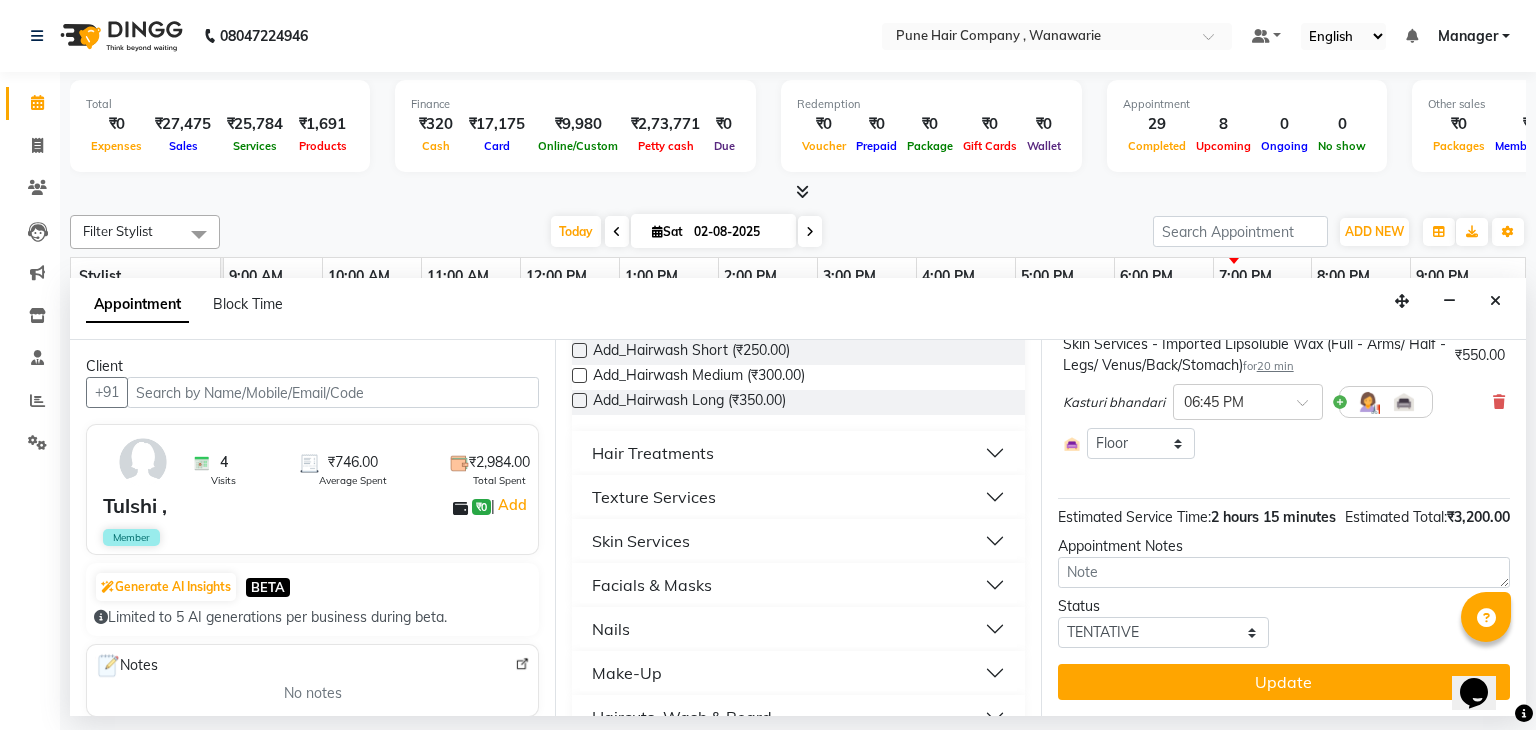 click on "Skin Services" at bounding box center (798, 541) 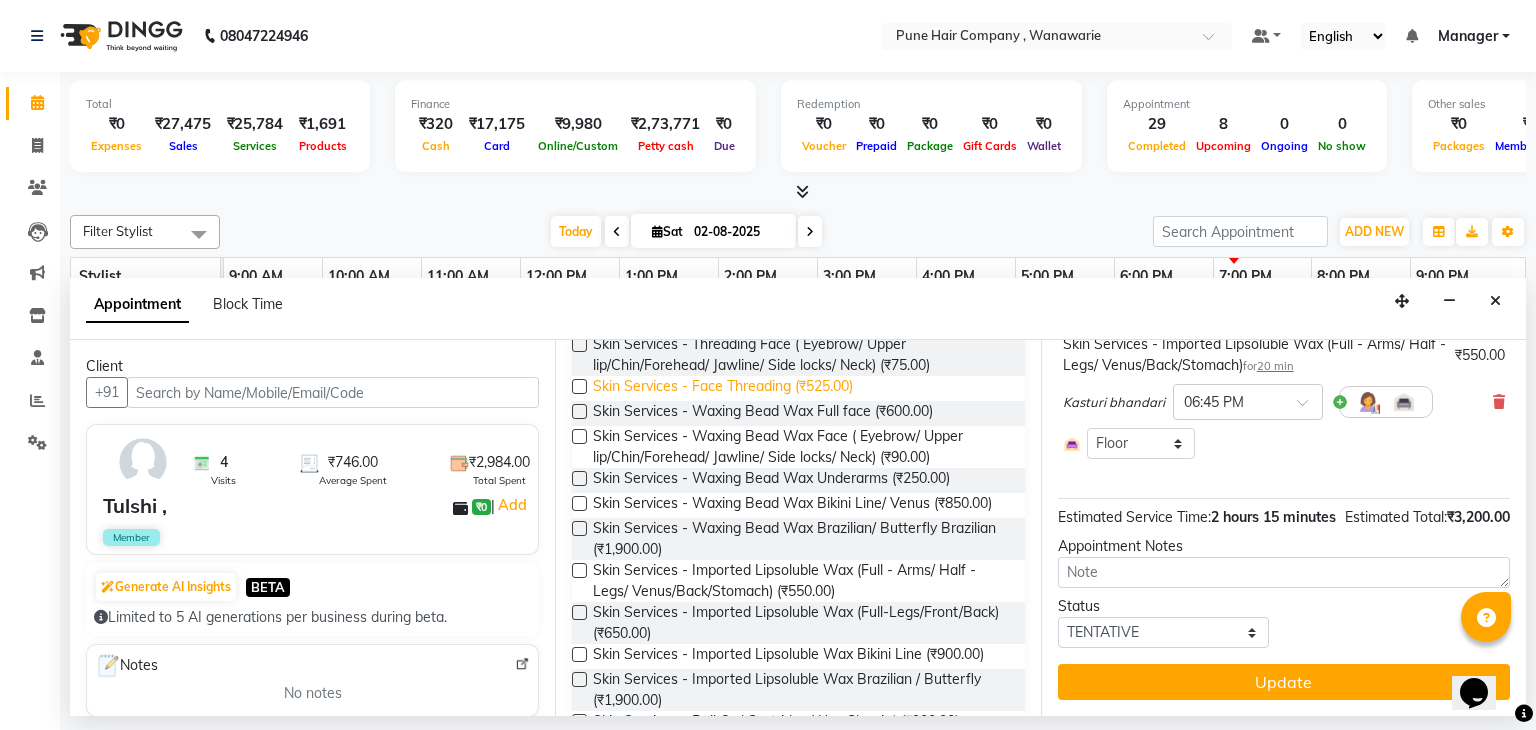 scroll, scrollTop: 430, scrollLeft: 0, axis: vertical 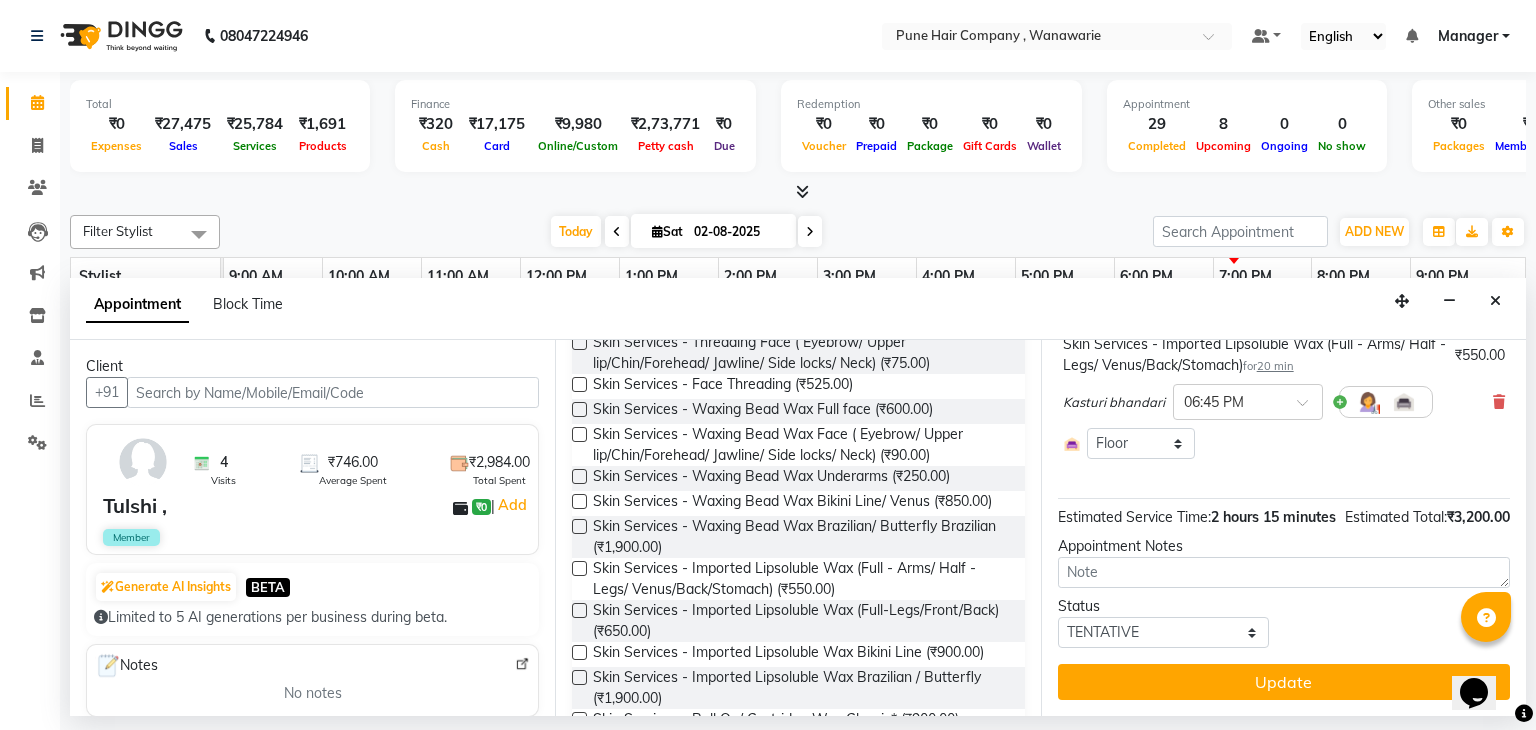 click at bounding box center [579, 501] 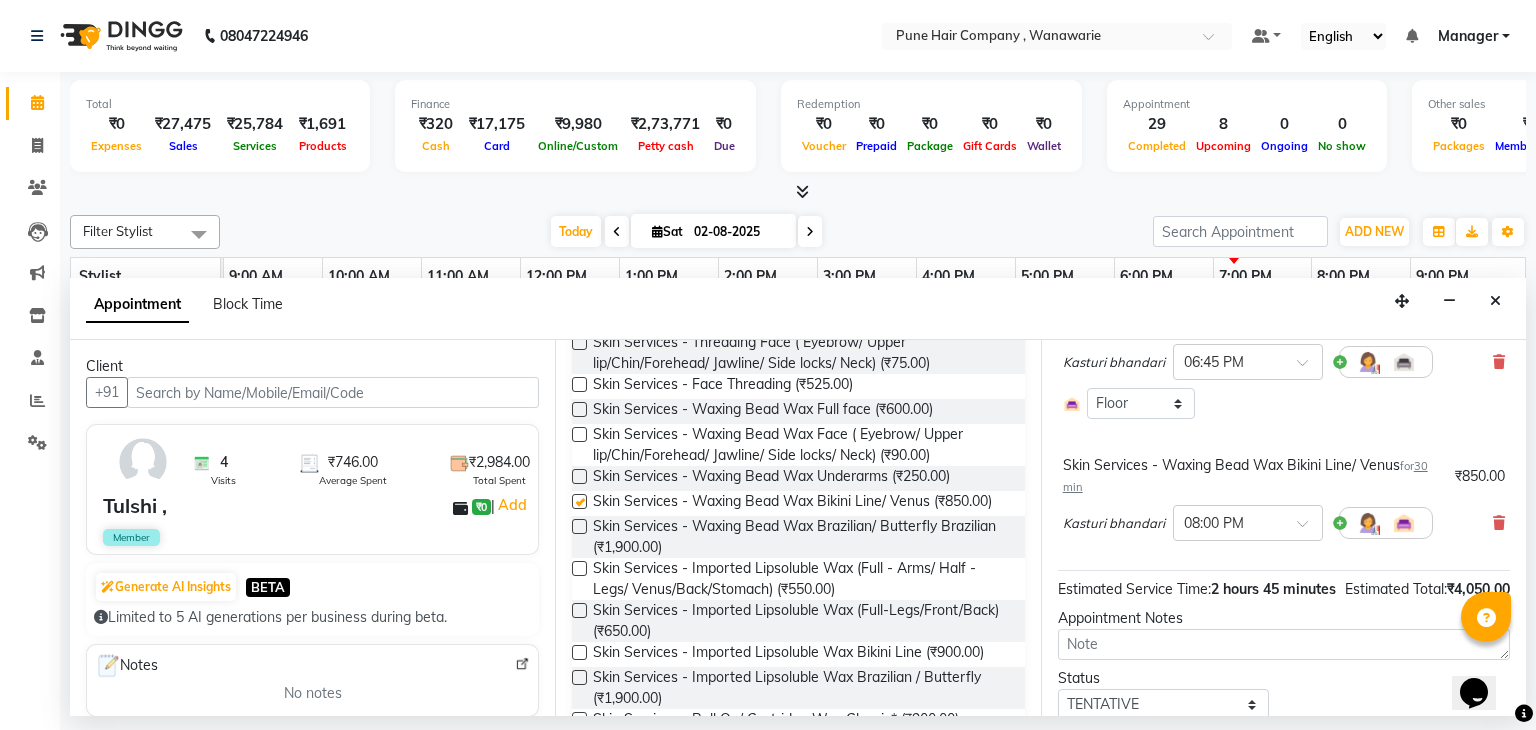 scroll, scrollTop: 592, scrollLeft: 0, axis: vertical 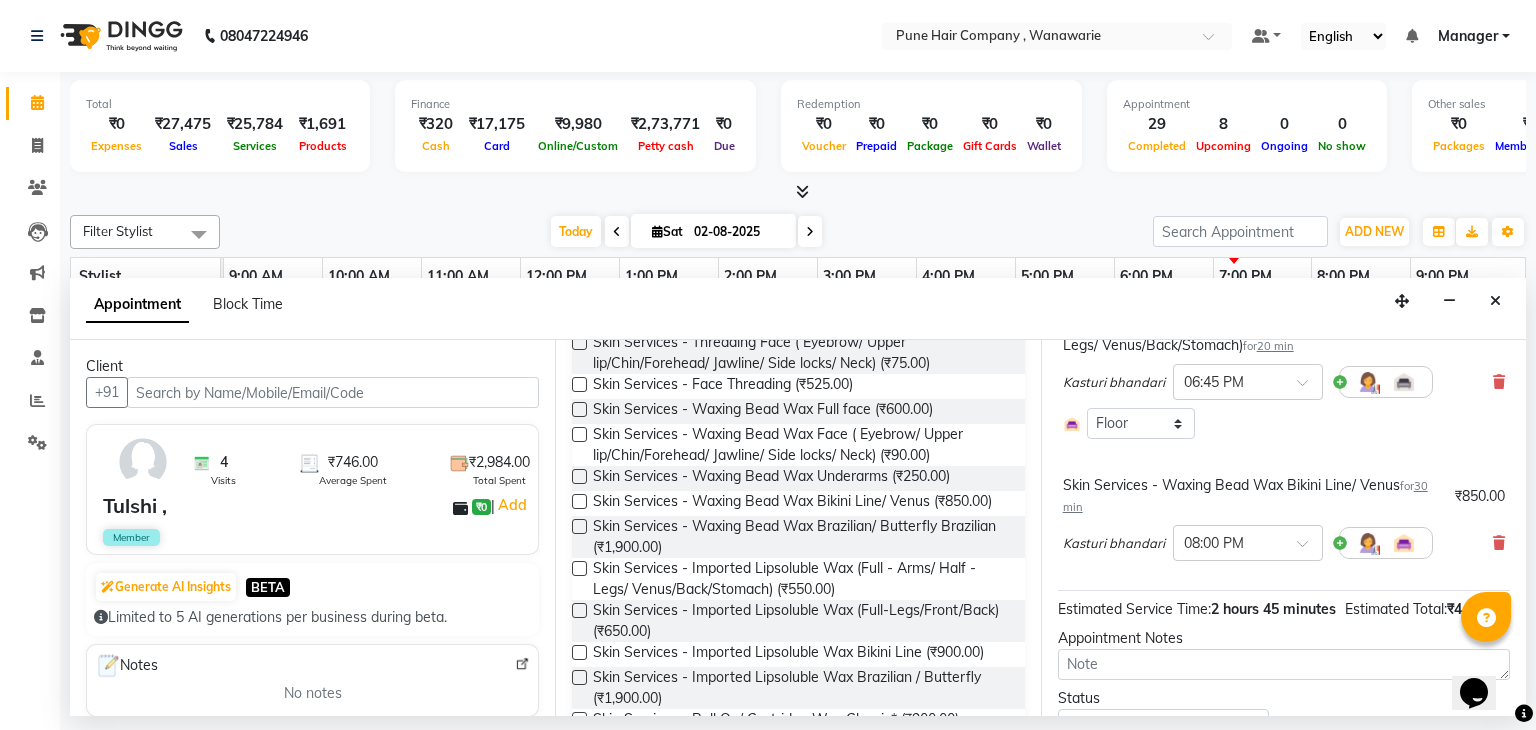 checkbox on "false" 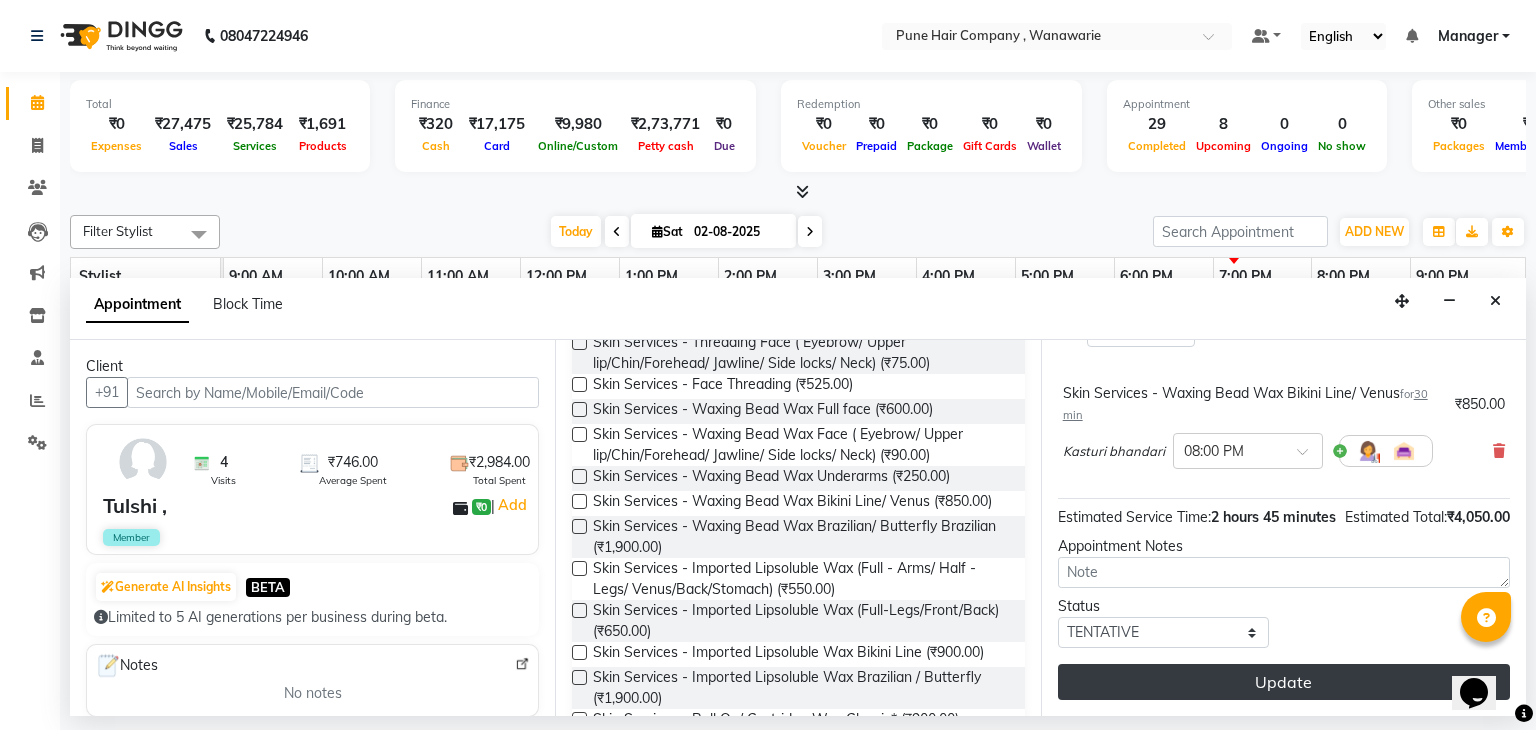 click on "Update" at bounding box center (1284, 682) 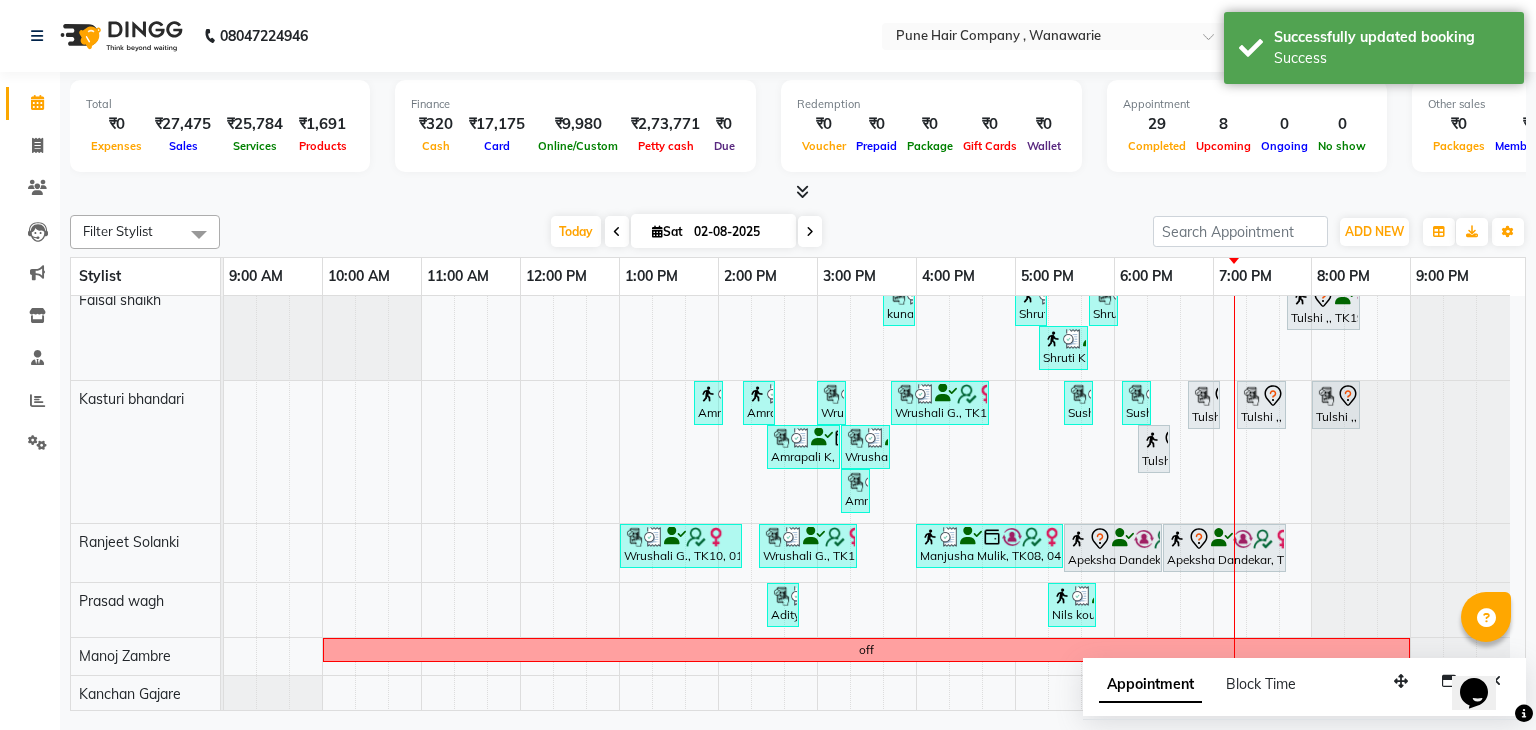 scroll, scrollTop: 0, scrollLeft: 0, axis: both 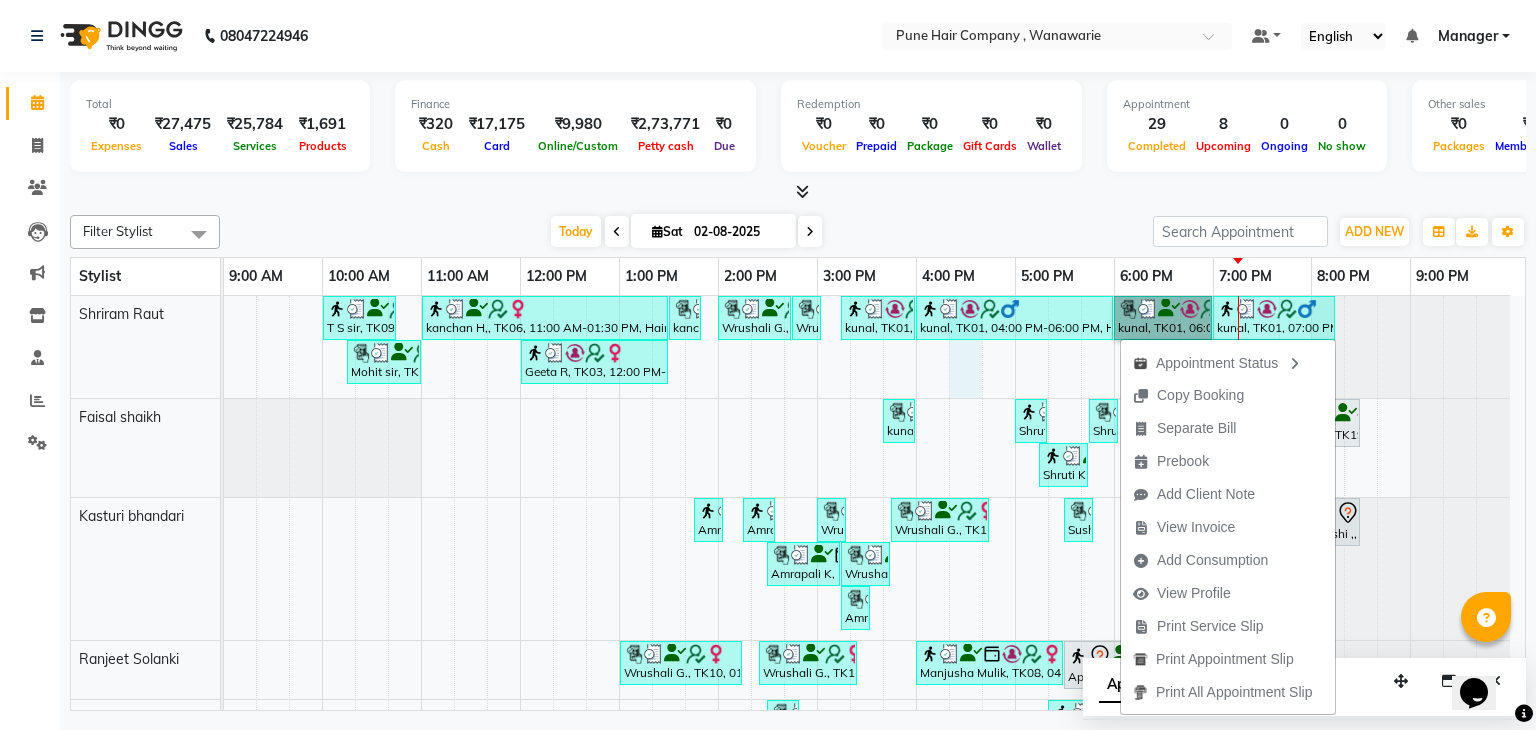 click on "T S sir, TK09, 10:00 AM-10:45 AM, Male Haircut Senior Citizen     kanchan H,, TK06, 11:00 AM-01:30 PM, Hair Colour - Inoa Global Medium     kanchan H,, TK06, 01:30 PM-01:50 PM, Add_Hairwash Medium     Wrushali G., TK10, 02:00 PM-02:45 PM, Haircuts, - By Master Stylist     Wrushali G., TK10, 02:45 PM-03:00 PM,  Hairwash Short     kunal, TK01, 03:15 PM-04:00 PM, Male Haircut By Senior Stylist     kunal, TK01, 04:00 PM-06:00 PM, Hair Colour - Inoa Global Short     kunal, TK01, 06:00 PM-07:00 PM, Haircuts, - By Senior Stylist     kunal, TK01, 07:00 PM-08:15 PM, Male Hair Colour - Inoa Global Colour (includes moustache)     Mohit sir, TK05, 10:15 AM-11:00 AM, Male Haircut By Senior Stylist     Geeta R, TK03, 12:00 PM-01:30 PM, Hair Colour - Inoa Touch-up (Upto 2 Inches)             Tasneem patanwala, TK15, 07:30 PM-08:15 PM, Brillare Dandruff control Tritment     kunal, TK01, 03:40 PM-04:00 PM,  Haircut Boys (Below 12 years/ Undergraduates - Below 20 years)" at bounding box center [874, 563] 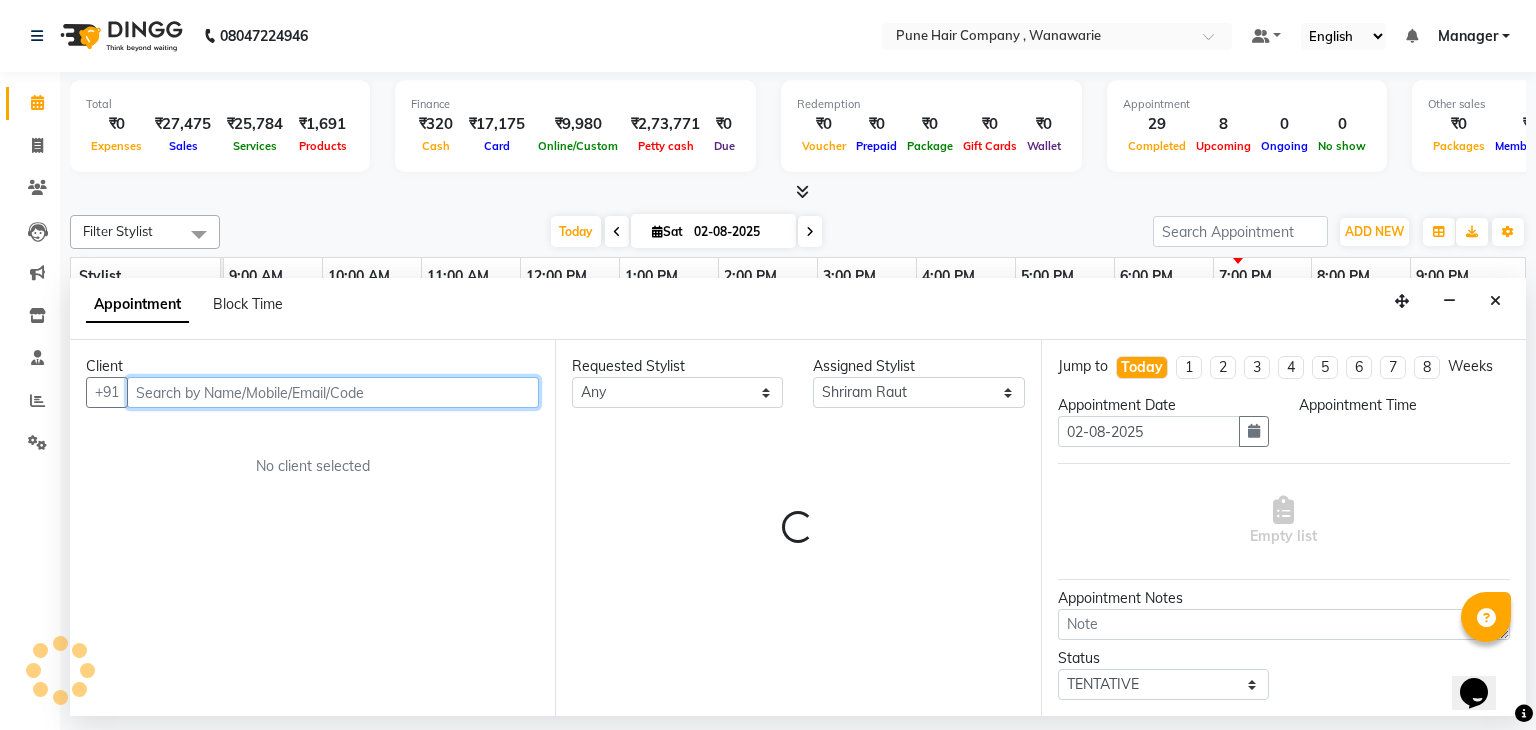 select on "975" 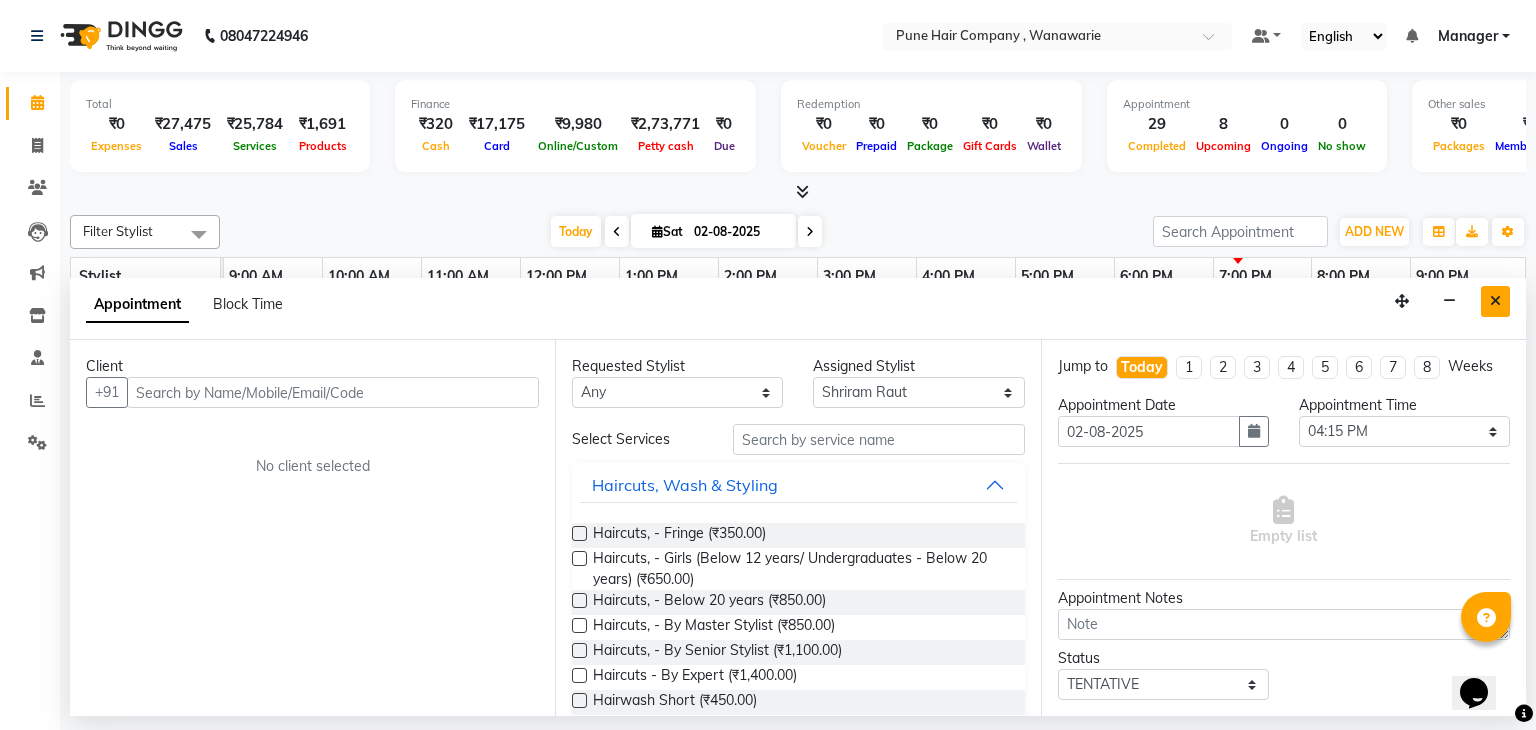 click at bounding box center (1495, 301) 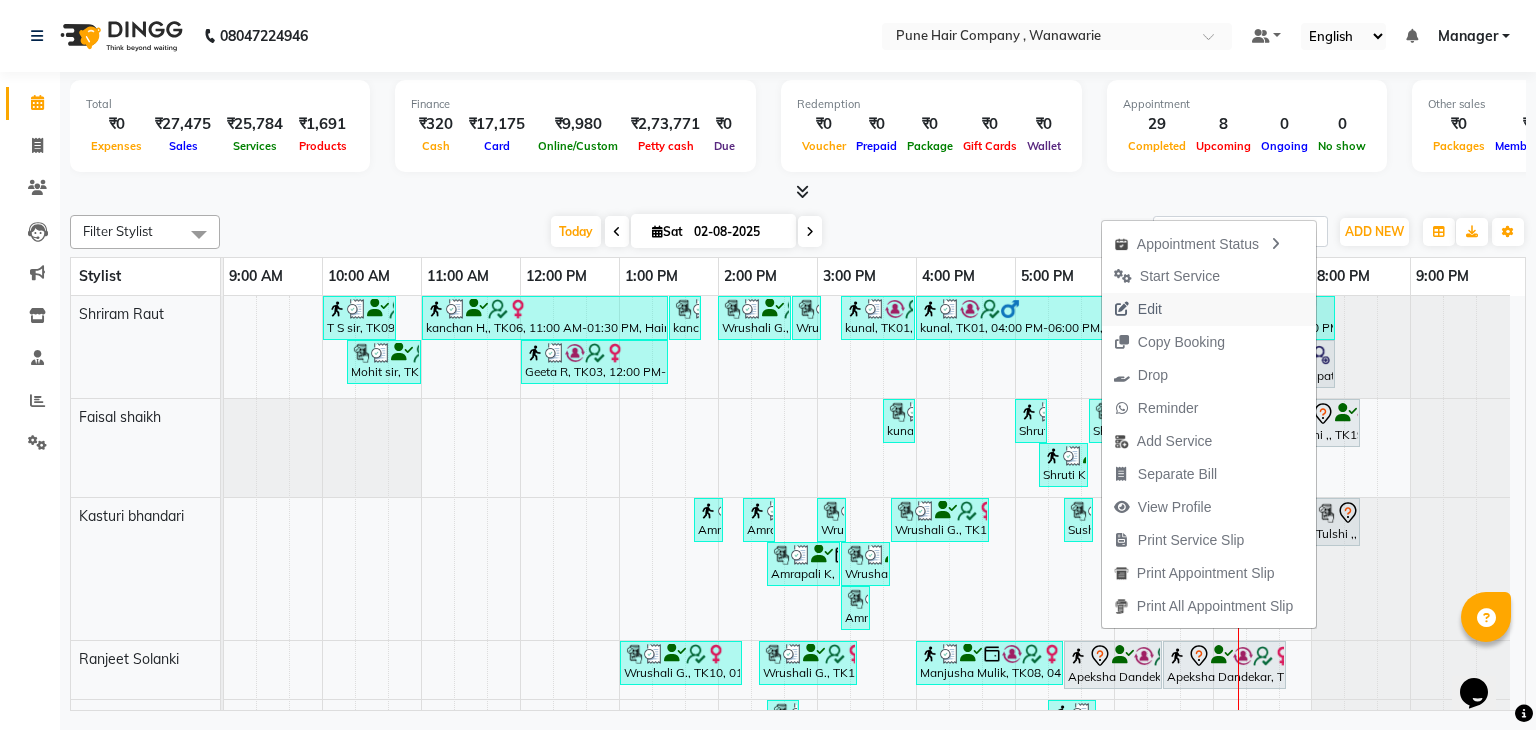 click on "Edit" at bounding box center [1150, 309] 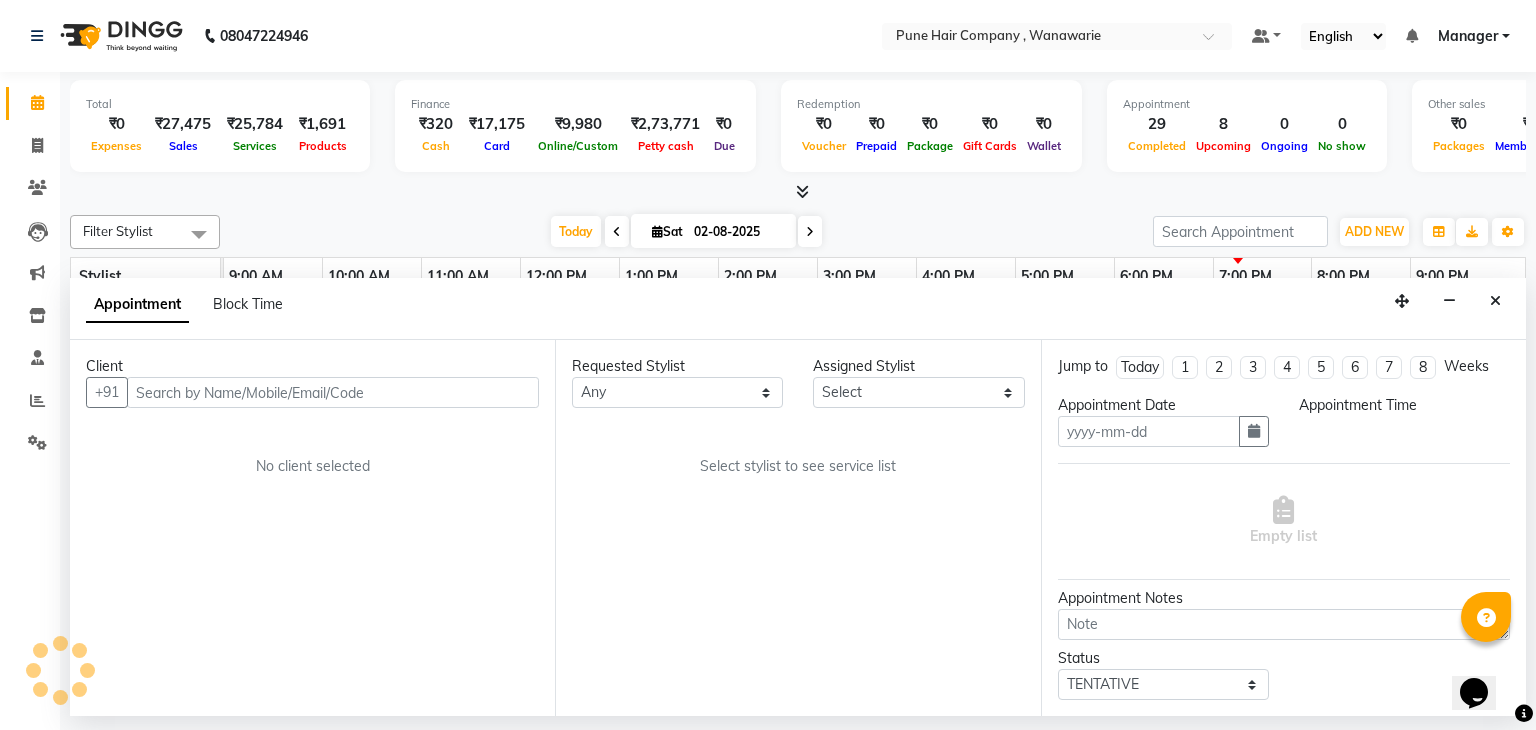 type on "02-08-2025" 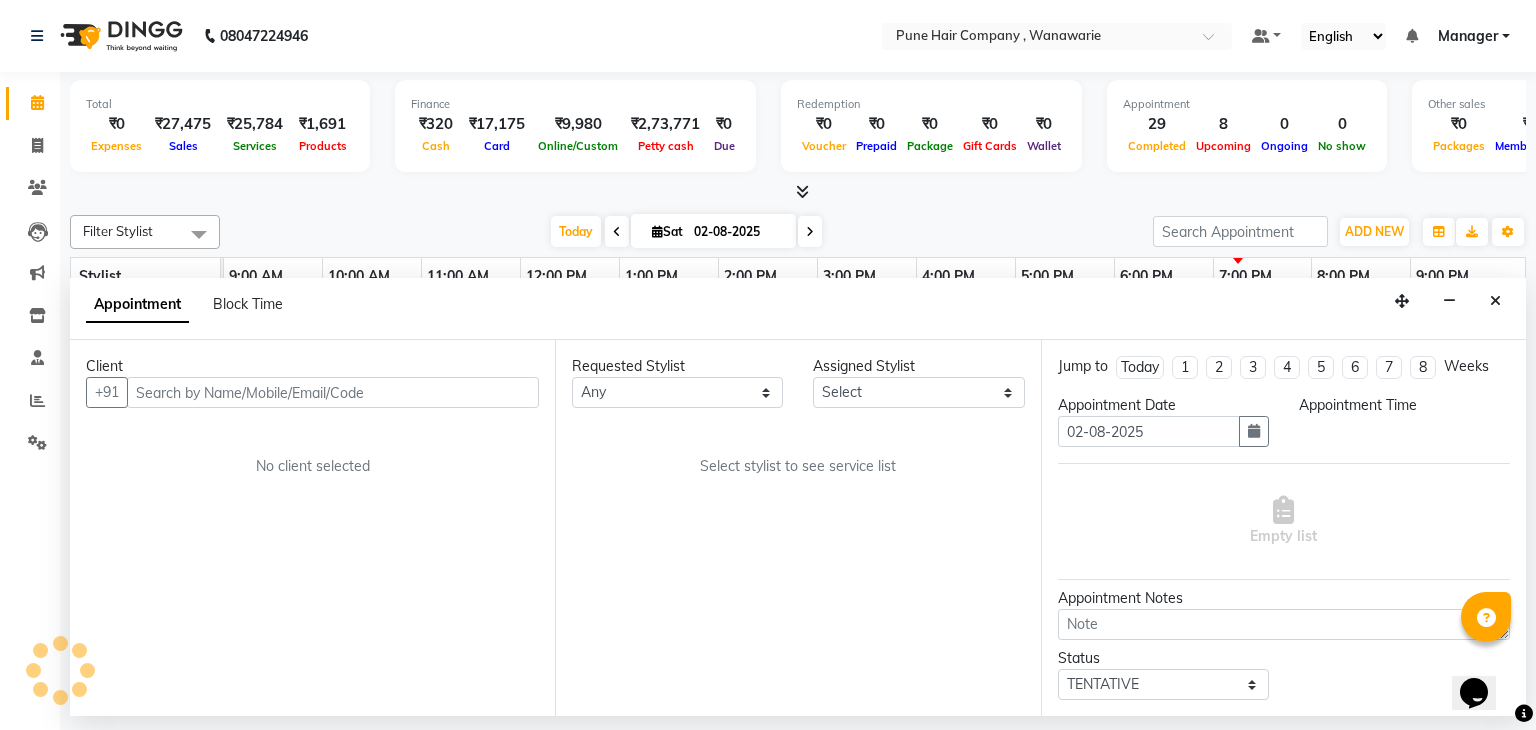 select on "74579" 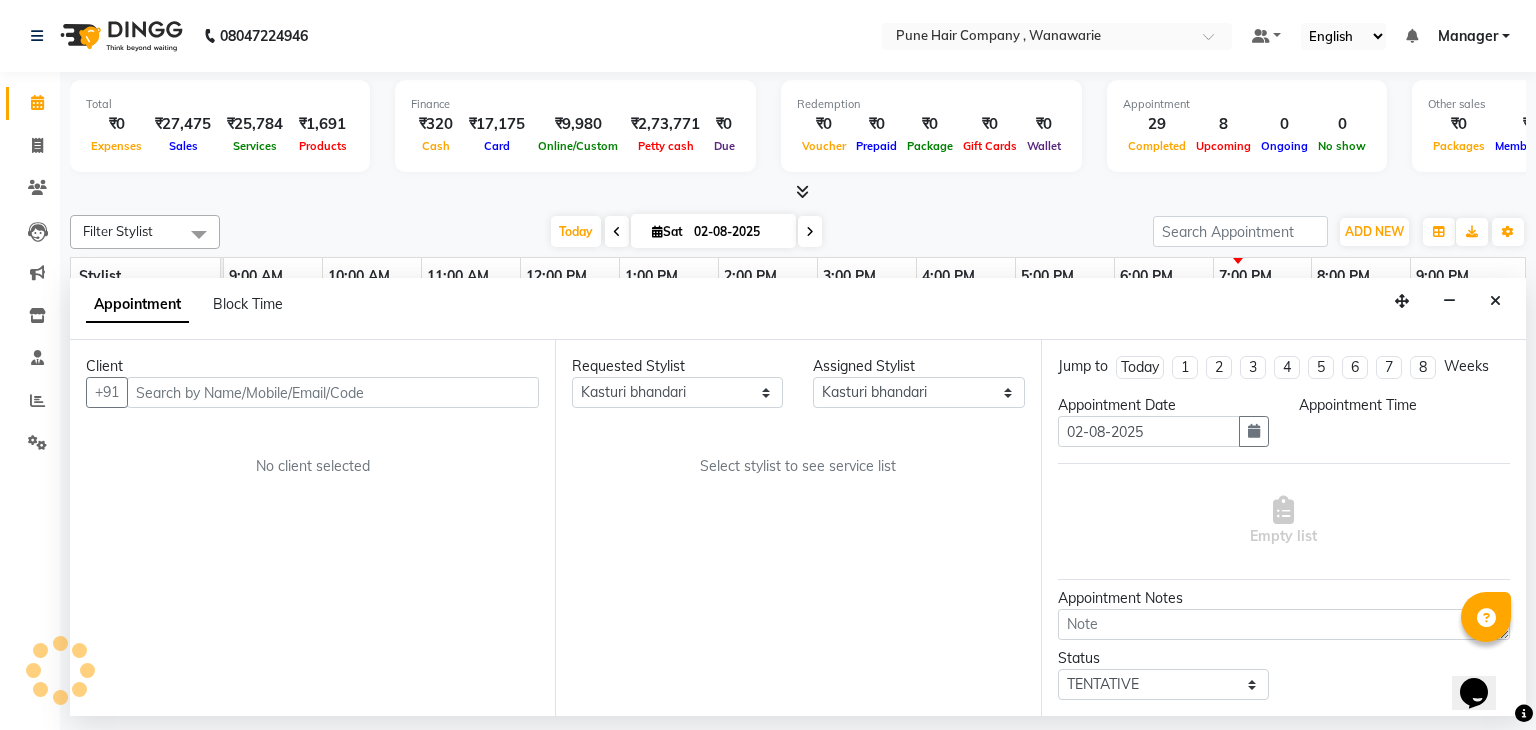 select on "1095" 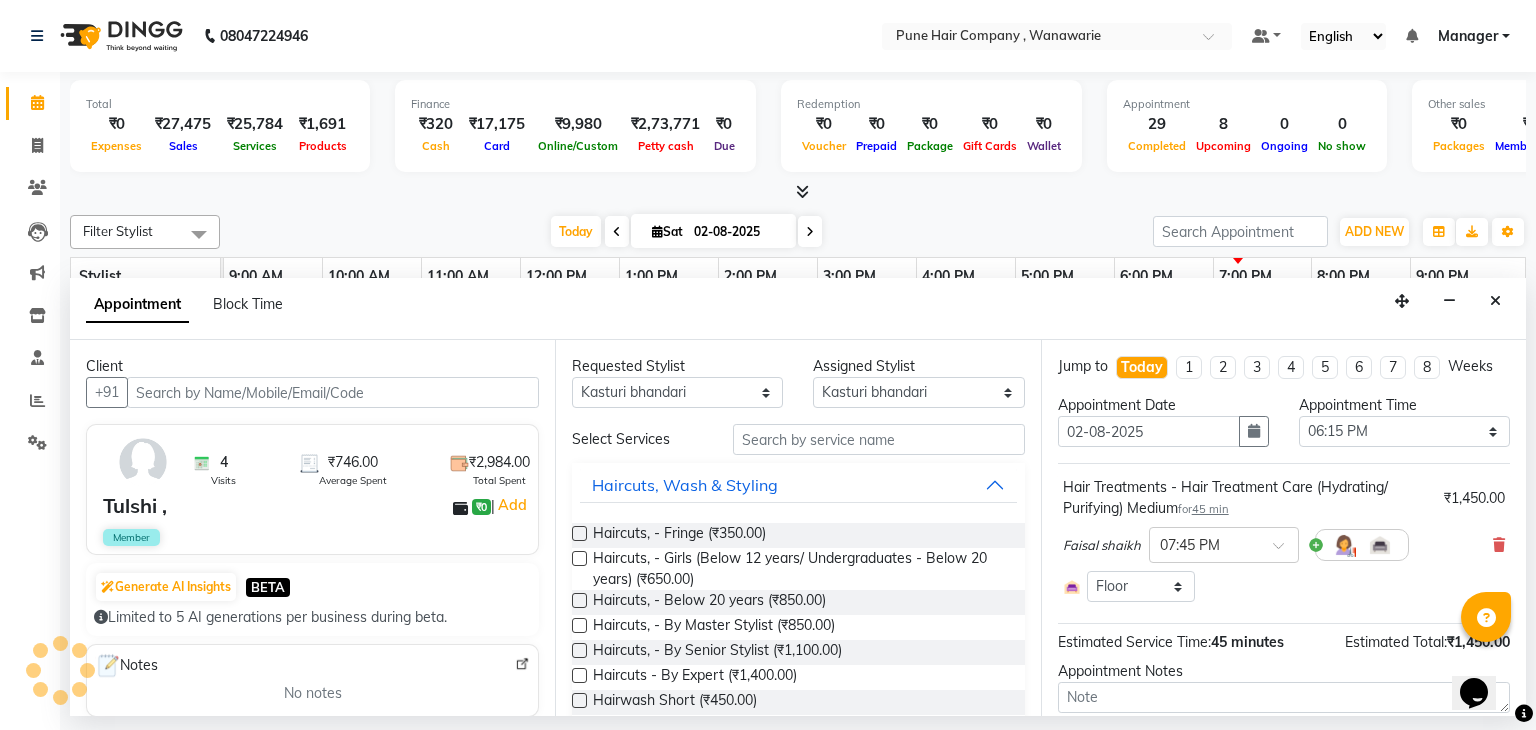 select on "4060" 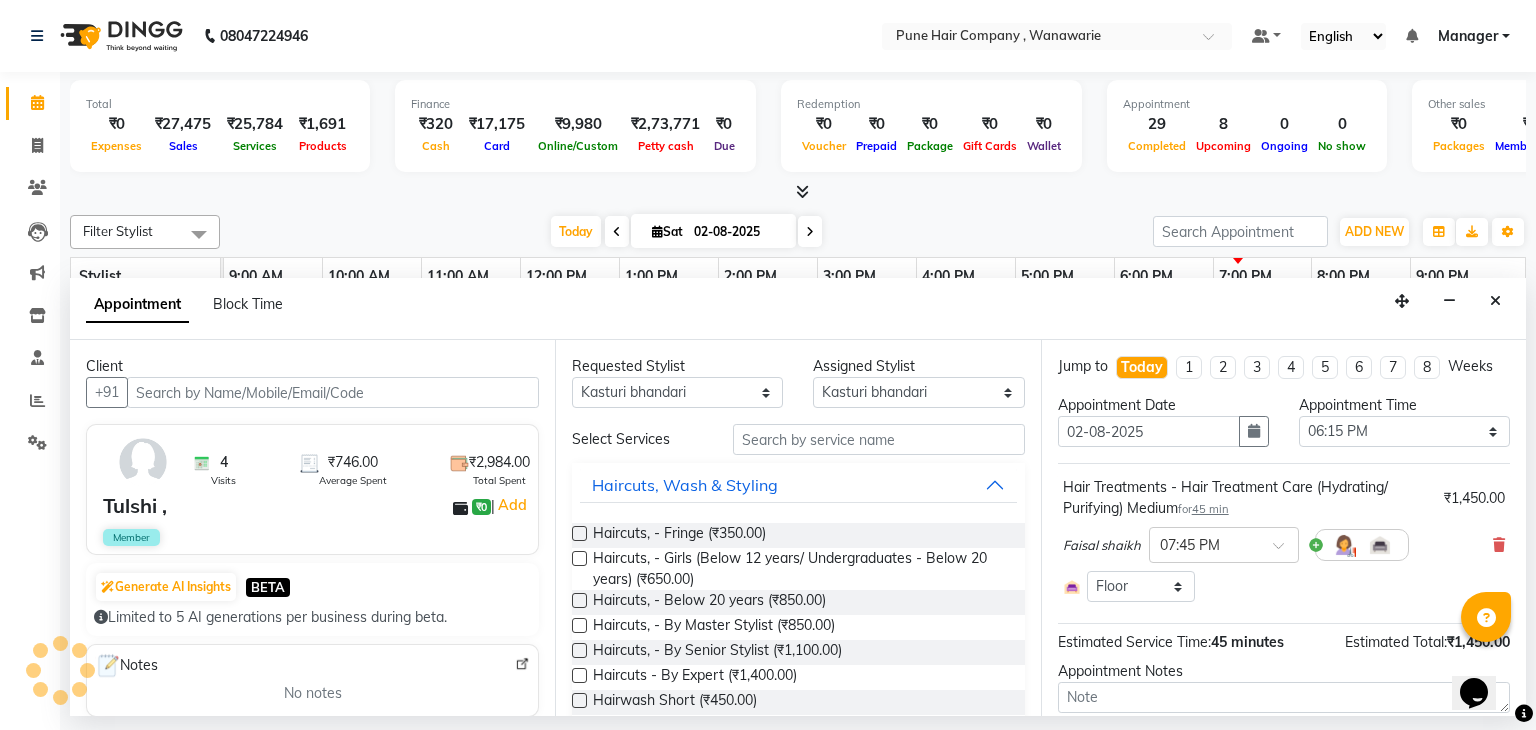 select on "4060" 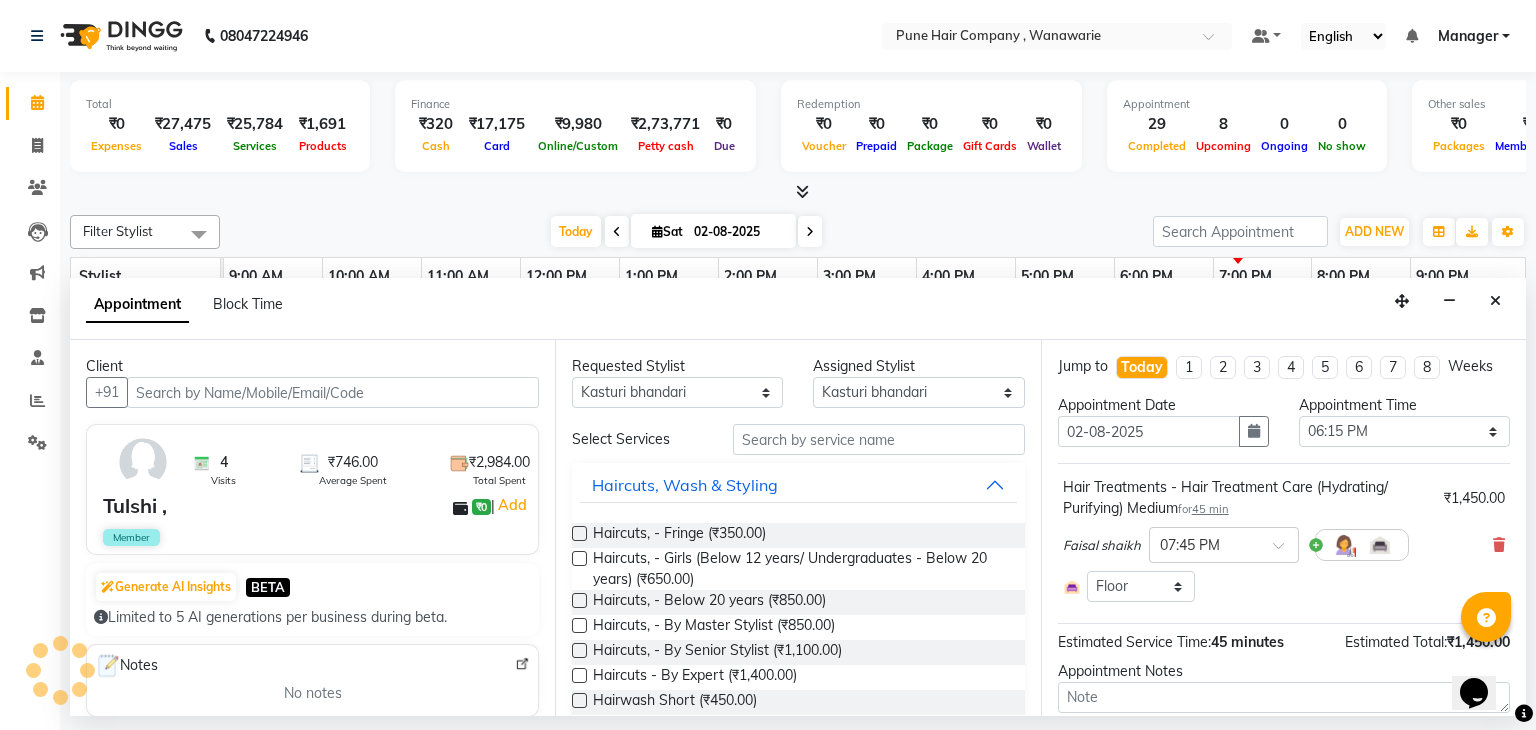 select on "4060" 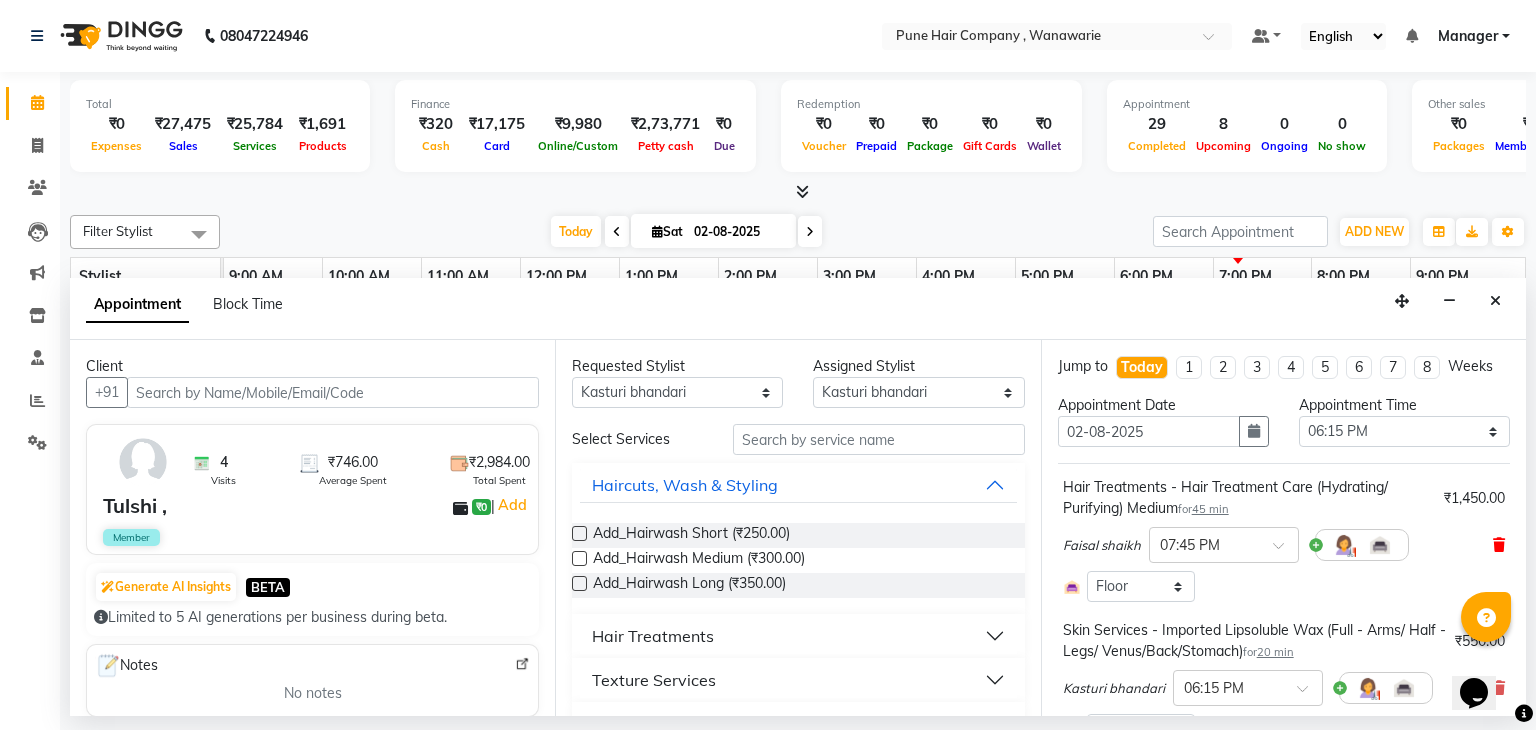click at bounding box center [1499, 545] 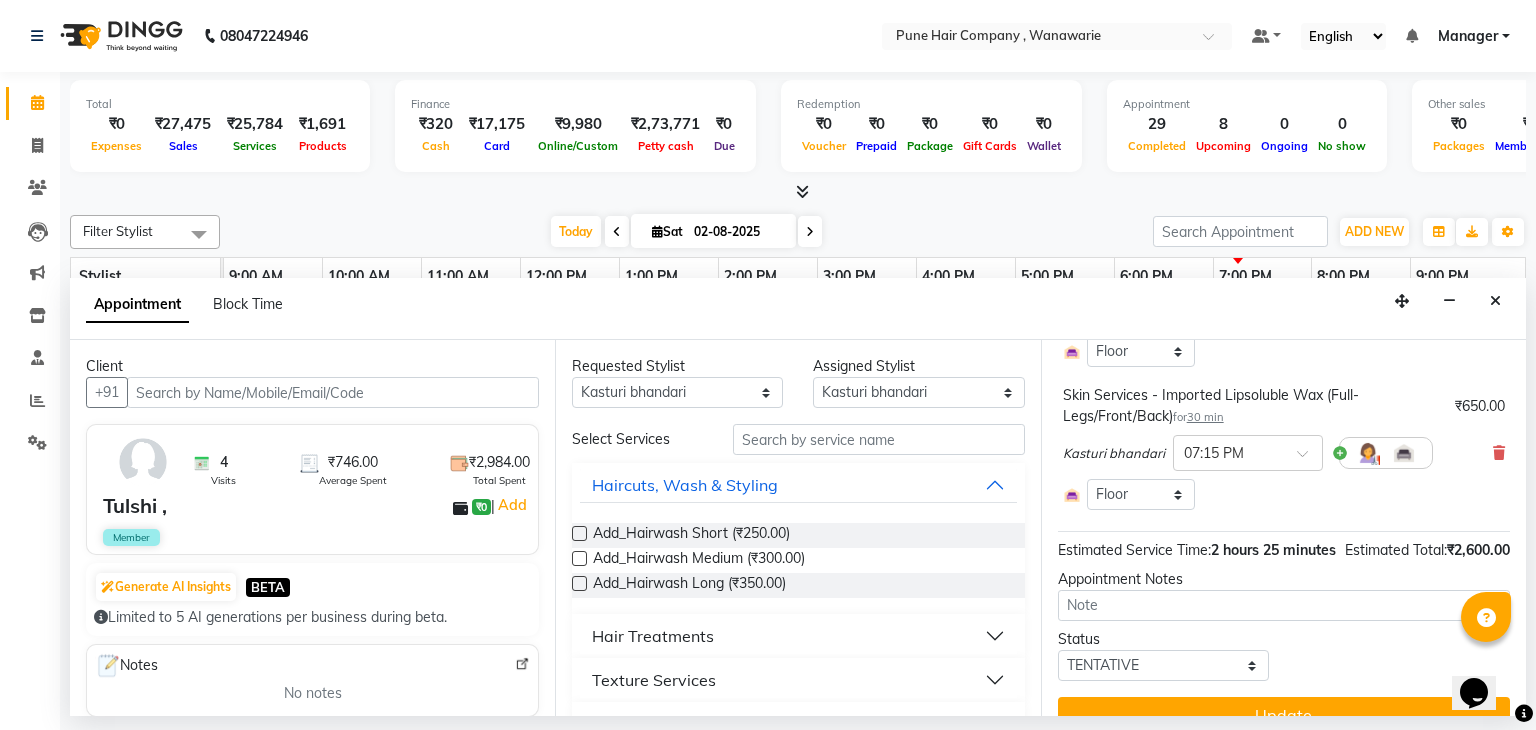 scroll, scrollTop: 592, scrollLeft: 0, axis: vertical 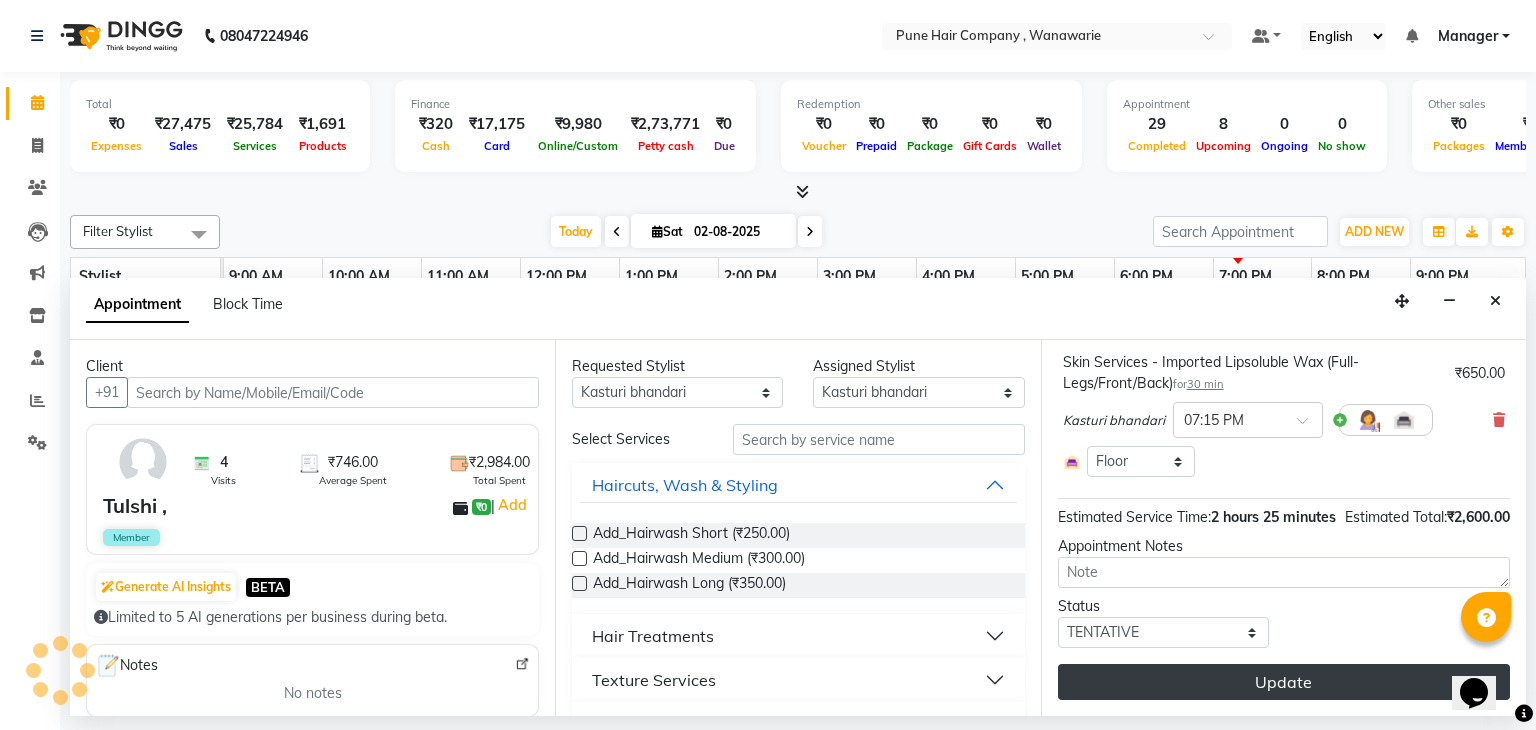 click on "Update" at bounding box center [1284, 682] 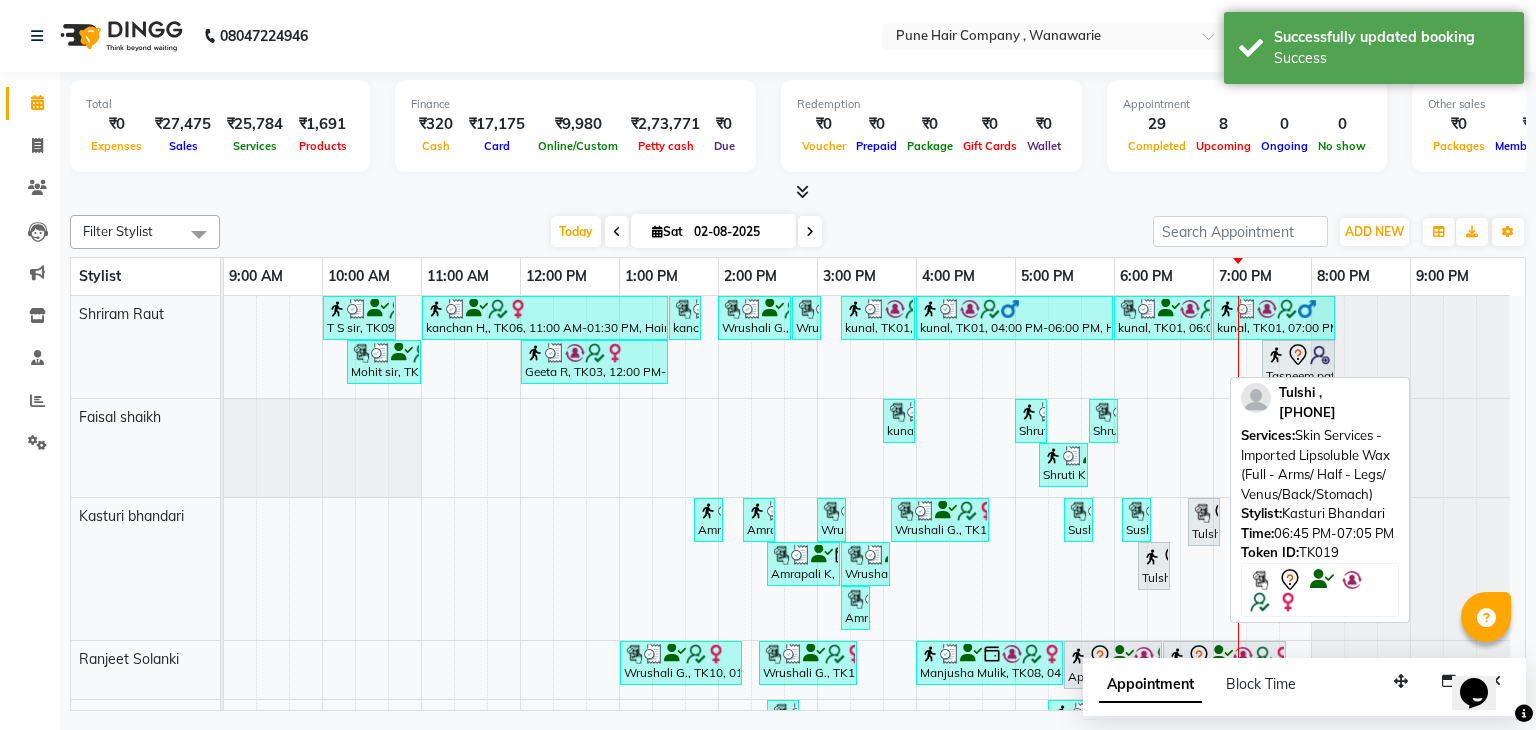 click on "Tulshi ,, TK19, 06:45 PM-07:05 PM, Skin Services - Imported Lipsoluble Wax (Full - Arms/ Half - Legs/ Venus/Back/Stomach)" at bounding box center [1204, 522] 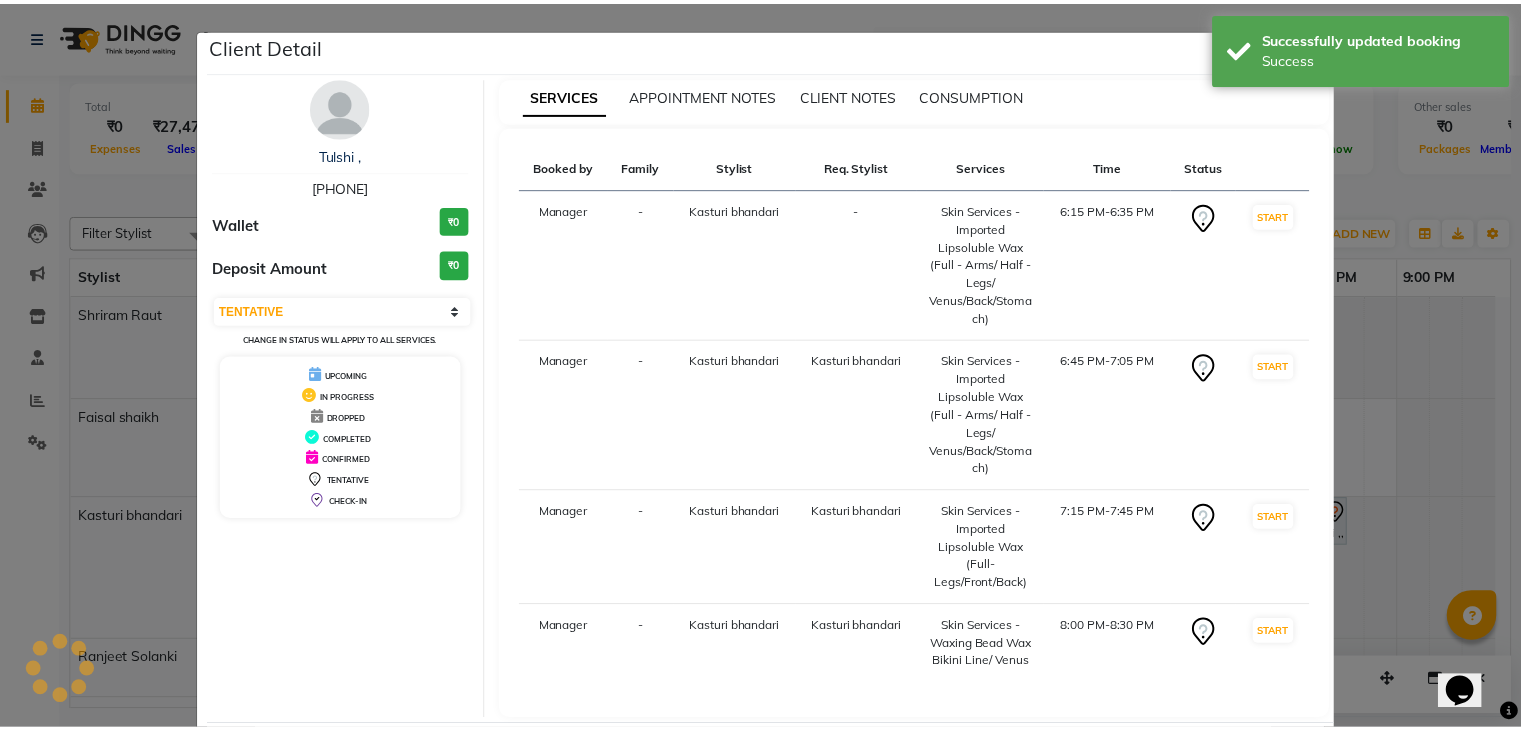 scroll, scrollTop: 112, scrollLeft: 0, axis: vertical 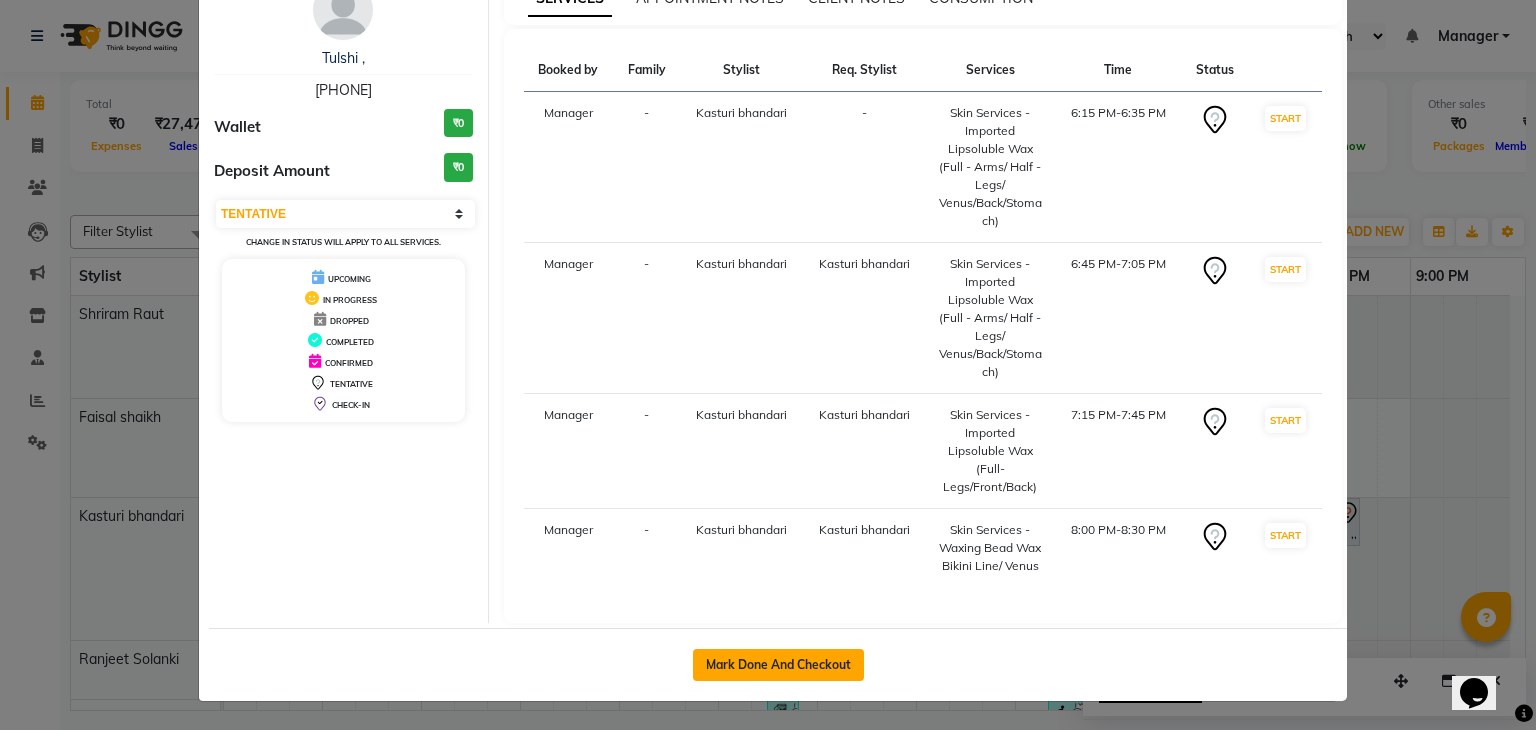 click on "Mark Done And Checkout" 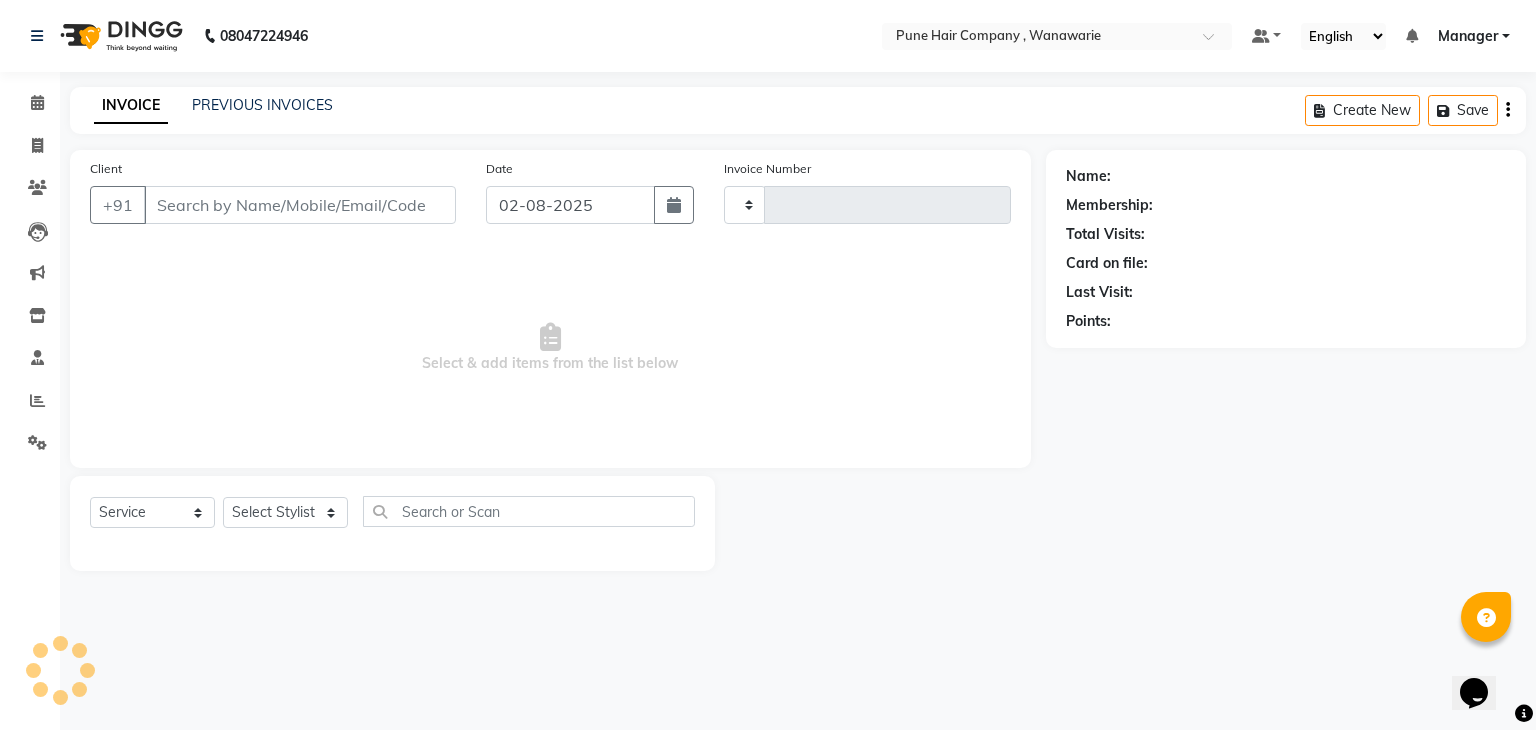 type on "1375" 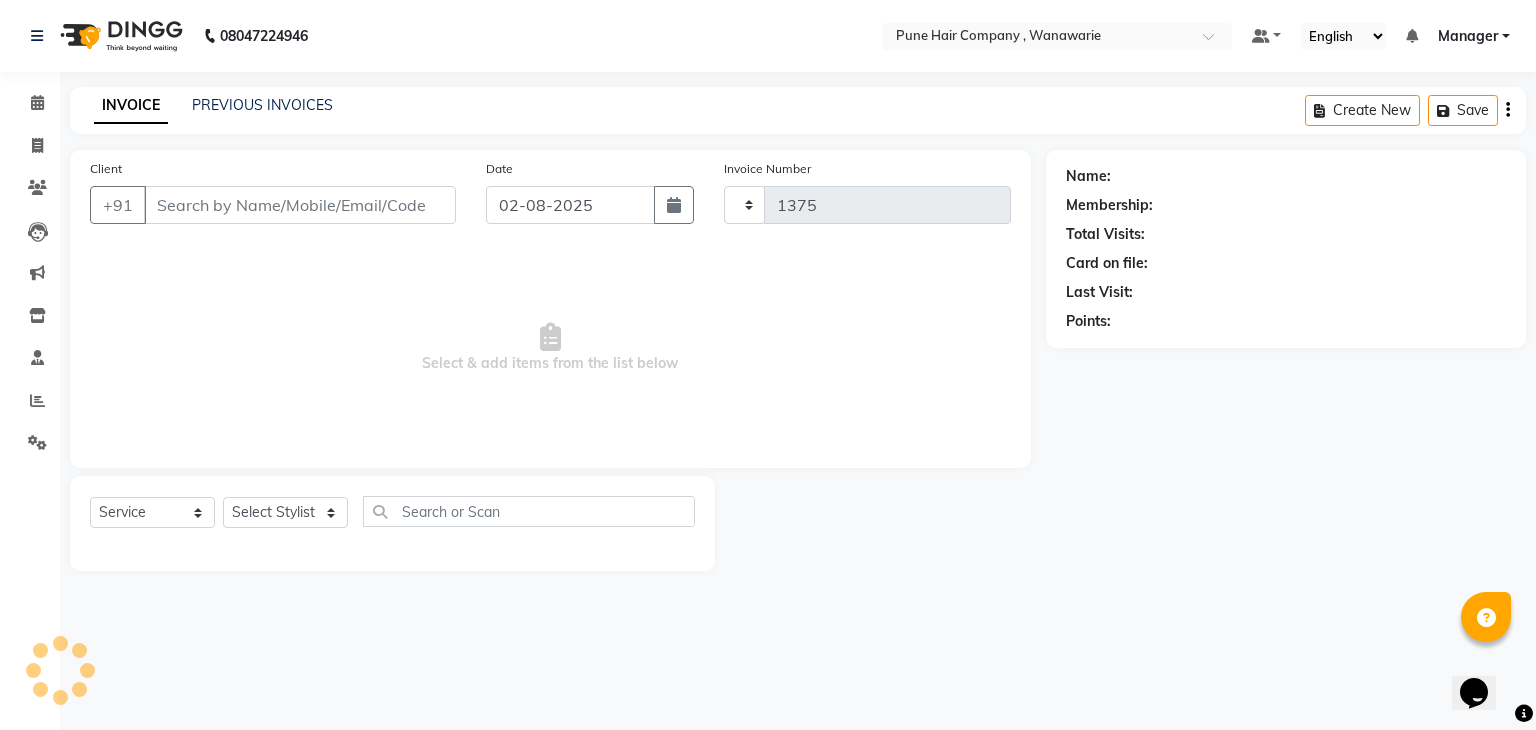select on "8072" 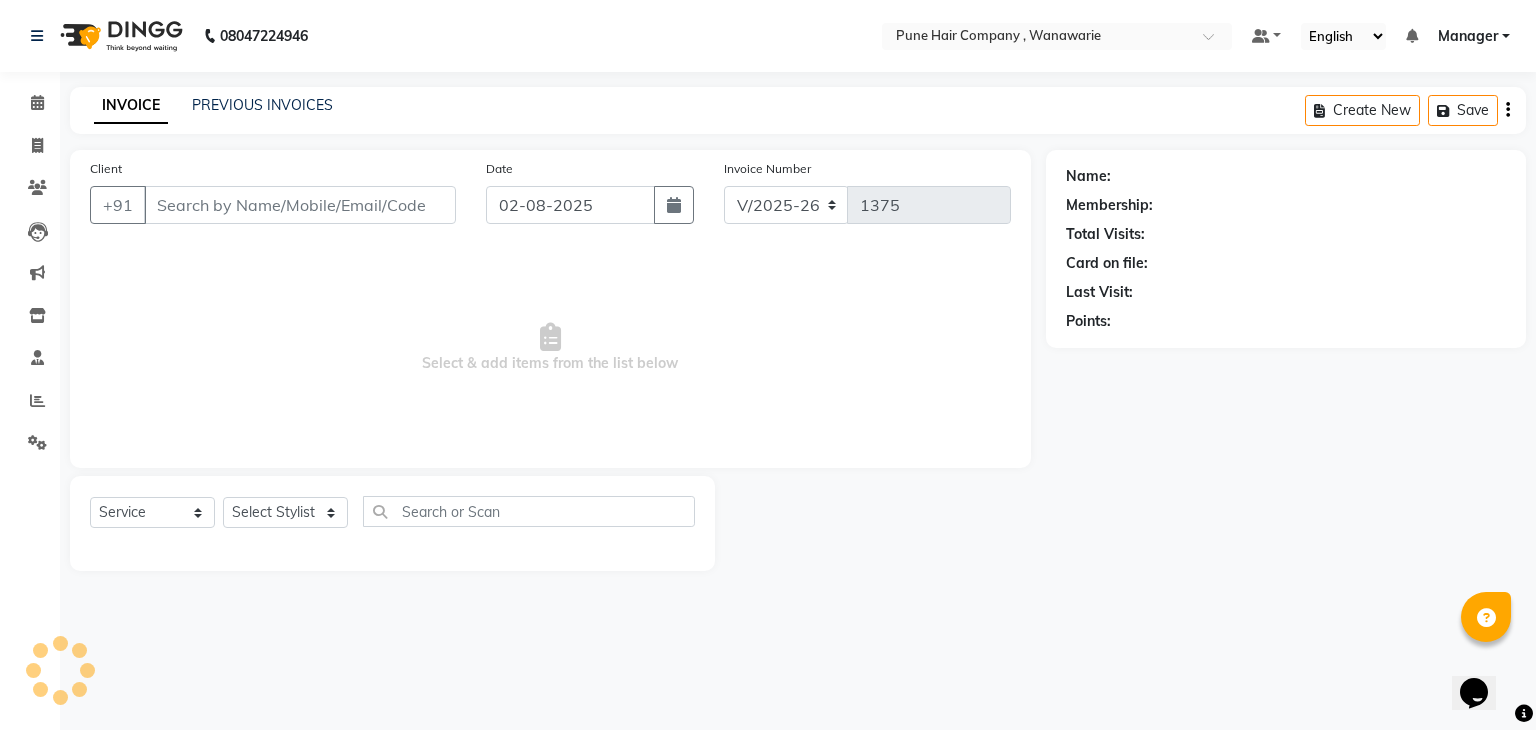 type on "9284905606" 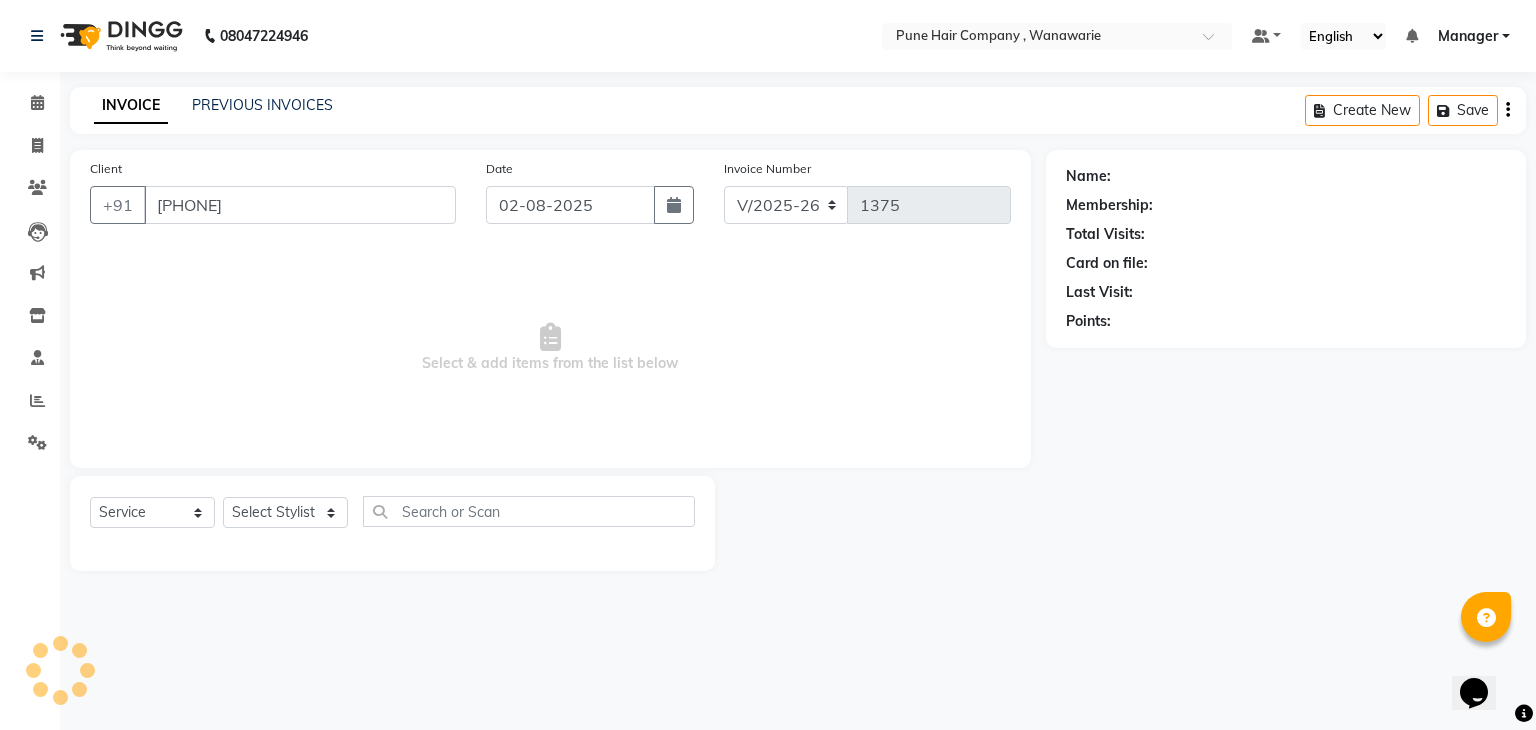 select on "74579" 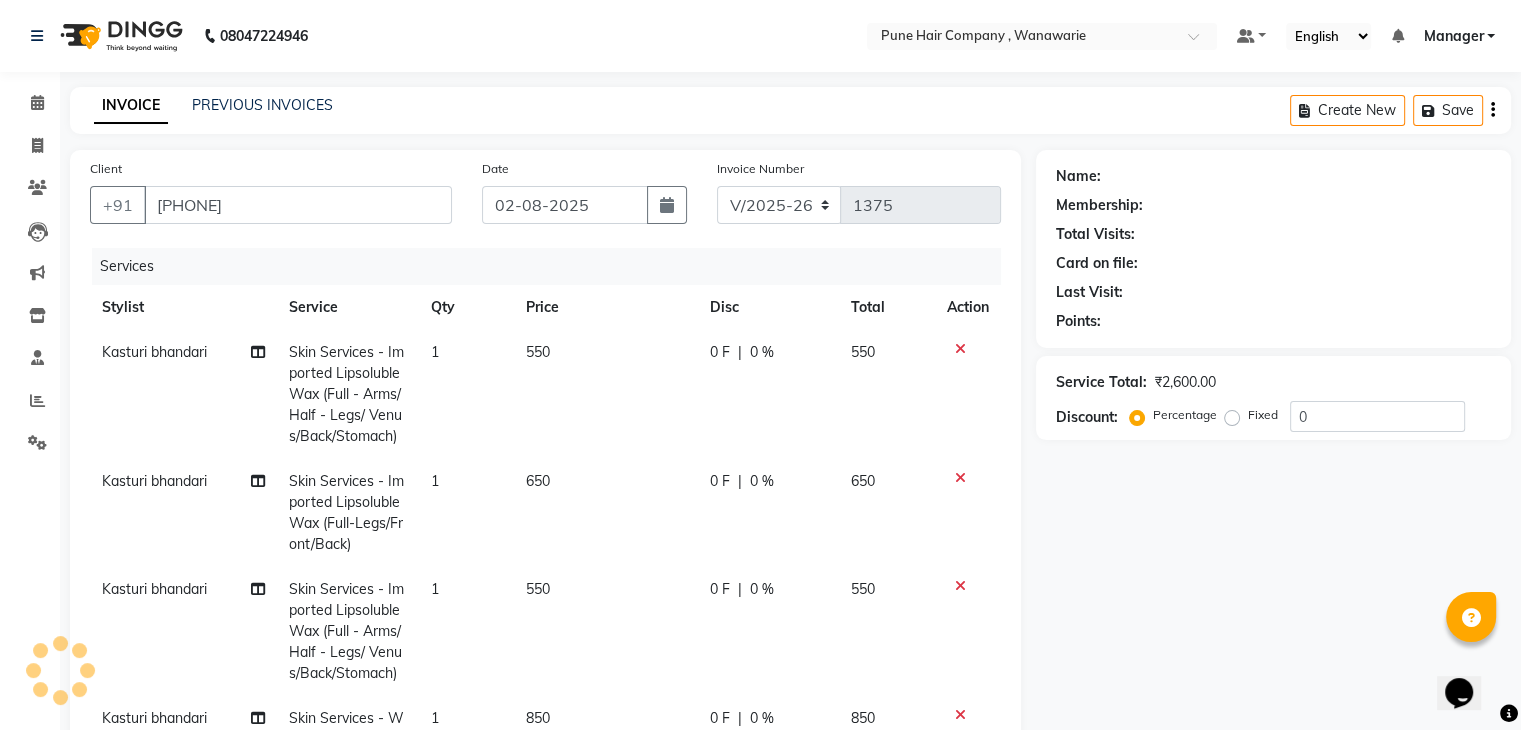 select on "1: Object" 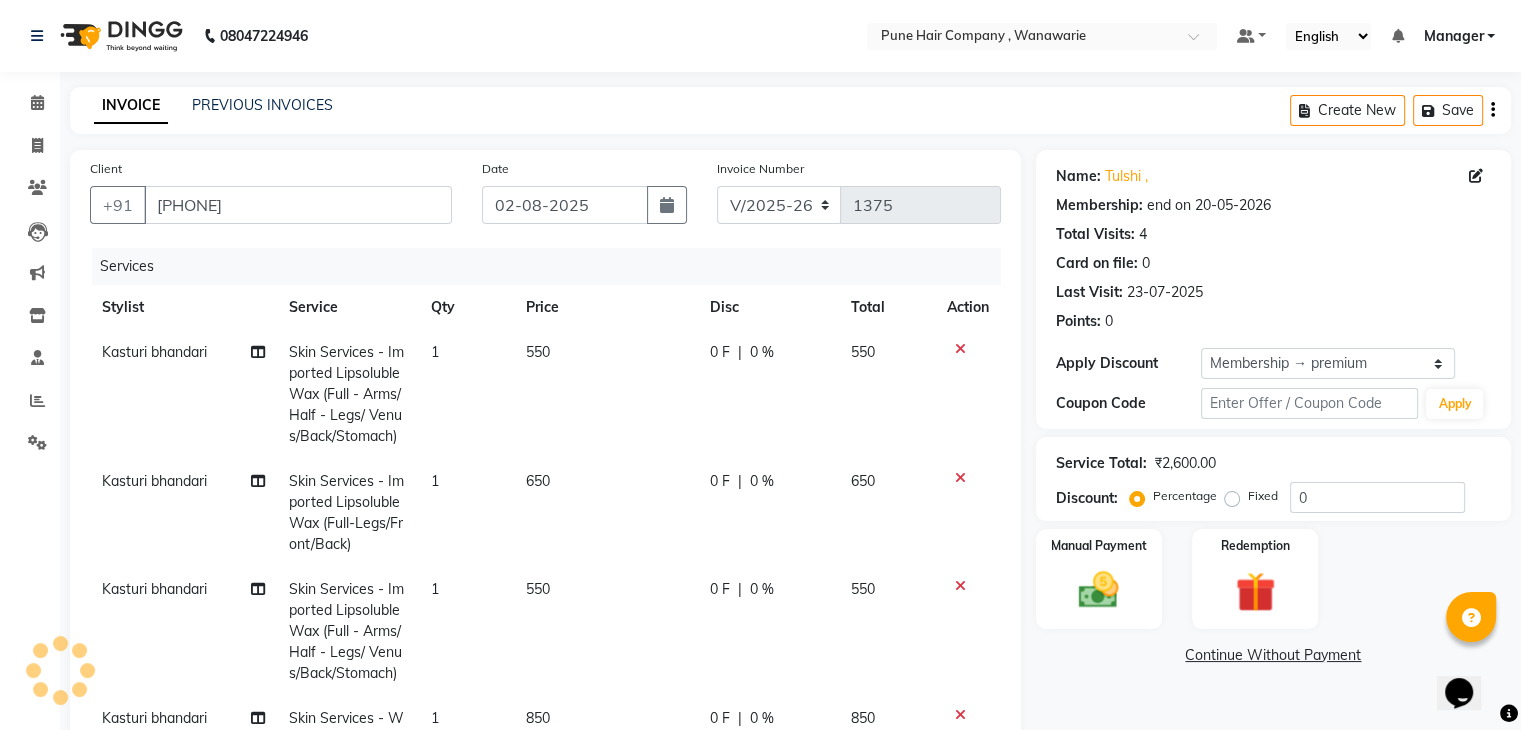 type on "20" 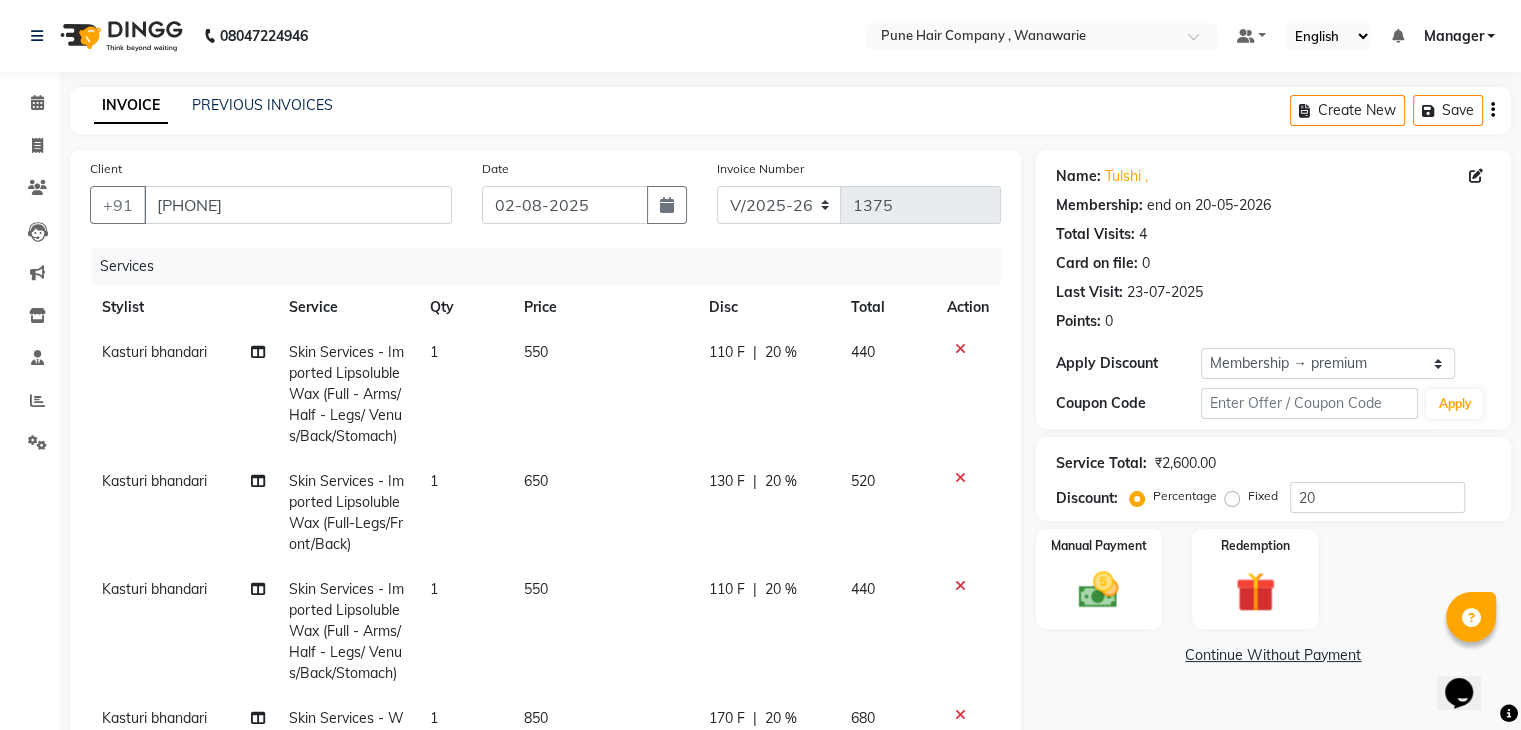 scroll, scrollTop: 66, scrollLeft: 0, axis: vertical 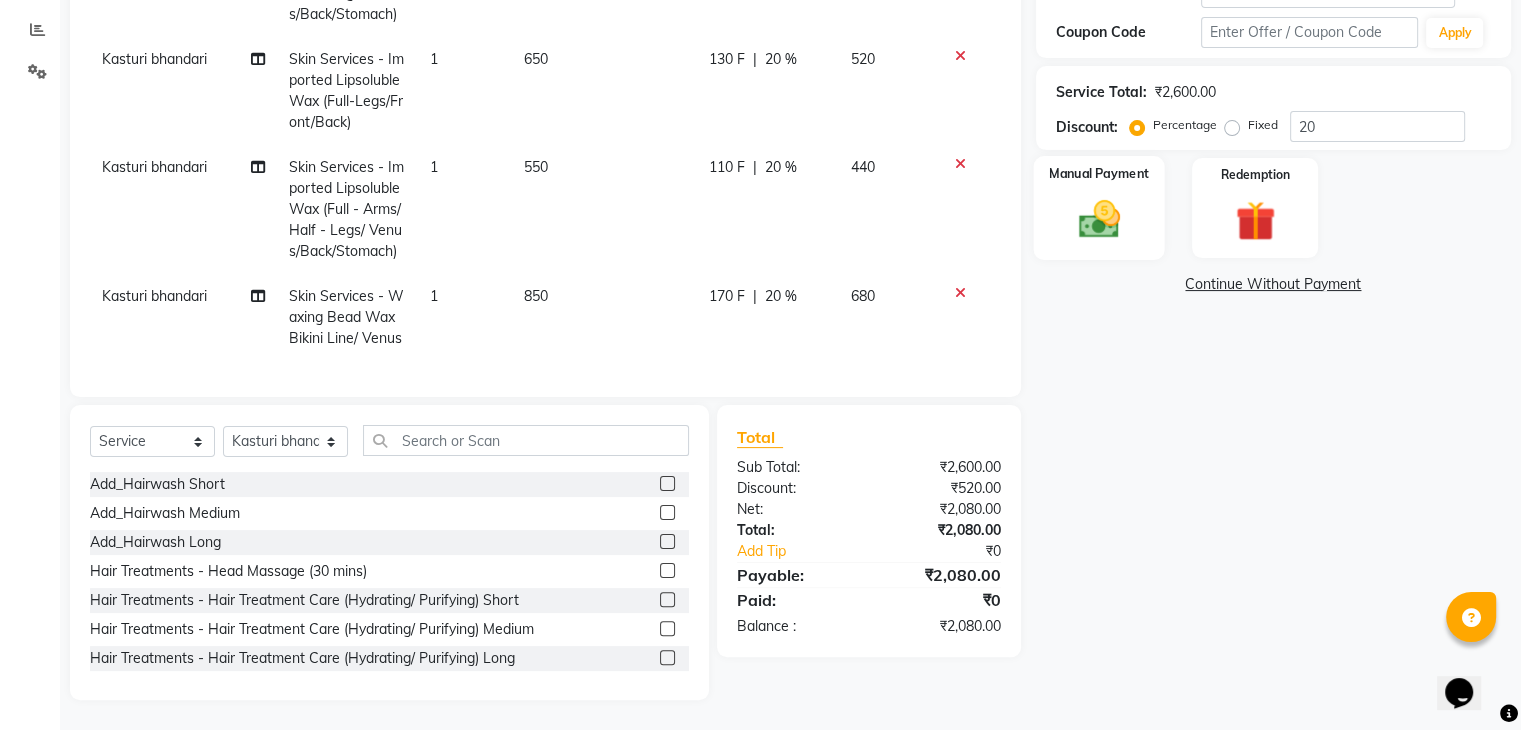 click on "Manual Payment" 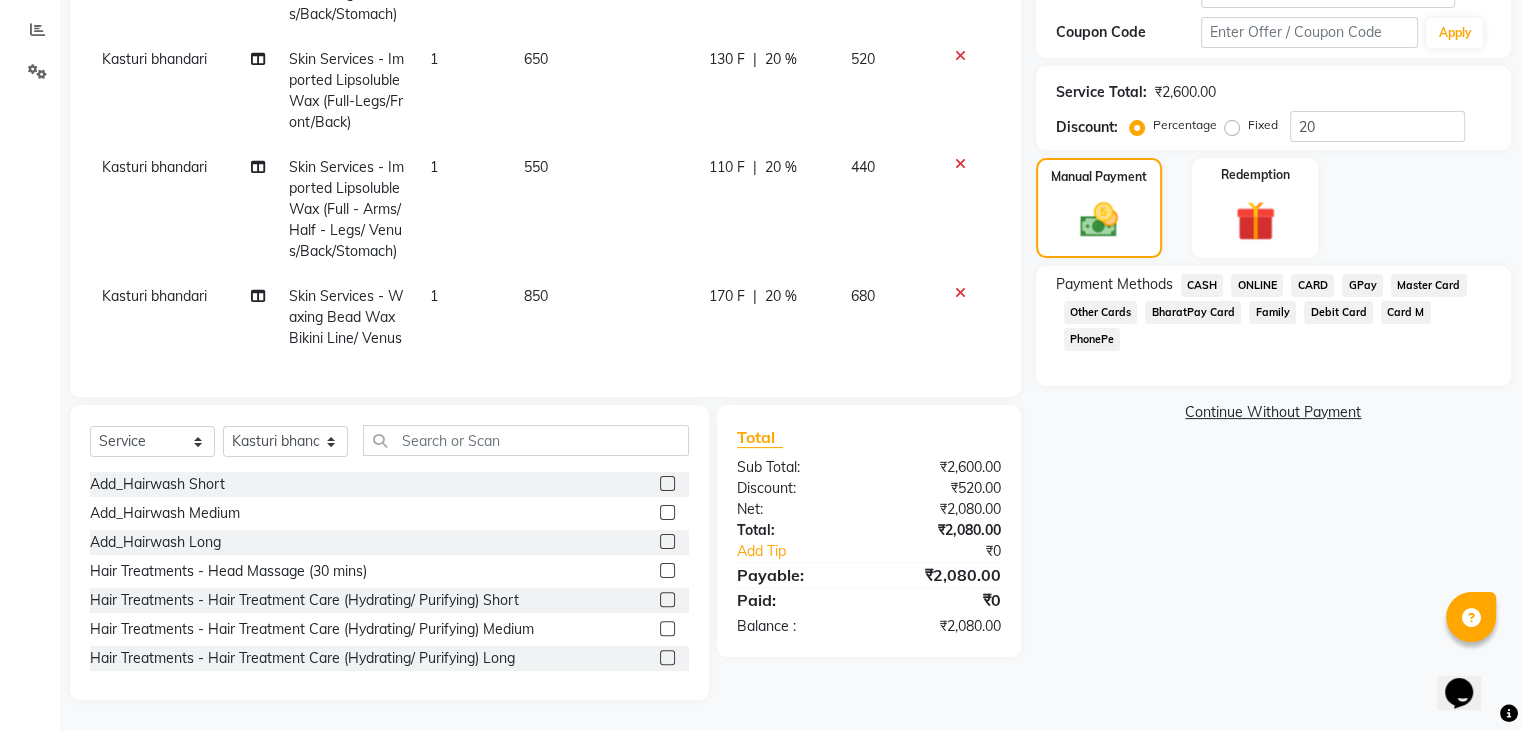 click on "GPay" 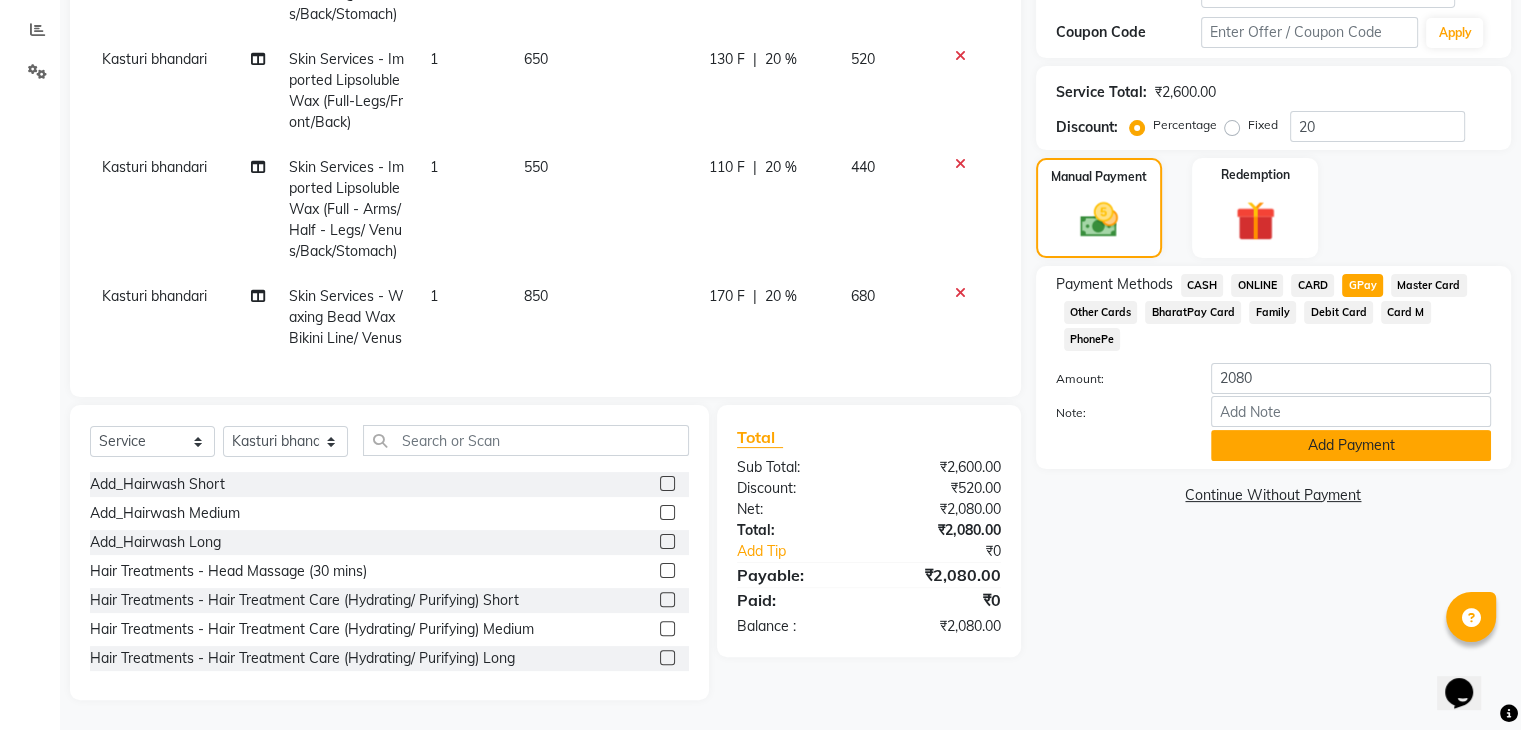 click on "Add Payment" 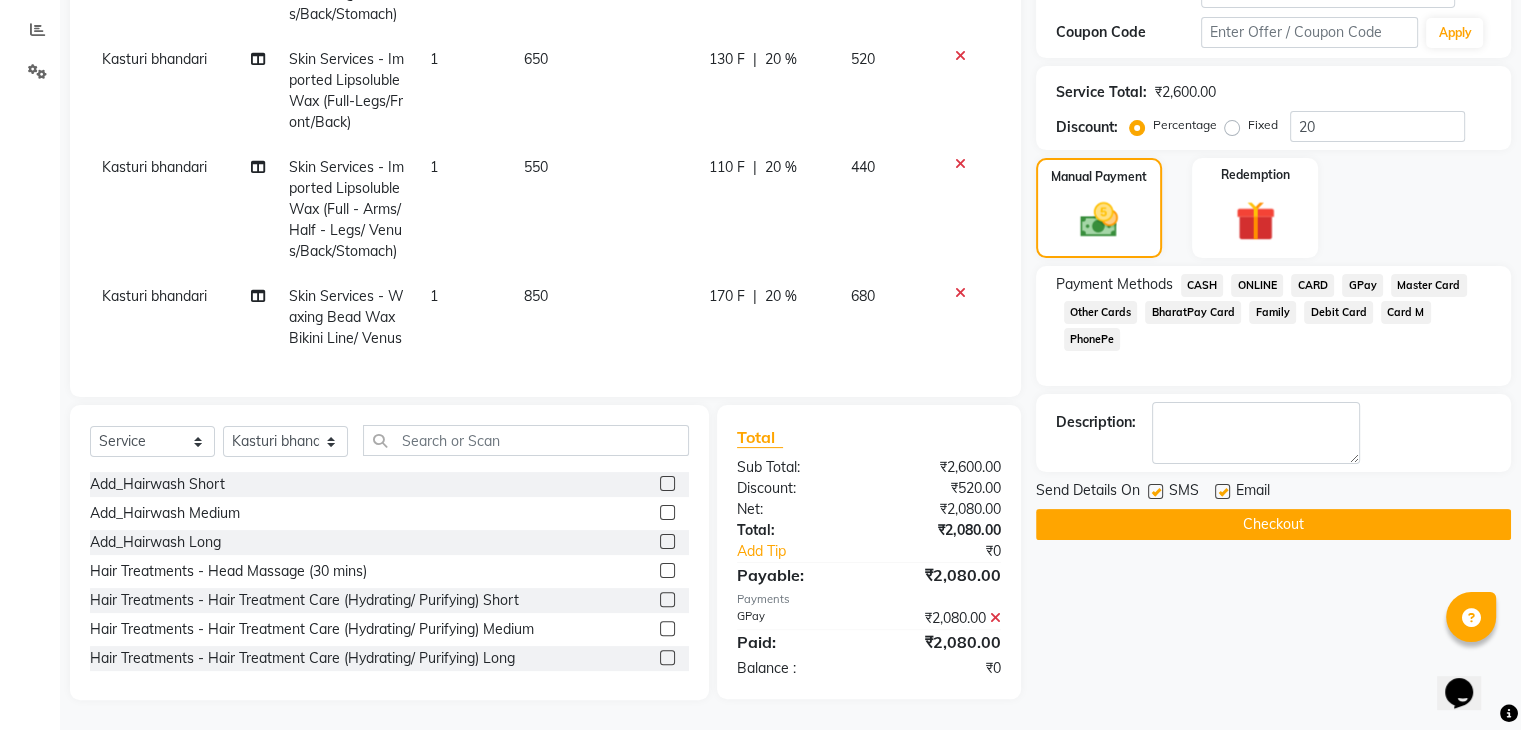 click on "Checkout" 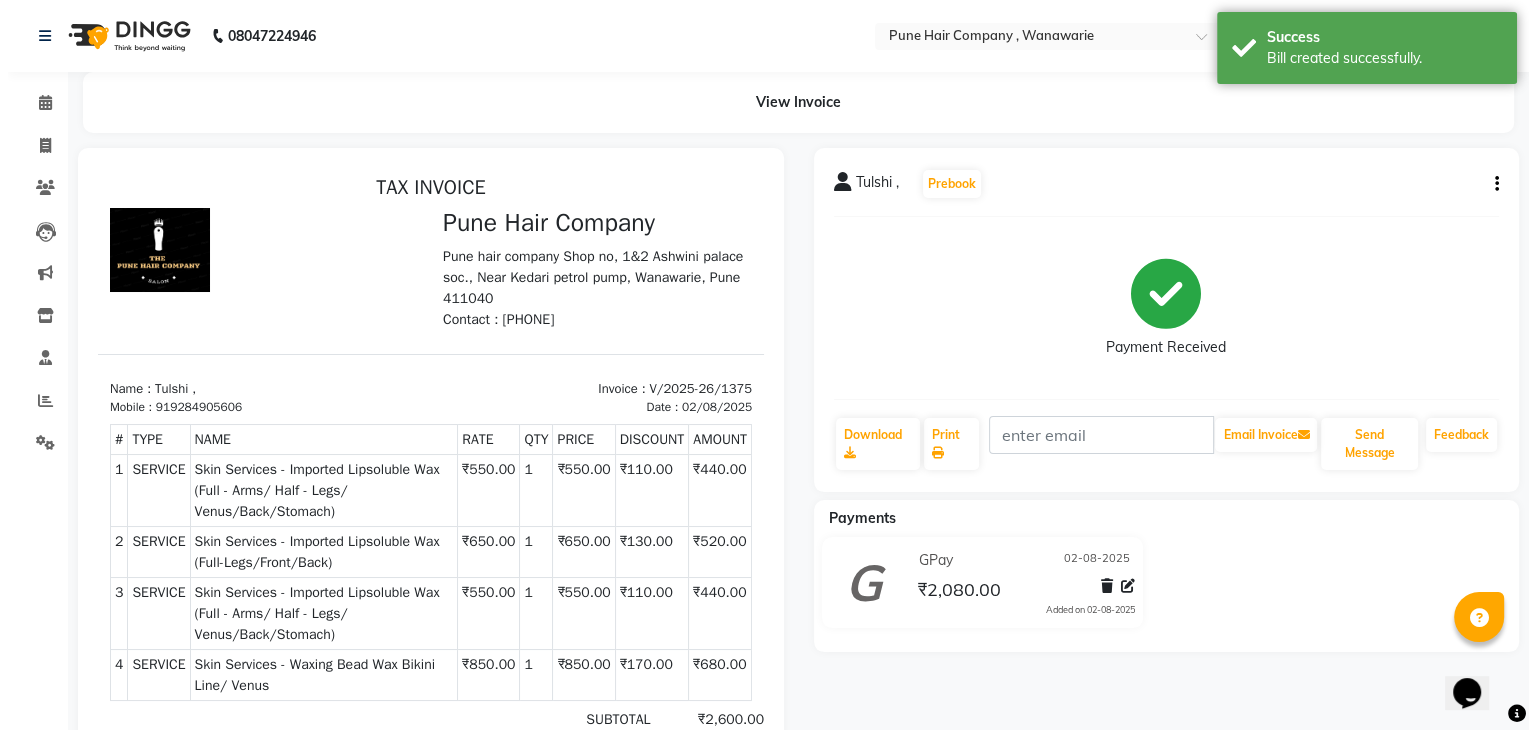 scroll, scrollTop: 0, scrollLeft: 0, axis: both 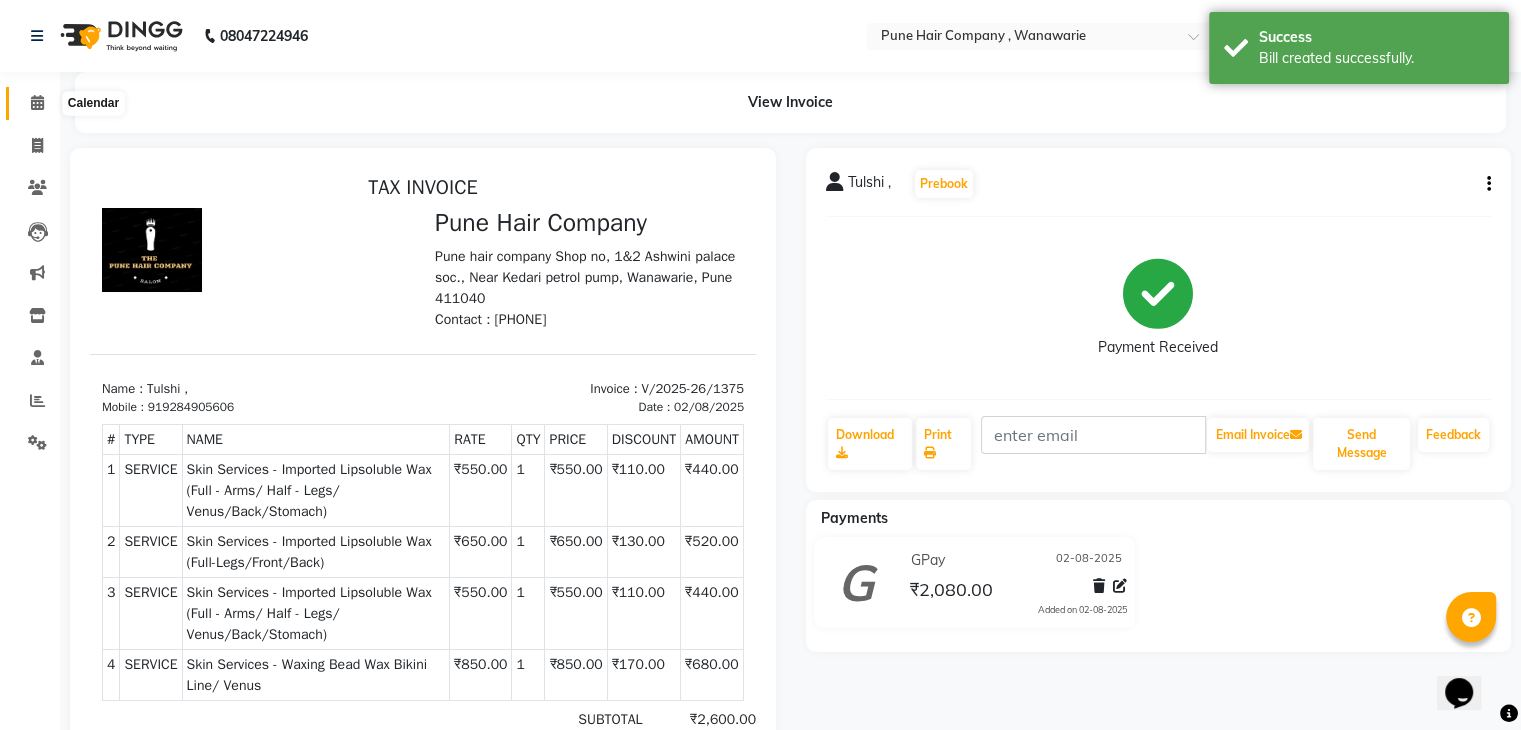 click 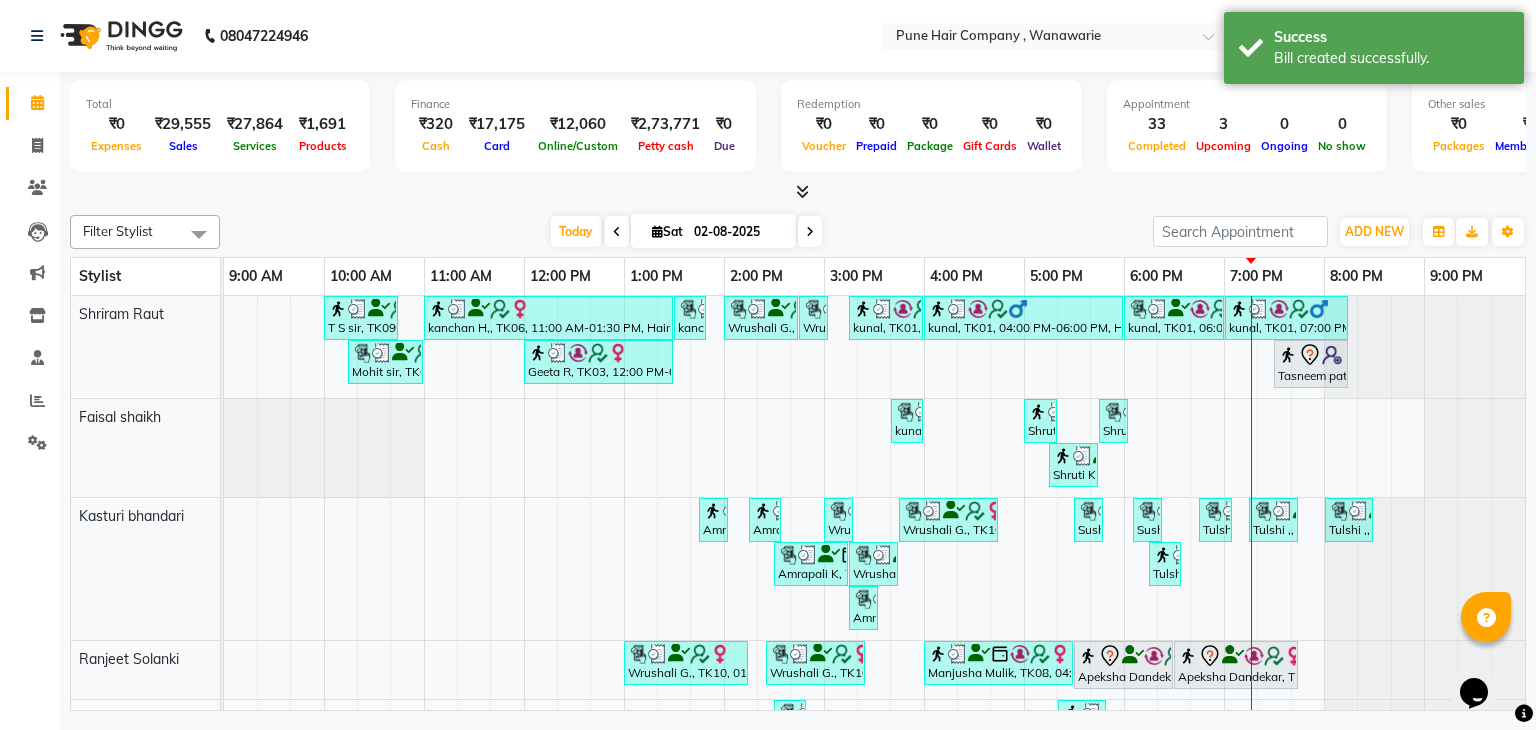 click at bounding box center (810, 232) 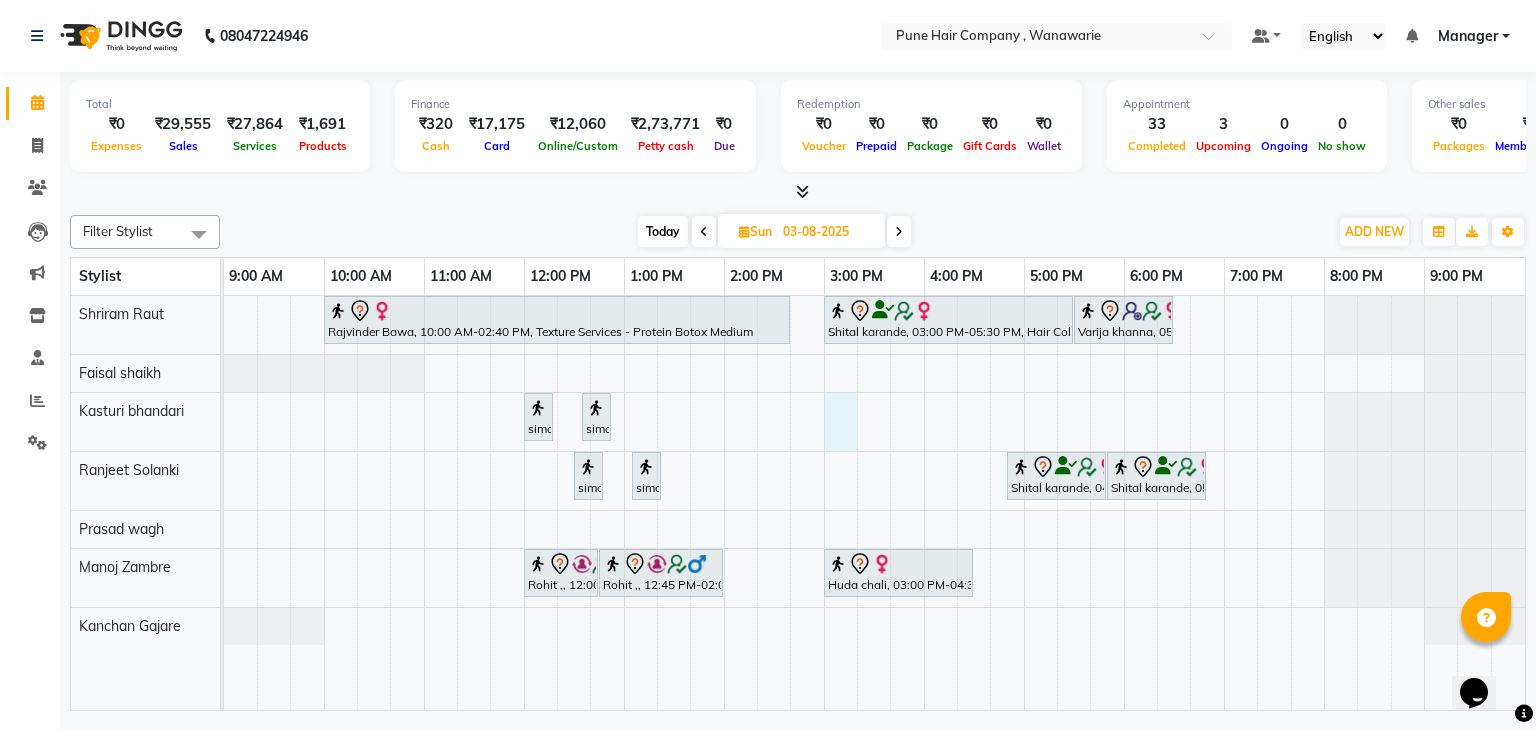 click on "Rajvinder Bawa, 10:00 AM-02:40 PM, Texture Services - Protein Botox Medium             Shital karande, 03:00 PM-05:30 PM, Hair Colour - Inoa Global Medium             Varija khanna, 05:30 PM-06:30 PM, Haircuts, - By Senior Stylist             sima mam, 12:00 PM-12:10 PM, Skin Services - Threading Face ( Eyebrow/ Upper lip/Chin/Forehead/ Jawline/ Side locks/ Neck)             sima mam, 12:35 PM-12:45 PM, Skin Services - Threading Face ( Eyebrow/ Upper lip/Chin/Forehead/ Jawline/ Side locks/ Neck)             sima mam, 12:30 PM-12:45 PM, Manicure & Pedicure, Body Services - Nail Cut file polish feet             sima mam, 01:05 PM-01:20 PM, Manicure & Pedicure, Body Services - Nail Cut file polish hand             Shital karande, 04:50 PM-05:50 PM, Manicure - Manicure Luxury             Shital karande, 05:50 PM-06:50 PM,  Pedicure,- Pedicure Premium             Rohit ,, 12:00 PM-12:45 PM, Male Haircut By Senior Stylist" at bounding box center (874, 503) 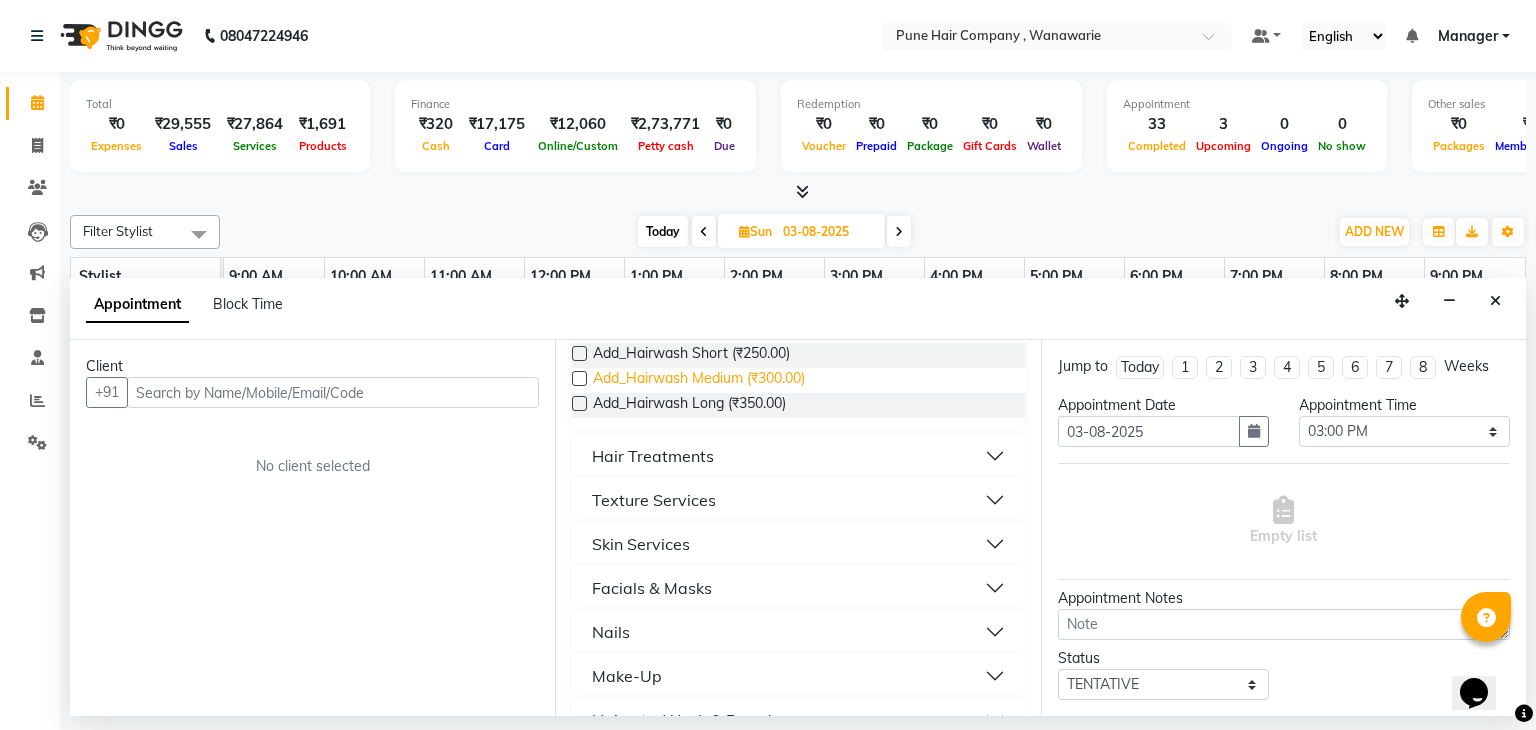 scroll, scrollTop: 0, scrollLeft: 0, axis: both 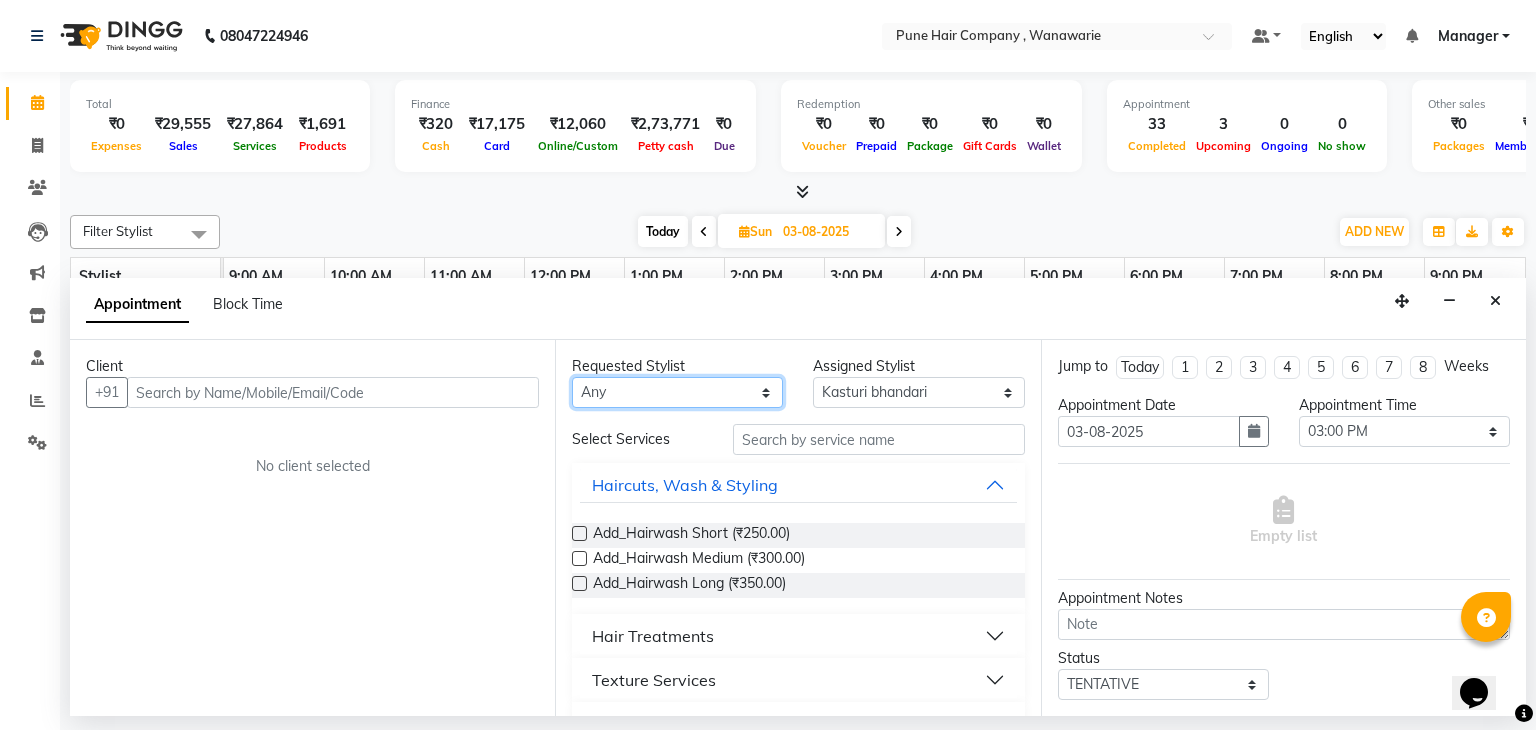 click on "Any Faisal shaikh Kanchan Gajare  Kasturi bhandari Manoj Zambre Prasad wagh Ranjeet Solanki Shriram Raut" at bounding box center (677, 392) 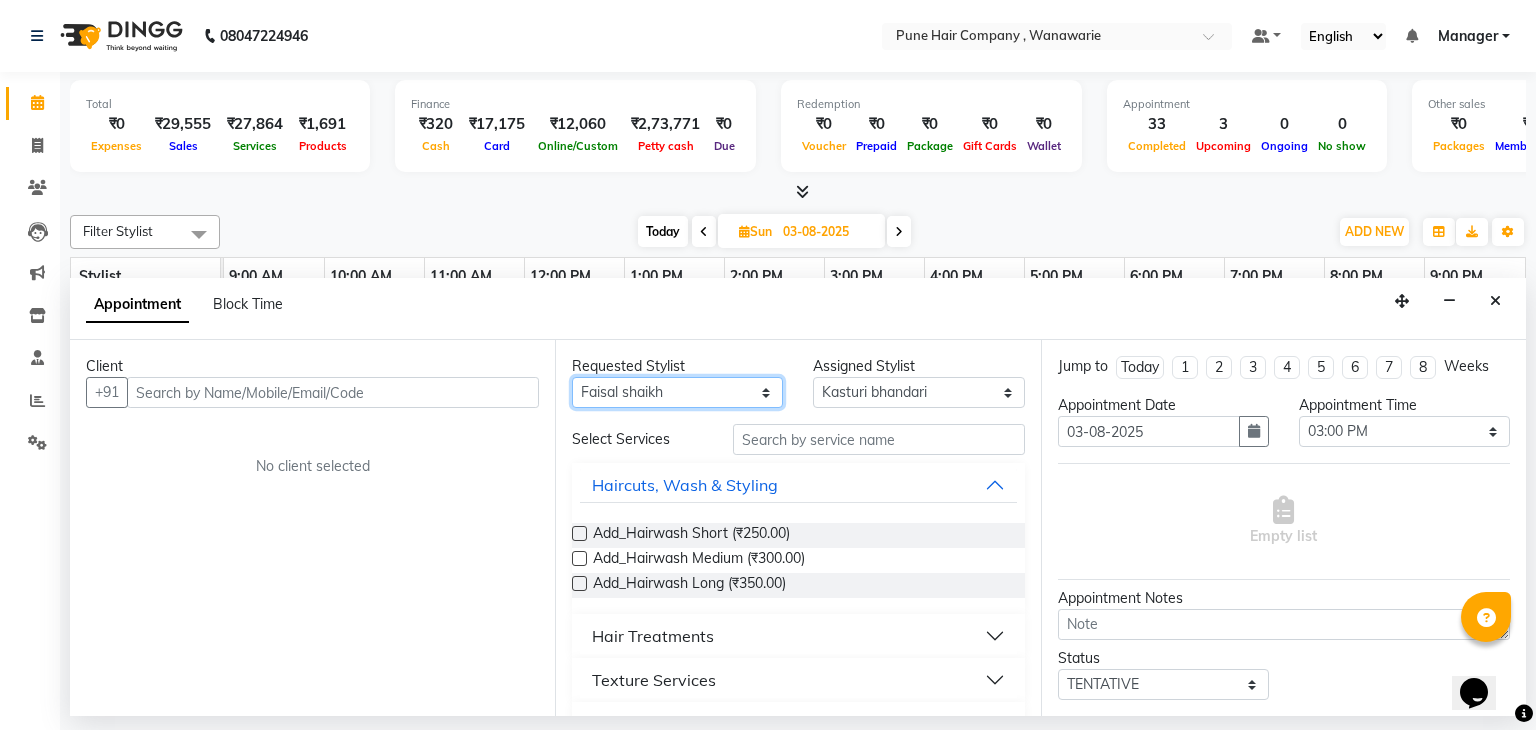 click on "Any Faisal shaikh Kanchan Gajare  Kasturi bhandari Manoj Zambre Prasad wagh Ranjeet Solanki Shriram Raut" at bounding box center [677, 392] 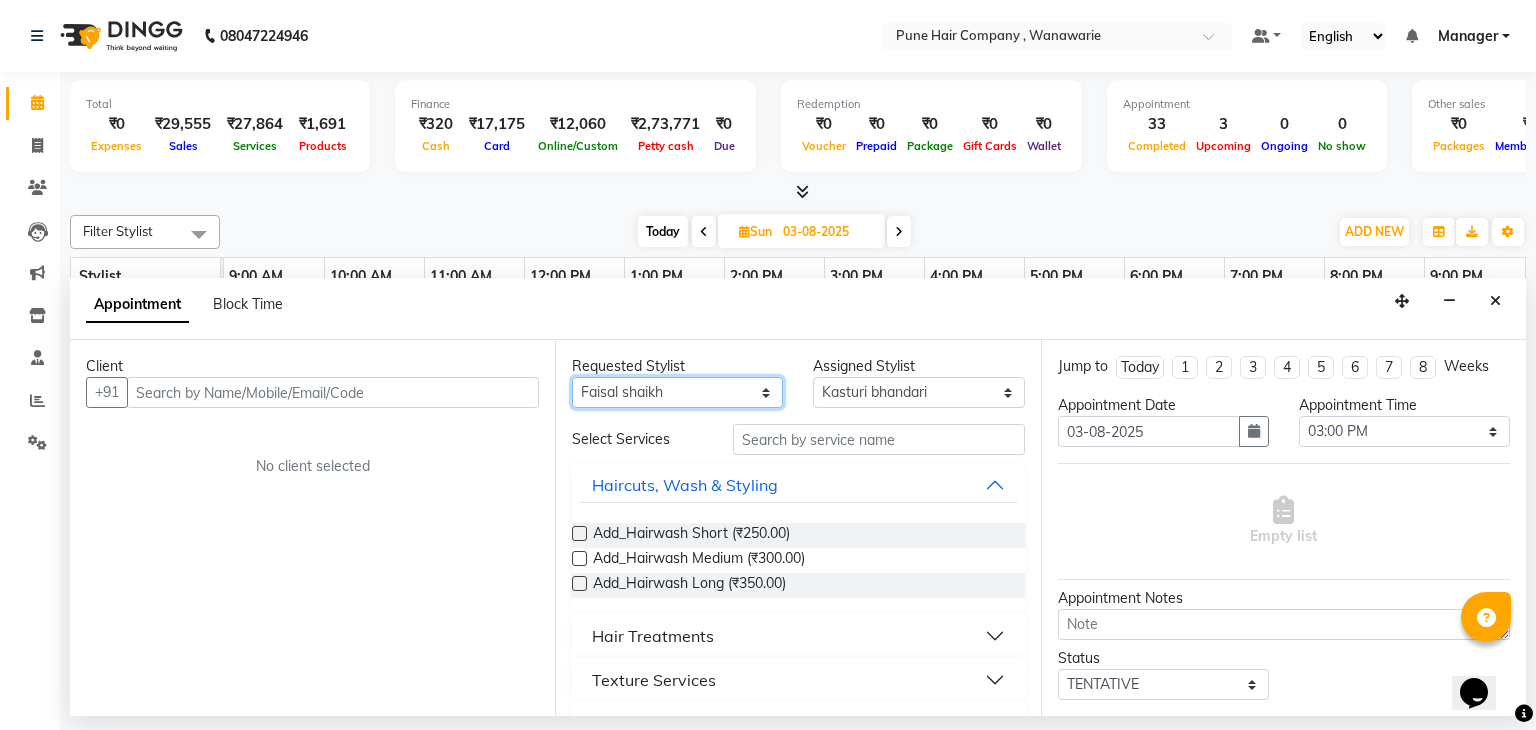 select on "74578" 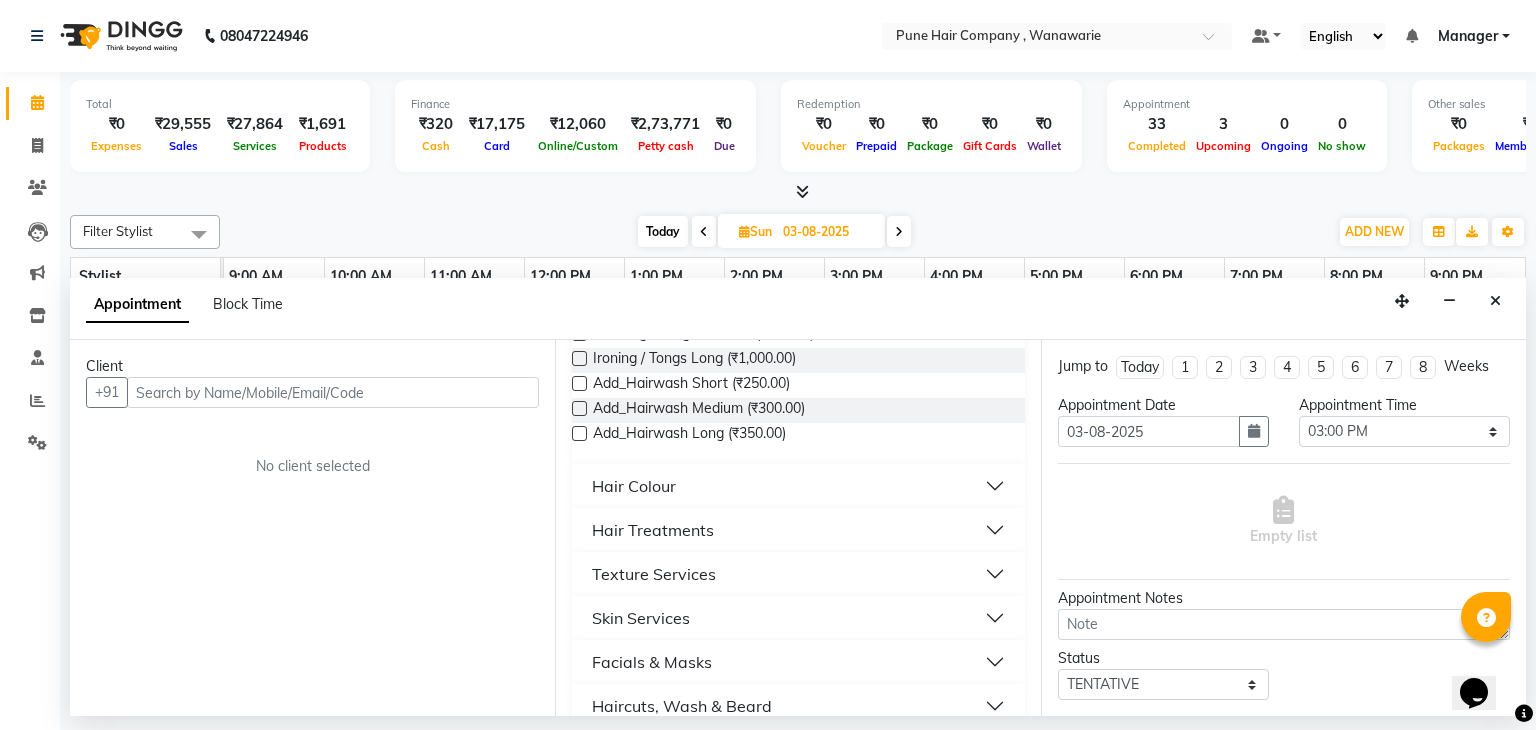 scroll, scrollTop: 543, scrollLeft: 0, axis: vertical 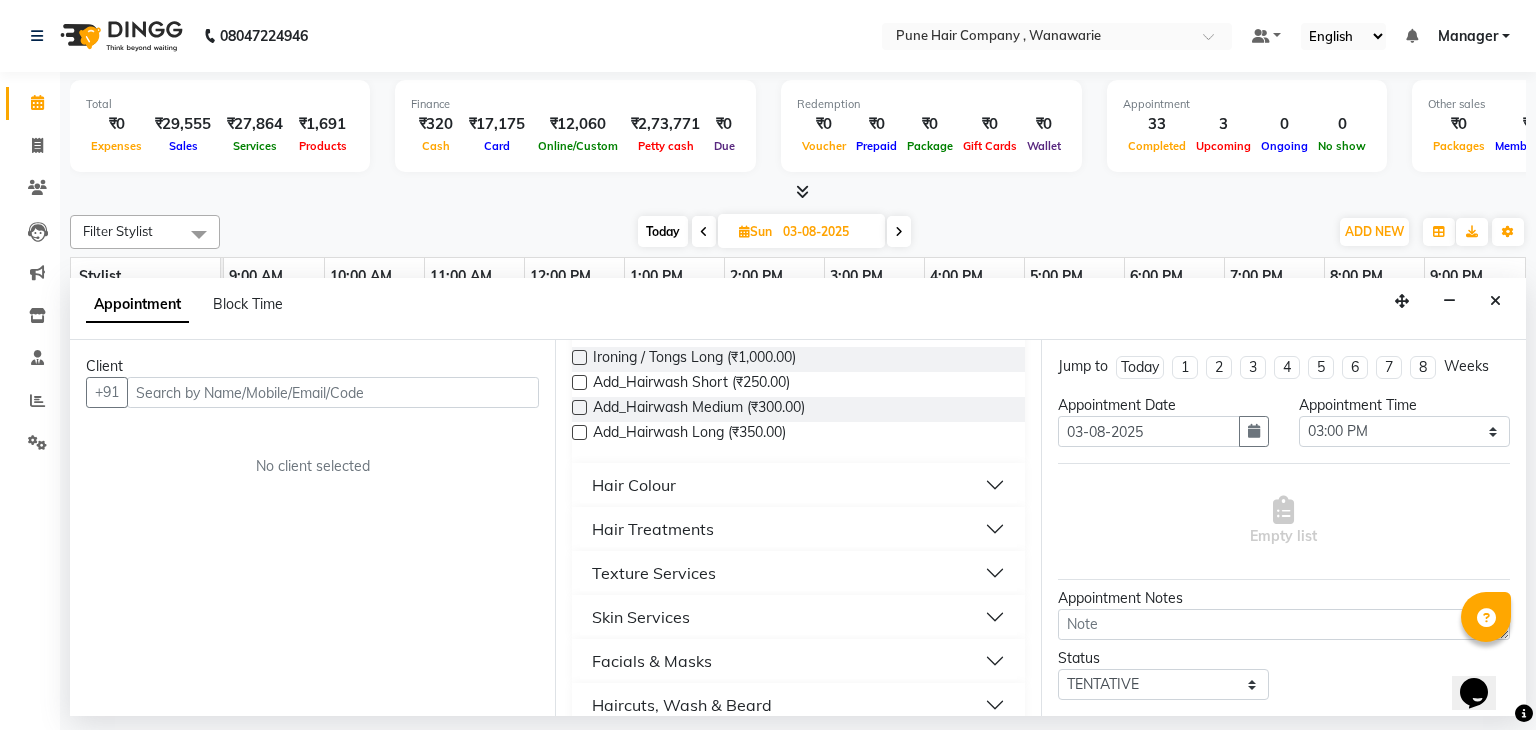 click on "Hair Treatments" at bounding box center [798, 529] 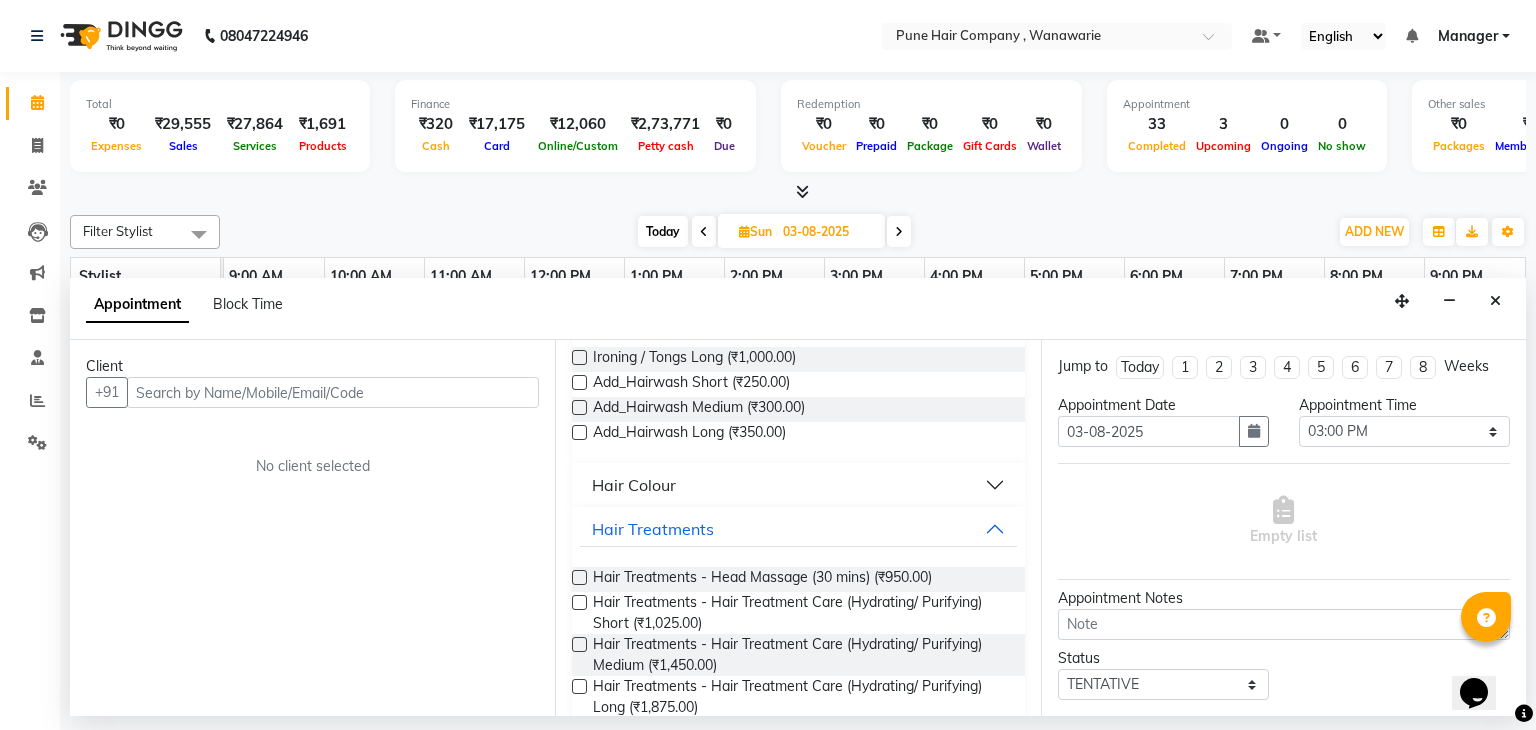 click at bounding box center (579, 644) 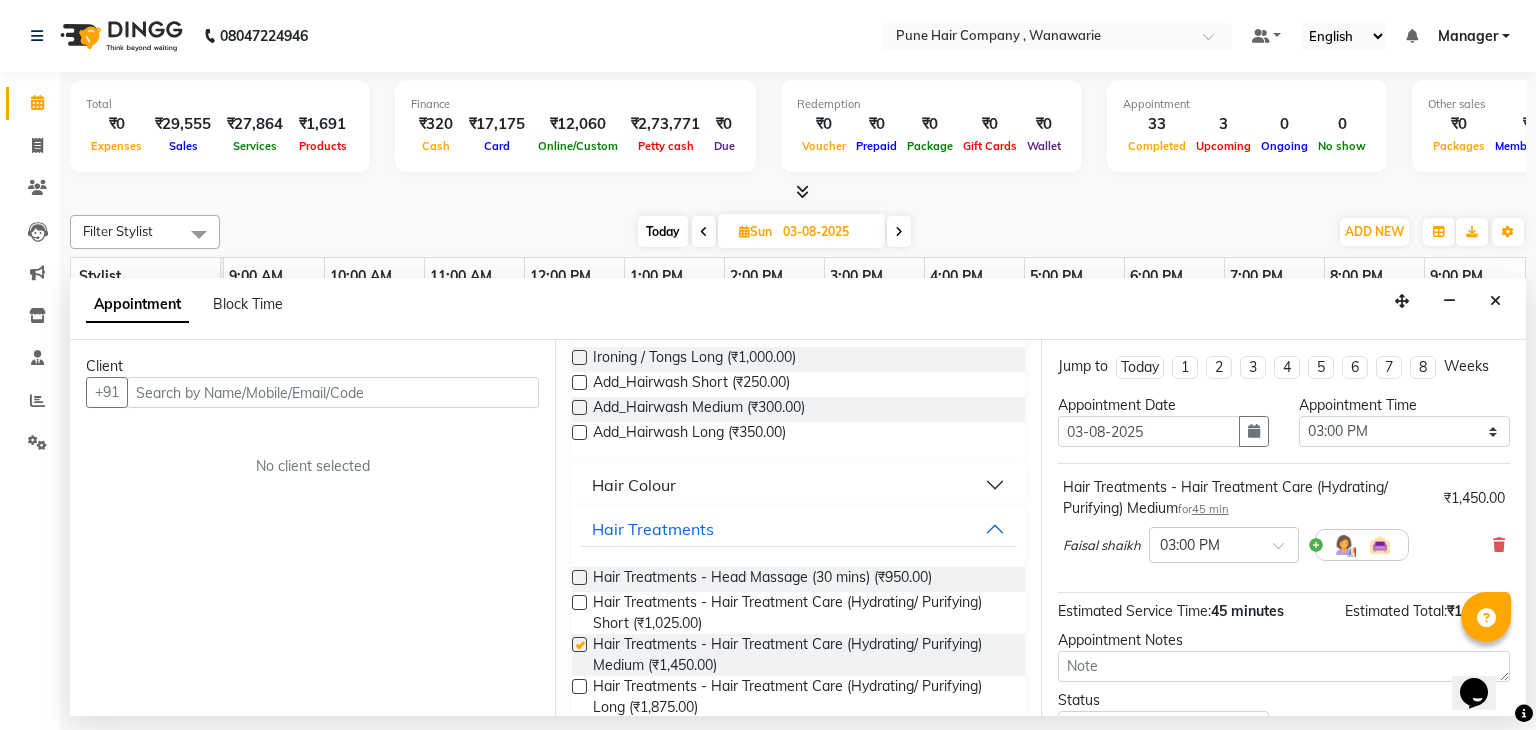 checkbox on "false" 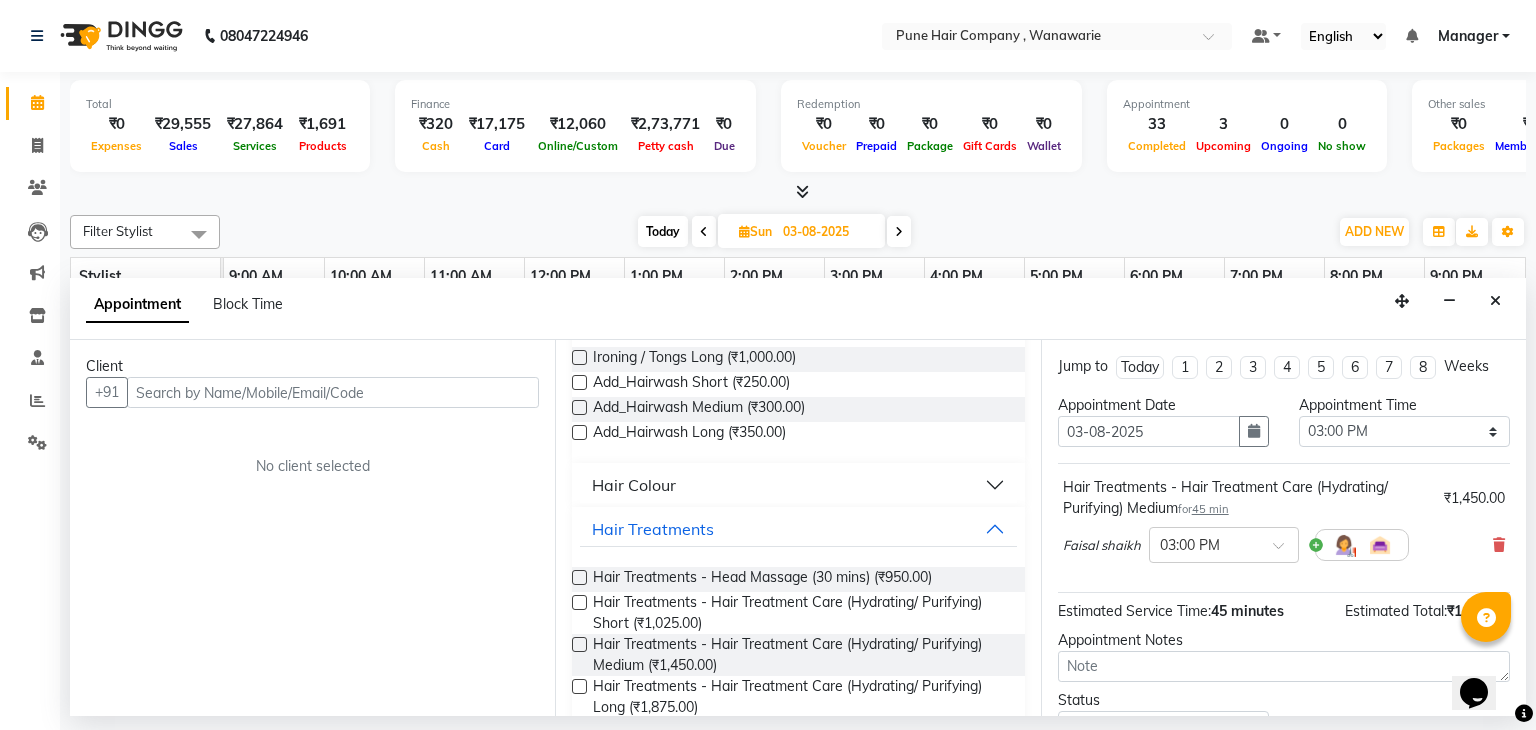 scroll, scrollTop: 152, scrollLeft: 0, axis: vertical 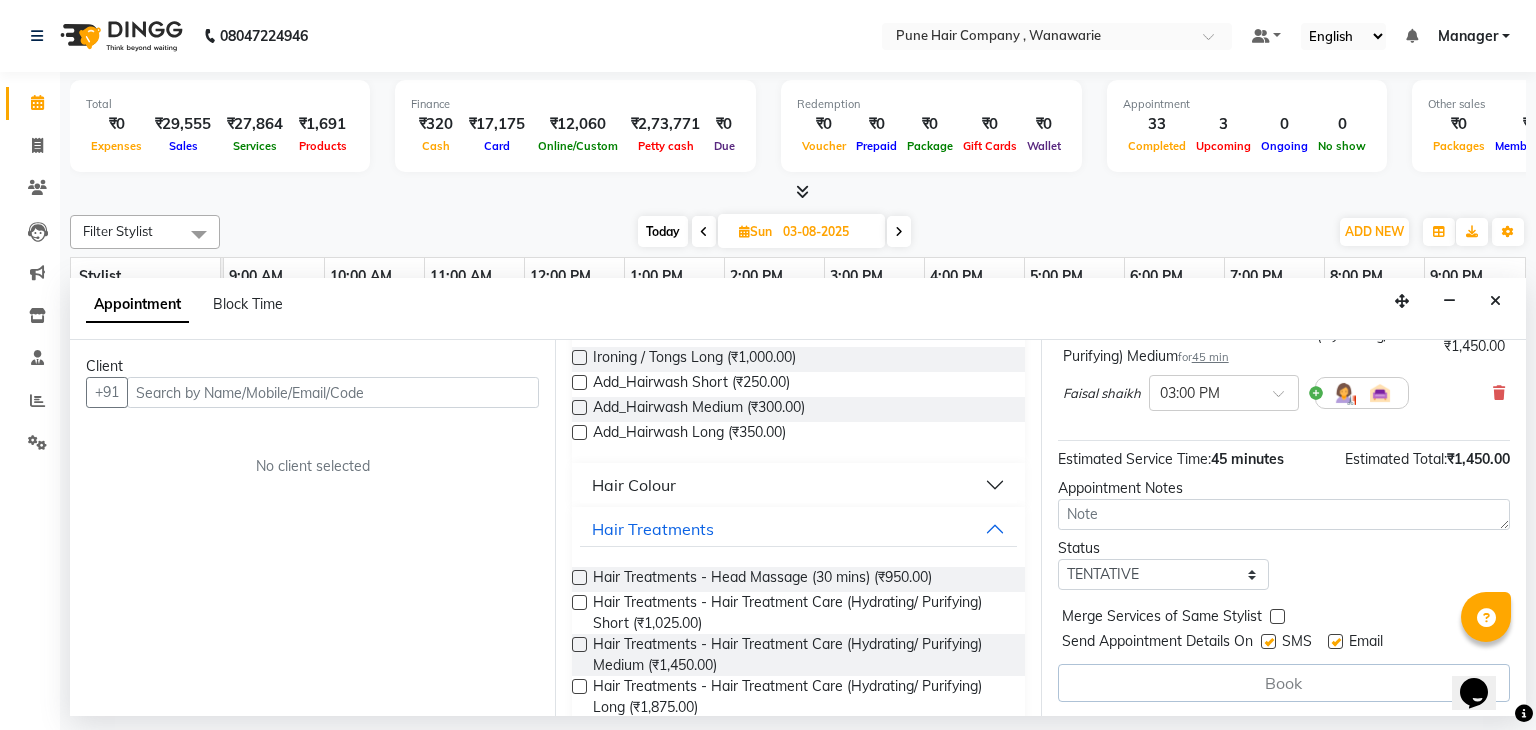 click on "Book" at bounding box center [1284, 683] 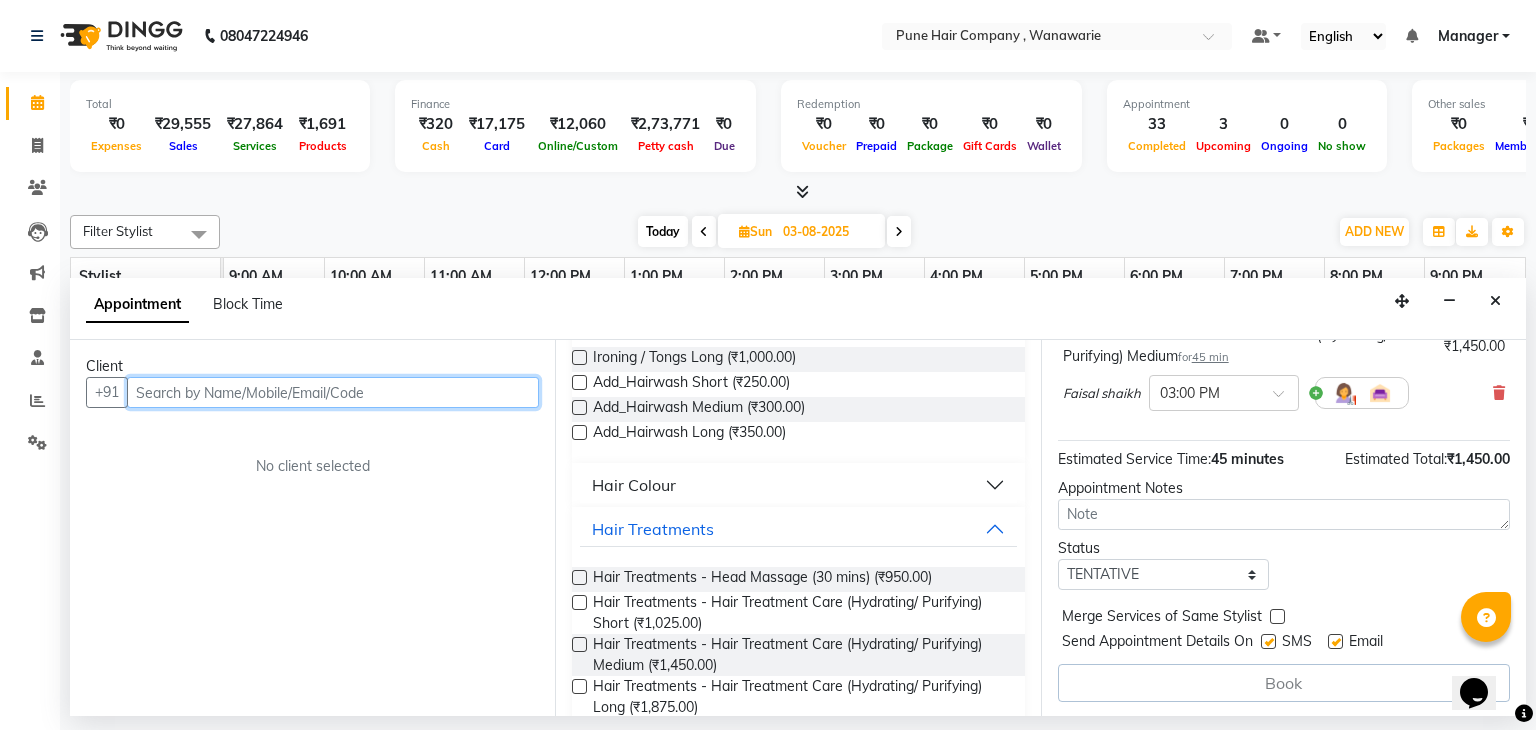 click at bounding box center (333, 392) 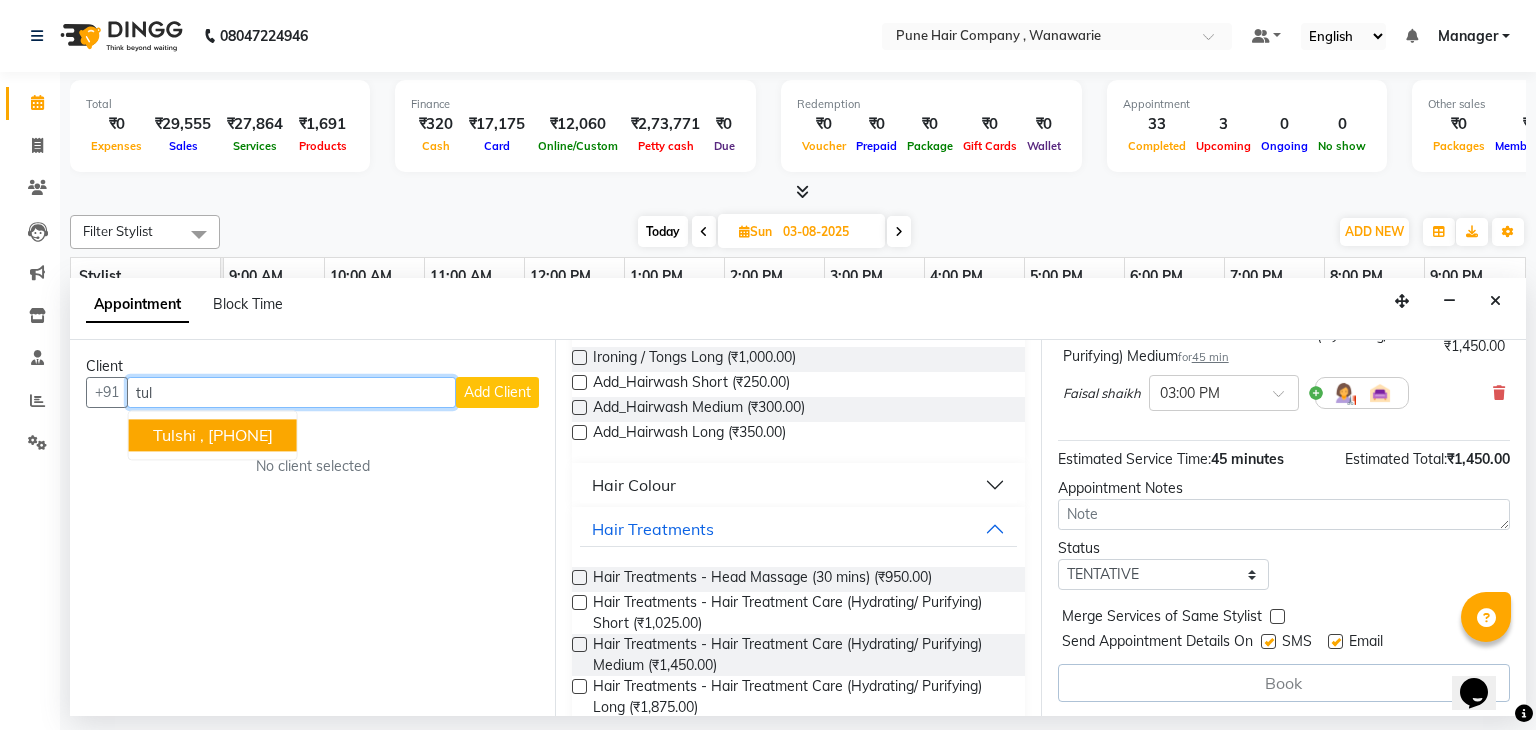 click on "Tulshi ," at bounding box center [178, 436] 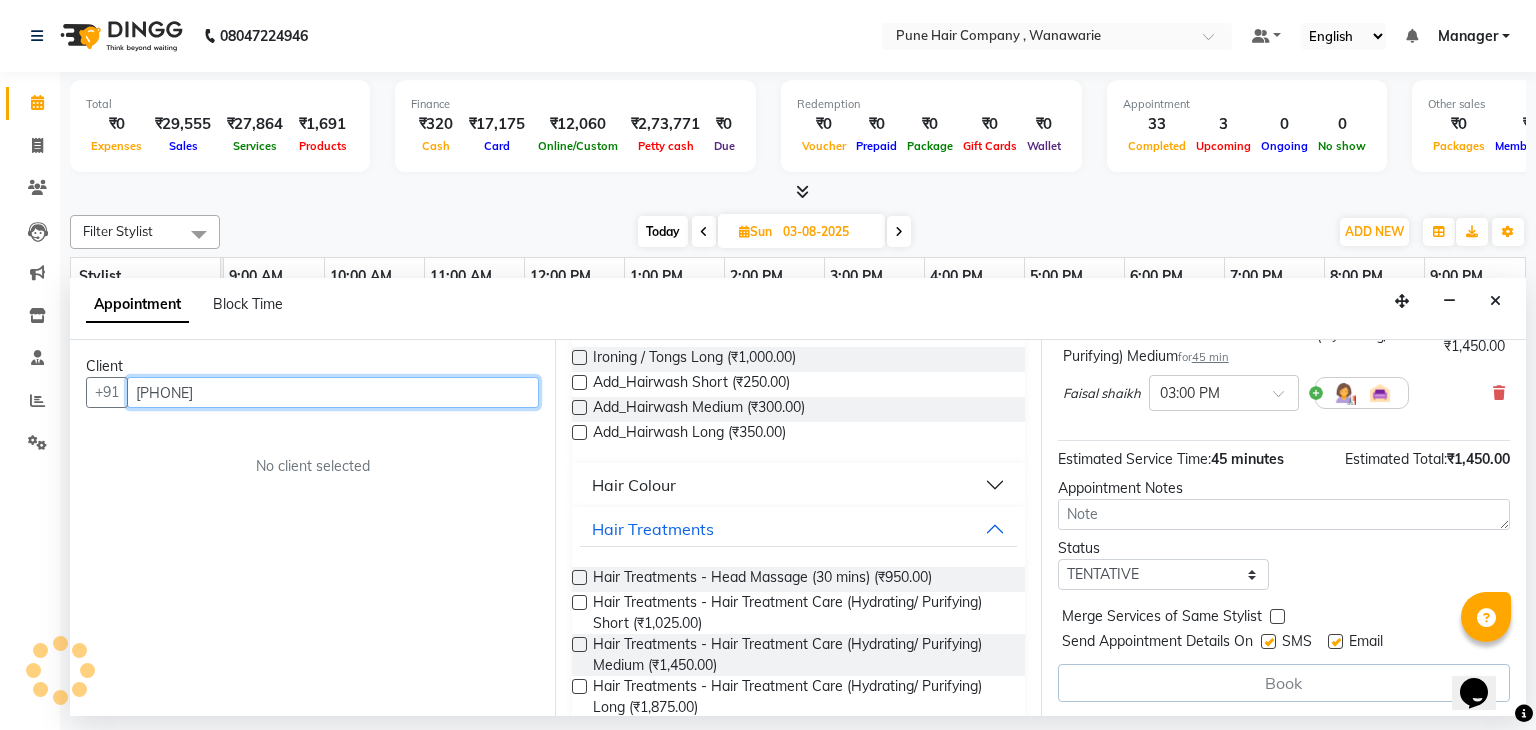 scroll, scrollTop: 151, scrollLeft: 0, axis: vertical 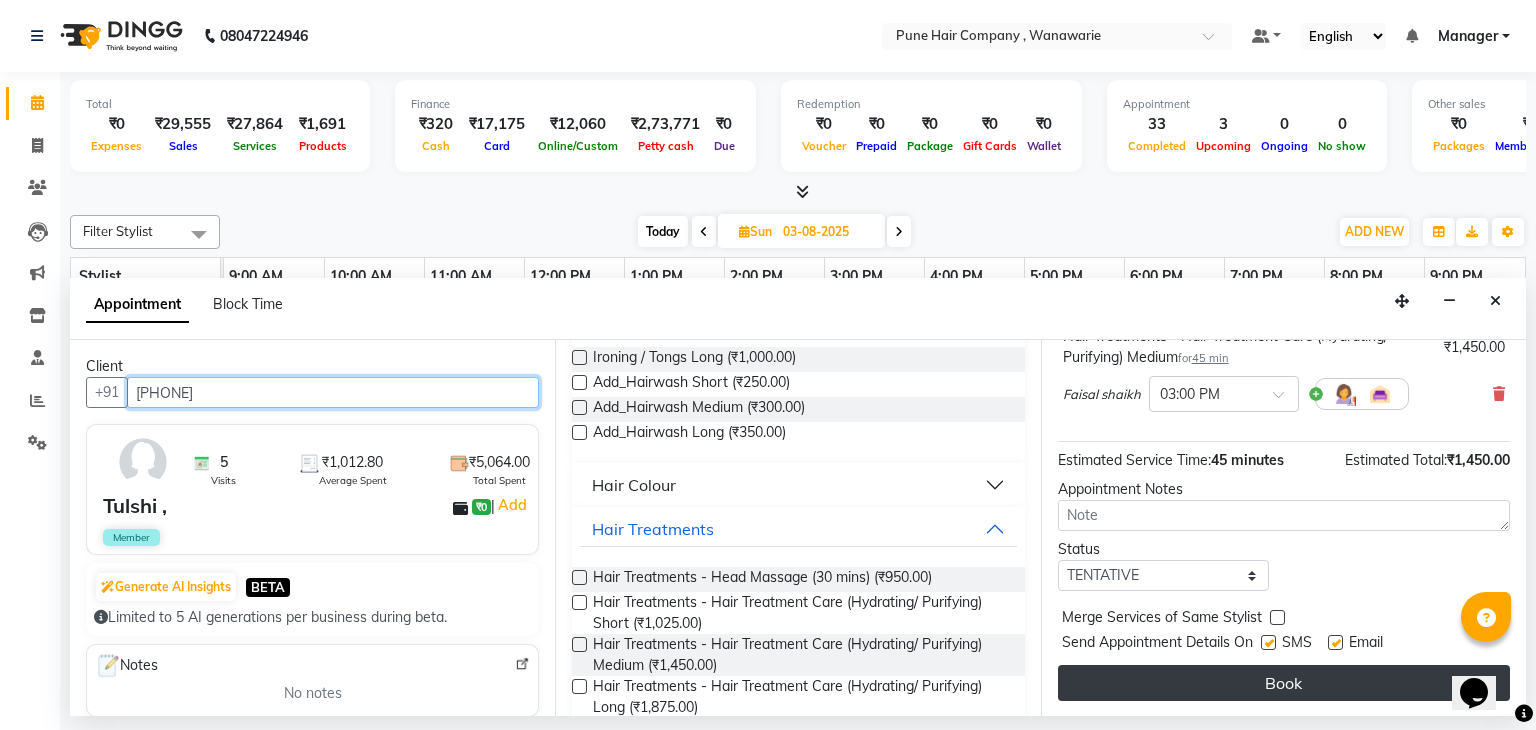 type on "9284905606" 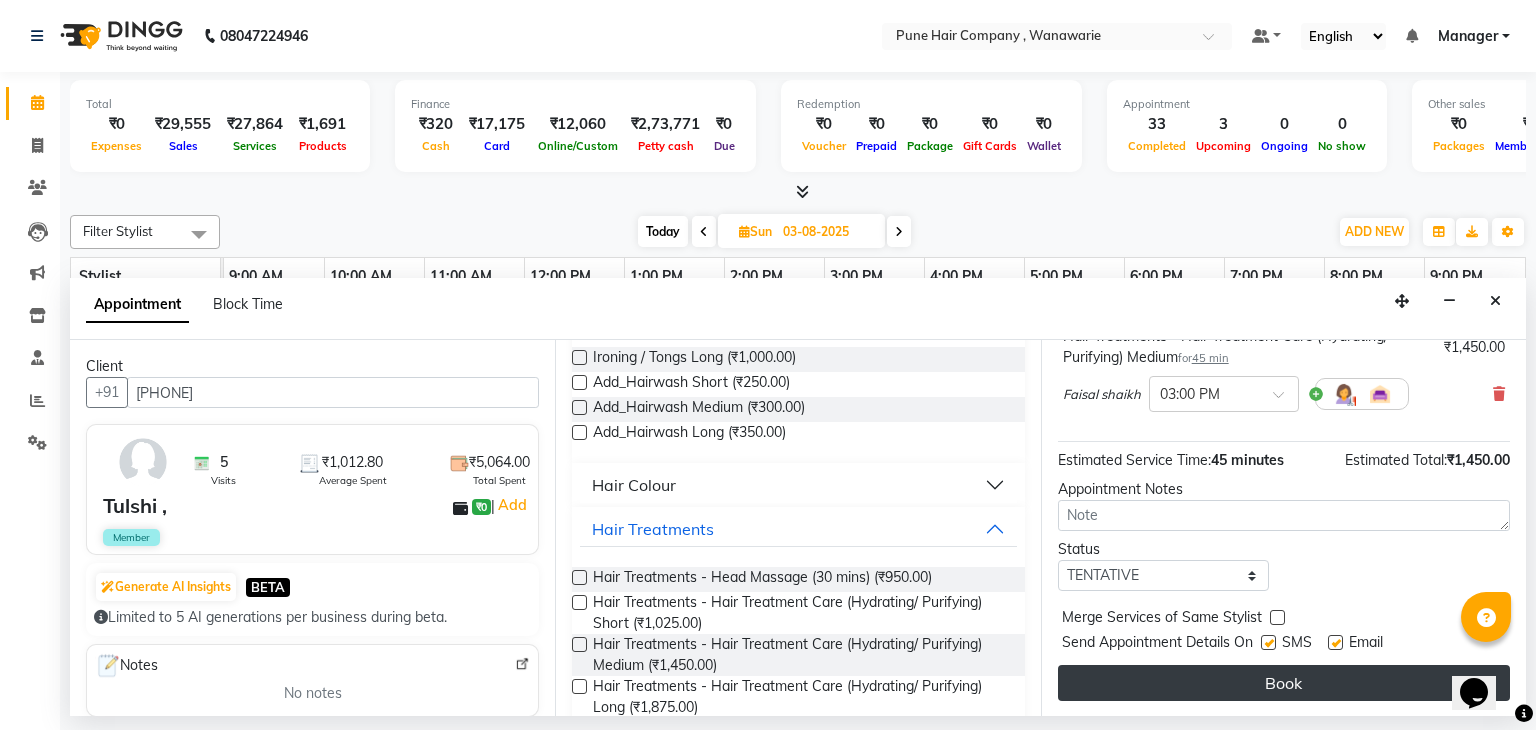 click on "Book" at bounding box center (1284, 683) 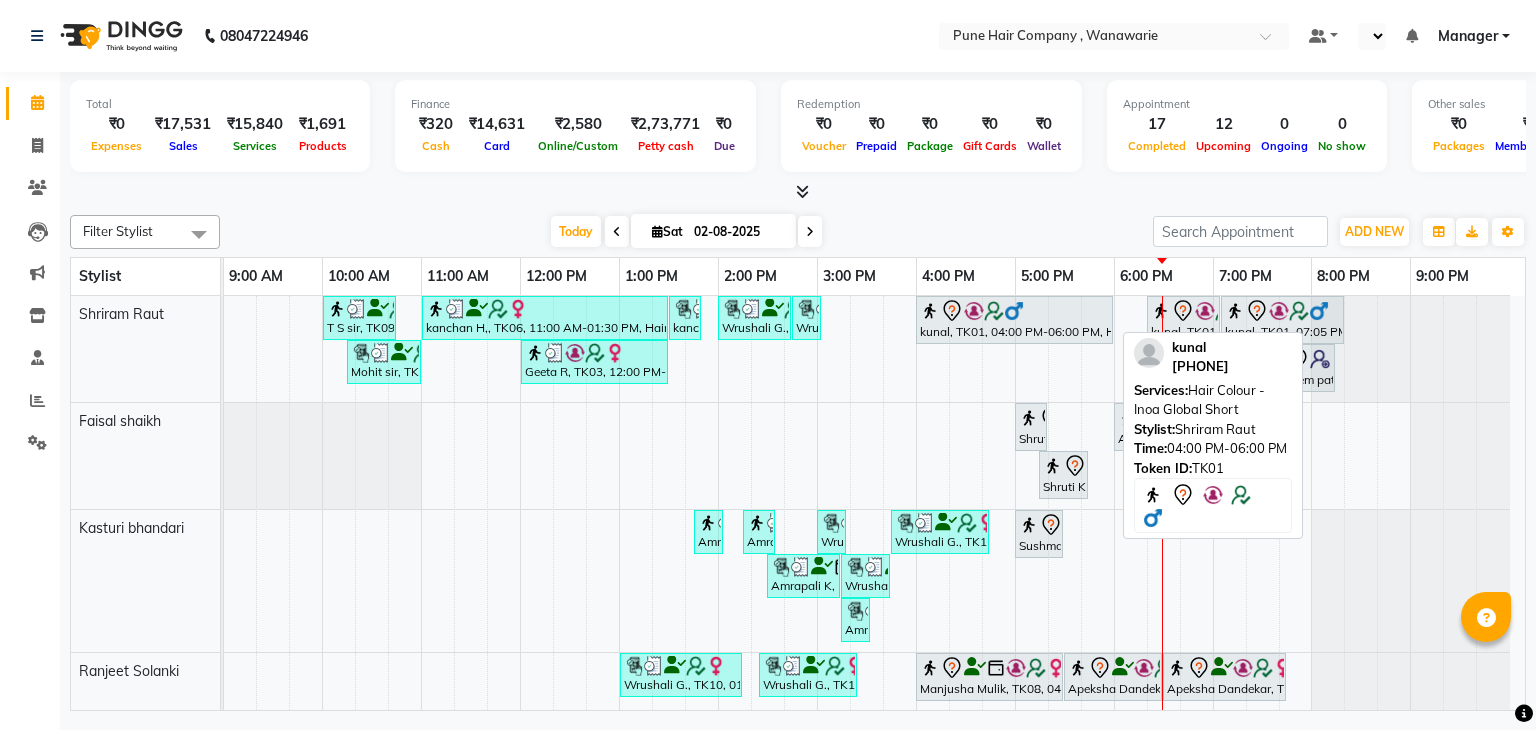 scroll, scrollTop: 0, scrollLeft: 0, axis: both 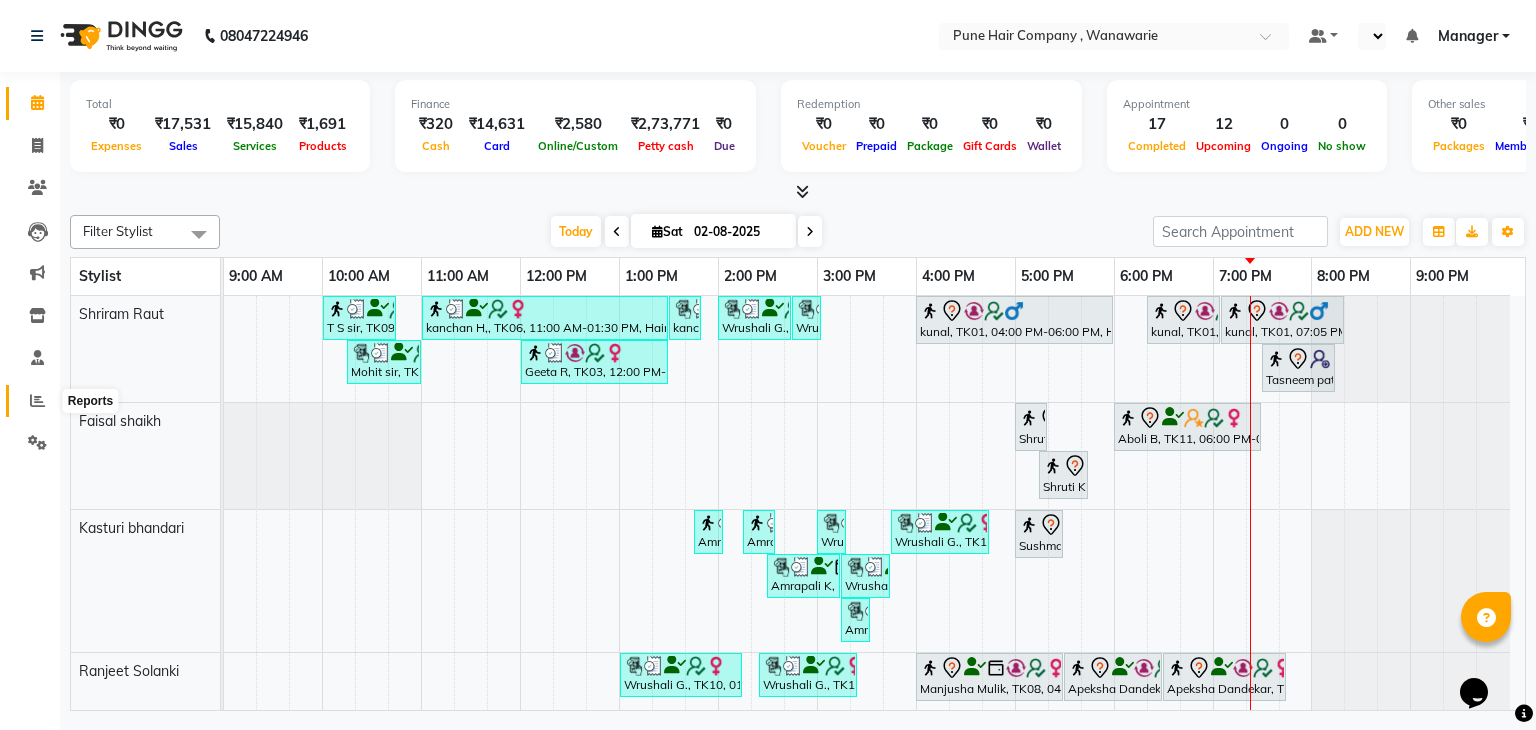 click 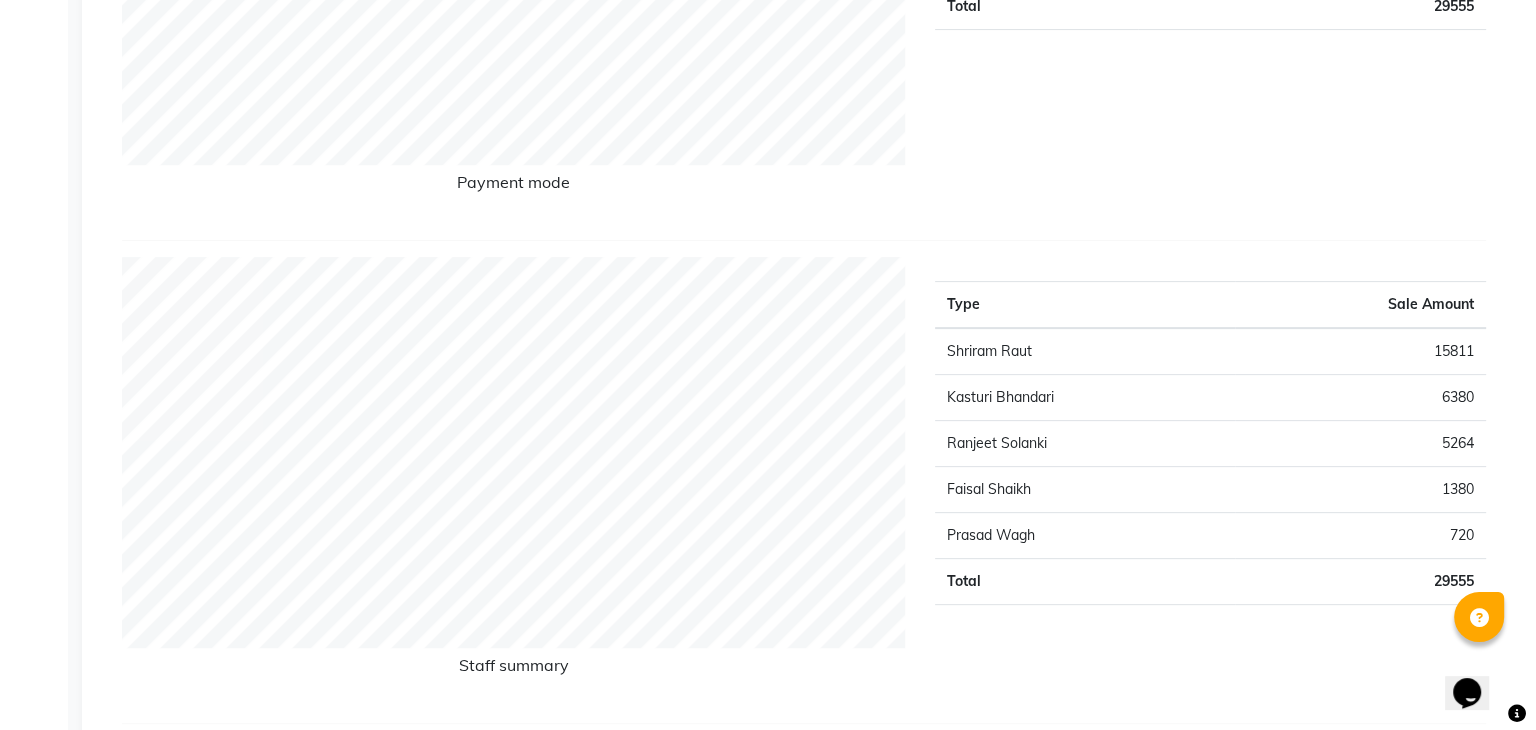 scroll, scrollTop: 0, scrollLeft: 0, axis: both 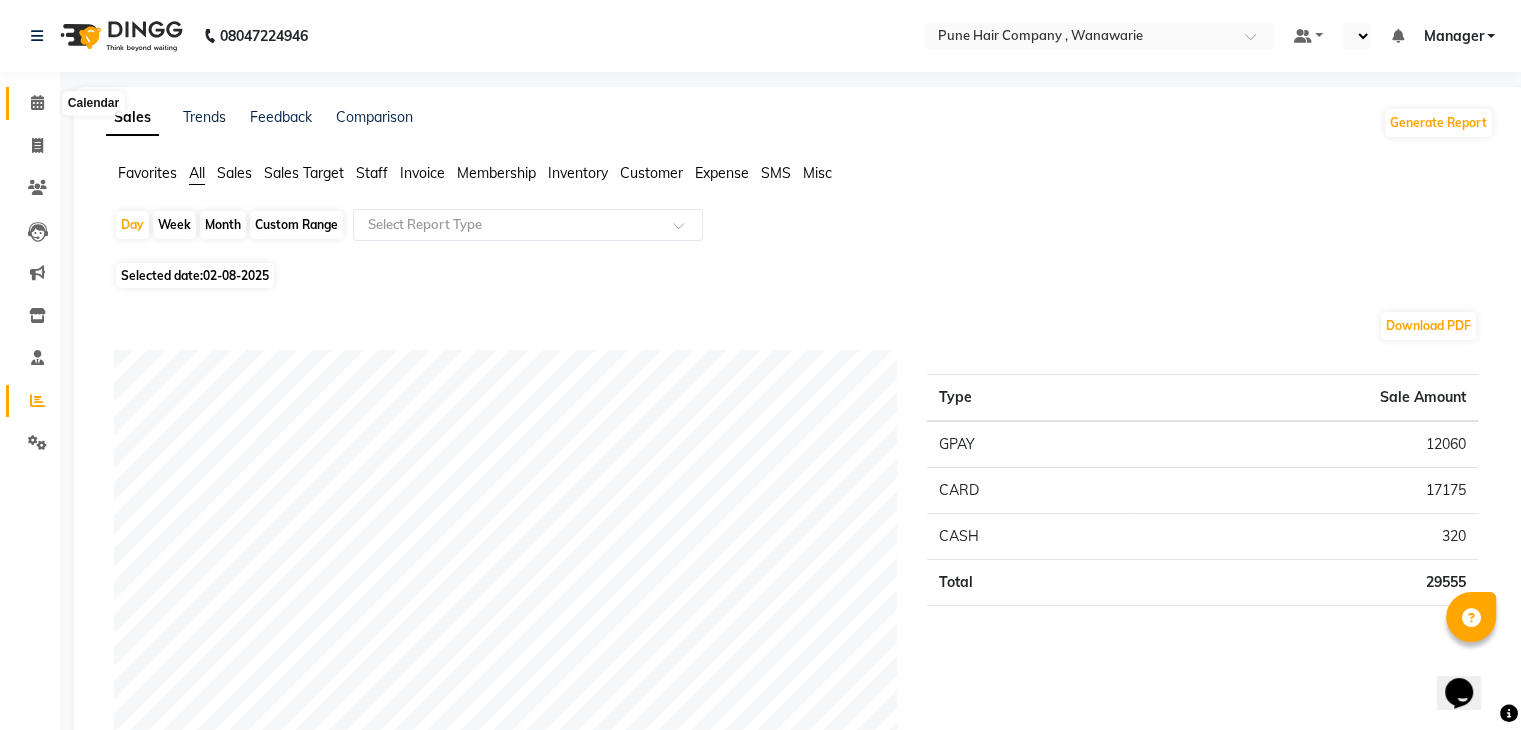 click 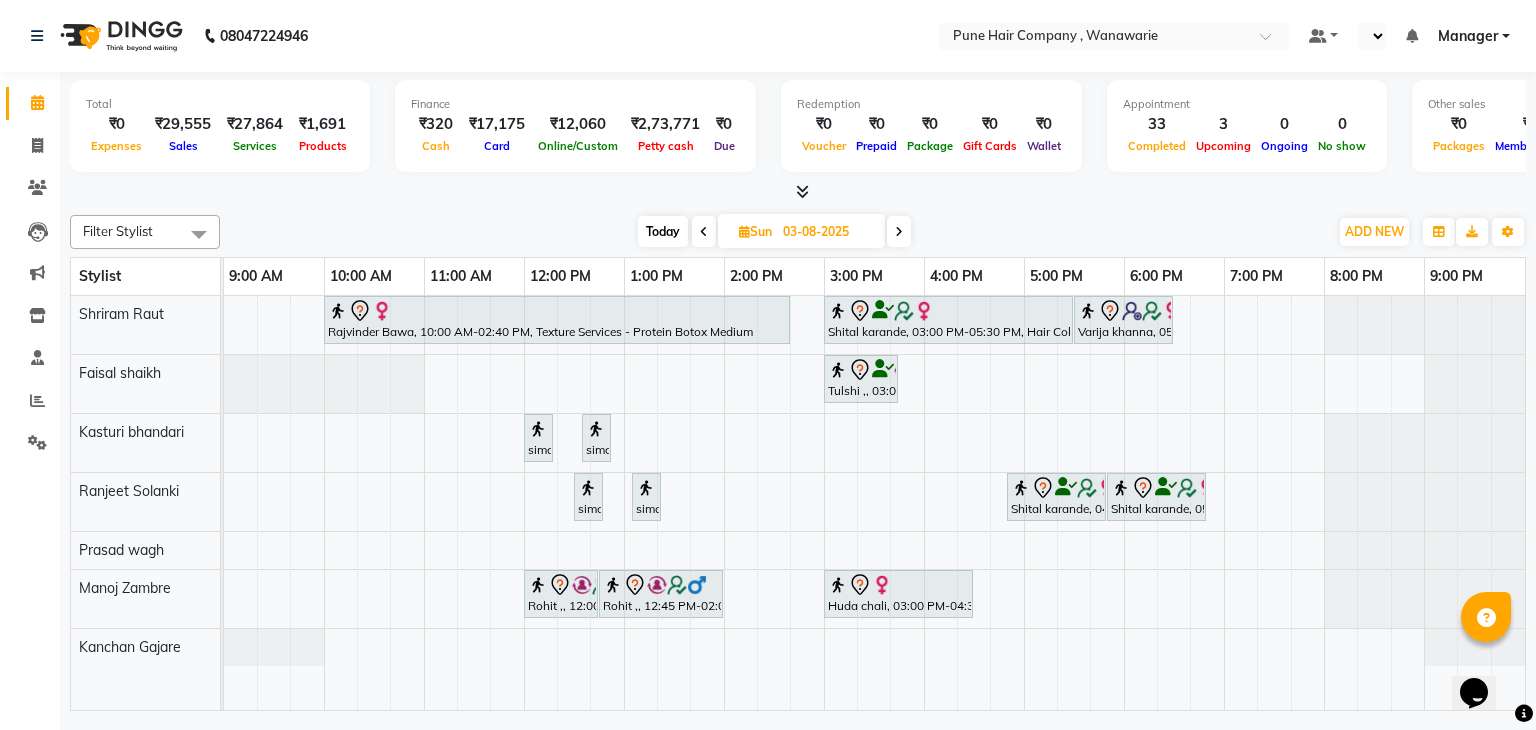 click on "Today" at bounding box center [663, 231] 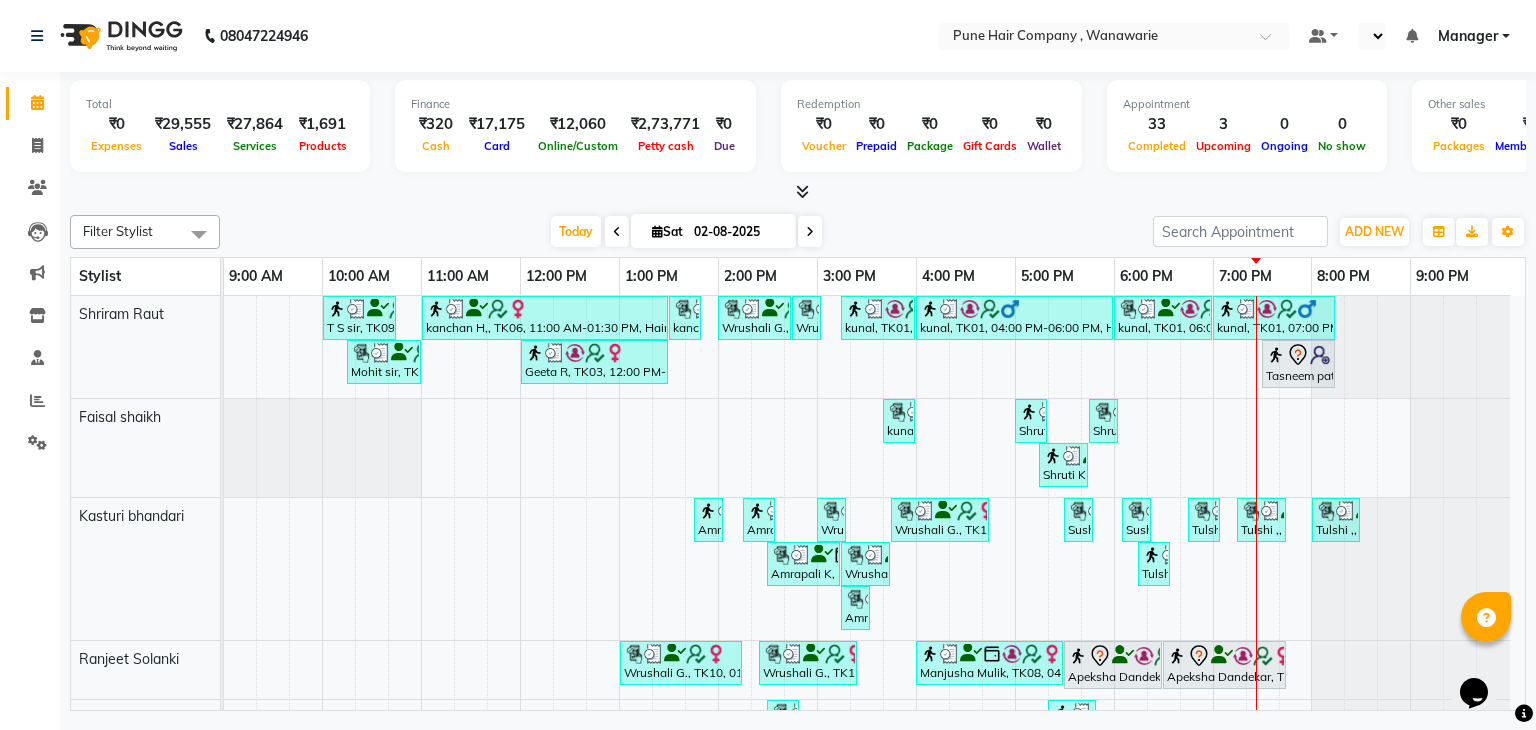 click at bounding box center [810, 232] 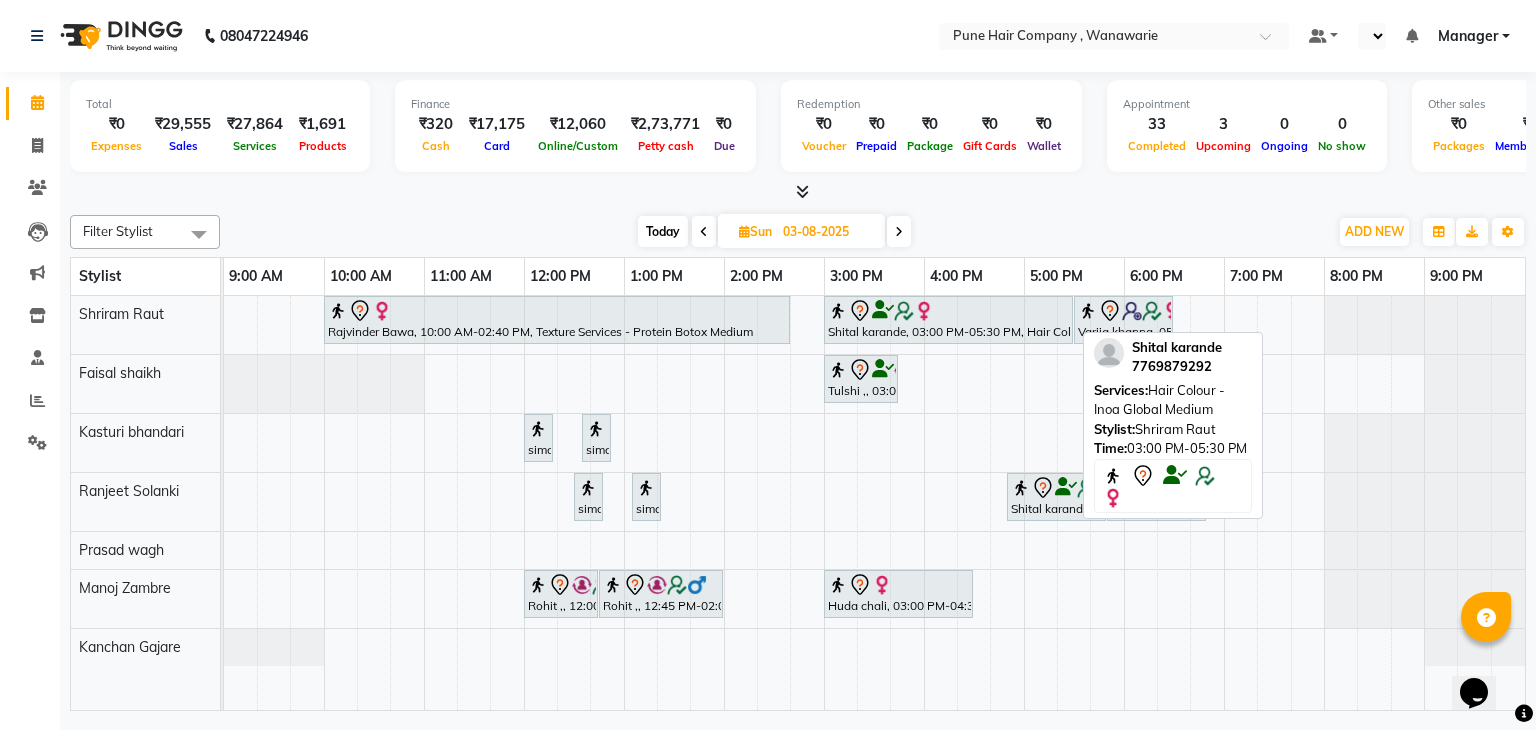 click at bounding box center (883, 310) 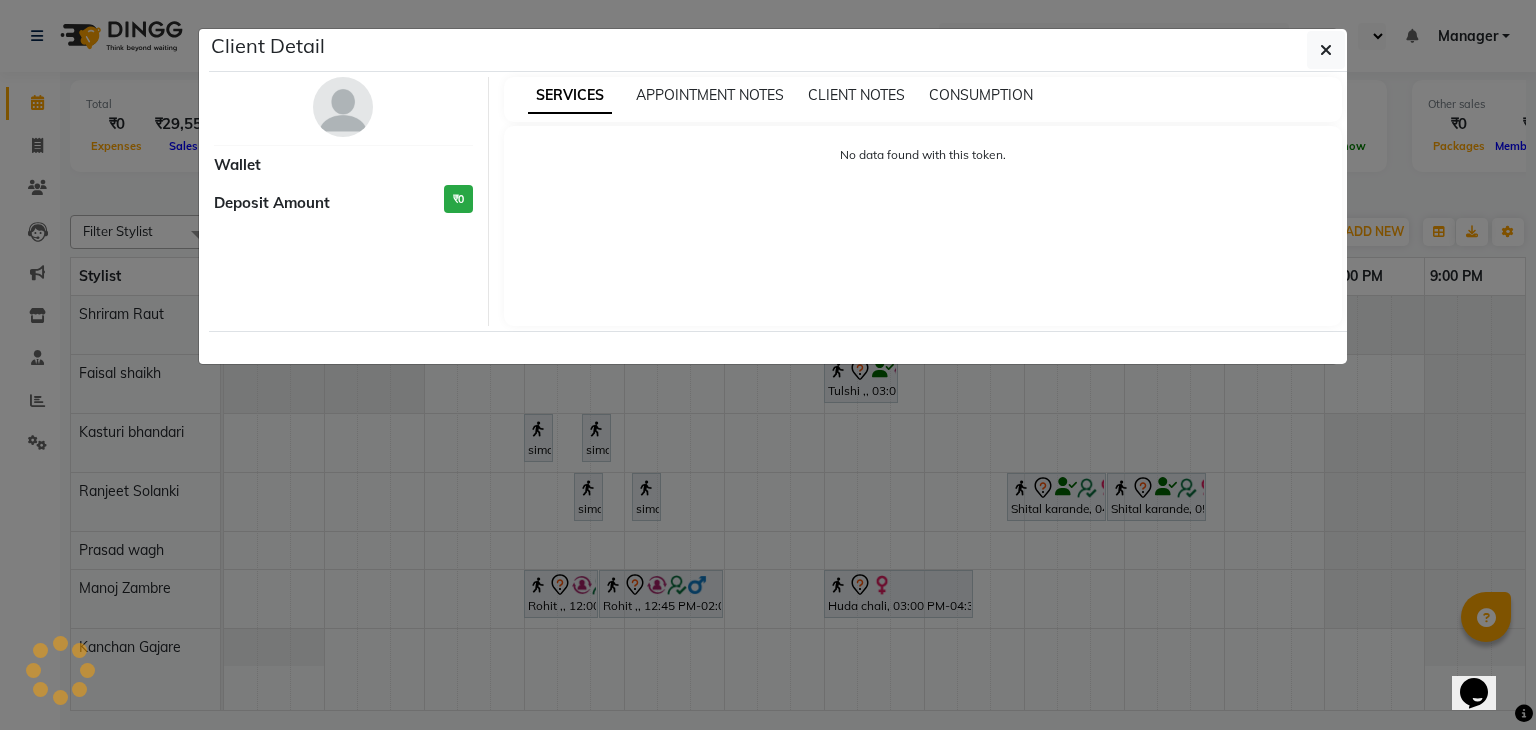 select on "7" 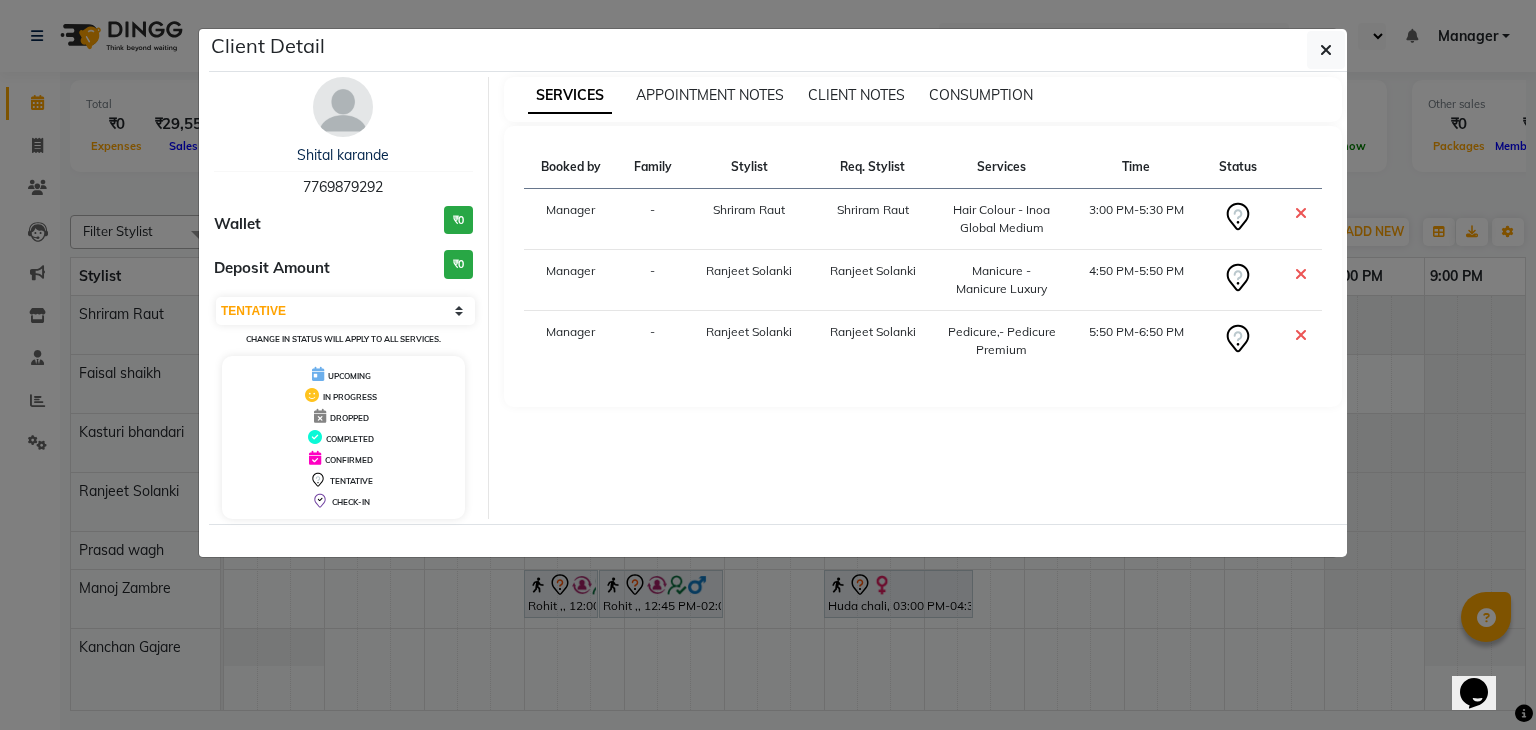 click on "Client Detail  [NAME]   [PHONE] Wallet ₹0 Deposit Amount  ₹0  Select CONFIRMED TENTATIVE Change in status will apply to all services. UPCOMING IN PROGRESS DROPPED COMPLETED CONFIRMED TENTATIVE CHECK-IN SERVICES APPOINTMENT NOTES CLIENT NOTES CONSUMPTION Booked by Family Stylist Req. Stylist Services Time Status  Manager  - [NAME] [NAME]  Hair Colour - Inoa Global Medium   3:00 PM-5:30 PM   Manager  - [NAME] [NAME]  Manicure - Manicure Luxury   4:50 PM-5:50 PM   Manager  - [NAME] [NAME]   Pedicure,- Pedicure Premium   5:50 PM-6:50 PM" 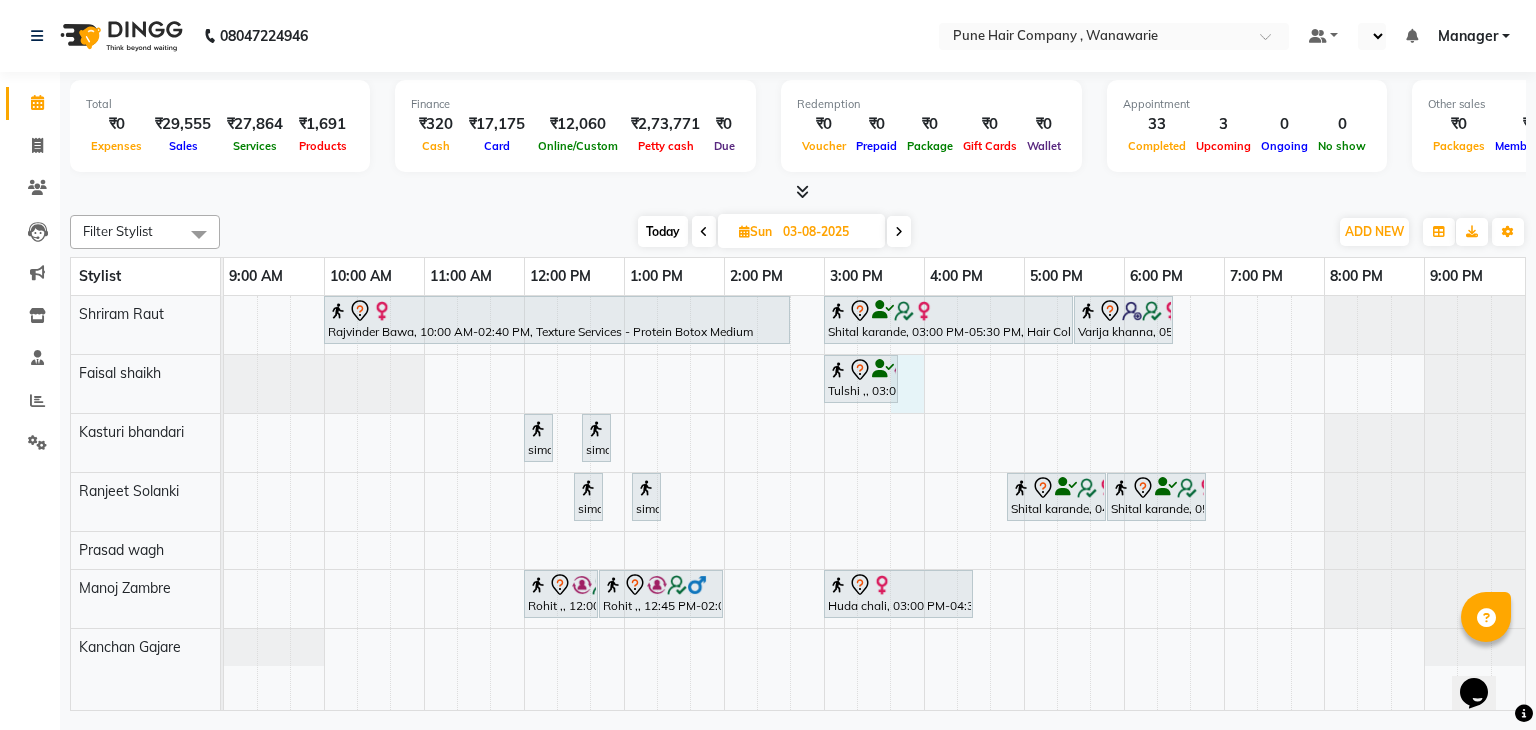 click on "[NAME], 10:00 AM-02:40 PM, Texture Services - Protein Botox Medium             [NAME], 03:00 PM-05:30 PM, Hair Colour - Inoa Global Medium             [NAME], 05:30 PM-06:30 PM, Haircuts, - By Senior Stylist             [NAME],, 03:00 PM-03:45 PM, Hair Treatments - Hair Treatment Care (Hydrating/ Purifying) Medium             [NAME], 12:00 PM-12:10 PM, Skin Services - Threading Face ( Eyebrow/ Upper lip/Chin/Forehead/ Jawline/ Side locks/ Neck)             [NAME], 12:35 PM-12:45 PM, Skin Services - Threading Face ( Eyebrow/ Upper lip/Chin/Forehead/ Jawline/ Side locks/ Neck)             [NAME], 12:30 PM-12:45 PM, Manicure & Pedicure, Body Services - Nail Cut file polish feet             [NAME], 01:05 PM-01:20 PM, Manicure & Pedicure, Body Services - Nail Cut file polish hand             [NAME], 04:50 PM-05:50 PM, Manicure - Manicure Luxury             [NAME], 05:50 PM-06:50 PM,  Pedicure,- Pedicure Premium" at bounding box center [874, 503] 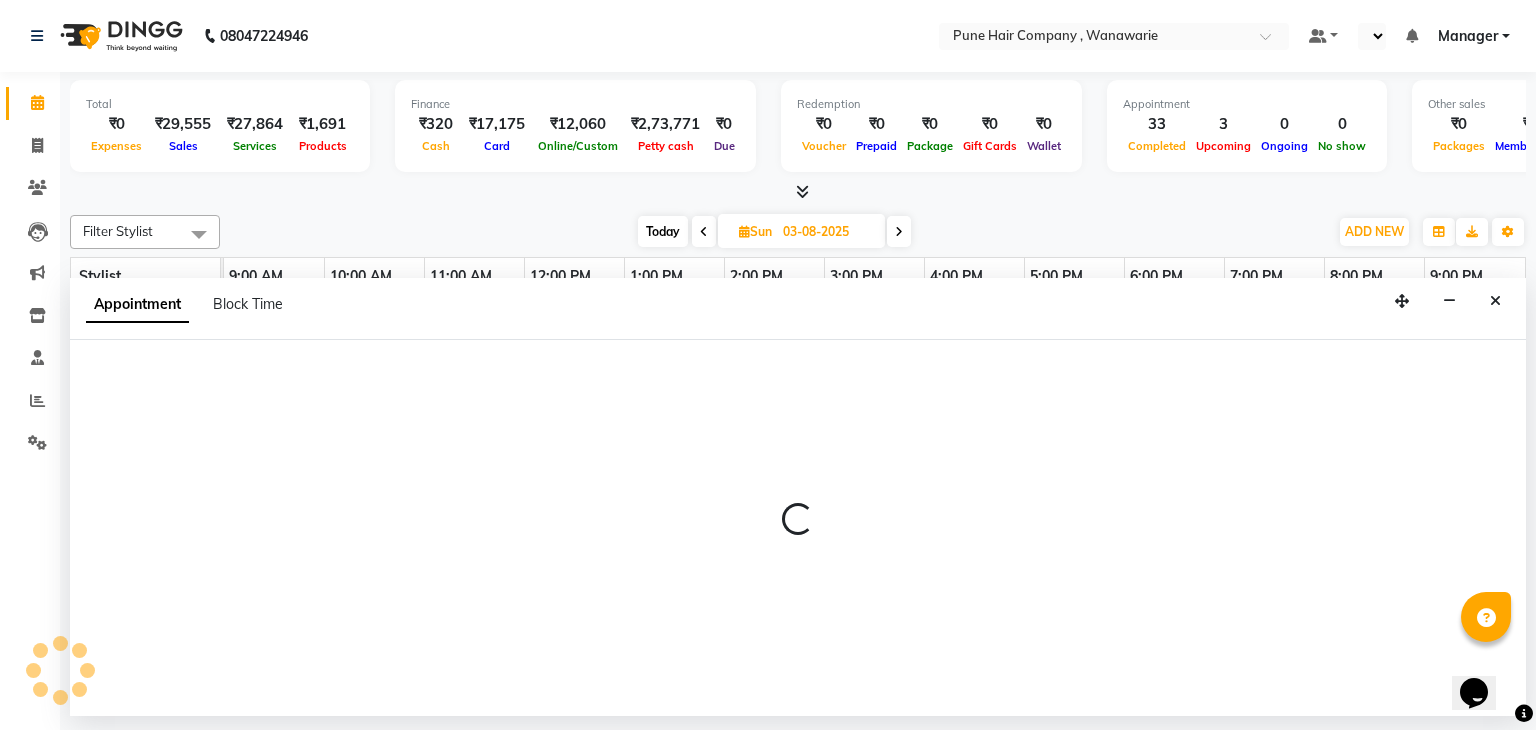 select on "74578" 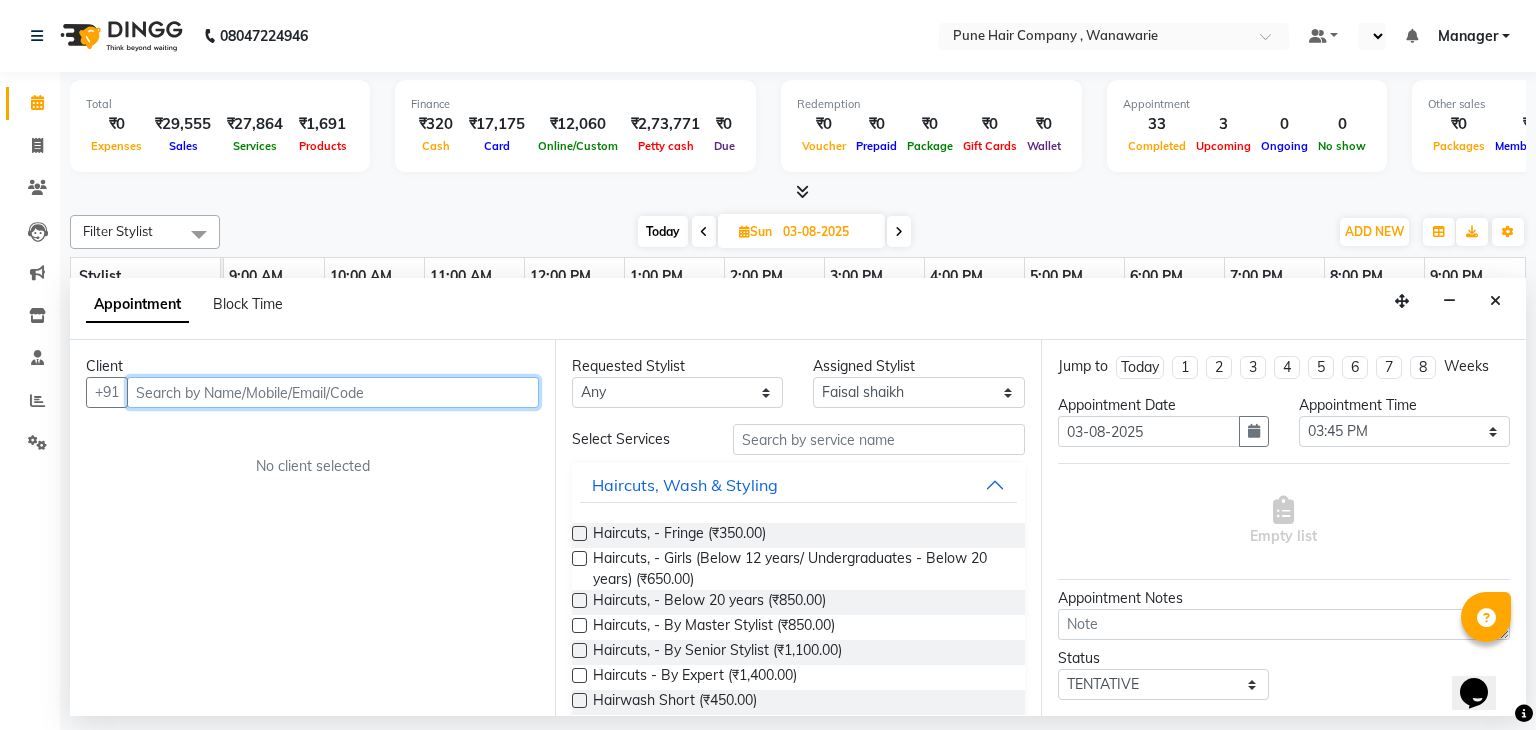 click at bounding box center (333, 392) 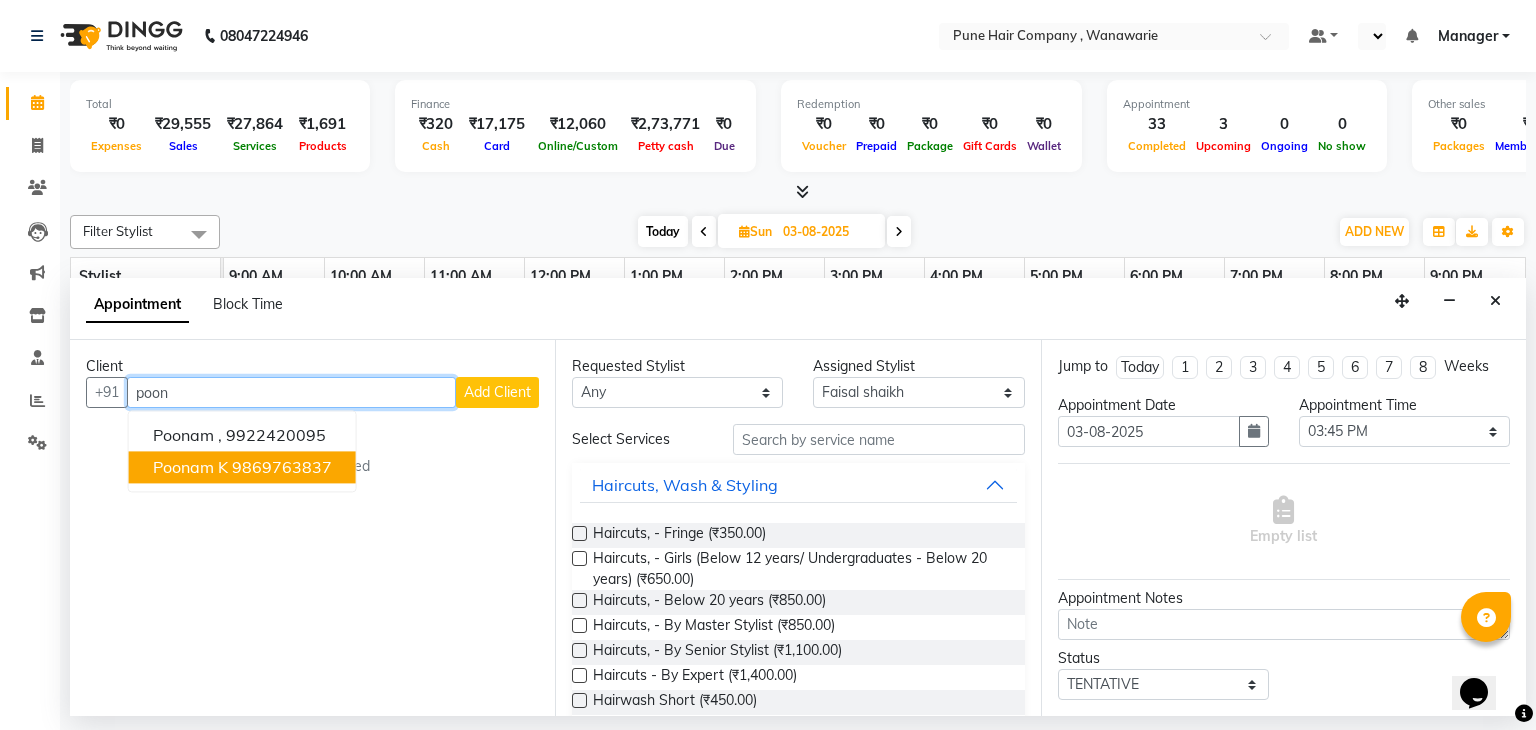 click on "poonam K" at bounding box center (190, 468) 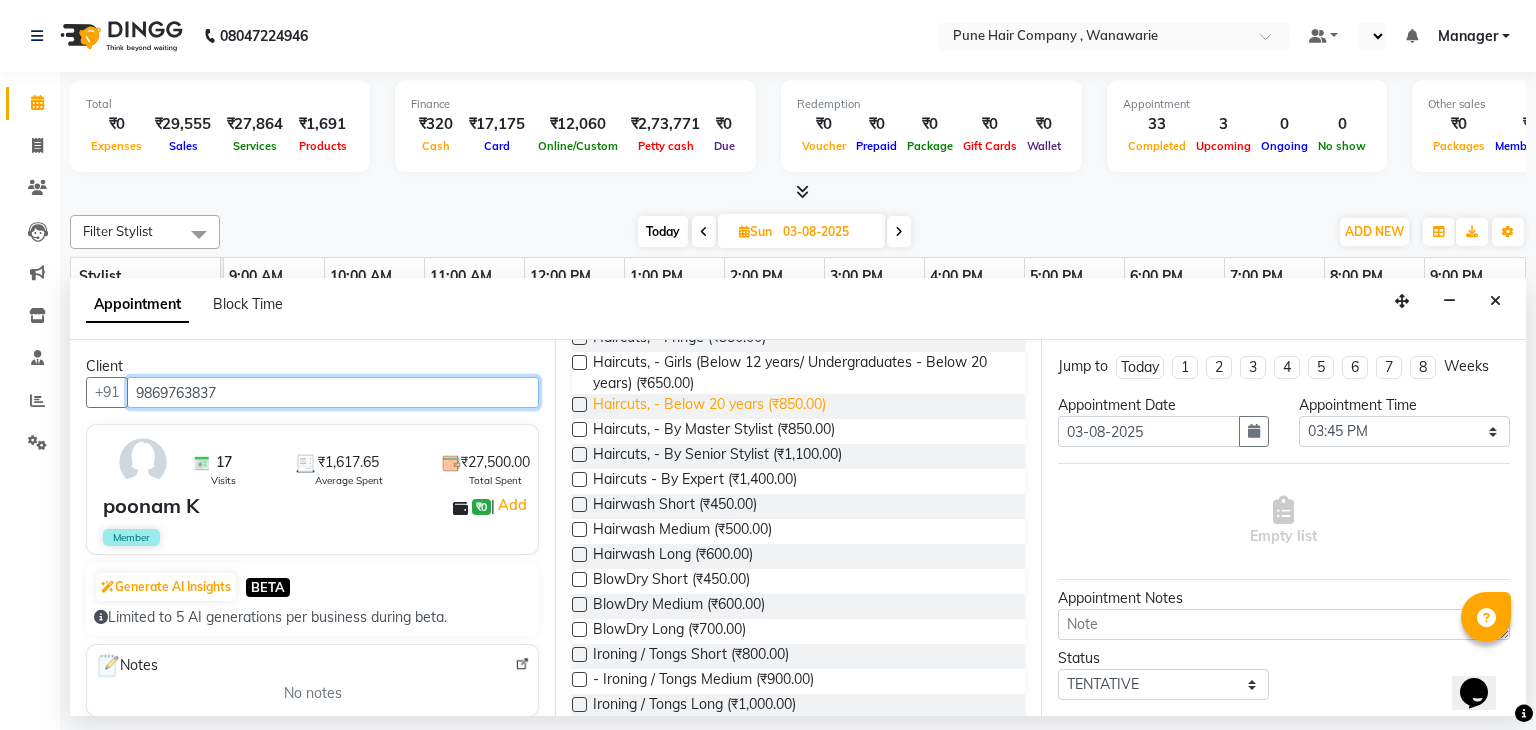 scroll, scrollTop: 202, scrollLeft: 0, axis: vertical 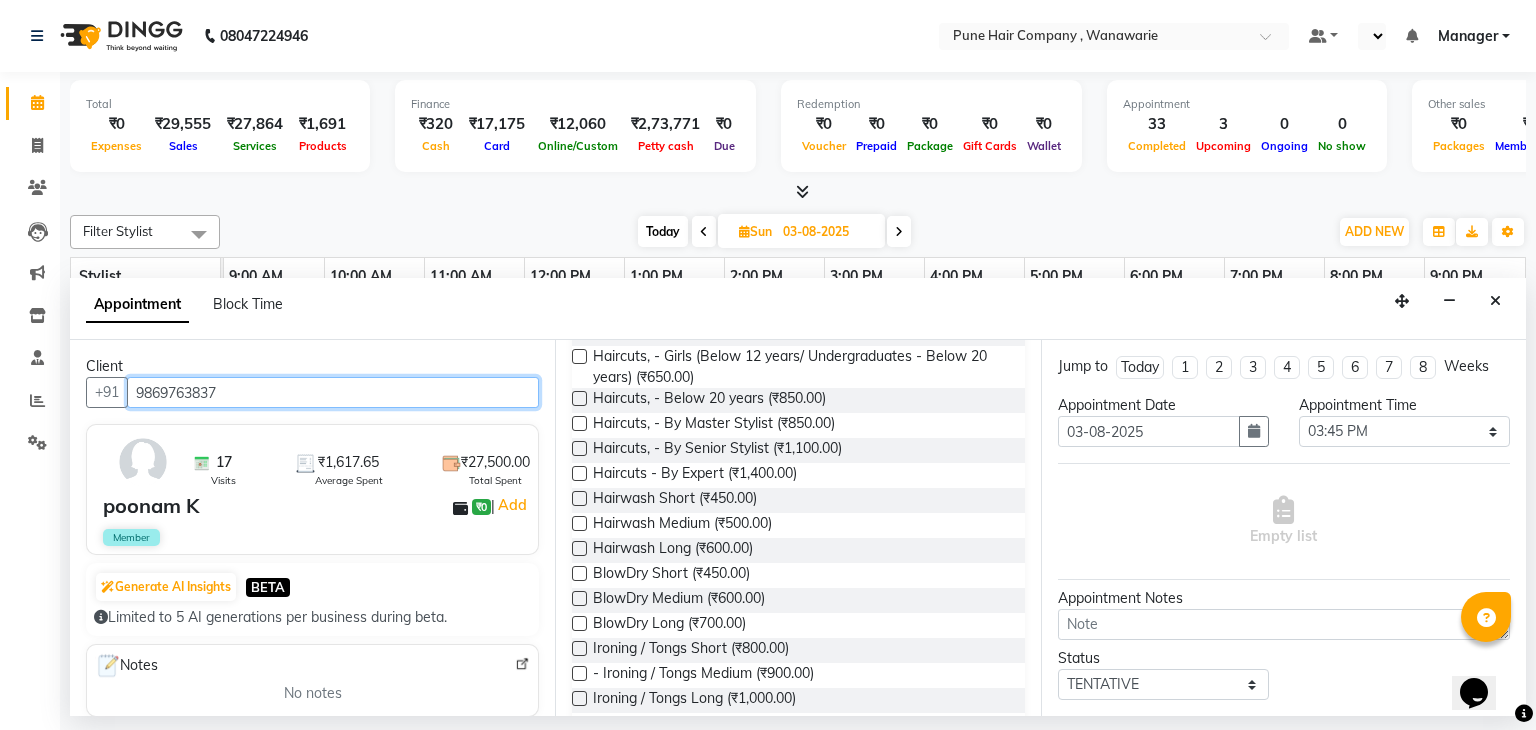 type on "9869763837" 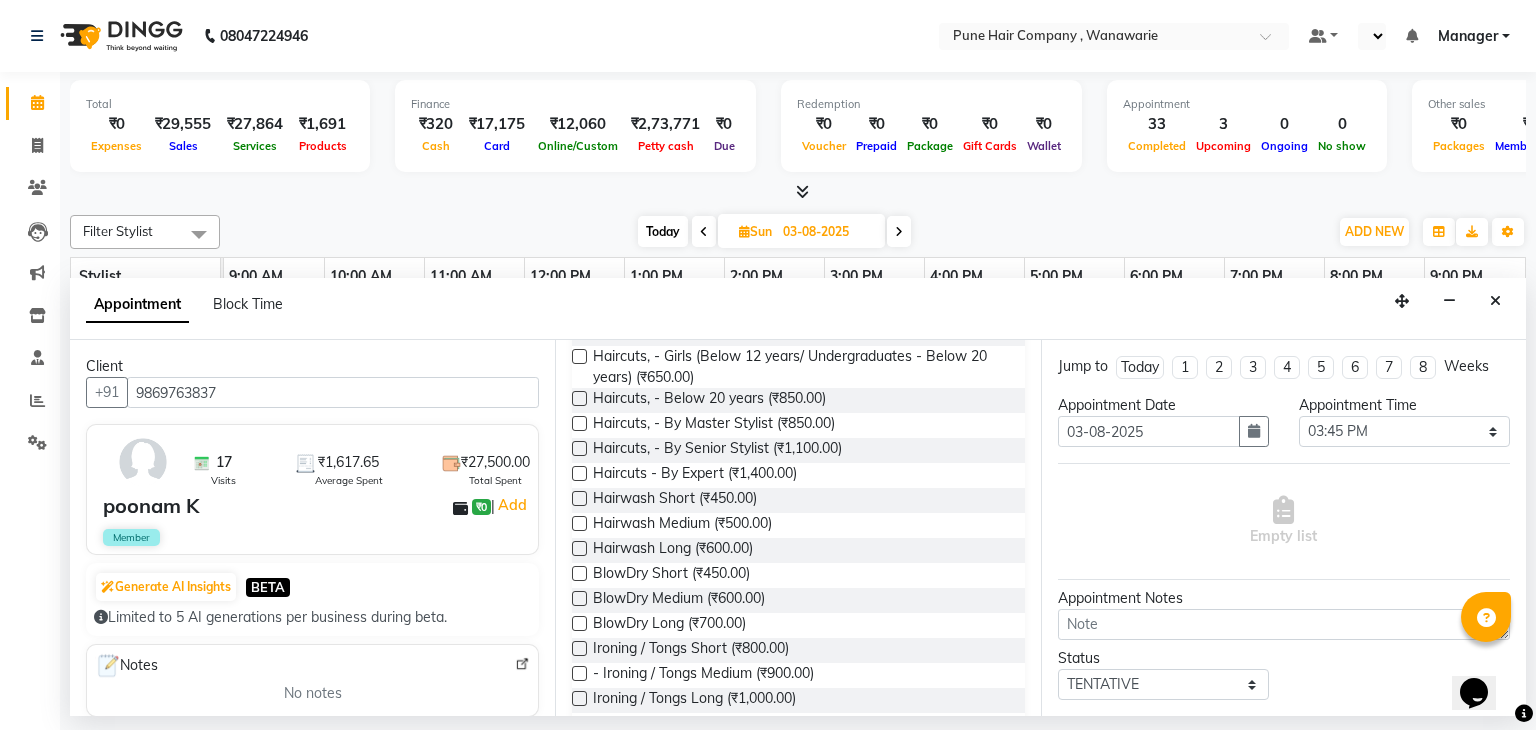 click at bounding box center (579, 598) 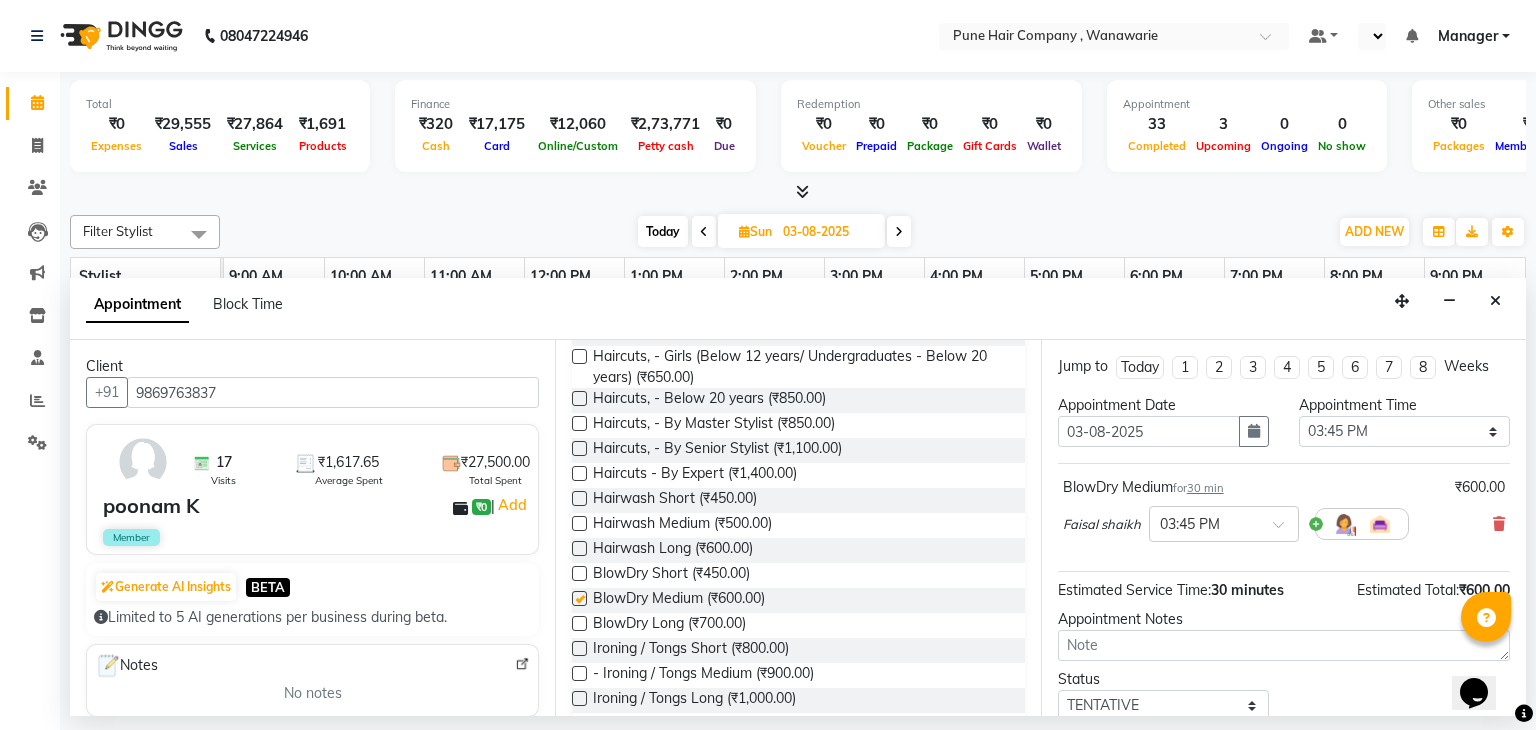 checkbox on "false" 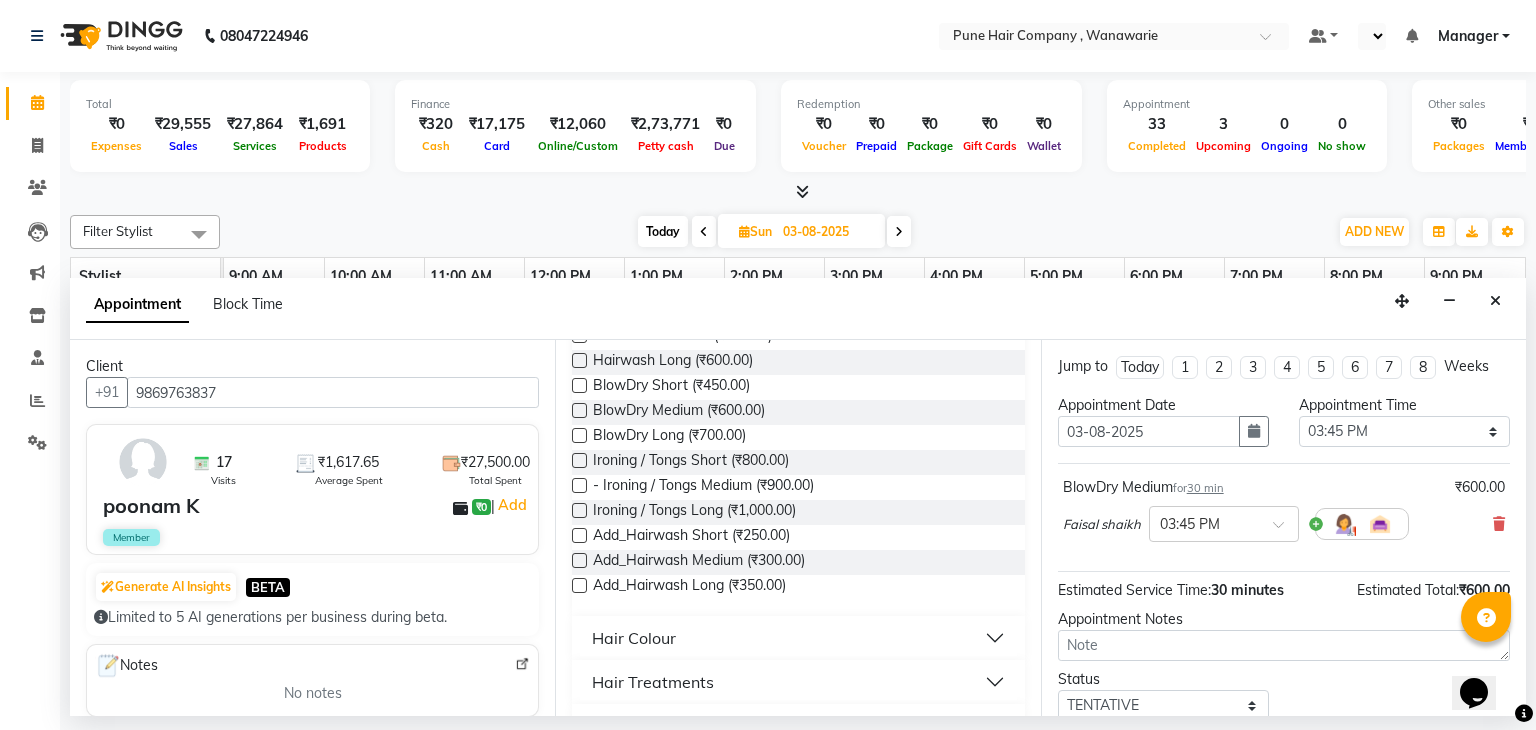 scroll, scrollTop: 396, scrollLeft: 0, axis: vertical 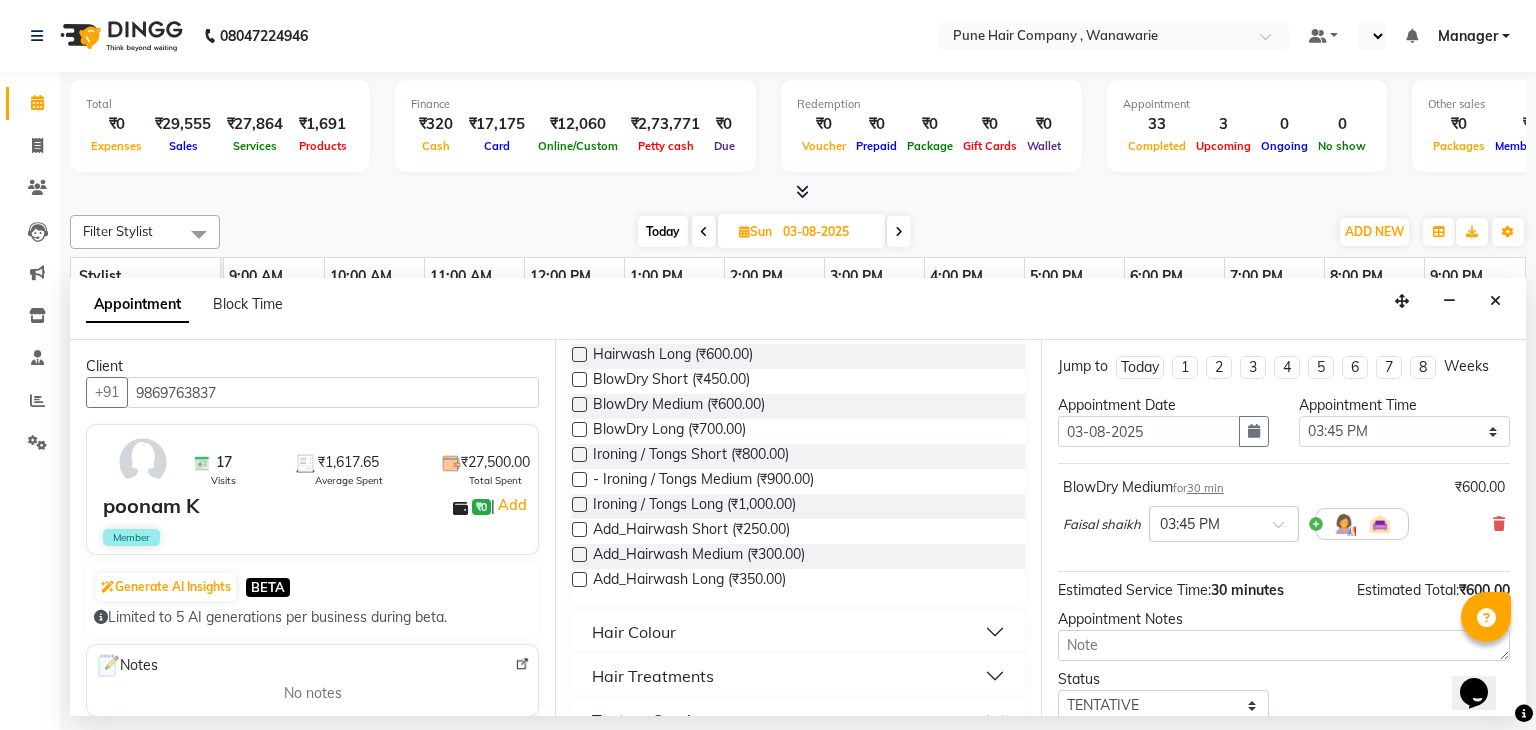click at bounding box center [579, 554] 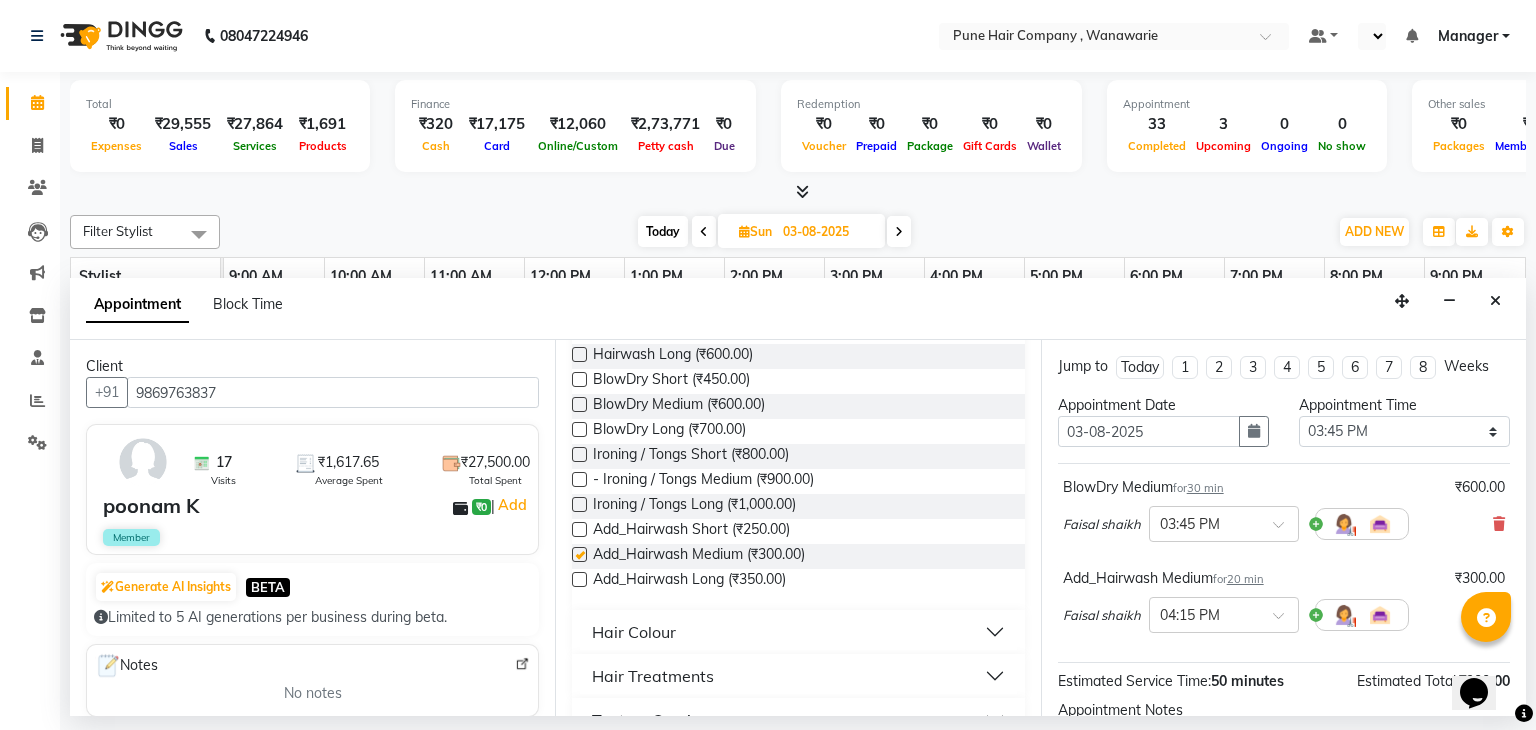 checkbox on "false" 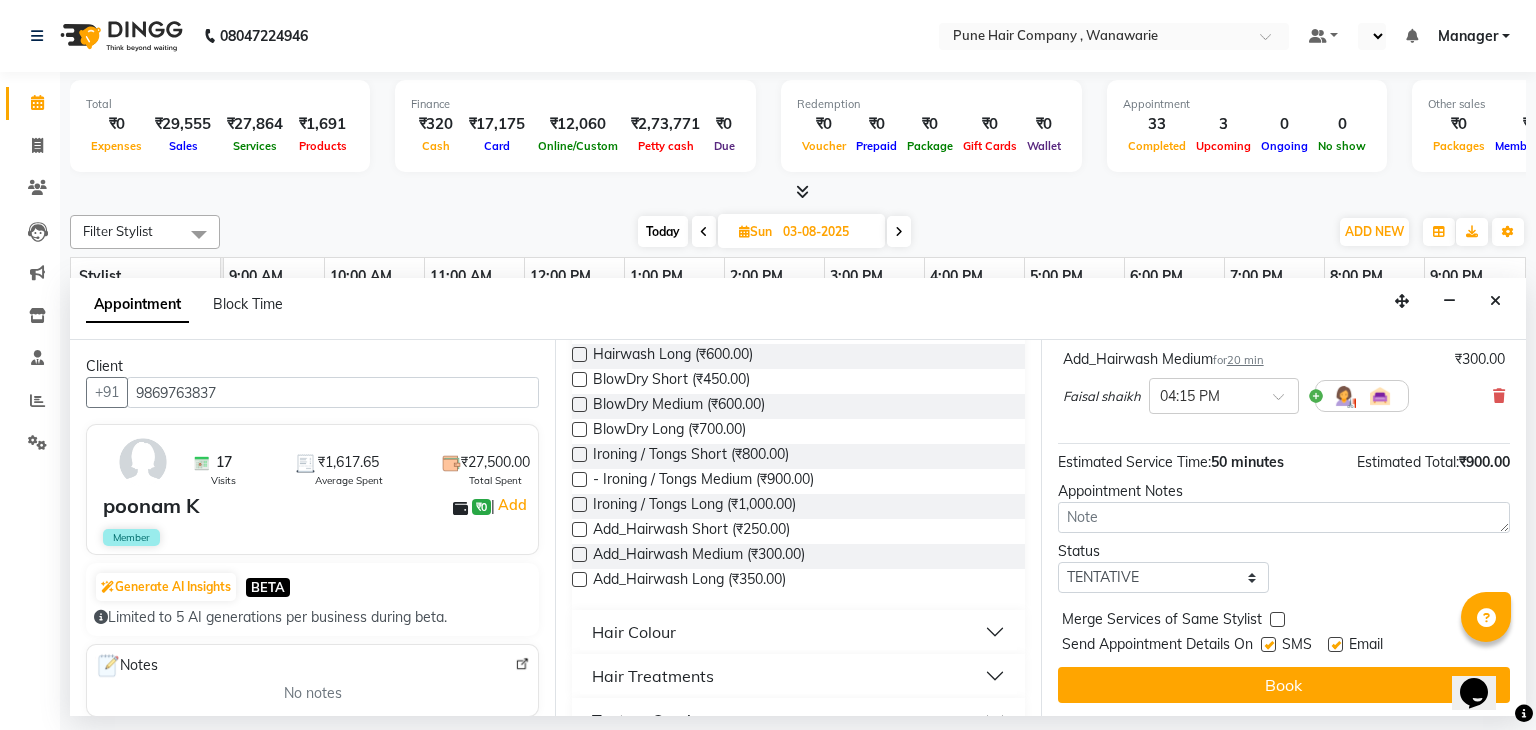 scroll, scrollTop: 220, scrollLeft: 0, axis: vertical 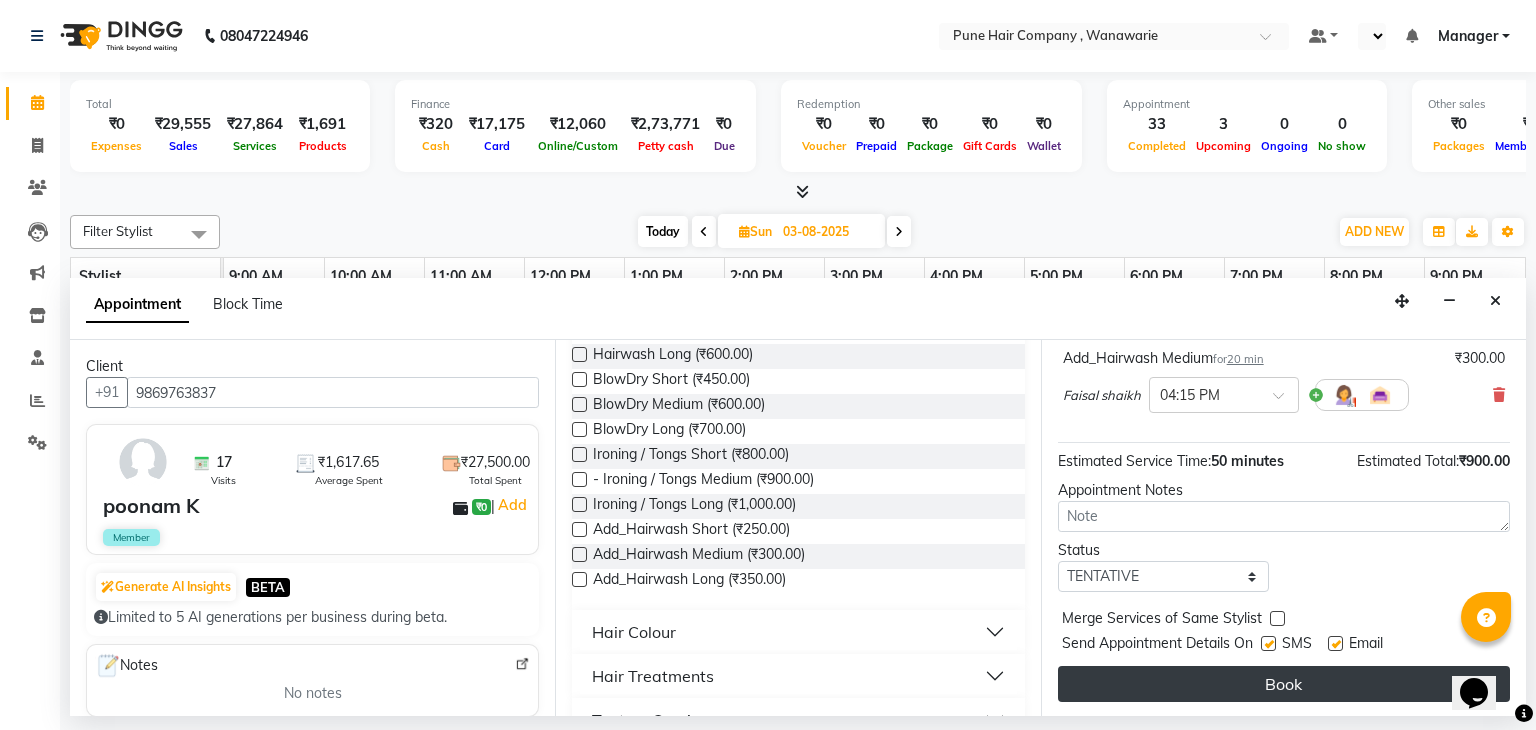 click on "Book" at bounding box center [1284, 684] 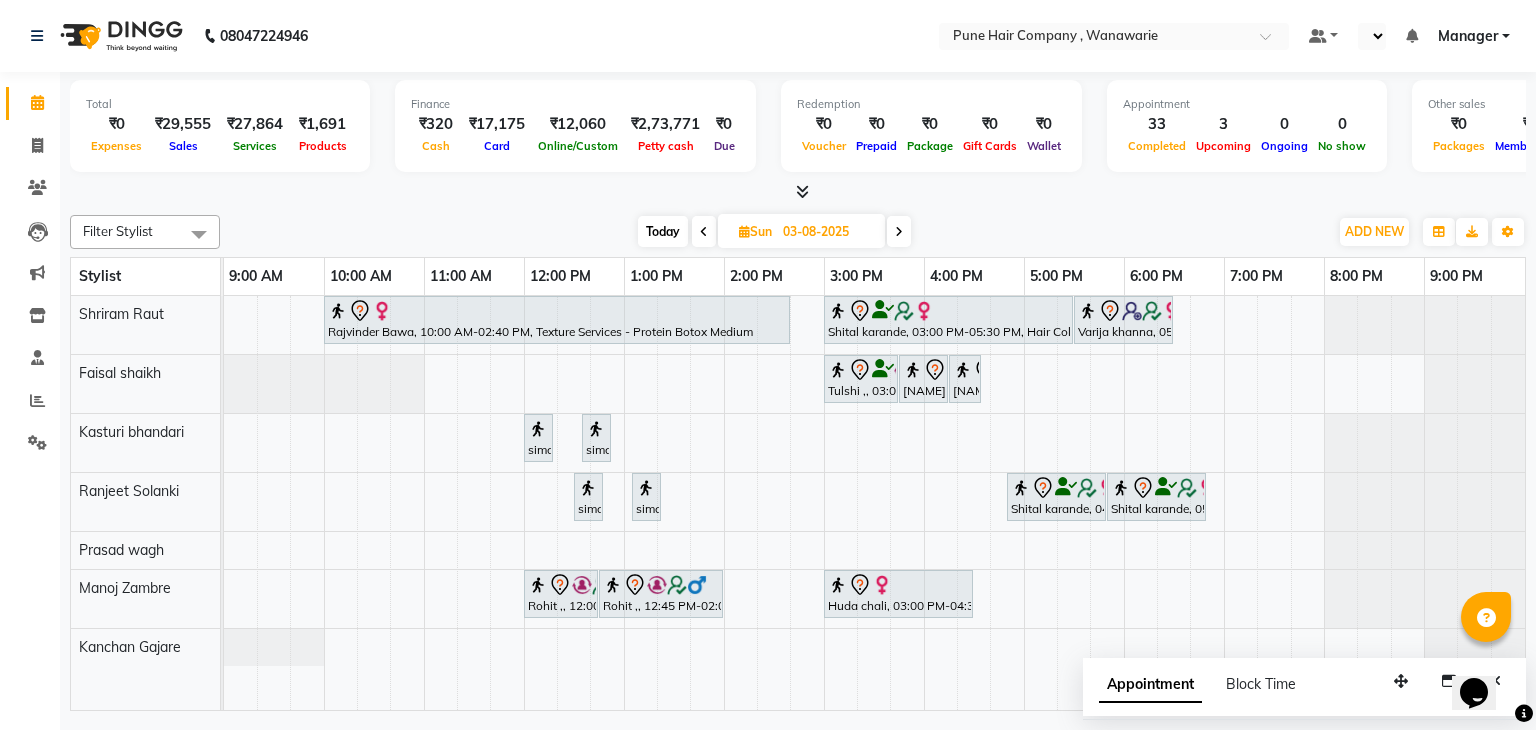 click on "Today" at bounding box center [663, 231] 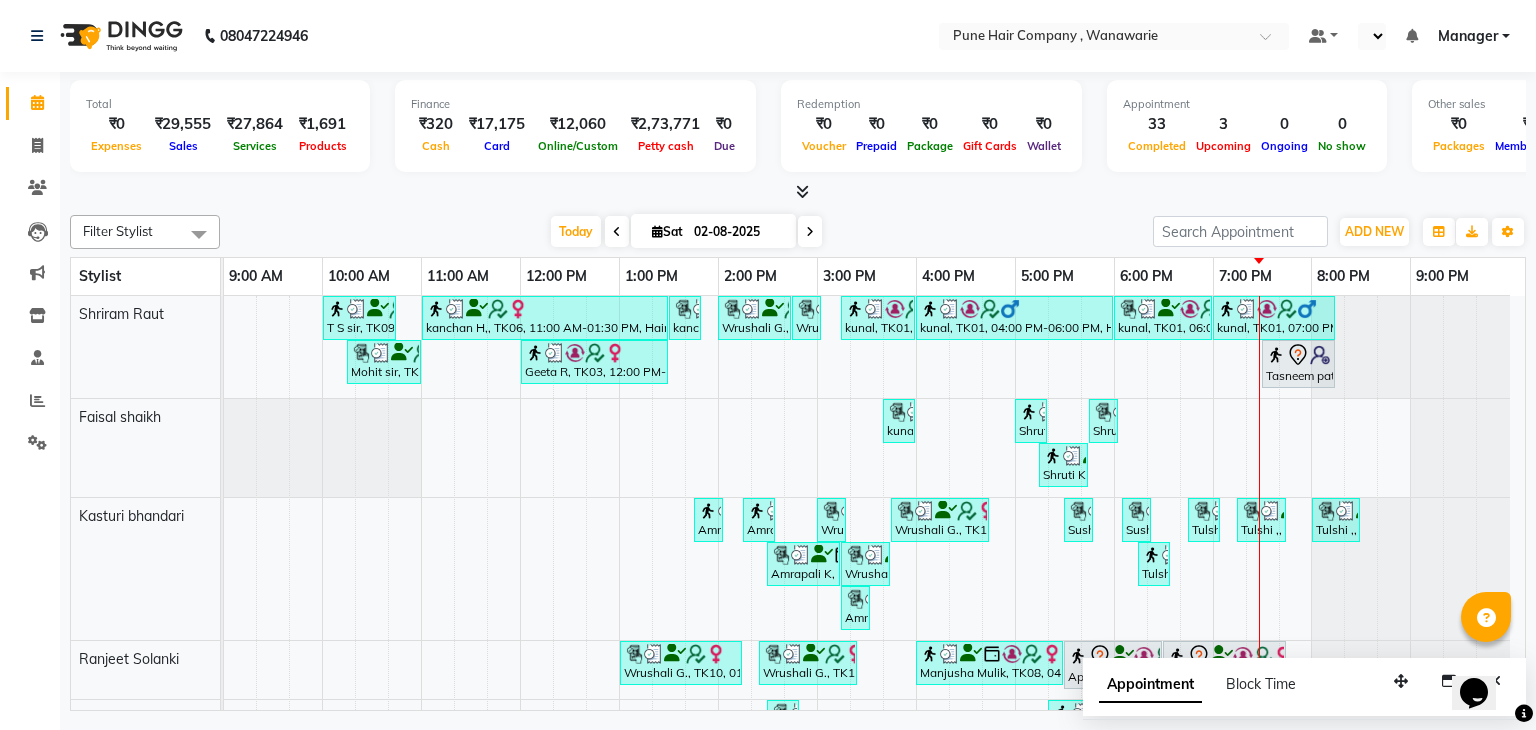 drag, startPoint x: 1159, startPoint y: 569, endPoint x: 219, endPoint y: 514, distance: 941.60767 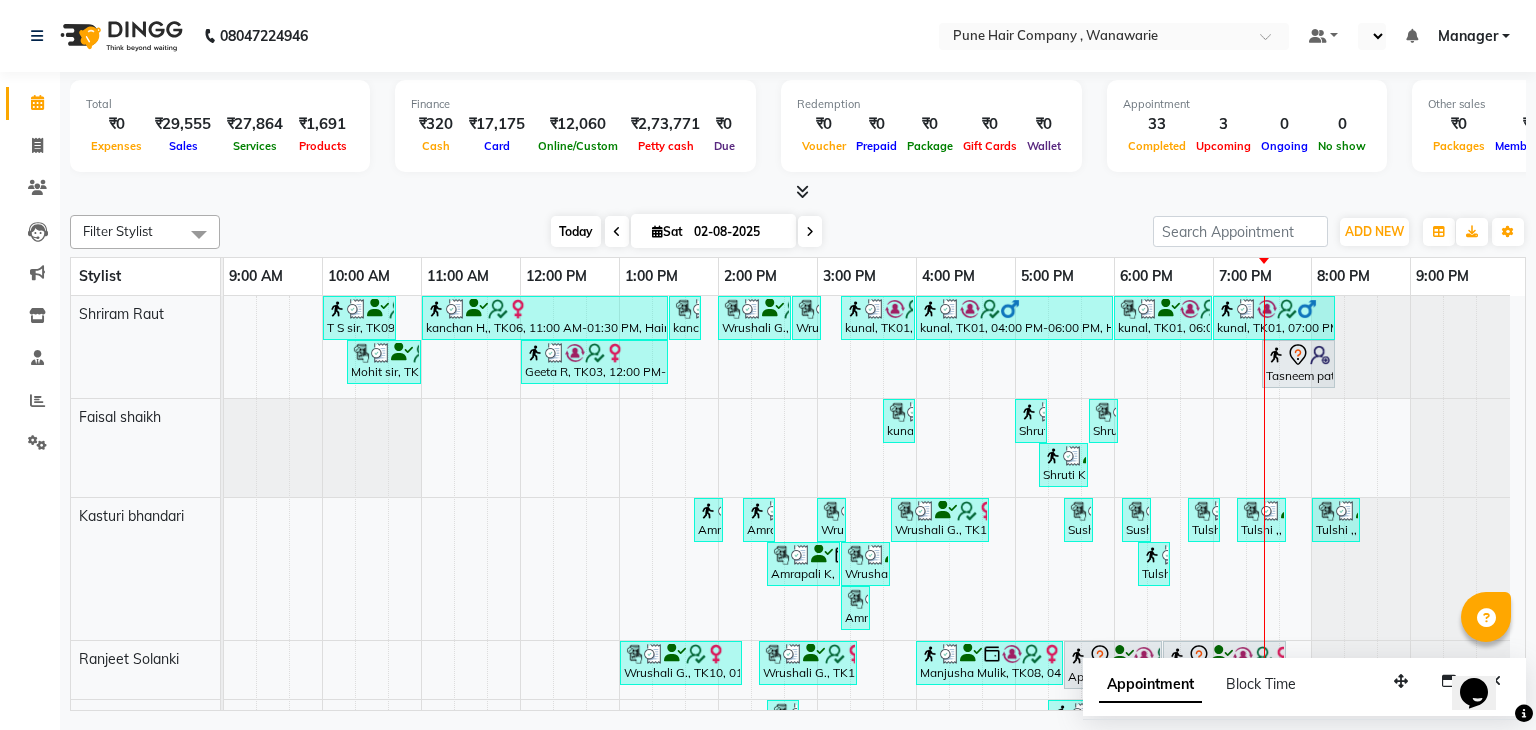 click on "Today" at bounding box center (576, 231) 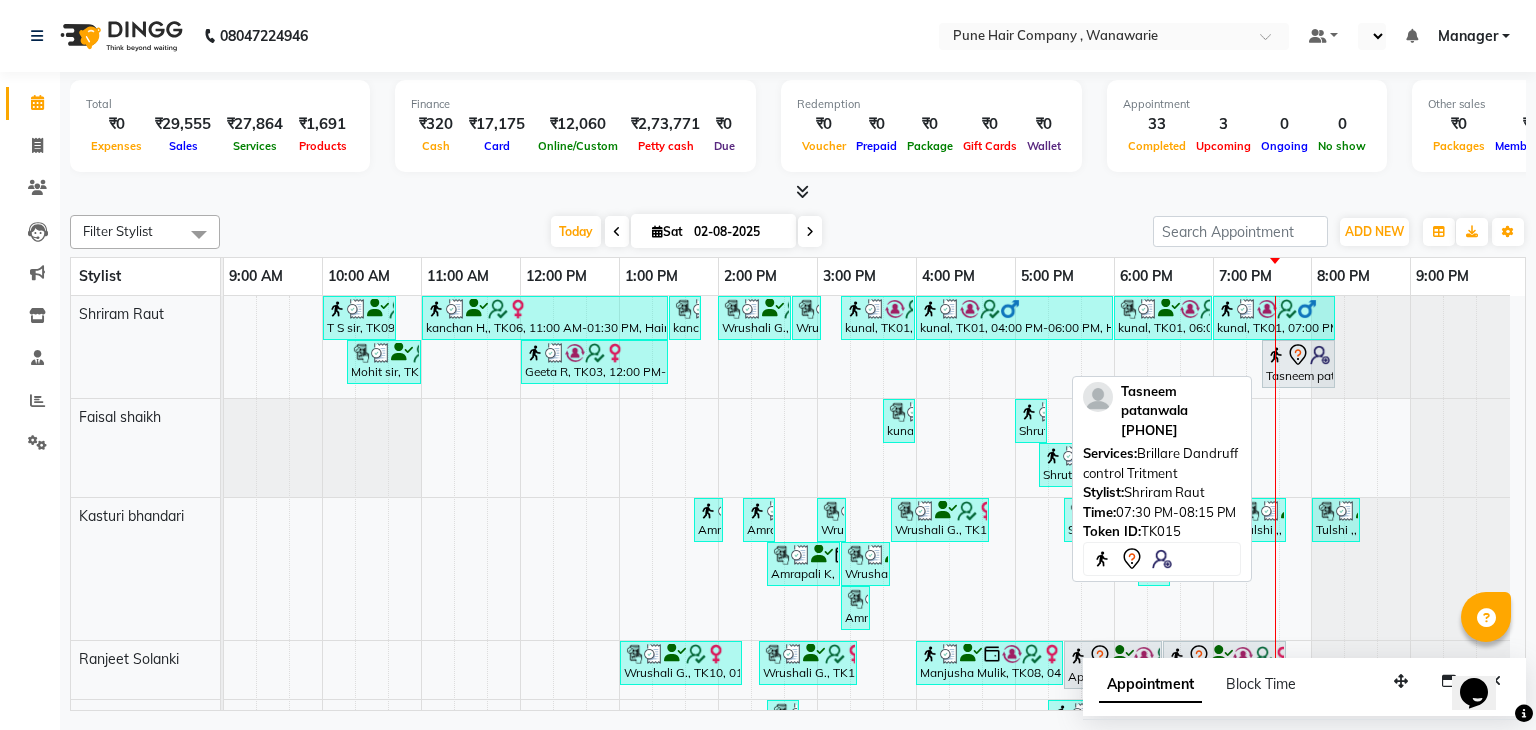 click on "Tasneem patanwala, TK15, 07:30 PM-08:15 PM, Brillare Dandruff control Tritment" at bounding box center (1298, 364) 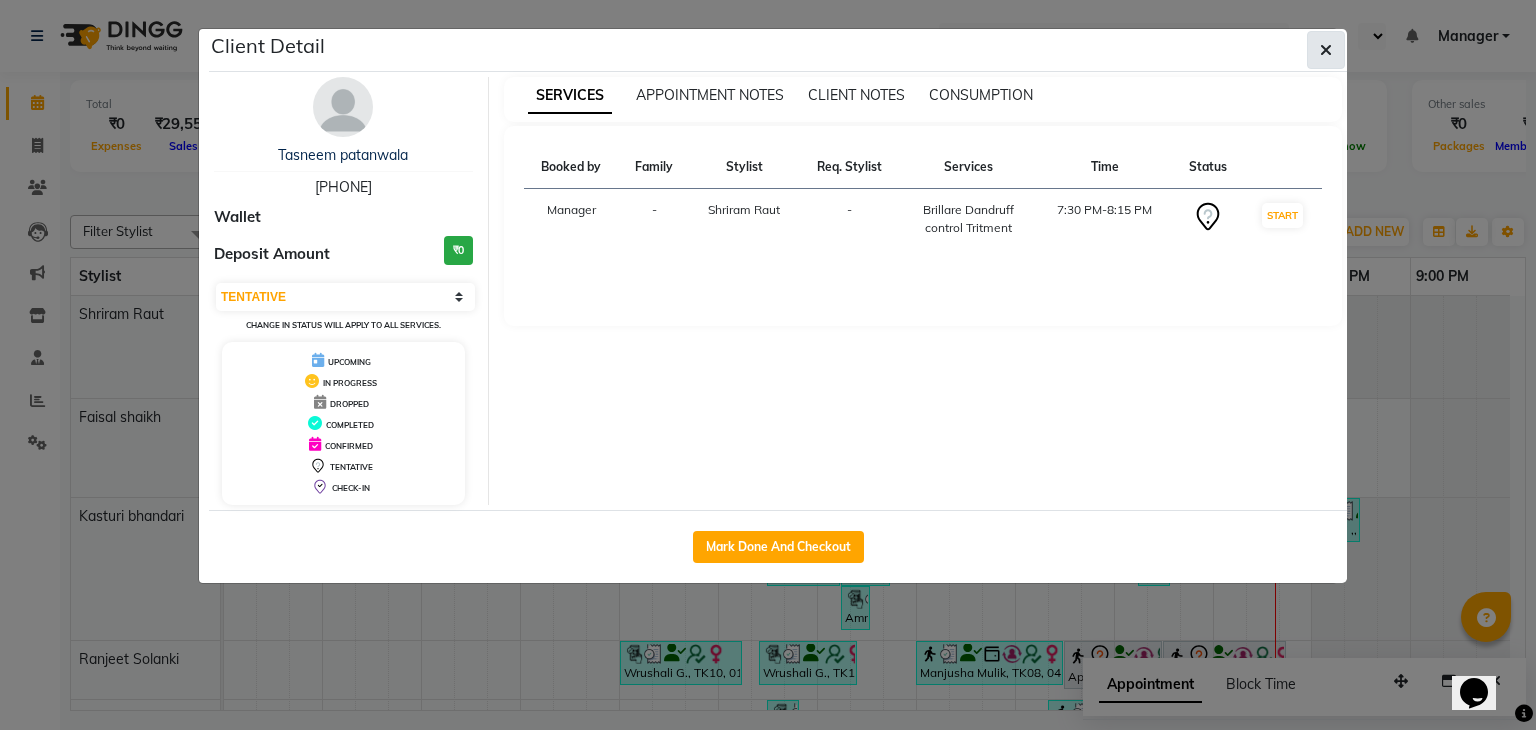 click 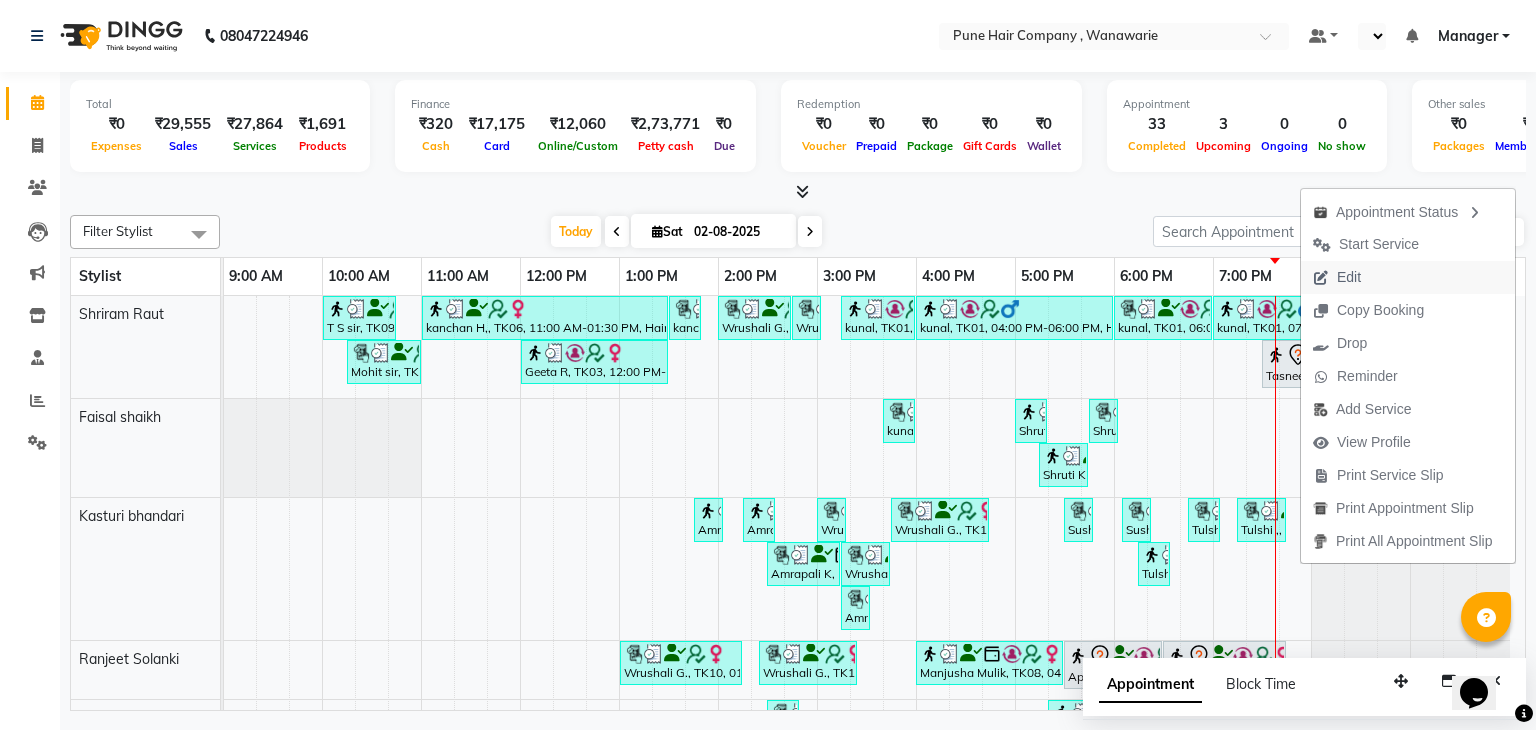 click on "Edit" at bounding box center (1349, 277) 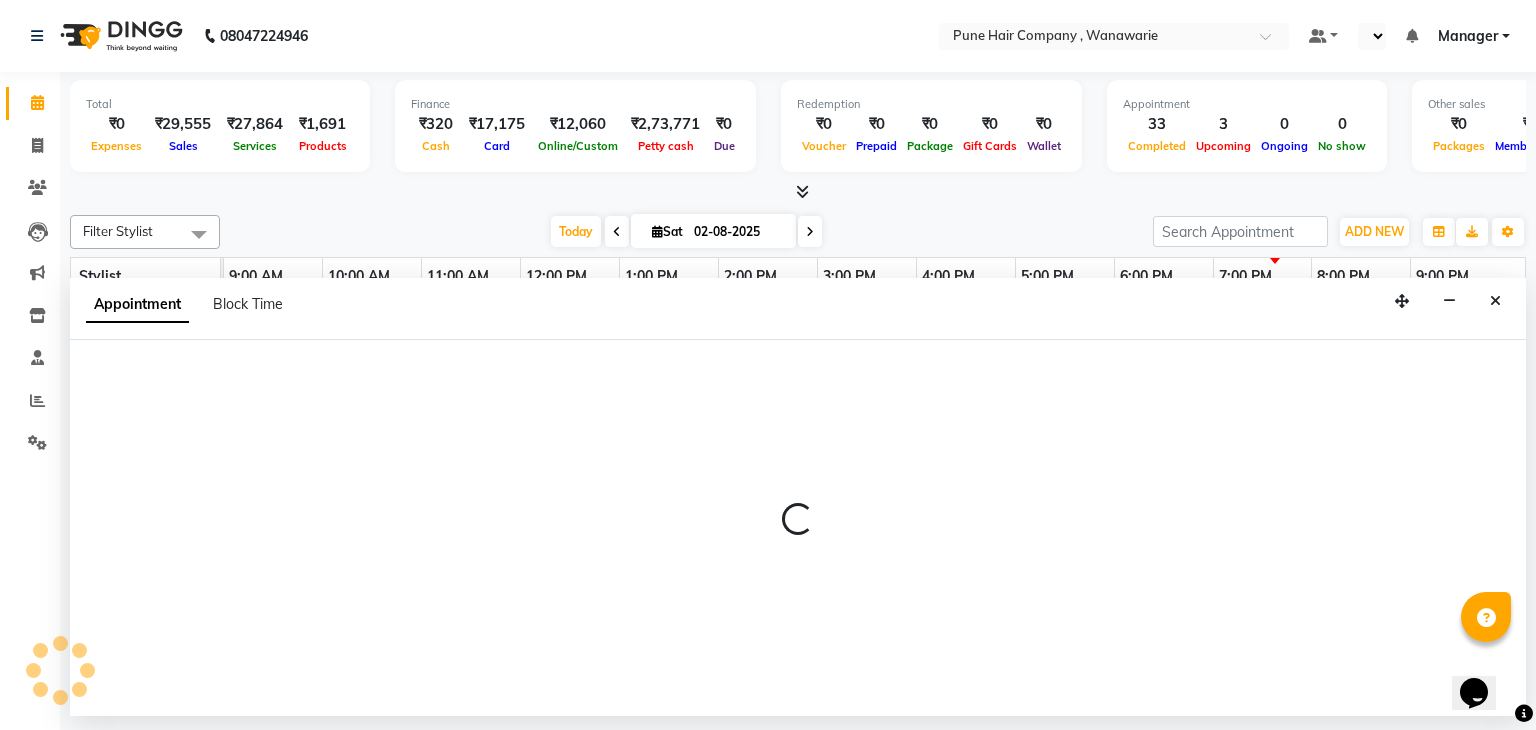 select on "1170" 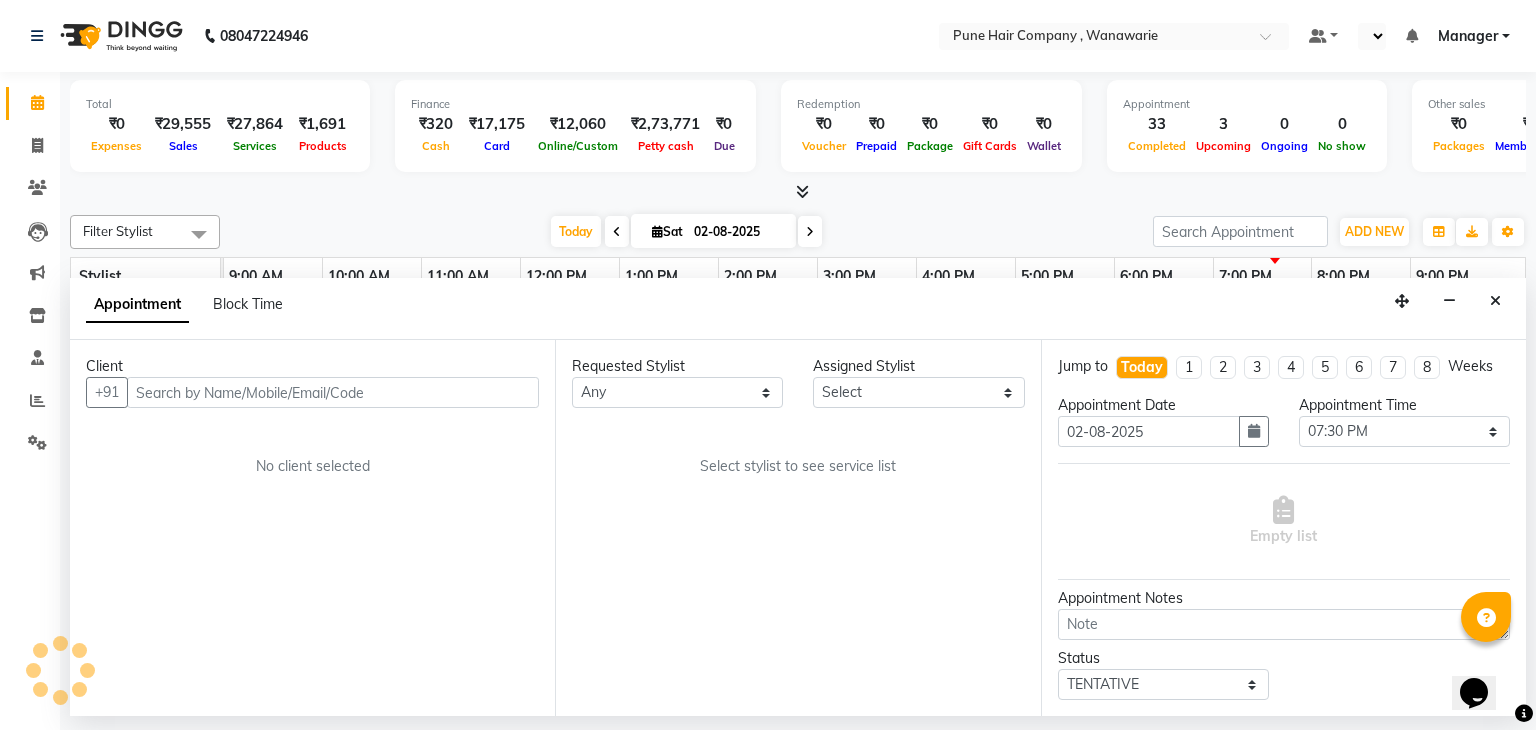 select on "74577" 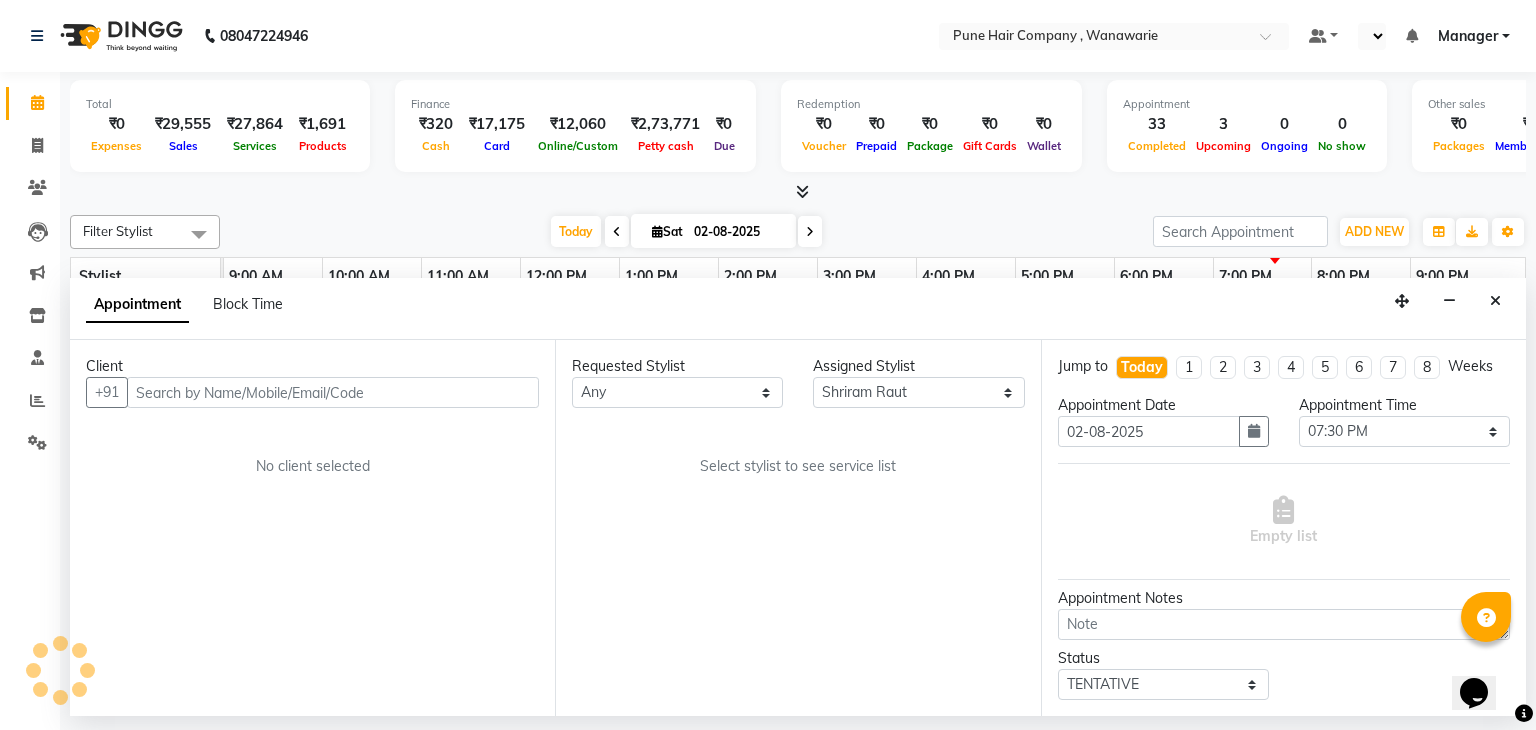 select on "4060" 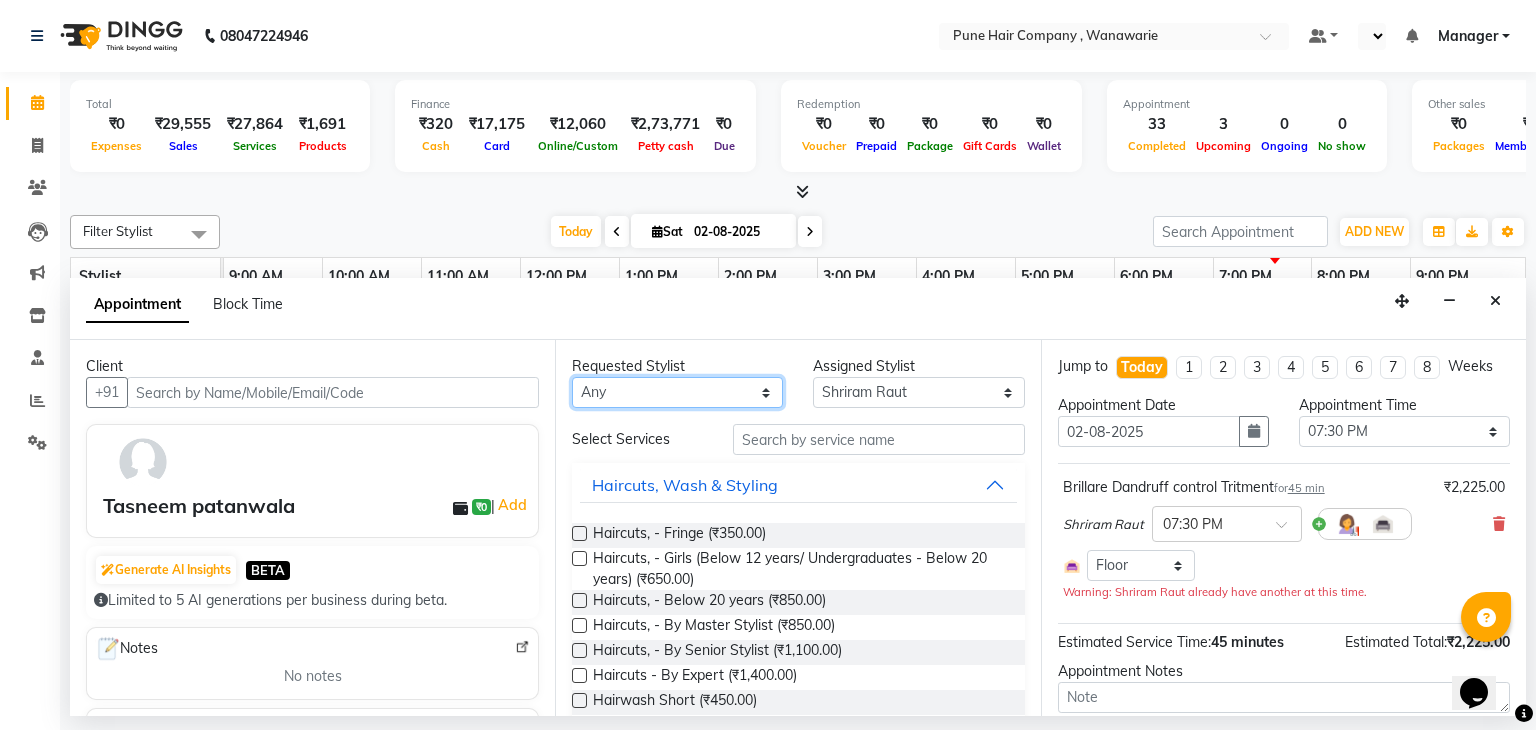 click on "Any Faisal shaikh Kanchan Gajare  Kasturi bhandari Manoj Zambre Prasad wagh Ranjeet Solanki Shriram Raut" at bounding box center (677, 392) 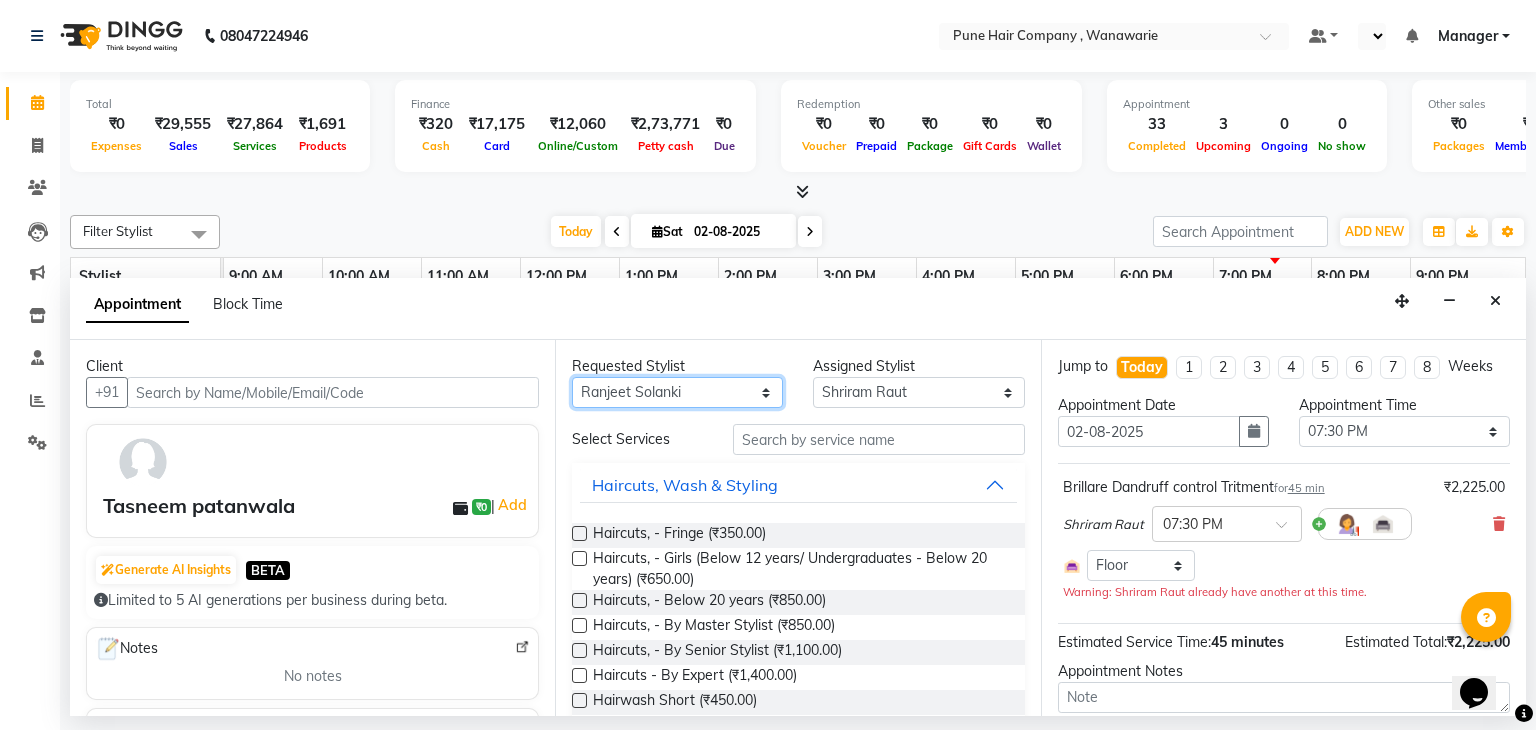 click on "Any Faisal shaikh Kanchan Gajare  Kasturi bhandari Manoj Zambre Prasad wagh Ranjeet Solanki Shriram Raut" at bounding box center (677, 392) 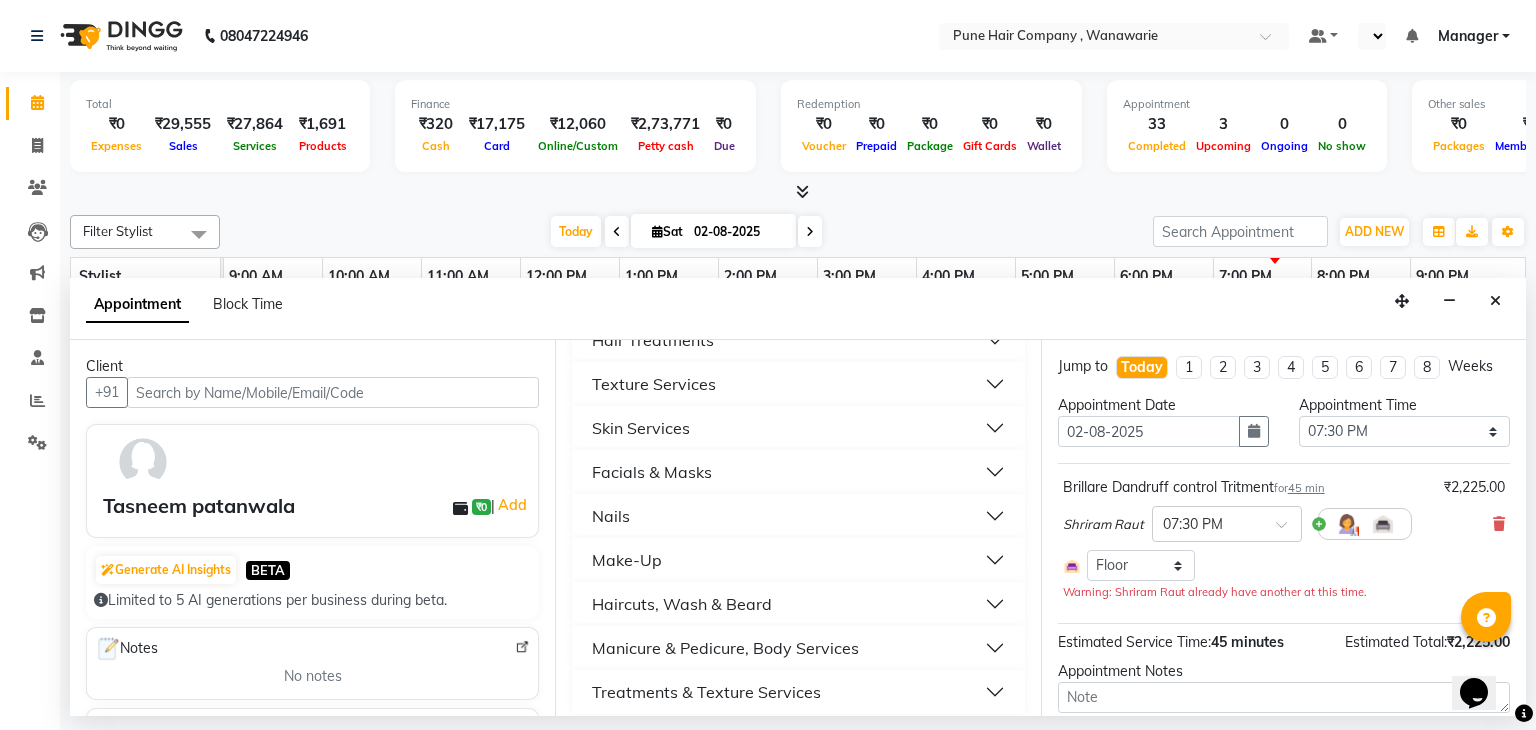 scroll, scrollTop: 745, scrollLeft: 0, axis: vertical 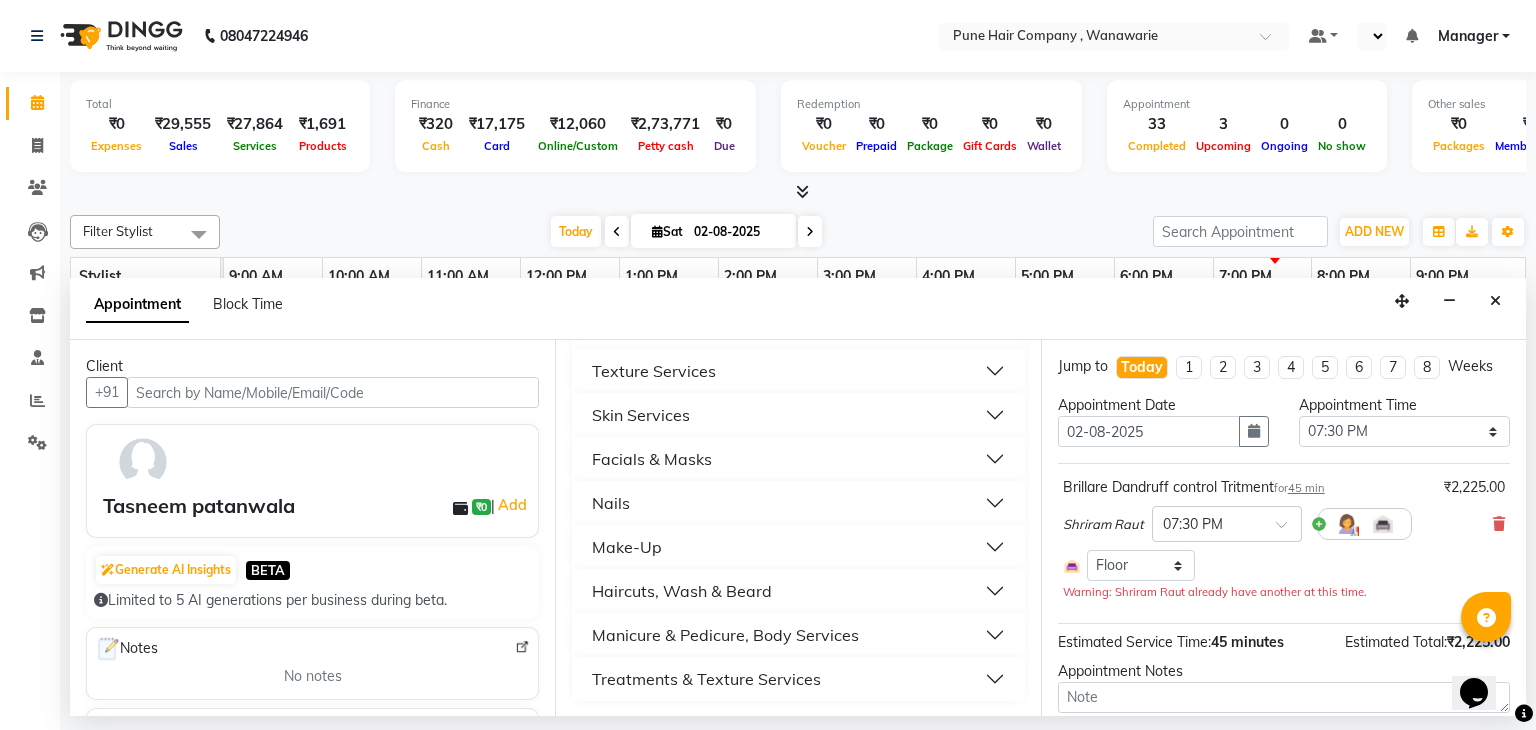 click on "Manicure & Pedicure, Body Services" at bounding box center [725, 635] 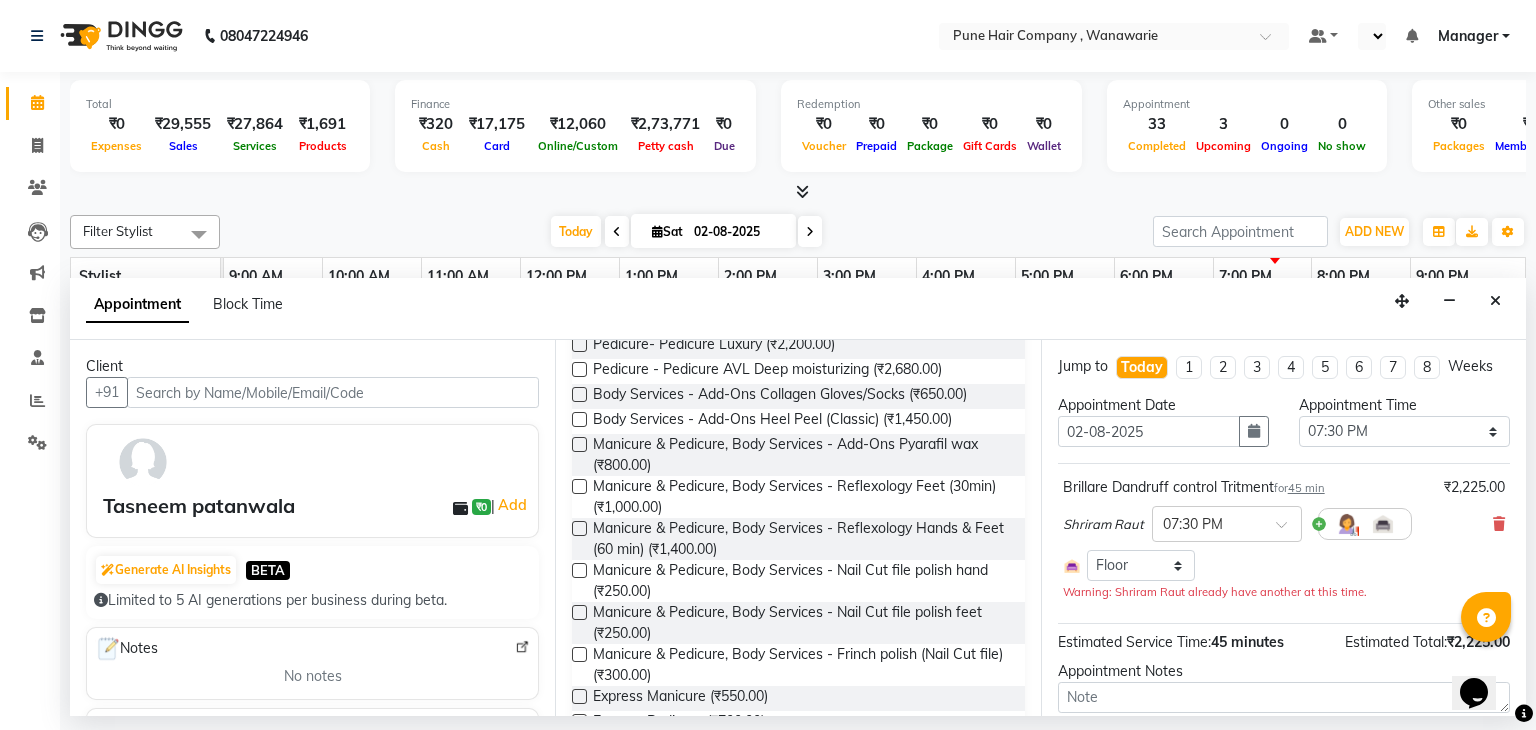 scroll, scrollTop: 1229, scrollLeft: 0, axis: vertical 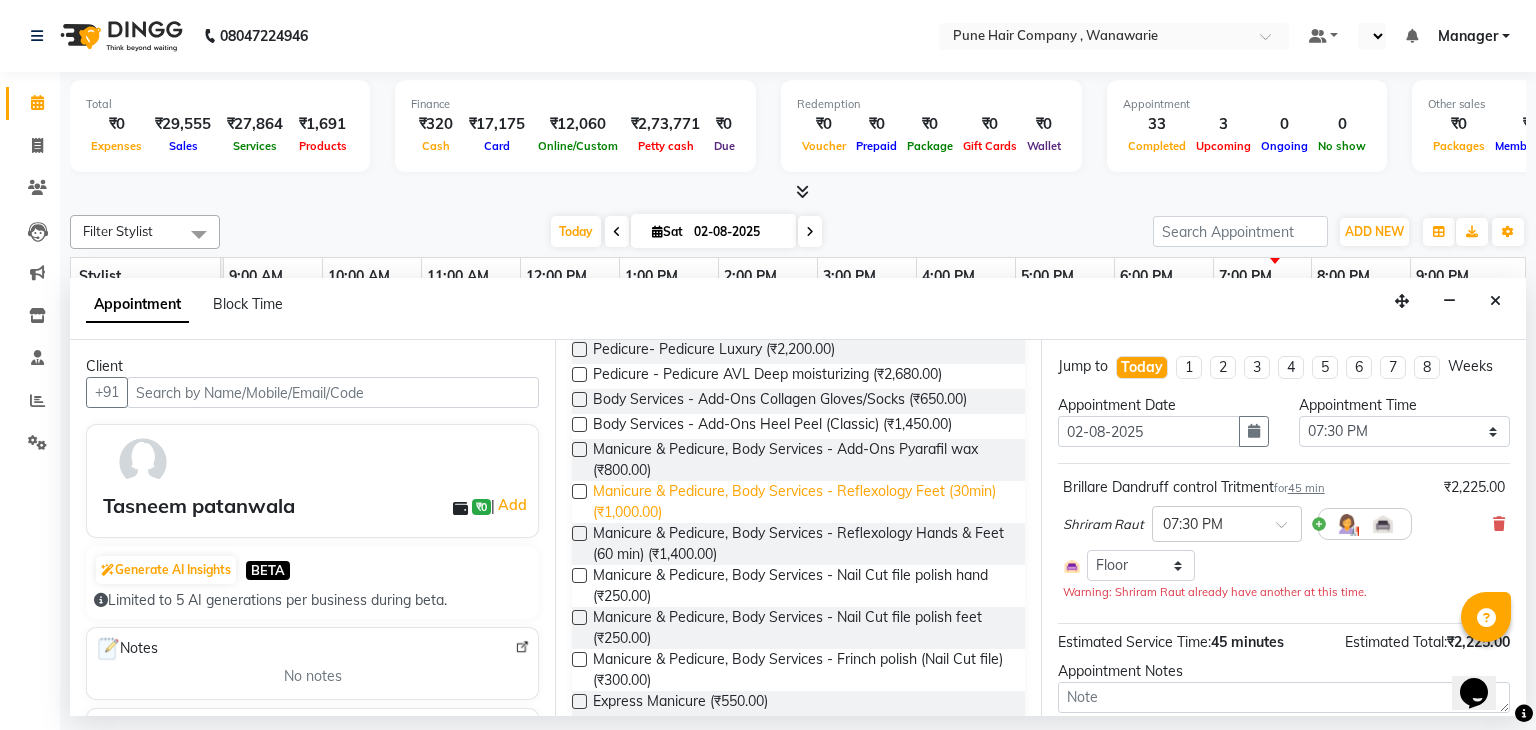 click on "Manicure & Pedicure, Body Services - Reflexology Feet (30min) (₹1,000.00)" at bounding box center (800, 502) 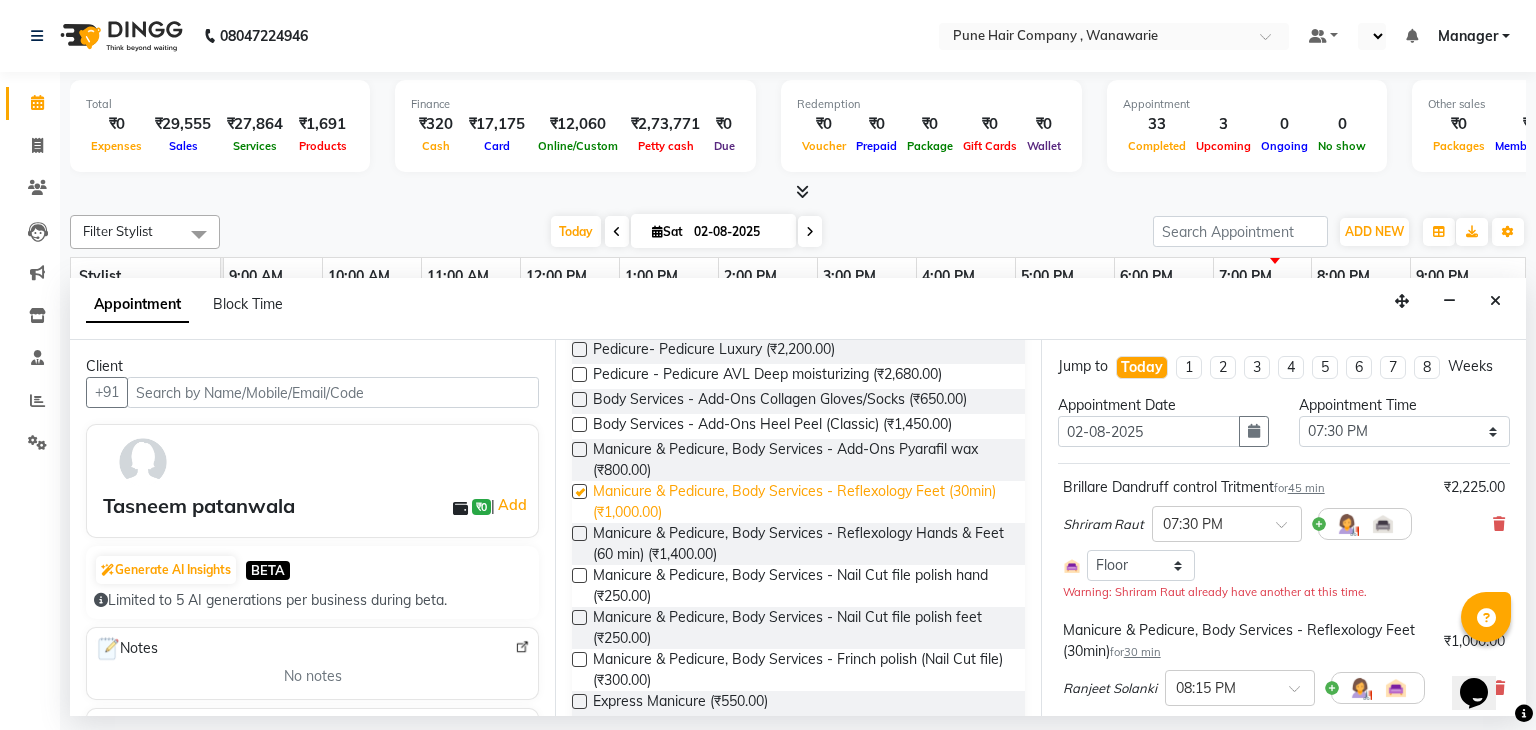 checkbox on "false" 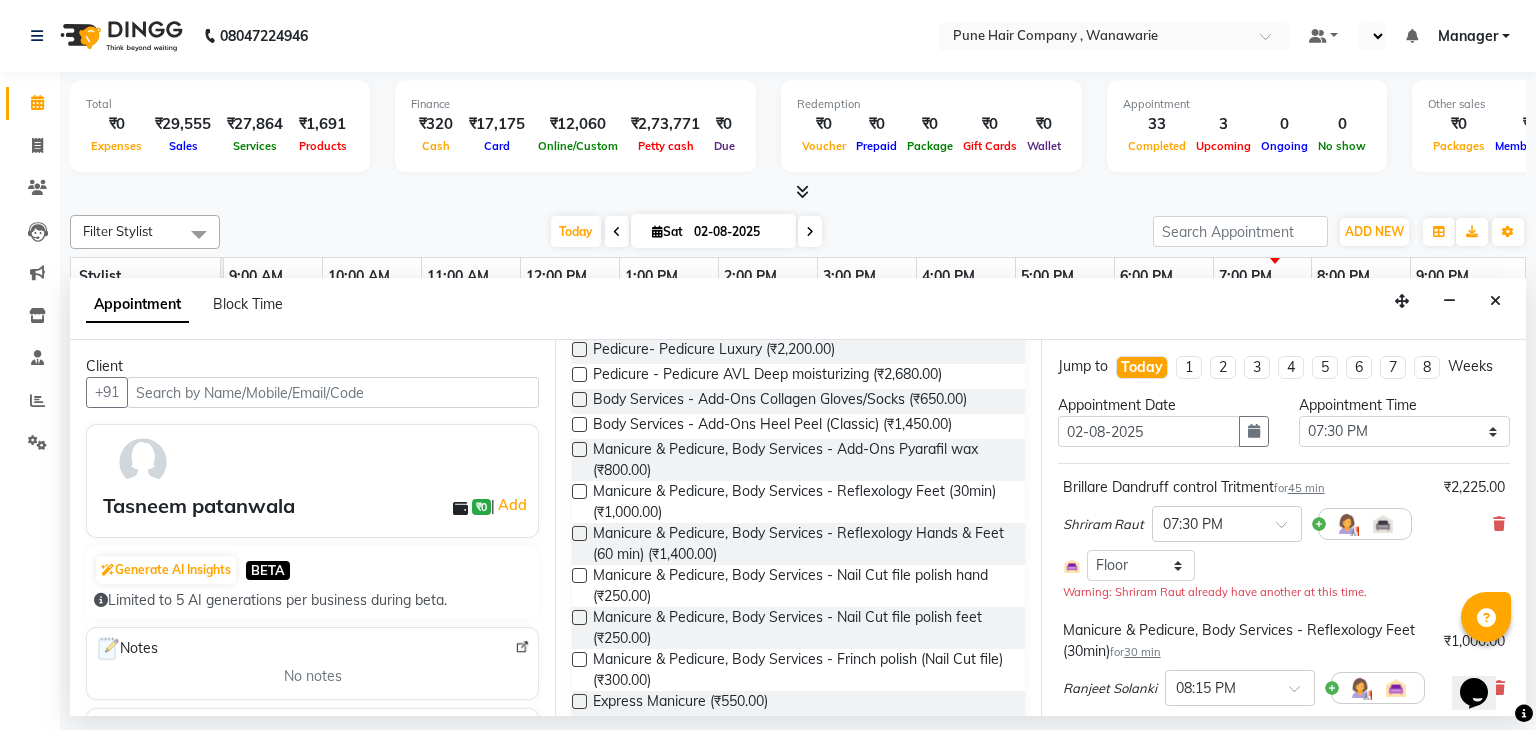 scroll, scrollTop: 256, scrollLeft: 0, axis: vertical 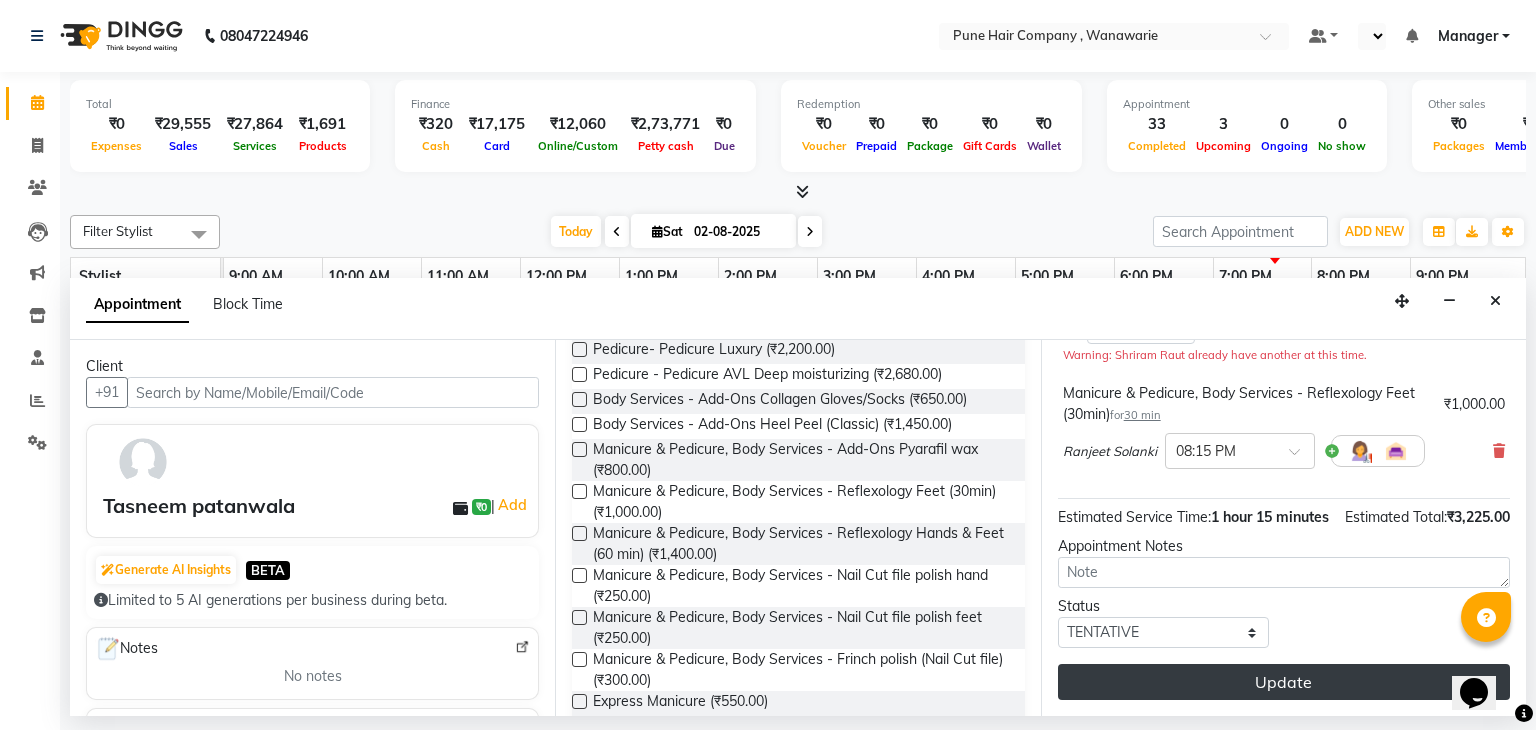 click on "Update" at bounding box center [1284, 682] 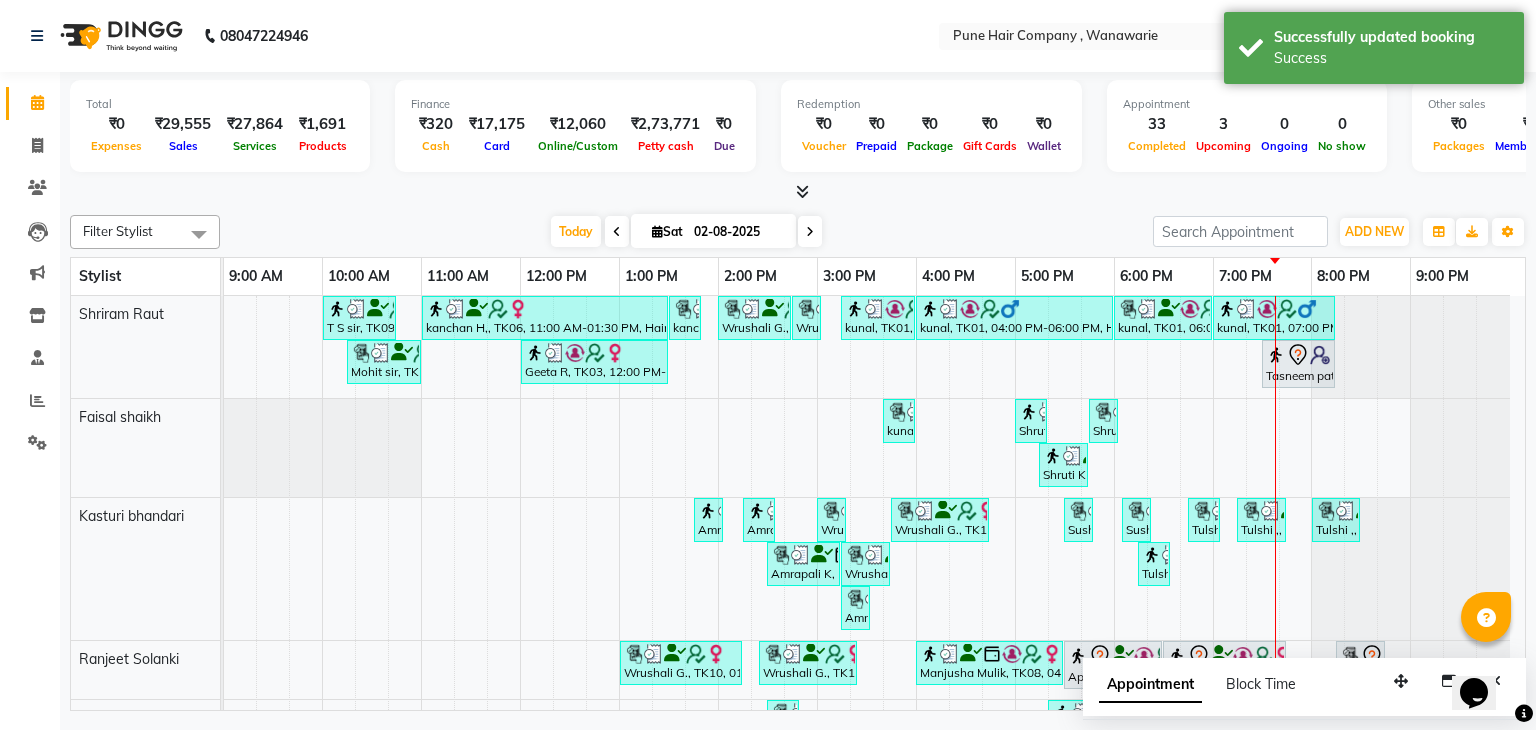 scroll, scrollTop: 117, scrollLeft: 0, axis: vertical 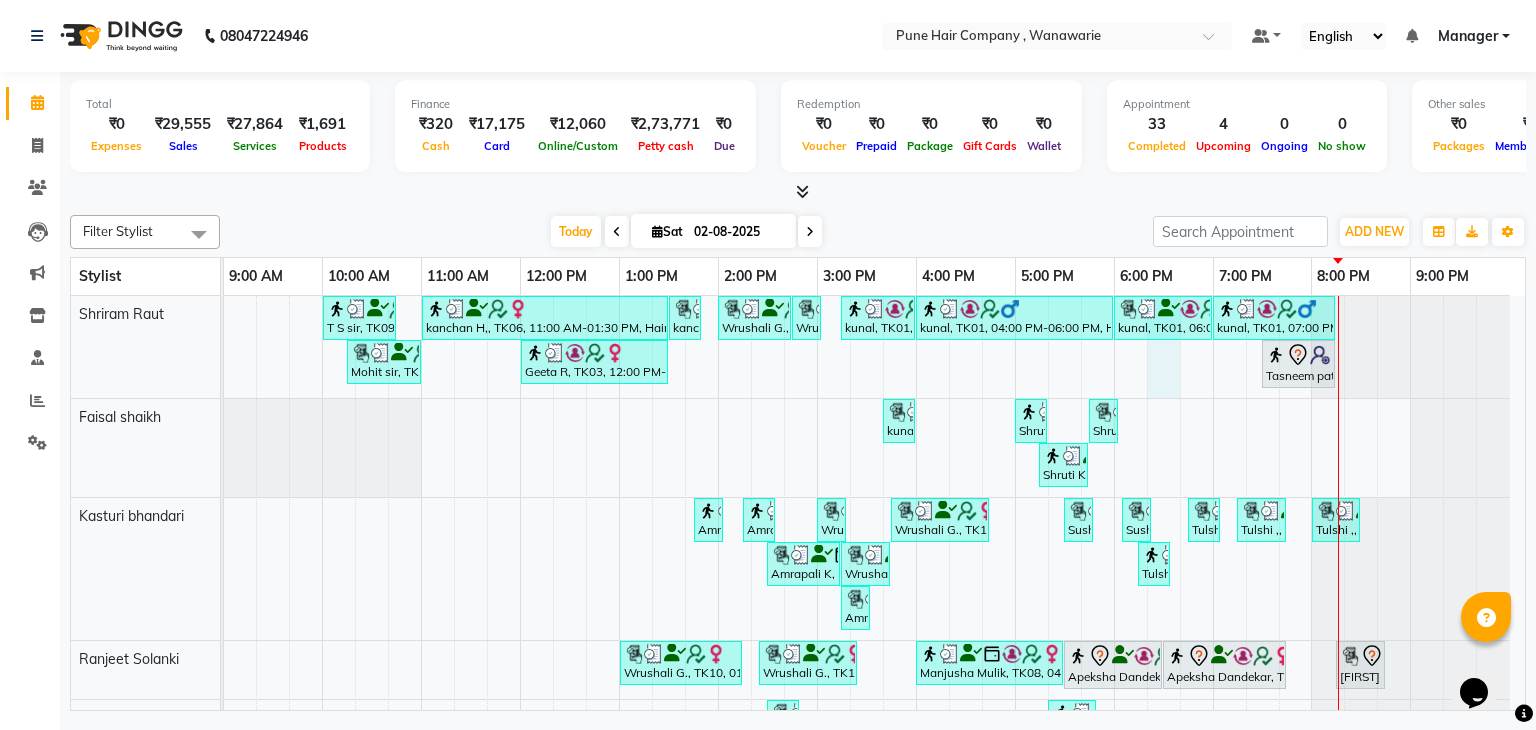 click on "T S sir, TK09, 10:00 AM-10:45 AM, Male Haircut Senior Citizen     kanchan H,, TK06, 11:00 AM-01:30 PM, Hair Colour - Inoa Global Medium     kanchan H,, TK06, 01:30 PM-01:50 PM, Add_Hairwash Medium     Wrushali G., TK10, 02:00 PM-02:45 PM, Haircuts, - By Master Stylist     Wrushali G., TK10, 02:45 PM-03:00 PM,  Hairwash Short     kunal, TK01, 03:15 PM-04:00 PM, Male Haircut By Senior Stylist     kunal, TK01, 04:00 PM-06:00 PM, Hair Colour - Inoa Global Short     kunal, TK01, 06:00 PM-07:00 PM, Haircuts, - By Senior Stylist     kunal, TK01, 07:00 PM-08:15 PM, Male Hair Colour - Inoa Global Colour (includes moustache)     Mohit sir, TK05, 10:15 AM-11:00 AM, Male Haircut By Senior Stylist     Geeta R, TK03, 12:00 PM-01:30 PM, Hair Colour - Inoa Touch-up (Upto 2 Inches)             Tasneem patanwala, TK15, 07:30 PM-08:15 PM, Brillare Dandruff control Tritment     kunal, TK01, 03:40 PM-04:00 PM,  Haircut Boys (Below 12 years/ Undergraduates - Below 20 years)" at bounding box center [874, 563] 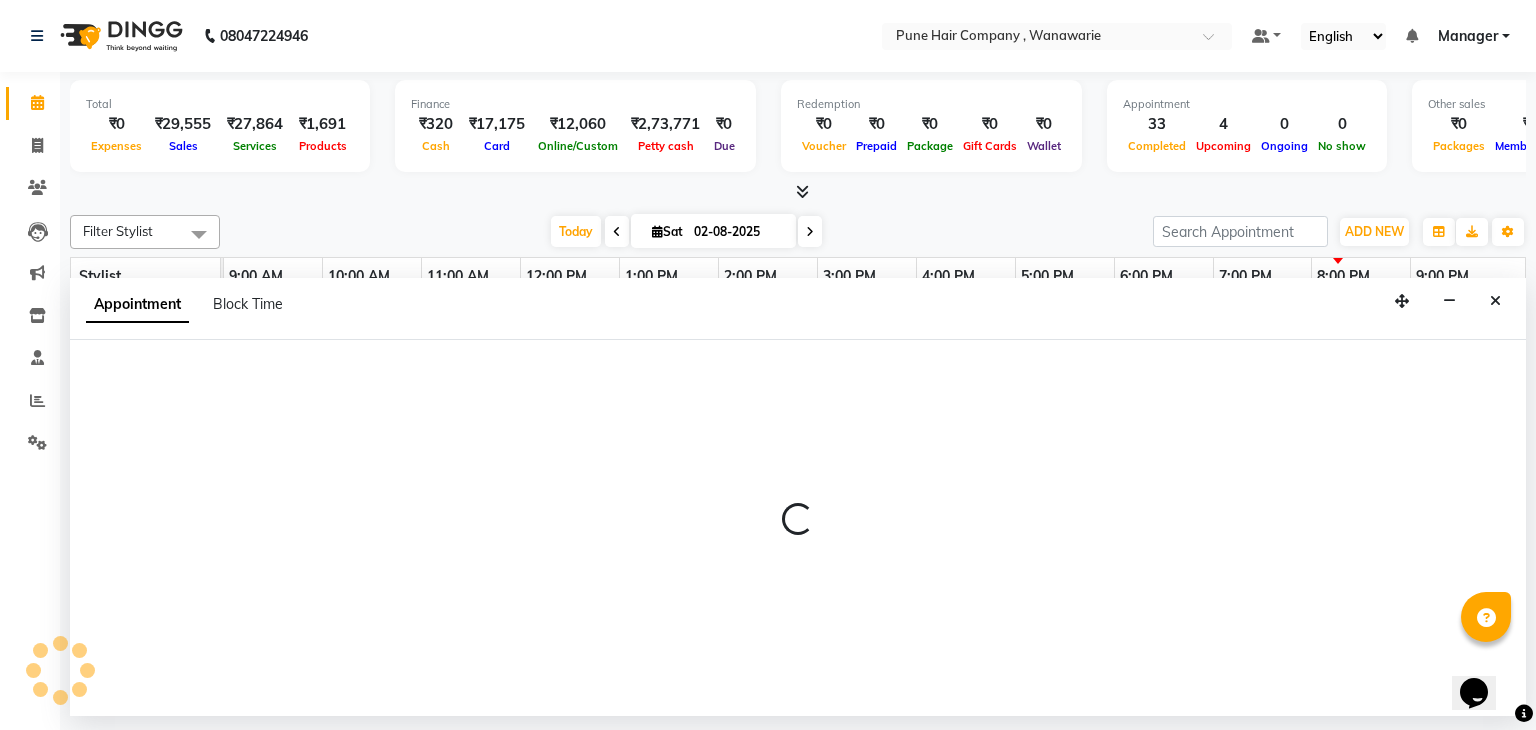 select on "74577" 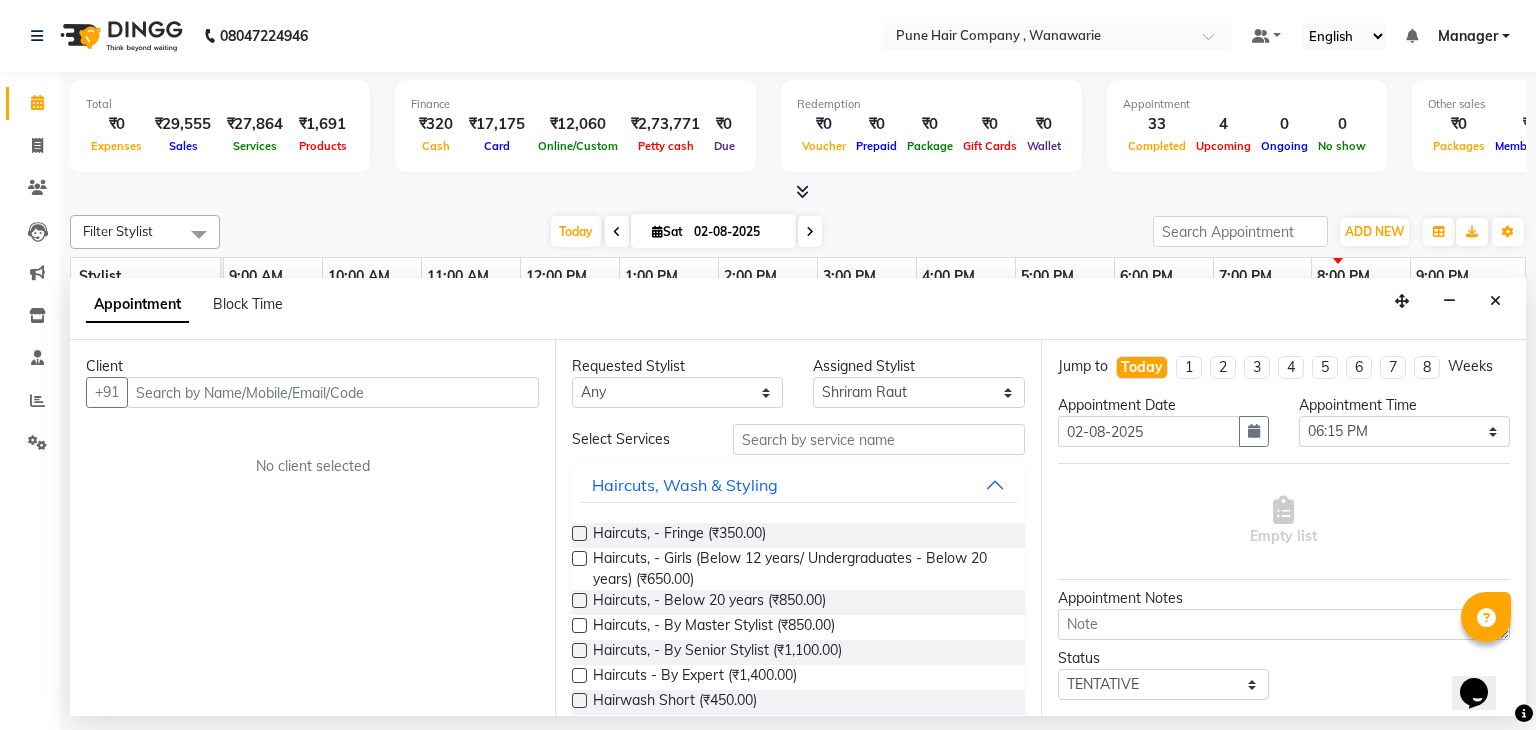 click at bounding box center [333, 392] 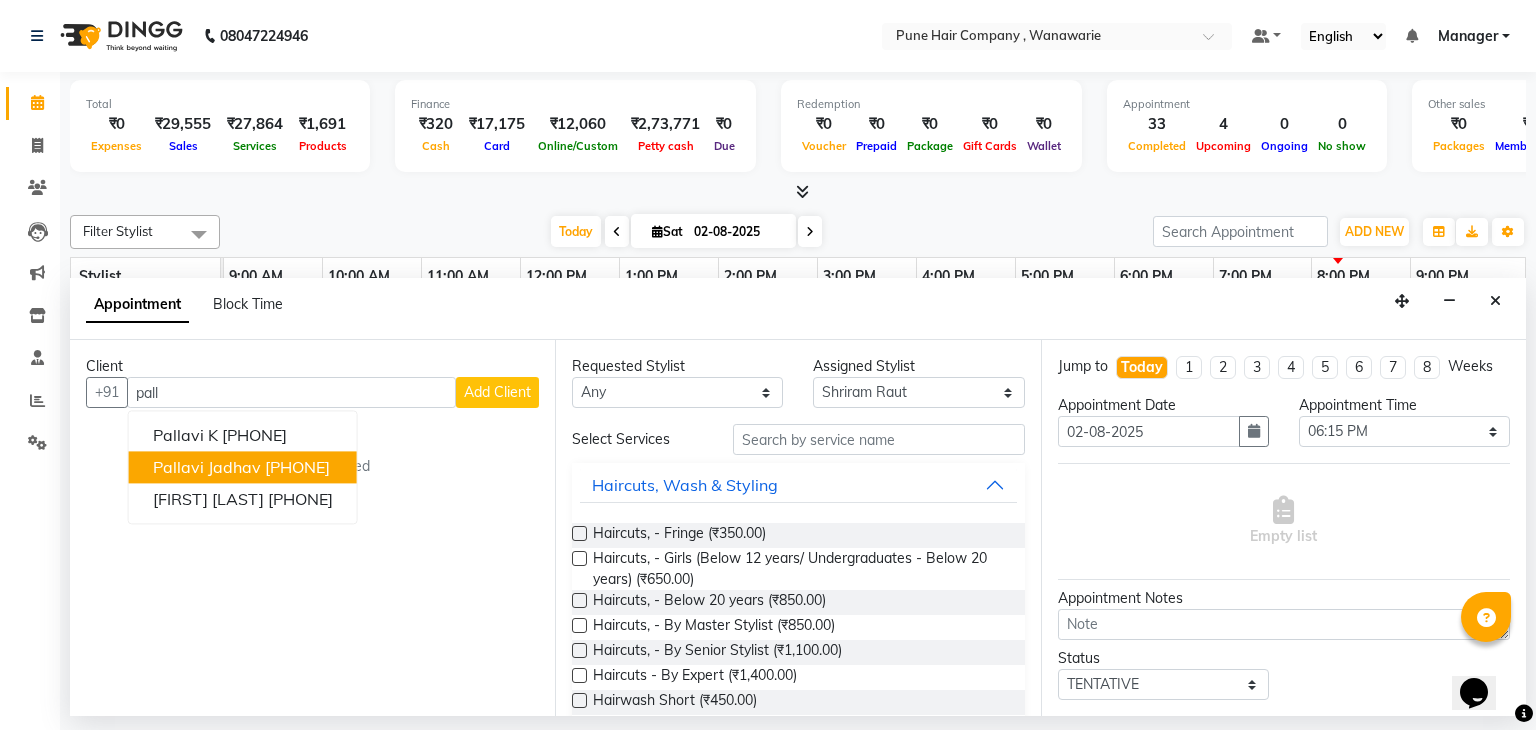 click on "Pallavi Jadhav" at bounding box center (207, 468) 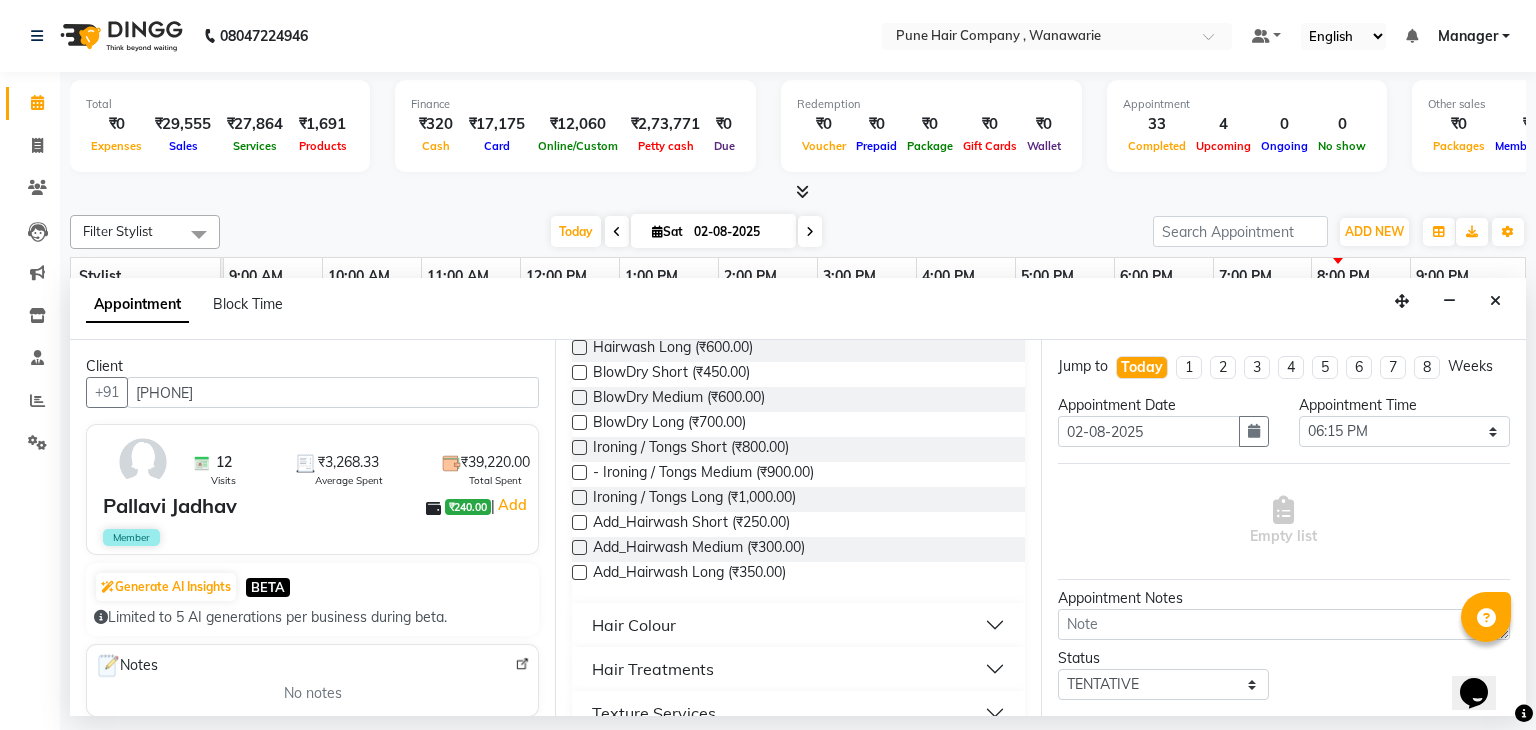 scroll, scrollTop: 404, scrollLeft: 0, axis: vertical 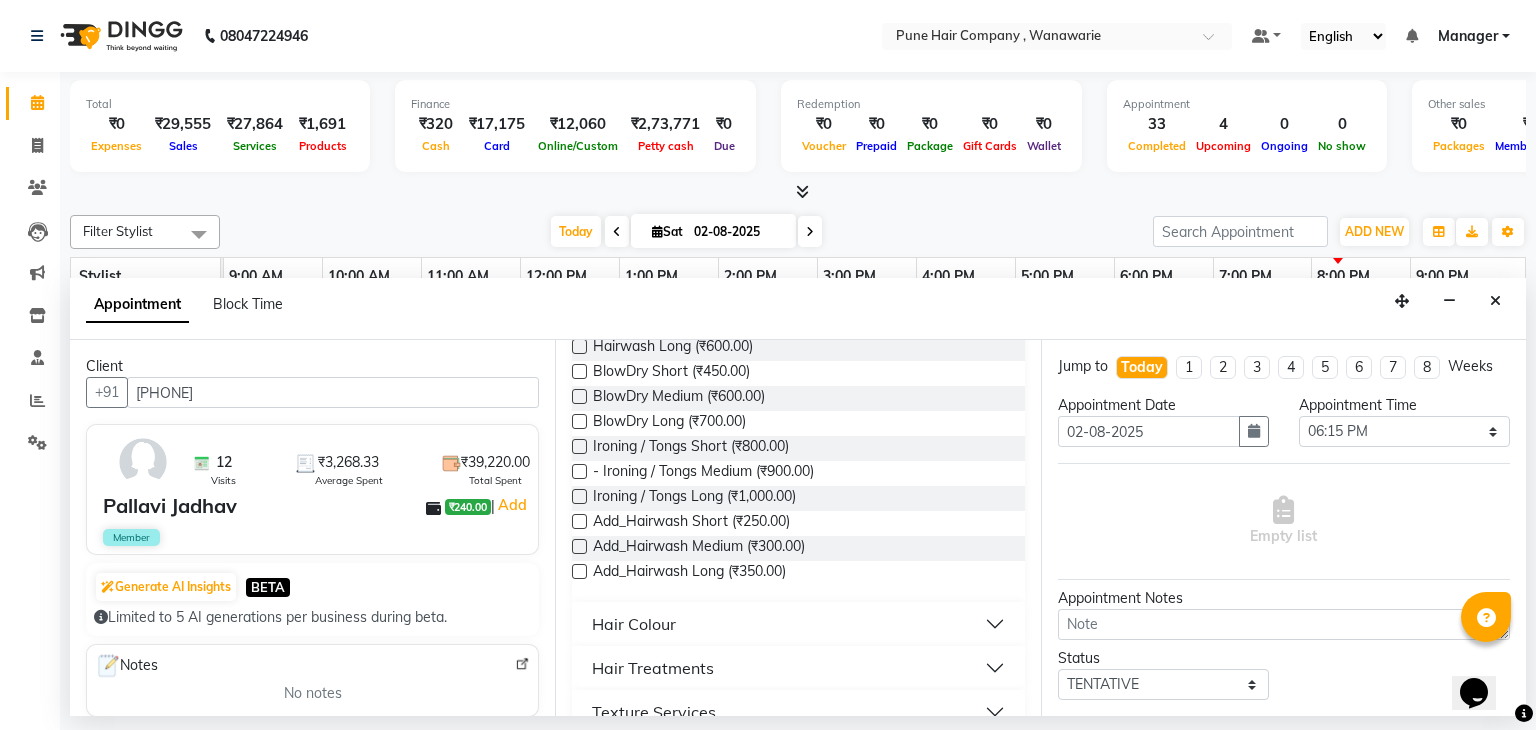 type on "8237808139" 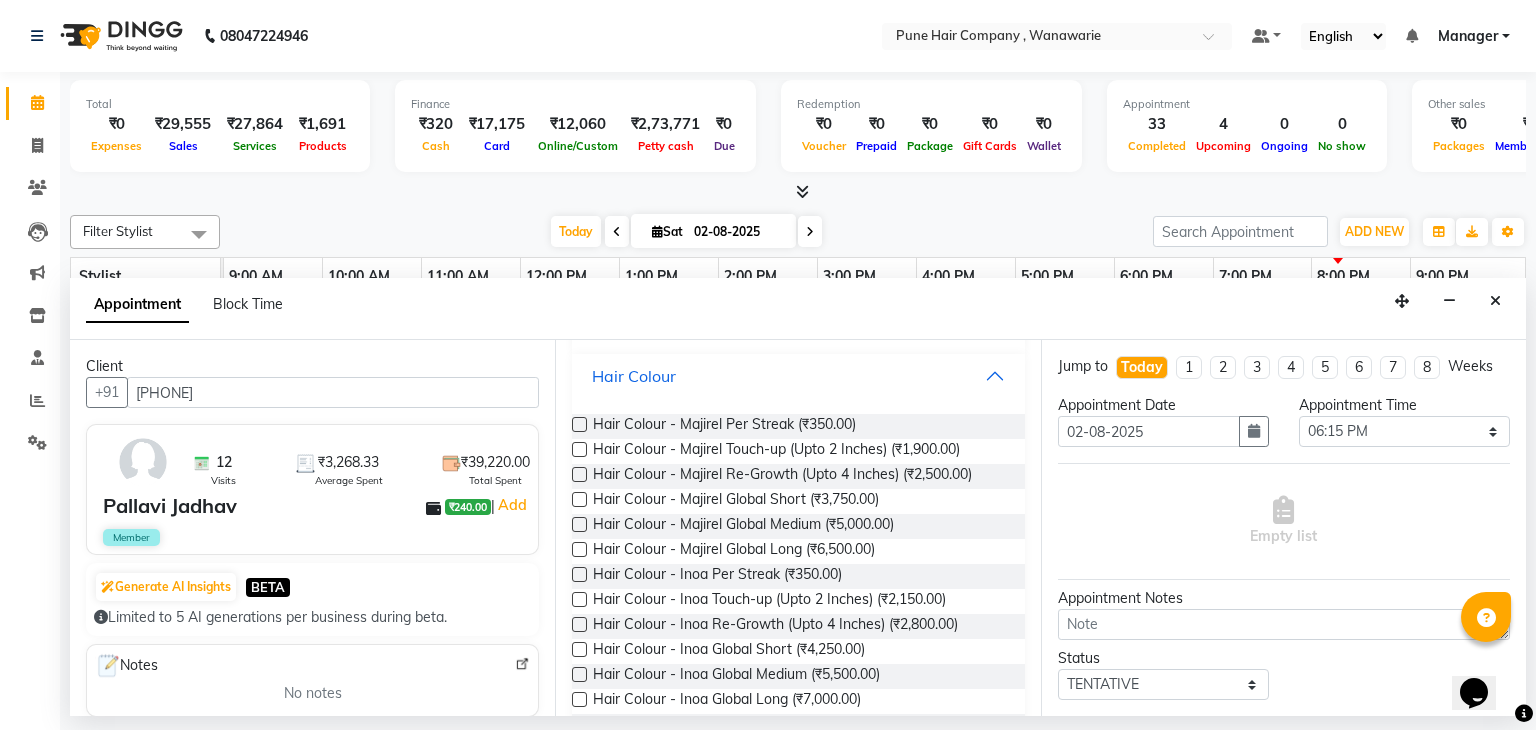 scroll, scrollTop: 655, scrollLeft: 0, axis: vertical 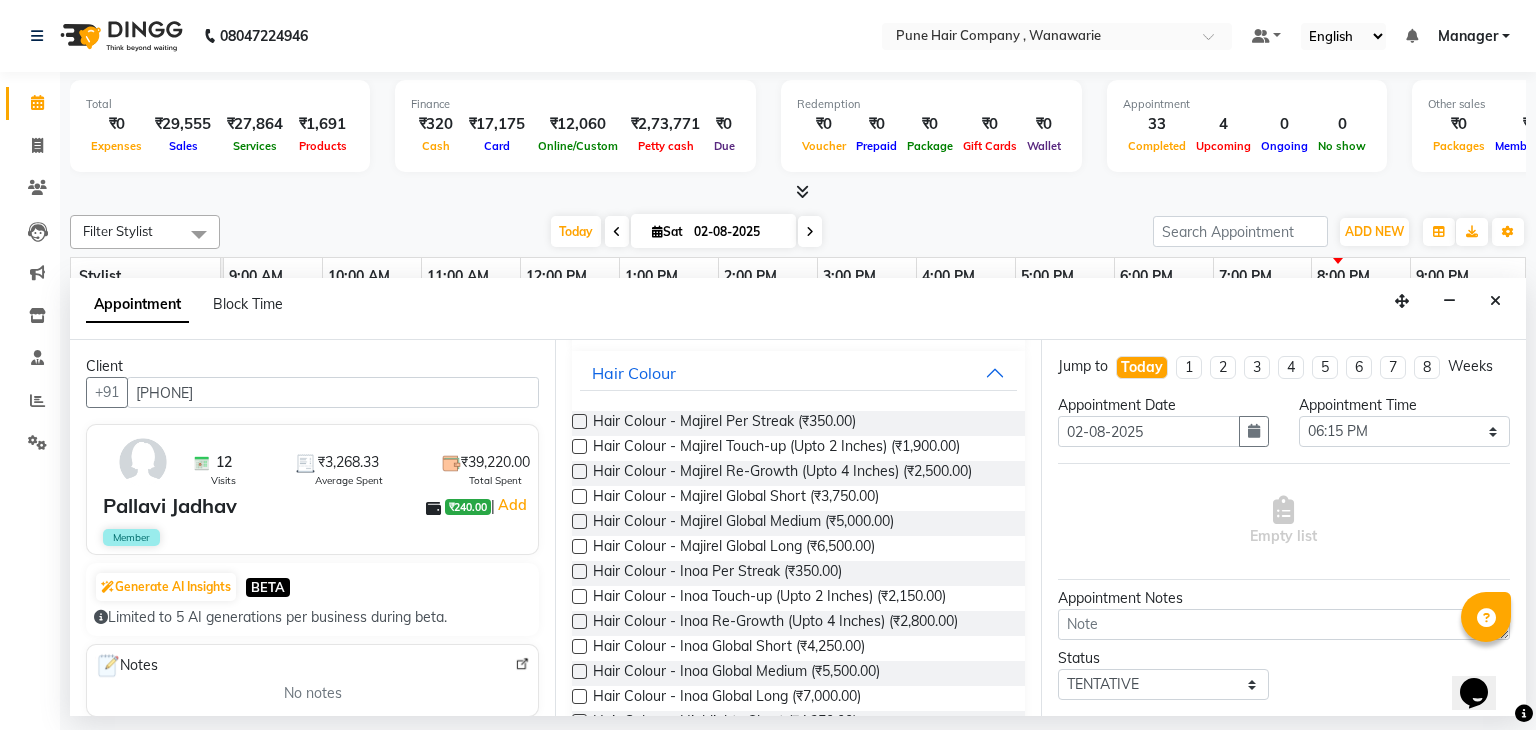 click at bounding box center [579, 596] 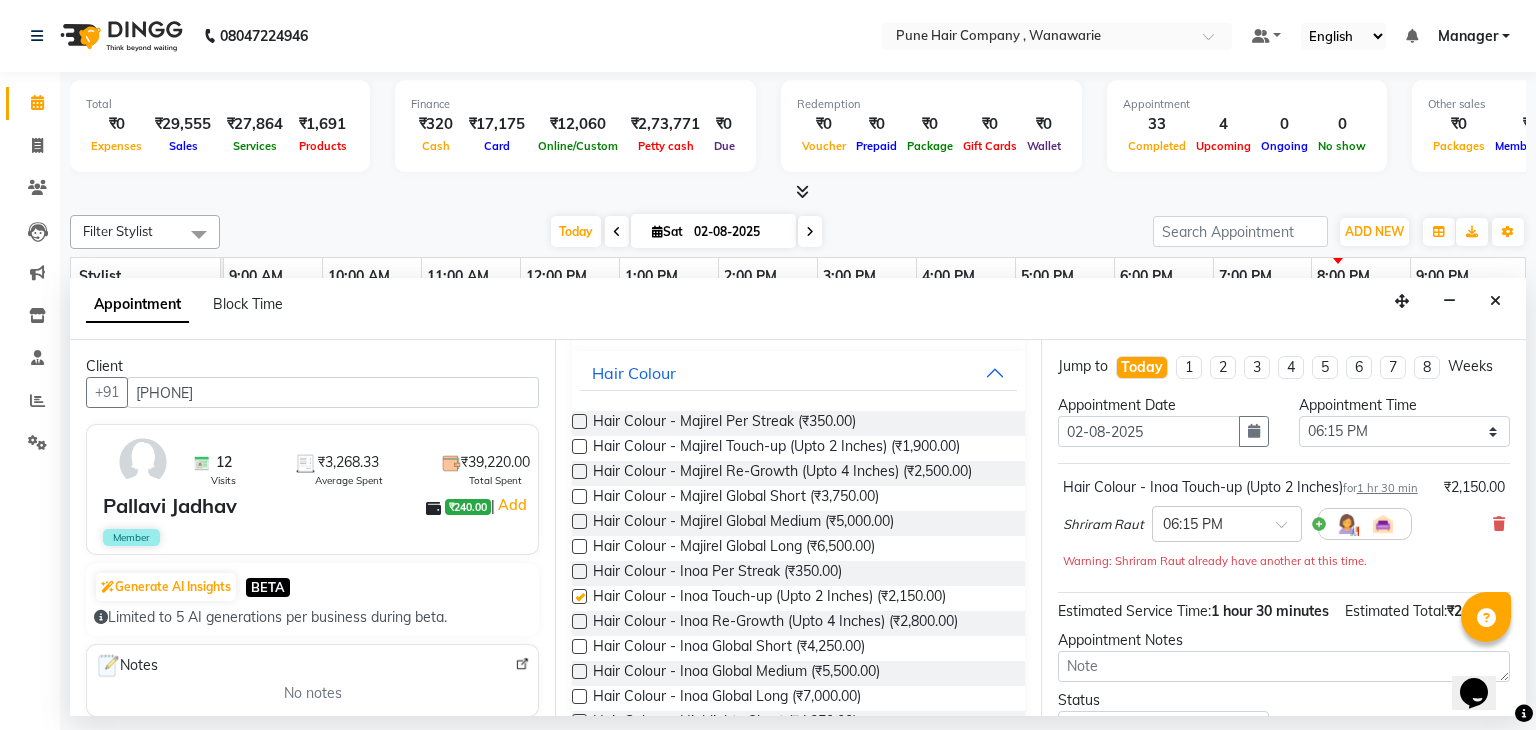 checkbox on "false" 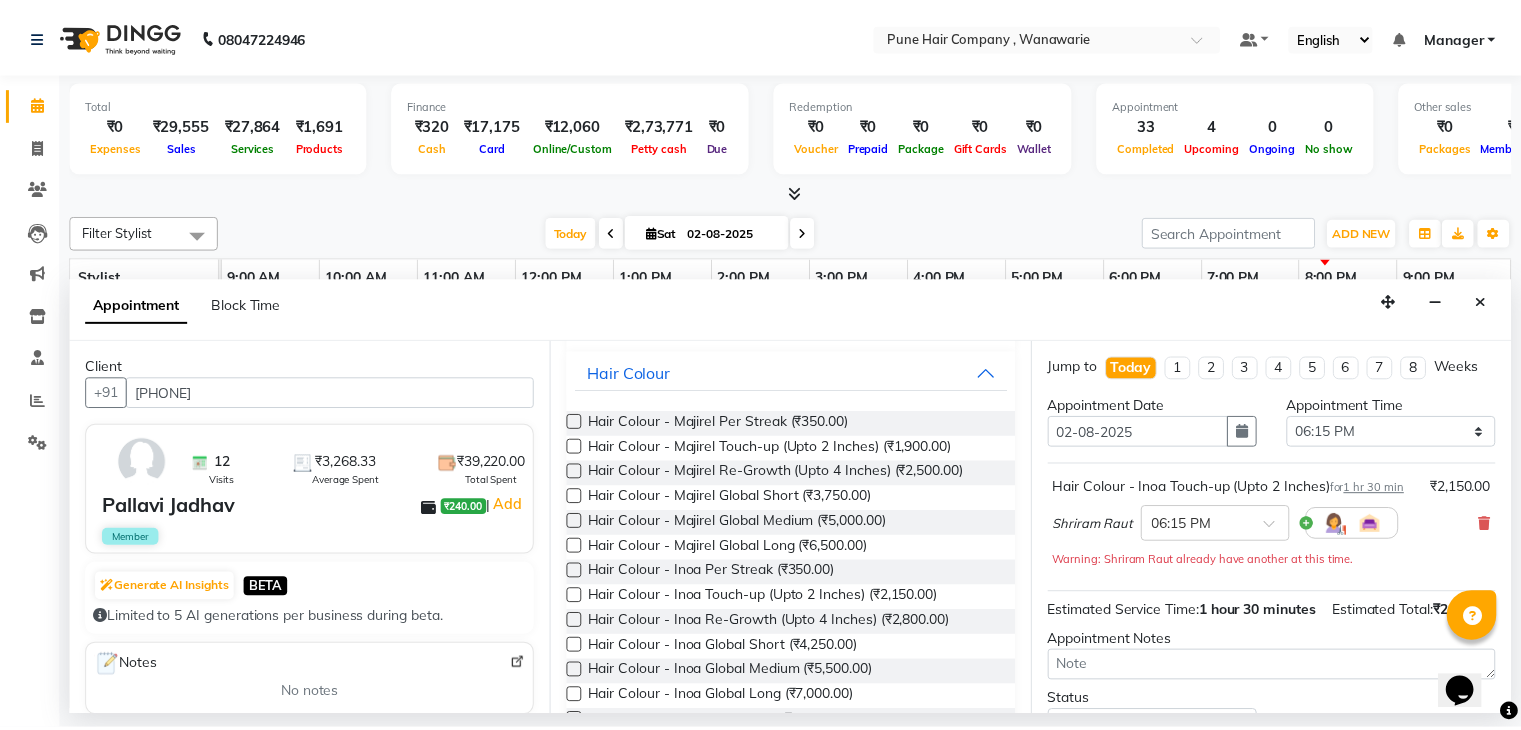 scroll, scrollTop: 192, scrollLeft: 0, axis: vertical 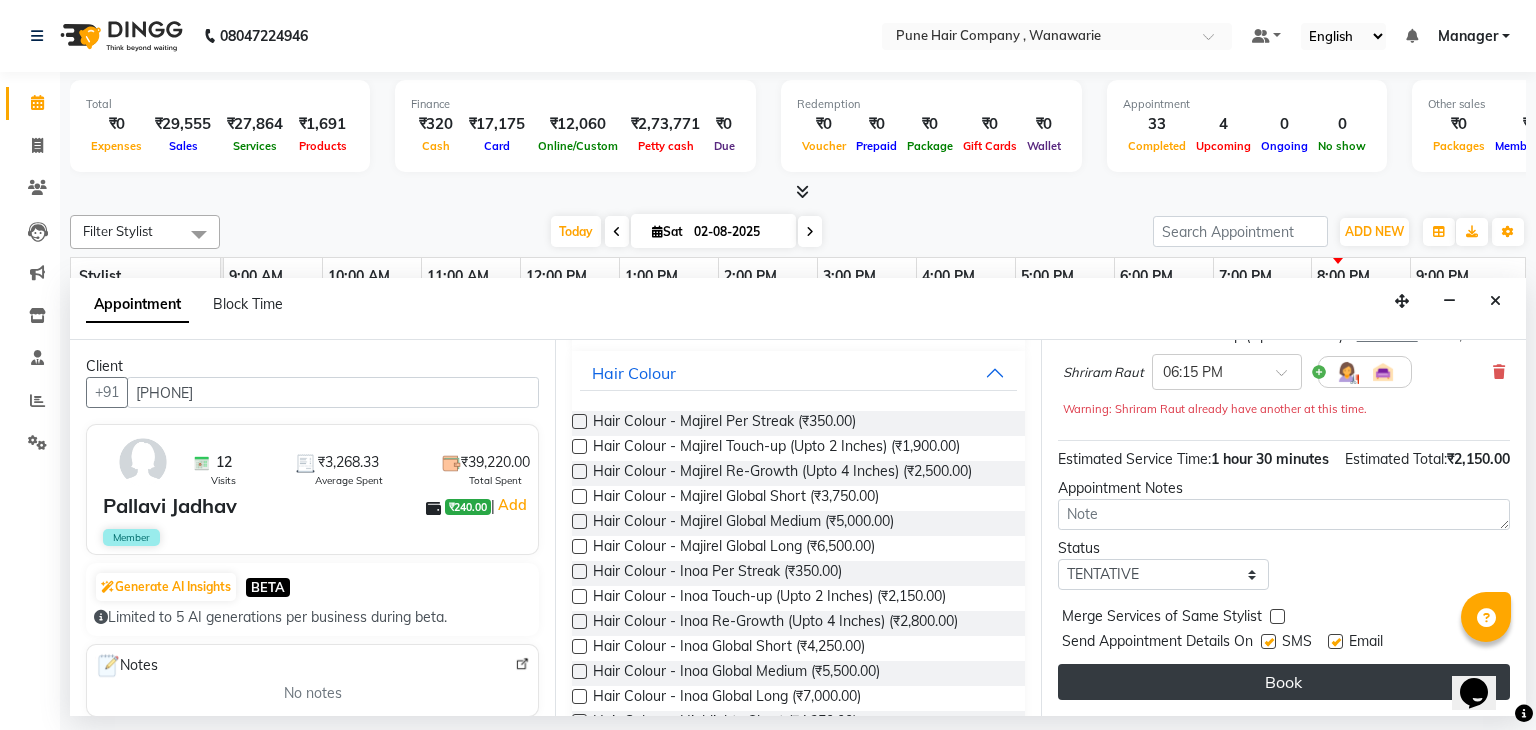 click on "Book" at bounding box center (1284, 682) 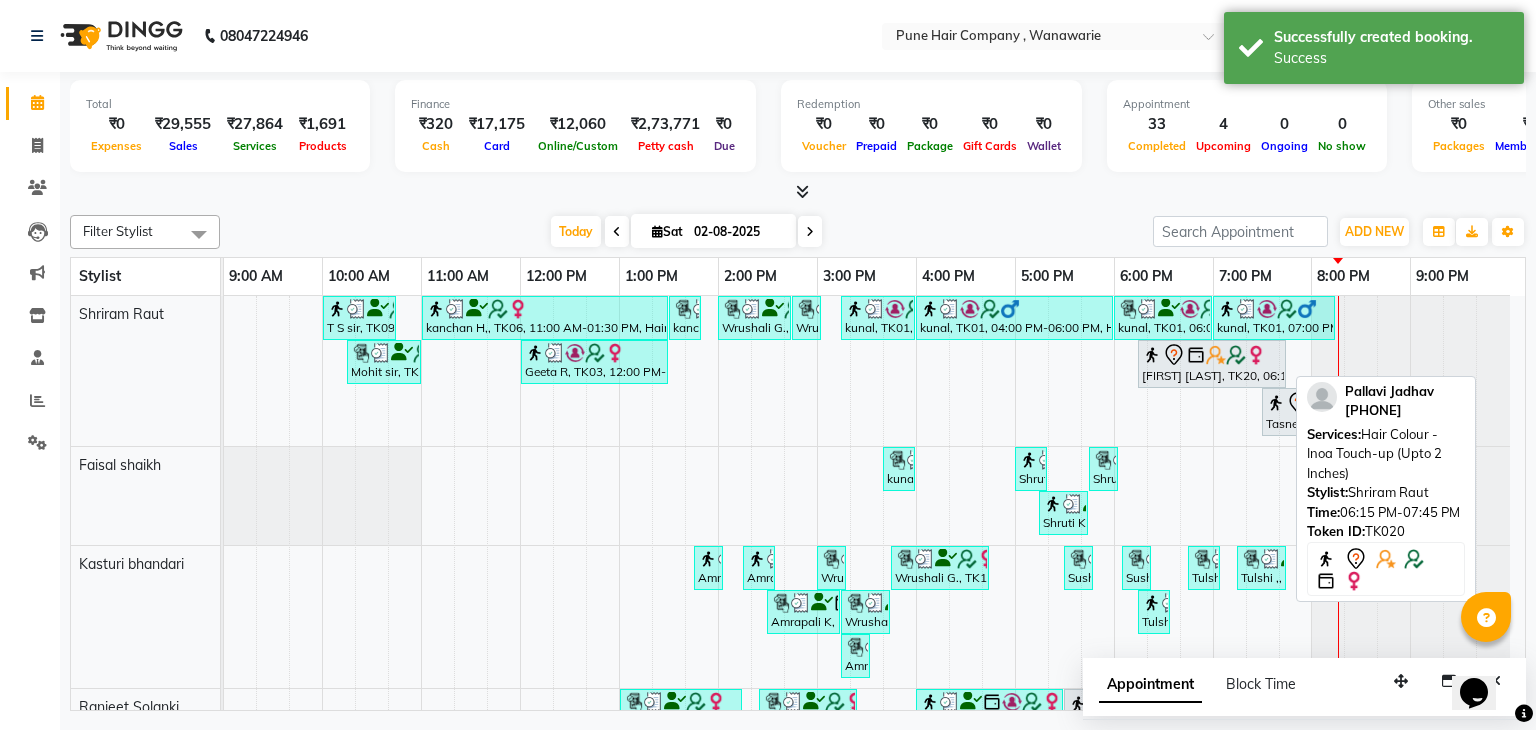 click on "Pallavi Jadhav, TK20, 06:15 PM-07:45 PM, Hair Colour - Inoa Touch-up (Upto 2 Inches)" at bounding box center [1212, 364] 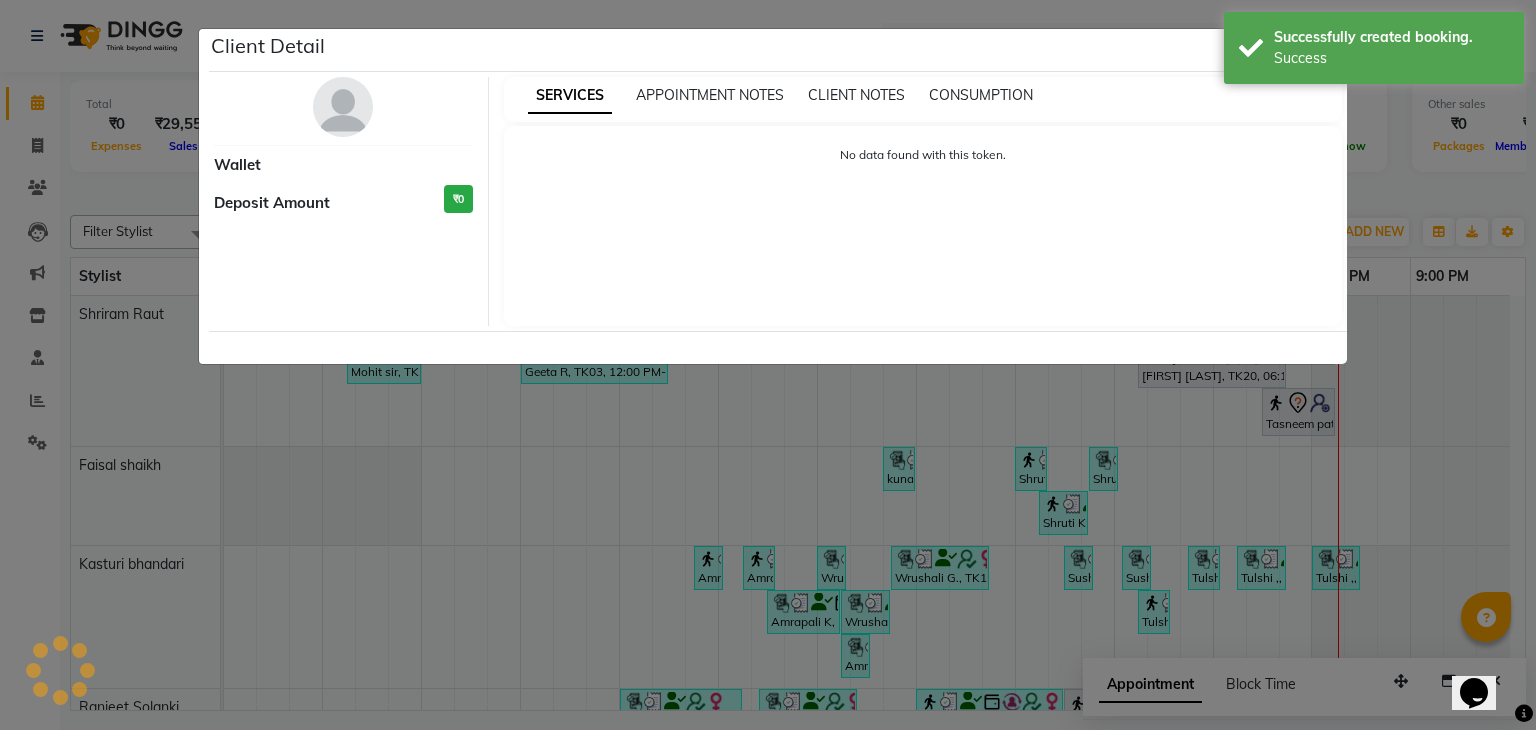 select on "7" 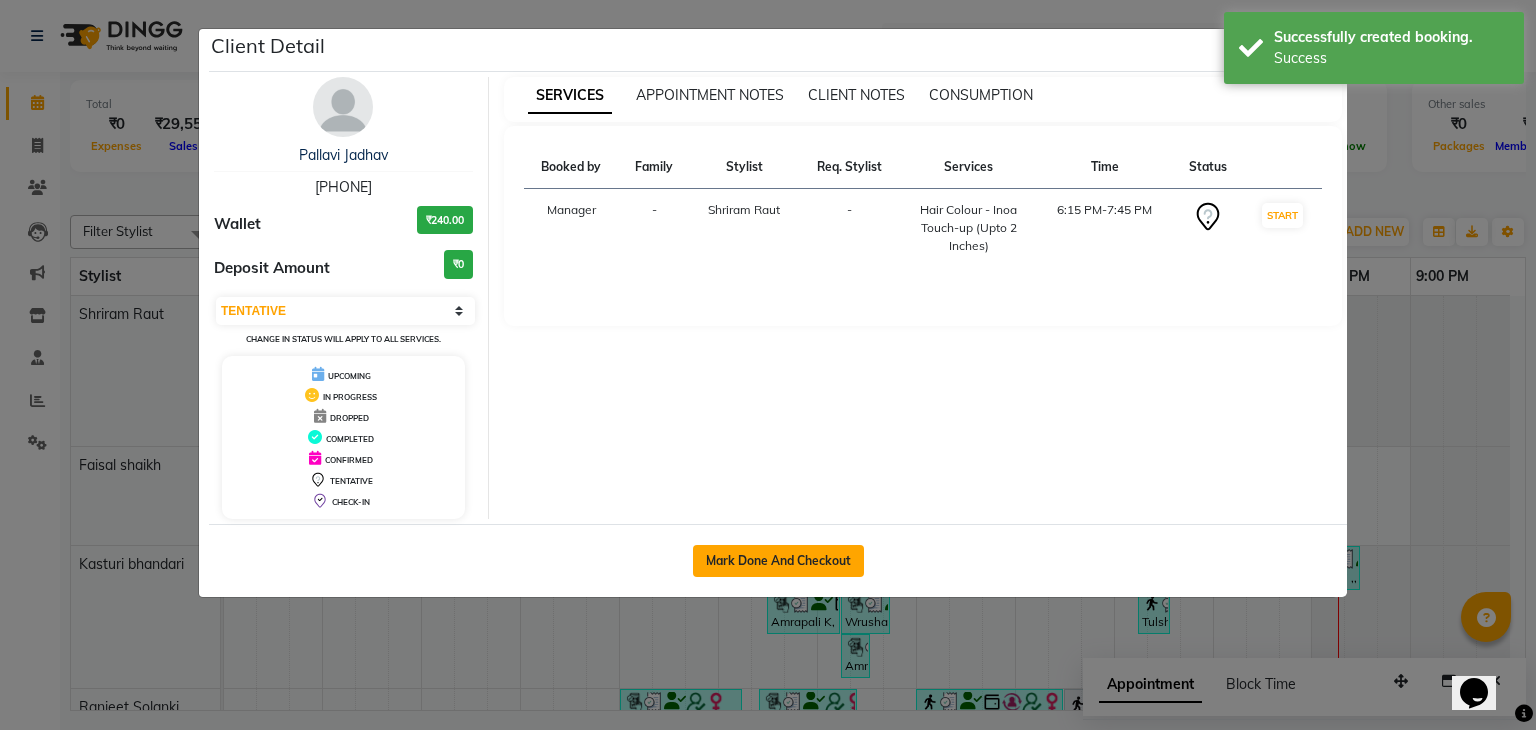 click on "Mark Done And Checkout" 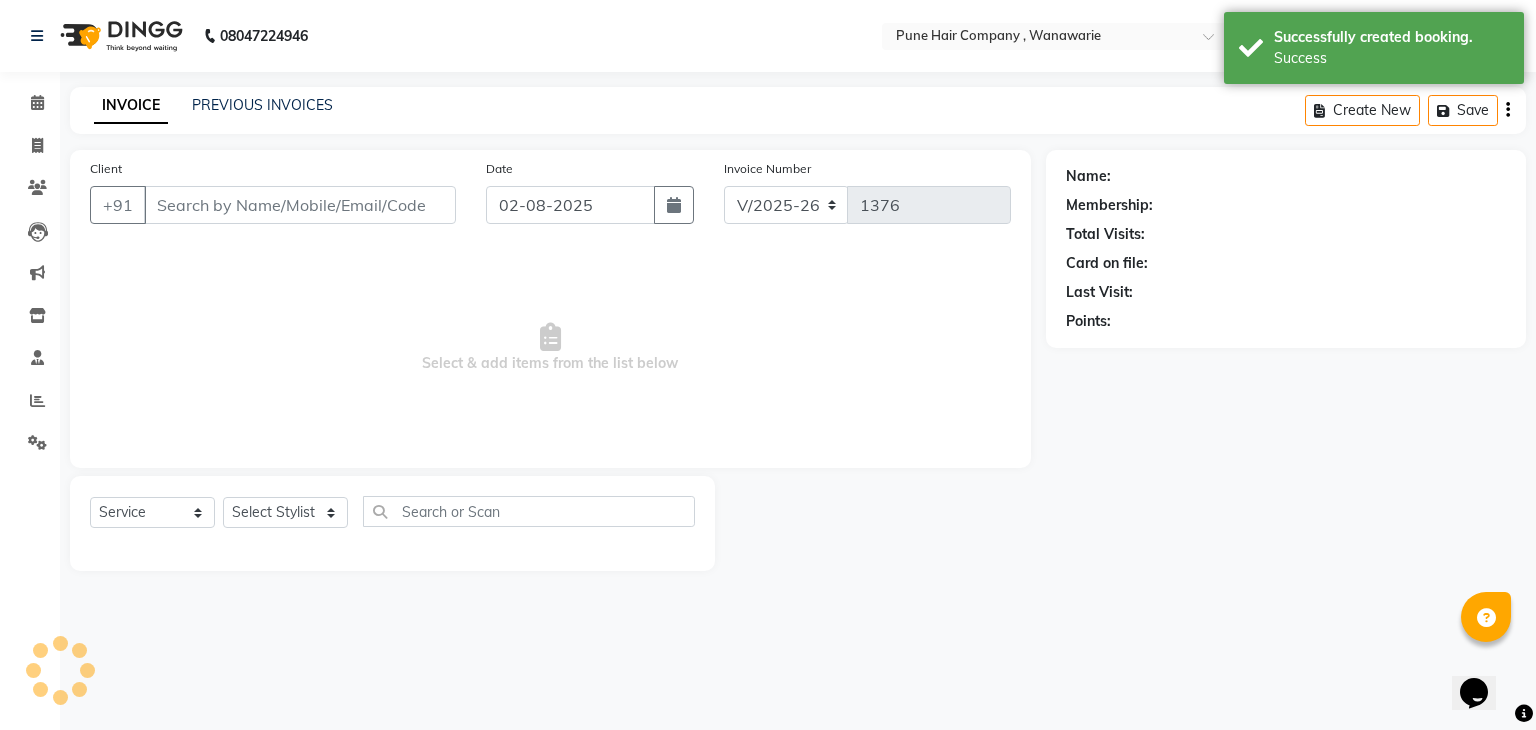 select on "3" 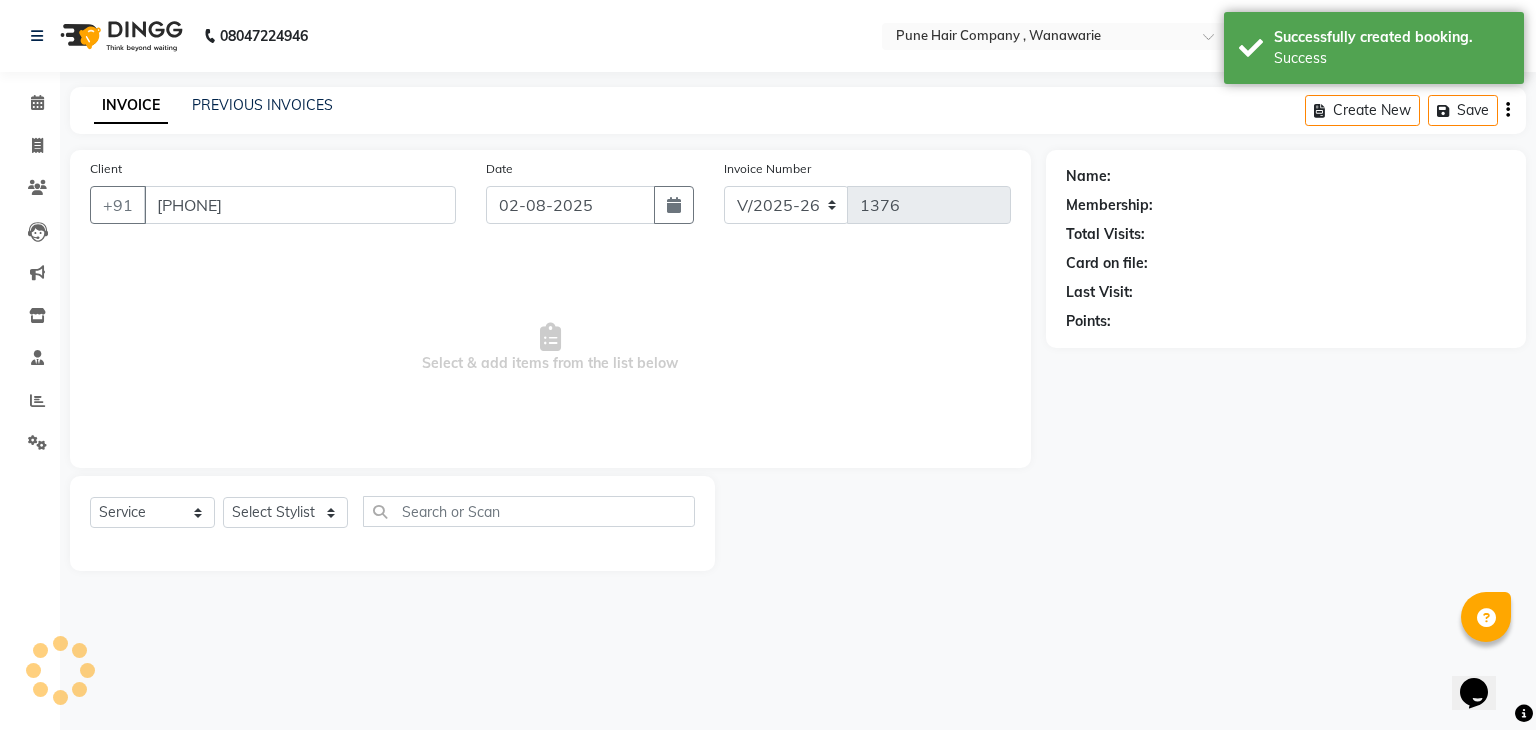 select on "74577" 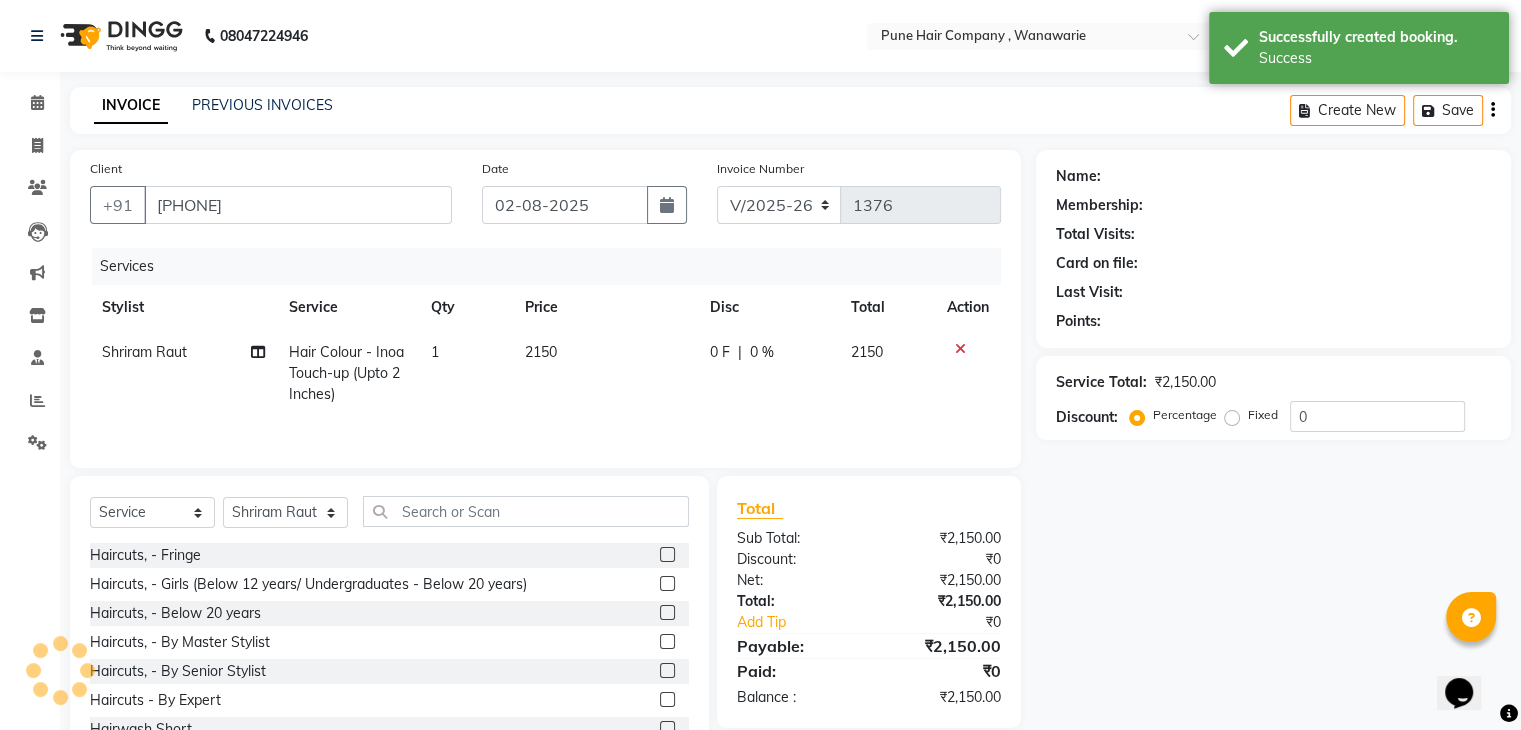 select on "1: Object" 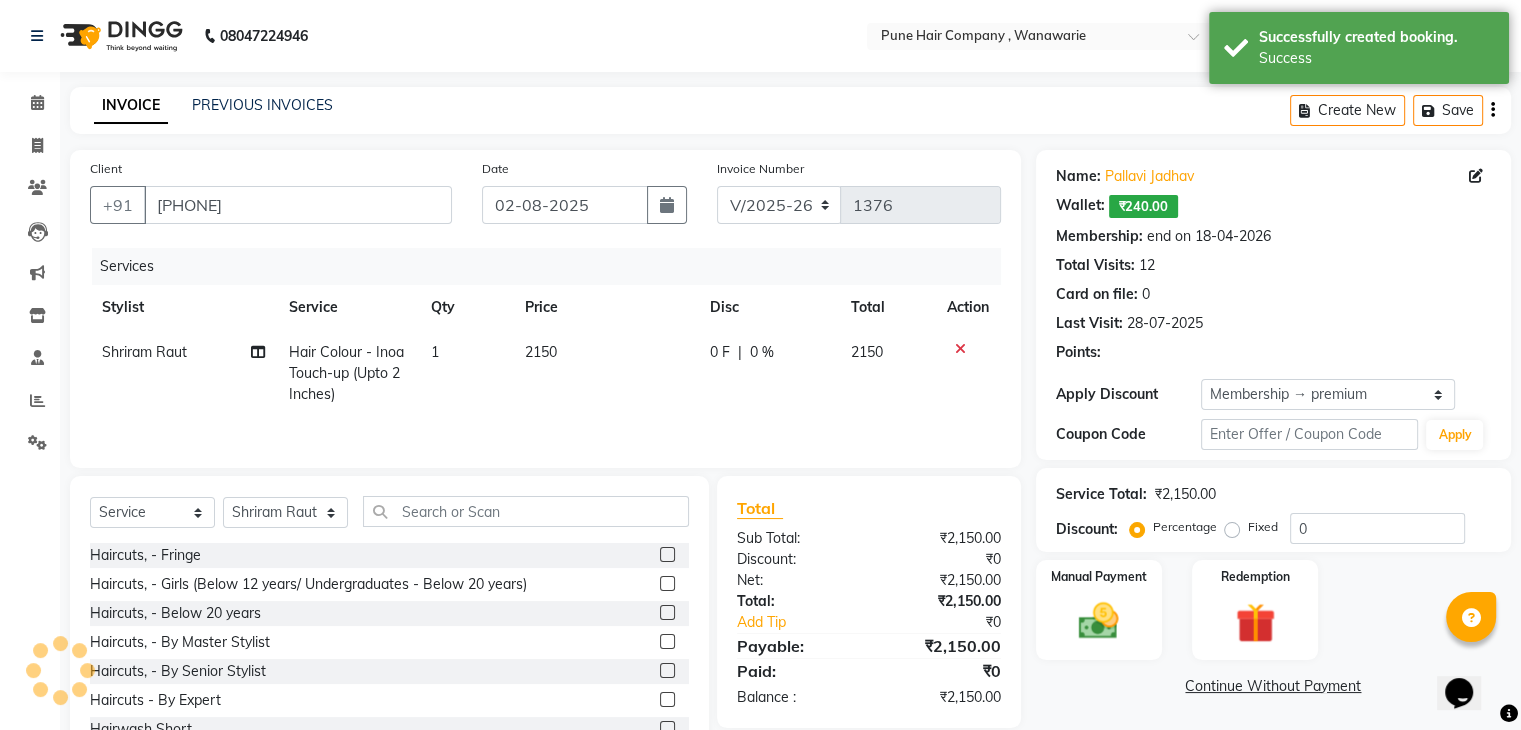 type on "20" 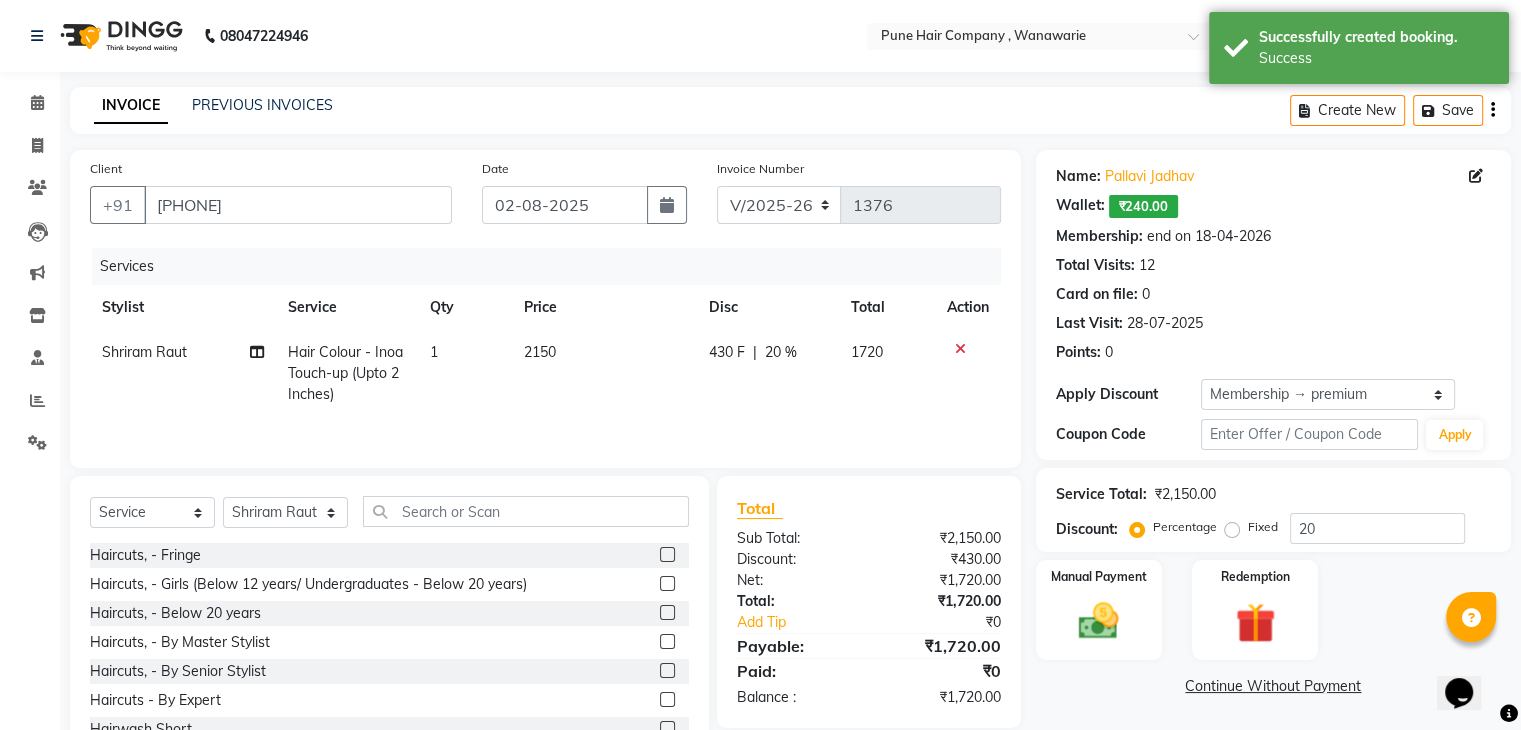 scroll, scrollTop: 72, scrollLeft: 0, axis: vertical 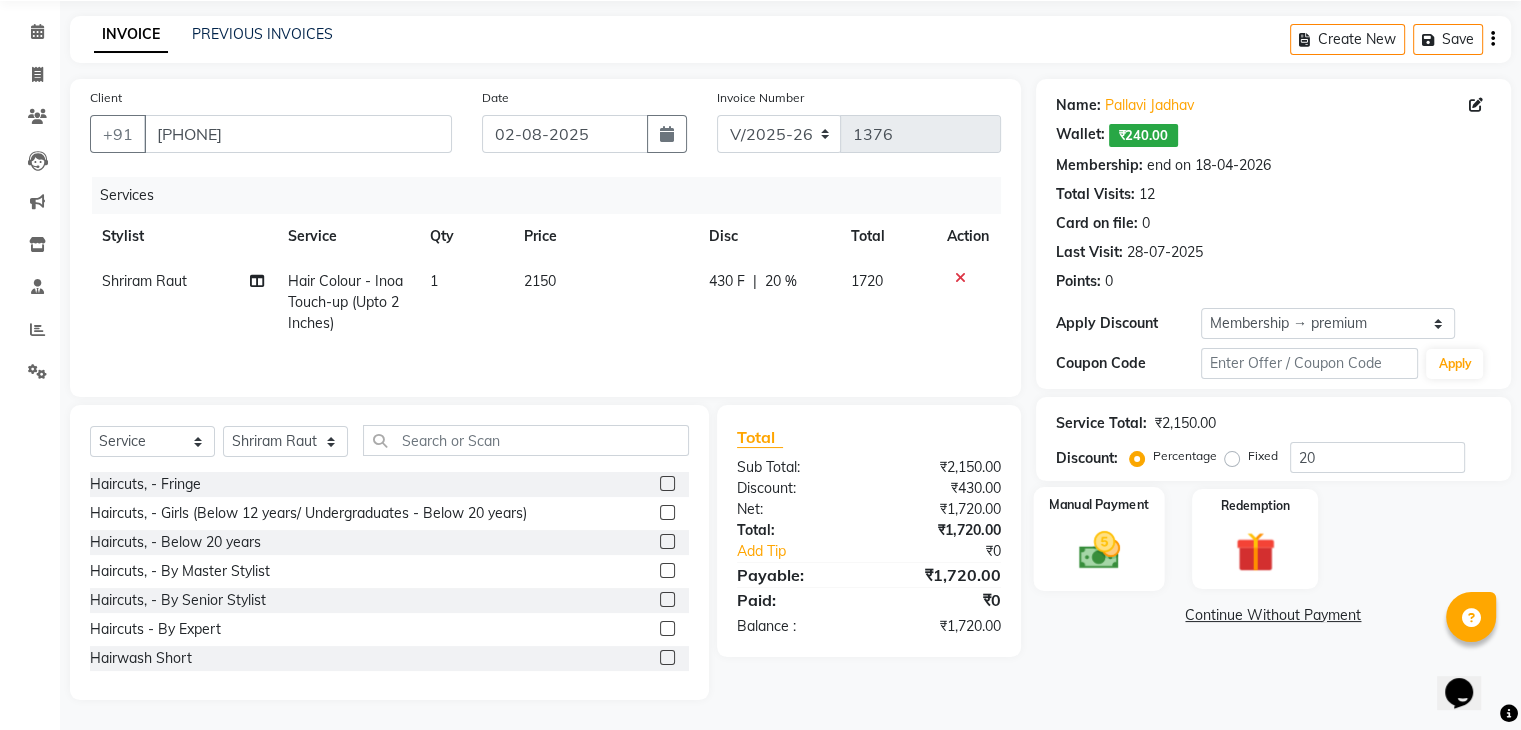 click on "Manual Payment" 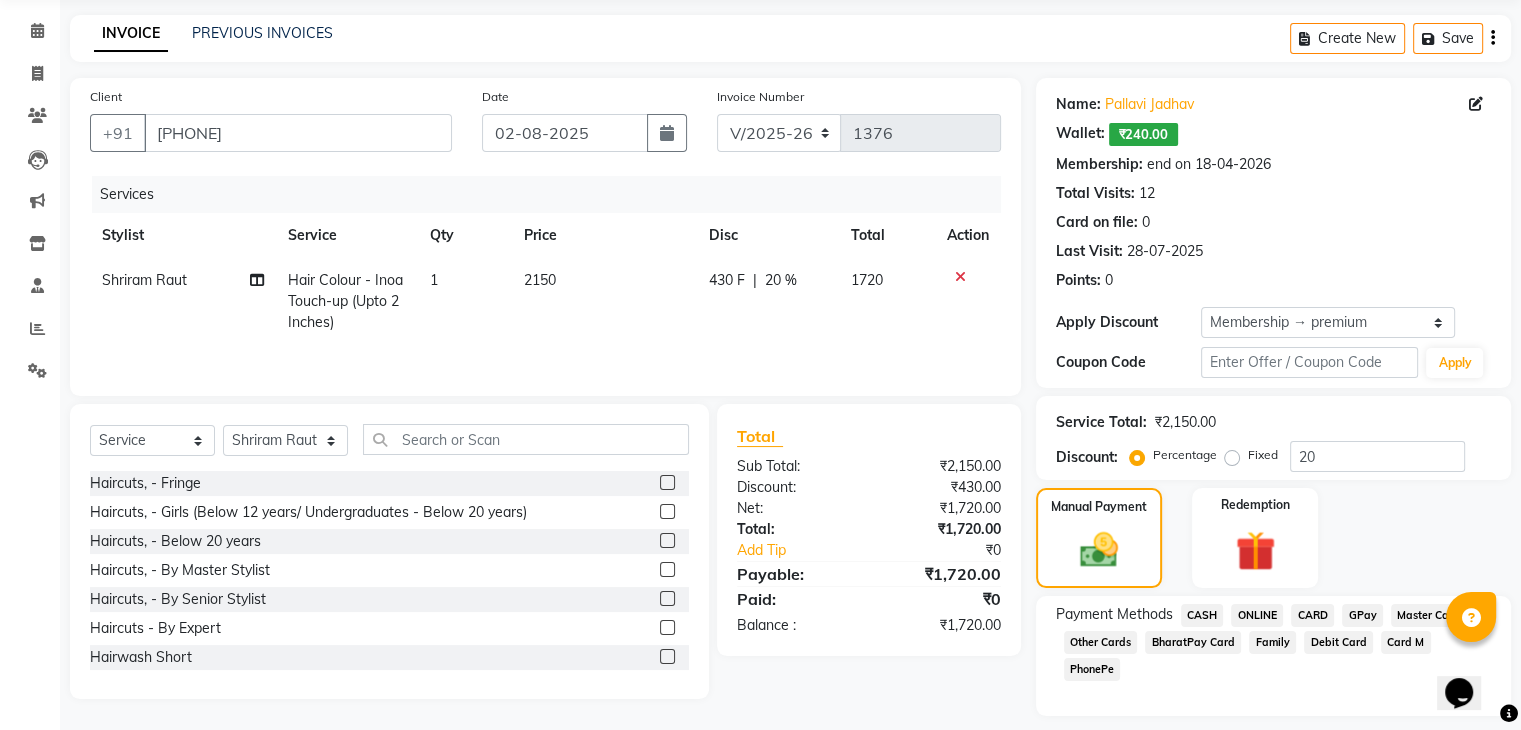 click on "CASH" 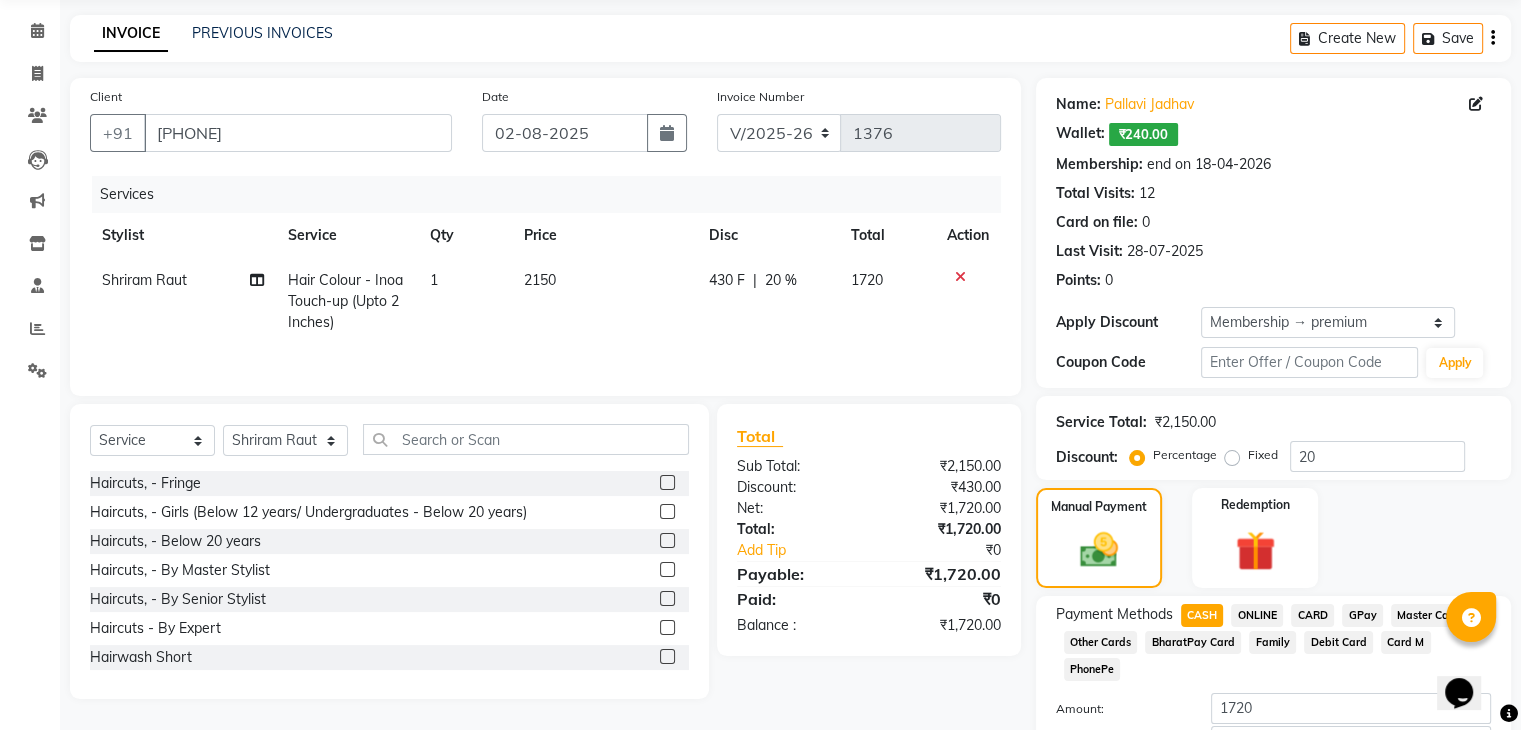 scroll, scrollTop: 187, scrollLeft: 0, axis: vertical 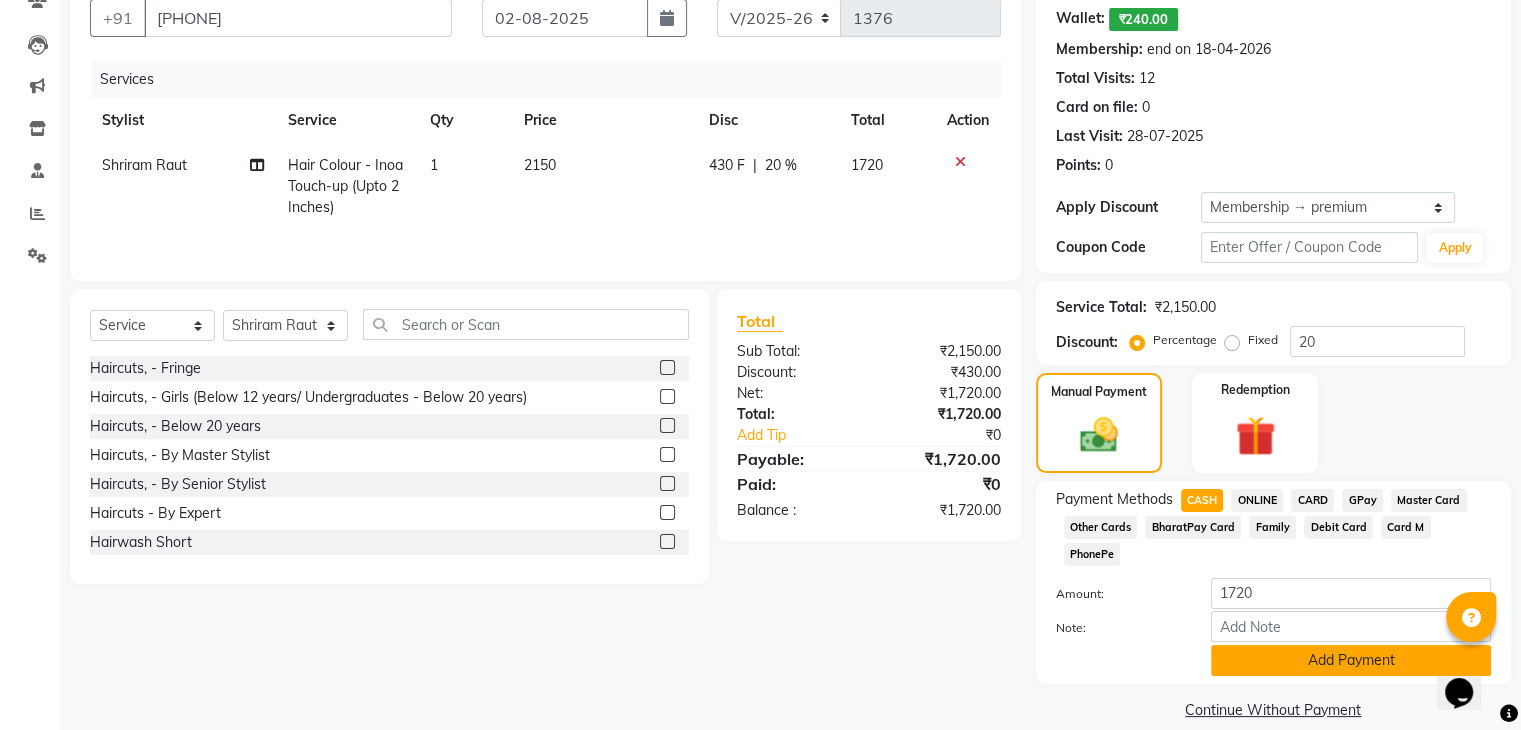 click on "Add Payment" 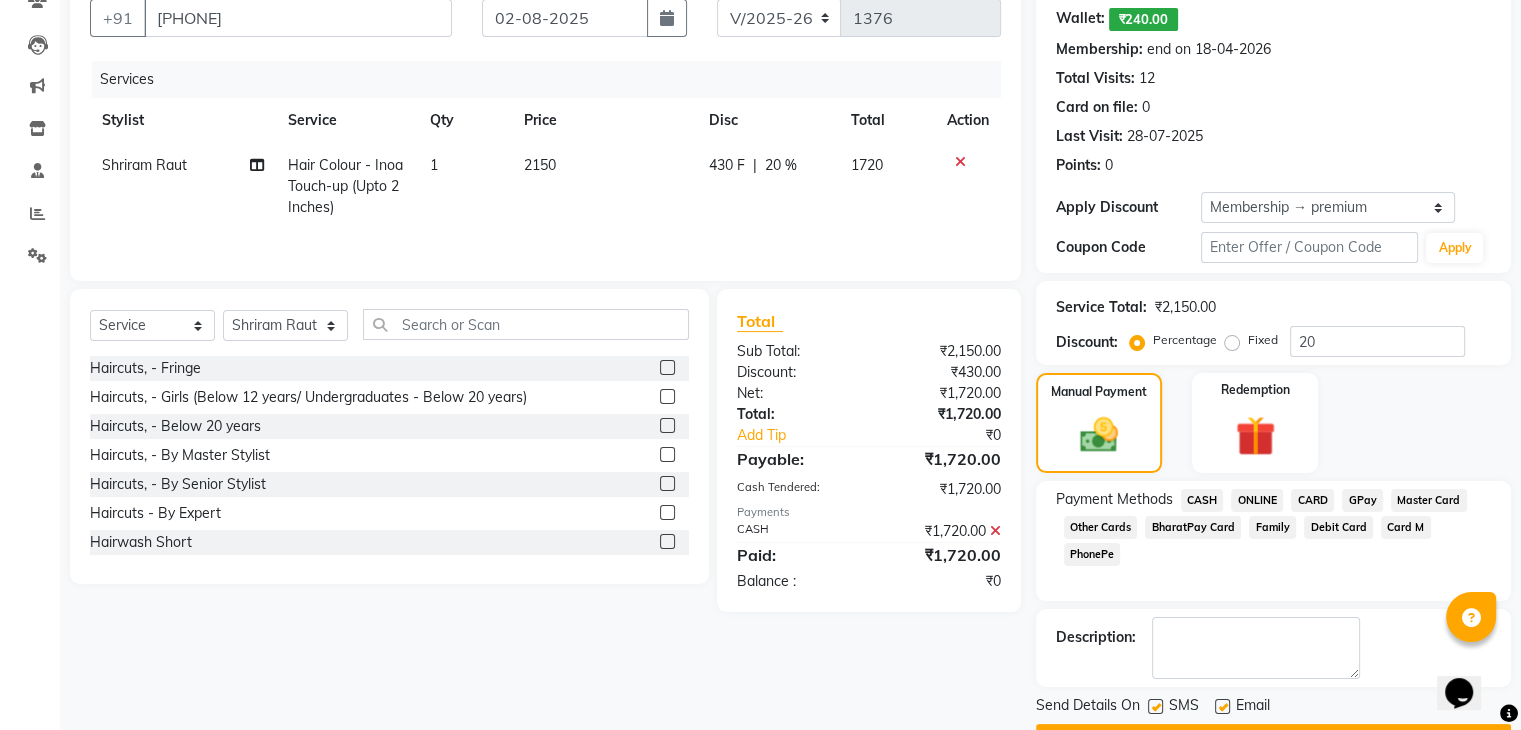 scroll, scrollTop: 240, scrollLeft: 0, axis: vertical 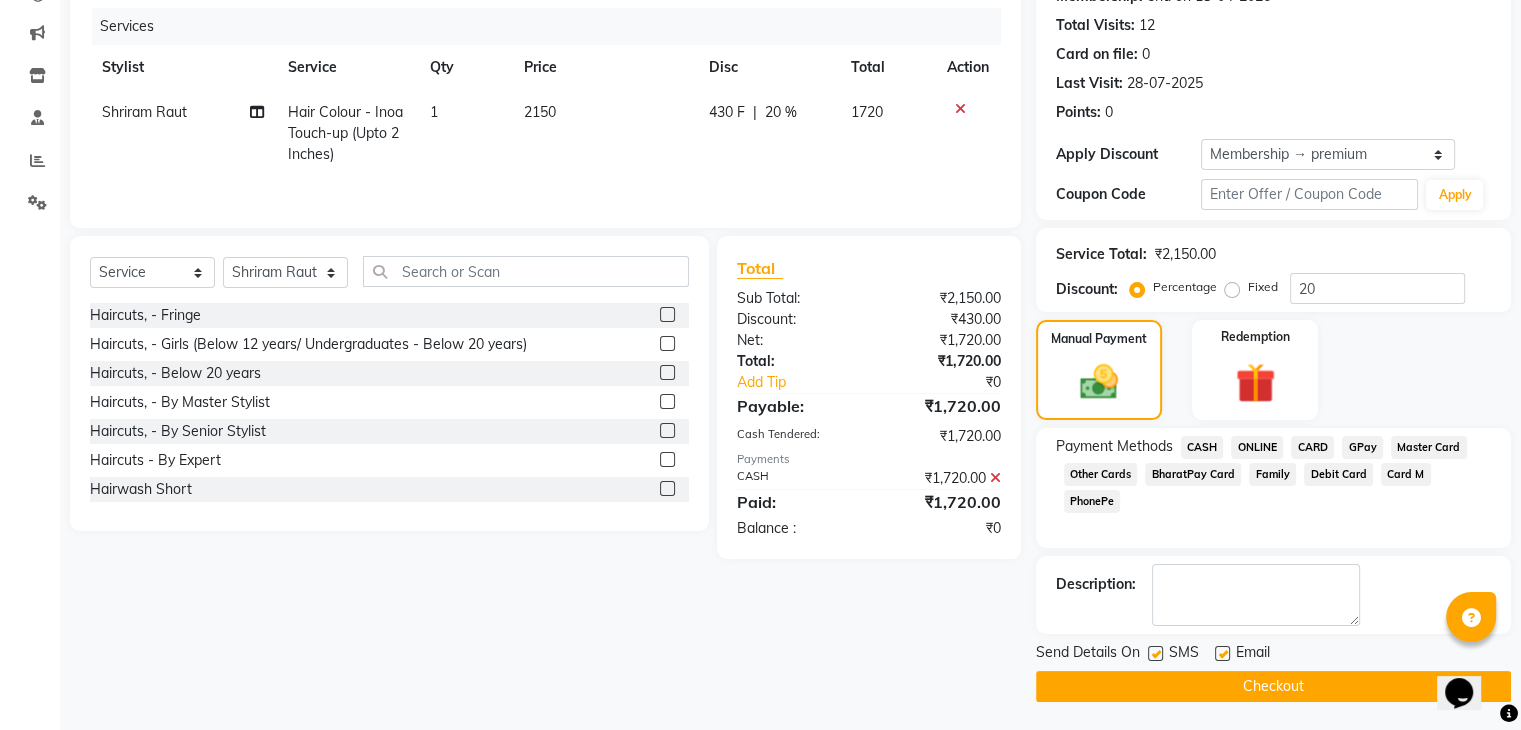 click on "Checkout" 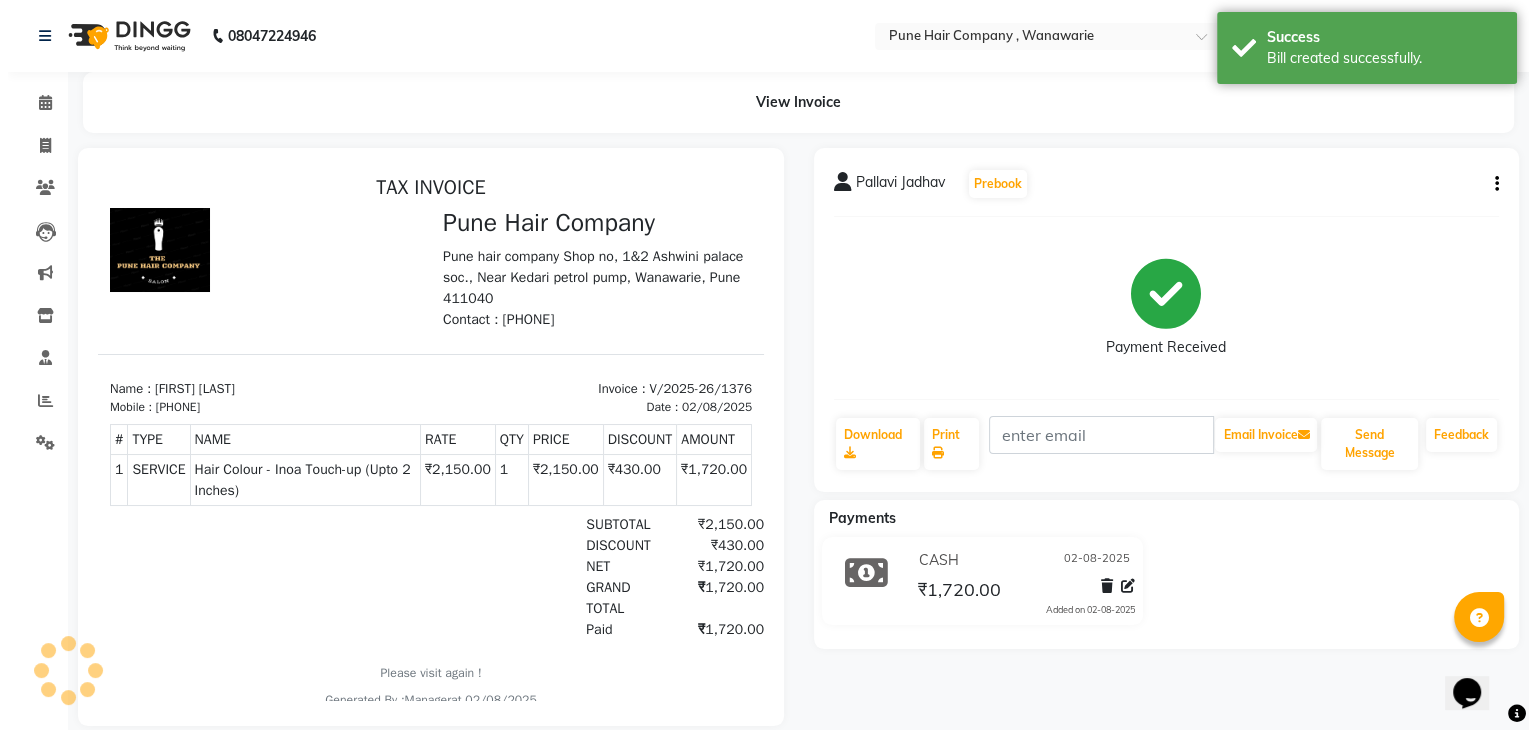 scroll, scrollTop: 0, scrollLeft: 0, axis: both 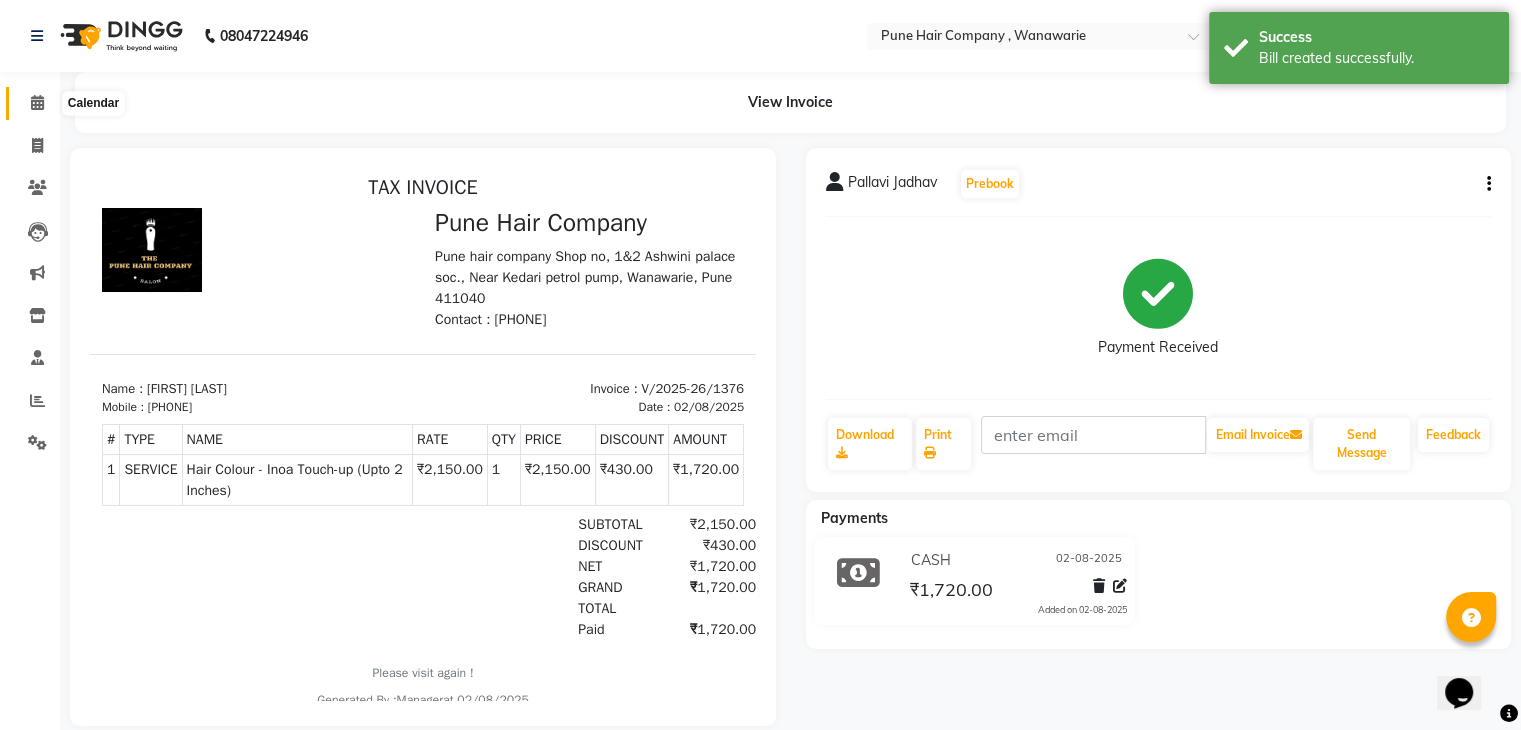 click 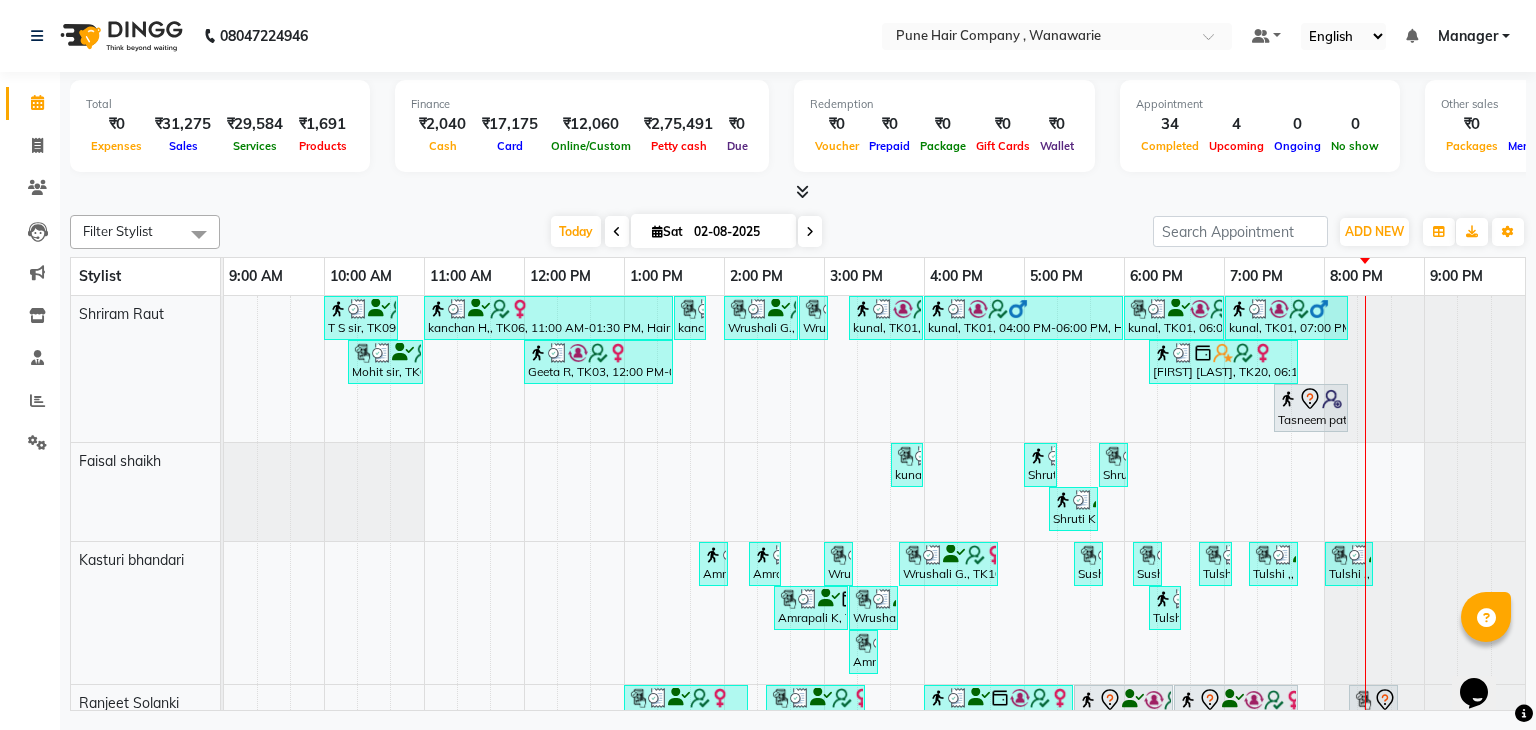scroll, scrollTop: 152, scrollLeft: 0, axis: vertical 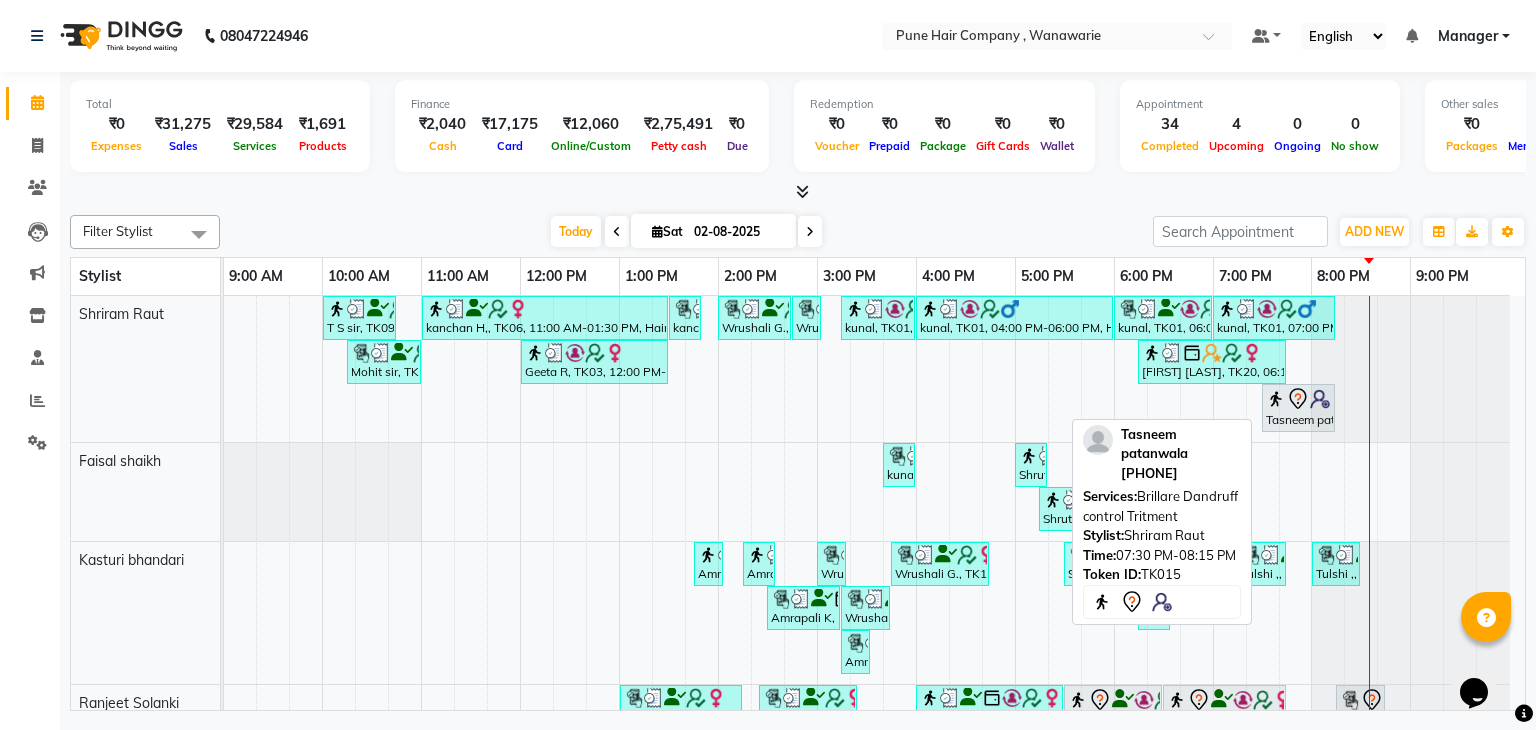 click 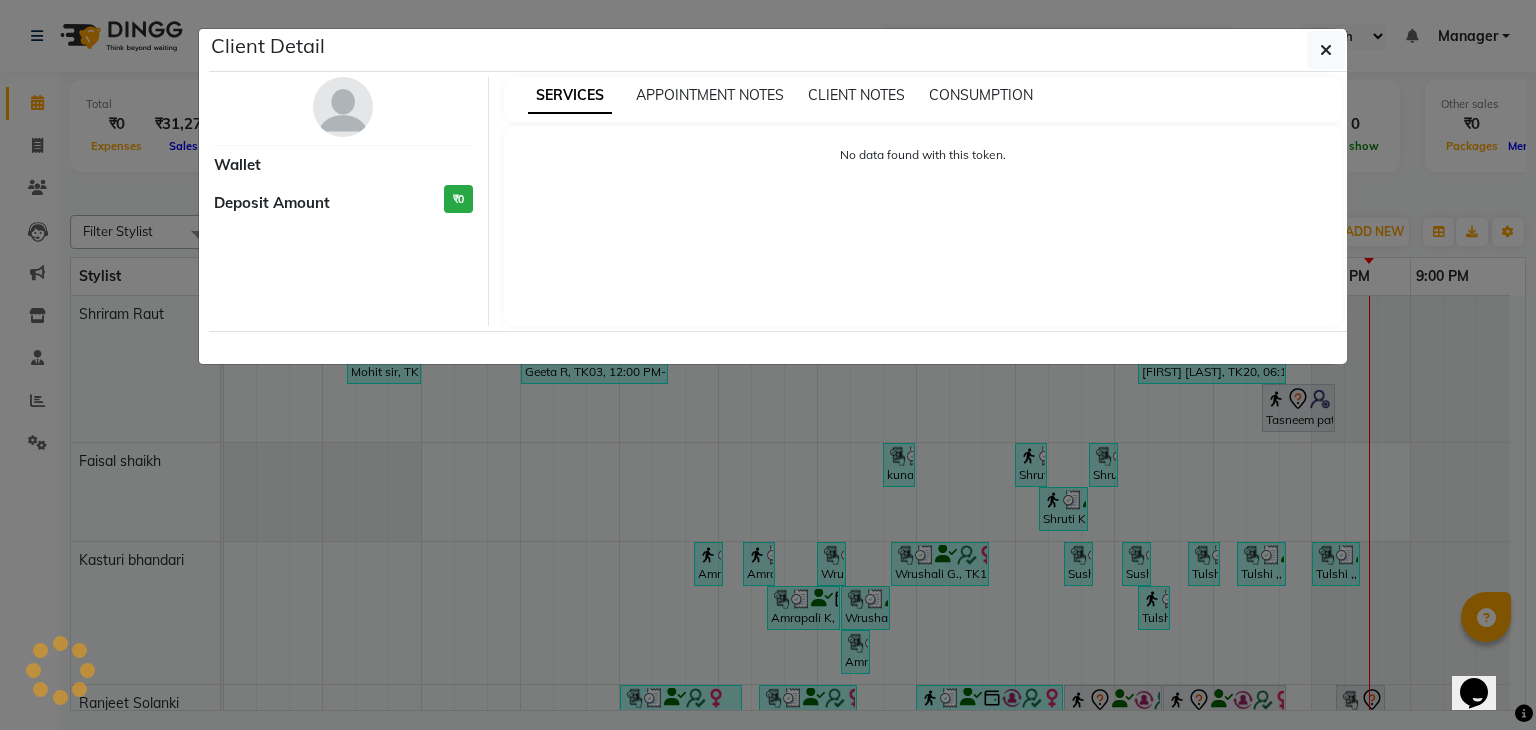 select on "7" 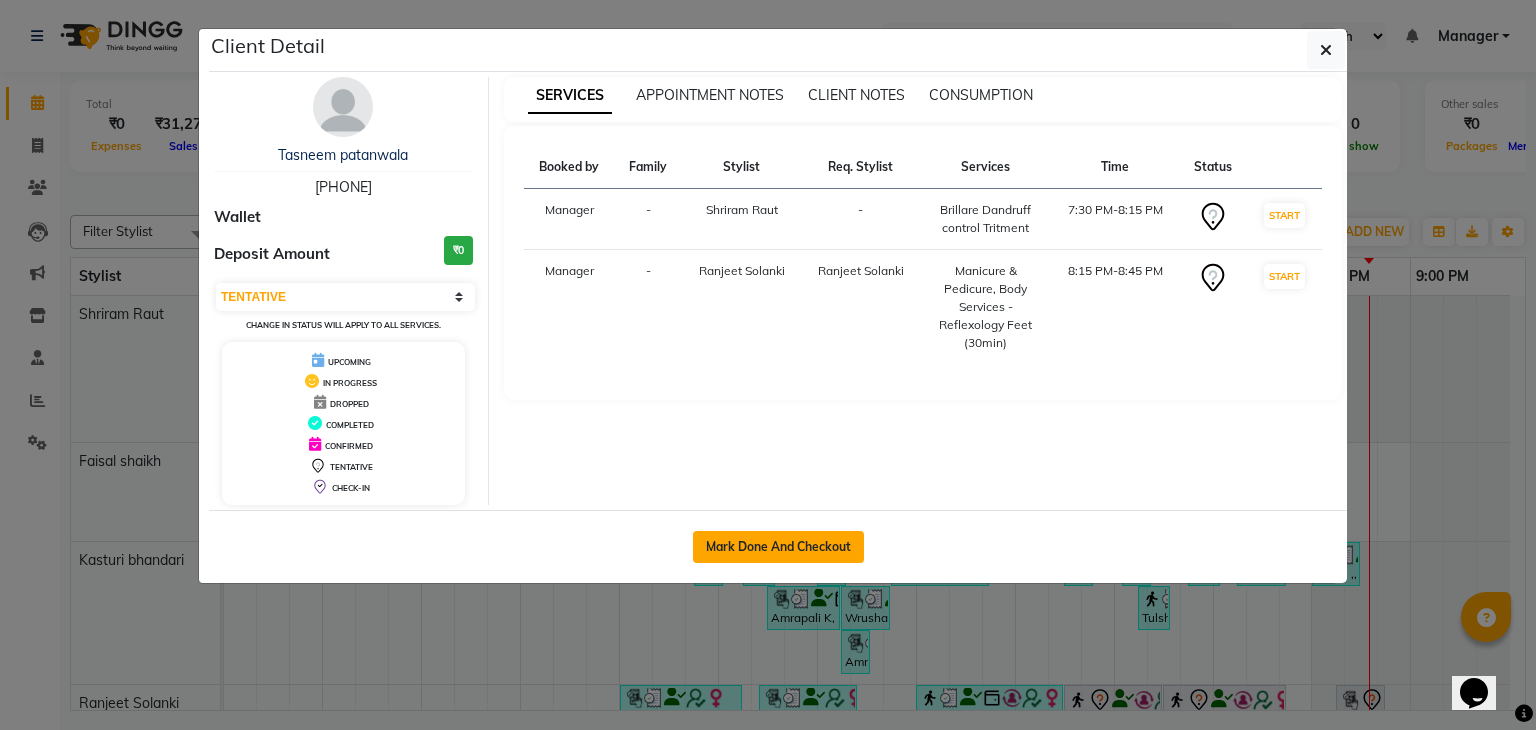 click on "Mark Done And Checkout" 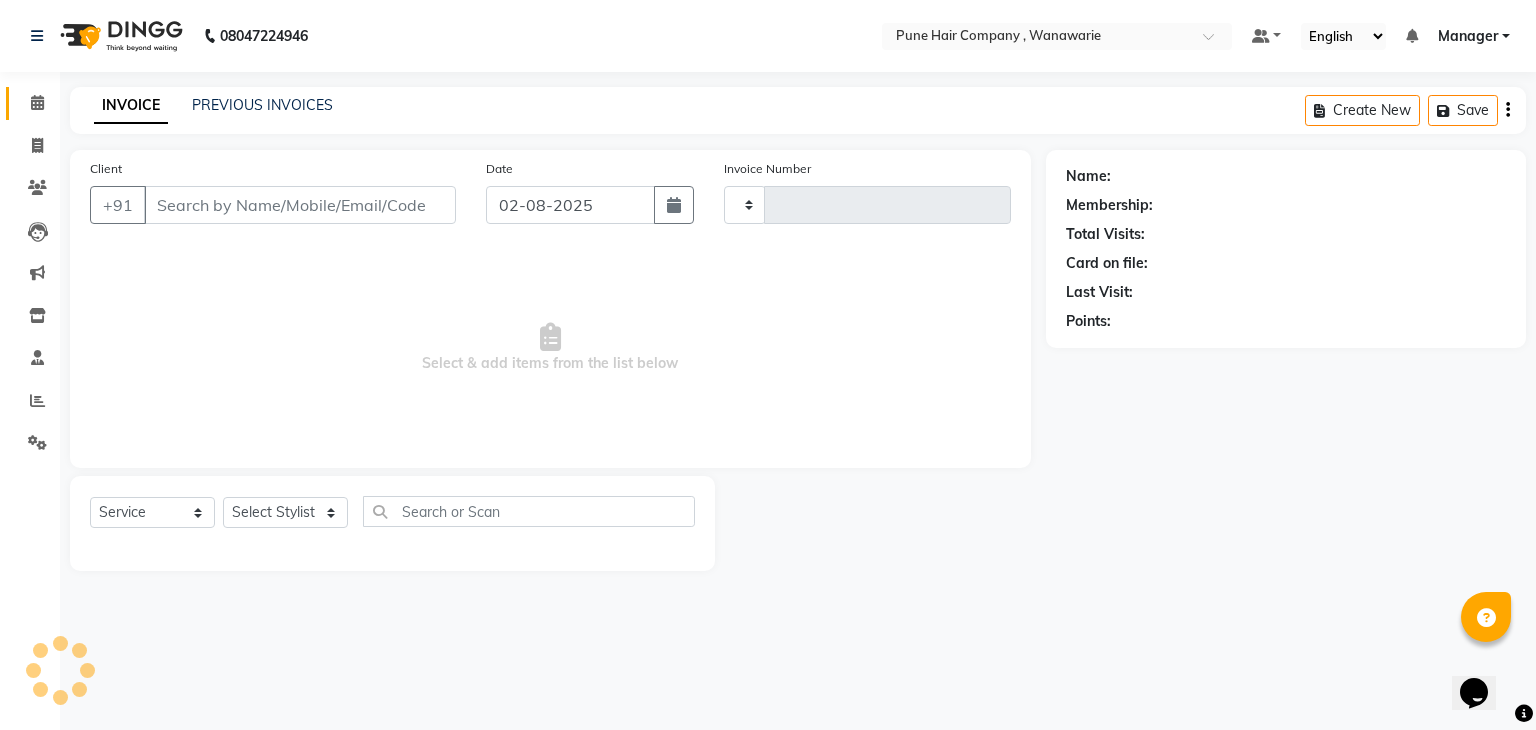 type on "1377" 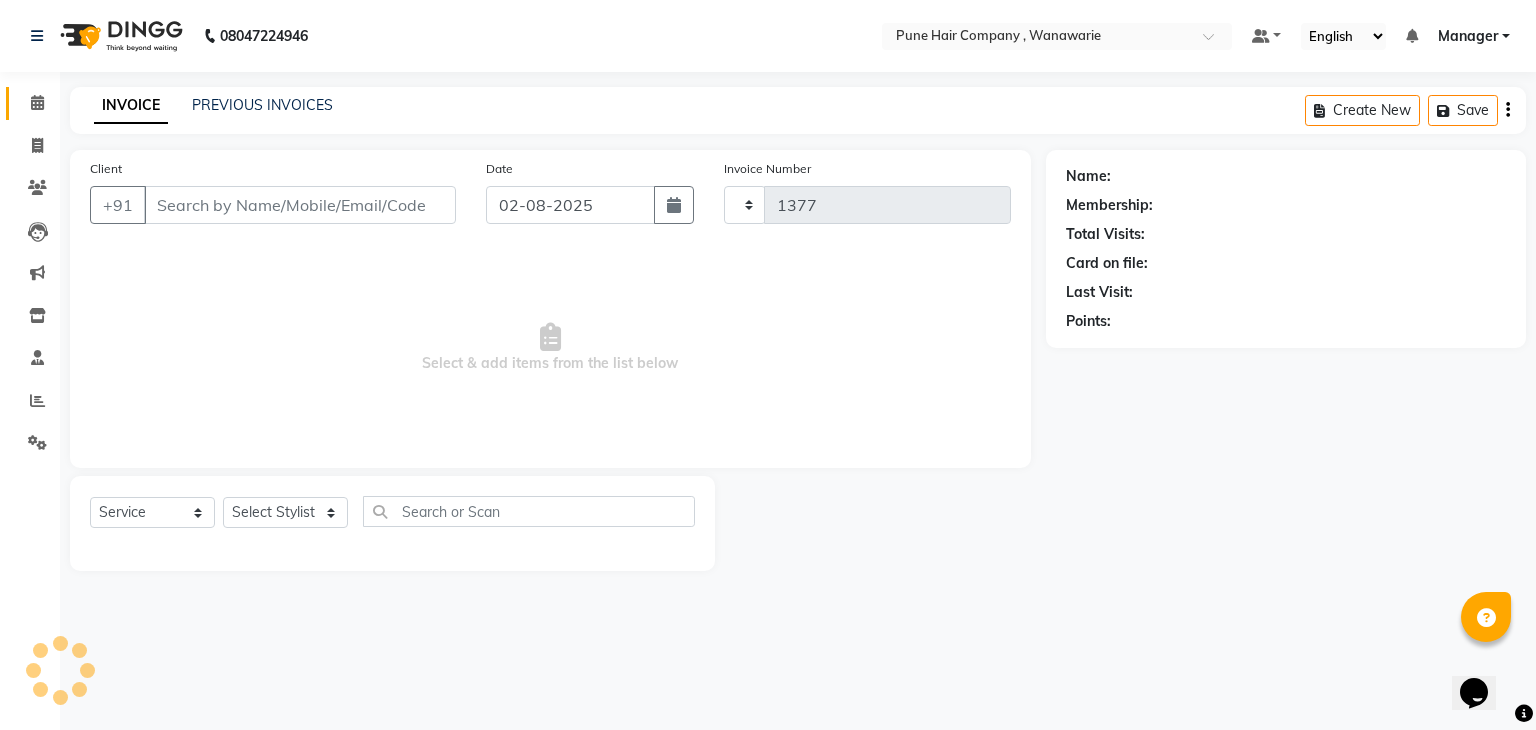 select on "8072" 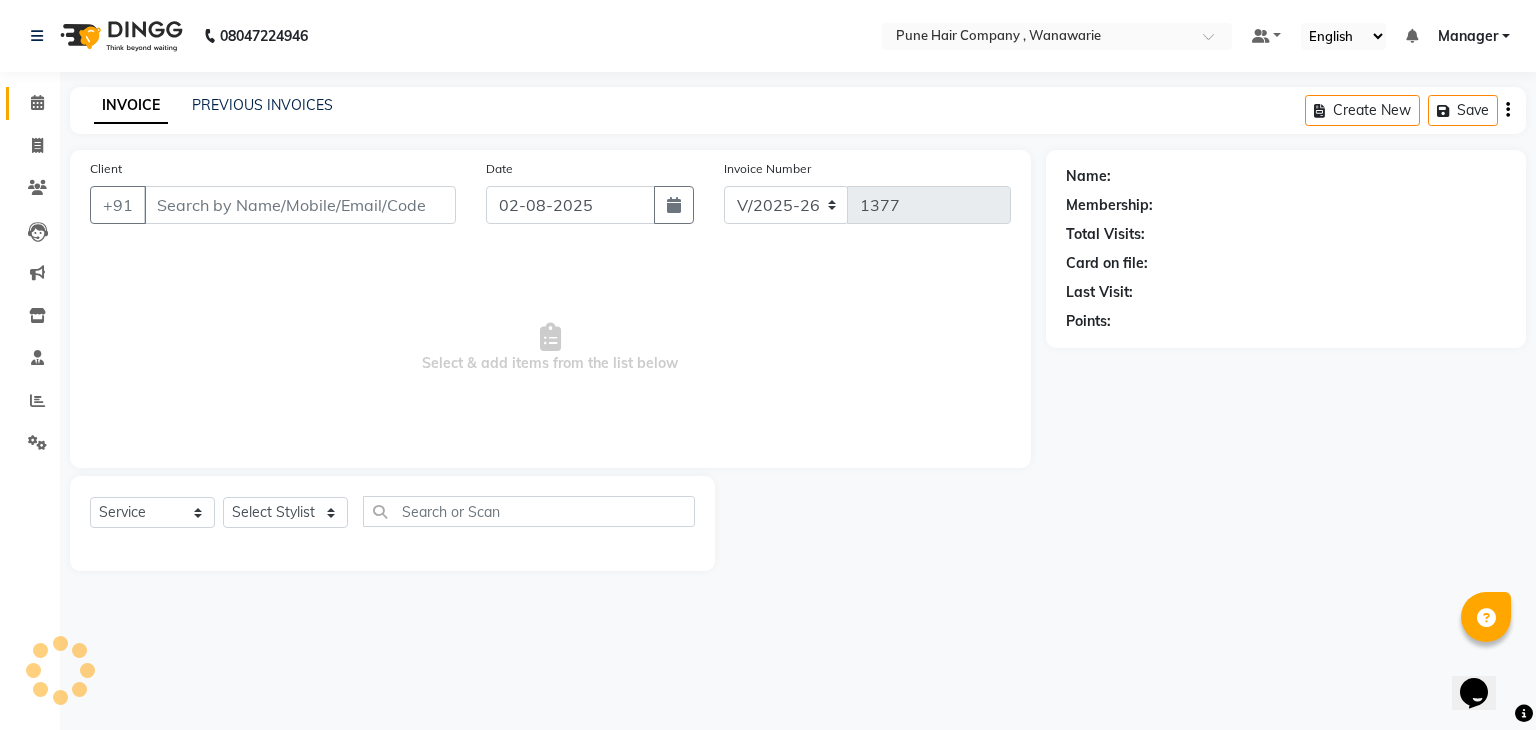 select on "3" 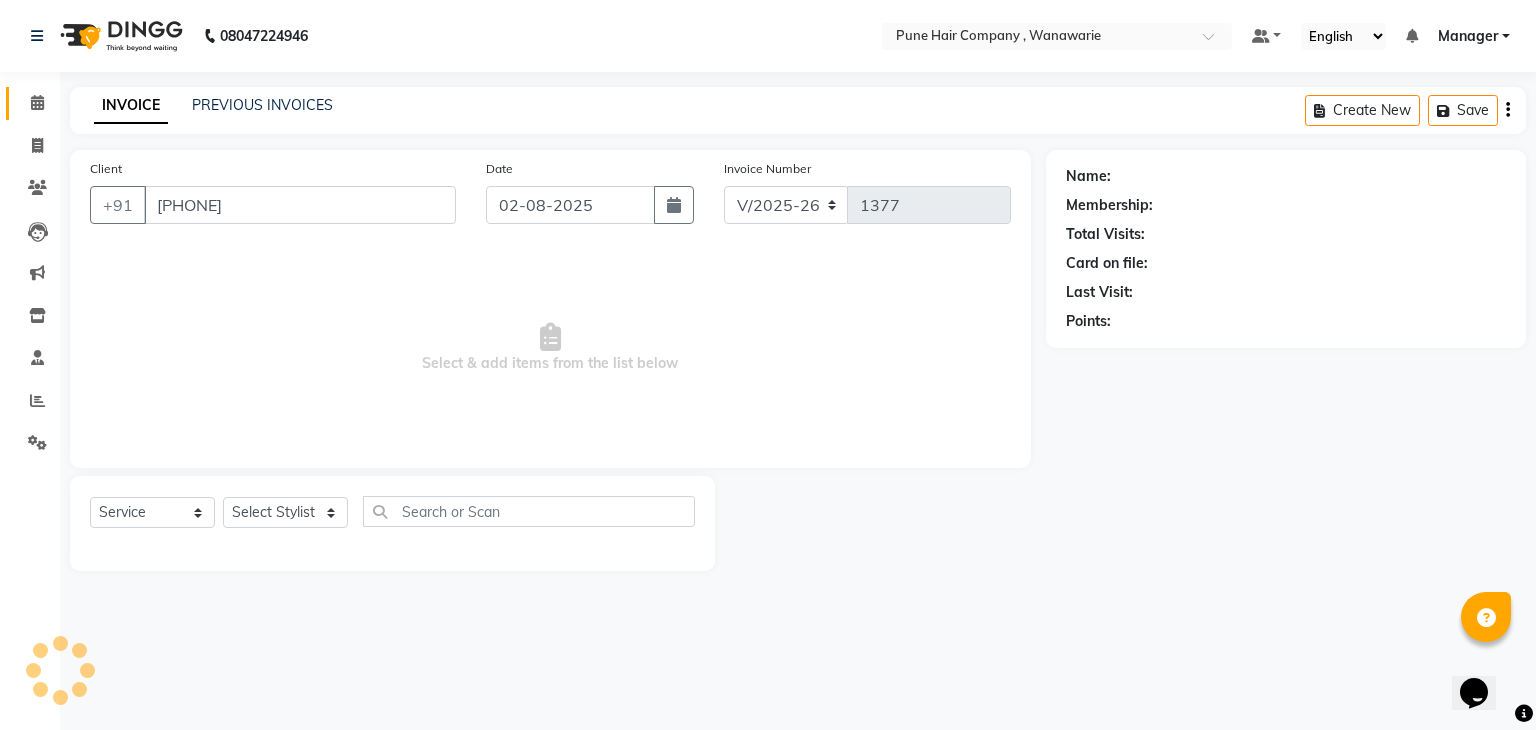 select on "74580" 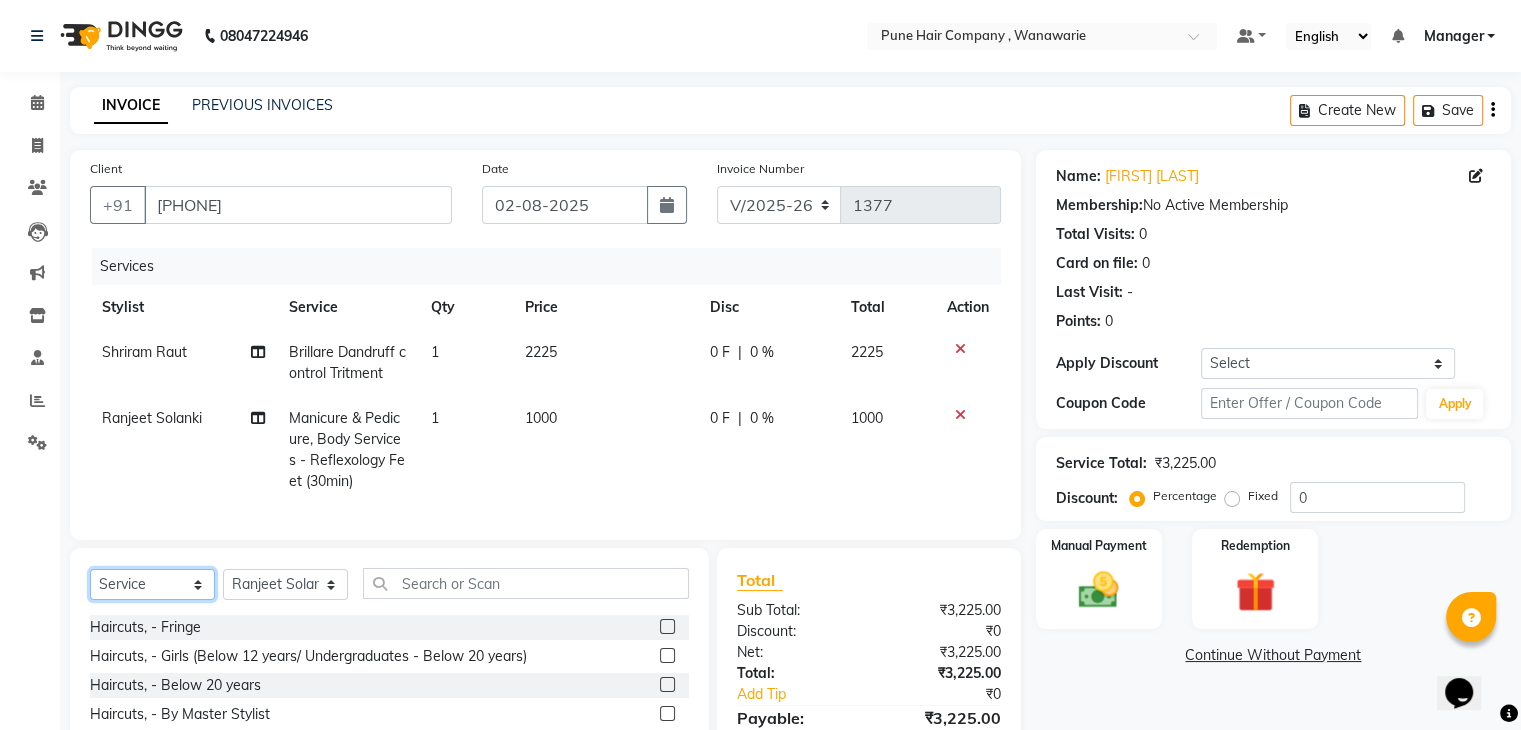 click on "Select  Service  Product  Membership  Package Voucher Prepaid Gift Card" 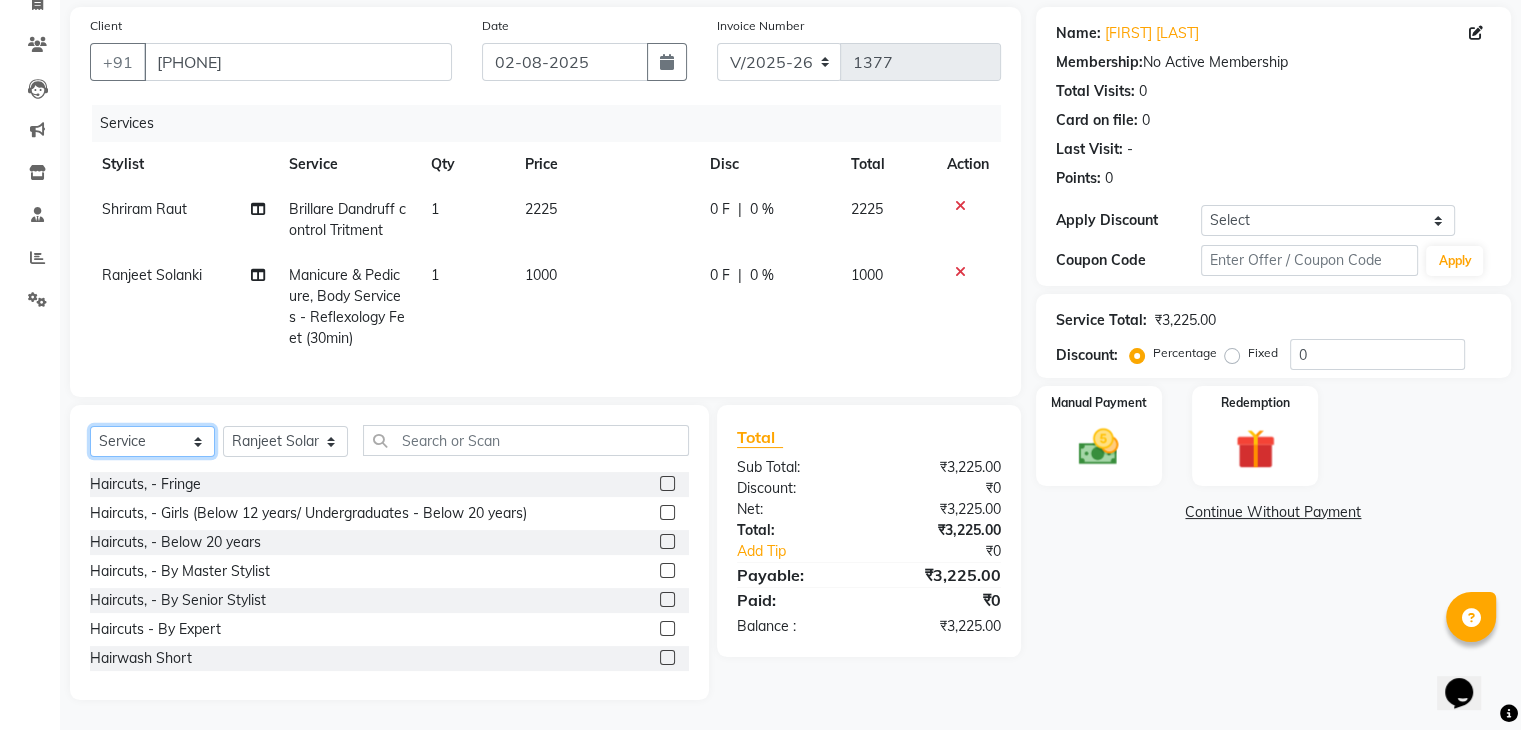 scroll, scrollTop: 159, scrollLeft: 0, axis: vertical 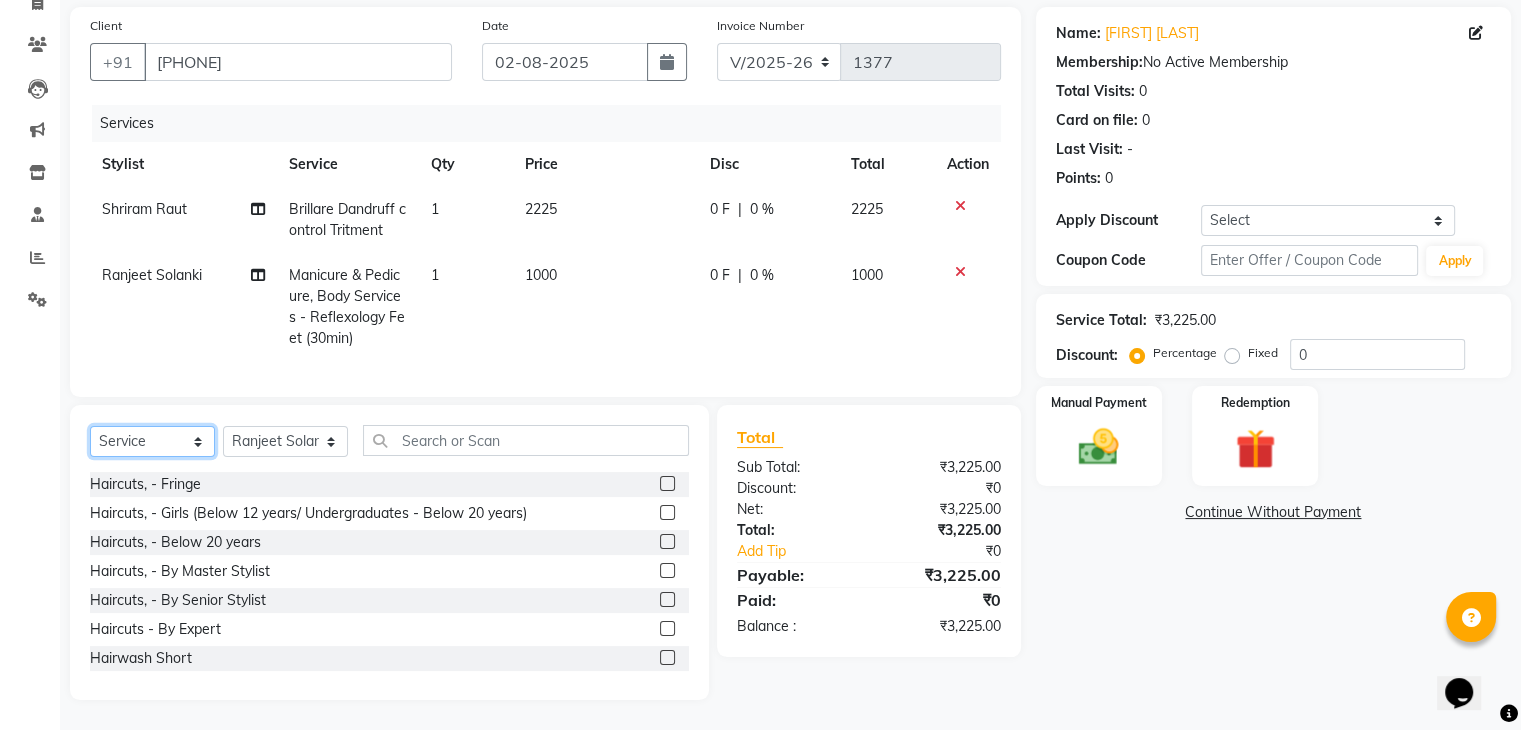 click on "Select  Service  Product  Membership  Package Voucher Prepaid Gift Card" 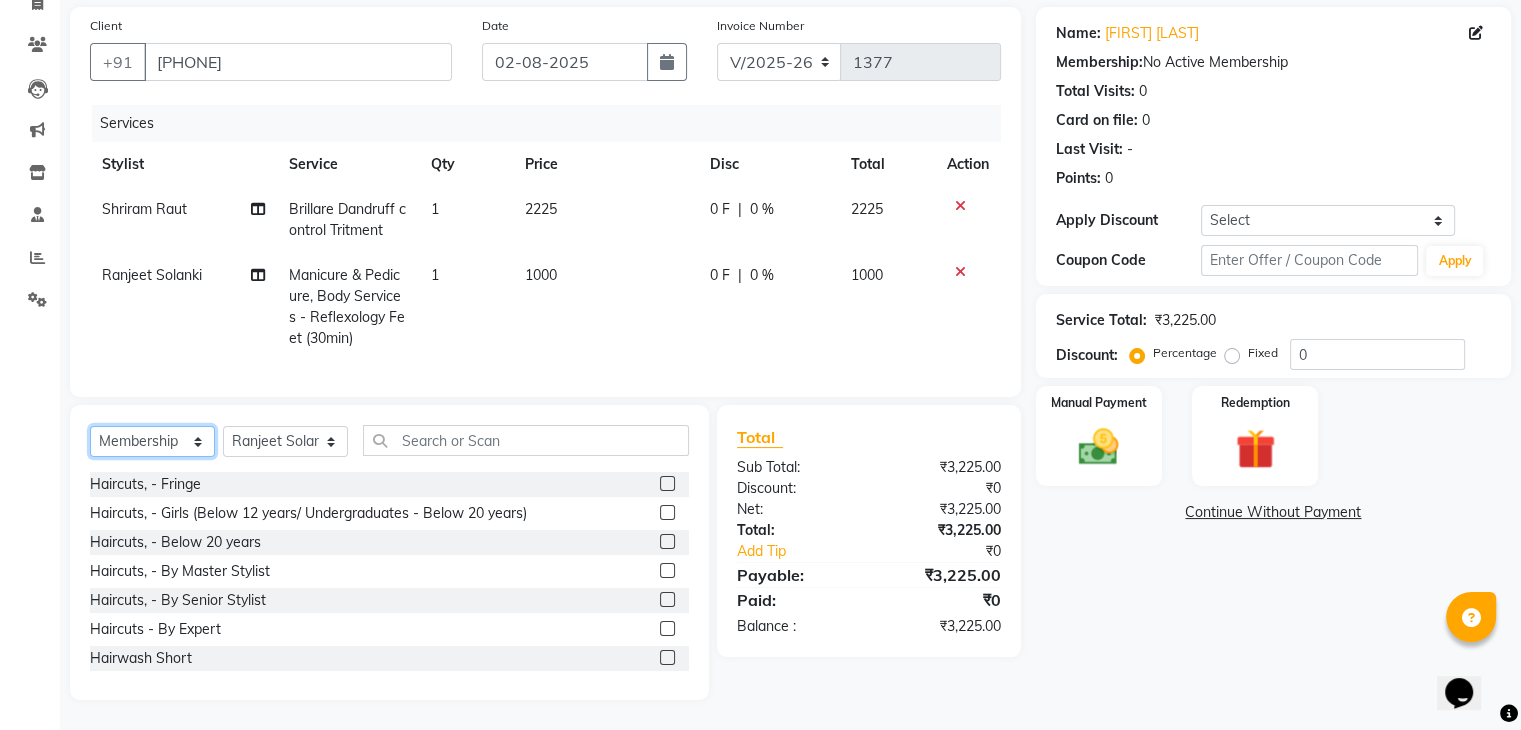 click on "Select  Service  Product  Membership  Package Voucher Prepaid Gift Card" 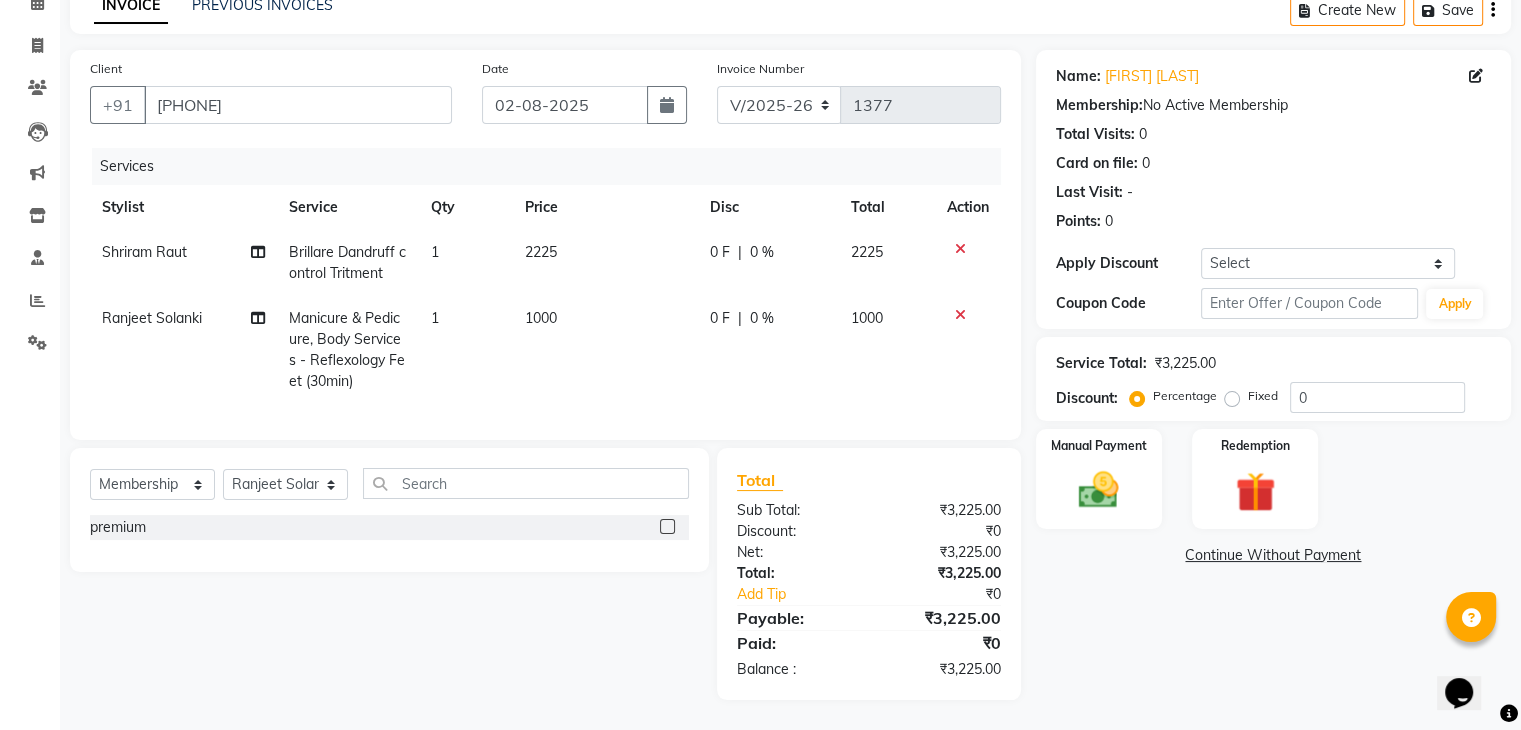 click 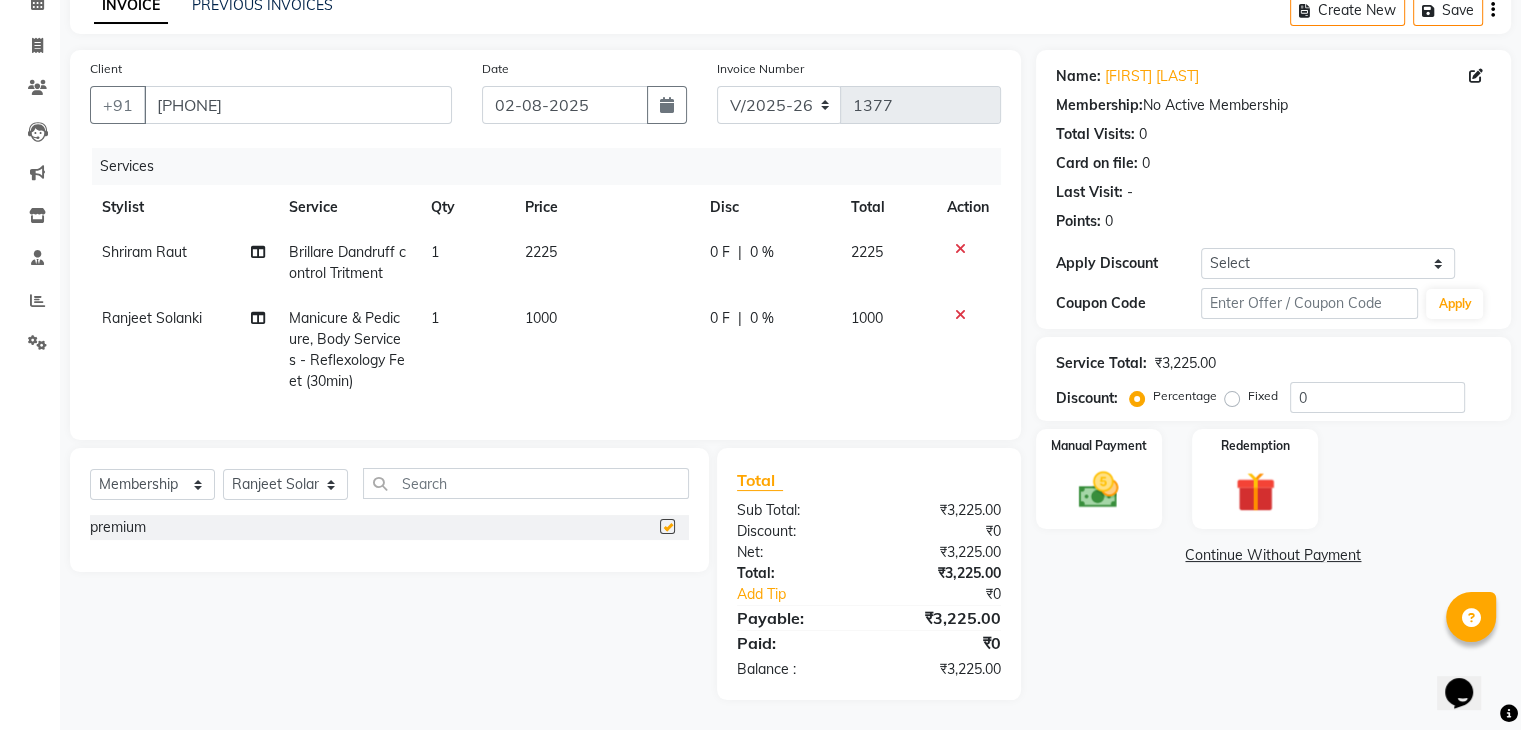 select on "select" 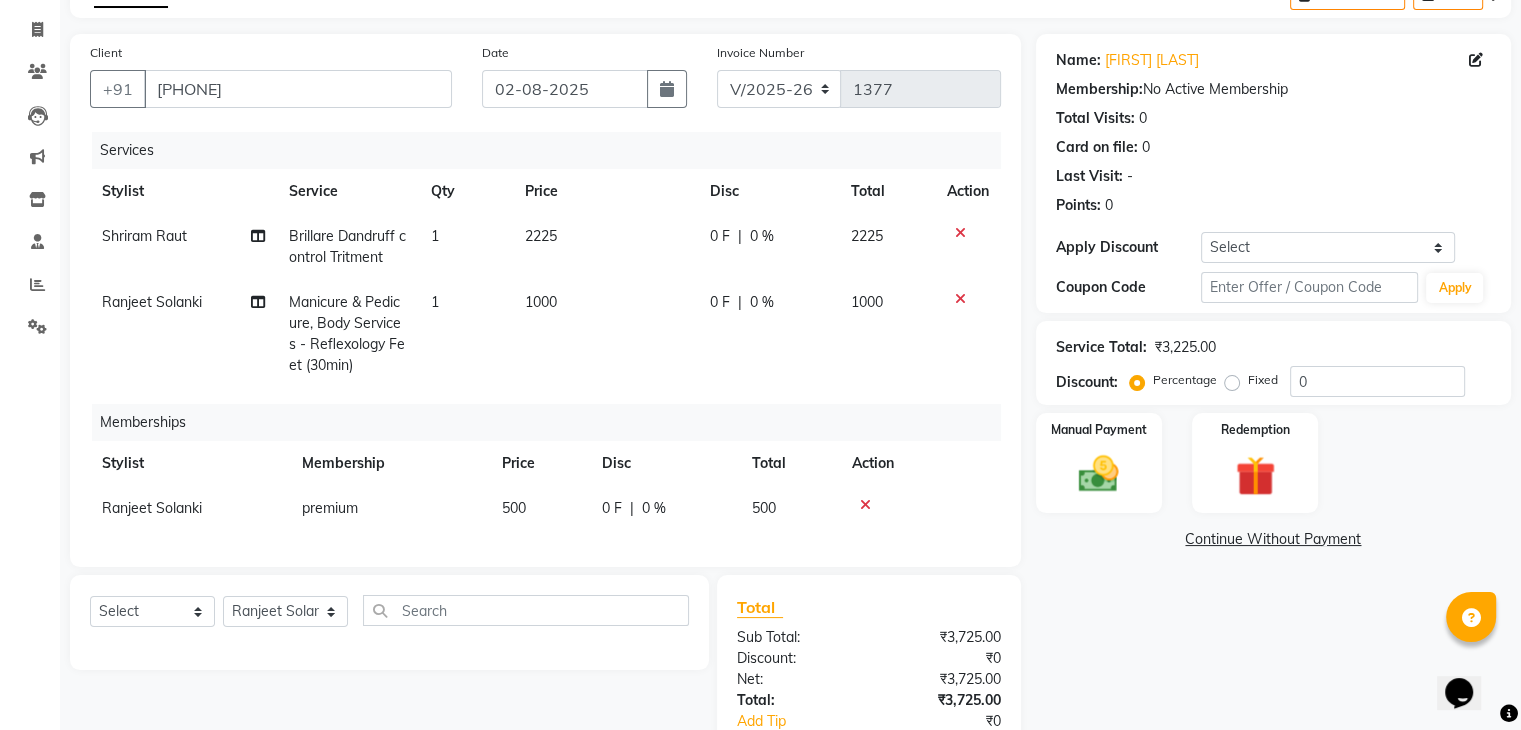 click on "0 %" 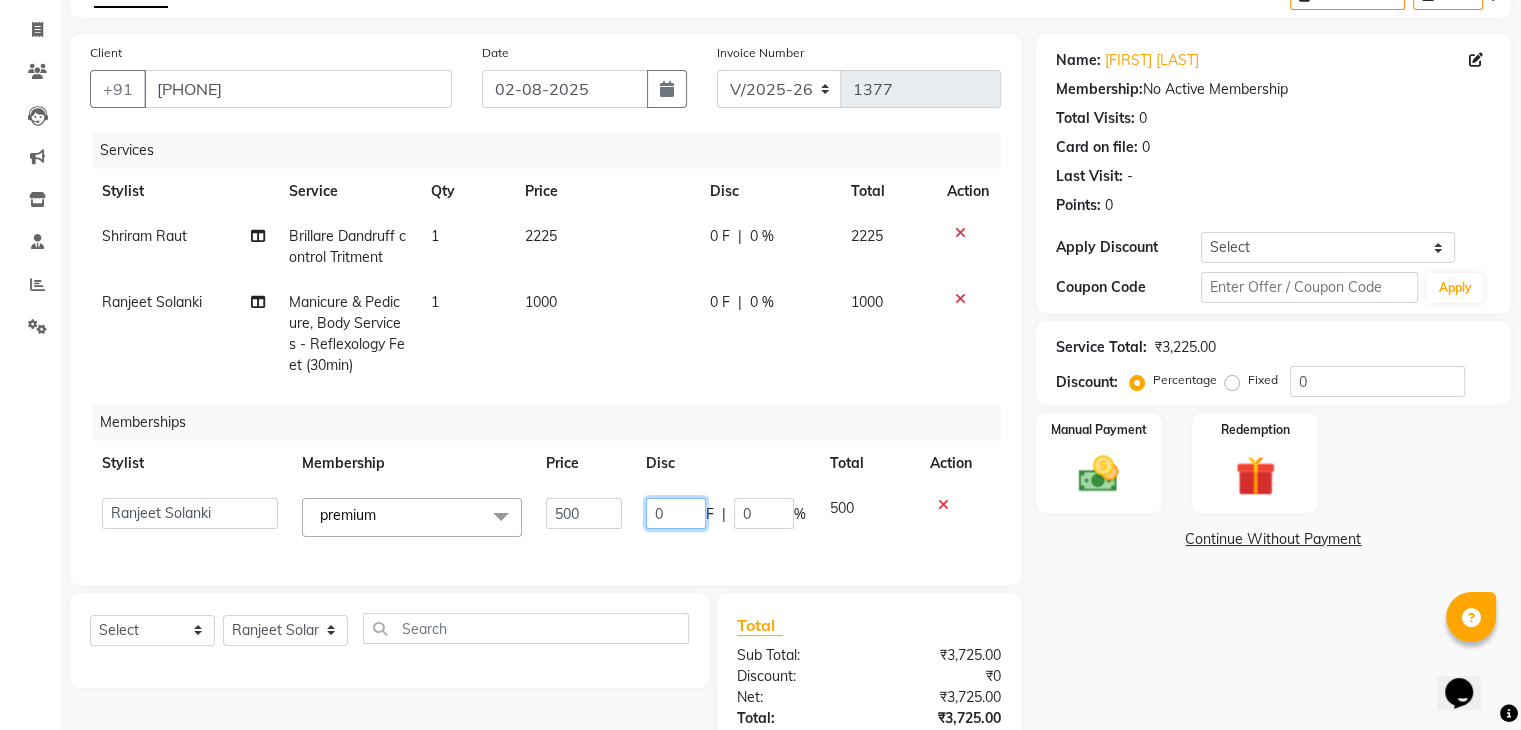 click on "0" 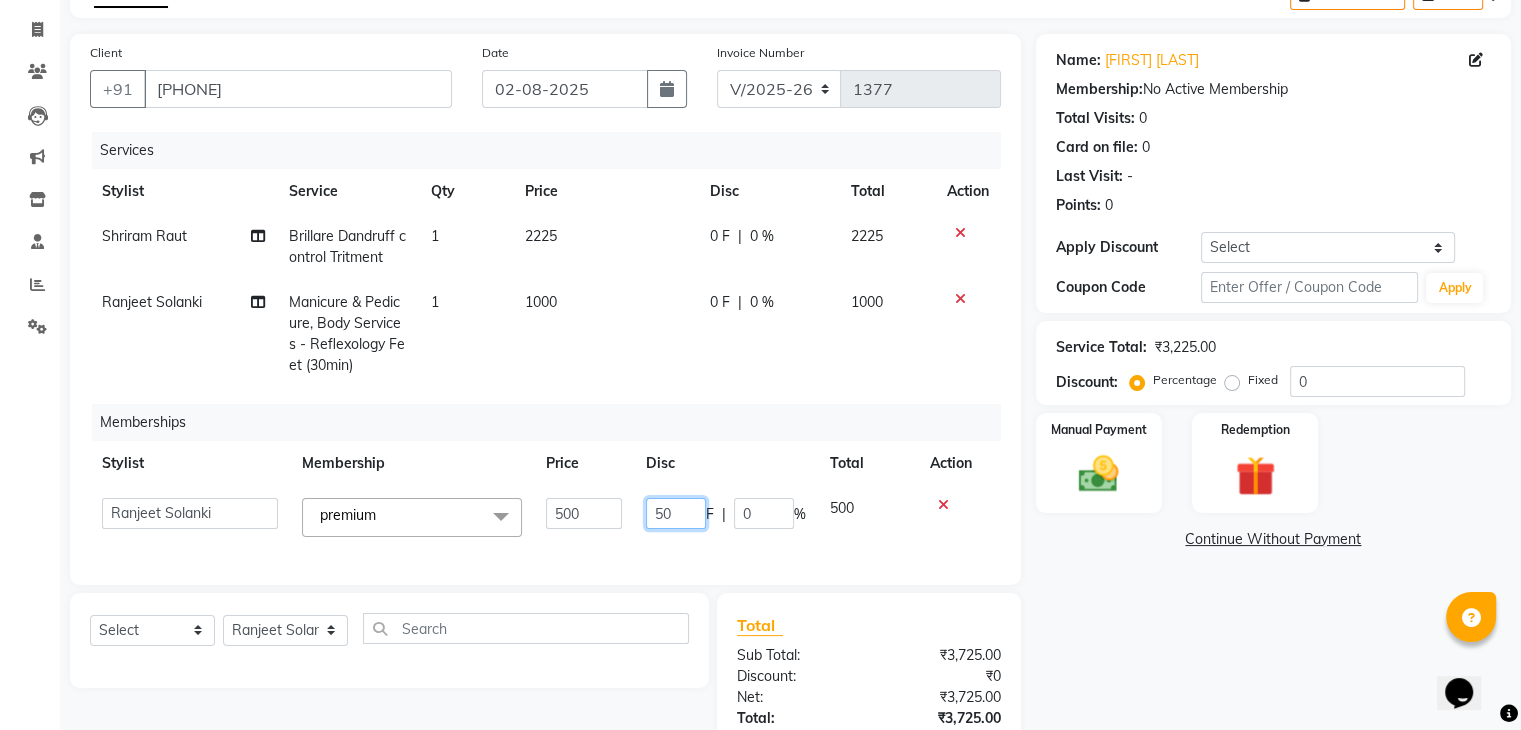 type on "500" 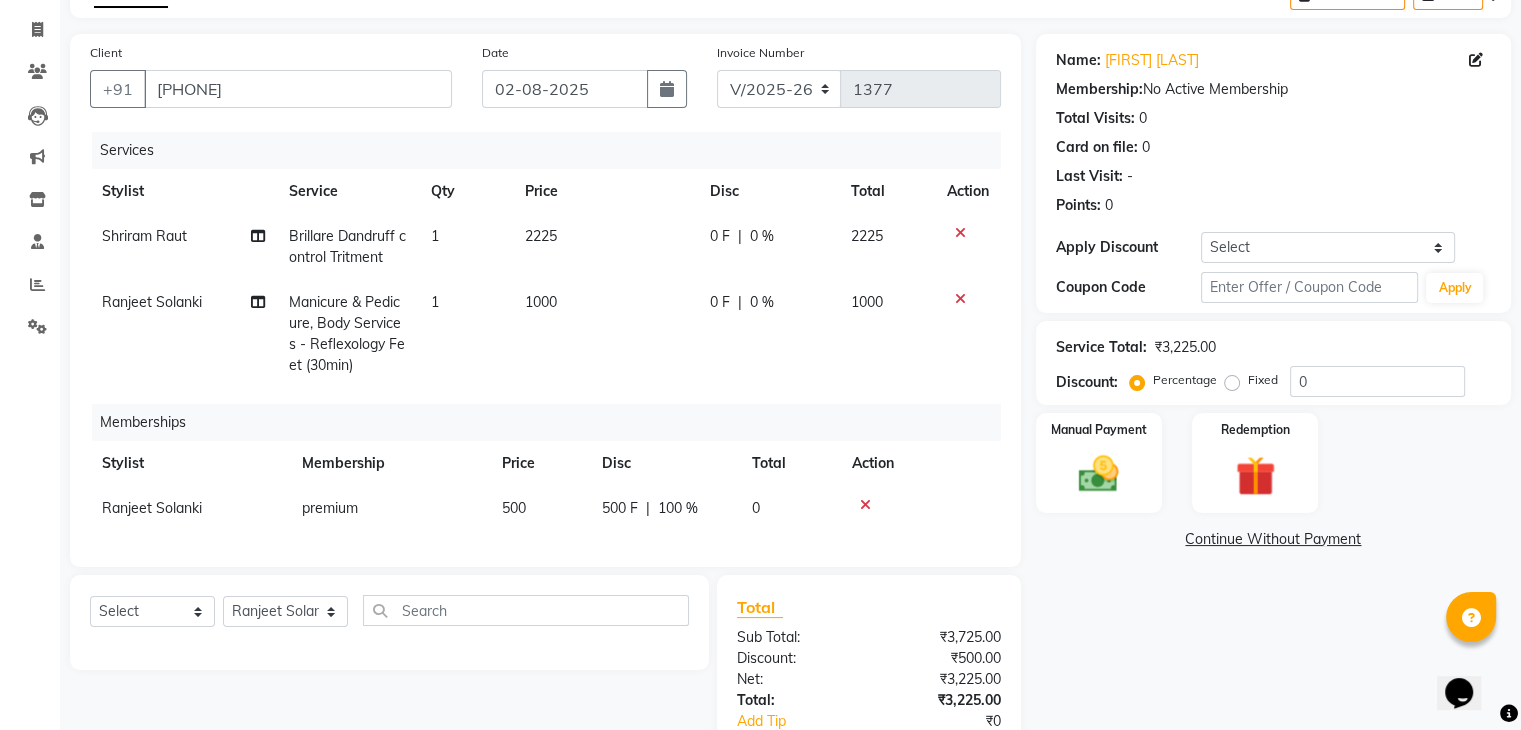 click on "Services Stylist Service Qty Price Disc Total Action Shriram Raut Brillare Dandruff control Tritment 1 2225 0 F | 0 % 2225 Ranjeet Solanki Manicure & Pedicure, Body Services - Reflexology Feet (30min) 1 1000 0 F | 0 % 1000 Memberships Stylist Membership Price Disc Total Action Ranjeet Solanki premium  500 500 F | 100 % 0" 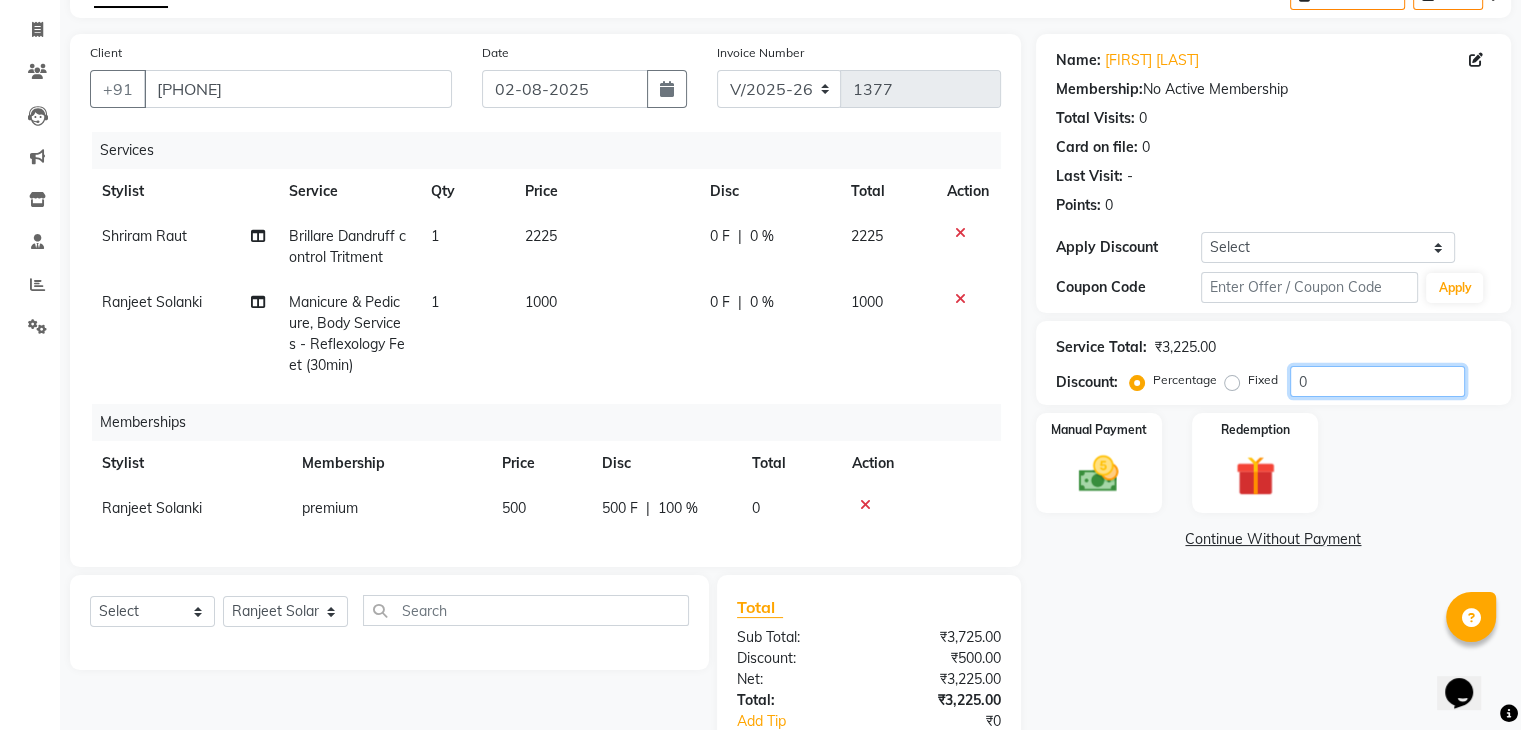 click on "0" 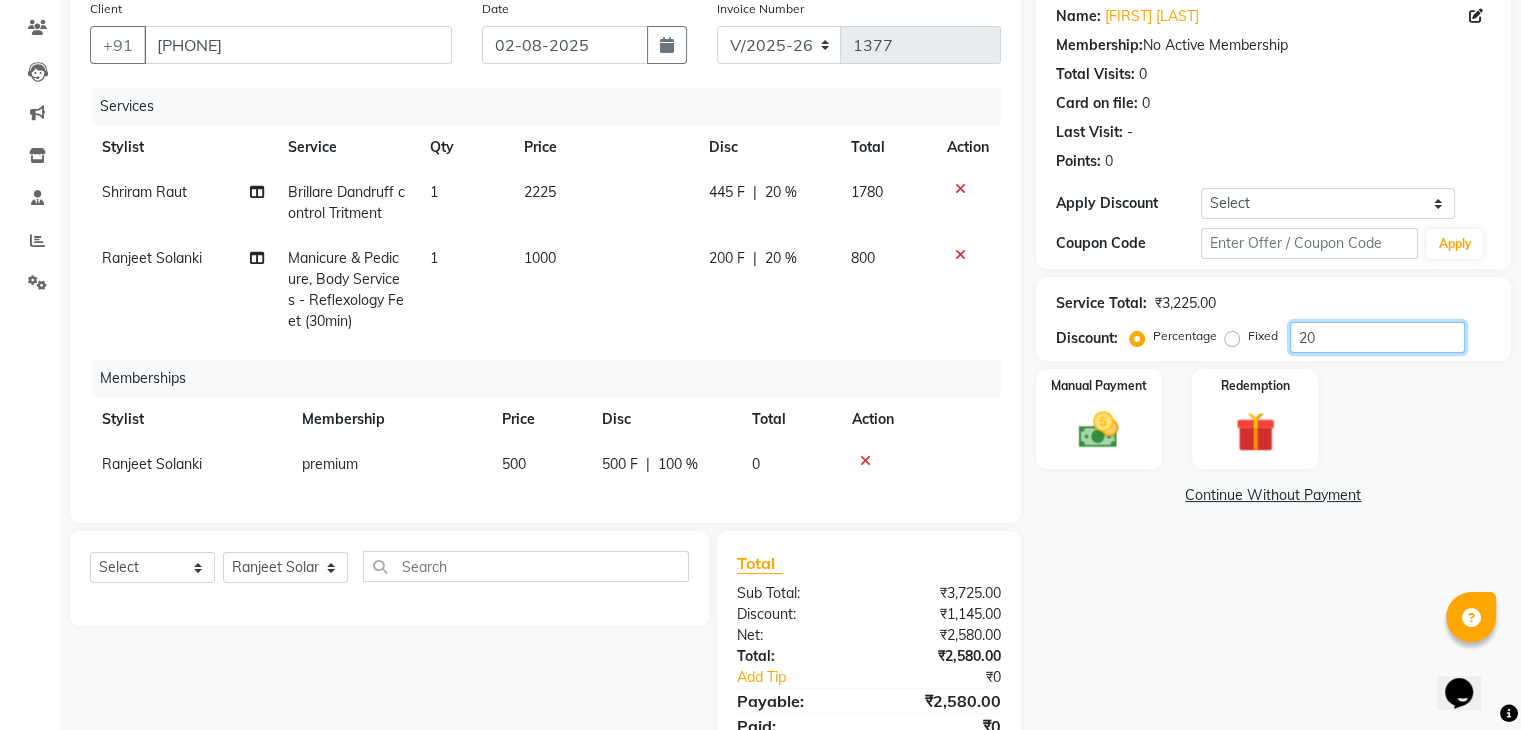 scroll, scrollTop: 163, scrollLeft: 0, axis: vertical 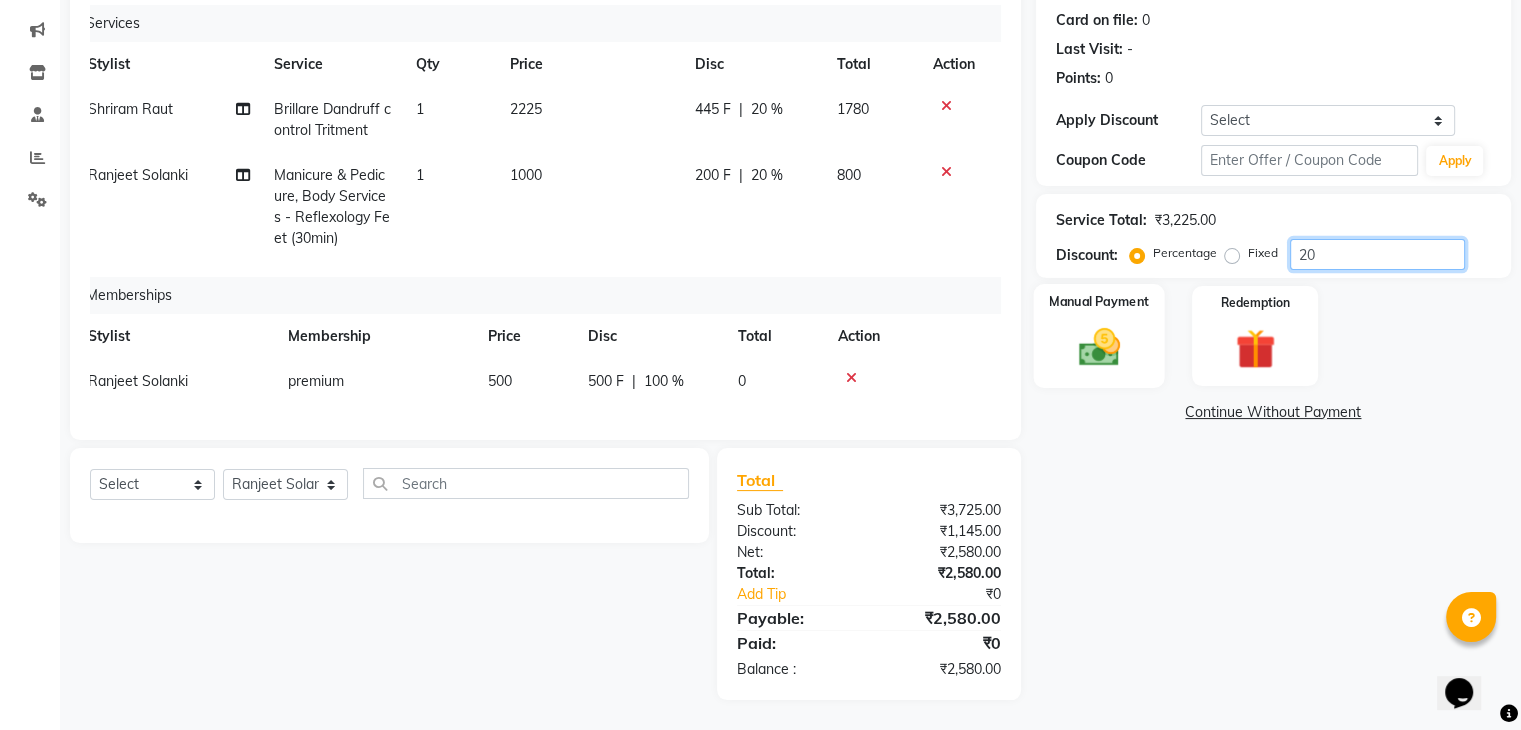 type on "20" 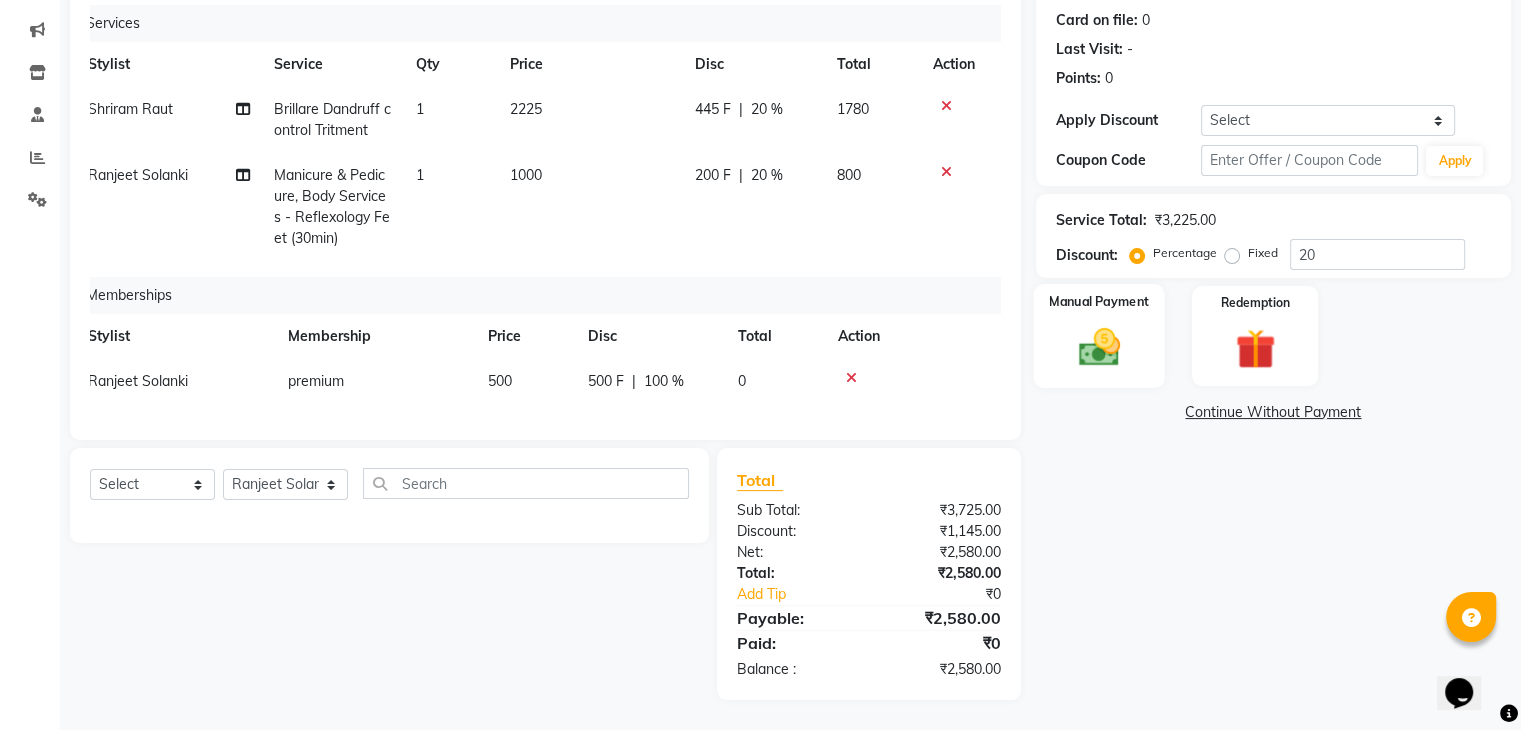 click 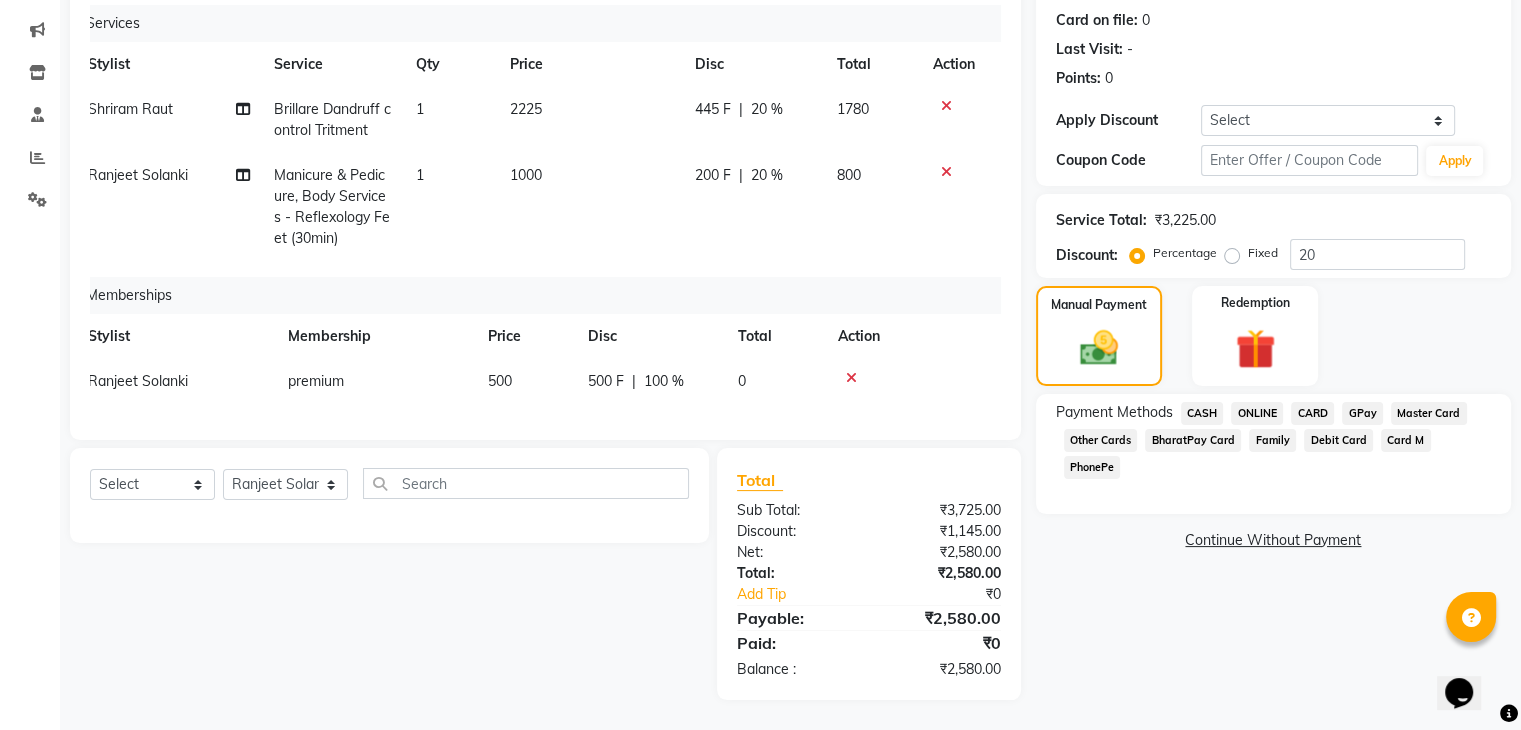 click on "CASH" 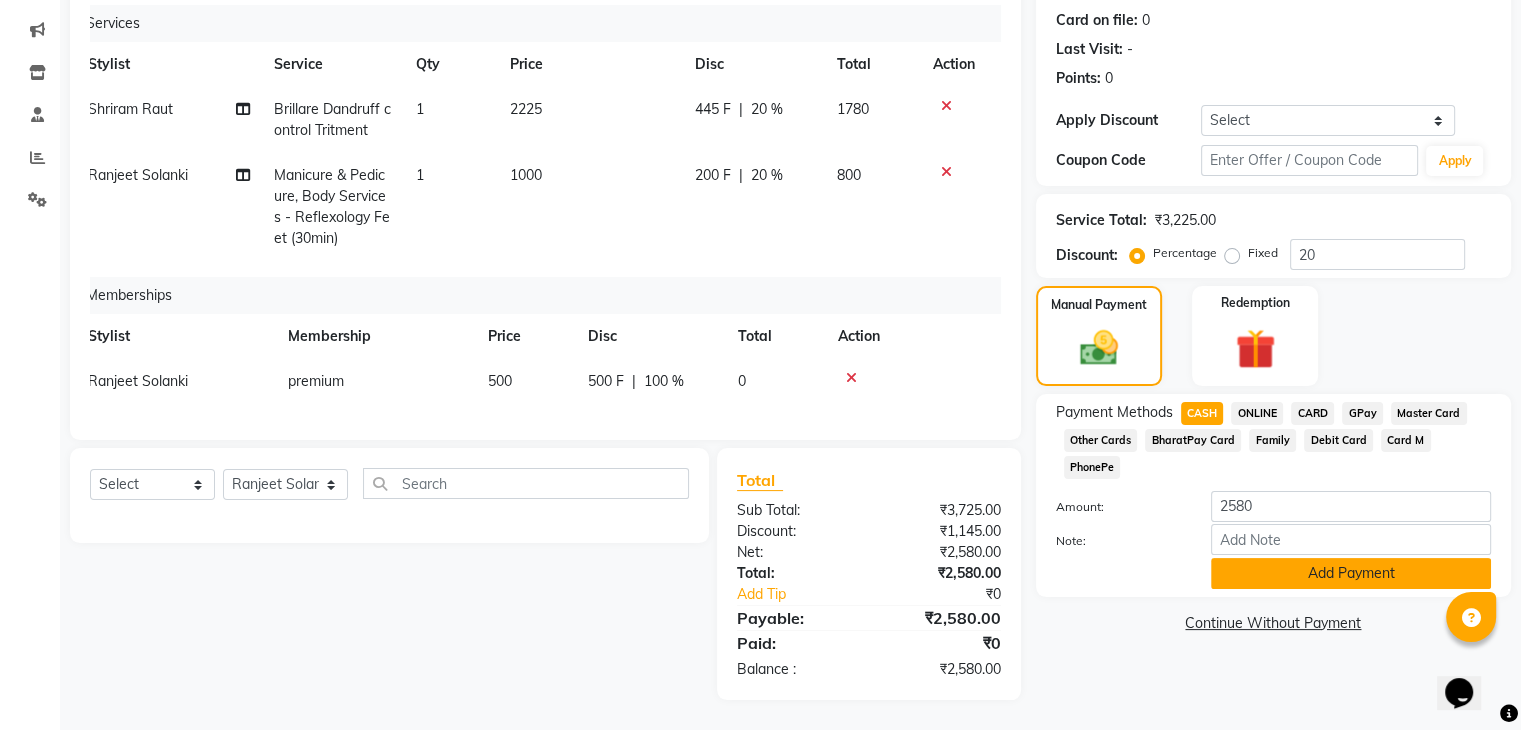 click on "Add Payment" 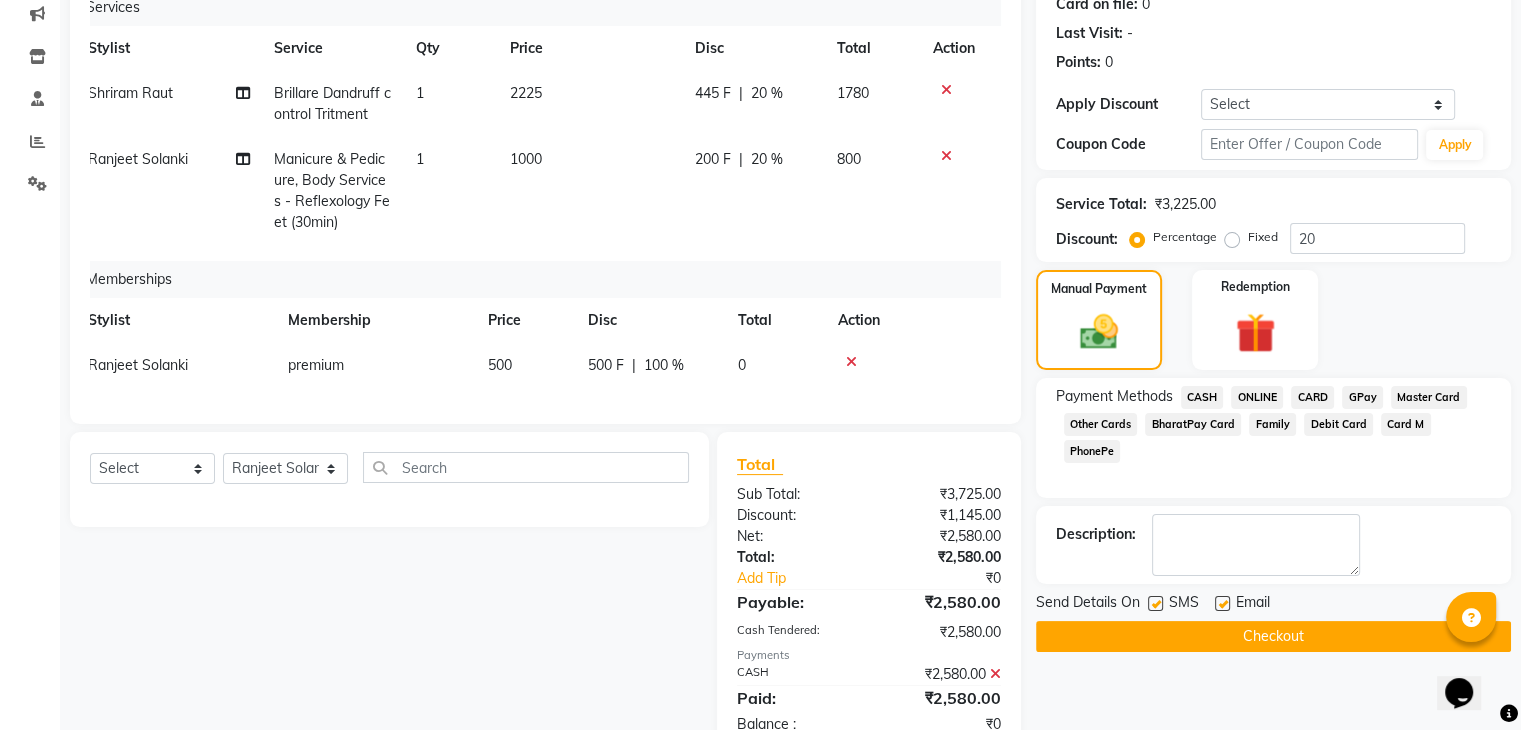 scroll, scrollTop: 329, scrollLeft: 0, axis: vertical 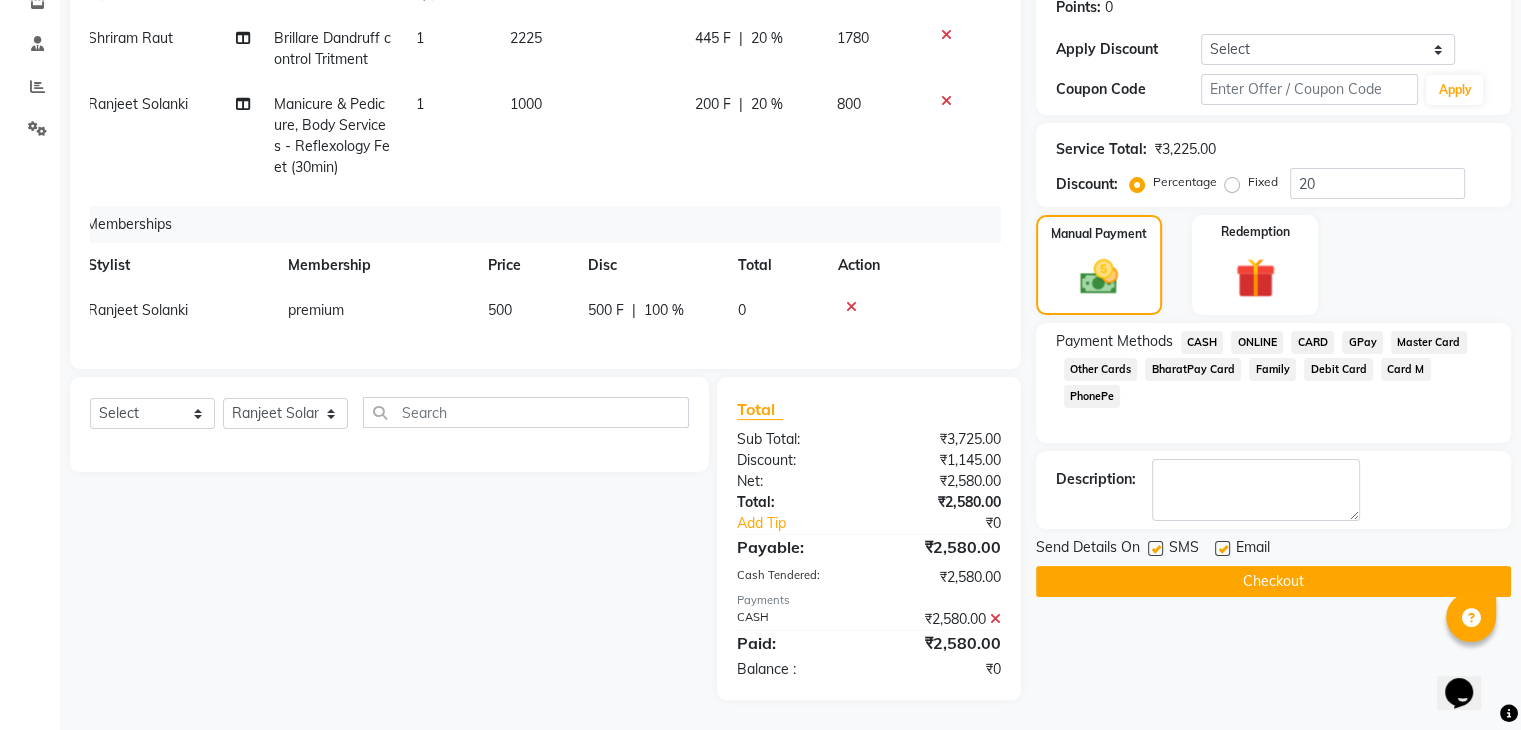 click on "Checkout" 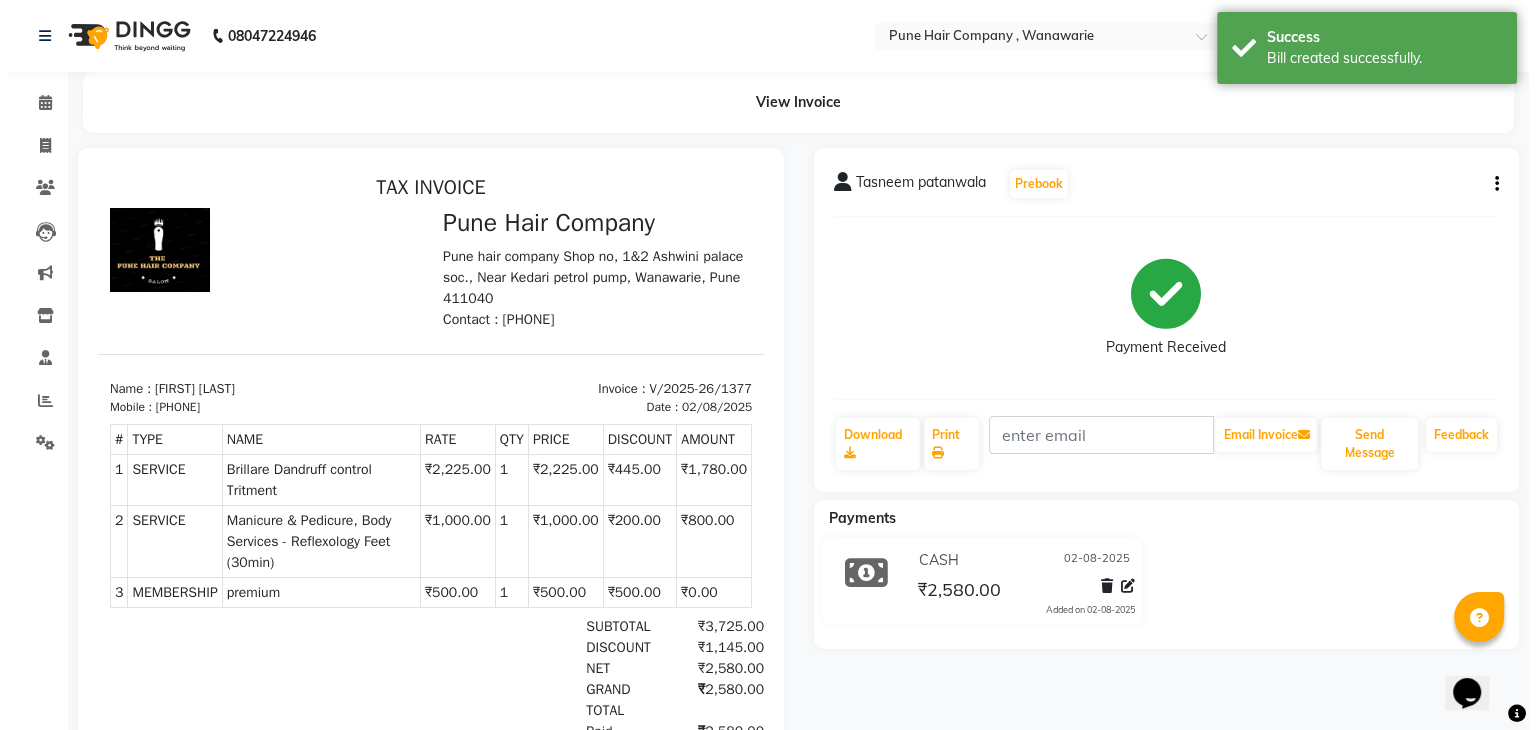 scroll, scrollTop: 0, scrollLeft: 0, axis: both 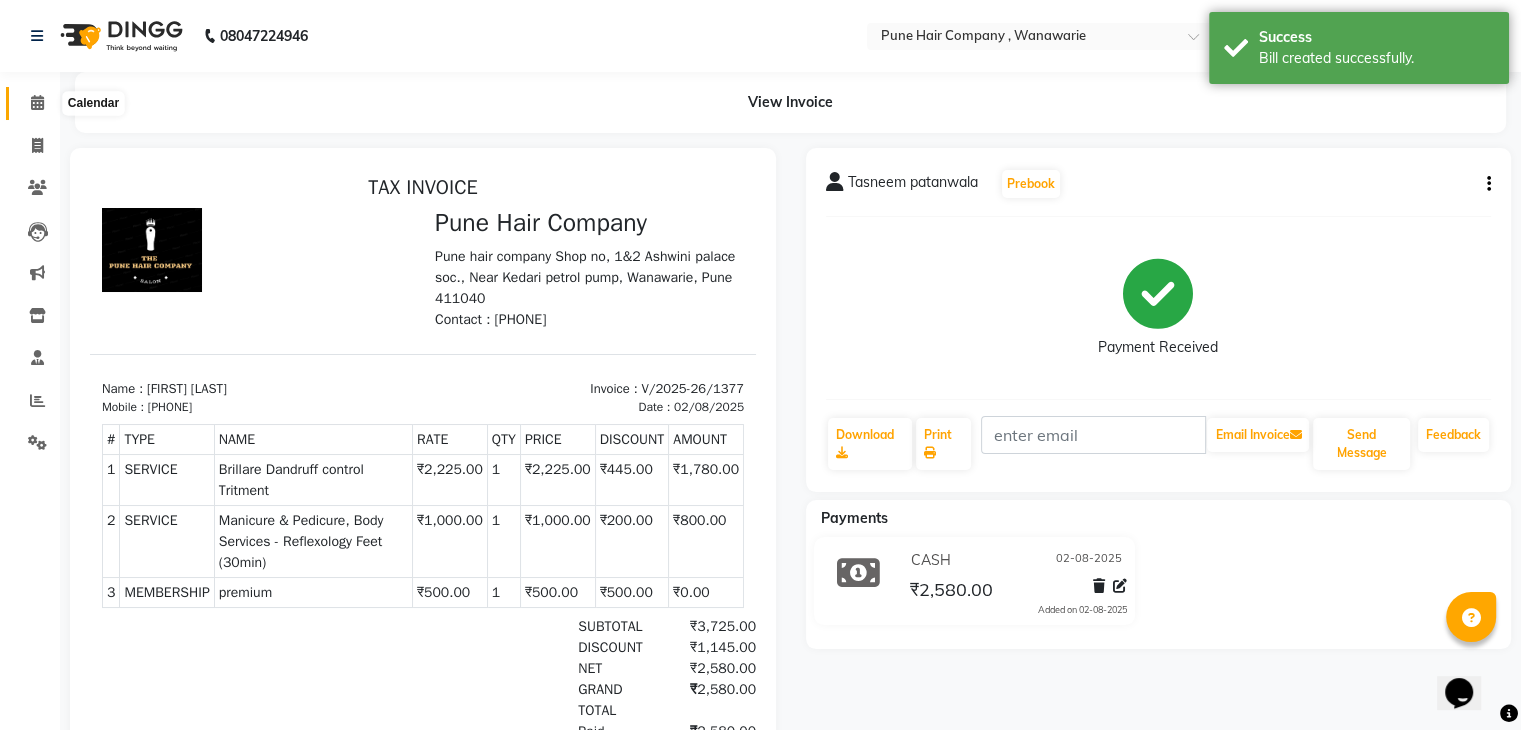 click 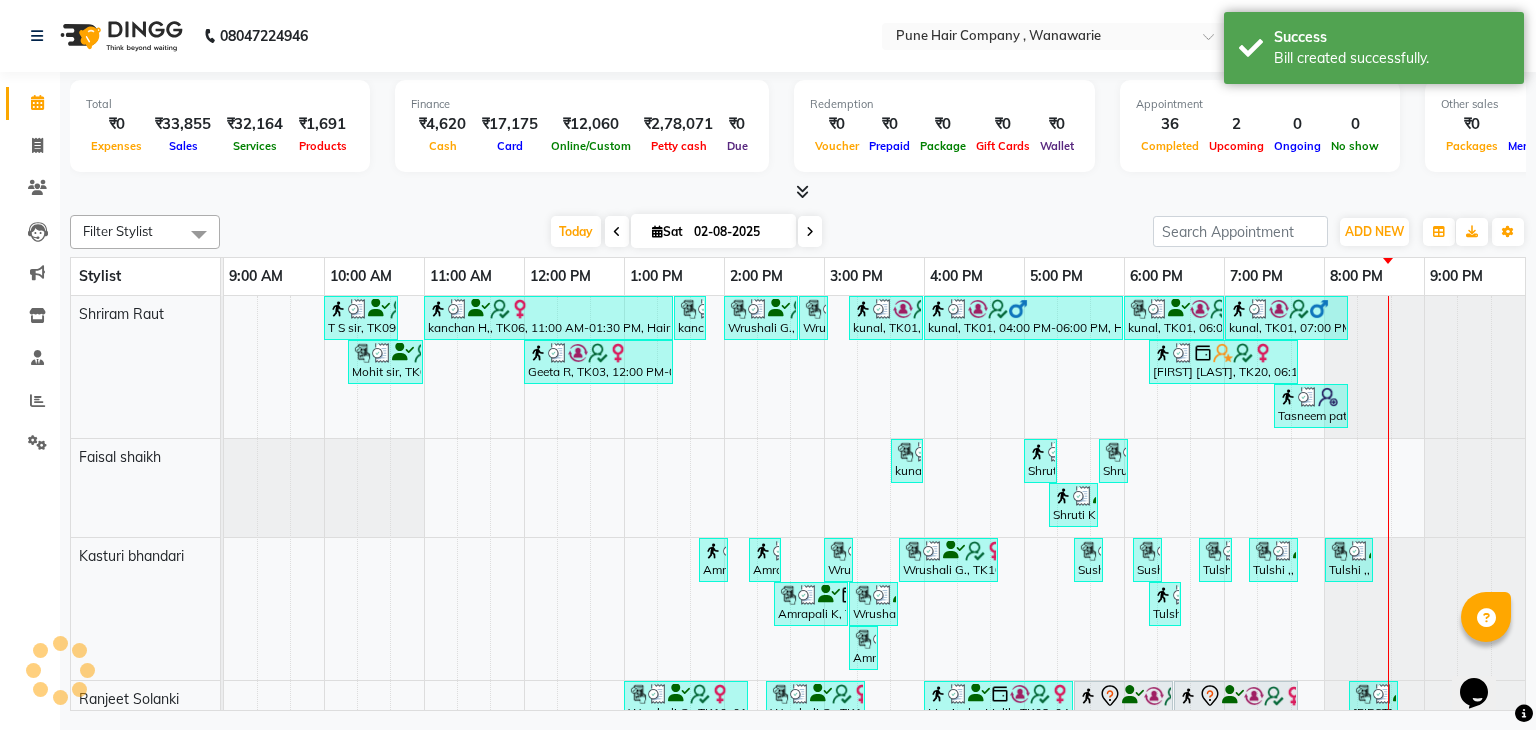 scroll, scrollTop: 0, scrollLeft: 0, axis: both 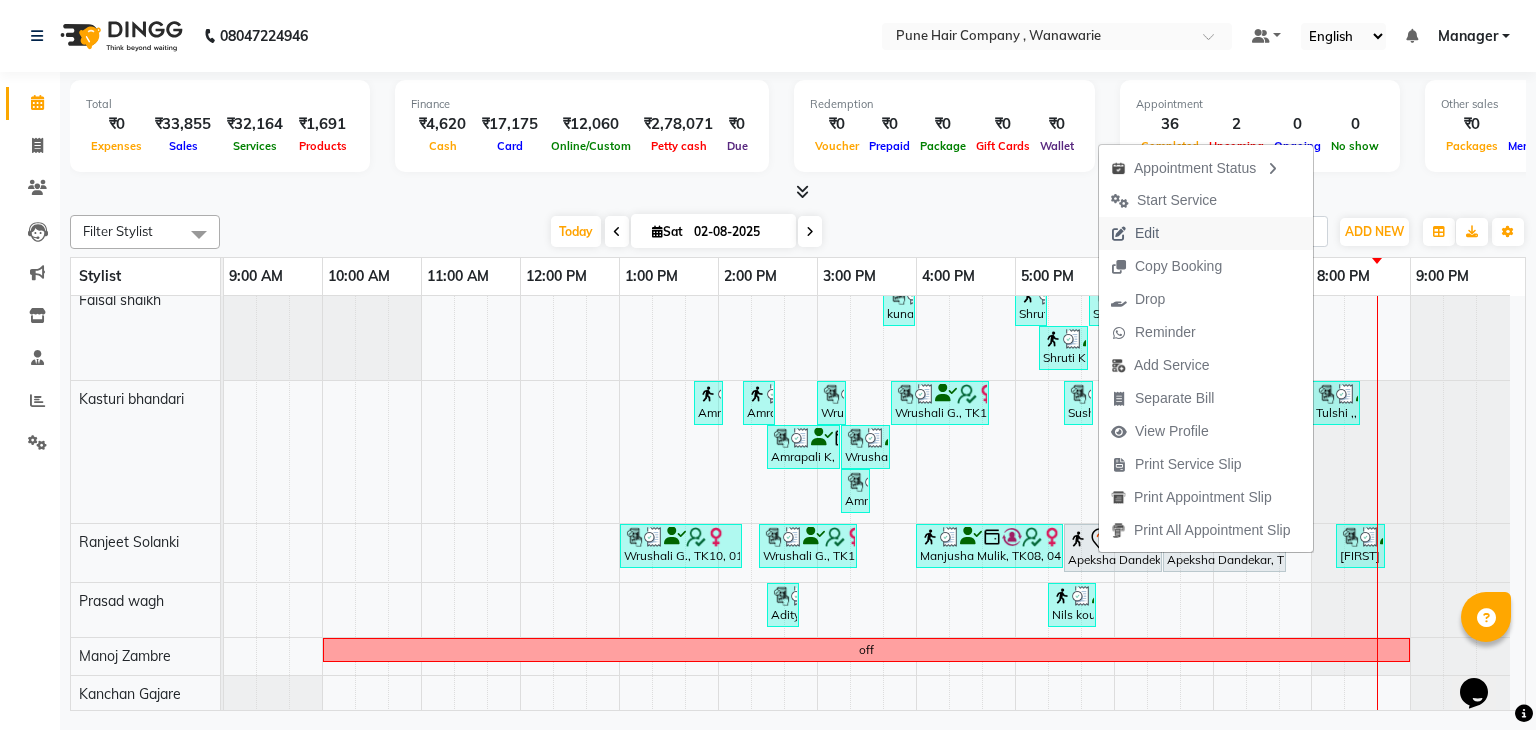 click on "Edit" at bounding box center (1147, 233) 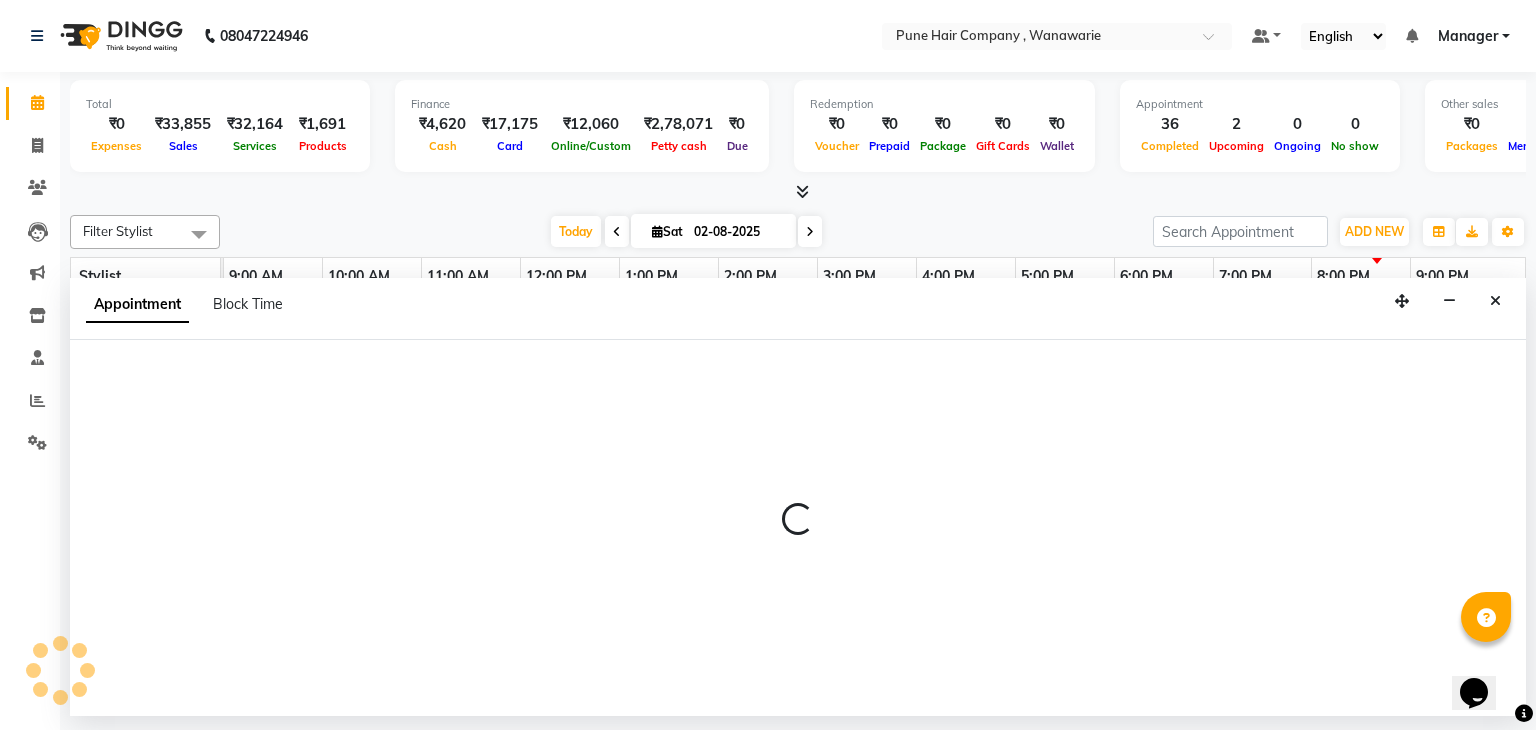 select on "tentative" 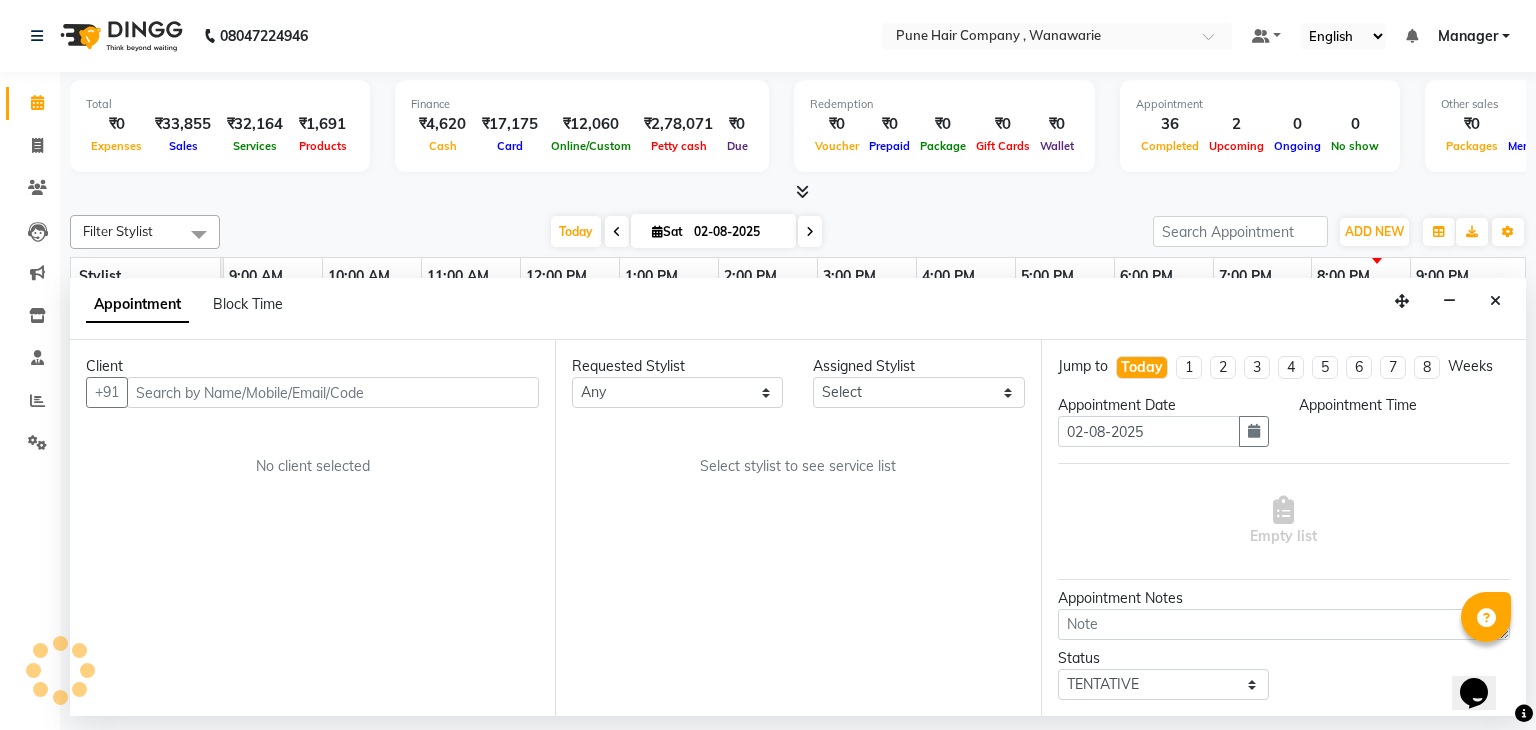 select on "74580" 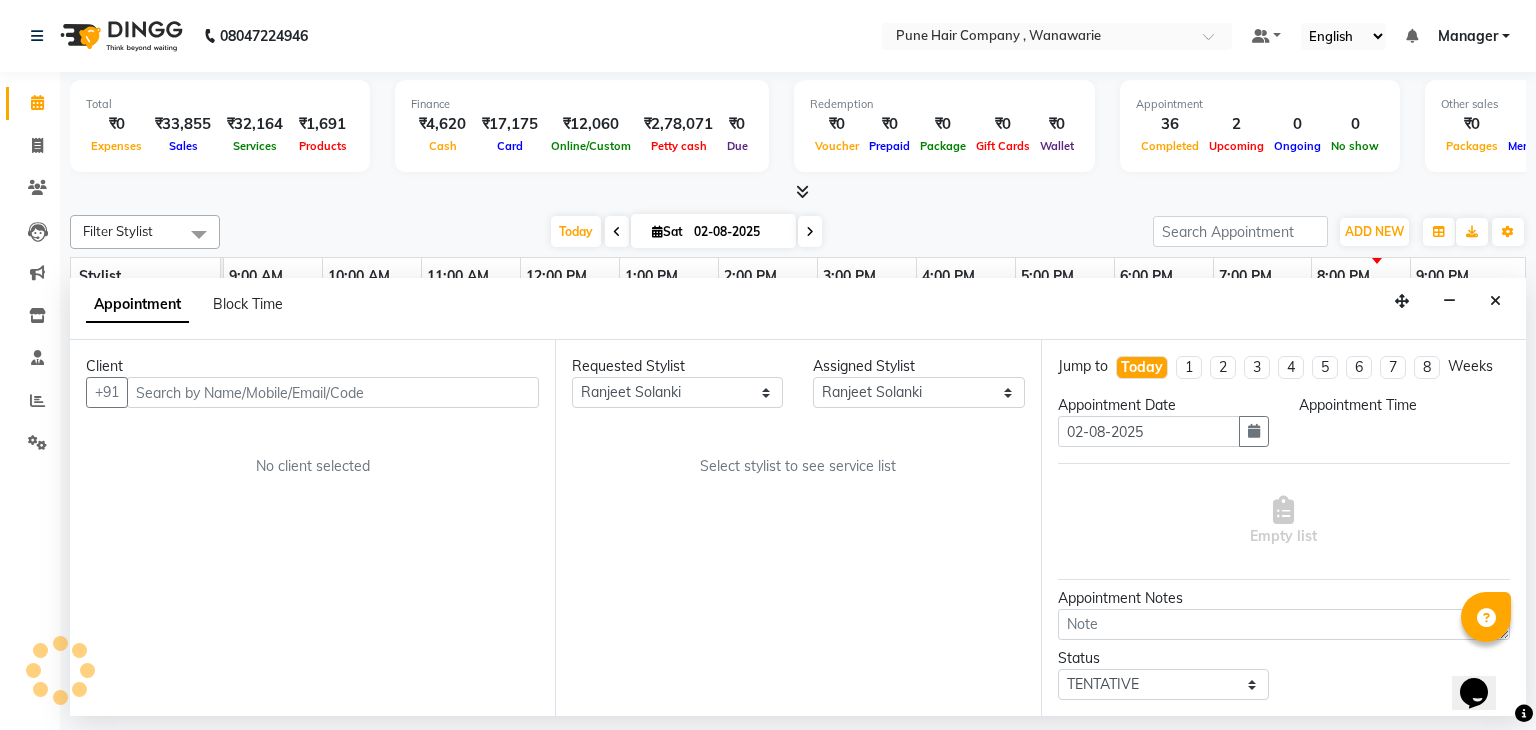 select on "1050" 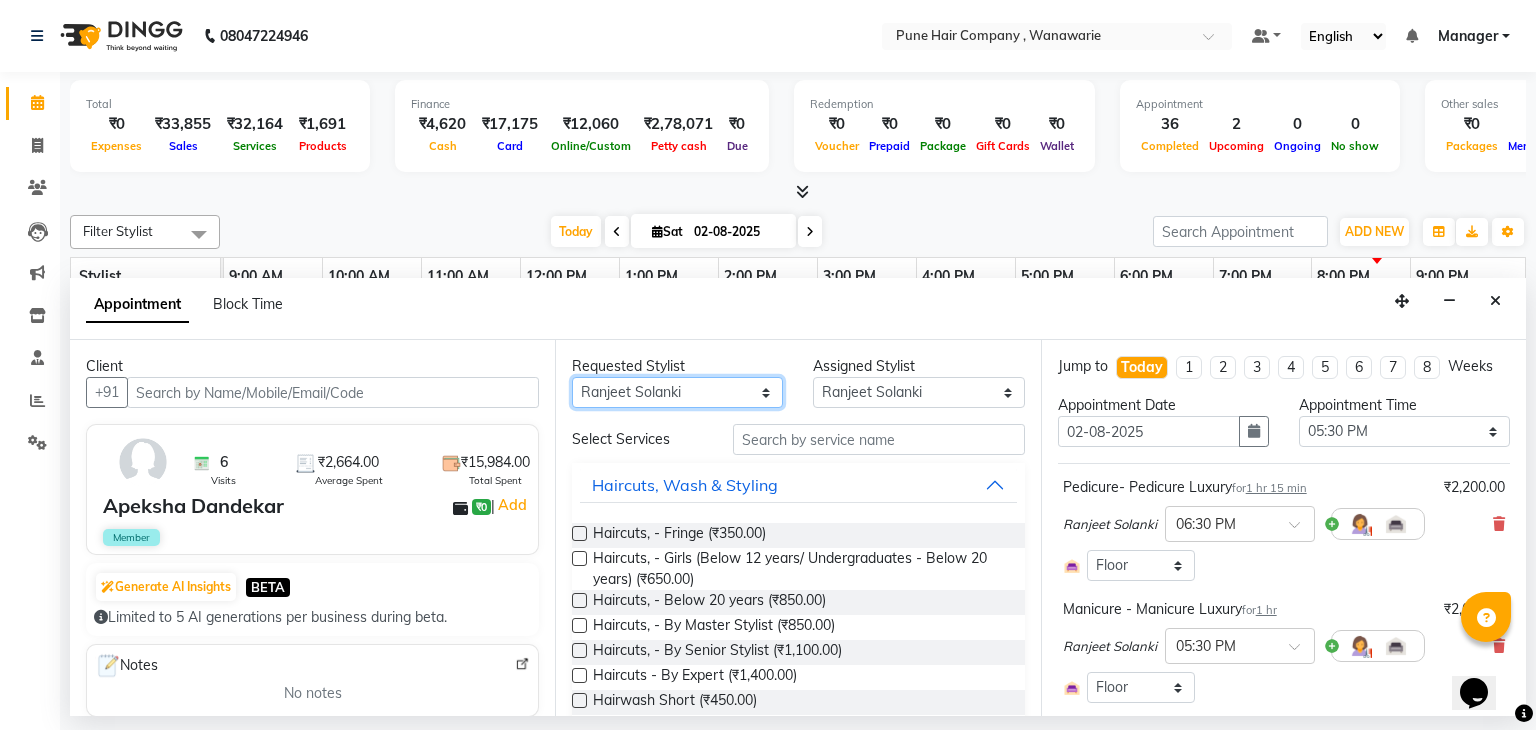 click on "Any Faisal shaikh Kanchan Gajare  Kasturi bhandari Manoj Zambre Prasad wagh Ranjeet Solanki Shriram Raut" at bounding box center (677, 392) 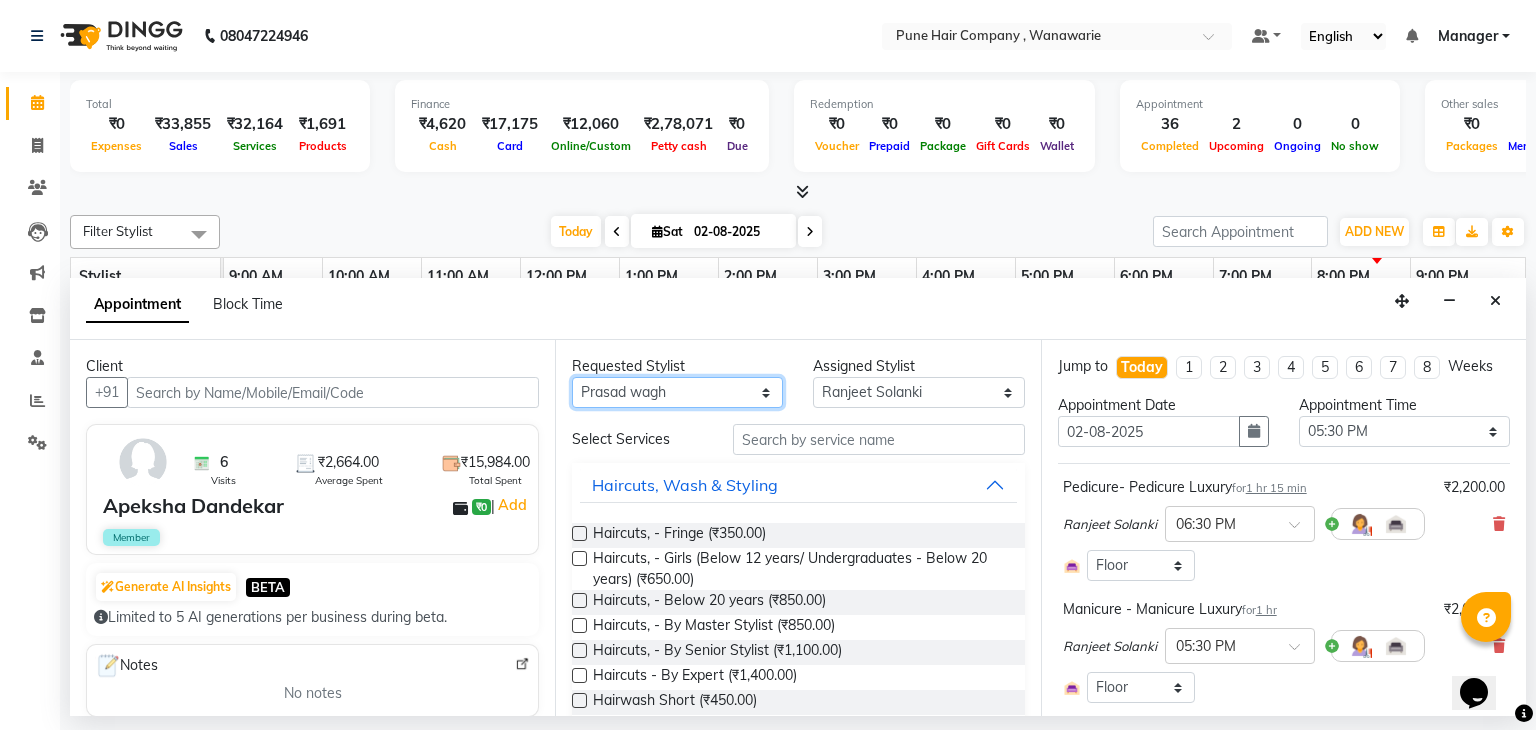click on "Any Faisal shaikh Kanchan Gajare  Kasturi bhandari Manoj Zambre Prasad wagh Ranjeet Solanki Shriram Raut" at bounding box center (677, 392) 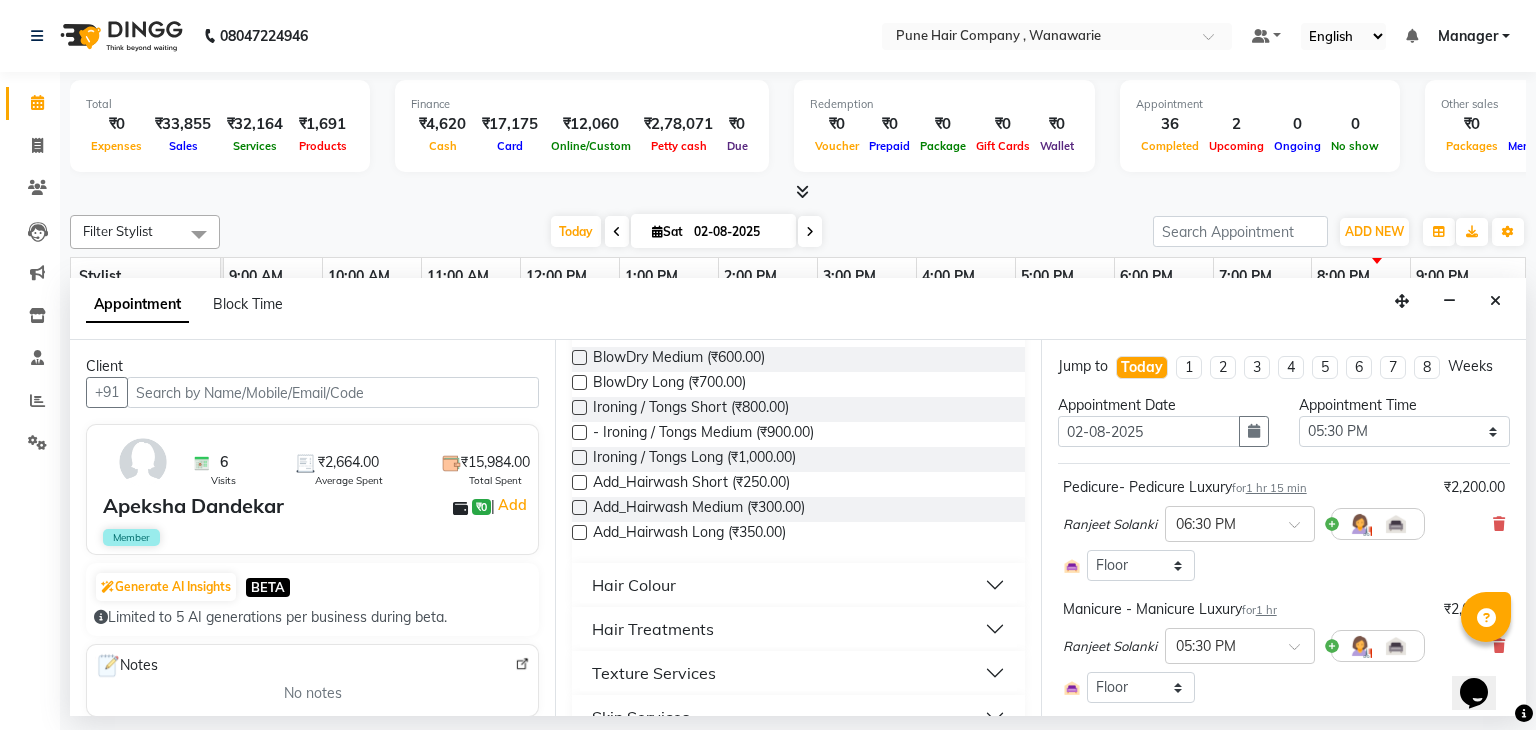 scroll, scrollTop: 440, scrollLeft: 0, axis: vertical 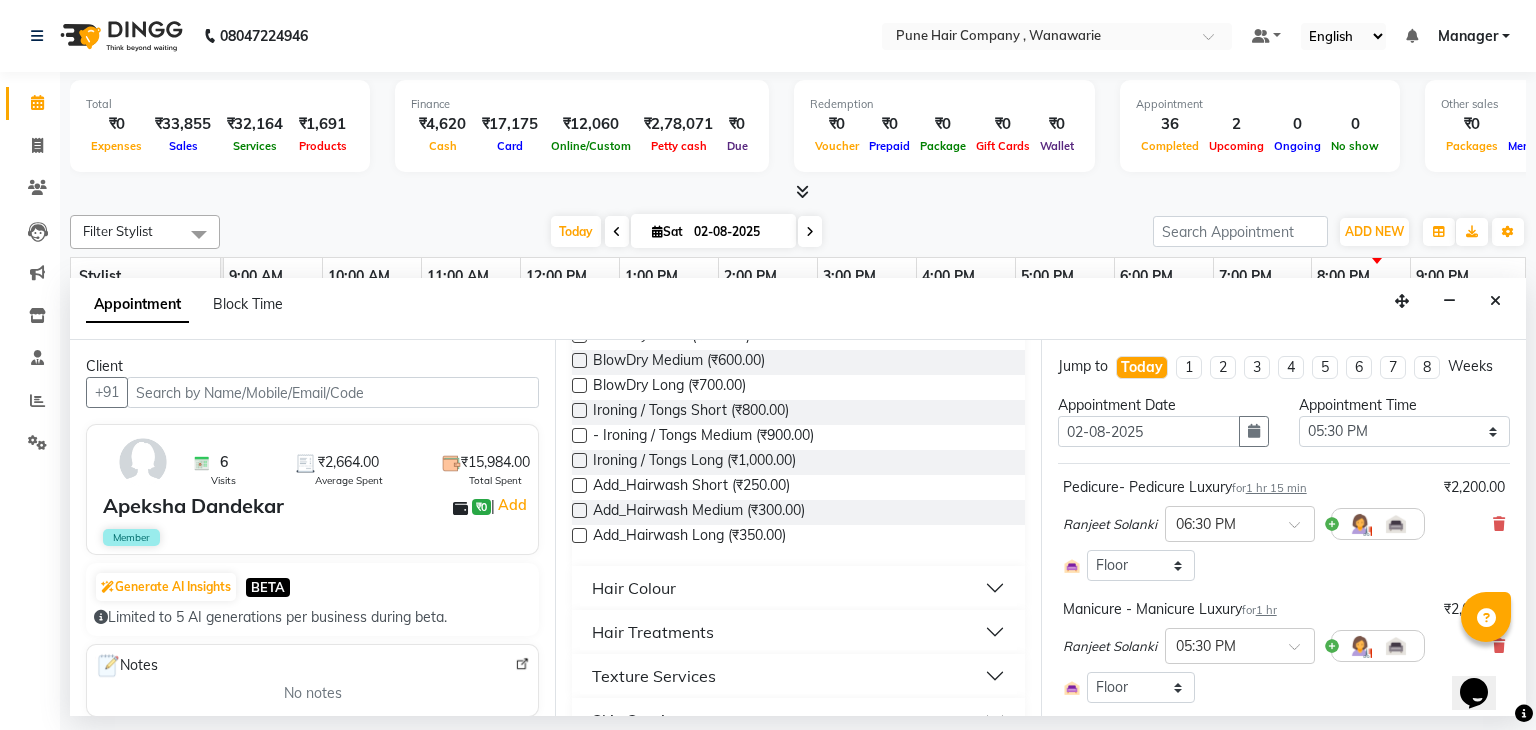 click at bounding box center [579, 510] 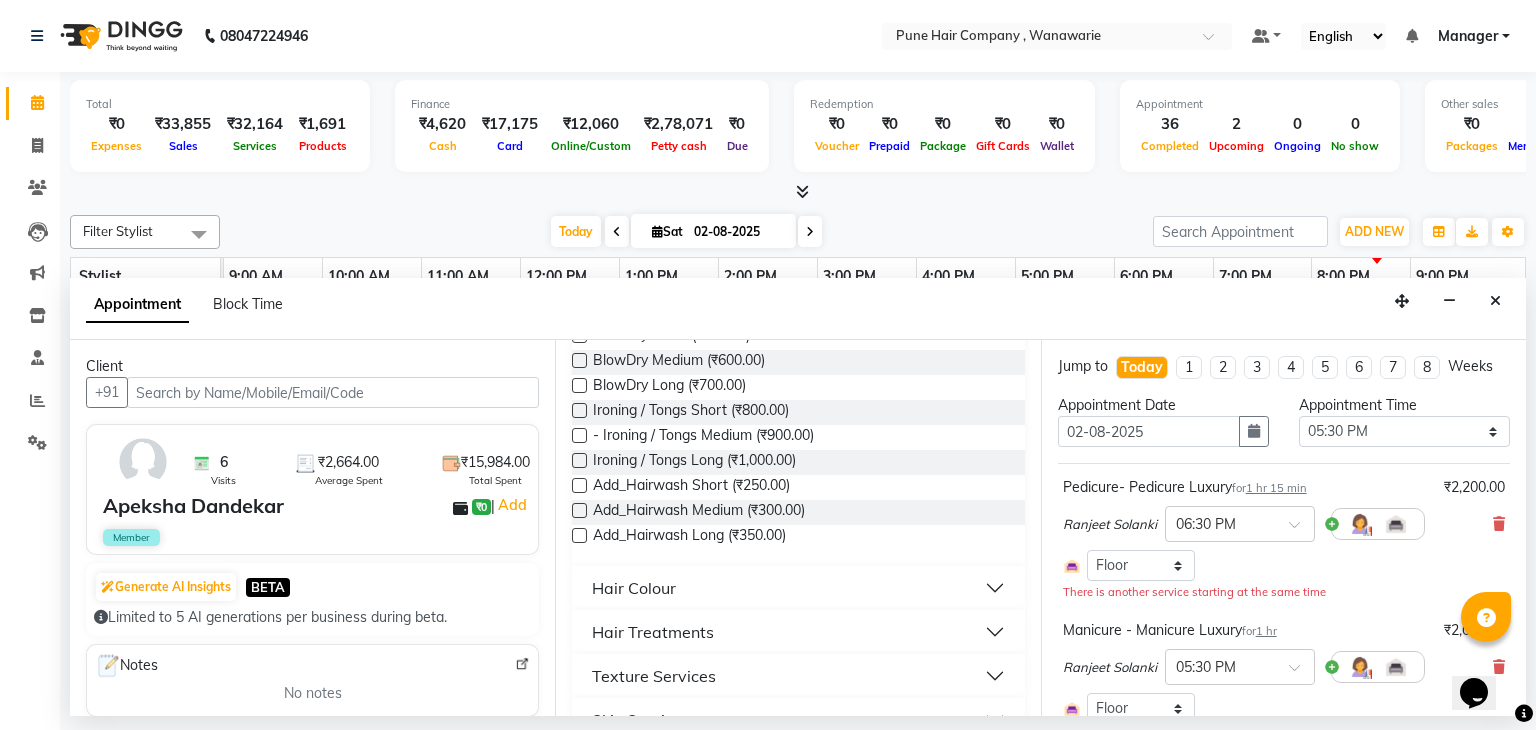 click at bounding box center [579, 510] 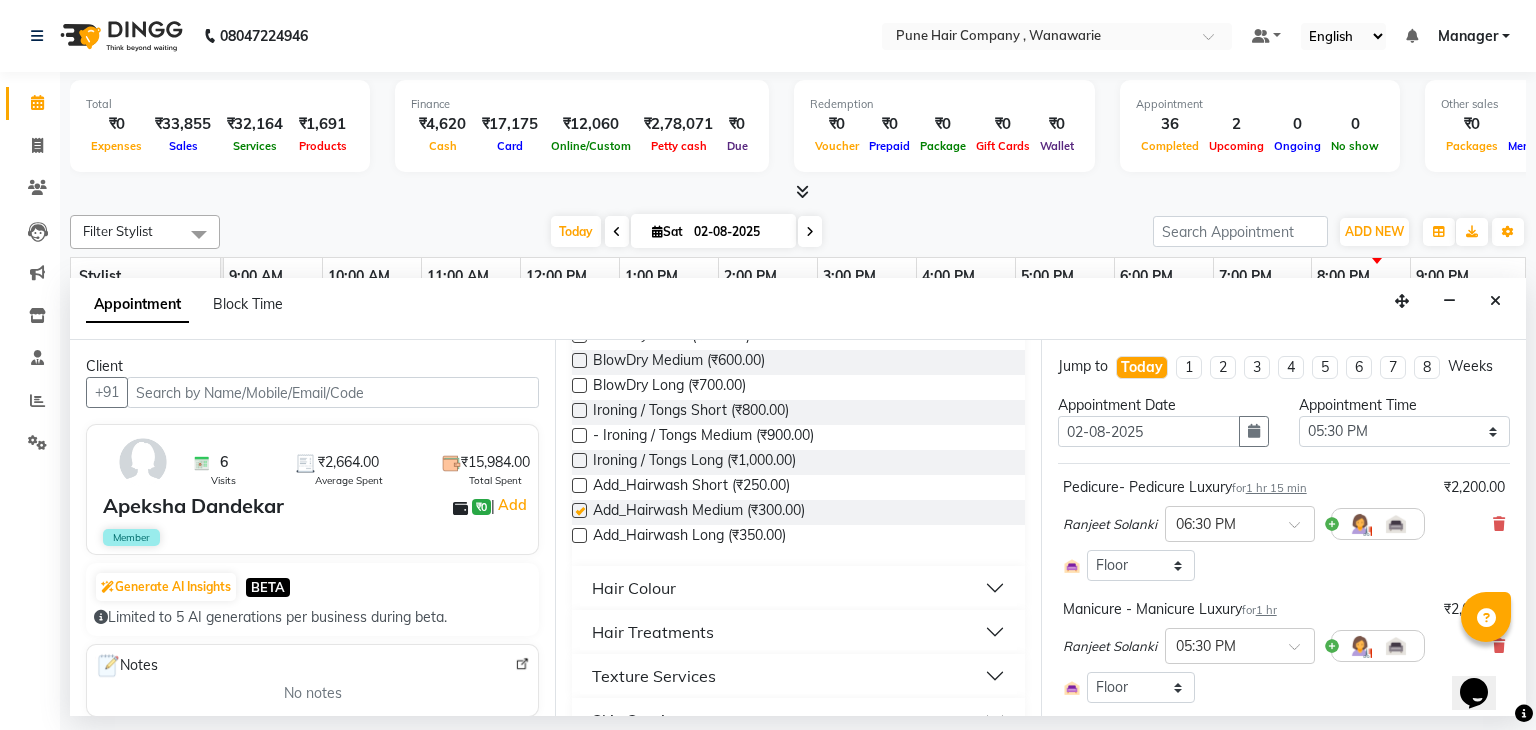 checkbox on "false" 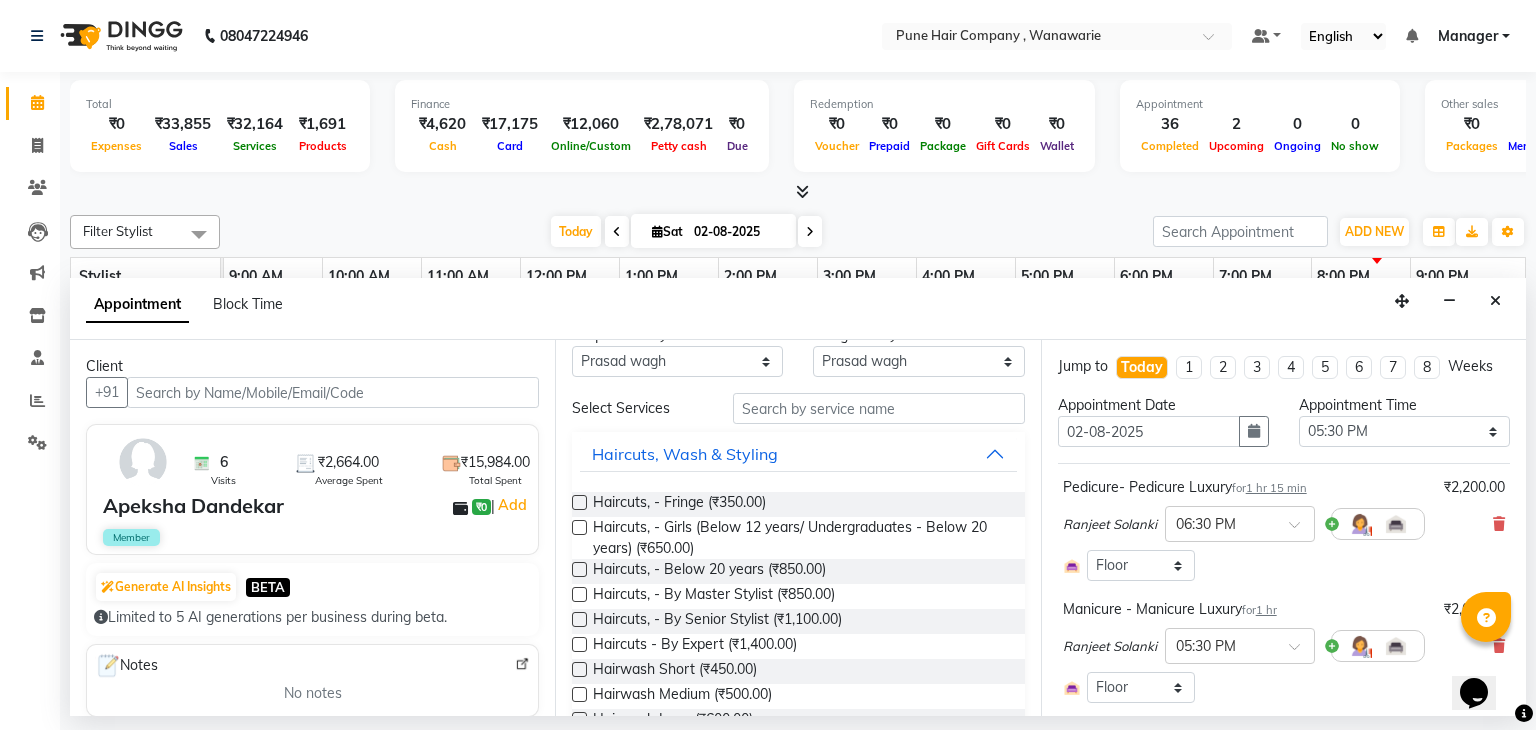 scroll, scrollTop: 0, scrollLeft: 0, axis: both 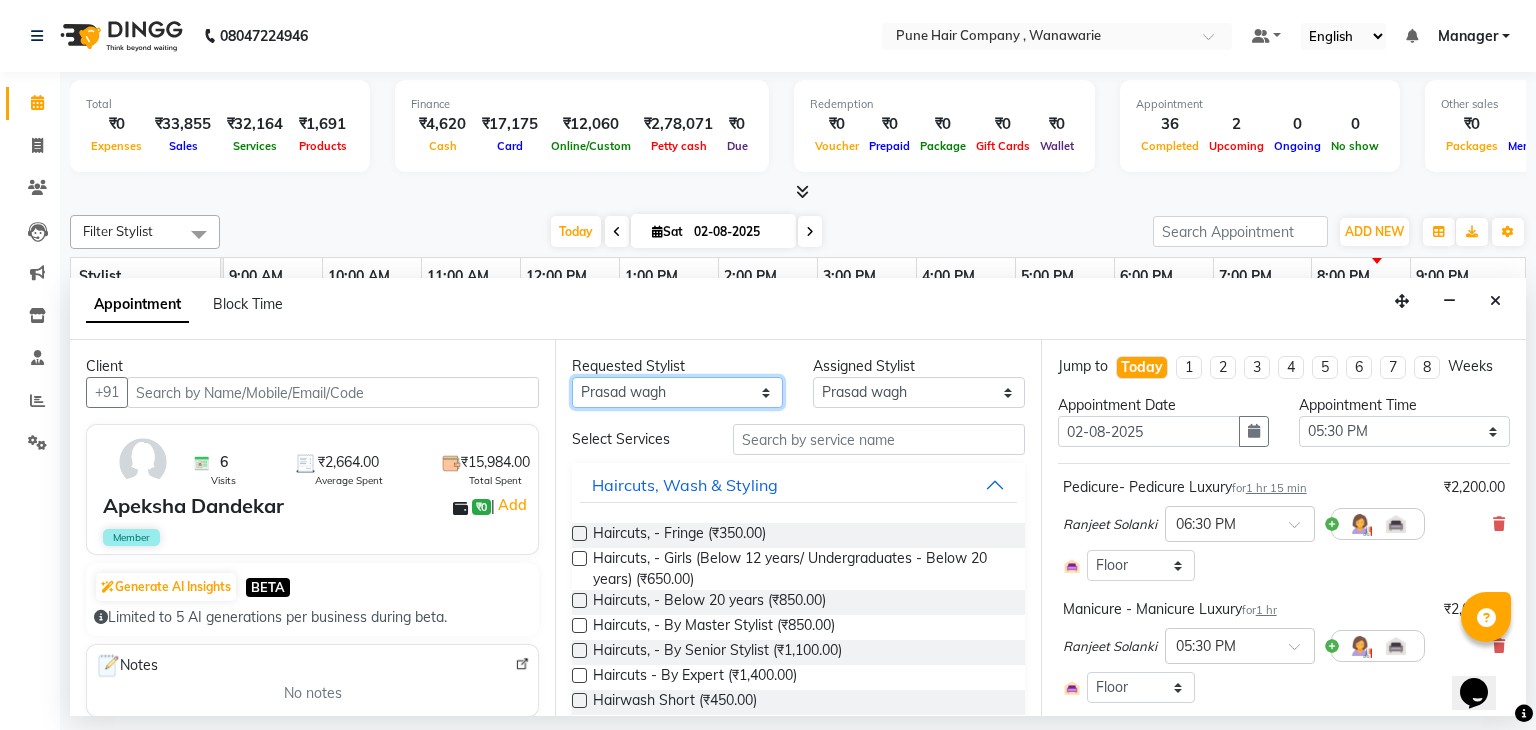 click on "Any Faisal shaikh Kanchan Gajare  Kasturi bhandari Manoj Zambre Prasad wagh Ranjeet Solanki Shriram Raut" at bounding box center [677, 392] 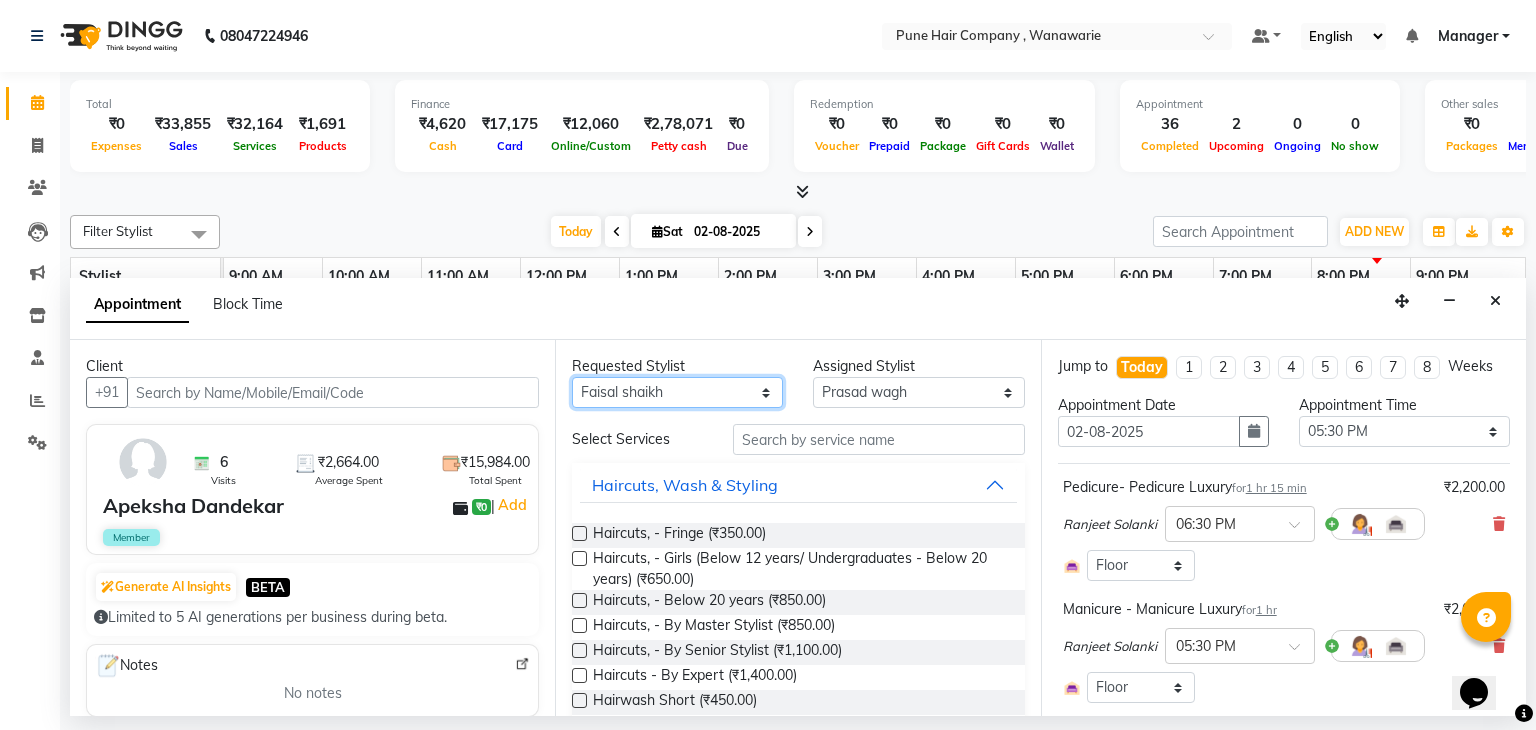 click on "Any Faisal shaikh Kanchan Gajare  Kasturi bhandari Manoj Zambre Prasad wagh Ranjeet Solanki Shriram Raut" at bounding box center [677, 392] 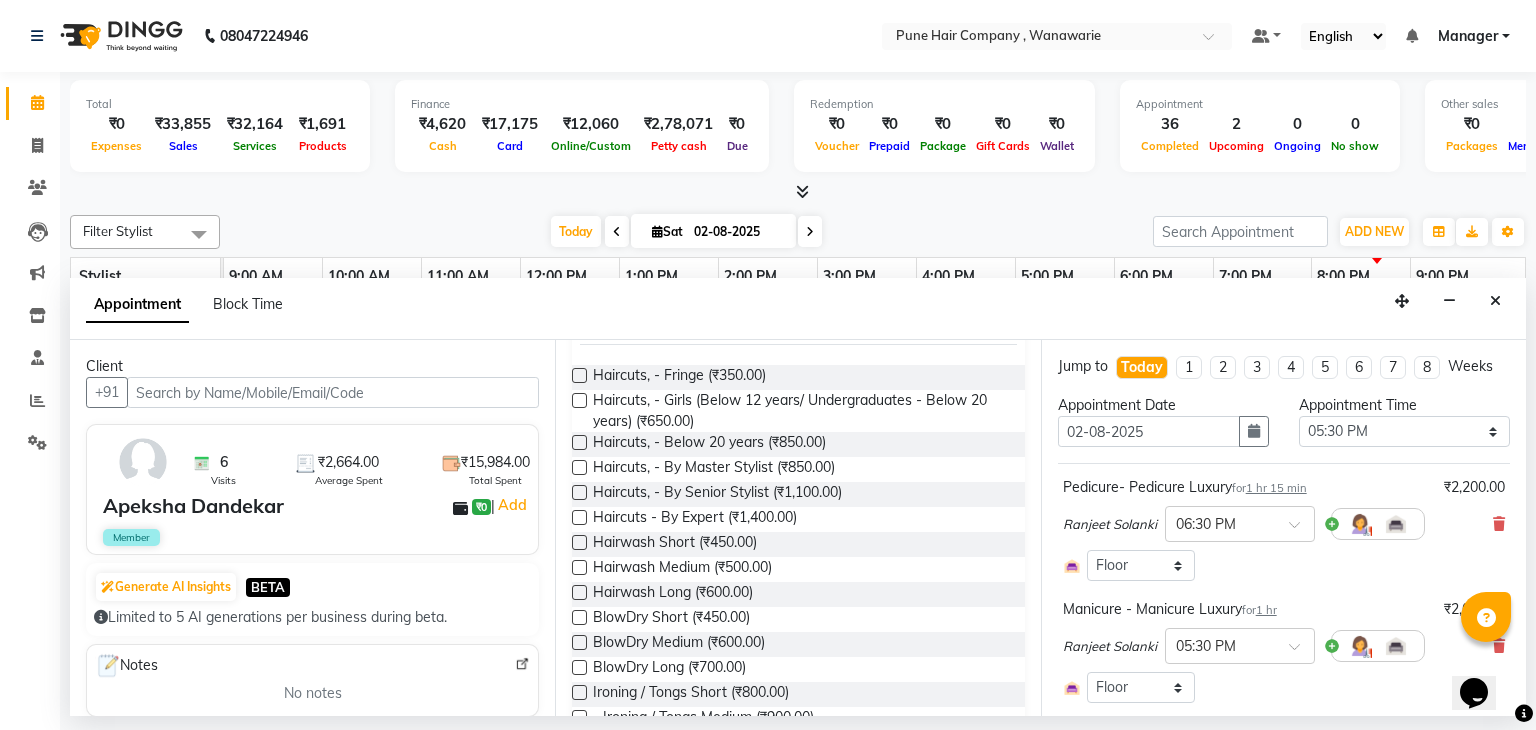scroll, scrollTop: 160, scrollLeft: 0, axis: vertical 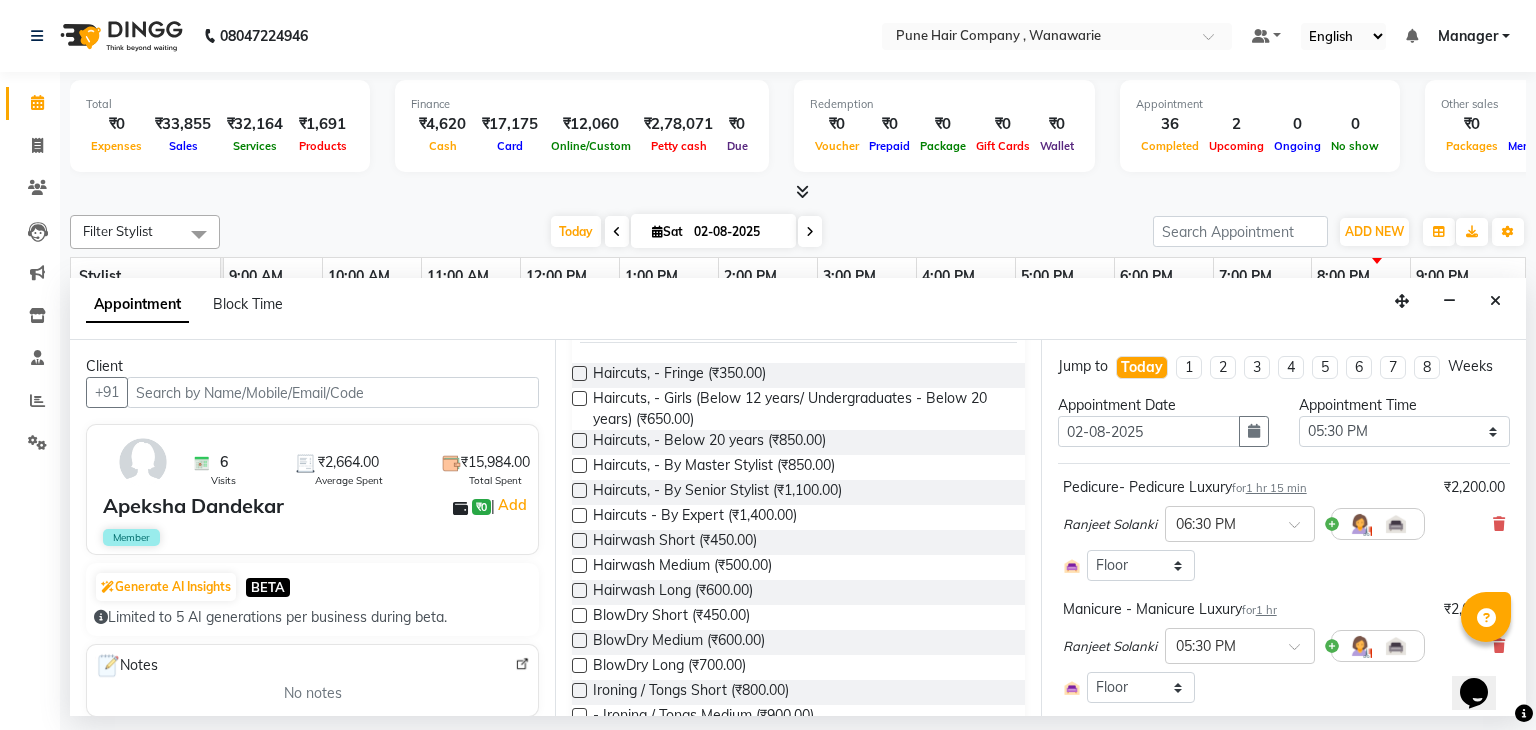 click at bounding box center [579, 640] 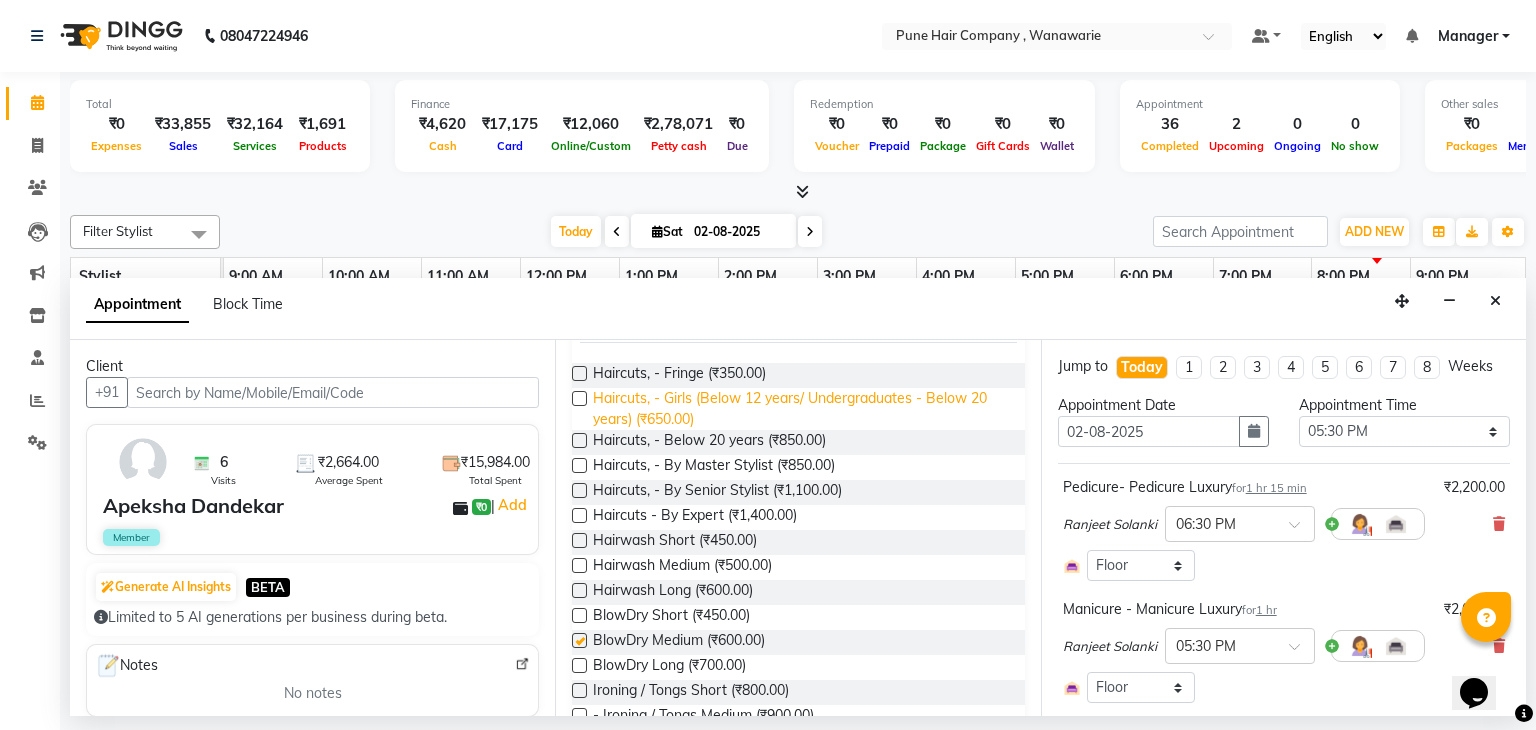checkbox on "false" 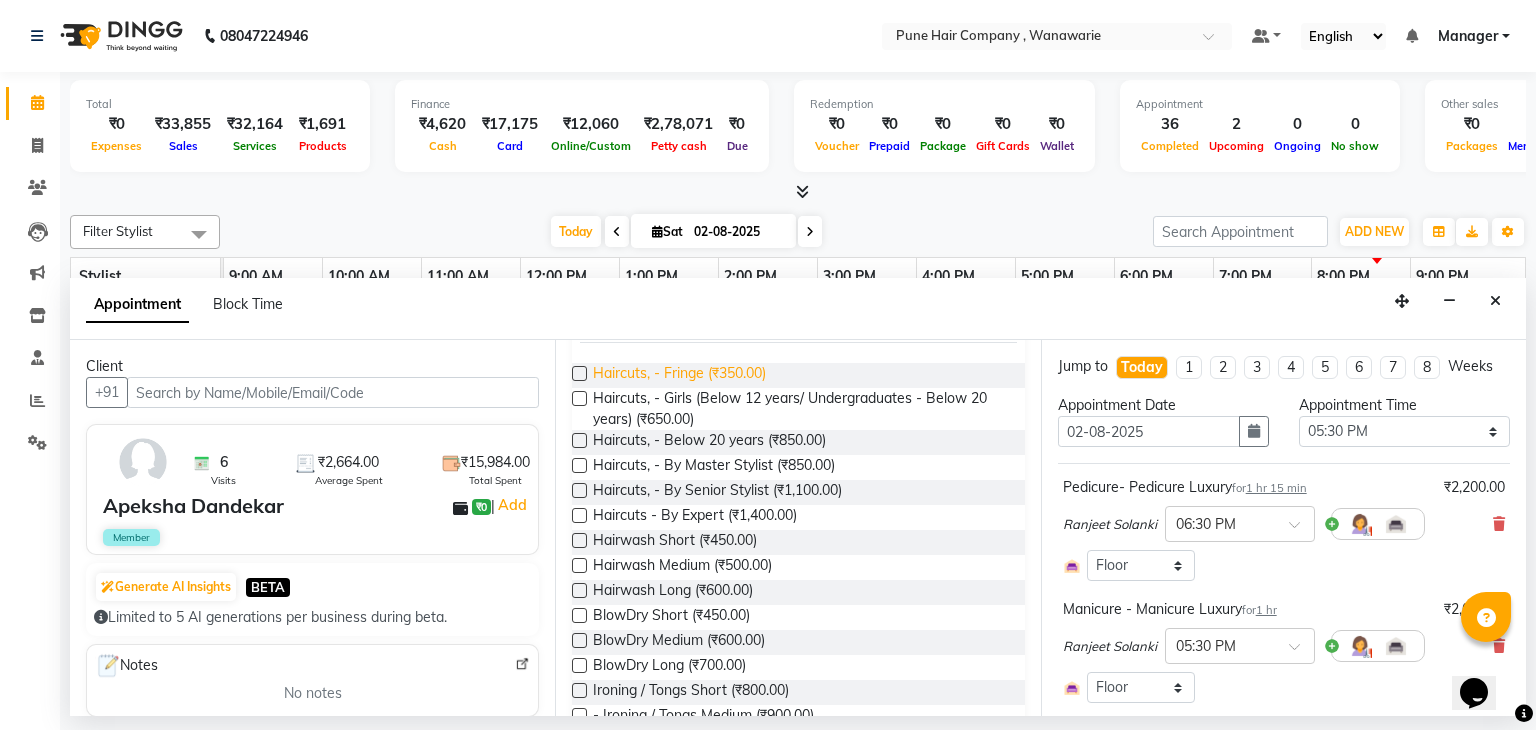 scroll, scrollTop: 0, scrollLeft: 0, axis: both 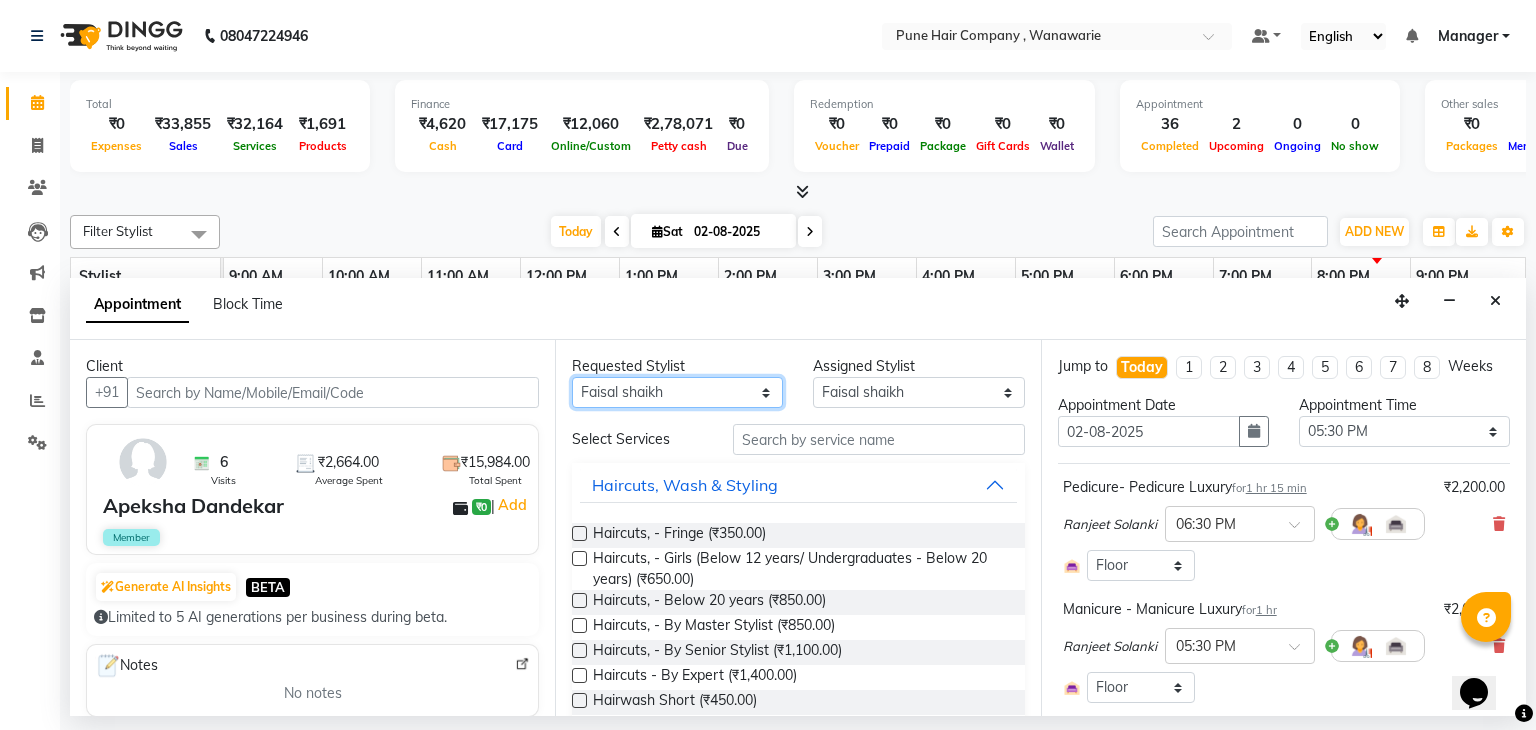 click on "Any Faisal shaikh Kanchan Gajare  Kasturi bhandari Manoj Zambre Prasad wagh Ranjeet Solanki Shriram Raut" at bounding box center [677, 392] 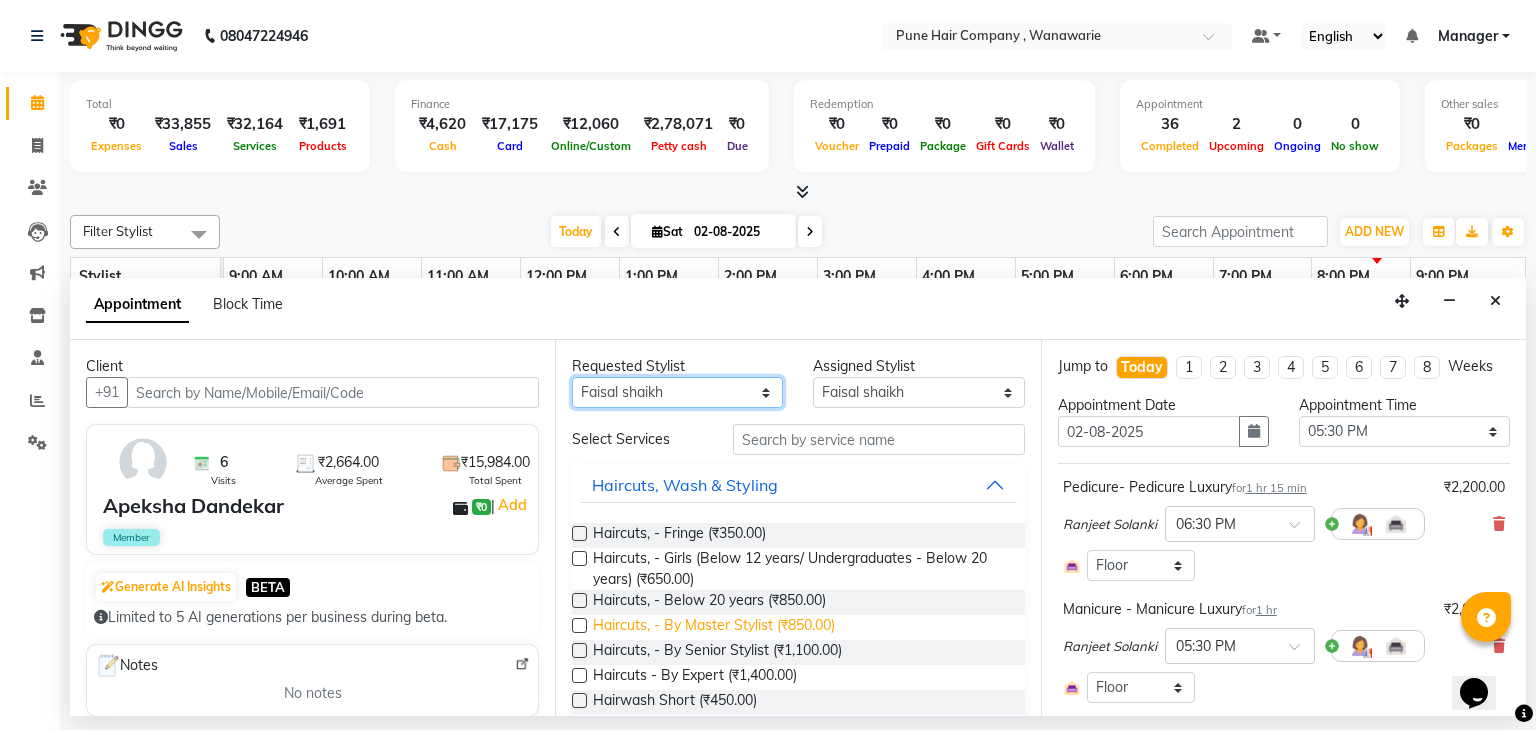 select on "74577" 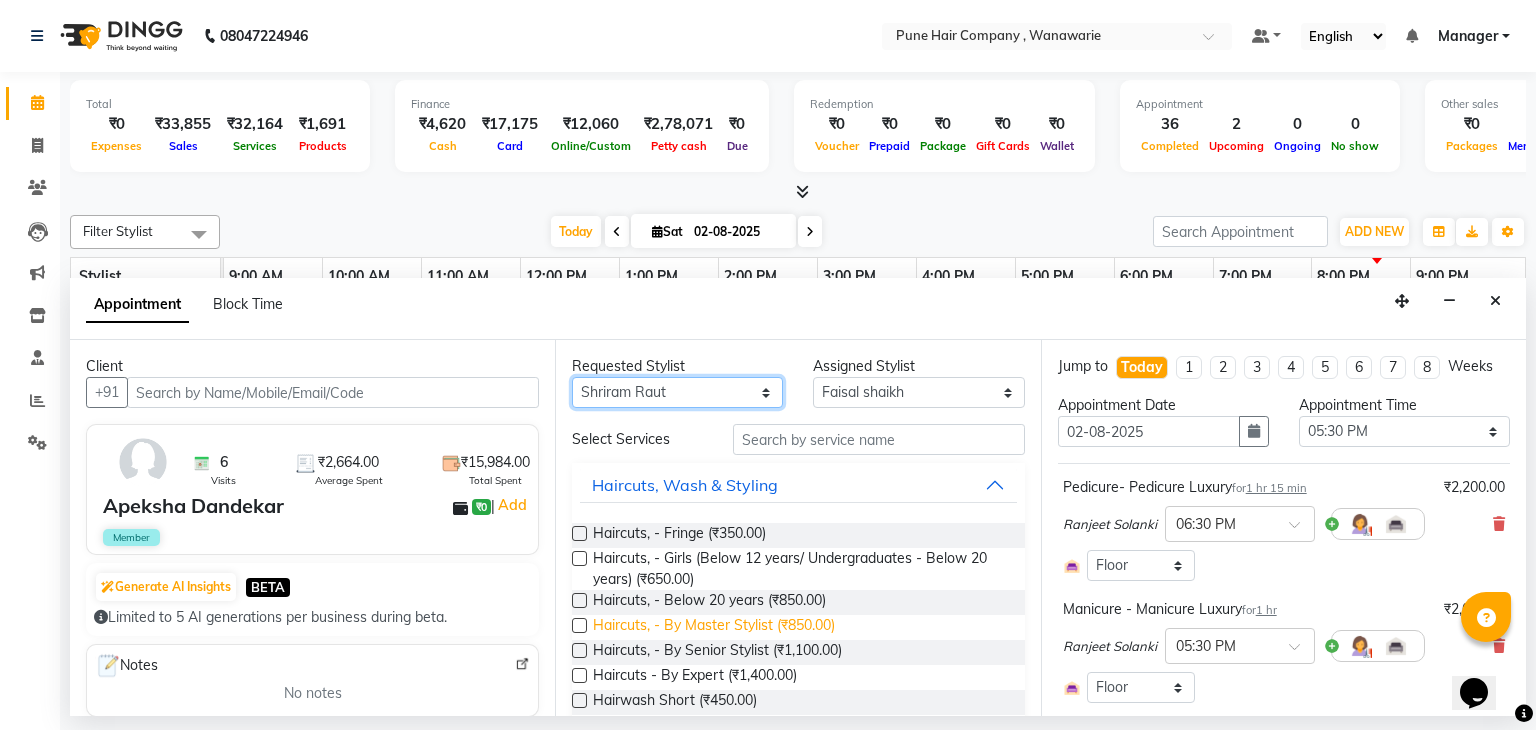 click on "Any Faisal shaikh Kanchan Gajare  Kasturi bhandari Manoj Zambre Prasad wagh Ranjeet Solanki Shriram Raut" at bounding box center [677, 392] 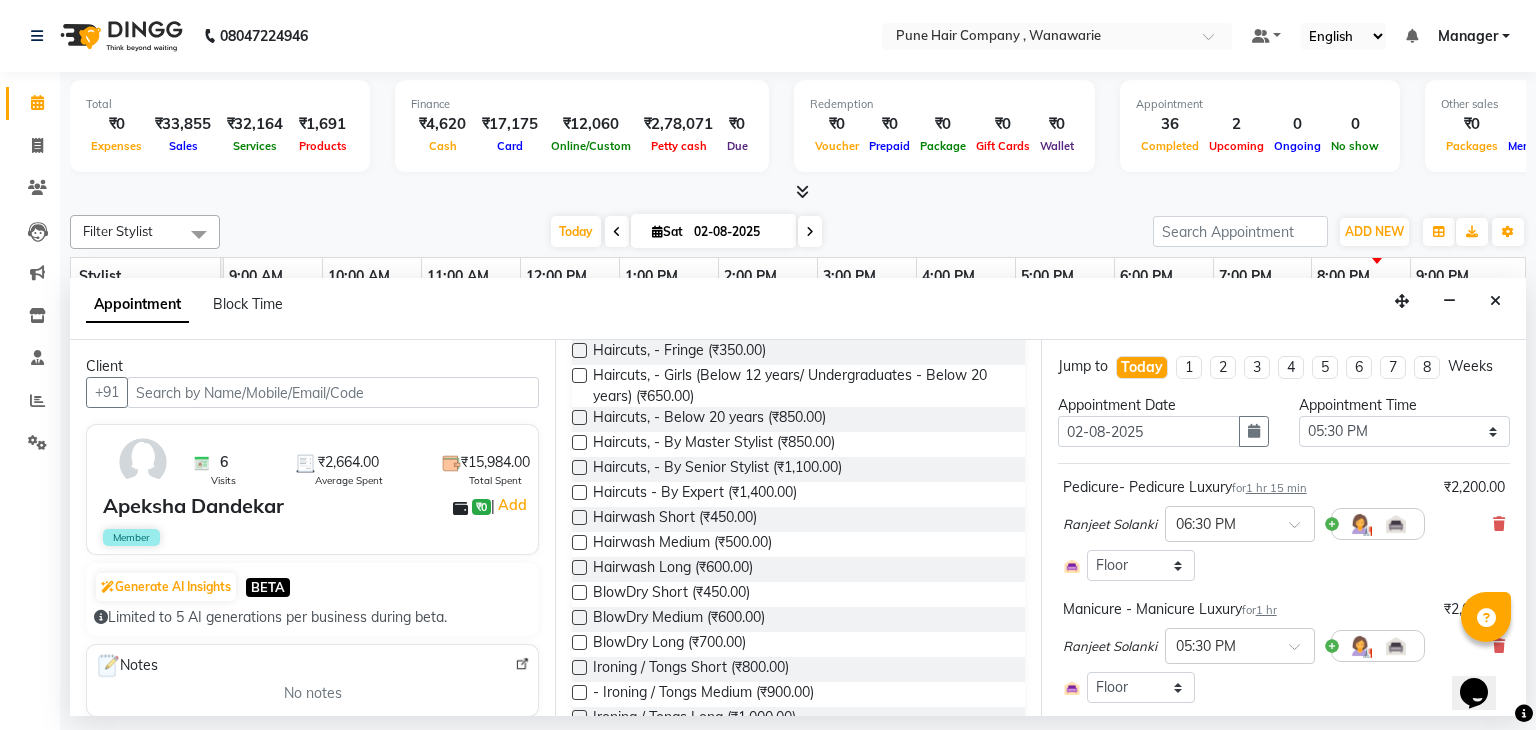scroll, scrollTop: 184, scrollLeft: 0, axis: vertical 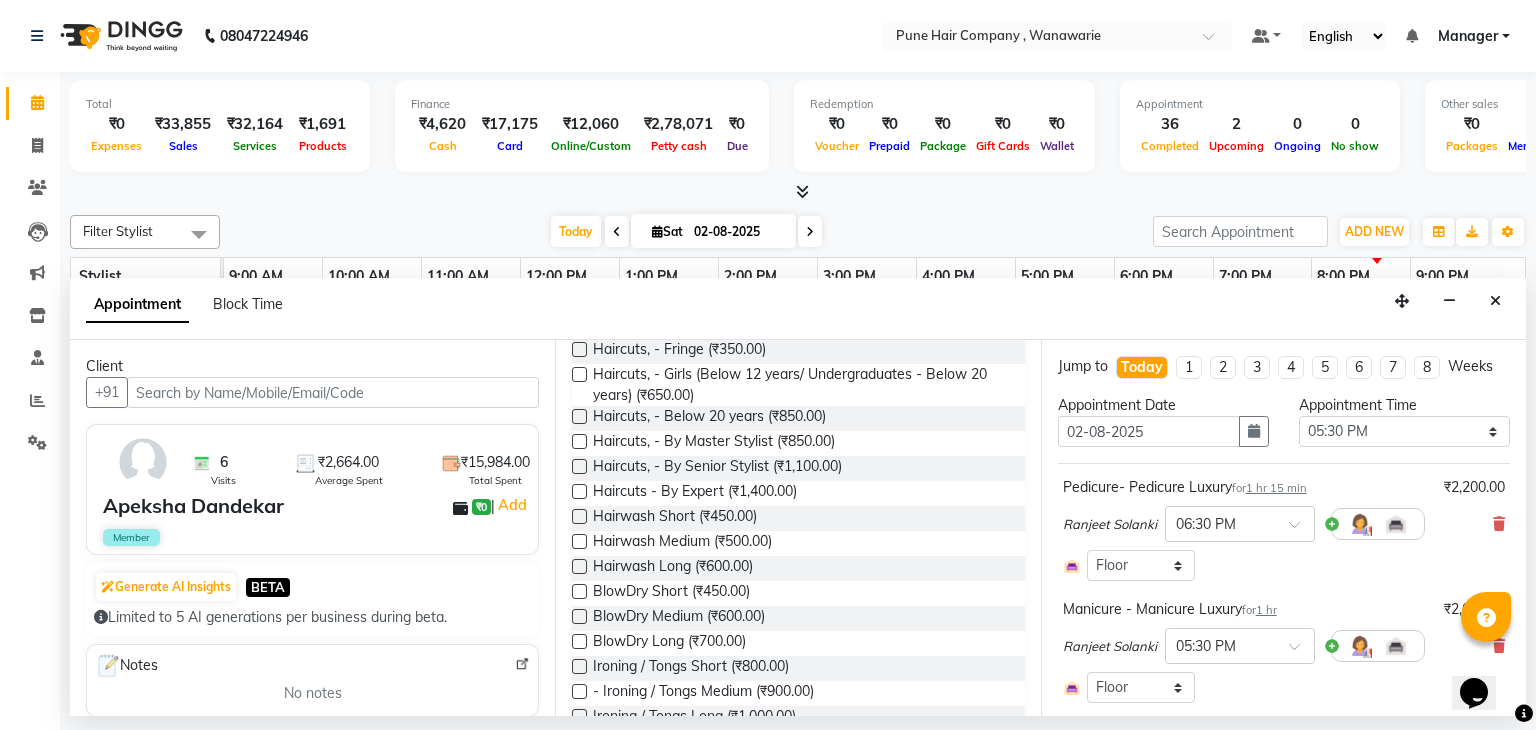 click at bounding box center (579, 616) 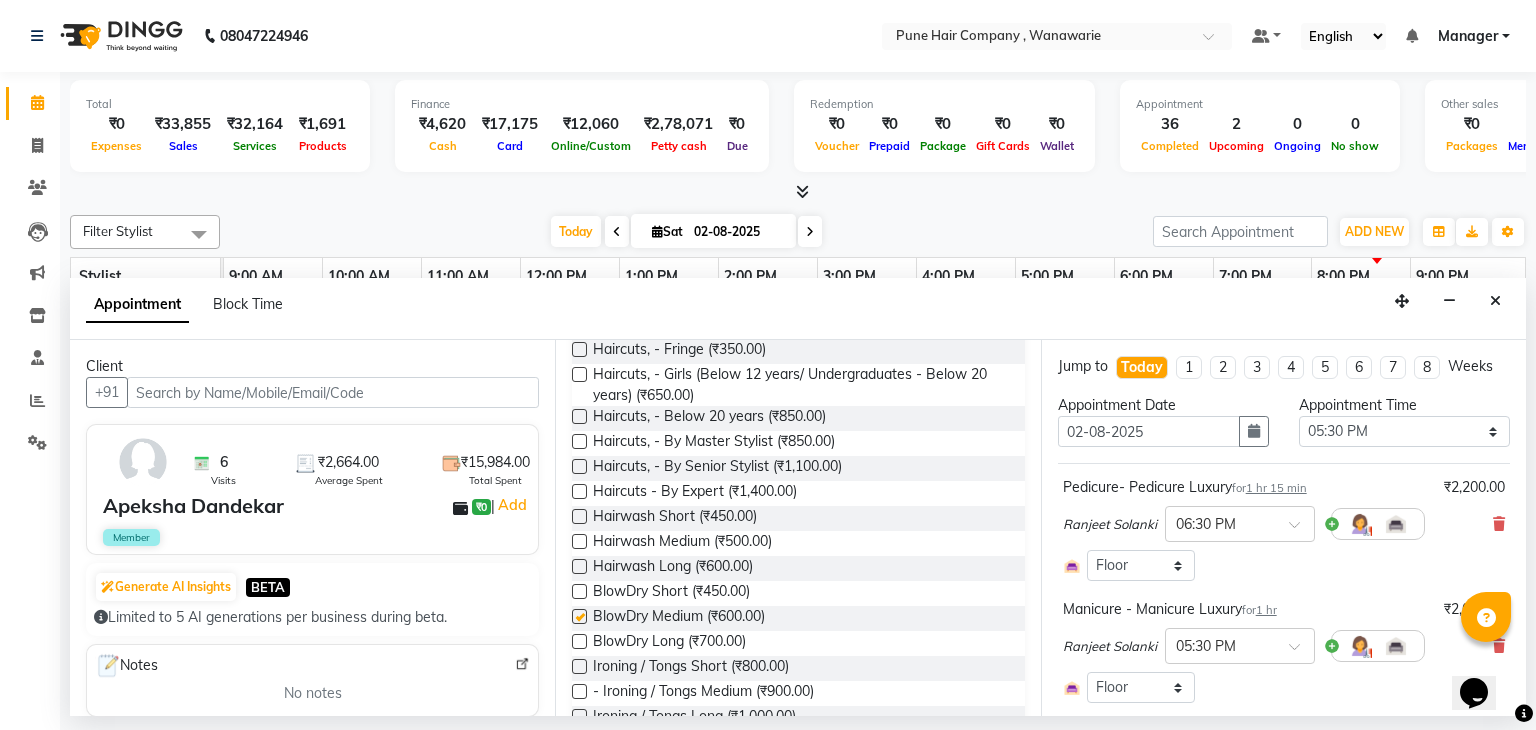 checkbox on "false" 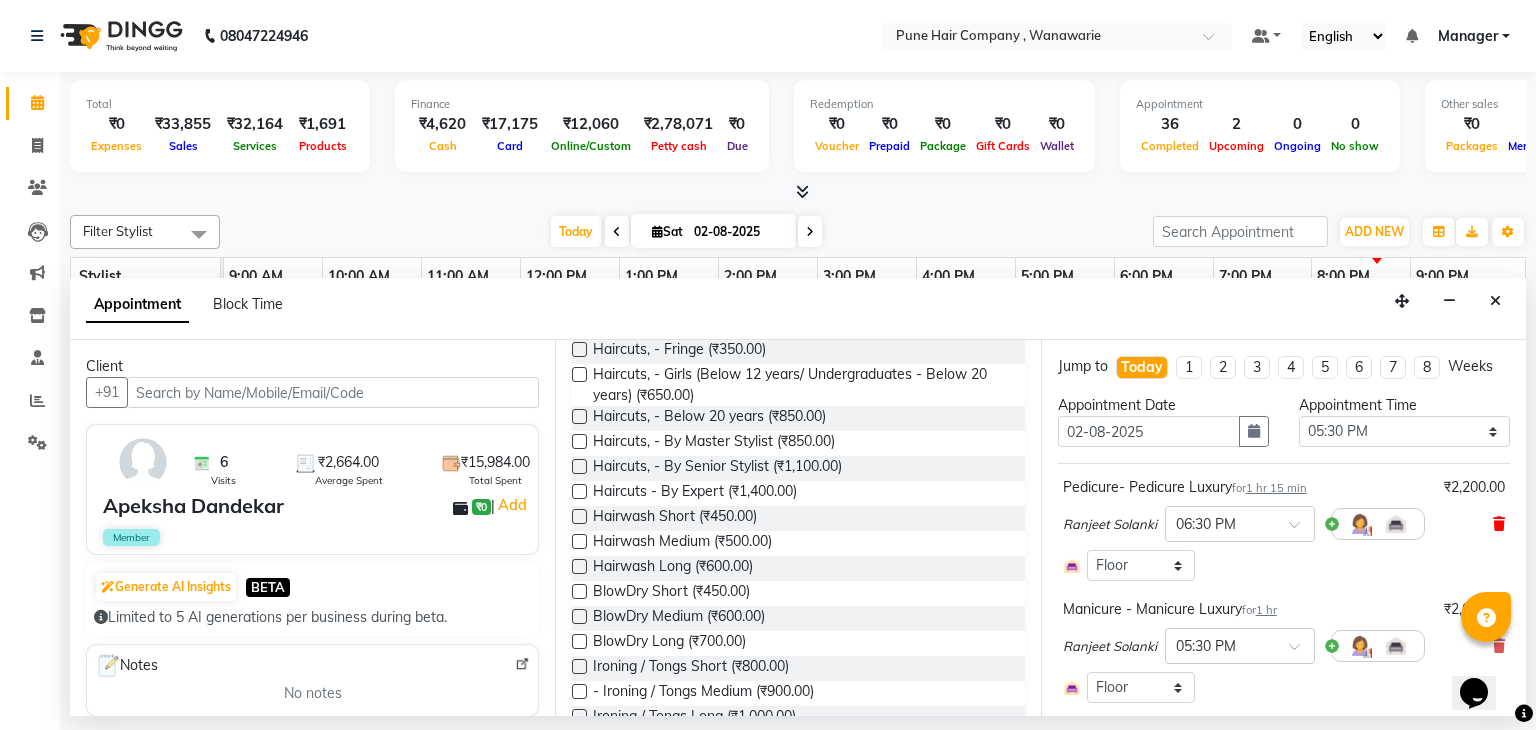 click at bounding box center [1499, 524] 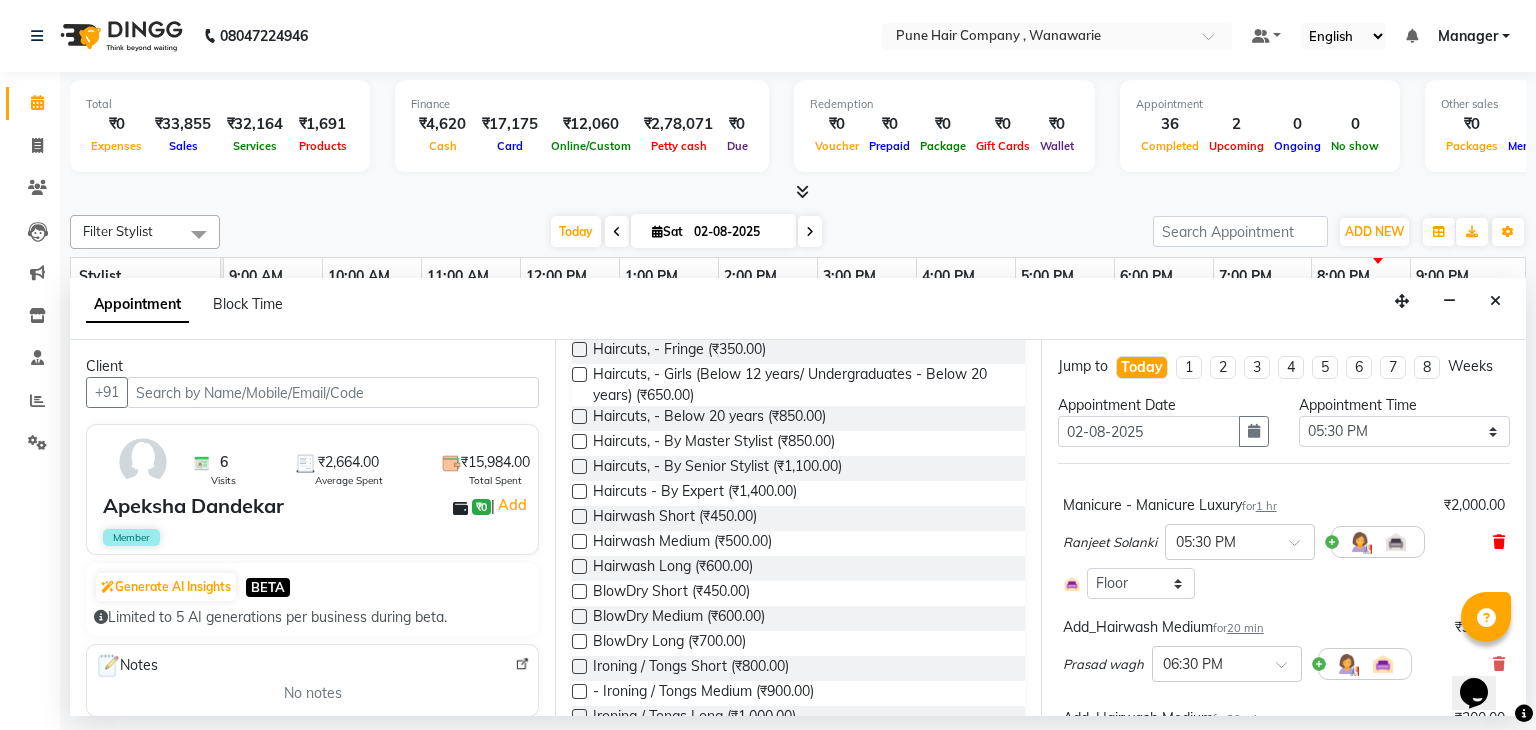click at bounding box center (1499, 542) 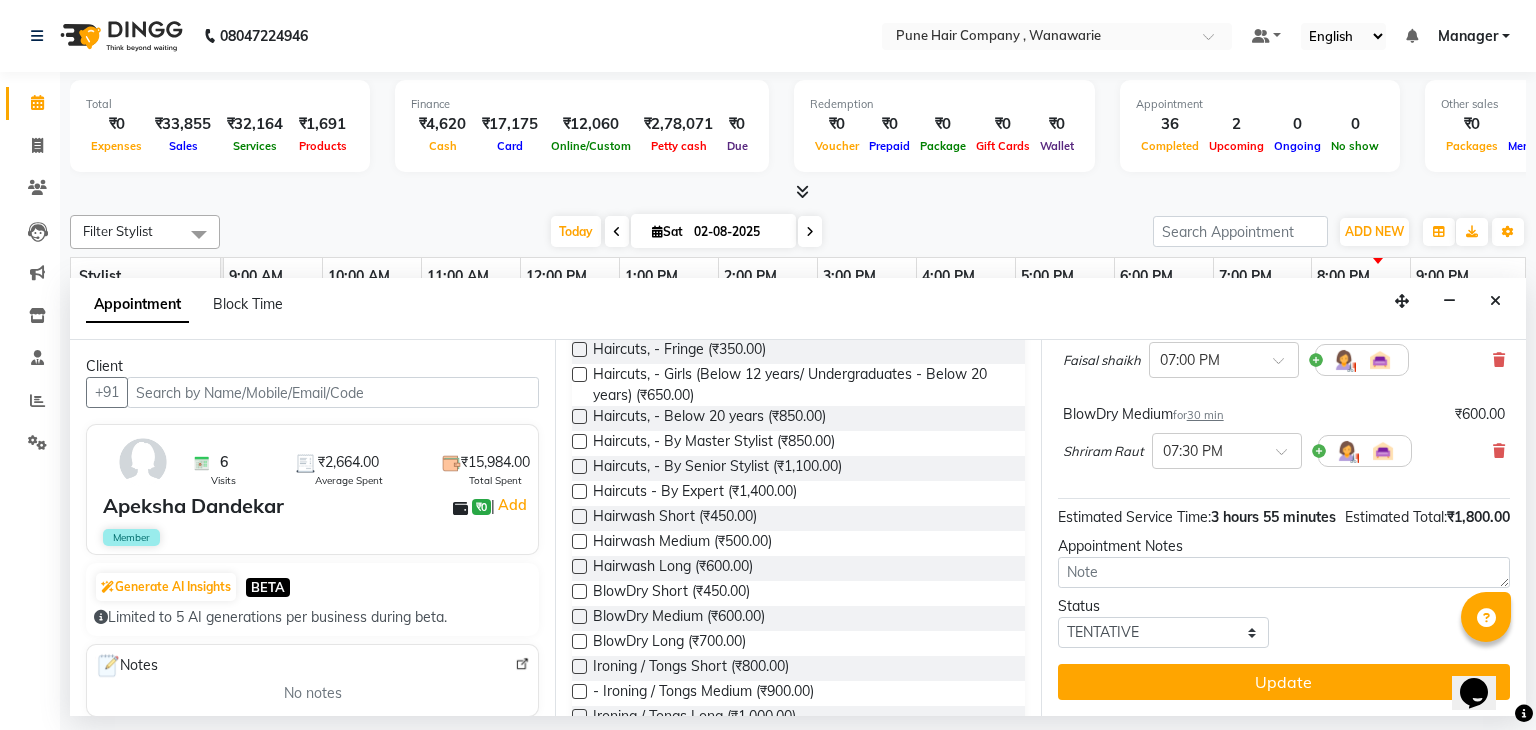 scroll, scrollTop: 392, scrollLeft: 0, axis: vertical 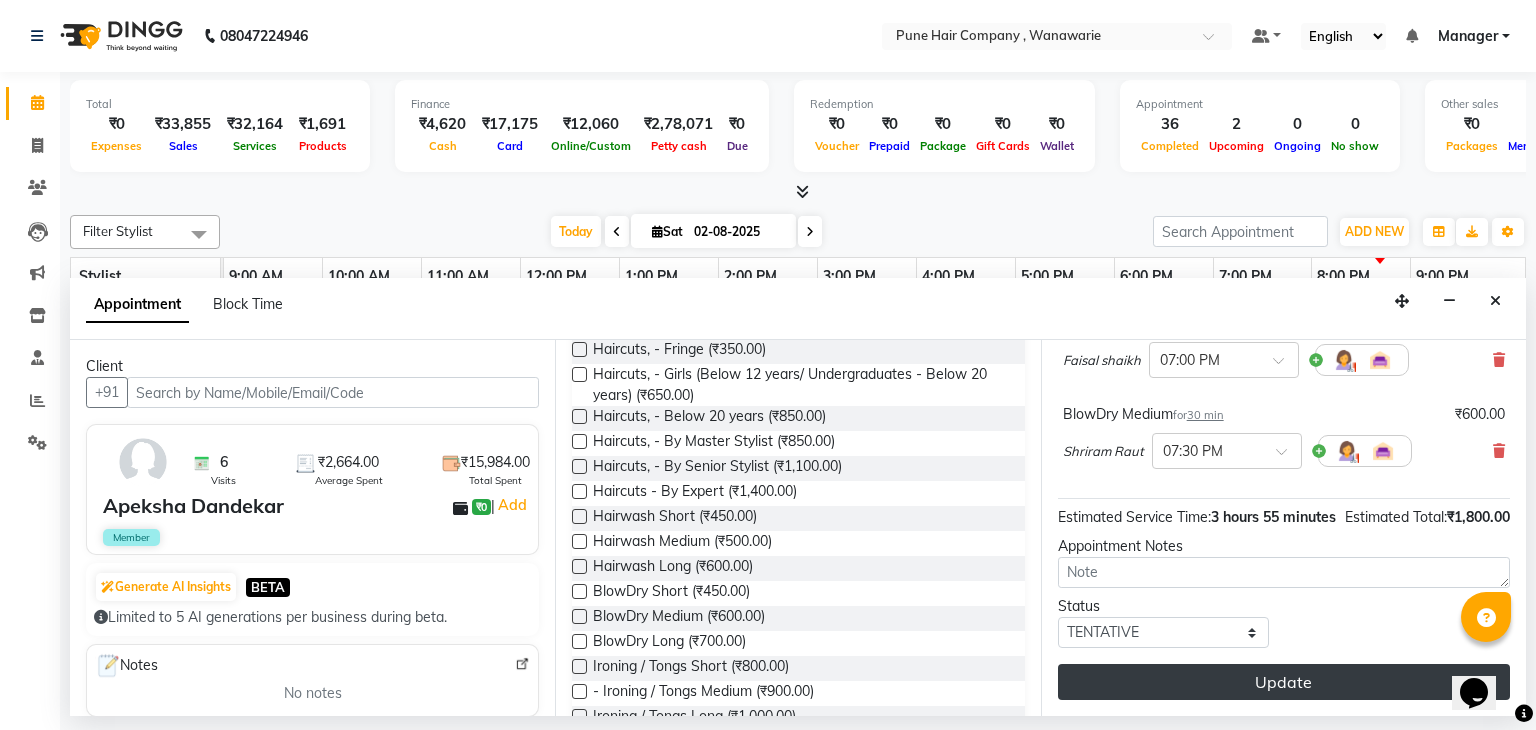 click on "Update" at bounding box center (1284, 682) 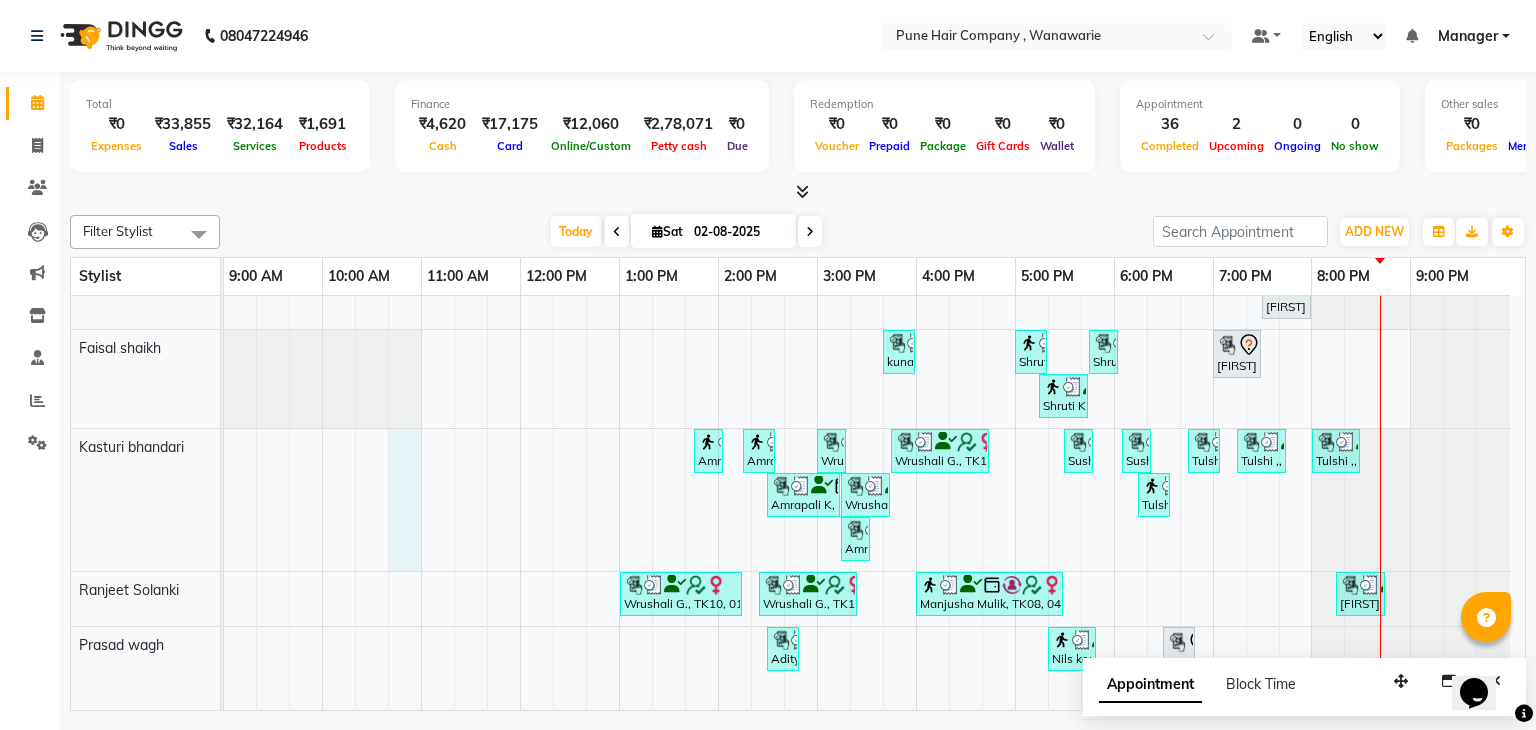 click on "T S sir, TK09, 10:00 AM-10:45 AM, Male Haircut Senior Citizen     kanchan H,, TK06, 11:00 AM-01:30 PM, Hair Colour - Inoa Global Medium     kanchan H,, TK06, 01:30 PM-01:50 PM, Add_Hairwash Medium     Wrushali G., TK10, 02:00 PM-02:45 PM, Haircuts, - By Master Stylist     Wrushali G., TK10, 02:45 PM-03:00 PM,  Hairwash Short     kunal, TK01, 03:15 PM-04:00 PM, Male Haircut By Senior Stylist     kunal, TK01, 04:00 PM-06:00 PM, Hair Colour - Inoa Global Short     kunal, TK01, 06:00 PM-07:00 PM, Haircuts, - By Senior Stylist     kunal, TK01, 07:00 PM-08:15 PM, Male Hair Colour - Inoa Global Colour (includes moustache)     Mohit sir, TK05, 10:15 AM-11:00 AM, Male Haircut By Senior Stylist     Geeta R, TK03, 12:00 PM-01:30 PM, Hair Colour - Inoa Touch-up (Upto 2 Inches)     Pallavi Jadhav, TK20, 06:15 PM-07:45 PM, Hair Colour - Inoa Touch-up (Upto 2 Inches)     Tasneem patanwala, TK15, 07:30 PM-08:15 PM, Brillare Dandruff control Tritment             Apeksha Dandekar, TK21, 07:30 PM-08:00 PM, BlowDry Medium" at bounding box center (874, 474) 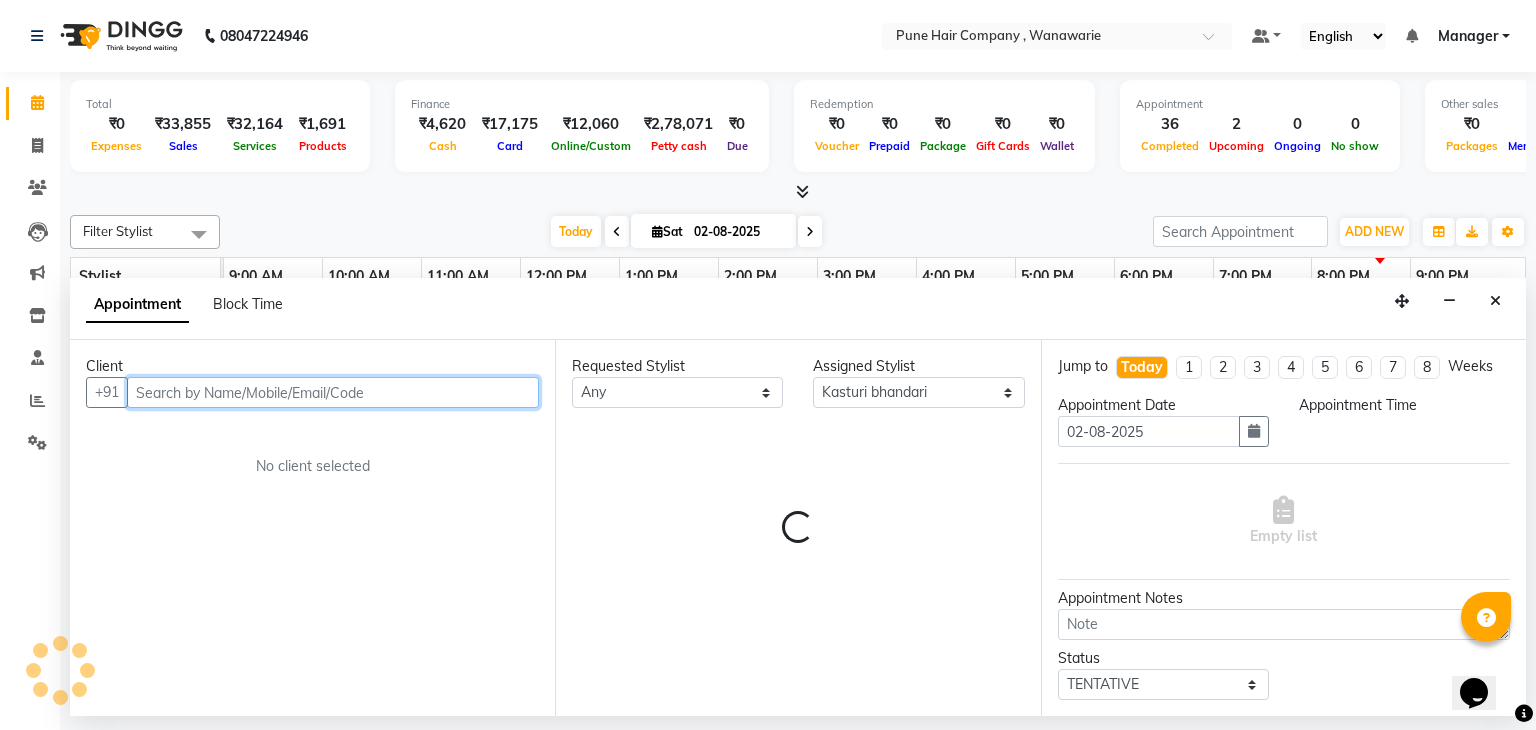 select on "645" 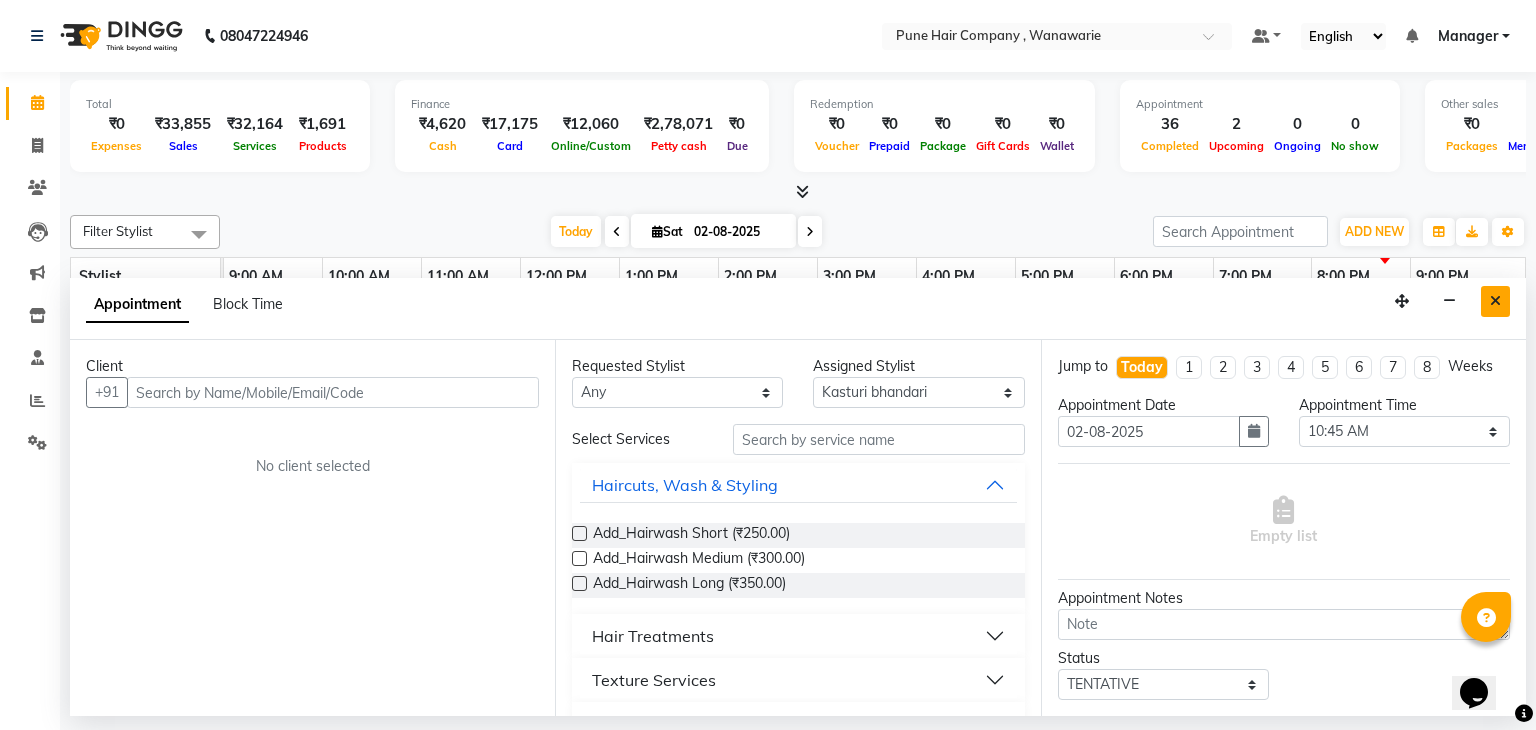 click at bounding box center (1495, 301) 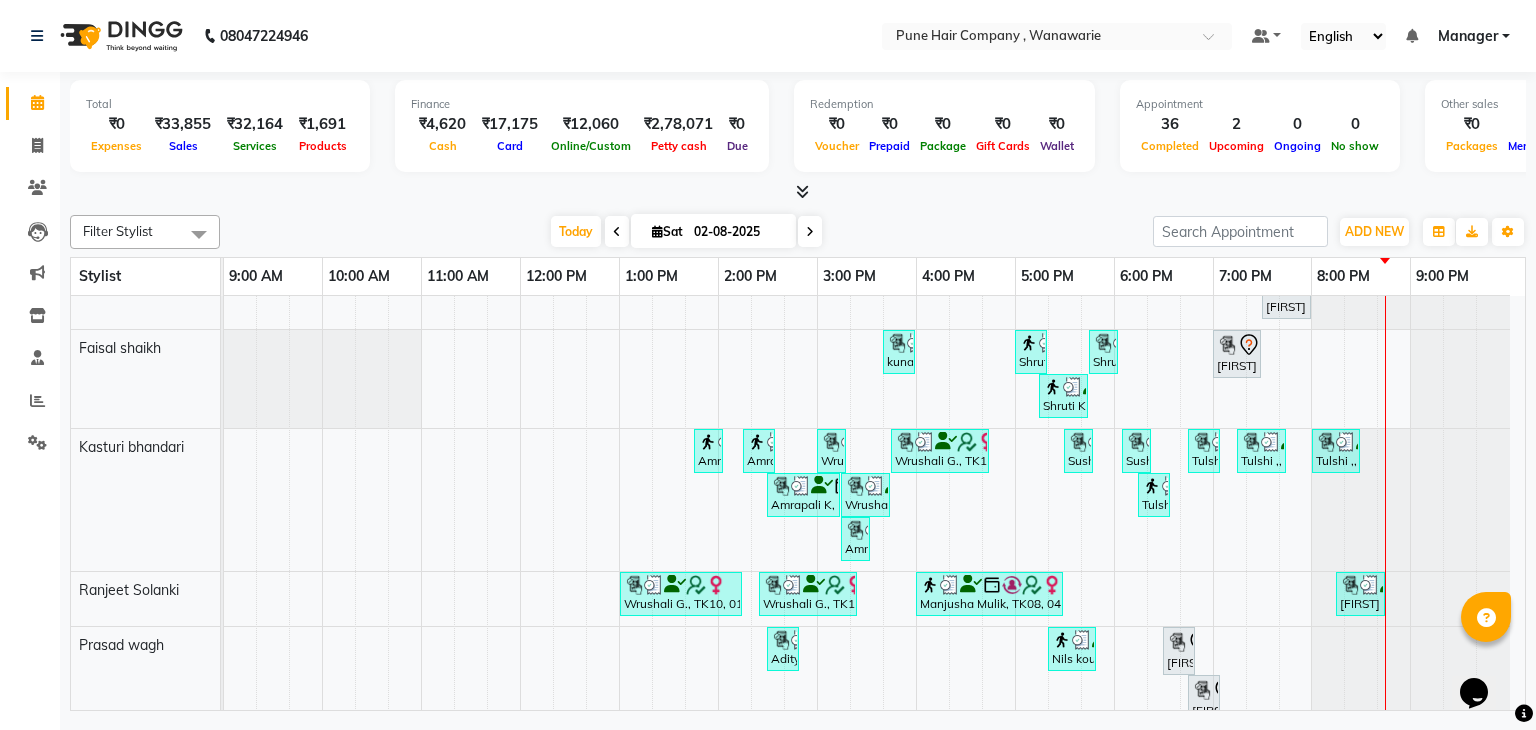 scroll, scrollTop: 106, scrollLeft: 0, axis: vertical 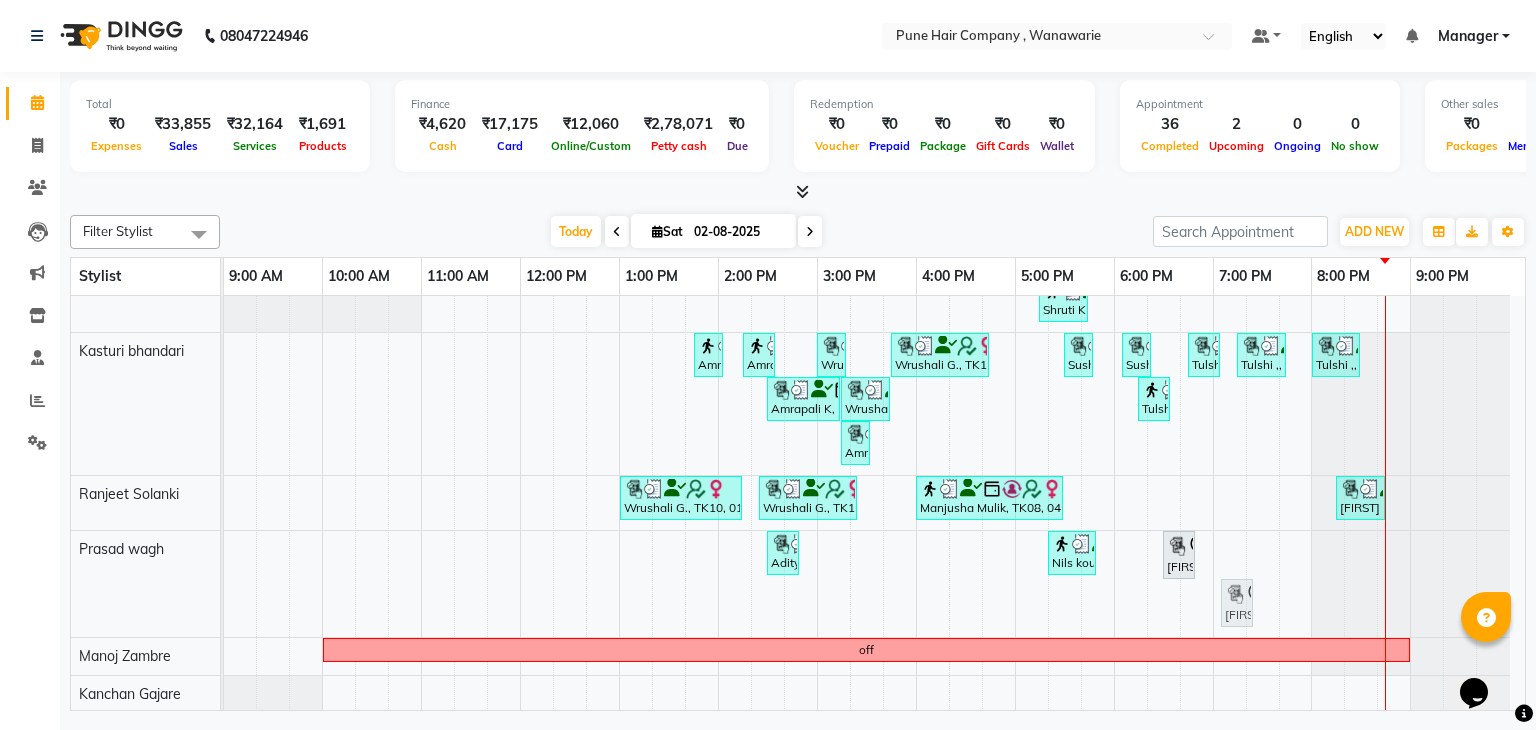 drag, startPoint x: 1212, startPoint y: 594, endPoint x: 1253, endPoint y: 560, distance: 53.263496 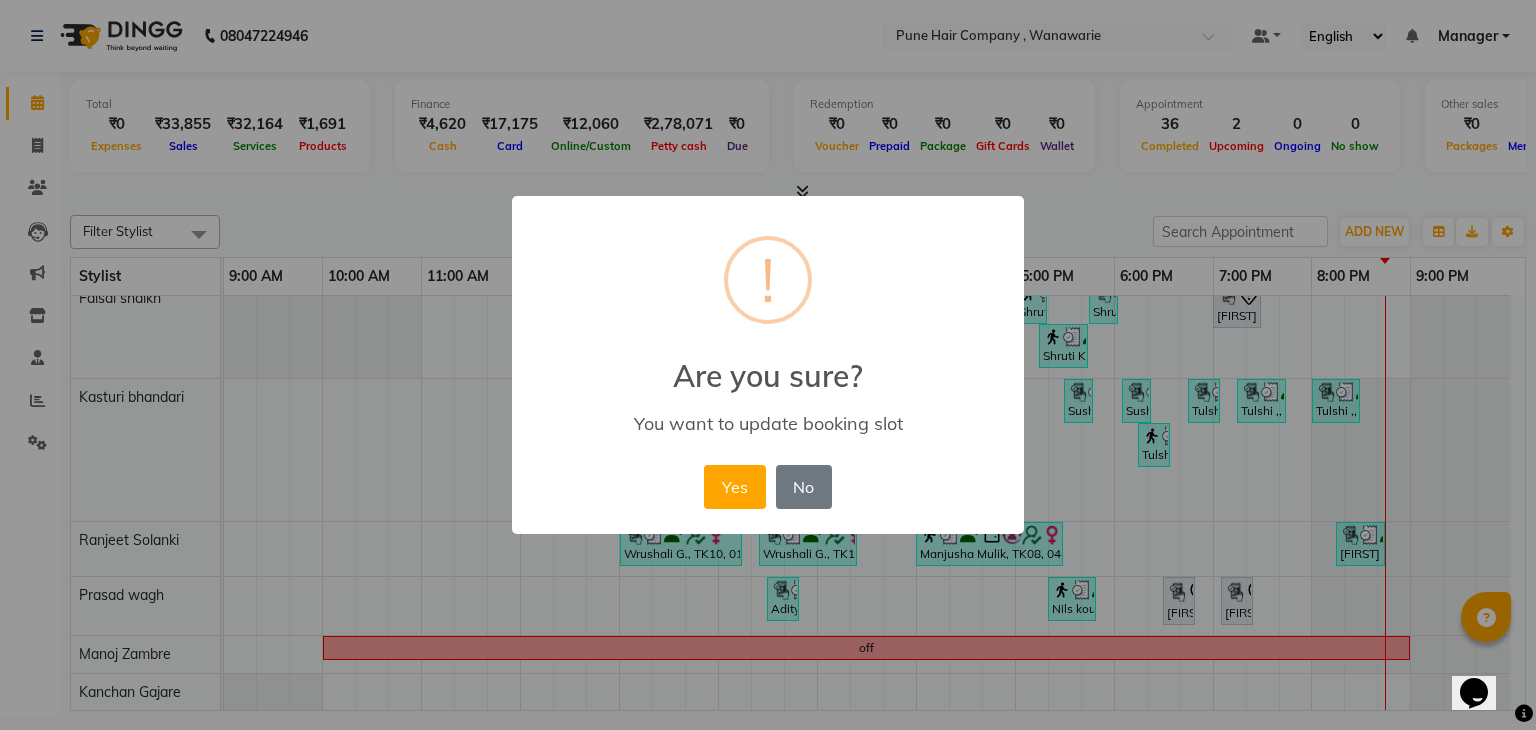 scroll, scrollTop: 205, scrollLeft: 0, axis: vertical 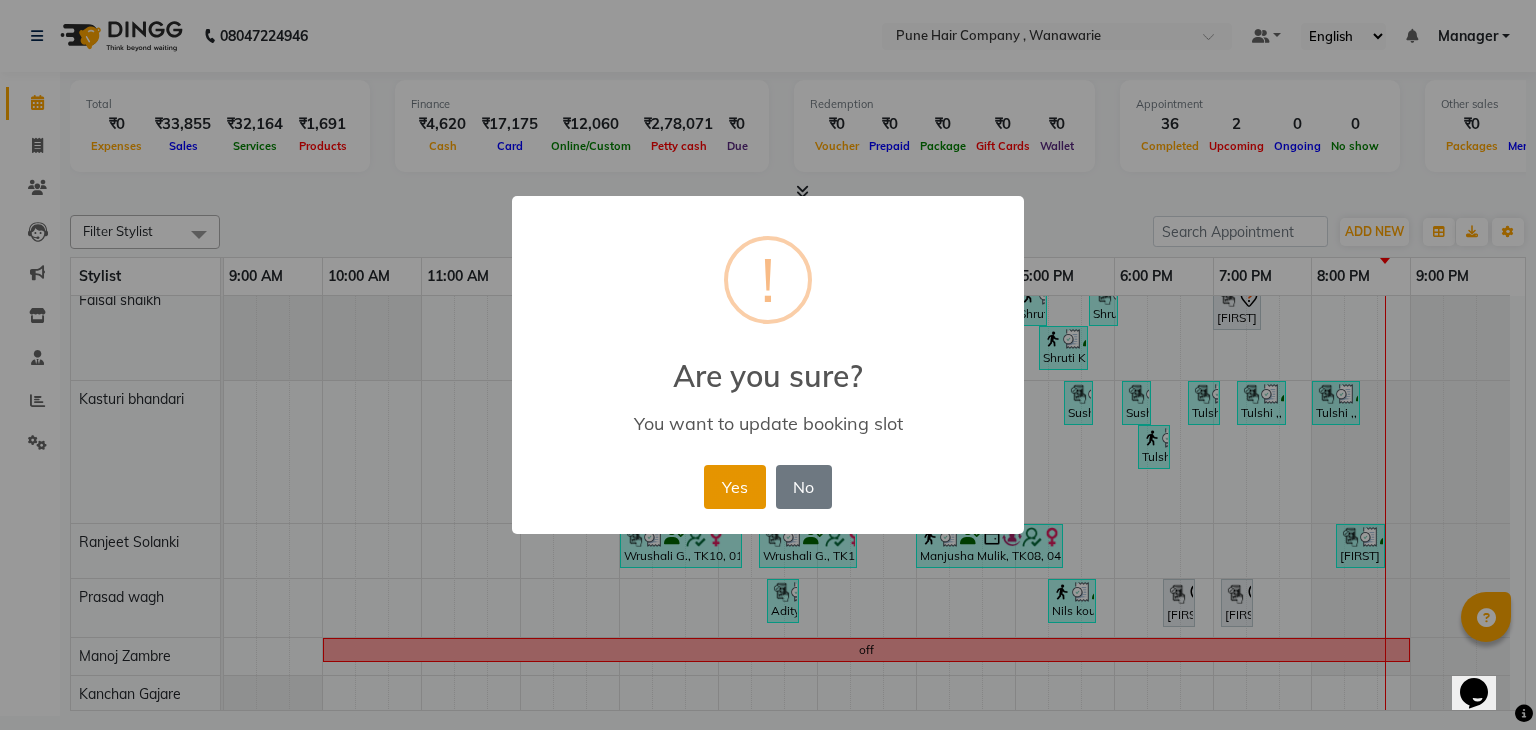 click on "Yes" at bounding box center (734, 487) 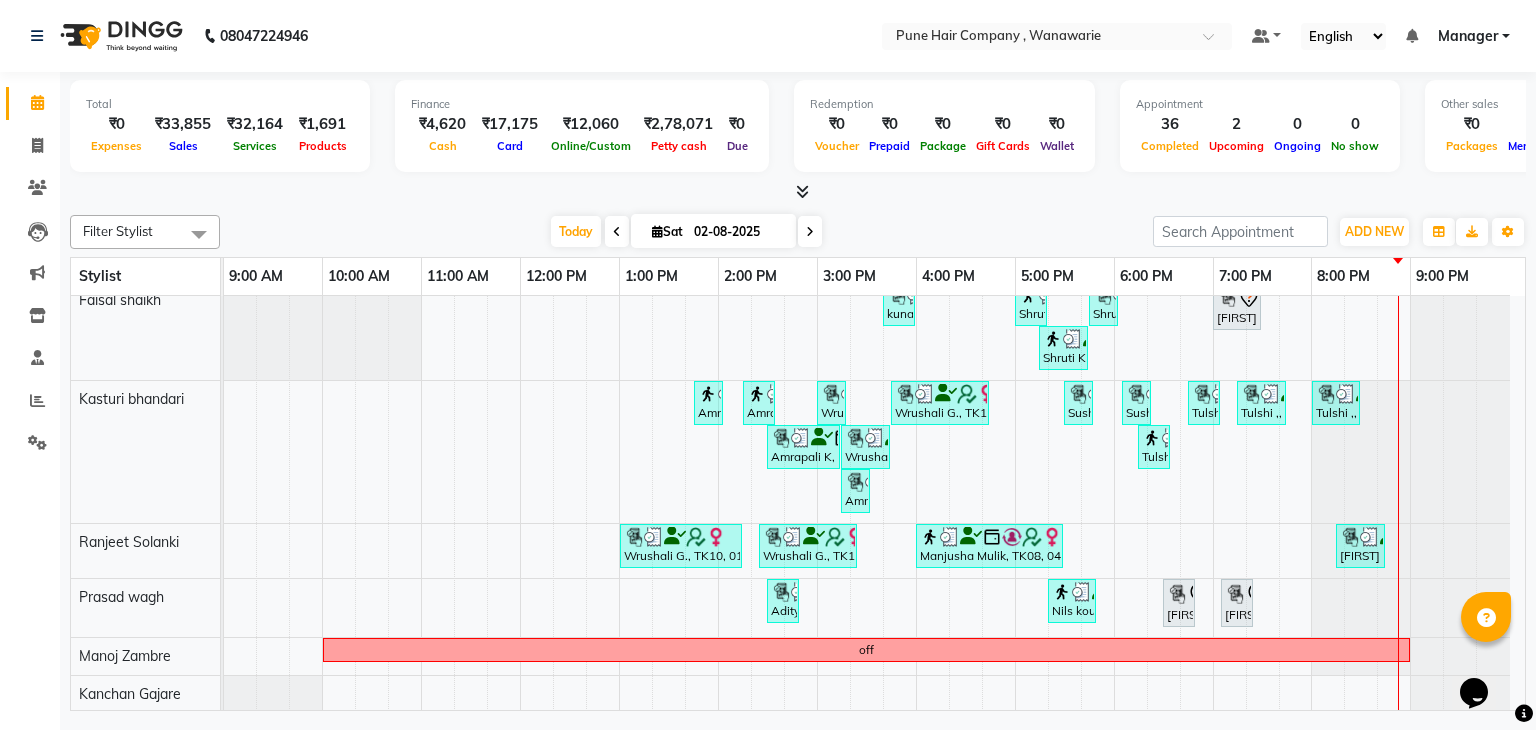 scroll, scrollTop: 121, scrollLeft: 0, axis: vertical 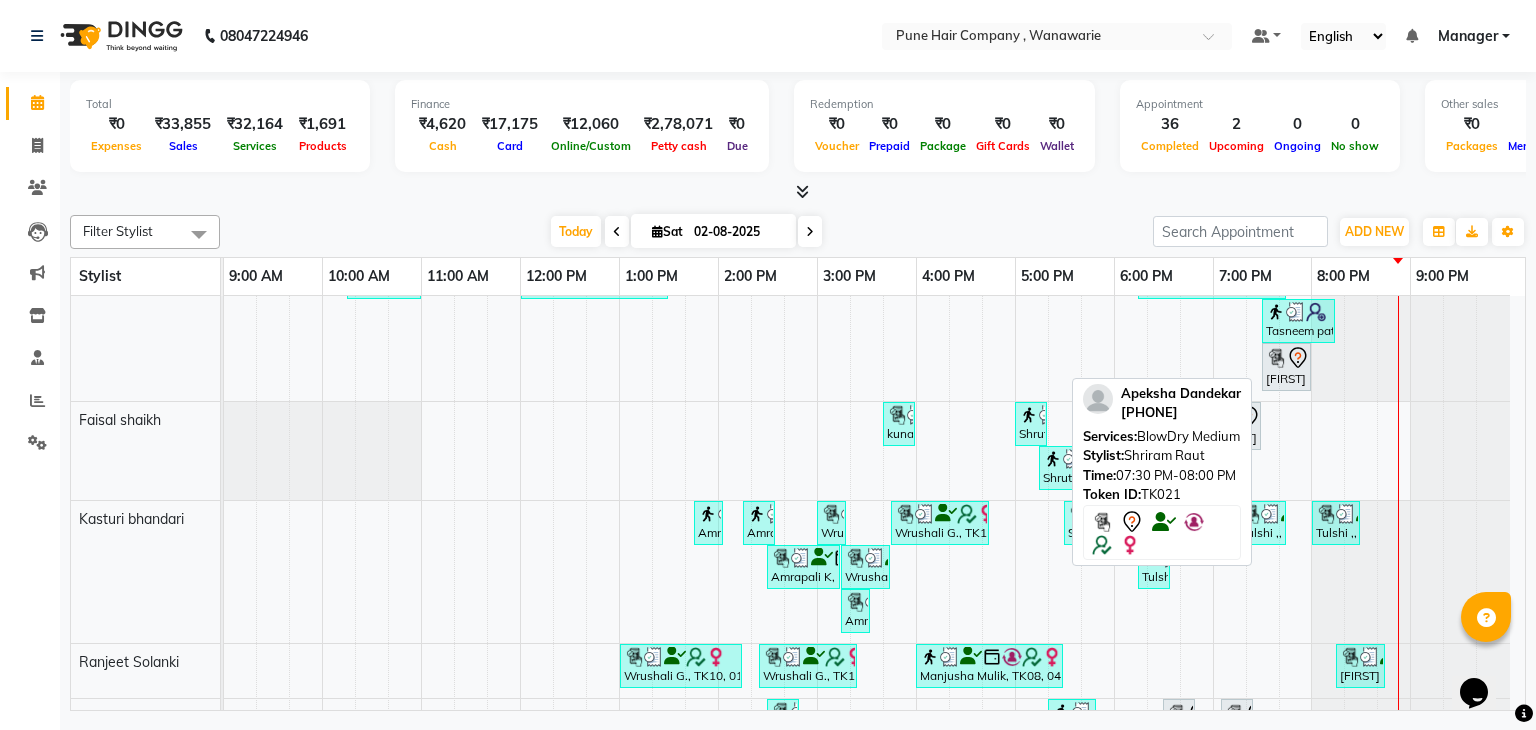 click on "Apeksha Dandekar, TK21, 07:30 PM-08:00 PM, BlowDry Medium" at bounding box center [1286, 367] 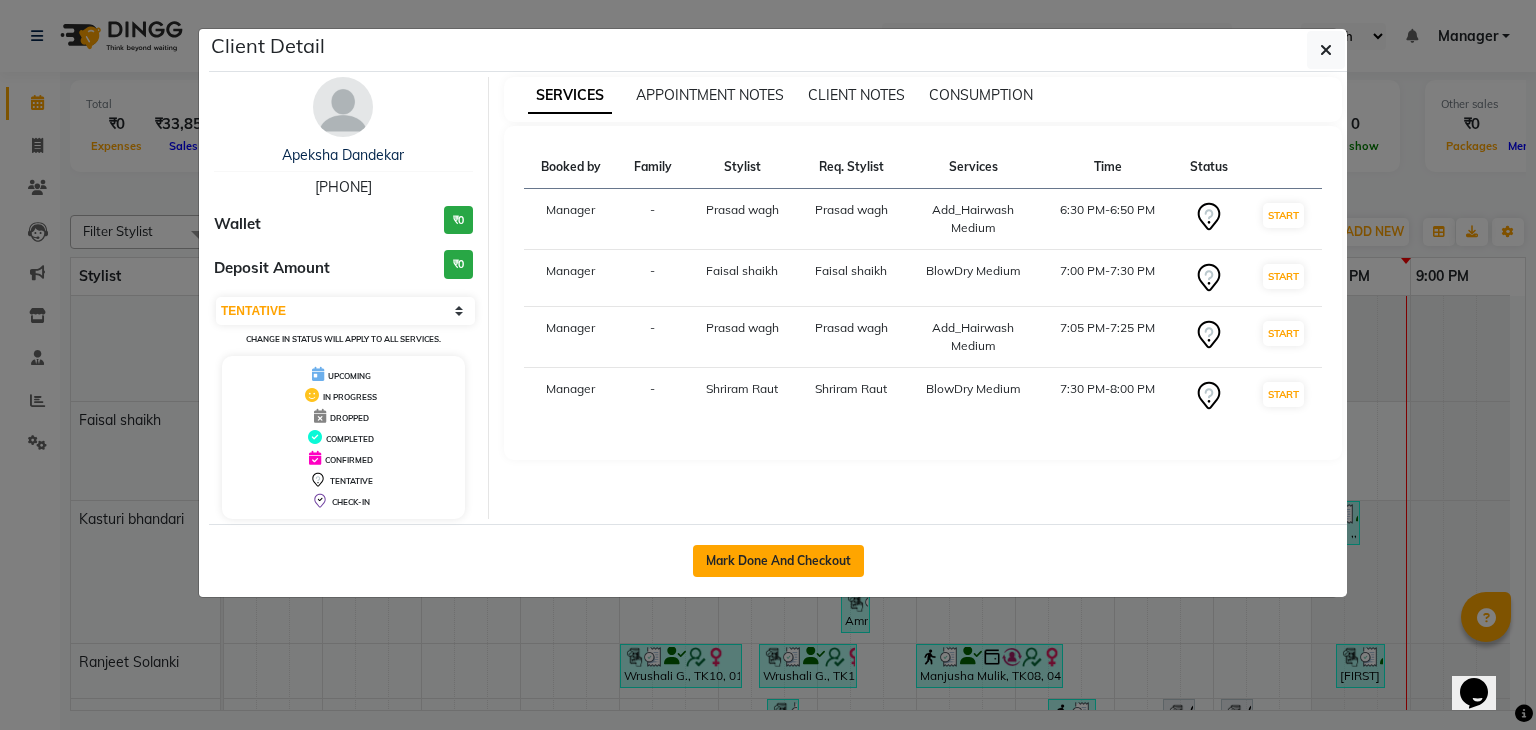 click on "Mark Done And Checkout" 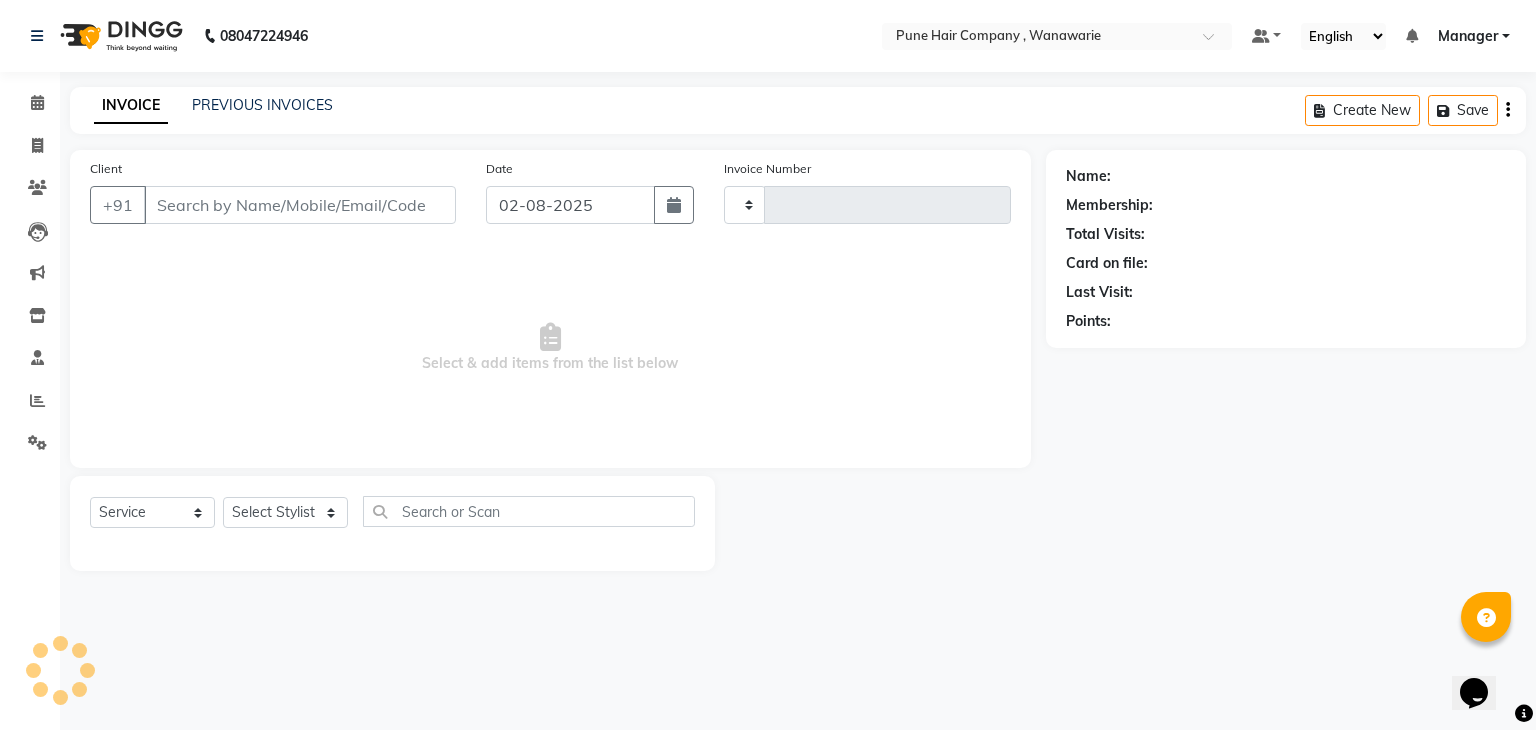 type on "1378" 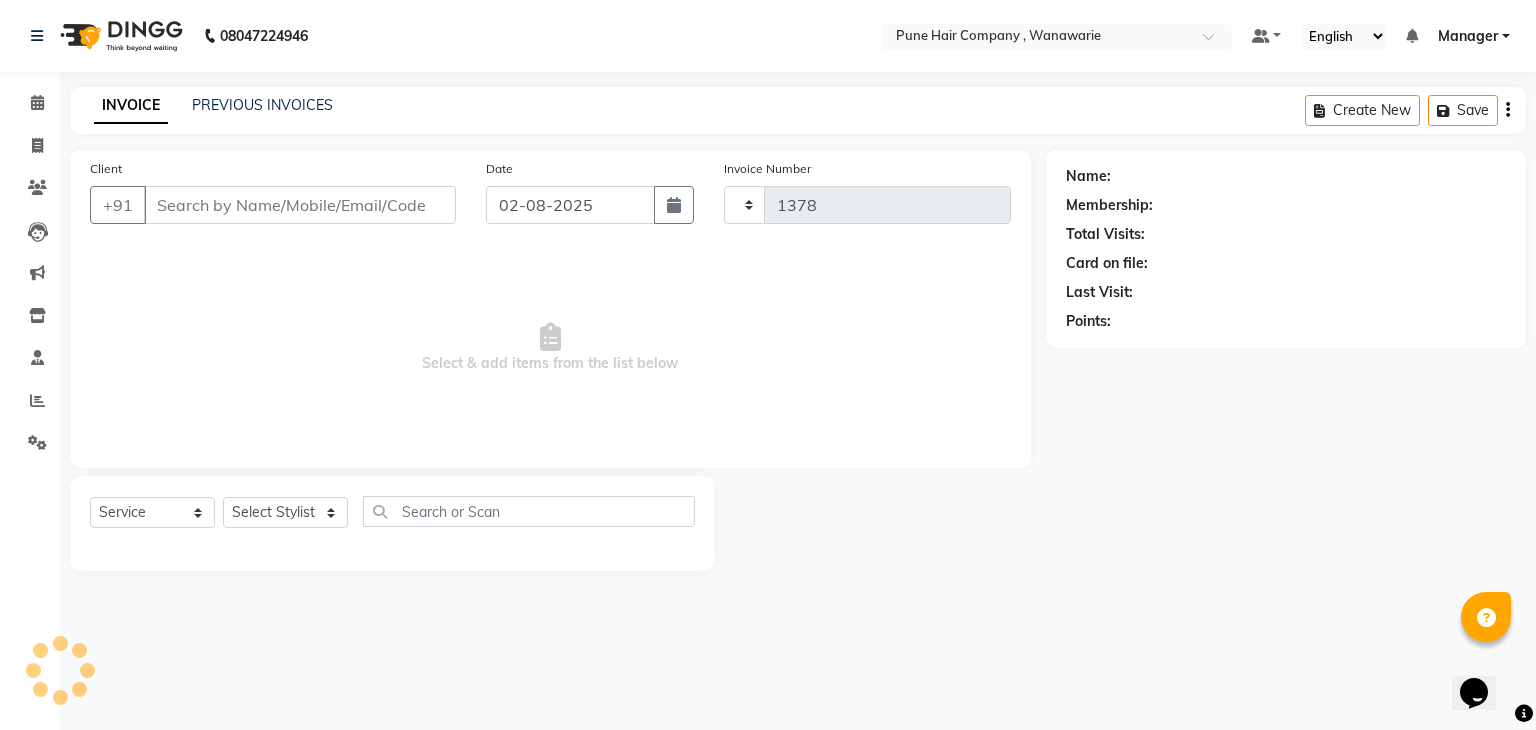 select on "8072" 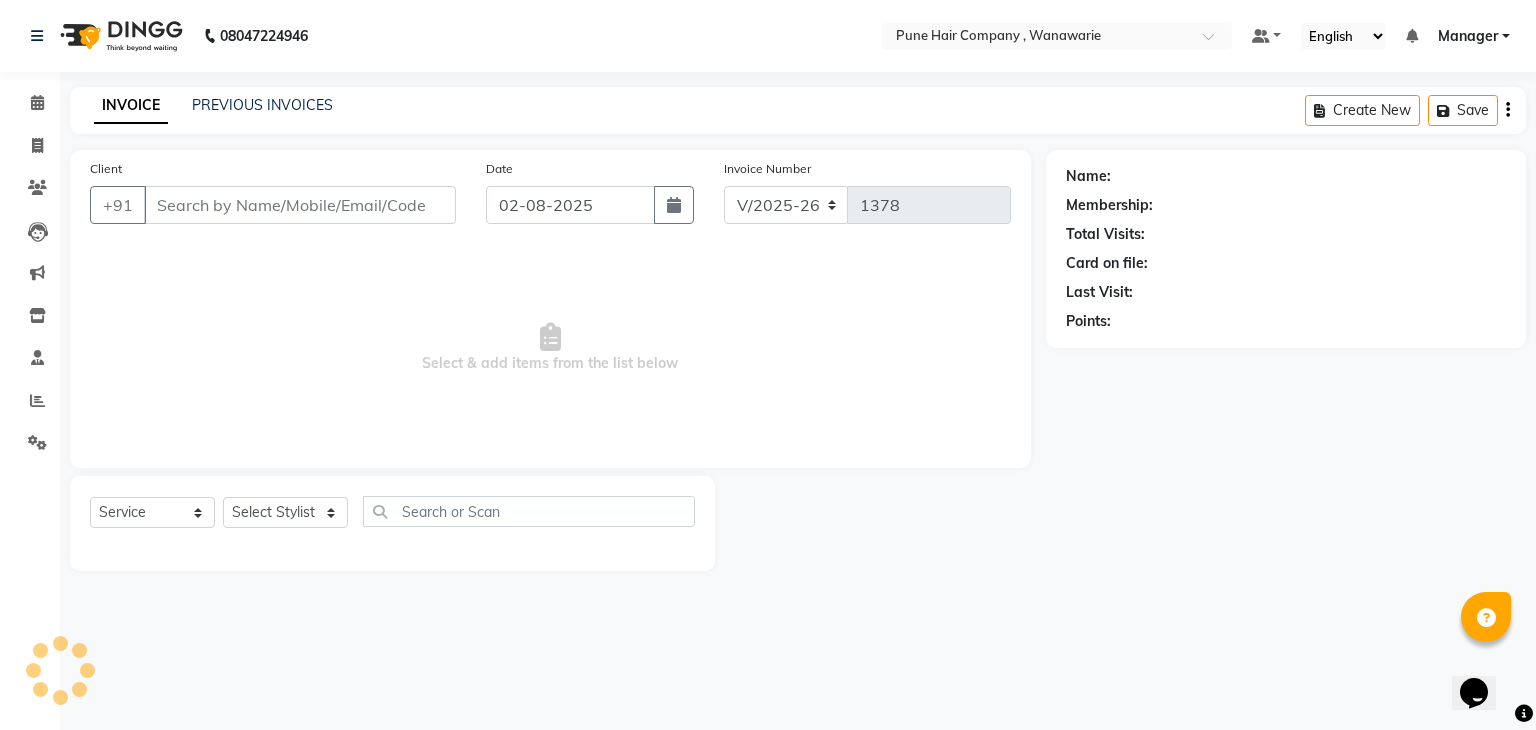 type on "7499699406" 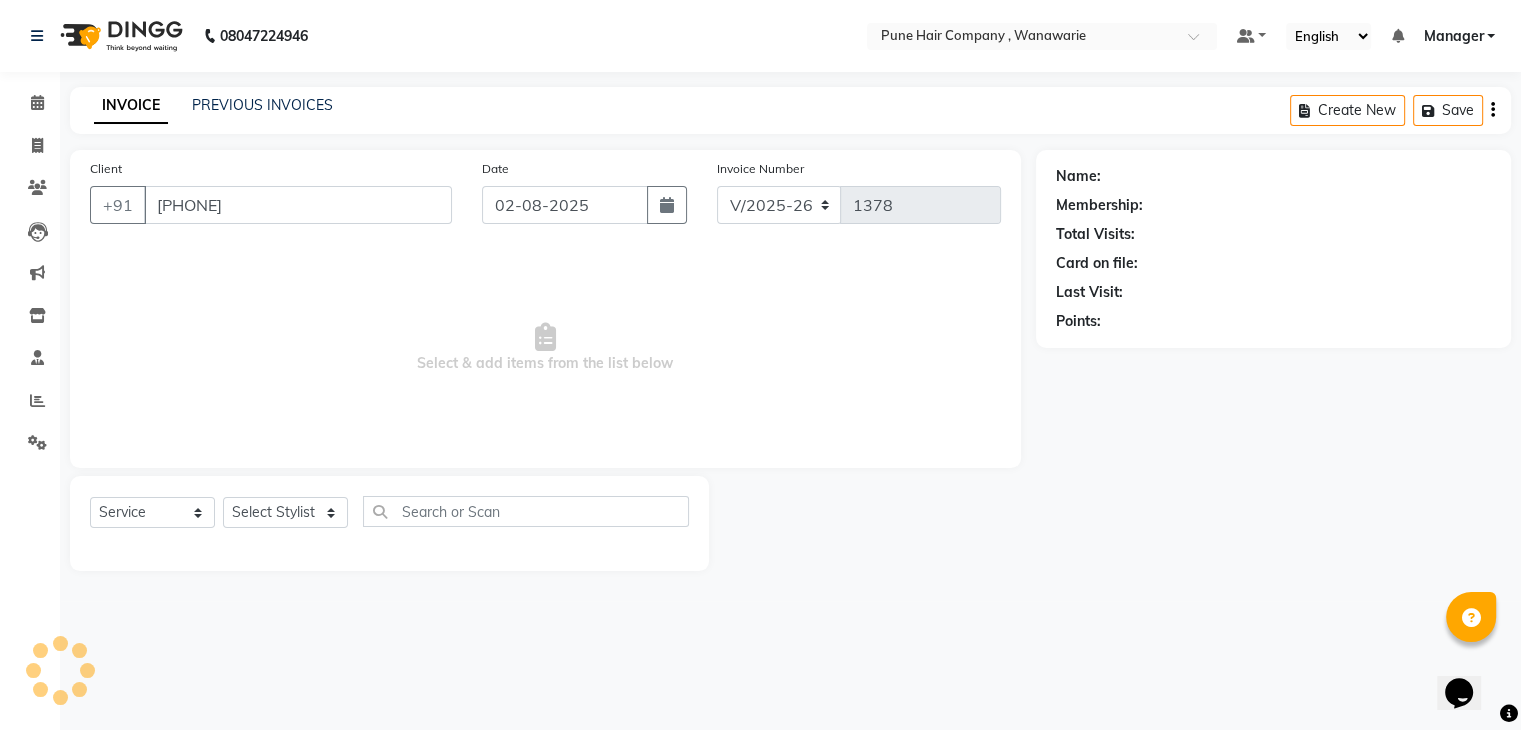 select on "74577" 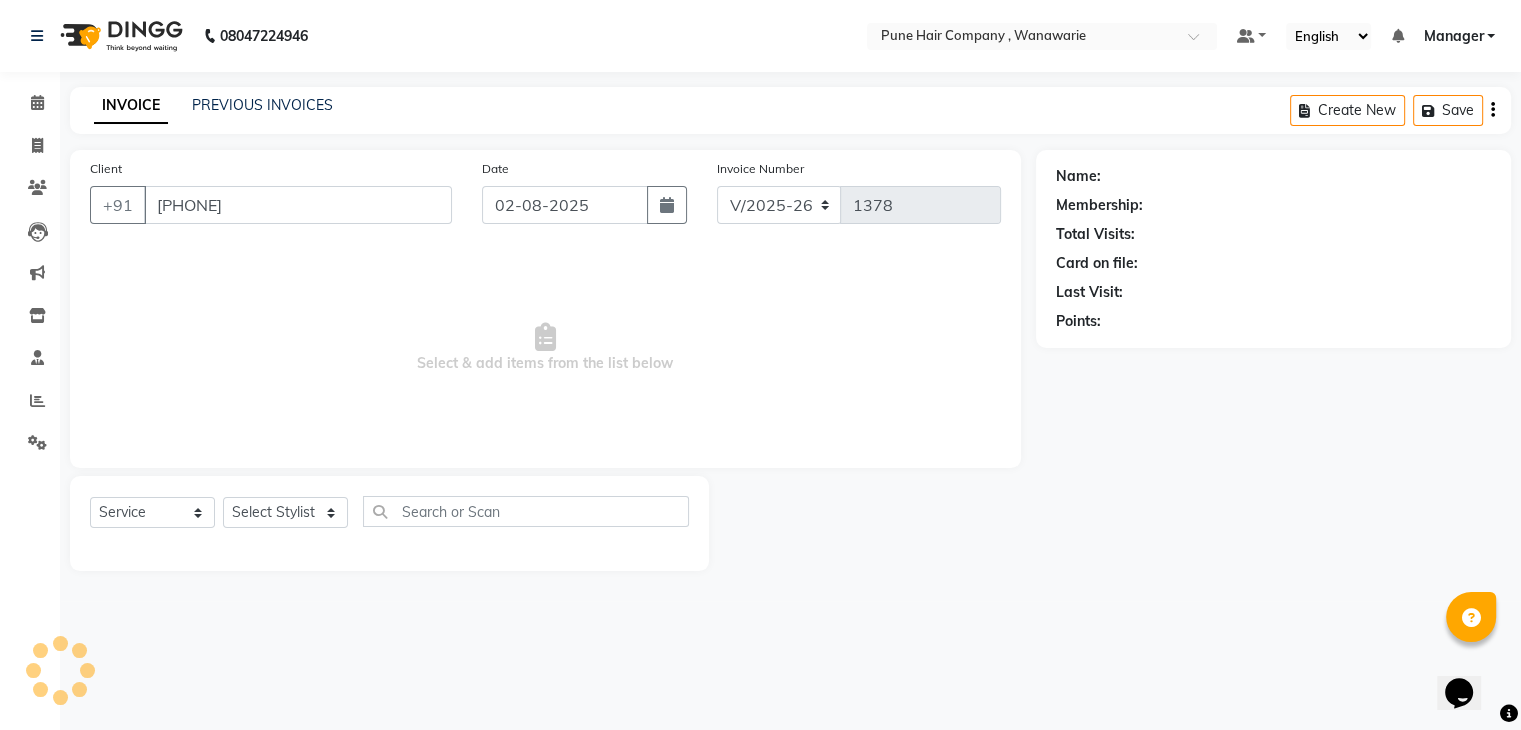 select on "1: Object" 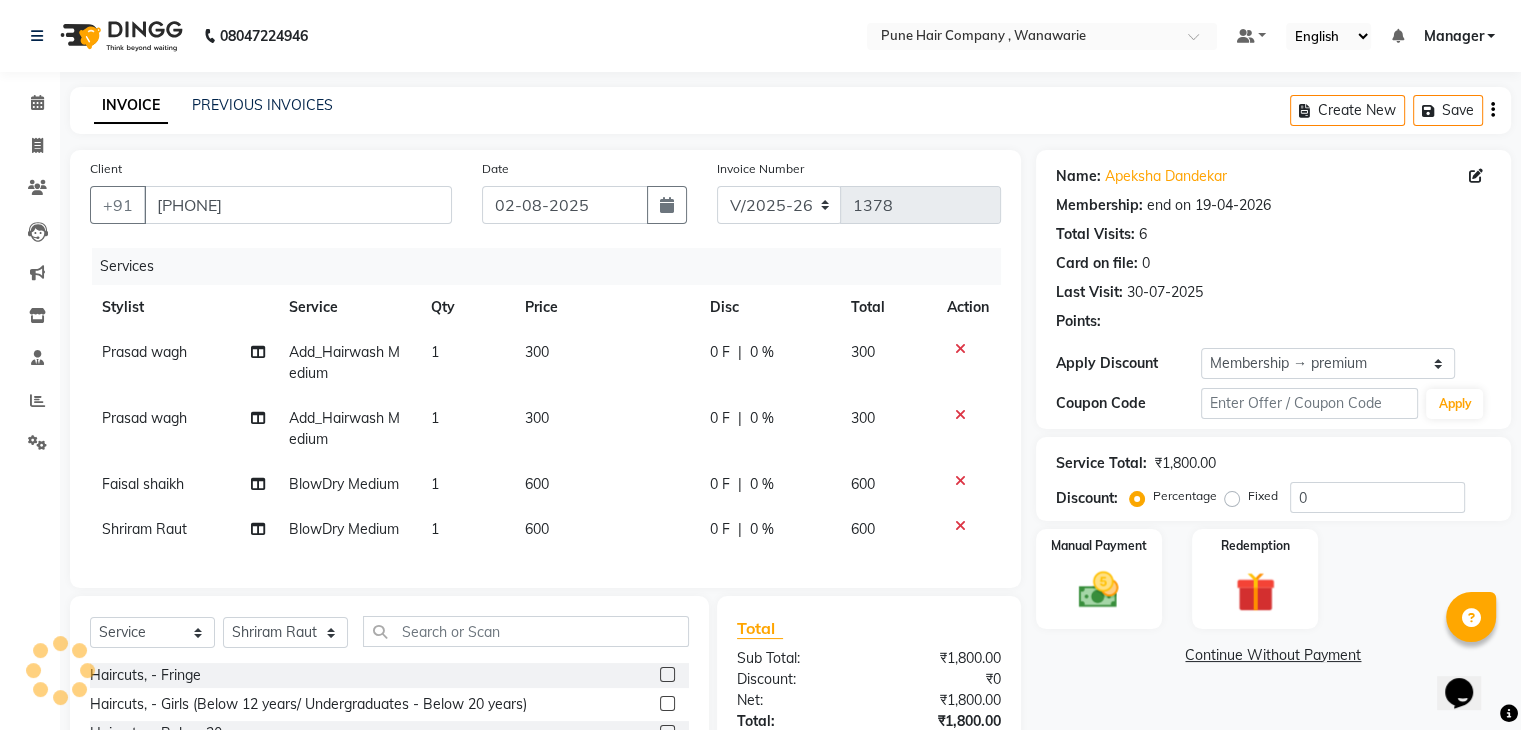 type on "20" 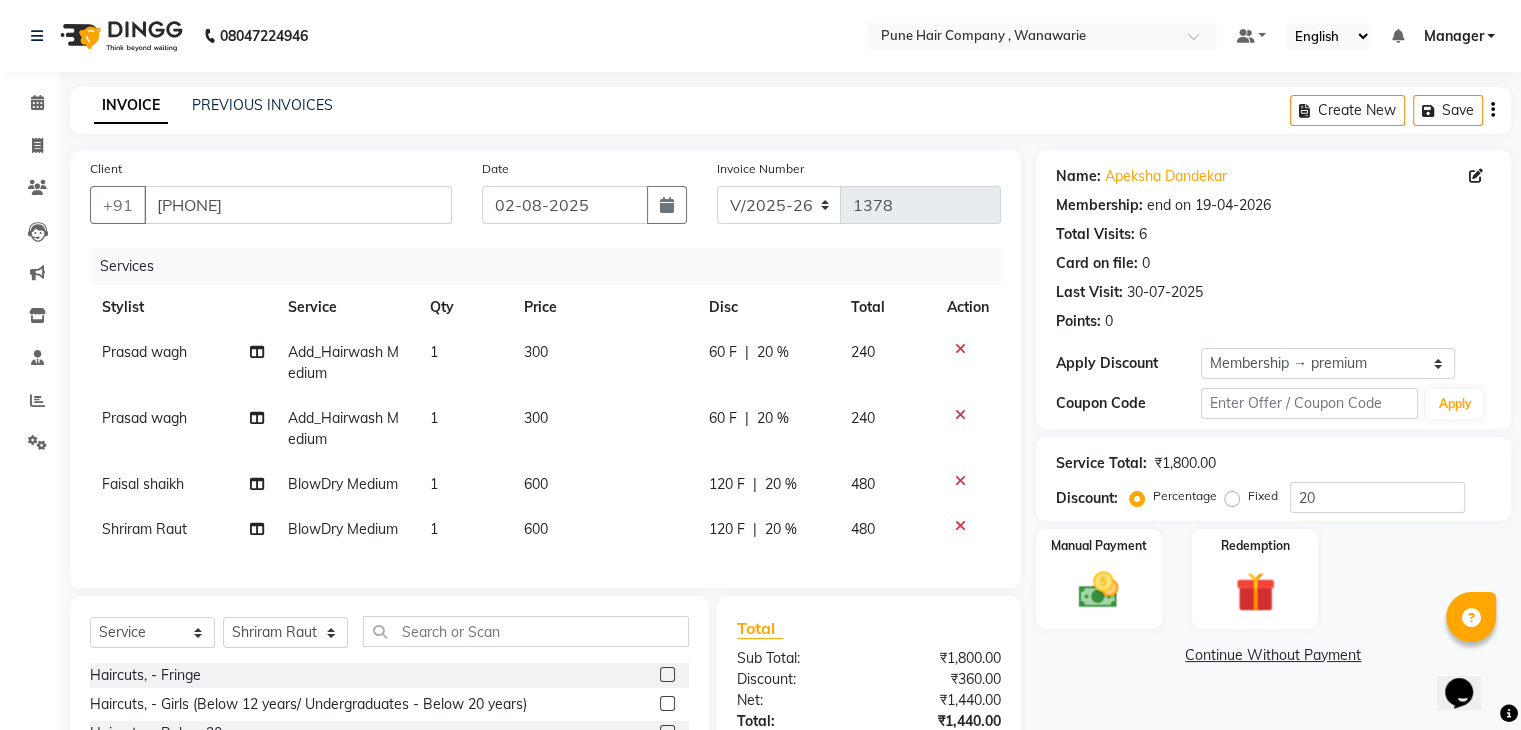 scroll, scrollTop: 207, scrollLeft: 0, axis: vertical 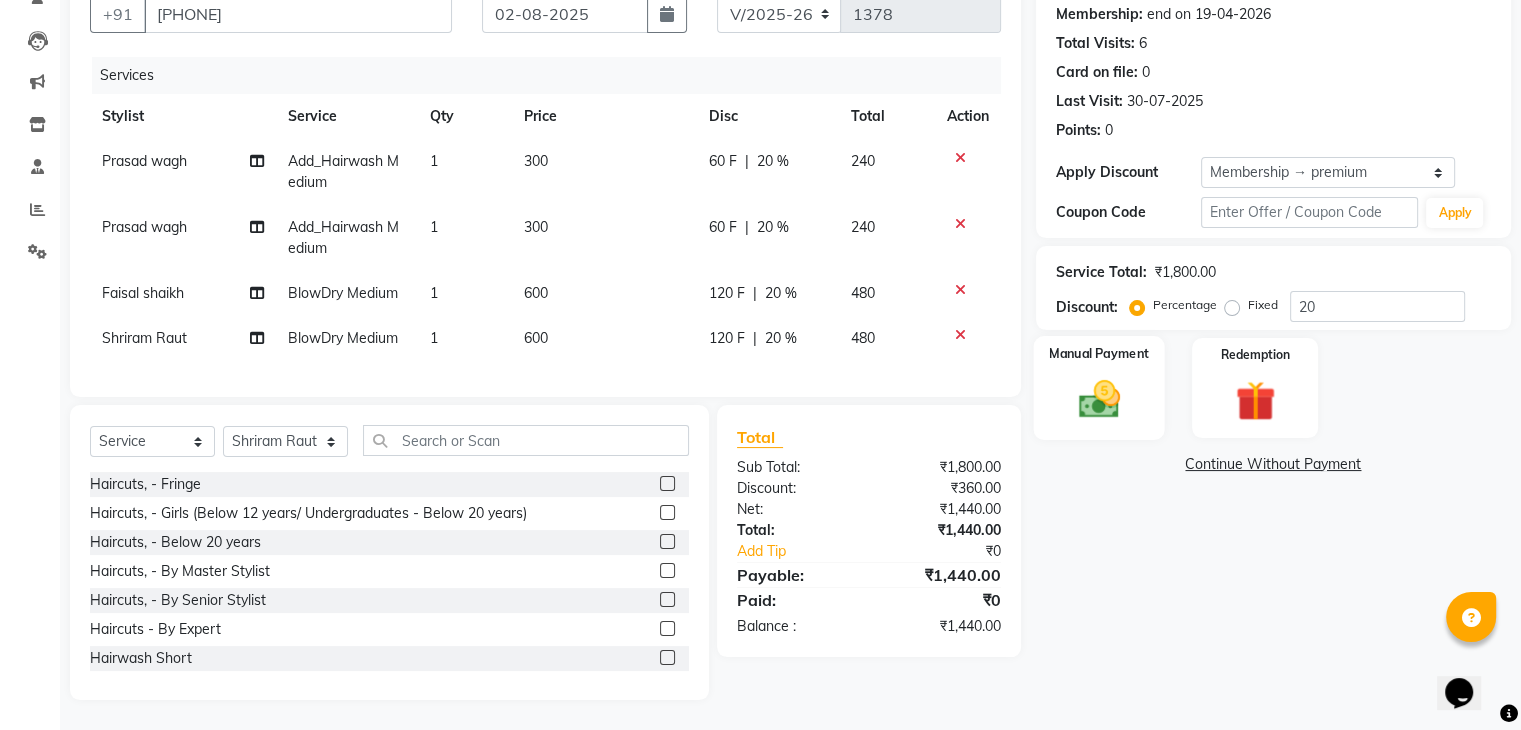 click 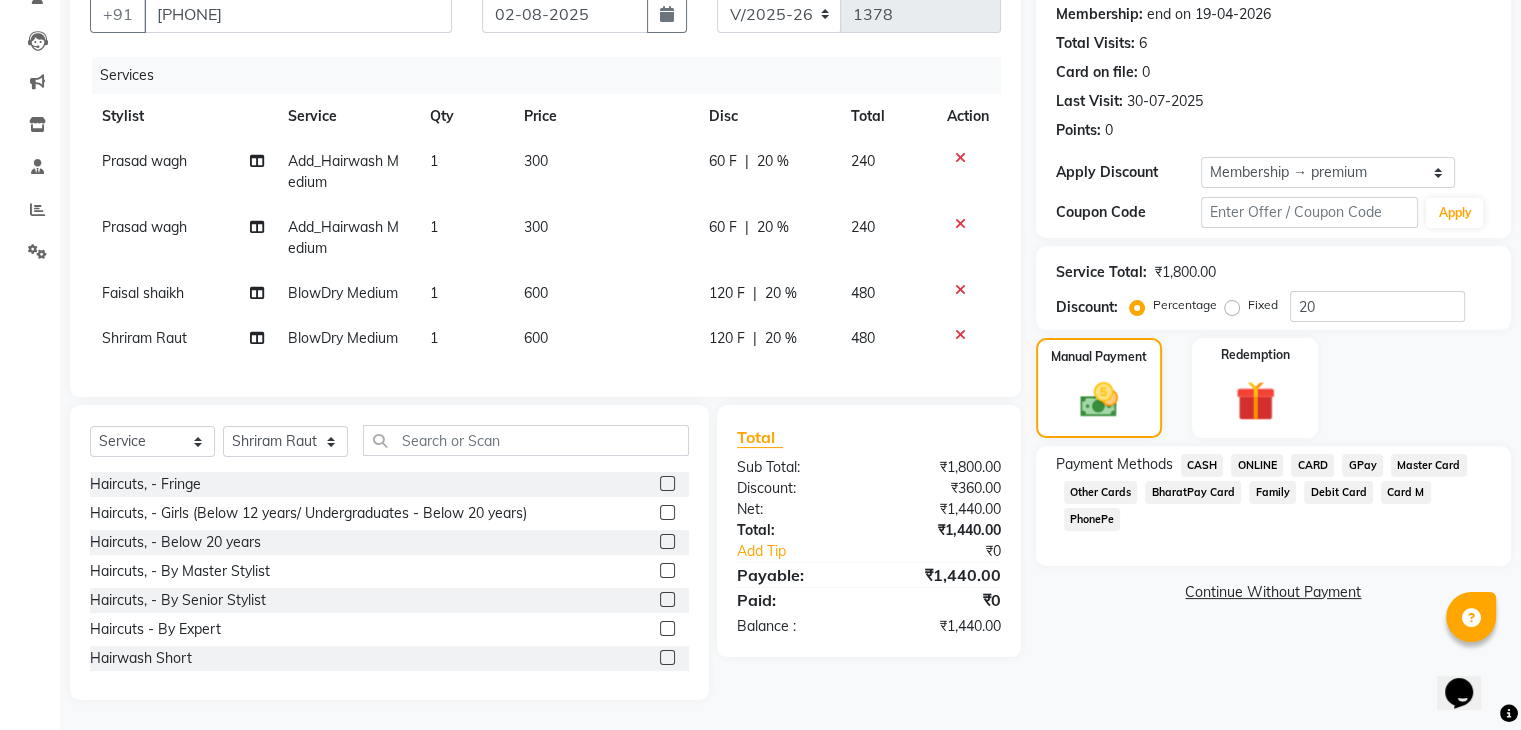 click on "GPay" 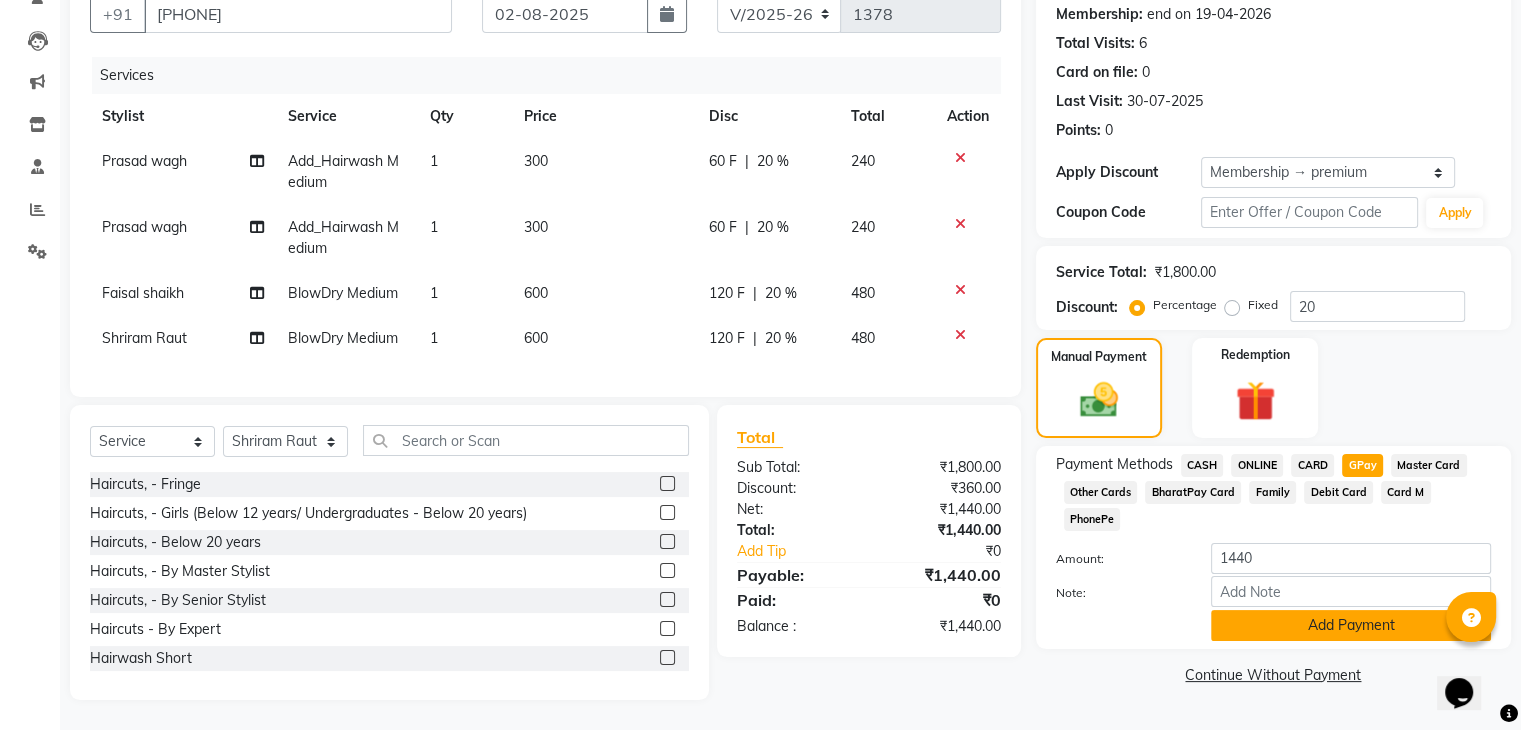click on "Add Payment" 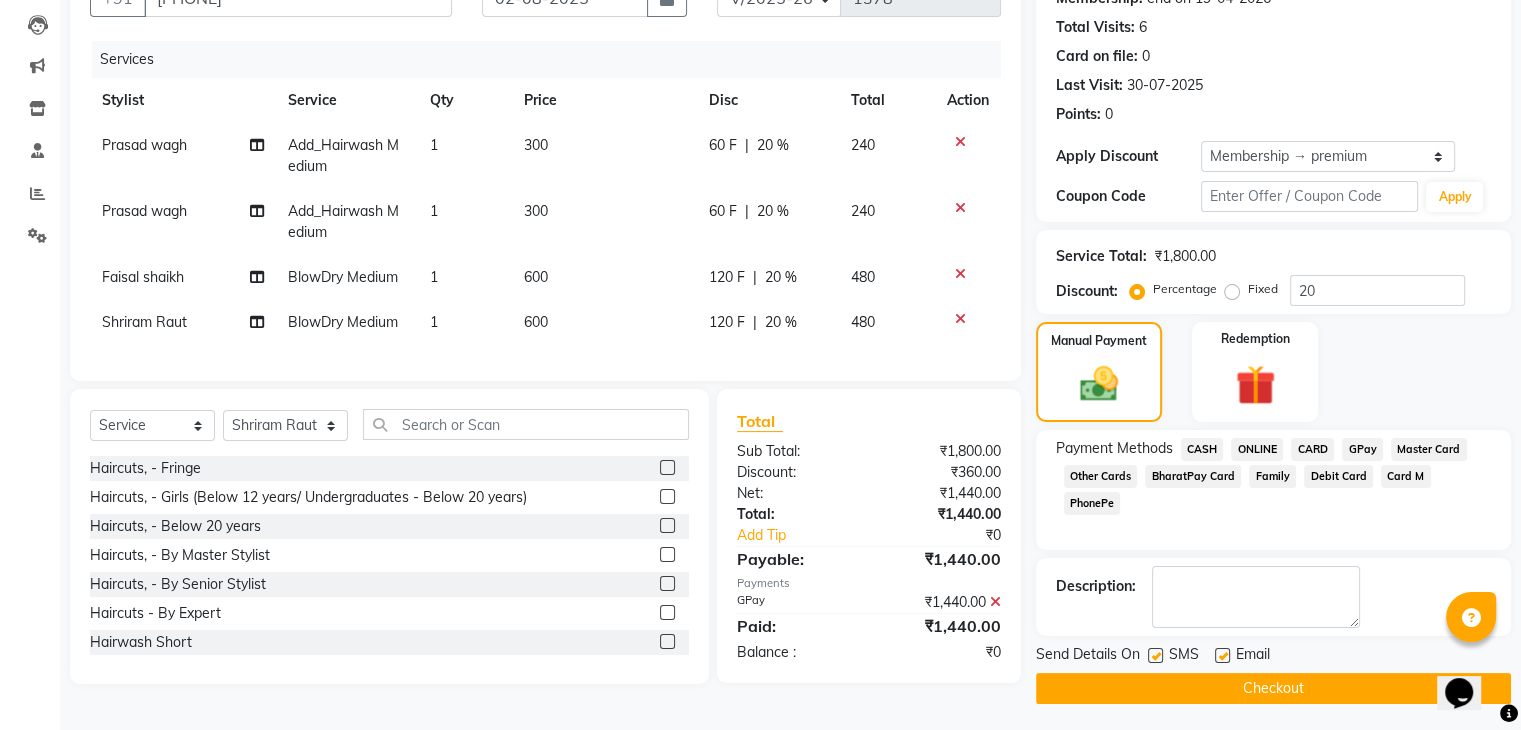 scroll, scrollTop: 209, scrollLeft: 0, axis: vertical 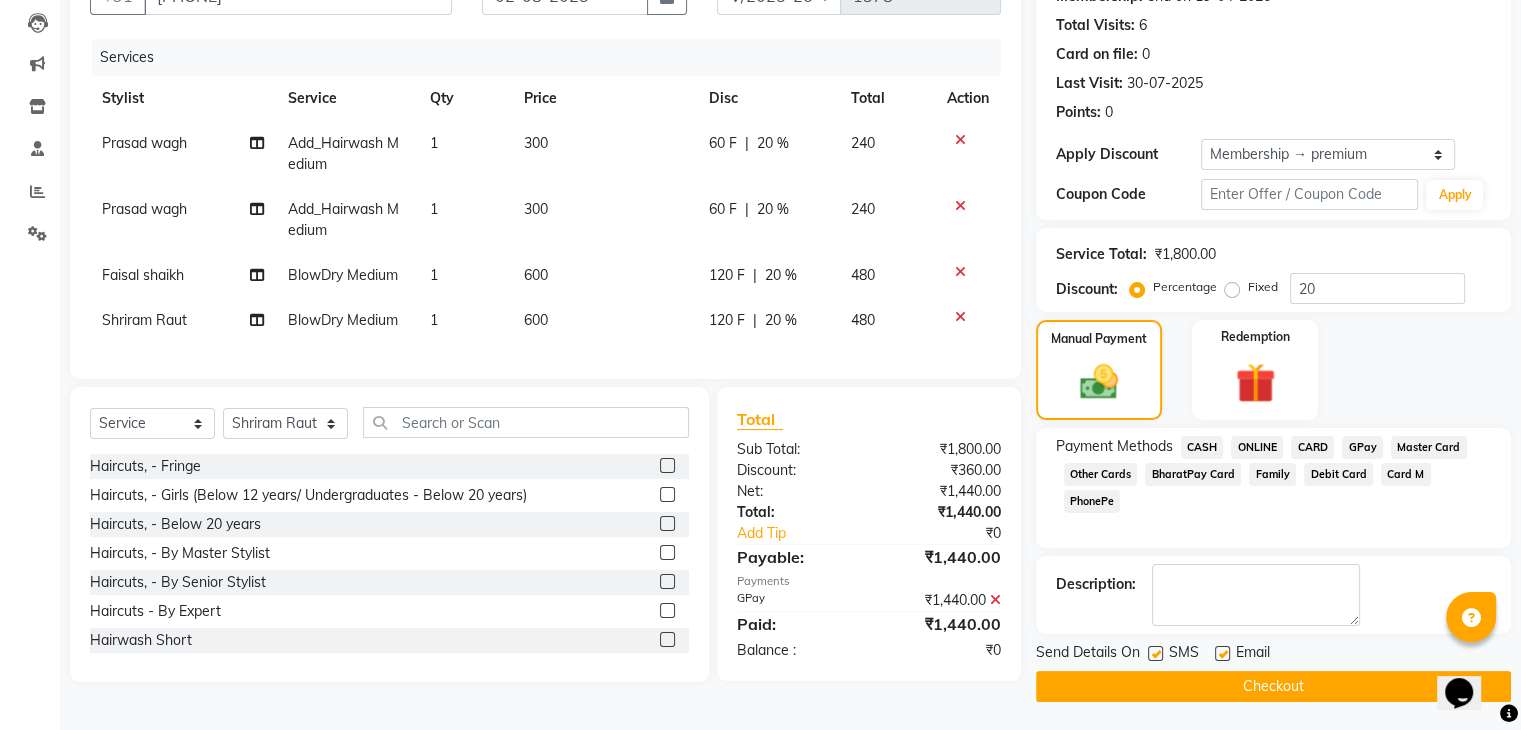 click on "Checkout" 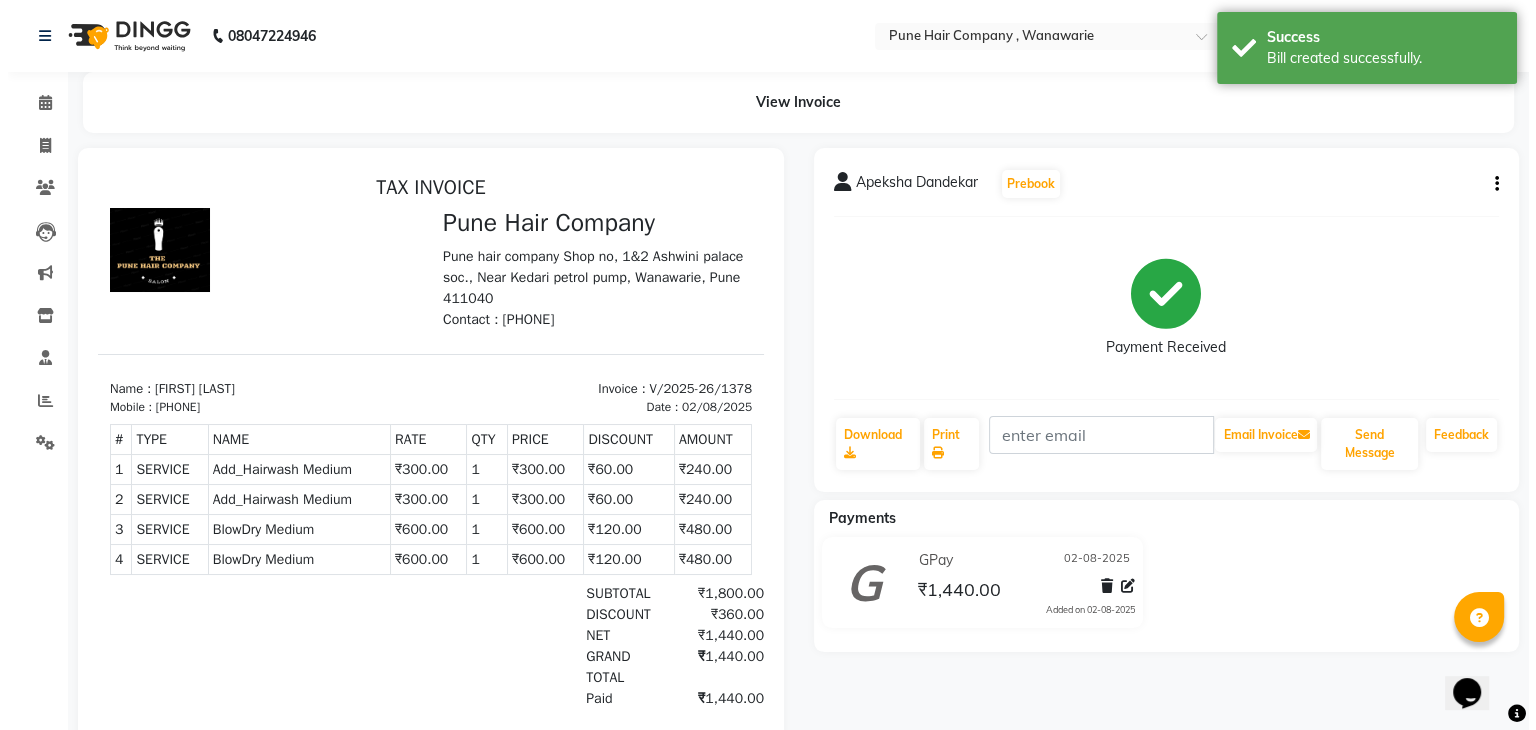 scroll, scrollTop: 0, scrollLeft: 0, axis: both 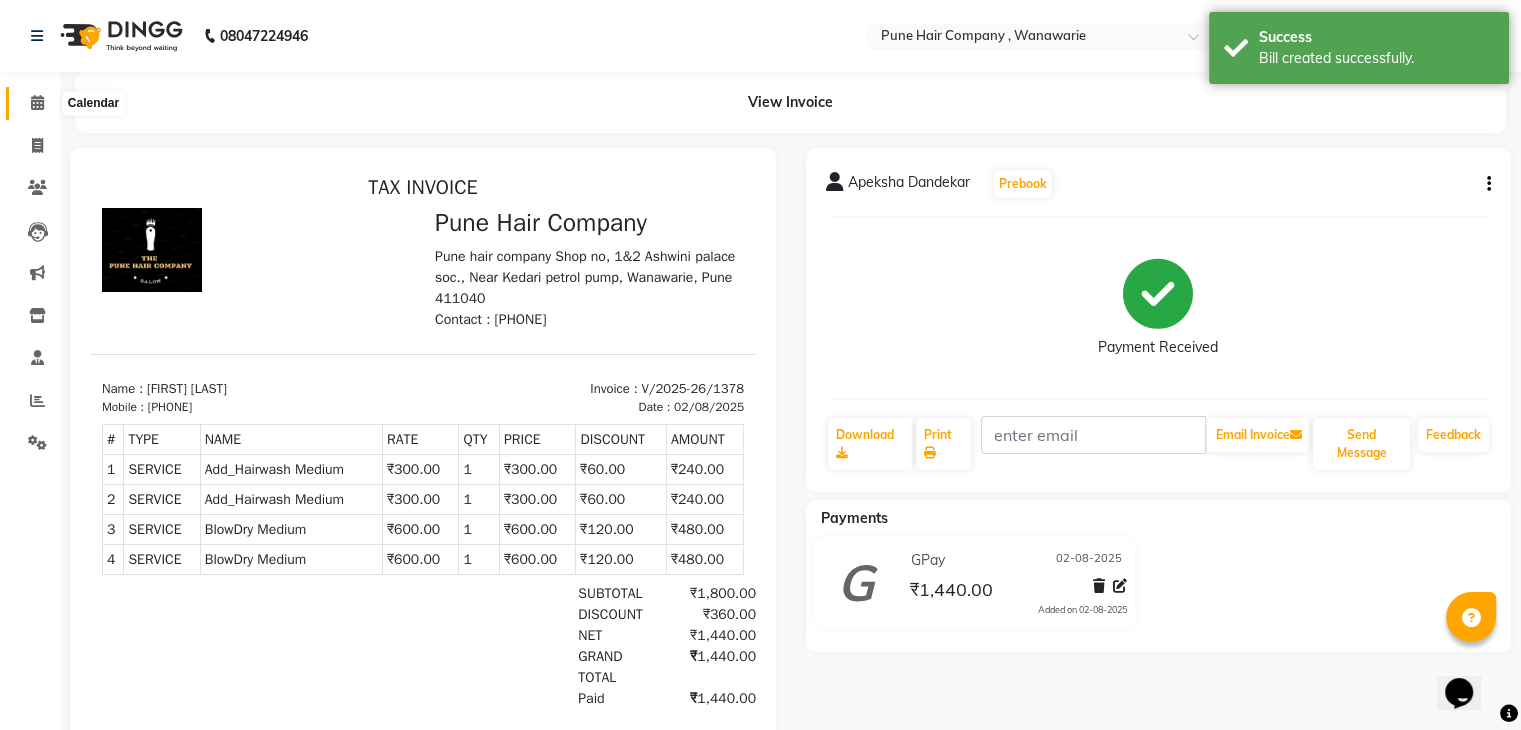 click 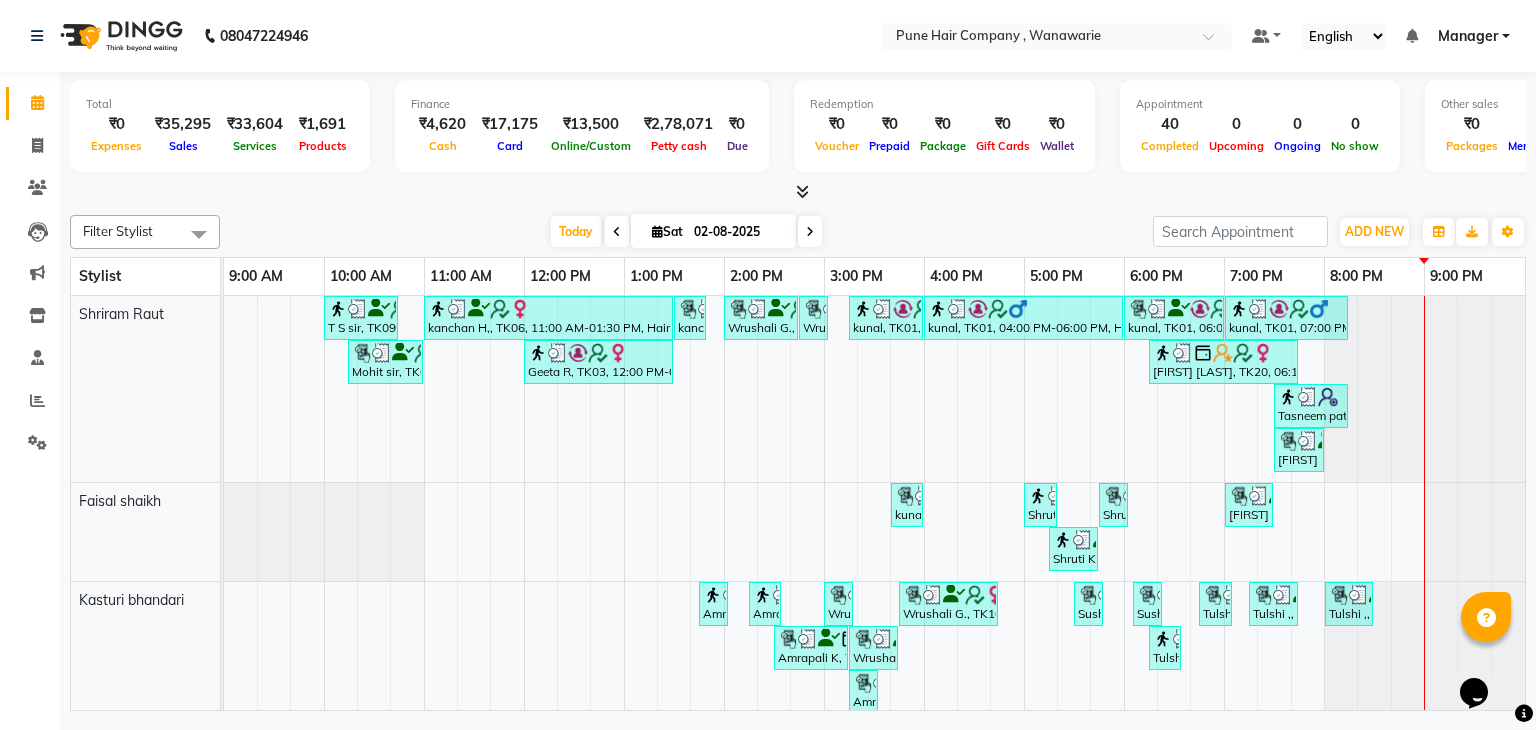 scroll, scrollTop: 212, scrollLeft: 0, axis: vertical 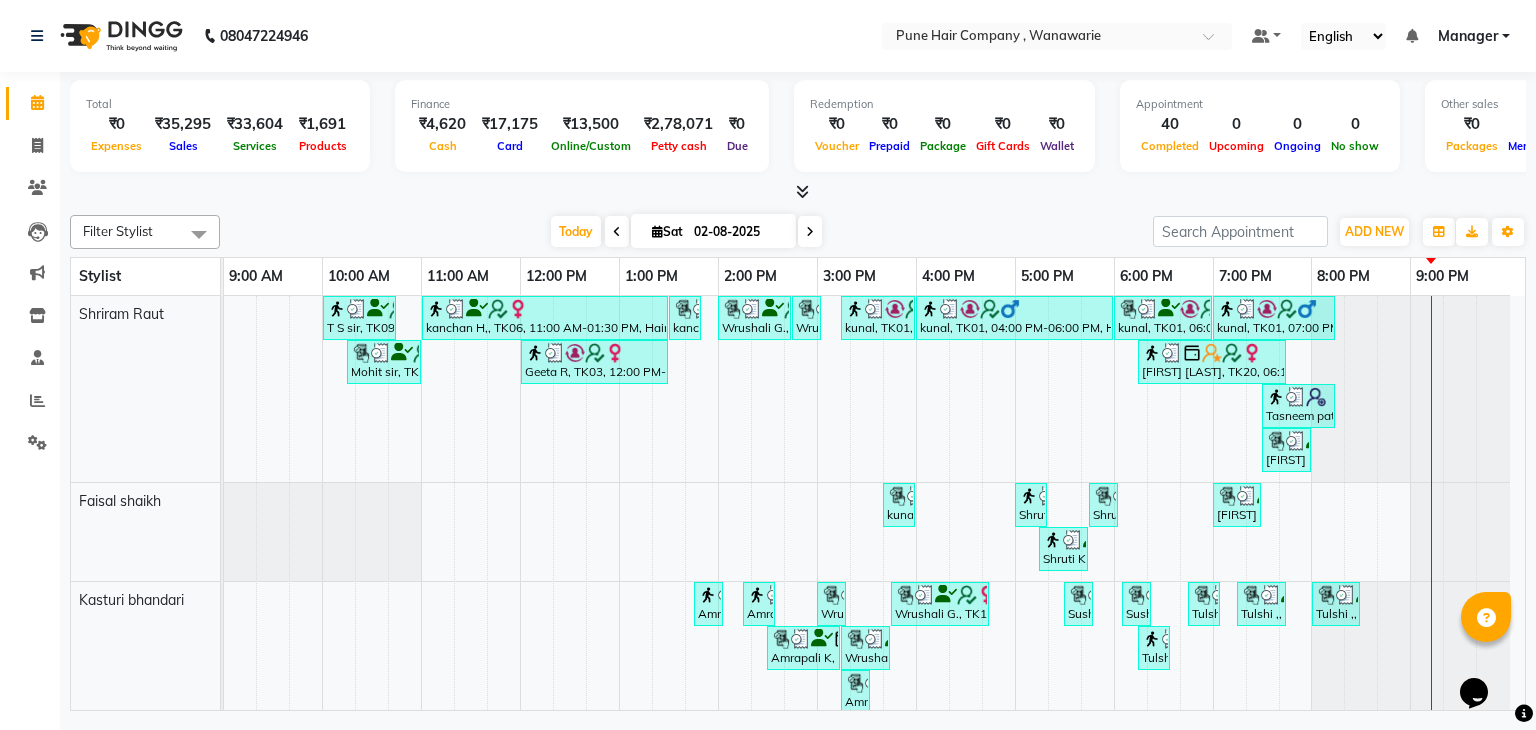 click at bounding box center (810, 232) 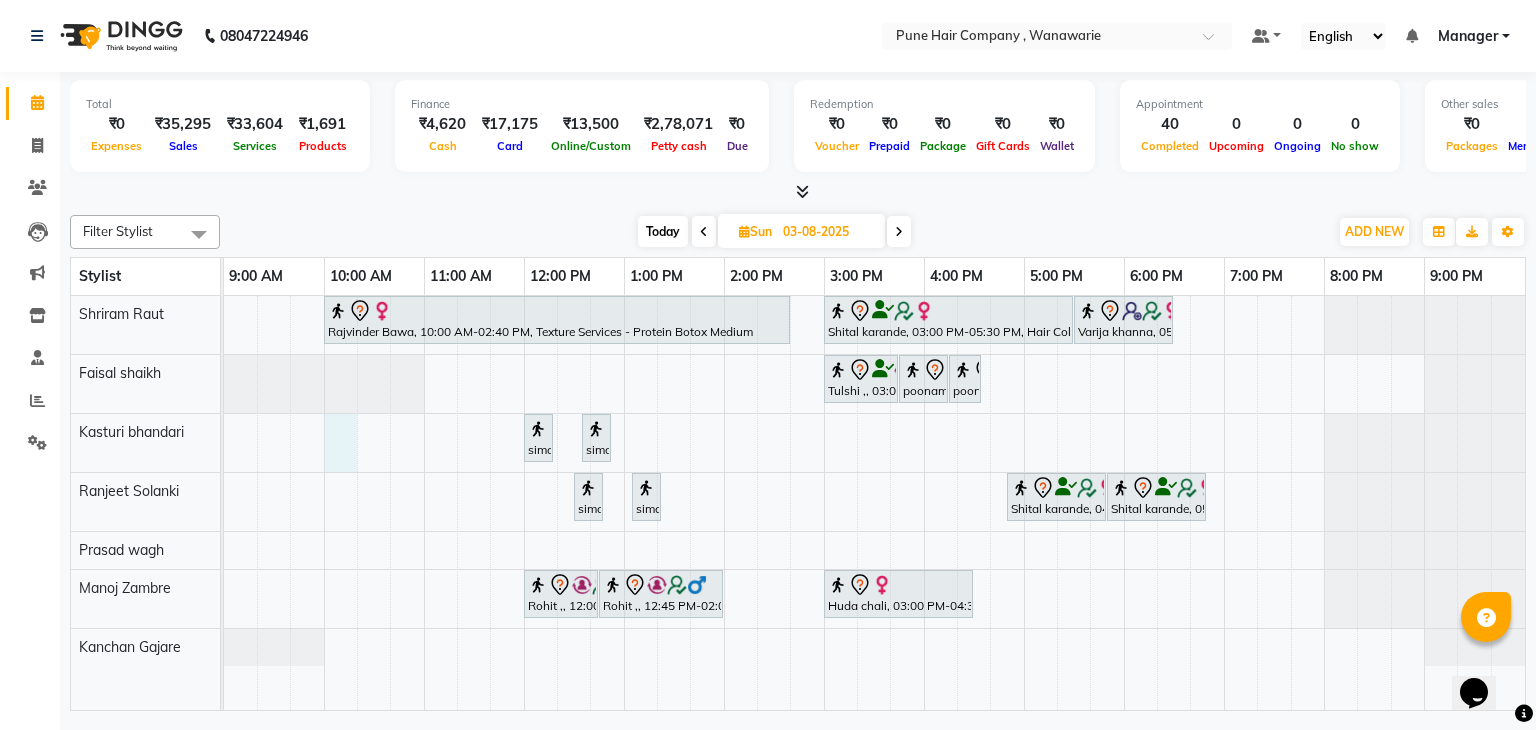click on "Rajvinder Bawa, 10:00 AM-02:40 PM, Texture Services - Protein Botox Medium             Shital karande, 03:00 PM-05:30 PM, Hair Colour - Inoa Global Medium             Varija khanna, 05:30 PM-06:30 PM, Haircuts, - By Senior Stylist             Tulshi ,, 03:00 PM-03:45 PM, Hair Treatments - Hair Treatment Care (Hydrating/ Purifying) Medium             poonam K, 03:45 PM-04:15 PM, BlowDry Medium             poonam K, 04:15 PM-04:35 PM, Add_Hairwash Medium             sima mam, 12:00 PM-12:10 PM, Skin Services - Threading Face ( Eyebrow/ Upper lip/Chin/Forehead/ Jawline/ Side locks/ Neck)             sima mam, 12:35 PM-12:45 PM, Skin Services - Threading Face ( Eyebrow/ Upper lip/Chin/Forehead/ Jawline/ Side locks/ Neck)             sima mam, 12:30 PM-12:45 PM, Manicure & Pedicure, Body Services - Nail Cut file polish feet             sima mam, 01:05 PM-01:20 PM, Manicure & Pedicure, Body Services - Nail Cut file polish hand             Shital karande, 04:50 PM-05:50 PM, Manicure - Manicure Luxury" at bounding box center [874, 503] 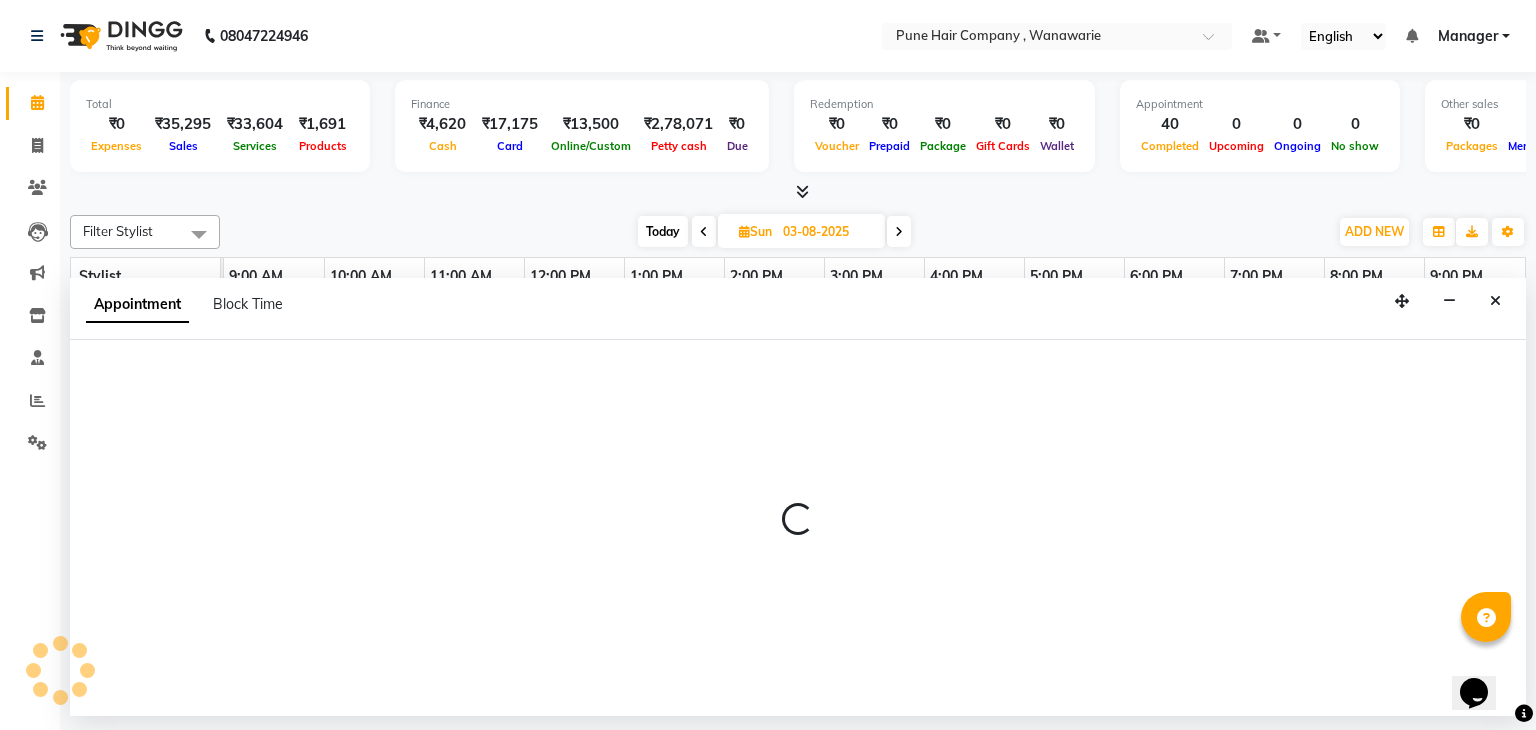 select on "74579" 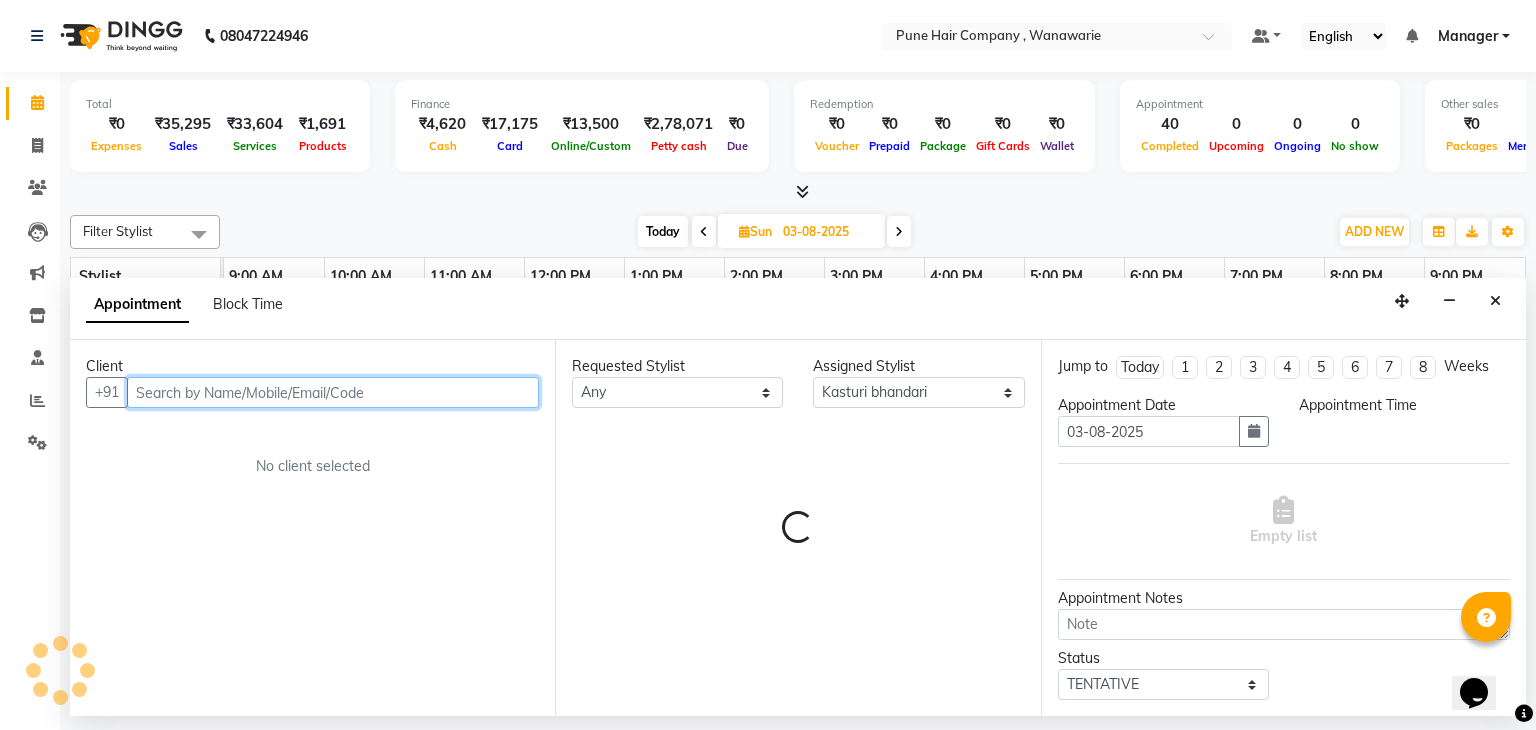 select on "600" 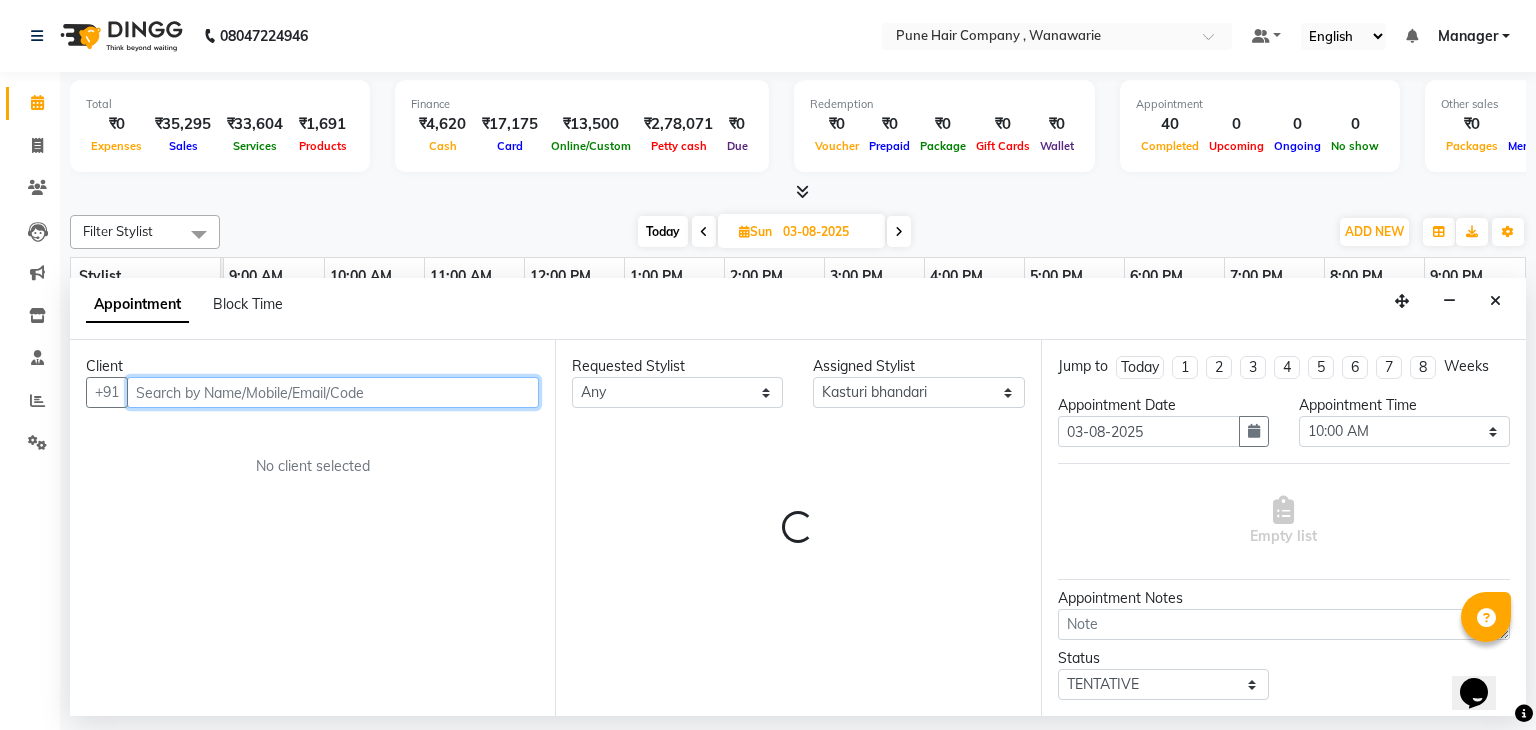 click at bounding box center [333, 392] 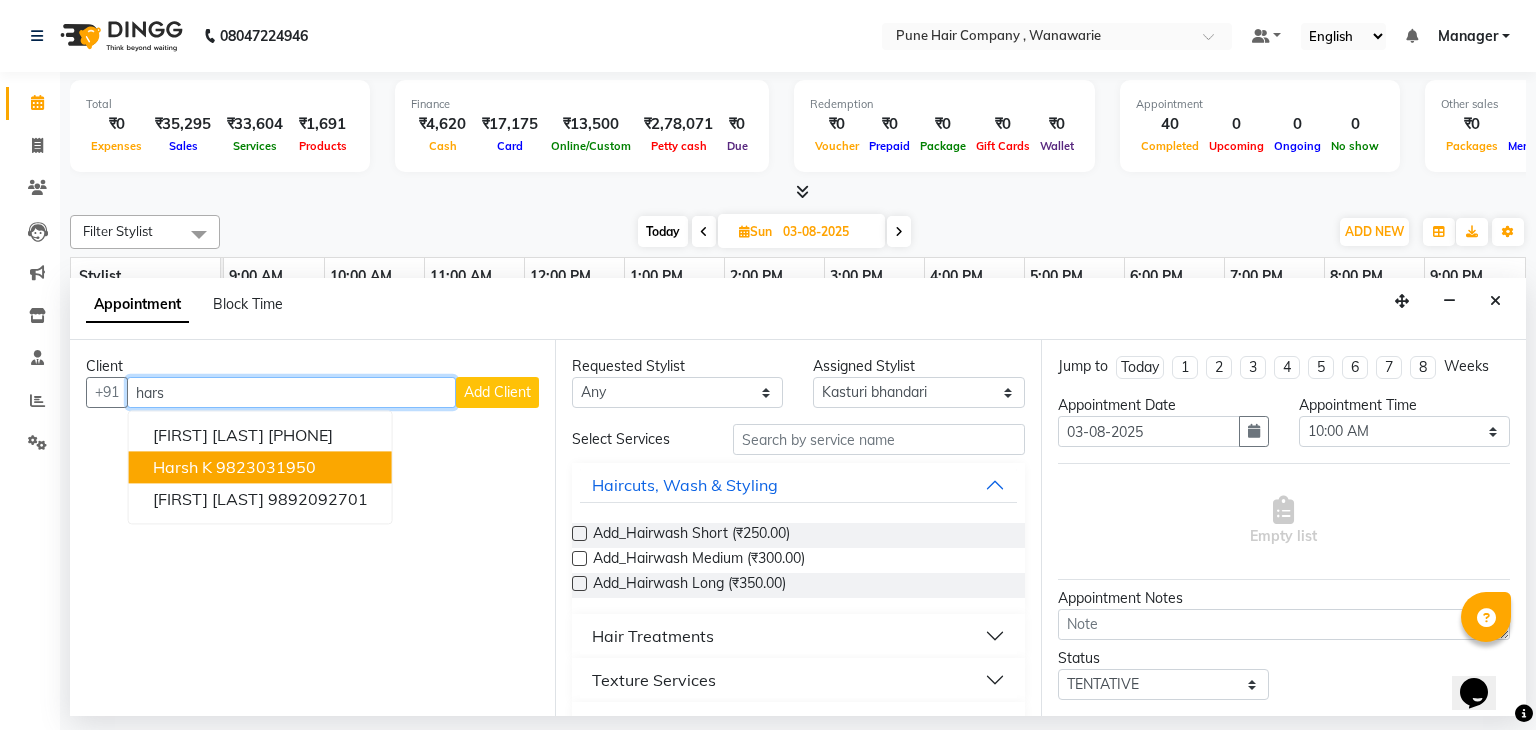 click on "Harsh K  9823031950" at bounding box center [260, 468] 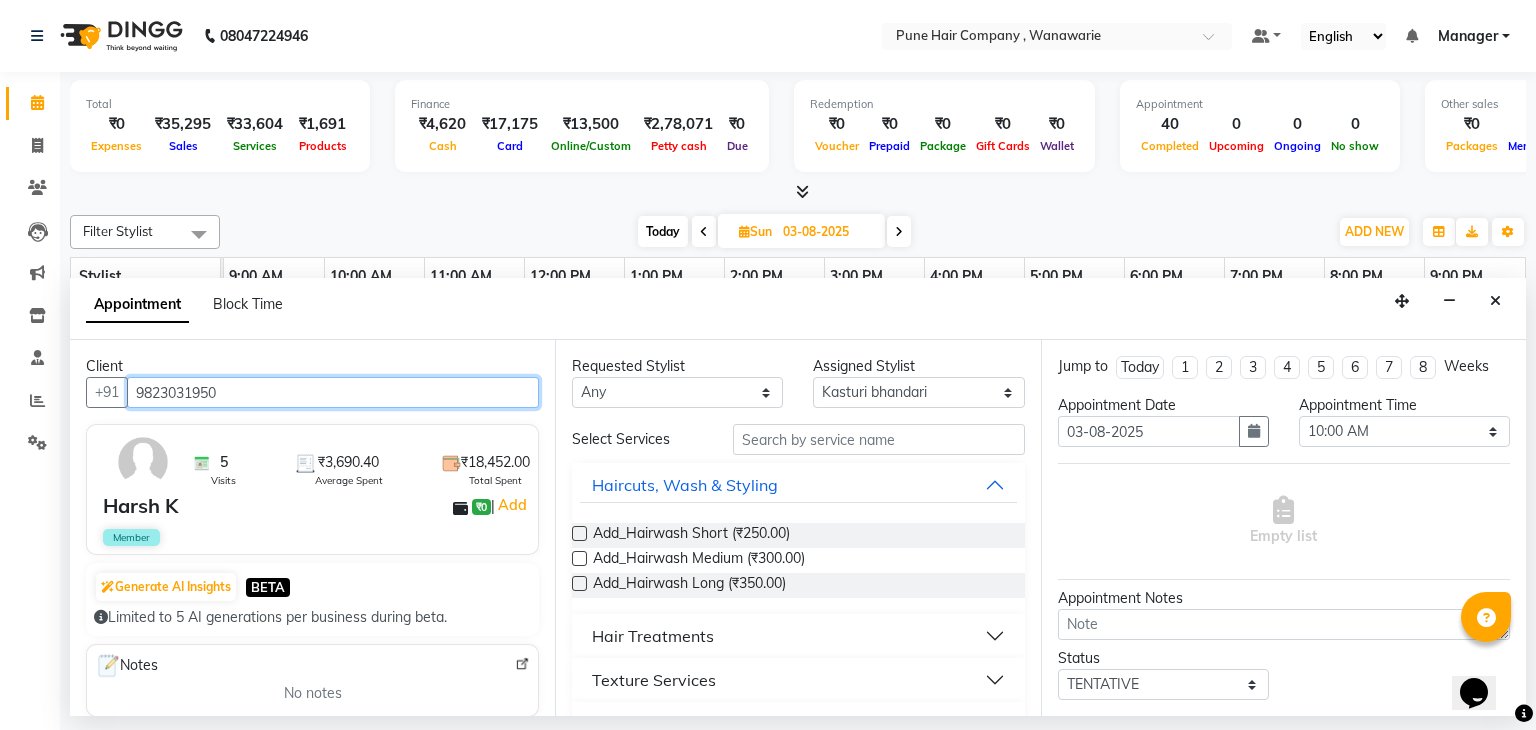 type on "9823031950" 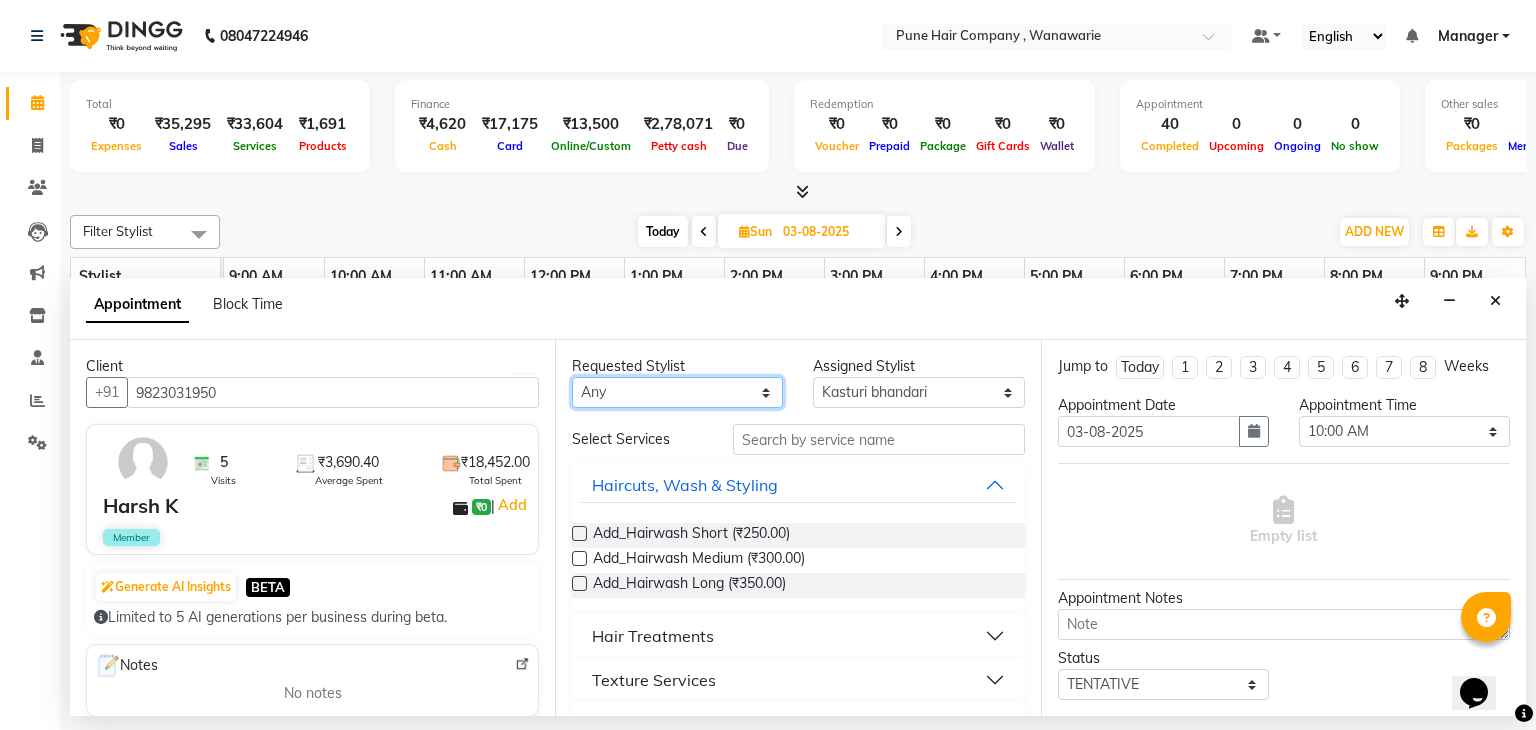 click on "Any Faisal shaikh Kanchan Gajare  Kasturi bhandari Manoj Zambre Prasad wagh Ranjeet Solanki Shriram Raut" at bounding box center [677, 392] 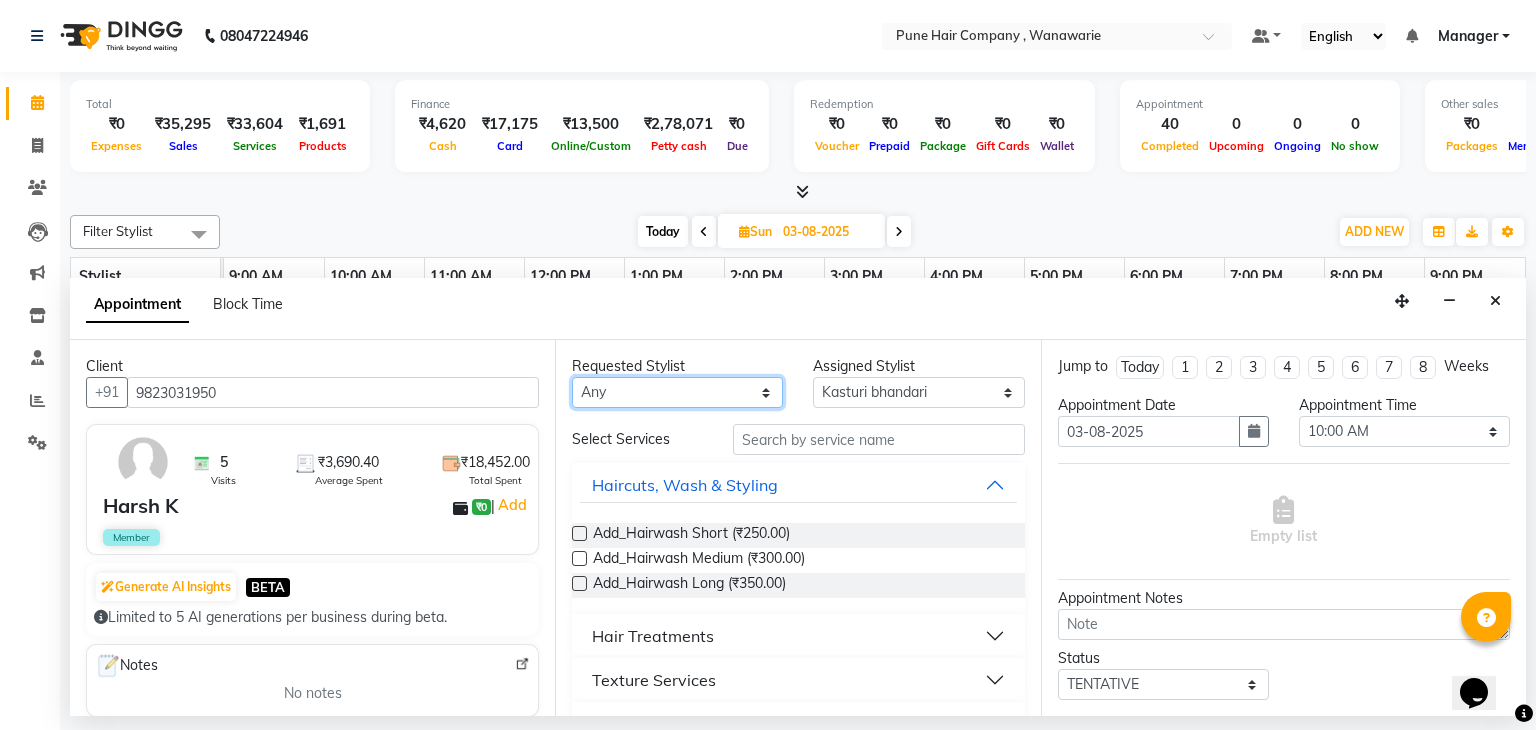 select on "74579" 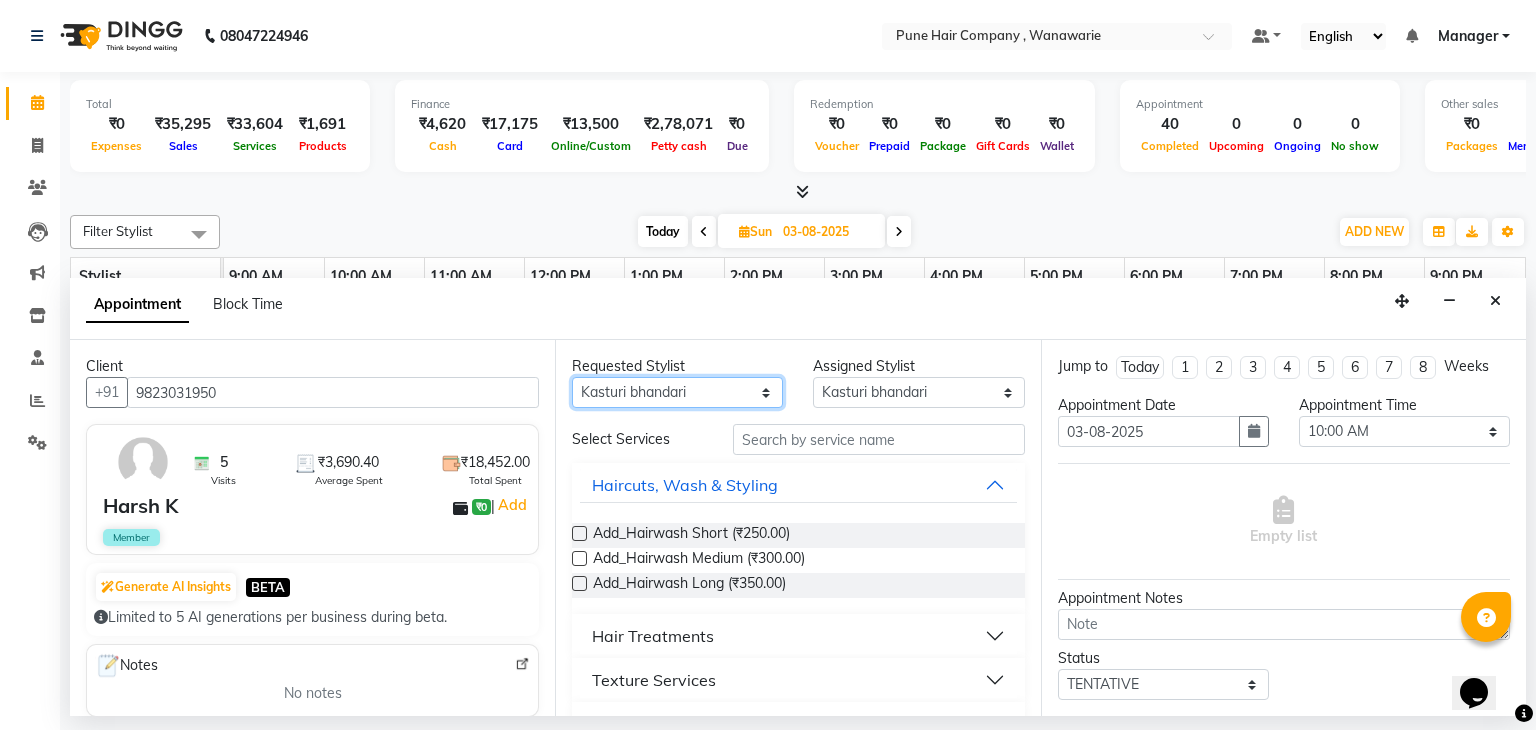 click on "Any Faisal shaikh Kanchan Gajare  Kasturi bhandari Manoj Zambre Prasad wagh Ranjeet Solanki Shriram Raut" at bounding box center (677, 392) 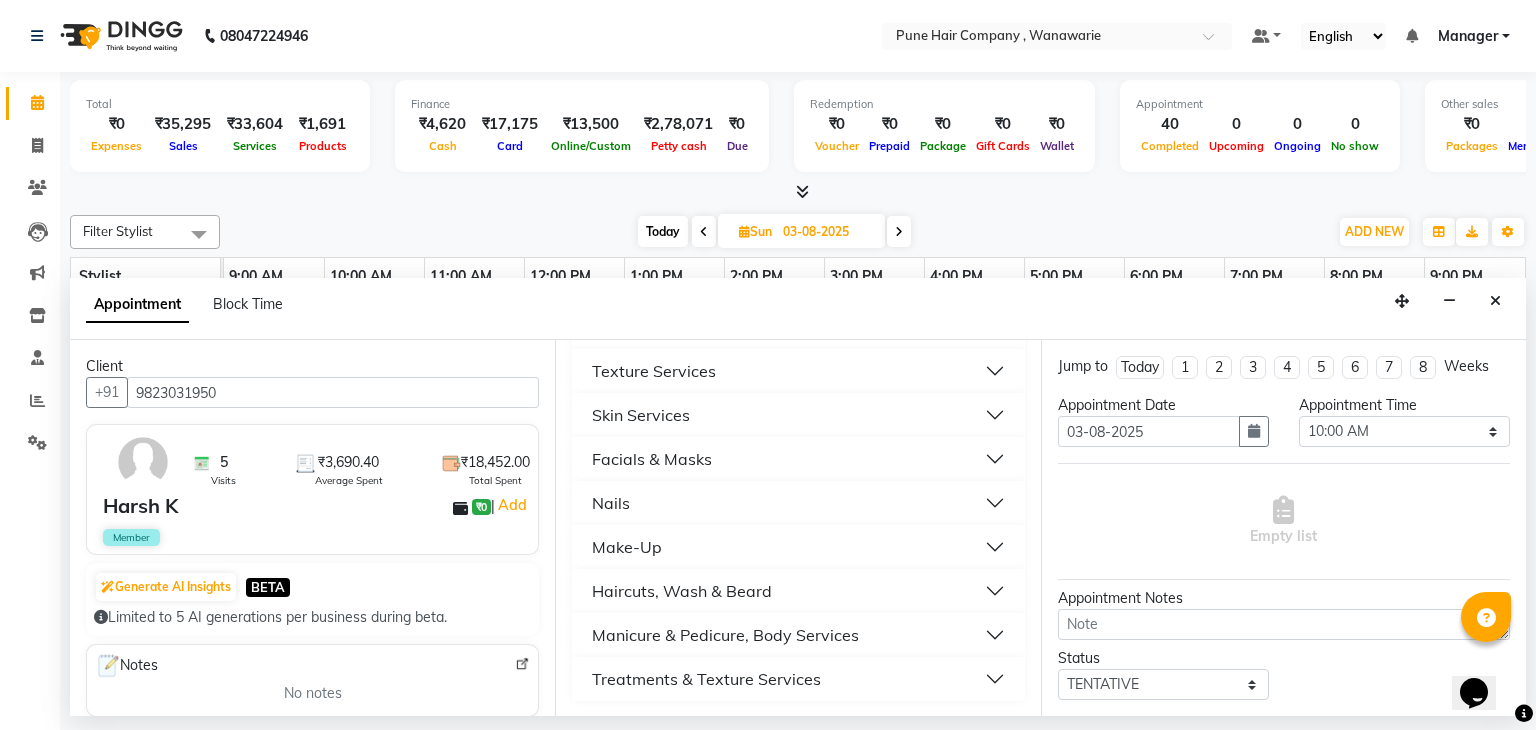scroll, scrollTop: 281, scrollLeft: 0, axis: vertical 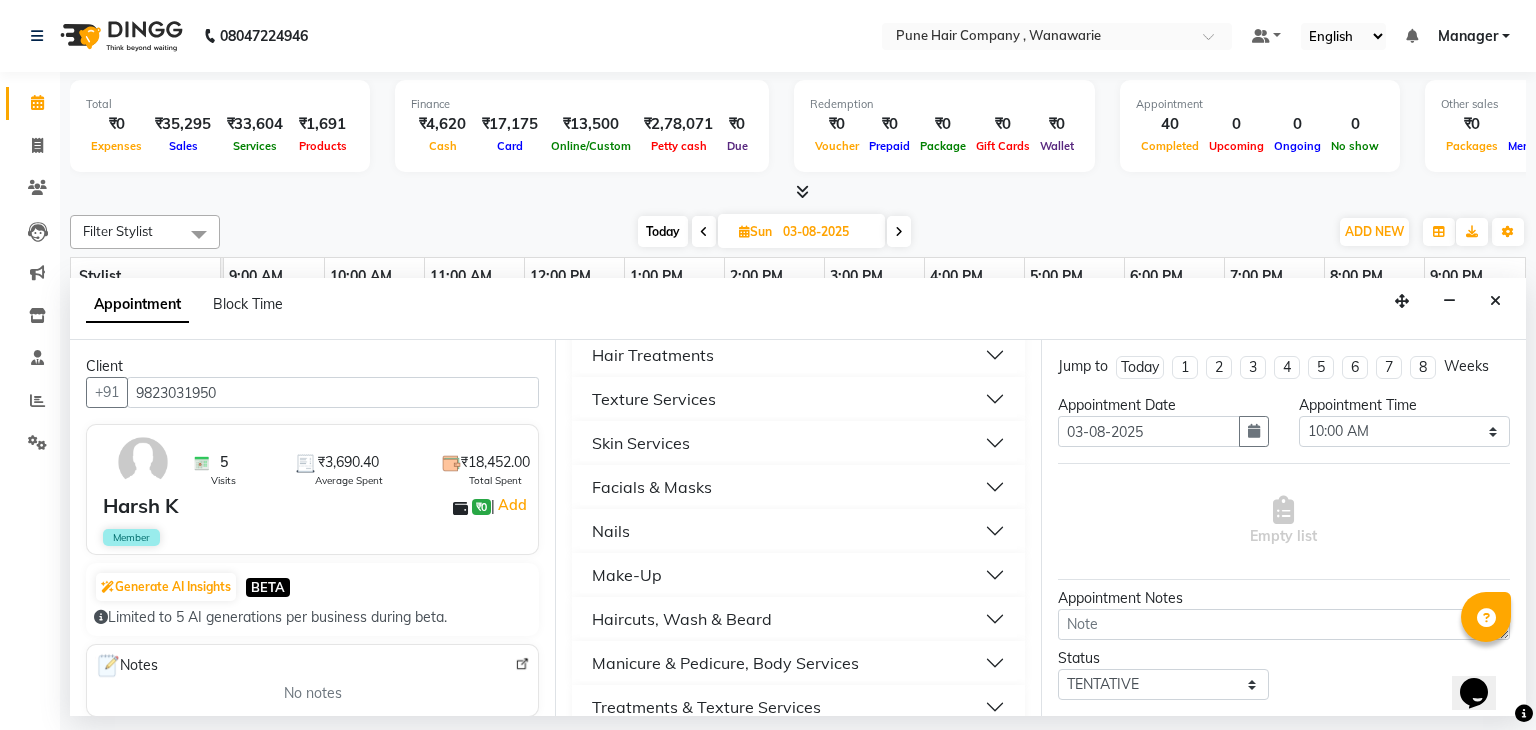 click on "Skin Services" at bounding box center (641, 443) 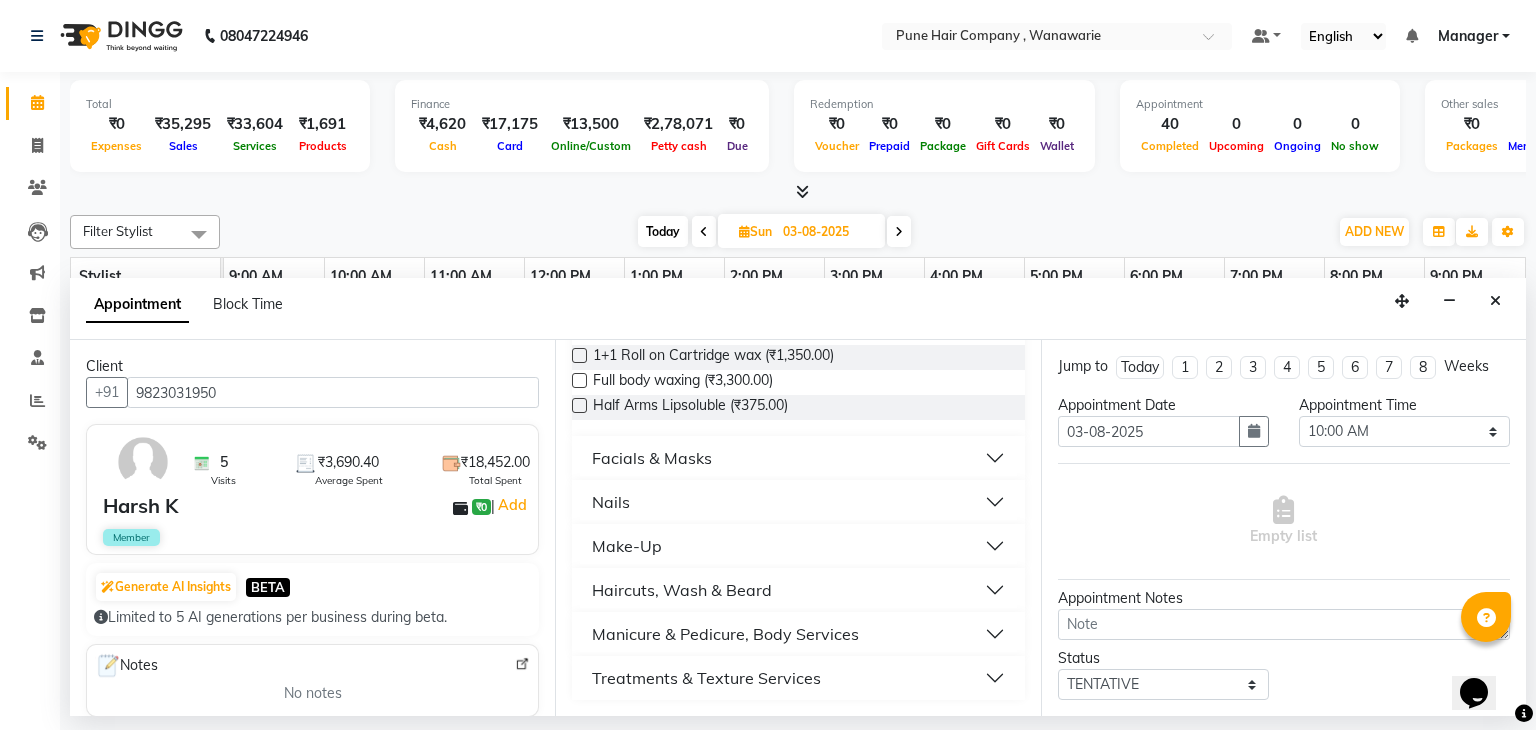 scroll, scrollTop: 964, scrollLeft: 0, axis: vertical 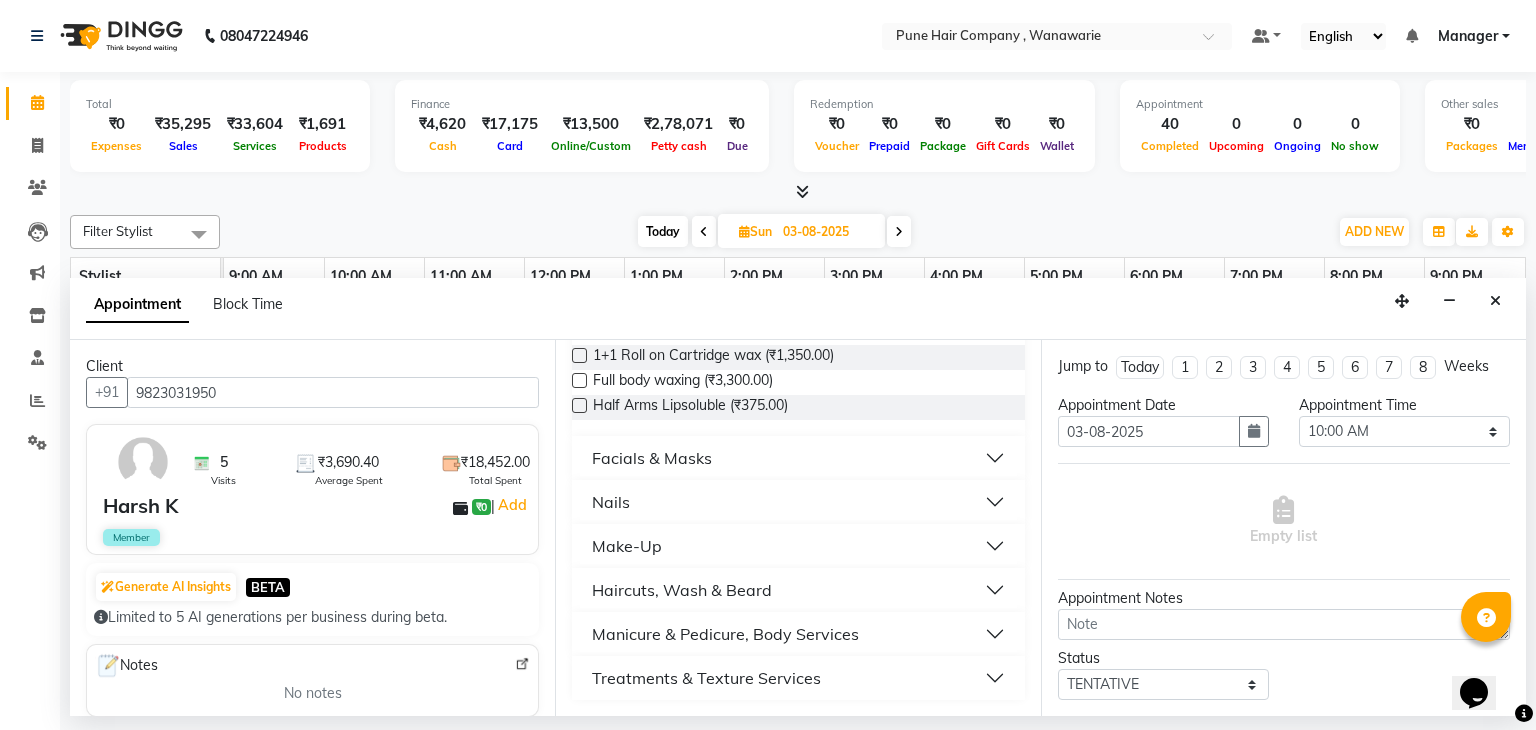 click on "Facials & Masks" at bounding box center [652, 458] 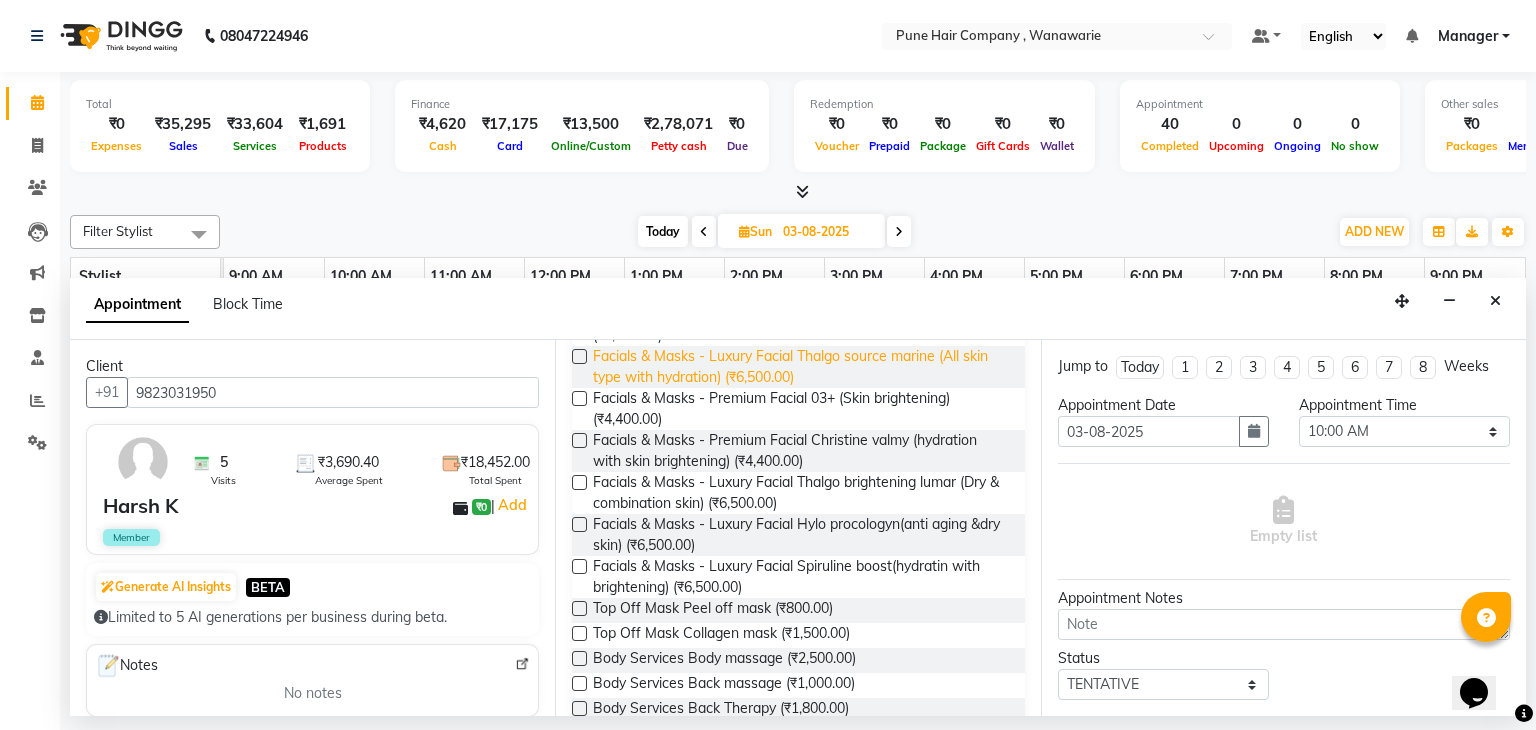 scroll, scrollTop: 1244, scrollLeft: 0, axis: vertical 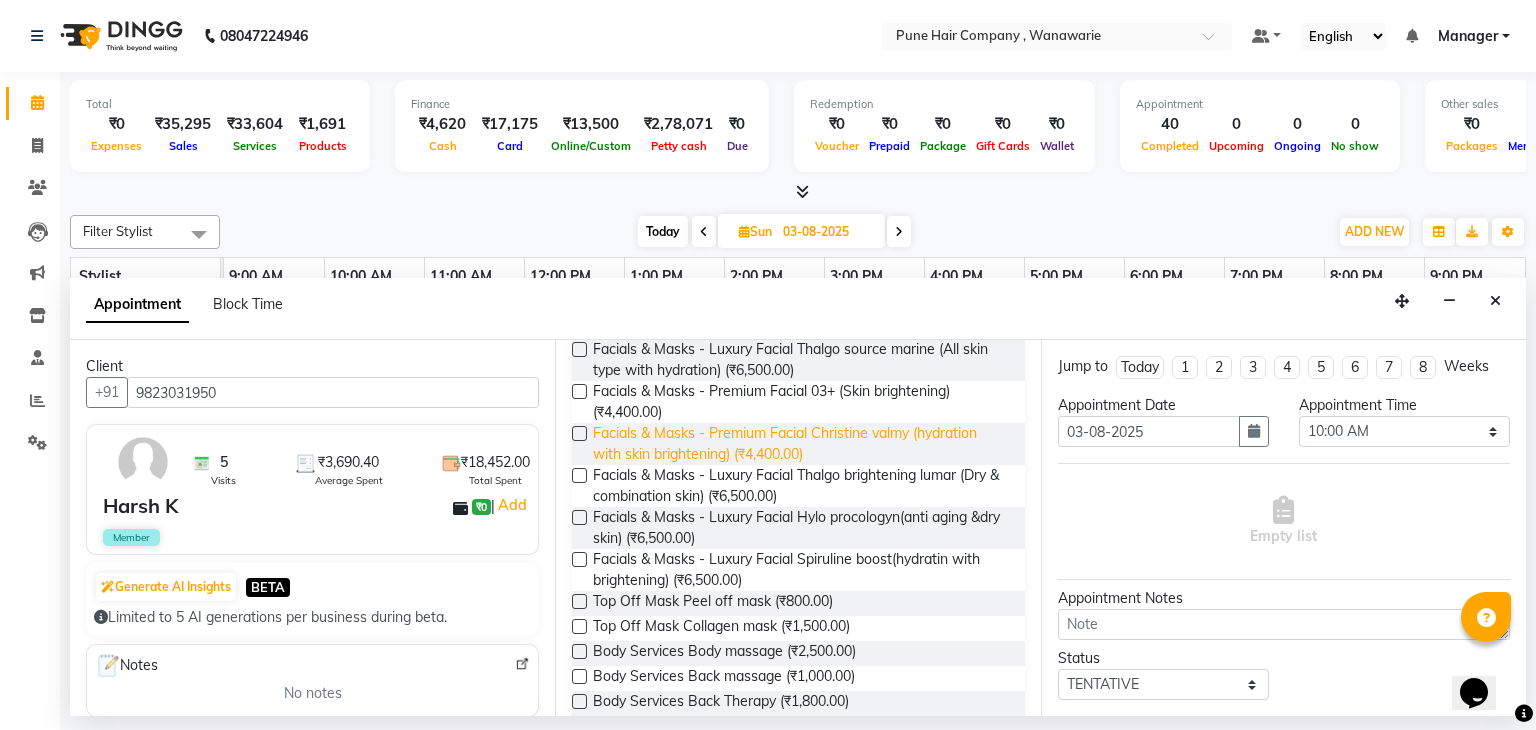 click on "Facials & Masks - Premium Facial Christine valmy (hydration with skin brightening) (₹4,400.00)" at bounding box center [800, 444] 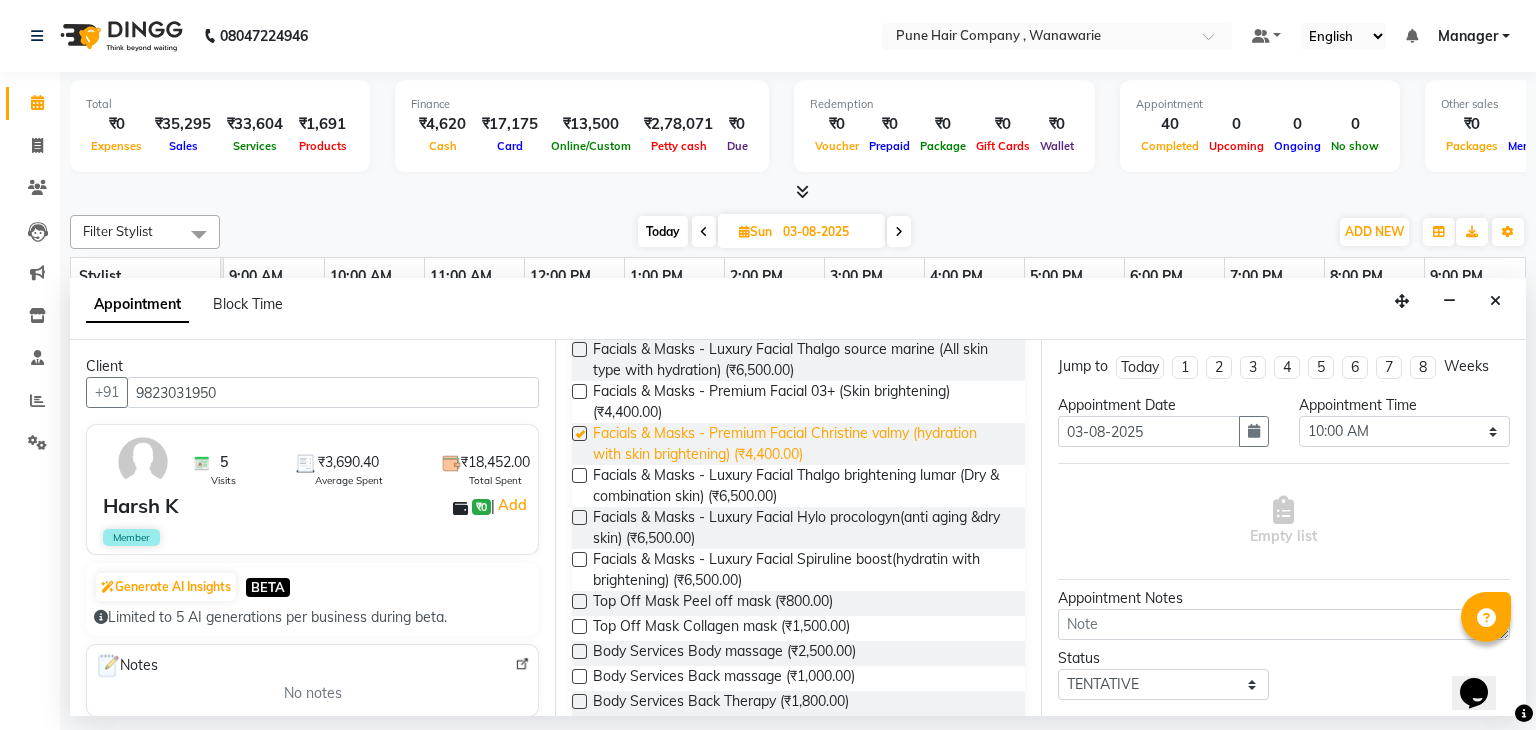 checkbox on "false" 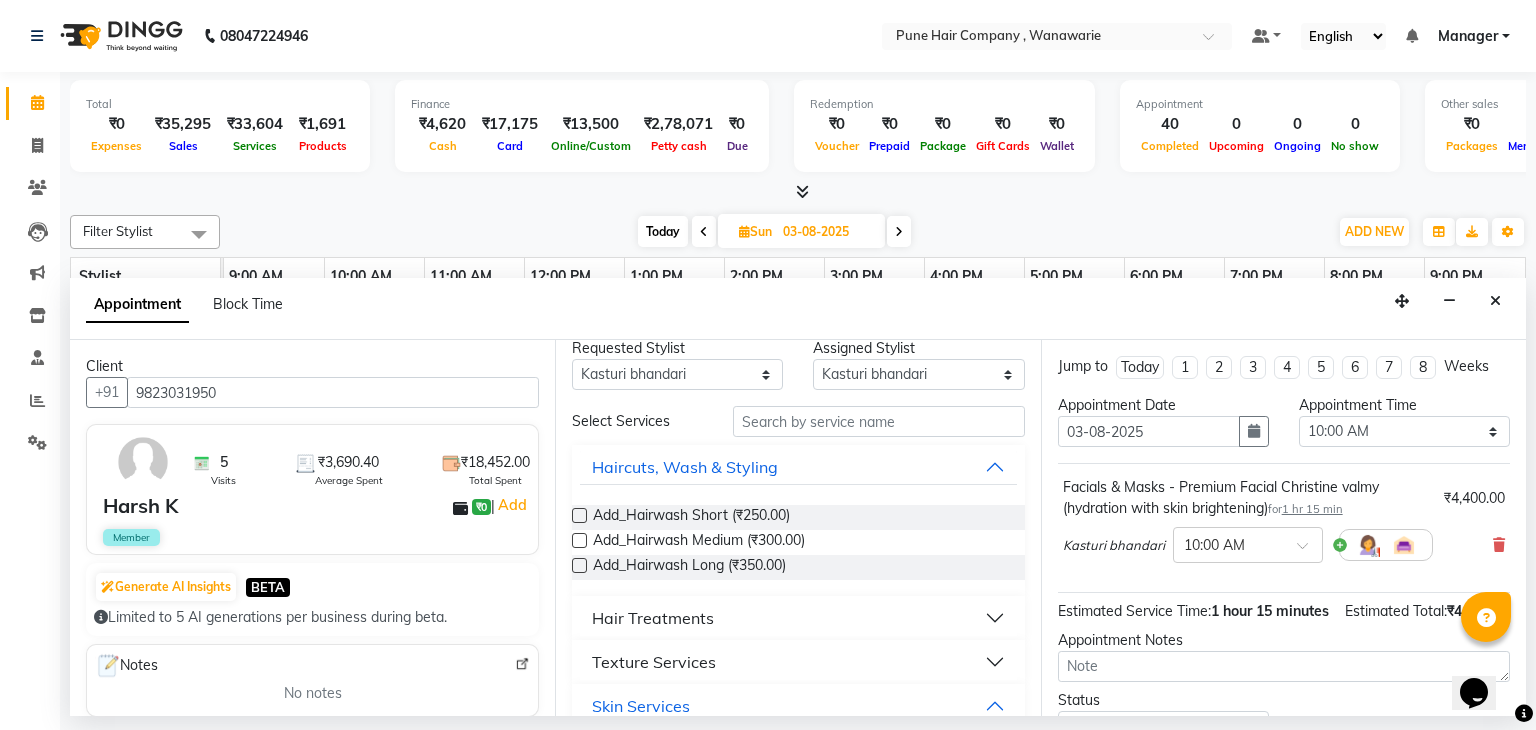 scroll, scrollTop: 17, scrollLeft: 0, axis: vertical 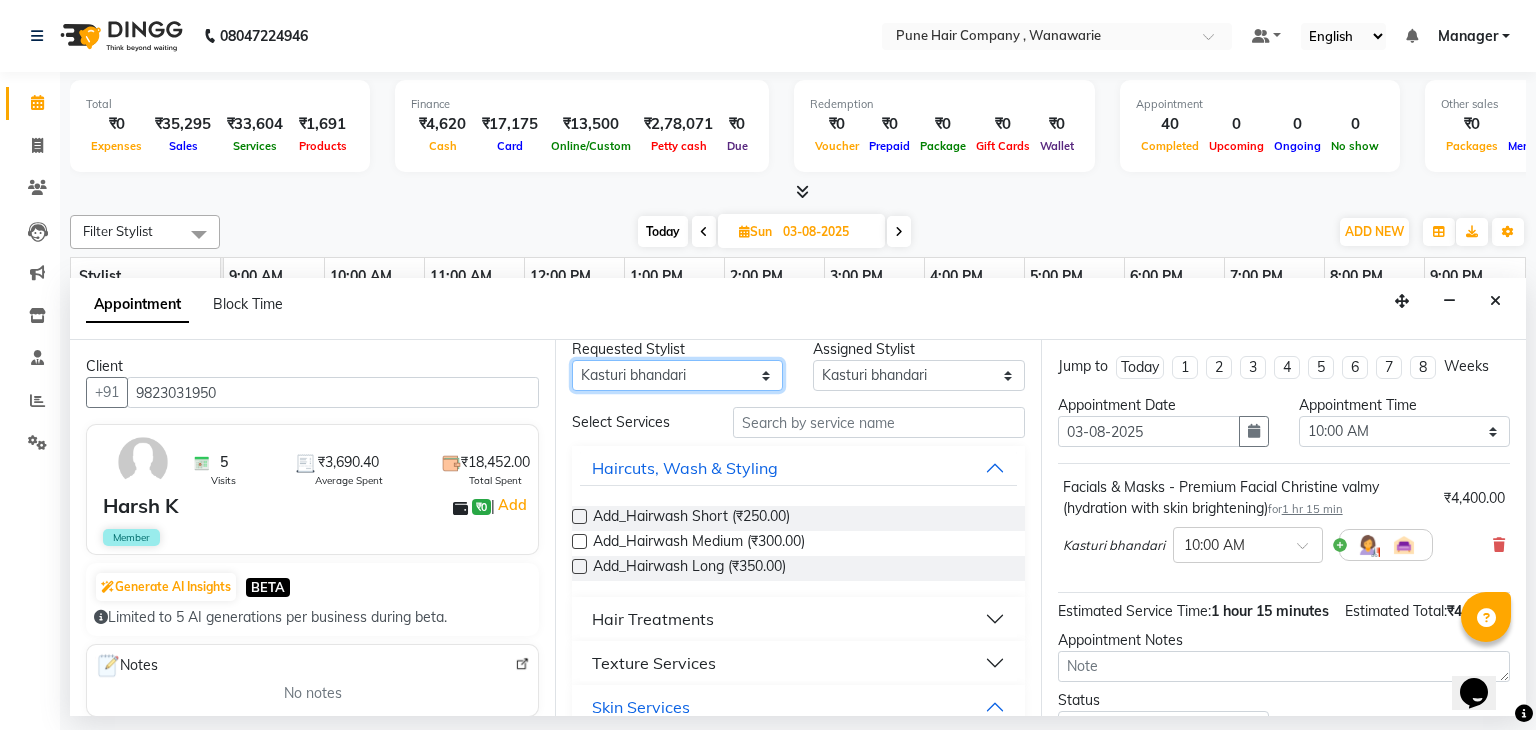 click on "Any Faisal shaikh Kanchan Gajare  Kasturi bhandari Manoj Zambre Prasad wagh Ranjeet Solanki Shriram Raut" at bounding box center [677, 375] 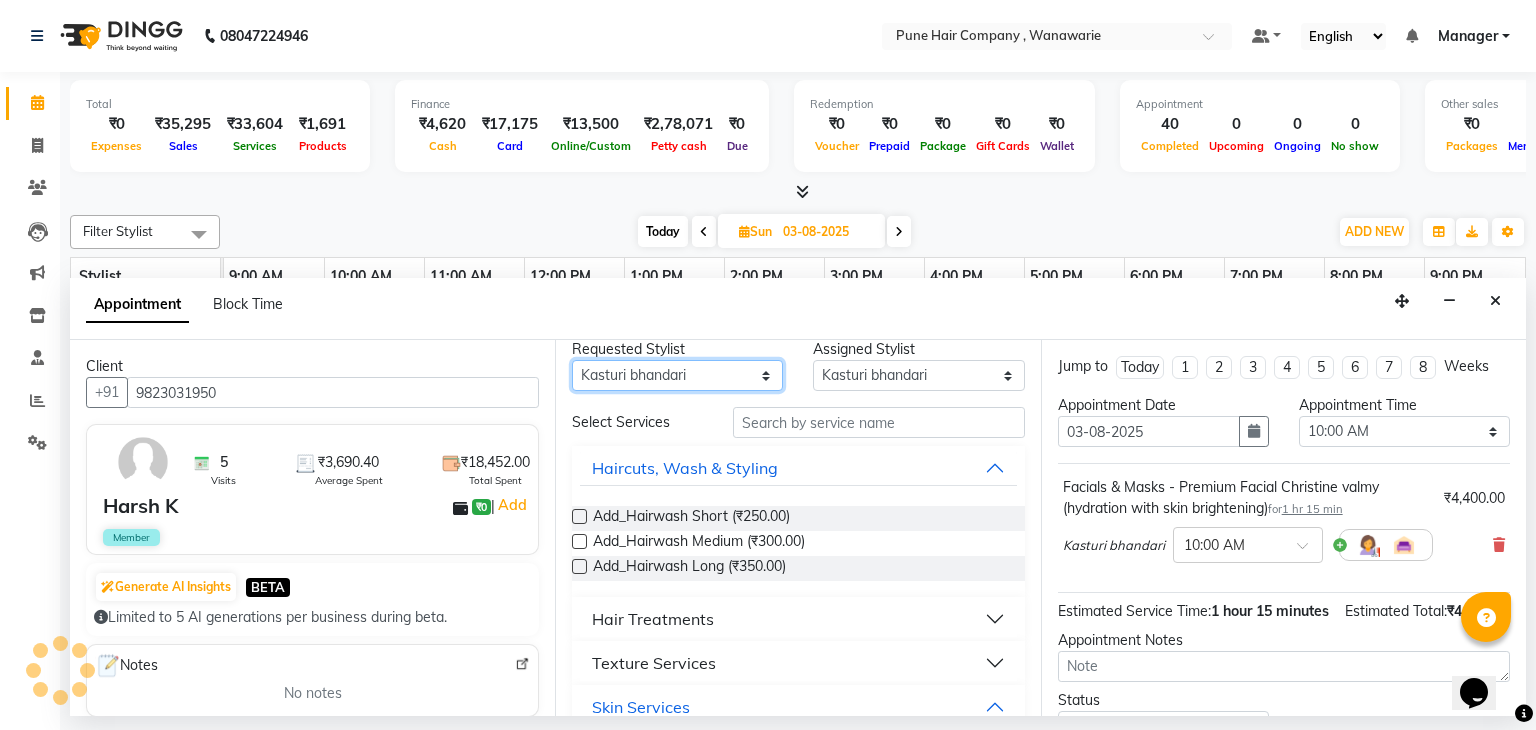select on "74578" 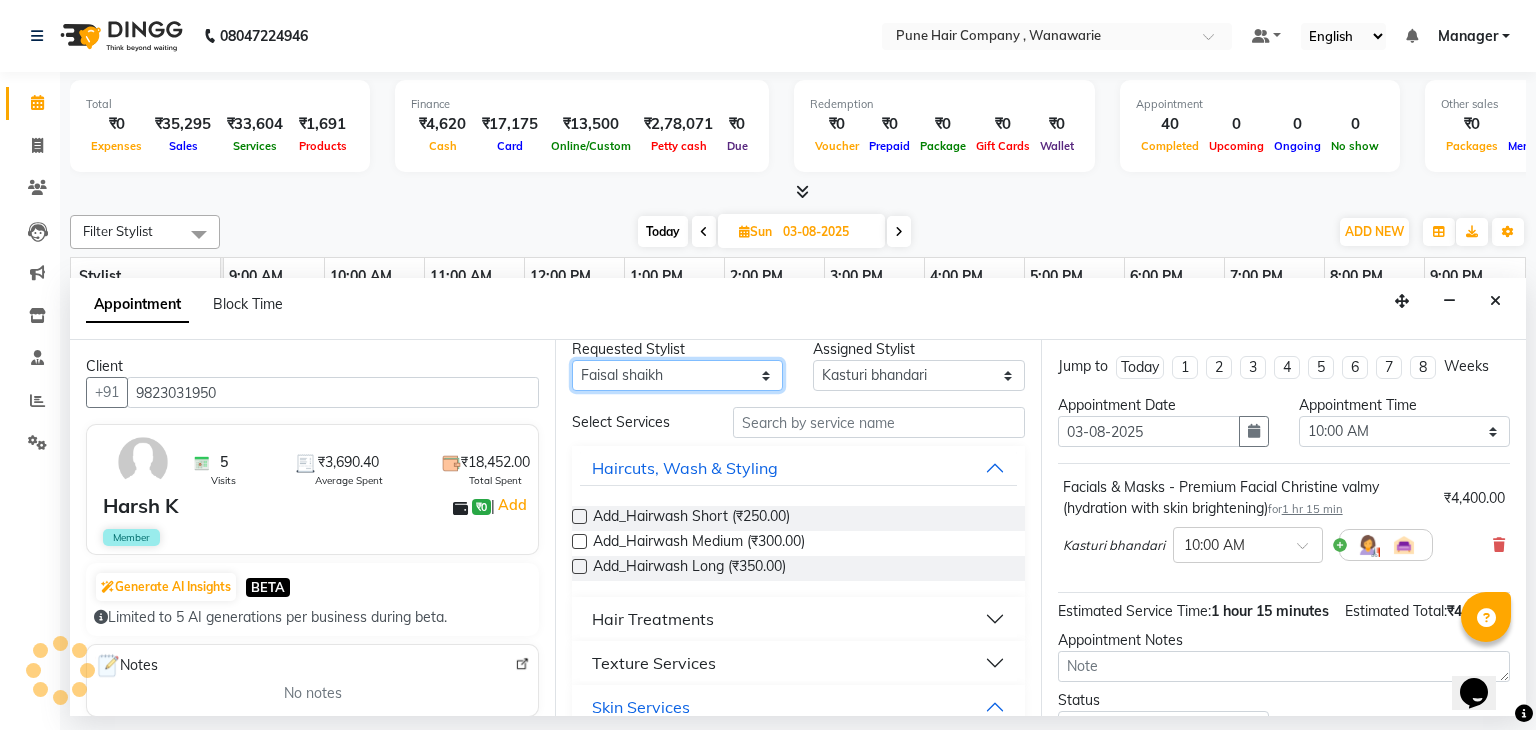click on "Any Faisal shaikh Kanchan Gajare  Kasturi bhandari Manoj Zambre Prasad wagh Ranjeet Solanki Shriram Raut" at bounding box center [677, 375] 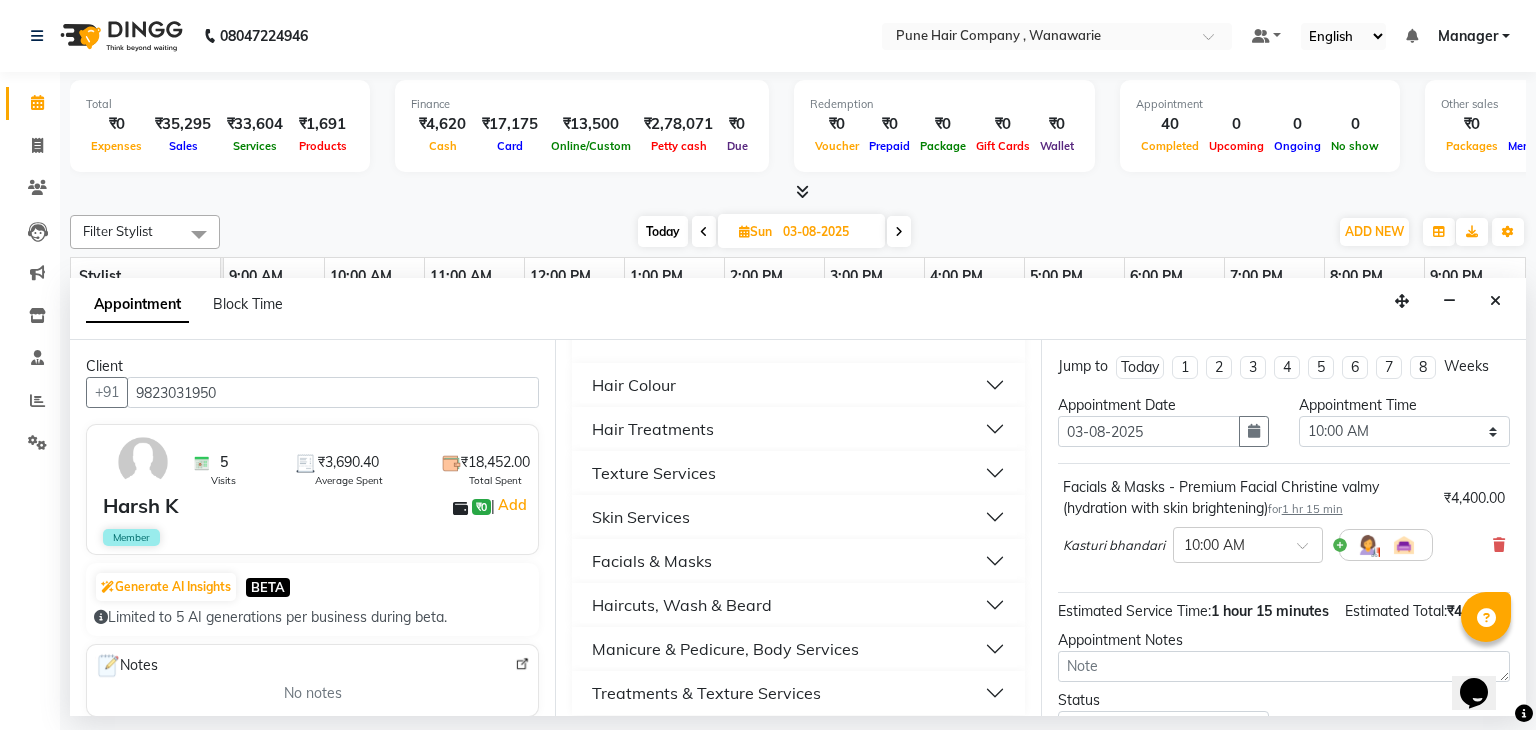 scroll, scrollTop: 657, scrollLeft: 0, axis: vertical 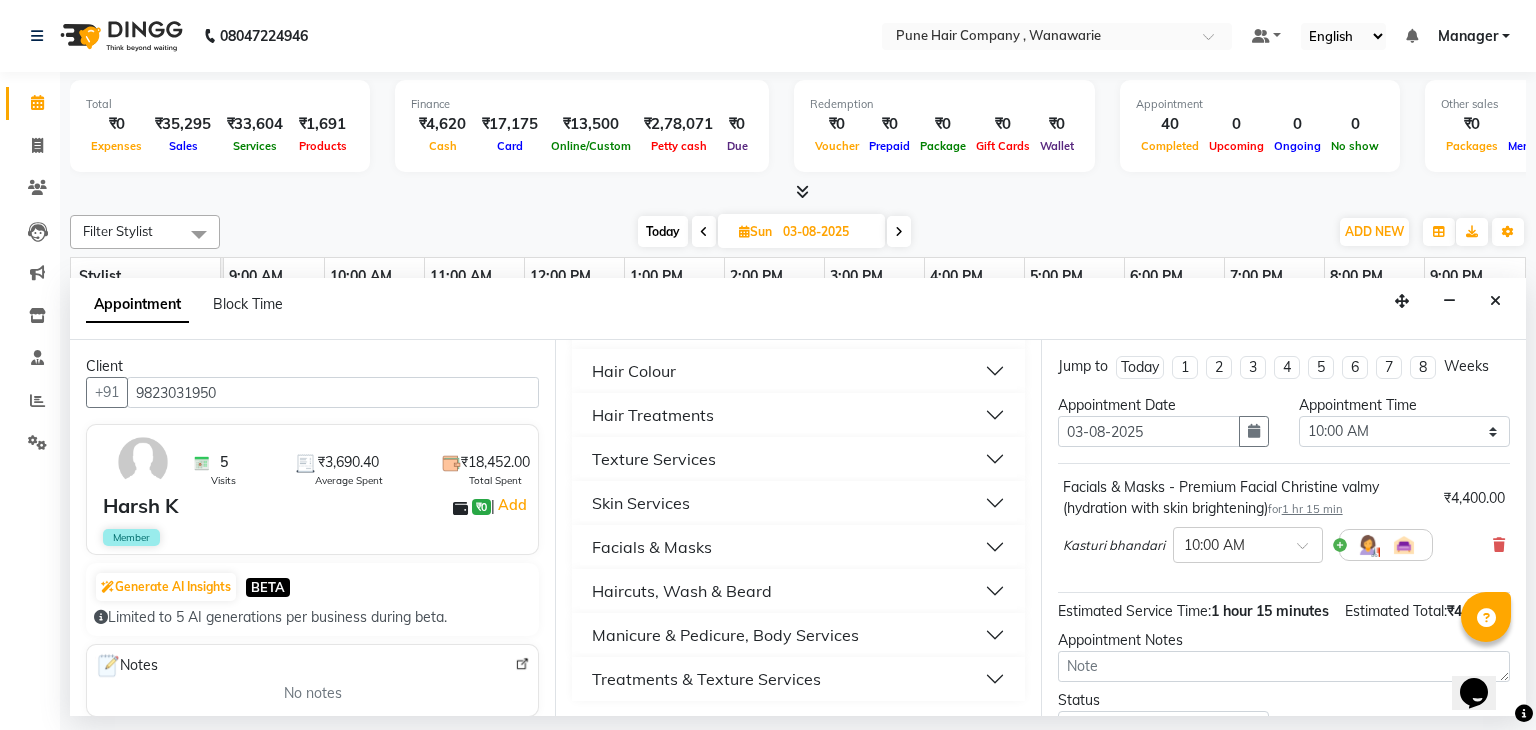 click on "Hair Colour" at bounding box center (798, 371) 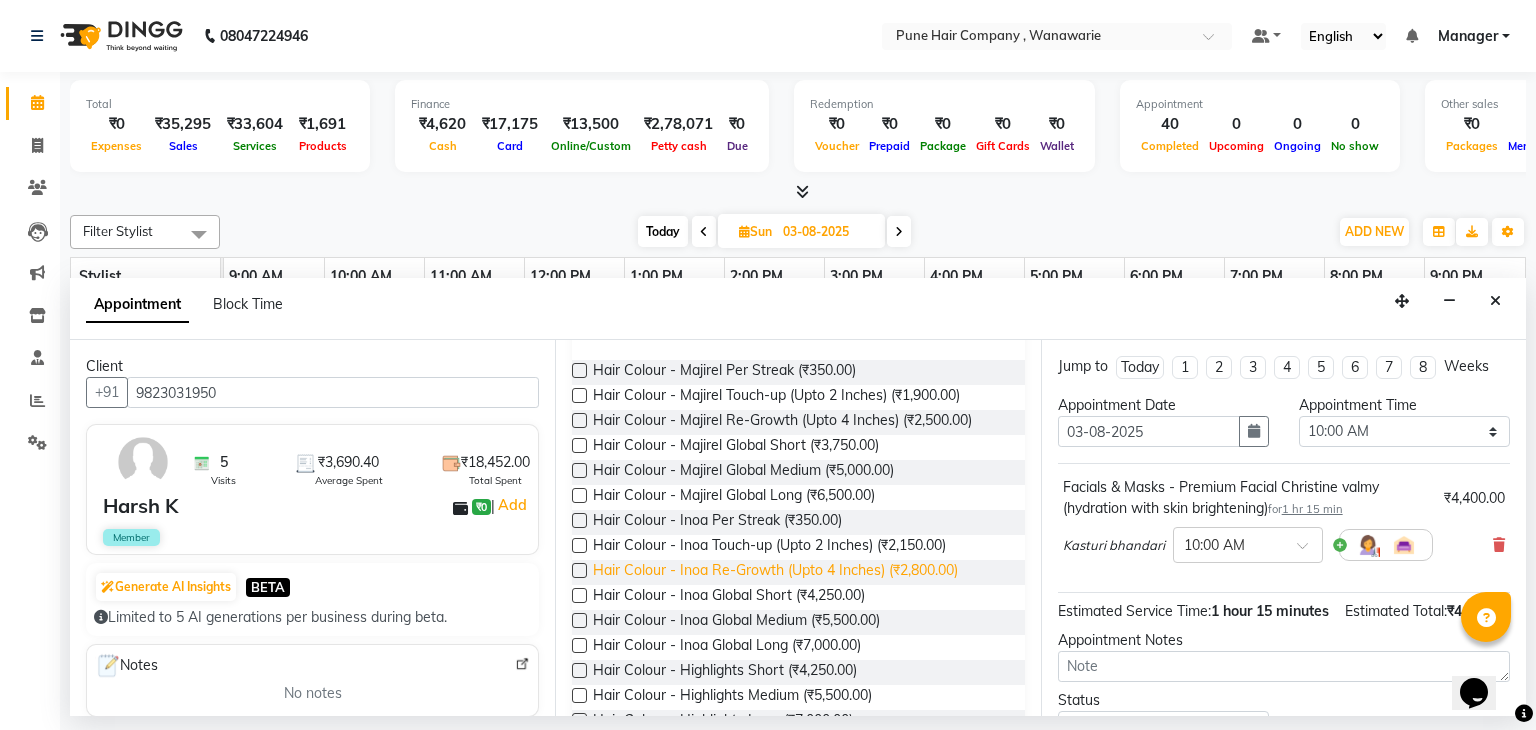 scroll, scrollTop: 708, scrollLeft: 0, axis: vertical 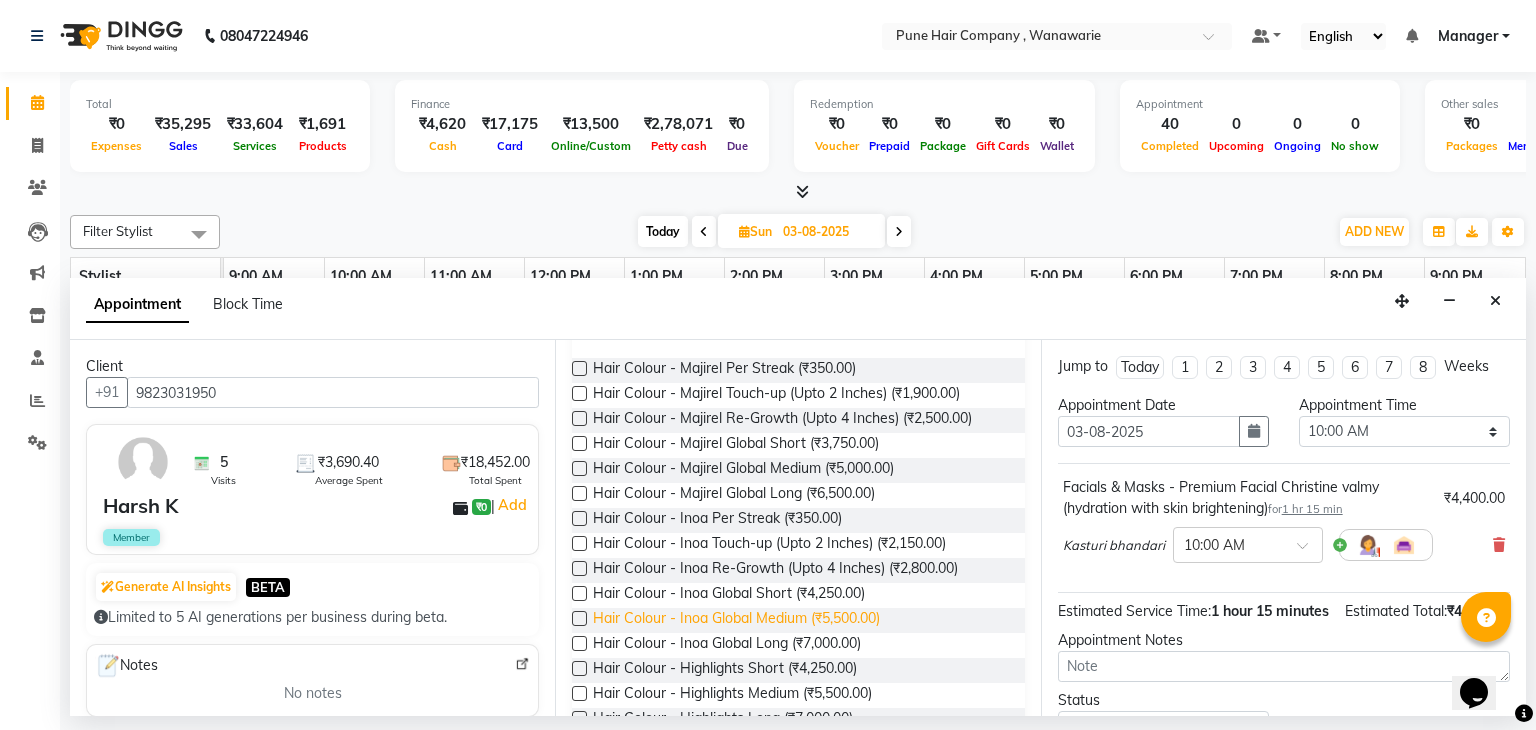 click on "Hair Colour - Inoa Global Medium (₹5,500.00)" at bounding box center [736, 620] 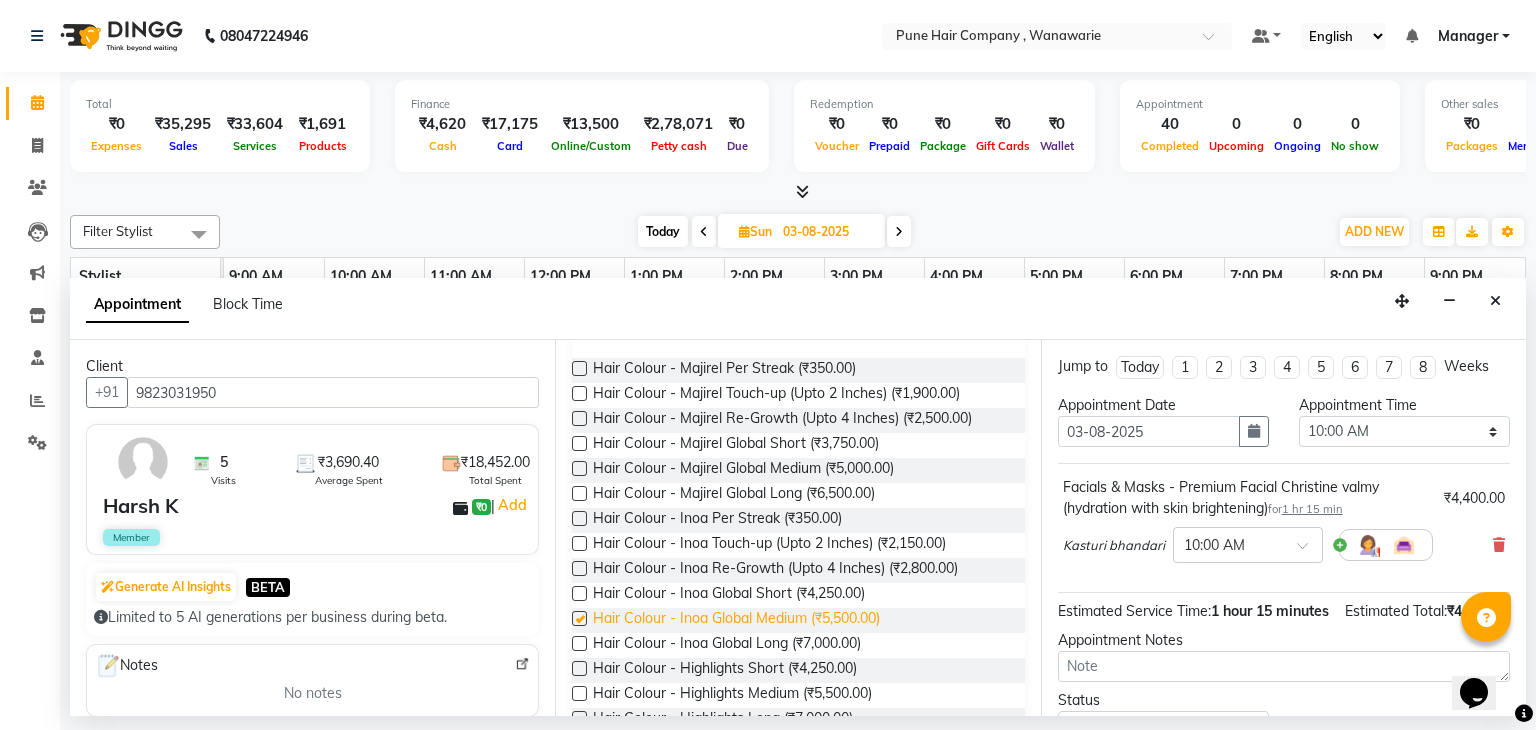 checkbox on "false" 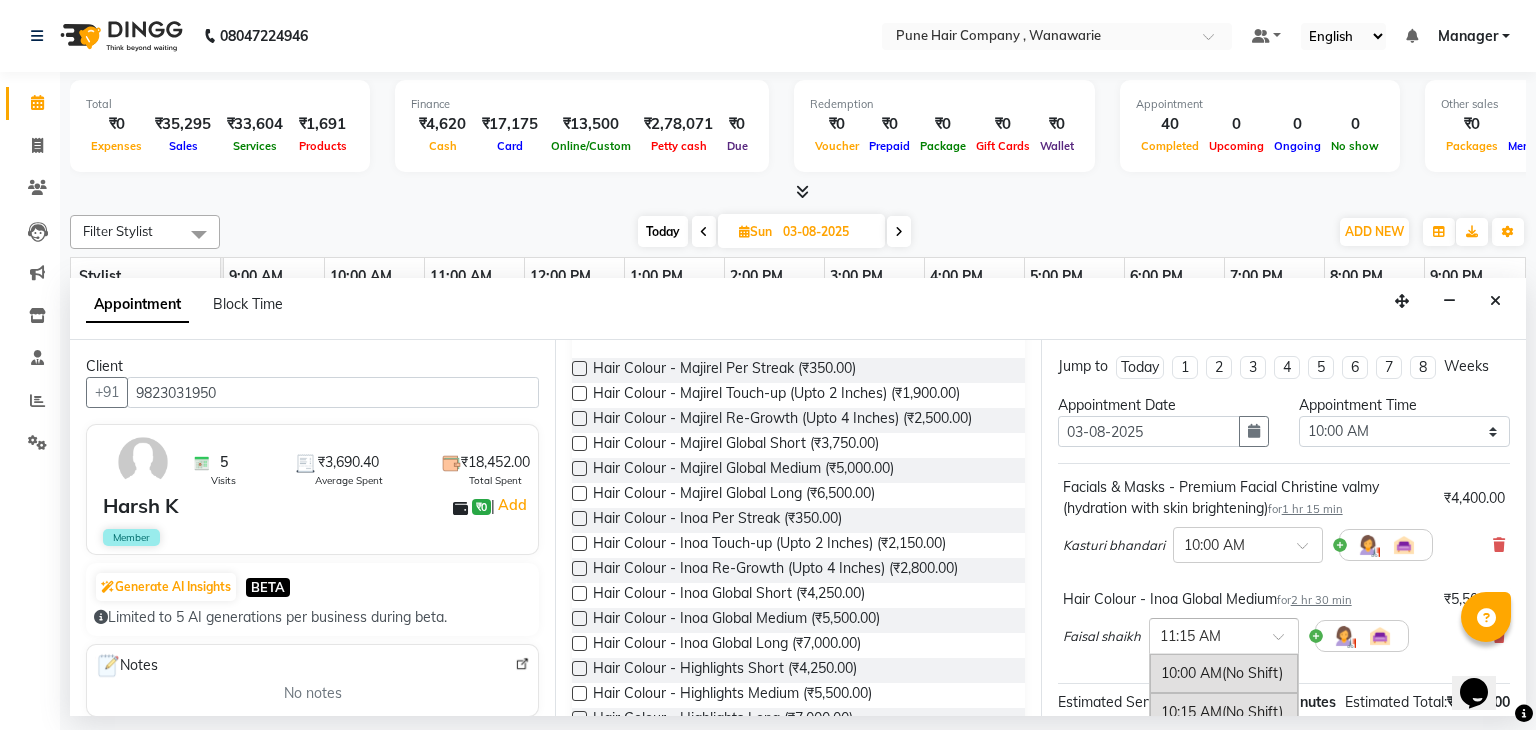 click at bounding box center (1224, 634) 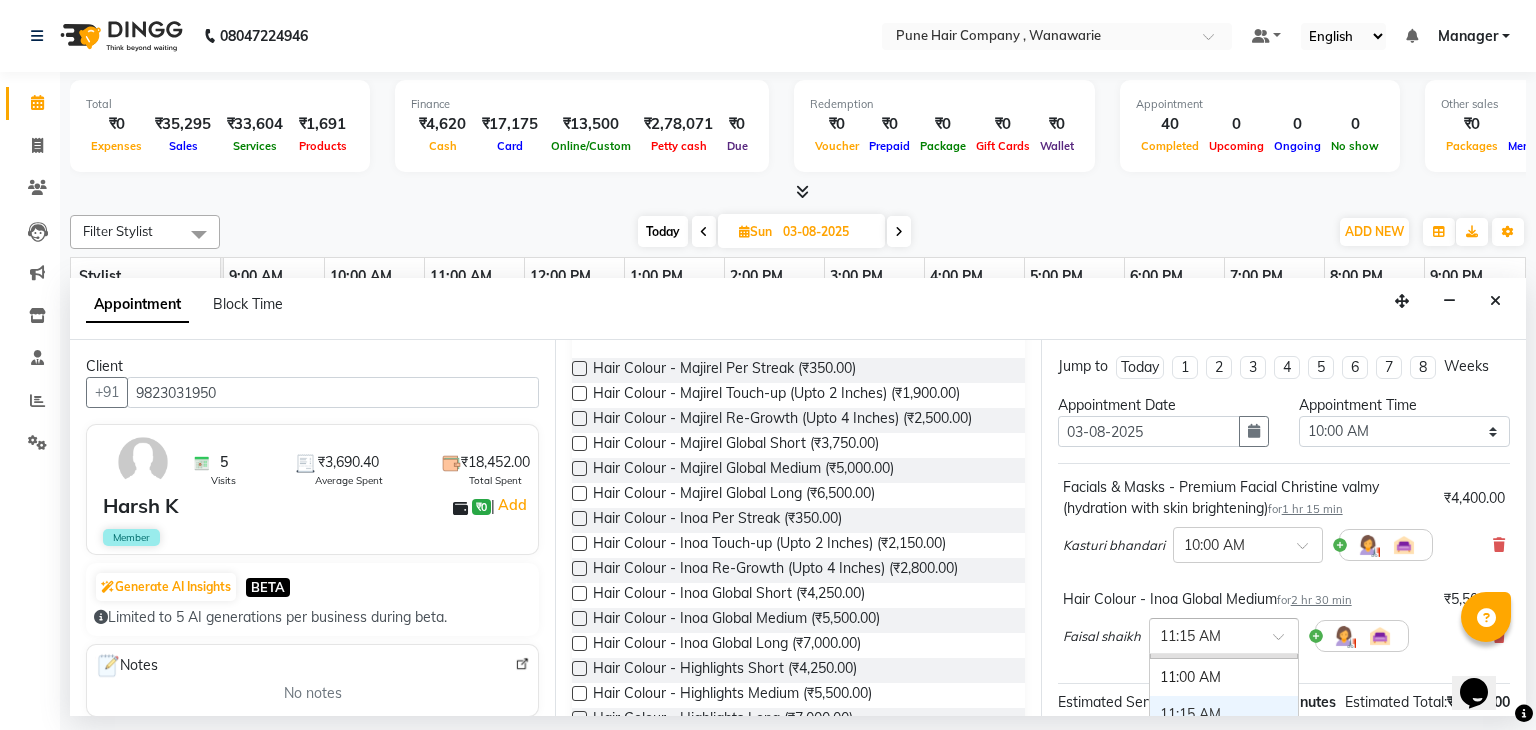 scroll, scrollTop: 150, scrollLeft: 0, axis: vertical 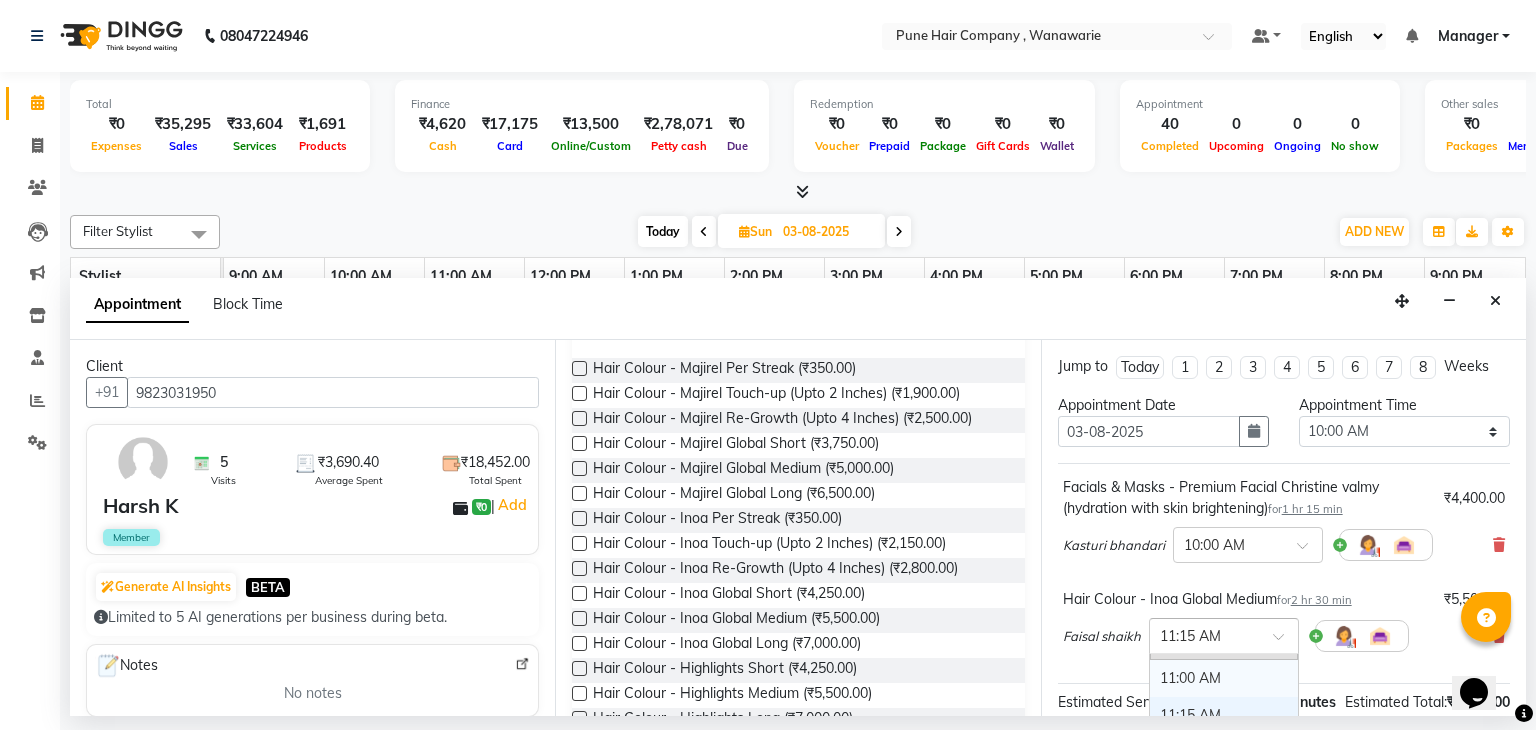 click on "11:00 AM" at bounding box center [1224, 678] 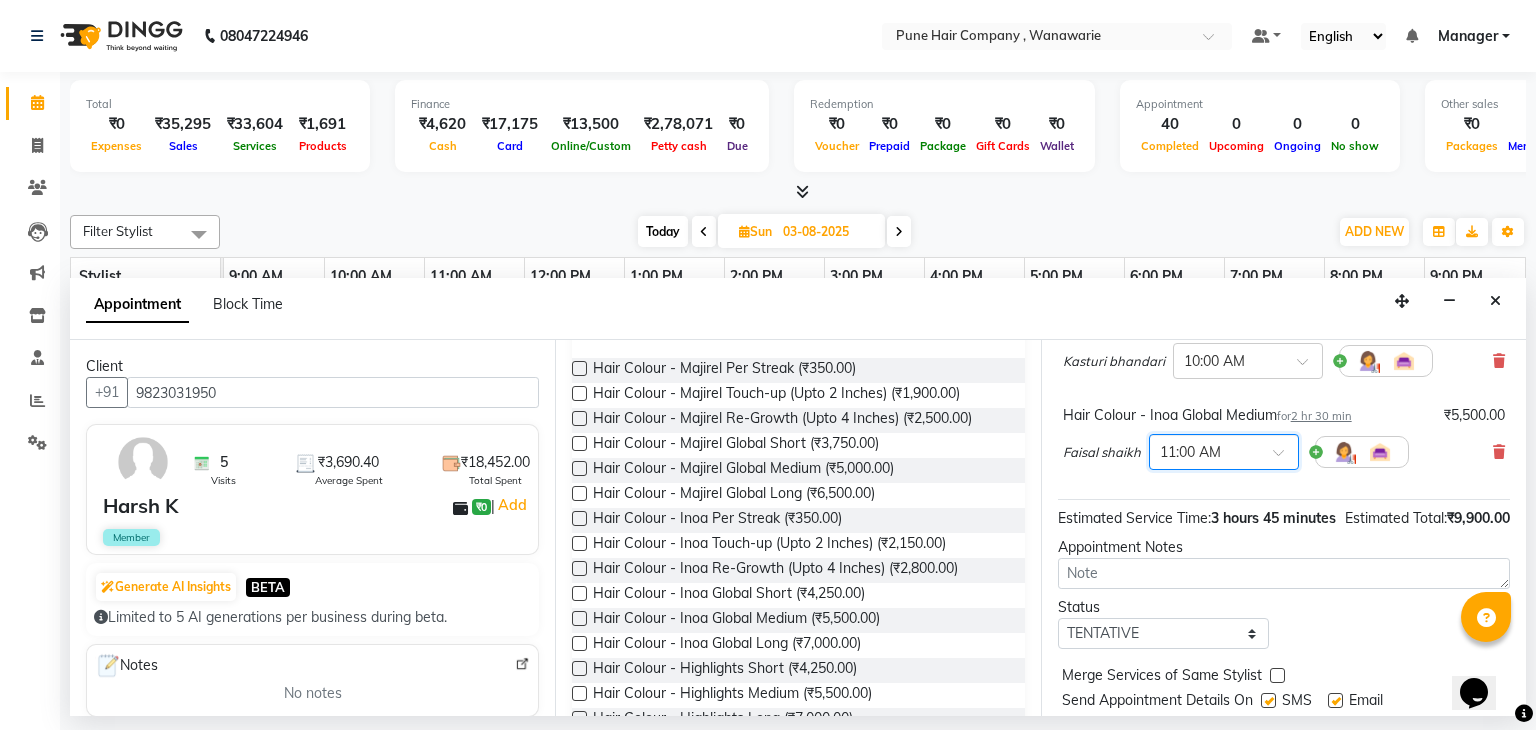 scroll, scrollTop: 184, scrollLeft: 0, axis: vertical 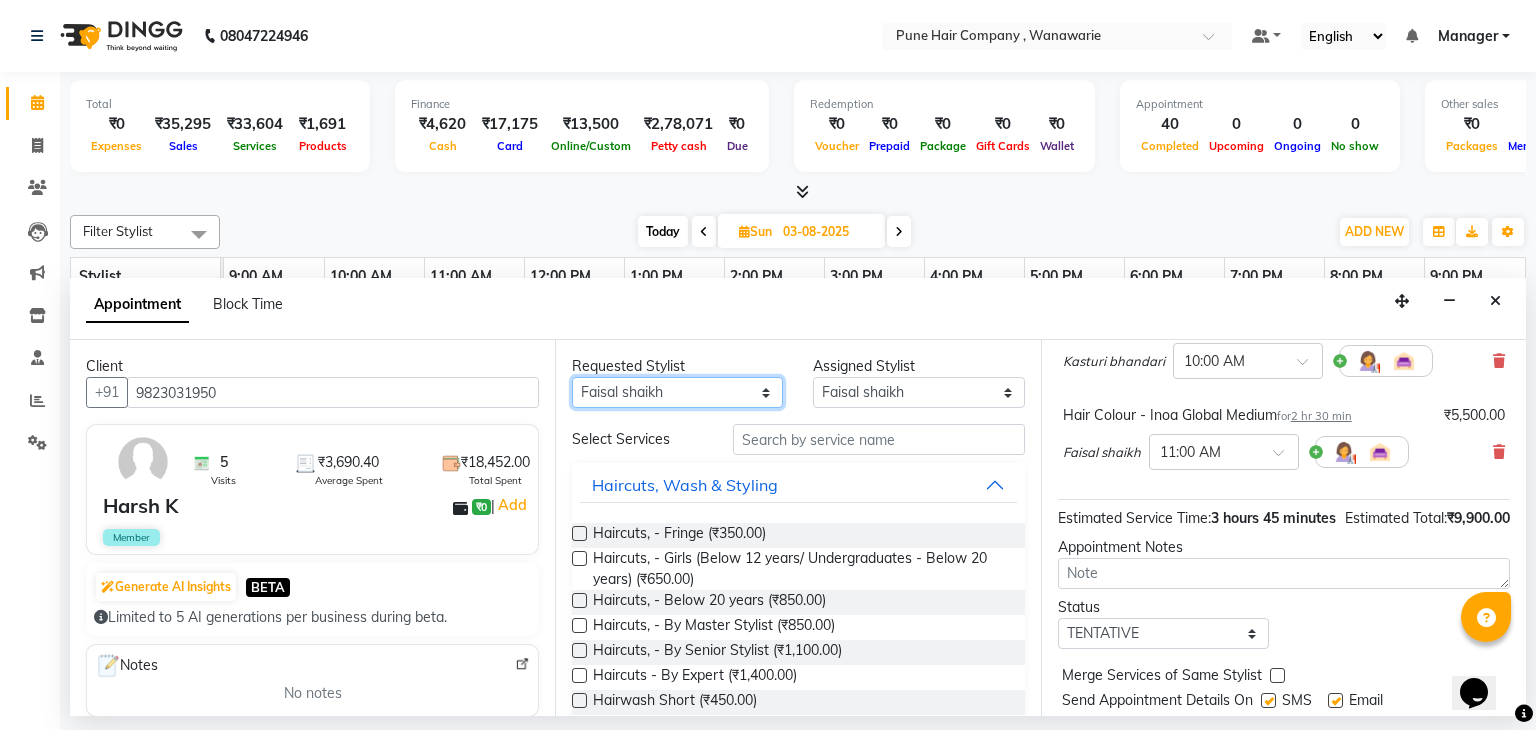 click on "Any Faisal shaikh Kanchan Gajare  Kasturi bhandari Manoj Zambre Prasad wagh Ranjeet Solanki Shriram Raut" at bounding box center [677, 392] 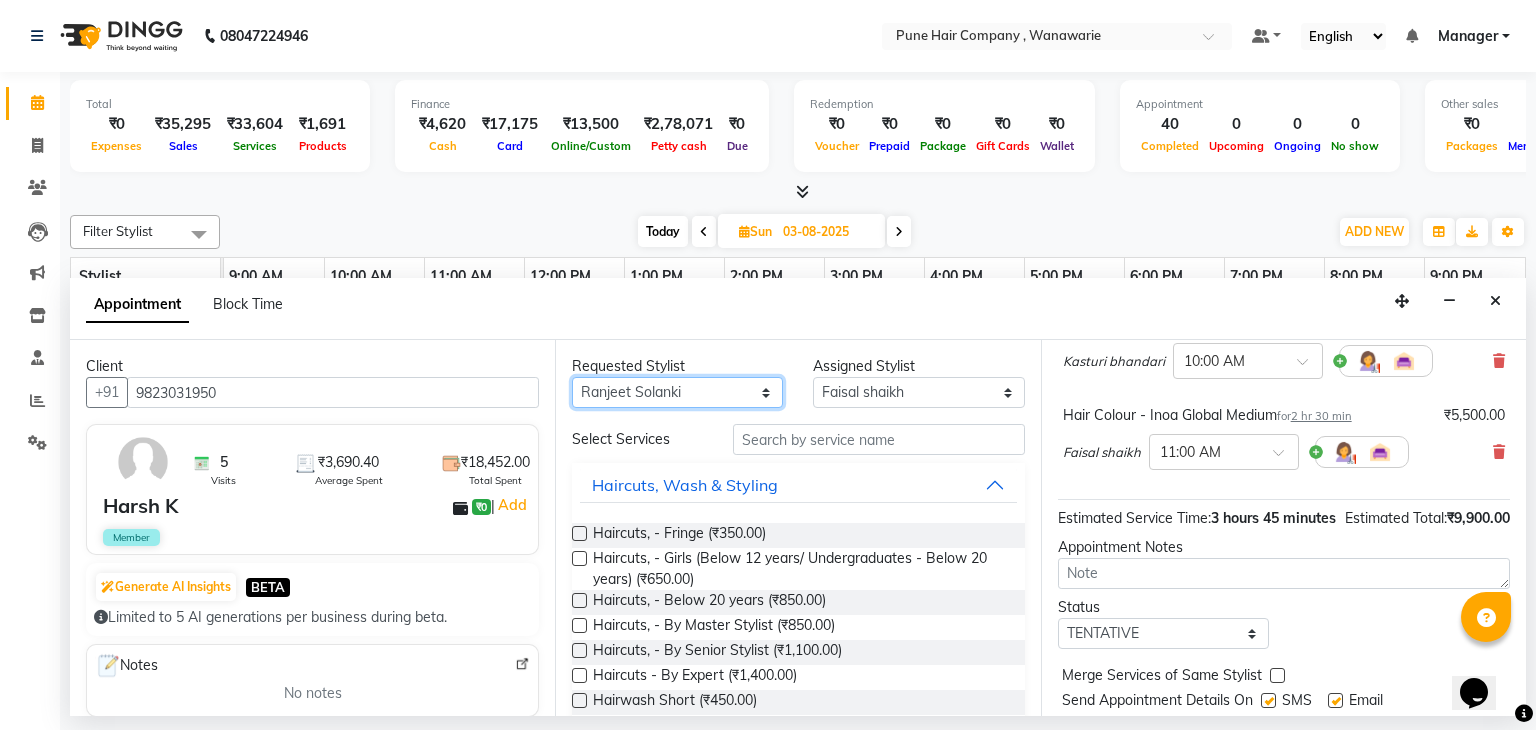 click on "Any Faisal shaikh Kanchan Gajare  Kasturi bhandari Manoj Zambre Prasad wagh Ranjeet Solanki Shriram Raut" at bounding box center (677, 392) 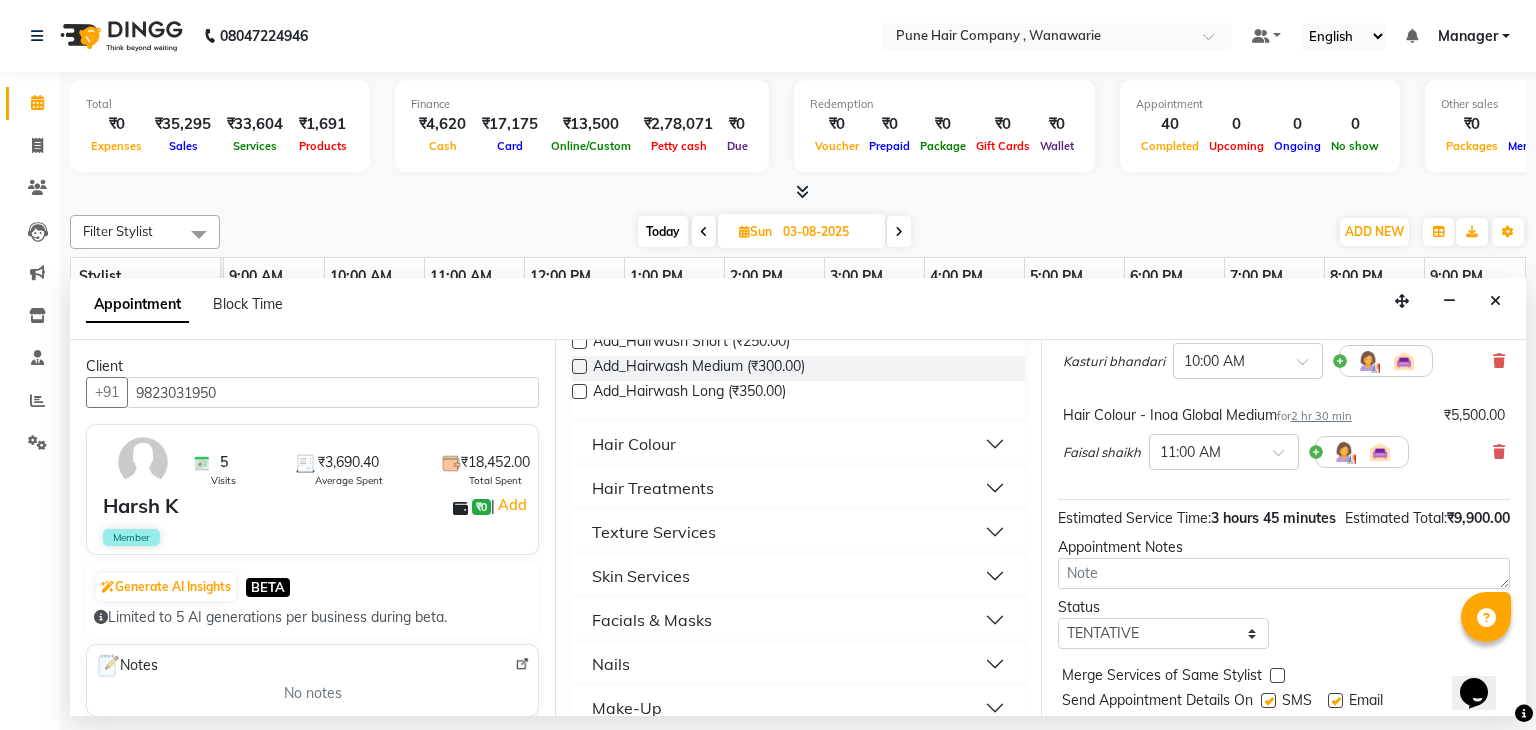 scroll, scrollTop: 745, scrollLeft: 0, axis: vertical 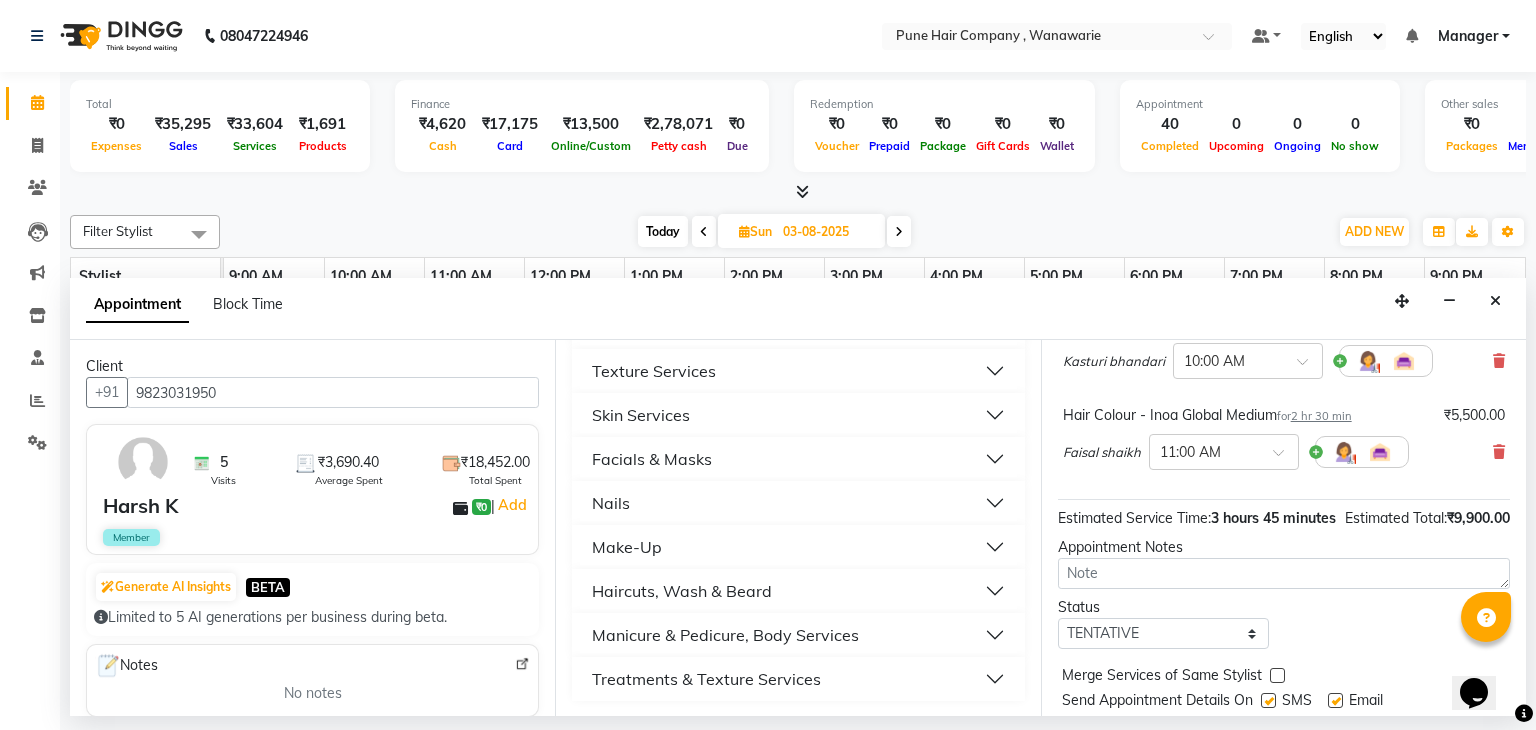 click on "Manicure & Pedicure, Body Services" at bounding box center (725, 635) 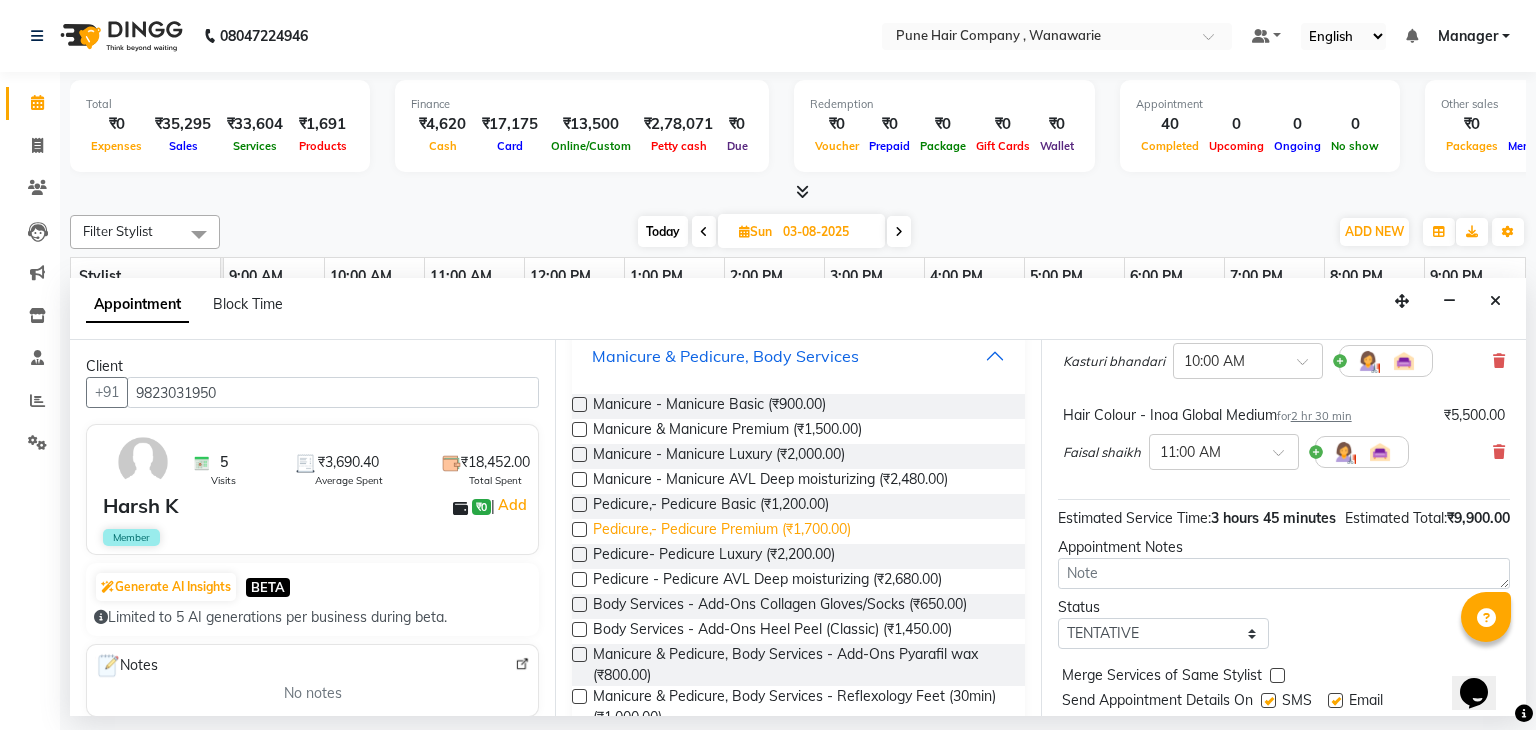 scroll, scrollTop: 1036, scrollLeft: 0, axis: vertical 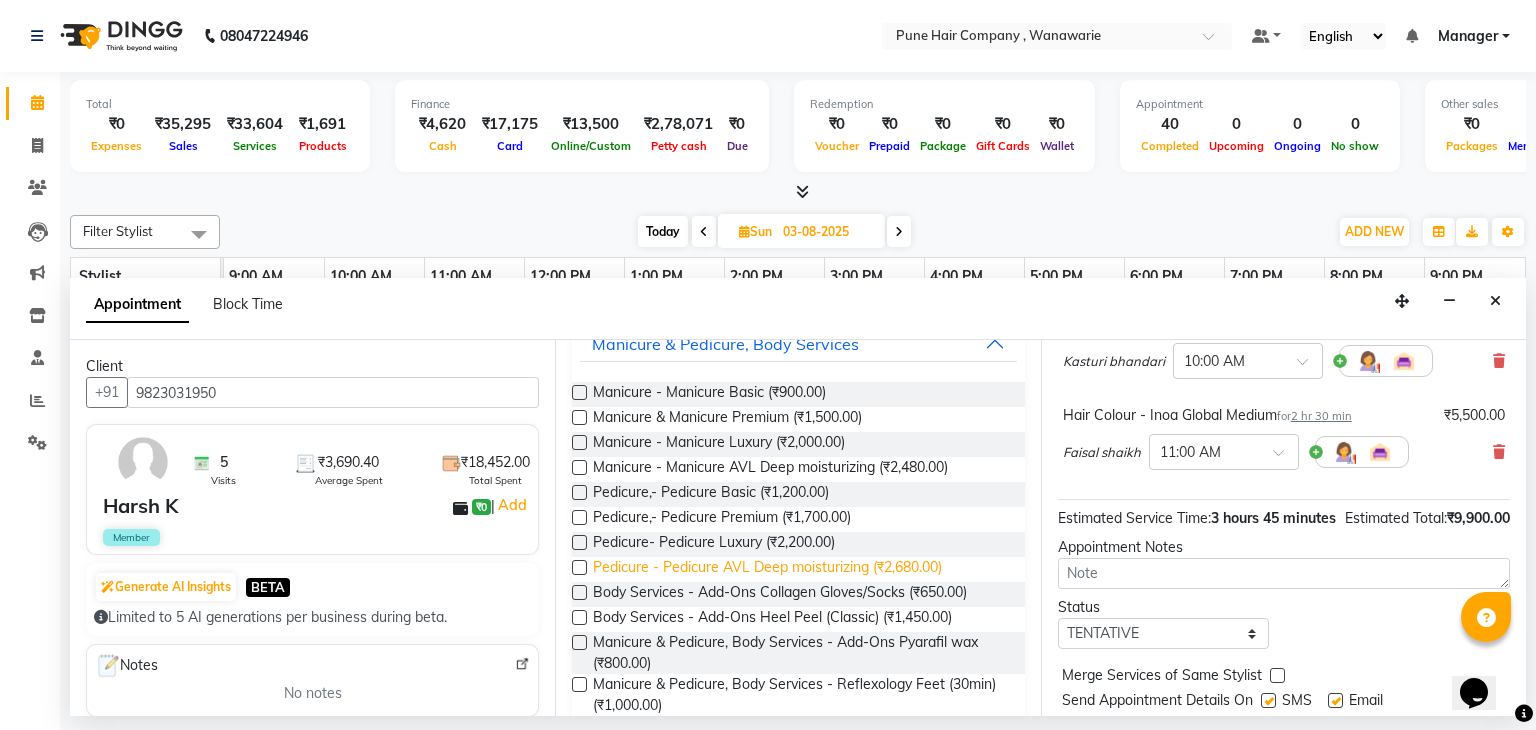 click on "Pedicure - Pedicure AVL Deep moisturizing (₹2,680.00)" at bounding box center (767, 569) 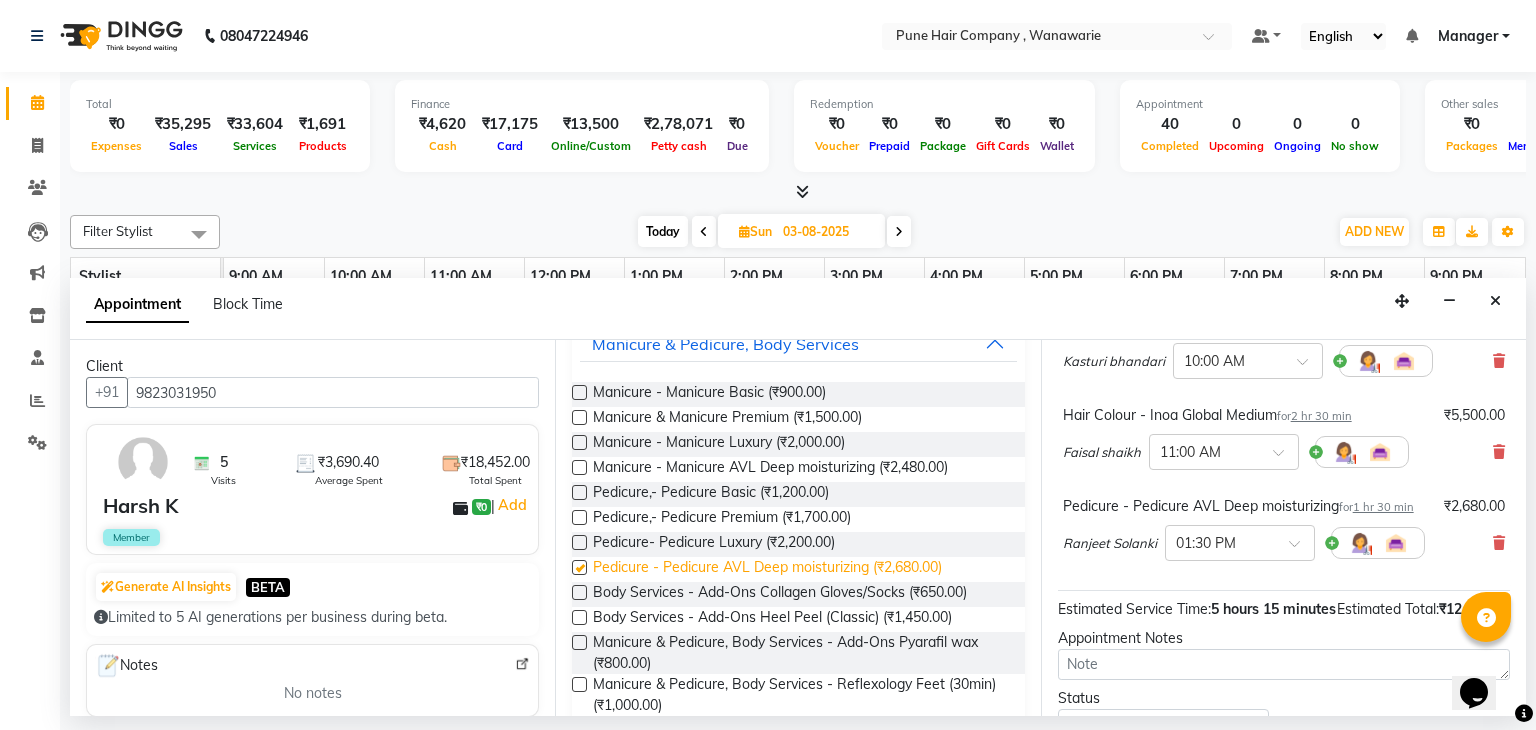 checkbox on "false" 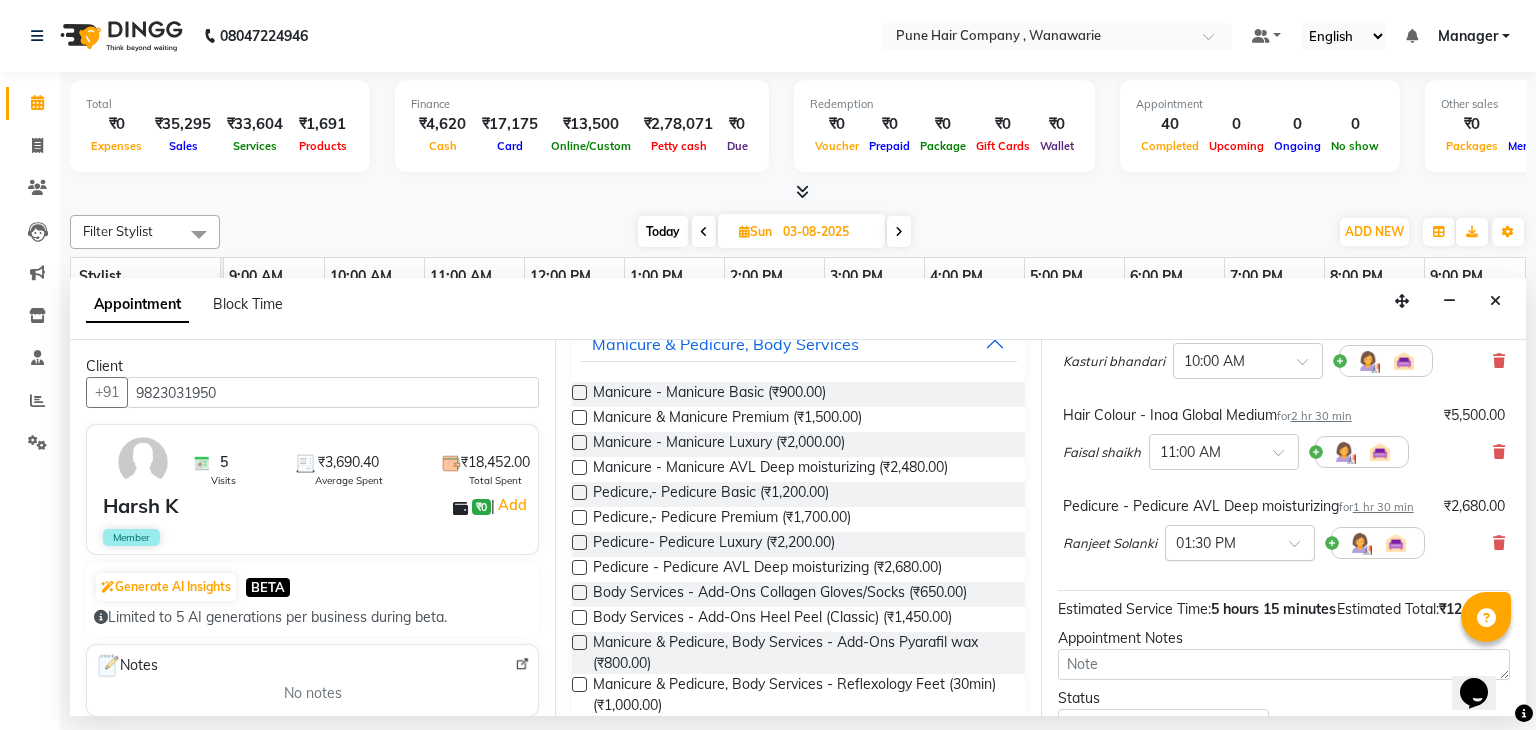 scroll, scrollTop: 375, scrollLeft: 0, axis: vertical 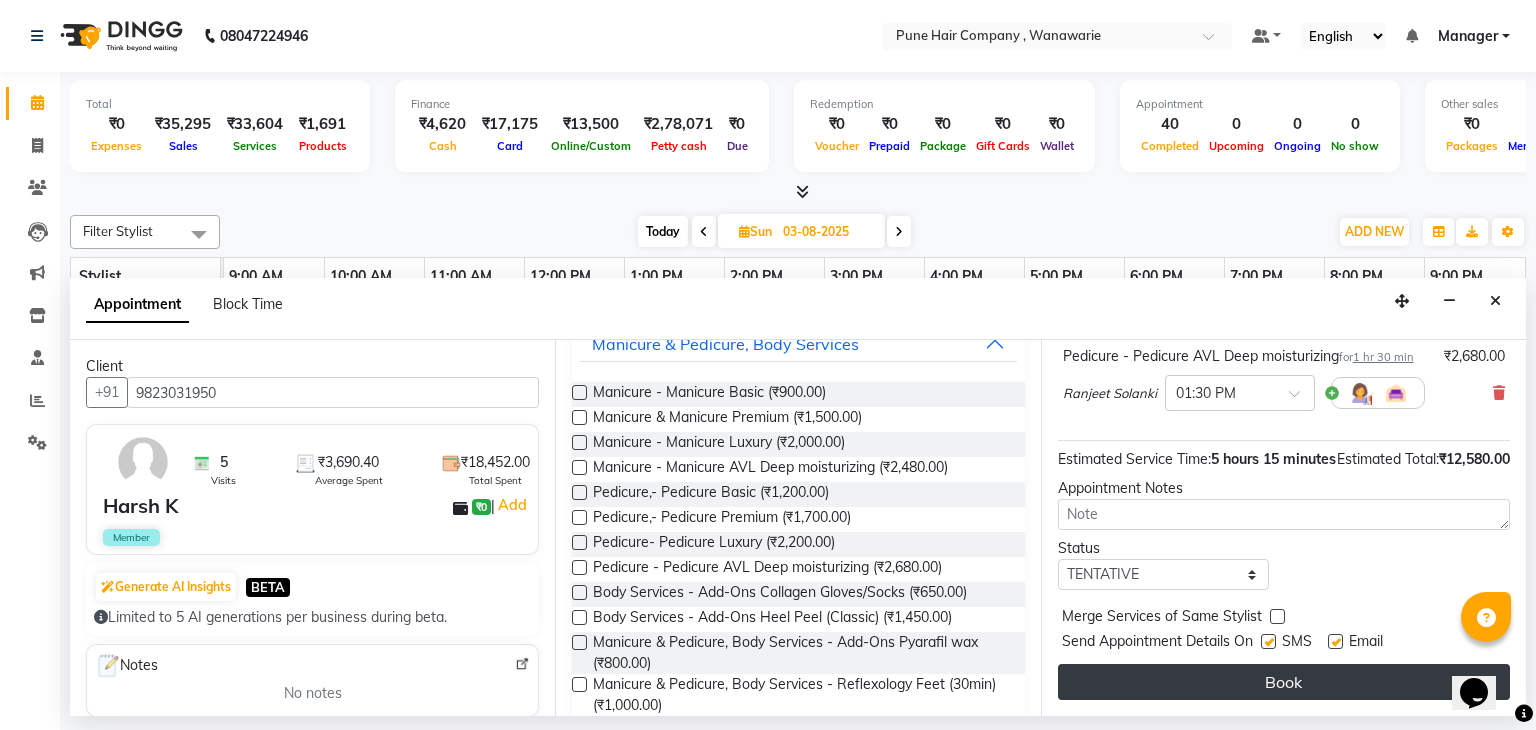 click on "Book" at bounding box center (1284, 682) 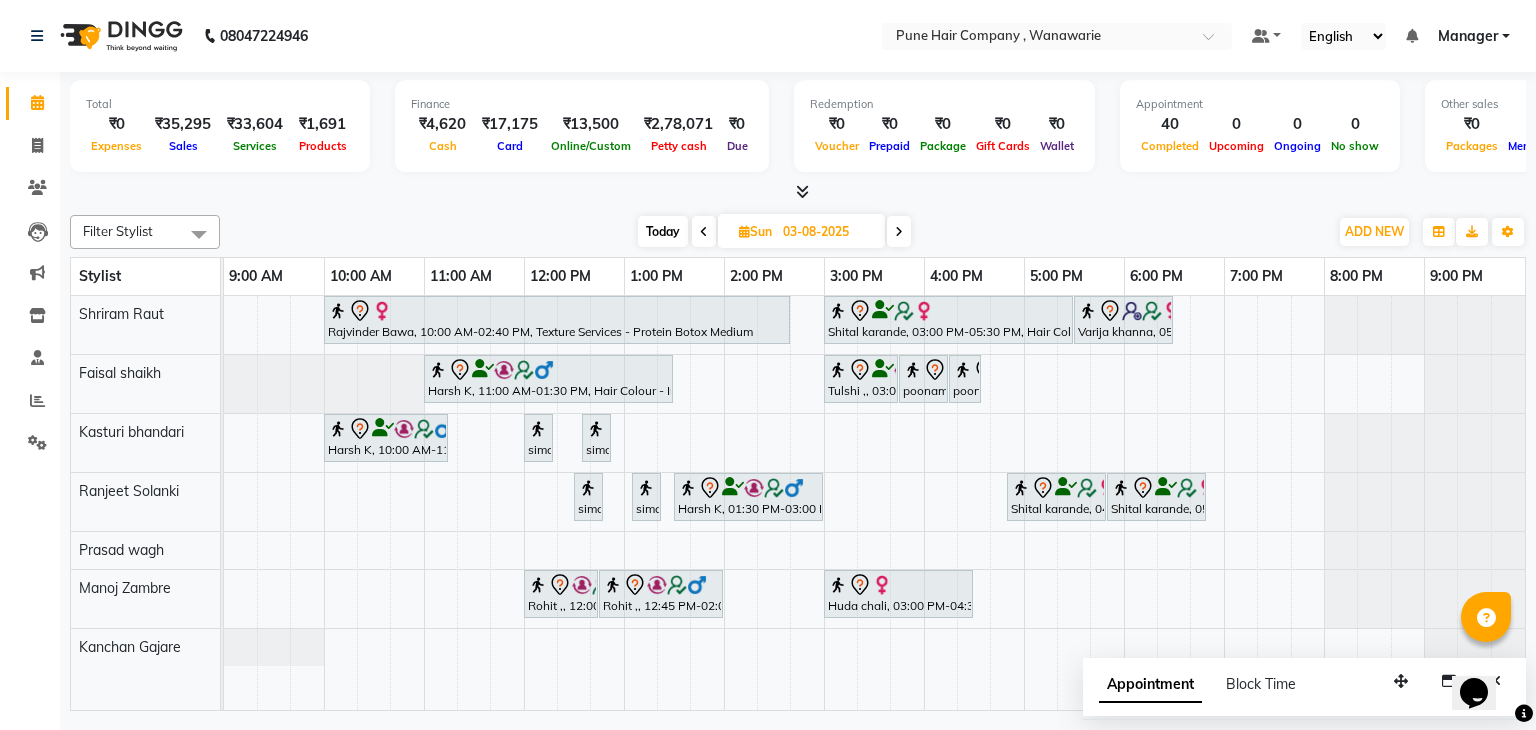 click at bounding box center [798, 192] 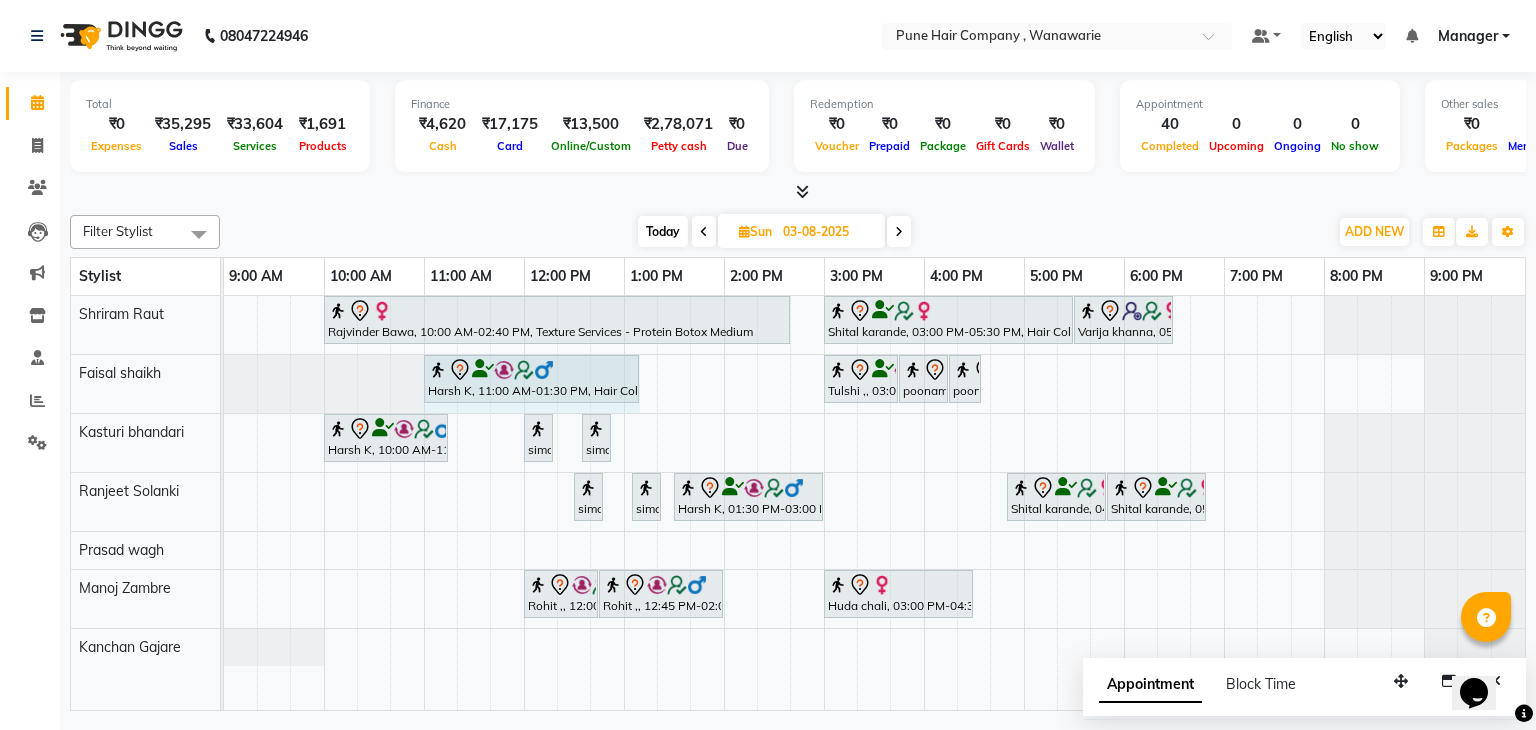 drag, startPoint x: 672, startPoint y: 377, endPoint x: 656, endPoint y: 391, distance: 21.260292 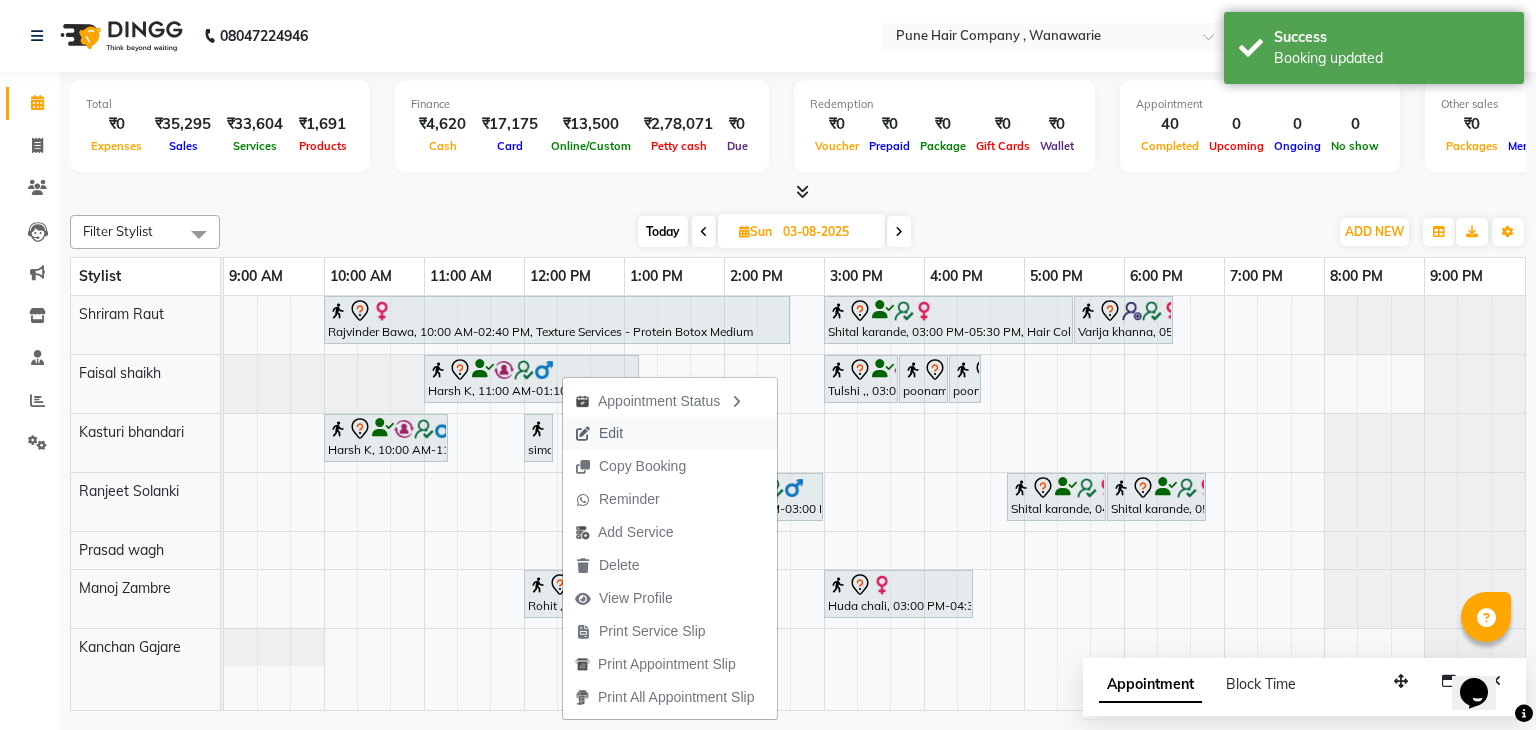 click on "Edit" at bounding box center [599, 433] 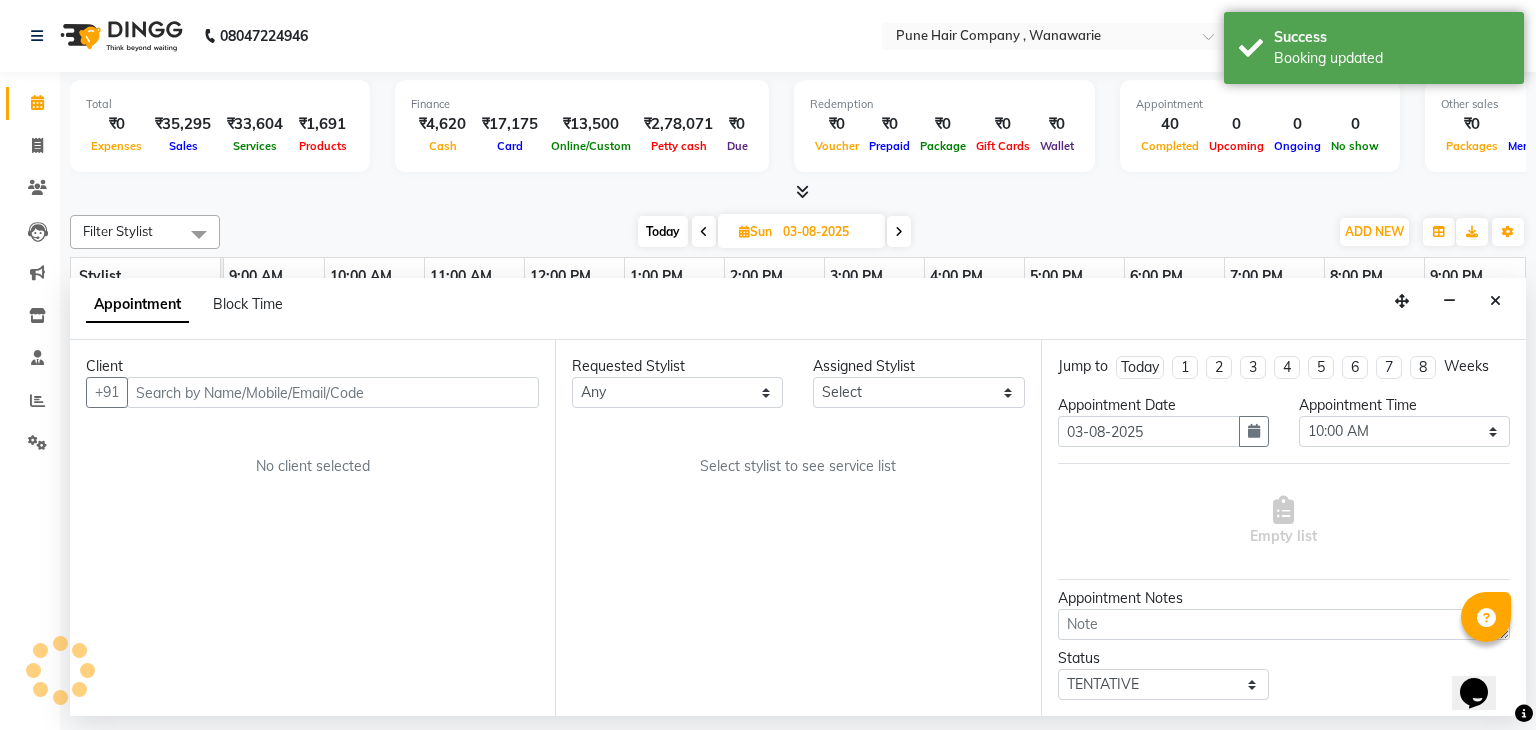 select on "74580" 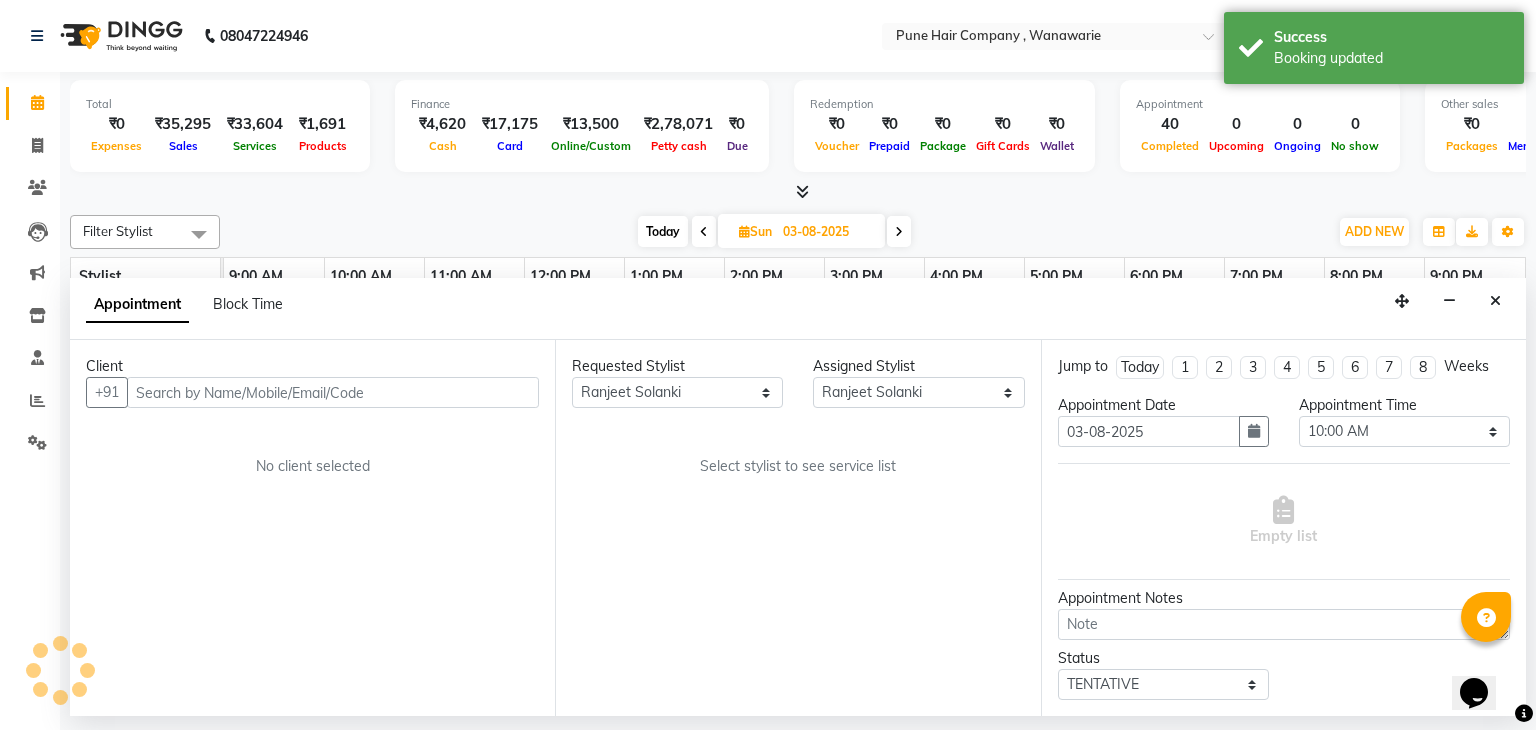 select on "4060" 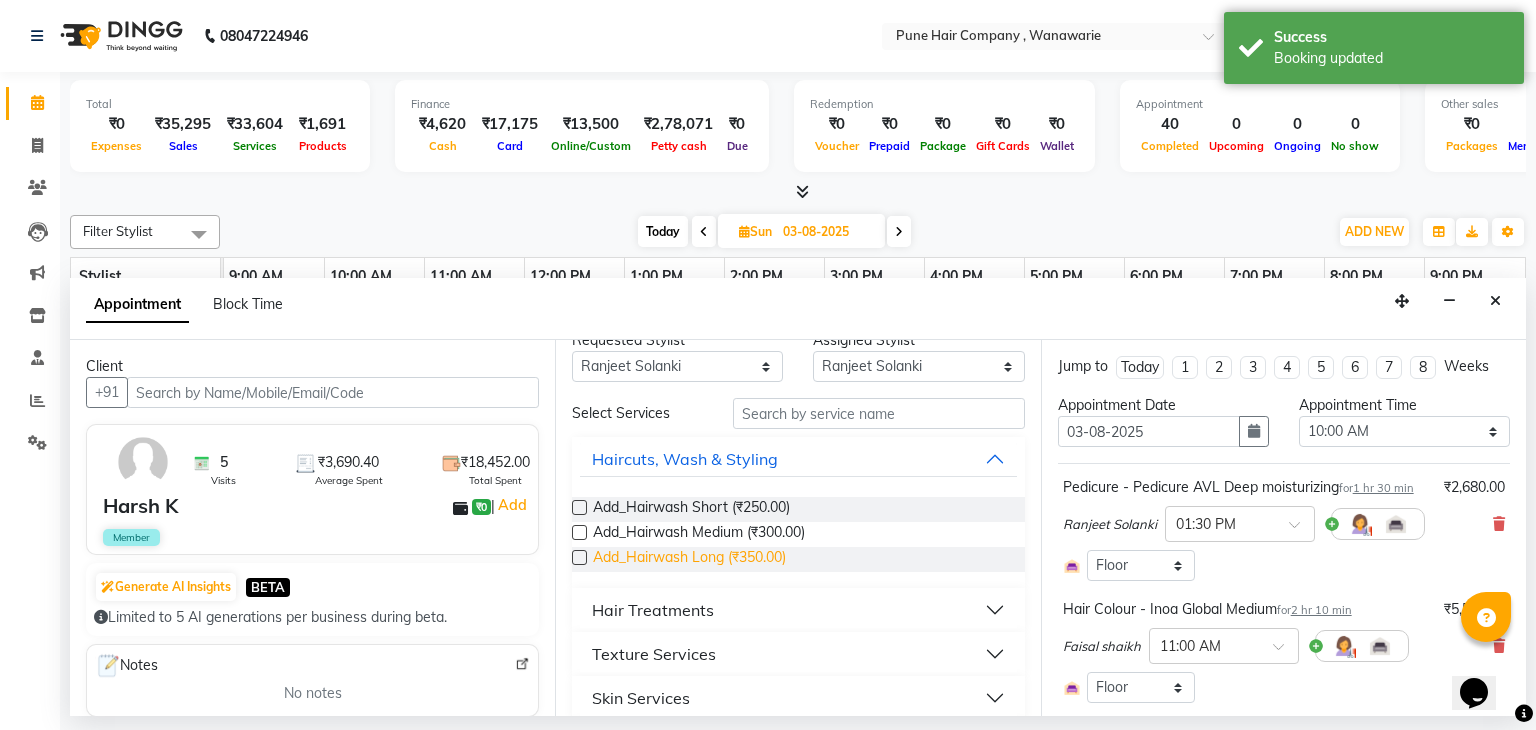 scroll, scrollTop: 0, scrollLeft: 0, axis: both 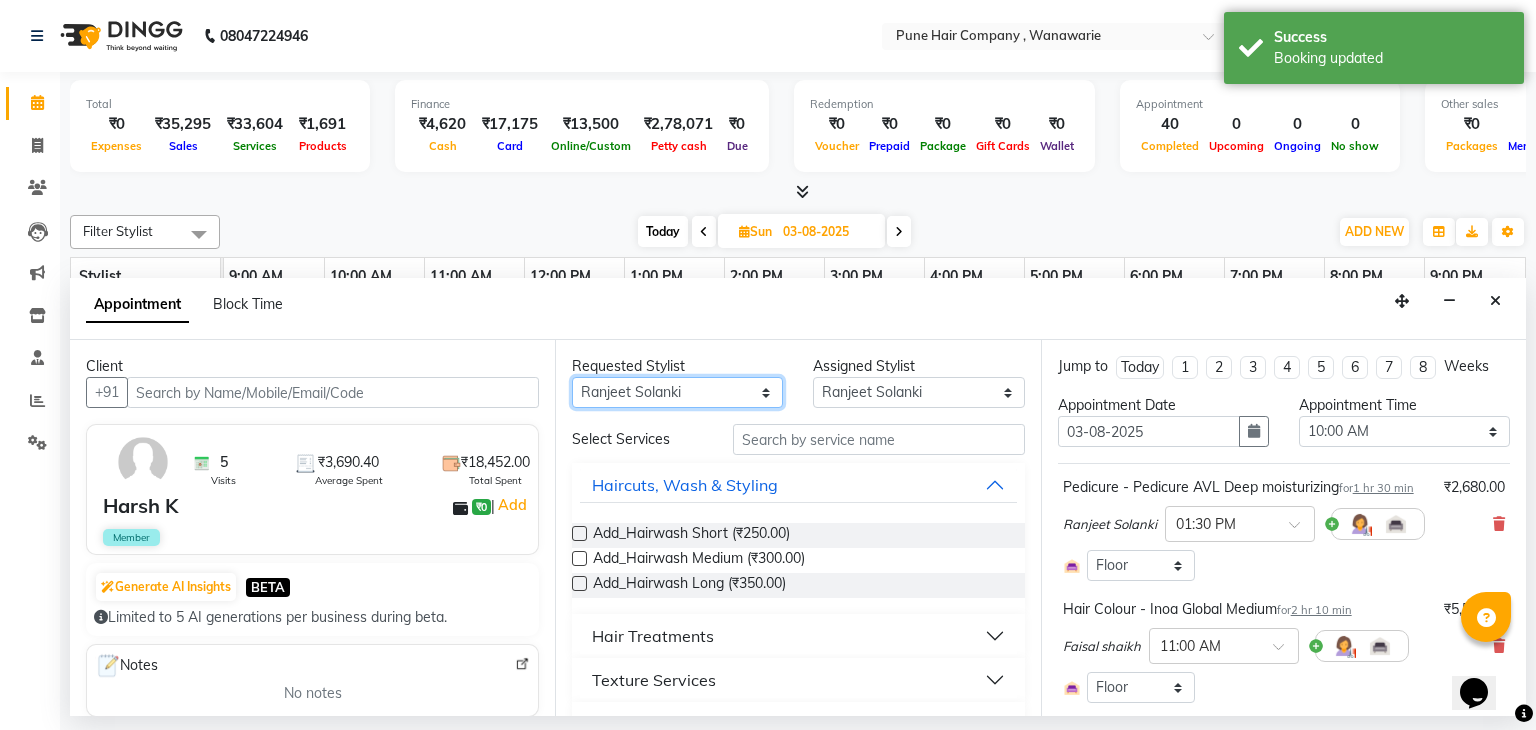 click on "Any Faisal shaikh Kanchan Gajare  Kasturi bhandari Manoj Zambre Prasad wagh Ranjeet Solanki Shriram Raut" at bounding box center [677, 392] 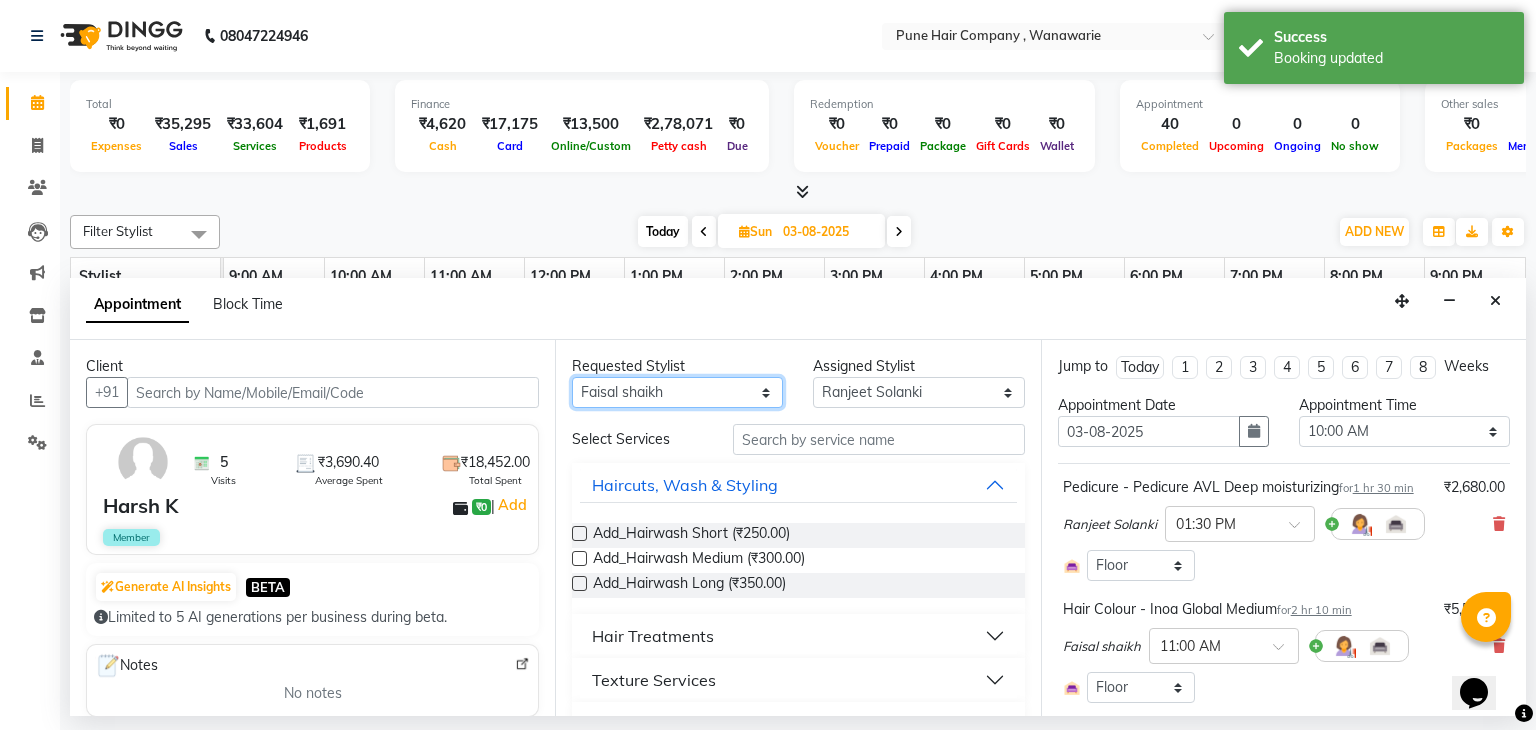 click on "Any Faisal shaikh Kanchan Gajare  Kasturi bhandari Manoj Zambre Prasad wagh Ranjeet Solanki Shriram Raut" at bounding box center (677, 392) 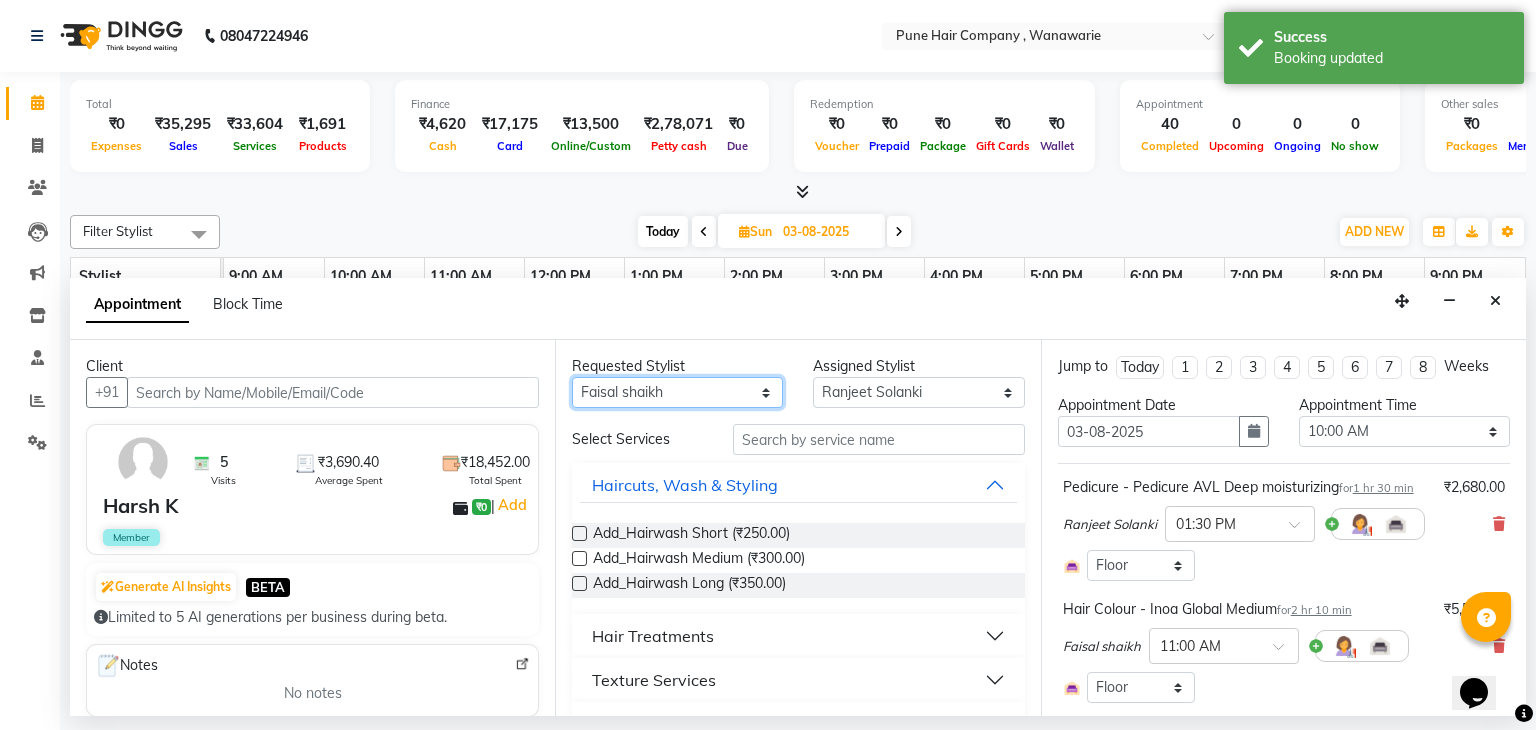 select on "74578" 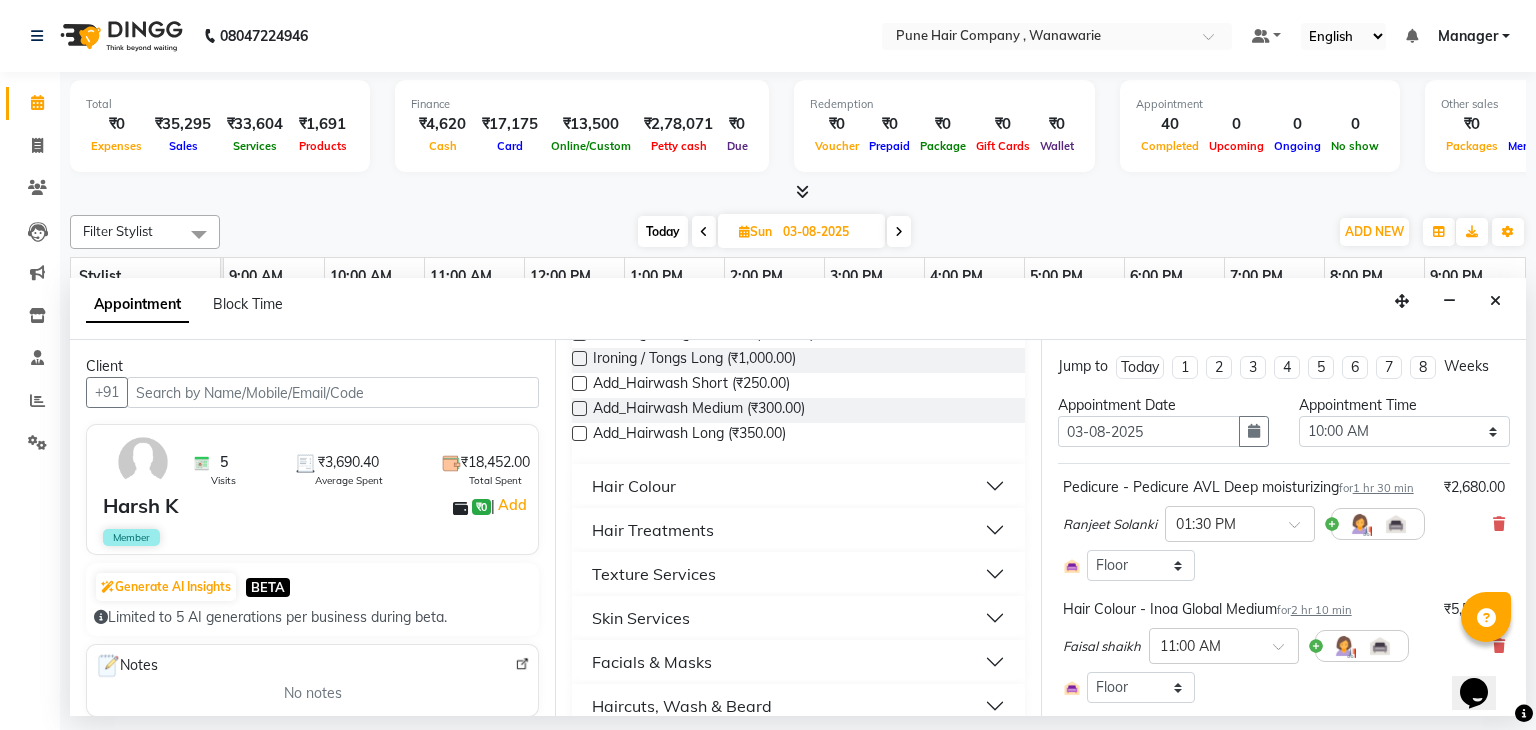 scroll, scrollTop: 657, scrollLeft: 0, axis: vertical 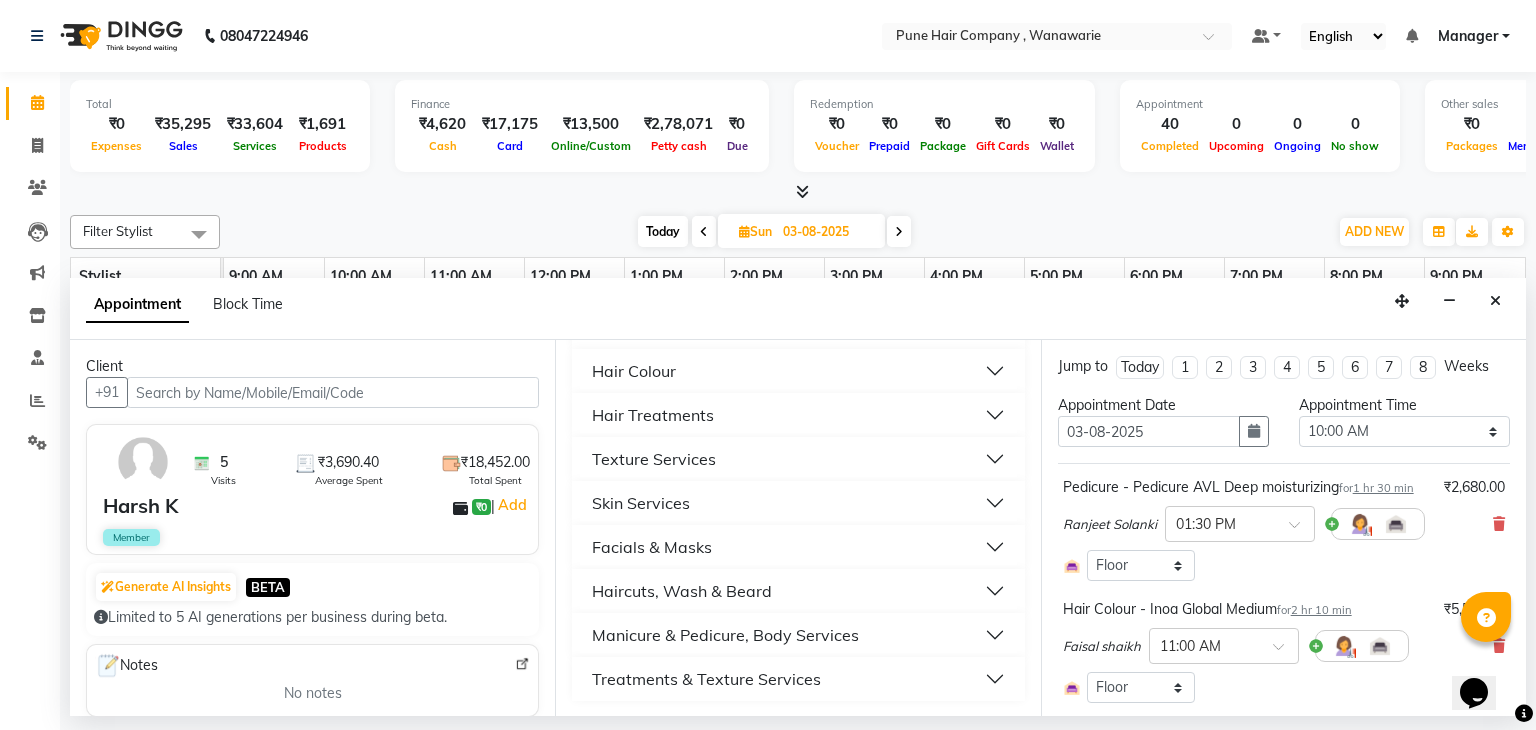 click on "Haircuts, Wash & Beard" at bounding box center (682, 591) 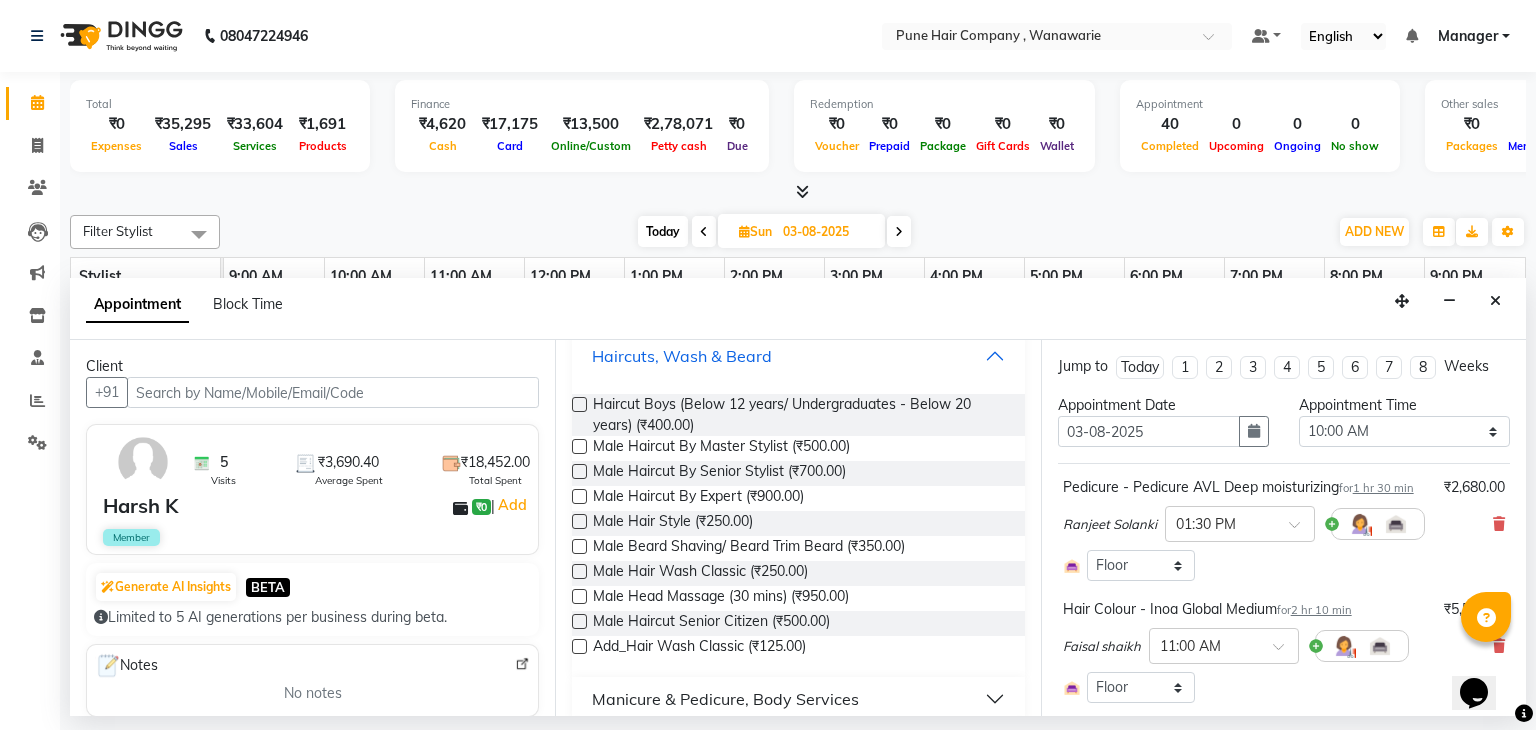 scroll, scrollTop: 893, scrollLeft: 0, axis: vertical 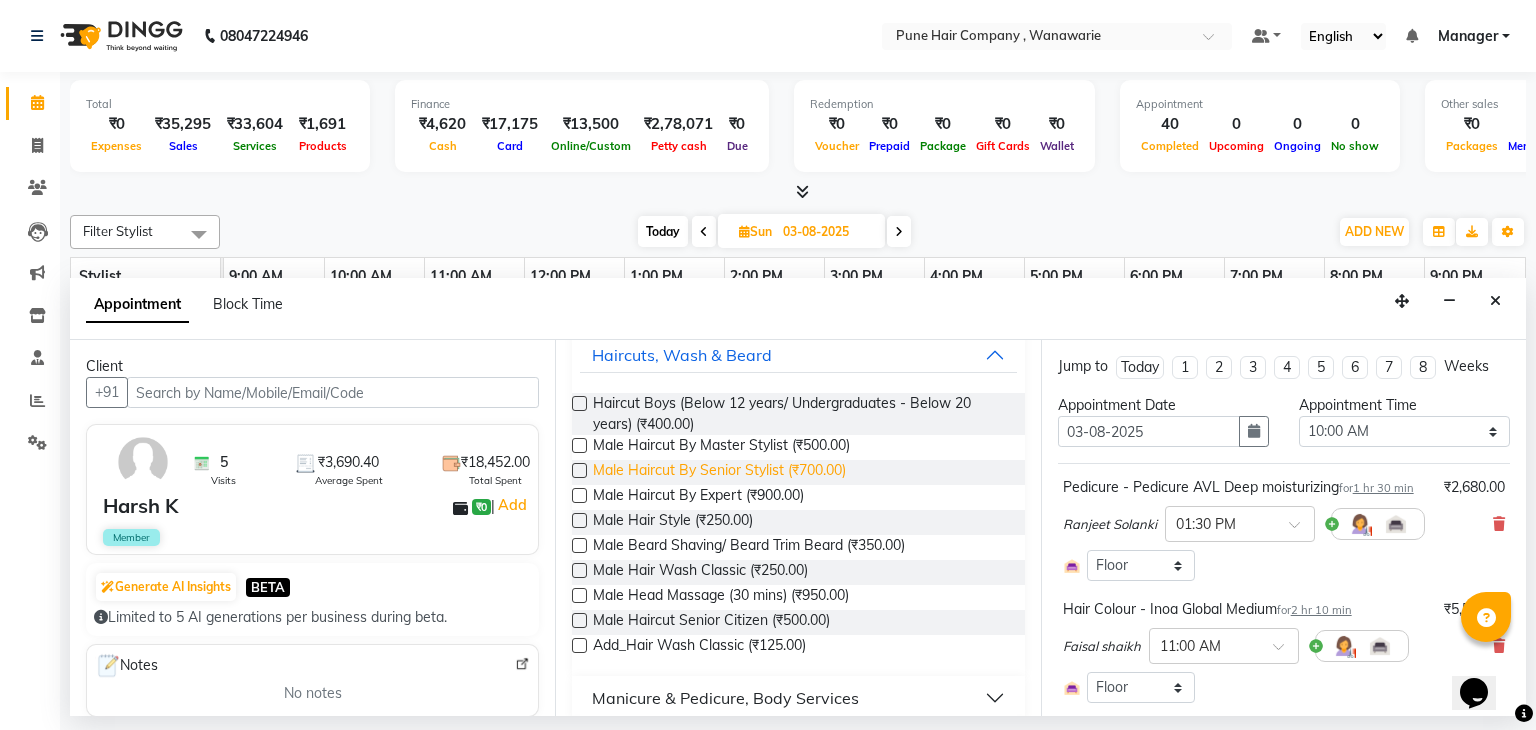 click on "Male Haircut By Senior Stylist (₹700.00)" at bounding box center (719, 472) 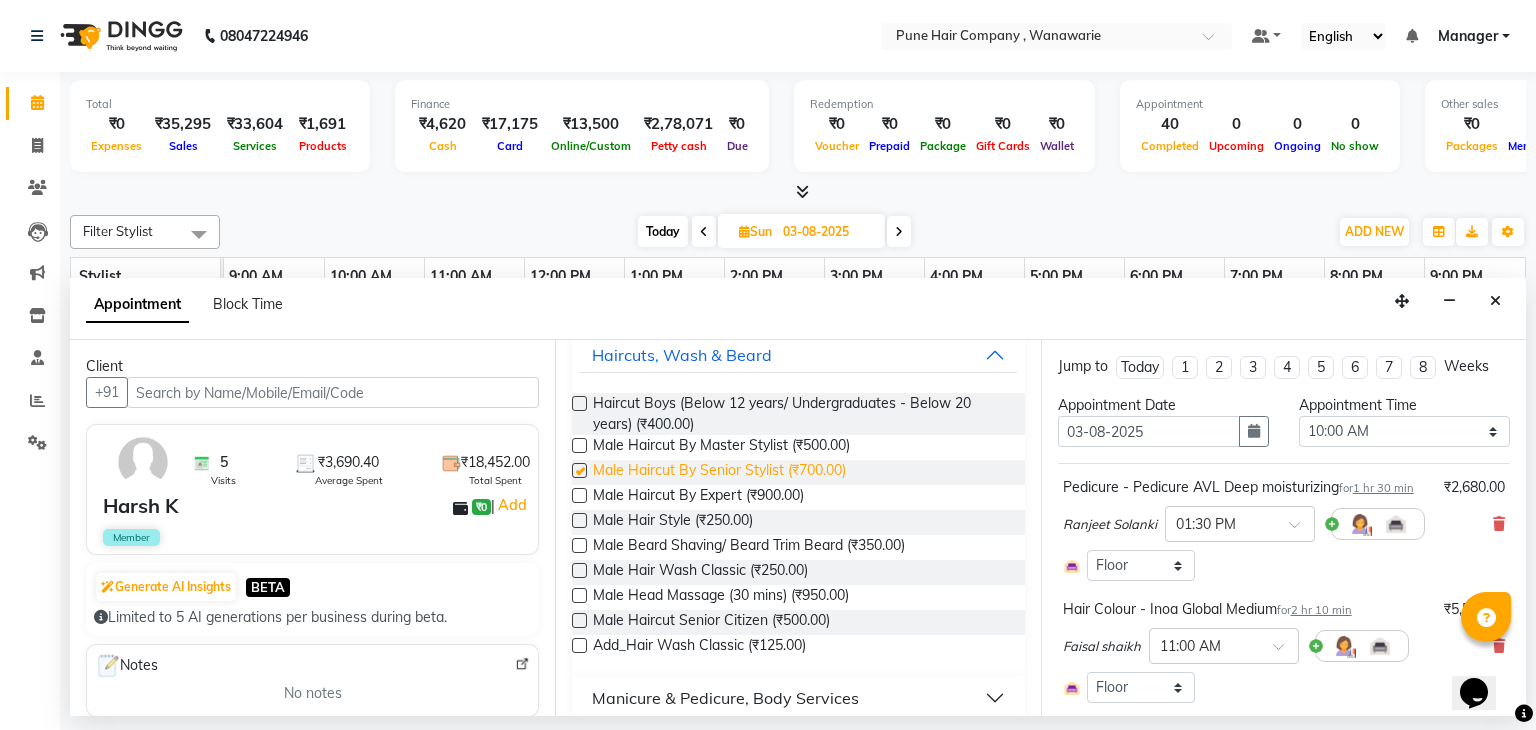 checkbox on "false" 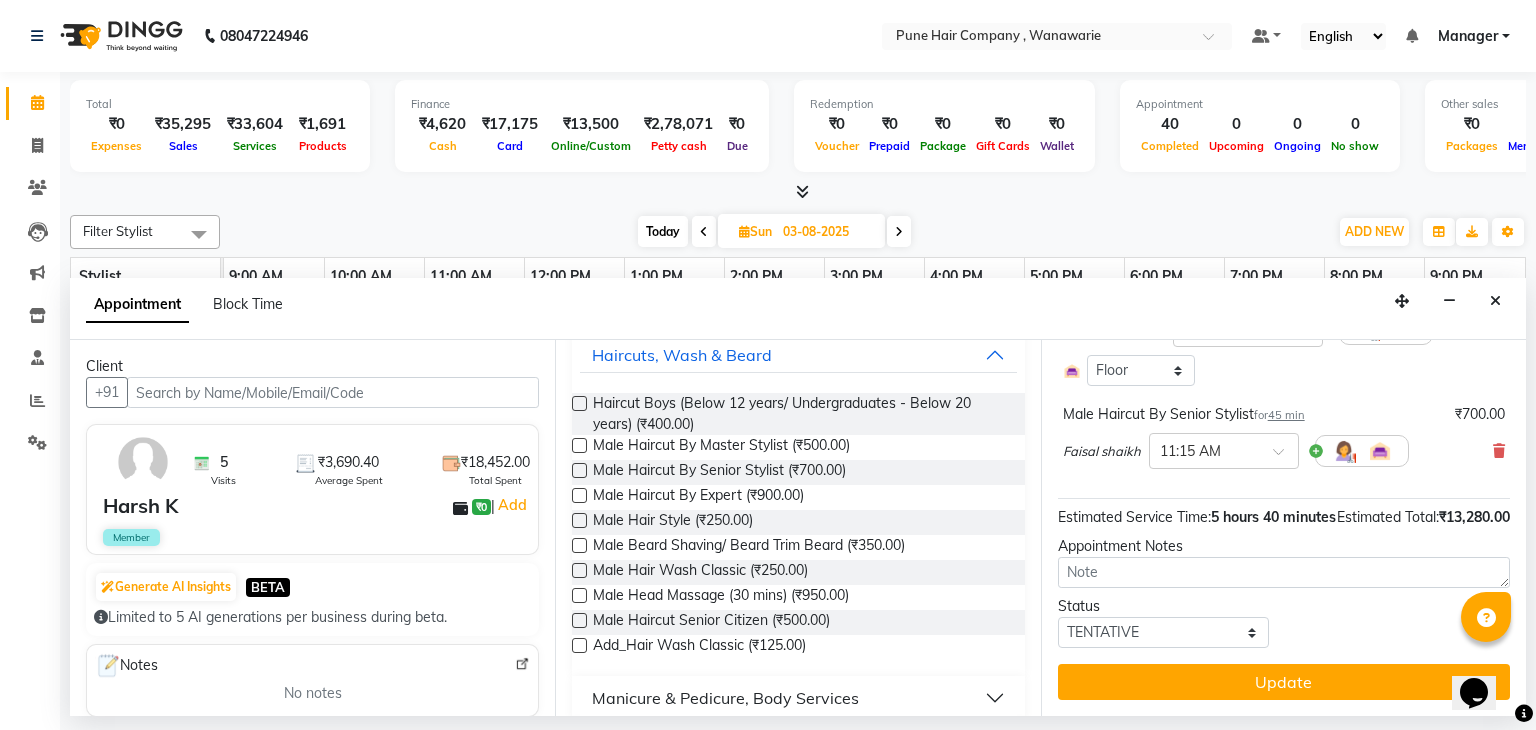 scroll, scrollTop: 500, scrollLeft: 0, axis: vertical 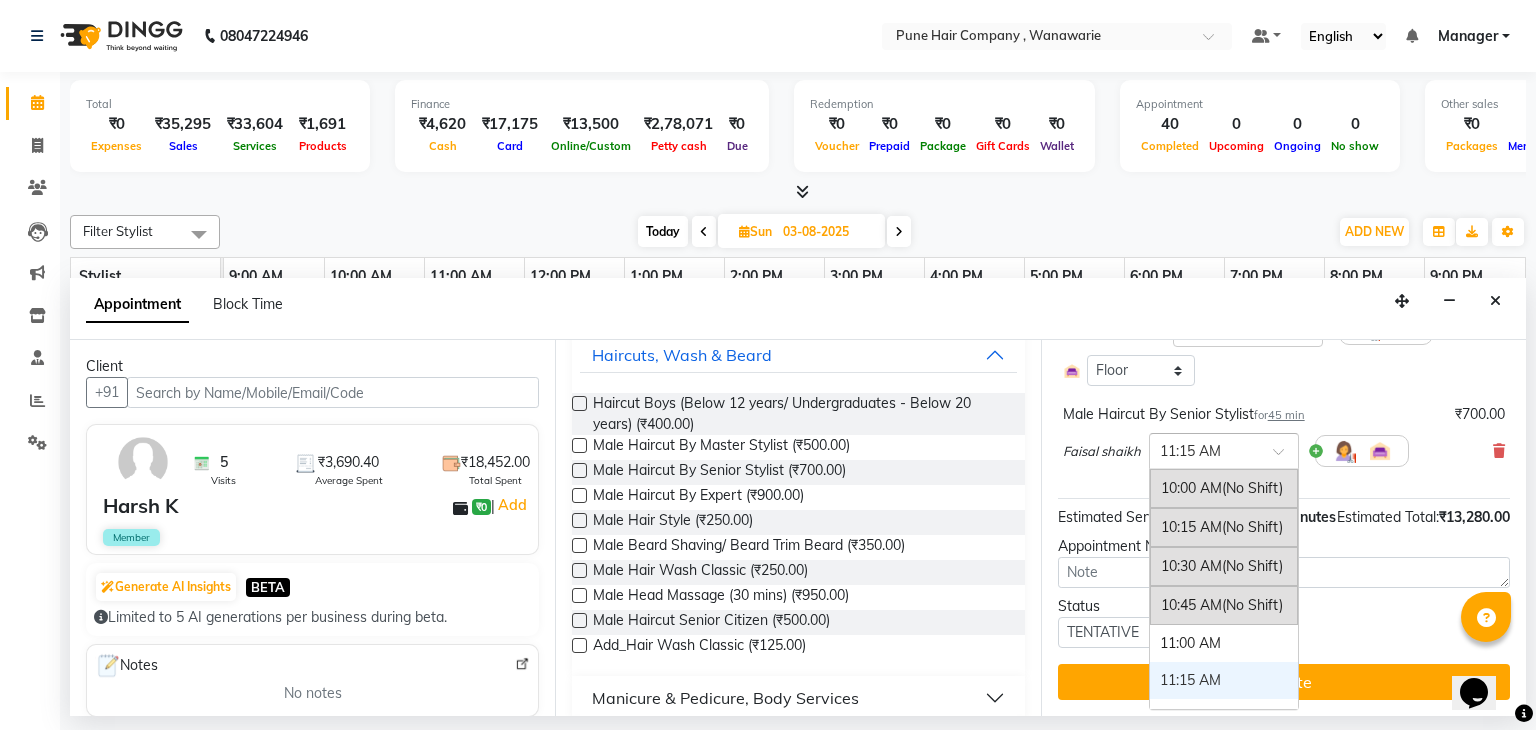 click at bounding box center [1224, 449] 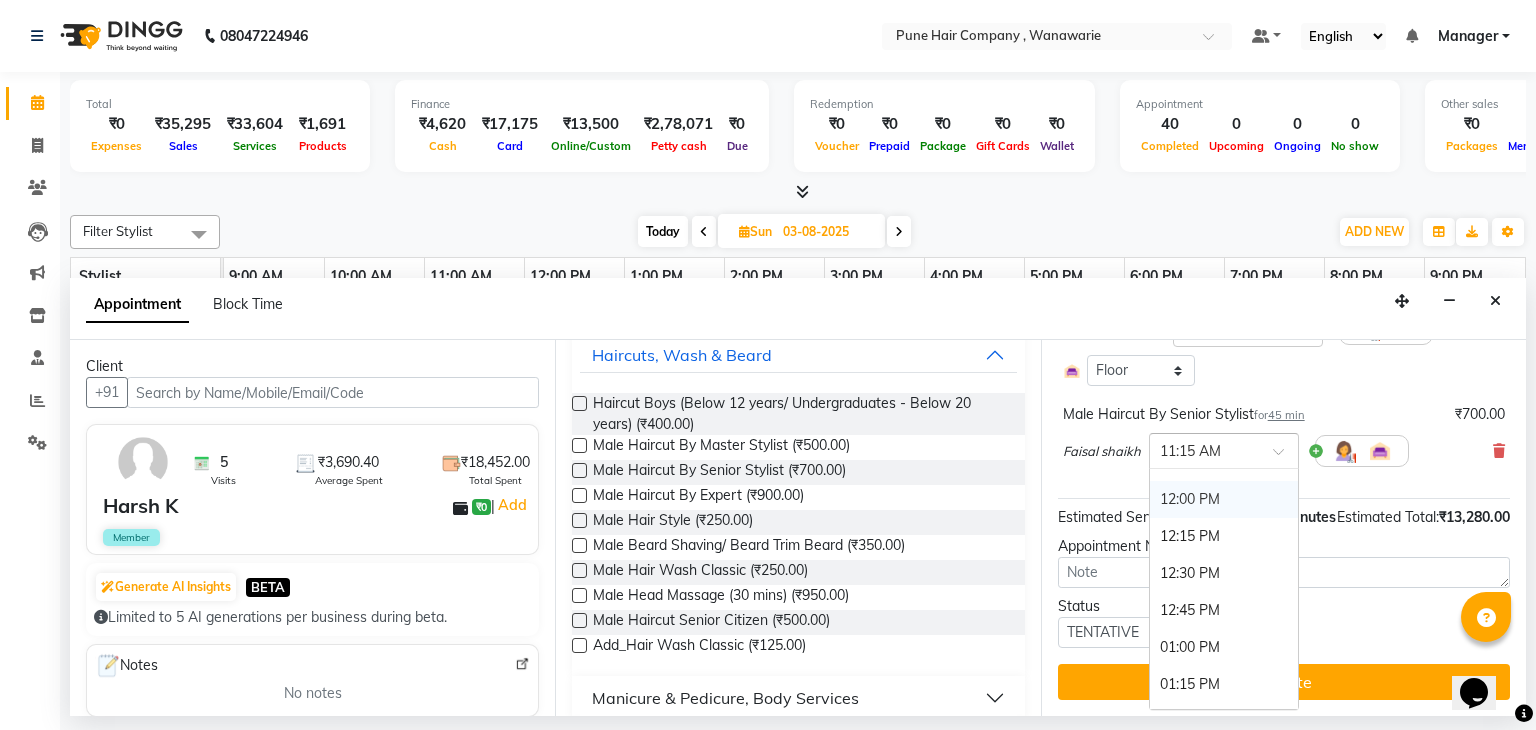 scroll, scrollTop: 298, scrollLeft: 0, axis: vertical 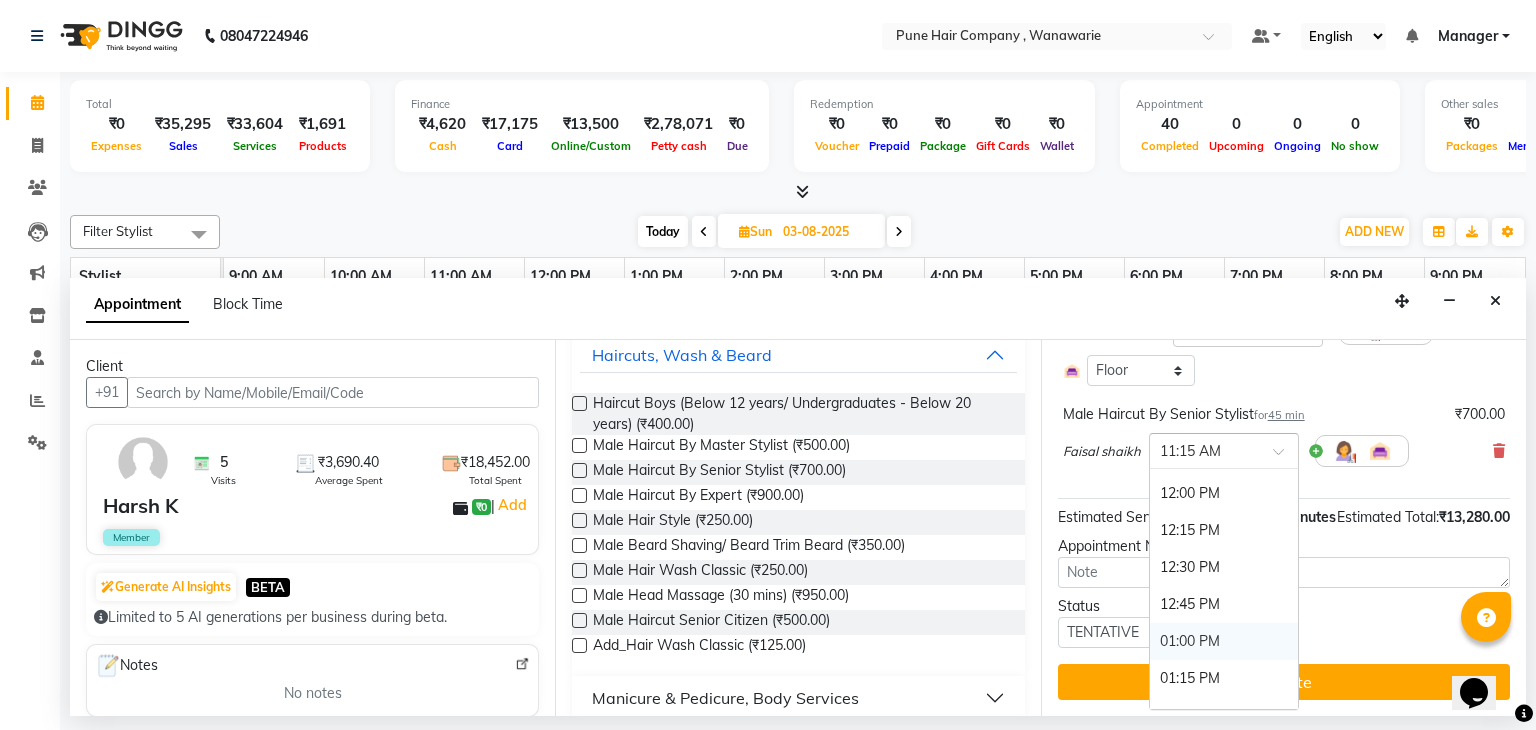 click on "01:00 PM" at bounding box center (1224, 641) 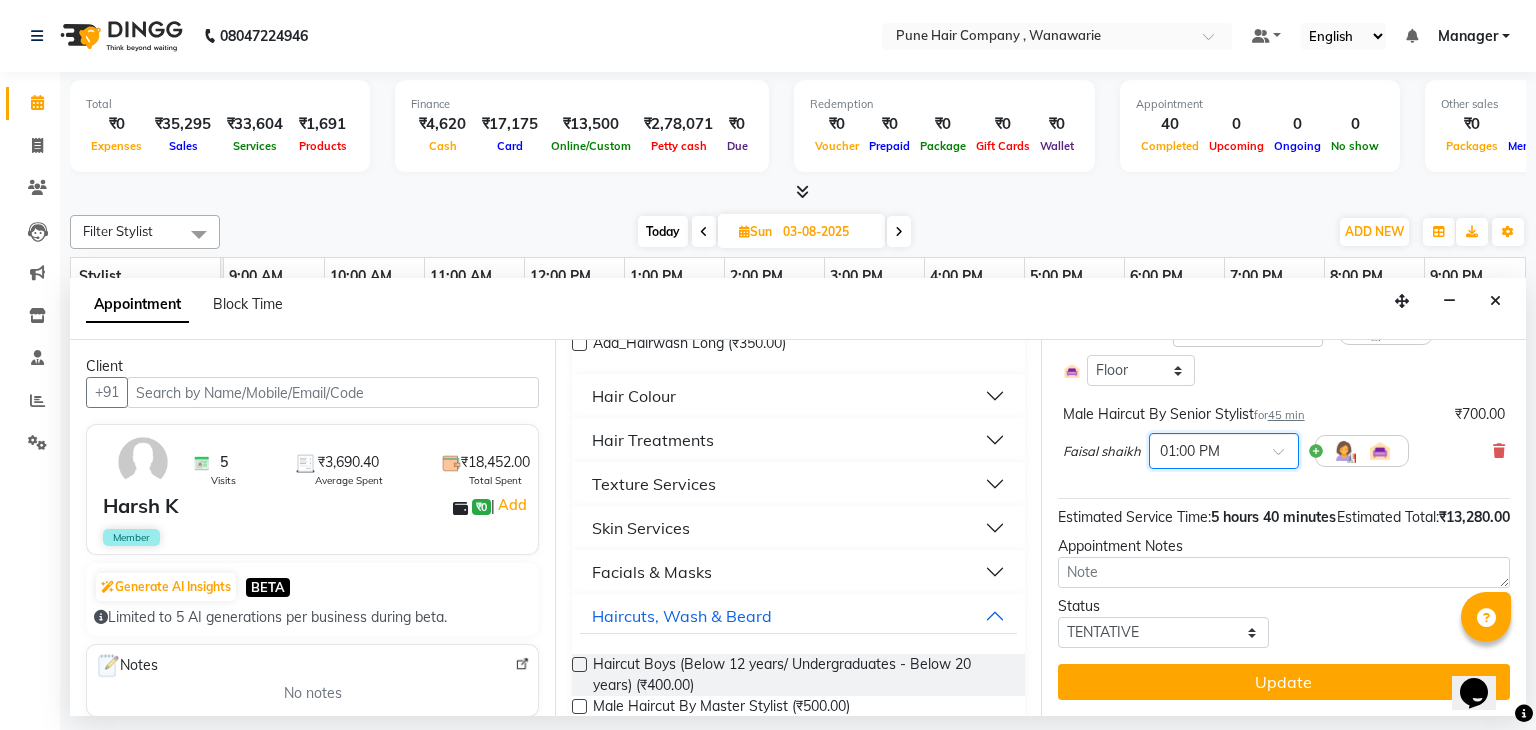 scroll, scrollTop: 636, scrollLeft: 0, axis: vertical 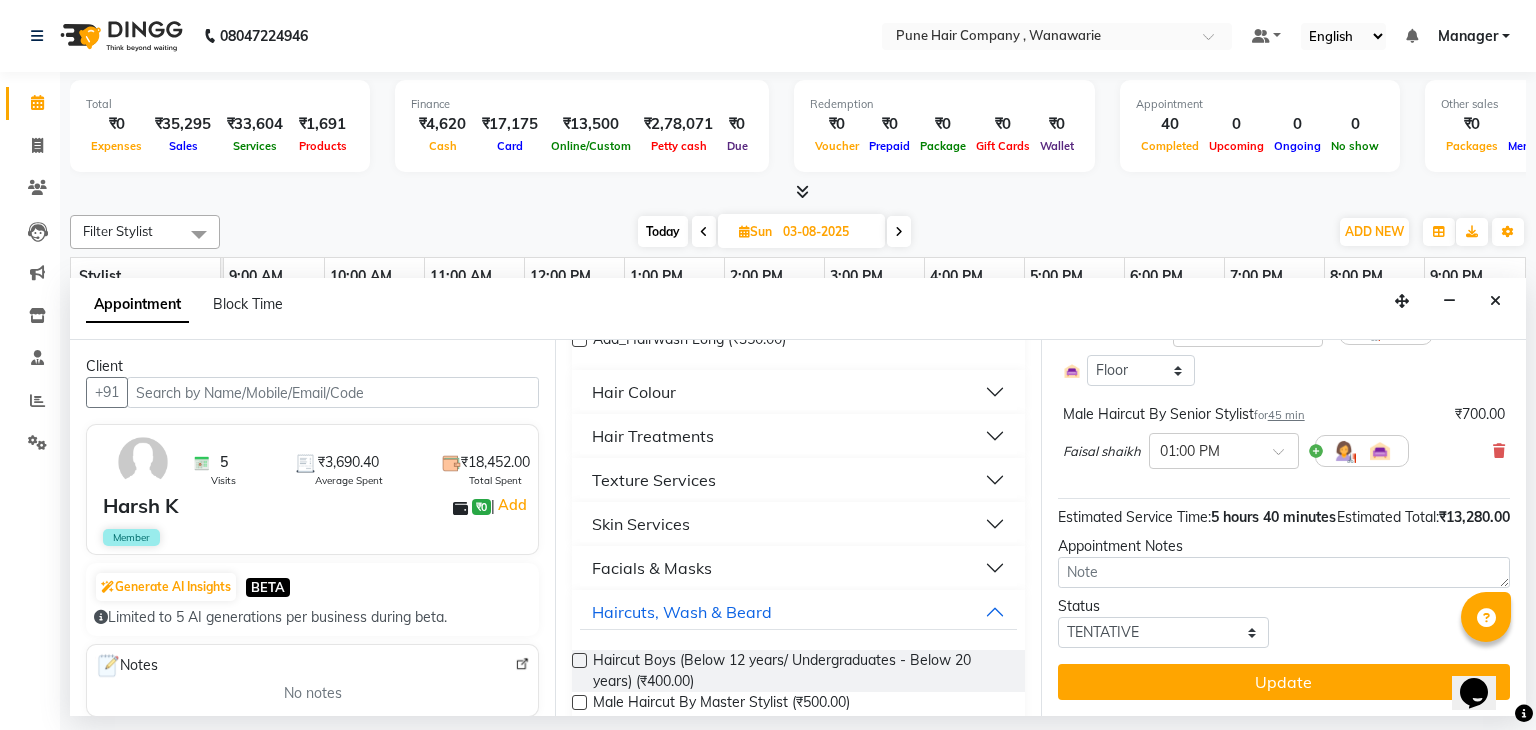 click on "Hair Colour" at bounding box center [798, 392] 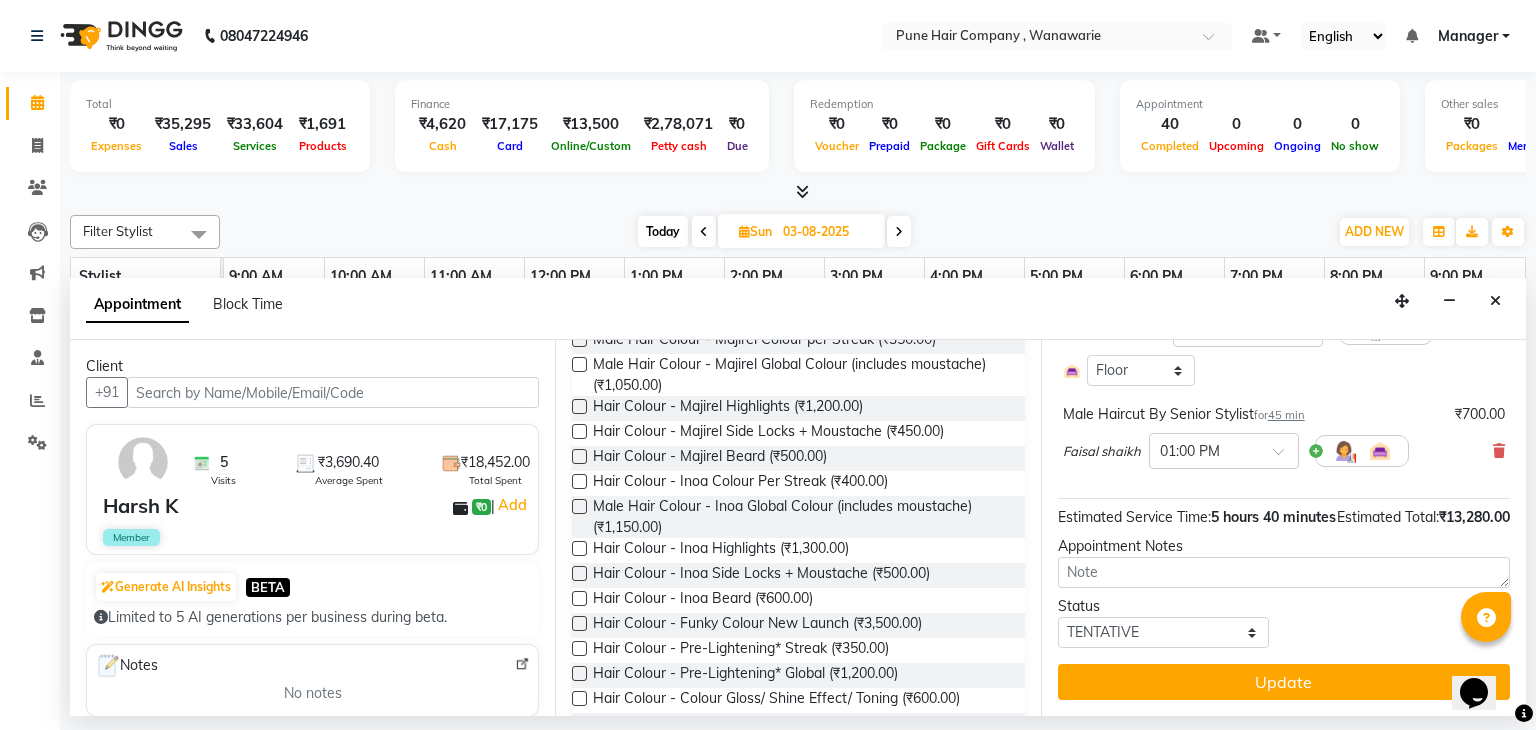 scroll, scrollTop: 1553, scrollLeft: 0, axis: vertical 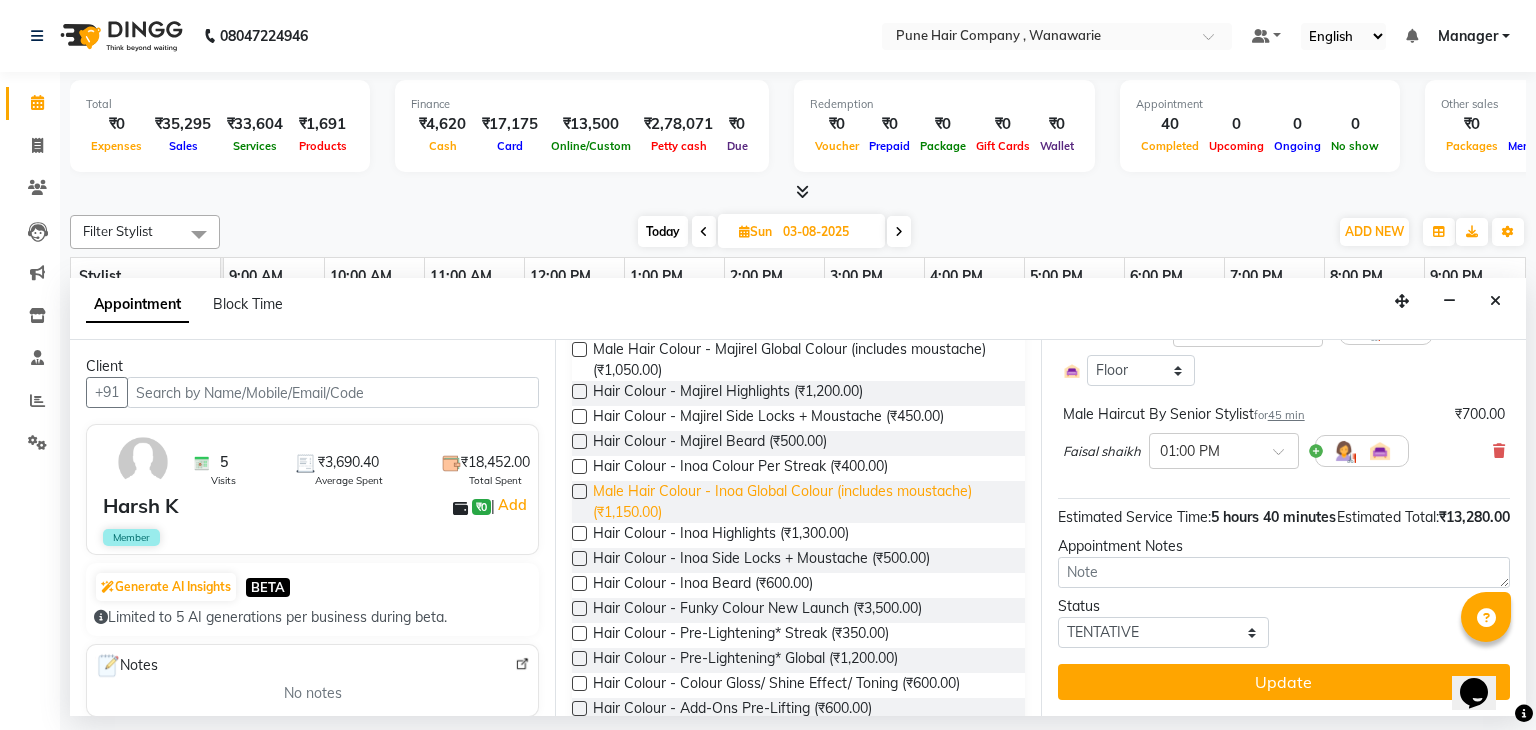 click on "Male Hair Colour - Inoa Global Colour (includes moustache) (₹1,150.00)" at bounding box center [800, 502] 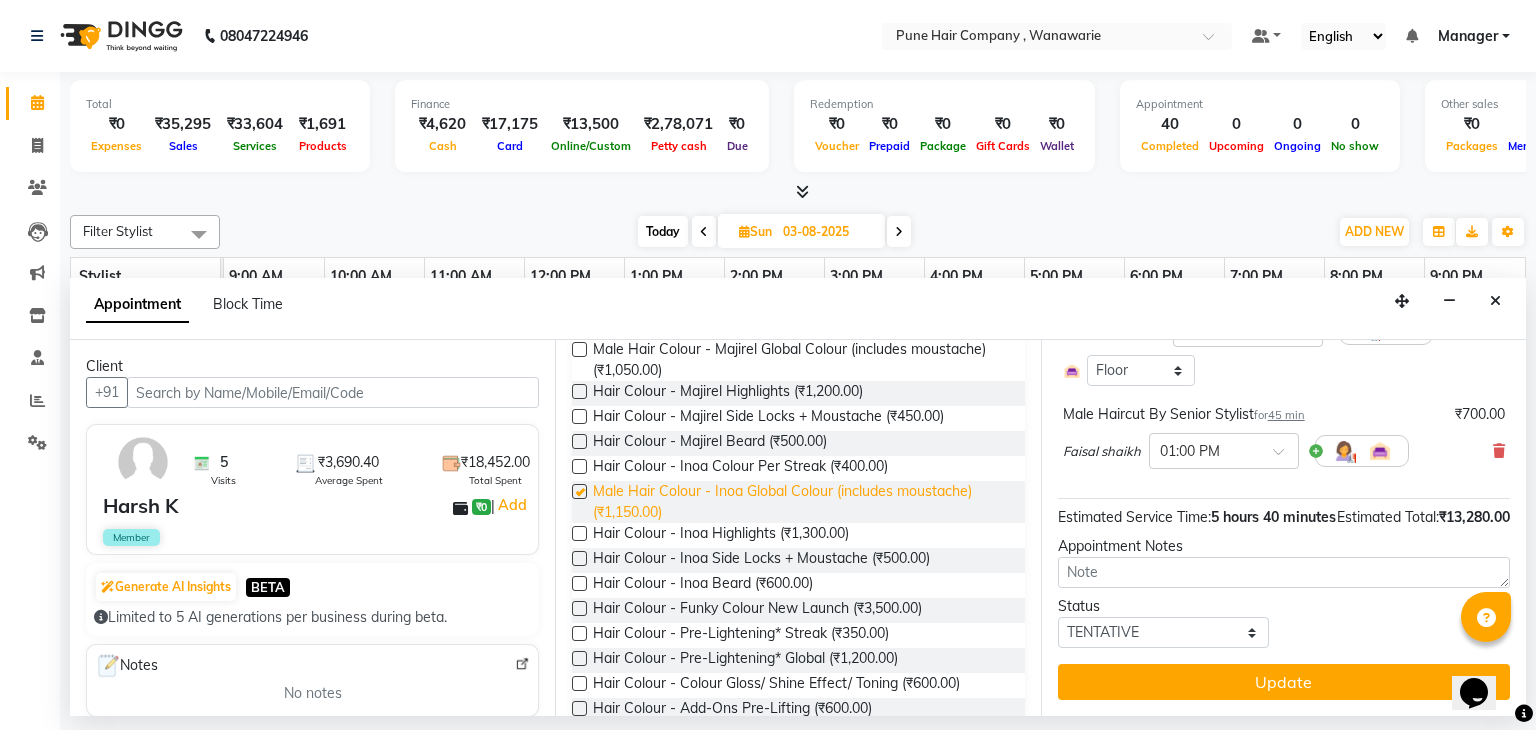 checkbox on "false" 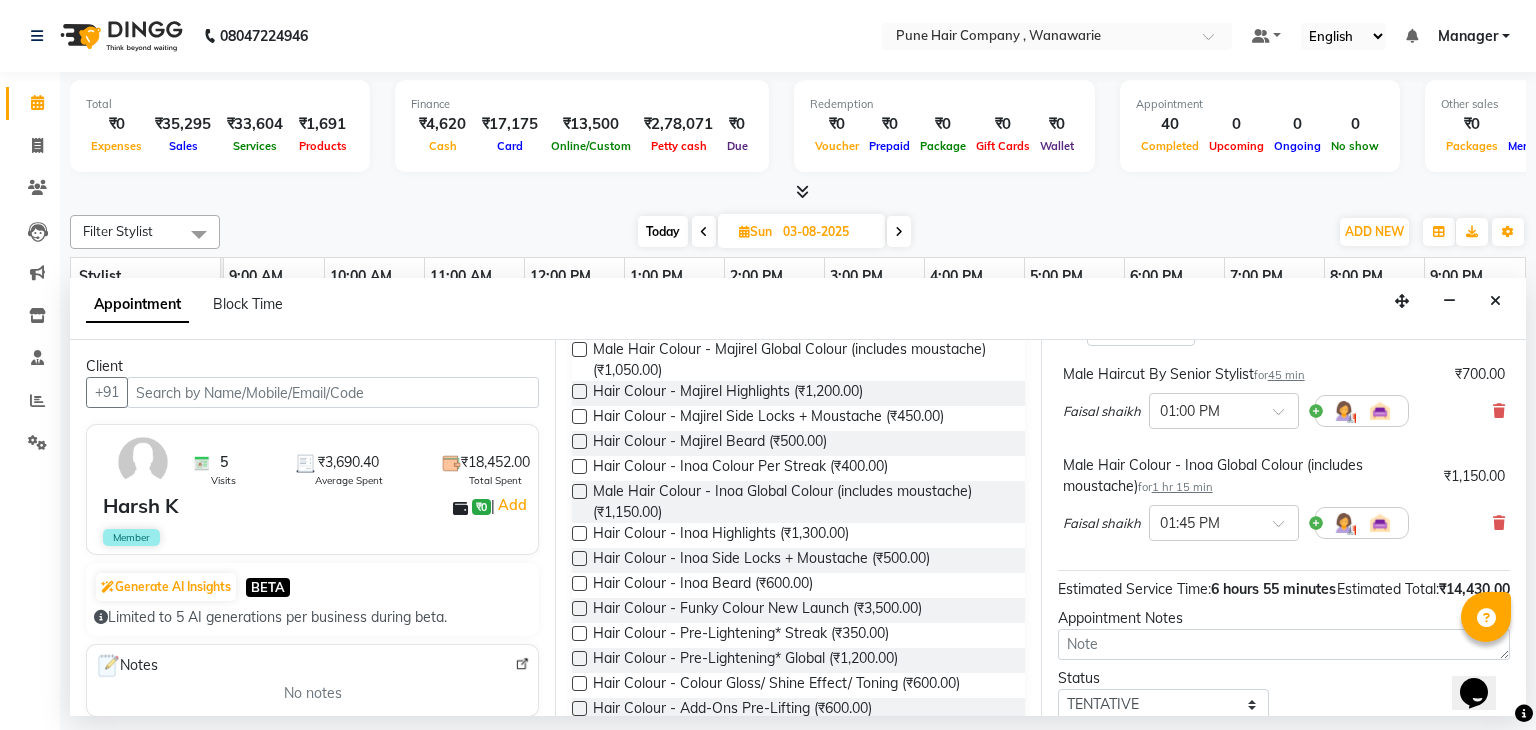 scroll, scrollTop: 612, scrollLeft: 0, axis: vertical 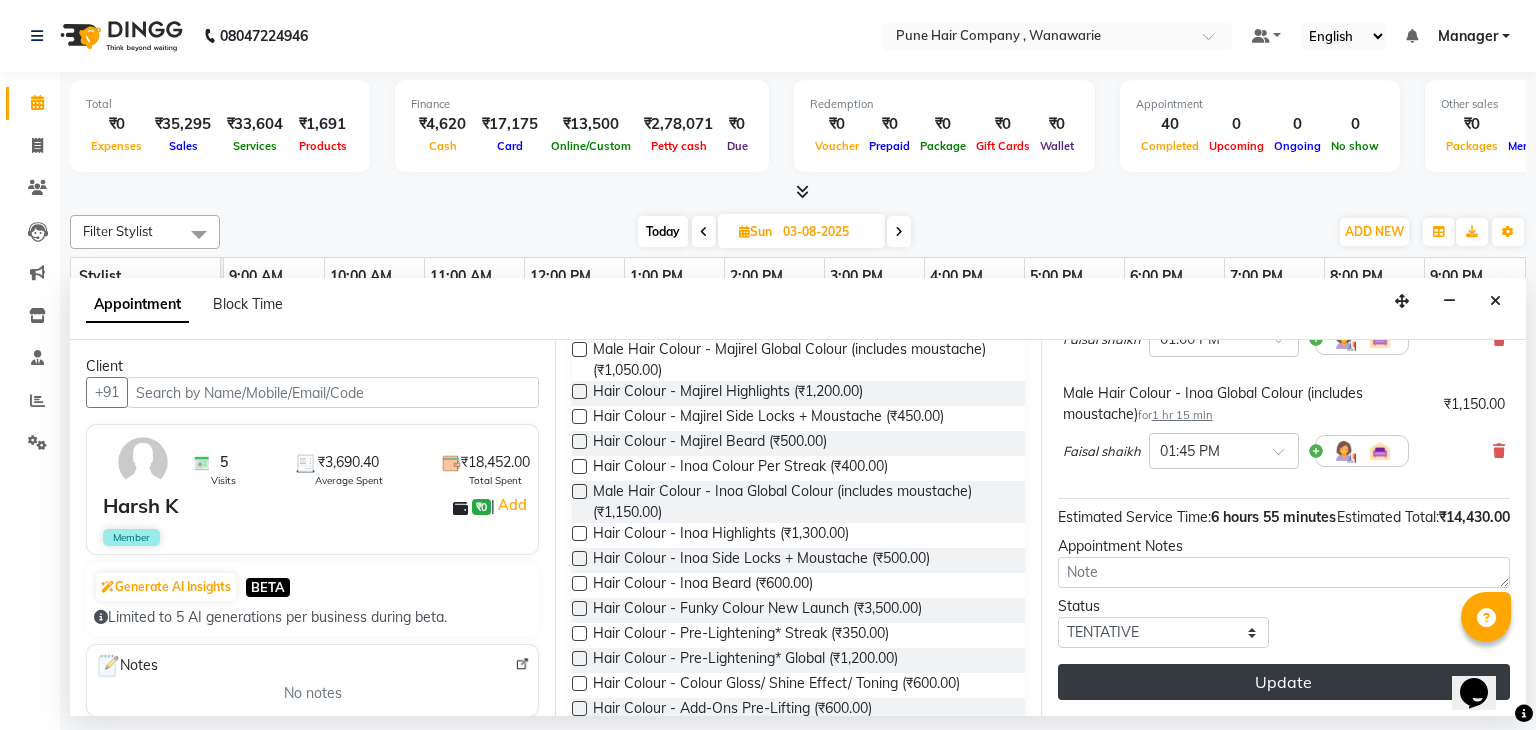 click on "Update" at bounding box center [1284, 682] 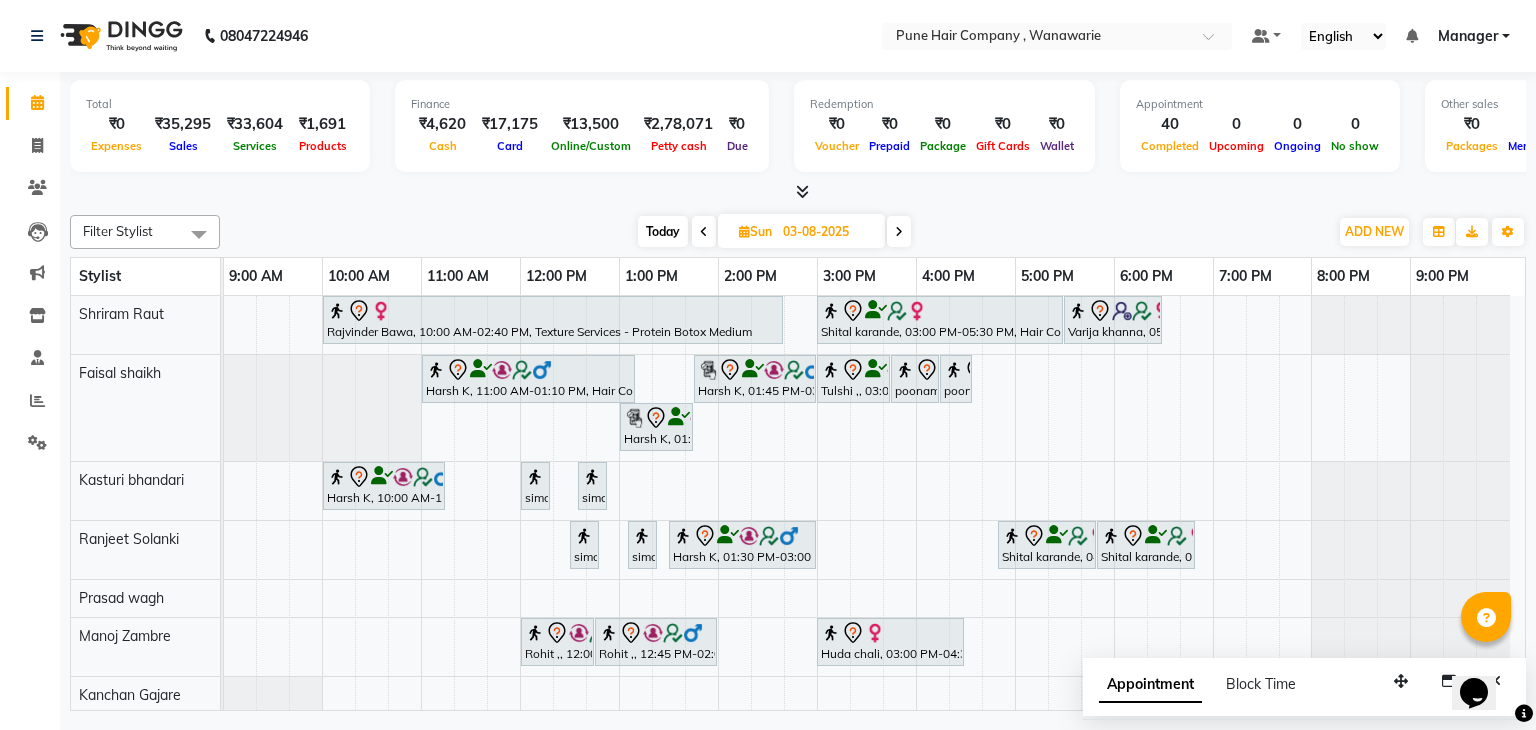 click on "Rajvinder Bawa, 10:00 AM-02:40 PM, Texture Services - Protein Botox Medium             Shital karande, 03:00 PM-05:30 PM, Hair Colour - Inoa Global Medium             Varija khanna, 05:30 PM-06:30 PM, Haircuts, - By Senior Stylist             Harsh K, 11:00 AM-01:10 PM, Hair Colour - Inoa Global Medium             Harsh K, 01:45 PM-03:00 PM, Male Hair Colour - Inoa Global Colour (includes moustache)             Tulshi ,, 03:00 PM-03:45 PM, Hair Treatments - Hair Treatment Care (Hydrating/ Purifying) Medium             poonam K, 03:45 PM-04:15 PM, BlowDry Medium             poonam K, 04:15 PM-04:35 PM, Add_Hairwash Medium             Harsh K, 01:00 PM-01:45 PM, Male Haircut By Senior Stylist             Harsh K, 10:00 AM-11:15 AM, Facials & Masks - Premium Facial Christine valmy (hydration with skin brightening)             sima mam, 12:00 PM-12:10 PM, Skin Services - Threading Face ( Eyebrow/ Upper lip/Chin/Forehead/ Jawline/ Side locks/ Neck)" at bounding box center (874, 505) 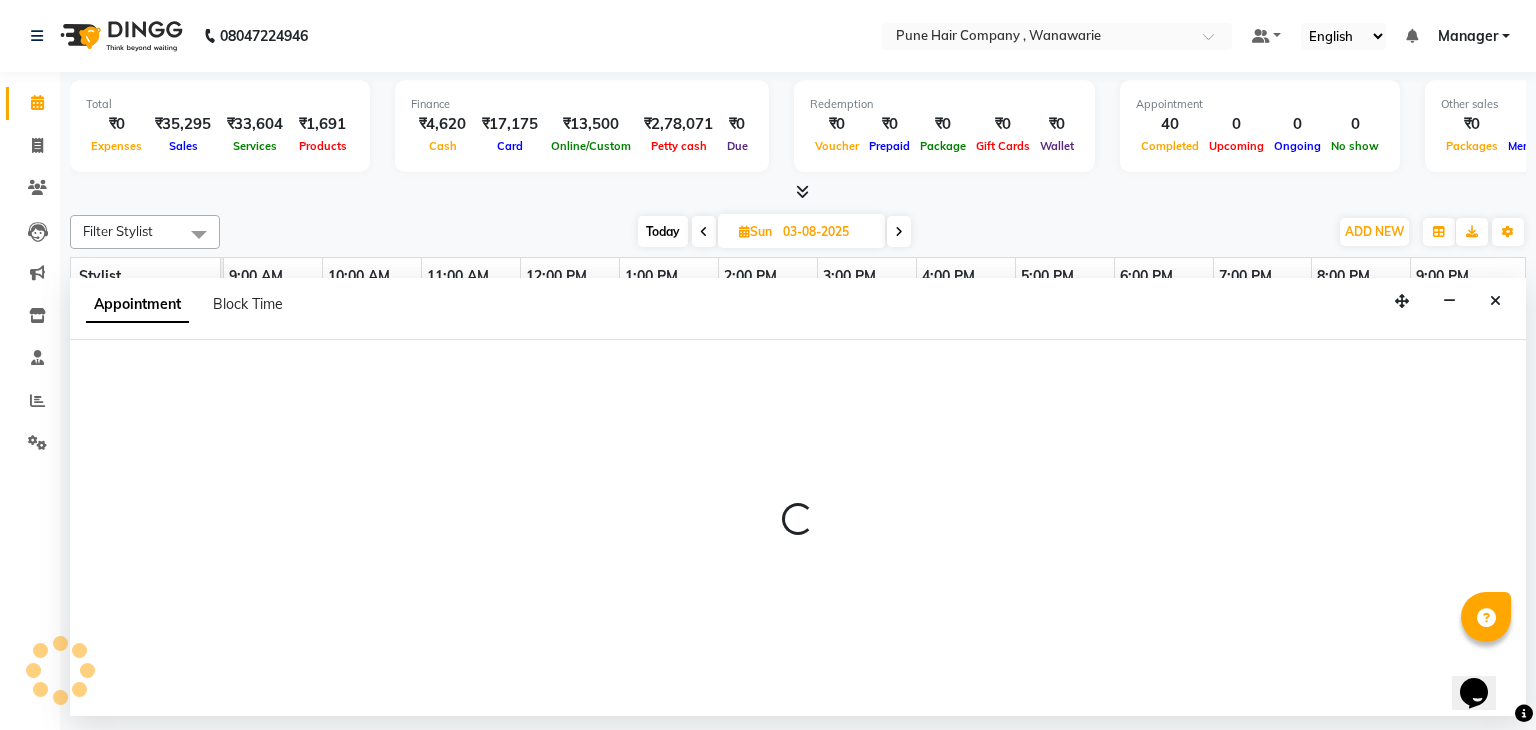 select on "74577" 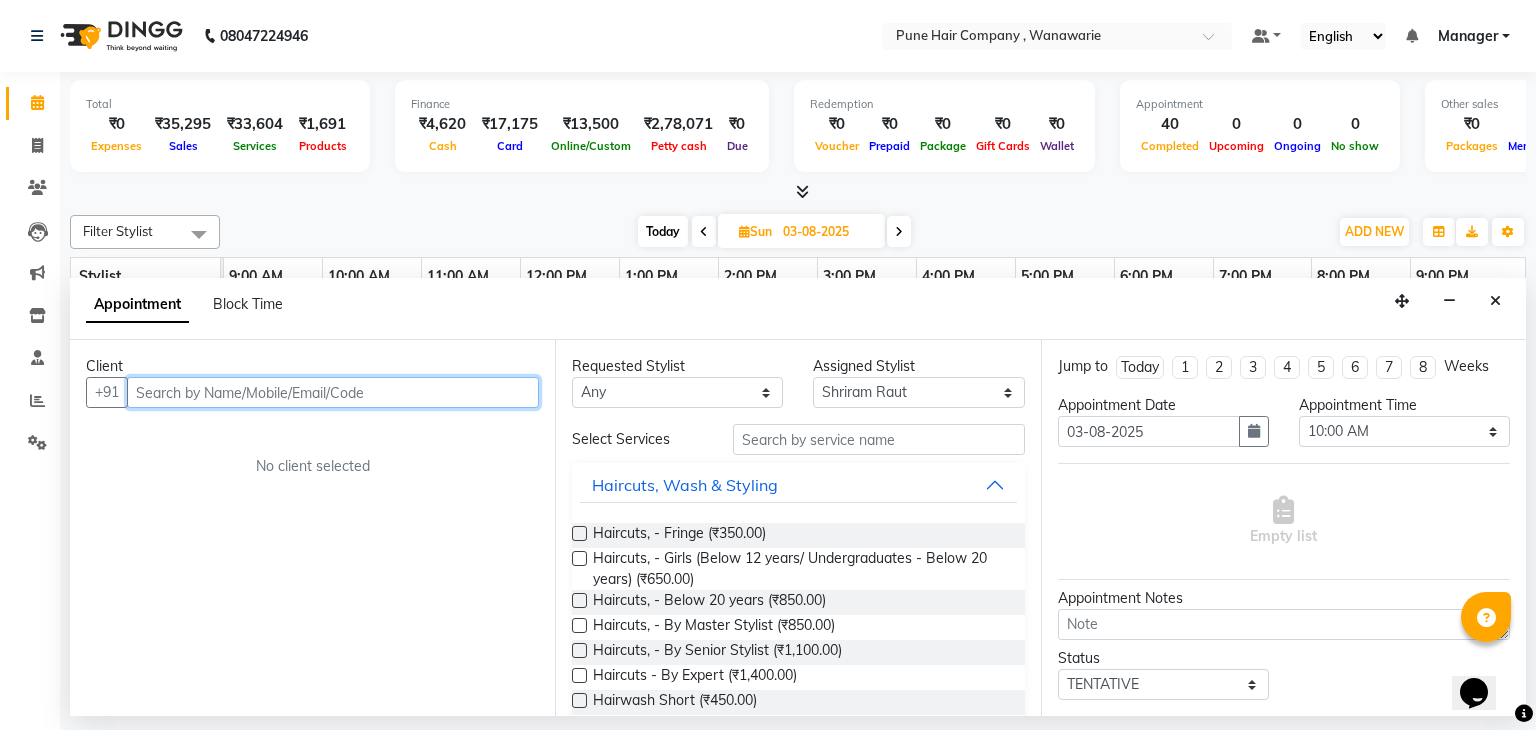 click at bounding box center [333, 392] 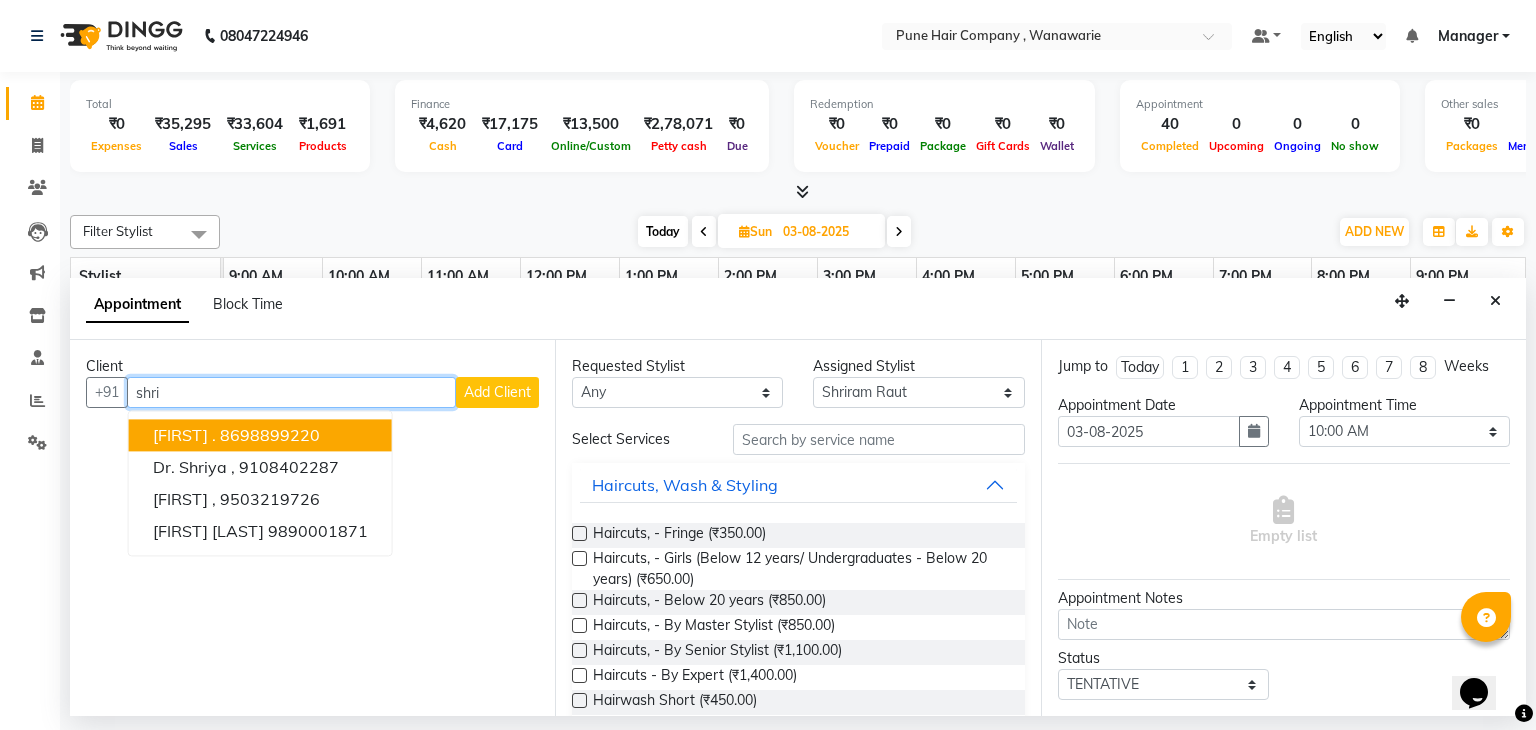 click on "shri" at bounding box center (291, 392) 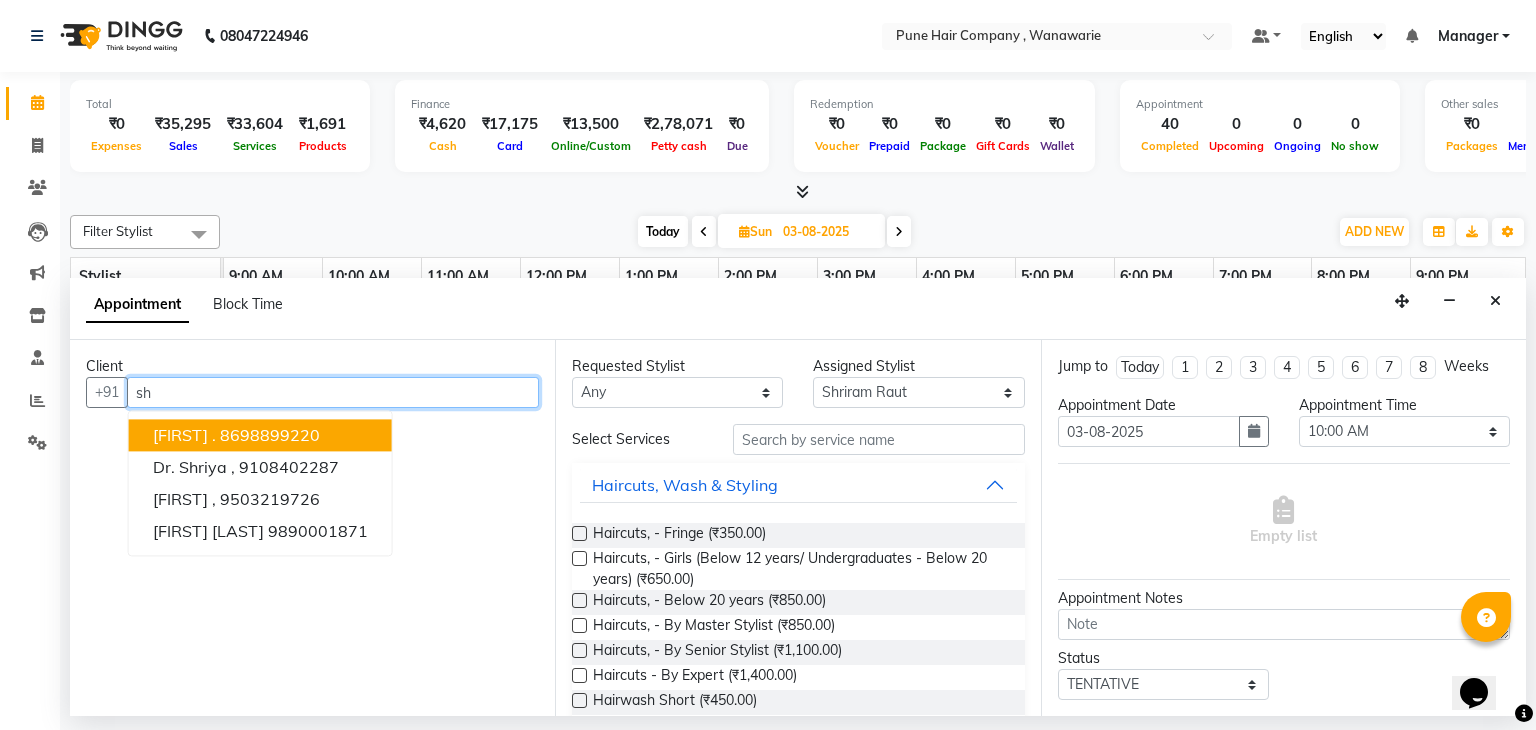 type on "s" 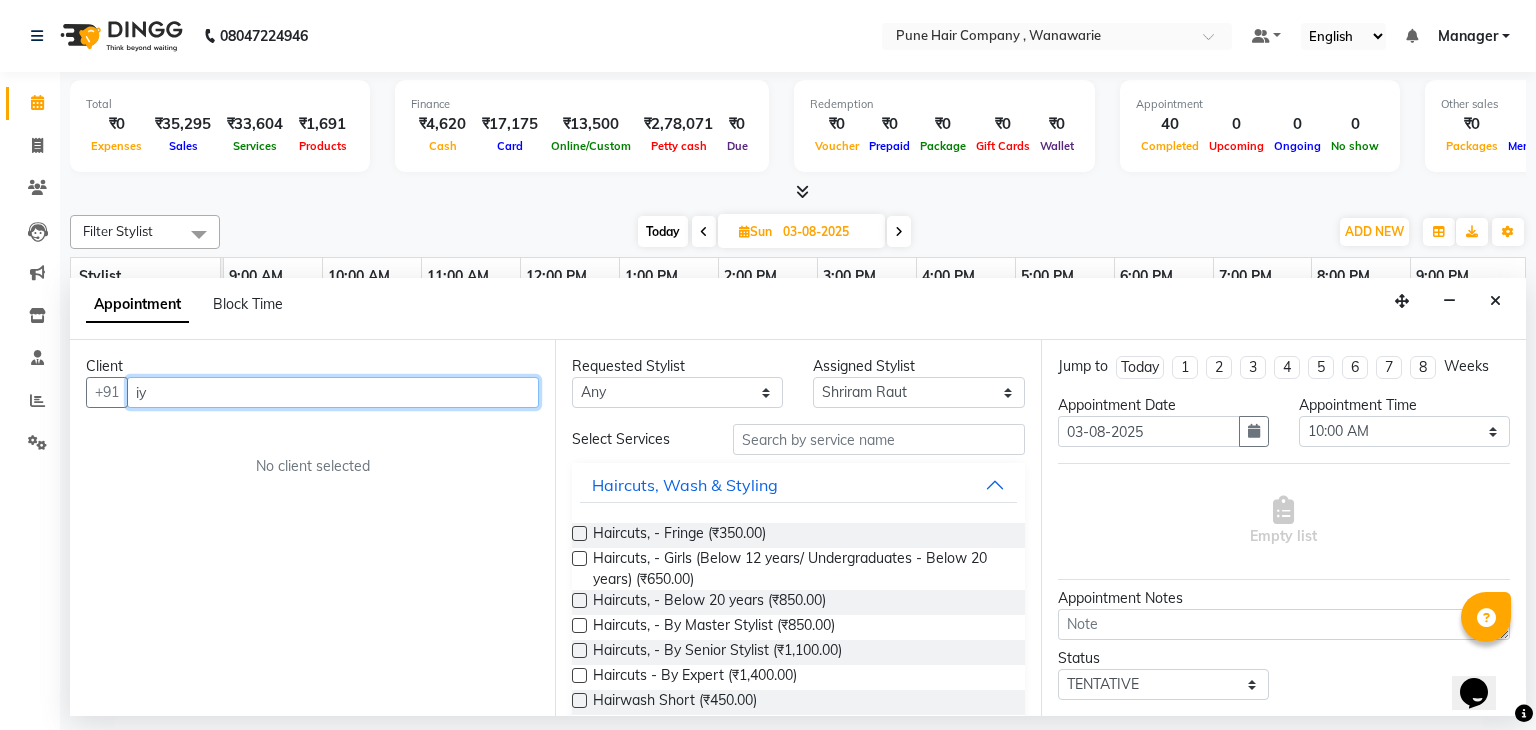 type on "i" 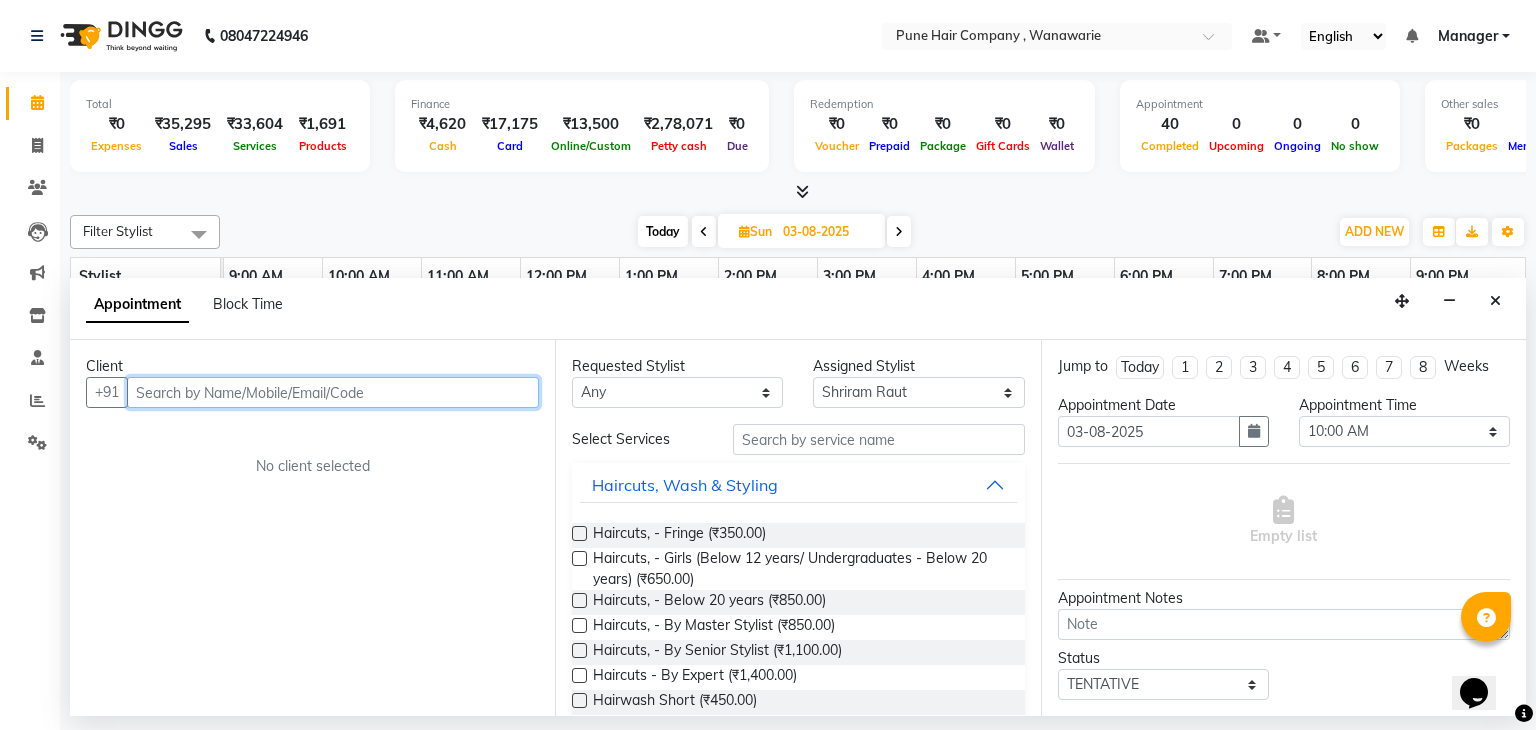type on "y" 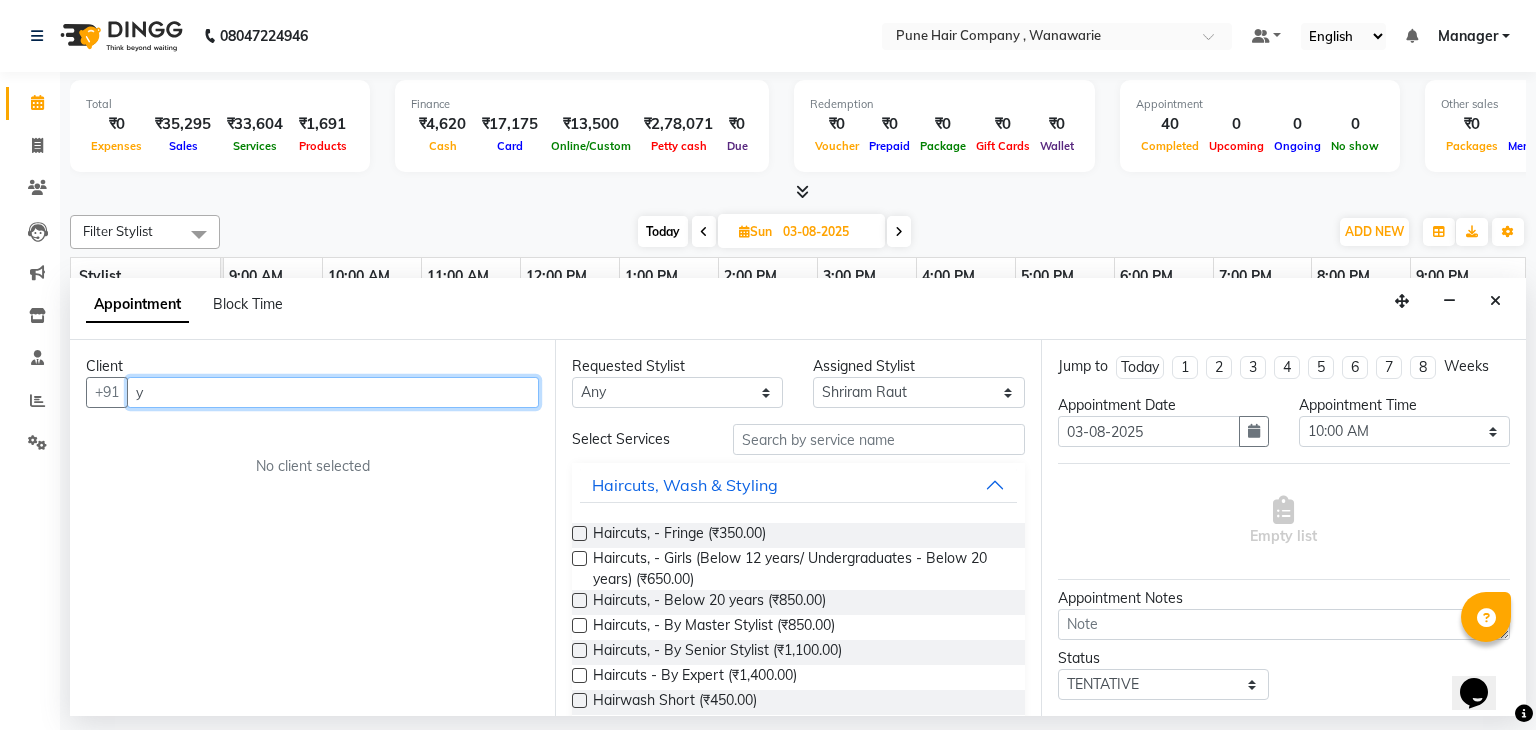 type 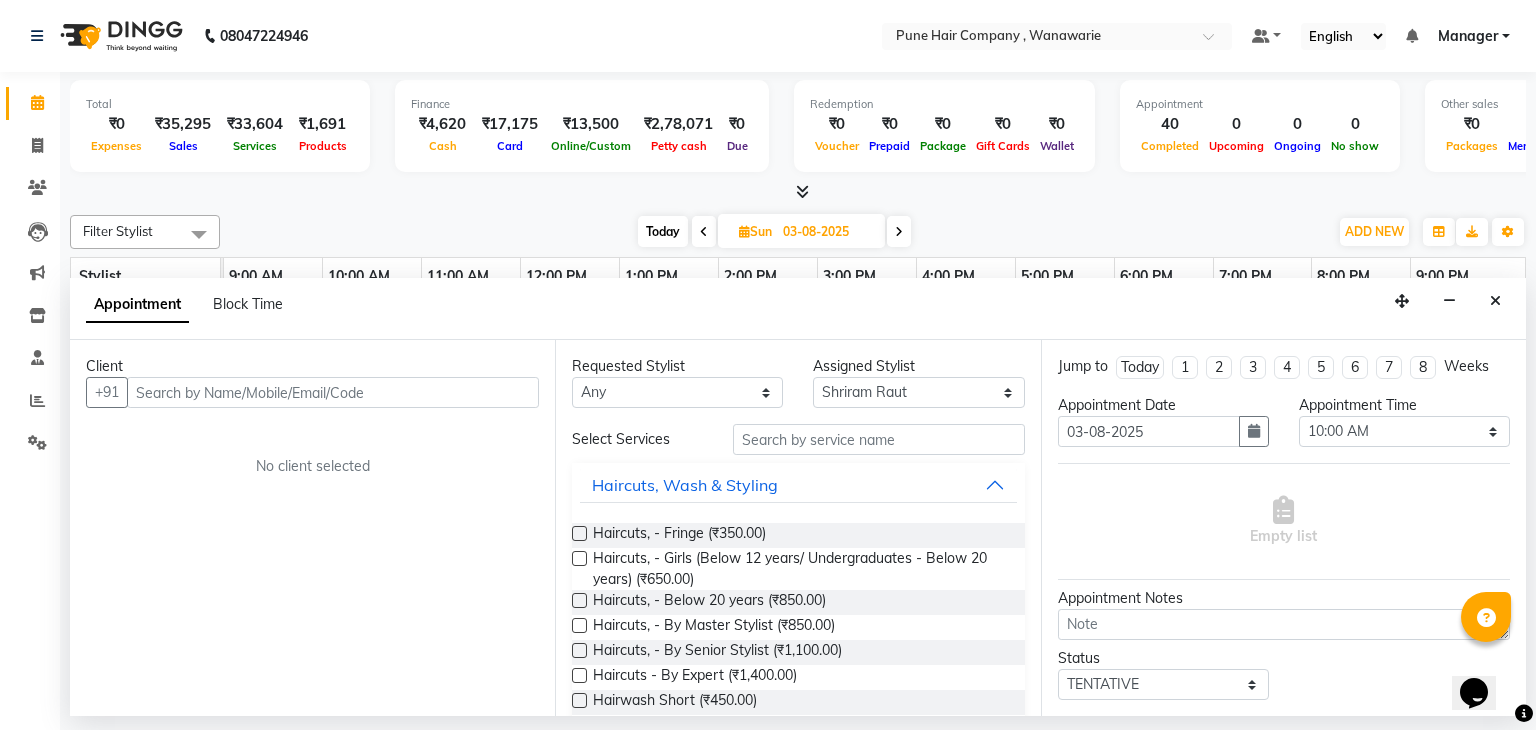 click on "Today" at bounding box center [663, 231] 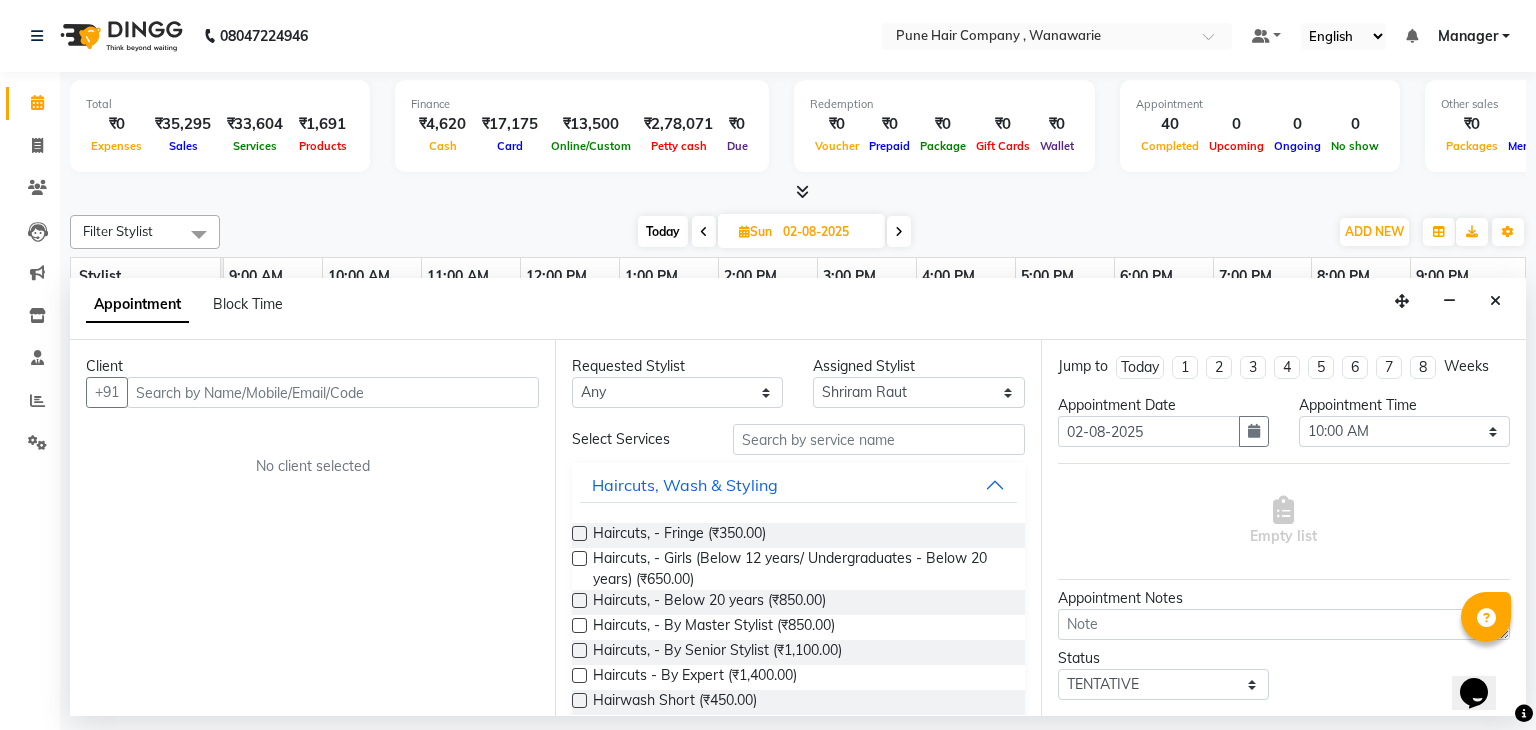 select on "600" 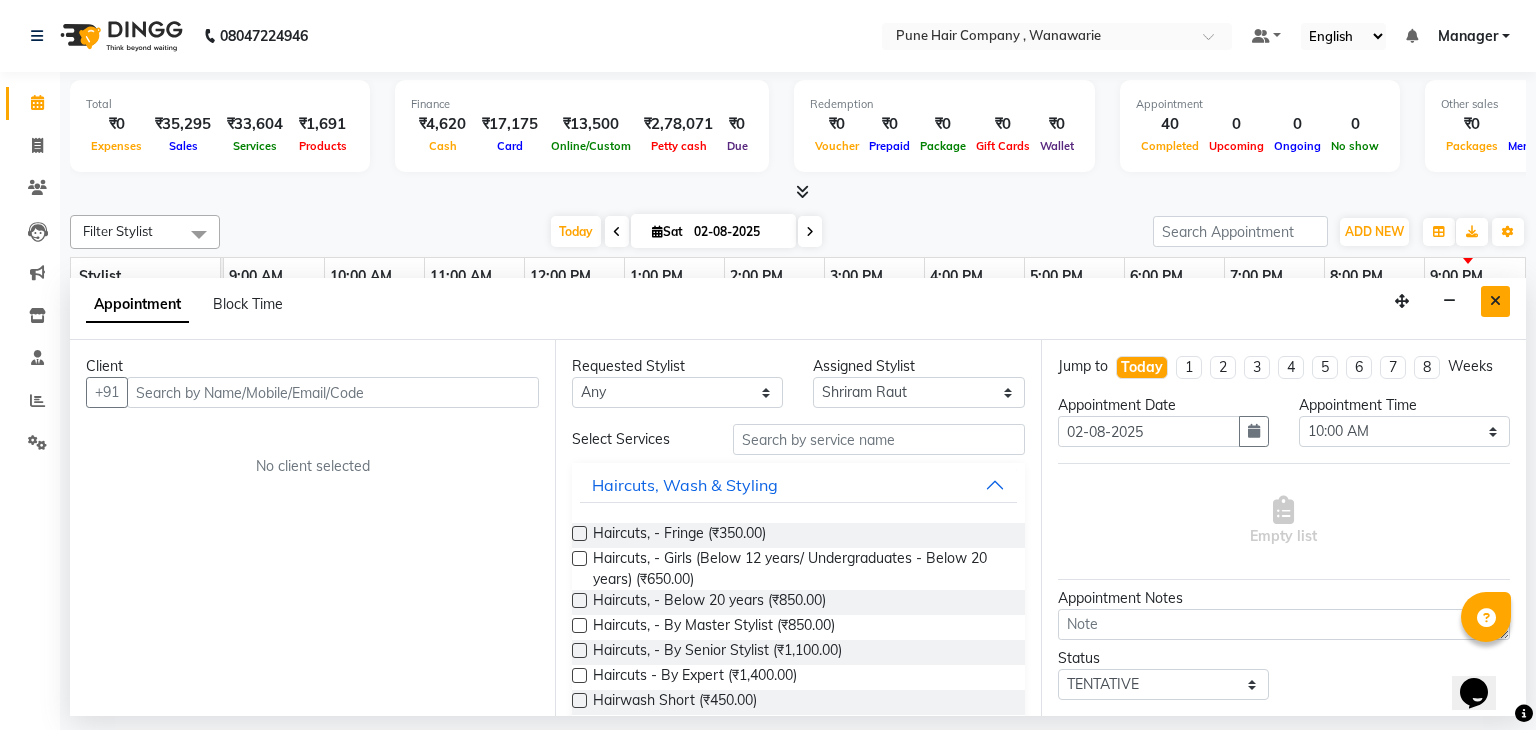 click at bounding box center (1495, 301) 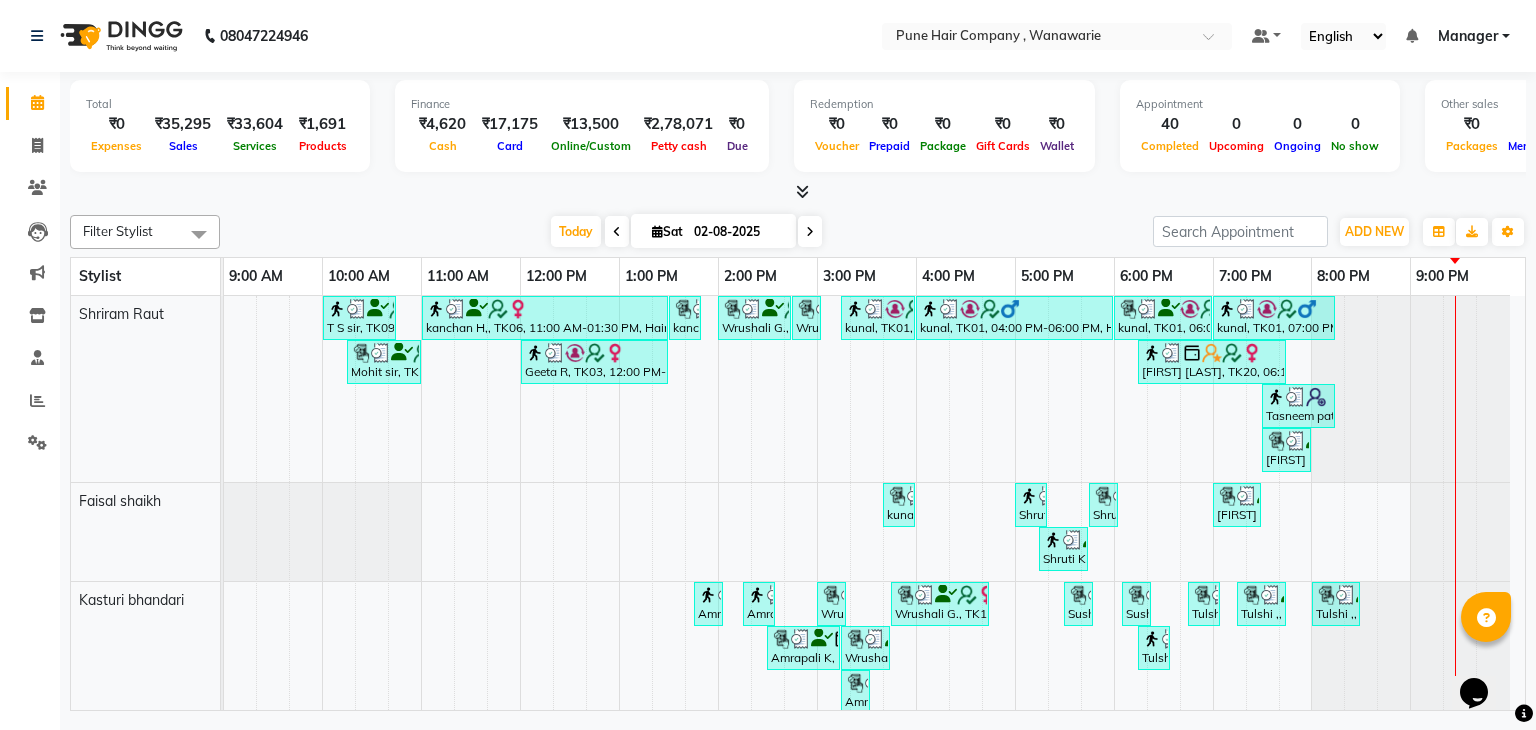 click at bounding box center [810, 232] 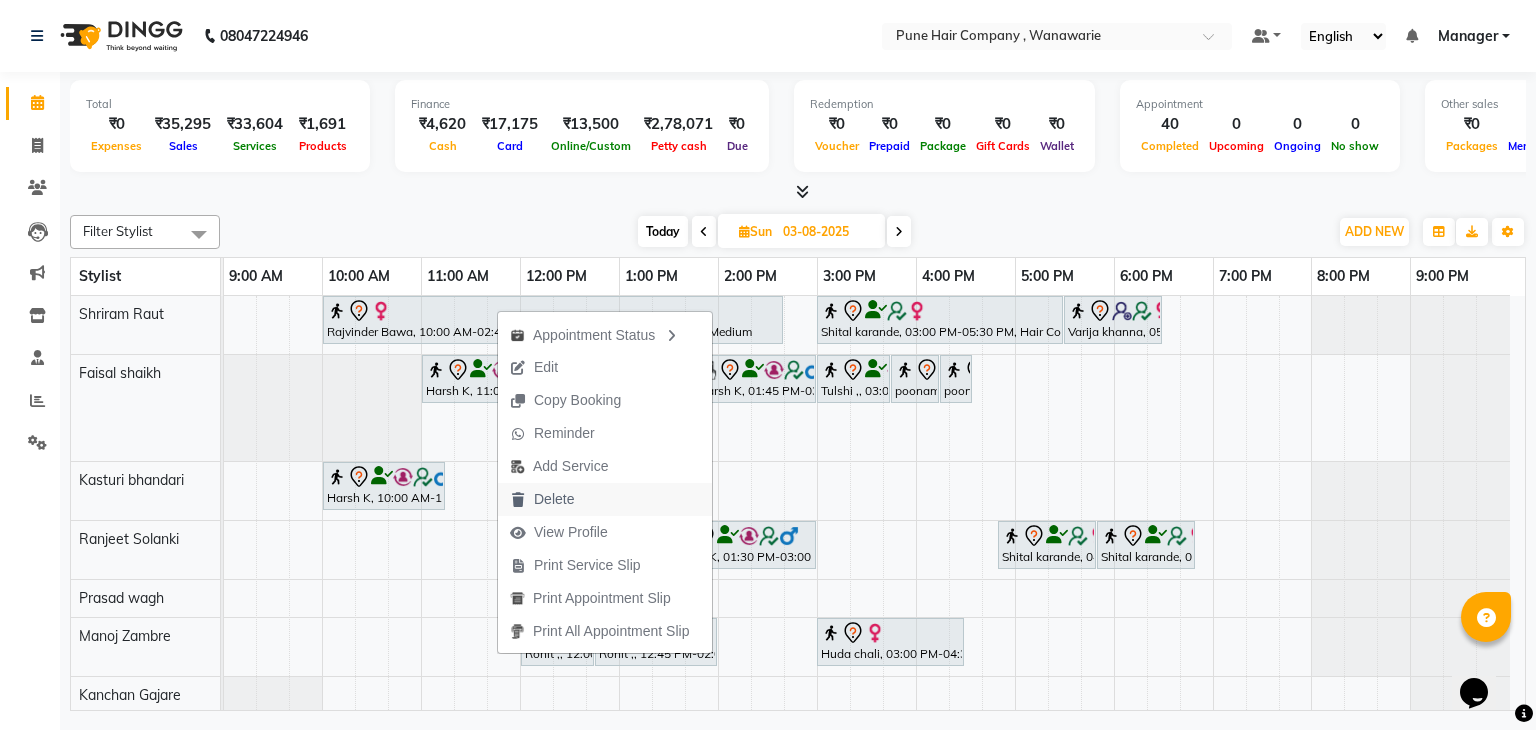 click on "Delete" at bounding box center (554, 499) 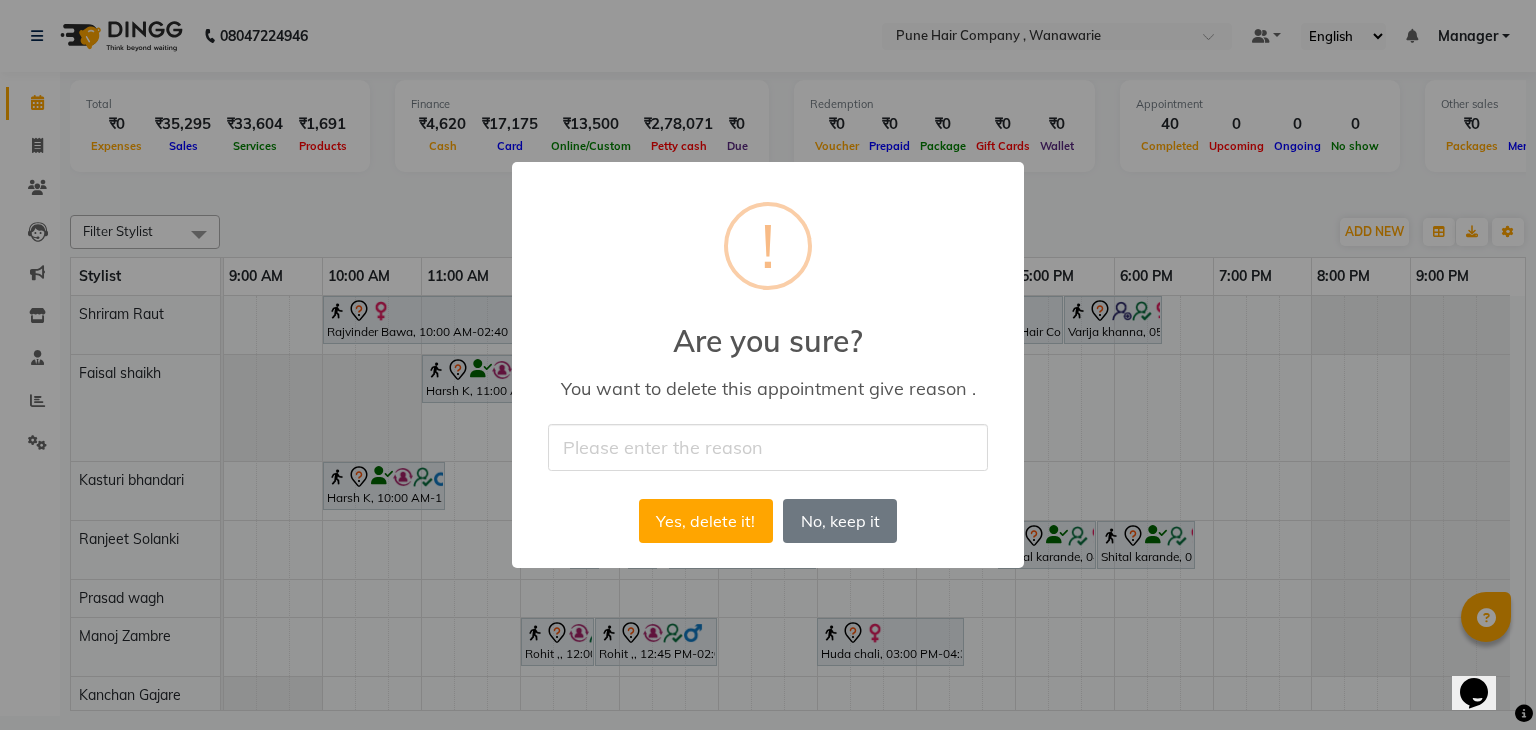 click at bounding box center [768, 447] 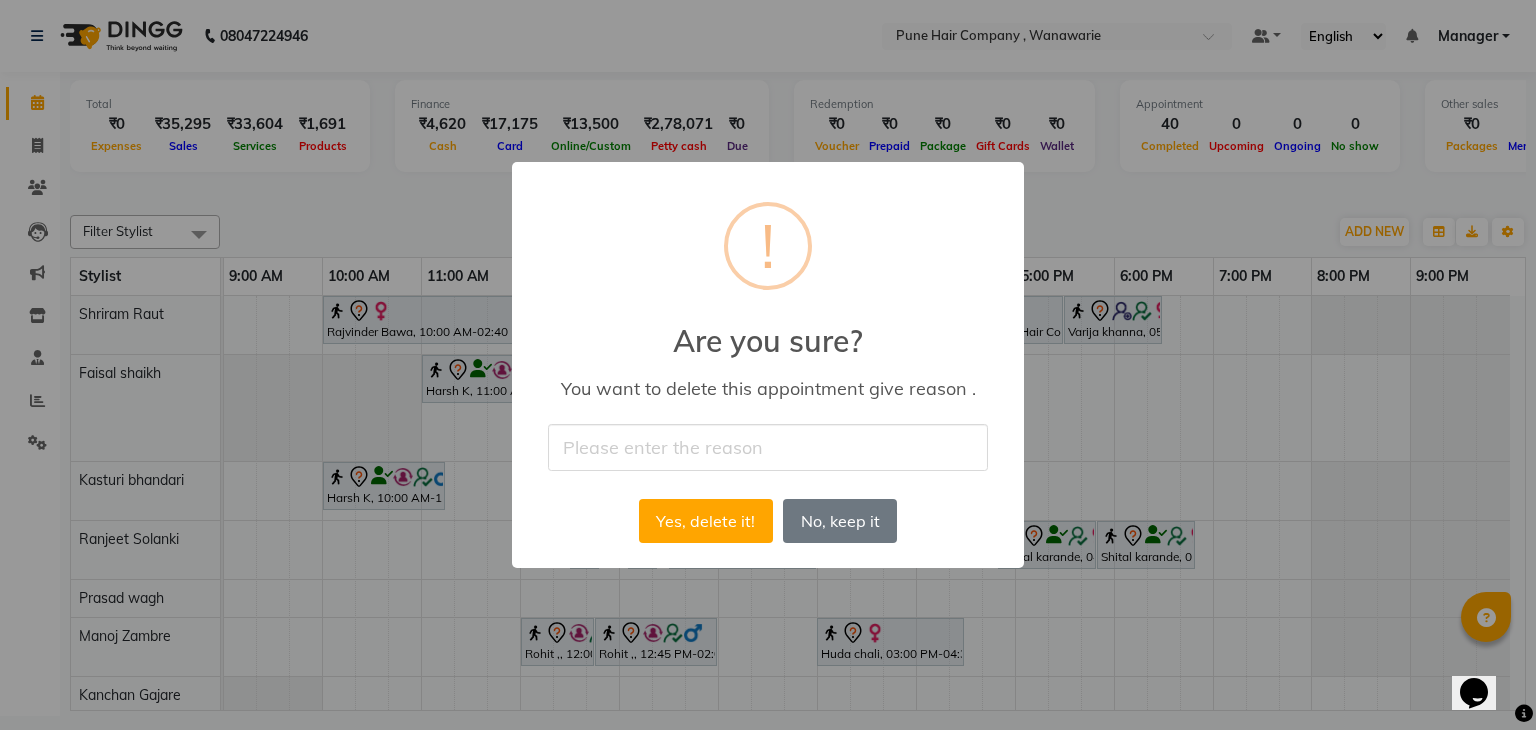 type on "NA" 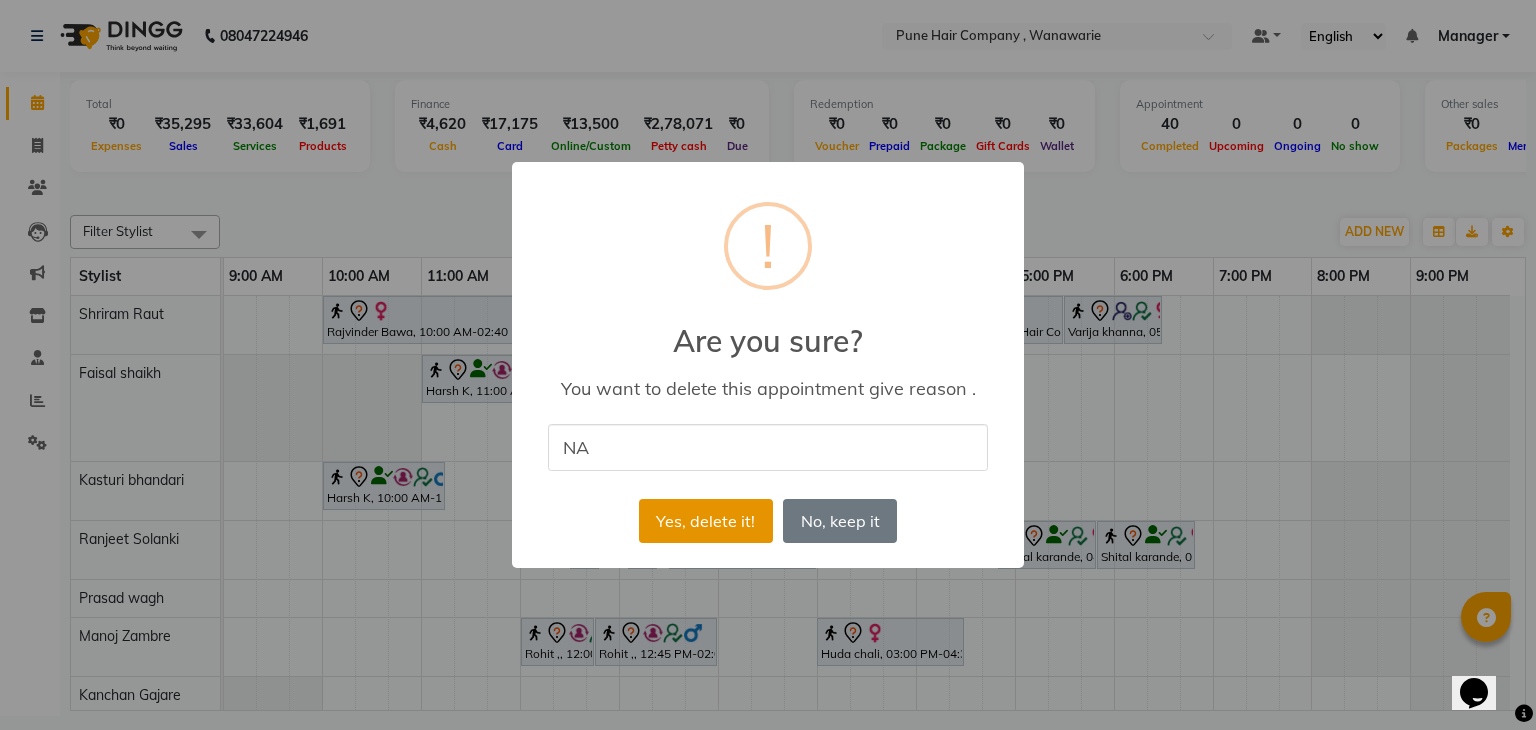 click on "Yes, delete it!" at bounding box center [706, 521] 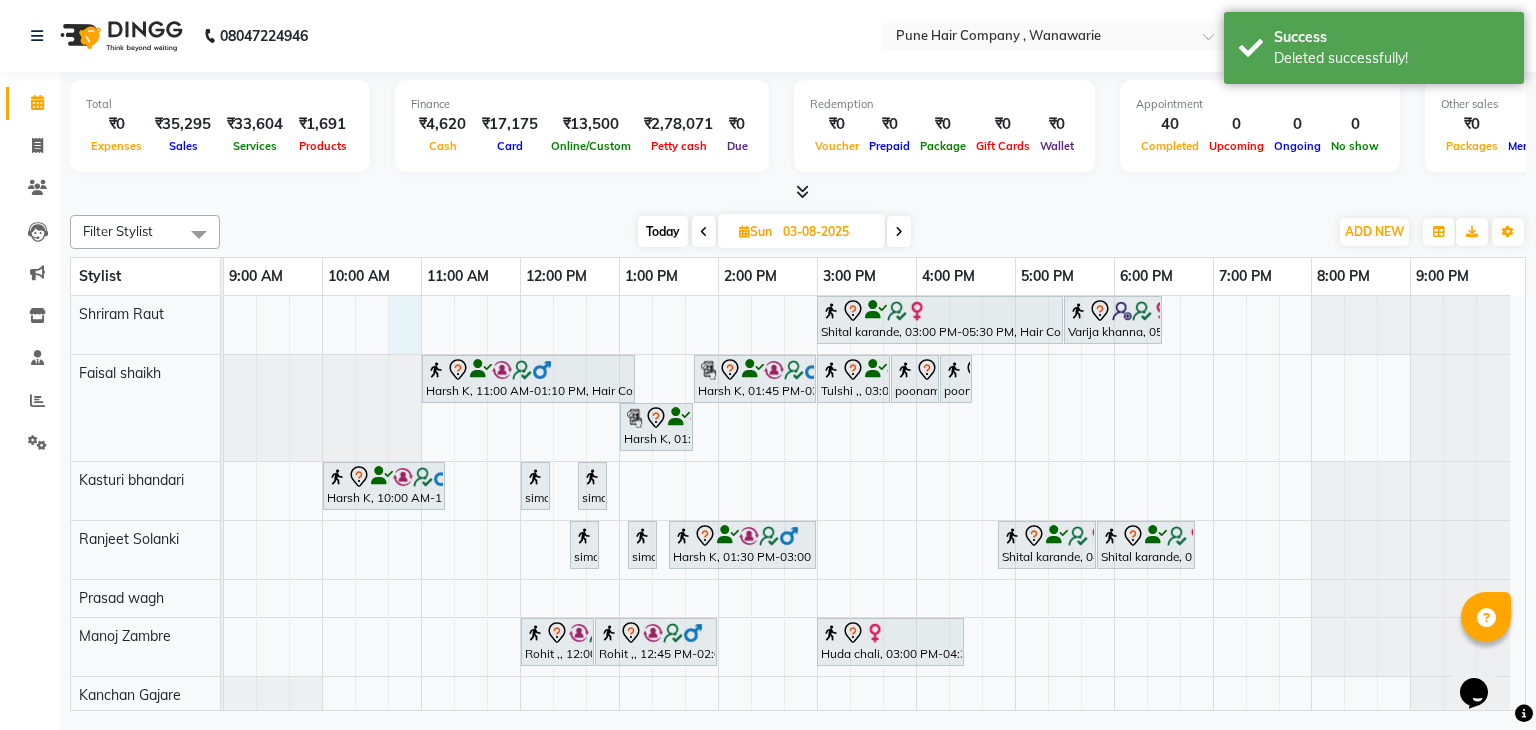 click on "Shital karande, 03:00 PM-05:30 PM, Hair Colour - Inoa Global Medium             Varija khanna, 05:30 PM-06:30 PM, Haircuts, - By Senior Stylist             Harsh K, 11:00 AM-01:10 PM, Hair Colour - Inoa Global Medium             Harsh K, 01:45 PM-03:00 PM, Male Hair Colour - Inoa Global Colour (includes moustache)             Tulshi ,, 03:00 PM-03:45 PM, Hair Treatments - Hair Treatment Care (Hydrating/ Purifying) Medium             poonam K, 03:45 PM-04:15 PM, BlowDry Medium             poonam K, 04:15 PM-04:35 PM, Add_Hairwash Medium             Harsh K, 01:00 PM-01:45 PM, Male Haircut By Senior Stylist             Harsh K, 10:00 AM-11:15 AM, Facials & Masks - Premium Facial Christine valmy (hydration with skin brightening)             sima mam, 12:00 PM-12:10 PM, Skin Services - Threading Face ( Eyebrow/ Upper lip/Chin/Forehead/ Jawline/ Side locks/ Neck)             sima mam, 12:35 PM-12:45 PM, Skin Services - Threading Face ( Eyebrow/ Upper lip/Chin/Forehead/ Jawline/ Side locks/ Neck)" at bounding box center (874, 505) 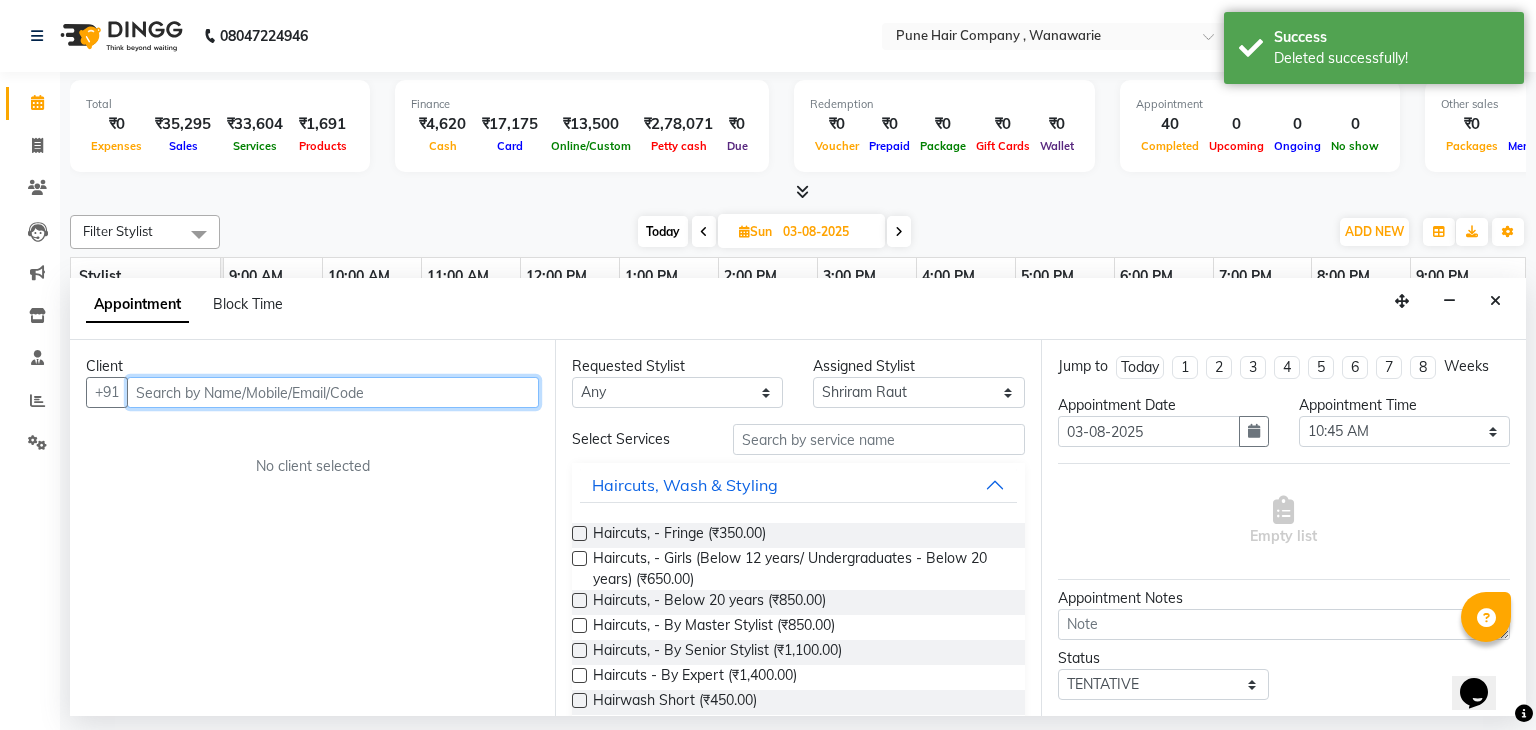 click at bounding box center (333, 392) 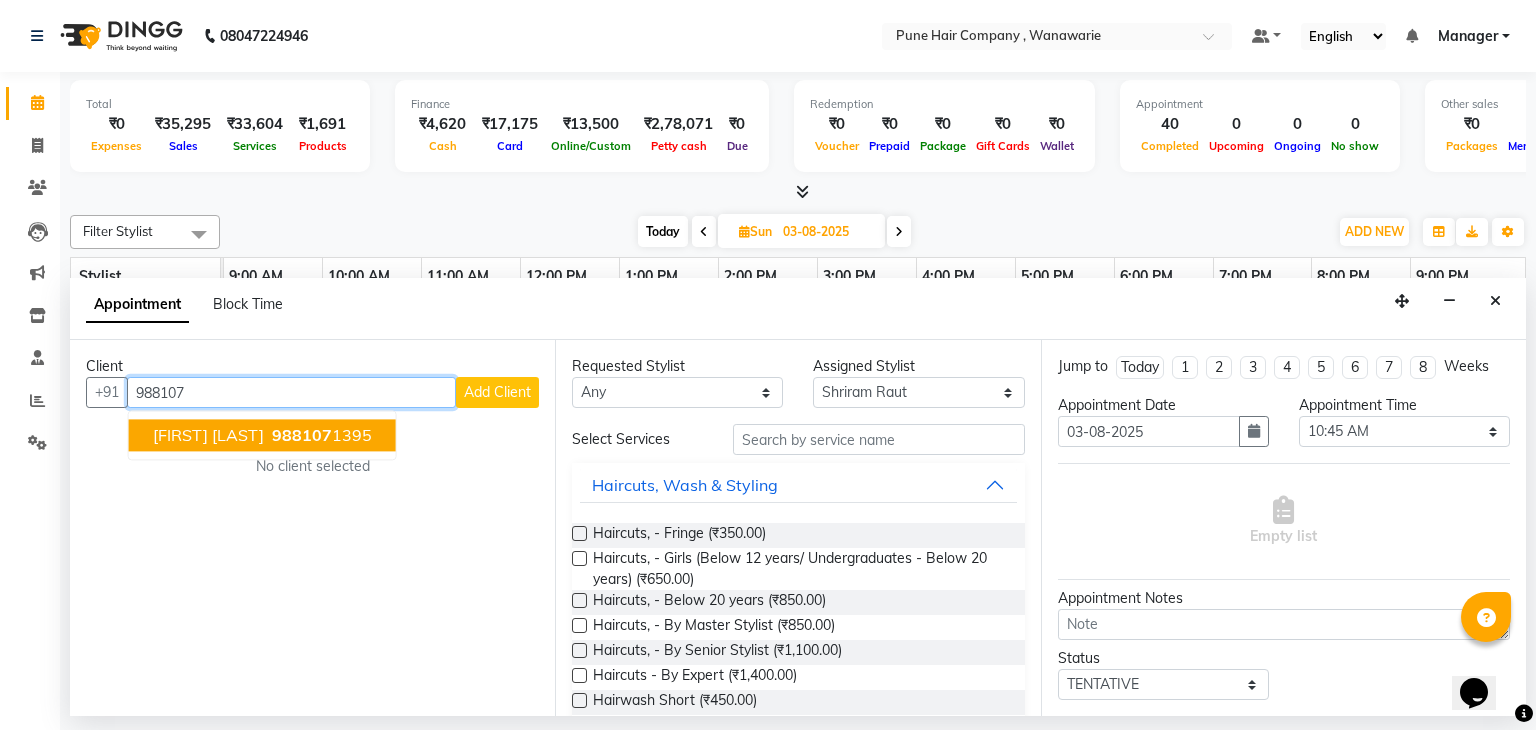 click on "Srinivas Iyer" at bounding box center [208, 436] 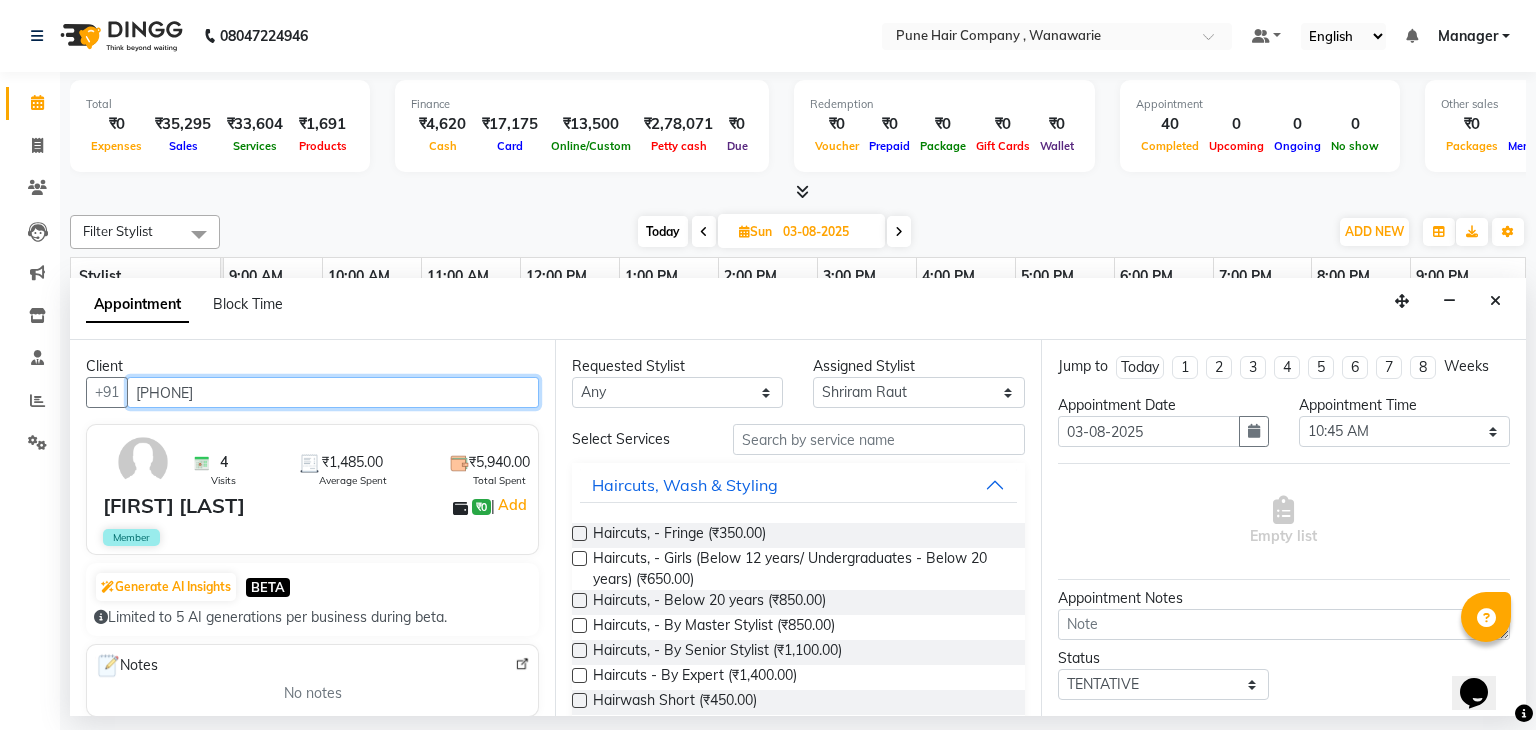 type on "9881071395" 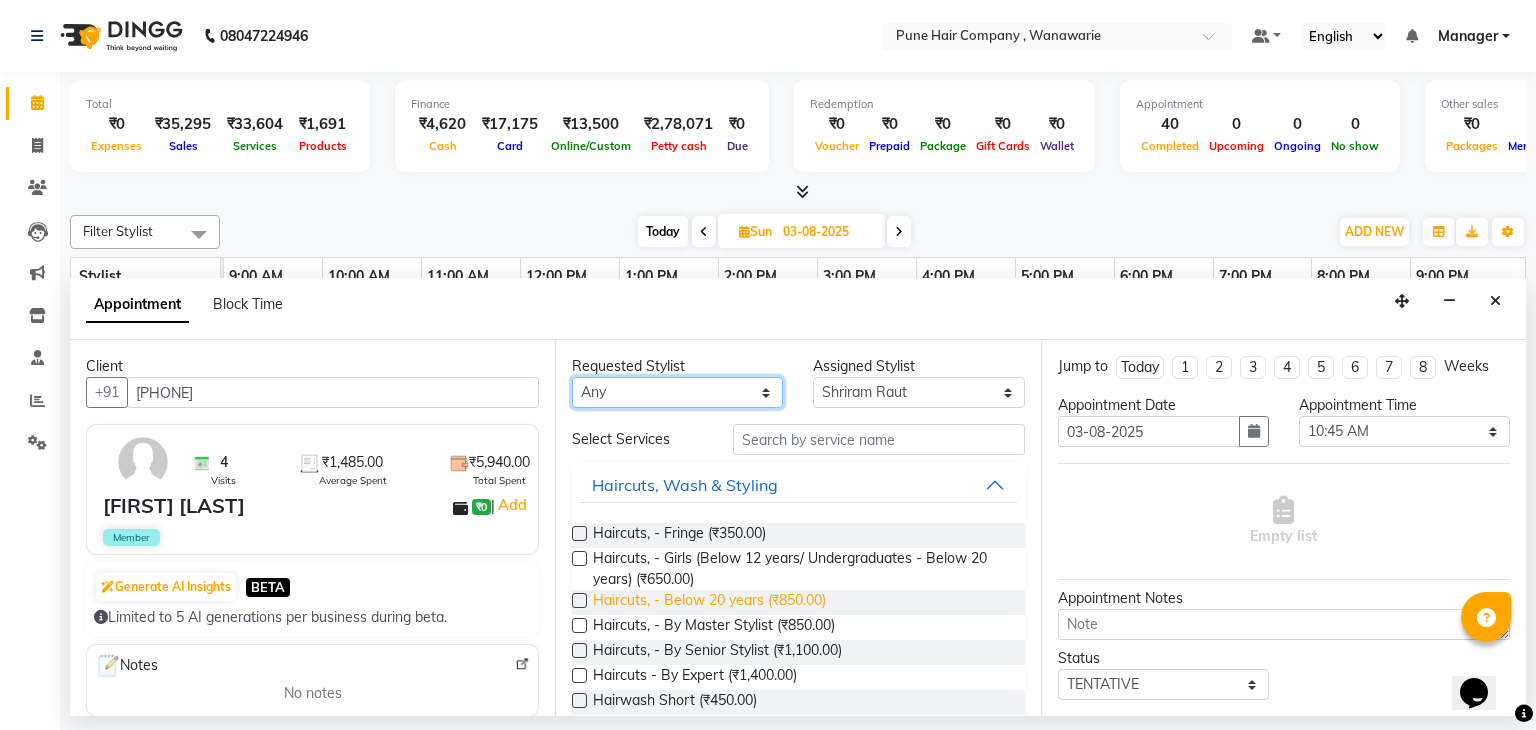 drag, startPoint x: 660, startPoint y: 383, endPoint x: 628, endPoint y: 604, distance: 223.30472 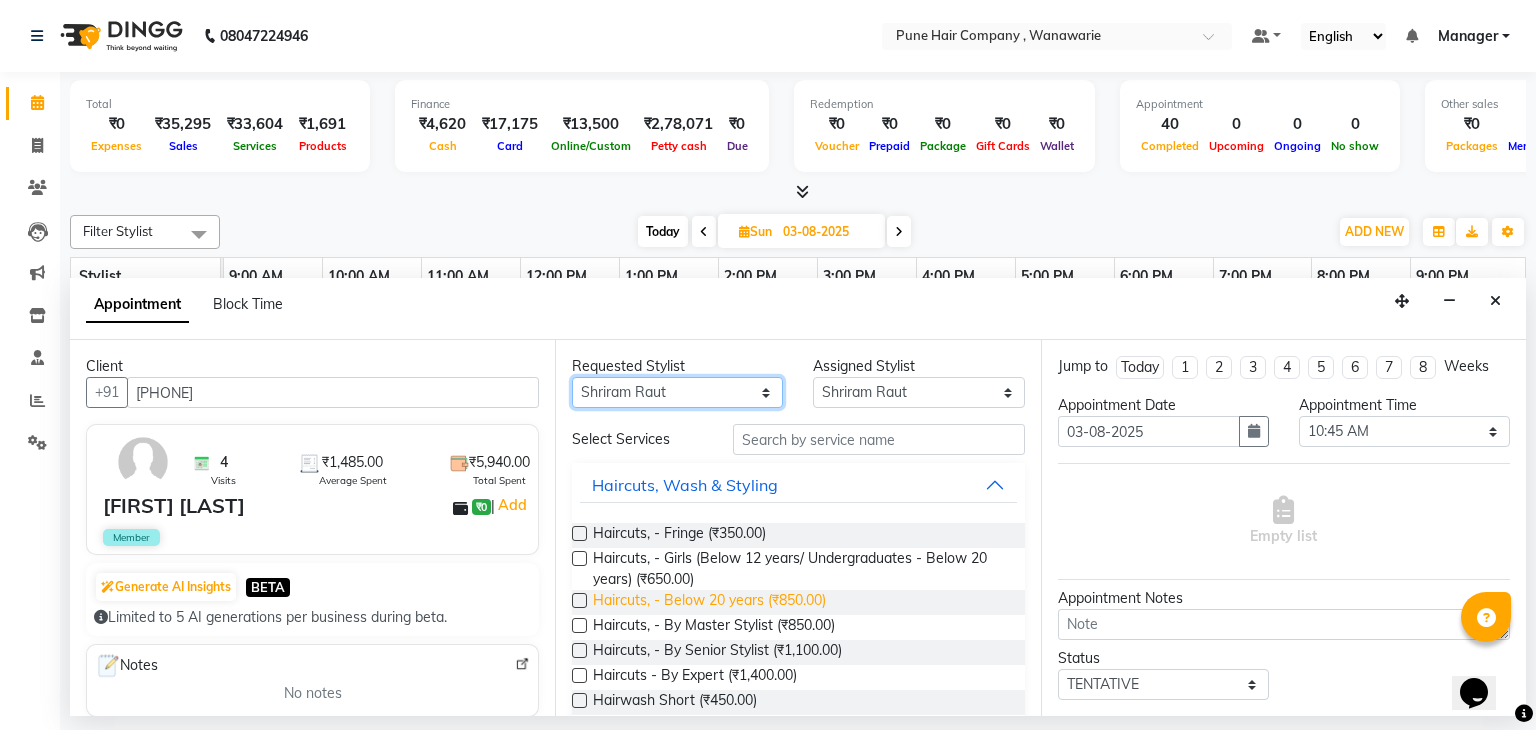 click on "Any Faisal shaikh Kanchan Gajare  Kasturi bhandari Manoj Zambre Prasad wagh Ranjeet Solanki Shriram Raut" at bounding box center [677, 392] 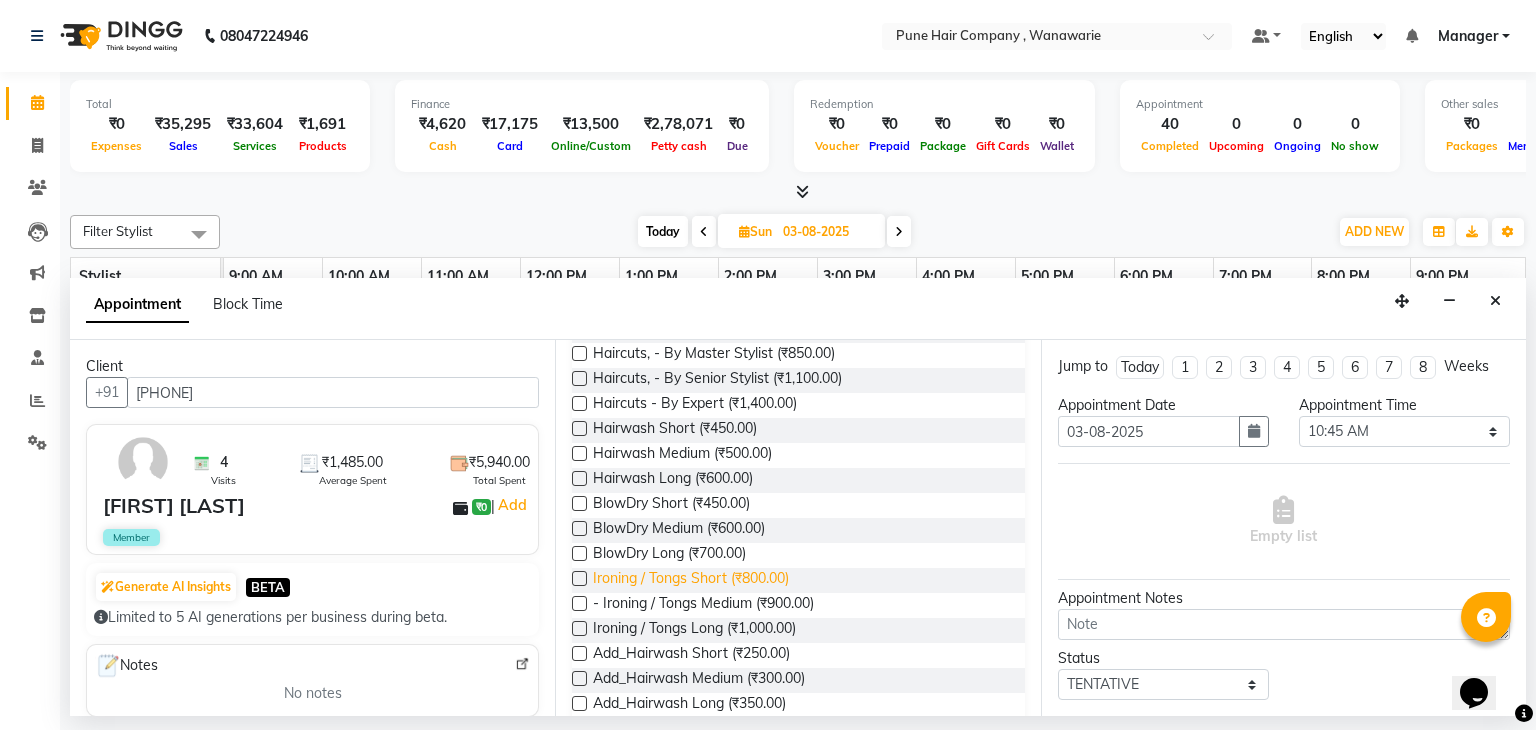 scroll, scrollTop: 745, scrollLeft: 0, axis: vertical 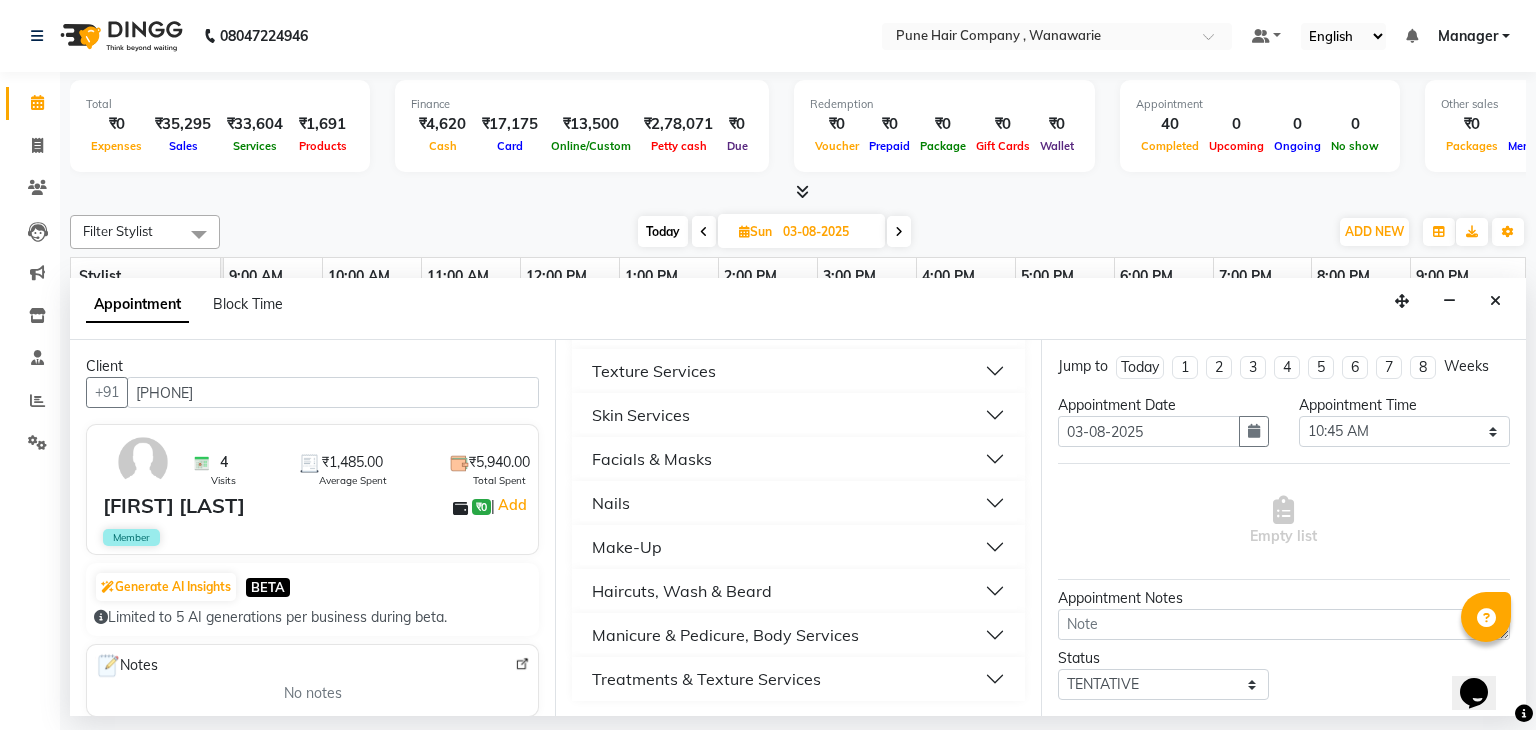 click on "Haircuts, Wash & Beard" at bounding box center [682, 591] 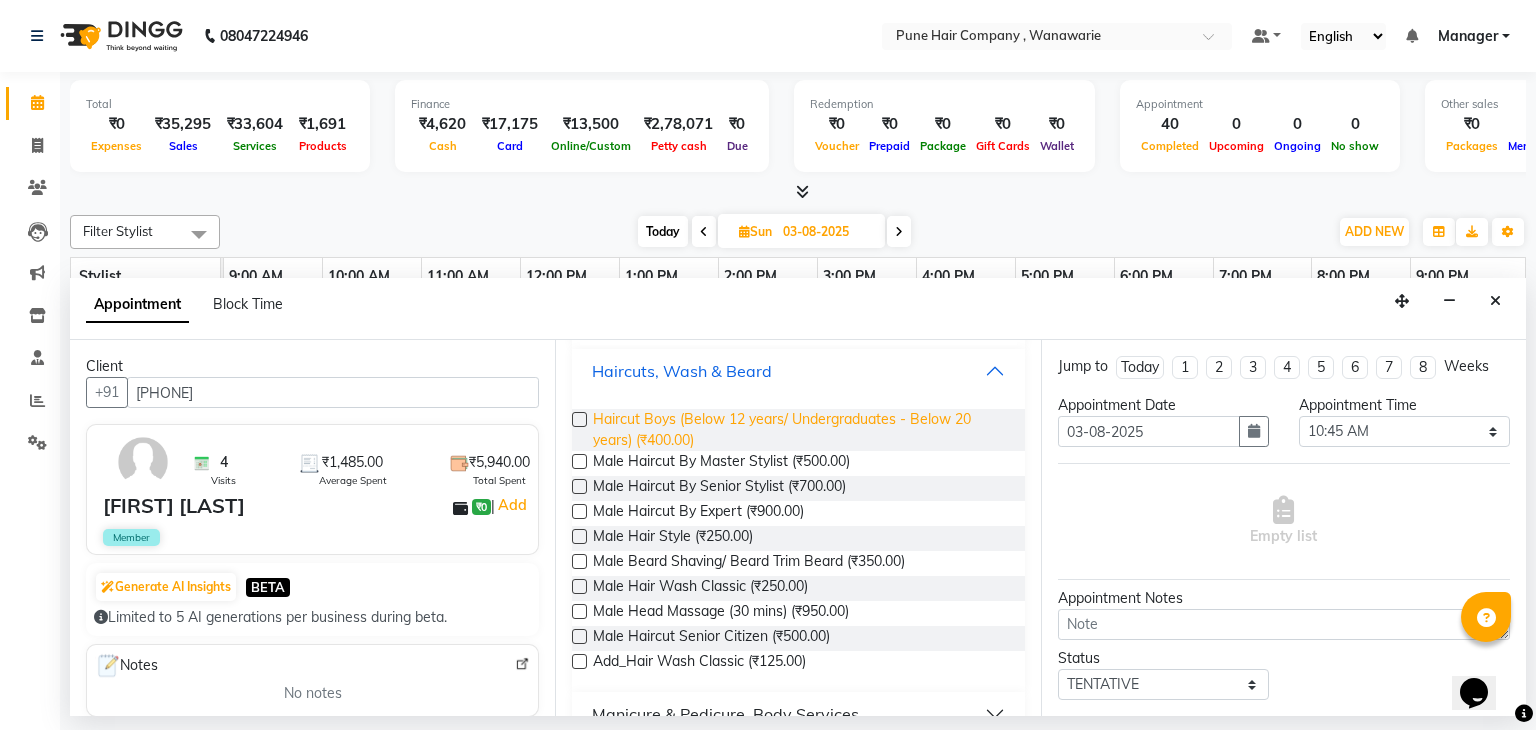 scroll, scrollTop: 970, scrollLeft: 0, axis: vertical 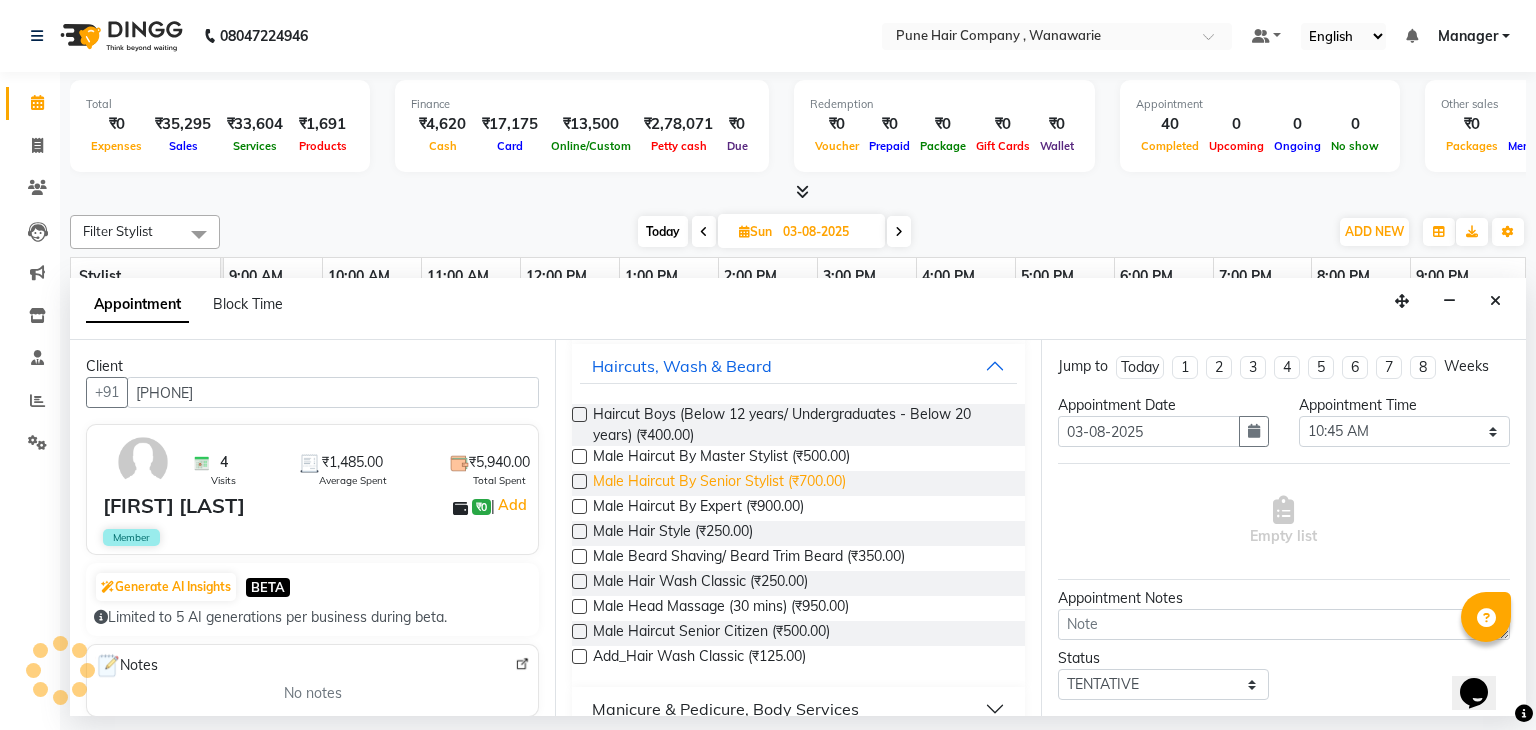 click on "Male Haircut By Senior Stylist (₹700.00)" at bounding box center [719, 483] 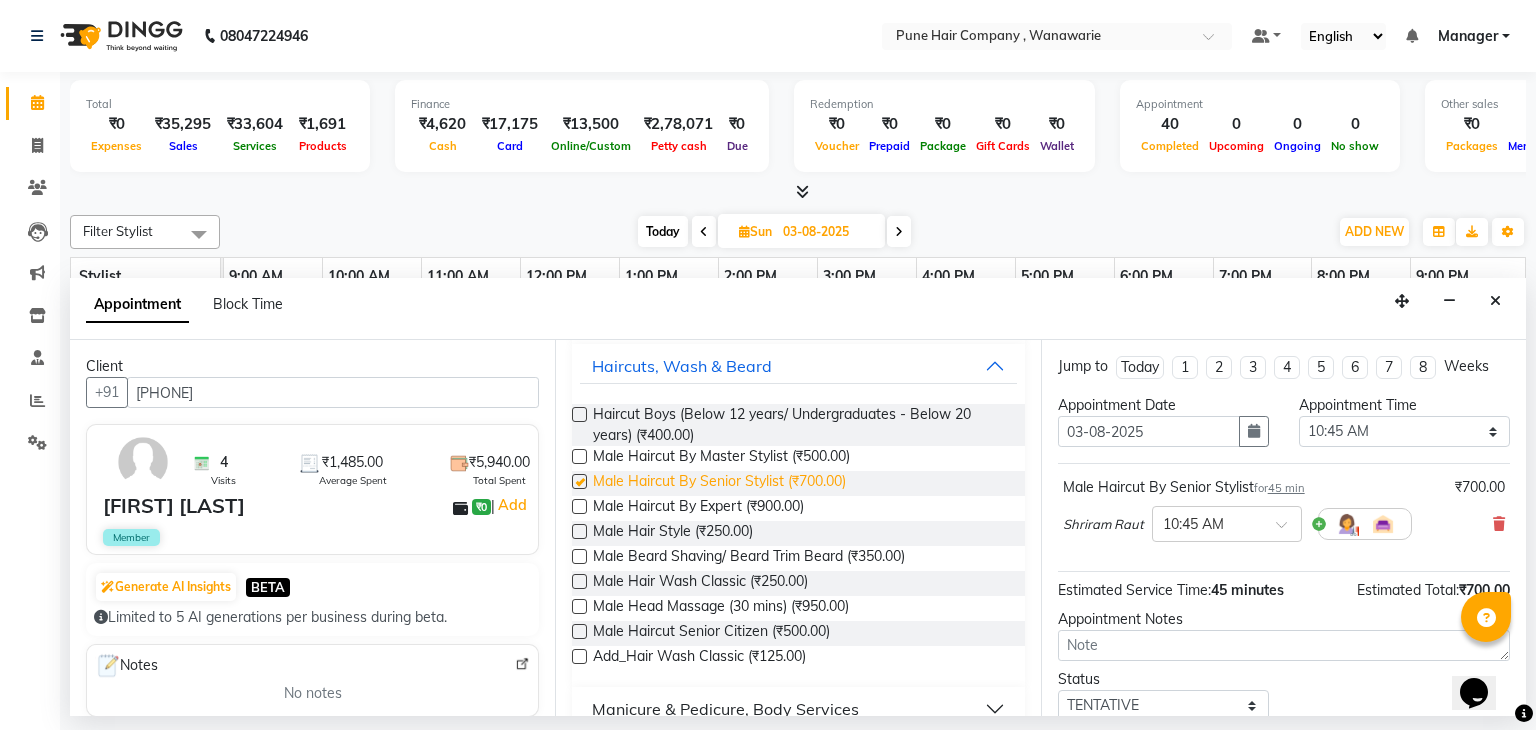 checkbox on "false" 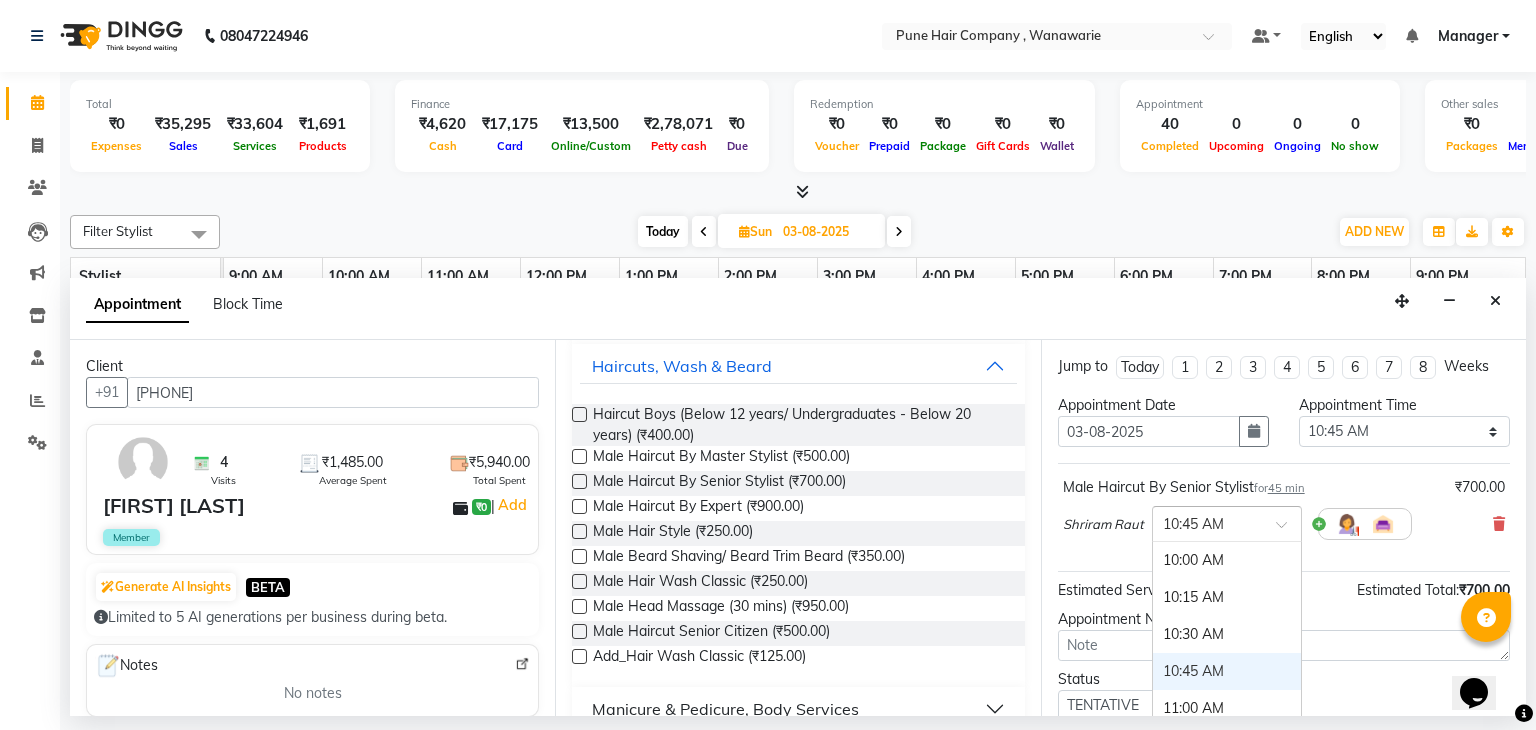 click at bounding box center (1207, 522) 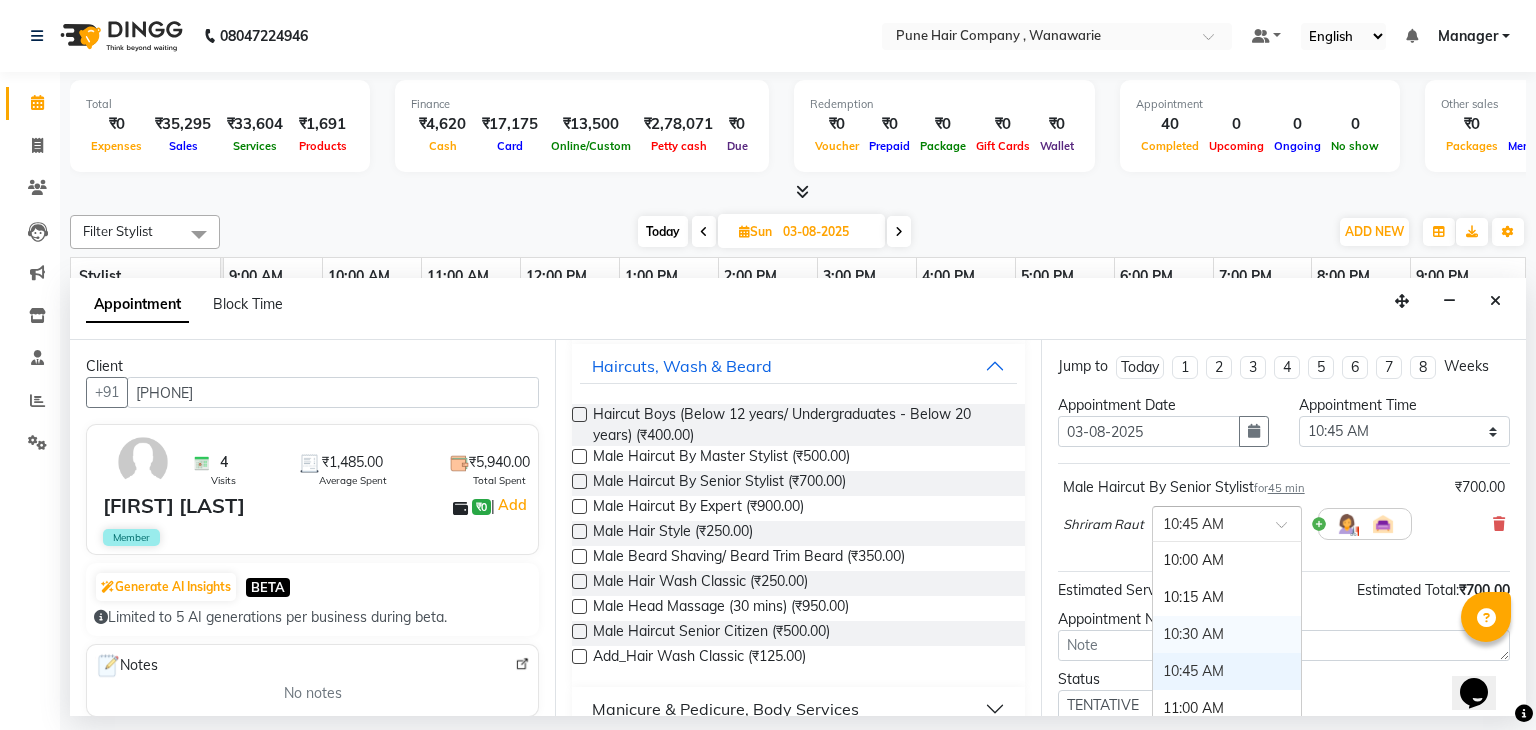 click on "10:30 AM" at bounding box center (1227, 634) 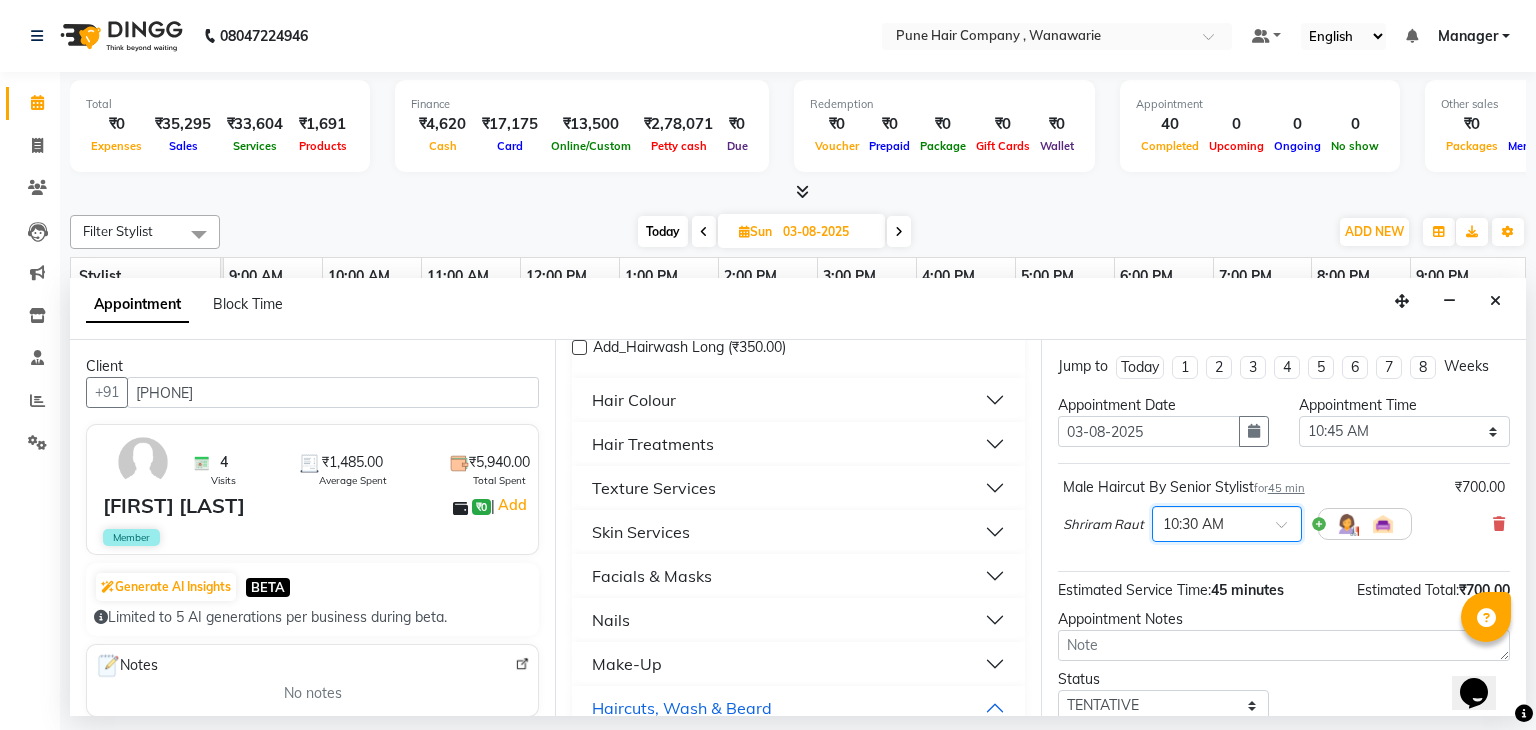 scroll, scrollTop: 624, scrollLeft: 0, axis: vertical 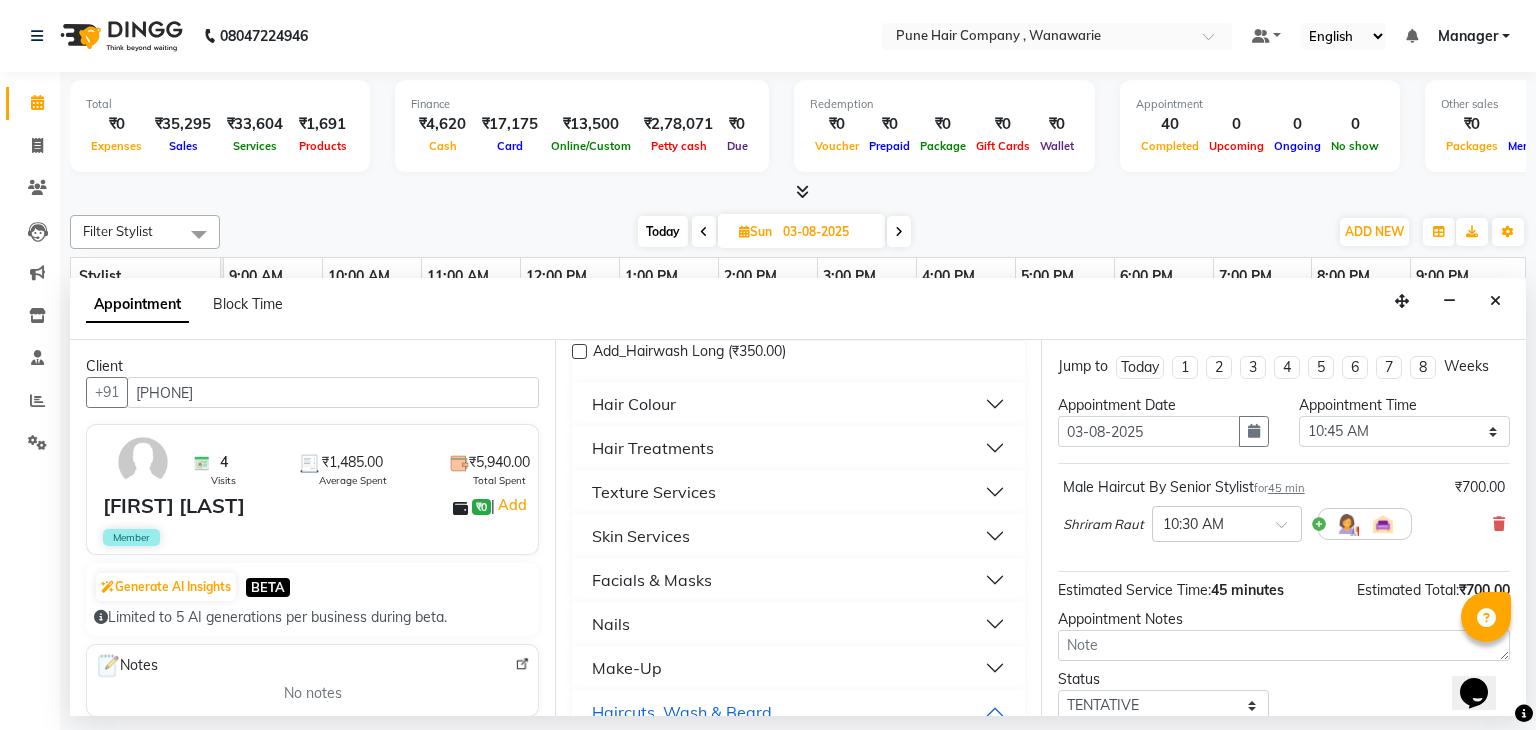 click on "Hair Colour" at bounding box center (798, 404) 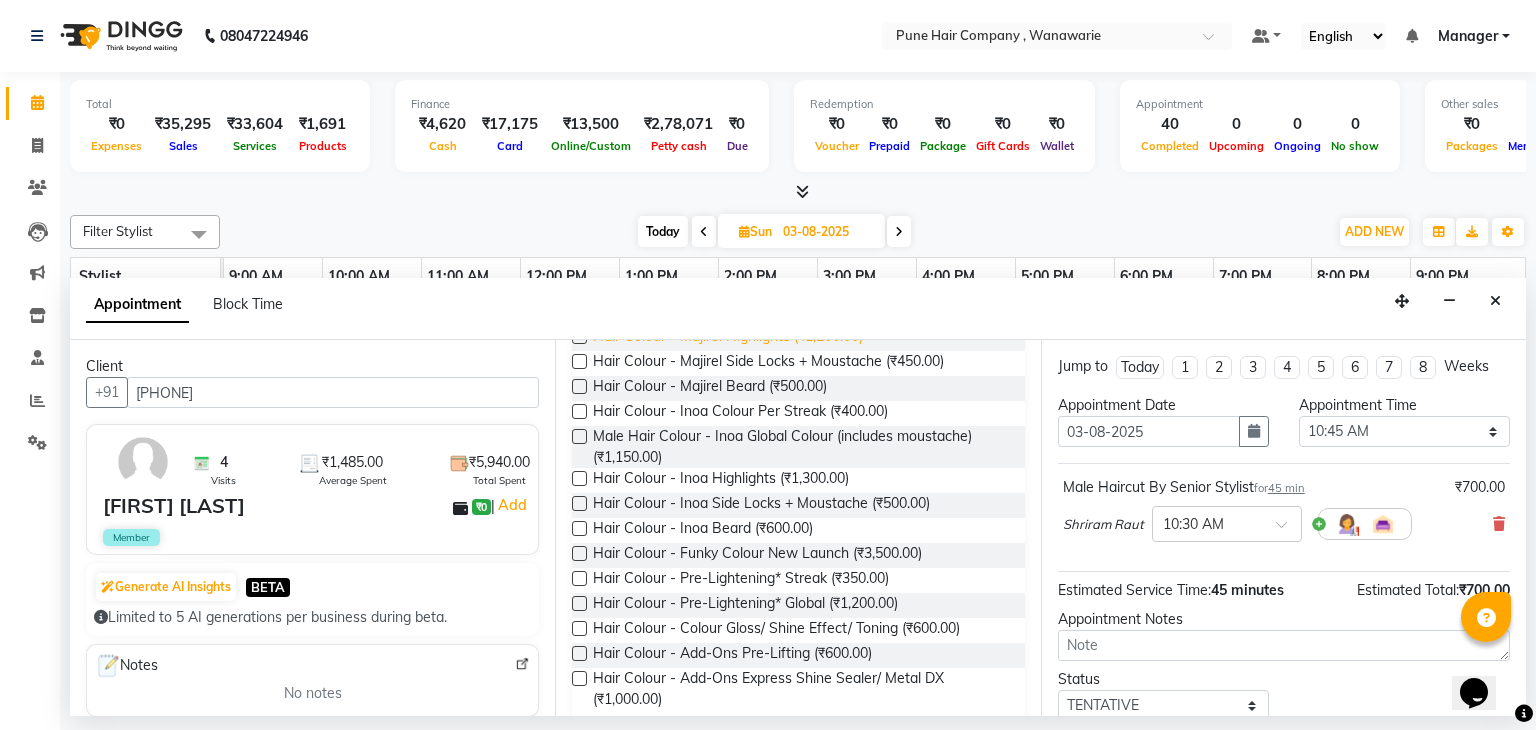 scroll, scrollTop: 1611, scrollLeft: 0, axis: vertical 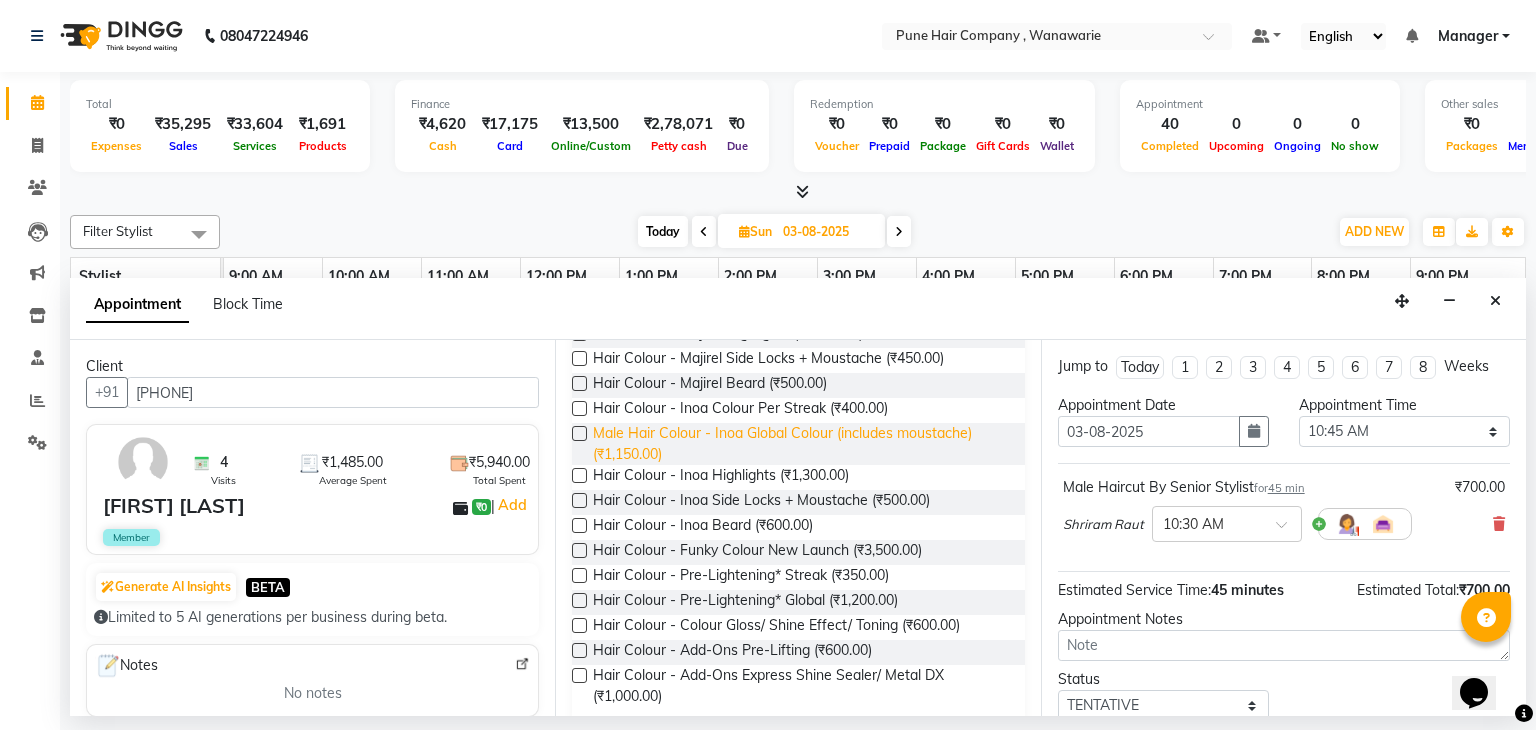 click on "Male Hair Colour - Inoa Global Colour (includes moustache) (₹1,150.00)" at bounding box center (800, 444) 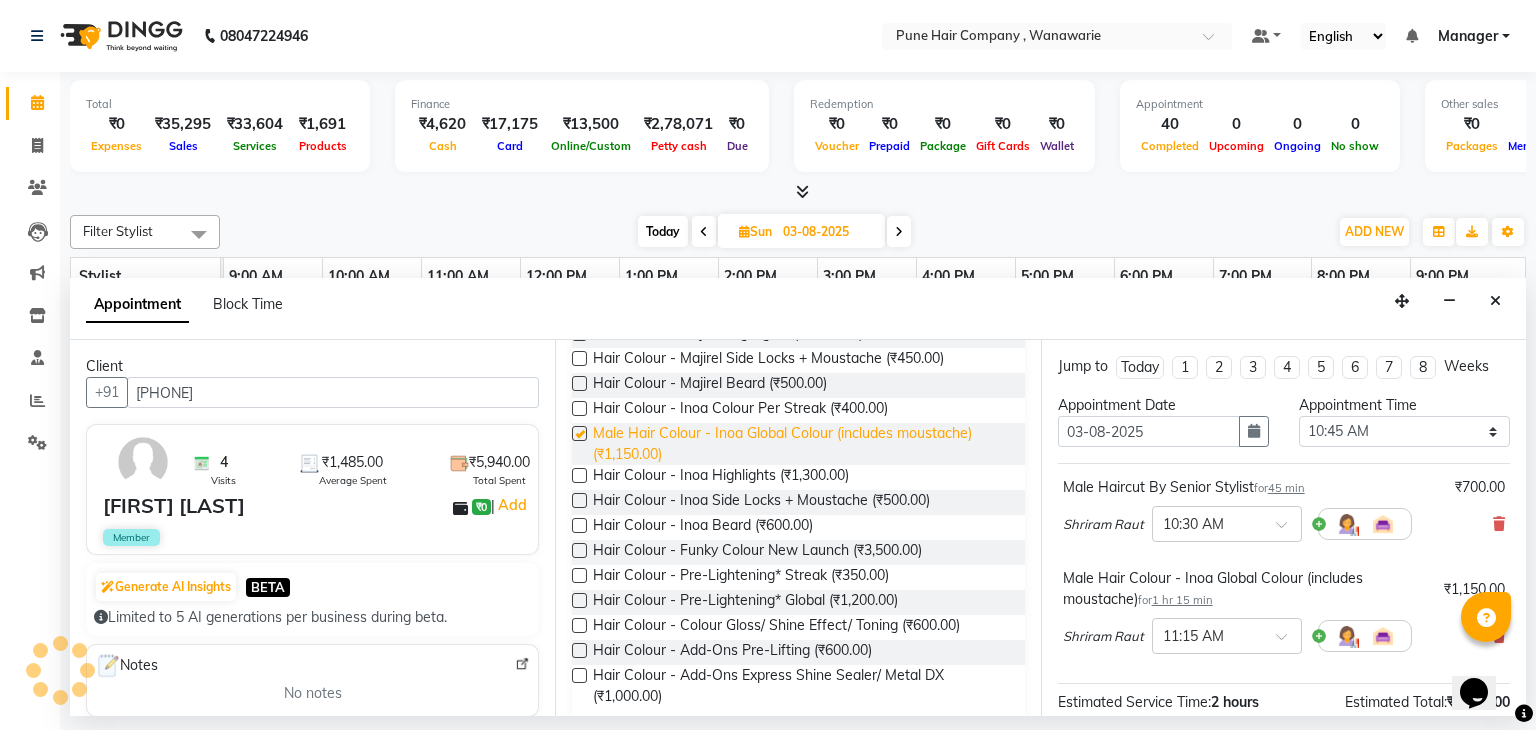 checkbox on "false" 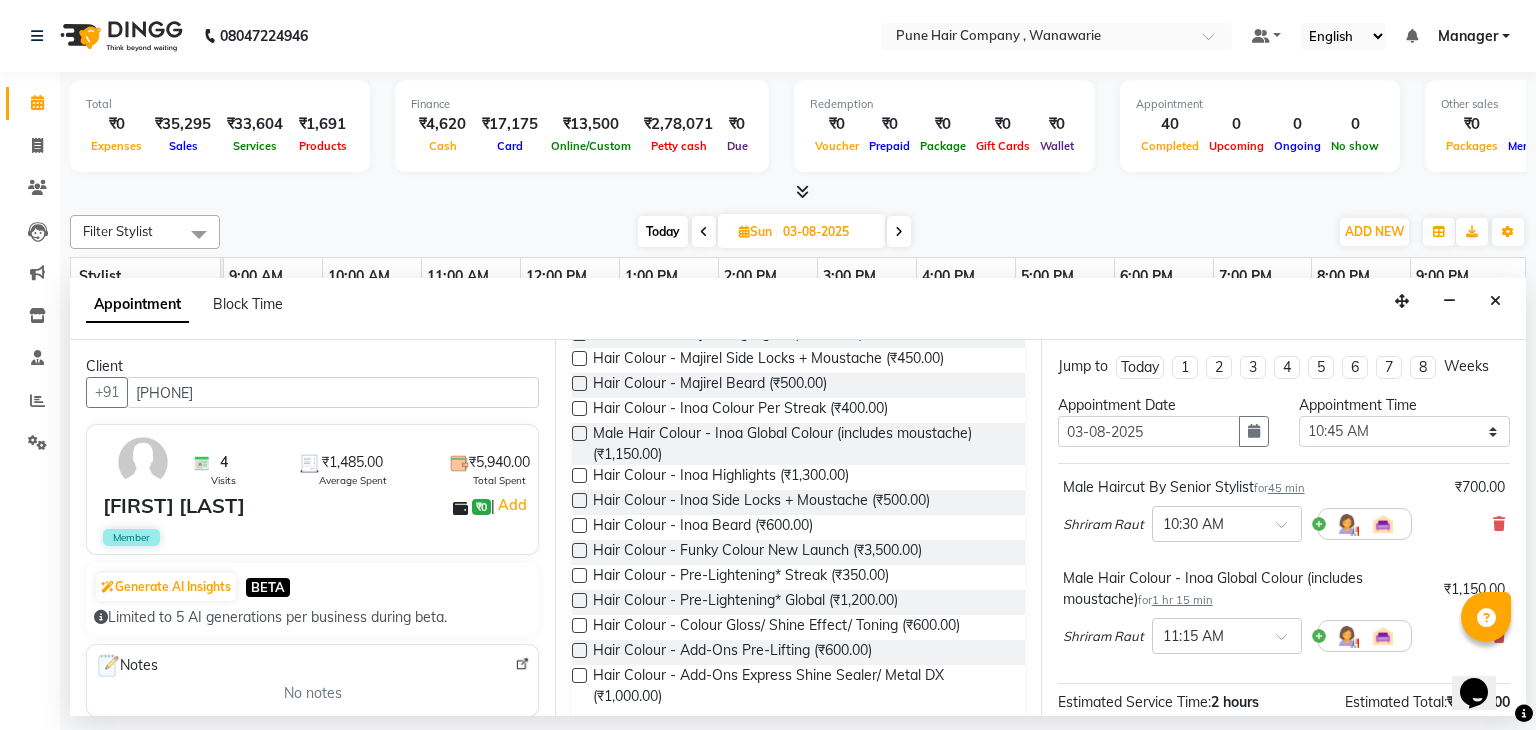scroll, scrollTop: 242, scrollLeft: 0, axis: vertical 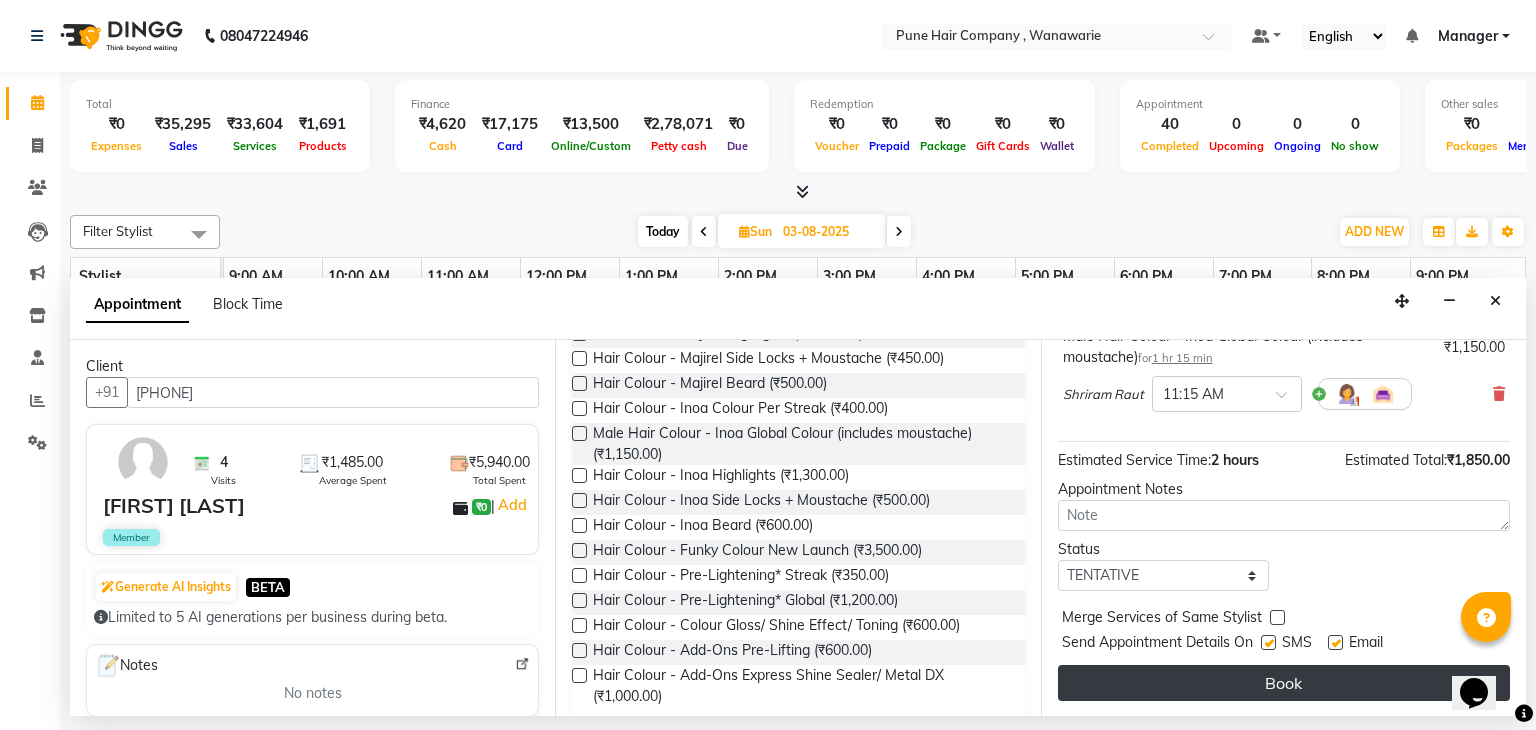 click on "Book" at bounding box center (1284, 683) 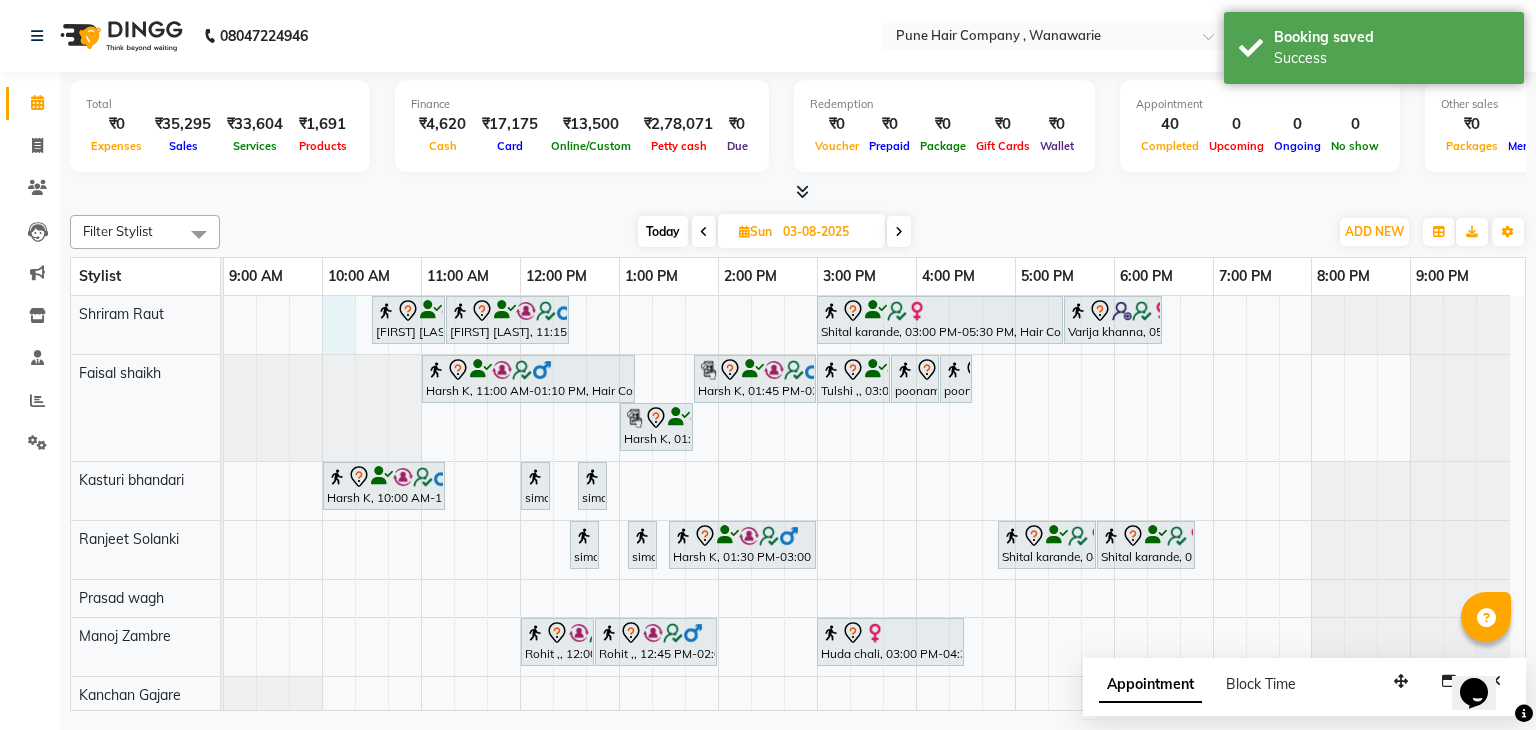 click on "Srinivas Iyer, 10:30 AM-11:15 AM, Male Haircut By Senior Stylist             Srinivas Iyer, 11:15 AM-12:30 PM, Male Hair Colour - Inoa Global Colour (includes moustache)             Shital karande, 03:00 PM-05:30 PM, Hair Colour - Inoa Global Medium             Varija khanna, 05:30 PM-06:30 PM, Haircuts, - By Senior Stylist             Harsh K, 11:00 AM-01:10 PM, Hair Colour - Inoa Global Medium             Harsh K, 01:45 PM-03:00 PM, Male Hair Colour - Inoa Global Colour (includes moustache)             Tulshi ,, 03:00 PM-03:45 PM, Hair Treatments - Hair Treatment Care (Hydrating/ Purifying) Medium             poonam K, 03:45 PM-04:15 PM, BlowDry Medium             poonam K, 04:15 PM-04:35 PM, Add_Hairwash Medium             Harsh K, 01:00 PM-01:45 PM, Male Haircut By Senior Stylist             Harsh K, 10:00 AM-11:15 AM, Facials & Masks - Premium Facial Christine valmy (hydration with skin brightening)" at bounding box center (874, 505) 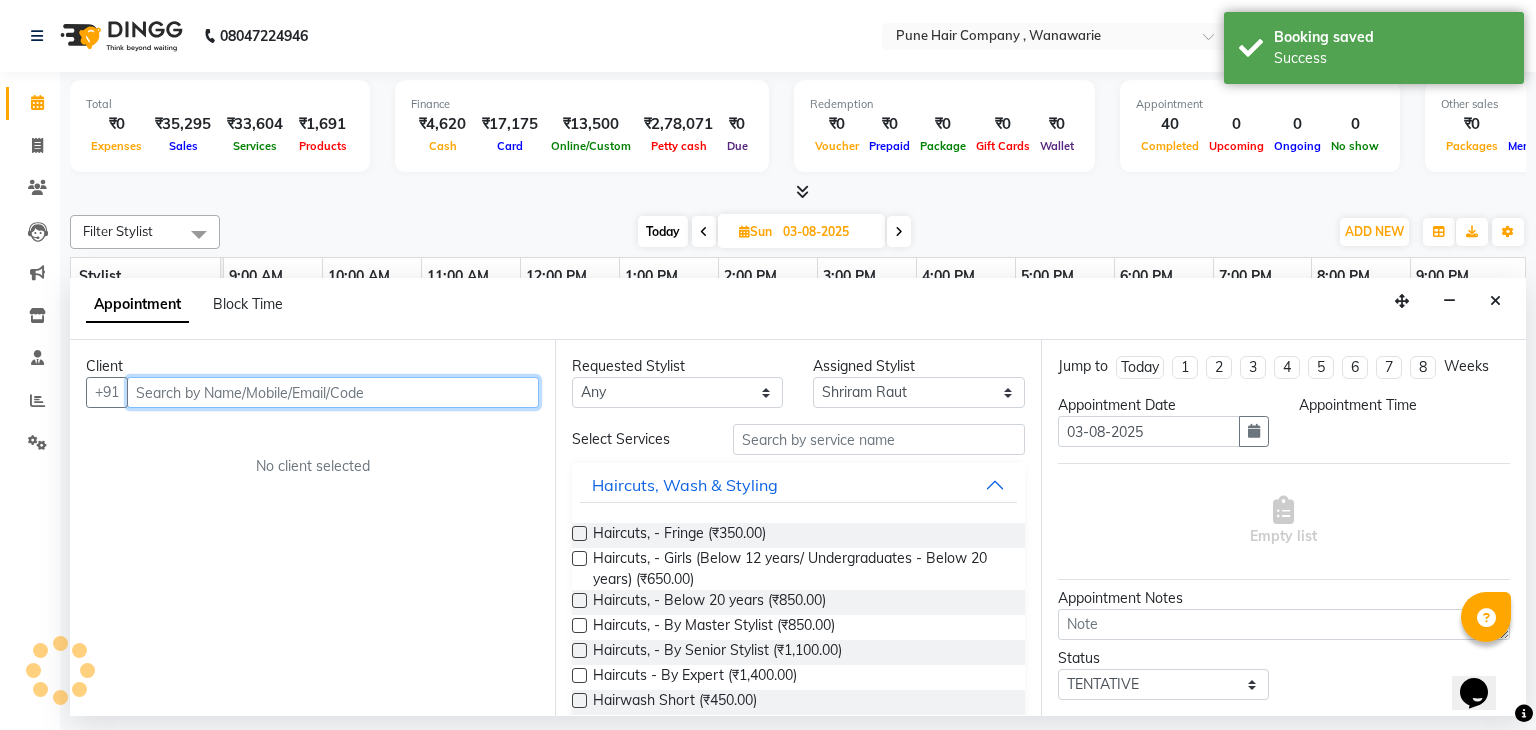 select on "600" 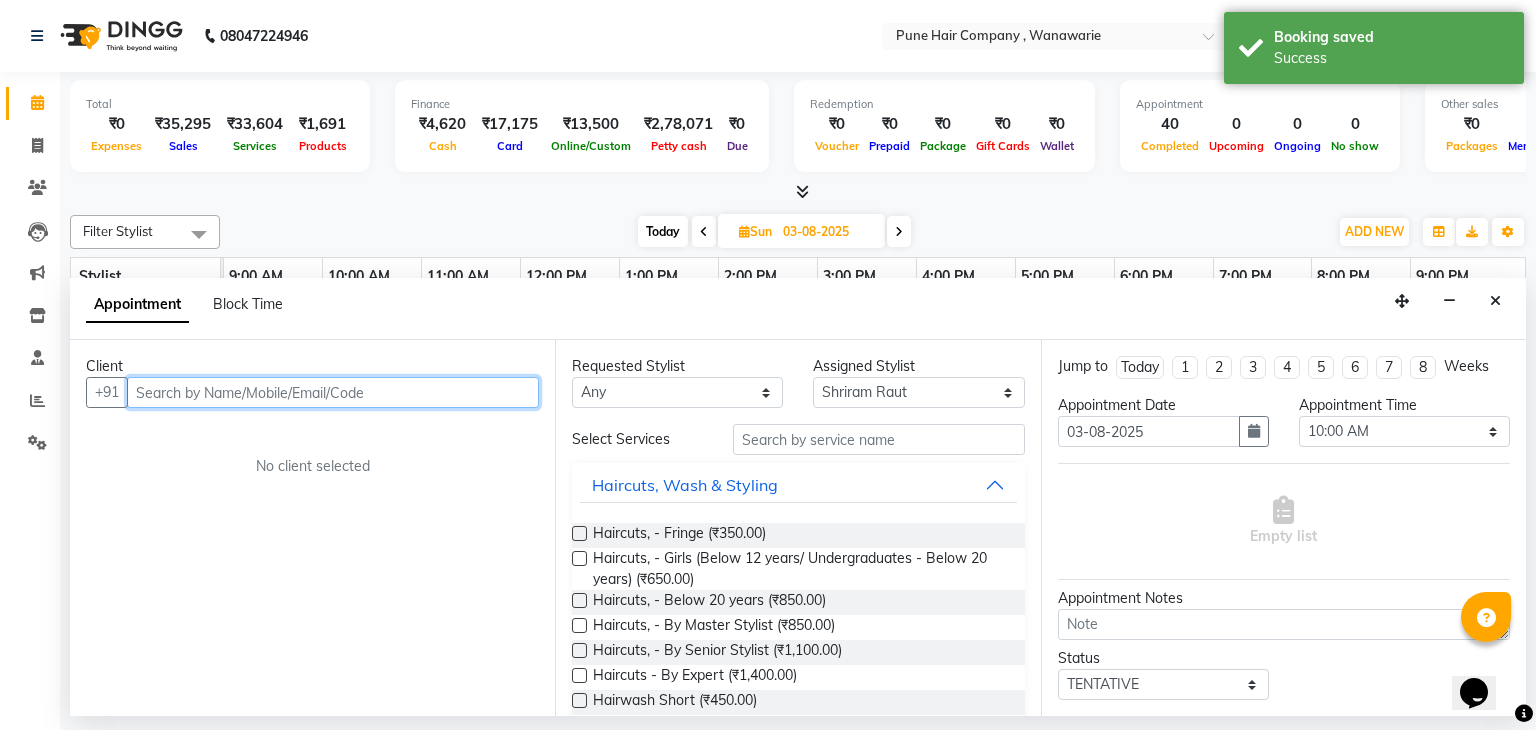 click at bounding box center (333, 392) 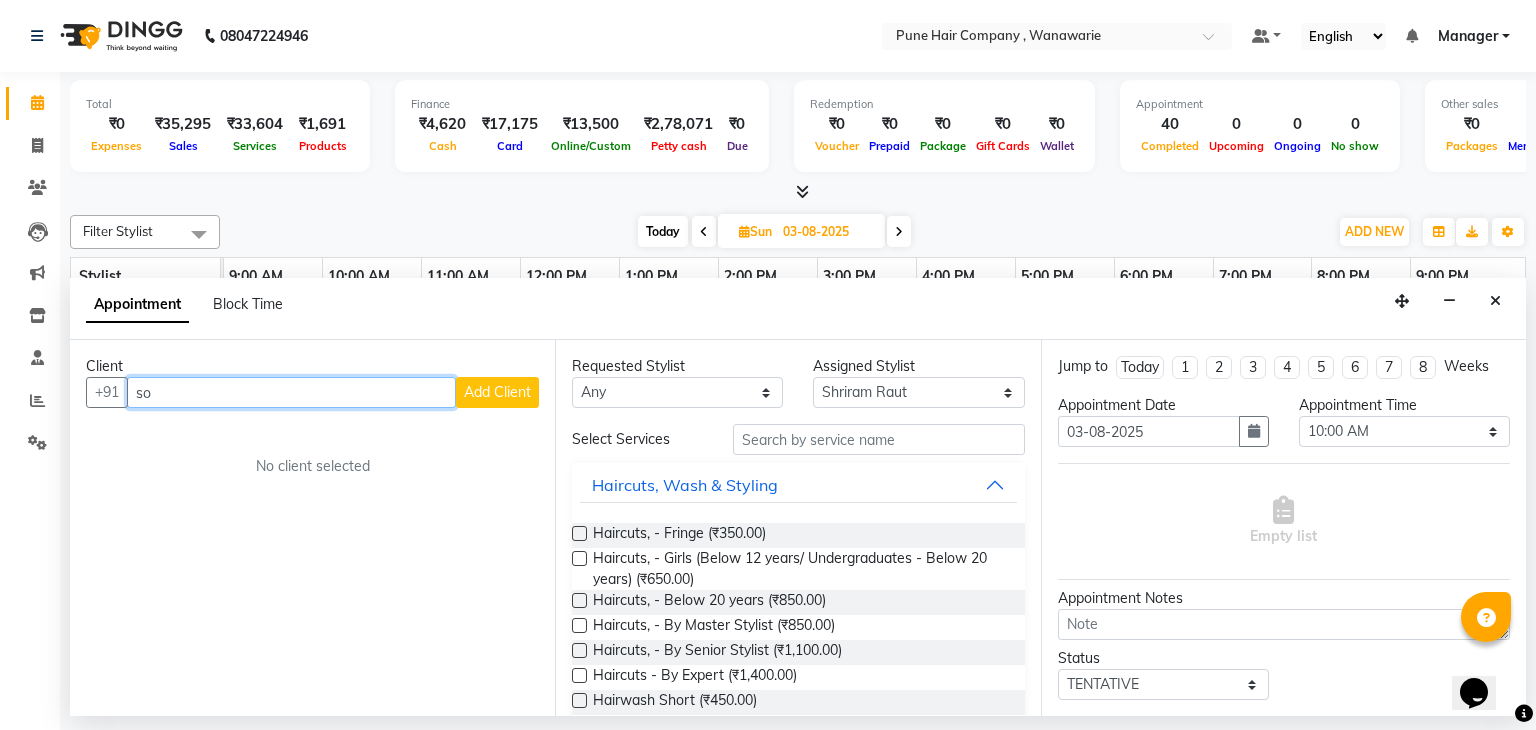 type on "s" 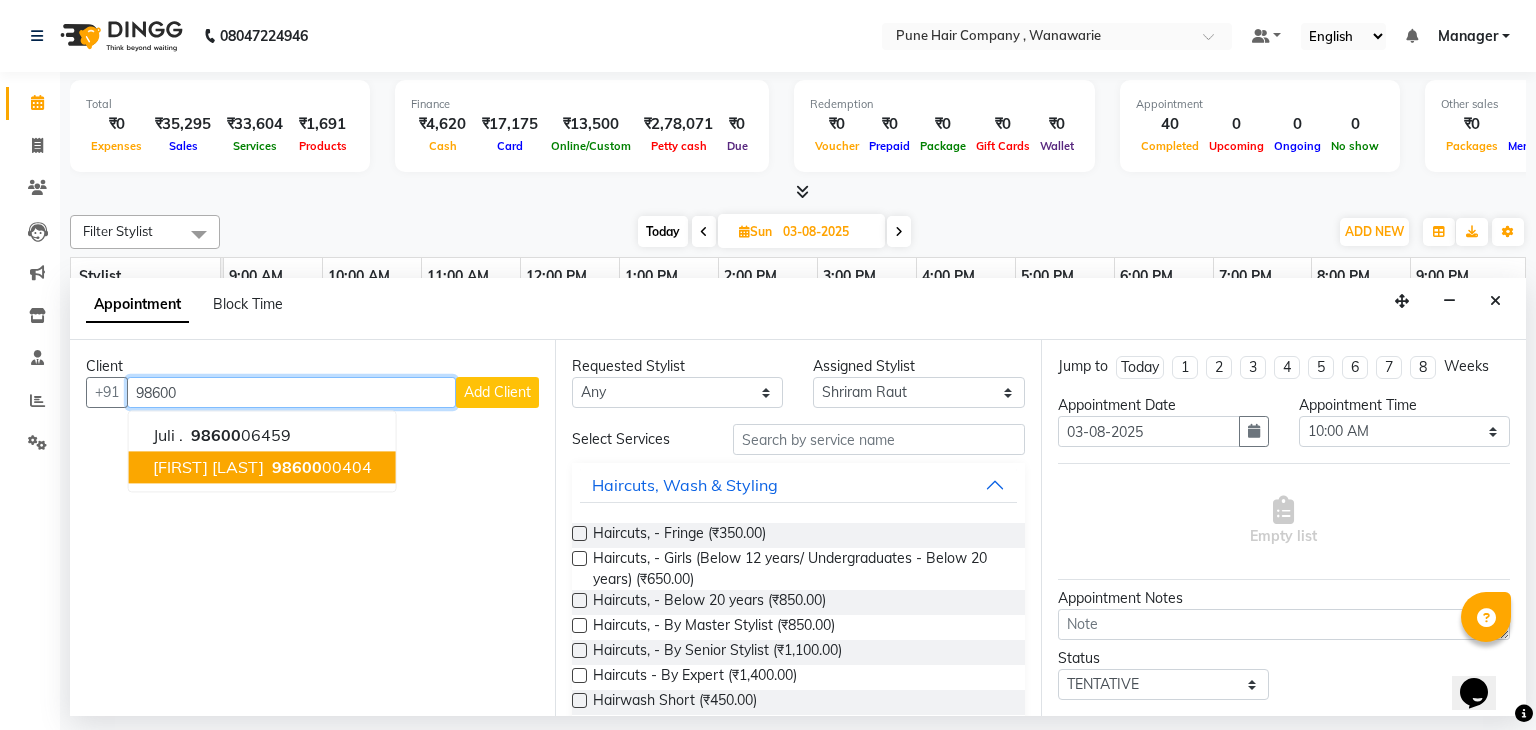 click on "Sohrab Anklesaria" at bounding box center [208, 468] 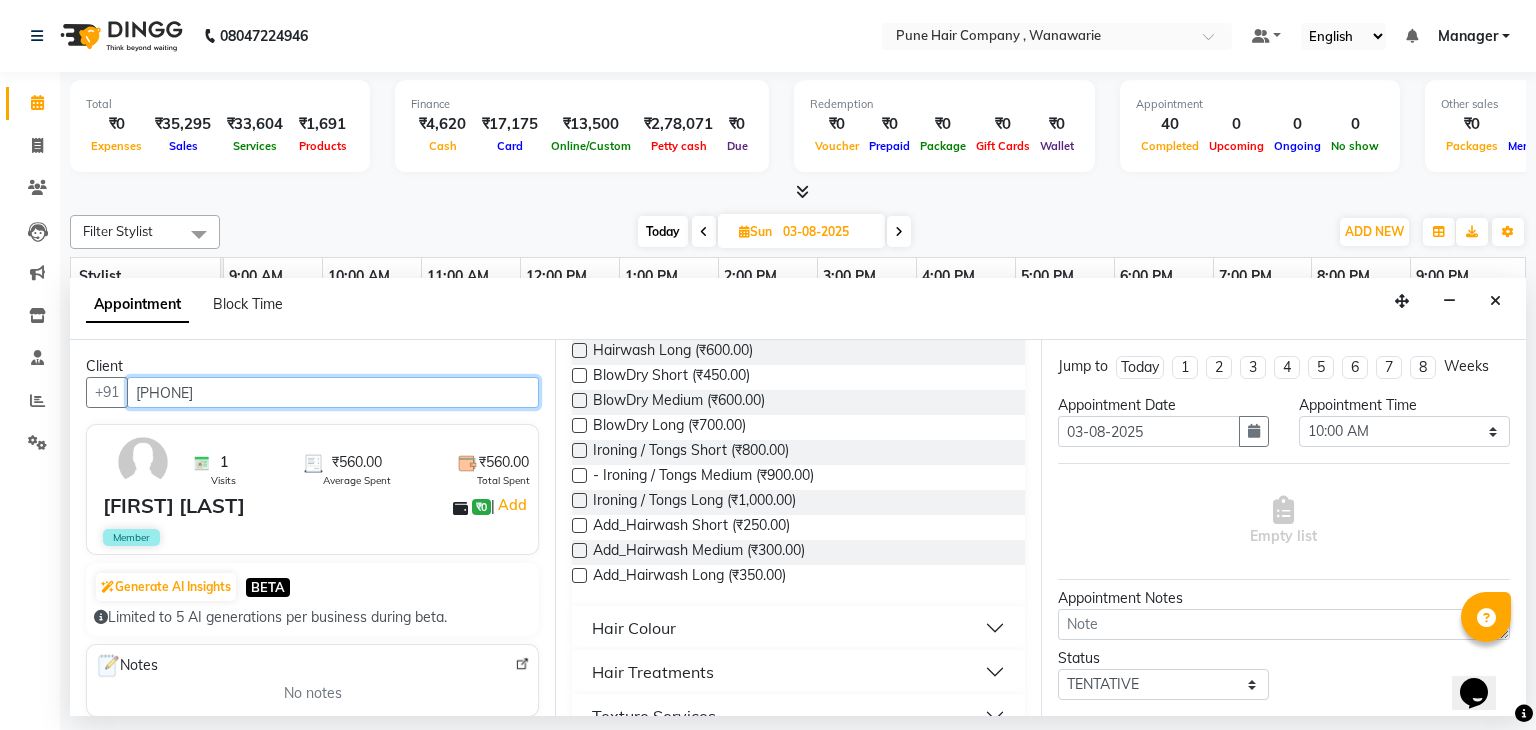 scroll, scrollTop: 745, scrollLeft: 0, axis: vertical 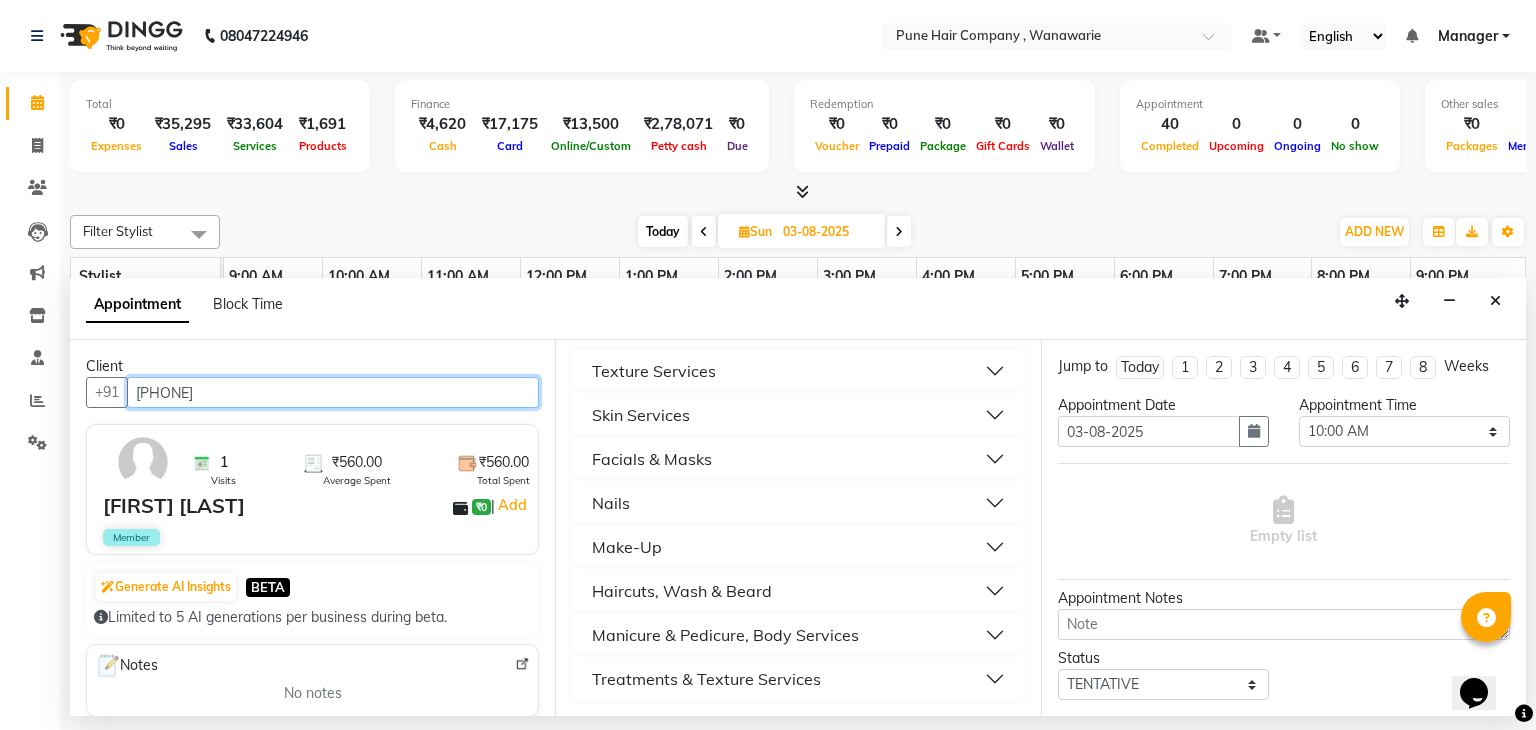 type on "9860000404" 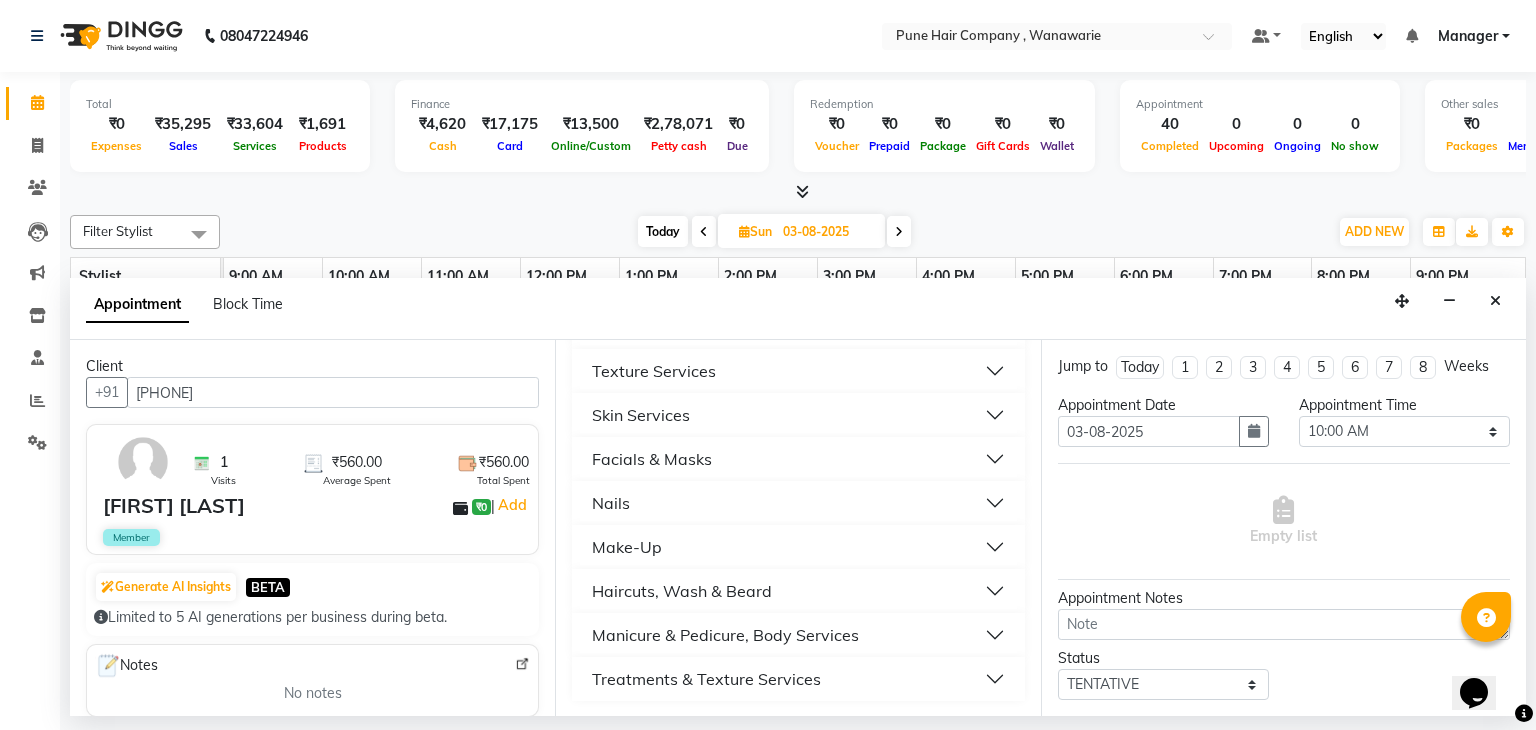 click on "Haircuts, Wash & Beard" at bounding box center [682, 591] 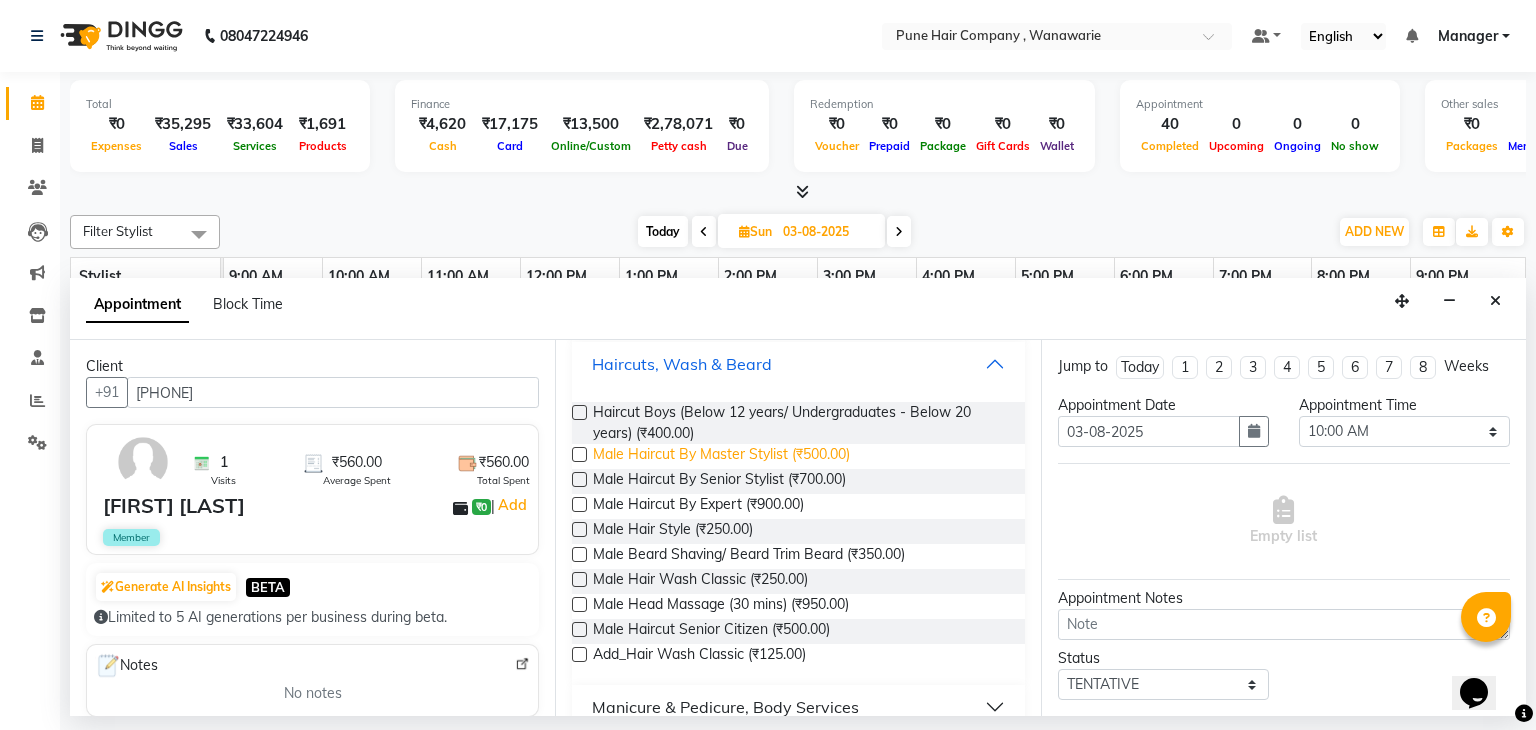 scroll, scrollTop: 974, scrollLeft: 0, axis: vertical 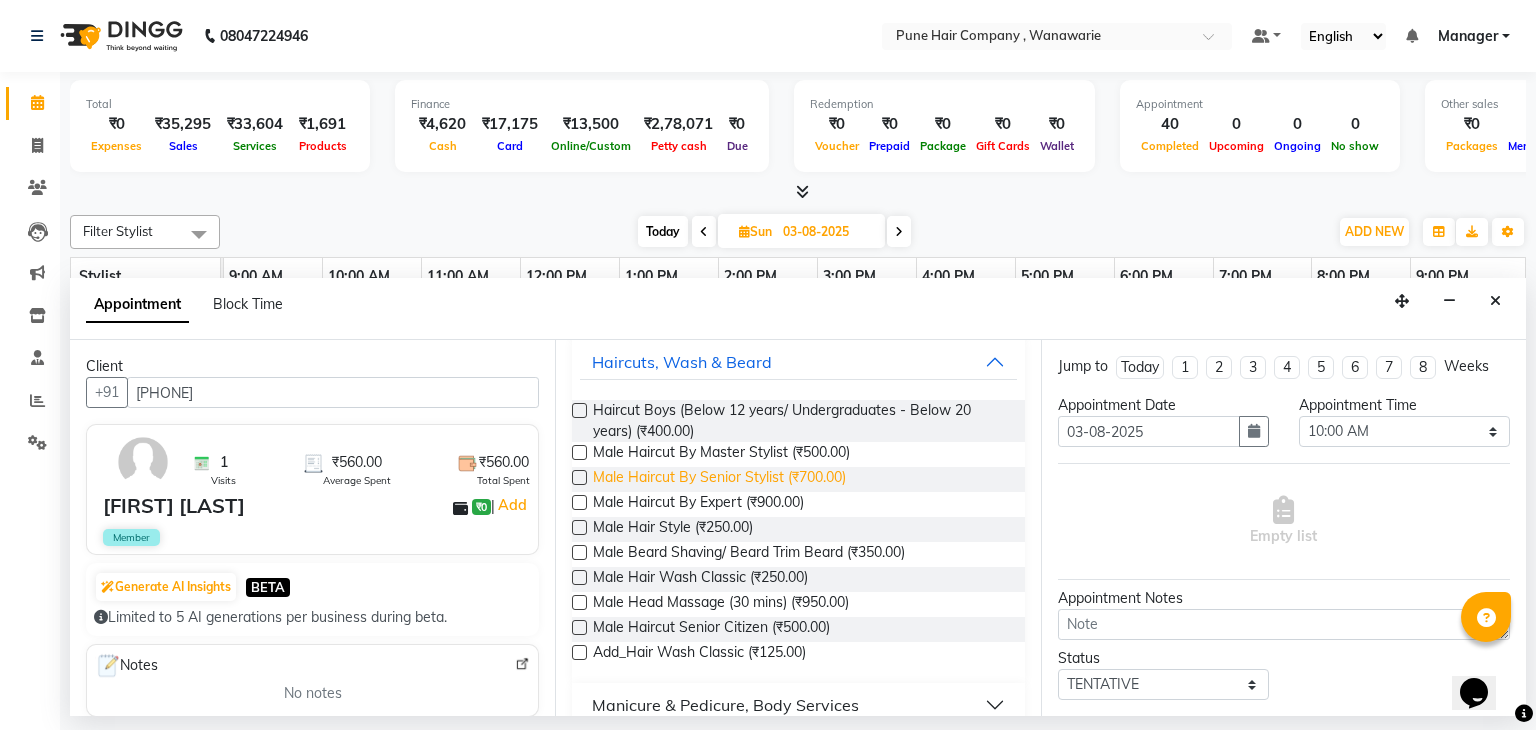 click on "Male Haircut By Senior Stylist (₹700.00)" at bounding box center [719, 479] 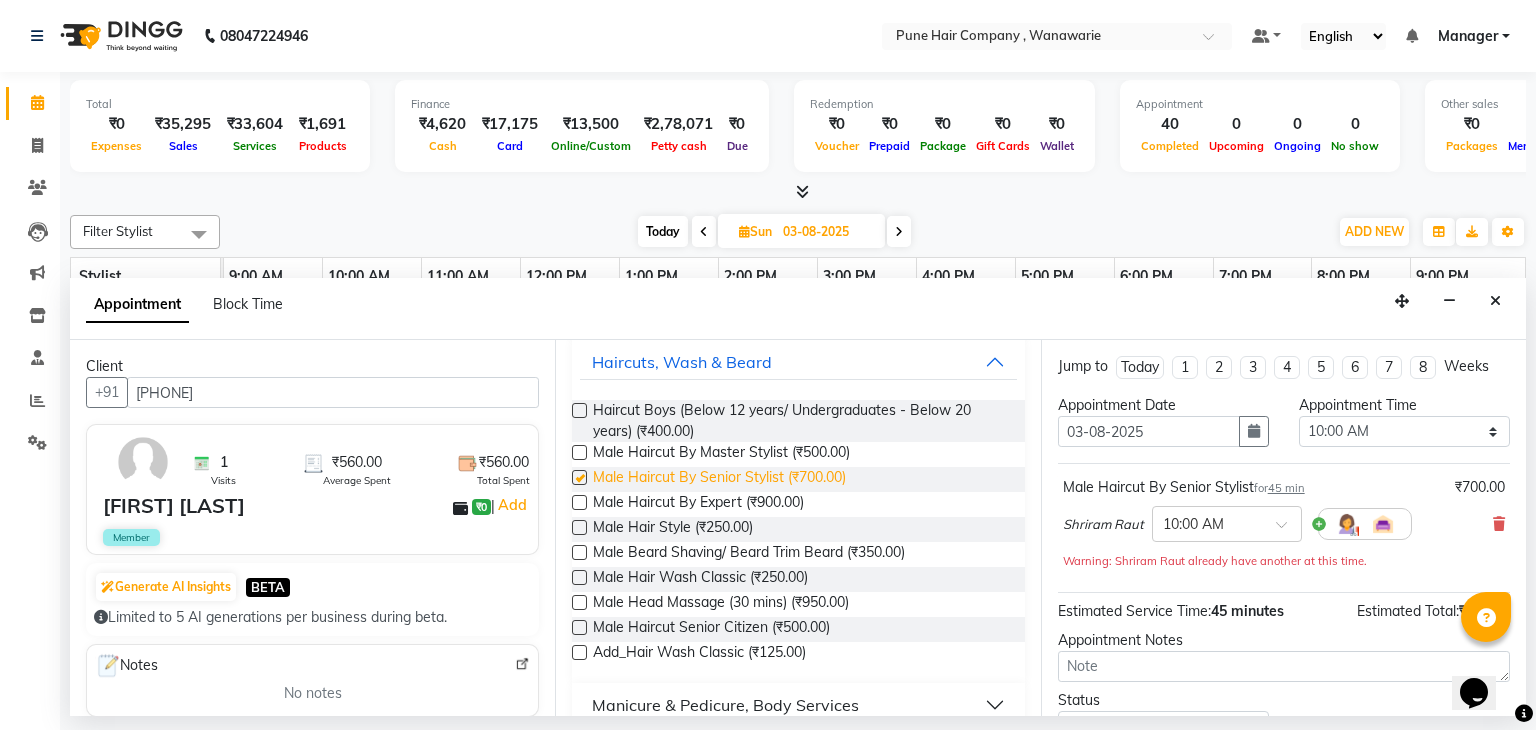checkbox on "false" 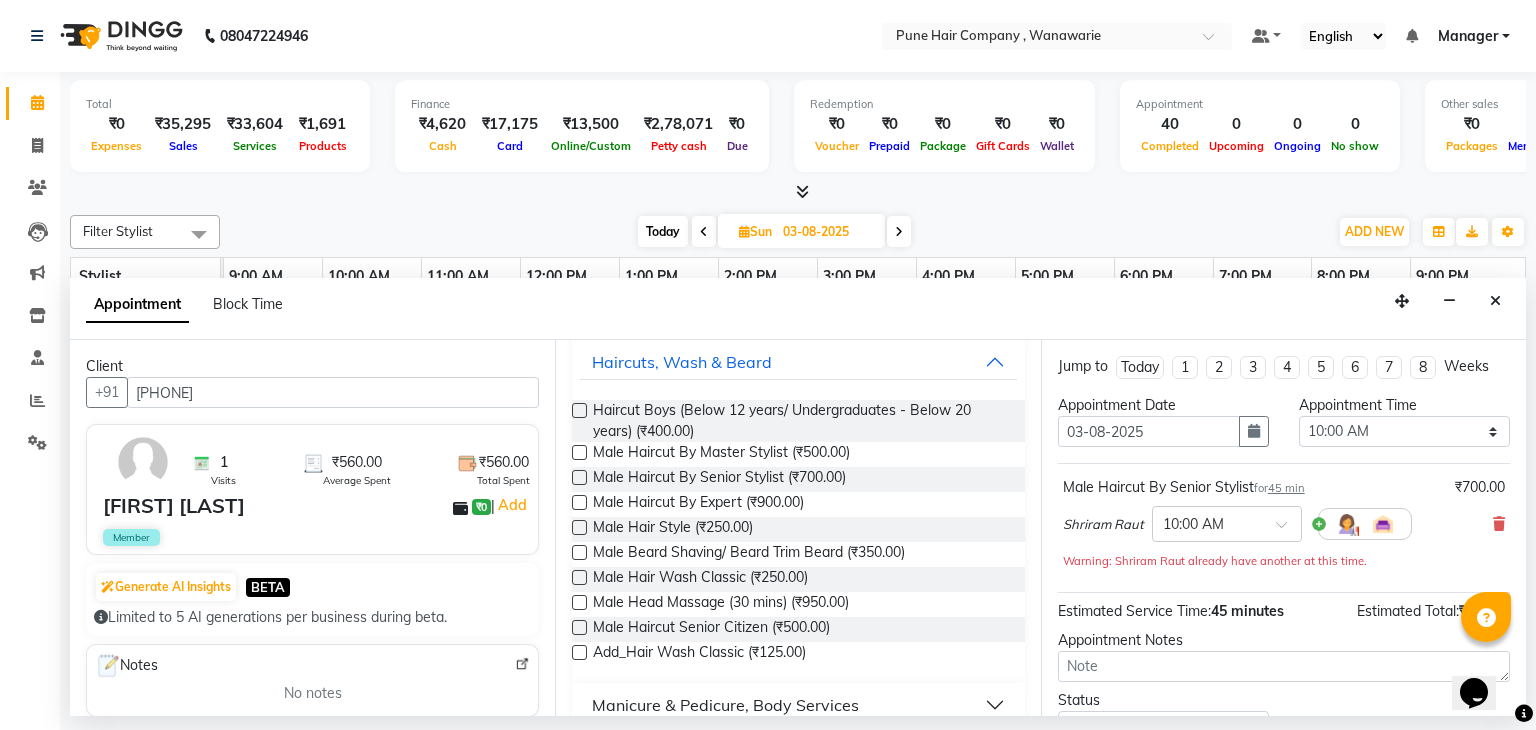 scroll, scrollTop: 151, scrollLeft: 0, axis: vertical 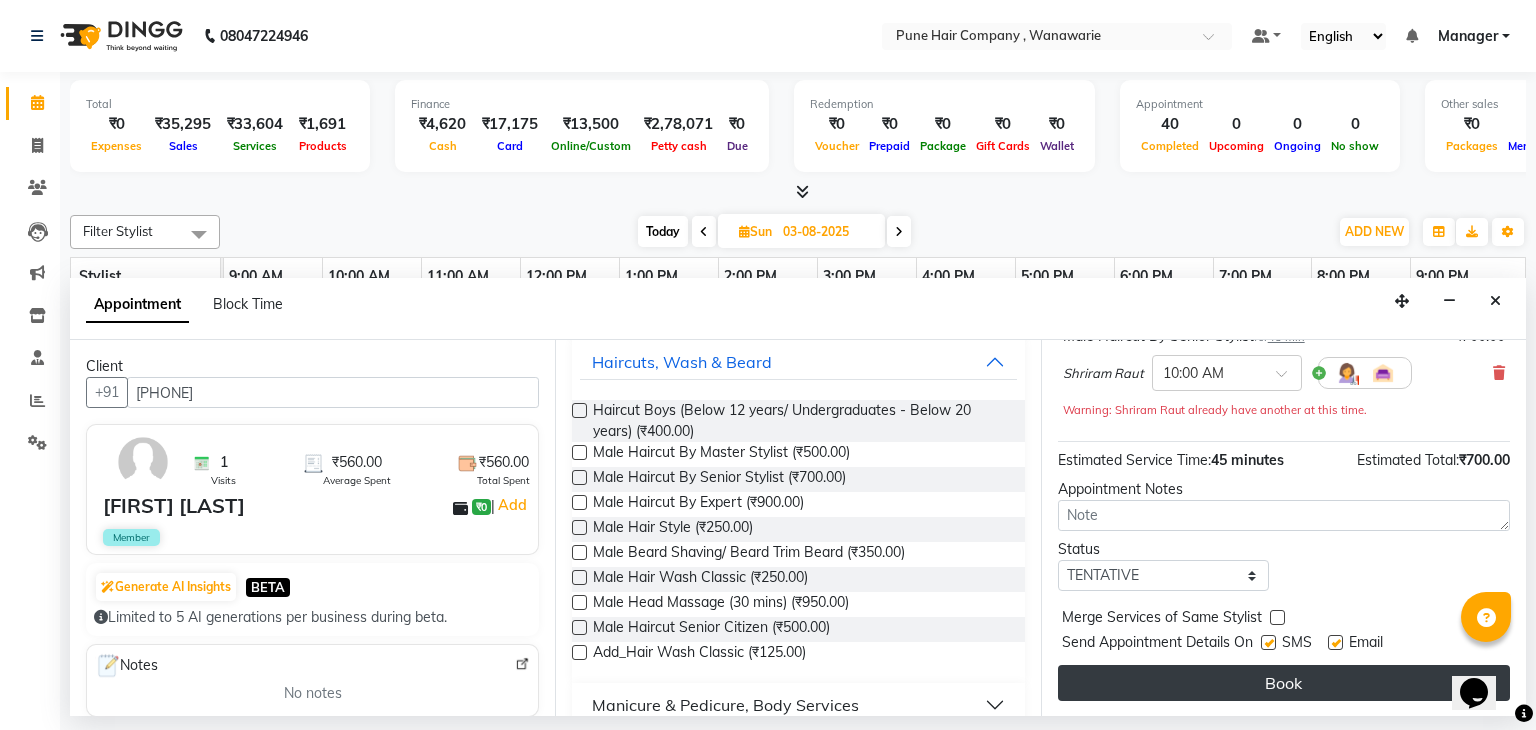 click on "Book" at bounding box center [1284, 683] 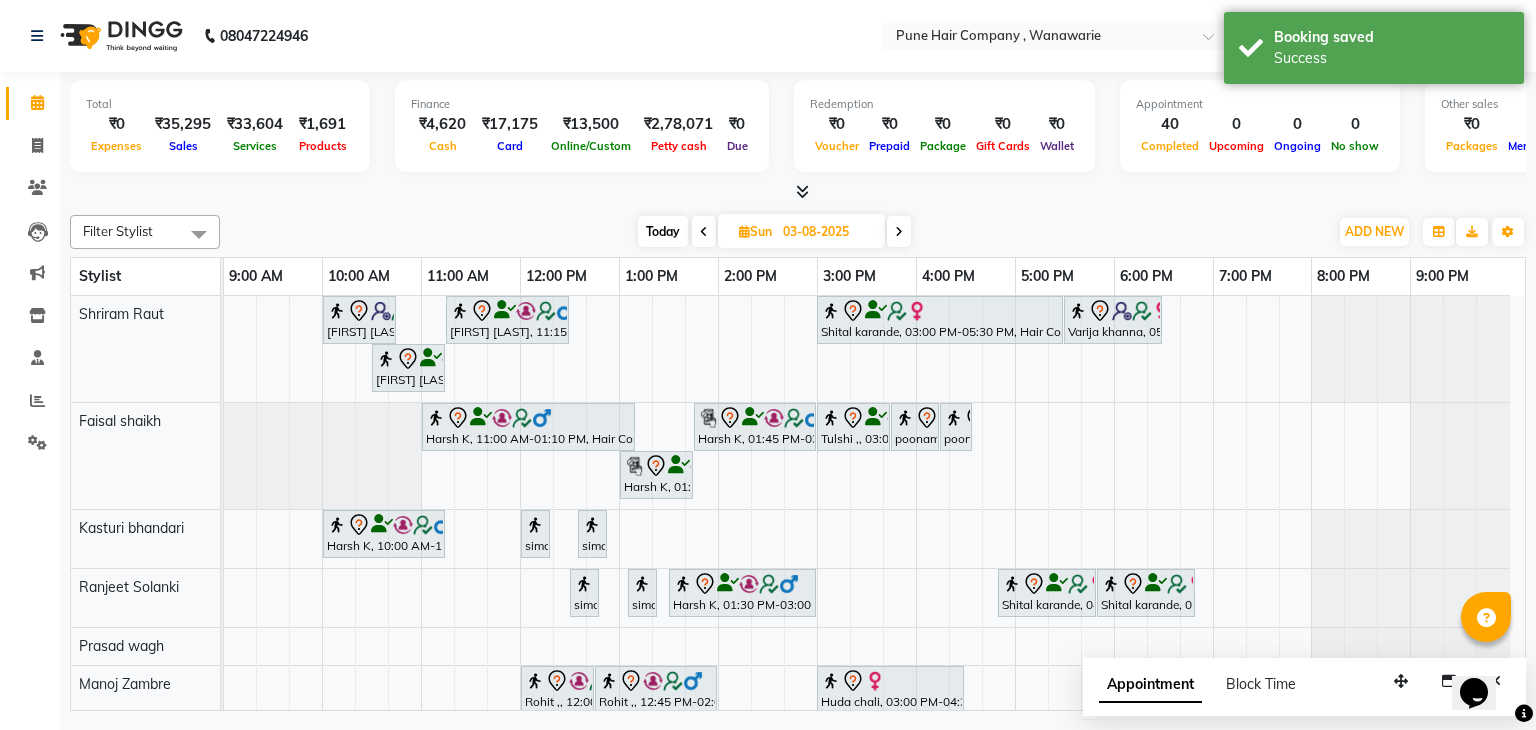 click at bounding box center (899, 231) 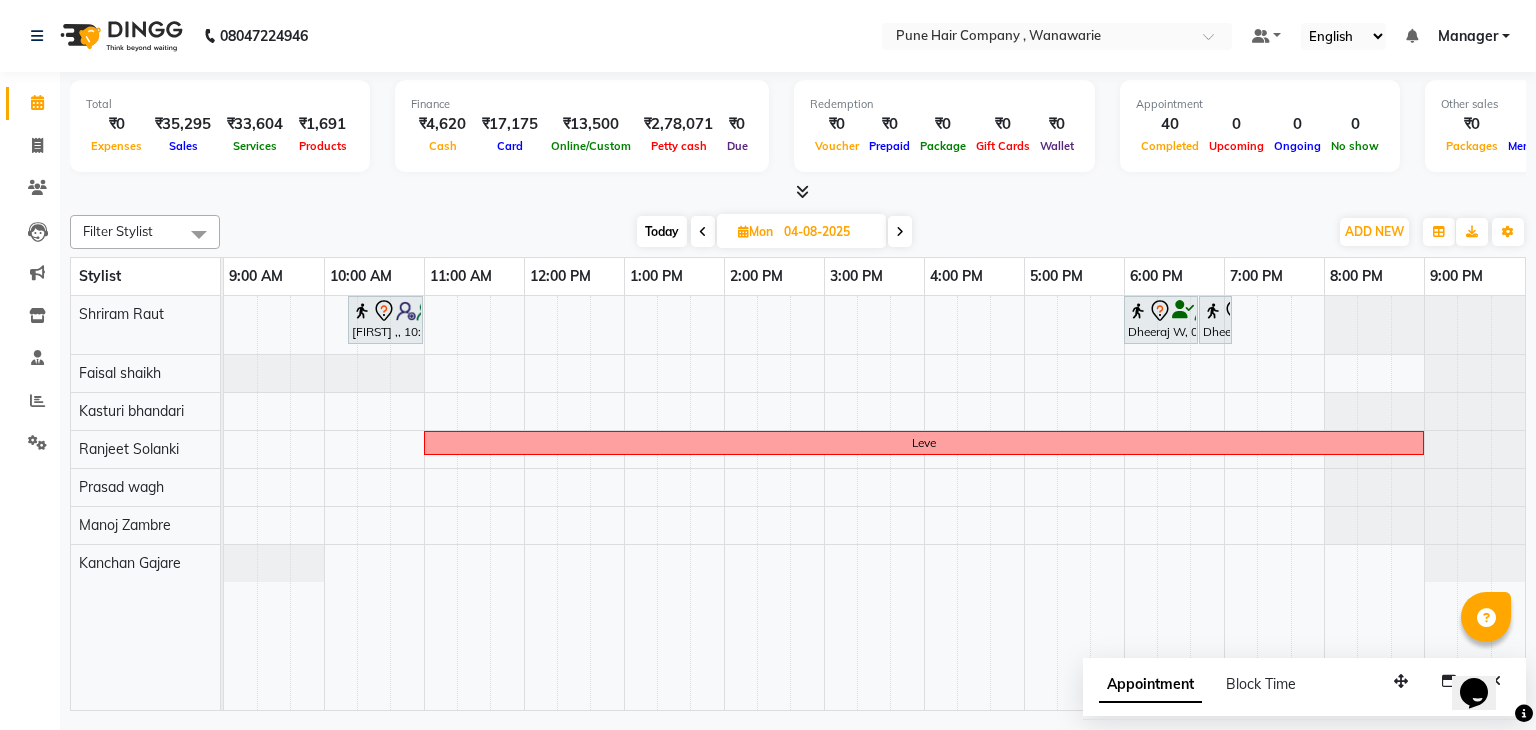 click on "Today" at bounding box center (662, 231) 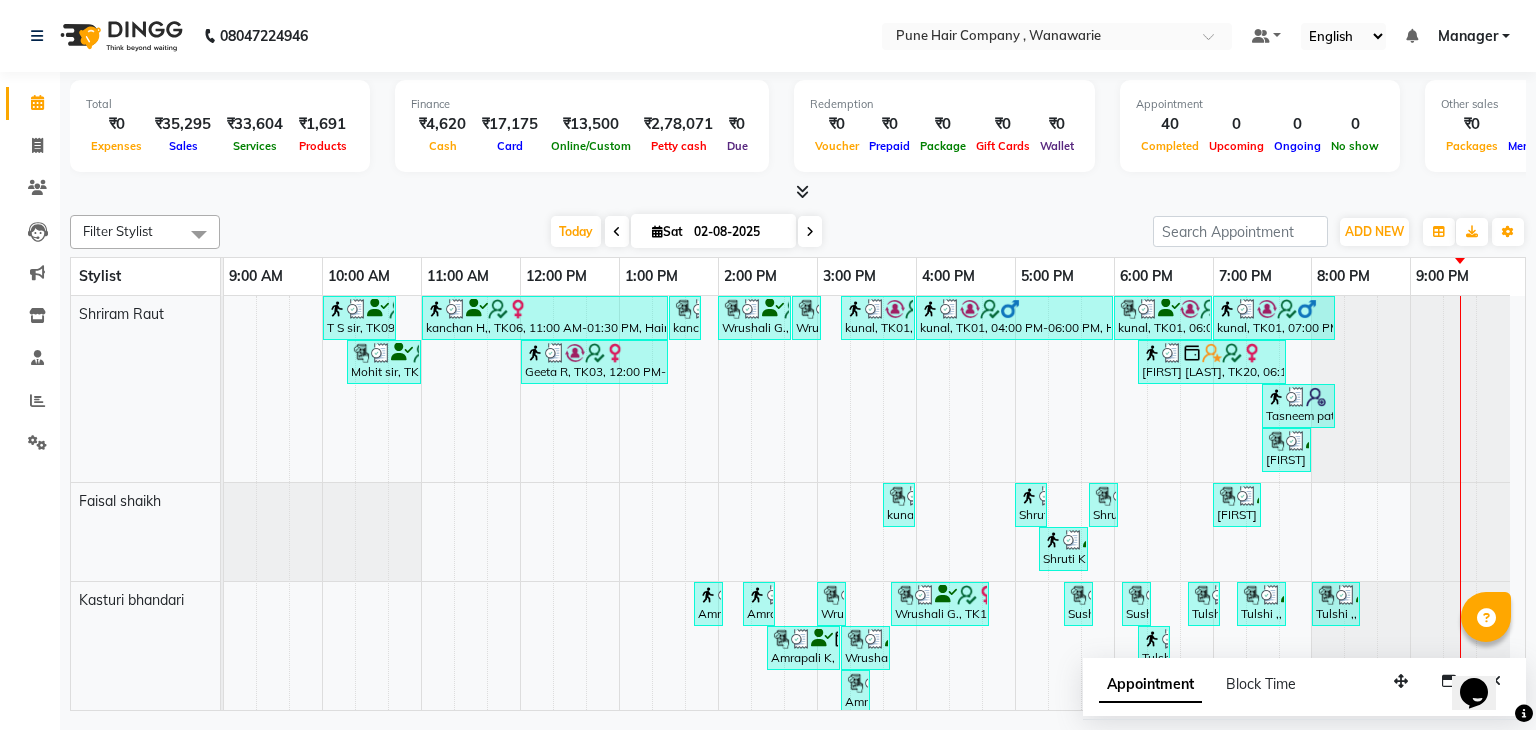 click at bounding box center [810, 231] 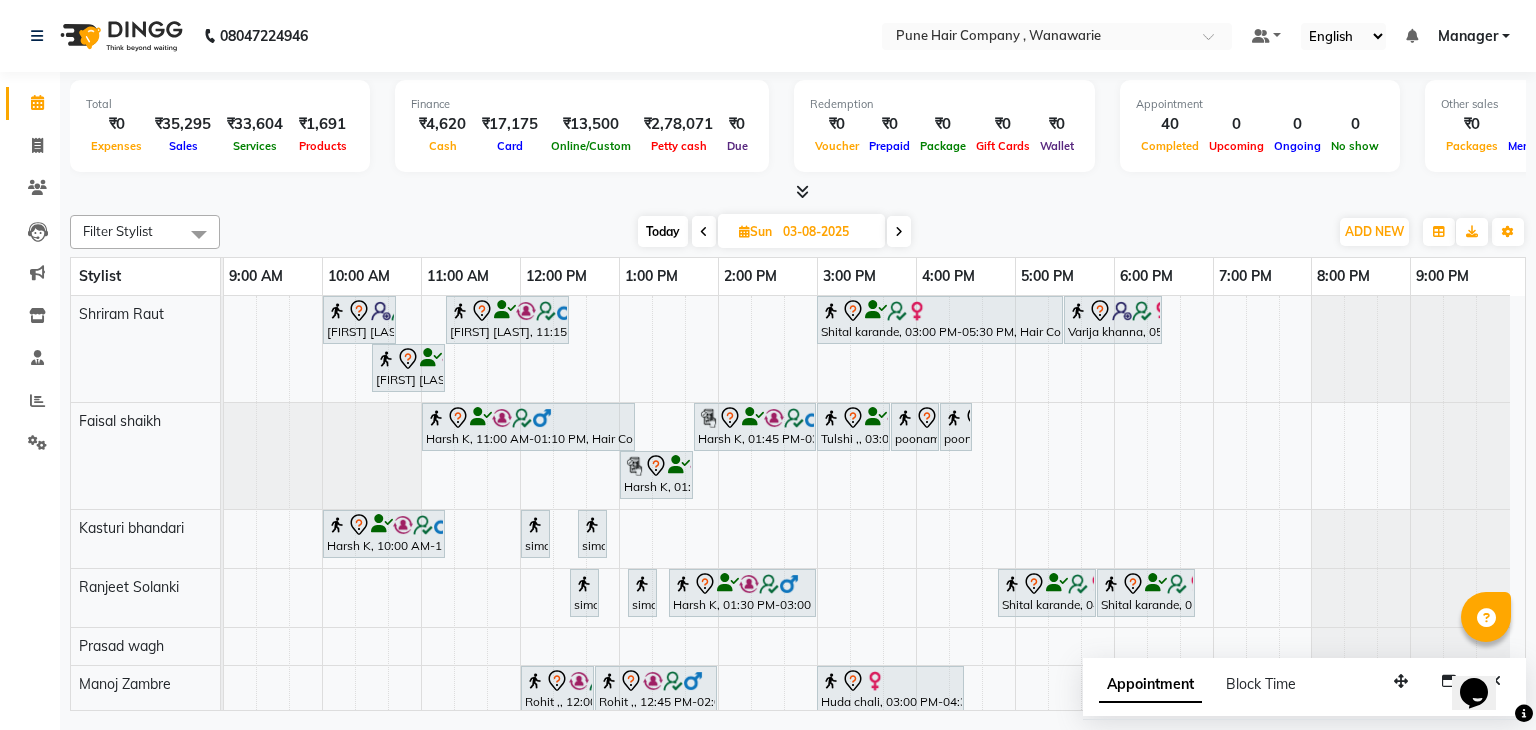 scroll, scrollTop: 49, scrollLeft: 0, axis: vertical 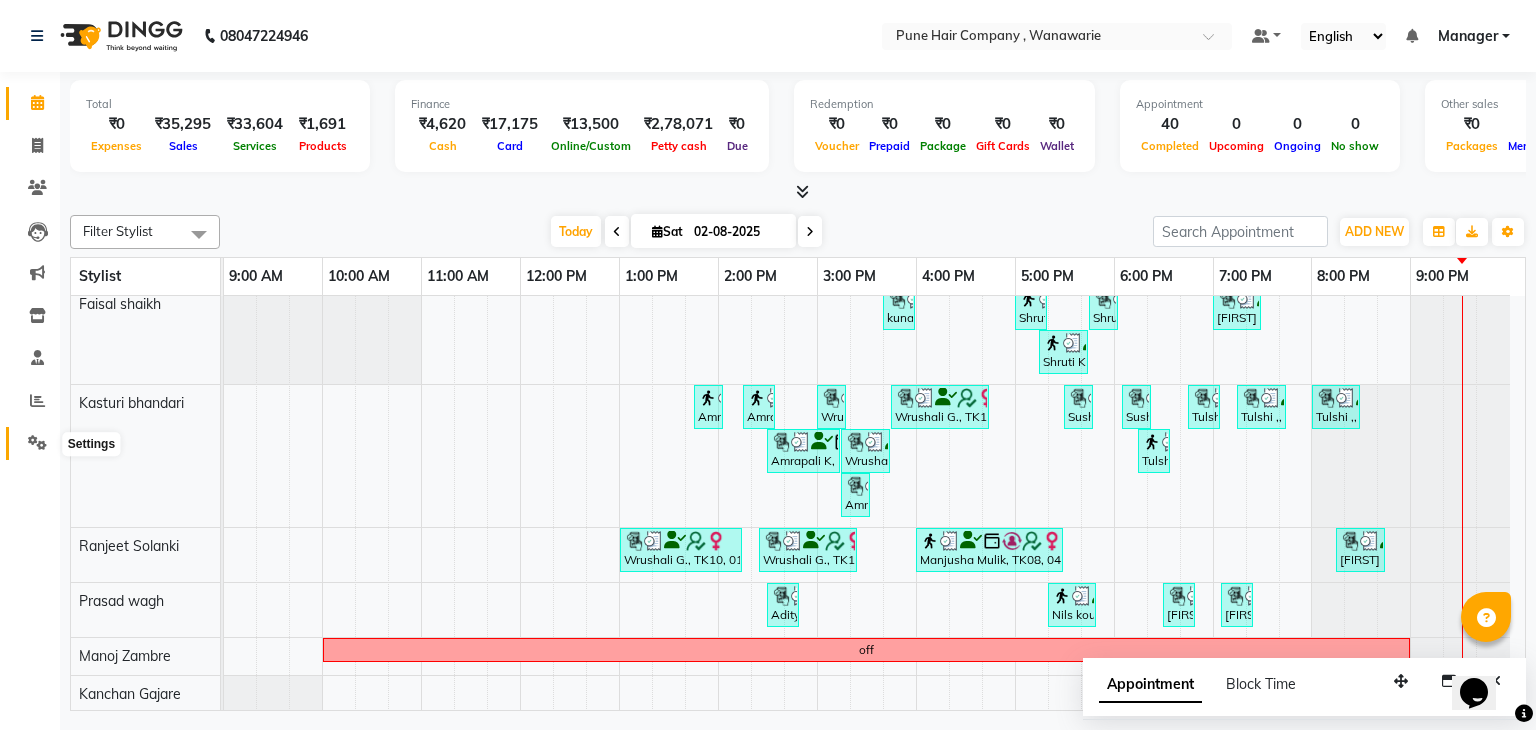 click 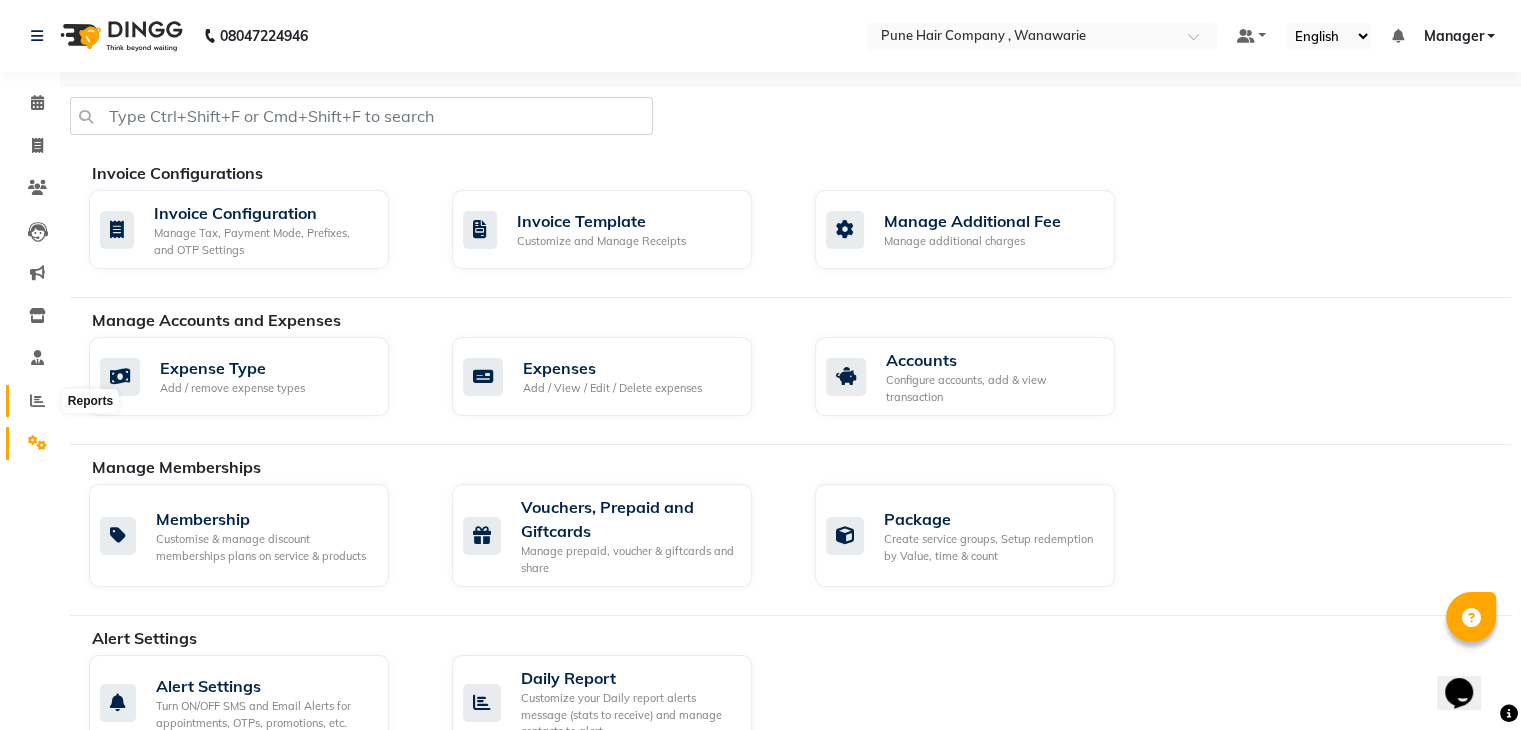 click 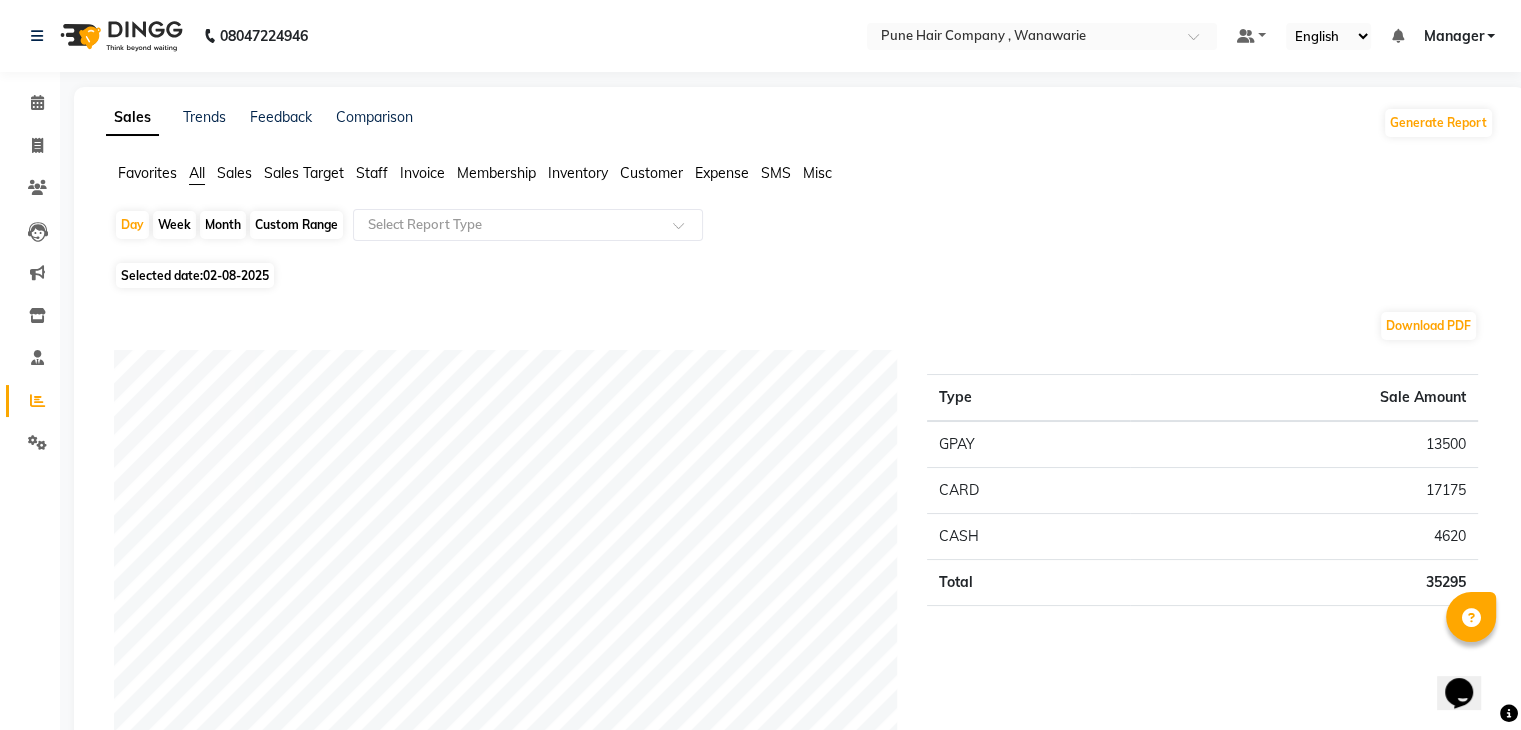 click on "Month" 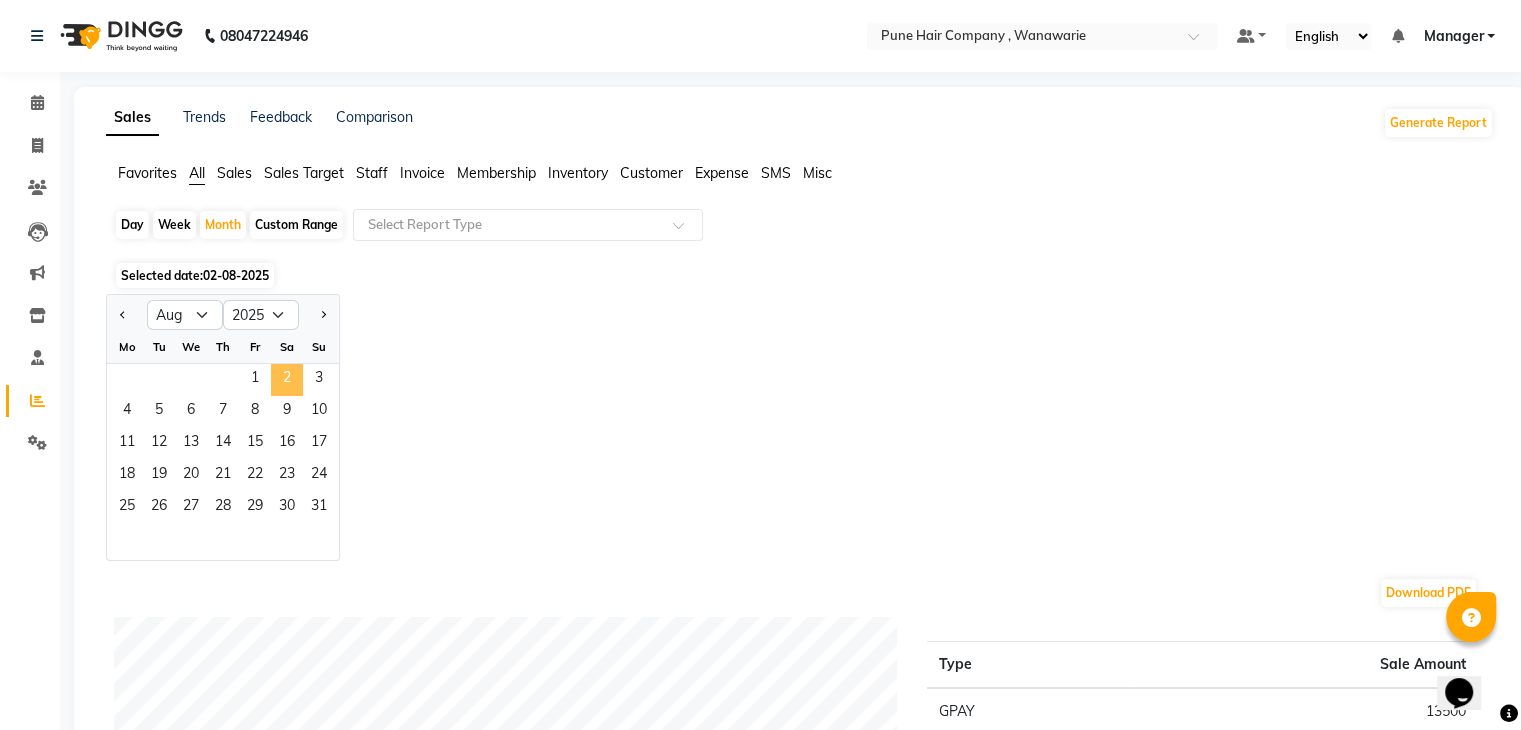 click on "2" 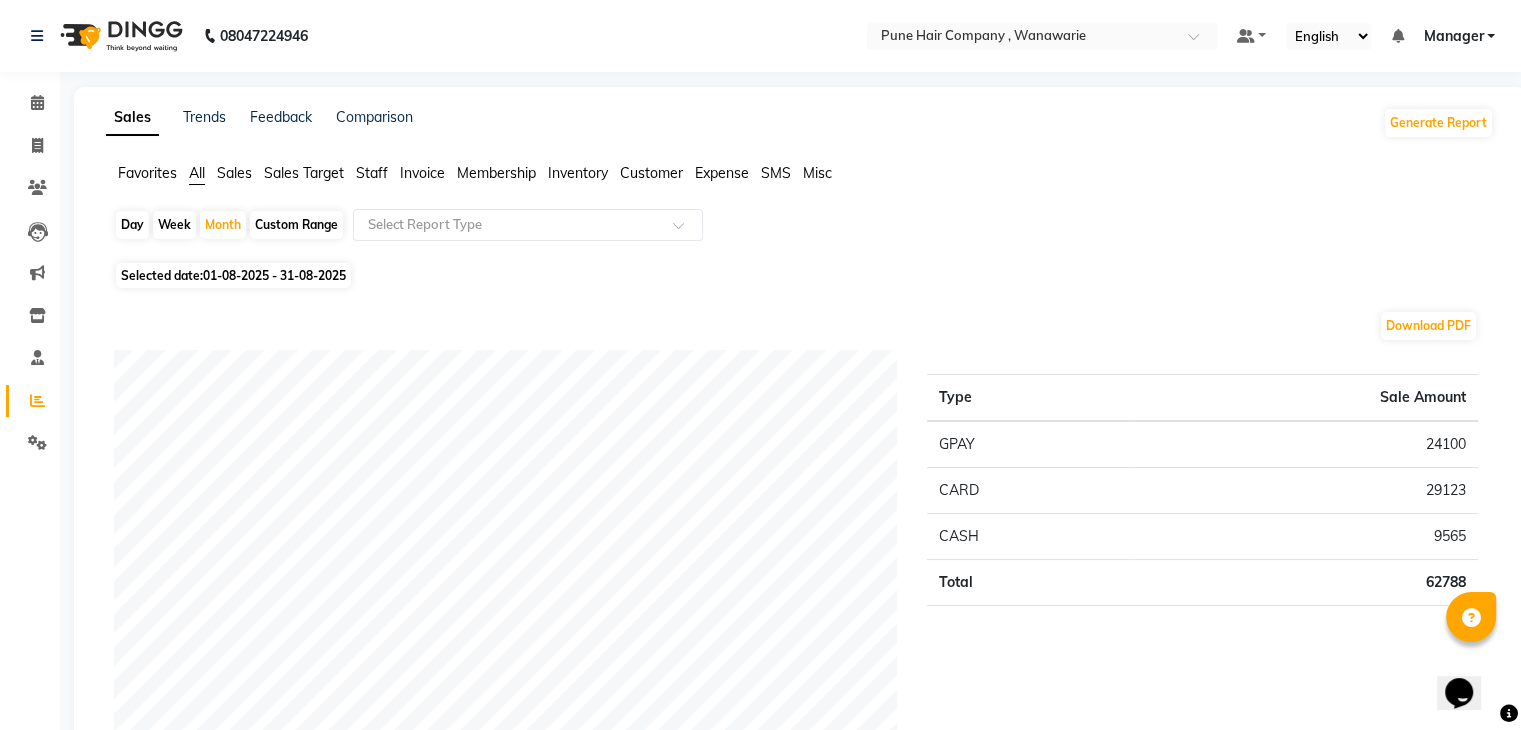 click on "Day" 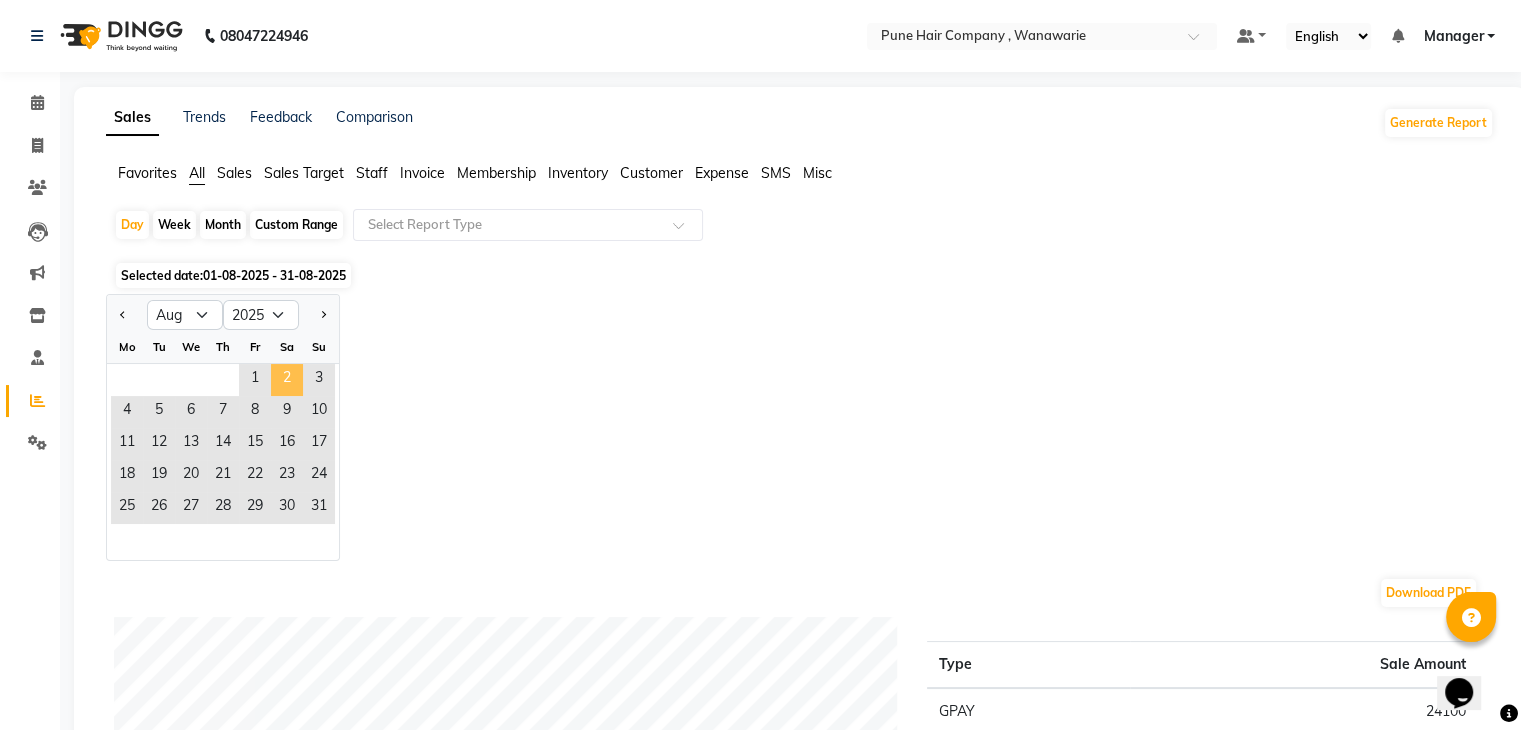 click on "2" 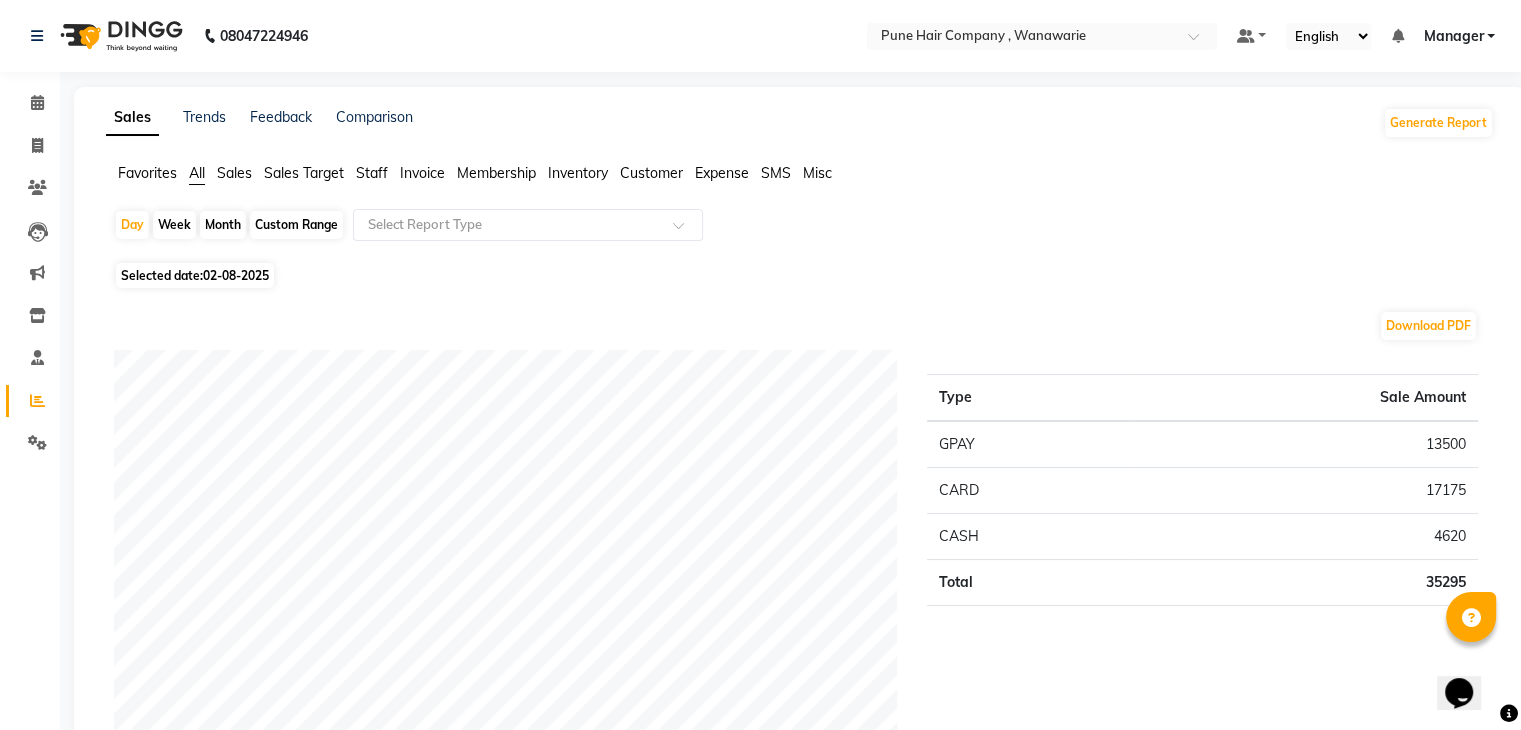 click on "Staff" 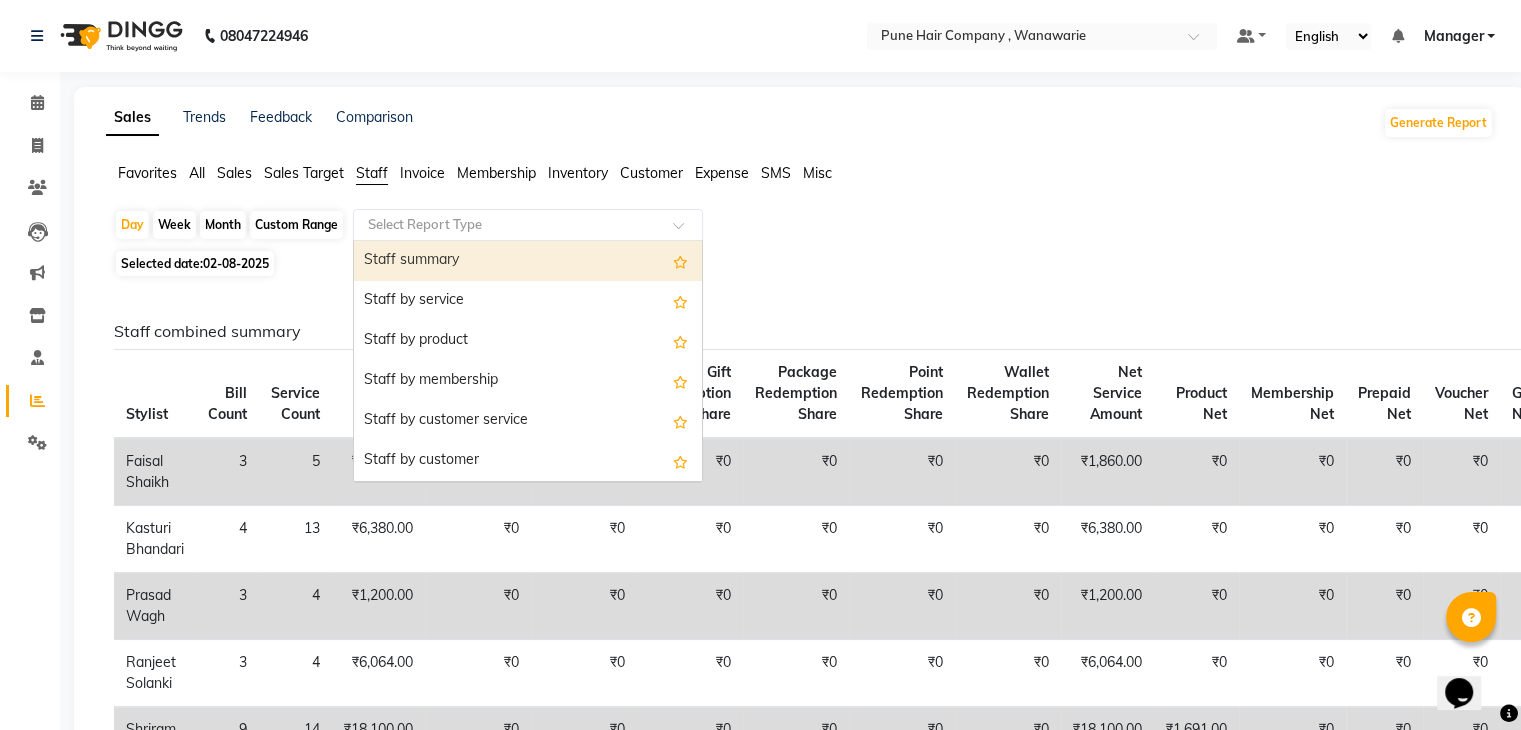 click 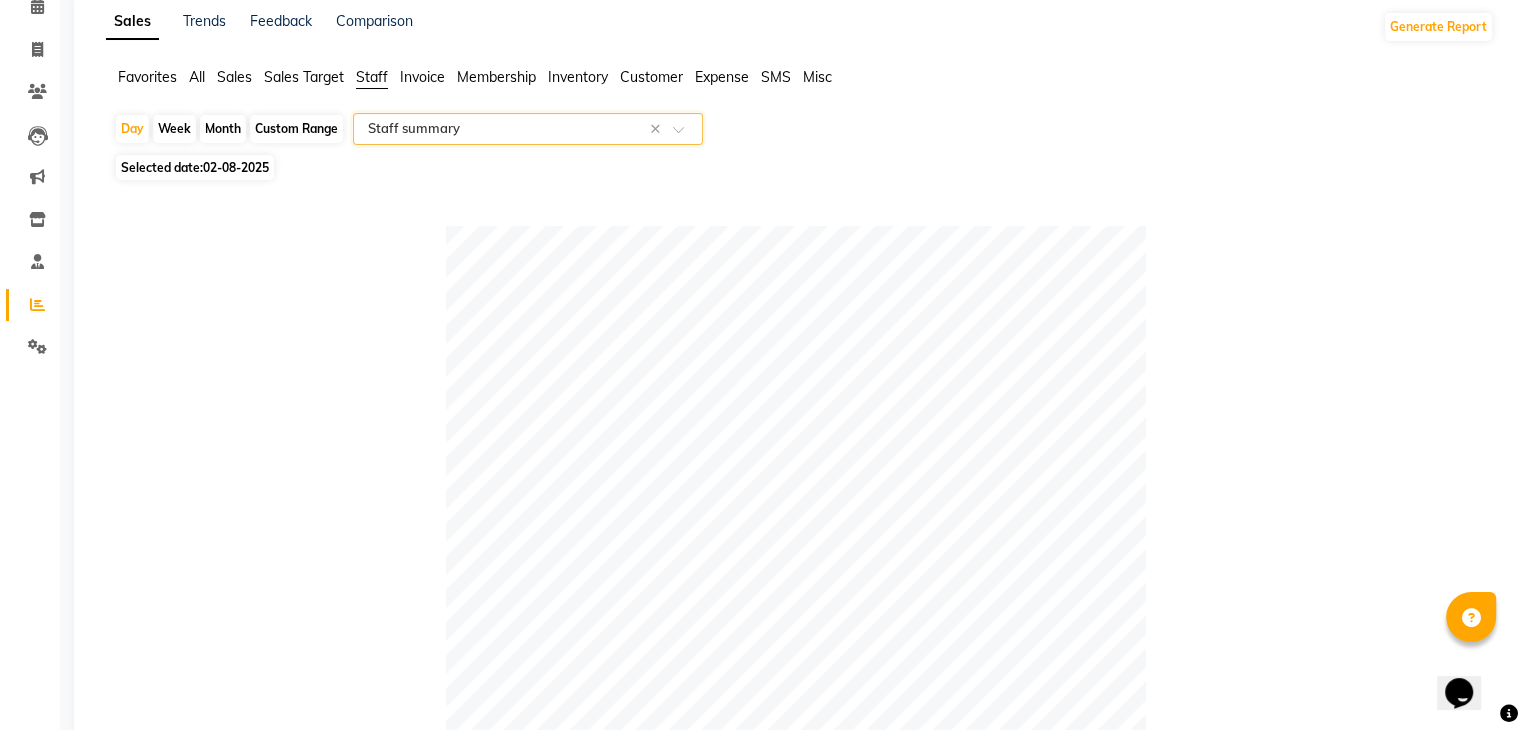 scroll, scrollTop: 0, scrollLeft: 0, axis: both 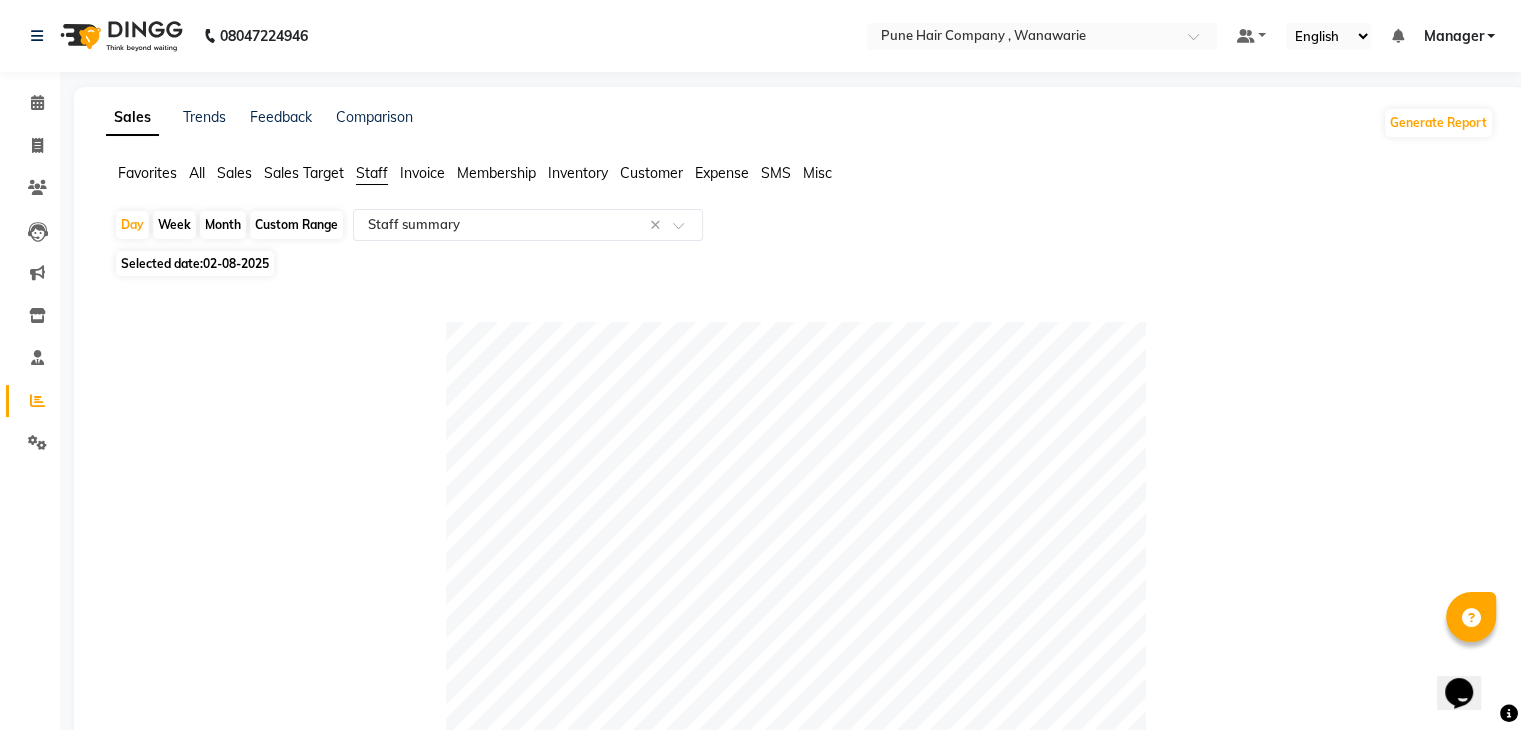 click on "Month" 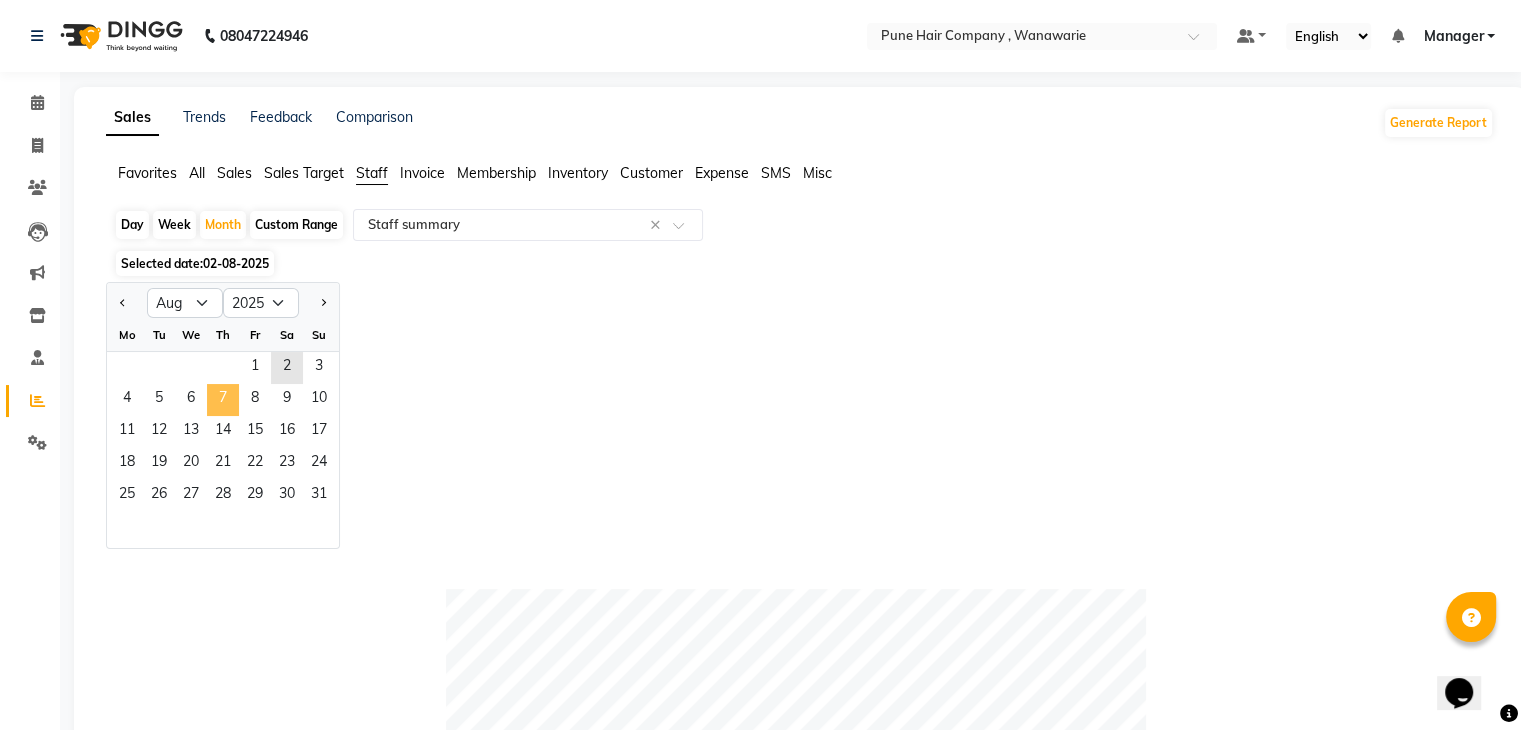 click on "7" 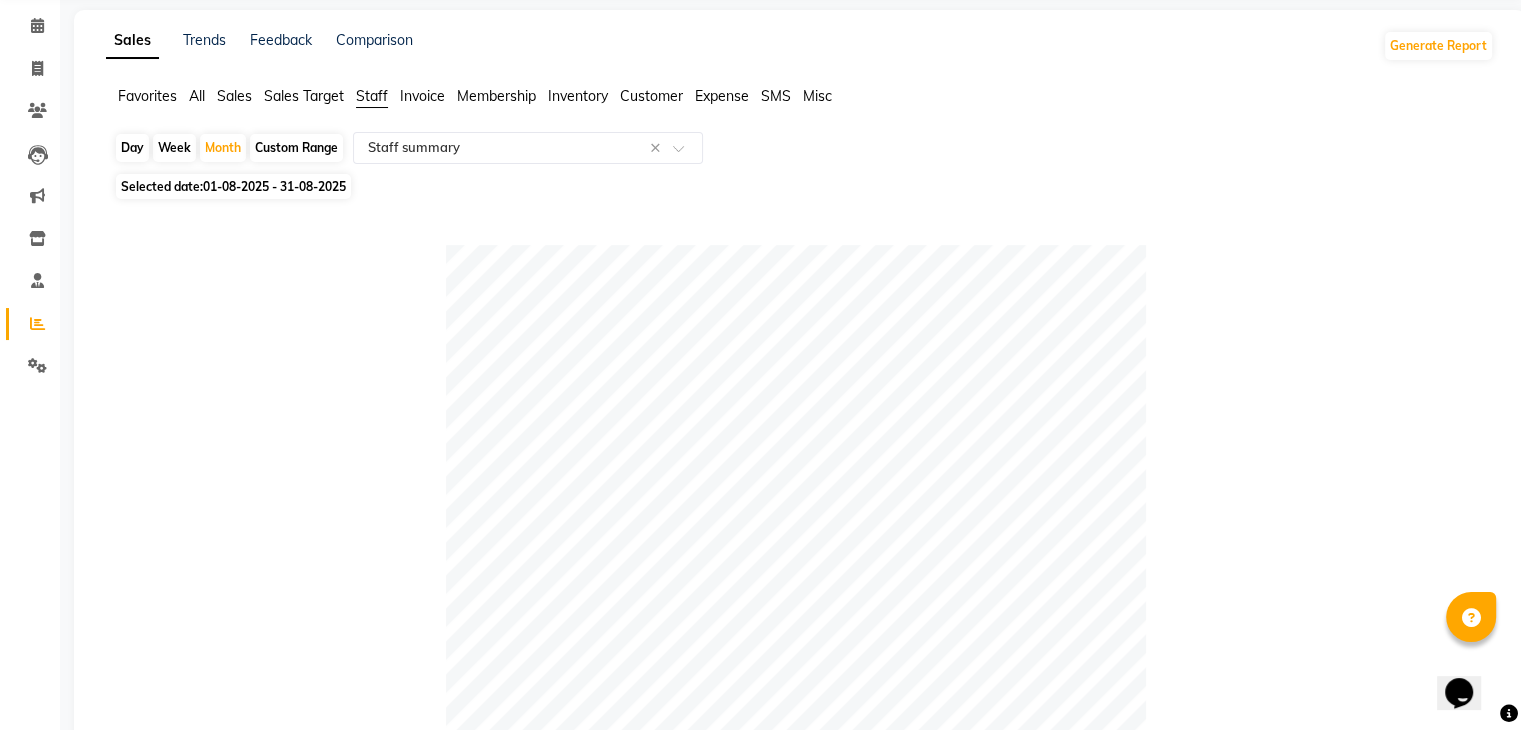scroll, scrollTop: 0, scrollLeft: 0, axis: both 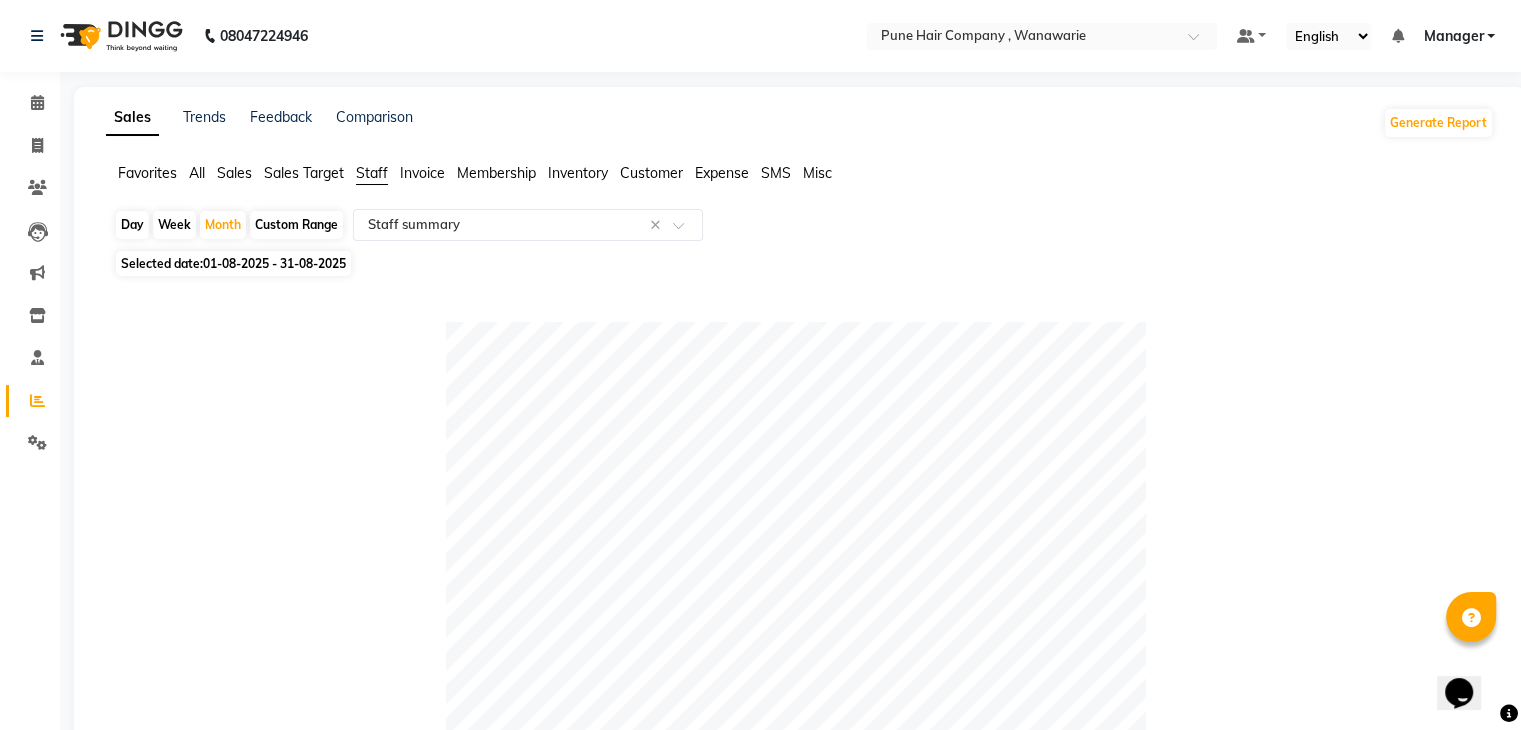 click on "Day" 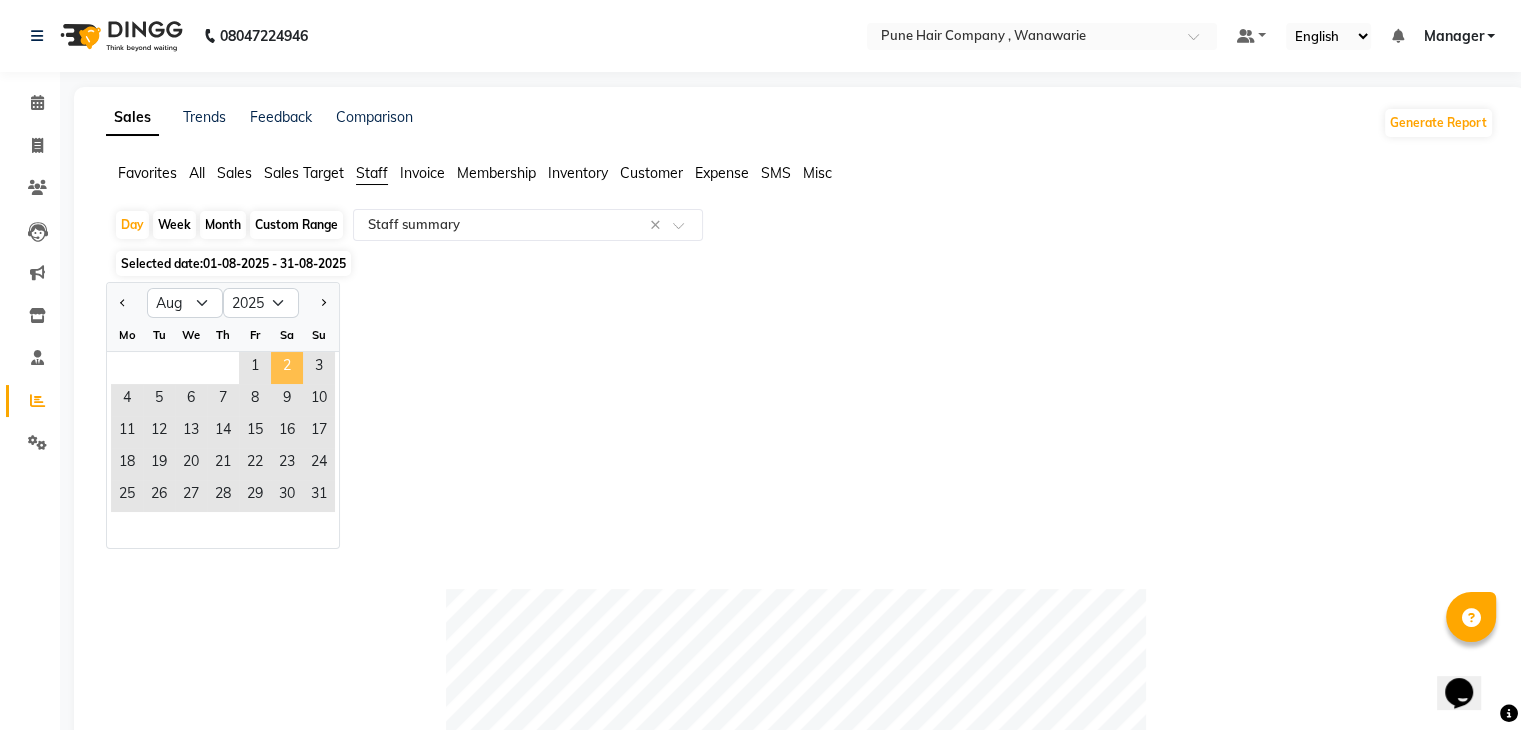 click on "2" 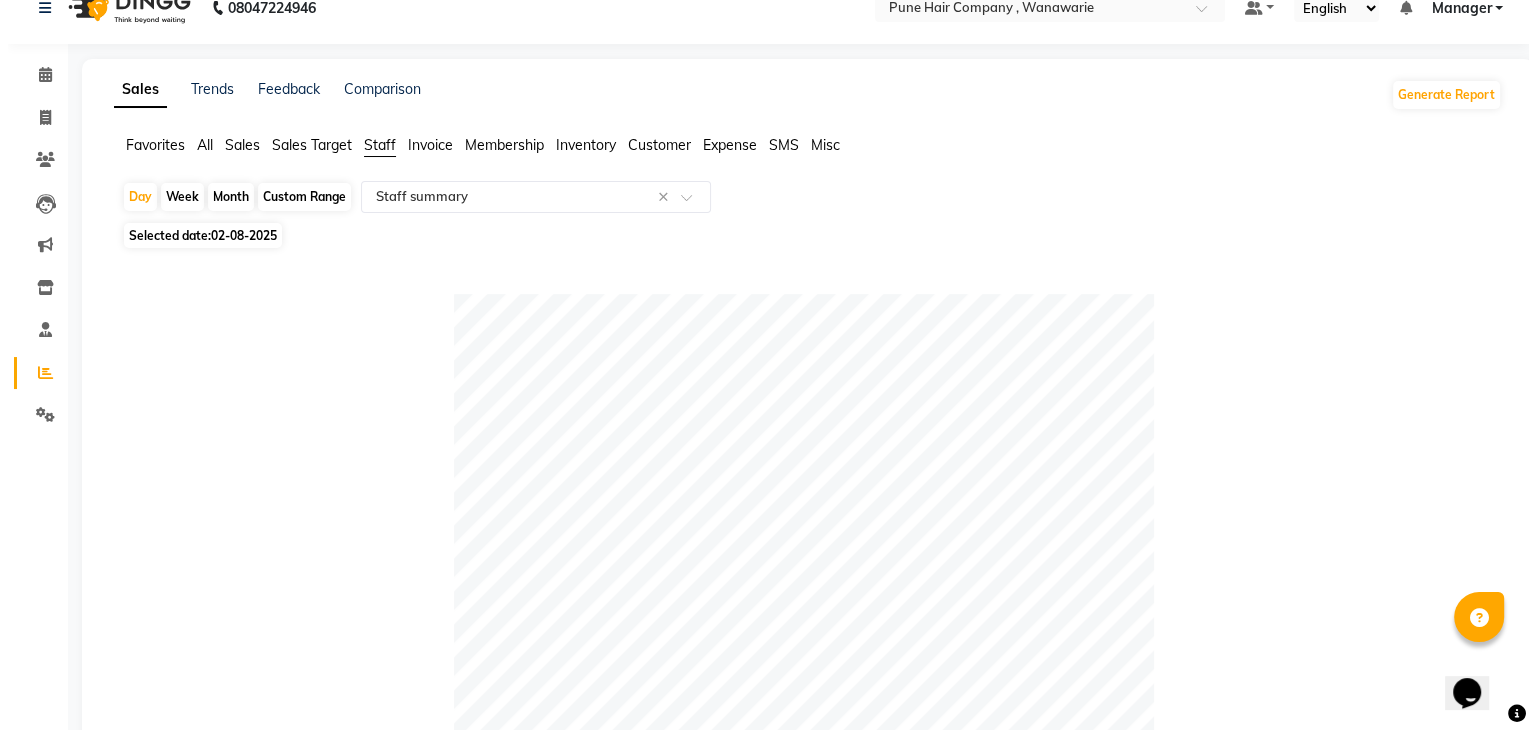 scroll, scrollTop: 0, scrollLeft: 0, axis: both 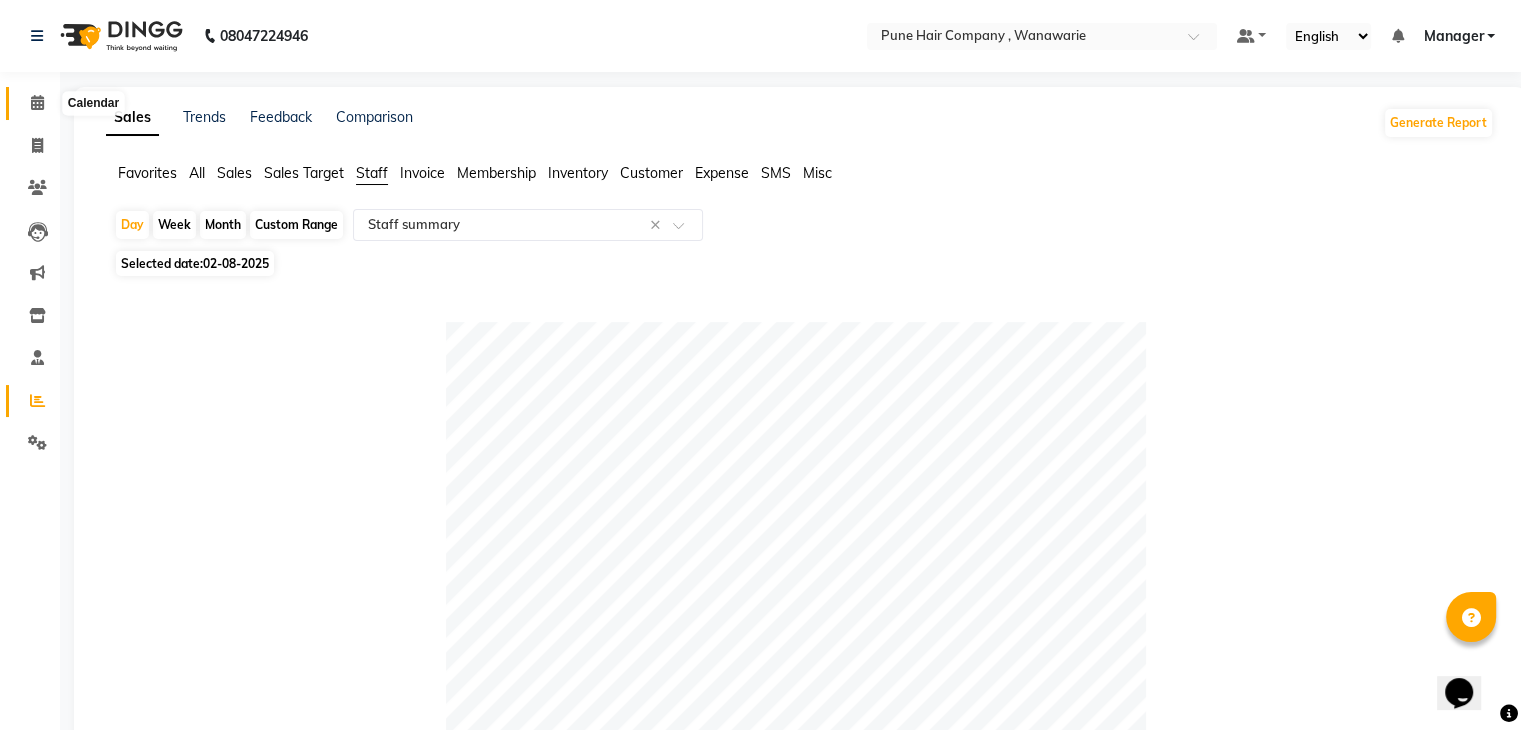click 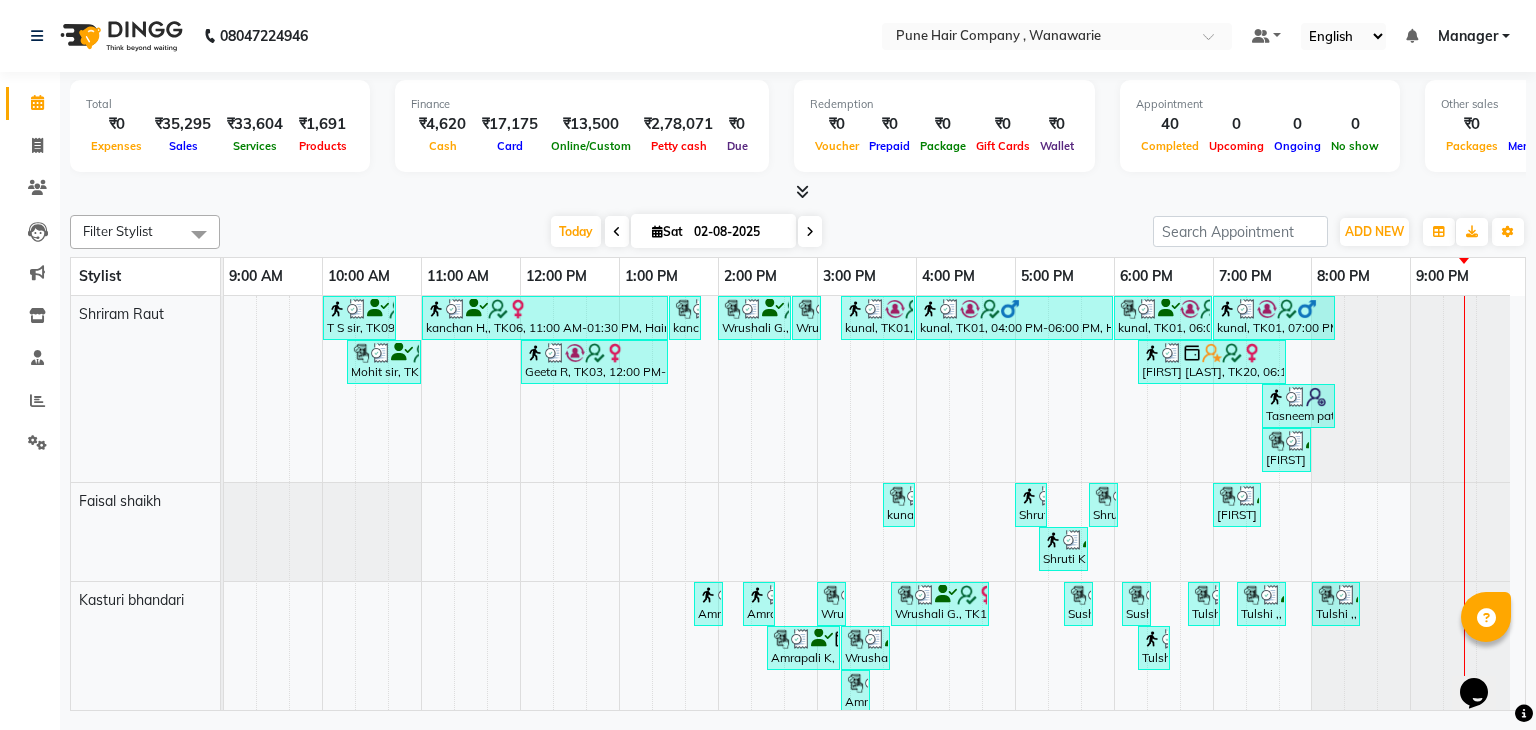 scroll, scrollTop: 95, scrollLeft: 0, axis: vertical 